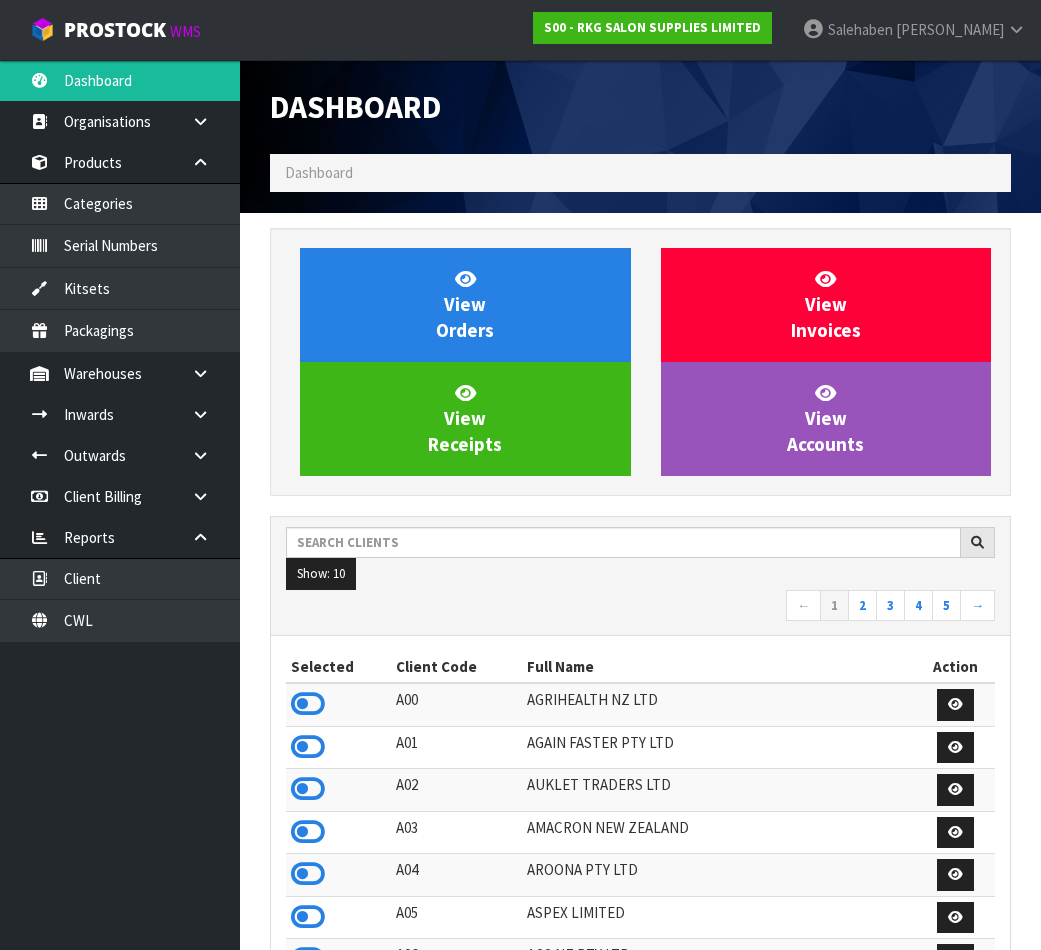 scroll, scrollTop: 0, scrollLeft: 0, axis: both 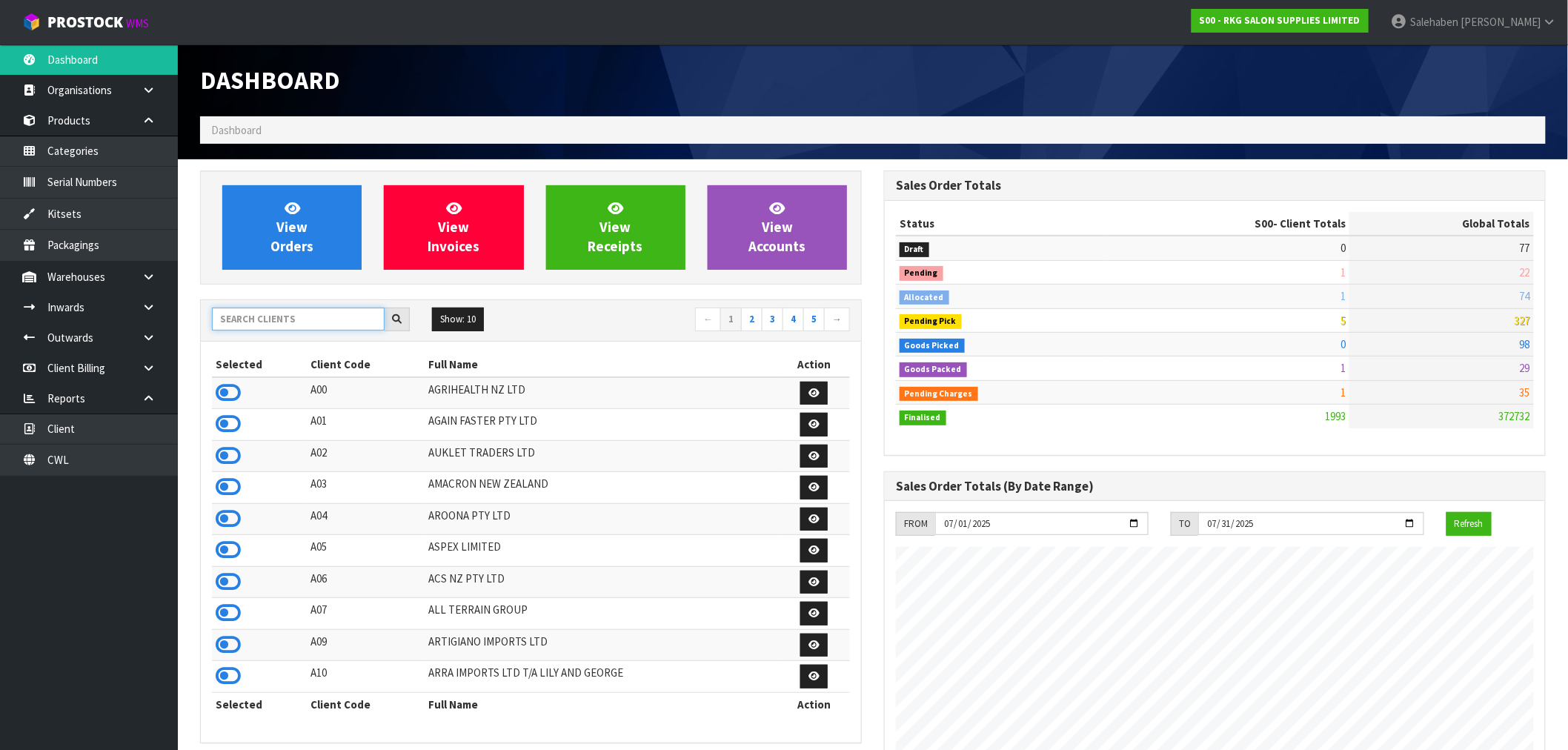 click at bounding box center (298, 319) 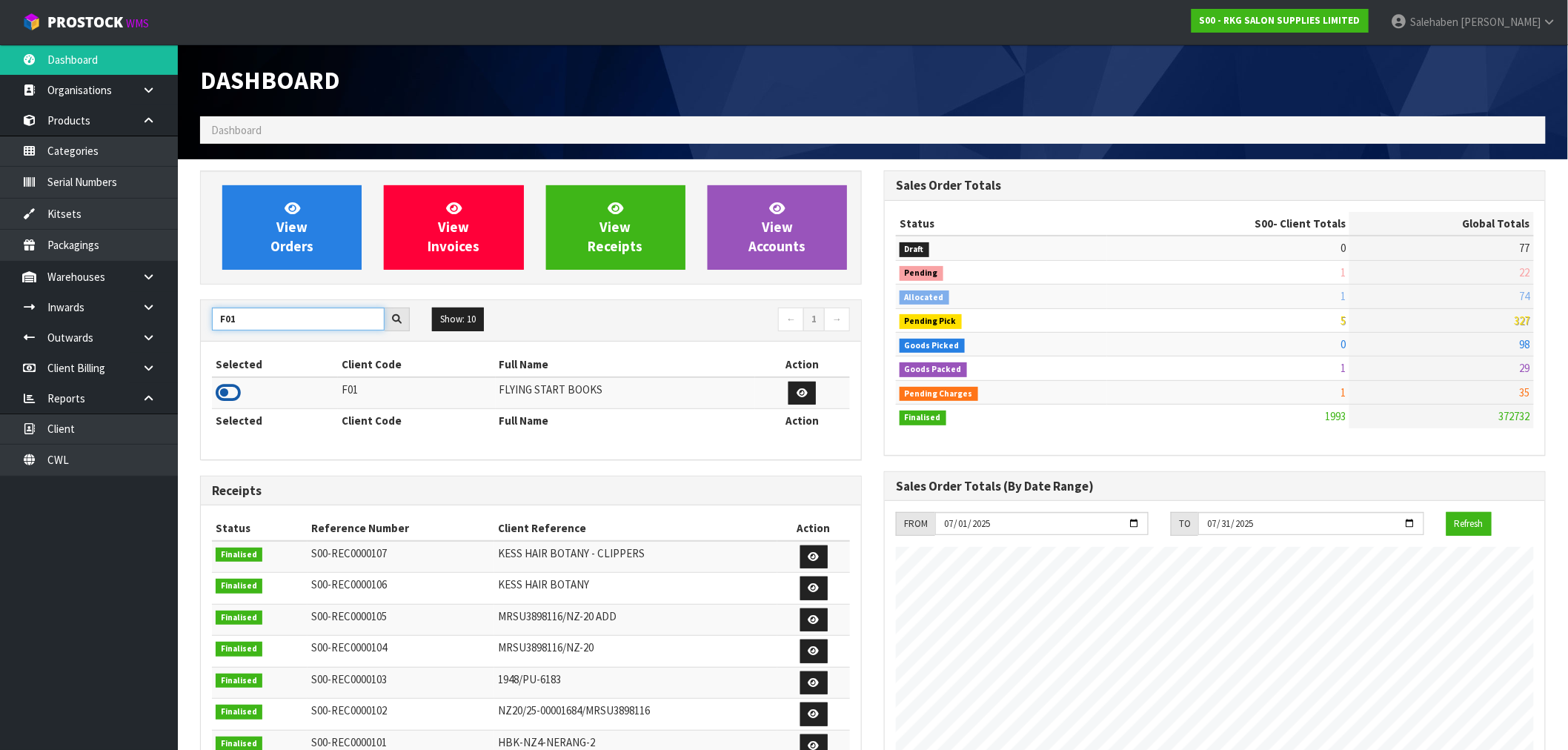 type on "F01" 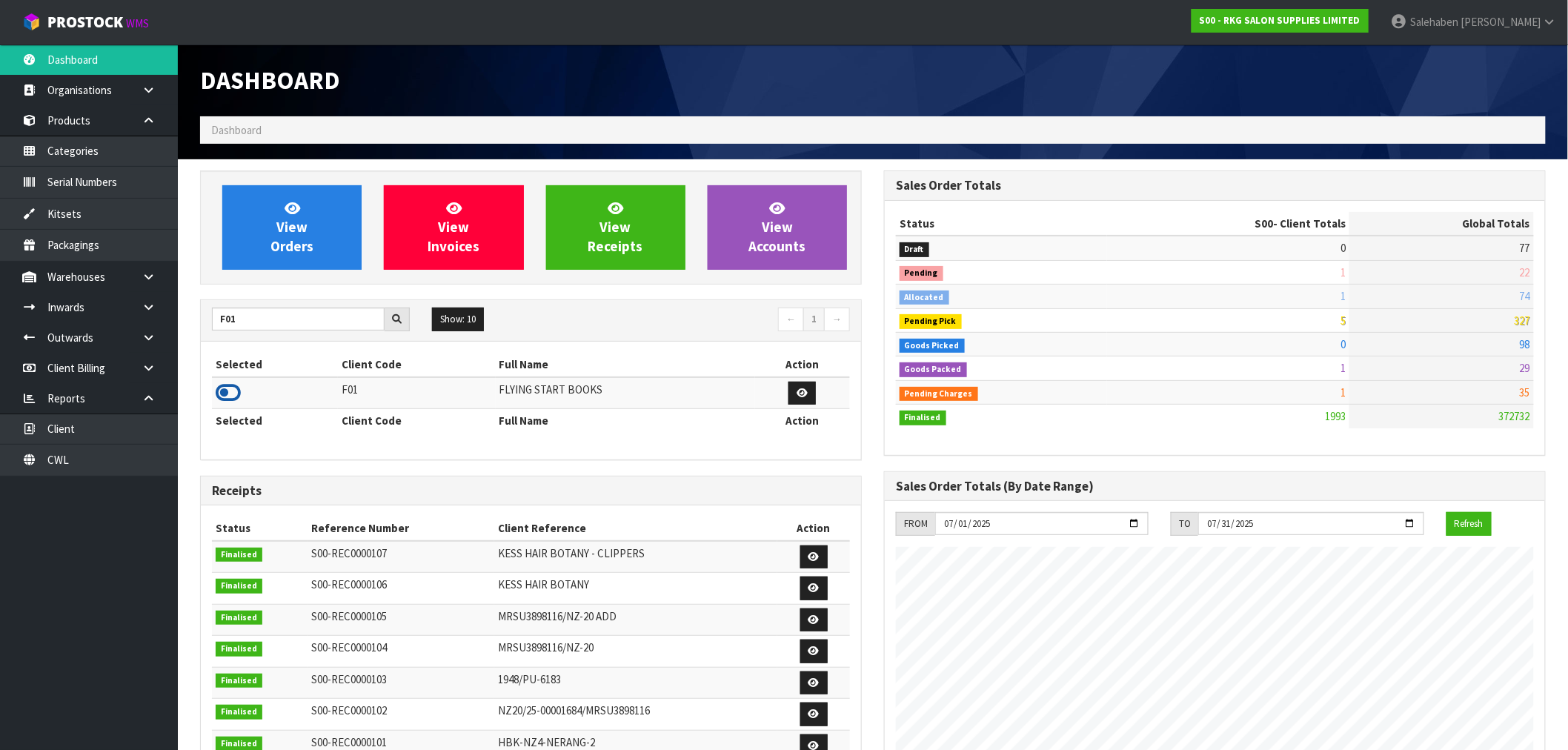 click at bounding box center (228, 393) 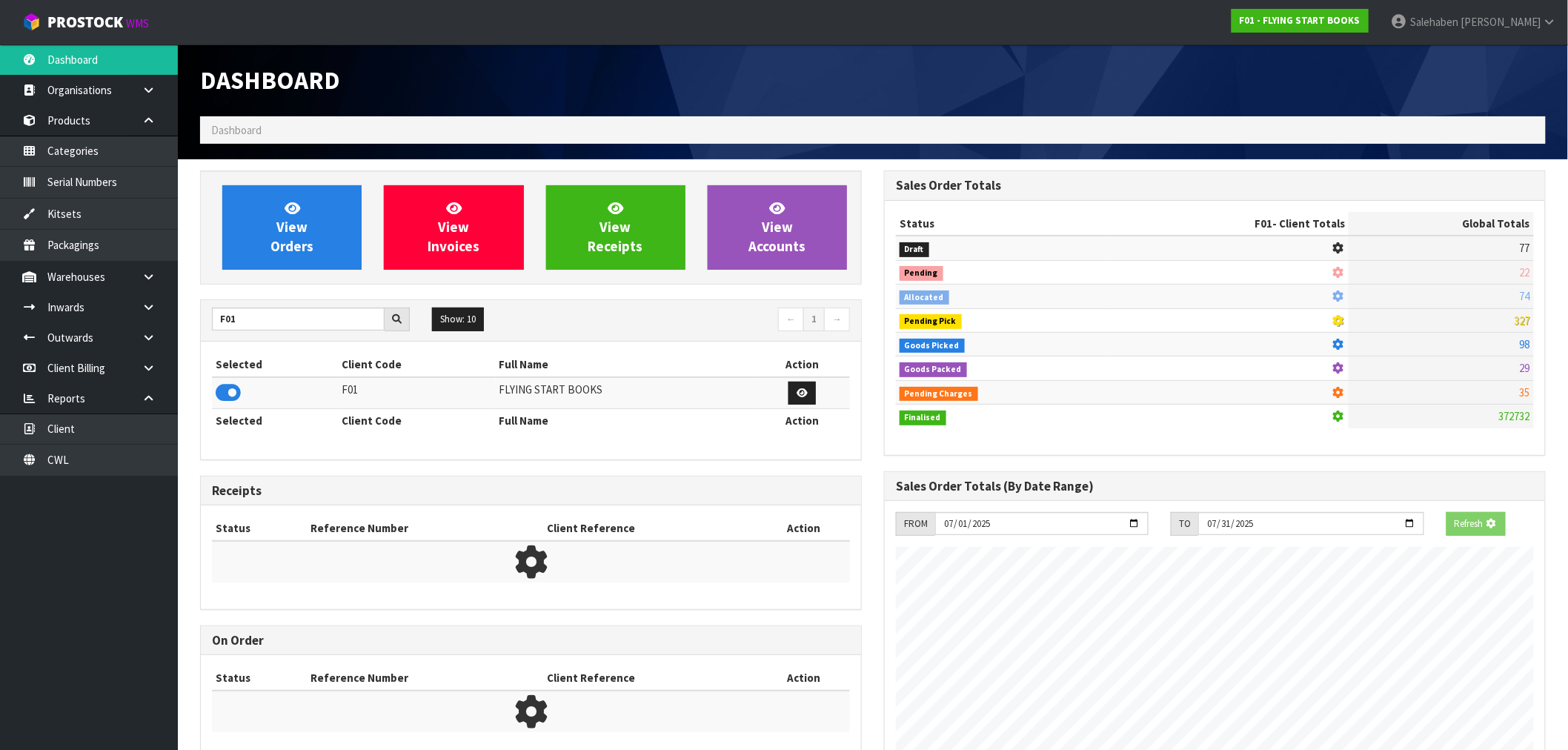 scroll, scrollTop: 924, scrollLeft: 684, axis: both 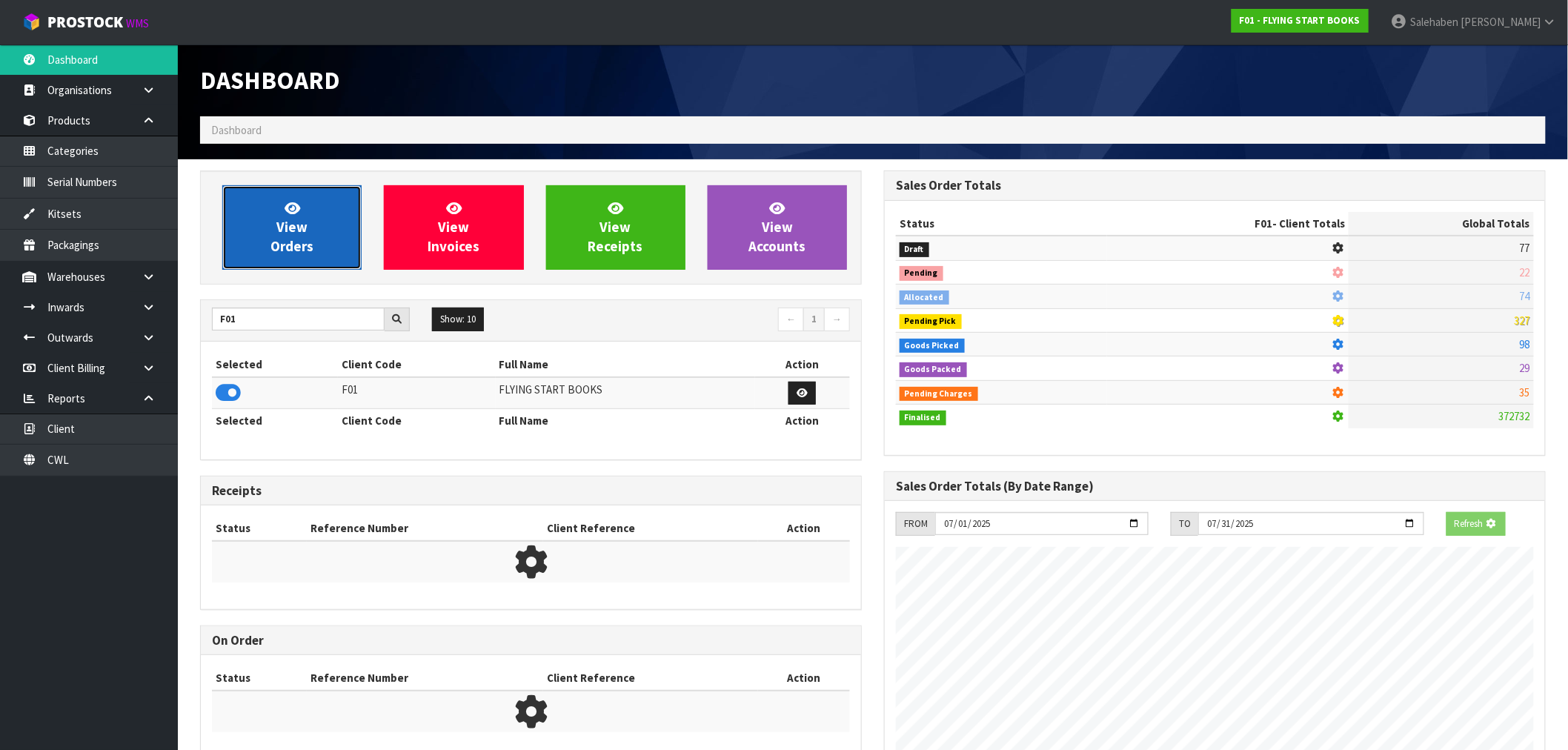 click on "View
Orders" at bounding box center [292, 228] 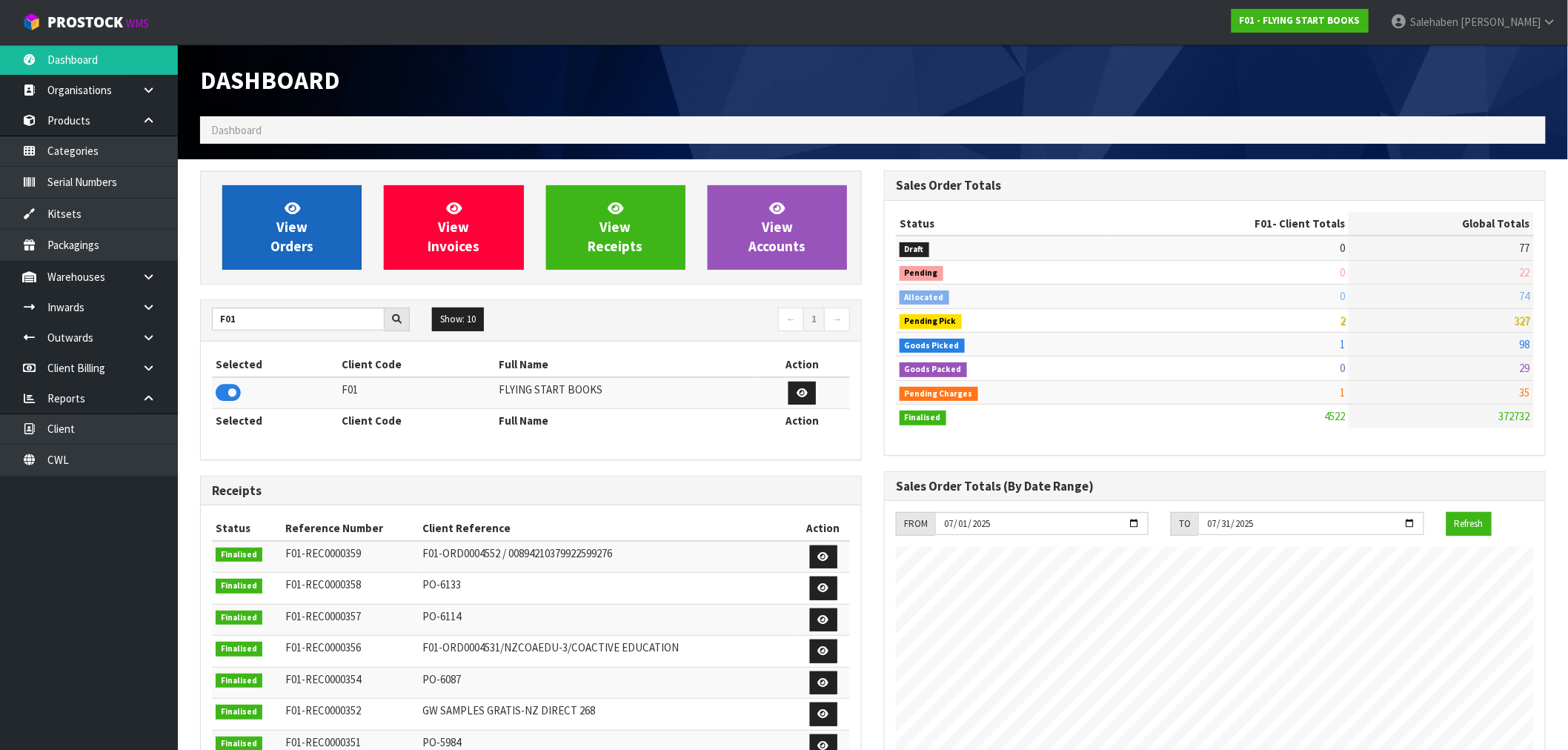 scroll, scrollTop: 0, scrollLeft: 0, axis: both 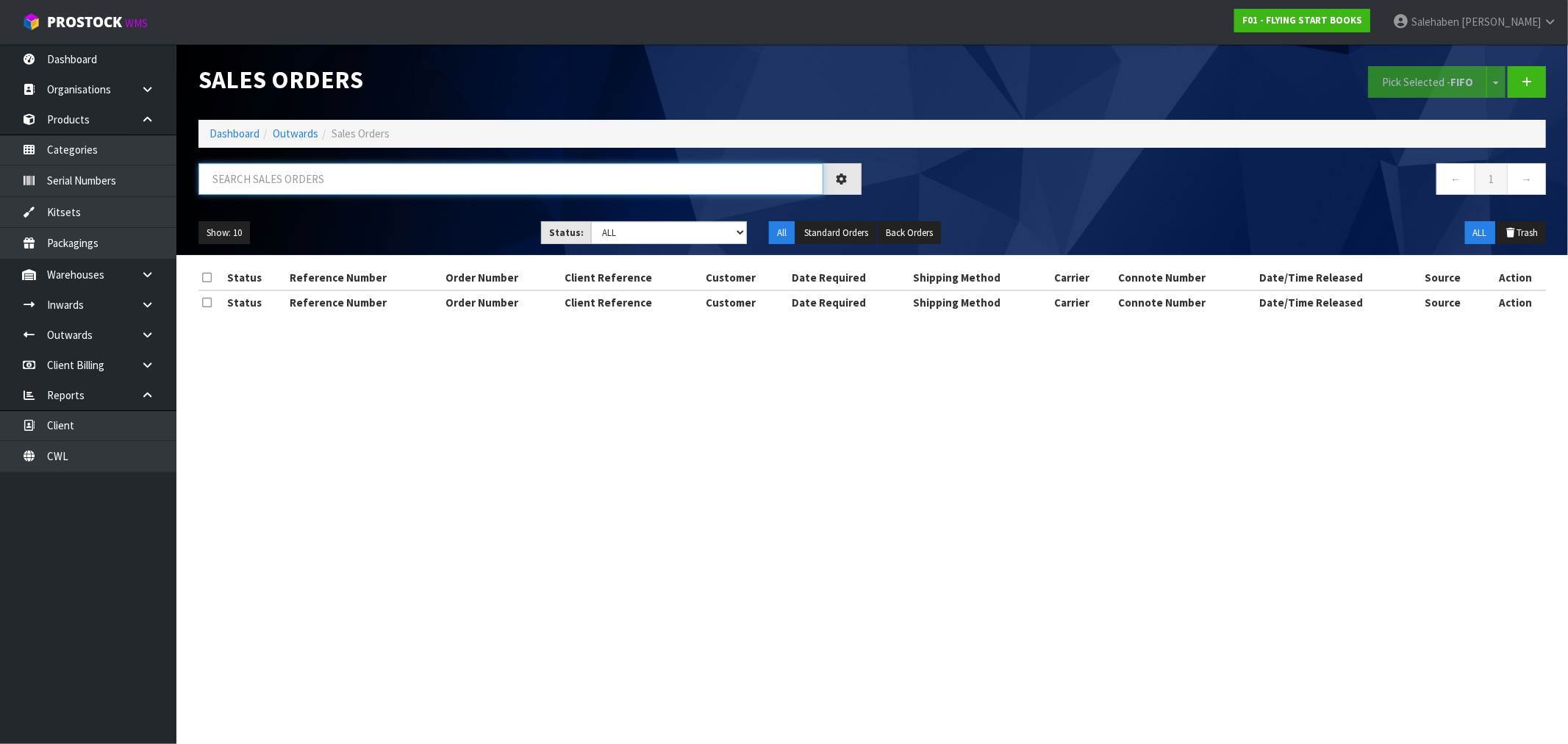 click at bounding box center (511, 179) 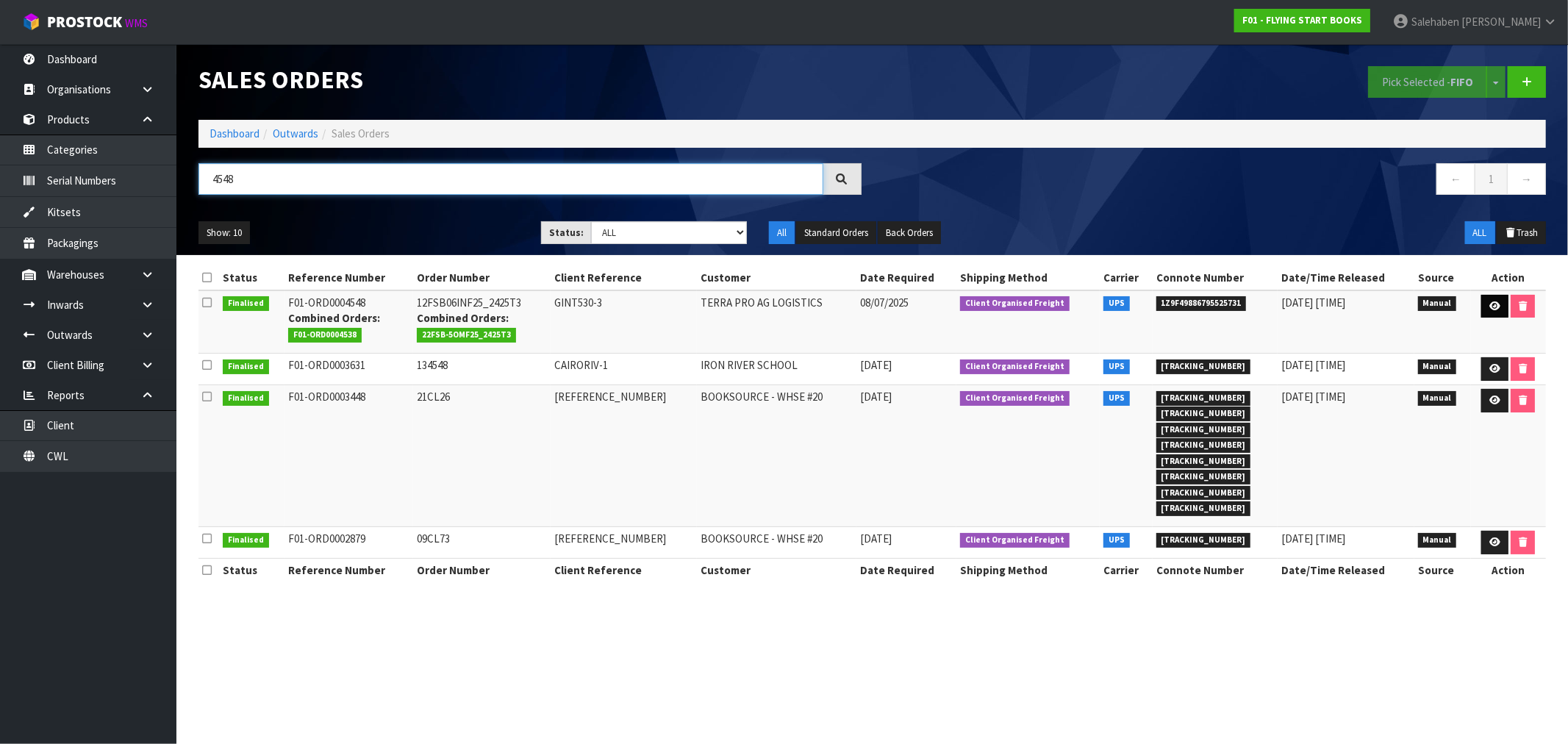 type on "4548" 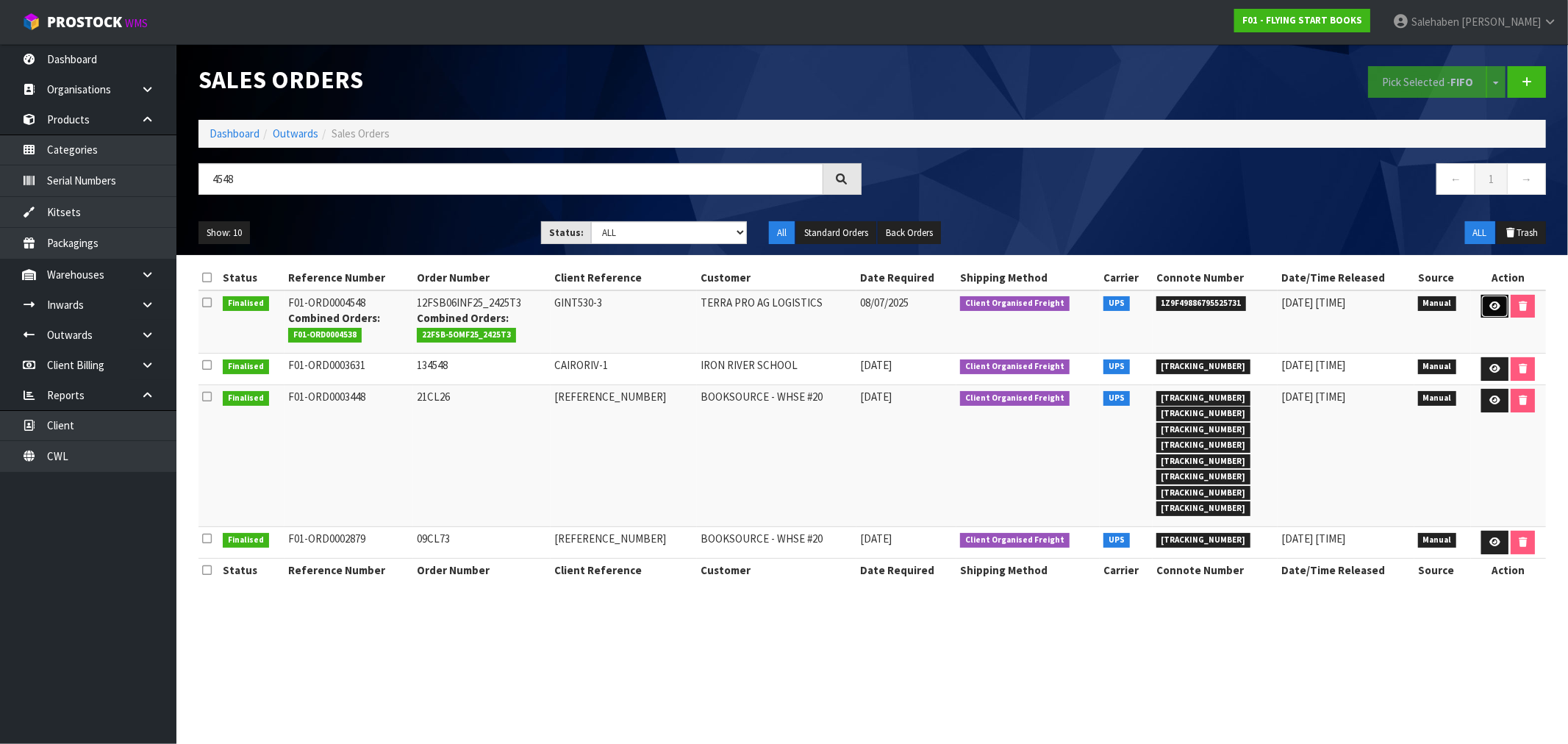 click at bounding box center (1494, 306) 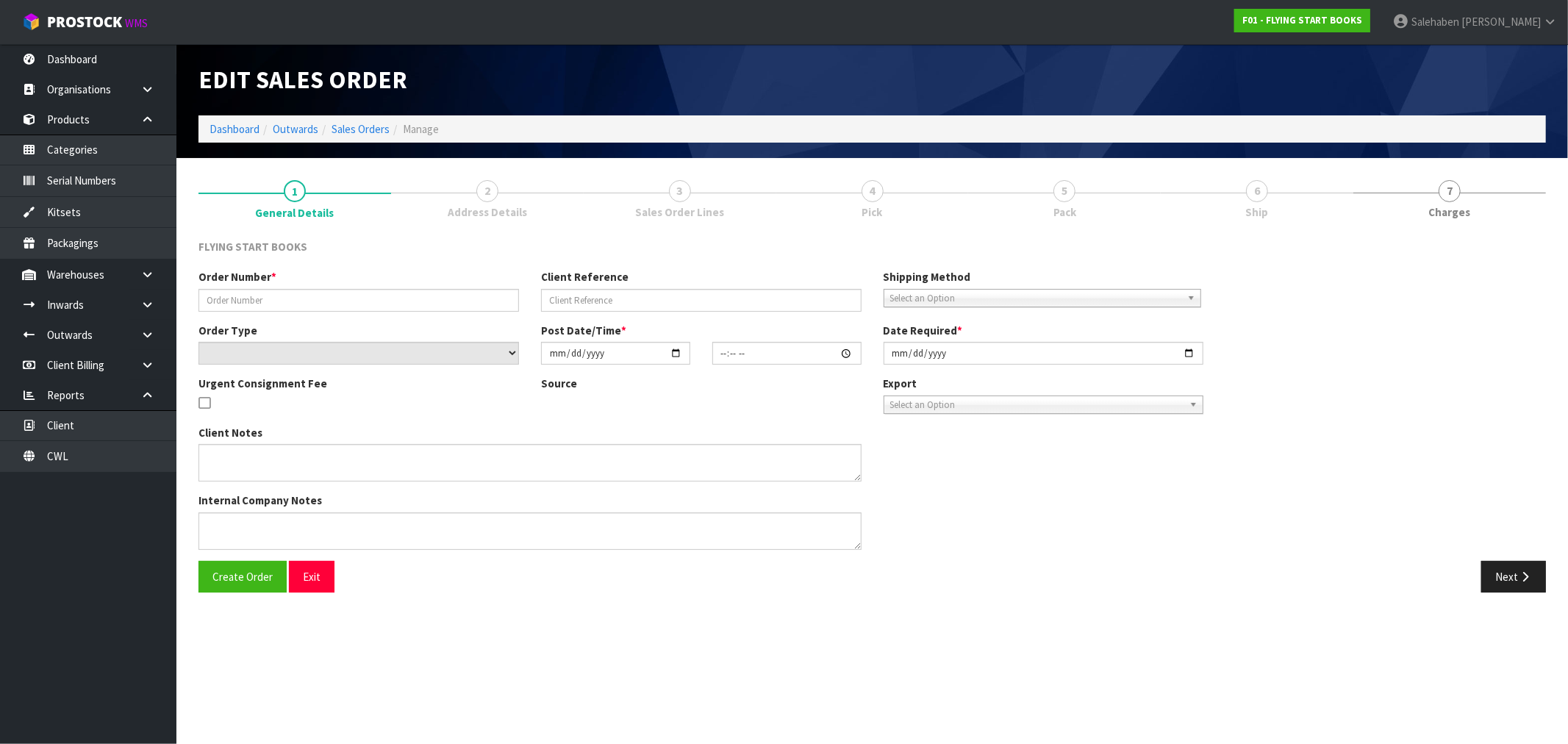 type on "12FSB06INF25_2425T3" 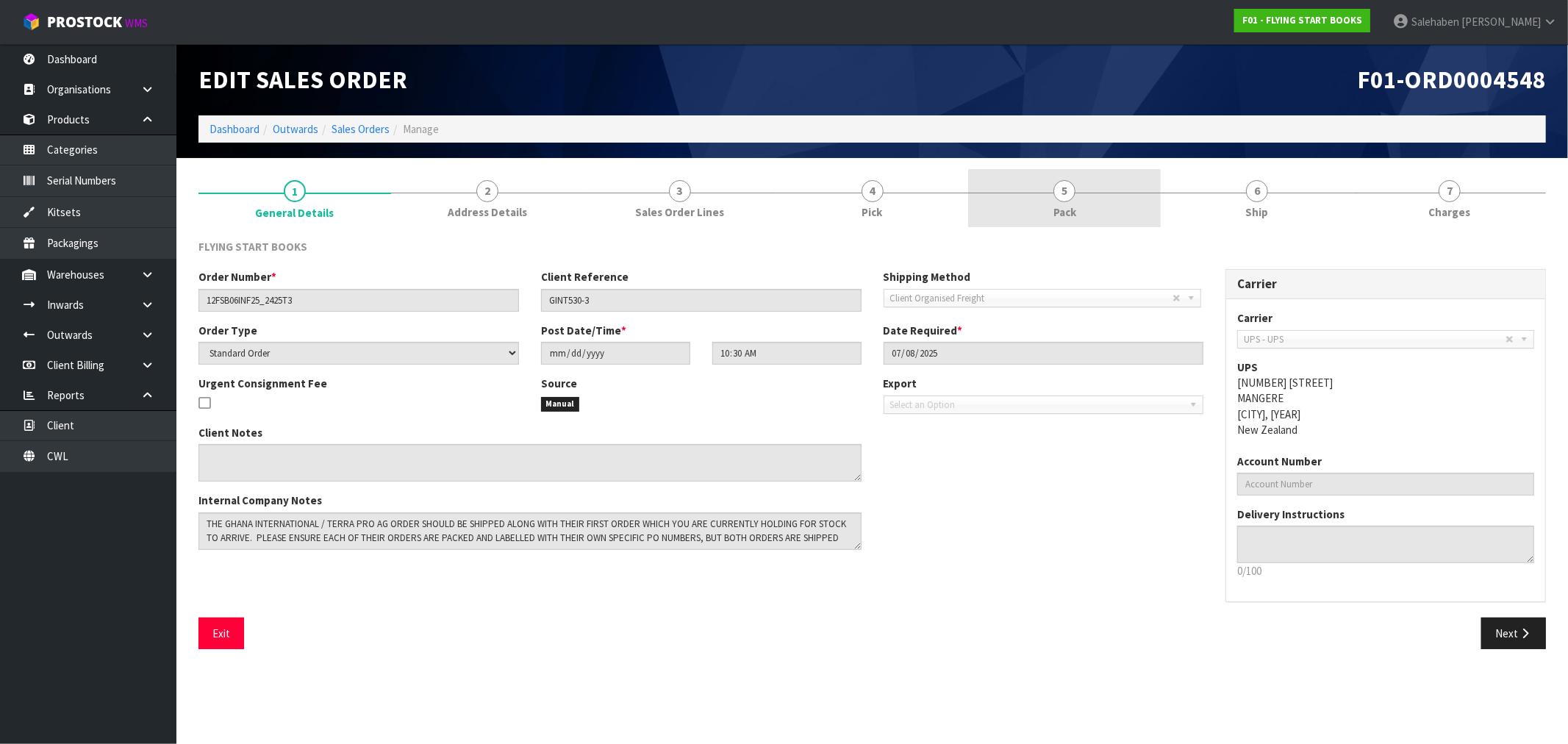click on "Pack" at bounding box center (1064, 212) 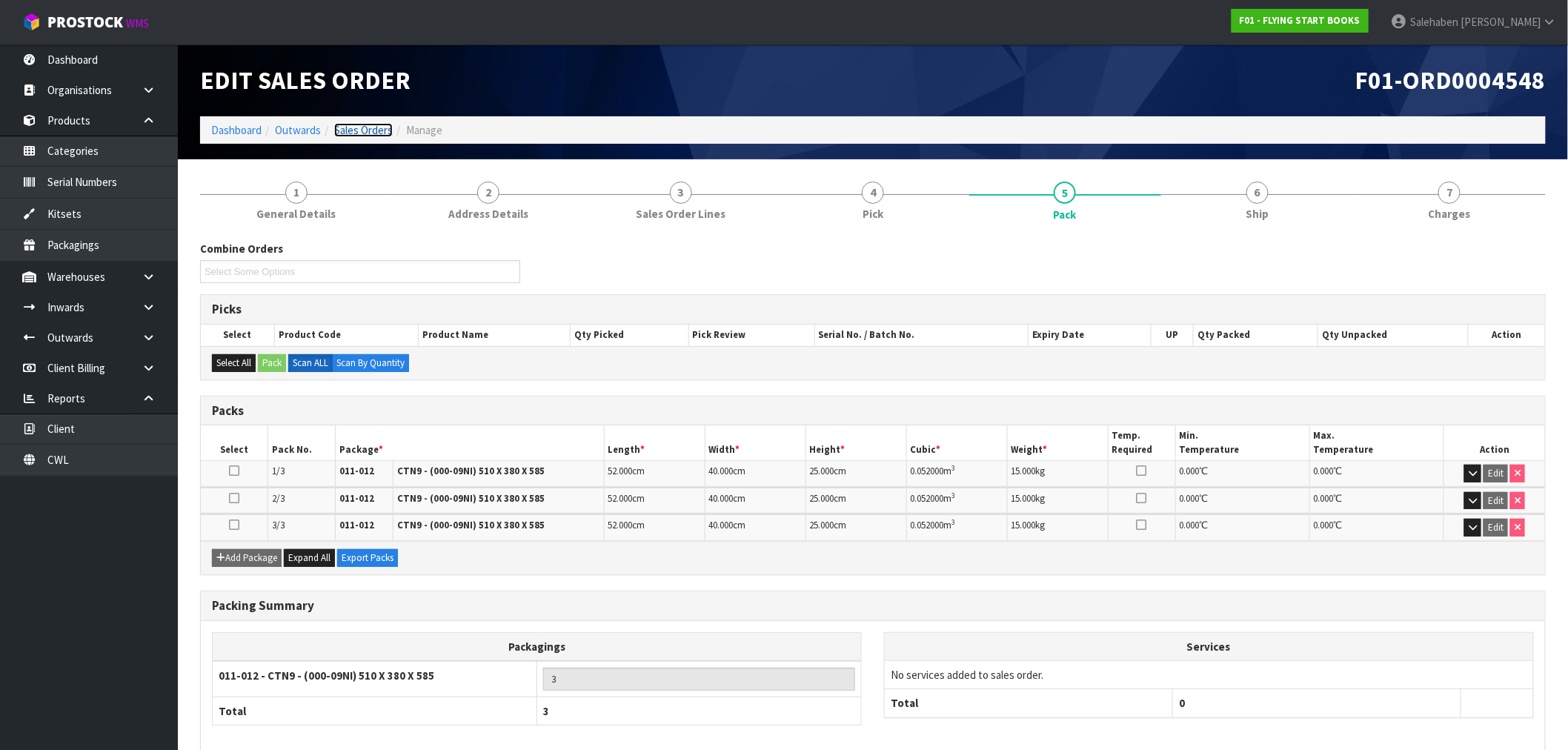 click on "Sales Orders" at bounding box center (363, 130) 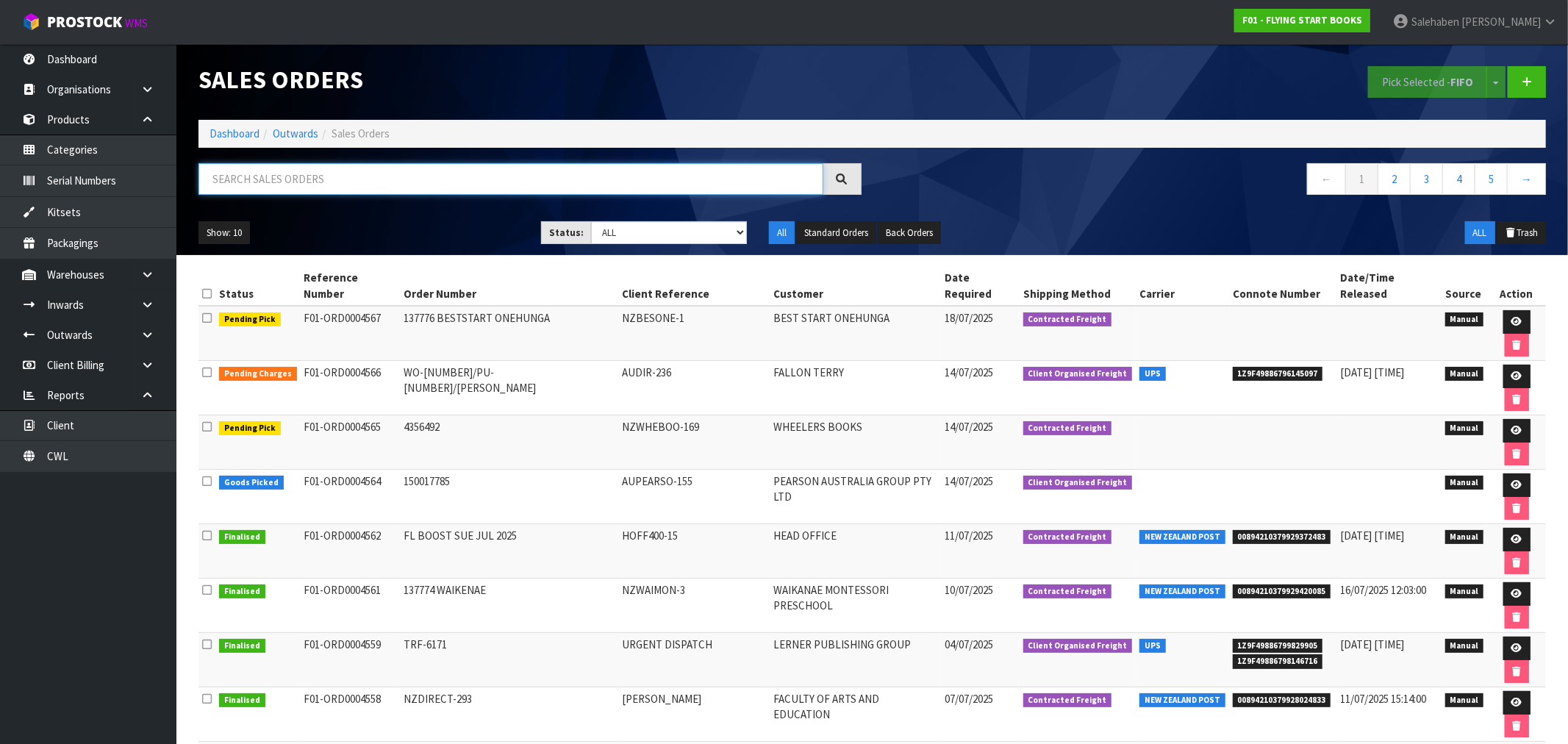 click at bounding box center [511, 179] 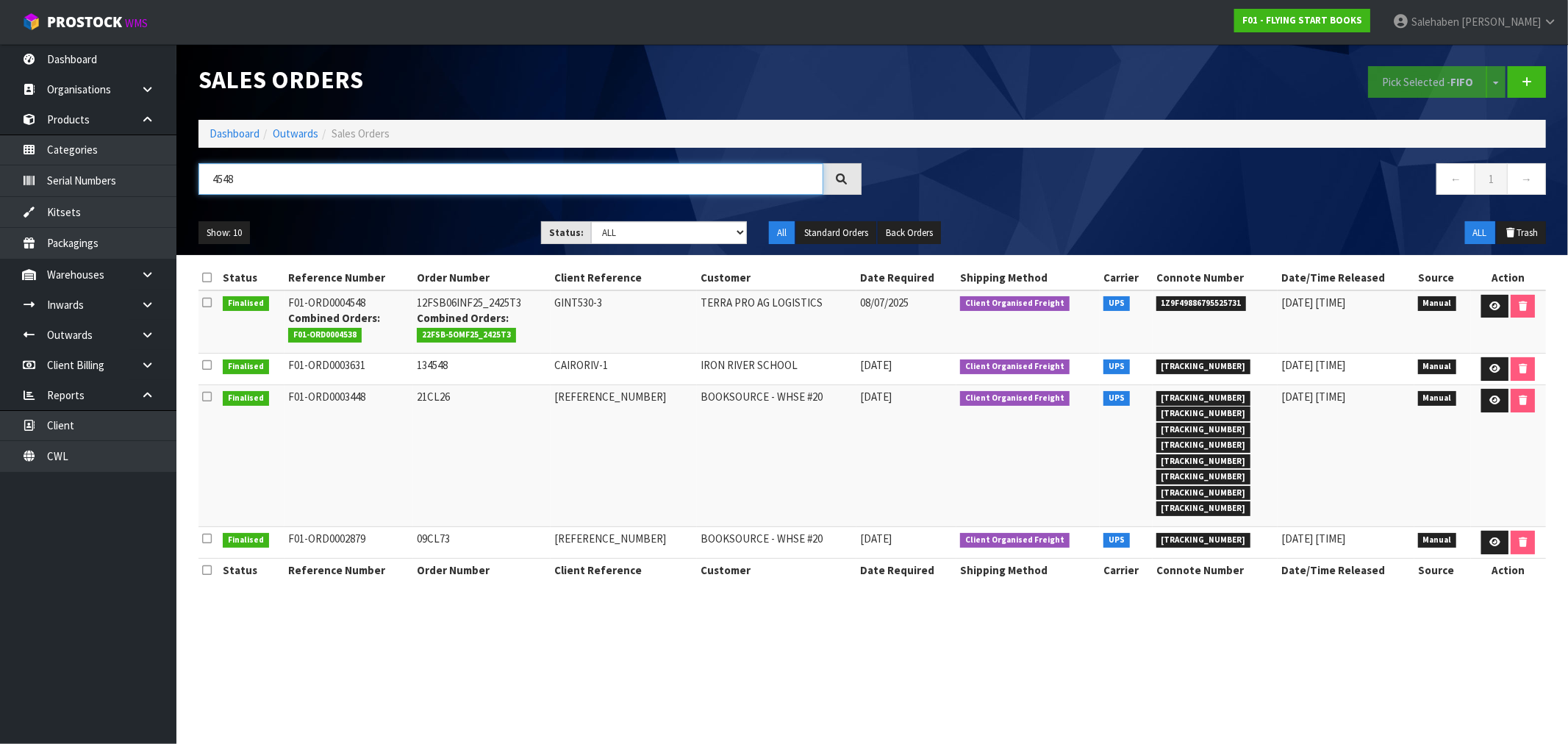 drag, startPoint x: 248, startPoint y: 174, endPoint x: 191, endPoint y: 179, distance: 57.21888 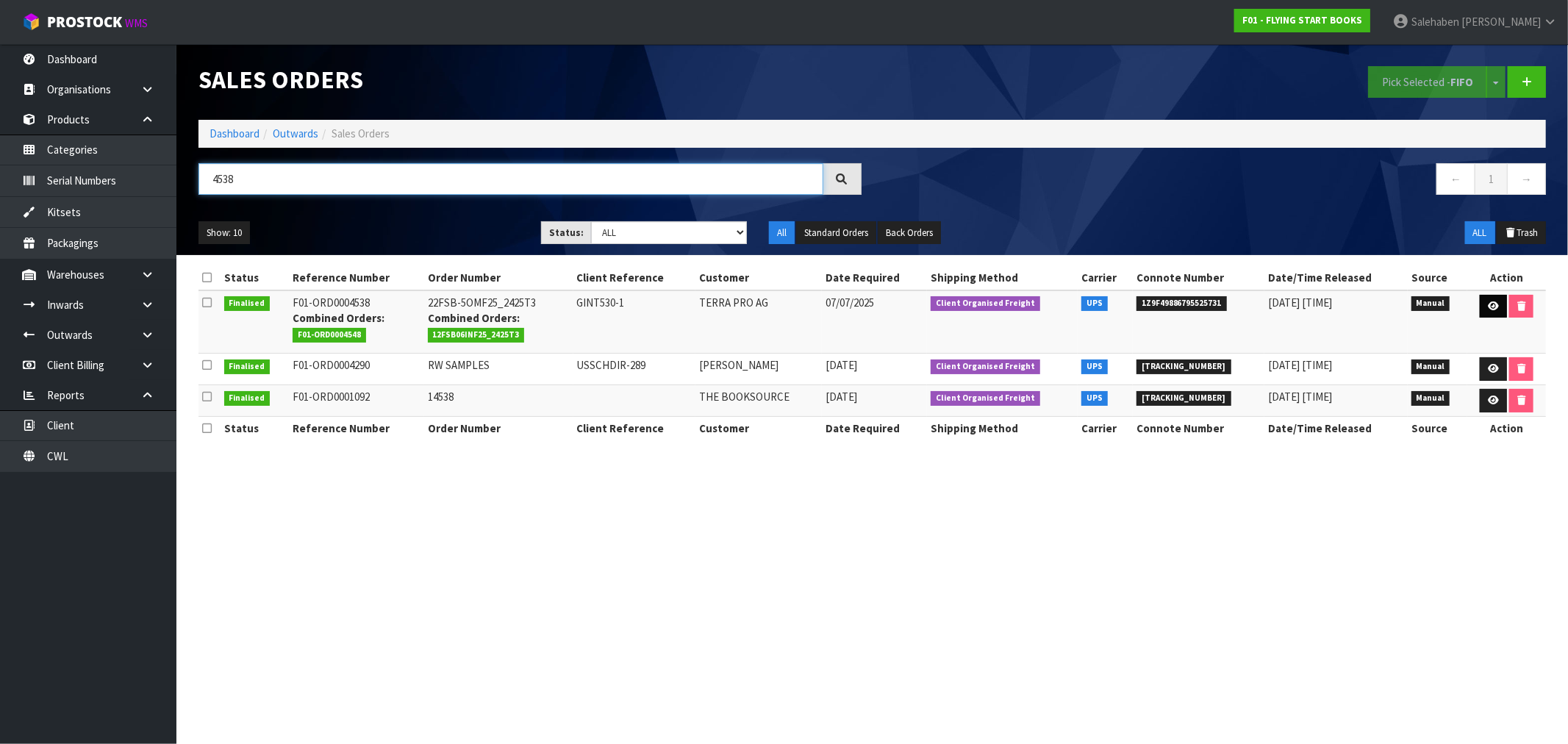 type on "4538" 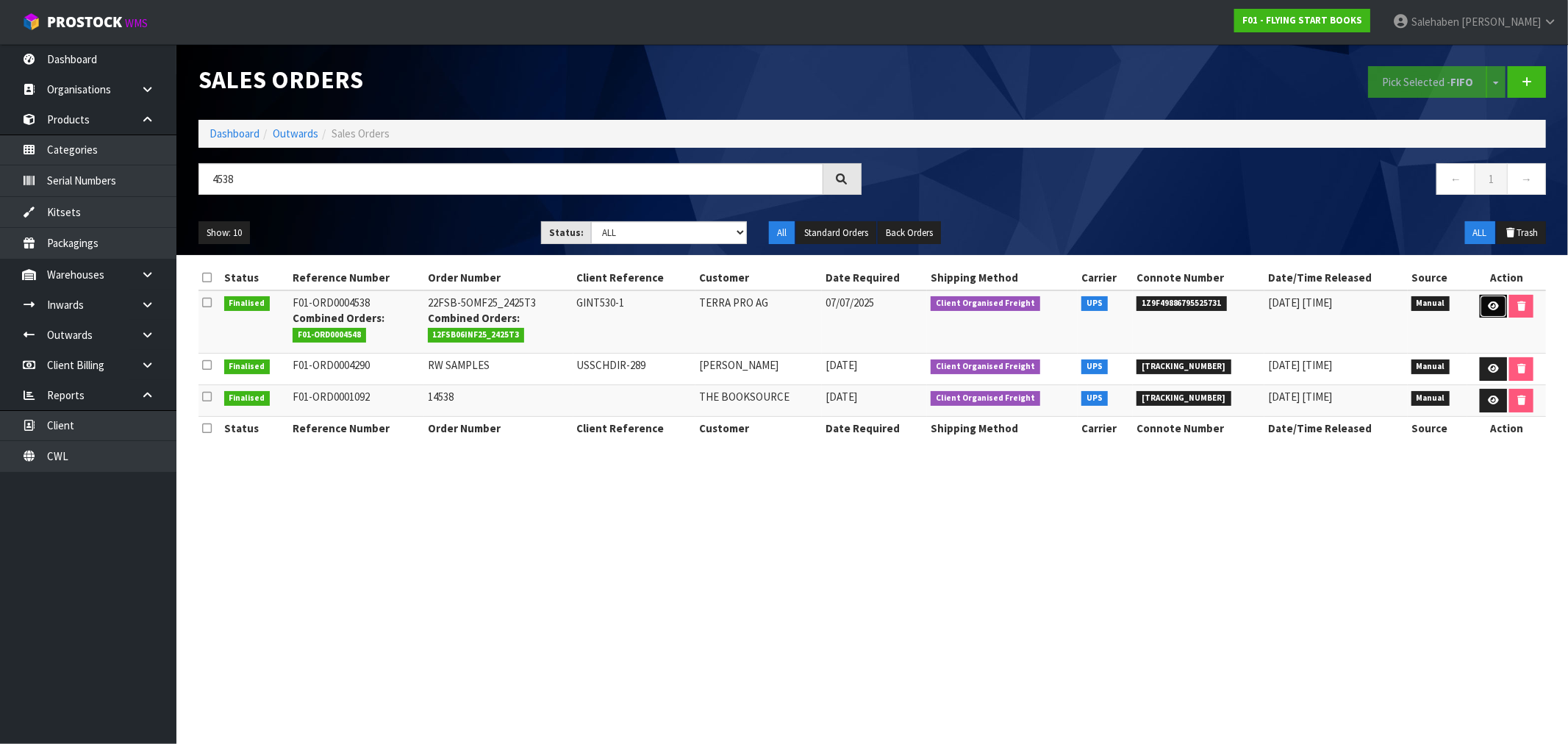 click at bounding box center (1493, 307) 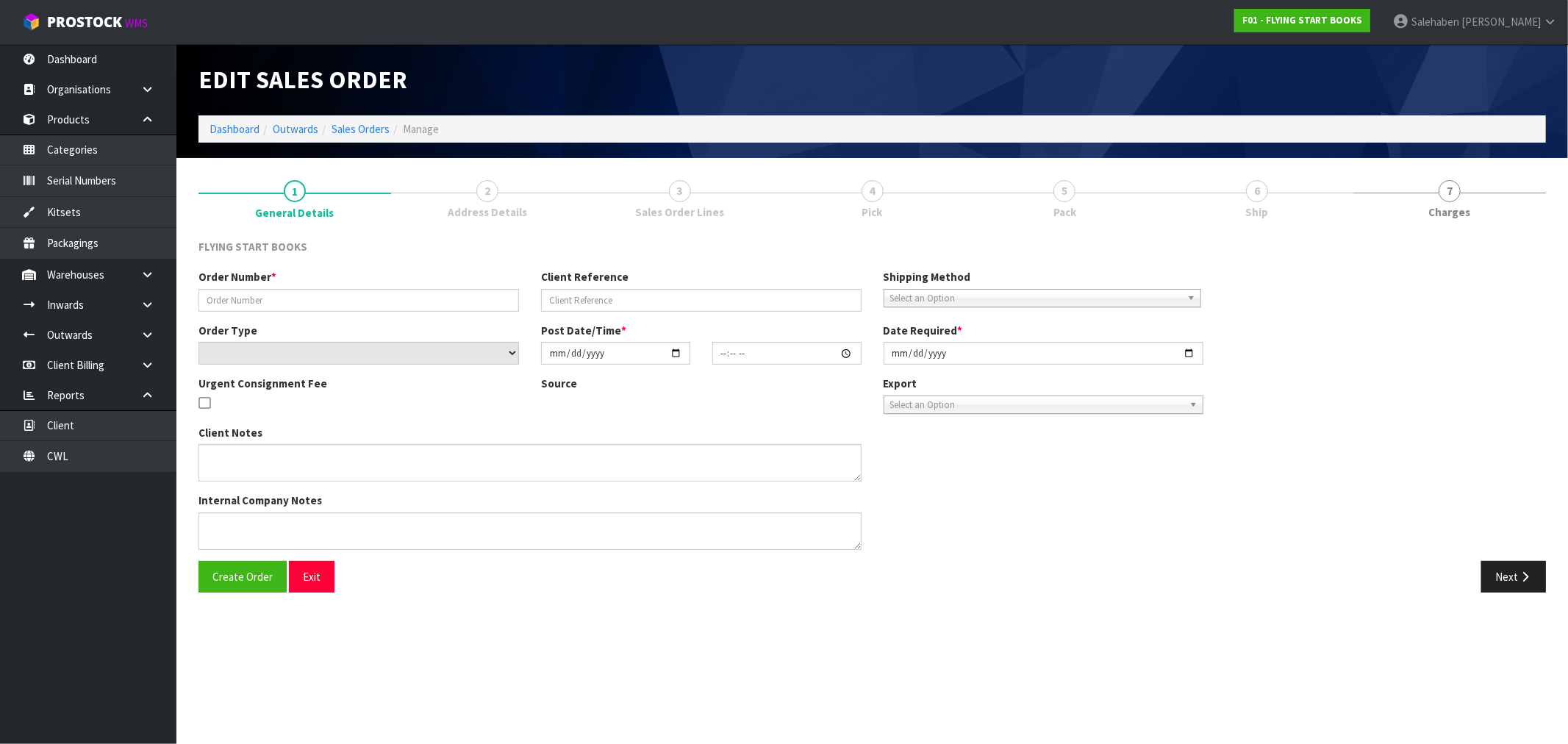 type on "22FSB-5OMF25_2425T3" 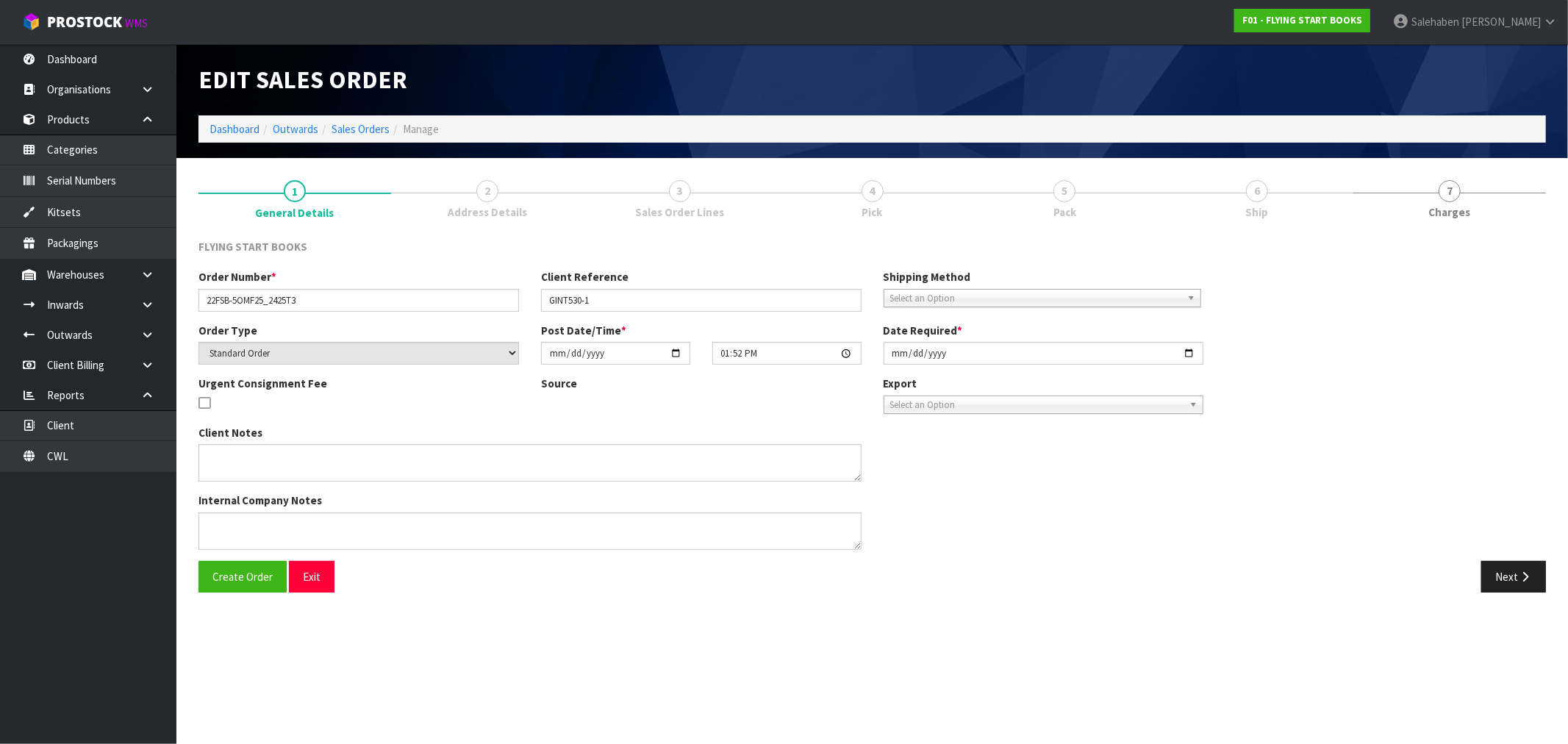 type on "2025-07-07" 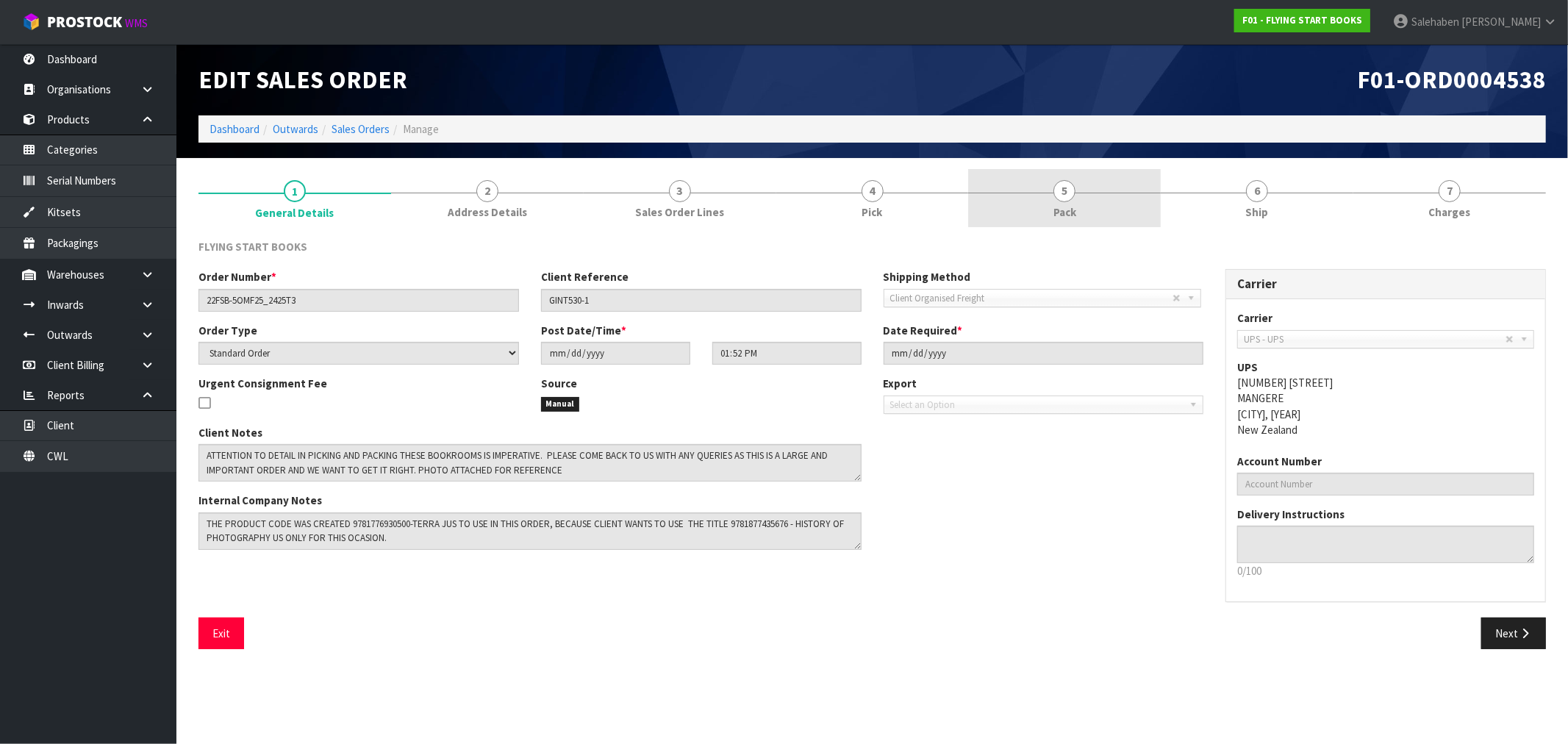 click on "5" at bounding box center [1064, 191] 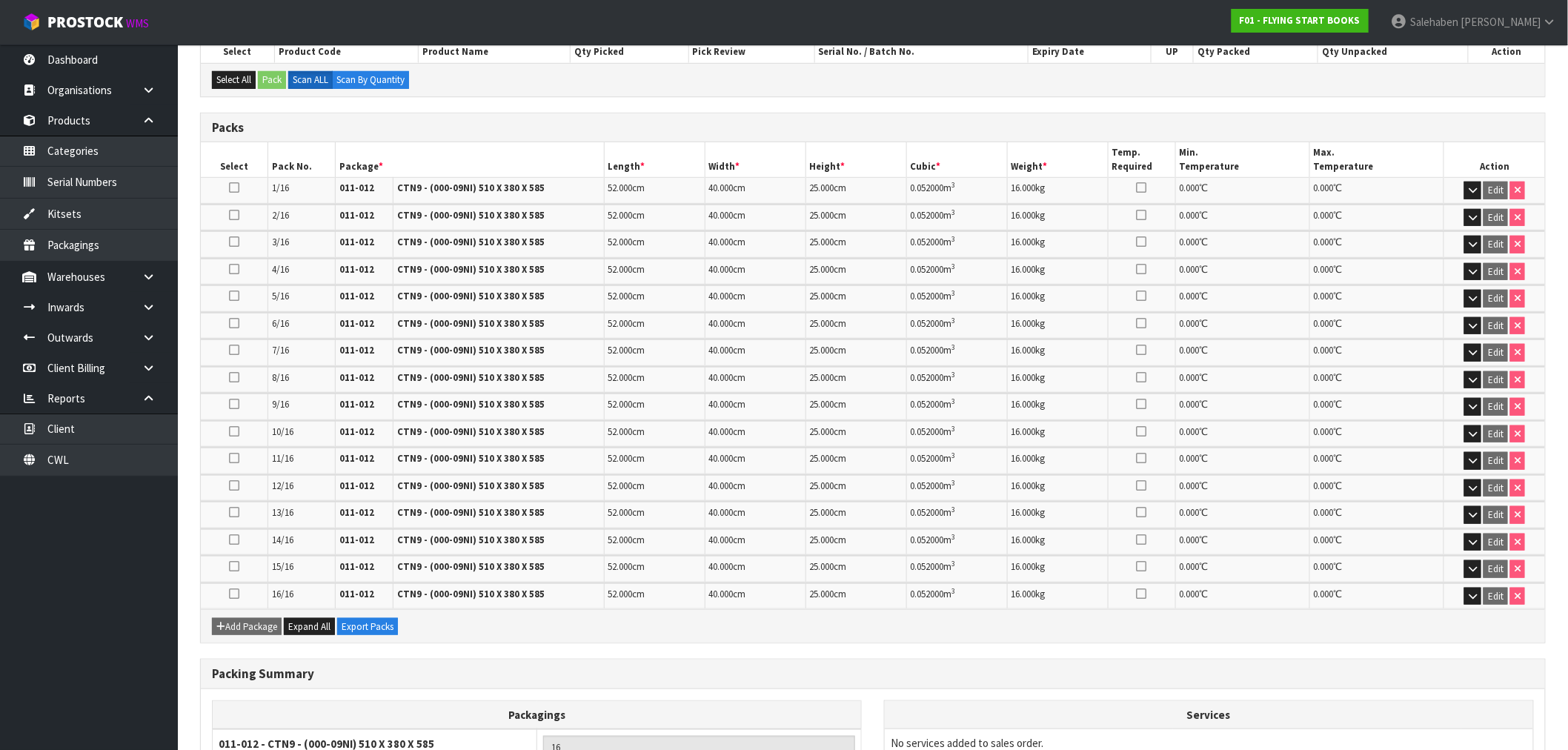 scroll, scrollTop: 418, scrollLeft: 0, axis: vertical 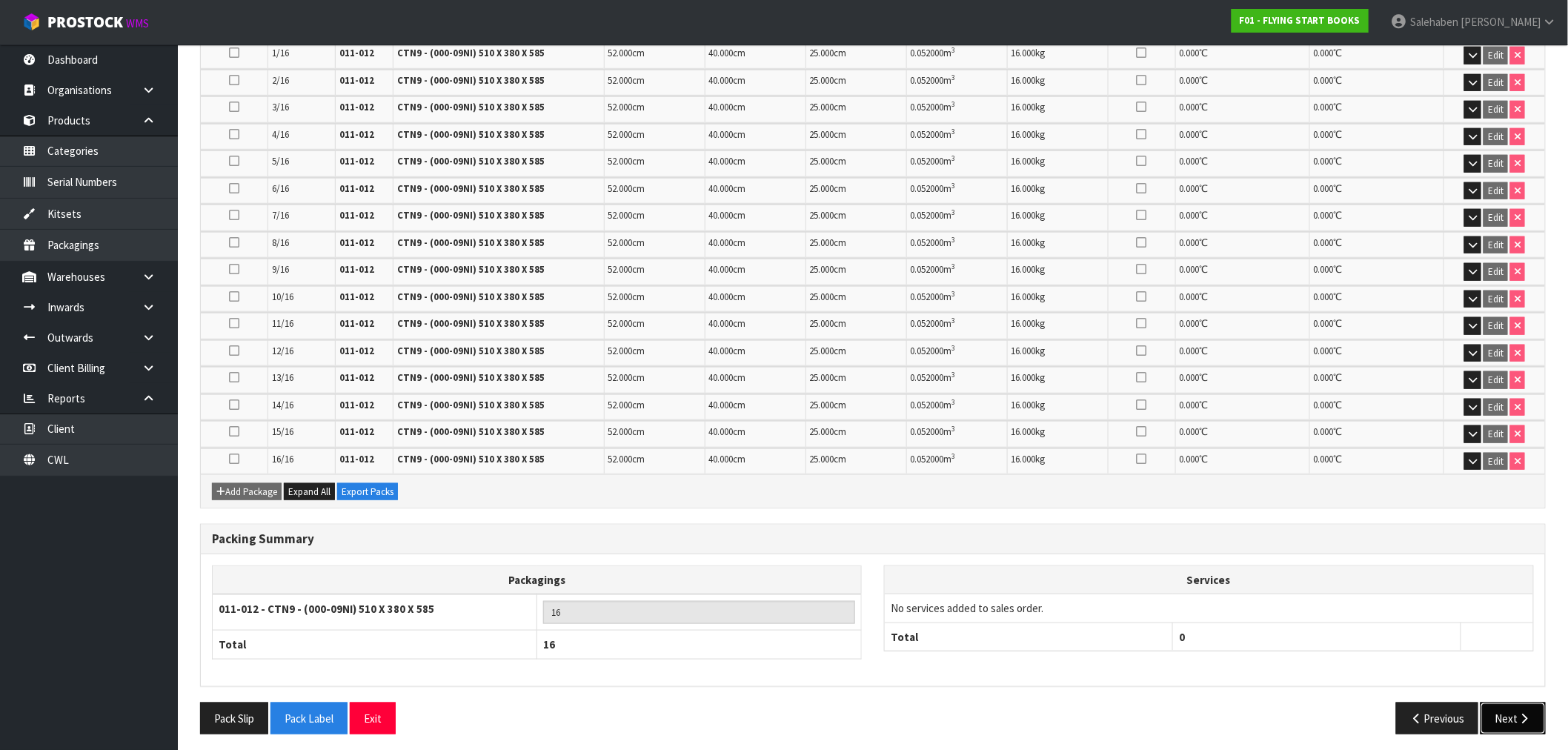 click on "Next" at bounding box center [1513, 718] 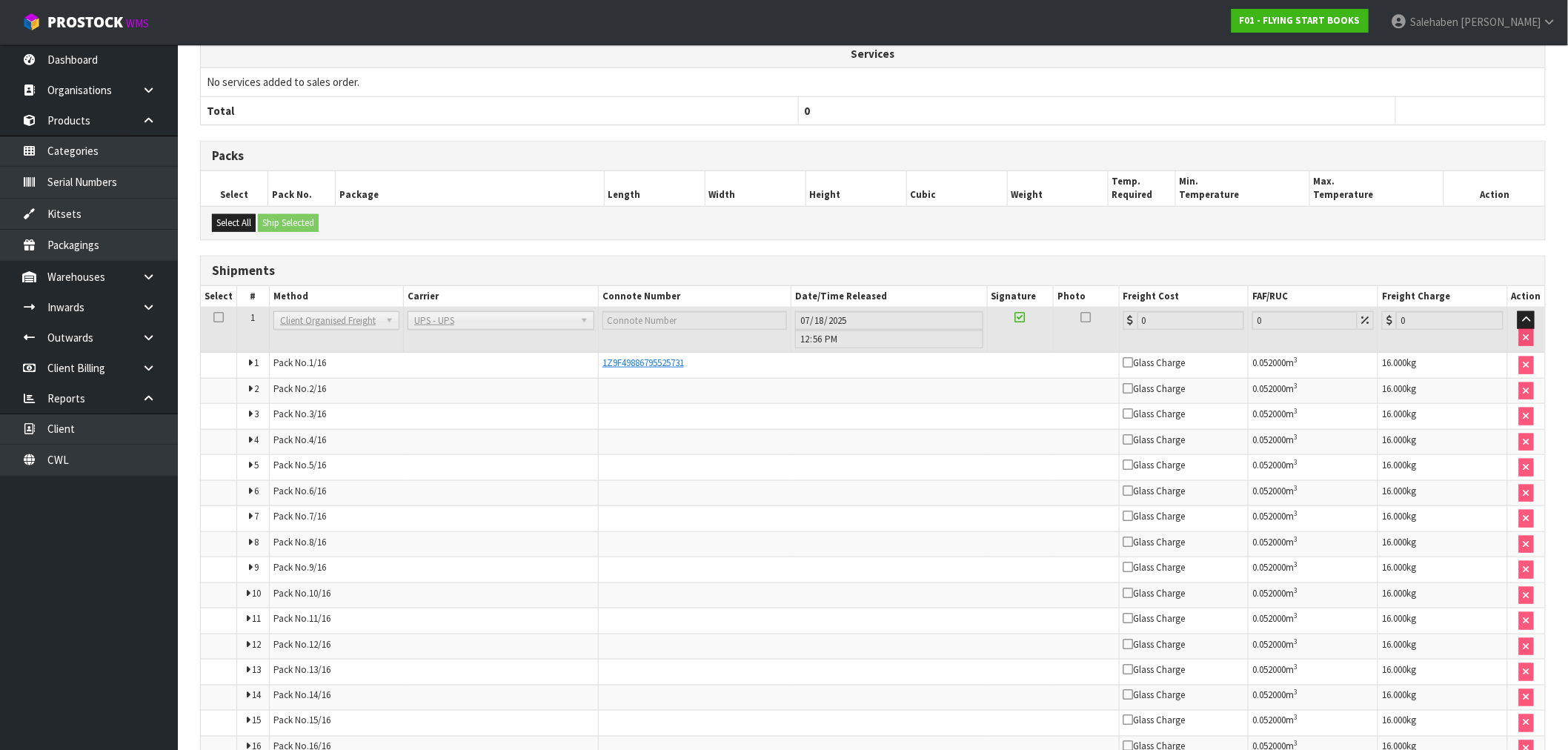 scroll, scrollTop: 573, scrollLeft: 0, axis: vertical 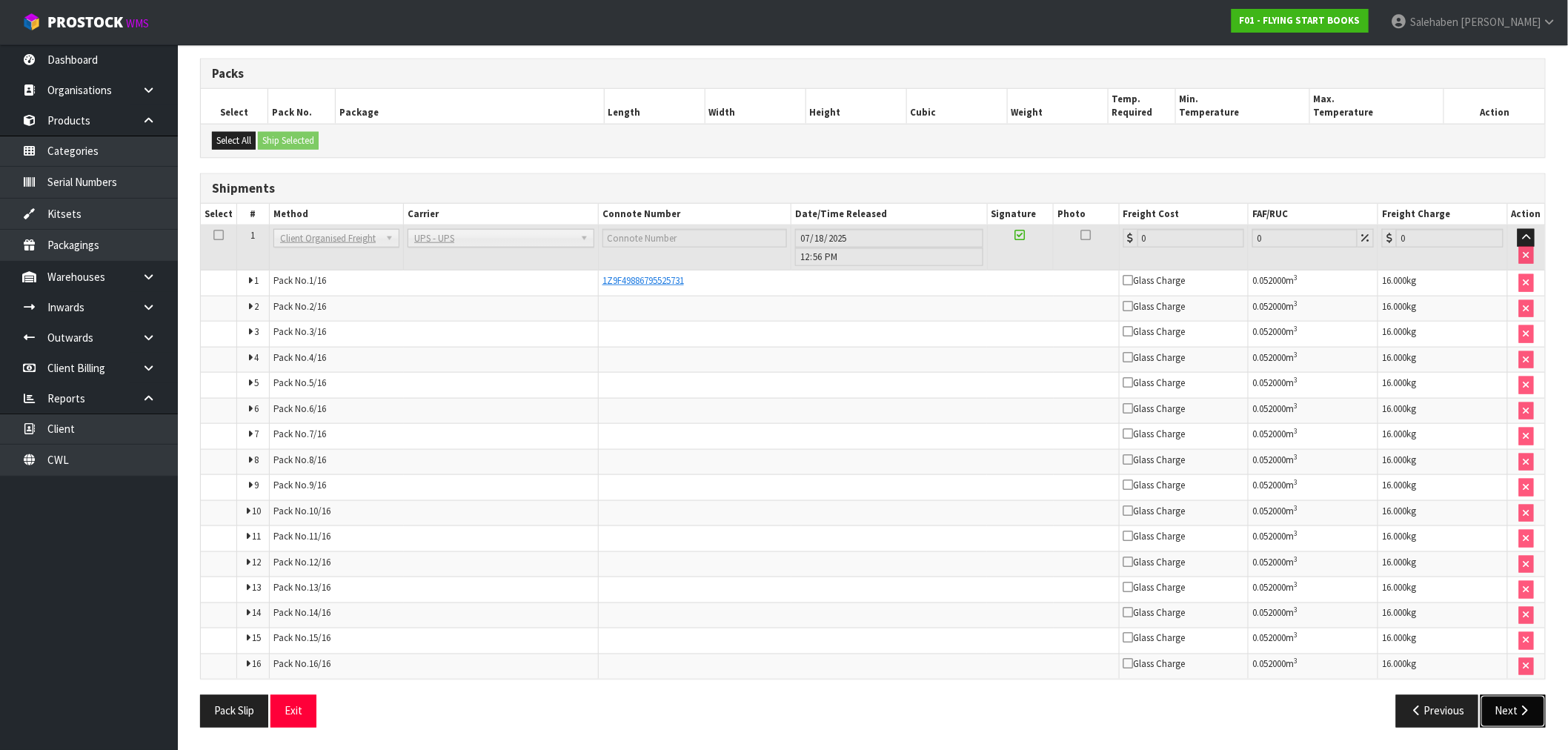 click on "Next" at bounding box center [1513, 711] 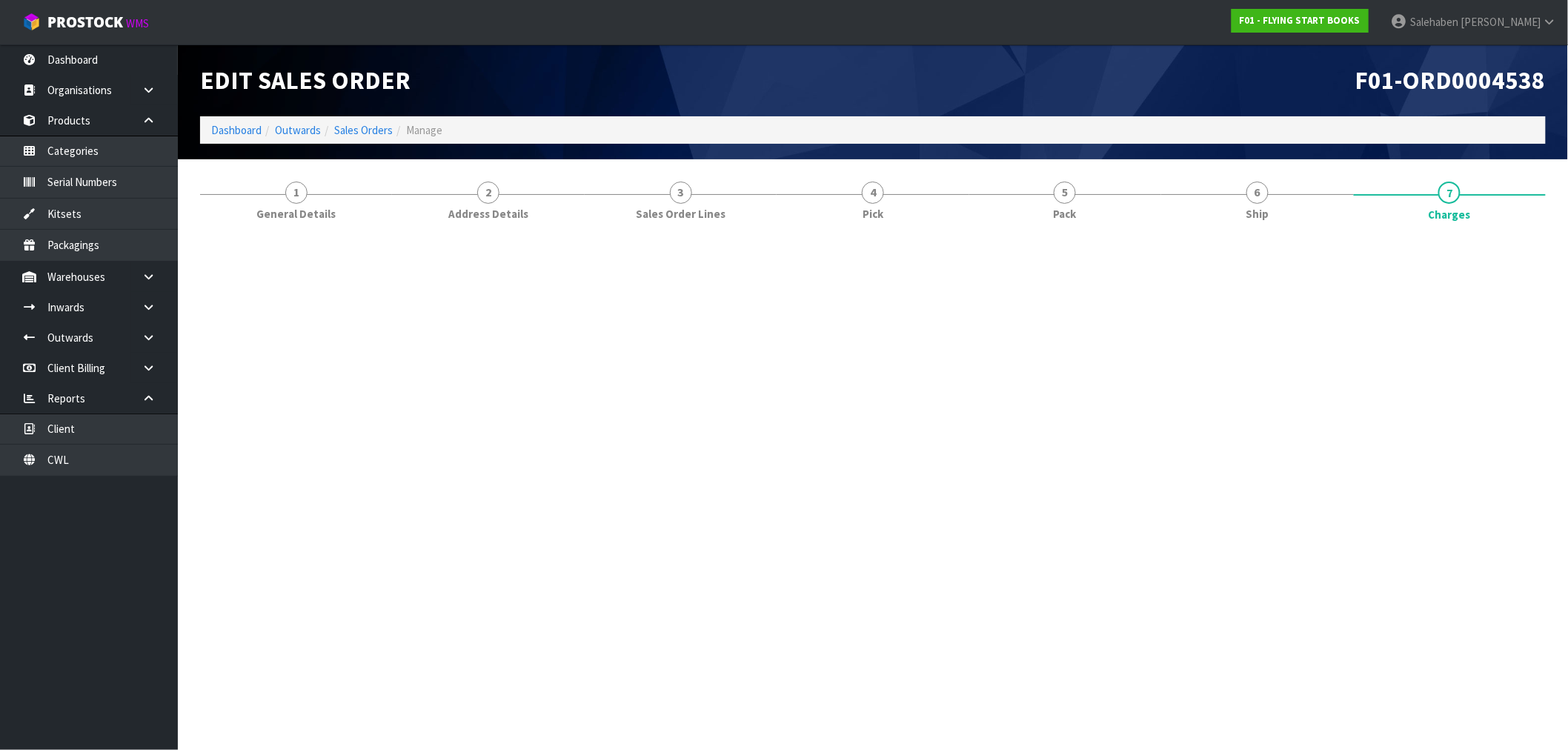 scroll, scrollTop: 0, scrollLeft: 0, axis: both 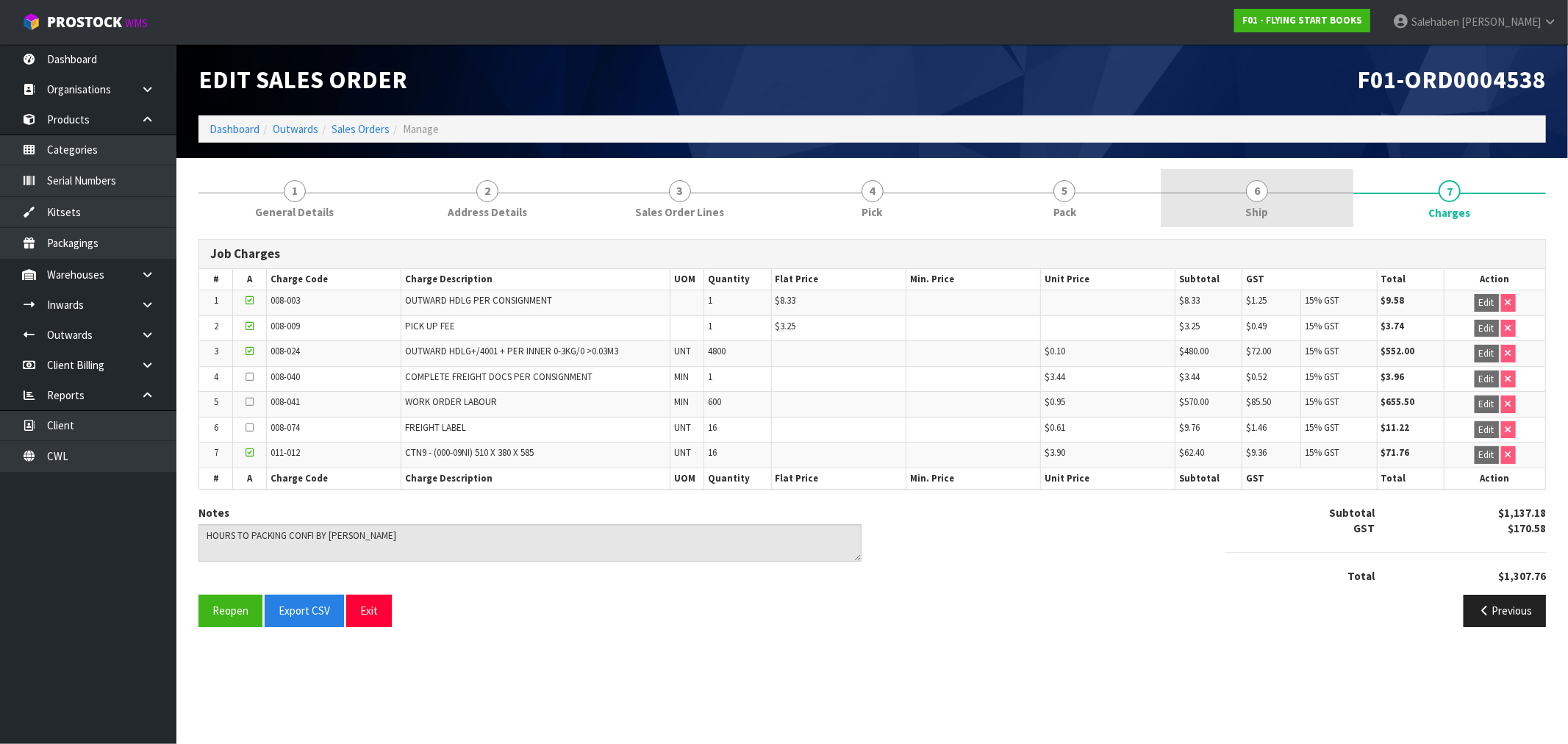 click on "6
Ship" at bounding box center [1257, 198] 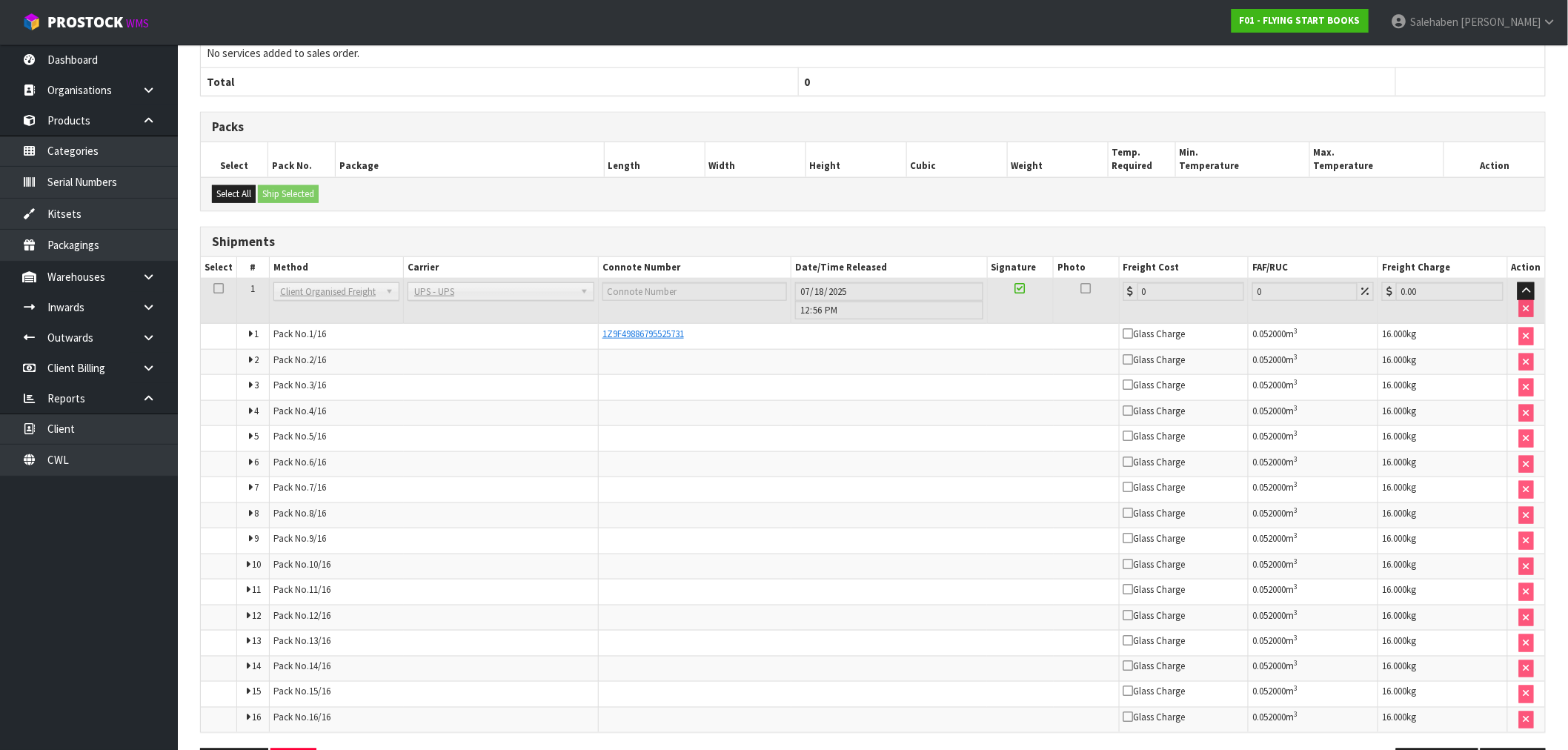 scroll, scrollTop: 573, scrollLeft: 0, axis: vertical 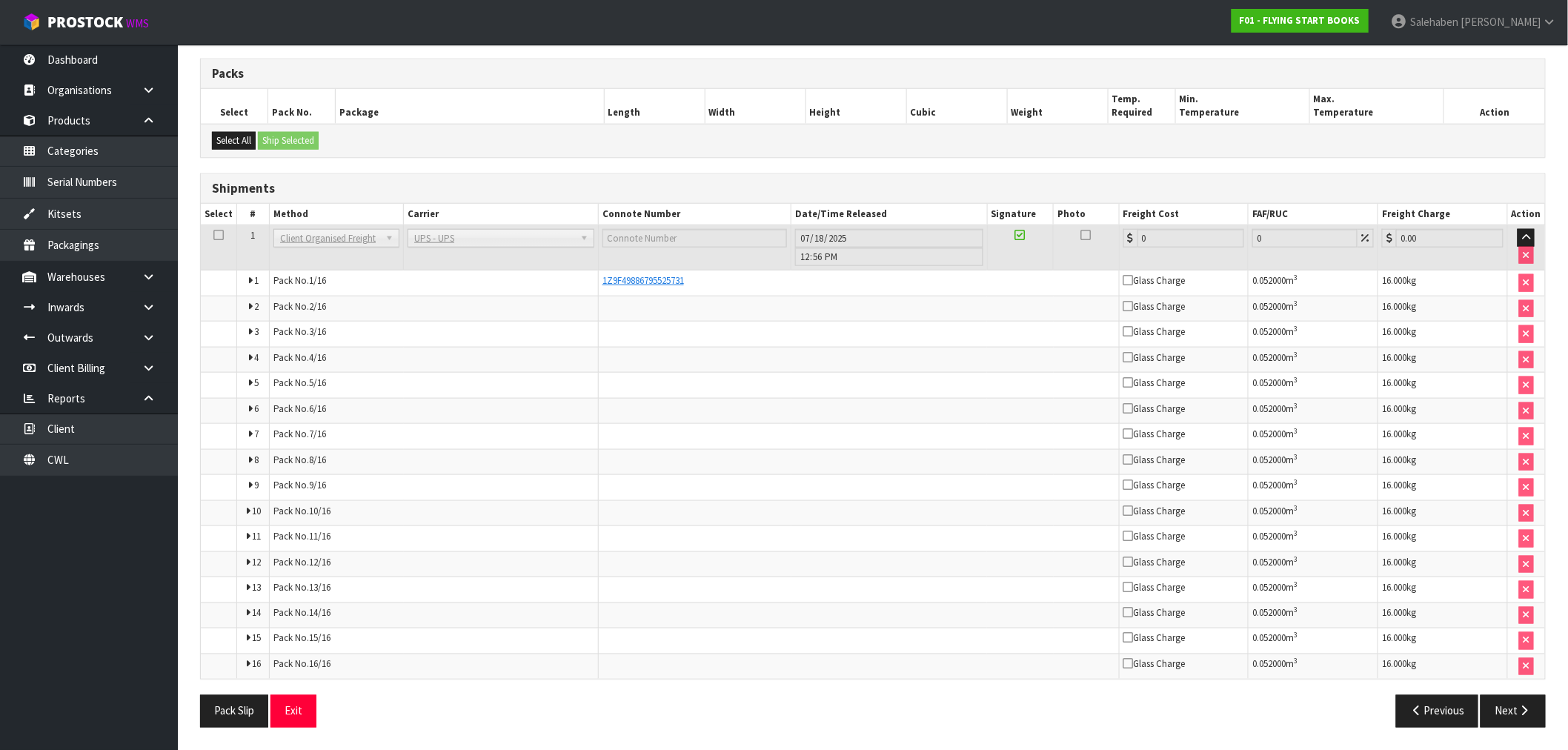 click at bounding box center (858, 564) 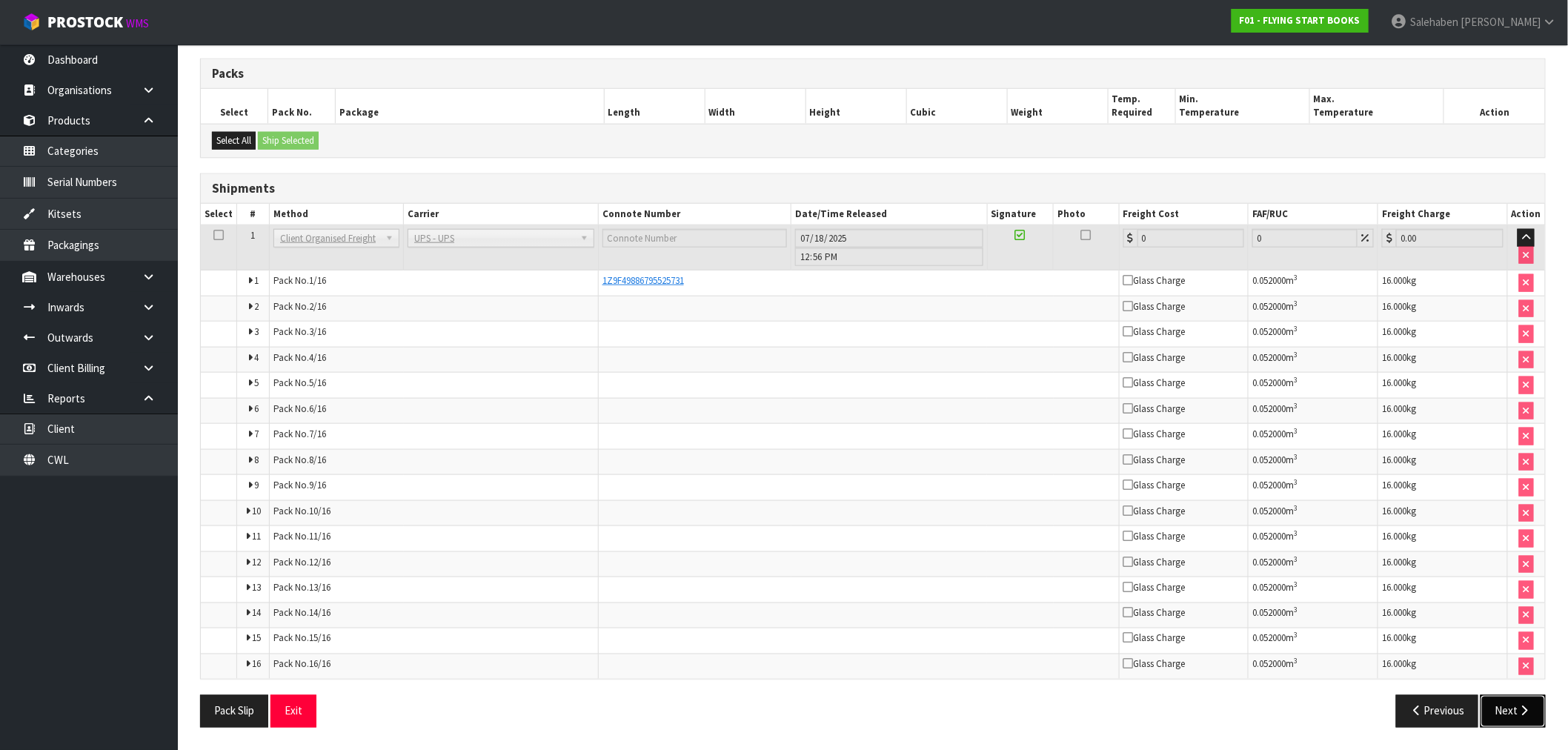 drag, startPoint x: 1512, startPoint y: 713, endPoint x: 974, endPoint y: 743, distance: 538.8358 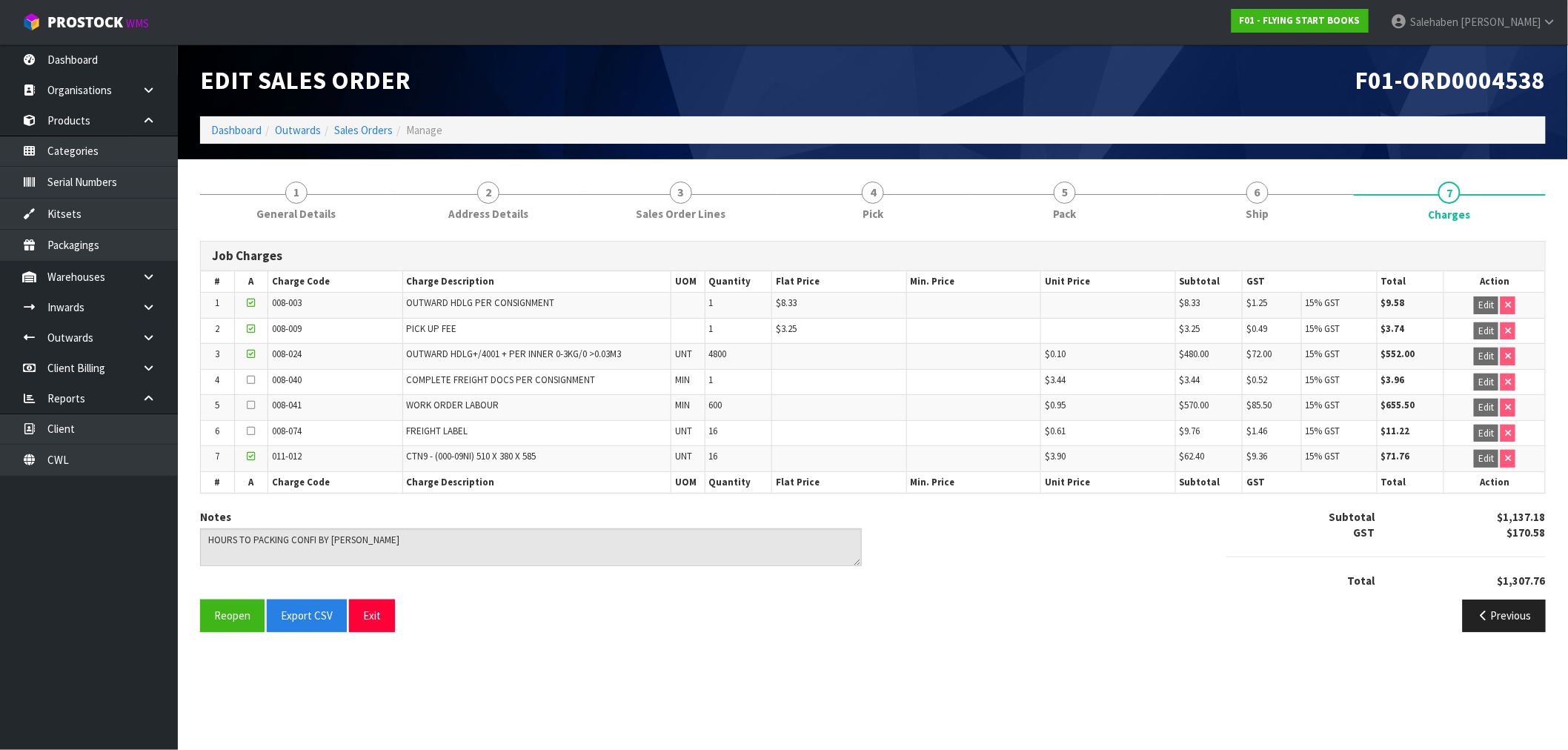 scroll, scrollTop: 0, scrollLeft: 0, axis: both 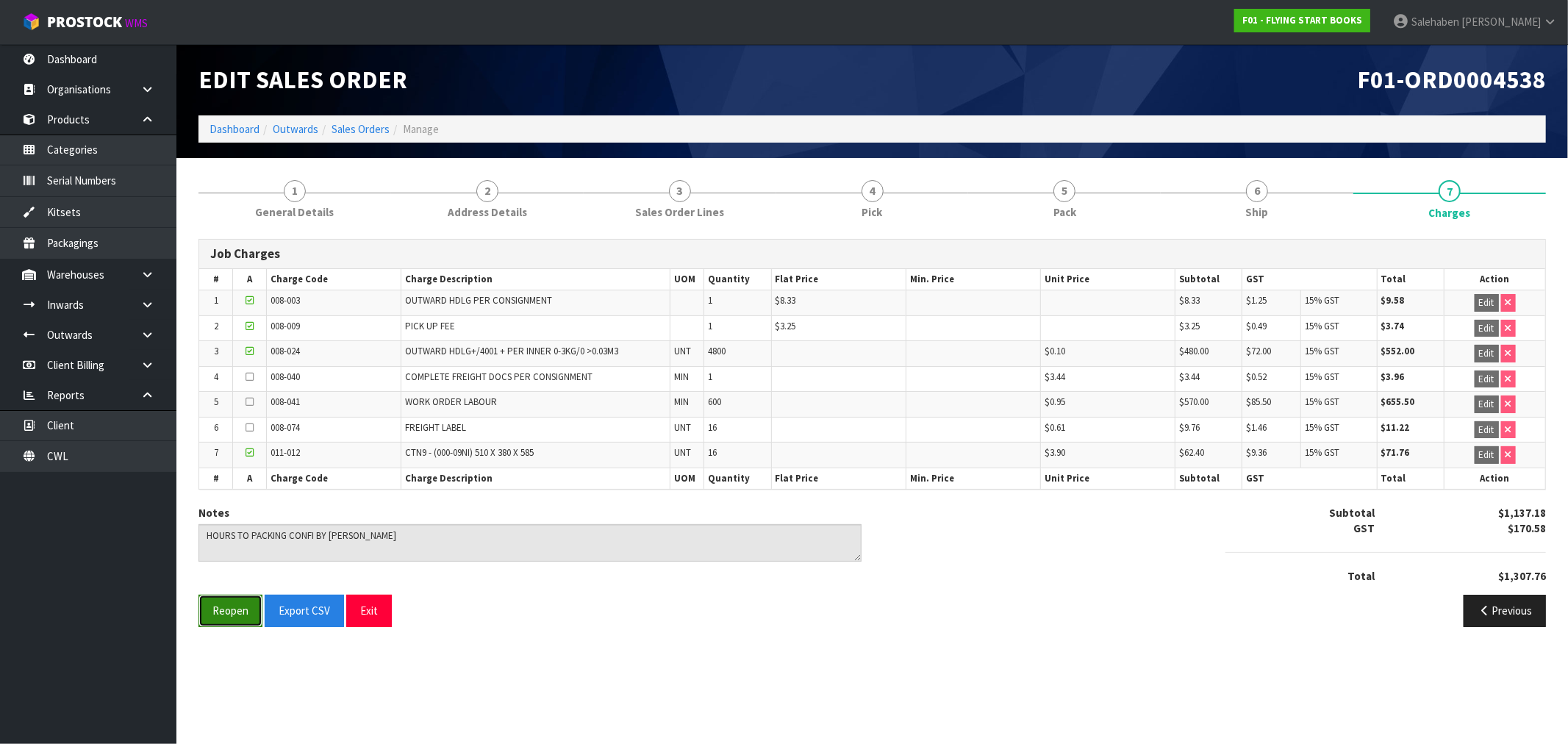 click on "Reopen" at bounding box center [230, 610] 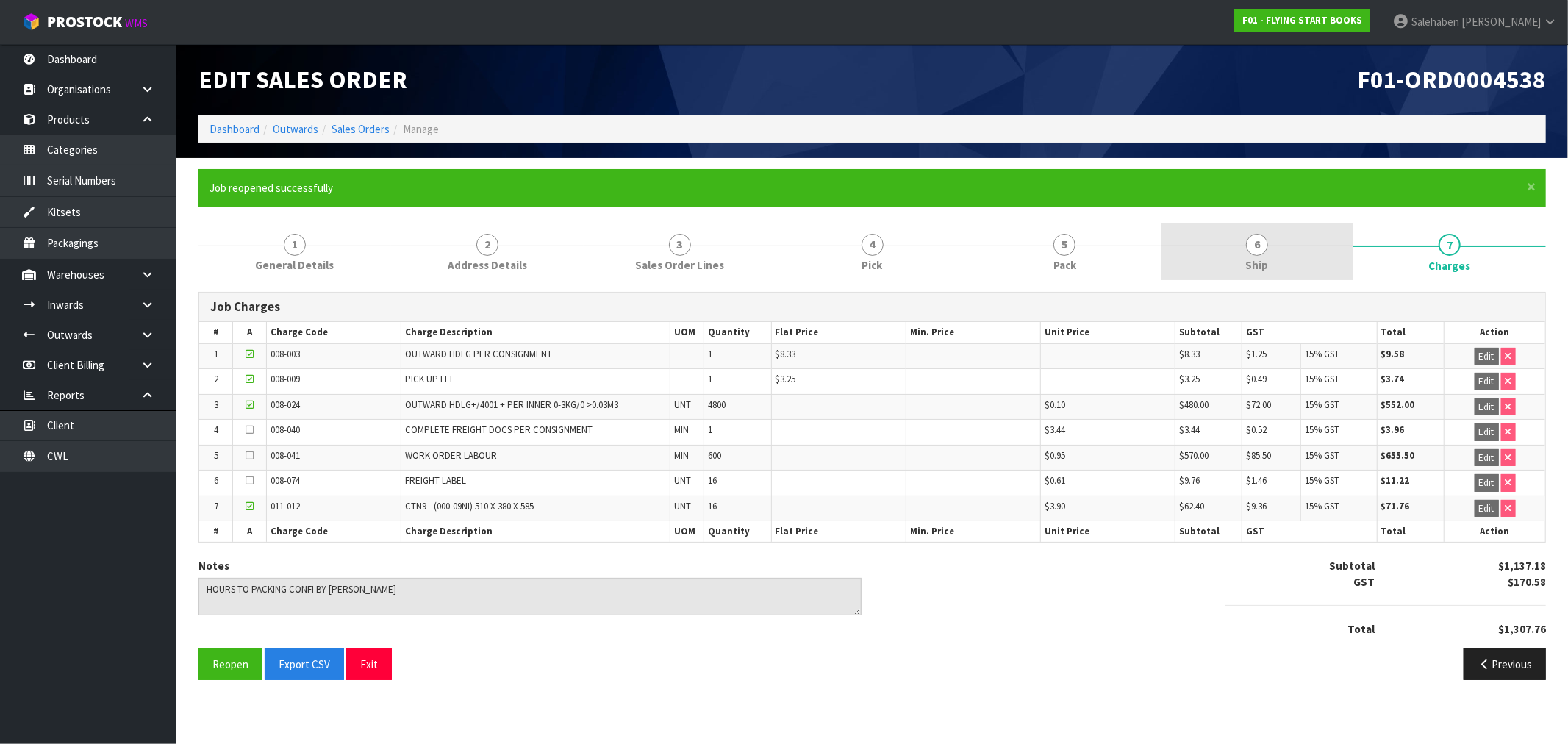drag, startPoint x: 1259, startPoint y: 261, endPoint x: 1226, endPoint y: 280, distance: 38.07887 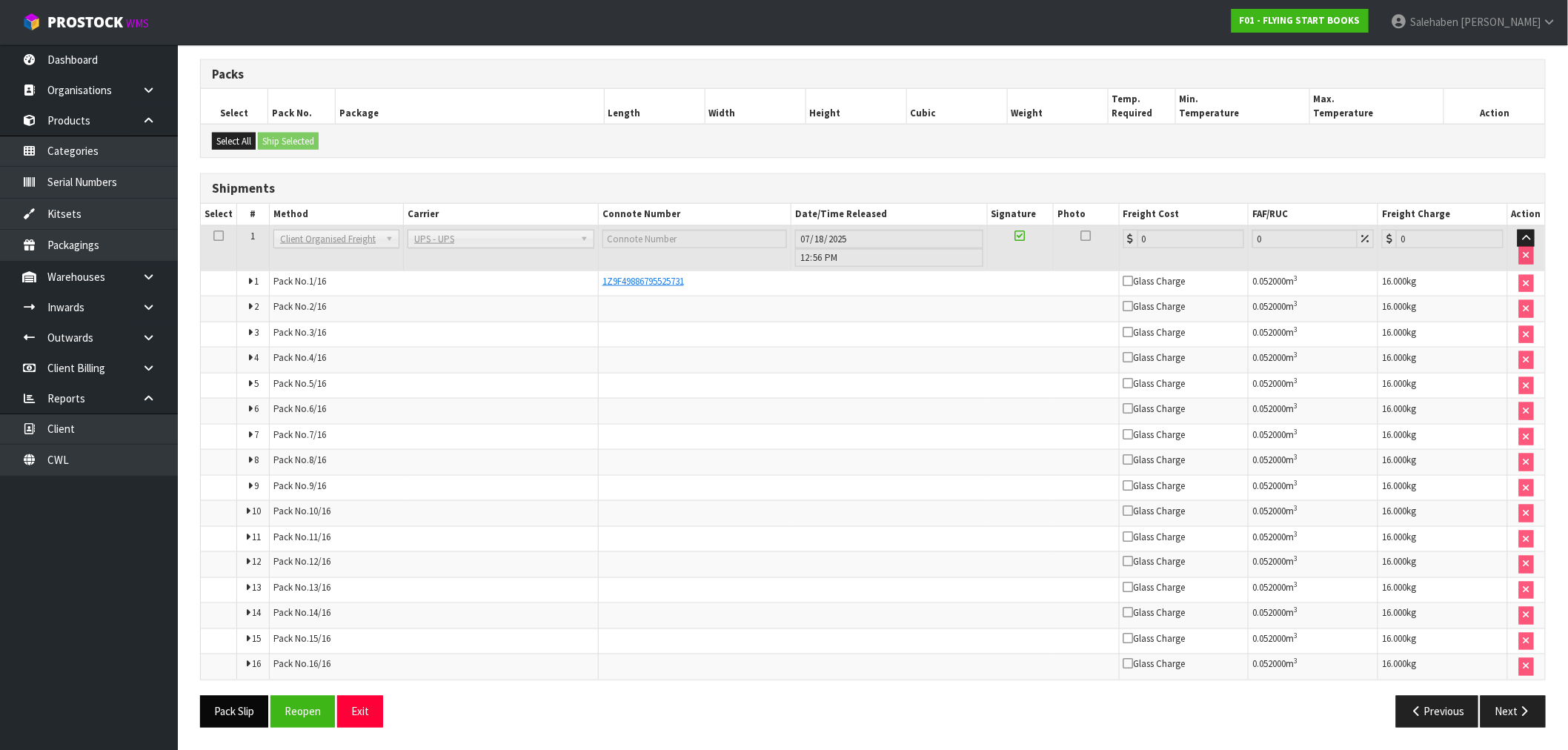 scroll, scrollTop: 627, scrollLeft: 0, axis: vertical 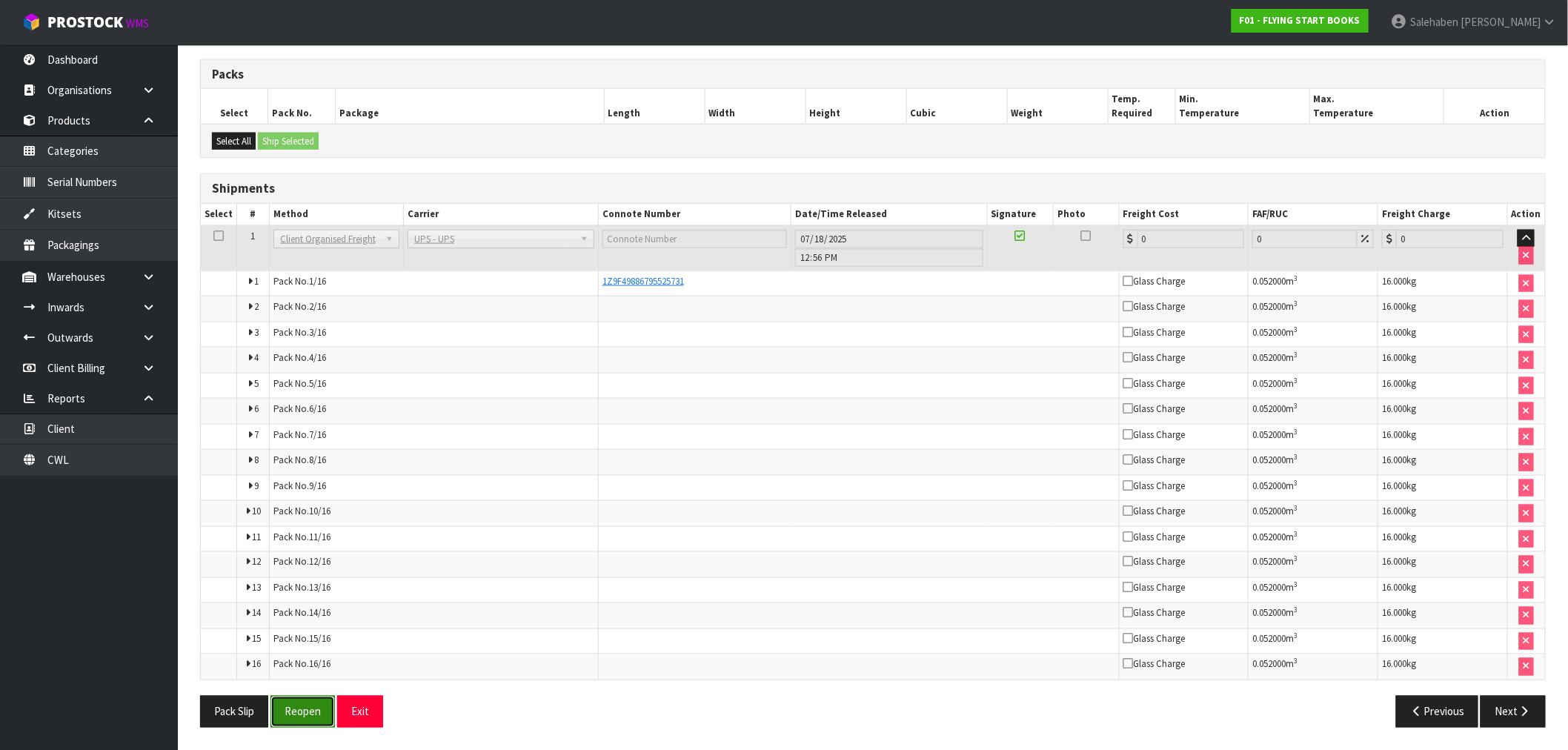 click on "Reopen" at bounding box center [302, 711] 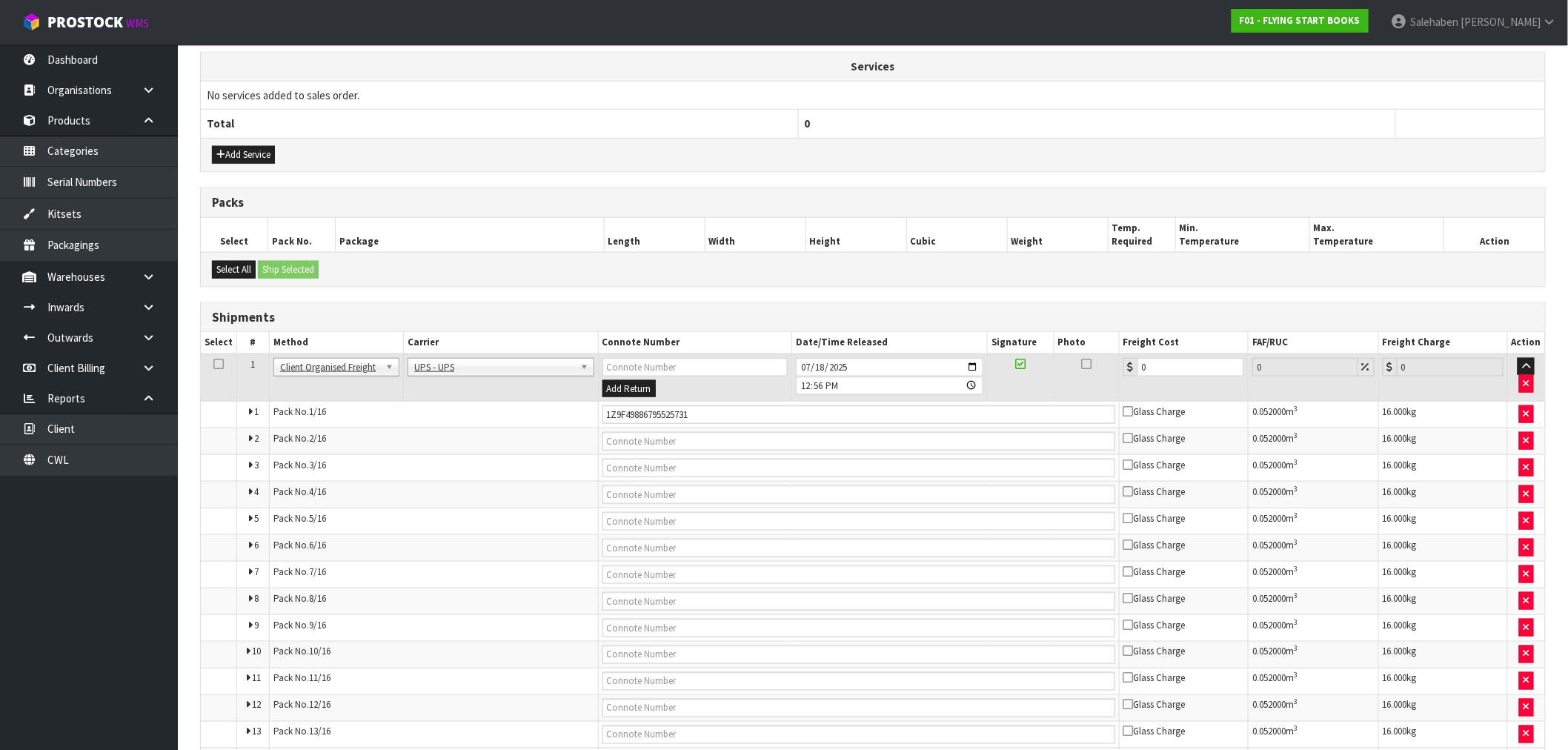 scroll, scrollTop: 576, scrollLeft: 0, axis: vertical 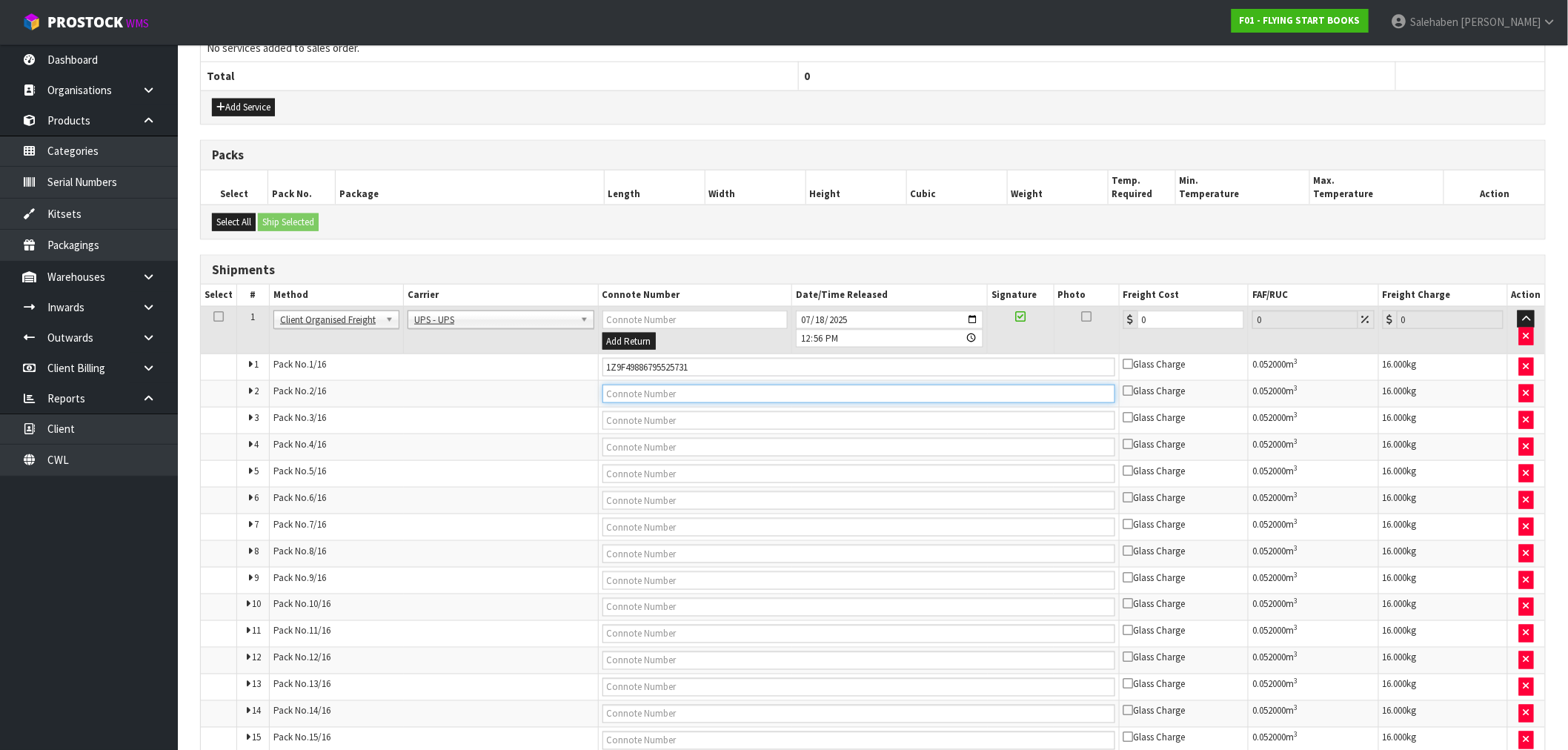 click at bounding box center (859, 394) 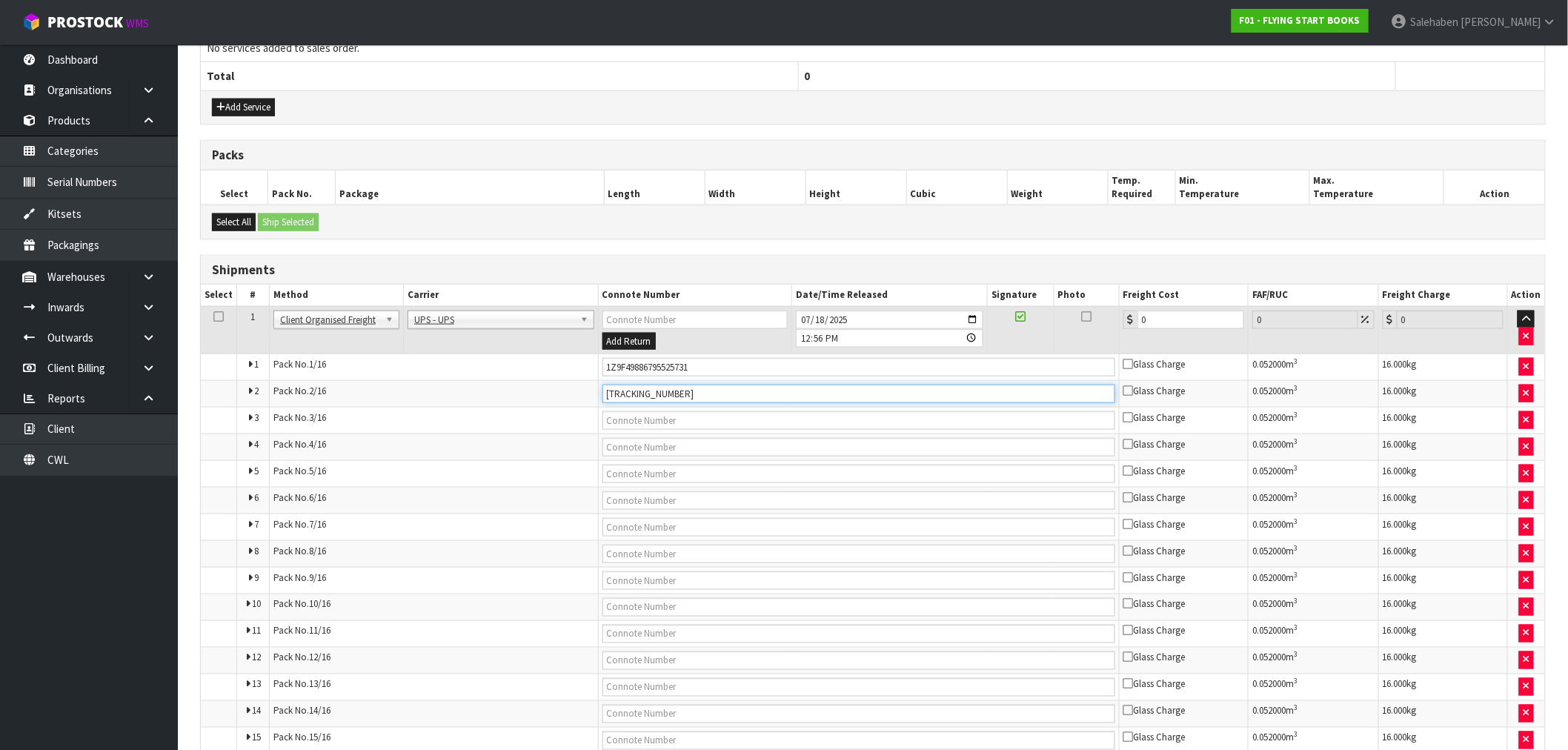 type on "1Z9F49886795755948" 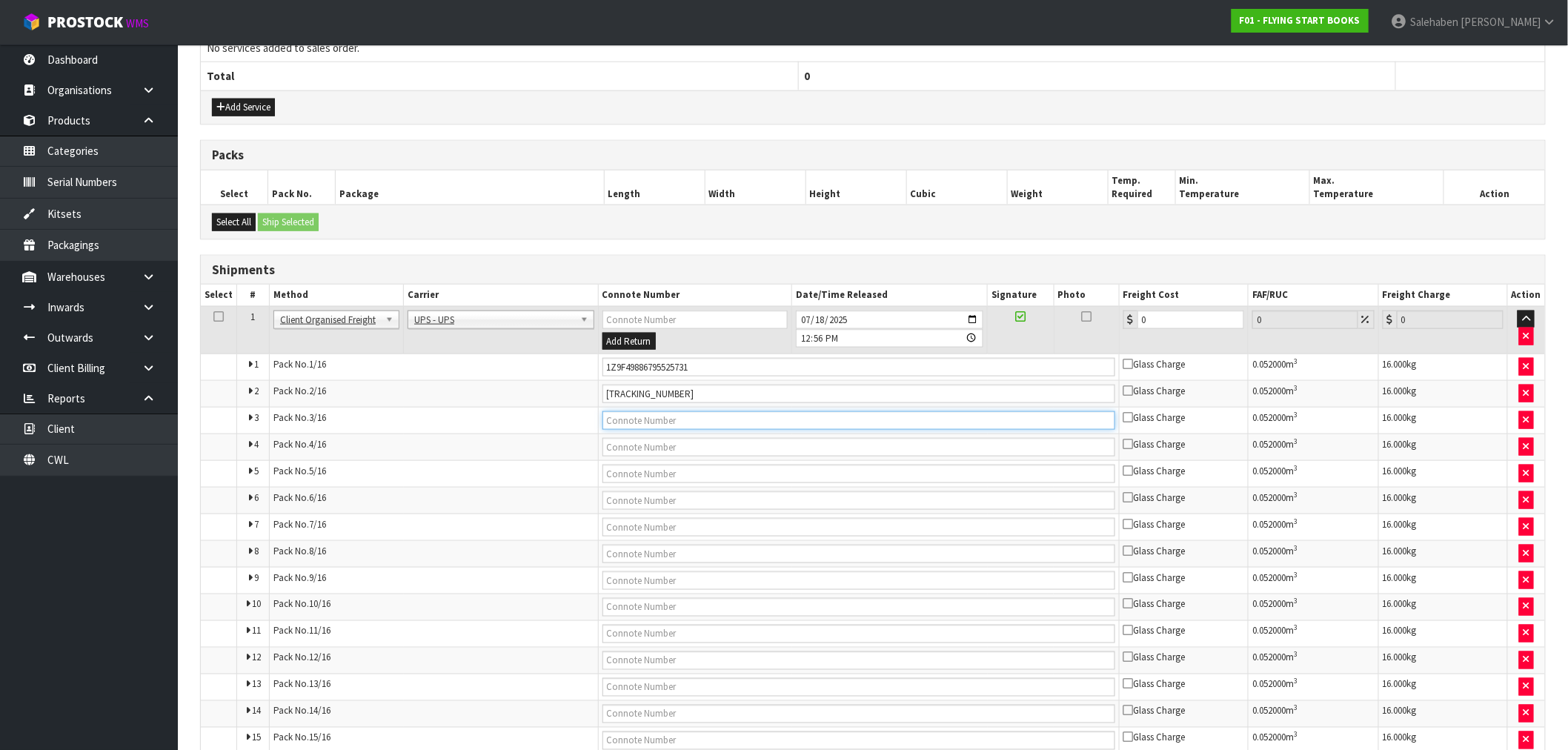 click at bounding box center [859, 420] 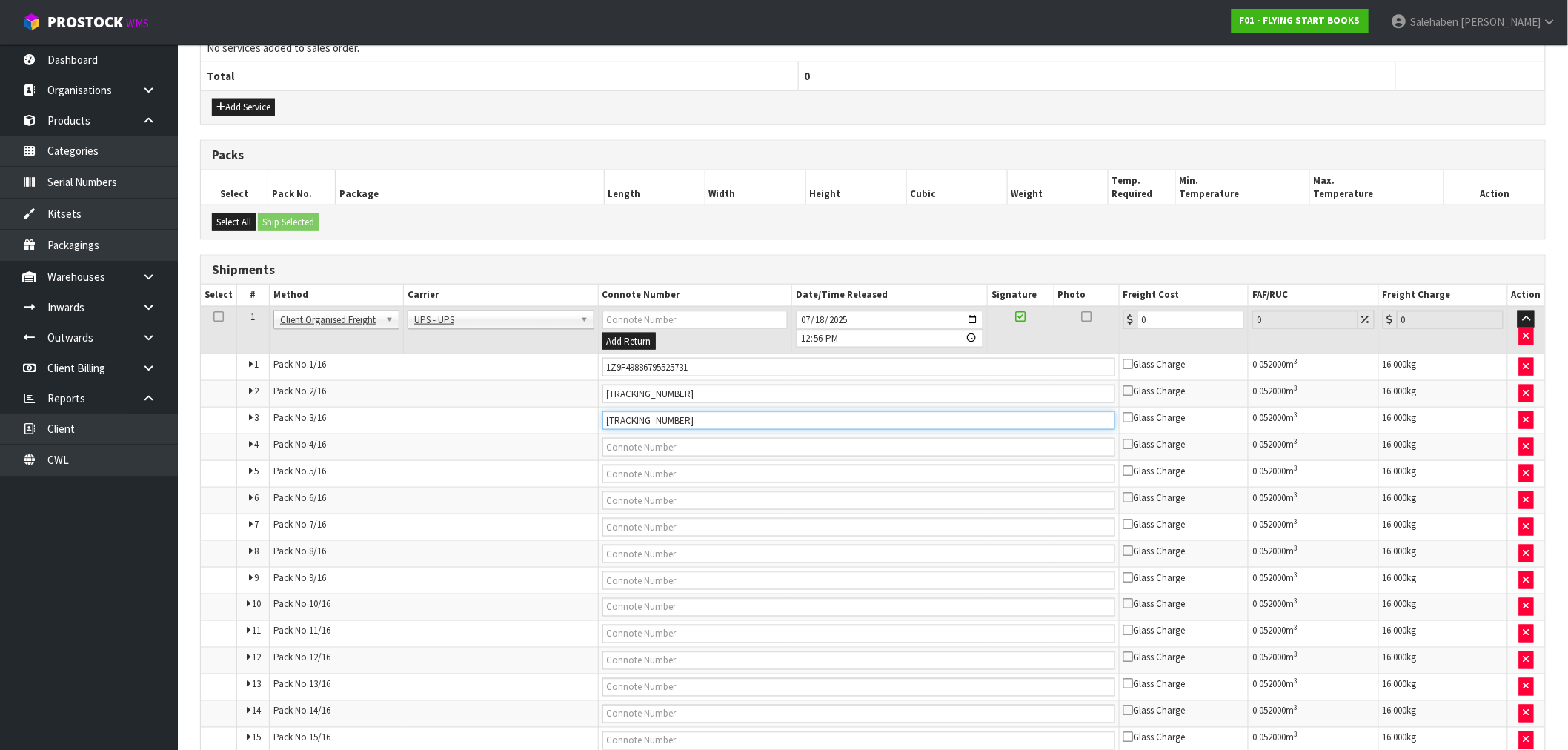 type on "1Z9F49886796591953" 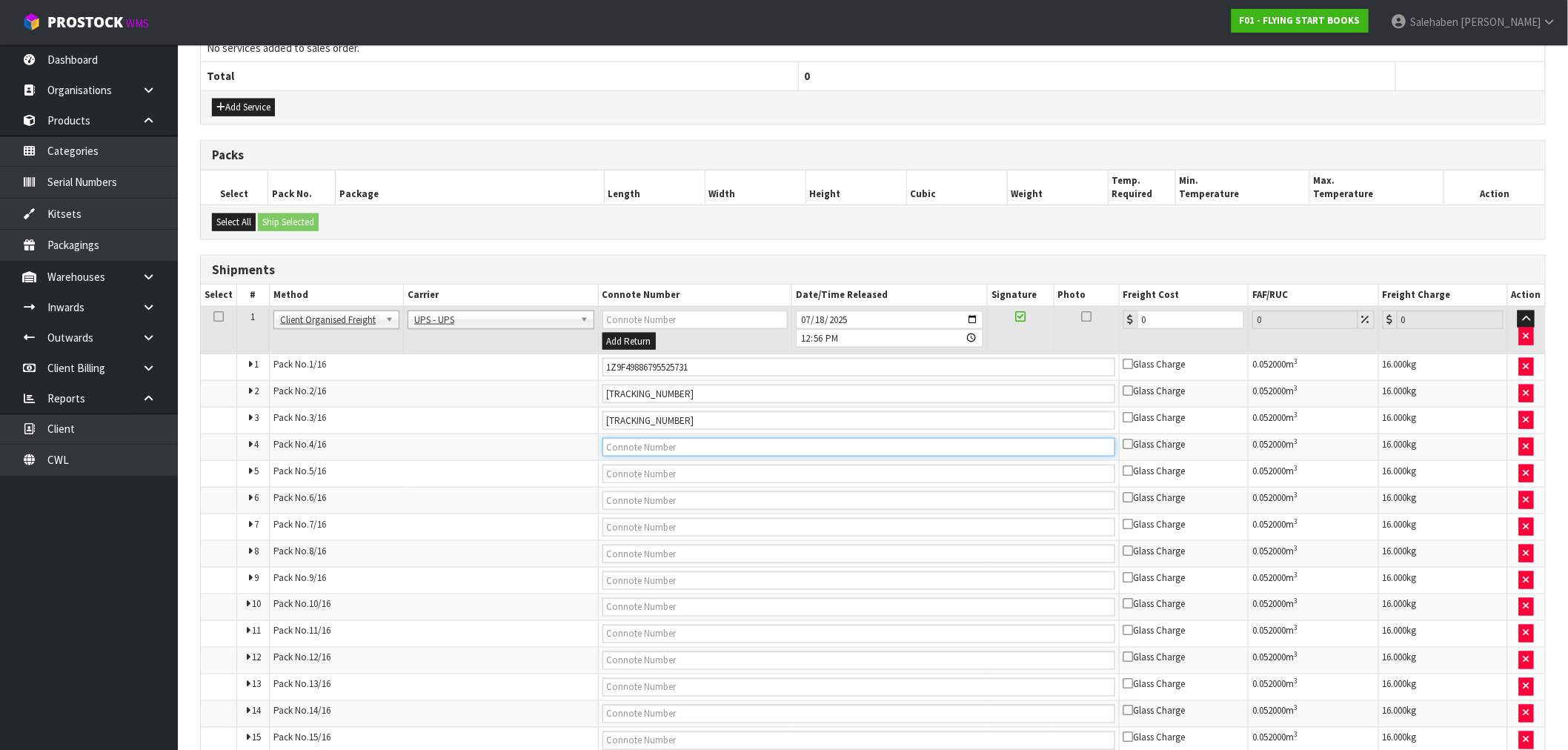click at bounding box center [859, 447] 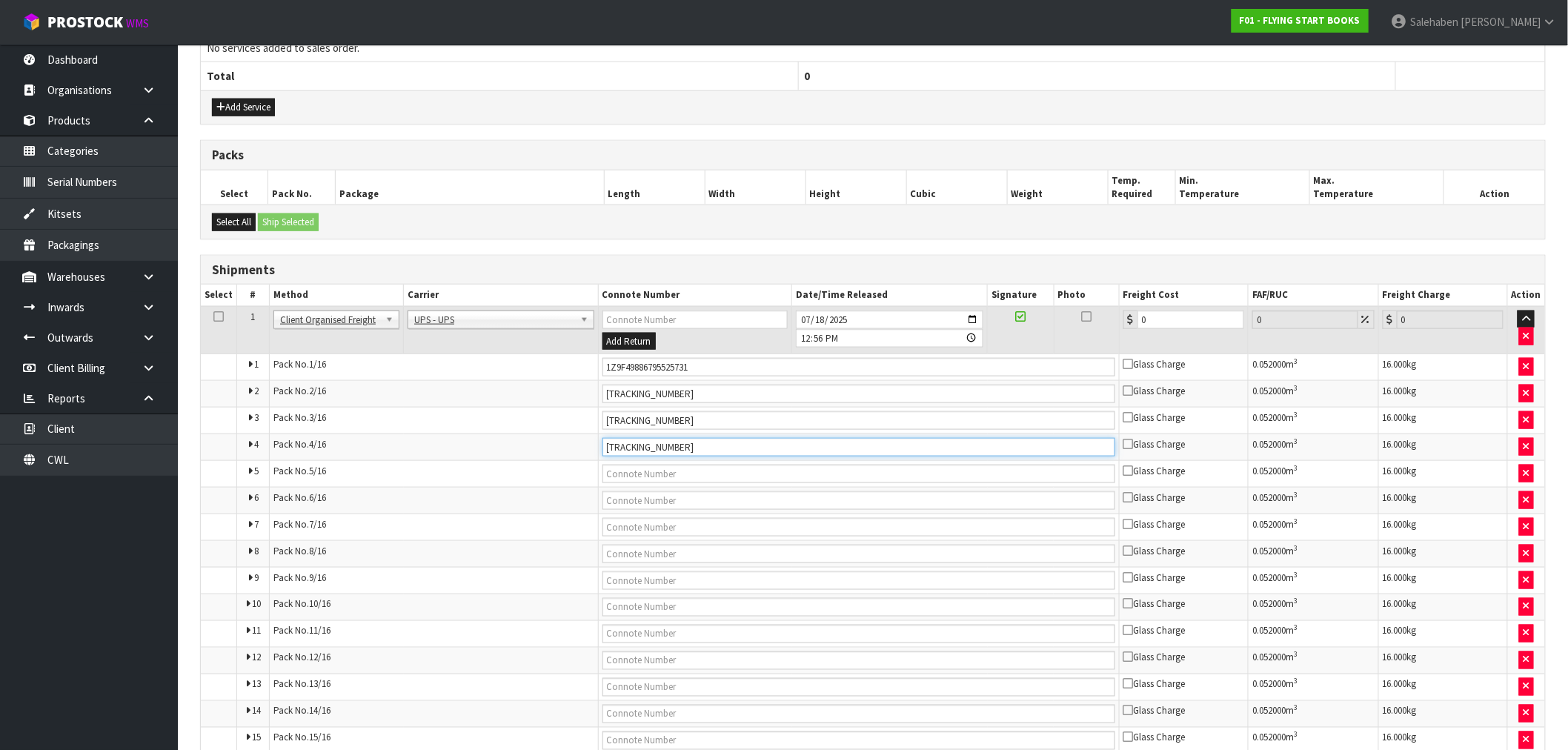 type on "1Z9F49886796591953" 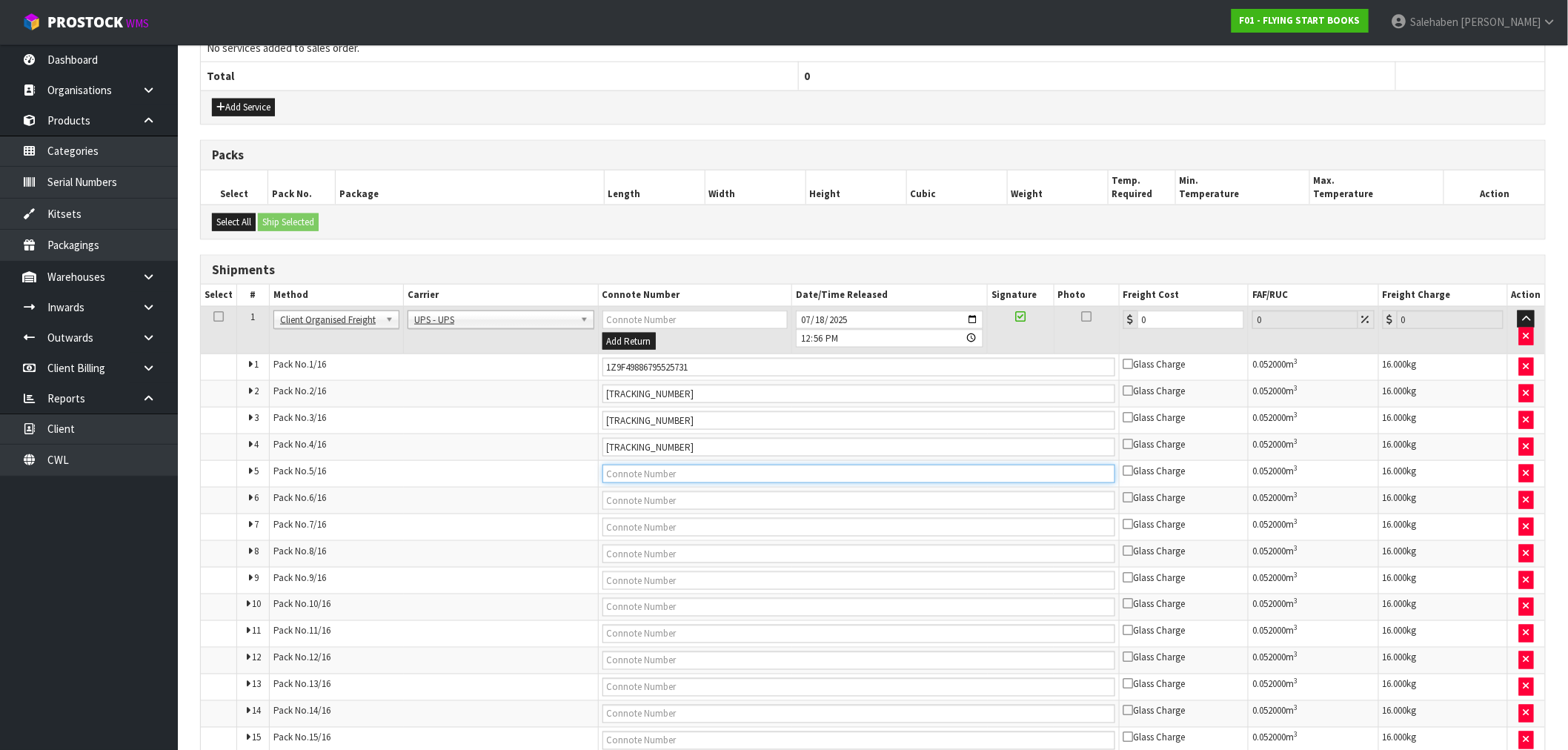 click at bounding box center [859, 474] 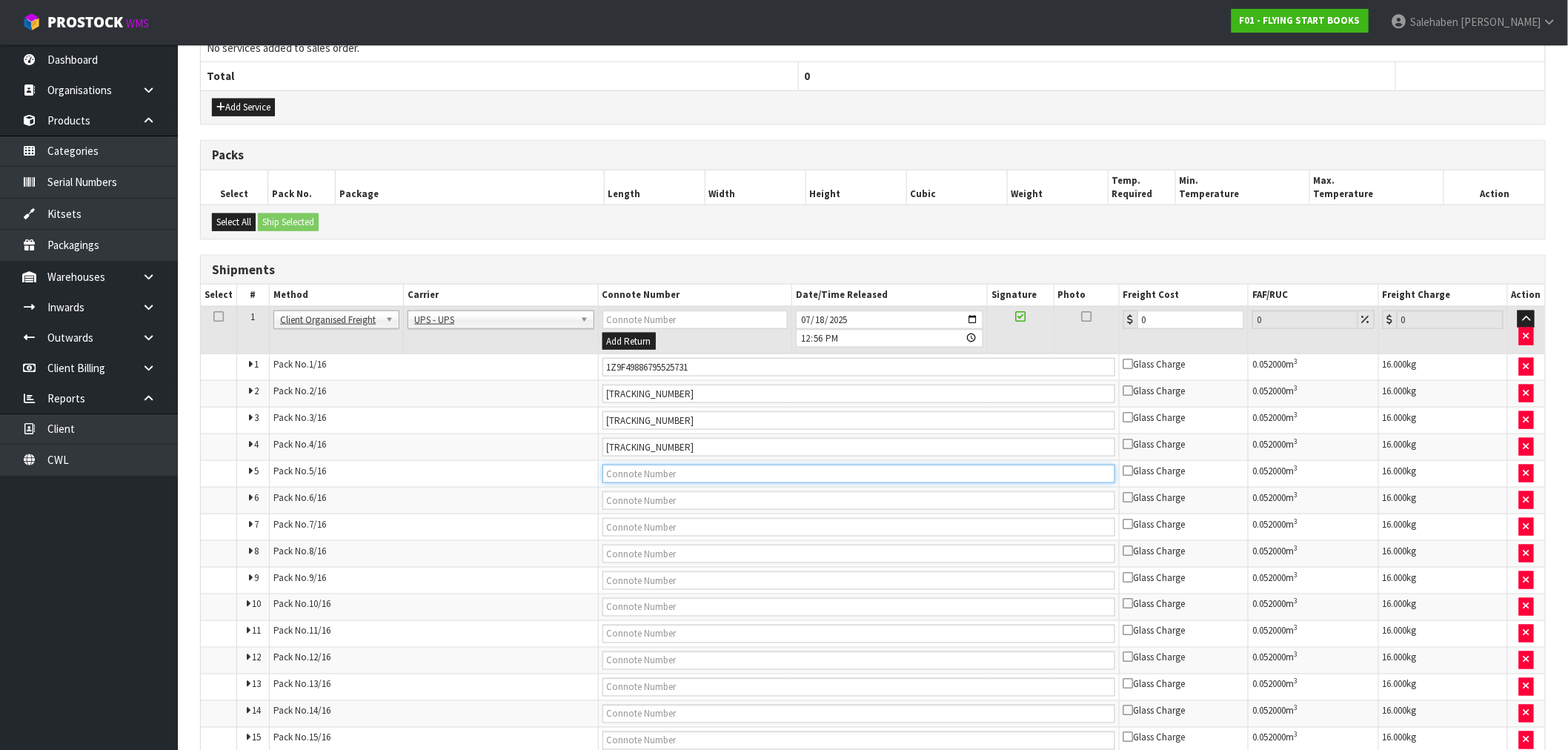 click at bounding box center (859, 474) 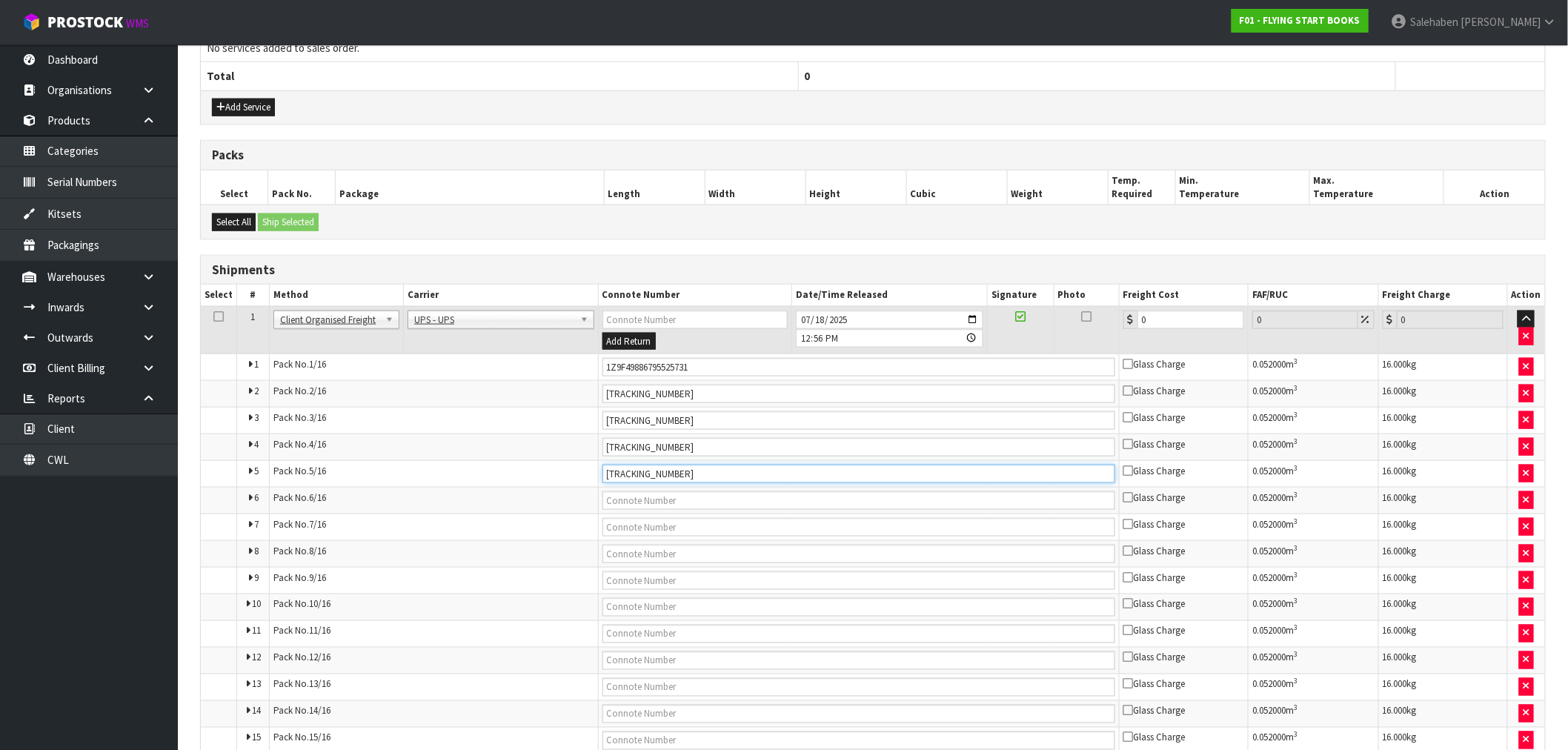 type on "1Z9F49886795137375" 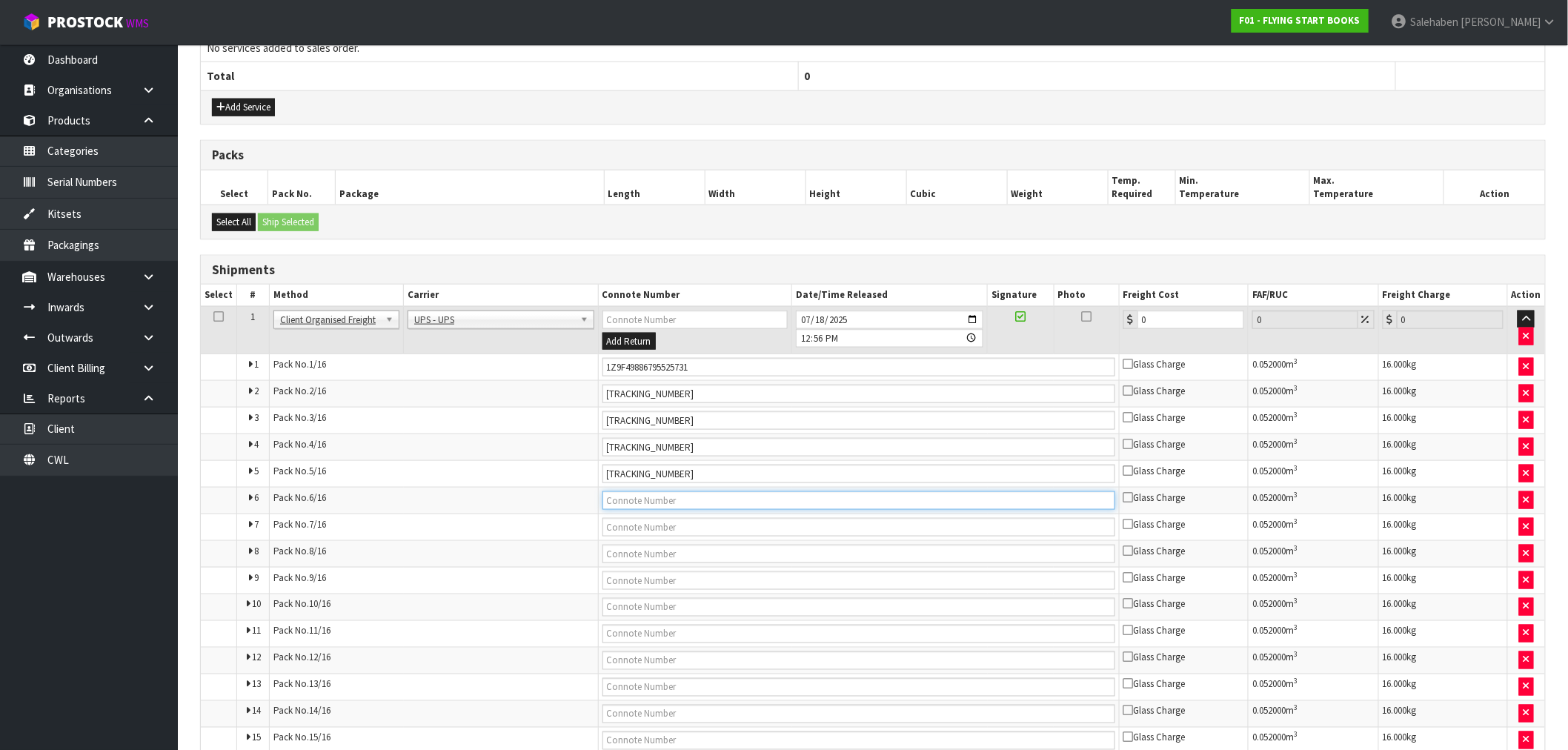 click at bounding box center (859, 500) 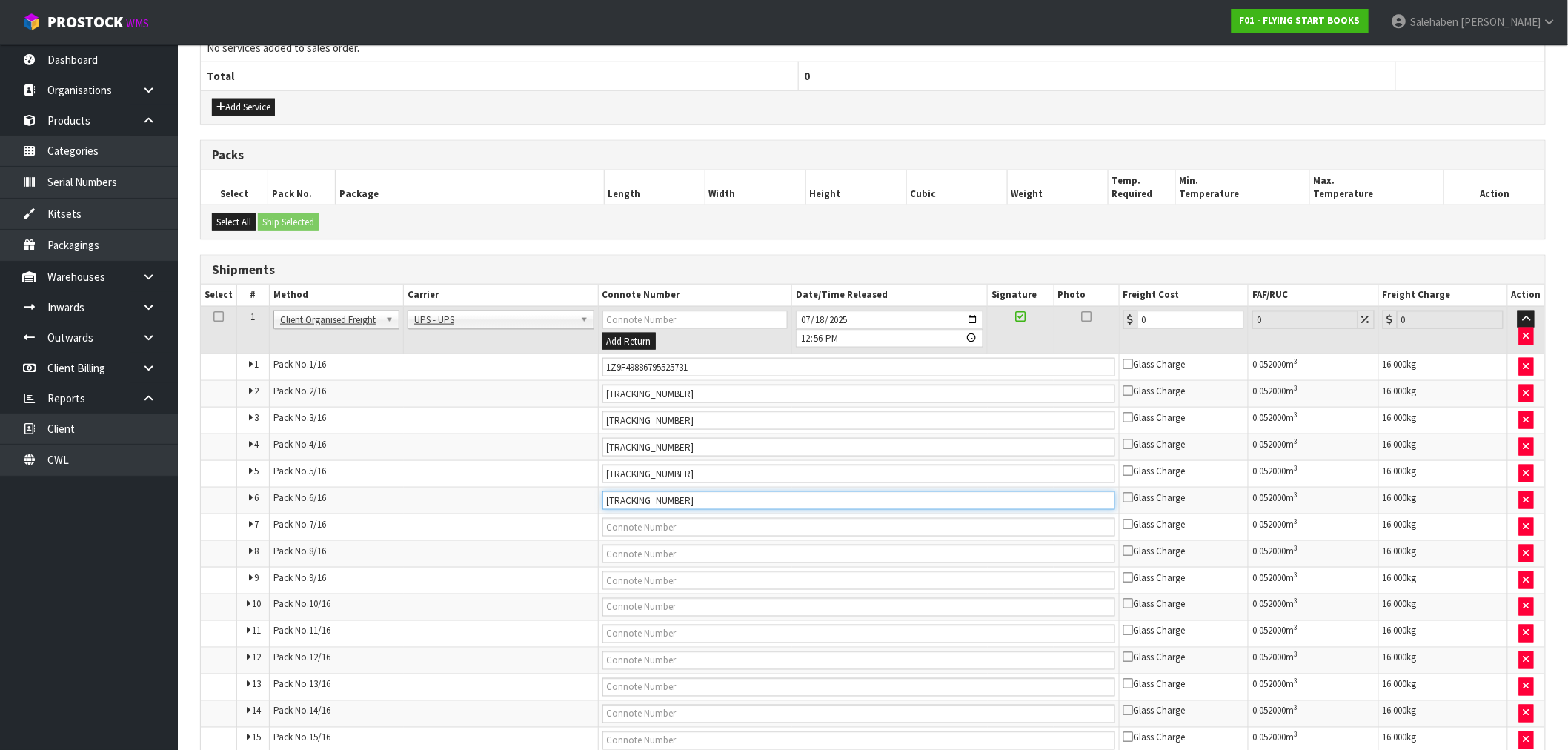 type on "1Z9F49886799774787" 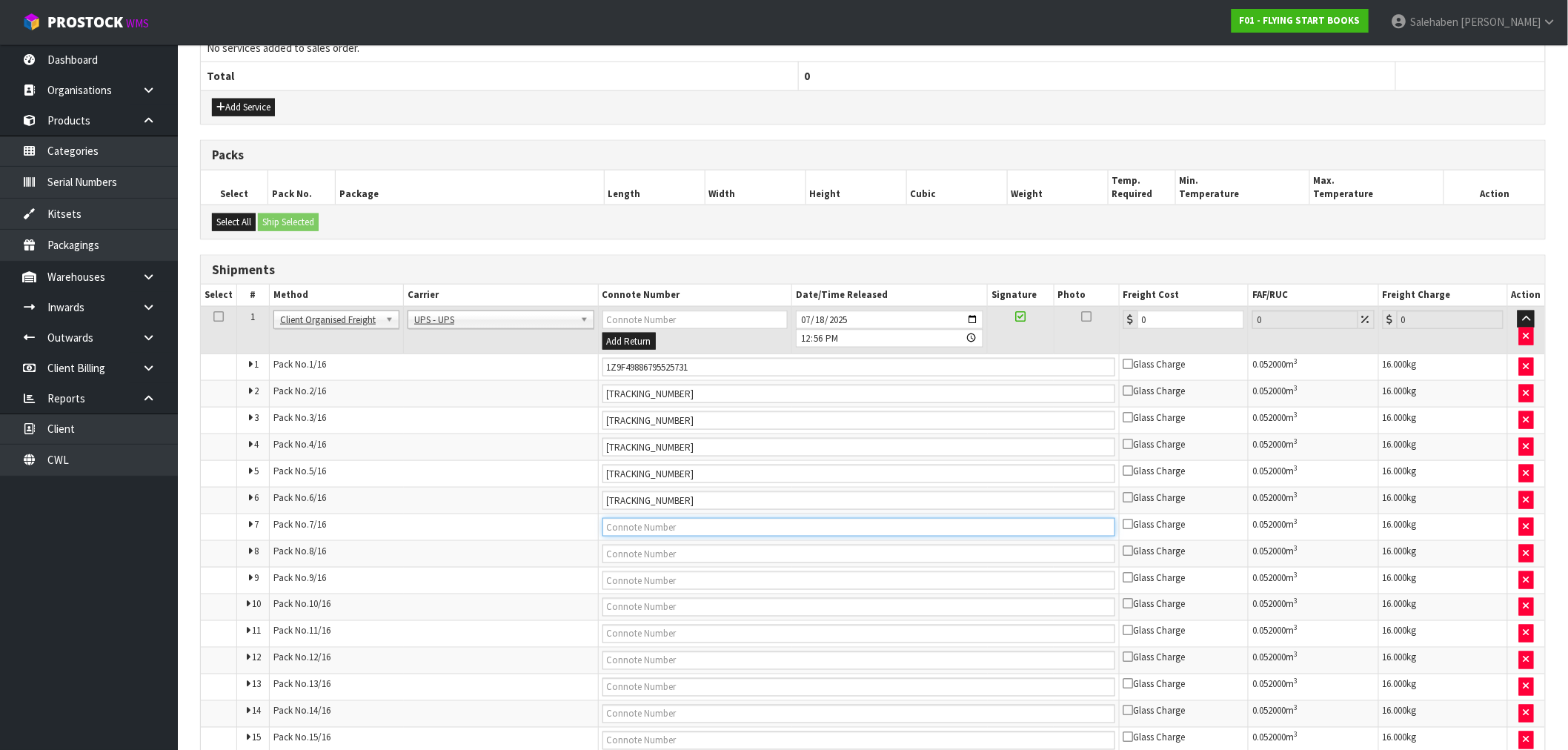 click at bounding box center [859, 527] 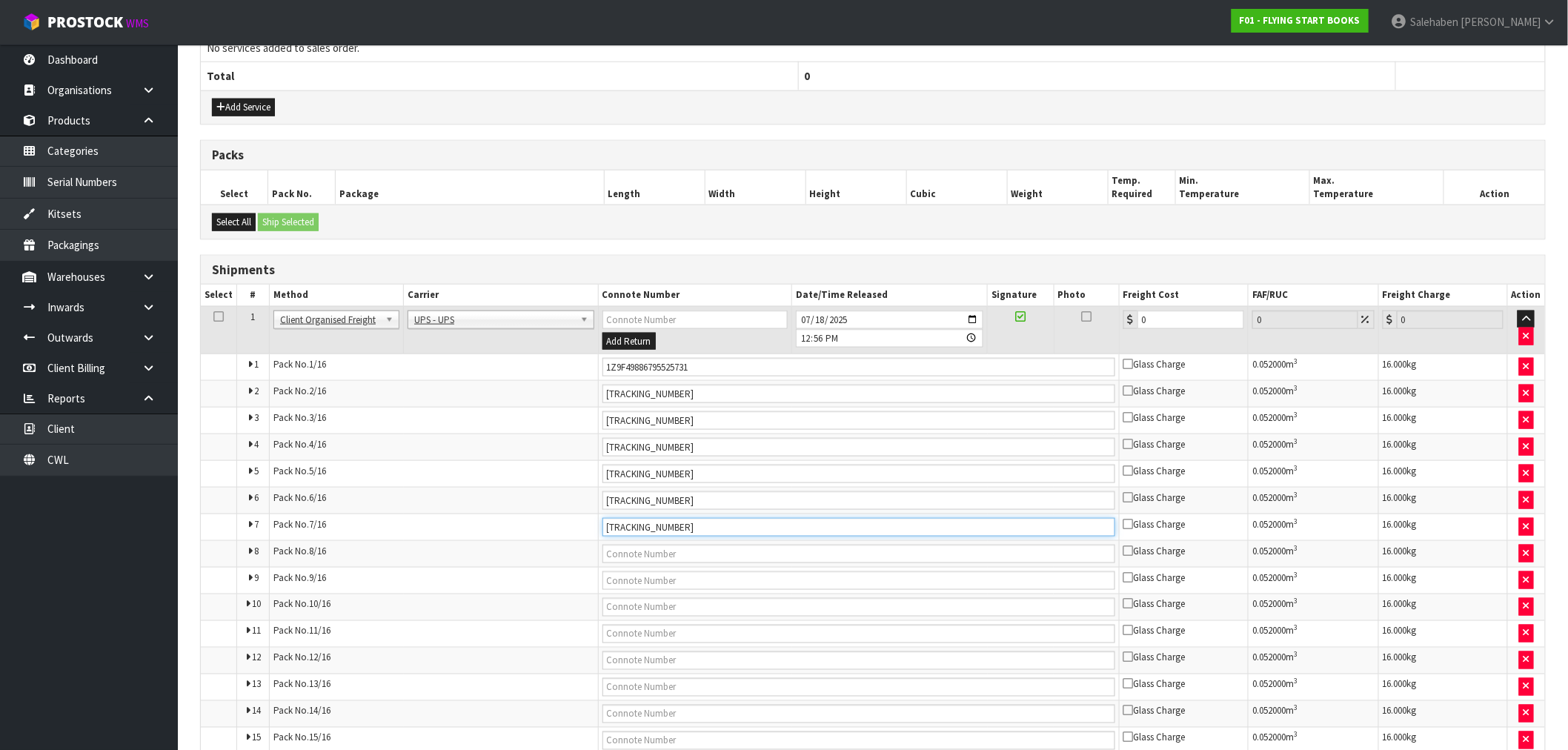 type on "1Z9F49886799073990" 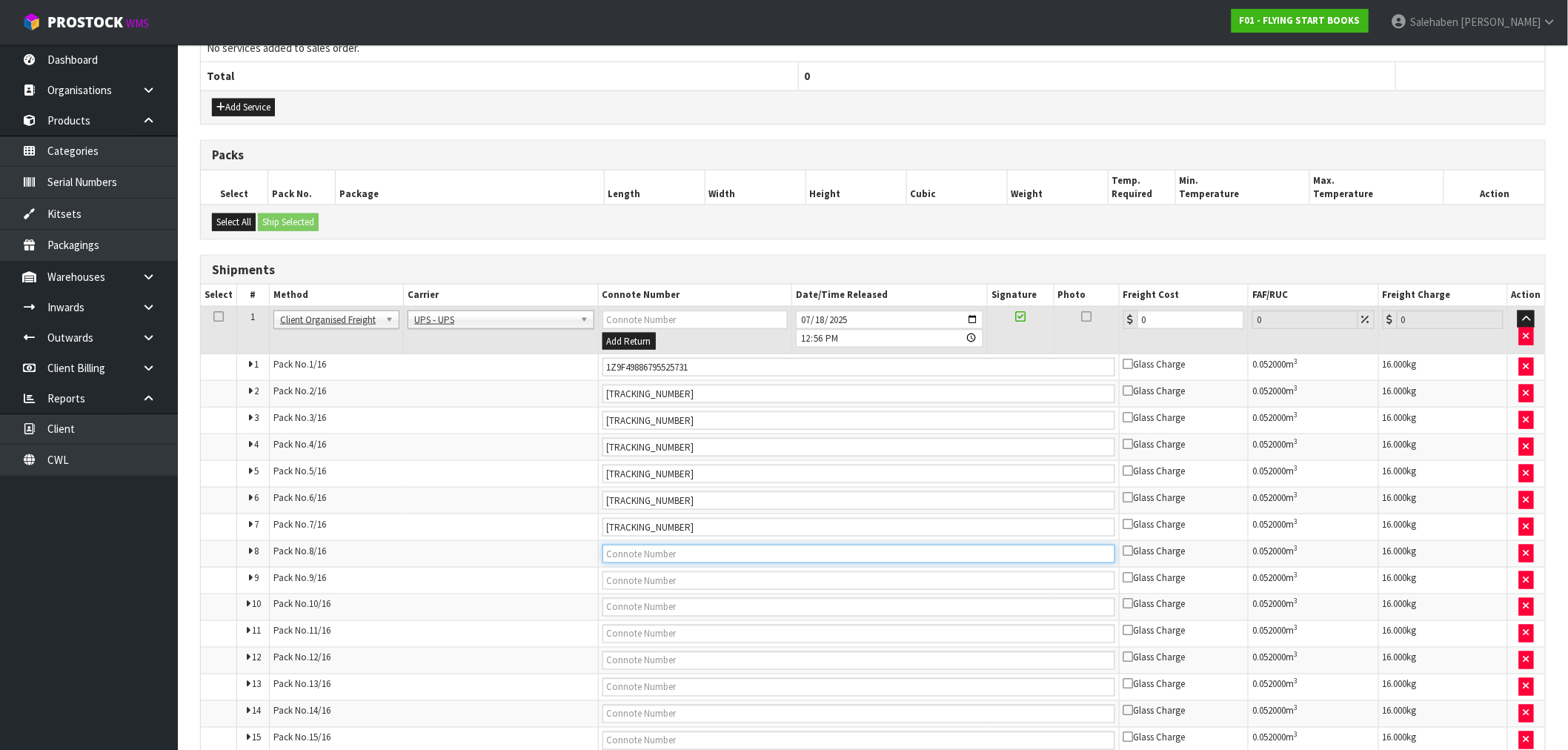 click at bounding box center (859, 554) 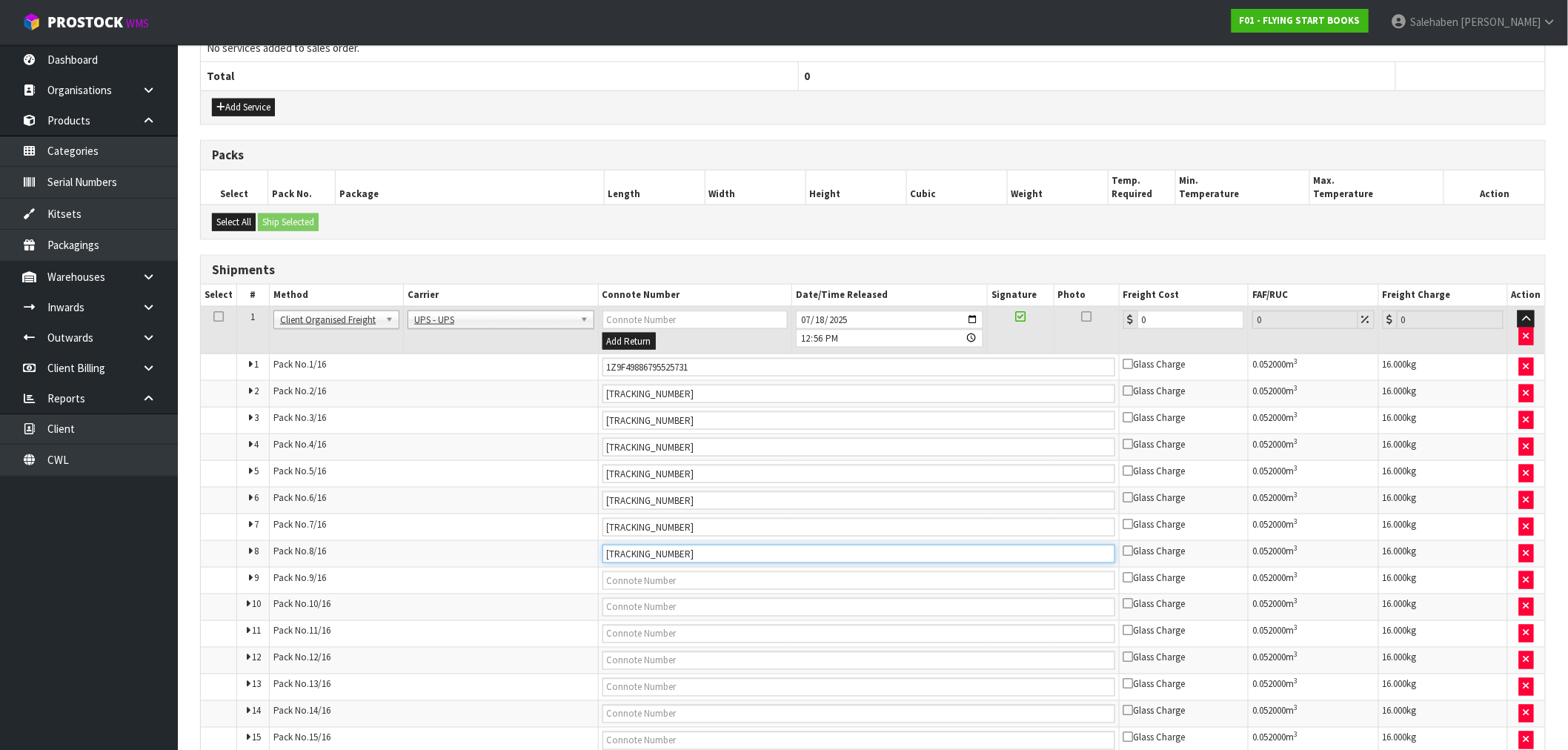 type on "1Z9F49886796599008" 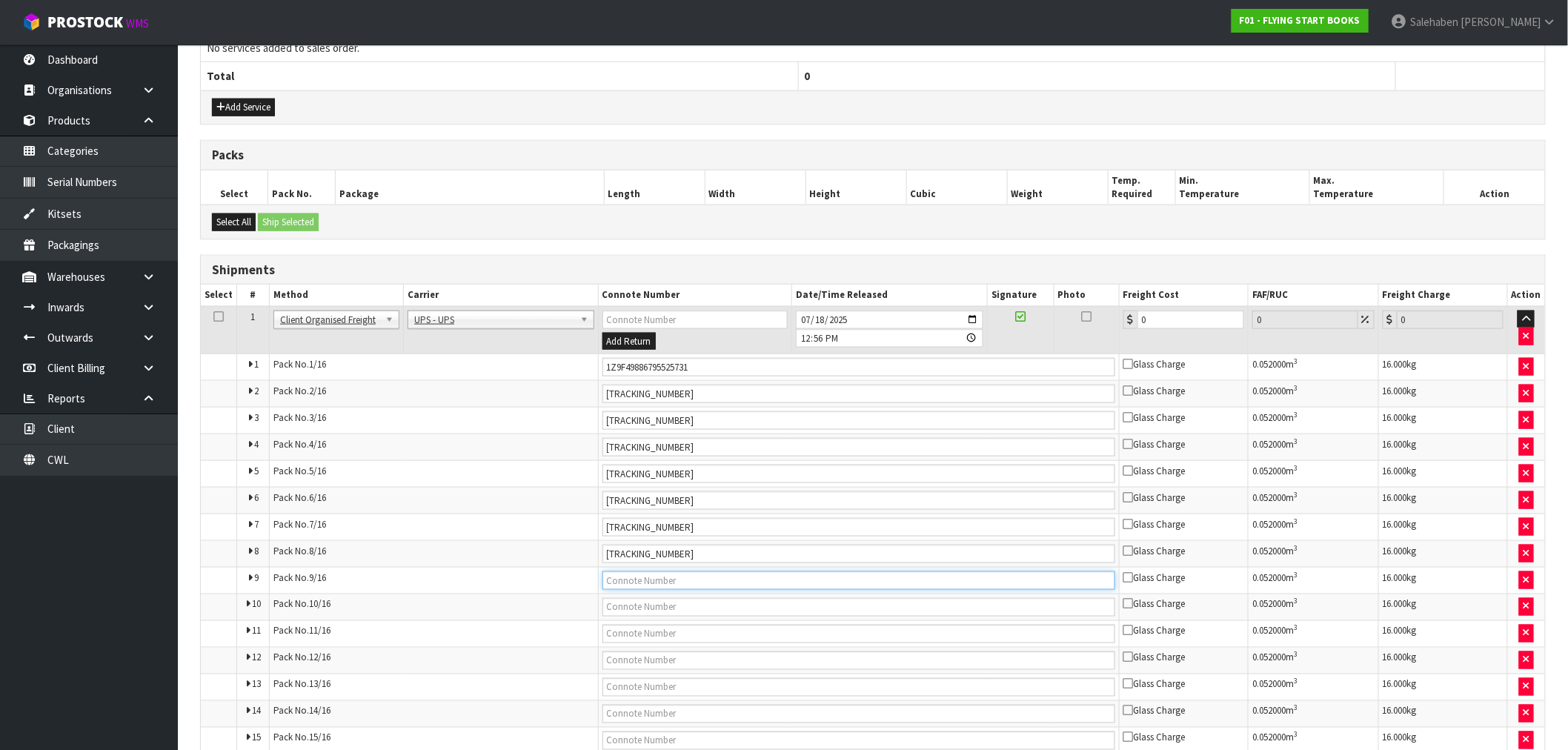click at bounding box center [859, 580] 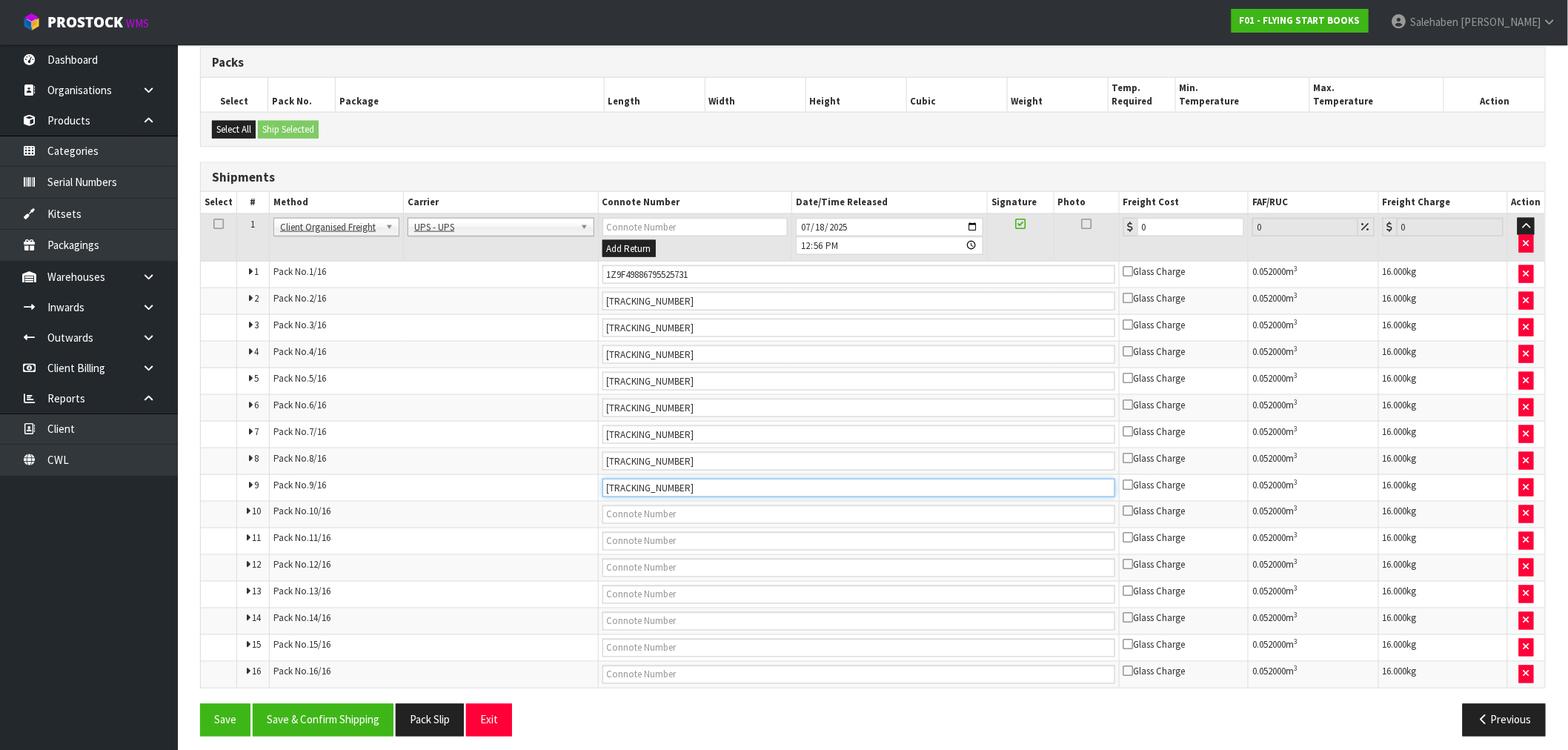 scroll, scrollTop: 678, scrollLeft: 0, axis: vertical 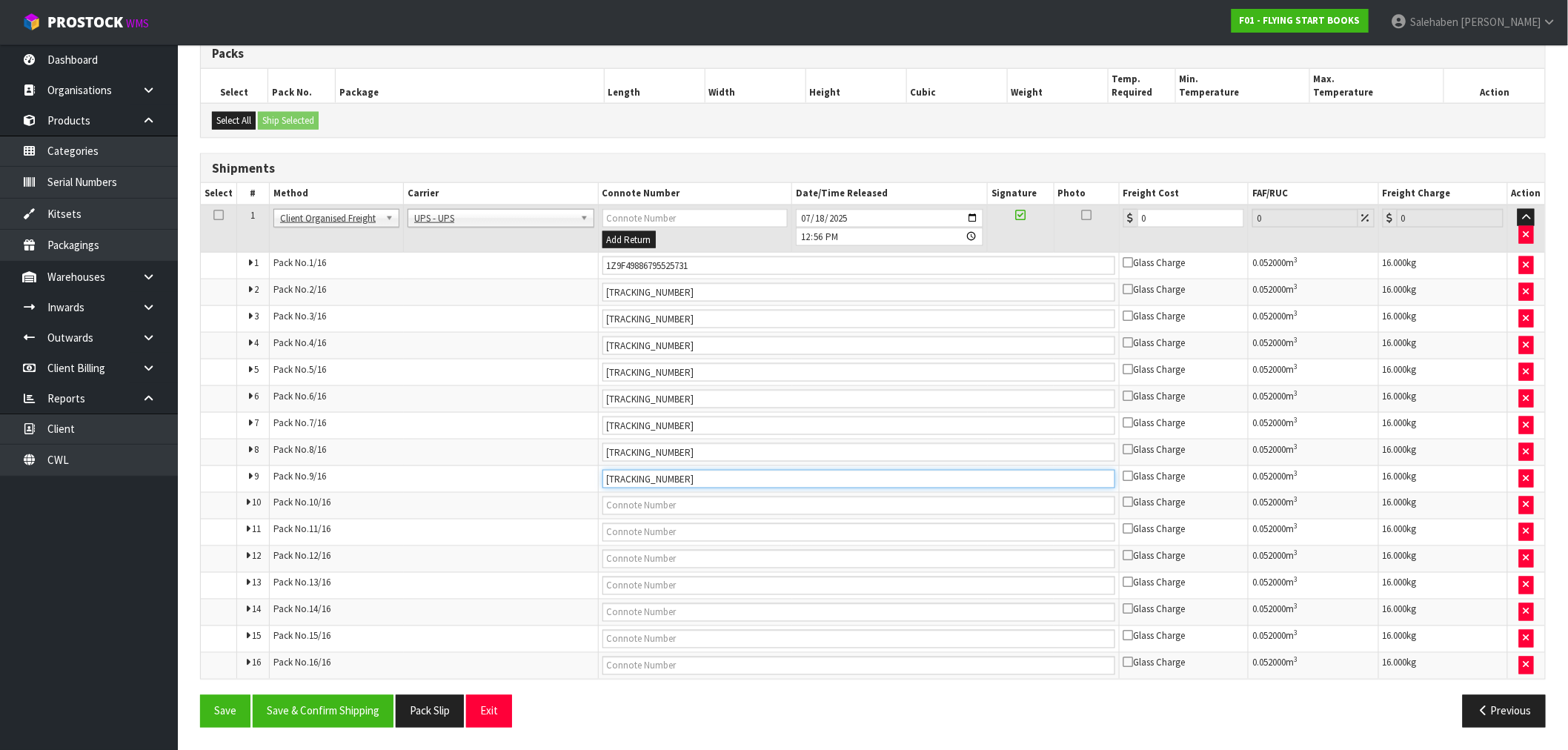 type on "1Z9F49886798633814" 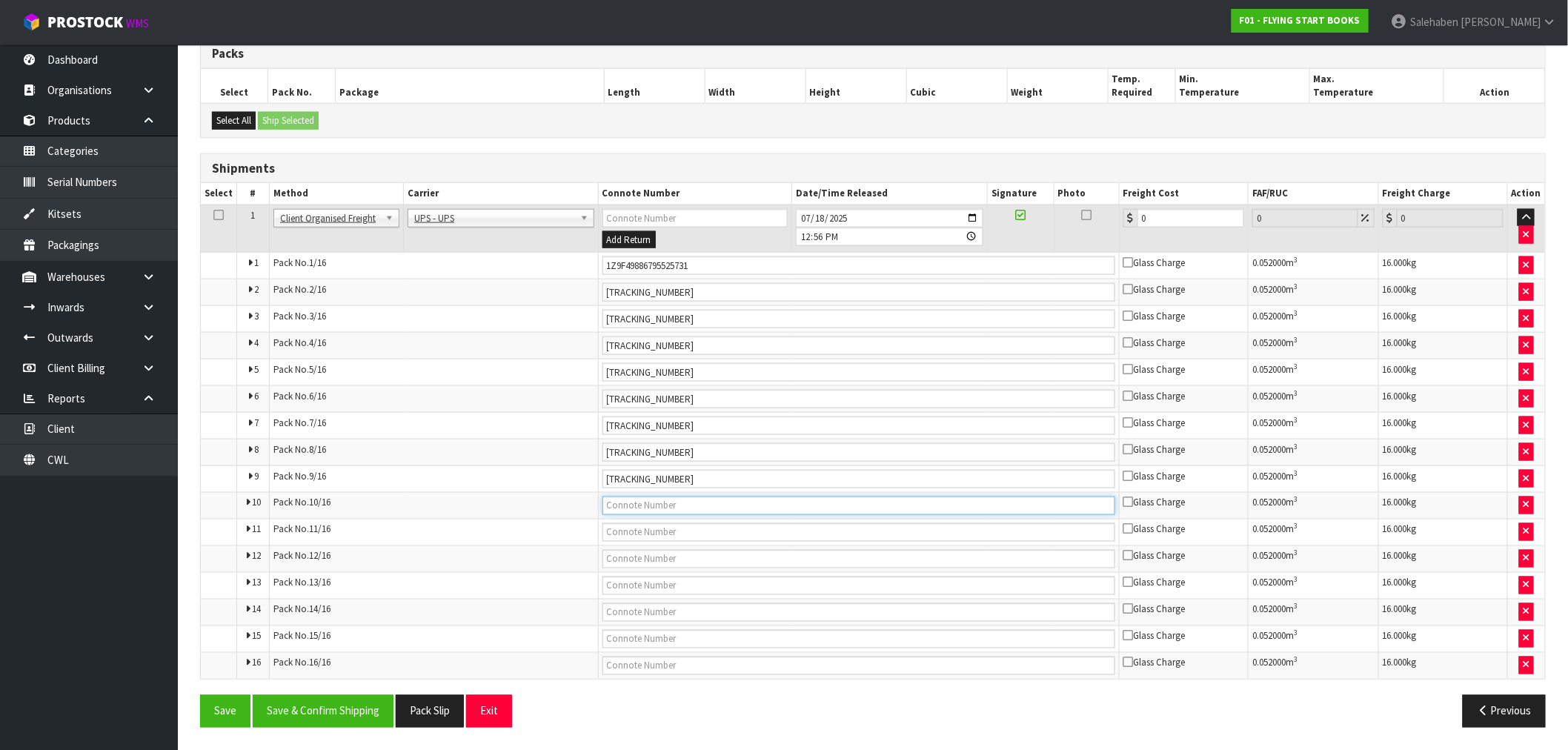 click at bounding box center (859, 505) 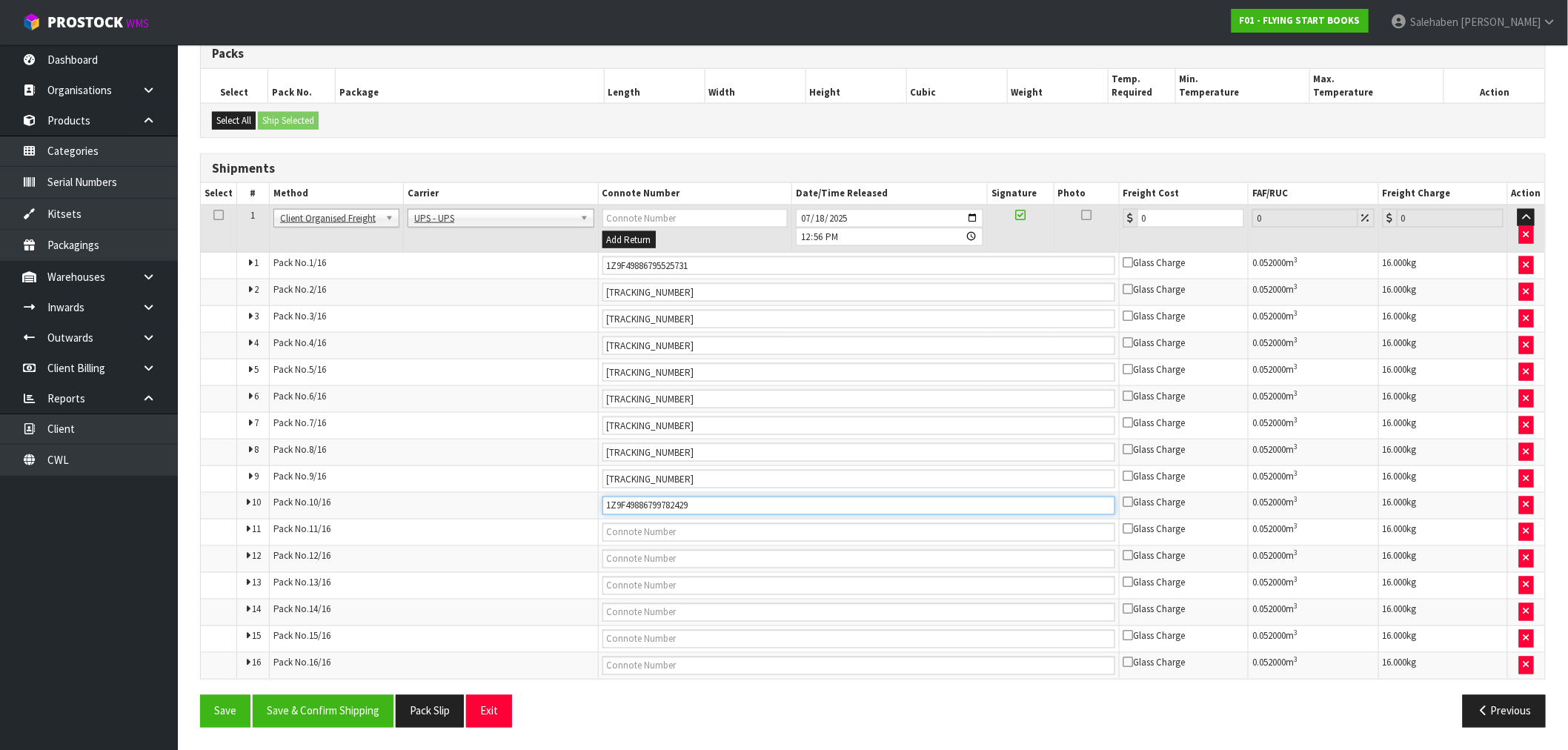 type on "1Z9F49886799782429" 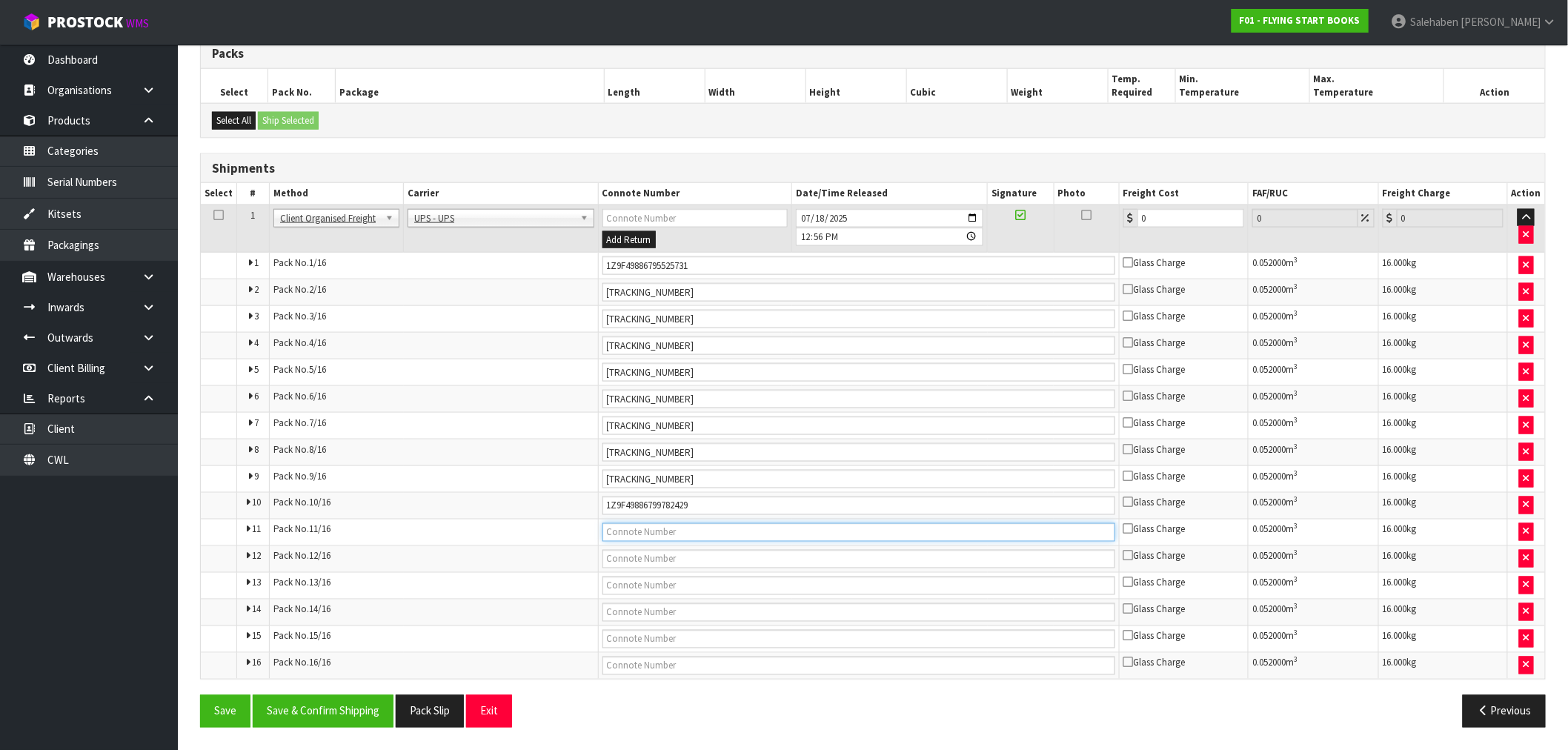 click at bounding box center (859, 532) 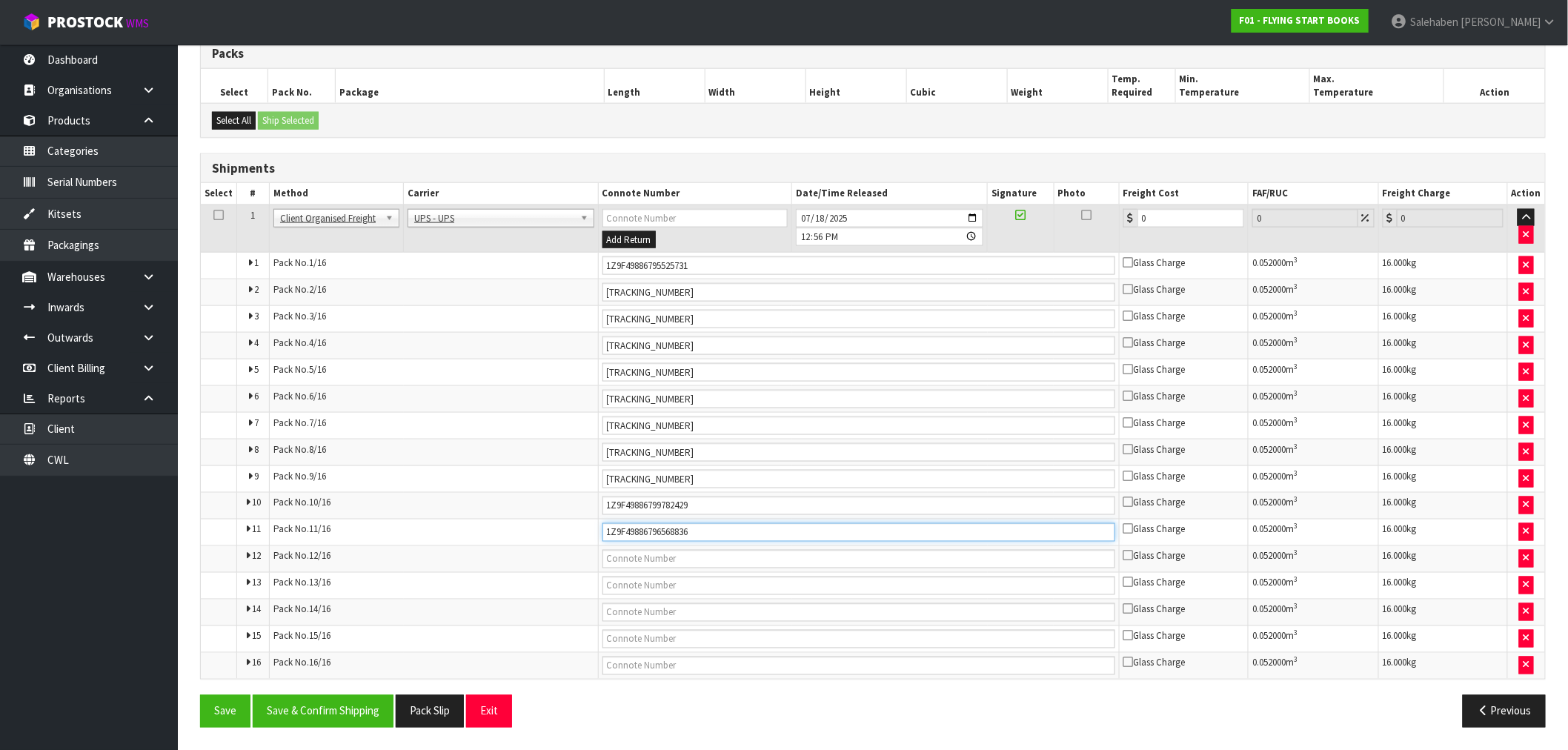 type on "1Z9F49886796568836" 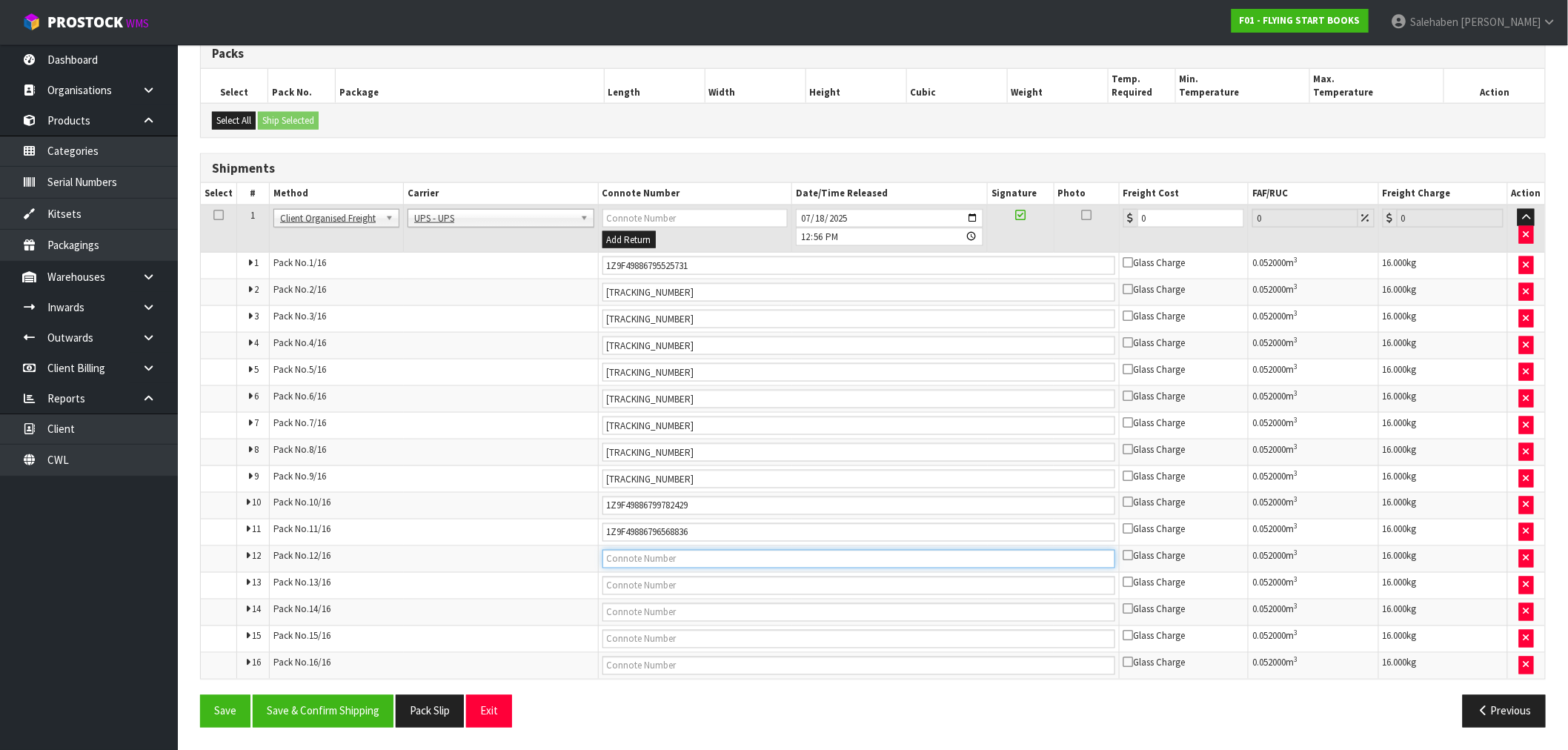 click at bounding box center [859, 559] 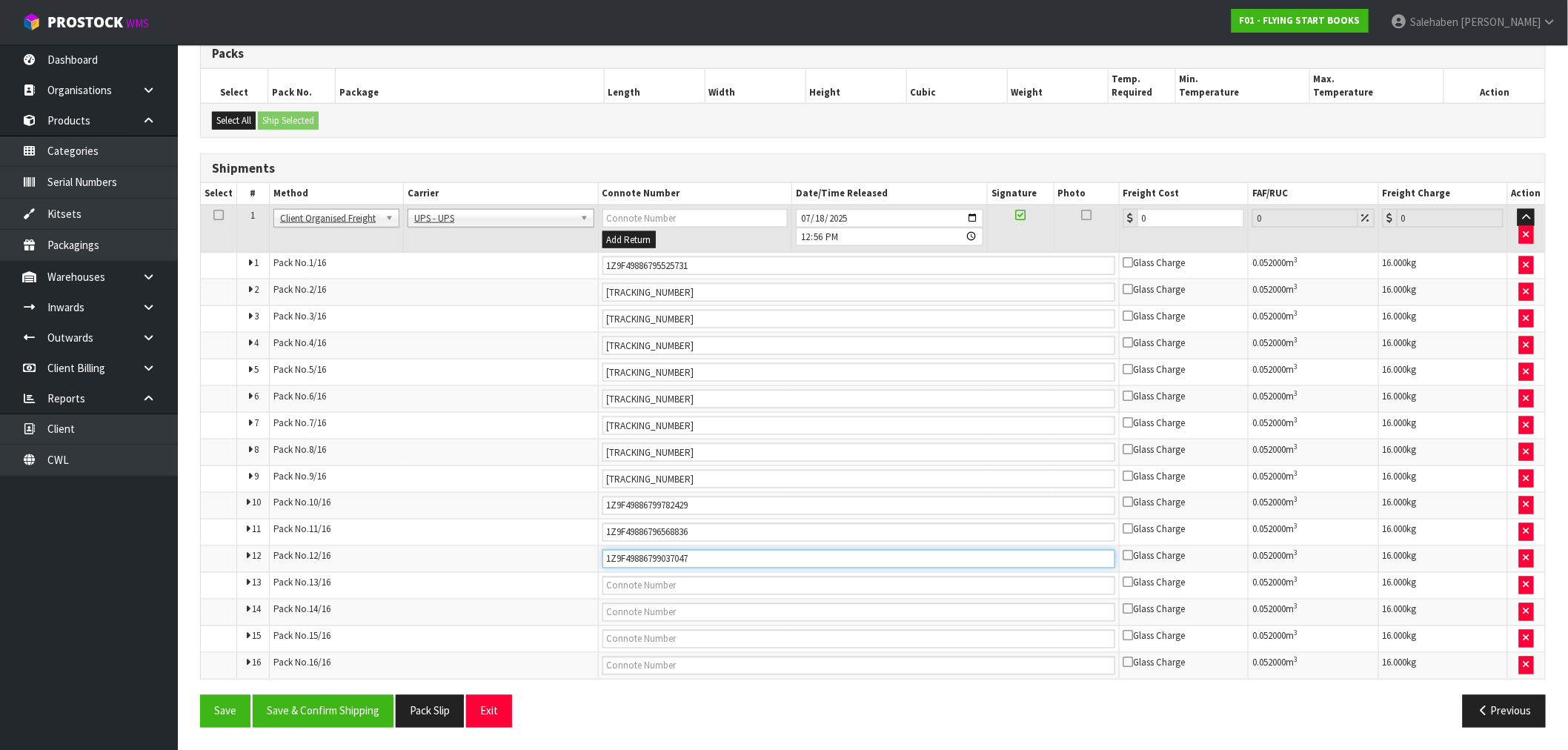 type on "1Z9F49886799037047" 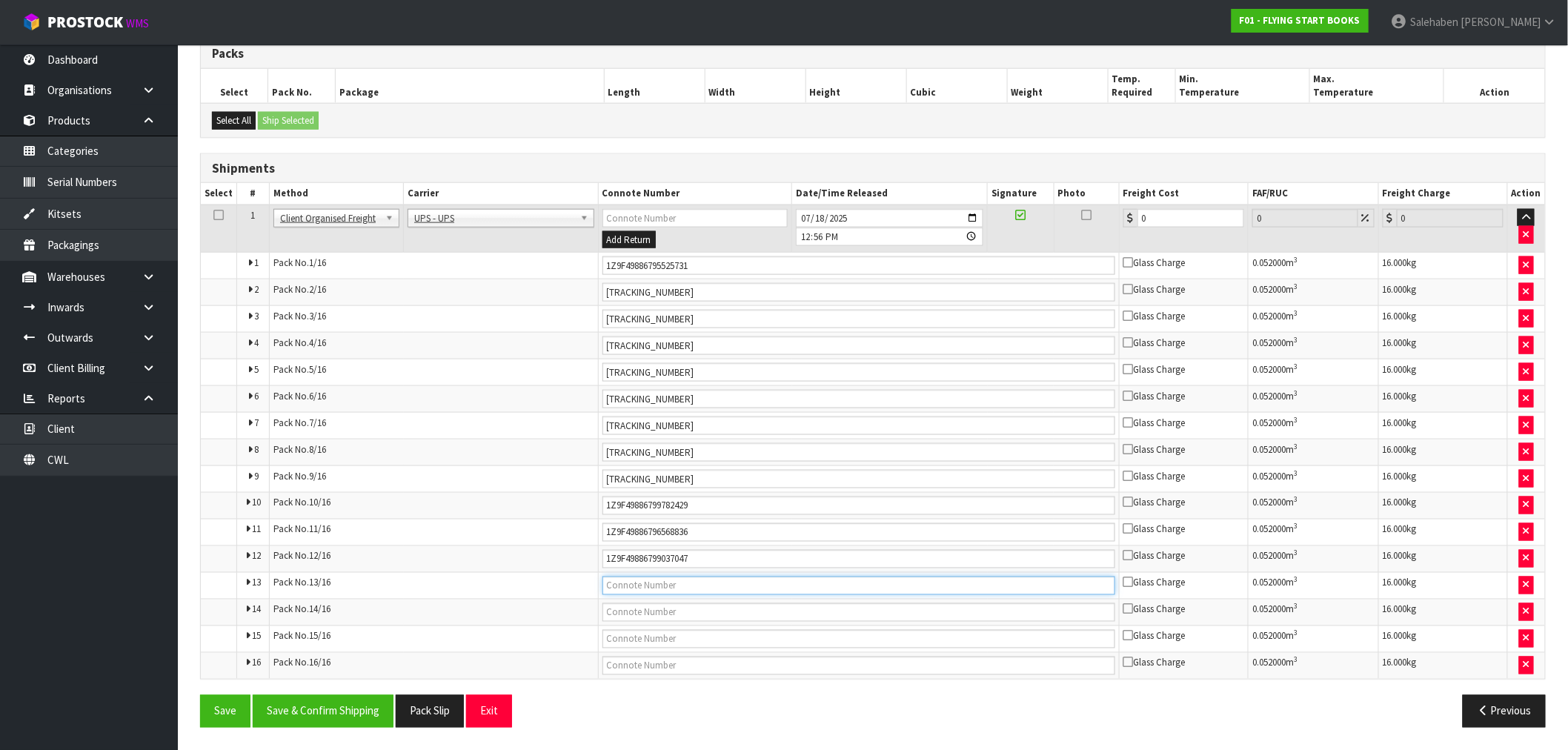 click at bounding box center [859, 585] 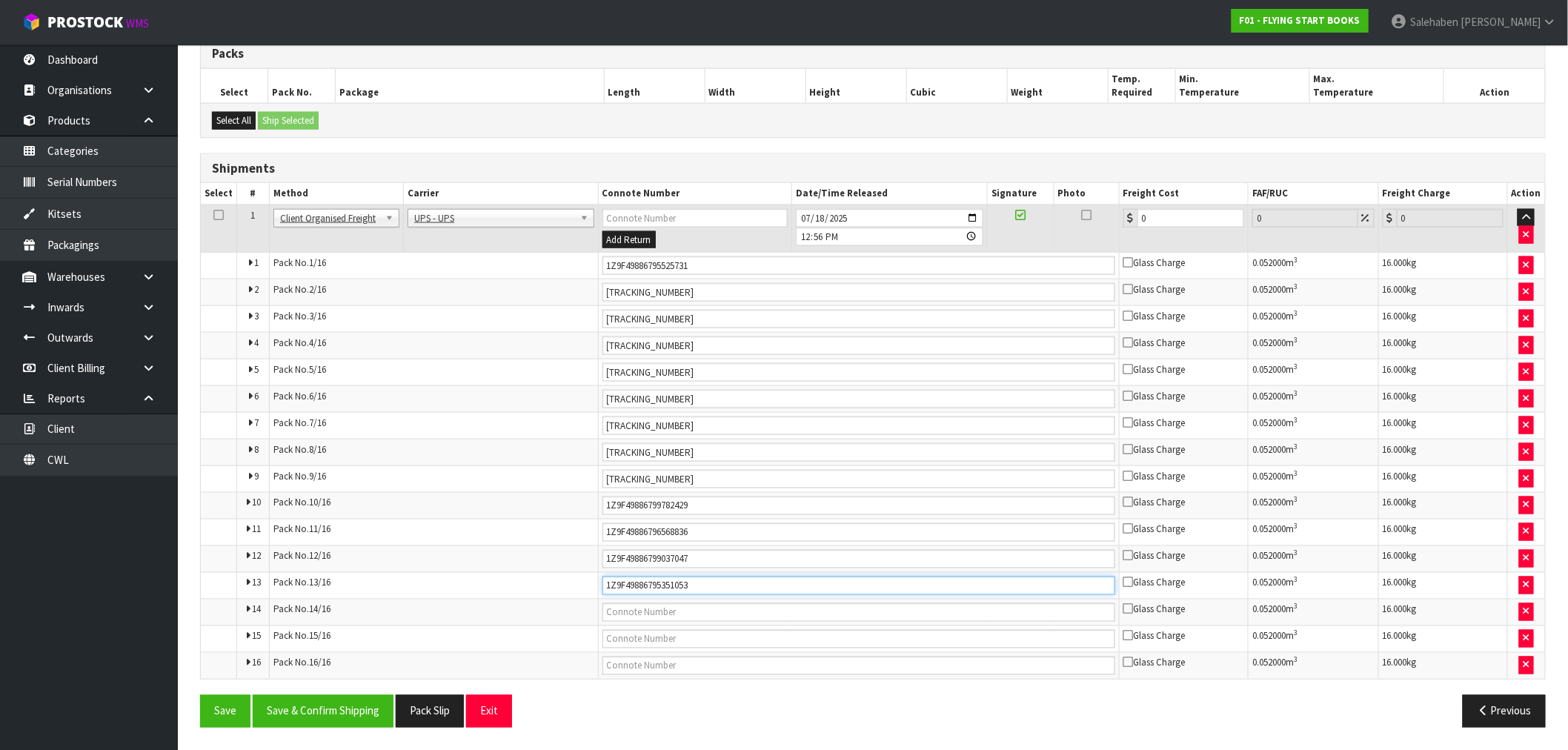 type on "1Z9F49886795351053" 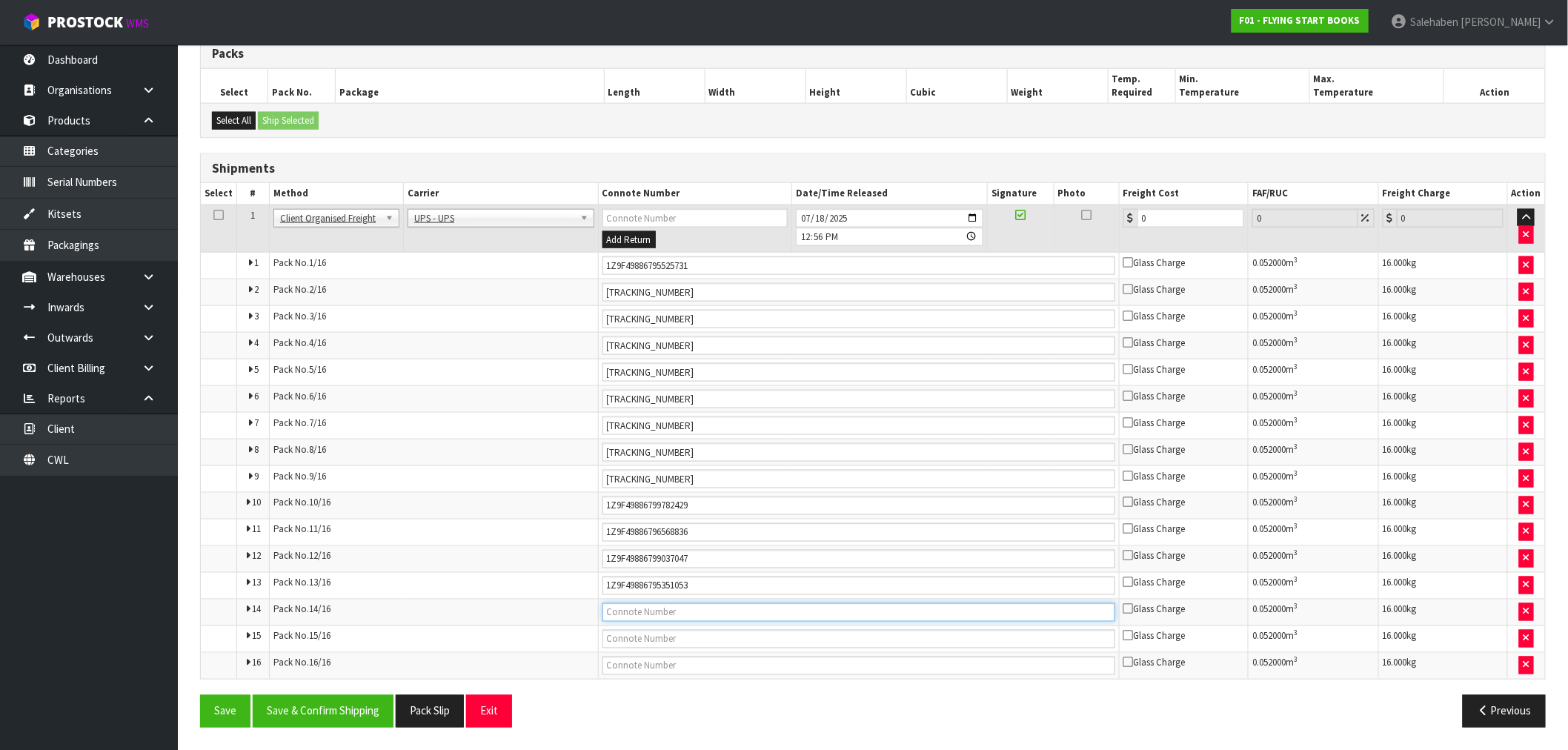 click at bounding box center (859, 612) 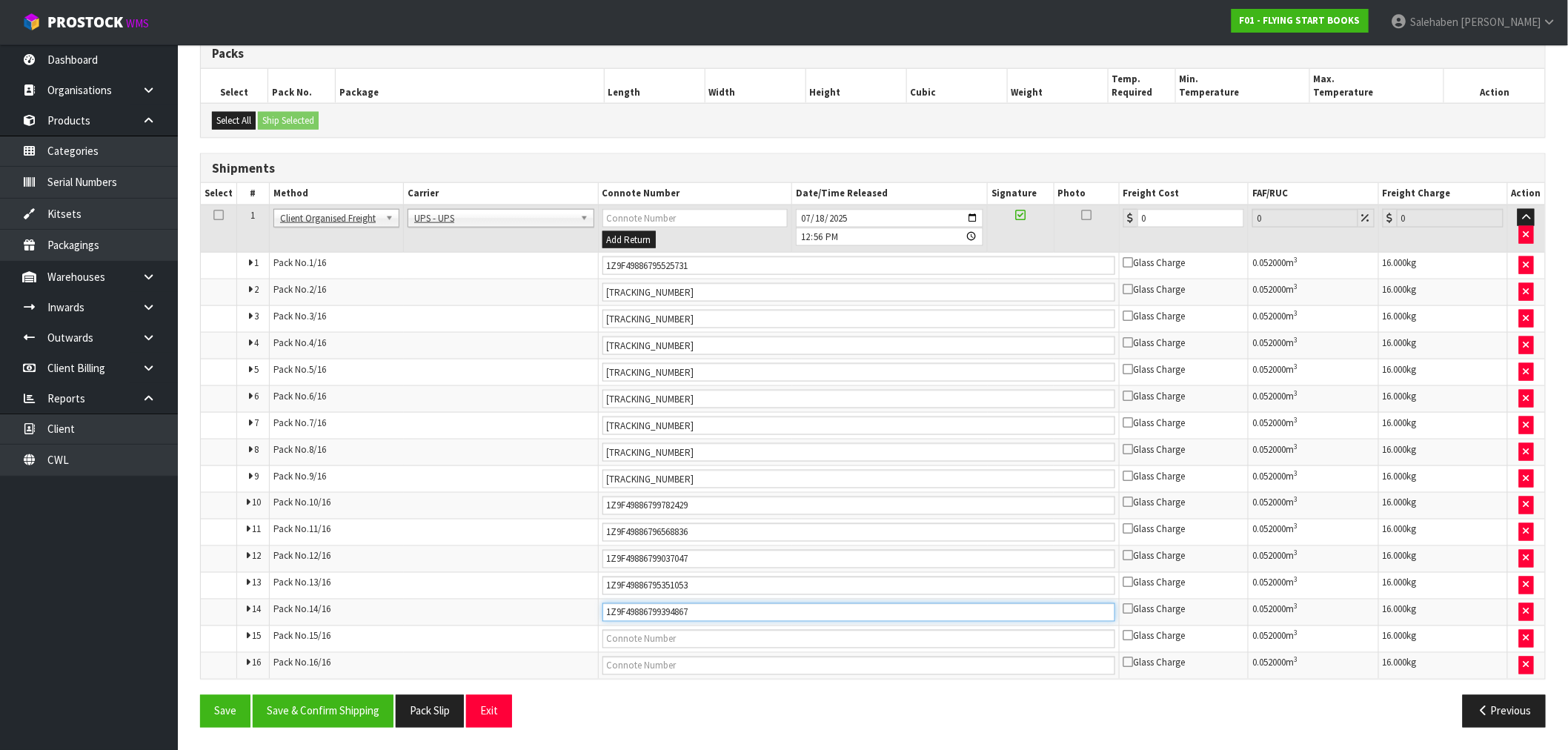 type on "1Z9F49886799394867" 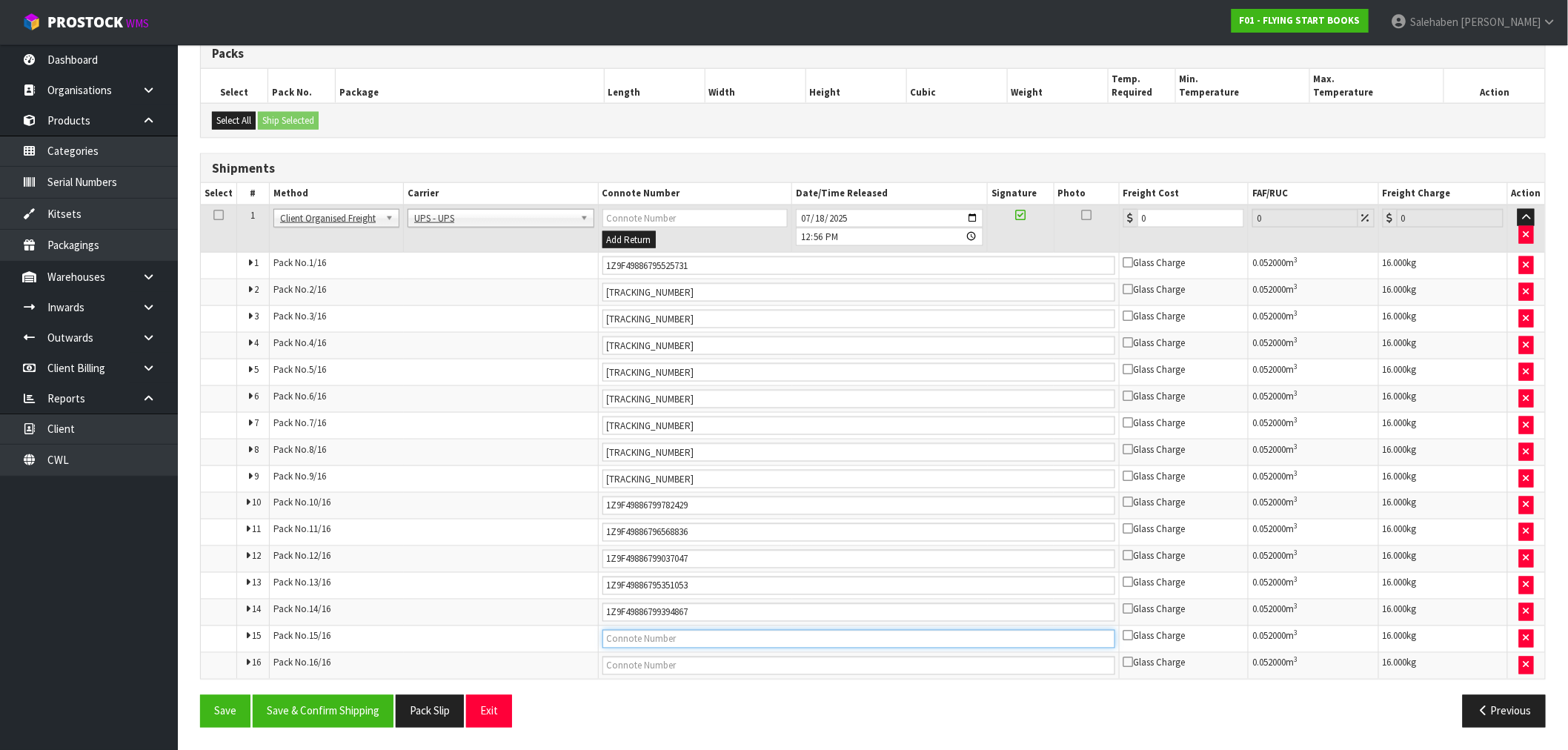 click at bounding box center [859, 639] 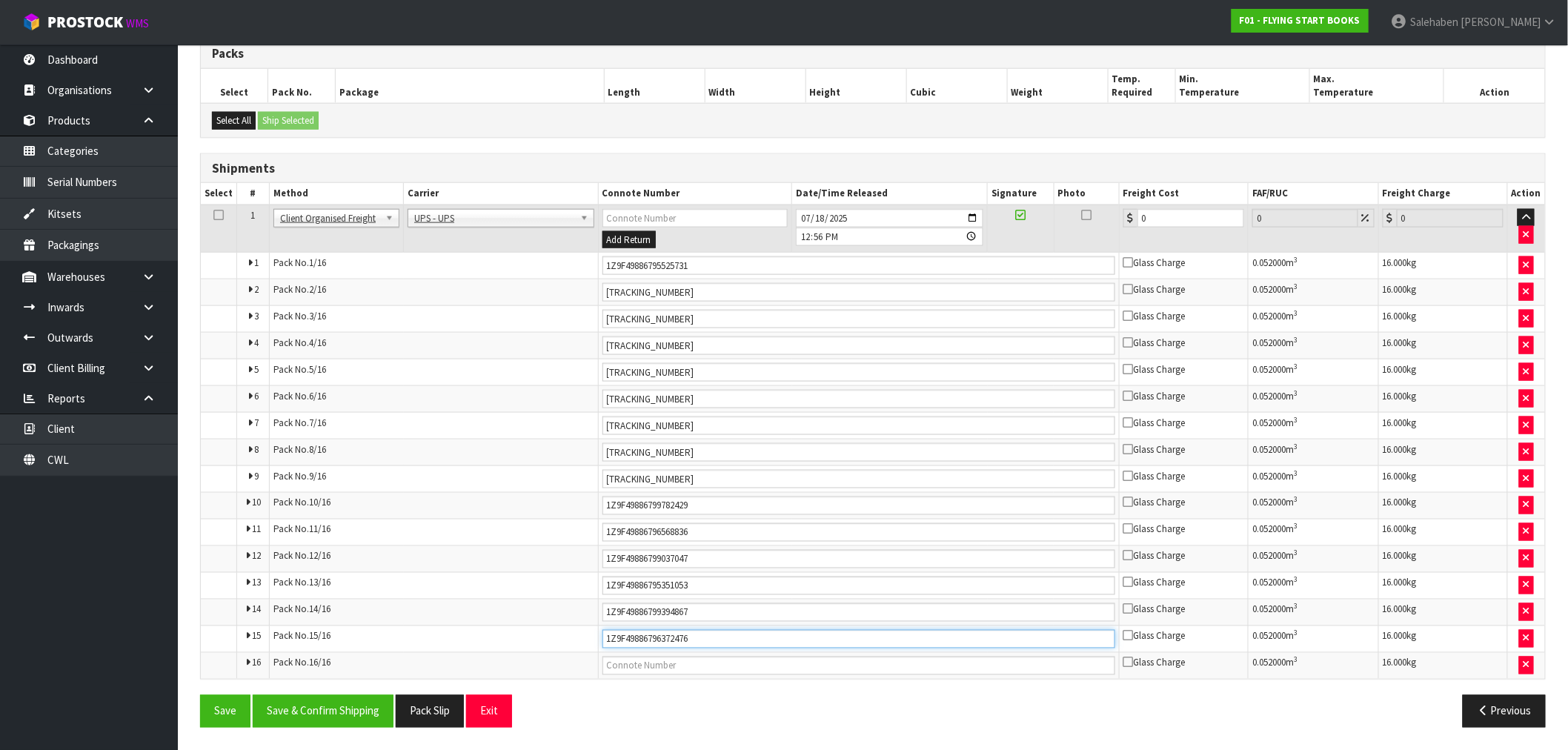 type on "1Z9F49886796372476" 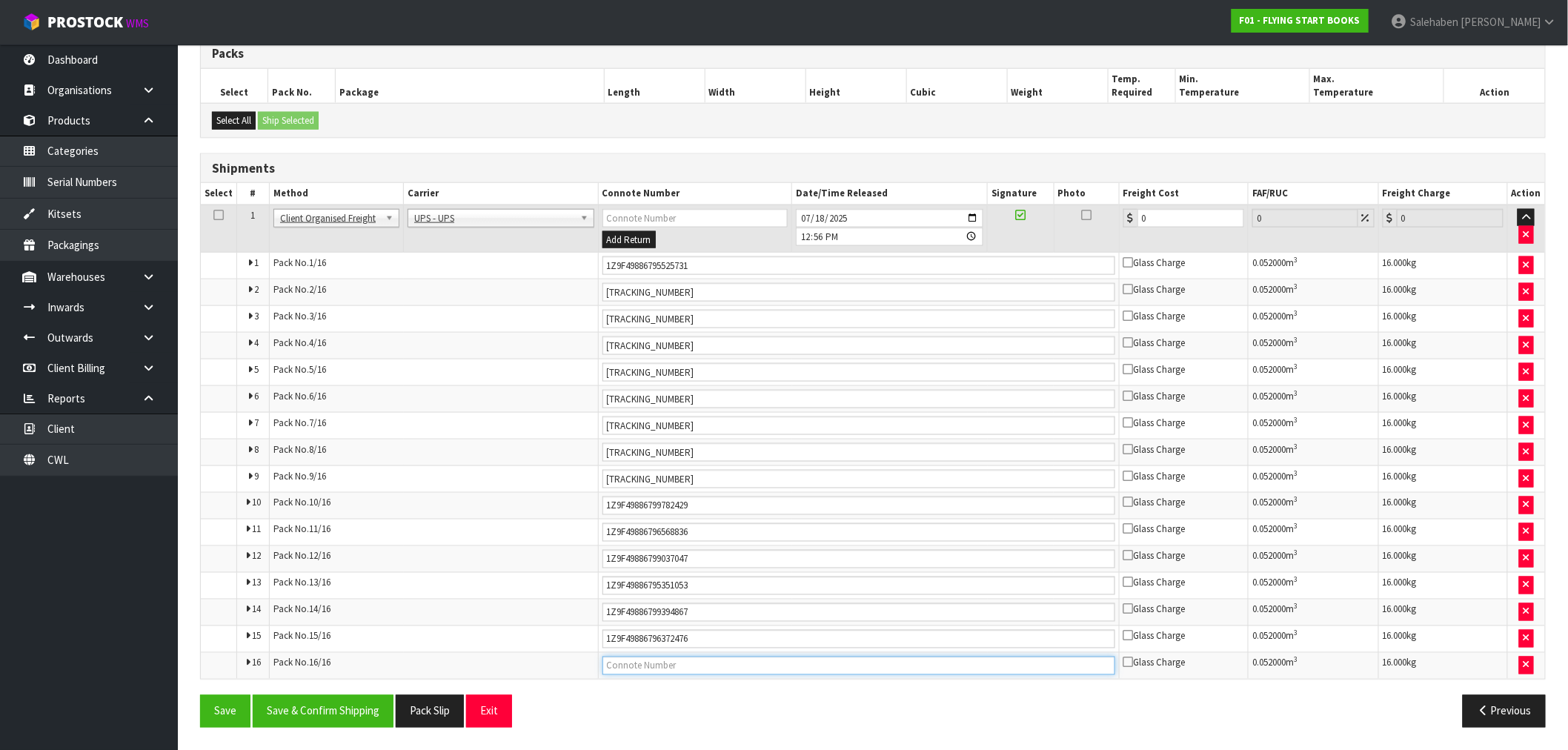 click at bounding box center (859, 666) 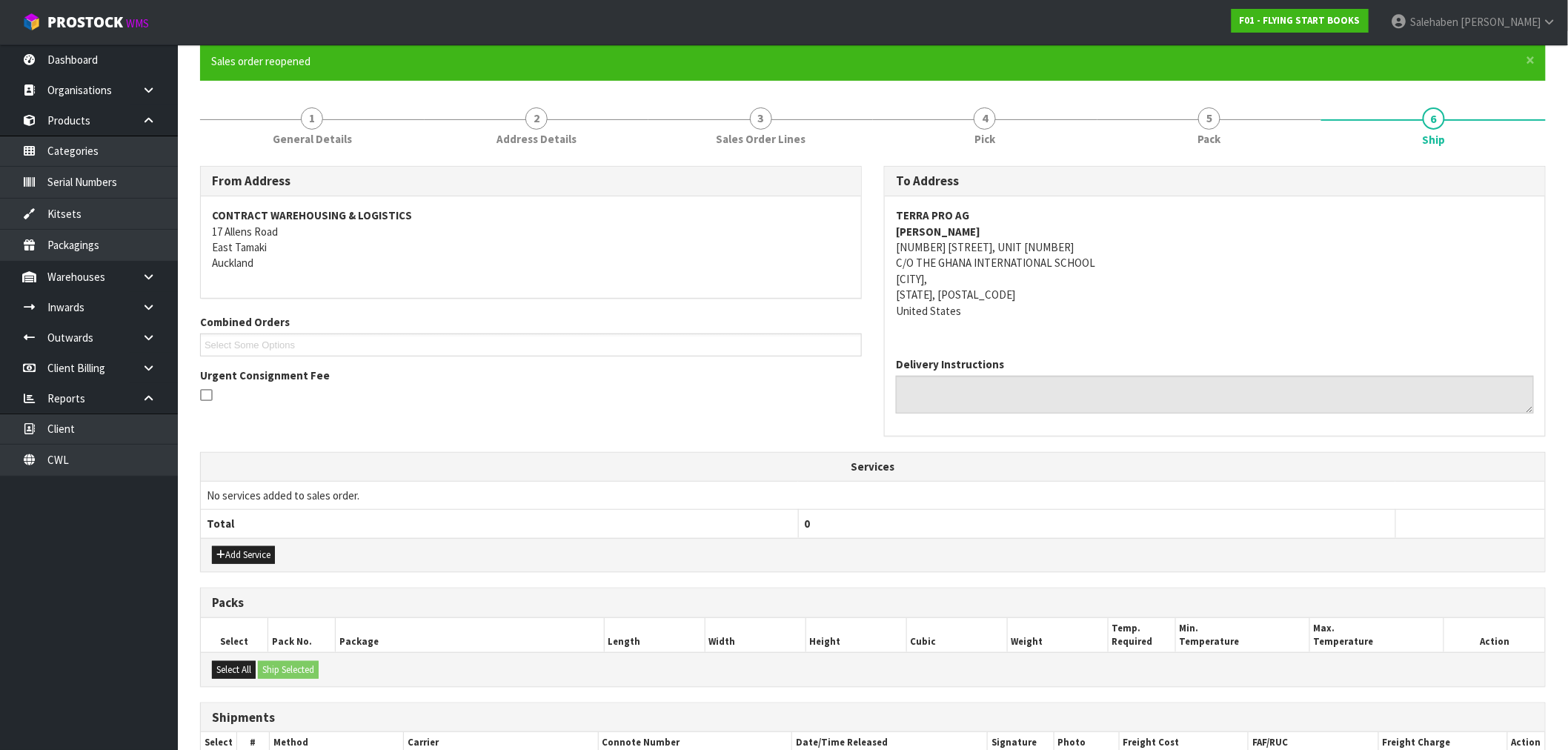 scroll, scrollTop: 102, scrollLeft: 0, axis: vertical 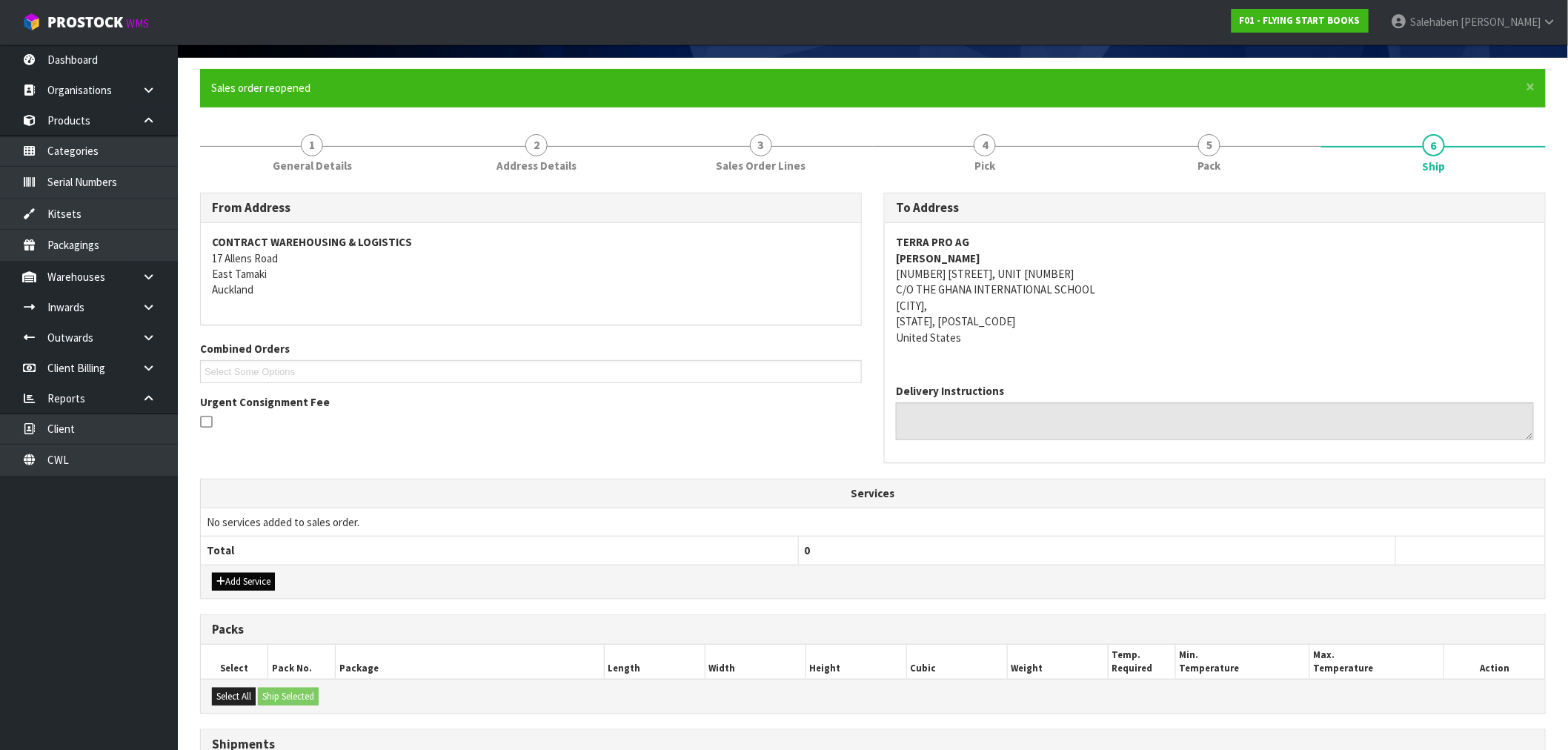 type on "1Z9F49886796407885" 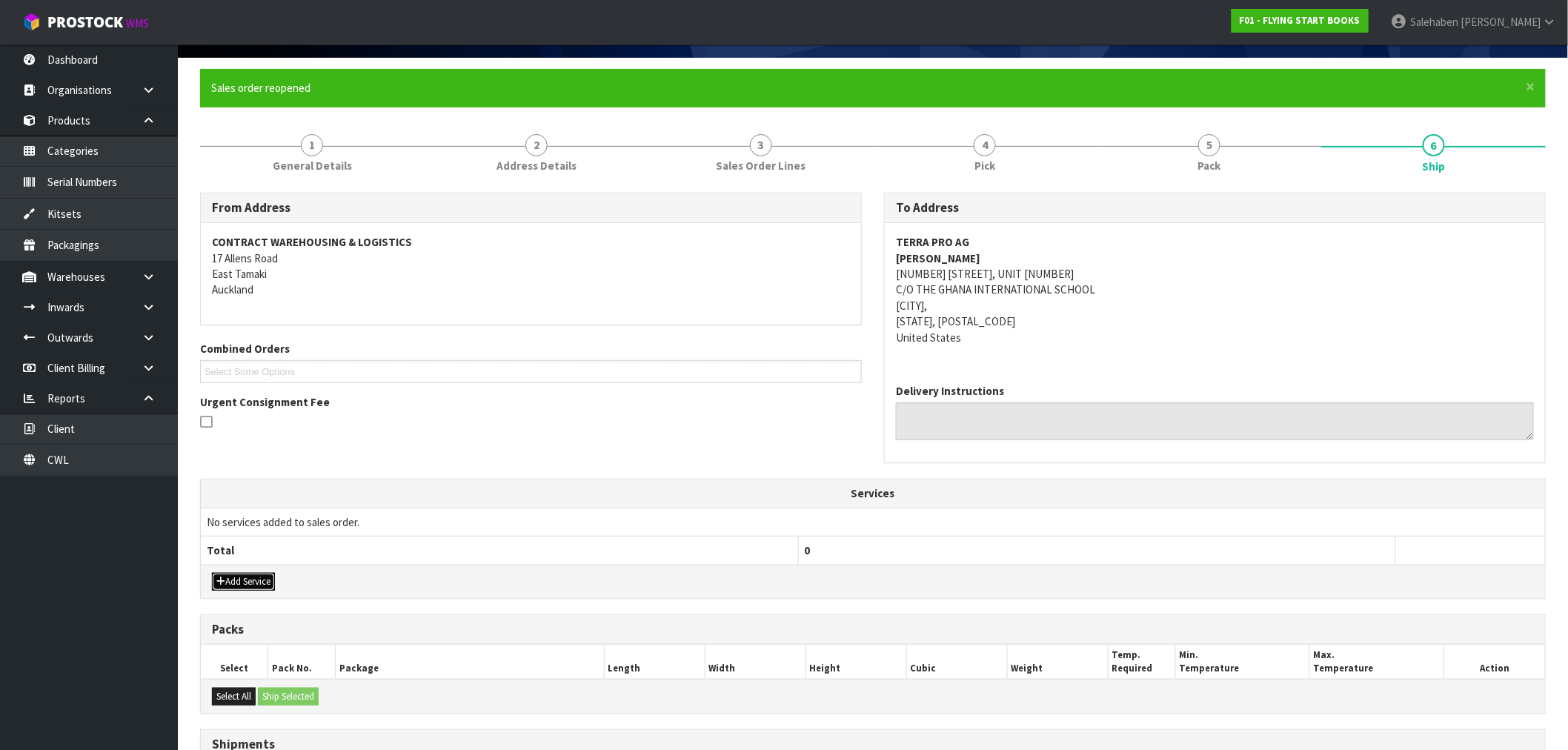 click on "Add Service" at bounding box center [243, 582] 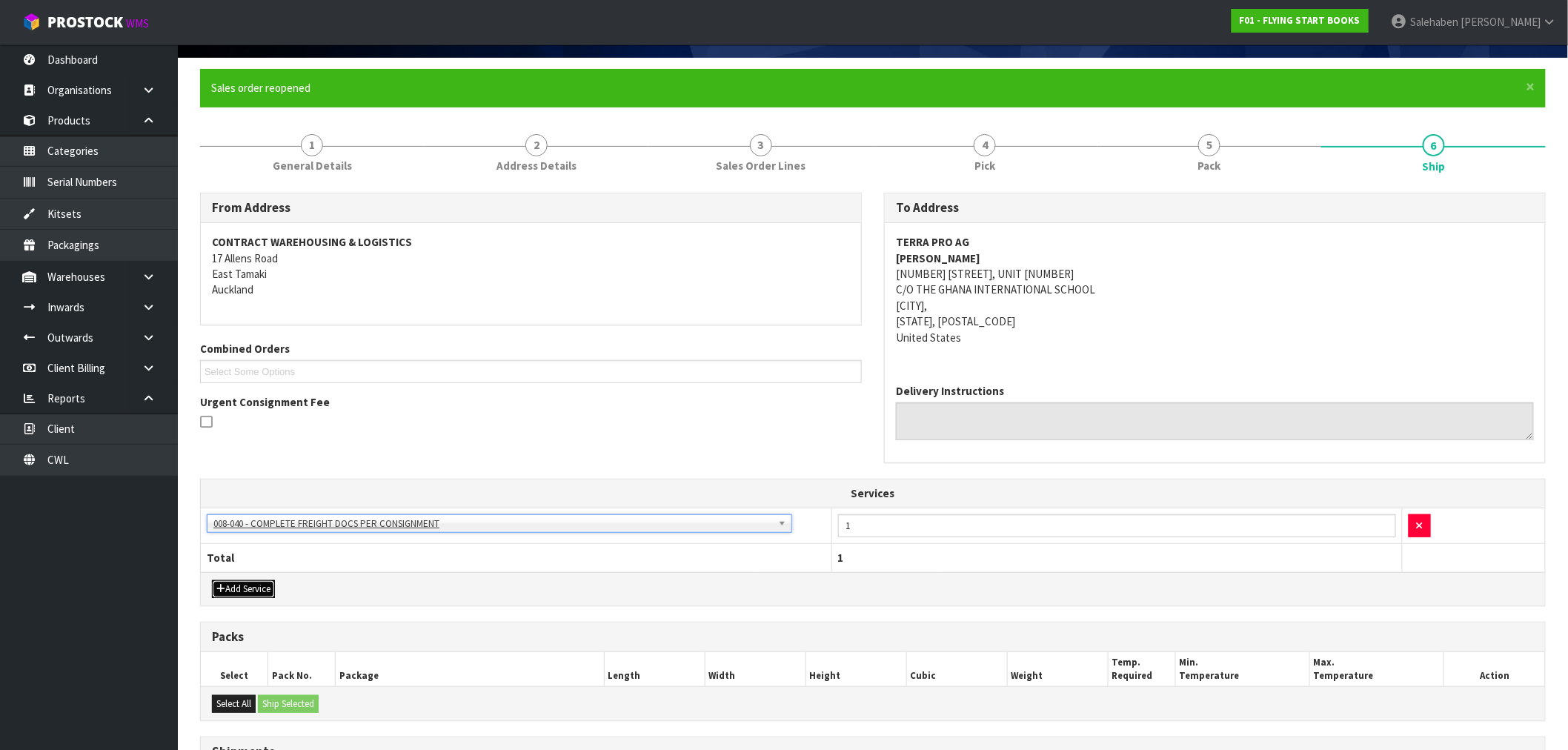 click on "Add Service" at bounding box center (243, 589) 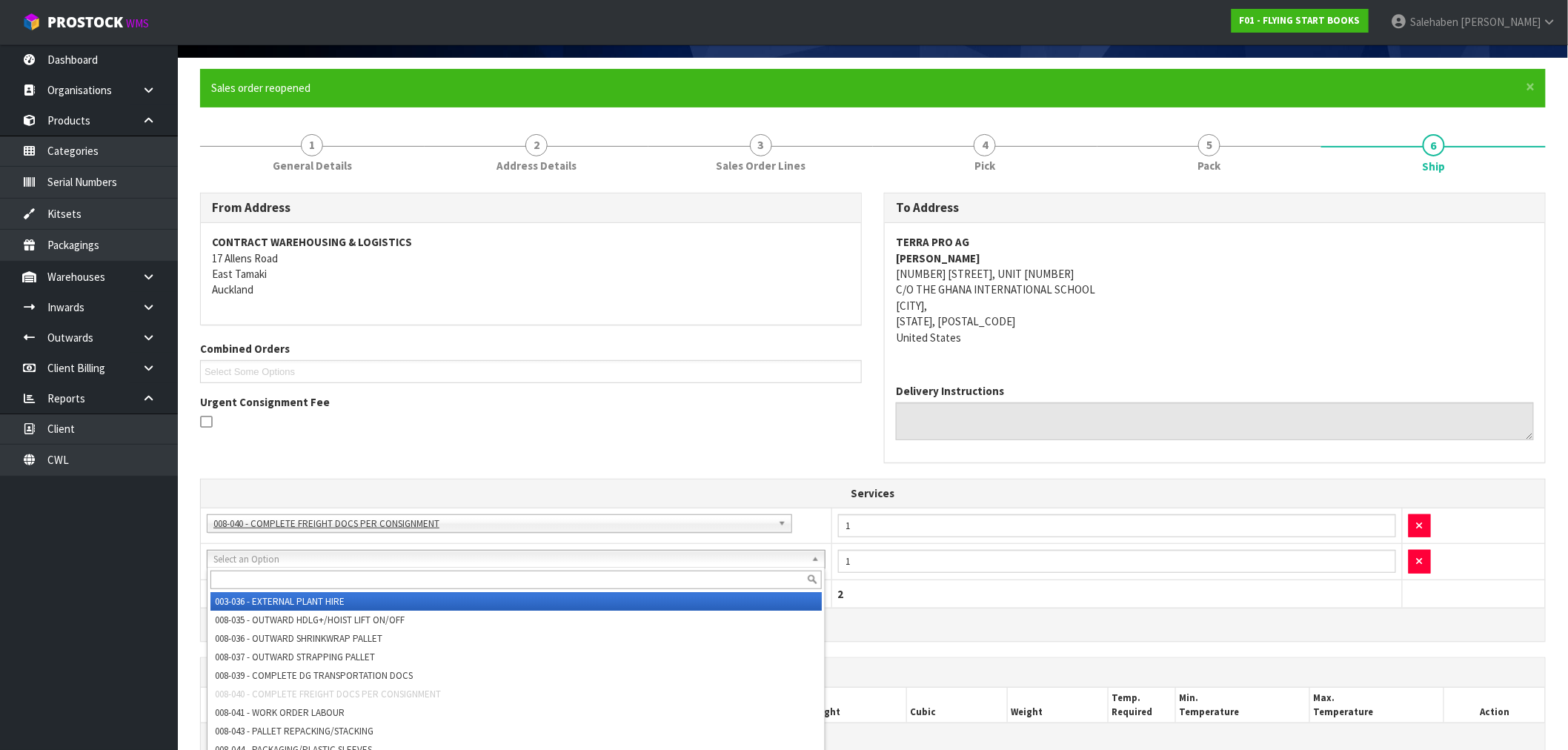 click at bounding box center (516, 580) 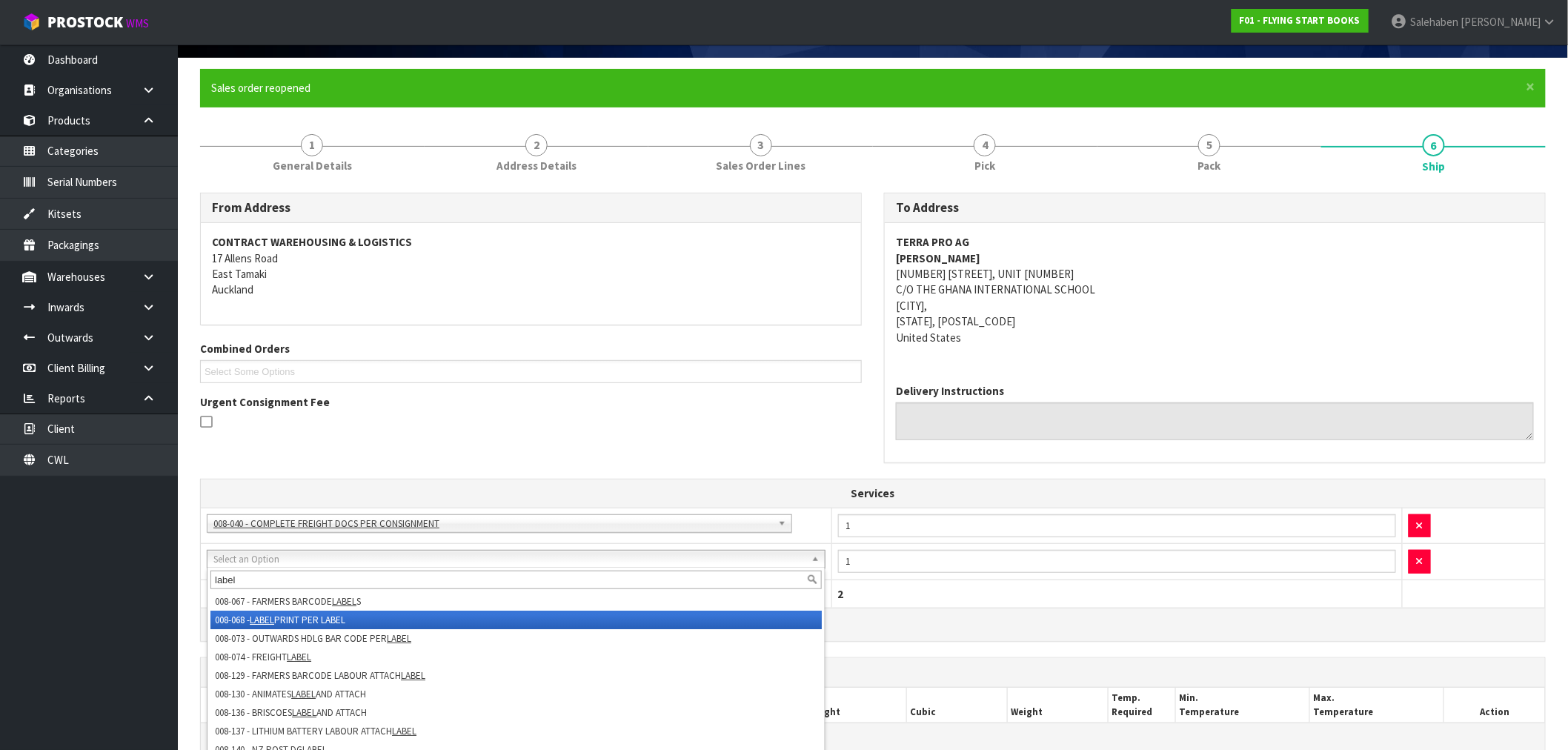 type on "label" 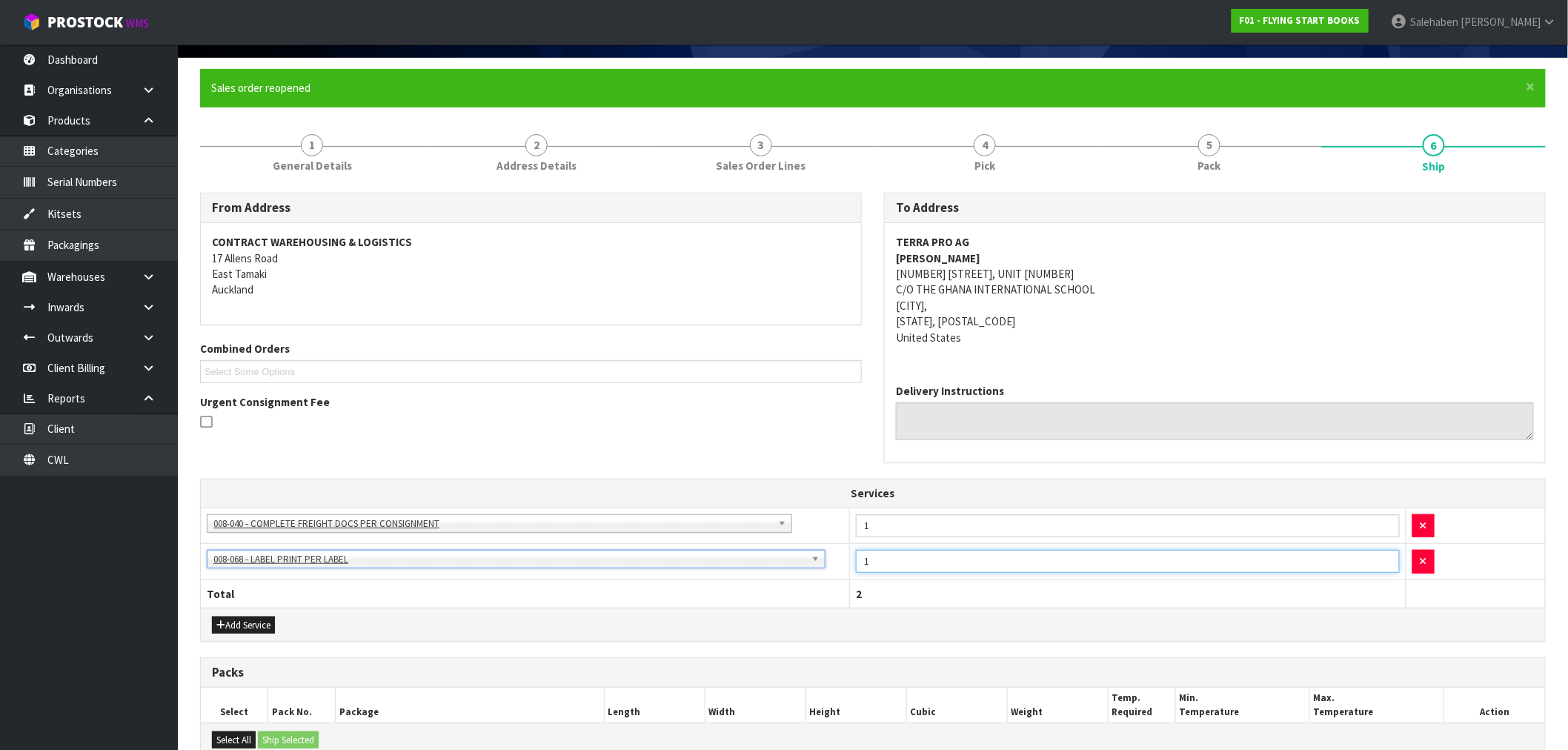 click on "003-036 - EXTERNAL PLANT HIRE 008-035 - OUTWARD HDLG+/HOIST LIFT ON/OFF 008-036 - OUTWARD SHRINKWRAP PALLET 008-037 - OUTWARD STRAPPING PALLET 008-039 - COMPLETE DG TRANSPORTATION DOCS 008-040 - COMPLETE FREIGHT DOCS PER CONSIGNMENT 008-041 - WORK ORDER LABOUR 008-043 - PALLET REPACKING/STACKING 008-044 - PACKAGING/PLASTIC SLEEVES 008-045 - PACKAGING/BAGS 008-046 - CARTON WH REPACKING 008-067 - FARMERS BARCODE LABELS 008-068 - LABEL PRINT PER LABEL 008-072 - REPACKING PALLET PER BAG 008-073 - OUTWARDS HDLG BAR CODE PER LABEL 008-074 - FREIGHT LABEL 008-100 - KITSET FIXED RATE ITEM PICK 008-129 - FARMERS BARCODE LABOUR ATTACH LABEL 008-130 - ANIMATES LABEL AND ATTACH 008-133 - OUTWARDS HDLG RETURN BOOKING FEE 008-134 - MATERIAL 008-135 - FREIGHT QUOTE 008-136 - BRISCOES LABEL AND ATTACH 008-137 - LITHIUM BATTERY LABOUR ATTACH LABEL 008-138 - RESIDENTIAL DELIVERY FEE 008-140 - NZ POST DG LABEL 008-141 - PBT COURIERS ATL LABEL 008-144 - LABOUR REPACKING OVERTIME X 1.5 PER MINUTE
S" at bounding box center [873, 562] 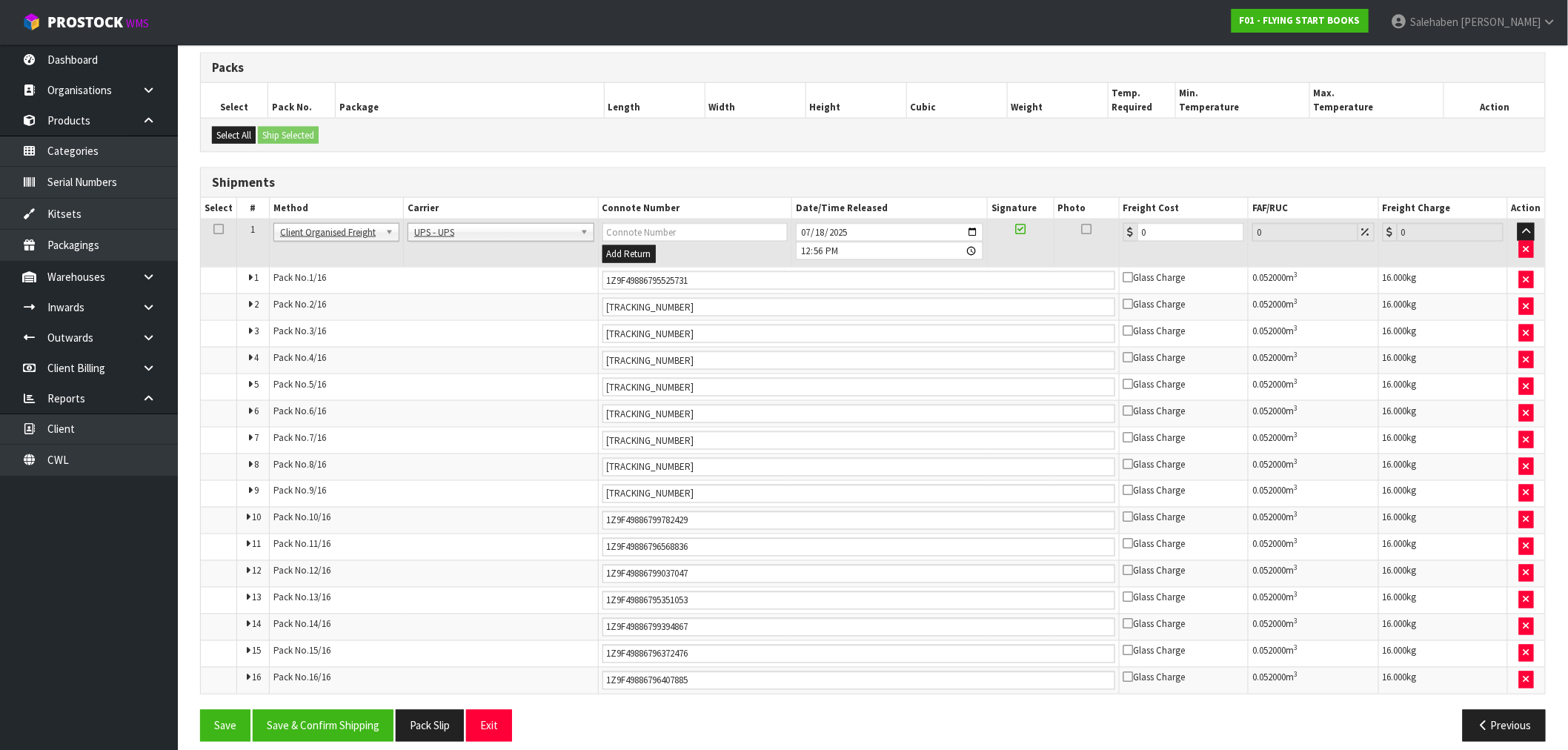 scroll, scrollTop: 722, scrollLeft: 0, axis: vertical 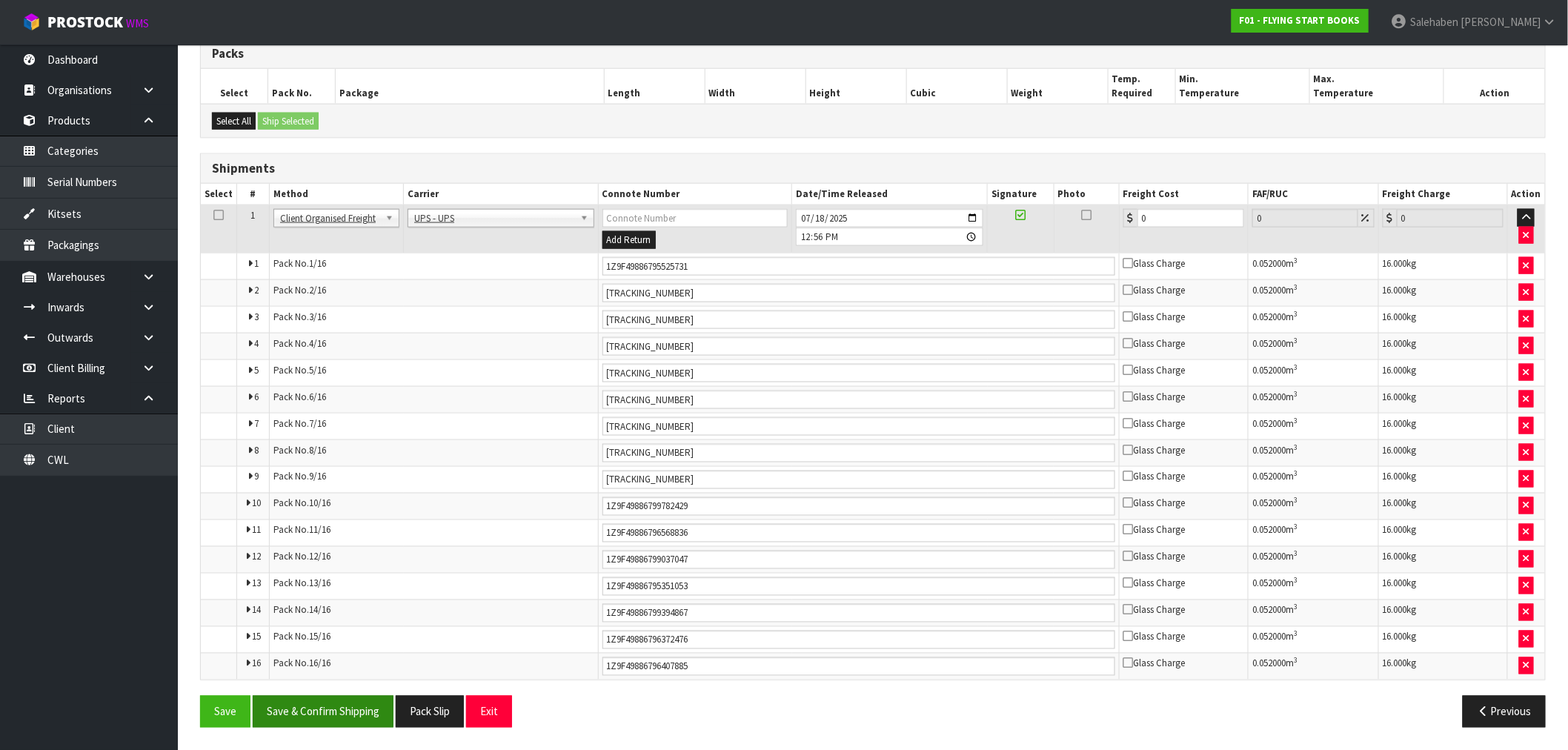 type on "16" 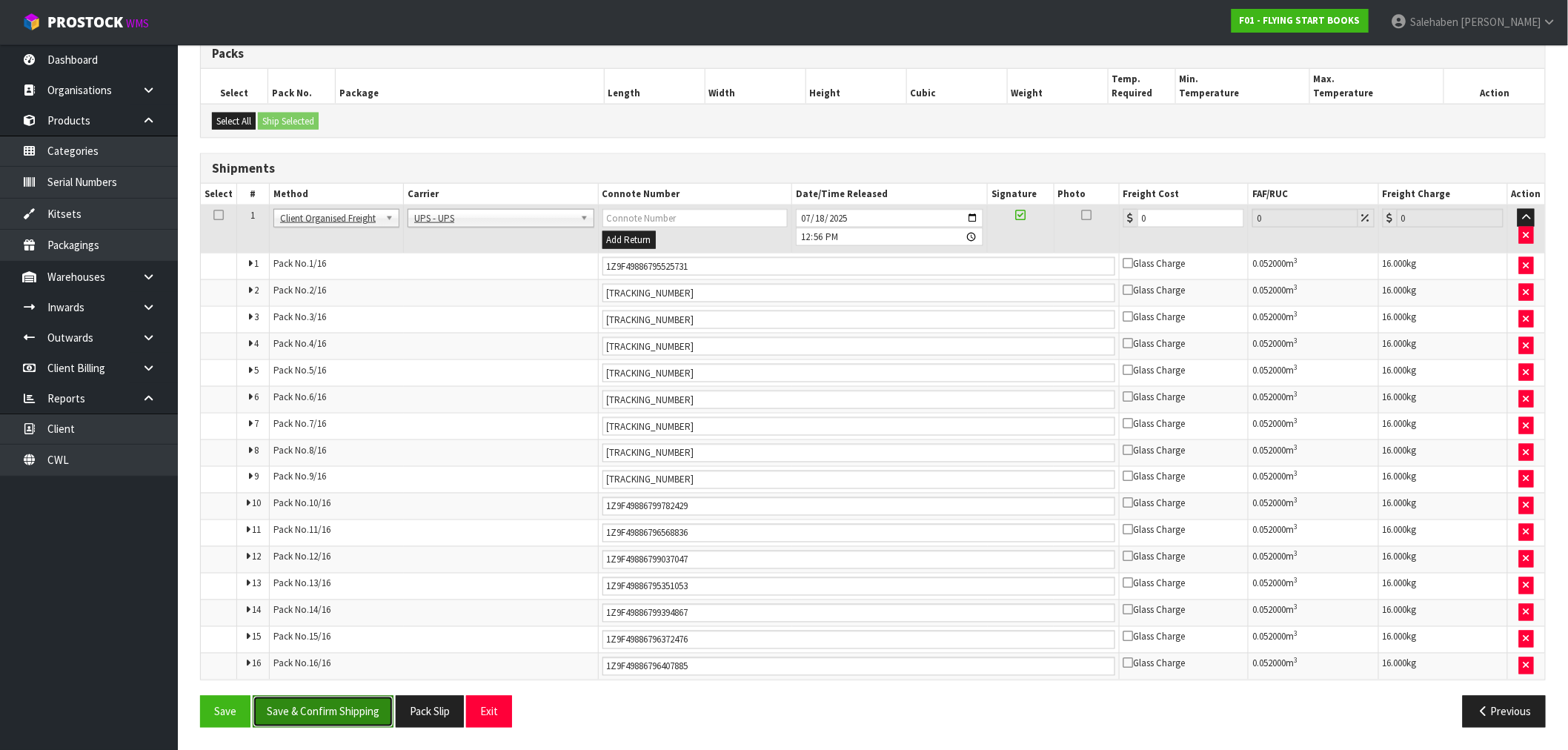 click on "Save & Confirm Shipping" at bounding box center (323, 711) 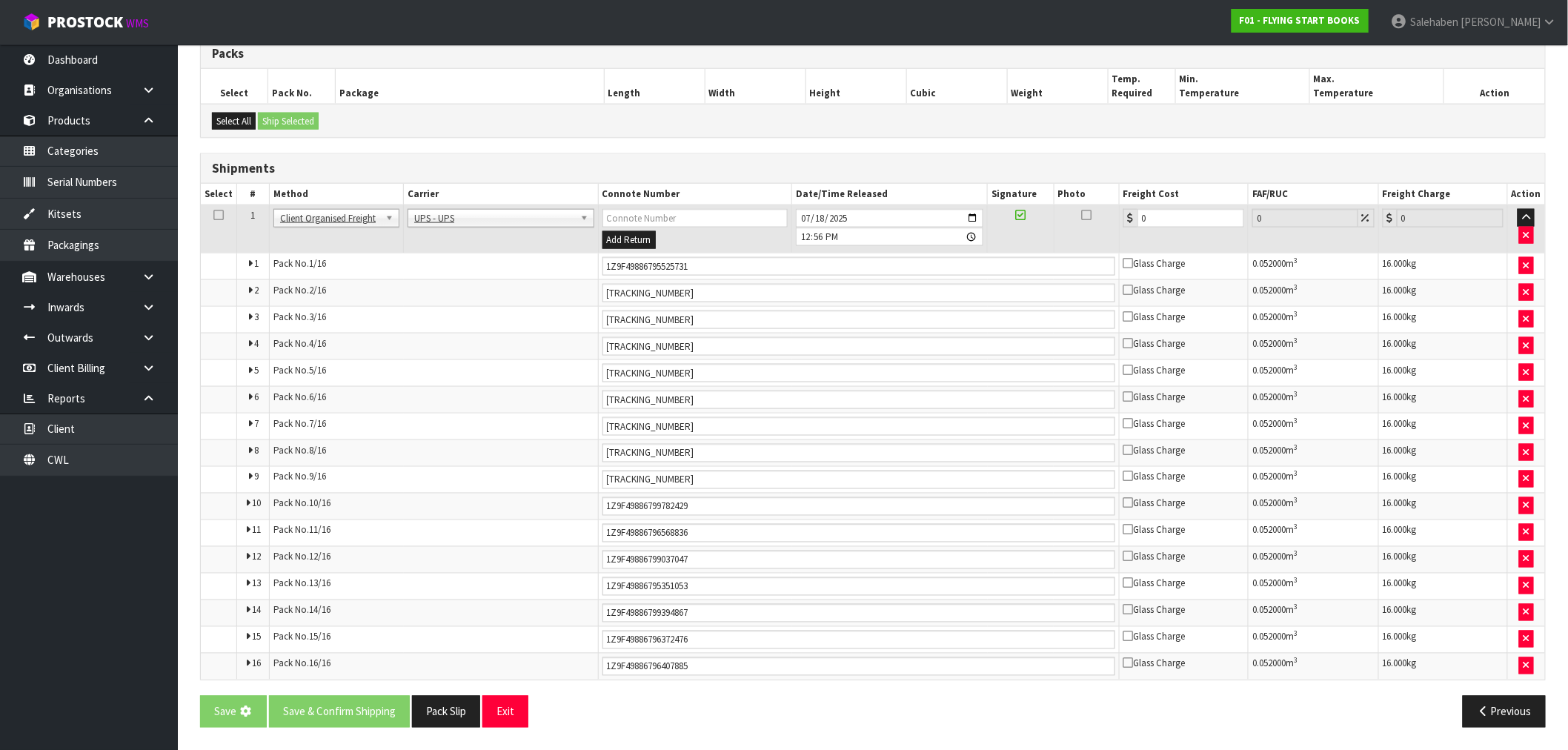 scroll, scrollTop: 0, scrollLeft: 0, axis: both 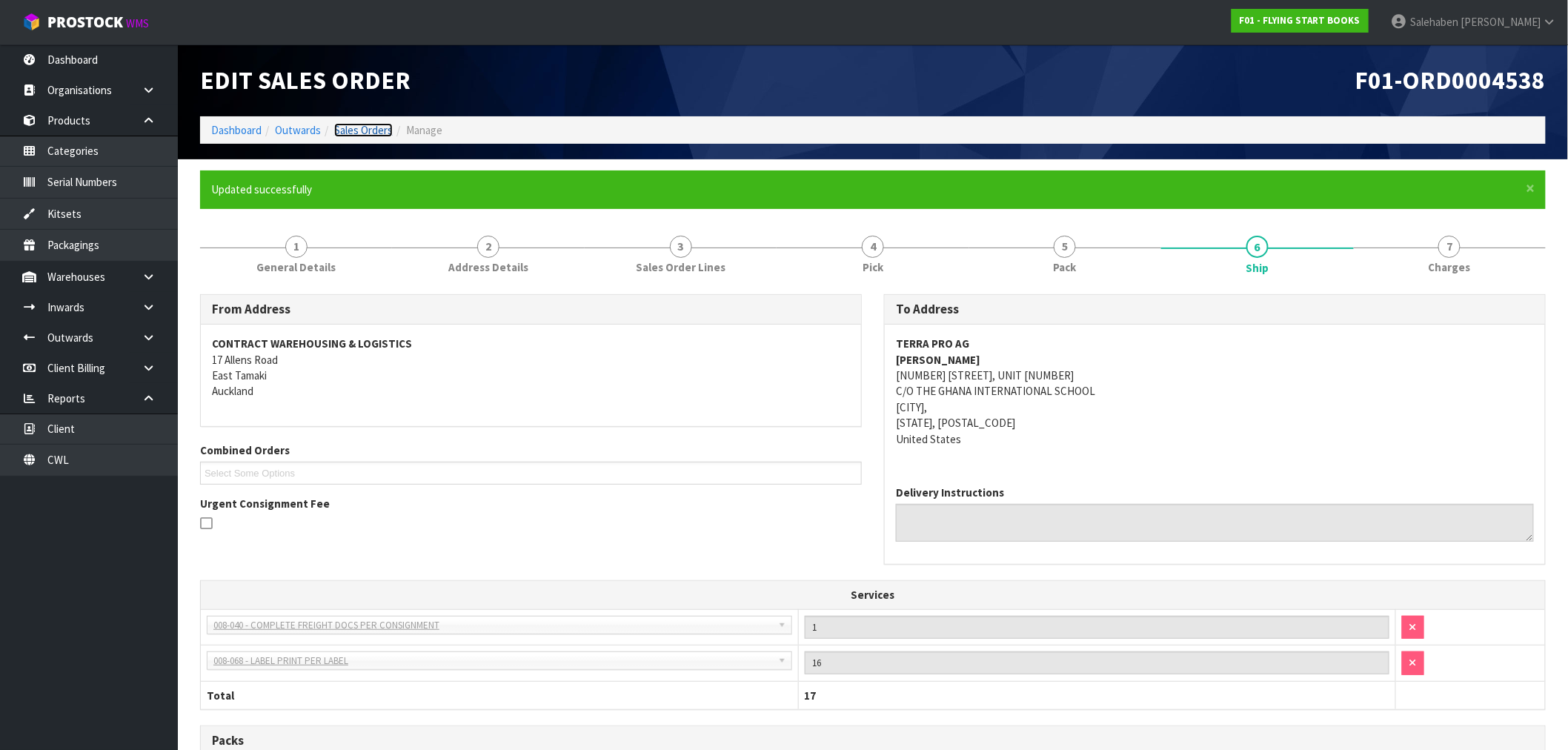 click on "Sales Orders" at bounding box center [363, 130] 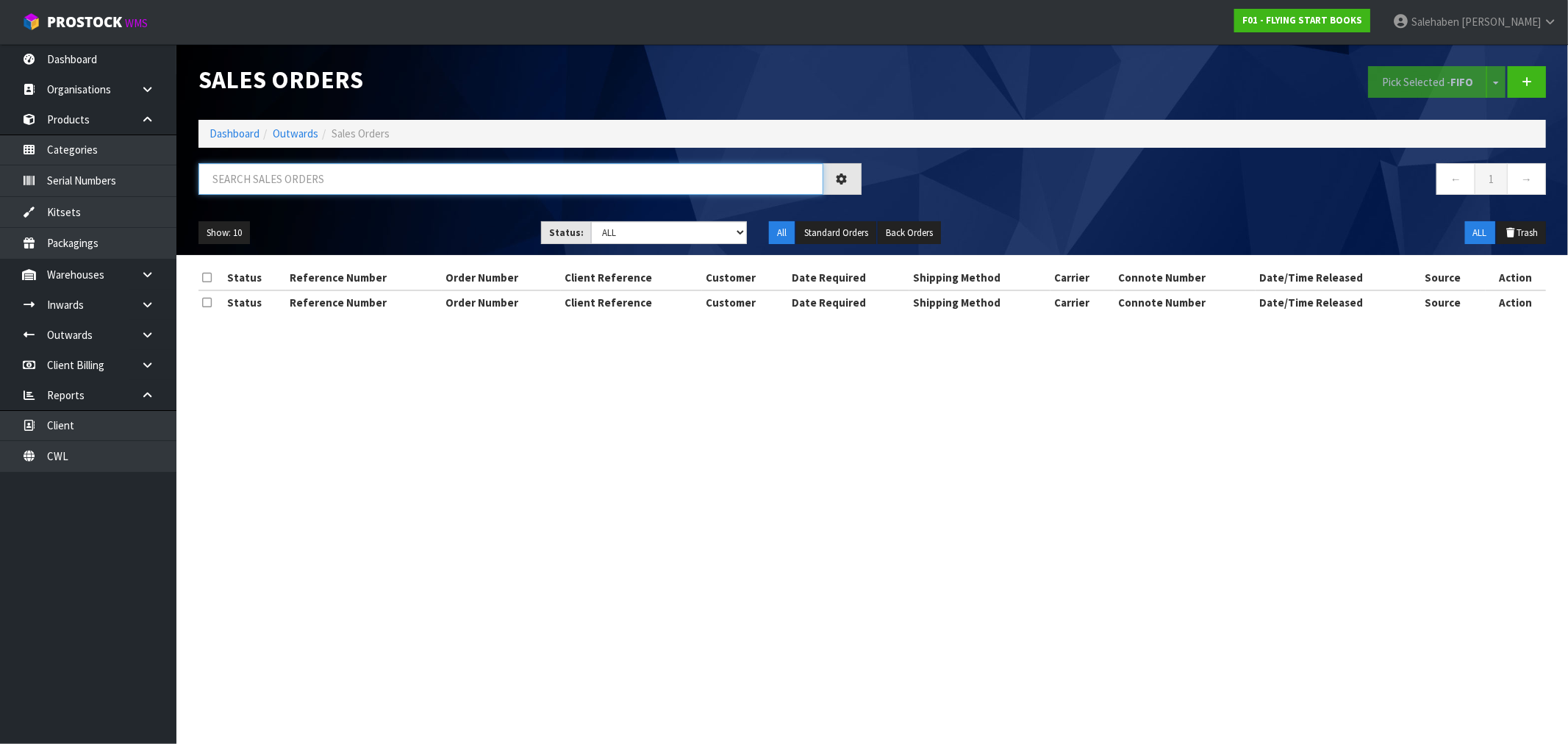 click at bounding box center (511, 179) 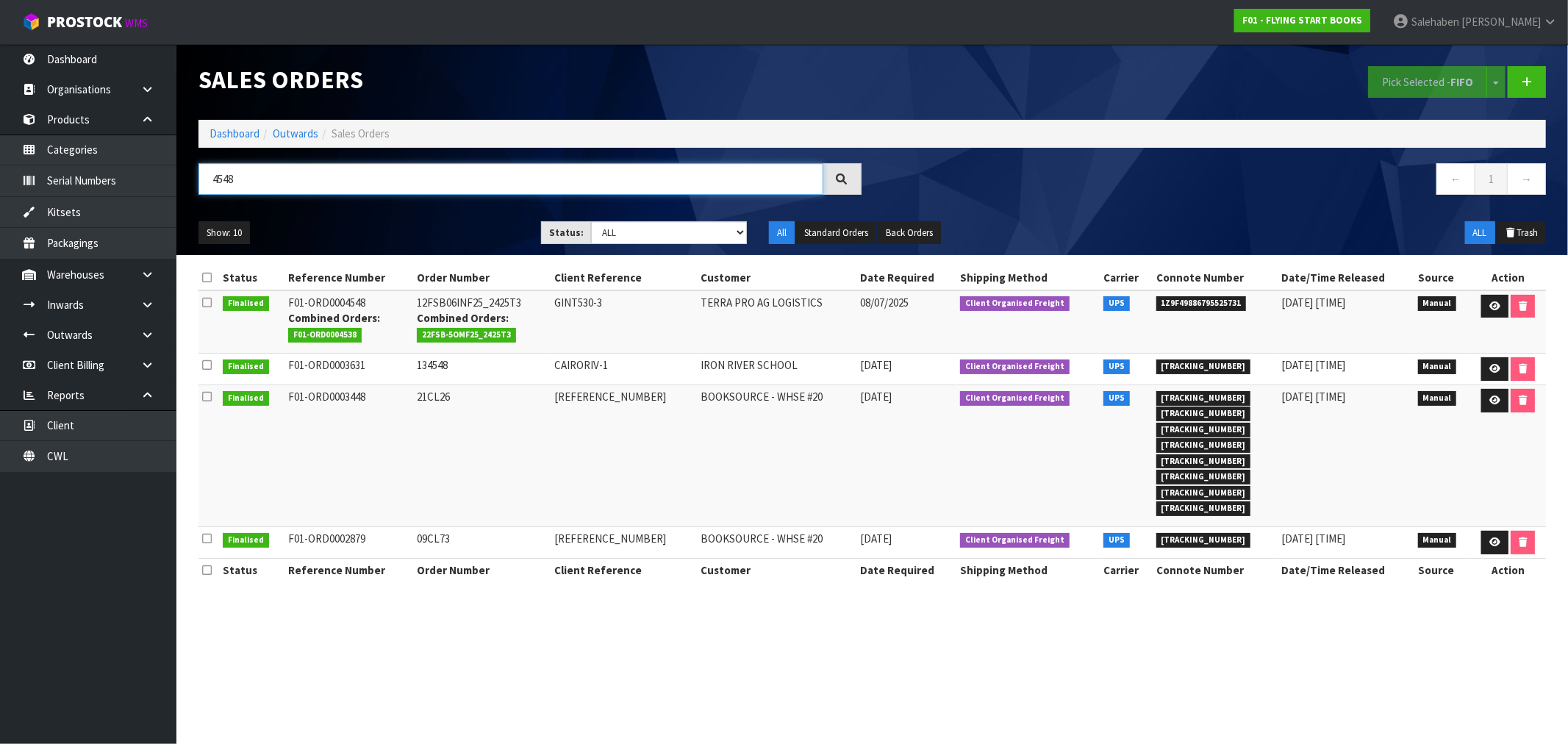 type on "4548" 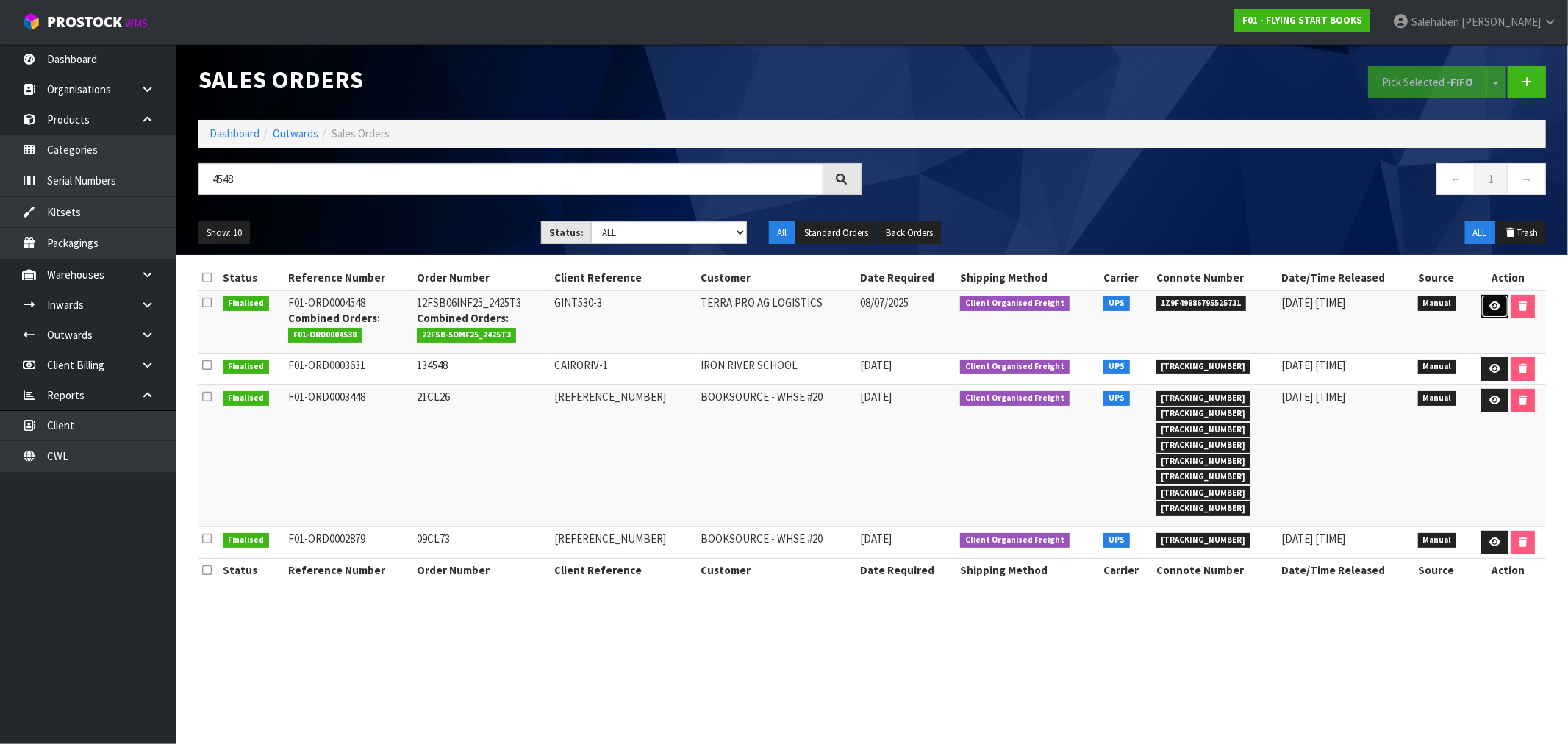 click at bounding box center [1494, 306] 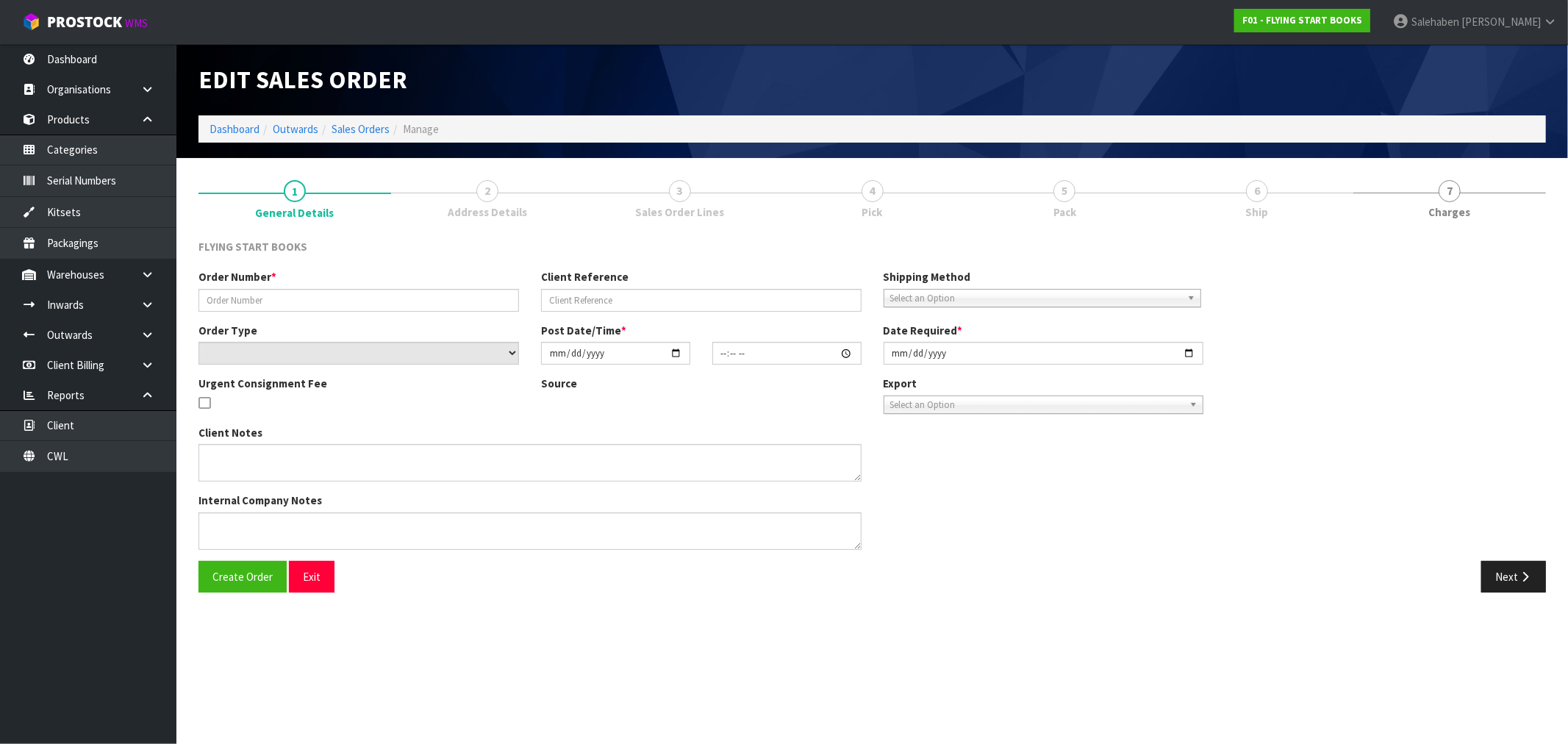 type on "12FSB06INF25_2425T3" 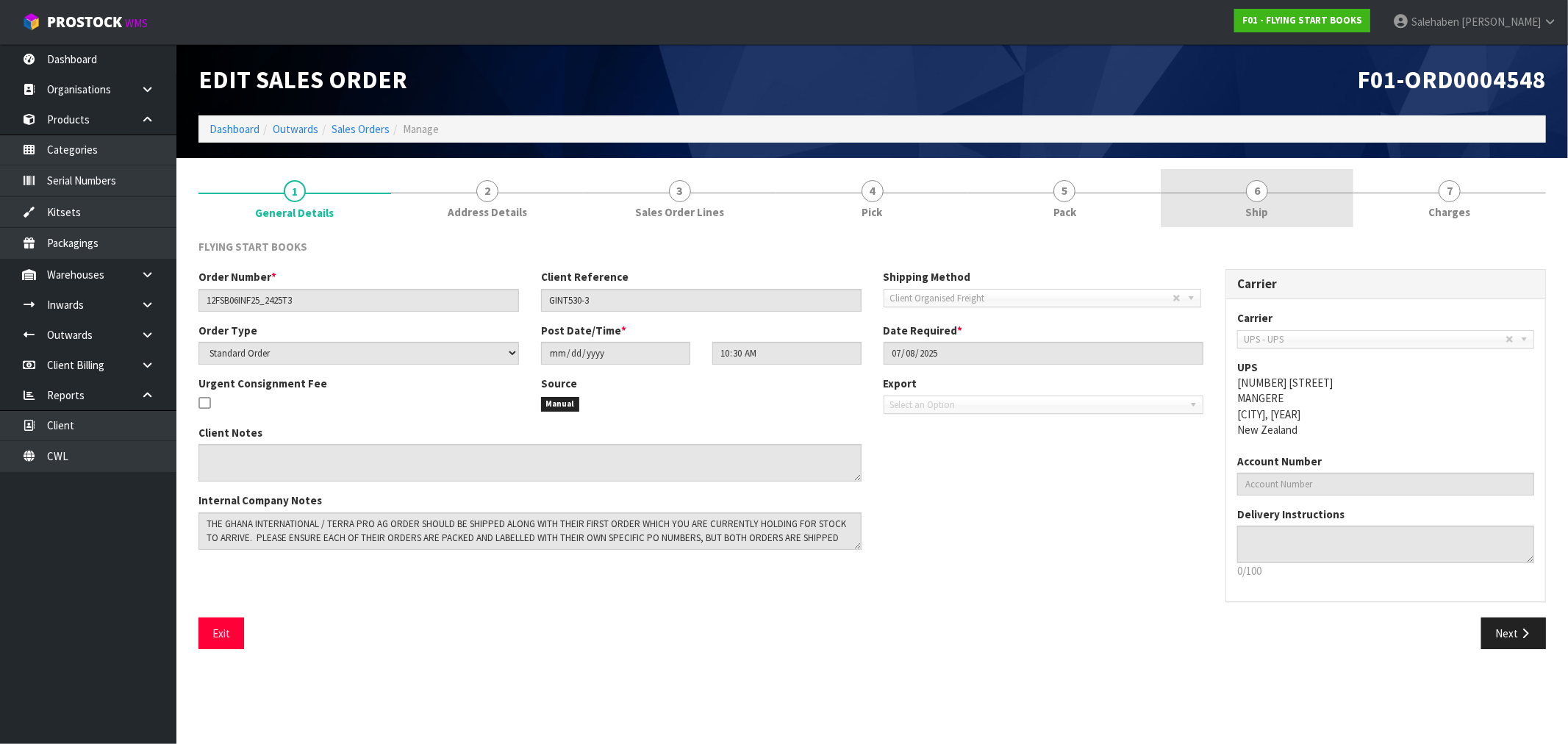 click on "Ship" at bounding box center (1257, 212) 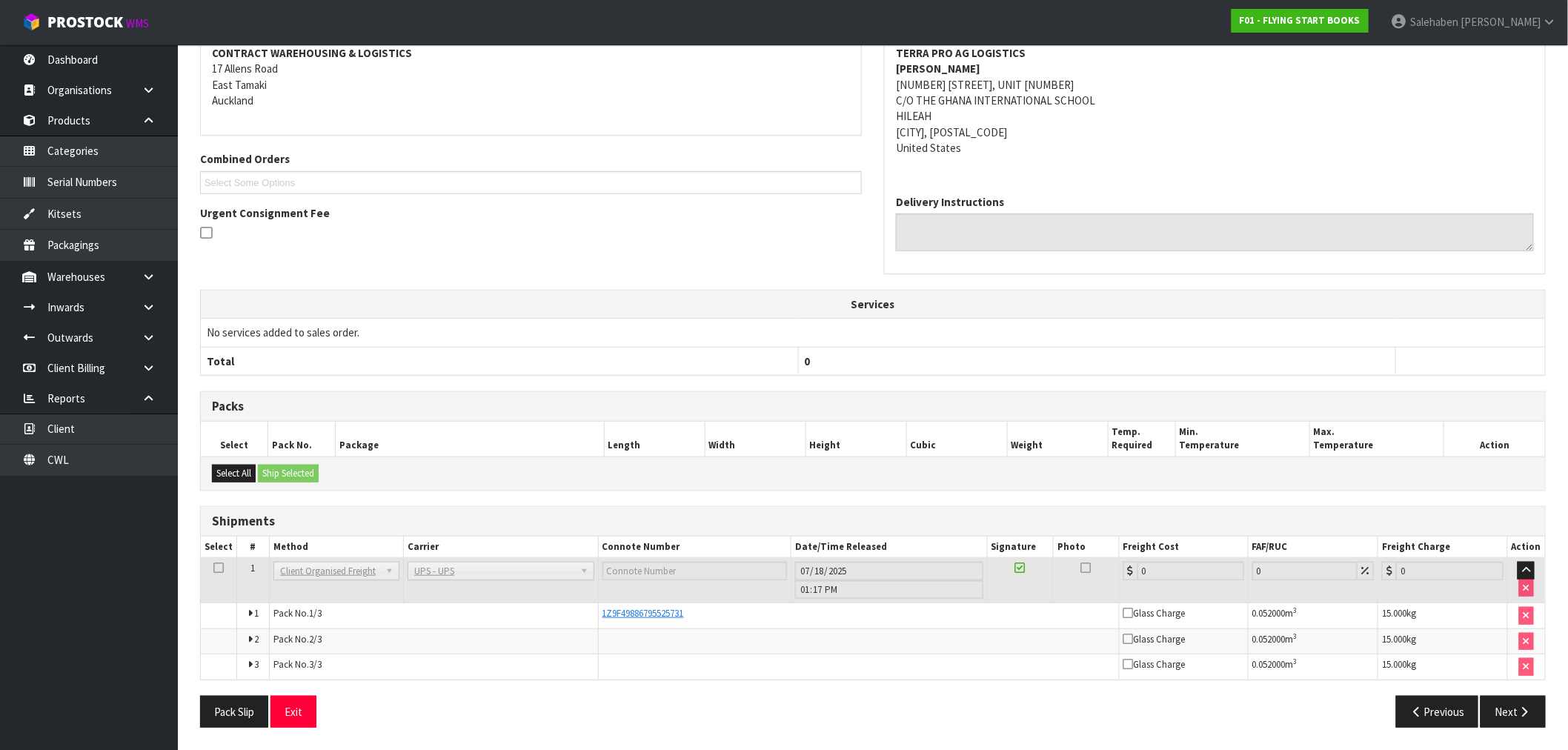 scroll, scrollTop: 238, scrollLeft: 0, axis: vertical 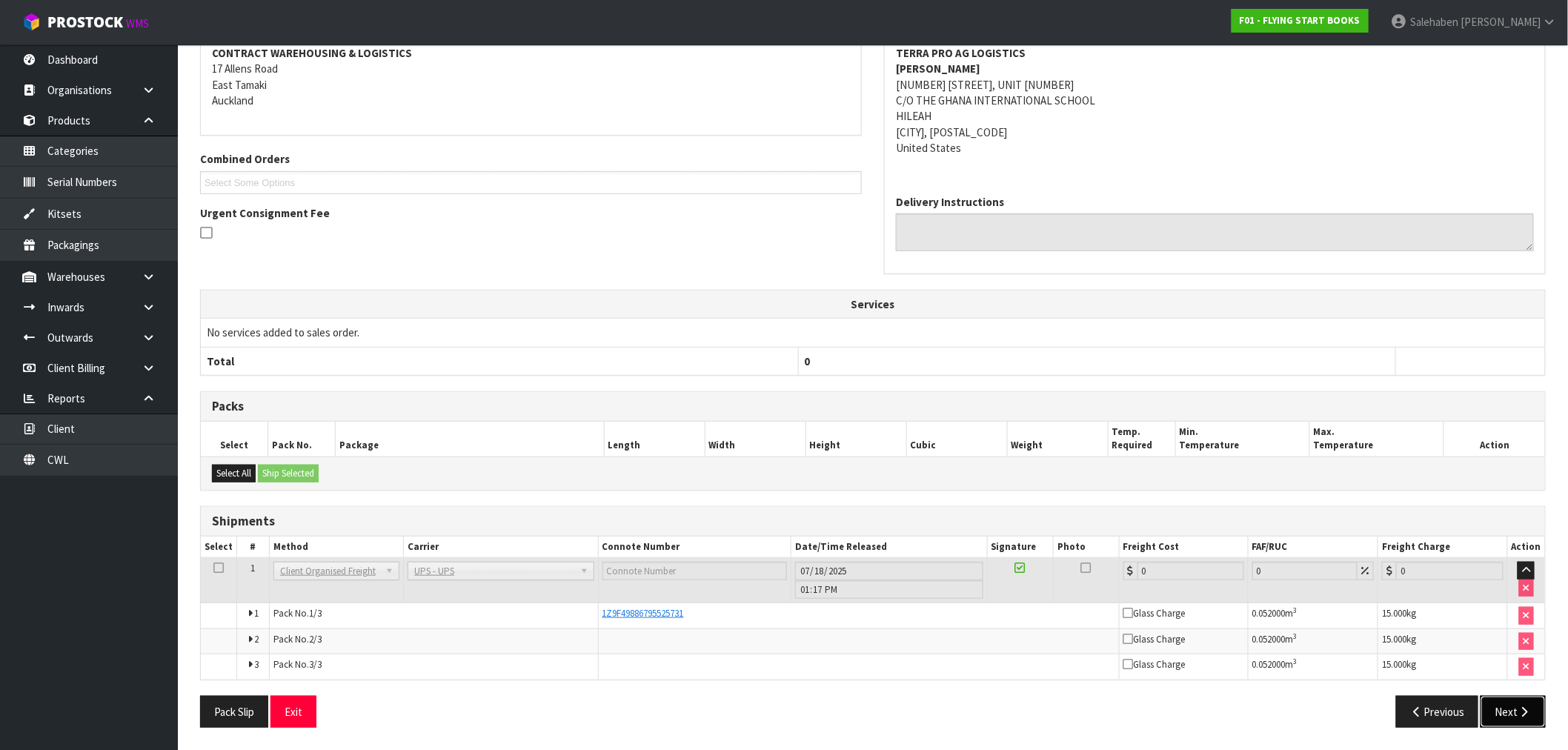 click on "Next" at bounding box center [1513, 711] 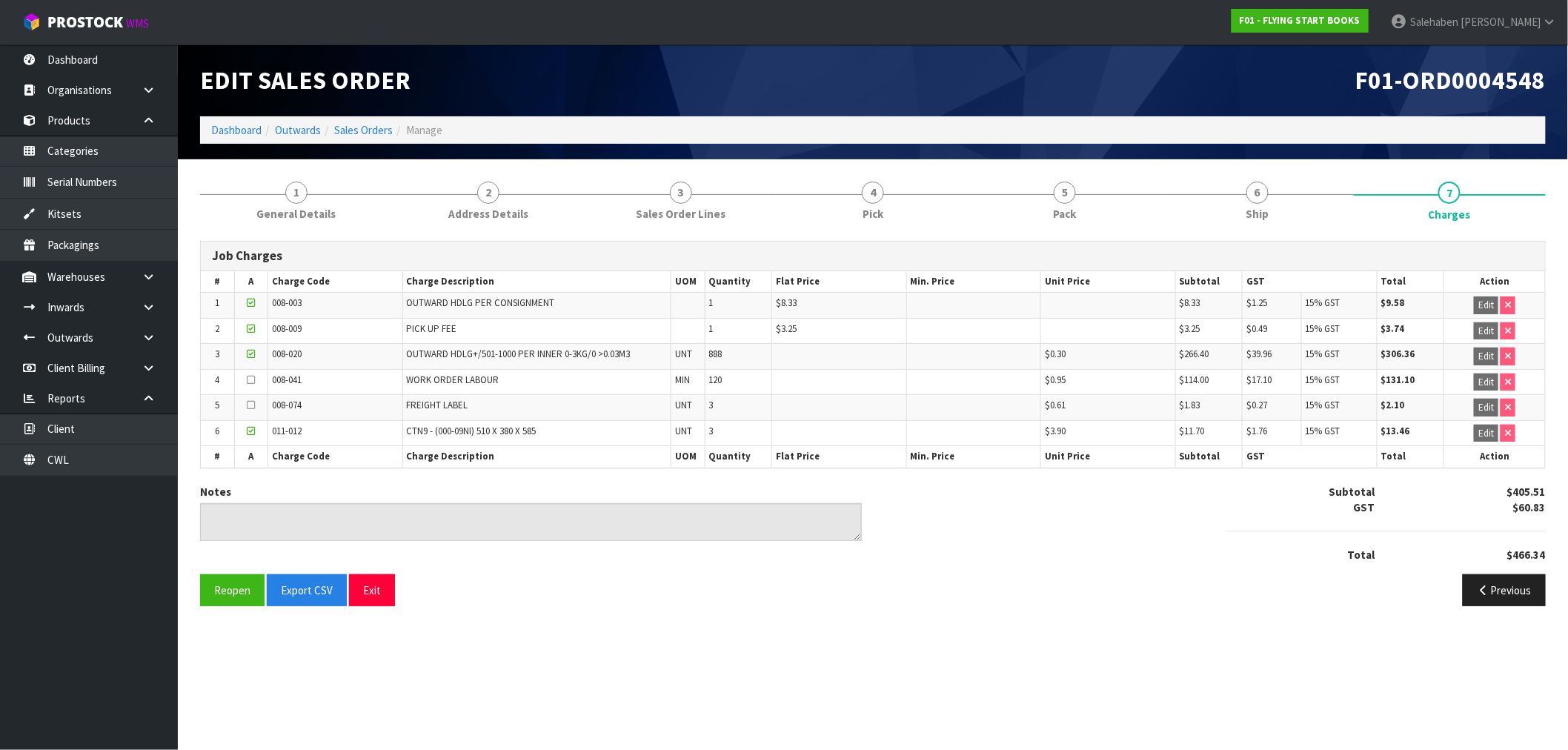 scroll, scrollTop: 0, scrollLeft: 0, axis: both 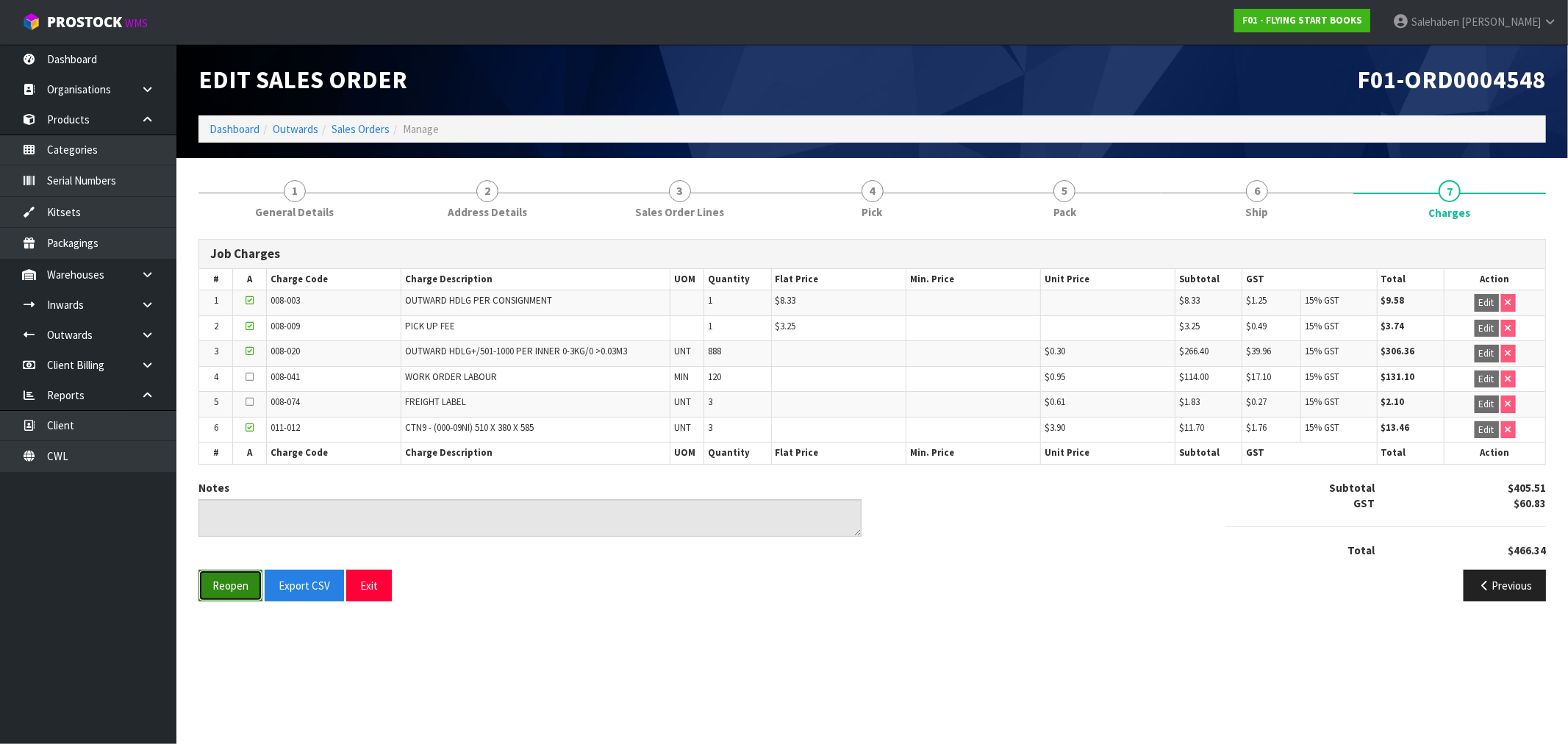 click on "Reopen" at bounding box center (230, 585) 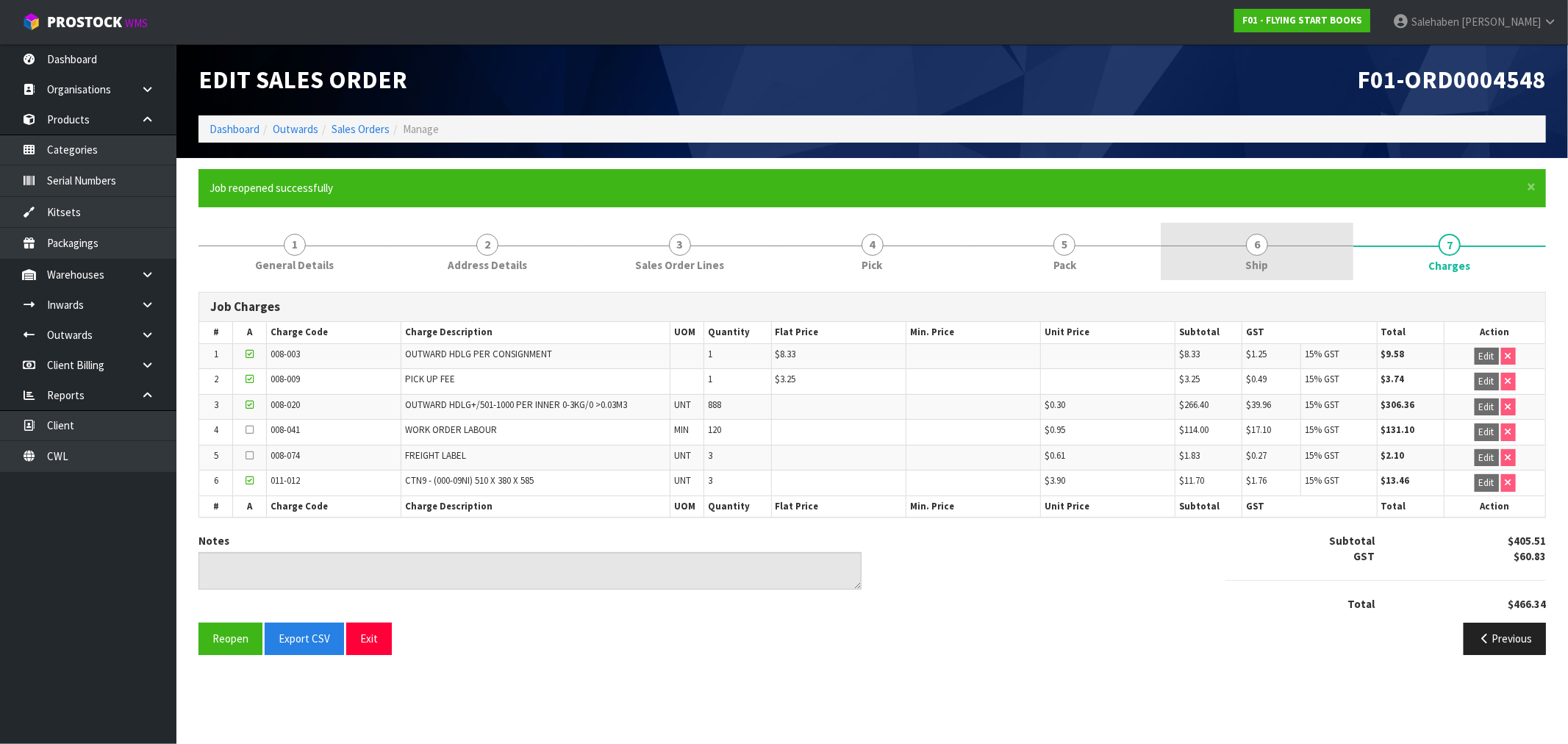 click on "6
Ship" at bounding box center [1257, 251] 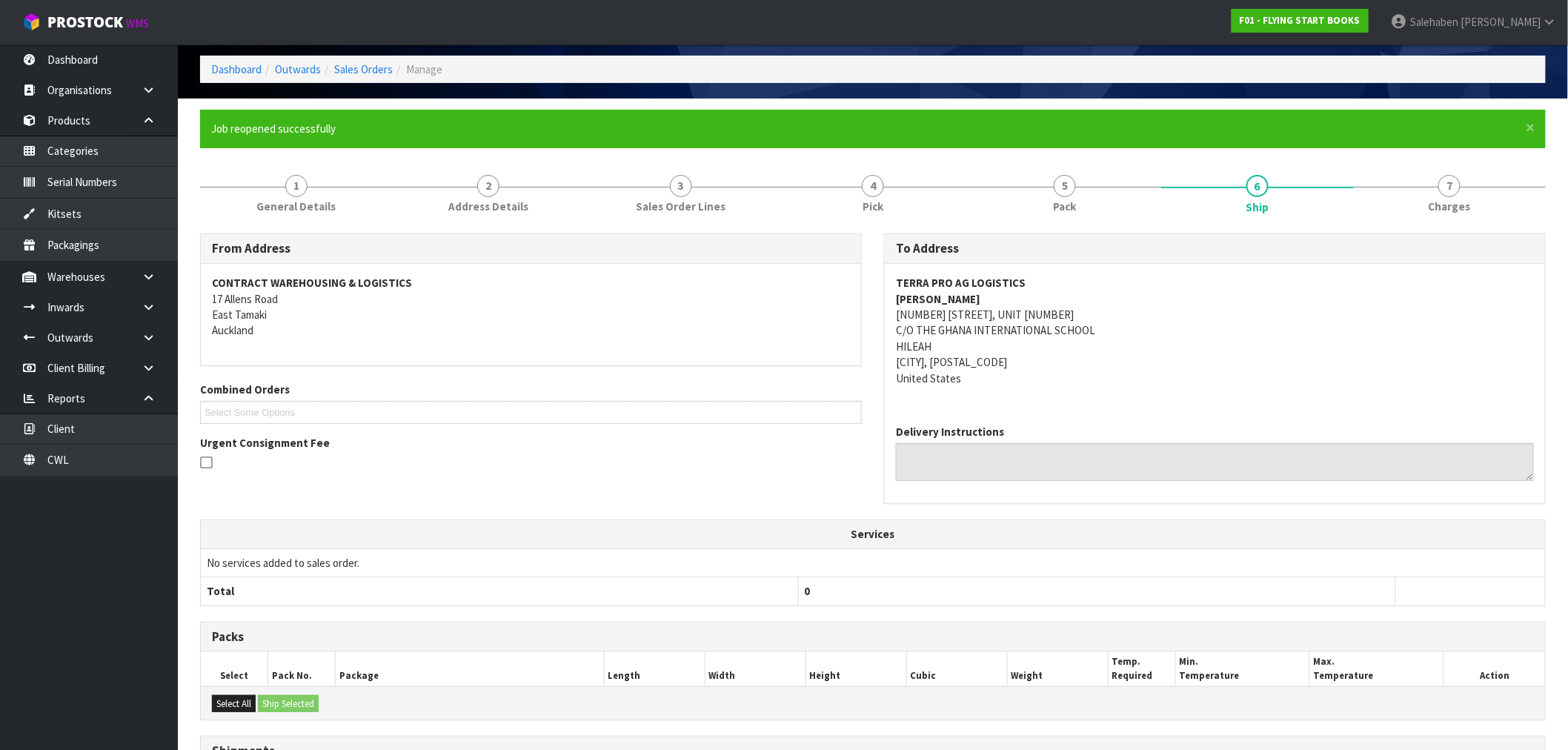 scroll, scrollTop: 291, scrollLeft: 0, axis: vertical 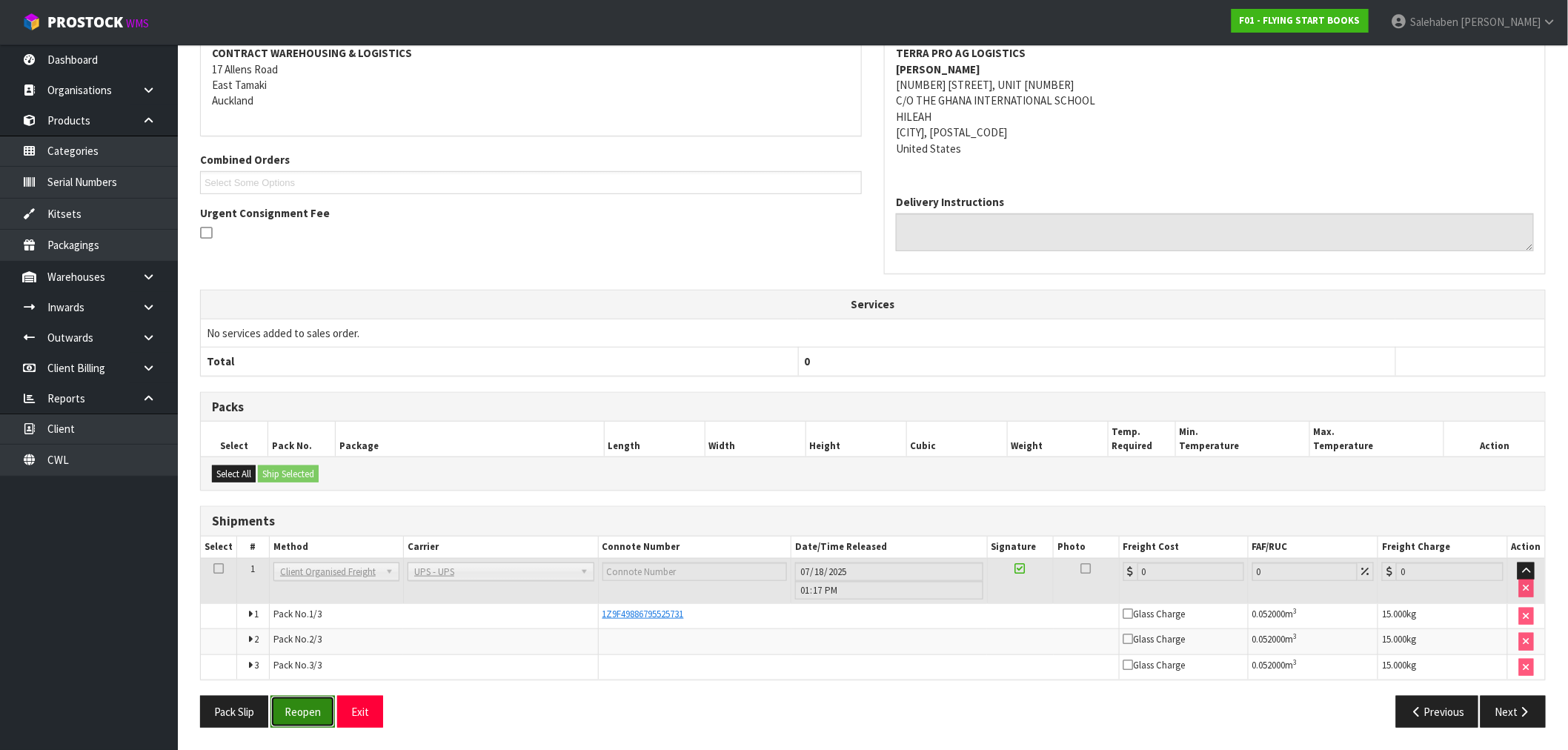 click on "Reopen" at bounding box center (302, 711) 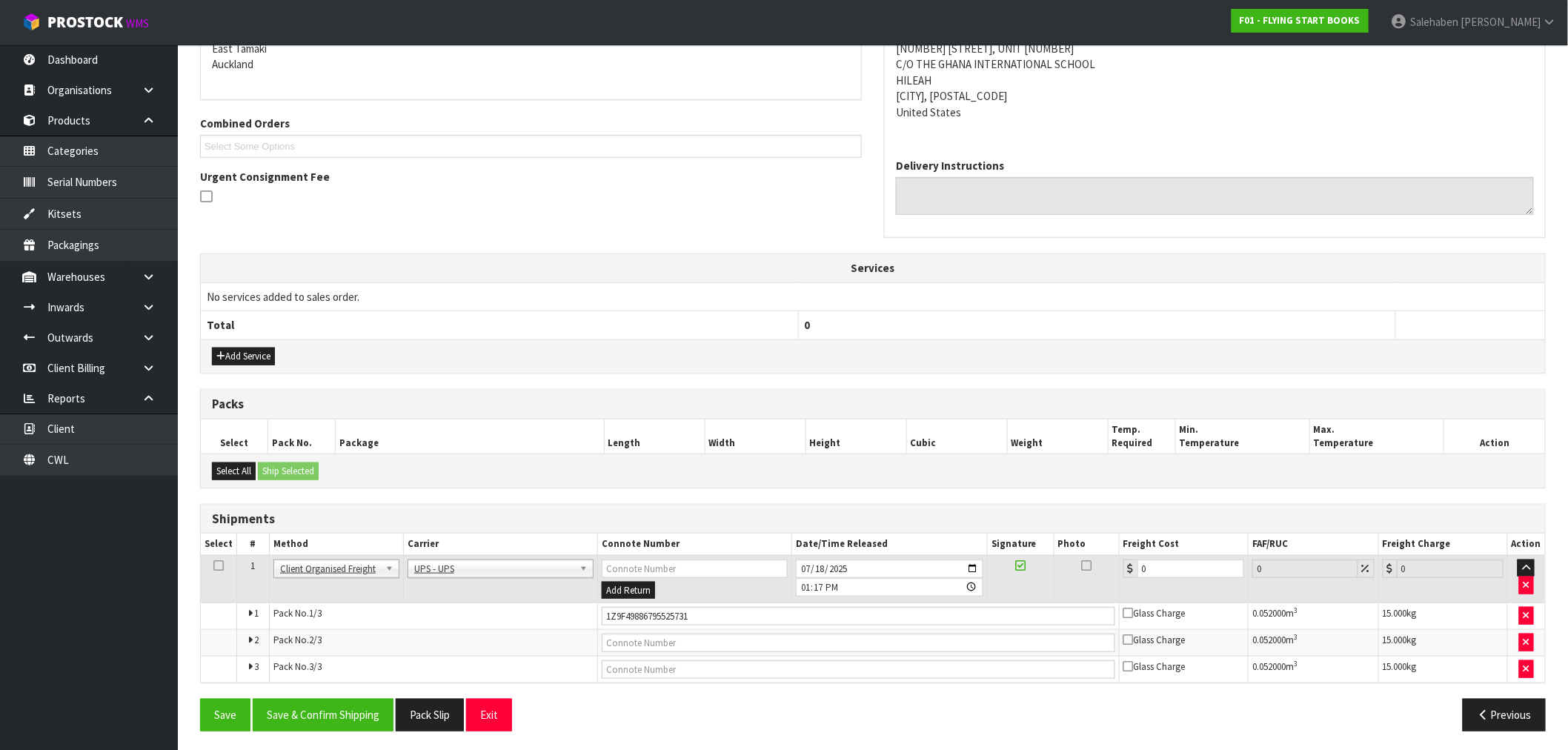 scroll, scrollTop: 331, scrollLeft: 0, axis: vertical 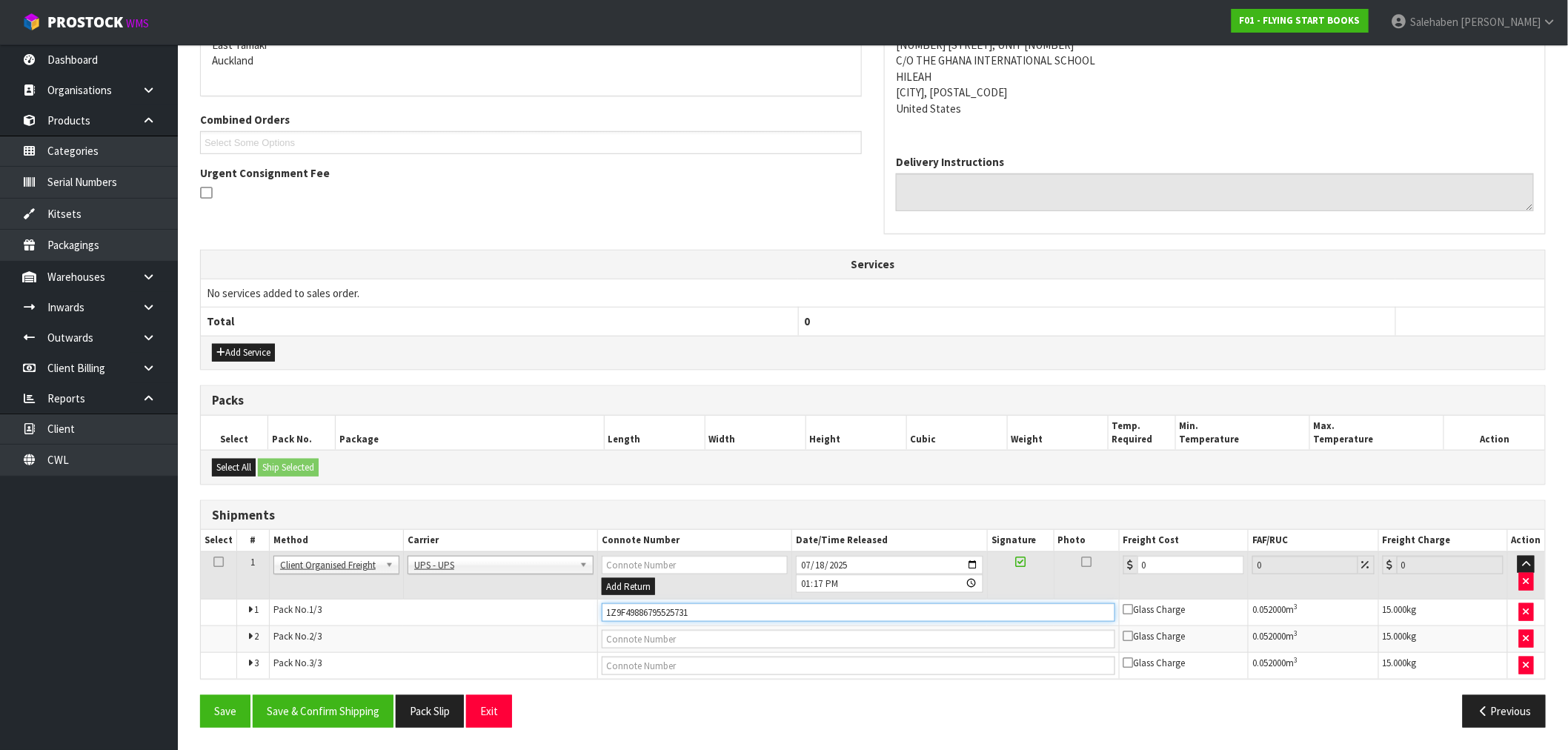 click on "1Z9F49886795525731" at bounding box center [858, 612] 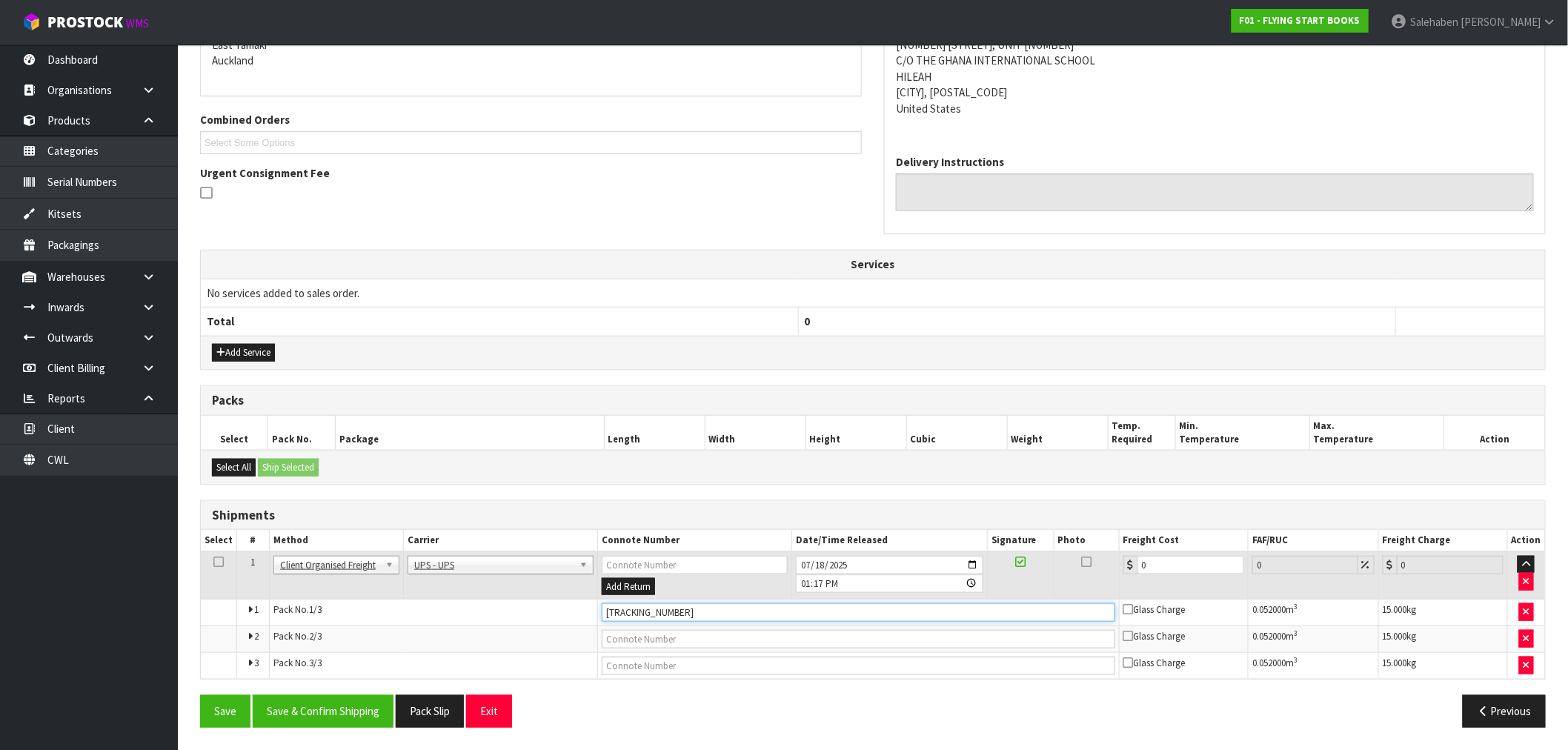type on "1Z9F49886794003823" 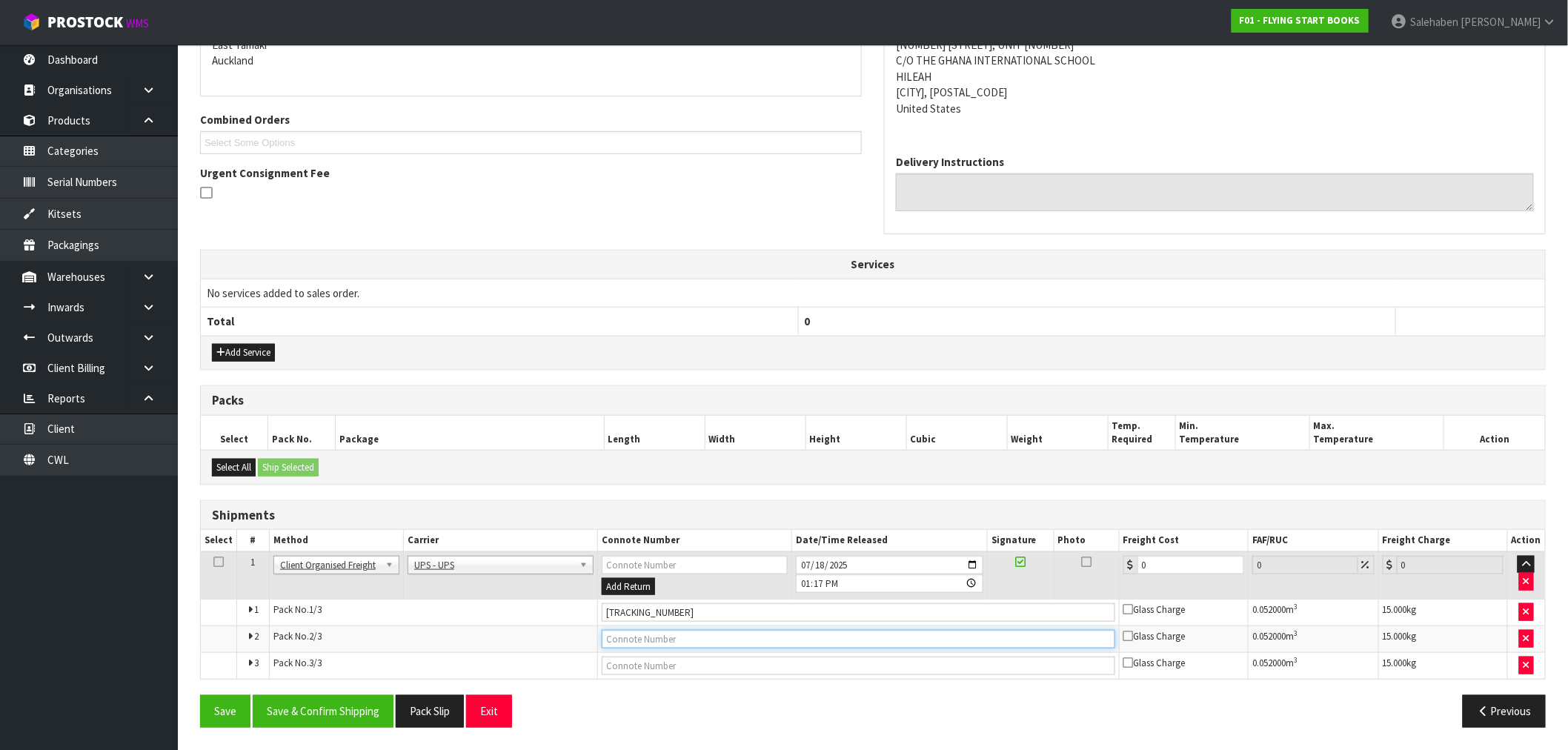 click at bounding box center (858, 639) 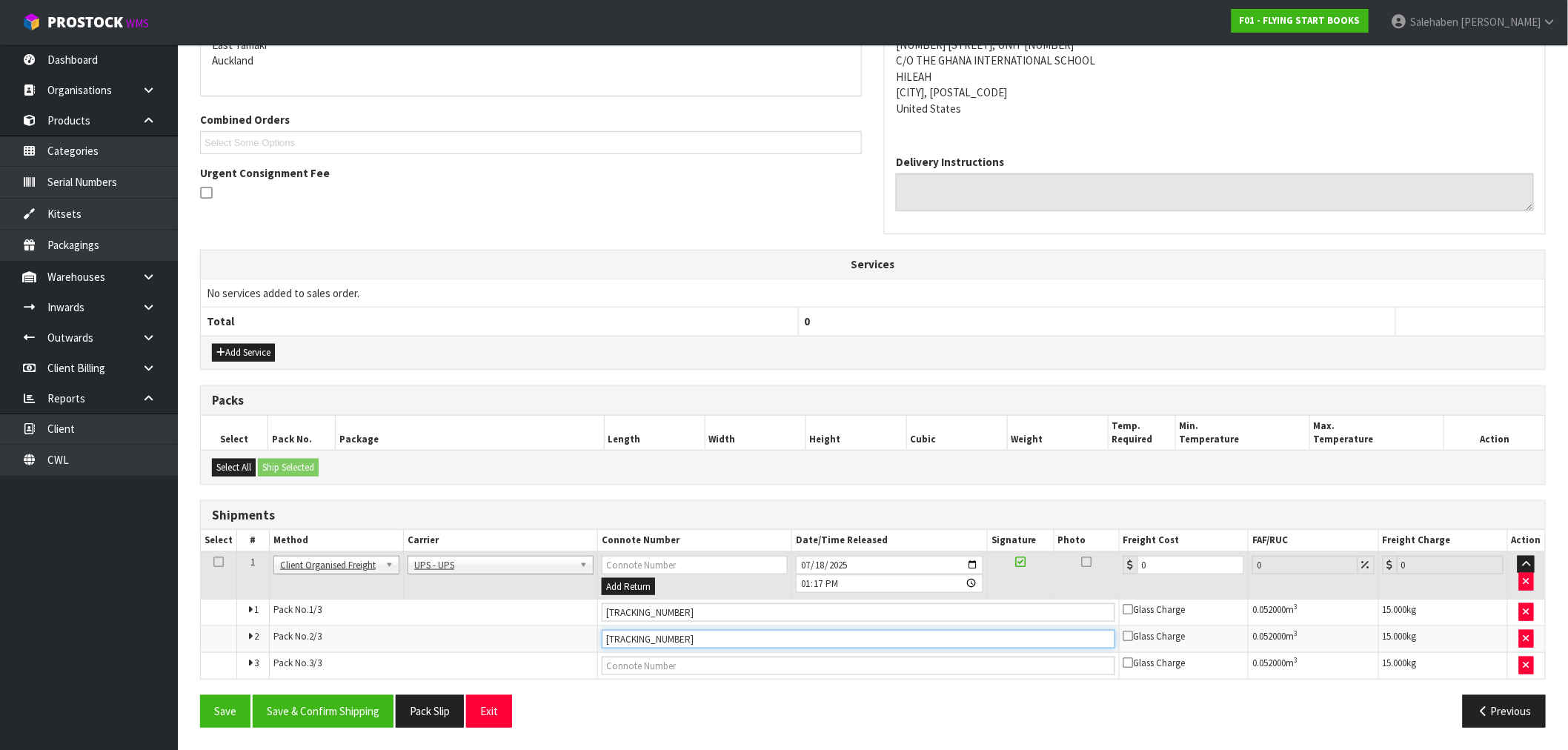 type on "1Z9F49886794694239" 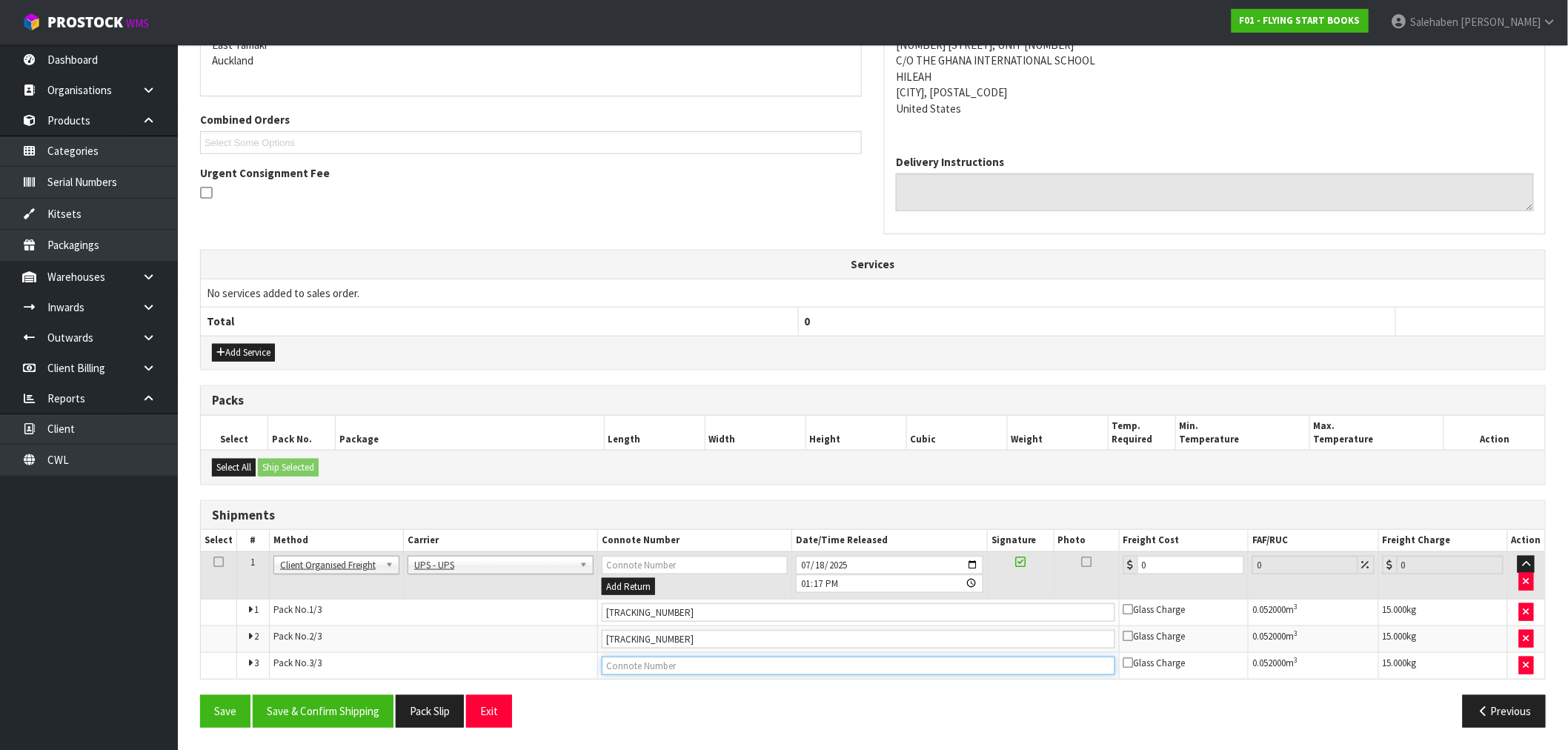 click at bounding box center (858, 666) 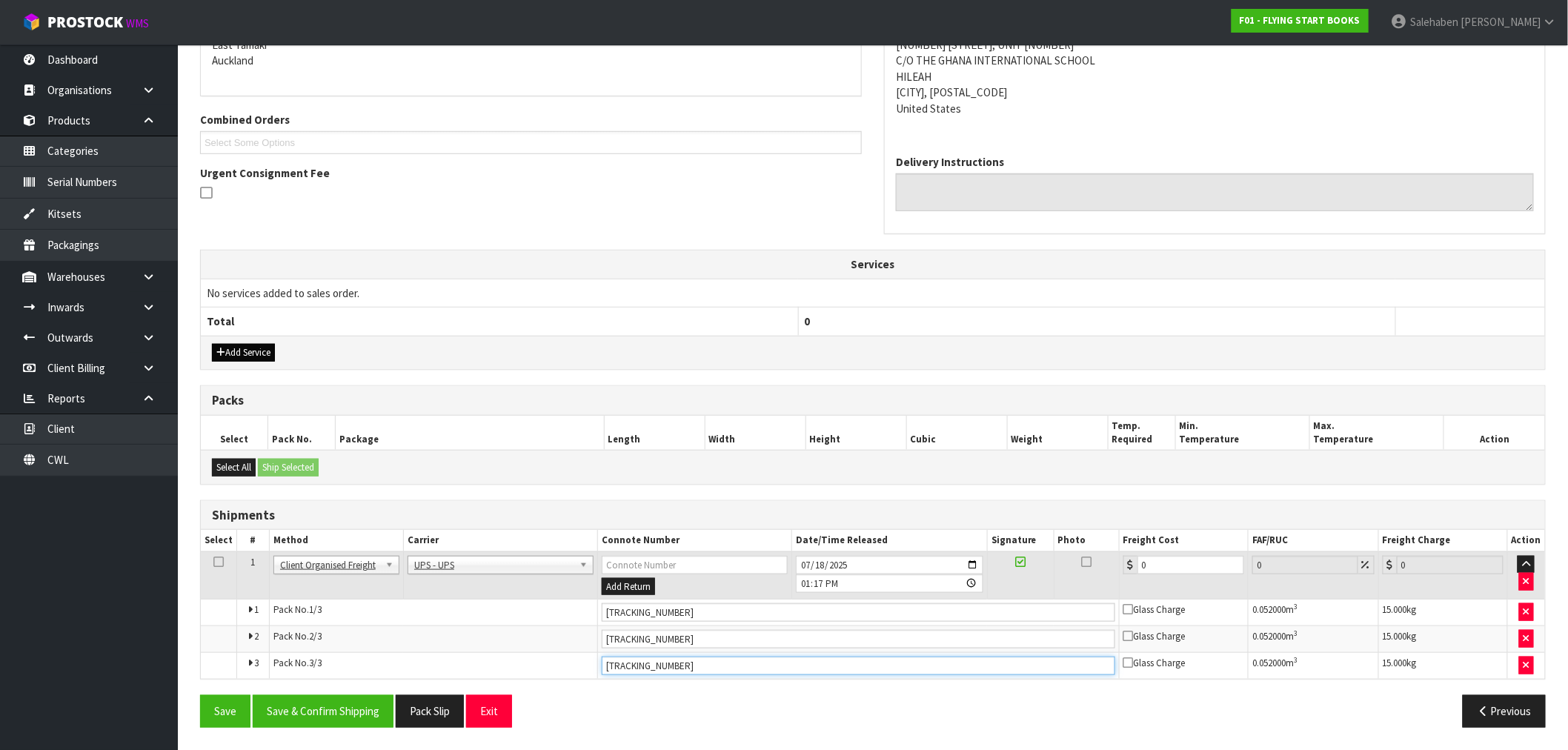 type on "1Z9F49886794658448" 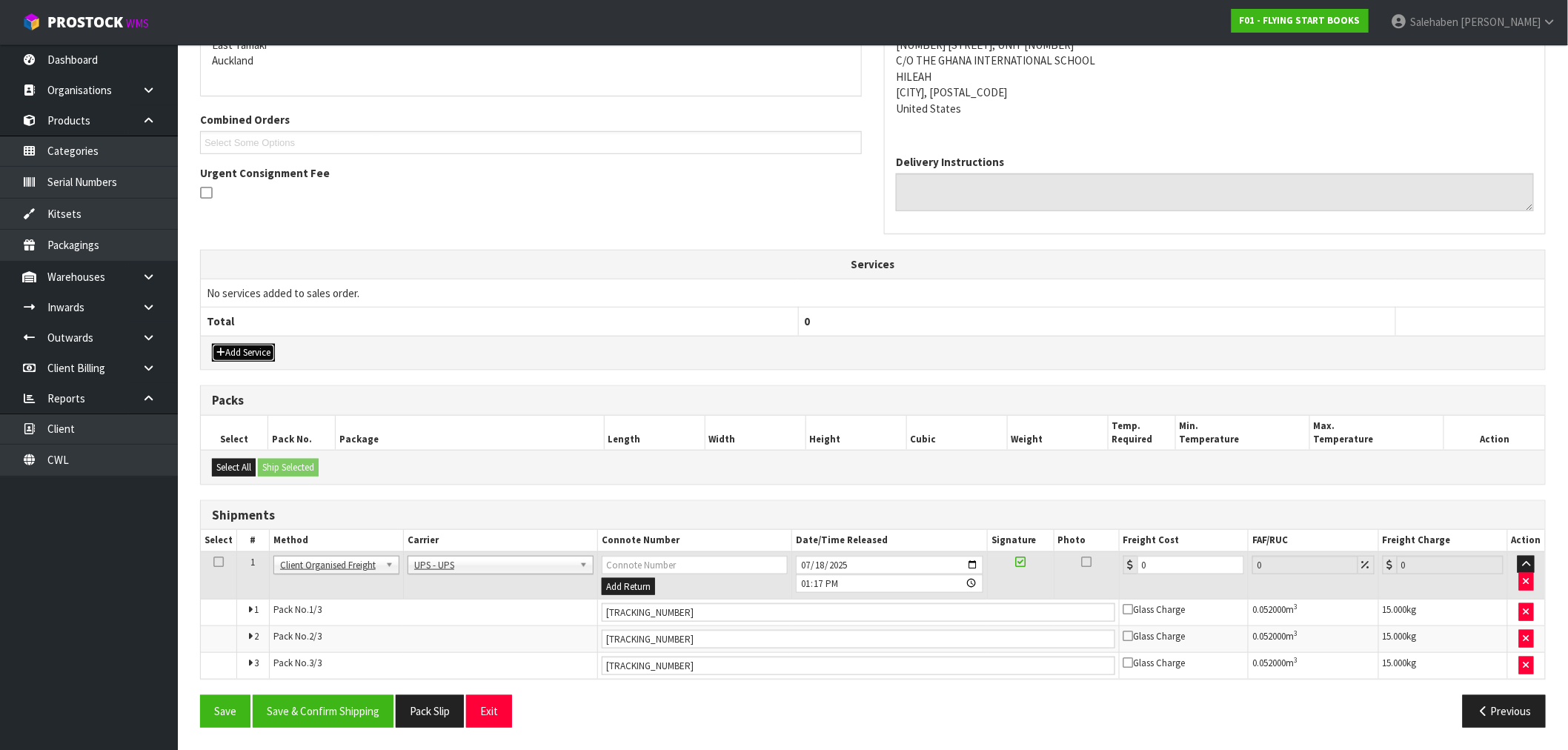 click on "Add Service" at bounding box center [243, 353] 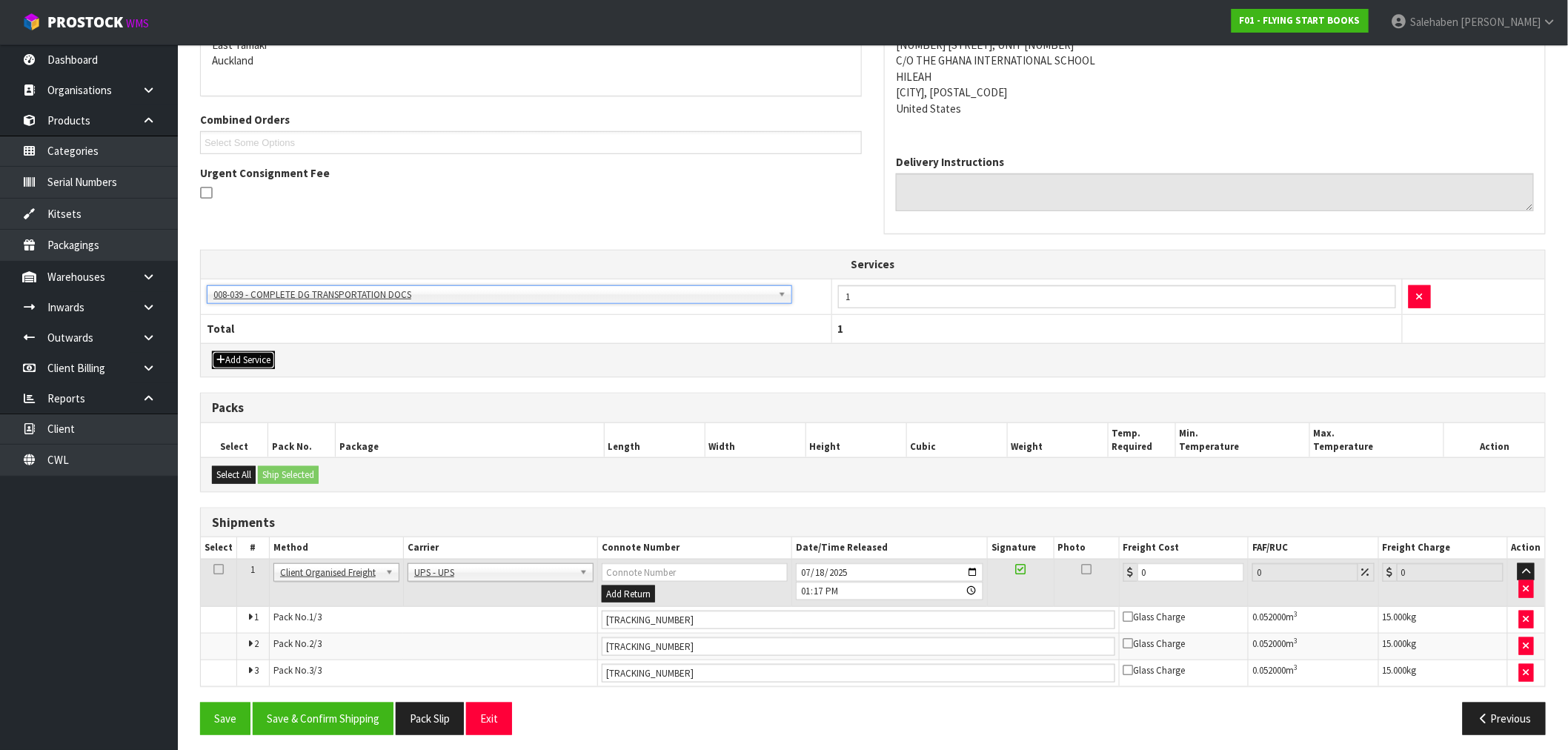 click on "Add Service" at bounding box center [243, 360] 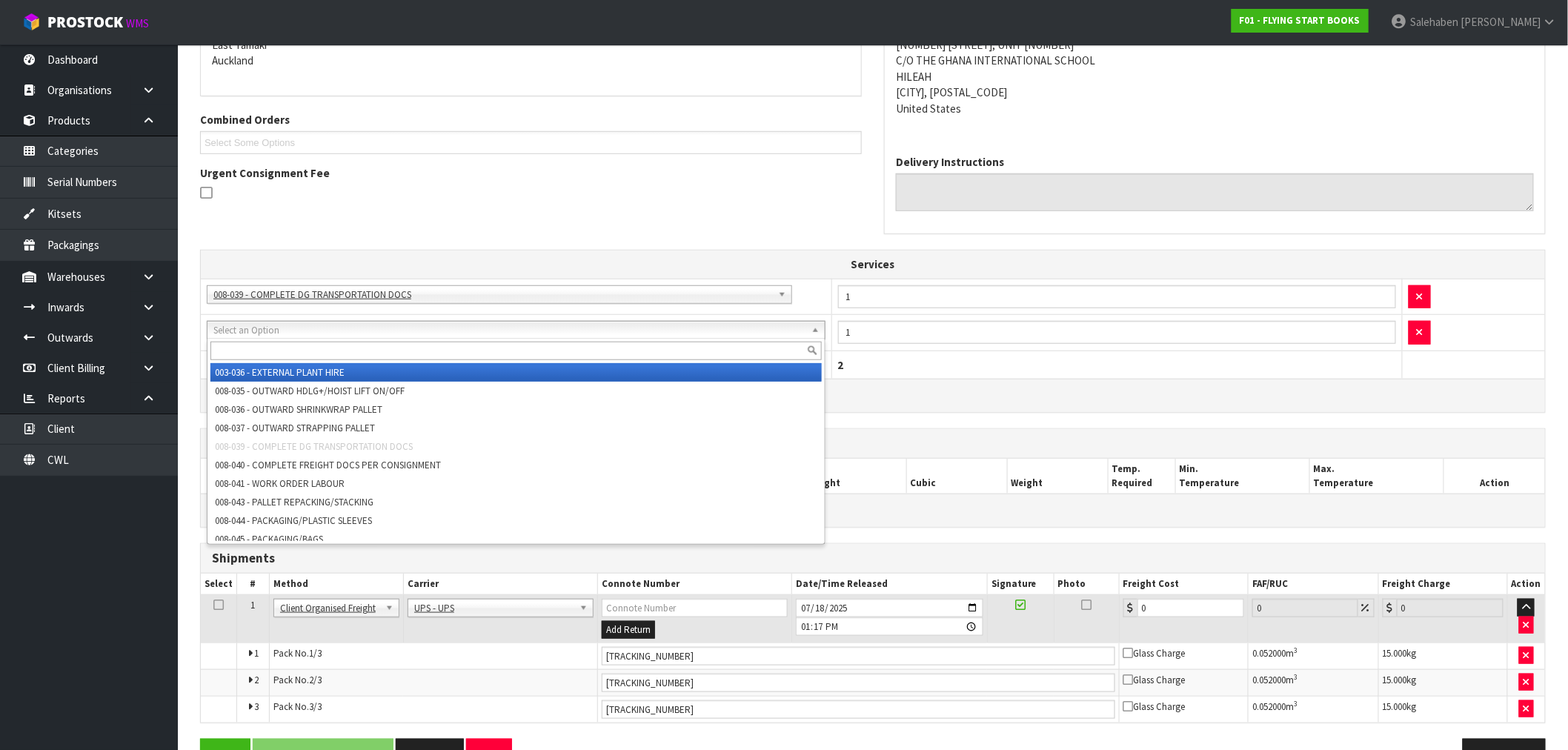 click at bounding box center [516, 351] 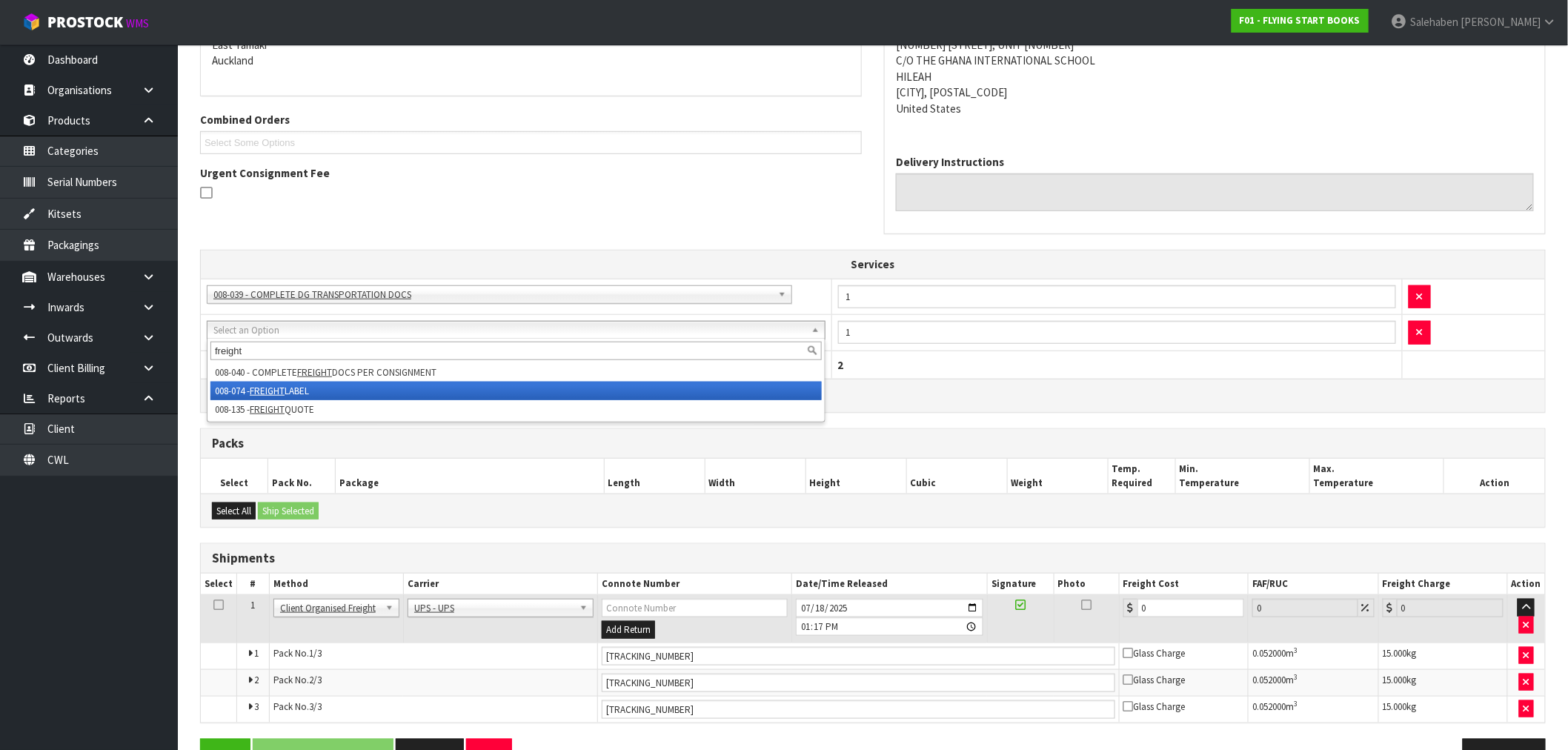 type on "freight" 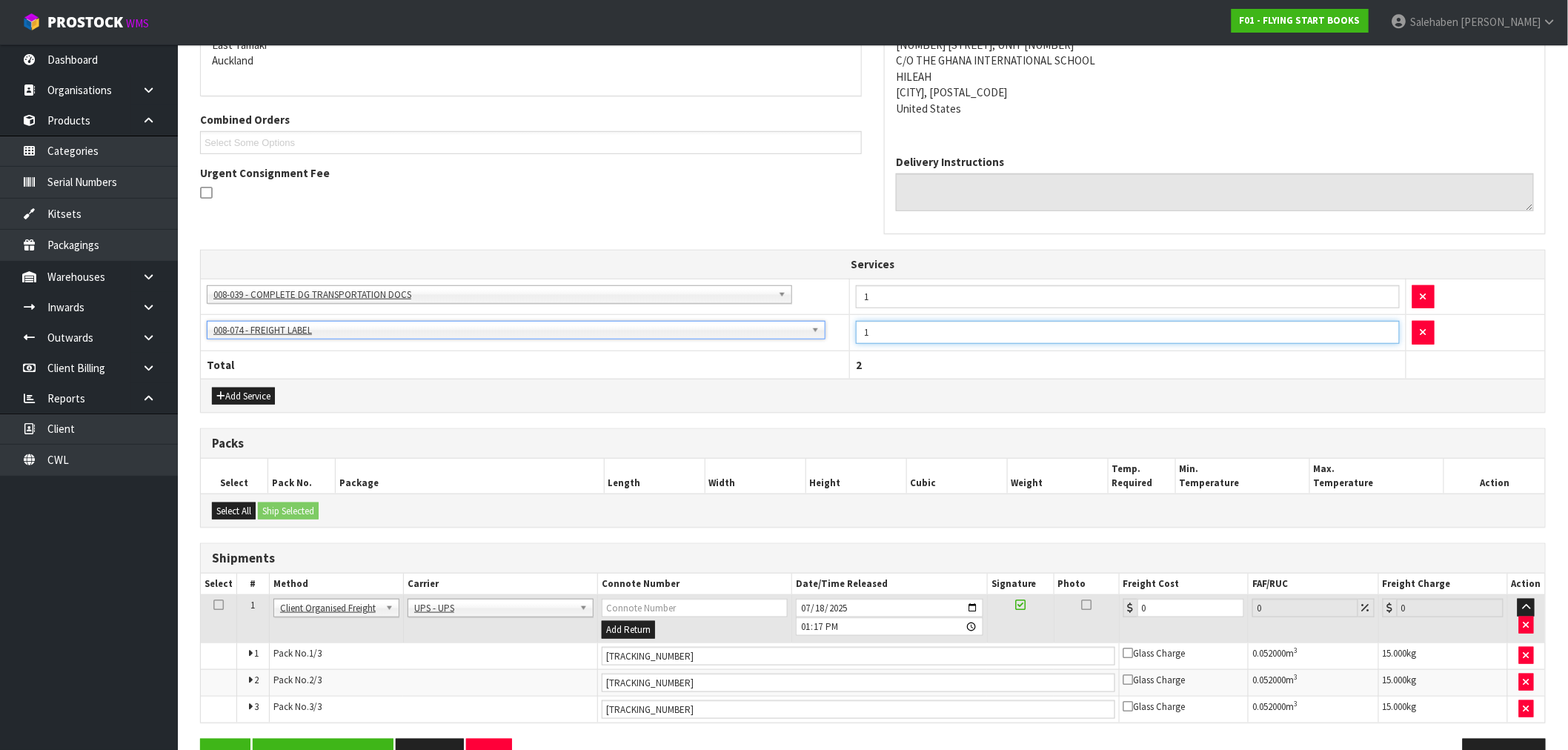 drag, startPoint x: 877, startPoint y: 338, endPoint x: 816, endPoint y: 350, distance: 62.169124 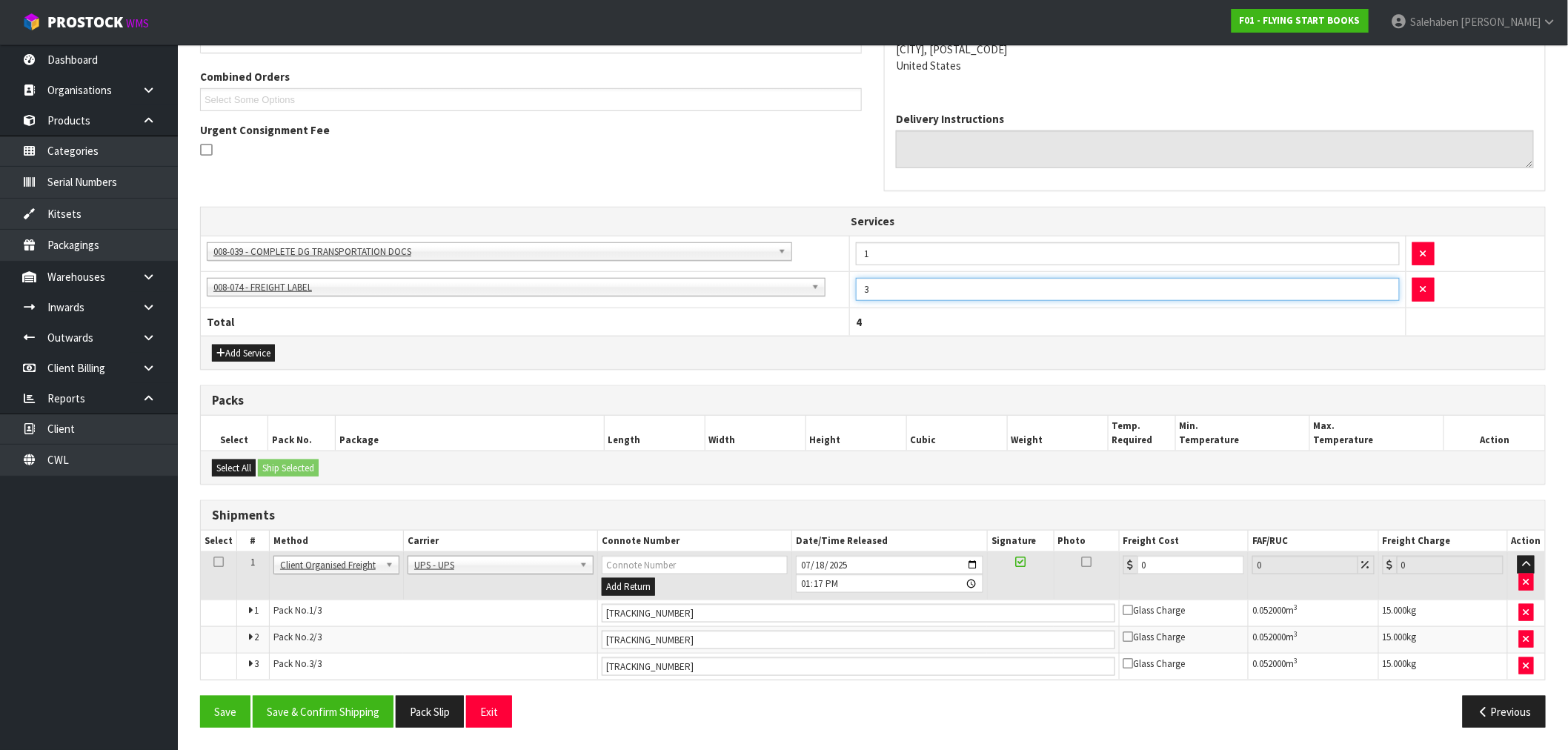 scroll, scrollTop: 374, scrollLeft: 0, axis: vertical 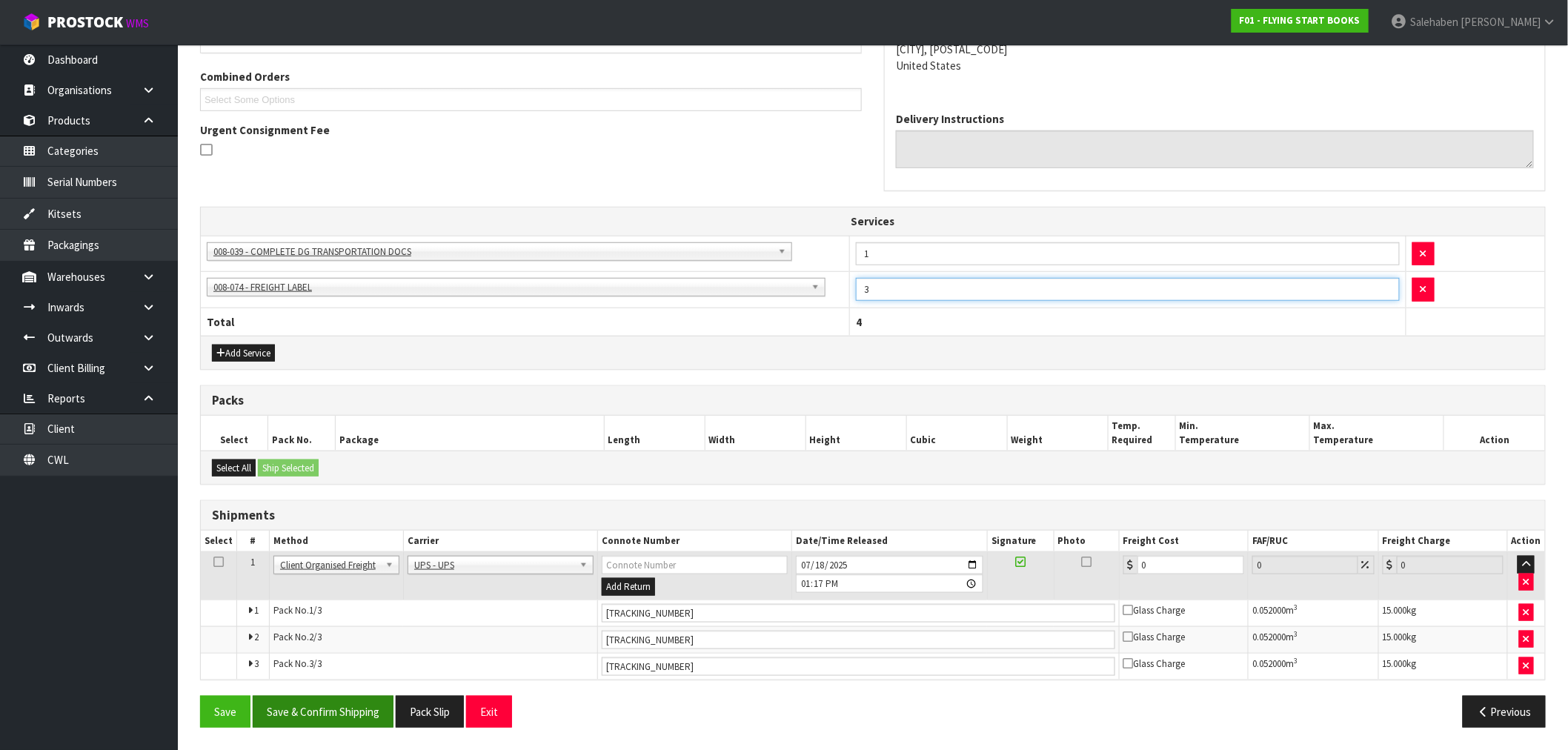 type on "3" 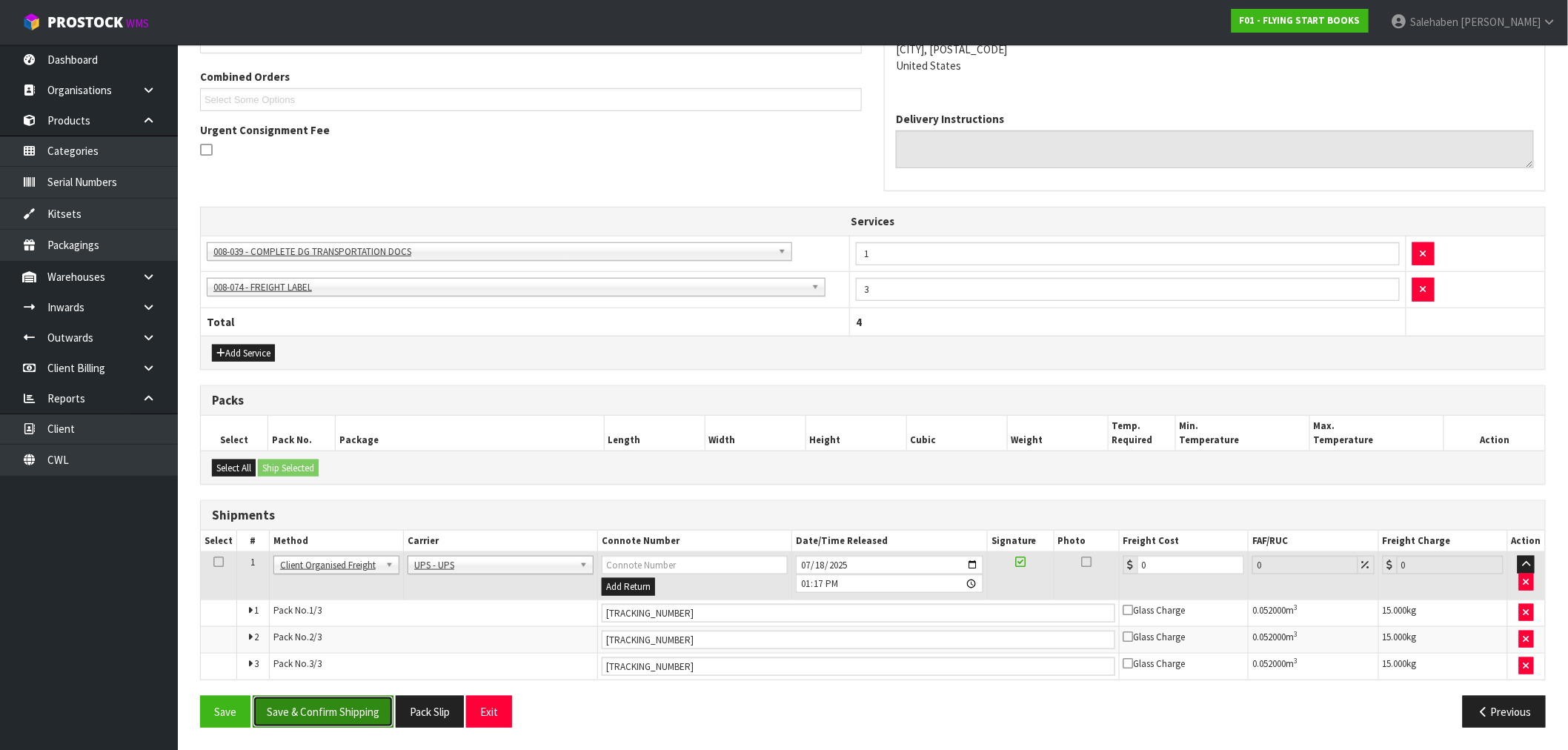 drag, startPoint x: 343, startPoint y: 706, endPoint x: 335, endPoint y: 697, distance: 12.041595 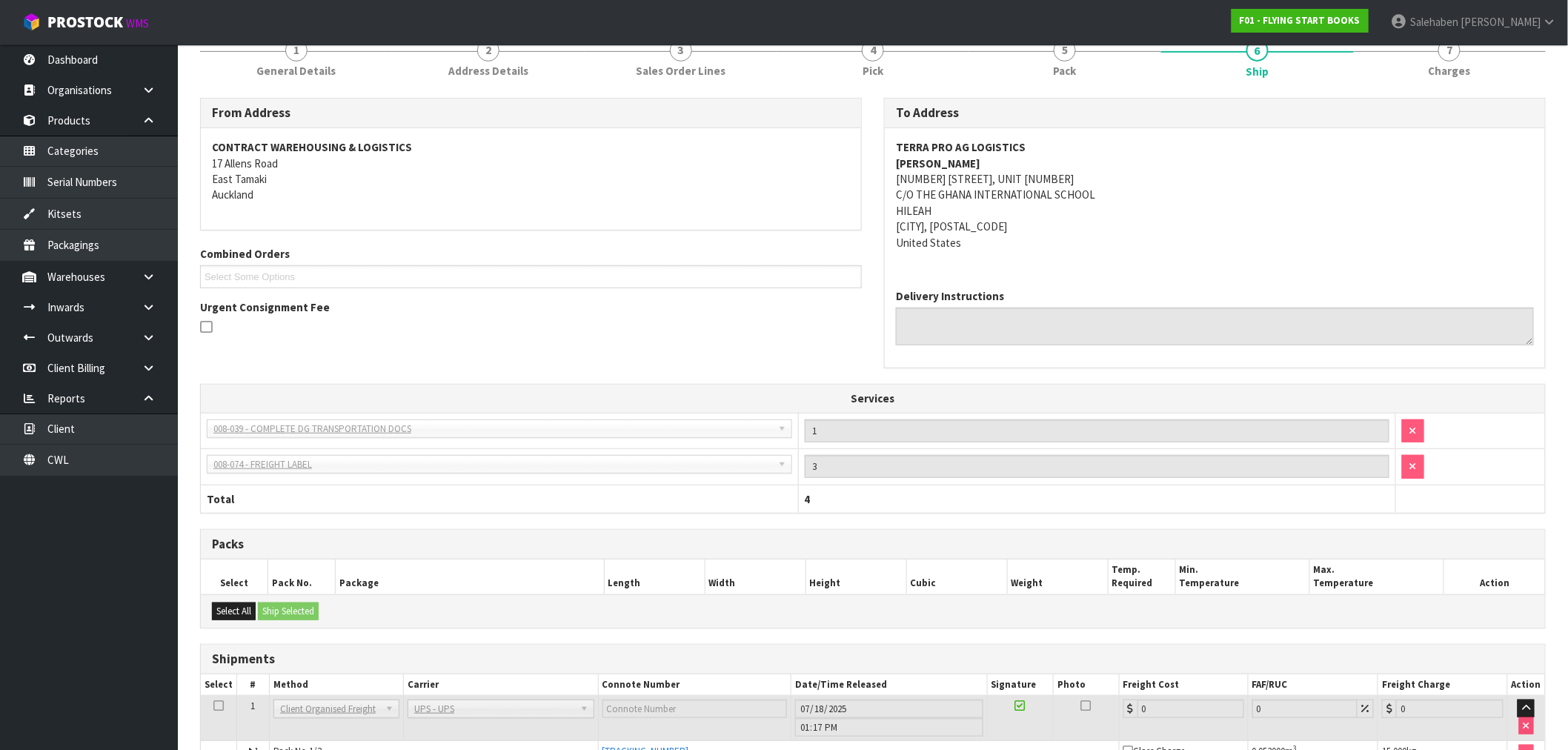scroll, scrollTop: 0, scrollLeft: 0, axis: both 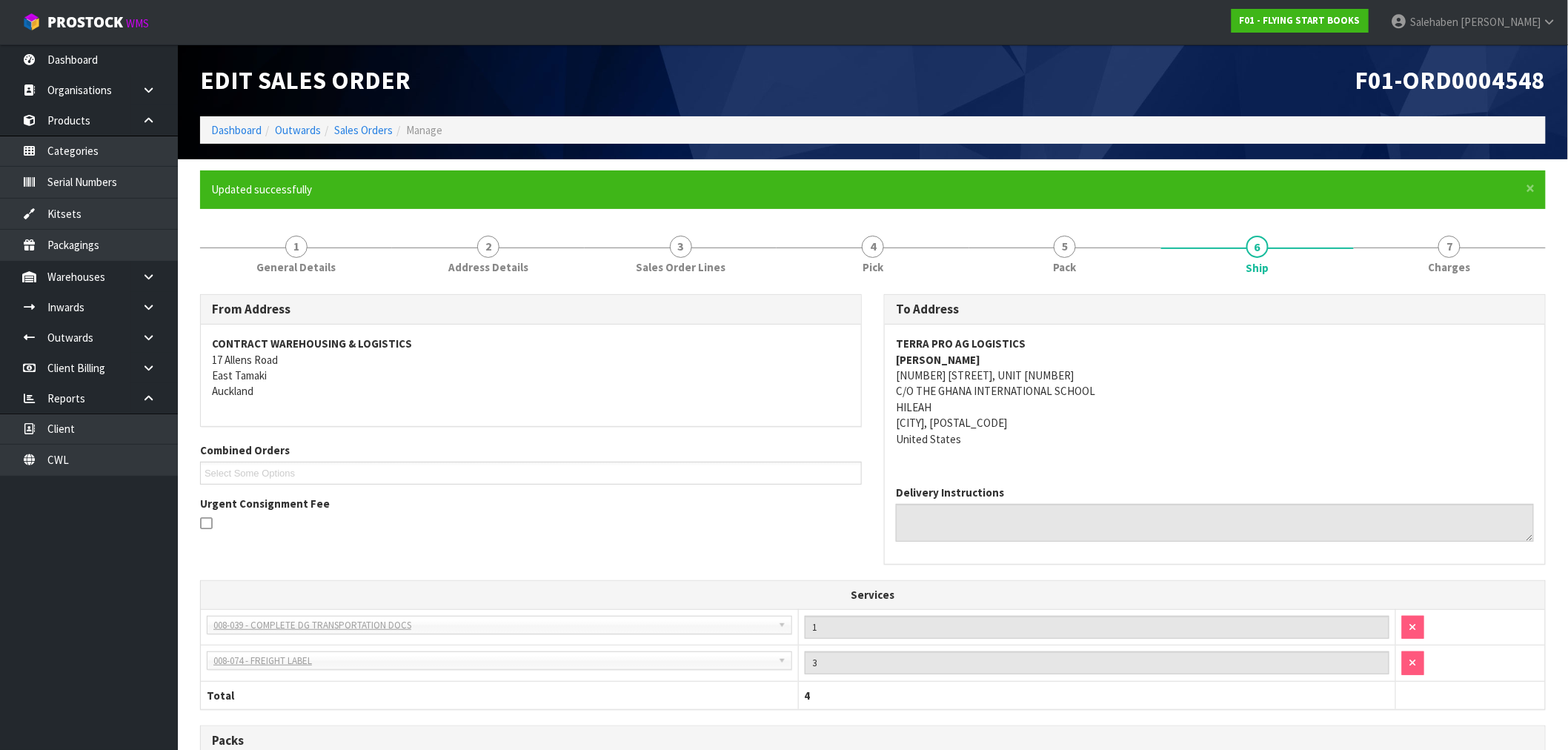 click on "Dashboard Outwards Sales Orders Manage" at bounding box center [873, 130] 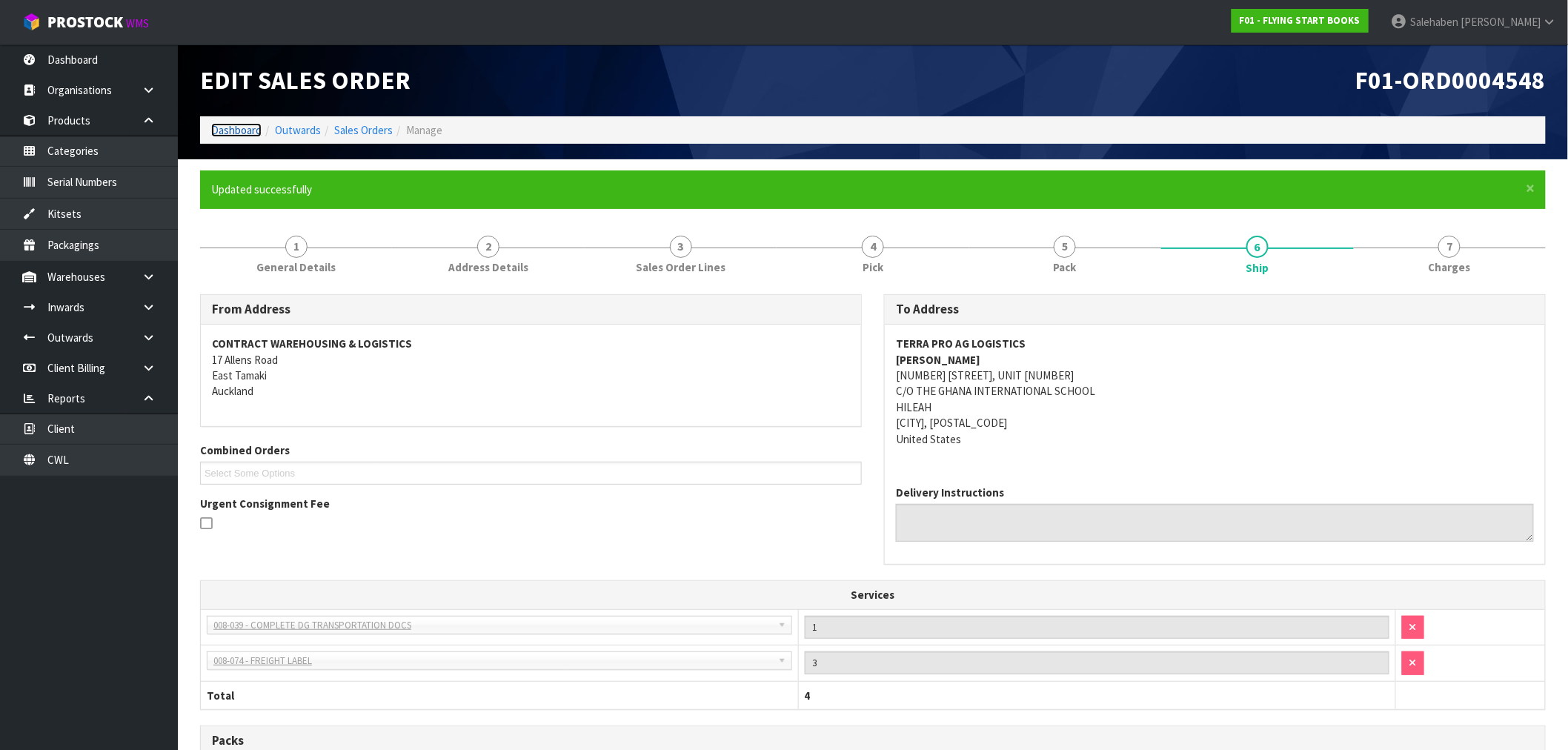 click on "Dashboard" at bounding box center [236, 130] 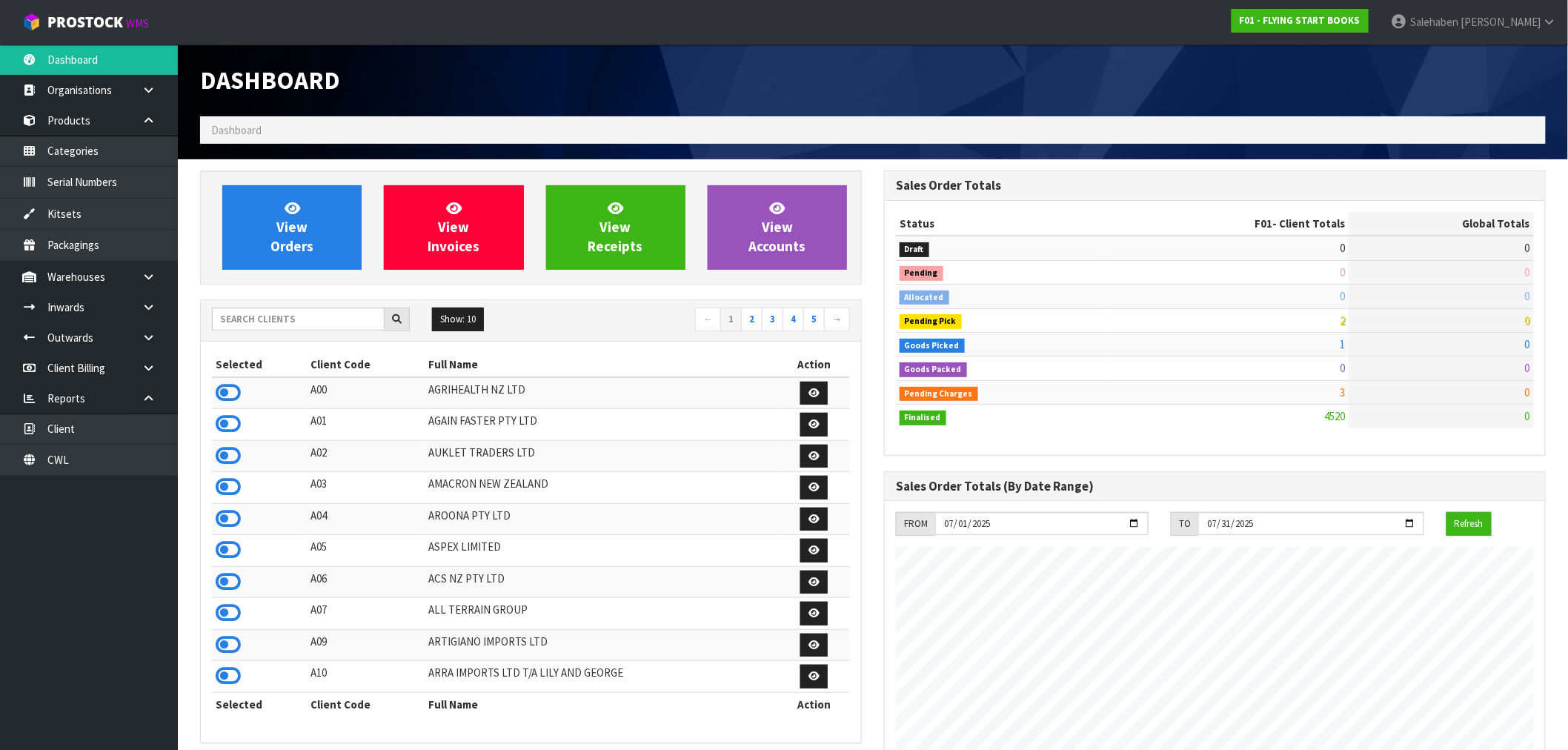 scroll, scrollTop: 739982, scrollLeft: 740336, axis: both 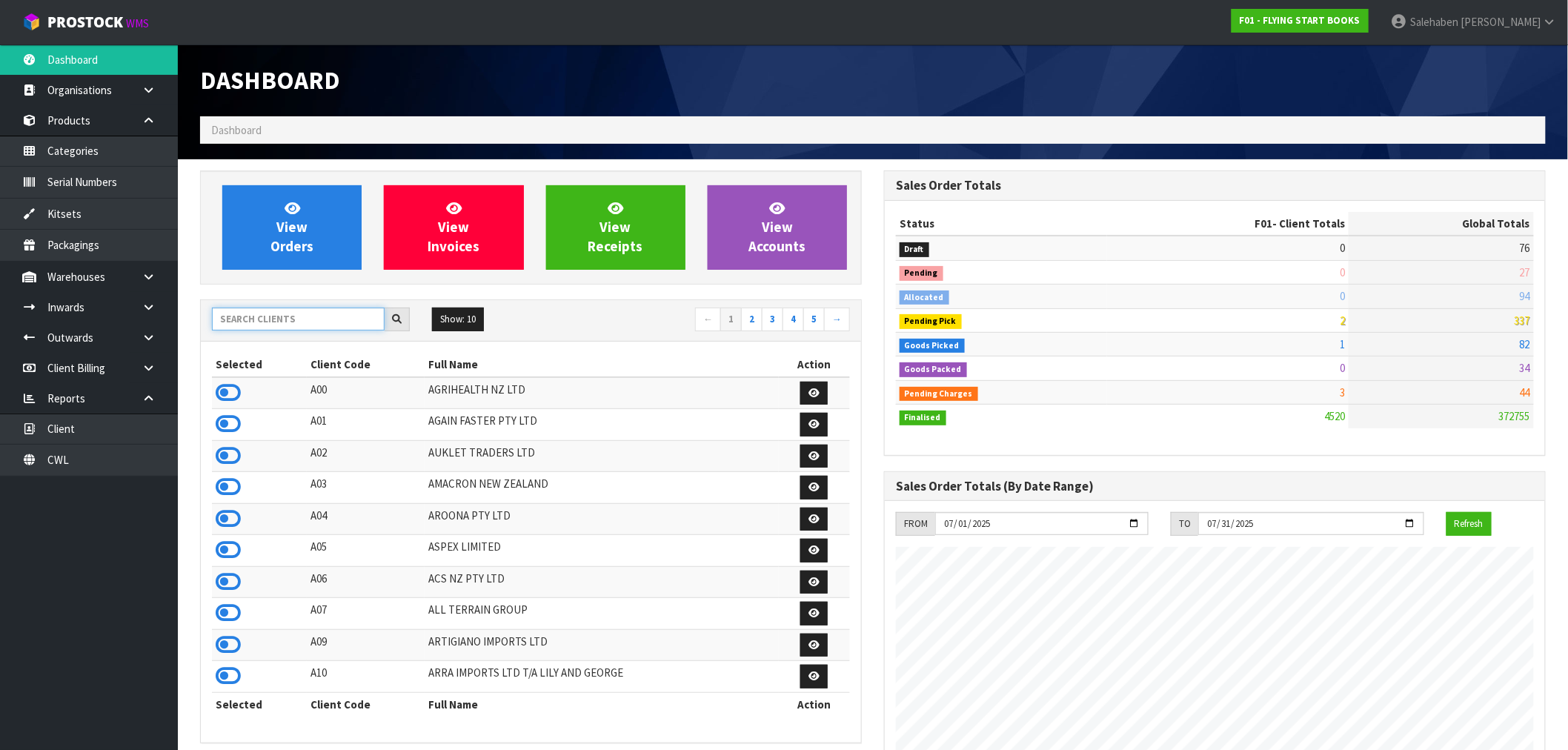 click at bounding box center [298, 319] 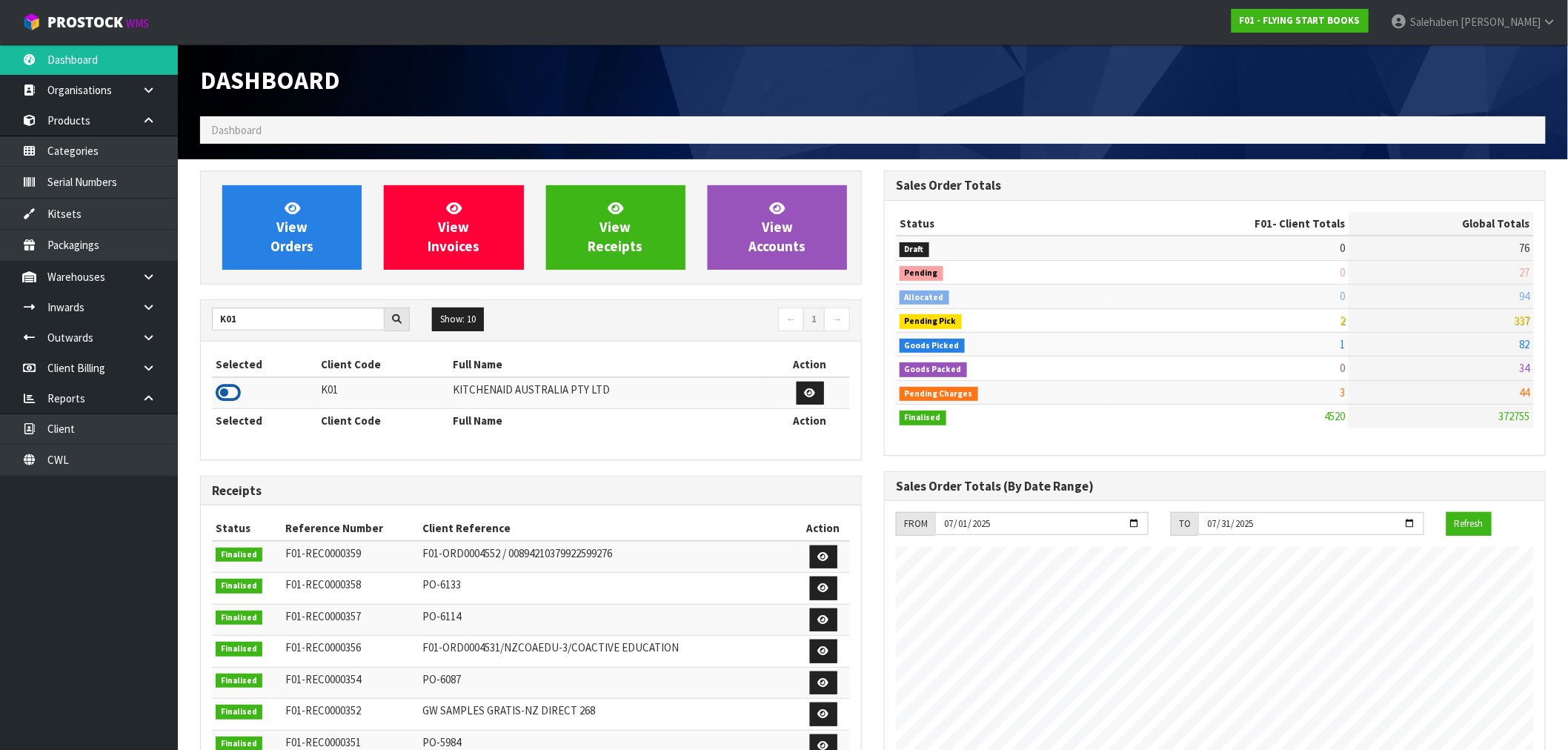 click at bounding box center (228, 393) 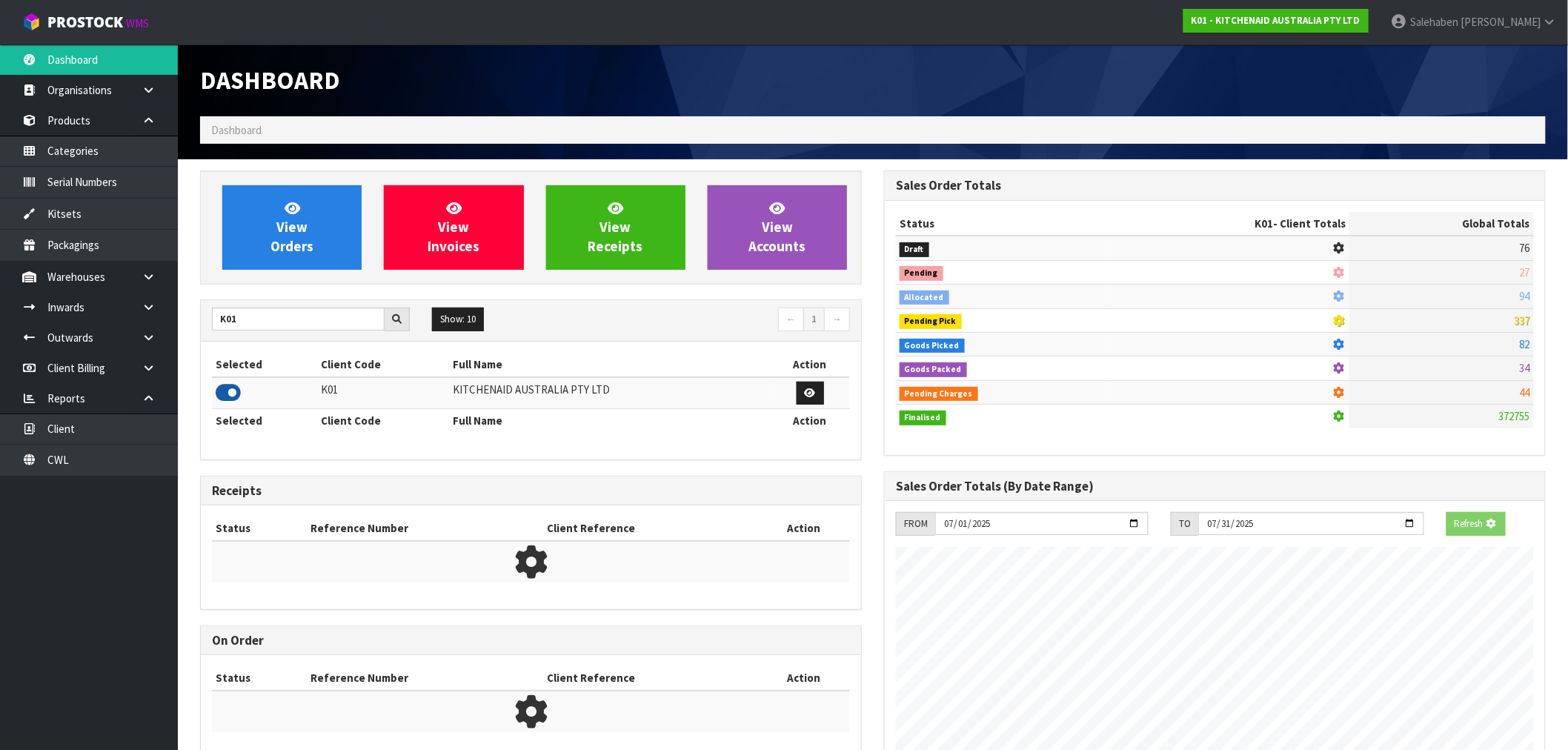 scroll, scrollTop: 924, scrollLeft: 684, axis: both 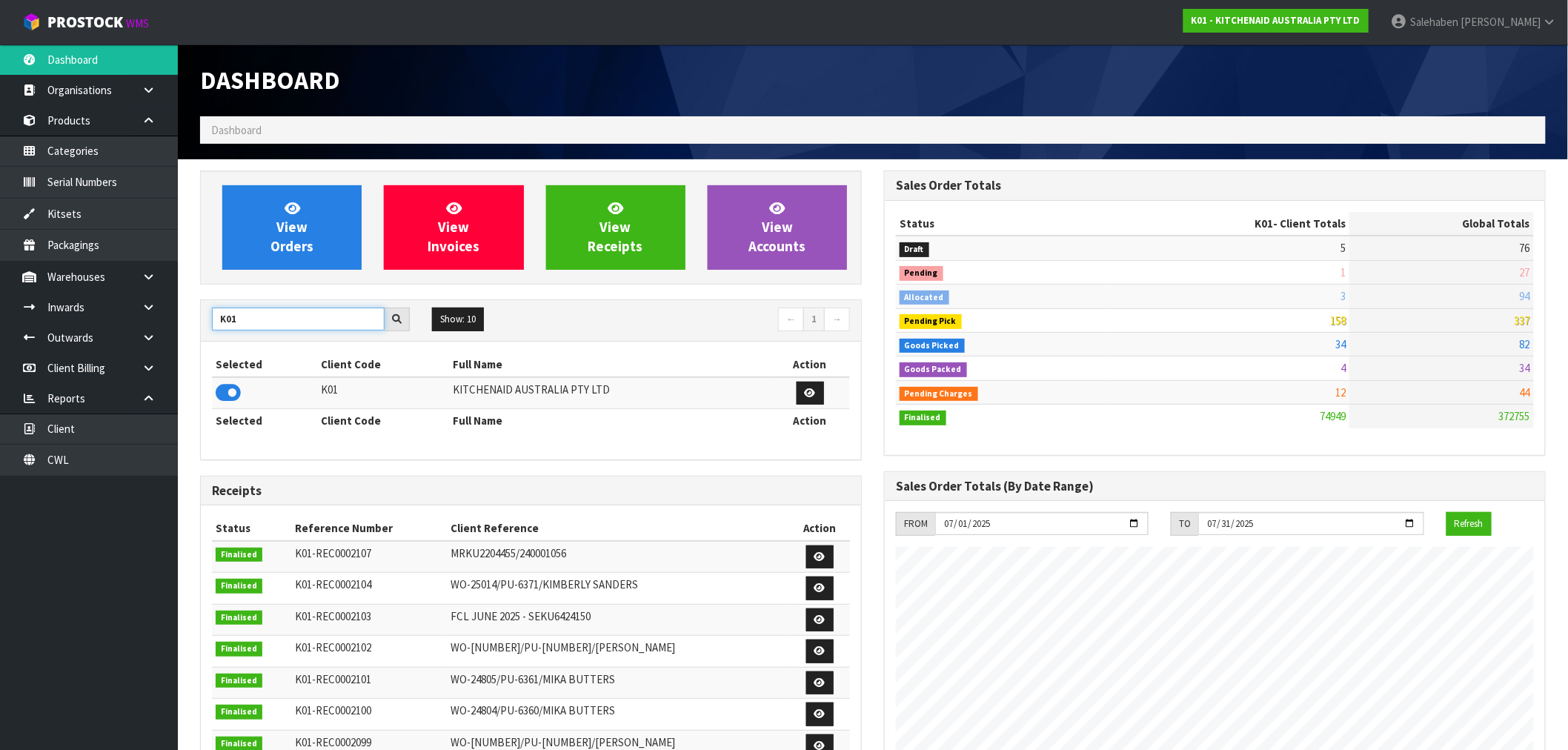 drag, startPoint x: 250, startPoint y: 316, endPoint x: 189, endPoint y: 331, distance: 62.8172 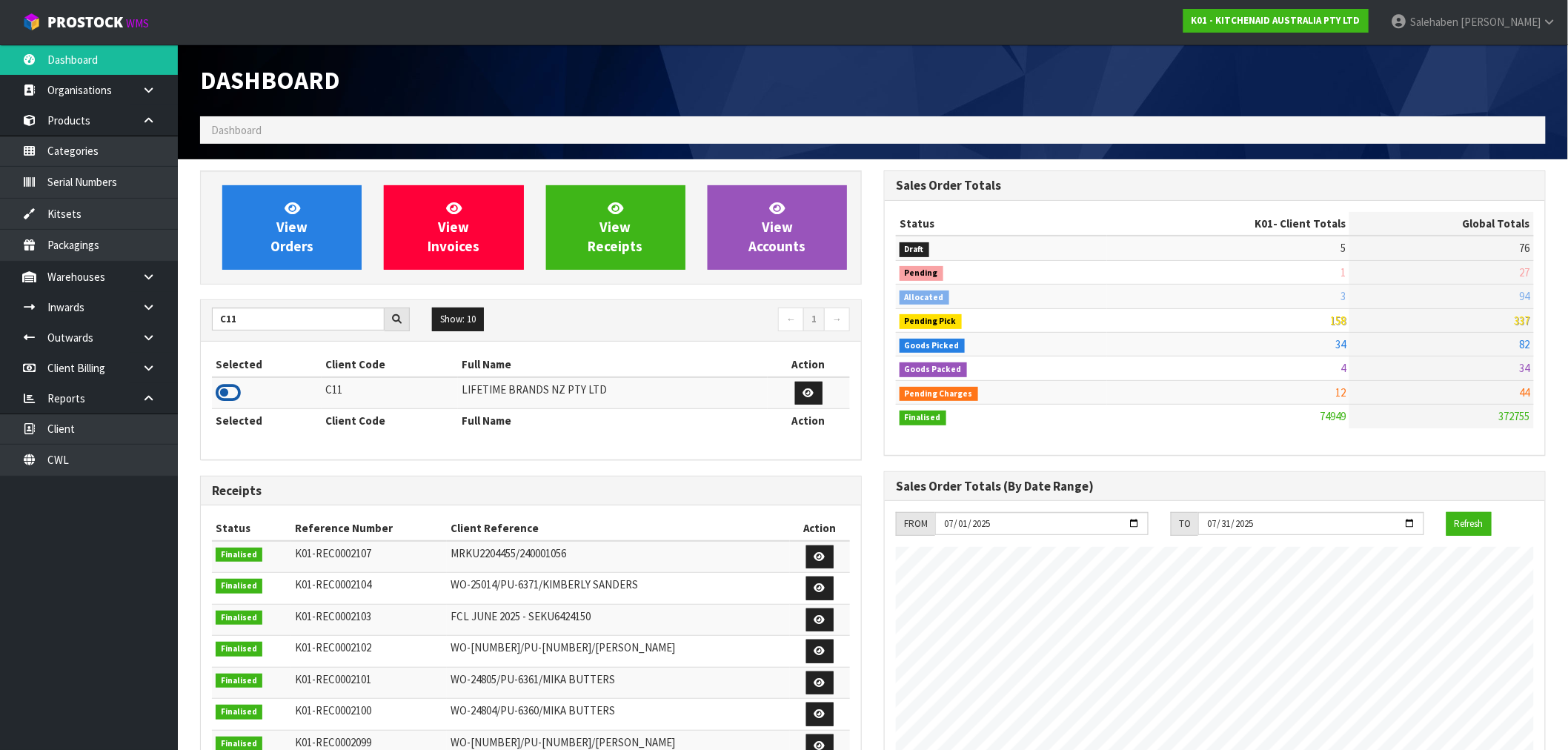 click at bounding box center [228, 393] 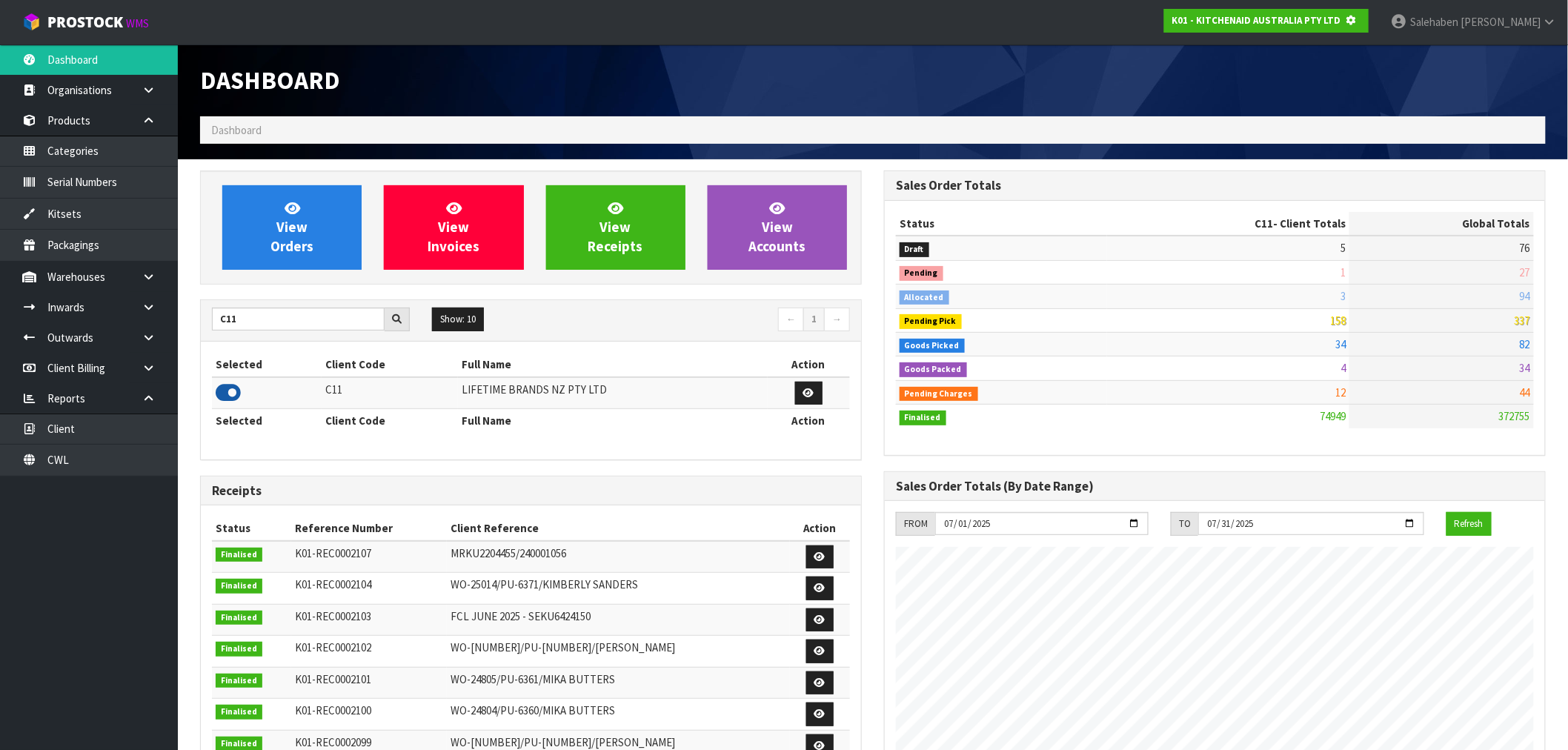 scroll, scrollTop: 924, scrollLeft: 684, axis: both 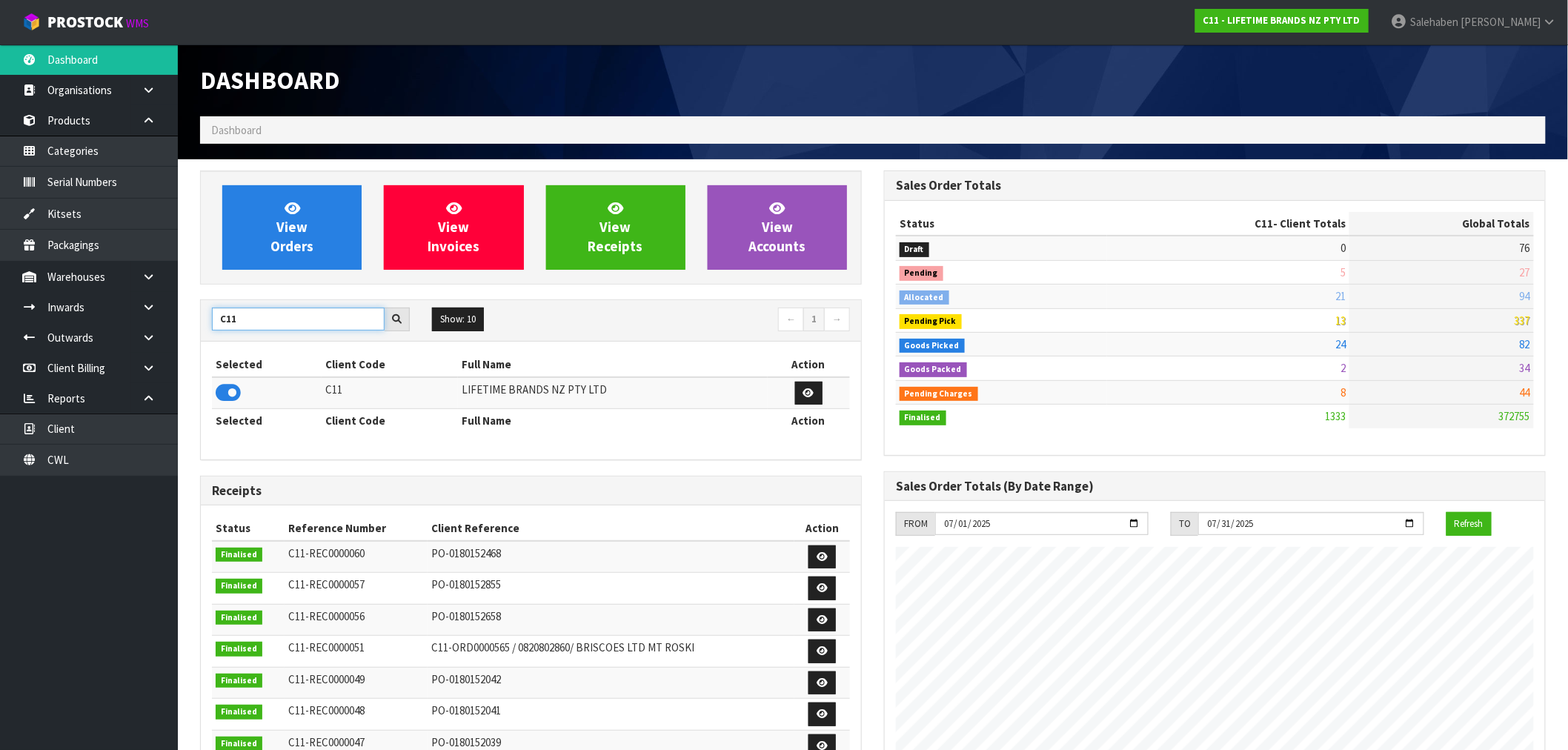 drag, startPoint x: 242, startPoint y: 316, endPoint x: 219, endPoint y: 322, distance: 23.769729 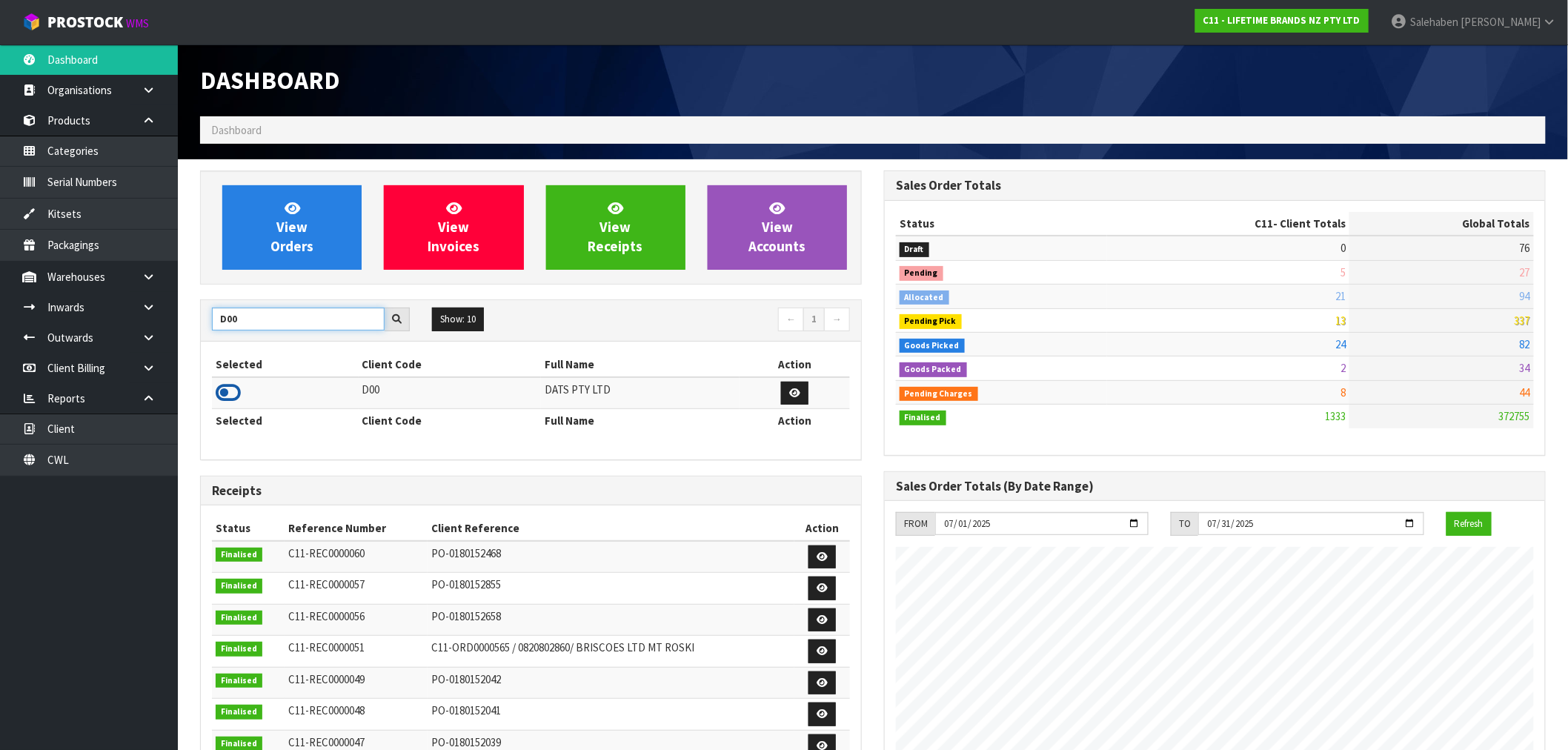 type on "D00" 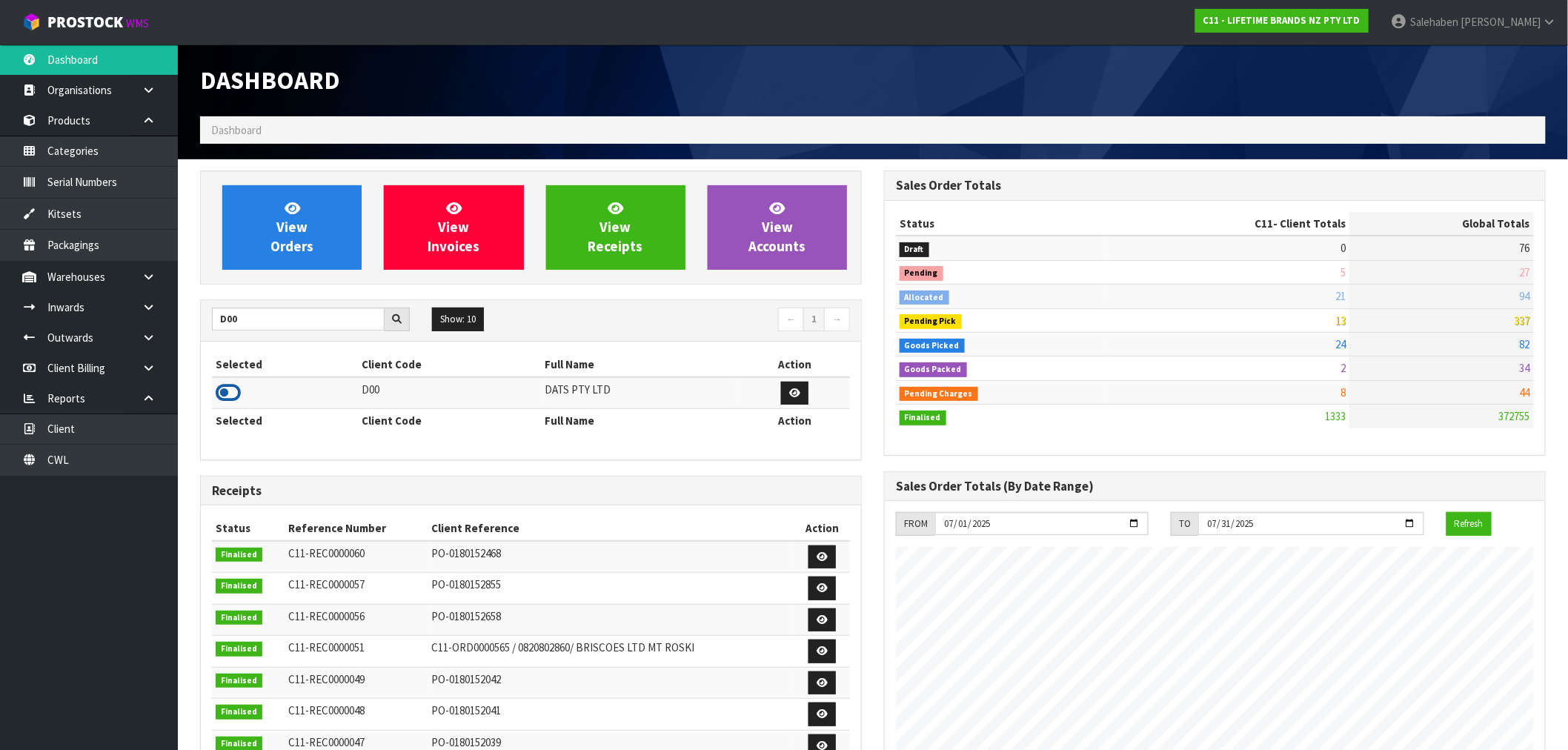 click at bounding box center (228, 393) 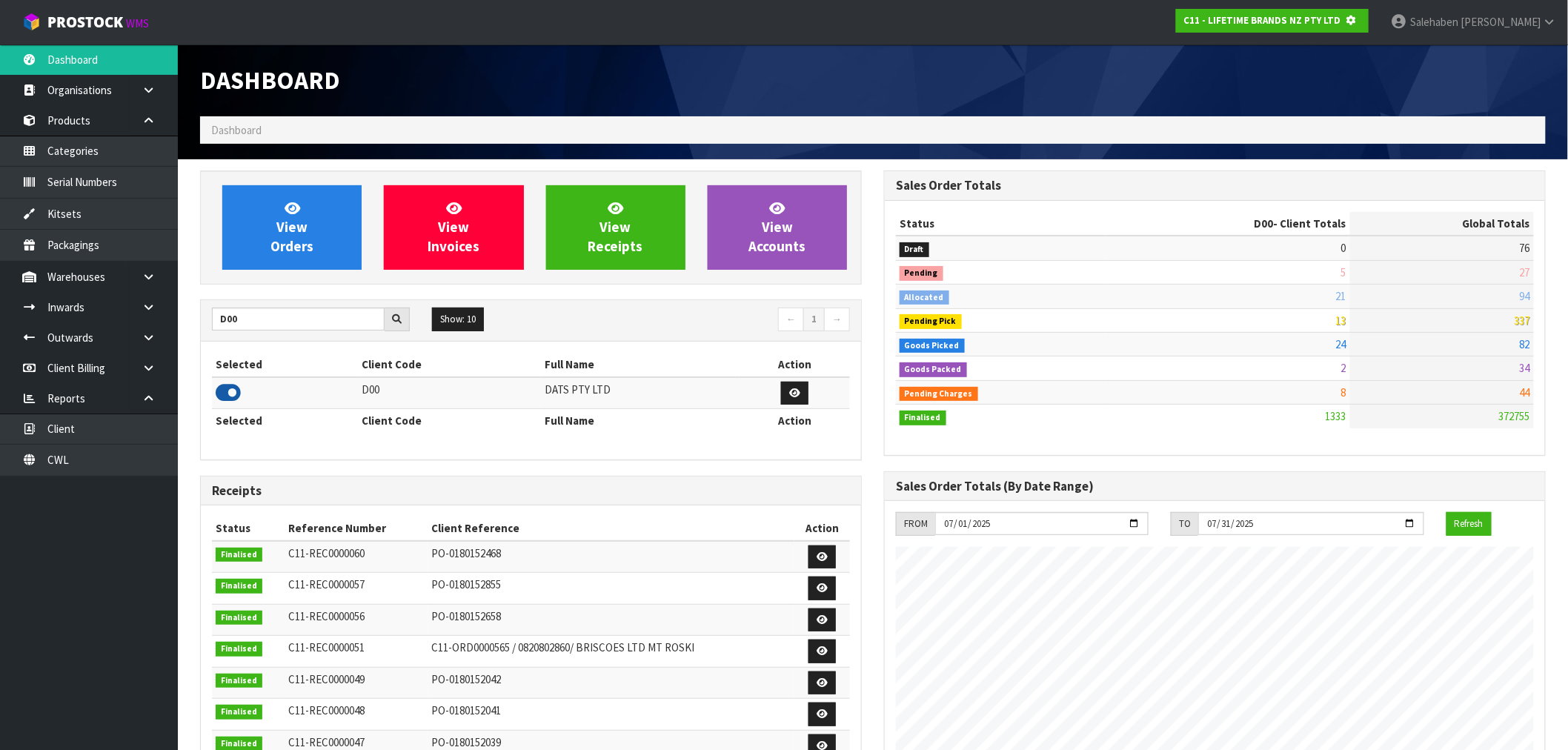 scroll, scrollTop: 924, scrollLeft: 684, axis: both 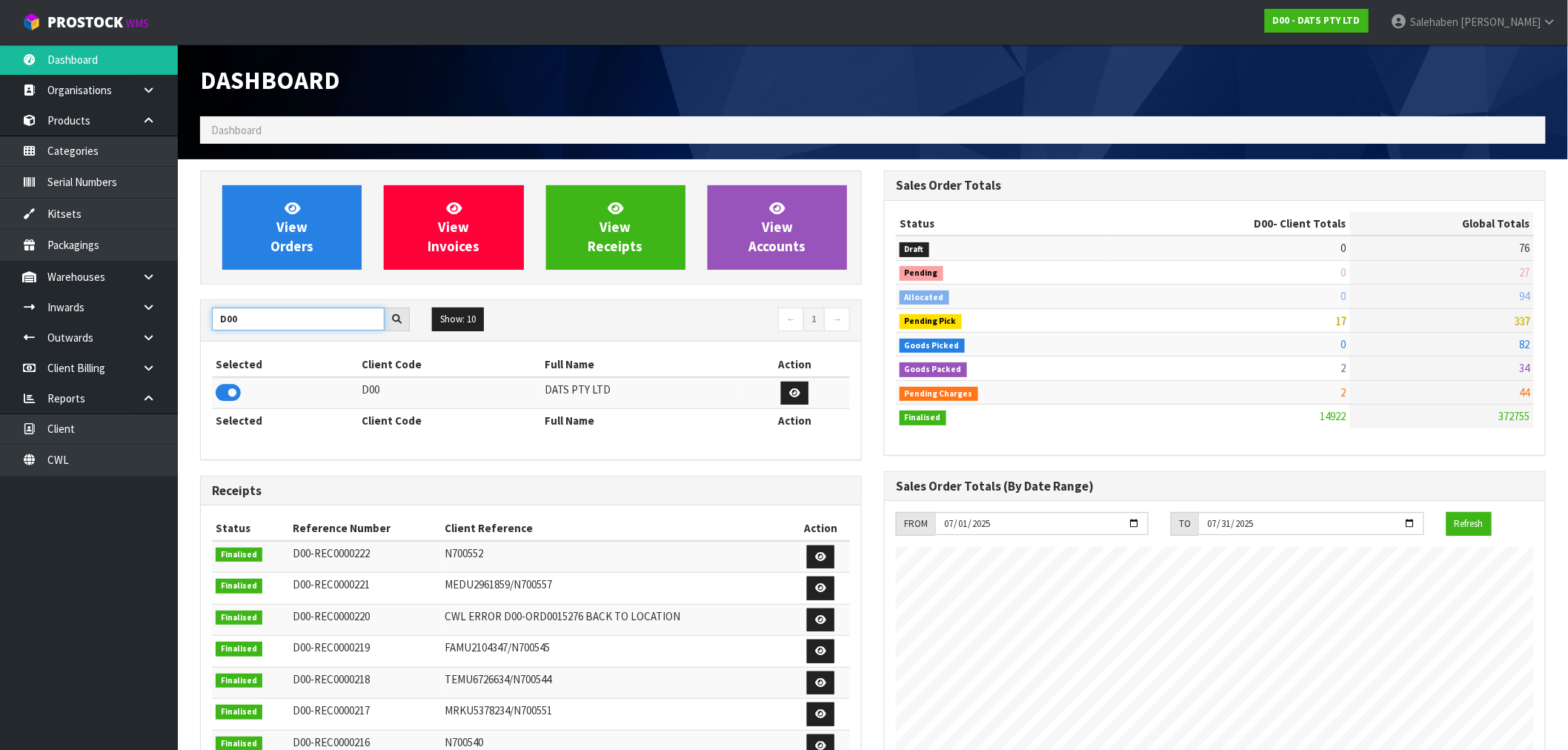 drag, startPoint x: 265, startPoint y: 328, endPoint x: 179, endPoint y: 339, distance: 86.70063 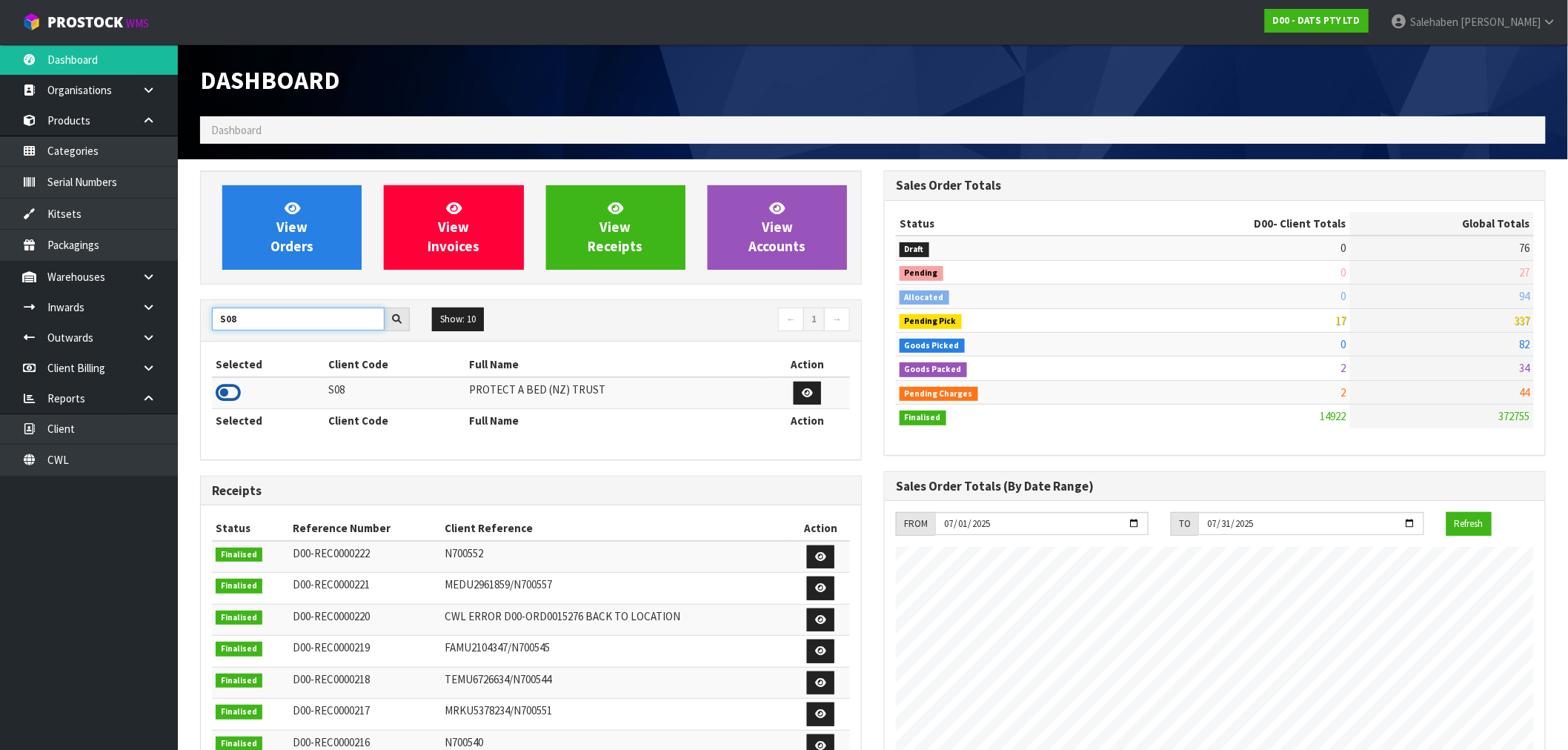 type on "S08" 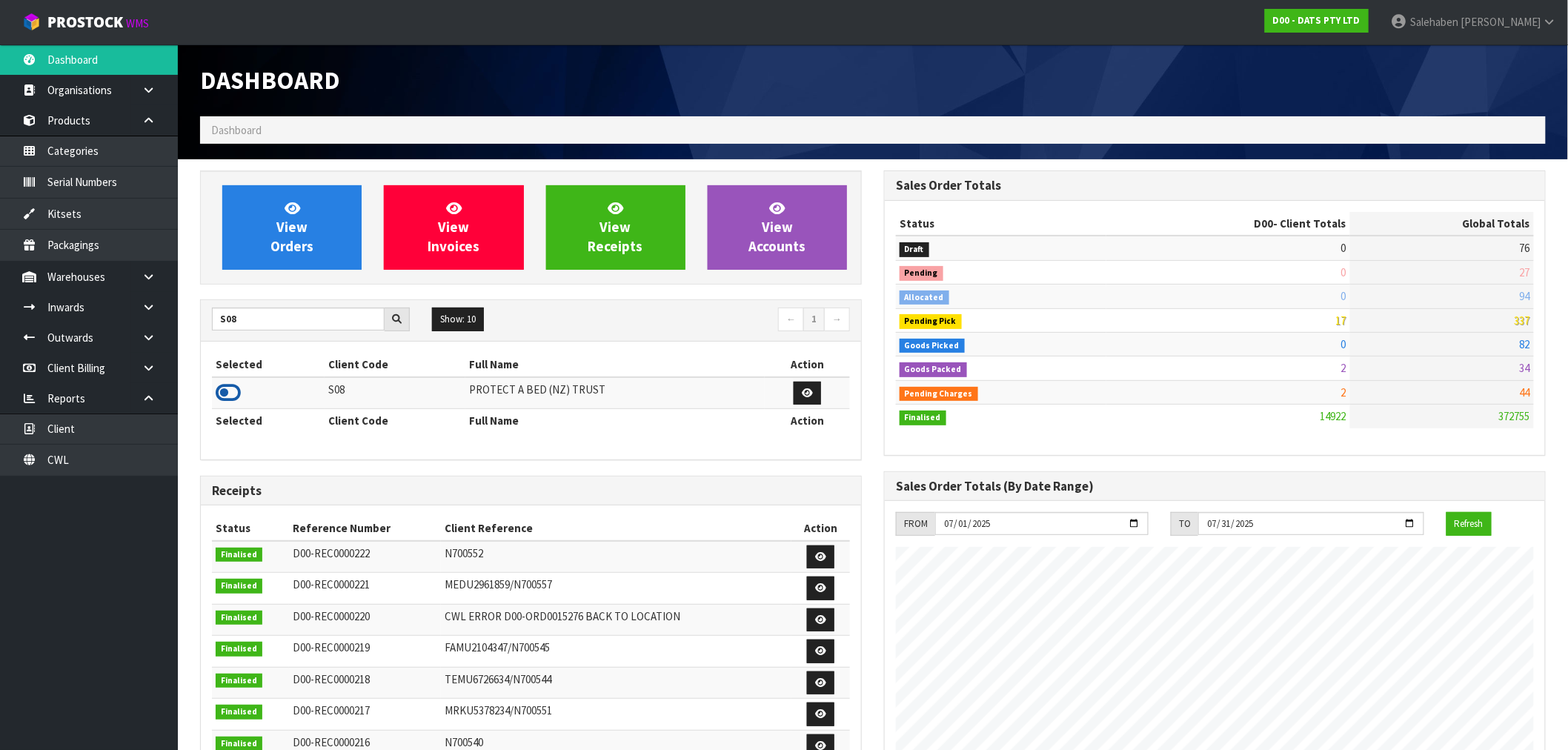 click at bounding box center [228, 393] 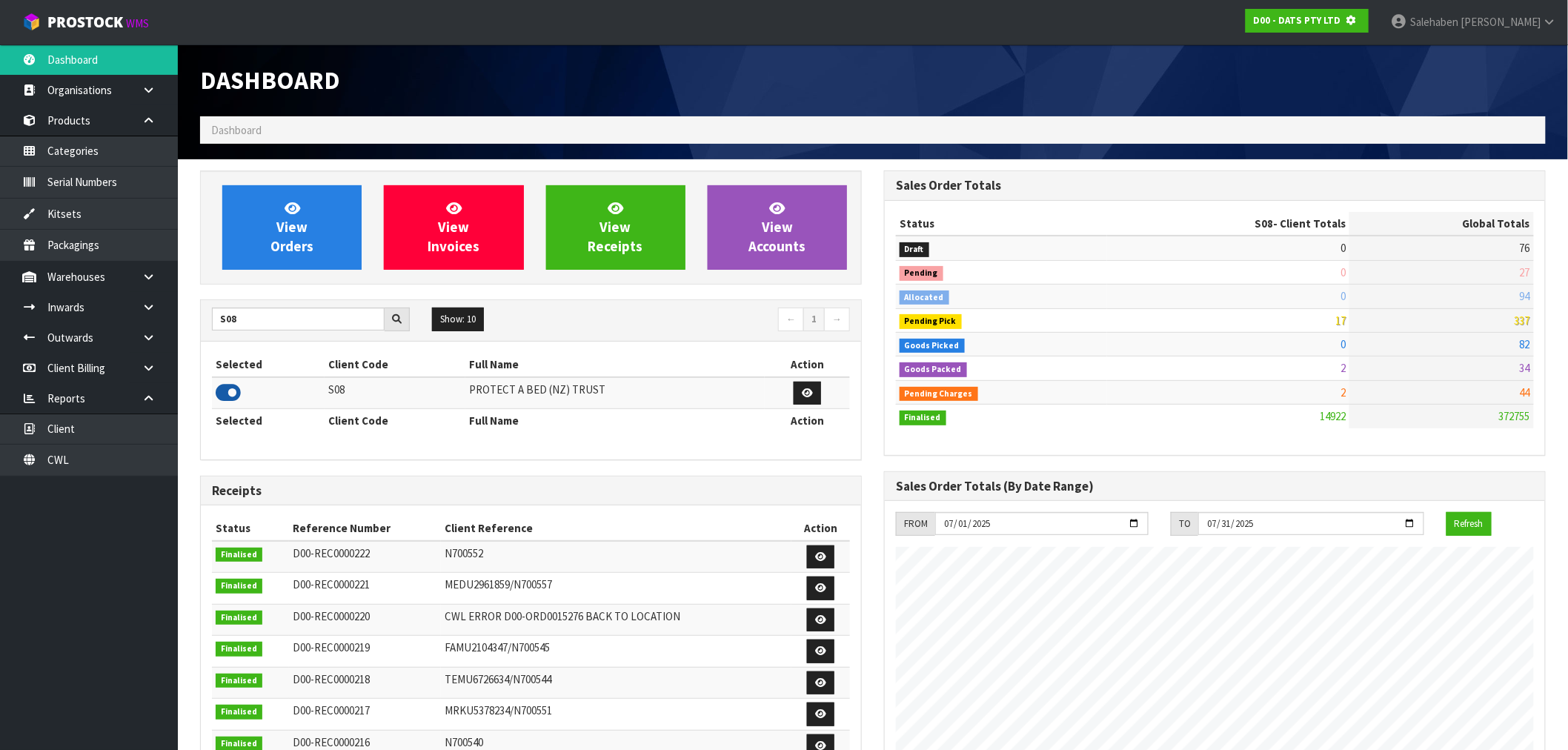scroll, scrollTop: 924, scrollLeft: 684, axis: both 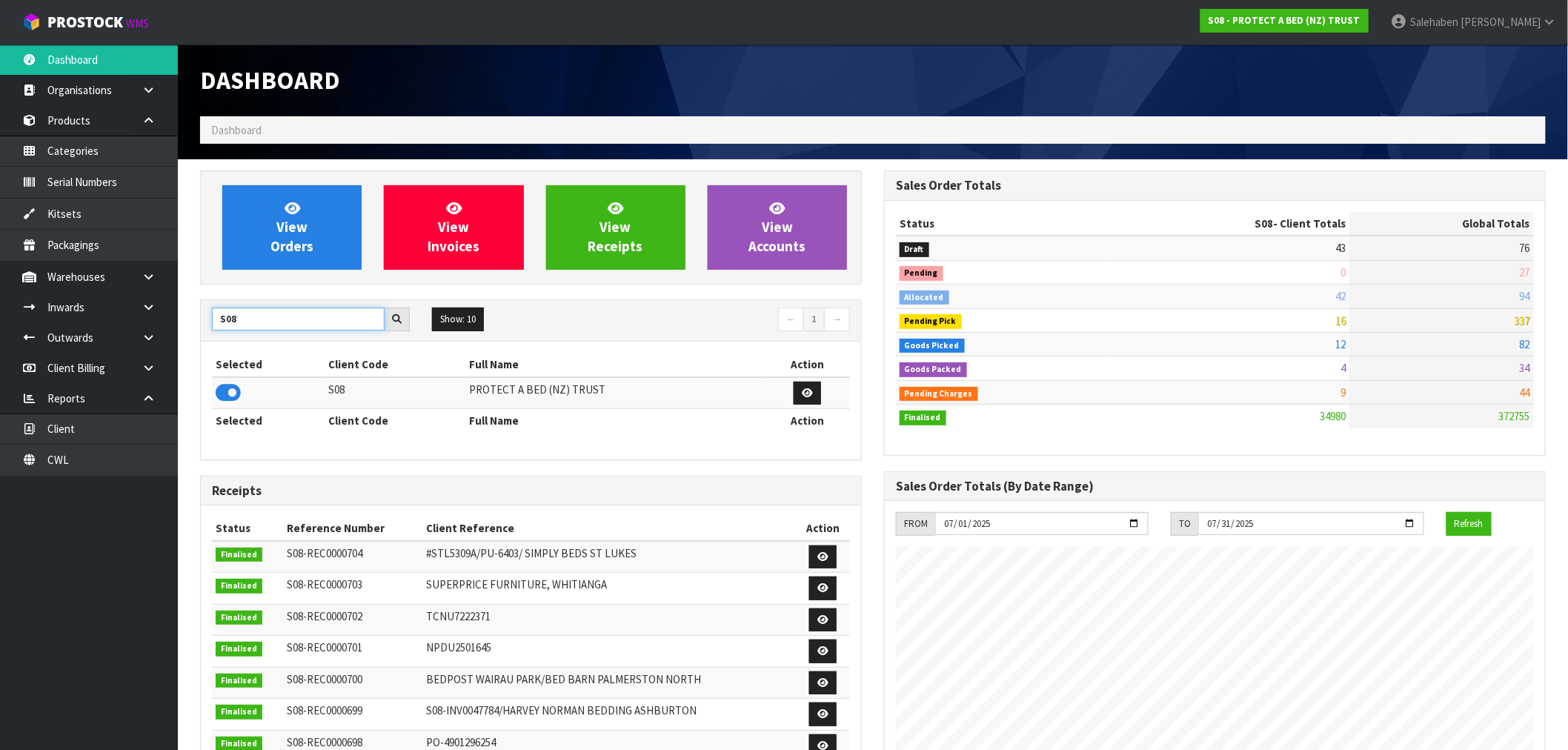 drag, startPoint x: 245, startPoint y: 316, endPoint x: 182, endPoint y: 331, distance: 64.7611 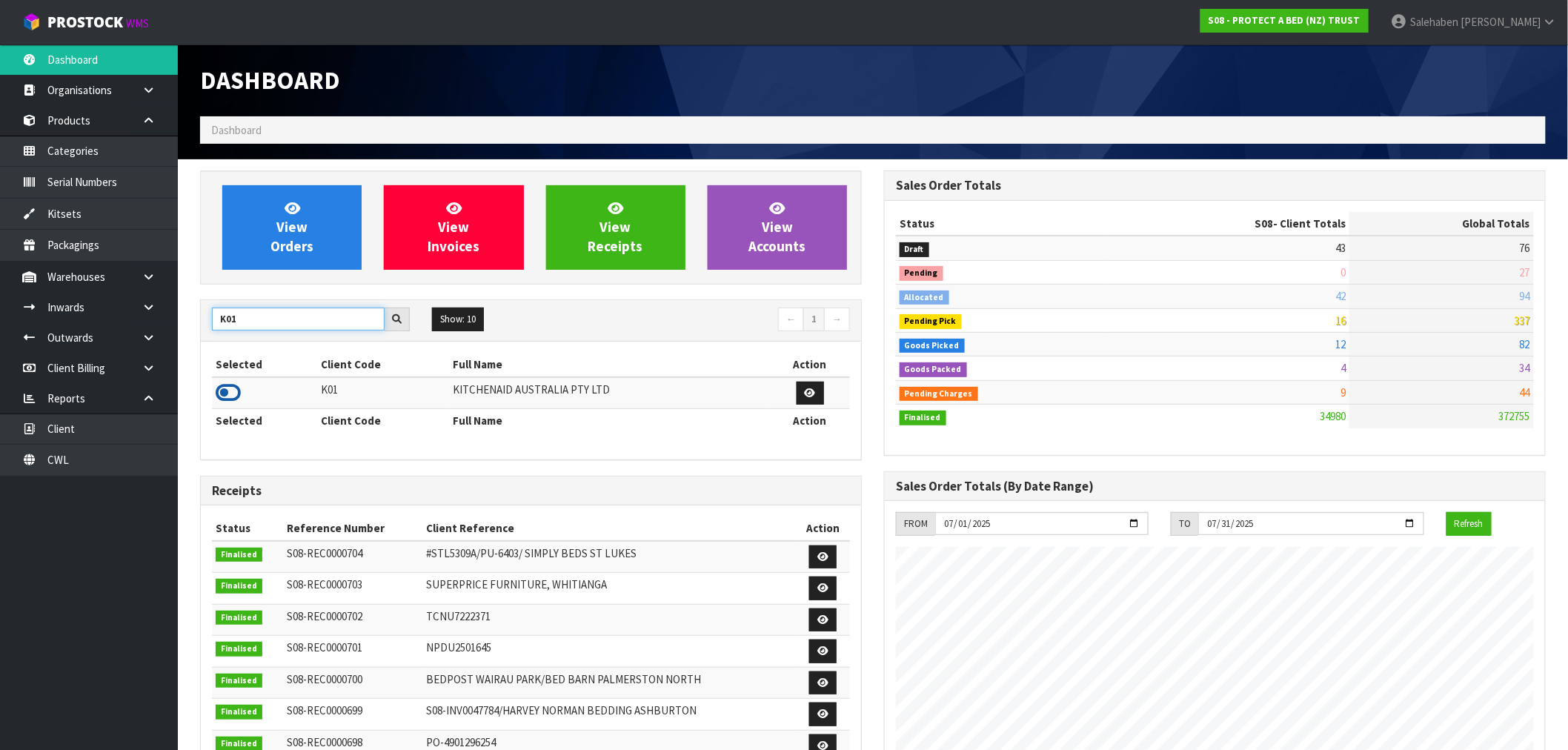 type on "K01" 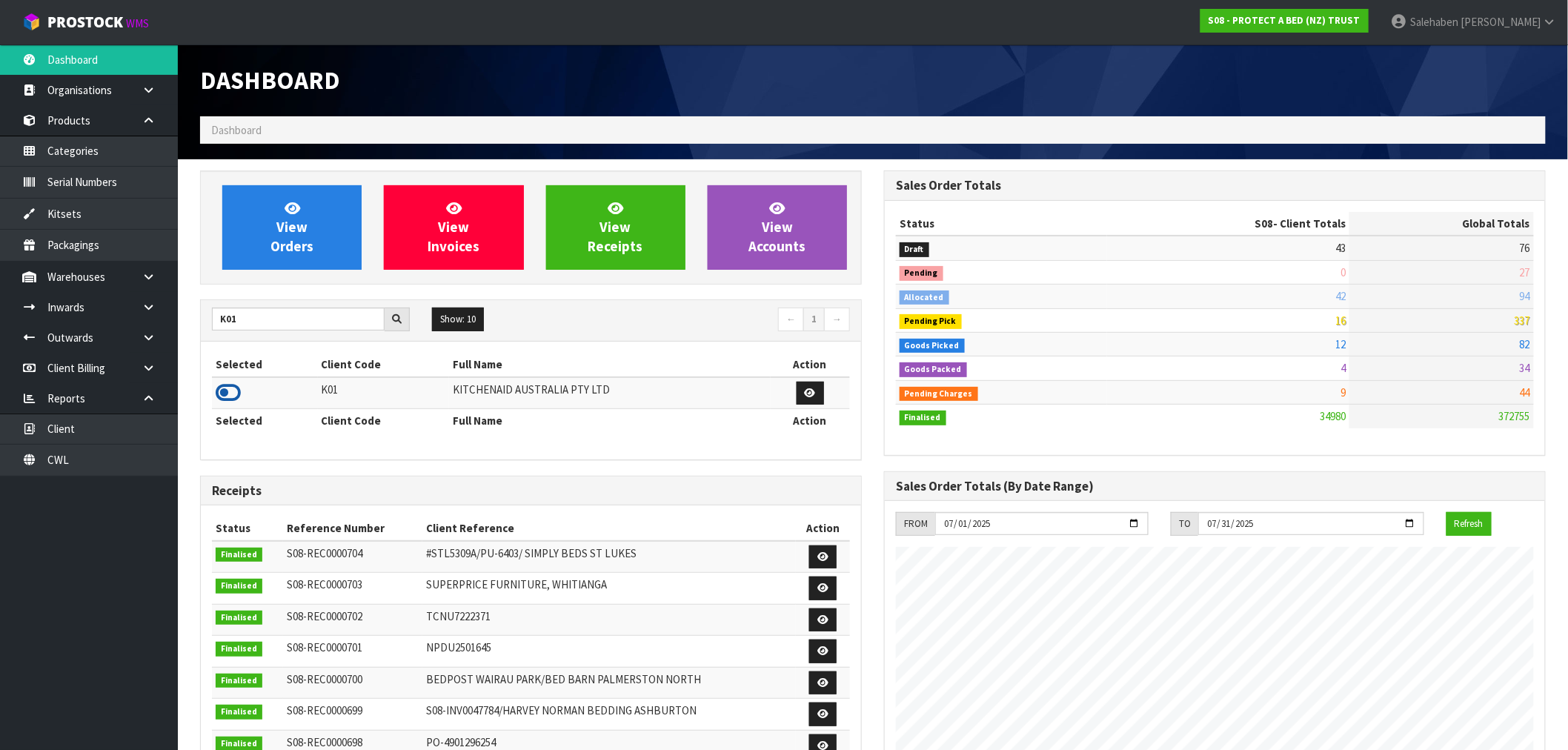 click at bounding box center [228, 393] 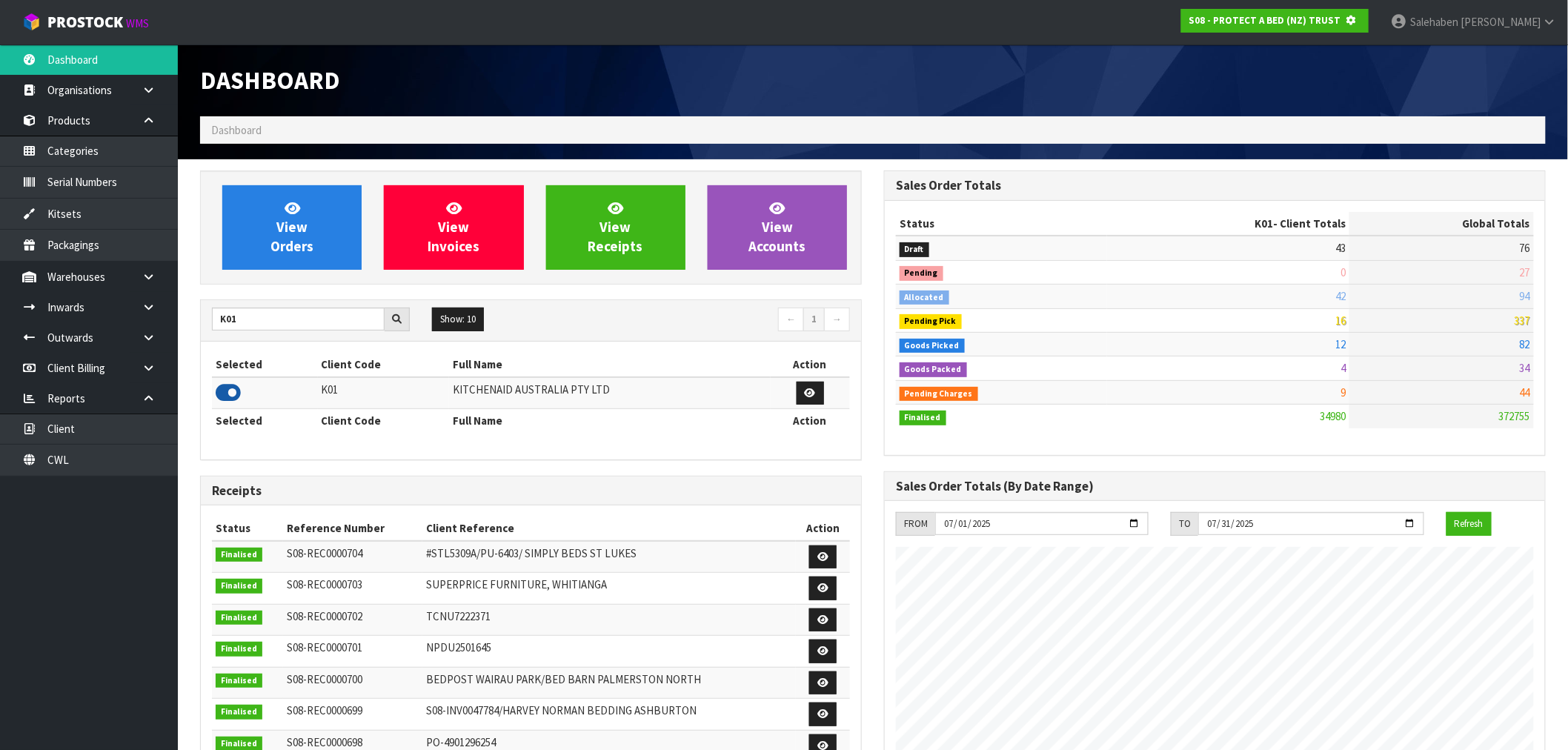 scroll, scrollTop: 924, scrollLeft: 684, axis: both 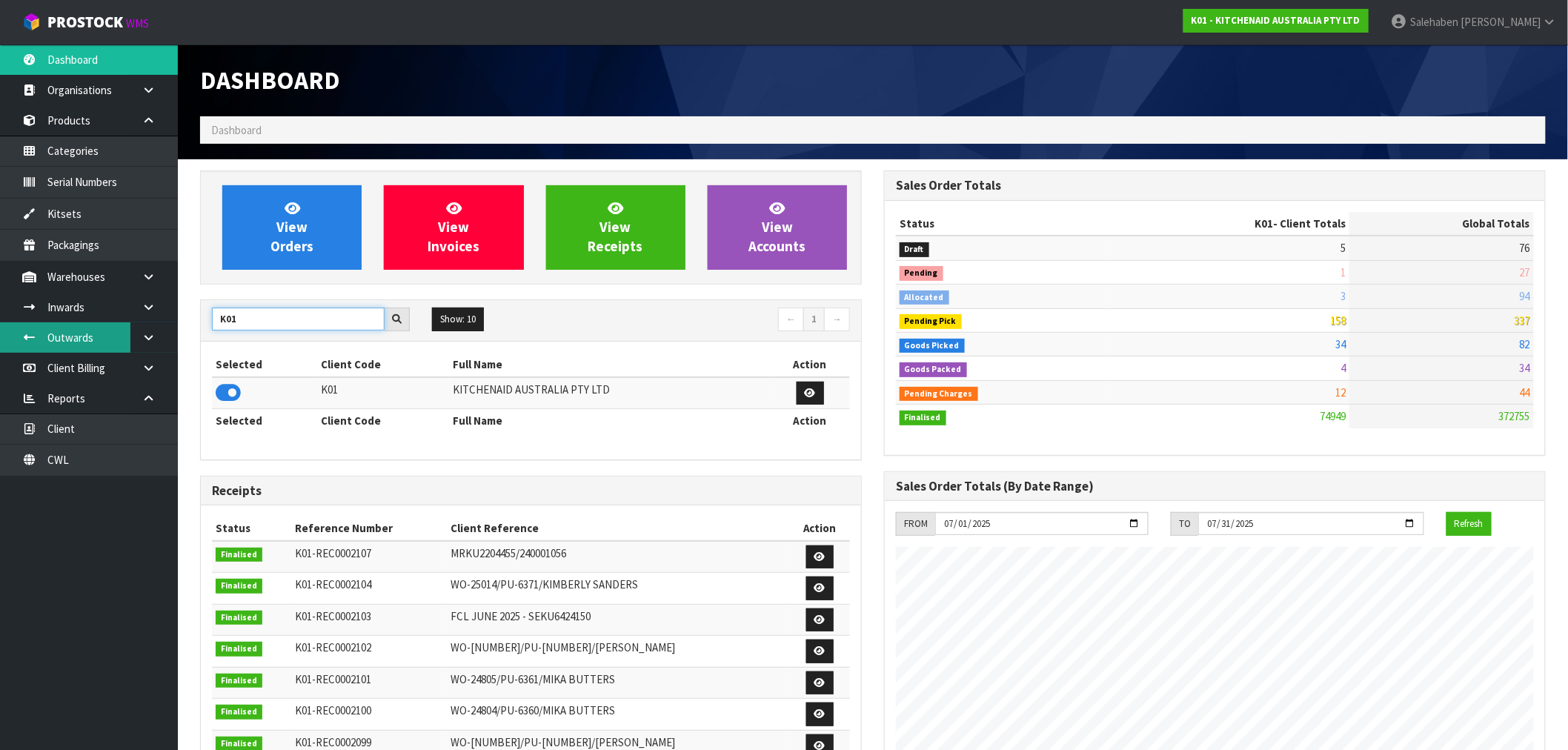 drag, startPoint x: 227, startPoint y: 322, endPoint x: 123, endPoint y: 345, distance: 106.5129 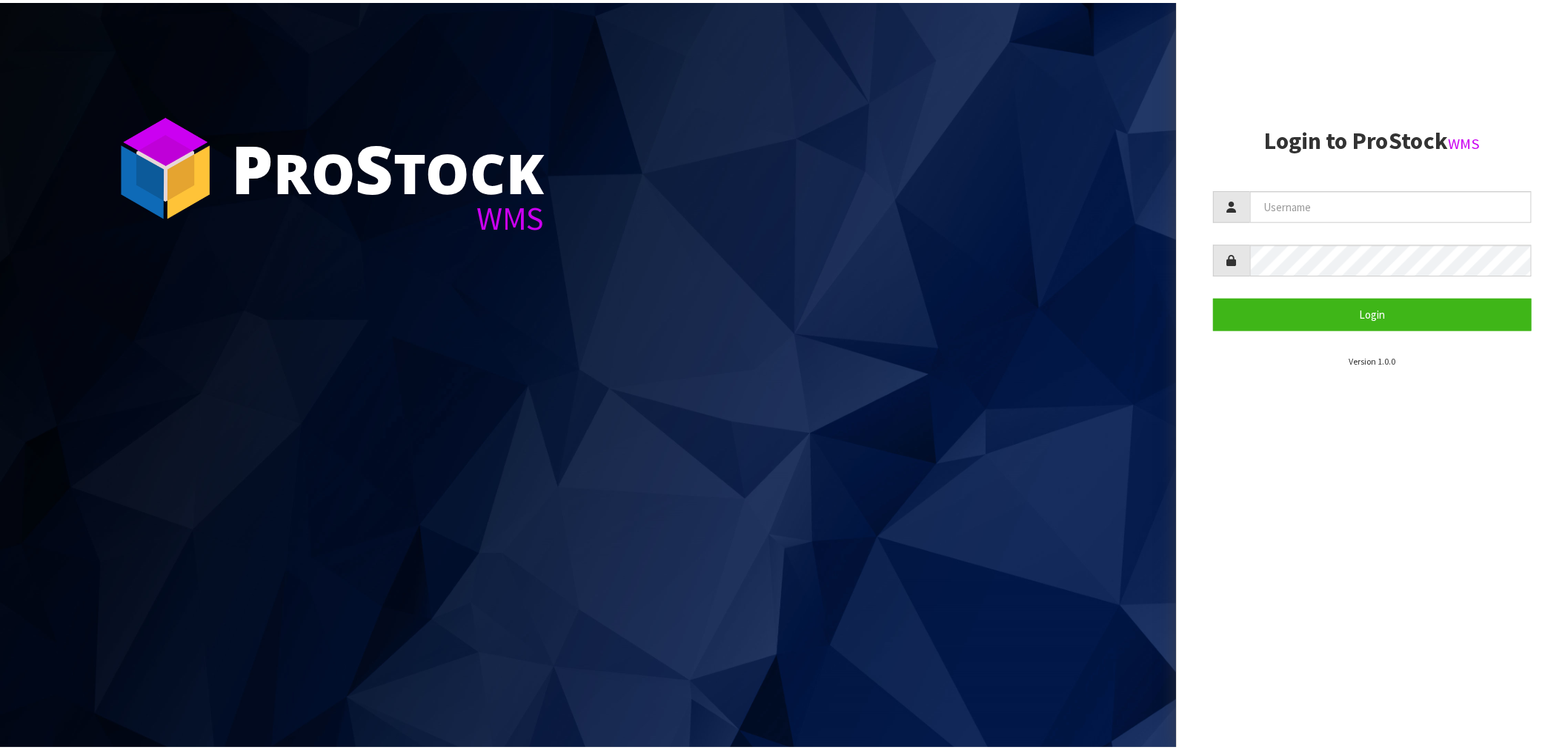 scroll, scrollTop: 0, scrollLeft: 0, axis: both 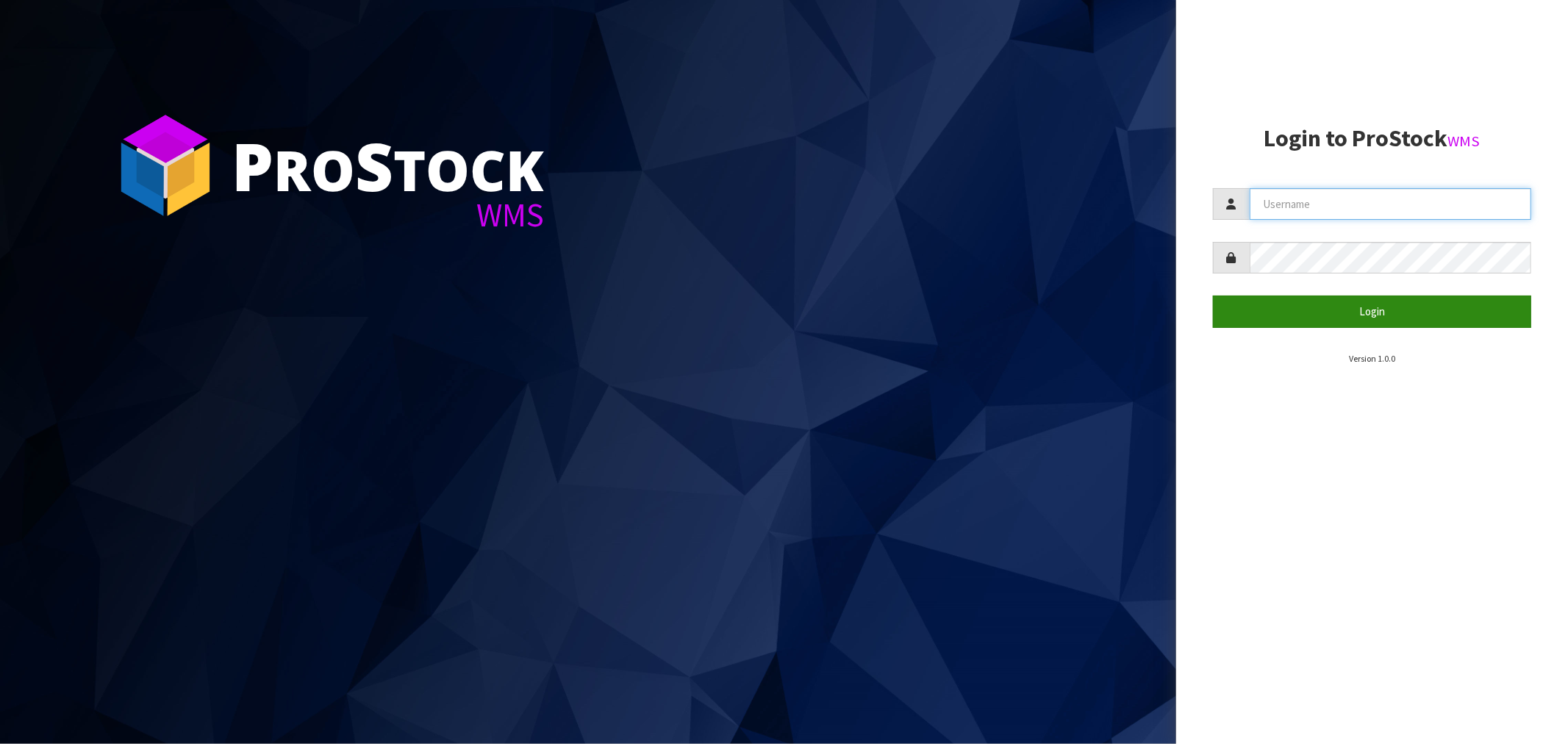 type on "[EMAIL]" 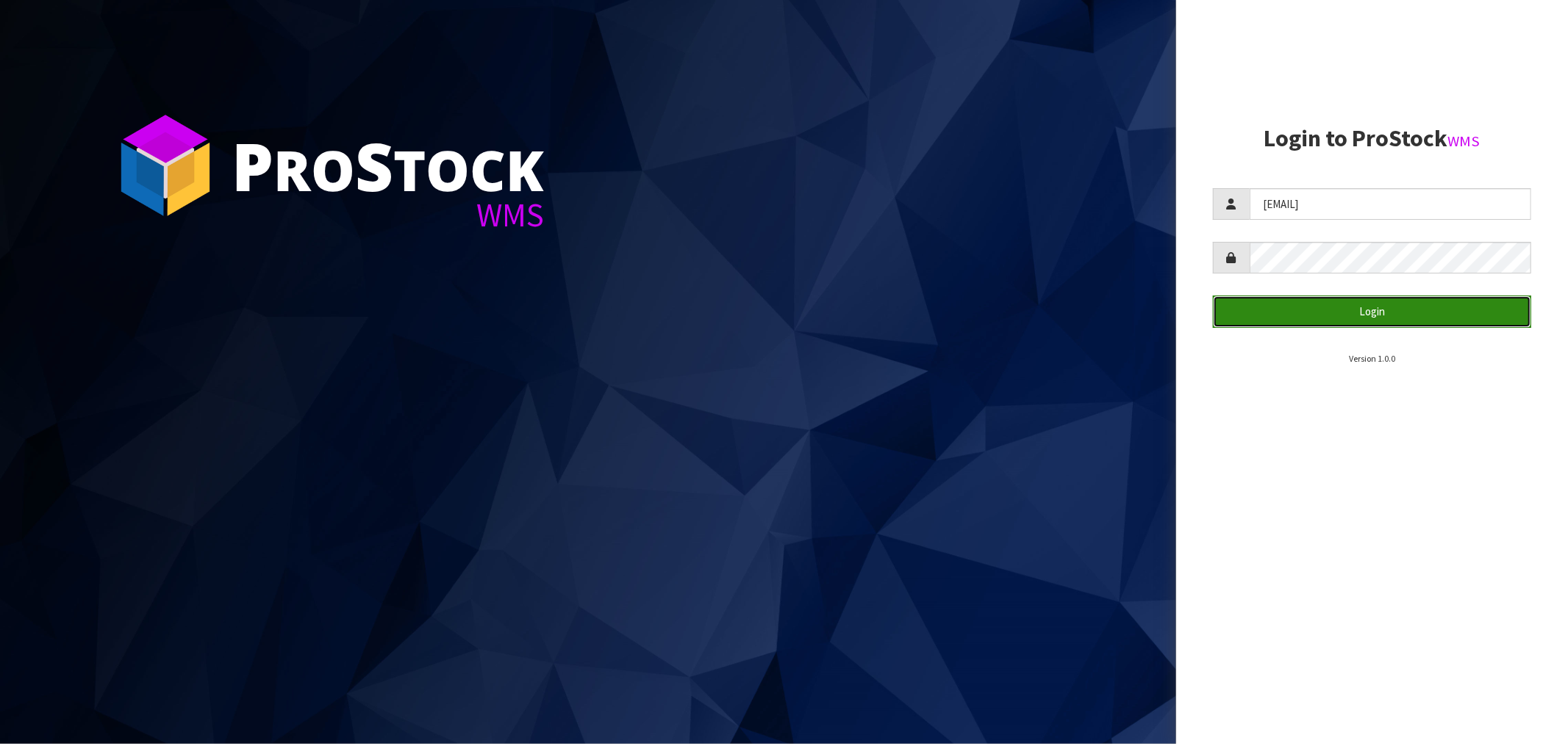 click on "Login" at bounding box center (1372, 311) 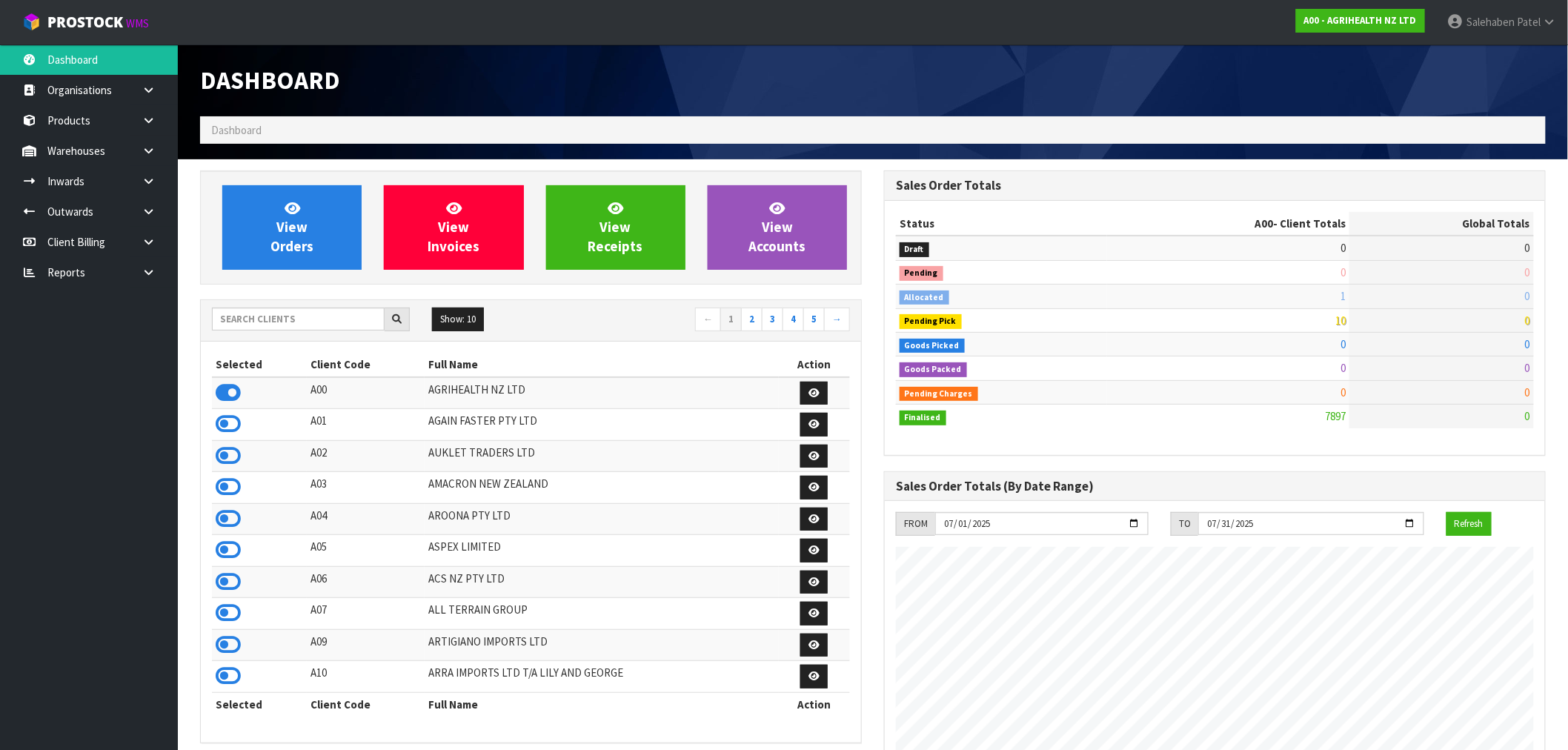 scroll, scrollTop: 739982, scrollLeft: 740336, axis: both 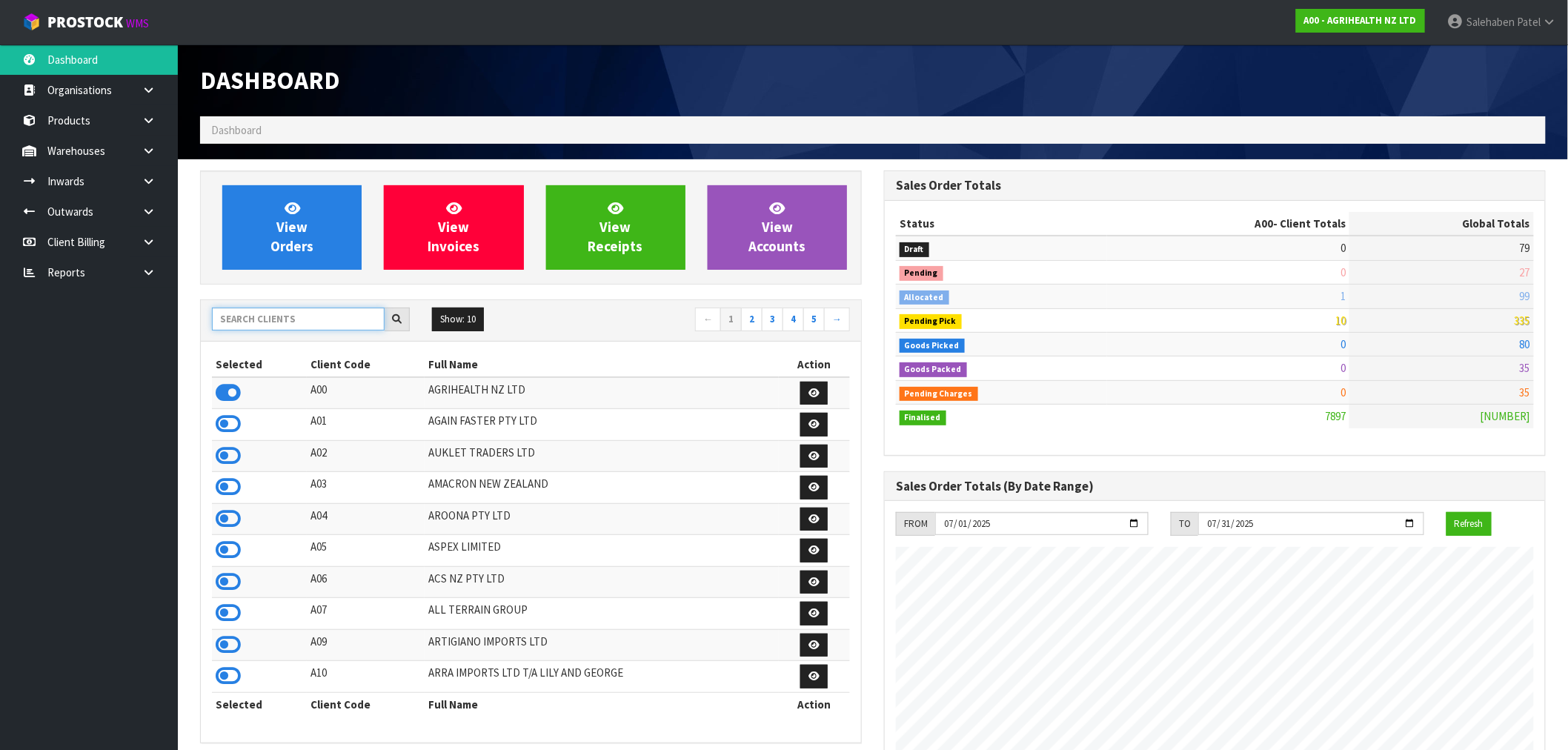 click at bounding box center (298, 319) 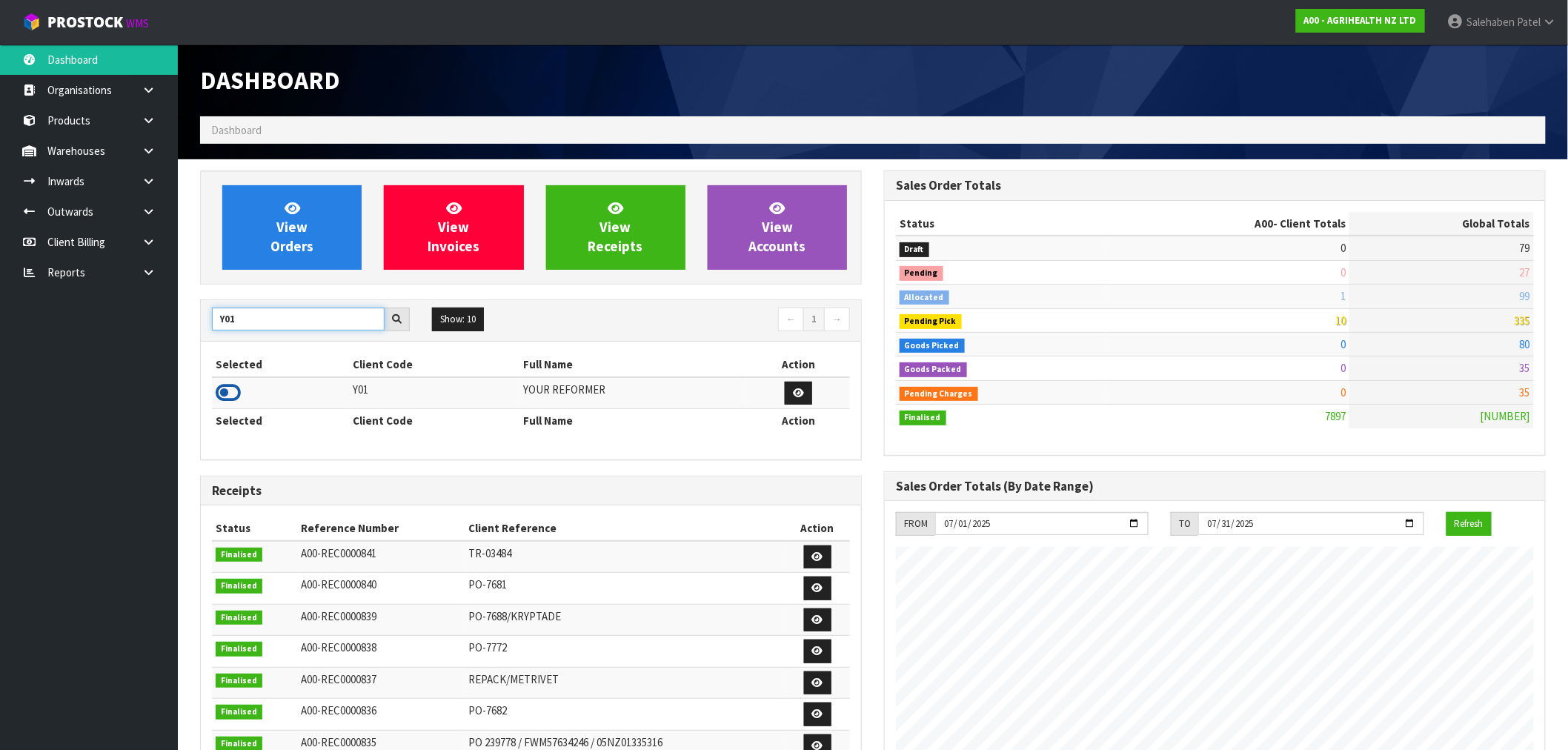 type on "Y01" 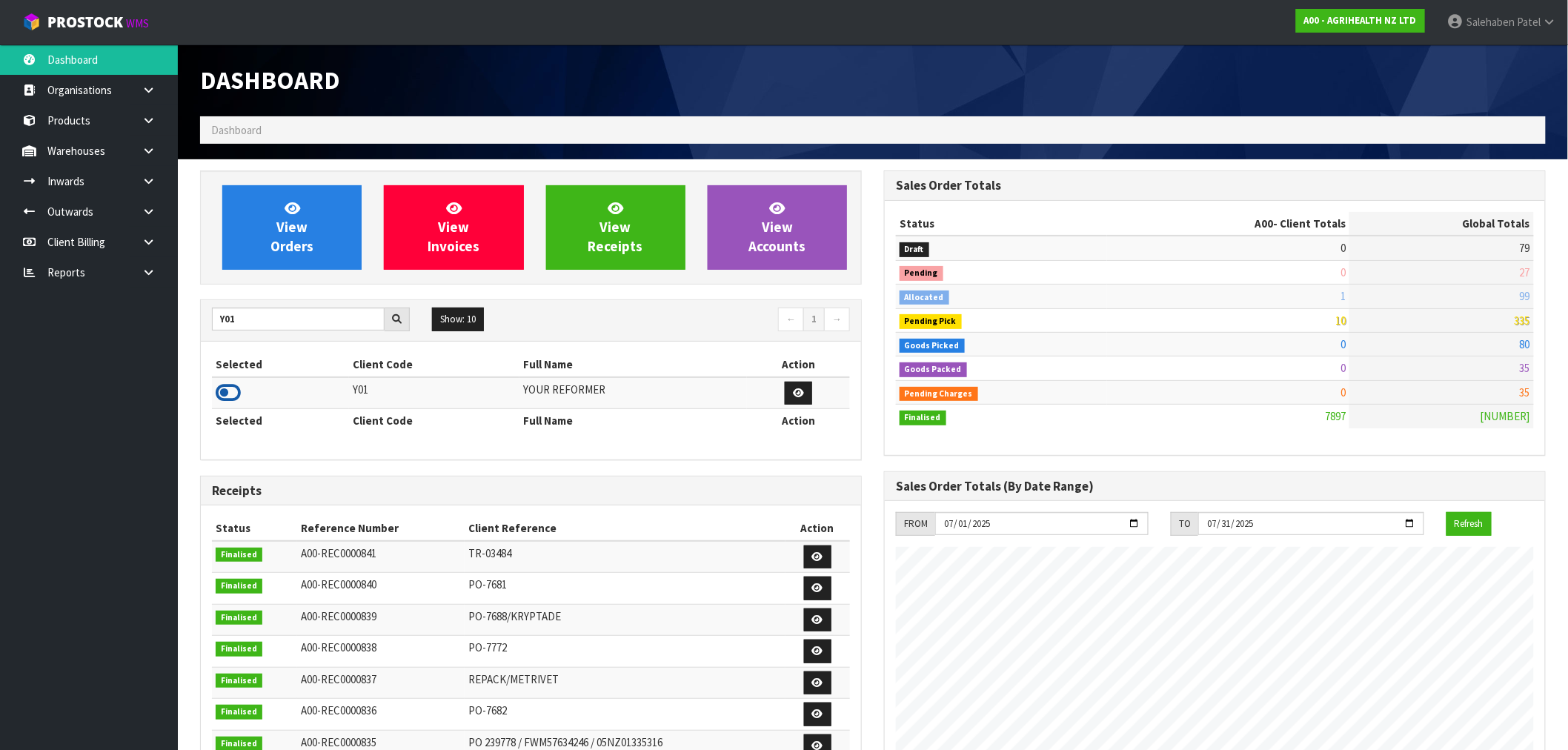 click at bounding box center [228, 393] 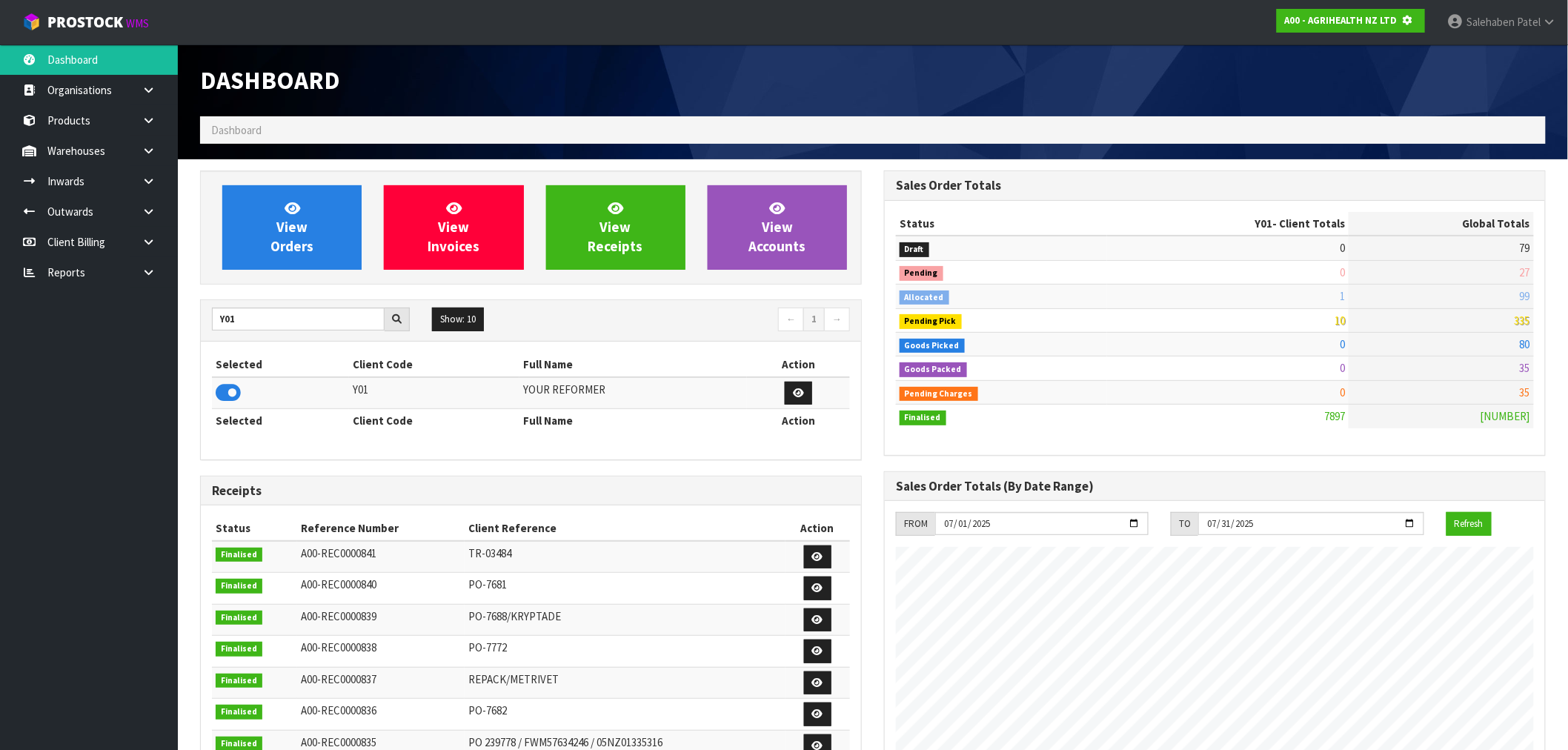 scroll, scrollTop: 924, scrollLeft: 684, axis: both 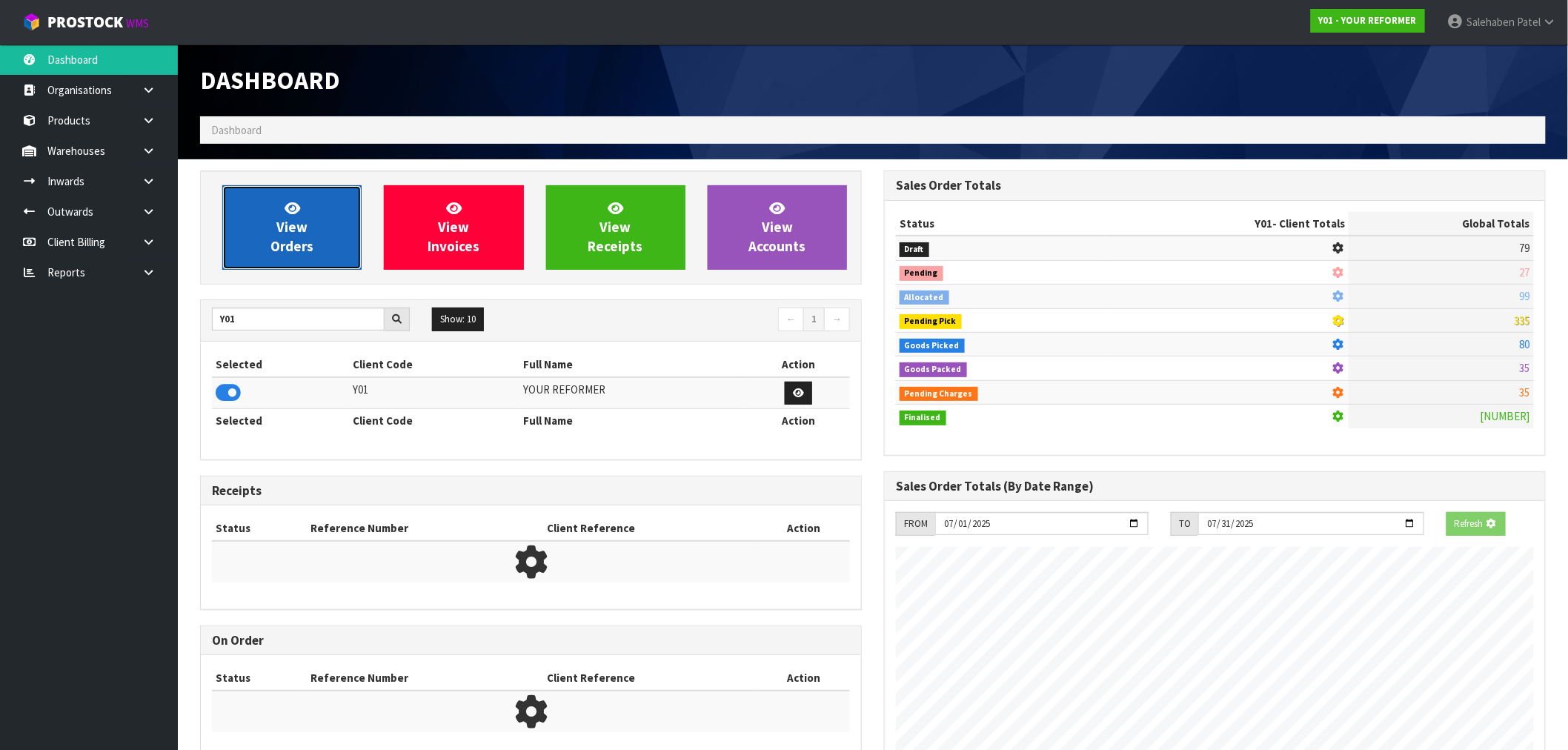 click on "View
Orders" at bounding box center (292, 228) 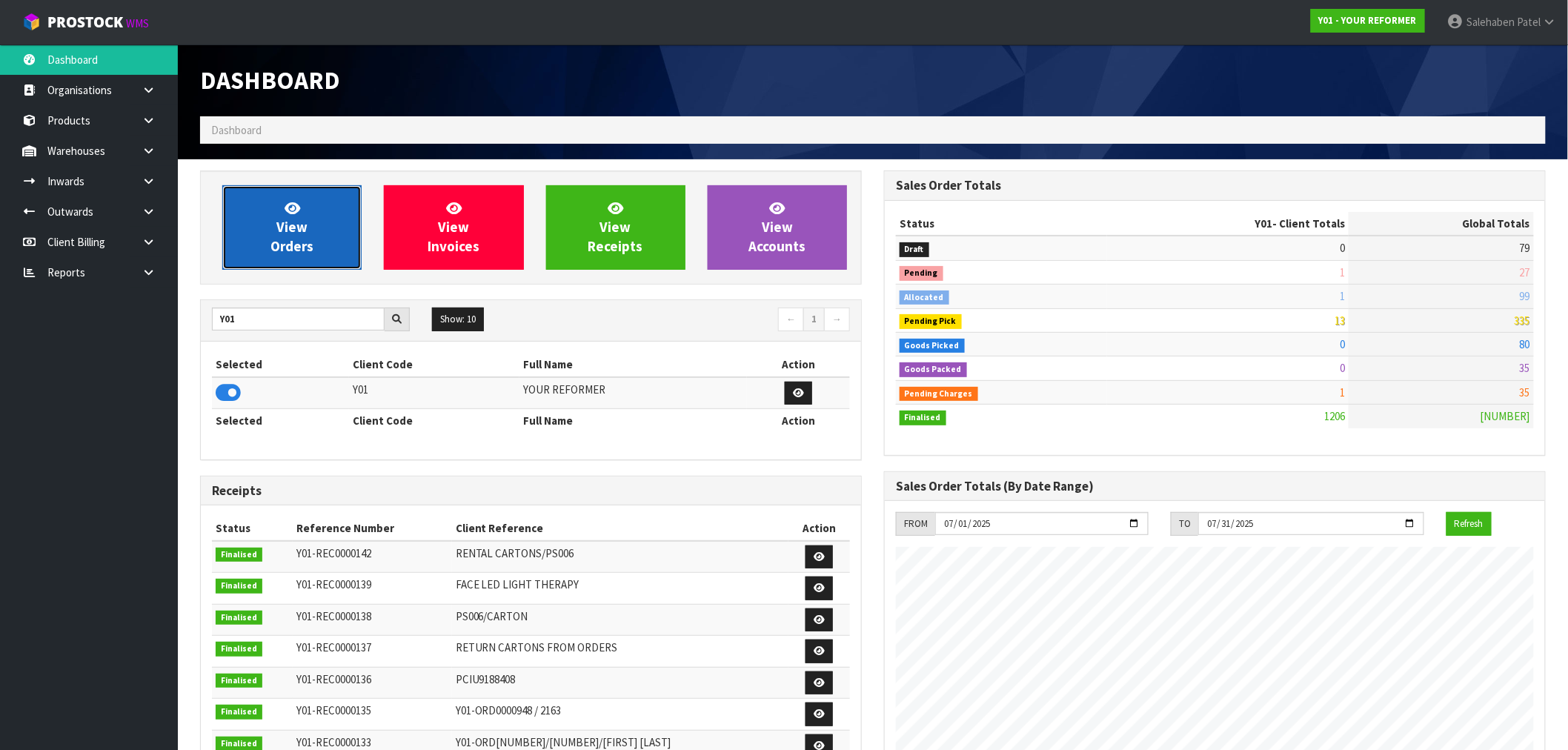 scroll, scrollTop: 739982, scrollLeft: 740336, axis: both 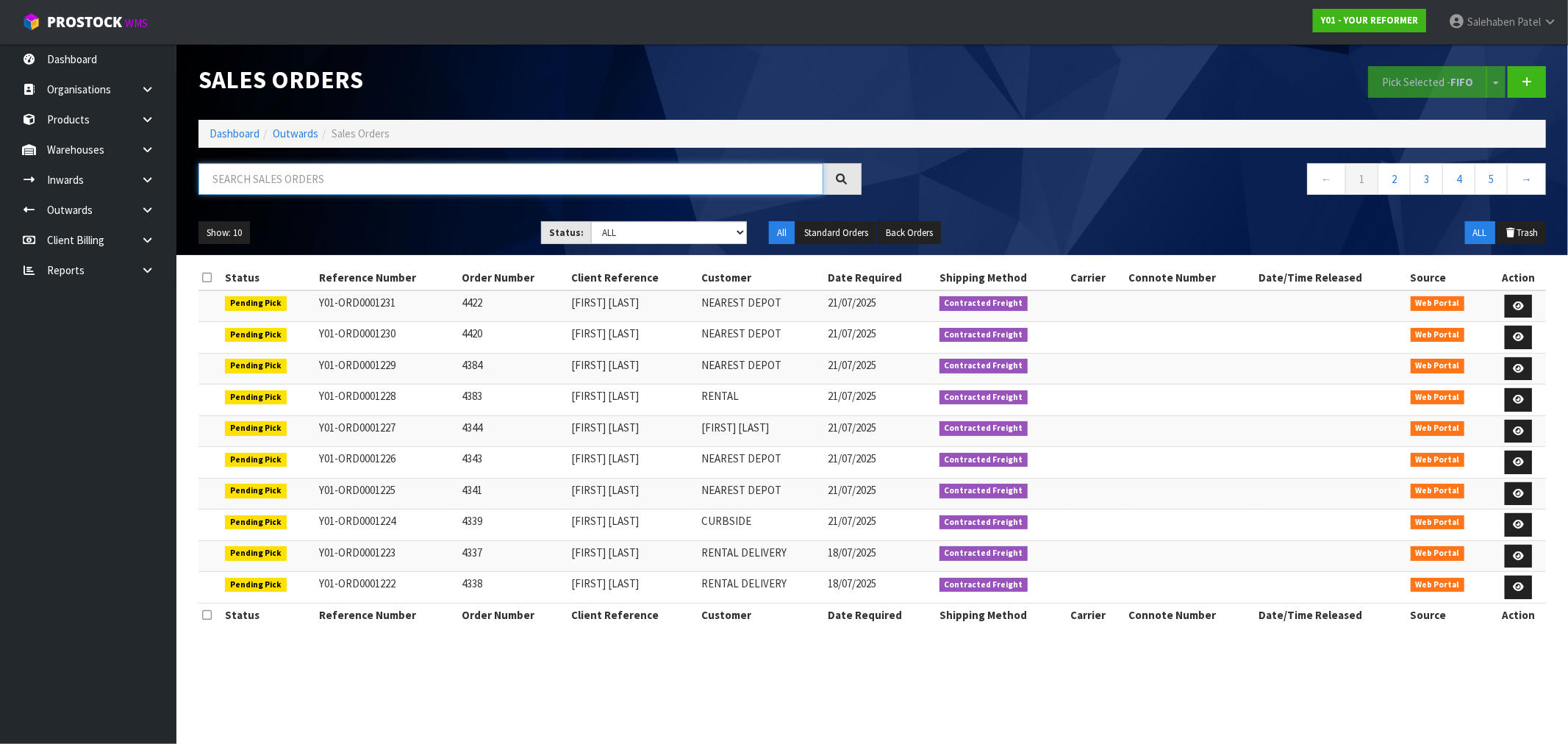 click at bounding box center [511, 179] 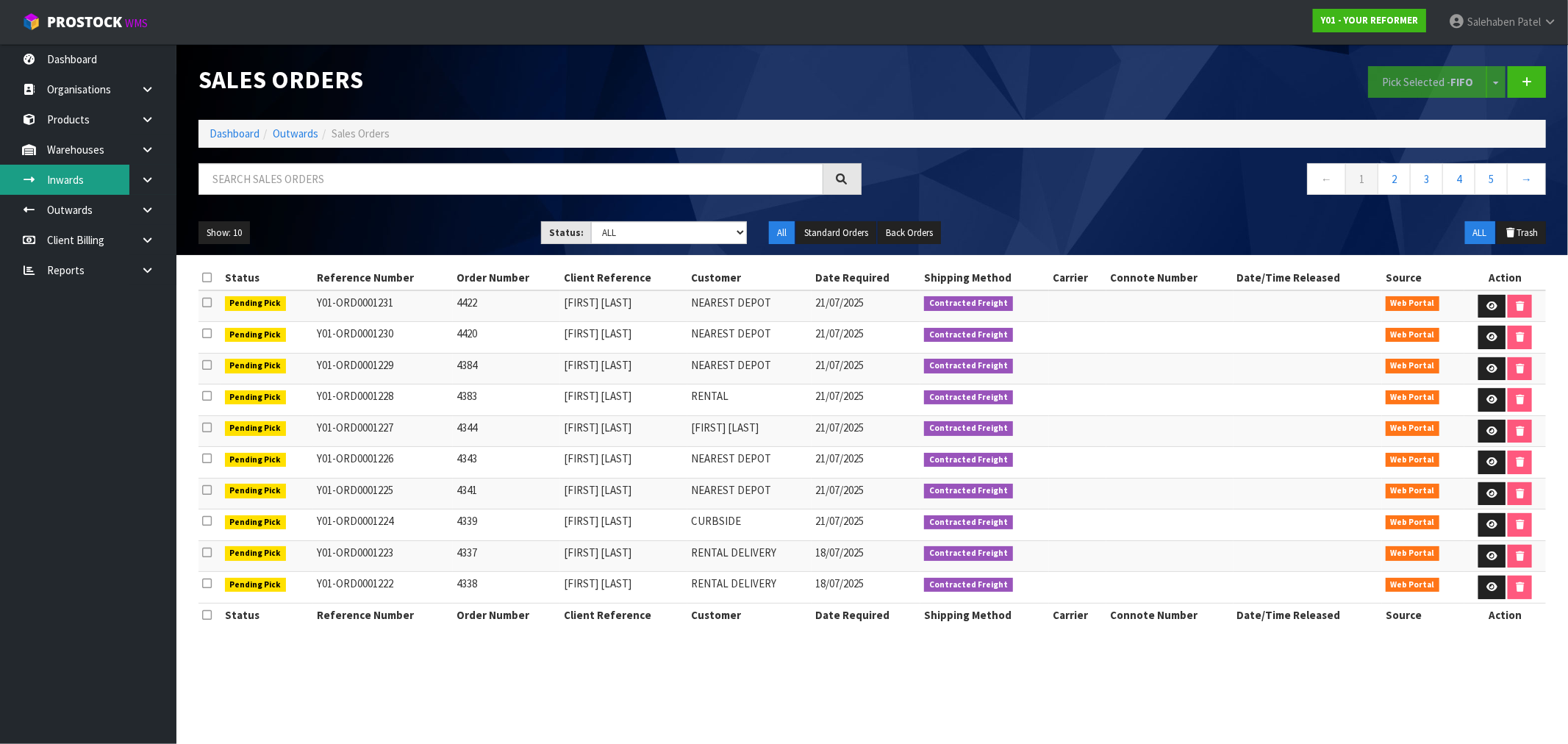 click on "Inwards" at bounding box center (88, 179) 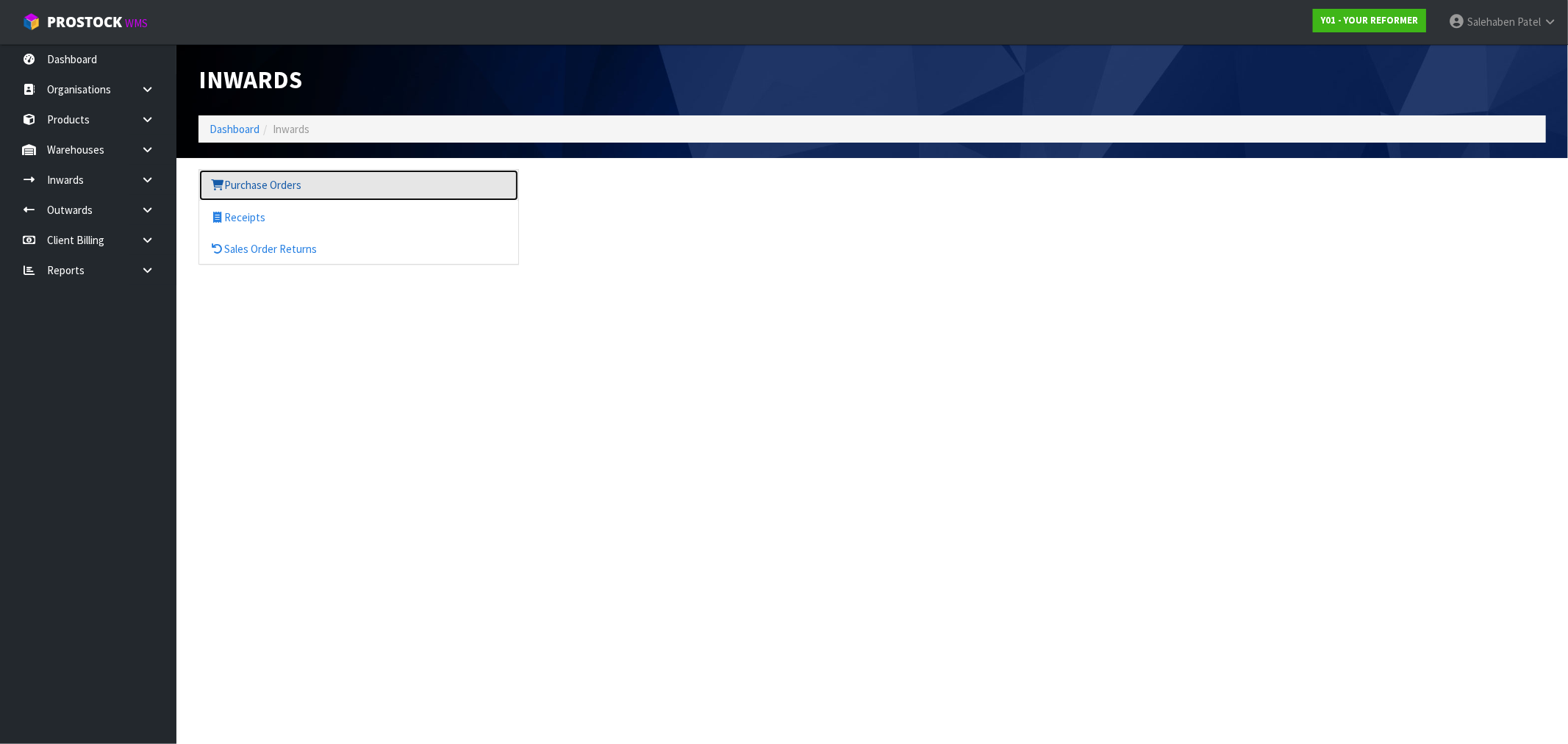 click on "Purchase Orders" at bounding box center [359, 185] 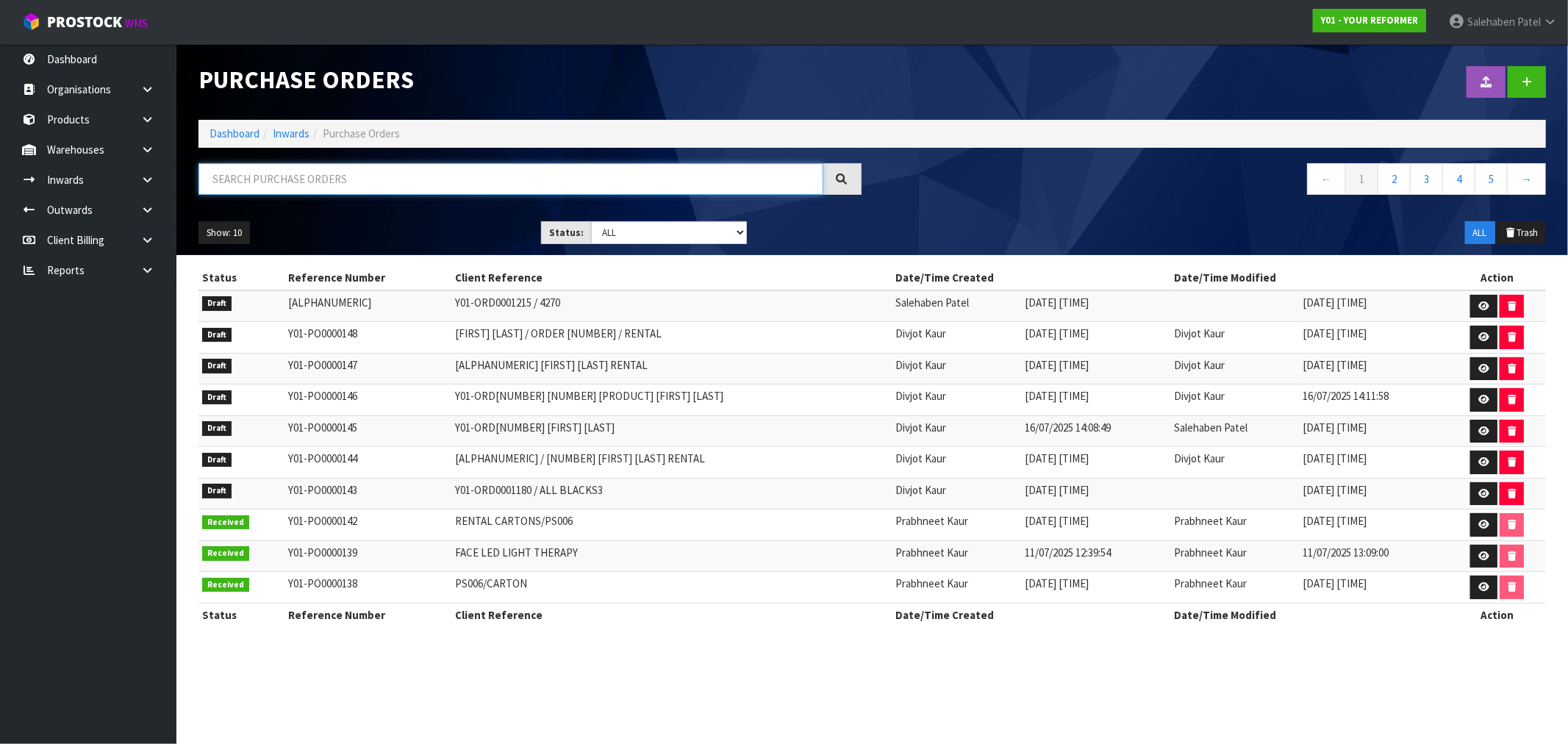 click at bounding box center [511, 179] 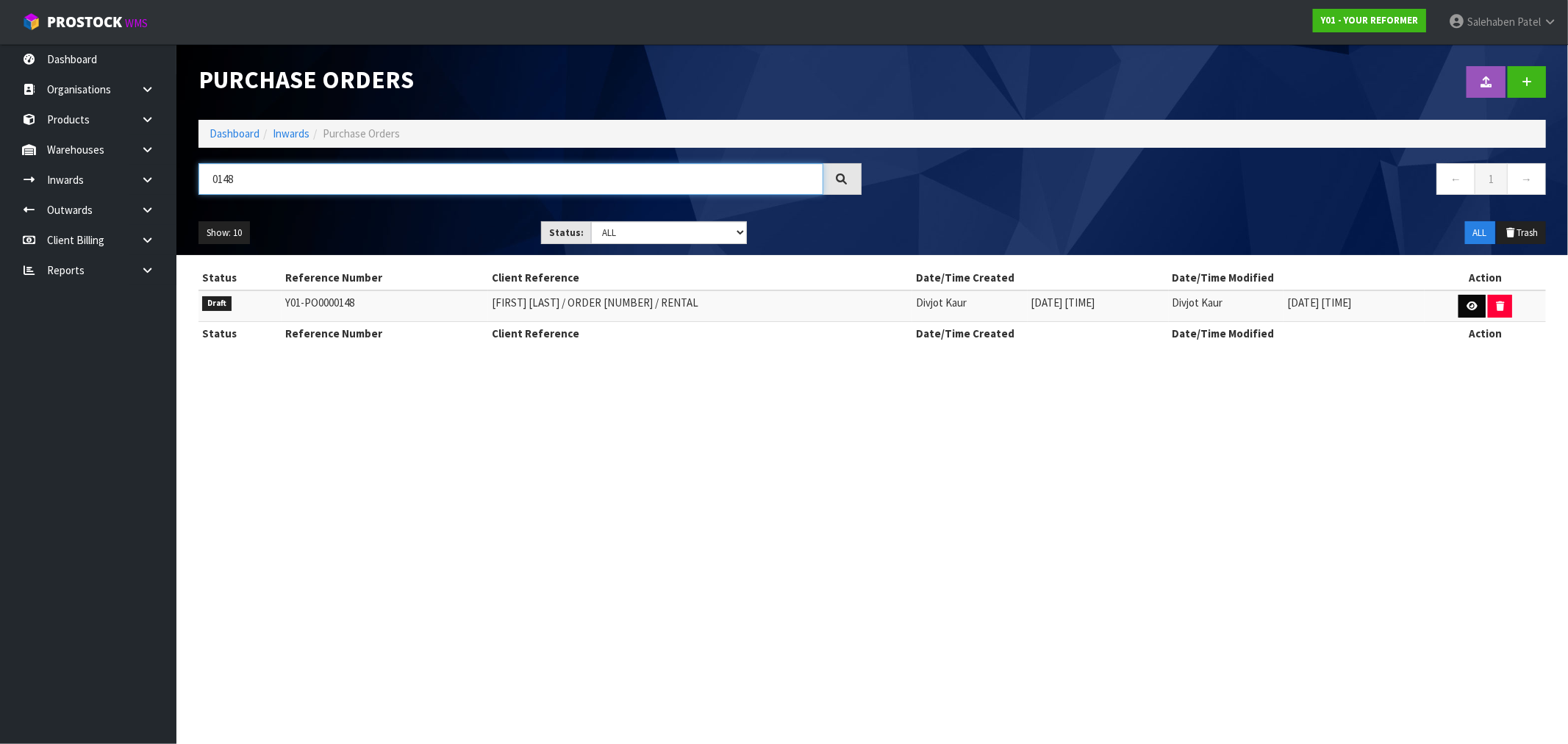 type on "0148" 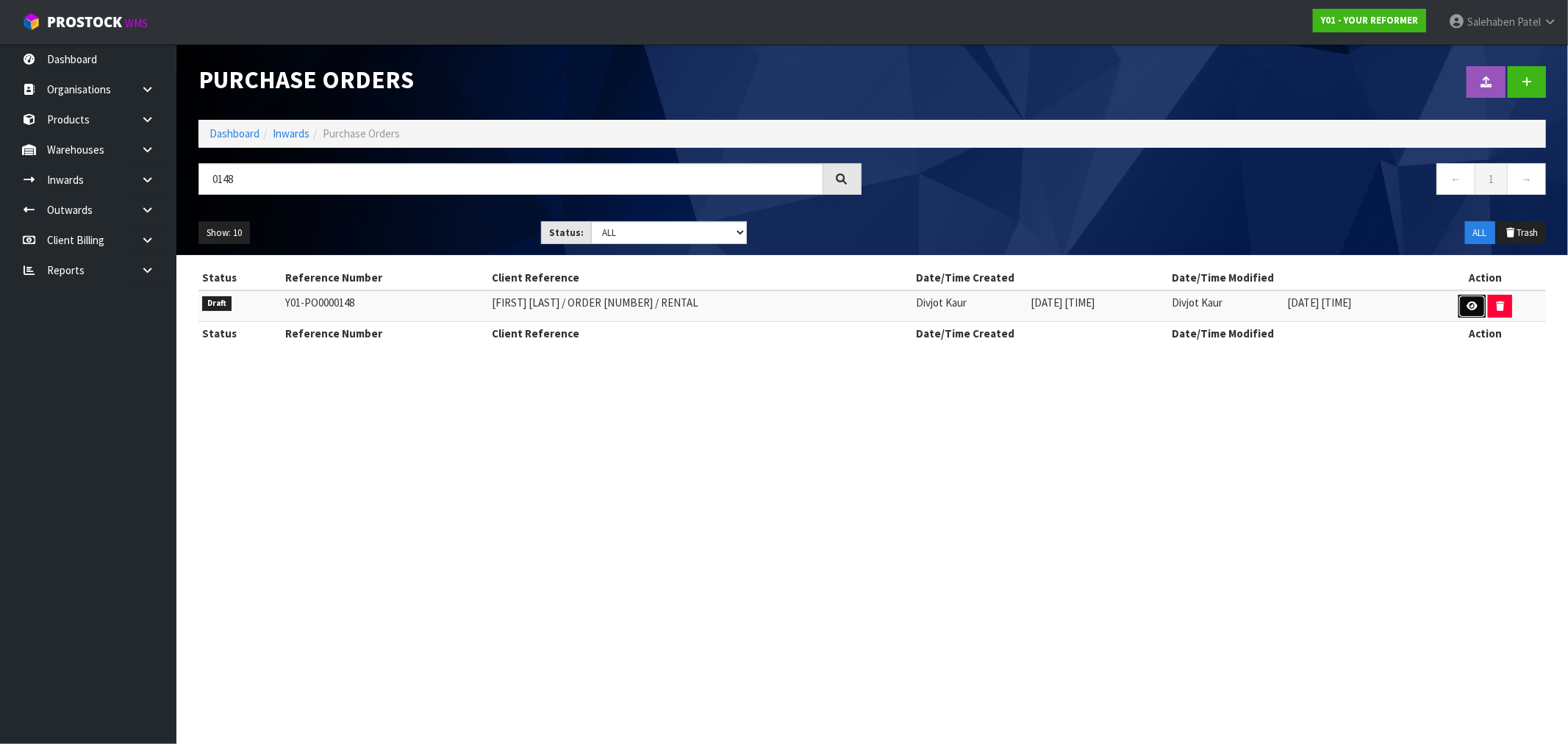 click at bounding box center [1472, 306] 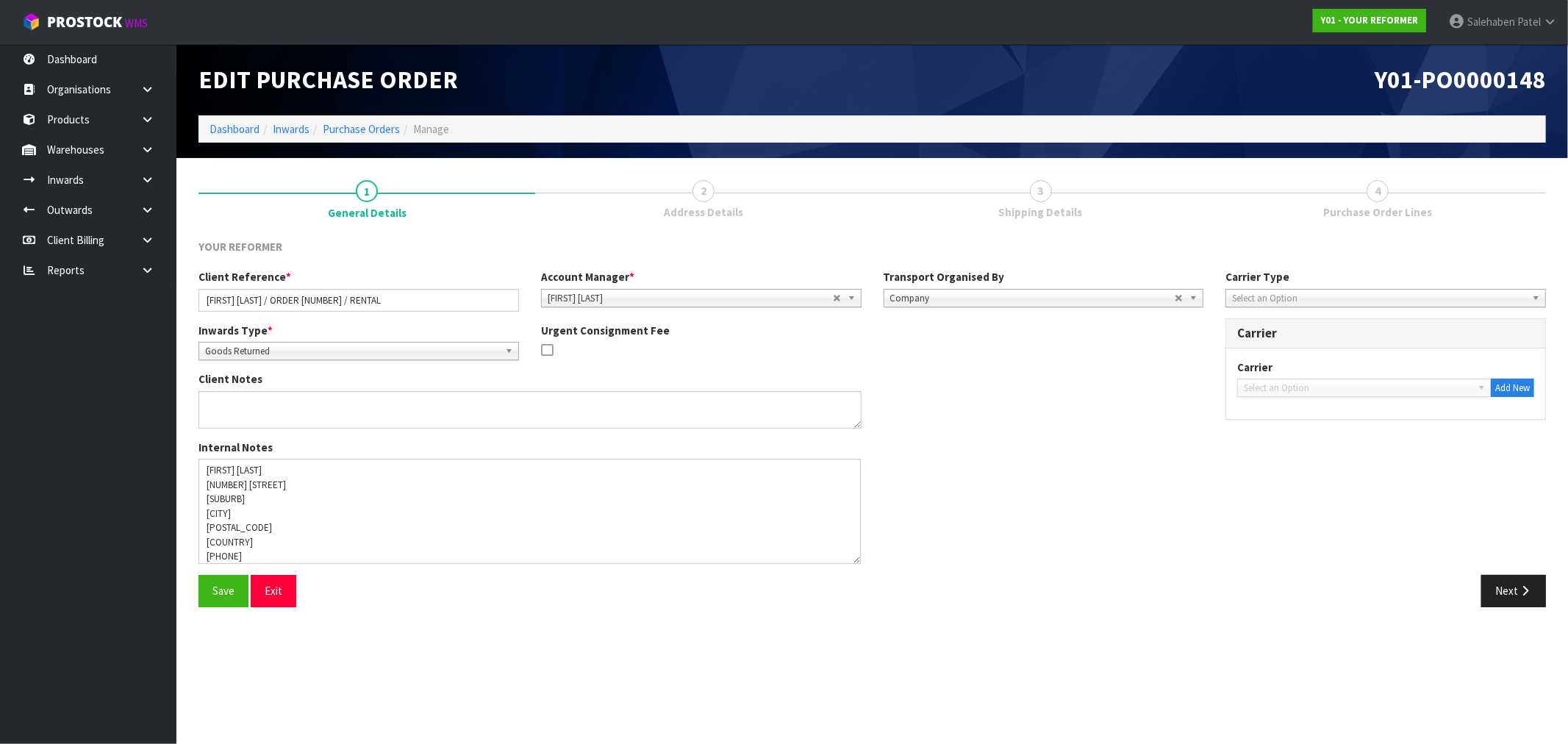 drag, startPoint x: 857, startPoint y: 487, endPoint x: 856, endPoint y: 555, distance: 68.00735 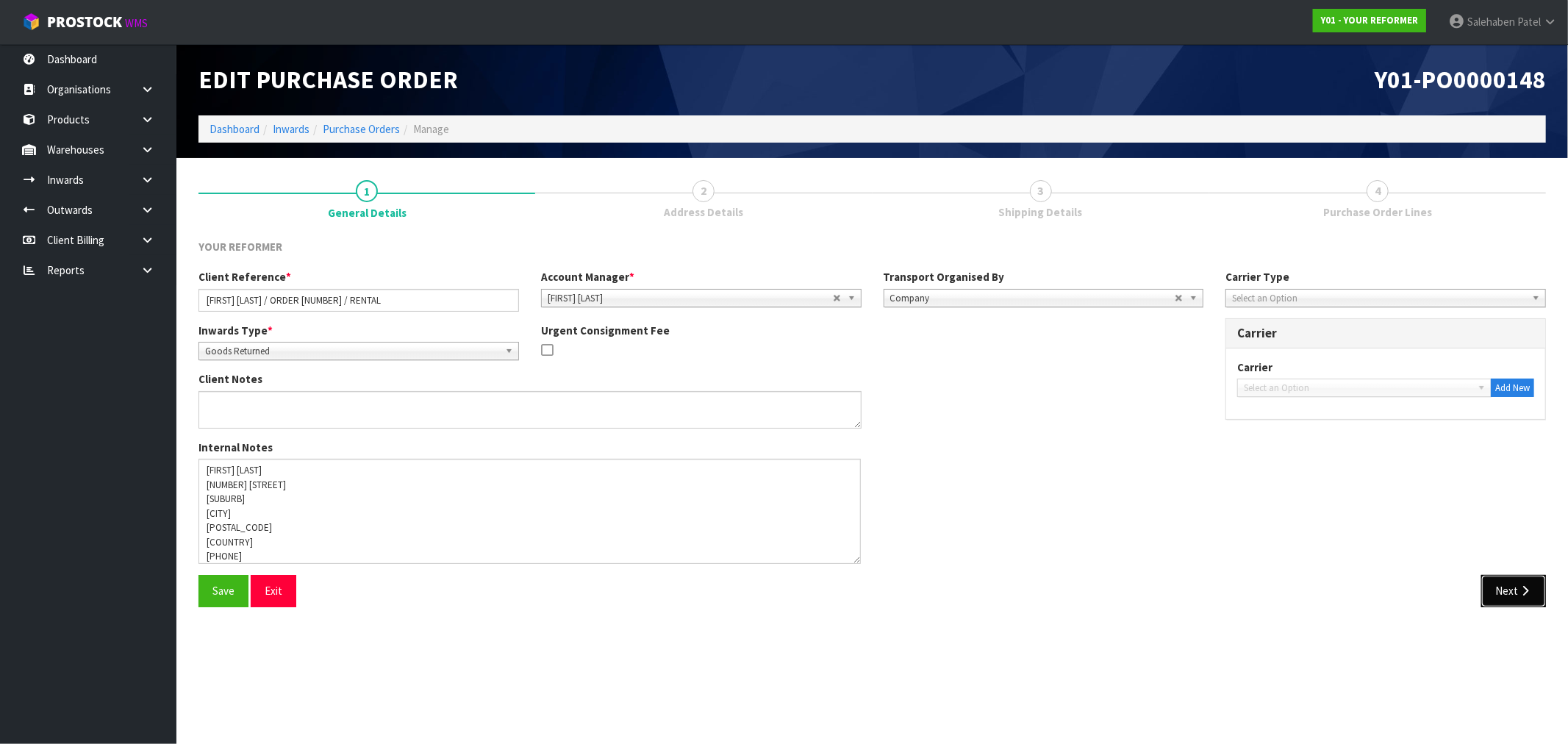 click on "Next" at bounding box center [1514, 590] 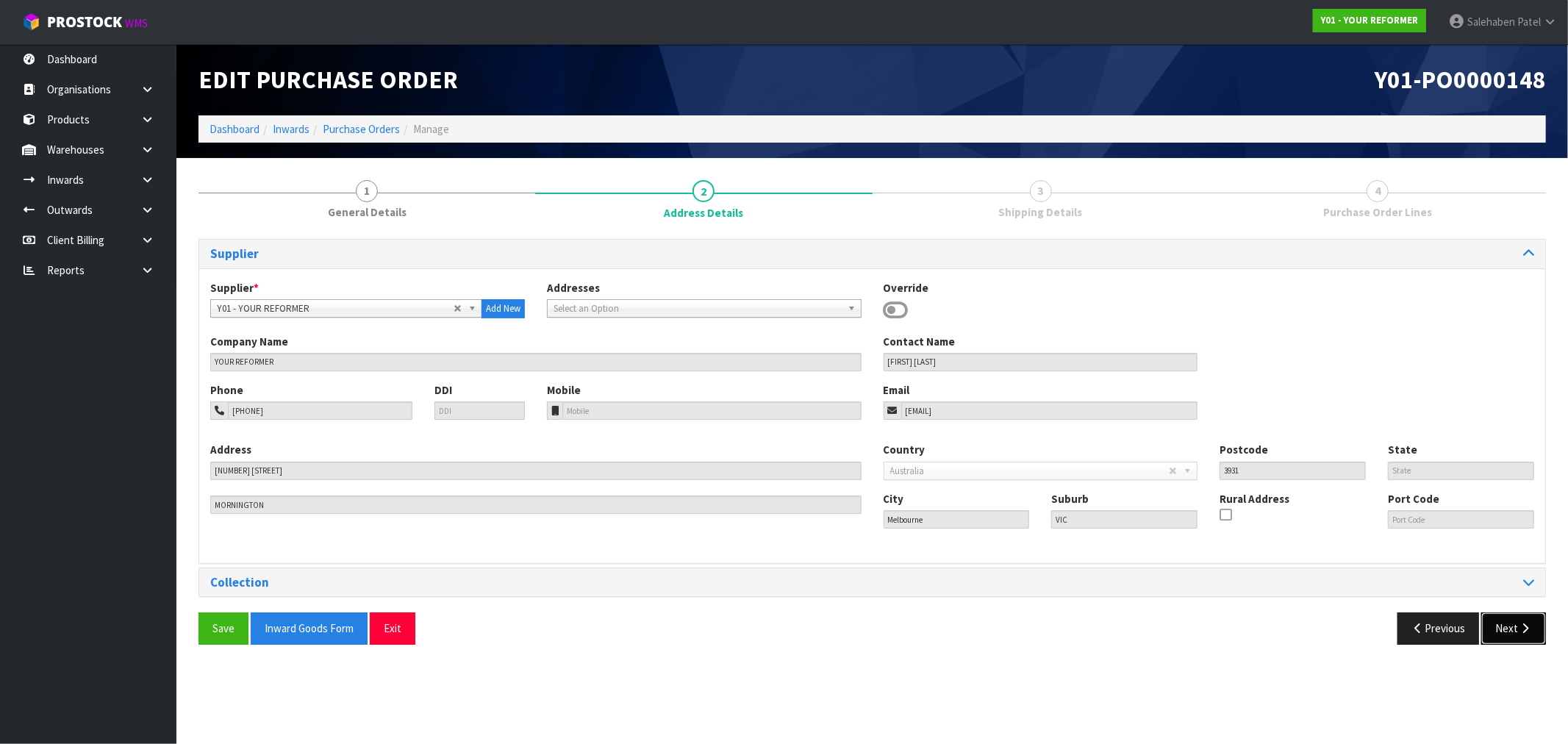 click on "Next" at bounding box center (1514, 628) 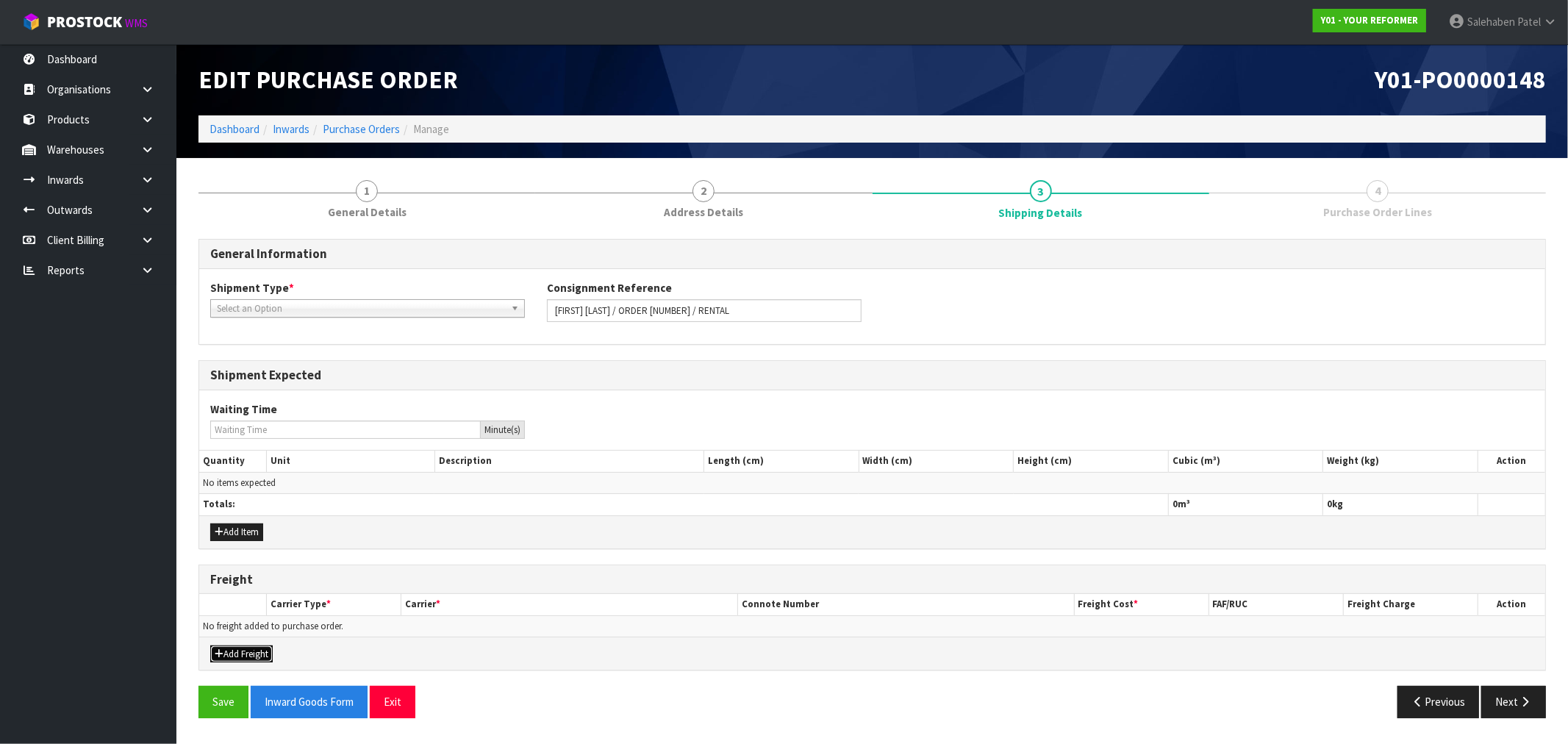 click on "Add Freight" at bounding box center (241, 654) 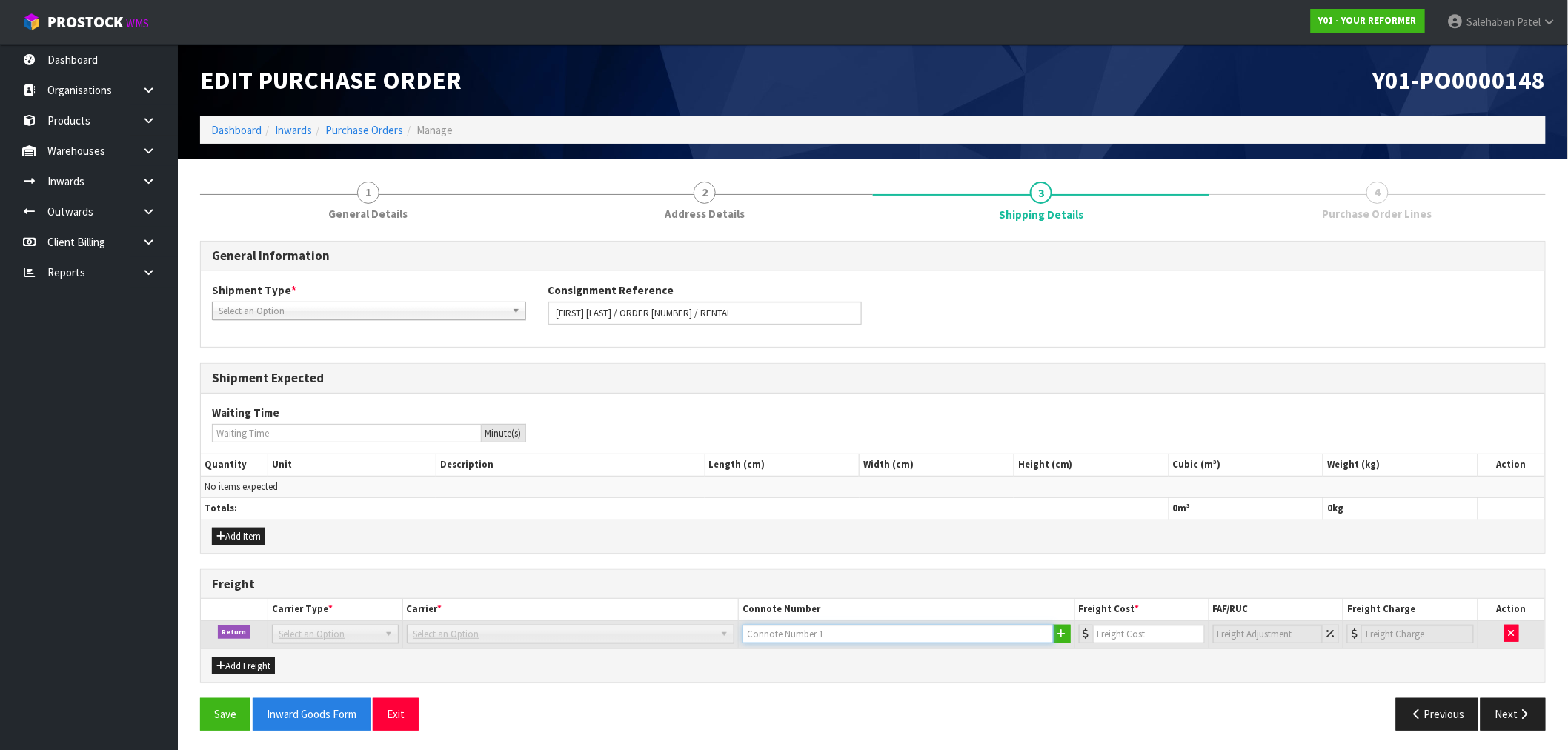 click at bounding box center (898, 634) 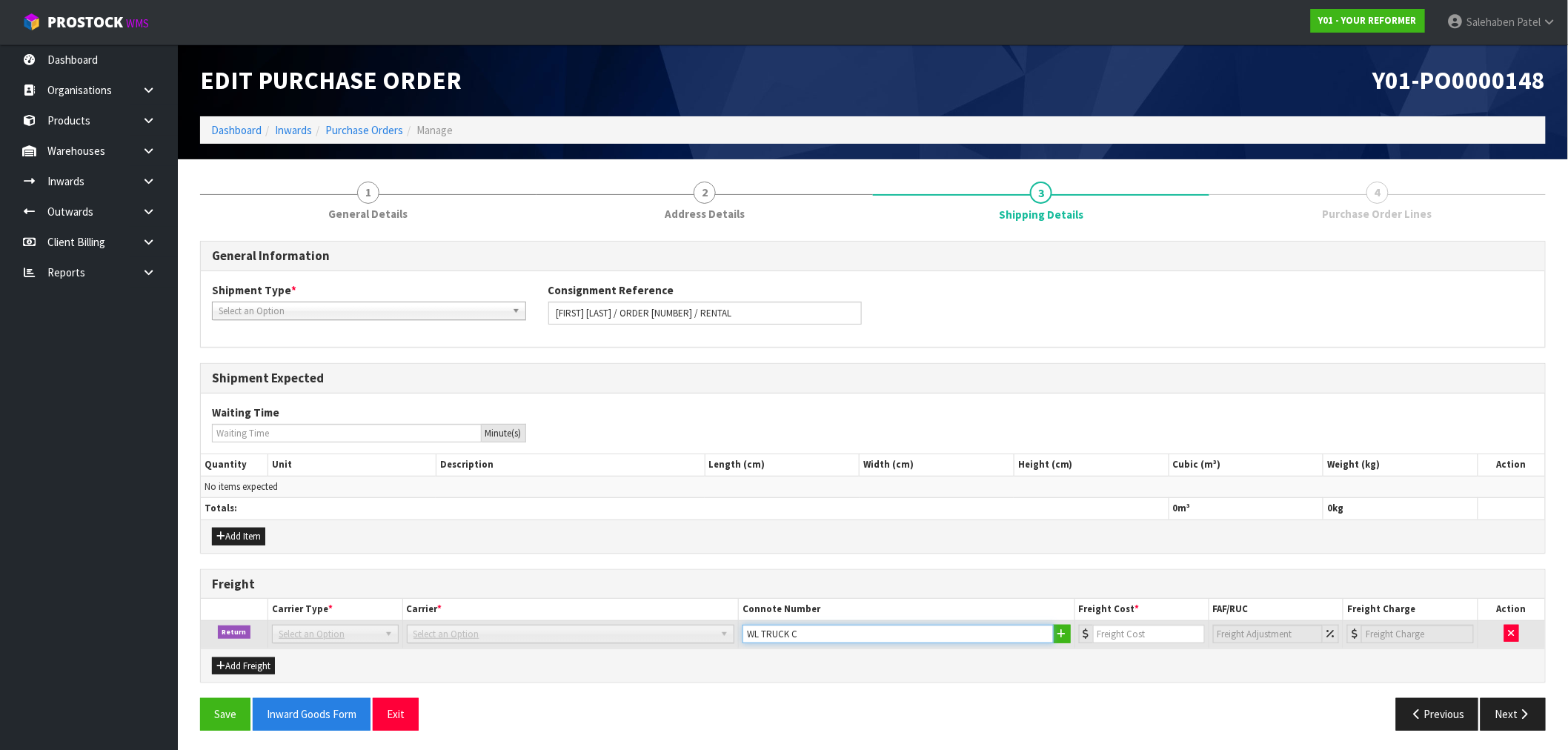 drag, startPoint x: 831, startPoint y: 637, endPoint x: 715, endPoint y: 646, distance: 116.34861 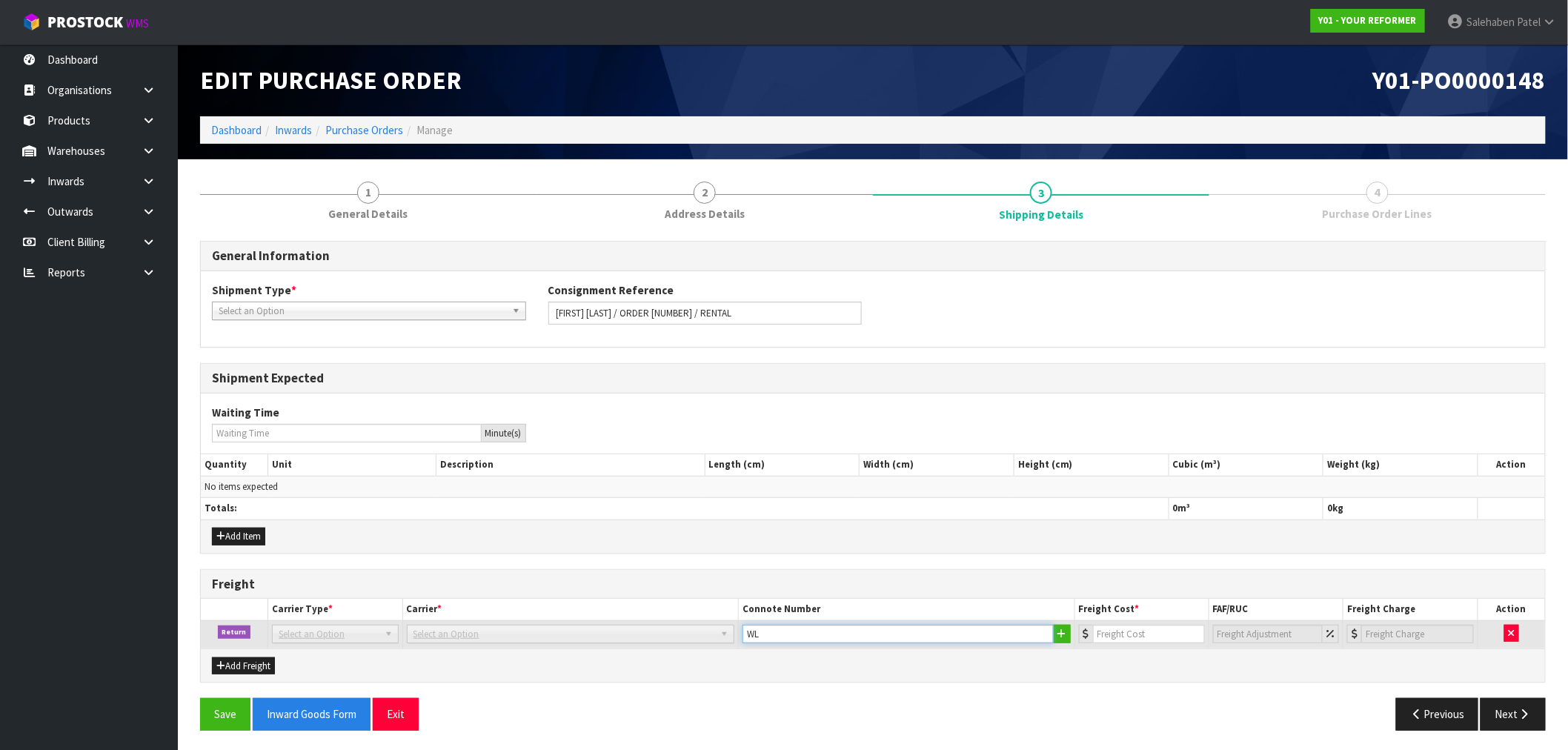 type on "W" 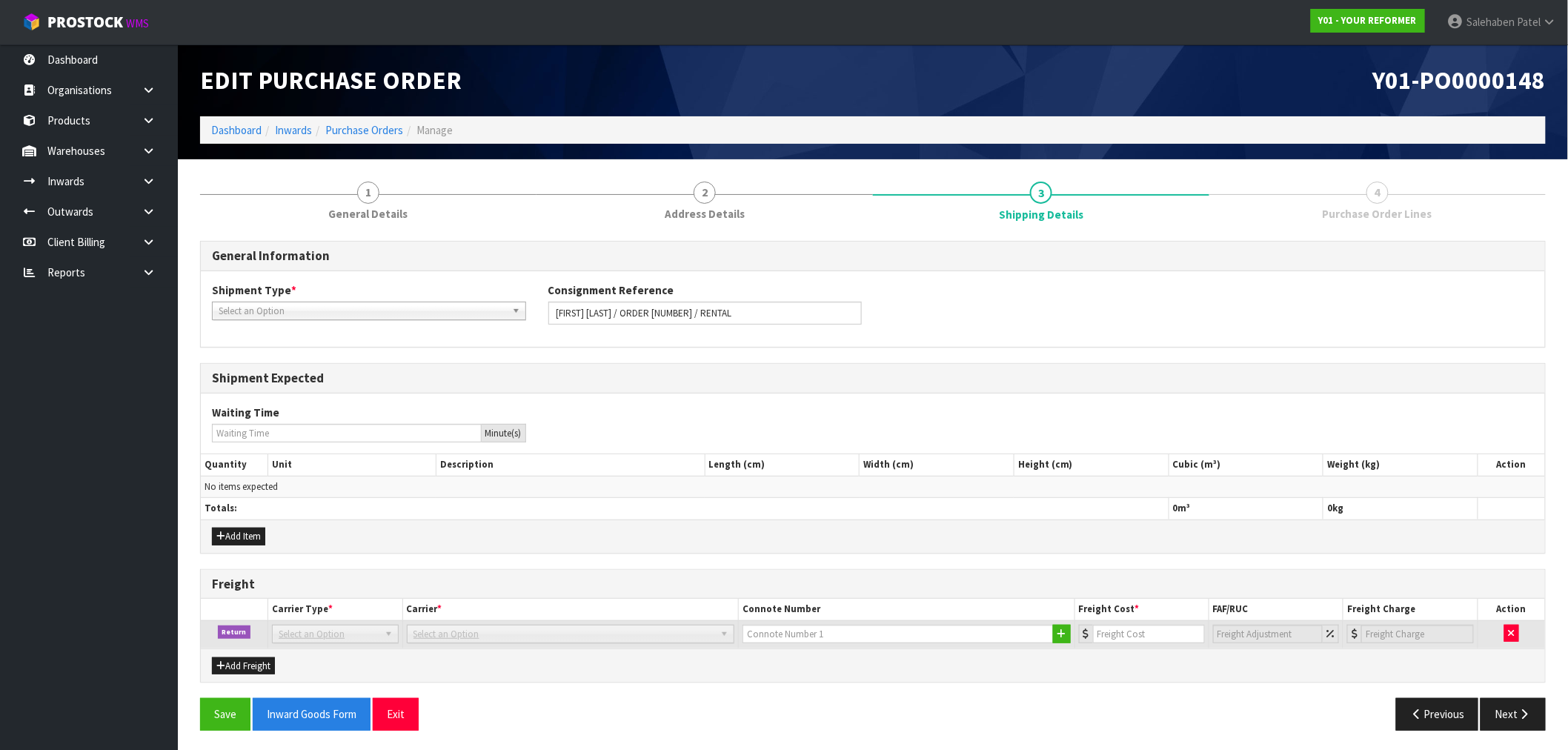 click at bounding box center (907, 634) 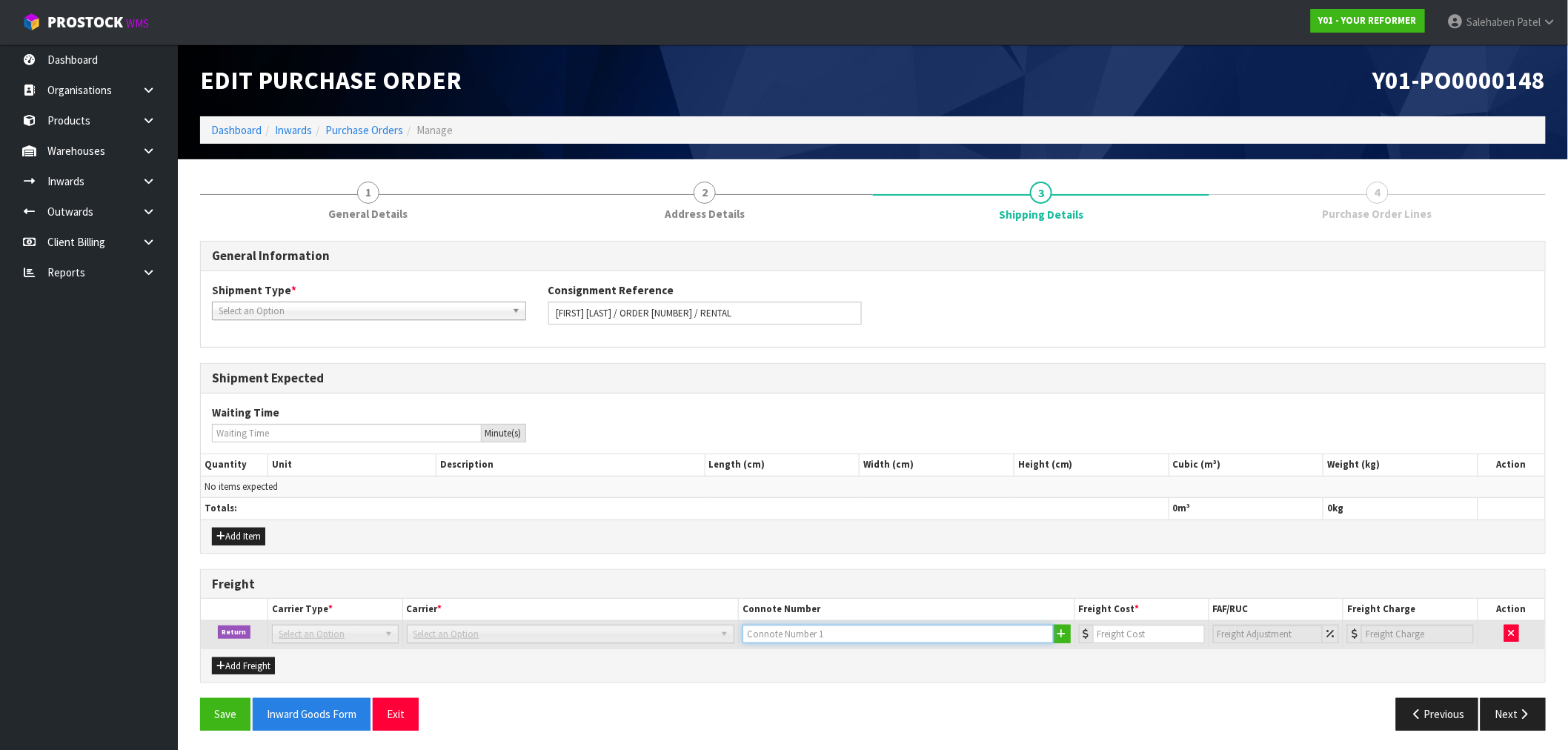 click at bounding box center [898, 634] 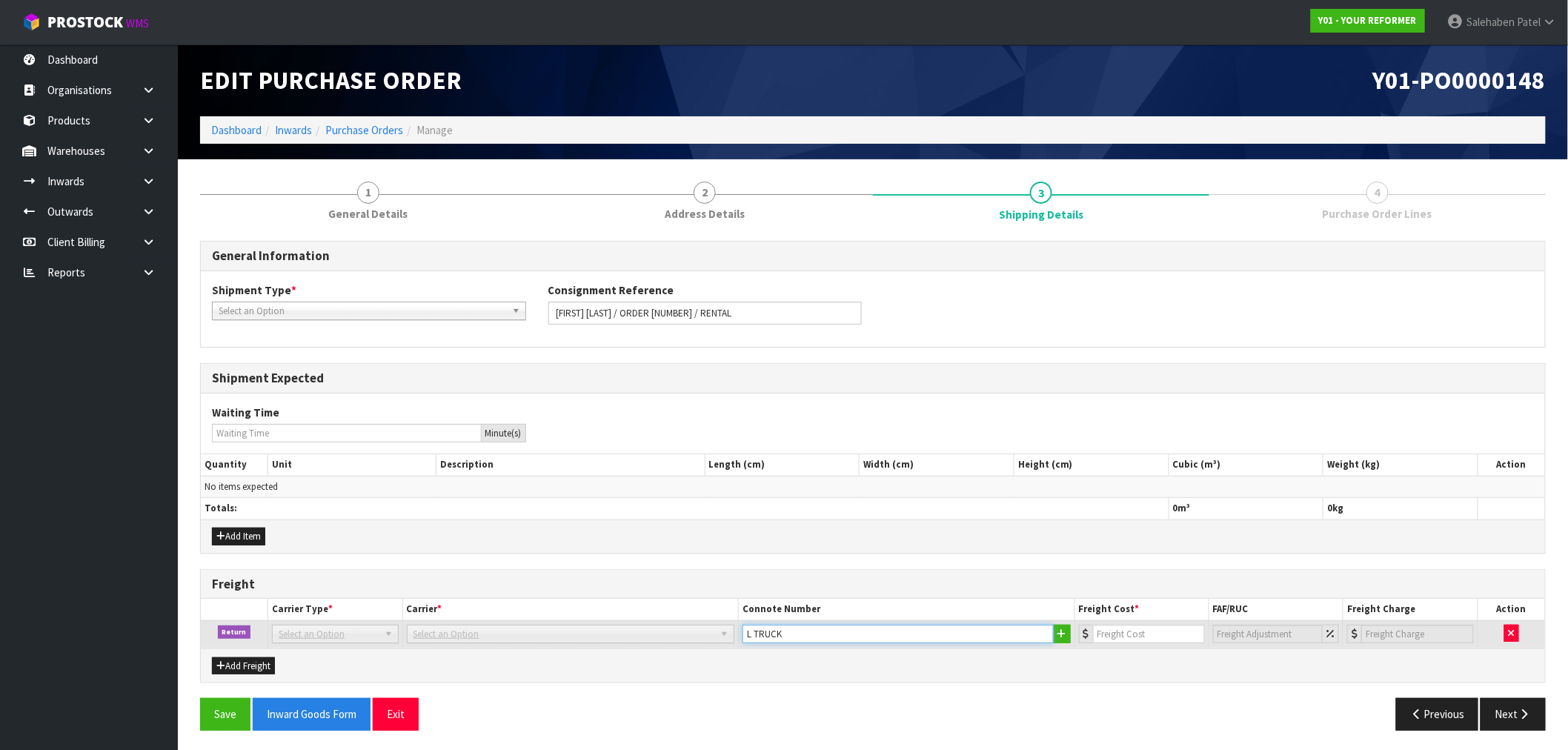 type on "L TRUCK C" 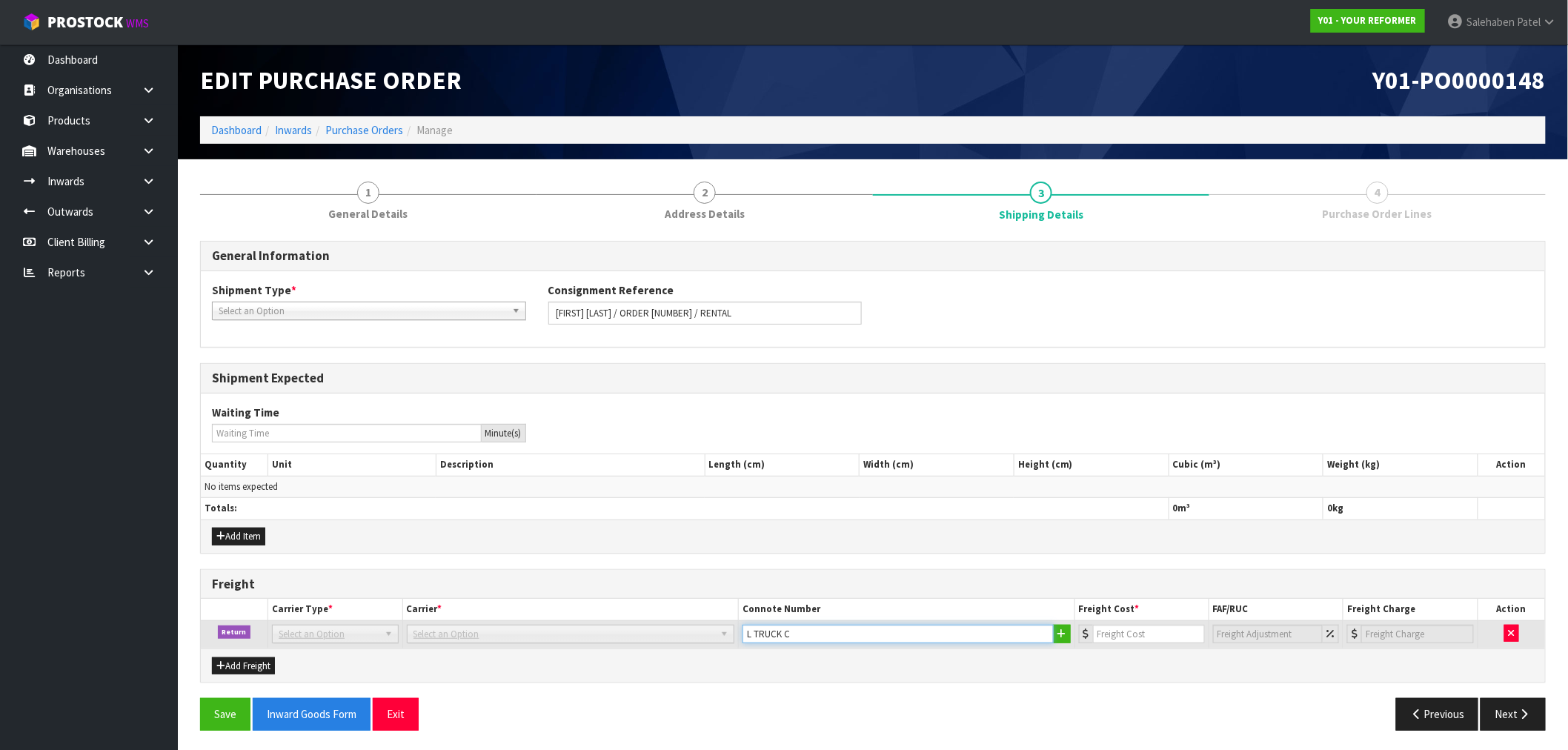 click on "L TRUCK C" at bounding box center [898, 634] 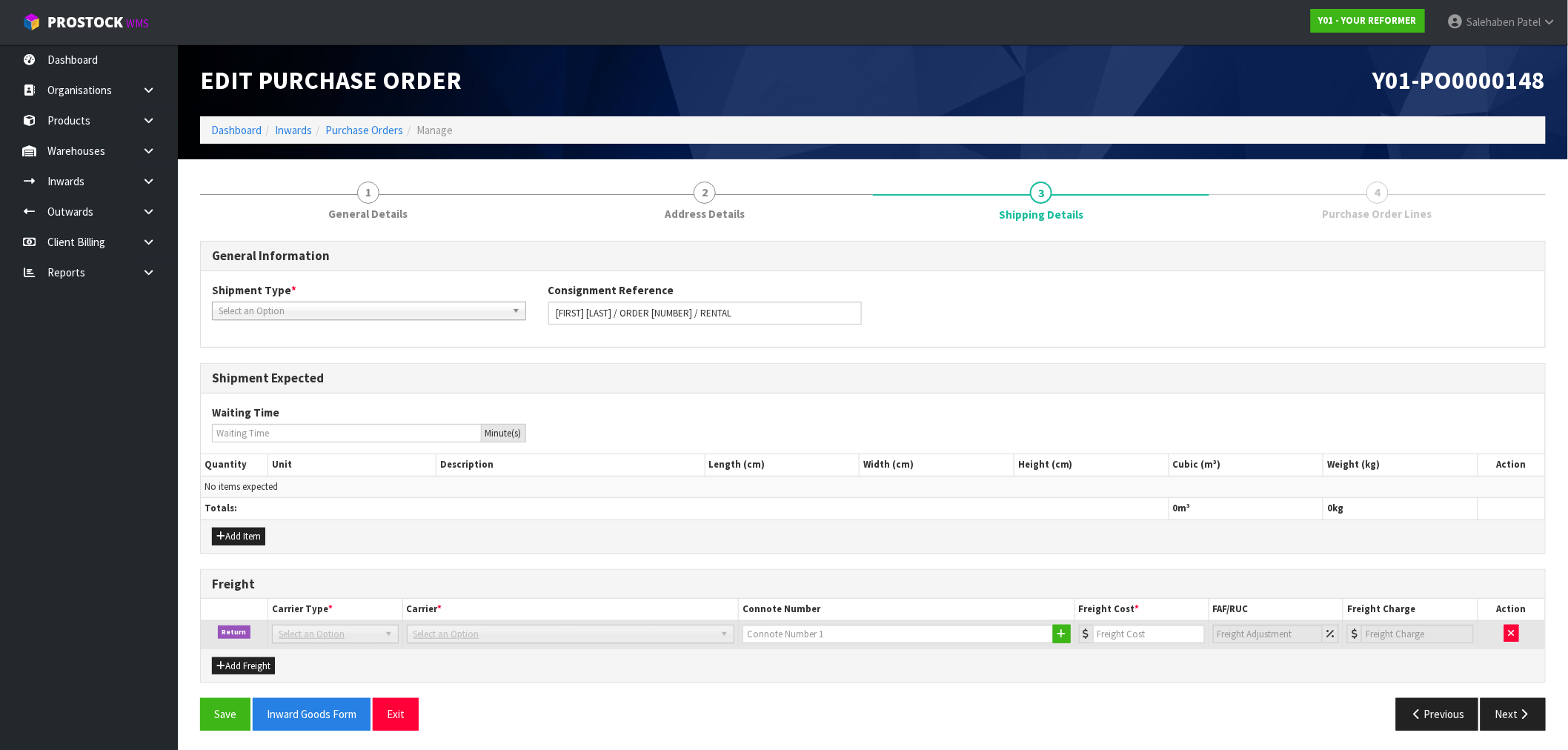 click on "Save
Inward Goods Form
Exit" at bounding box center (531, 714) 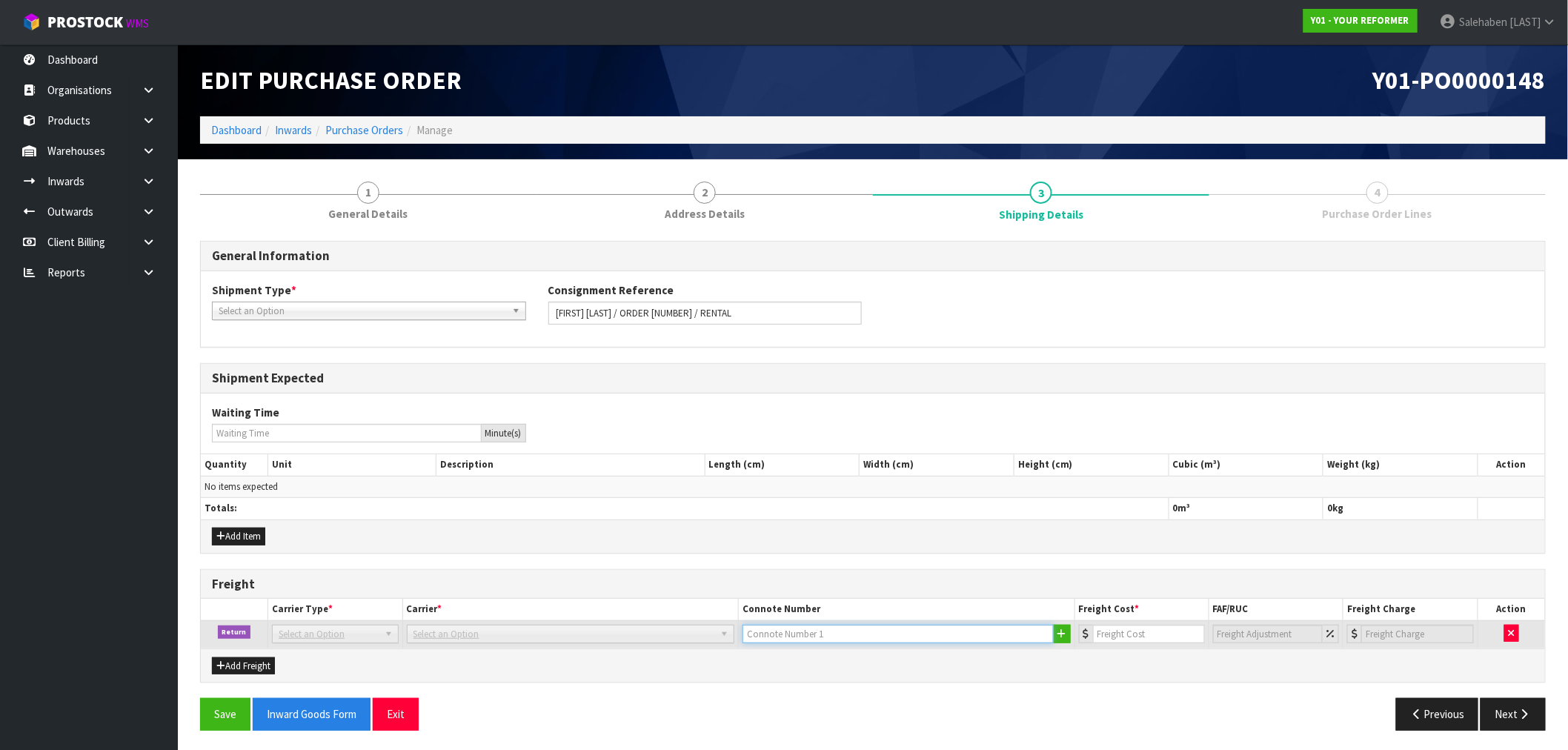 click at bounding box center (898, 634) 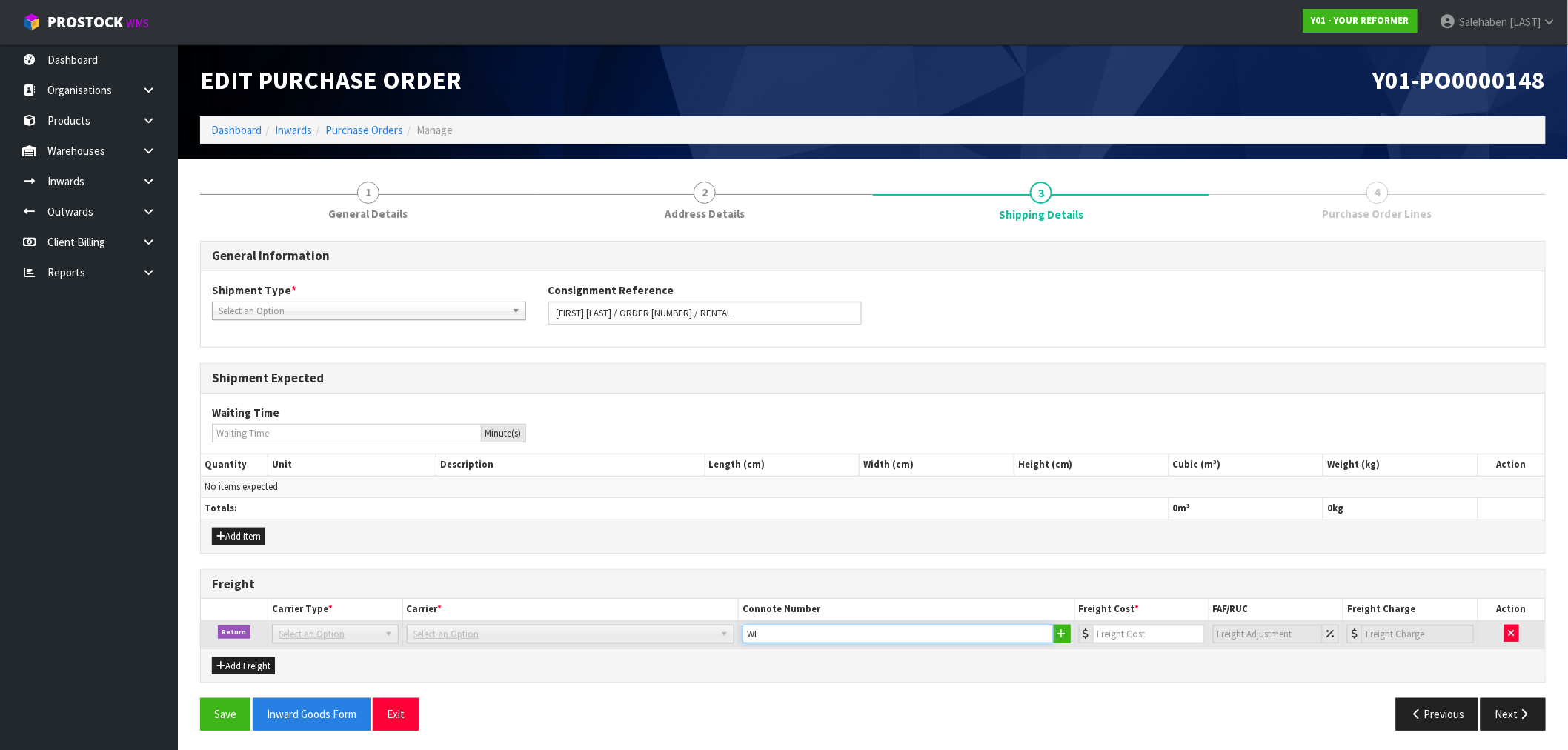 drag, startPoint x: 773, startPoint y: 628, endPoint x: 743, endPoint y: 647, distance: 35.51056 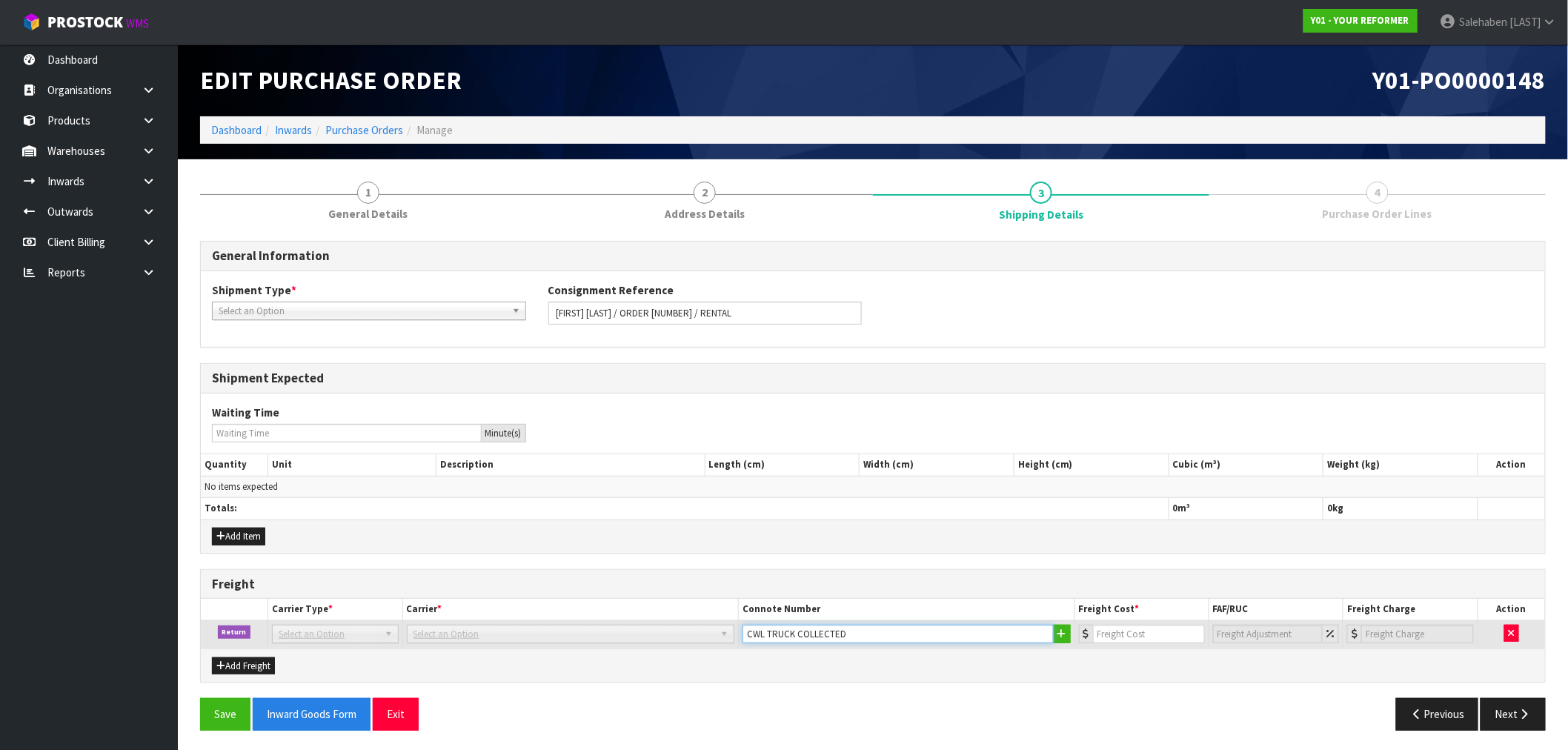 type on "CWL TRUCK COLLECTED" 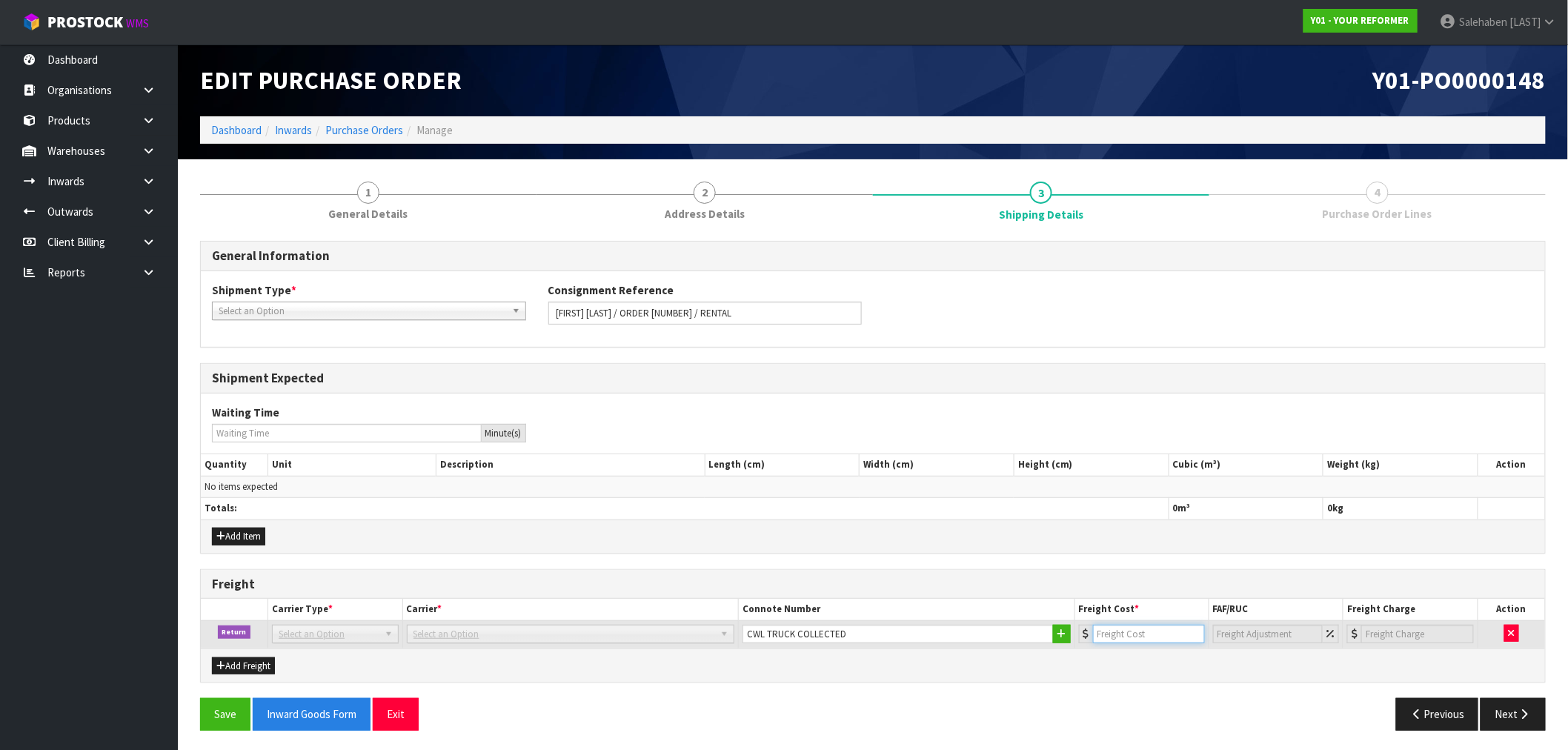 click at bounding box center [1149, 634] 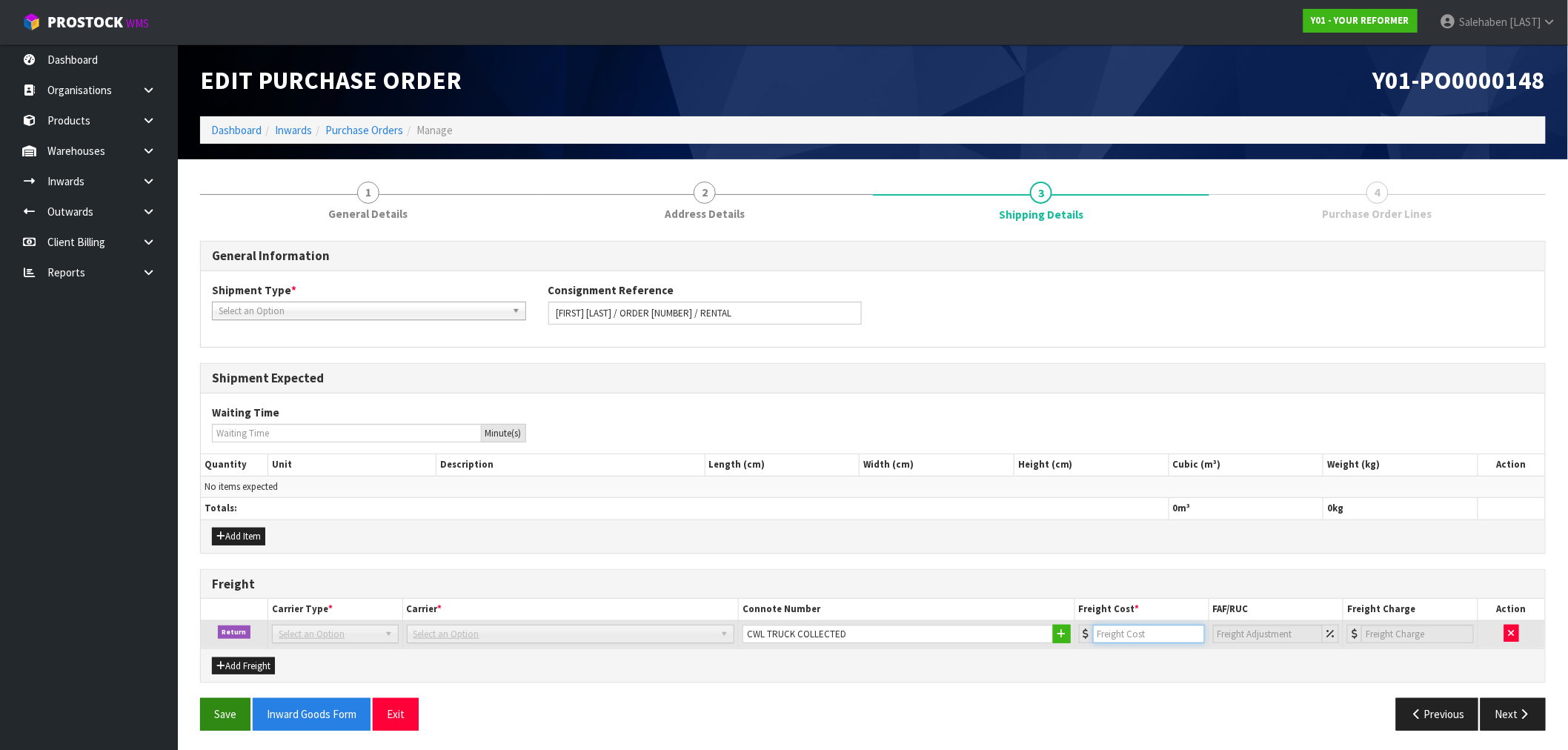 type on "103.50" 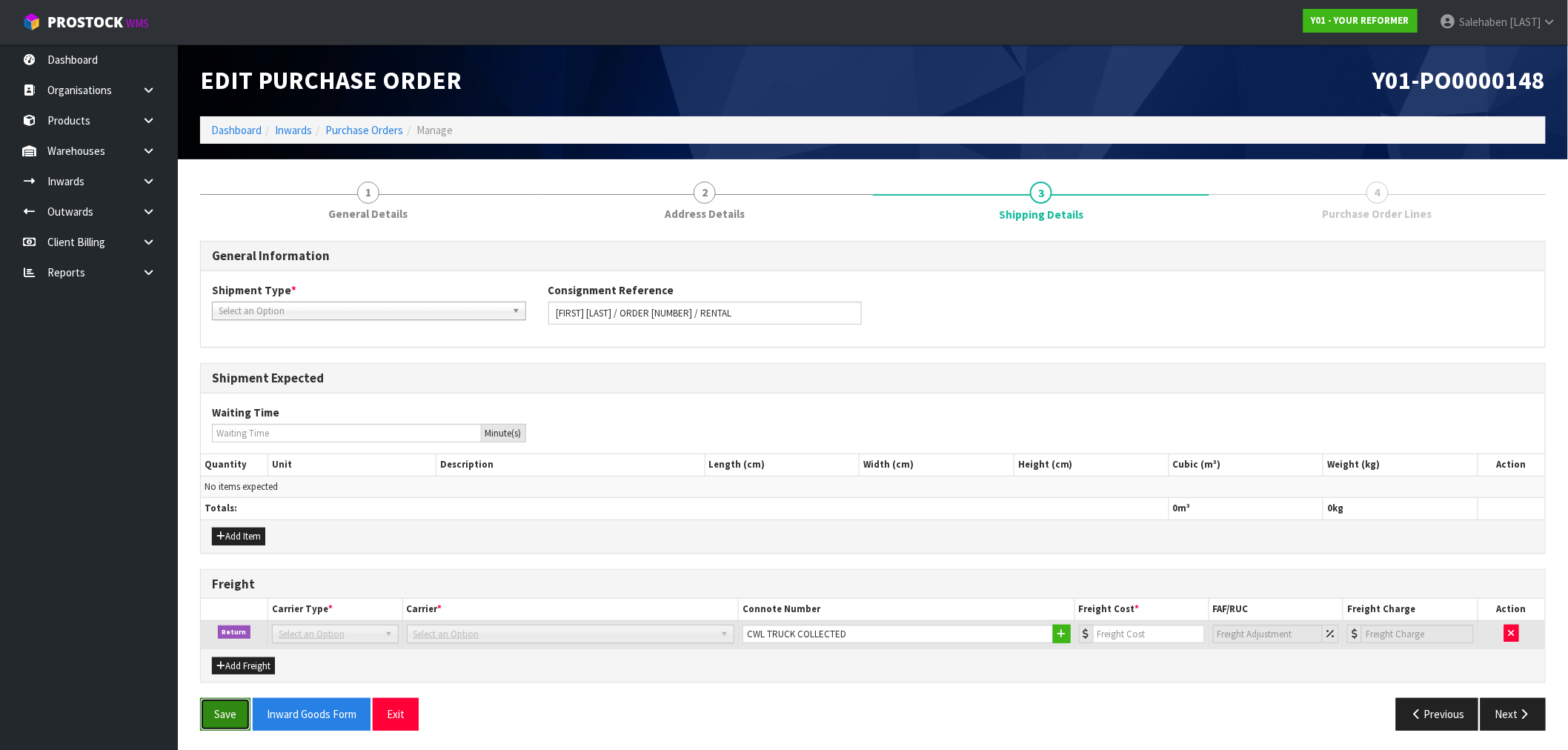 click on "Save" at bounding box center [225, 714] 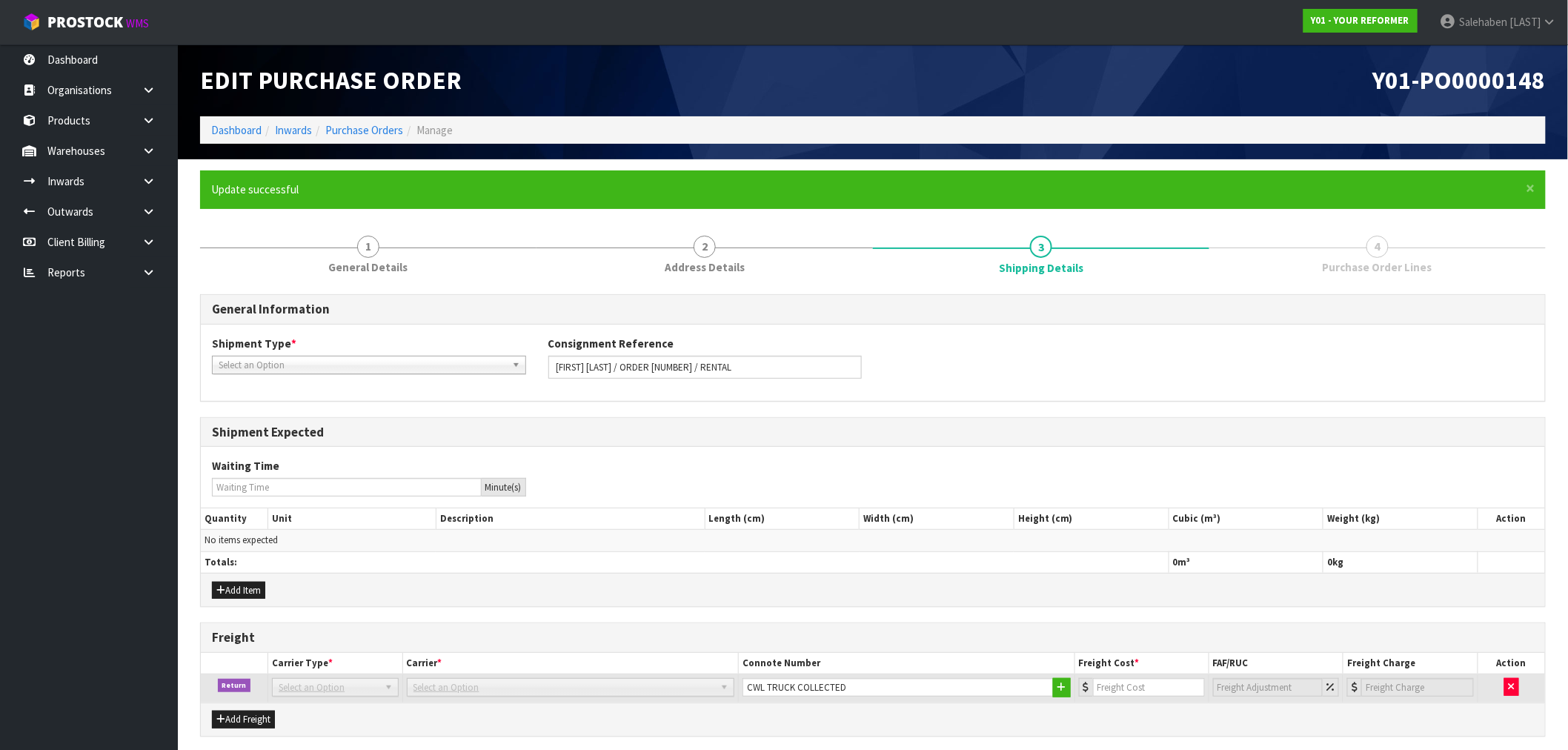 drag, startPoint x: 219, startPoint y: 707, endPoint x: 208, endPoint y: 713, distance: 12.529964 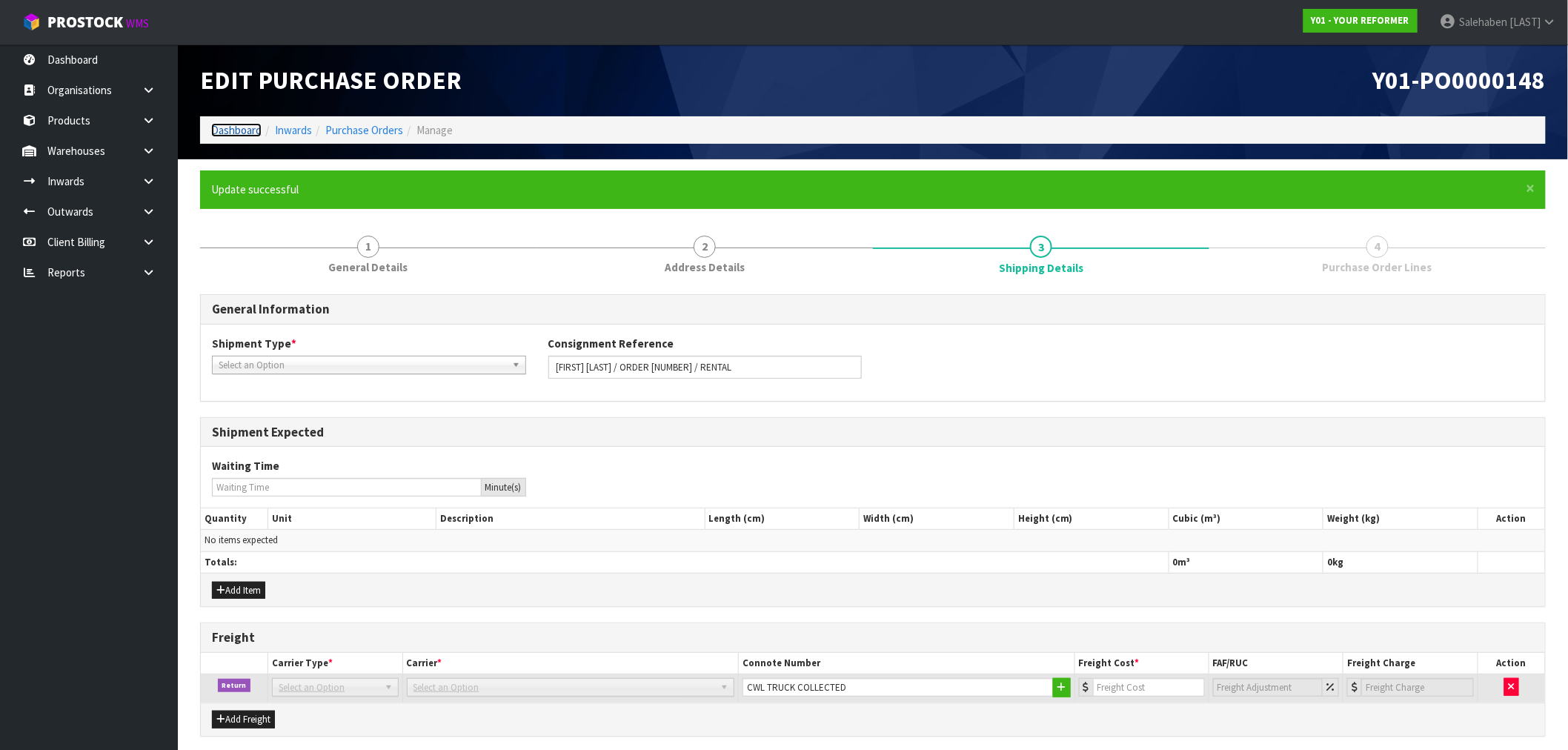 click on "Dashboard" at bounding box center (236, 130) 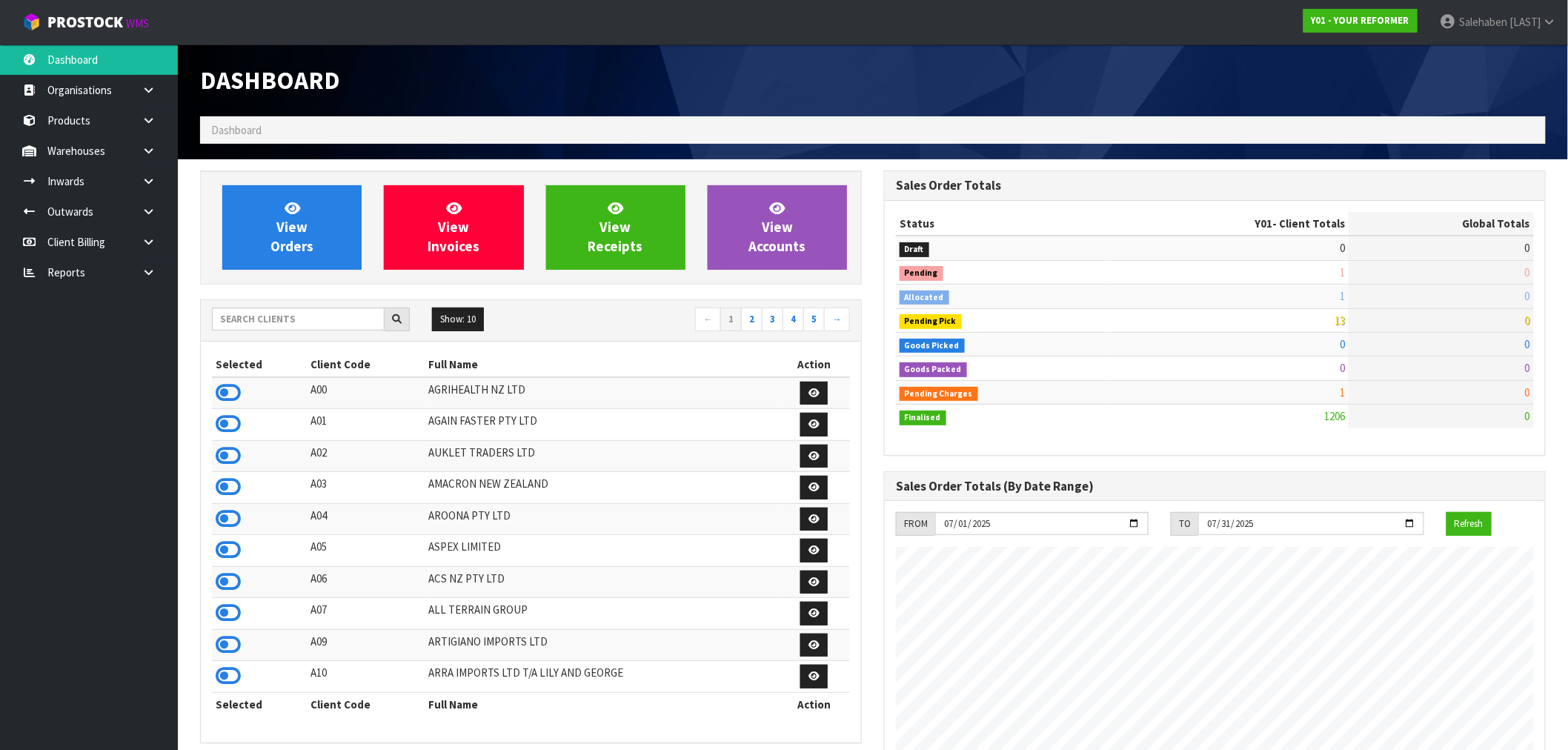 scroll, scrollTop: 739982, scrollLeft: 740336, axis: both 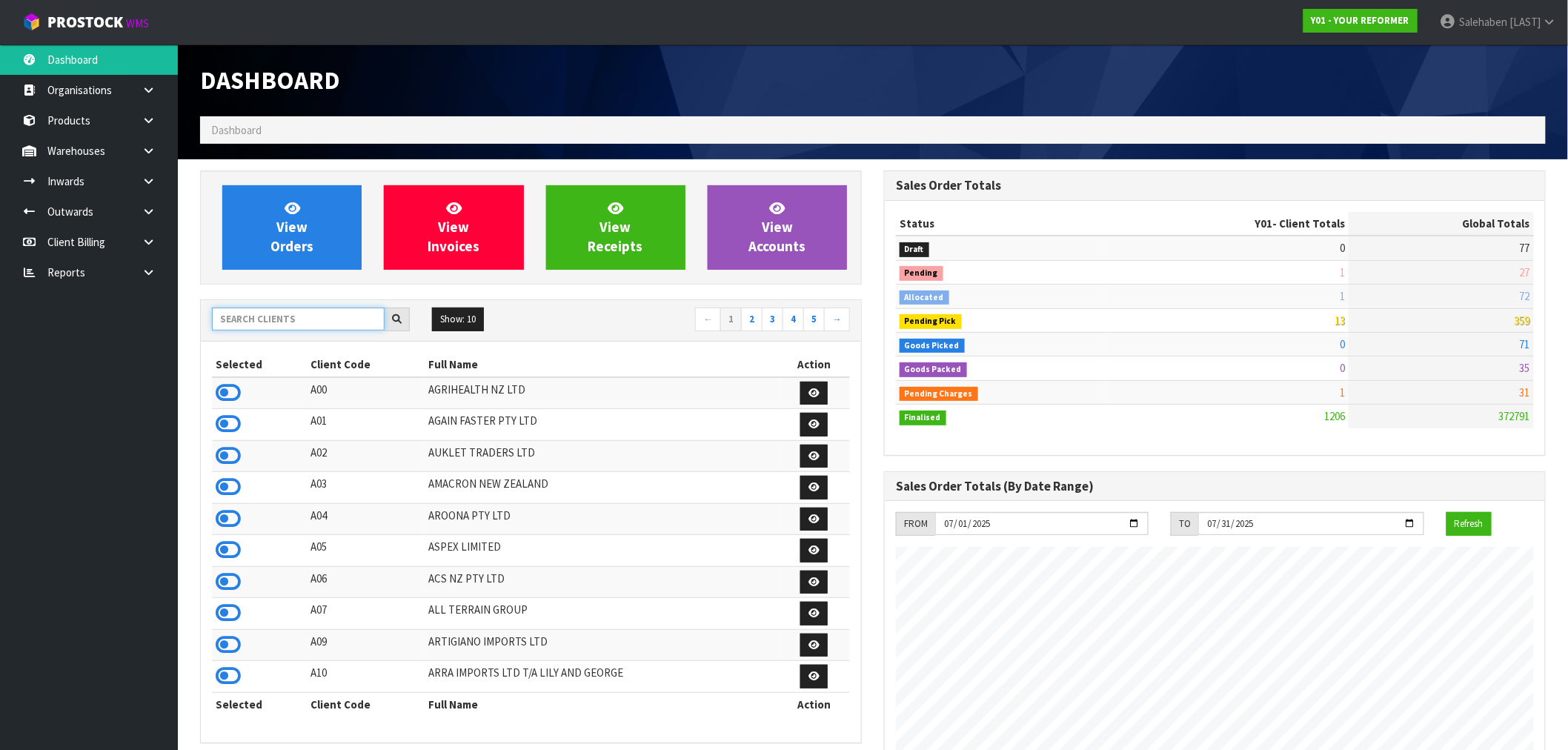 click at bounding box center [298, 319] 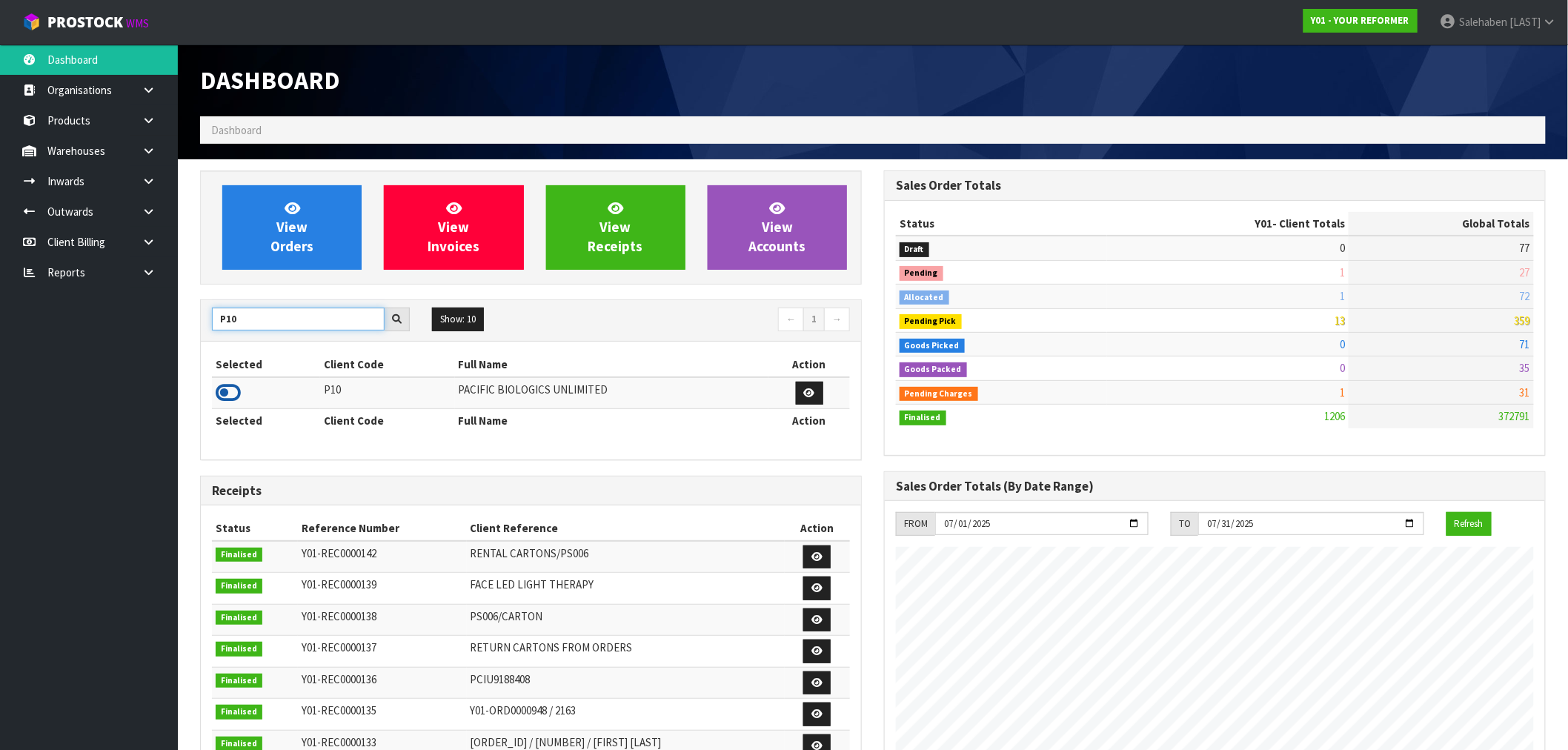 type on "P10" 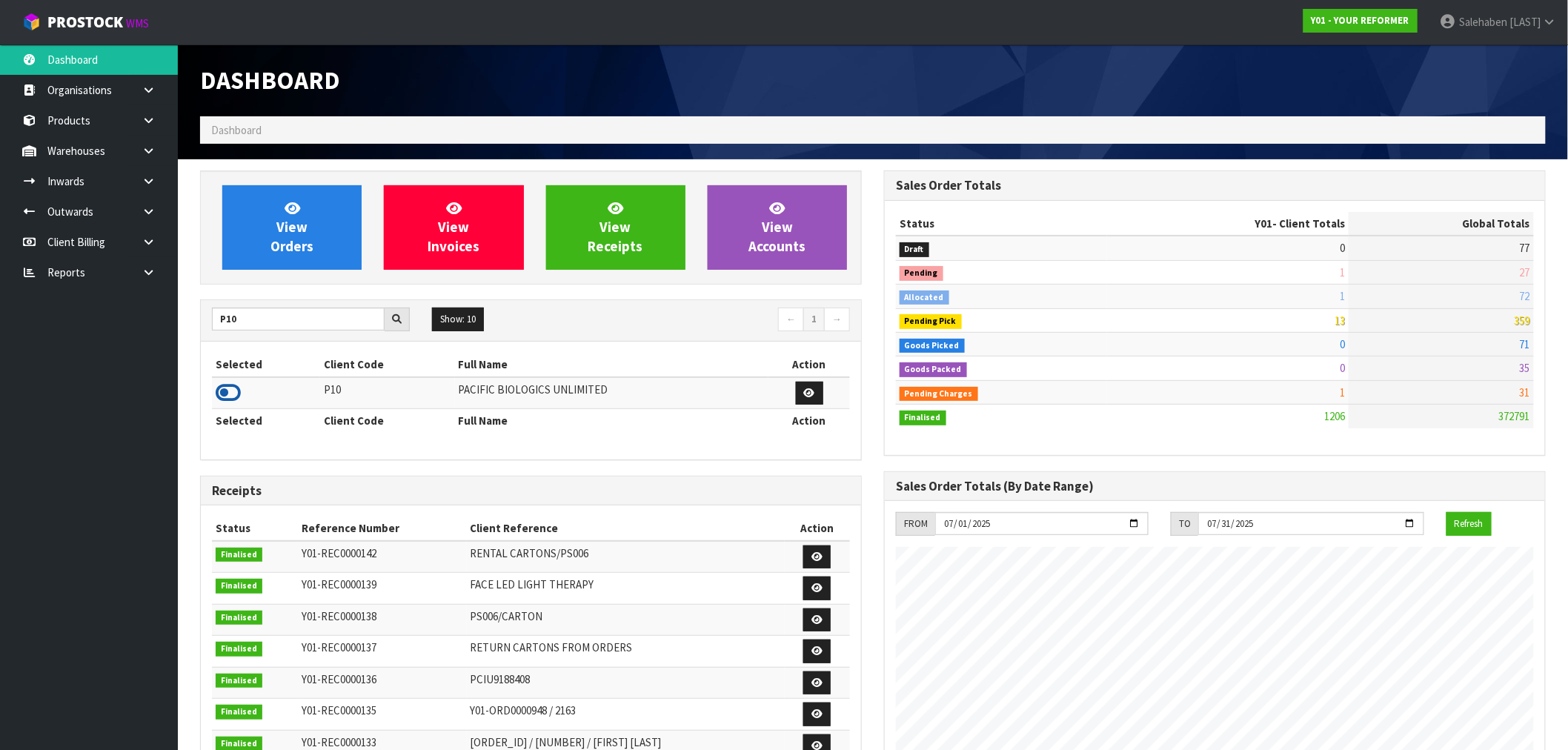 click at bounding box center (228, 393) 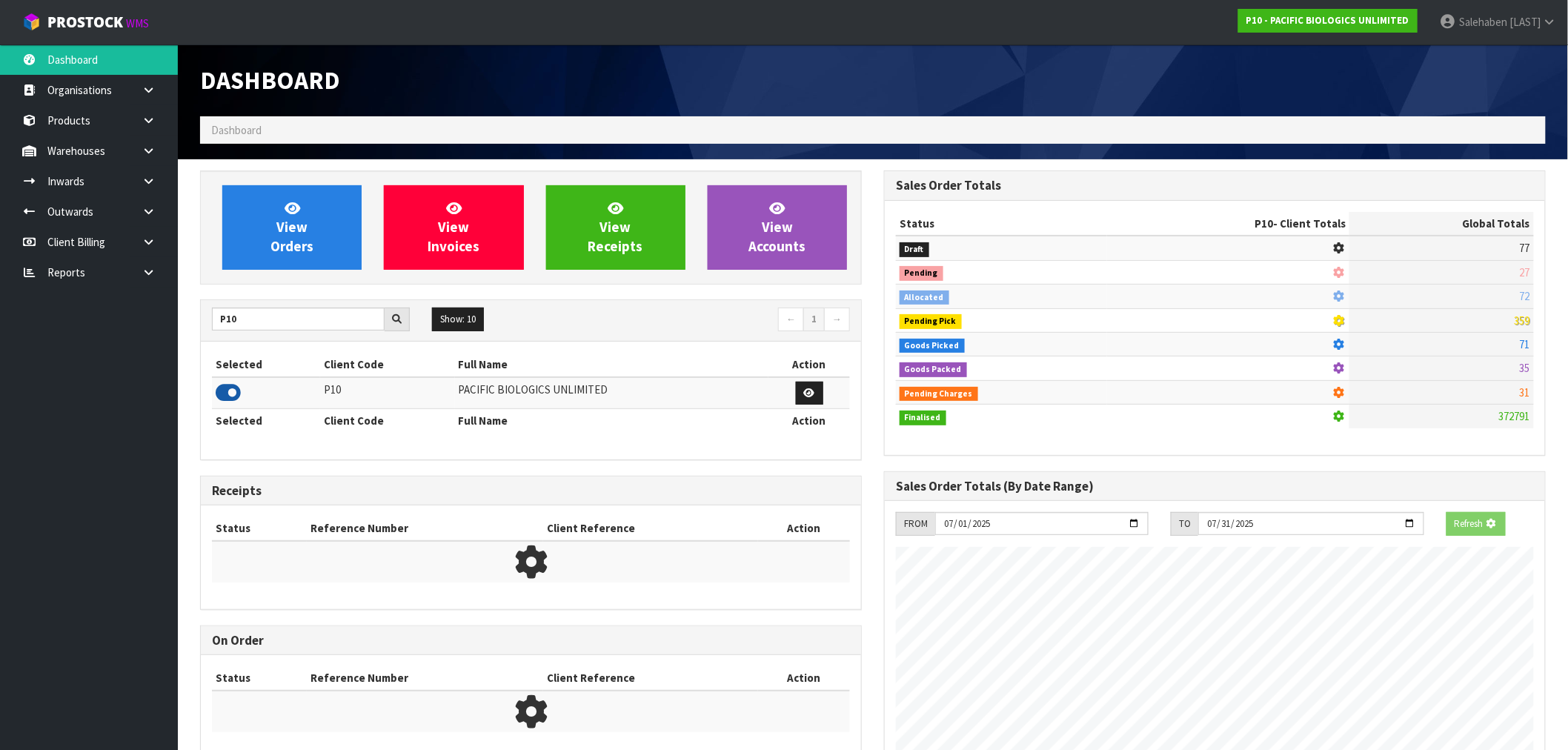 scroll, scrollTop: 924, scrollLeft: 684, axis: both 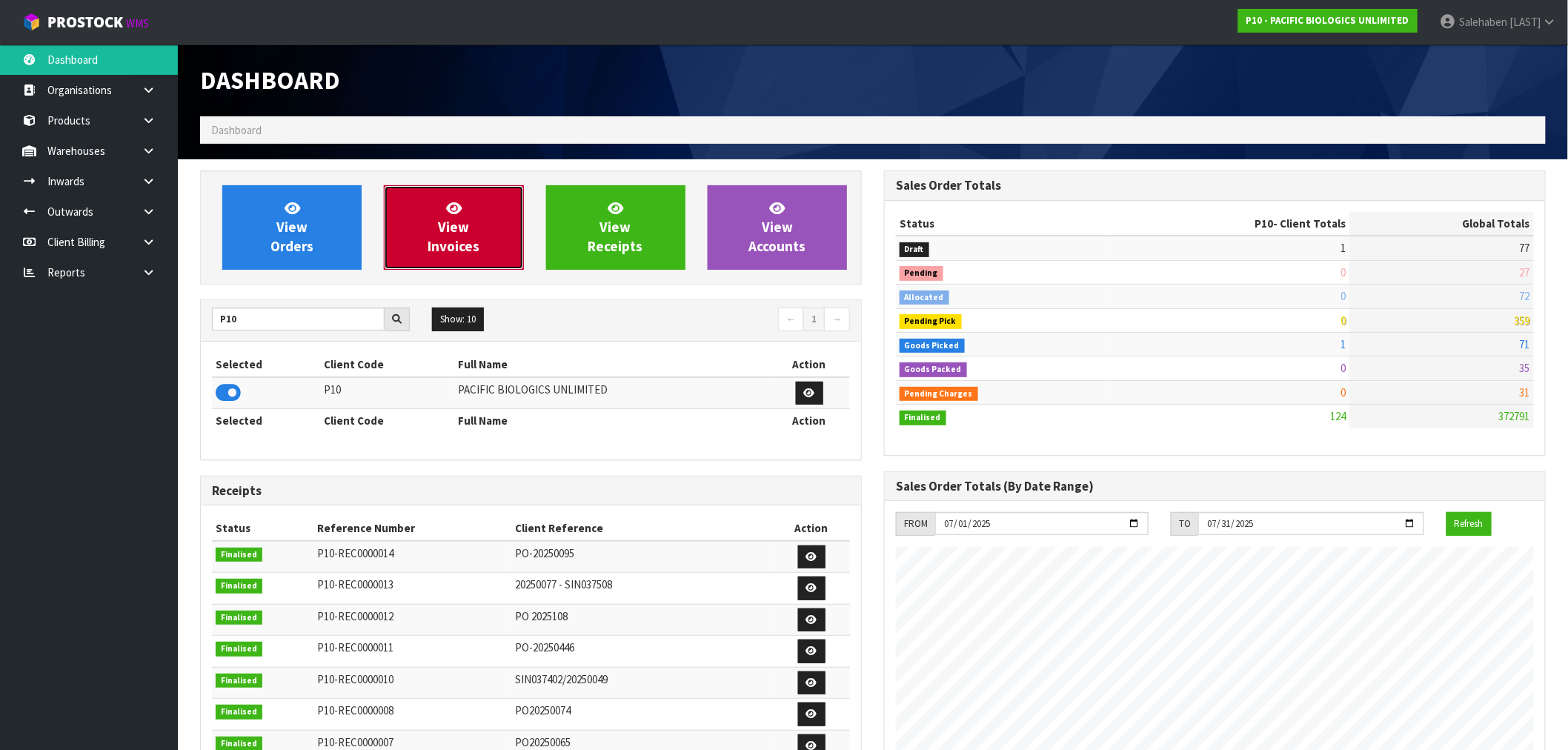 click on "View
Invoices" at bounding box center (454, 228) 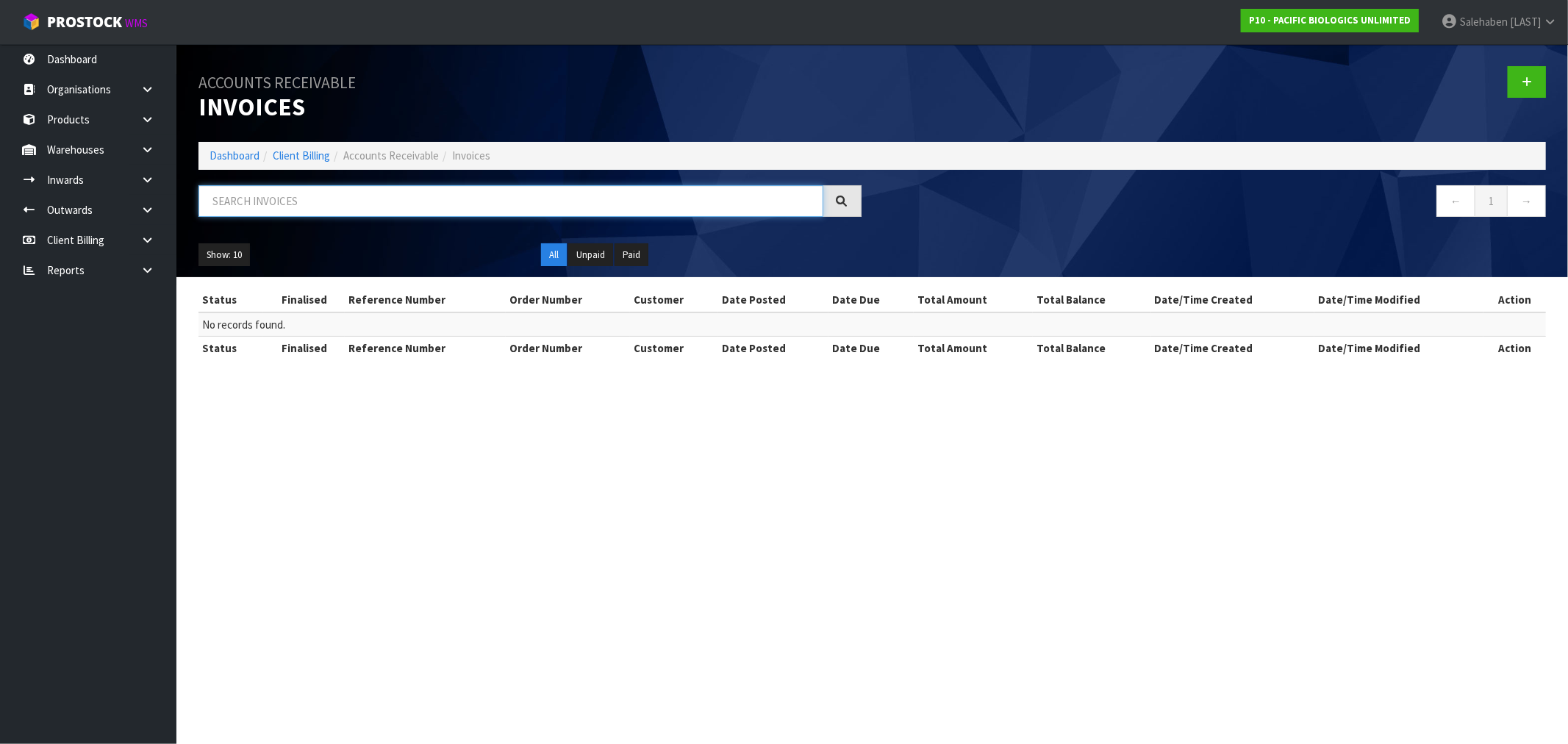 click at bounding box center (511, 201) 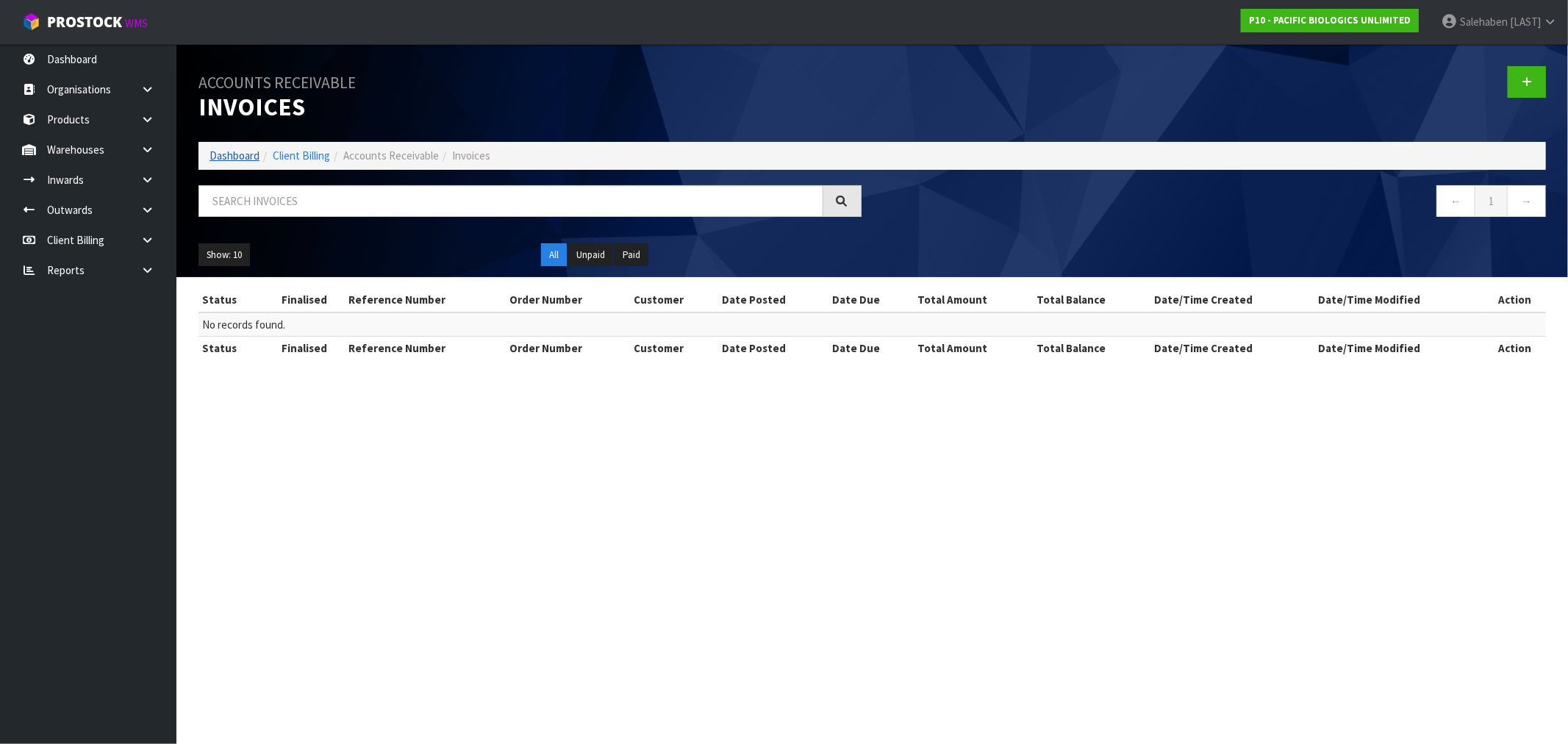 drag, startPoint x: 200, startPoint y: 154, endPoint x: 246, endPoint y: 154, distance: 46 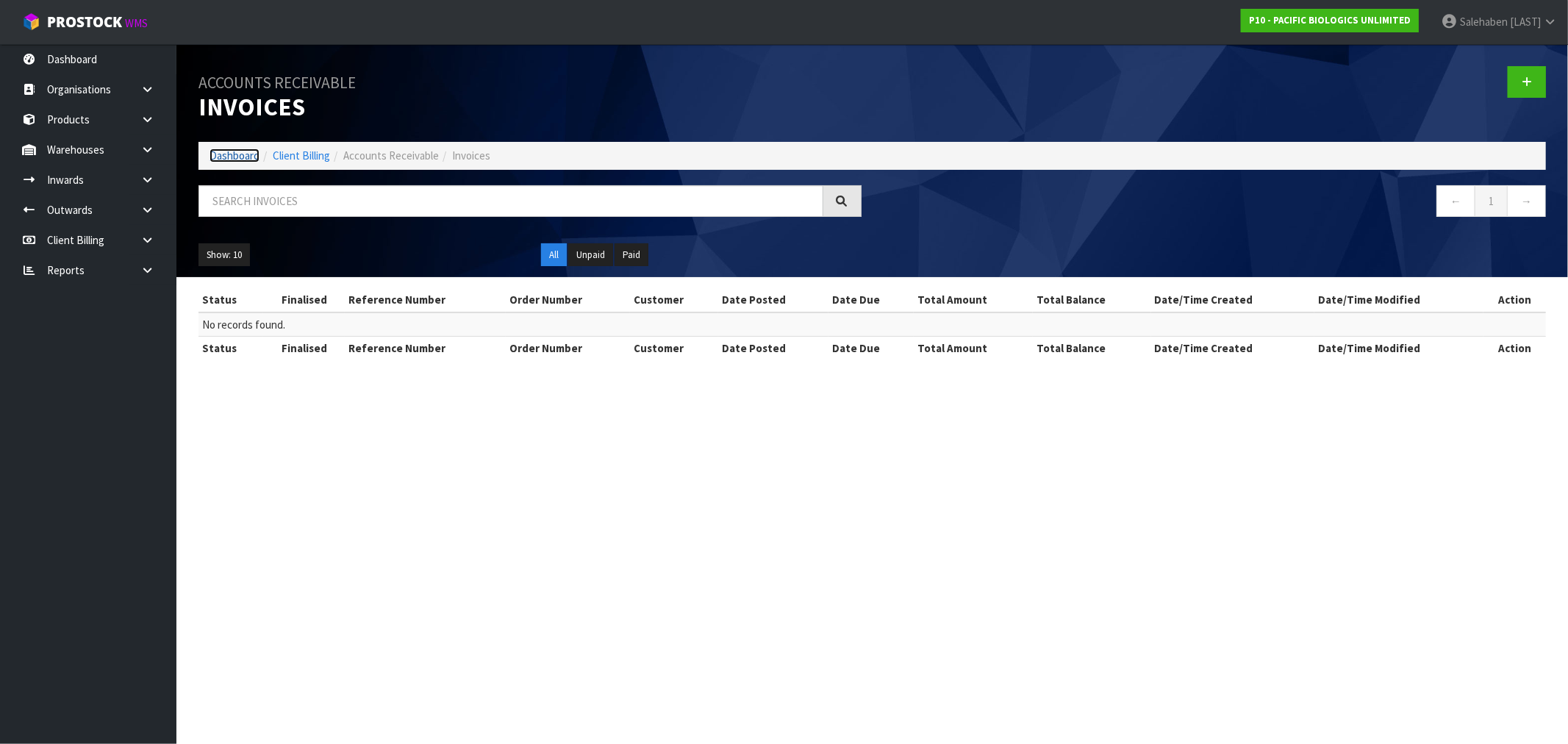 click on "Dashboard" at bounding box center (235, 155) 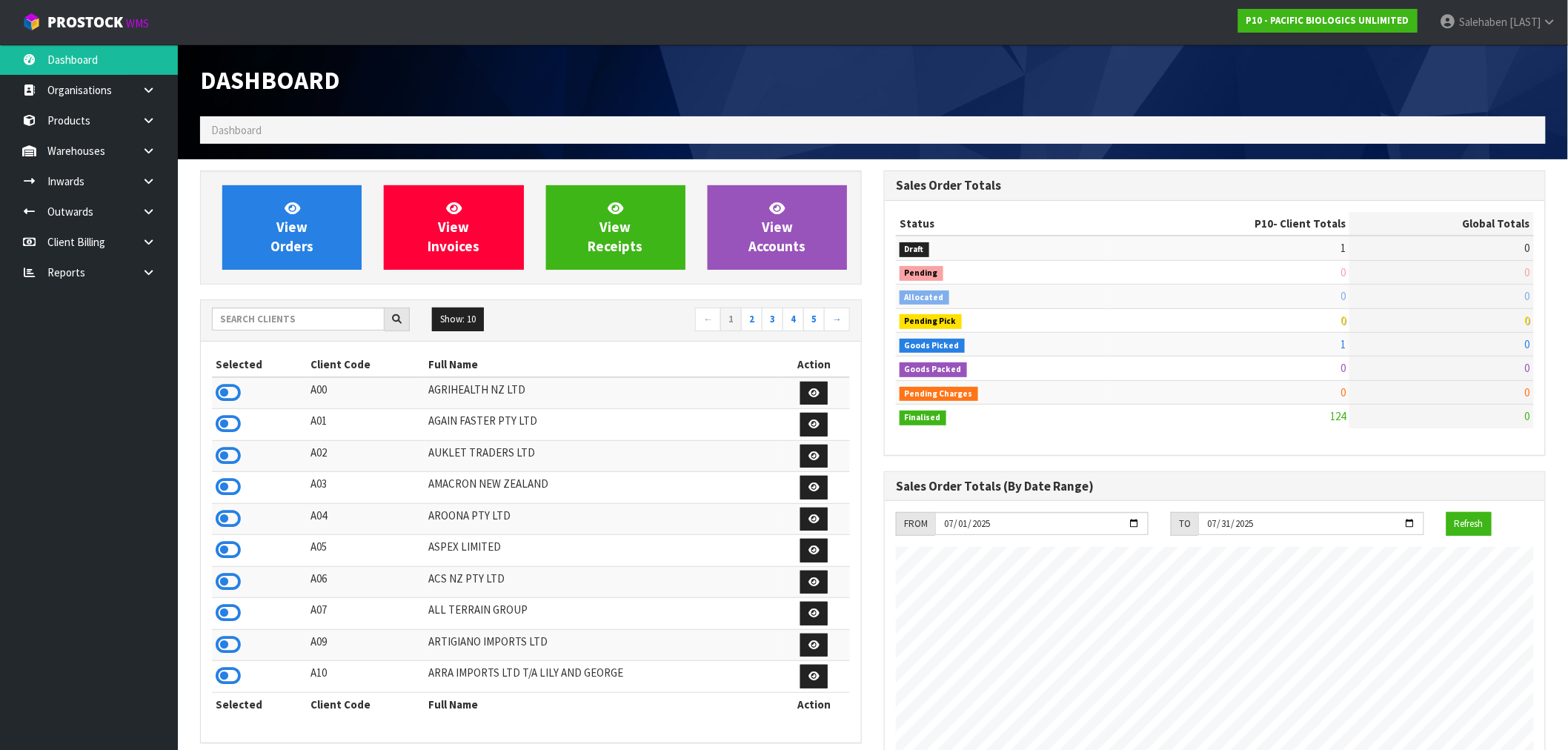 scroll, scrollTop: 740200, scrollLeft: 740336, axis: both 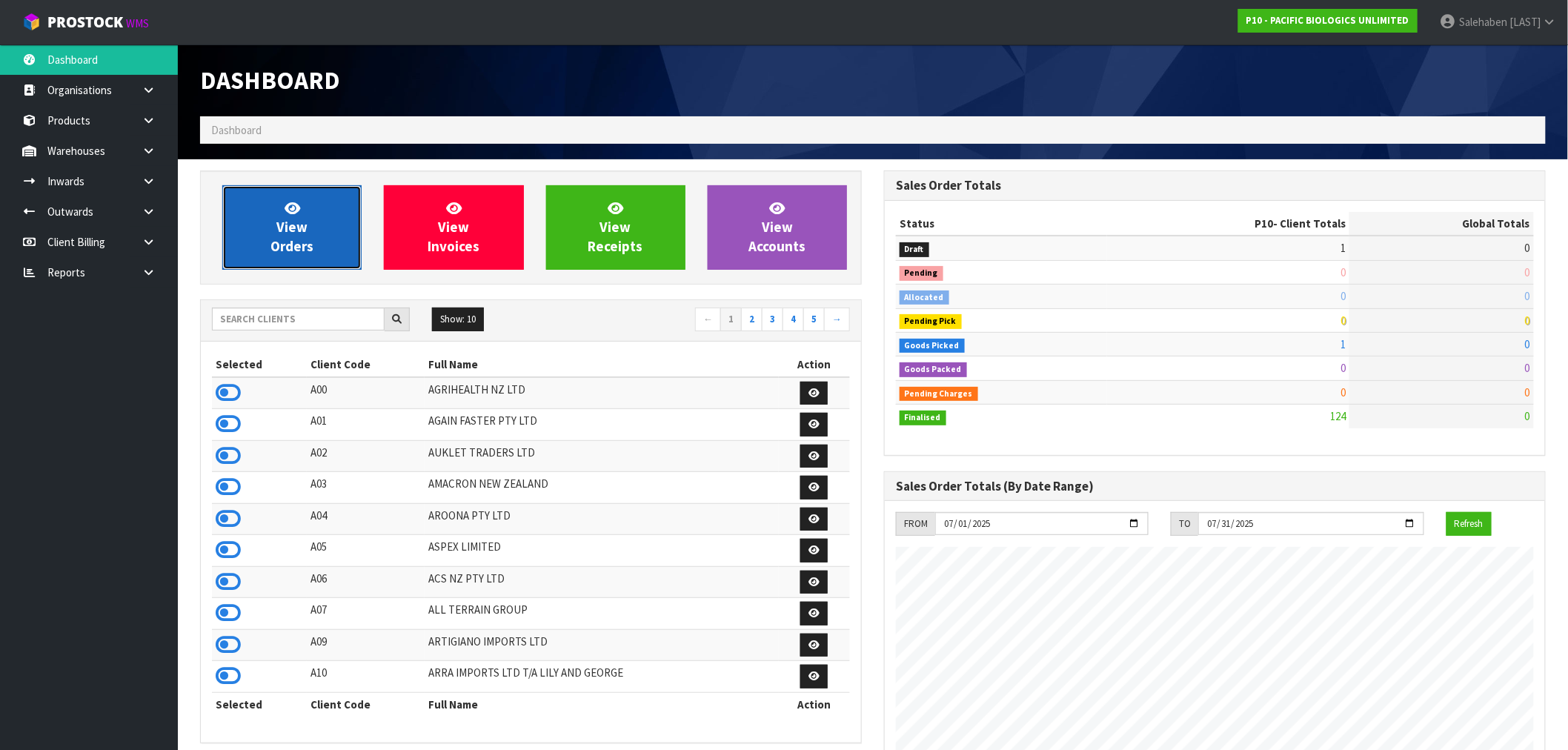 click on "View
Orders" at bounding box center [292, 227] 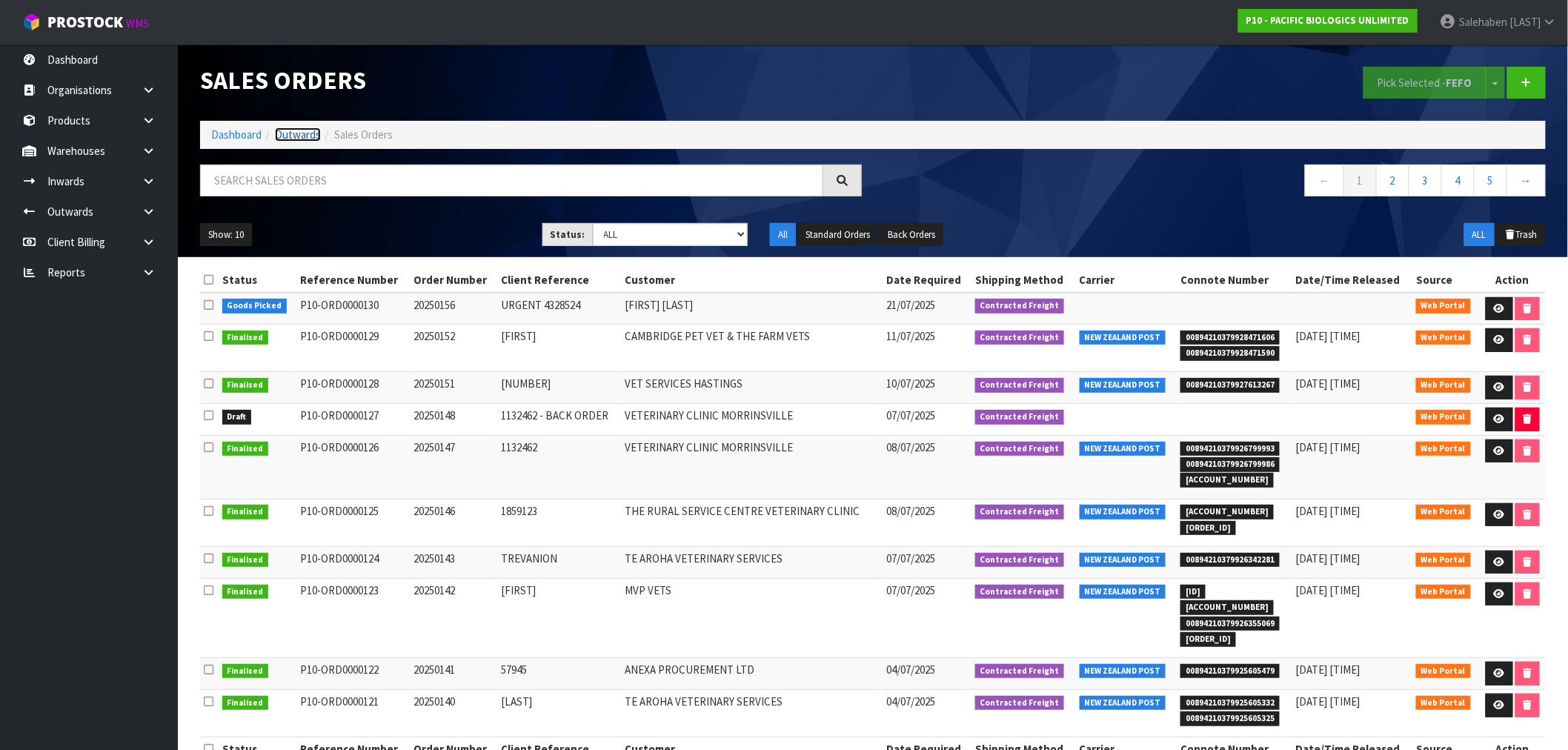 click on "Outwards" at bounding box center [298, 134] 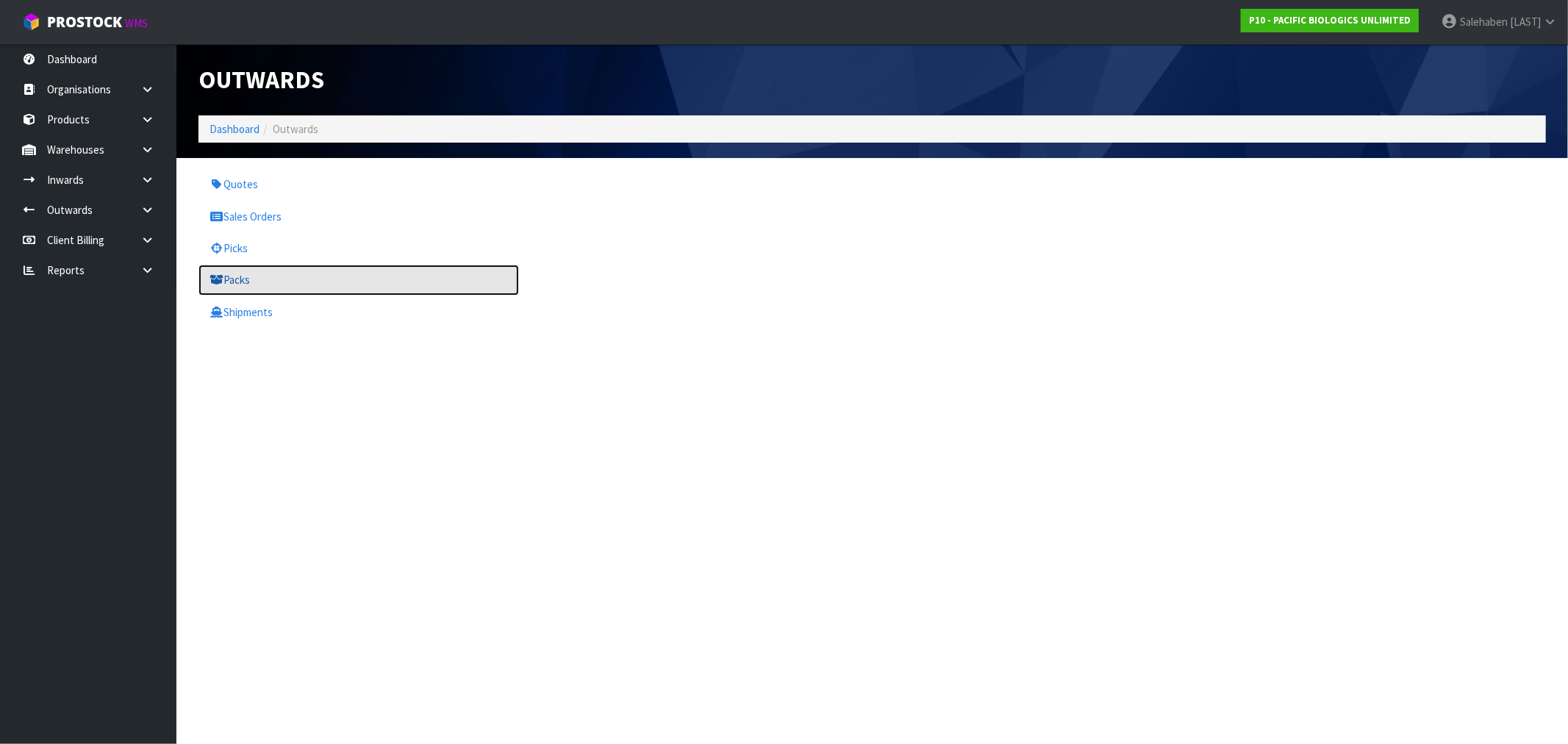 click on "Packs" at bounding box center [359, 279] 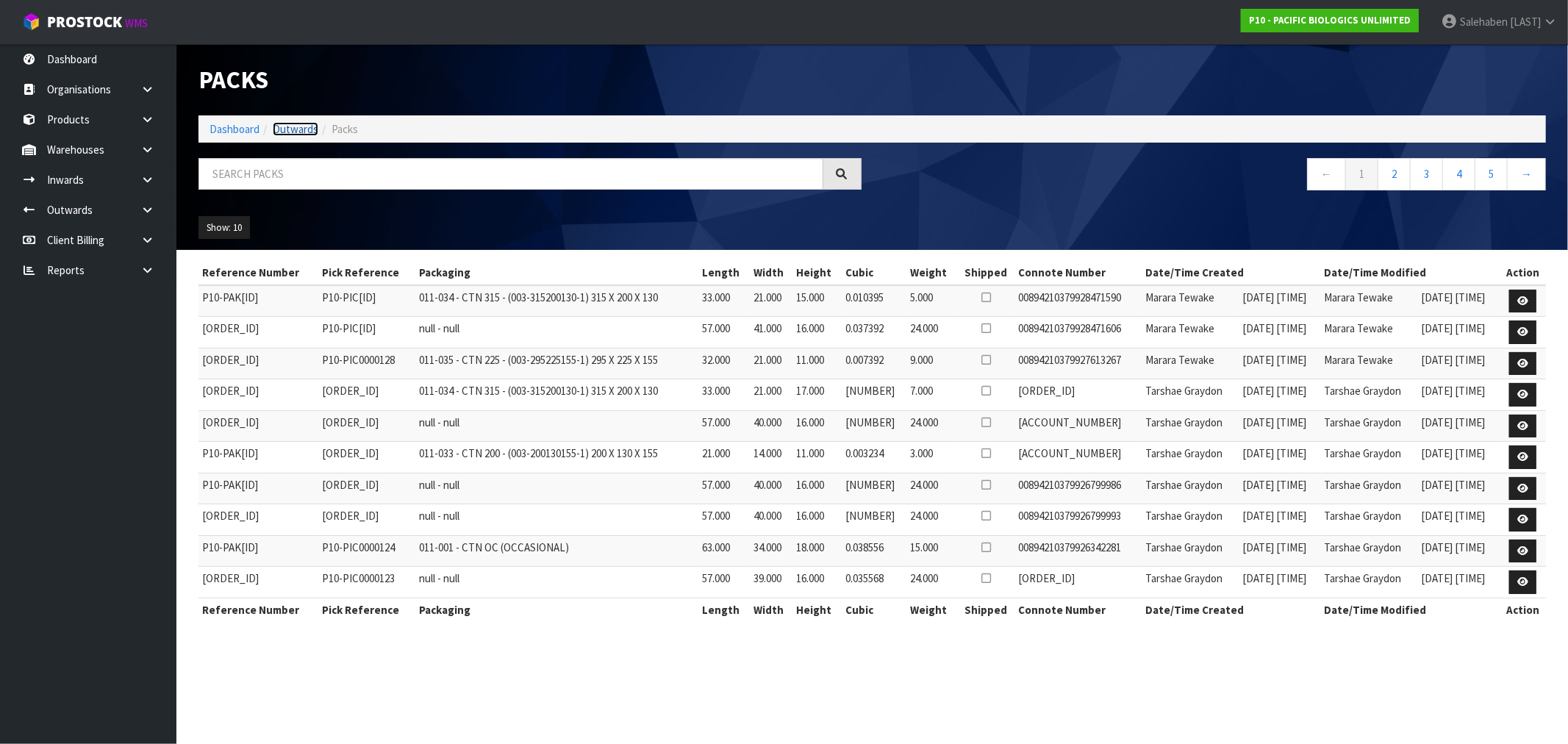 click on "Outwards" at bounding box center (296, 129) 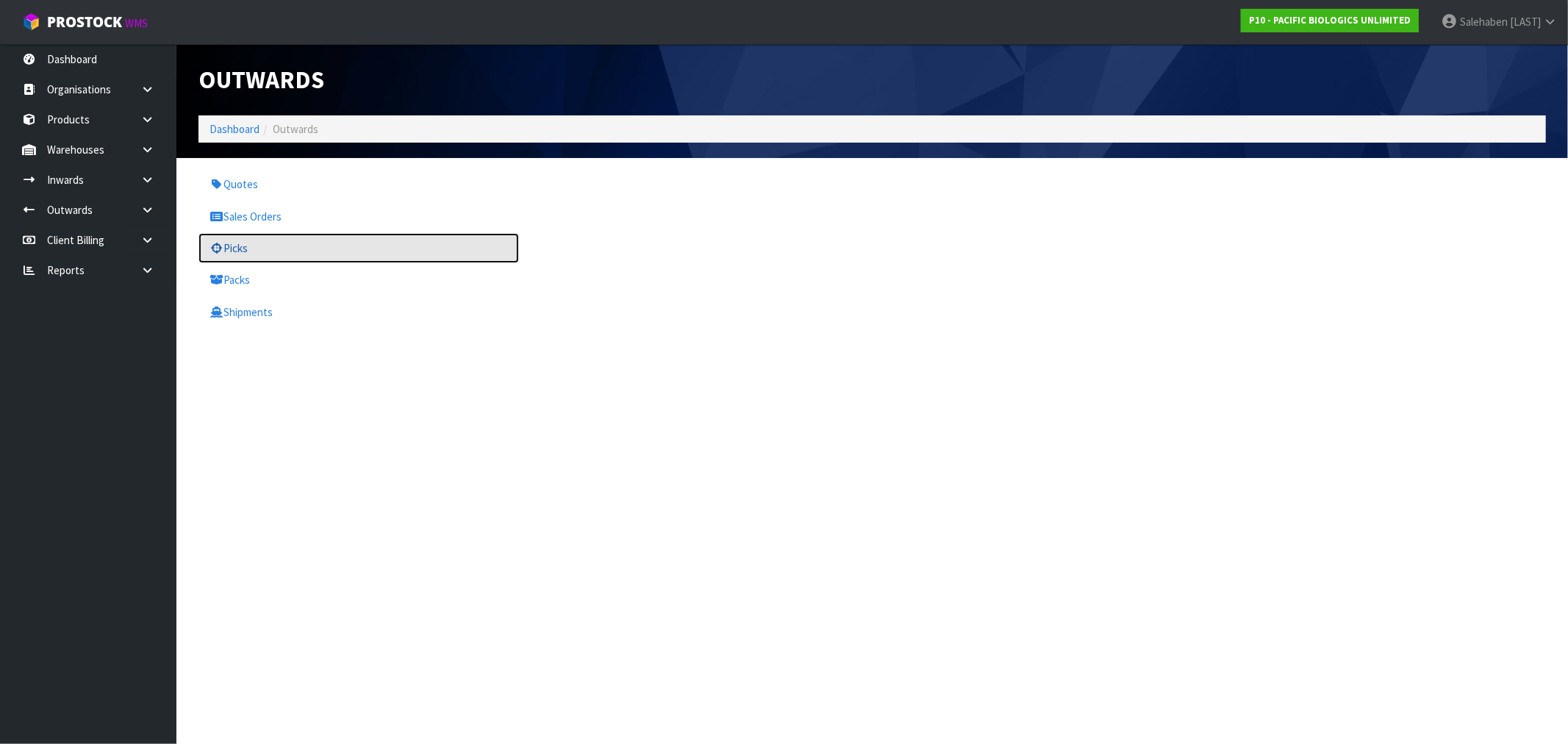 click on "Picks" at bounding box center [359, 248] 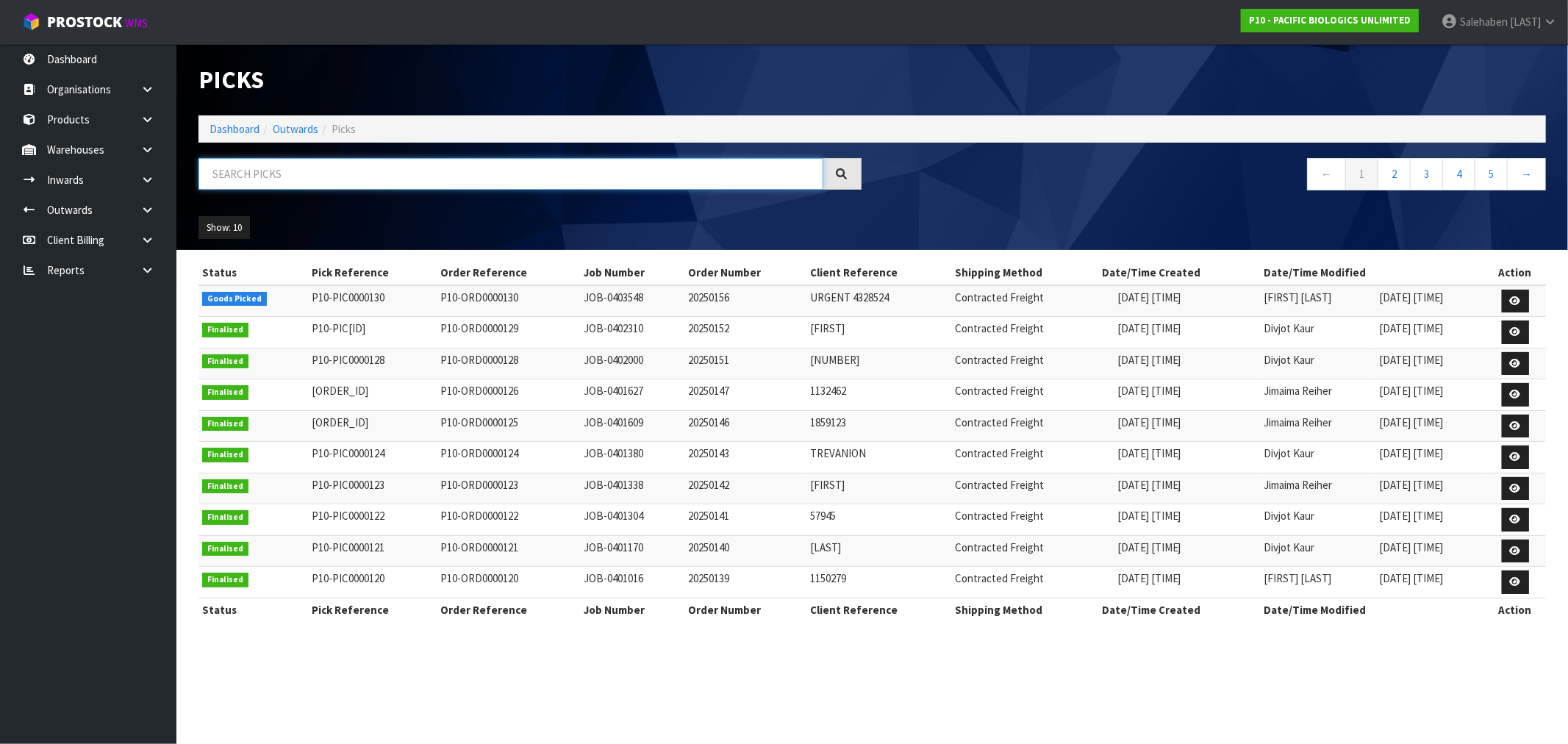 click at bounding box center [511, 174] 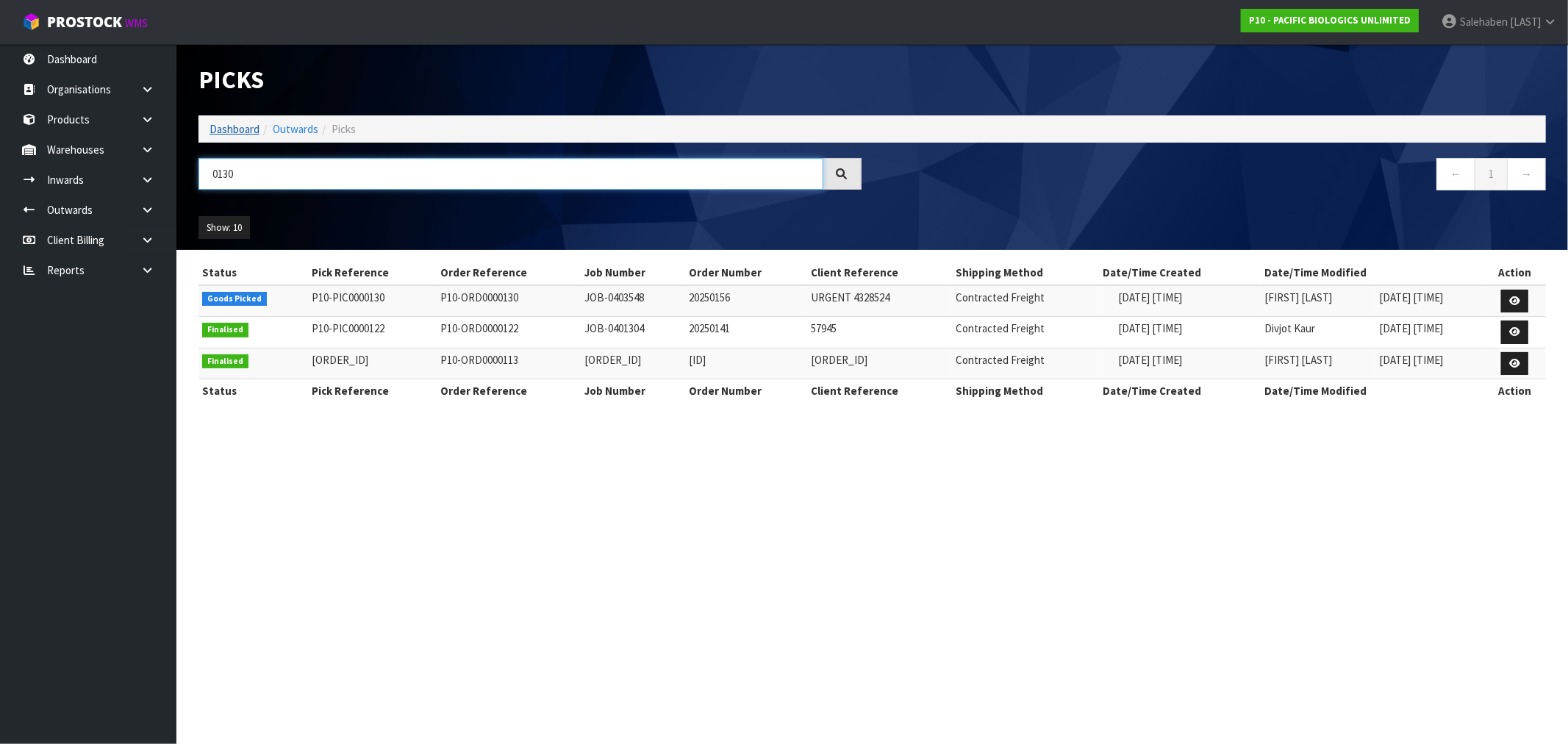 type on "0130" 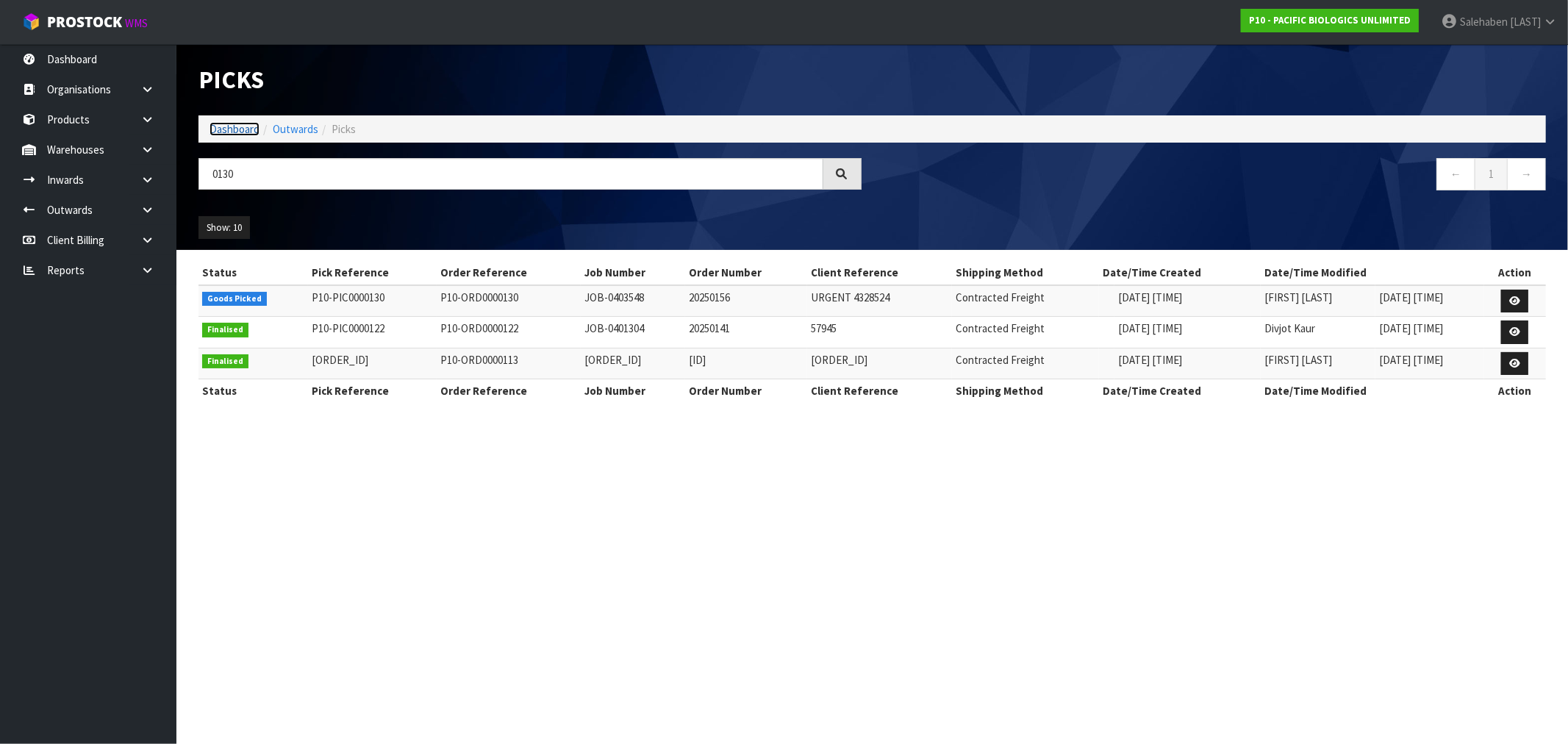 click on "Dashboard" at bounding box center (235, 129) 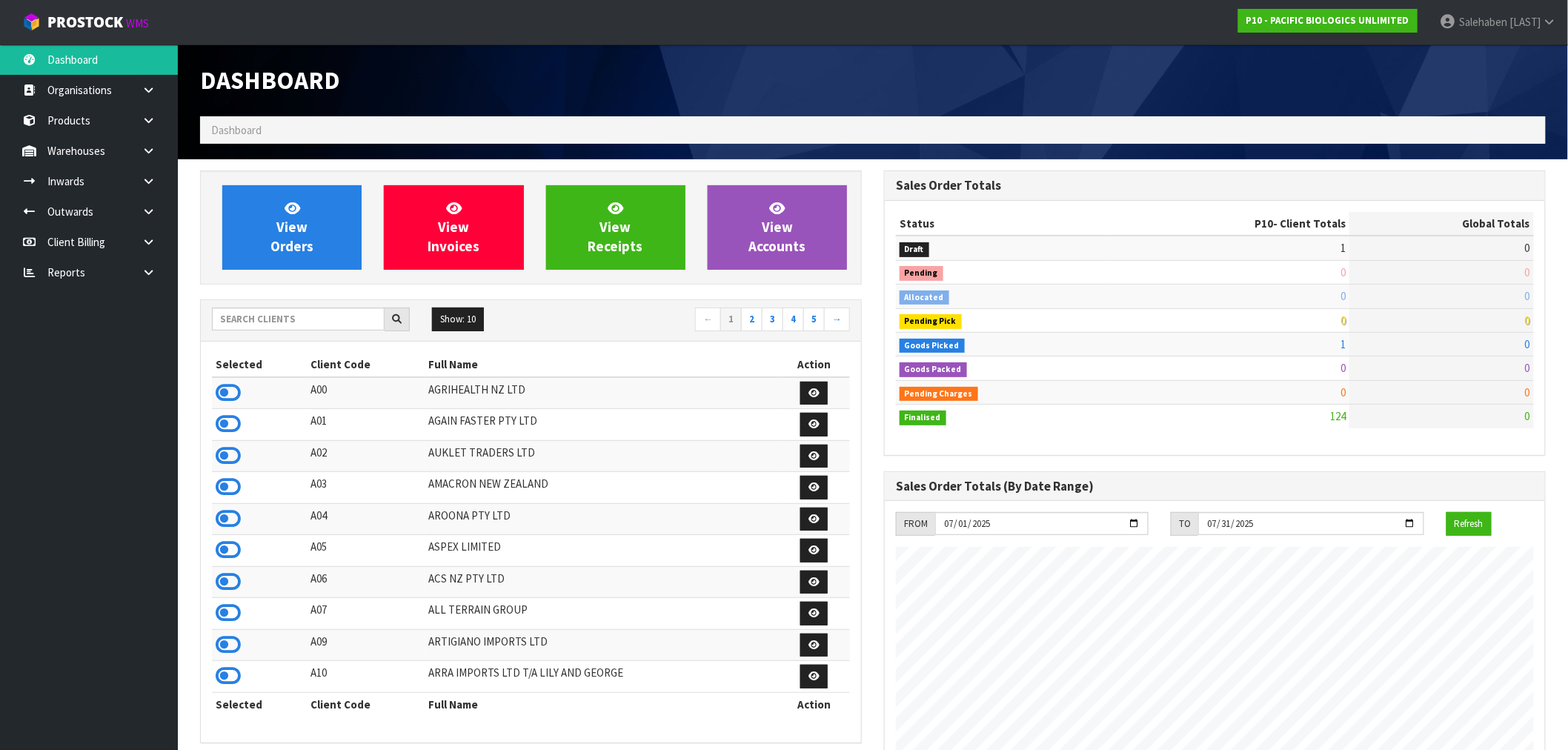 scroll, scrollTop: 740200, scrollLeft: 740336, axis: both 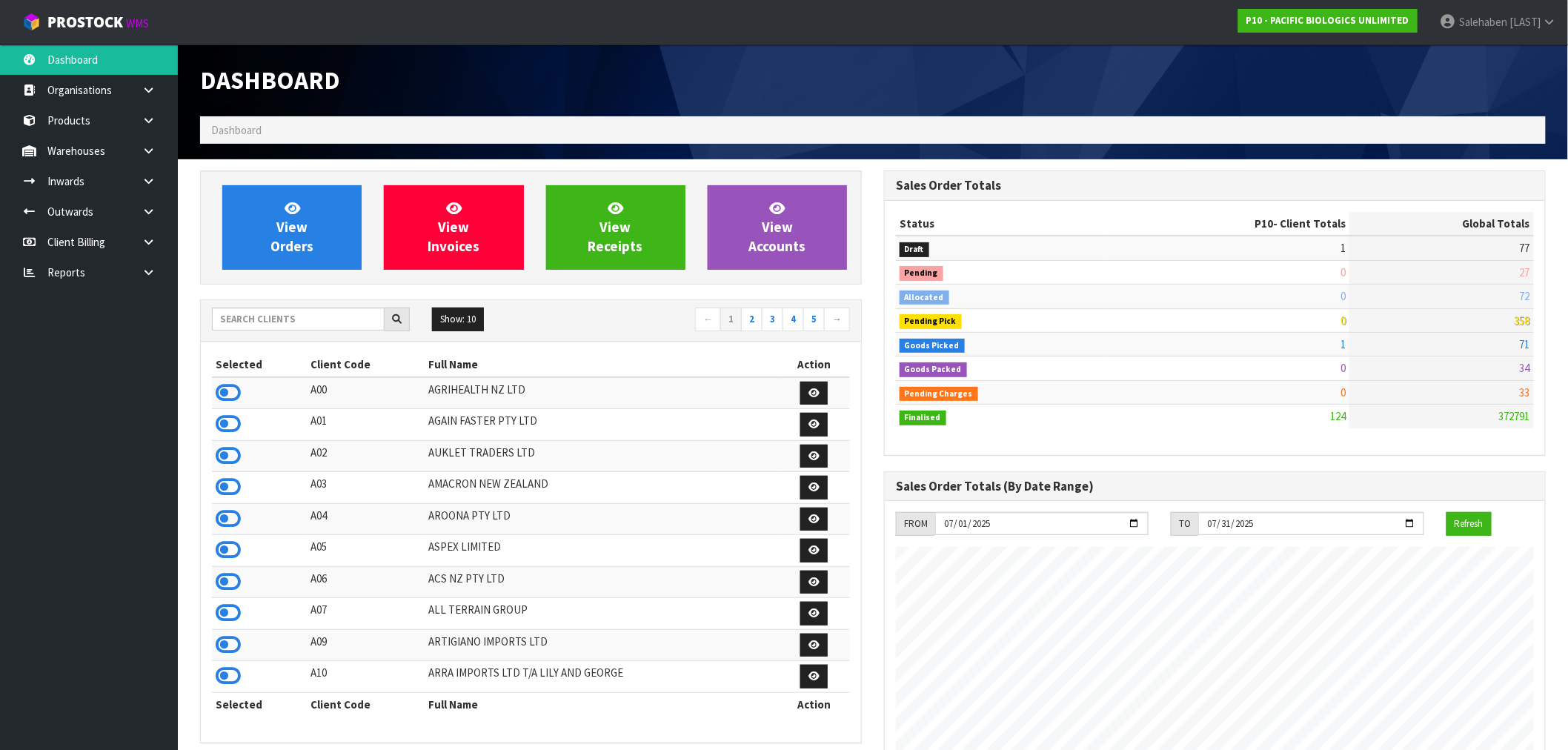 click on "Show: 10
5
10
25
50
←
1 2 3 4 5
→" at bounding box center [531, 320] 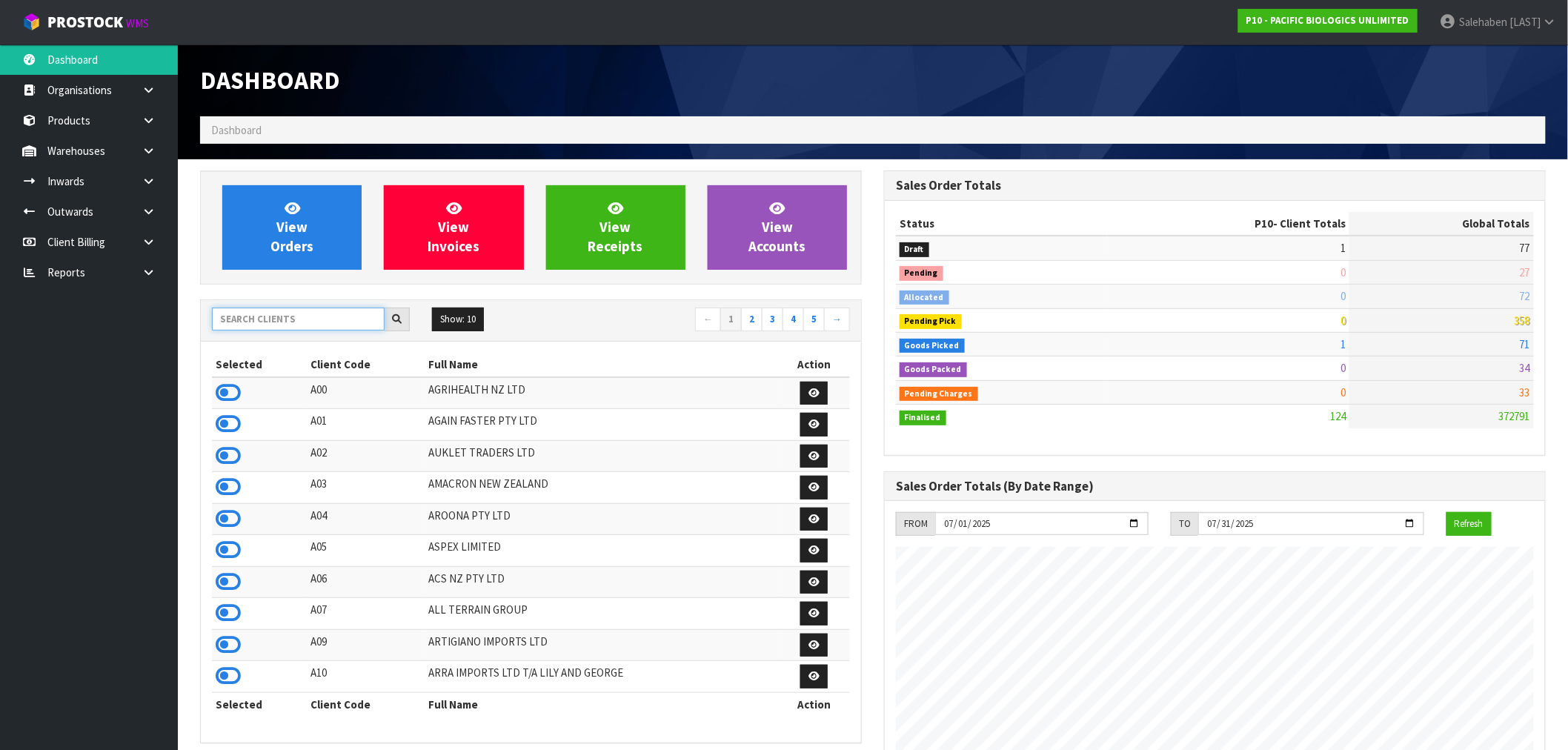 click at bounding box center (298, 319) 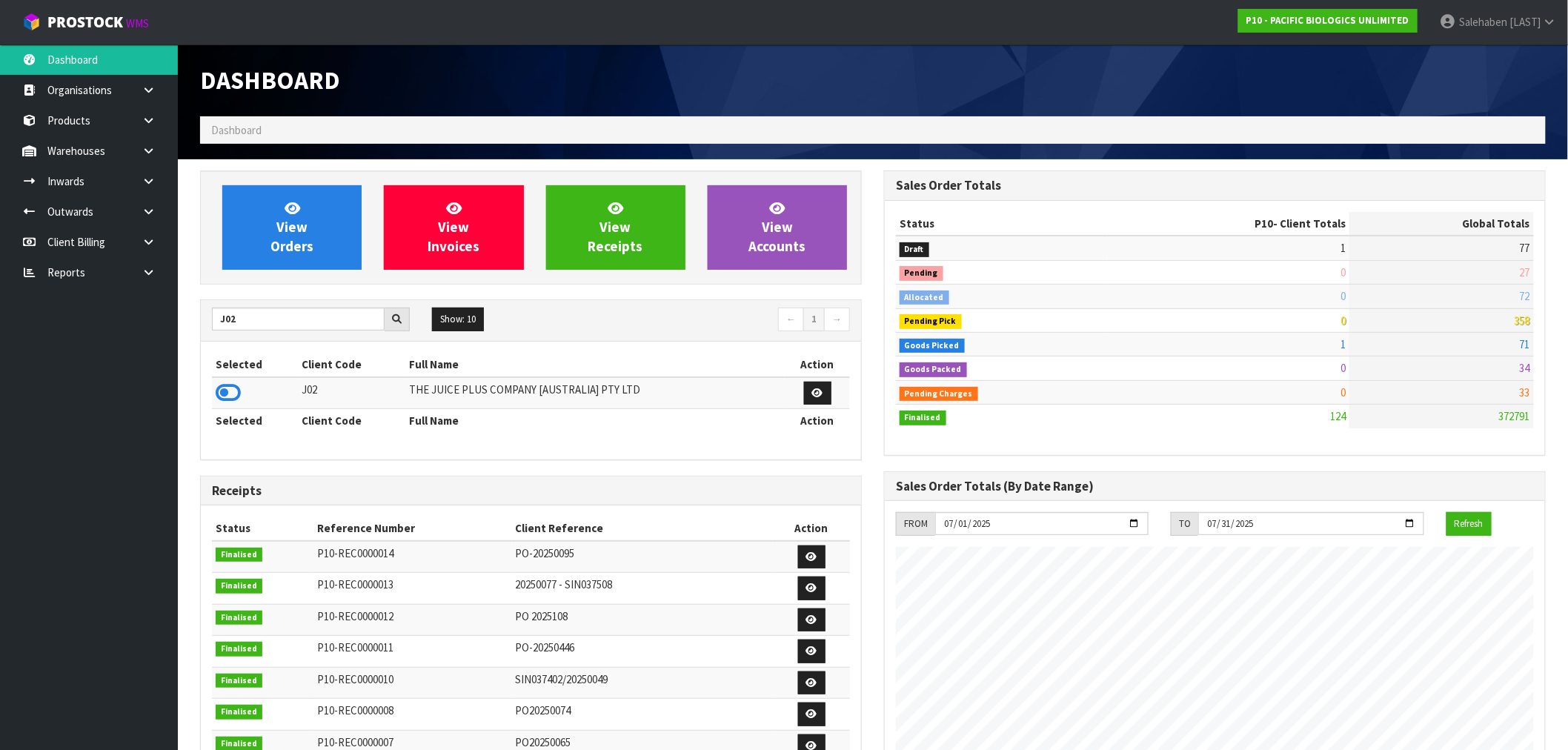 click at bounding box center [228, 393] 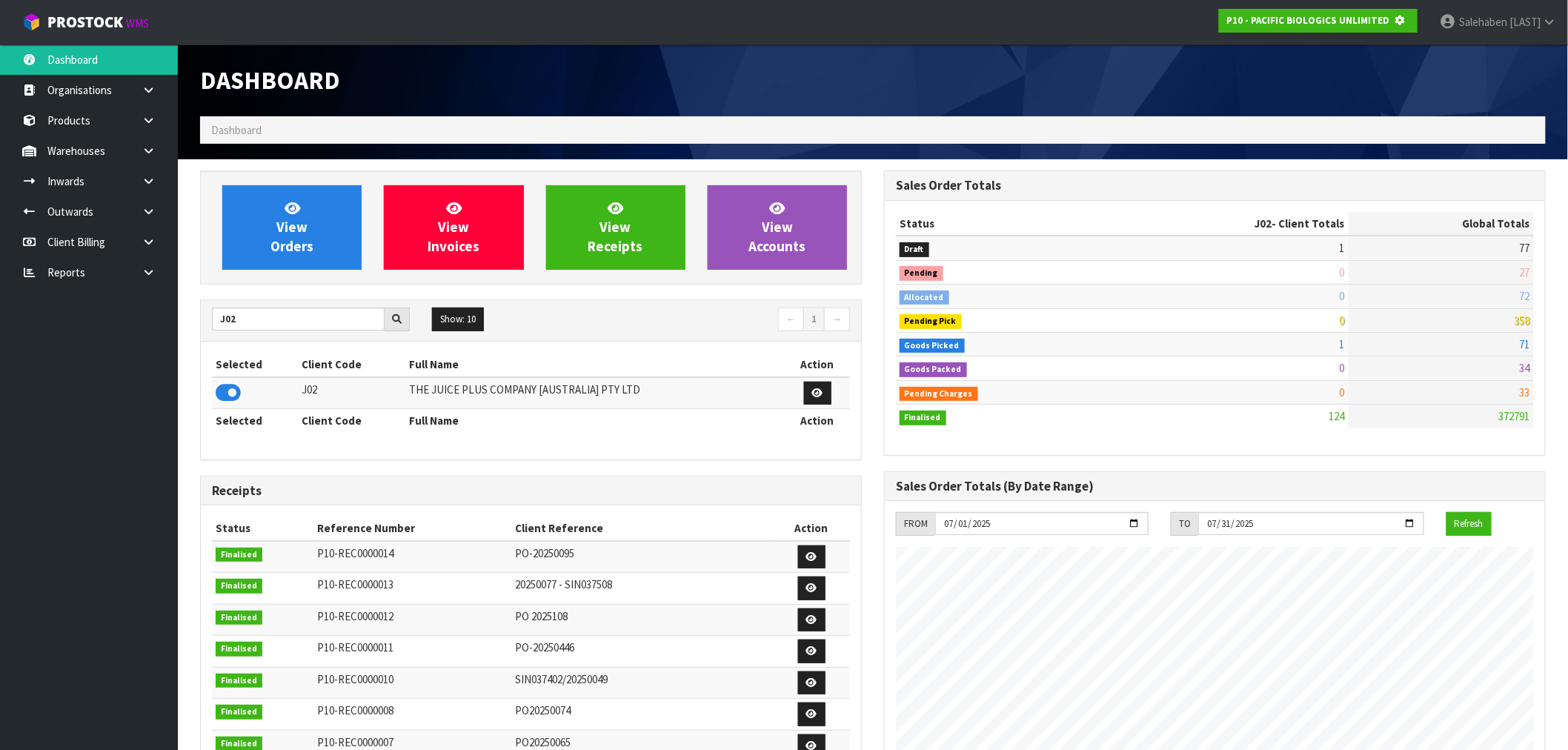 scroll, scrollTop: 740183, scrollLeft: 740336, axis: both 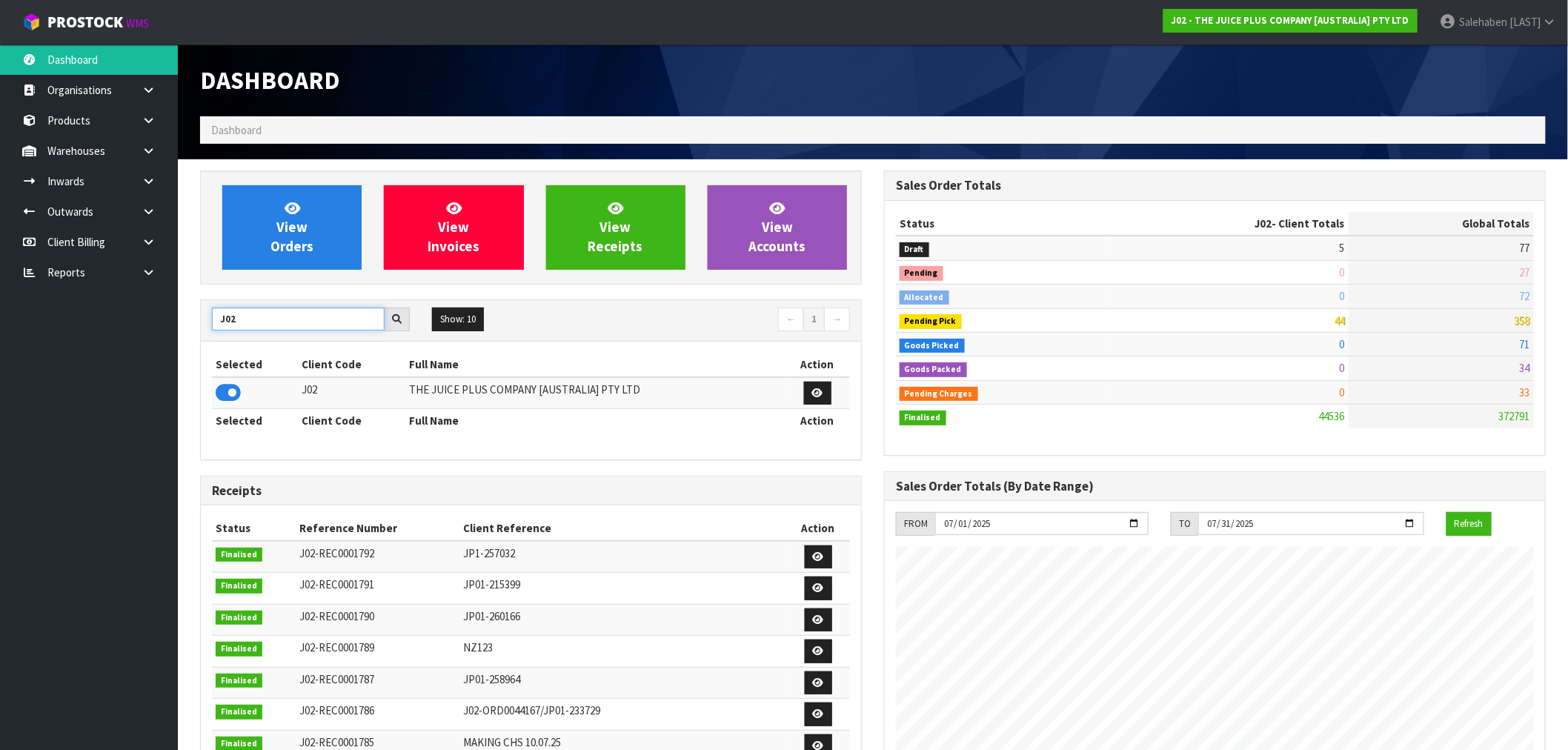 drag, startPoint x: 260, startPoint y: 320, endPoint x: 174, endPoint y: 336, distance: 87.47571 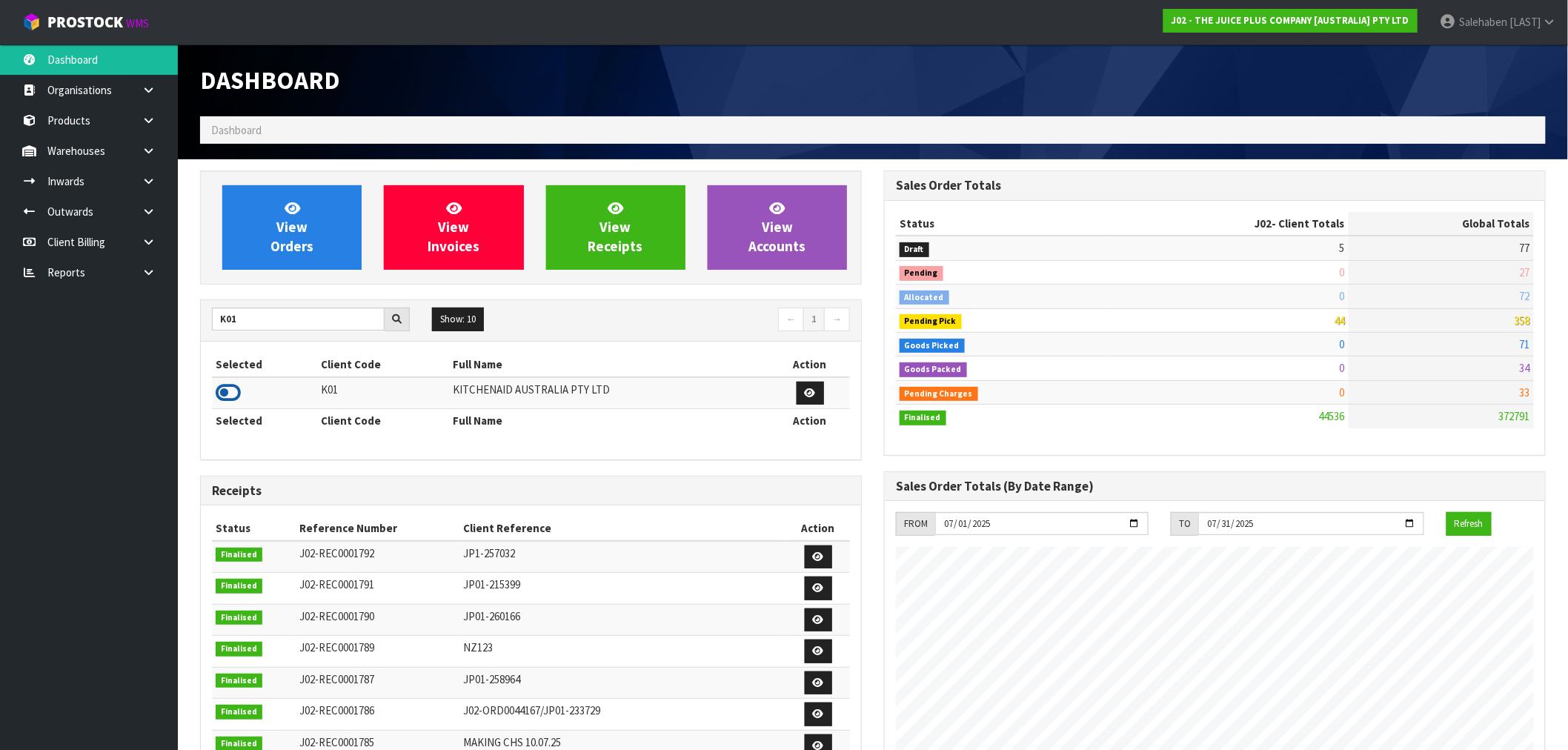 click at bounding box center (228, 393) 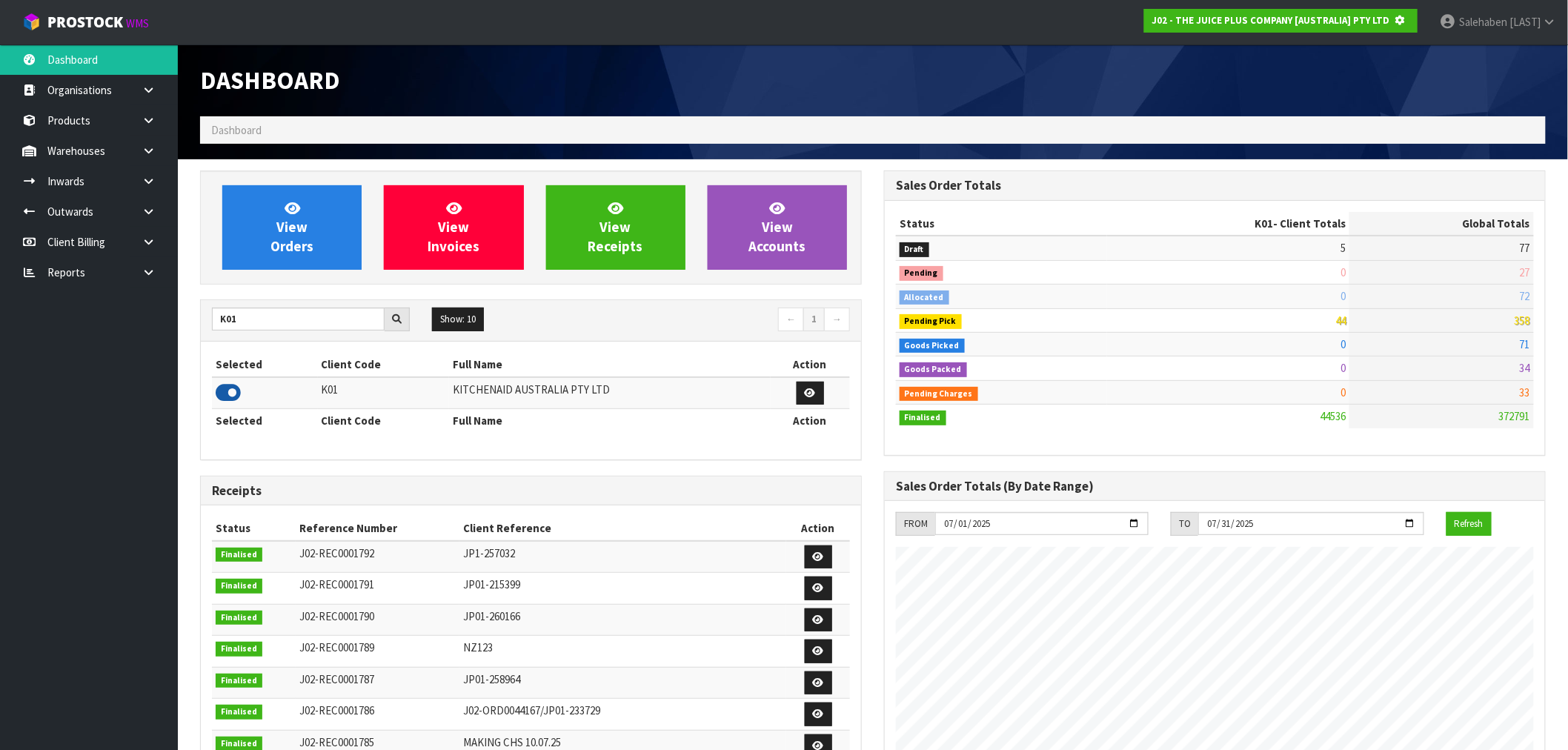 scroll, scrollTop: 924, scrollLeft: 684, axis: both 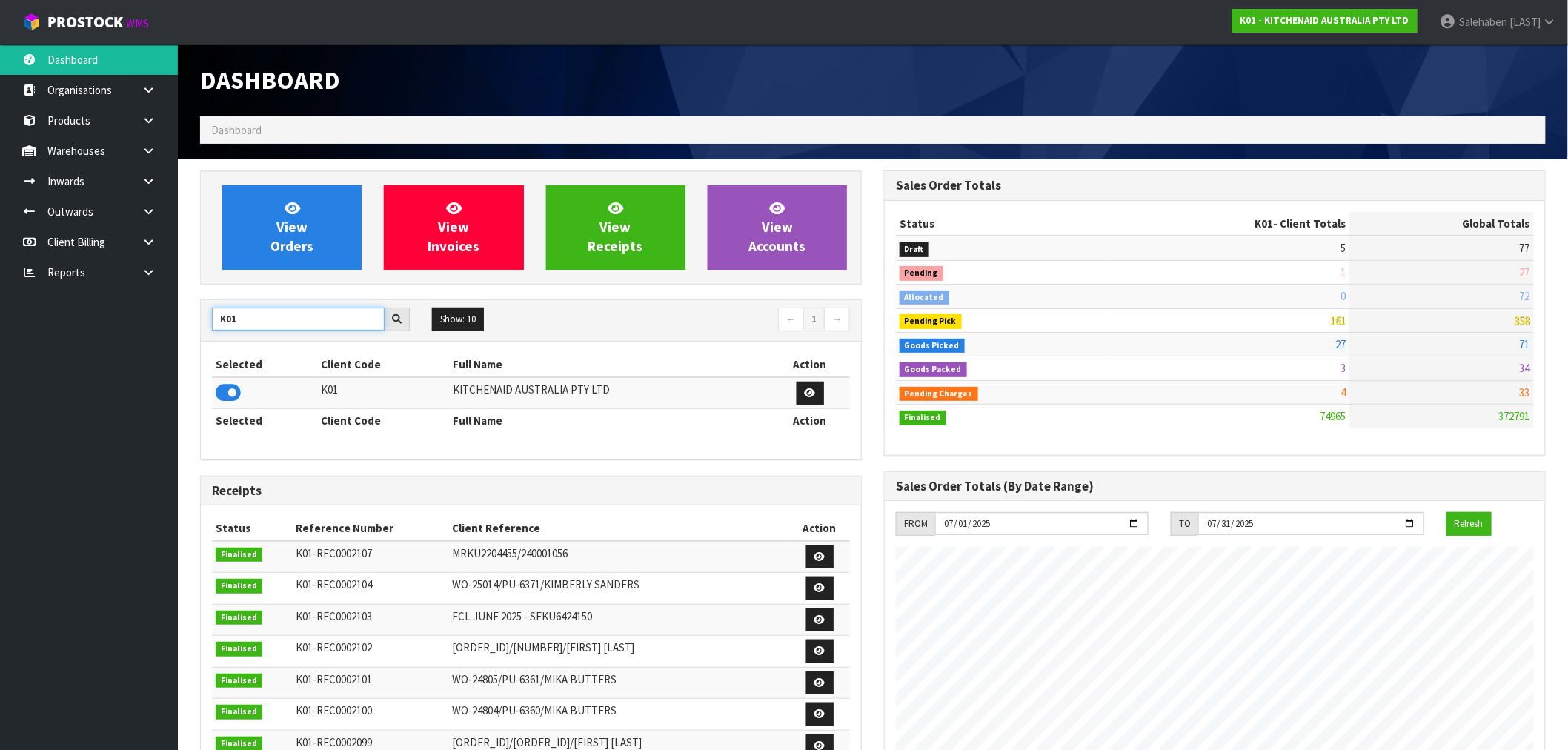 drag, startPoint x: 256, startPoint y: 315, endPoint x: 182, endPoint y: 322, distance: 74.33034 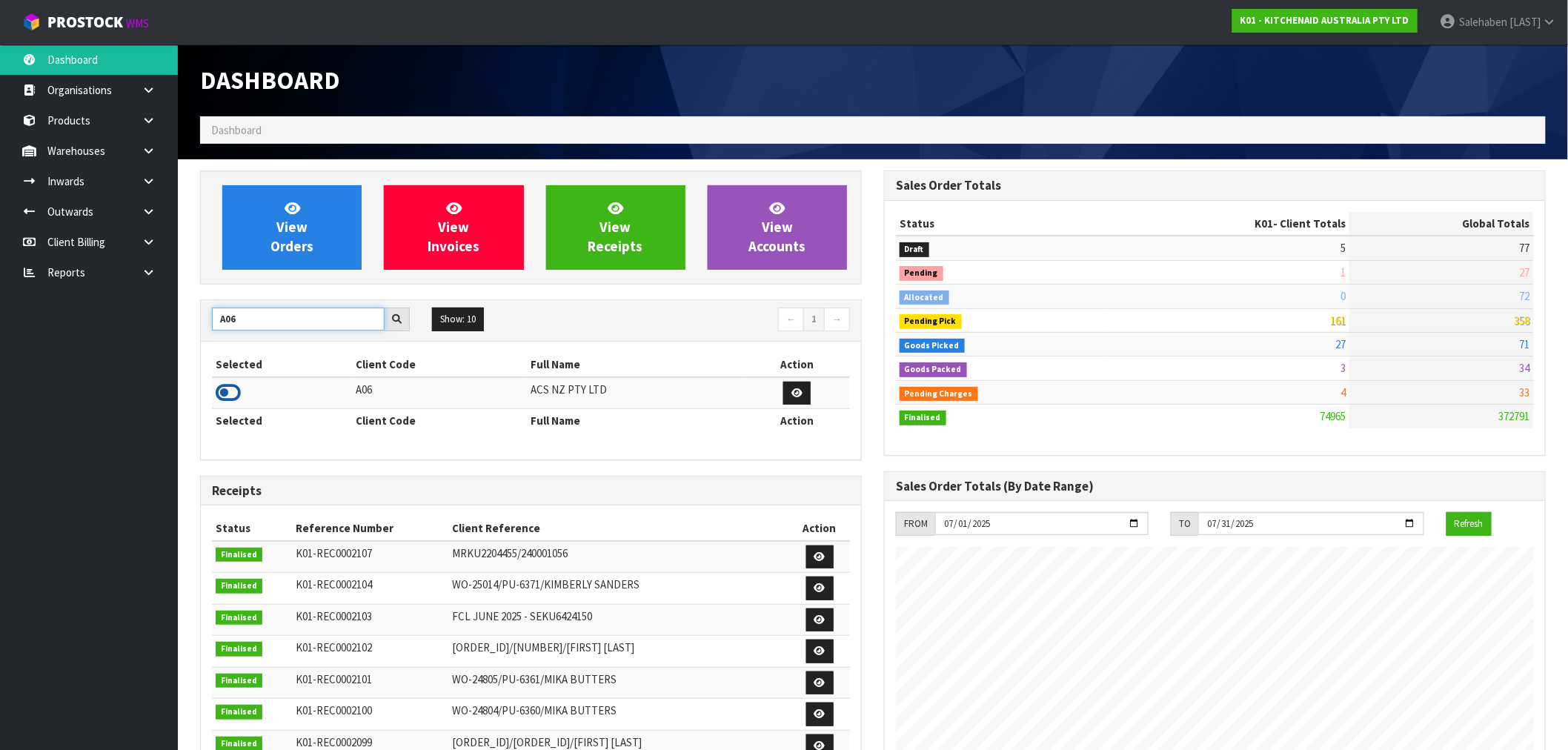 type on "A06" 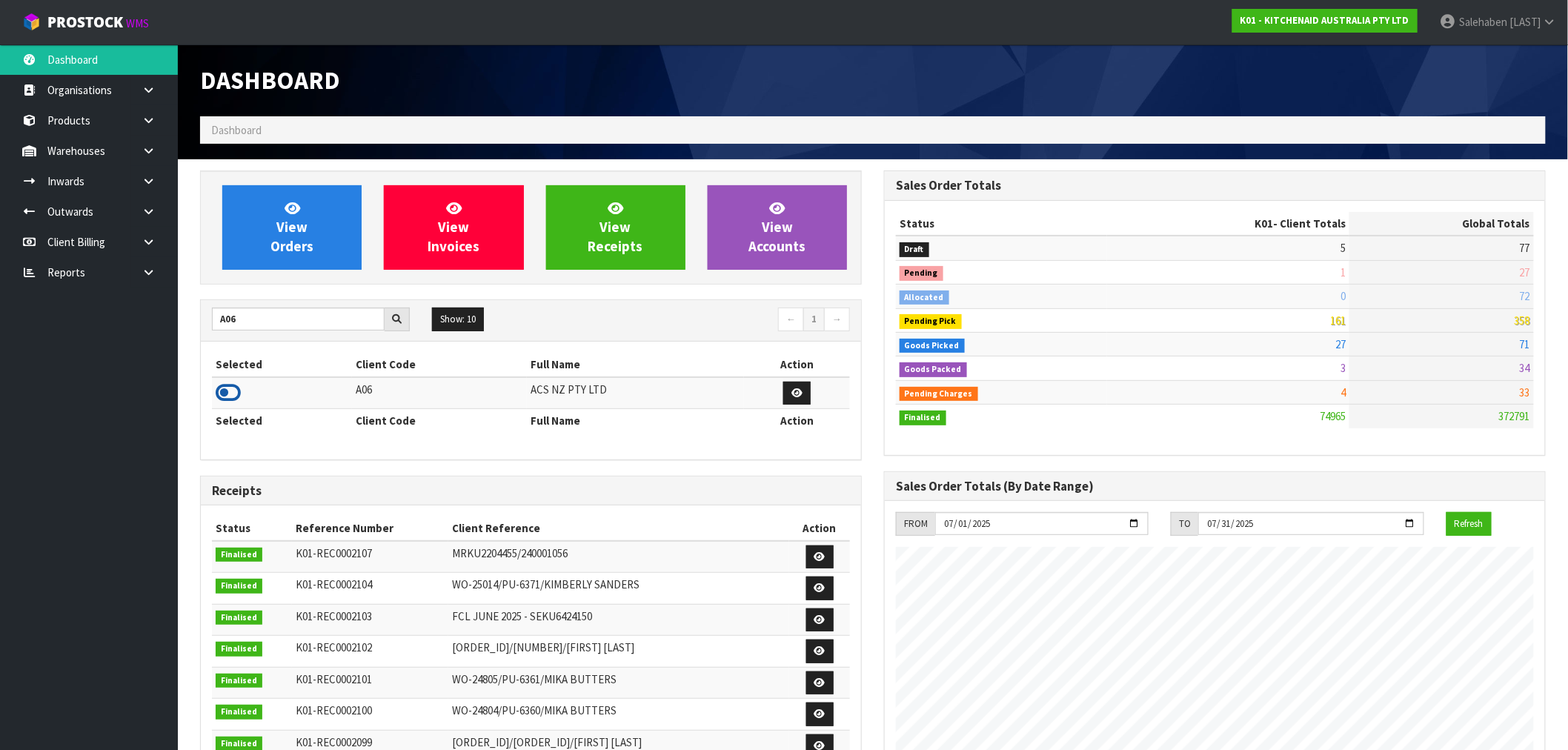 click at bounding box center [228, 393] 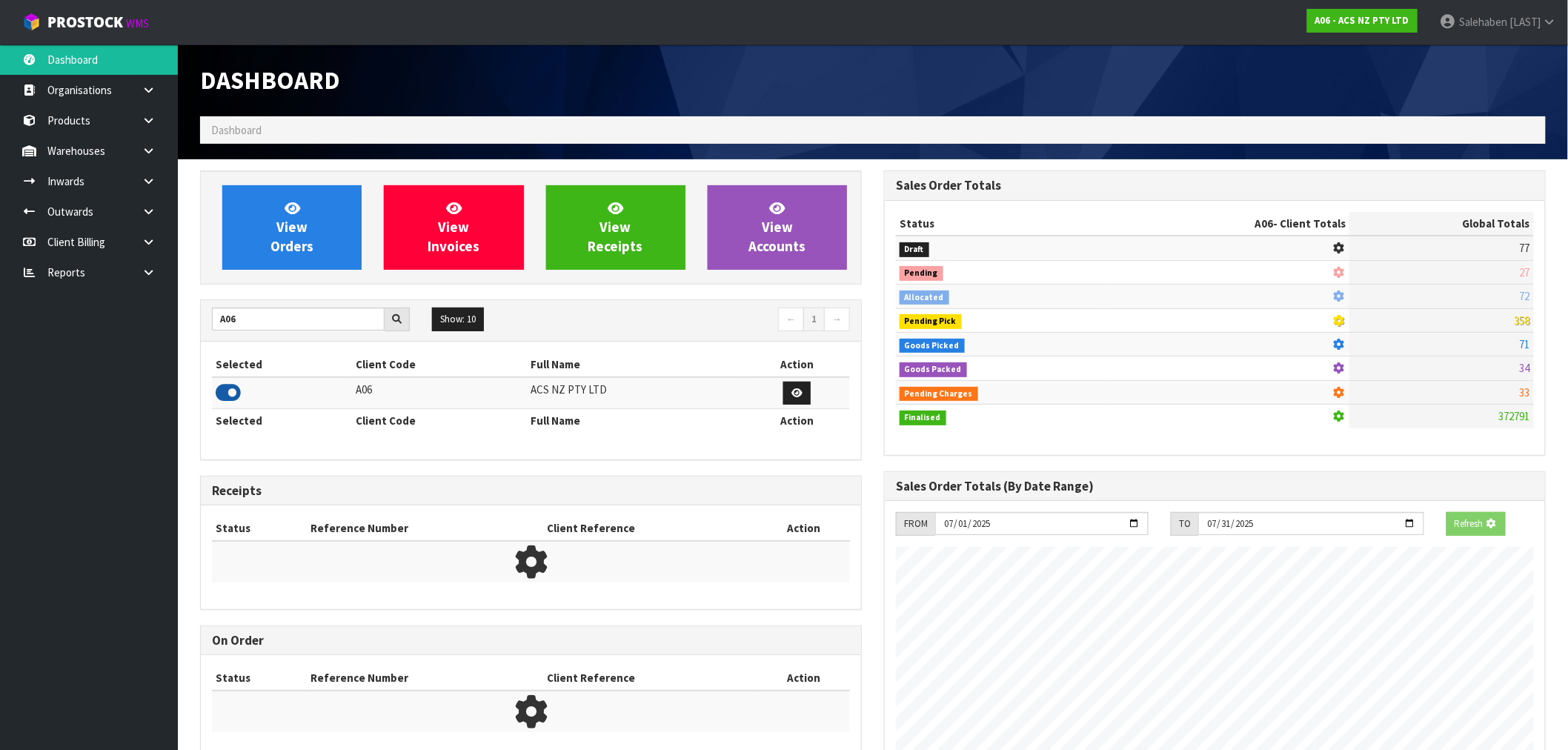 scroll, scrollTop: 924, scrollLeft: 684, axis: both 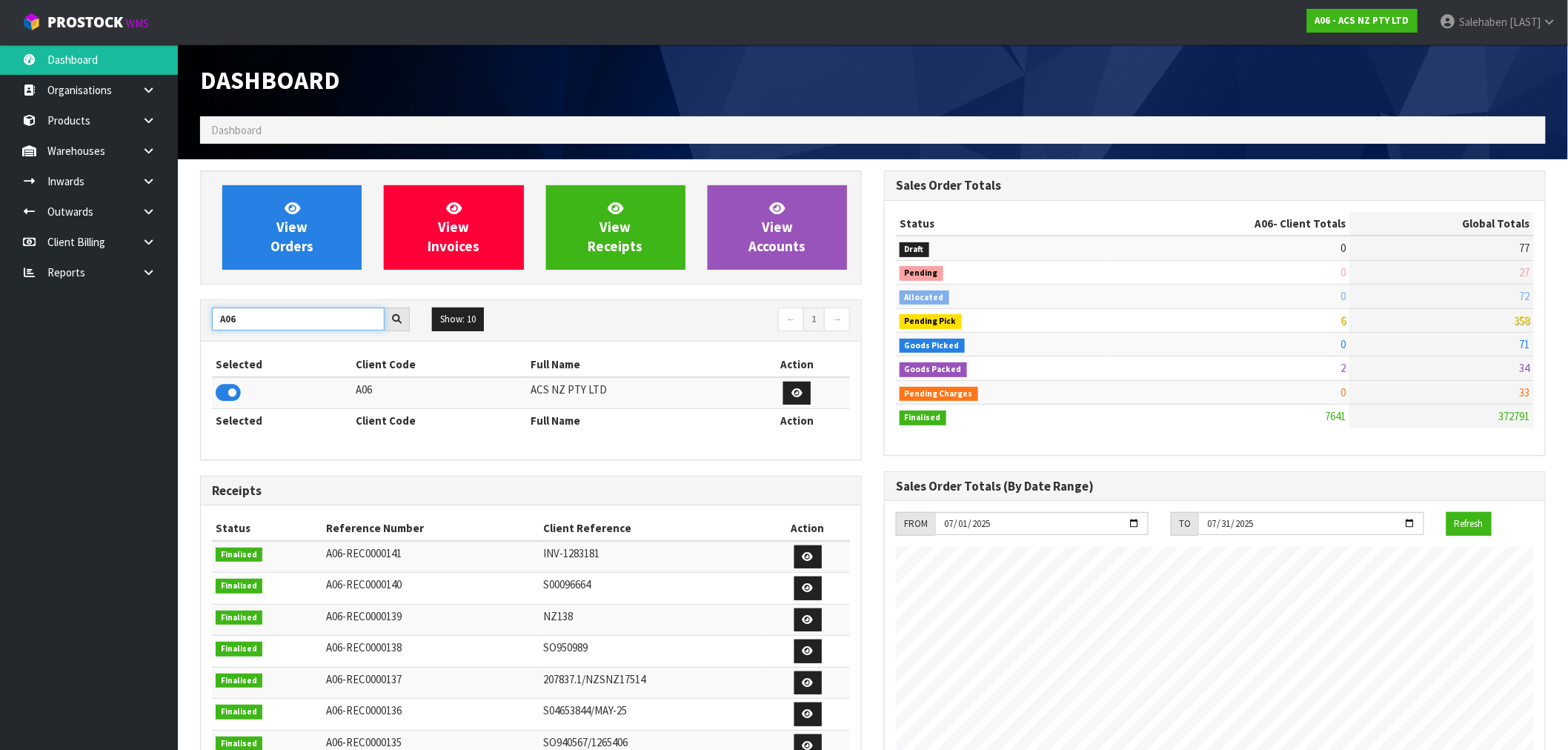 drag, startPoint x: 253, startPoint y: 312, endPoint x: 195, endPoint y: 328, distance: 60.1664 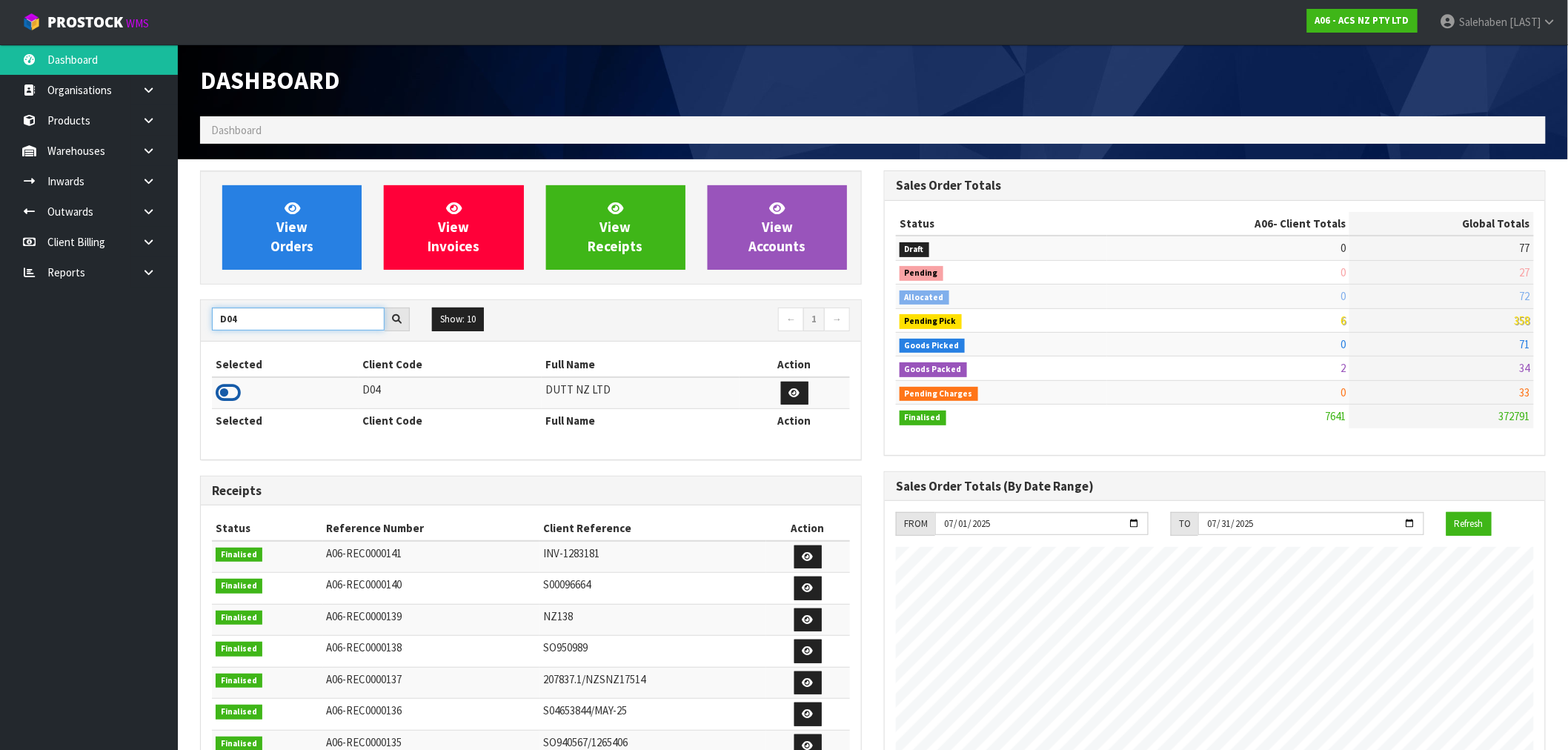 type on "D04" 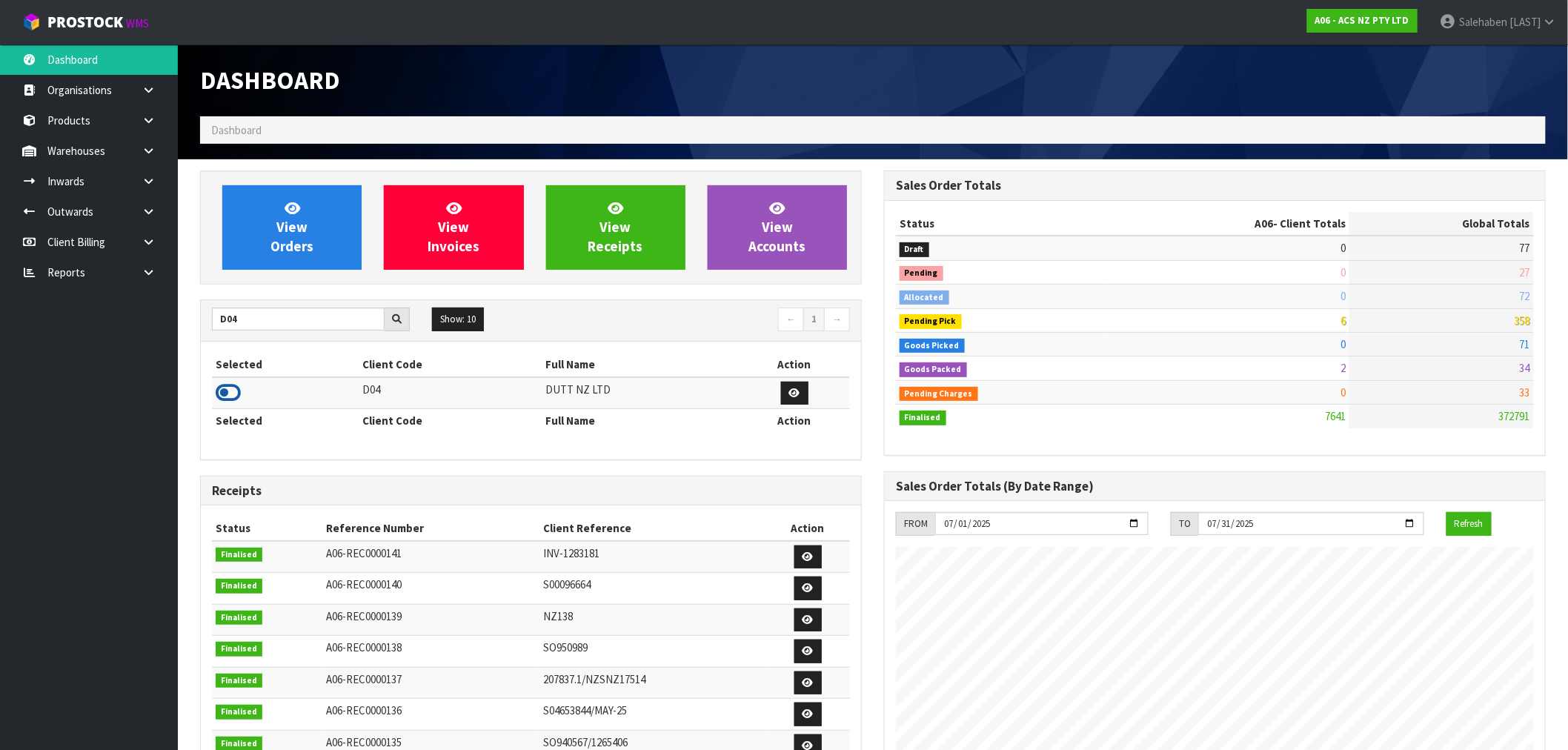 click at bounding box center (228, 393) 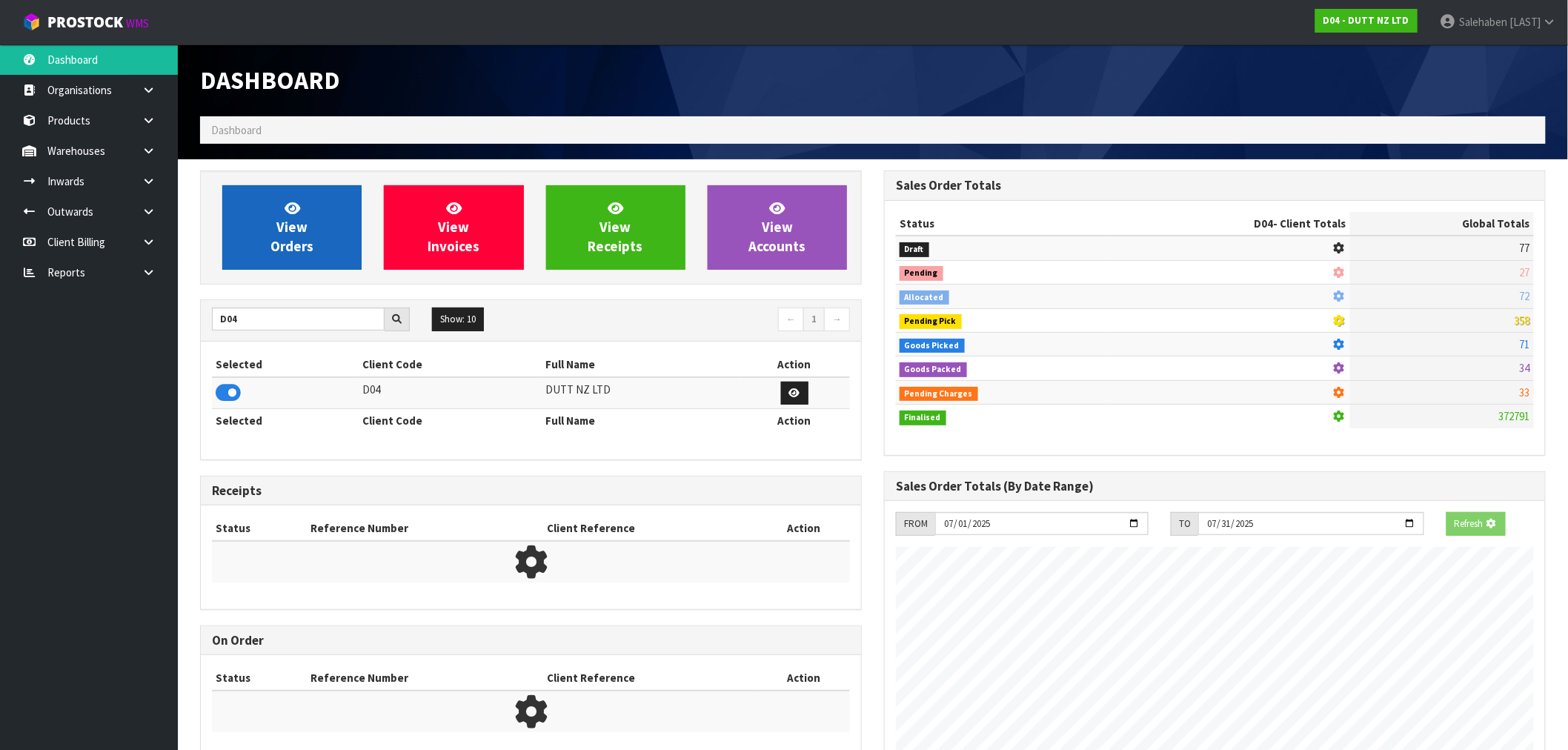 scroll, scrollTop: 924, scrollLeft: 684, axis: both 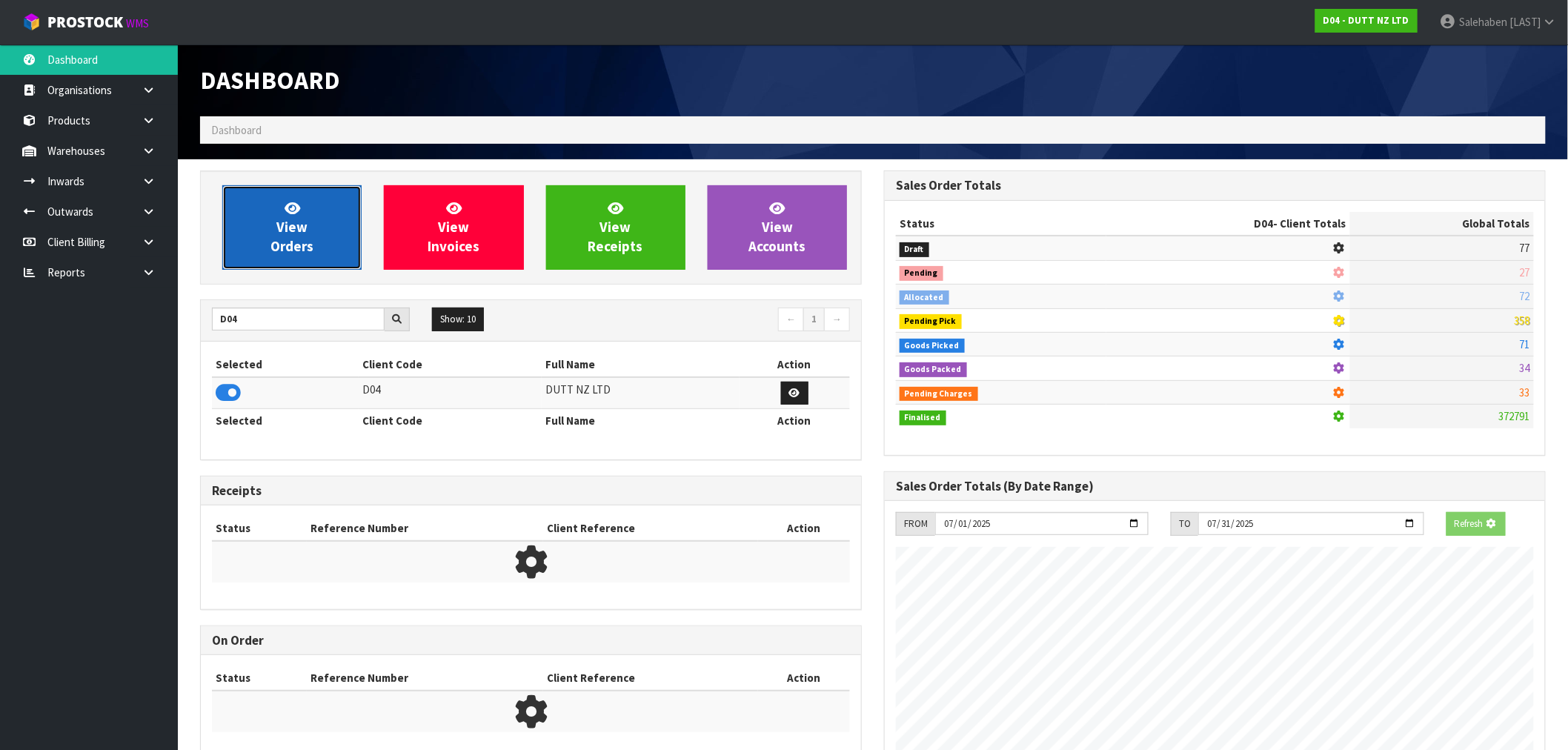 click on "View
Orders" at bounding box center (292, 228) 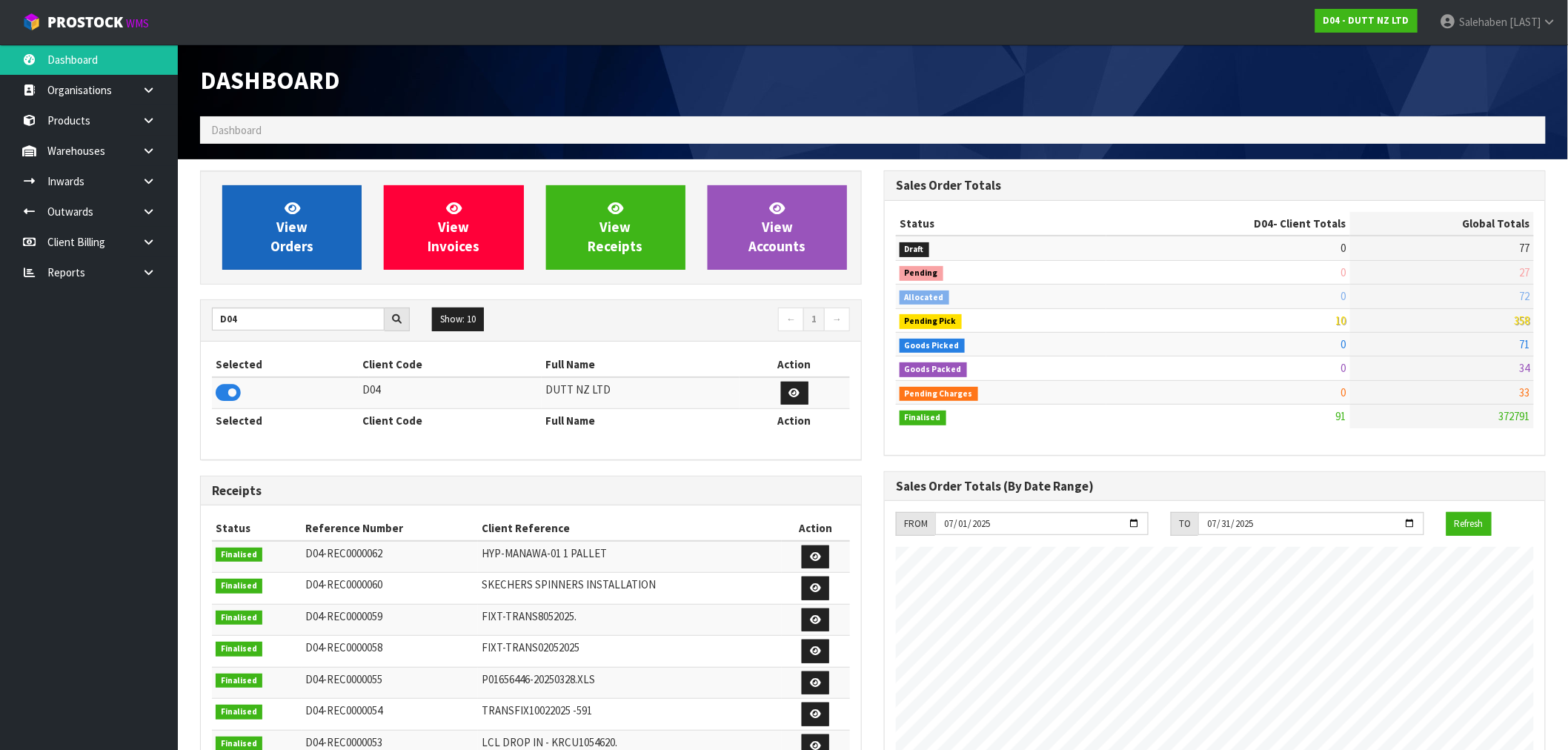 scroll, scrollTop: 0, scrollLeft: 0, axis: both 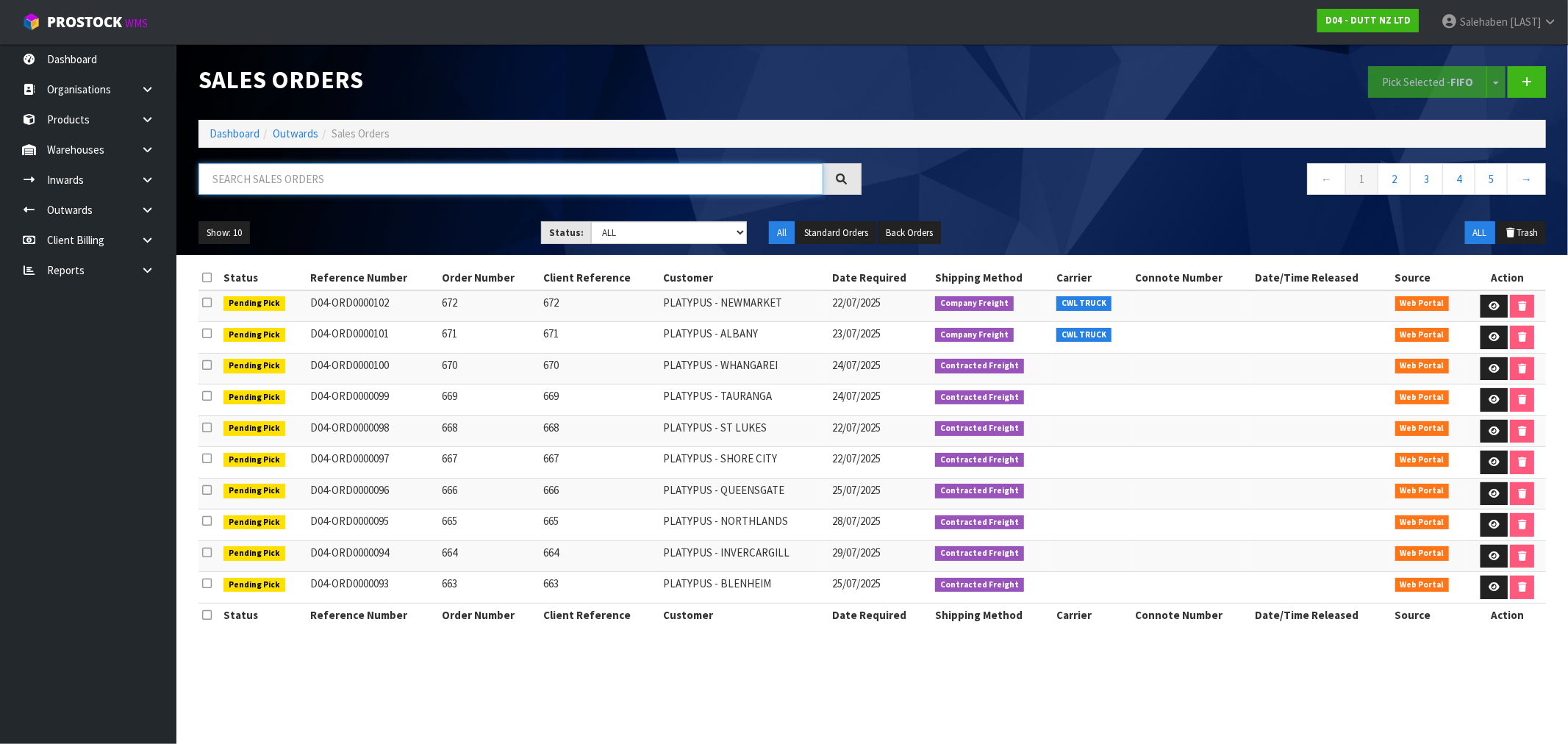 click at bounding box center (511, 179) 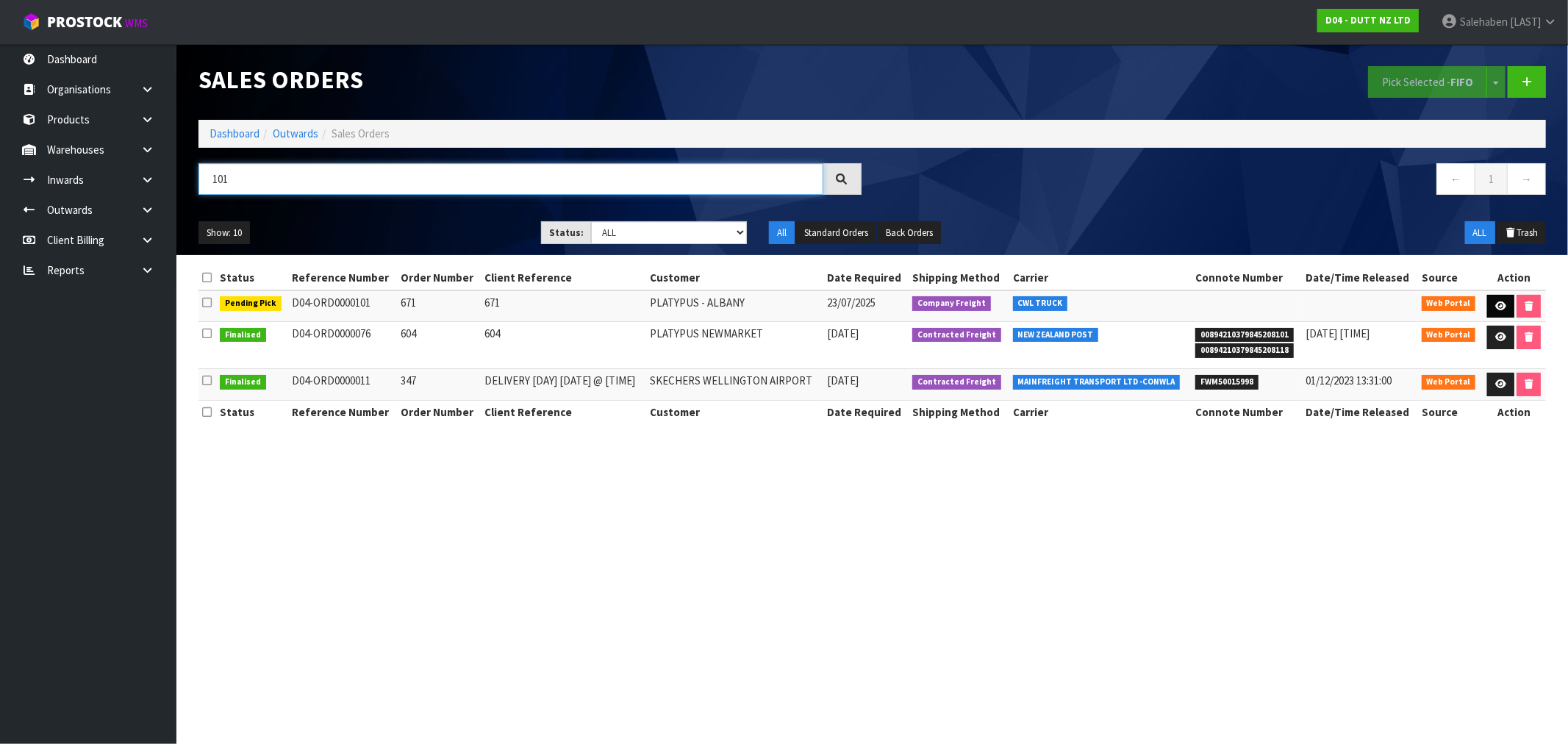 type on "101" 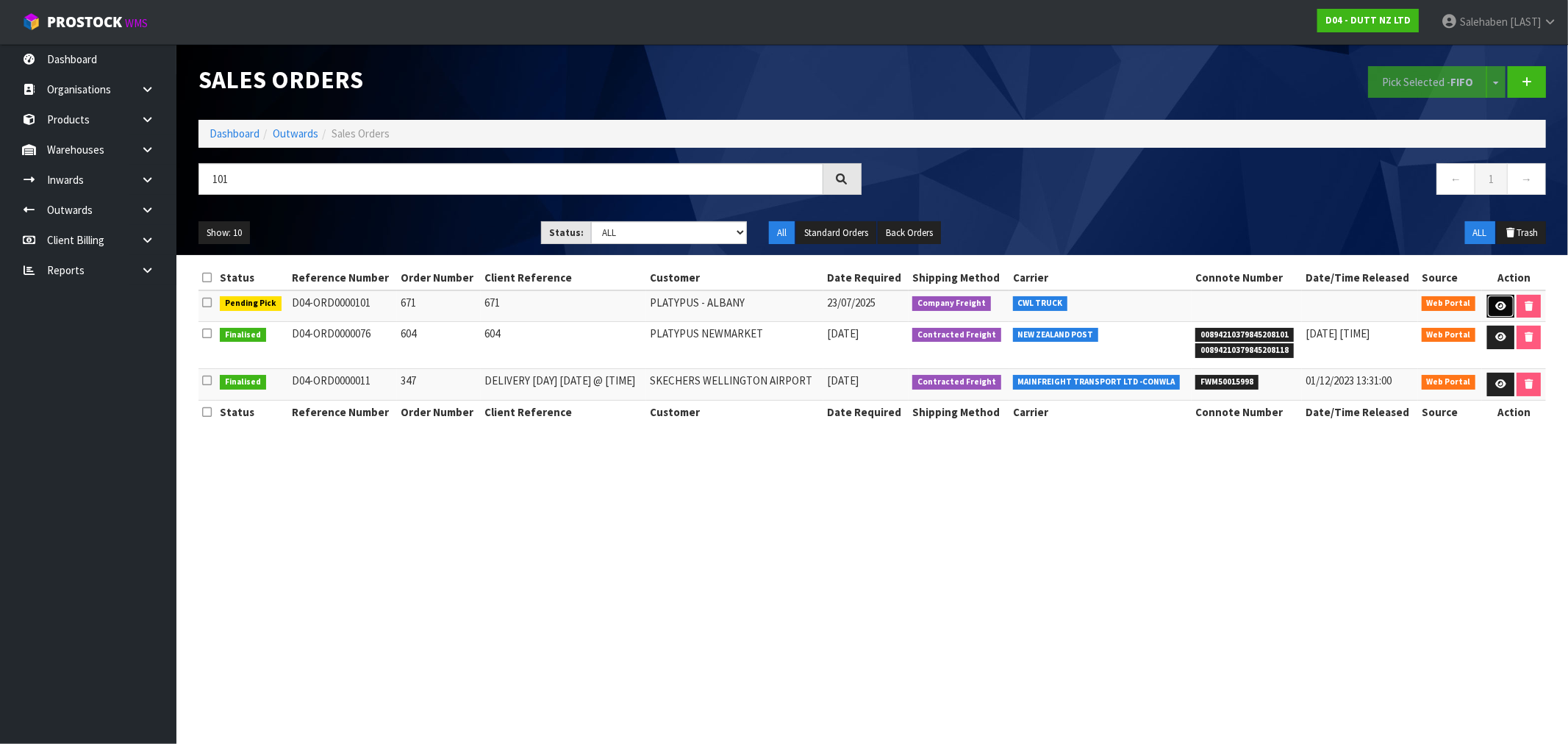 click at bounding box center (1500, 306) 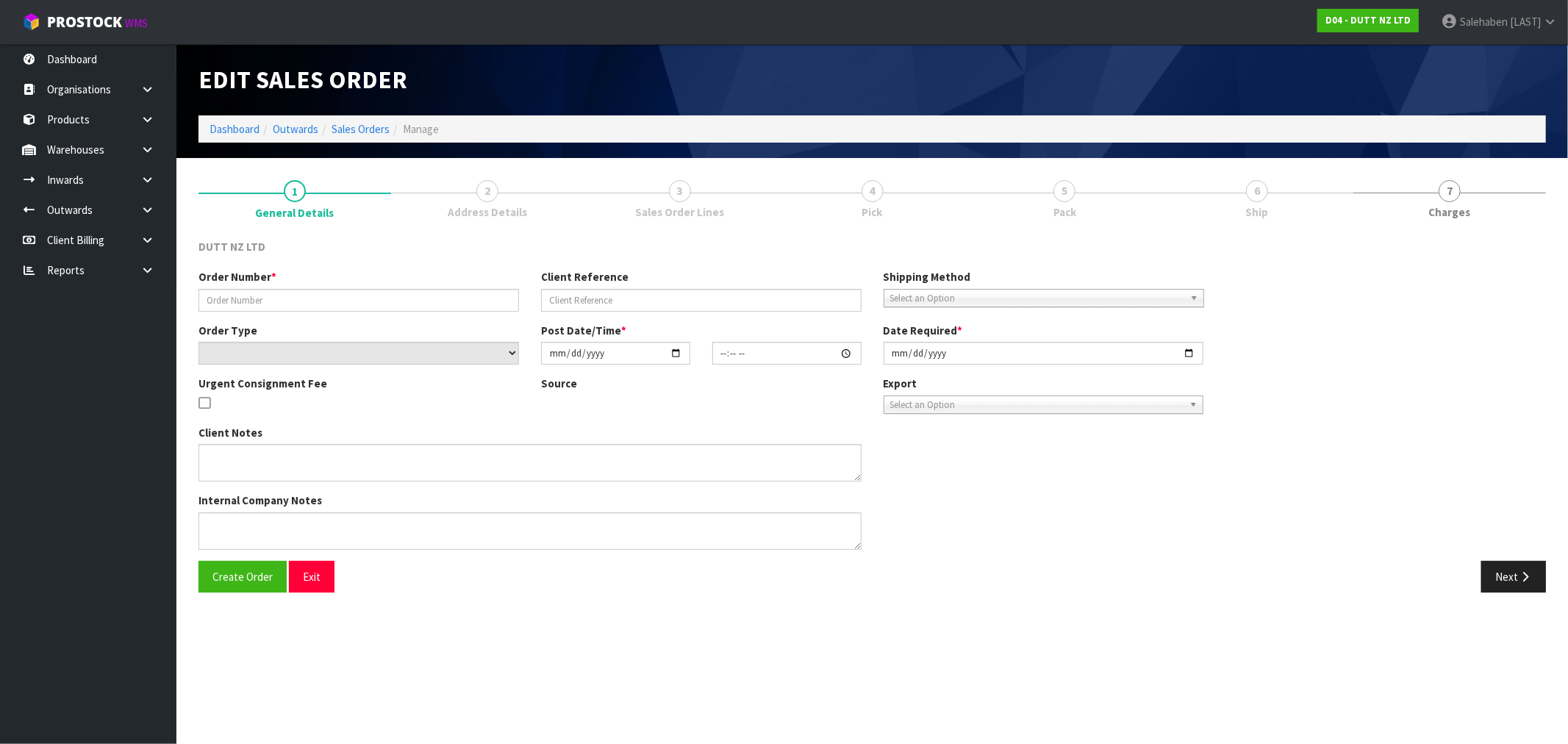type on "671" 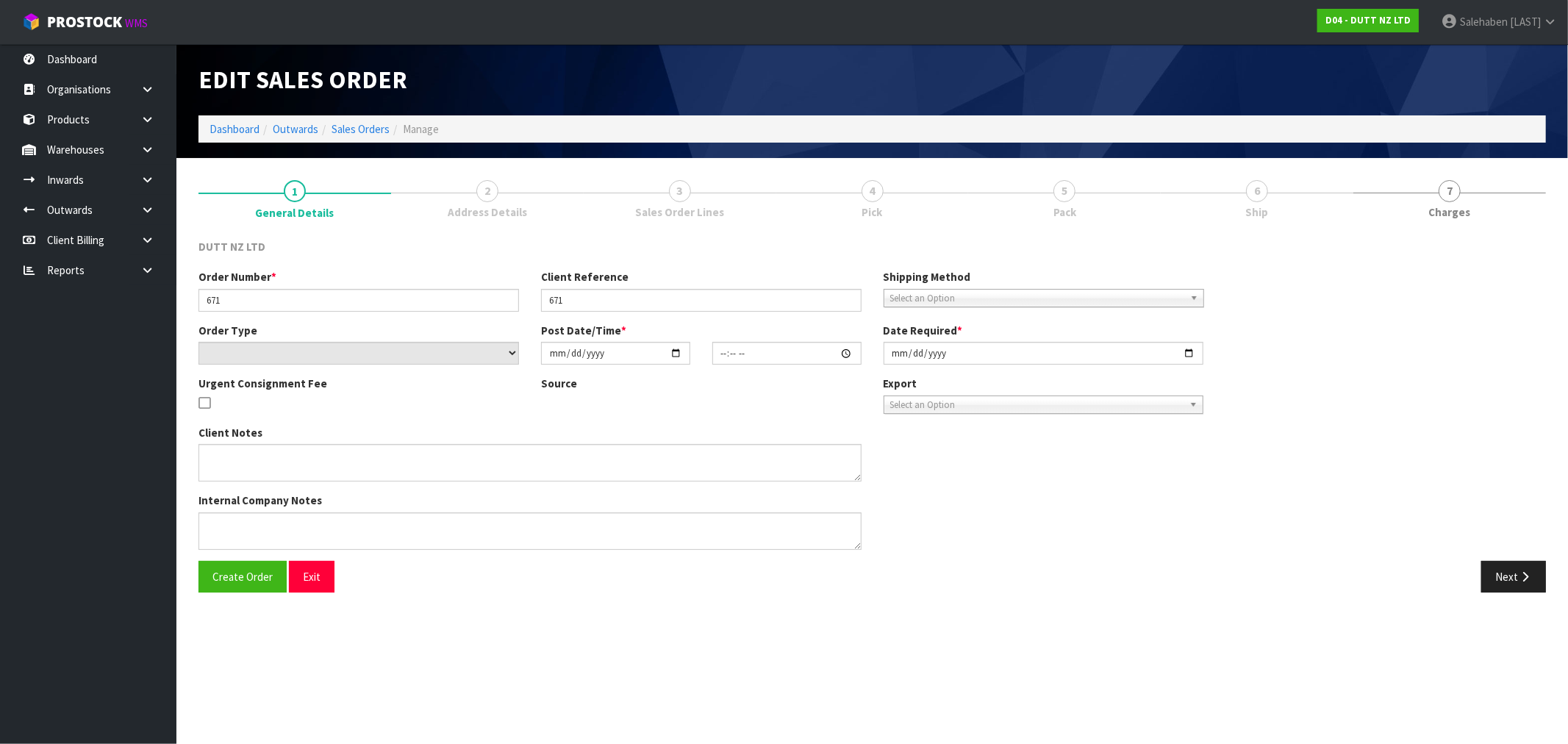 select on "number:0" 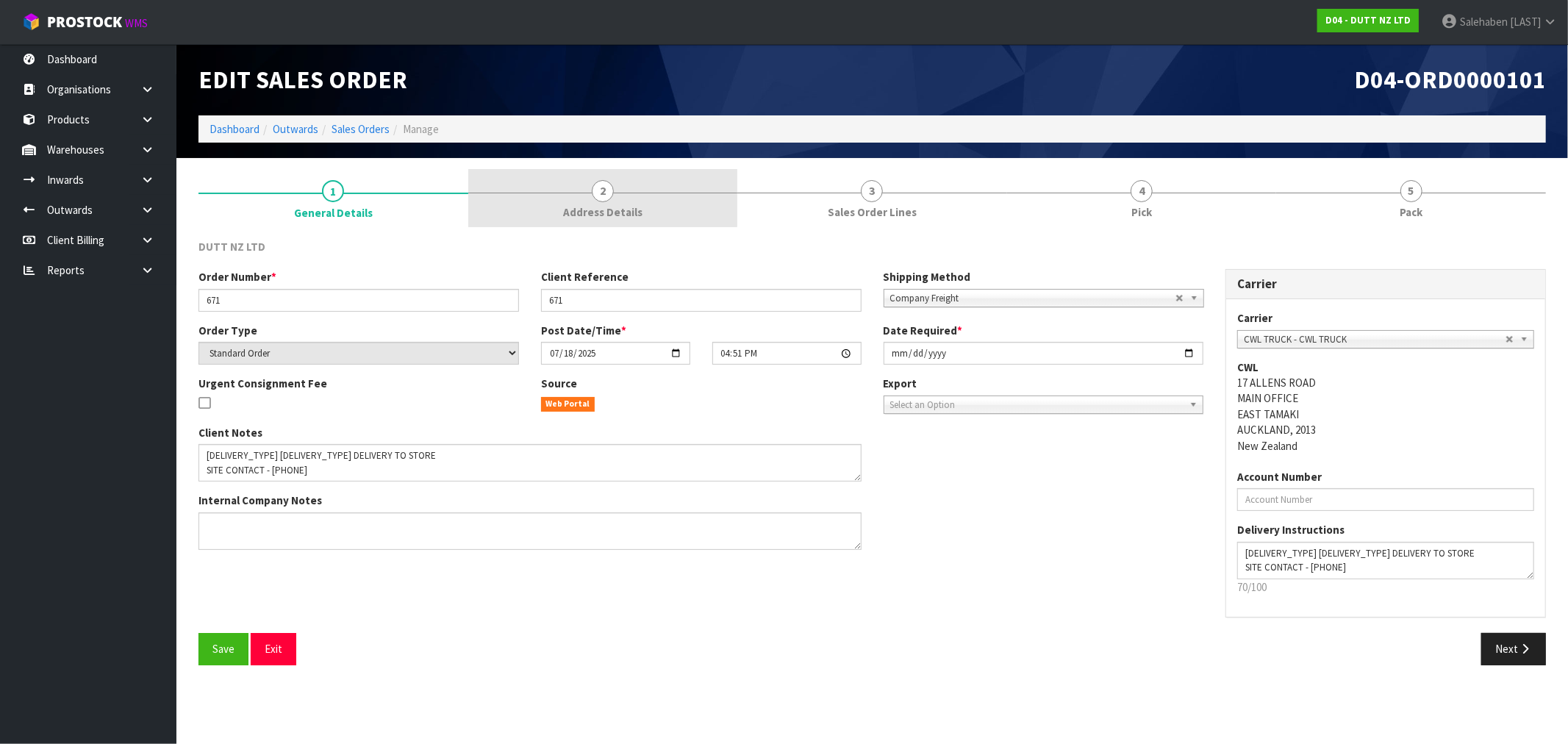 click on "2" at bounding box center (603, 191) 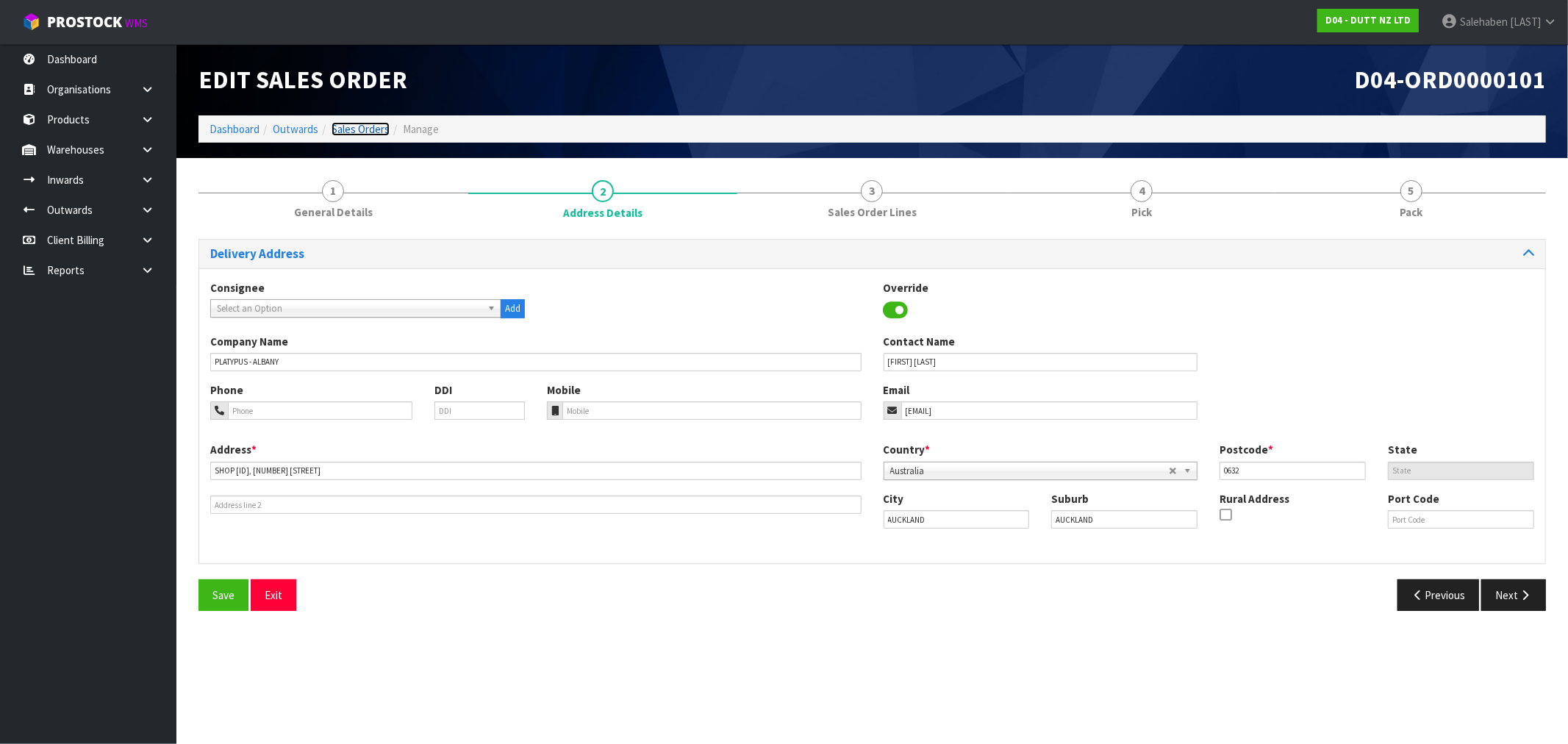click on "Sales Orders" at bounding box center (360, 129) 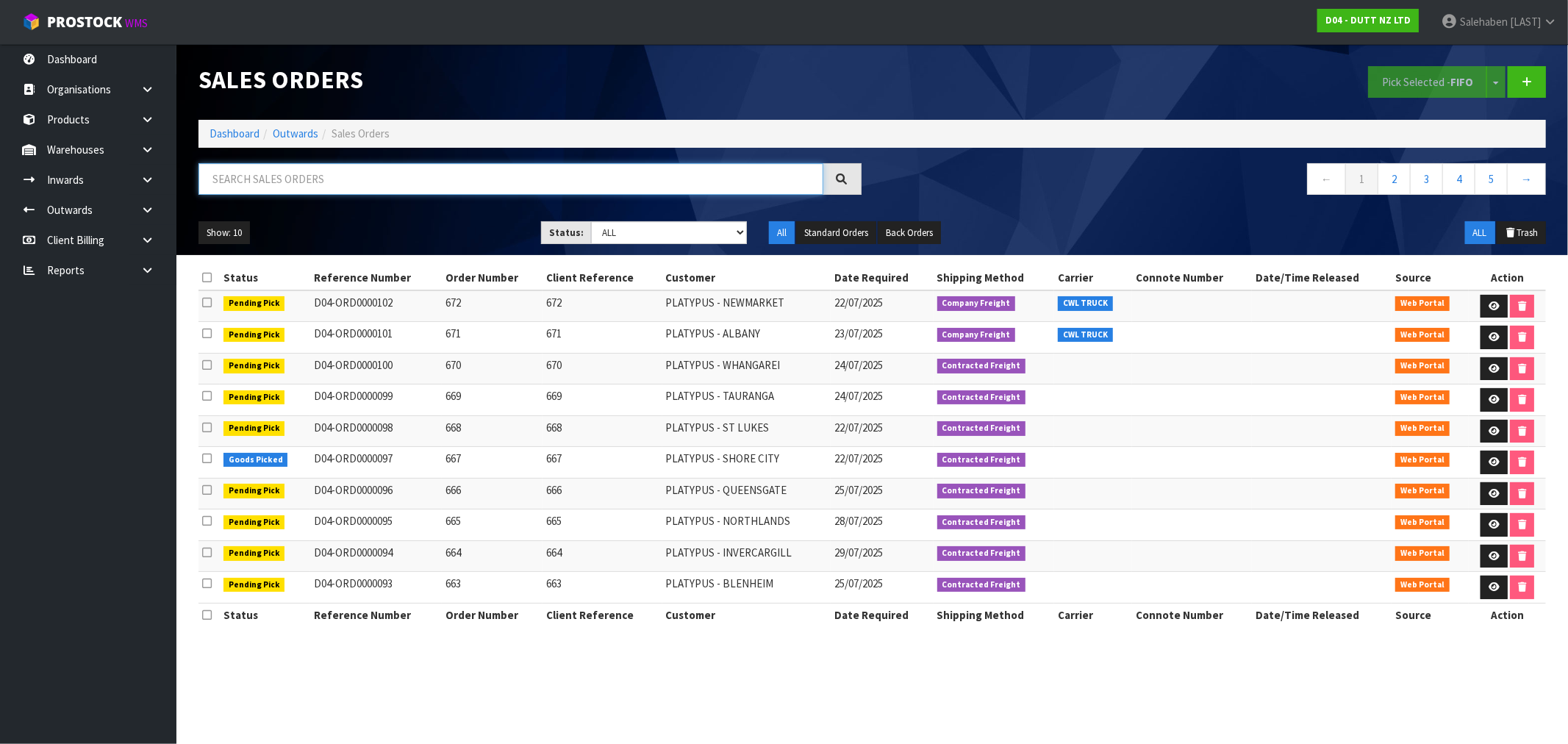 drag, startPoint x: 317, startPoint y: 170, endPoint x: 316, endPoint y: 177, distance: 7.071068 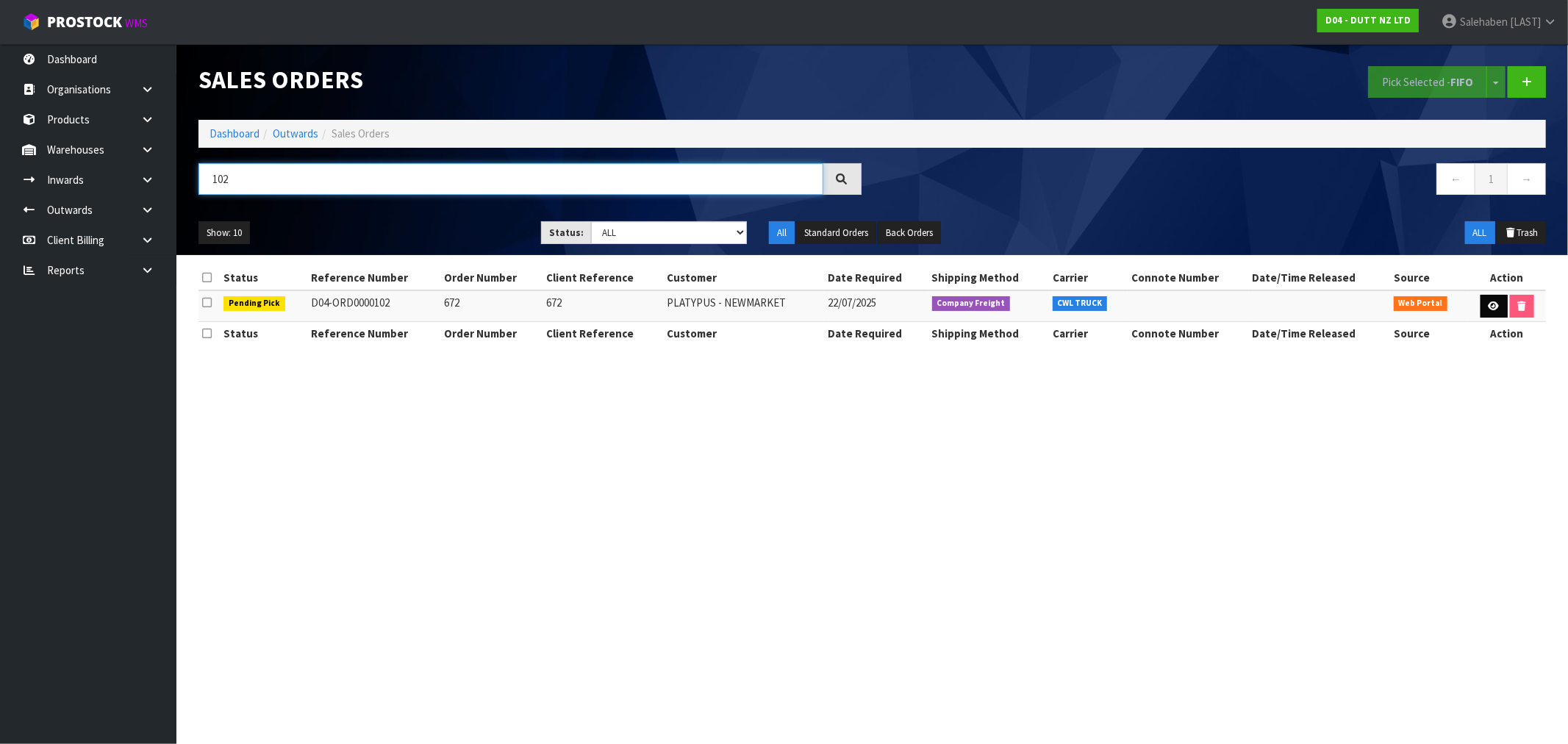 type on "102" 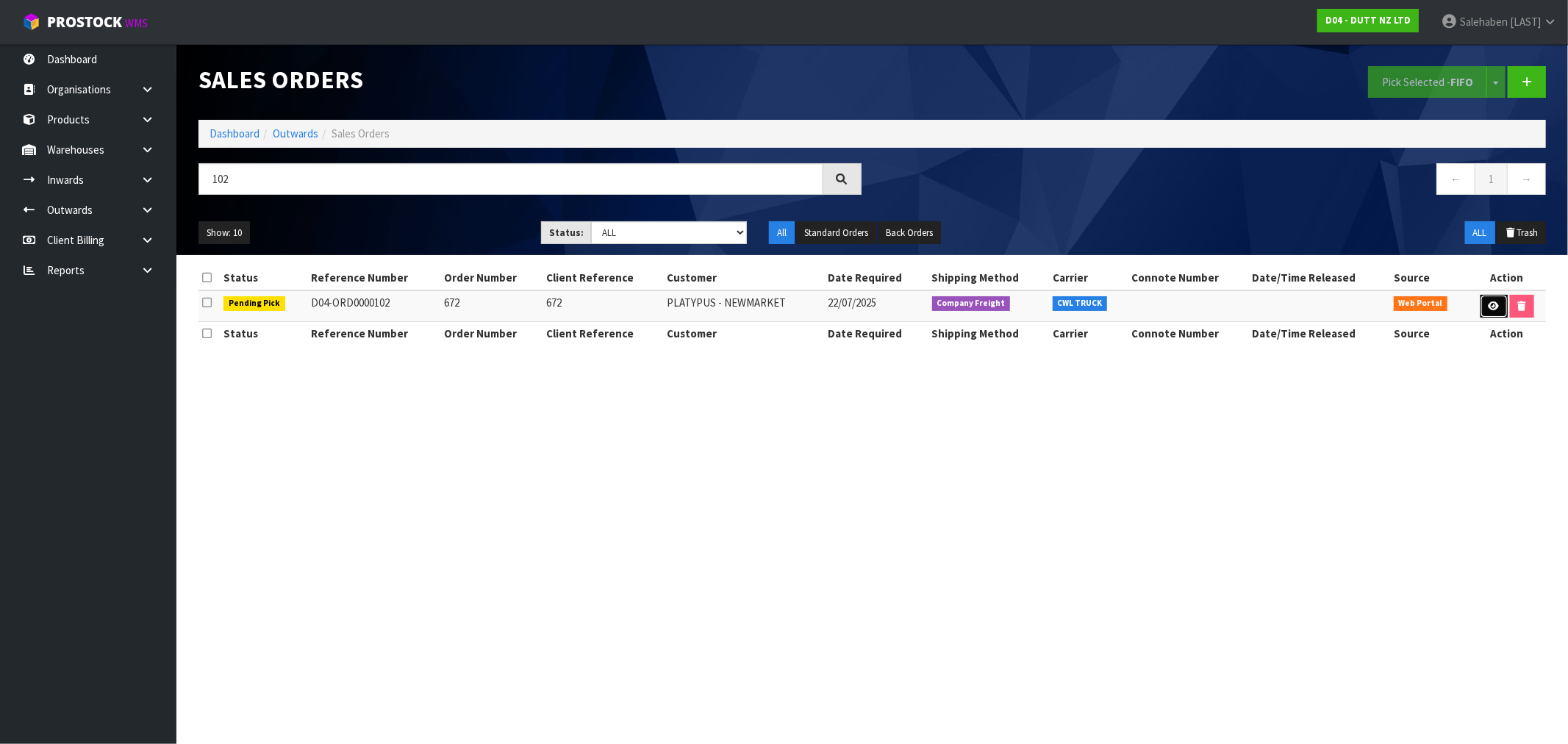 click at bounding box center (1494, 306) 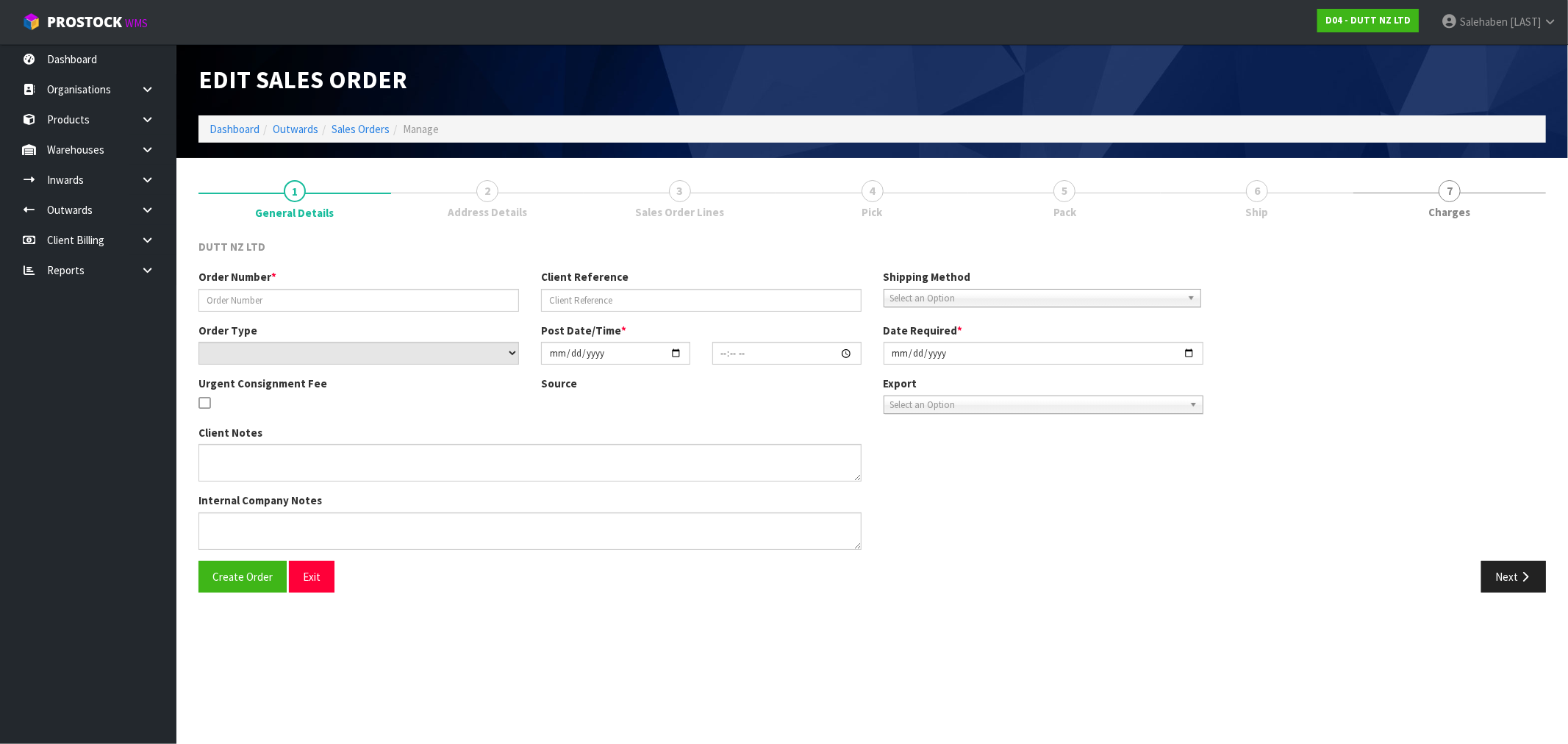 type on "672" 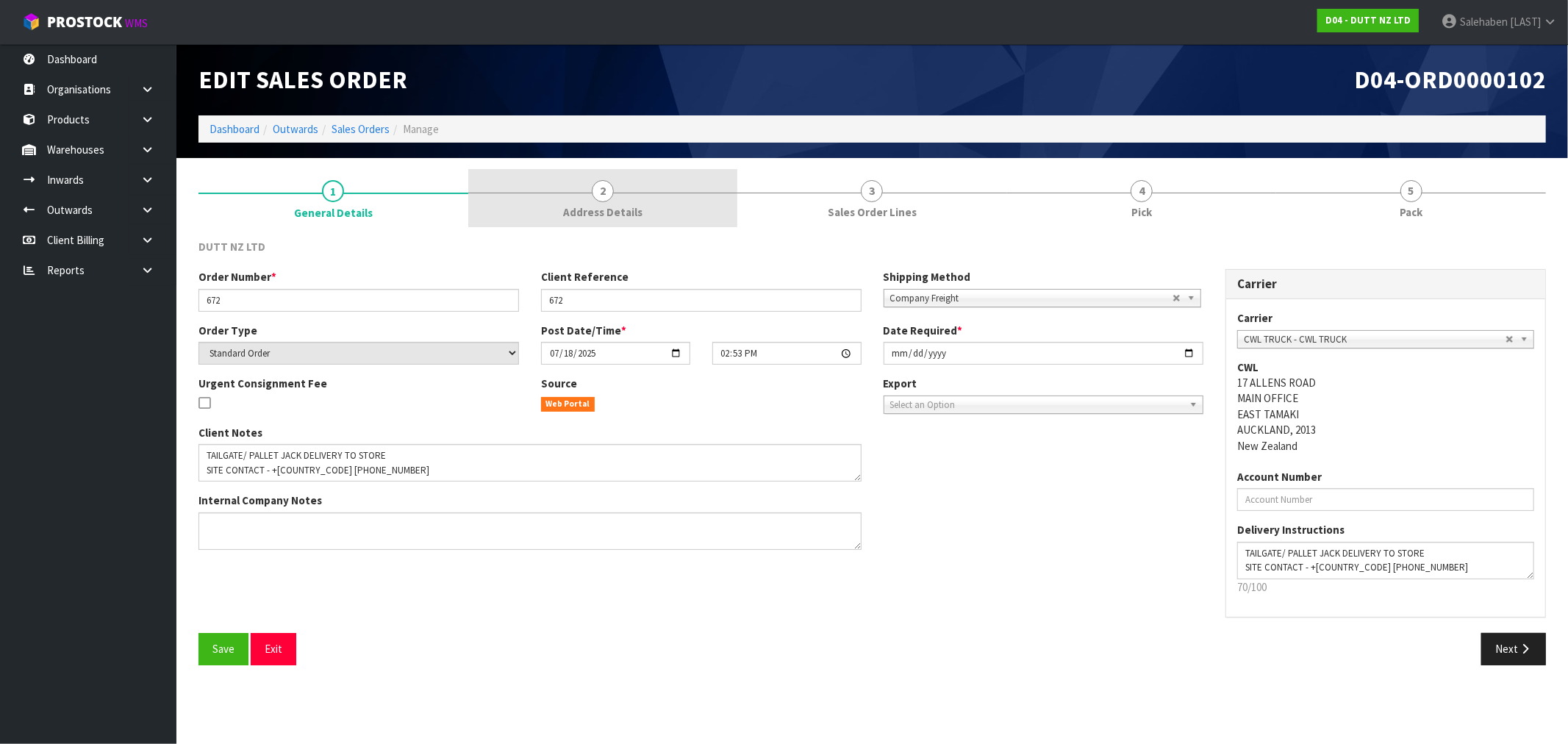 click on "Address Details" at bounding box center [603, 212] 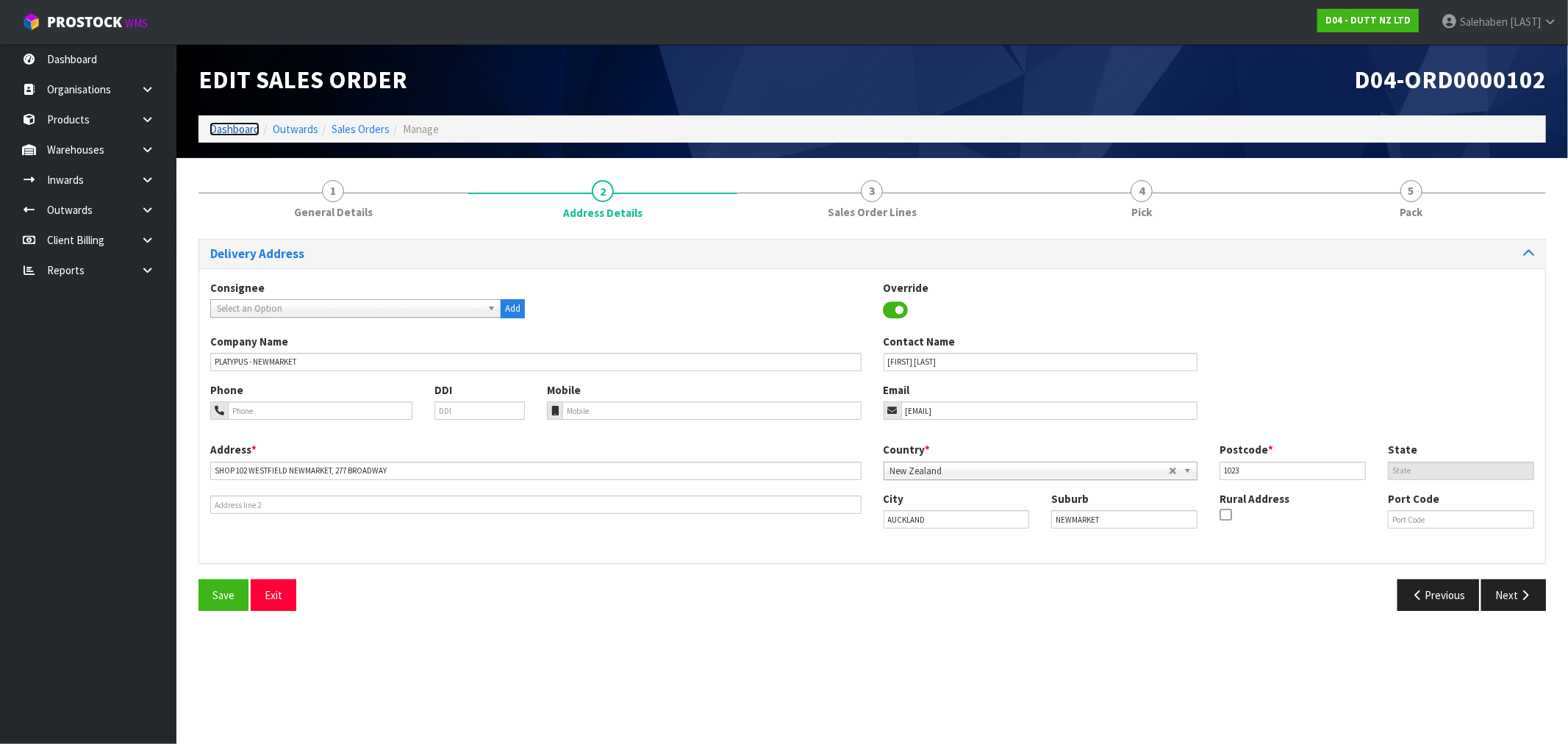 click on "Dashboard" at bounding box center [235, 129] 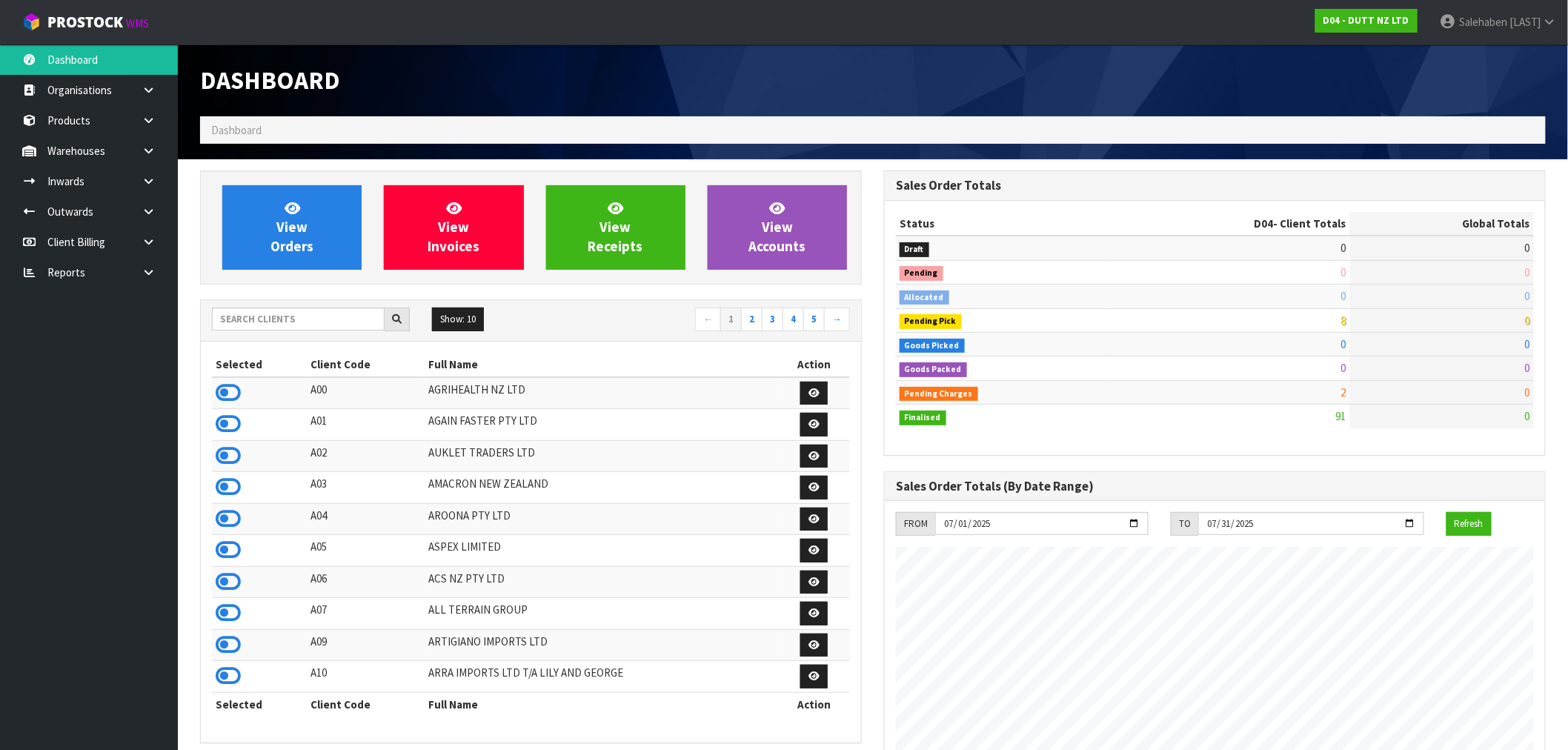 scroll, scrollTop: 740176, scrollLeft: 740336, axis: both 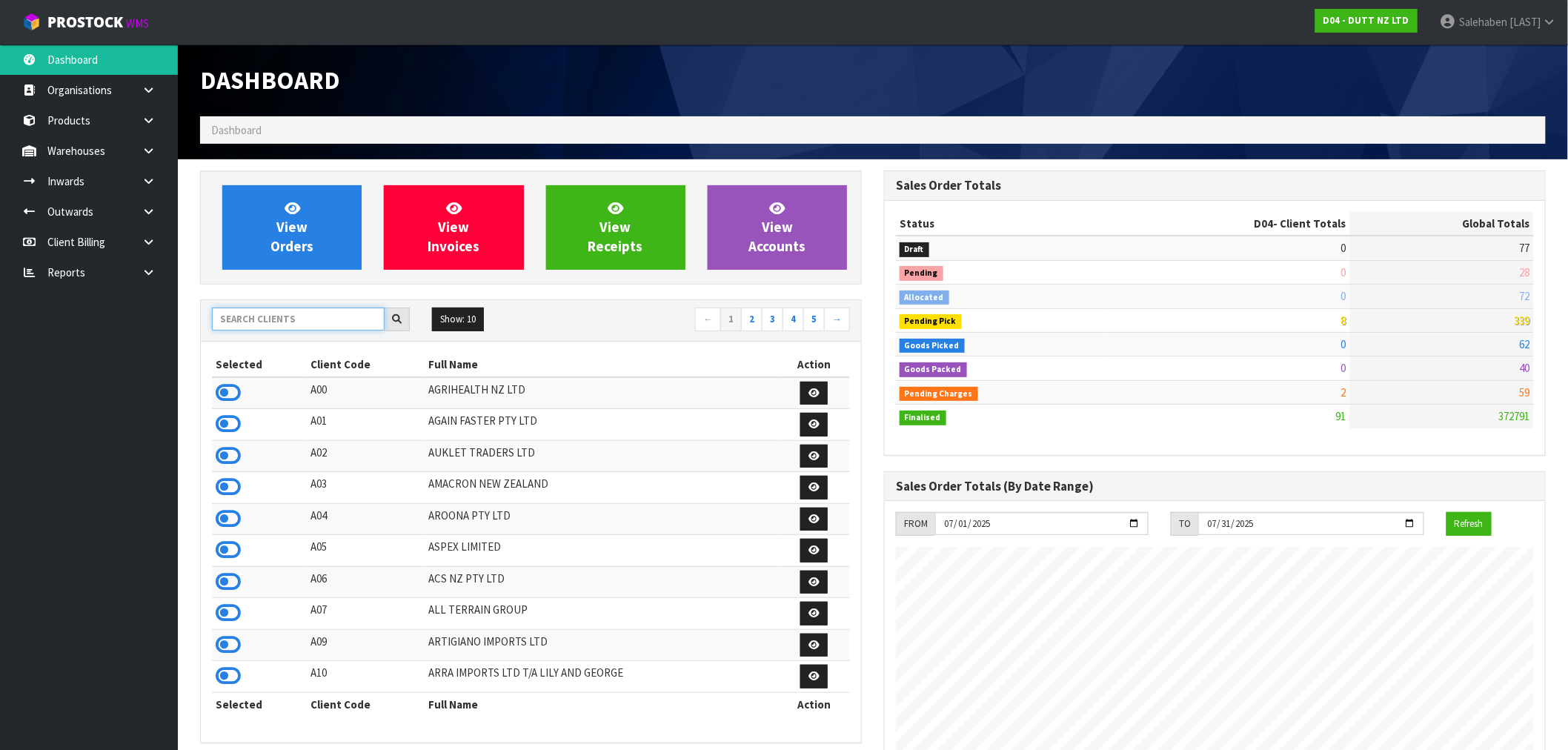 click at bounding box center (298, 319) 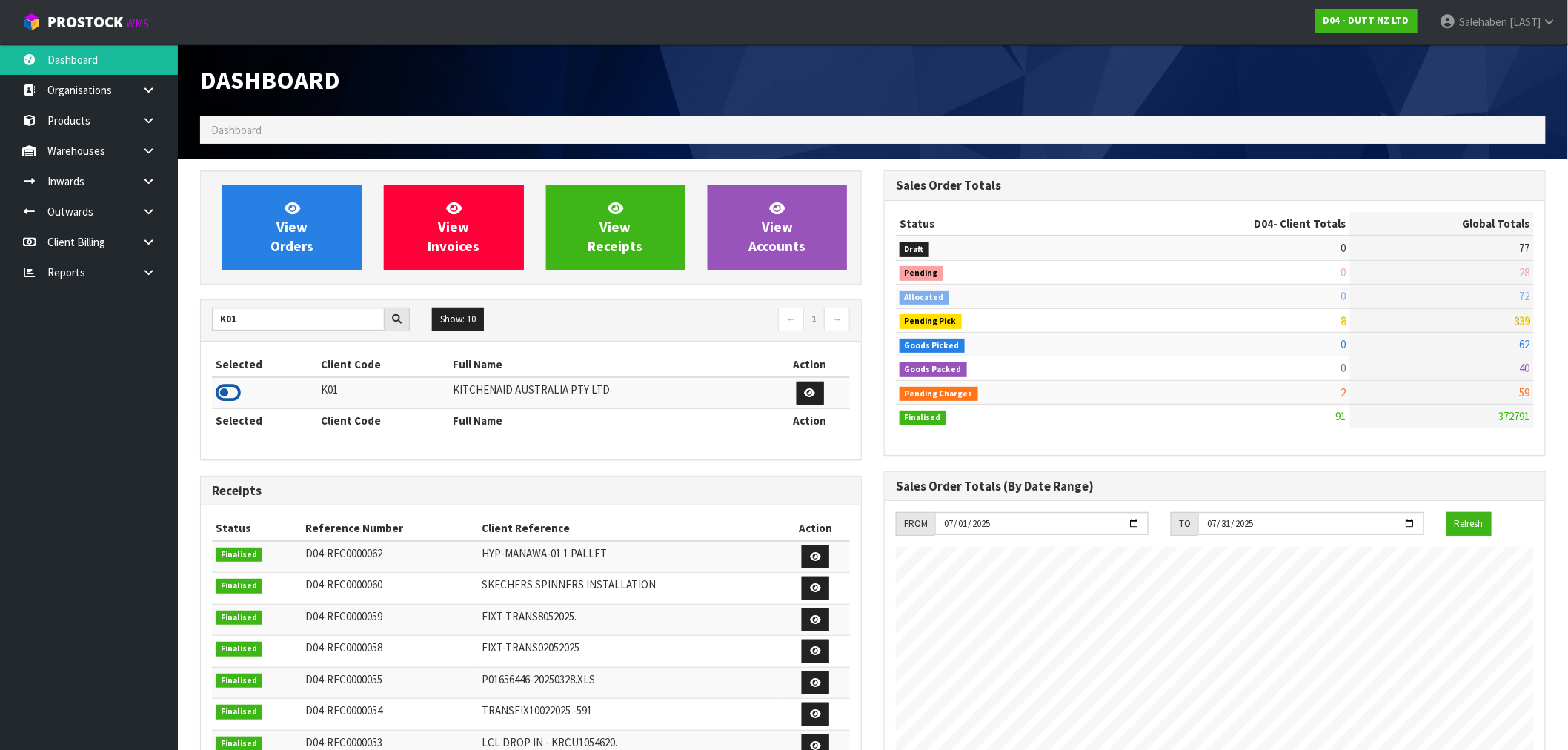 click at bounding box center (228, 393) 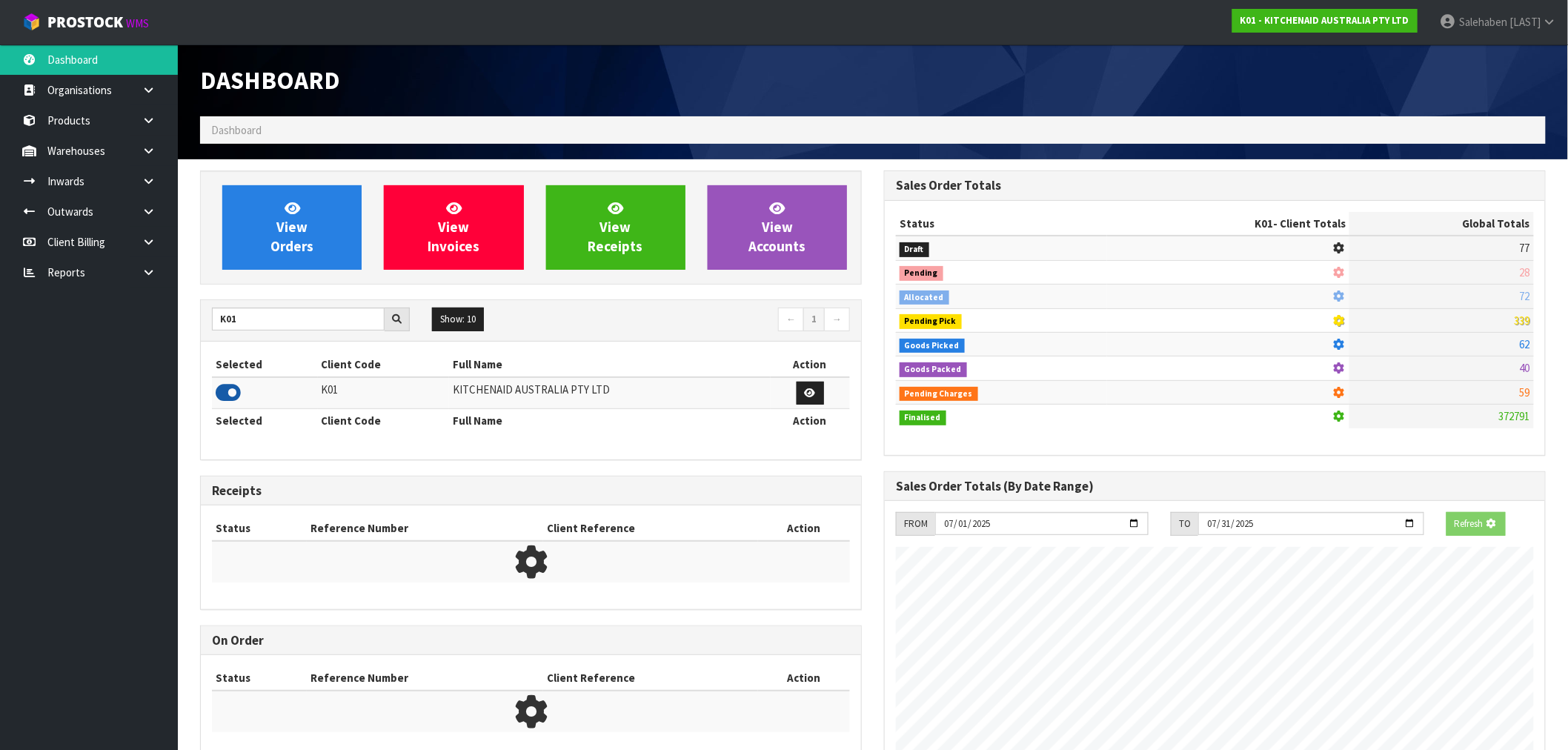 scroll, scrollTop: 924, scrollLeft: 684, axis: both 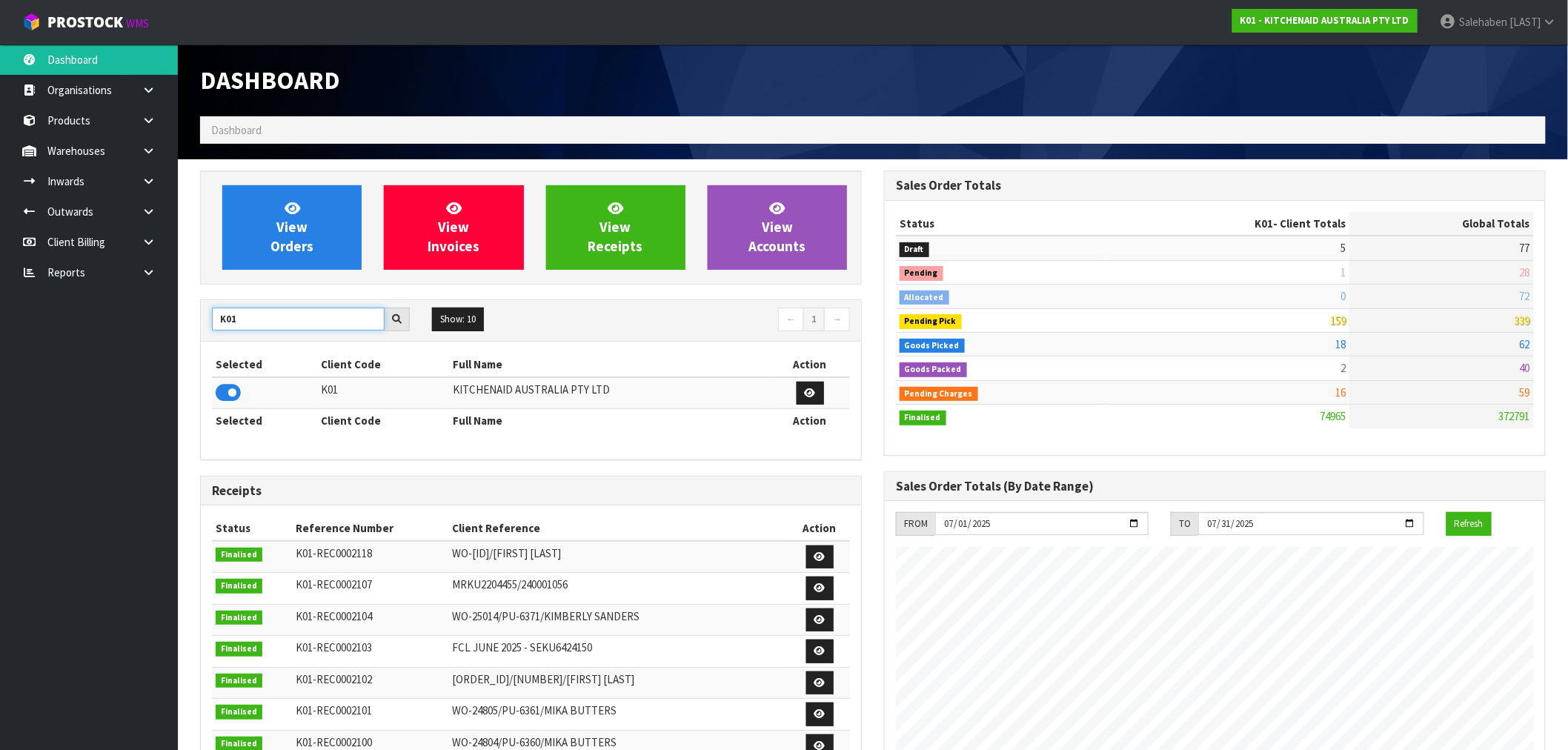 drag, startPoint x: 241, startPoint y: 313, endPoint x: 193, endPoint y: 338, distance: 54.12024 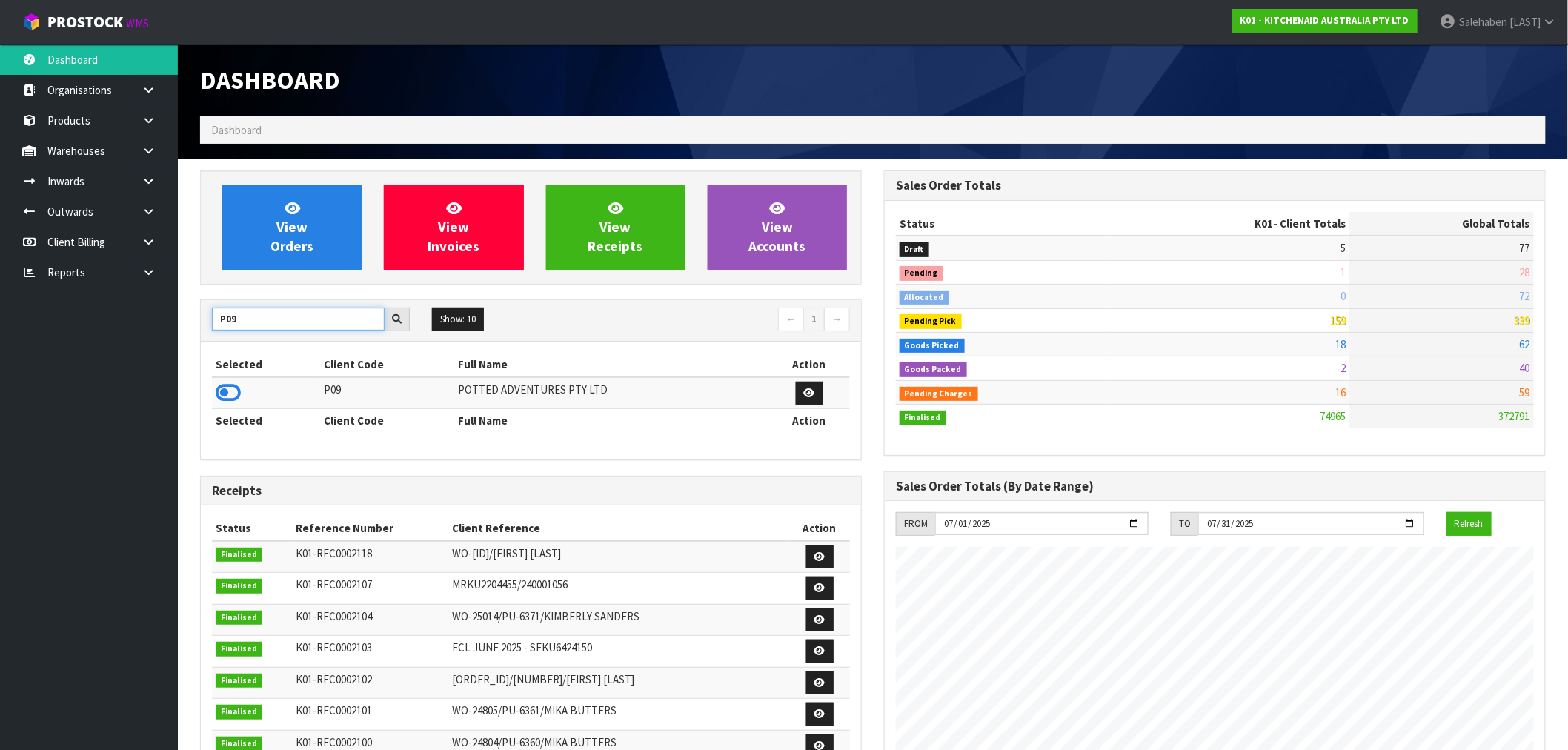 type on "P09" 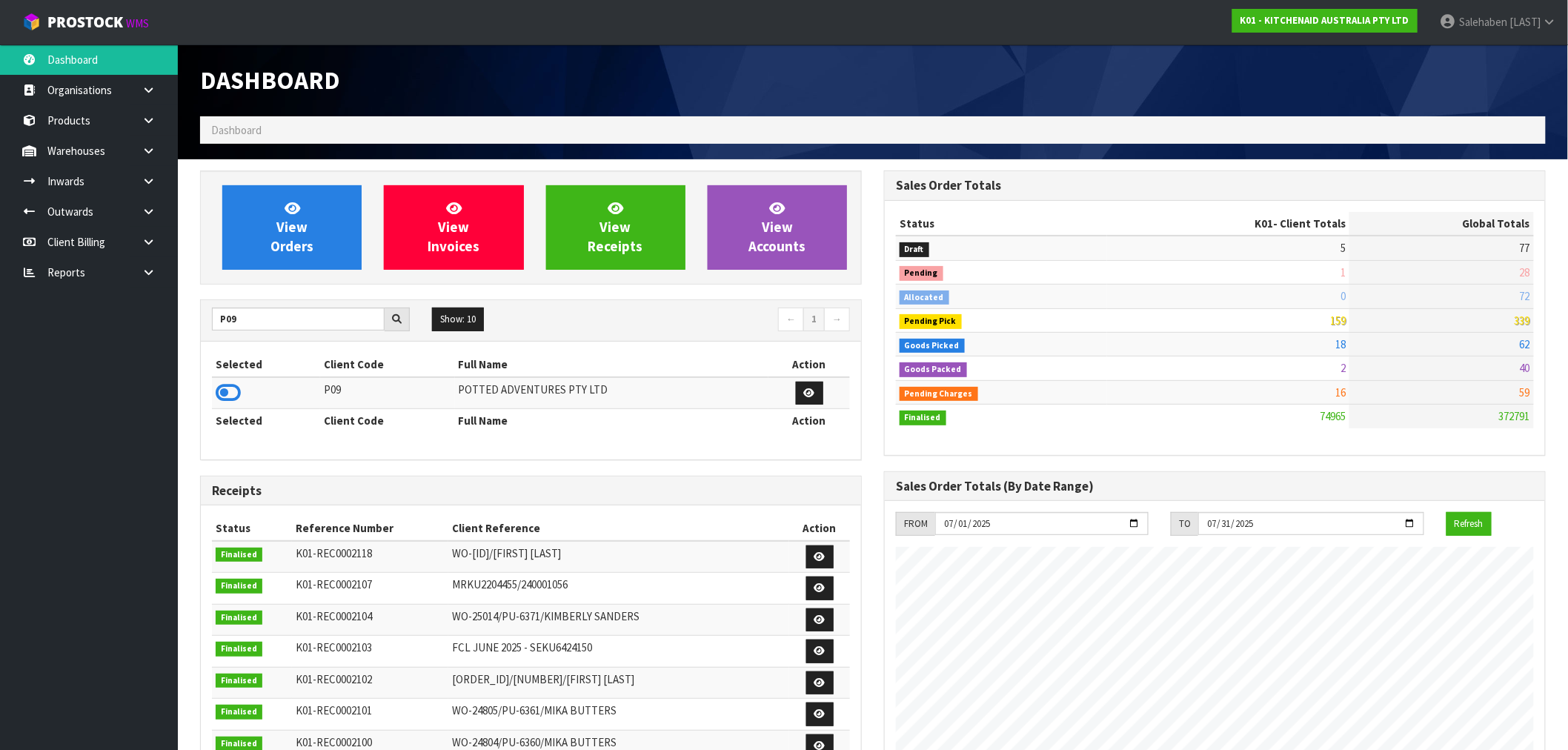 click at bounding box center [228, 393] 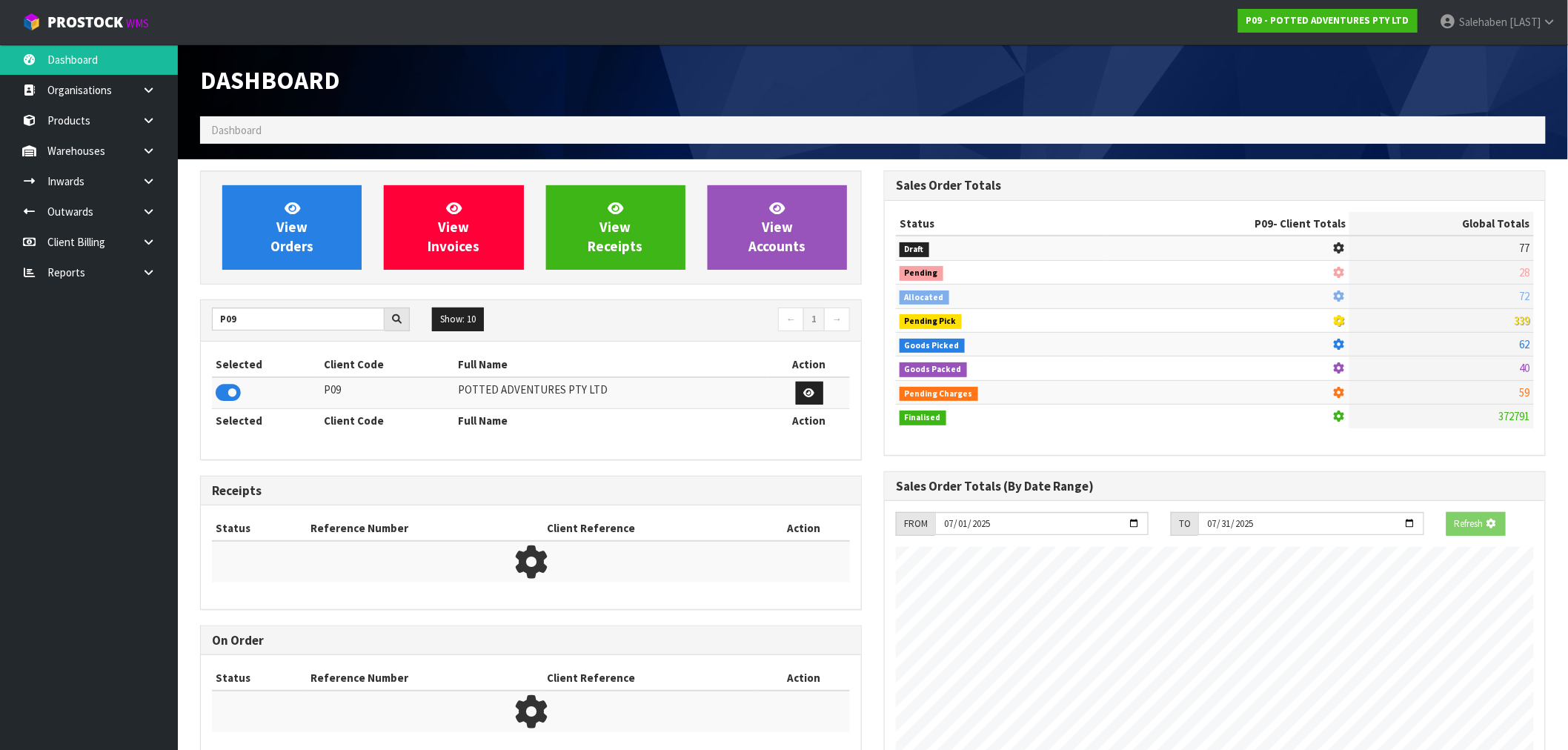 scroll, scrollTop: 924, scrollLeft: 684, axis: both 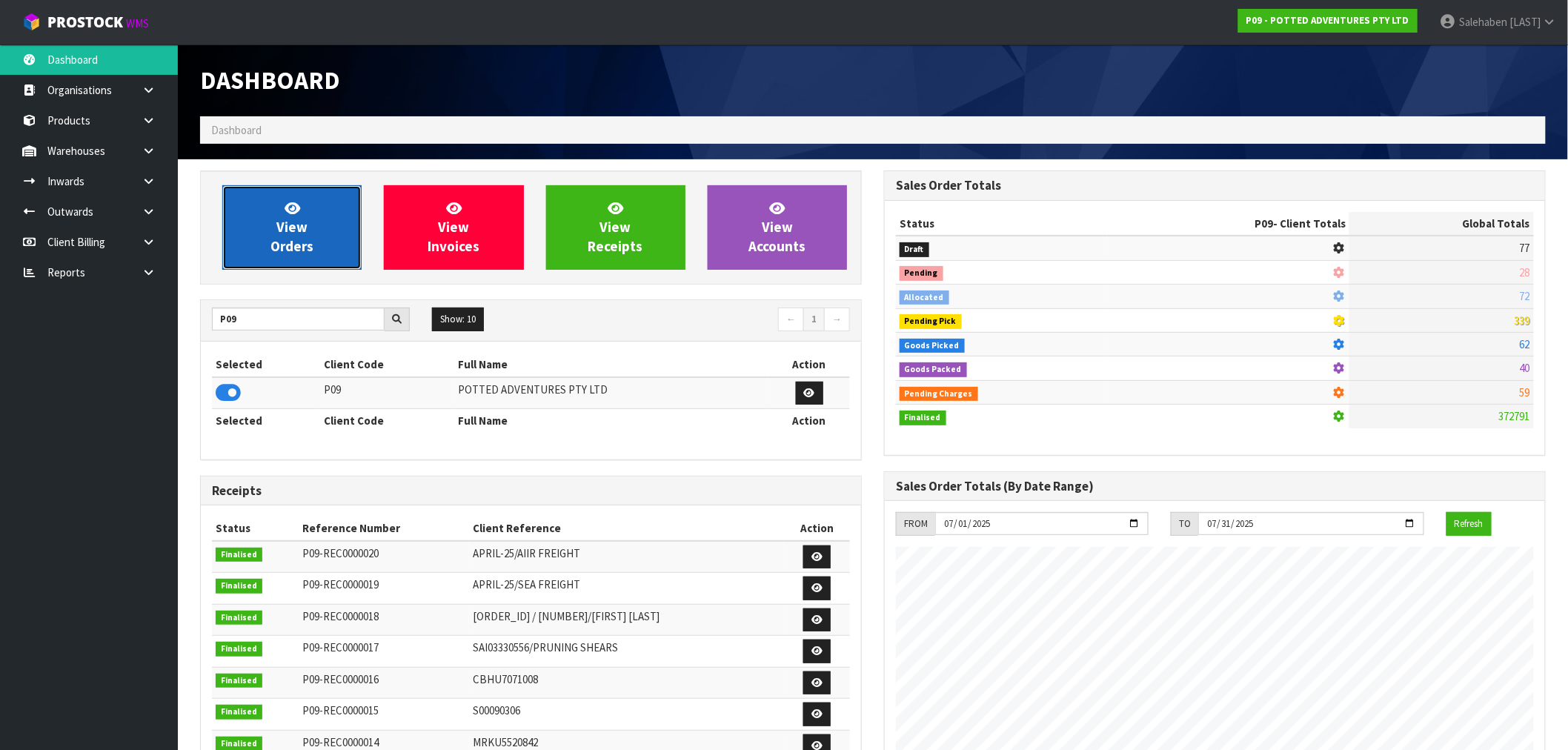 click on "View
Orders" at bounding box center [292, 227] 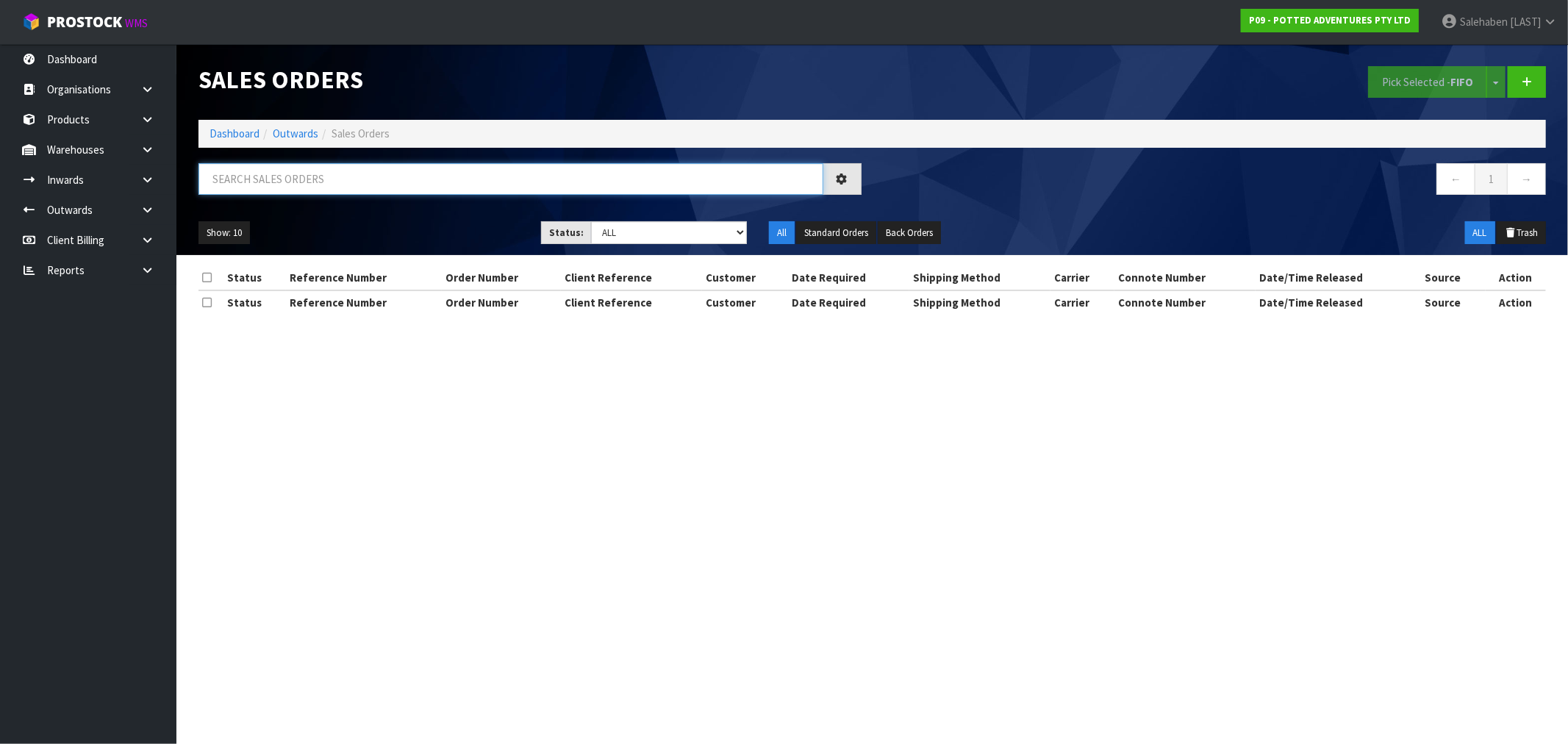 click at bounding box center (511, 179) 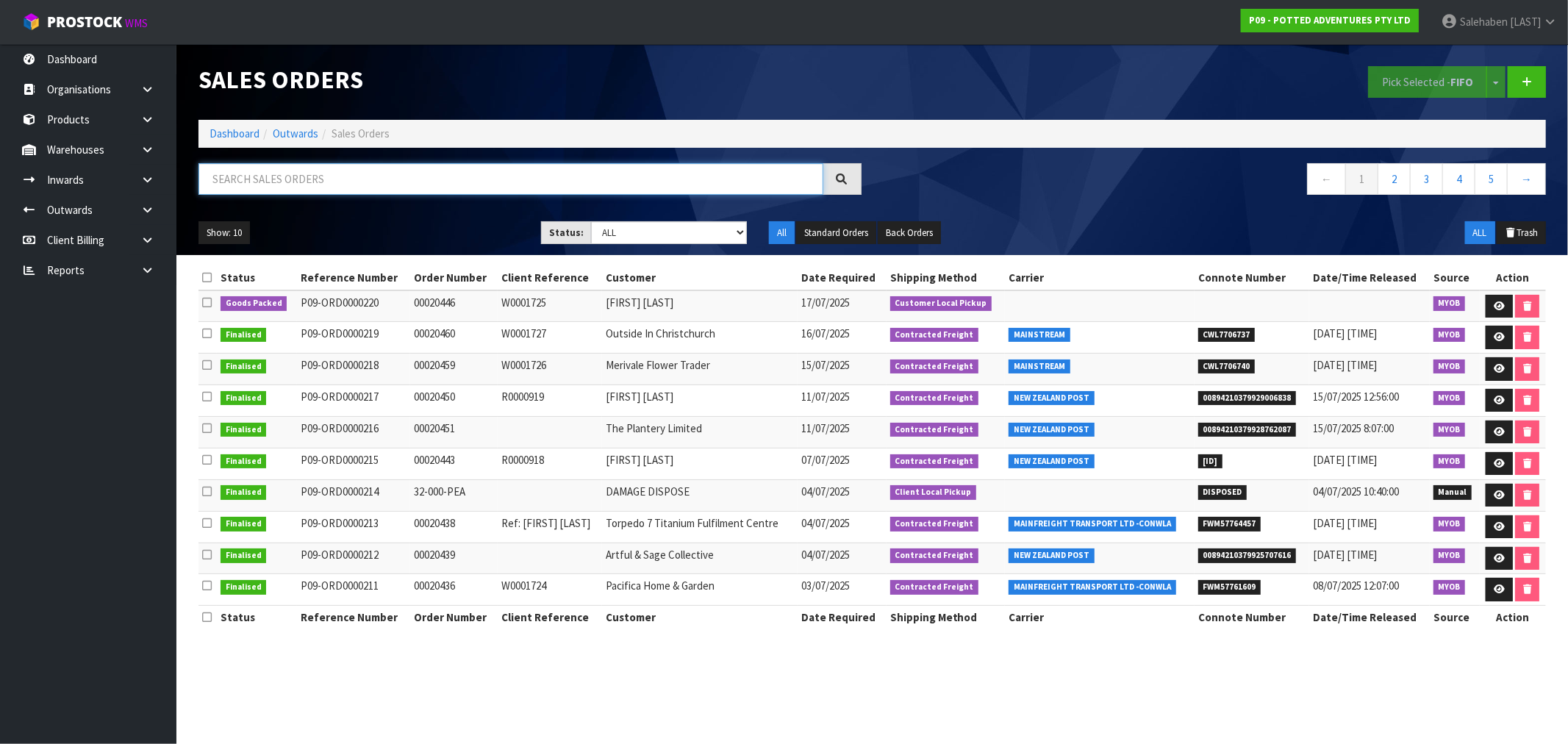 paste on "FWM57789343" 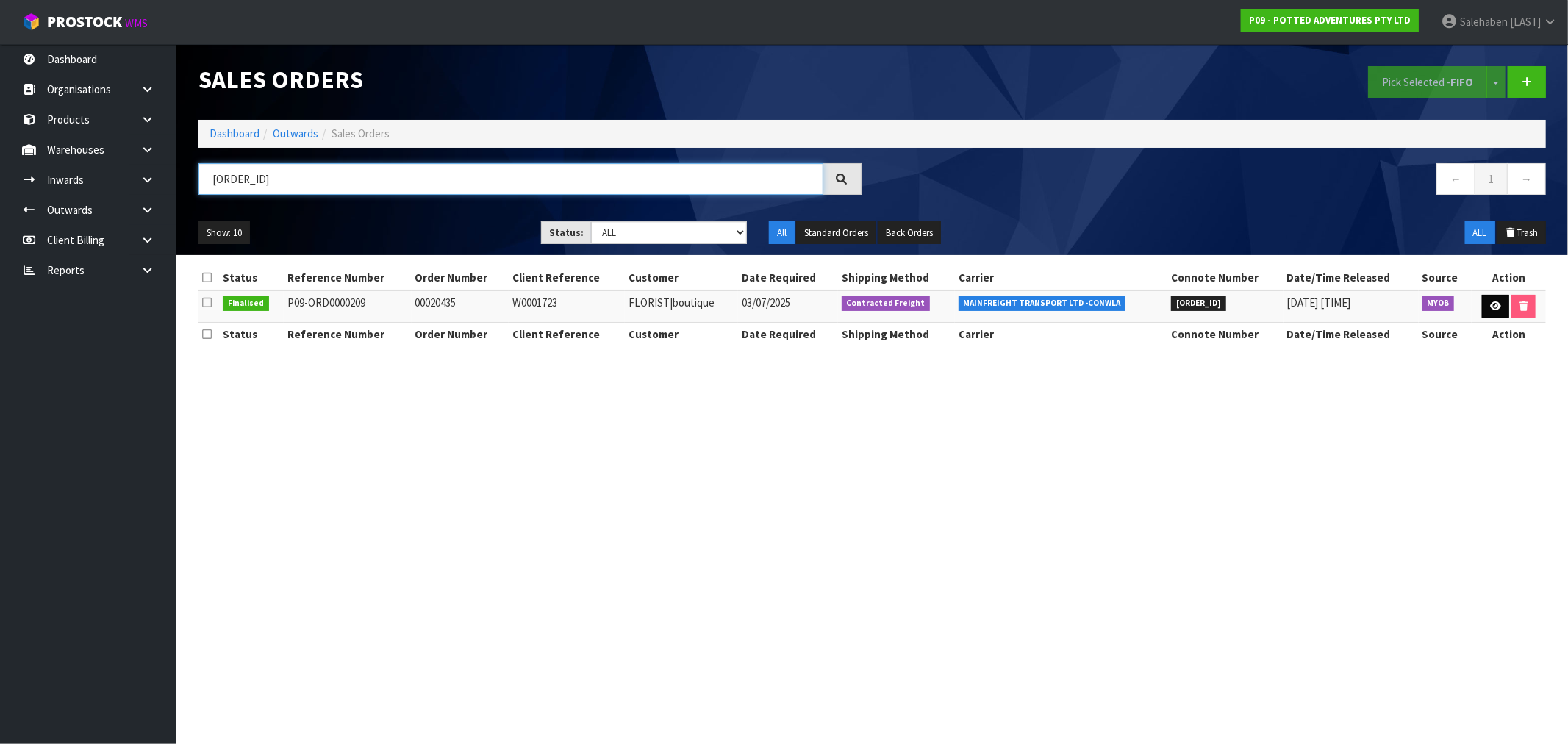 type on "FWM57789343" 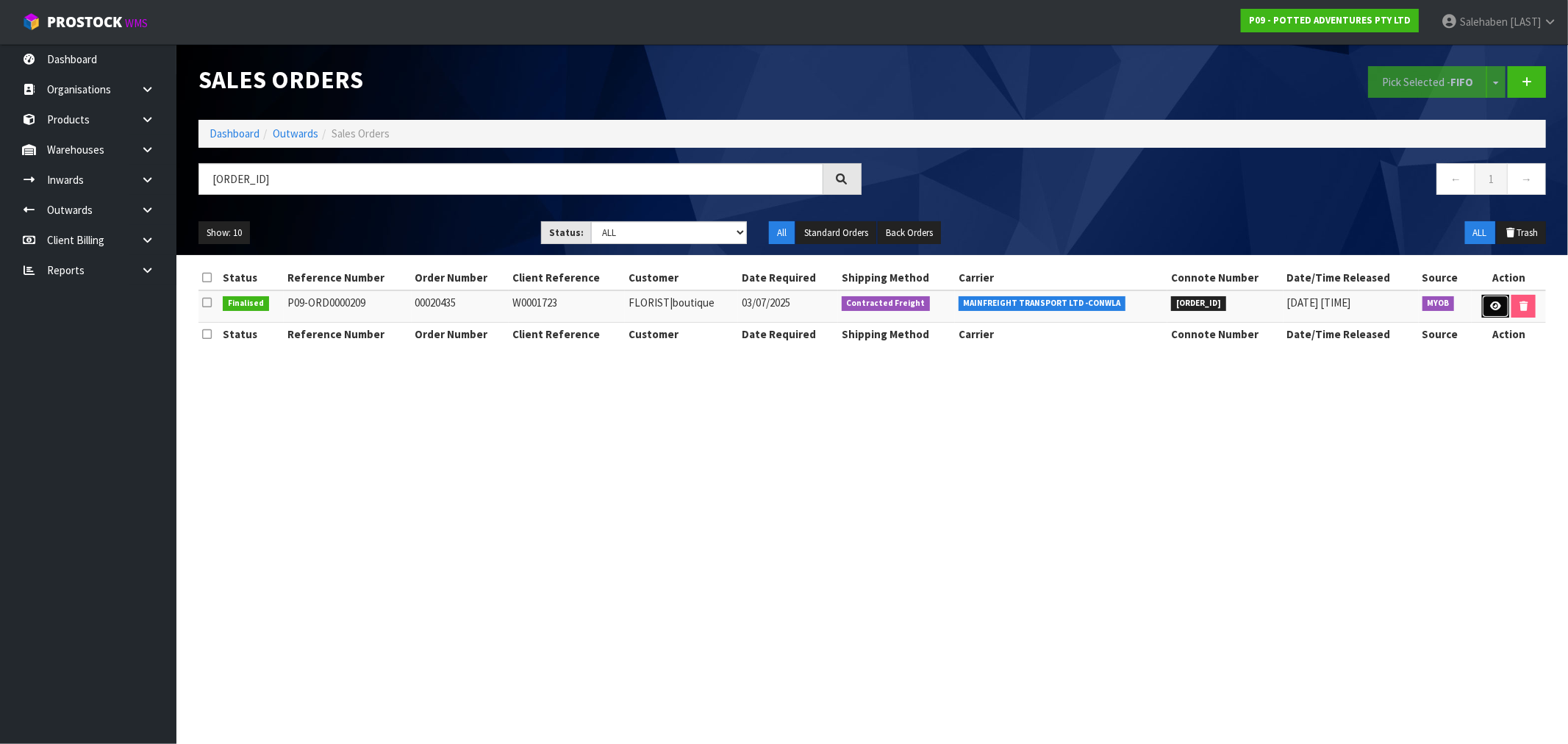 click at bounding box center (1495, 307) 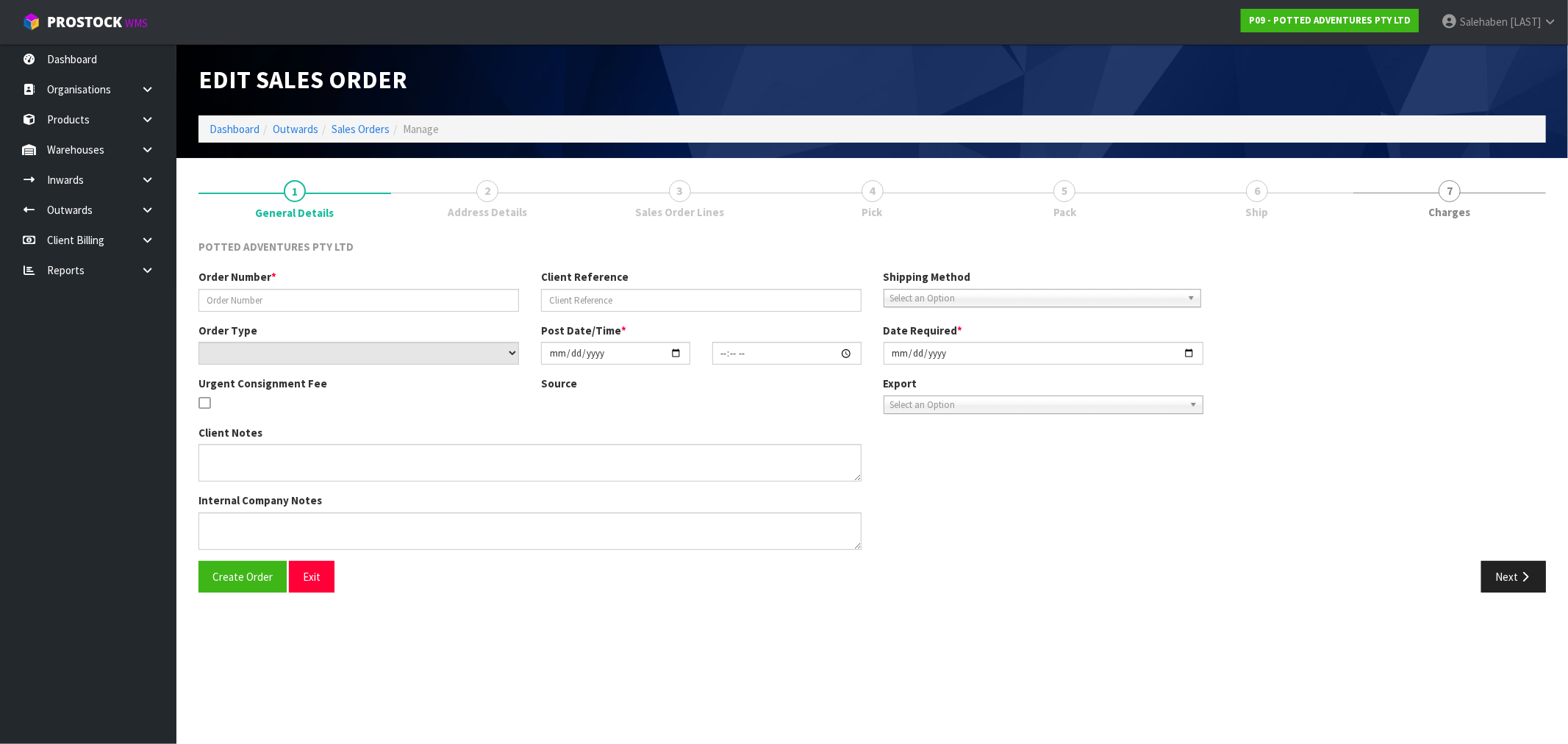 type on "00020435" 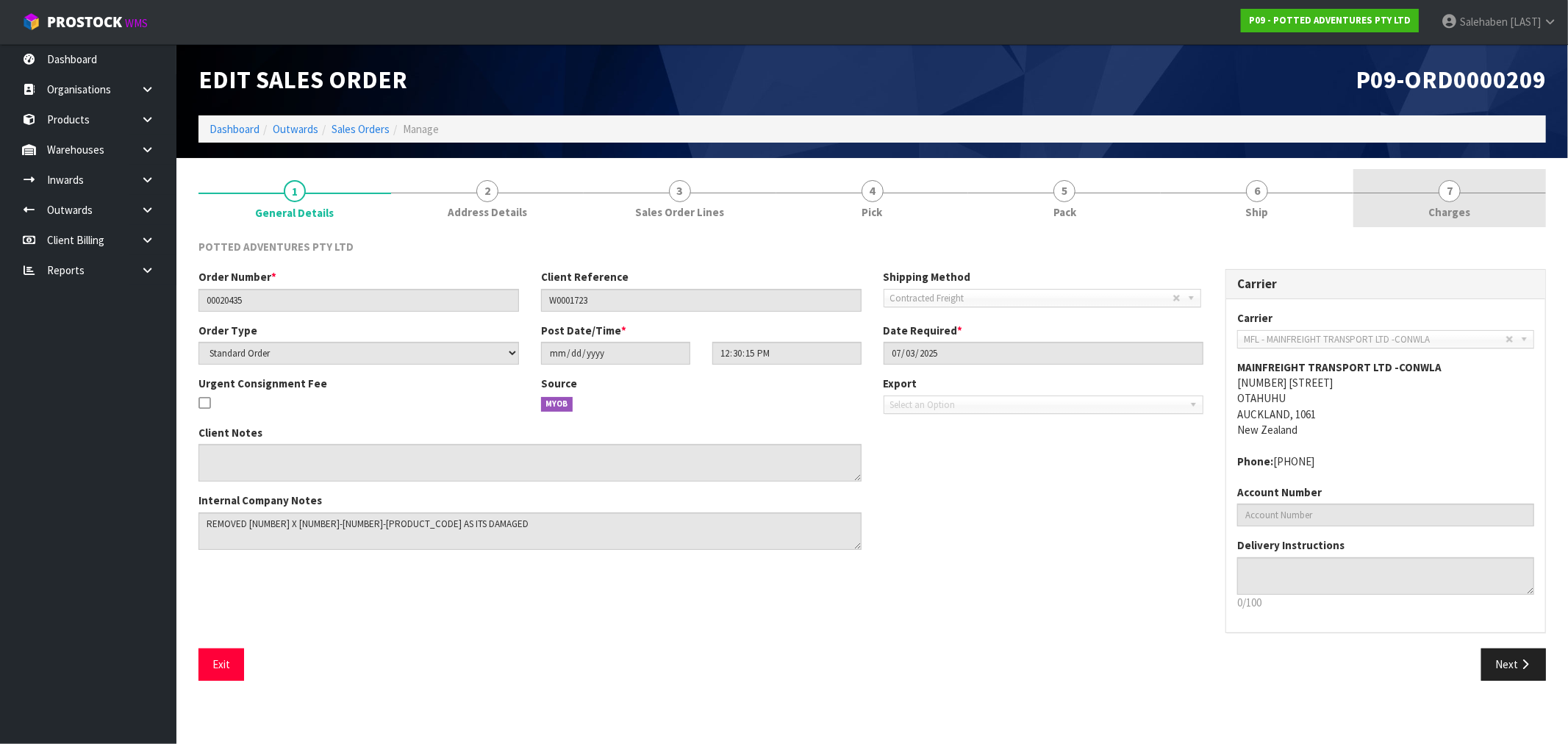 click on "Charges" at bounding box center [1450, 212] 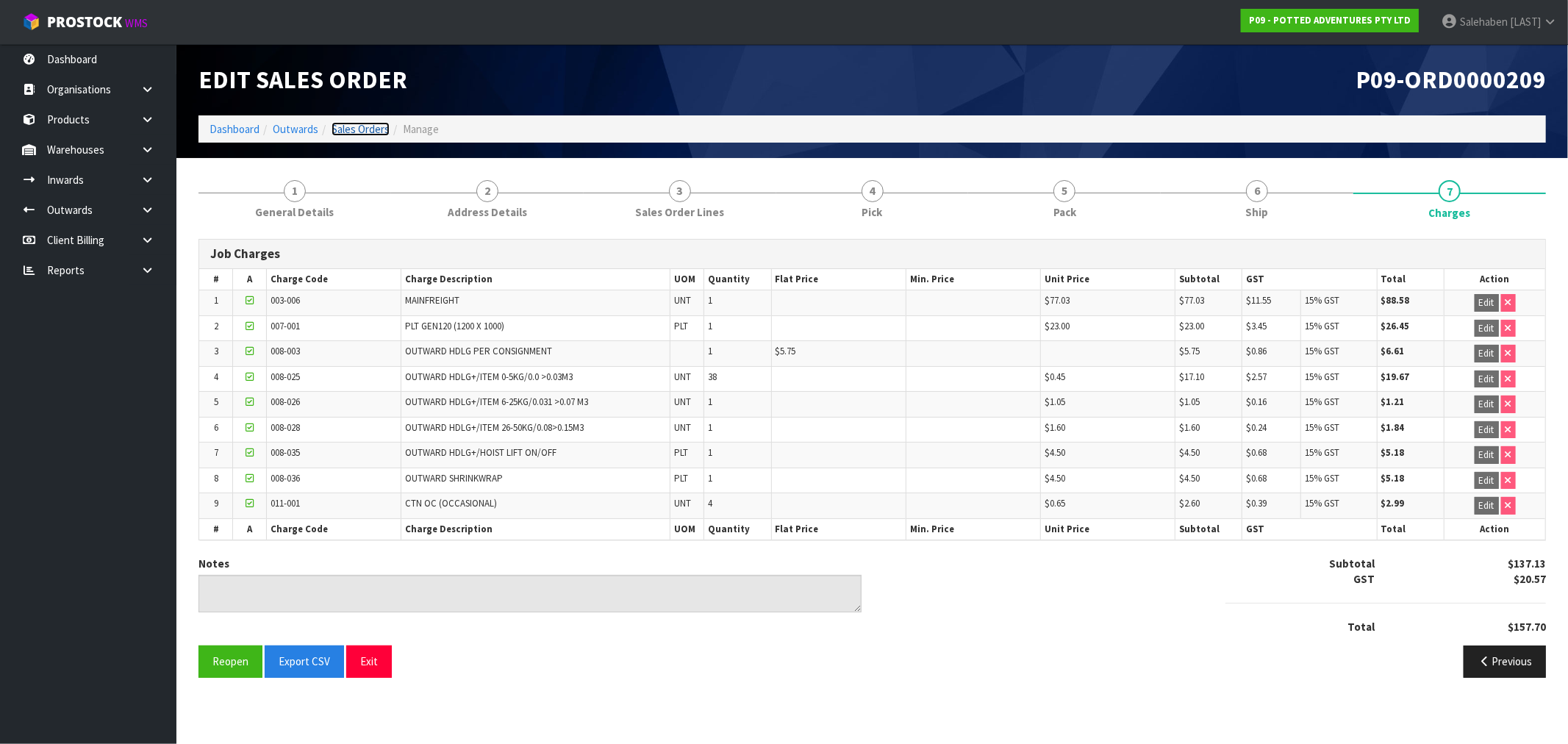 click on "Sales Orders" at bounding box center [360, 129] 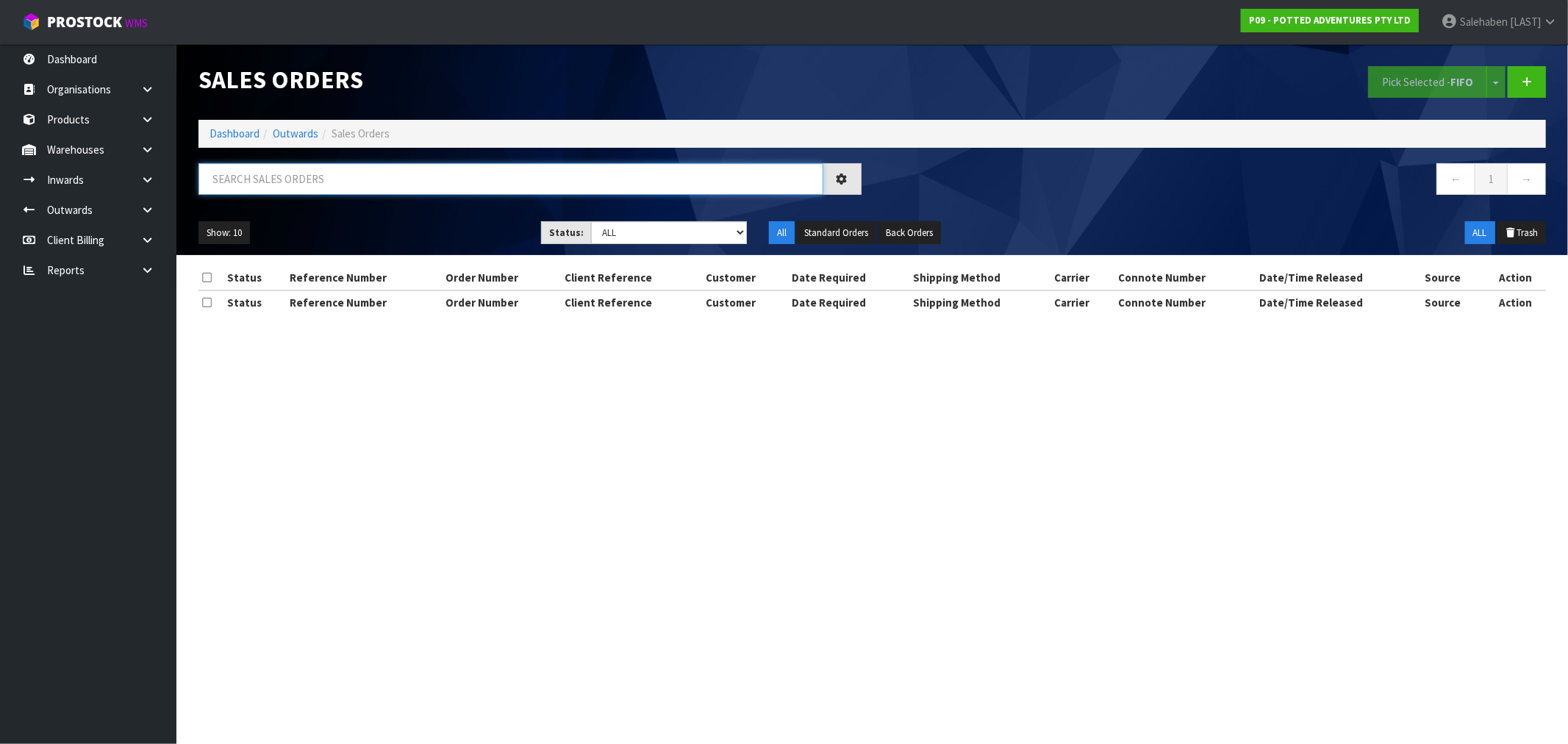 click at bounding box center (511, 179) 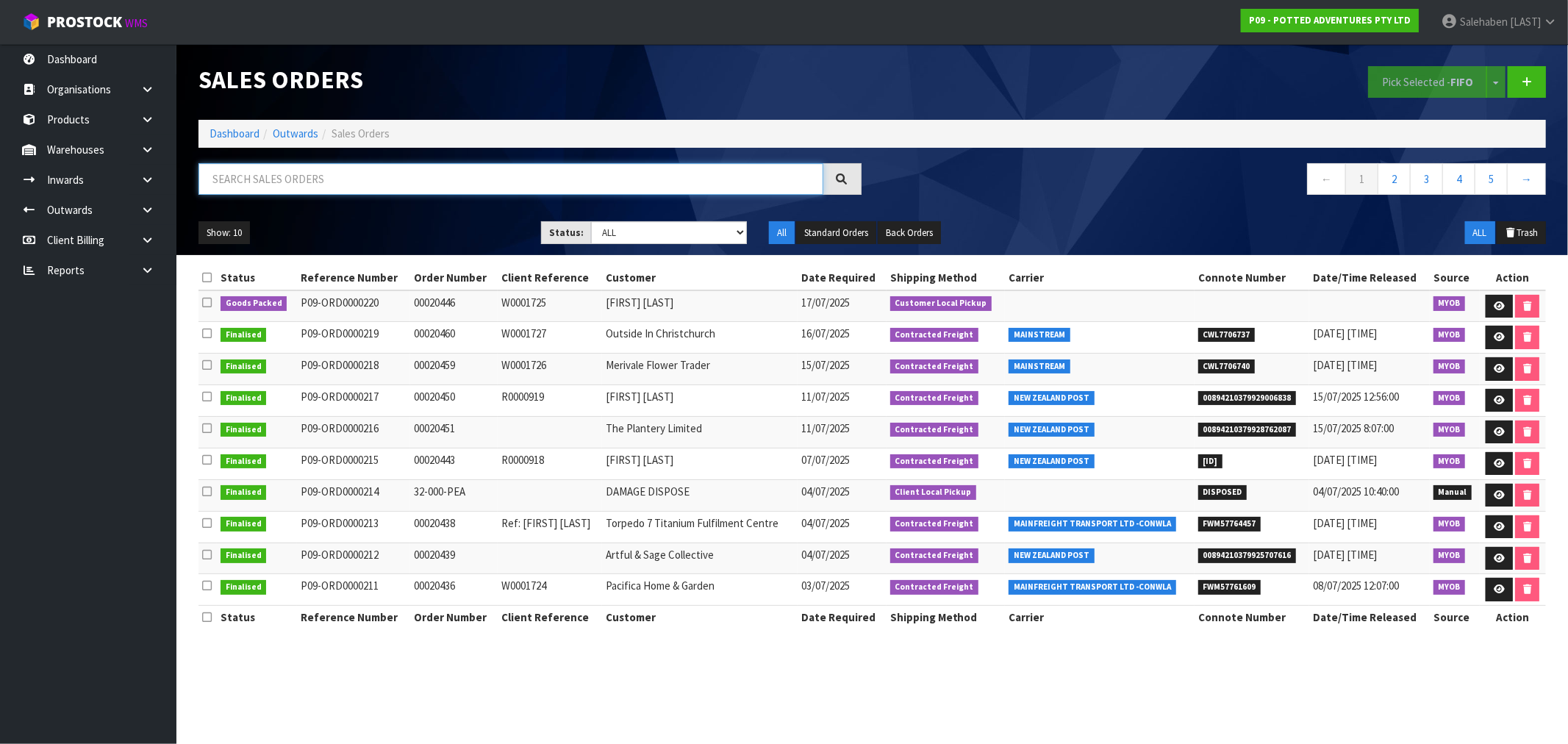 paste on "FWM57761609" 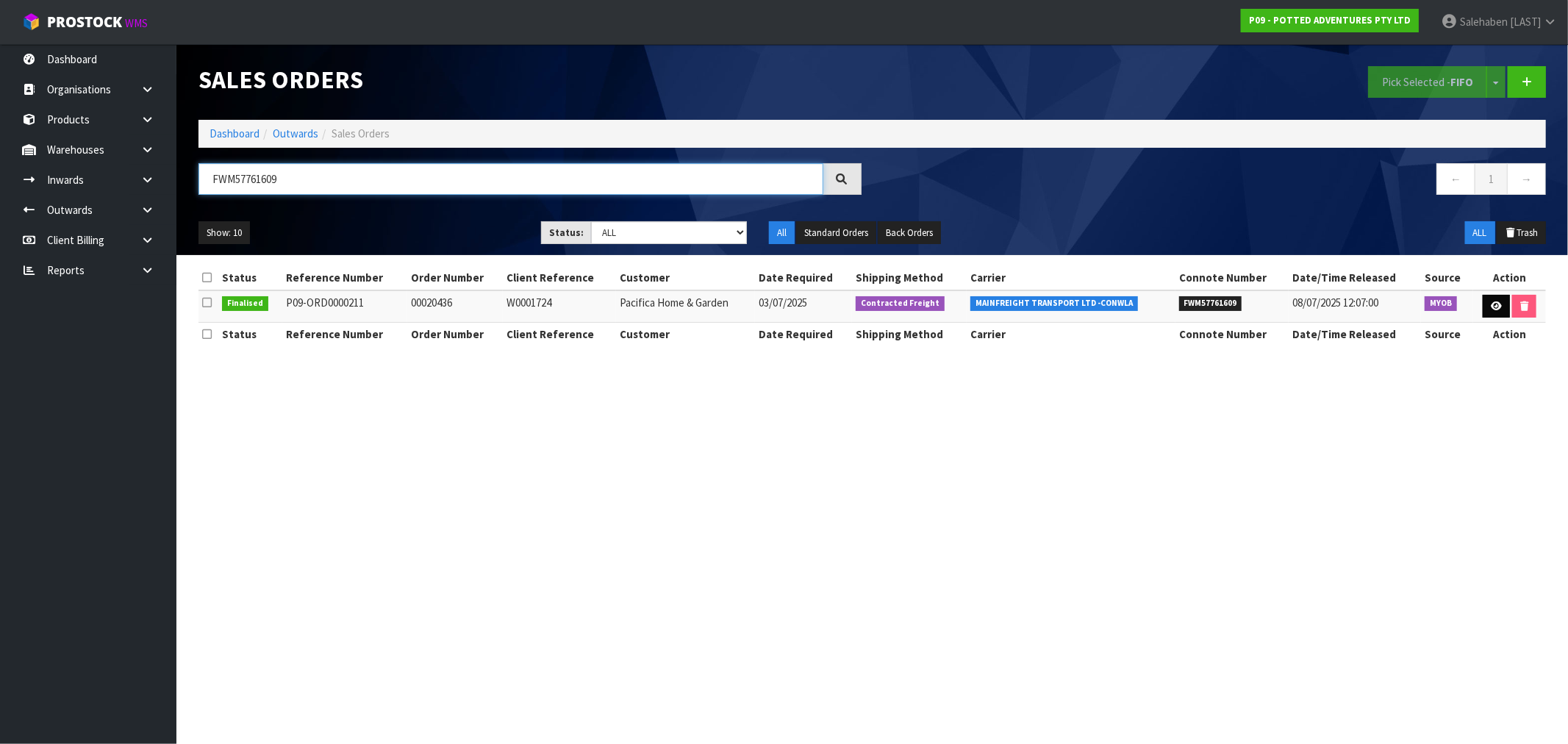 type on "FWM57761609" 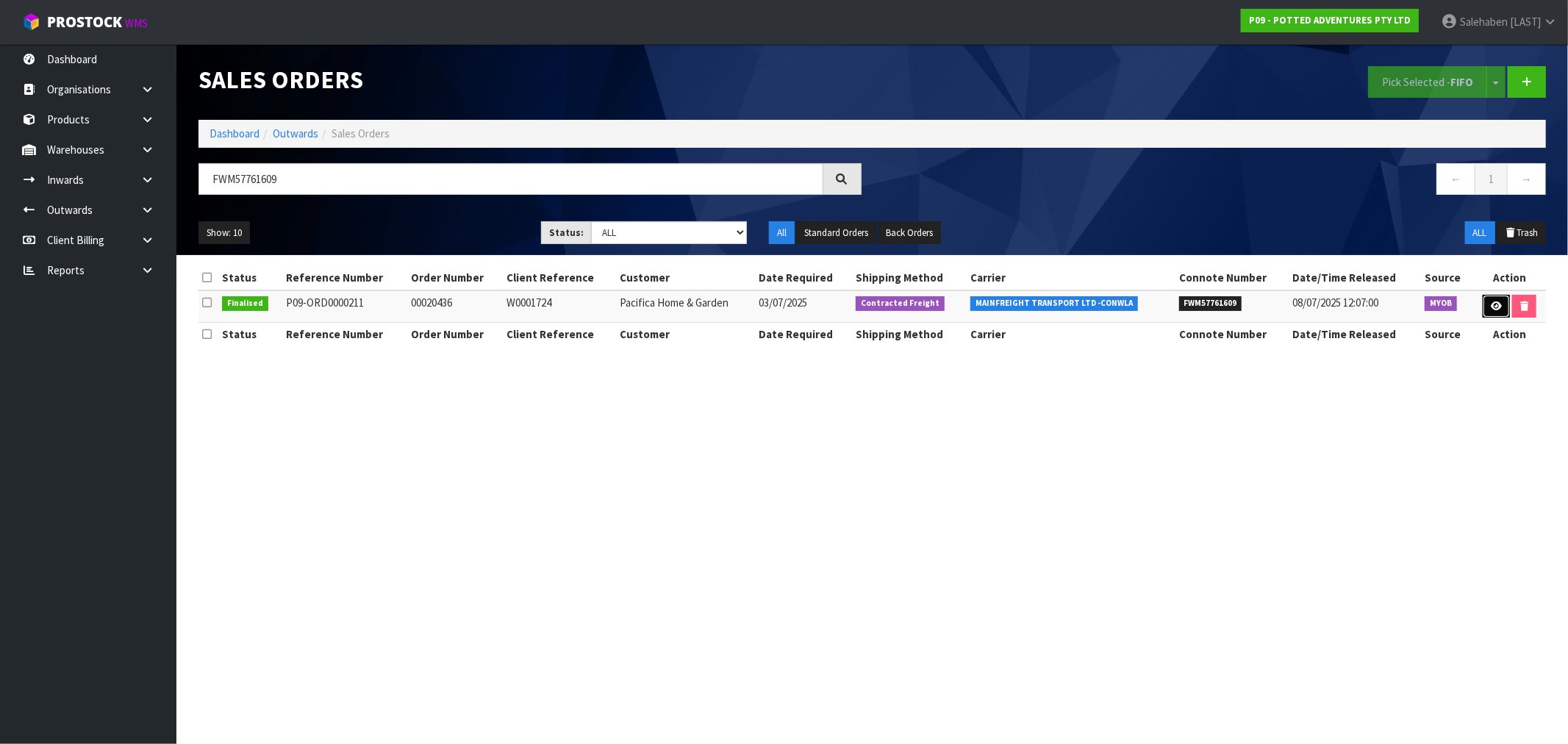 click at bounding box center (1496, 306) 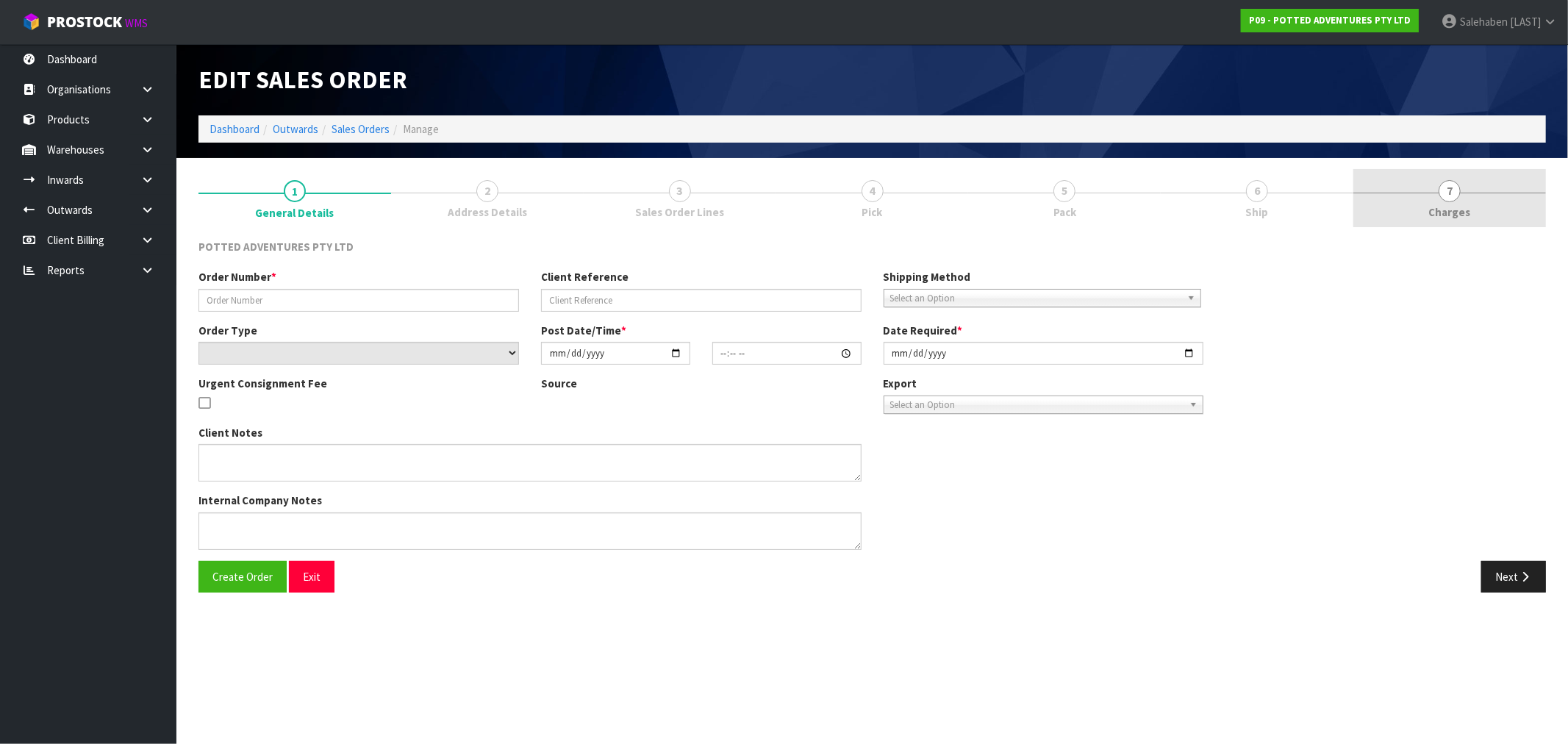 type on "00020436" 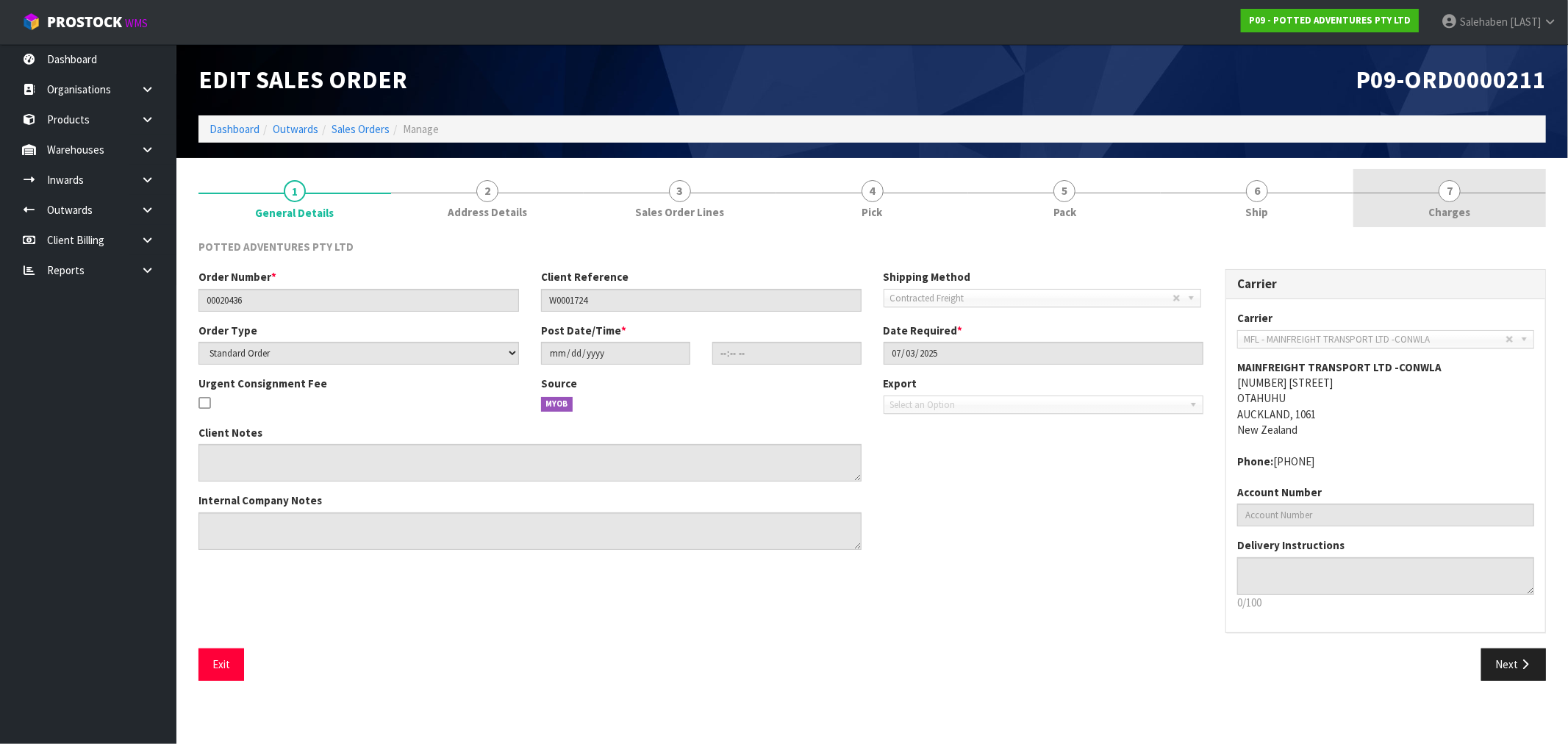 click on "Charges" at bounding box center [1450, 212] 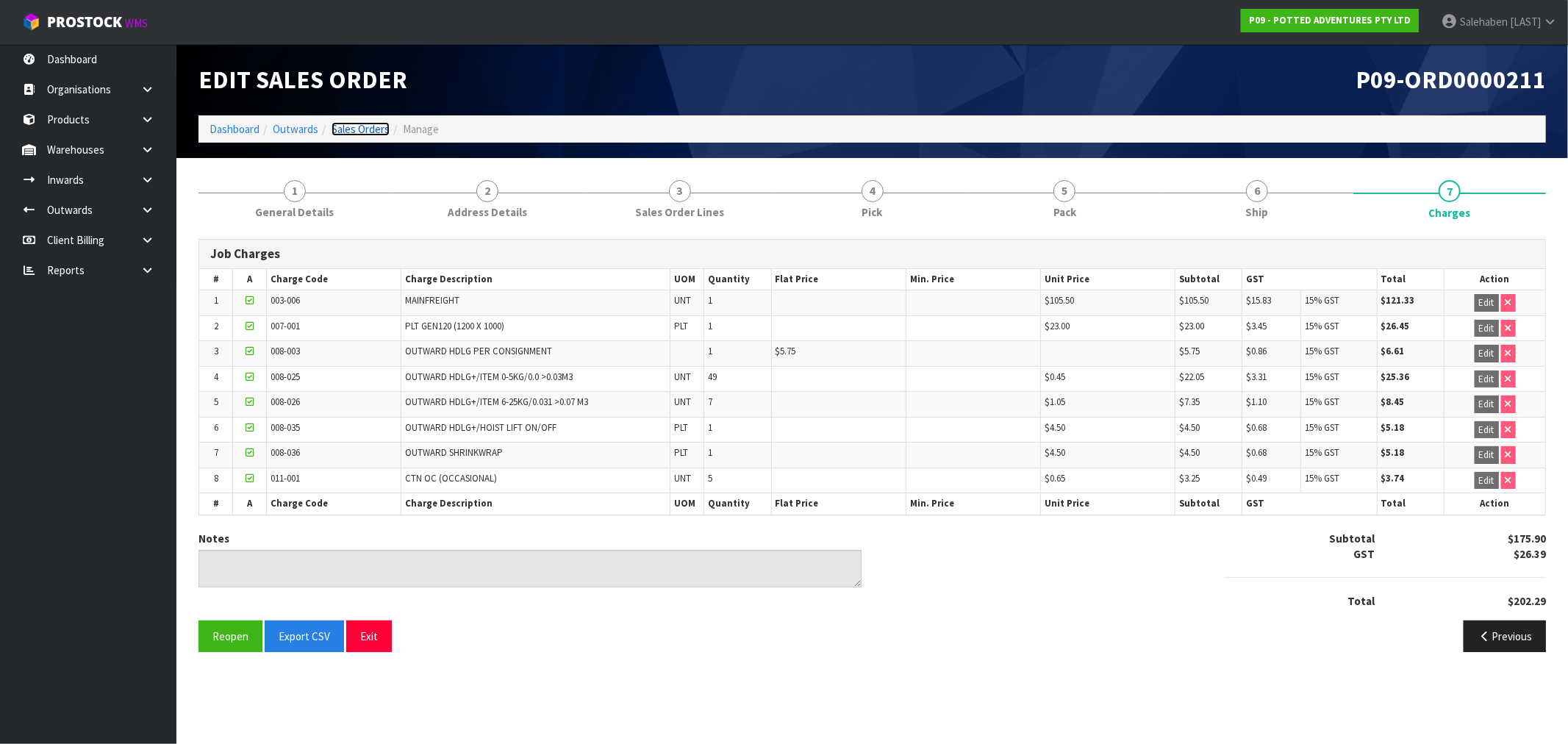 click on "Sales Orders" at bounding box center [360, 129] 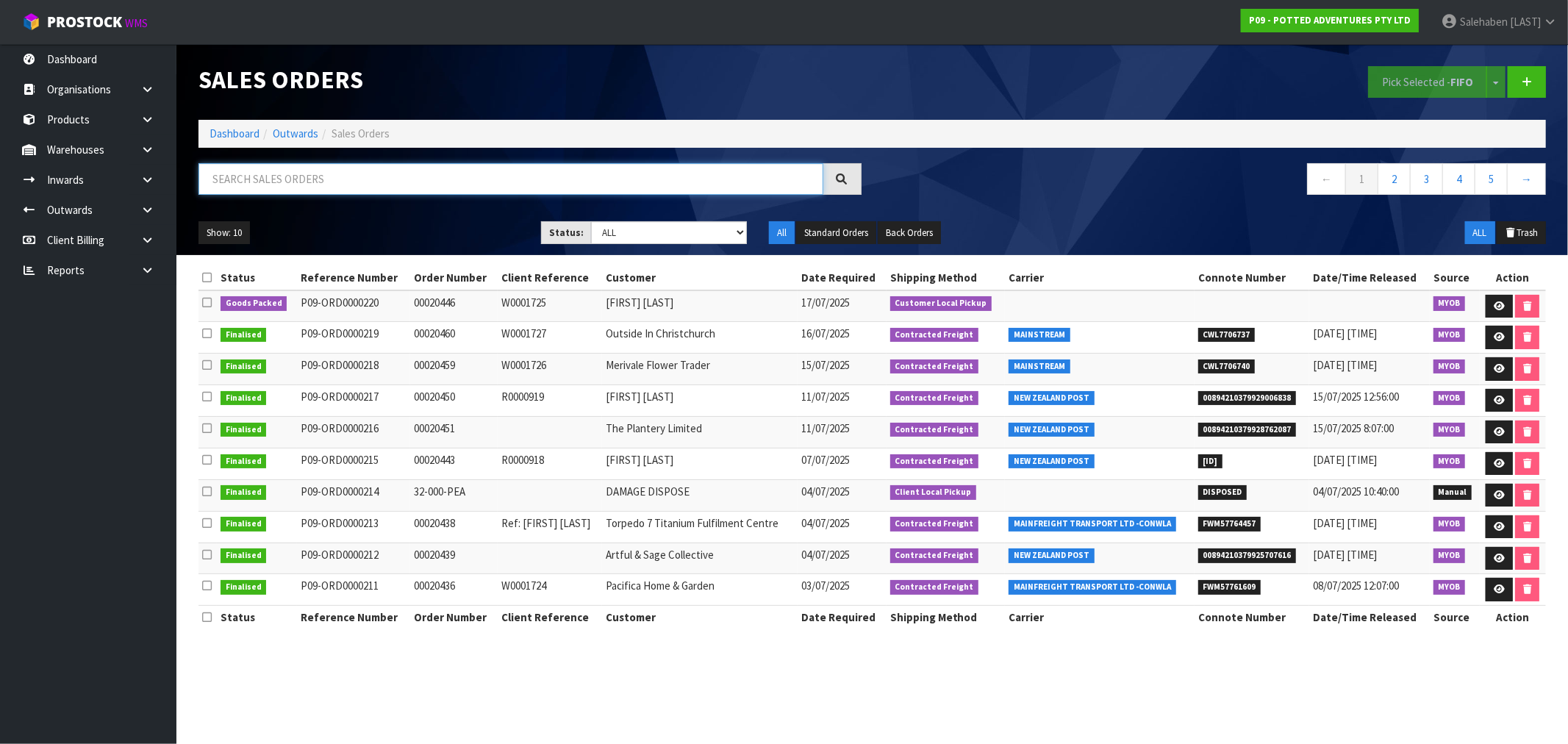 drag, startPoint x: 292, startPoint y: 168, endPoint x: 281, endPoint y: 181, distance: 17.02939 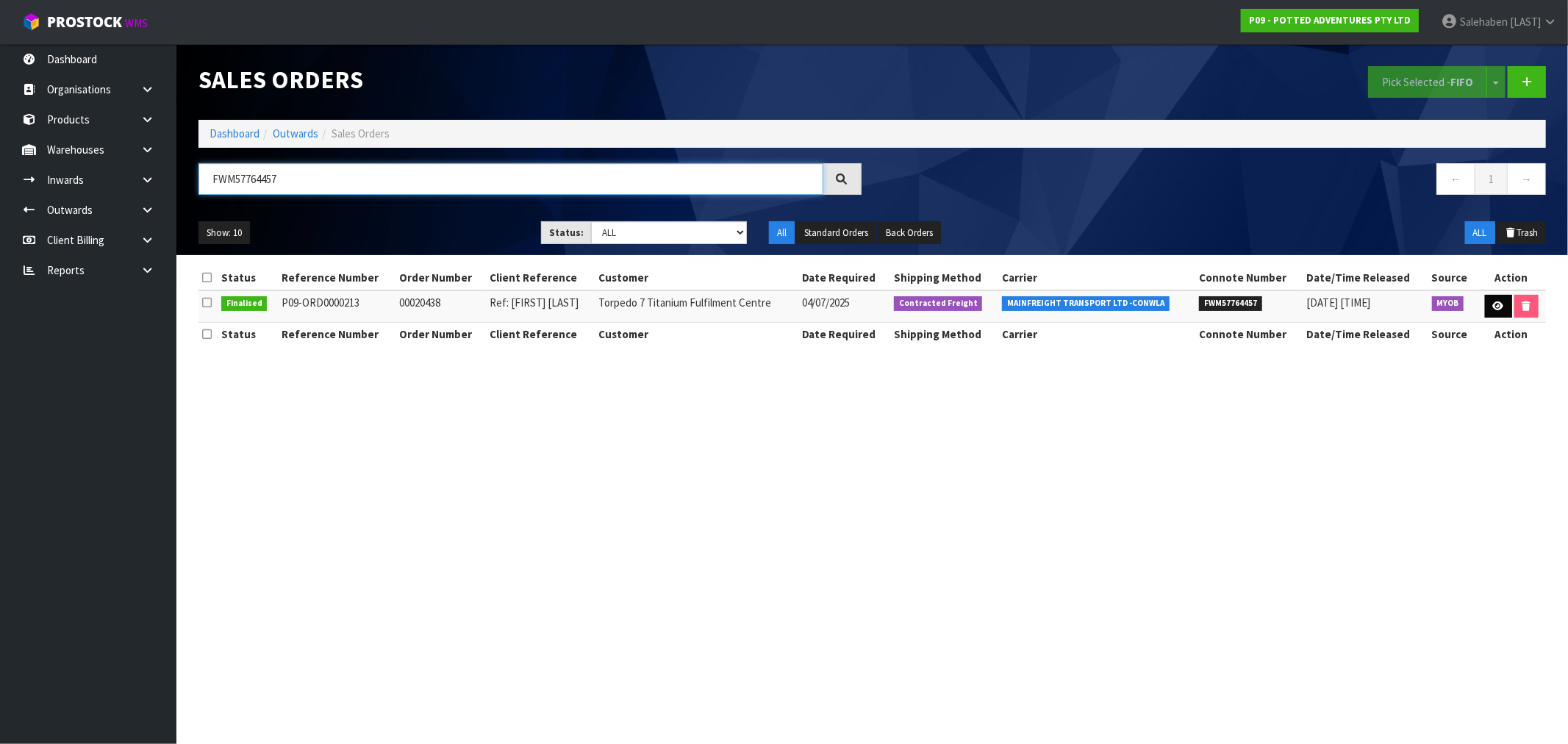 type on "FWM57764457" 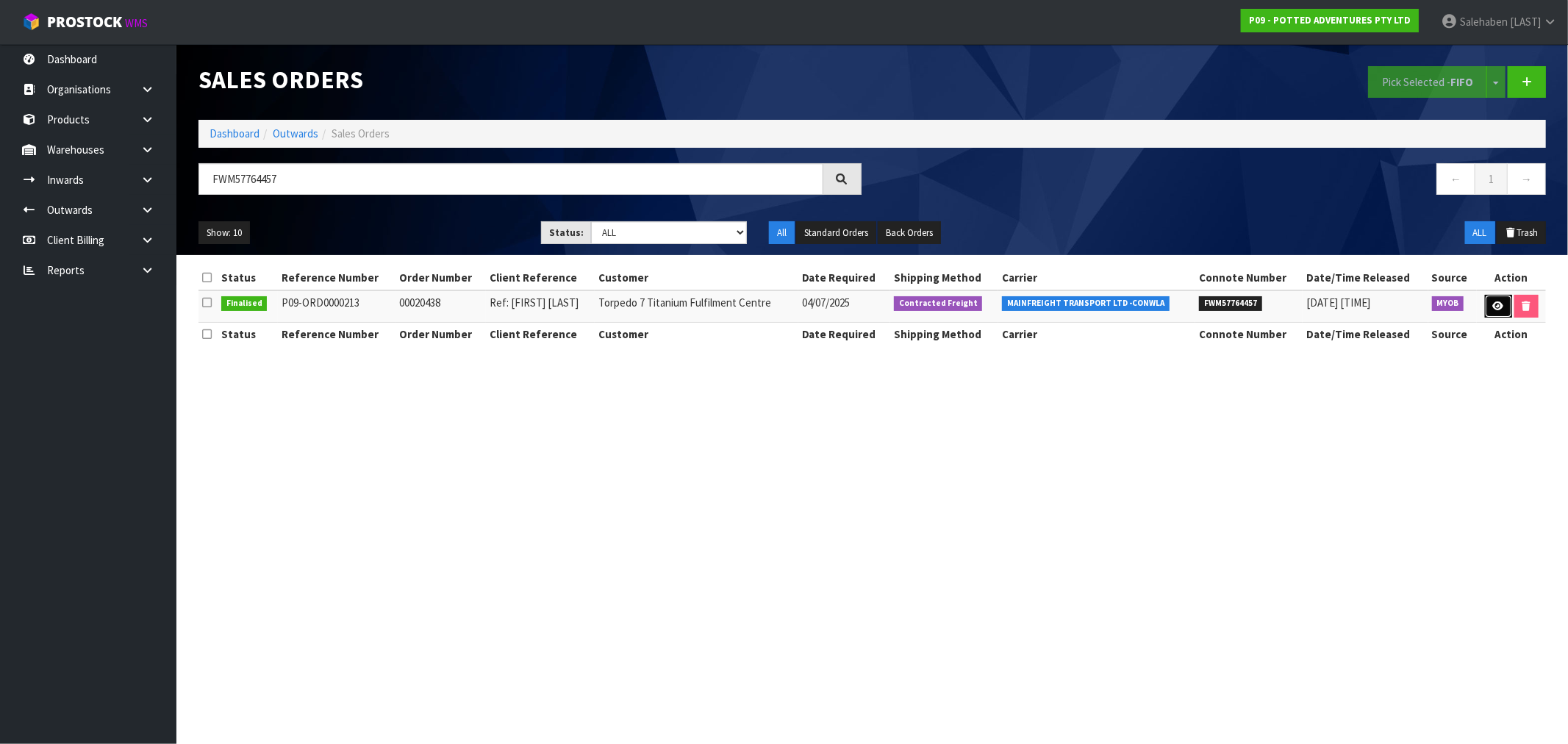 click at bounding box center [1498, 306] 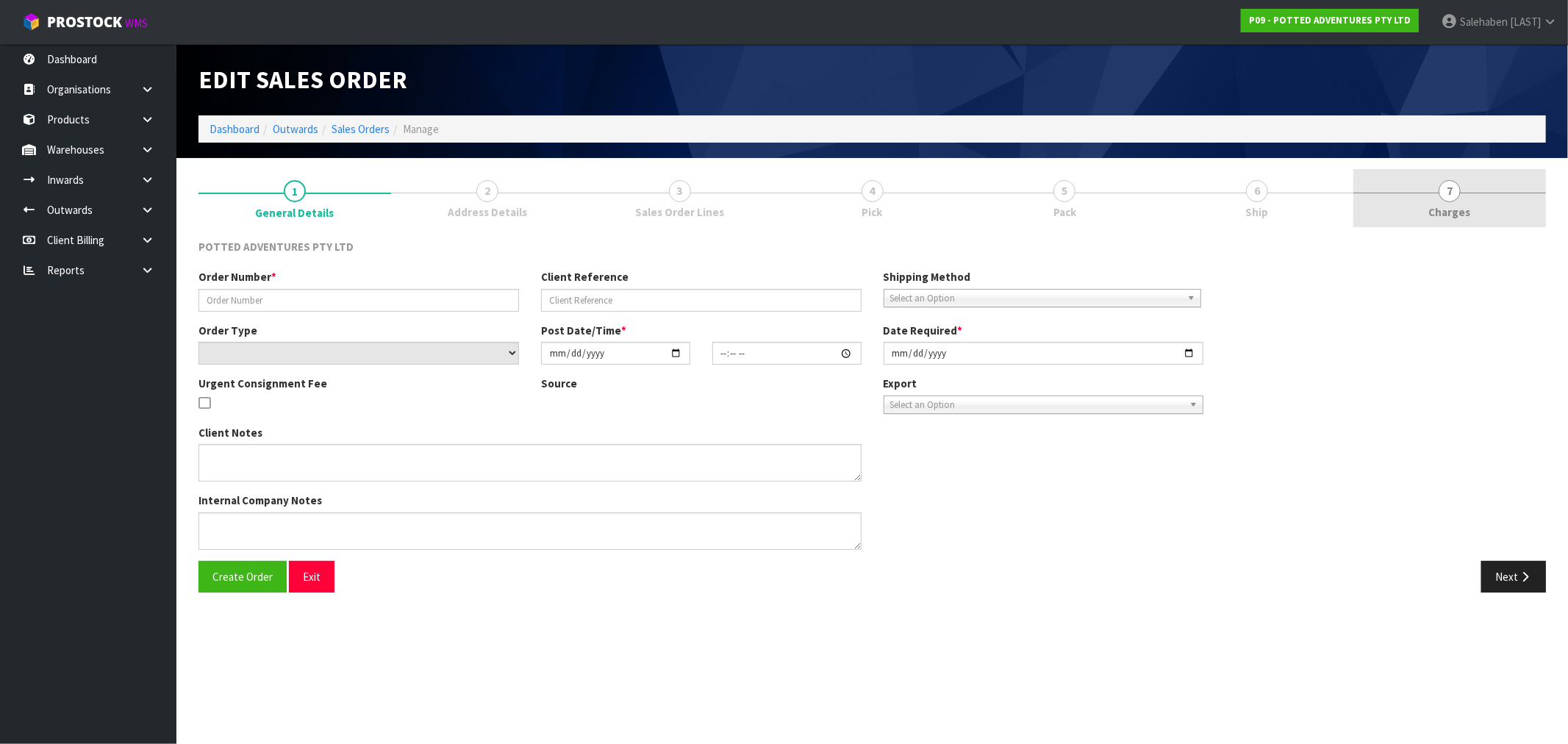 click on "Charges" at bounding box center [1450, 212] 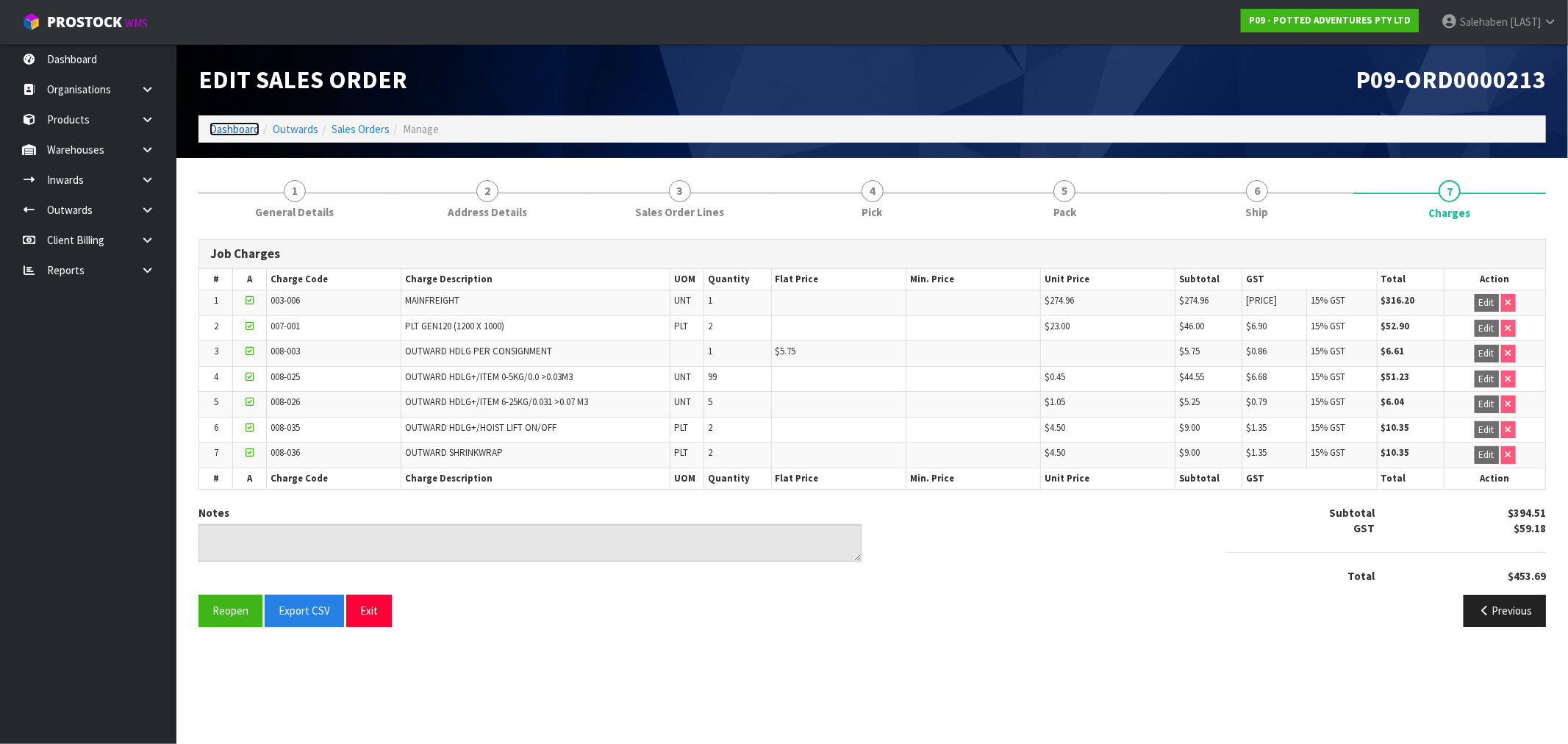 click on "Dashboard" at bounding box center (235, 129) 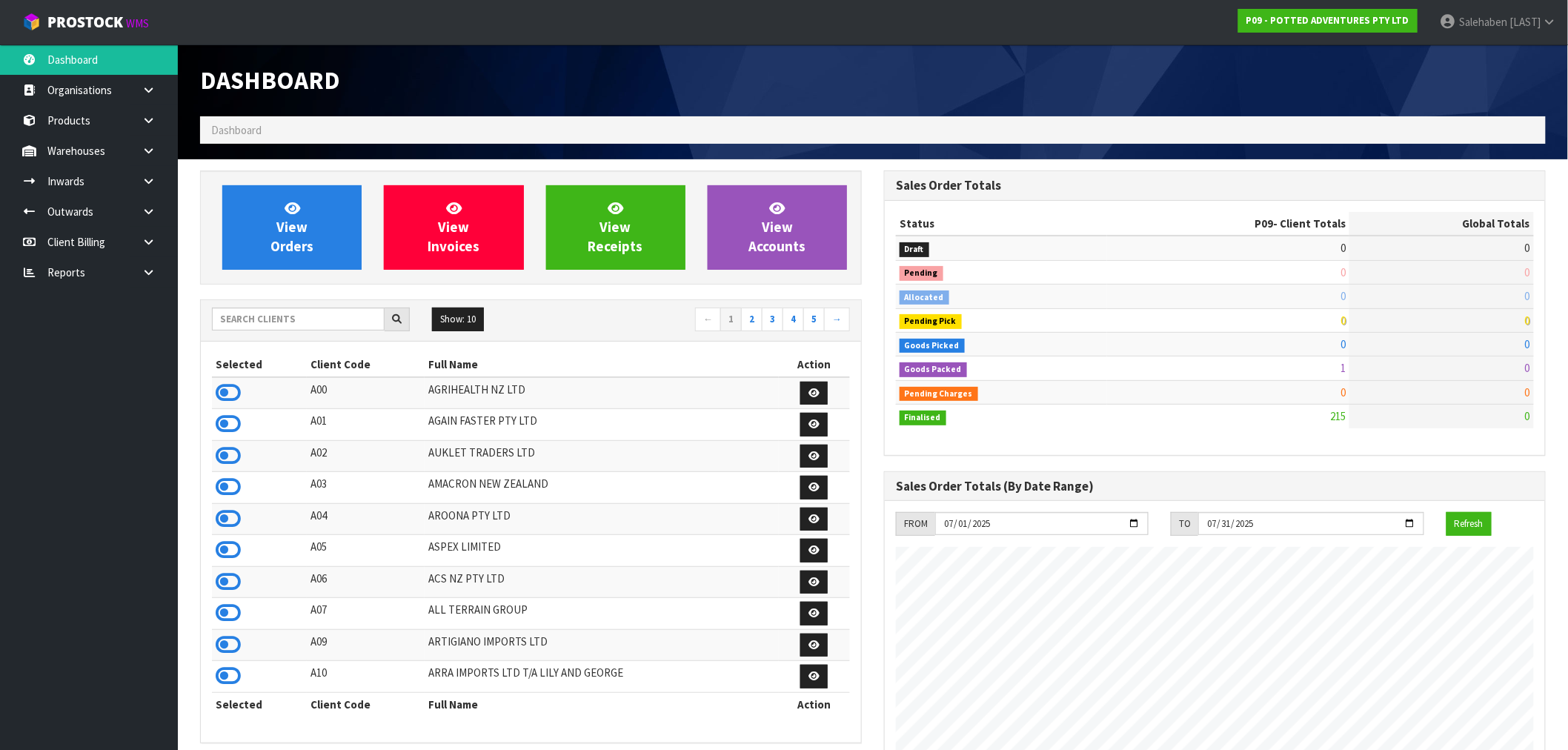 scroll, scrollTop: 739982, scrollLeft: 740336, axis: both 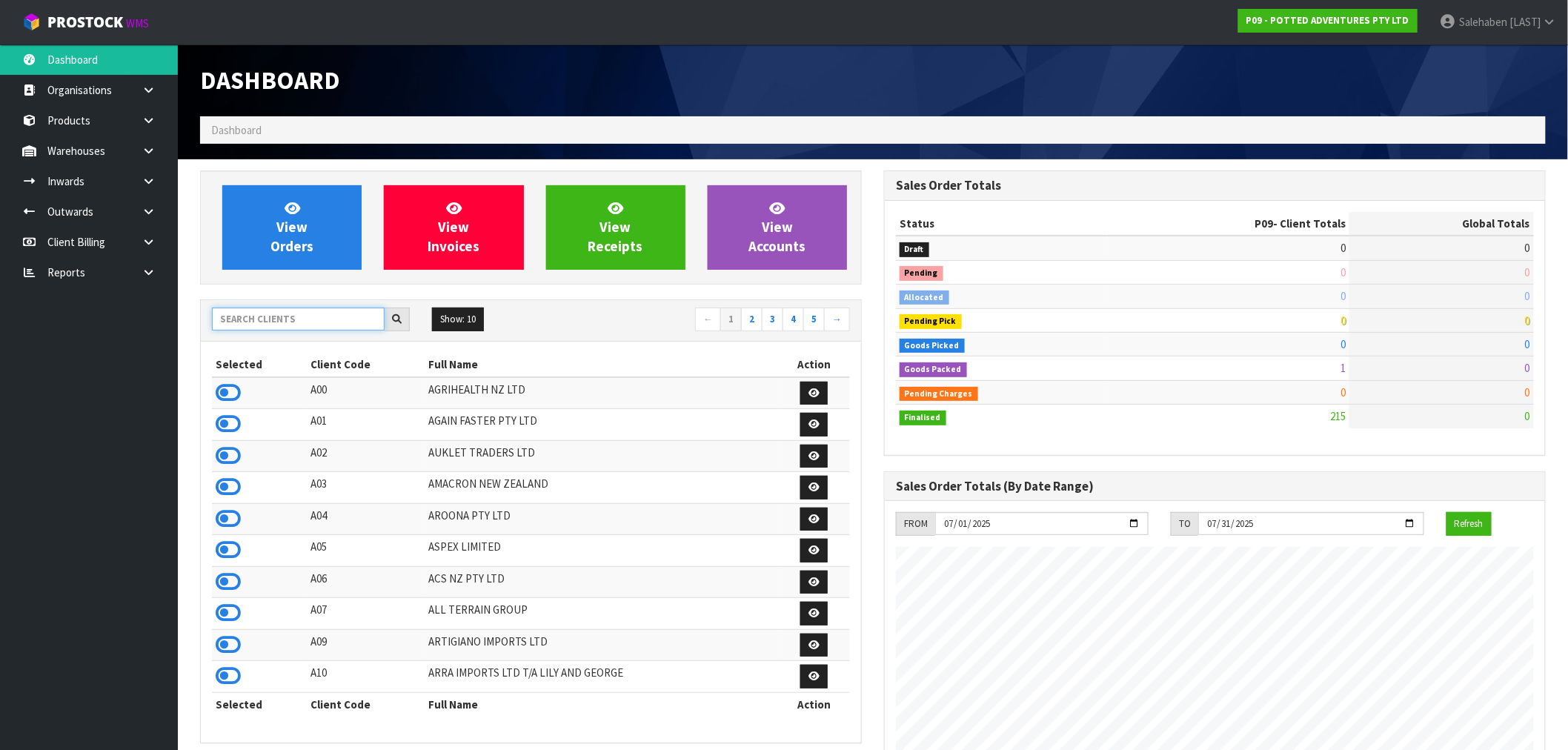 click at bounding box center (298, 319) 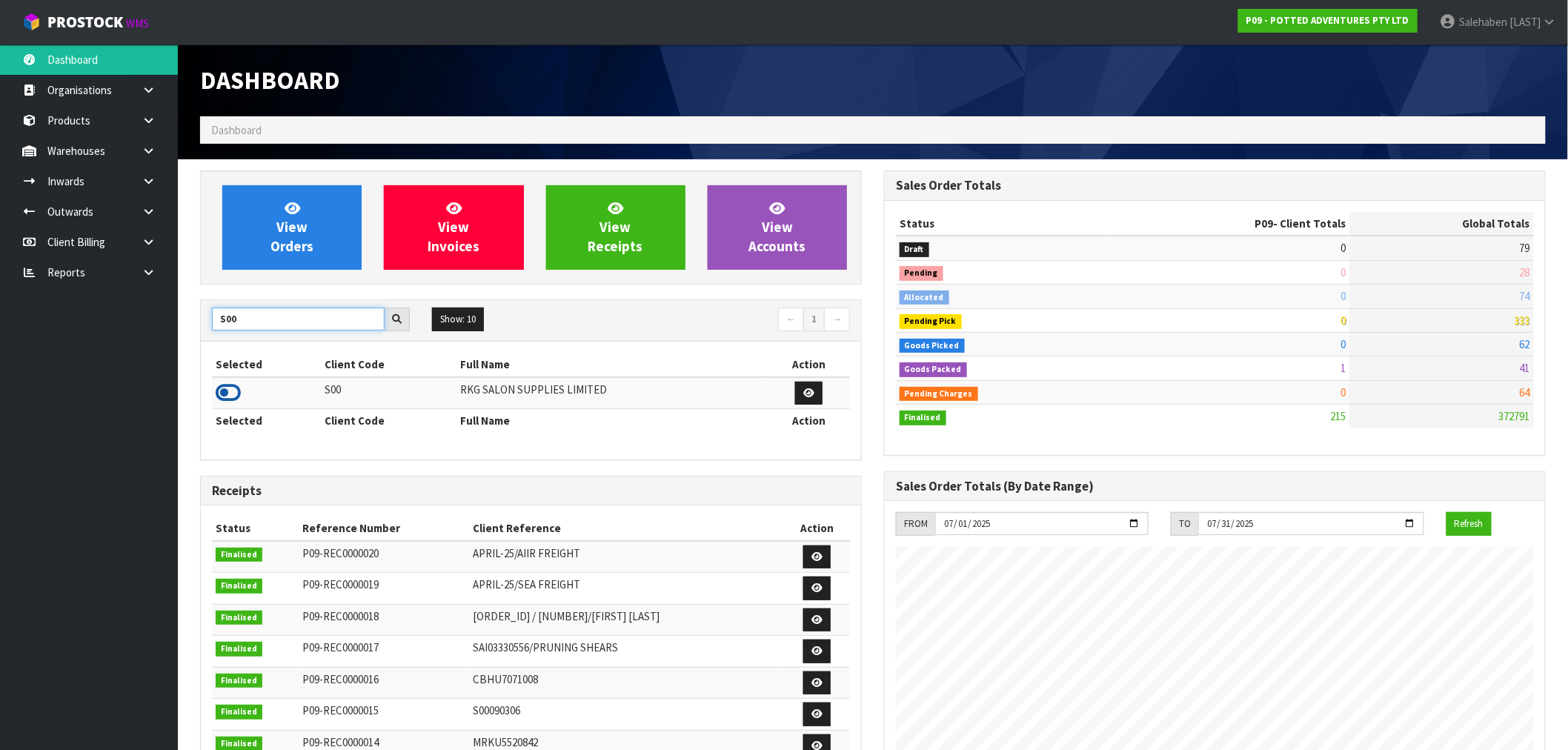 type on "S00" 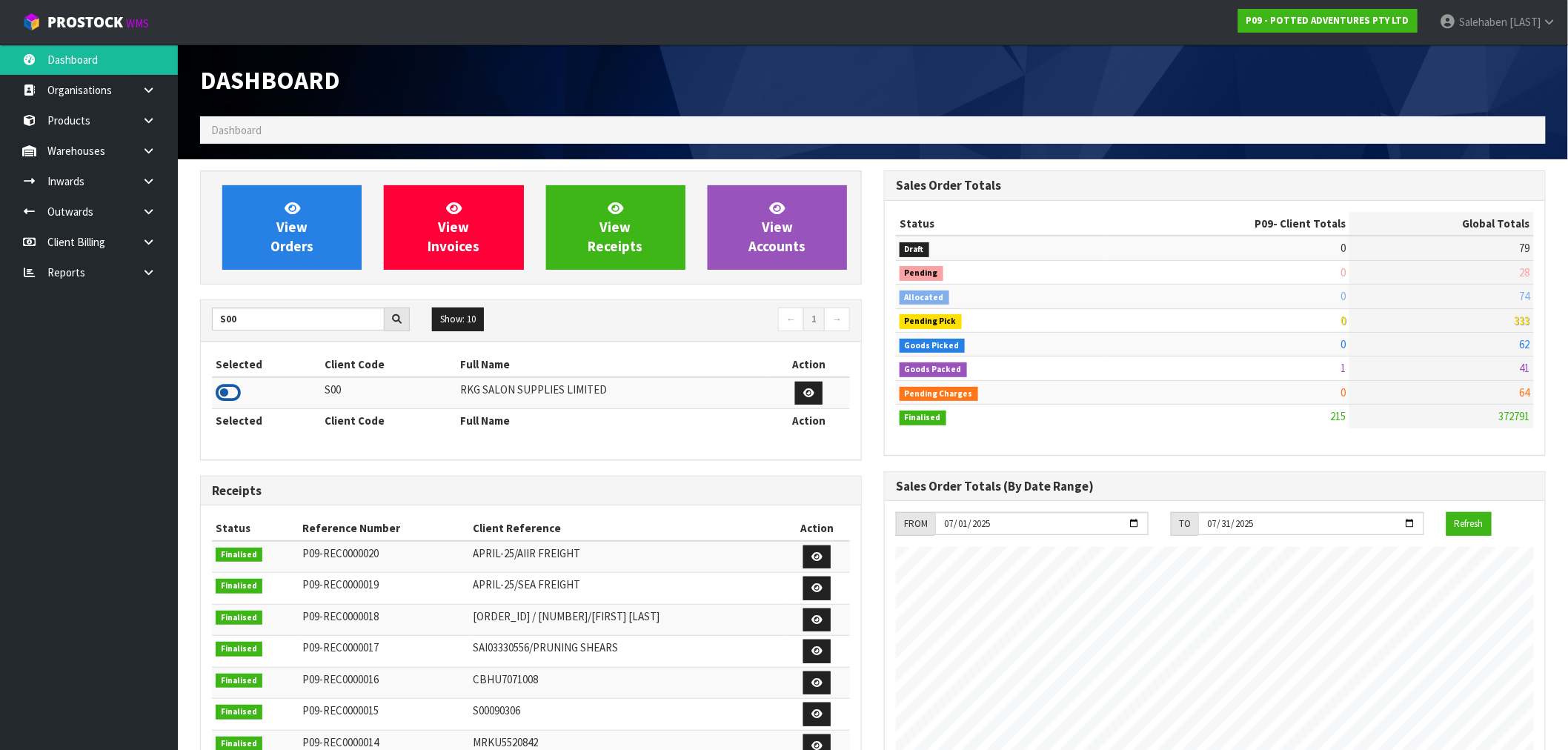click at bounding box center (228, 393) 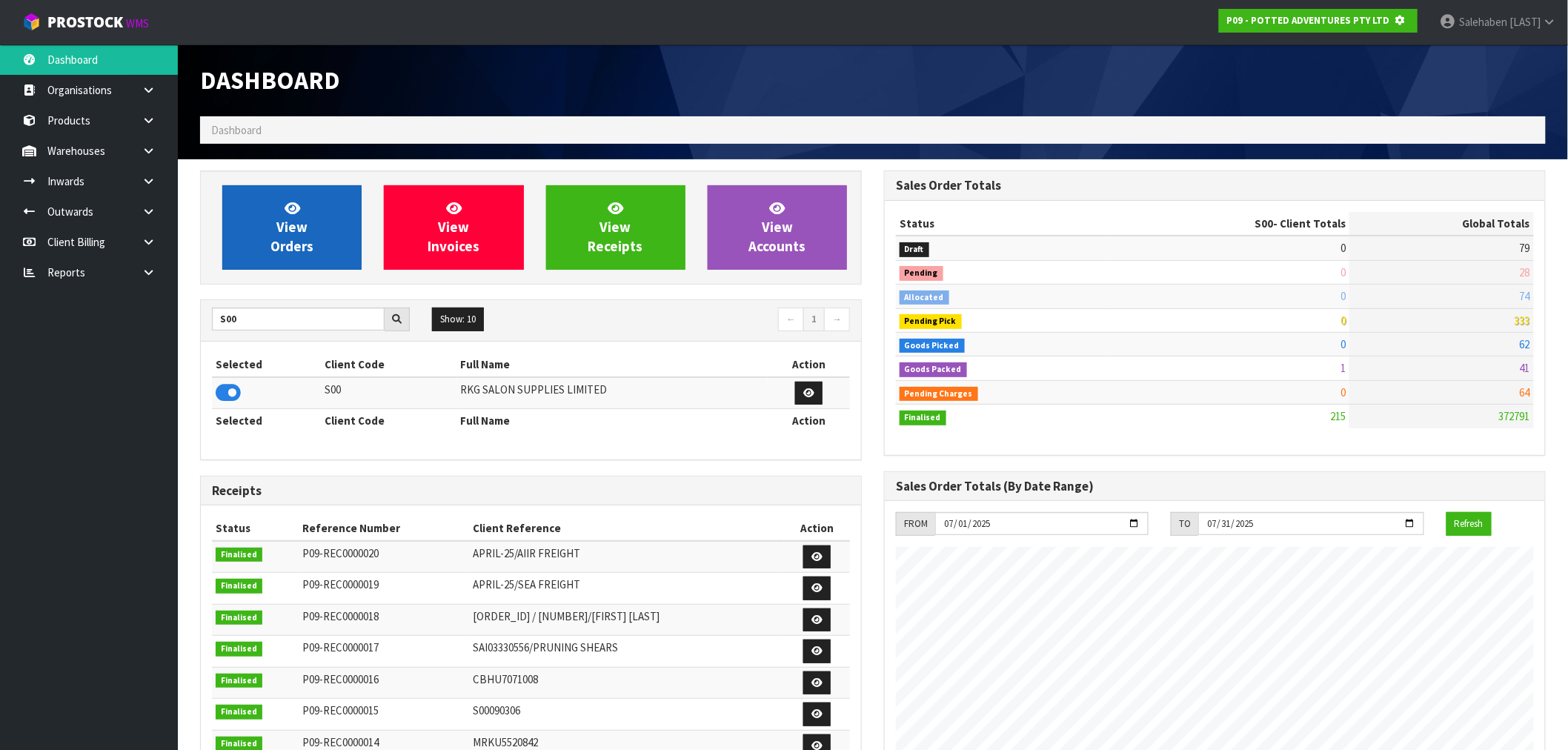 scroll, scrollTop: 924, scrollLeft: 684, axis: both 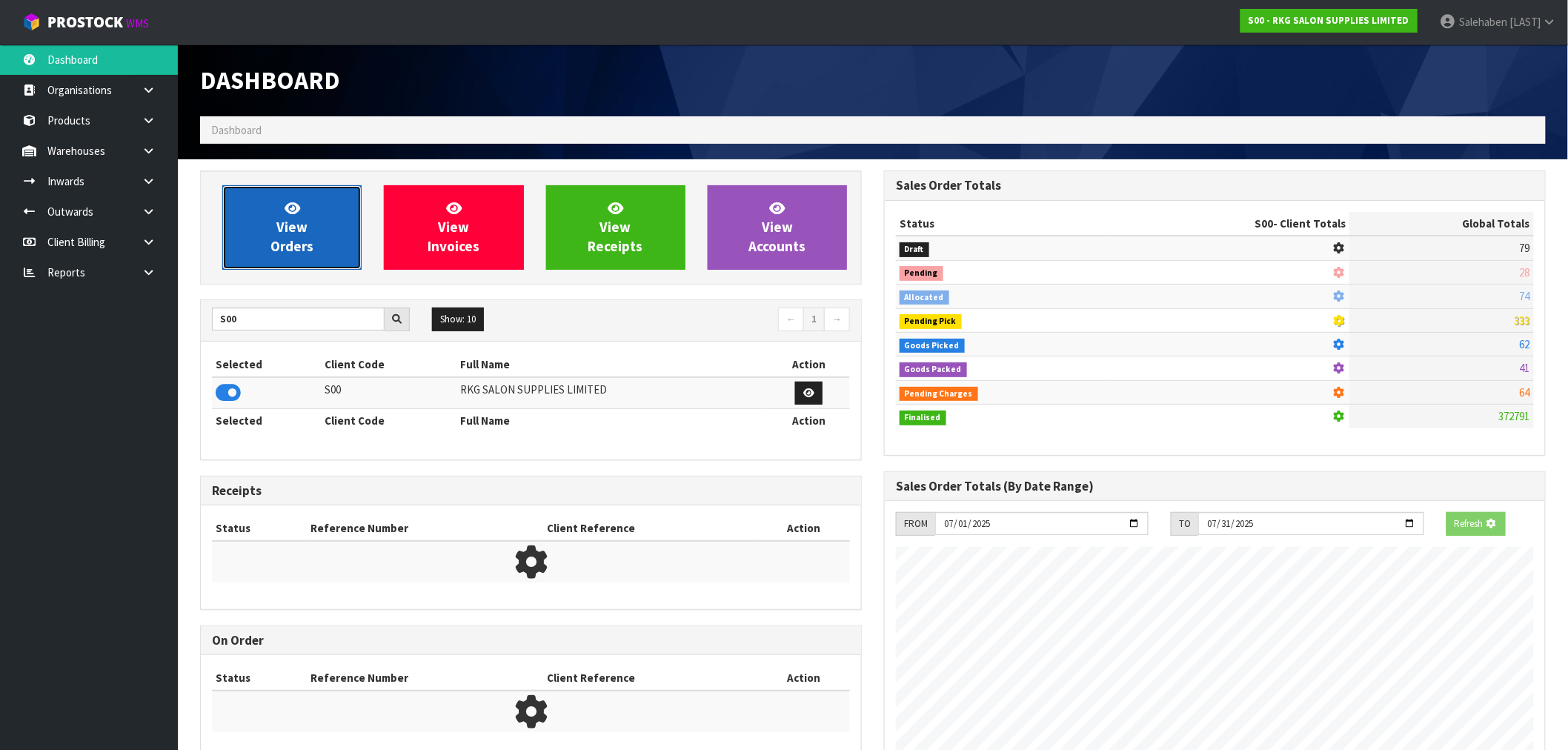 click on "View
Orders" at bounding box center [292, 227] 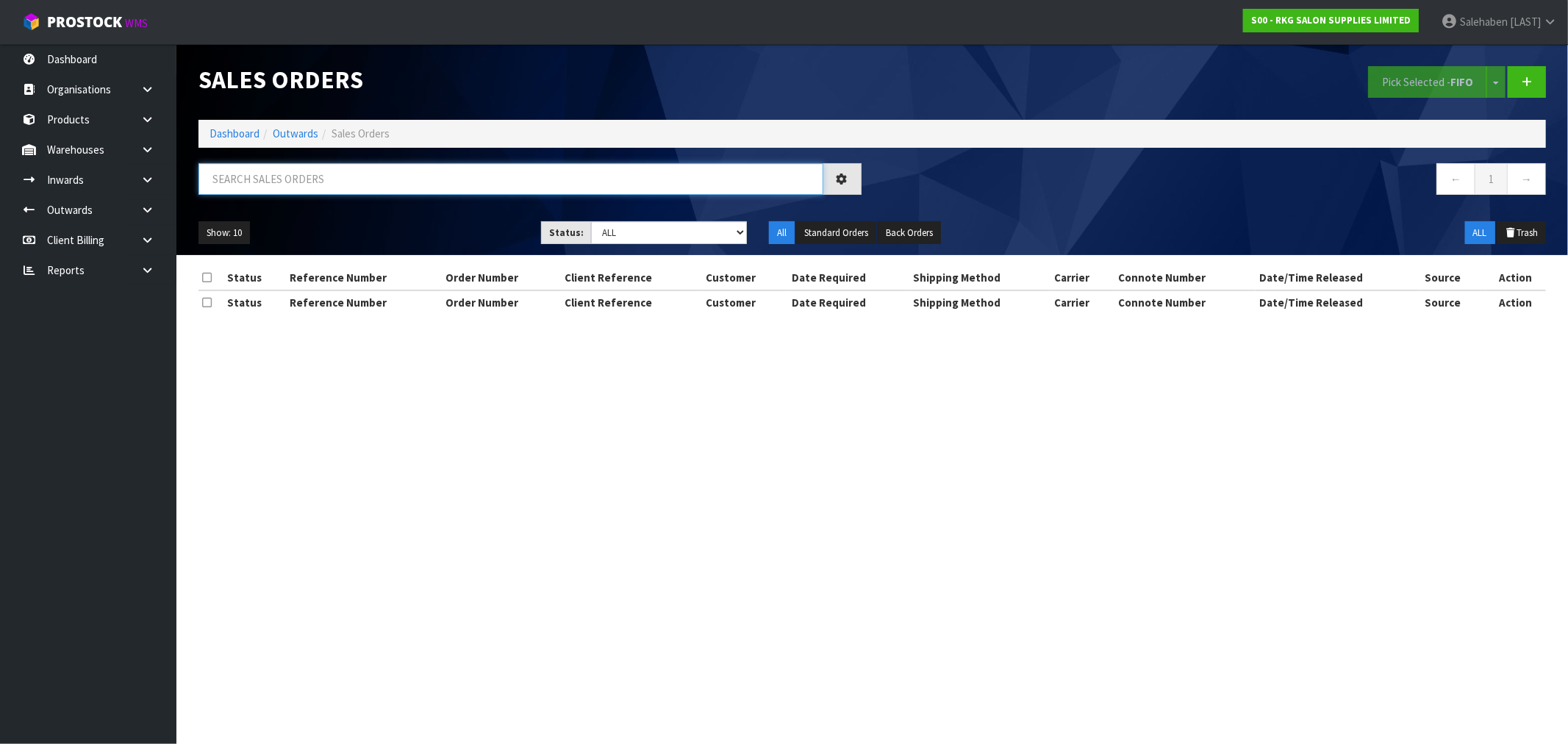 click at bounding box center (511, 179) 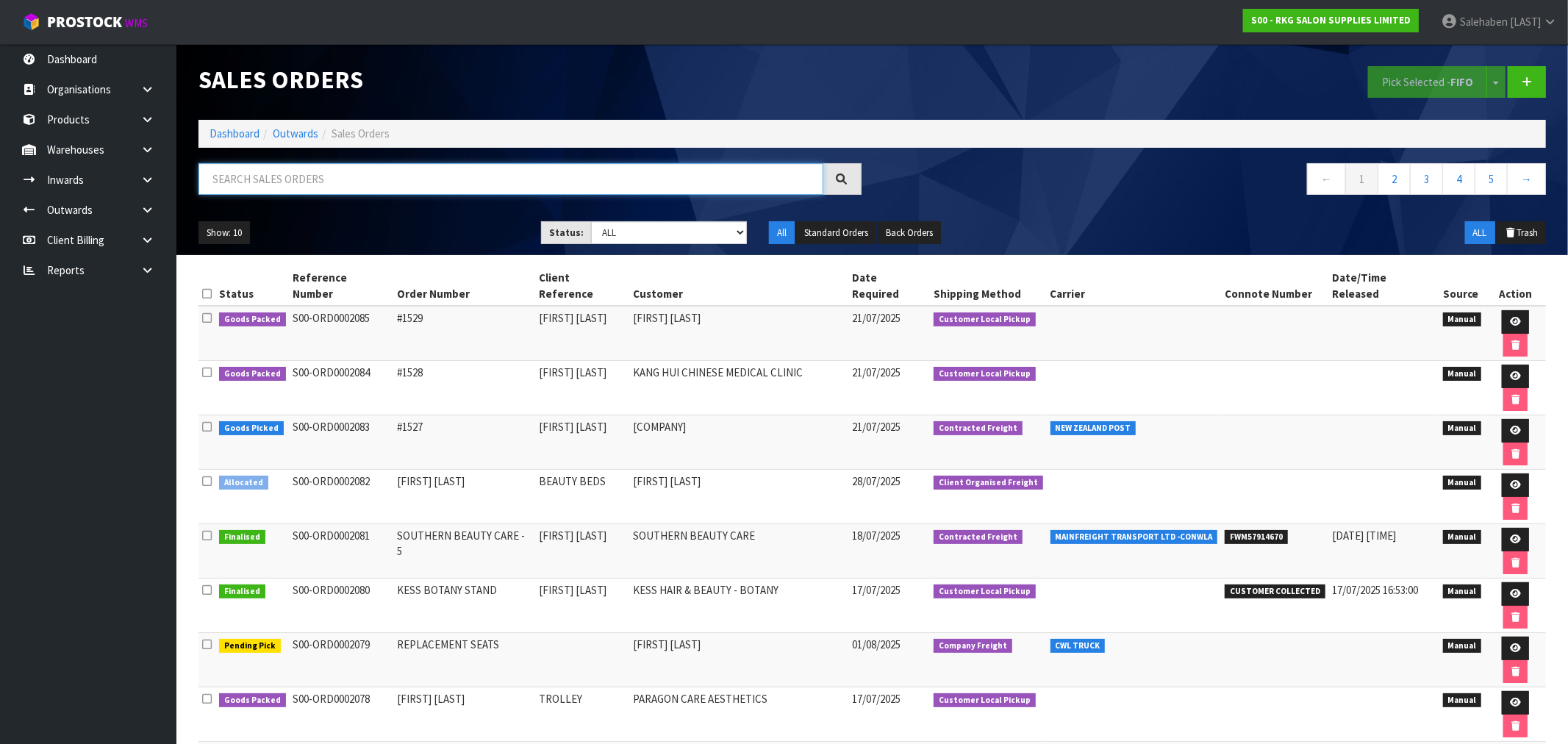 paste on "FWM57768883" 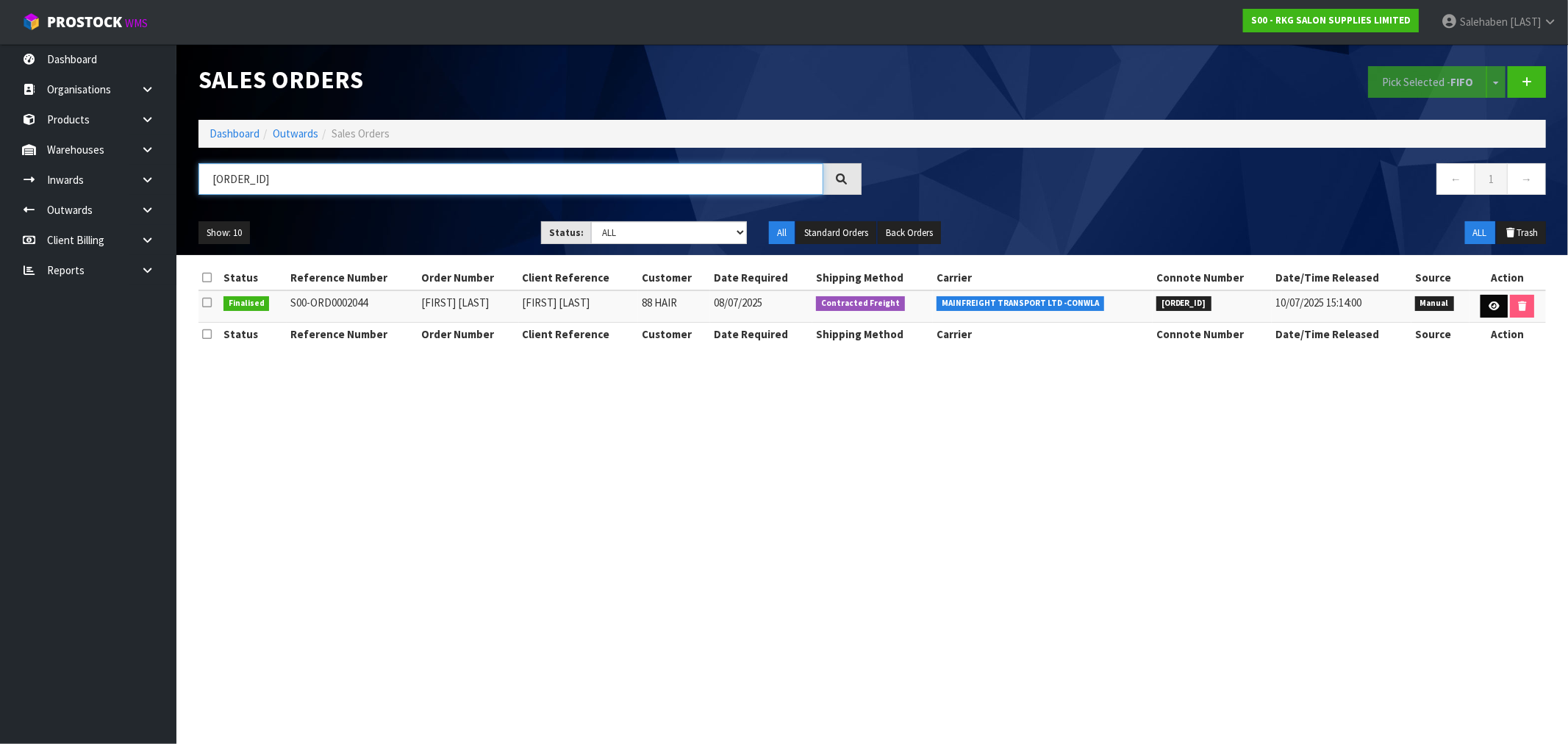 type on "FWM57768883" 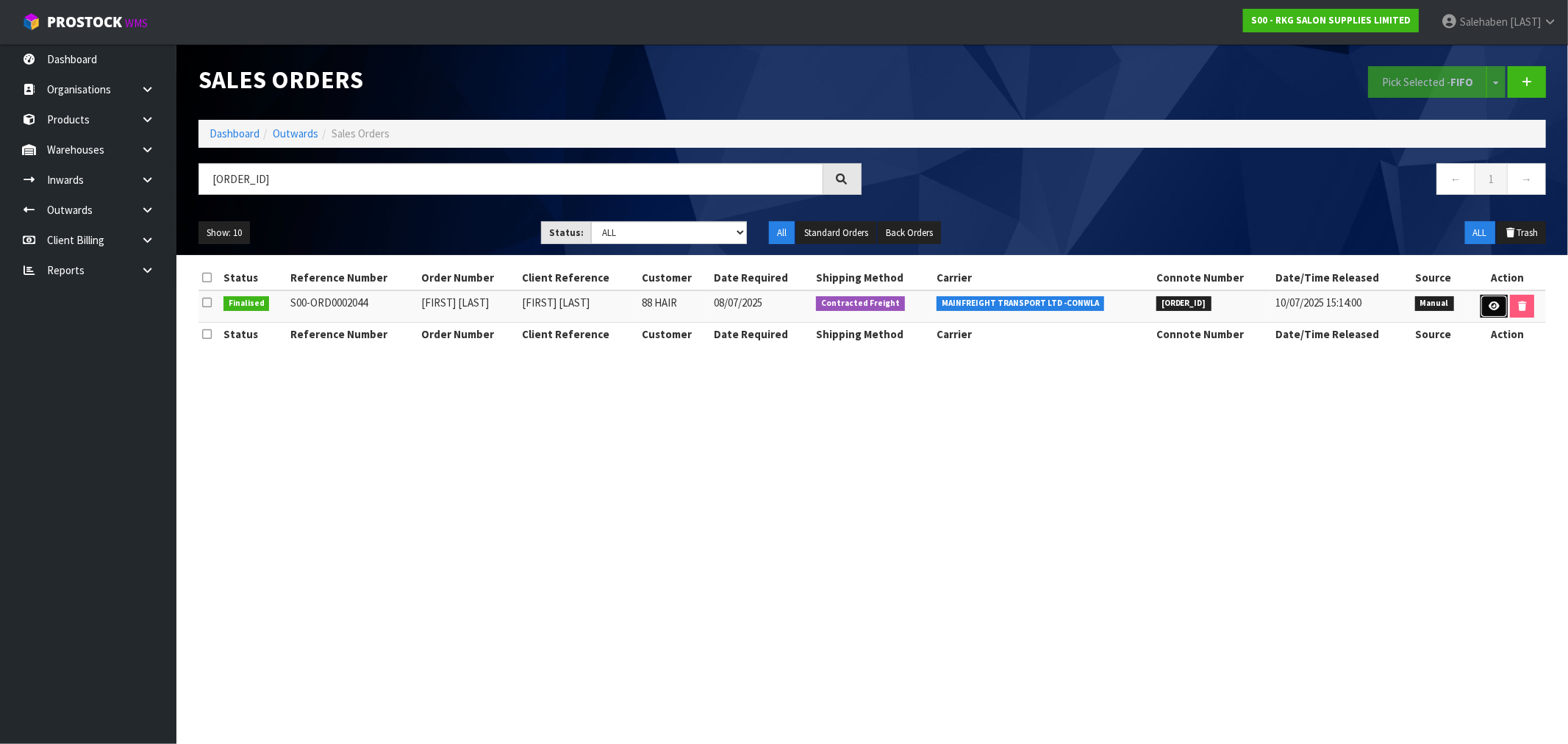 click at bounding box center (1494, 306) 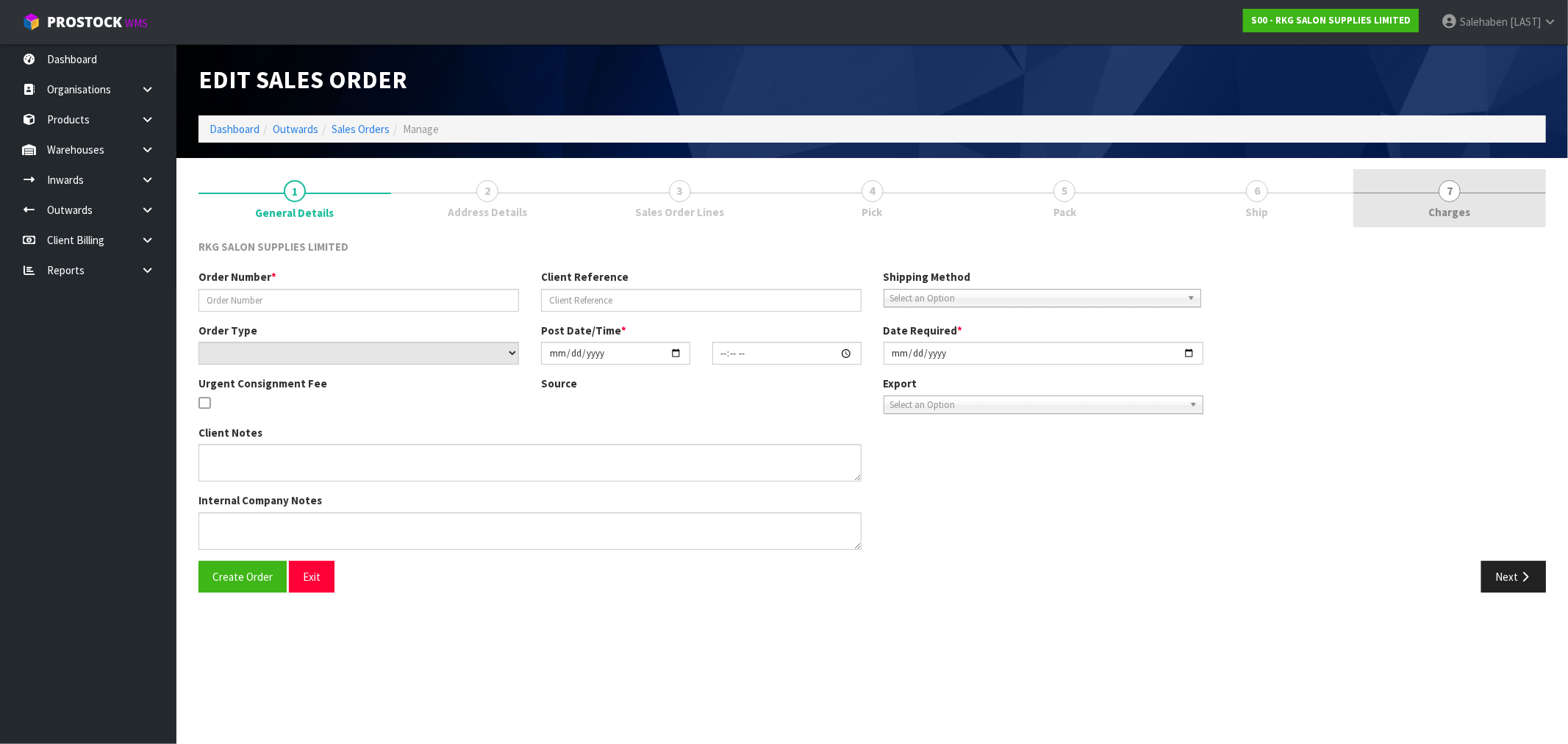 click on "Charges" at bounding box center [1450, 212] 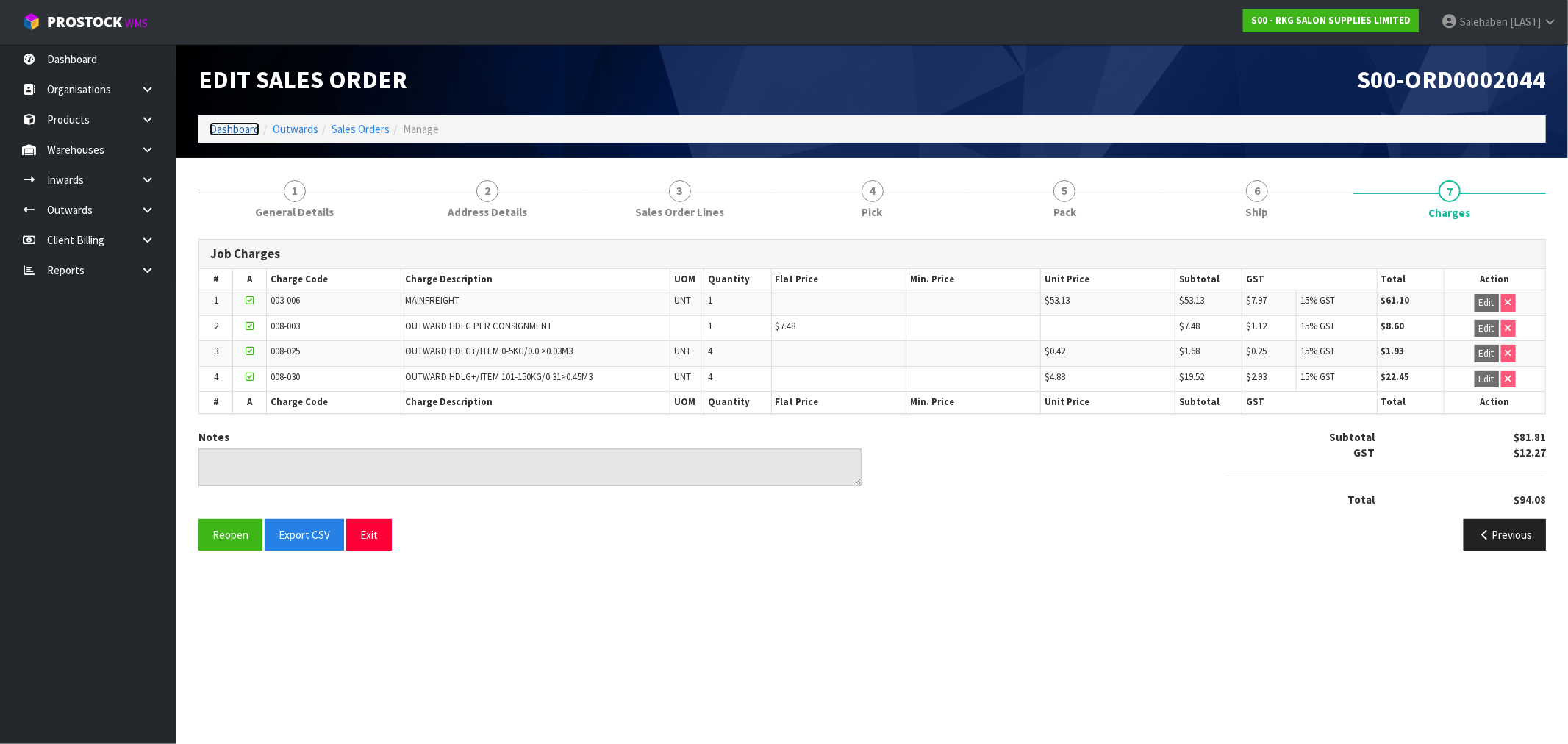 click on "Dashboard" at bounding box center [235, 129] 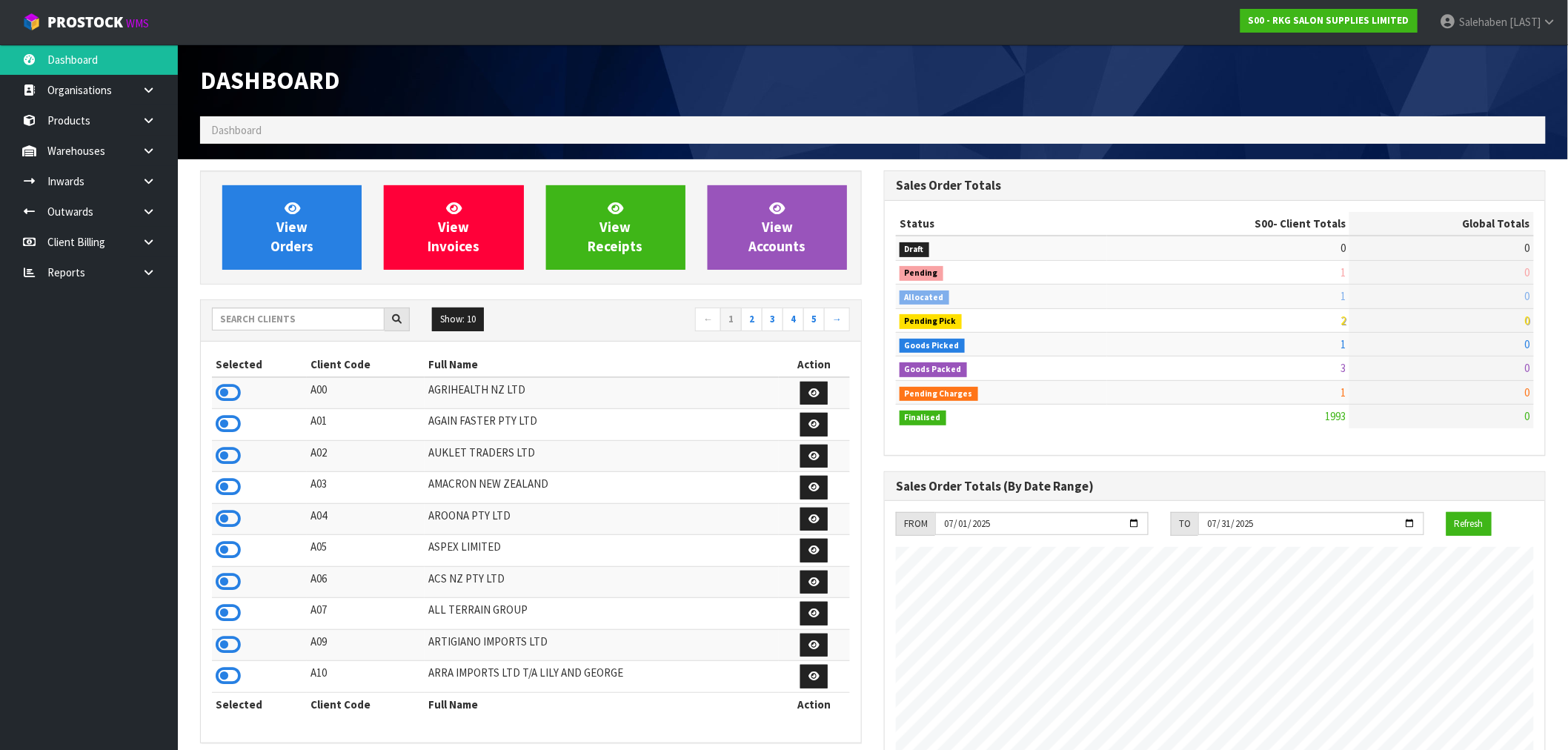 scroll, scrollTop: 739982, scrollLeft: 740336, axis: both 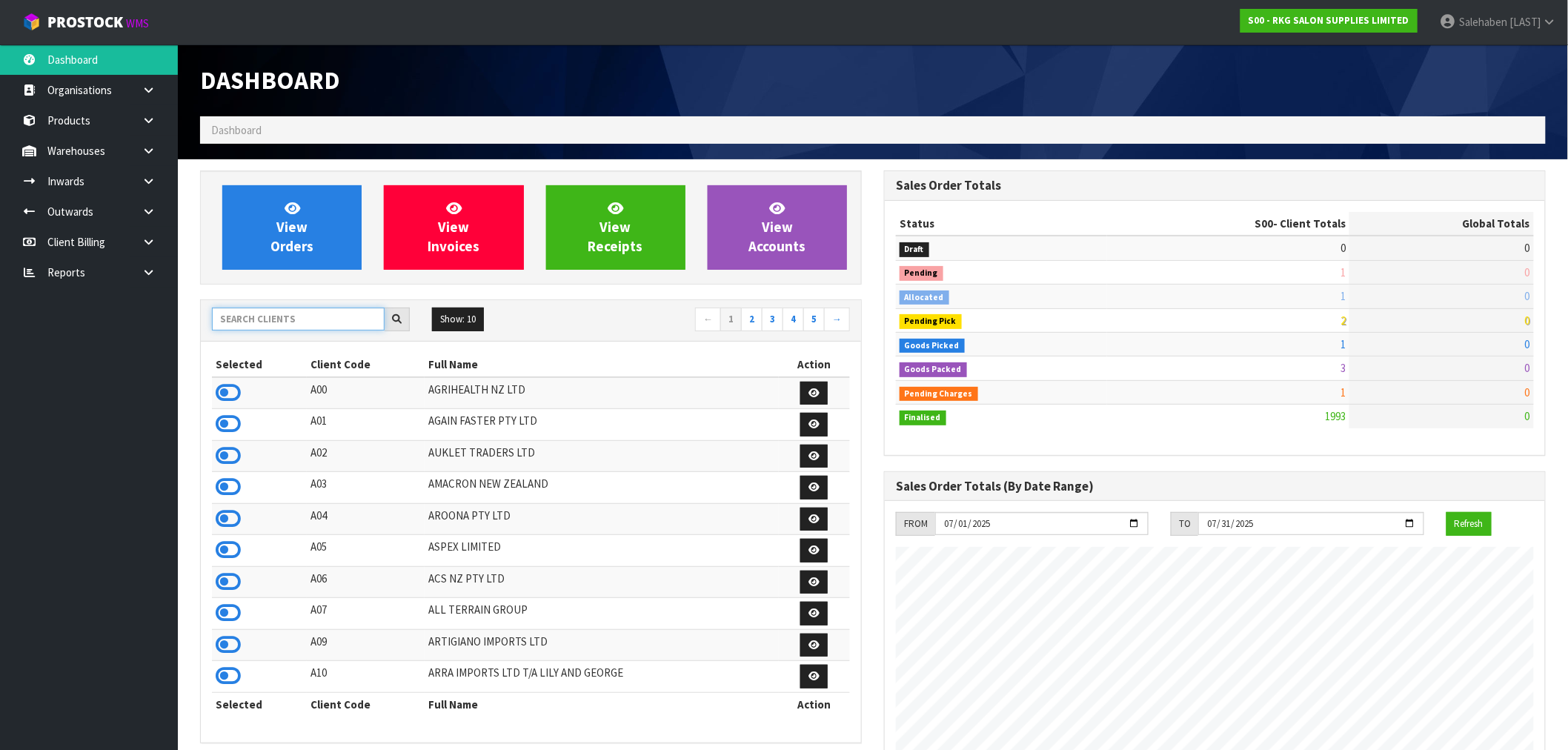 click at bounding box center (298, 319) 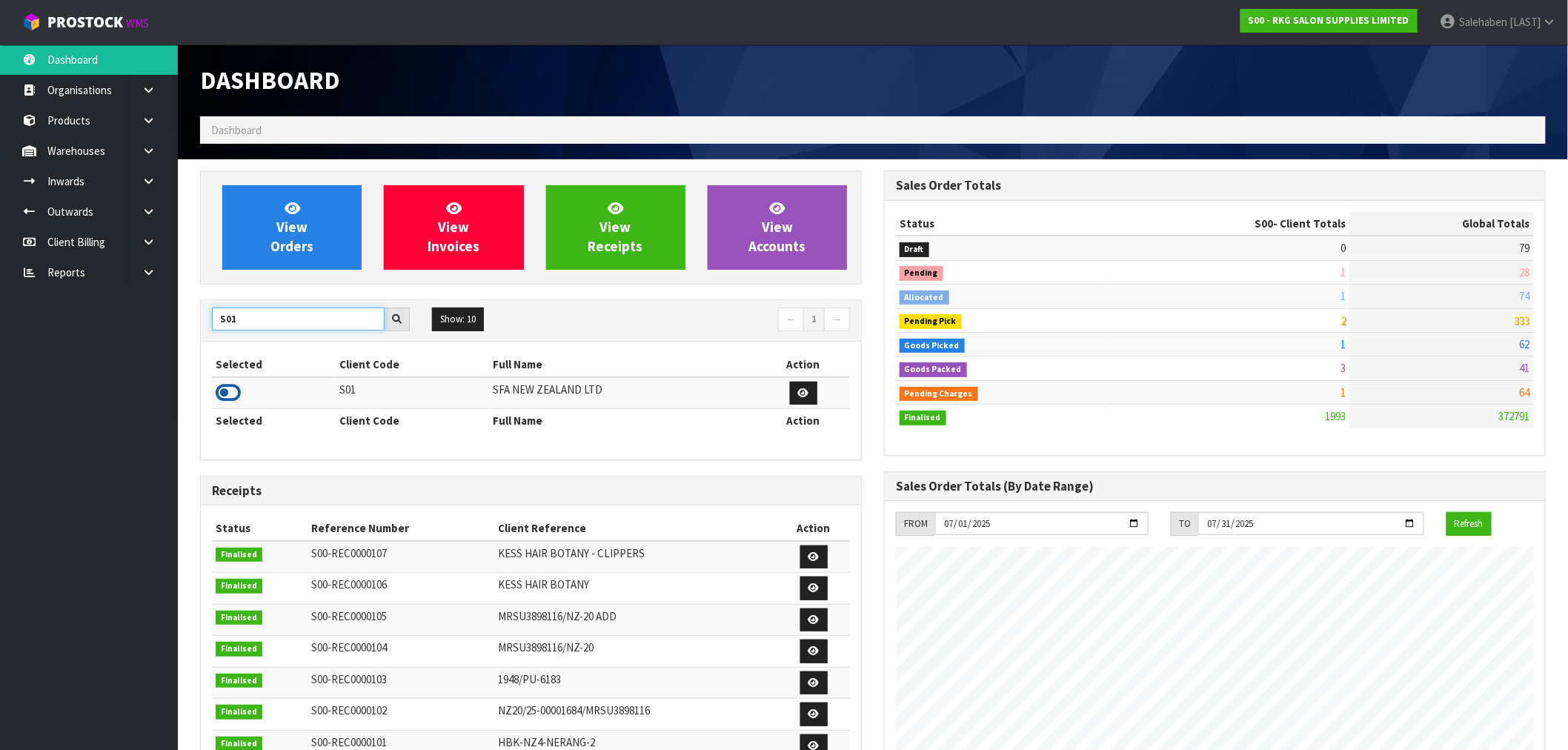 type on "S01" 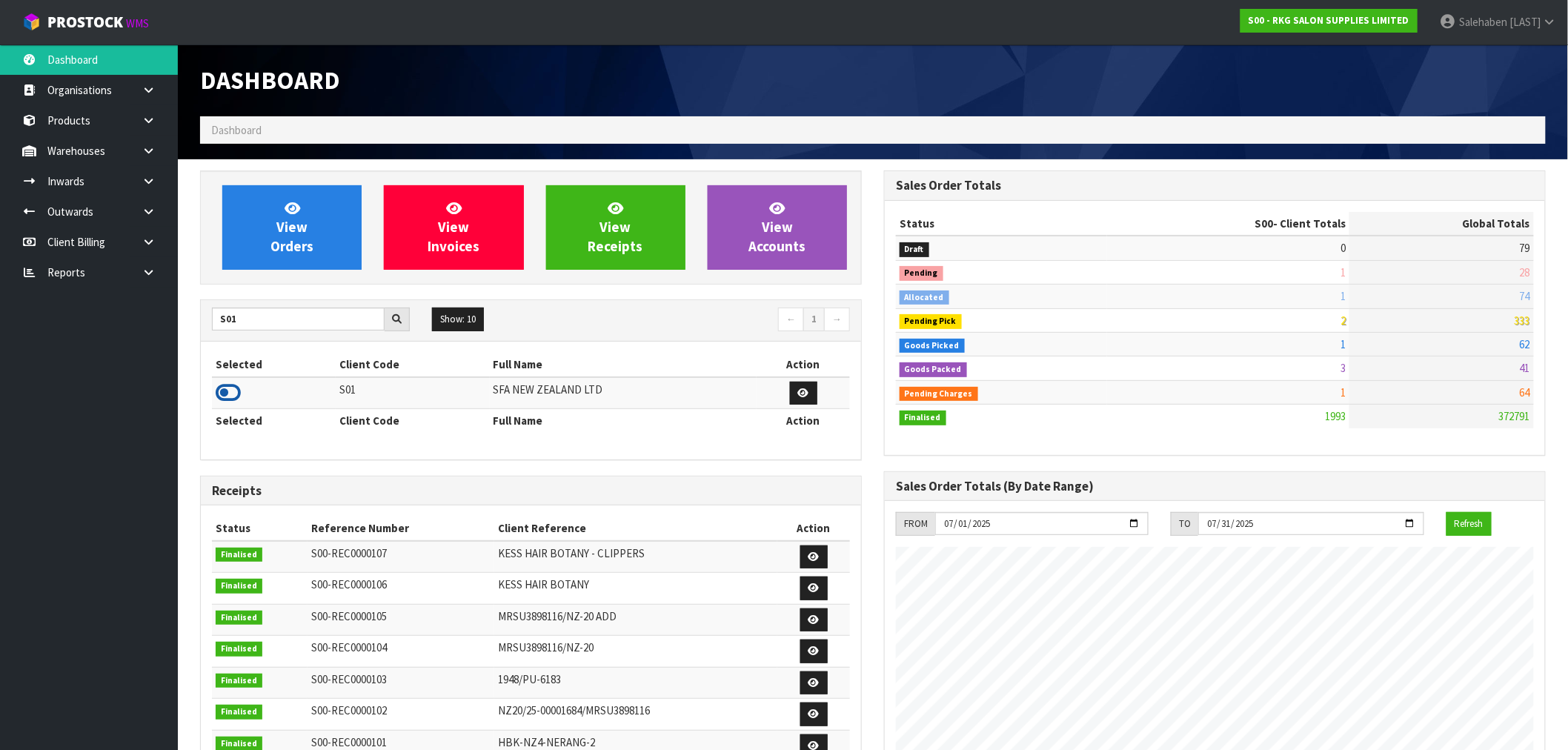 click at bounding box center [228, 393] 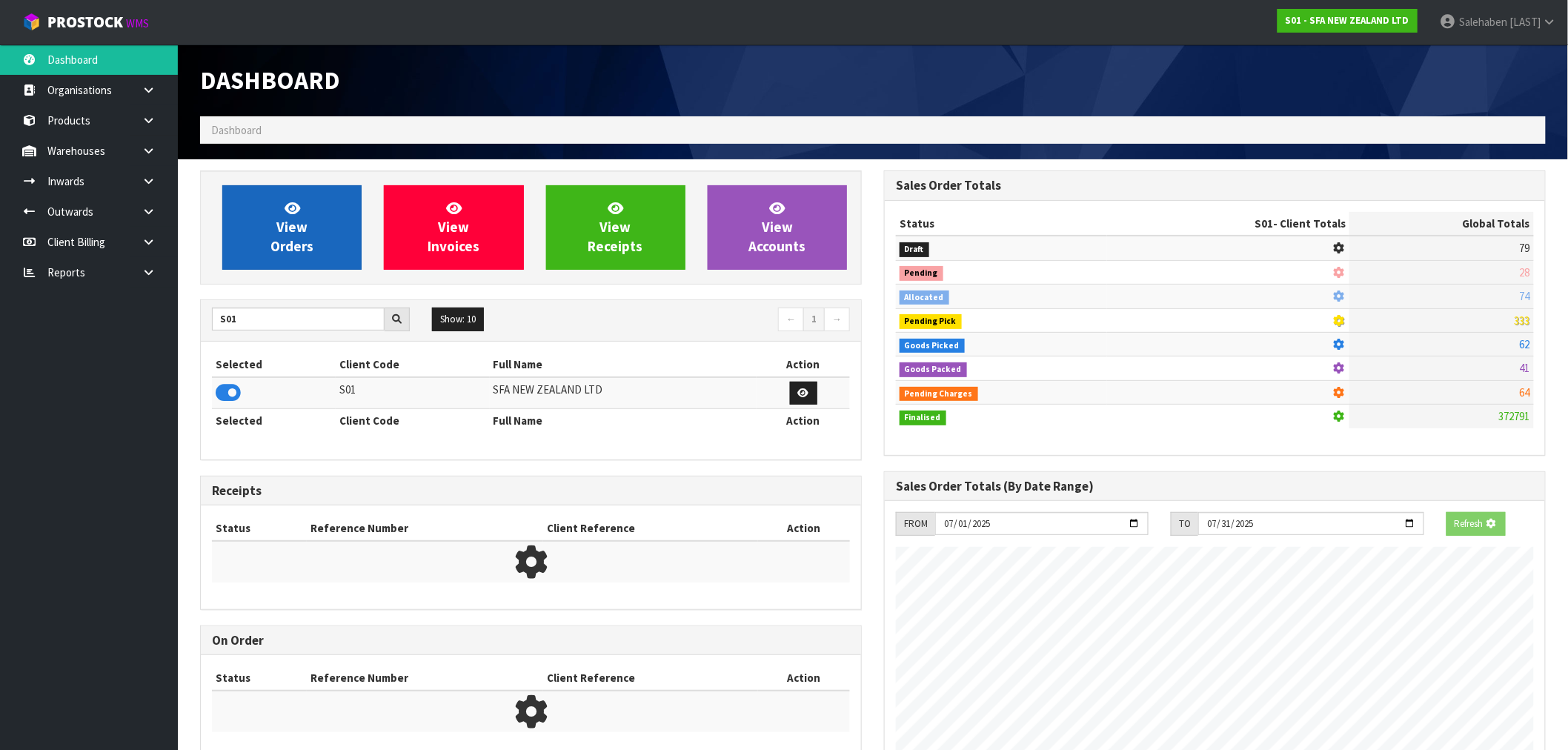 scroll, scrollTop: 924, scrollLeft: 684, axis: both 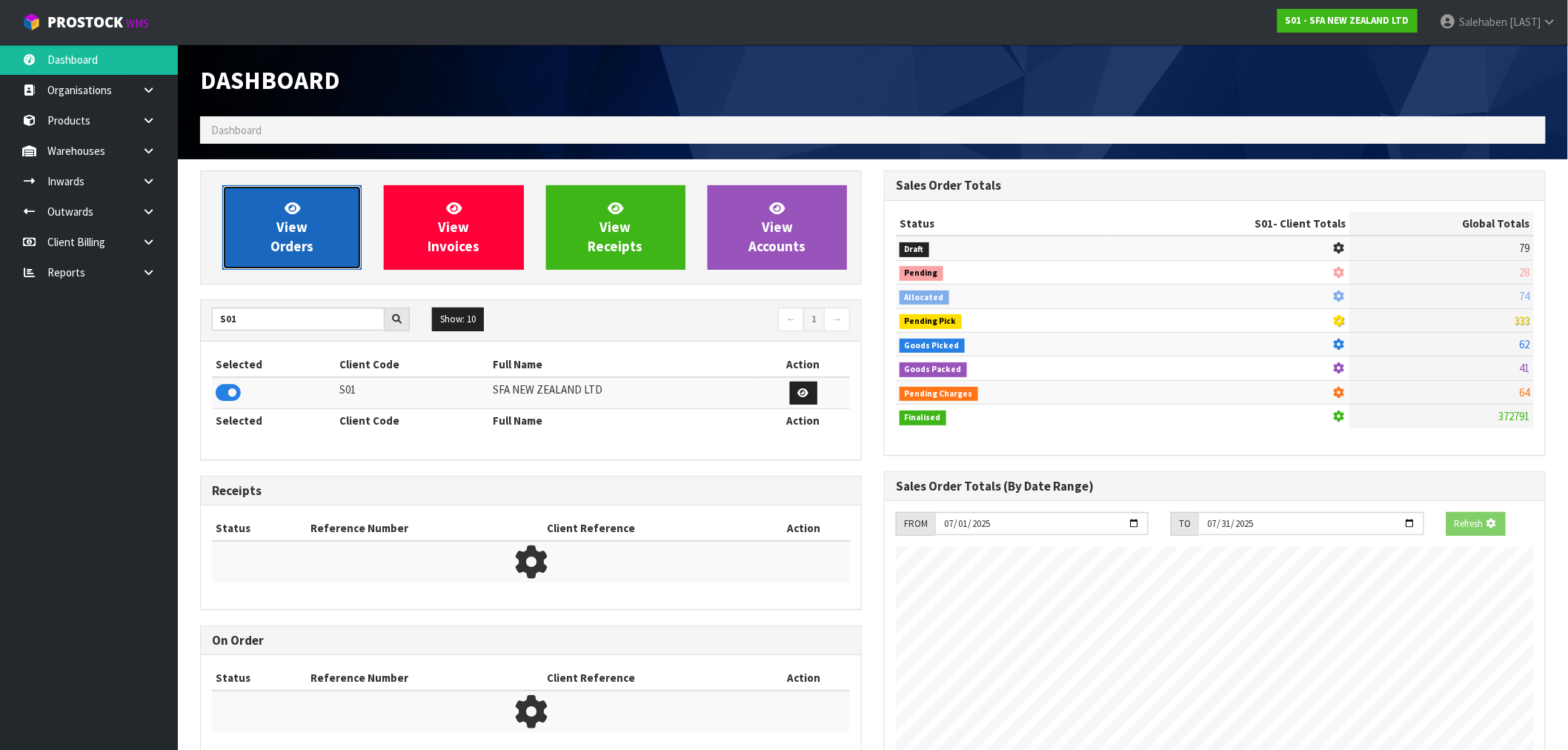 click on "View
Orders" at bounding box center [292, 227] 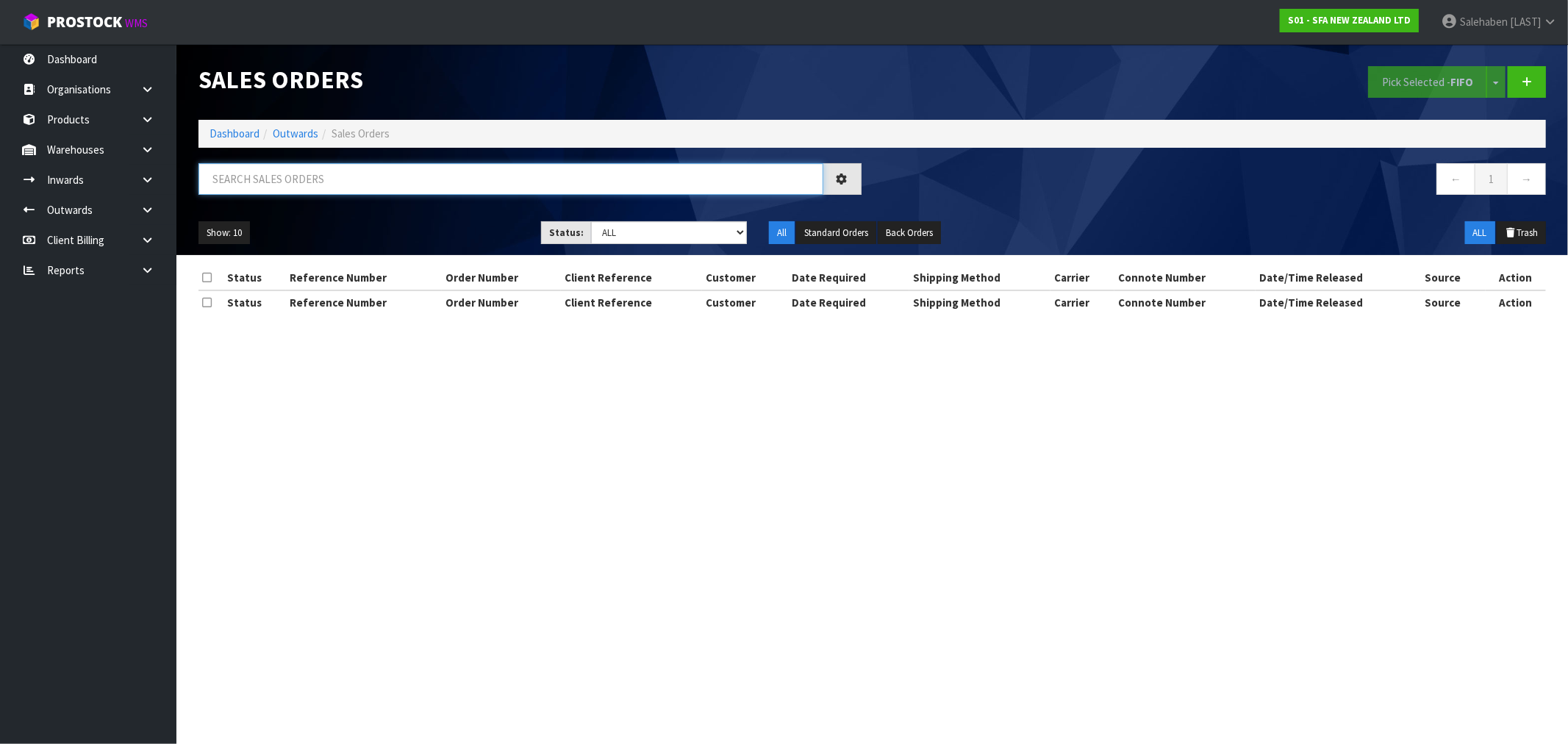 click at bounding box center [511, 179] 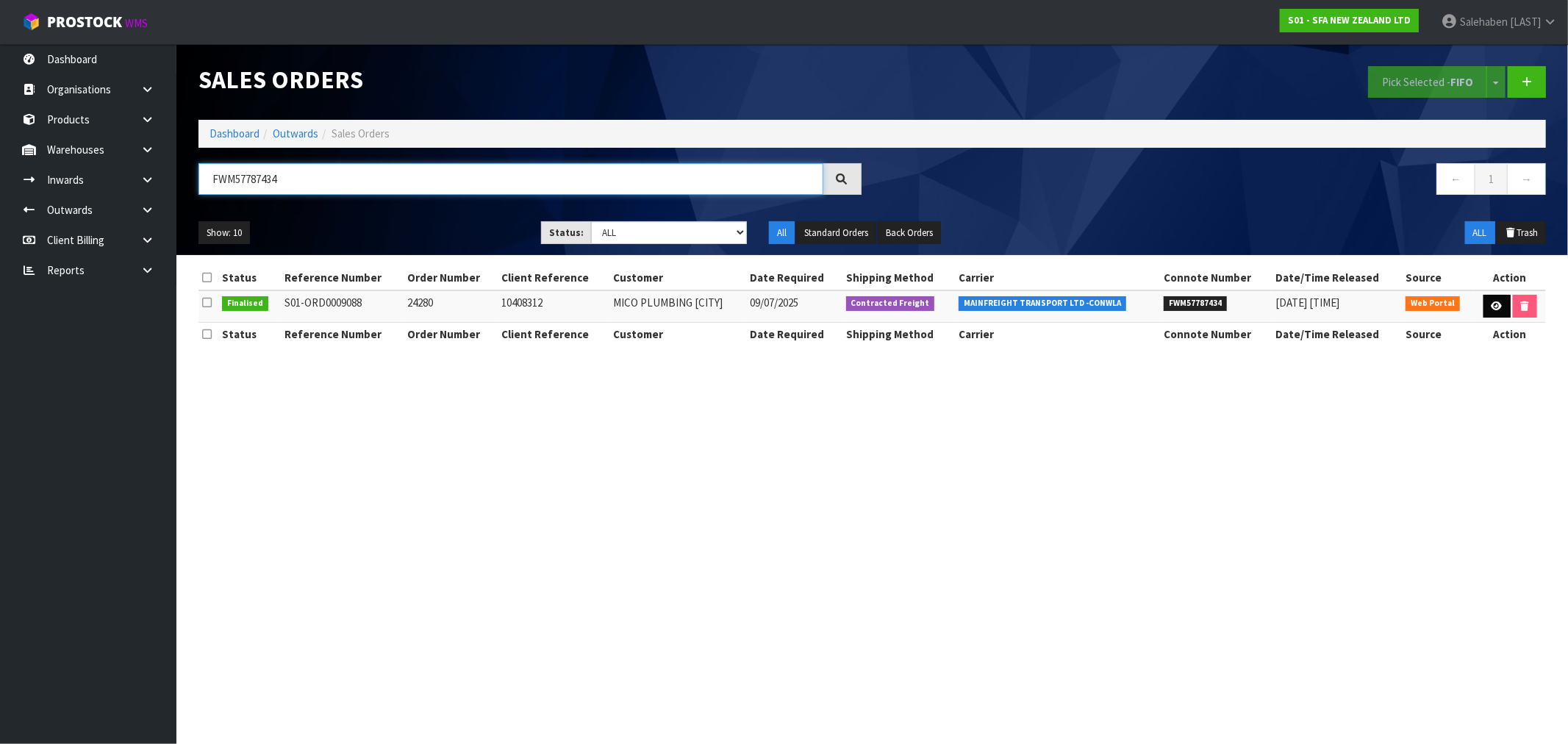 type on "FWM57787434" 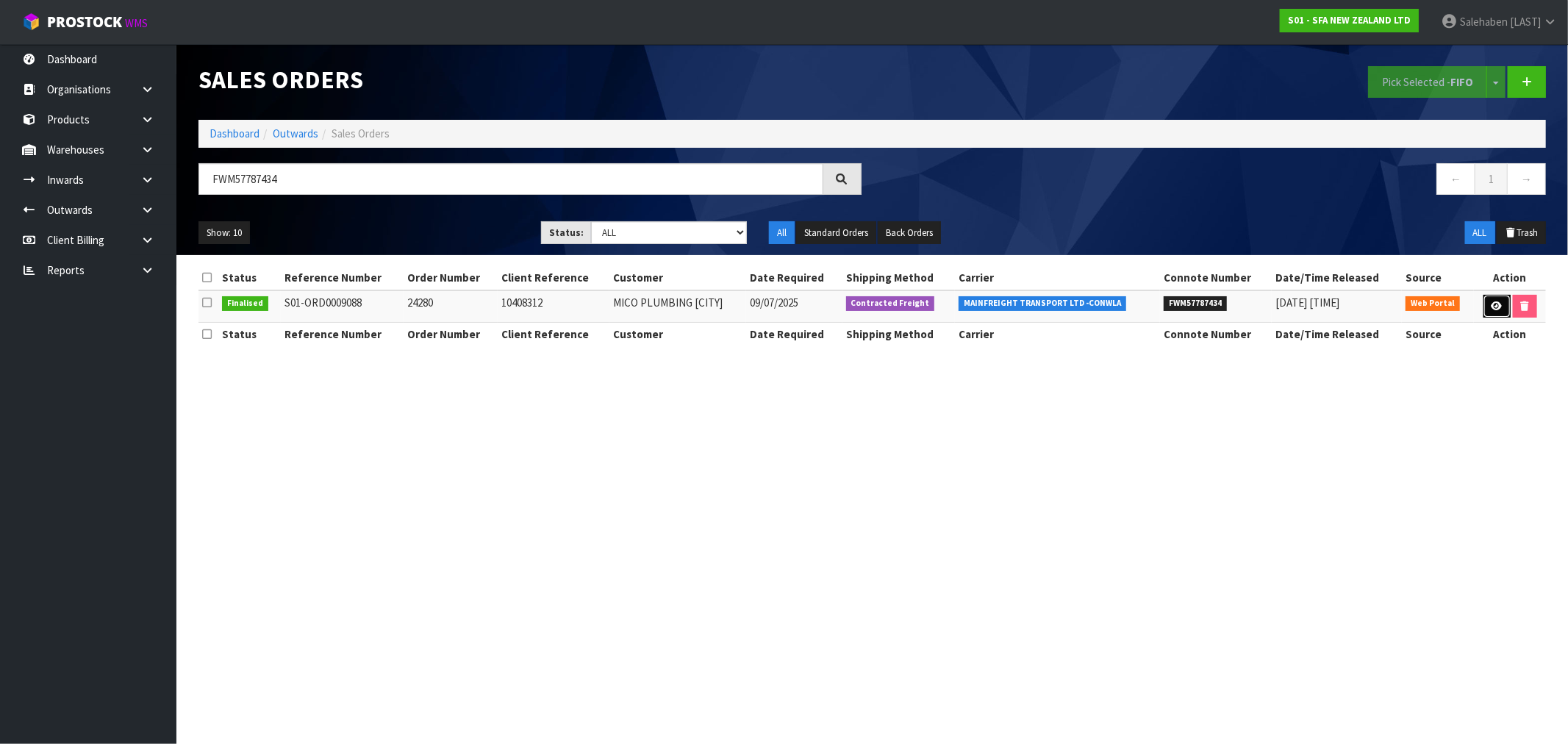 click at bounding box center [1497, 306] 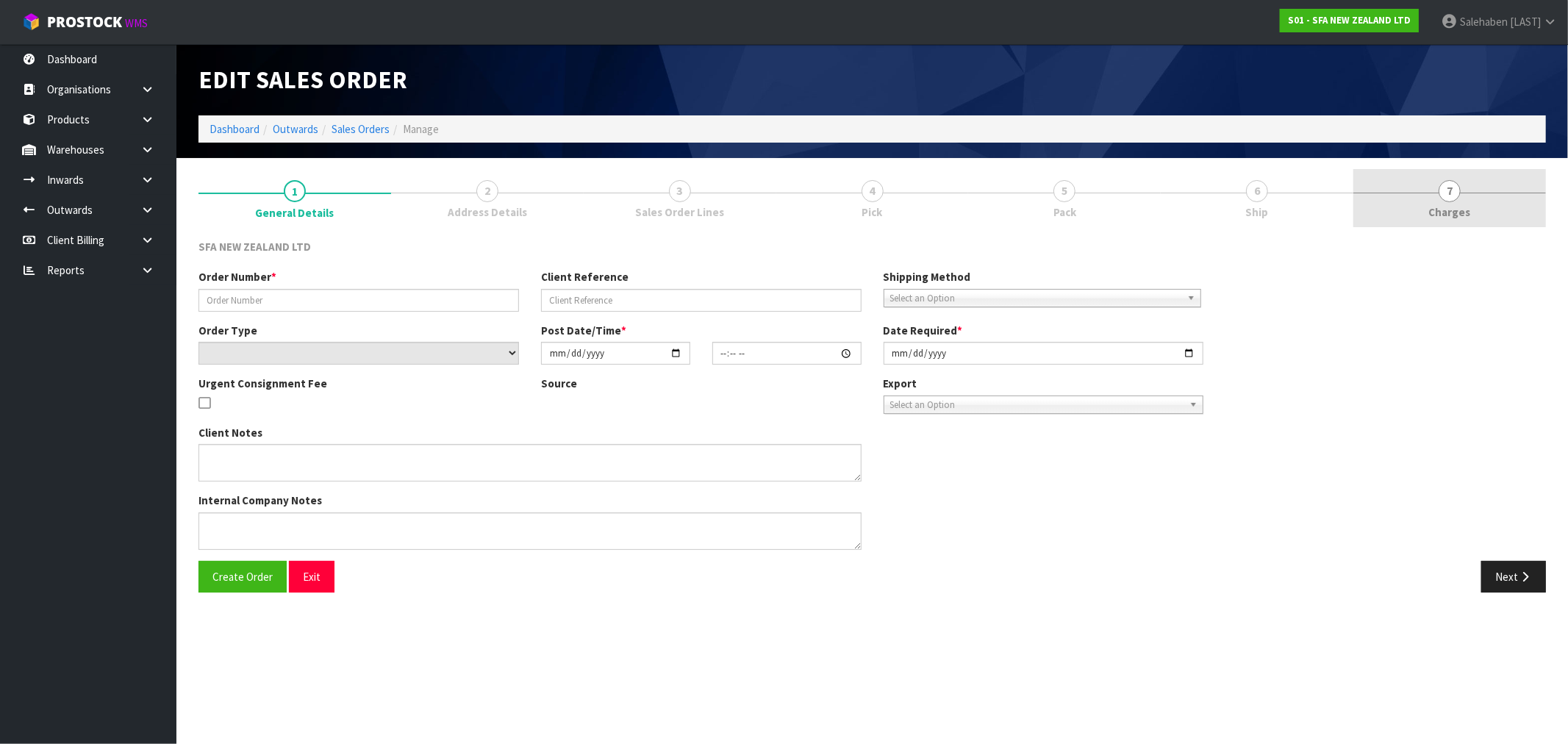 click on "Charges" at bounding box center [1450, 212] 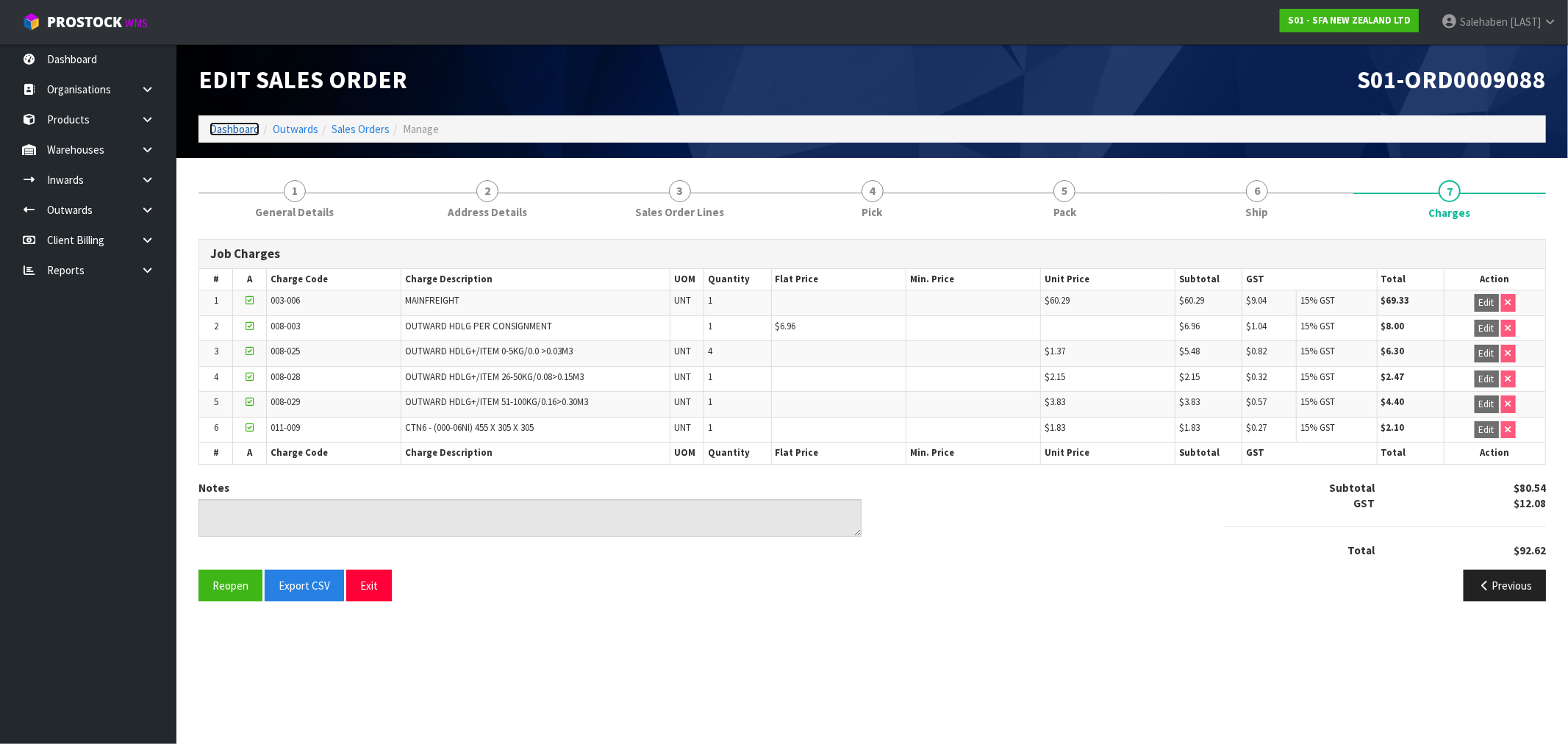 click on "Dashboard" at bounding box center [235, 129] 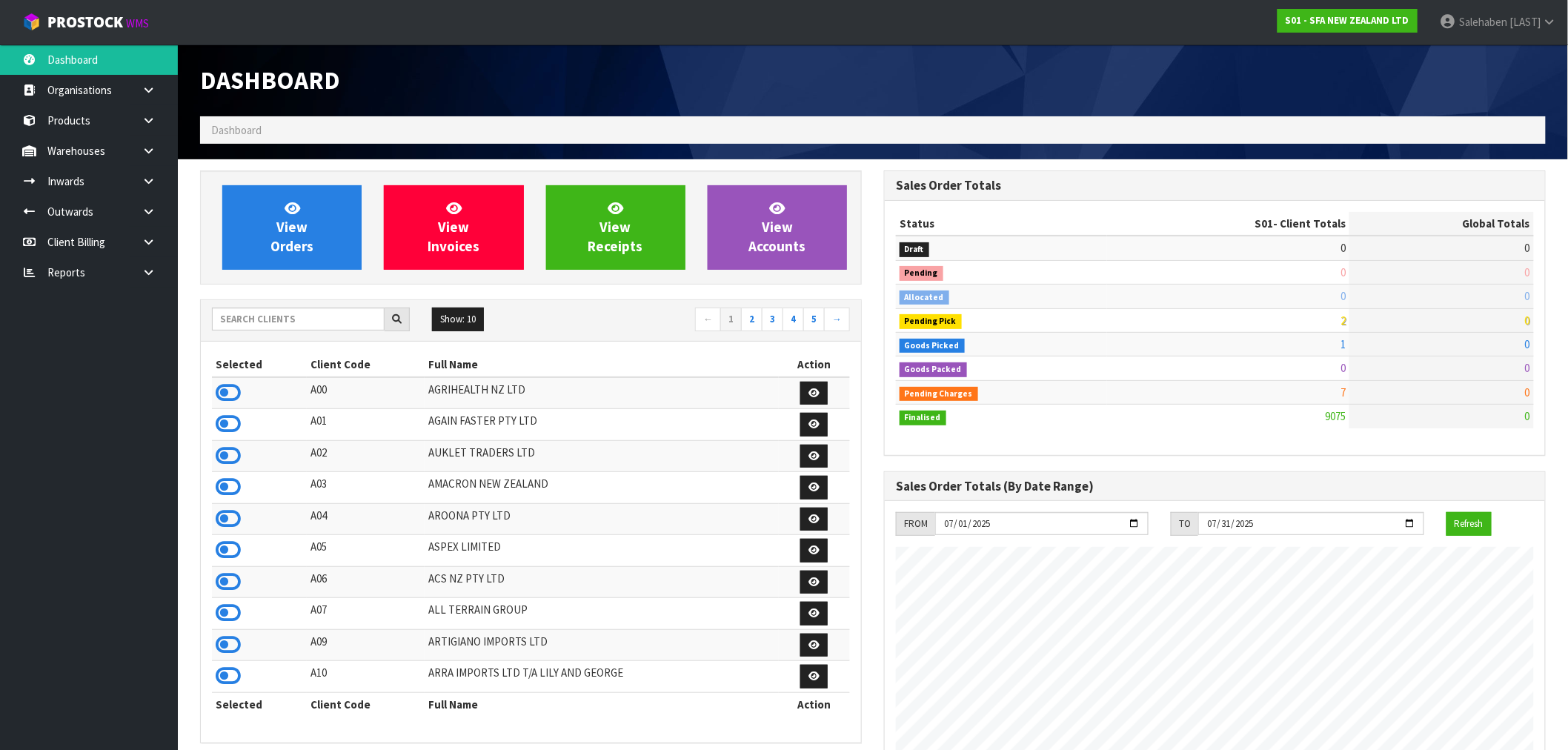 scroll, scrollTop: 739982, scrollLeft: 740336, axis: both 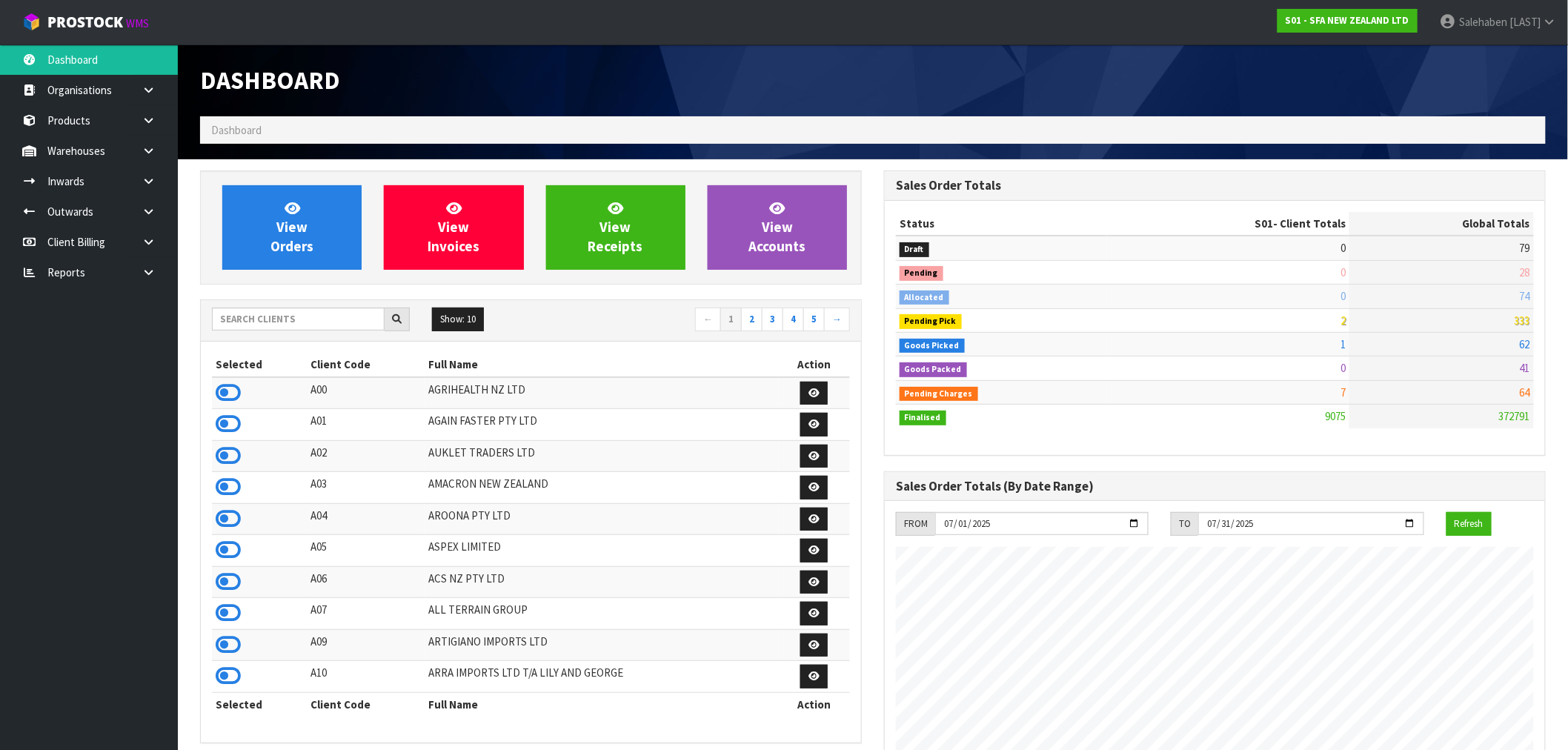 click on "Show: 10
5
10
25
50
←
1 2 3 4 5
→" at bounding box center (531, 321) 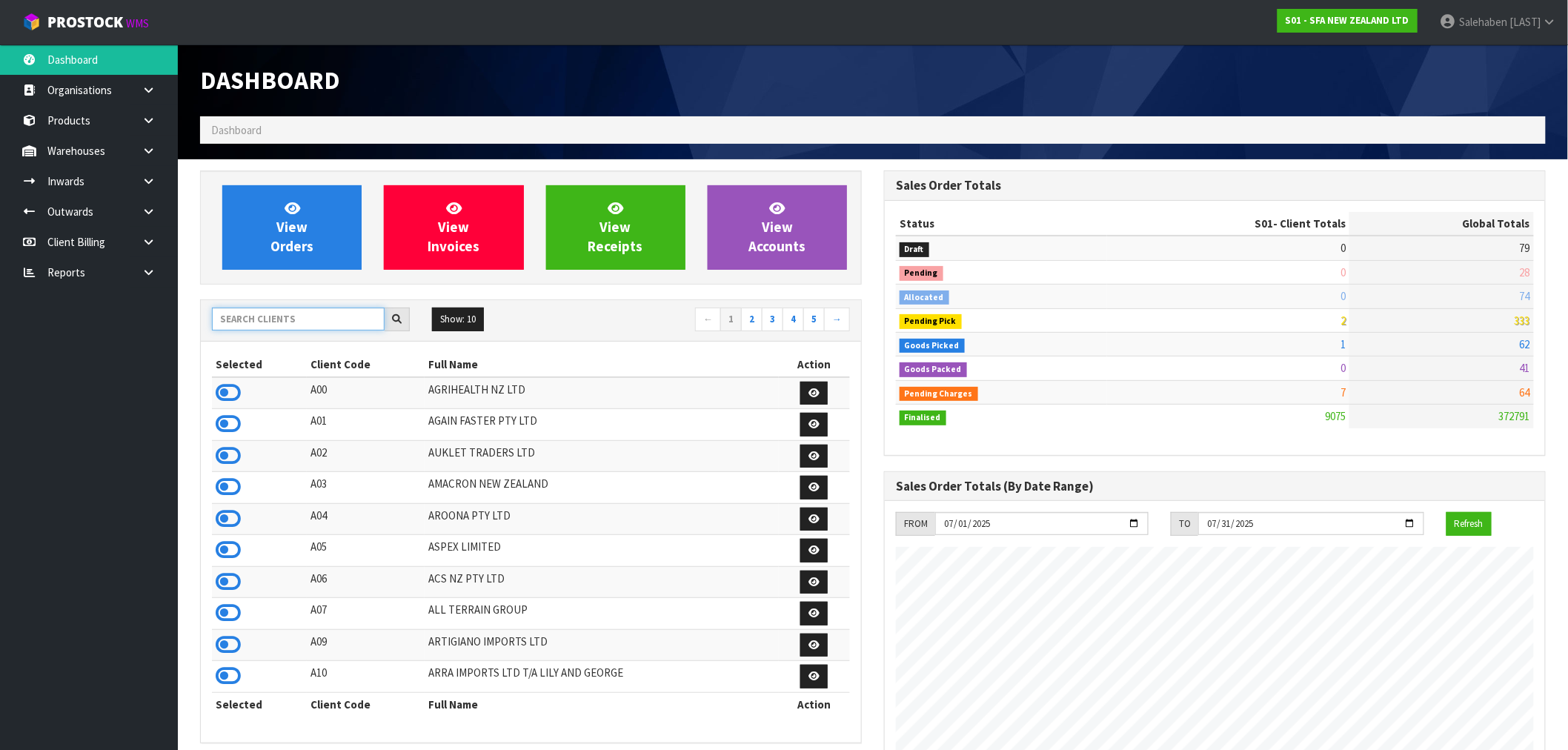 click at bounding box center (298, 319) 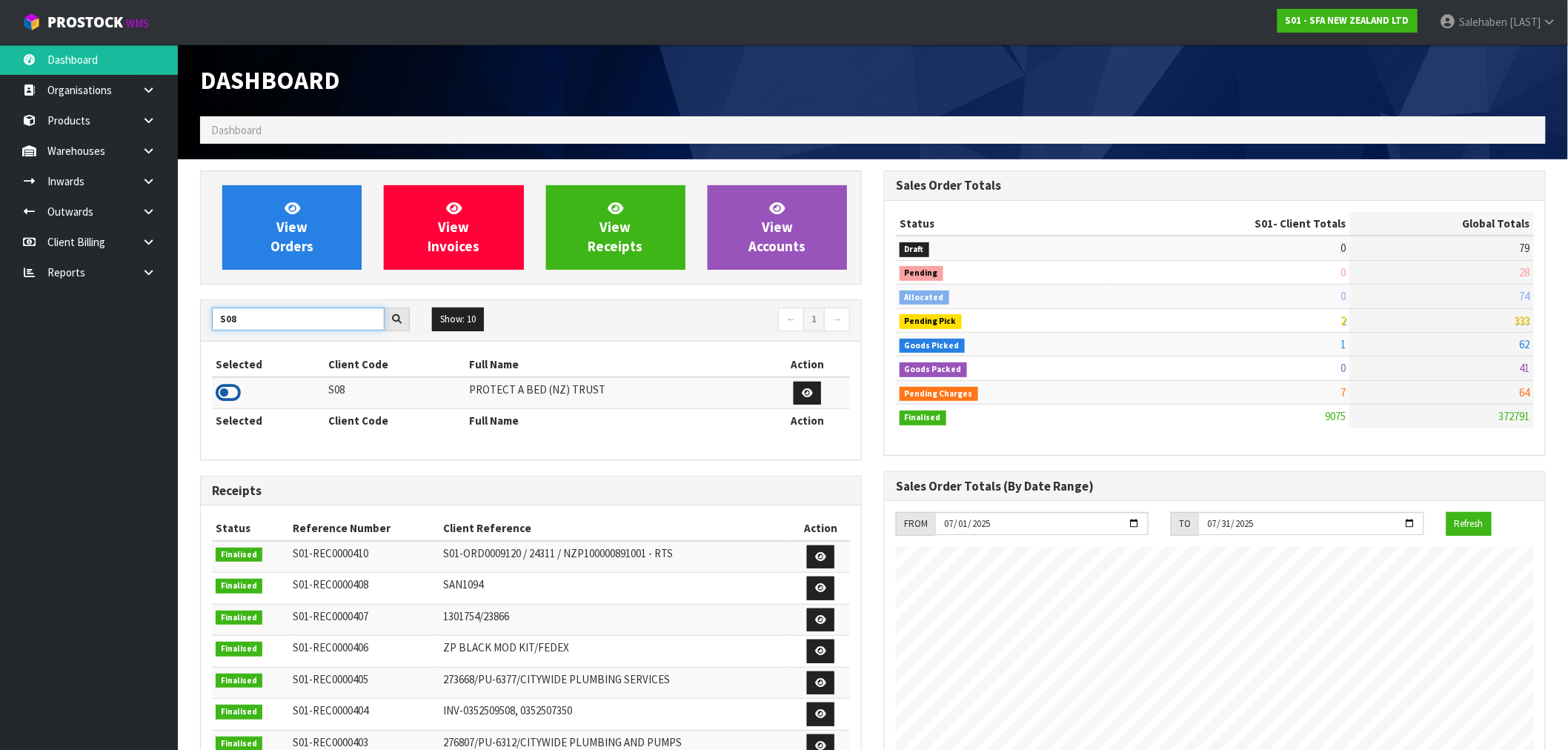 type on "S08" 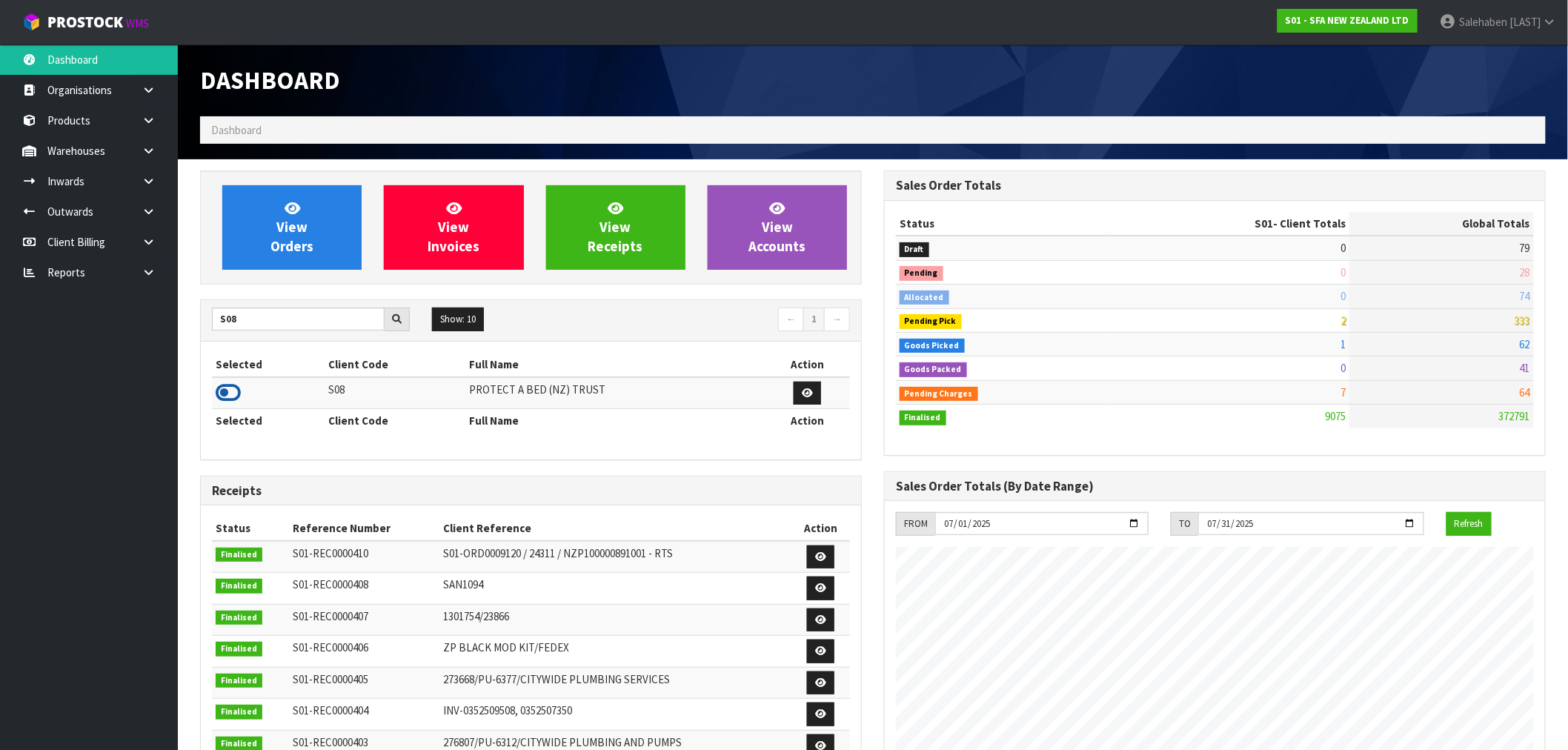 click at bounding box center (228, 393) 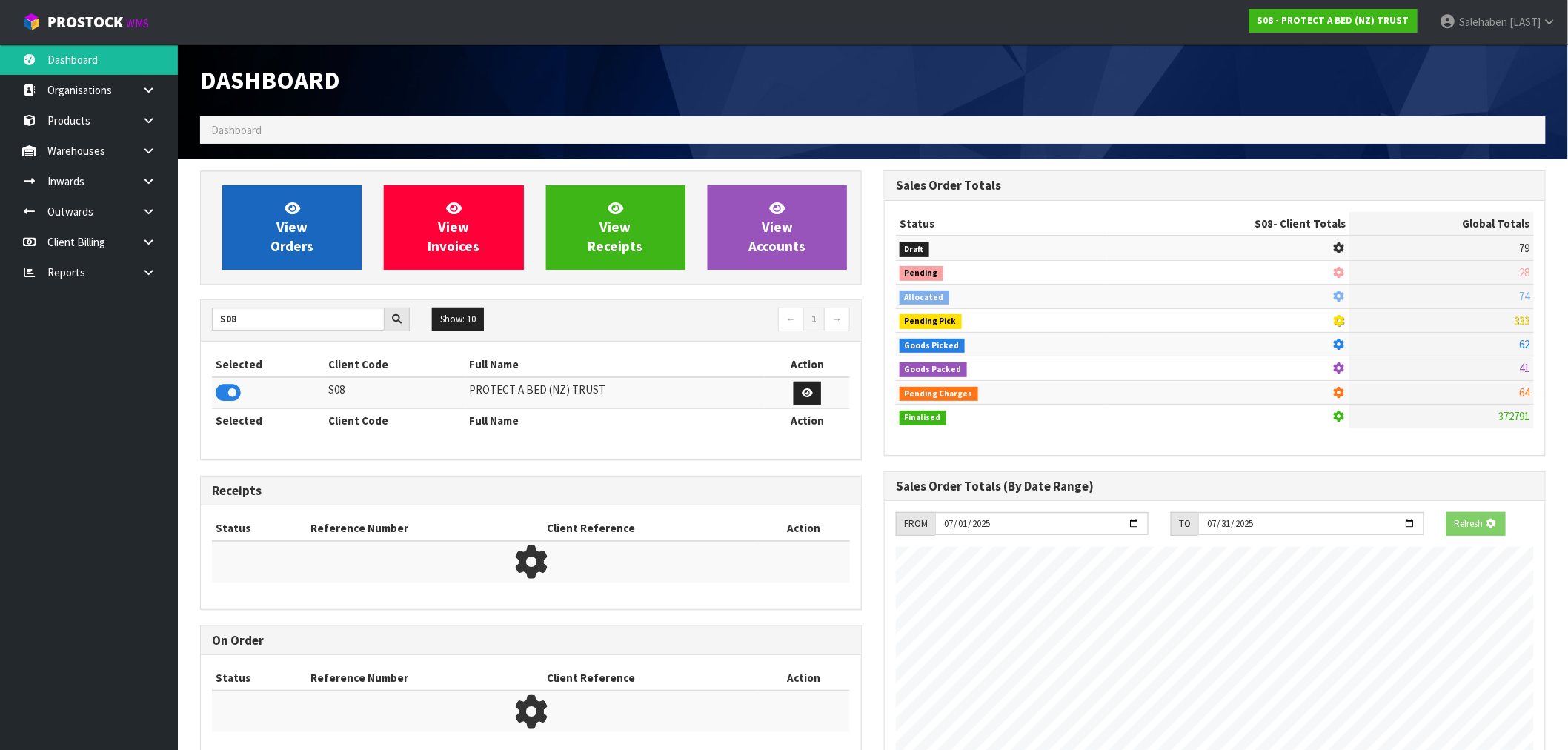 scroll, scrollTop: 924, scrollLeft: 684, axis: both 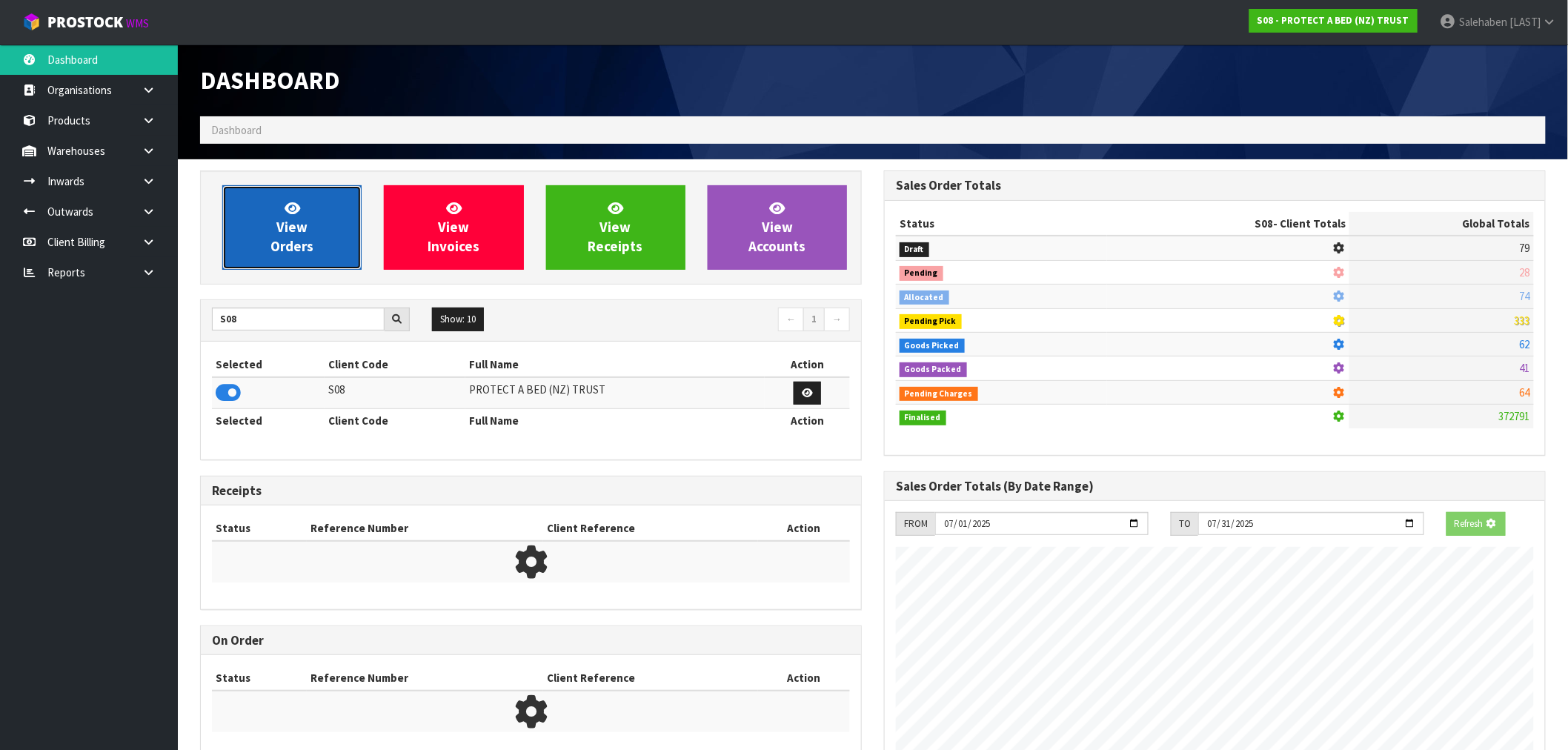 click at bounding box center (292, 208) 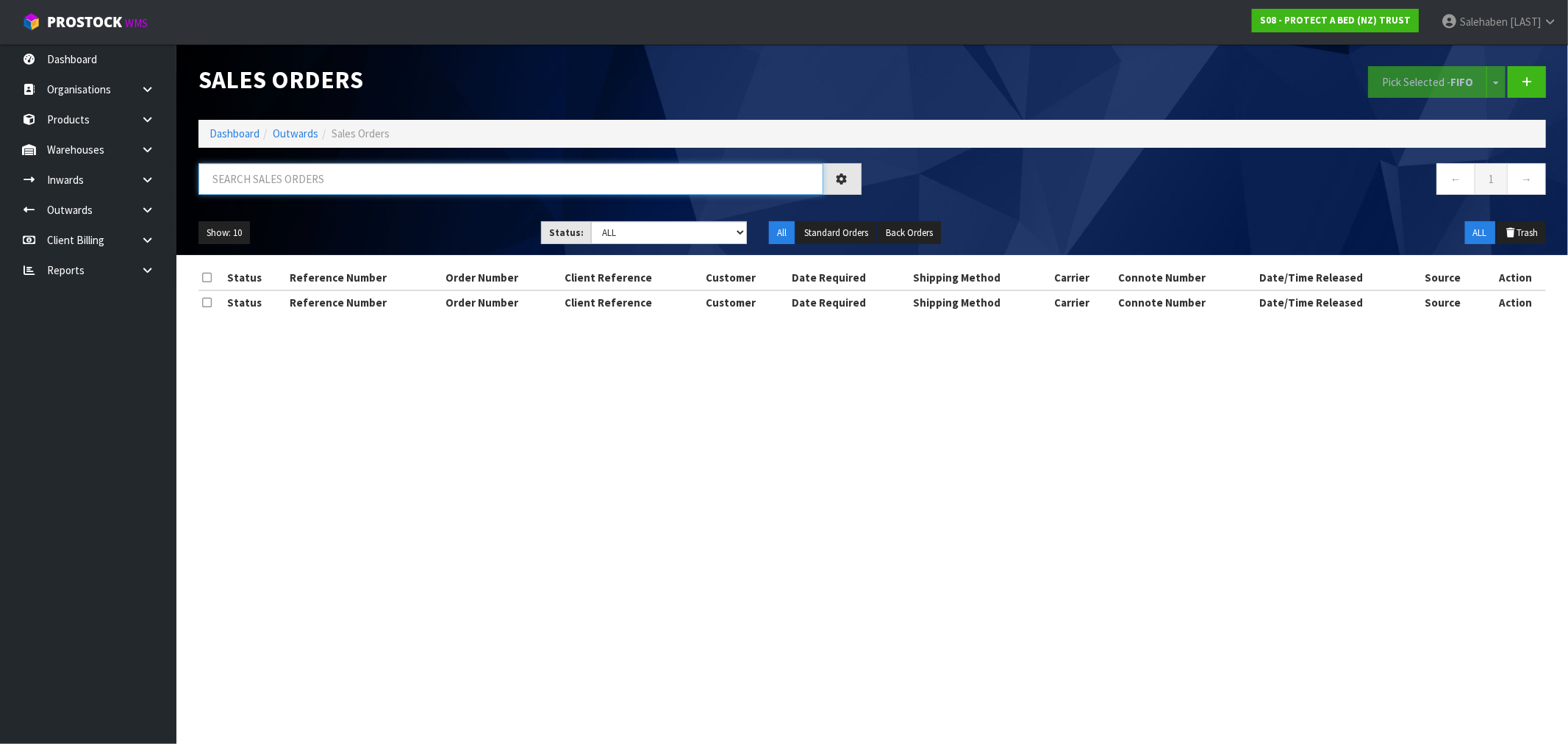 click at bounding box center (511, 179) 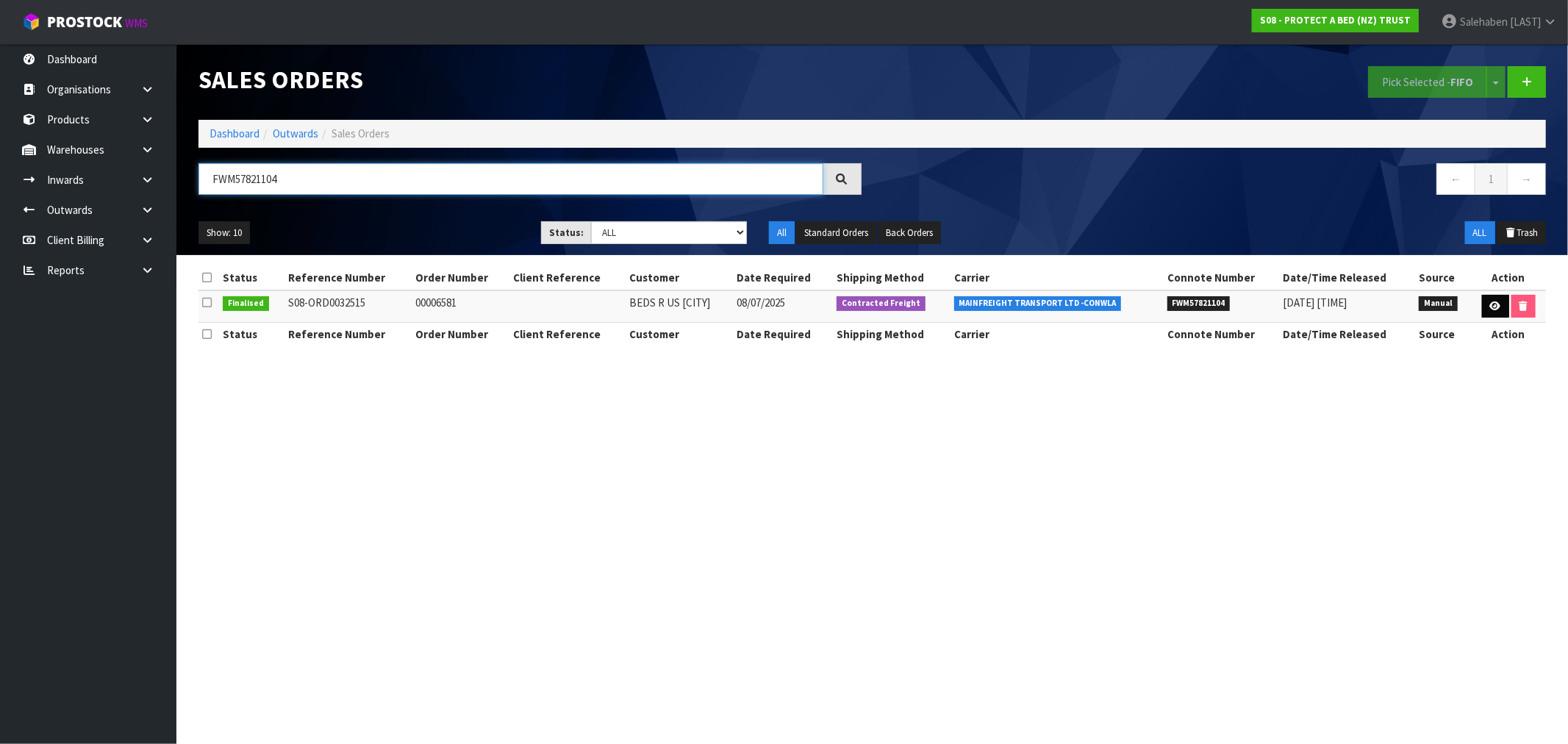 type on "FWM57821104" 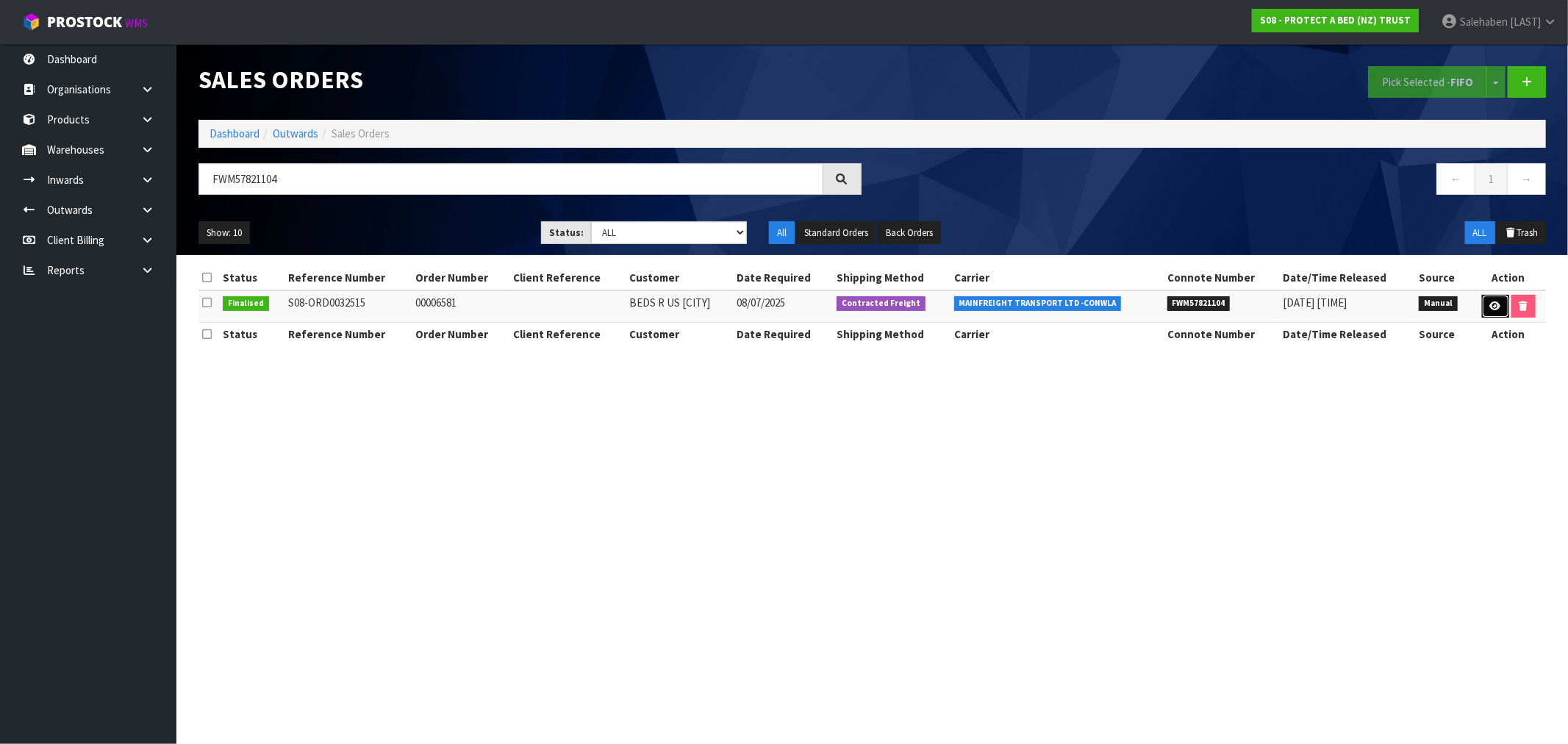 click at bounding box center [1495, 306] 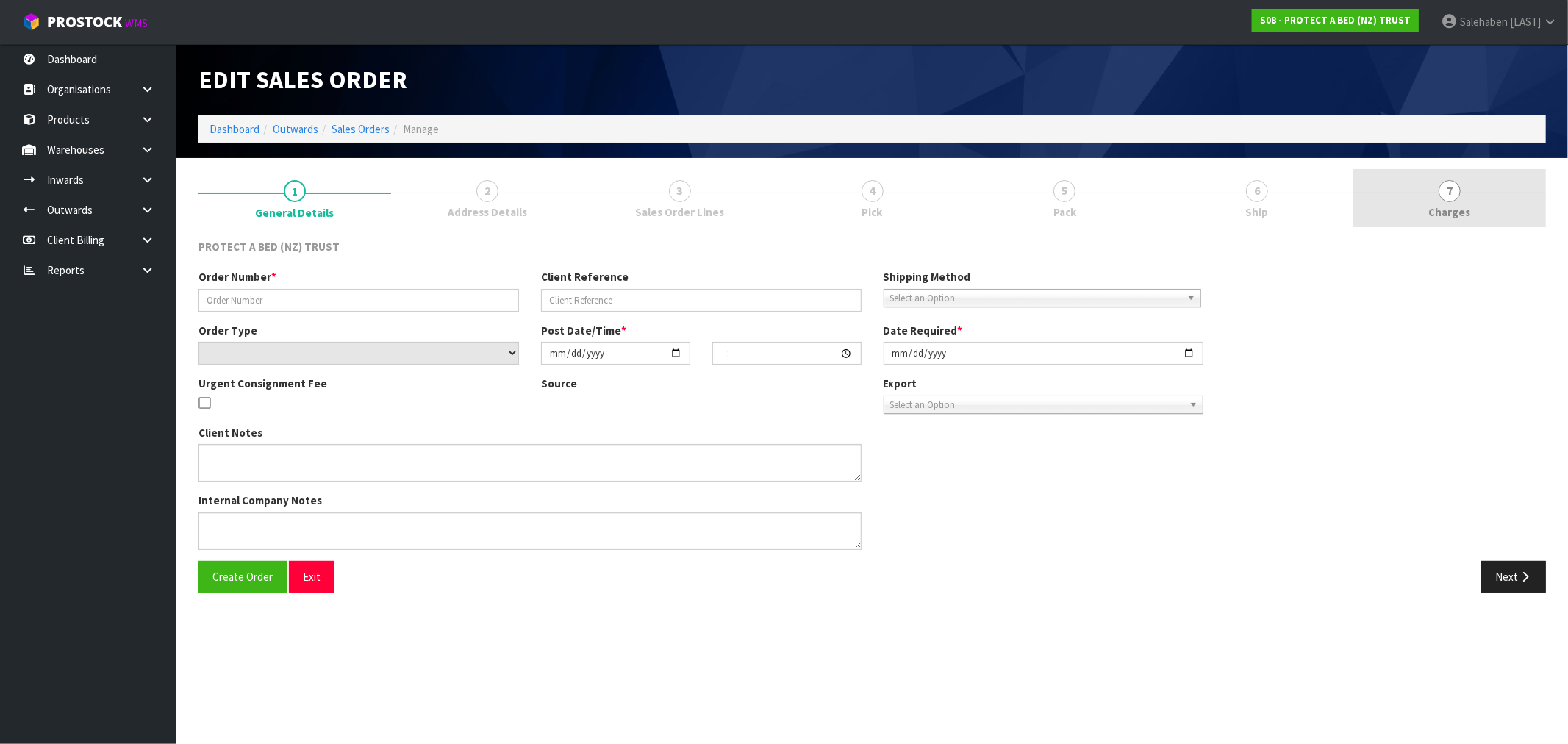click on "Charges" at bounding box center (1450, 212) 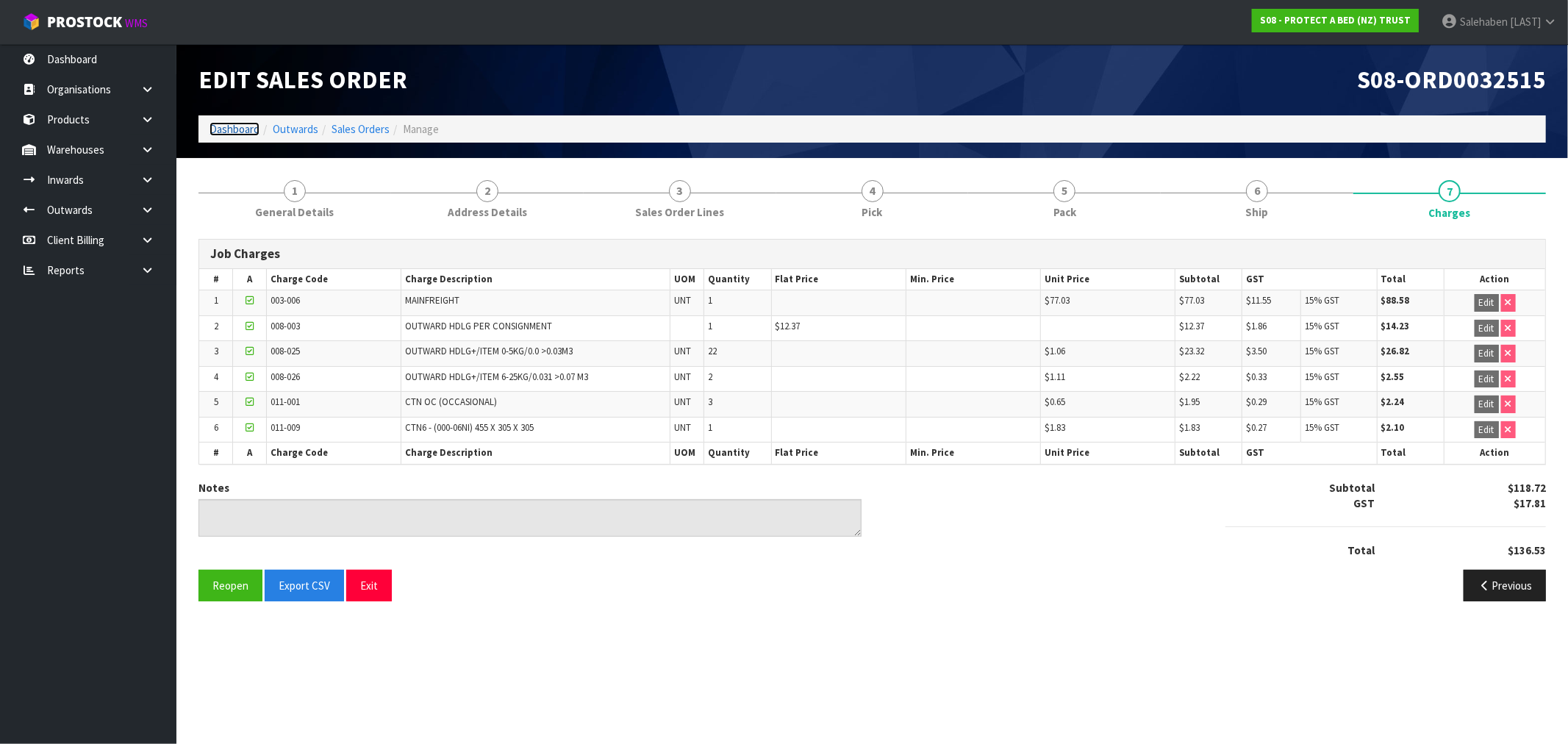 click on "Dashboard" at bounding box center (235, 129) 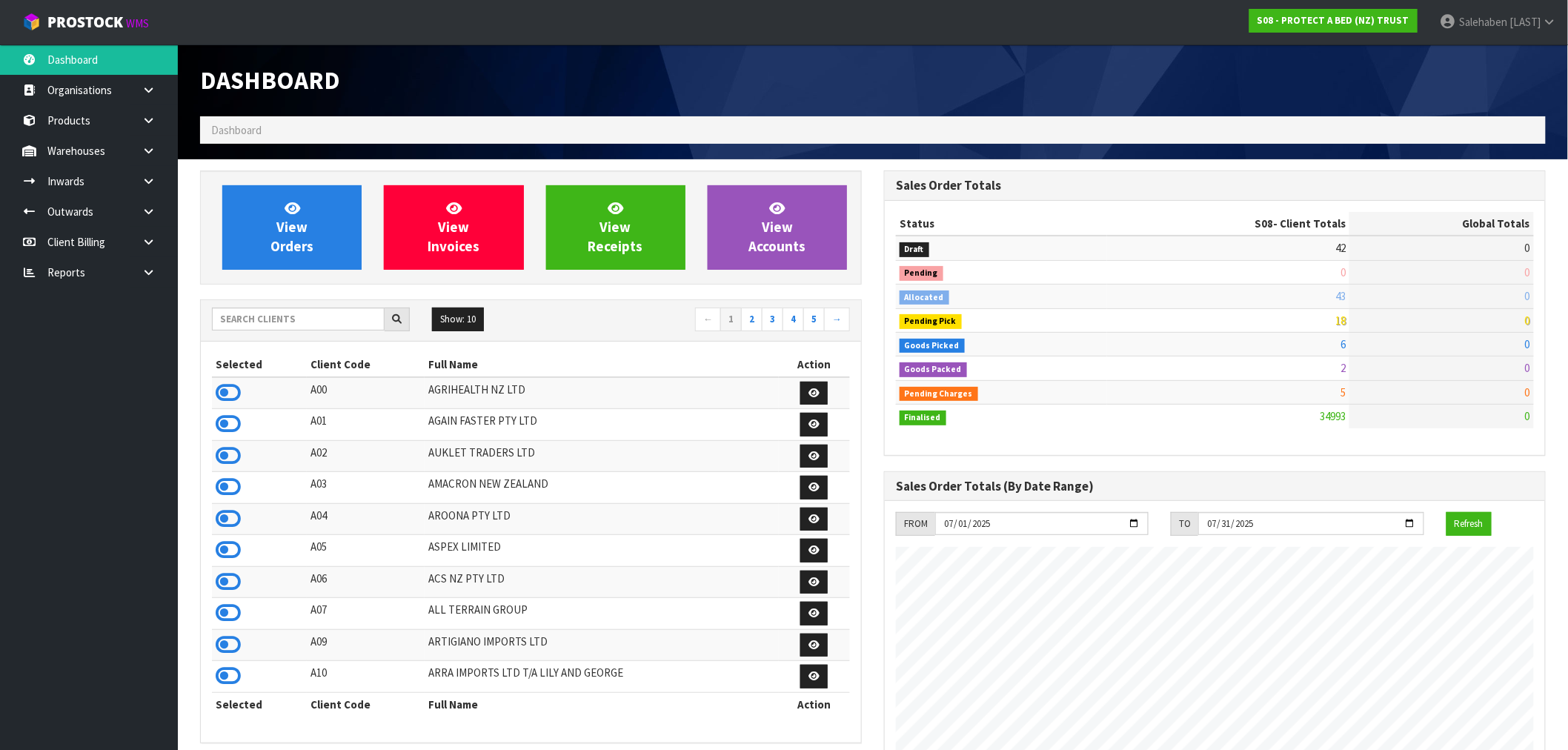 scroll, scrollTop: 740183, scrollLeft: 740336, axis: both 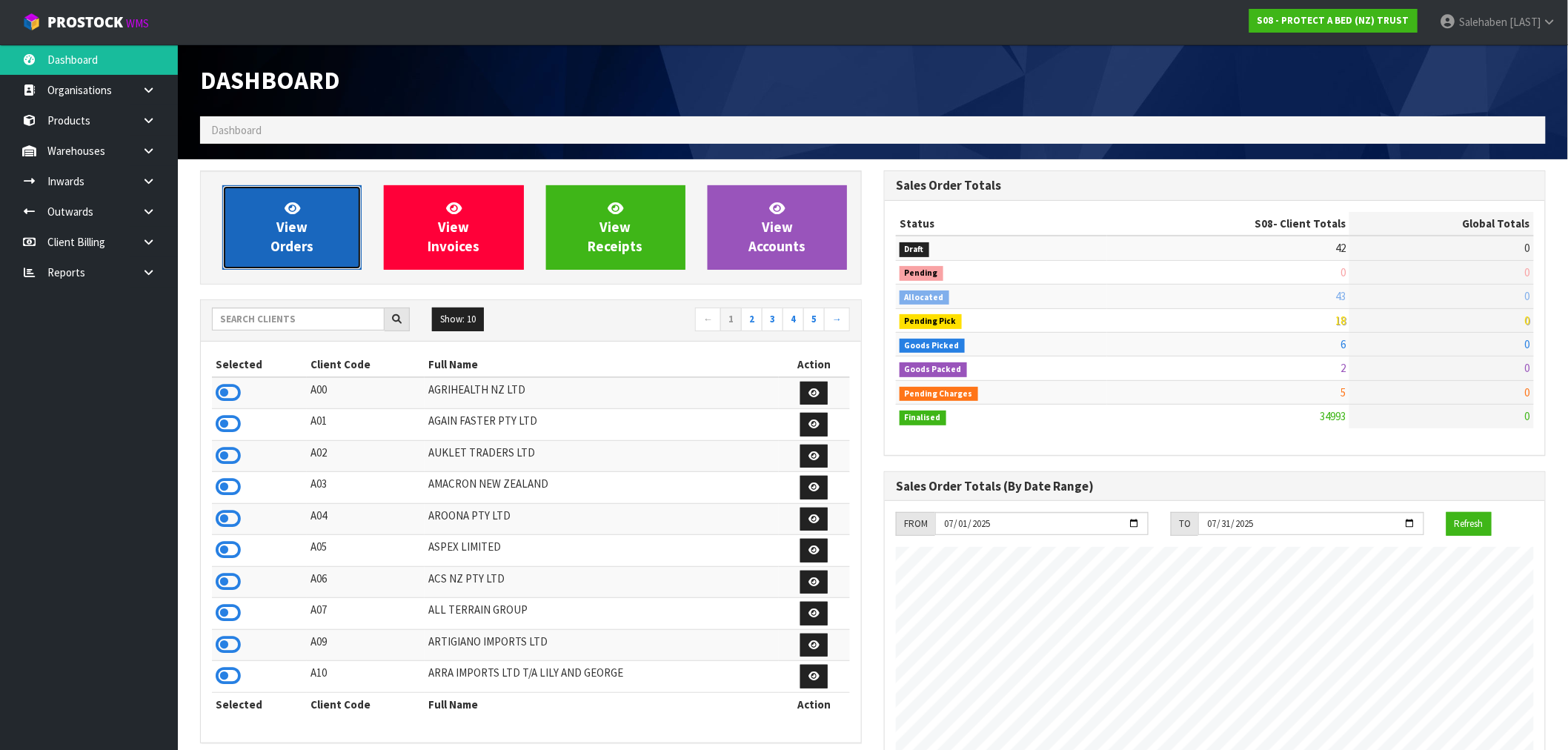 click on "View
Orders" at bounding box center [292, 227] 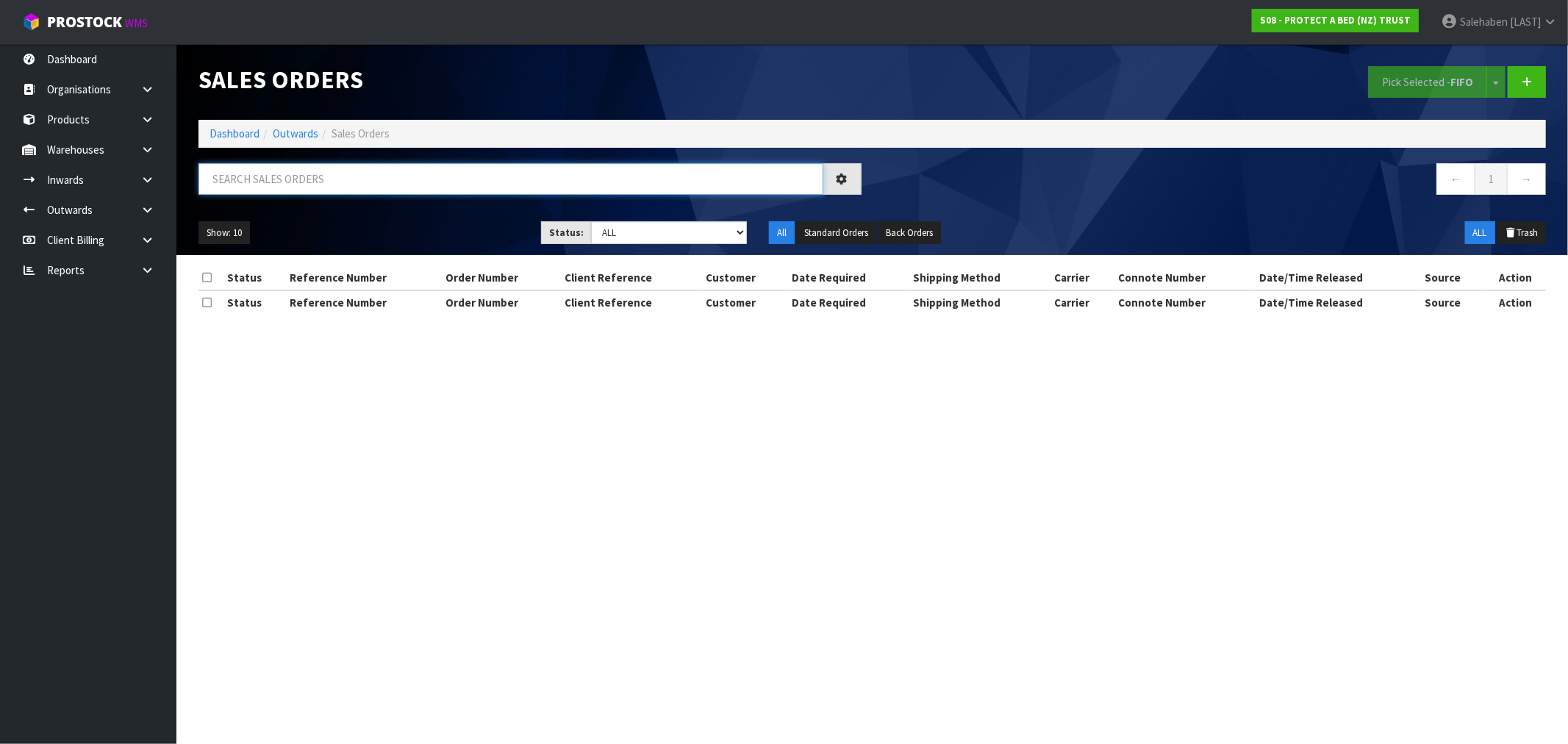 drag, startPoint x: 323, startPoint y: 171, endPoint x: 319, endPoint y: 182, distance: 11.7047 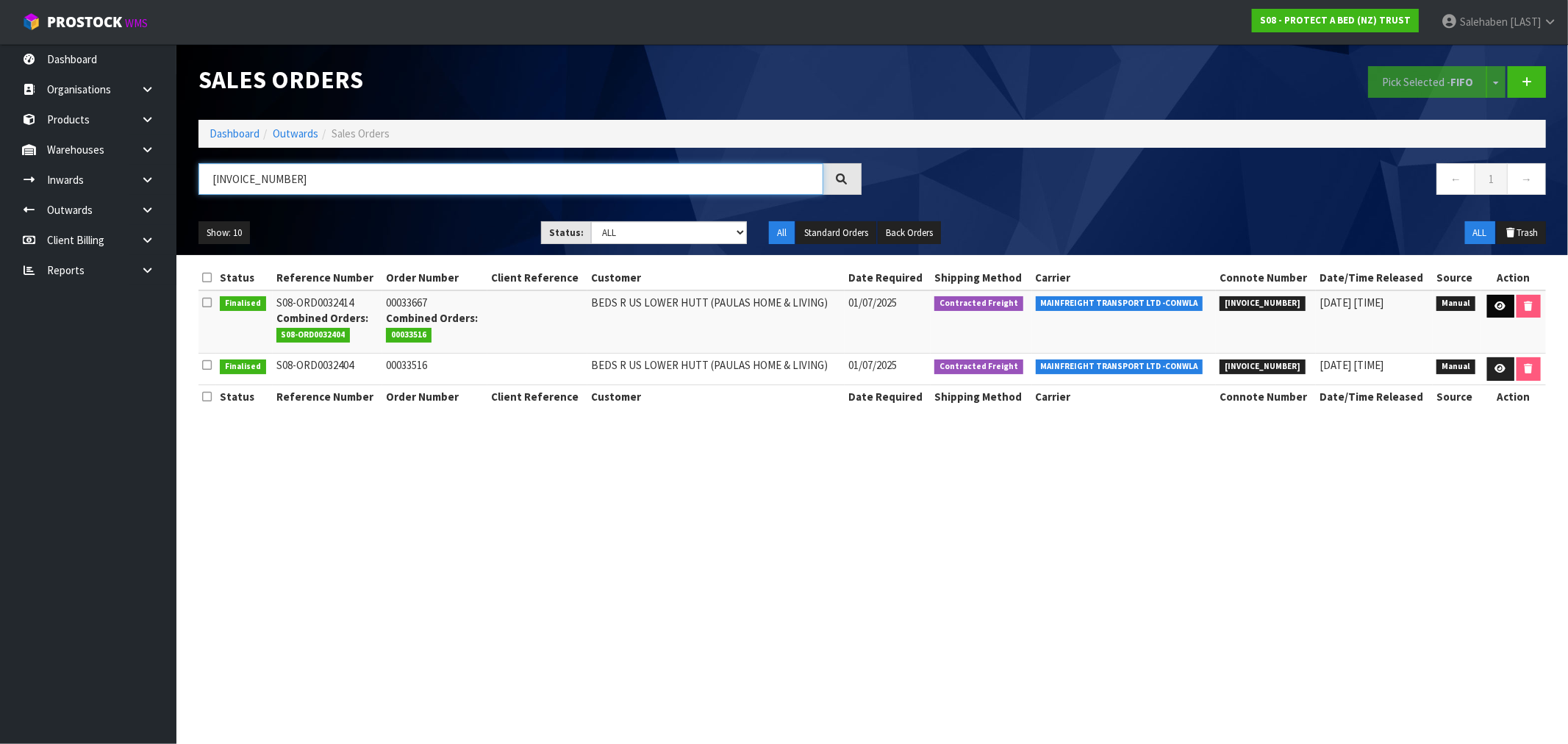 type on "FWM57738587" 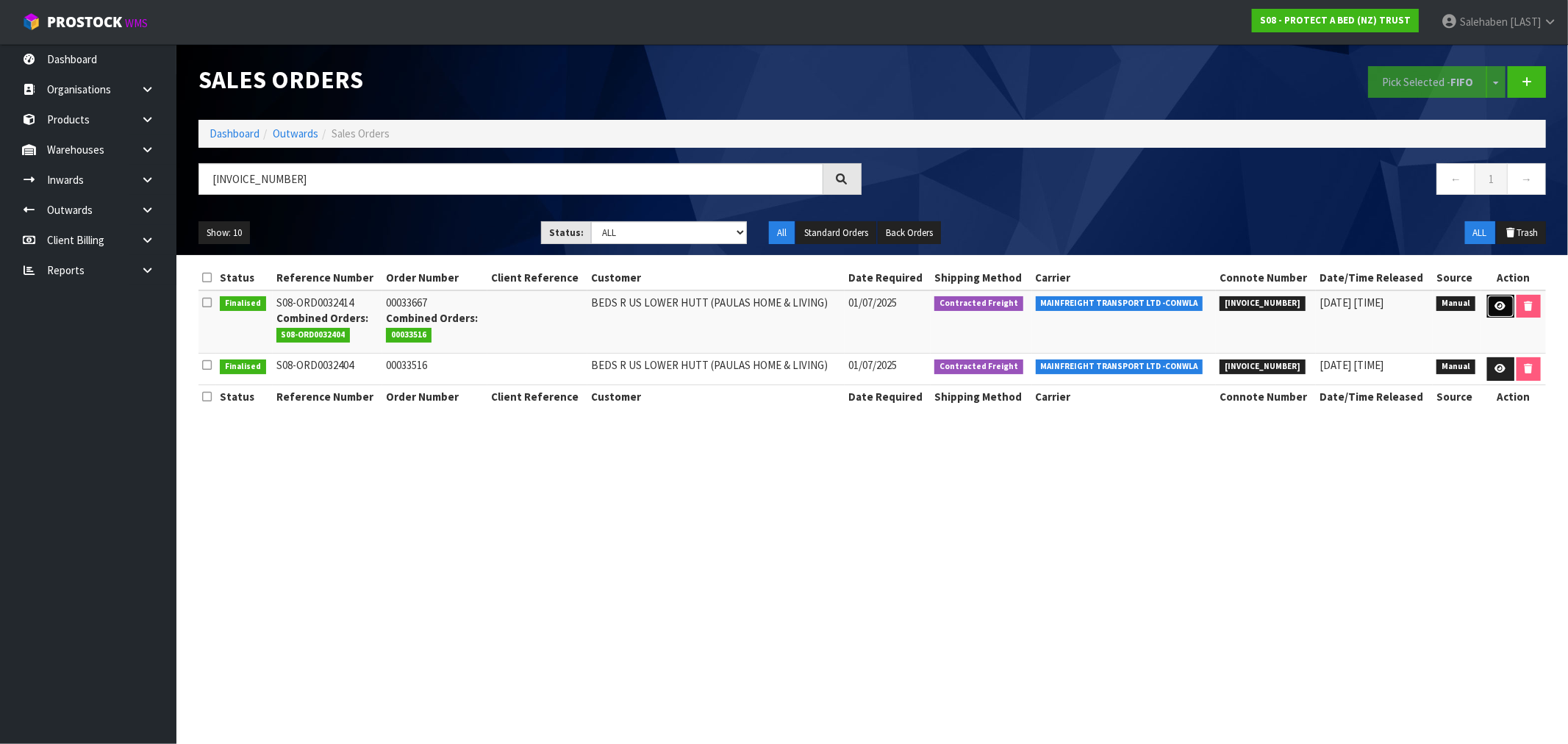 click at bounding box center (1500, 306) 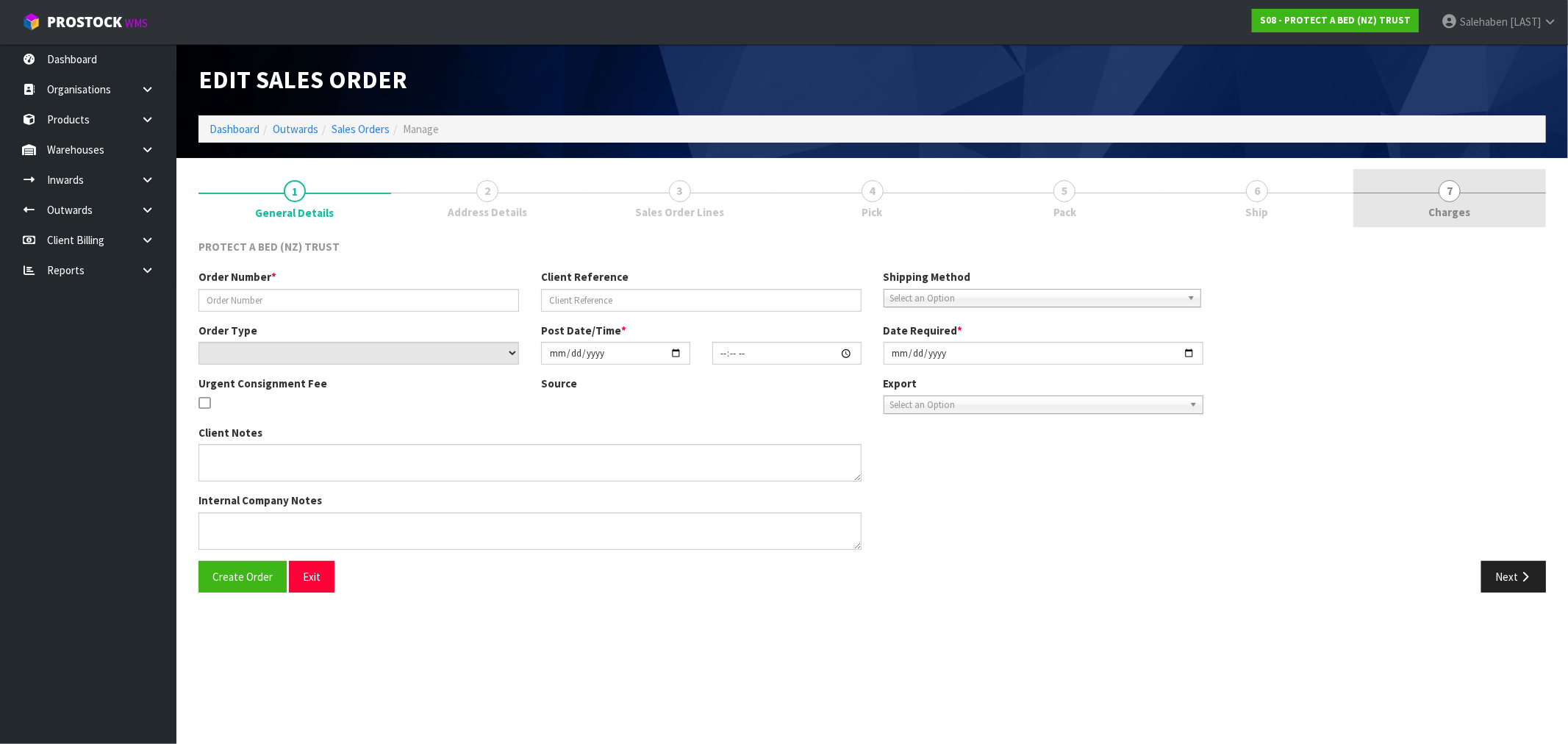 type on "00033667" 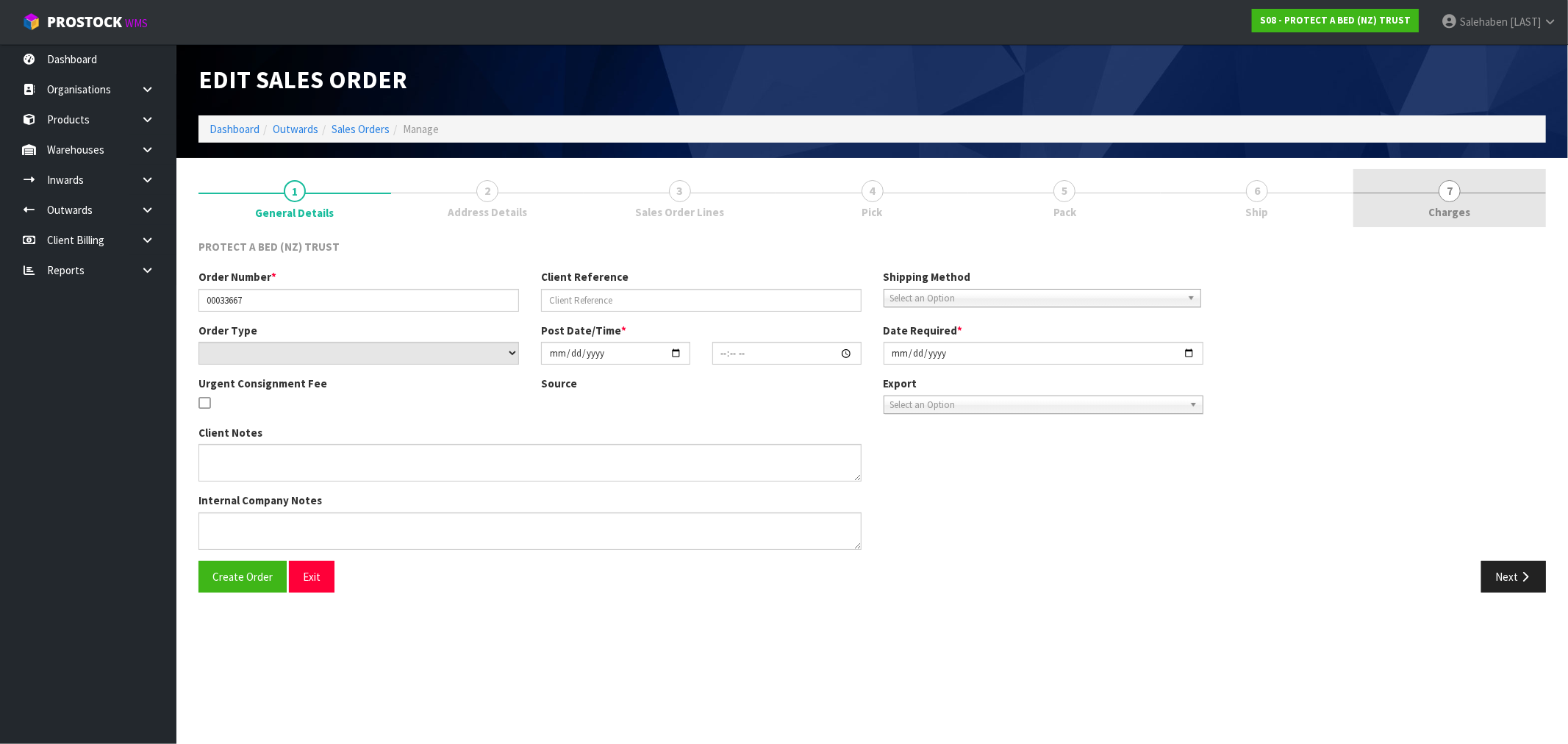 select on "number:0" 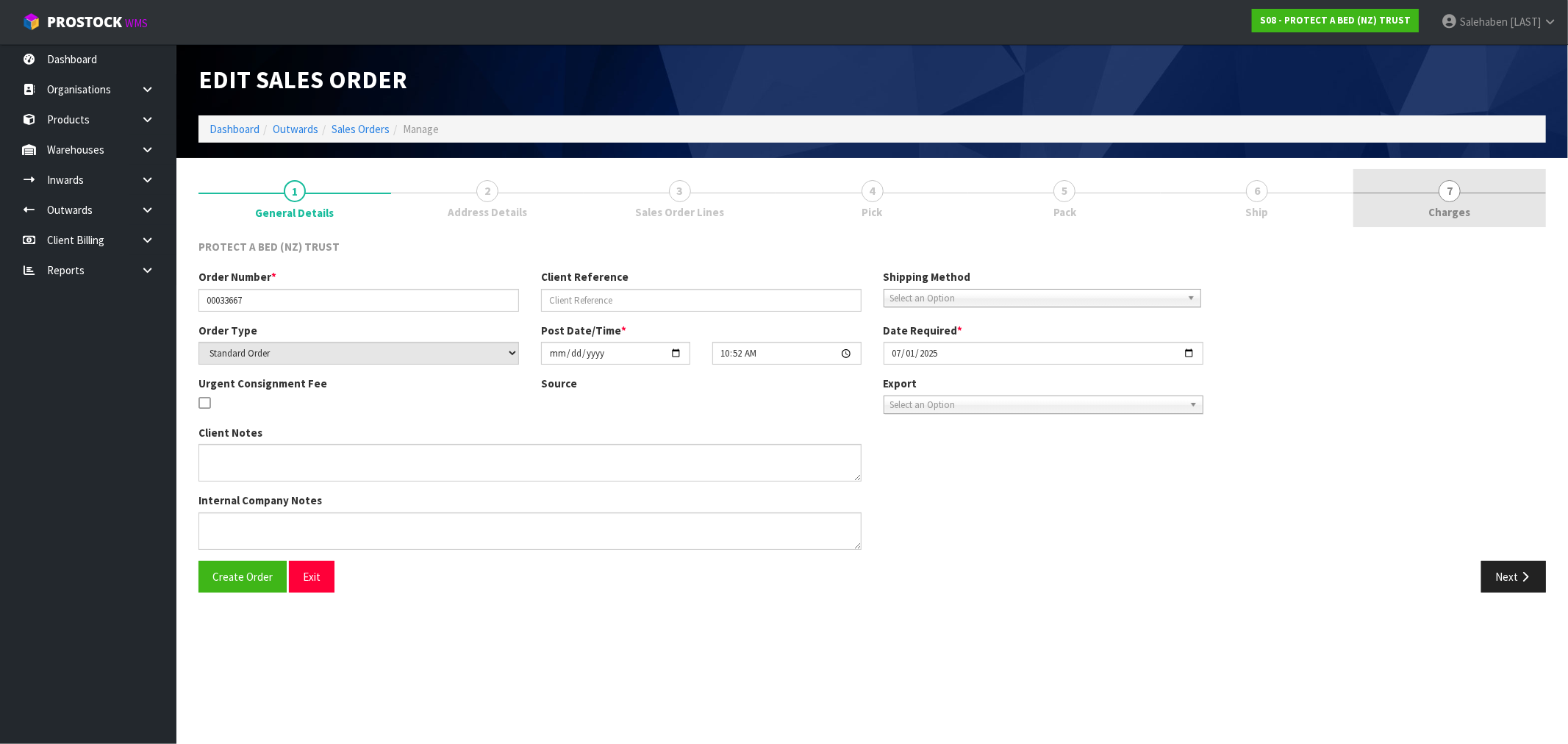 click on "7" at bounding box center [1450, 191] 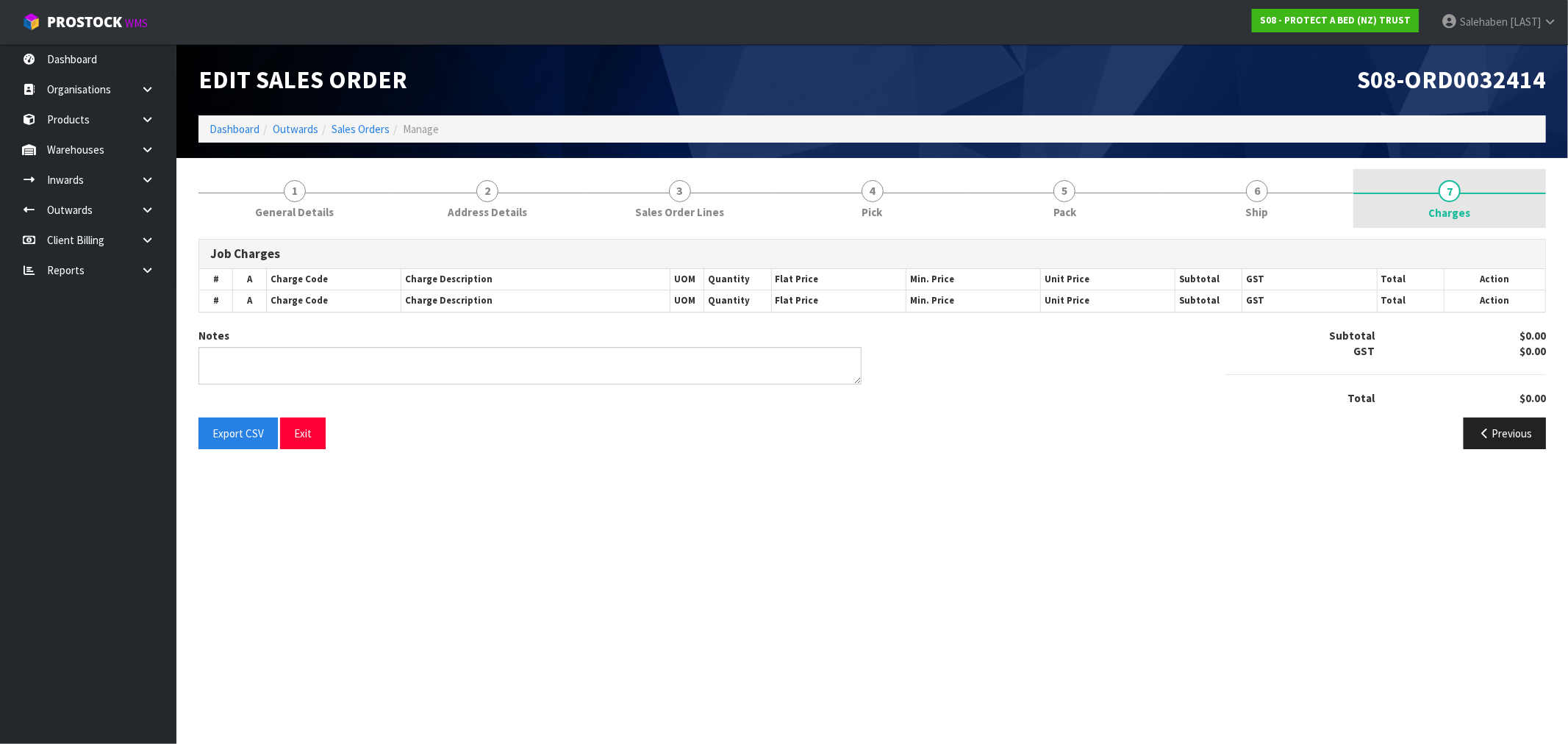 type on "COMBINED" 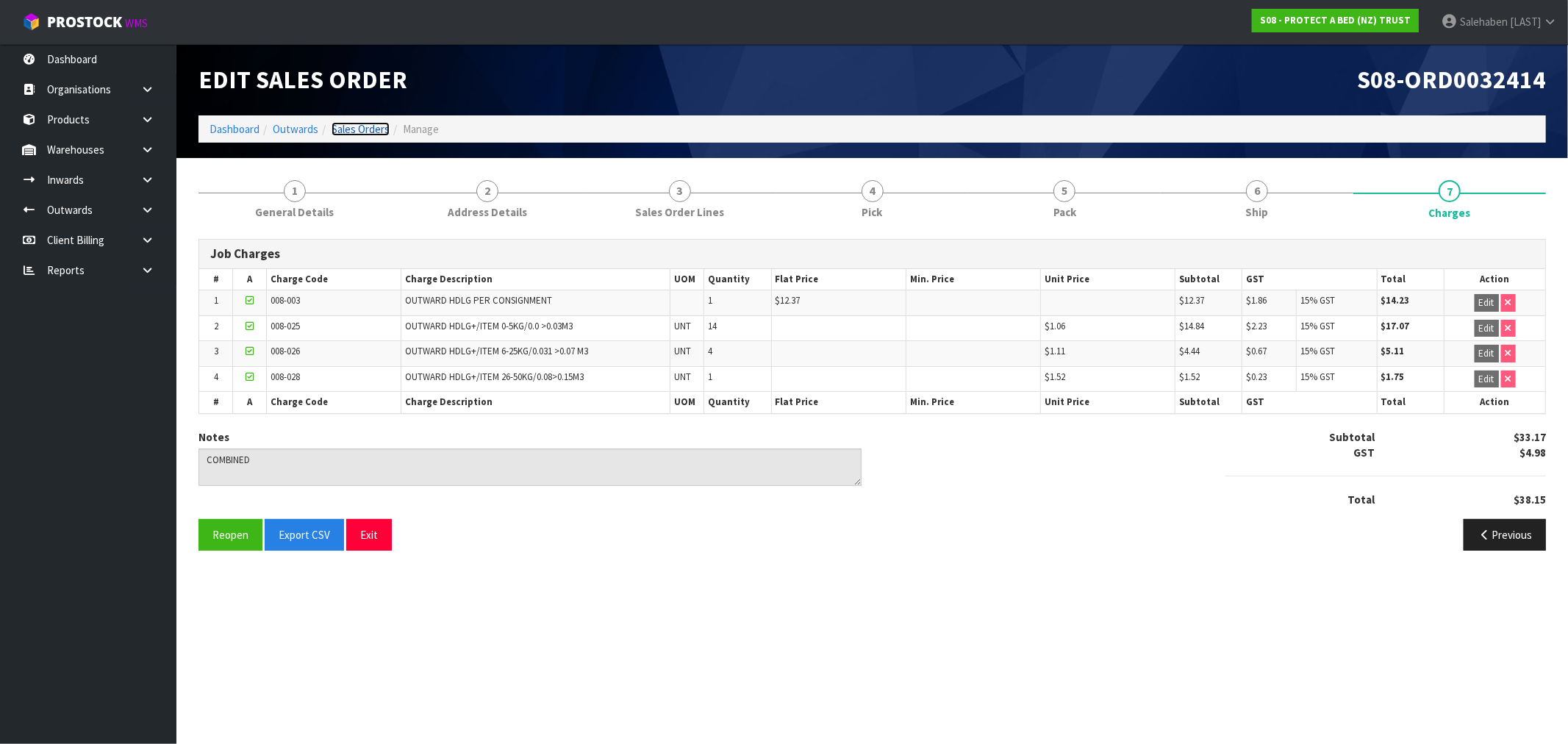click on "Sales Orders" at bounding box center [360, 129] 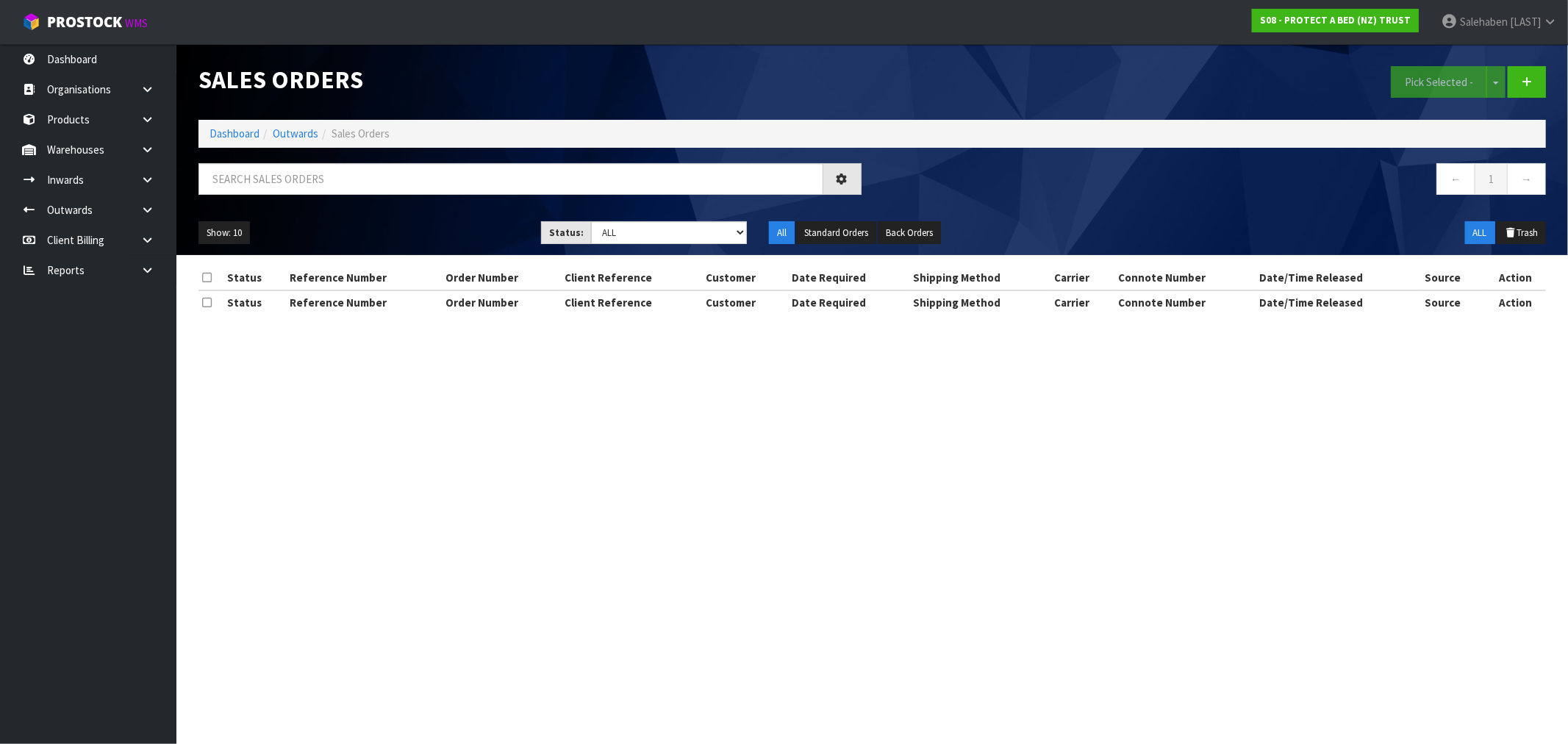 click on "Sales Orders" at bounding box center (360, 133) 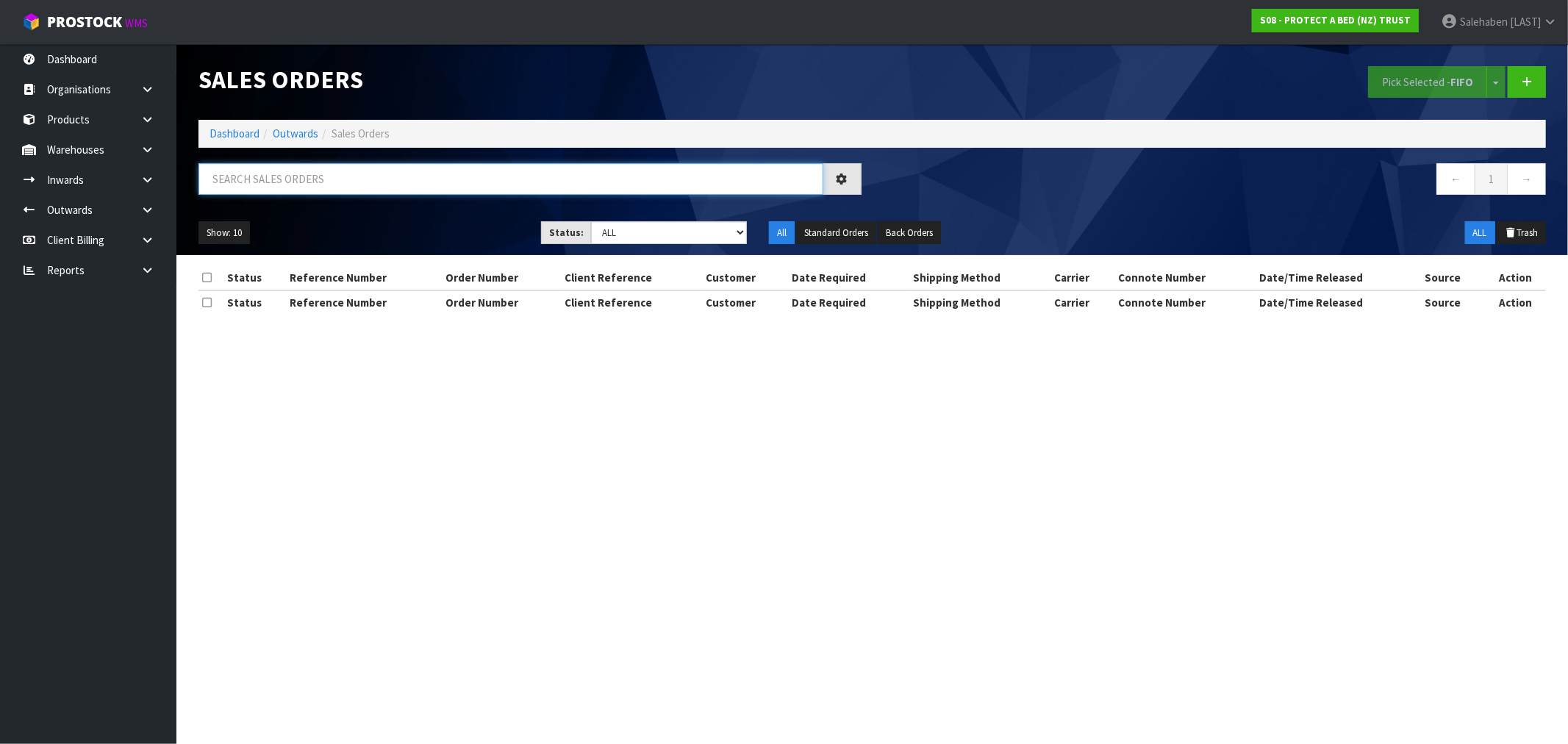 click at bounding box center [511, 179] 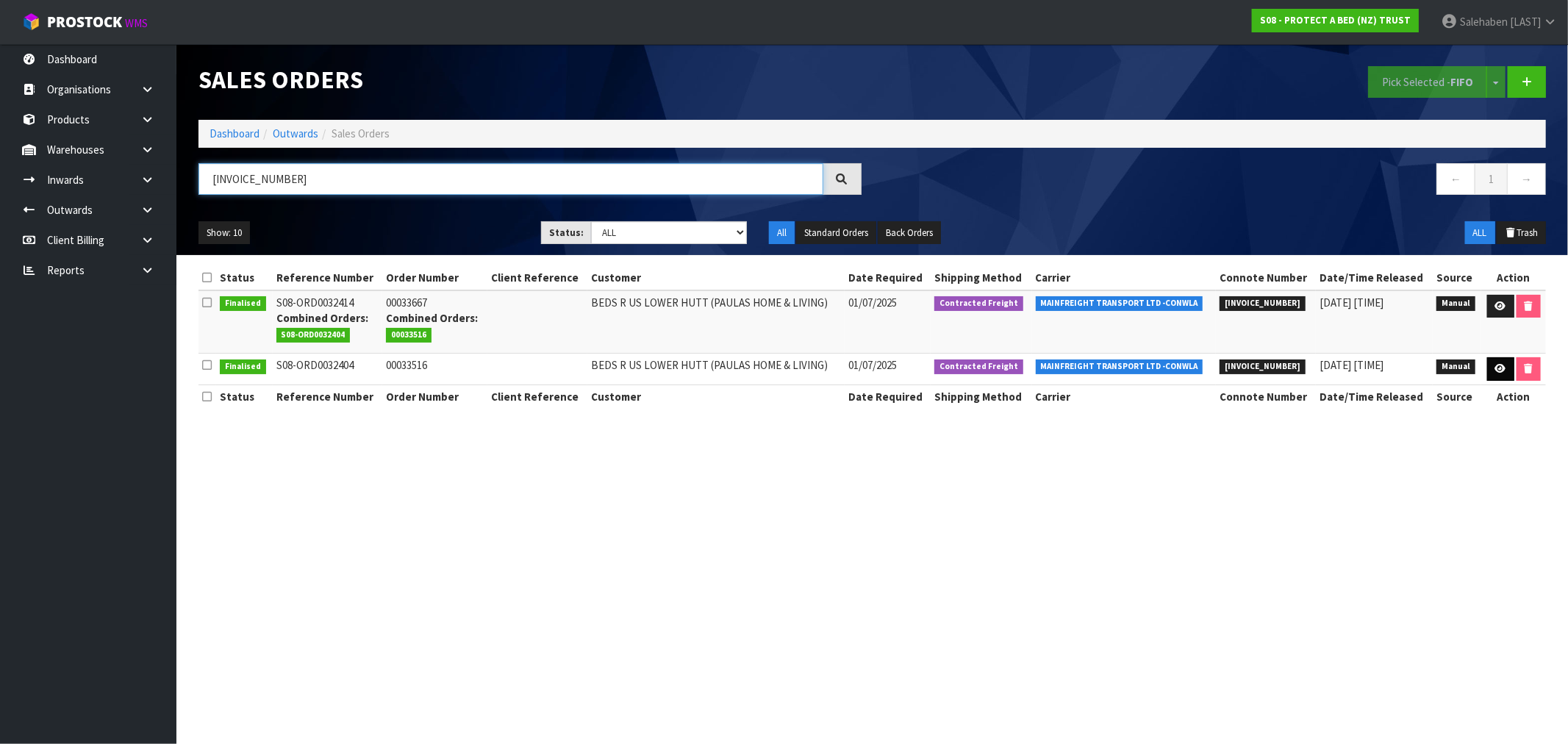 type on "FWM57738587" 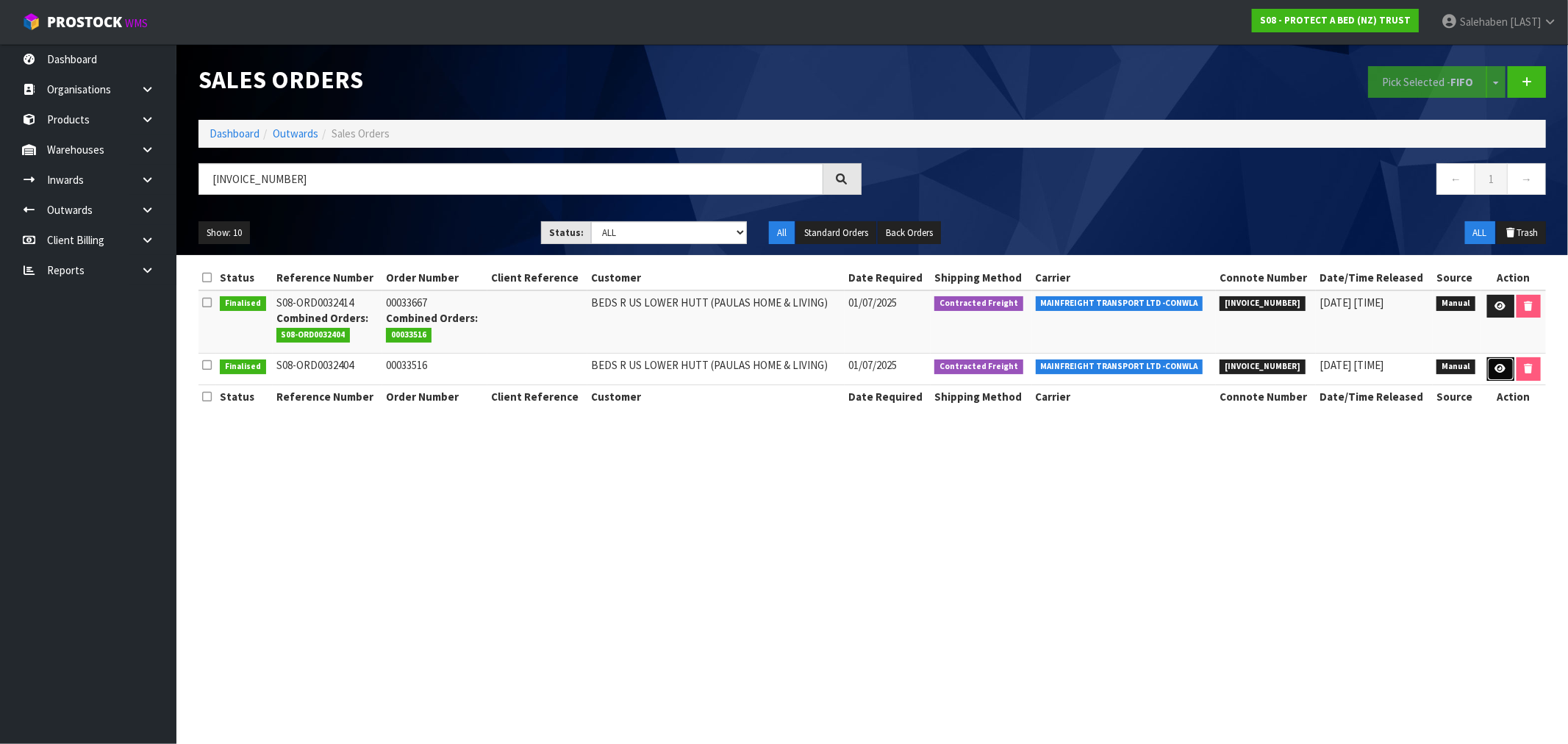 click at bounding box center [1500, 369] 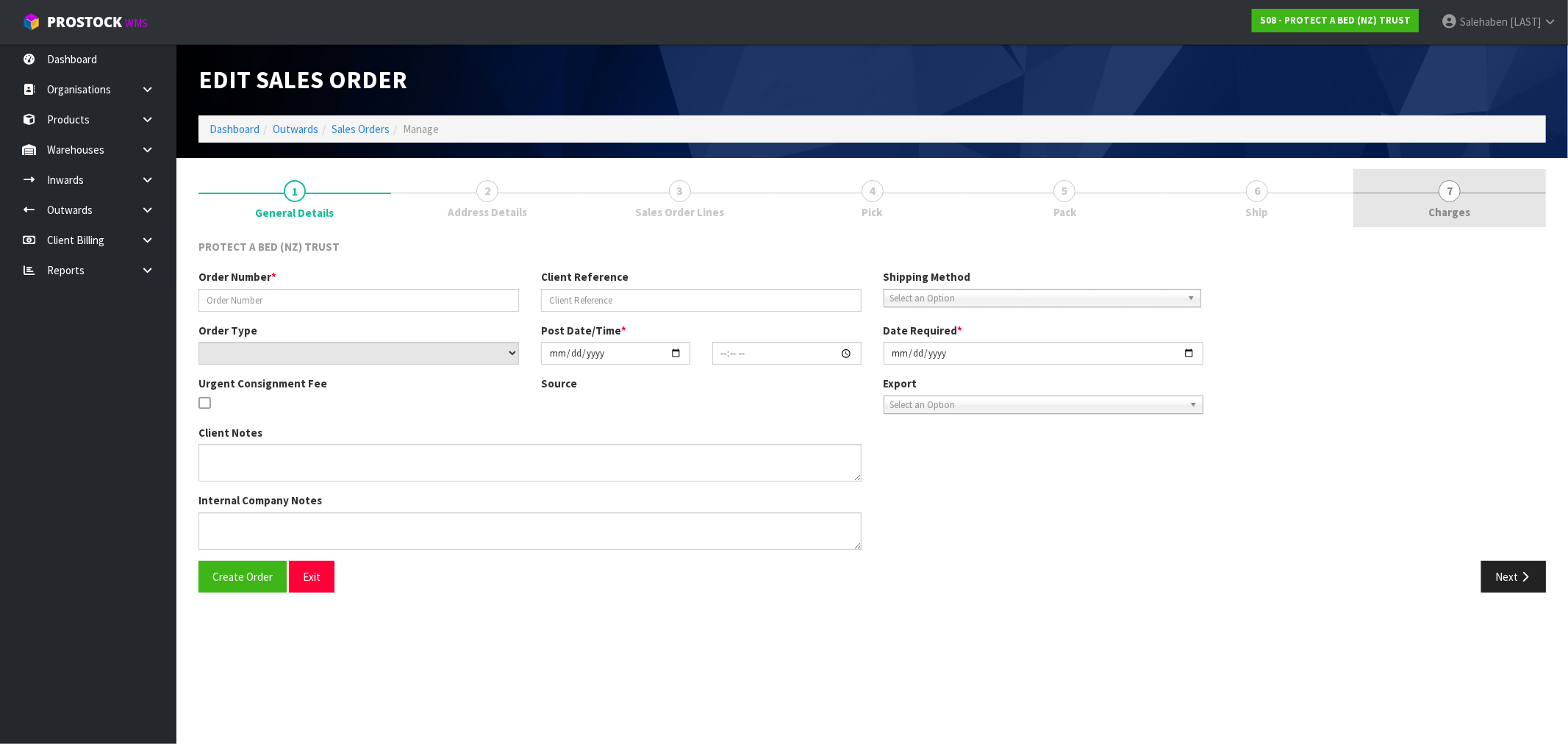 type on "00033516" 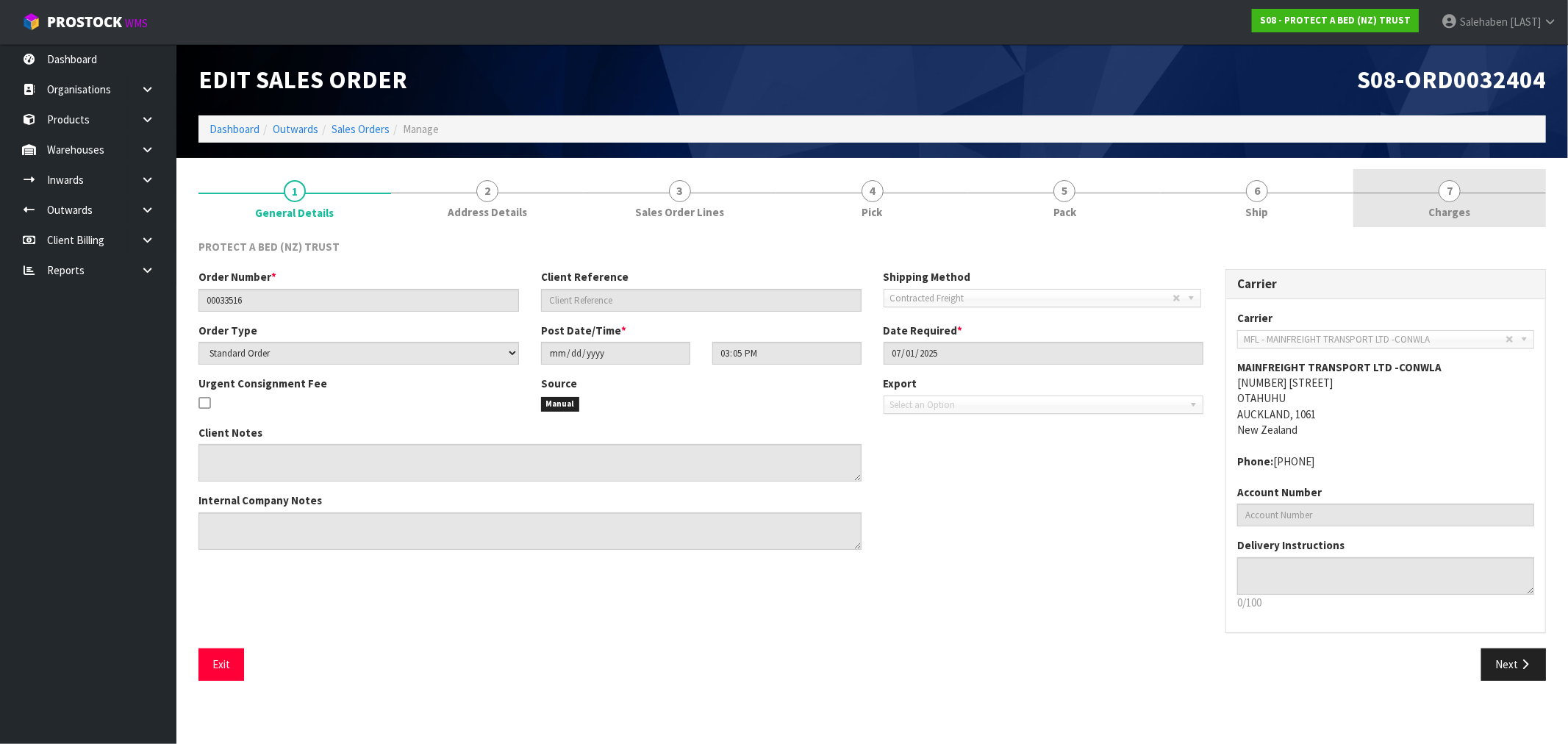 click on "Charges" at bounding box center [1450, 212] 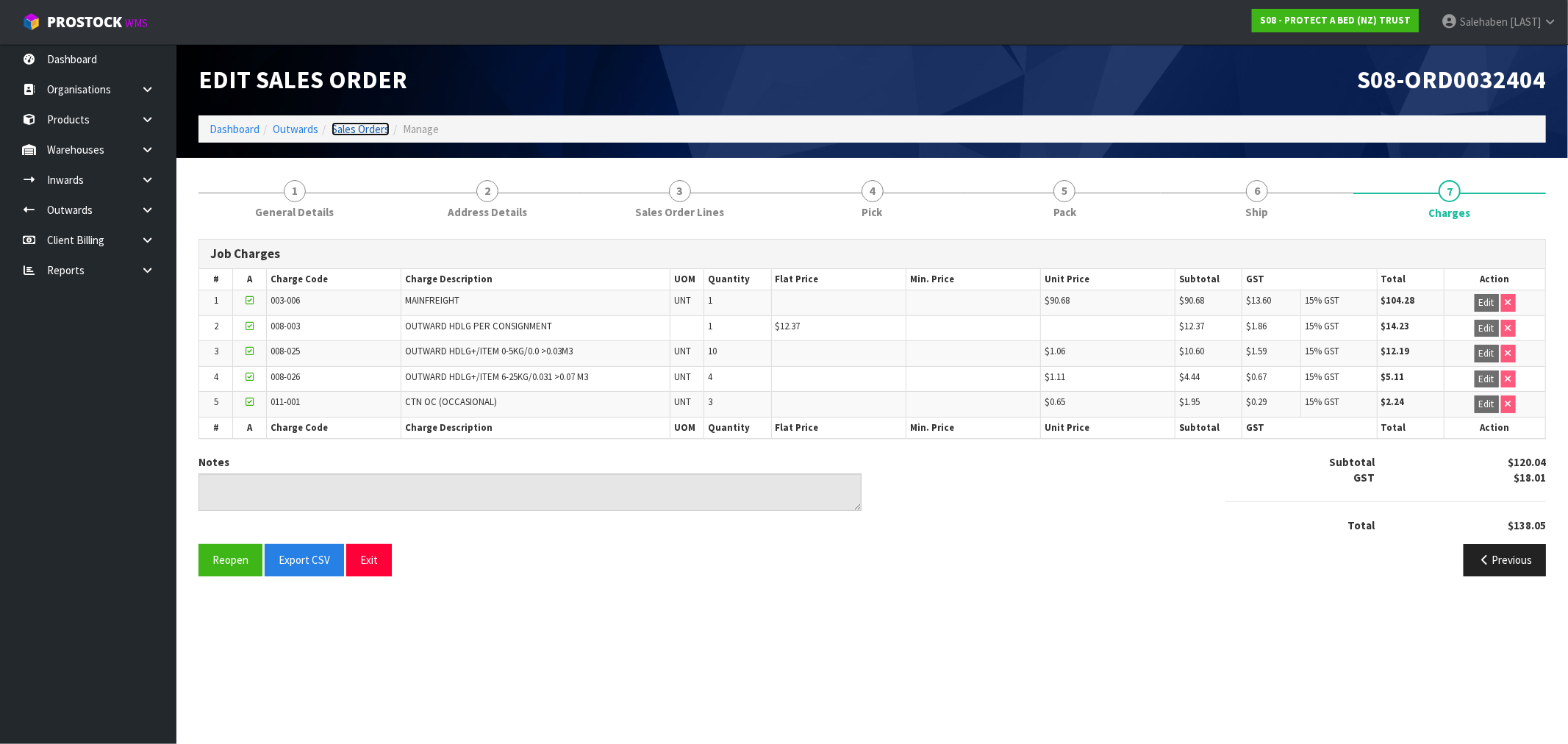click on "Sales Orders" at bounding box center [360, 129] 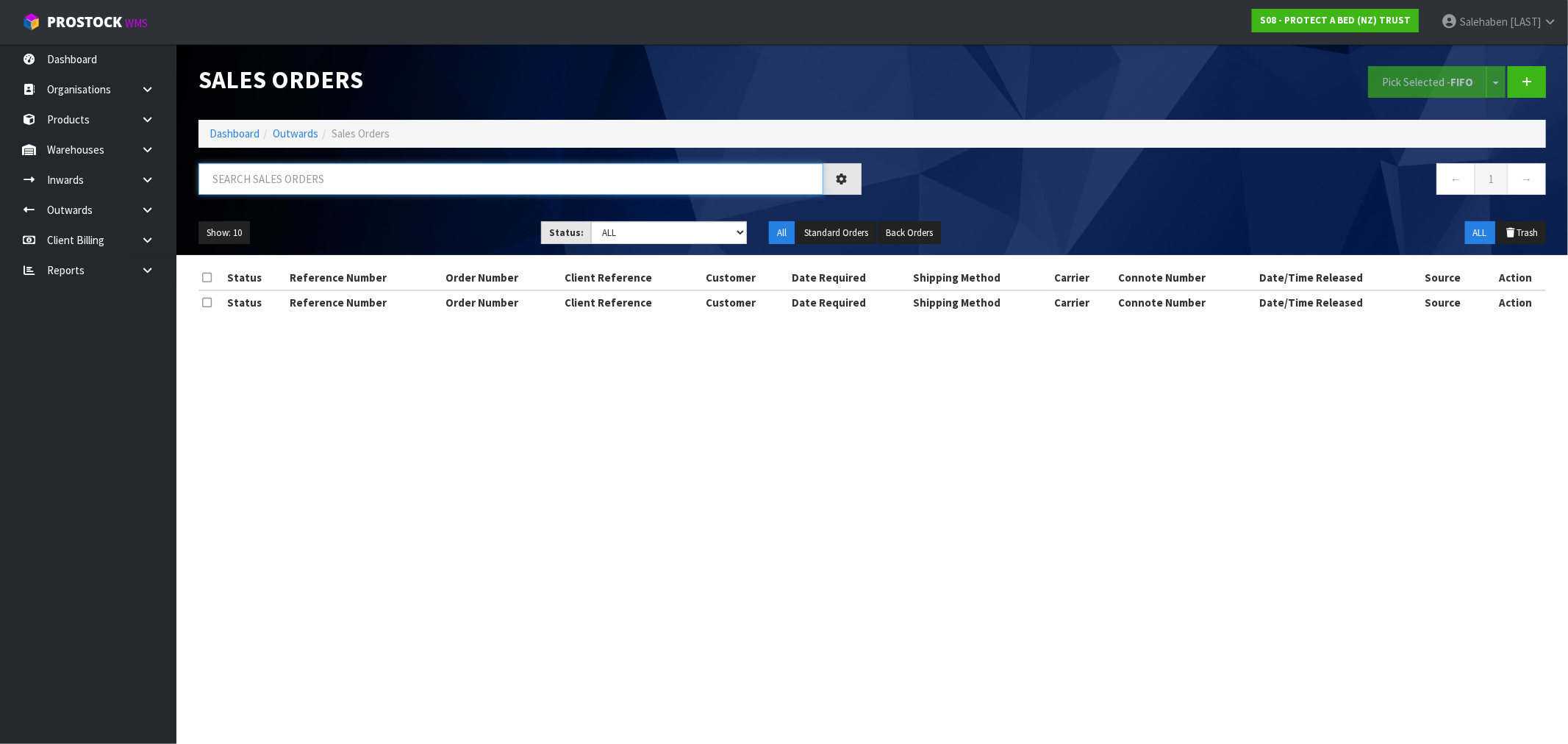 click at bounding box center (511, 179) 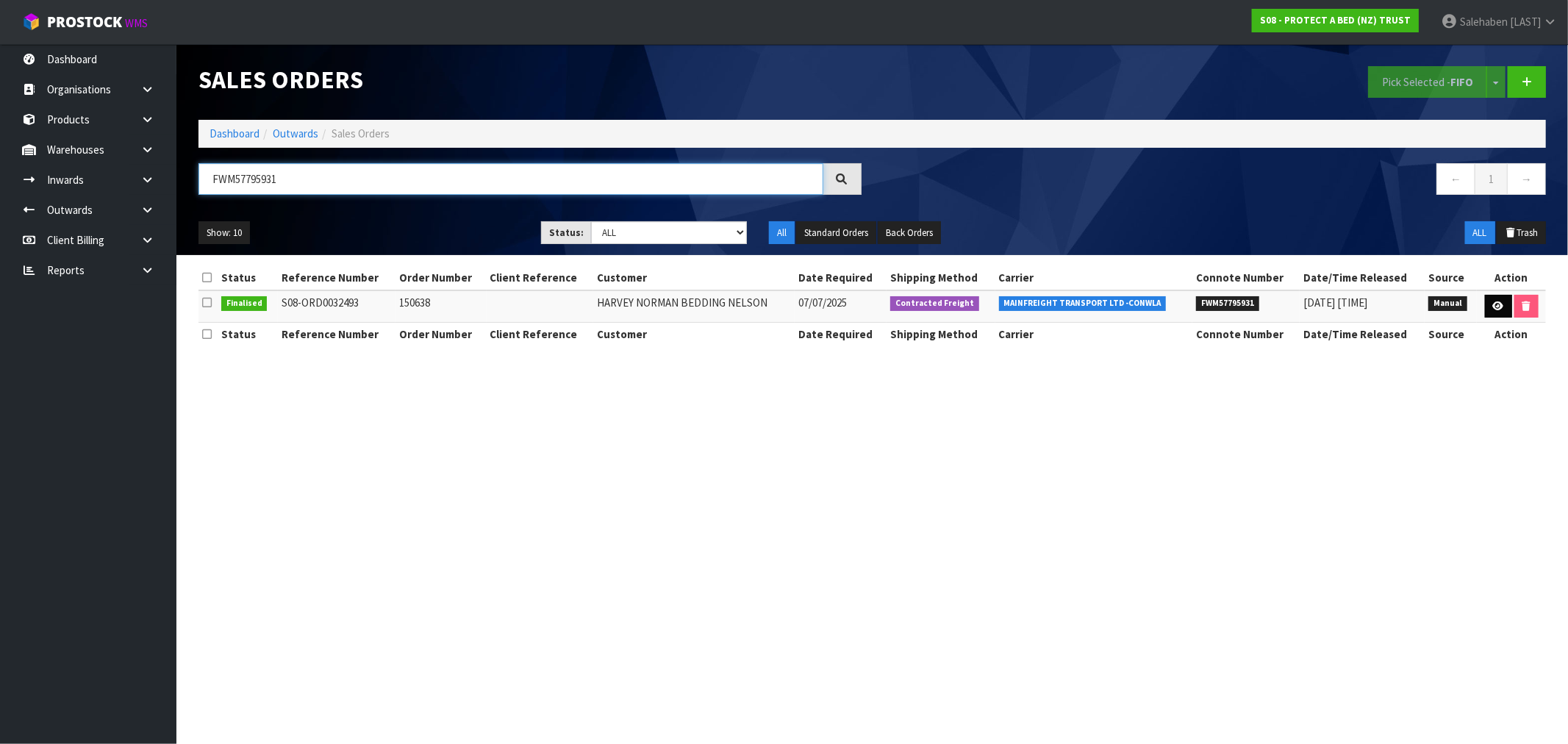 type on "FWM57795931" 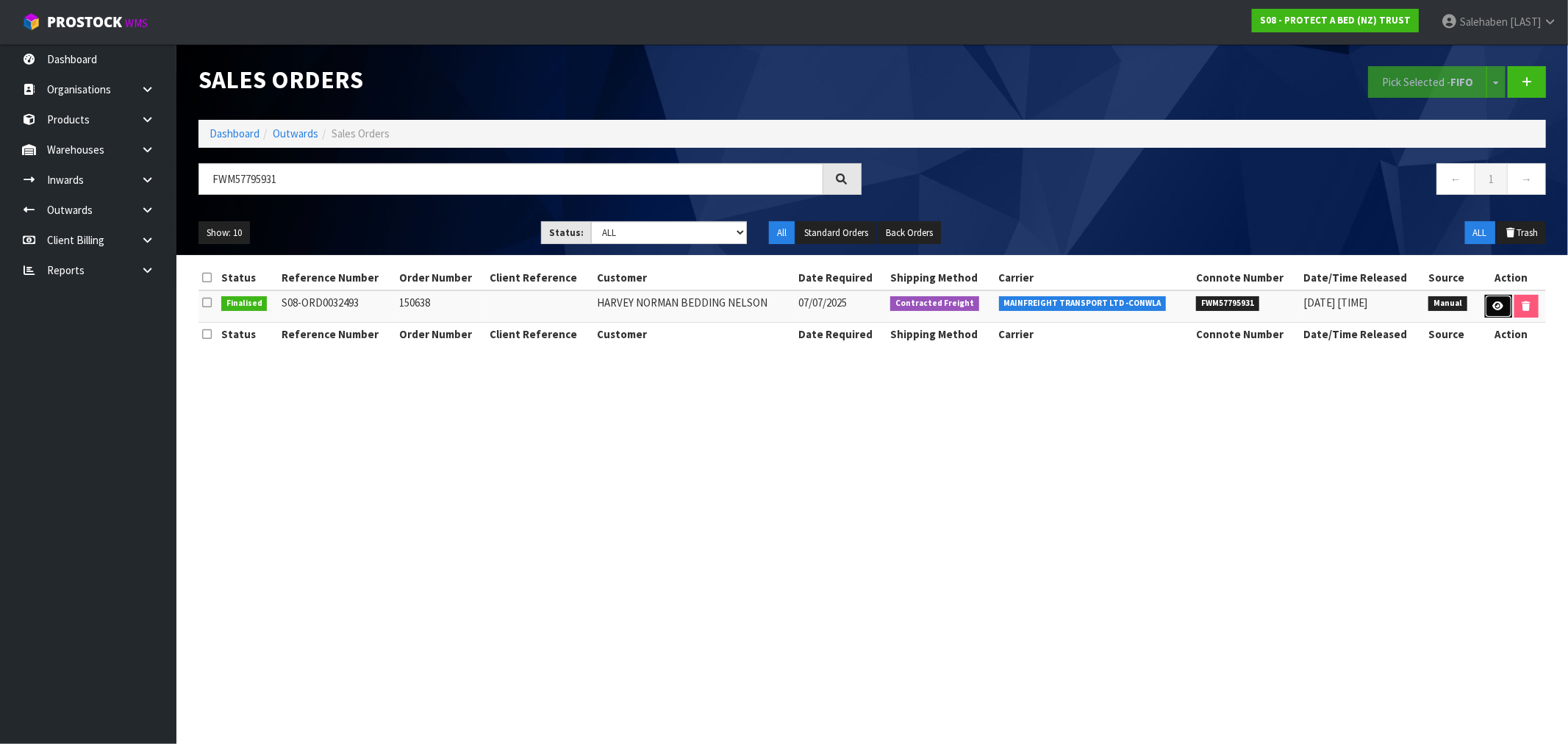 click at bounding box center [1498, 306] 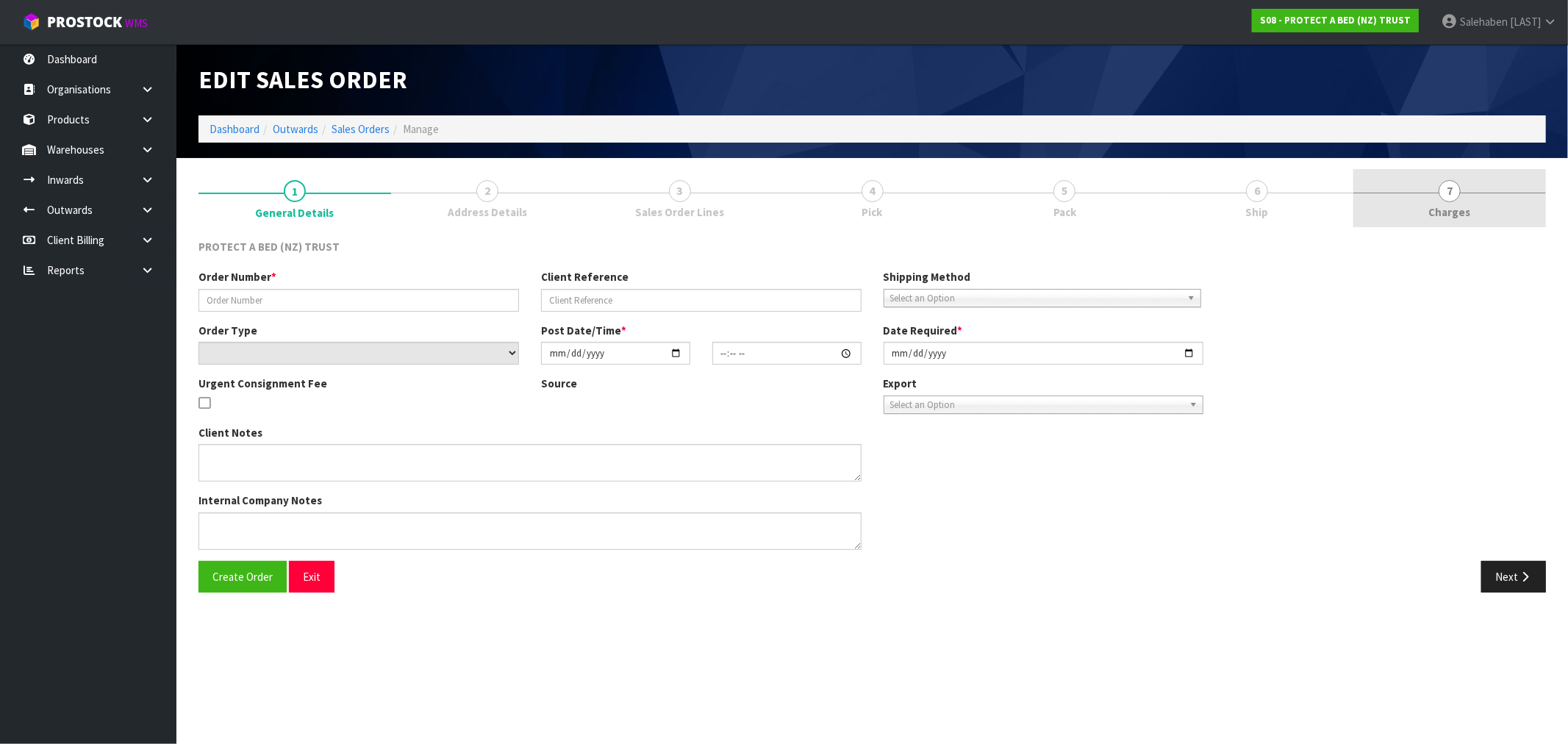 type on "150638" 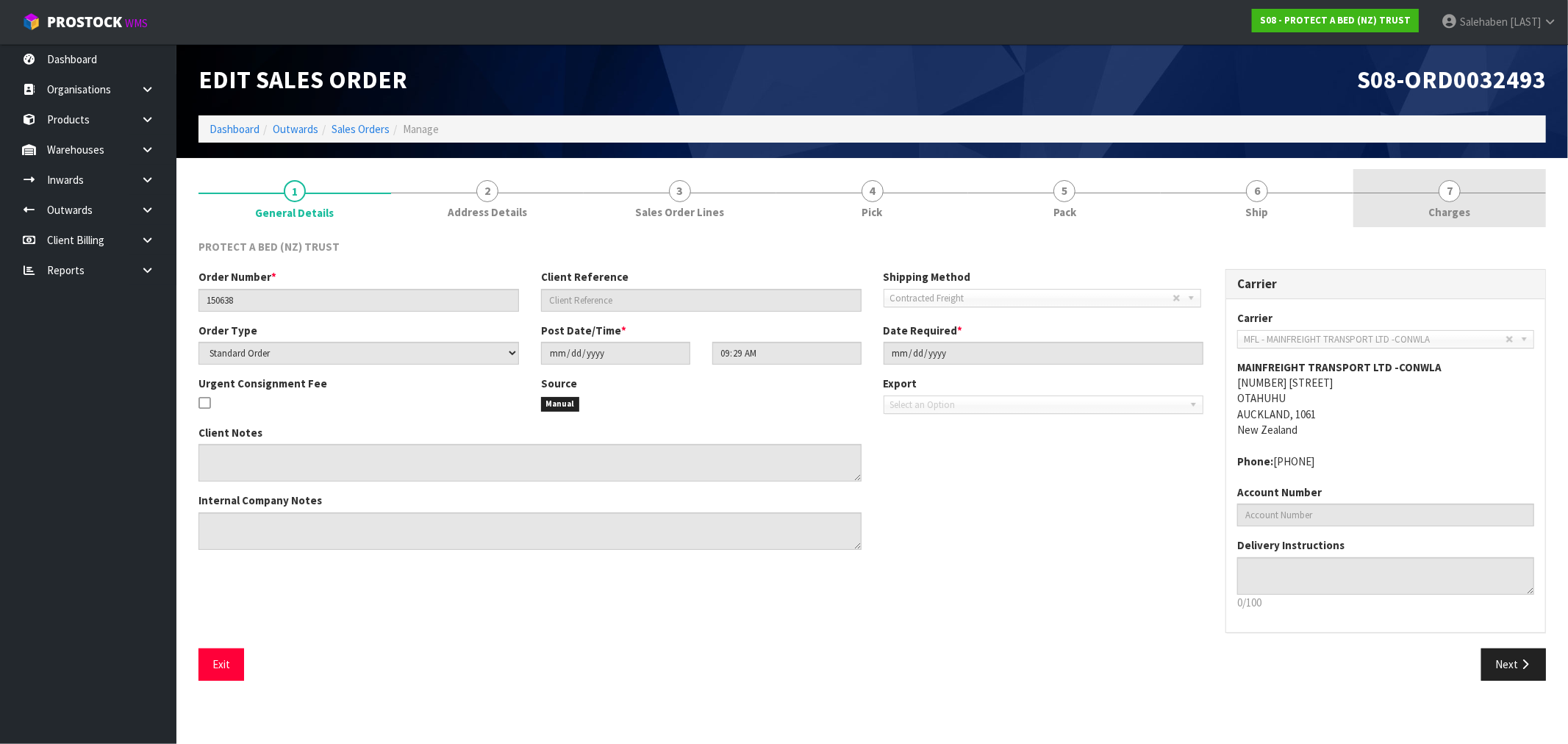 click on "Charges" at bounding box center [1450, 212] 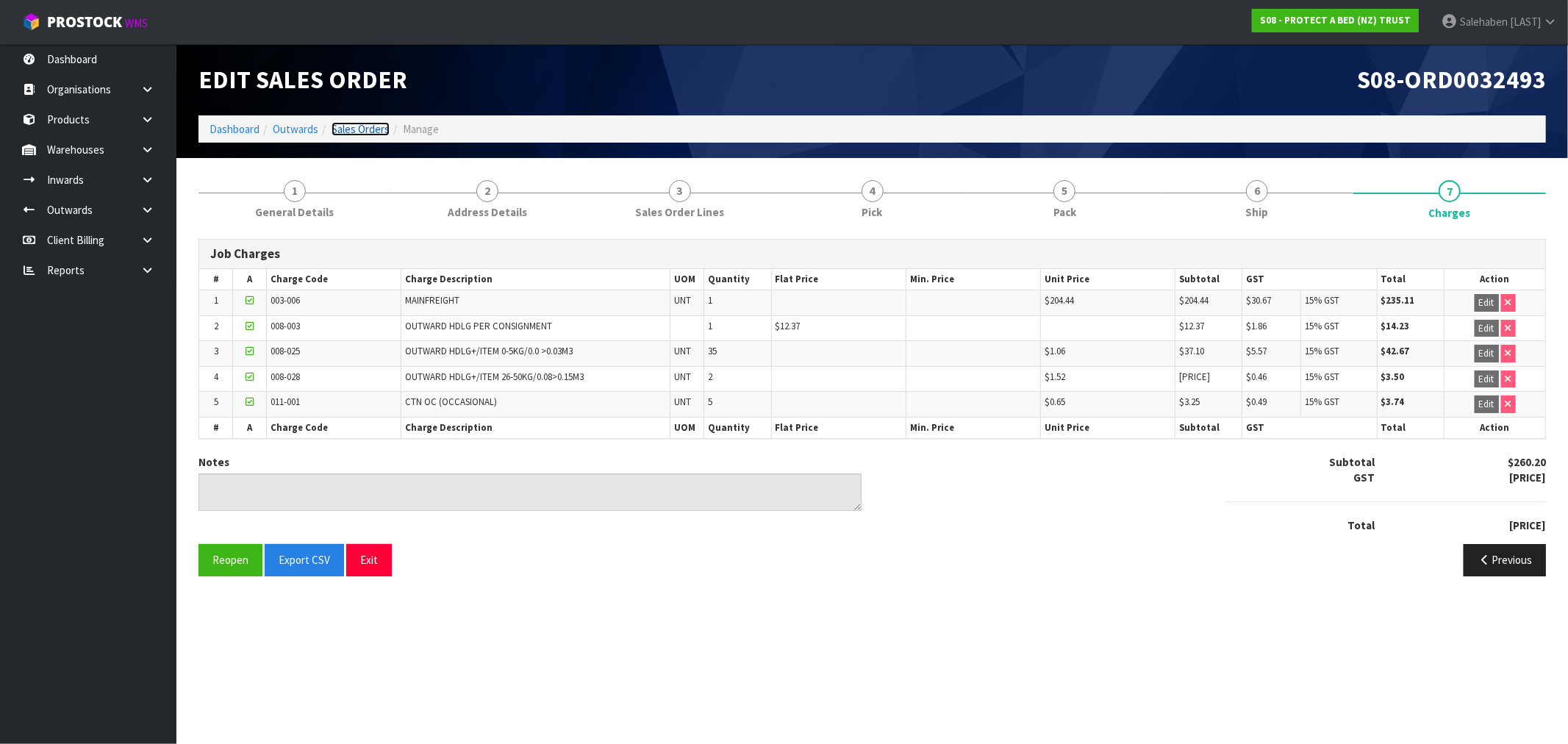 click on "Sales Orders" at bounding box center (360, 129) 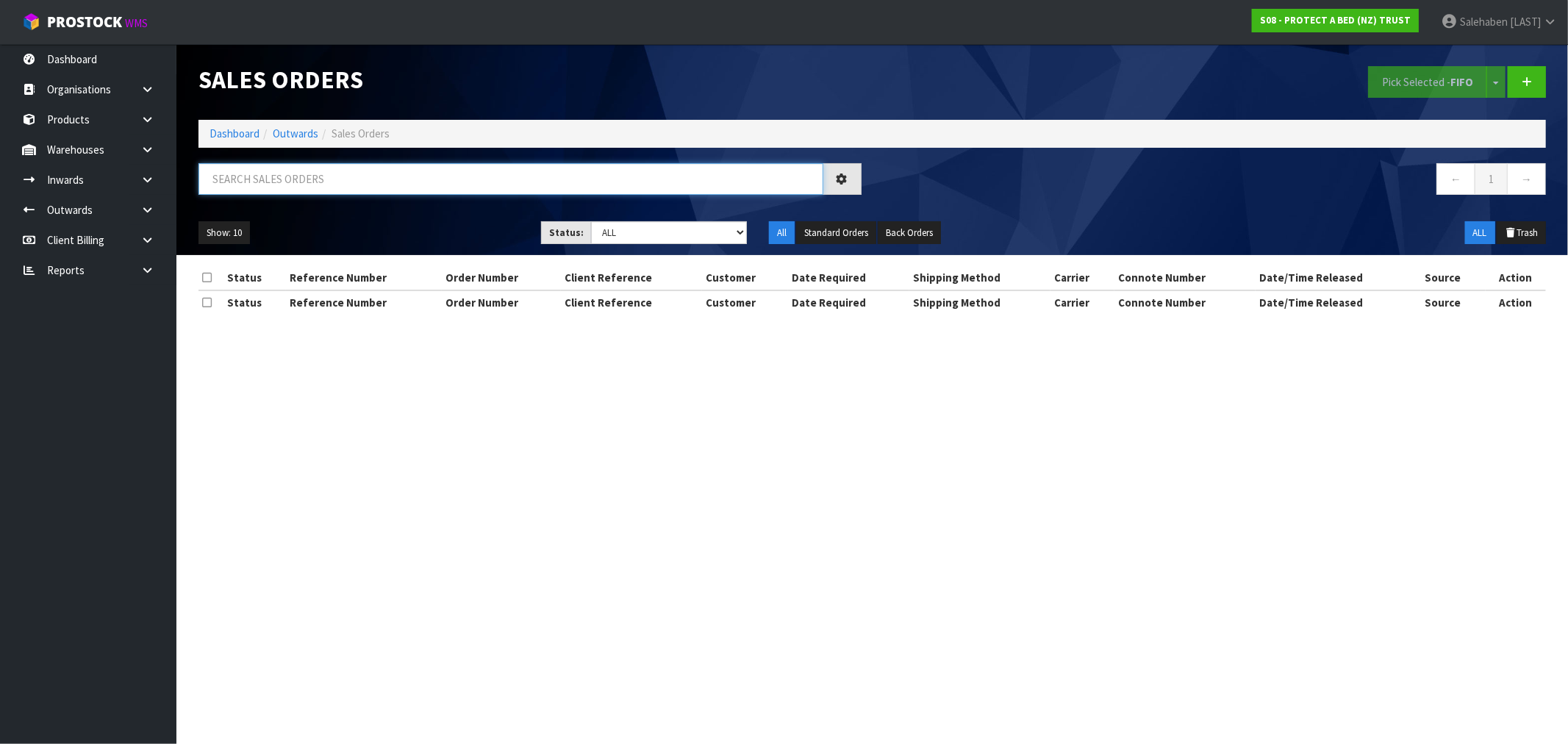click at bounding box center (511, 179) 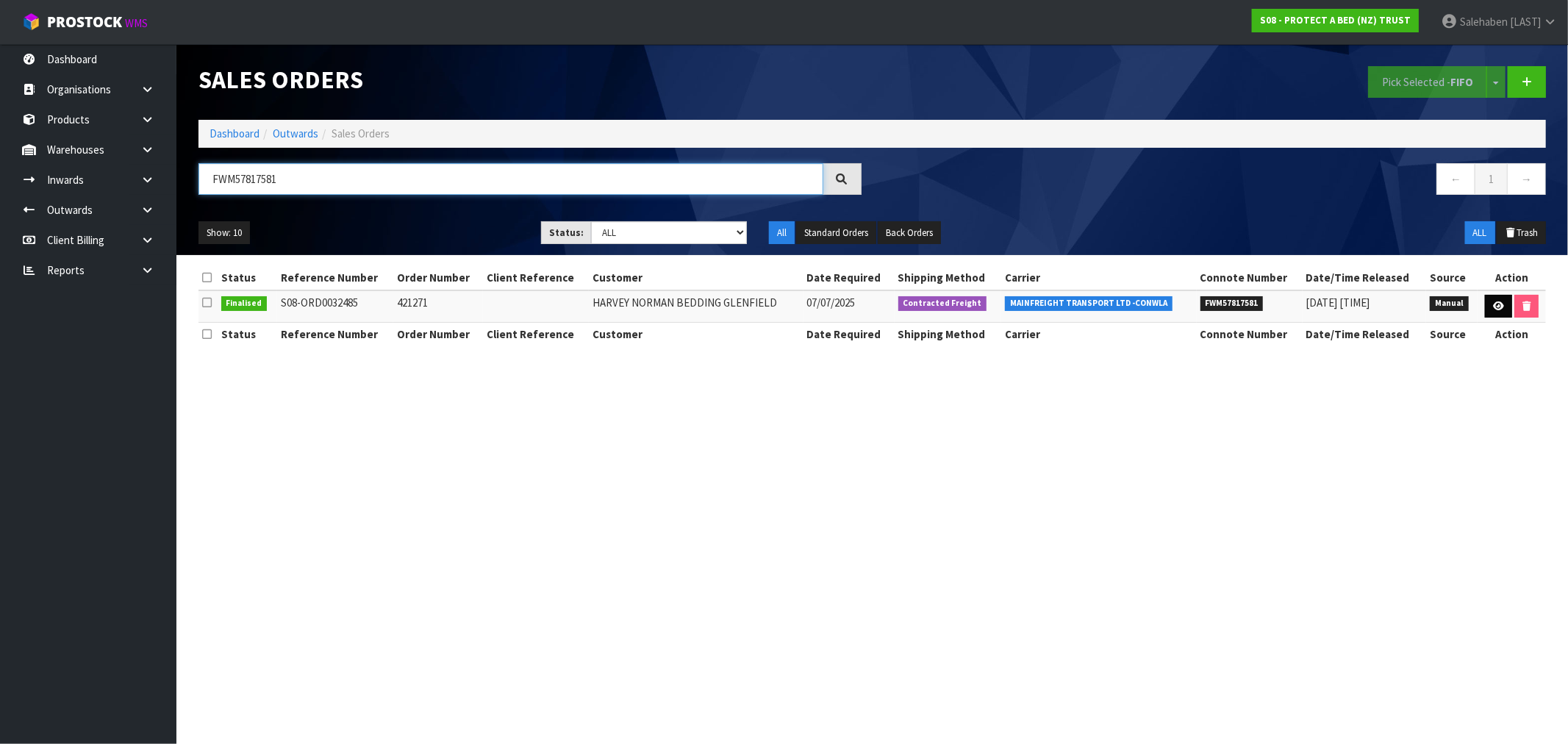 type on "FWM57817581" 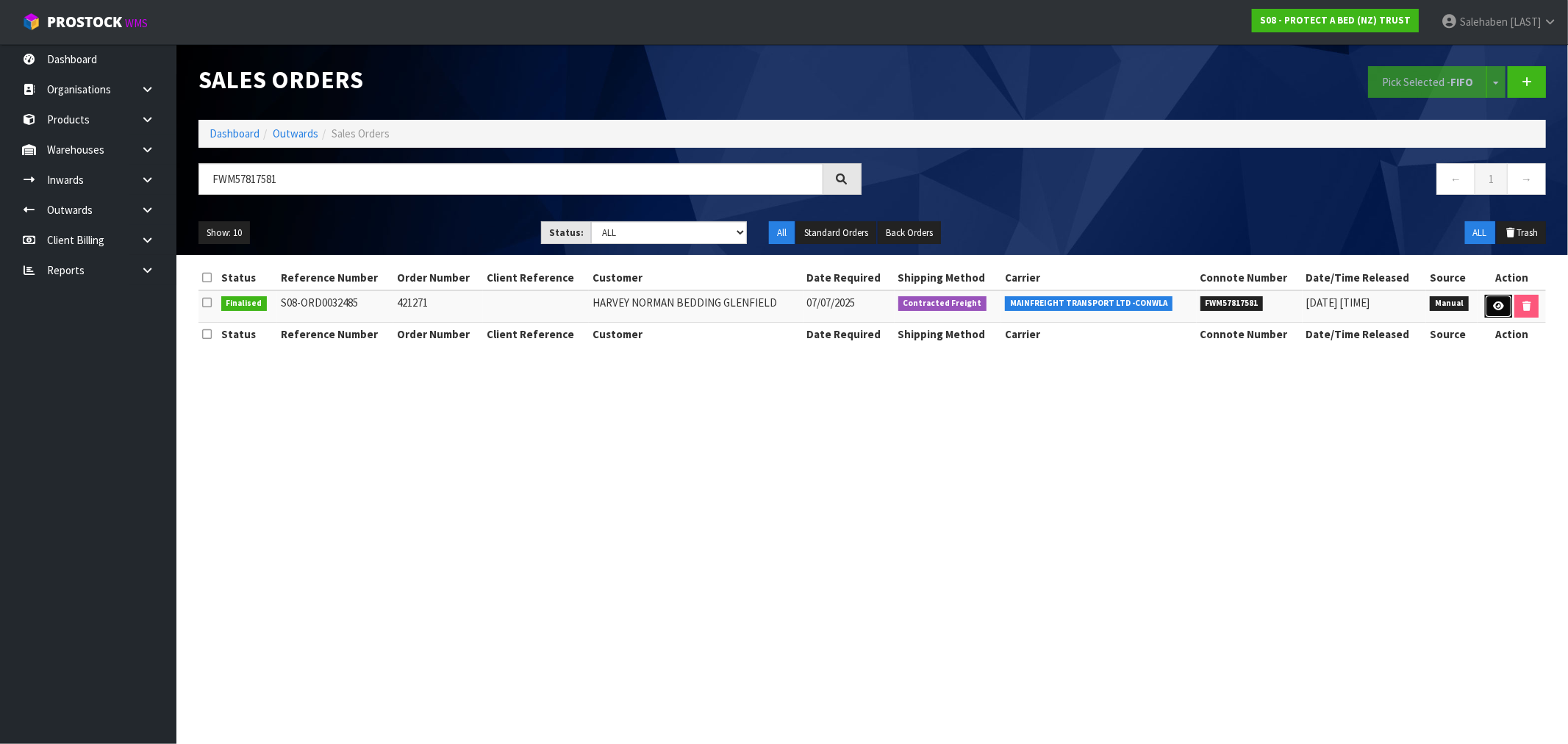 click at bounding box center (1498, 306) 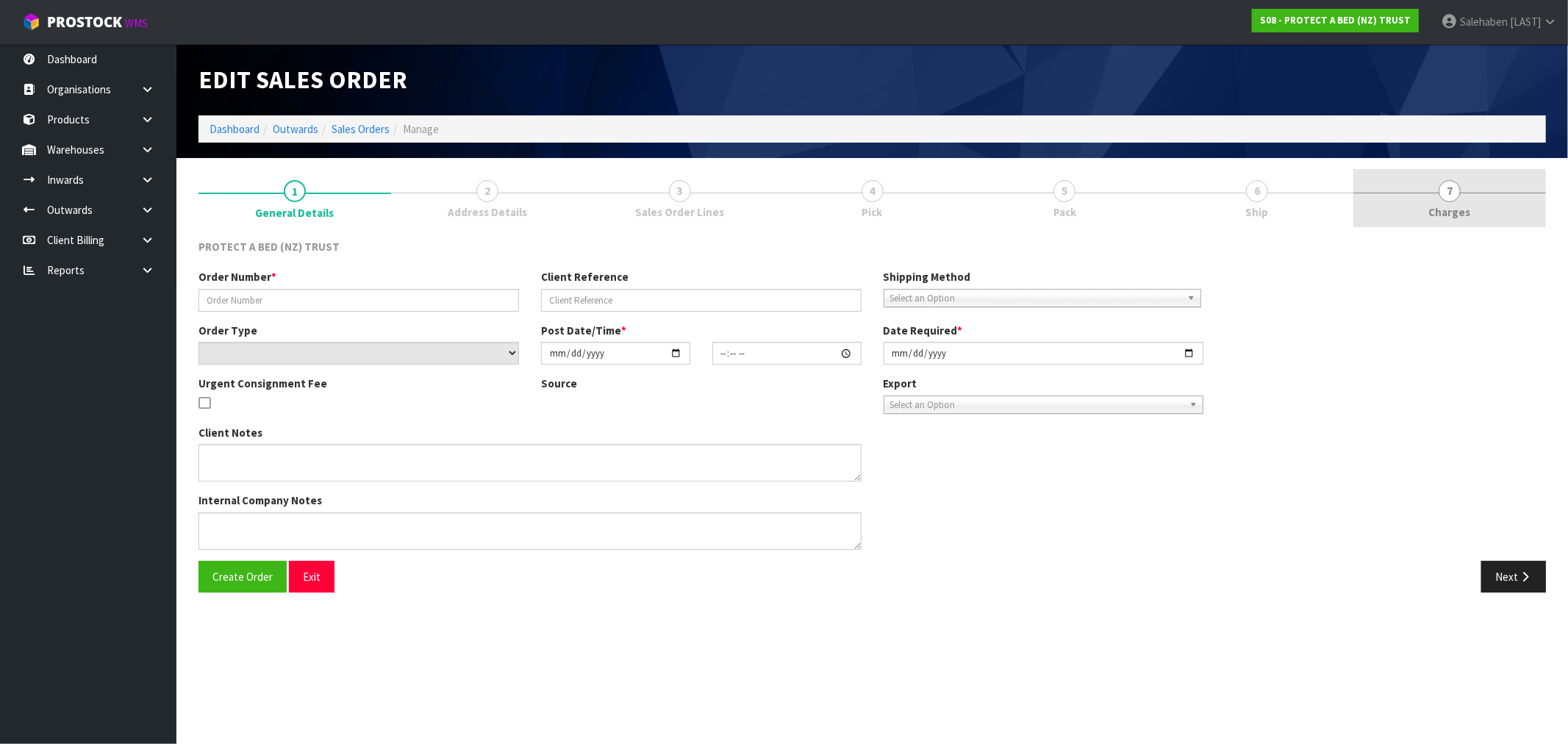 type on "421271" 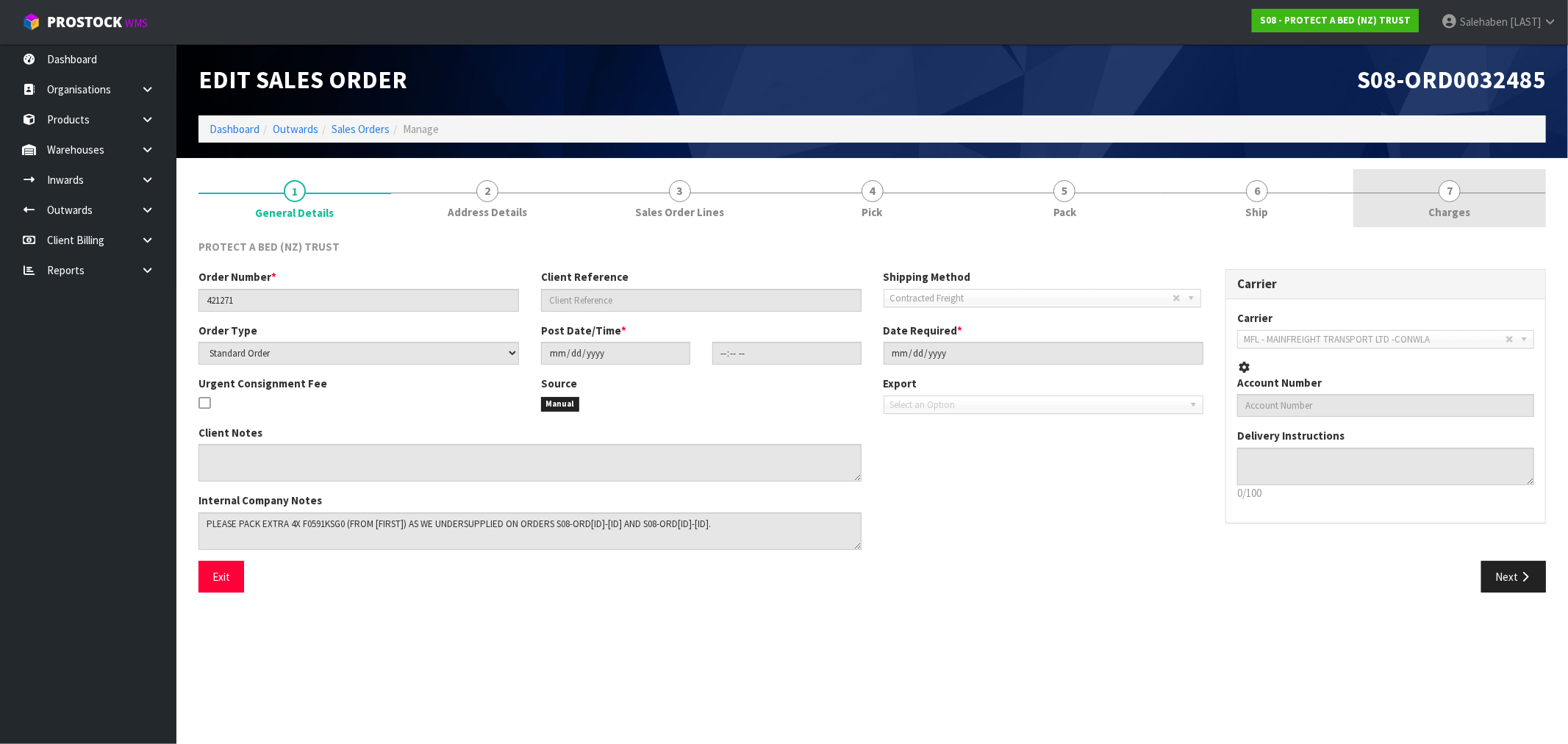 click on "Charges" at bounding box center (1450, 212) 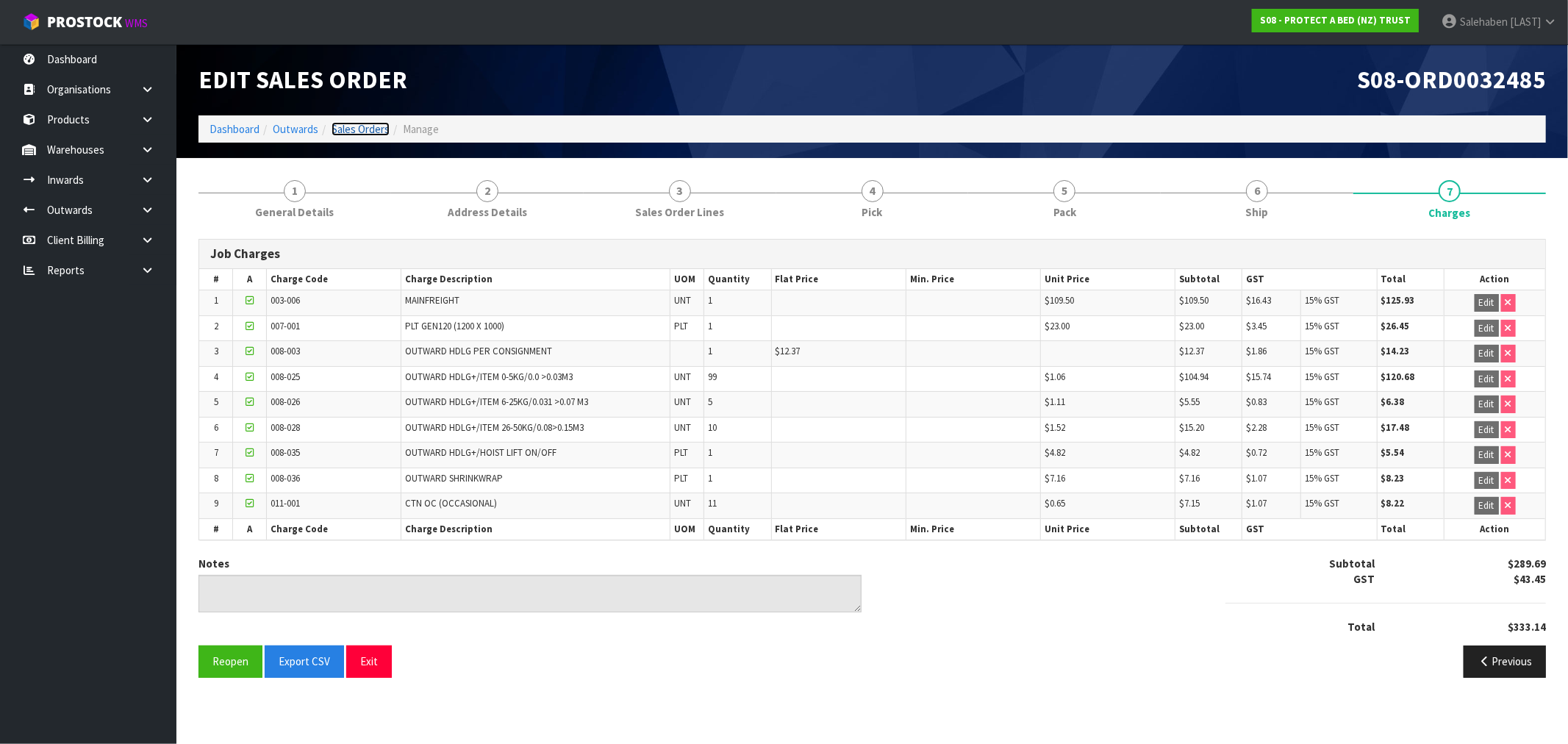 click on "Sales Orders" at bounding box center (360, 129) 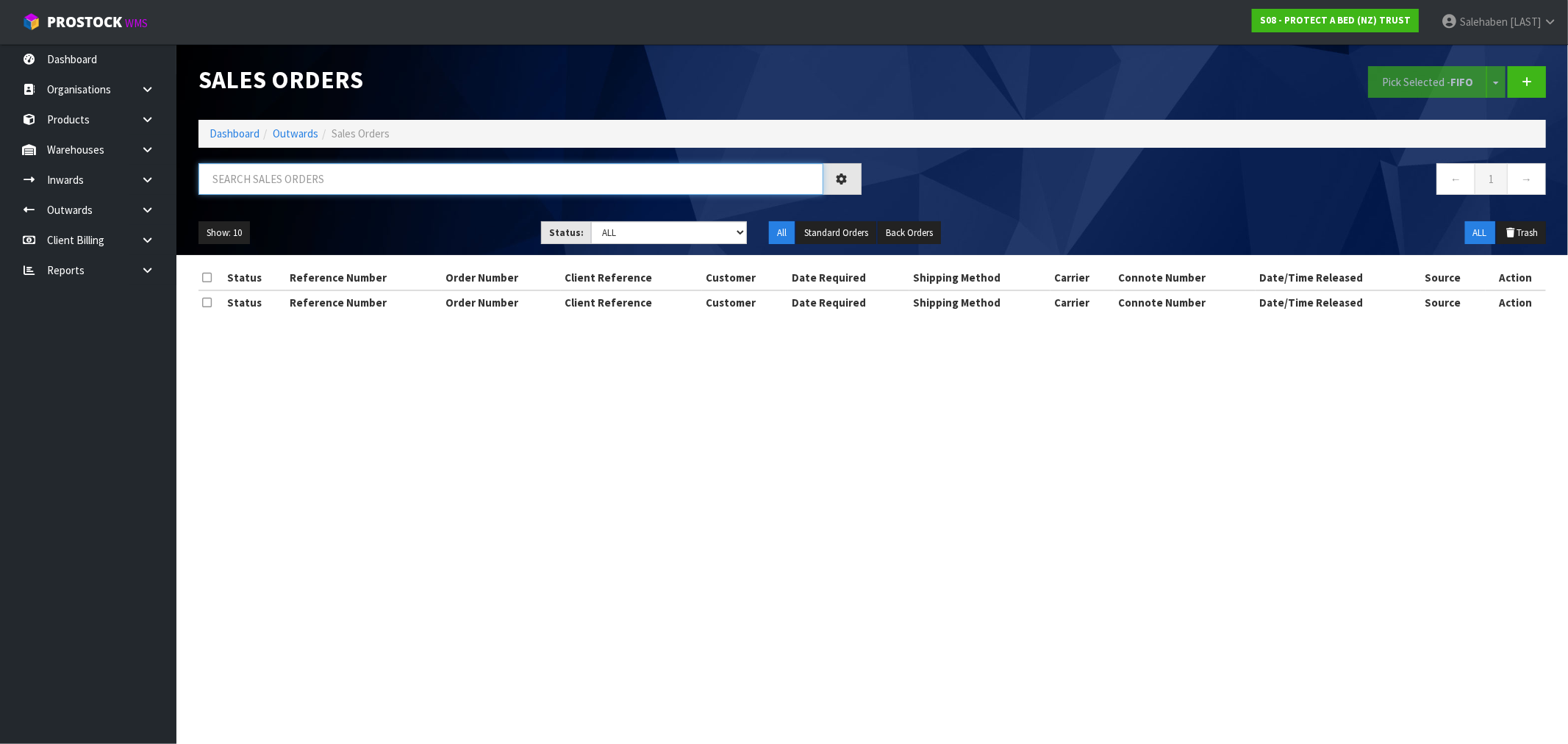 click at bounding box center (511, 179) 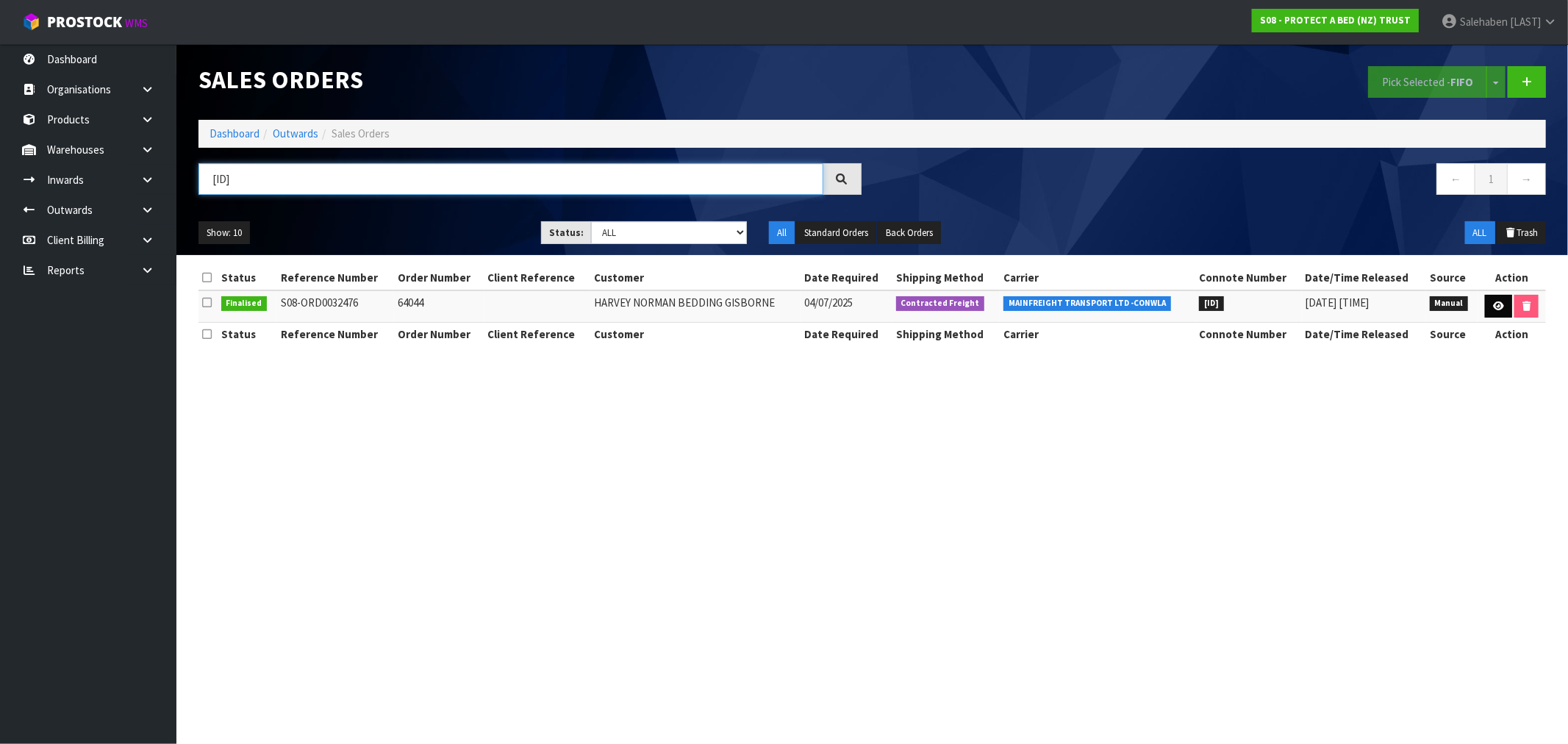 type on "FWM57800595" 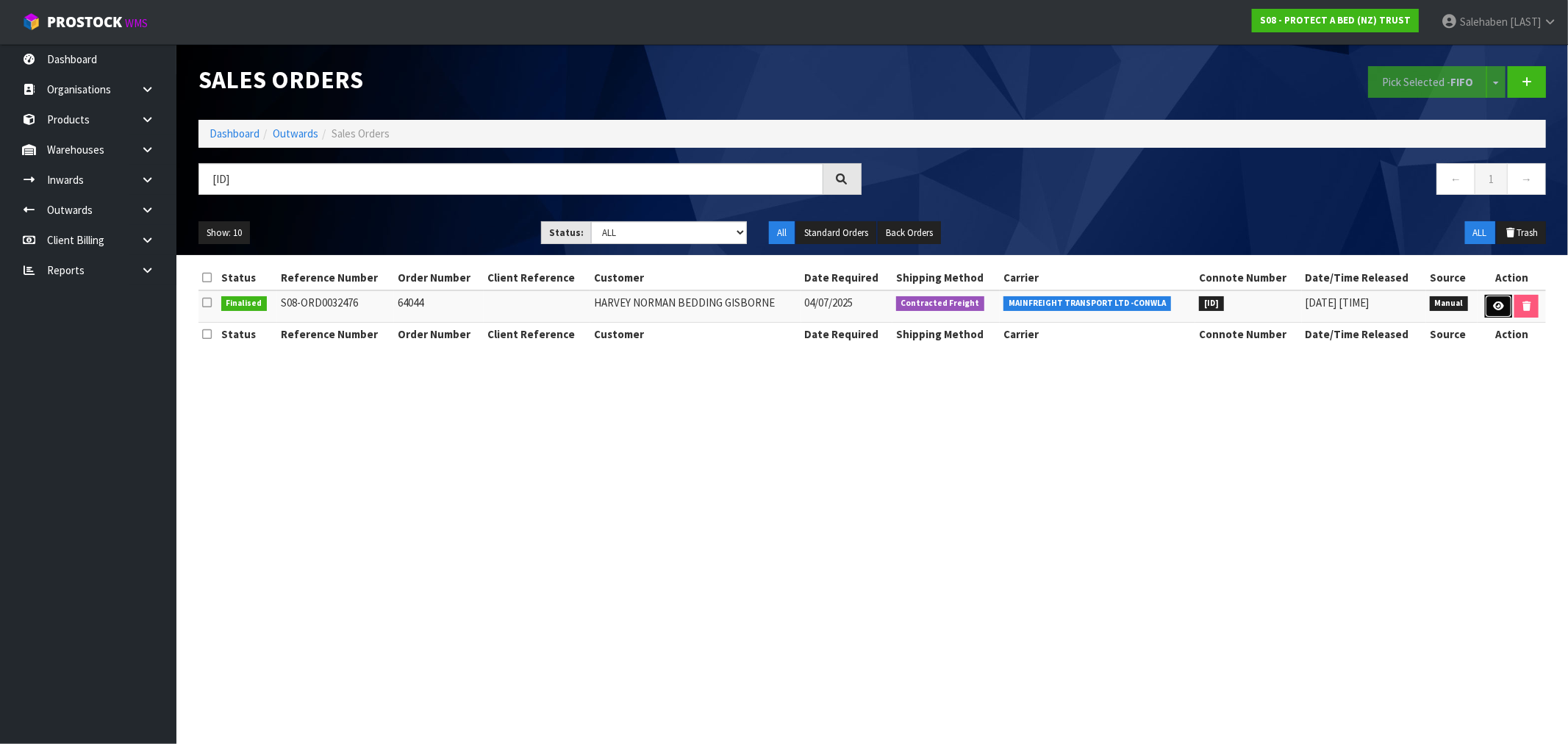 click at bounding box center [1498, 306] 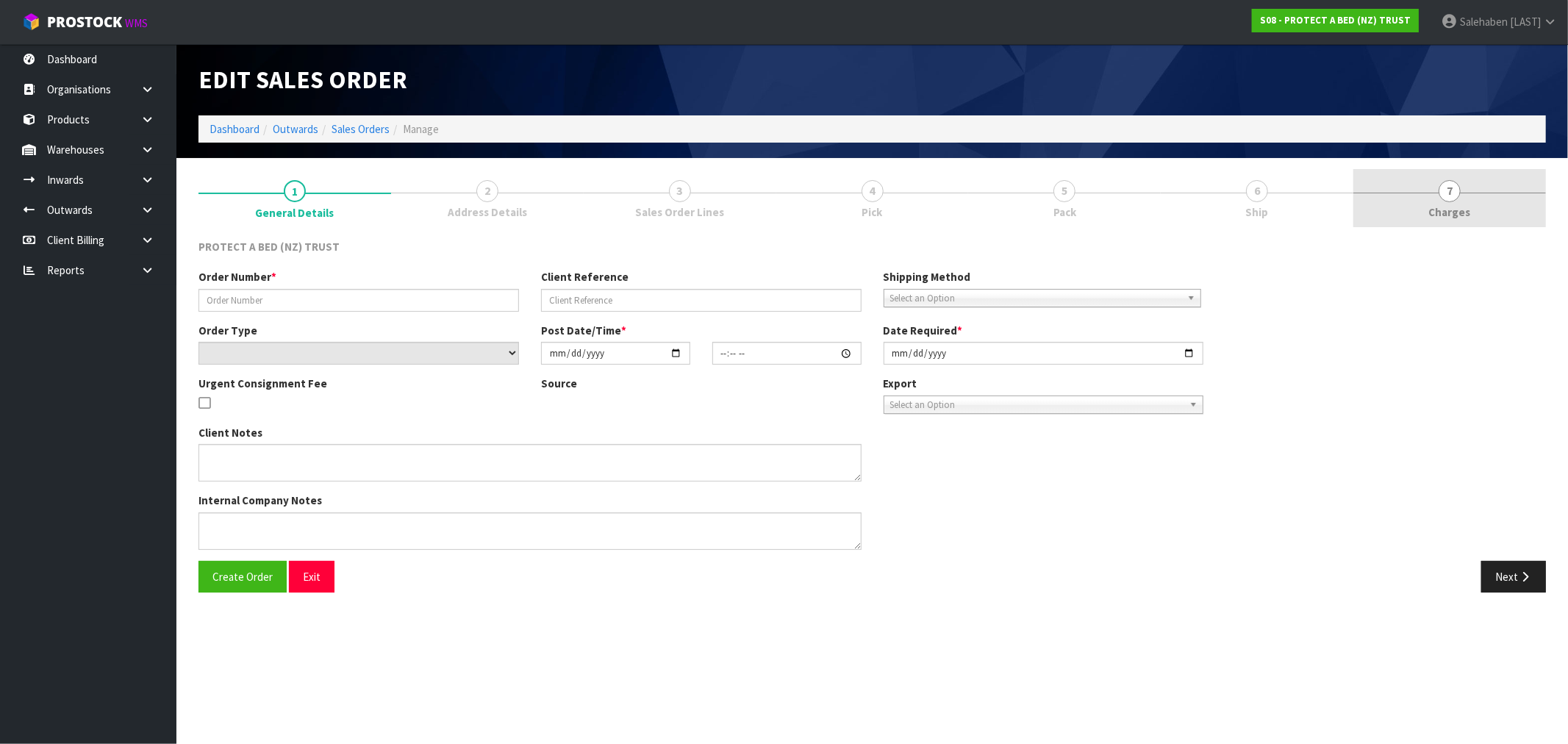type on "64044" 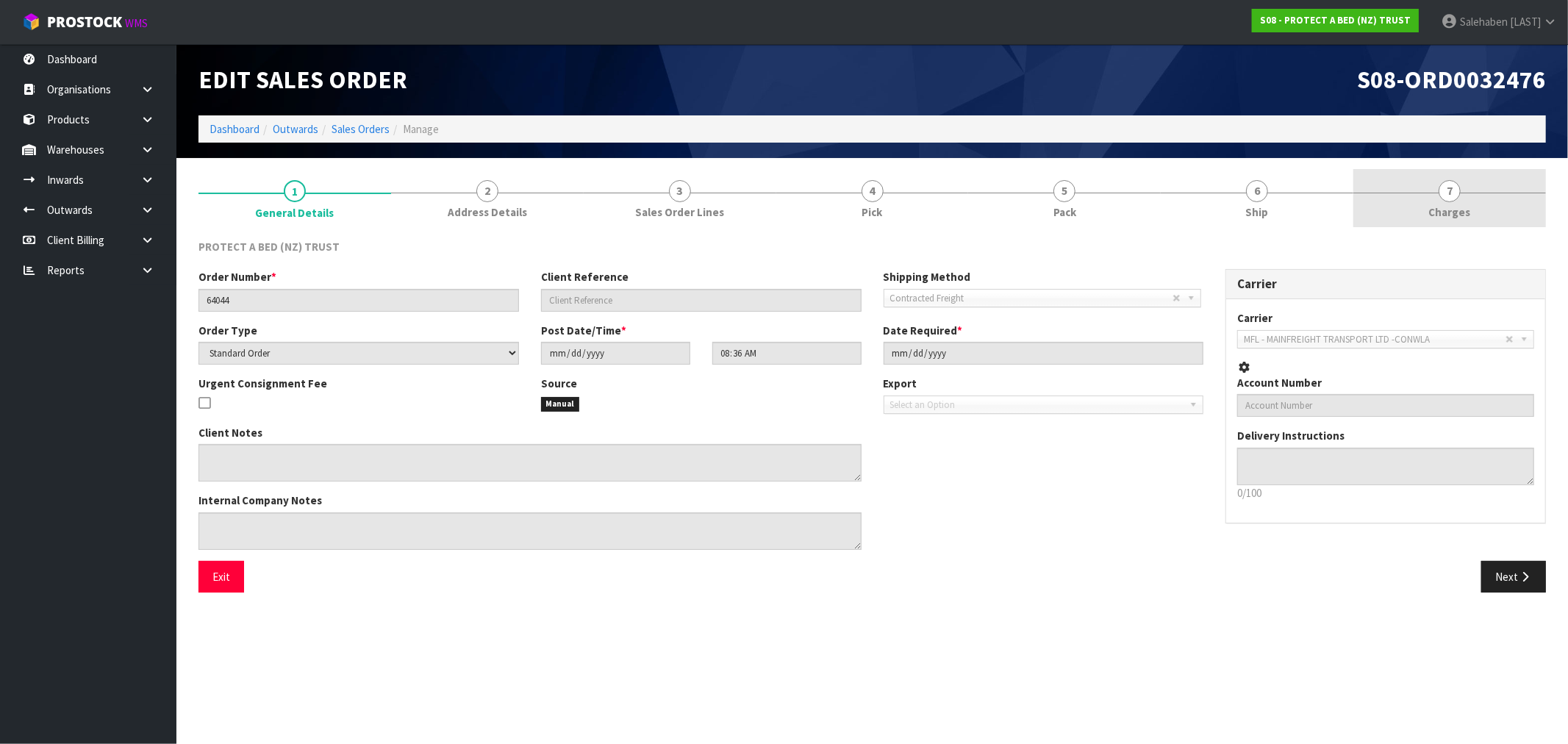 click on "7
Charges" at bounding box center [1450, 198] 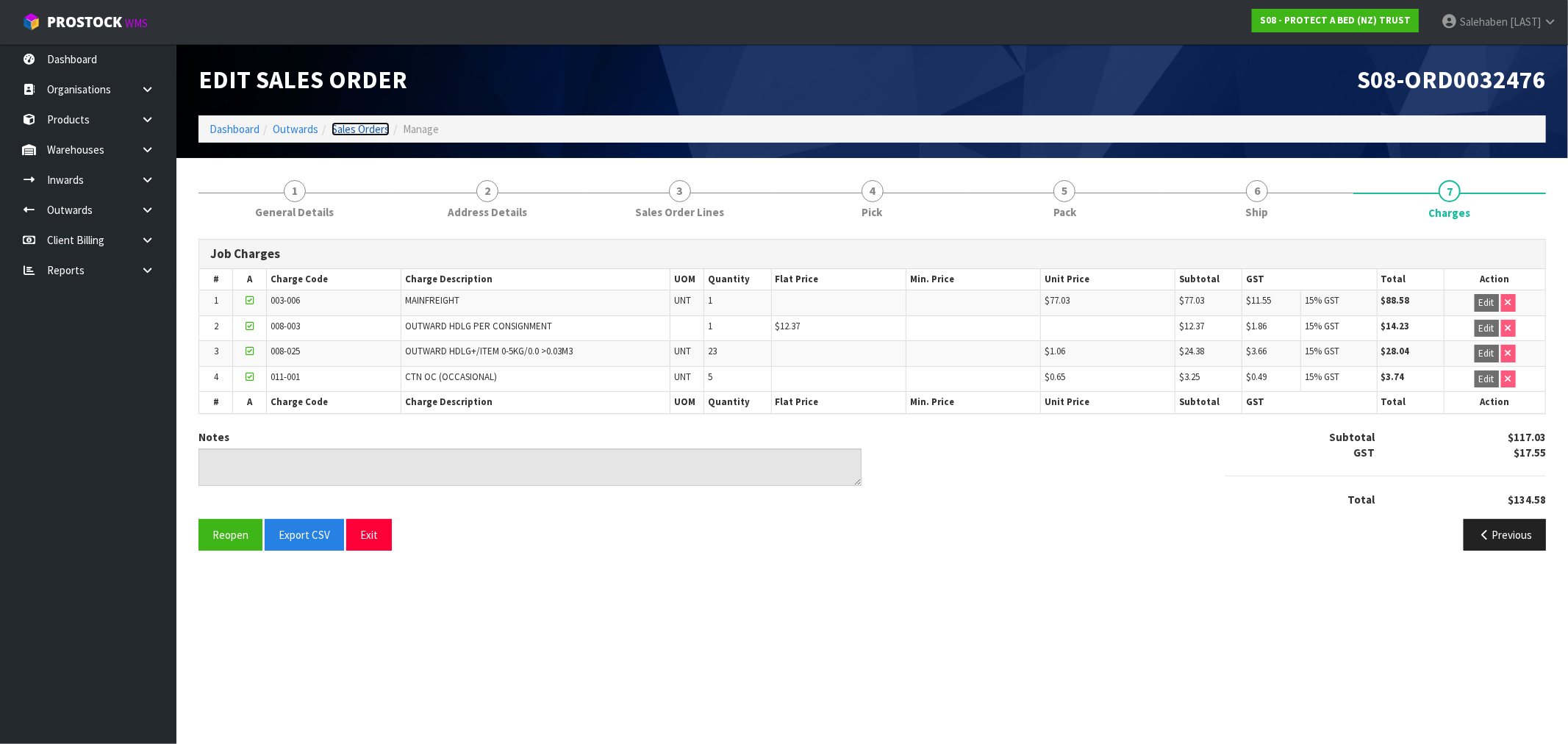 click on "Sales Orders" at bounding box center (360, 129) 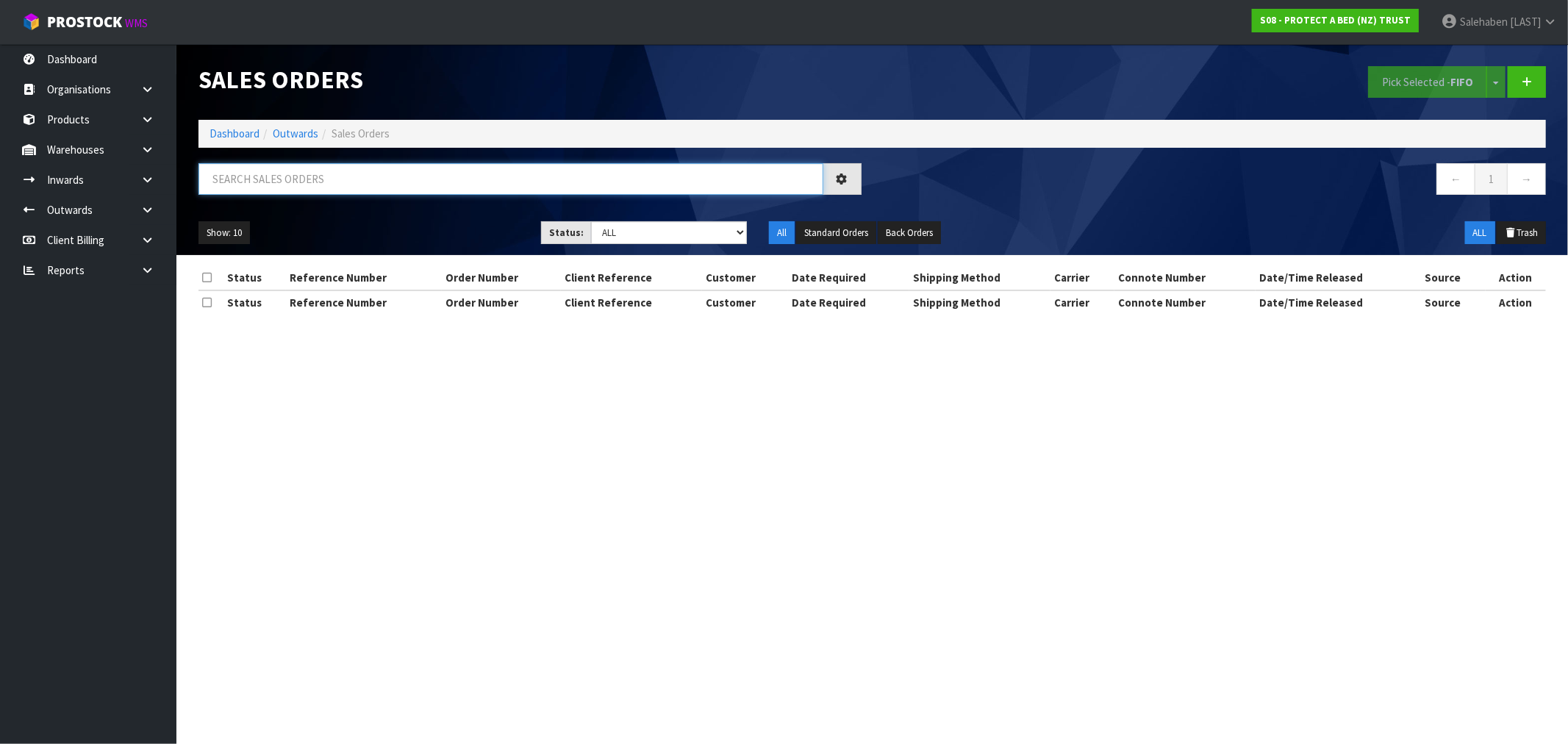 click at bounding box center (511, 179) 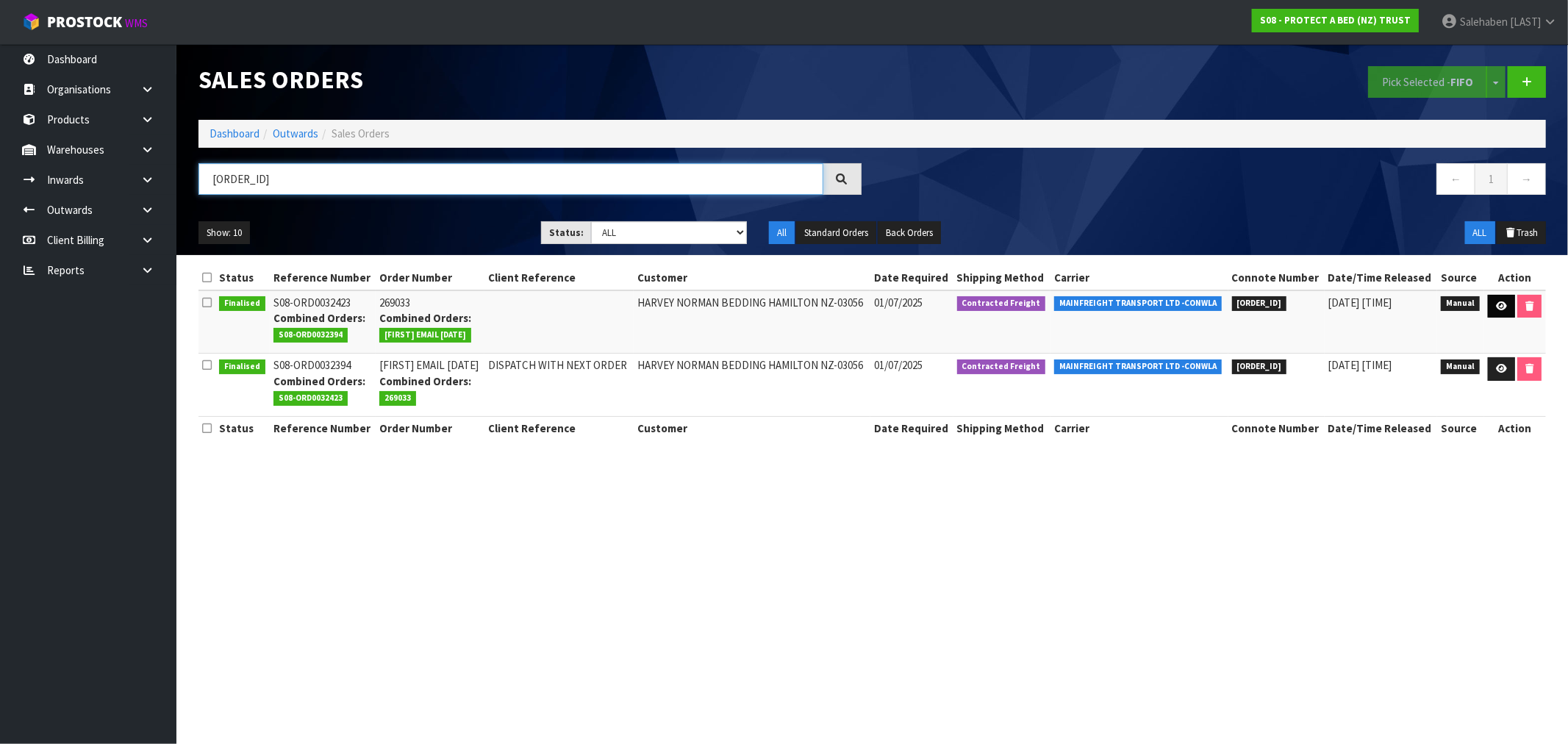 type on "FWM57738792" 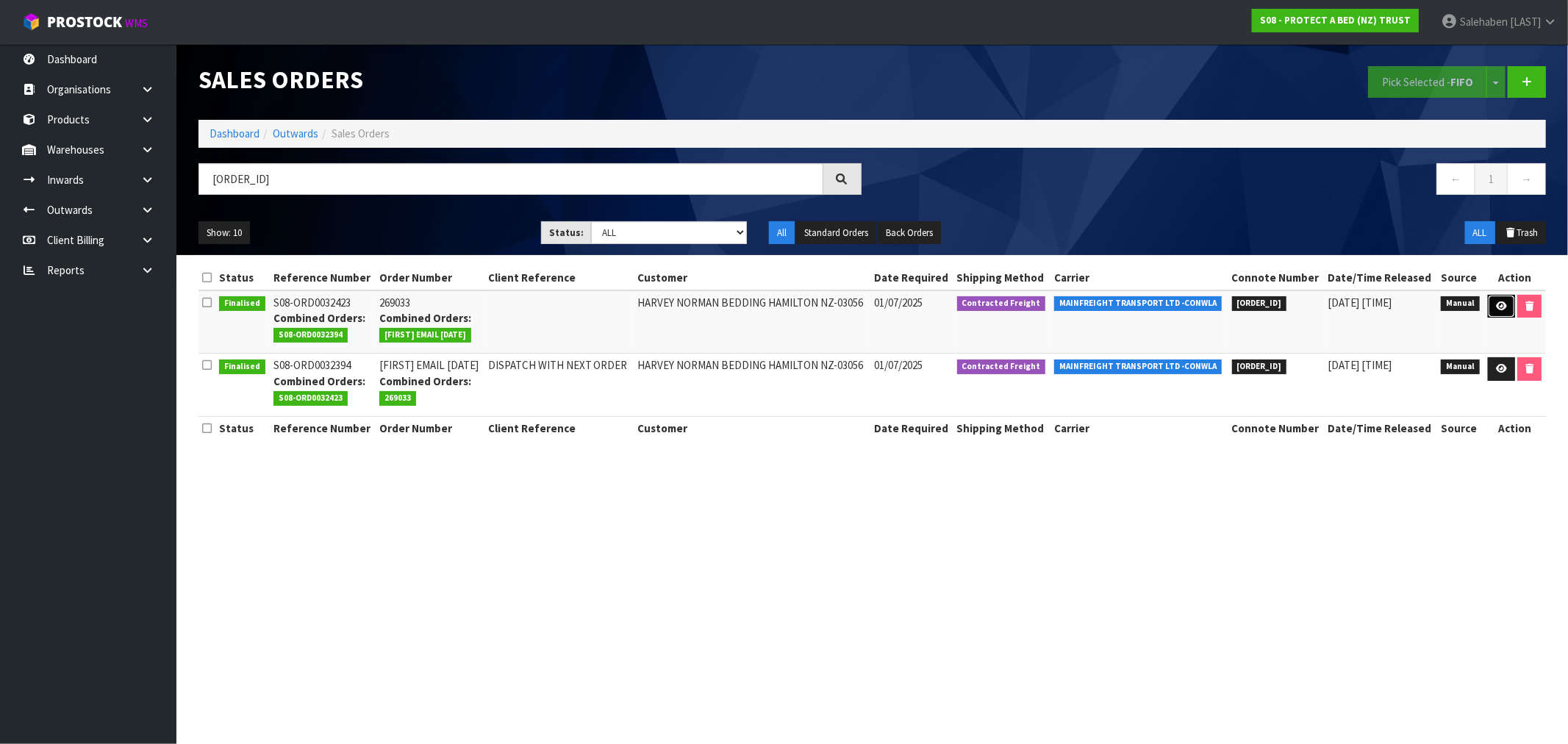 click at bounding box center (1501, 306) 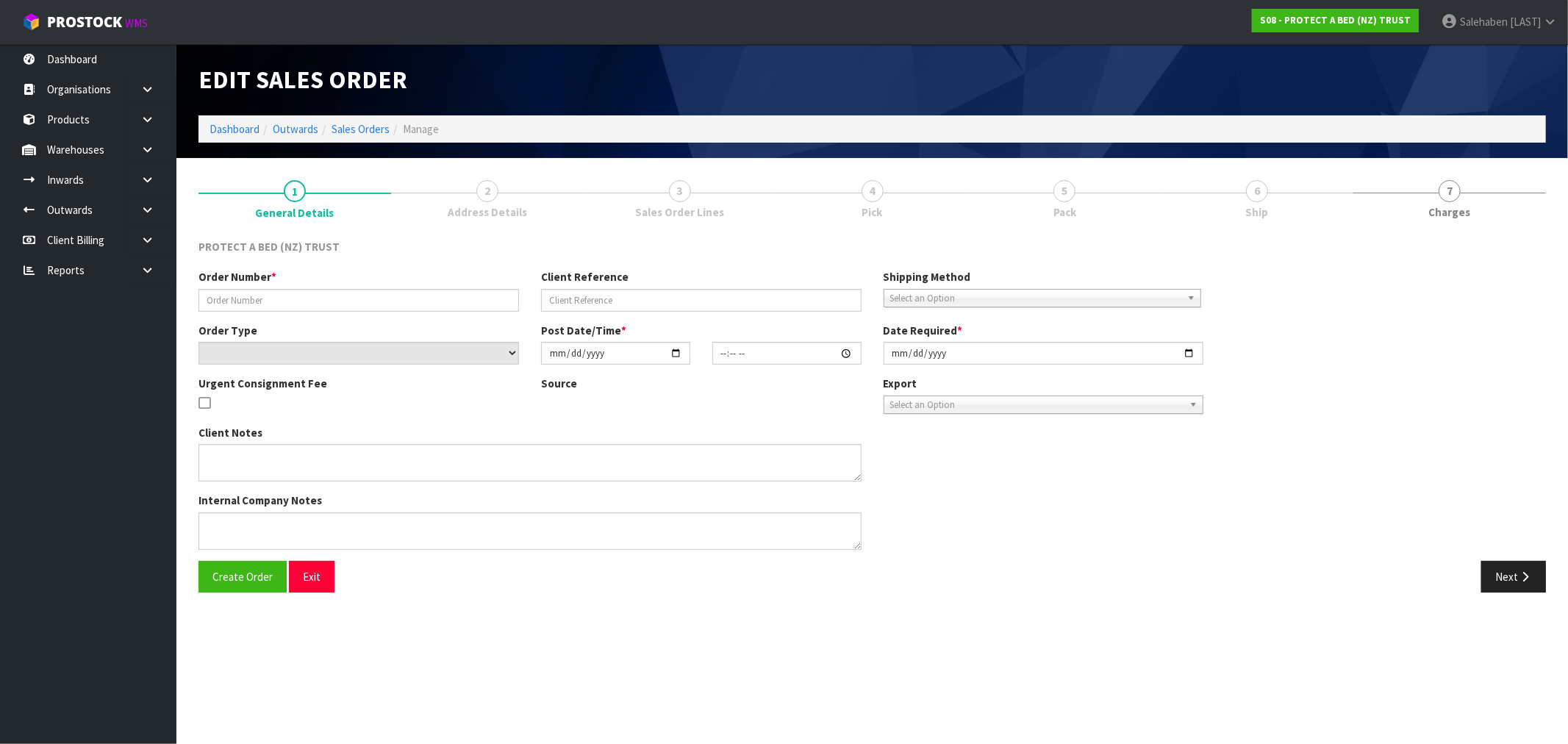 type on "269033" 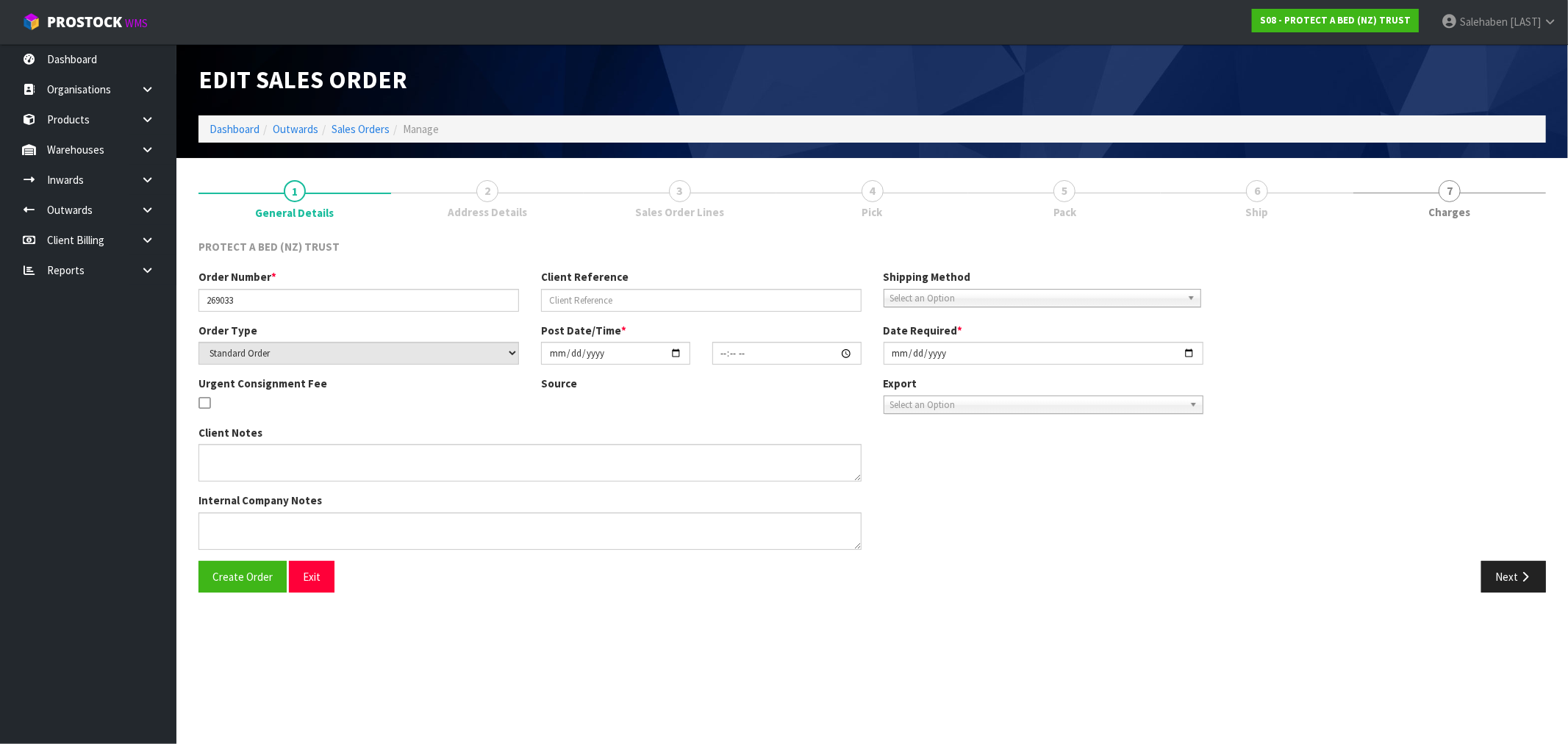type on "2025-06-30" 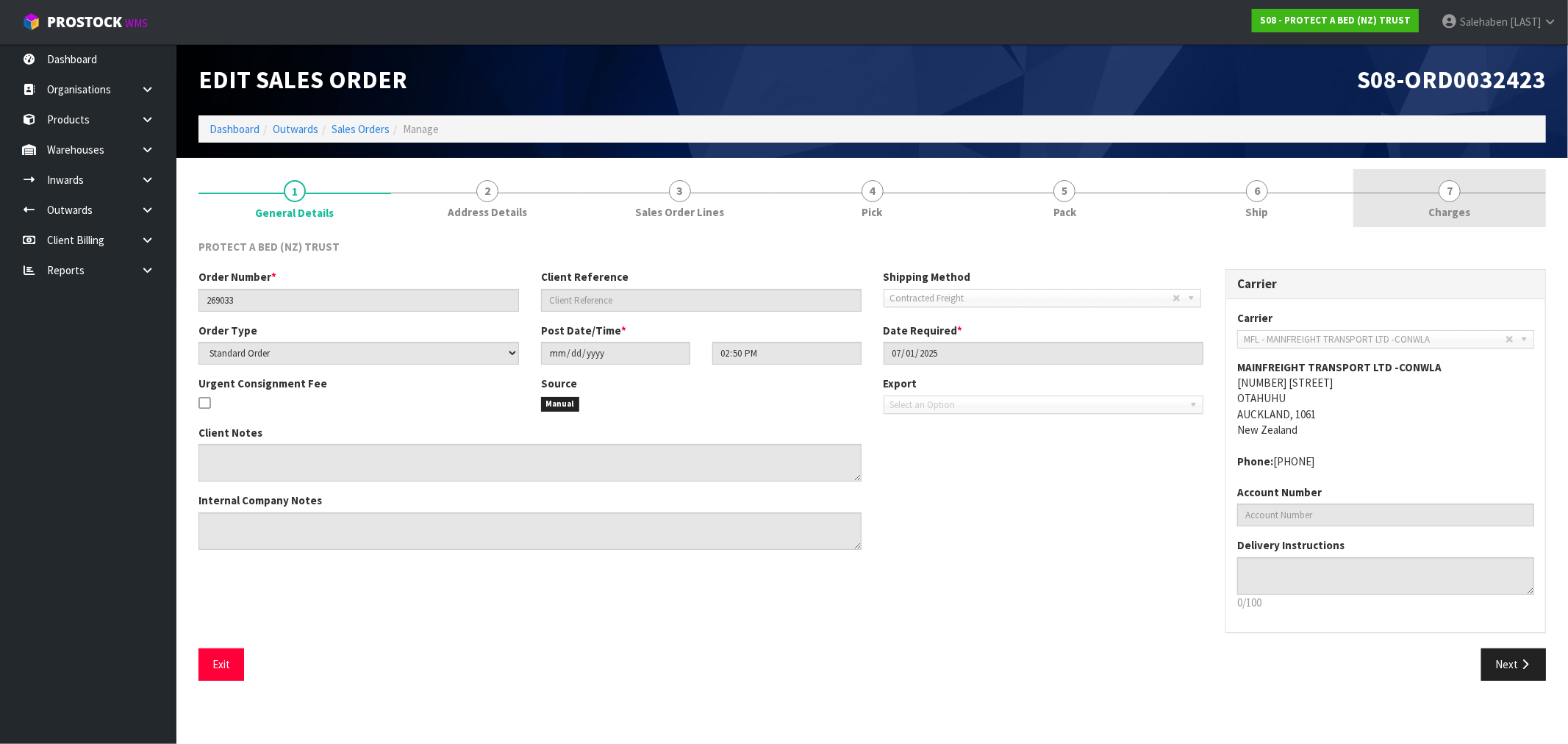 click on "Charges" at bounding box center [1450, 212] 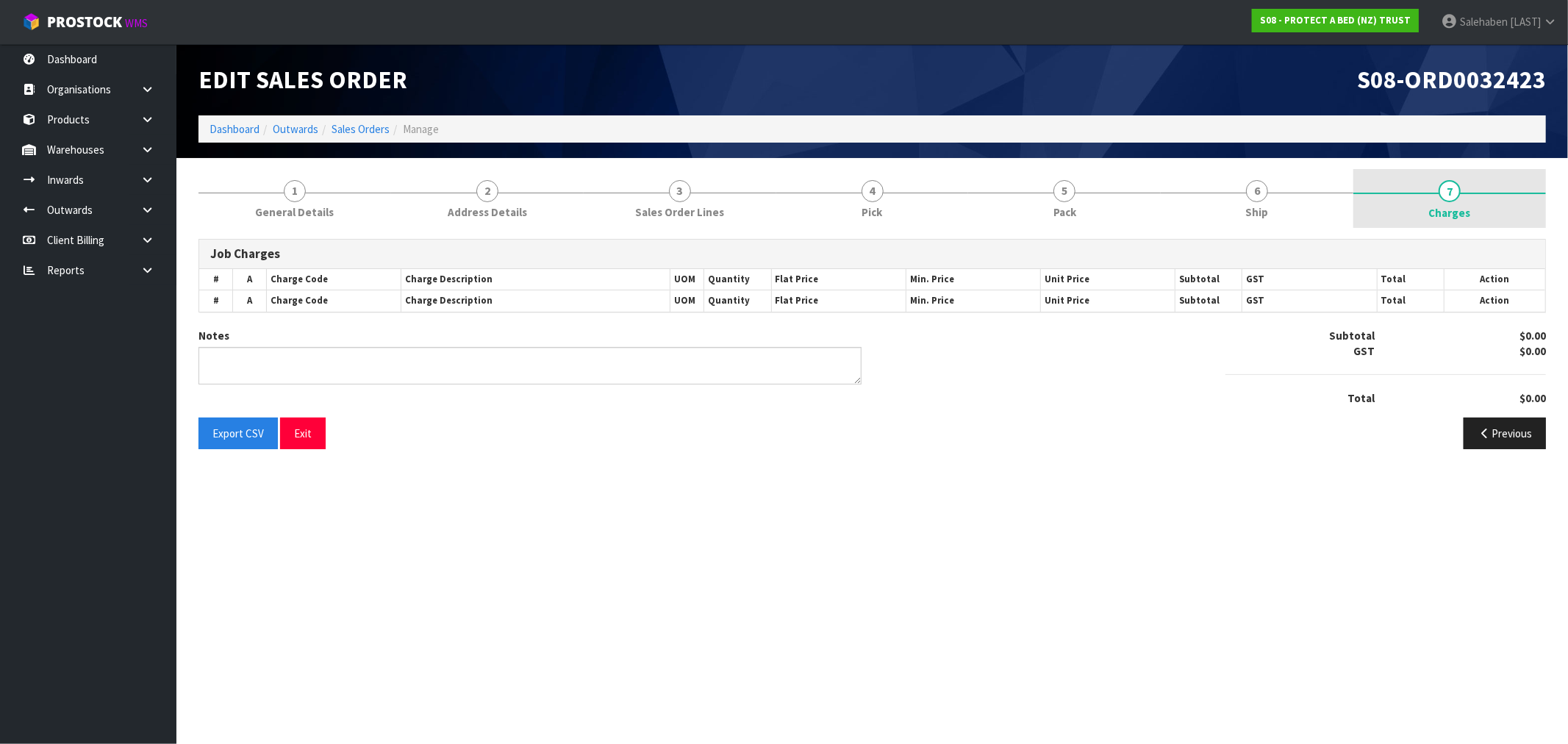 type on "COMBINED" 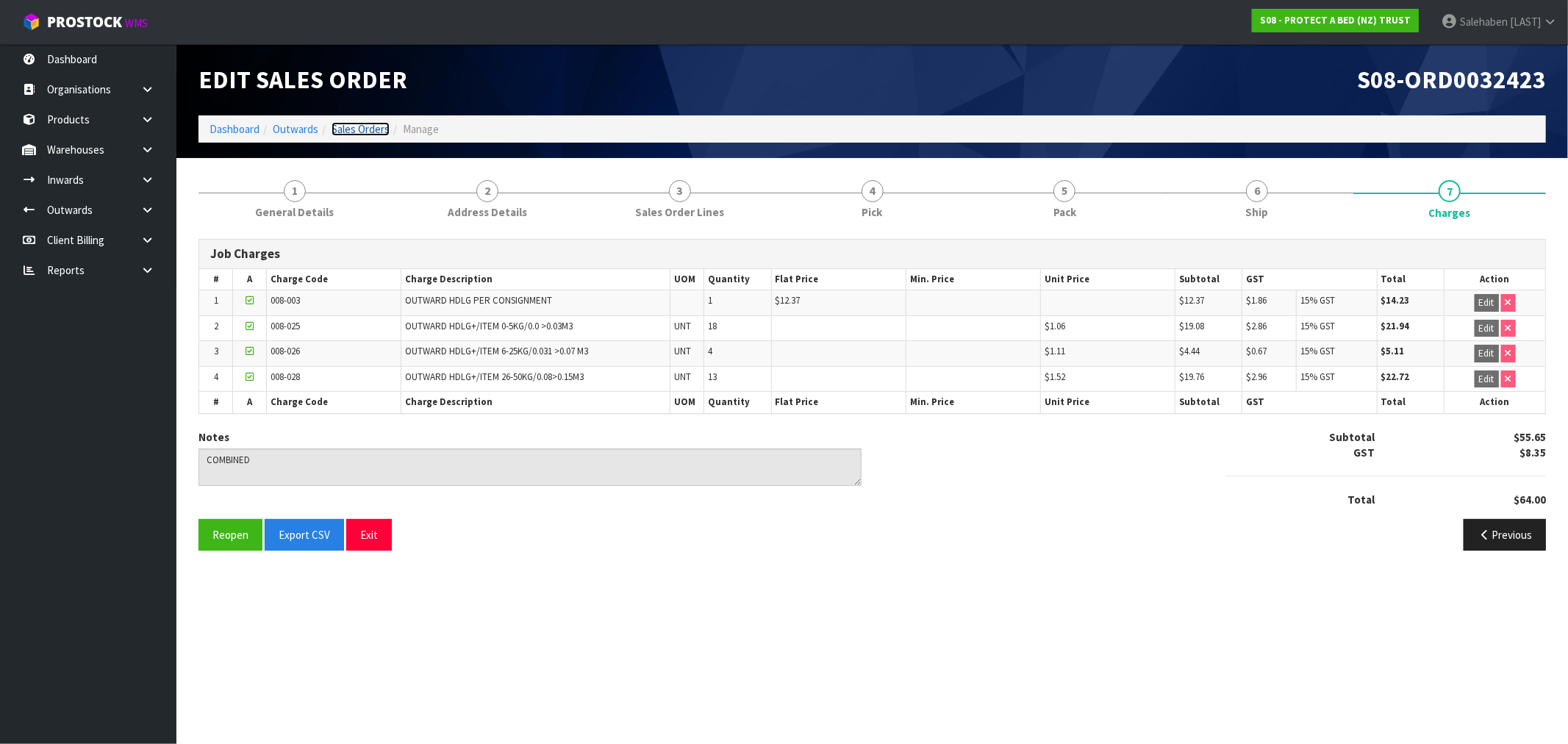 click on "Sales Orders" at bounding box center (360, 129) 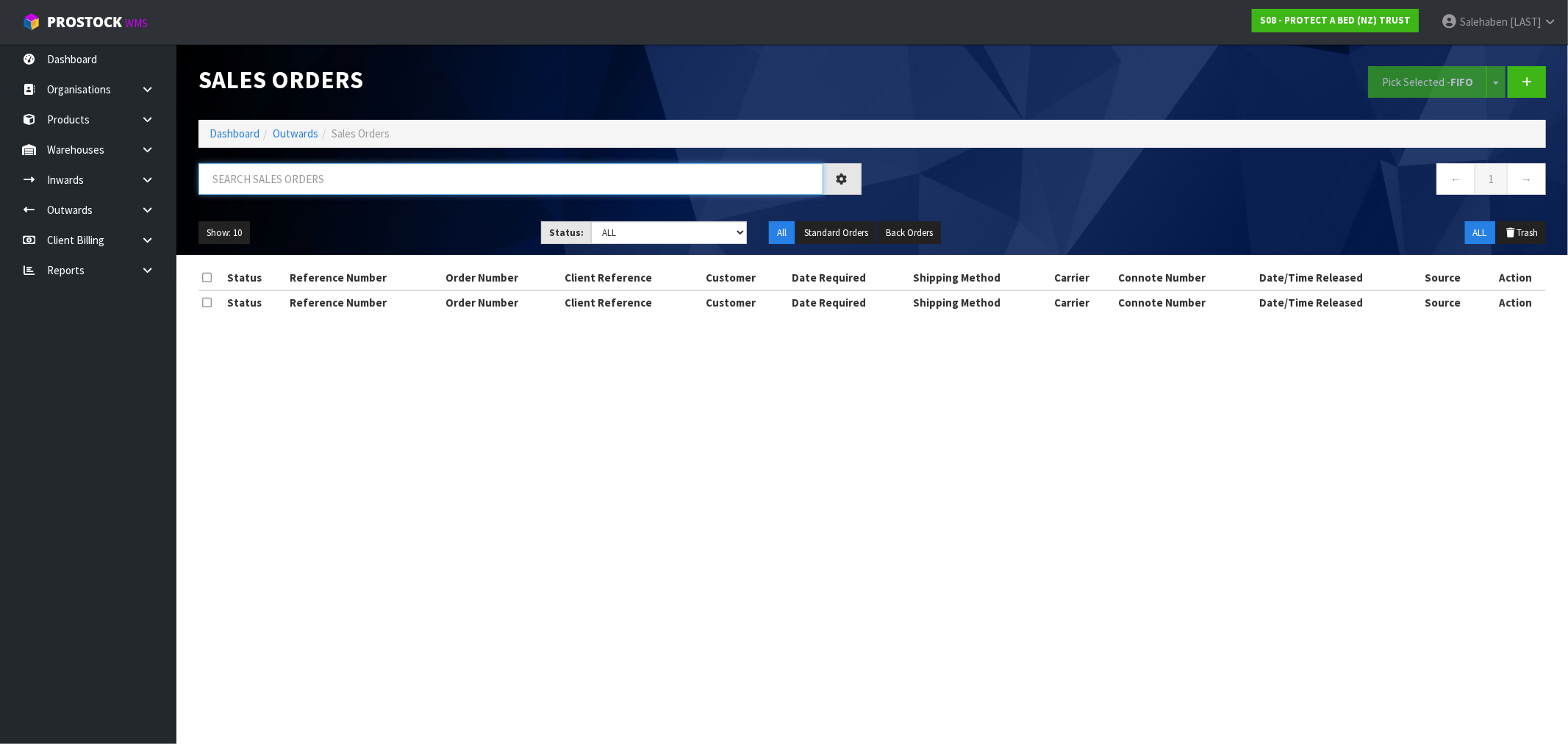 click at bounding box center [511, 179] 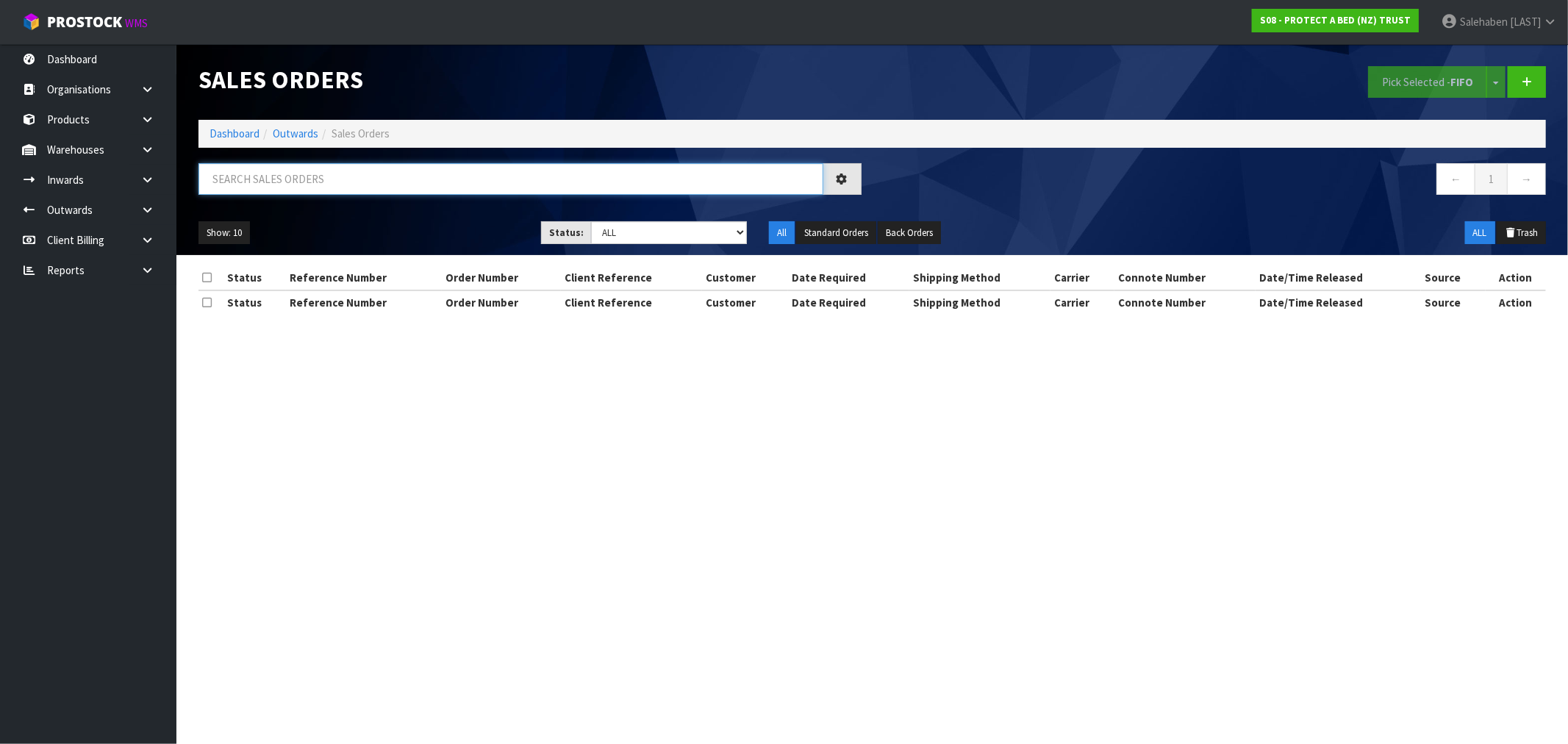 paste on "FWM57738792" 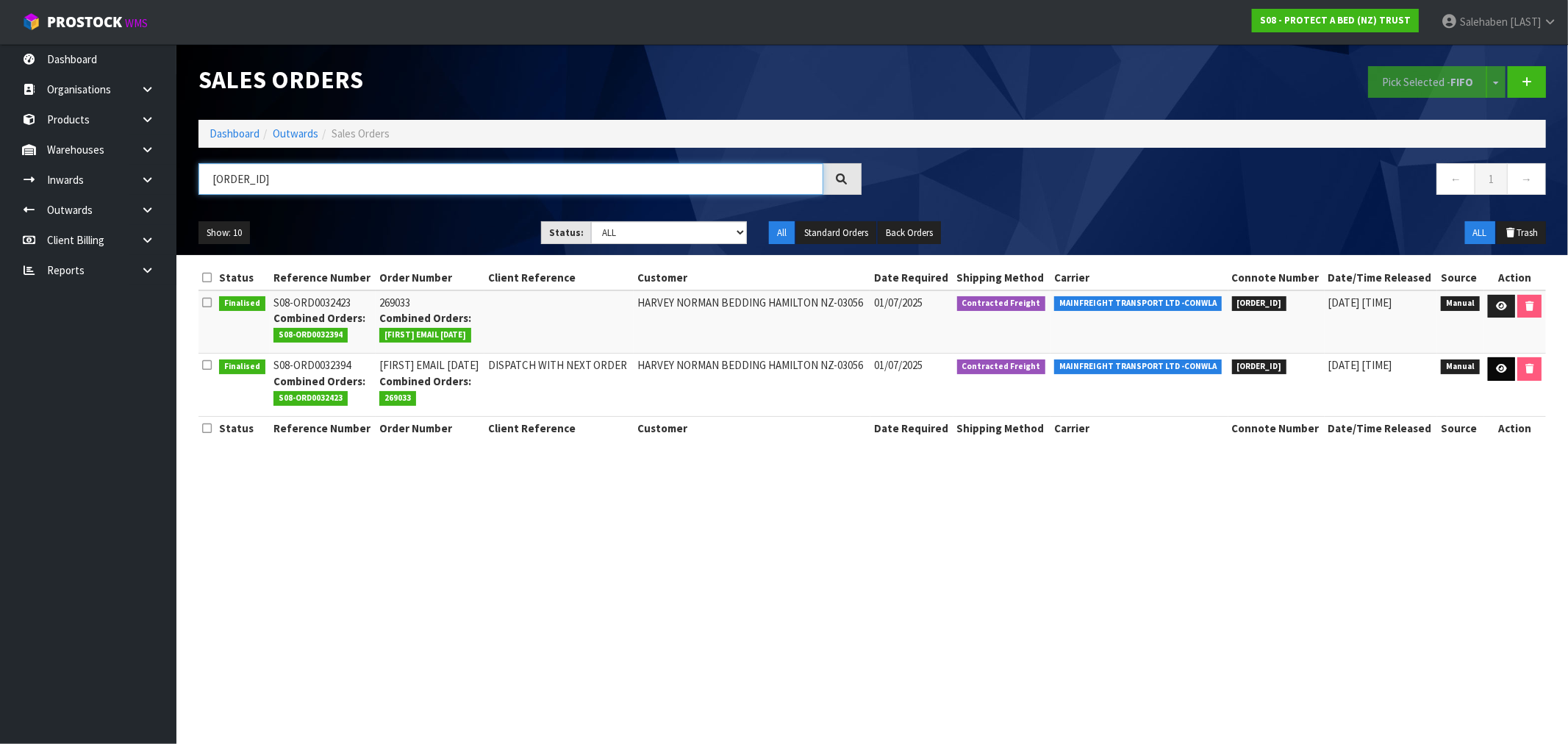 type on "FWM57738792" 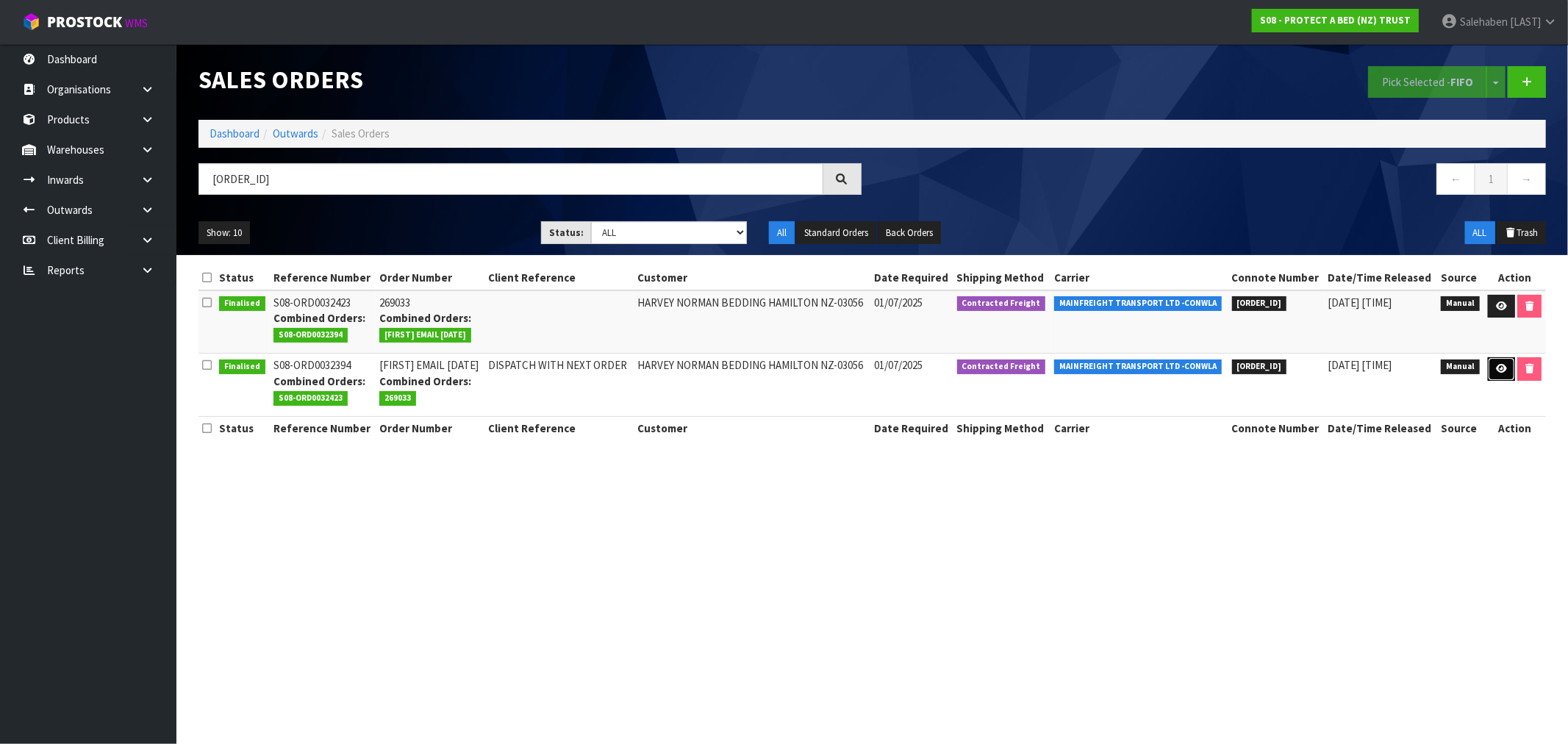 click at bounding box center (1501, 368) 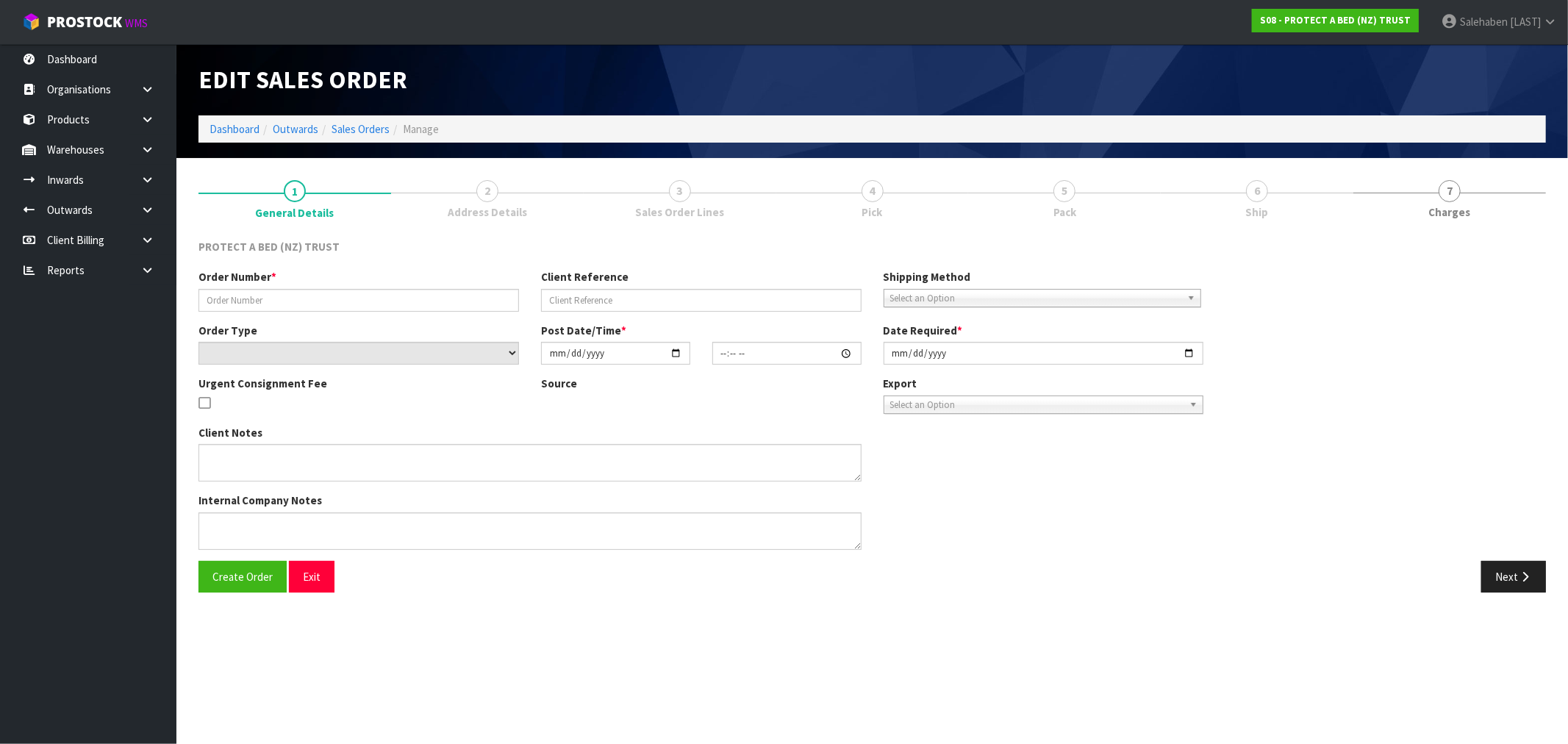 type on "JUSTINE EMAIL 27.06.2025" 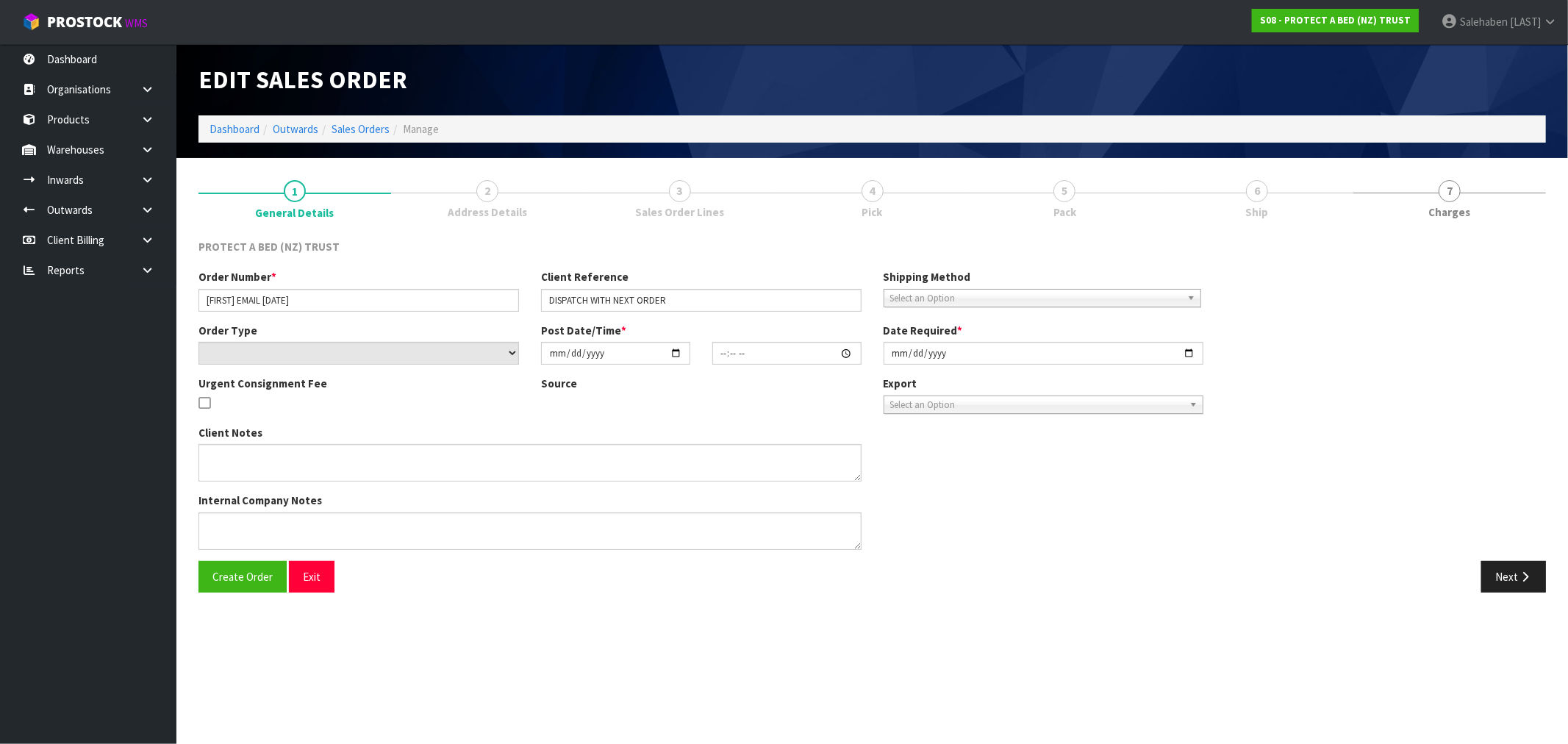 select on "number:0" 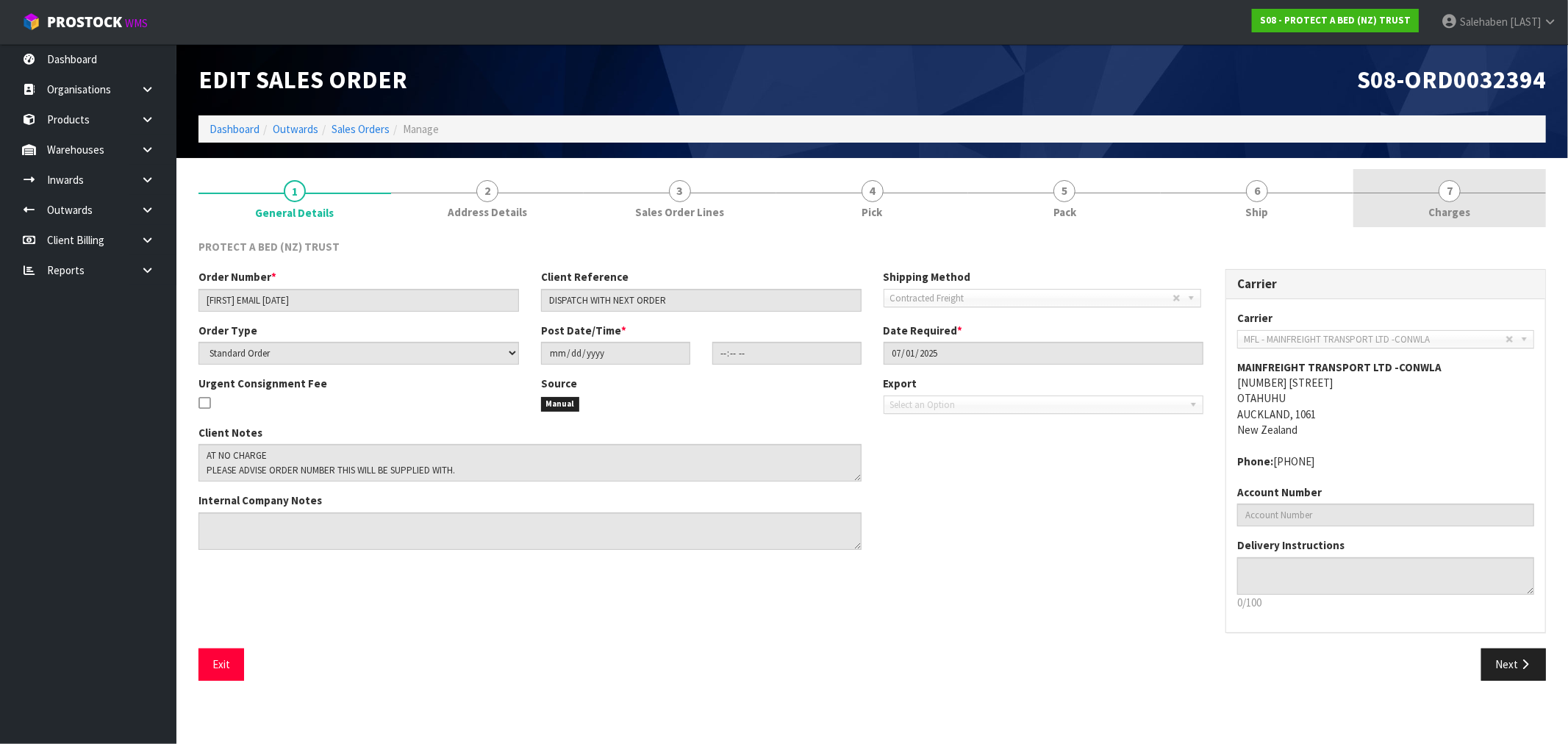 click on "Charges" at bounding box center [1450, 212] 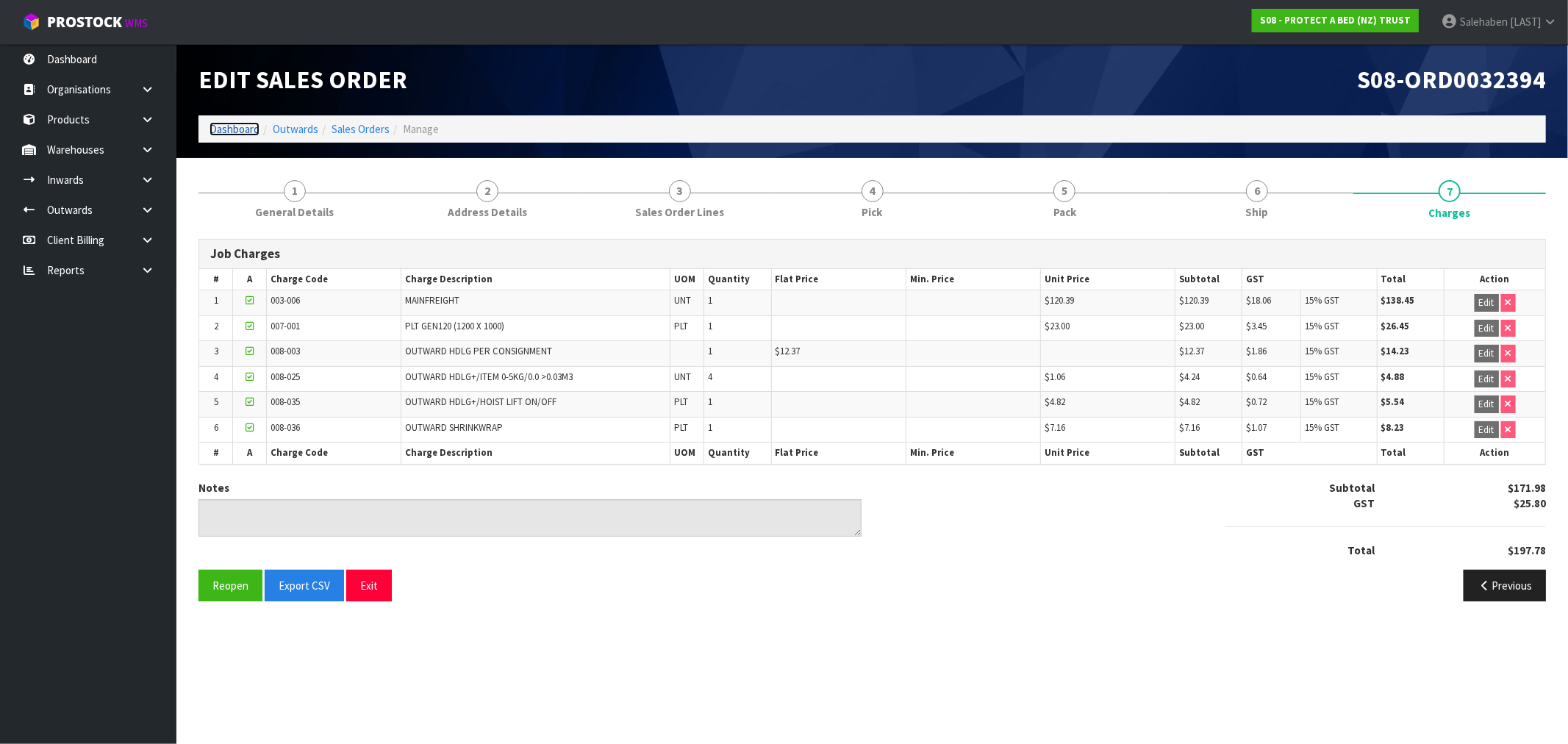 click on "Dashboard" at bounding box center (235, 129) 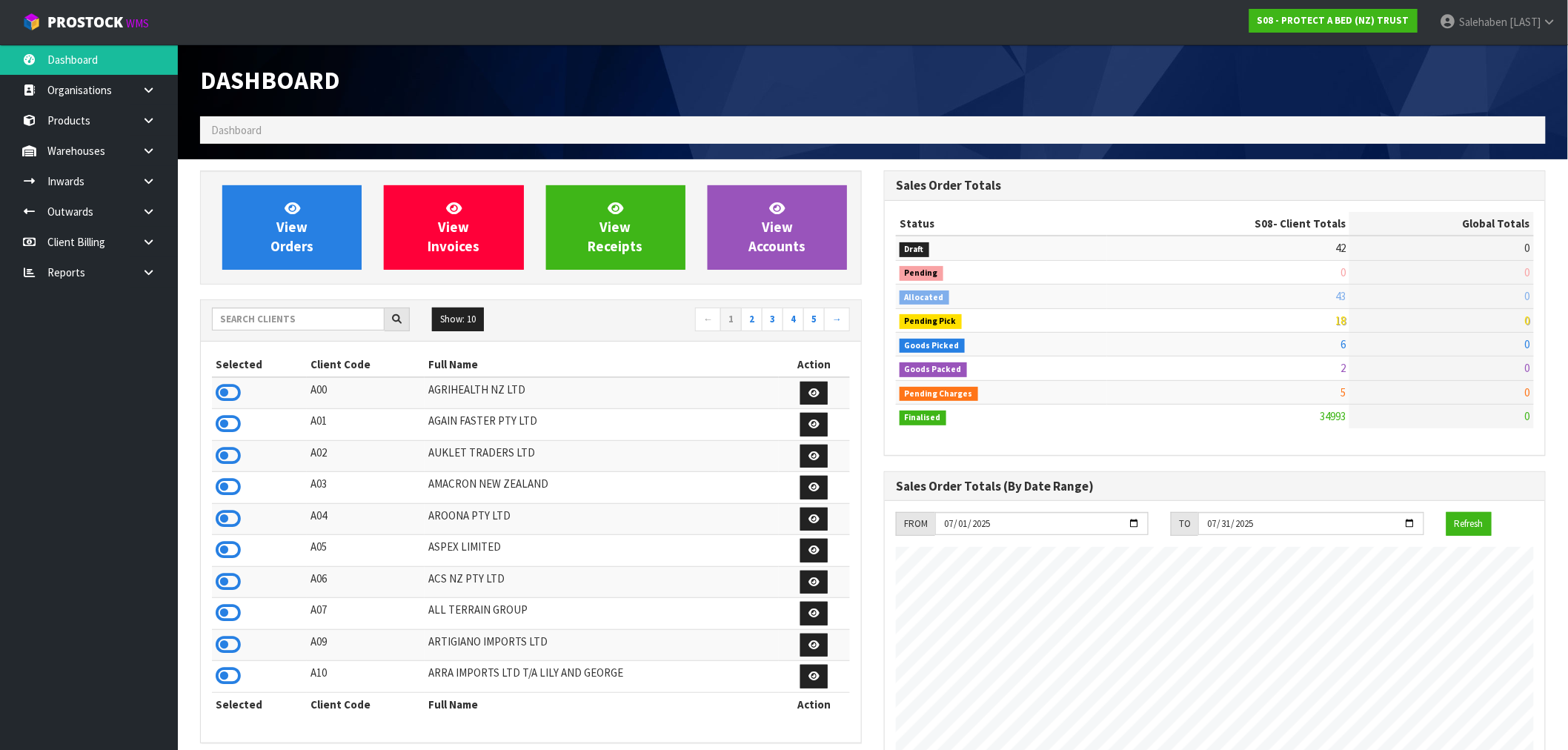 scroll, scrollTop: 740183, scrollLeft: 740336, axis: both 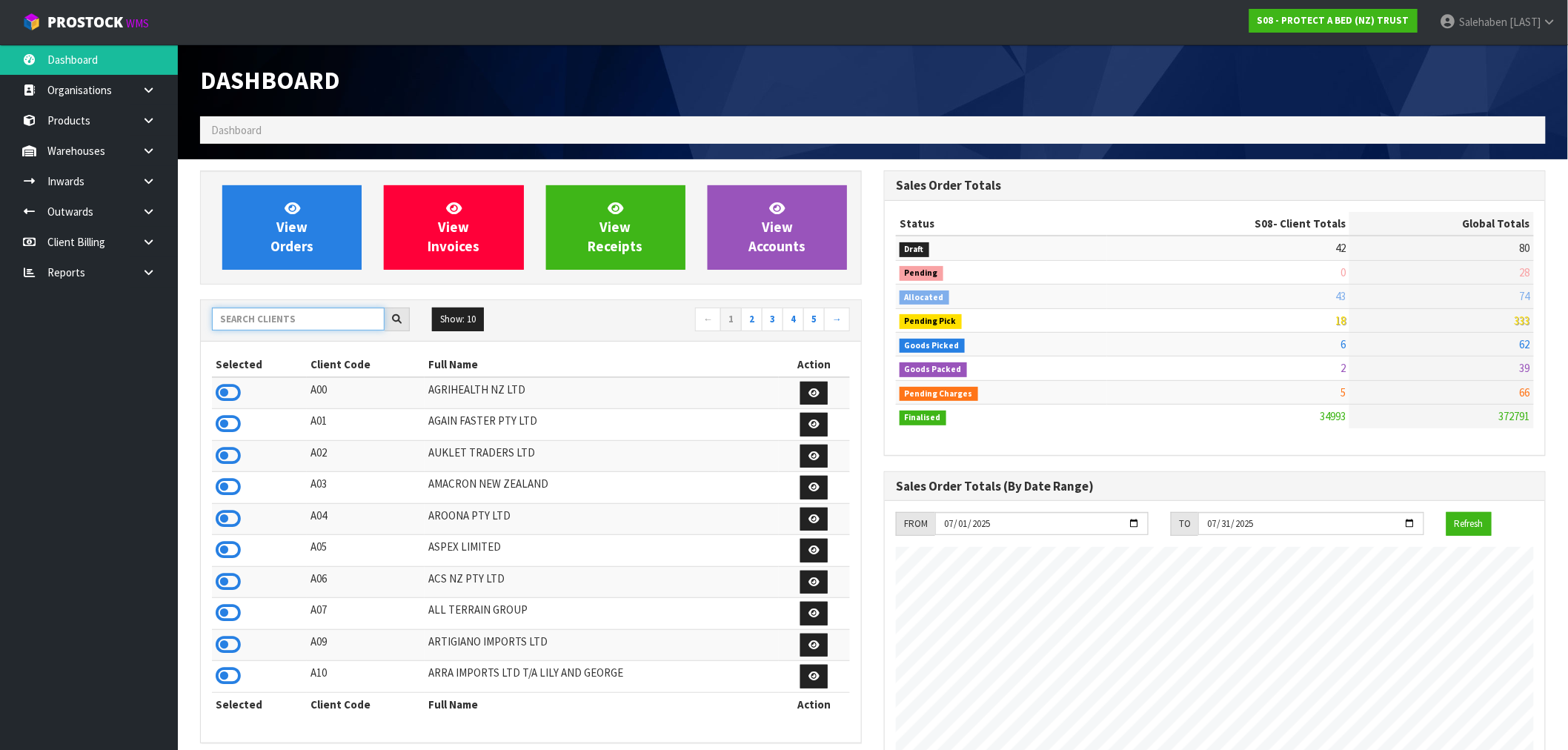 click at bounding box center (298, 319) 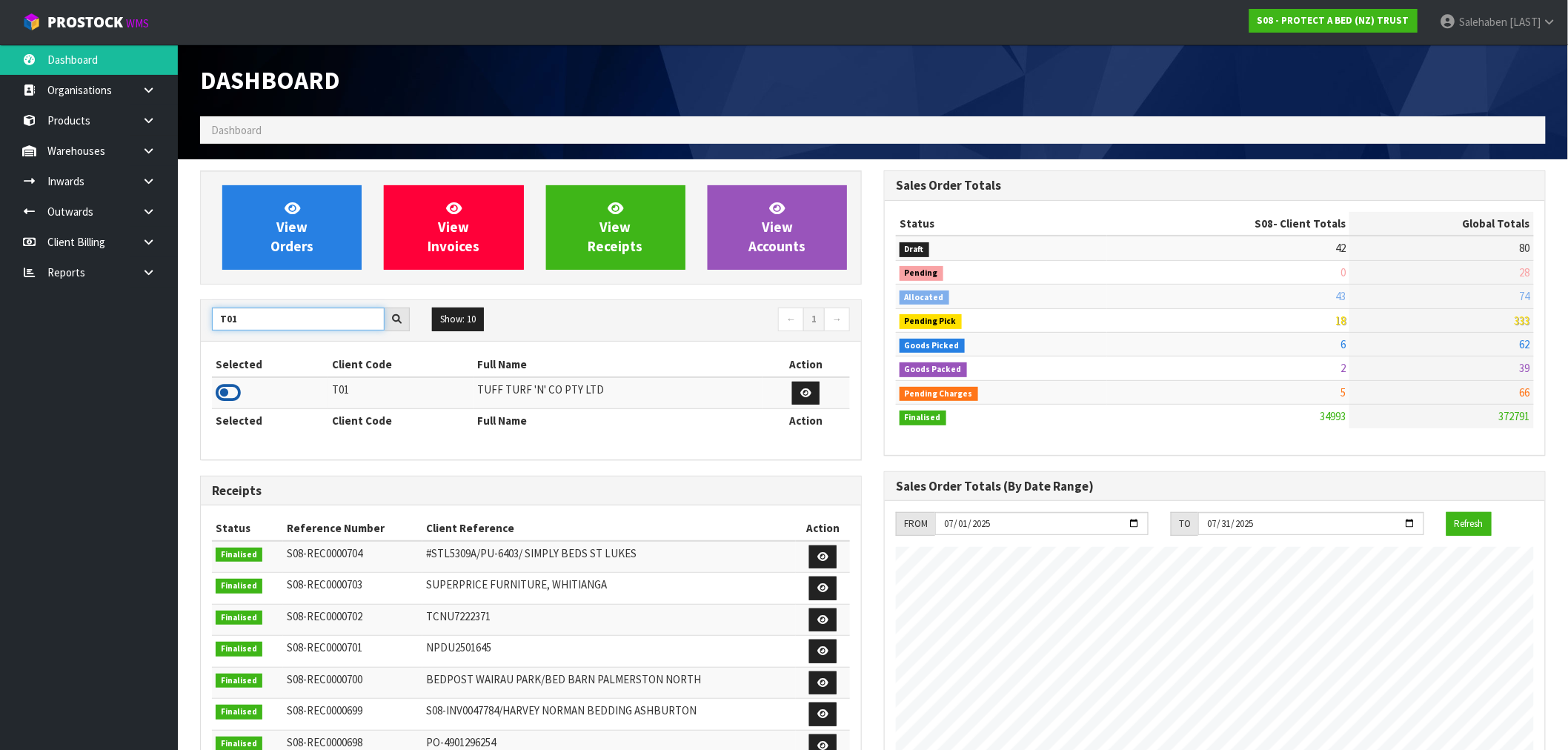 type on "T01" 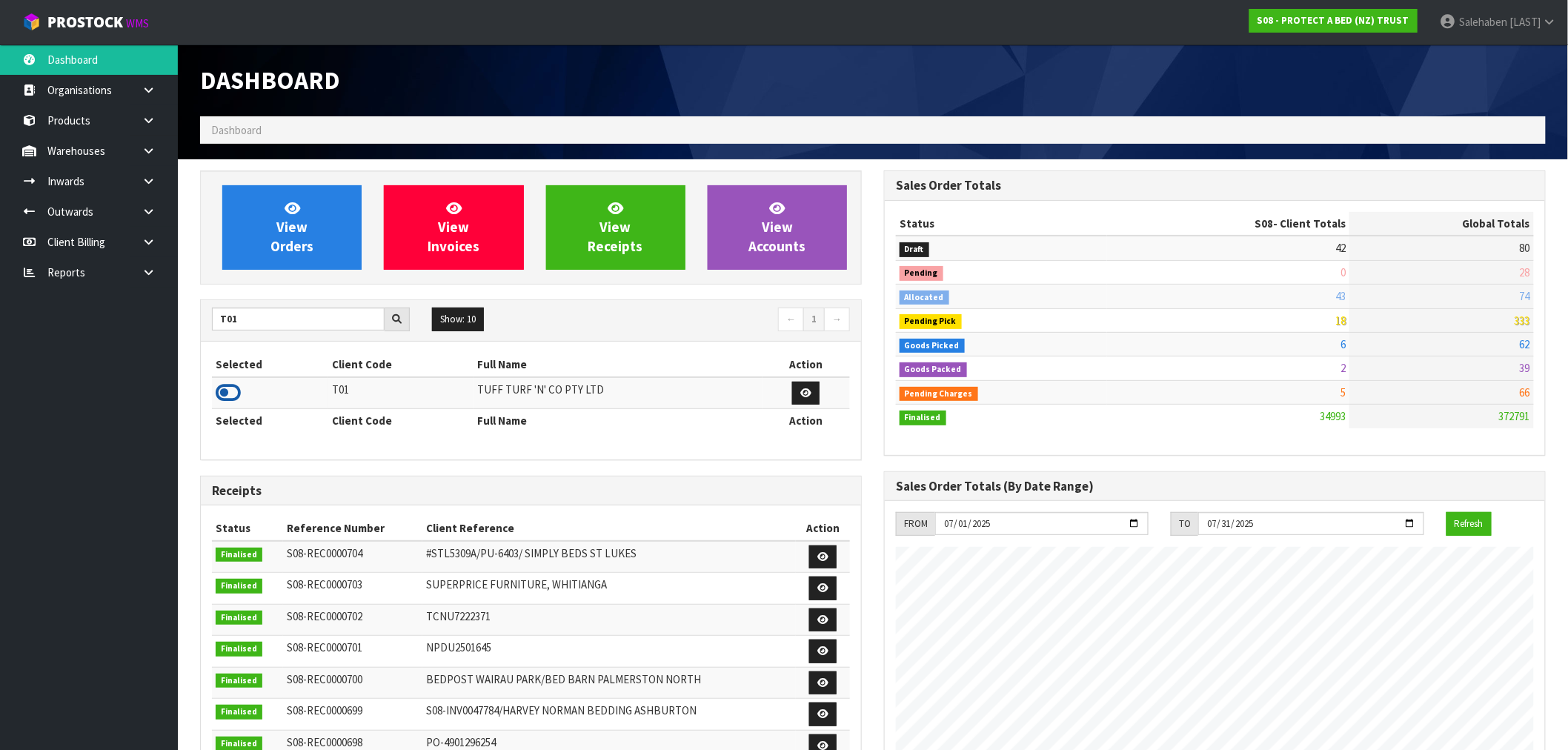 click at bounding box center [228, 393] 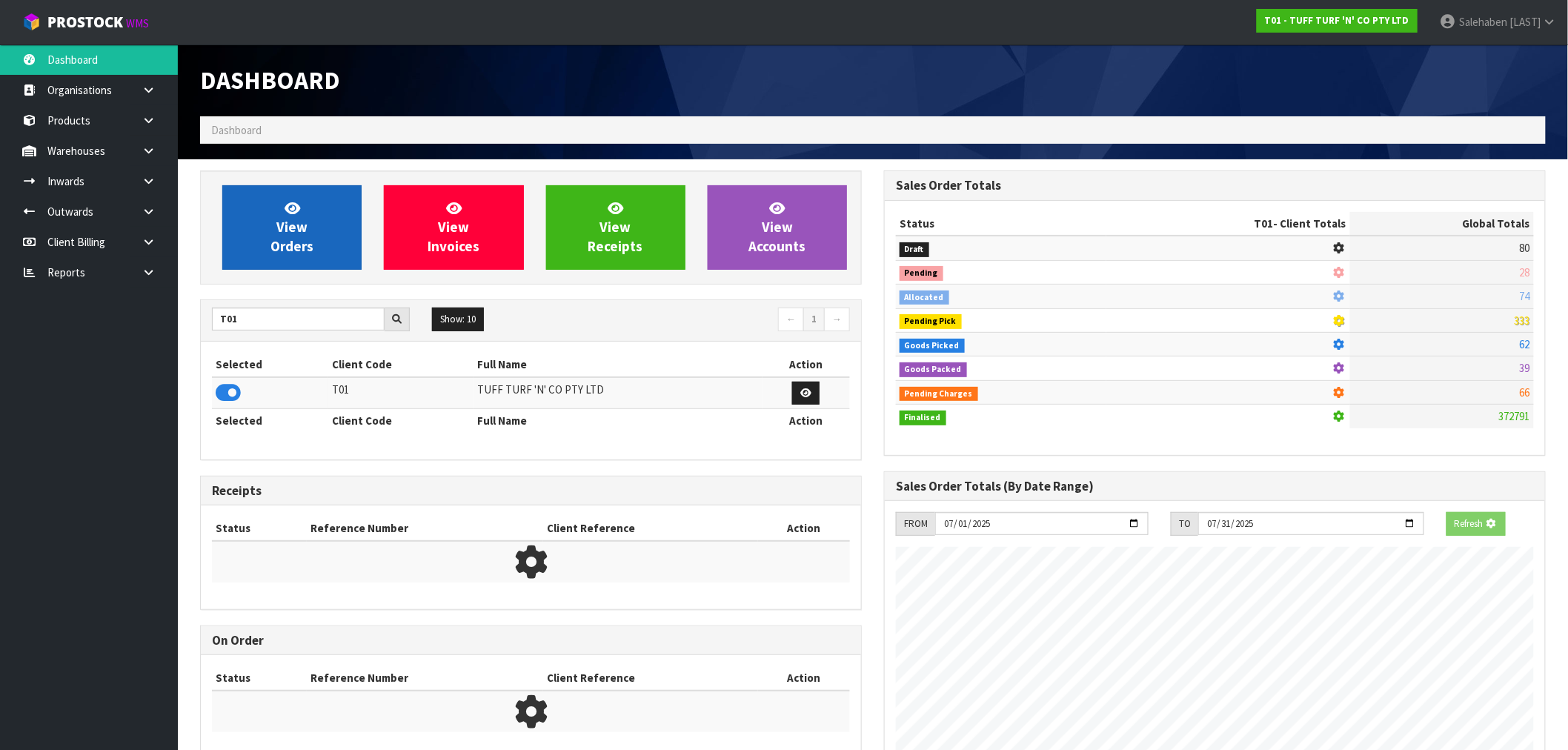 scroll, scrollTop: 924, scrollLeft: 684, axis: both 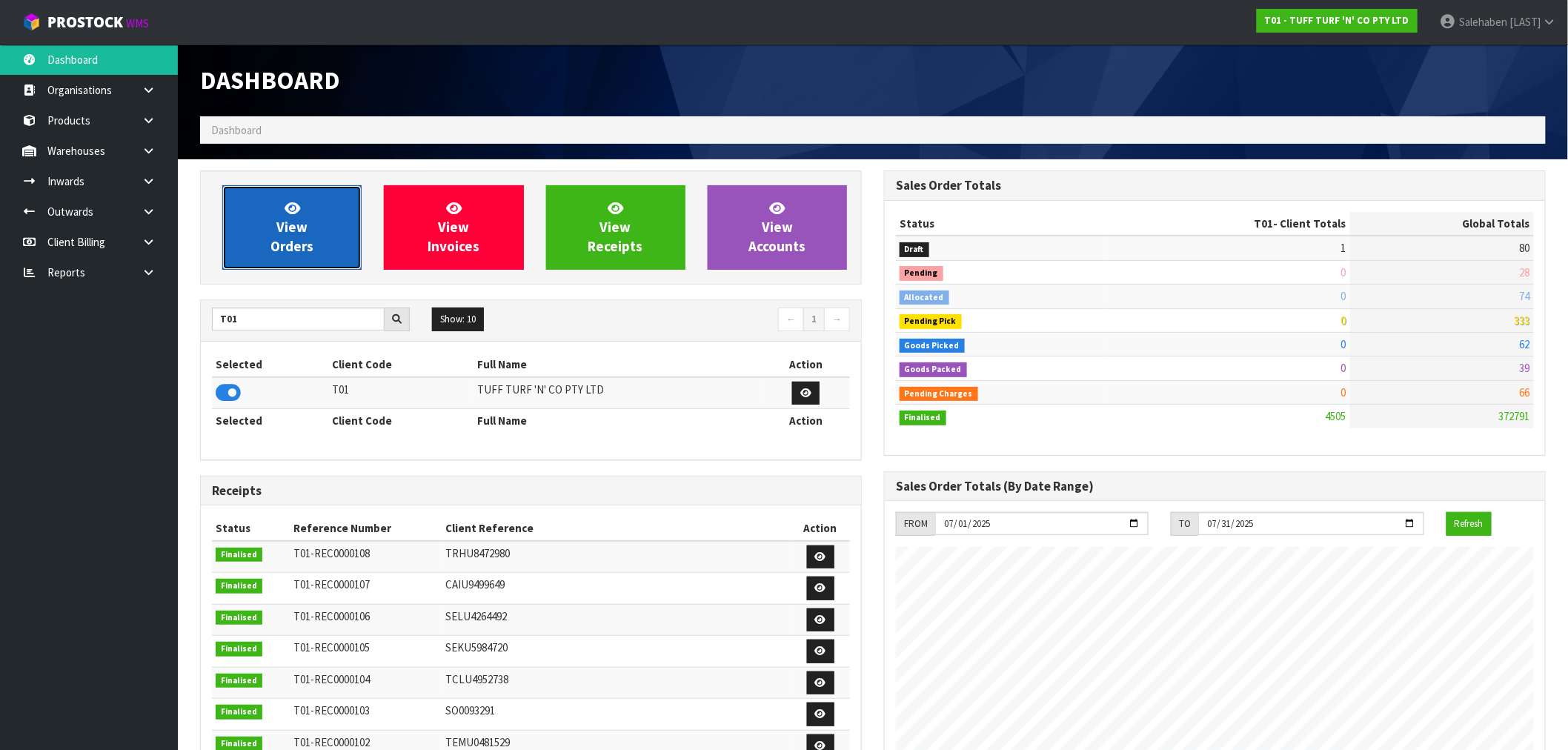 click on "View
Orders" at bounding box center [292, 228] 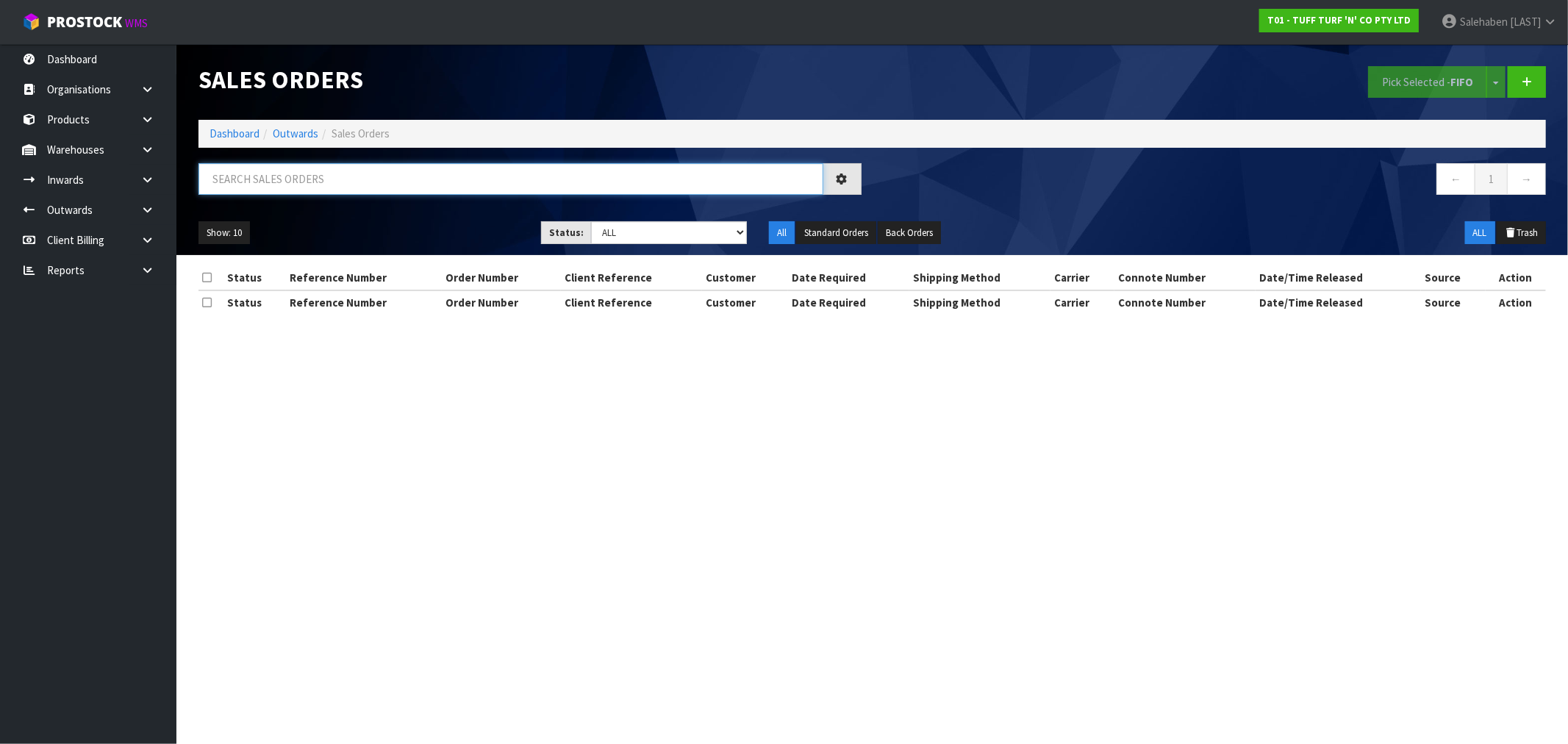 click at bounding box center [511, 179] 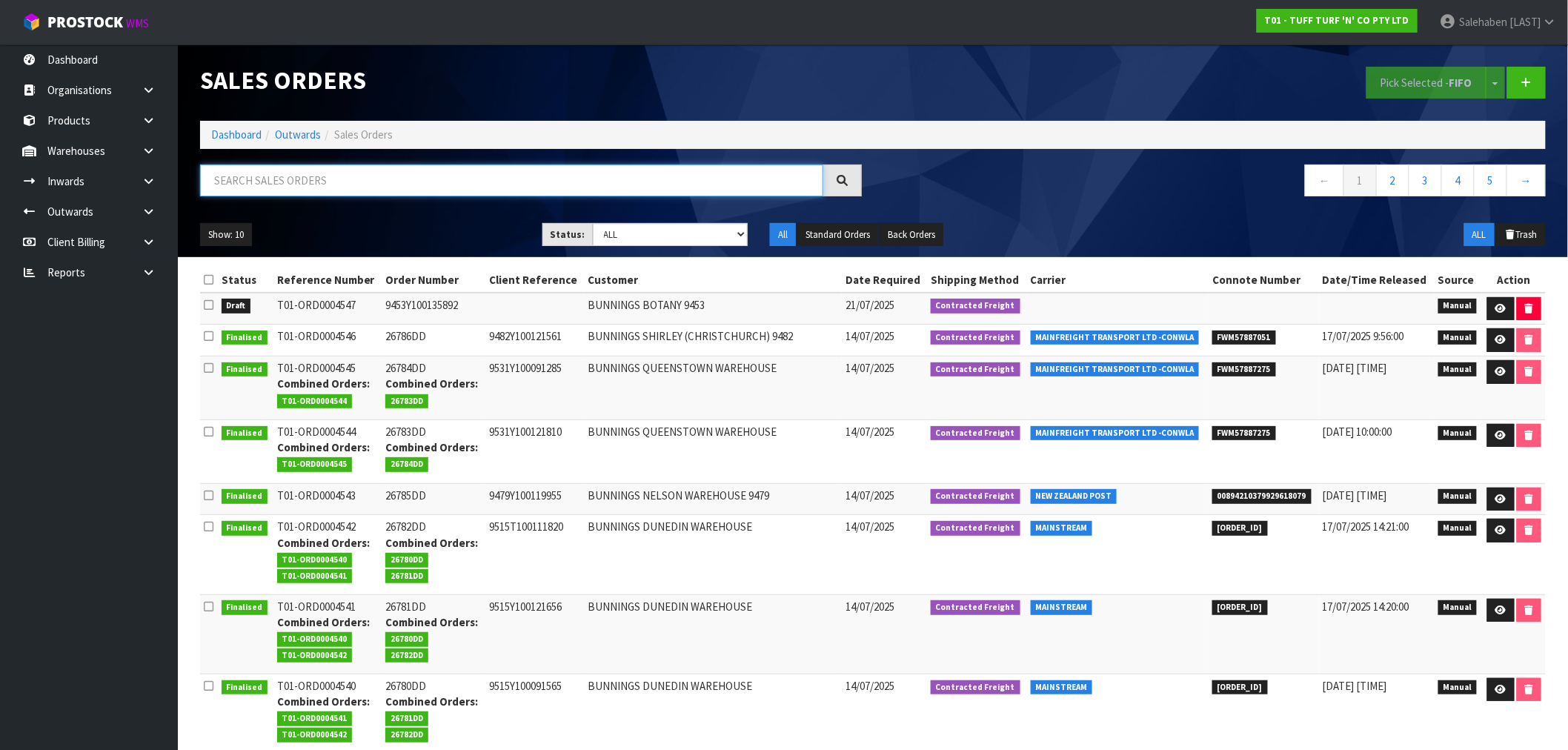 paste on "FWM57804673" 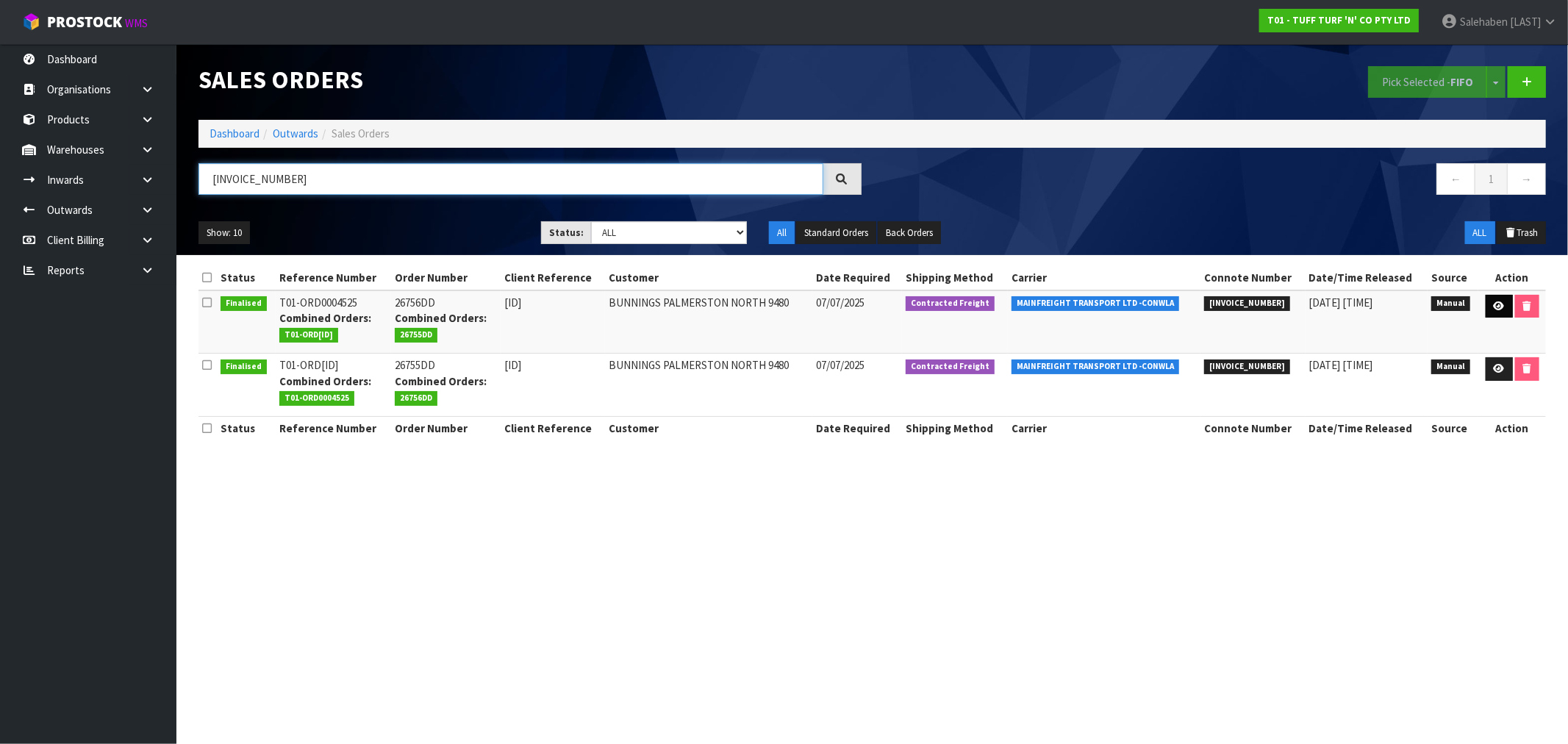 type on "FWM57804673" 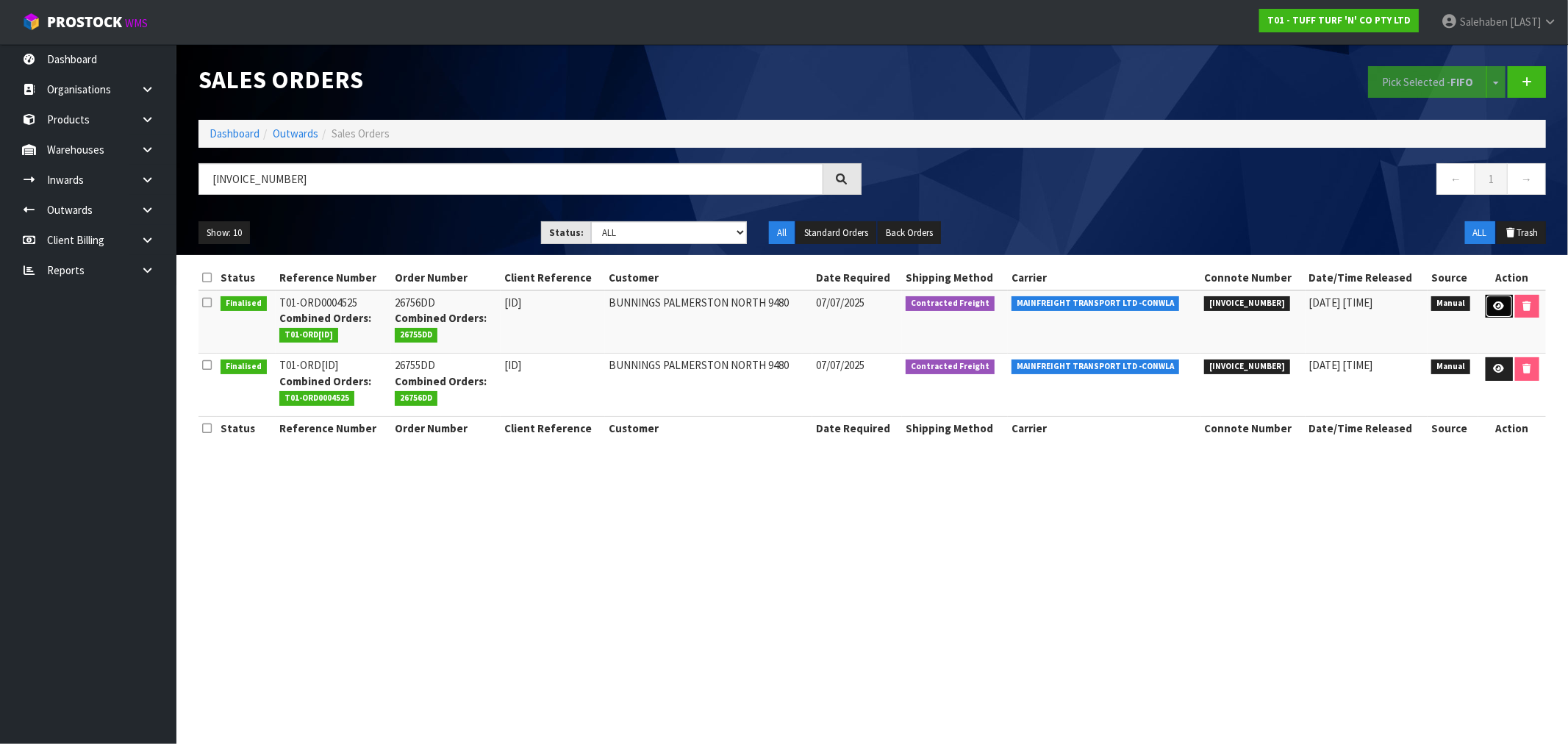 click at bounding box center [1499, 306] 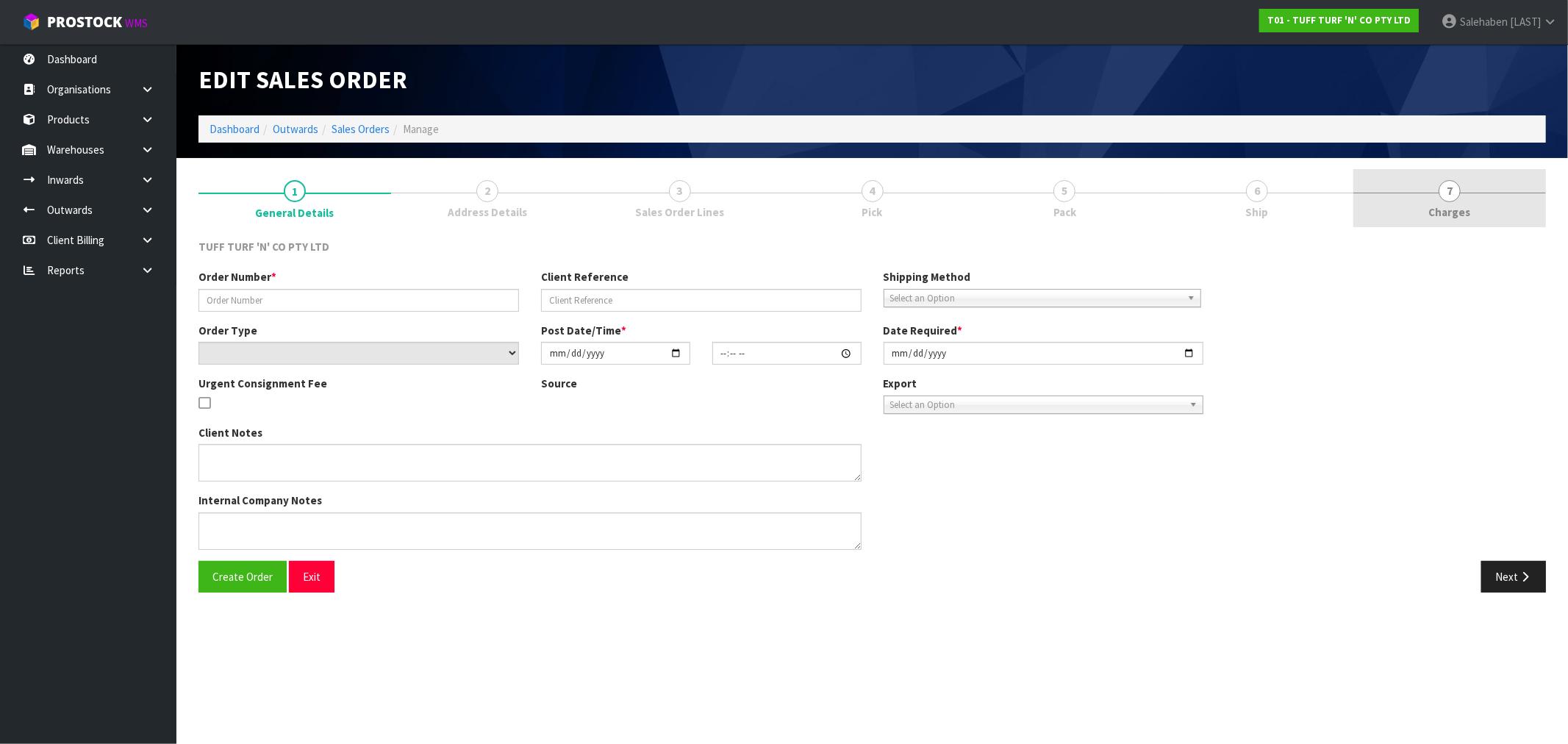 click on "Charges" at bounding box center (1450, 212) 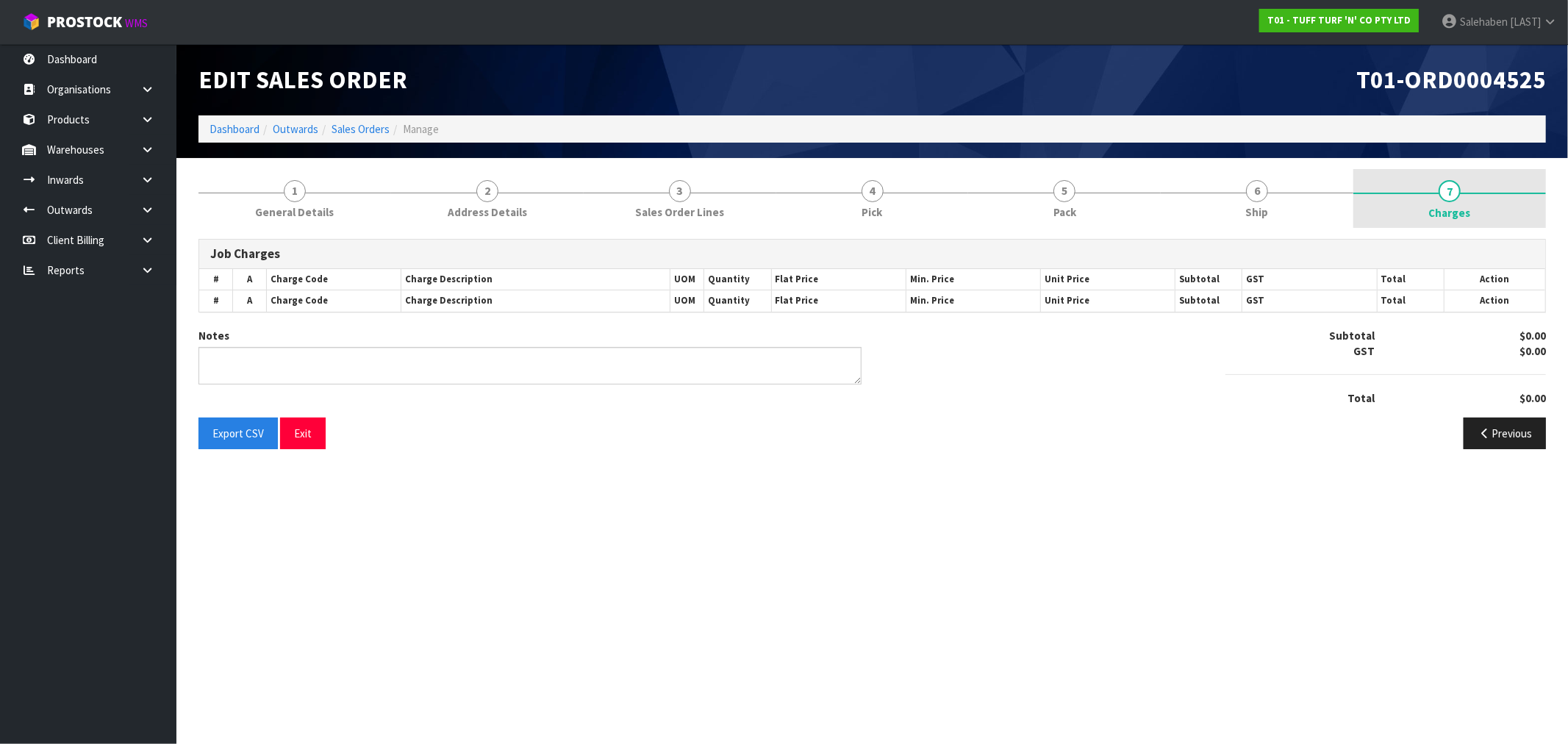 type on "COMBINE" 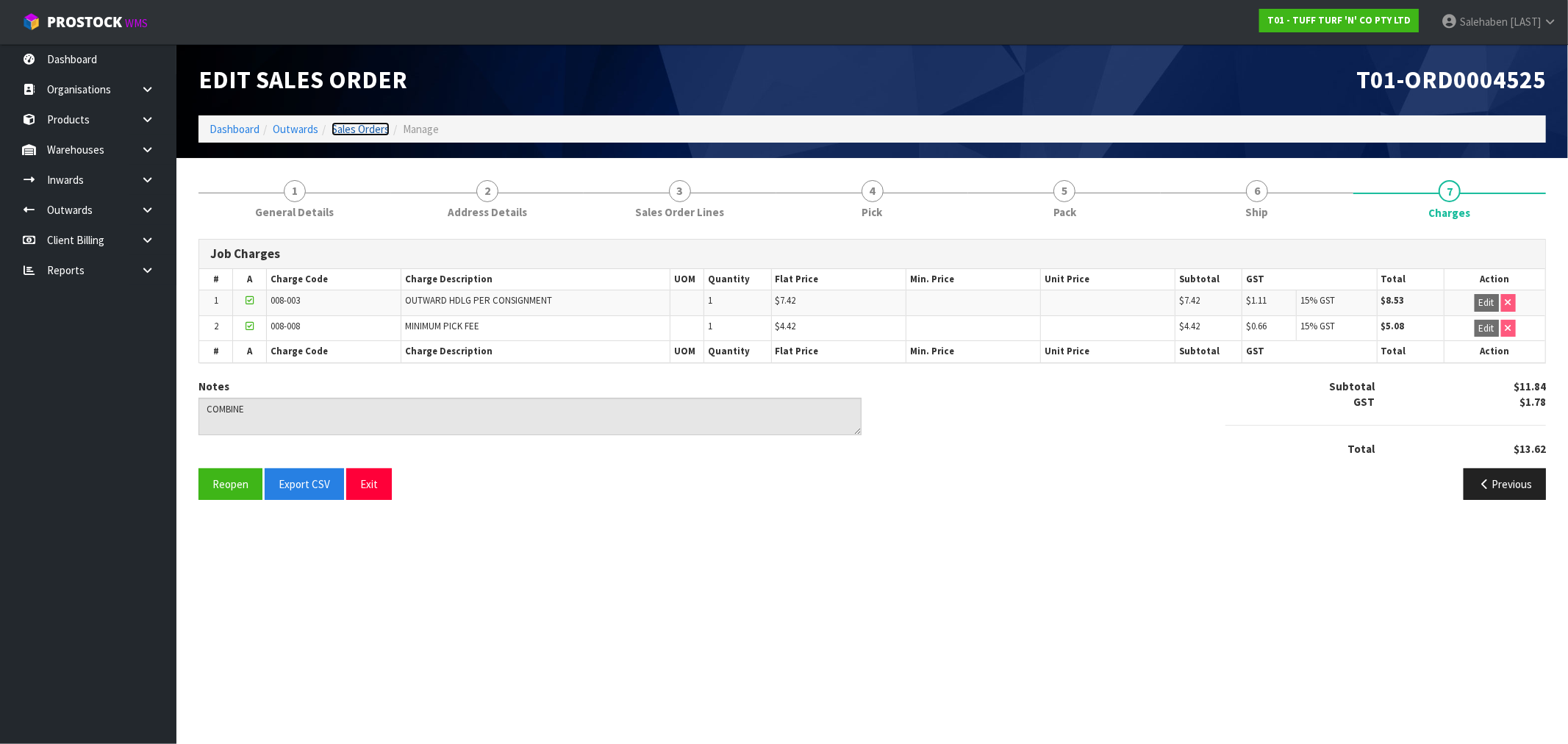 click on "Sales Orders" at bounding box center [360, 129] 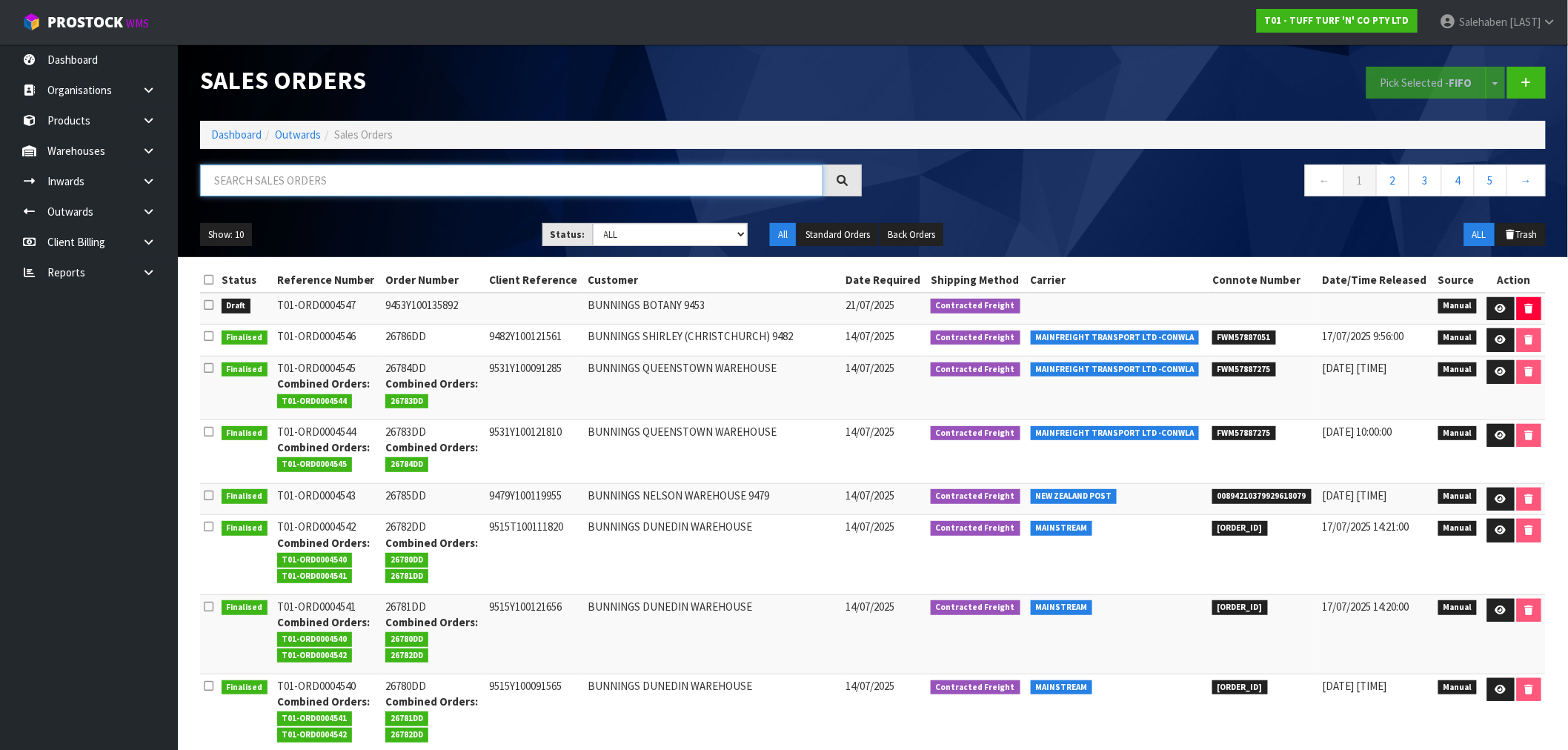 paste on "FWM57804673" 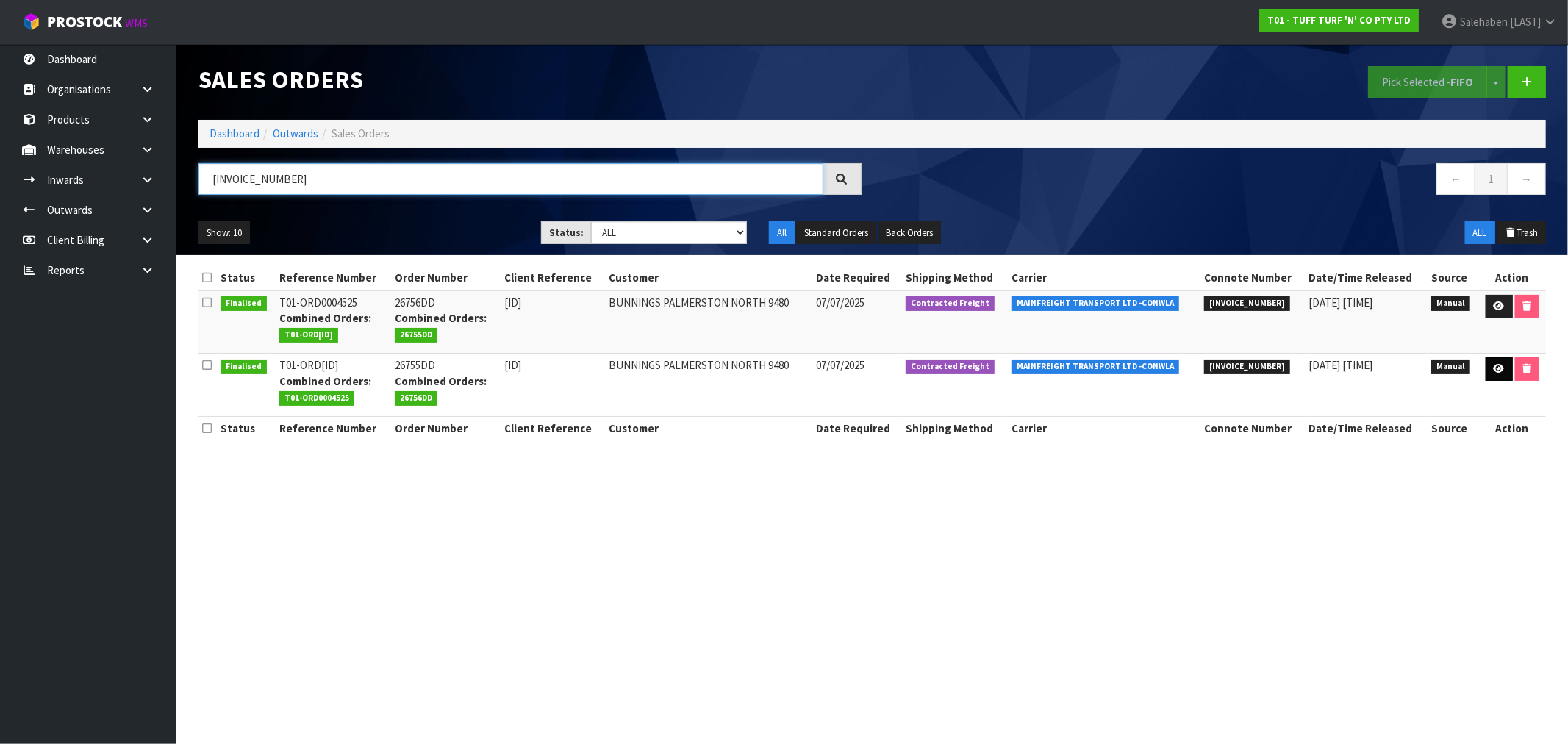 type on "FWM57804673" 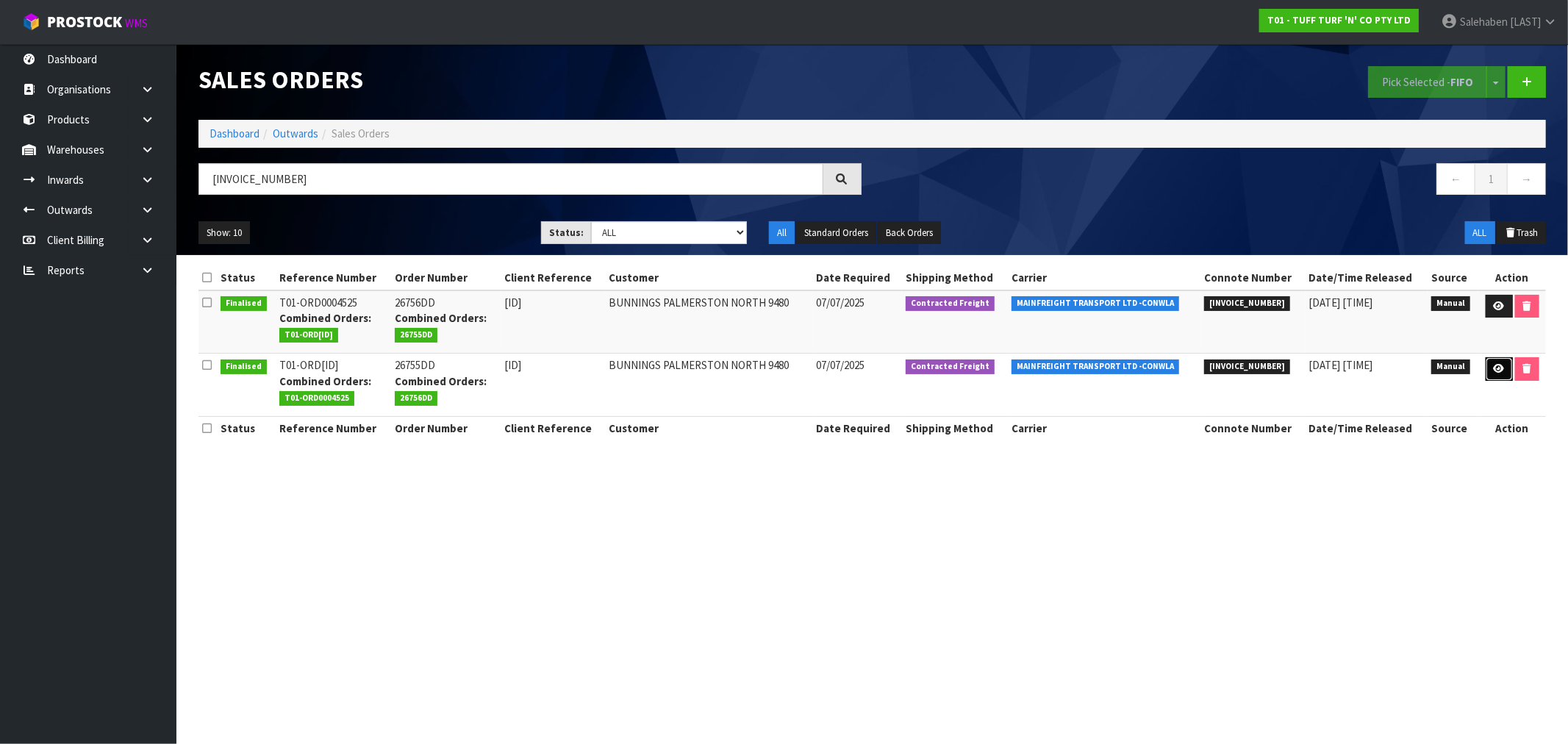 click at bounding box center [1499, 368] 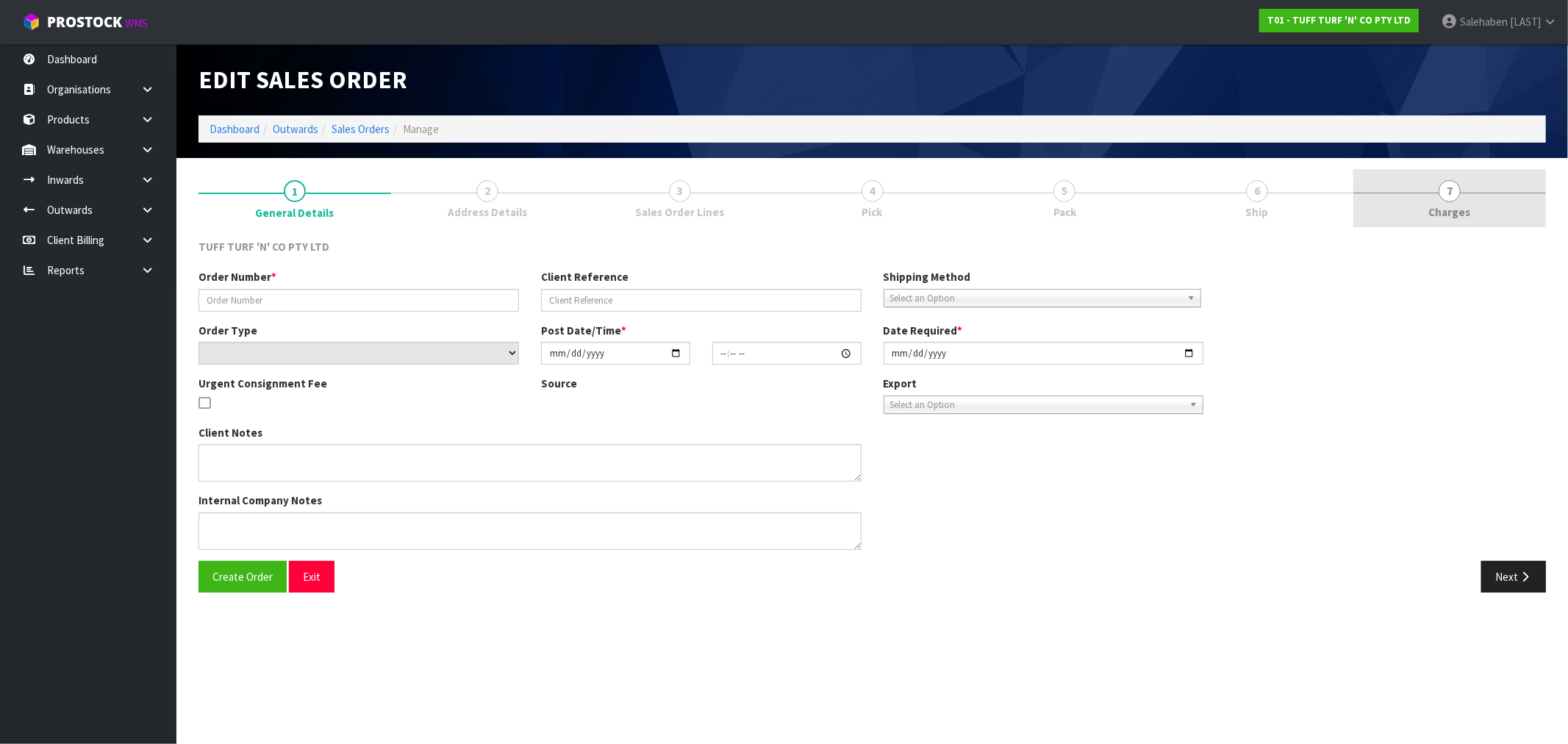 type on "26755DD" 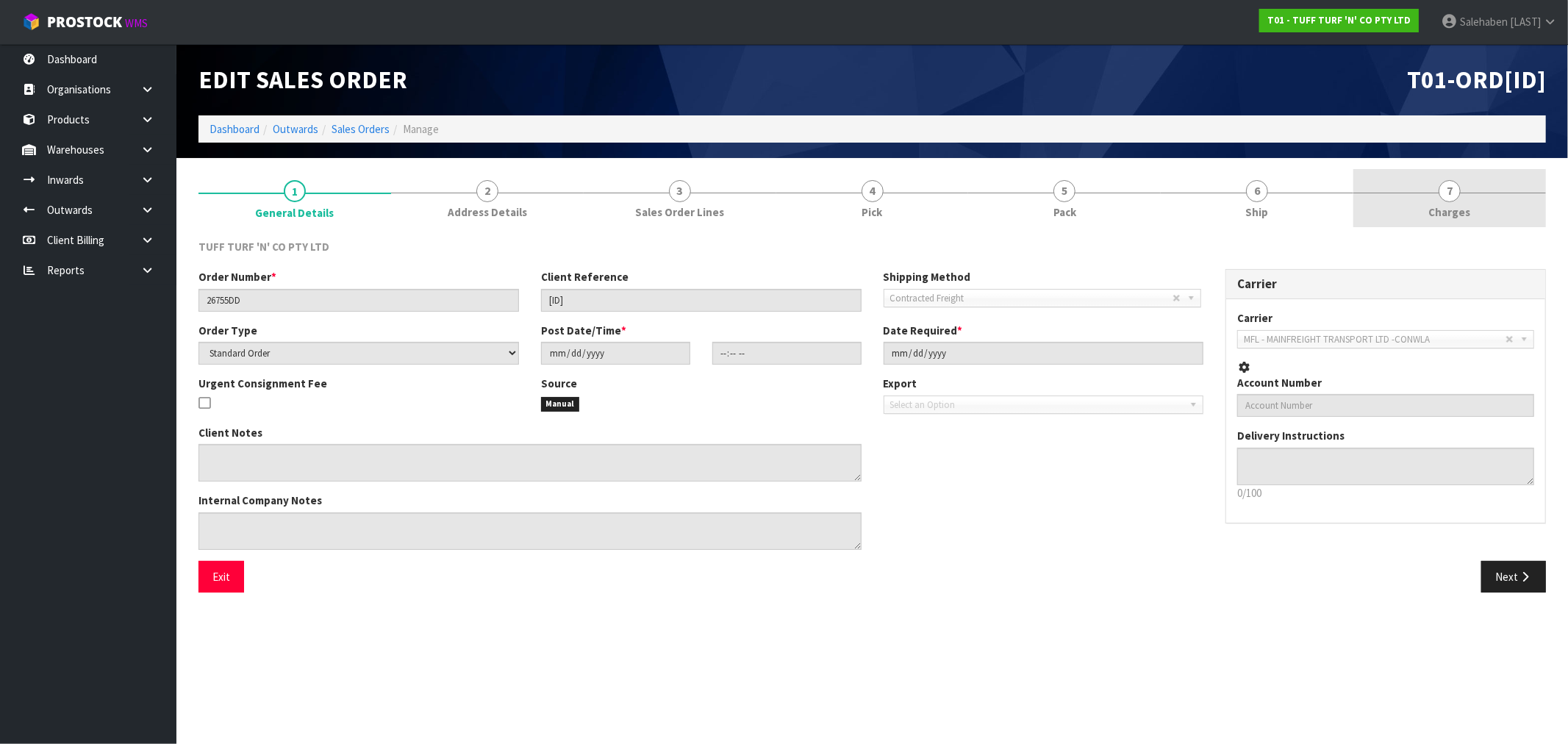 click on "Charges" at bounding box center (1450, 212) 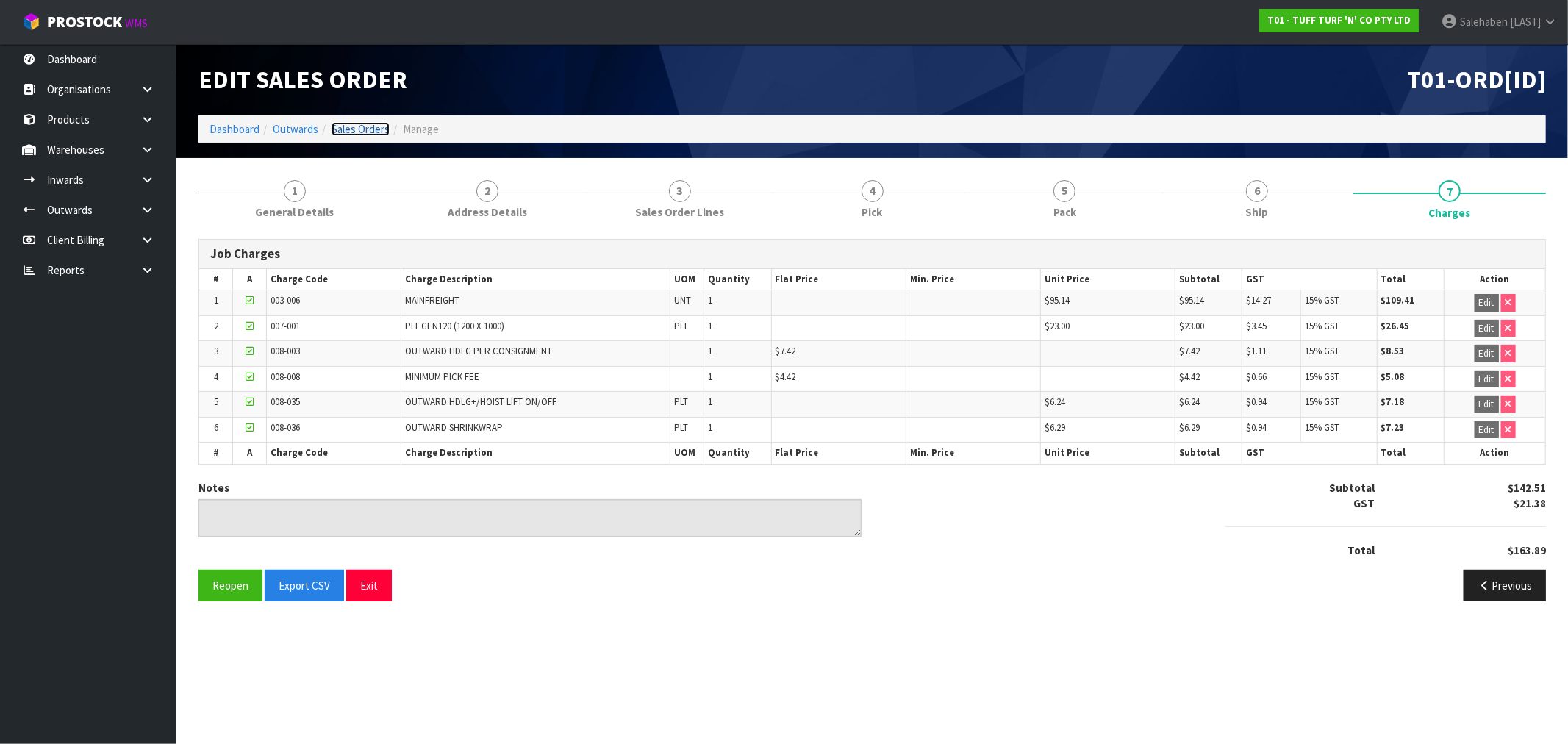 click on "Sales Orders" at bounding box center [360, 129] 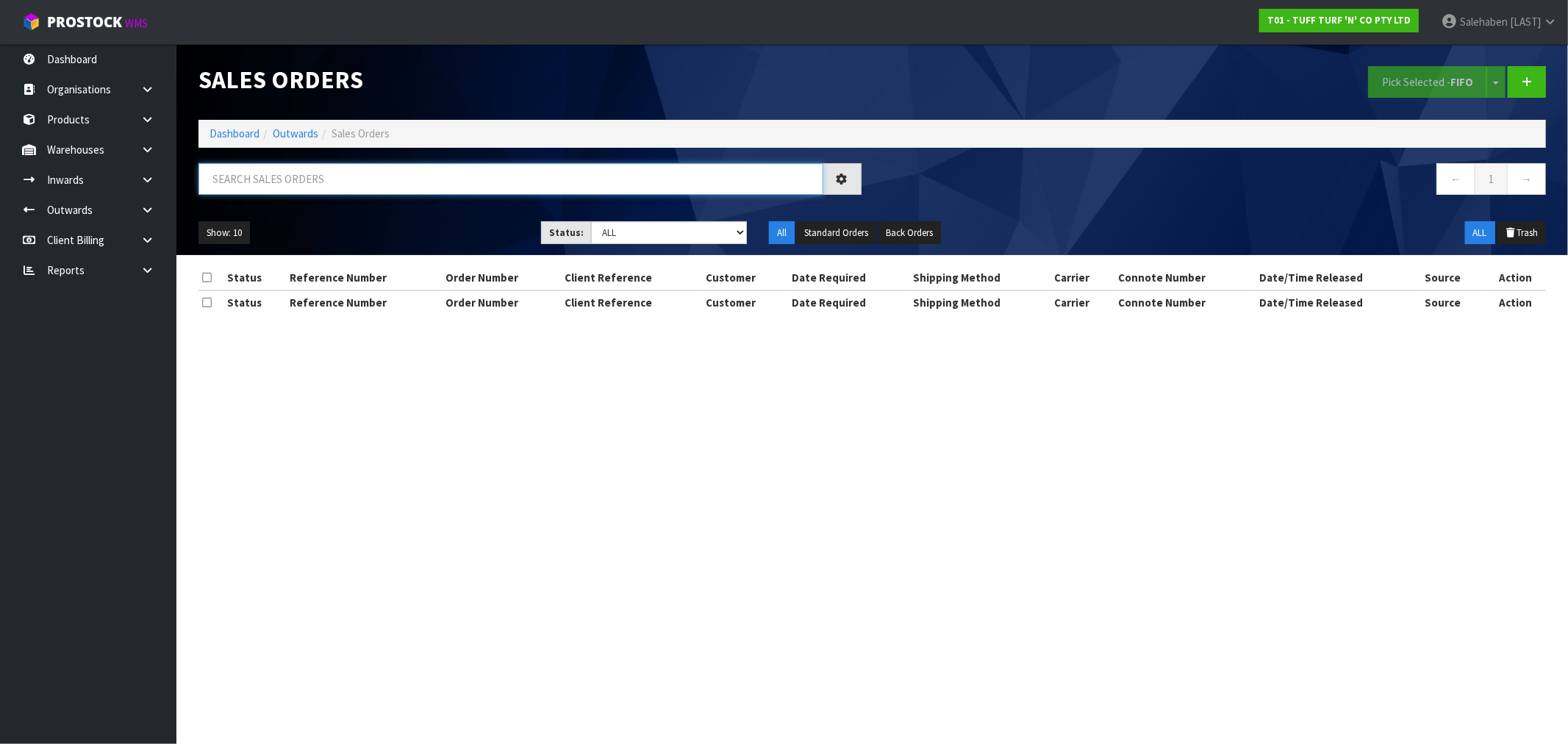 click at bounding box center [511, 179] 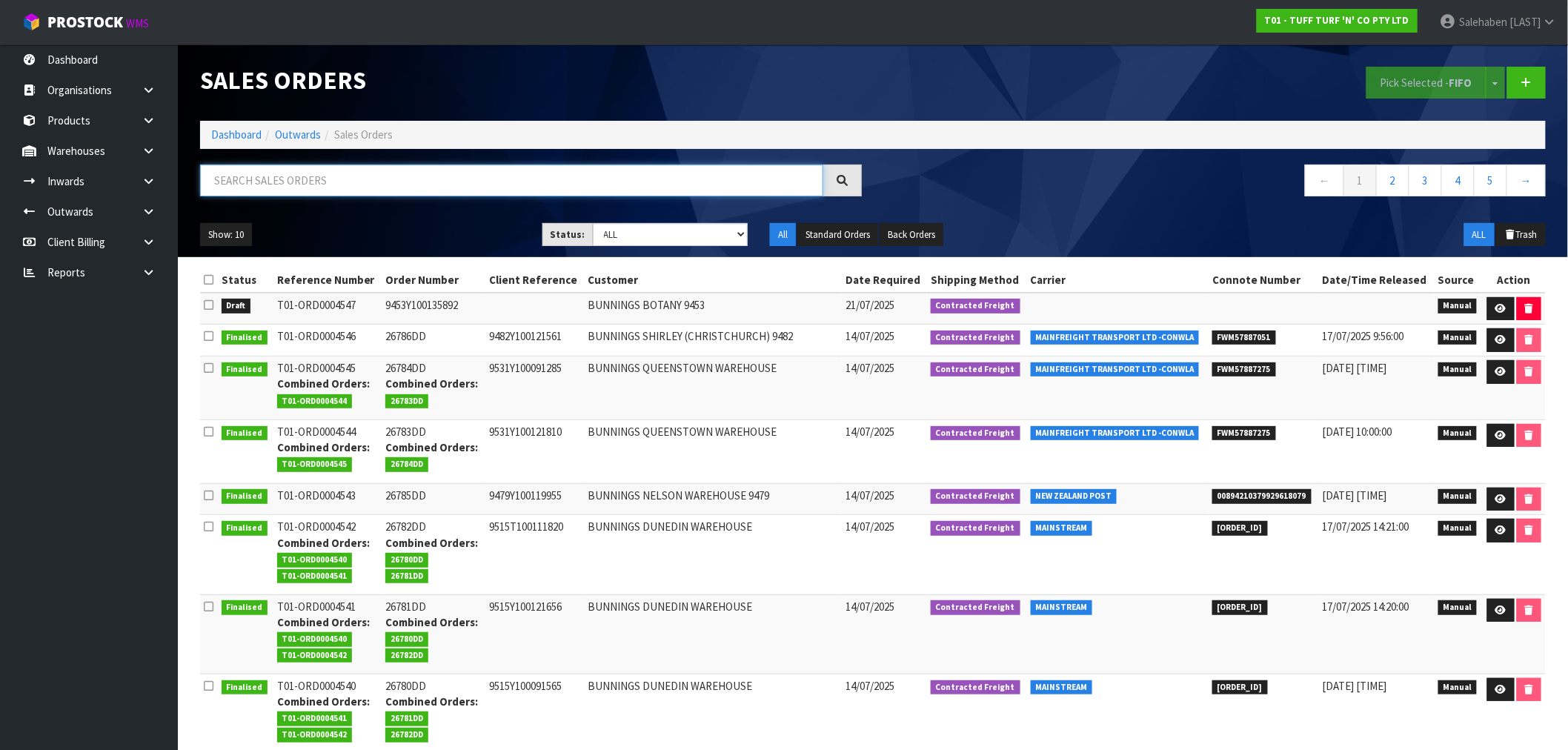 paste on "FWM57800444" 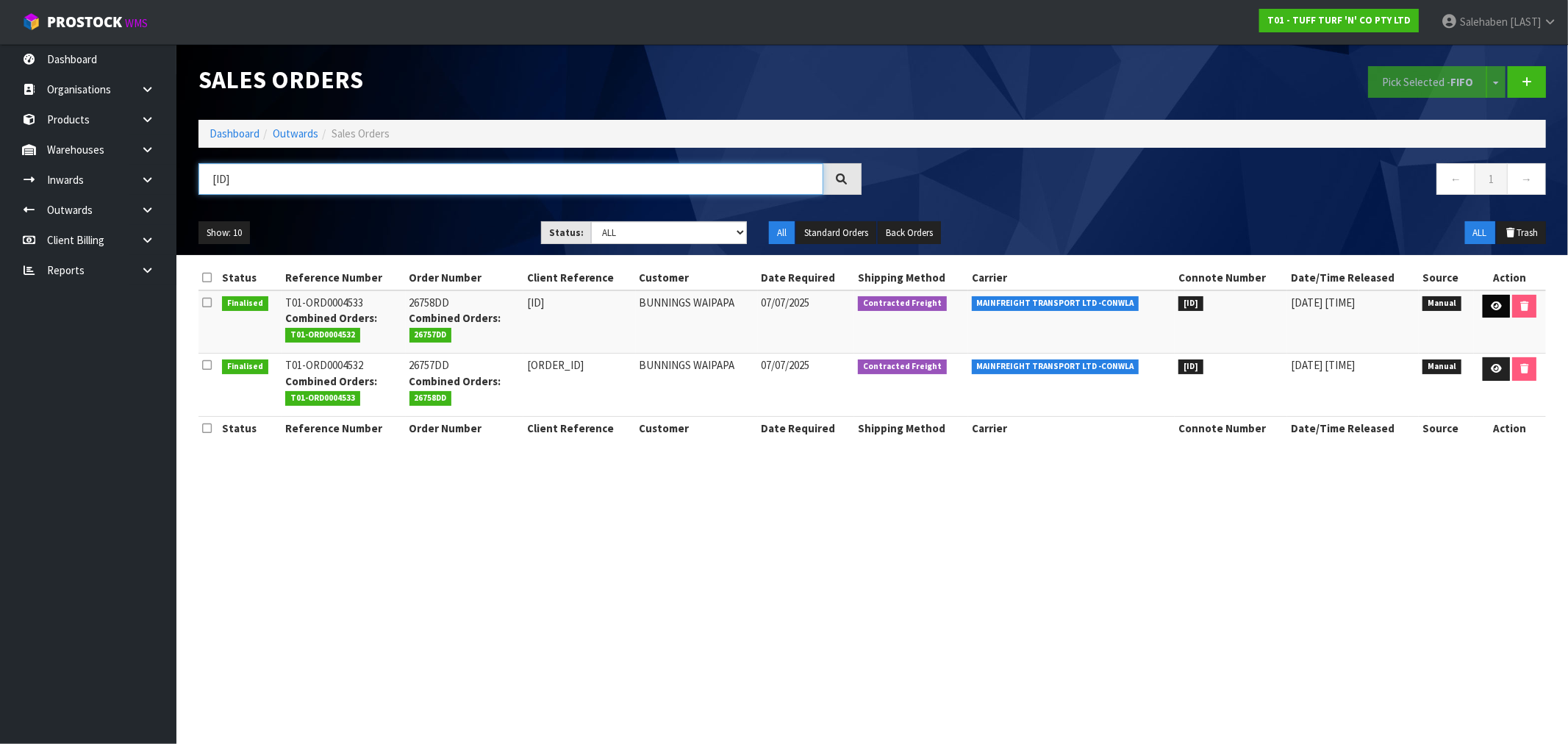 type on "FWM57800444" 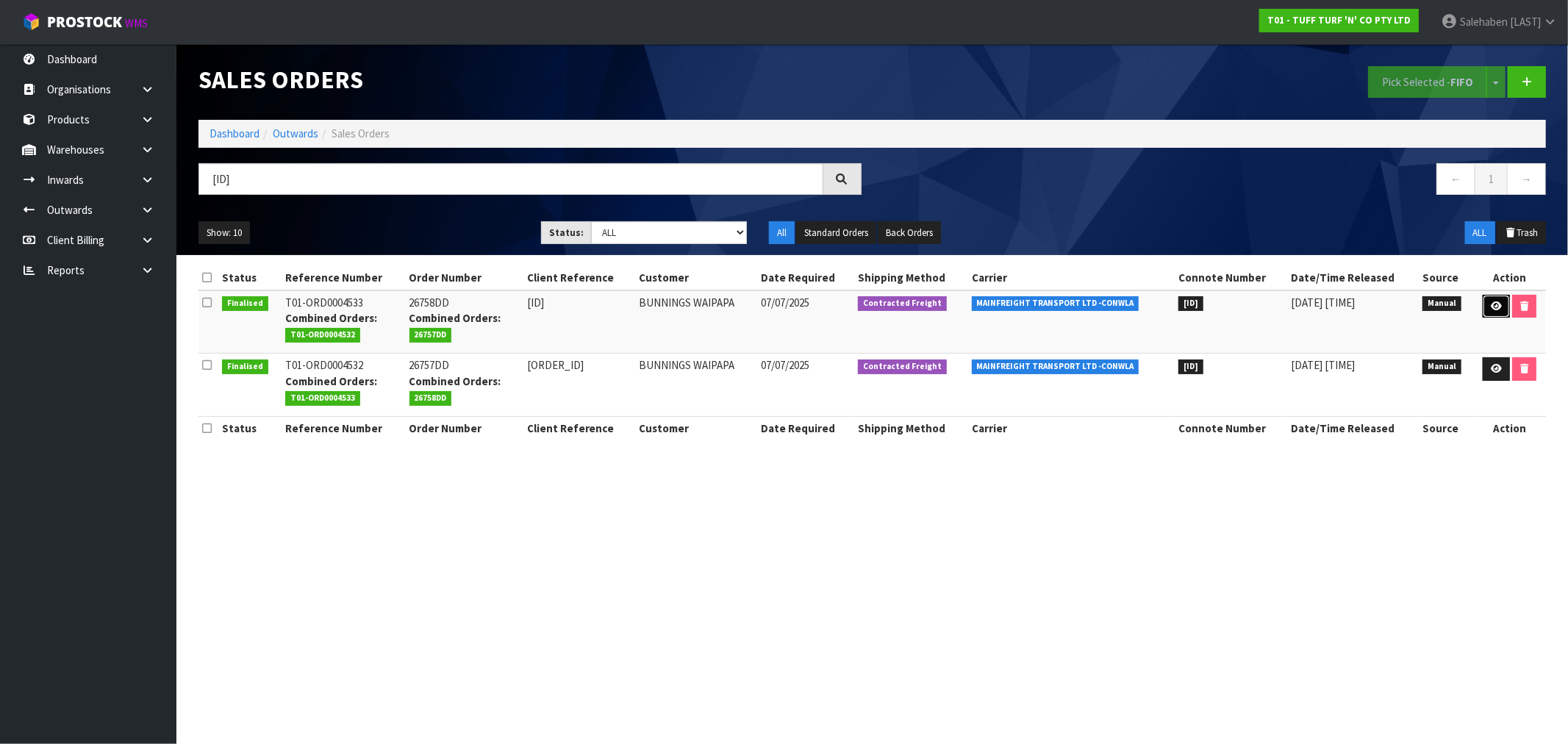 click at bounding box center (1496, 306) 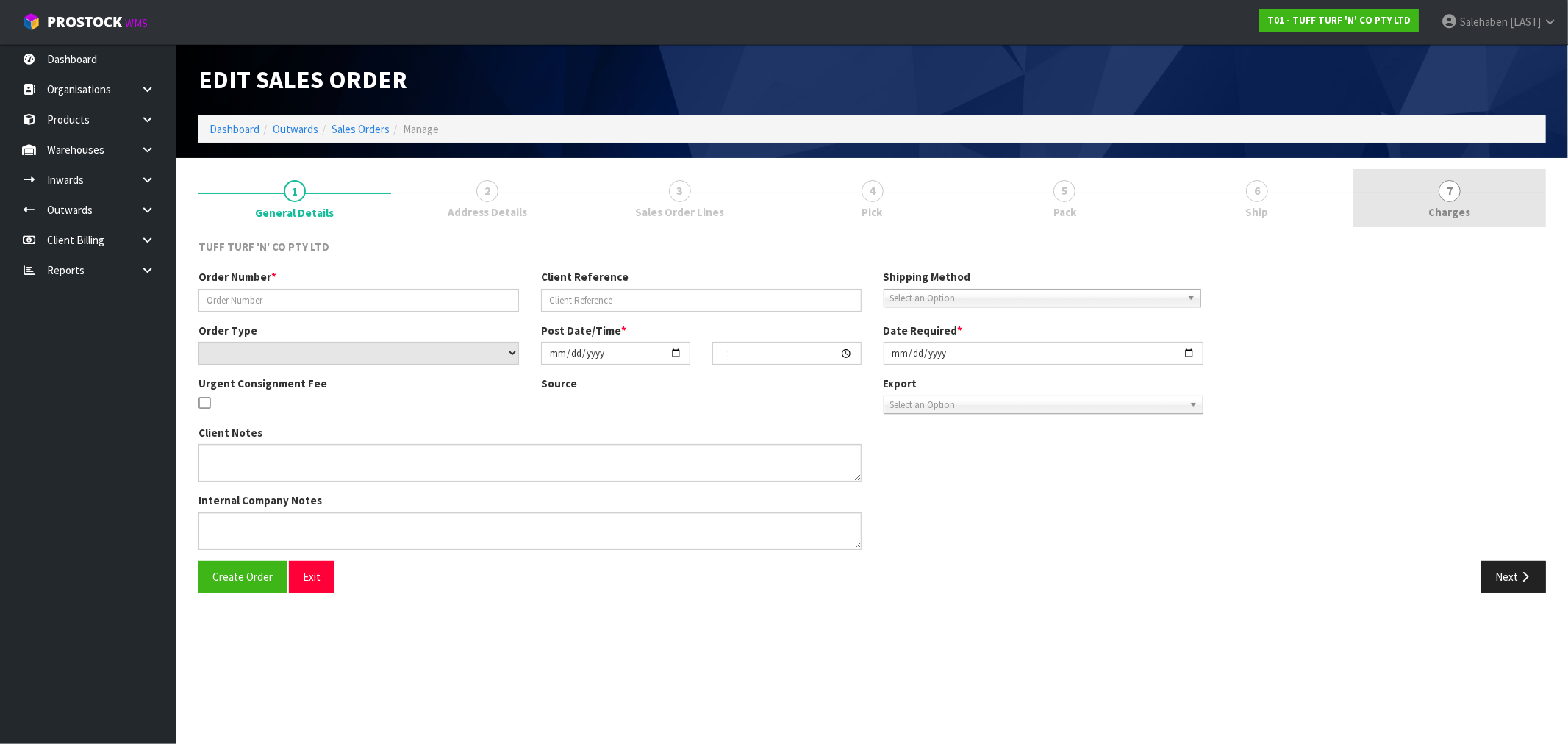 type on "26758DD" 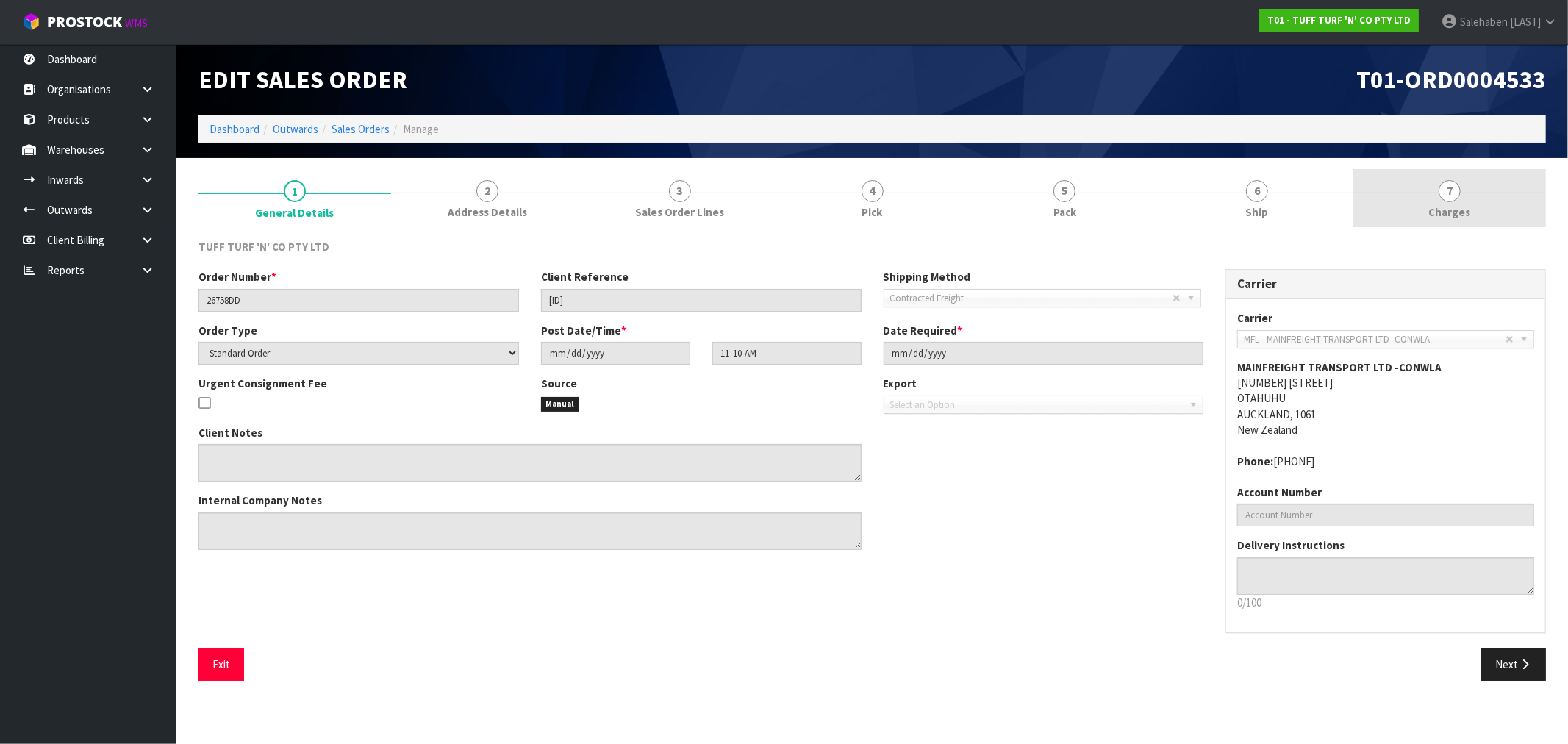 click on "Charges" at bounding box center (1450, 212) 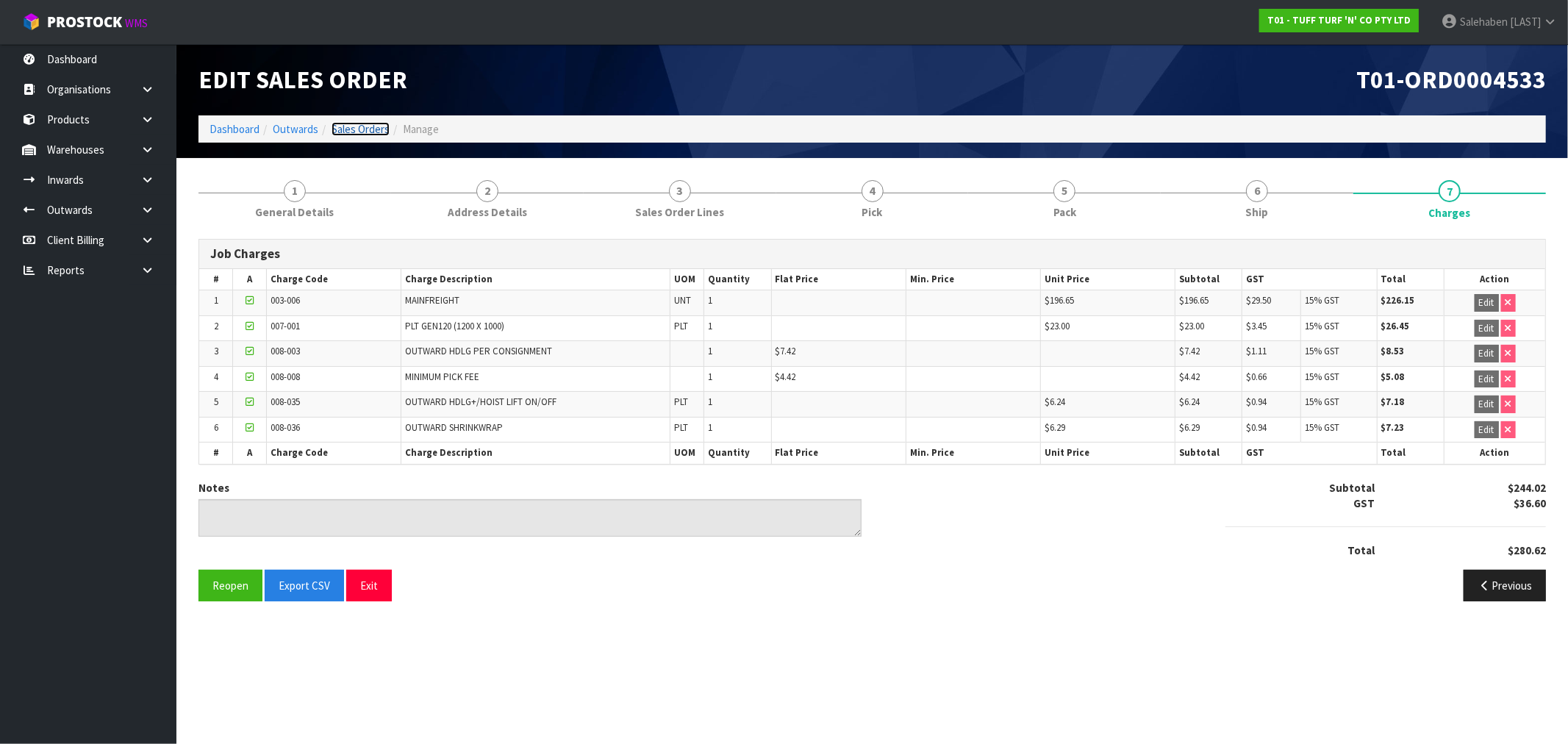 click on "Sales Orders" at bounding box center [360, 129] 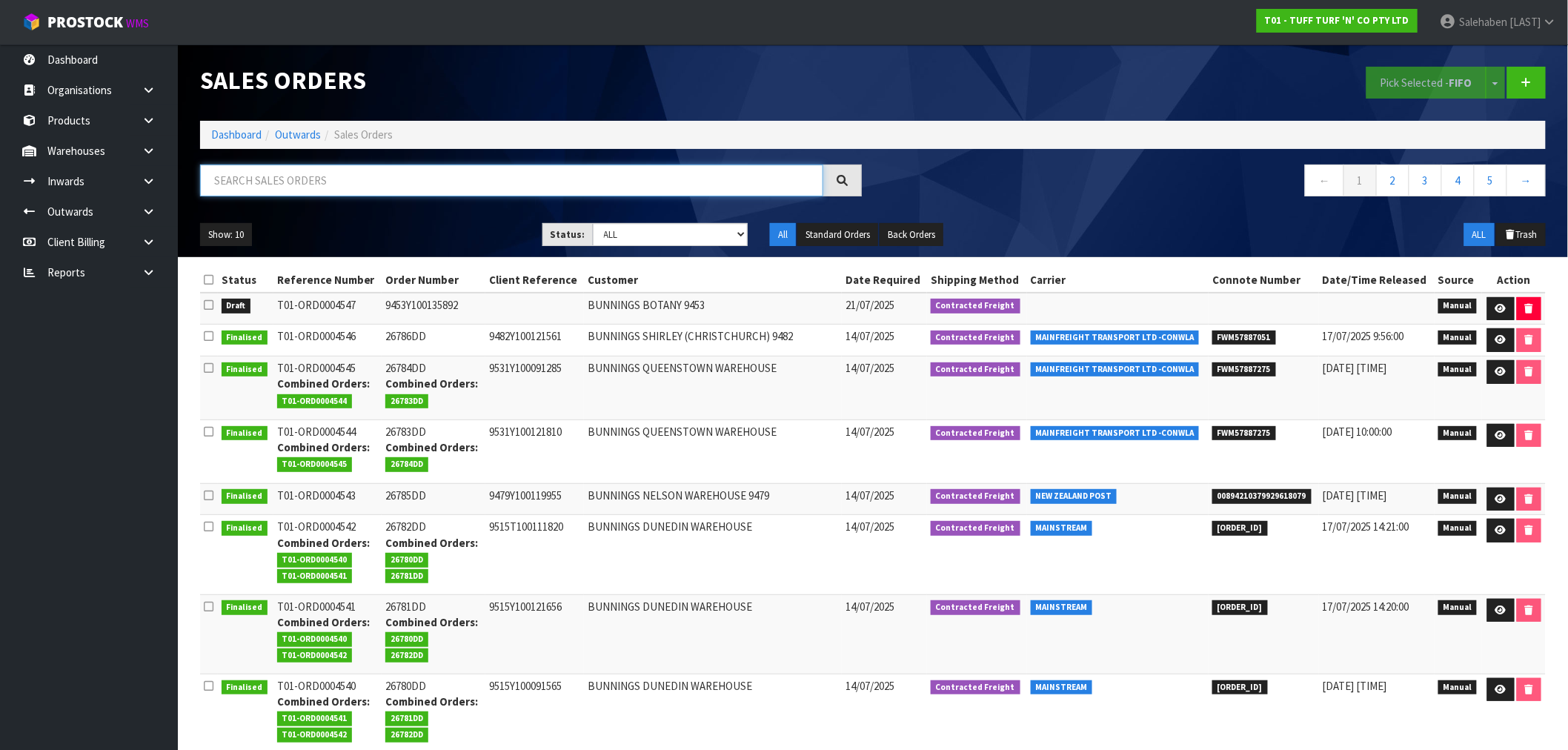 paste on "FWM57800676" 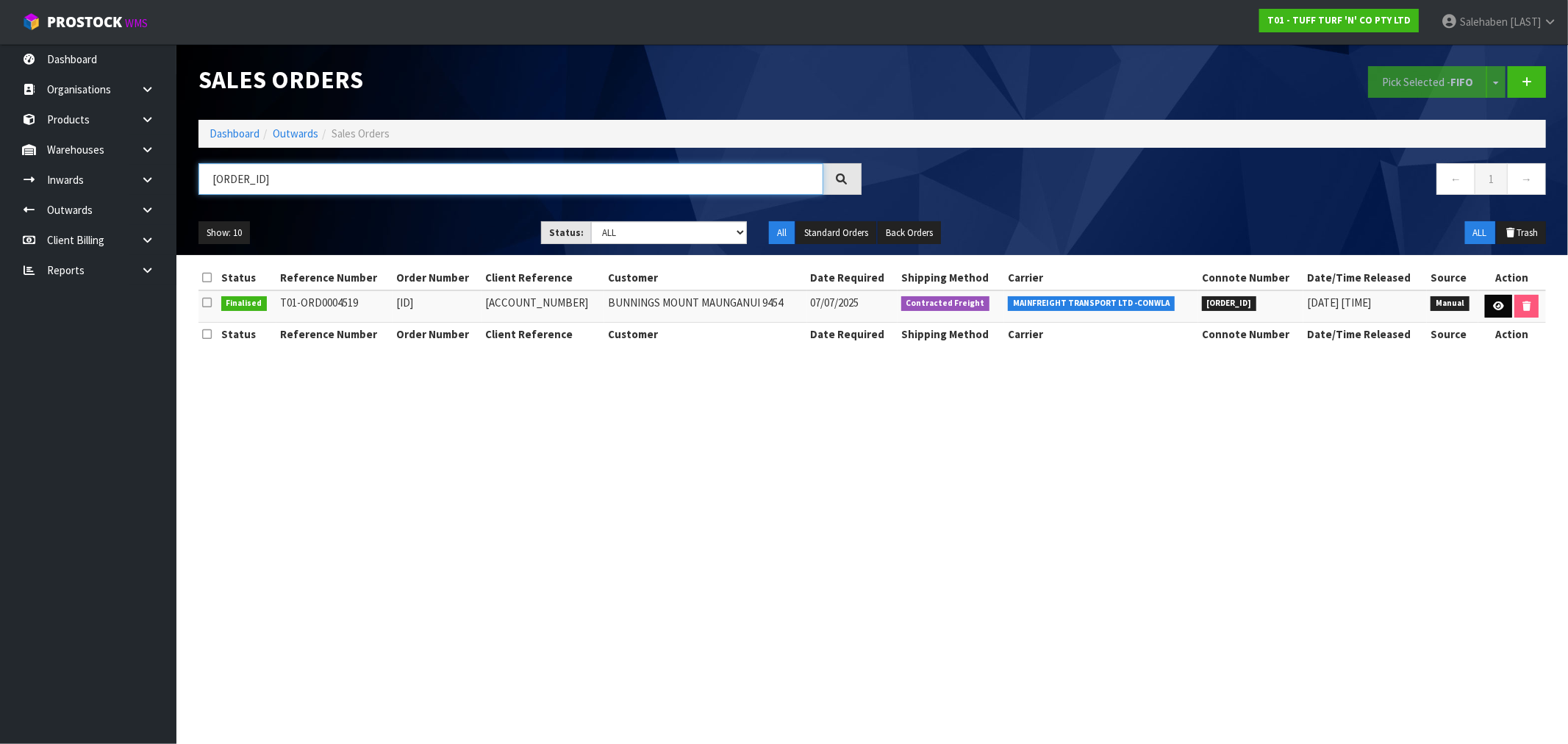 type on "FWM57800676" 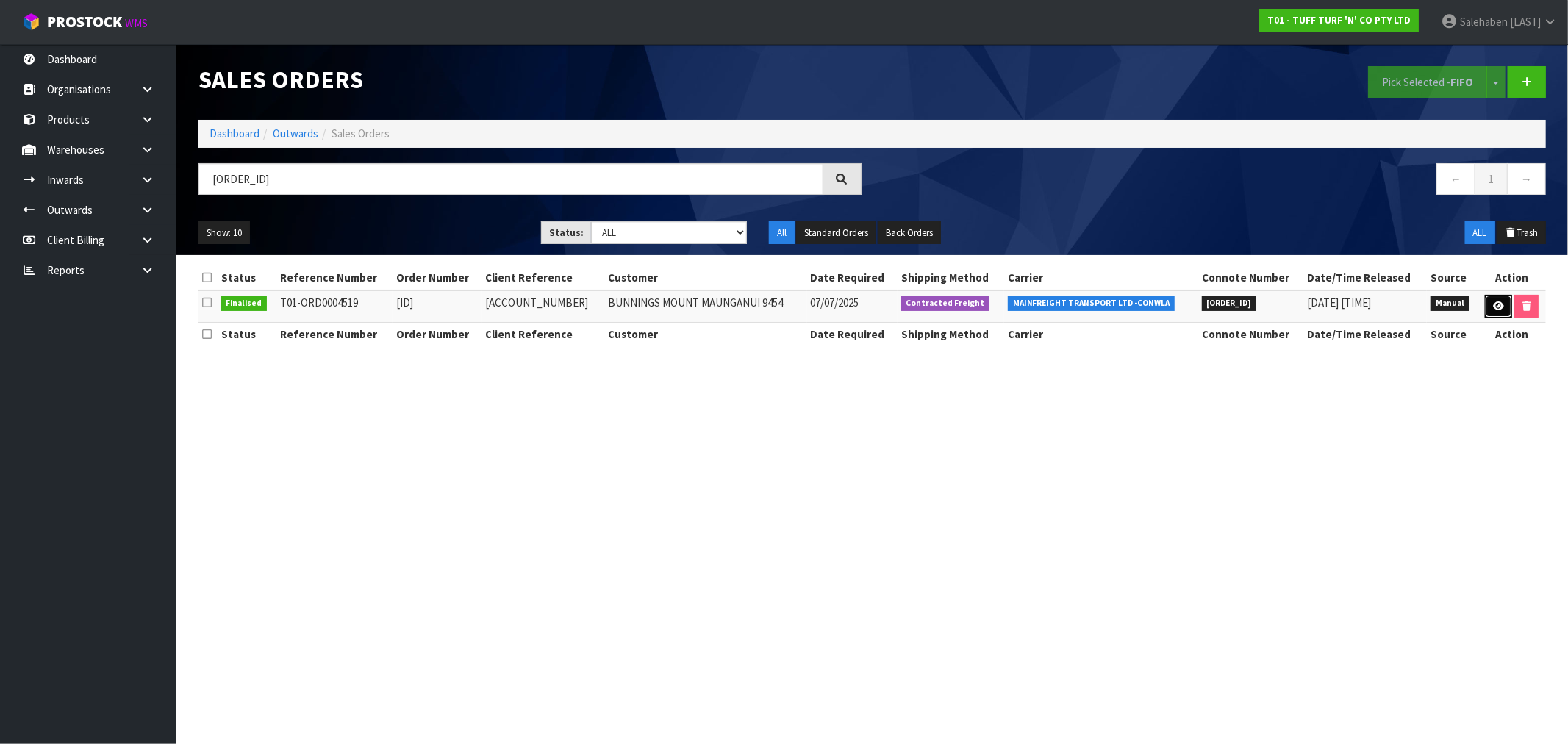 click at bounding box center (1498, 307) 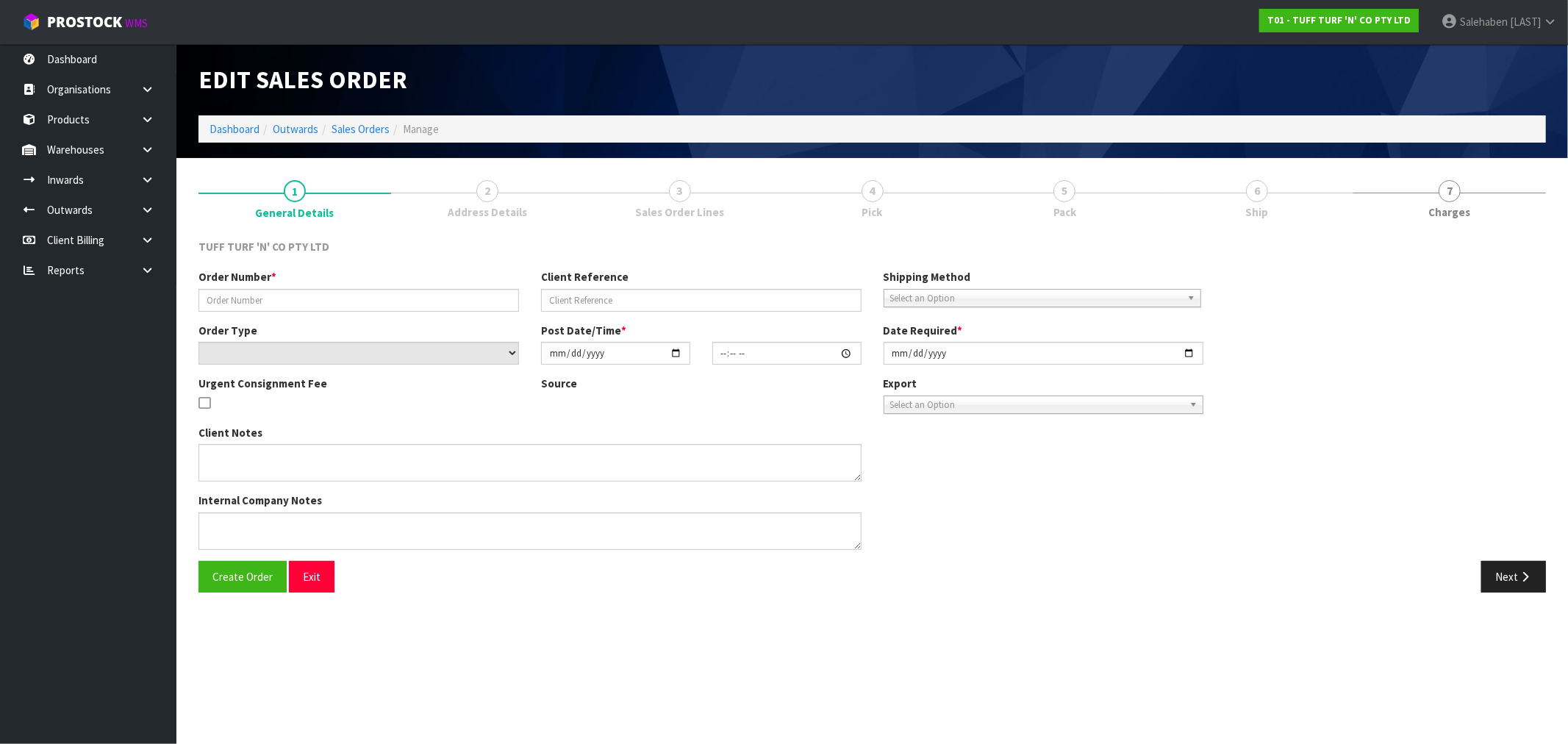 type on "26762DD" 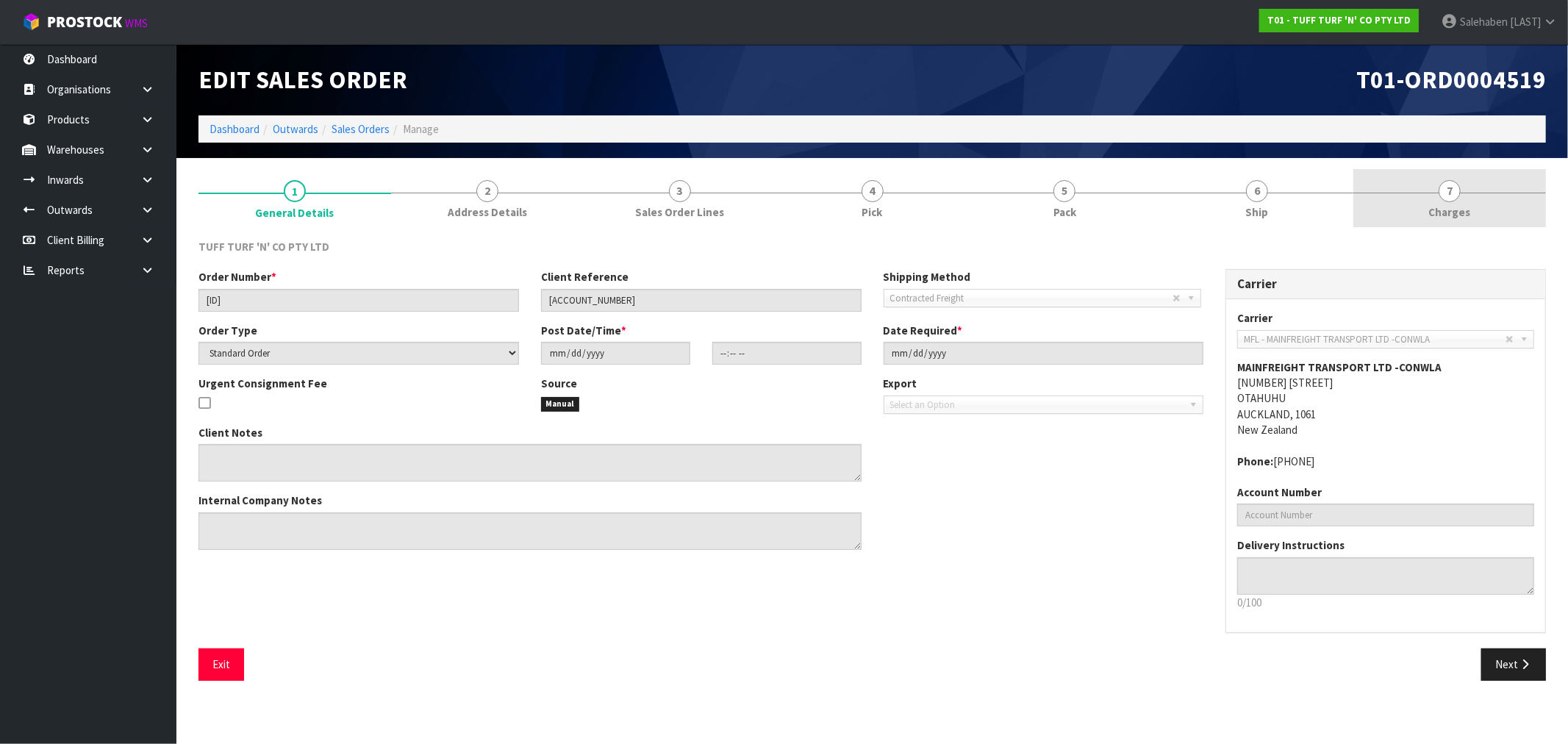 click on "Charges" at bounding box center (1450, 212) 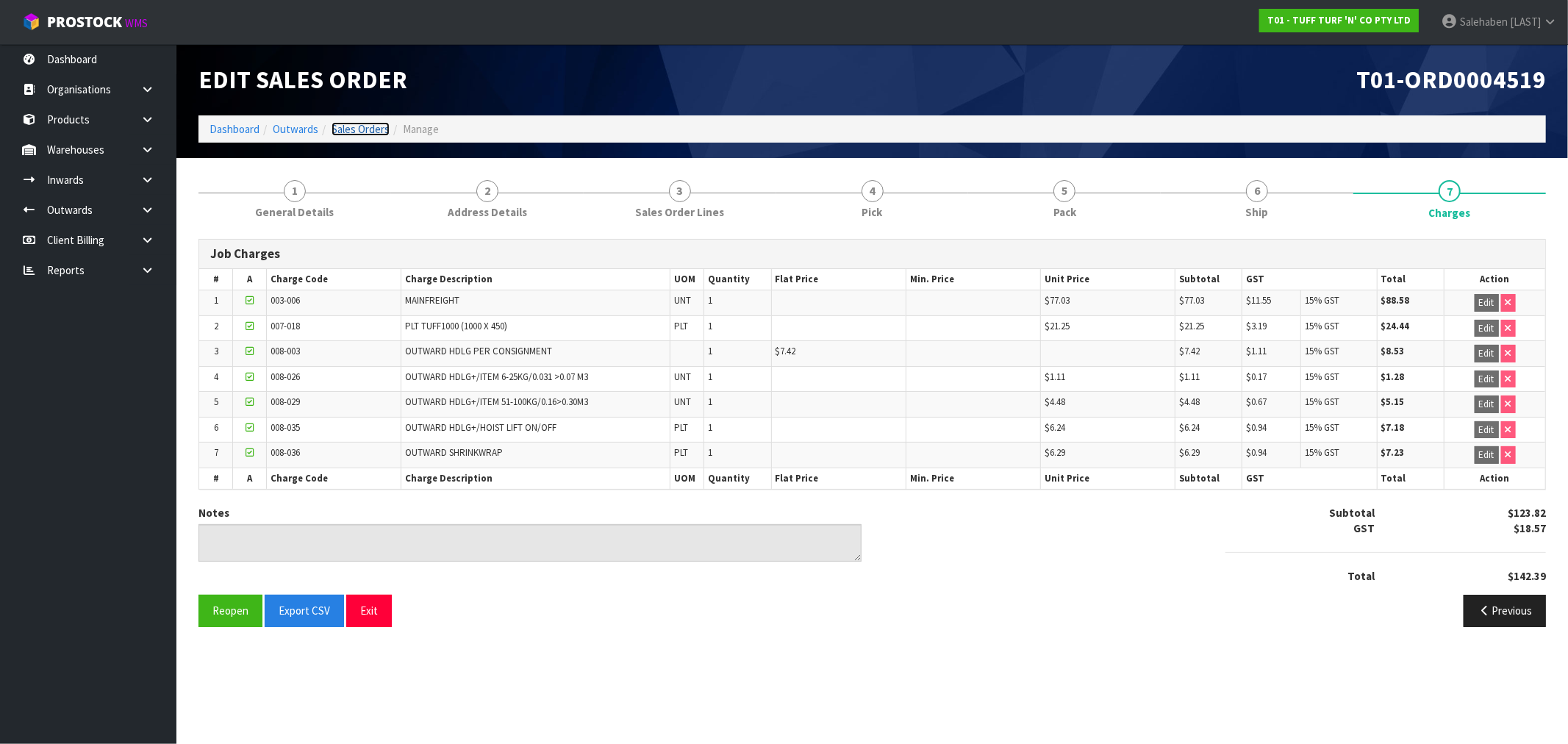 click on "Sales Orders" at bounding box center [360, 129] 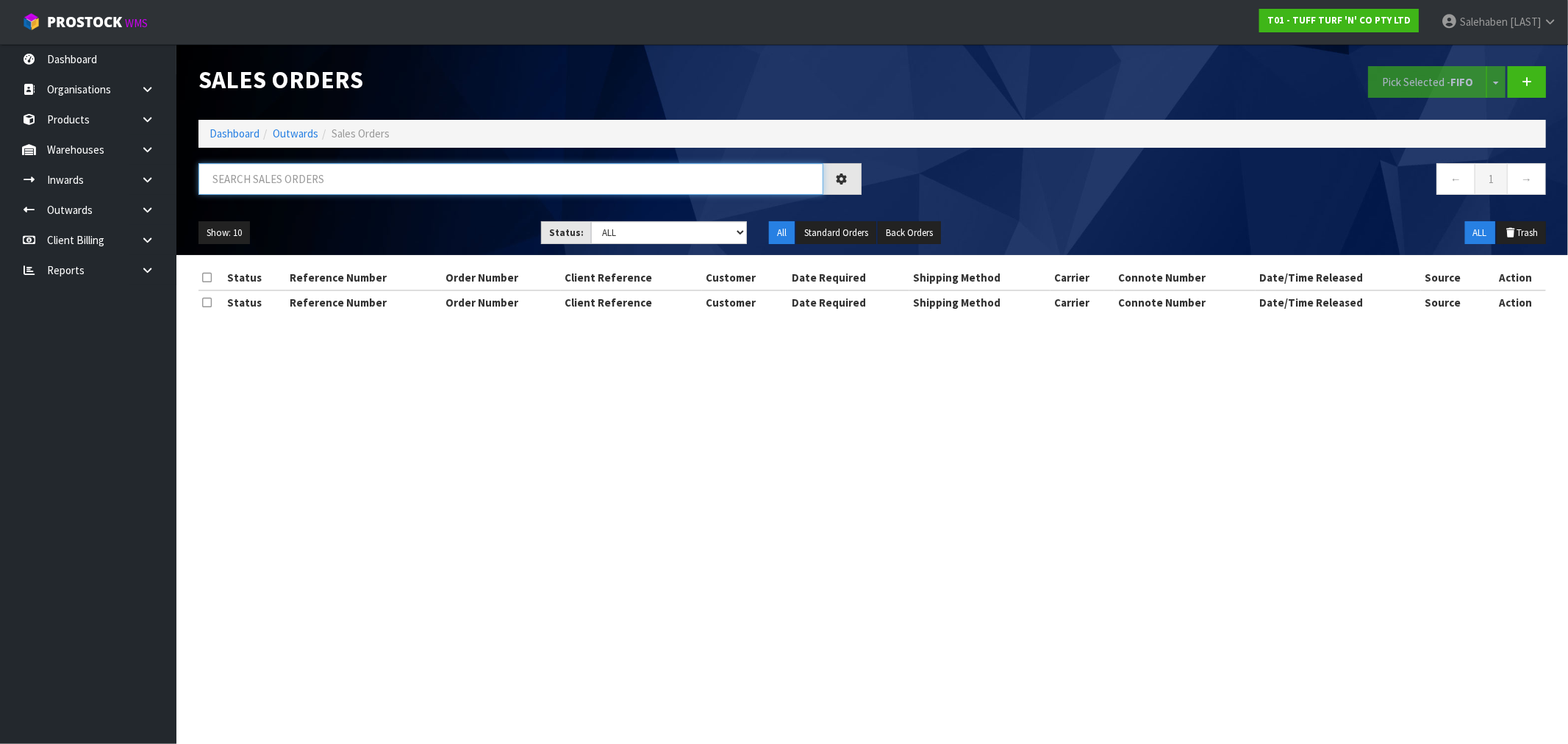 click at bounding box center (511, 179) 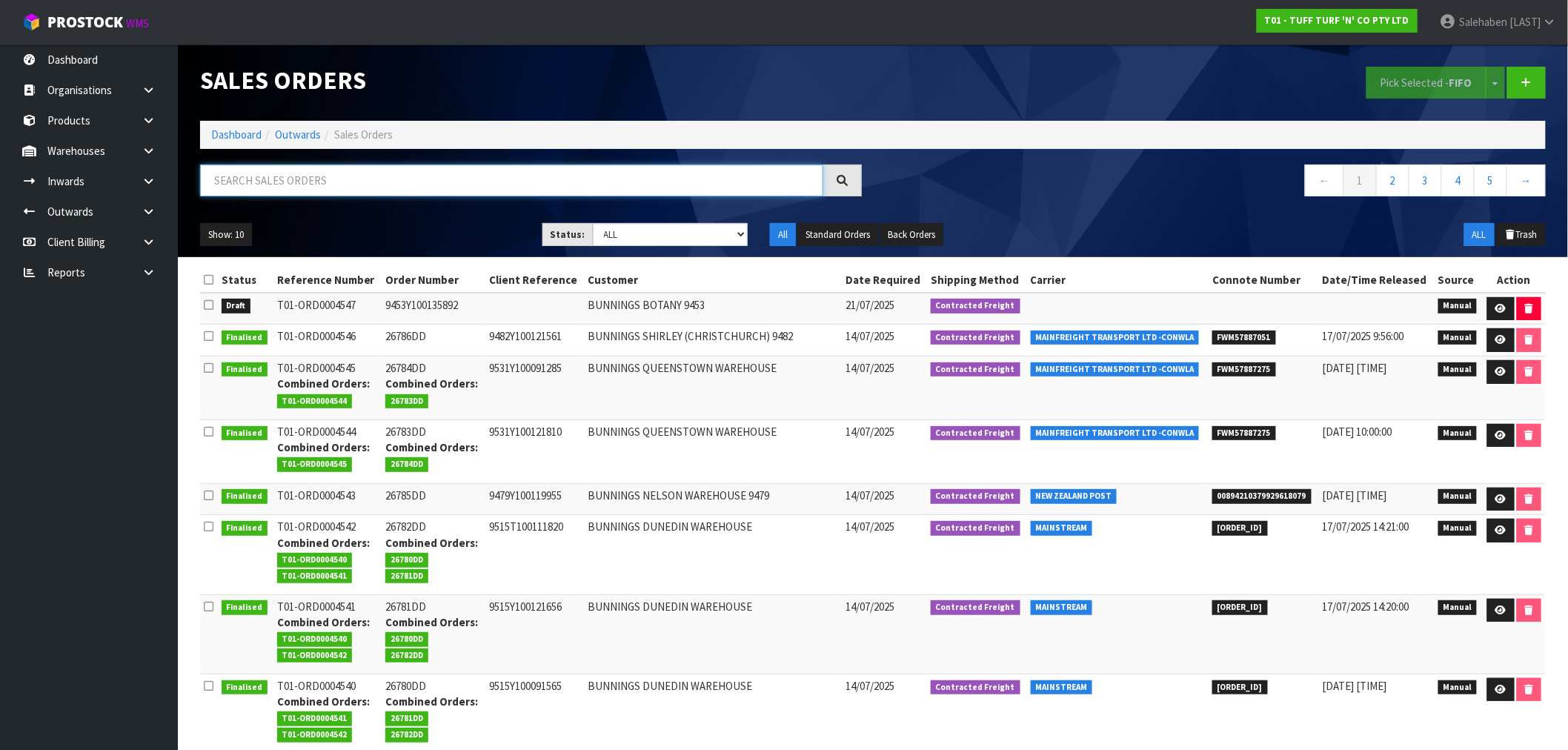 paste on "FWM57815817" 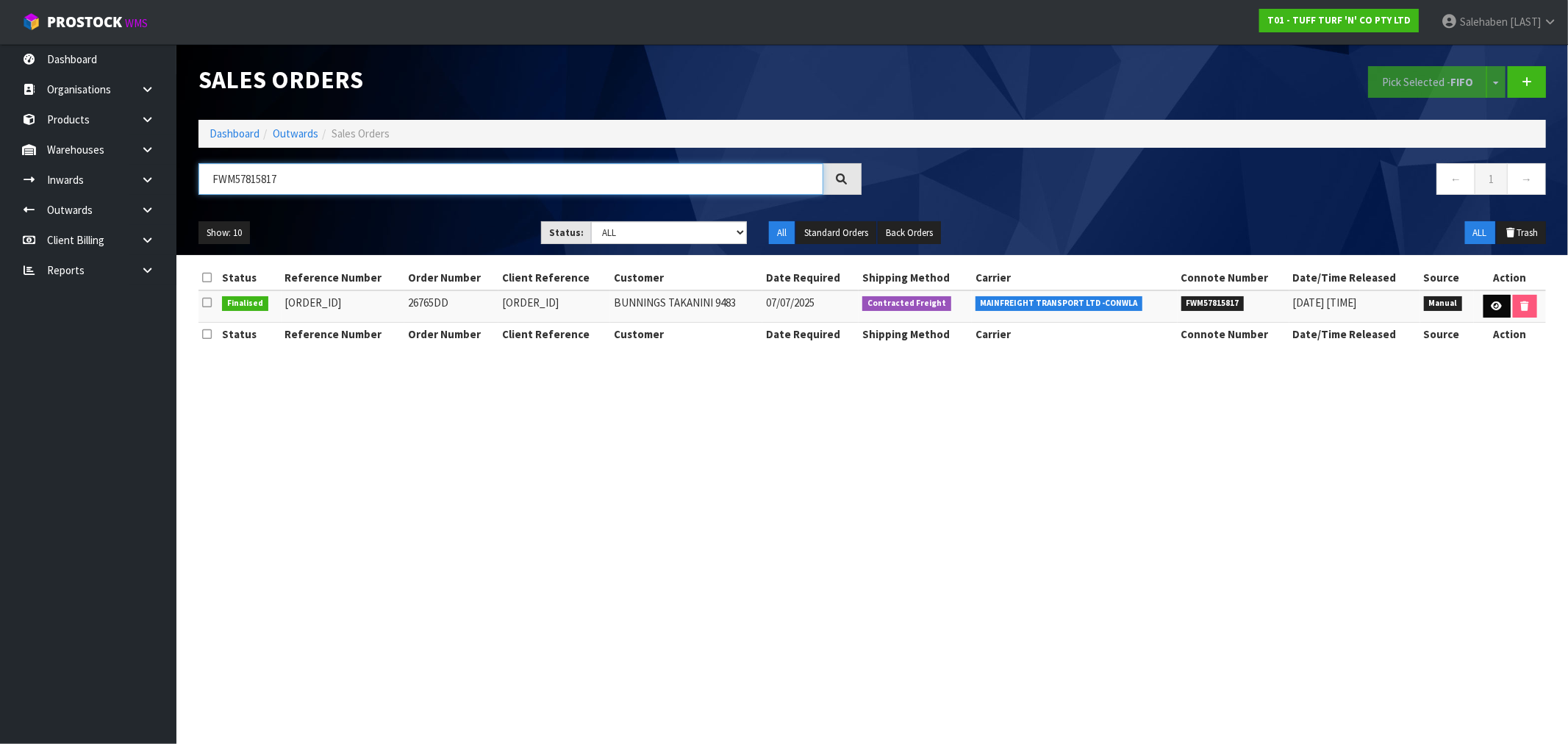 type on "FWM57815817" 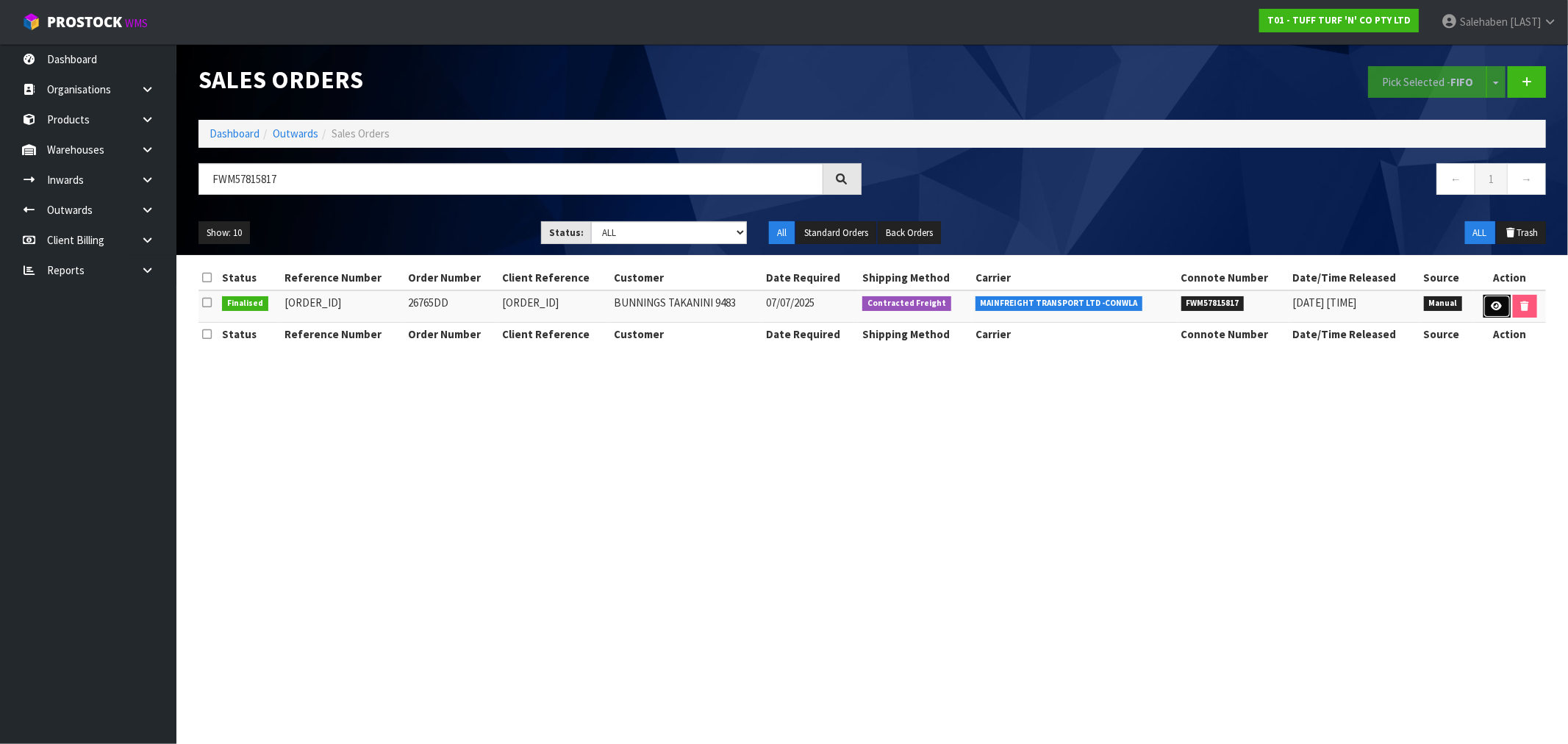click at bounding box center [1497, 306] 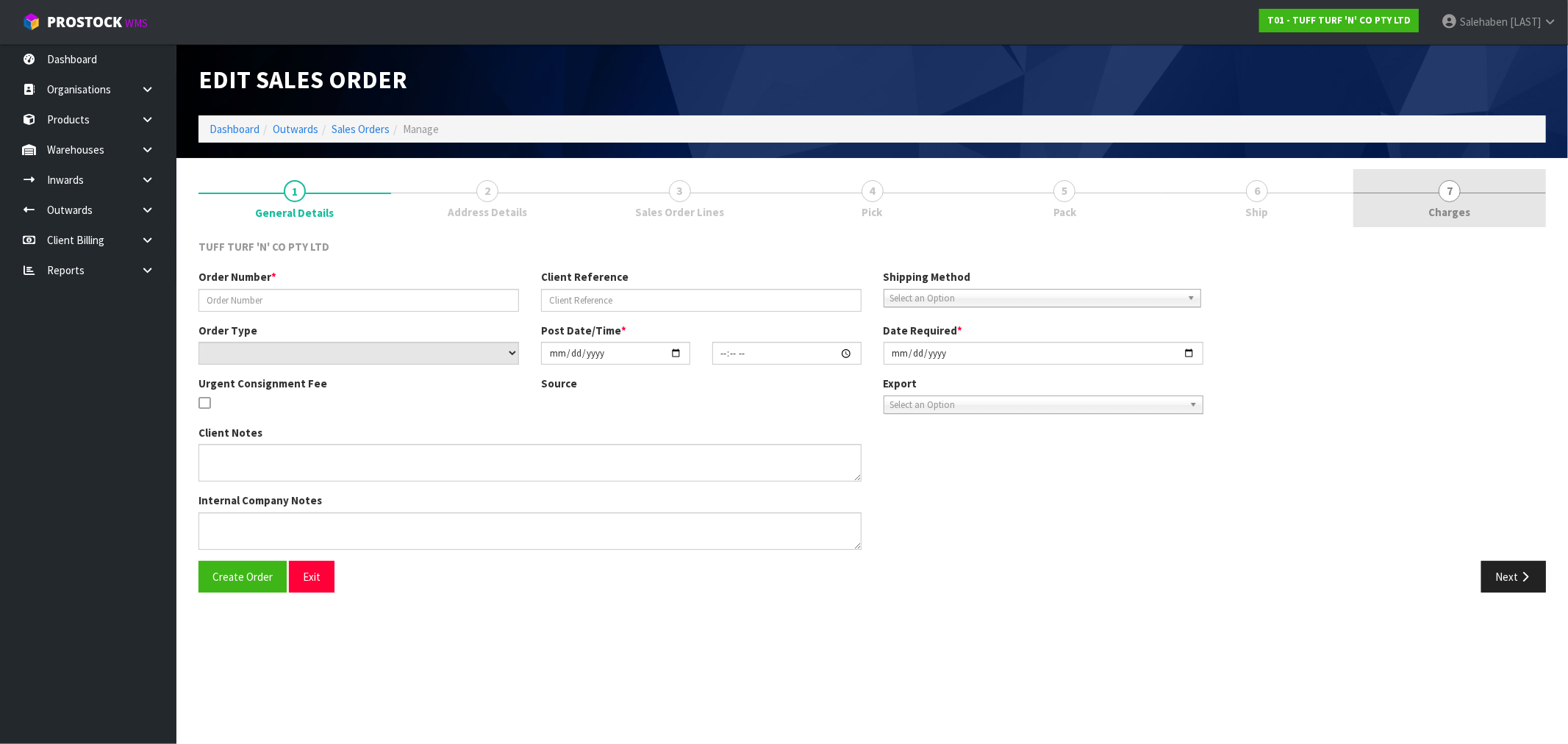 type on "26765DD" 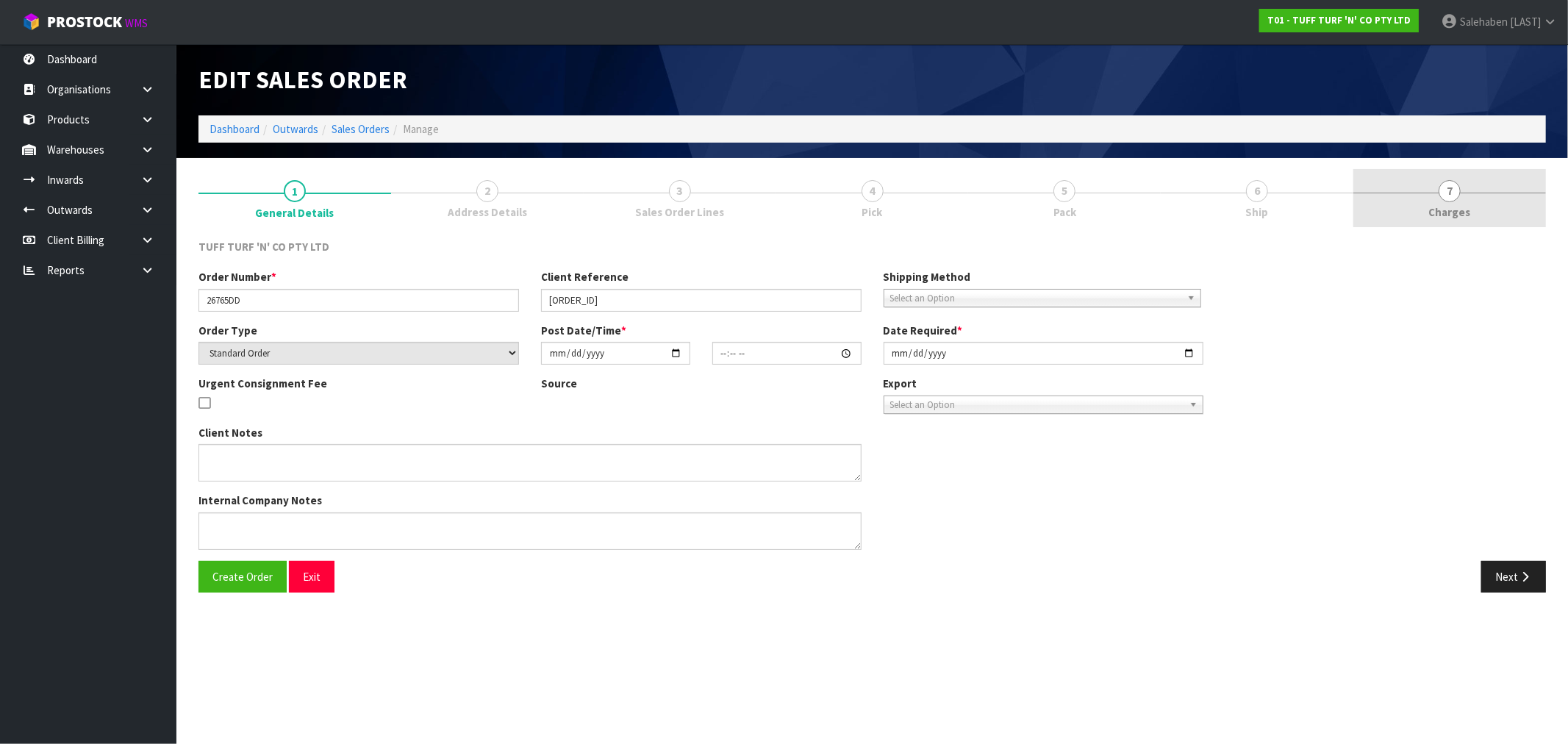 click on "Charges" at bounding box center (1450, 212) 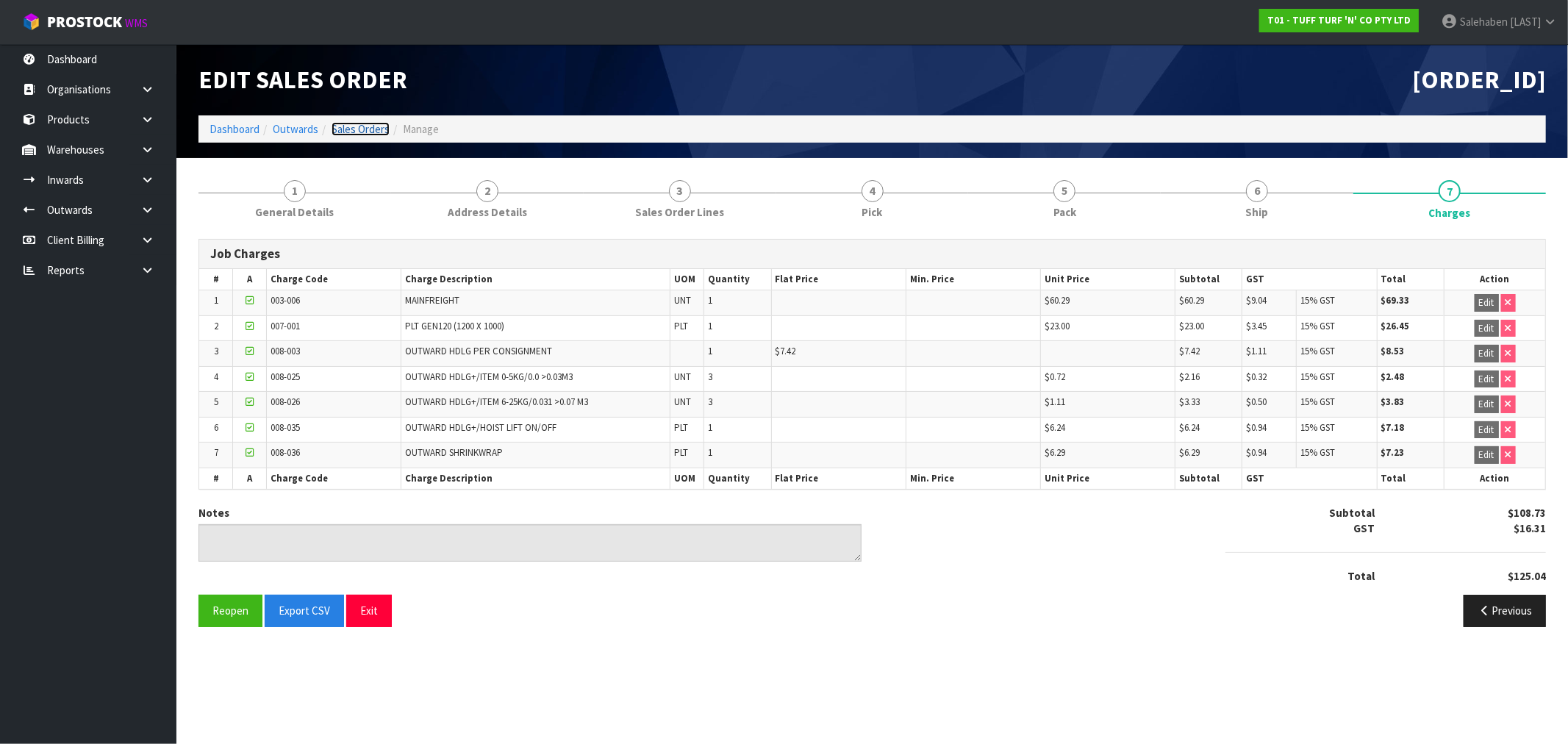 click on "Sales Orders" at bounding box center [360, 129] 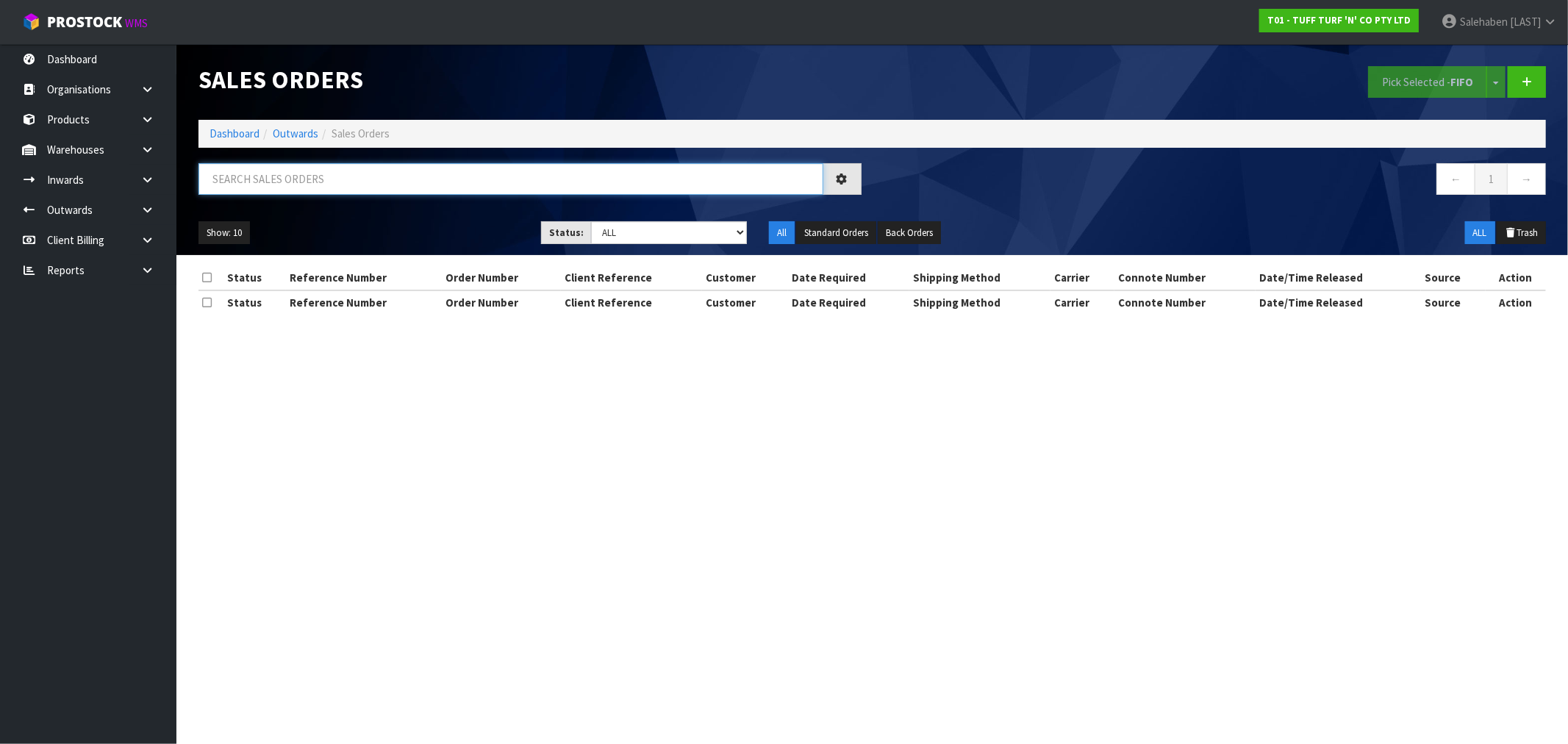 click at bounding box center [511, 179] 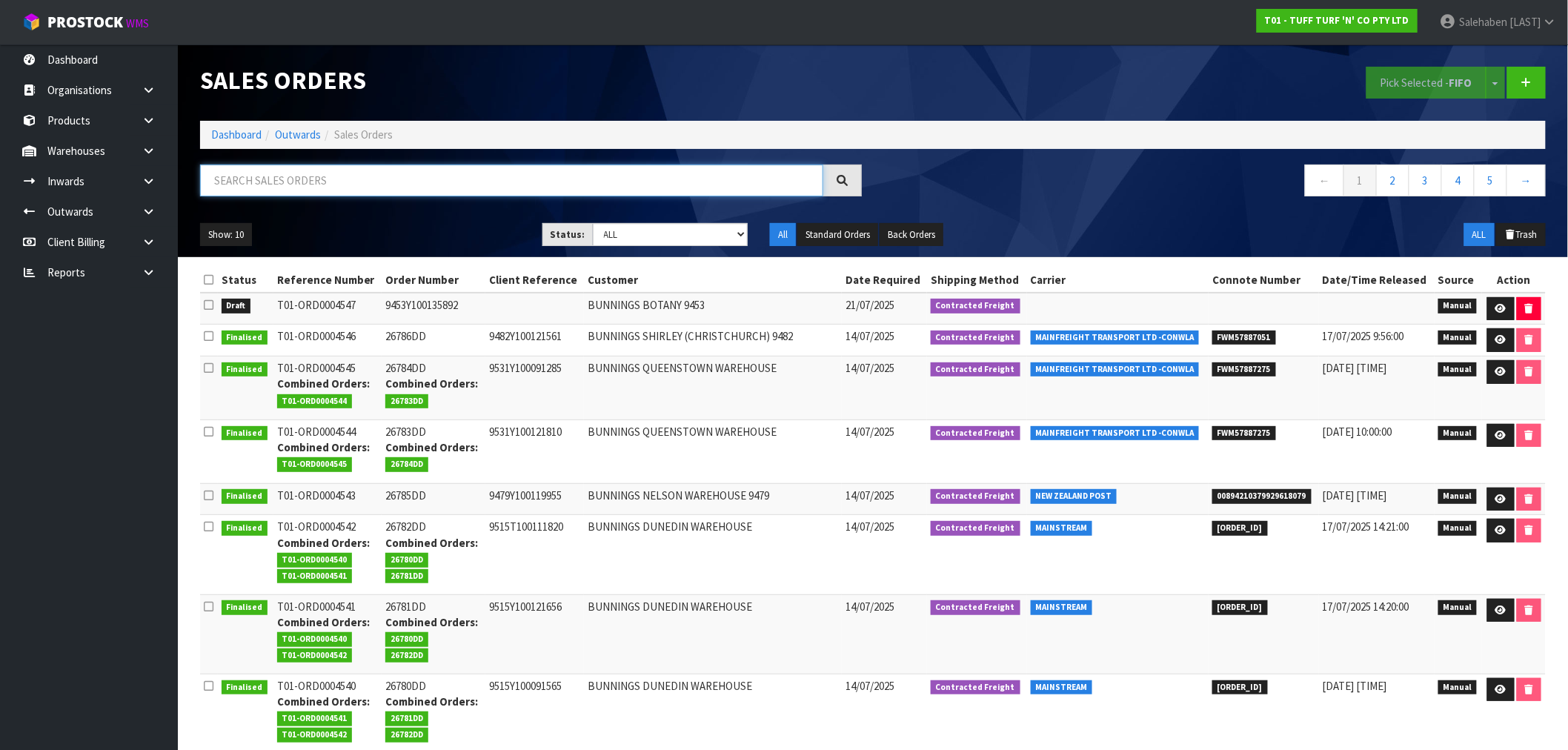 paste on "FWM57806117" 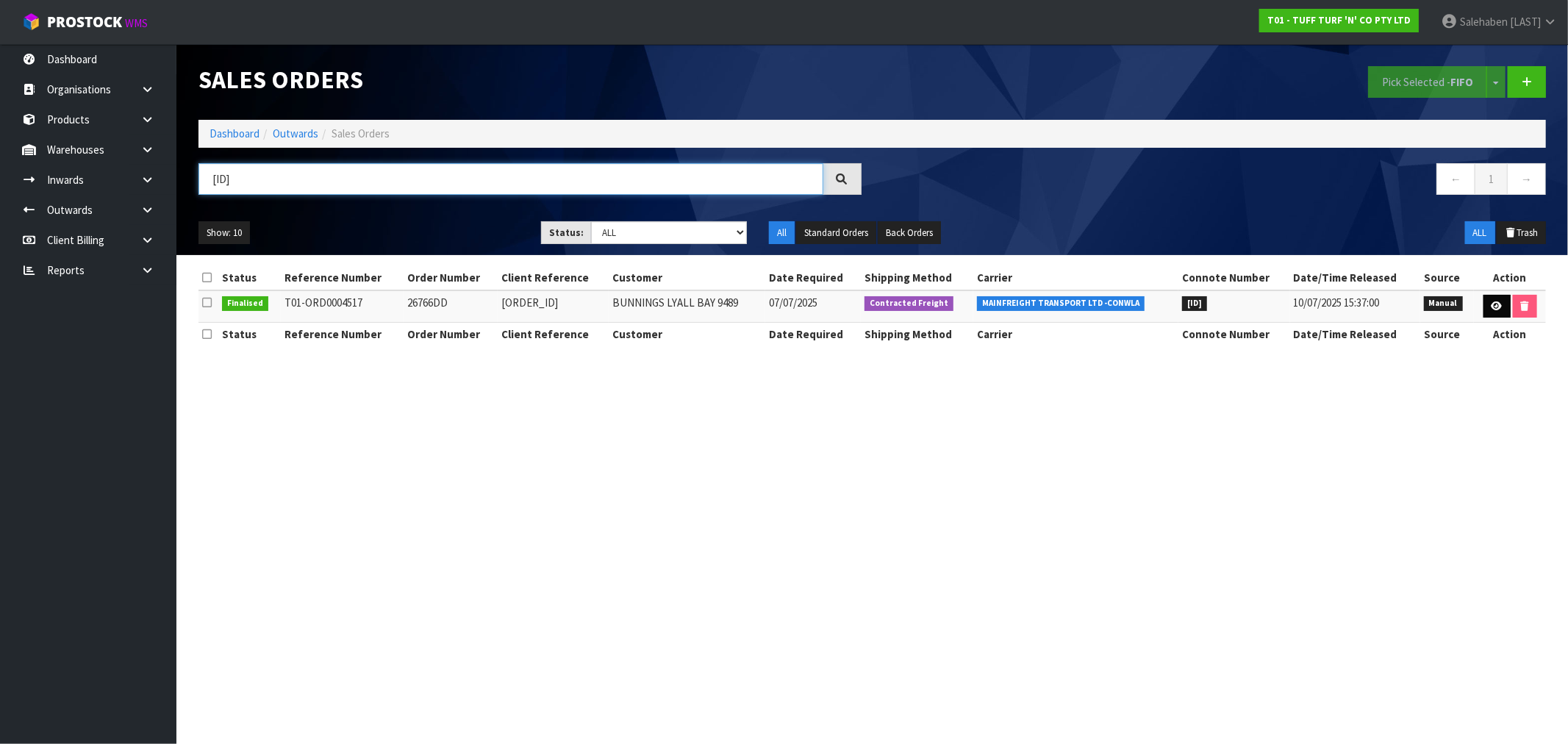 type on "FWM57806117" 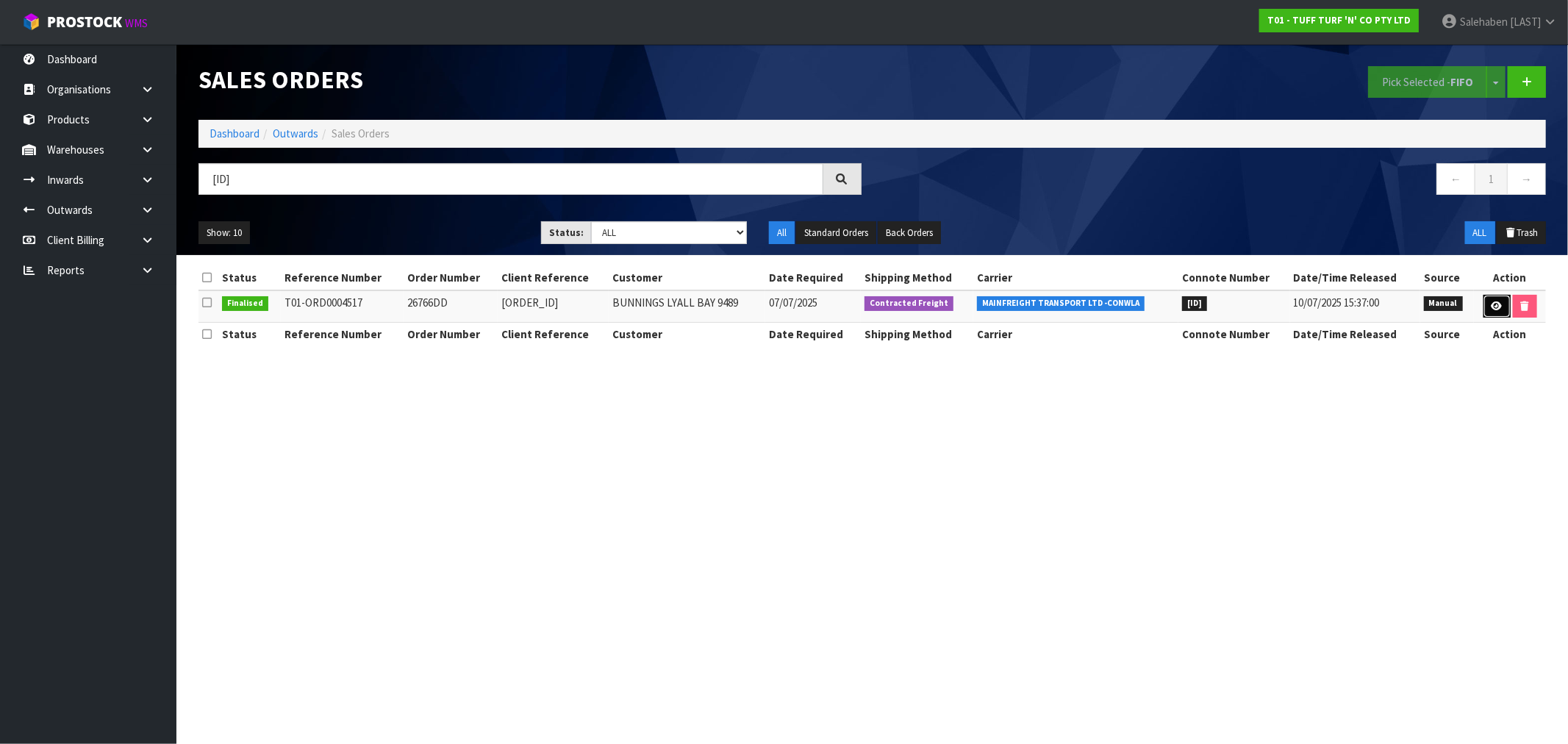 click at bounding box center (1497, 306) 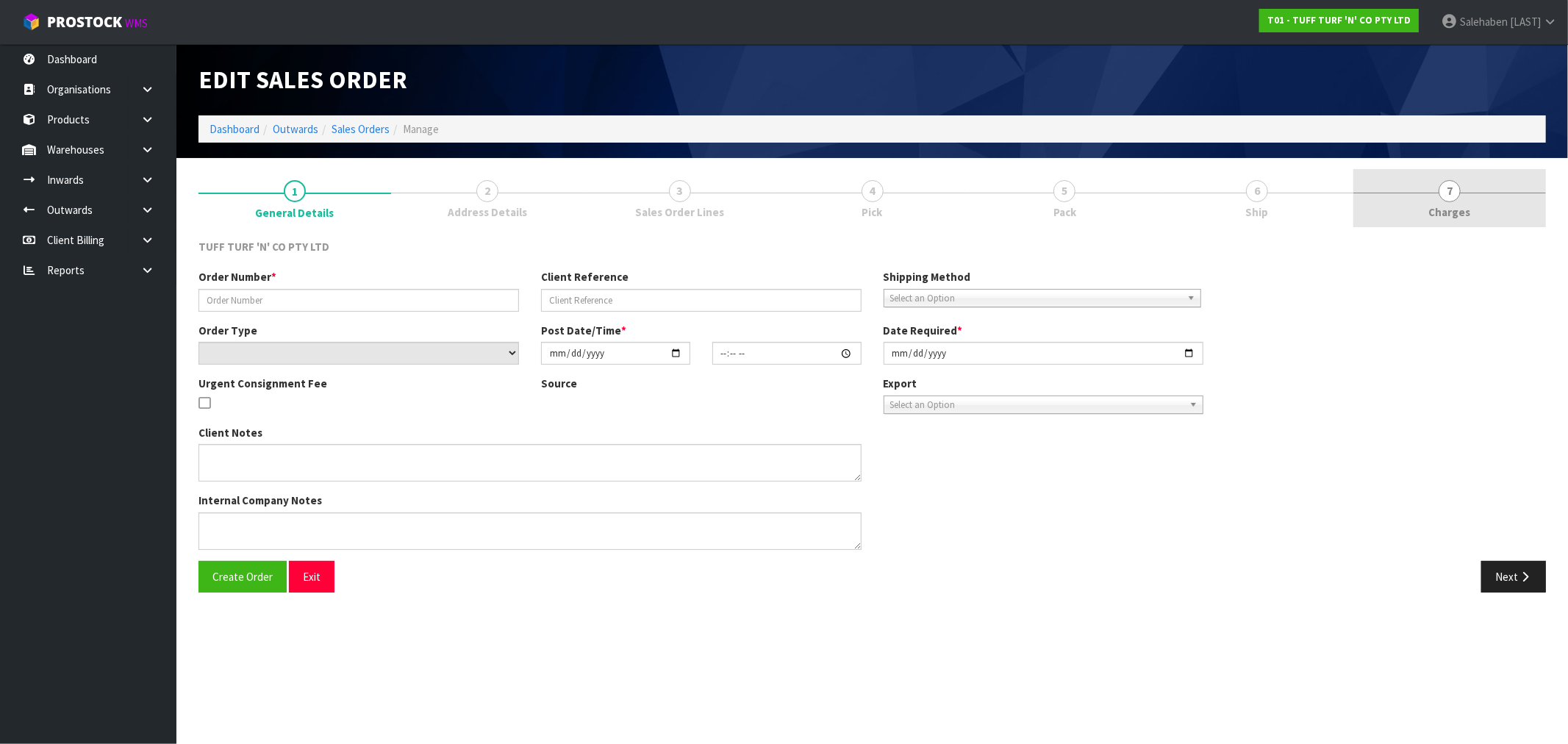 click on "Charges" at bounding box center (1450, 212) 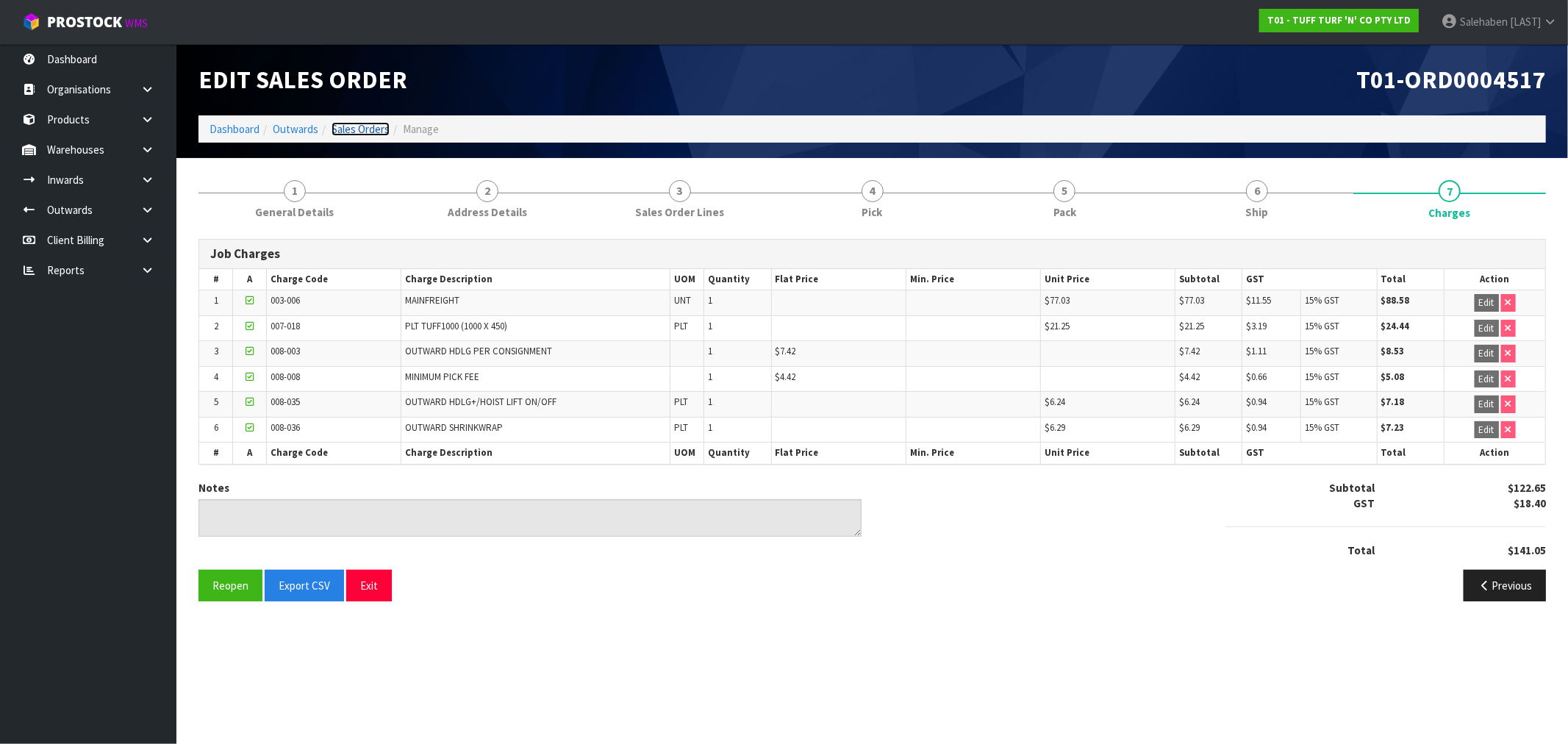 click on "Sales Orders" at bounding box center (360, 129) 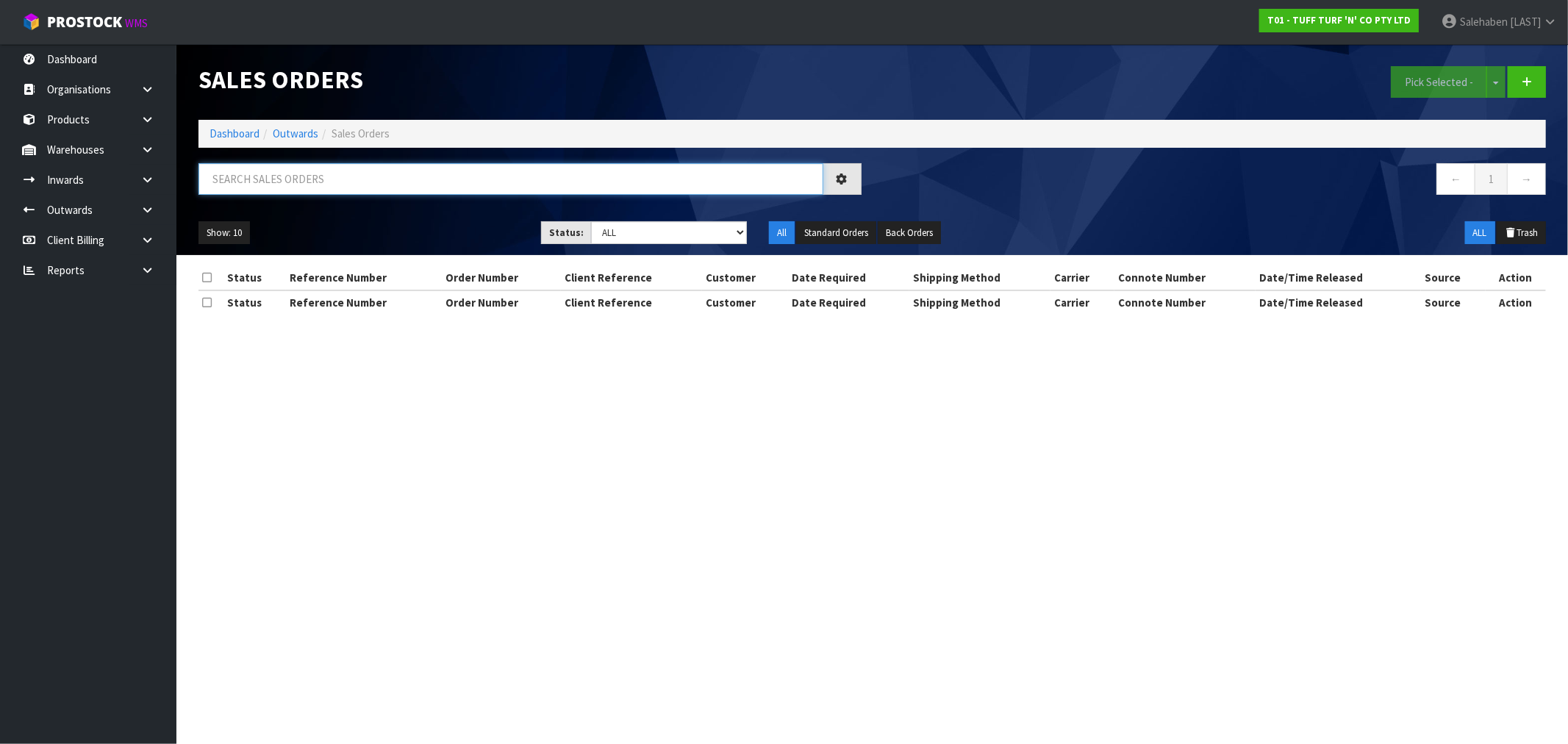 click at bounding box center (511, 179) 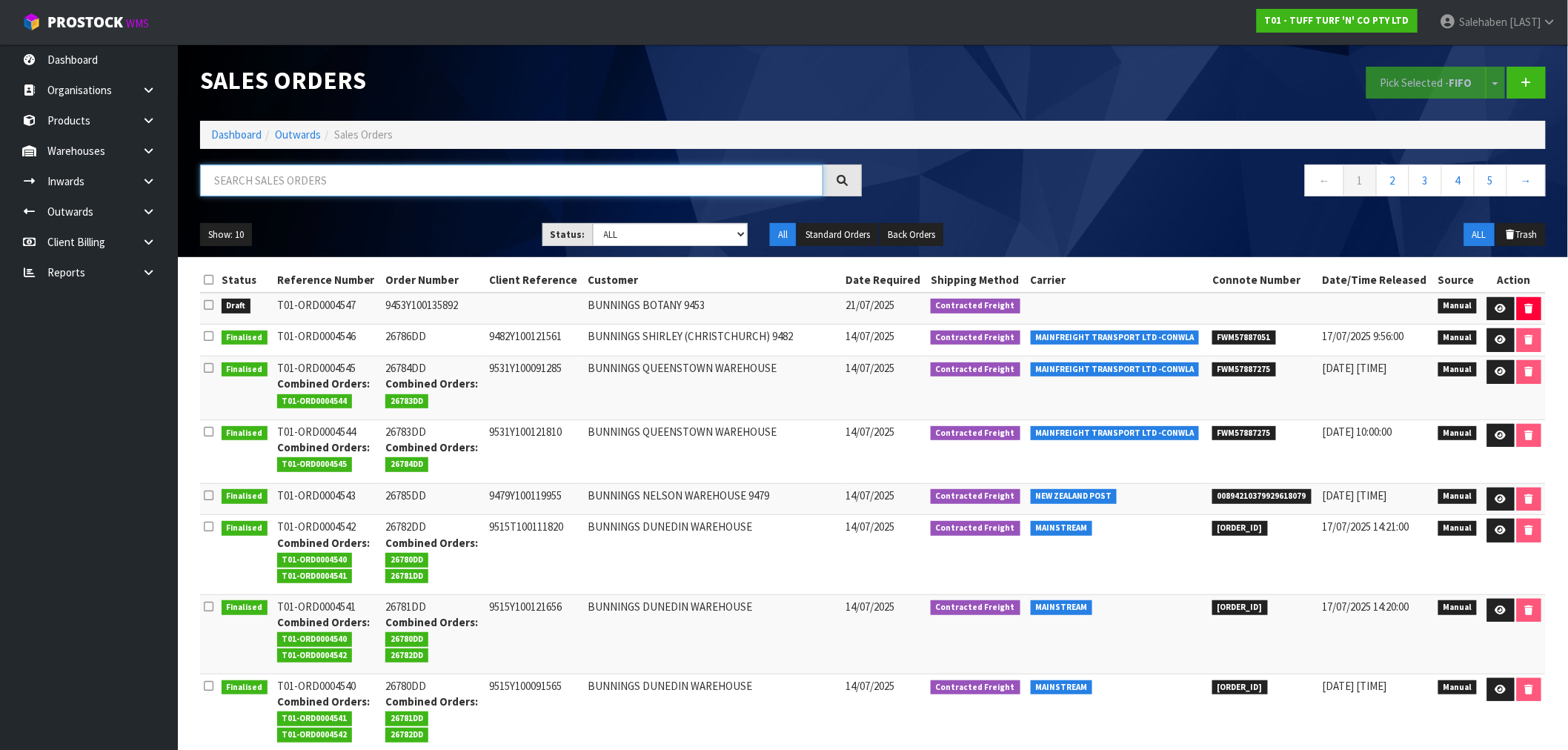 paste on "FWM57822901" 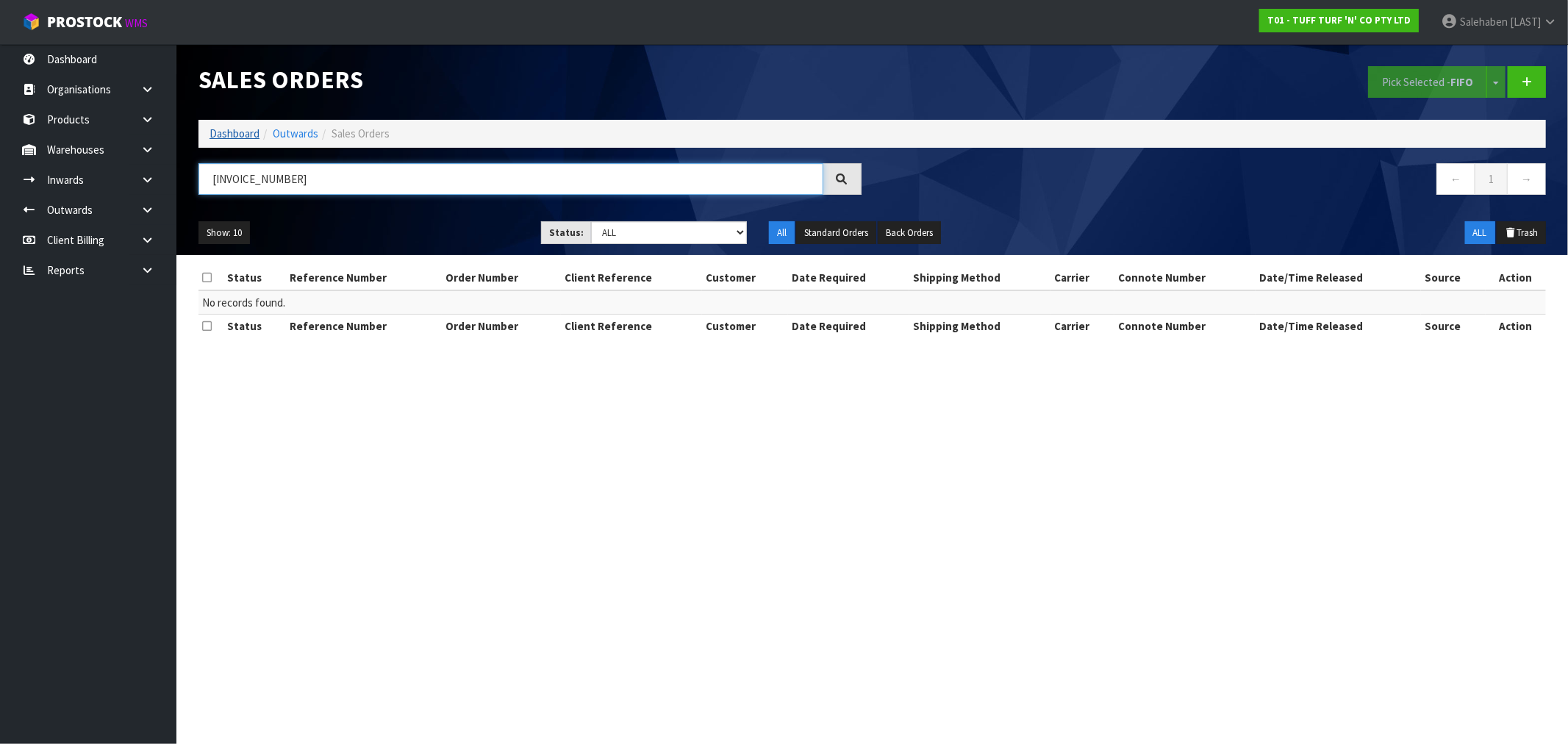 type on "FWM57822901" 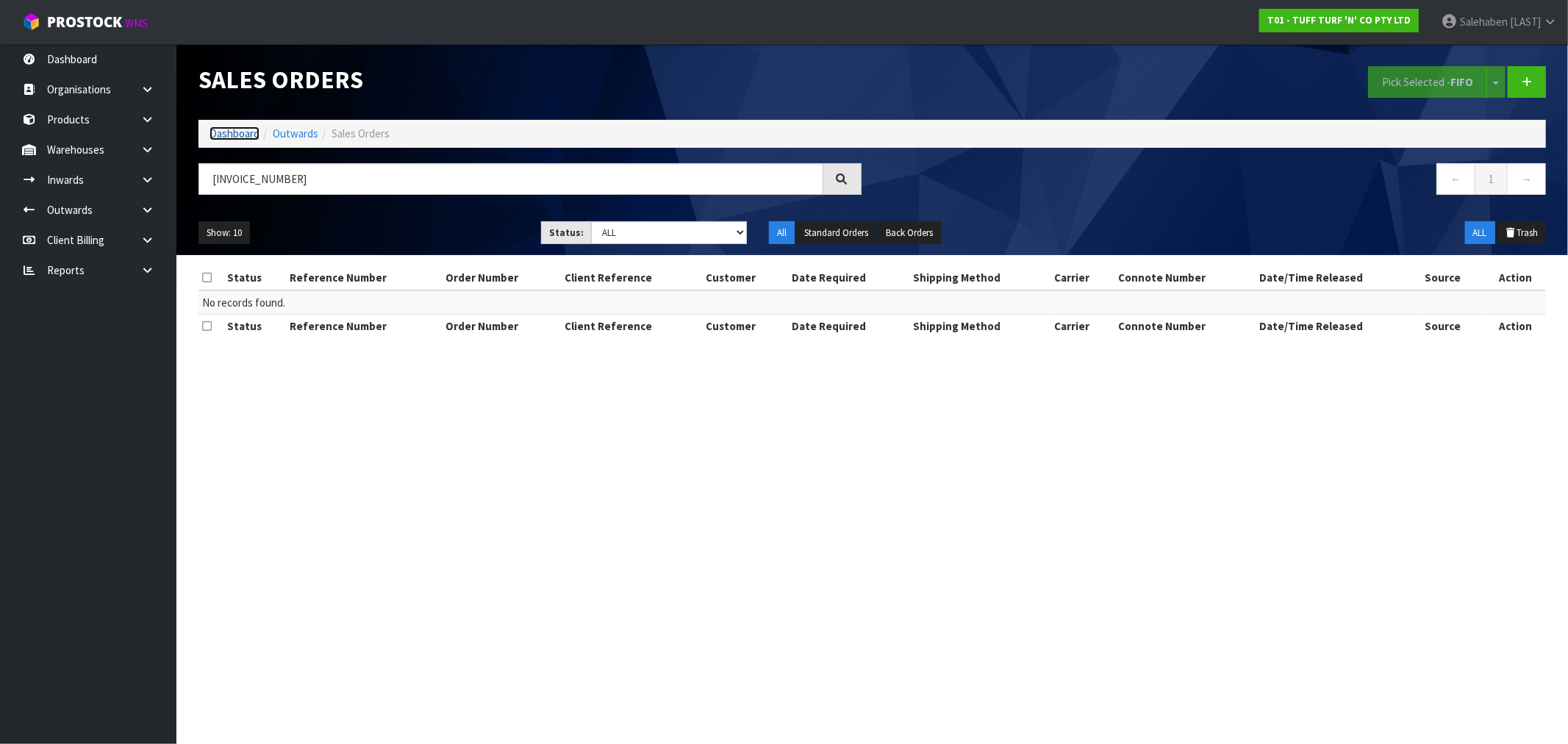 click on "Dashboard" at bounding box center [235, 133] 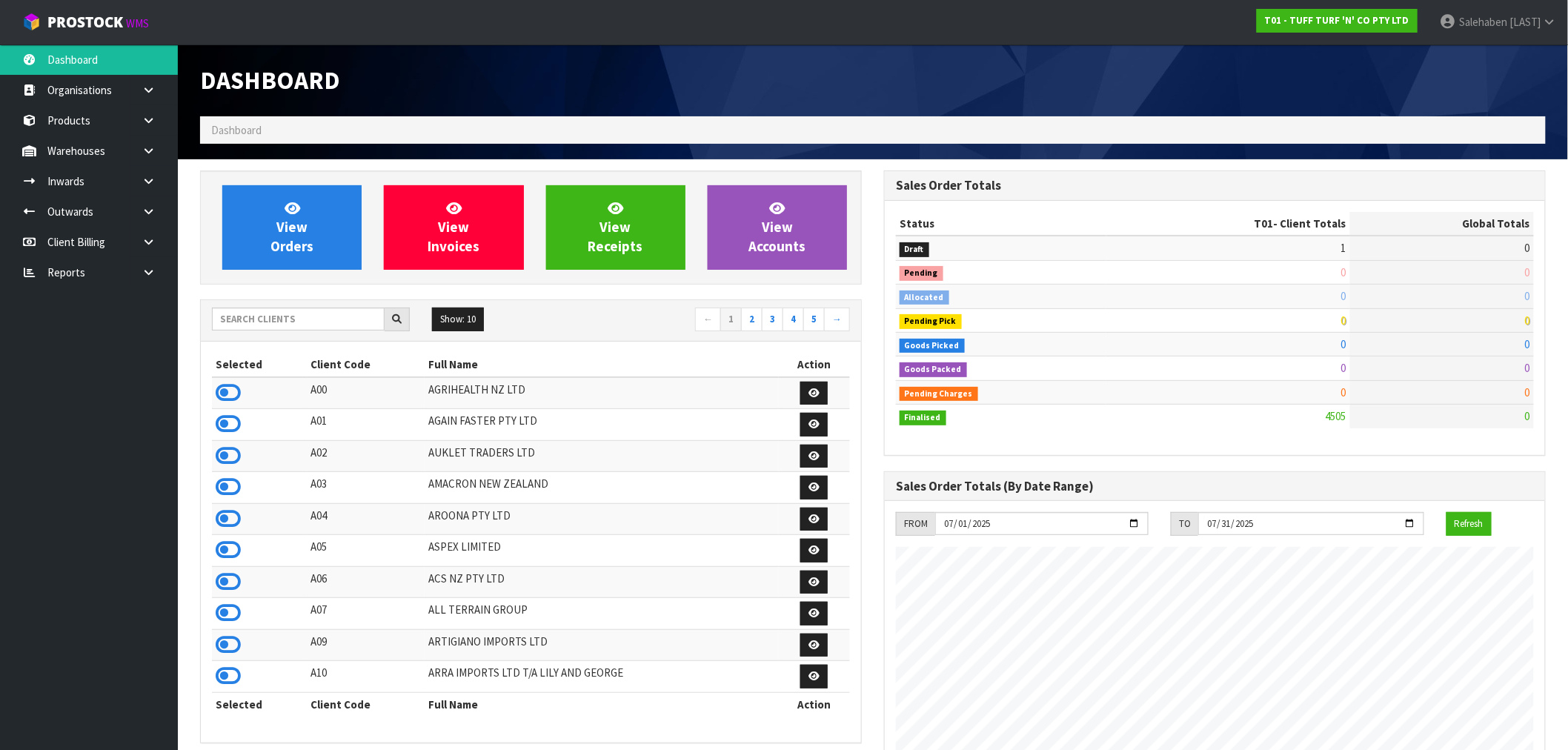 scroll, scrollTop: 739982, scrollLeft: 740336, axis: both 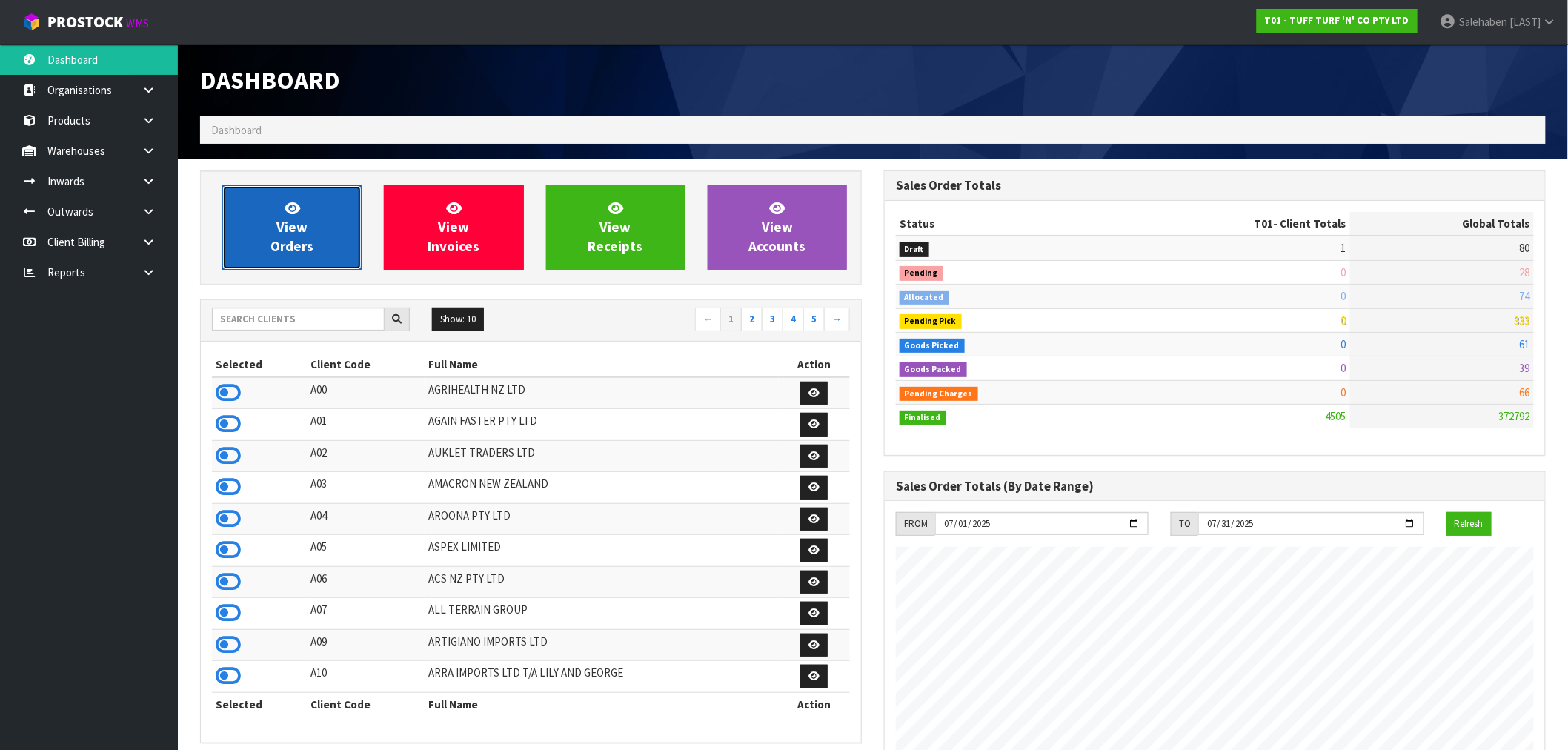 click on "View
Orders" at bounding box center [292, 228] 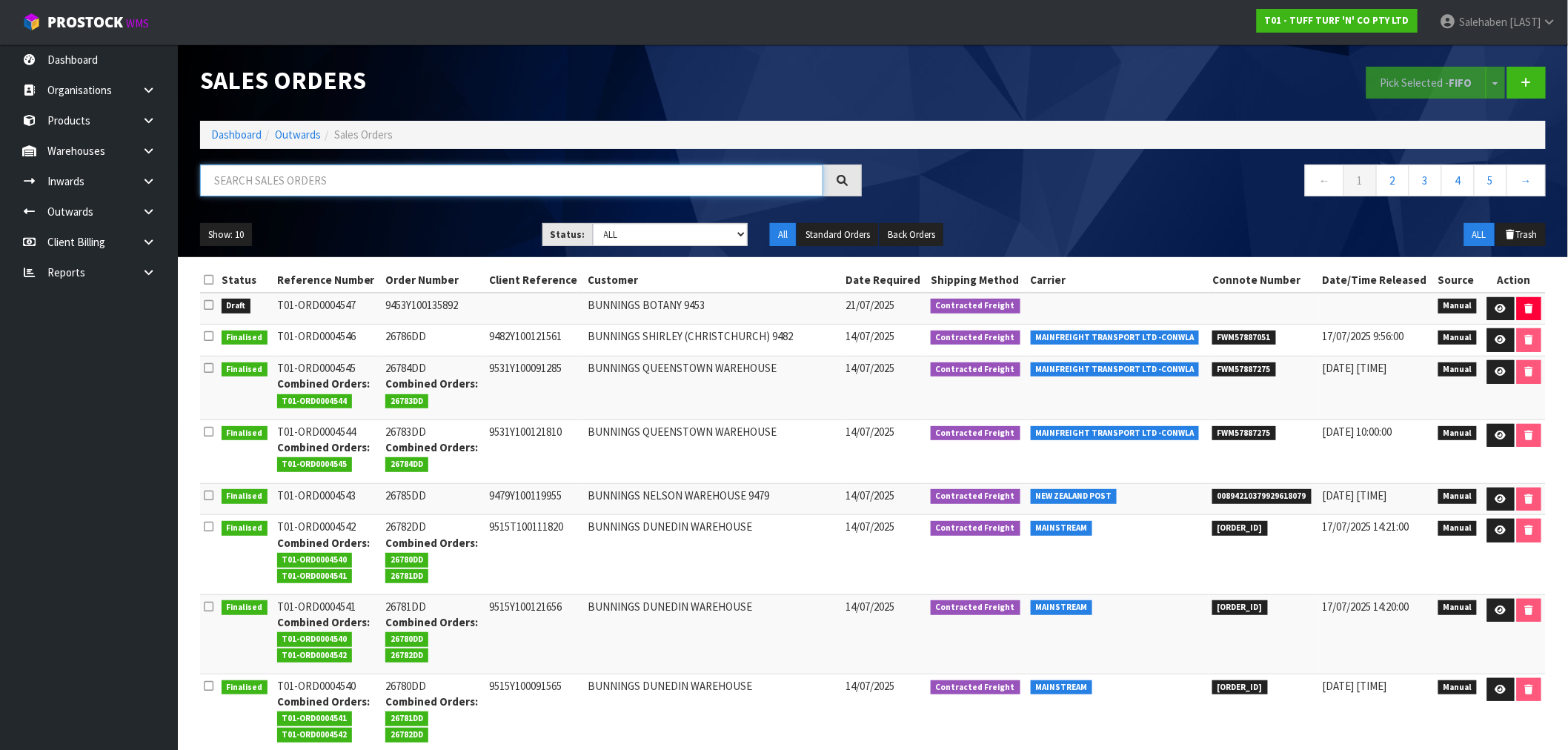 click at bounding box center (511, 180) 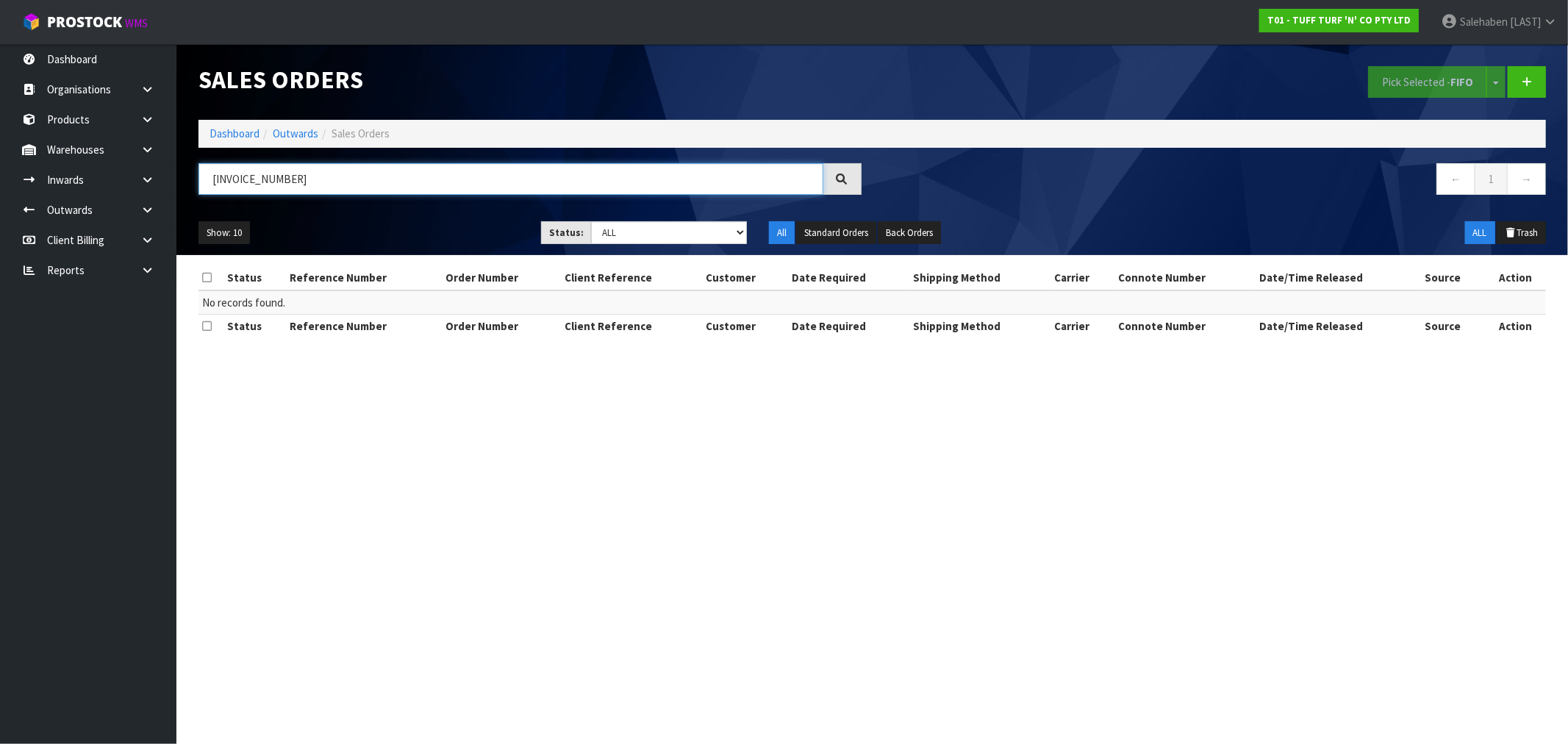type on "FWM57822901" 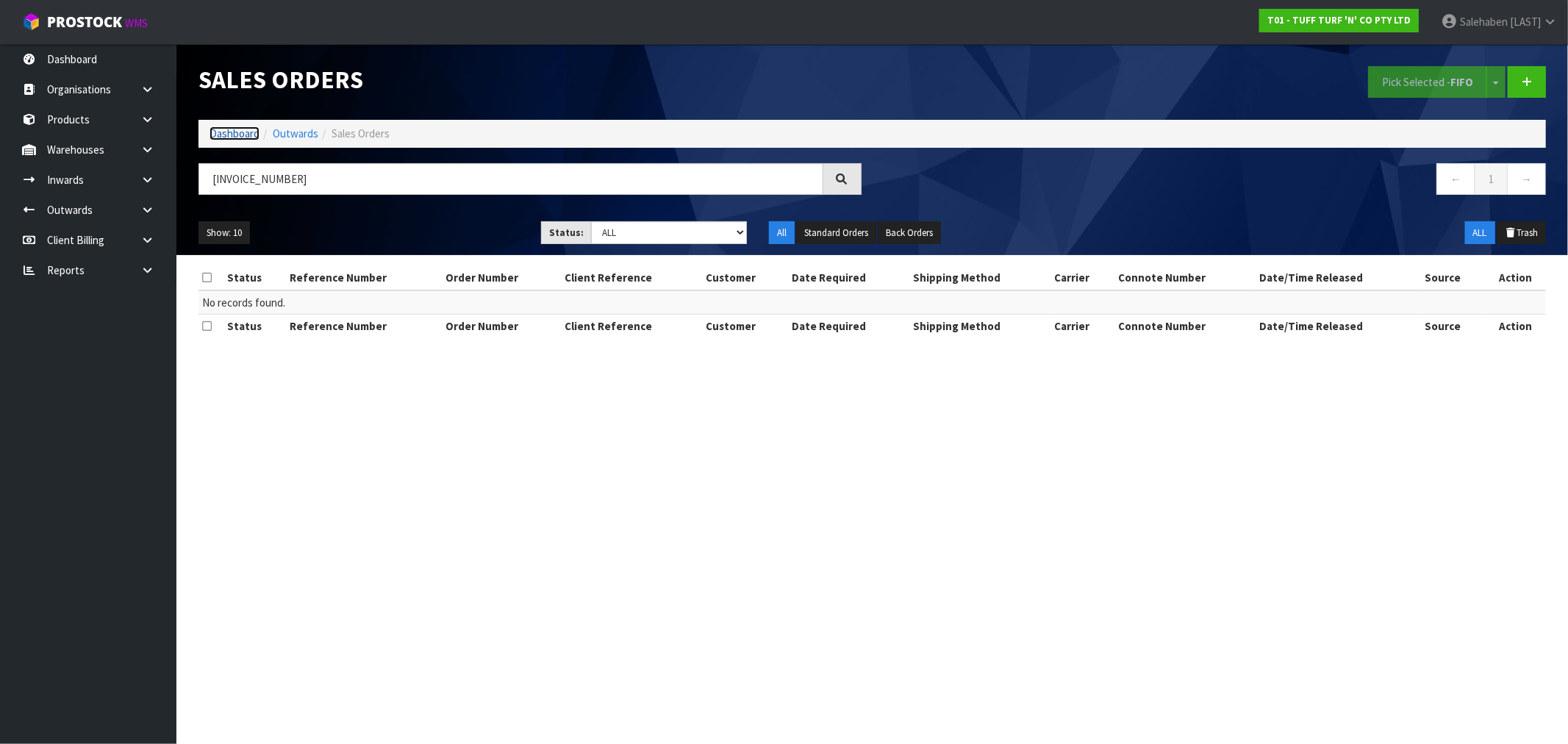 click on "Dashboard" at bounding box center [235, 133] 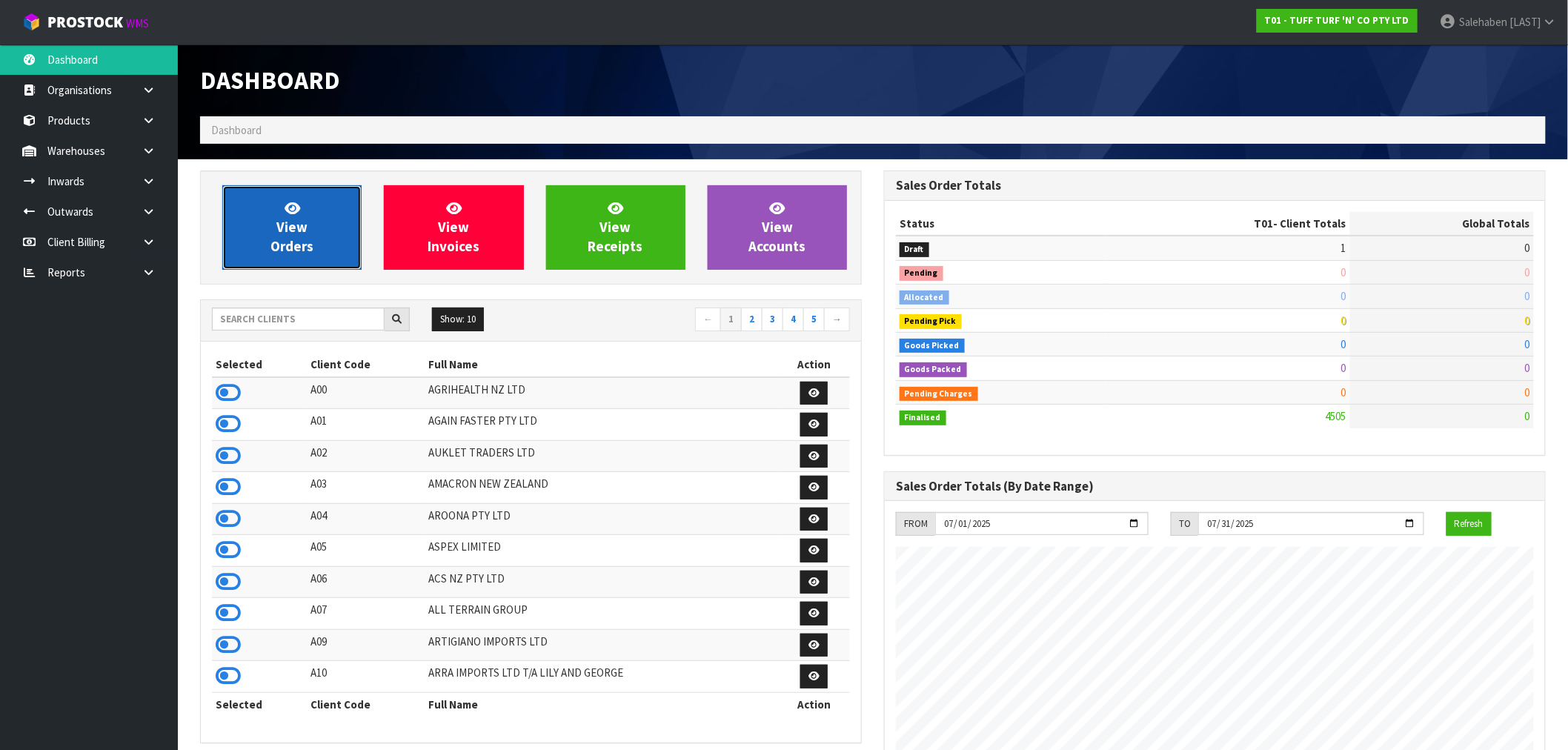 scroll, scrollTop: 739982, scrollLeft: 740336, axis: both 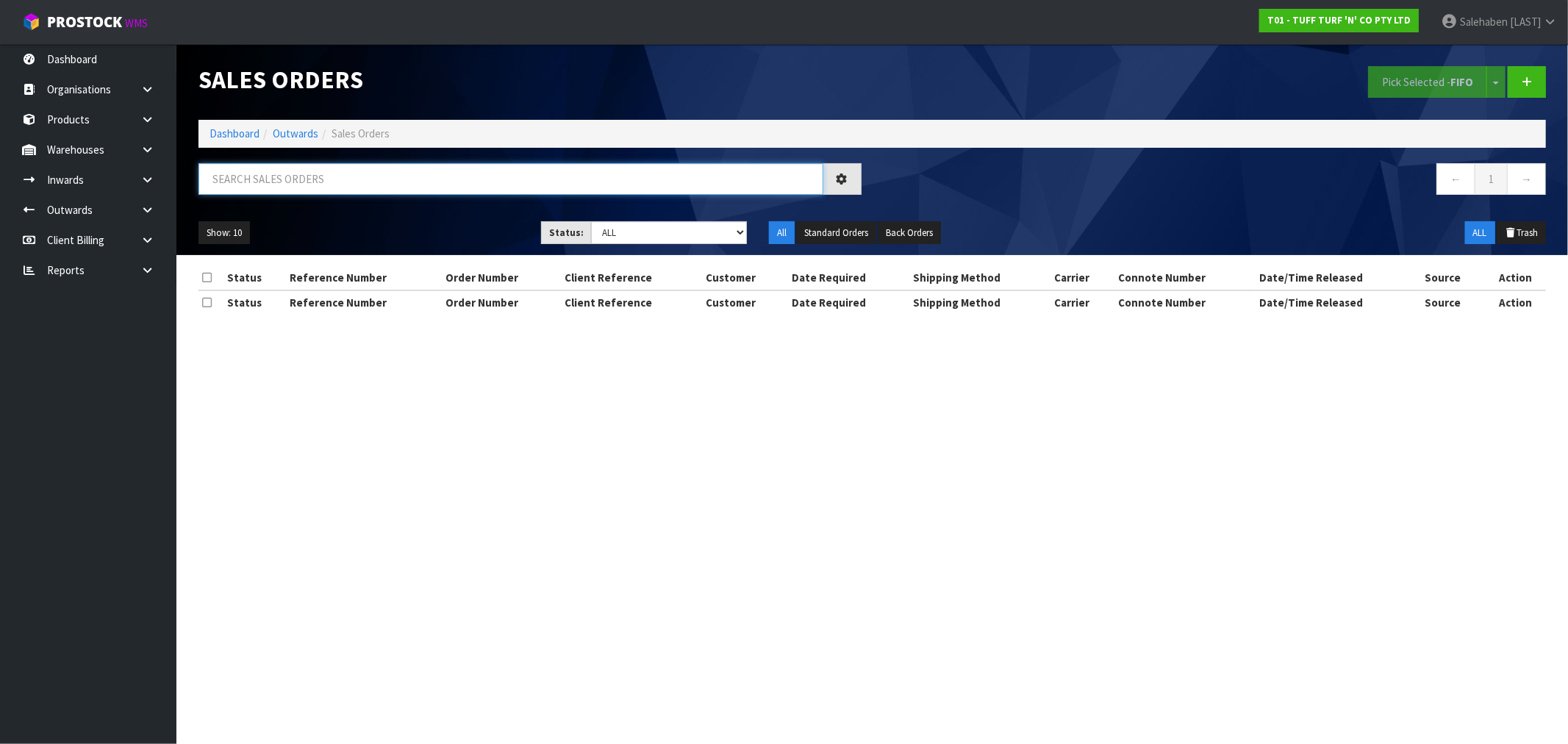 click at bounding box center (511, 179) 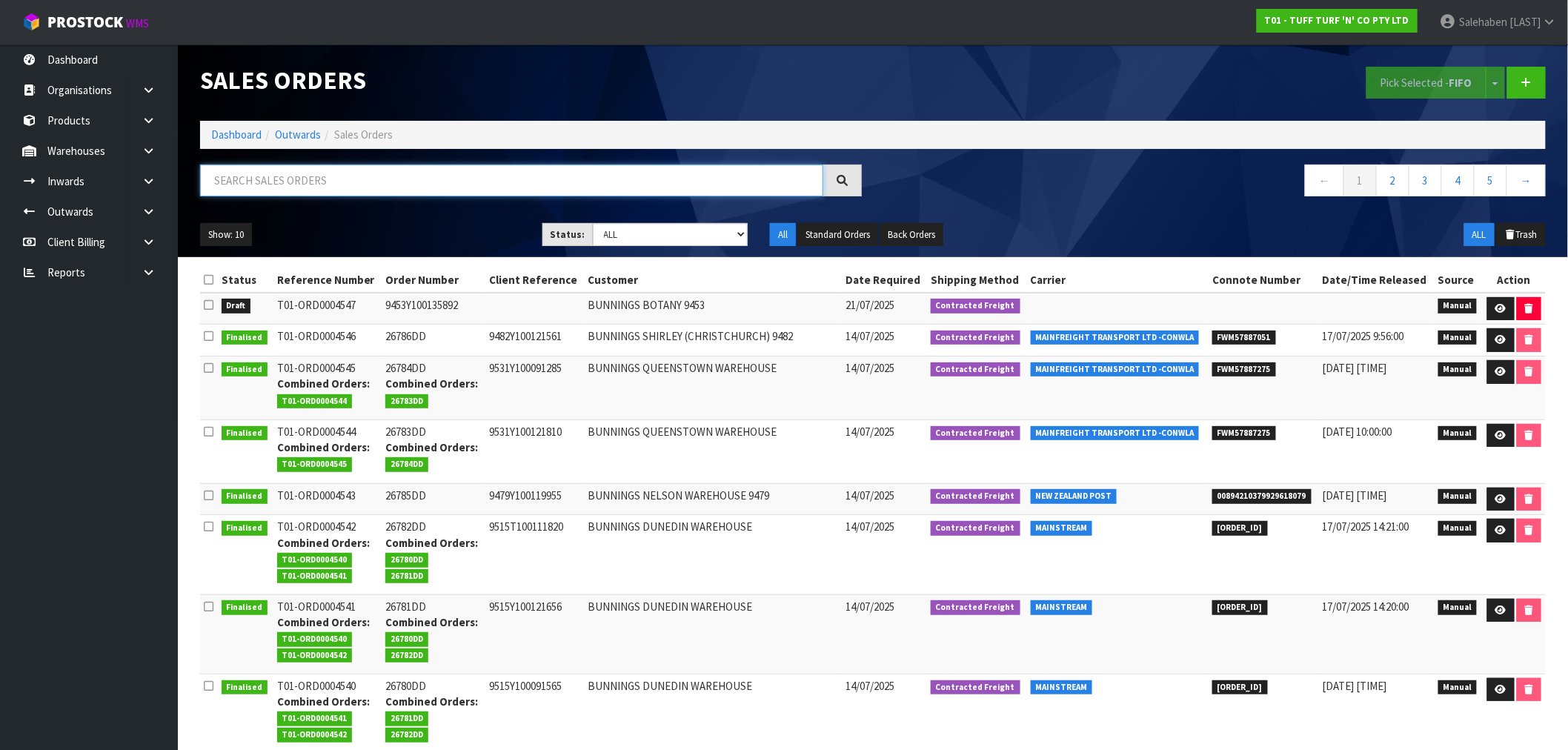 paste on "FWM57796392" 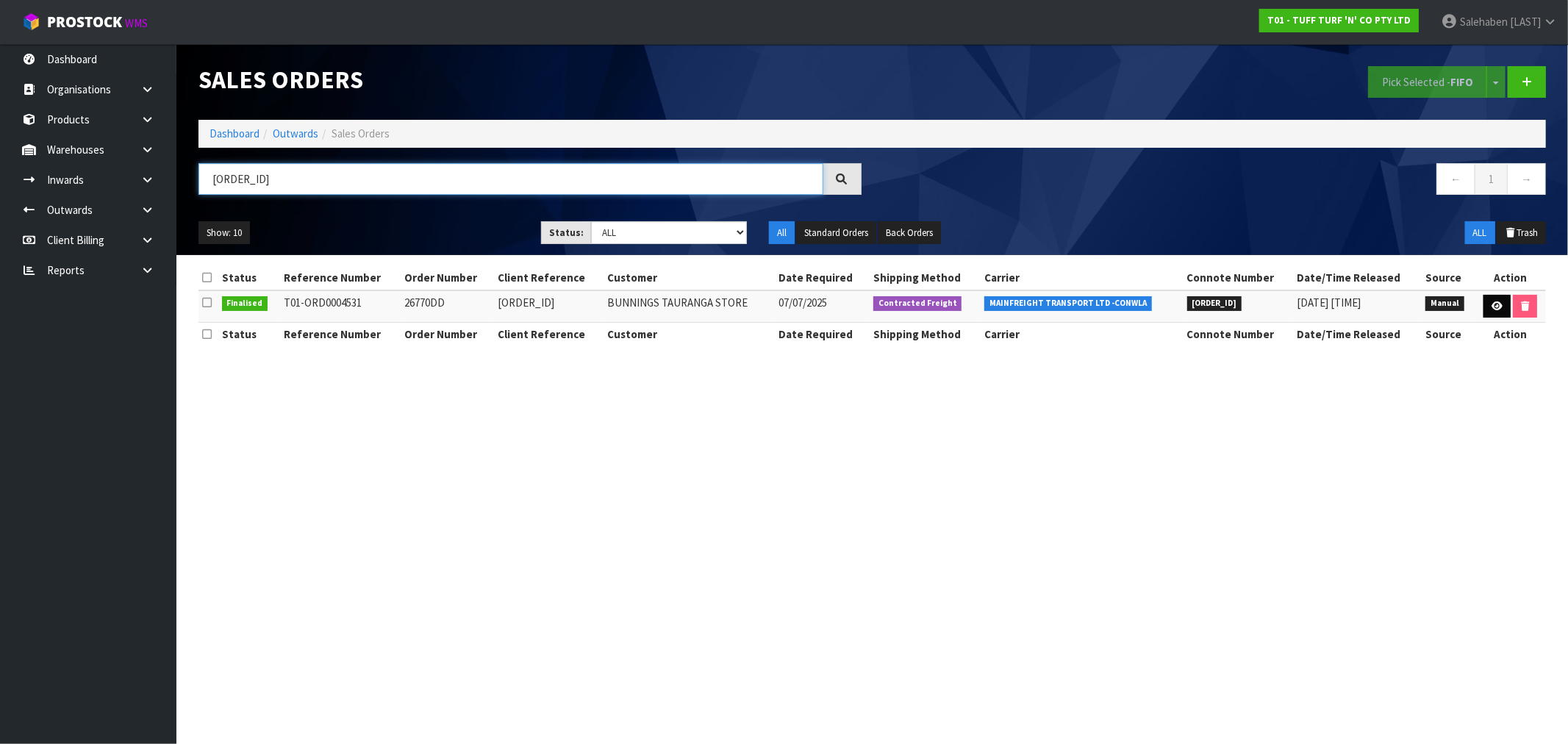 type on "FWM57796392" 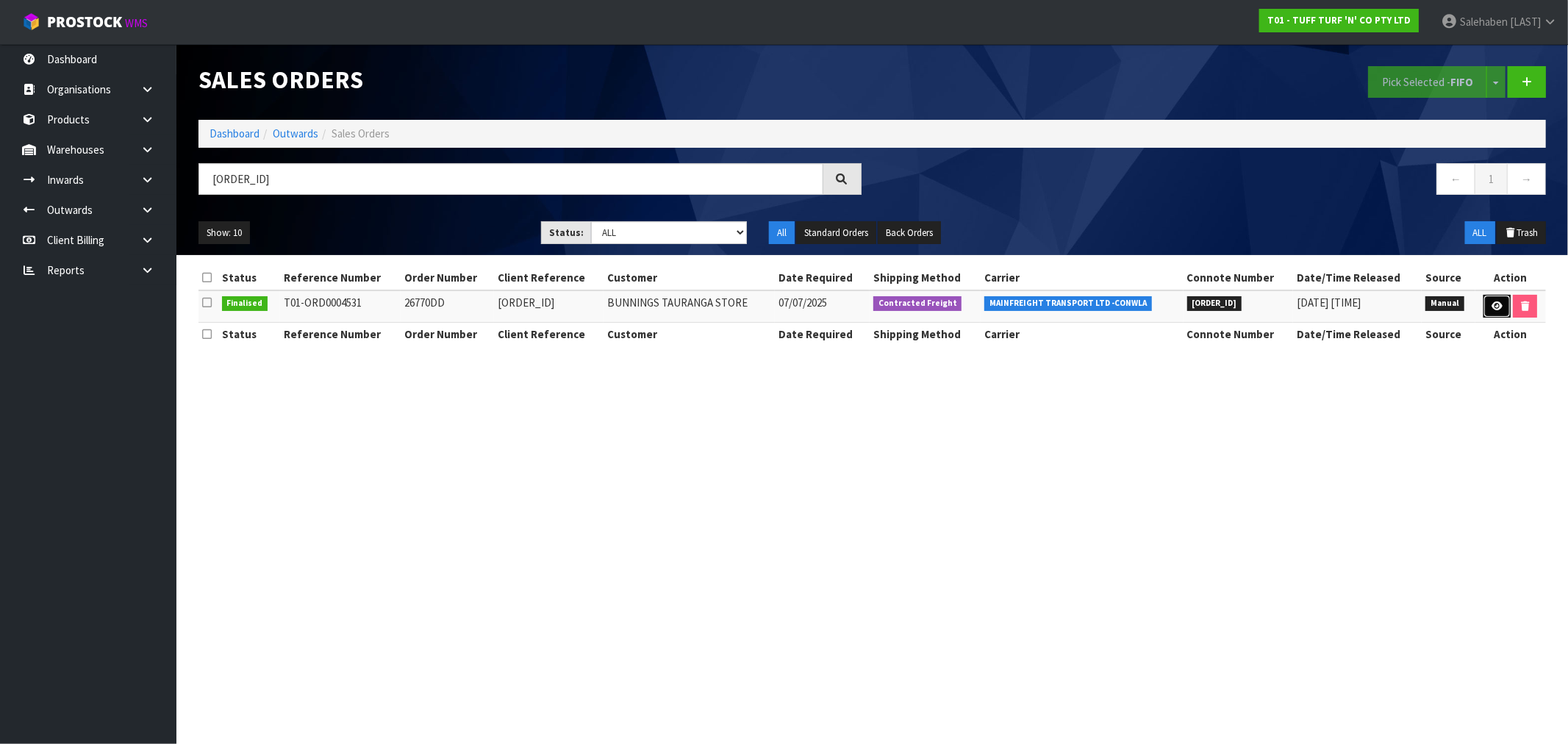 click at bounding box center (1497, 307) 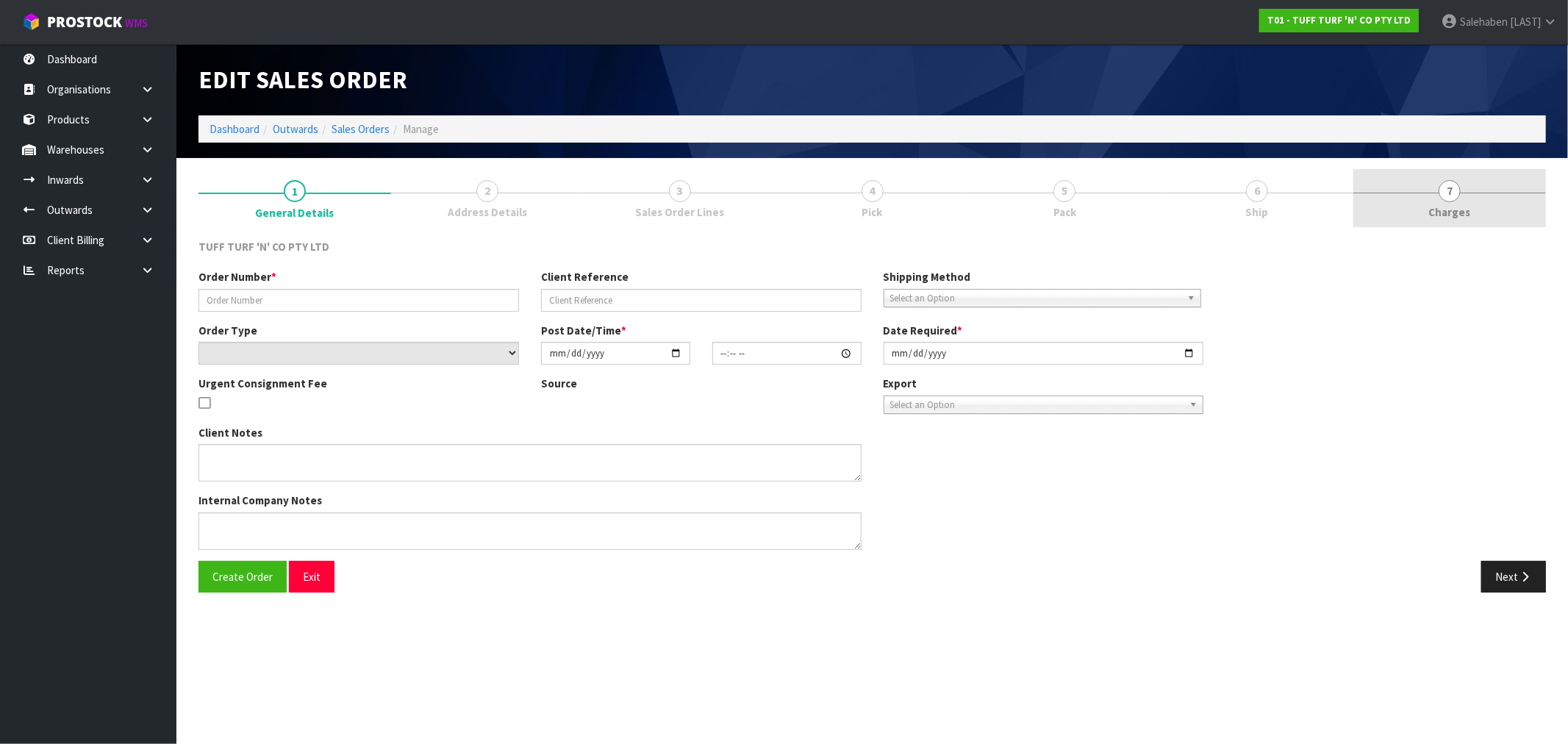 type on "26770DD" 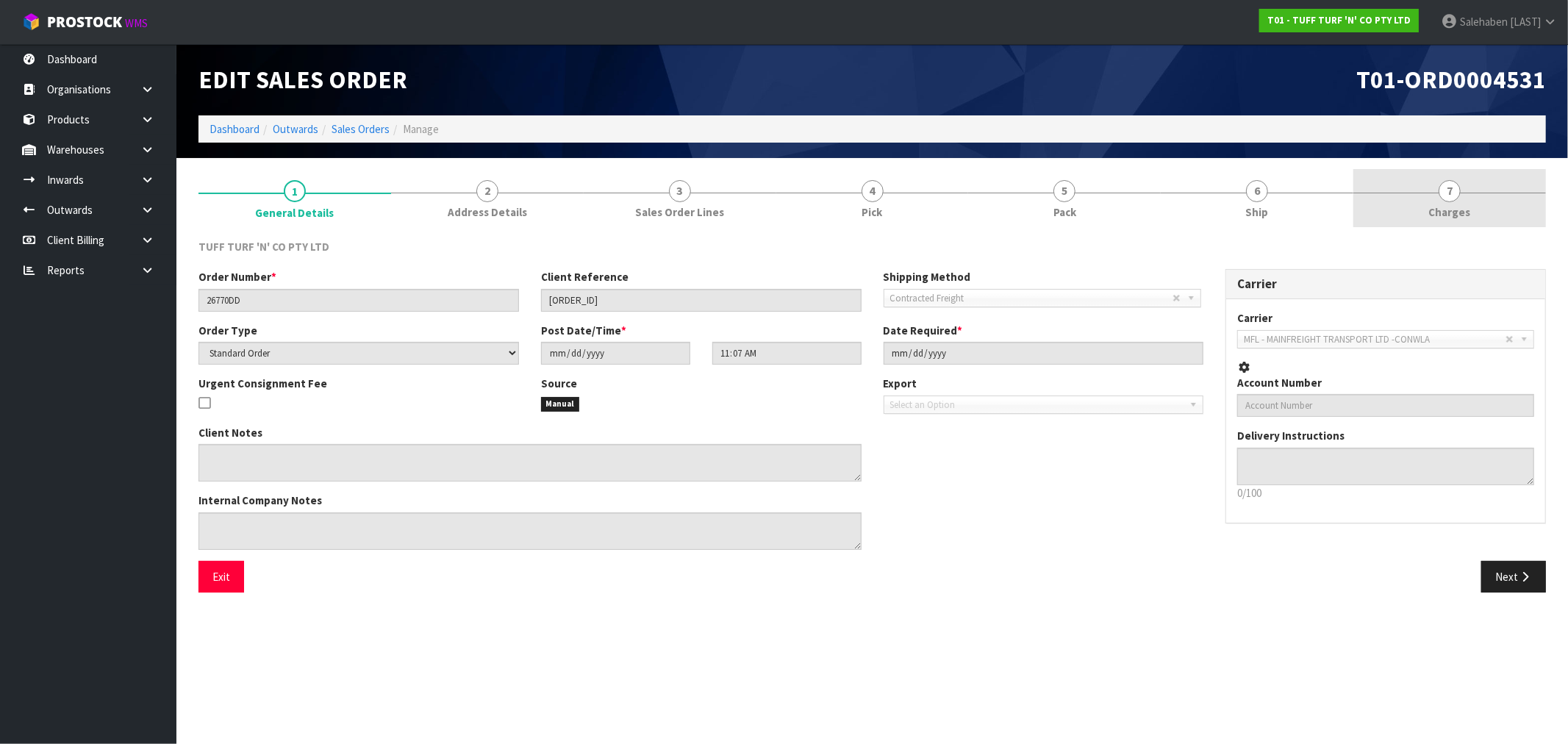 click on "7
Charges" at bounding box center (1450, 198) 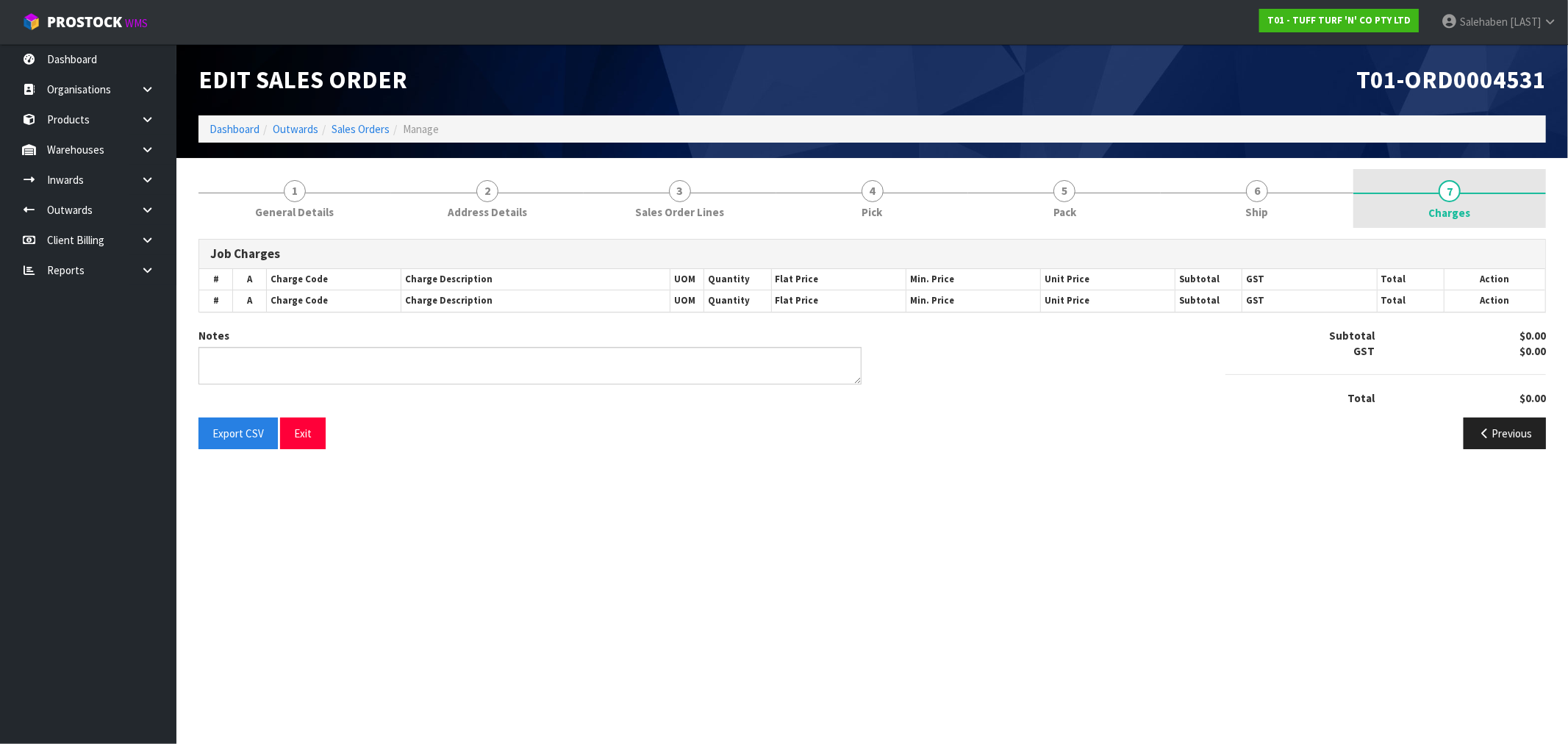 click on "Charges" at bounding box center (1450, 212) 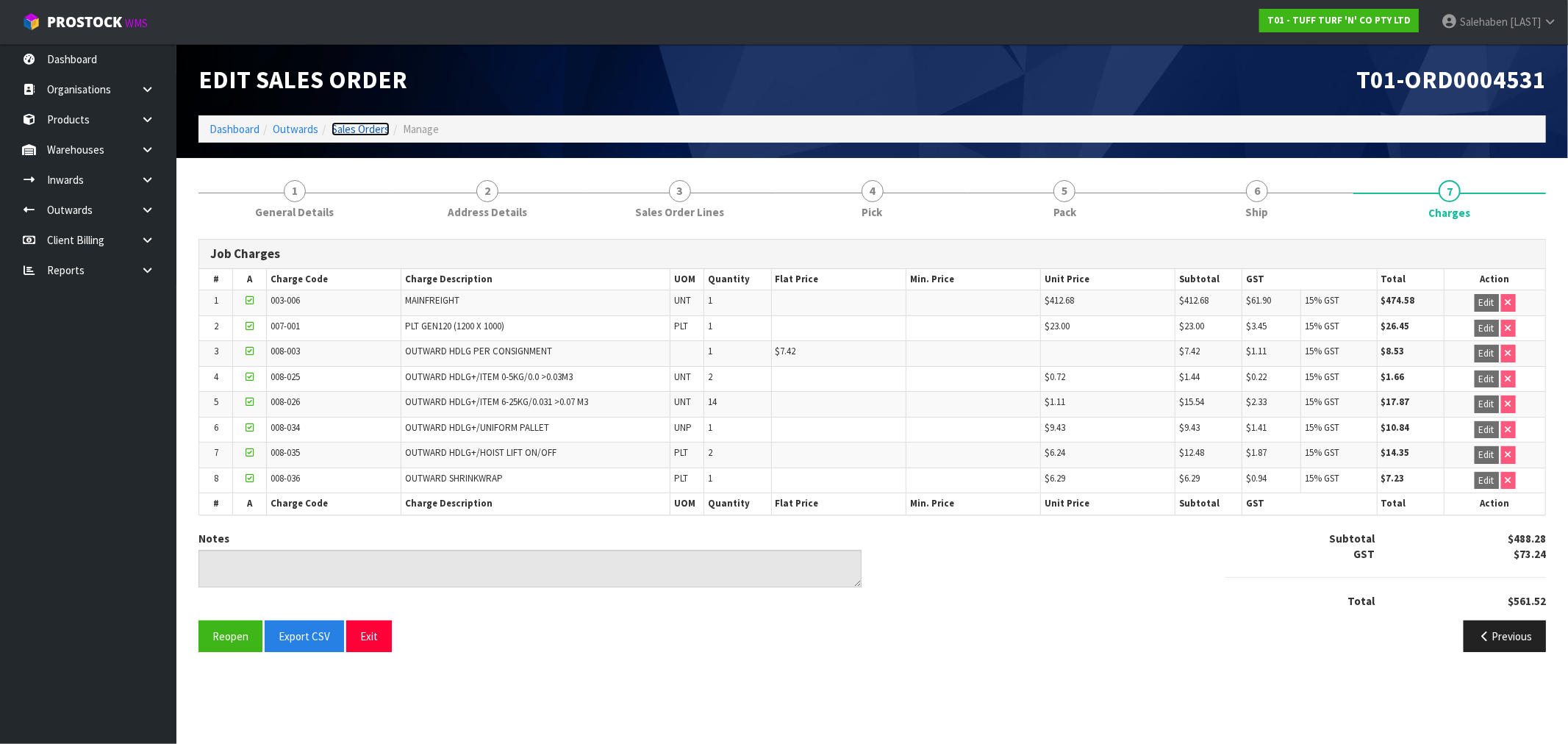click on "Sales Orders" at bounding box center (360, 129) 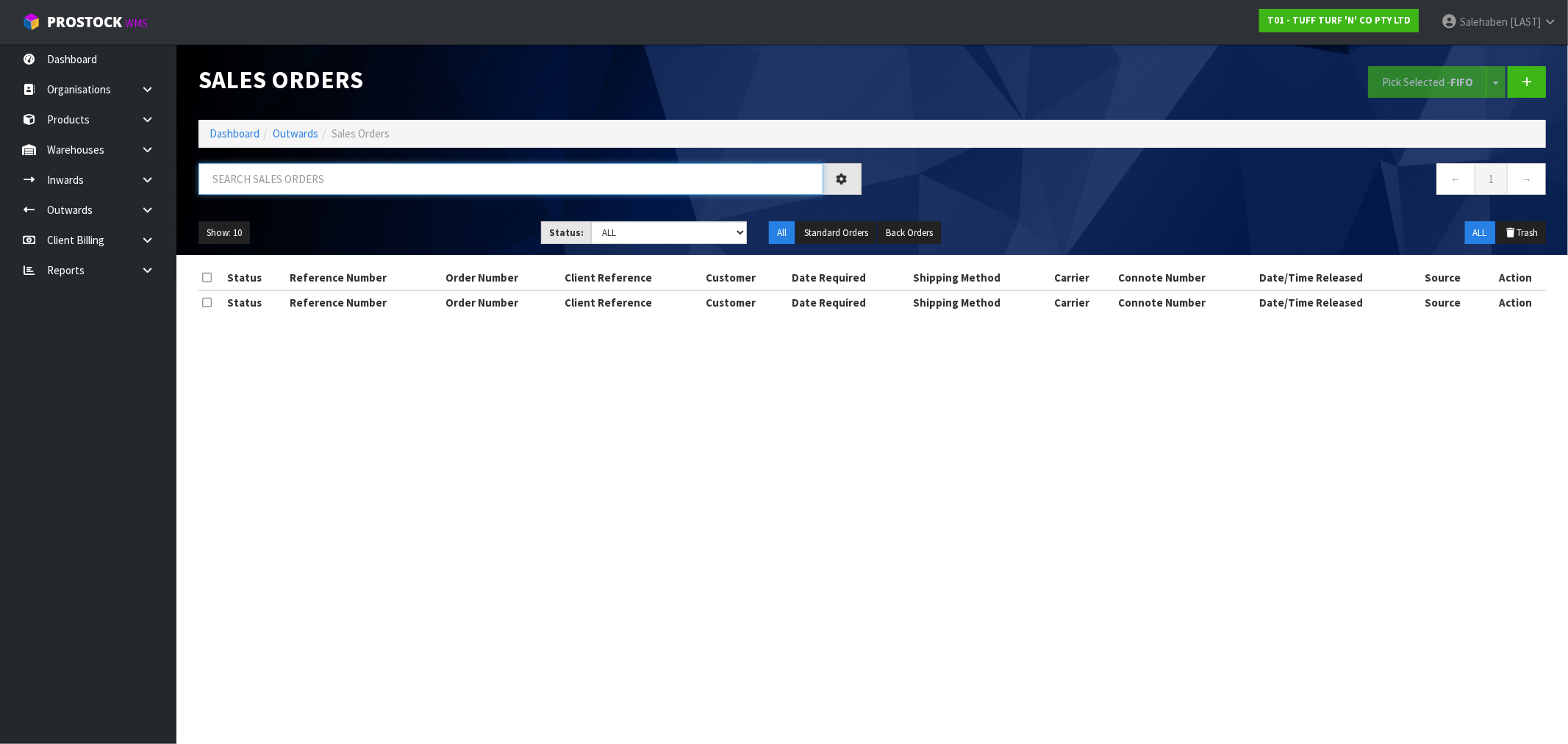 click at bounding box center [511, 179] 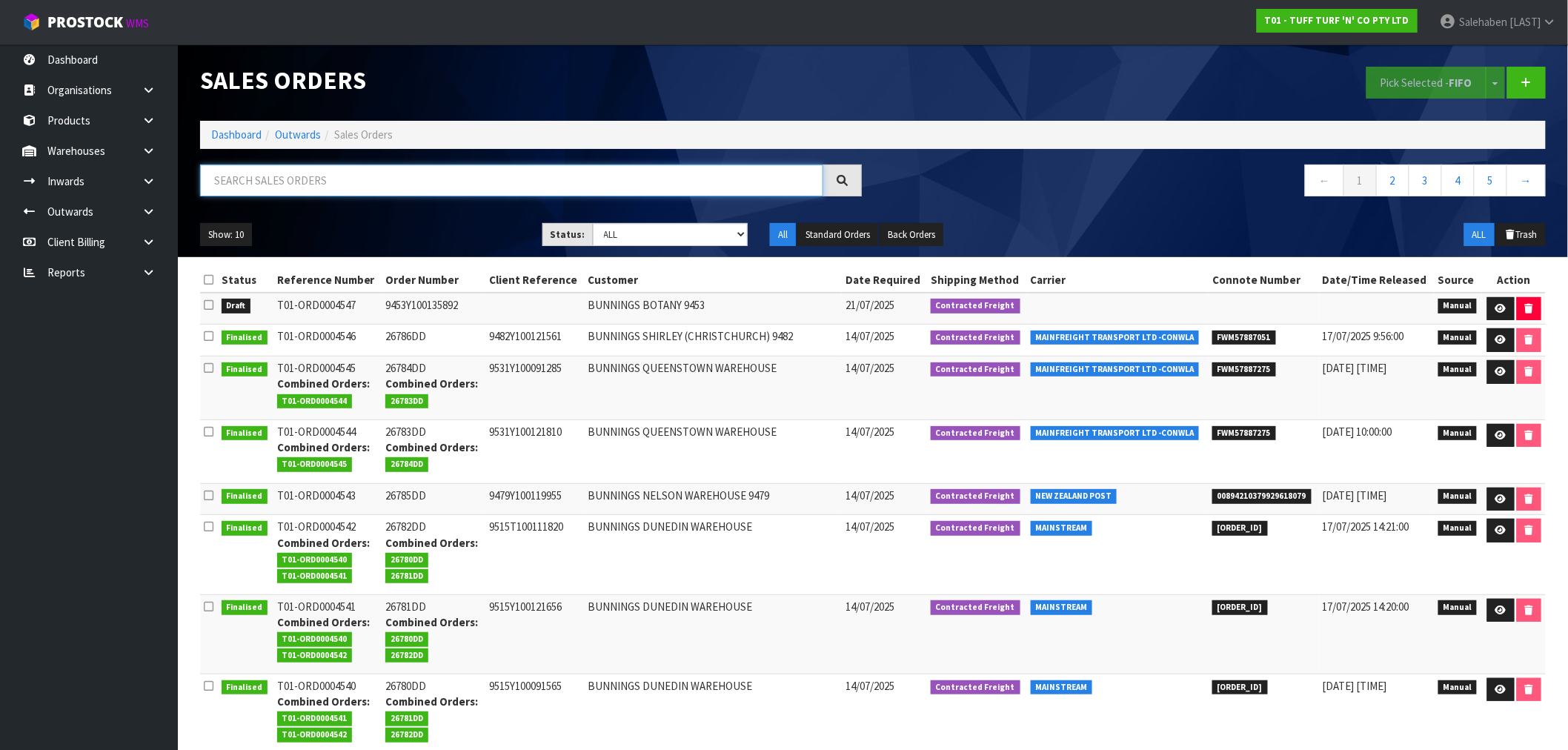 paste on "FWM57800917" 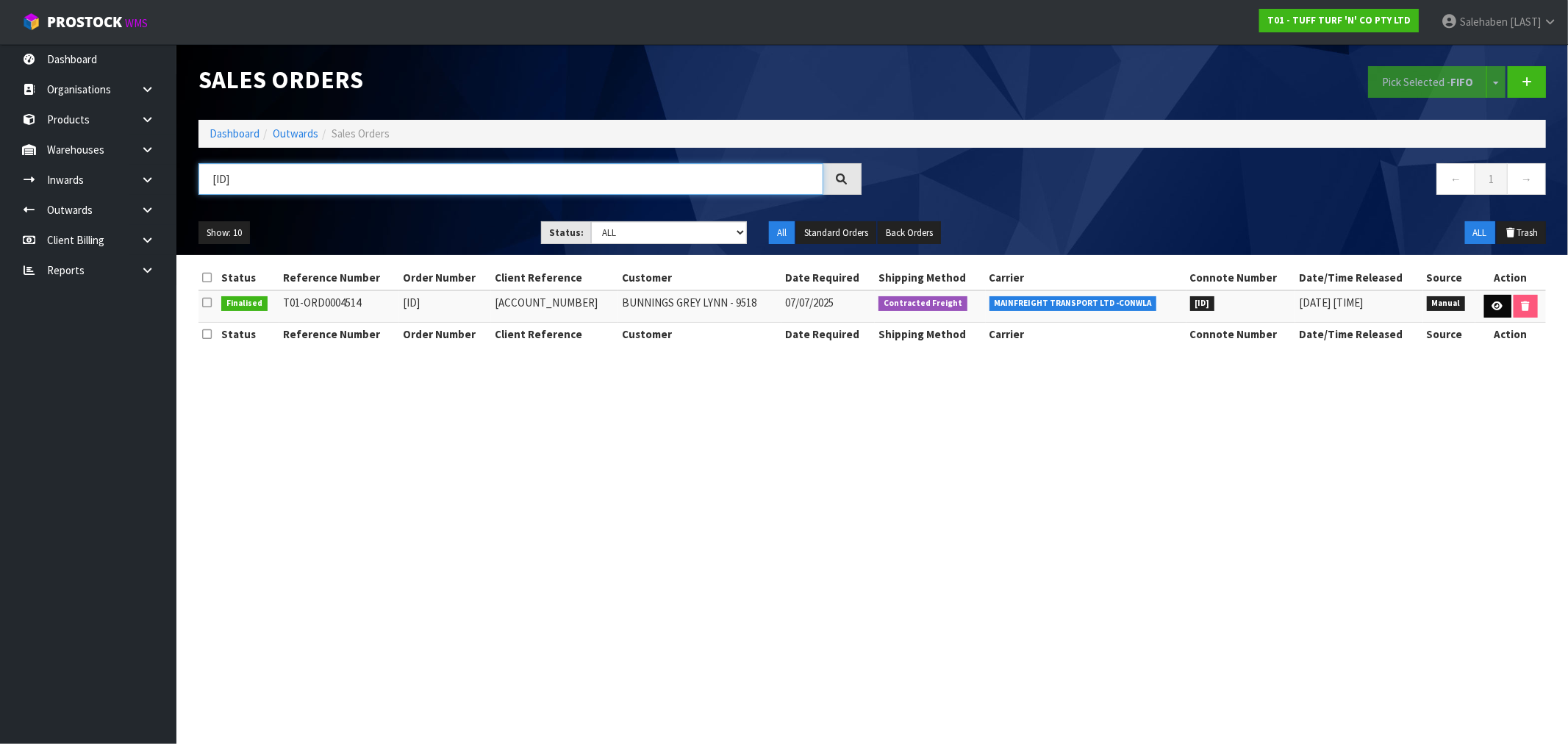 type on "FWM57800917" 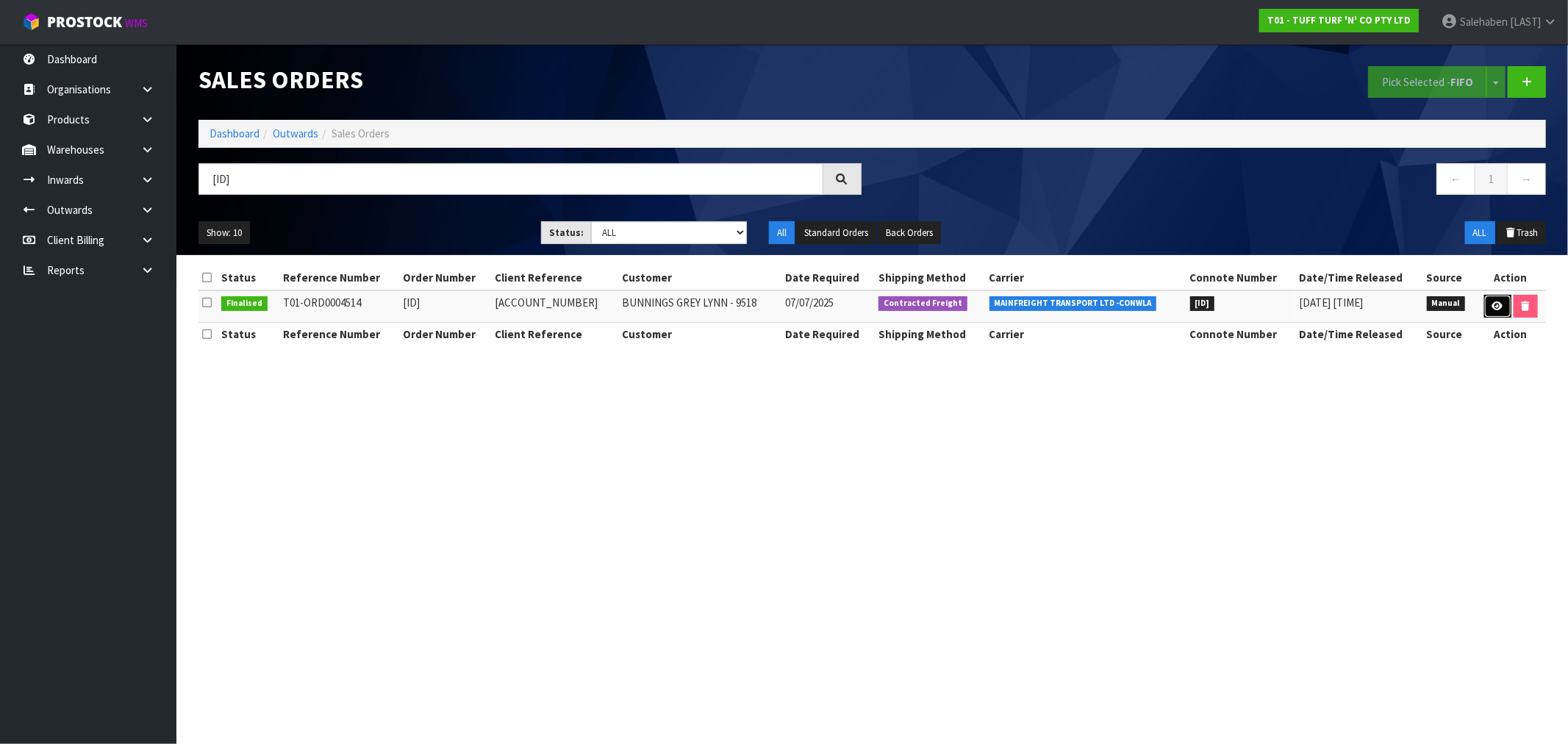 click at bounding box center [1497, 306] 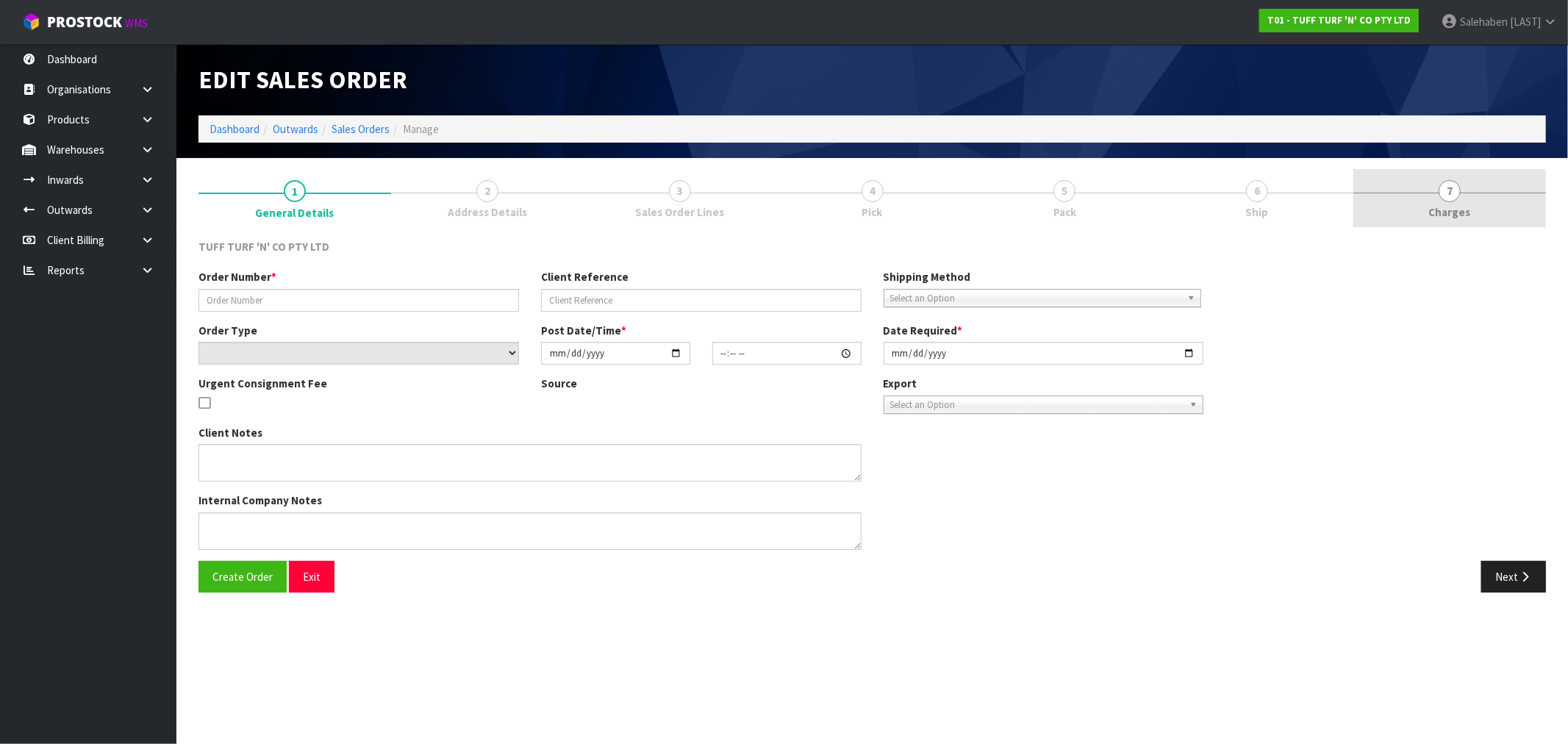 click on "7
Charges" at bounding box center (1450, 198) 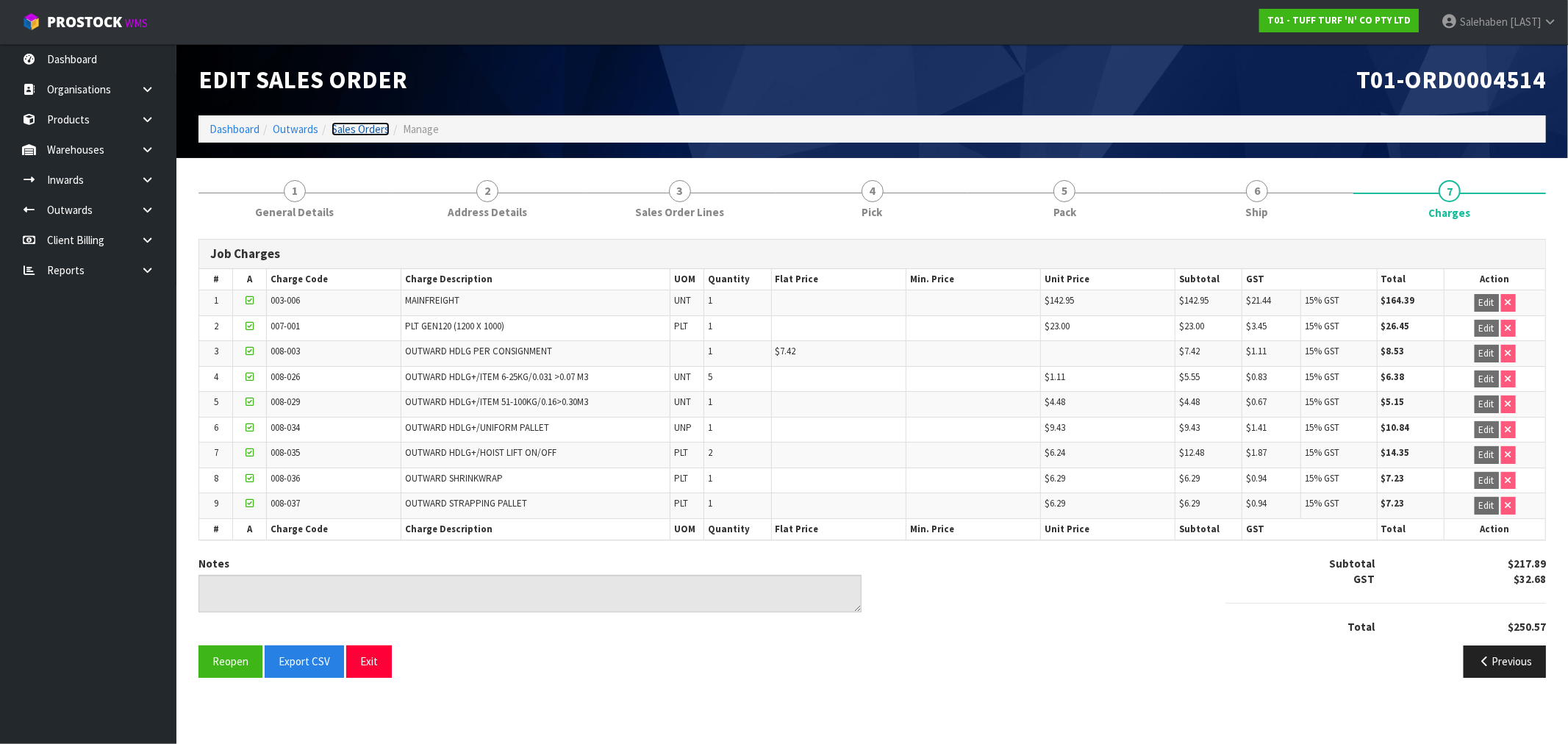 click on "Sales Orders" at bounding box center (360, 129) 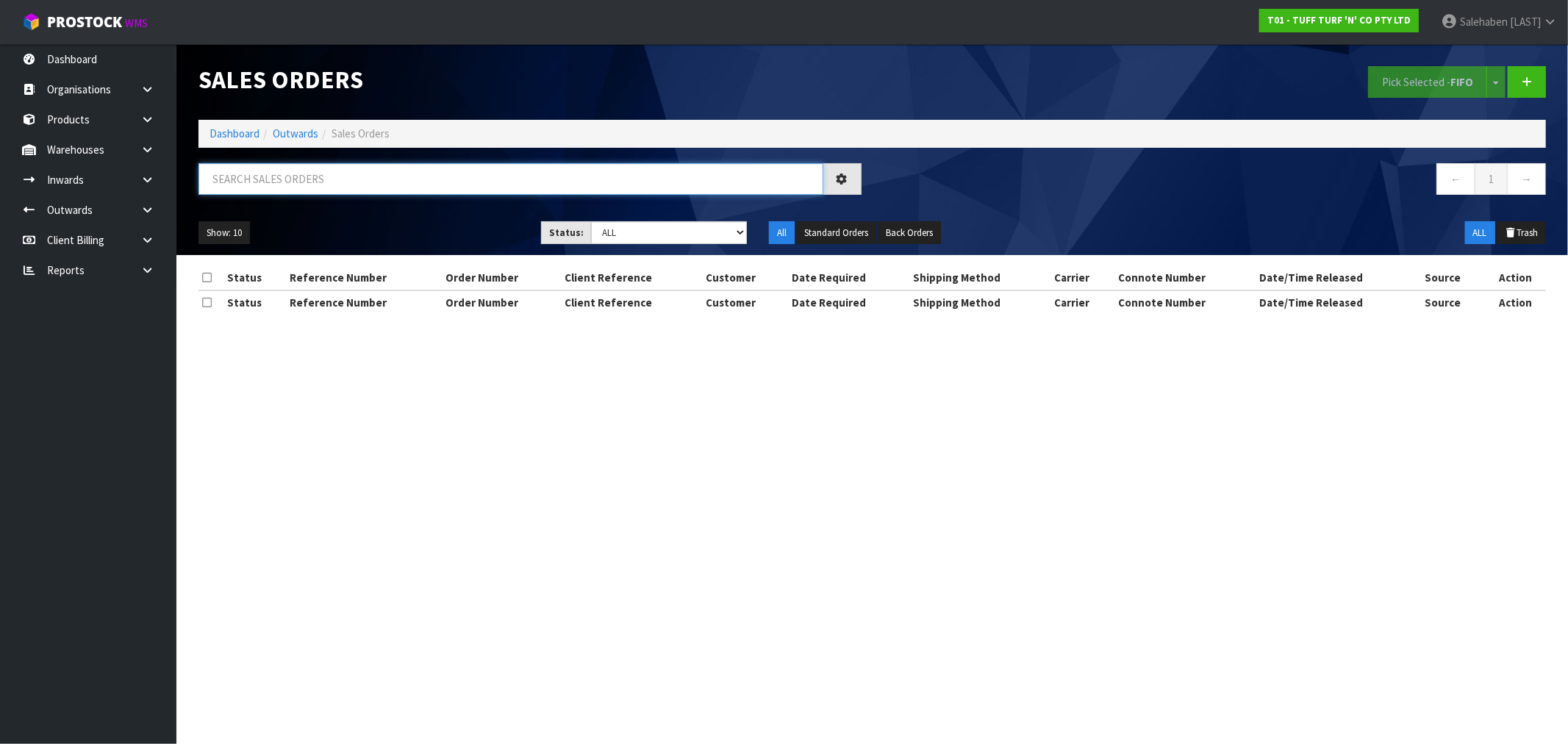 click at bounding box center [511, 179] 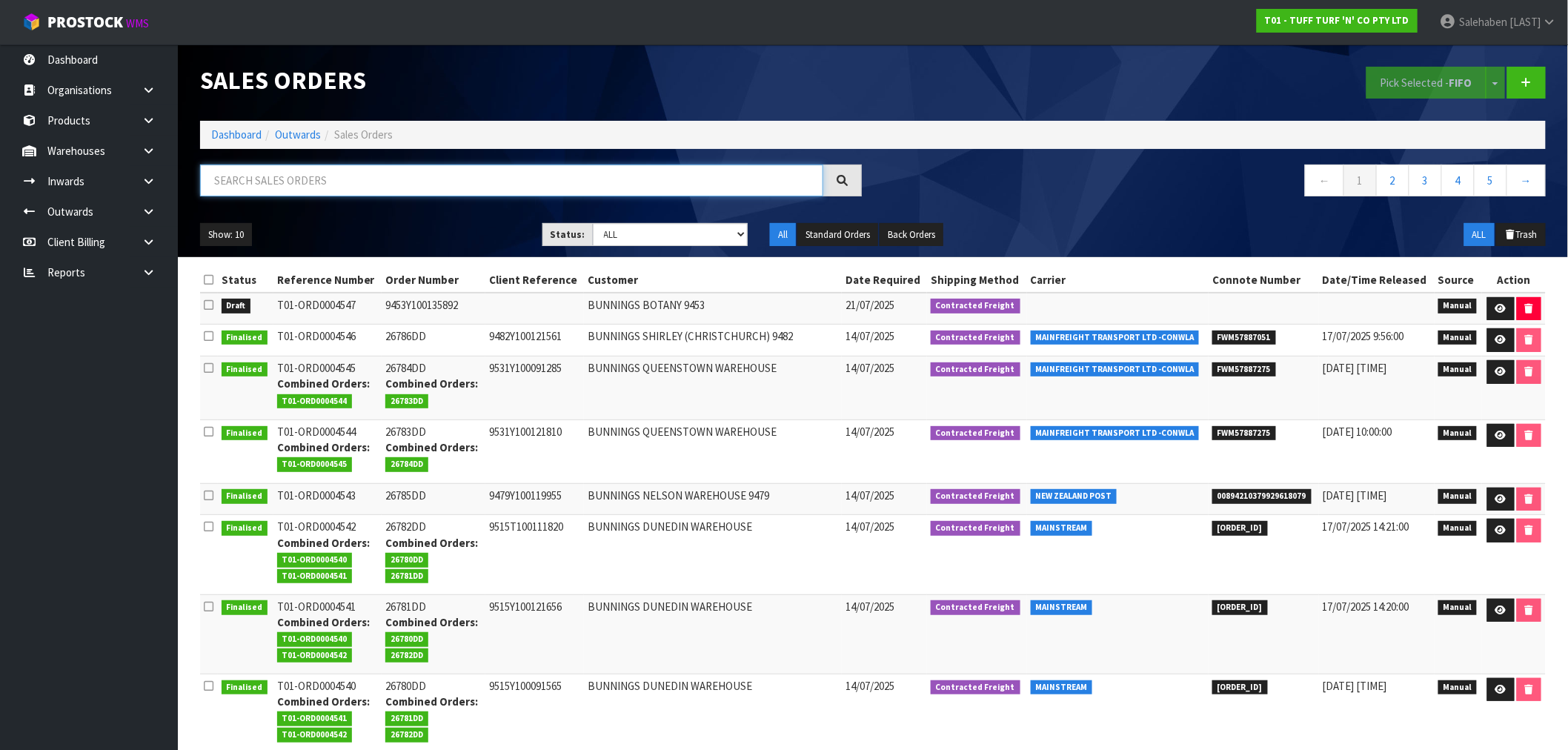paste on "FWM57807780" 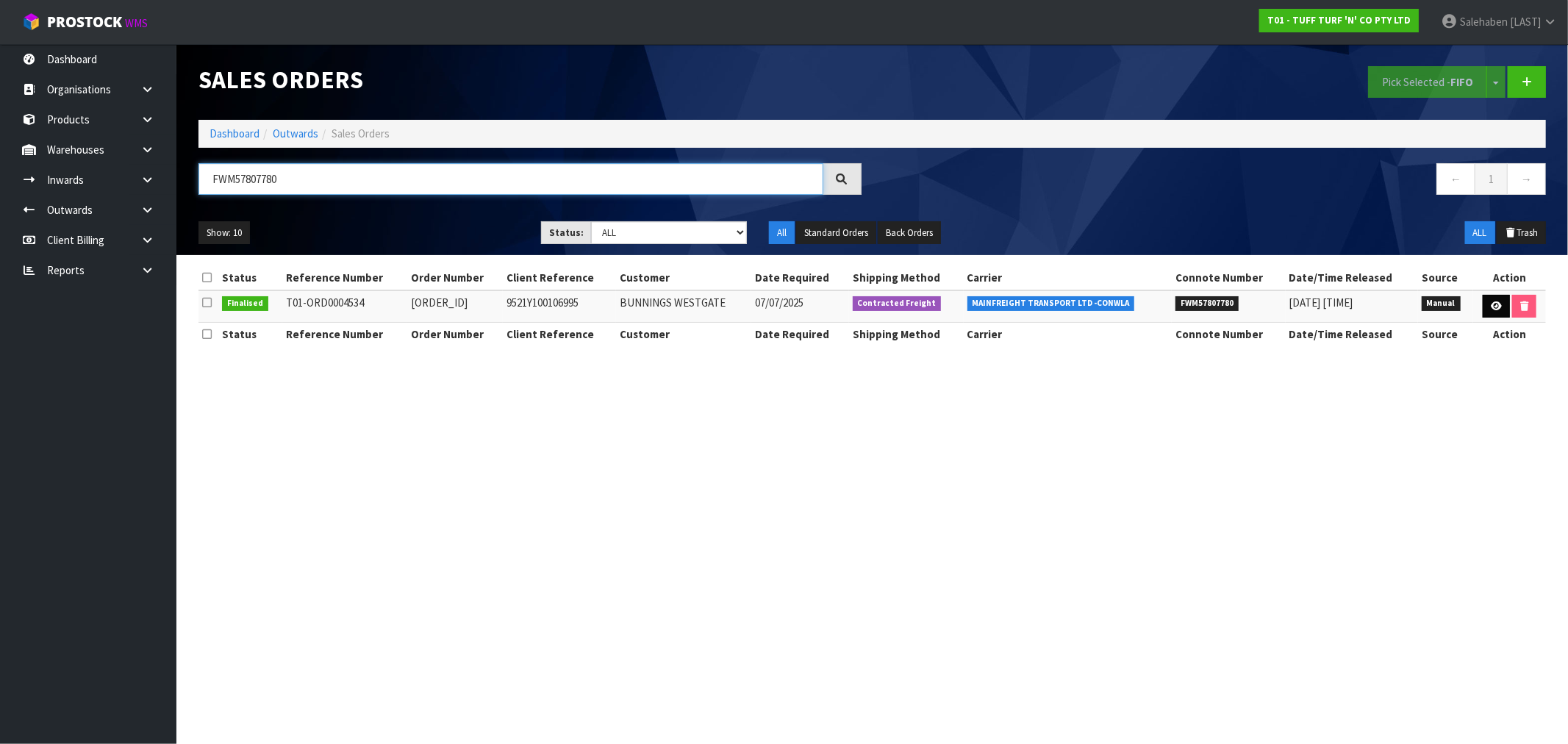 type on "FWM57807780" 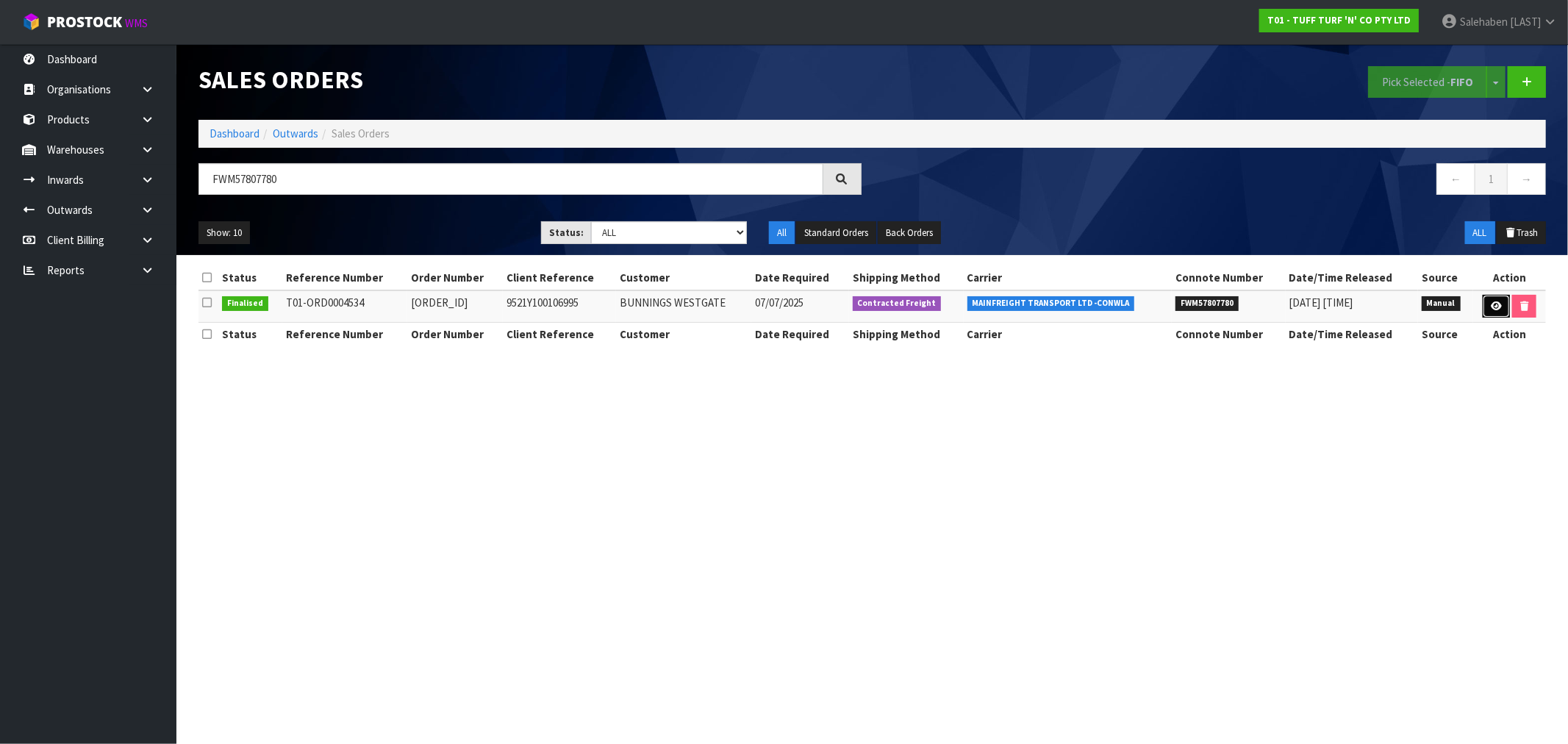 click at bounding box center [1496, 307] 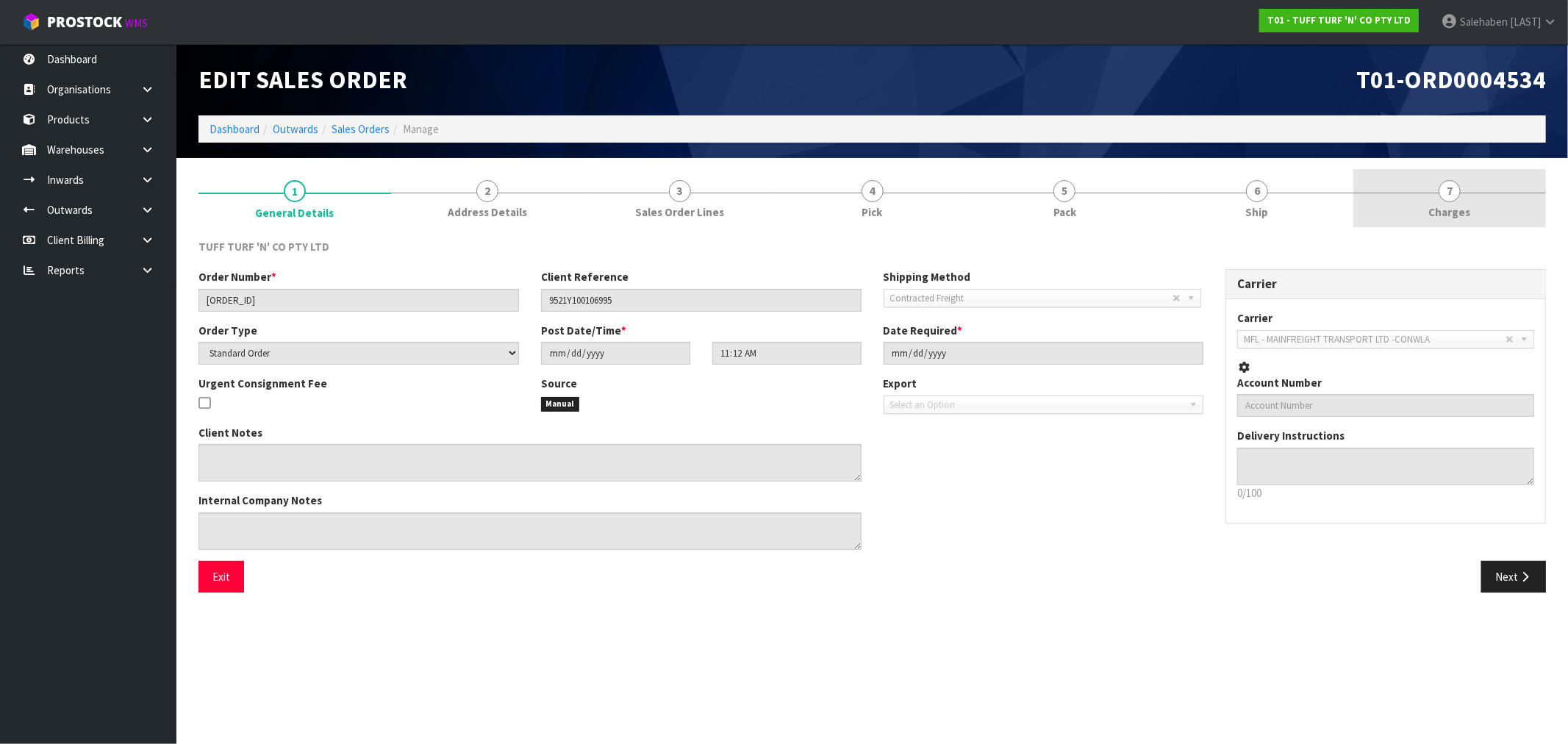 click on "Charges" at bounding box center [1450, 212] 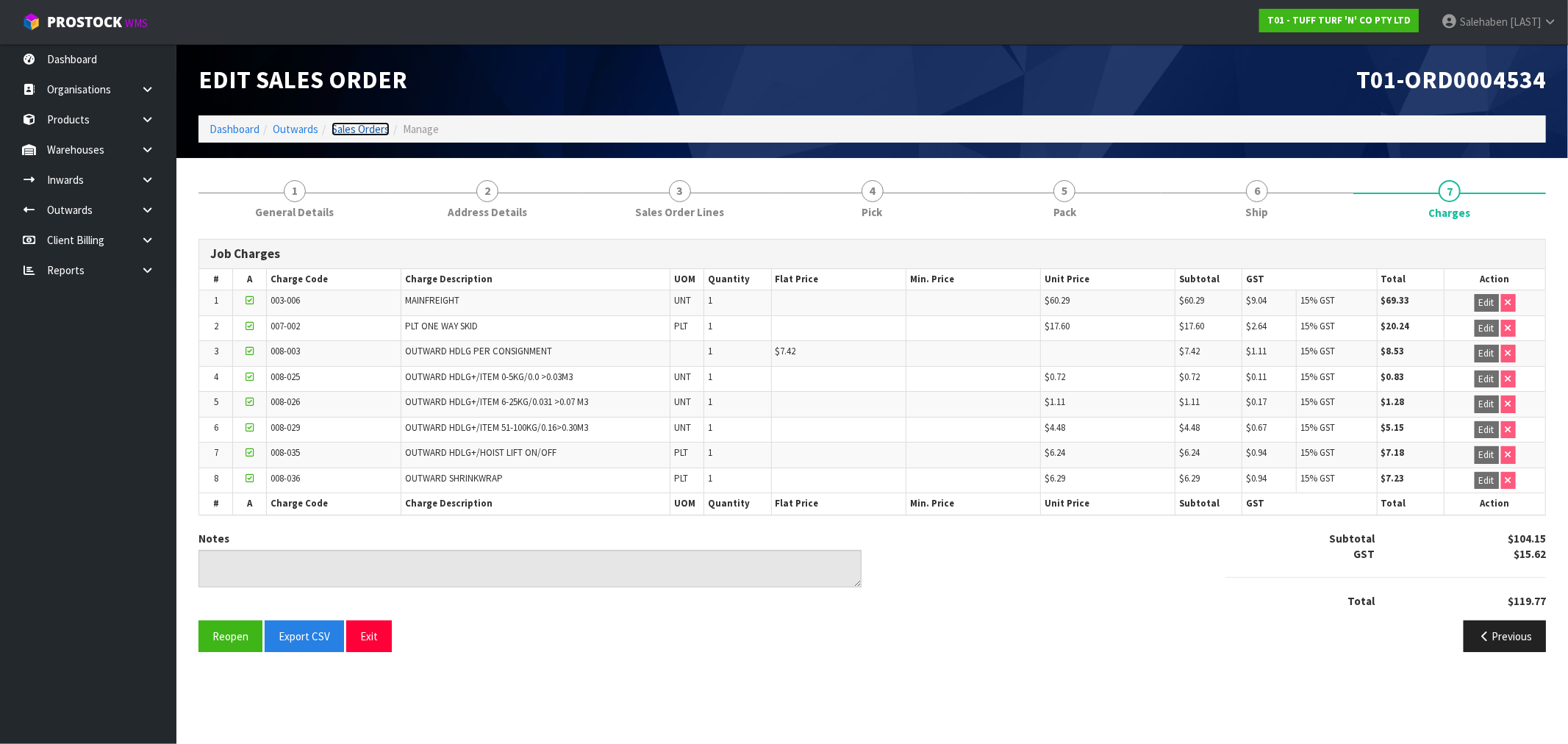 click on "Sales Orders" at bounding box center [360, 129] 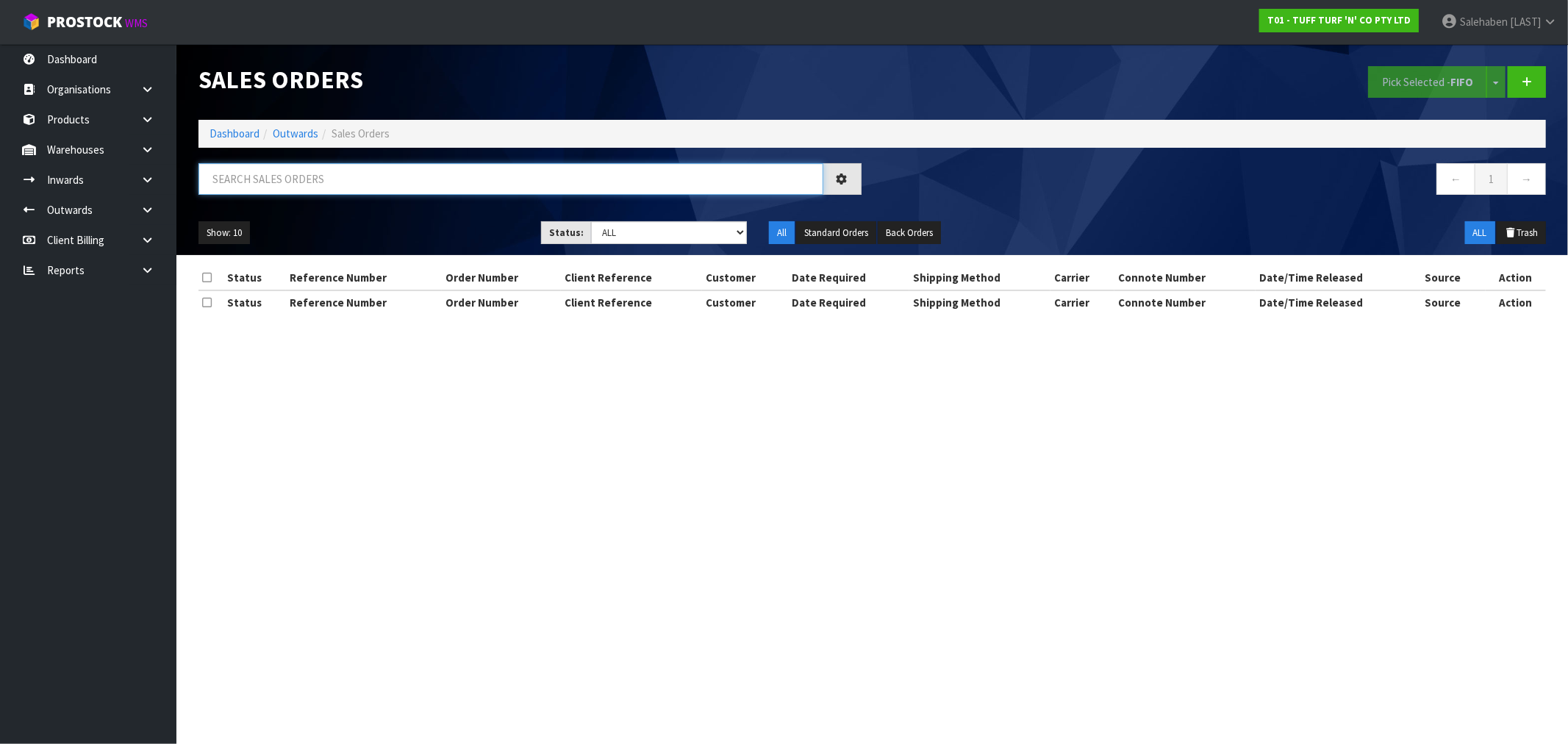 click at bounding box center (511, 179) 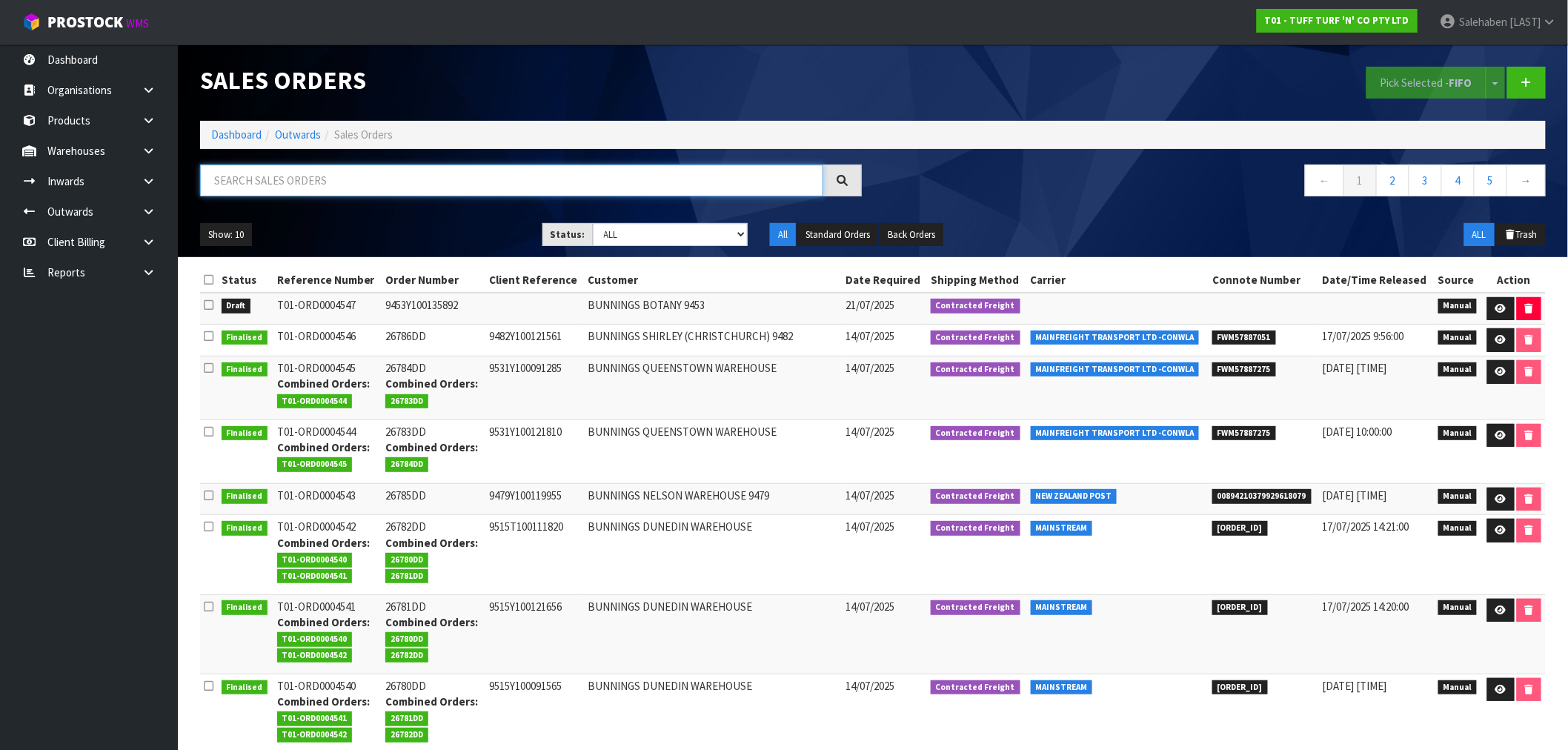 paste on "FWM57787728" 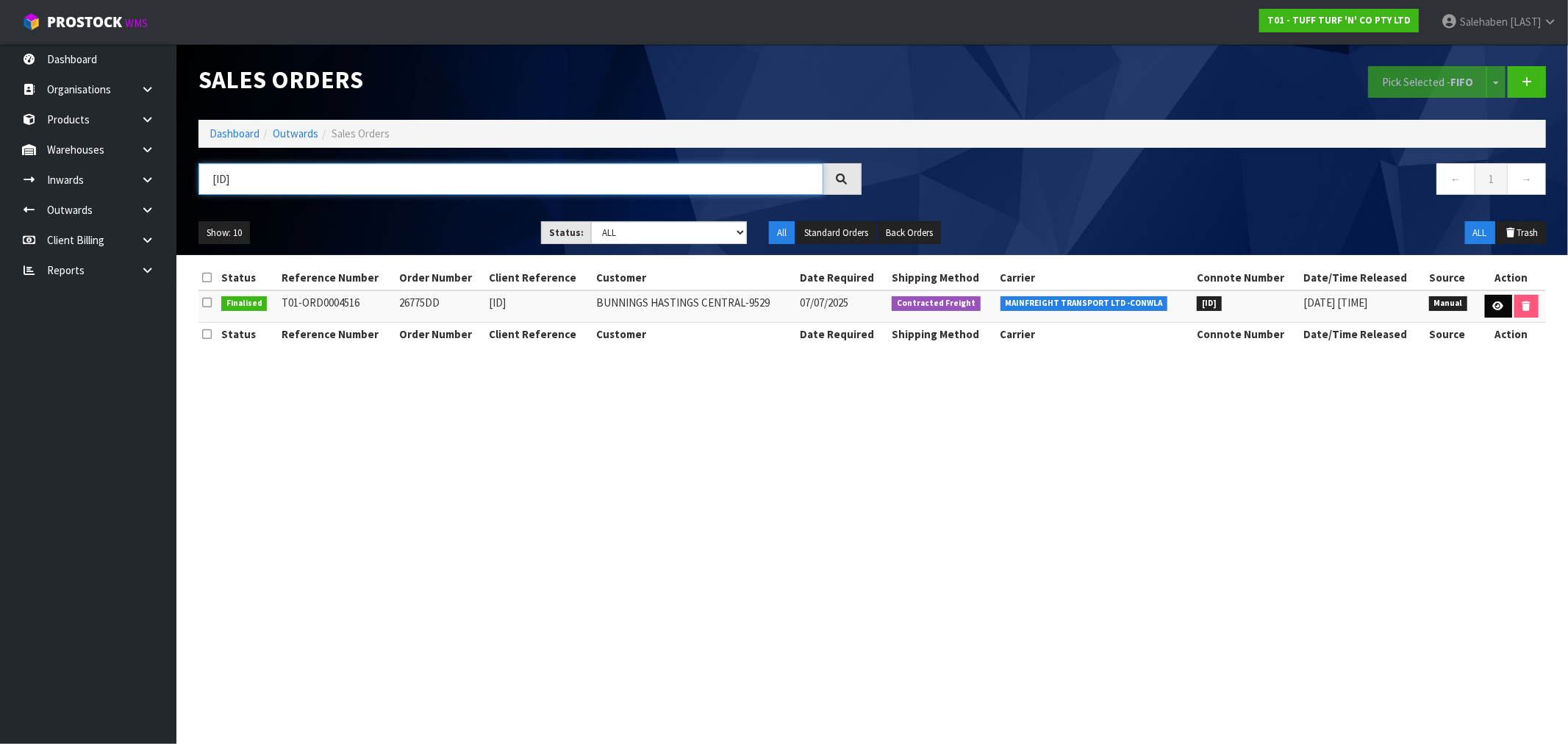 type on "FWM57787728" 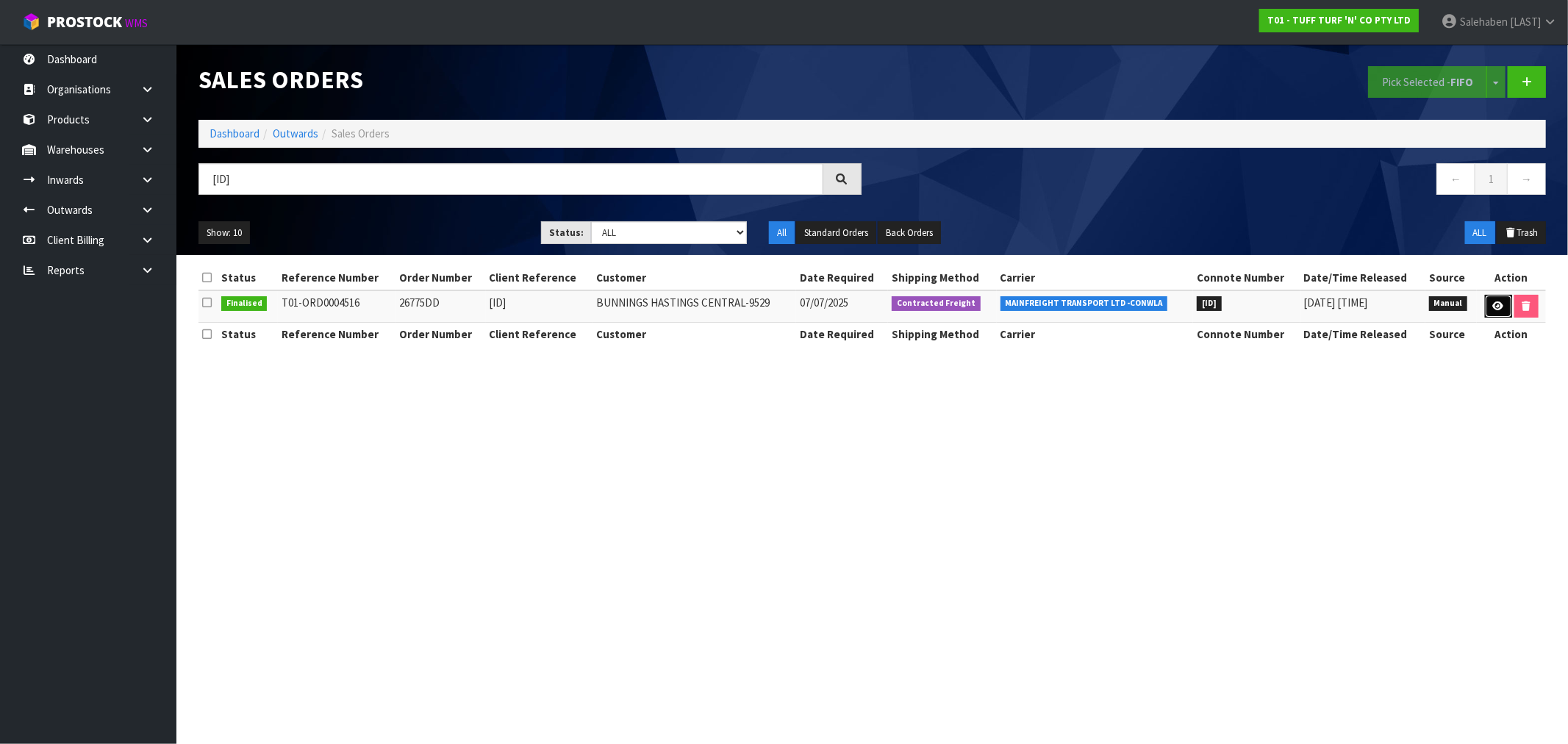 click at bounding box center [1498, 306] 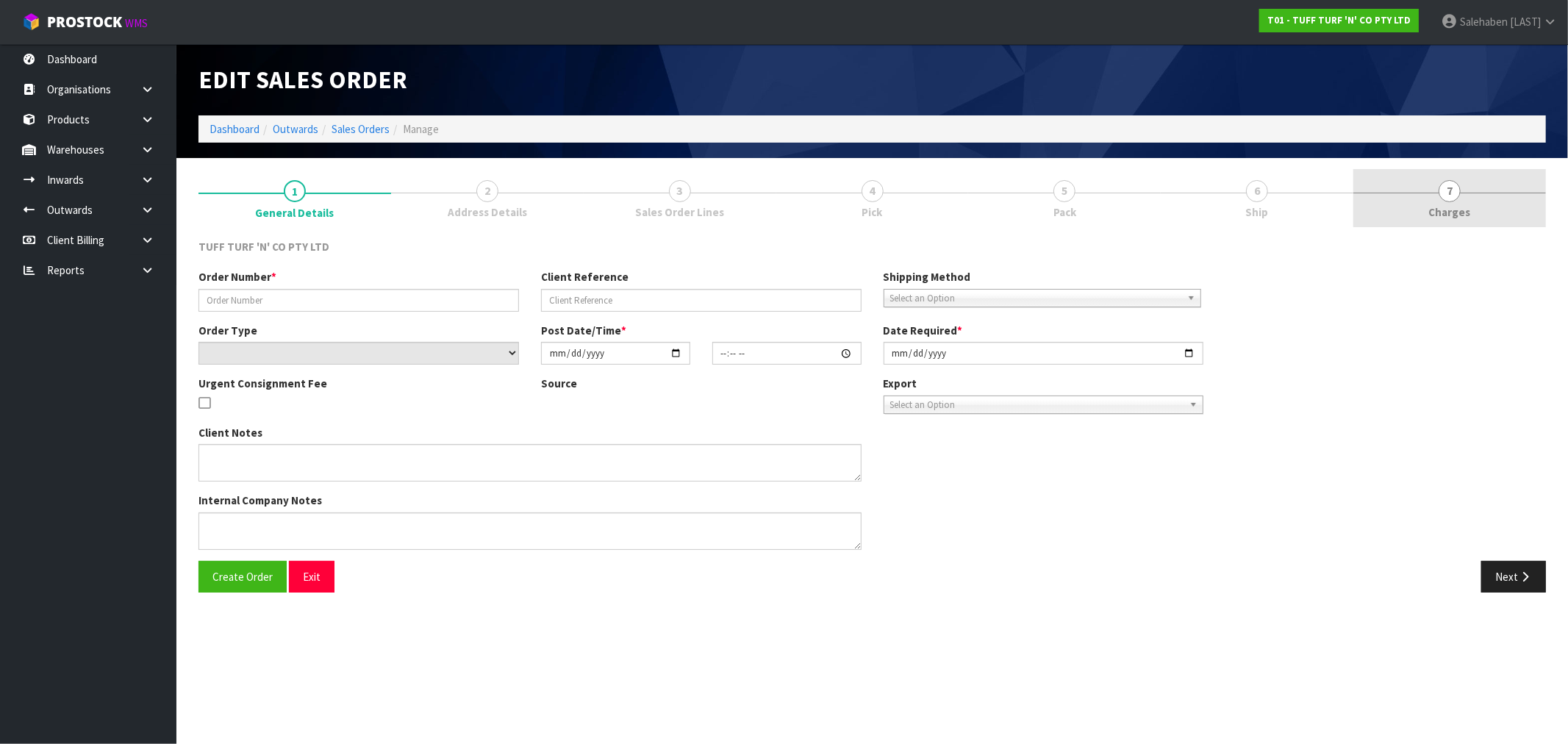 type on "26775DD" 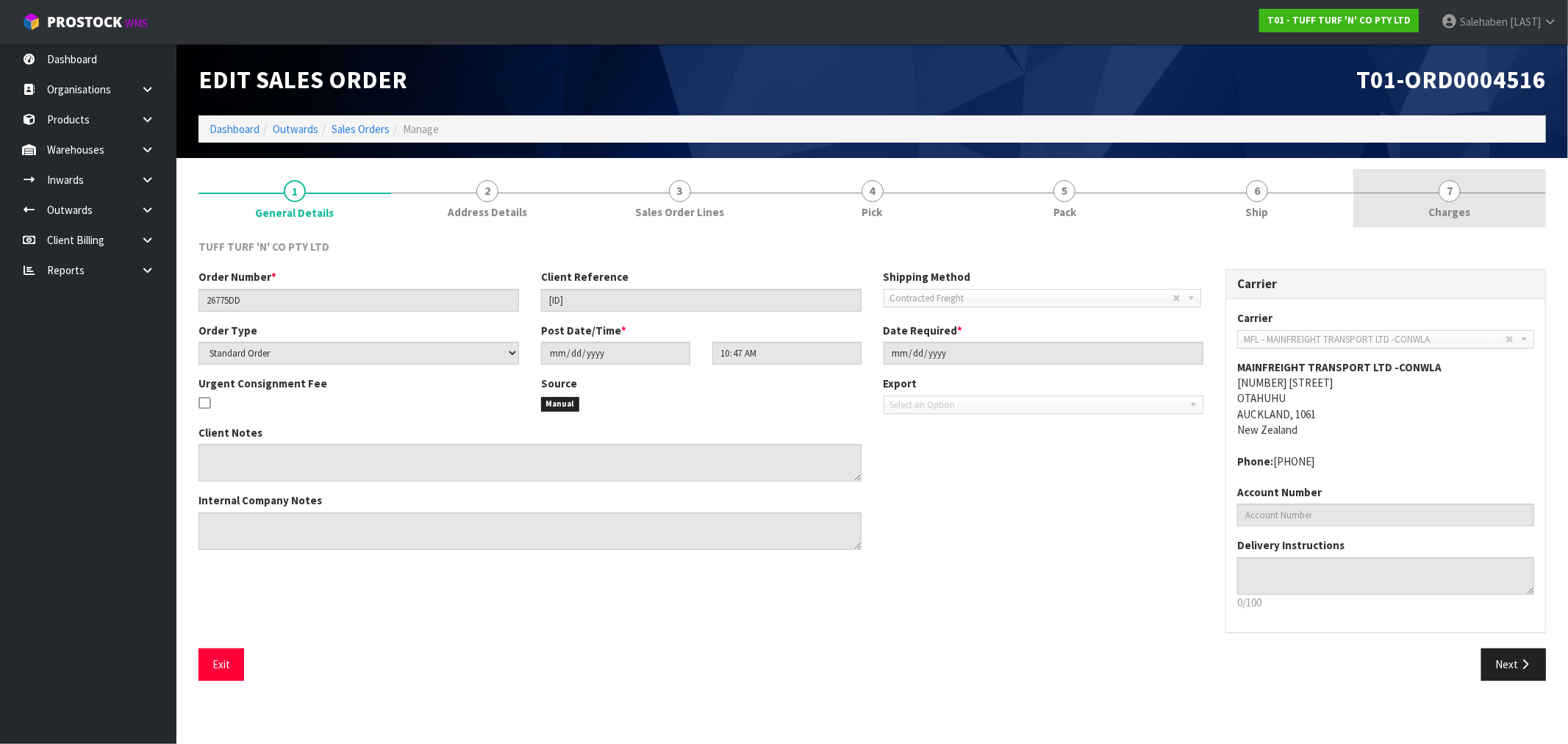 click on "Charges" at bounding box center [1450, 212] 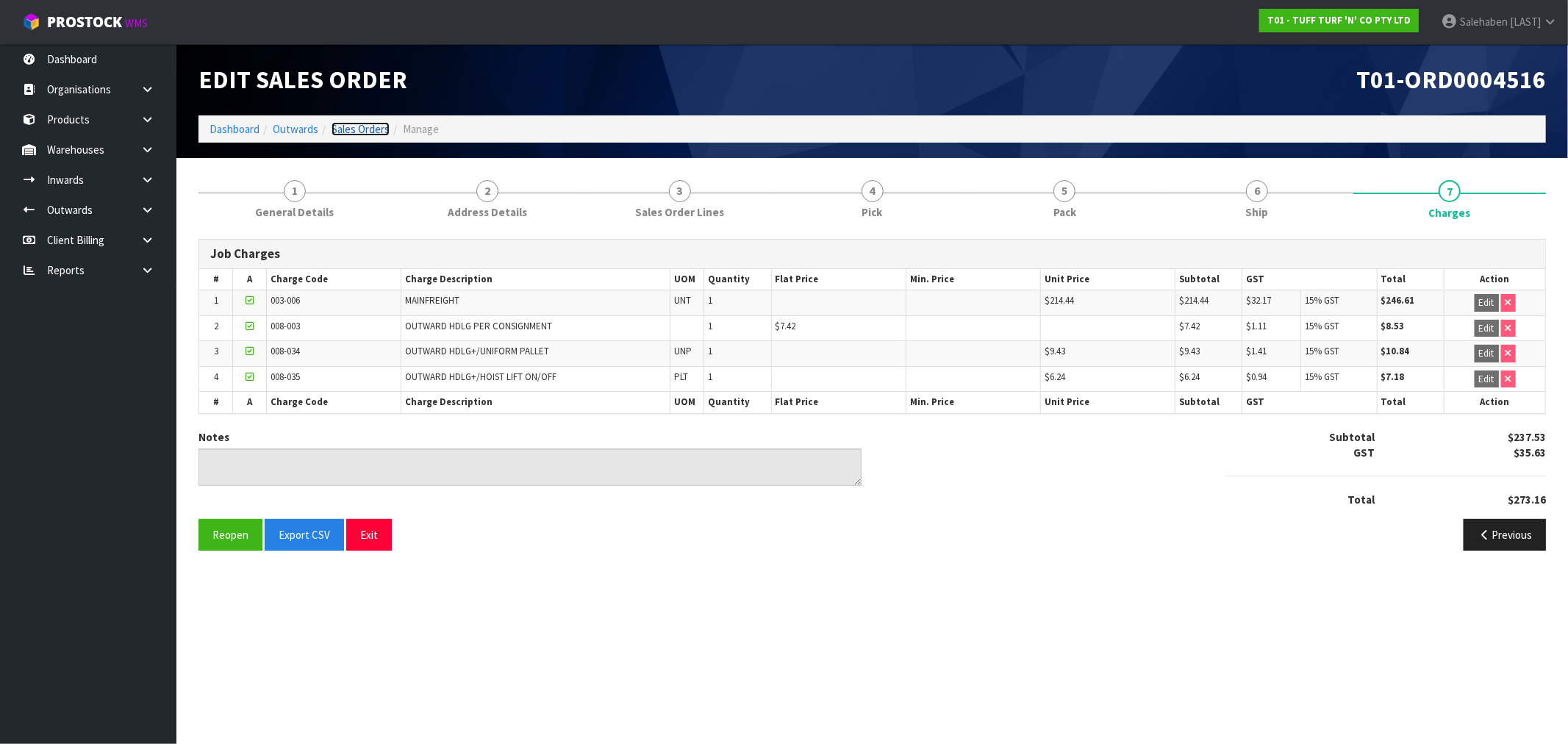 click on "Sales Orders" at bounding box center [360, 129] 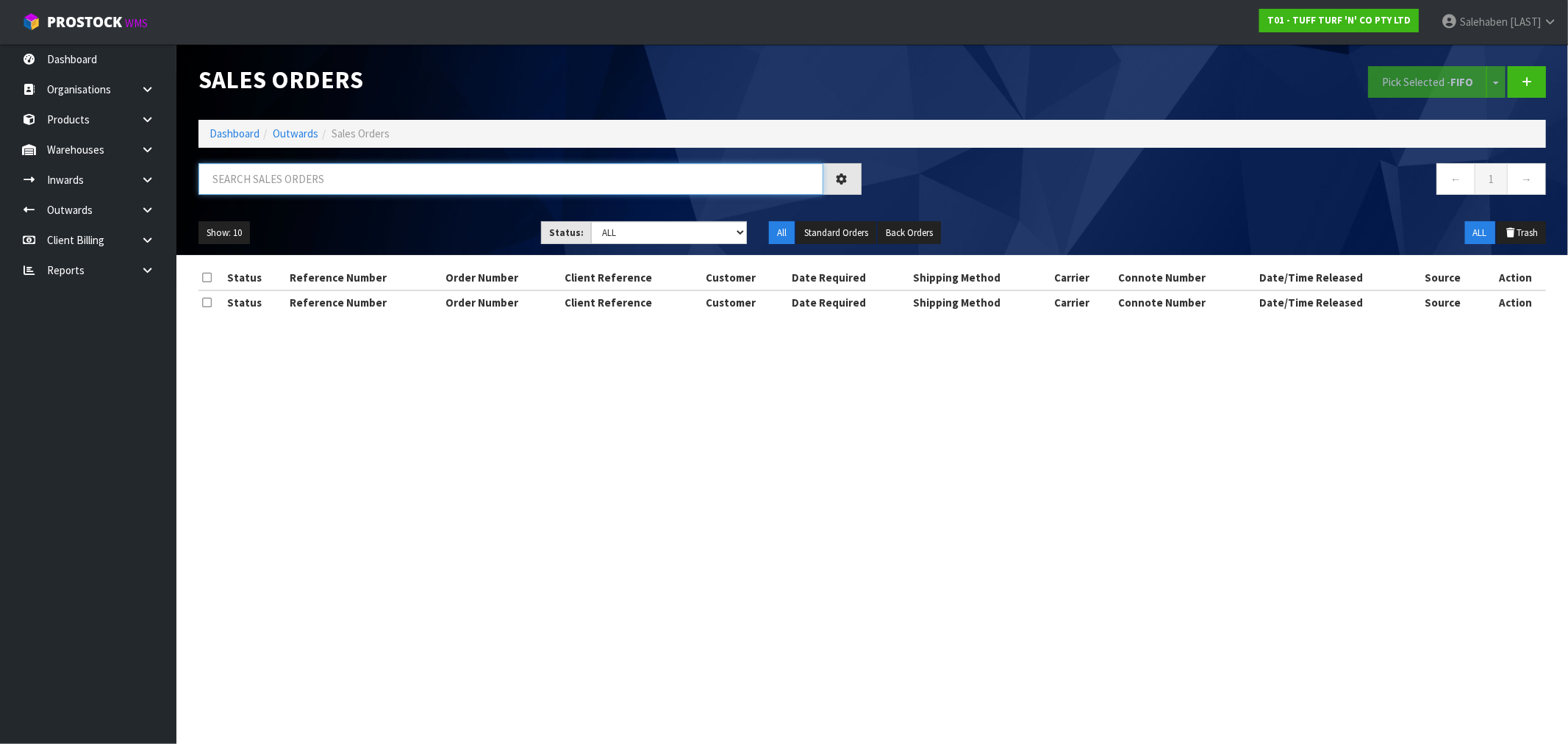 click at bounding box center [511, 179] 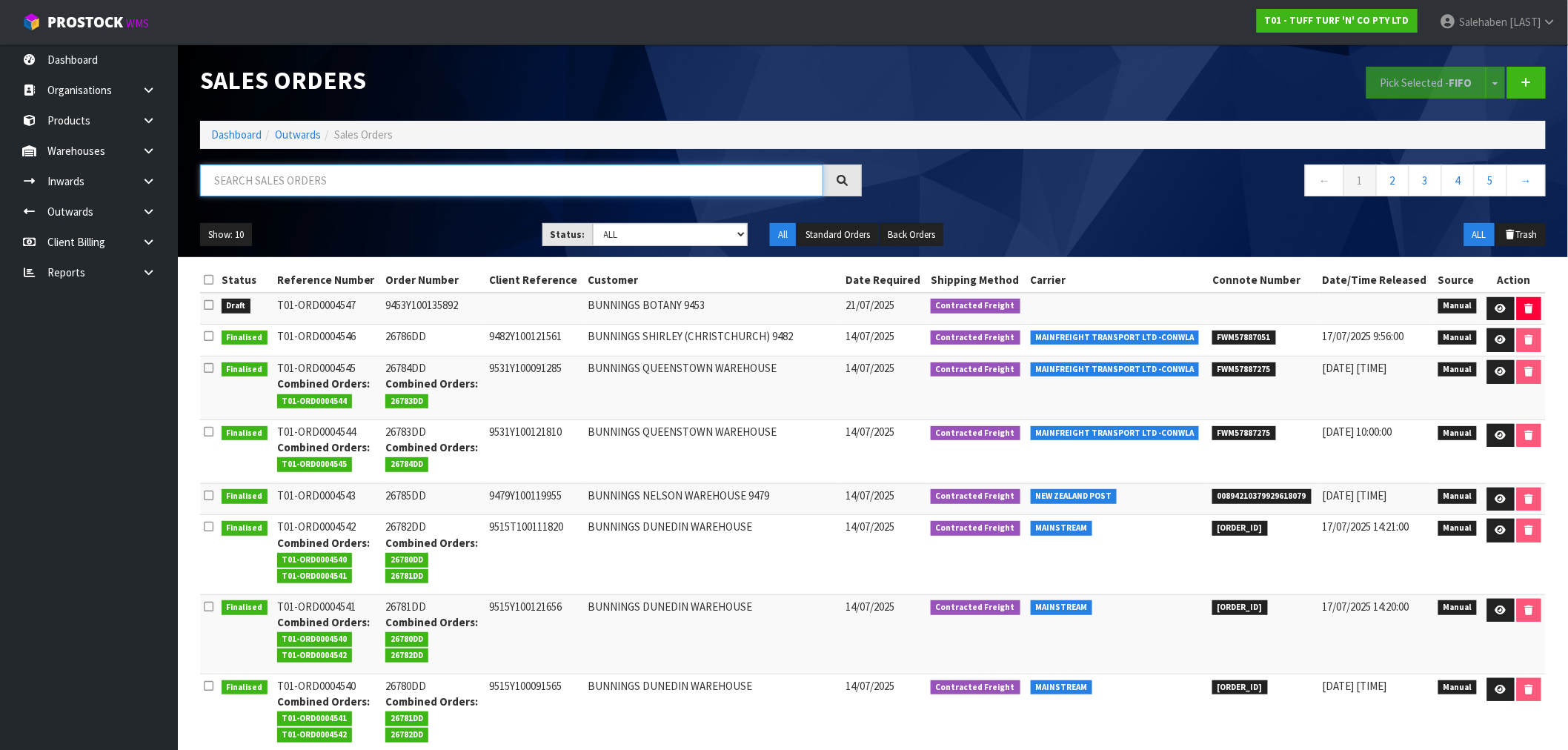 paste on "FWM57805325" 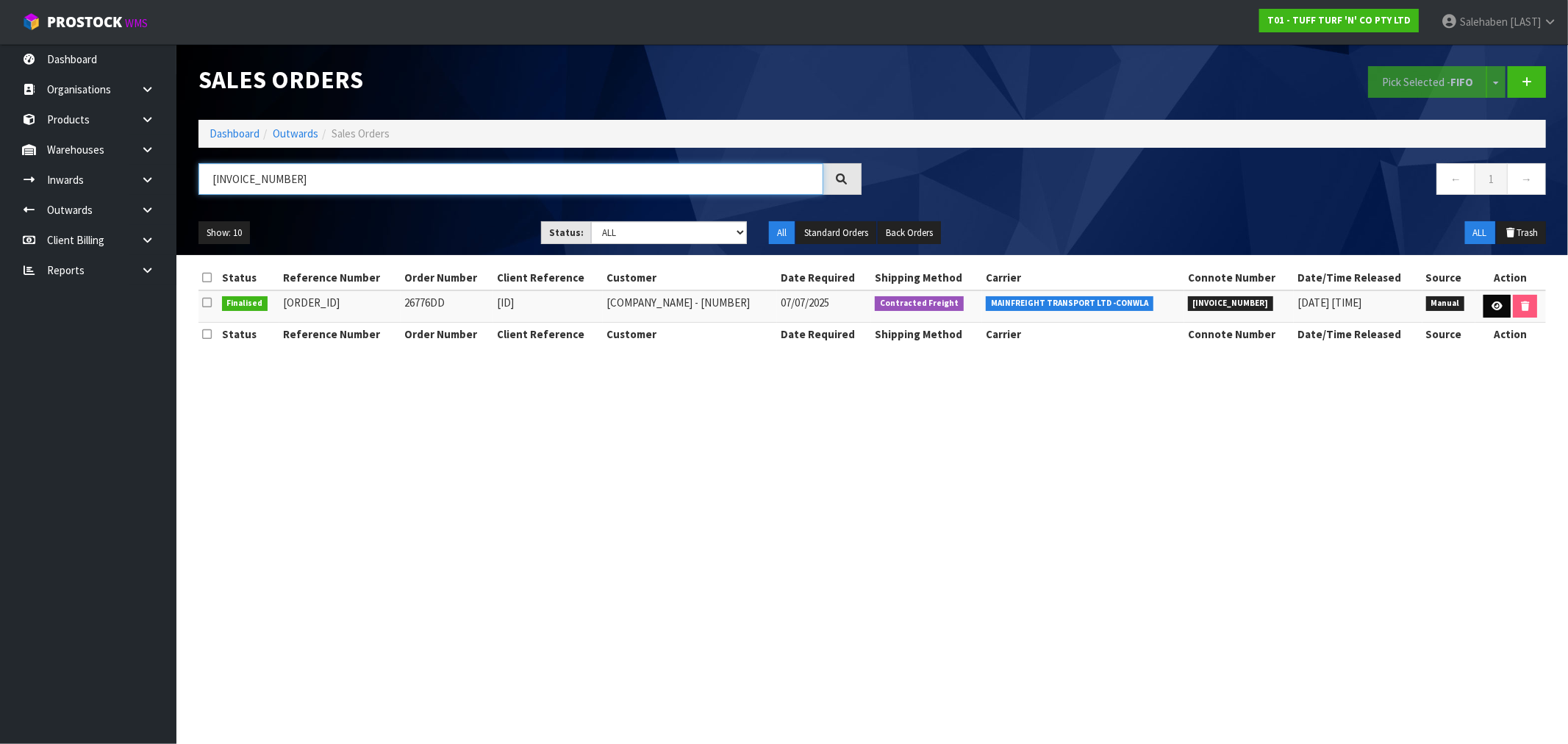 type on "FWM57805325" 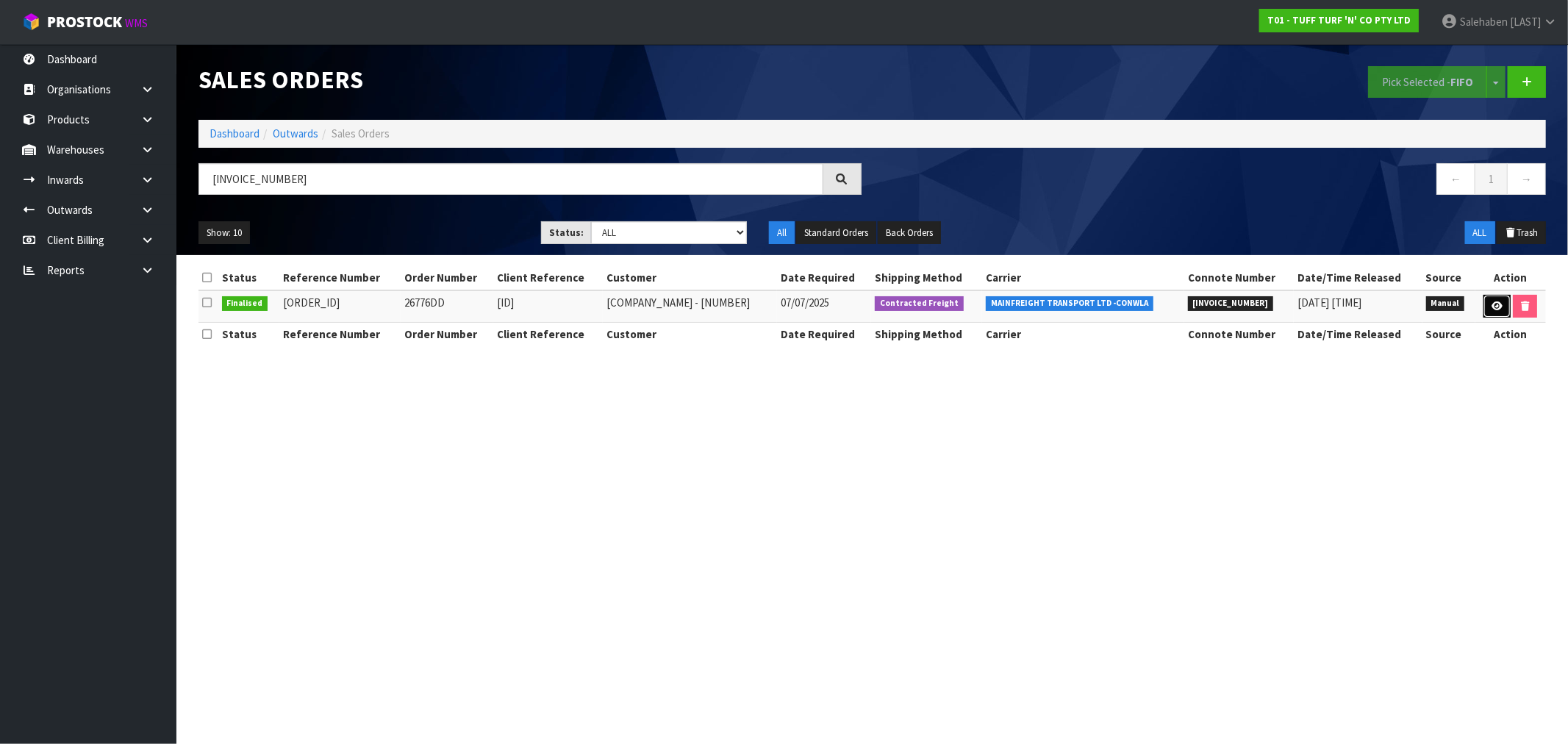 click at bounding box center [1497, 306] 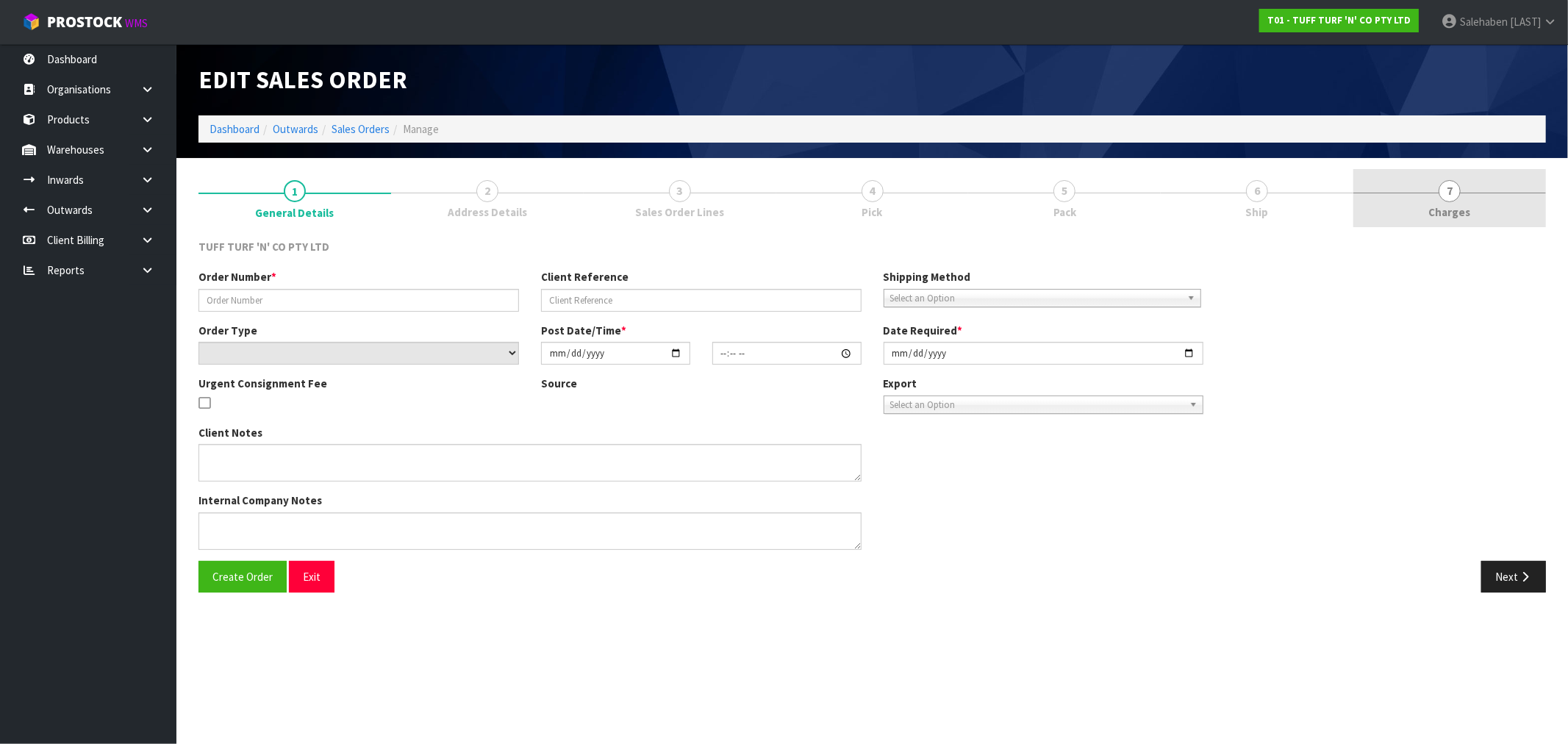 type on "26776DD" 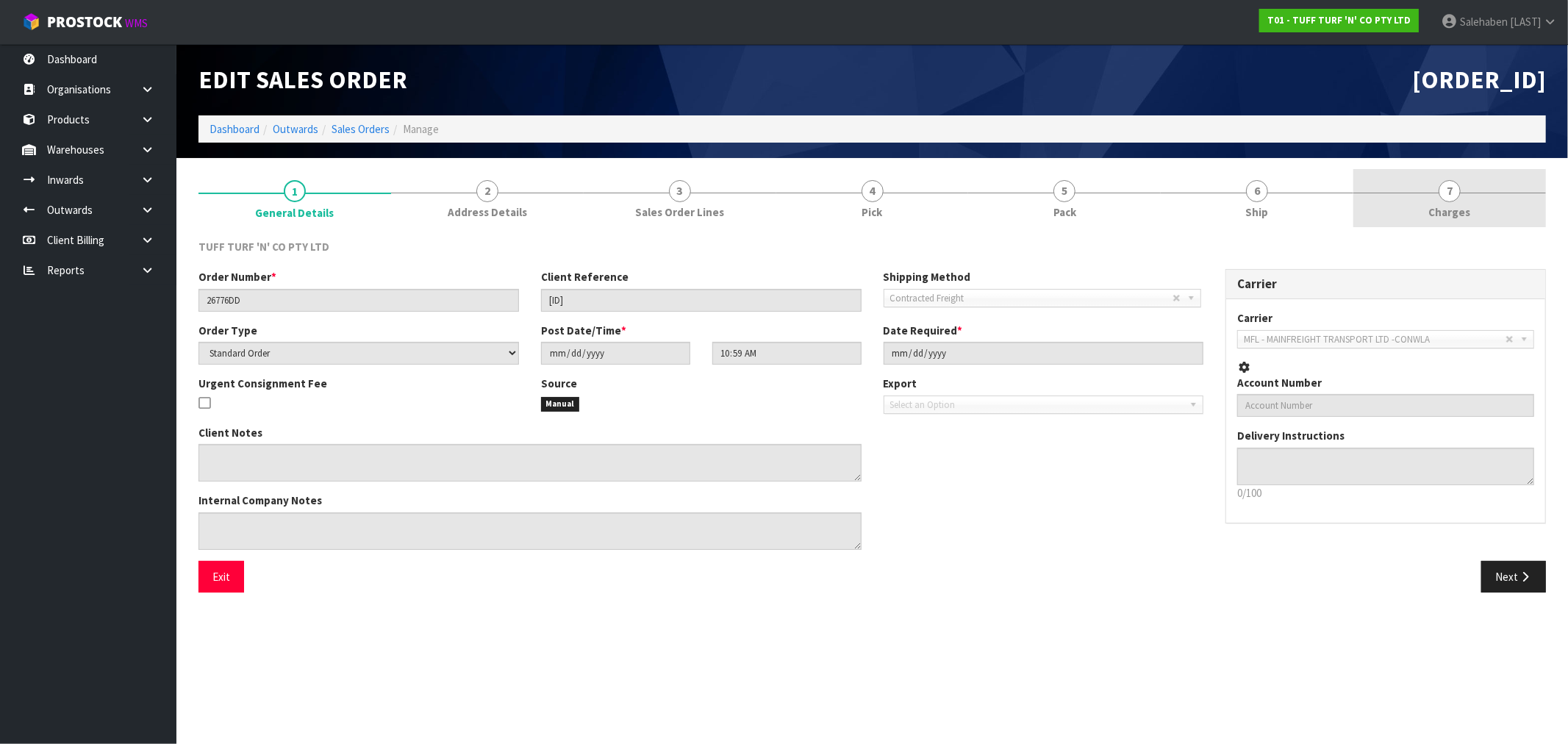 click on "Charges" at bounding box center (1450, 212) 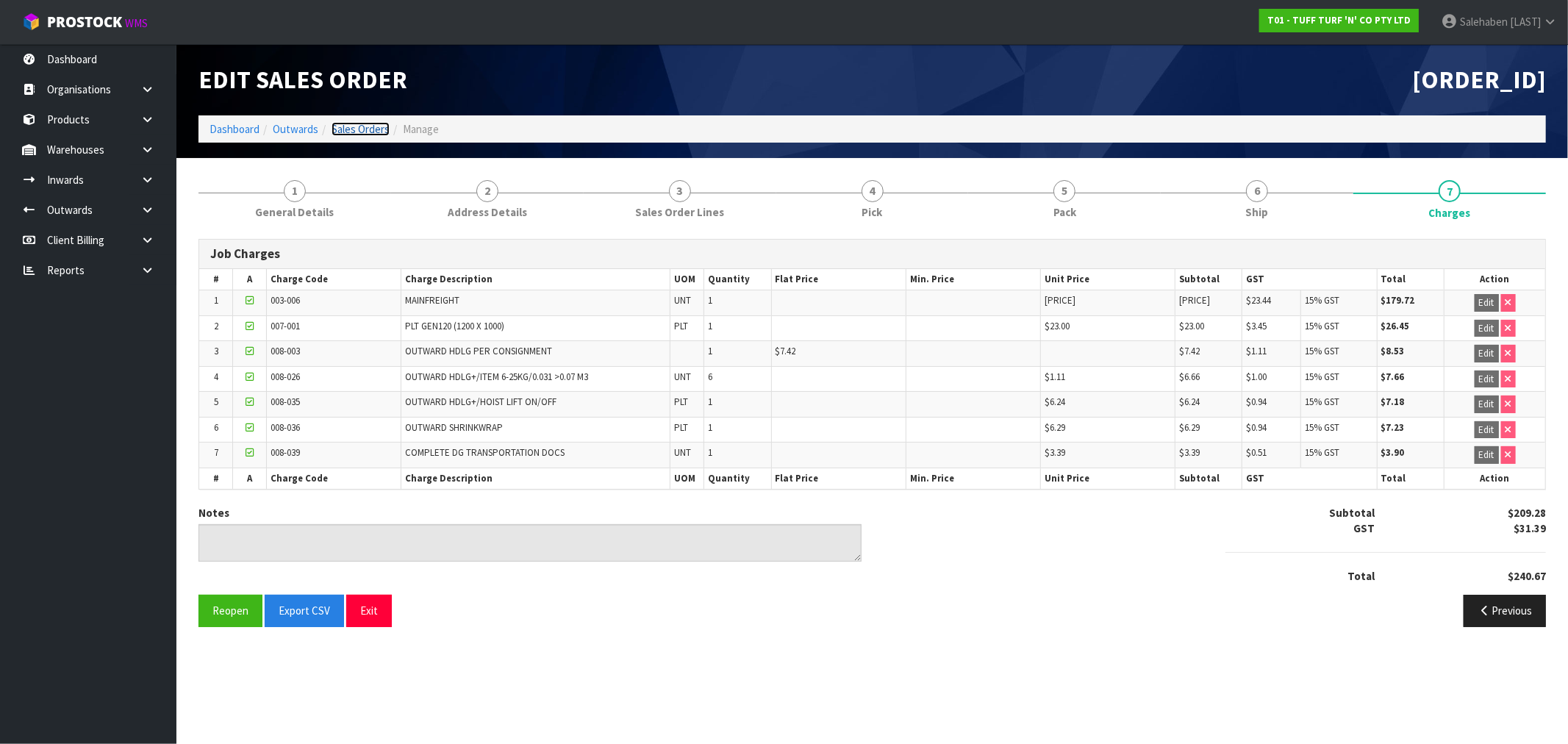 click on "Sales Orders" at bounding box center (360, 129) 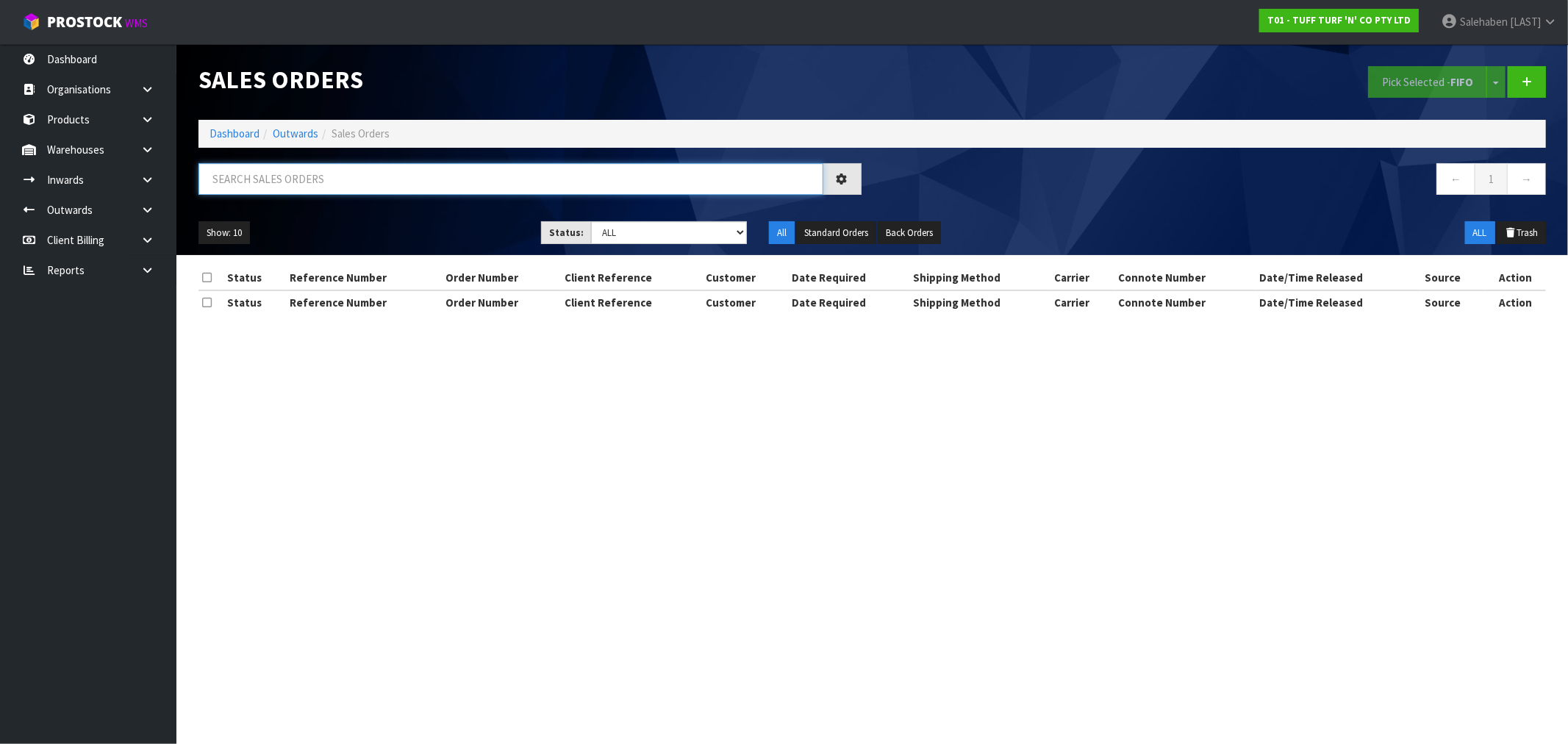 click at bounding box center [511, 179] 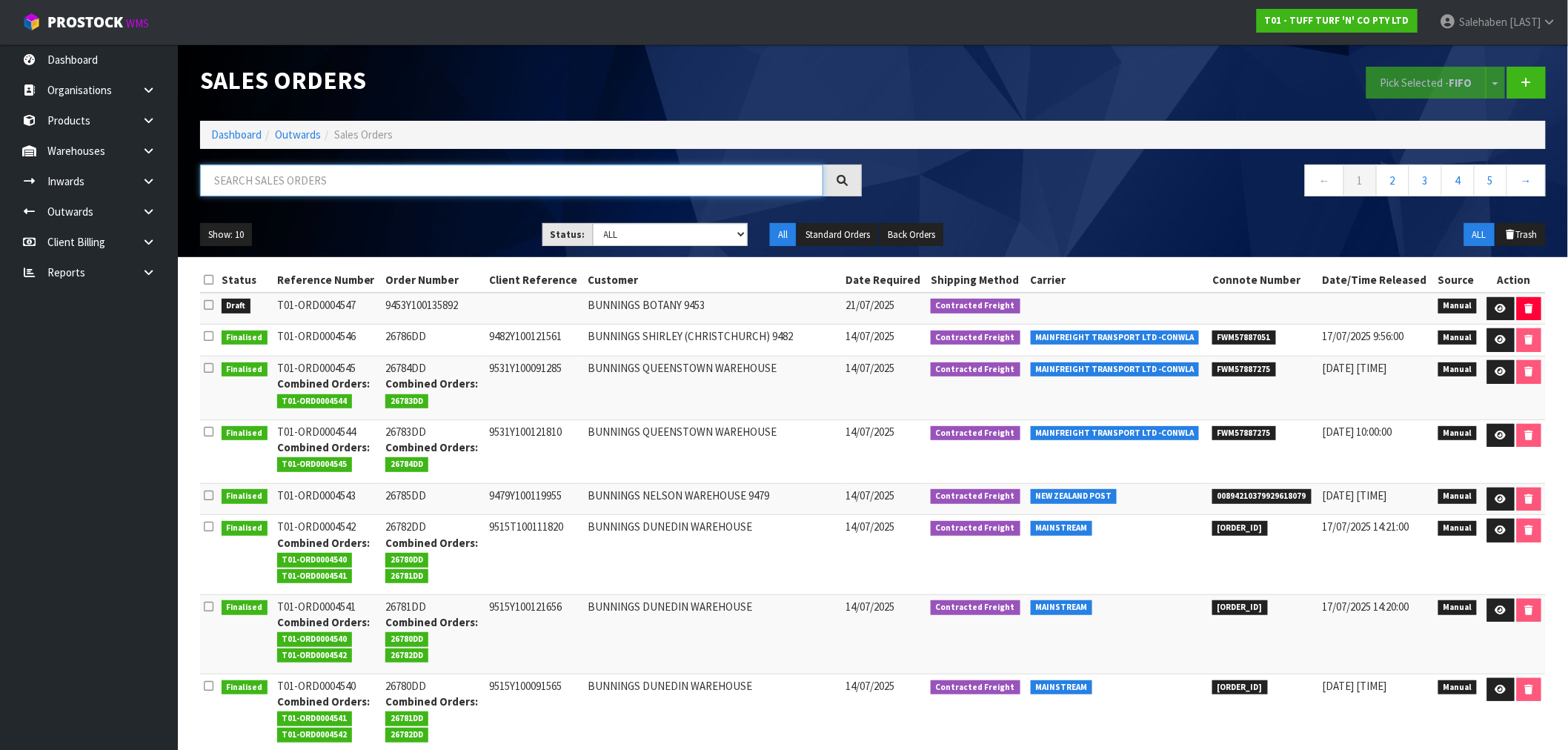 paste on "FWM57795671" 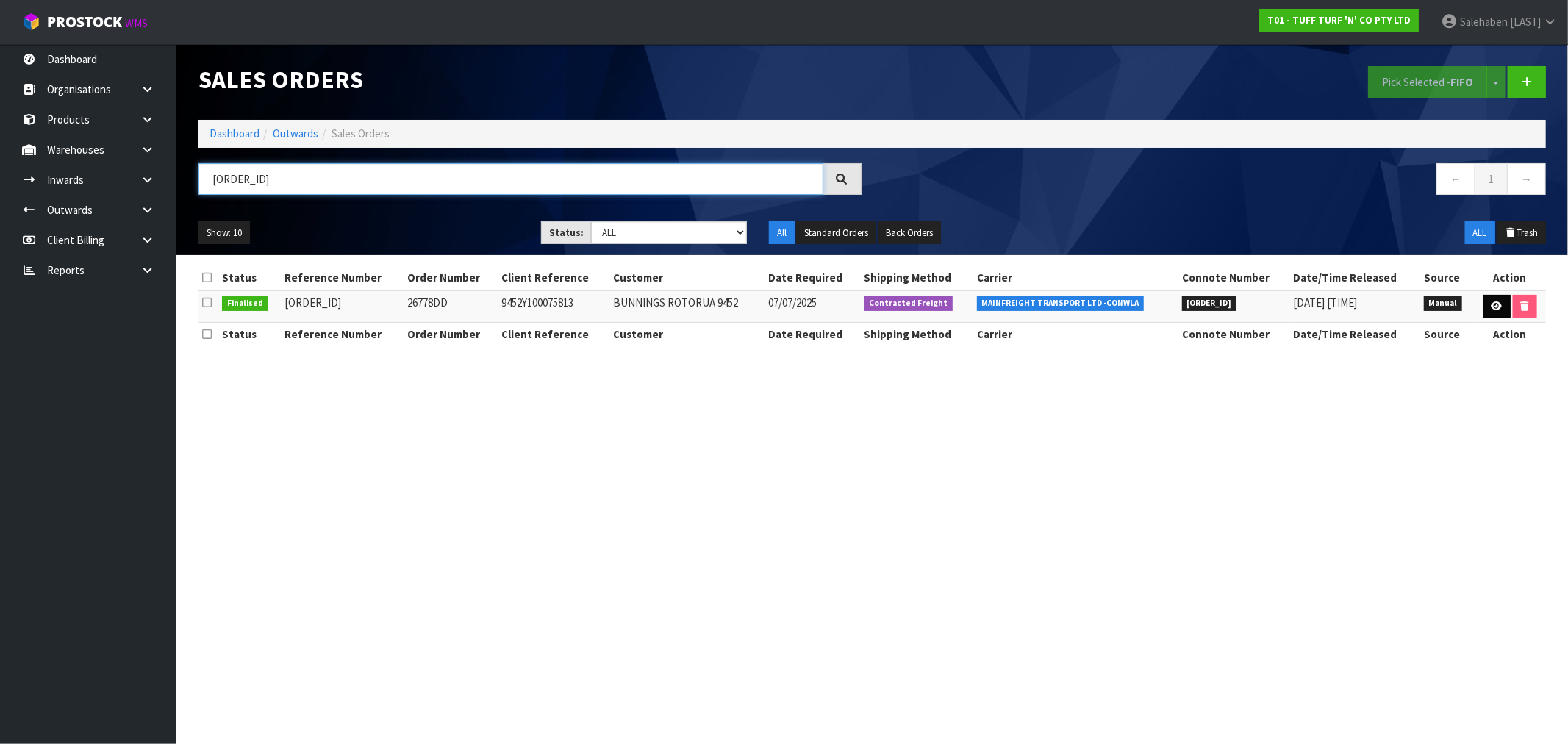 type on "FWM57795671" 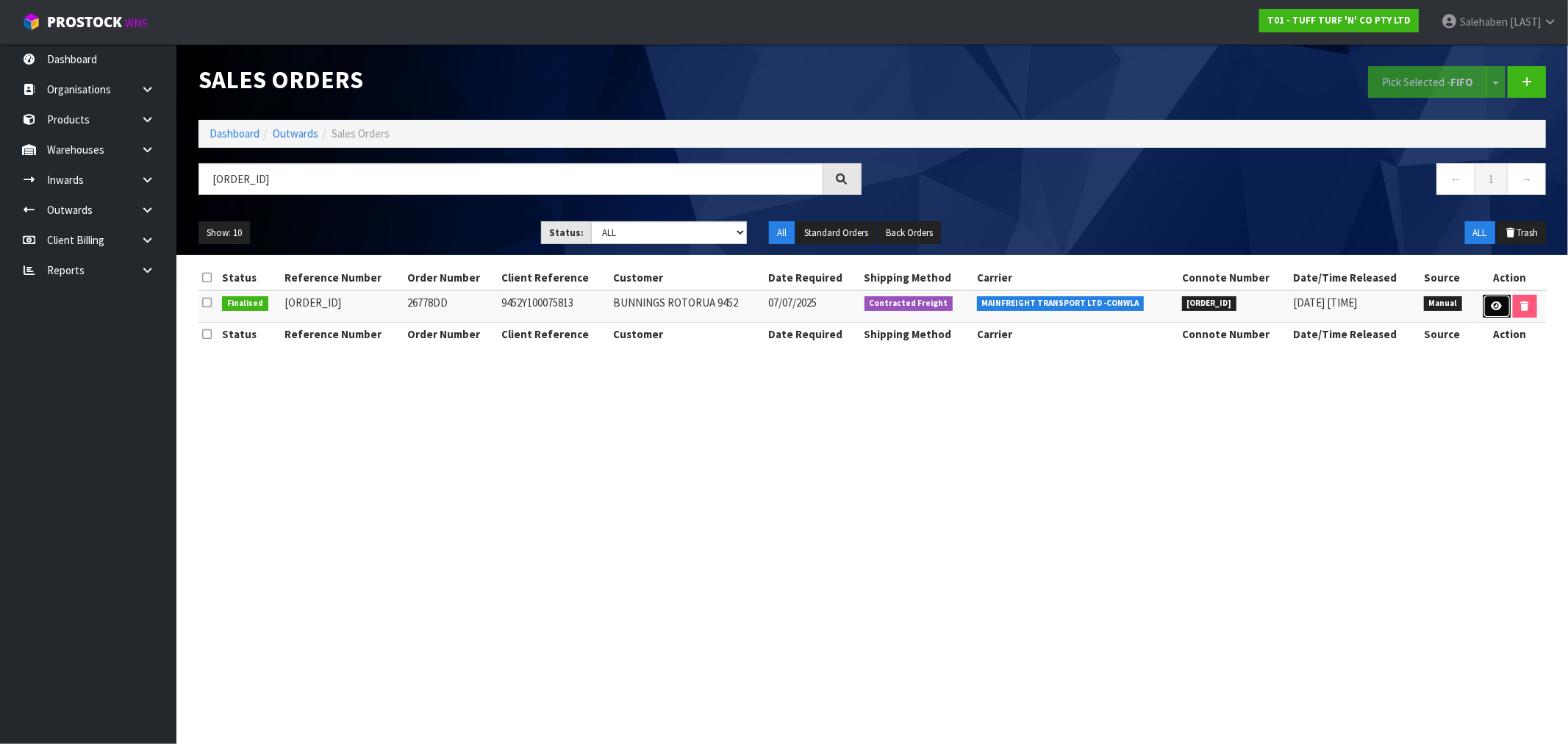 click at bounding box center (1497, 306) 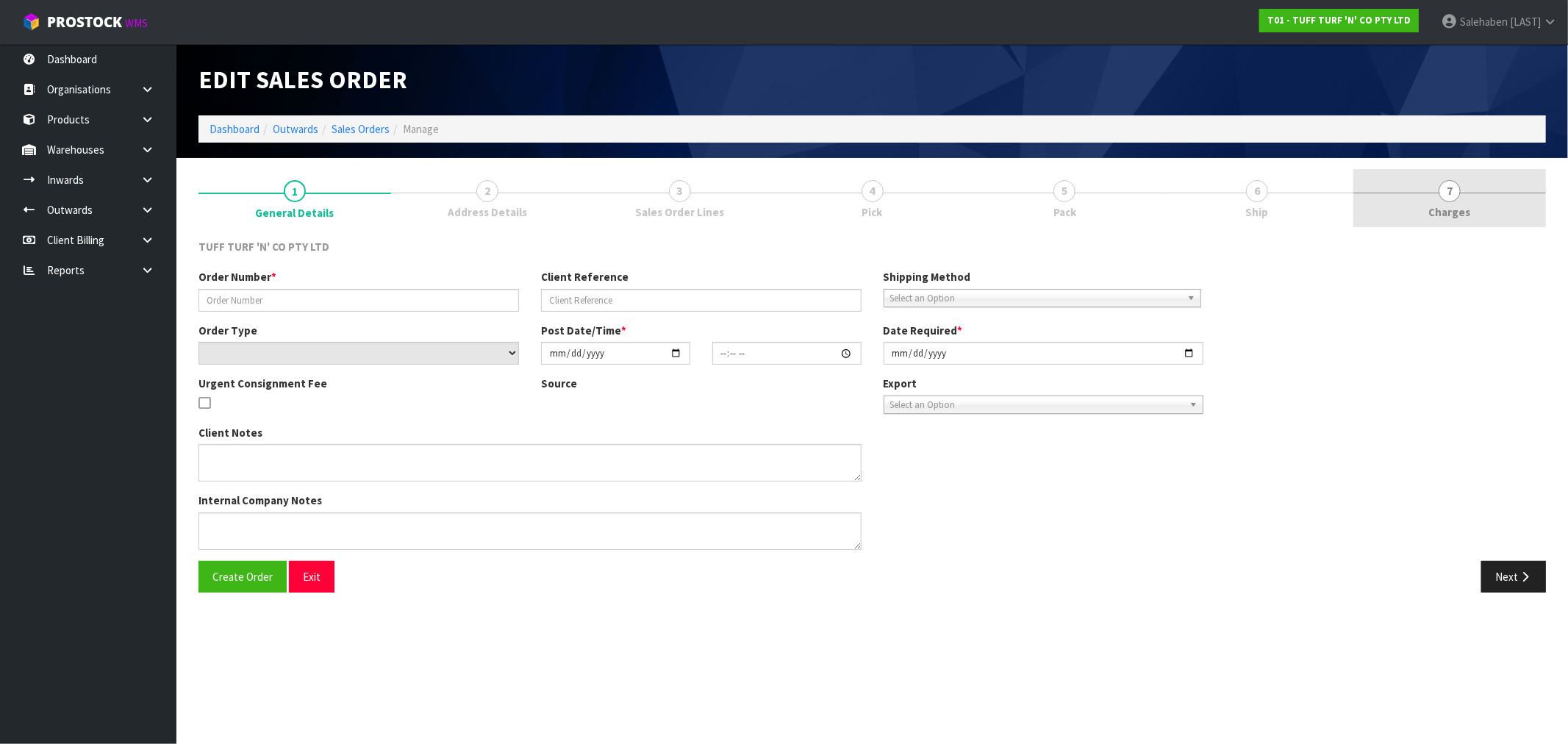 click on "Charges" at bounding box center (1450, 212) 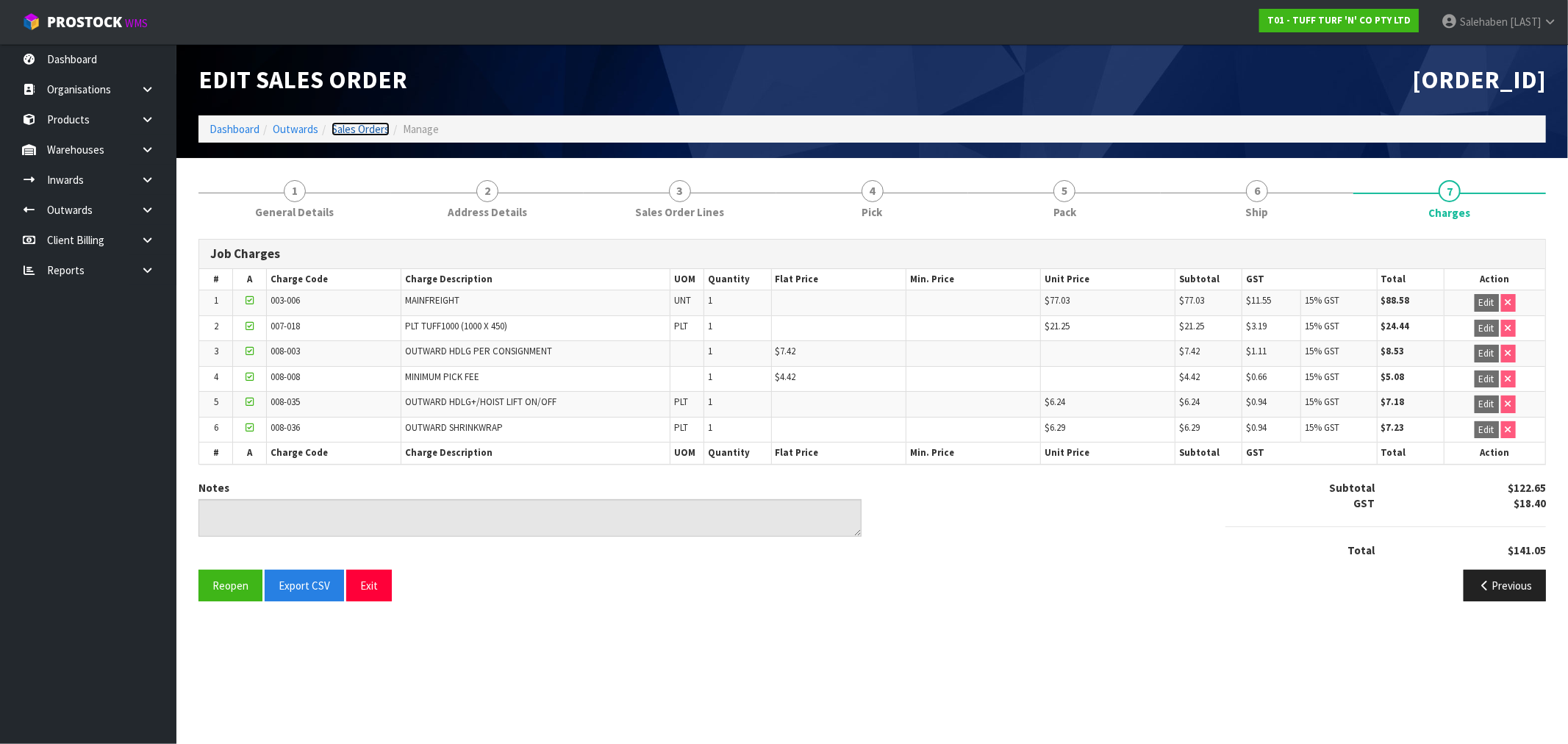 click on "Sales Orders" at bounding box center (360, 129) 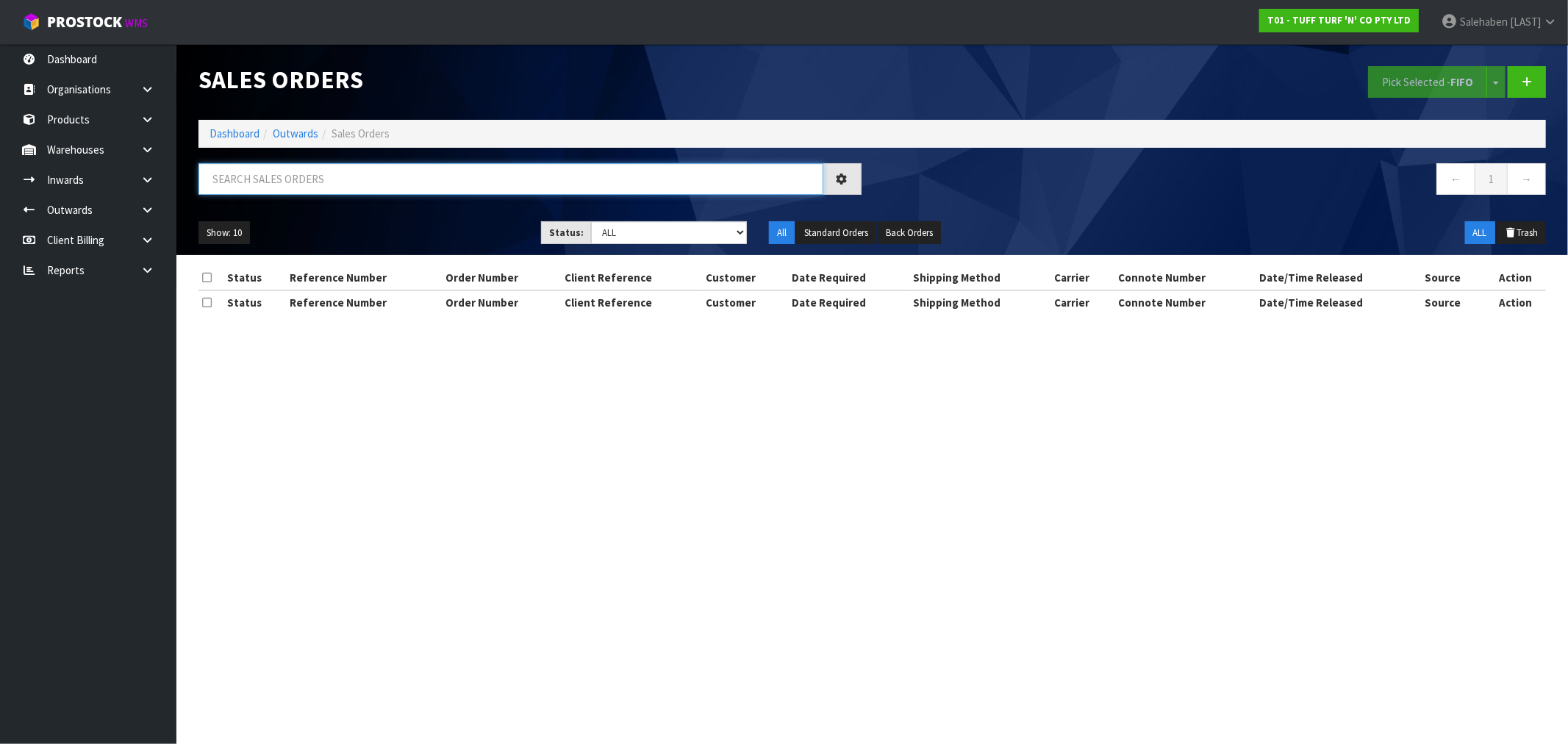 click at bounding box center [511, 179] 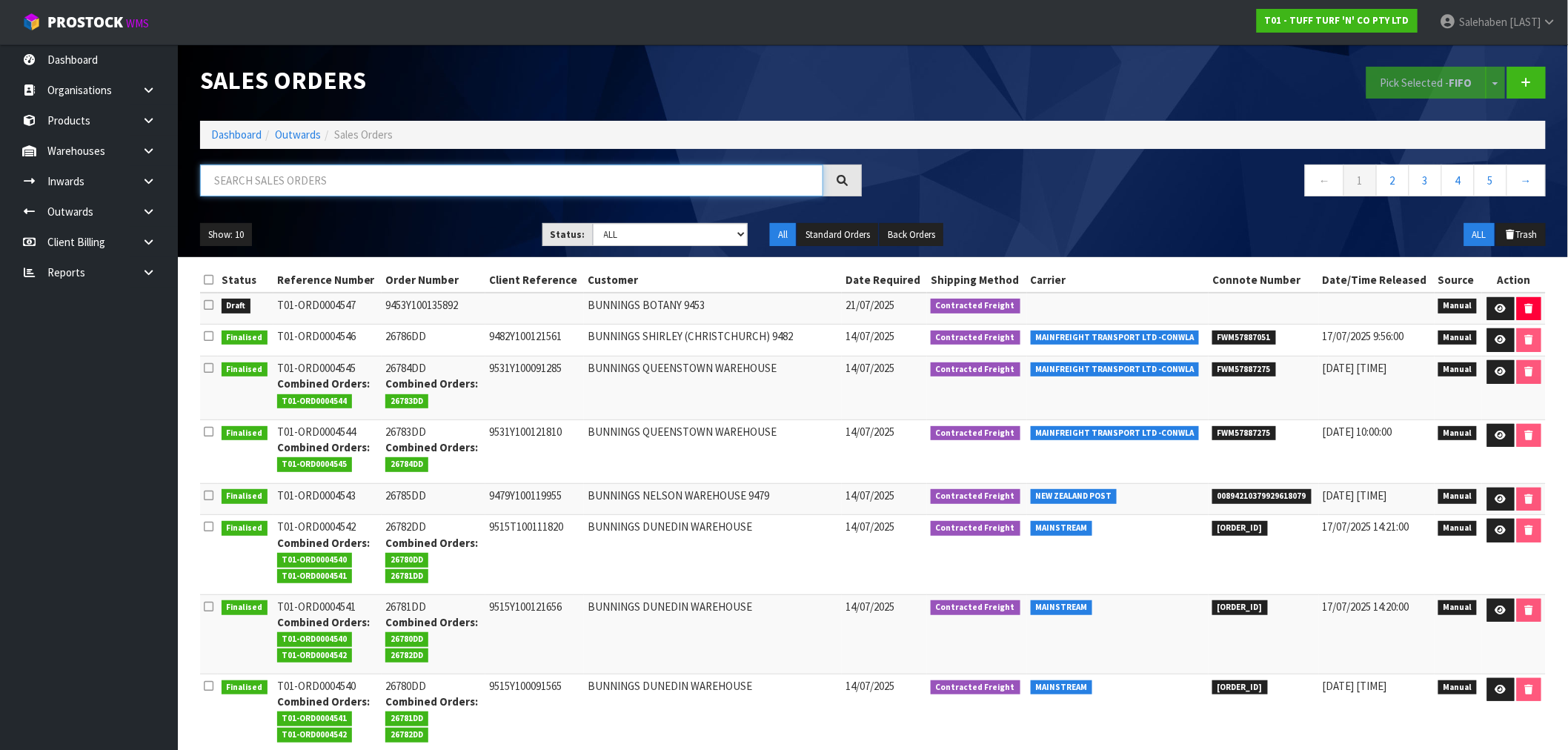 paste on "FWM57800306" 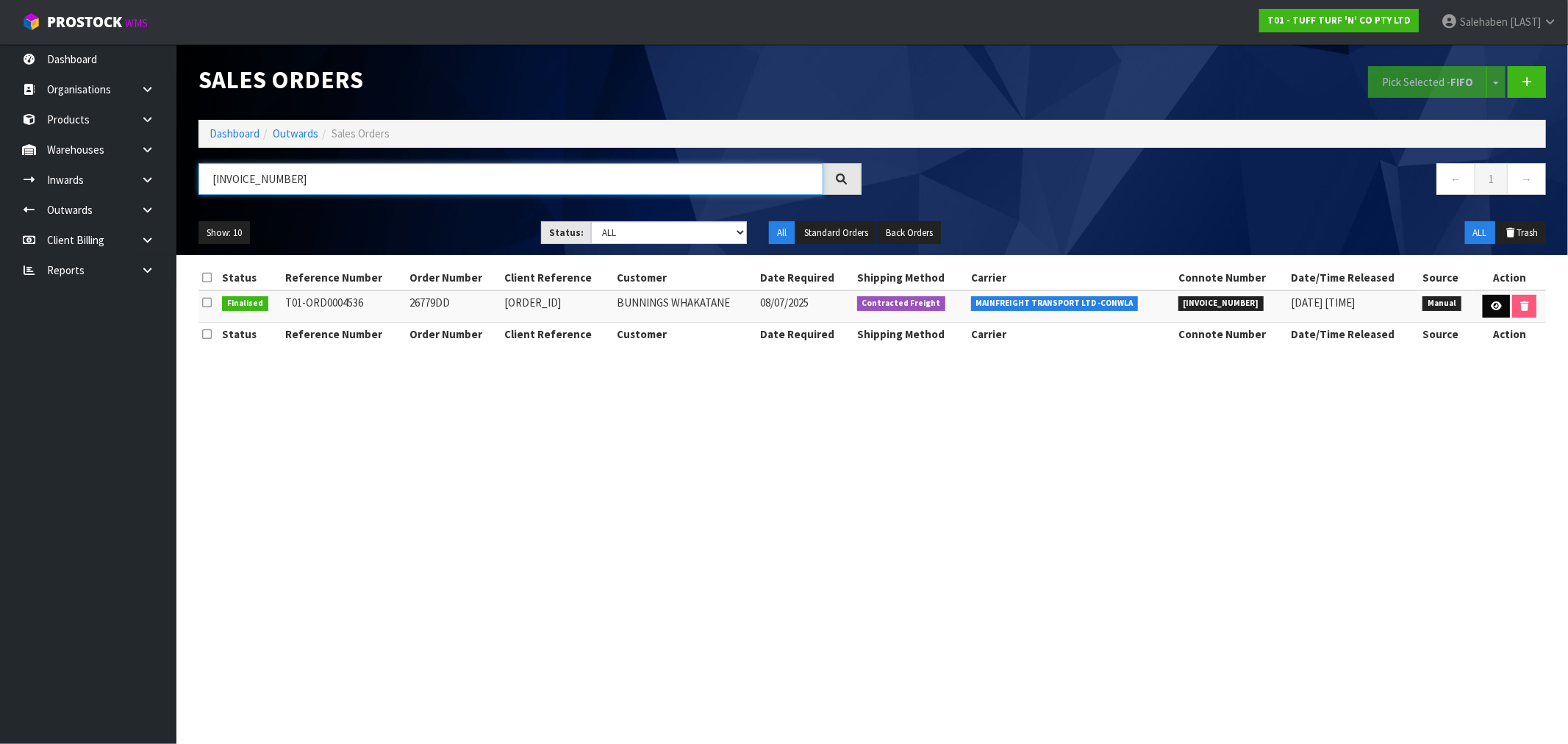 type on "FWM57800306" 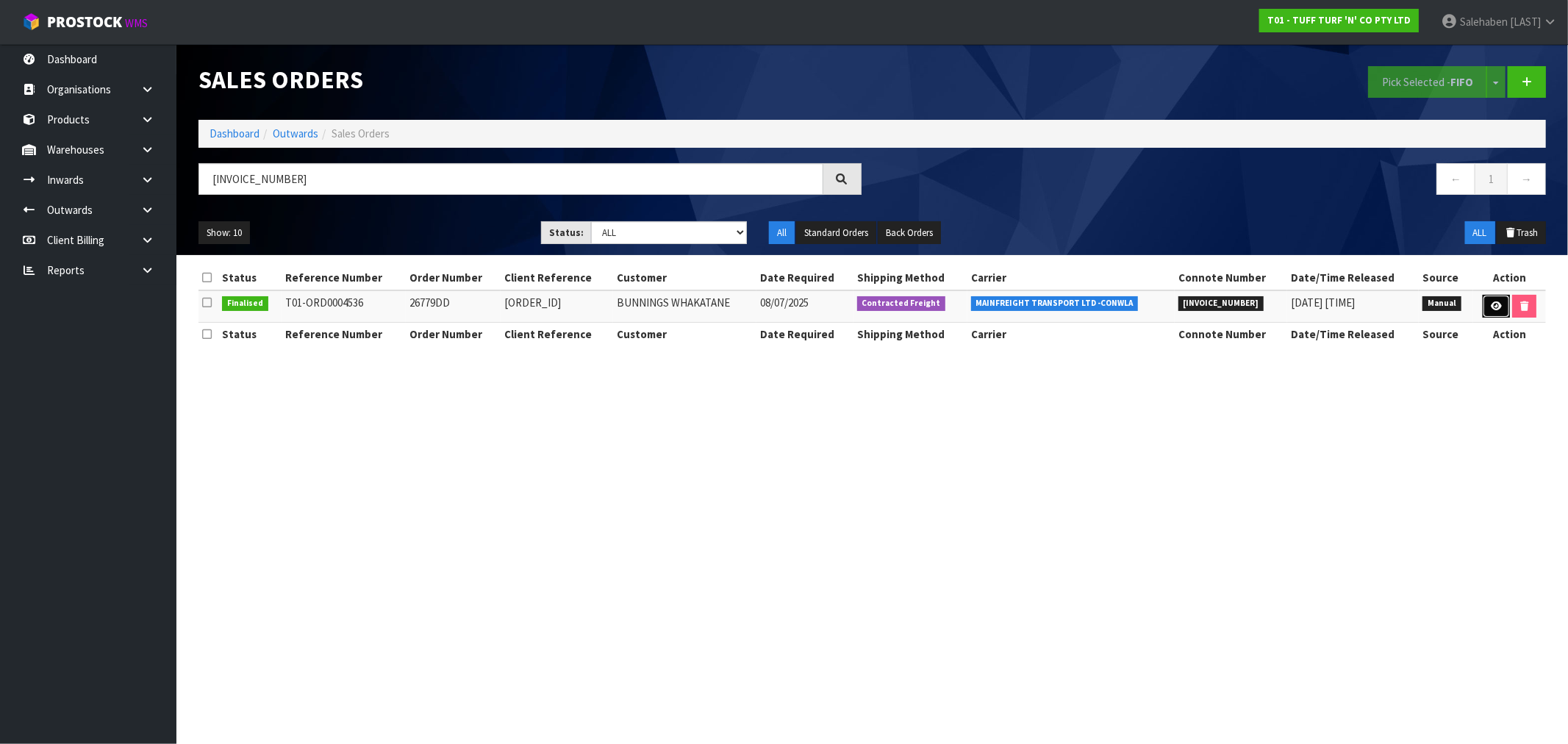 click at bounding box center [1496, 307] 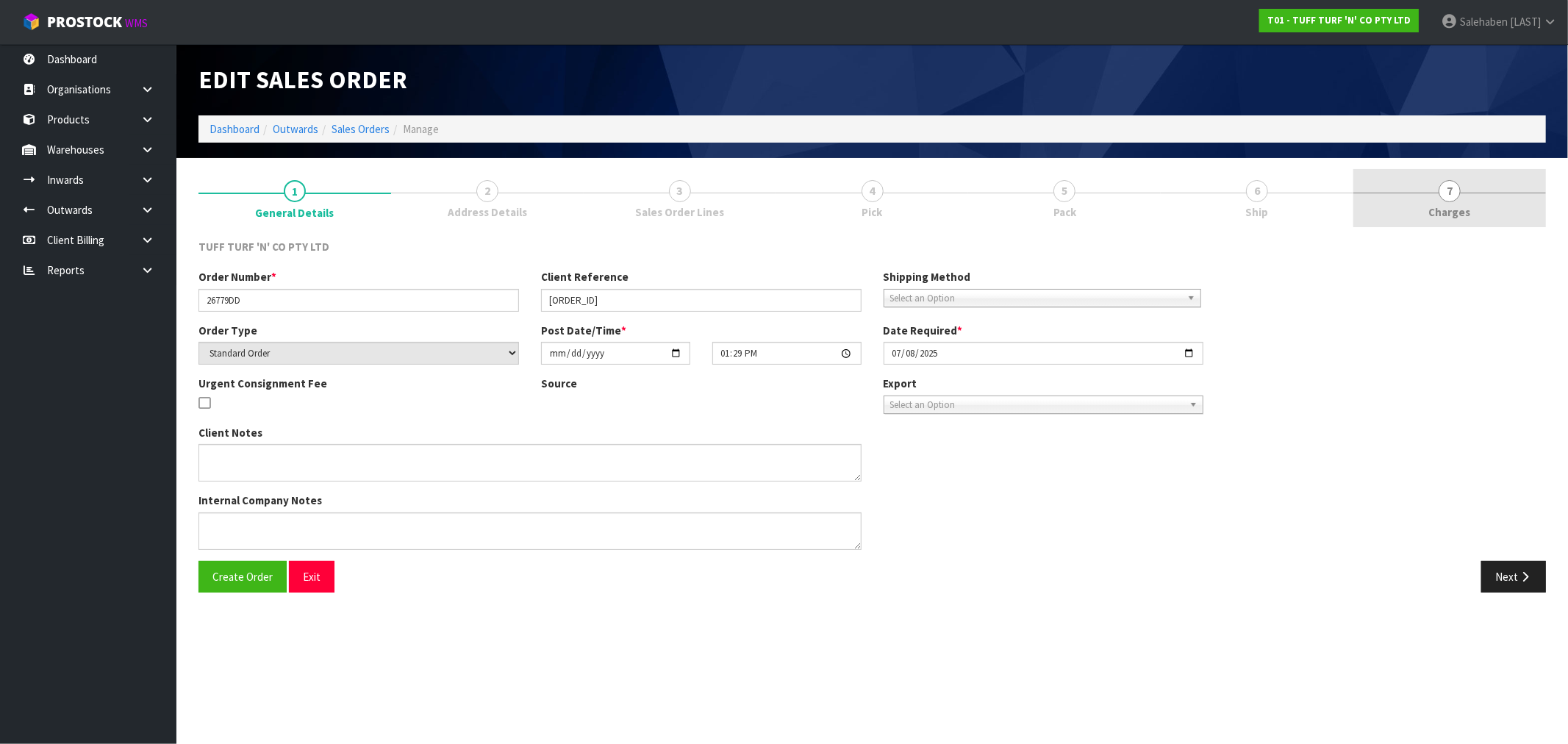 click on "Charges" at bounding box center (1450, 212) 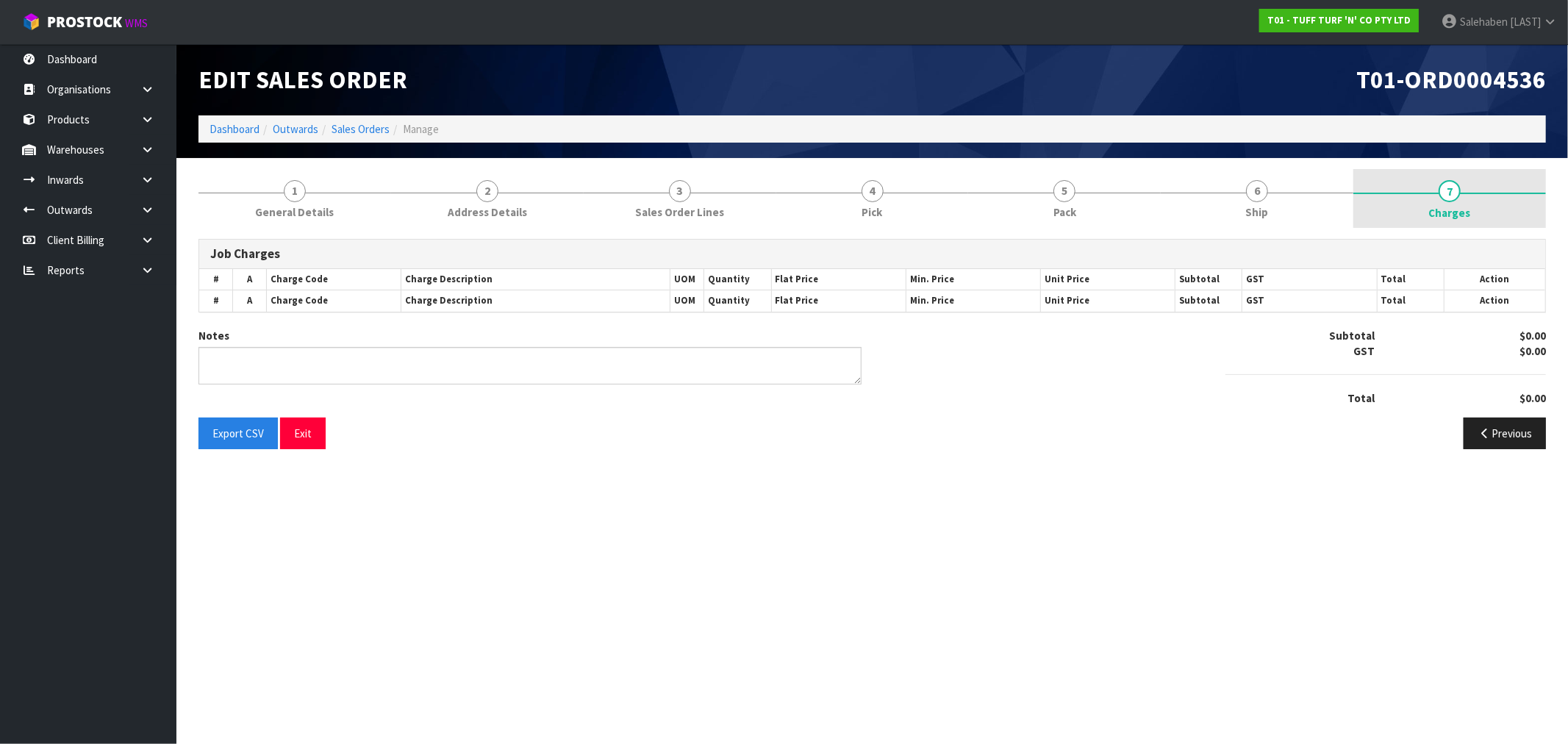 type on "PACKED ON UNIFORM PALLET NOT ONE WAY PALLET" 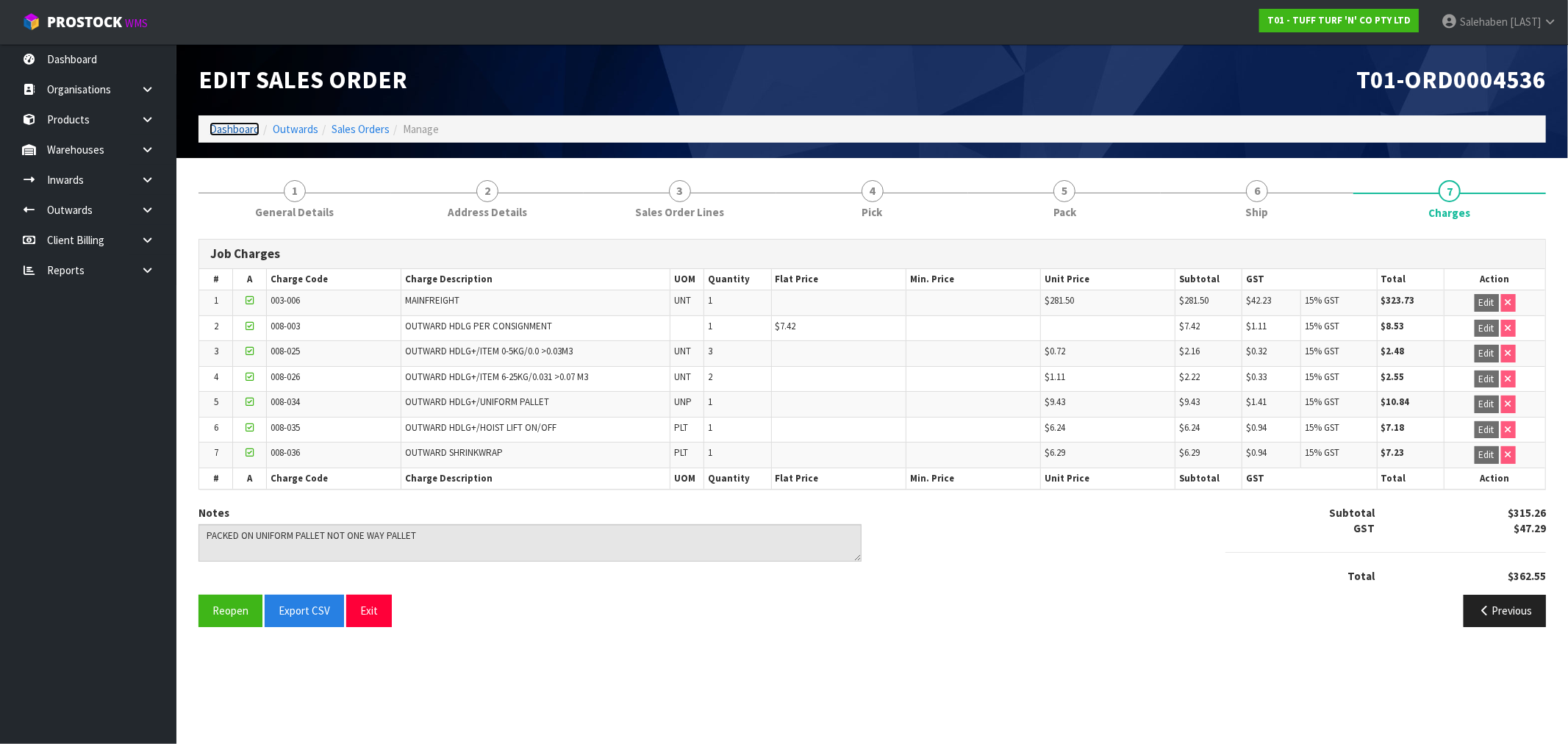 click on "Dashboard" at bounding box center (235, 129) 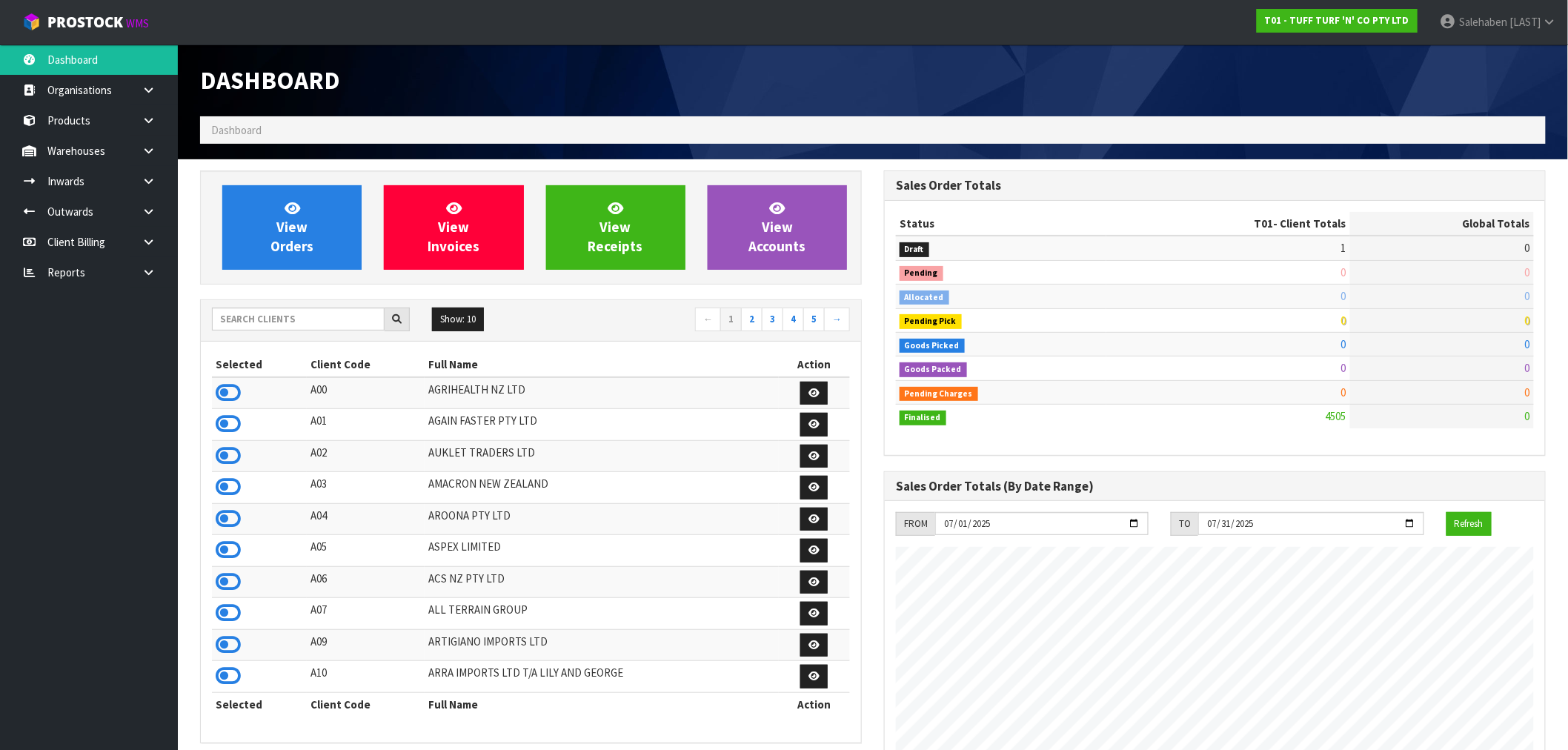 scroll, scrollTop: 739982, scrollLeft: 740336, axis: both 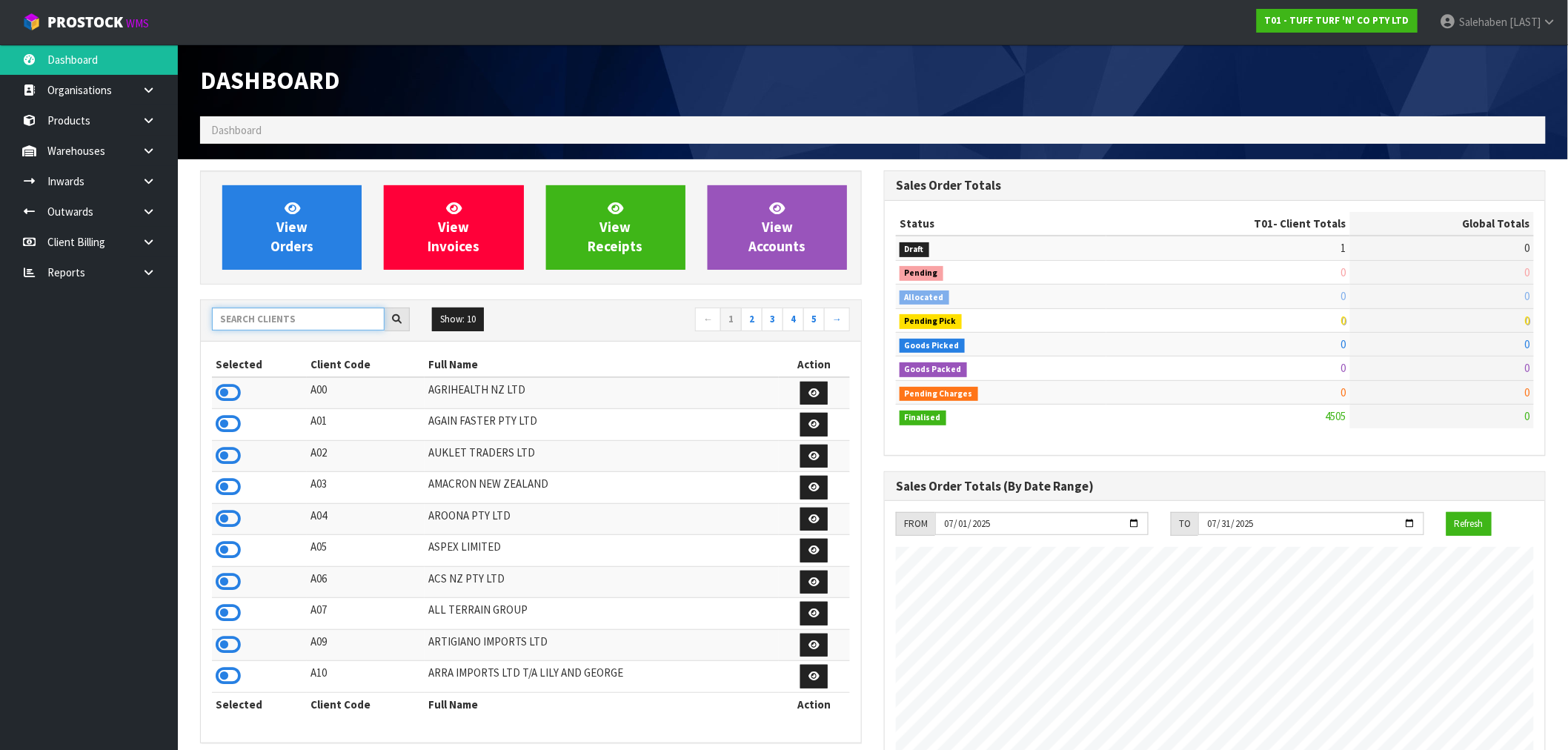 click at bounding box center [298, 319] 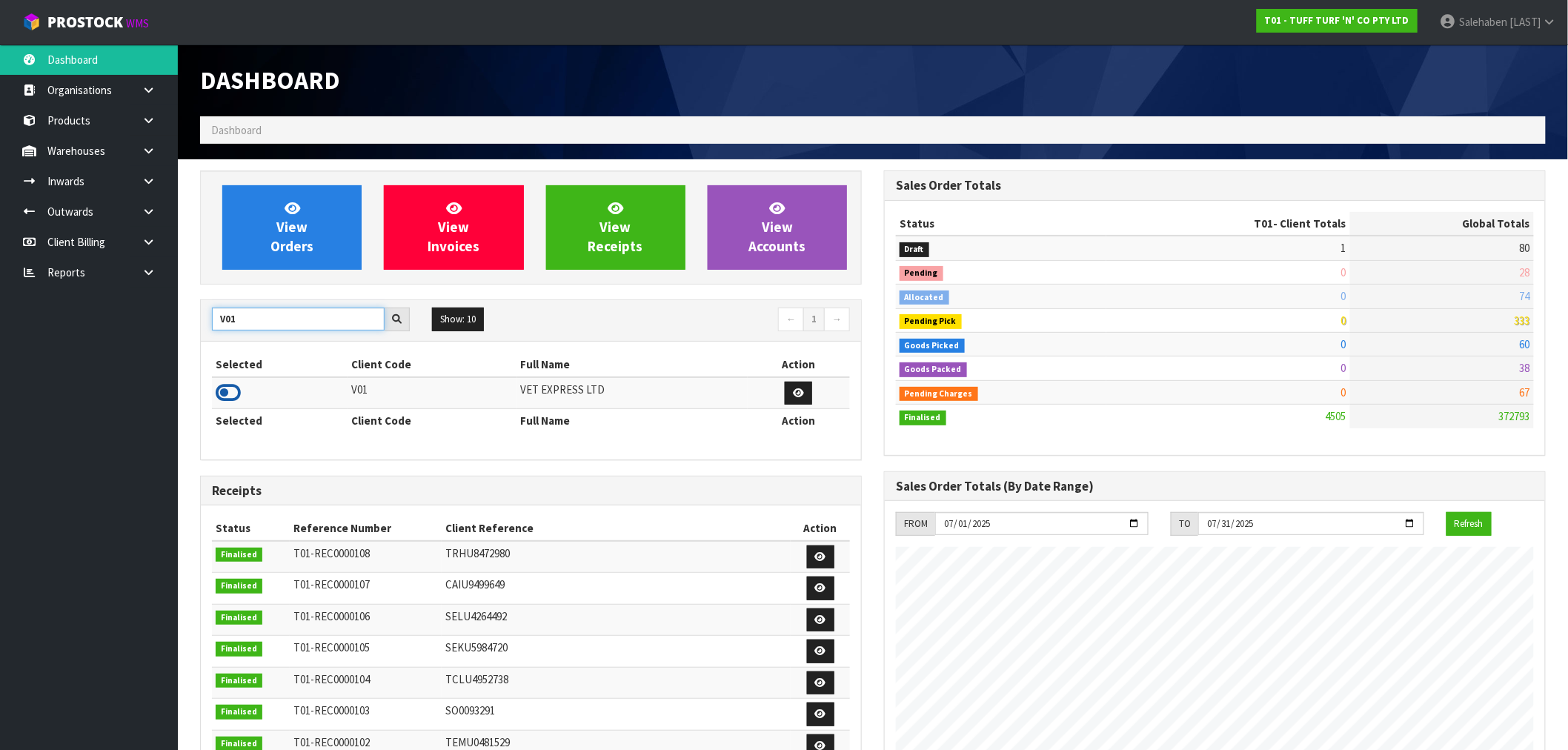 type on "V01" 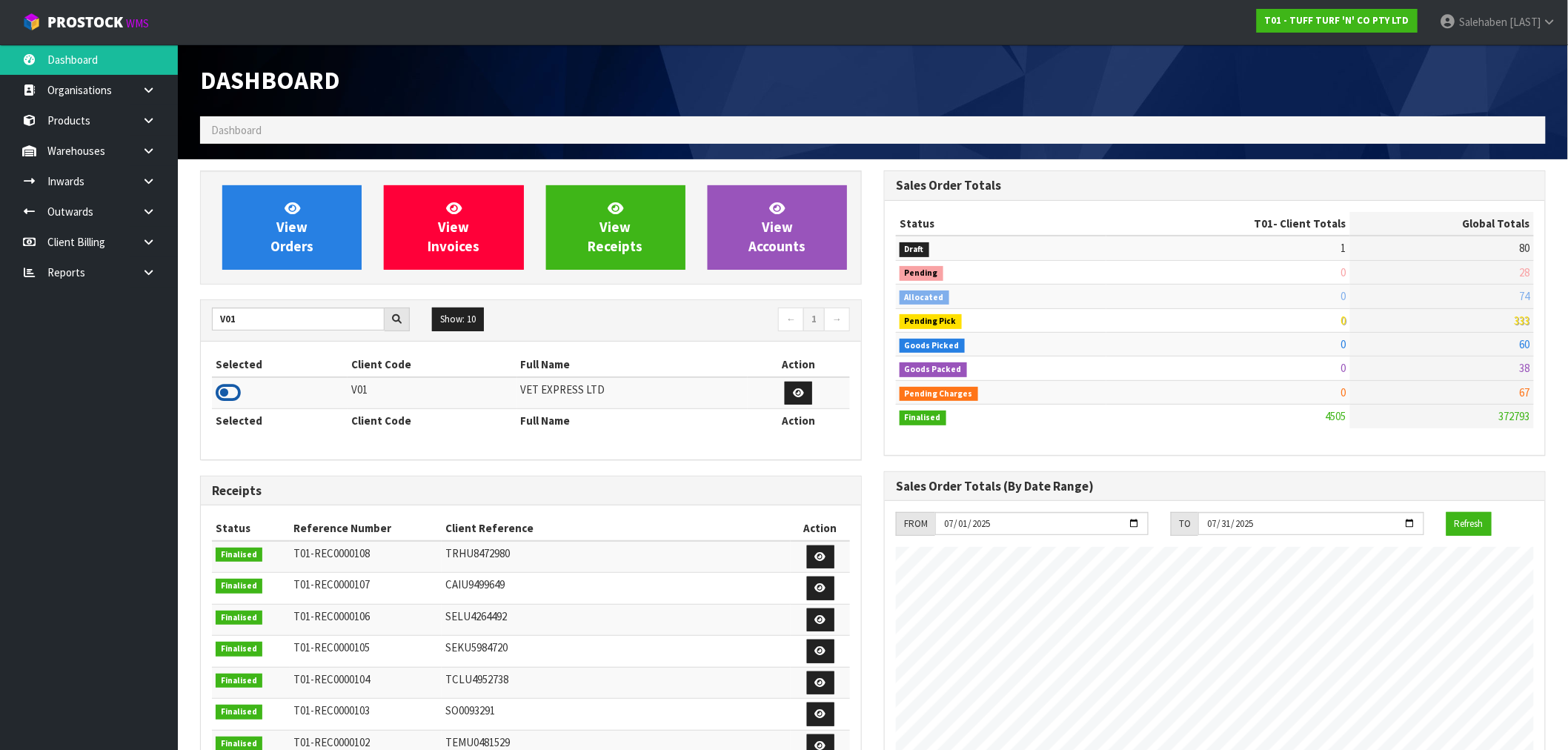click at bounding box center (228, 393) 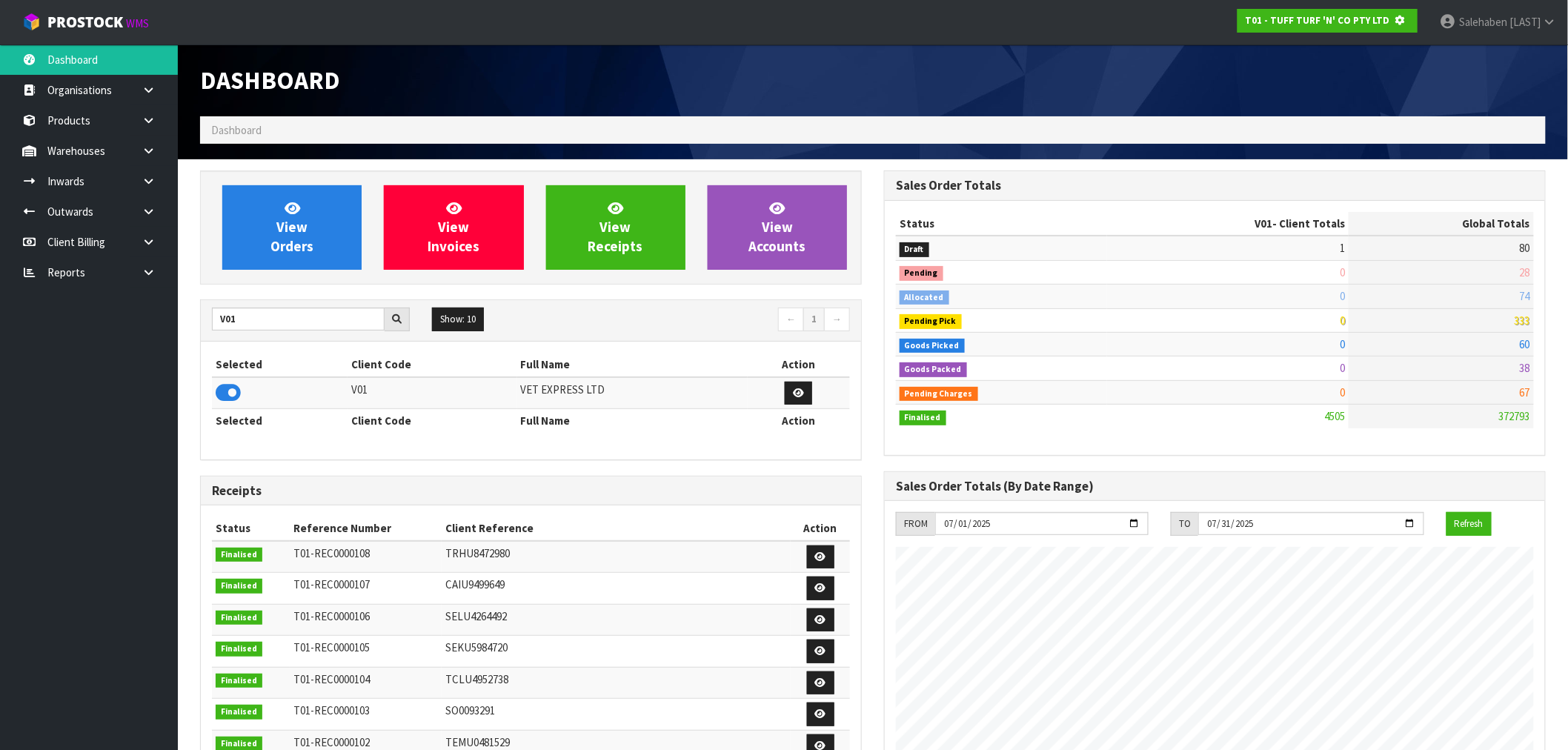 scroll, scrollTop: 924, scrollLeft: 684, axis: both 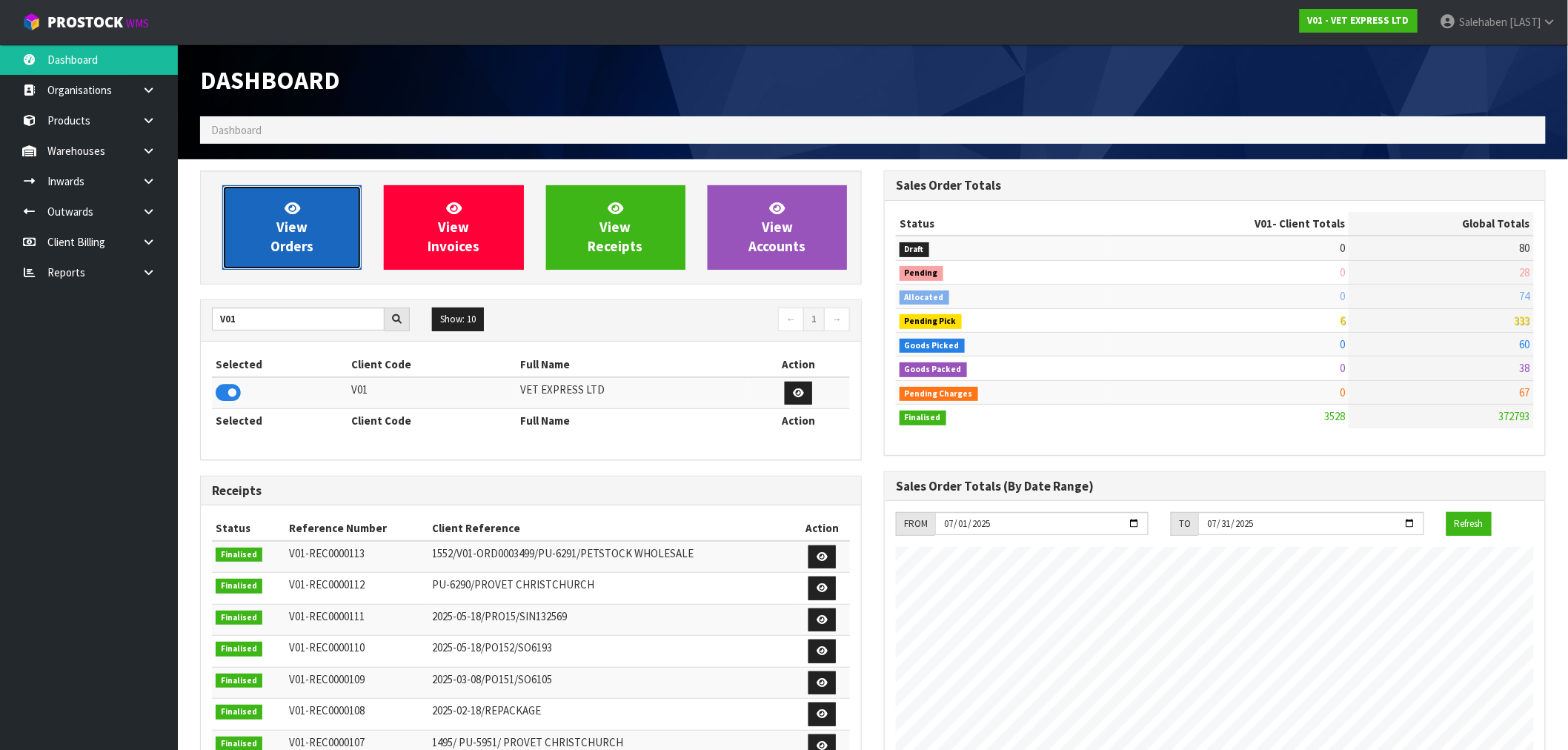 click on "View
Orders" at bounding box center (292, 228) 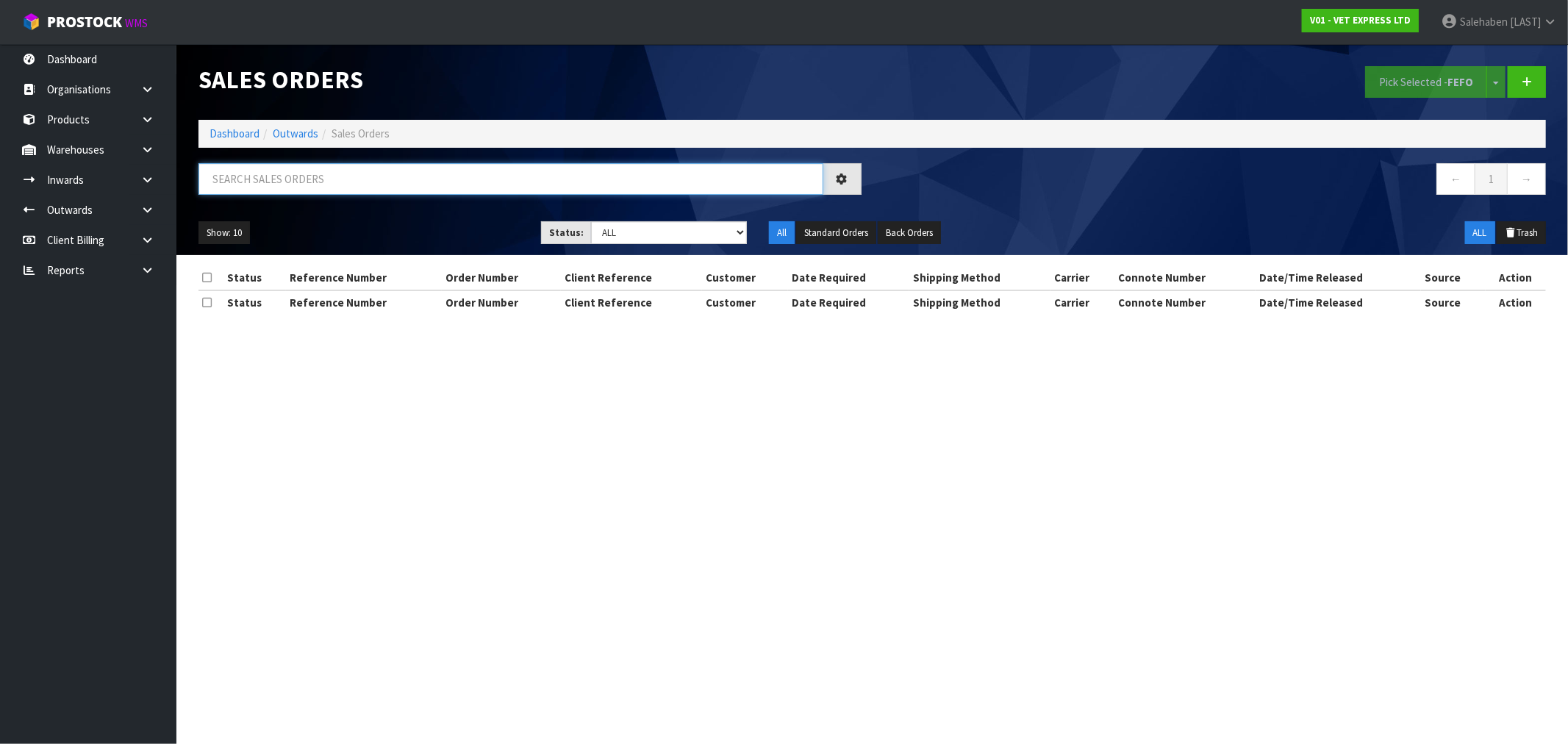 click at bounding box center [511, 179] 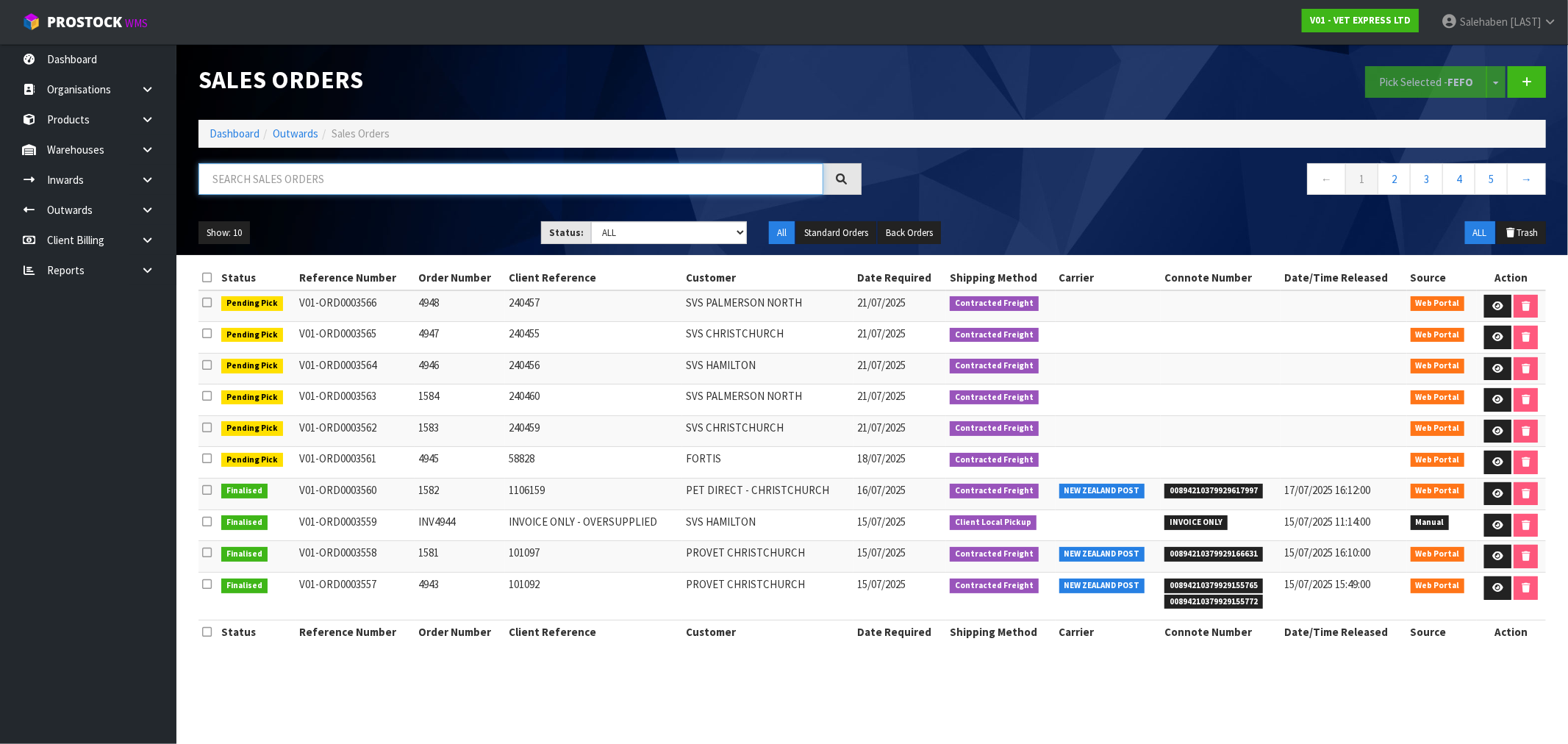 paste on "FWM57748739" 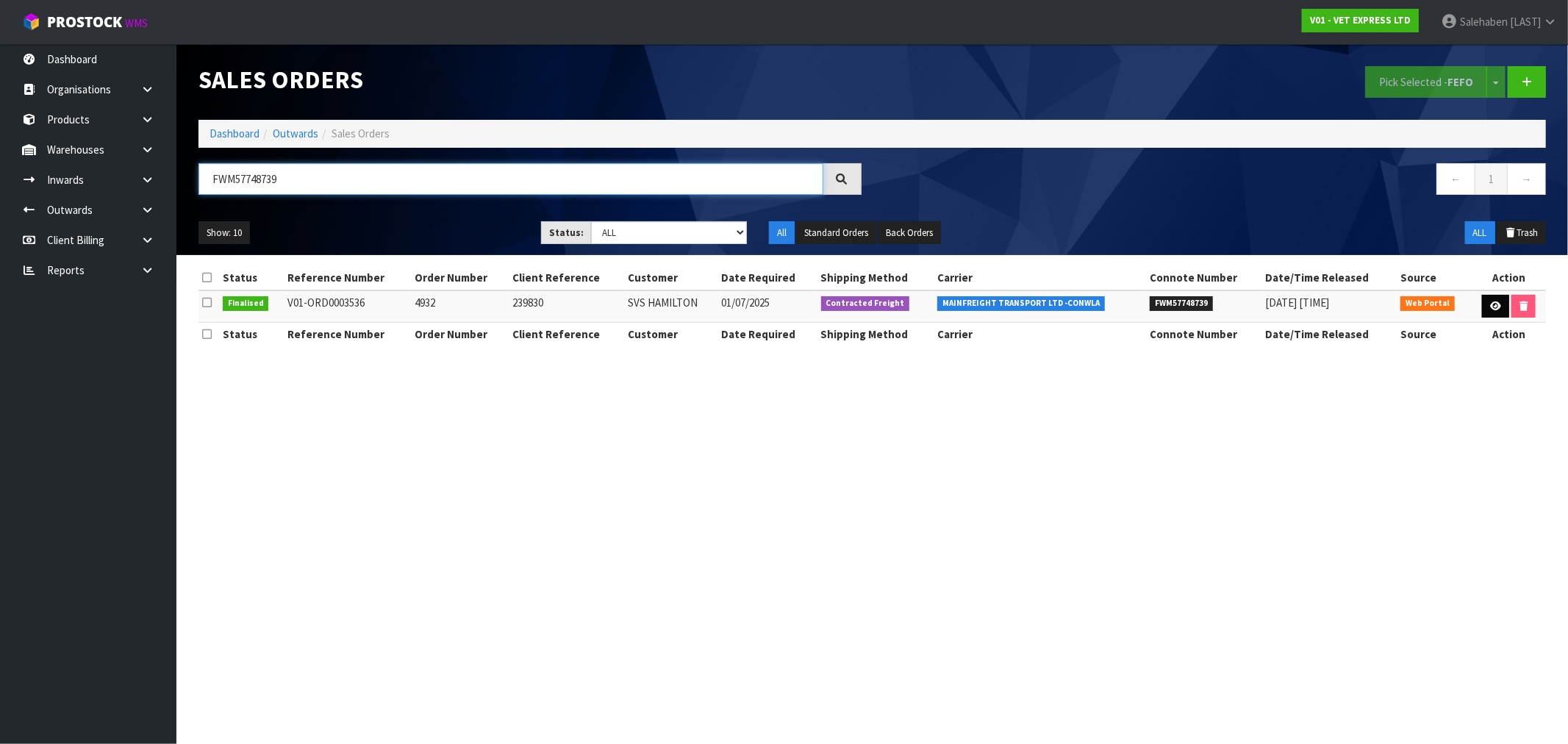 type on "FWM57748739" 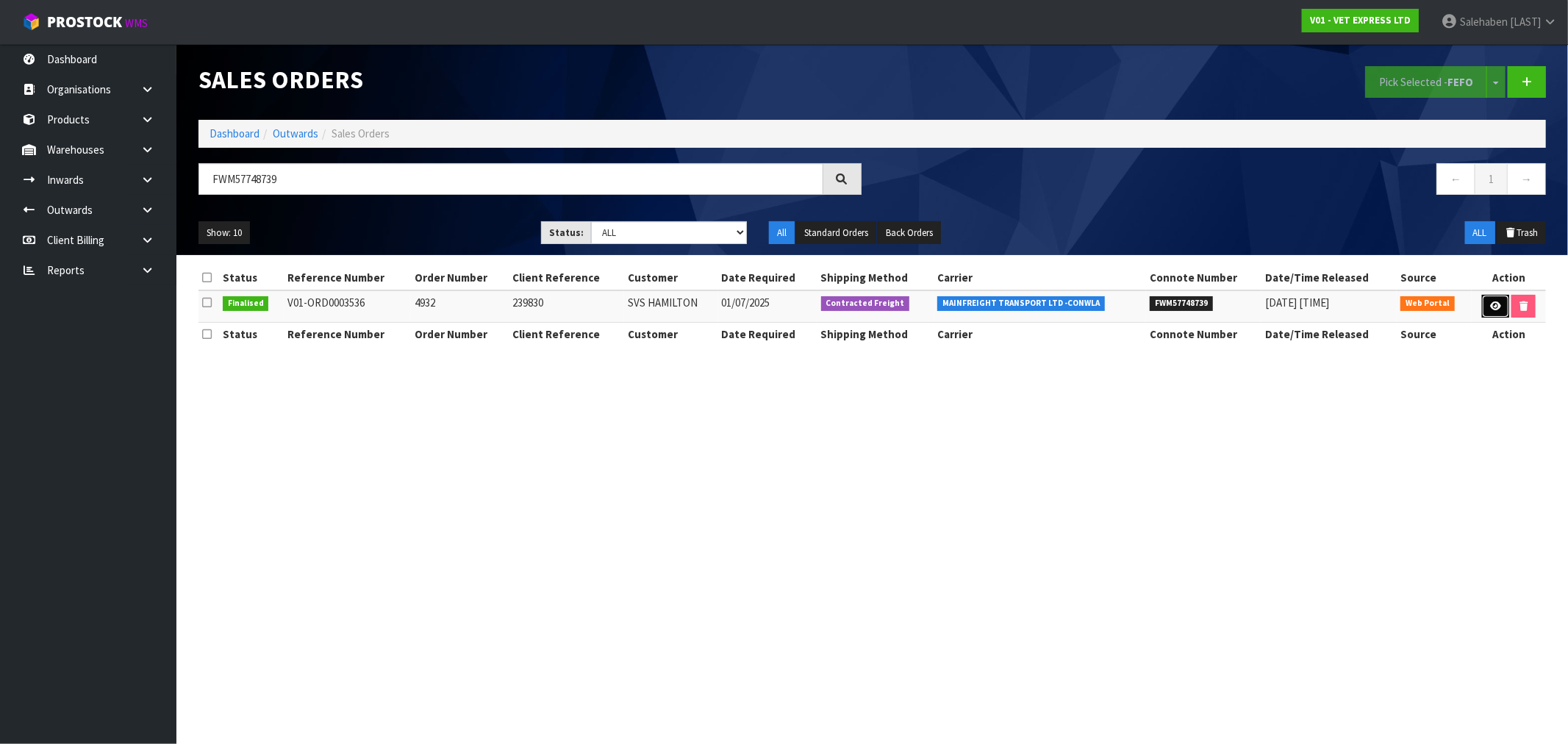 click at bounding box center [1495, 307] 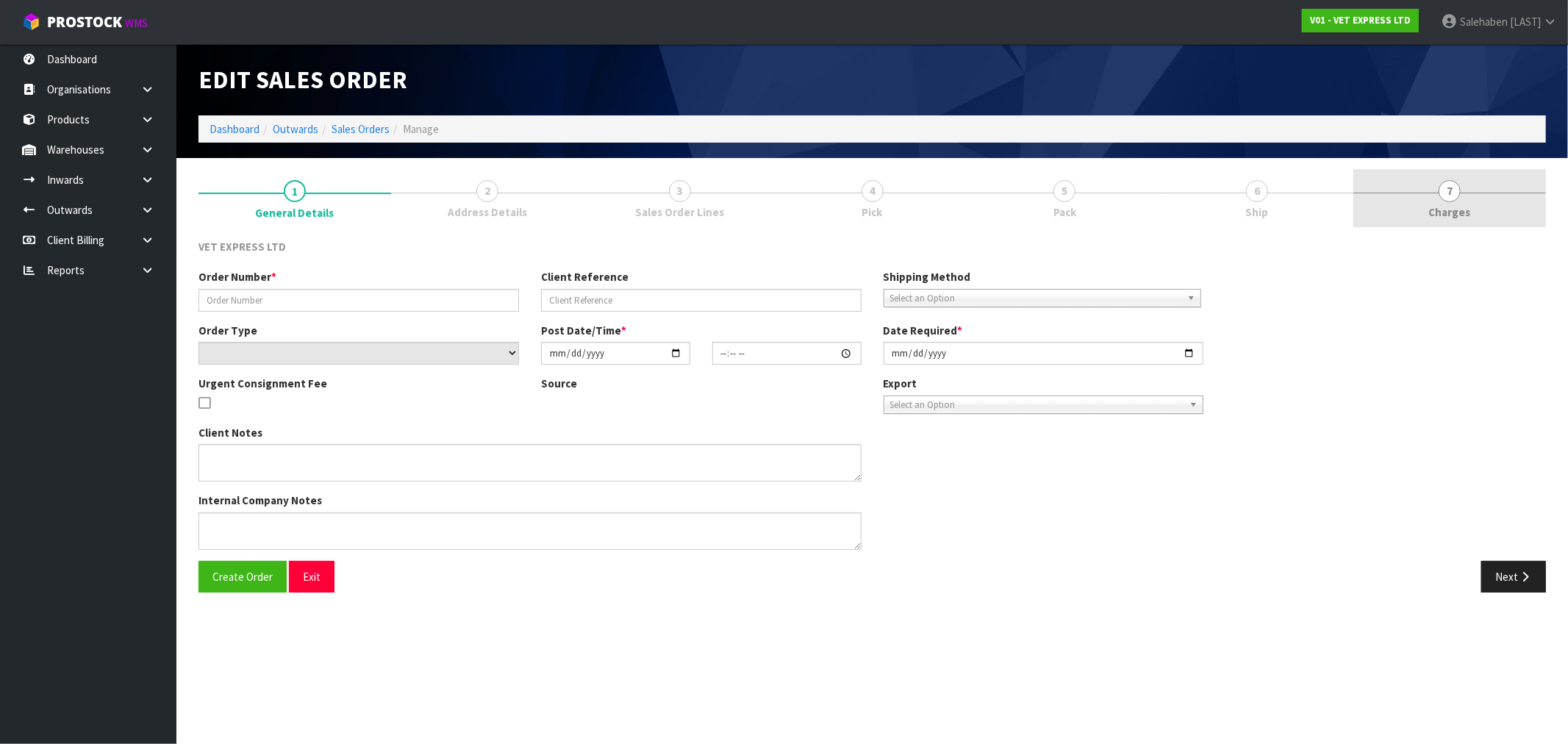 type on "4932" 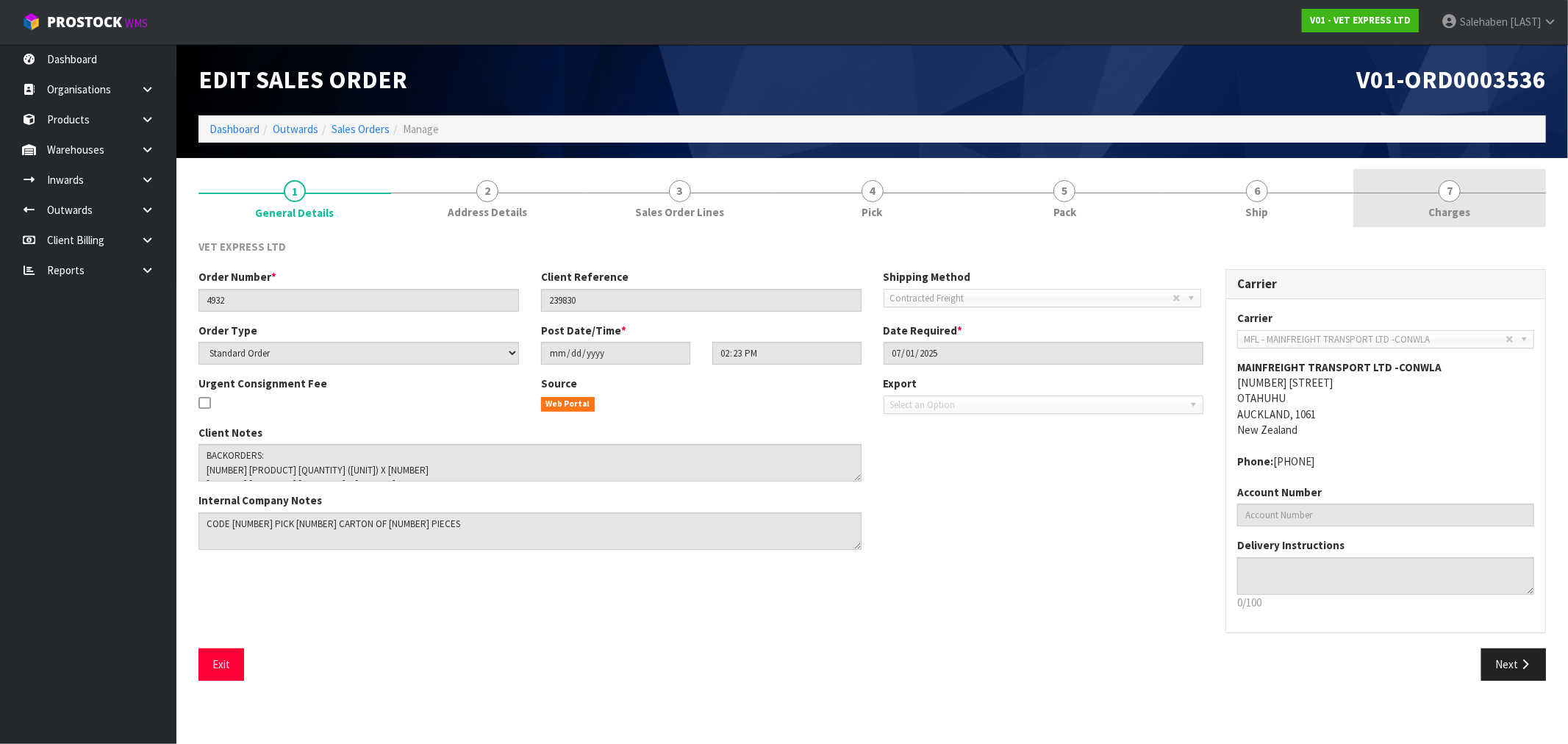 click on "Charges" at bounding box center [1450, 212] 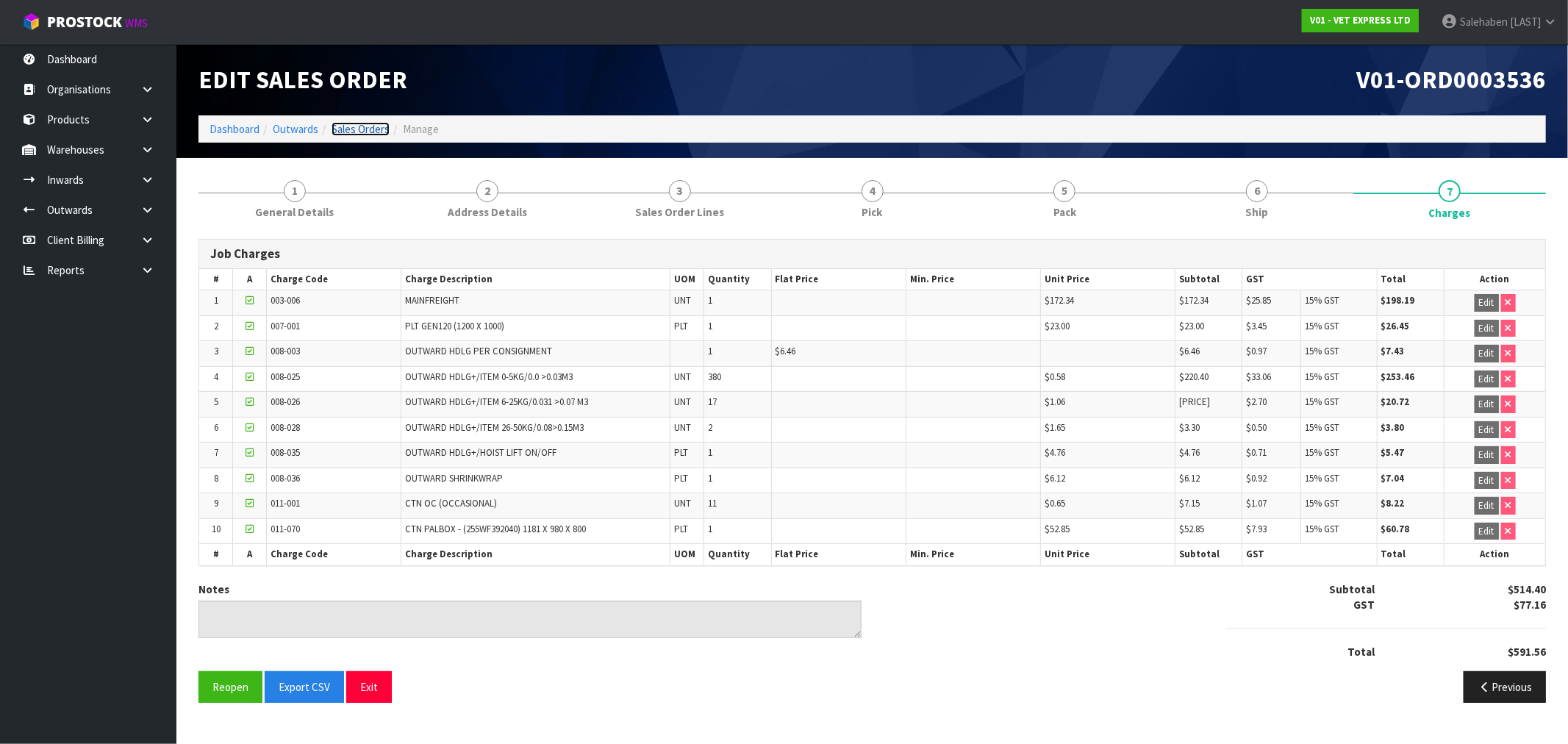 click on "Sales Orders" at bounding box center (360, 129) 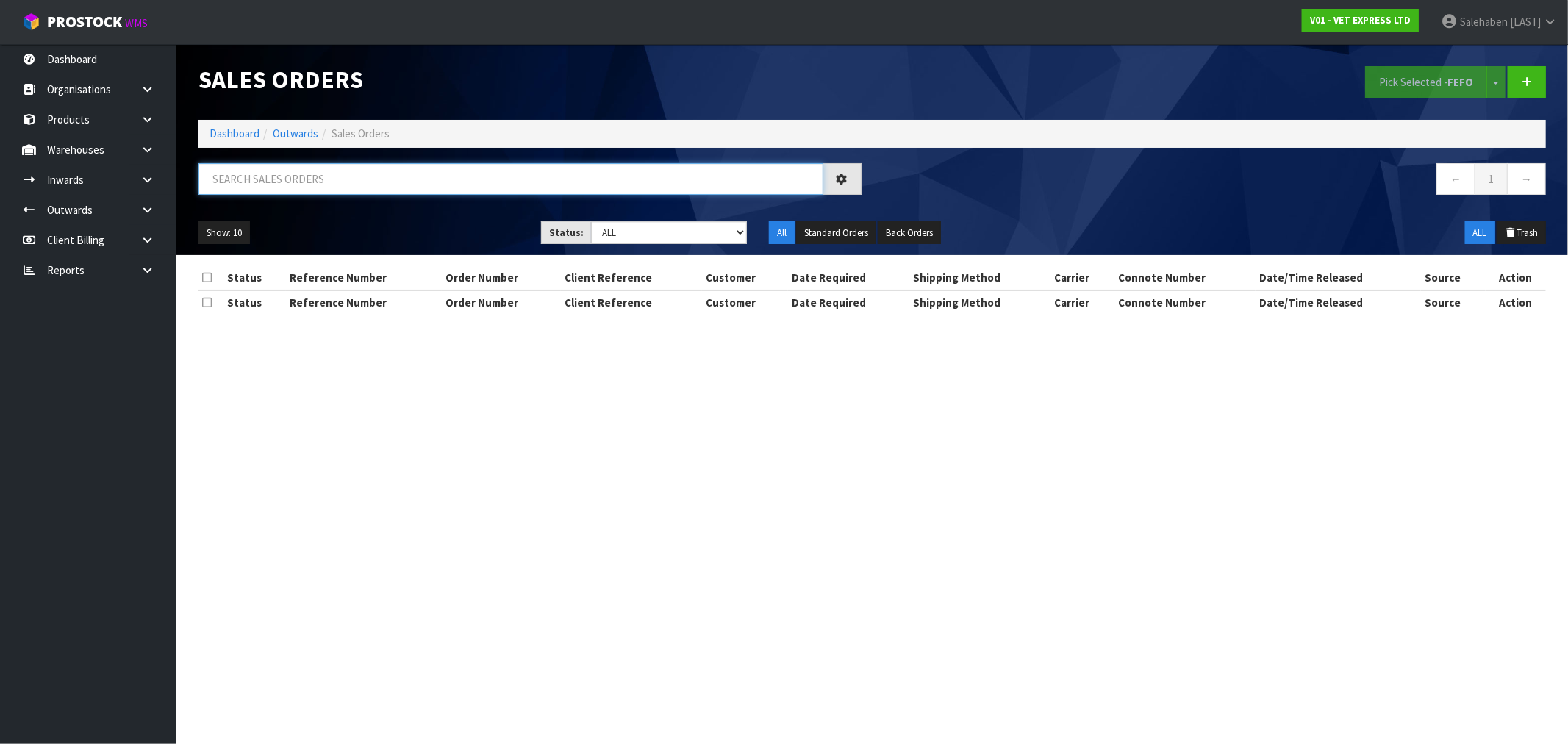 click at bounding box center [511, 179] 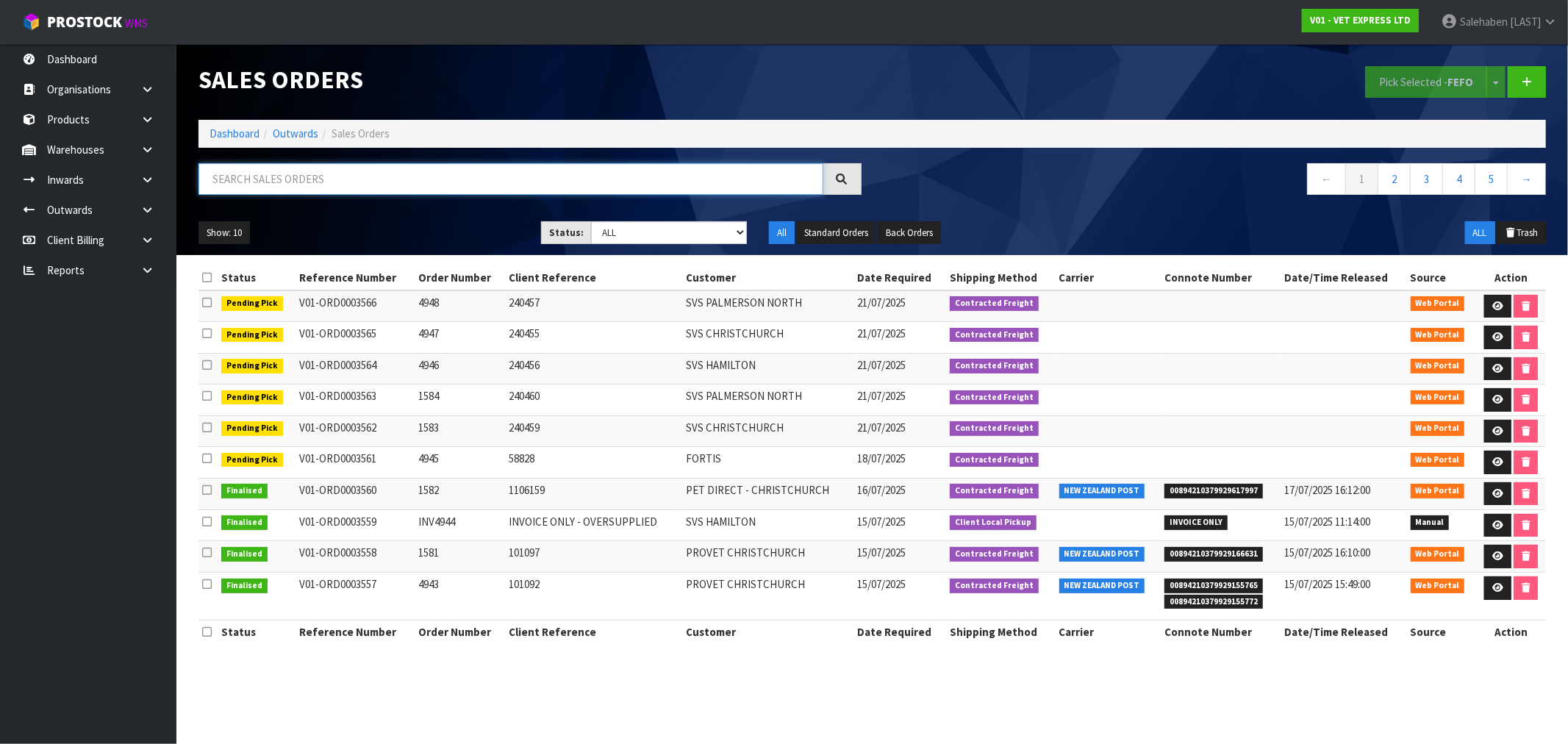 paste on "FWM57740962" 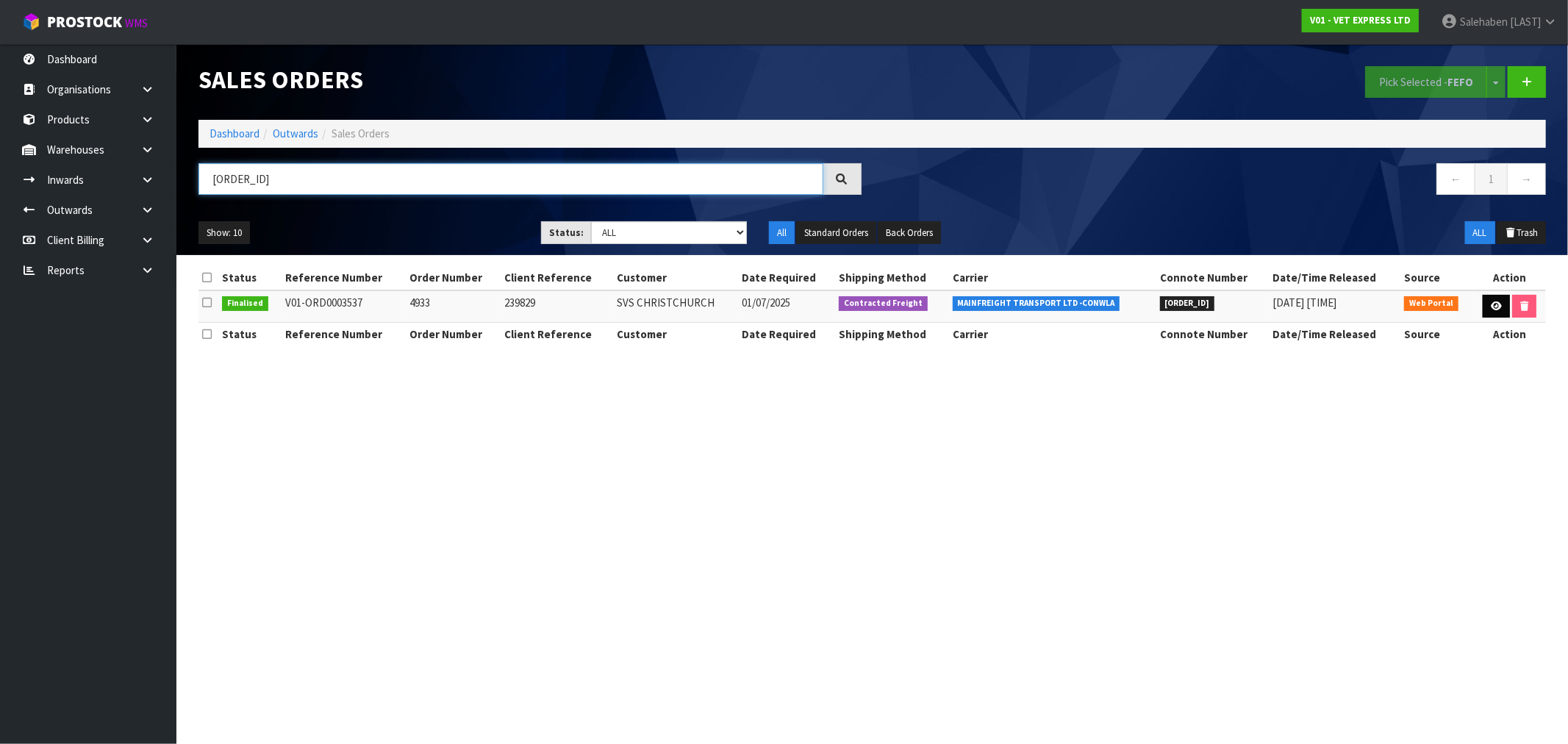 type on "FWM57740962" 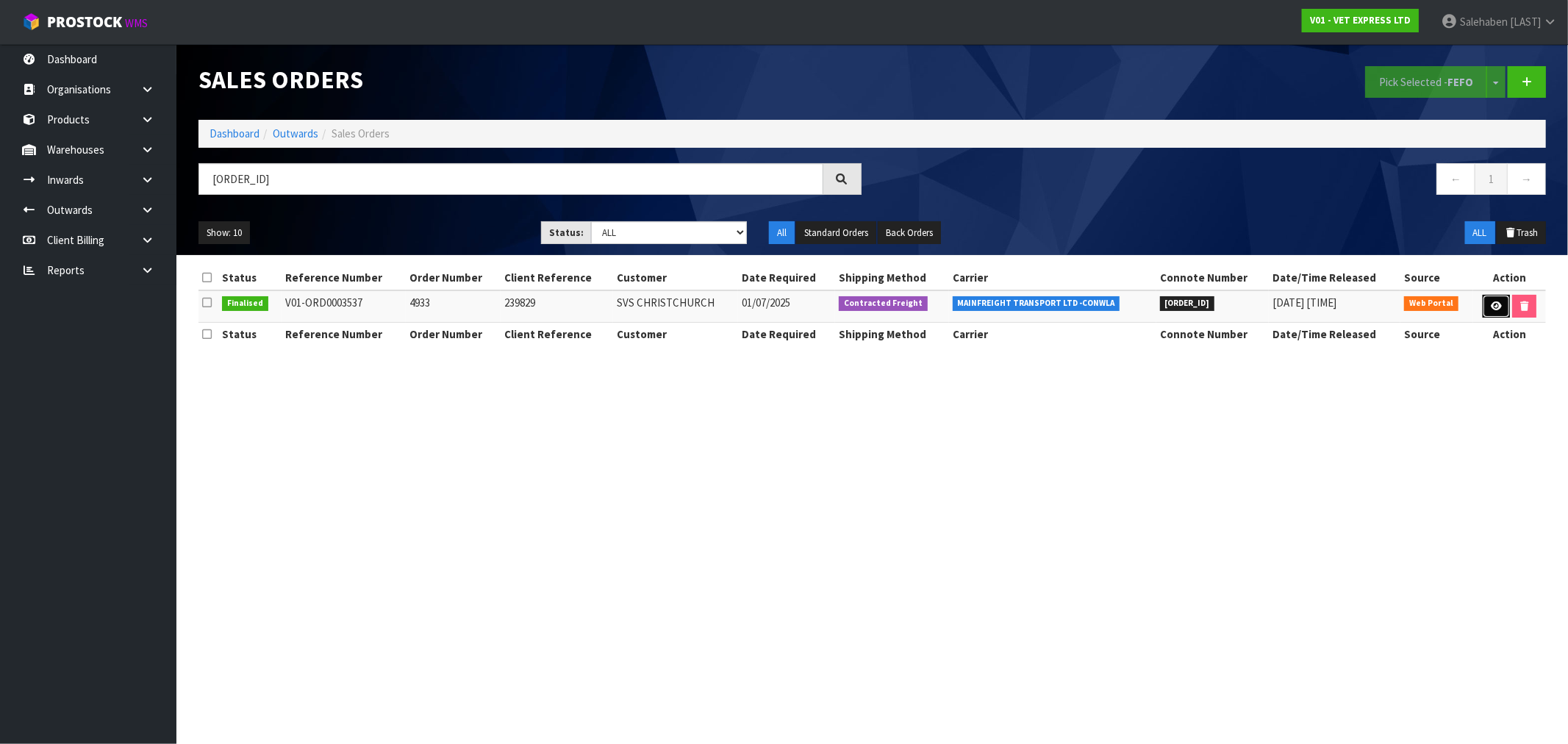 click at bounding box center (1496, 306) 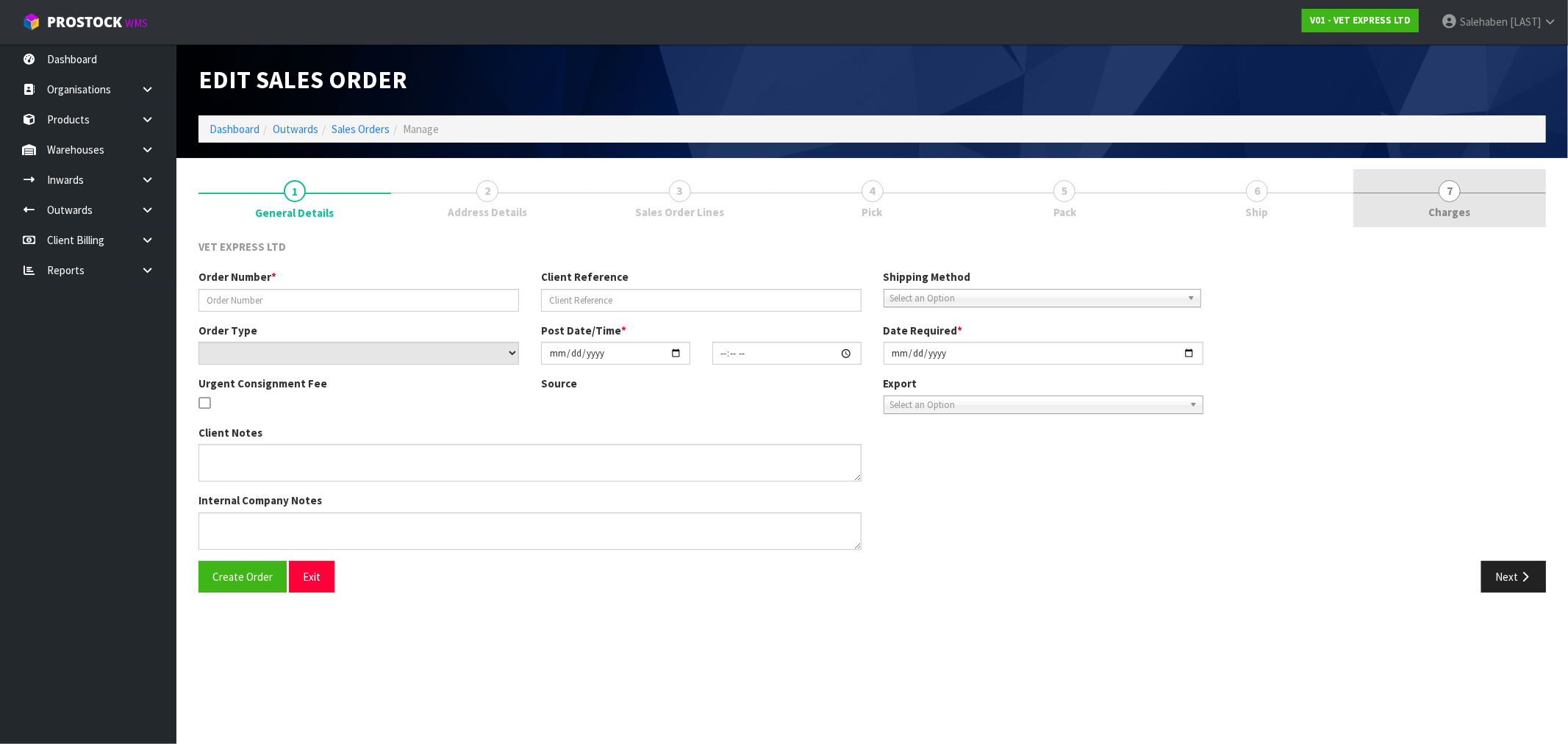 type on "4933" 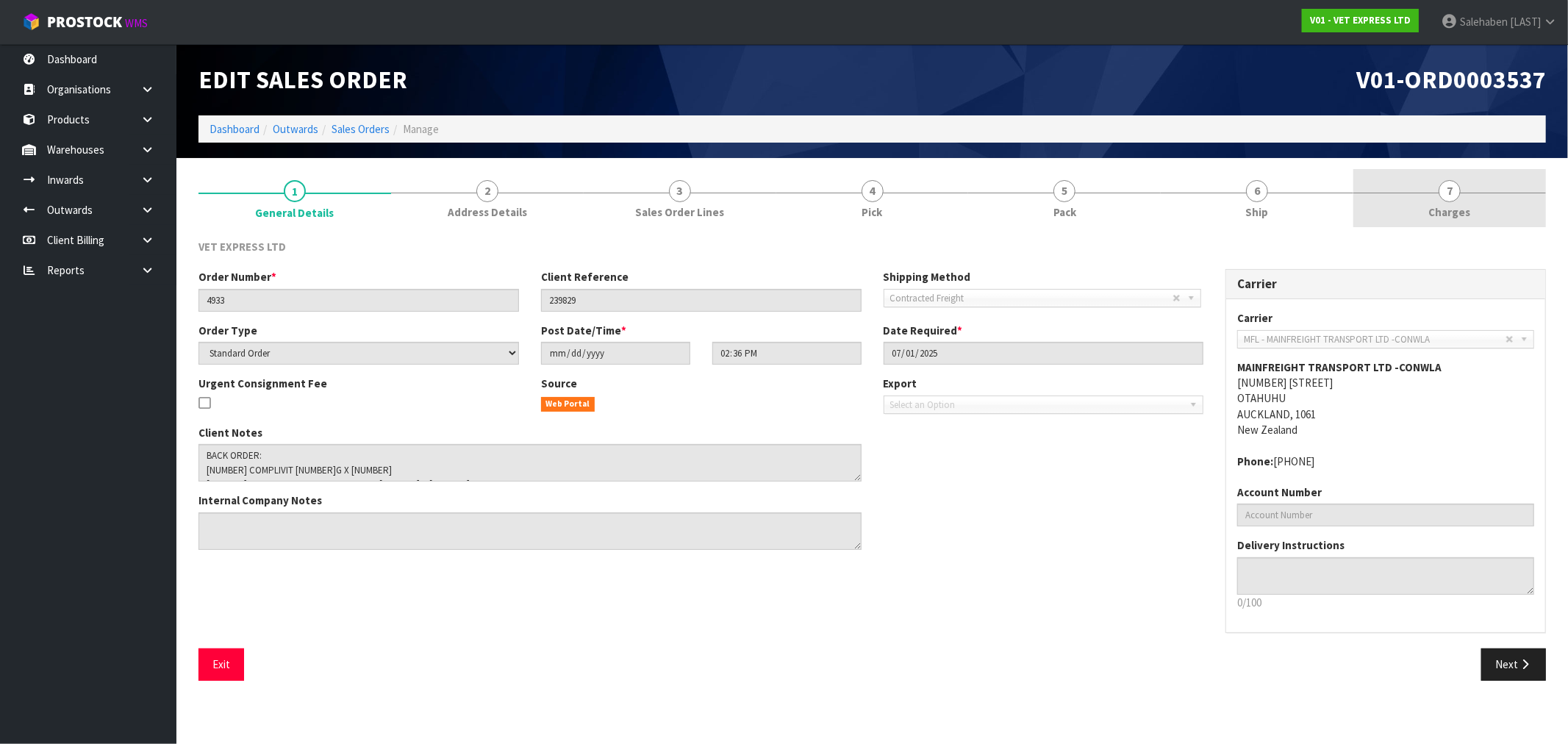 click on "Charges" at bounding box center [1450, 212] 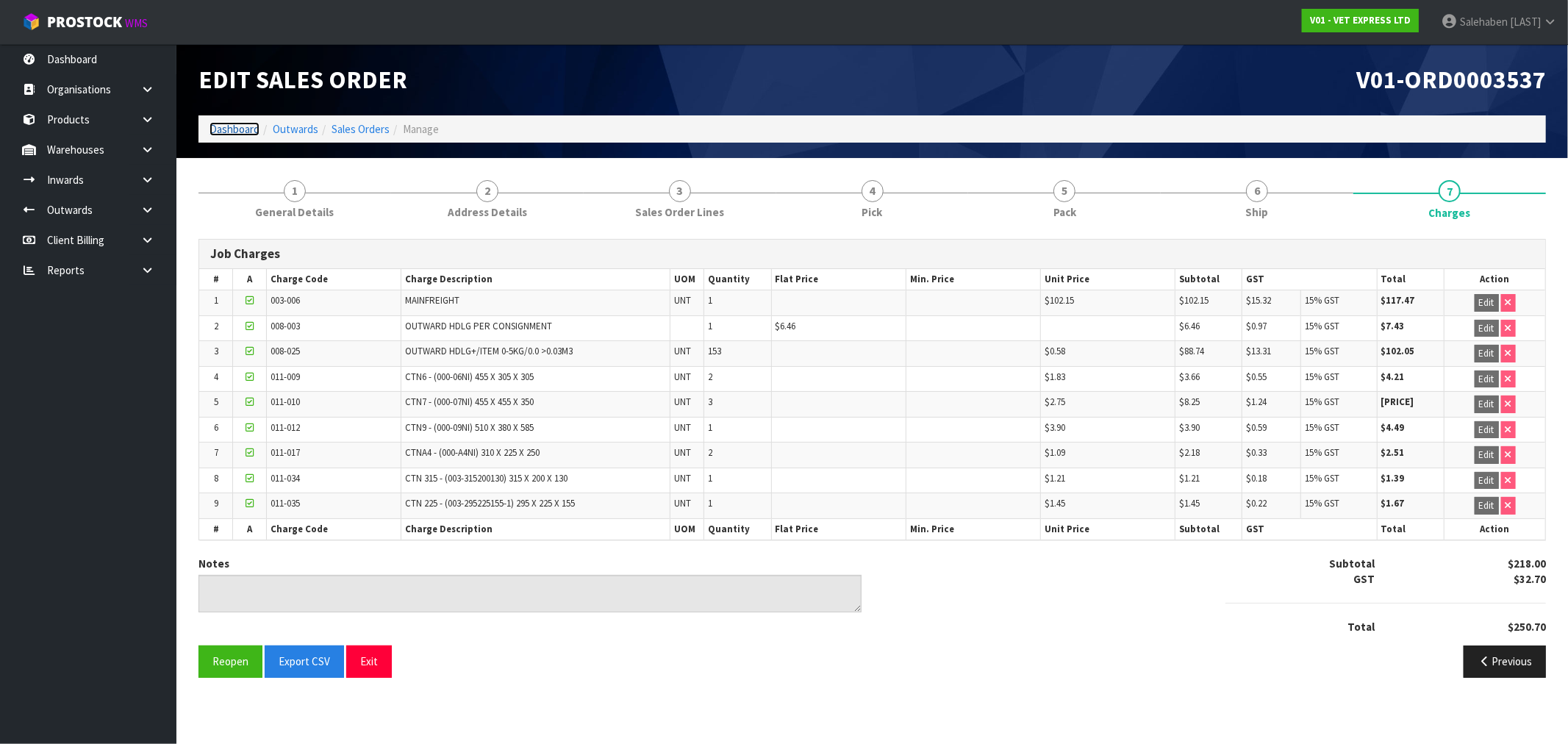 click on "Dashboard" at bounding box center (235, 129) 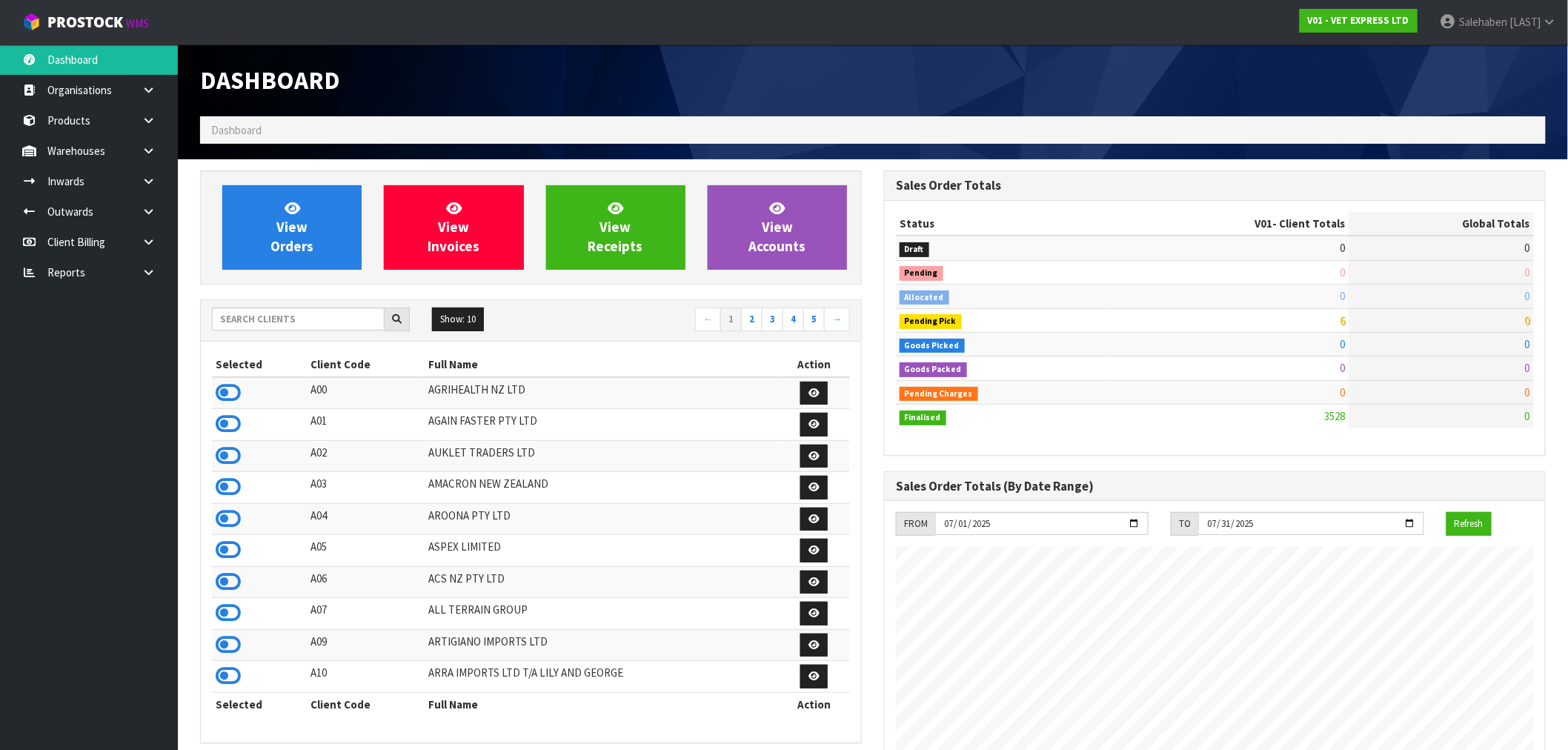 scroll, scrollTop: 739982, scrollLeft: 740336, axis: both 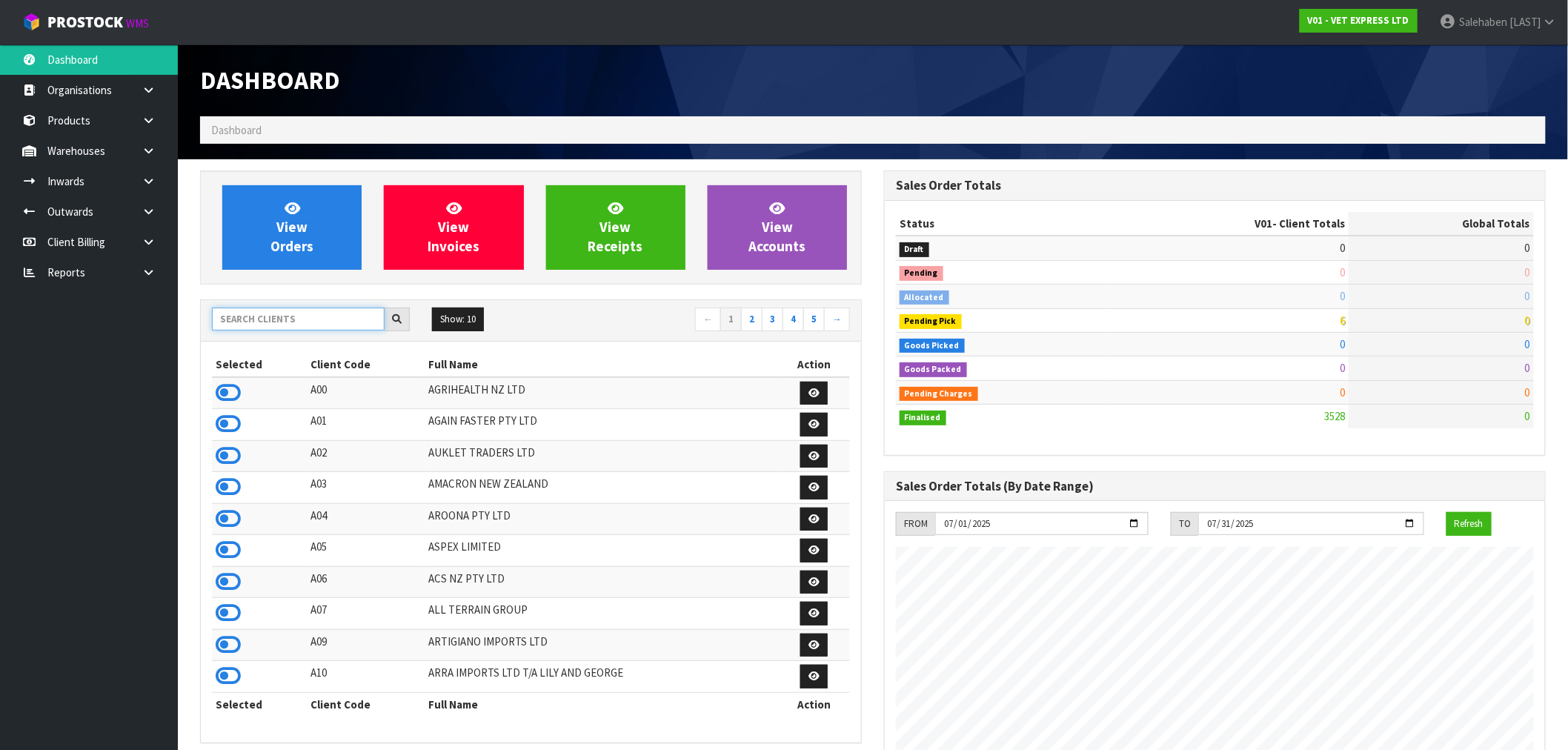click at bounding box center [298, 319] 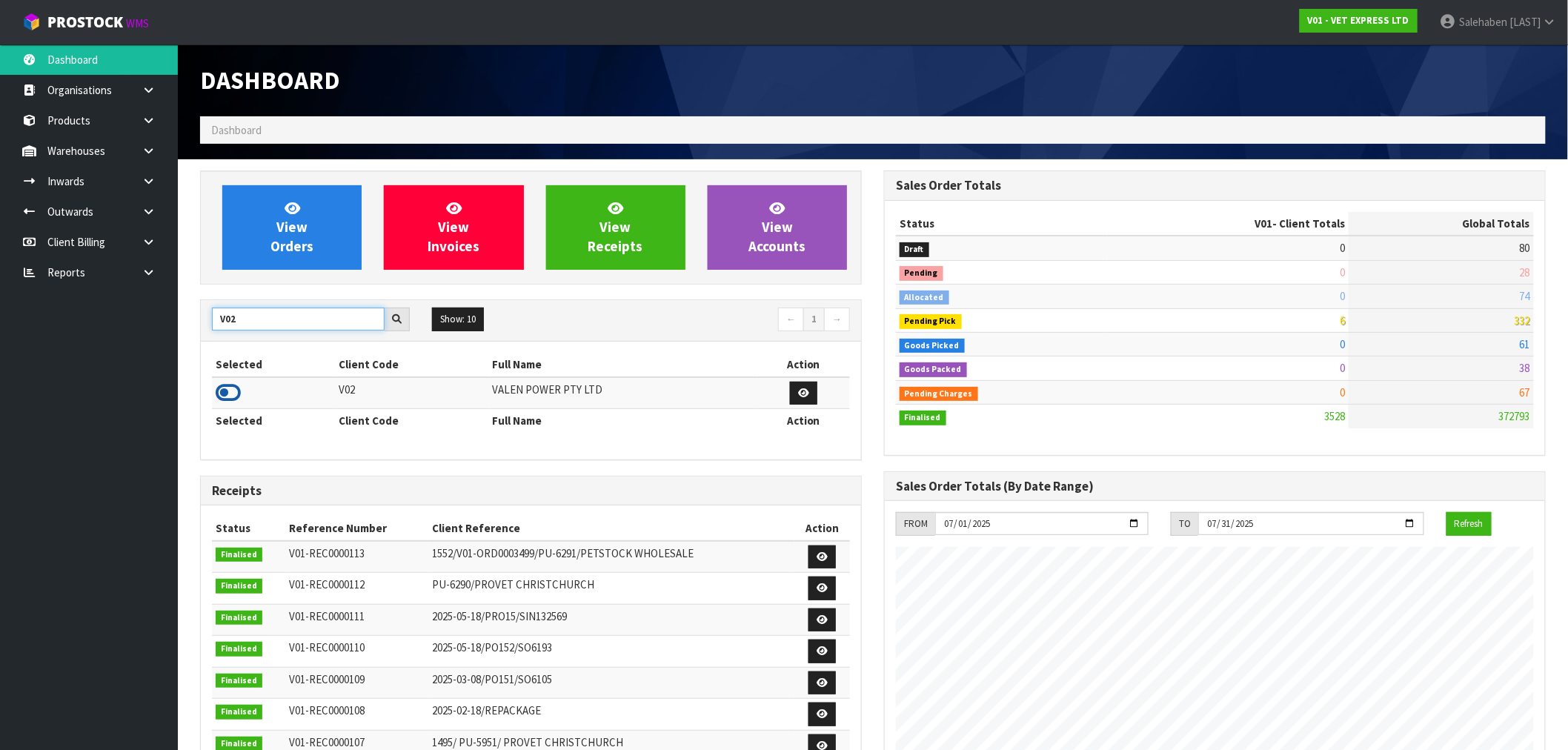type on "V02" 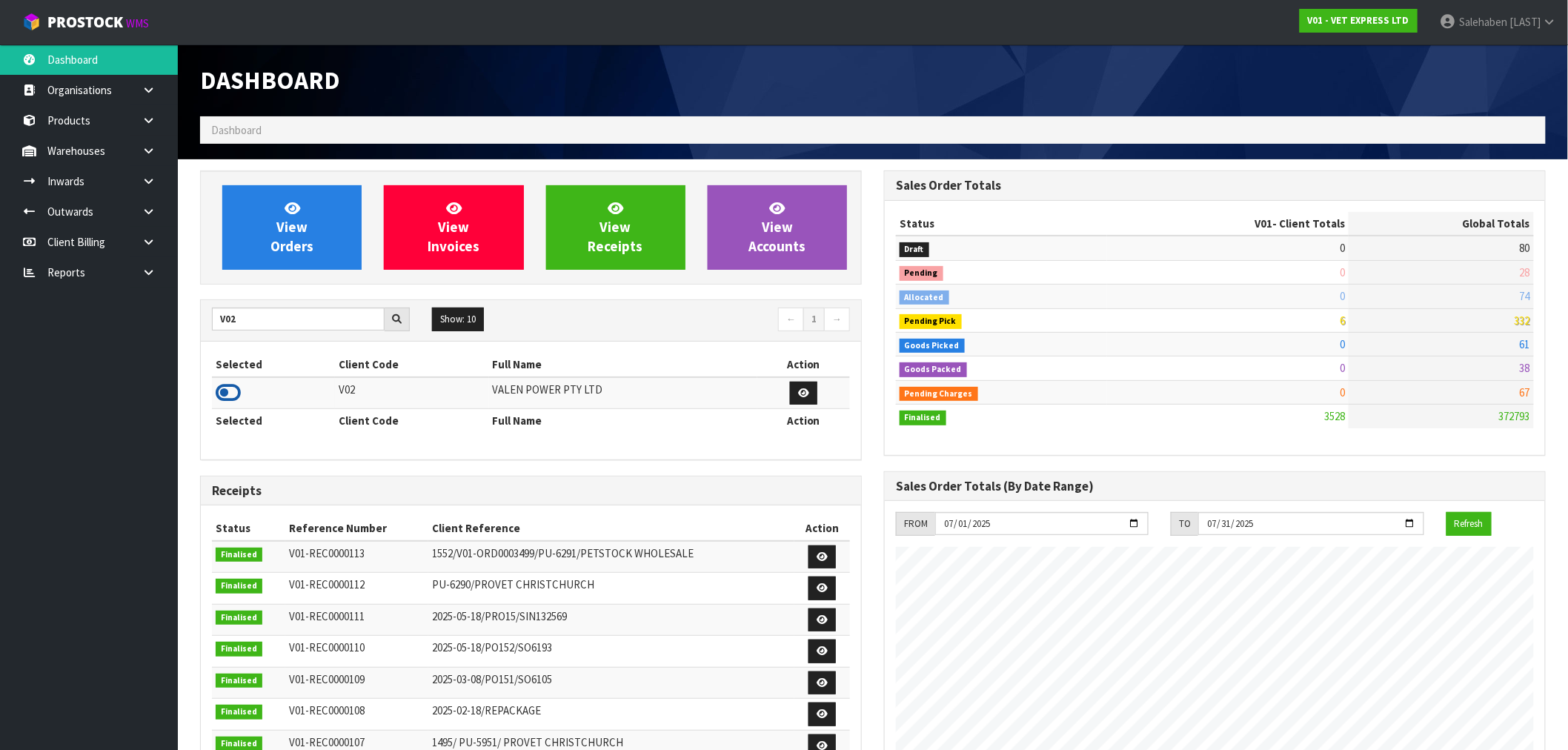 click at bounding box center [228, 393] 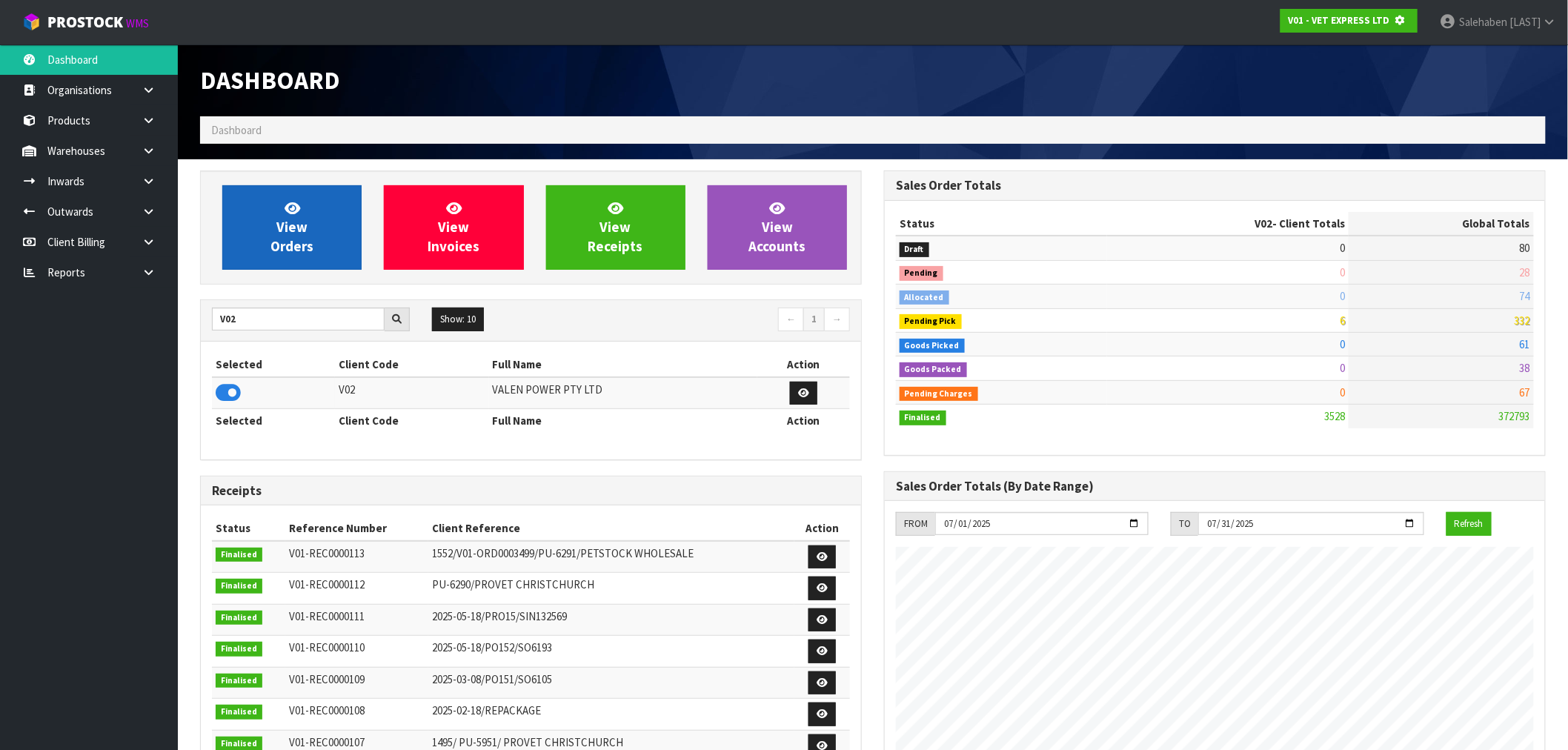 scroll, scrollTop: 924, scrollLeft: 684, axis: both 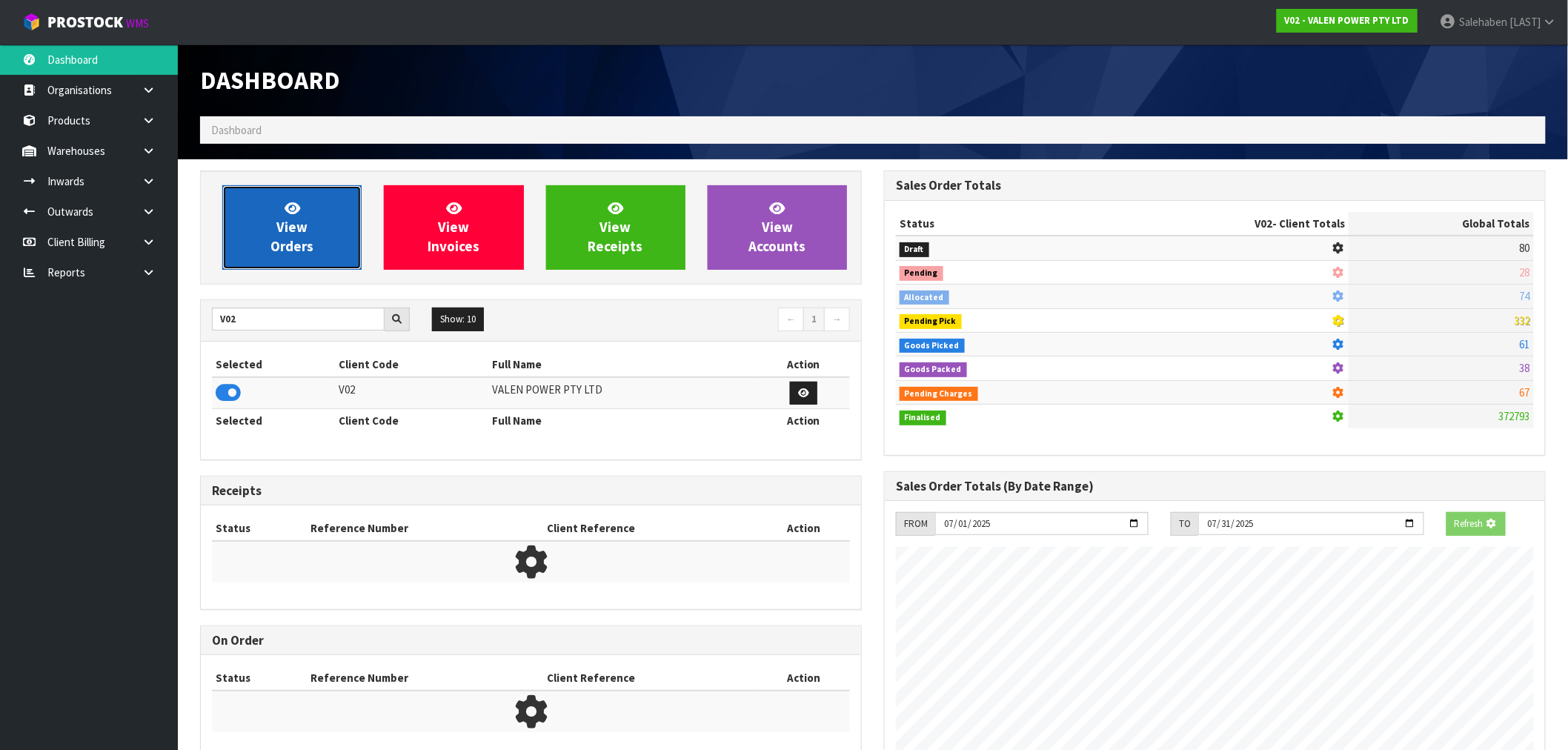 click on "View
Orders" at bounding box center (292, 228) 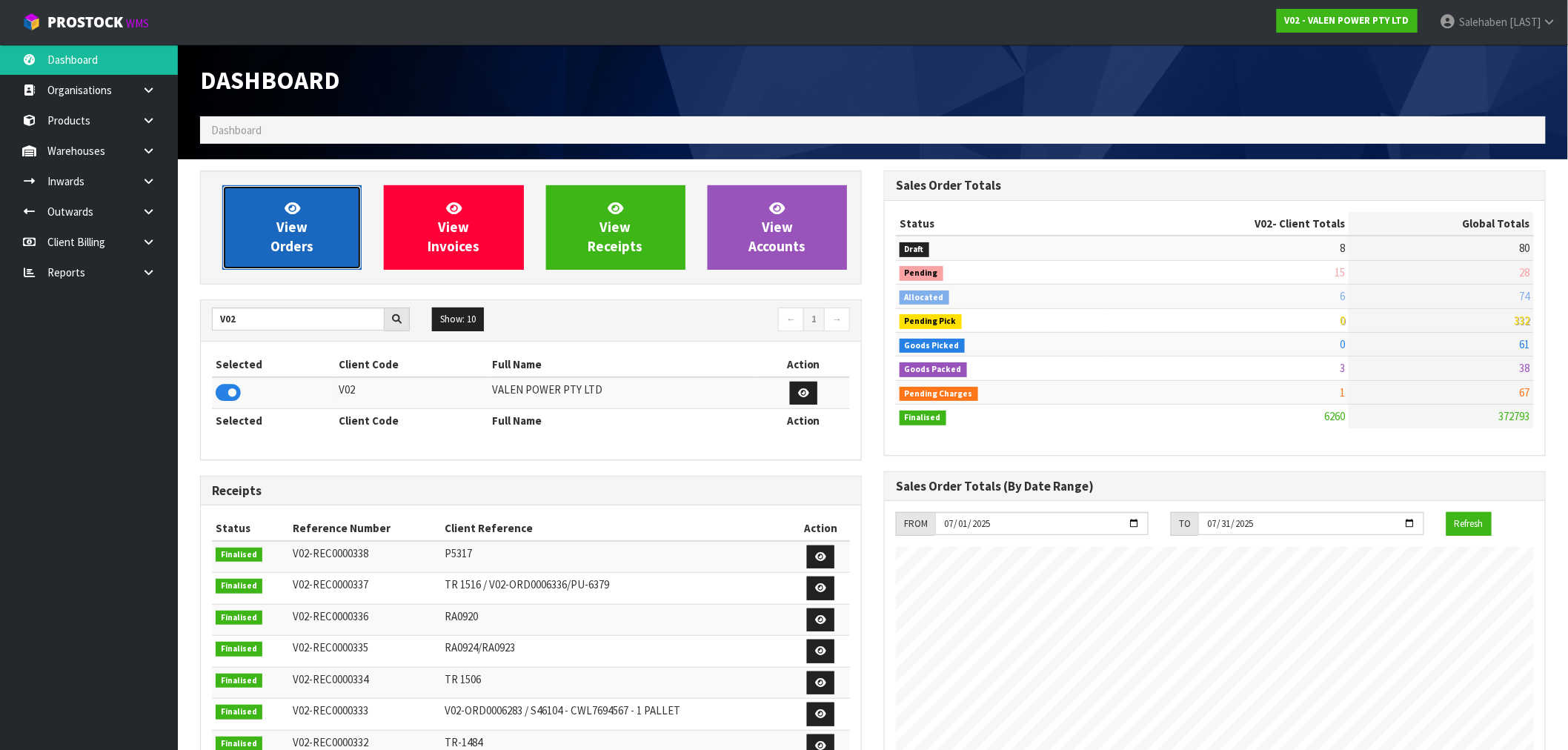 scroll, scrollTop: 739982, scrollLeft: 740336, axis: both 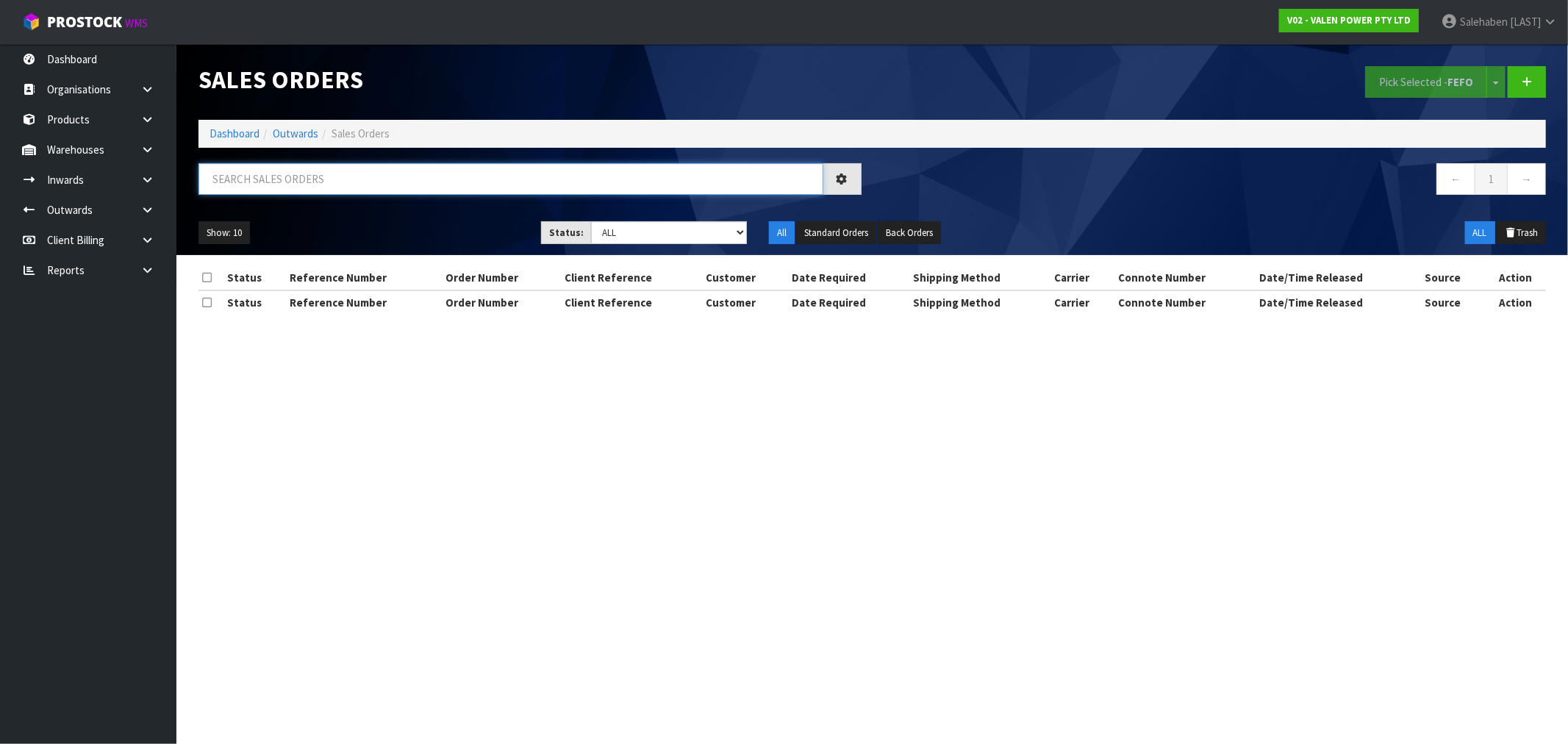 click at bounding box center (511, 179) 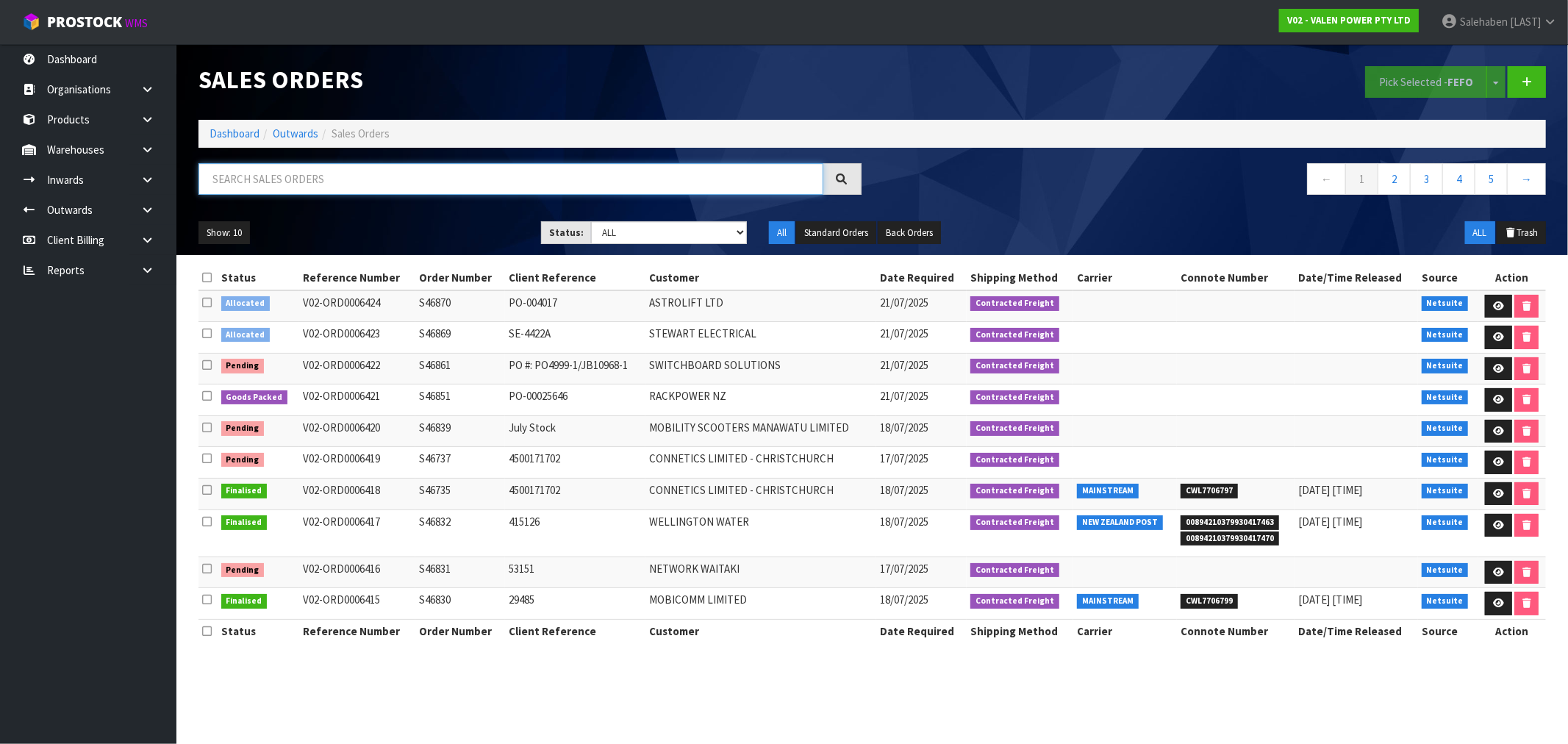 paste on "FWM57754980" 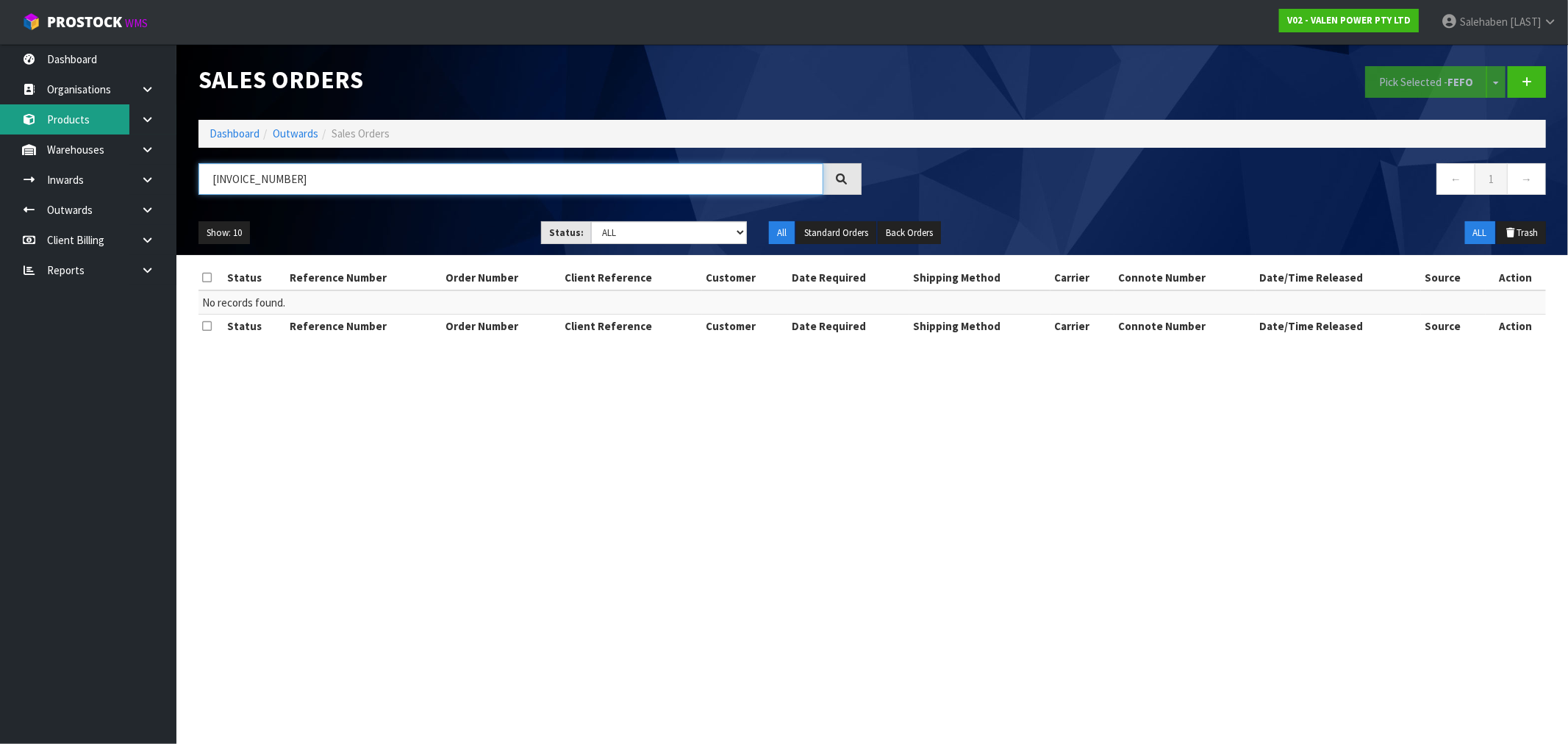 type on "FWM57754980" 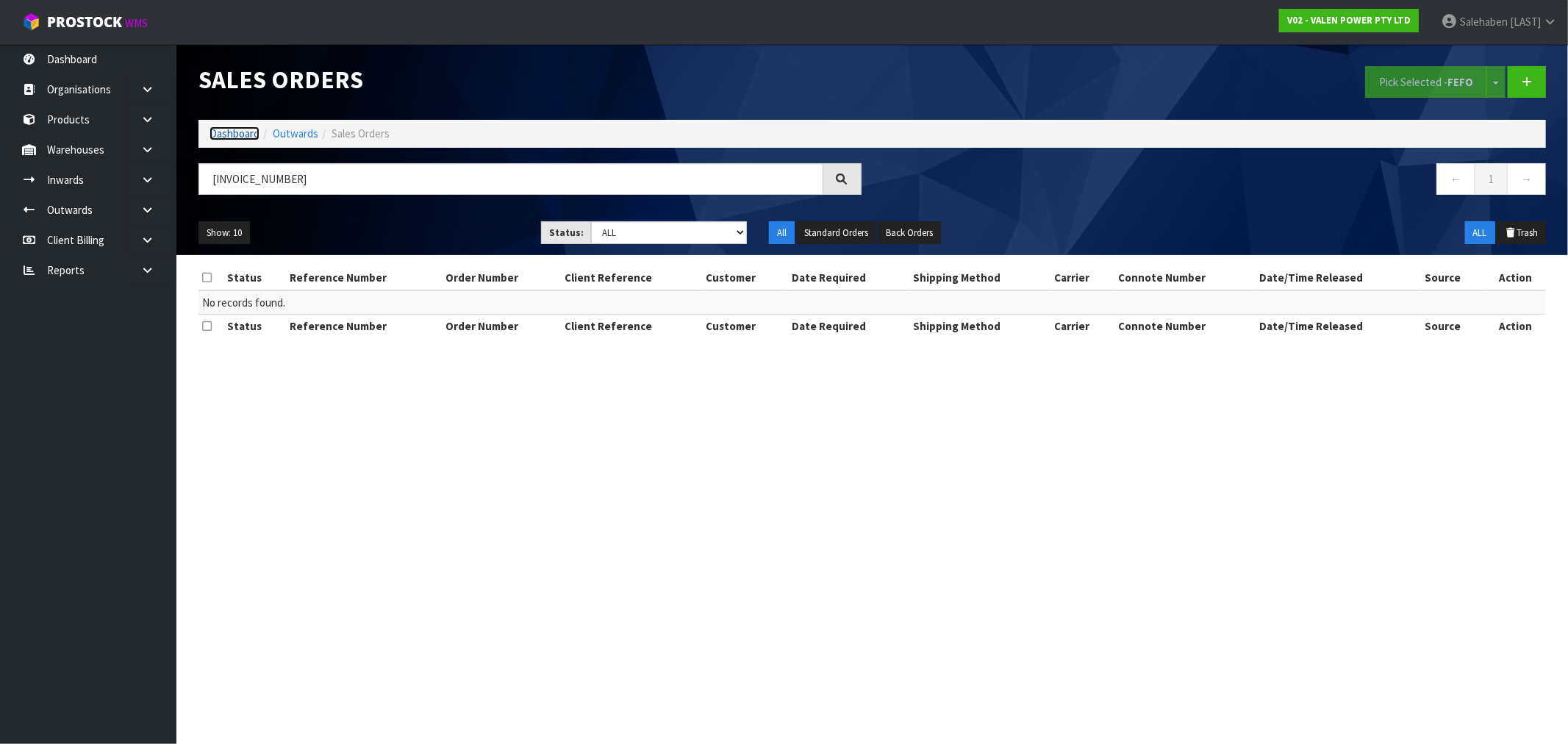 click on "Dashboard" at bounding box center (235, 133) 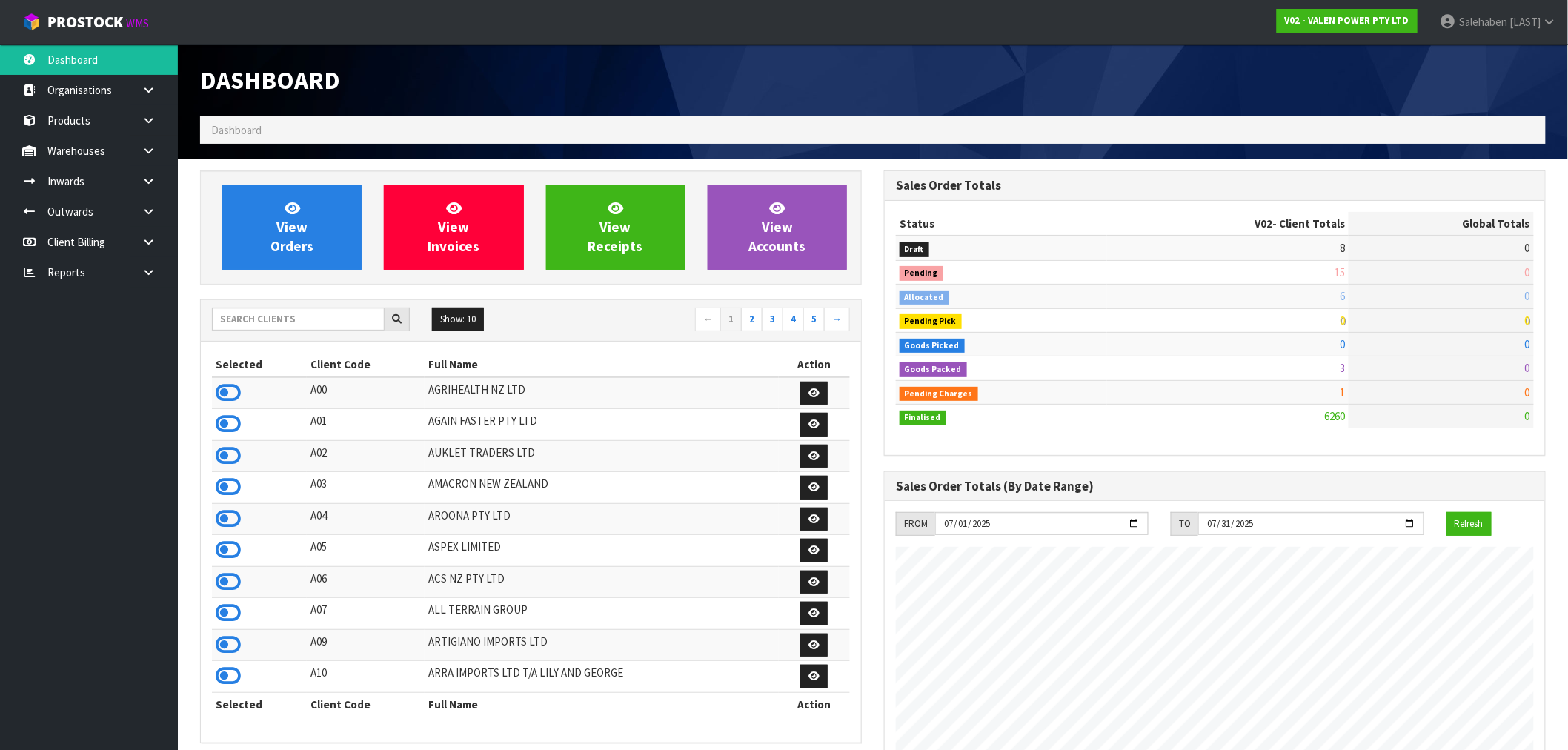 scroll, scrollTop: 739982, scrollLeft: 740336, axis: both 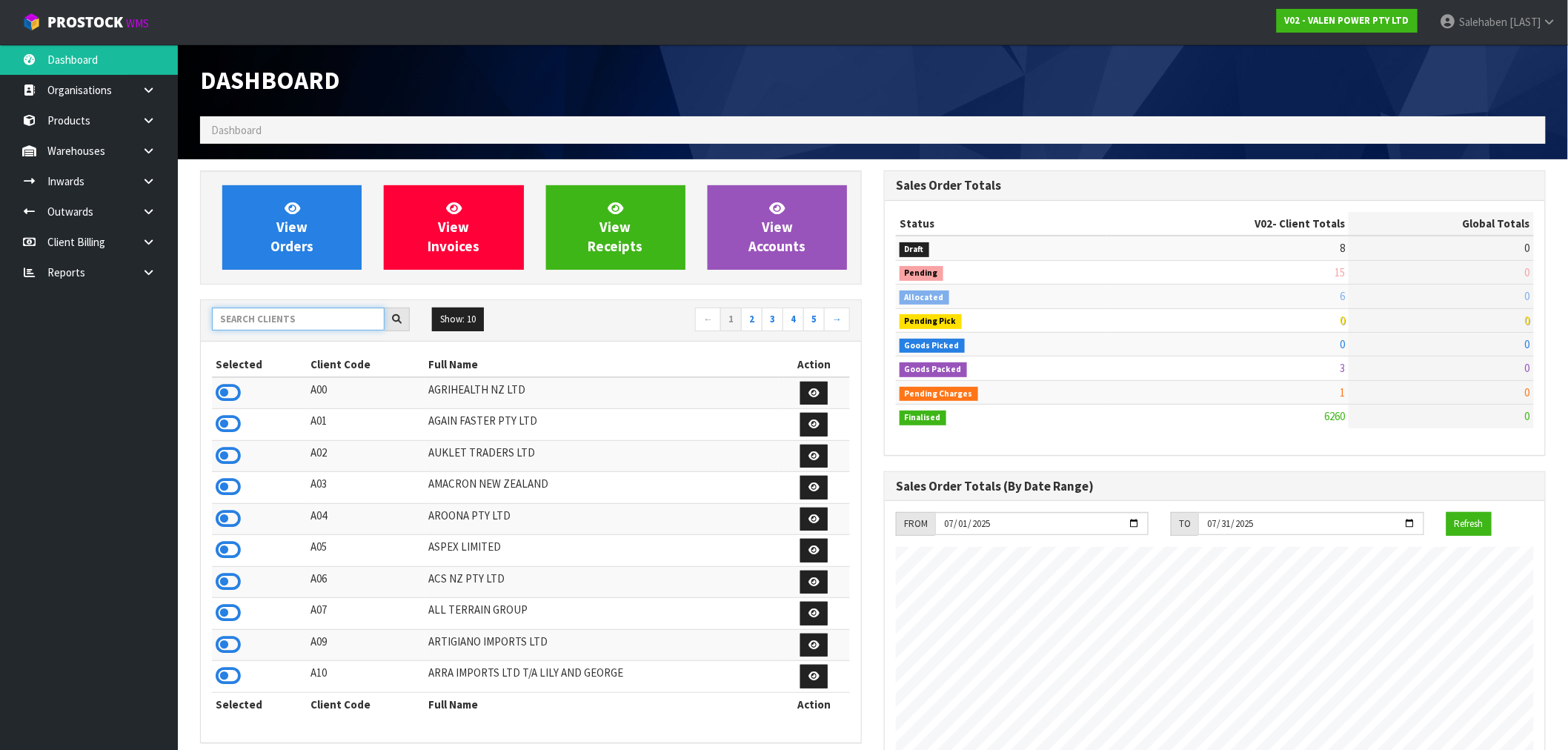 click at bounding box center [298, 319] 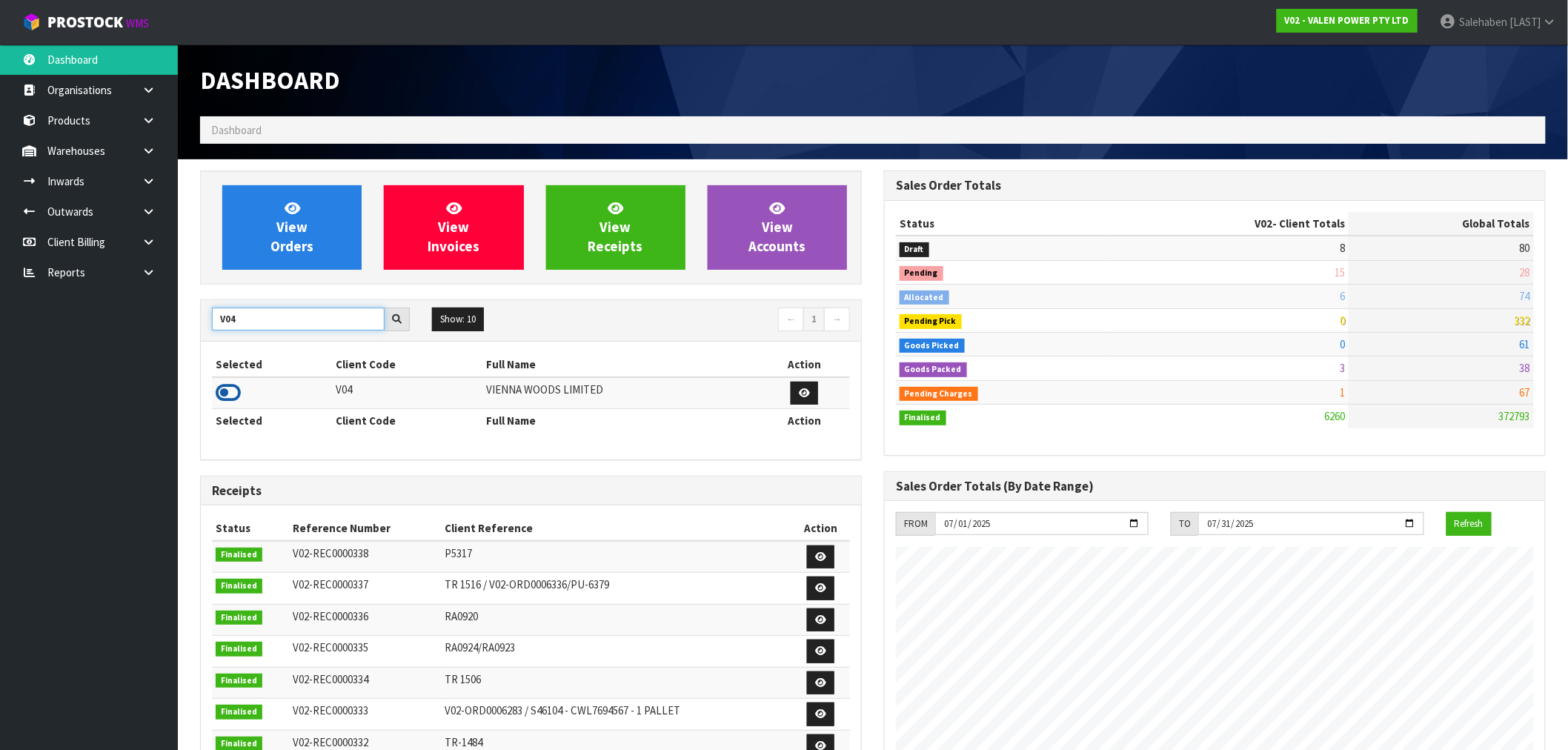 type on "V04" 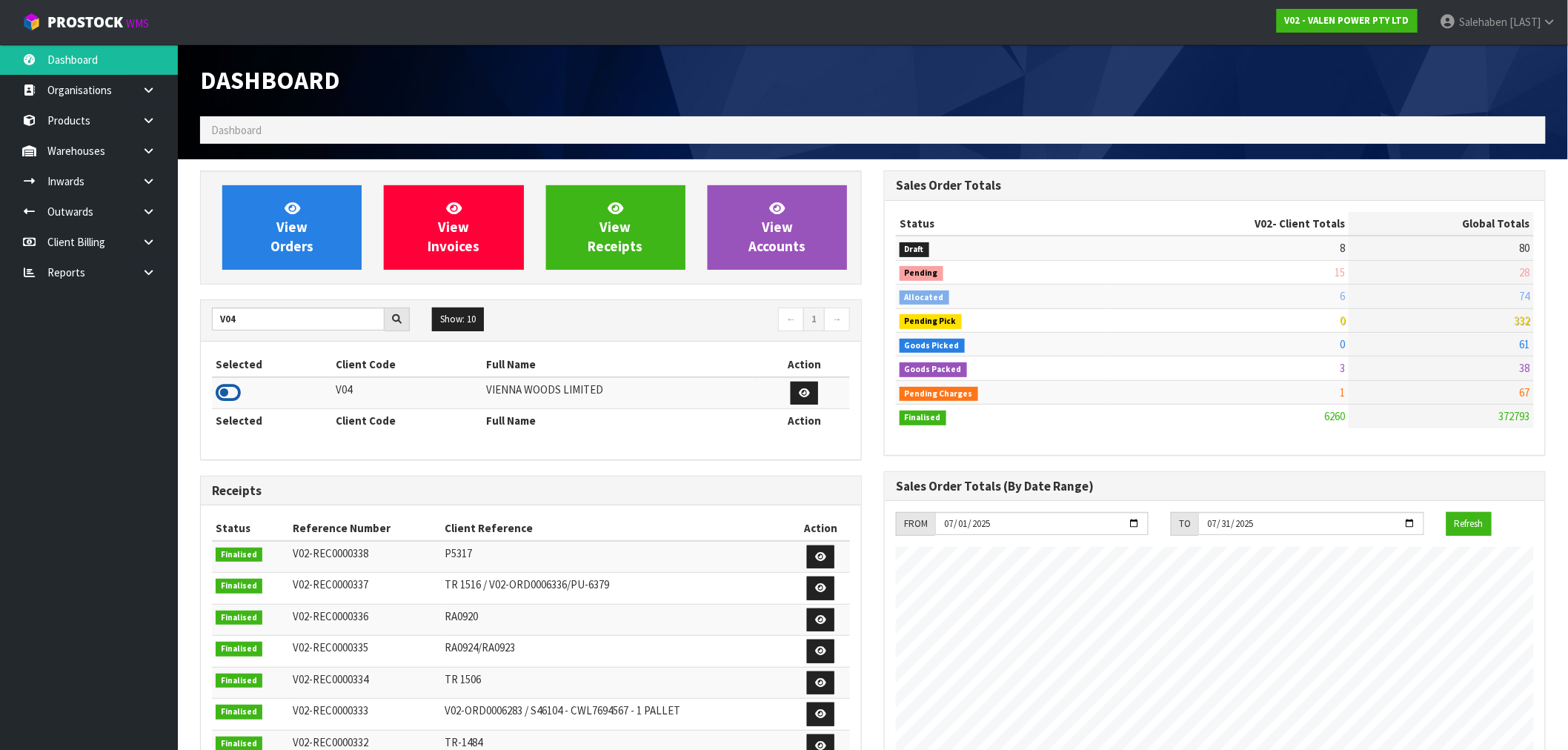 click at bounding box center (228, 393) 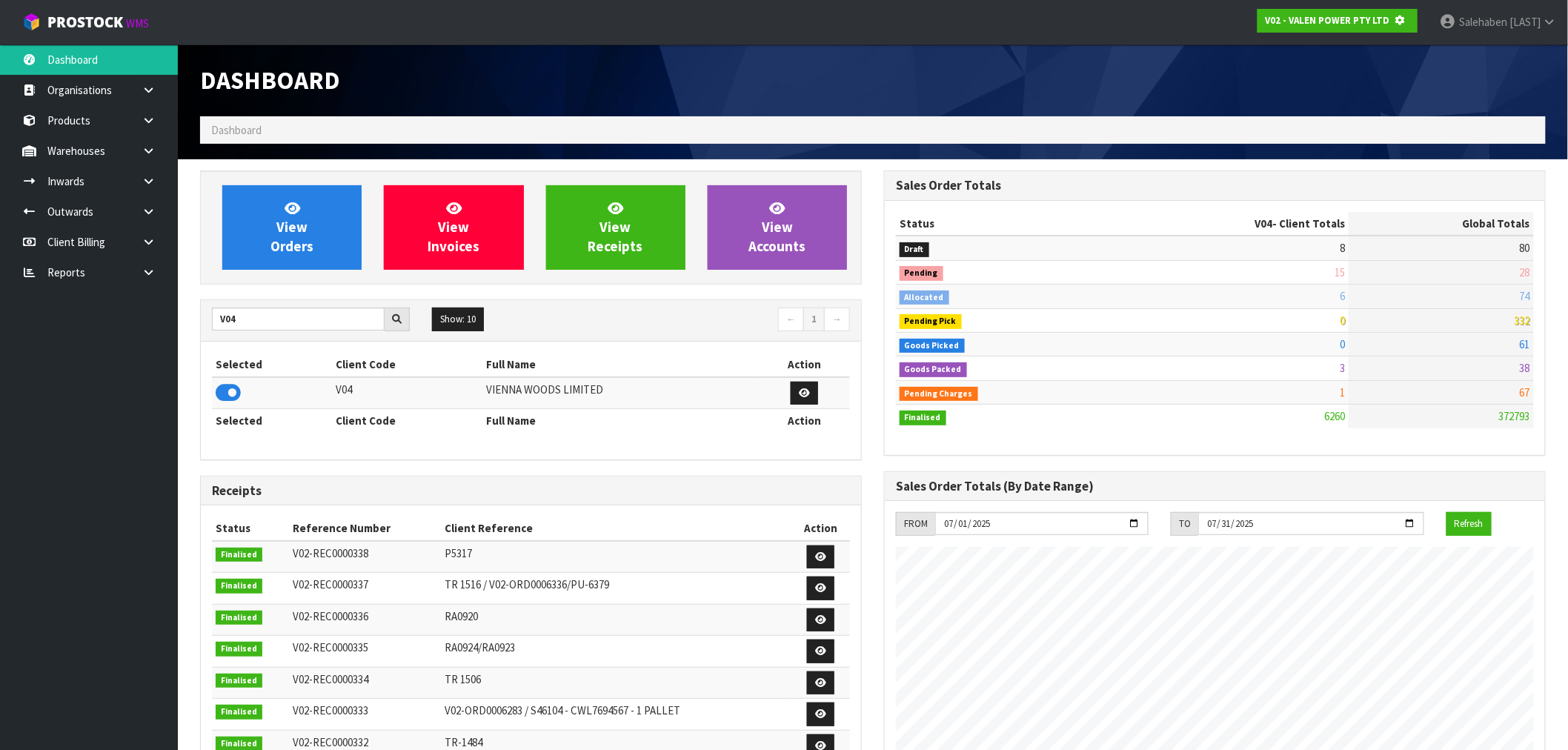 scroll, scrollTop: 924, scrollLeft: 684, axis: both 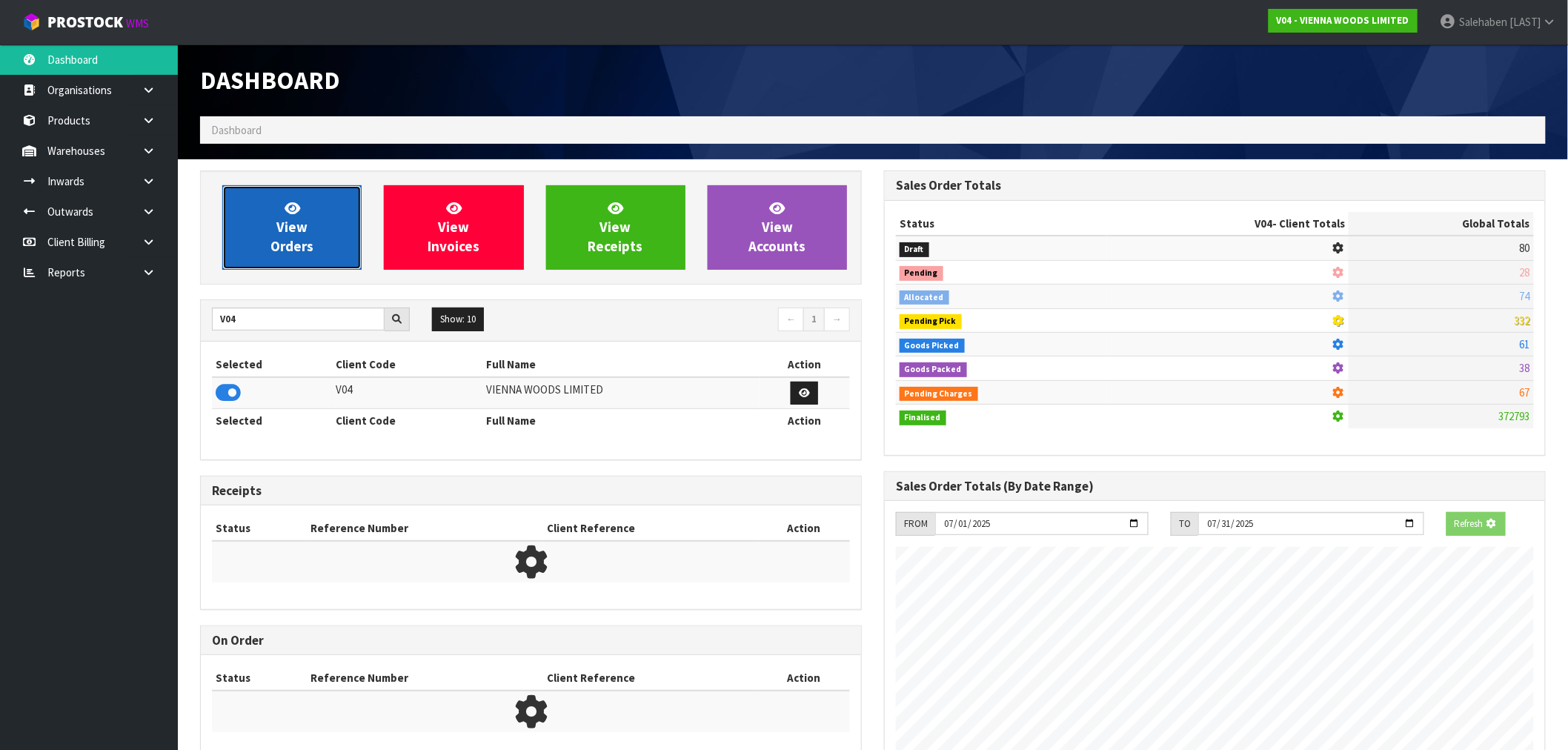 click on "View
Orders" at bounding box center (292, 228) 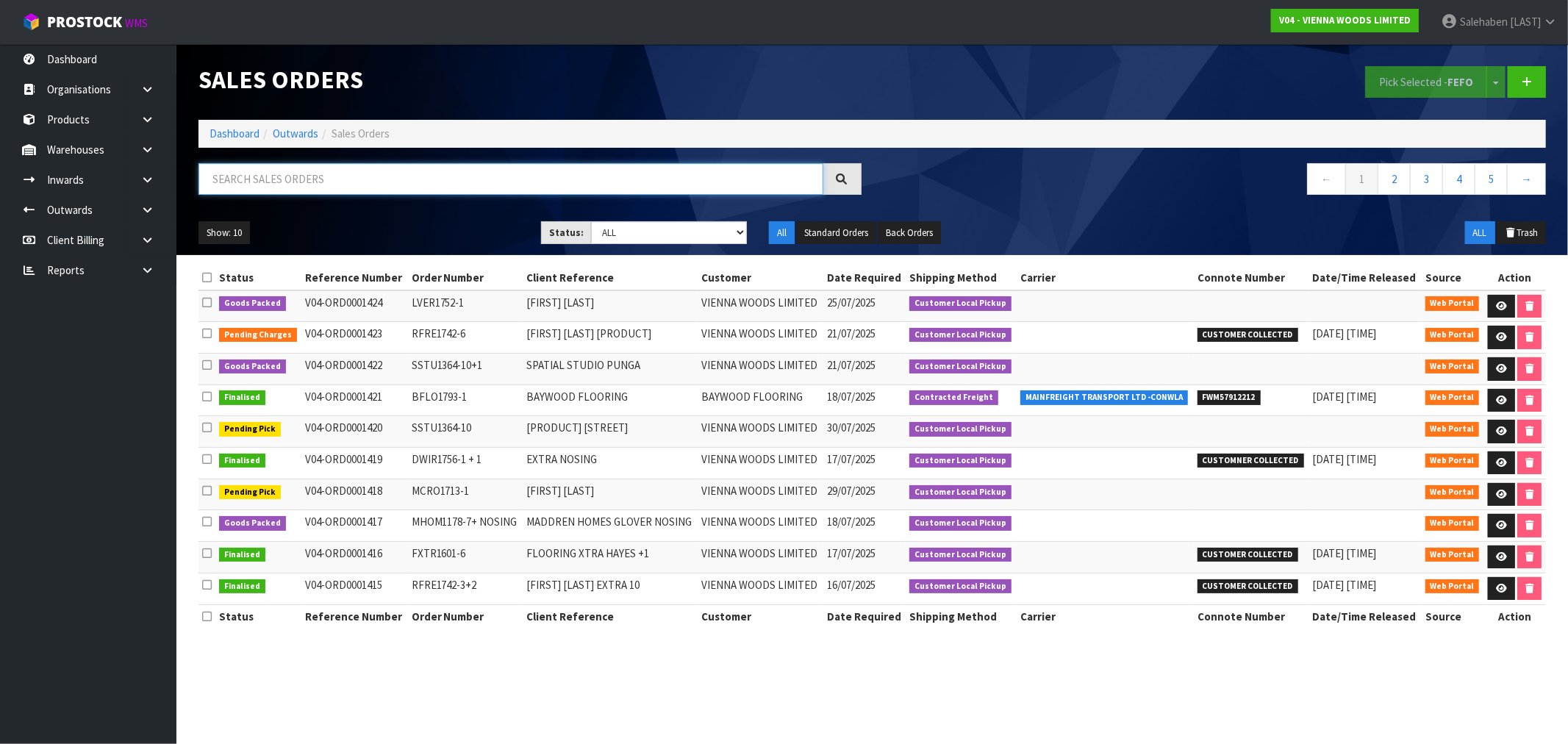 click at bounding box center [511, 179] 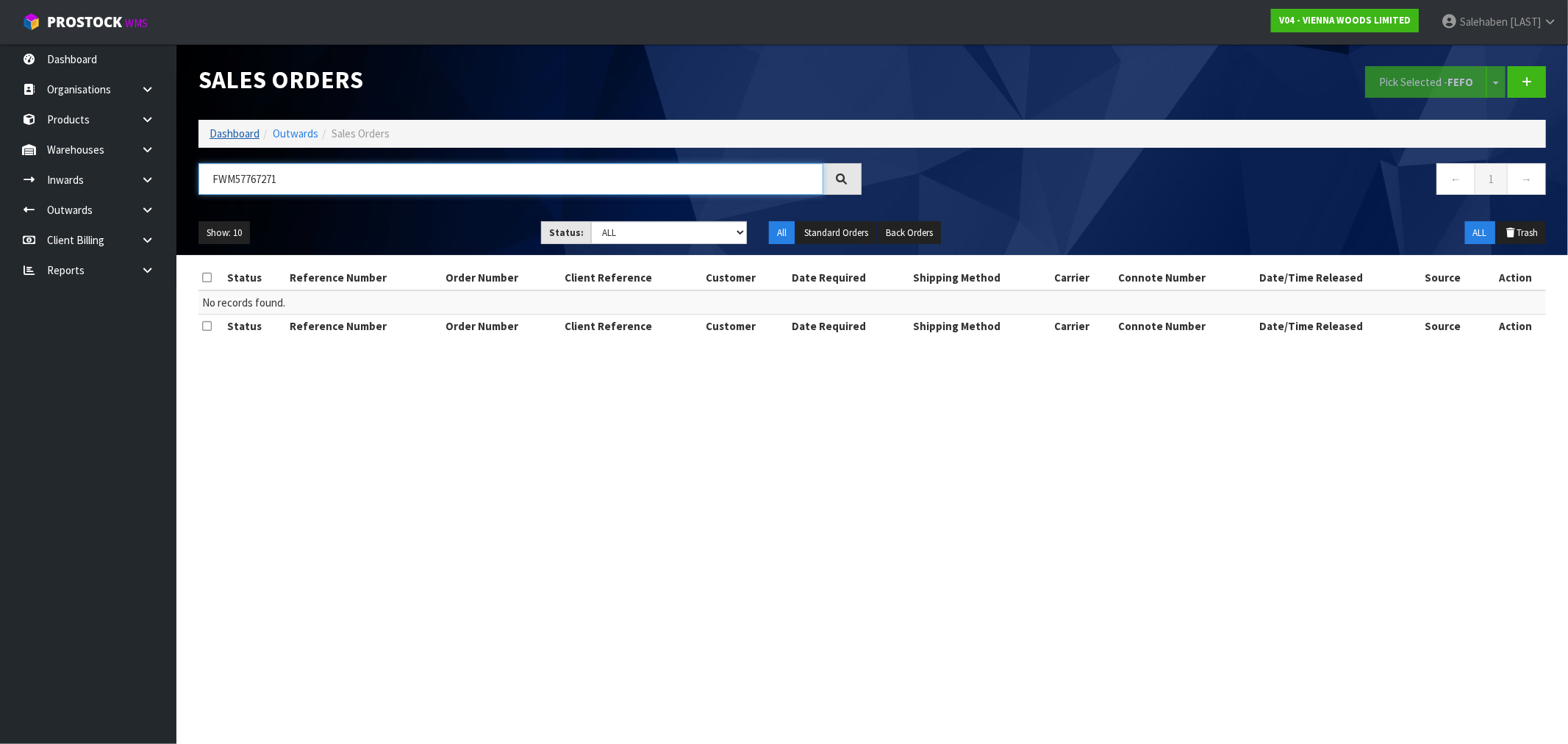 type on "FWM57767271" 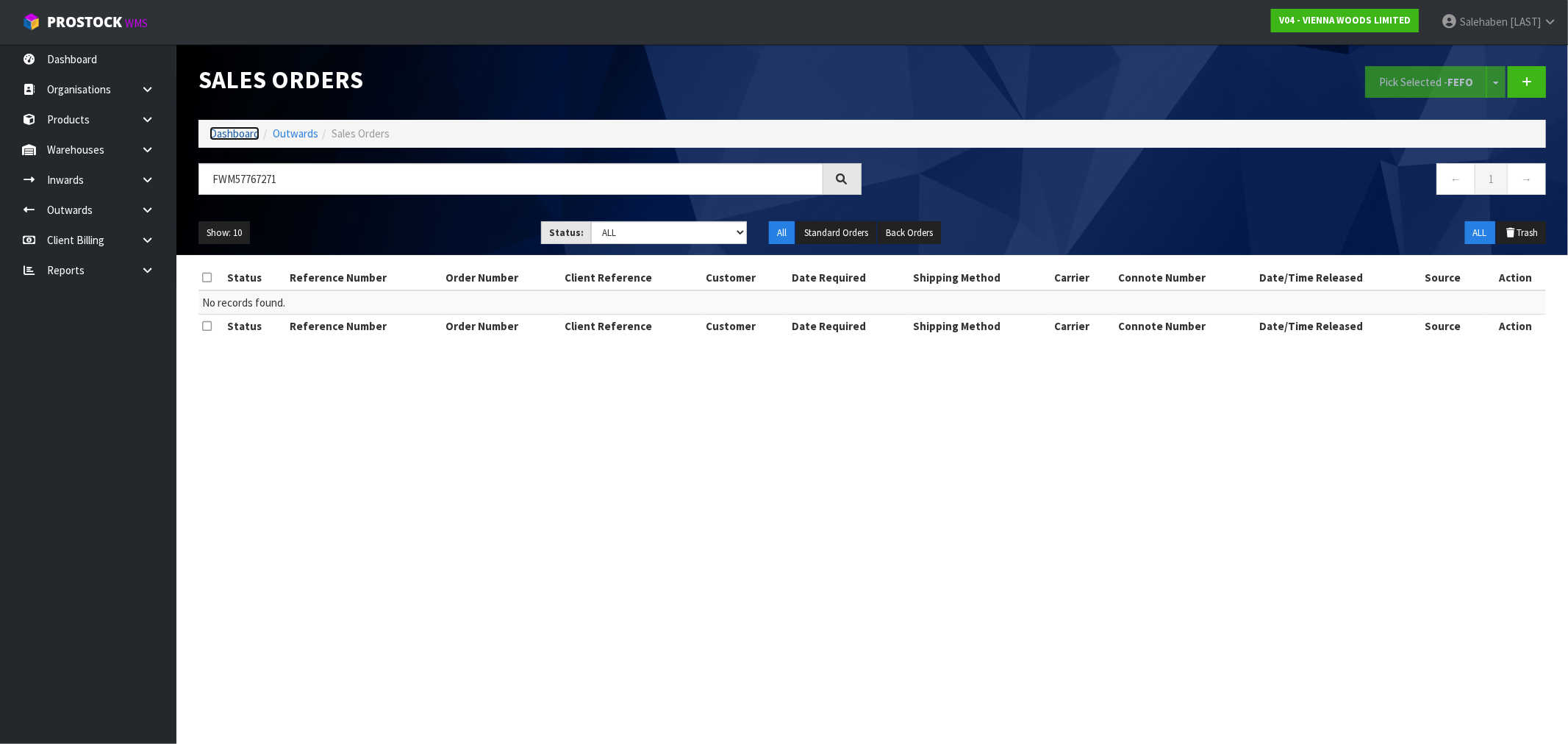 click on "Dashboard" at bounding box center (235, 133) 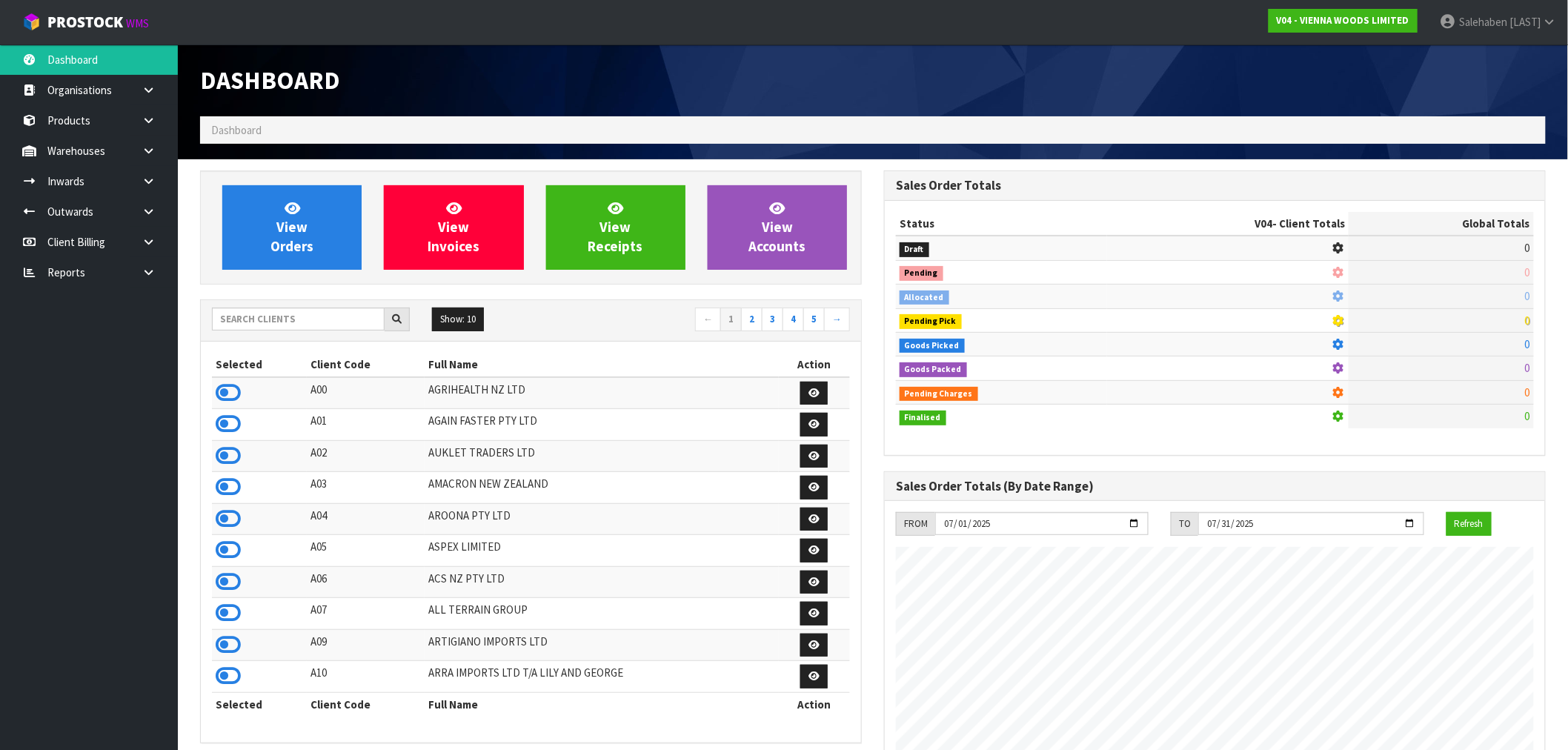 scroll, scrollTop: 739982, scrollLeft: 740336, axis: both 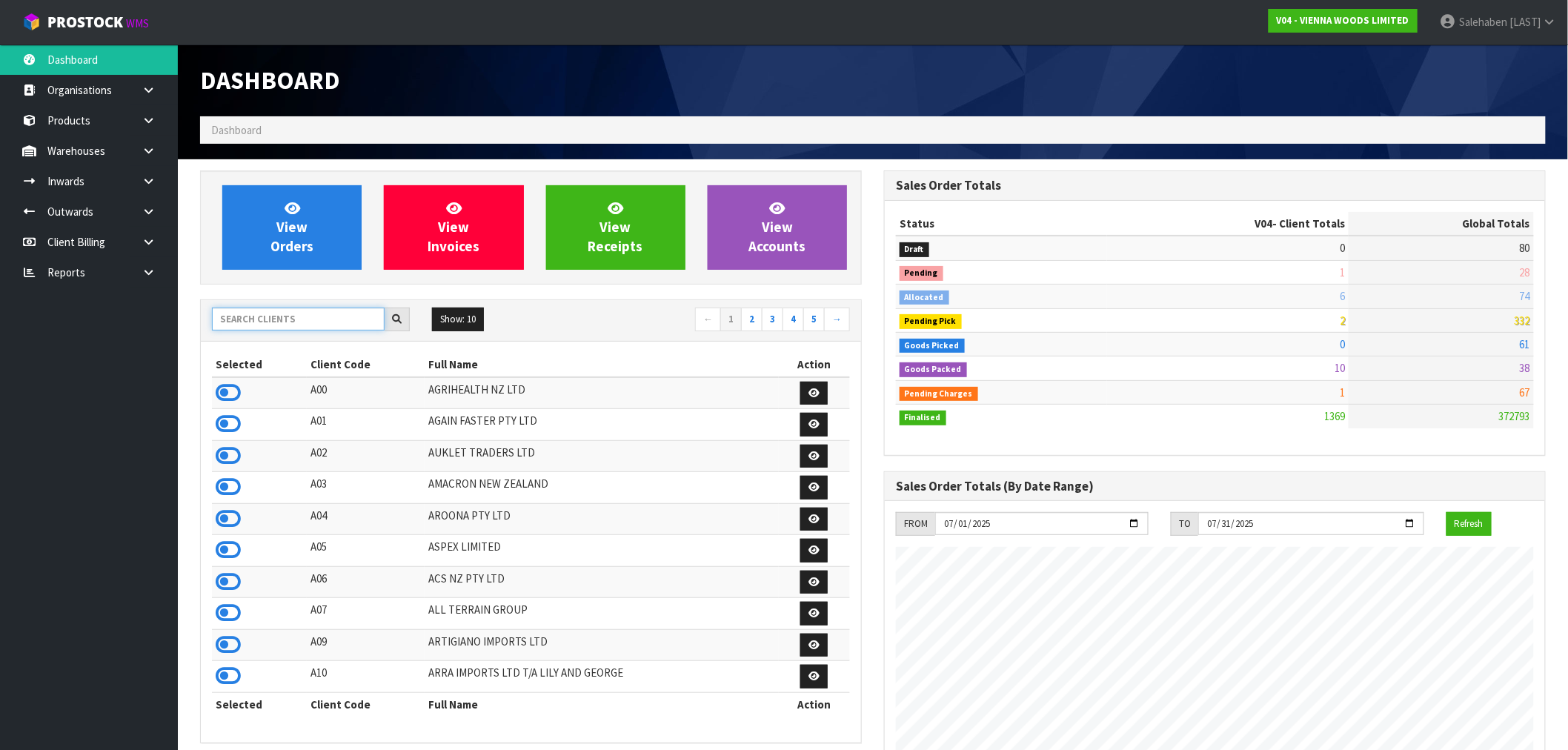click at bounding box center [298, 319] 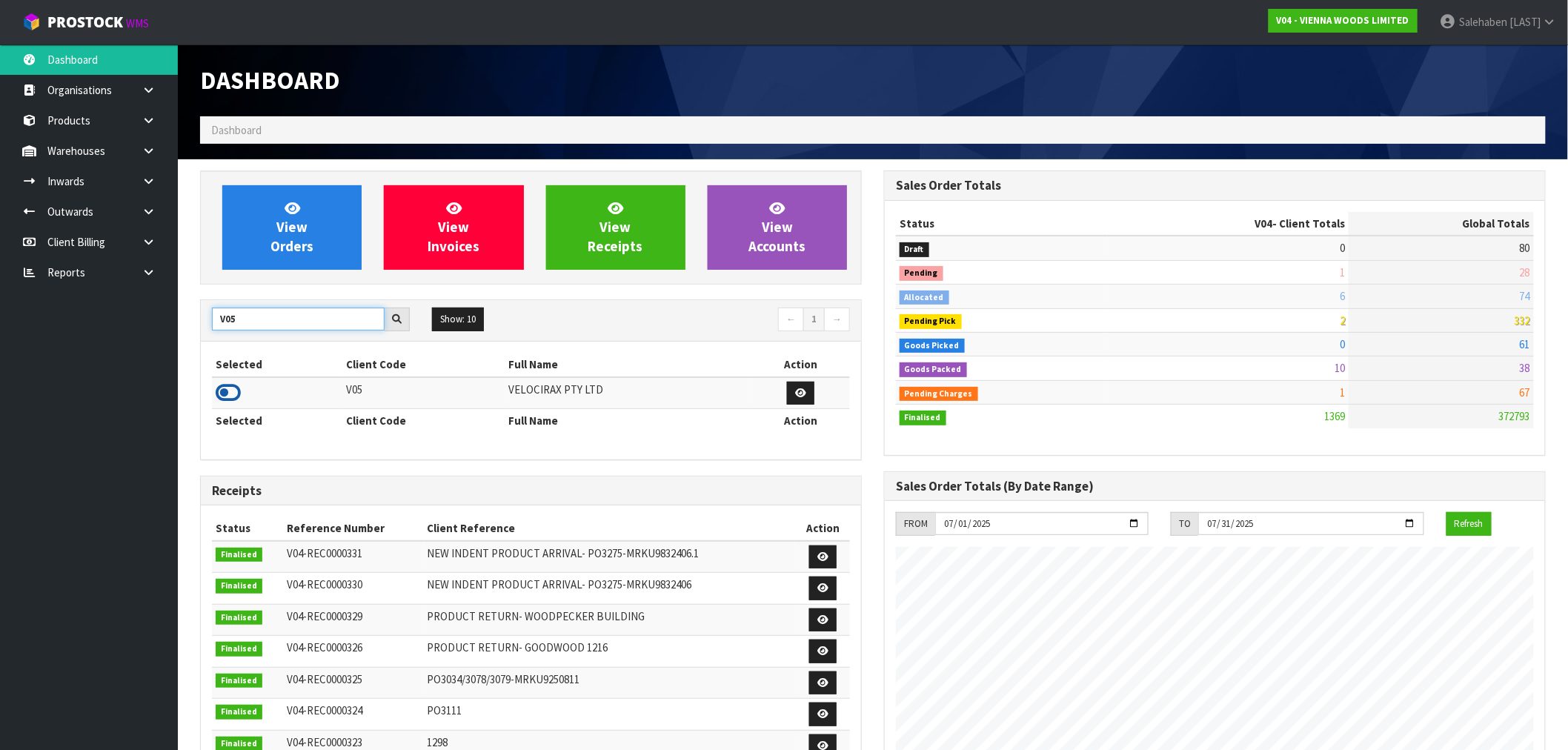 type on "V05" 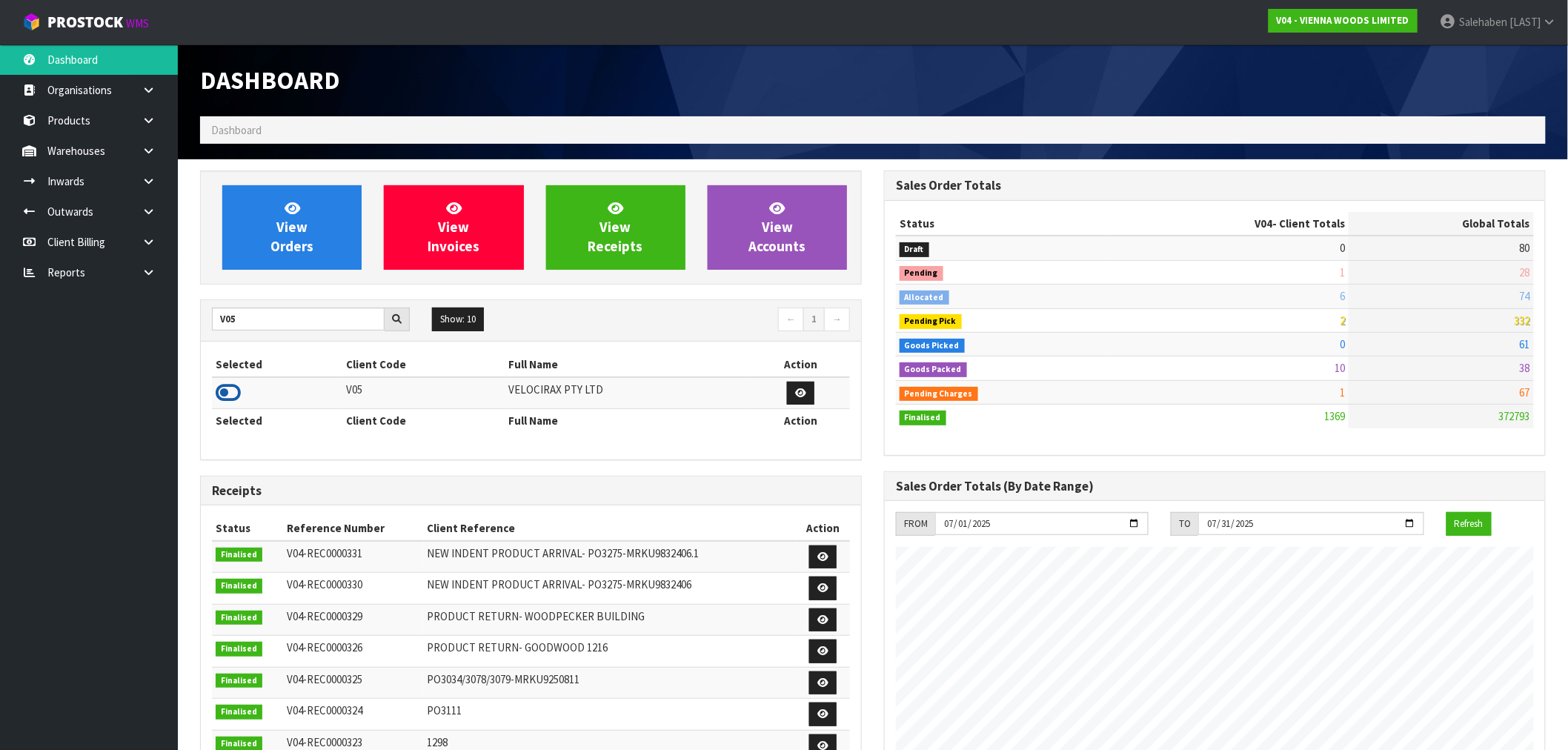 click at bounding box center (228, 393) 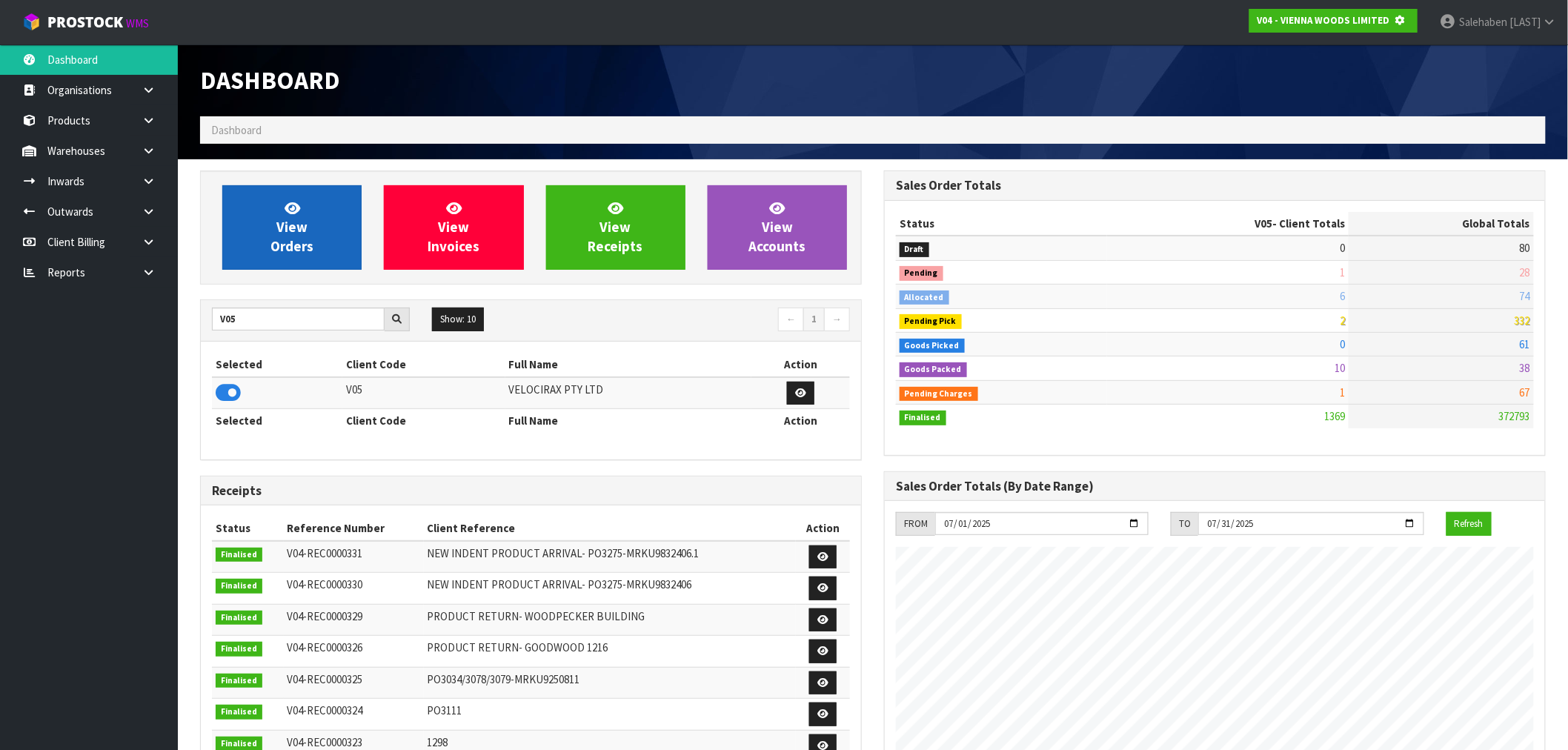 scroll, scrollTop: 924, scrollLeft: 684, axis: both 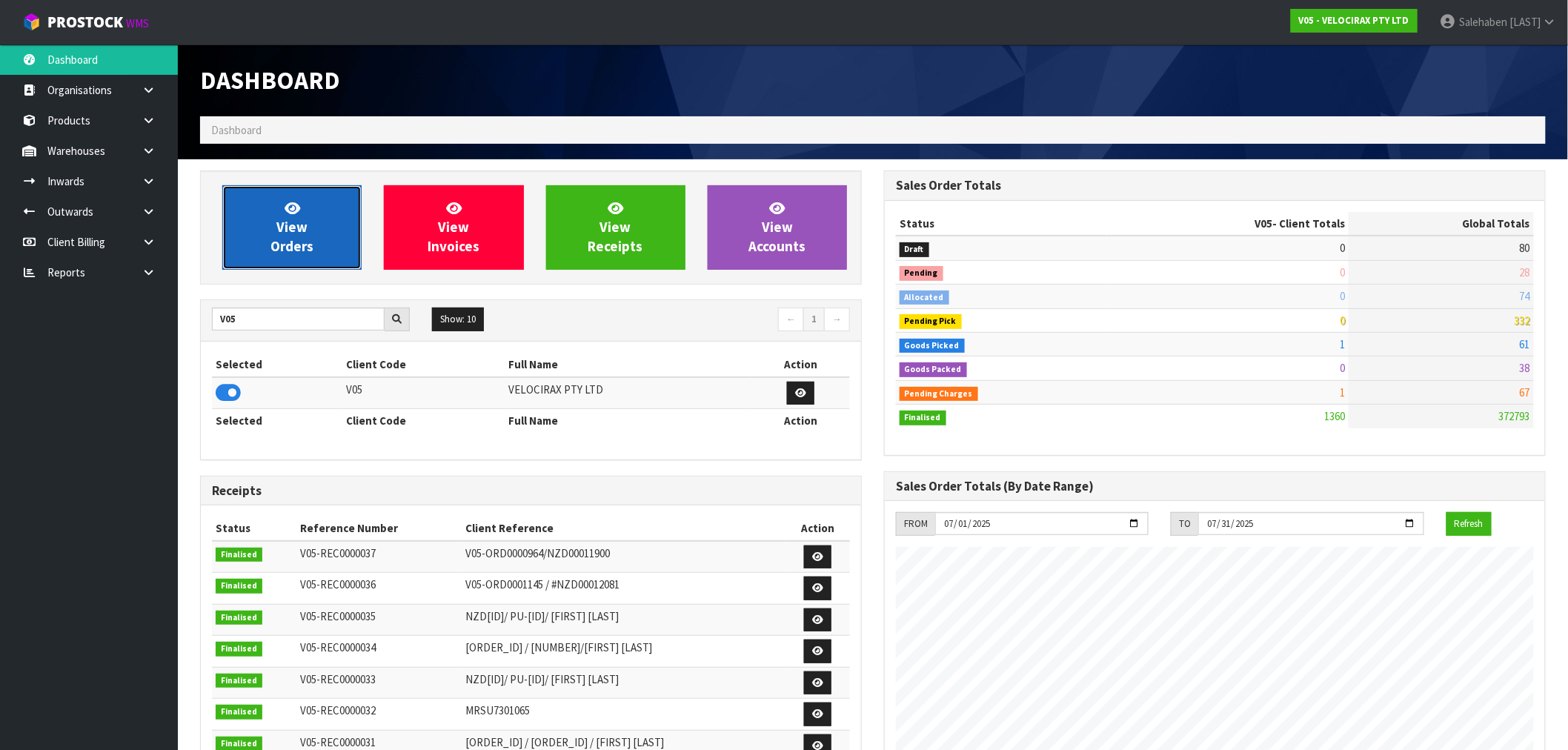 click on "View
Orders" at bounding box center (292, 227) 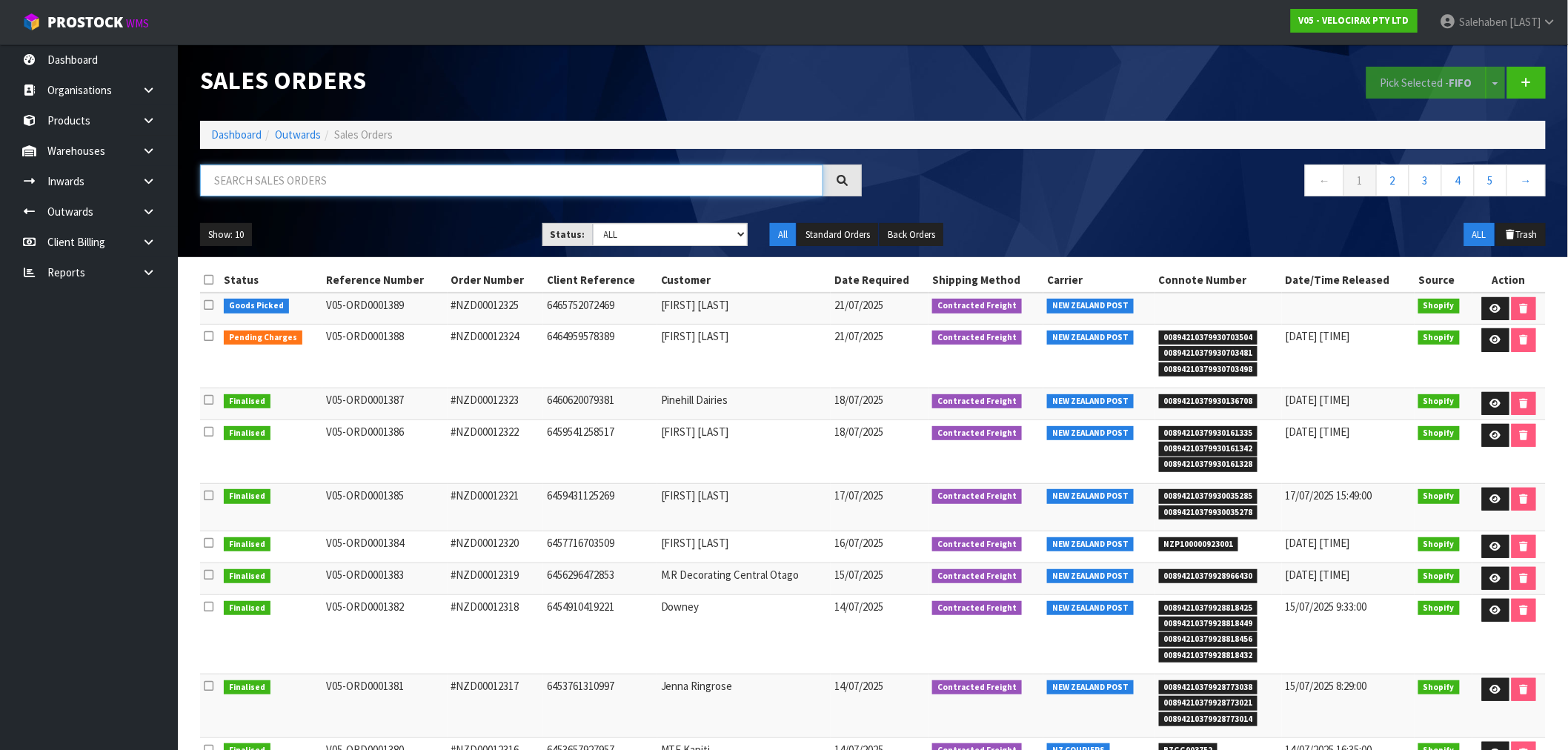 click at bounding box center (511, 180) 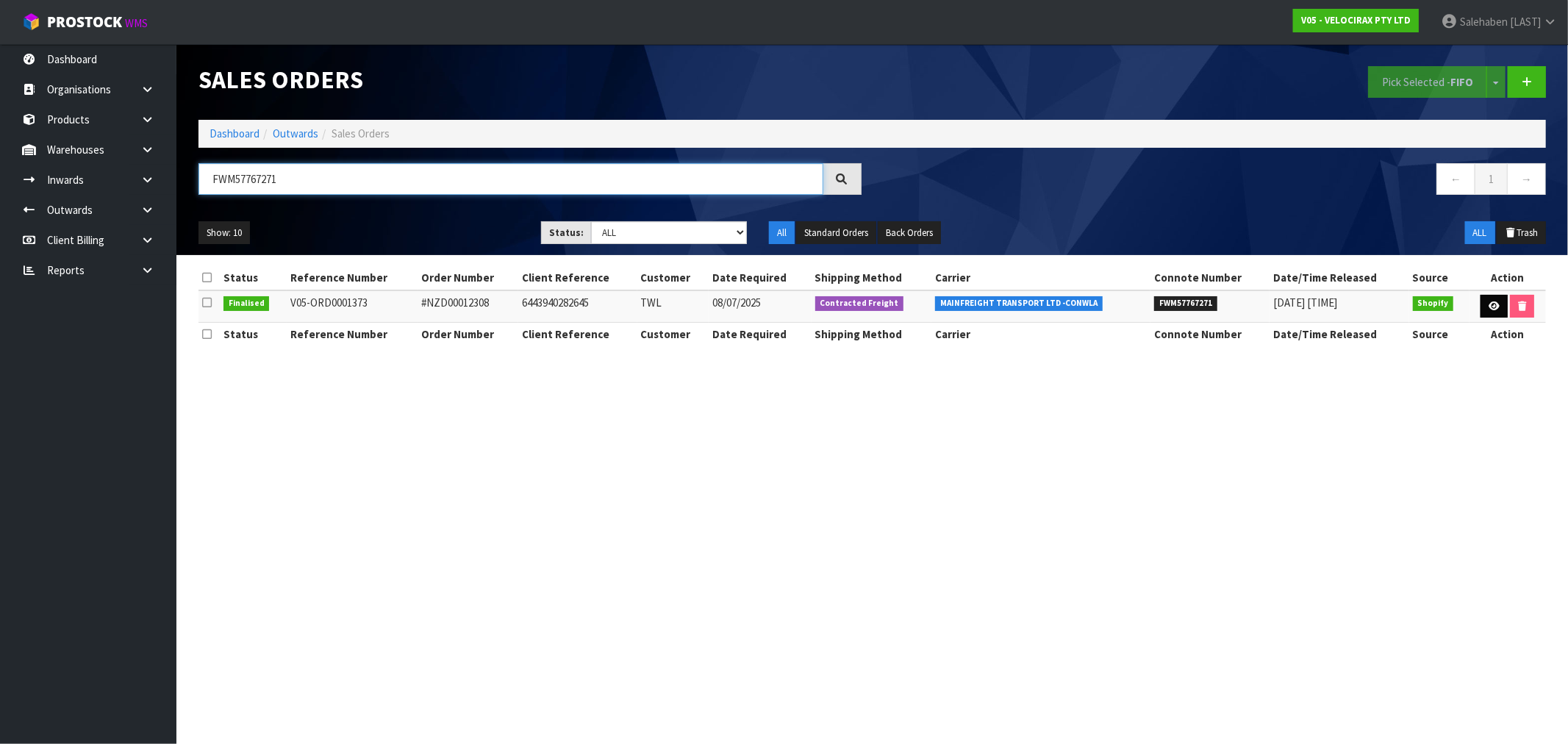 type on "FWM57767271" 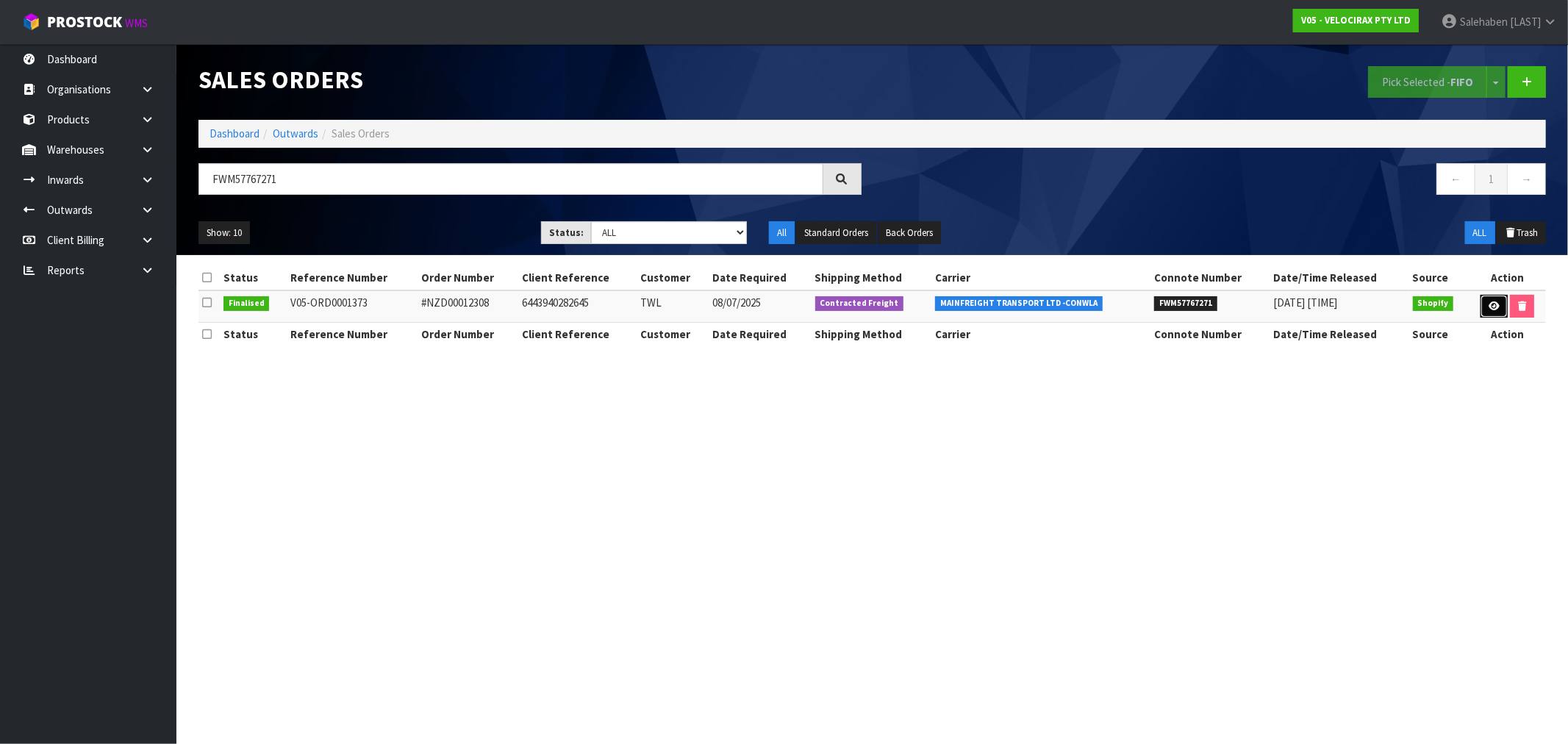 click at bounding box center (1494, 306) 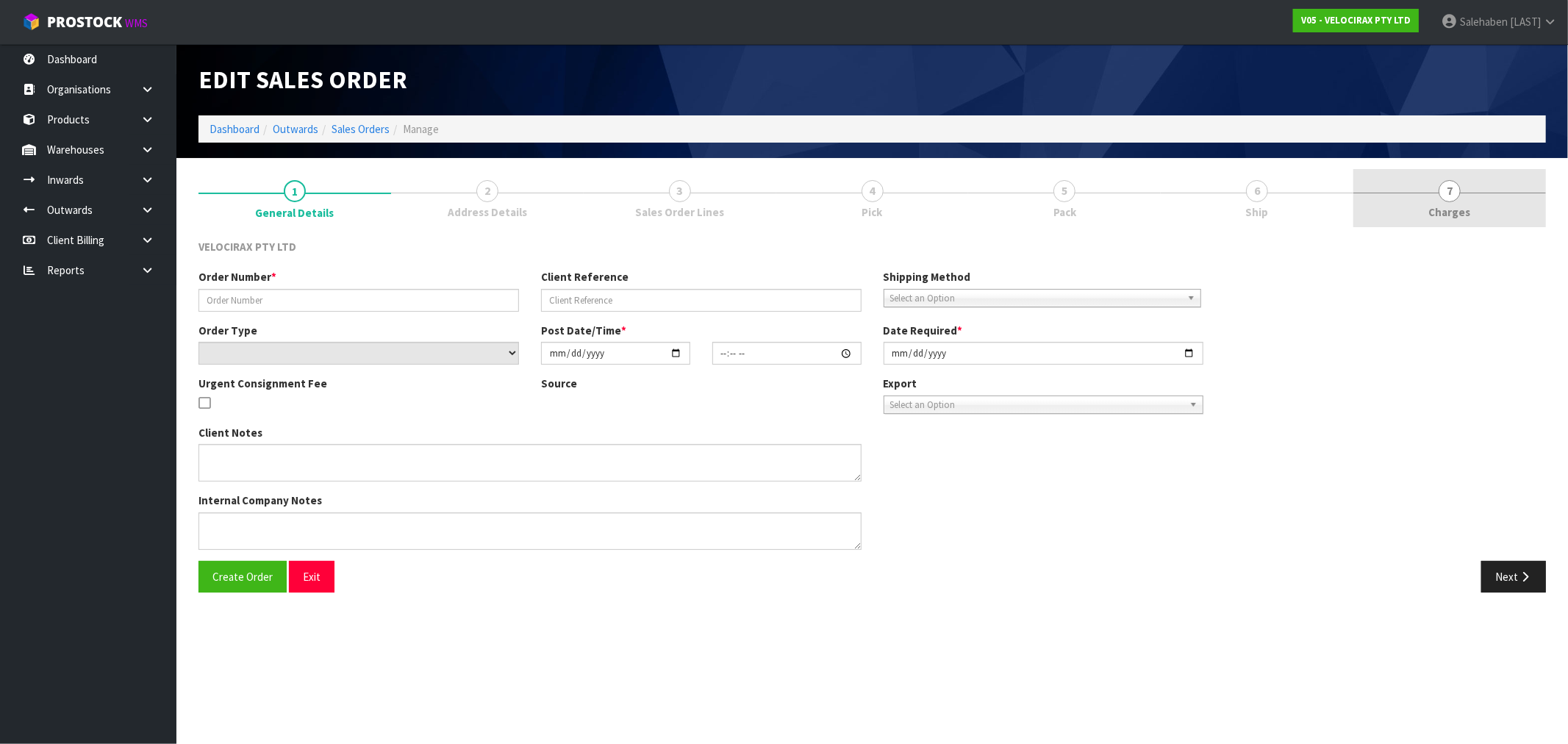 type on "#NZD00012308" 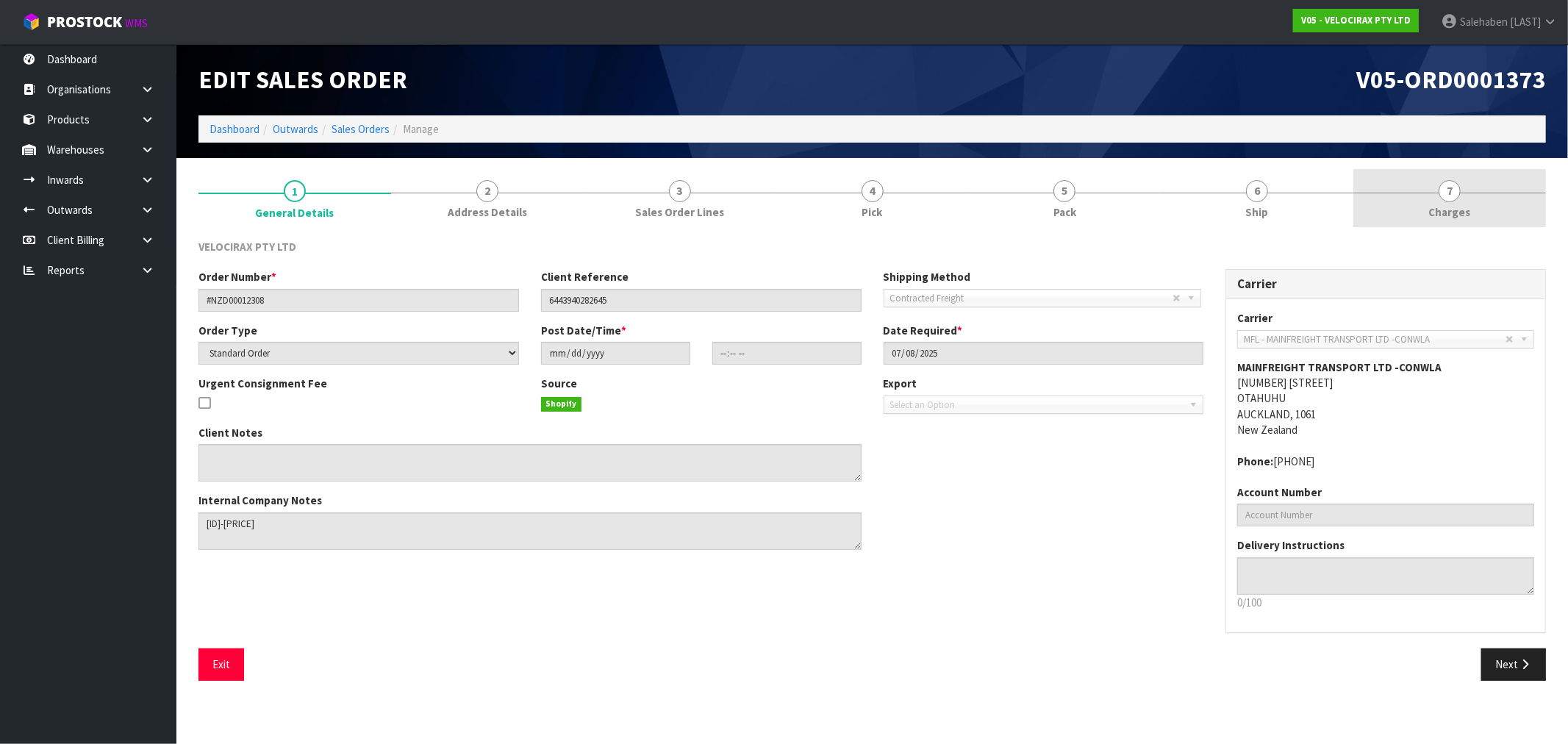 click on "7
Charges" at bounding box center [1450, 198] 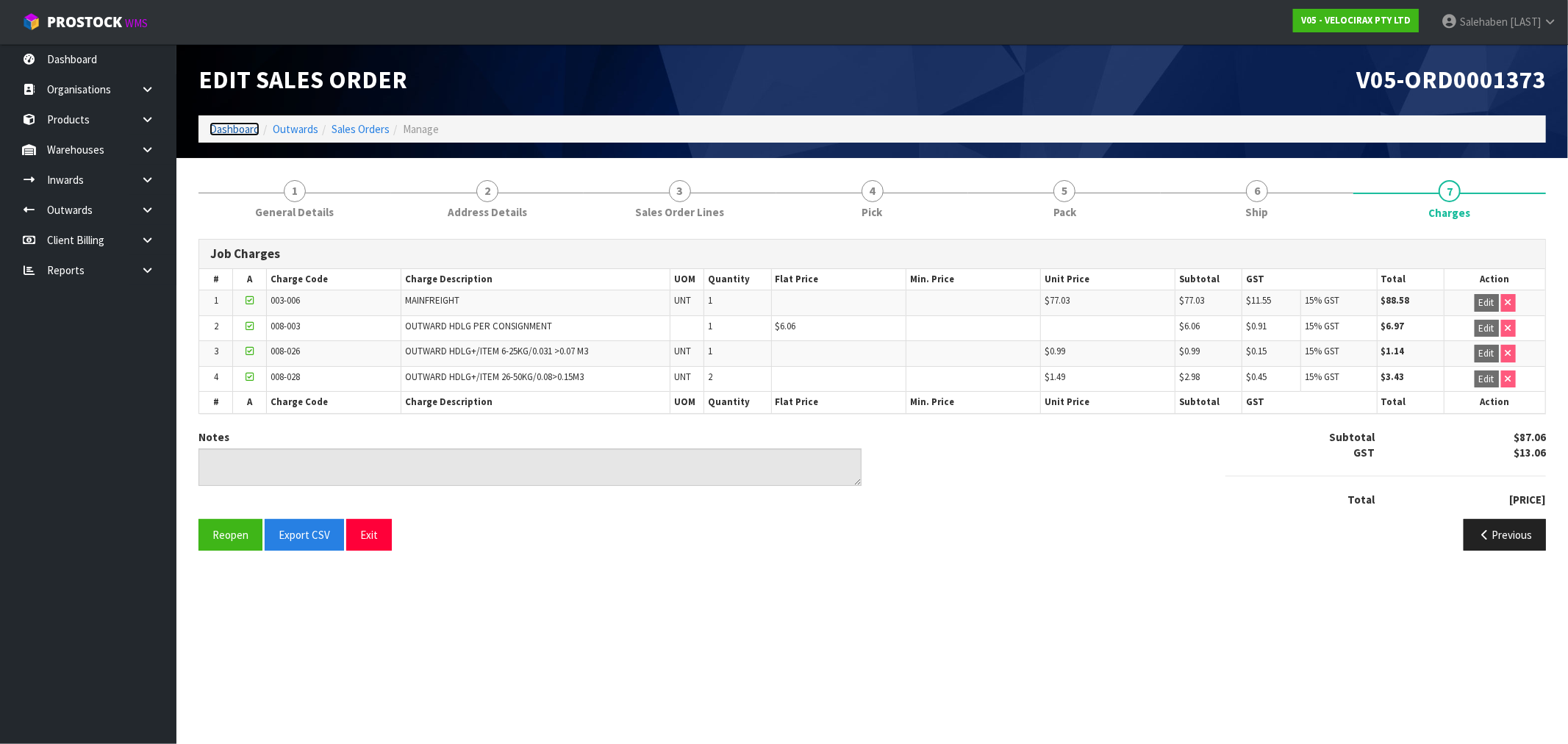 click on "Dashboard" at bounding box center (235, 129) 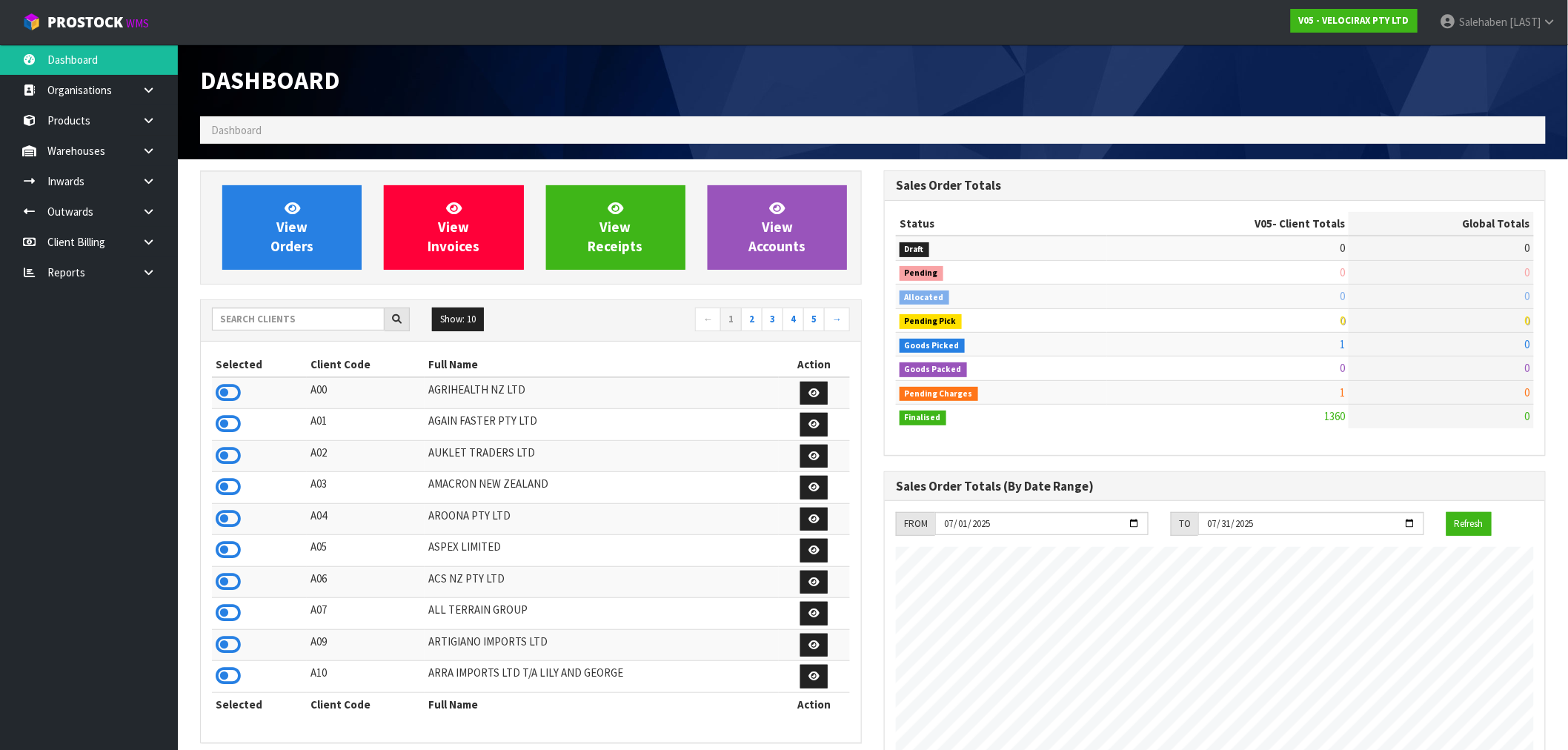 scroll, scrollTop: 739982, scrollLeft: 740336, axis: both 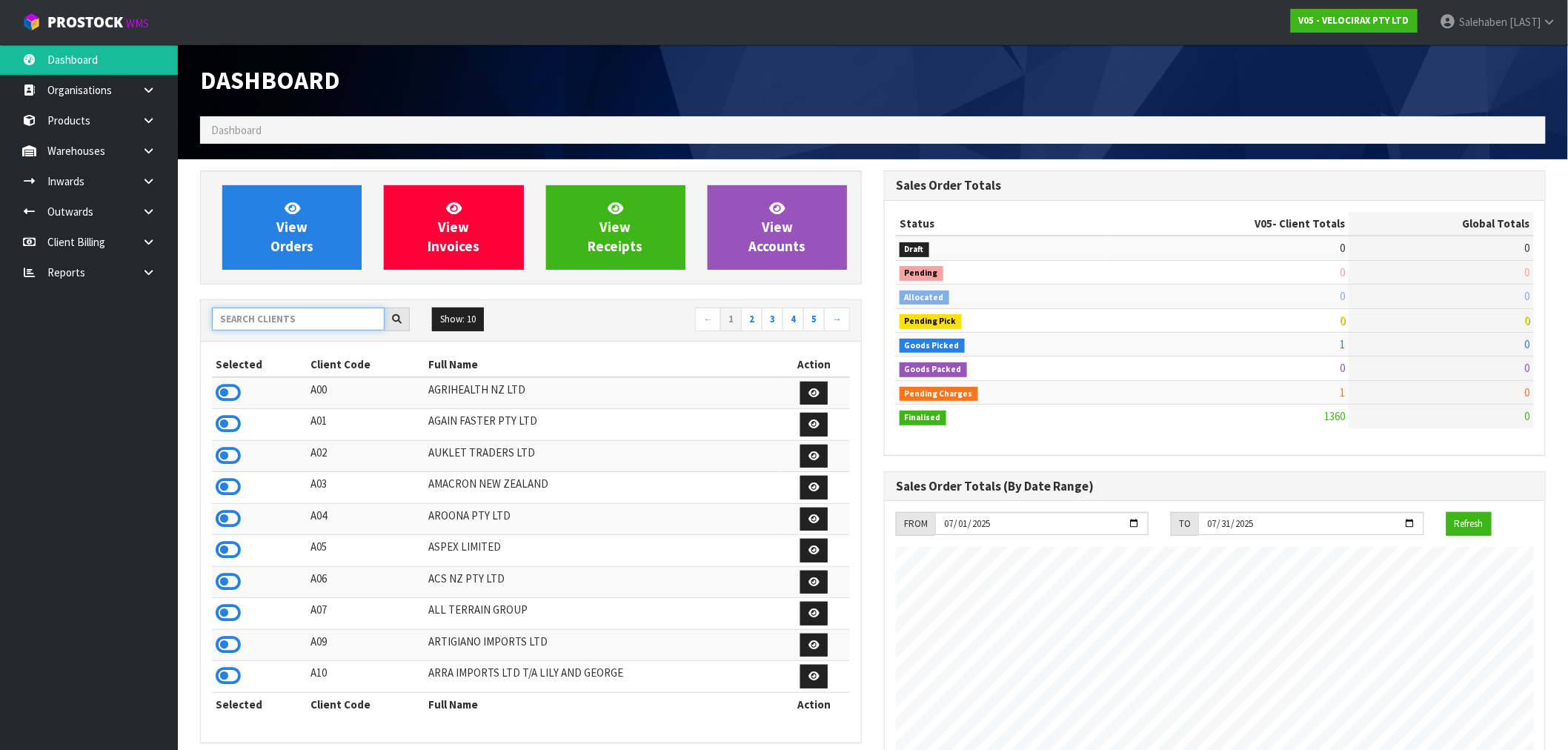 click at bounding box center (298, 319) 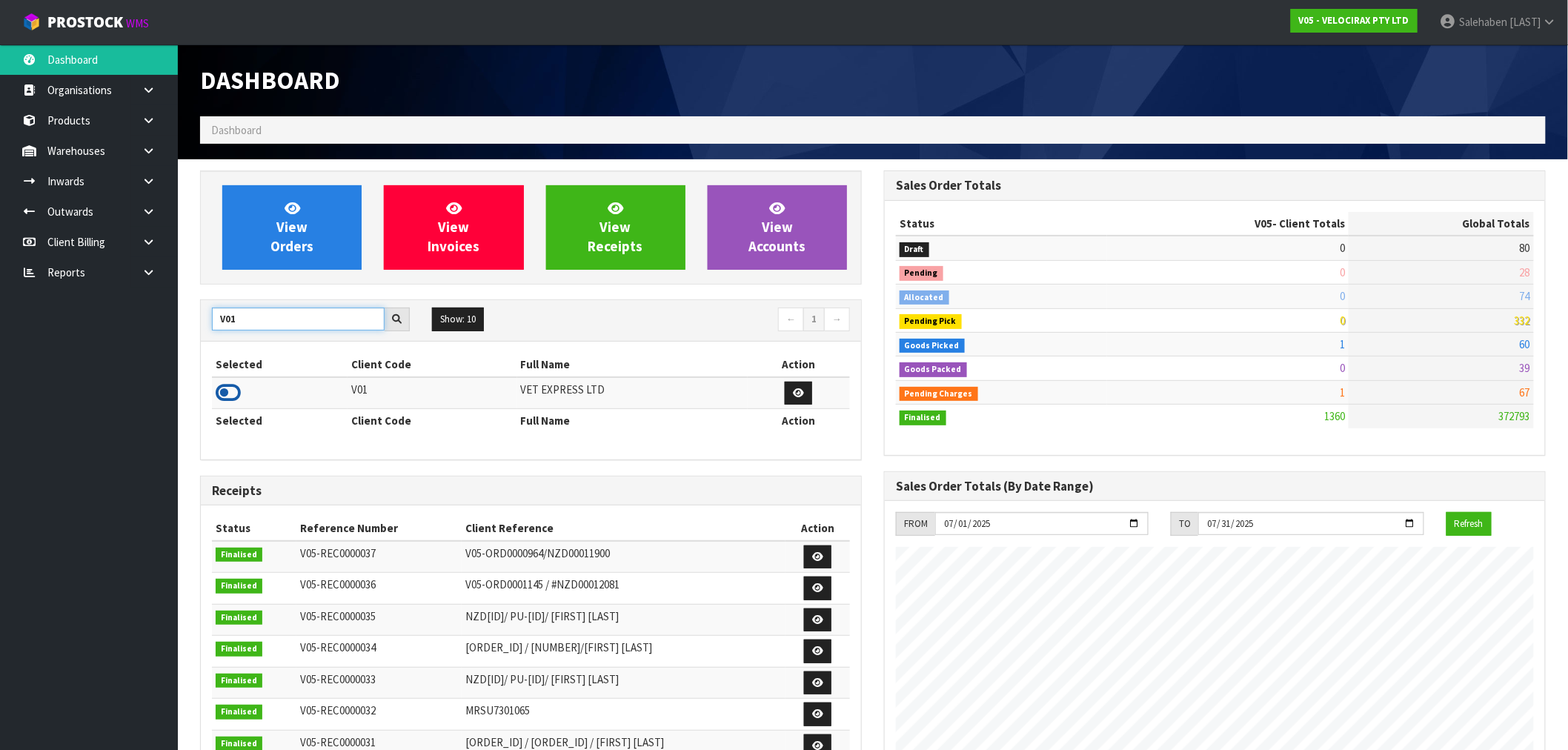 type on "V01" 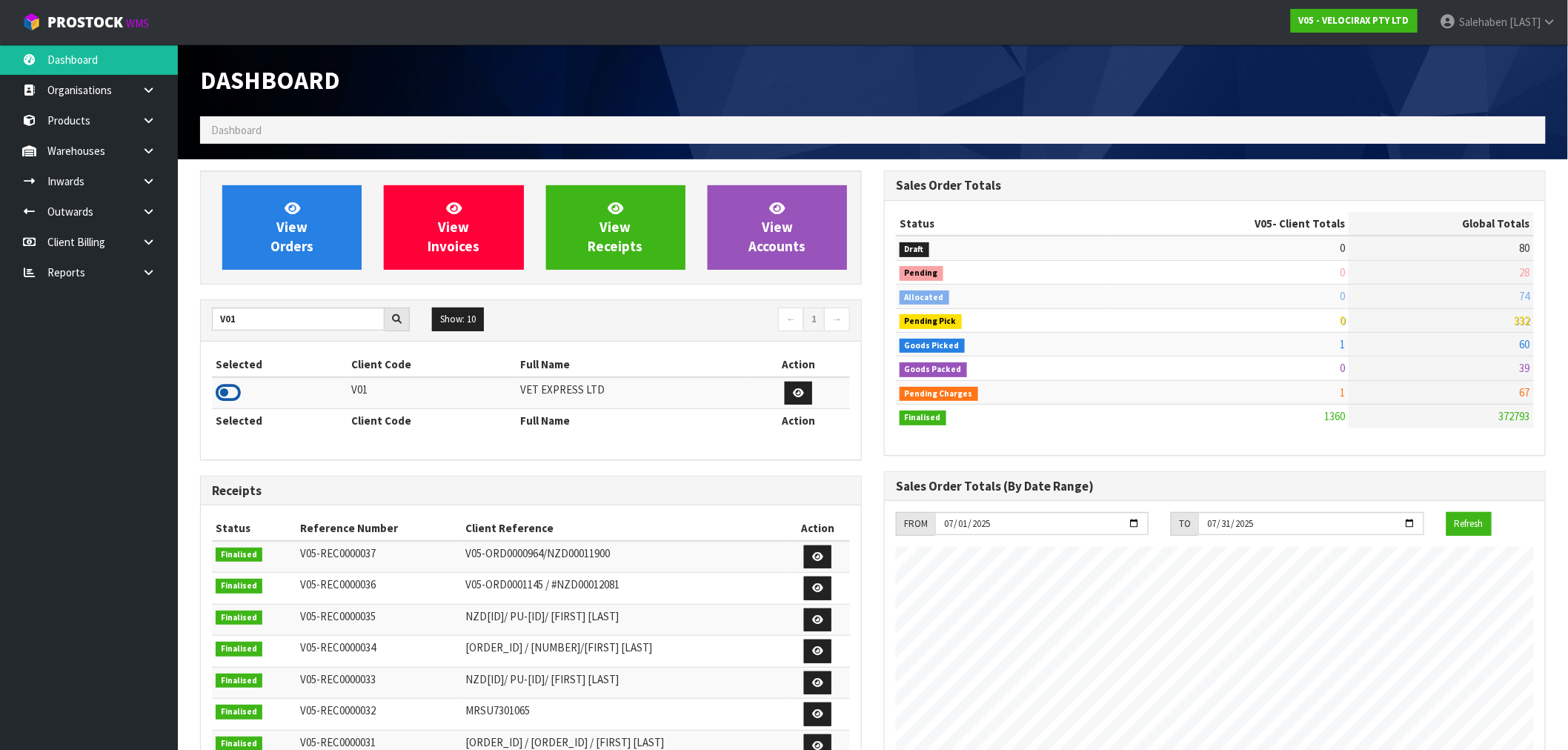 click at bounding box center [228, 393] 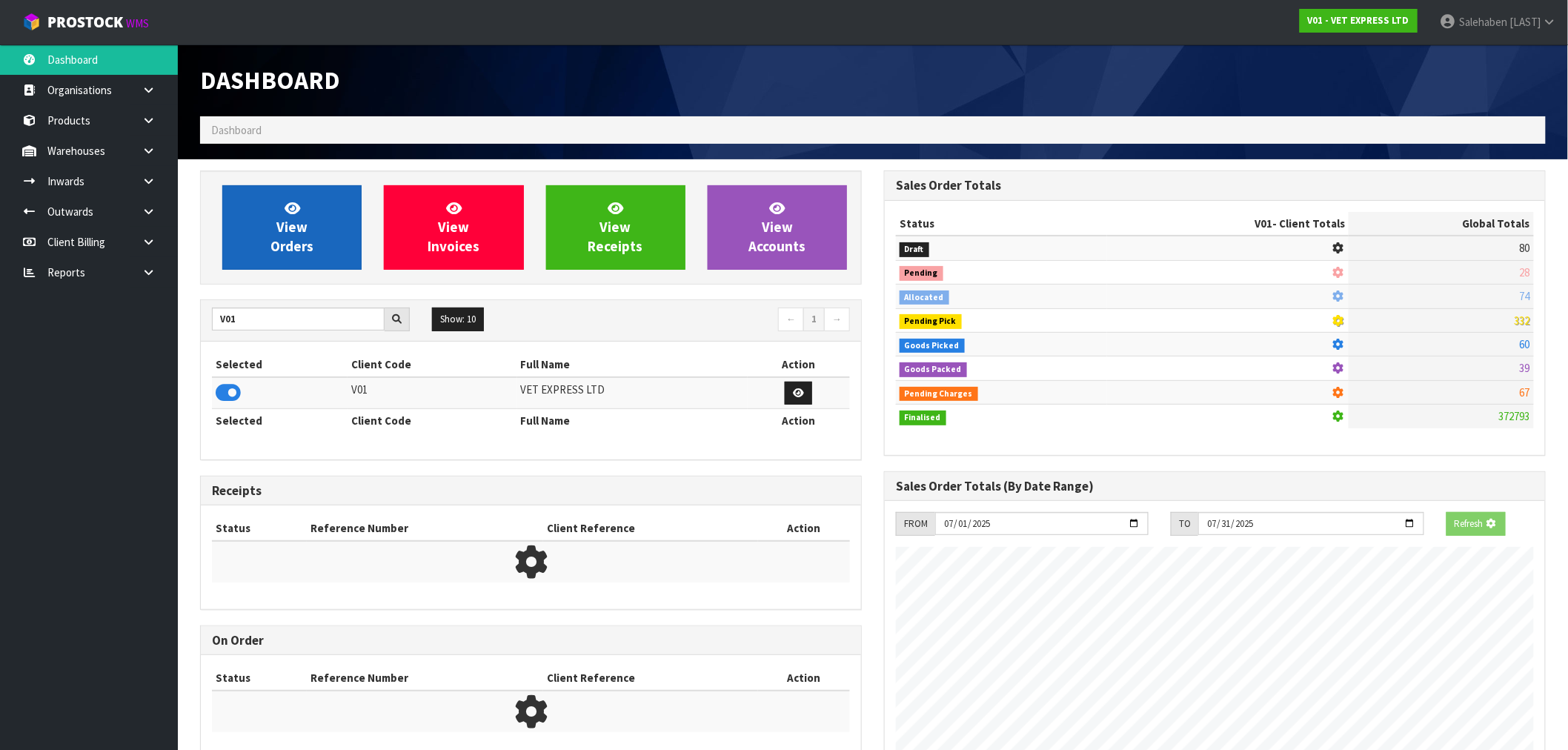 scroll, scrollTop: 924, scrollLeft: 684, axis: both 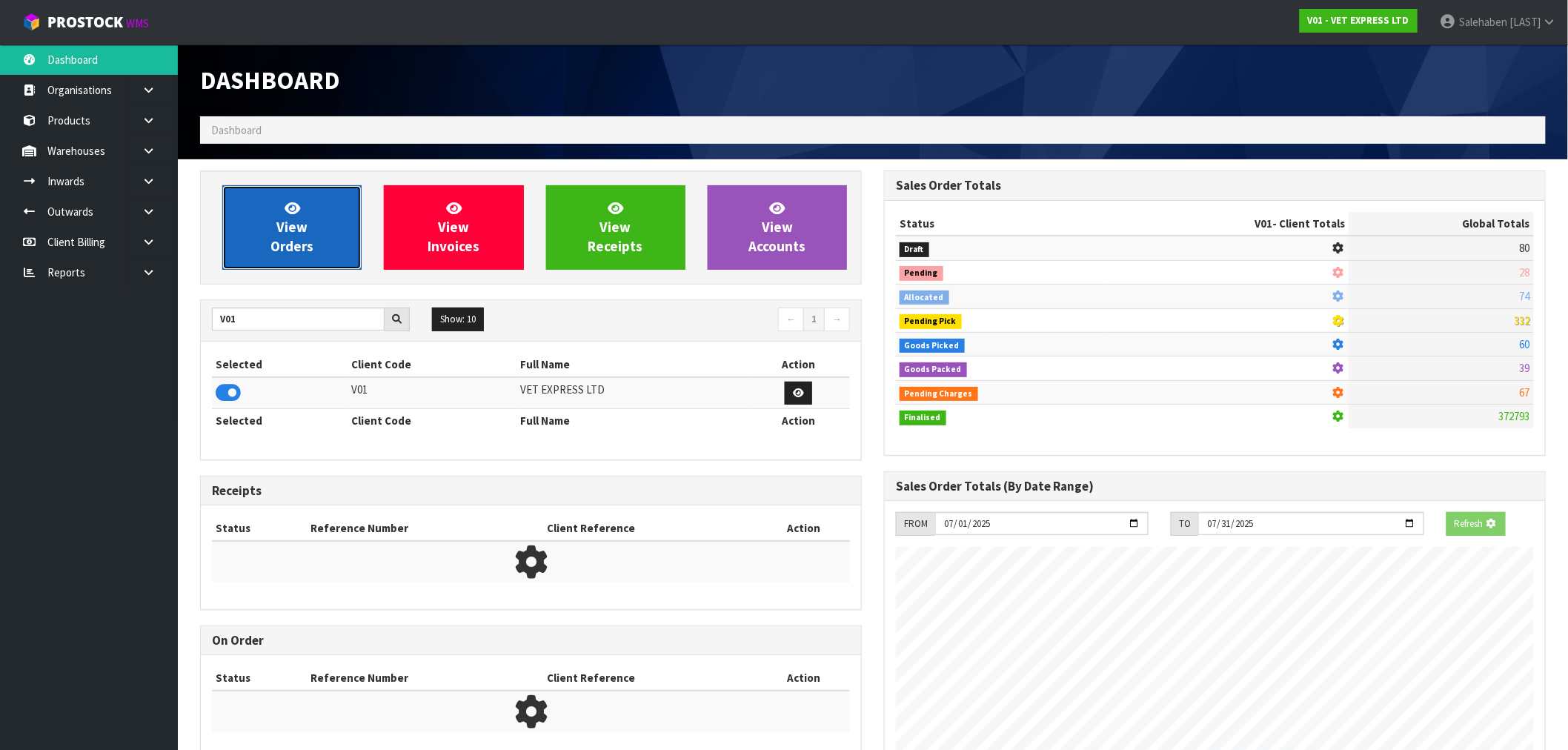 click on "View
Orders" at bounding box center [292, 228] 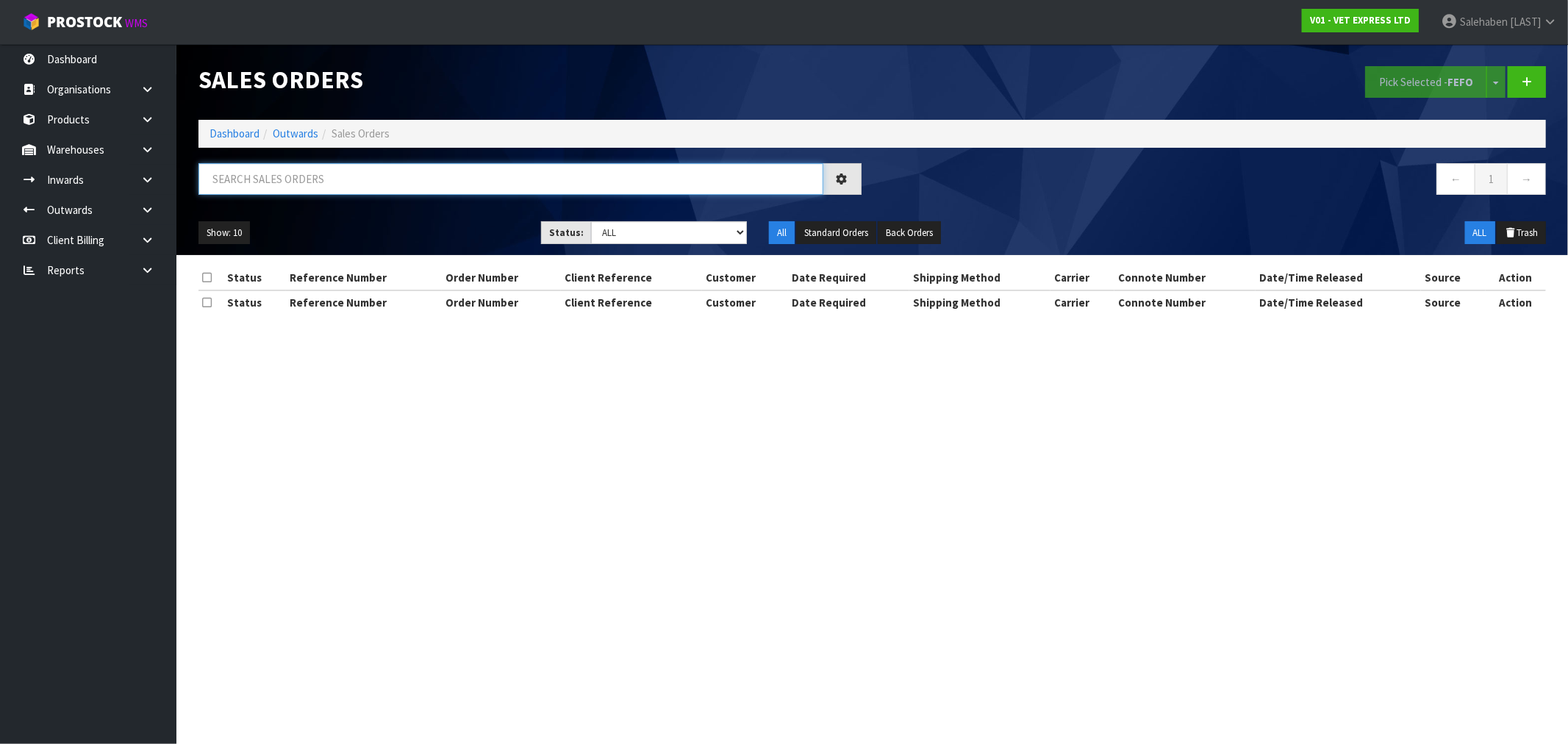 click at bounding box center (511, 179) 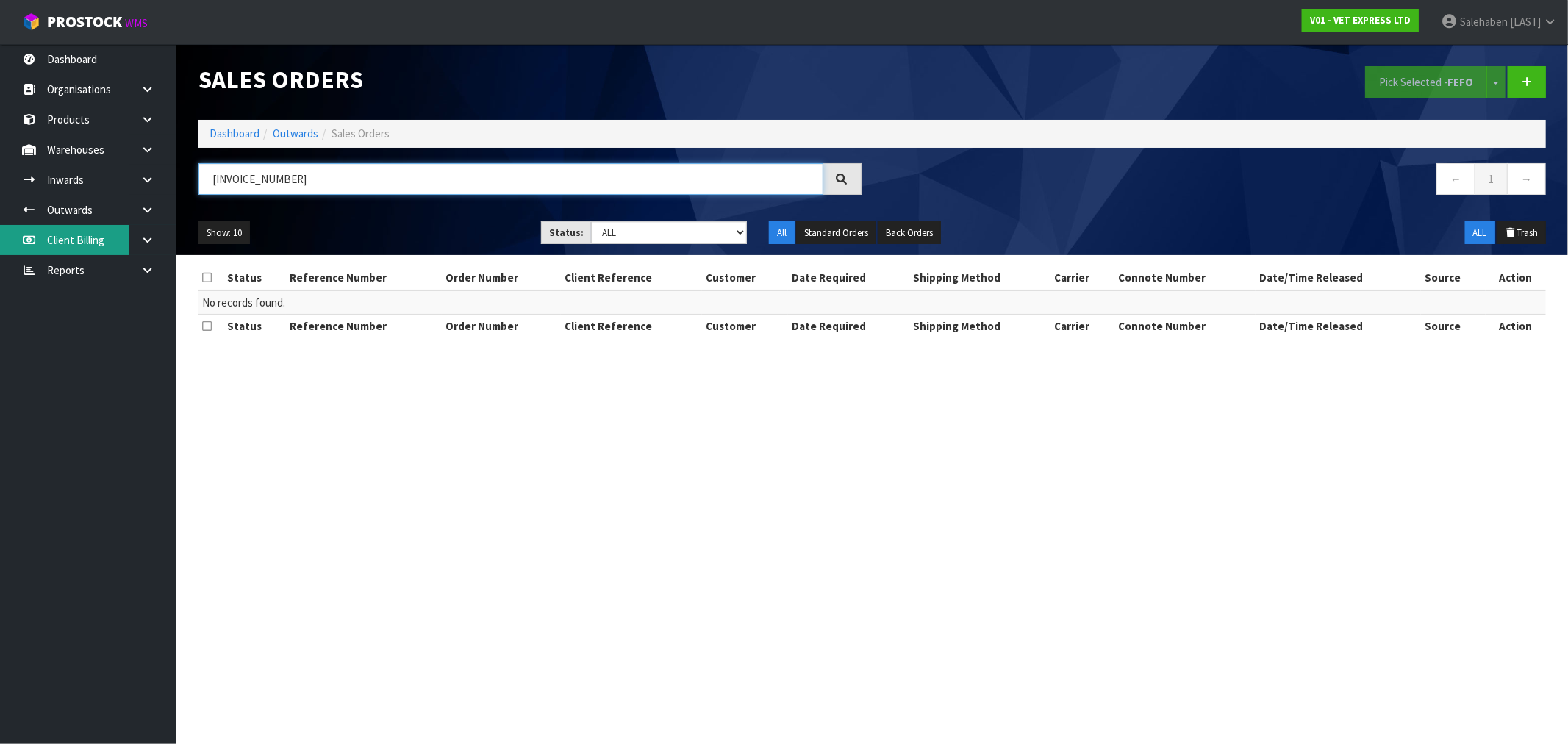 type on "FWM57749230" 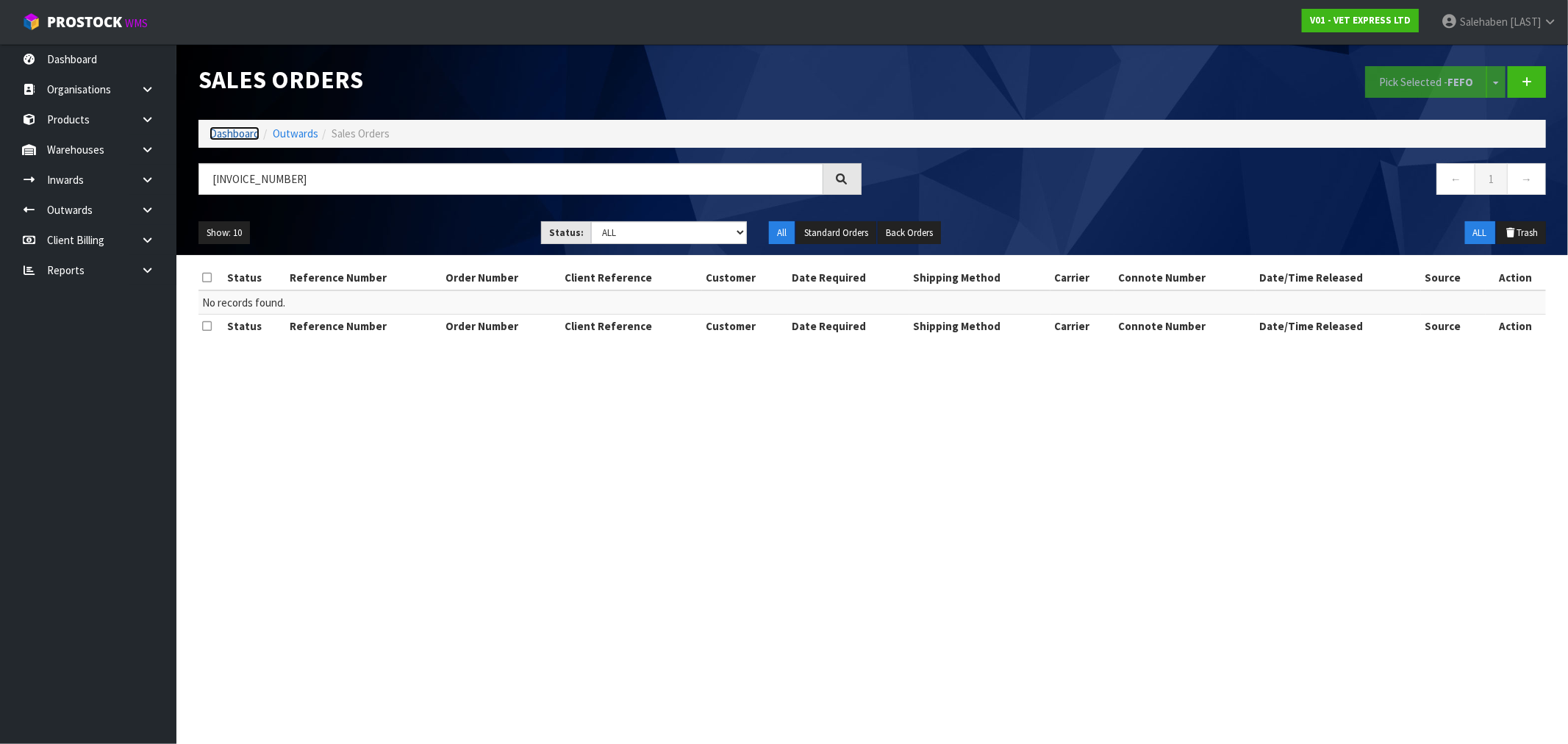 click on "Dashboard" at bounding box center (235, 133) 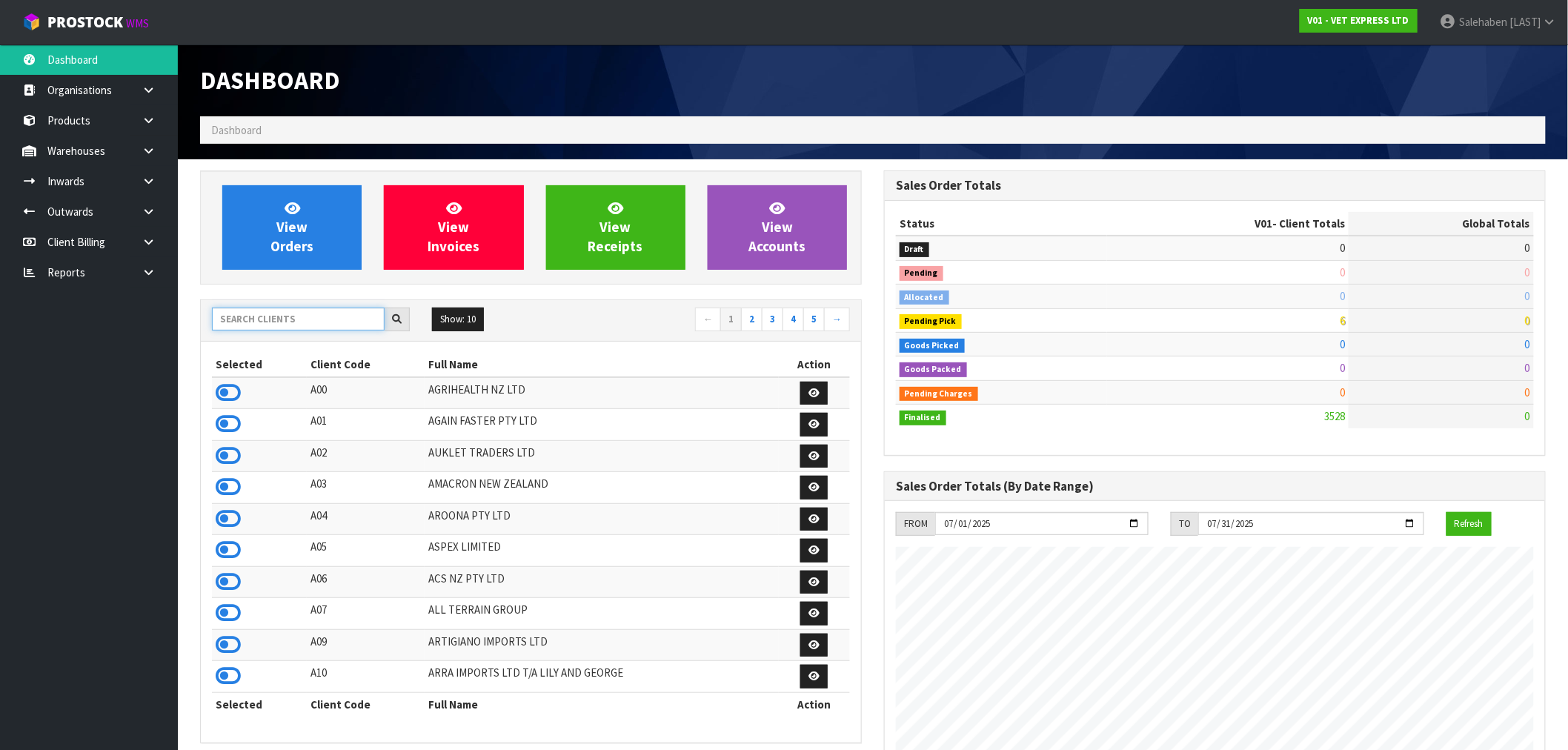 click at bounding box center [298, 319] 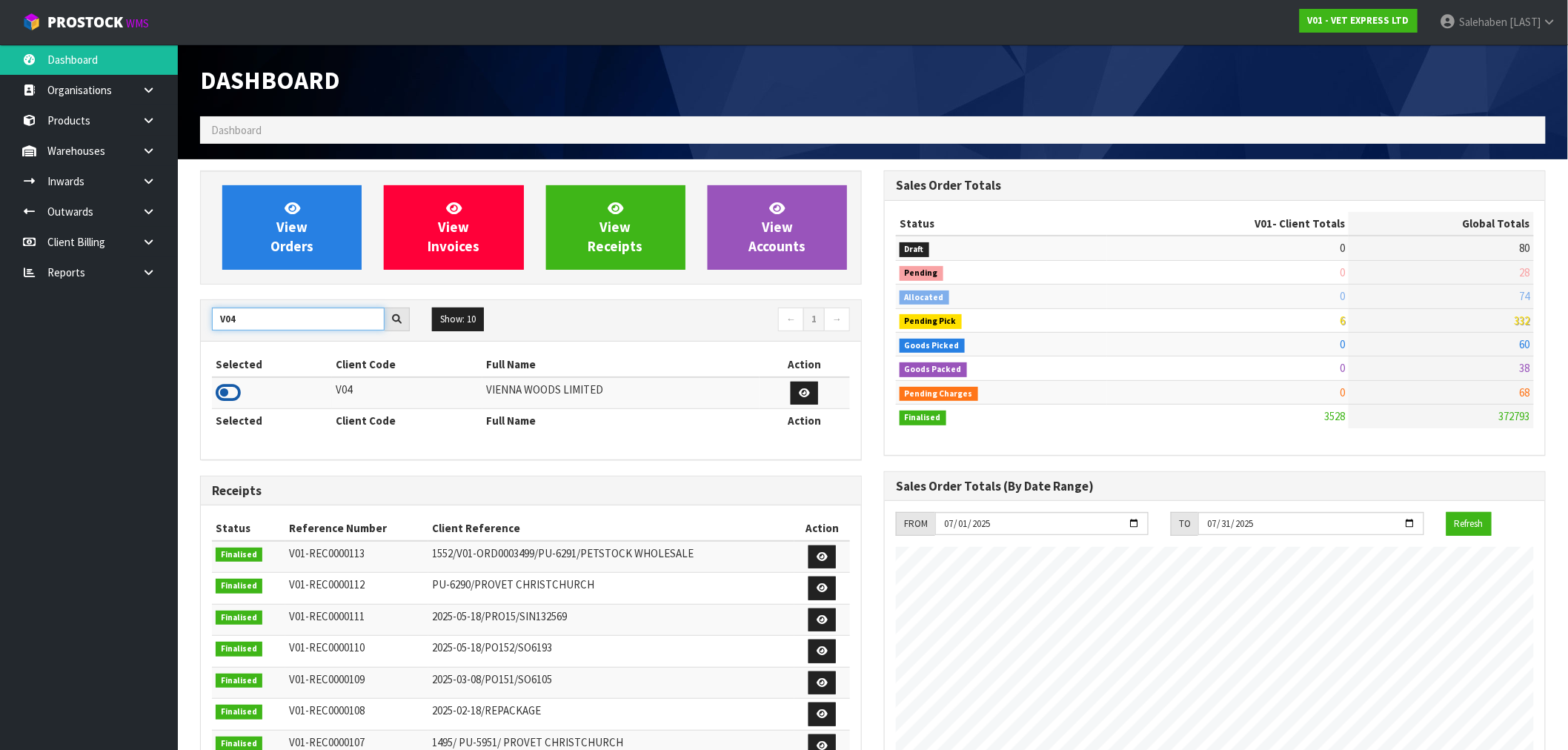 type on "V04" 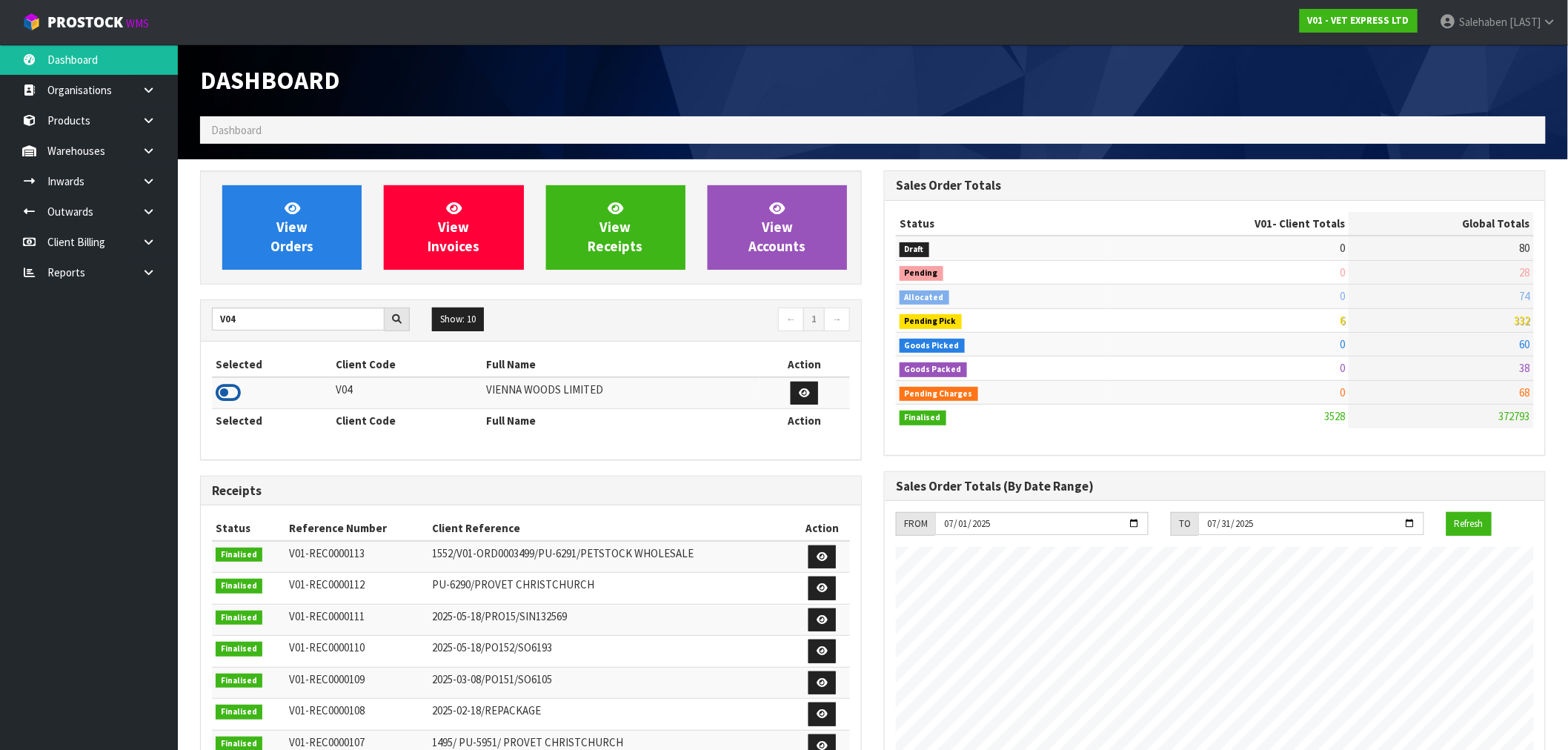 click at bounding box center [228, 393] 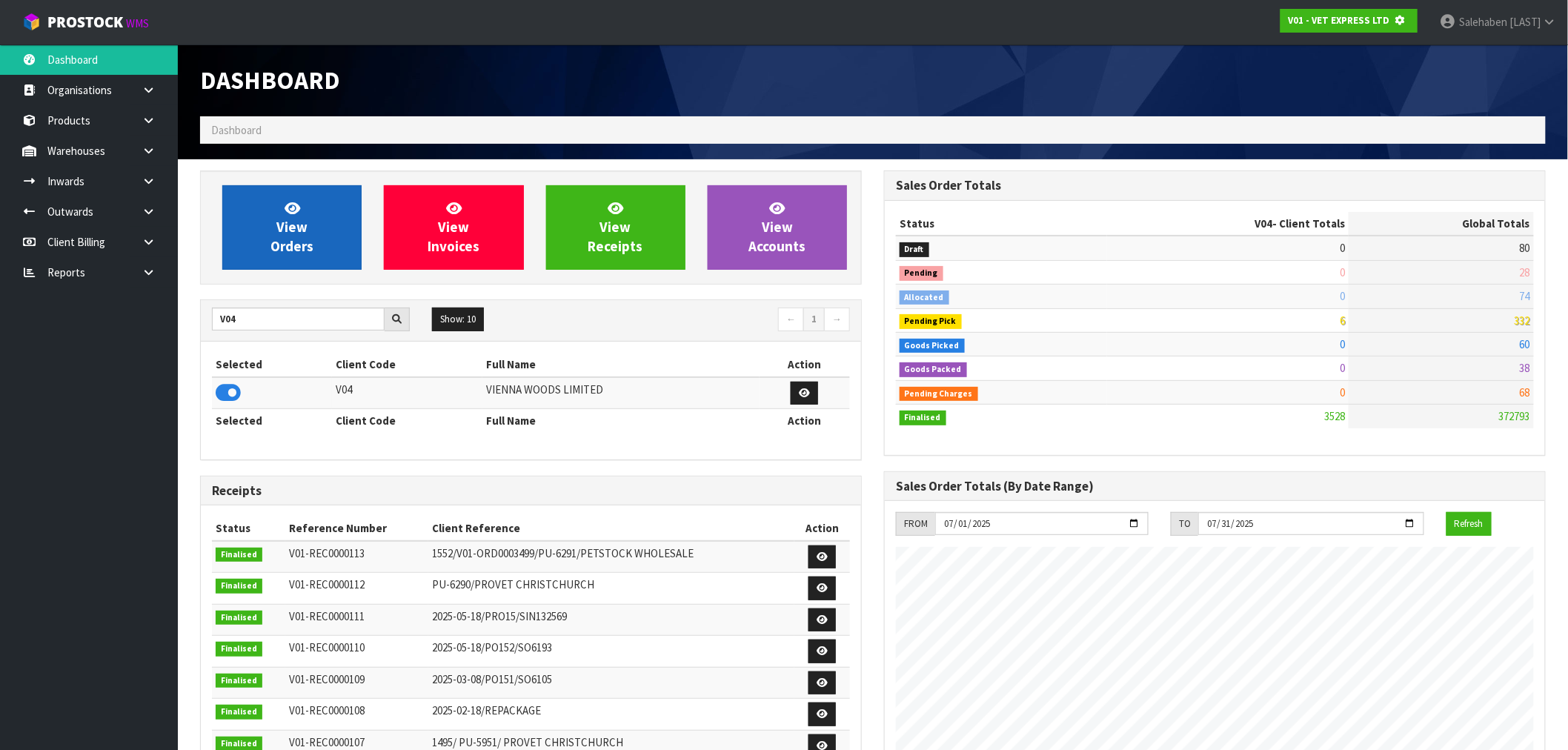 scroll, scrollTop: 924, scrollLeft: 684, axis: both 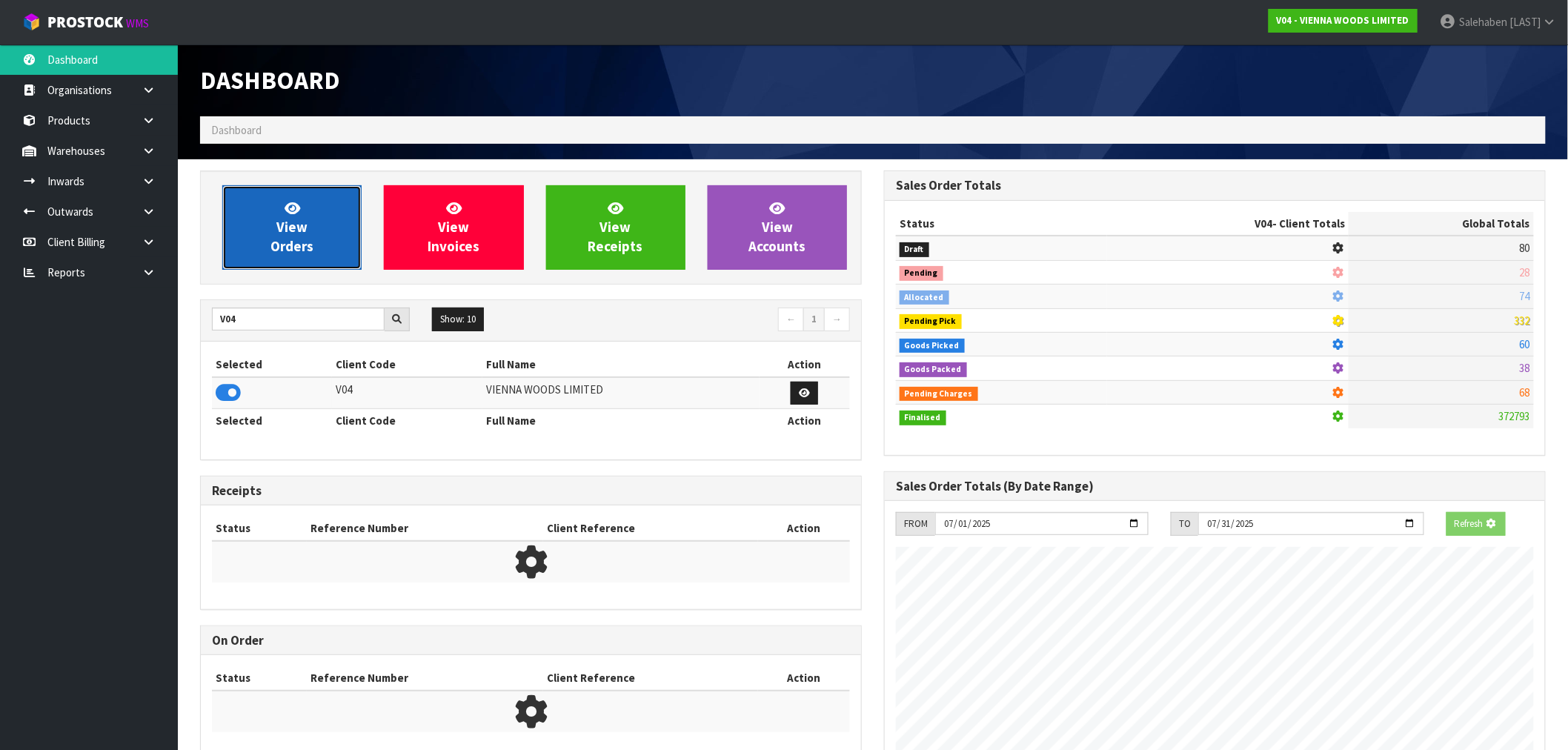 click on "View
Orders" at bounding box center [292, 227] 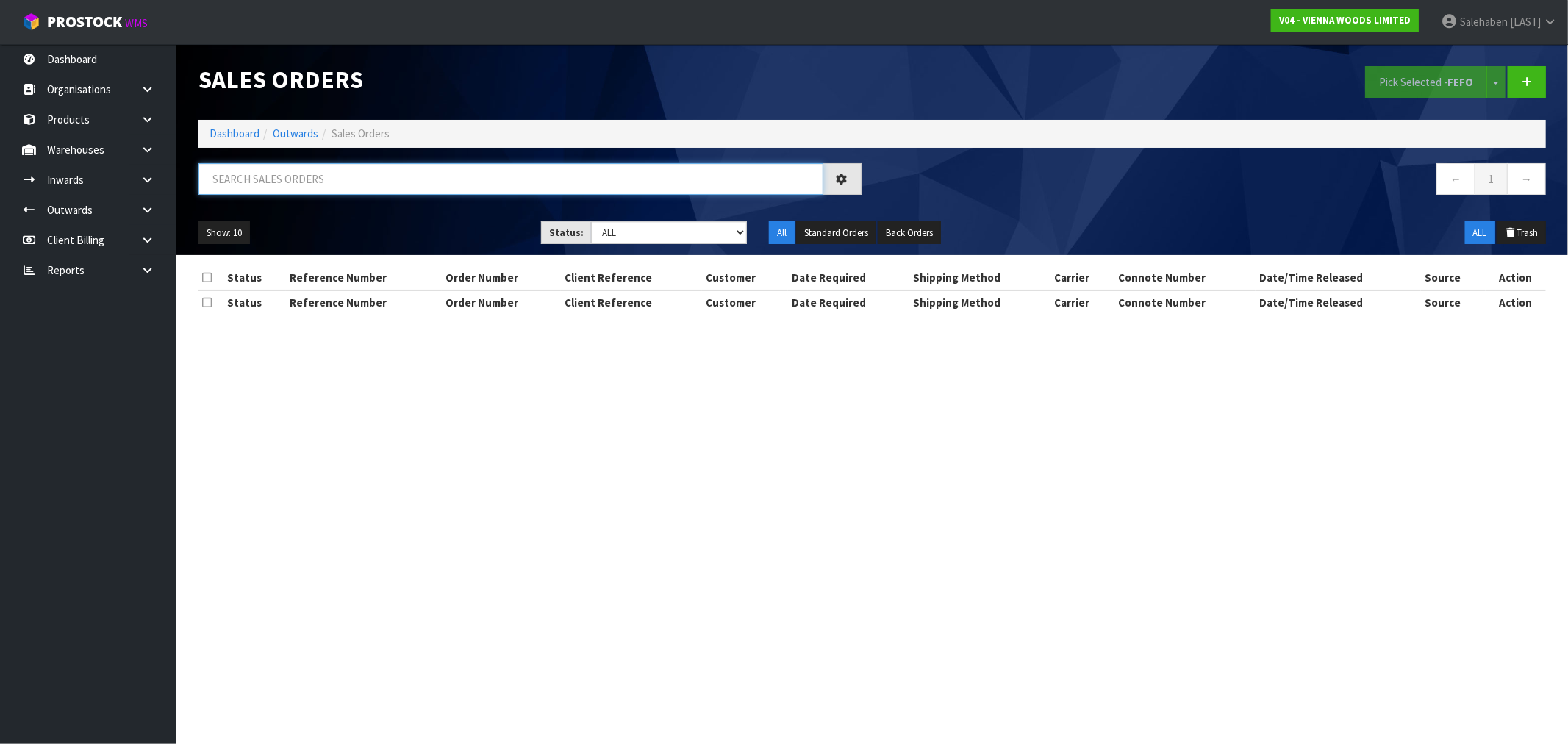 click at bounding box center [511, 179] 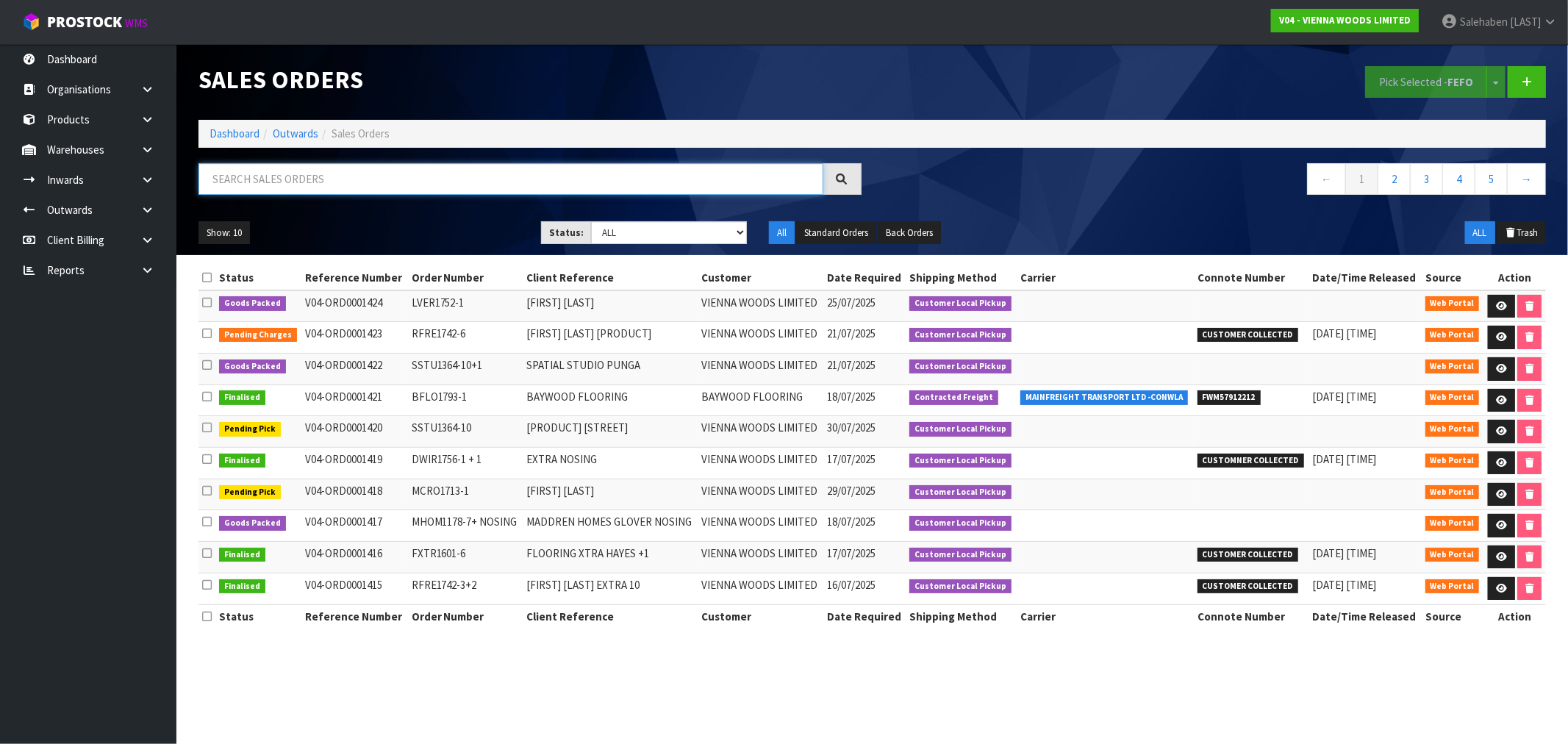 paste on "FWM57762841" 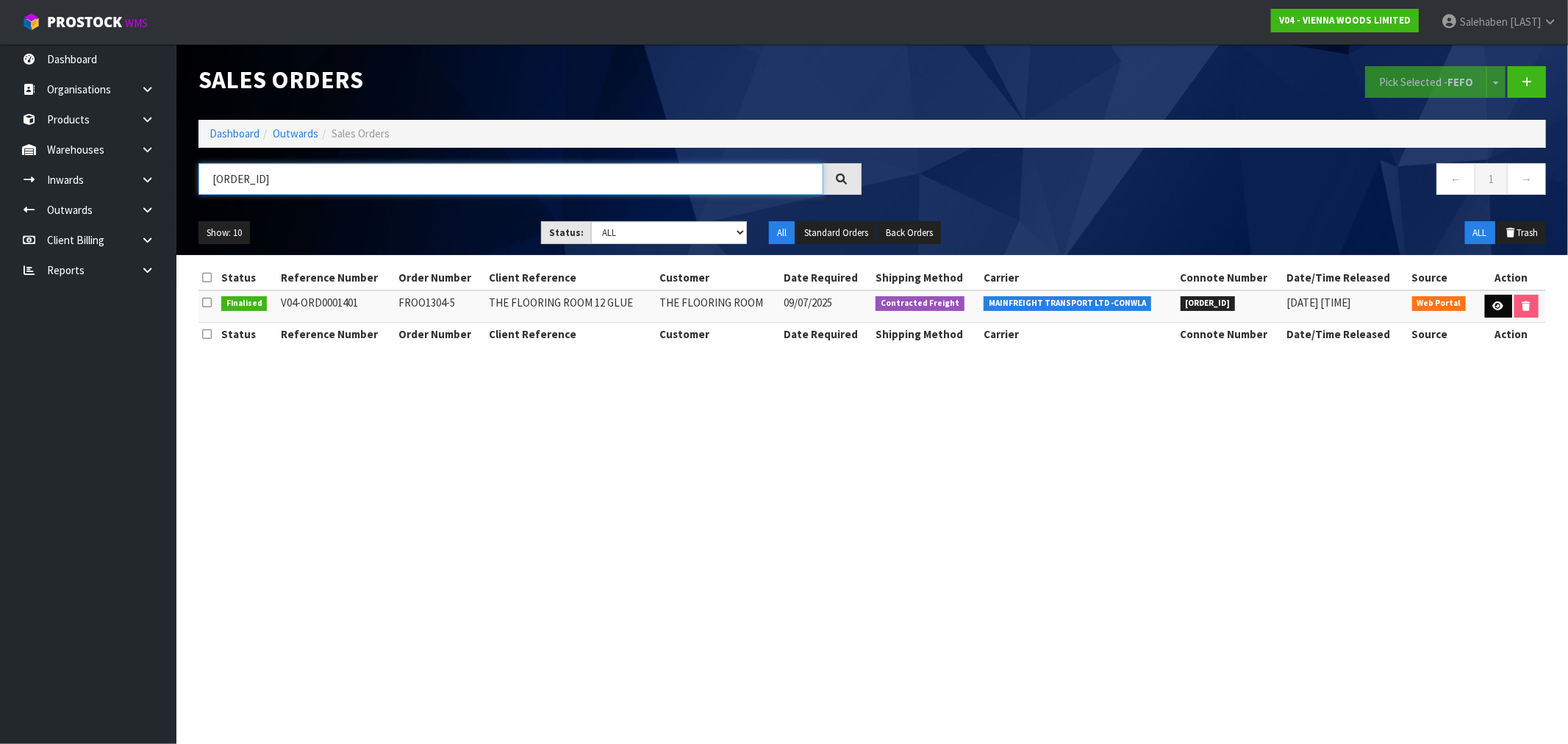 type on "FWM57762841" 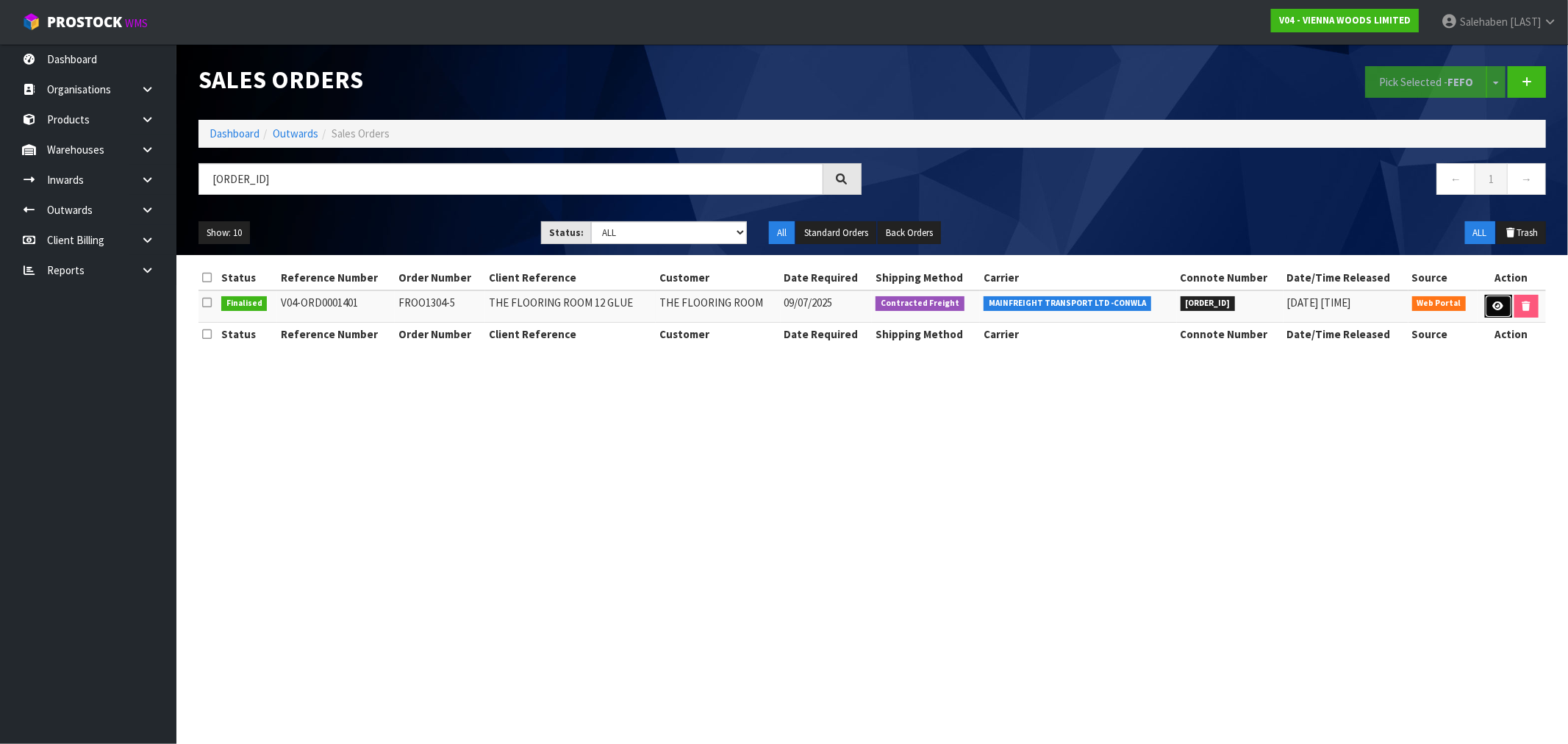 click at bounding box center [1498, 307] 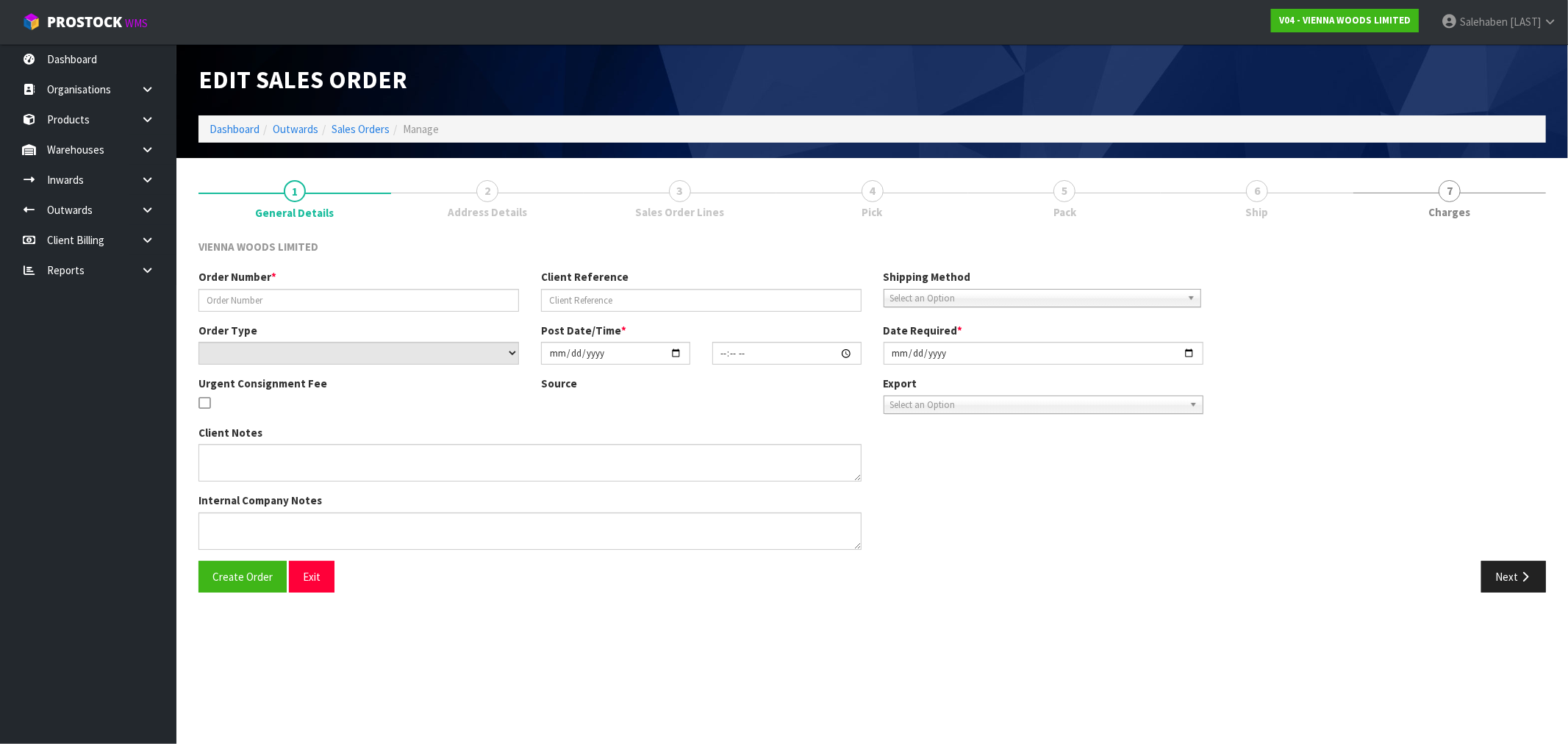 type on "FROO1304-5" 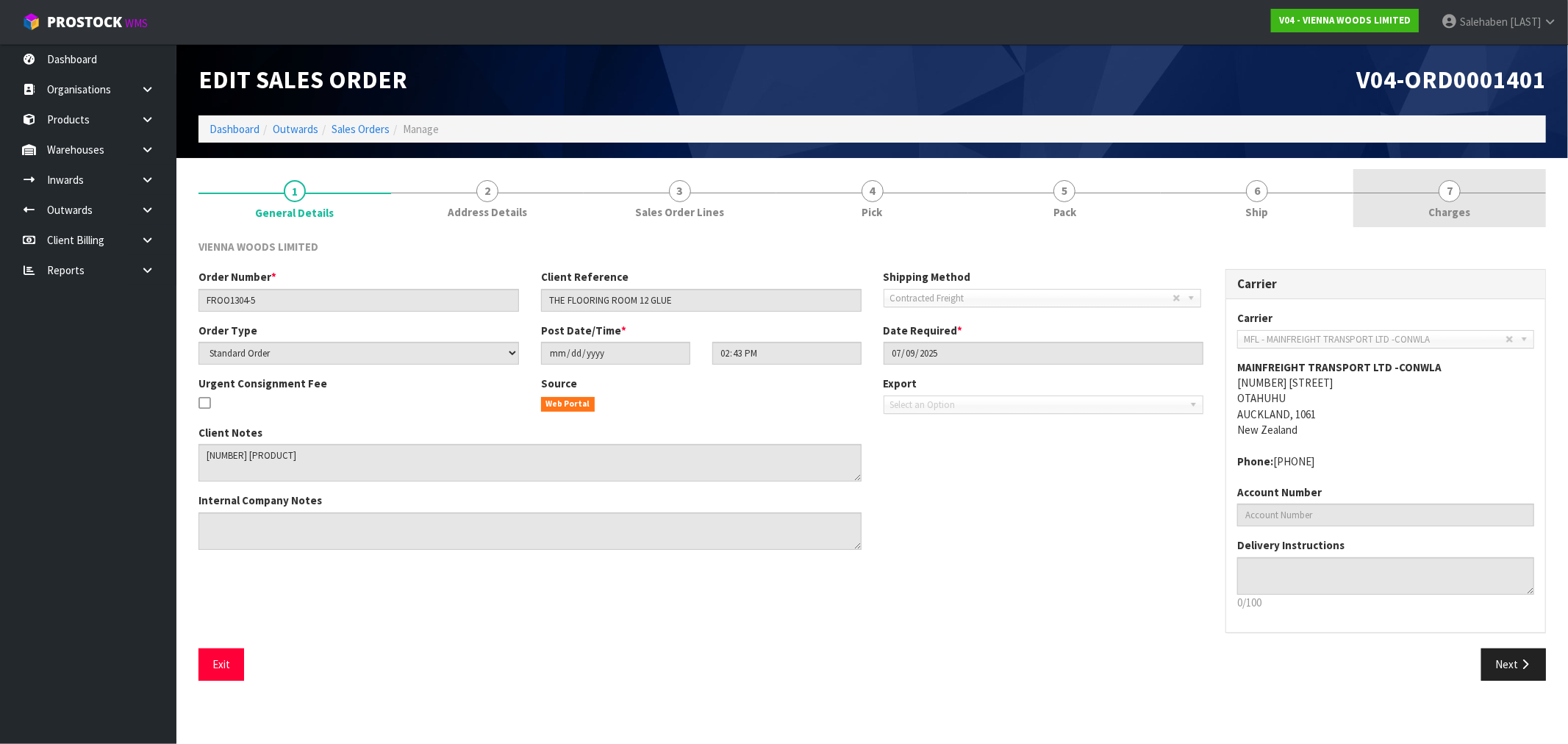 click on "Charges" at bounding box center [1450, 212] 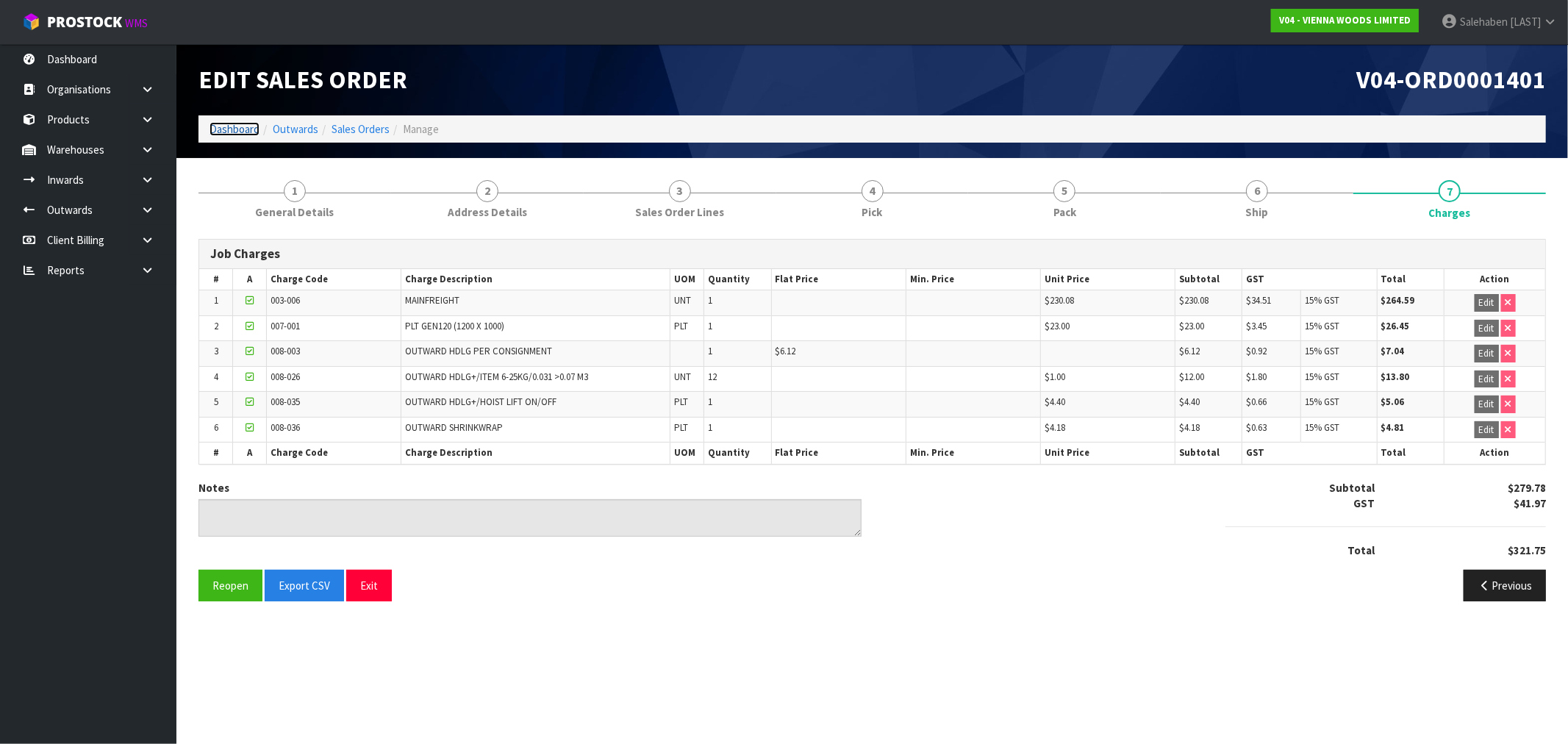 click on "Dashboard" at bounding box center [235, 129] 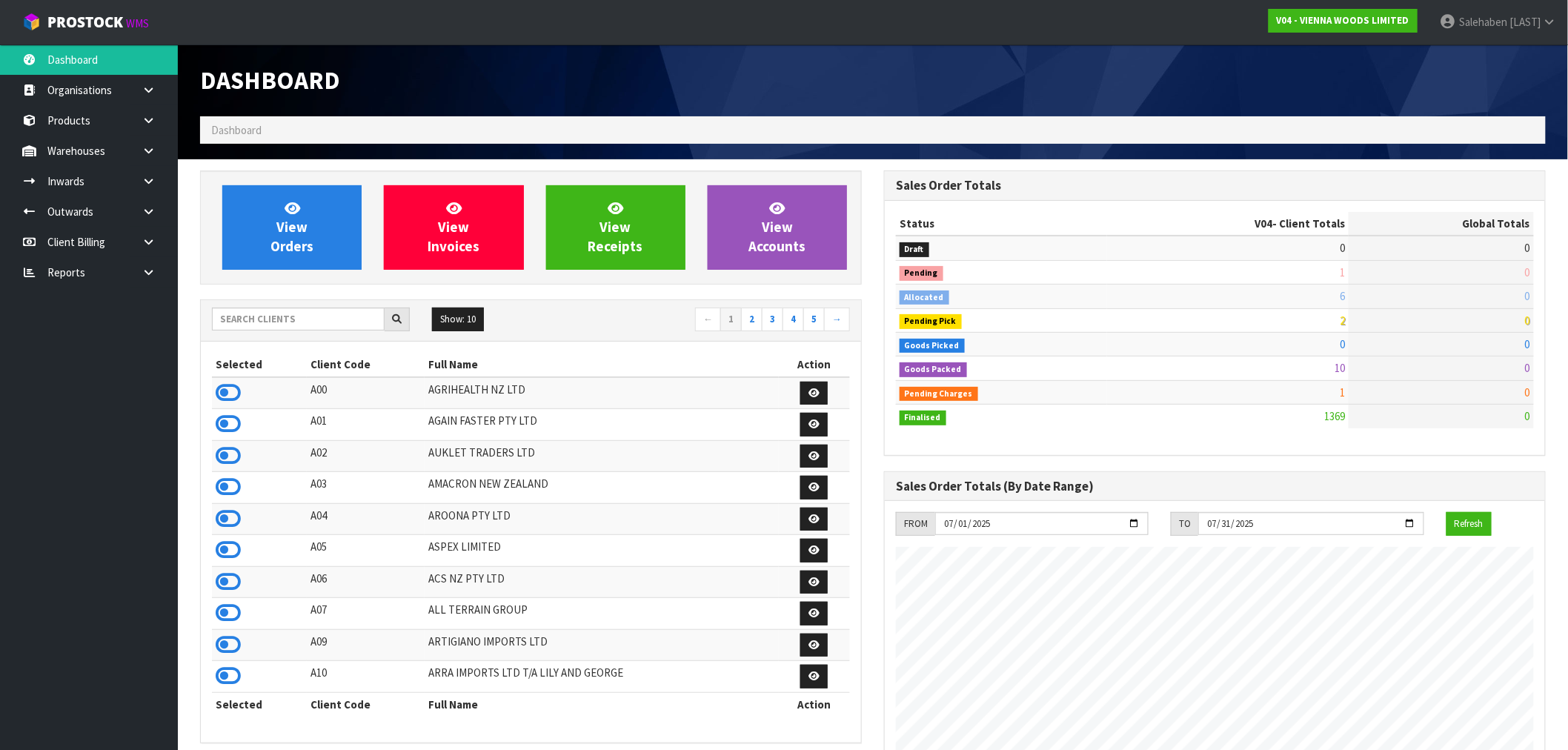 scroll, scrollTop: 739982, scrollLeft: 740336, axis: both 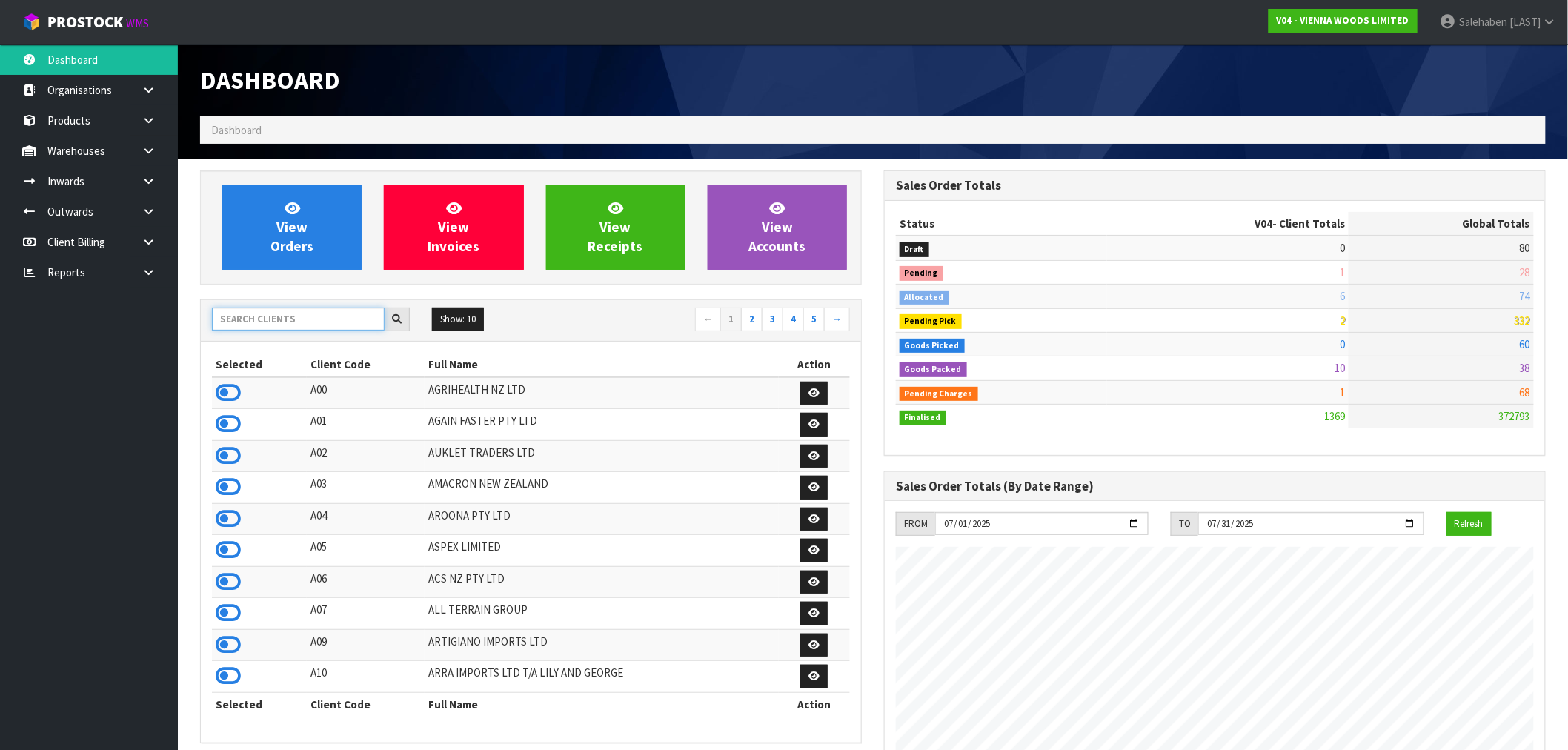 click at bounding box center (298, 319) 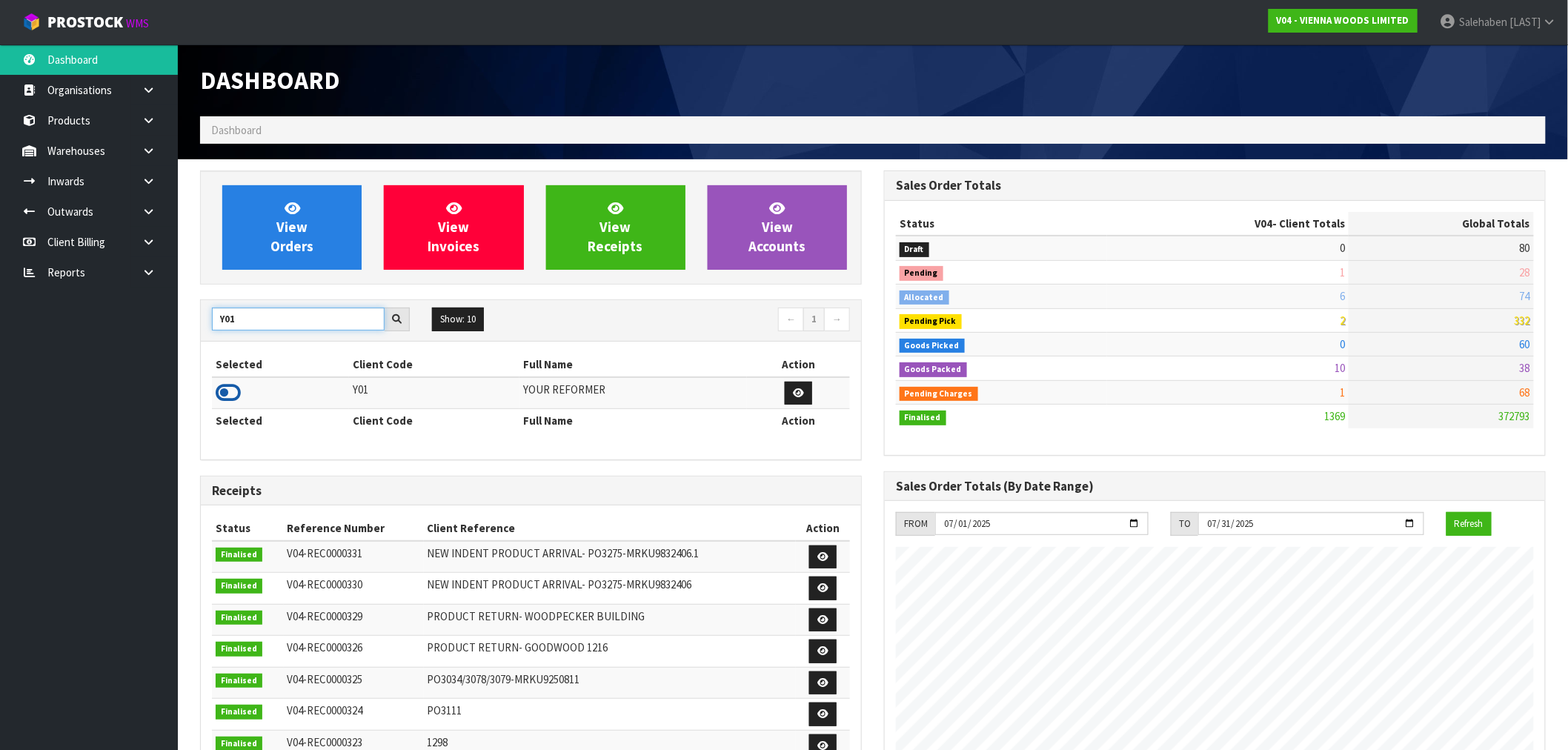 type on "Y01" 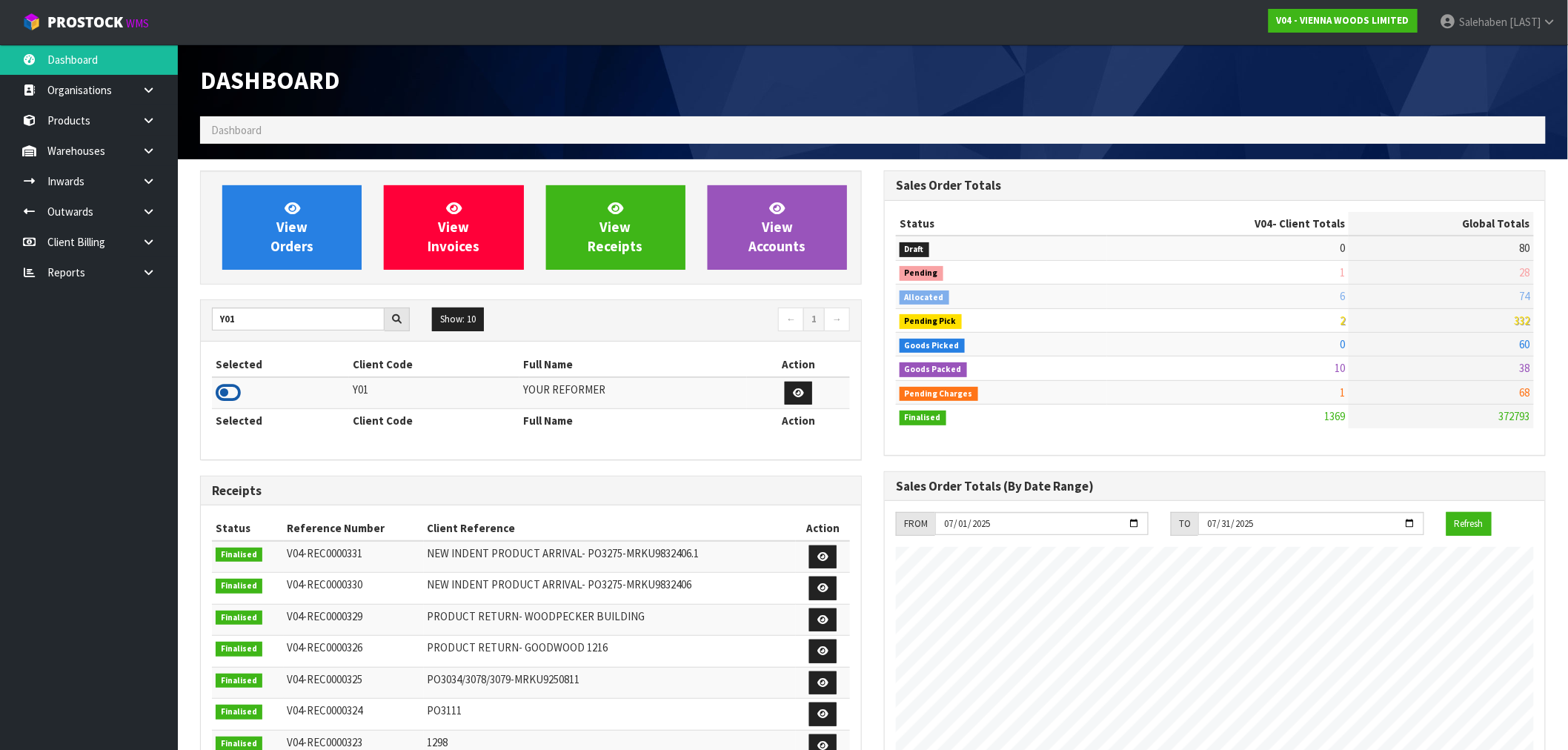 click at bounding box center (228, 393) 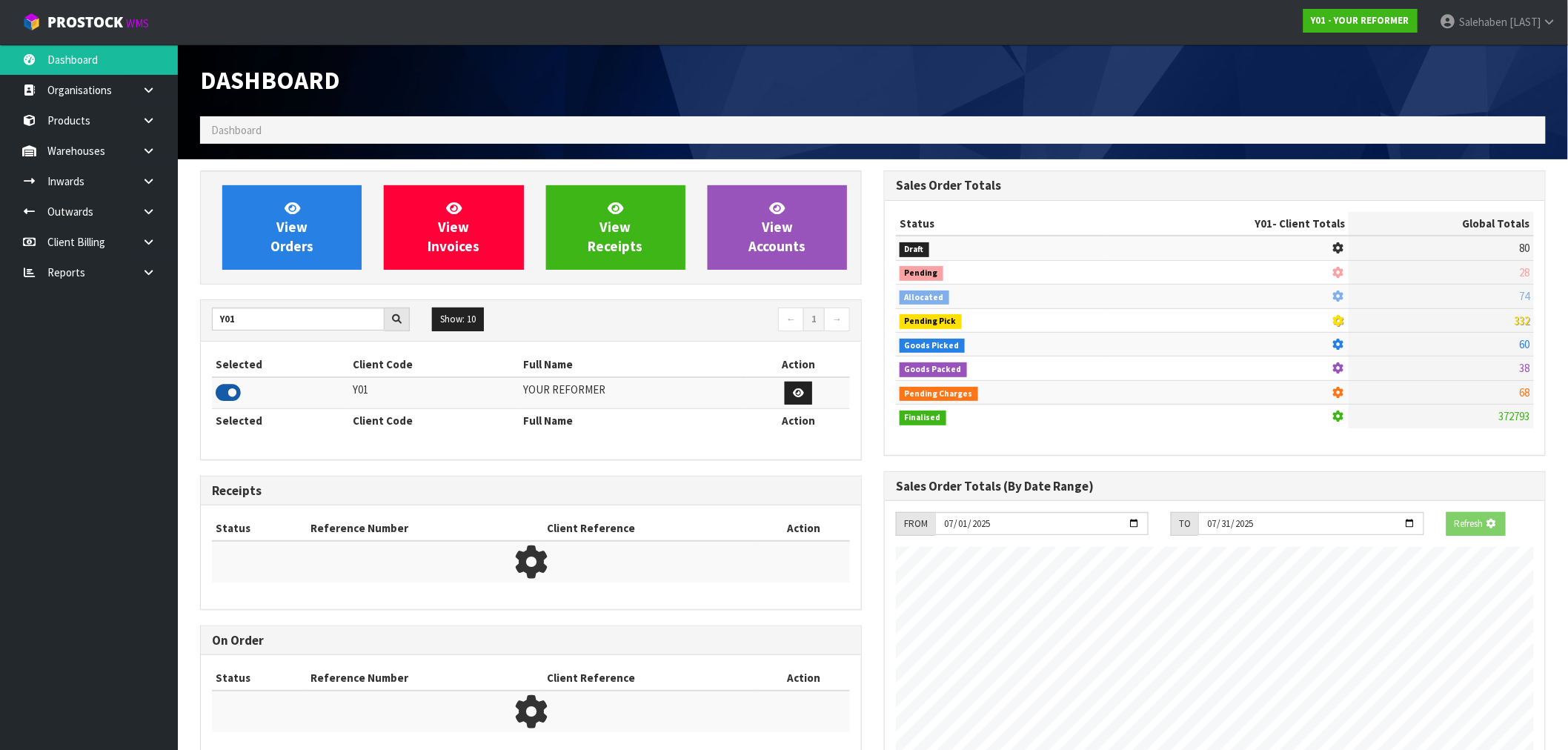 scroll, scrollTop: 924, scrollLeft: 684, axis: both 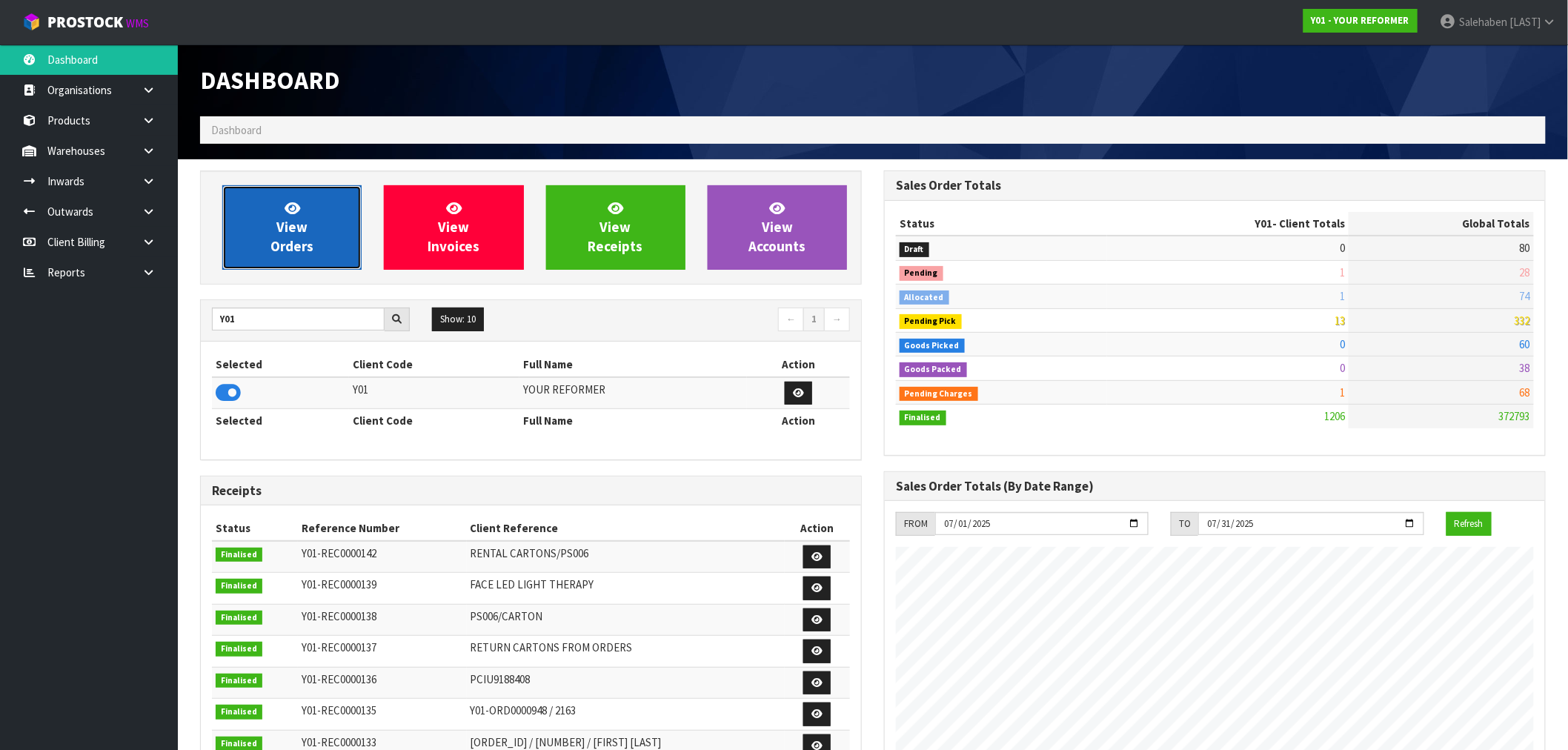 click on "View
Orders" at bounding box center [292, 228] 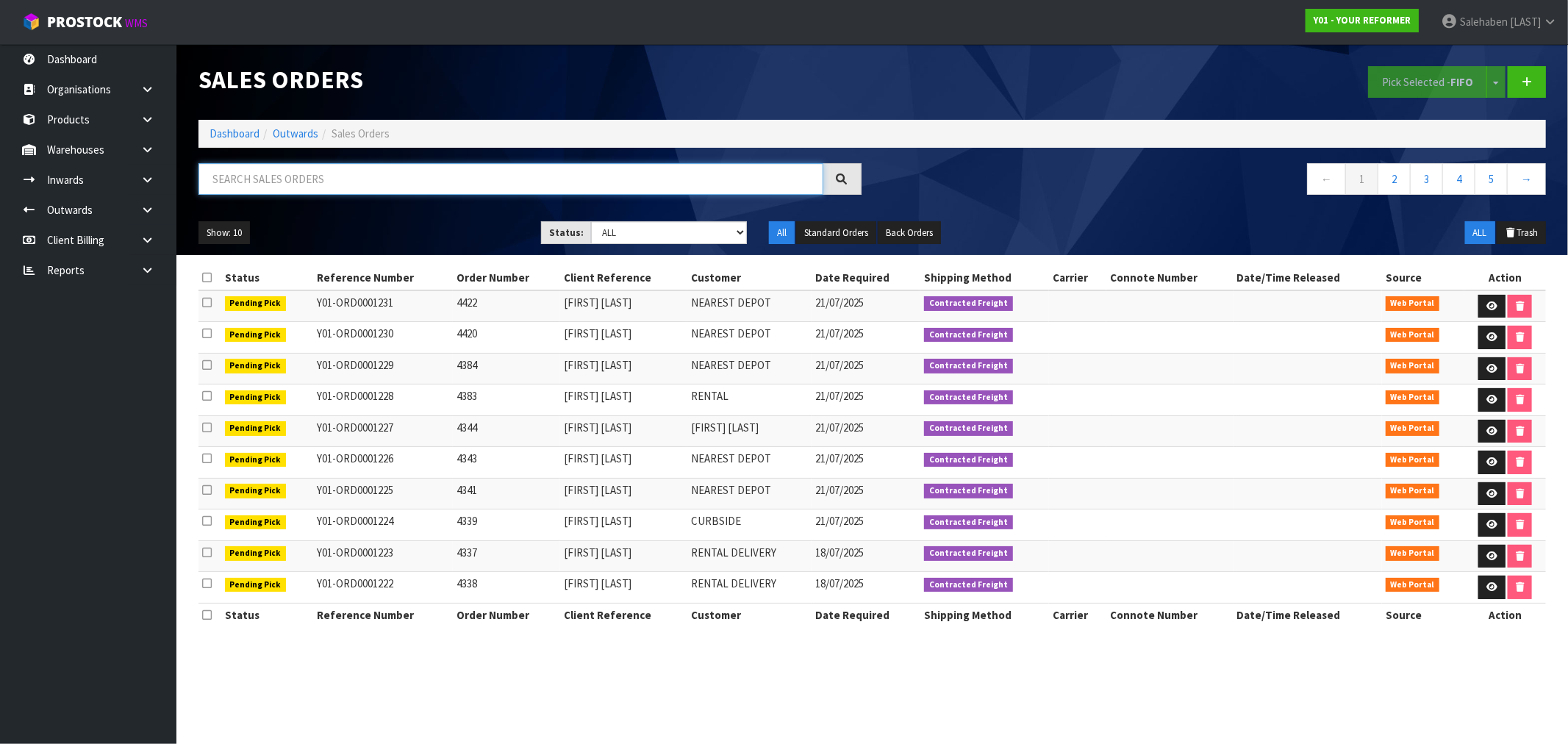 click at bounding box center (511, 179) 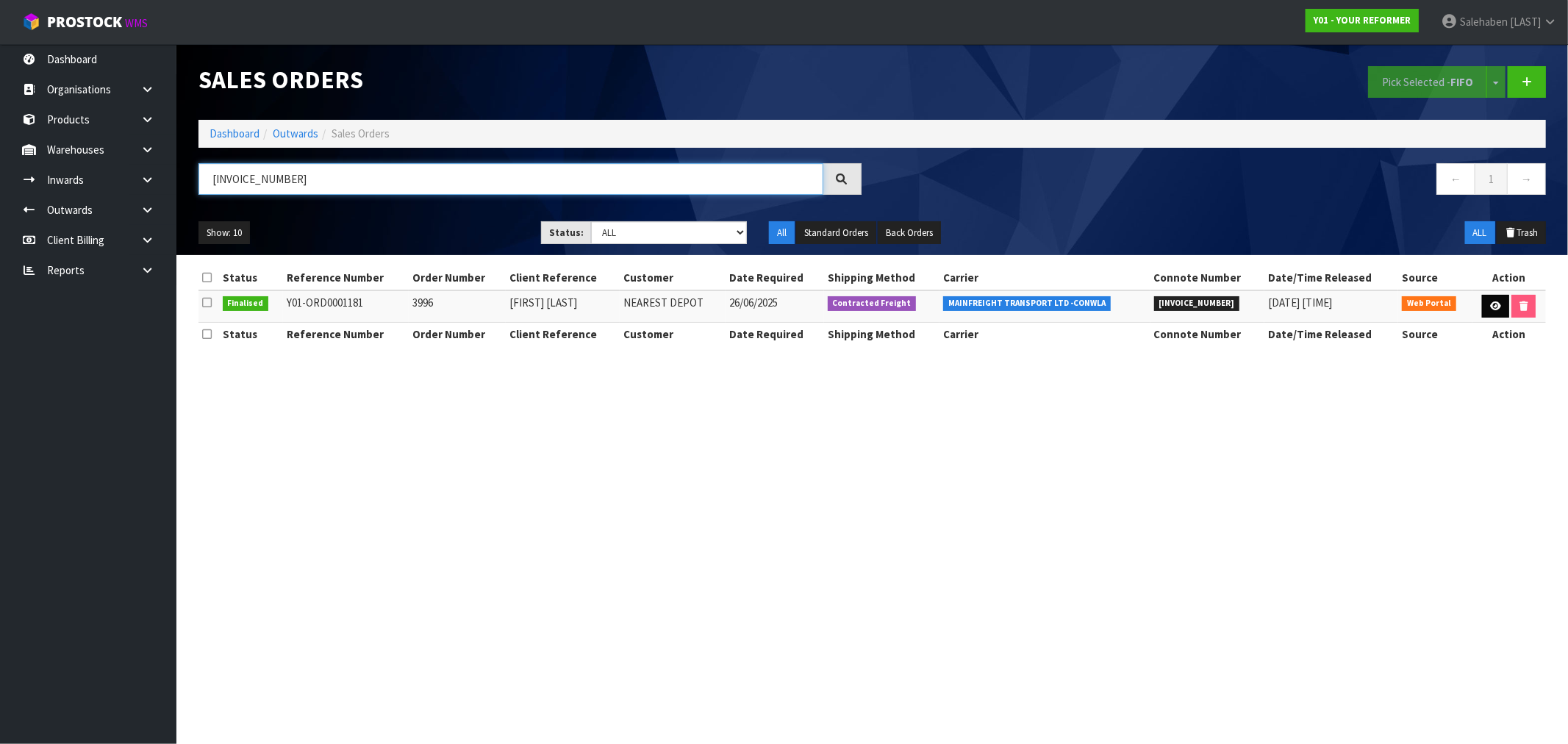 type 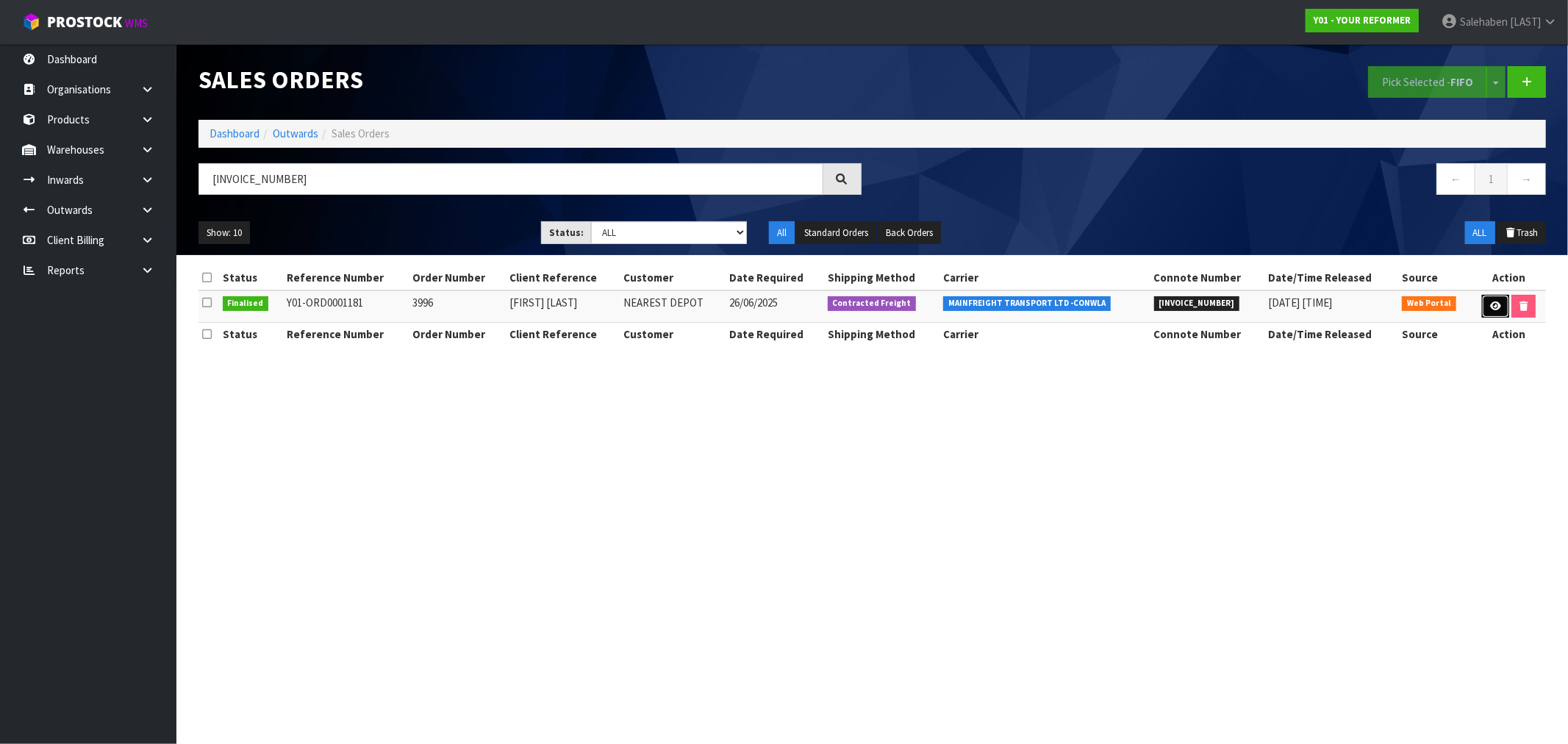 click at bounding box center [1495, 306] 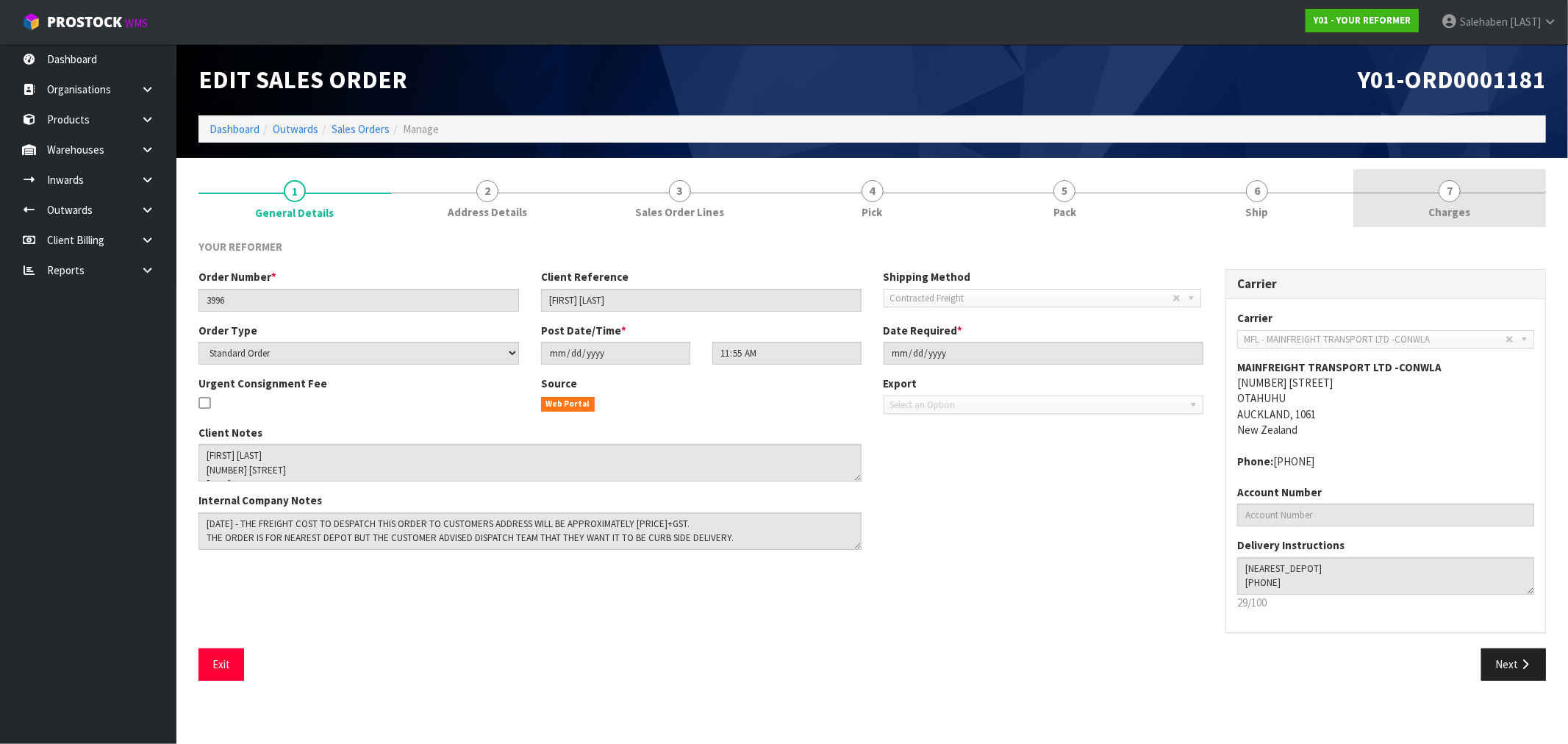 click on "7
Charges" at bounding box center (1450, 198) 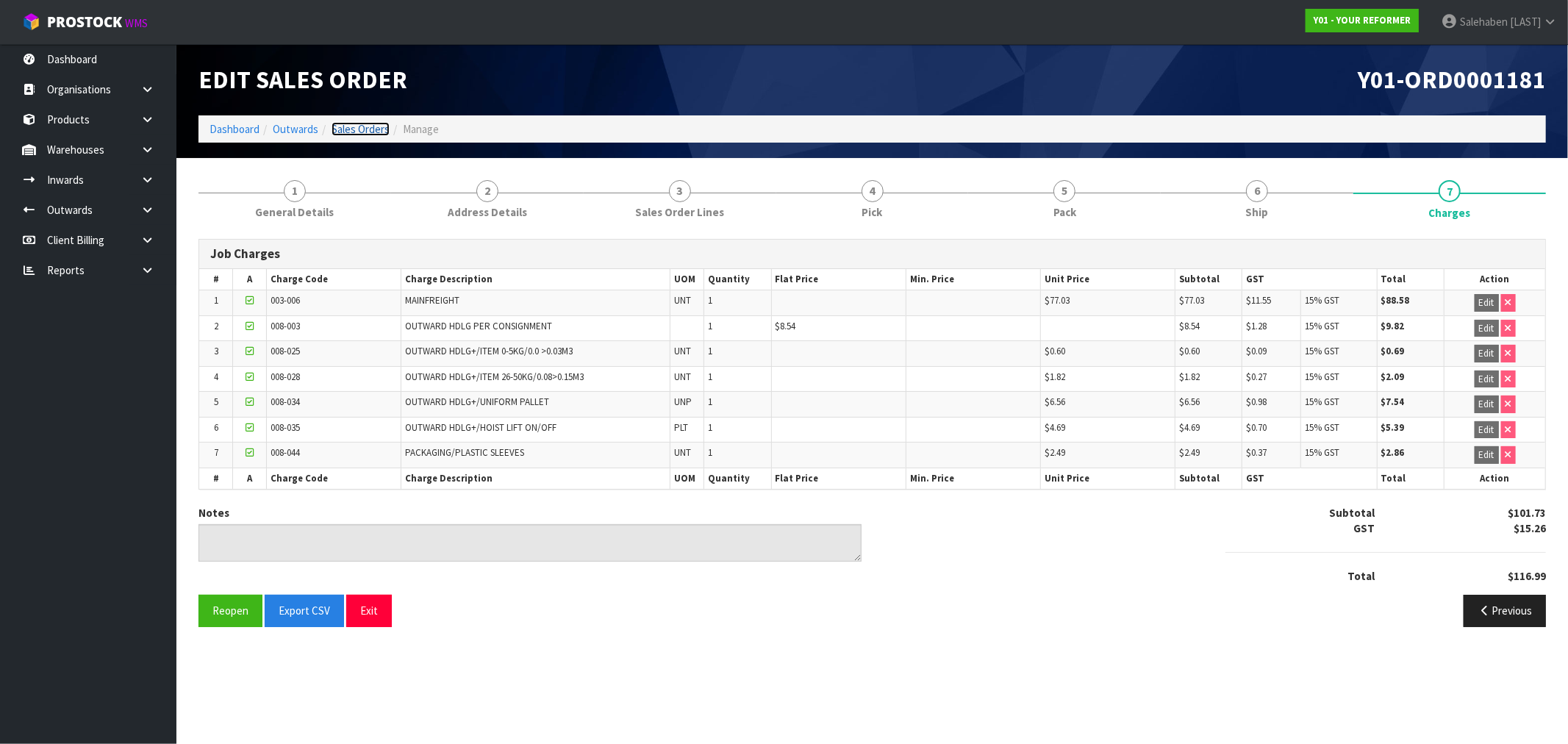 click on "Sales Orders" at bounding box center (360, 129) 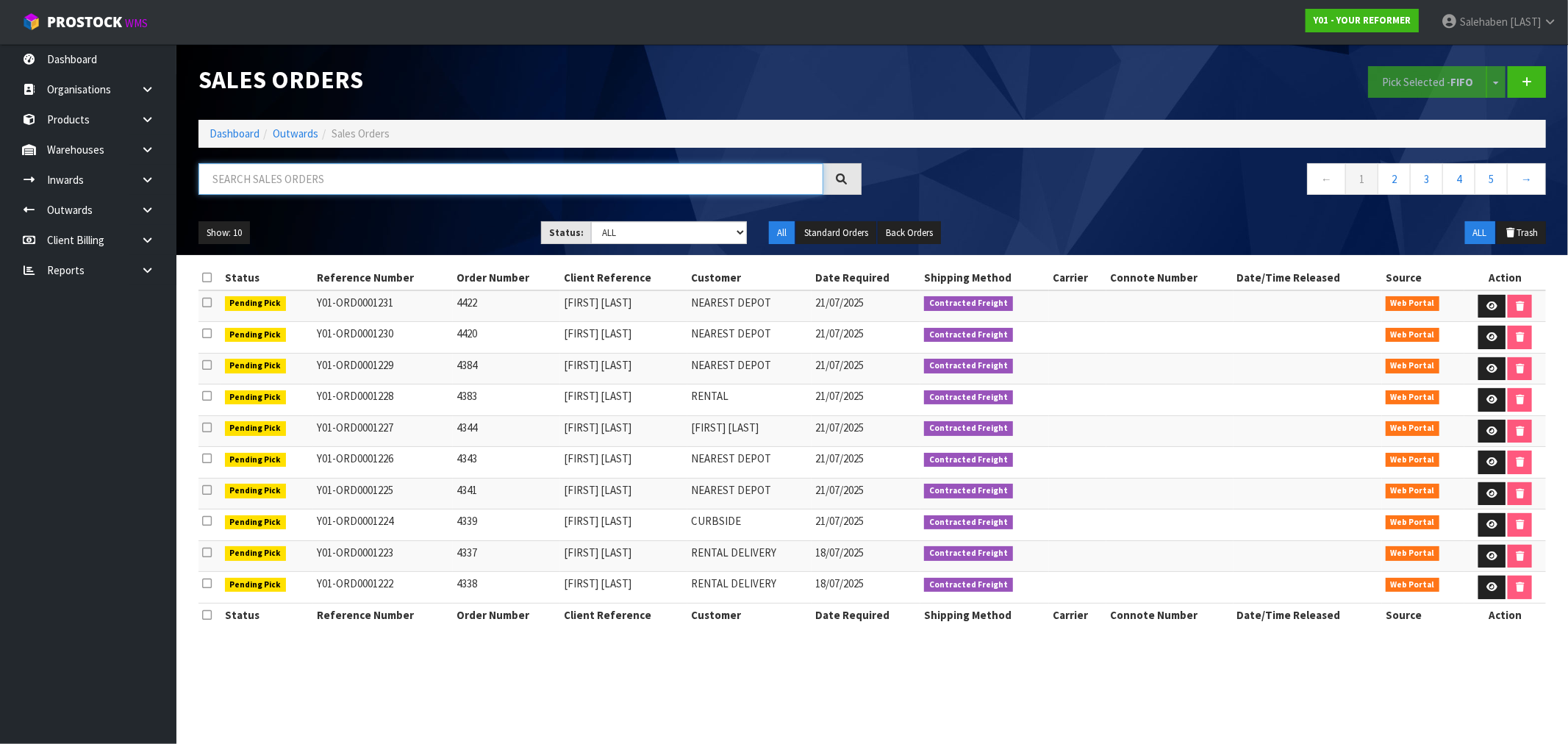 click at bounding box center [511, 179] 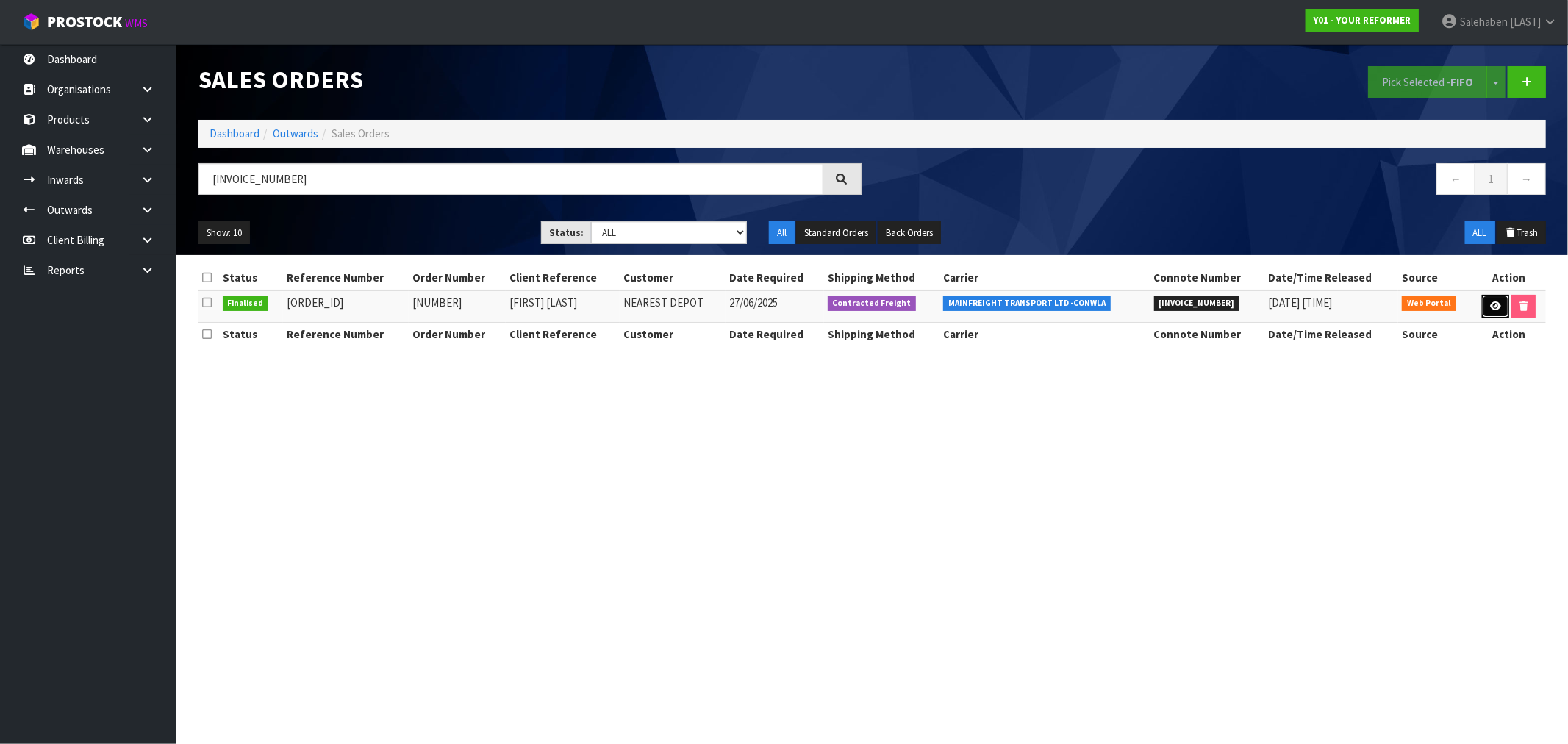 click at bounding box center (1495, 306) 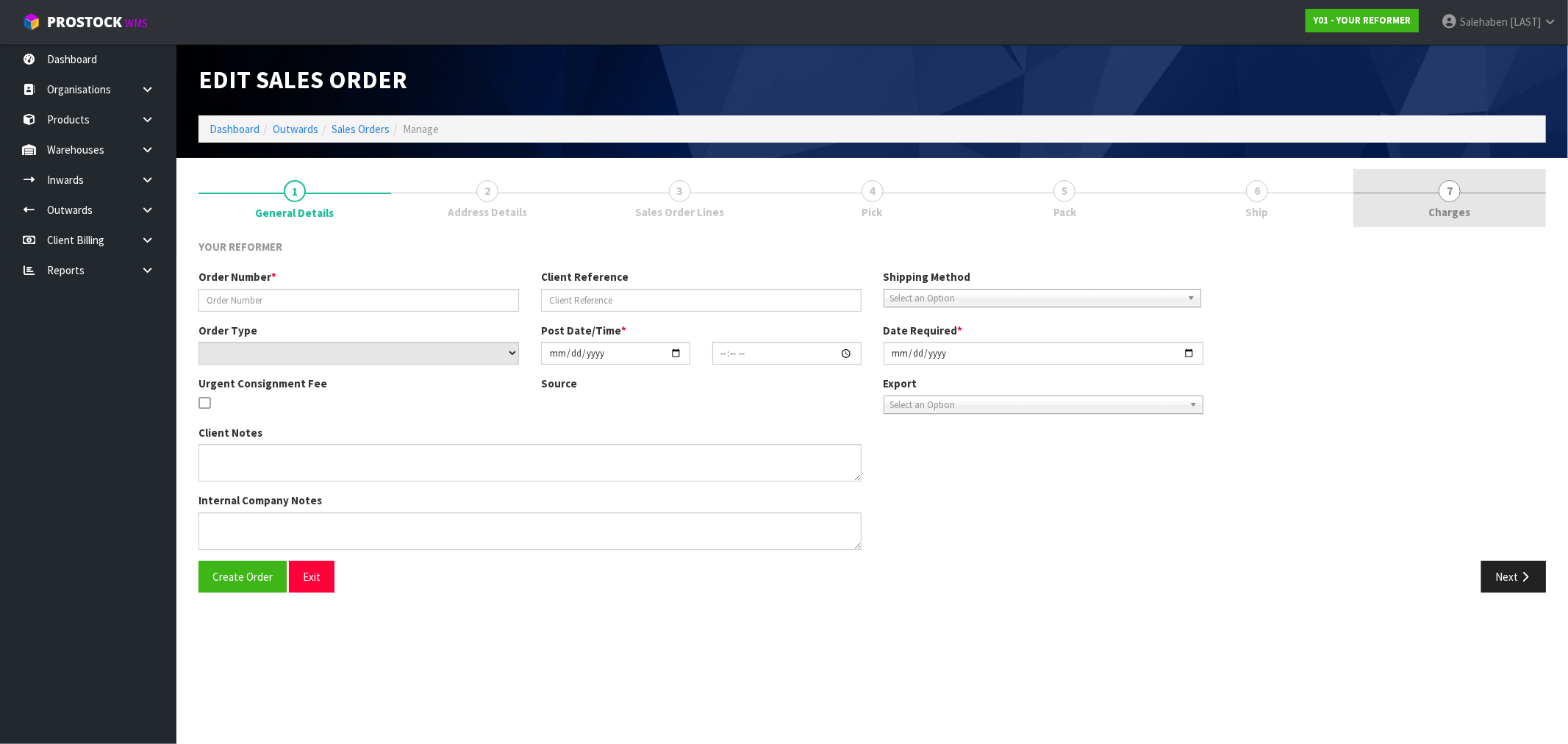 drag, startPoint x: 1464, startPoint y: 223, endPoint x: 1448, endPoint y: 216, distance: 17.464249 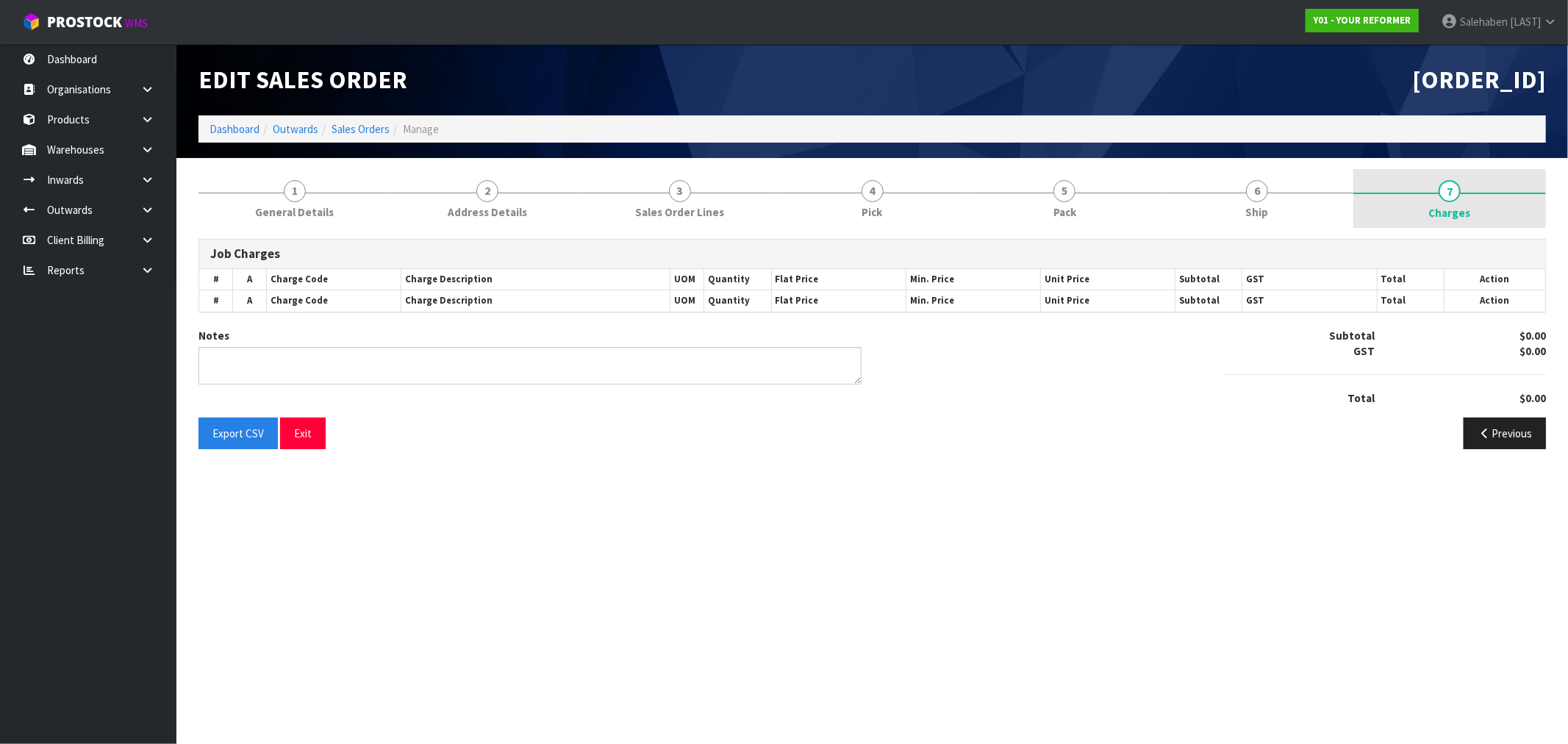 click on "Charges" at bounding box center [1450, 212] 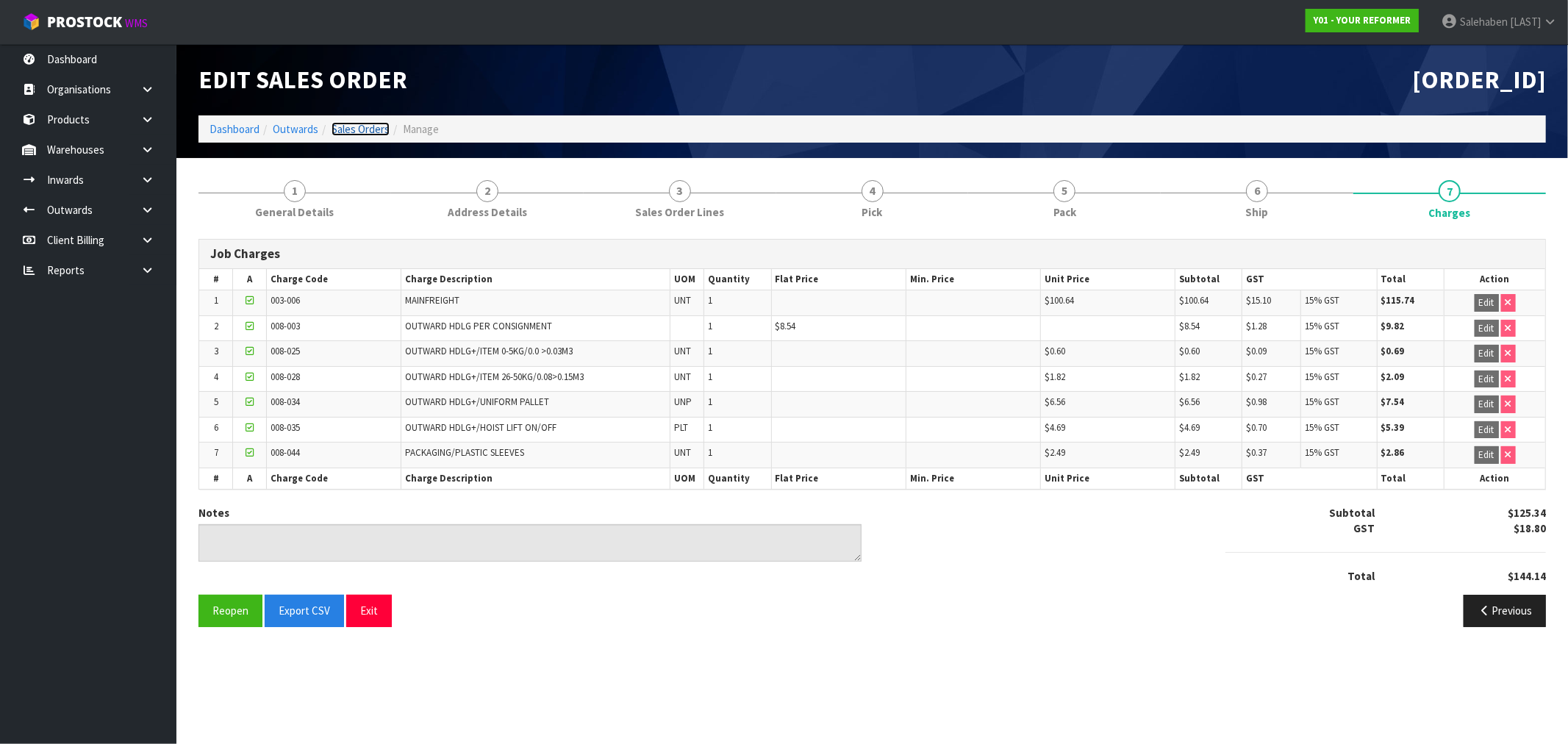 click on "Sales Orders" at bounding box center [360, 129] 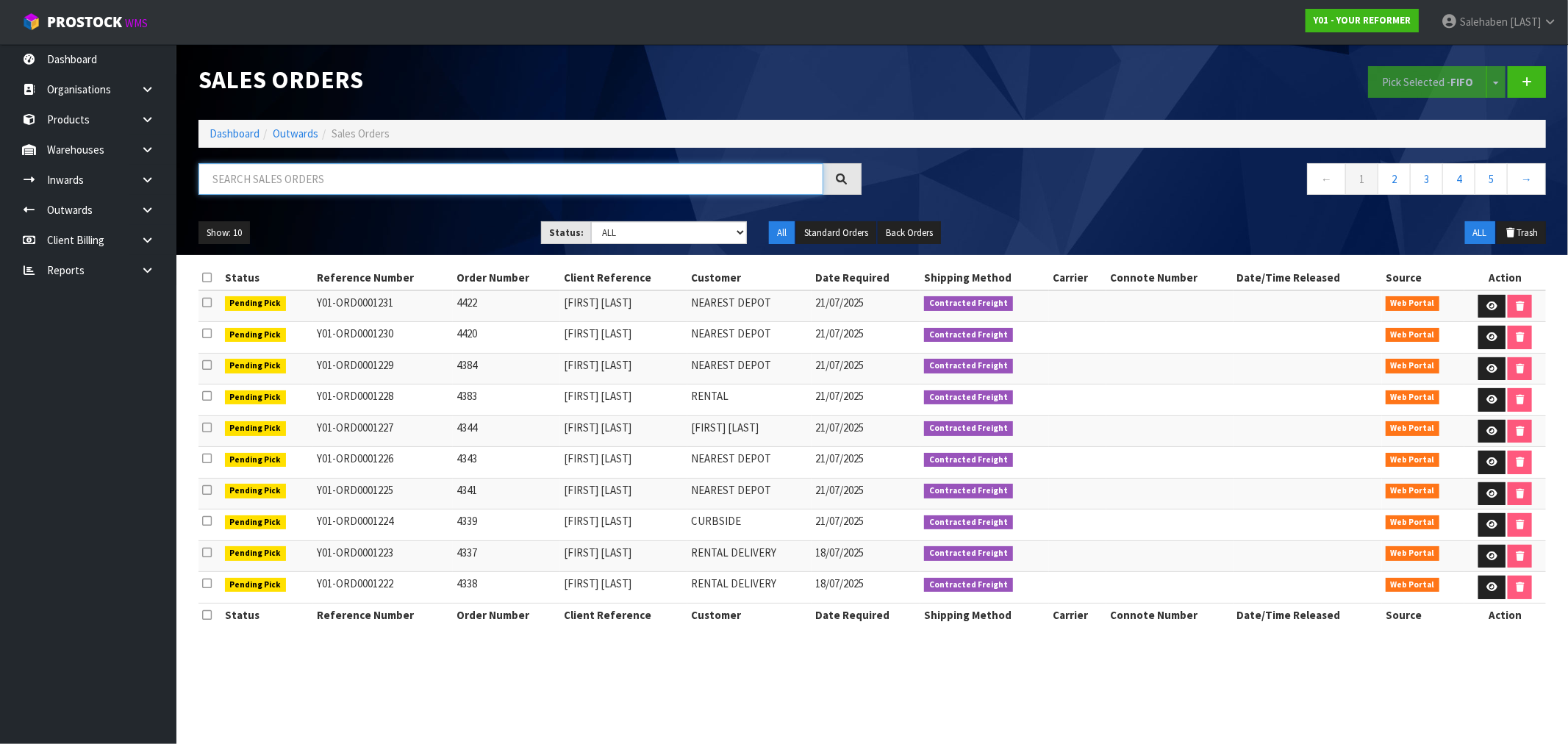 click at bounding box center (511, 179) 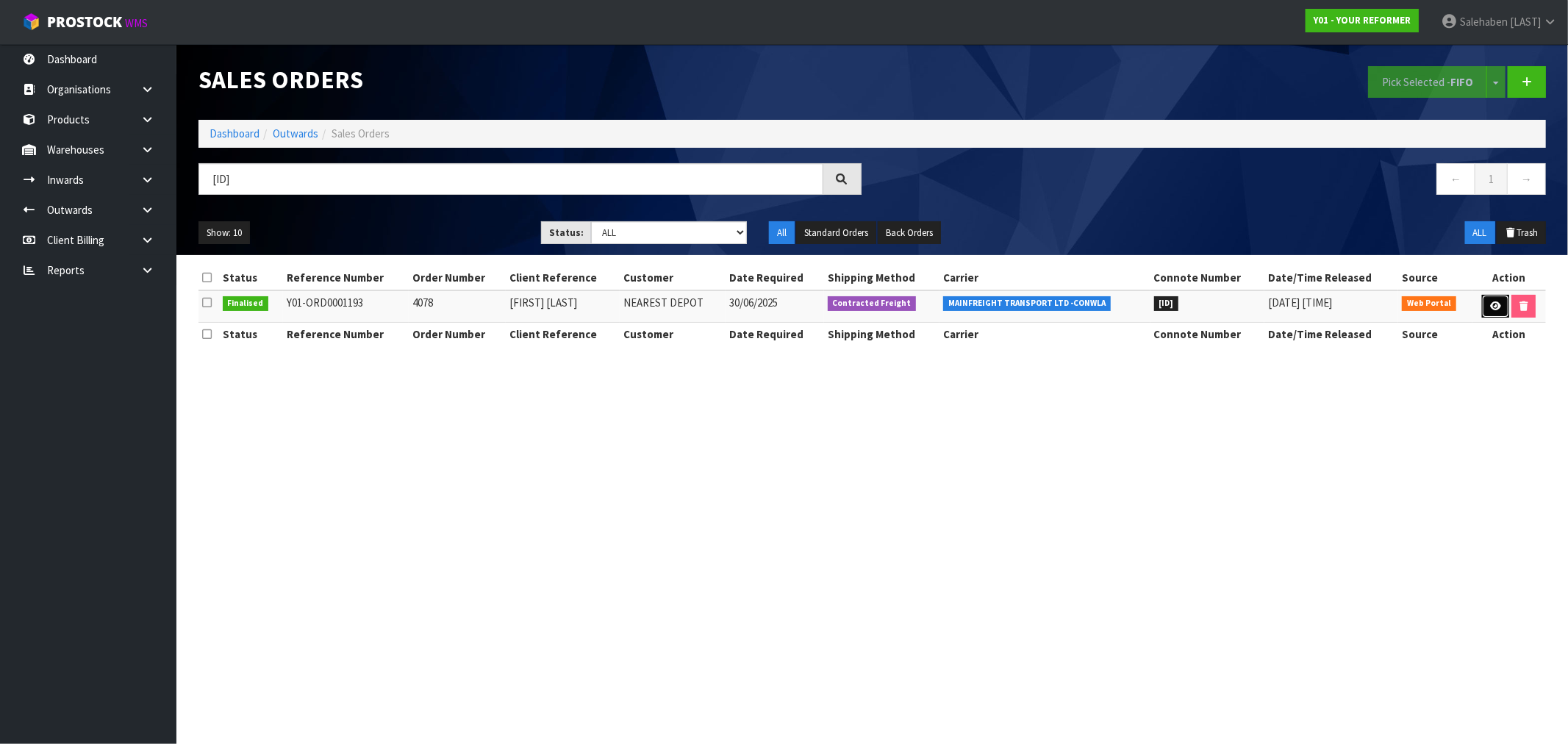 click at bounding box center [1495, 307] 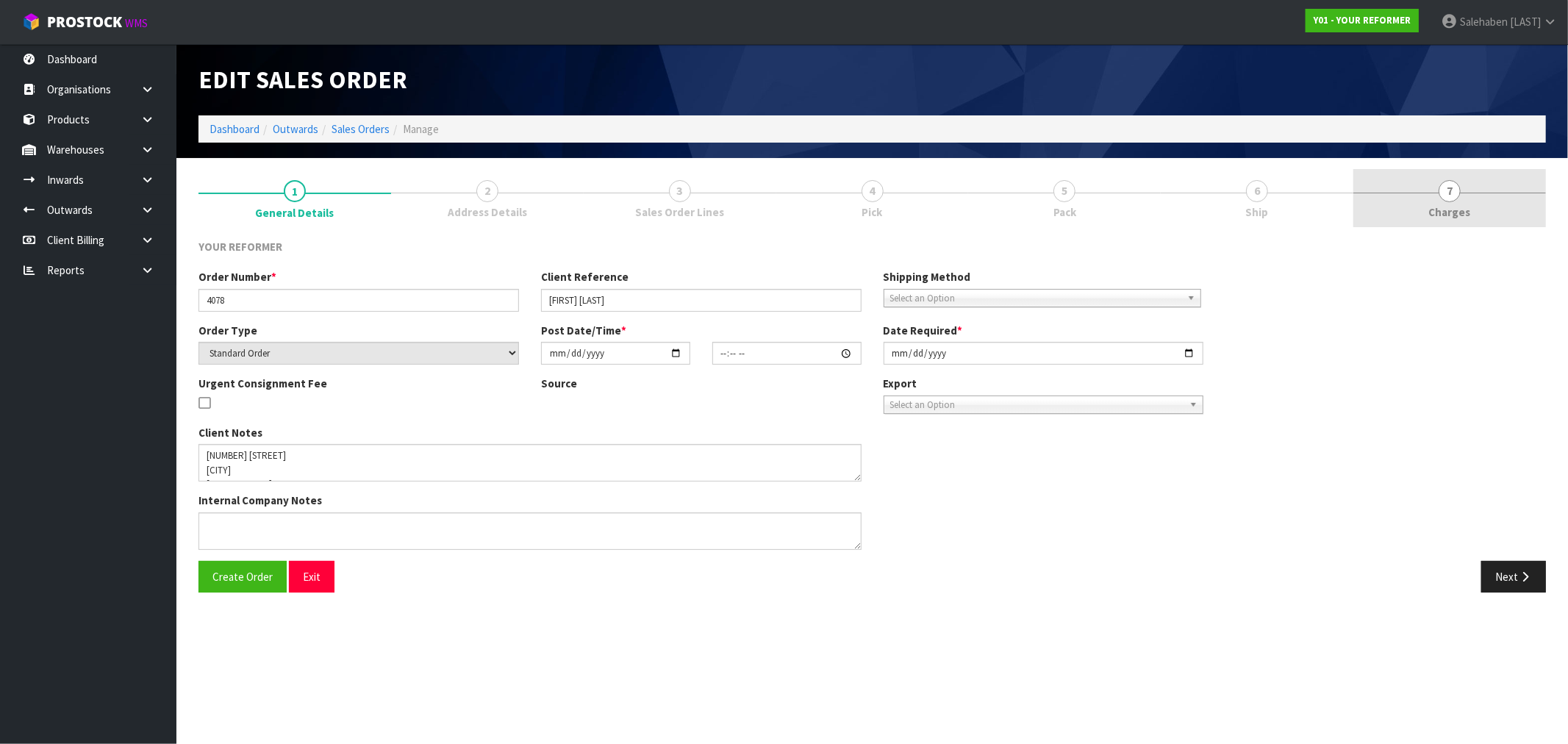 click on "Charges" at bounding box center [1450, 212] 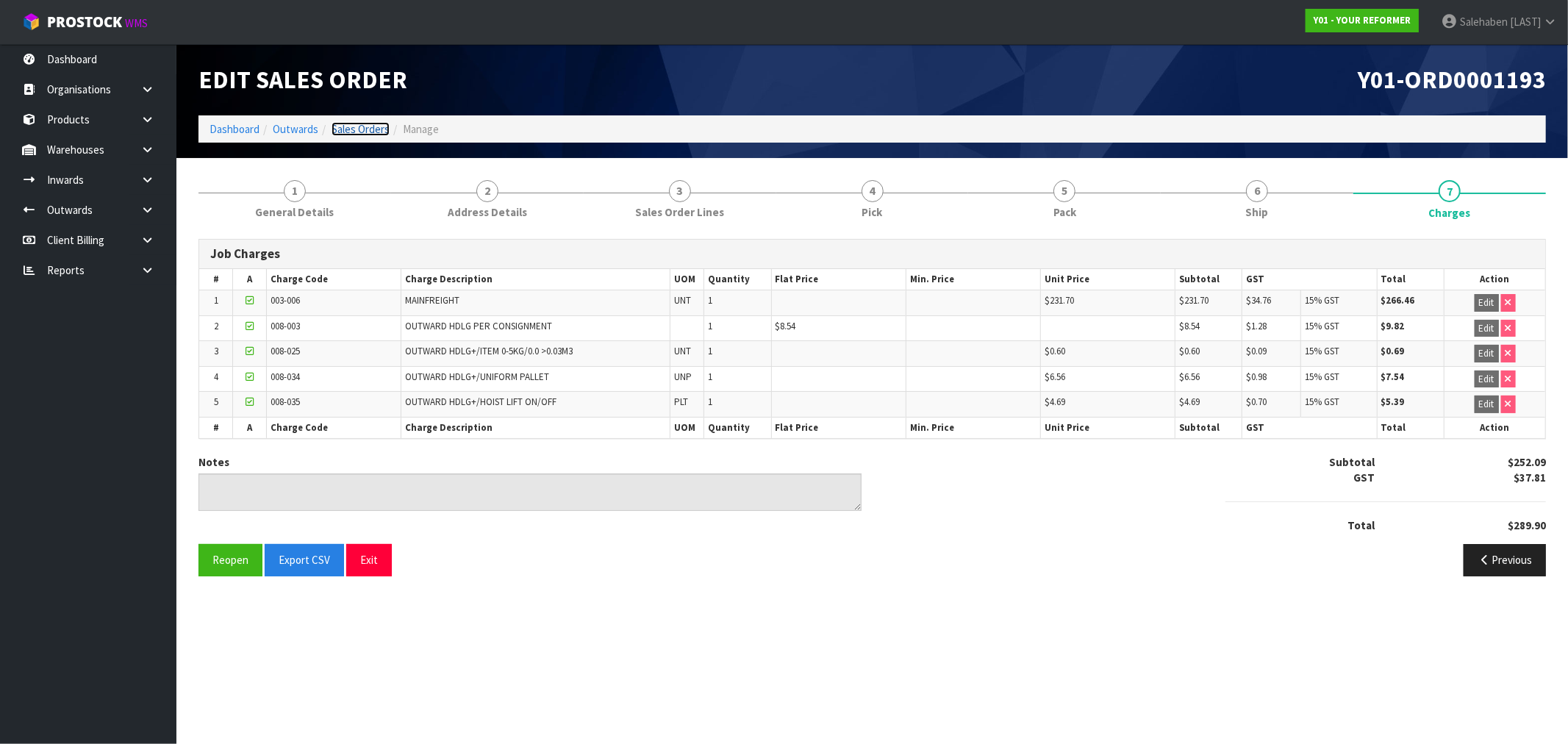 click on "Sales Orders" at bounding box center [360, 129] 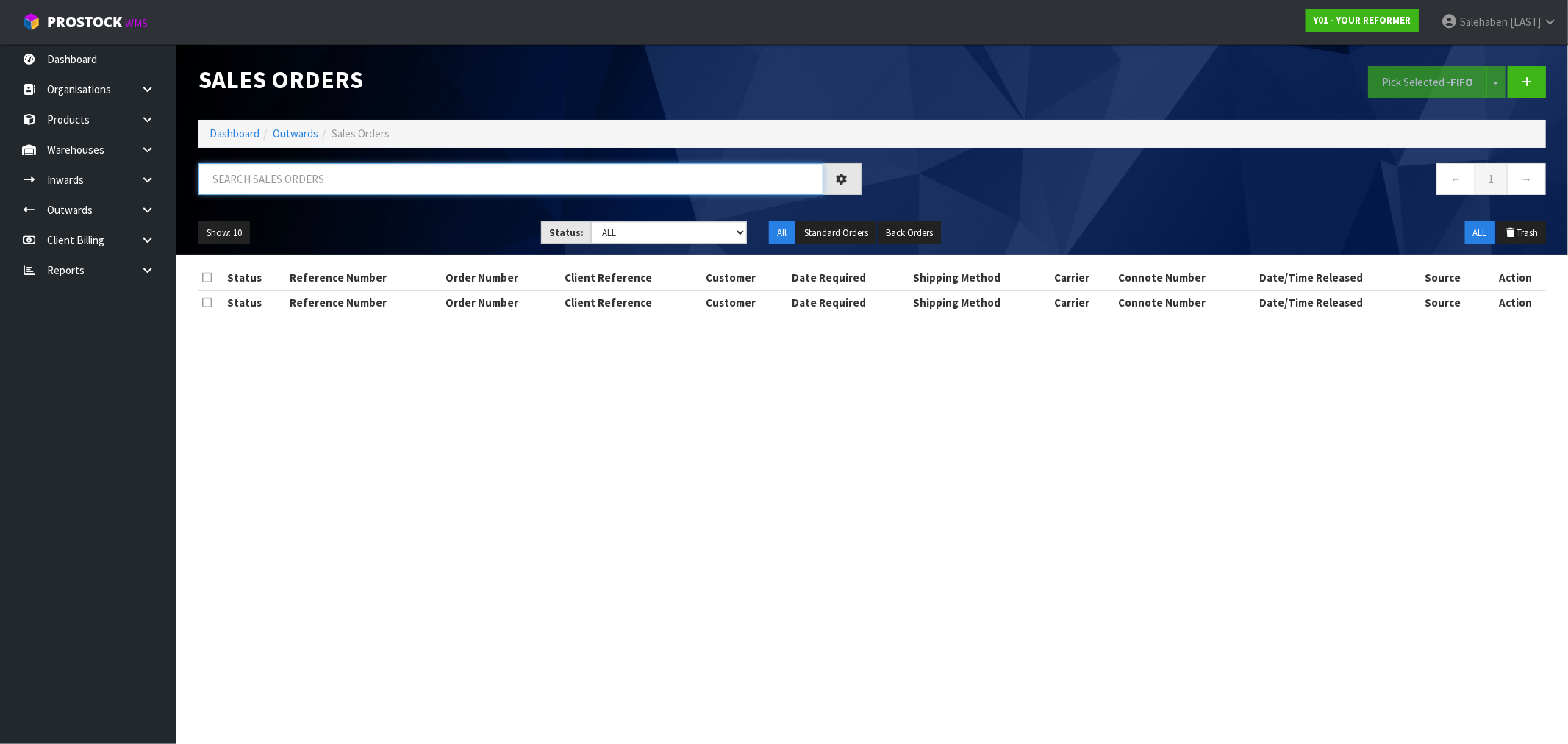 click at bounding box center [511, 179] 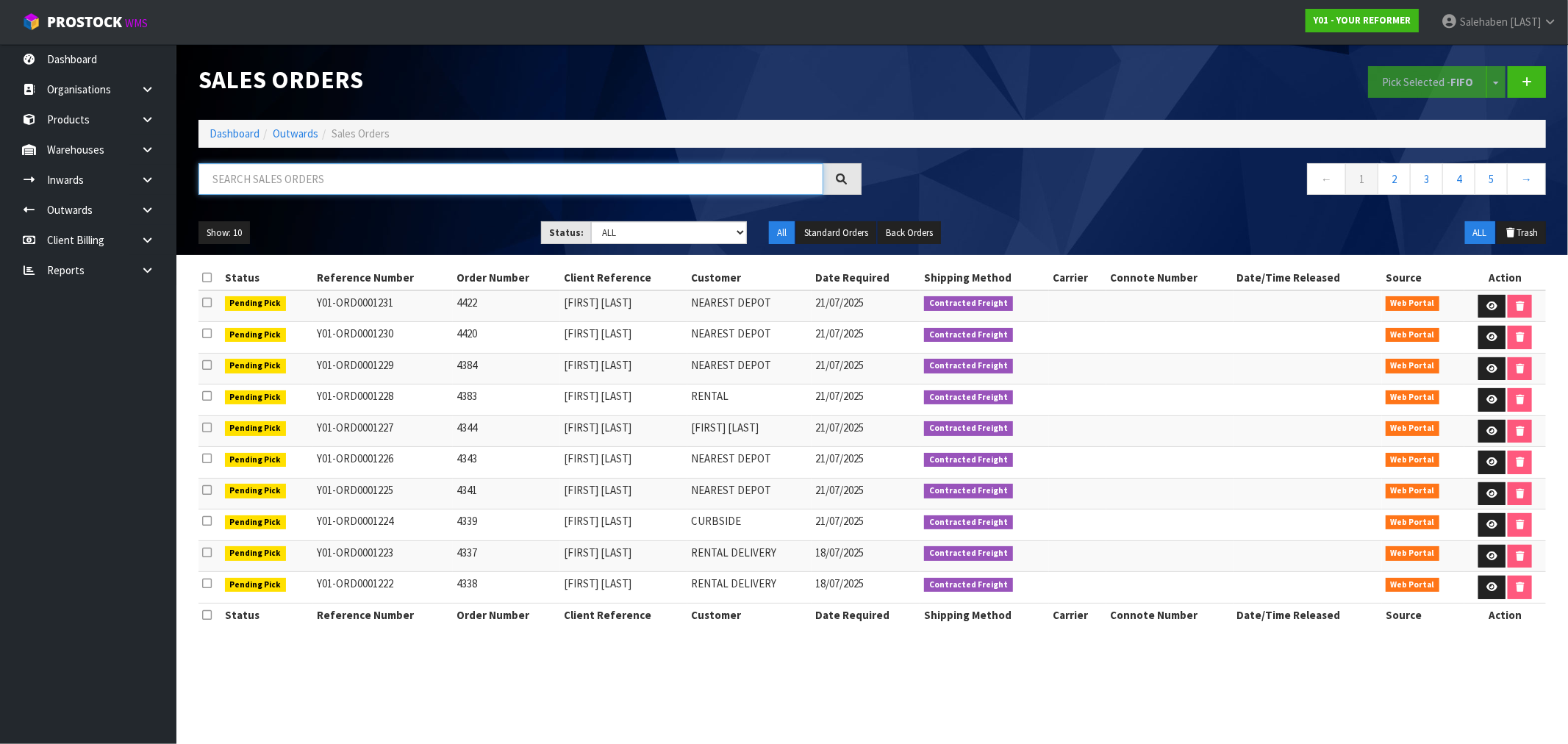 paste on "FWM57782871" 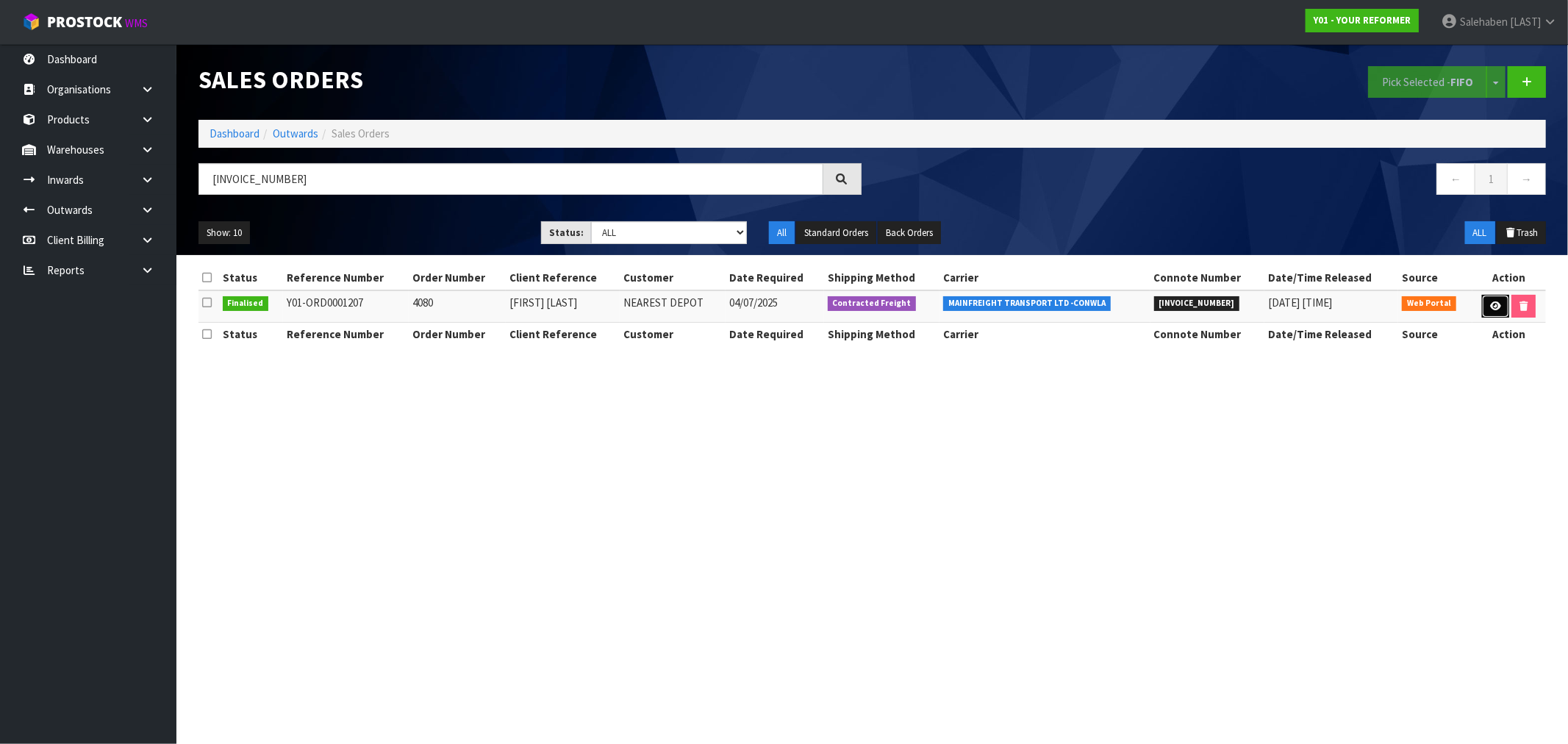 click at bounding box center [1495, 306] 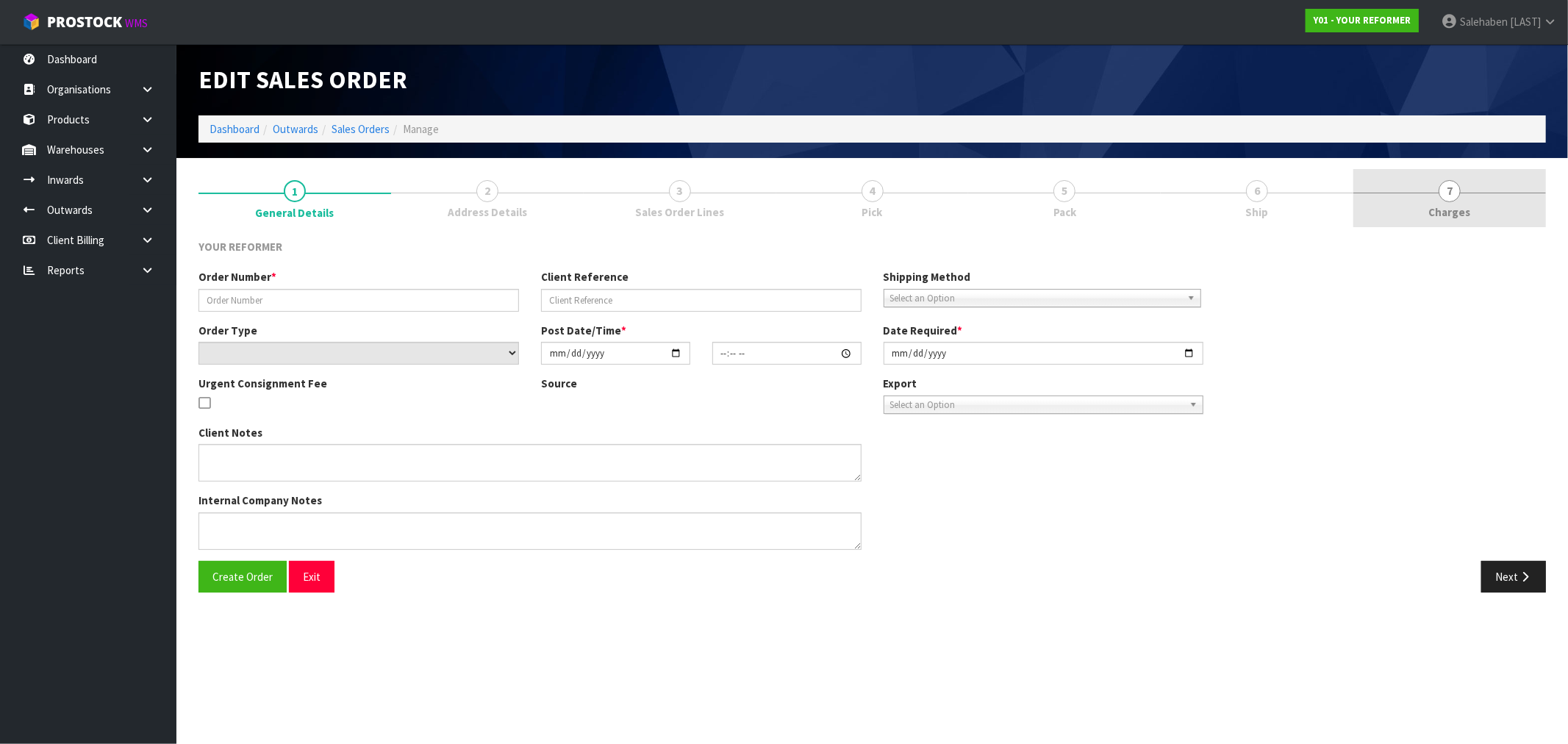 click on "7" at bounding box center [1450, 191] 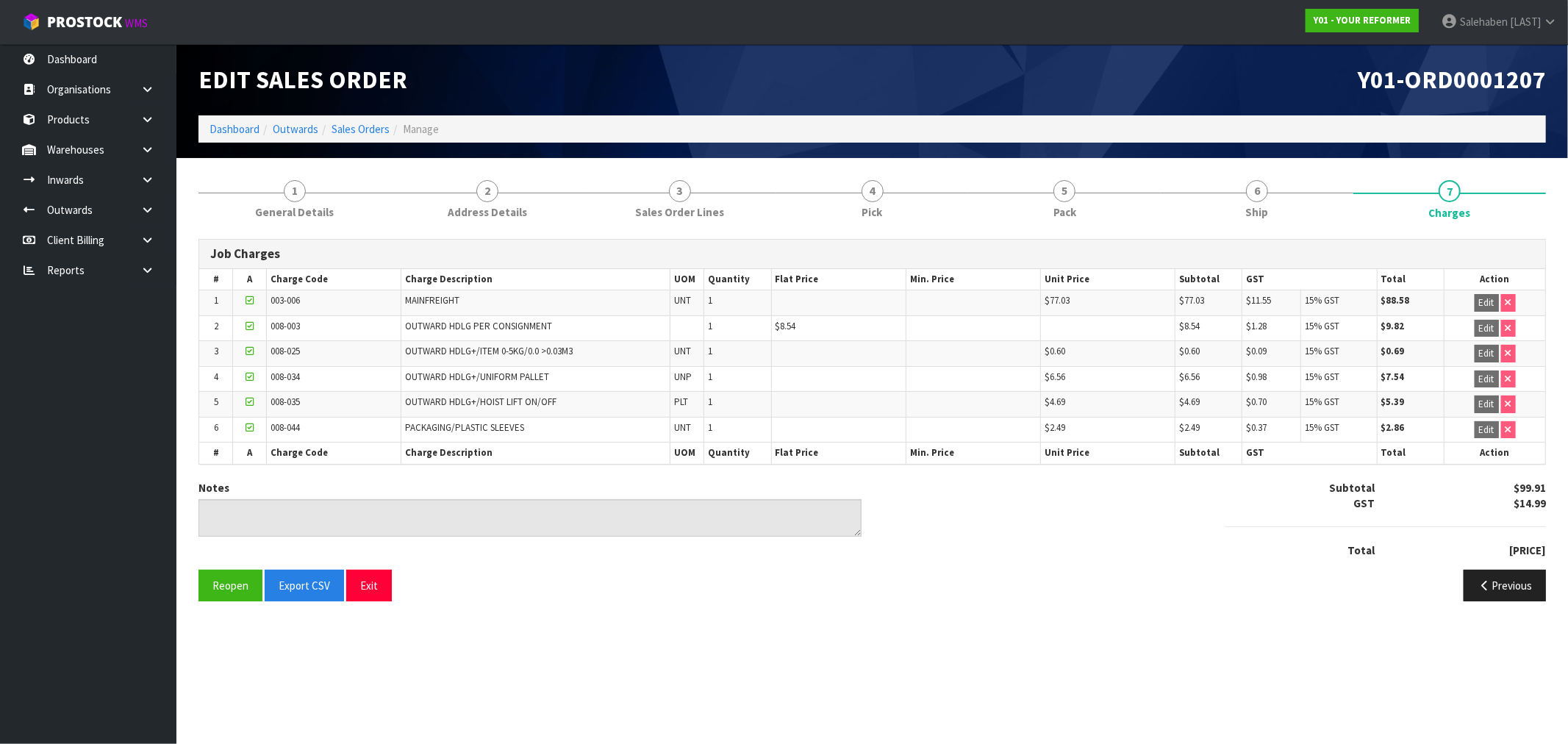 click on "Sales Orders" at bounding box center (354, 129) 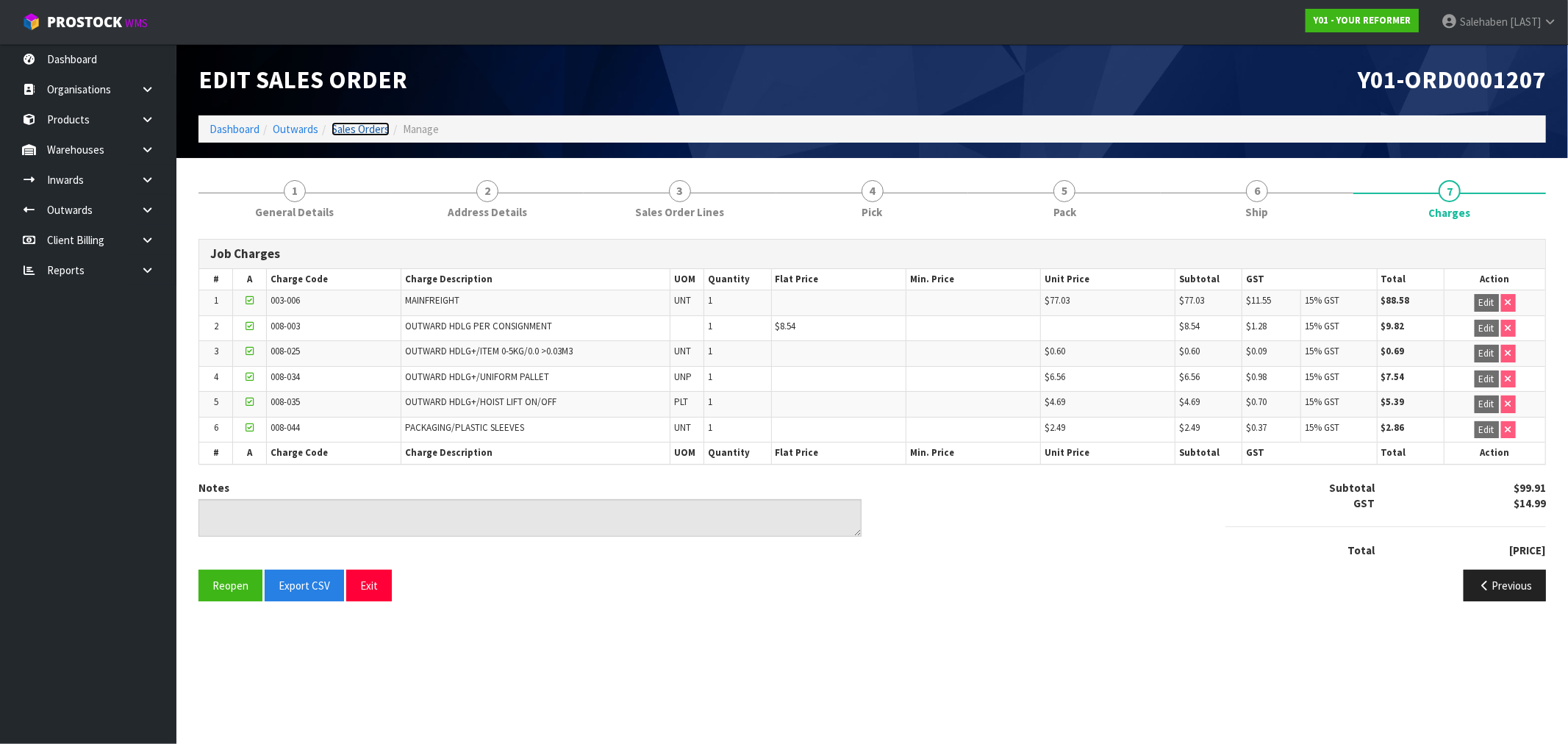click on "Sales Orders" at bounding box center [360, 129] 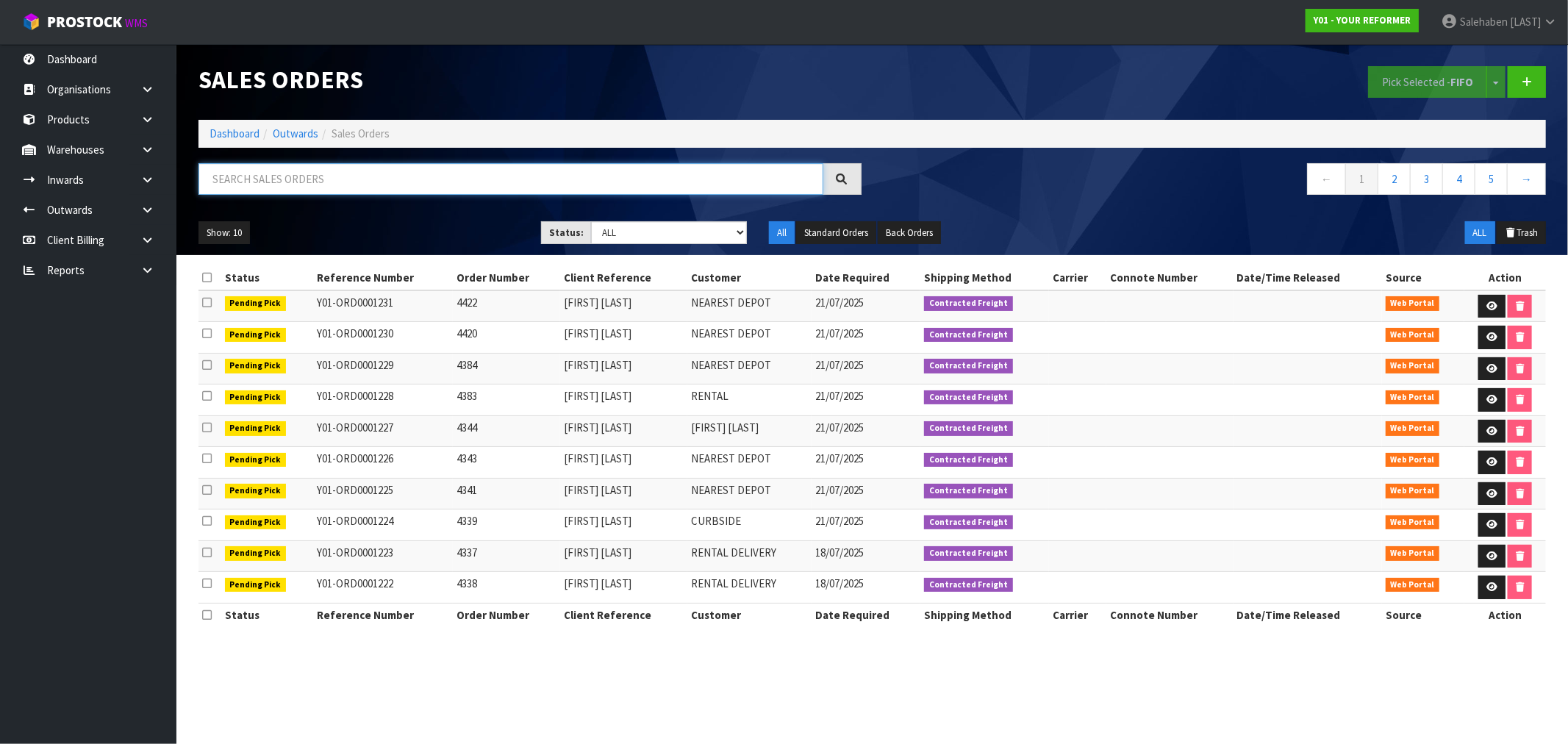 click at bounding box center [511, 179] 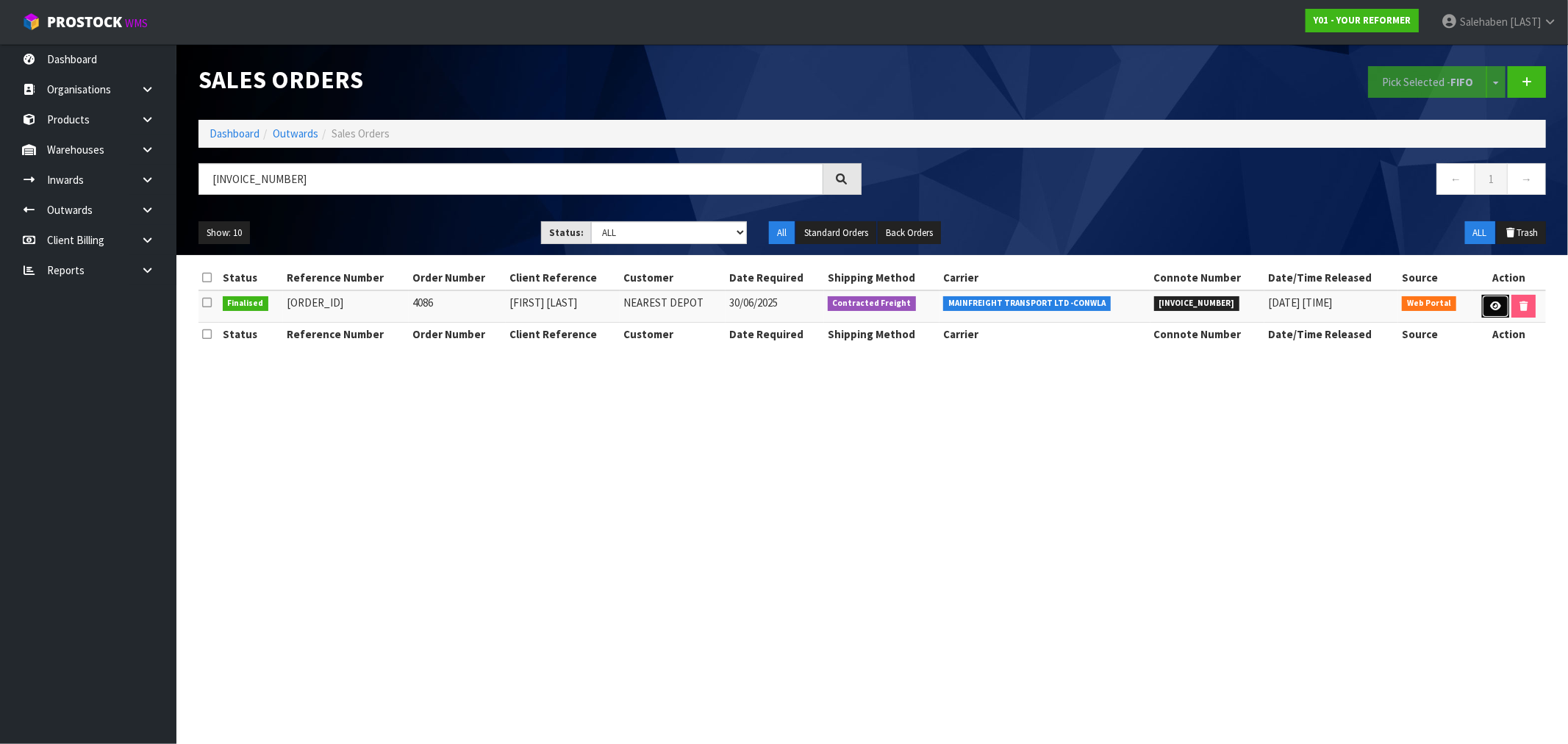 click at bounding box center (1495, 307) 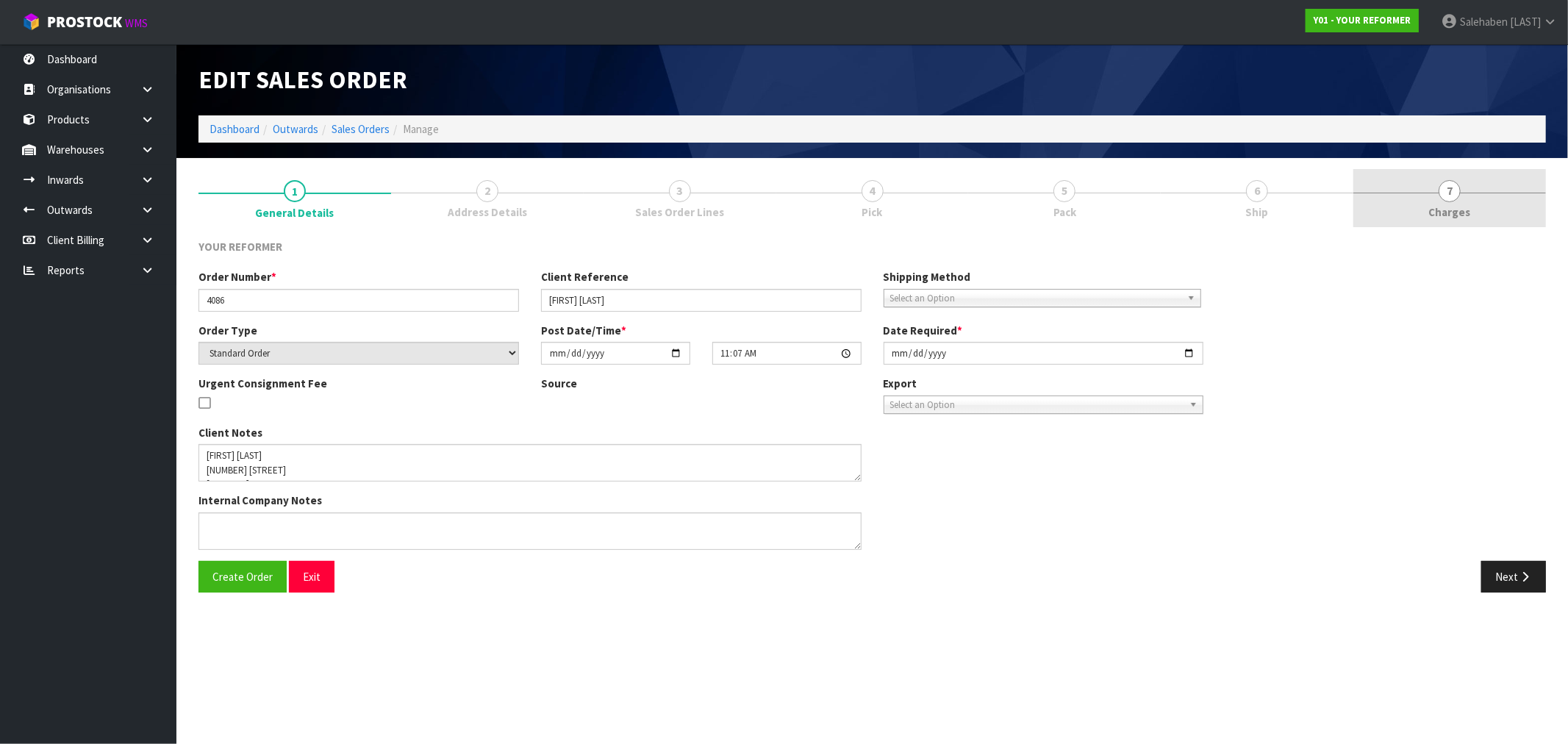 click on "Charges" at bounding box center [1450, 212] 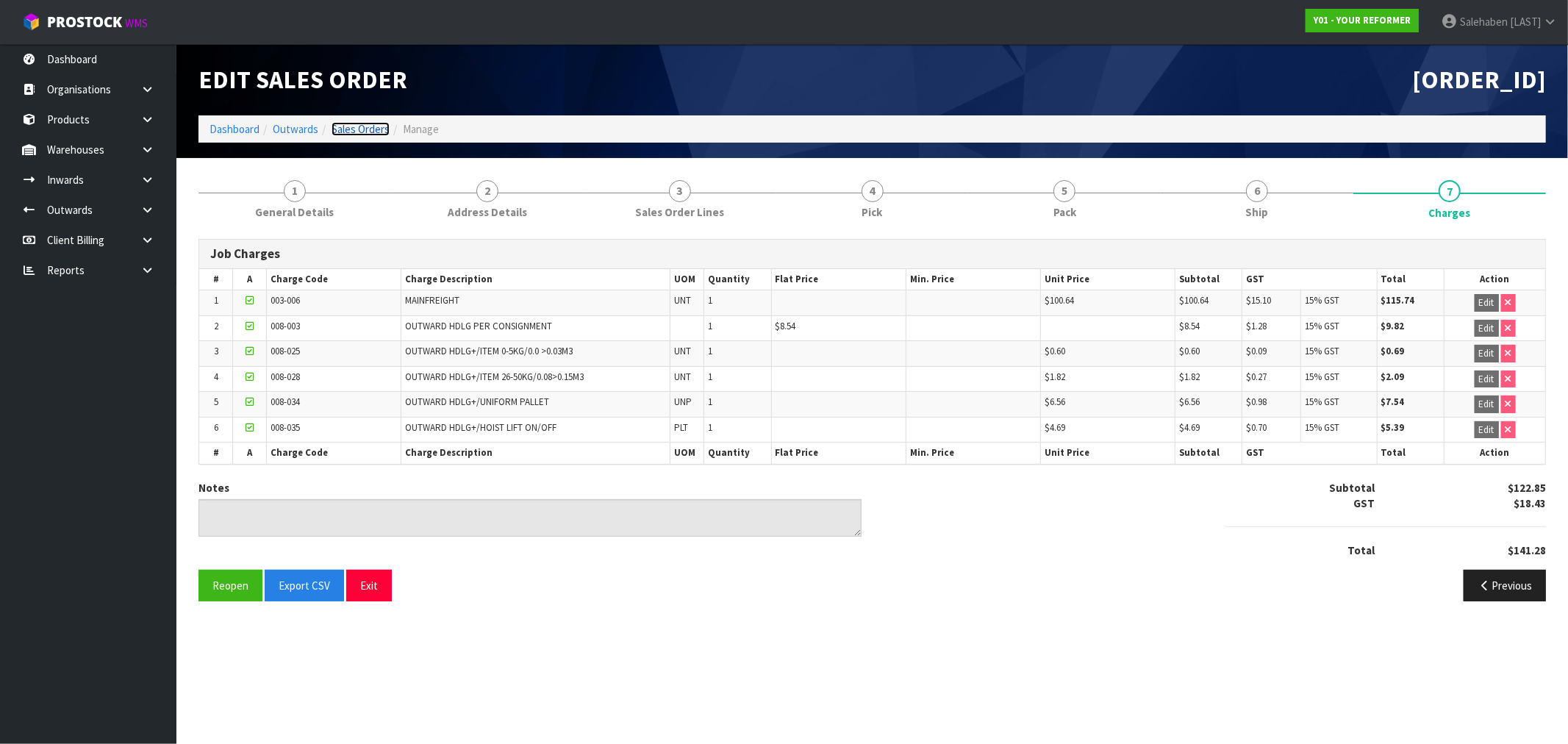 drag, startPoint x: 370, startPoint y: 124, endPoint x: 346, endPoint y: 145, distance: 31.890437 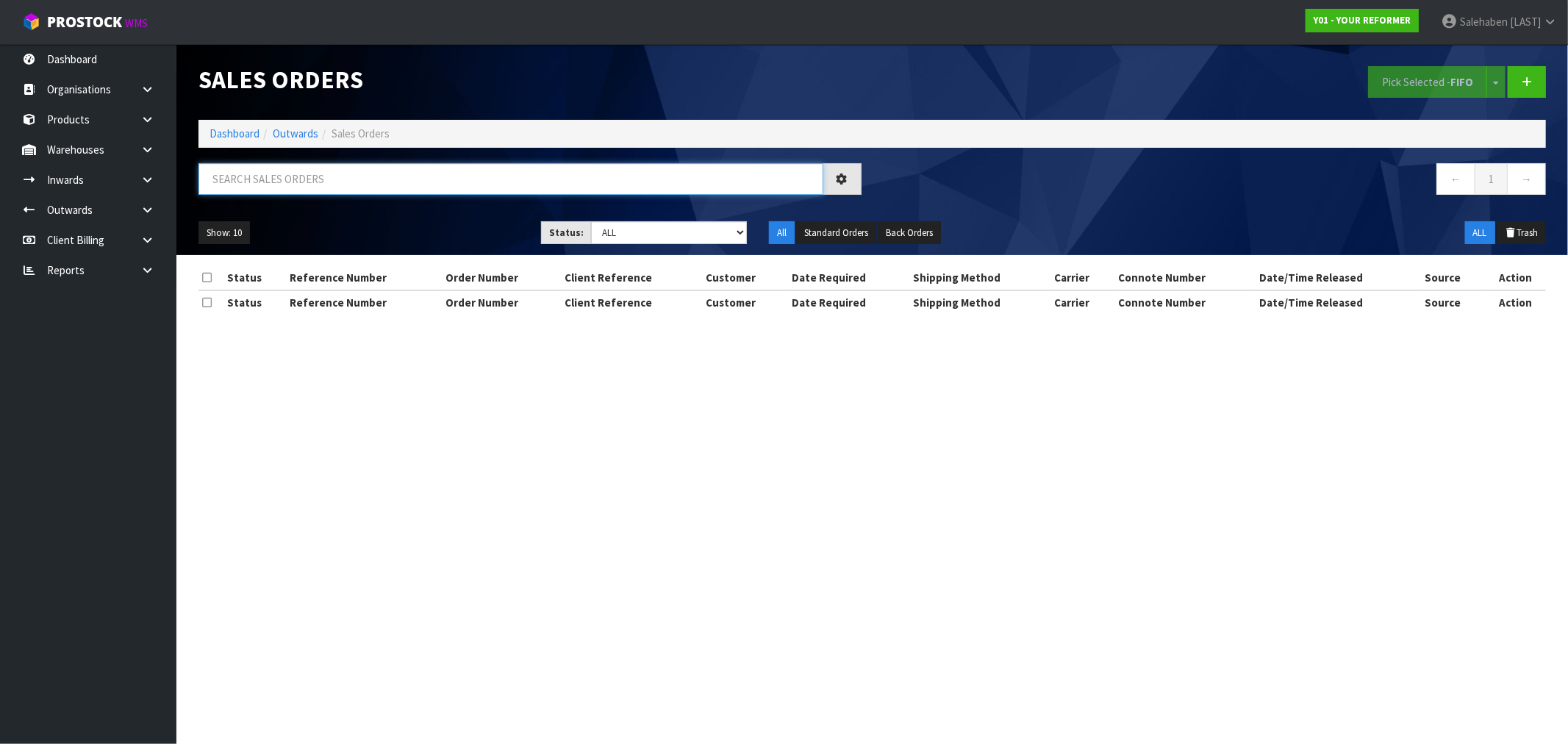 click at bounding box center [511, 179] 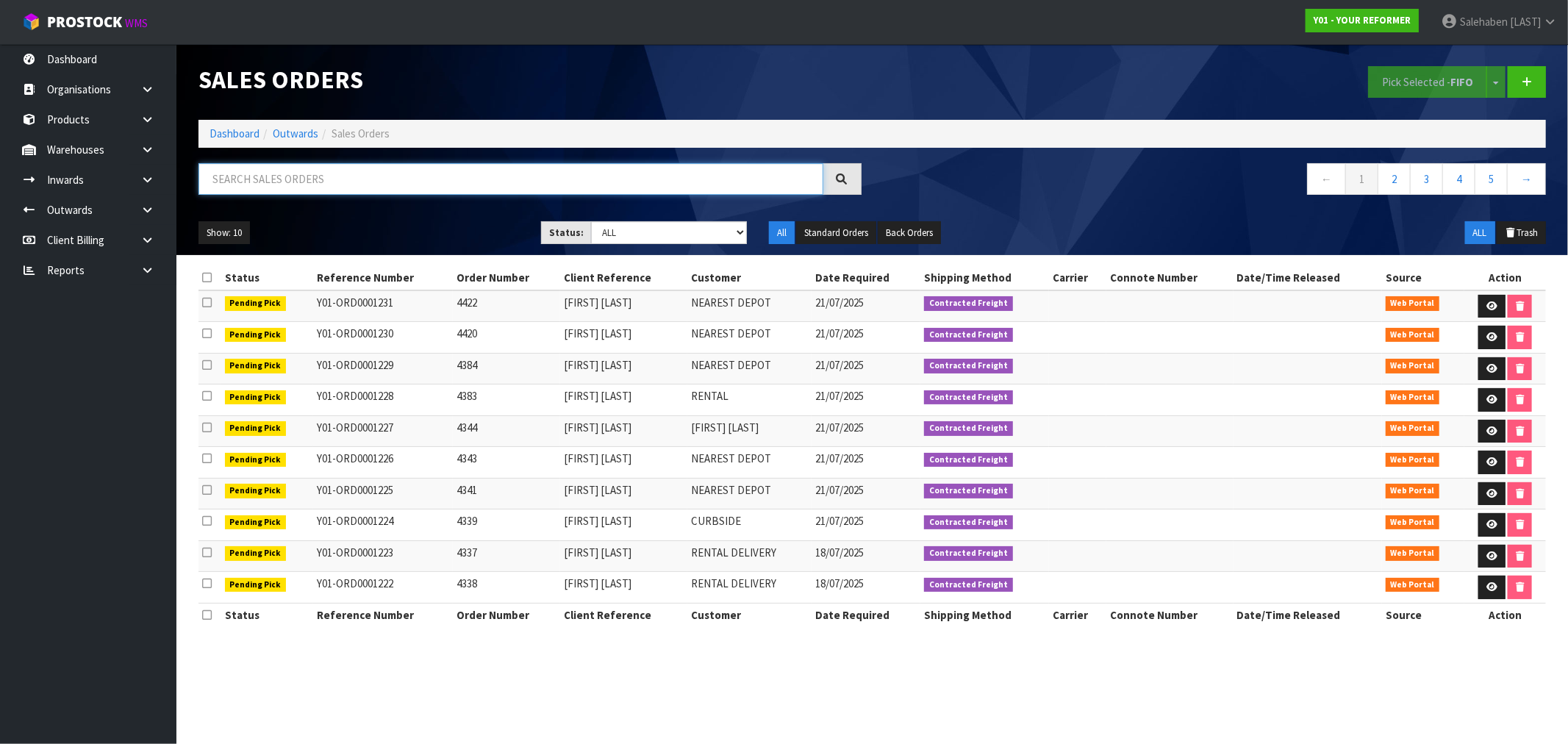 paste on "FWM57775269" 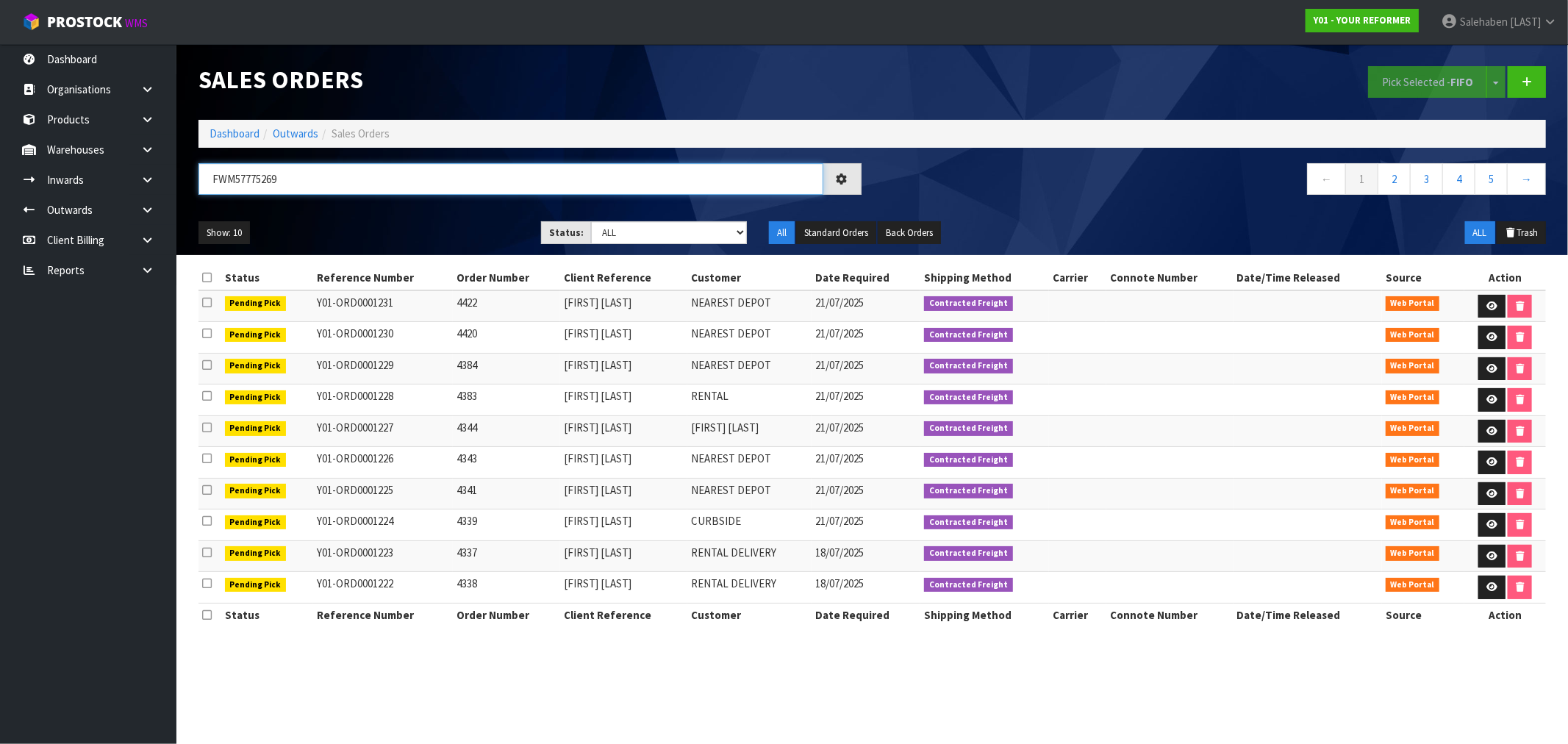 paste on "FWM57775269" 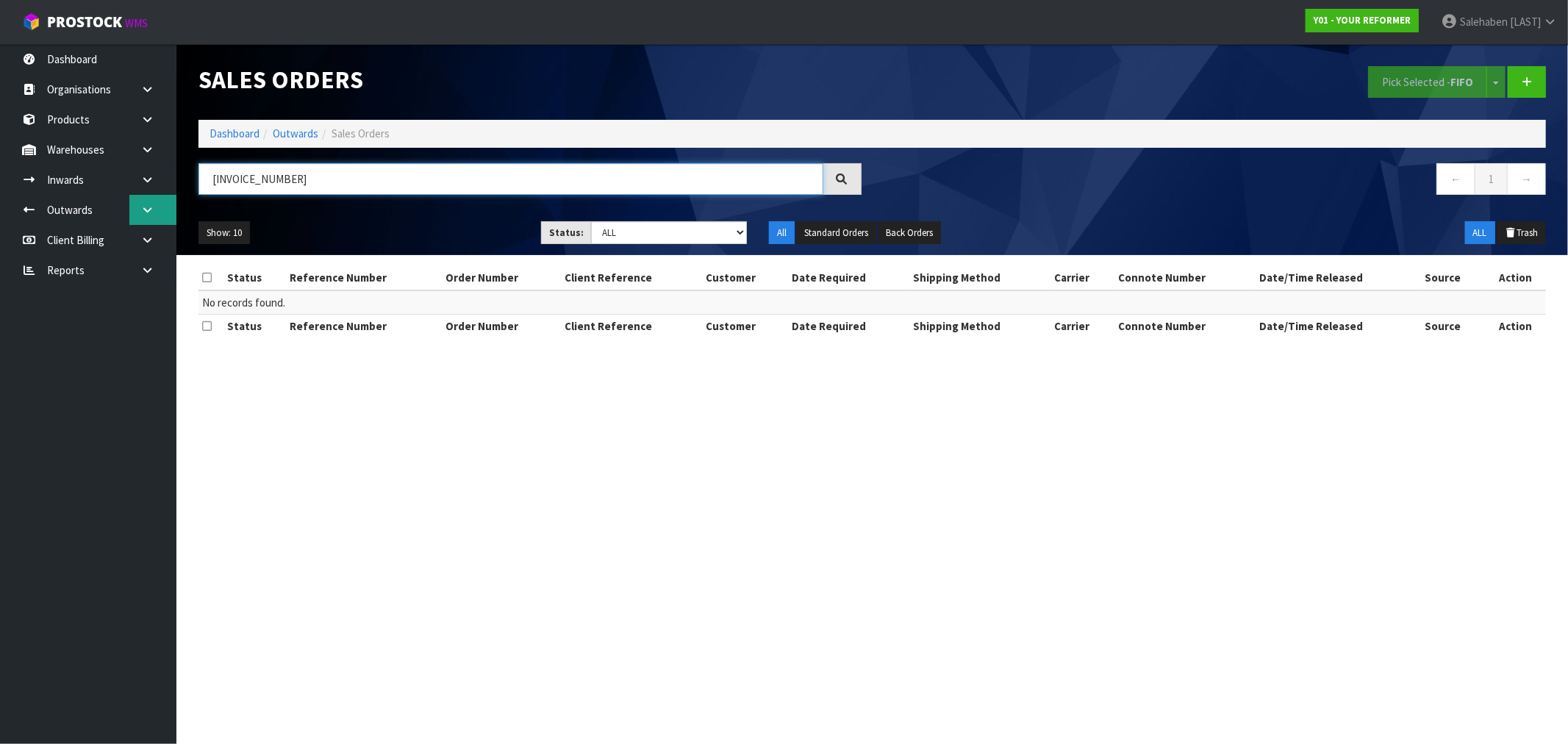 drag, startPoint x: 339, startPoint y: 178, endPoint x: 160, endPoint y: 195, distance: 179.80545 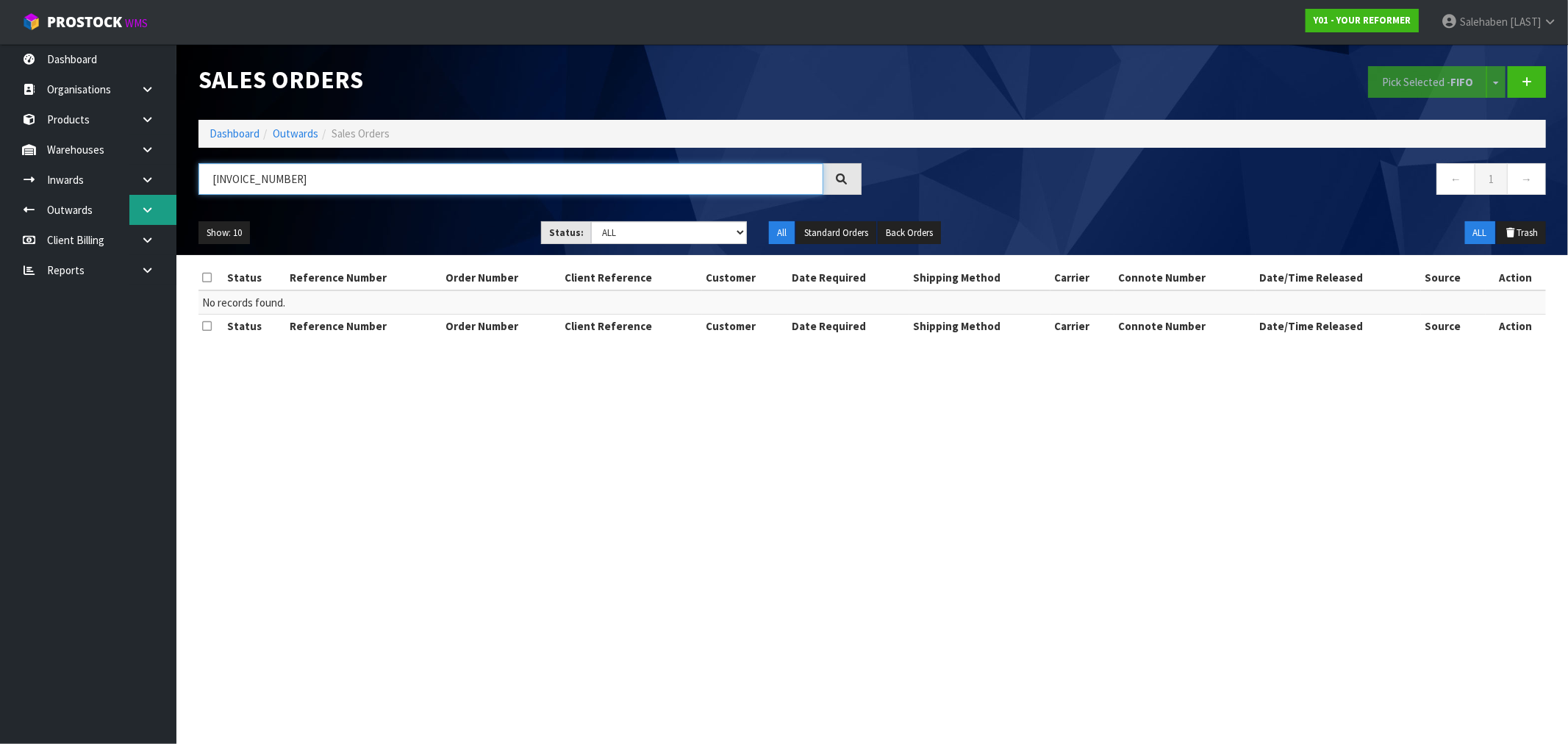 click on "Toggle navigation
ProStock   WMS
Y01 - YOUR REFORMER
Salehaben   Patel
Logout
Dashboard
Organisations
Clients
Consignees
Carriers
Products
Categories
Serial Numbers
Kitsets
Packagings" at bounding box center (784, 372) 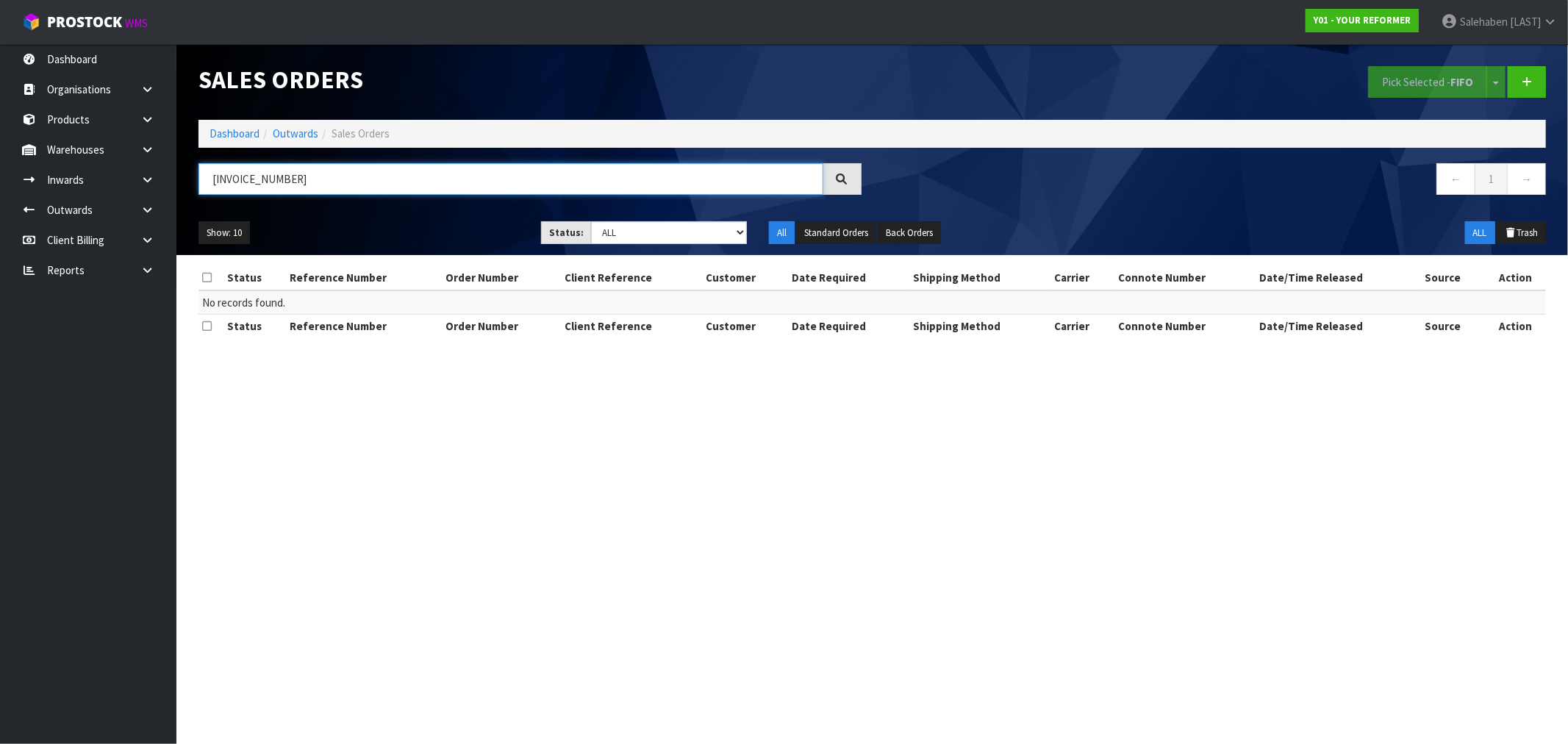 drag, startPoint x: 305, startPoint y: 179, endPoint x: 190, endPoint y: 194, distance: 115.97414 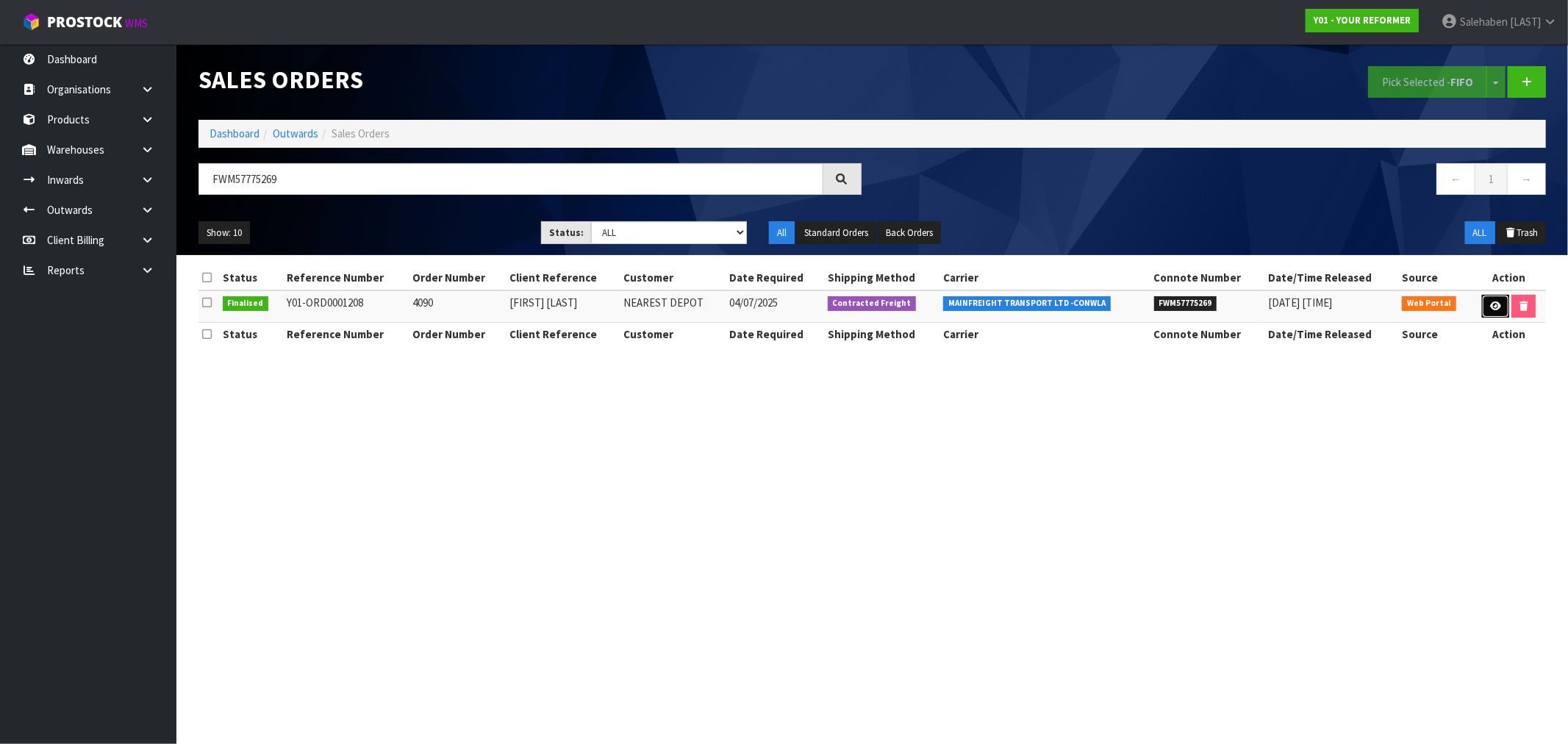 click at bounding box center (1495, 307) 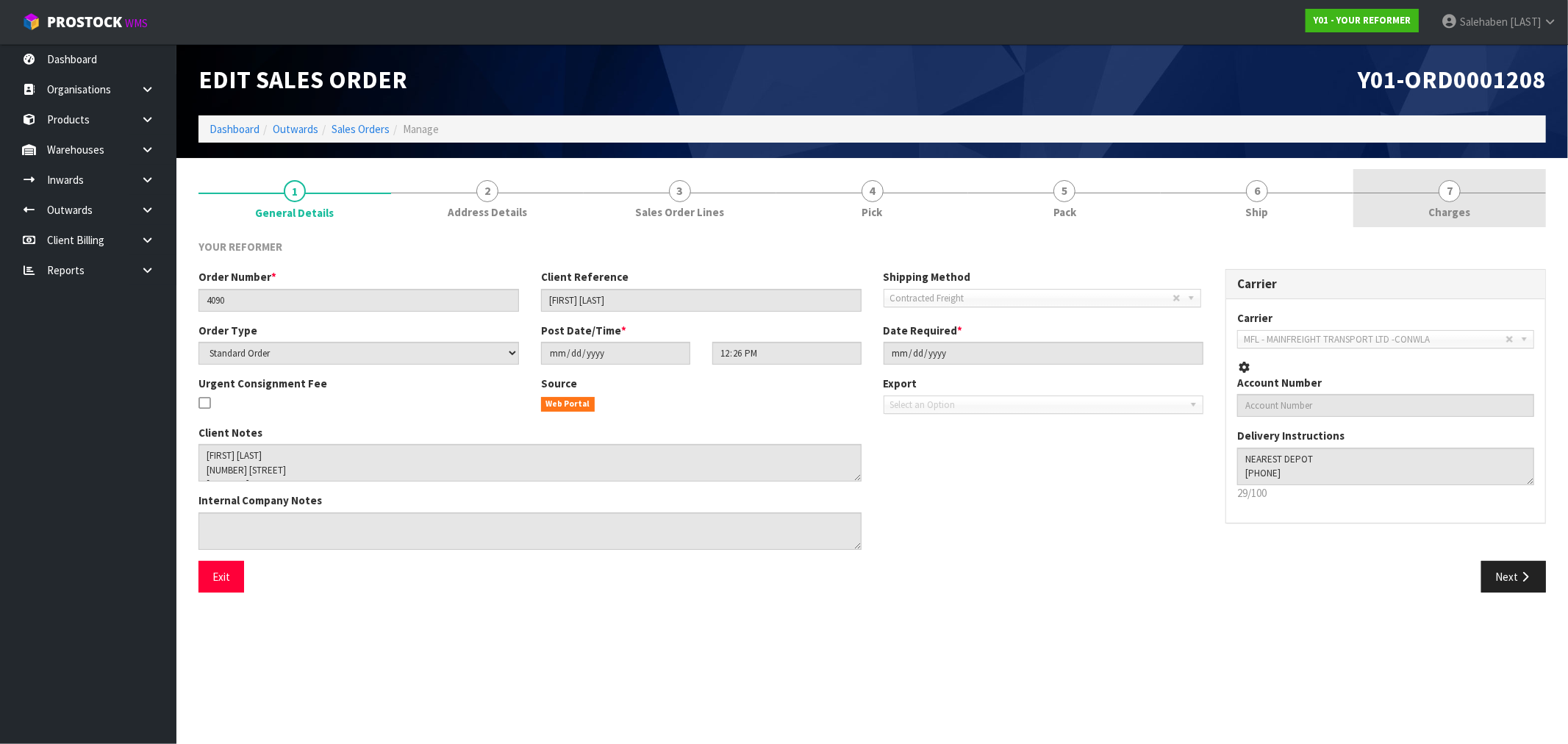 click on "Charges" at bounding box center (1450, 212) 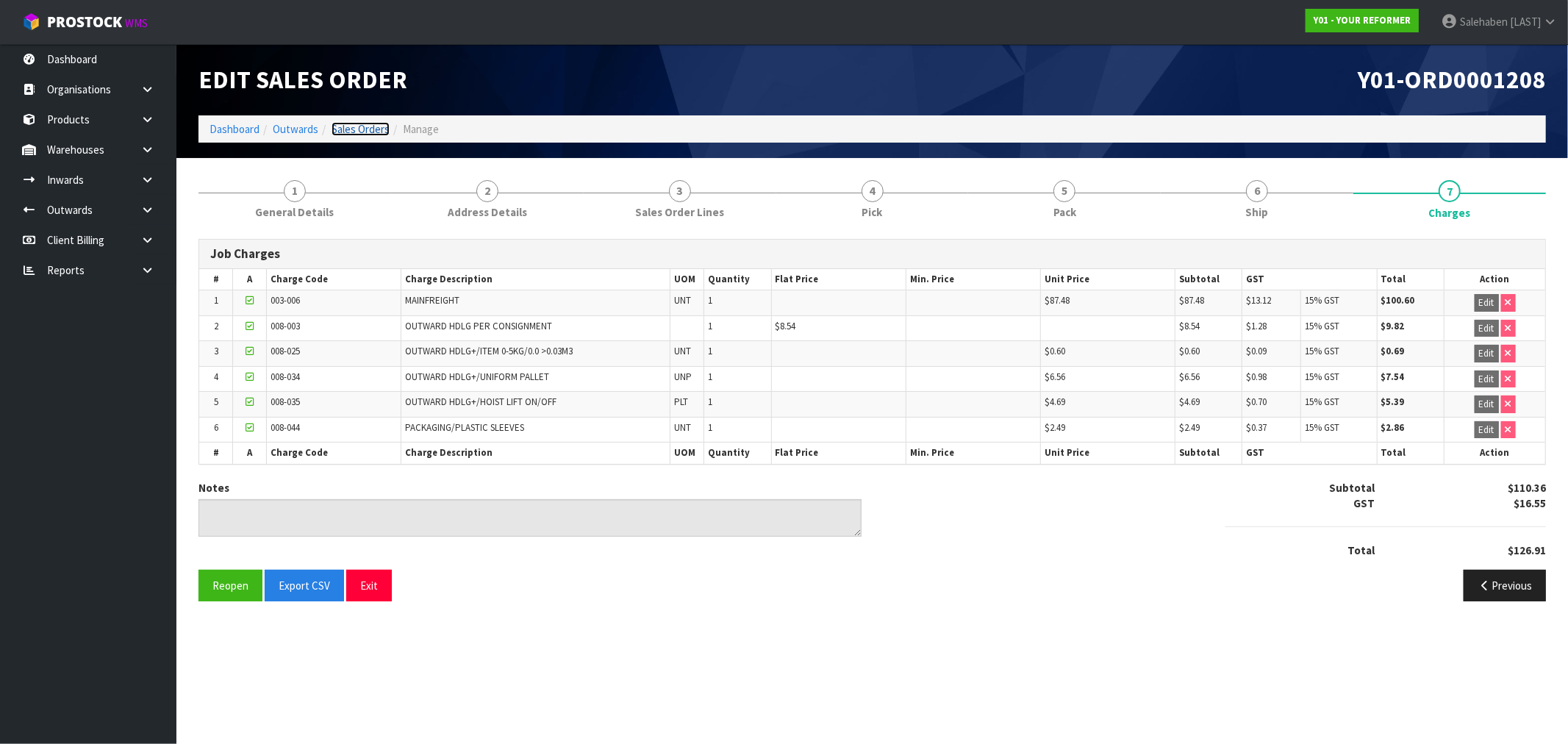 click on "Sales Orders" at bounding box center (360, 129) 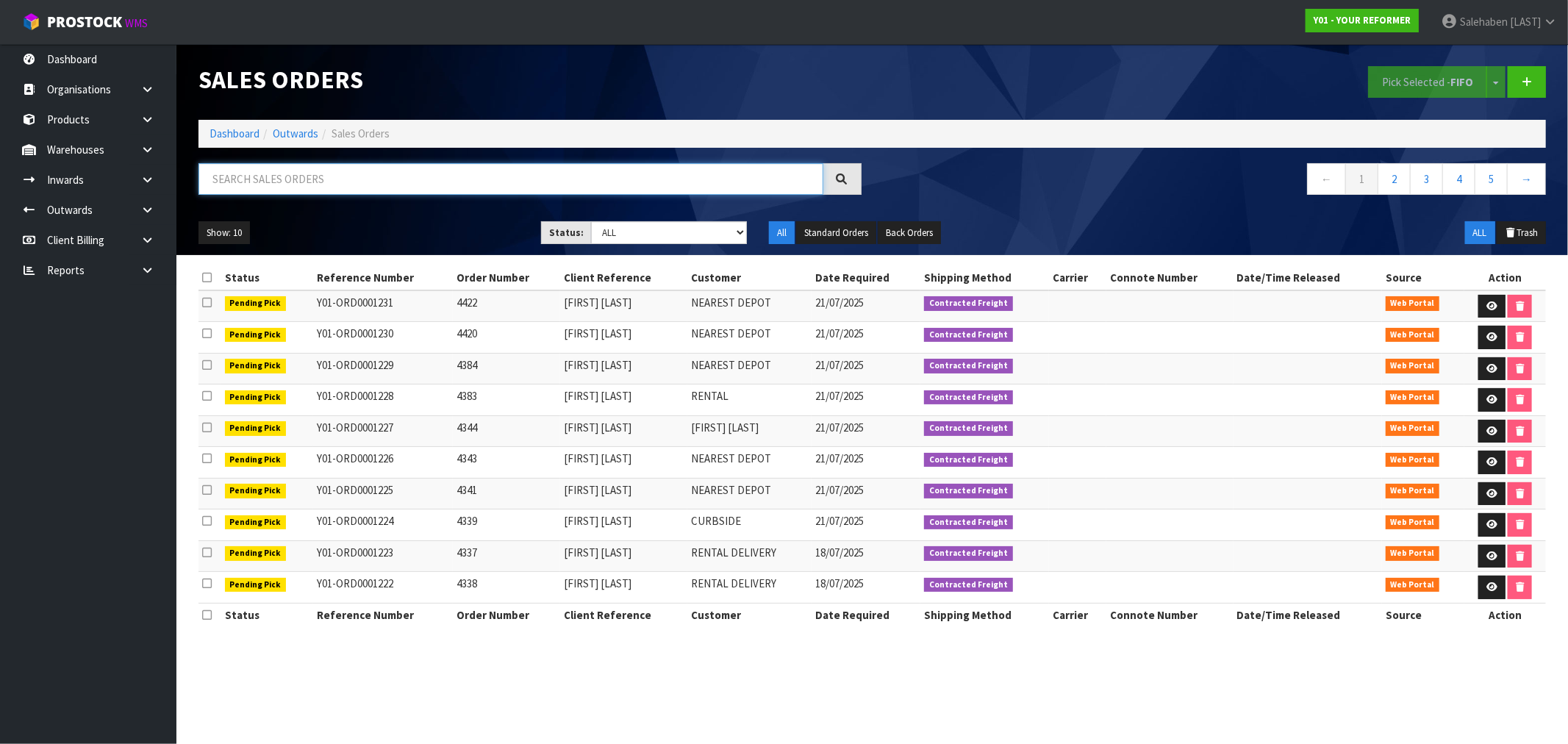click at bounding box center (511, 179) 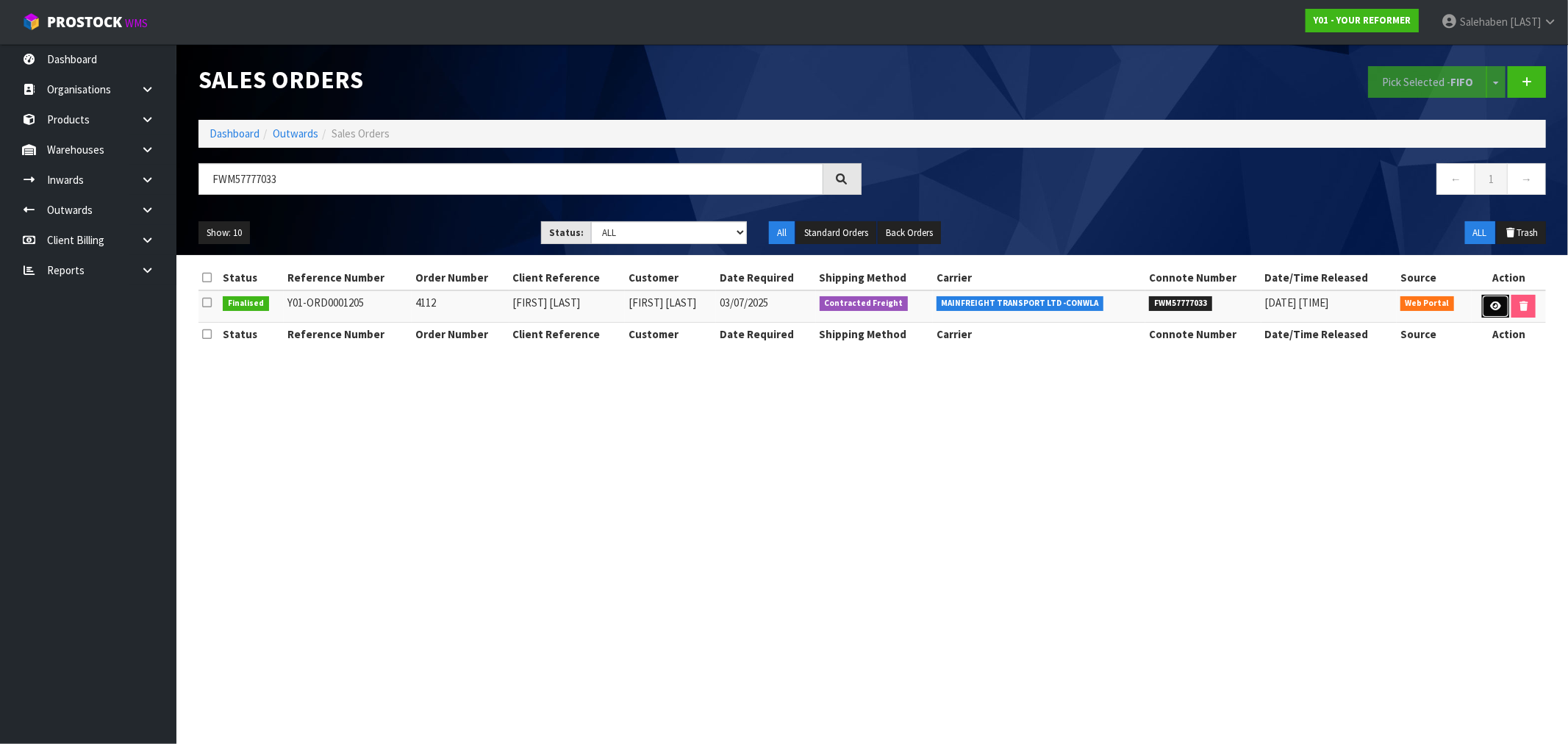 click at bounding box center (1495, 306) 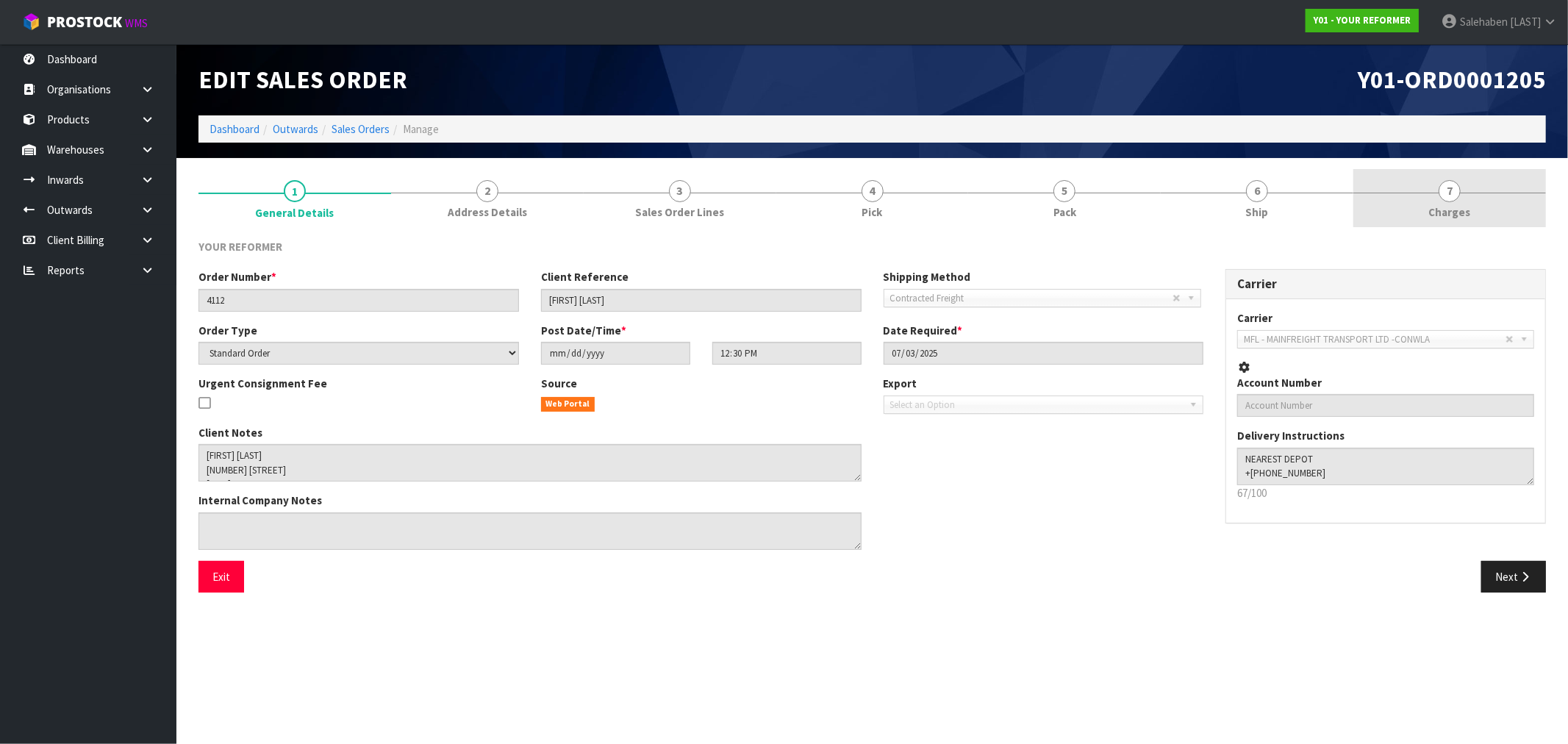 click on "7" at bounding box center [1450, 191] 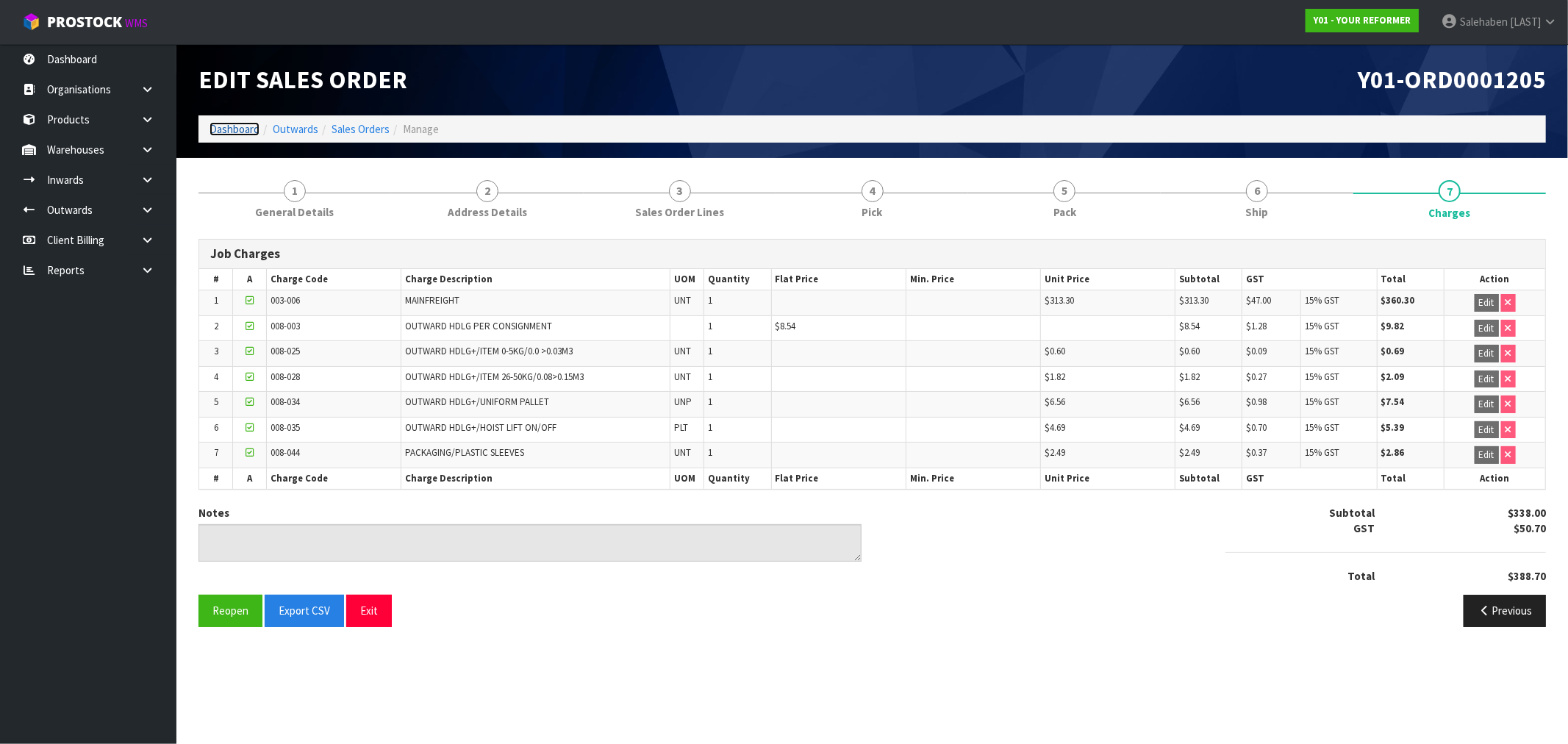 click on "Dashboard" at bounding box center (235, 129) 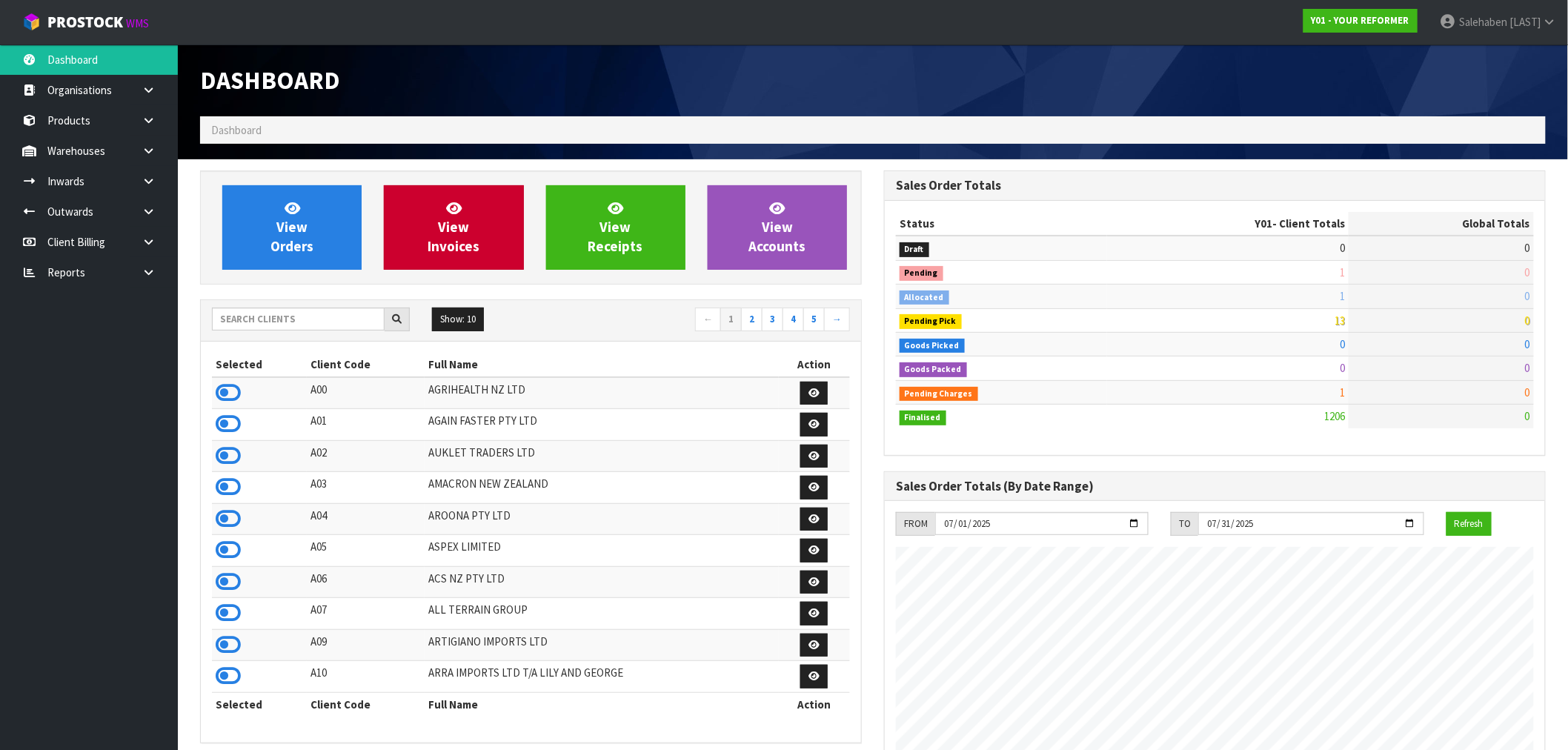 scroll, scrollTop: 739982, scrollLeft: 740336, axis: both 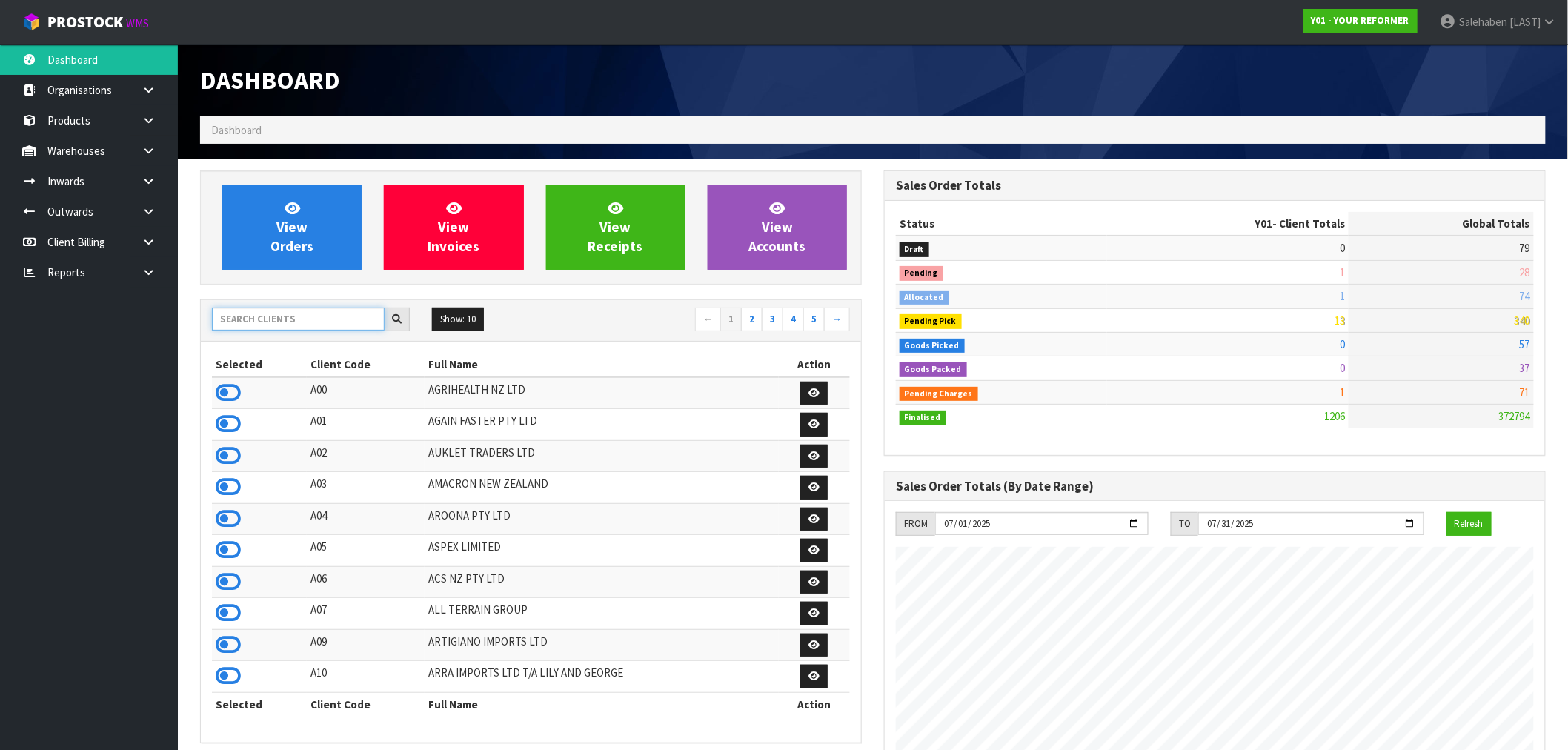 click at bounding box center (298, 319) 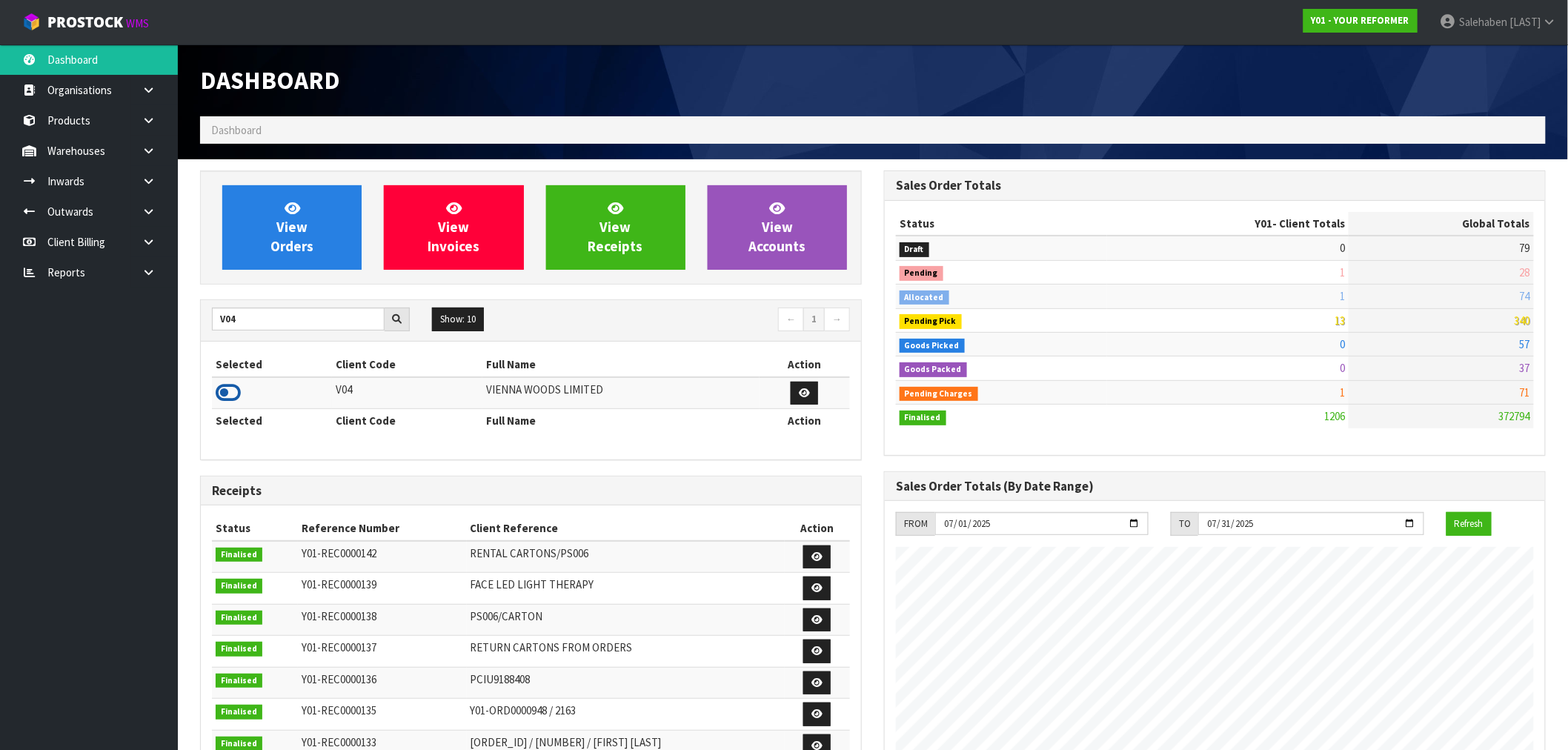 click at bounding box center [228, 393] 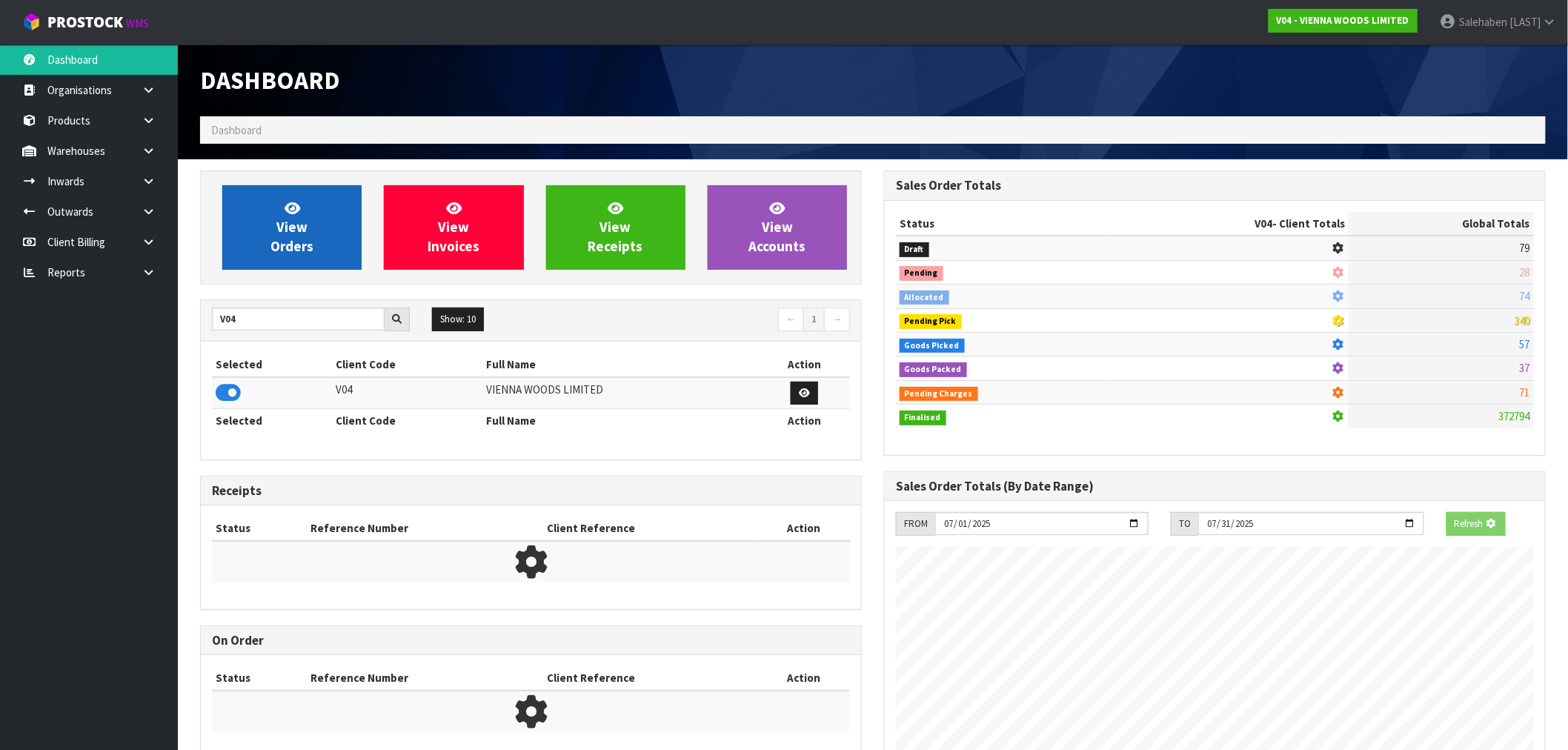 scroll, scrollTop: 924, scrollLeft: 684, axis: both 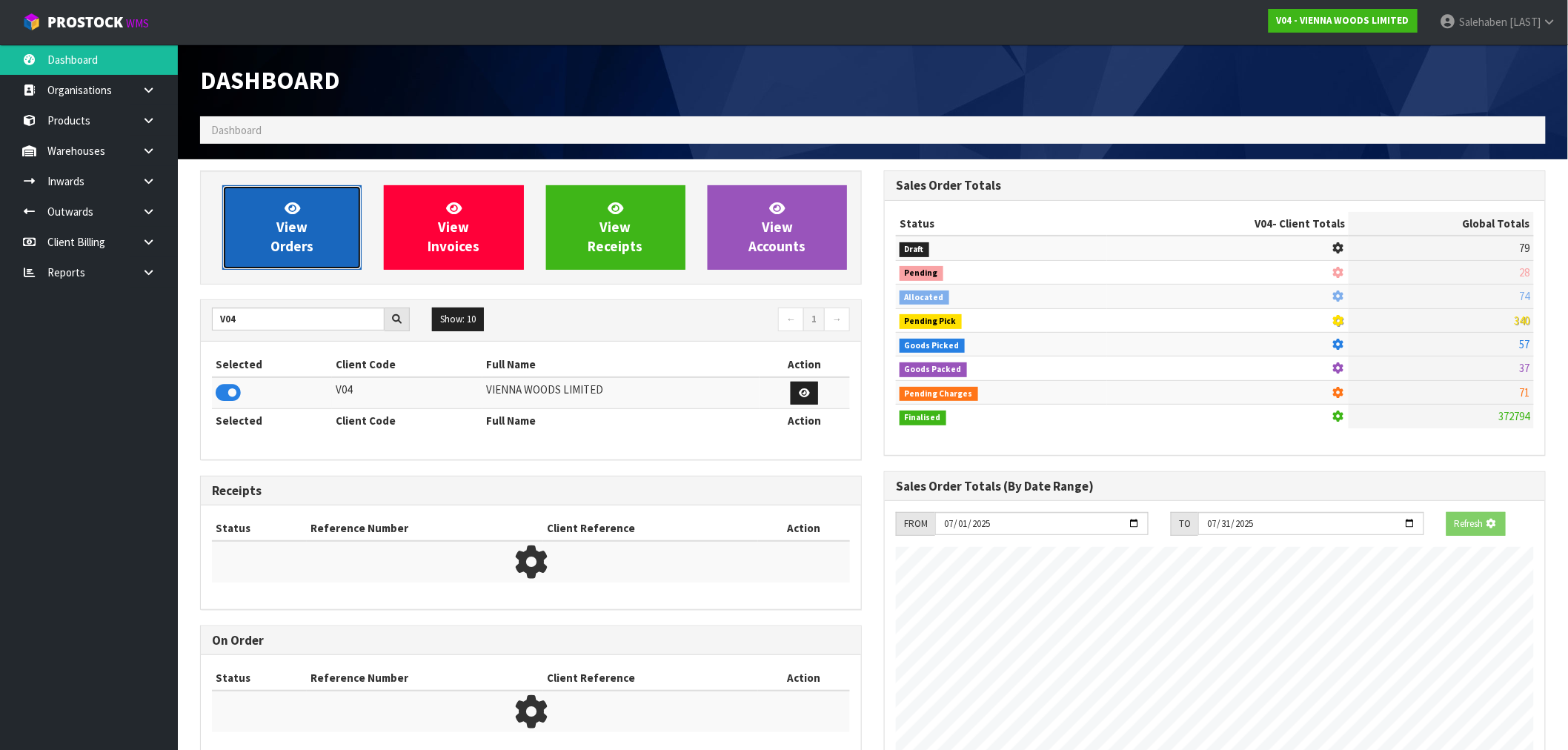 click on "View
Orders" at bounding box center [292, 227] 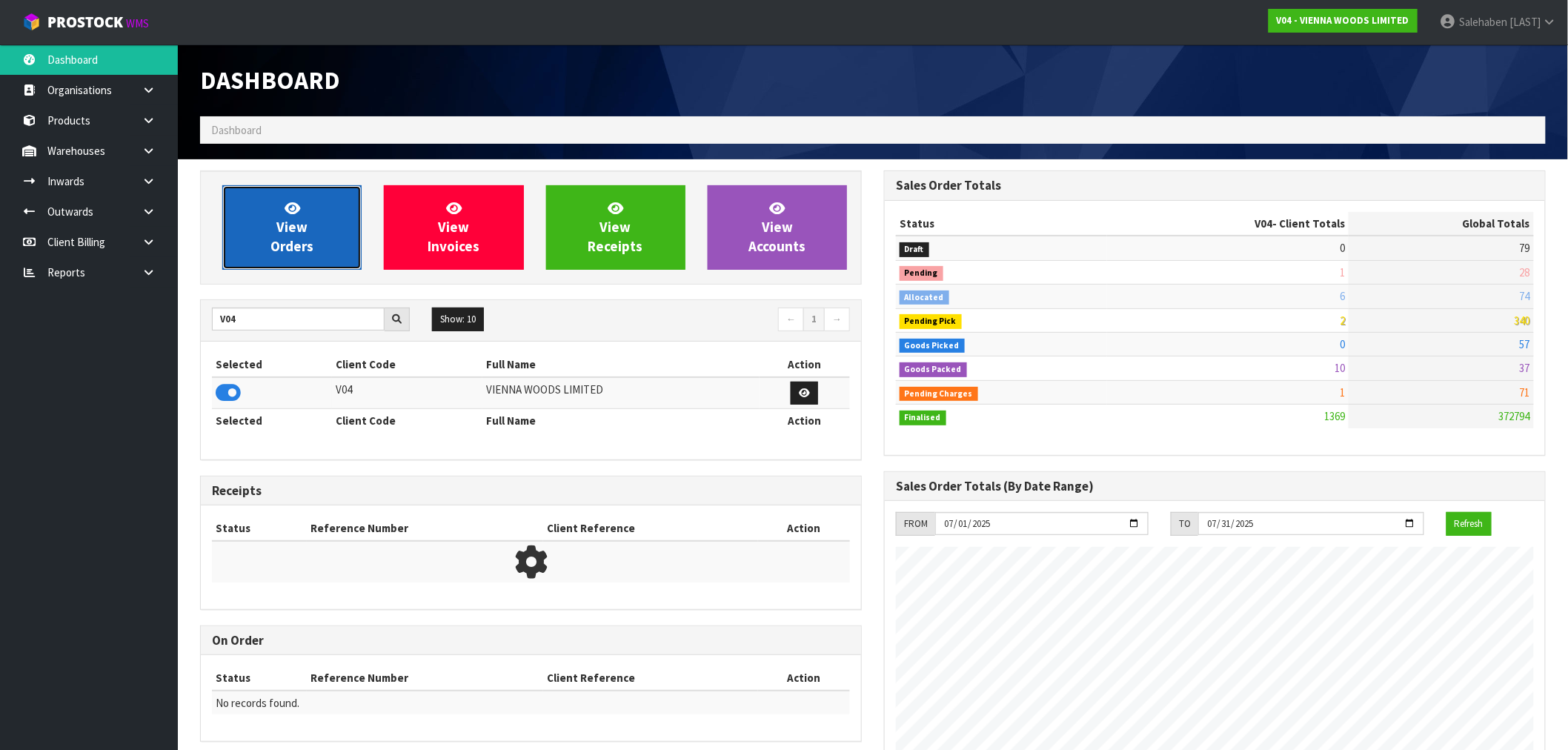 scroll, scrollTop: 739982, scrollLeft: 740336, axis: both 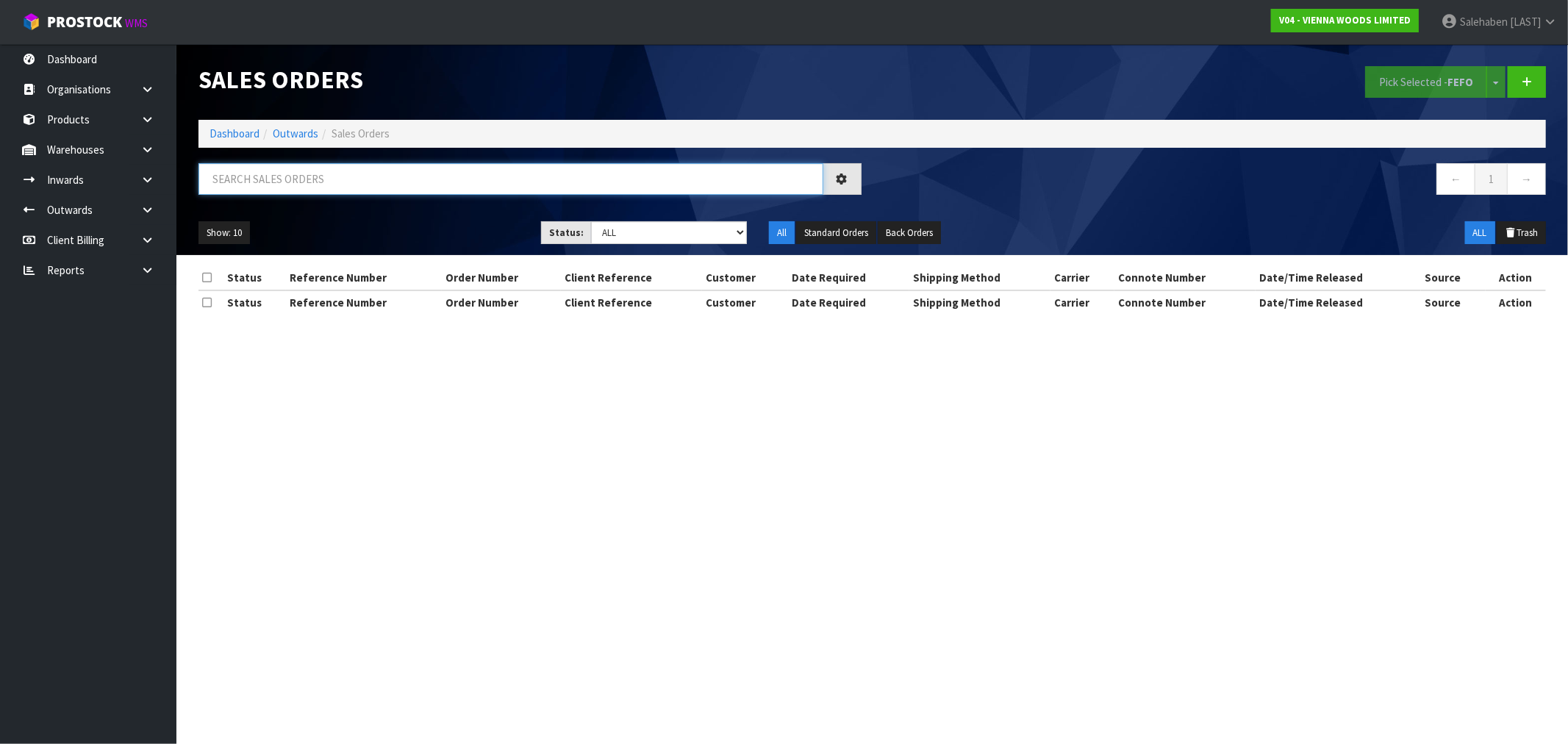 click at bounding box center [511, 179] 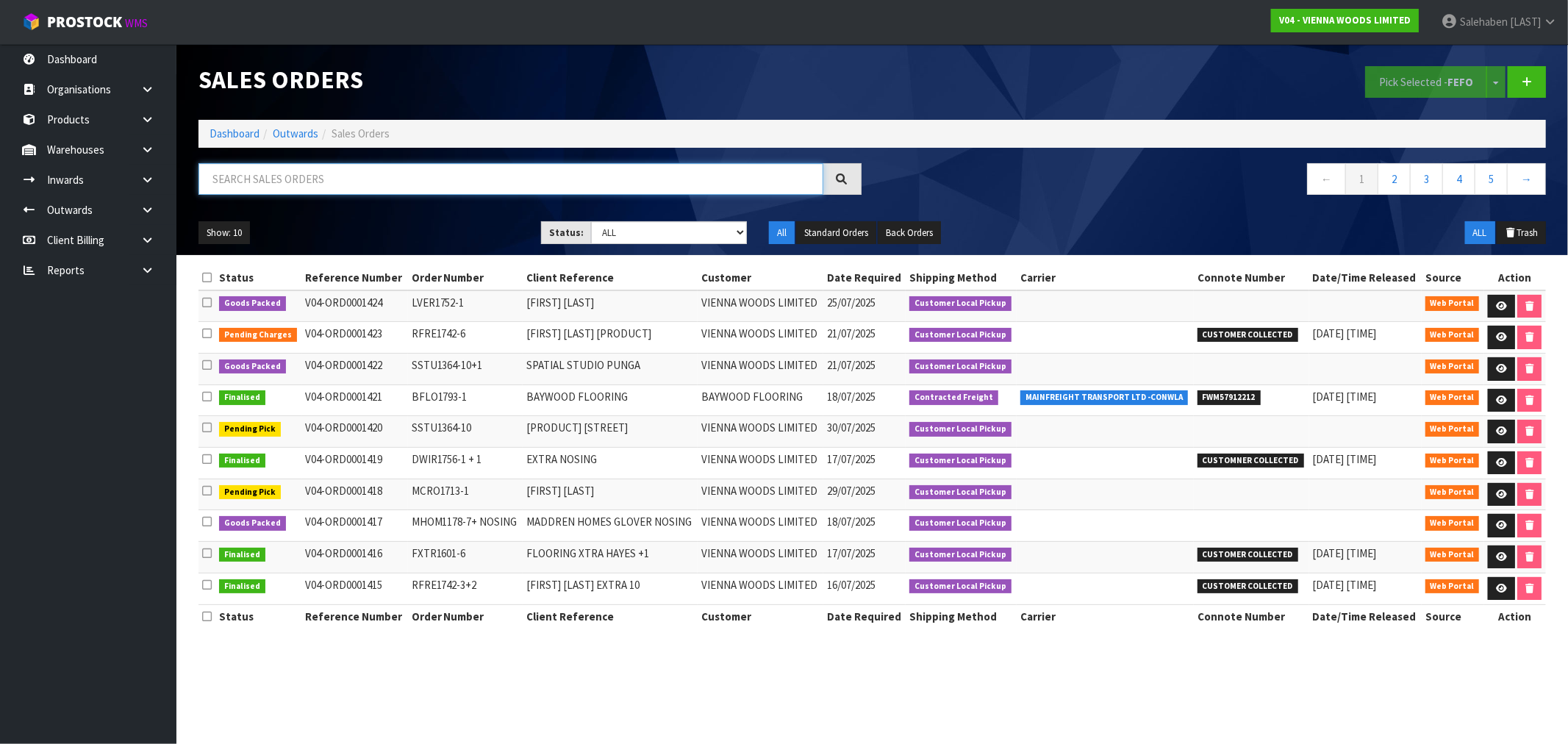 paste on "FWM57762841" 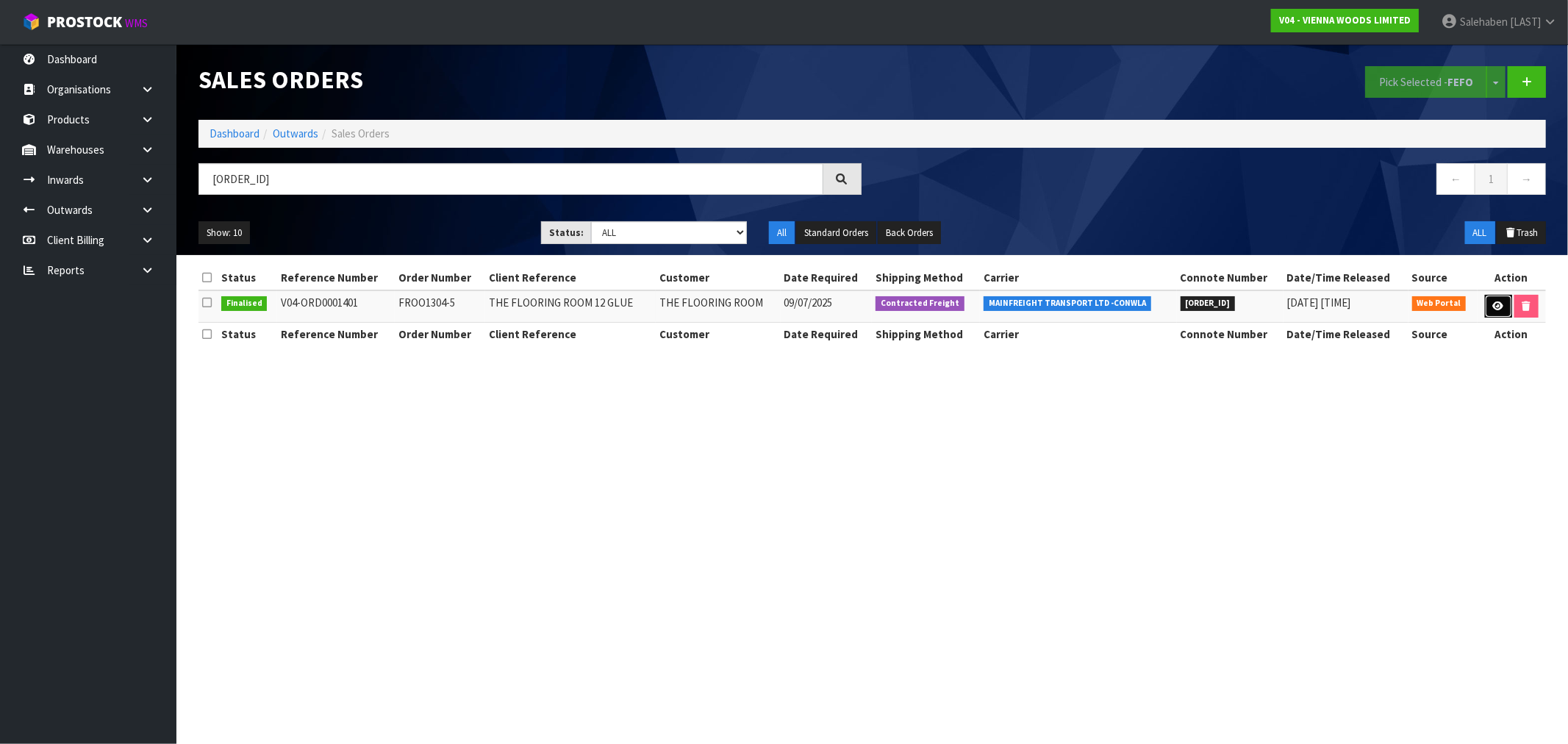 click at bounding box center (1498, 306) 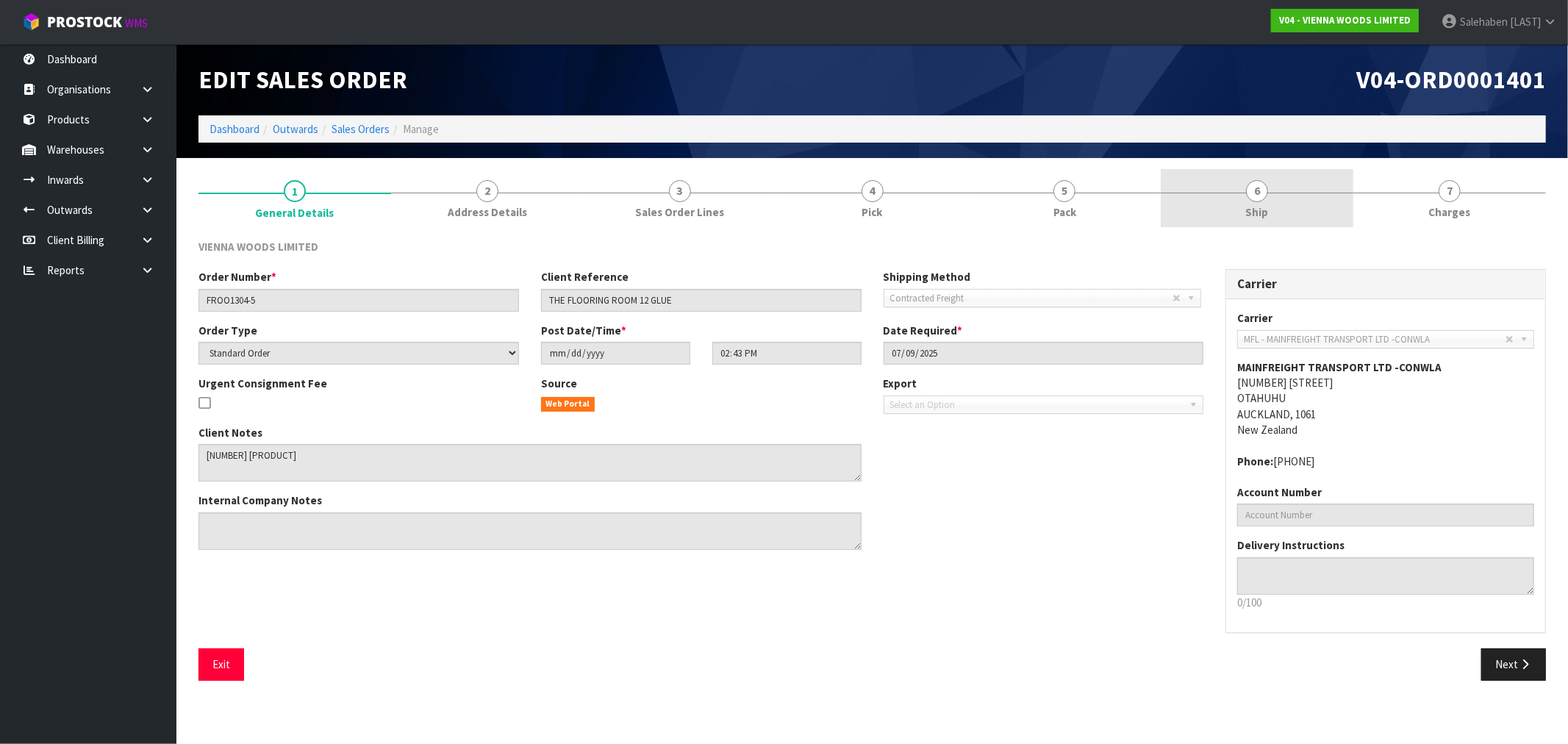 click on "Ship" at bounding box center (1257, 212) 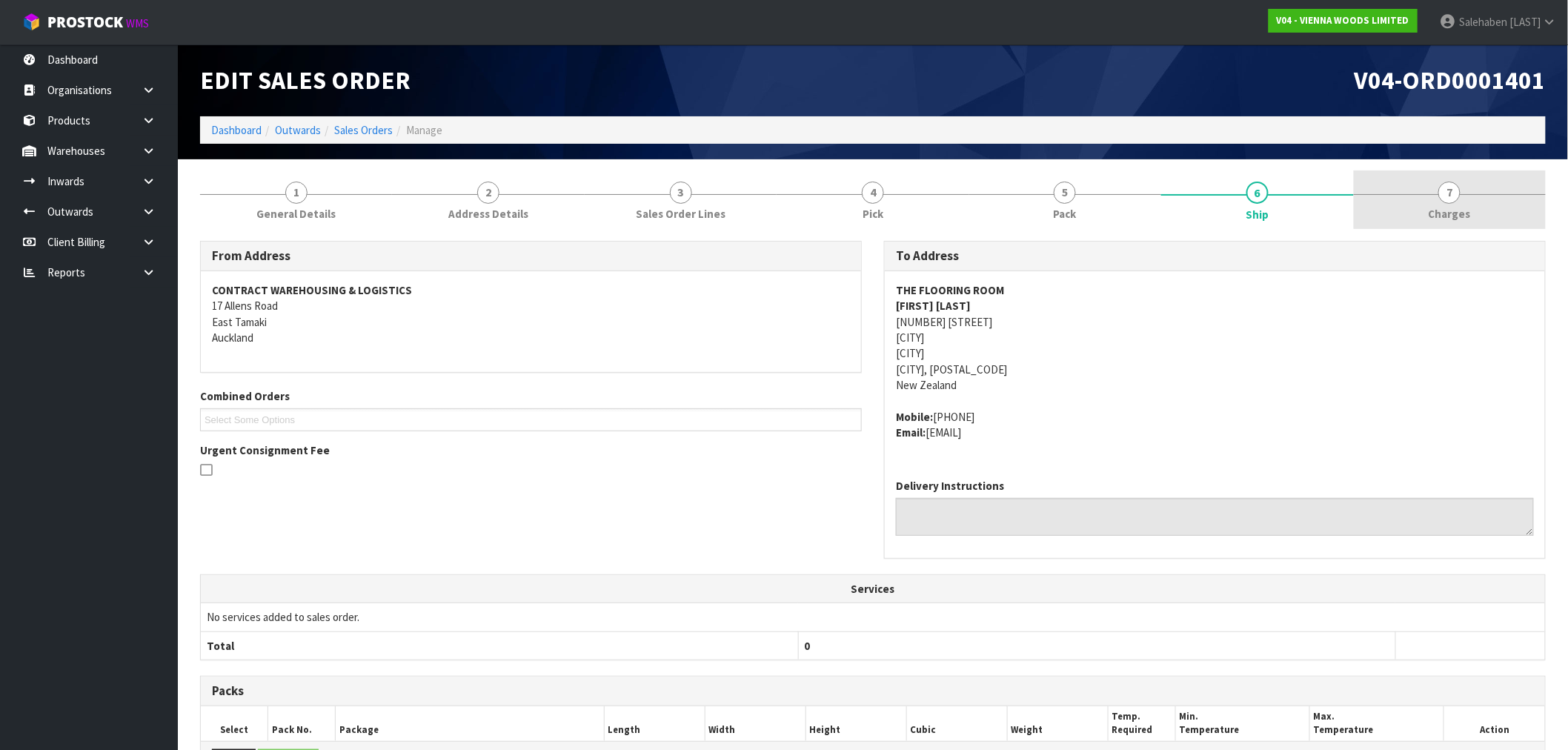click on "7" at bounding box center [1449, 193] 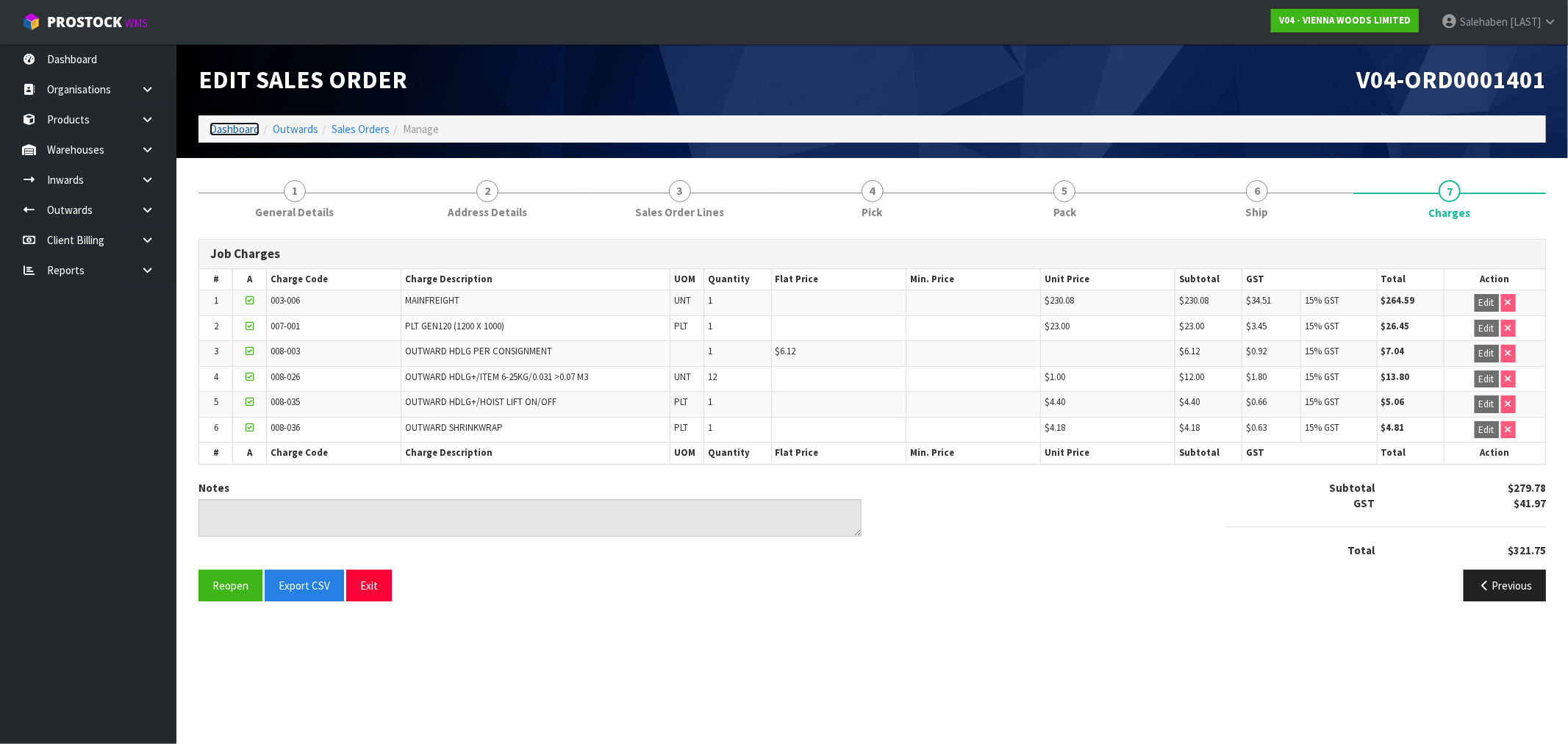 click on "Dashboard" at bounding box center (235, 129) 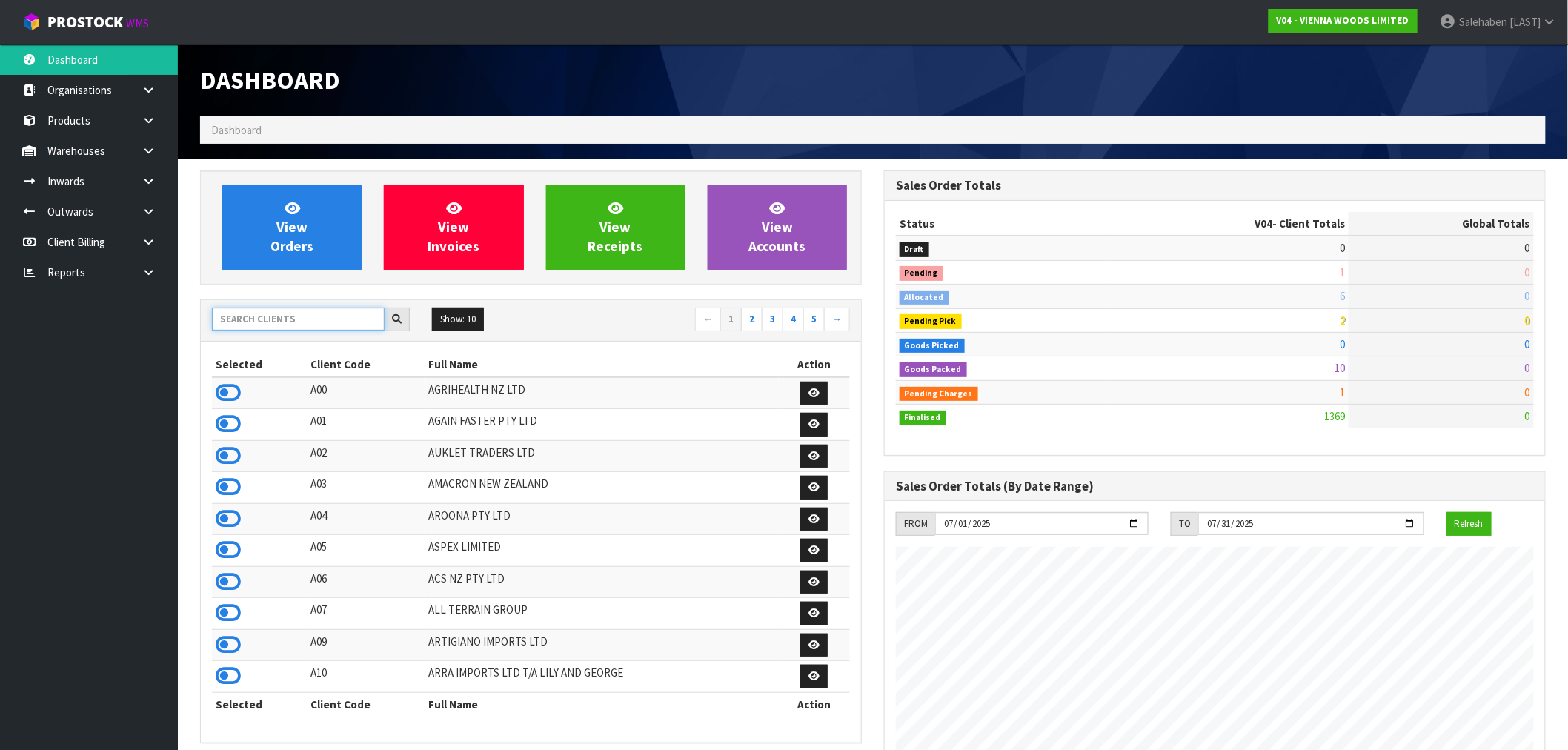 scroll, scrollTop: 739982, scrollLeft: 740336, axis: both 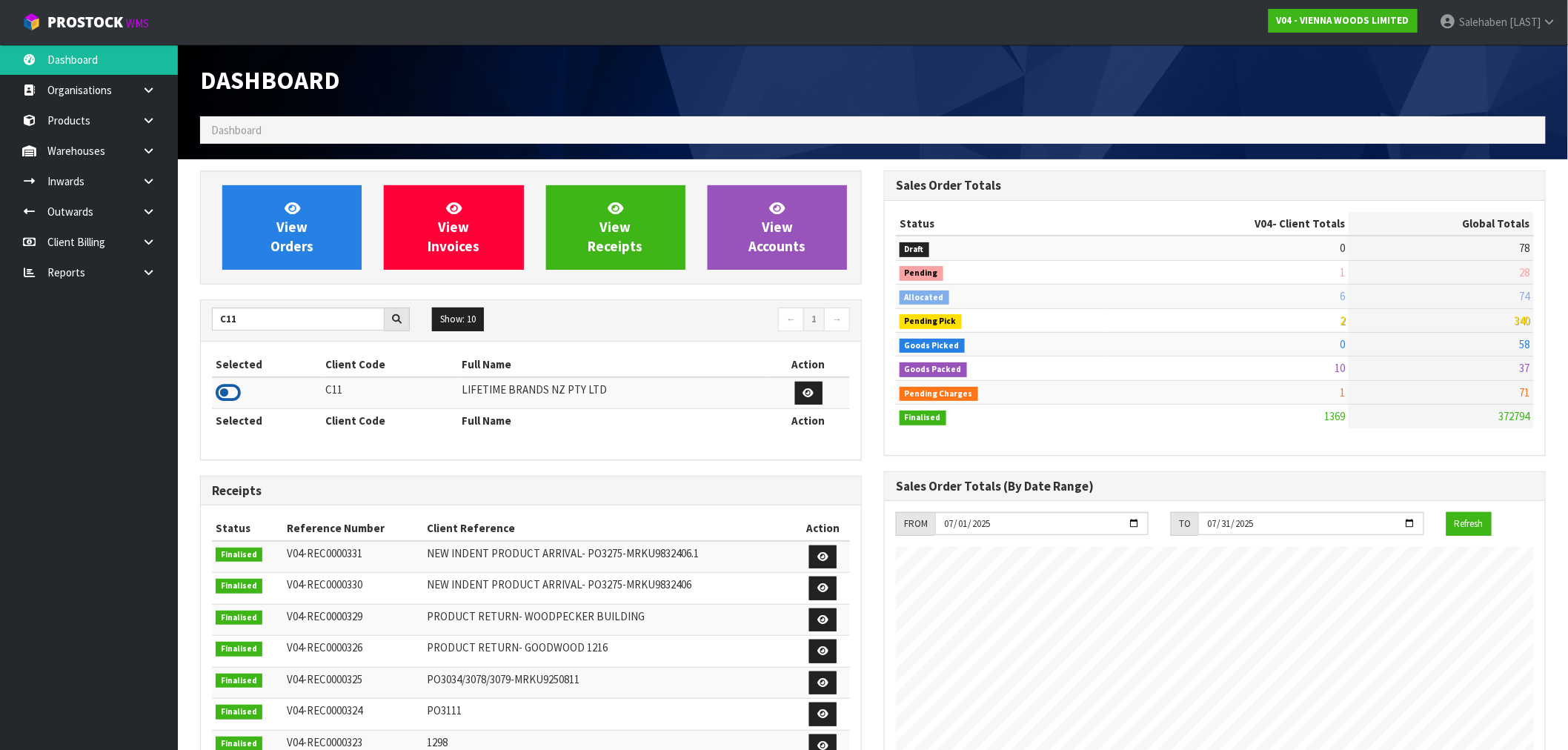 click at bounding box center [228, 393] 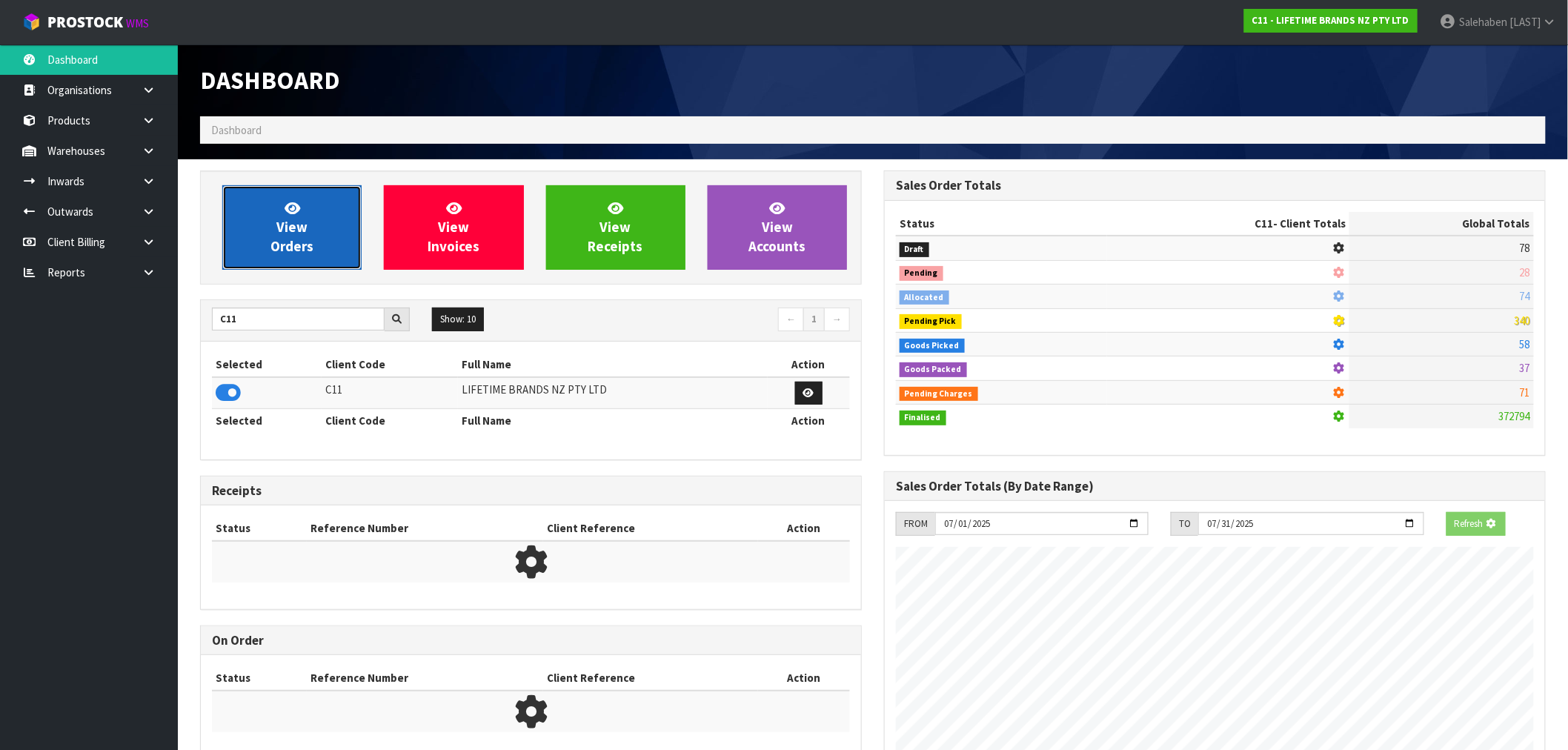scroll, scrollTop: 924, scrollLeft: 684, axis: both 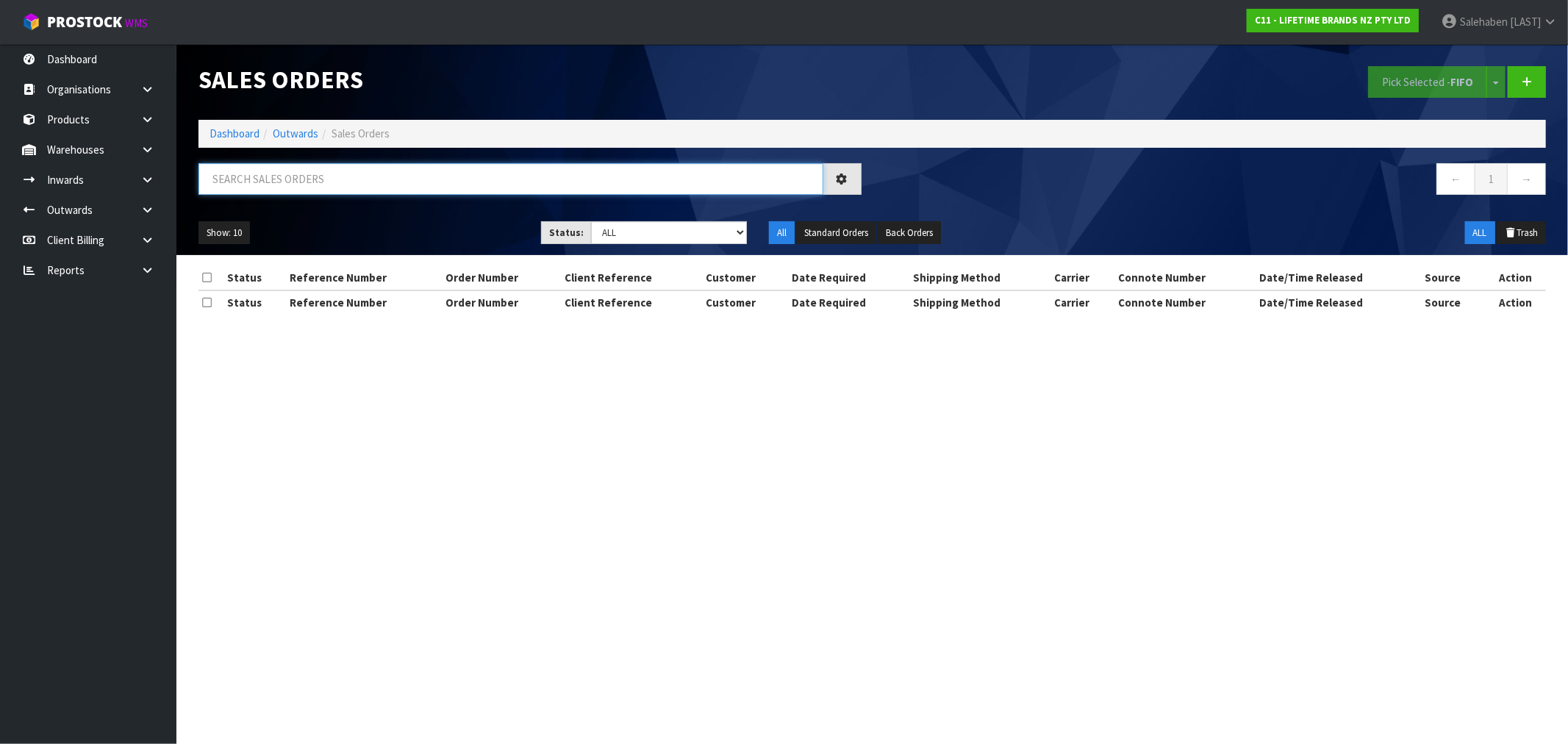 click at bounding box center [511, 179] 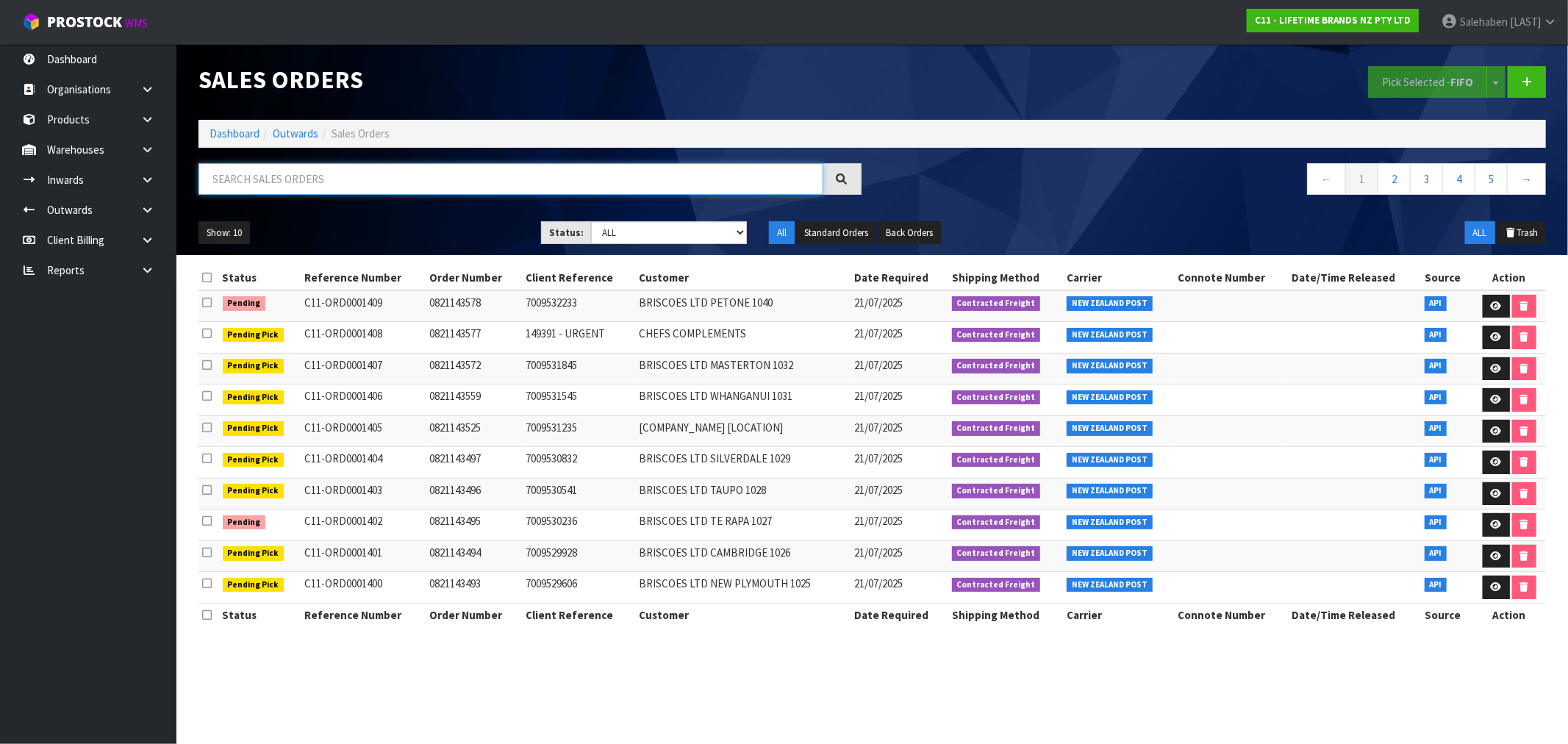 paste on "FWM57749230" 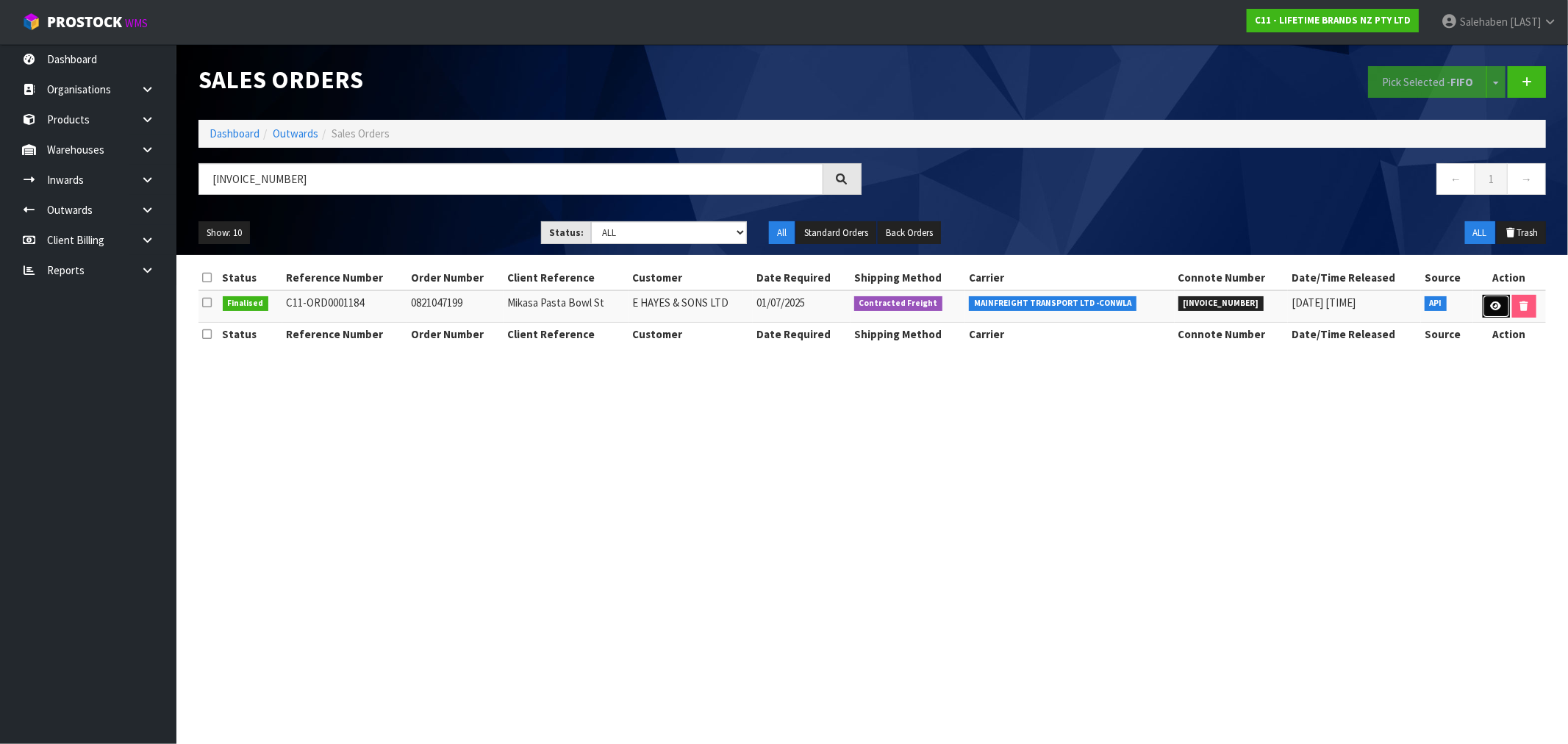 click at bounding box center [1496, 306] 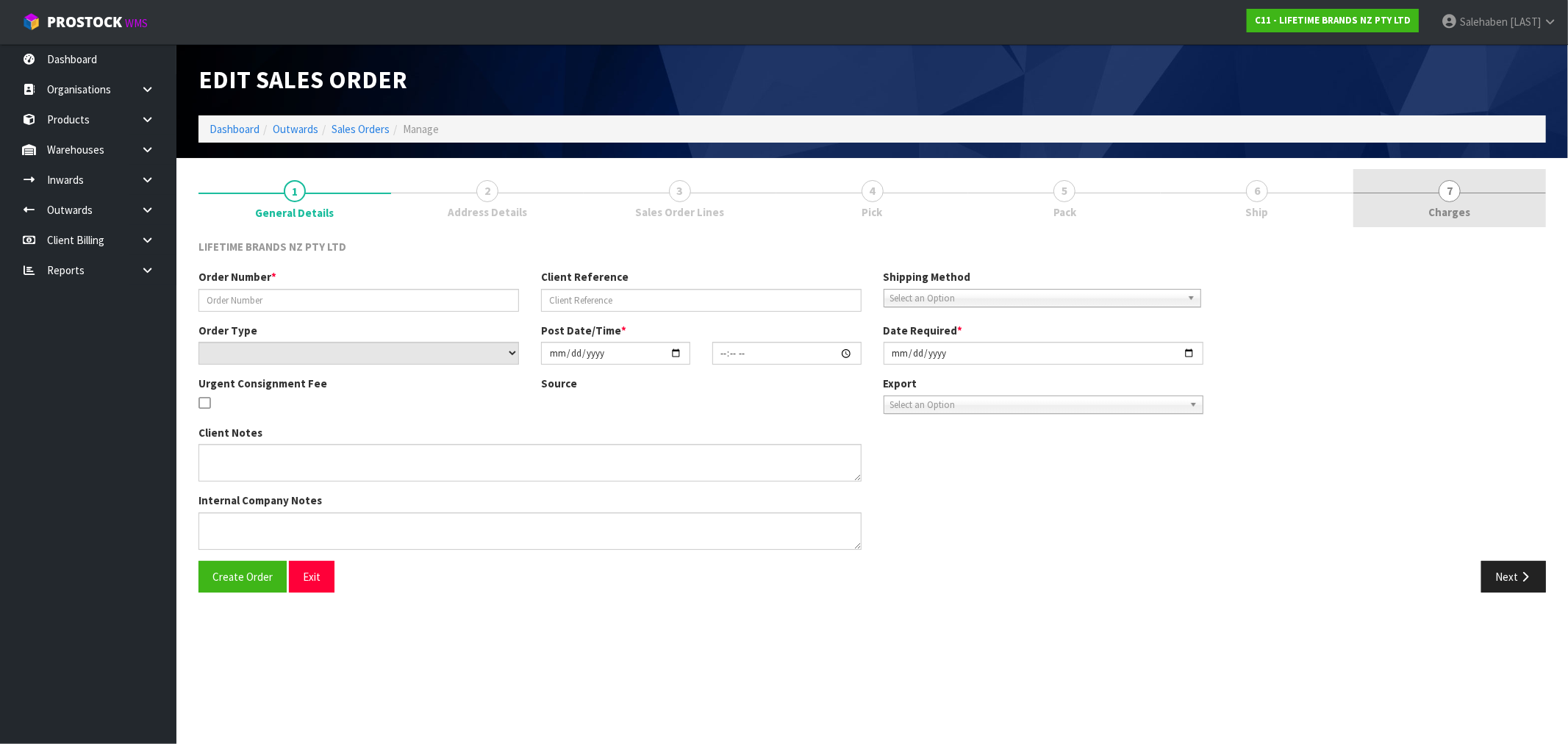 click on "7" at bounding box center [1450, 191] 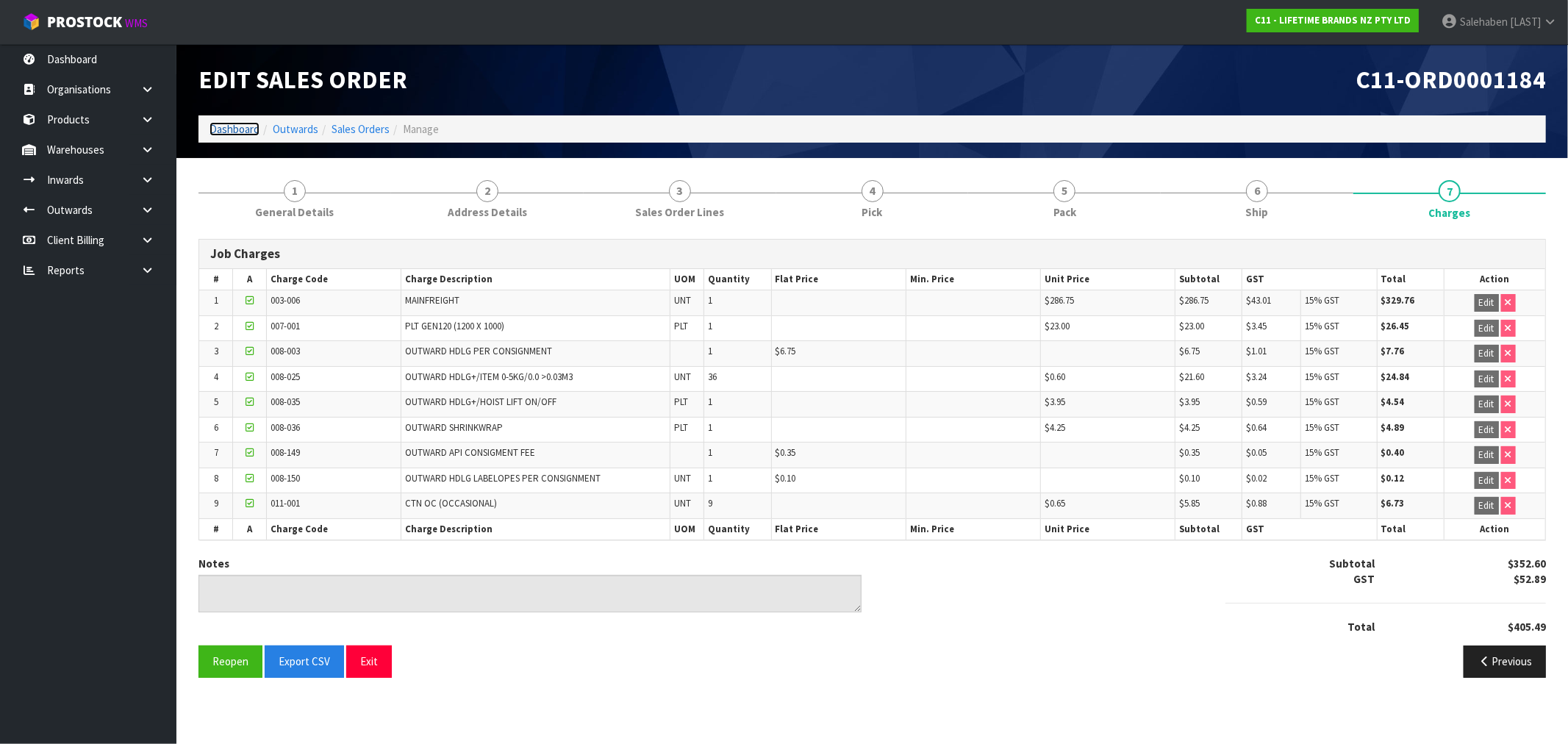 click on "Dashboard" at bounding box center [235, 129] 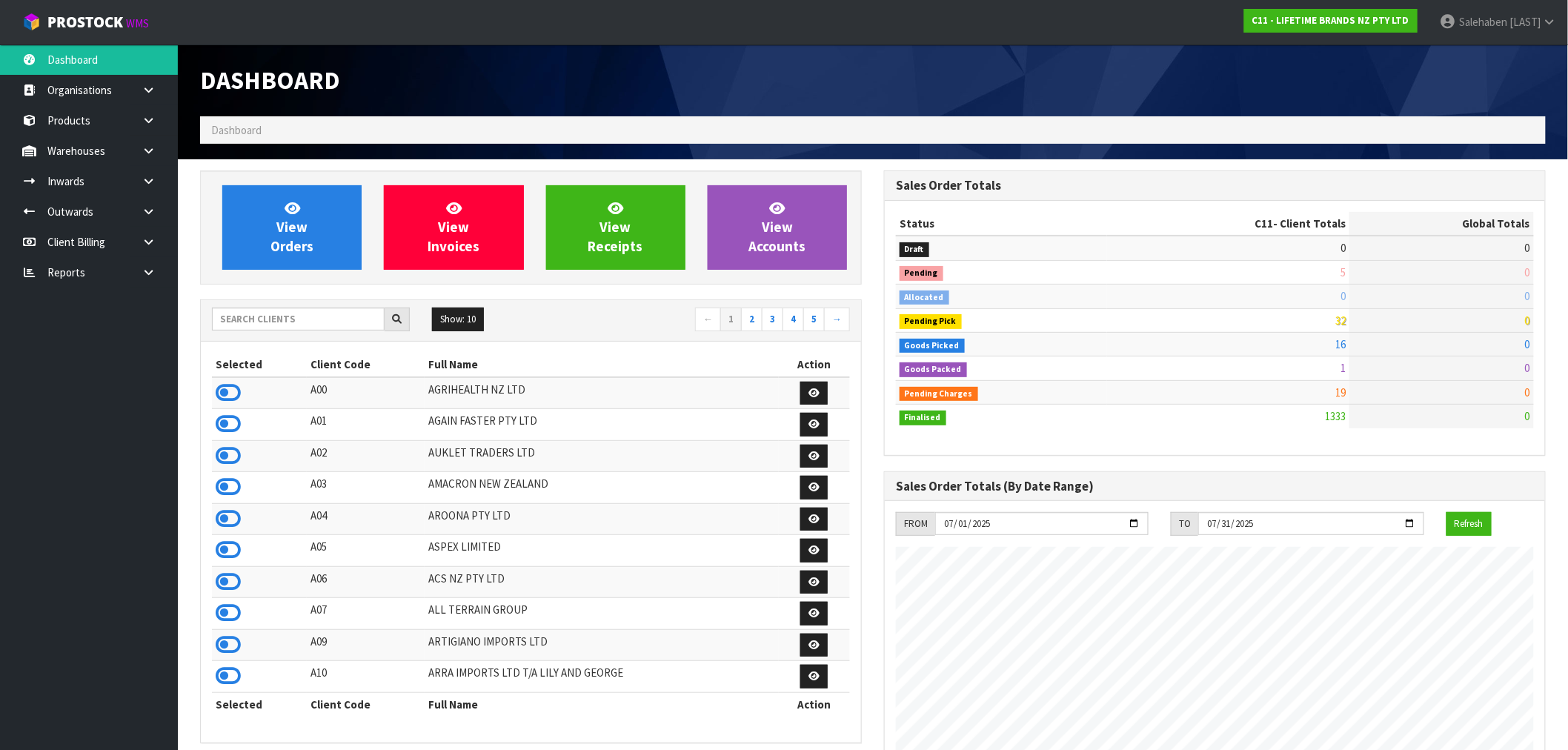 scroll, scrollTop: 739982, scrollLeft: 740336, axis: both 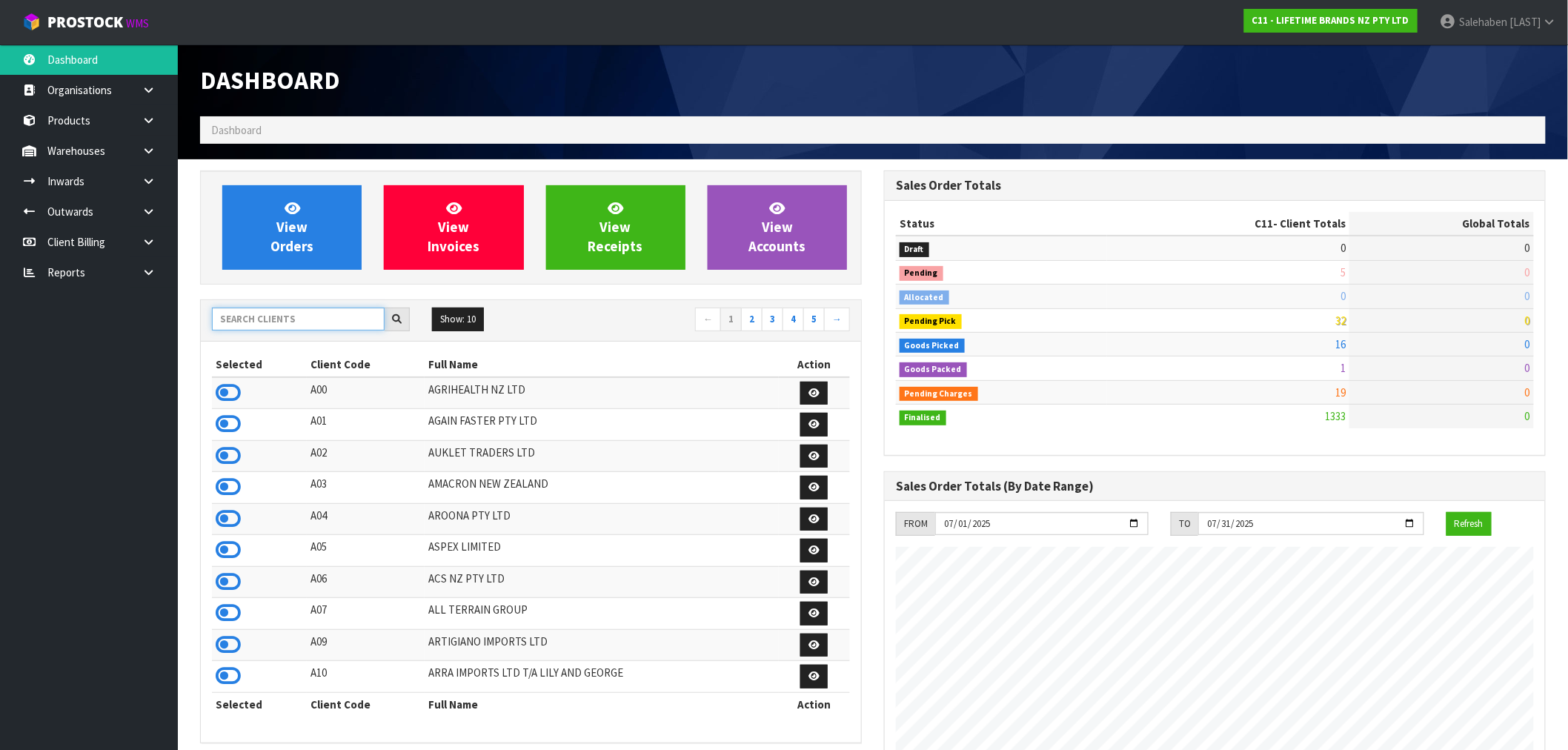 click at bounding box center [298, 319] 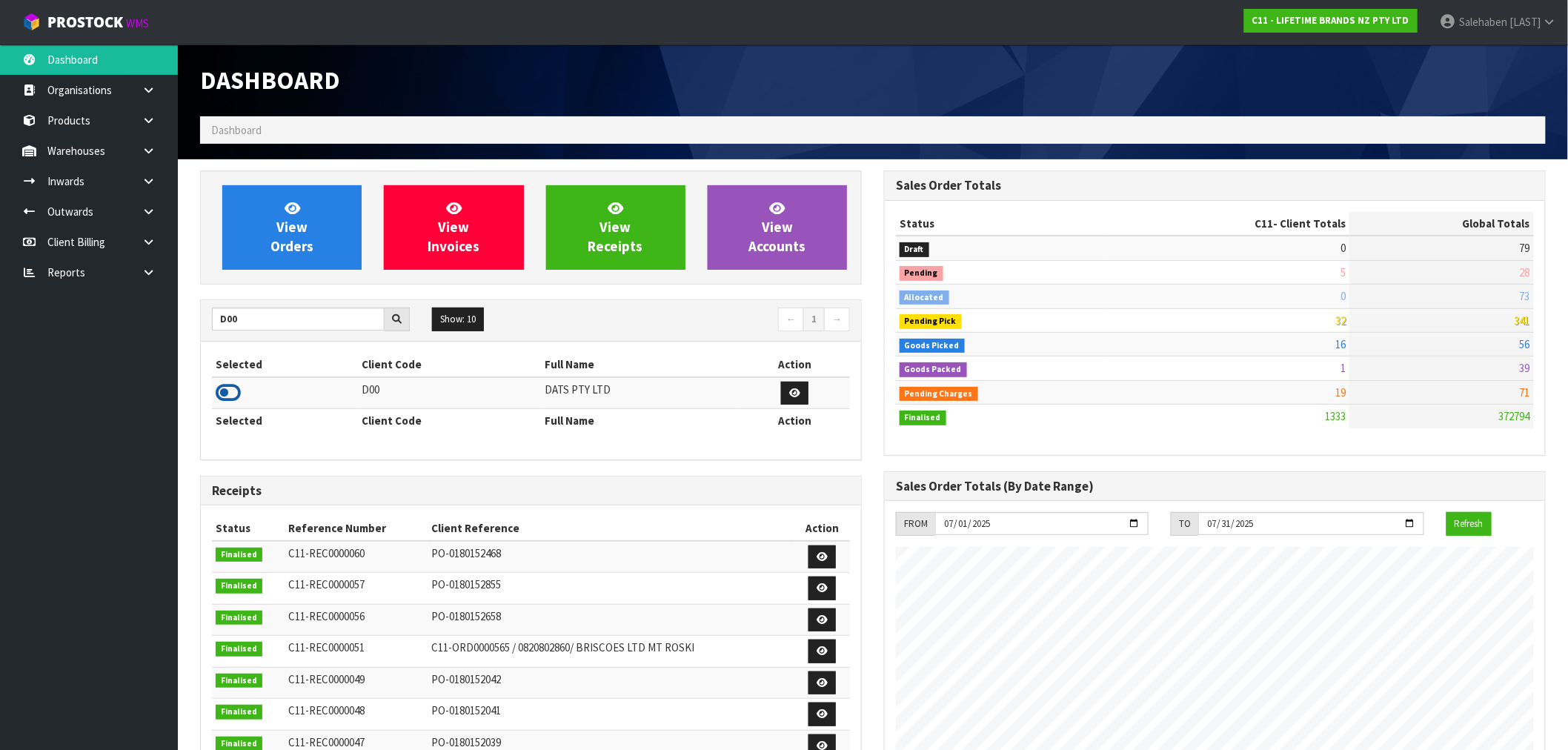 click at bounding box center (228, 393) 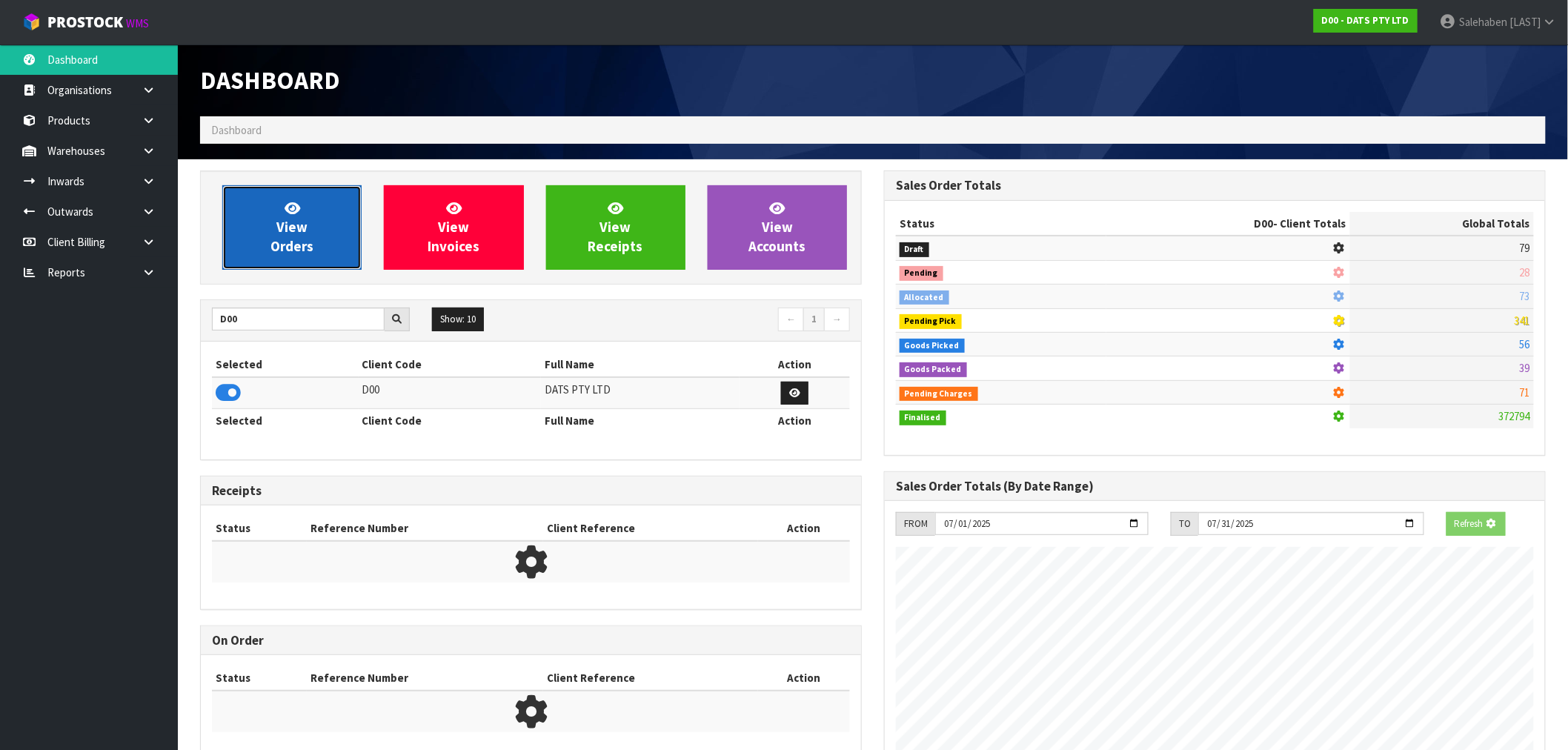 scroll, scrollTop: 924, scrollLeft: 684, axis: both 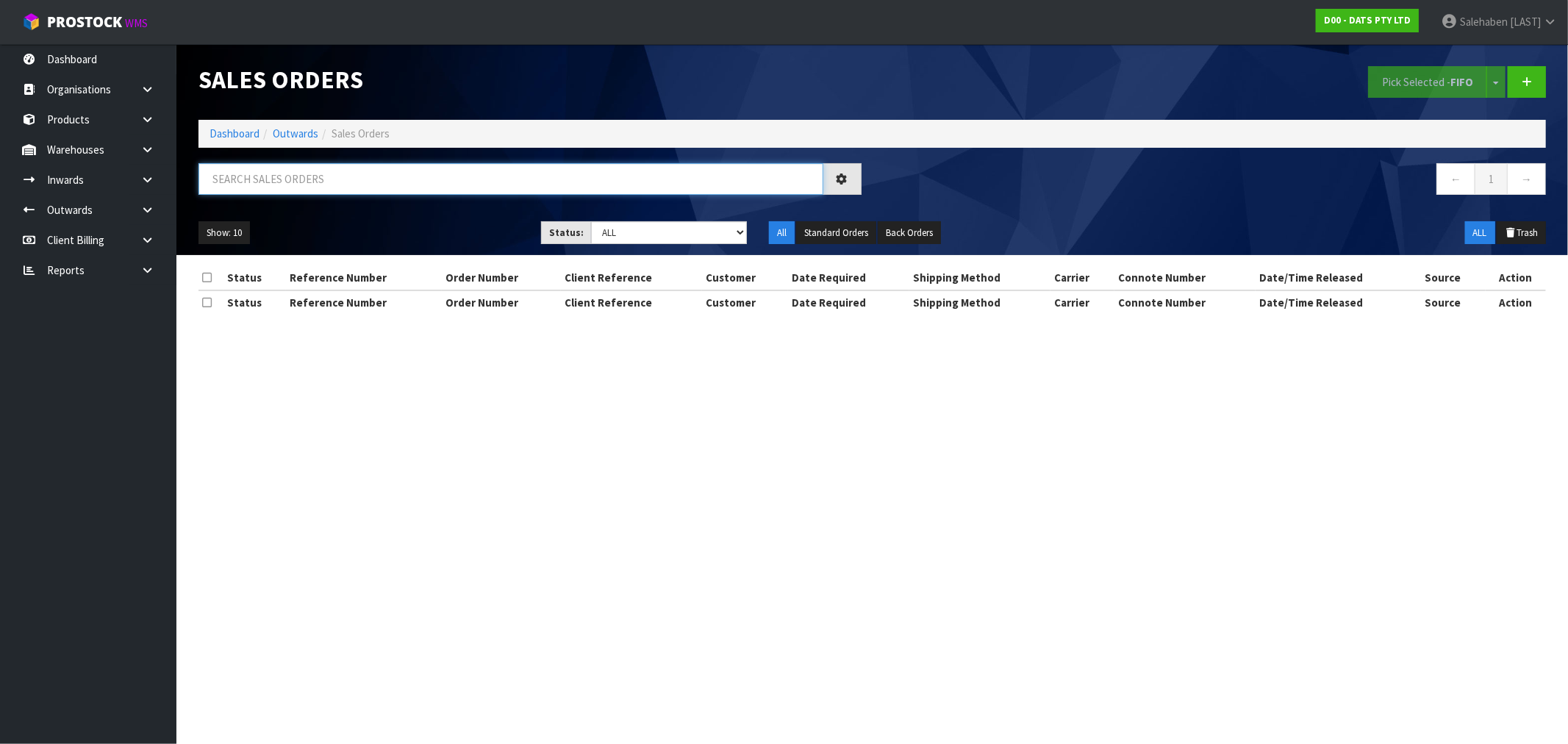 click at bounding box center [511, 179] 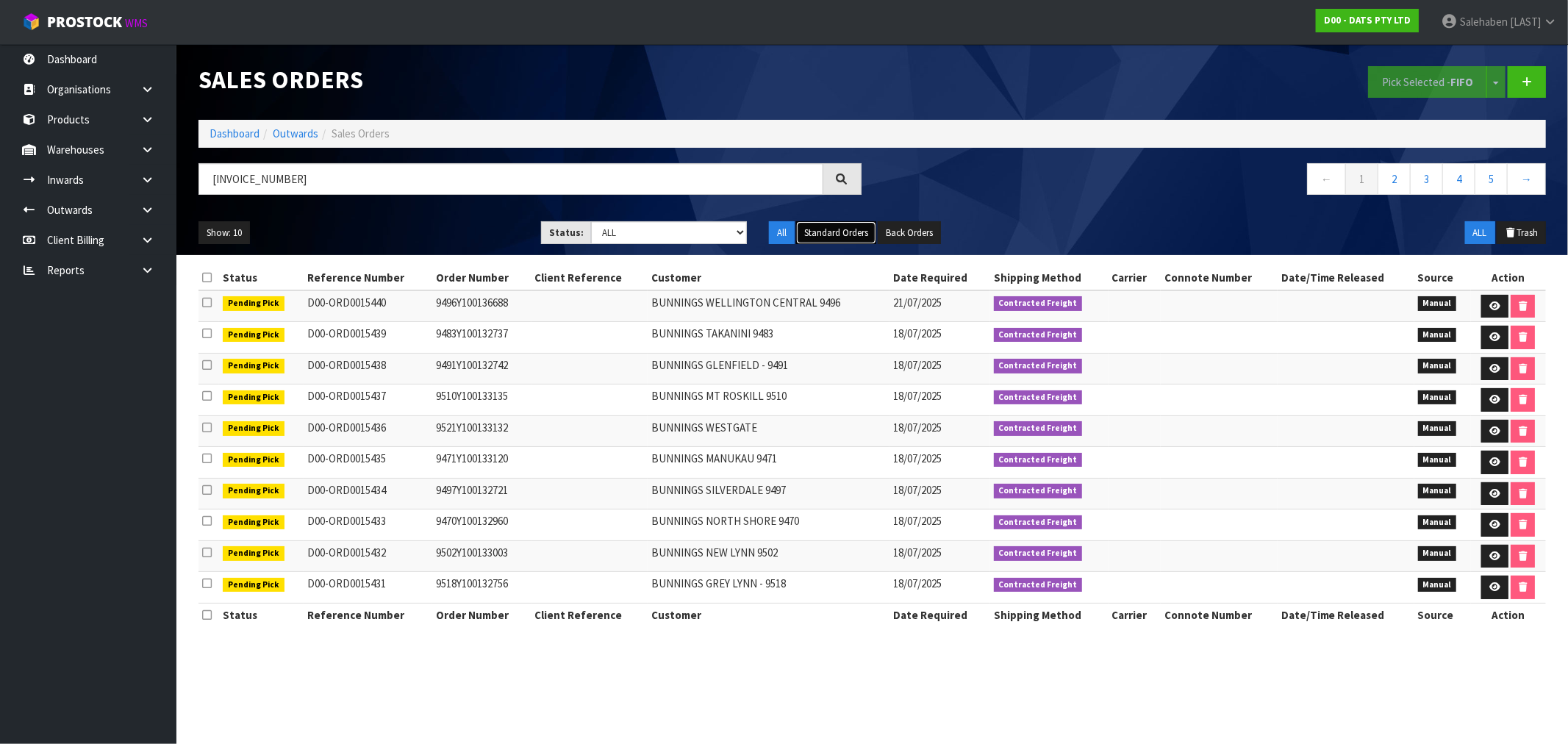 click on "Standard Orders" at bounding box center [836, 233] 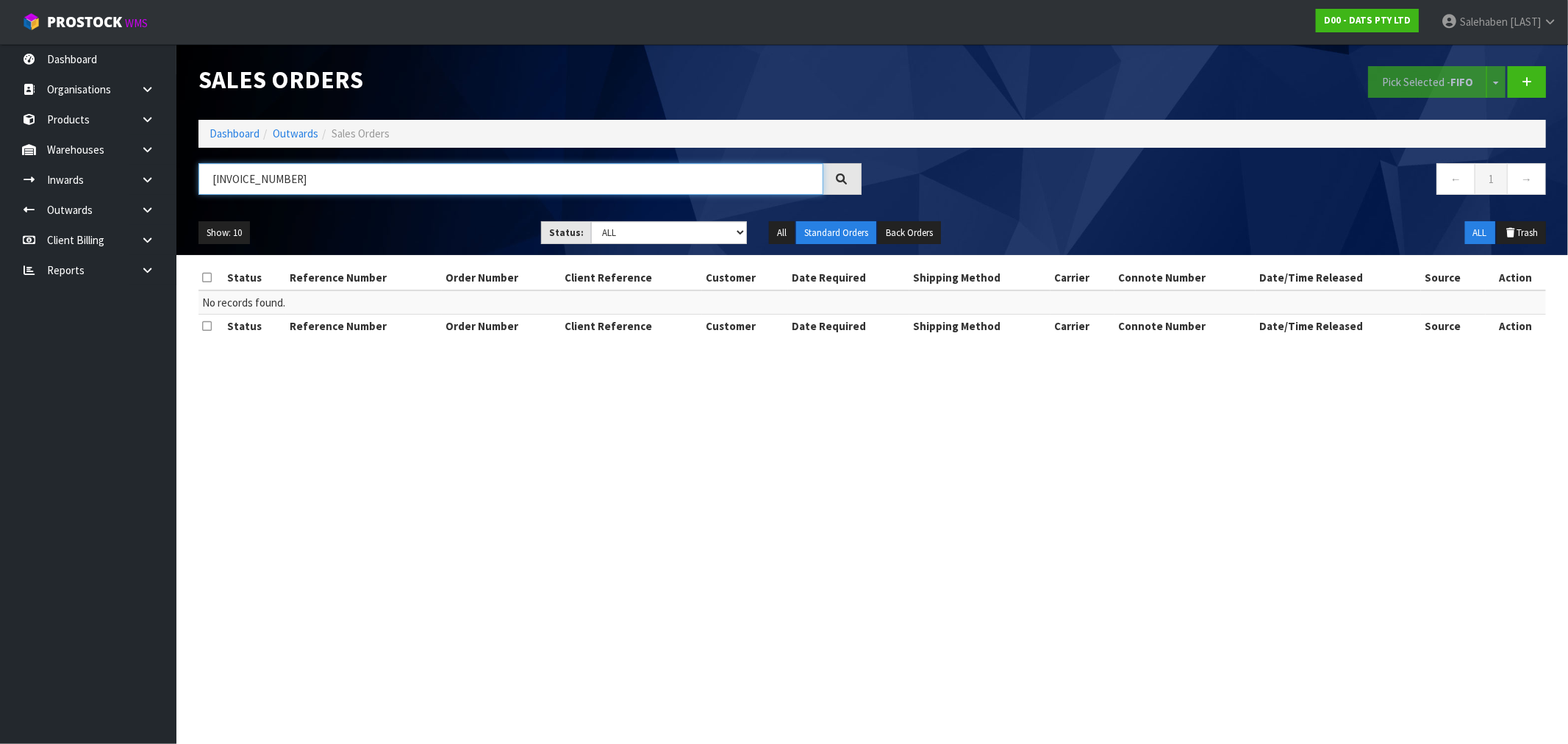 drag, startPoint x: 290, startPoint y: 167, endPoint x: 182, endPoint y: 167, distance: 108 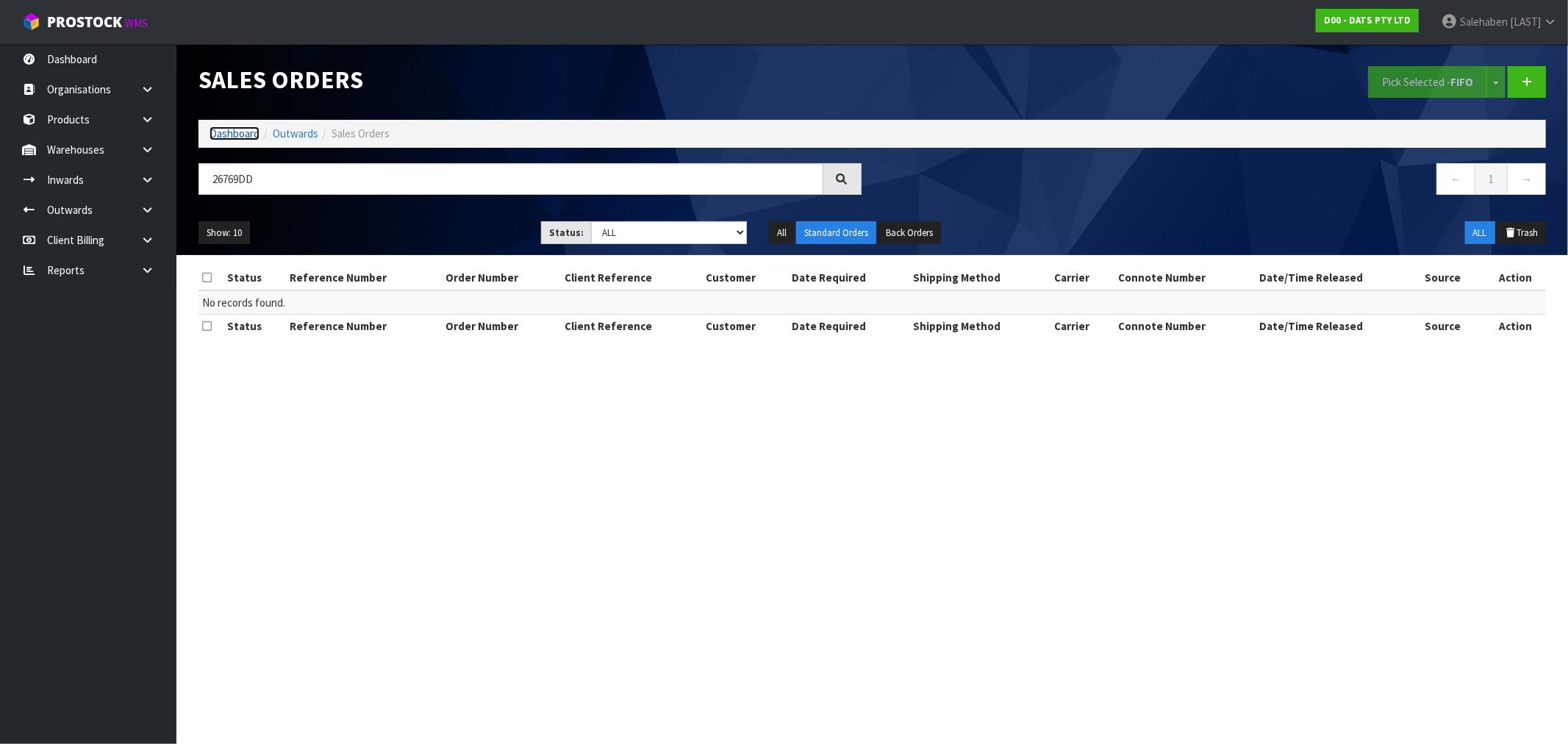 click on "Dashboard" at bounding box center [235, 133] 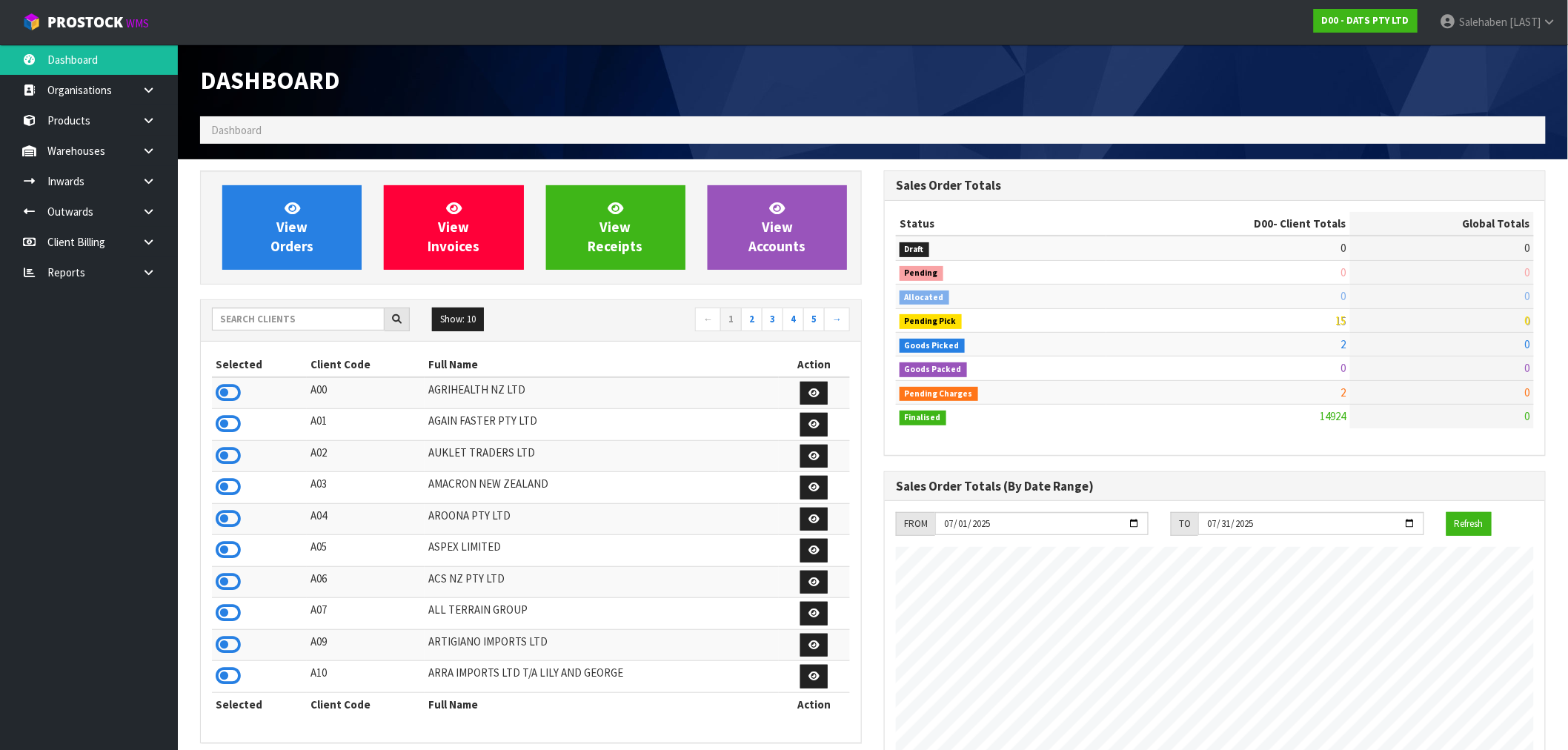 scroll, scrollTop: 740183, scrollLeft: 740336, axis: both 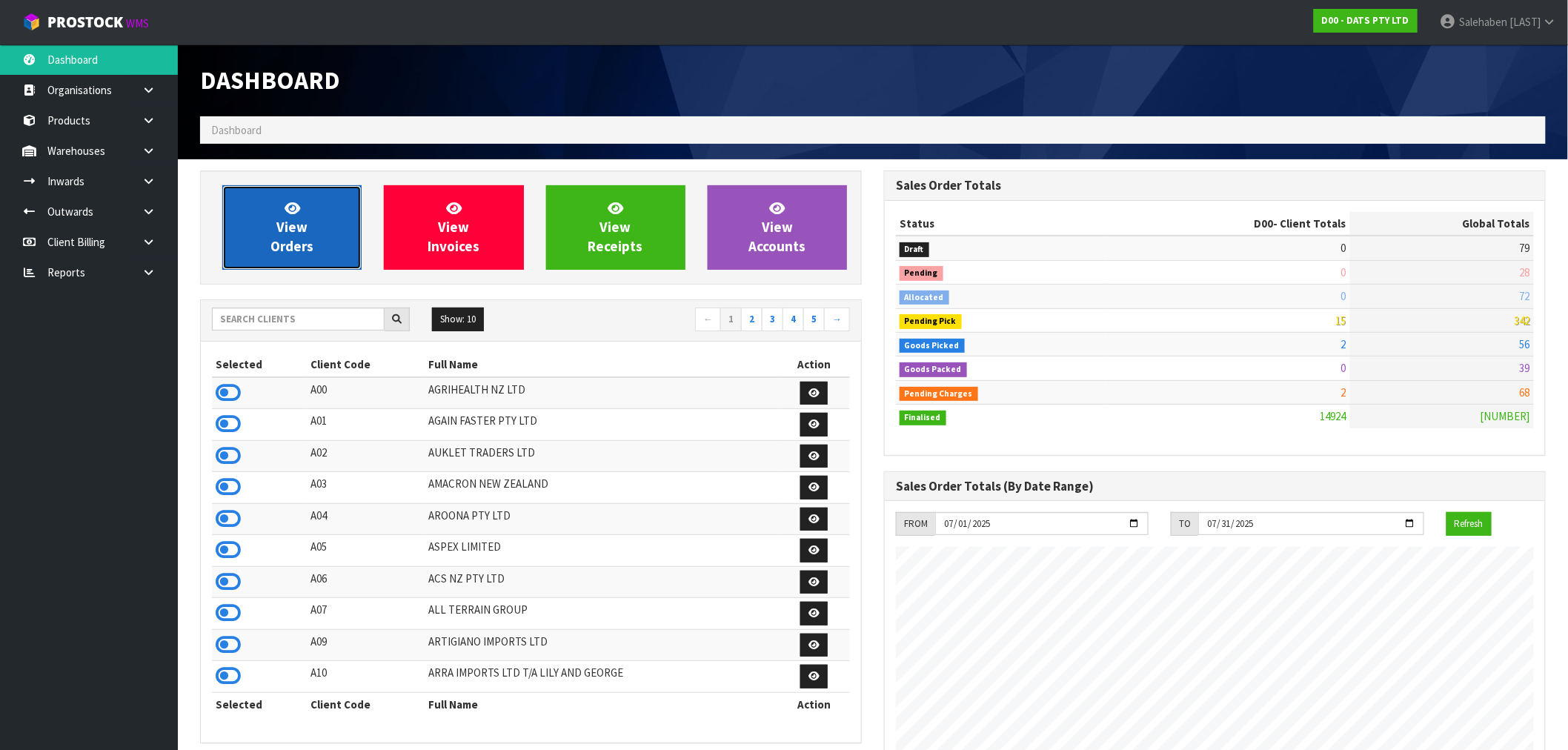 click on "View
Orders" at bounding box center (292, 228) 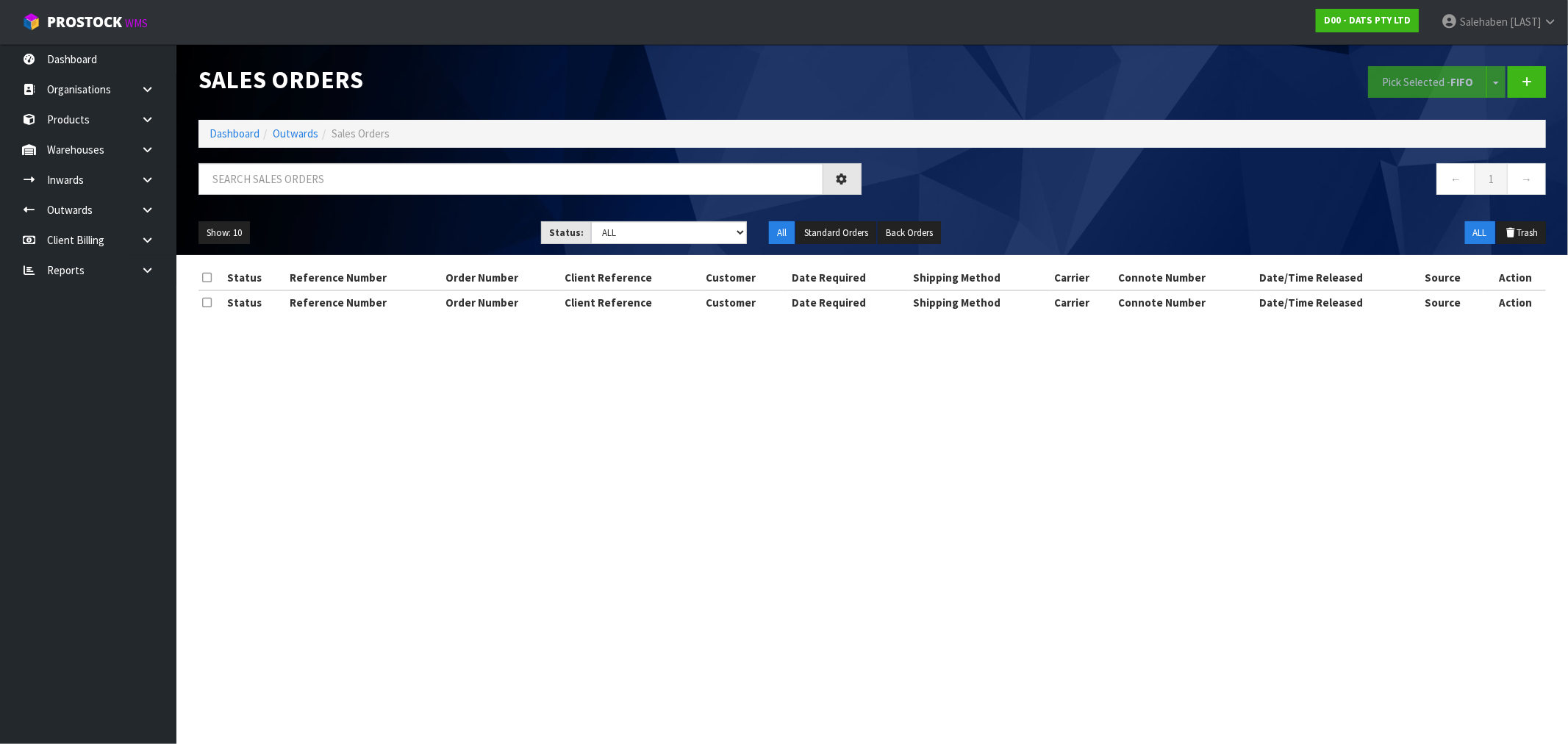 click on "Dashboard Outwards Sales Orders" at bounding box center [872, 133] 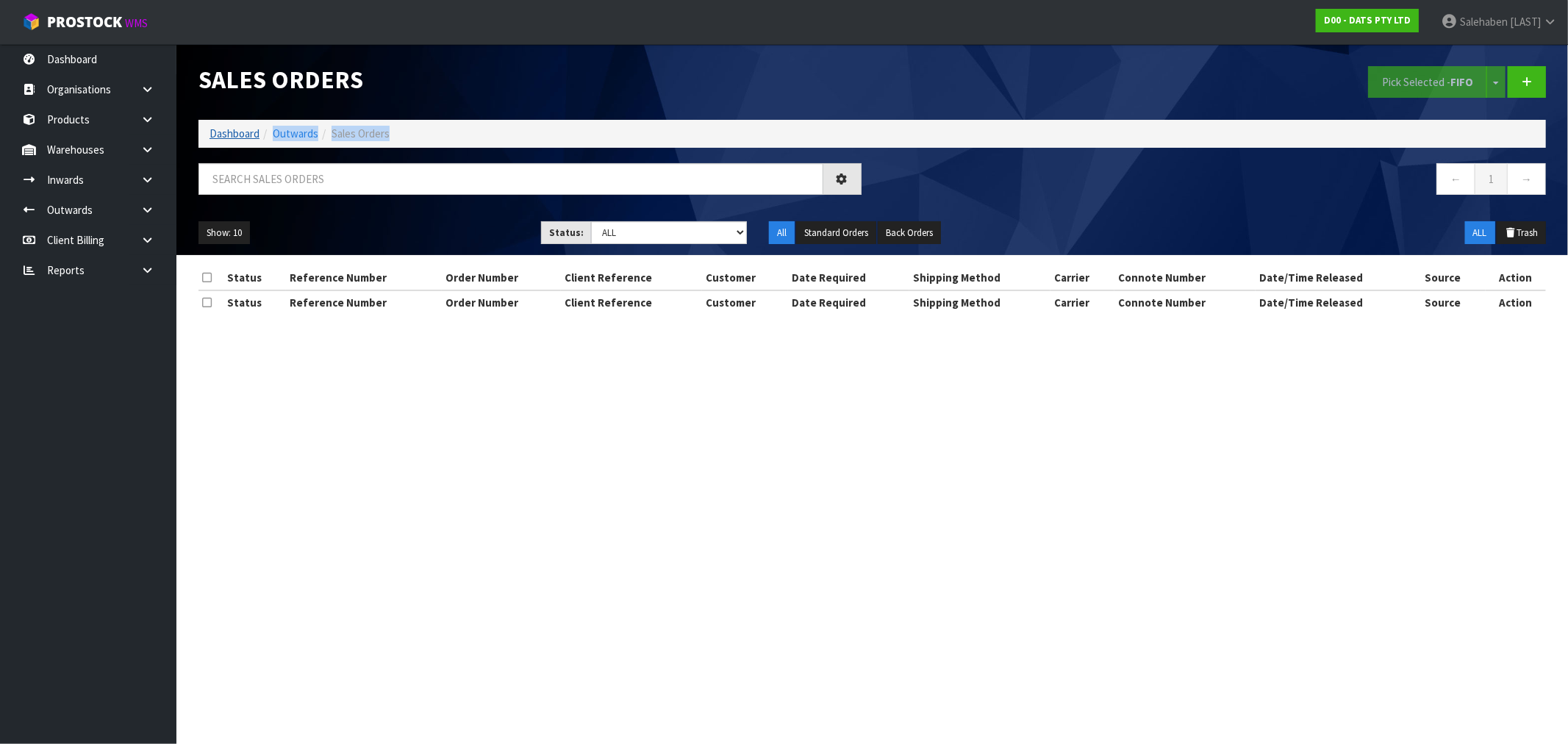 drag, startPoint x: 234, startPoint y: 148, endPoint x: 240, endPoint y: 137, distance: 13 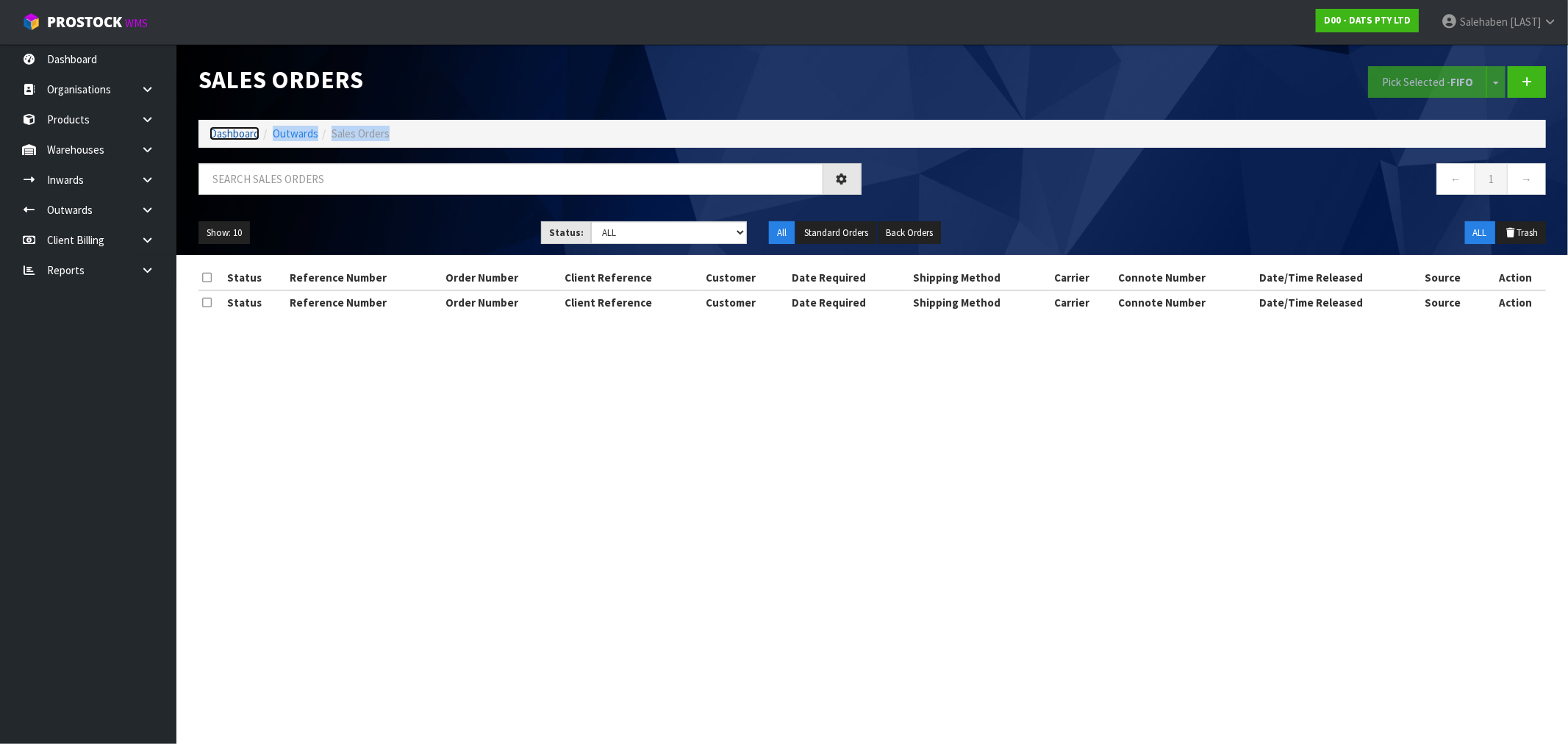click on "Dashboard" at bounding box center (235, 133) 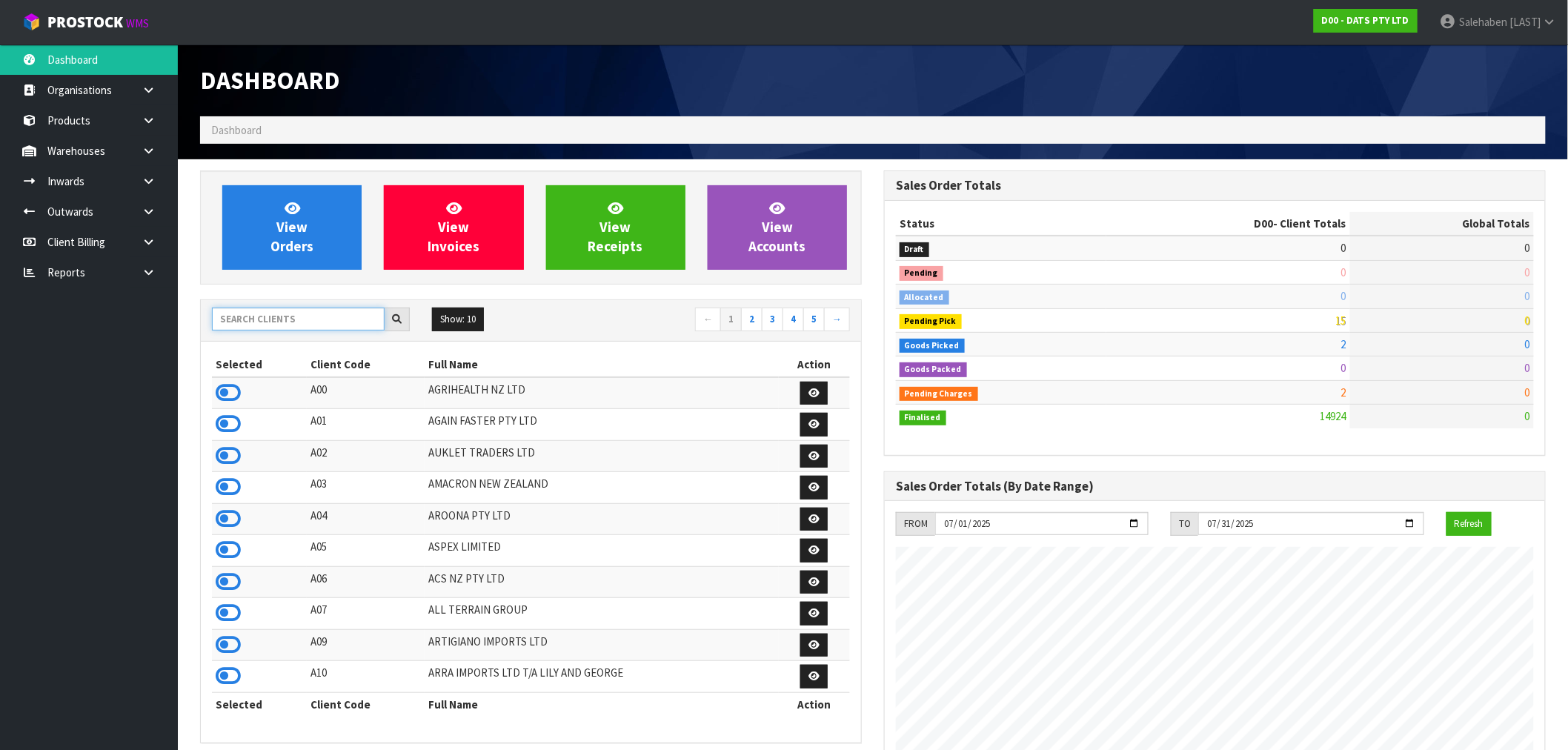 scroll, scrollTop: 739982, scrollLeft: 740336, axis: both 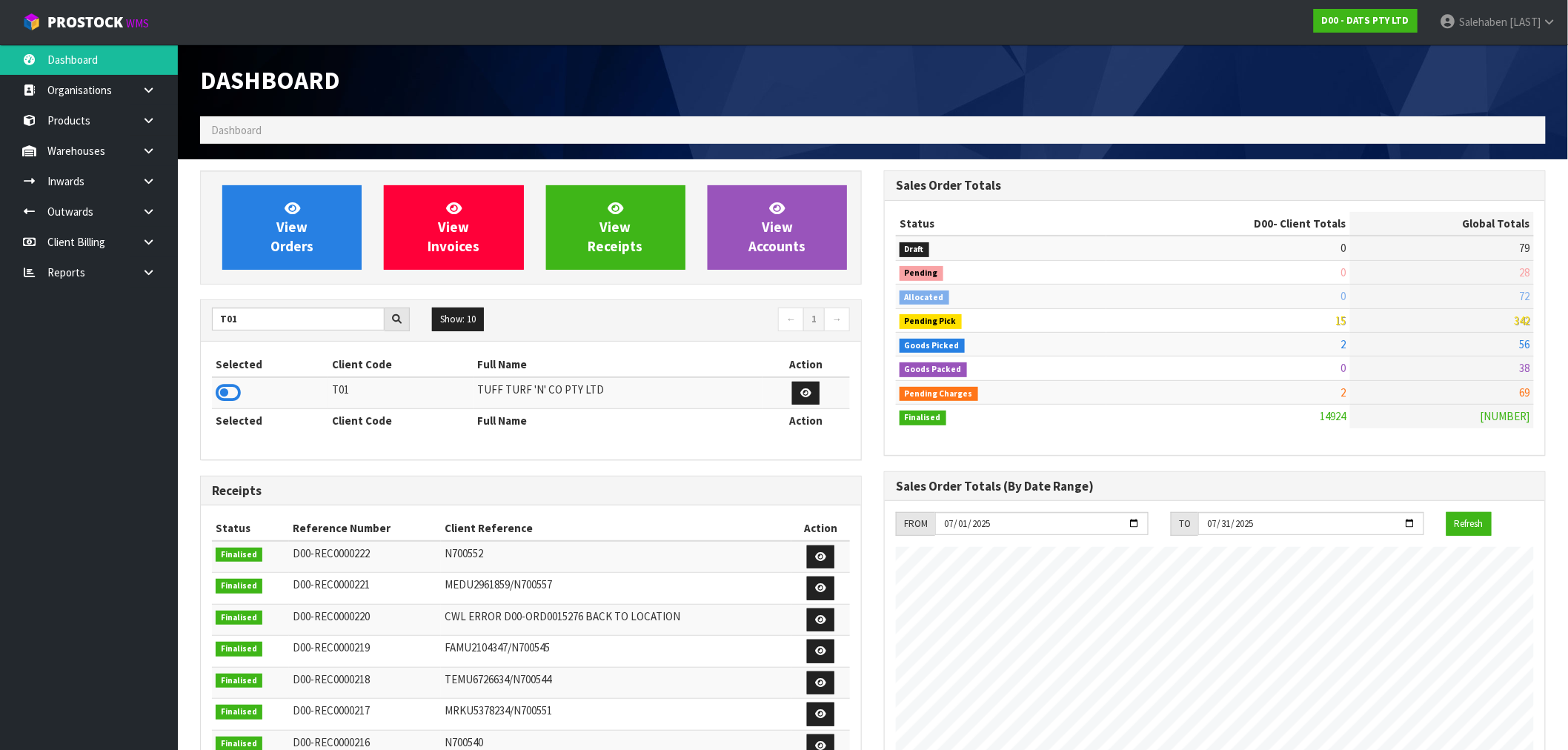 drag, startPoint x: 230, startPoint y: 391, endPoint x: 256, endPoint y: 329, distance: 67.23095 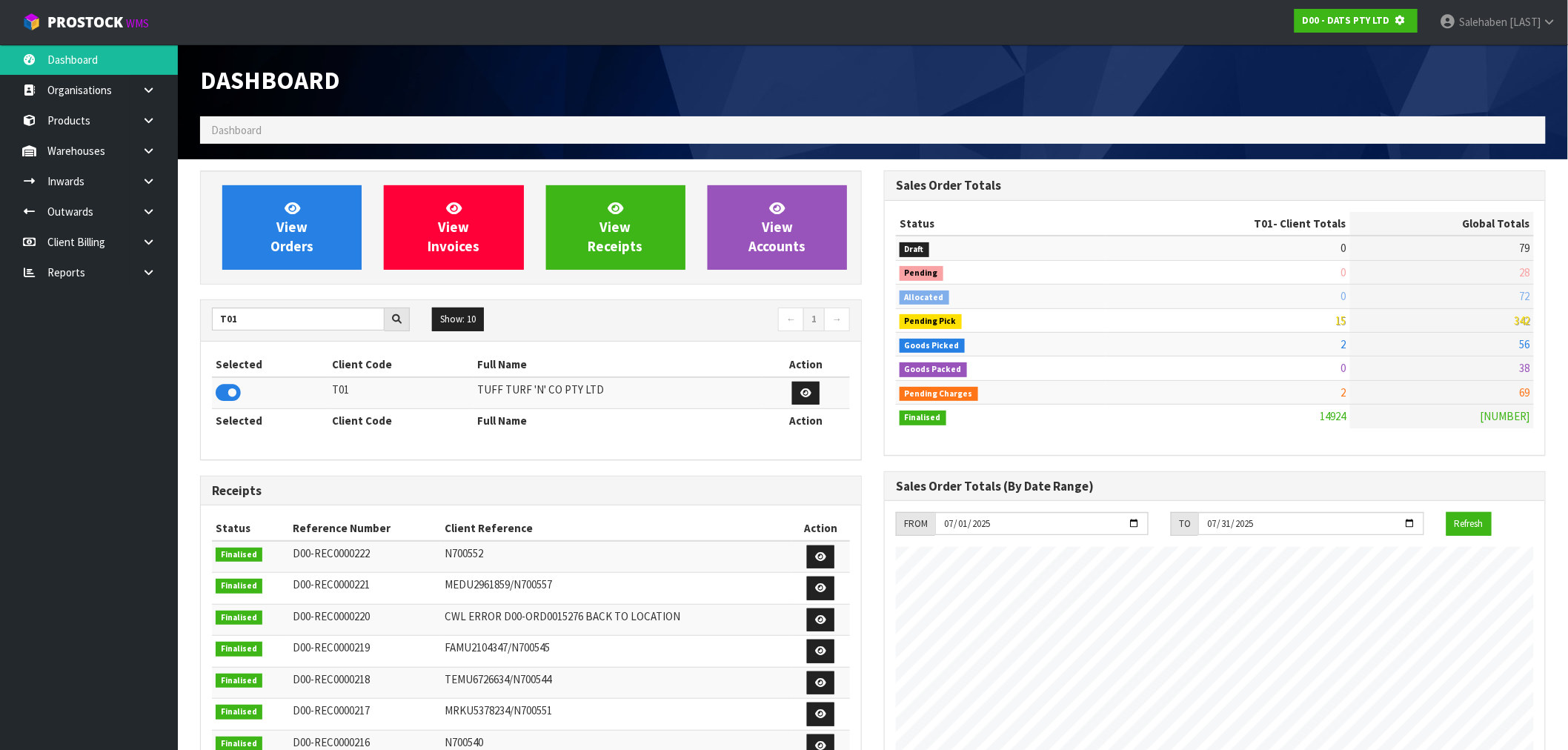 scroll, scrollTop: 924, scrollLeft: 684, axis: both 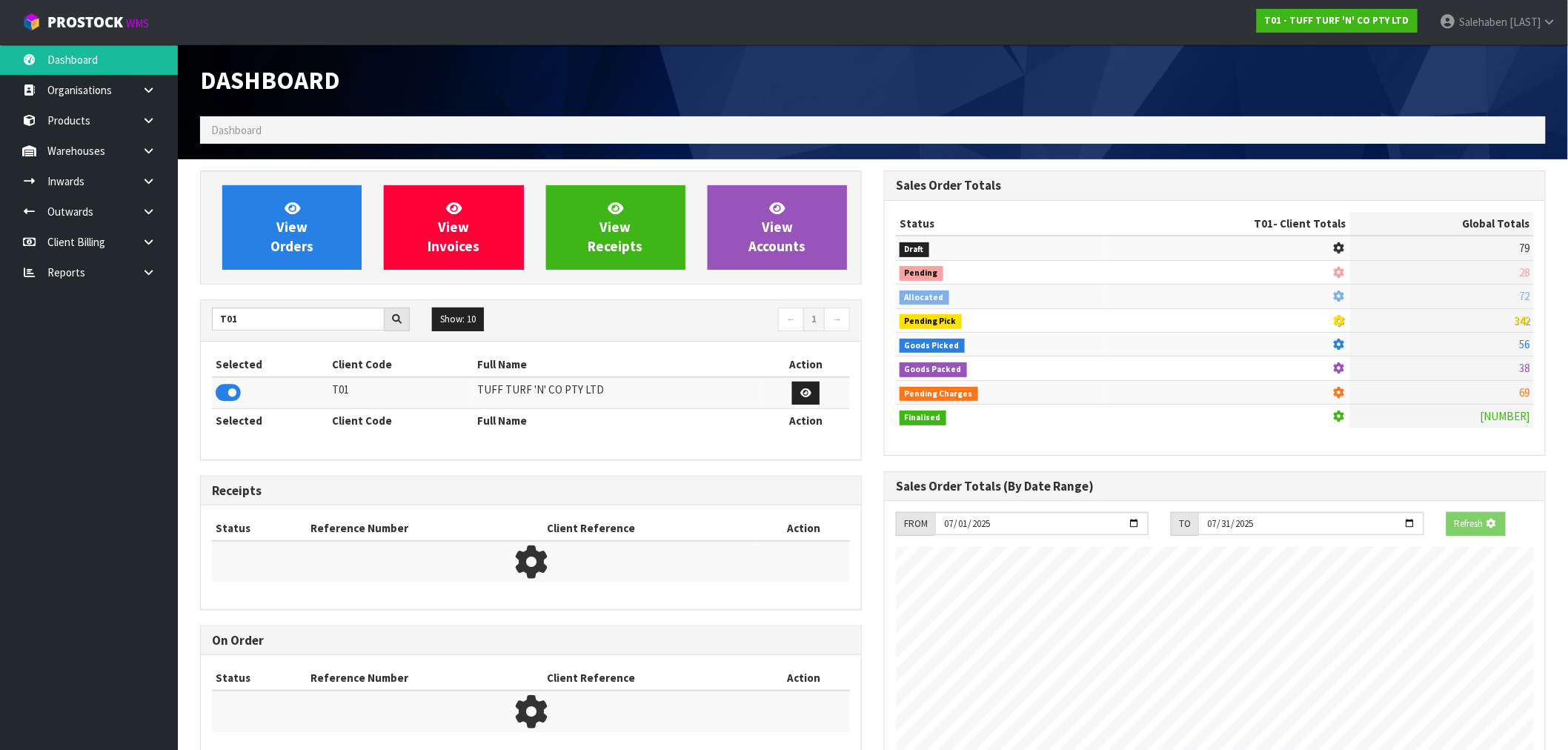 click on "View
Orders
View
Invoices
View
Receipts
View
Accounts" at bounding box center (531, 228) 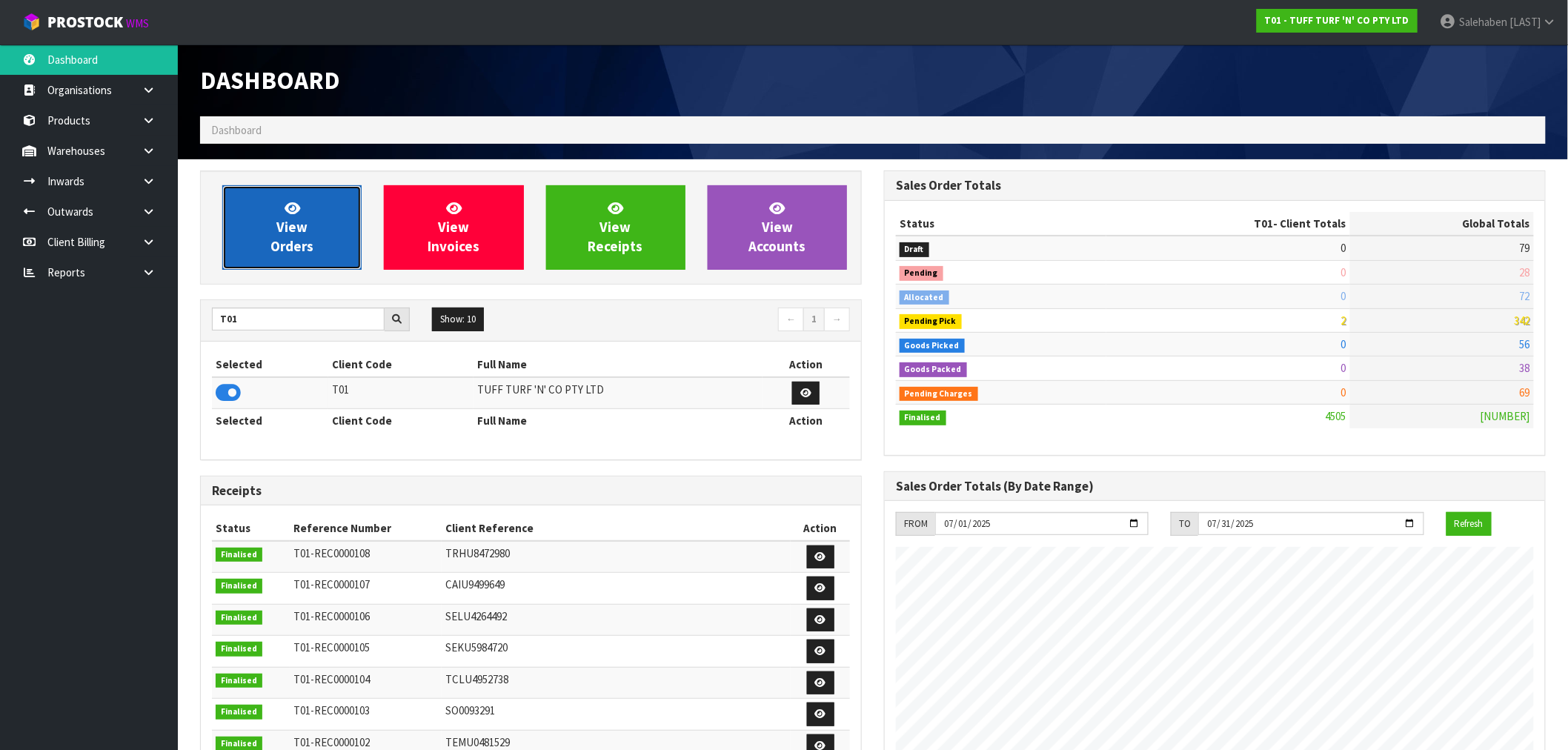 scroll, scrollTop: 739982, scrollLeft: 740336, axis: both 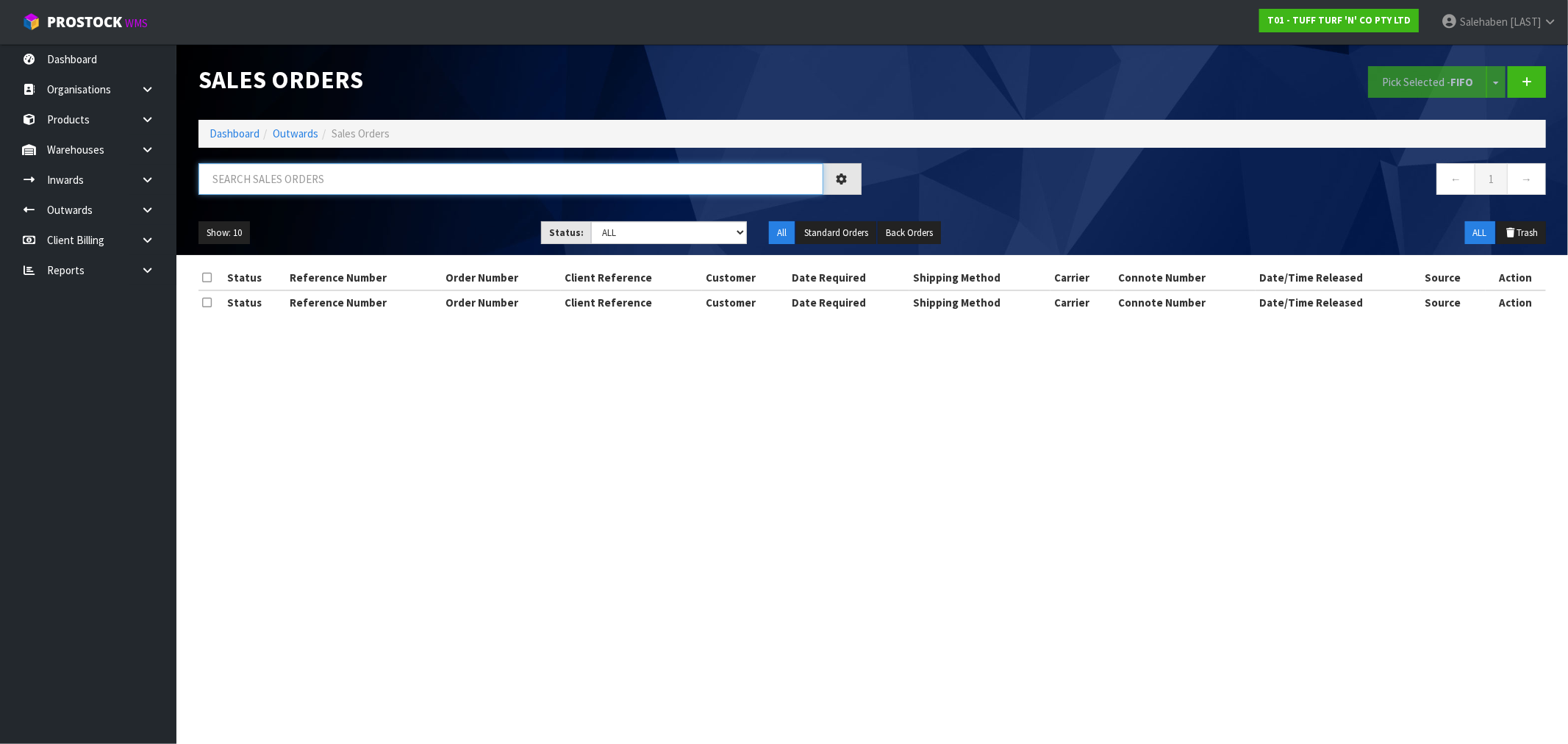 click at bounding box center [511, 179] 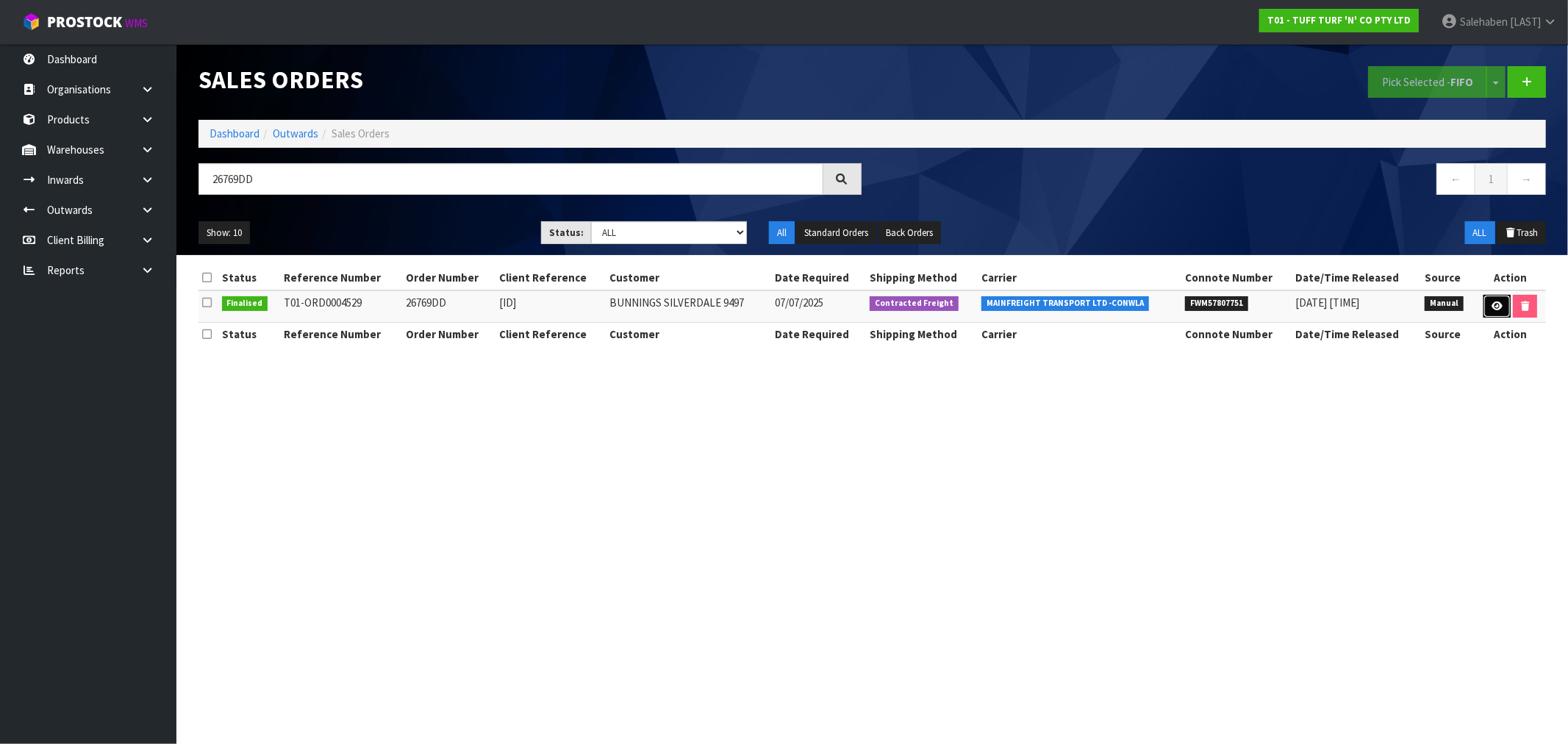 click at bounding box center (1497, 307) 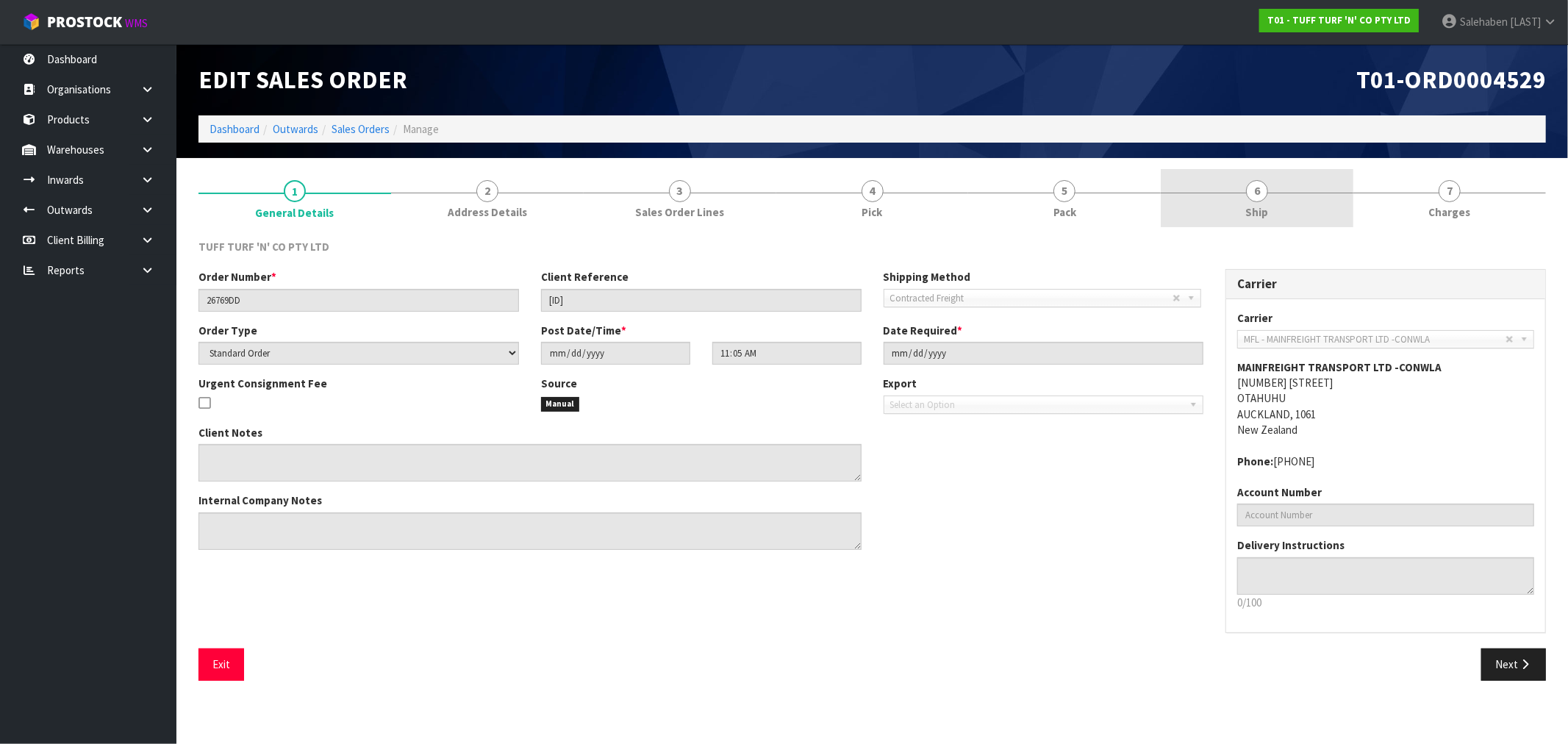 click on "Ship" at bounding box center (1257, 212) 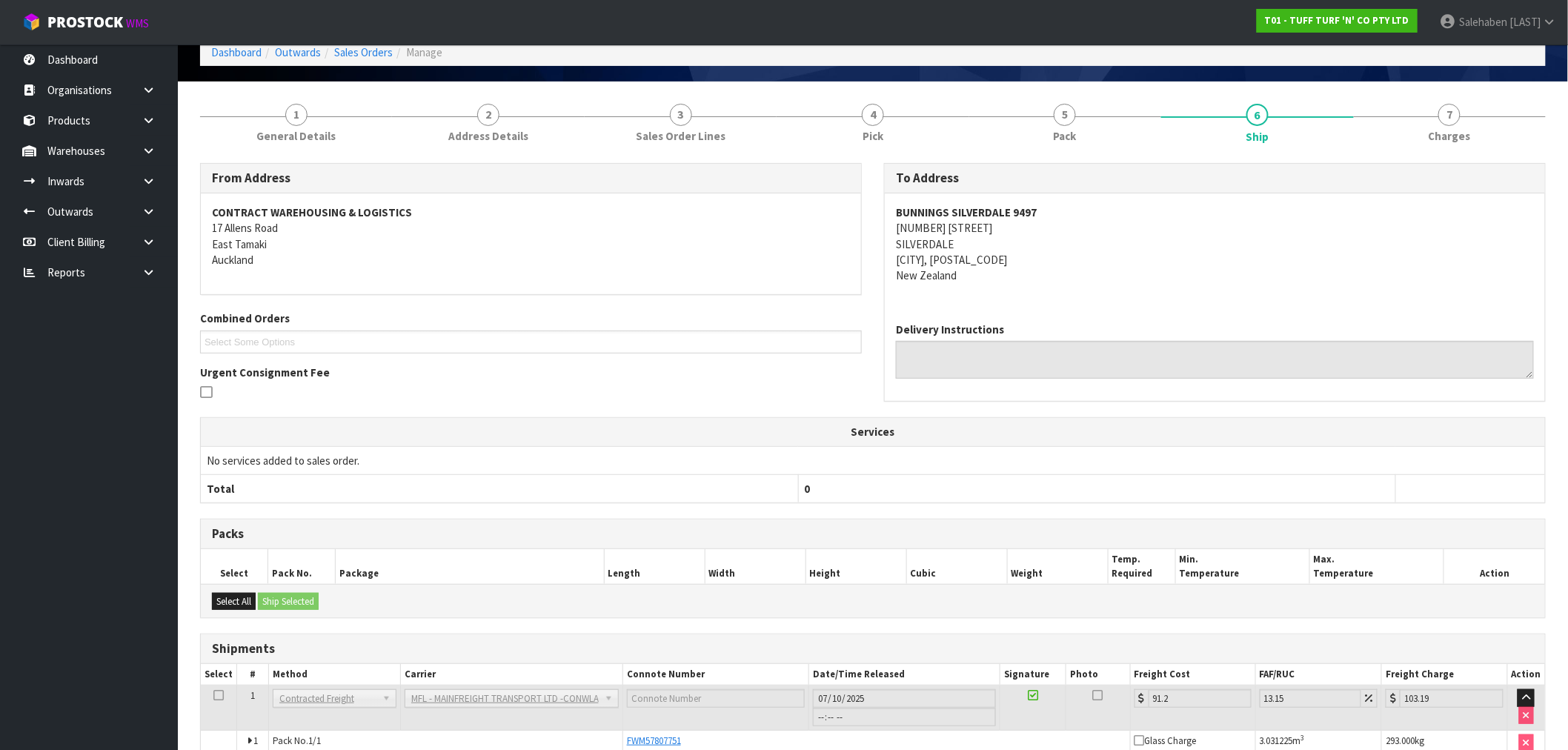 scroll, scrollTop: 154, scrollLeft: 0, axis: vertical 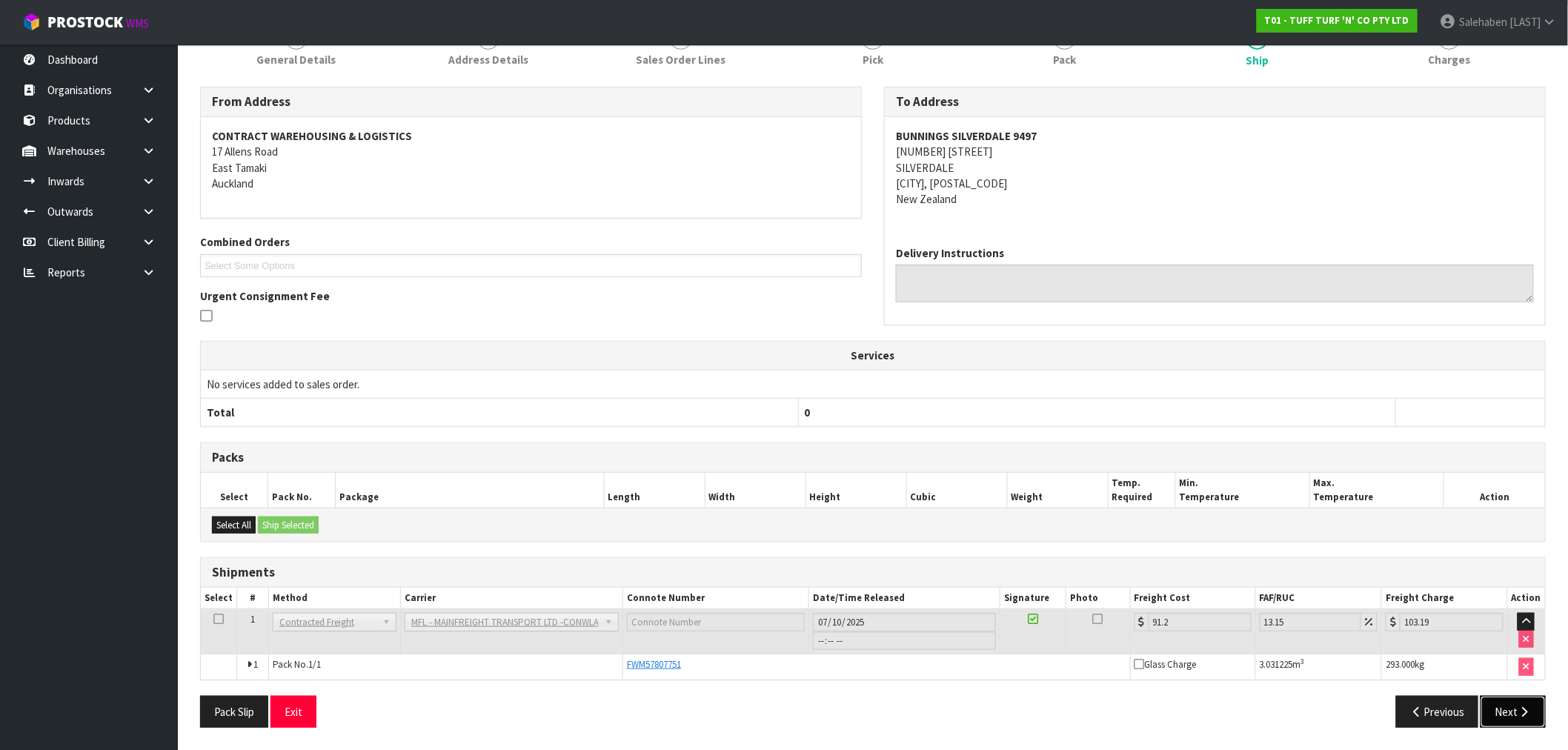 click on "Next" at bounding box center [1513, 711] 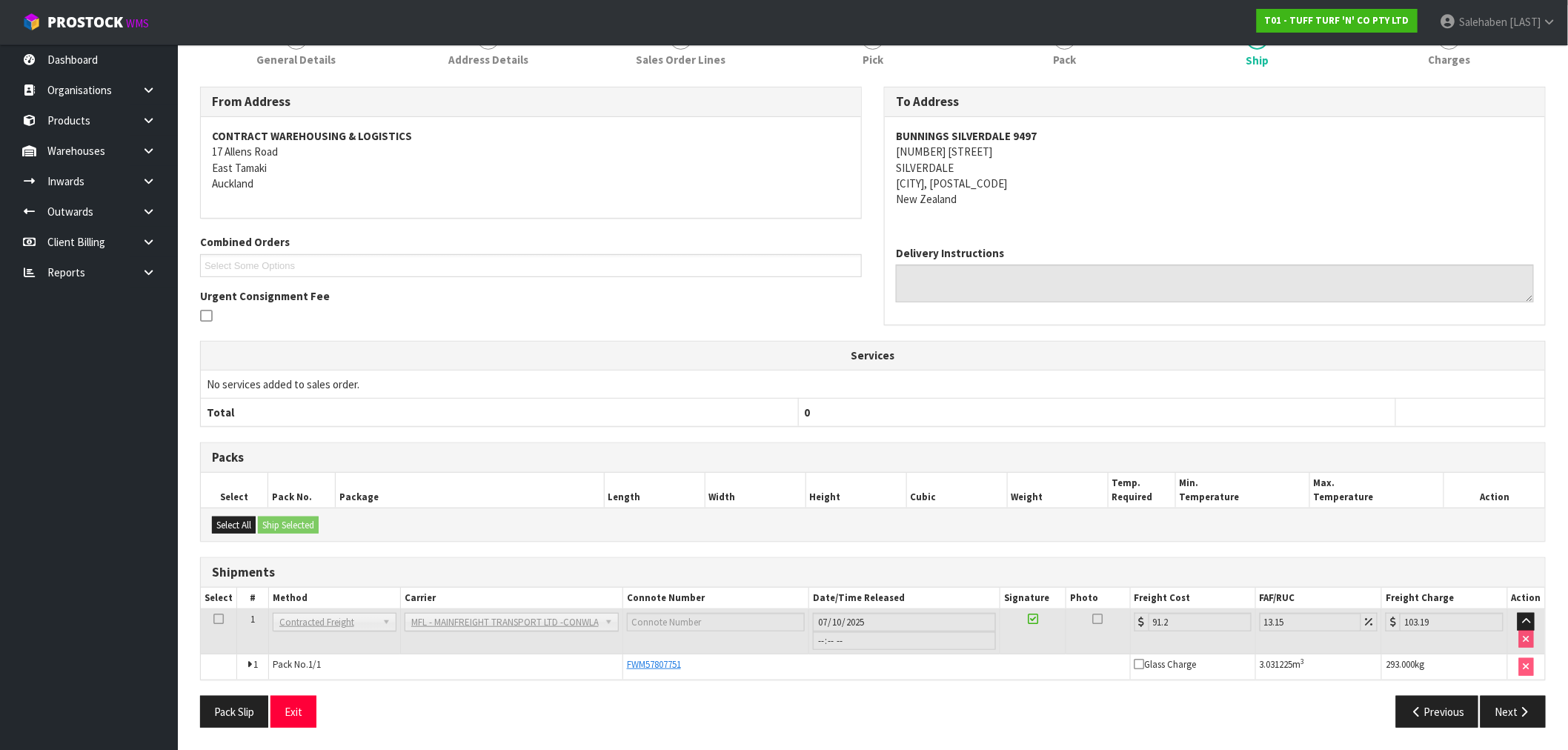 scroll, scrollTop: 0, scrollLeft: 0, axis: both 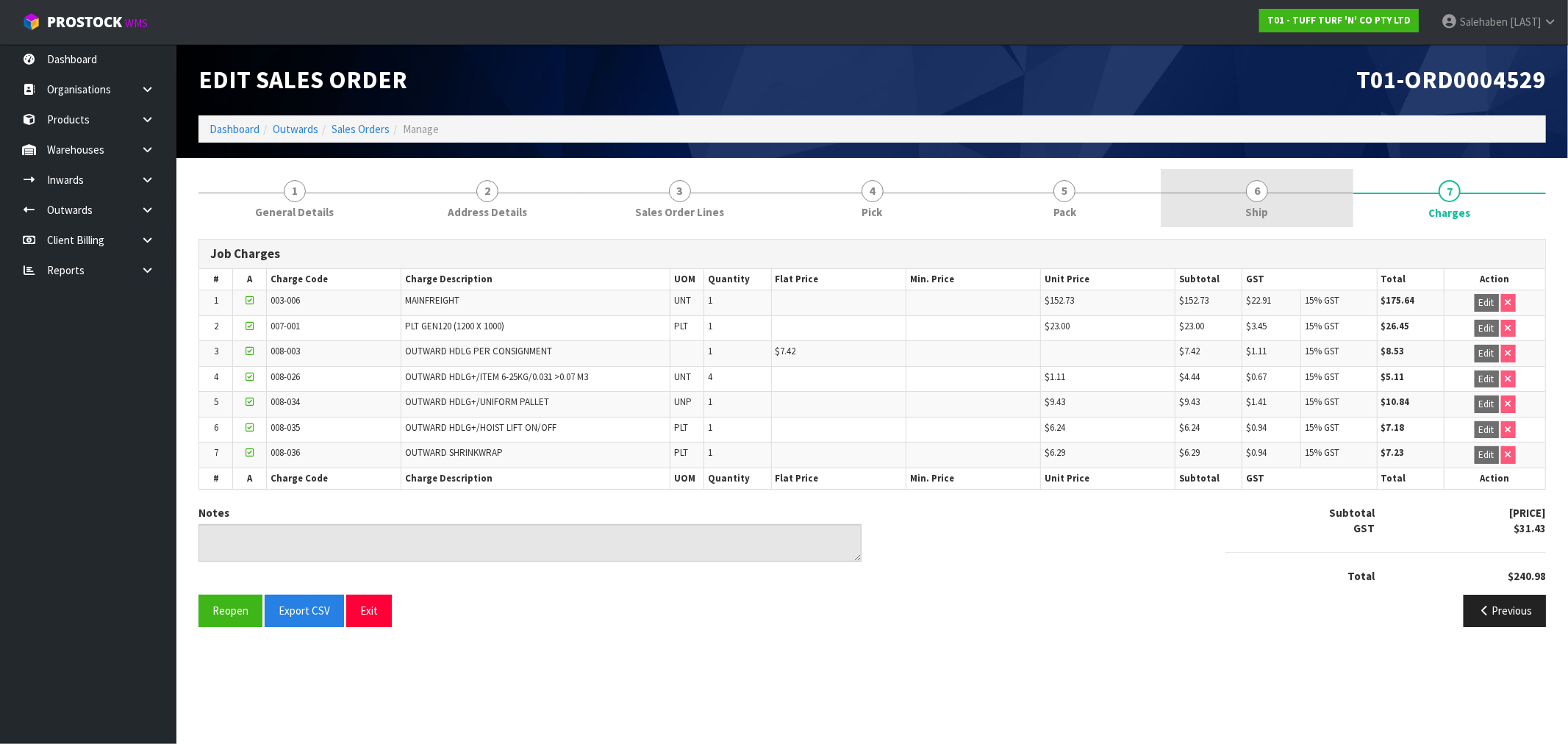click on "6
Ship" at bounding box center (1257, 198) 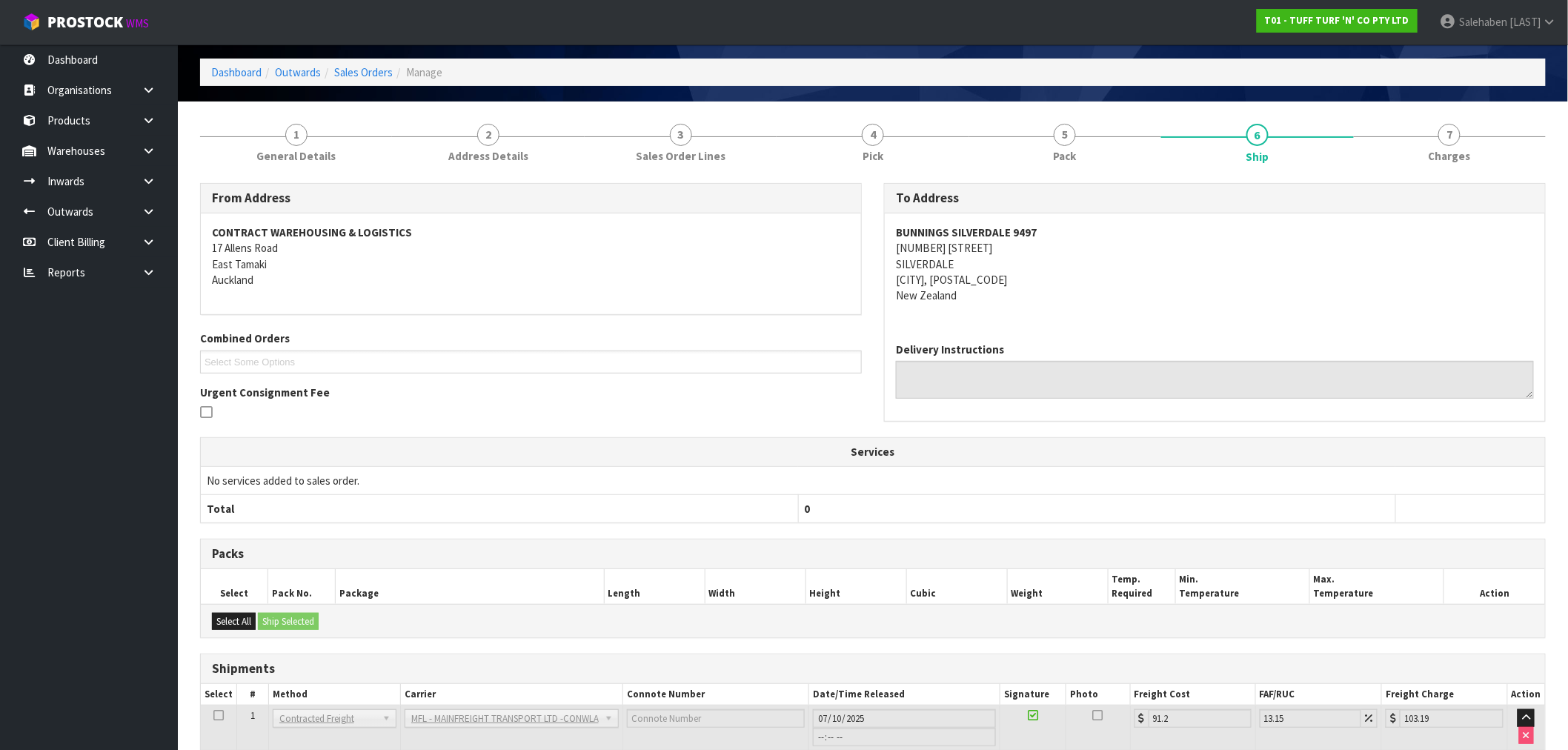 scroll, scrollTop: 154, scrollLeft: 0, axis: vertical 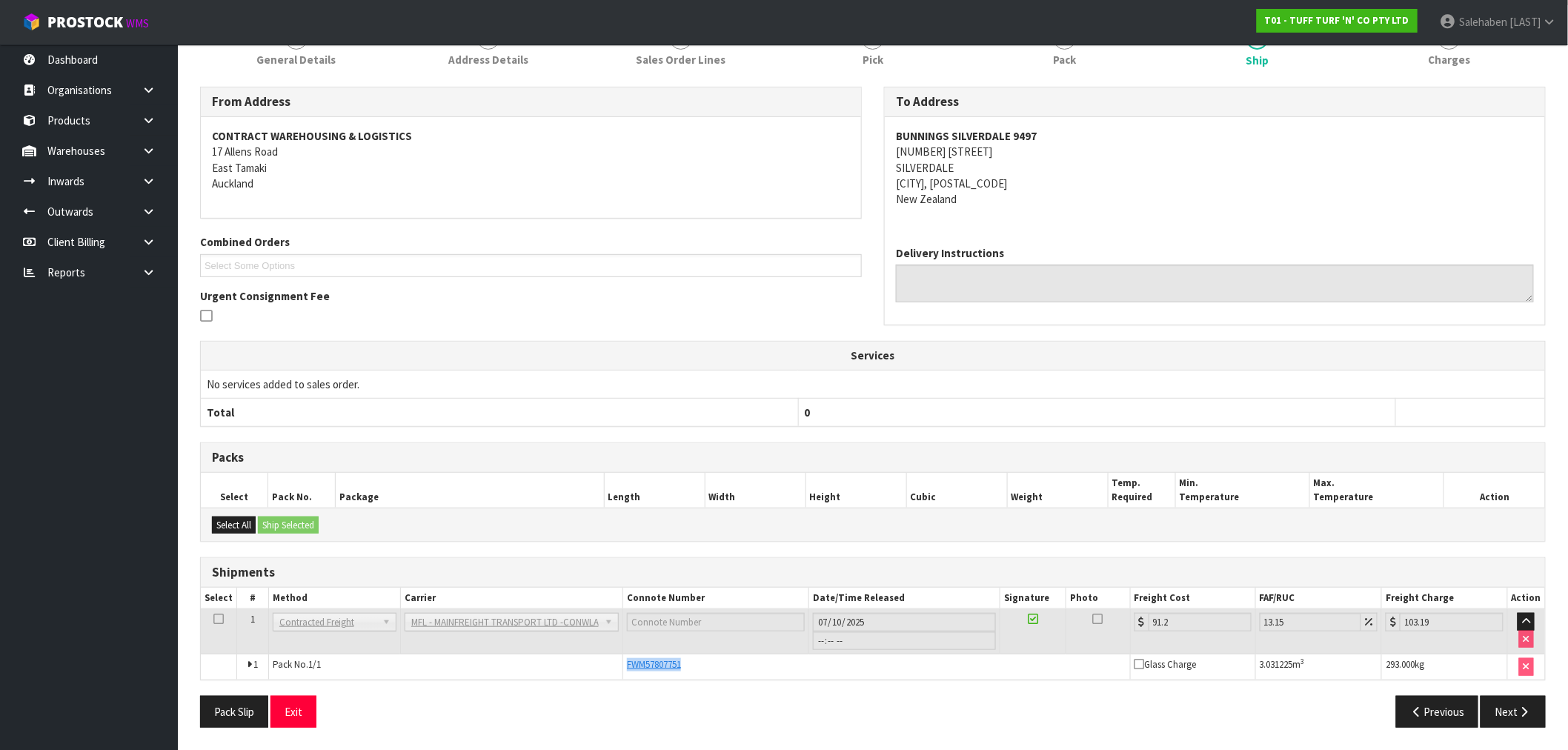 drag, startPoint x: 694, startPoint y: 667, endPoint x: 622, endPoint y: 673, distance: 72.249567 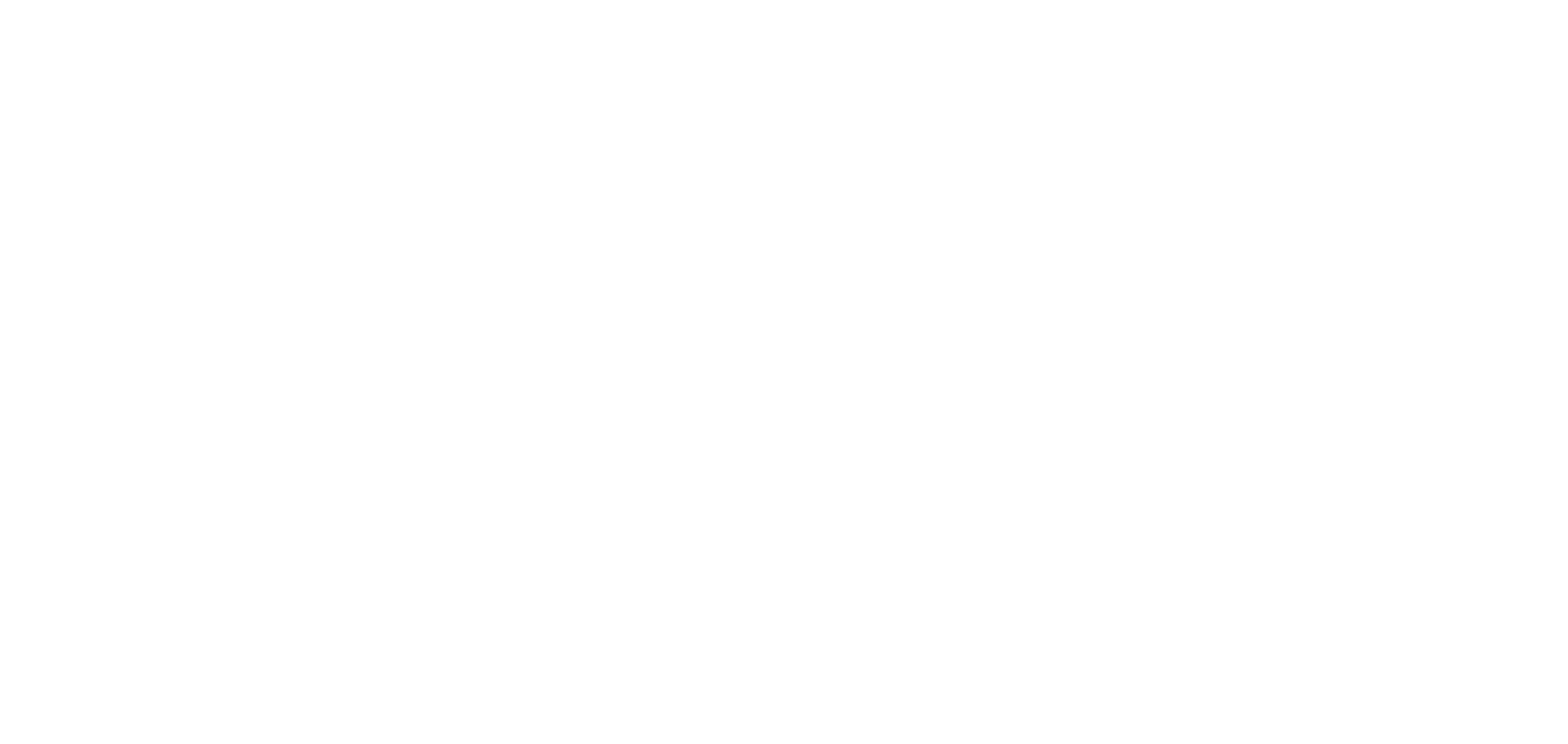 scroll, scrollTop: 0, scrollLeft: 0, axis: both 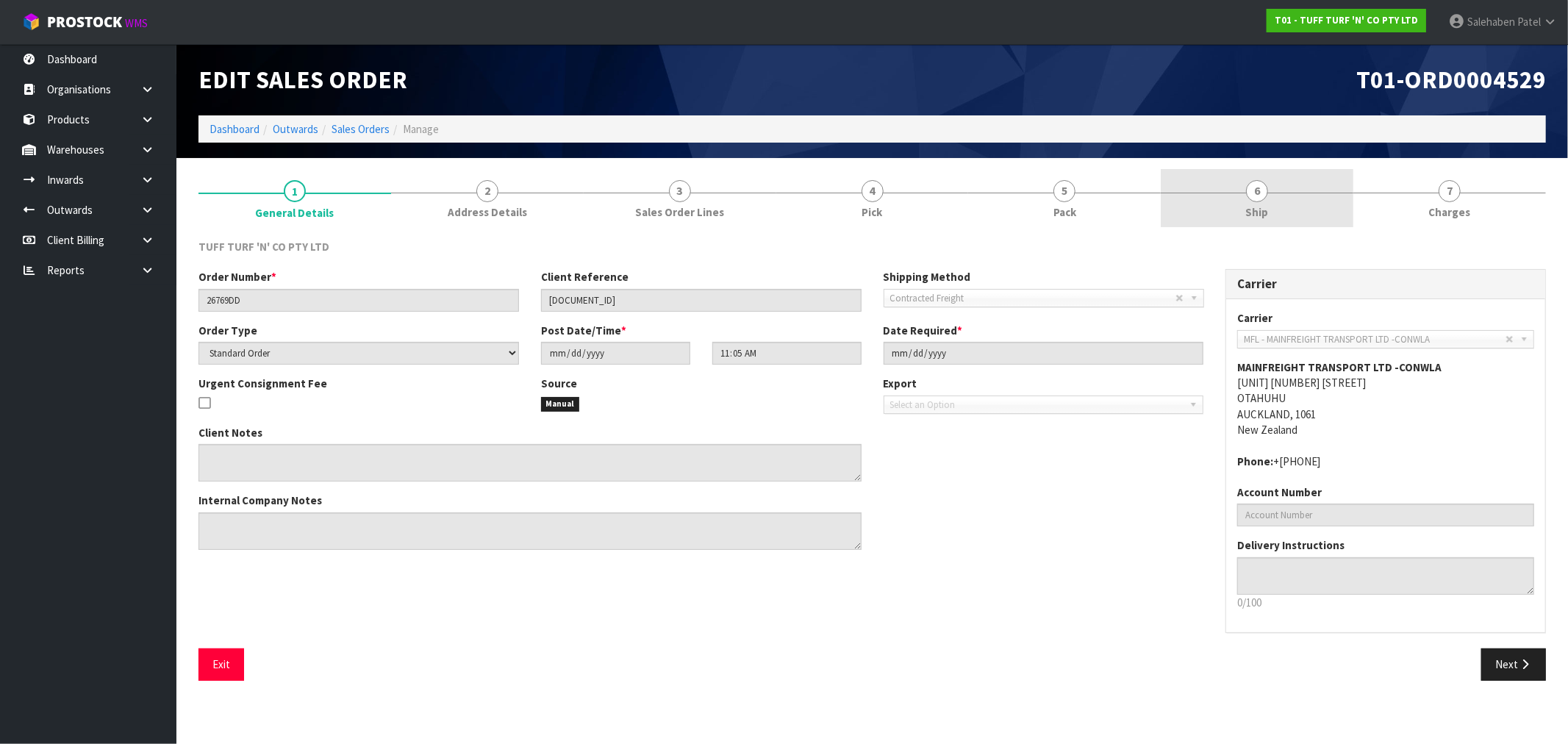 click on "6" at bounding box center [1257, 191] 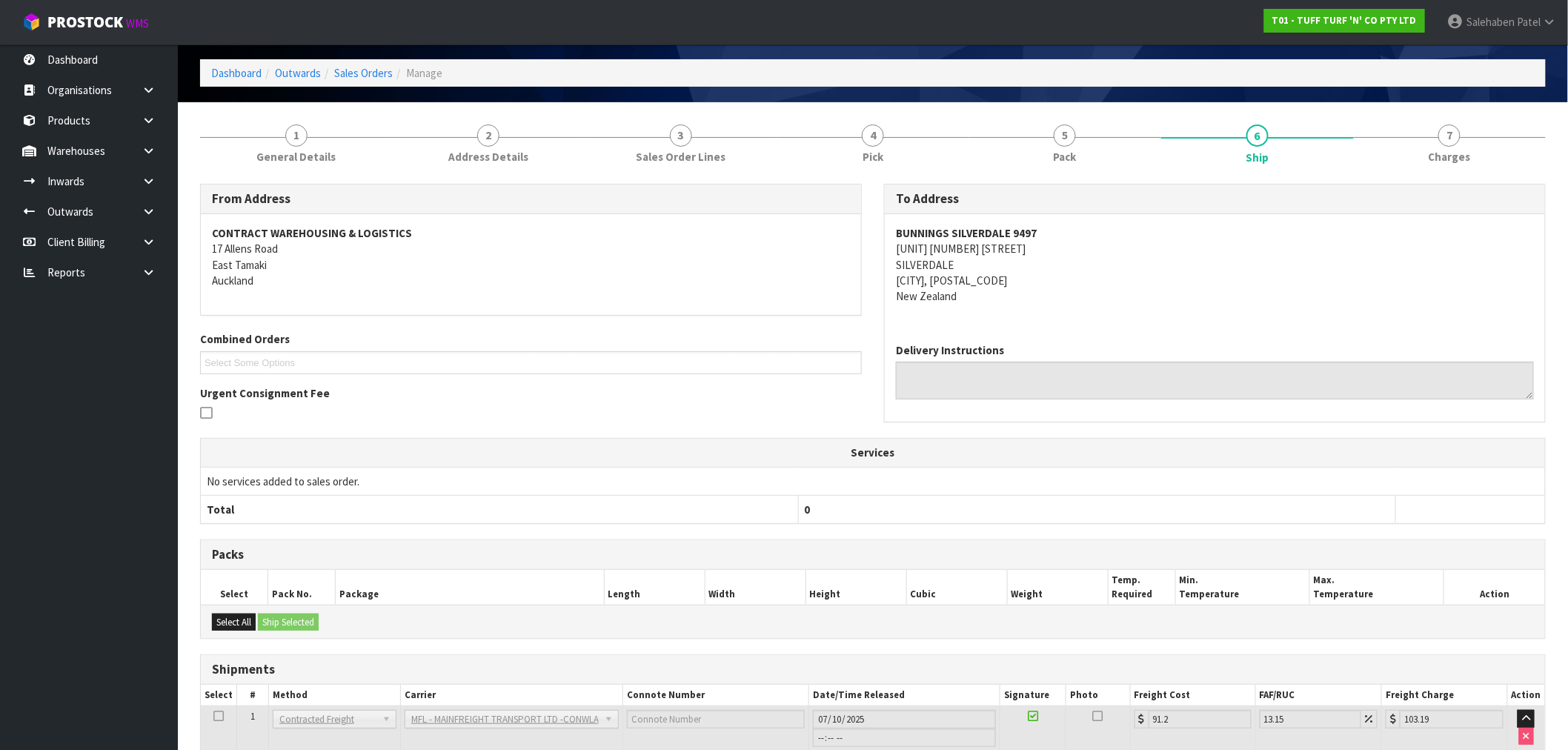 scroll, scrollTop: 154, scrollLeft: 0, axis: vertical 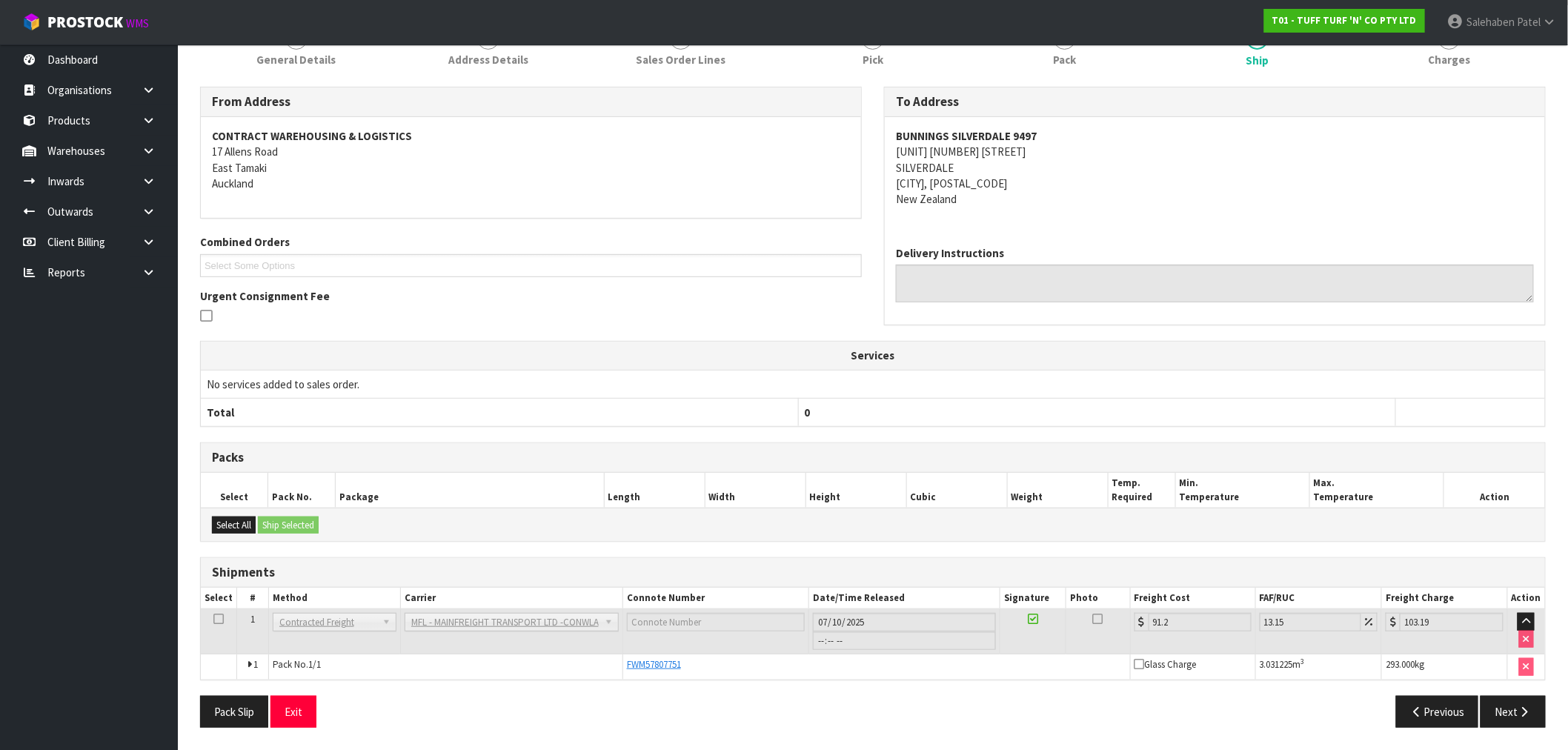 click on "FWM57807751" at bounding box center [877, 665] 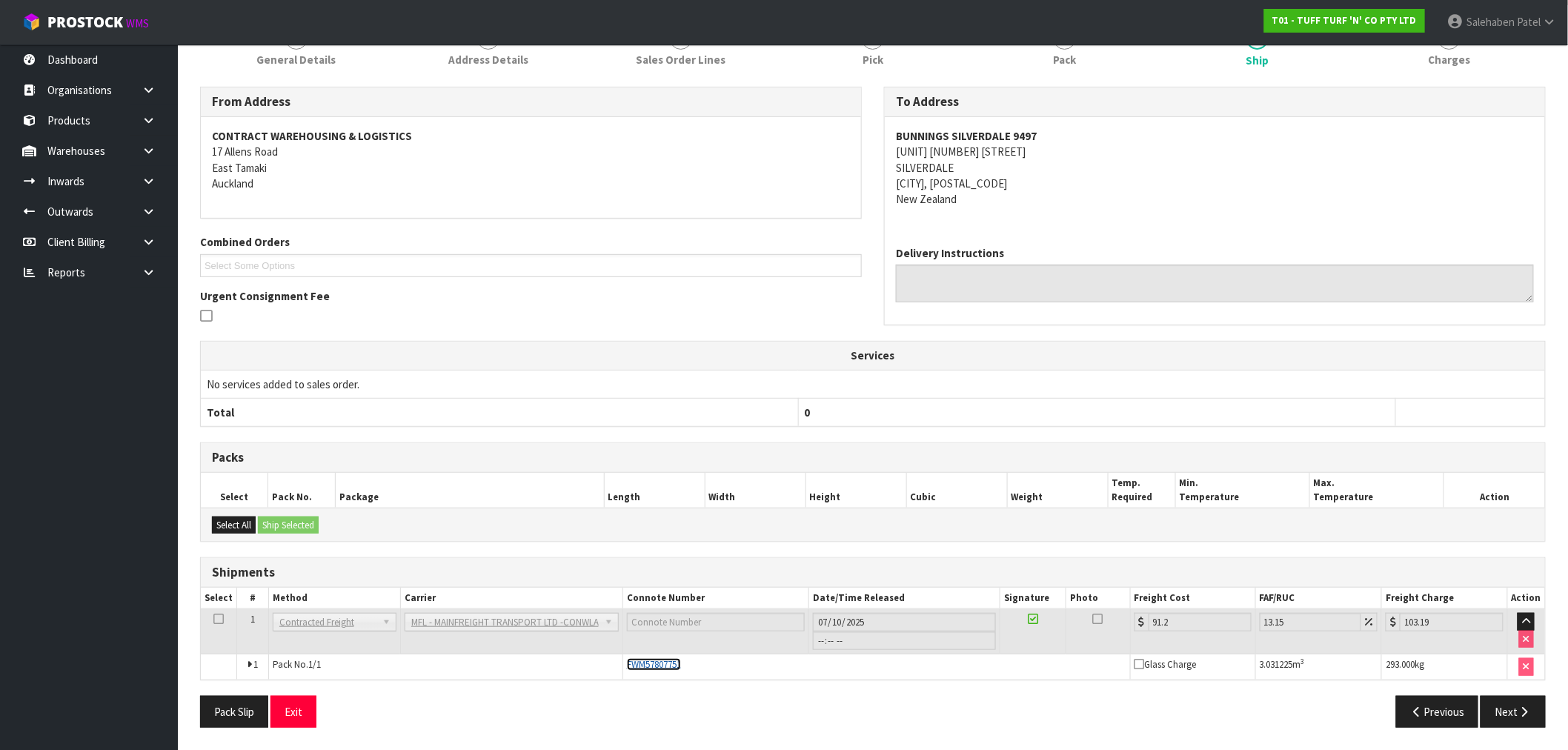 click on "FWM57807751" at bounding box center [654, 664] 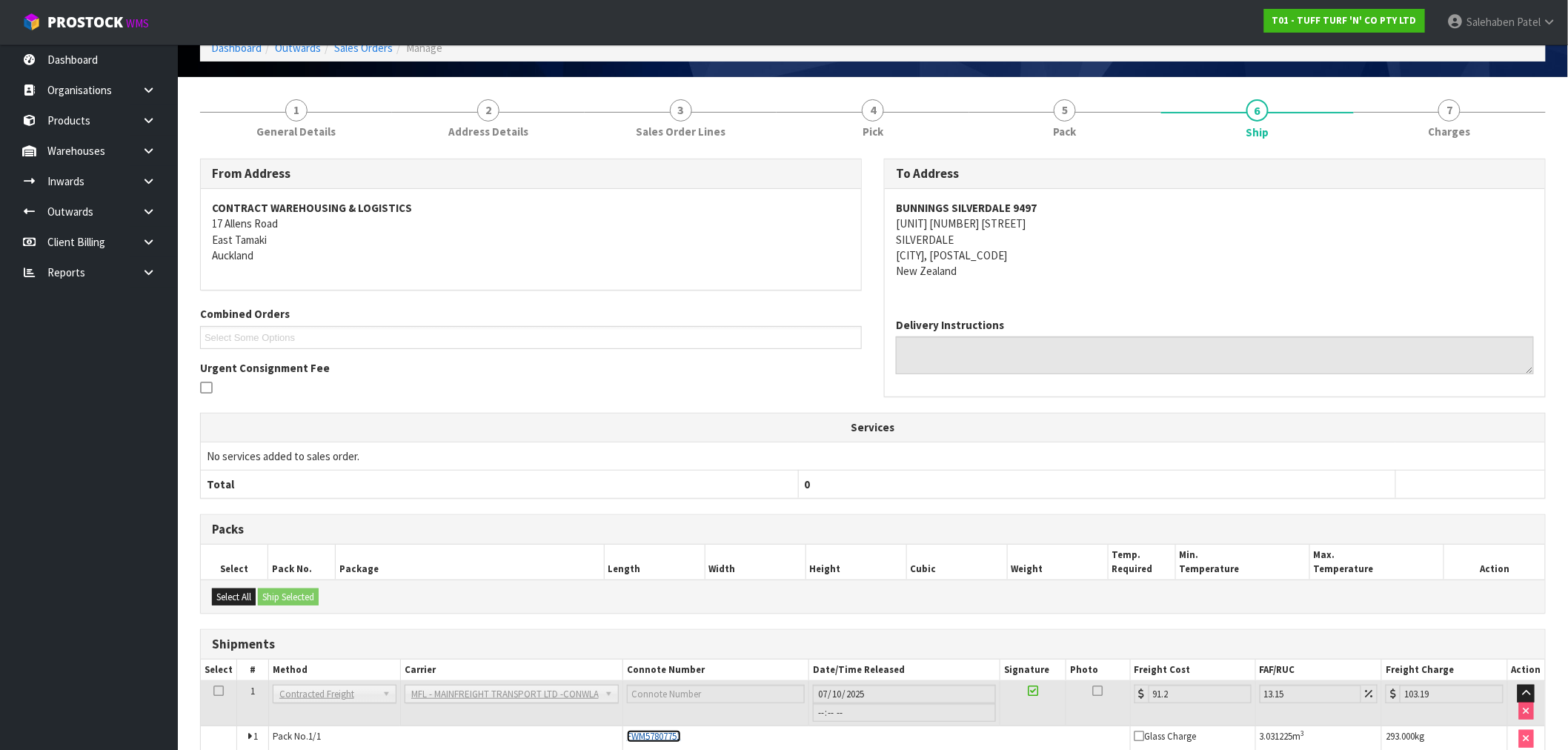scroll, scrollTop: 0, scrollLeft: 0, axis: both 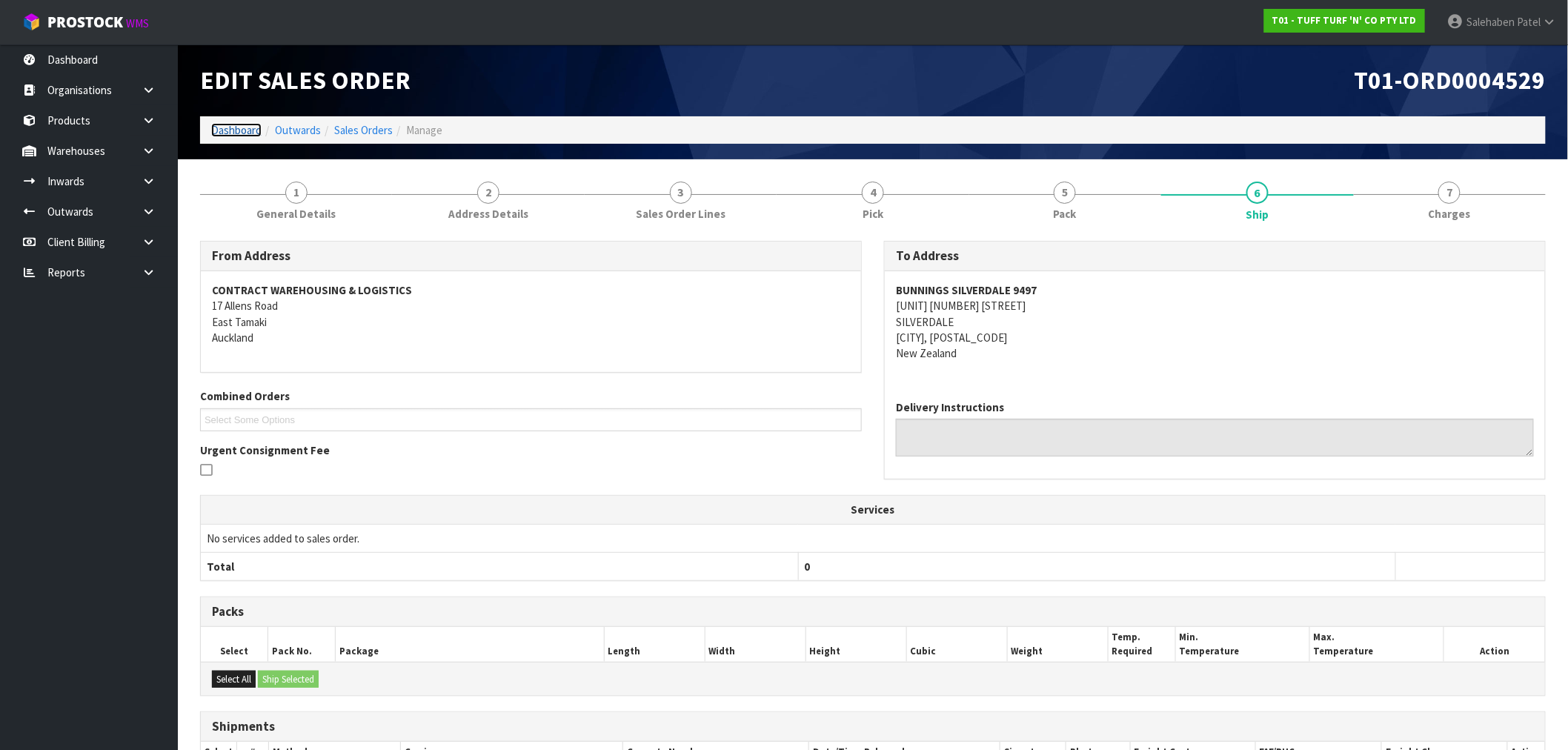 click on "Dashboard" at bounding box center [236, 130] 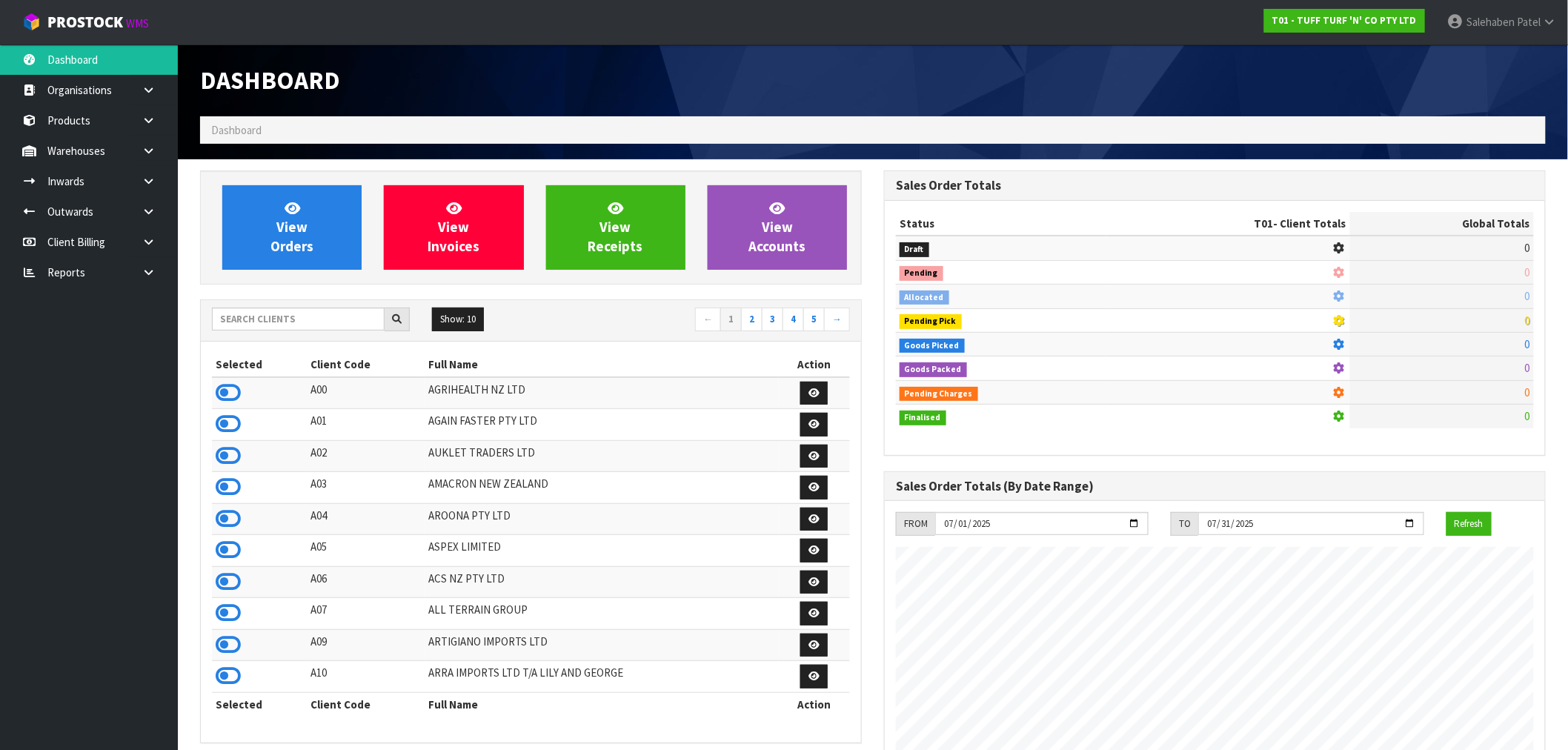 scroll, scrollTop: 739982, scrollLeft: 740336, axis: both 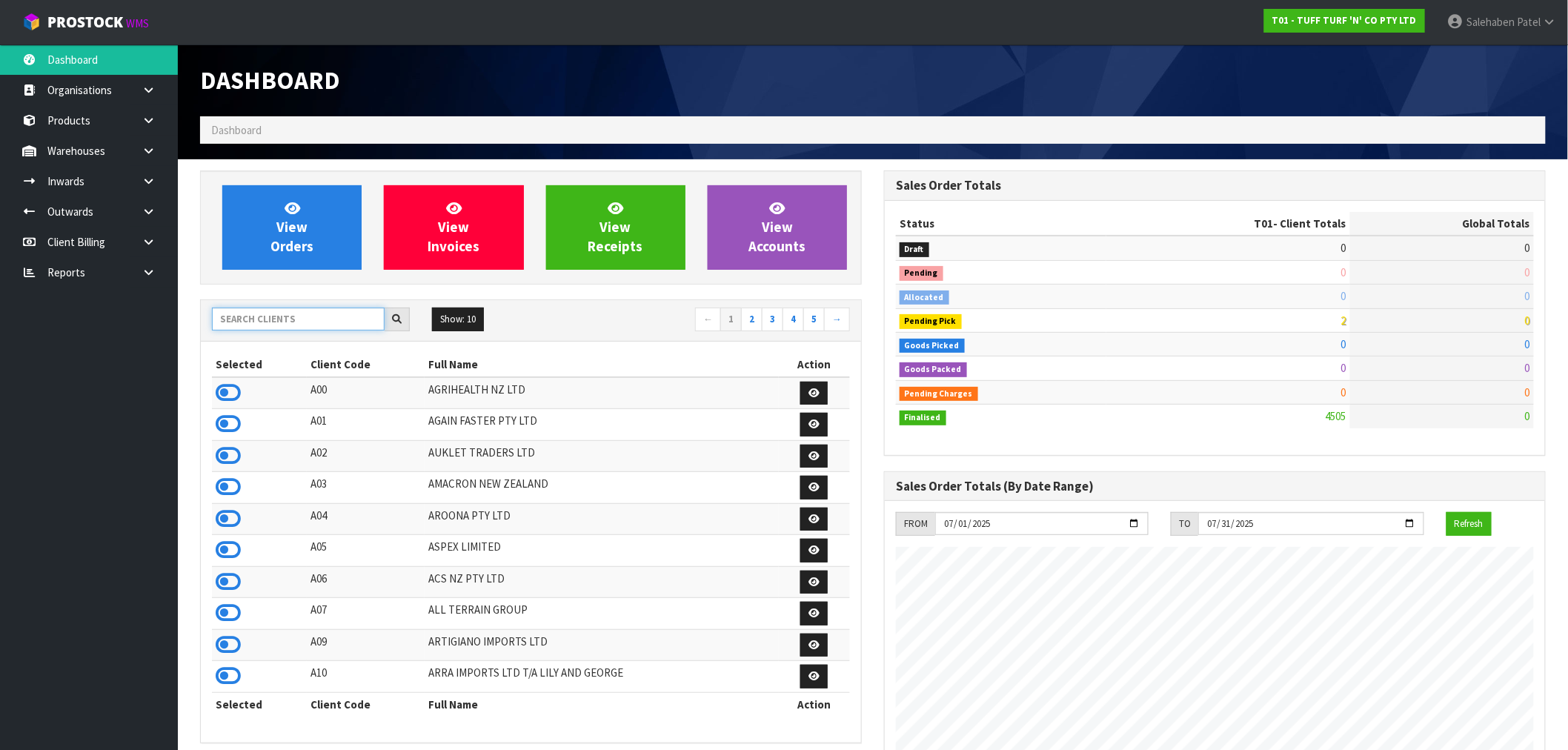 click at bounding box center (298, 319) 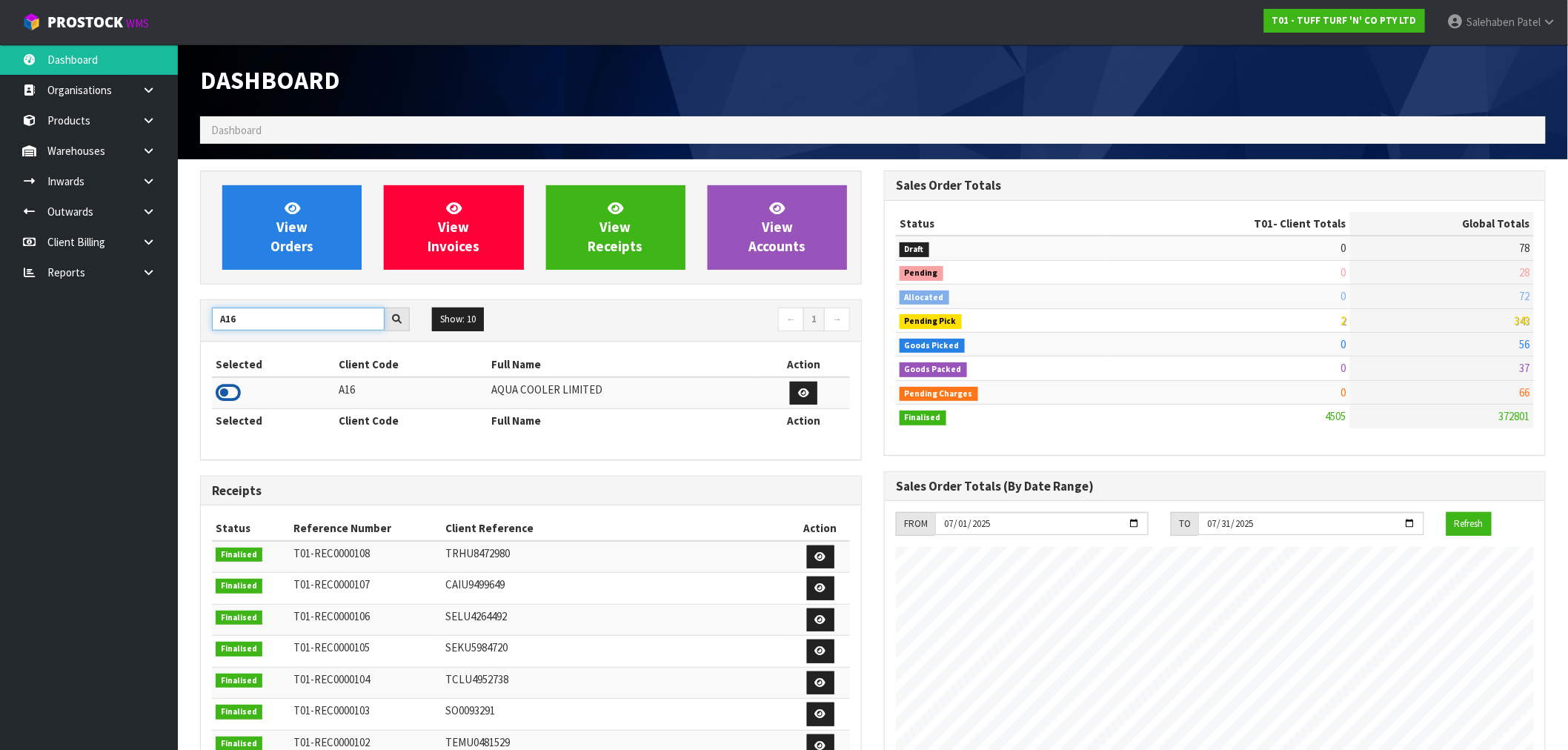 type on "A16" 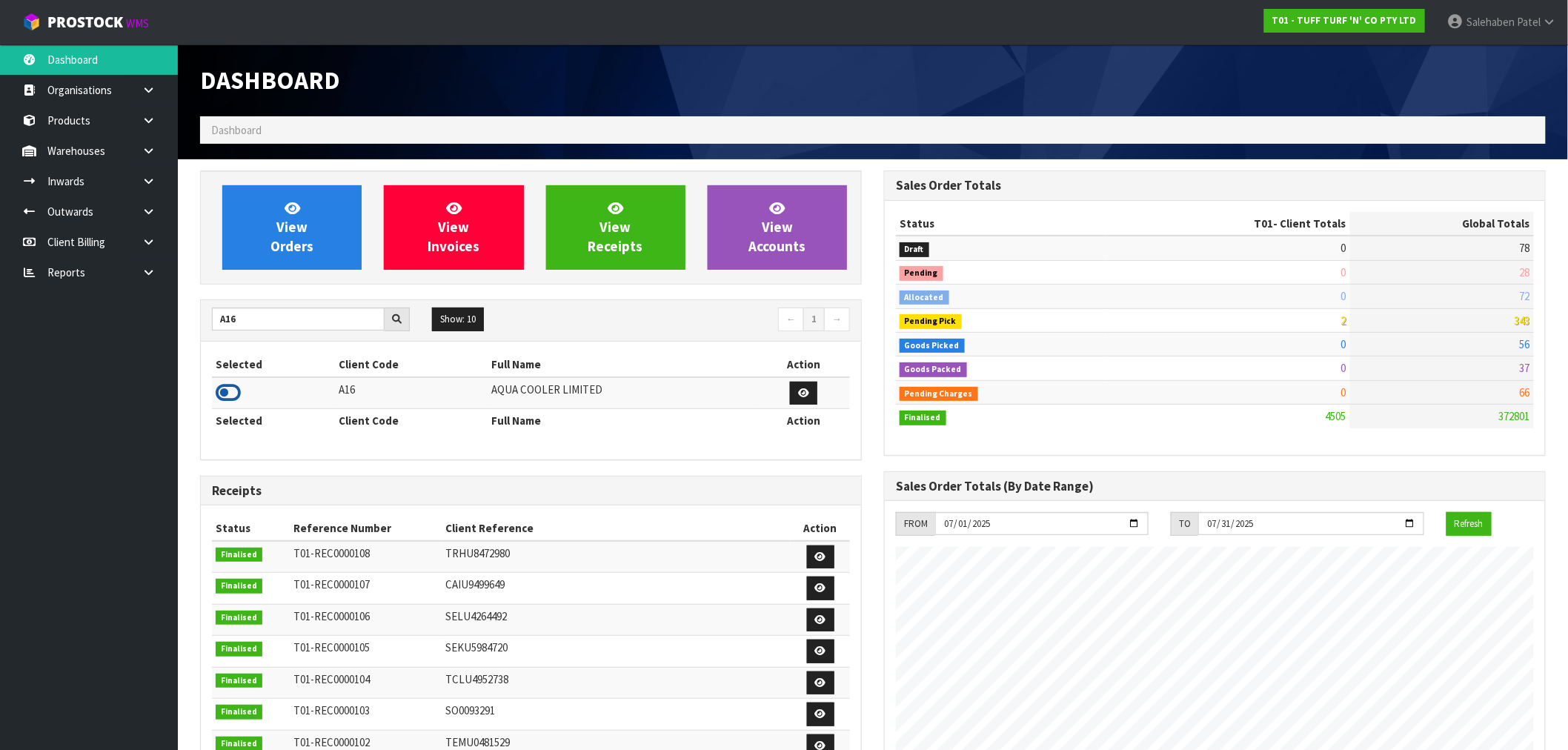 click at bounding box center [228, 393] 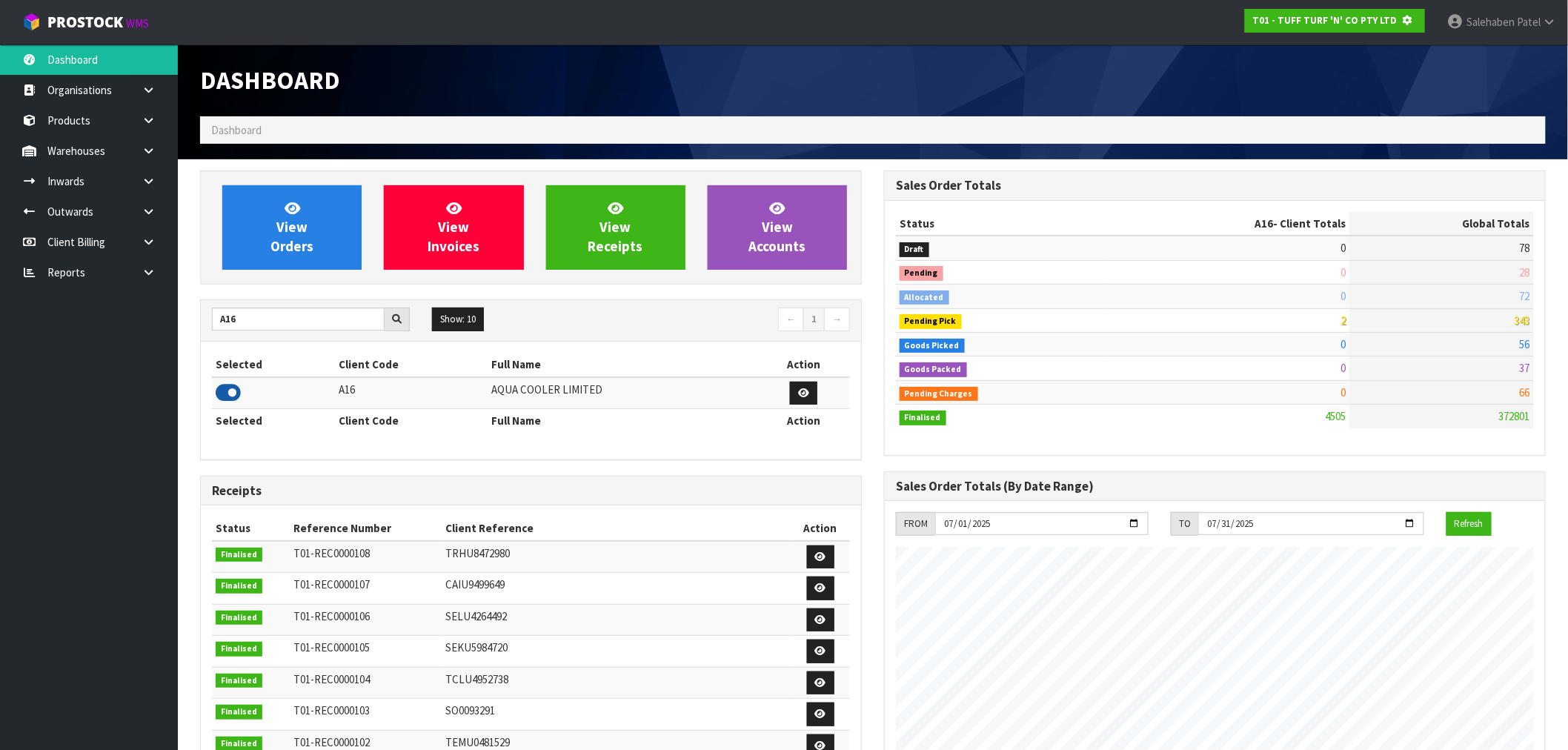 scroll, scrollTop: 924, scrollLeft: 684, axis: both 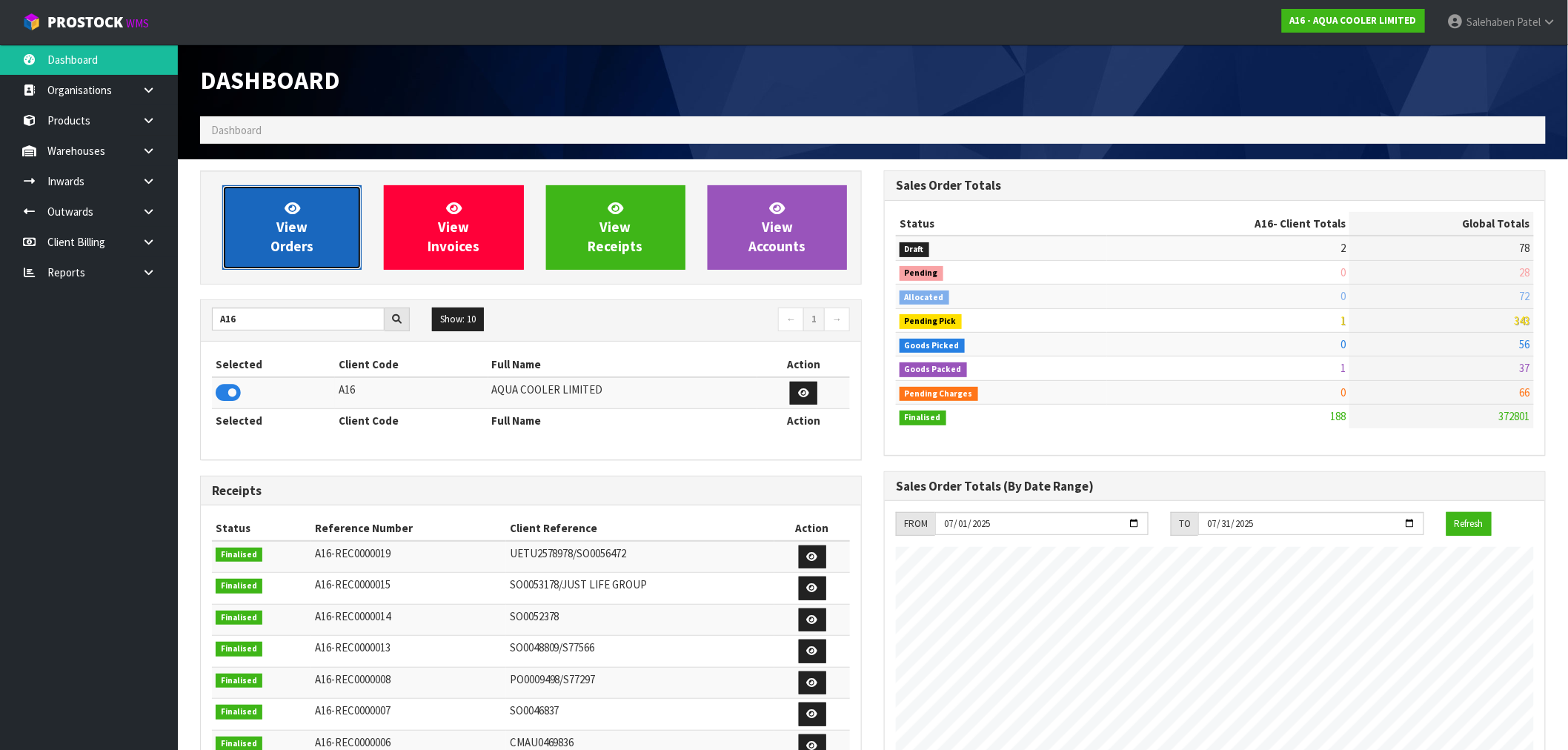 click on "View
Orders" at bounding box center (292, 228) 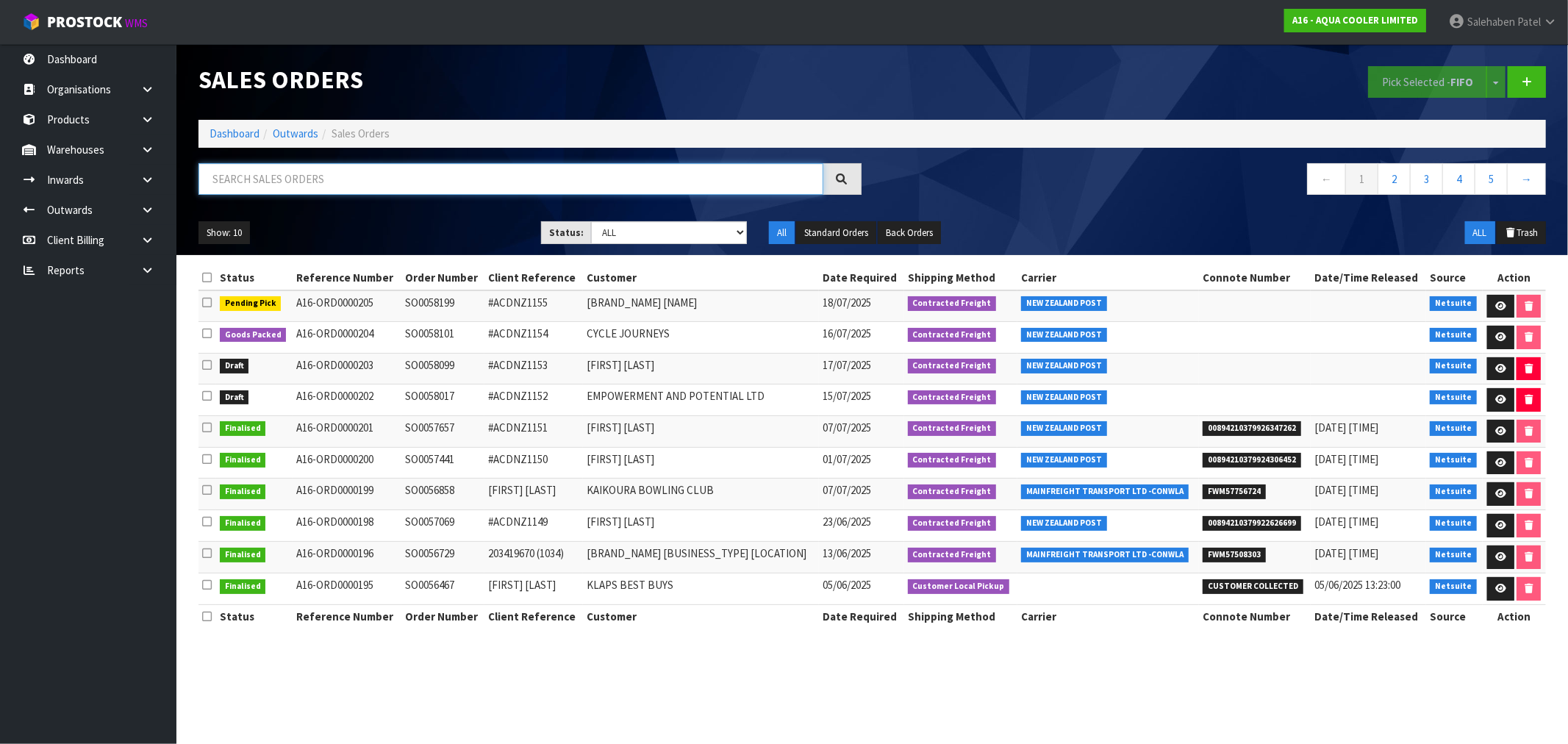 click at bounding box center (511, 179) 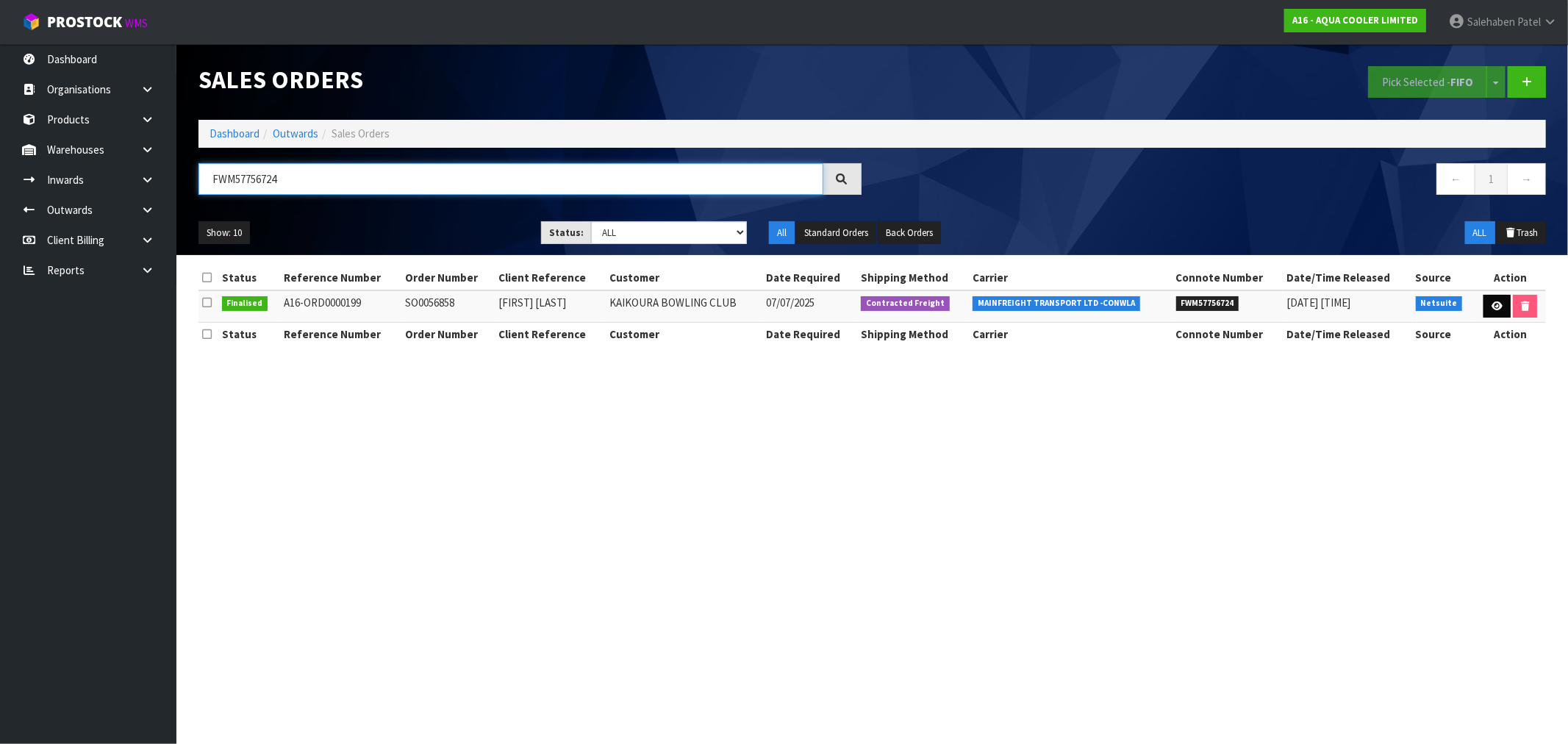 type on "FWM57756724" 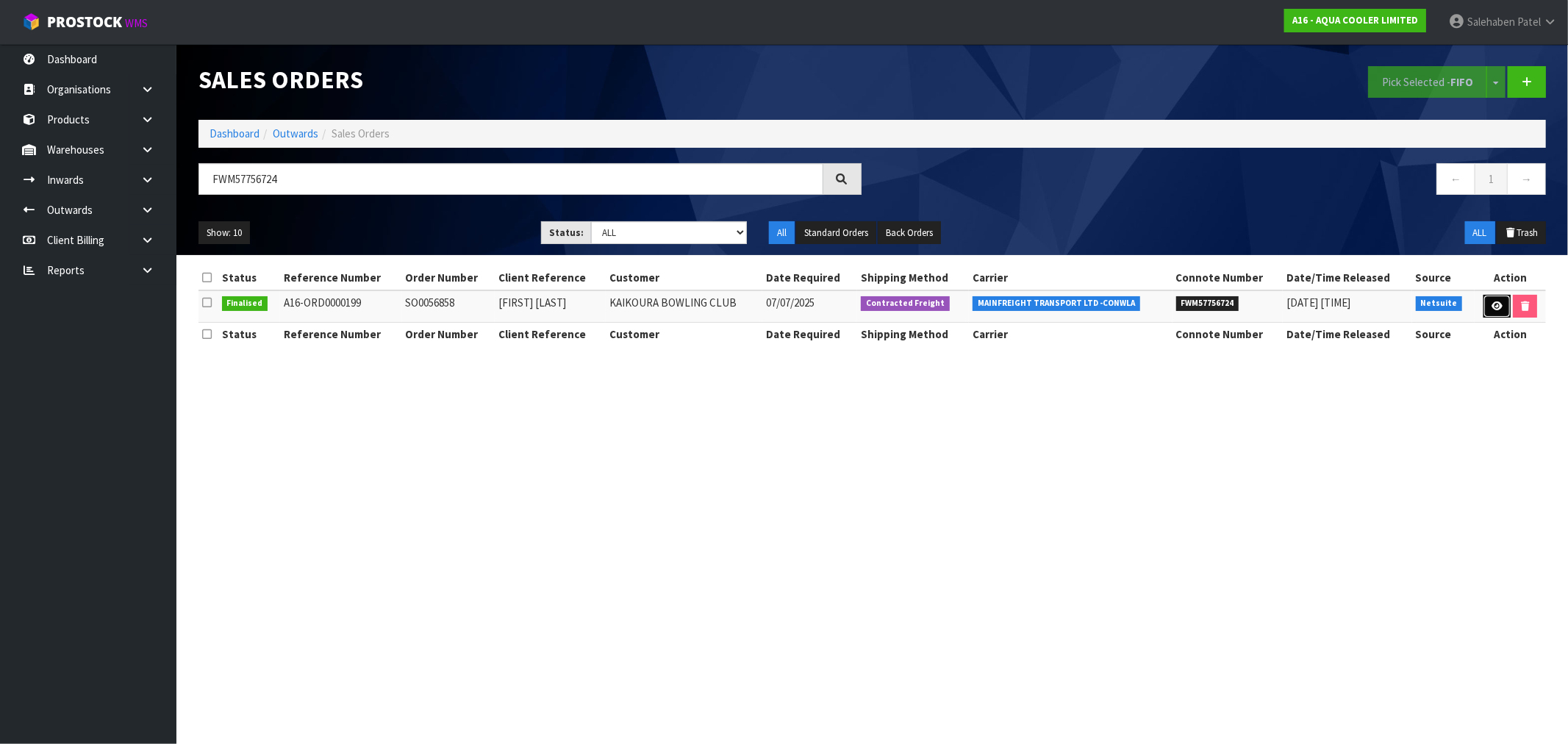 click at bounding box center (1497, 306) 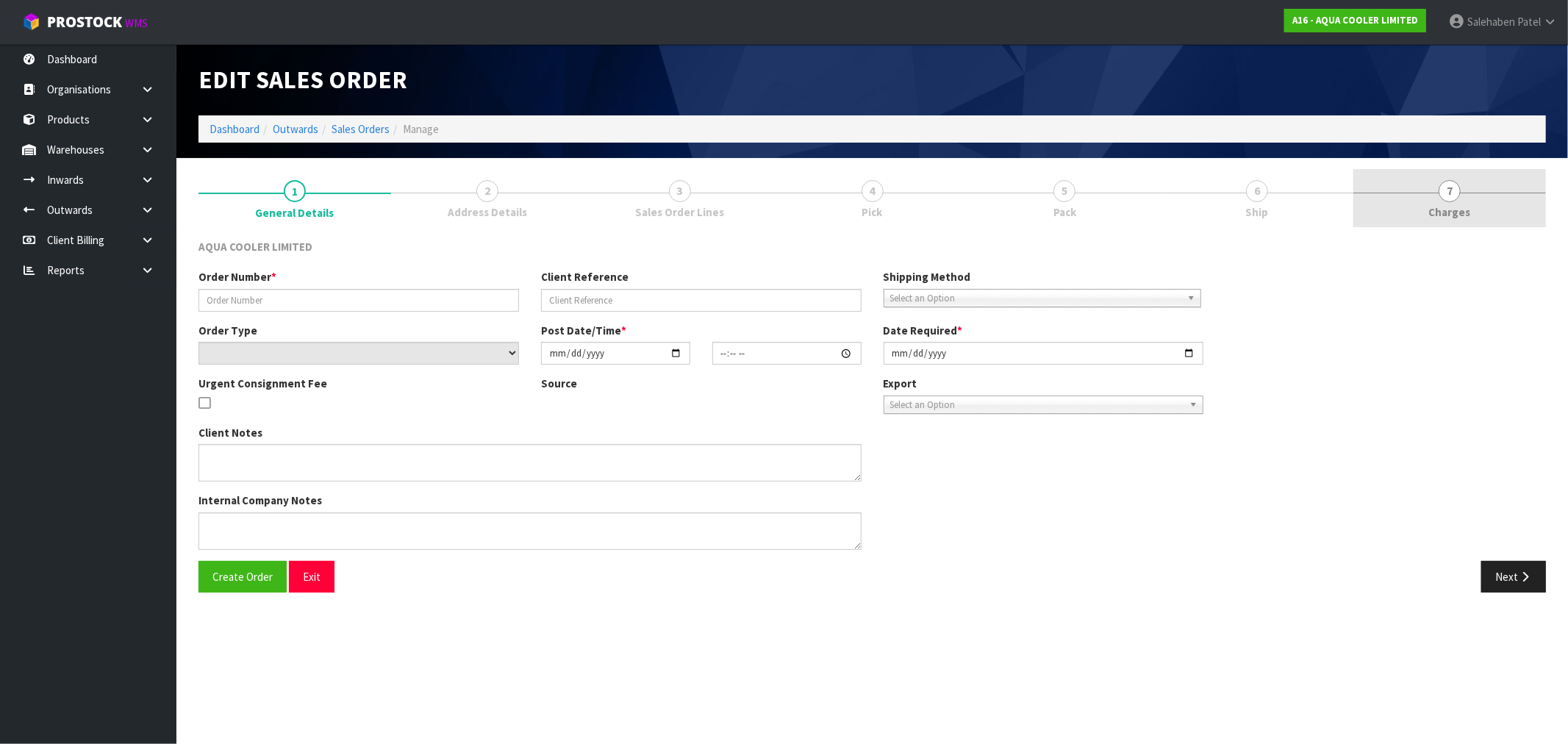 type on "SO0056858" 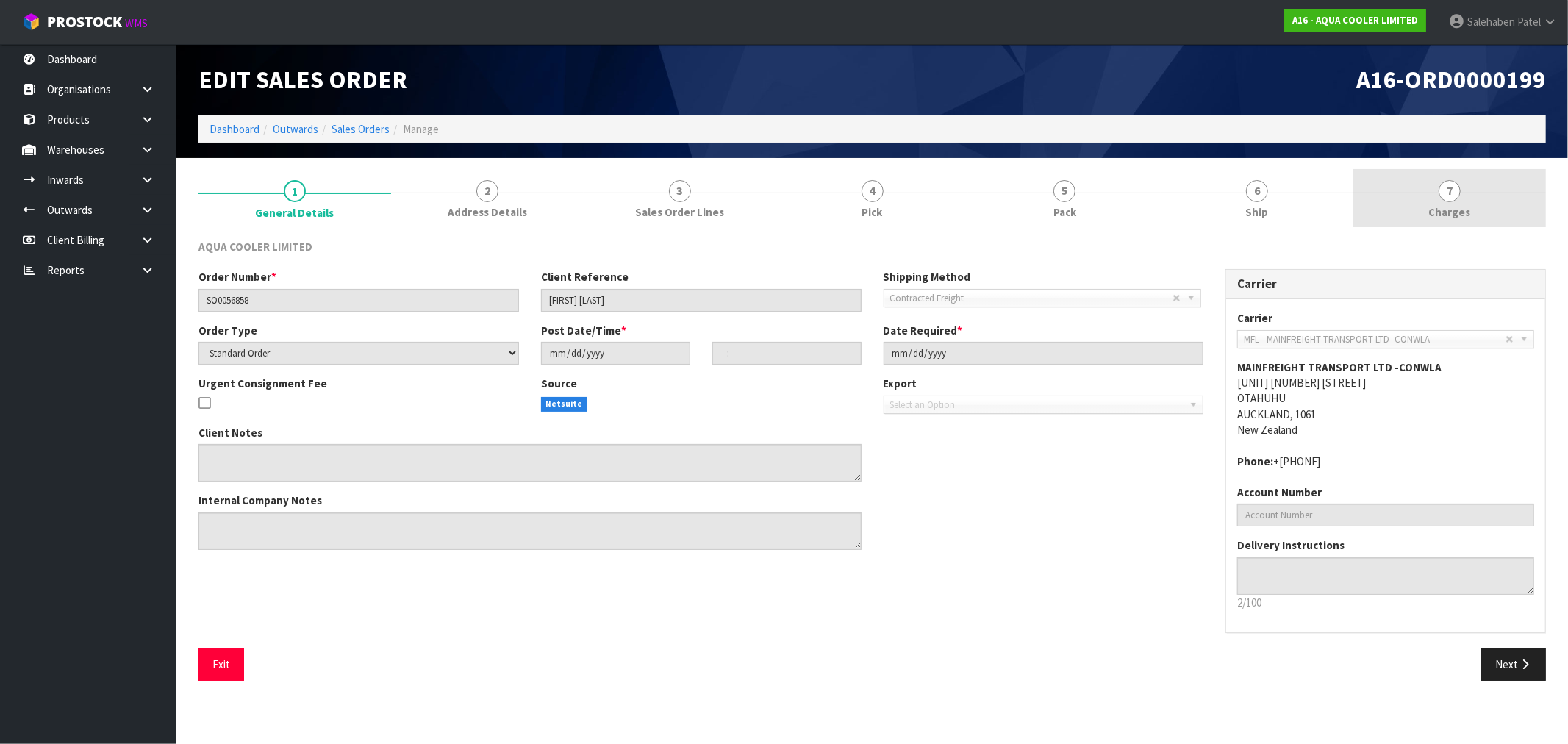 click on "Charges" at bounding box center (1450, 212) 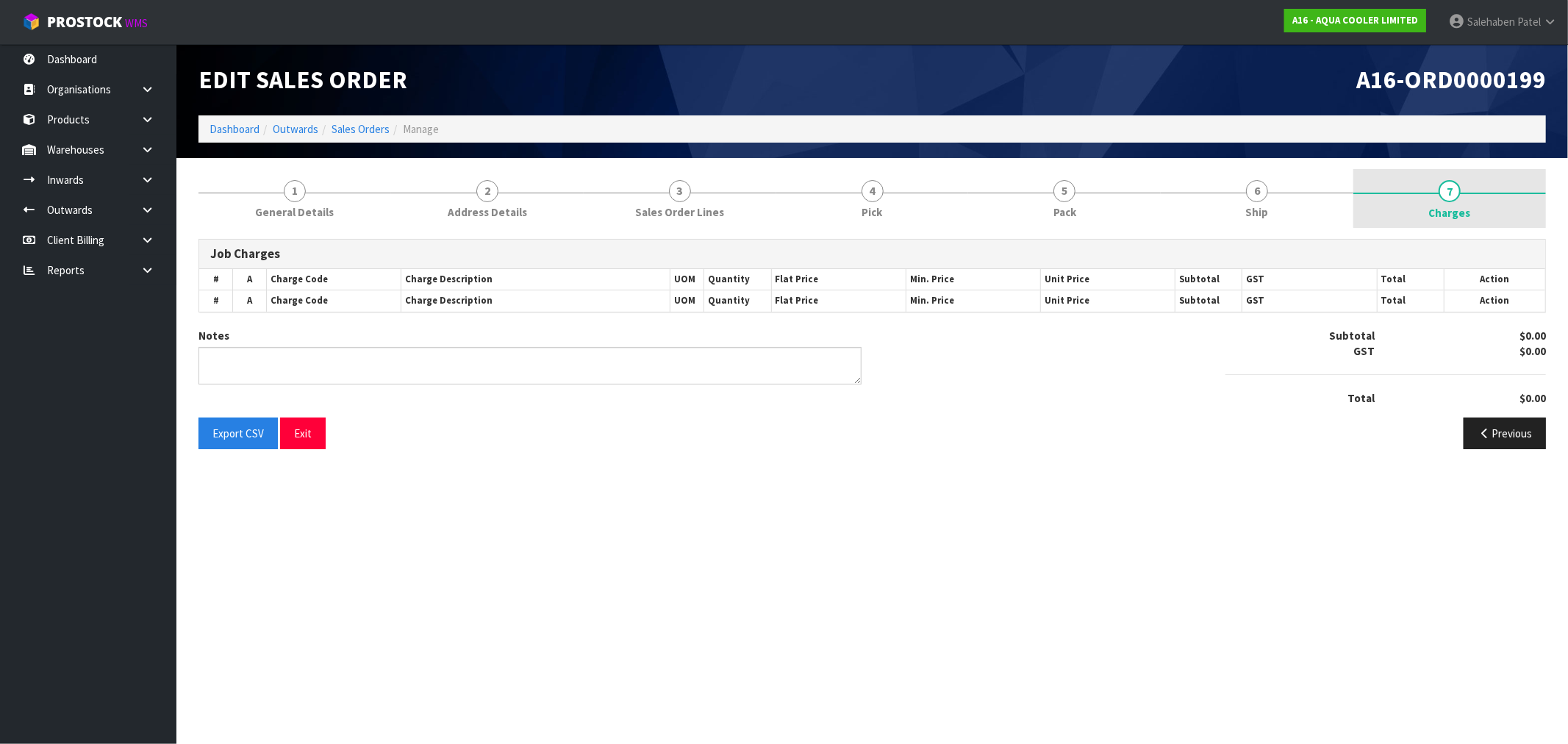 click on "Charges" at bounding box center [1450, 212] 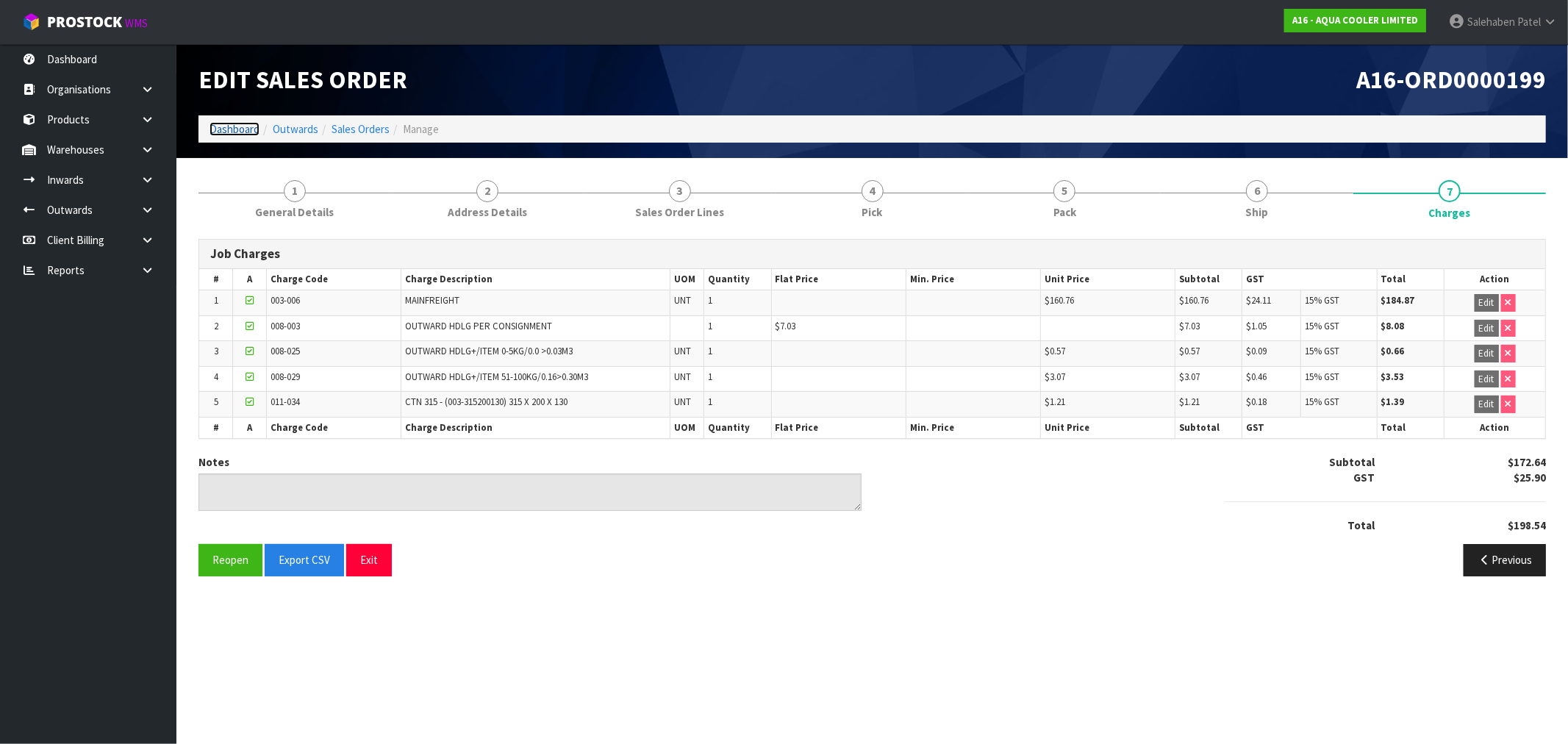 click on "Dashboard" at bounding box center (235, 129) 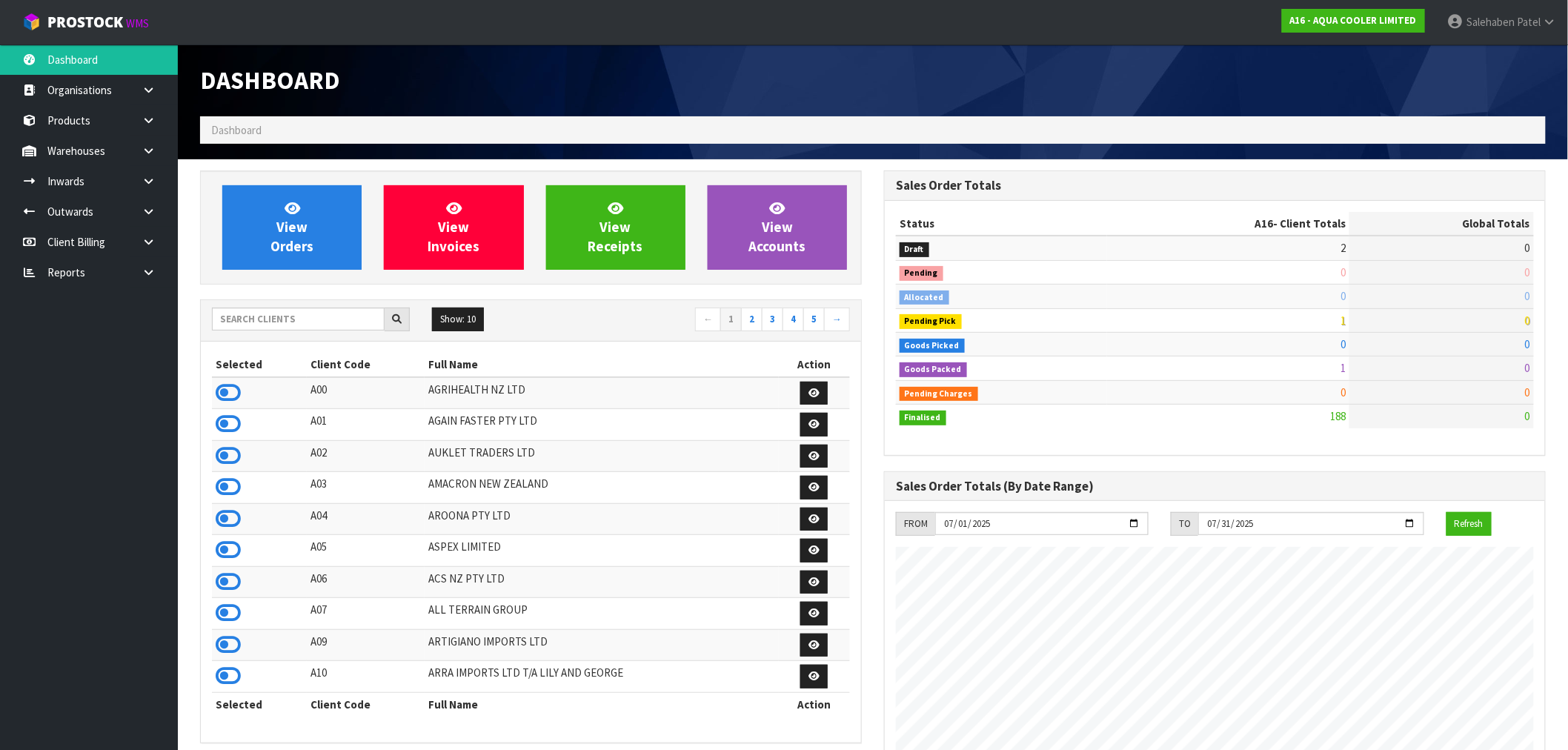 scroll, scrollTop: 740000, scrollLeft: 740336, axis: both 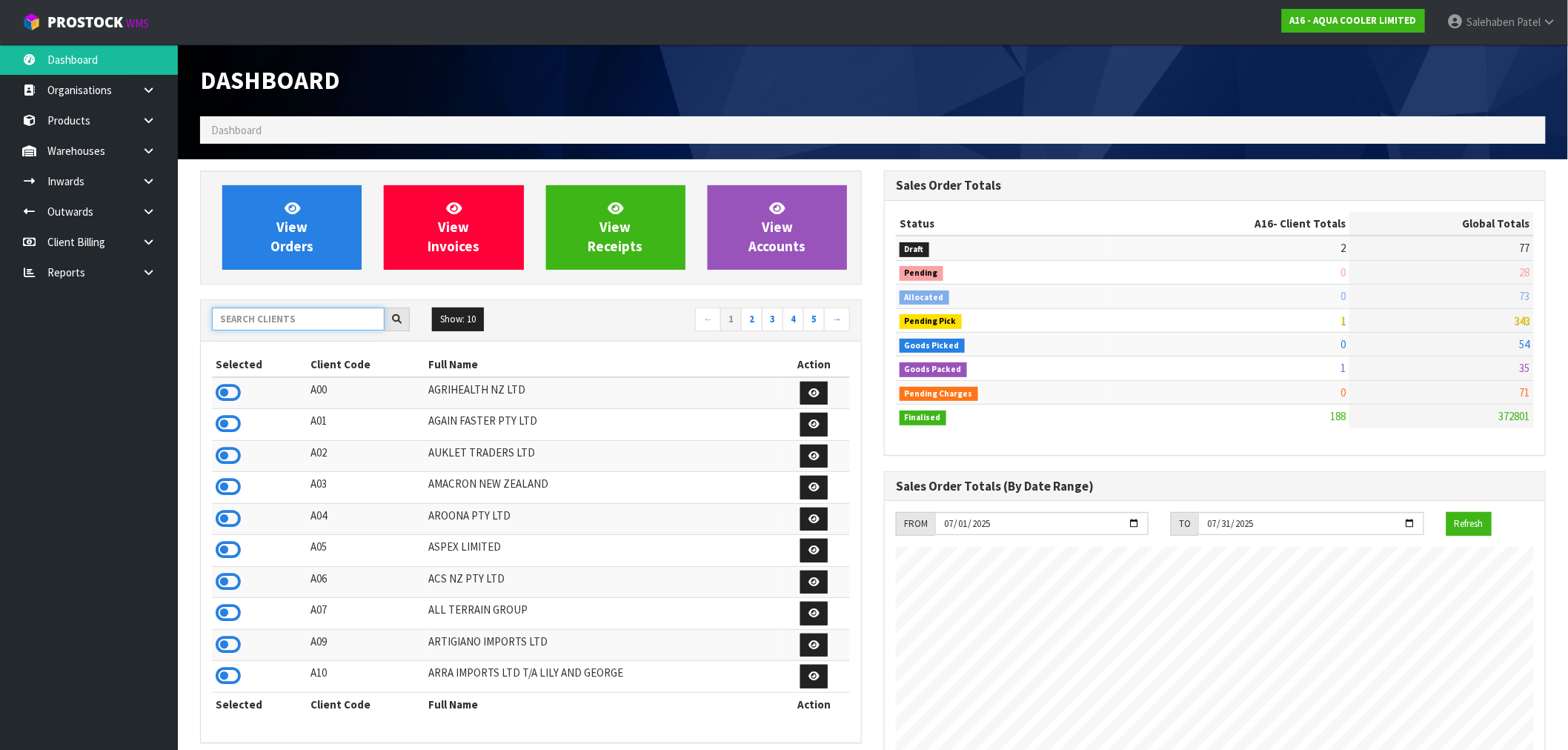 click at bounding box center (298, 319) 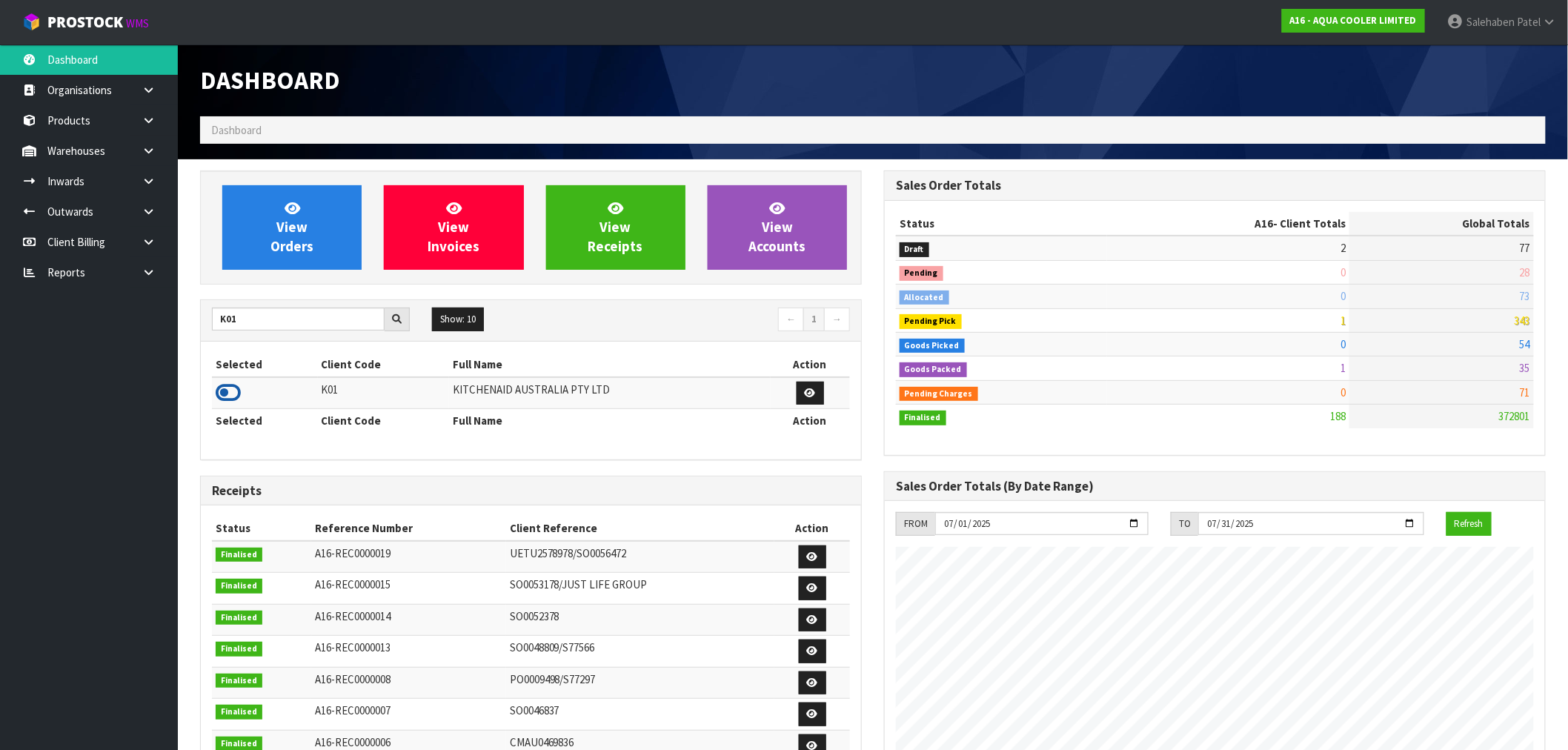 click at bounding box center (228, 393) 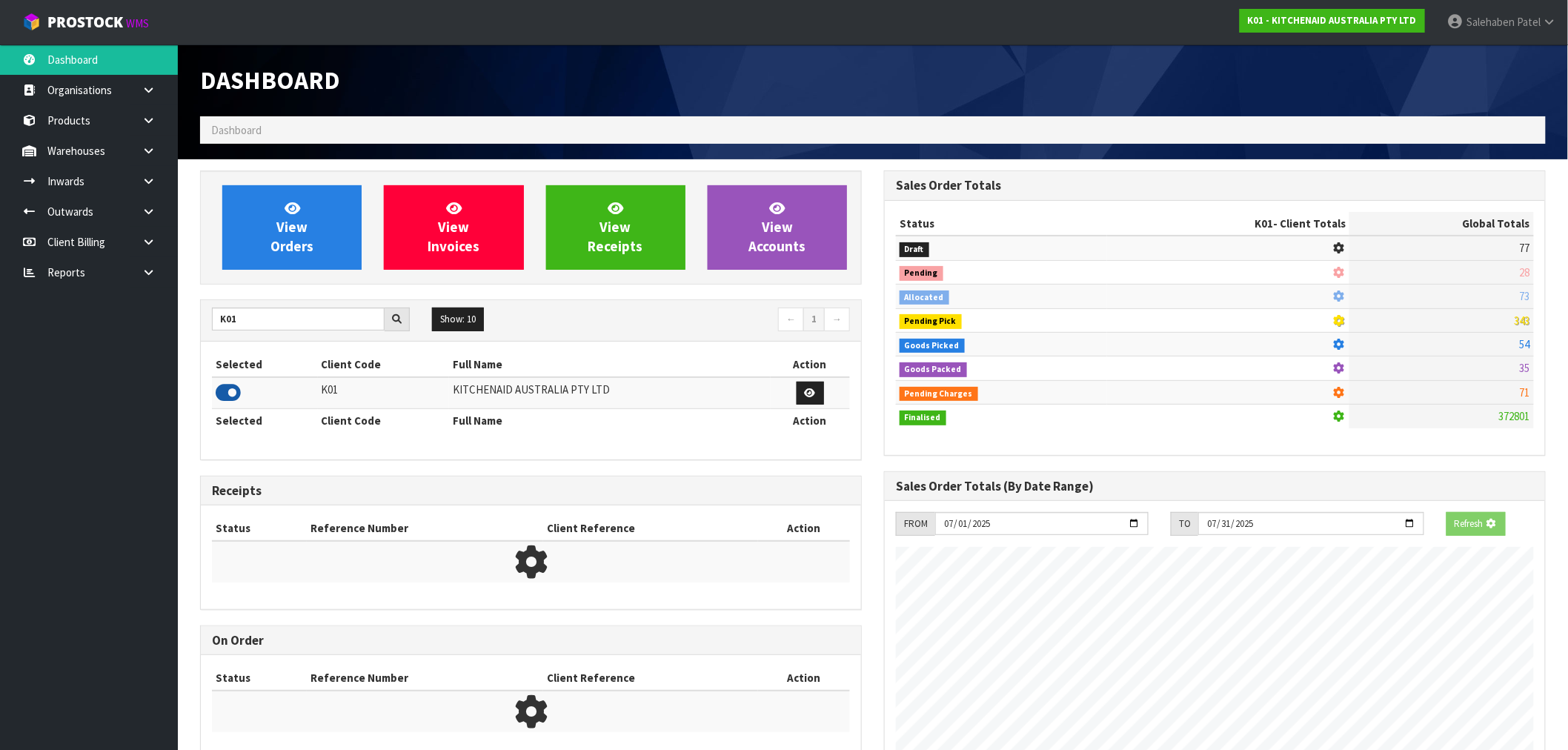 scroll, scrollTop: 924, scrollLeft: 684, axis: both 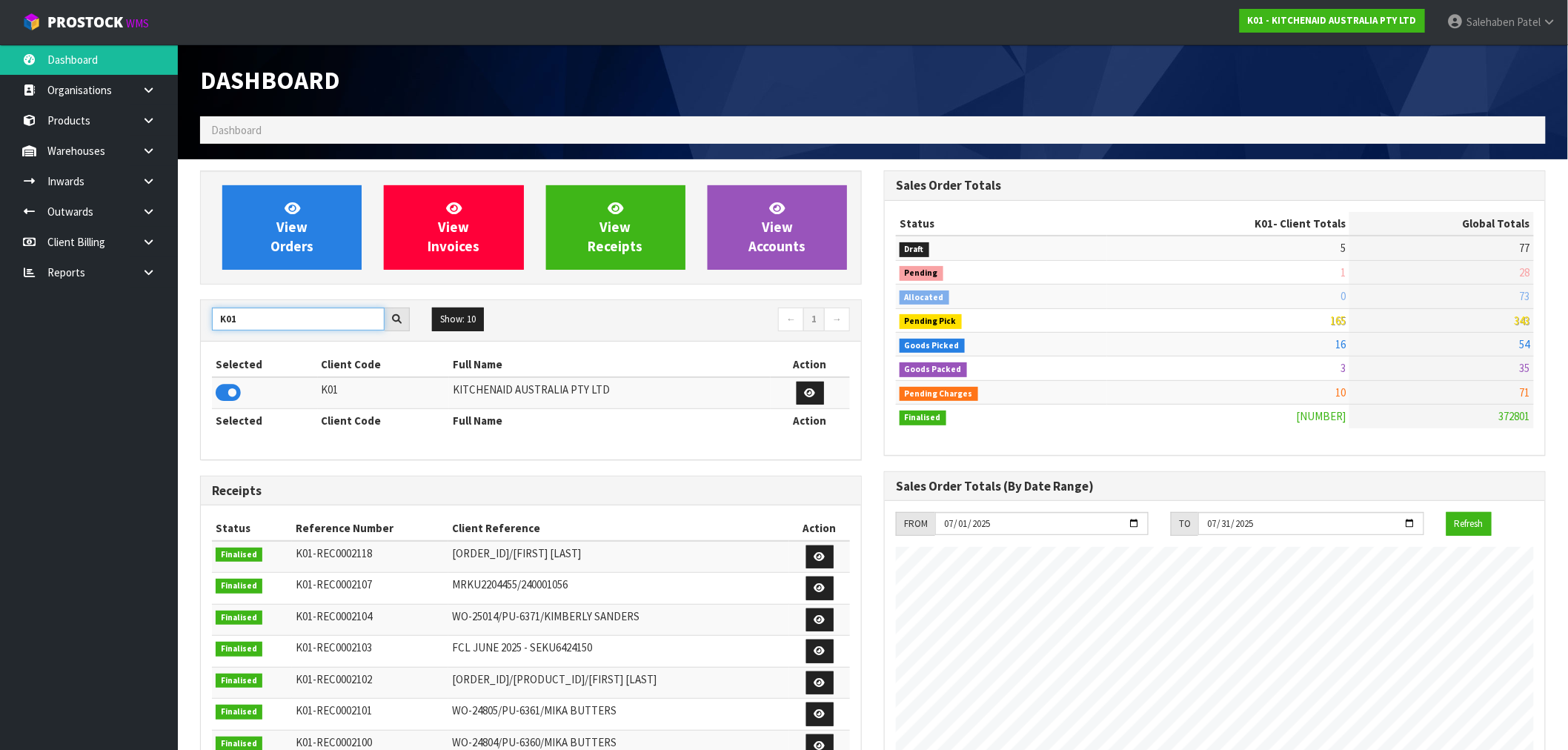 drag, startPoint x: 254, startPoint y: 321, endPoint x: 181, endPoint y: 331, distance: 73.682 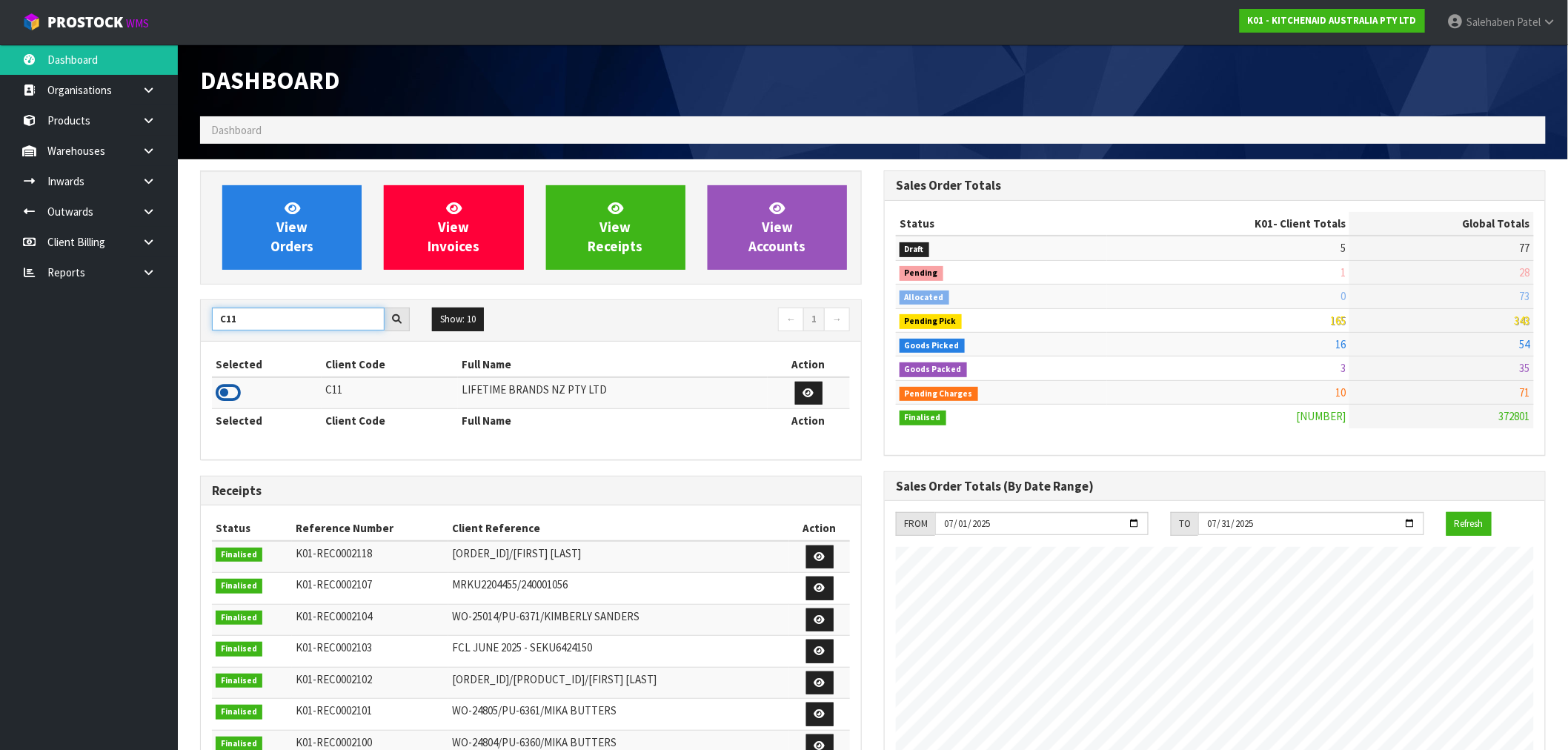 type on "C11" 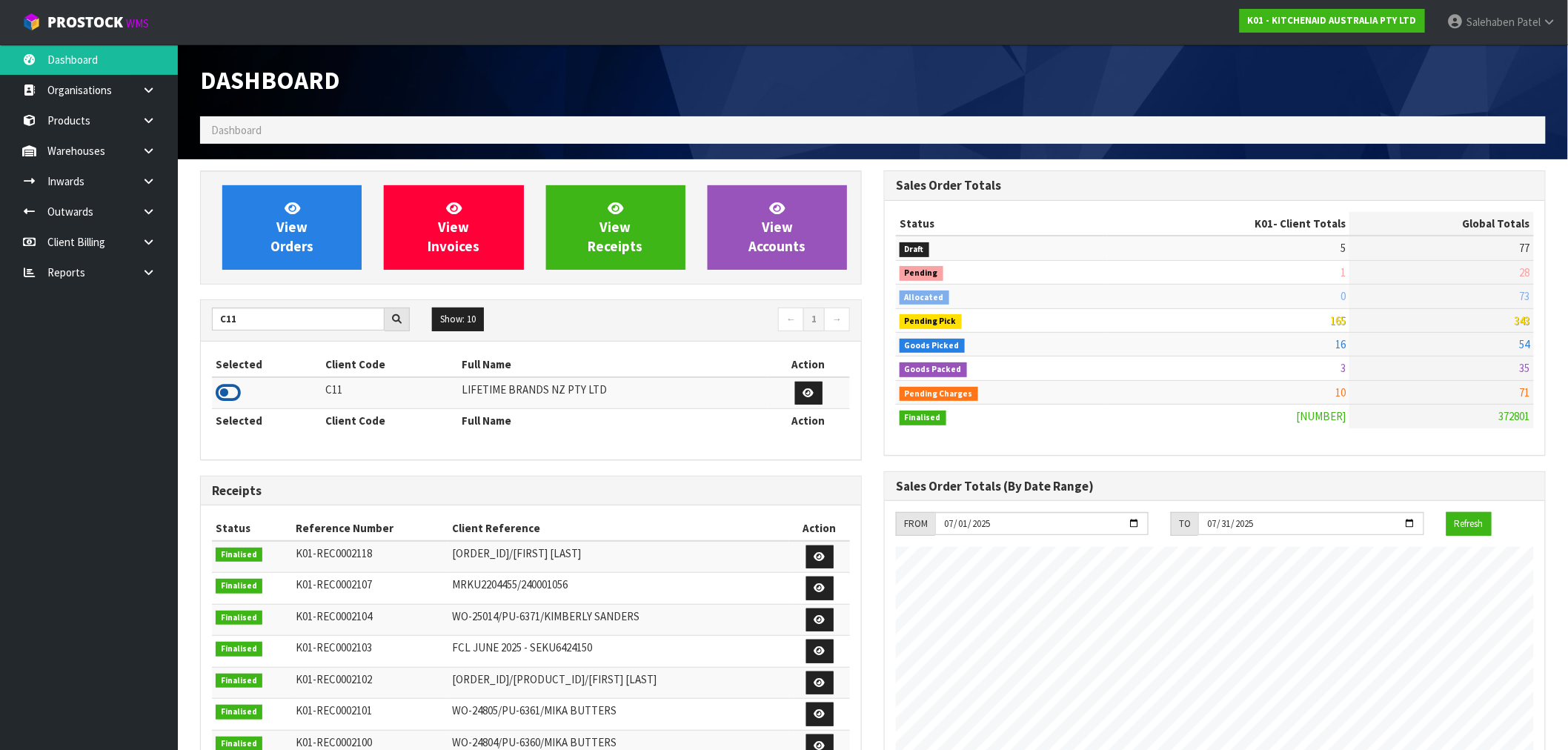click at bounding box center (228, 393) 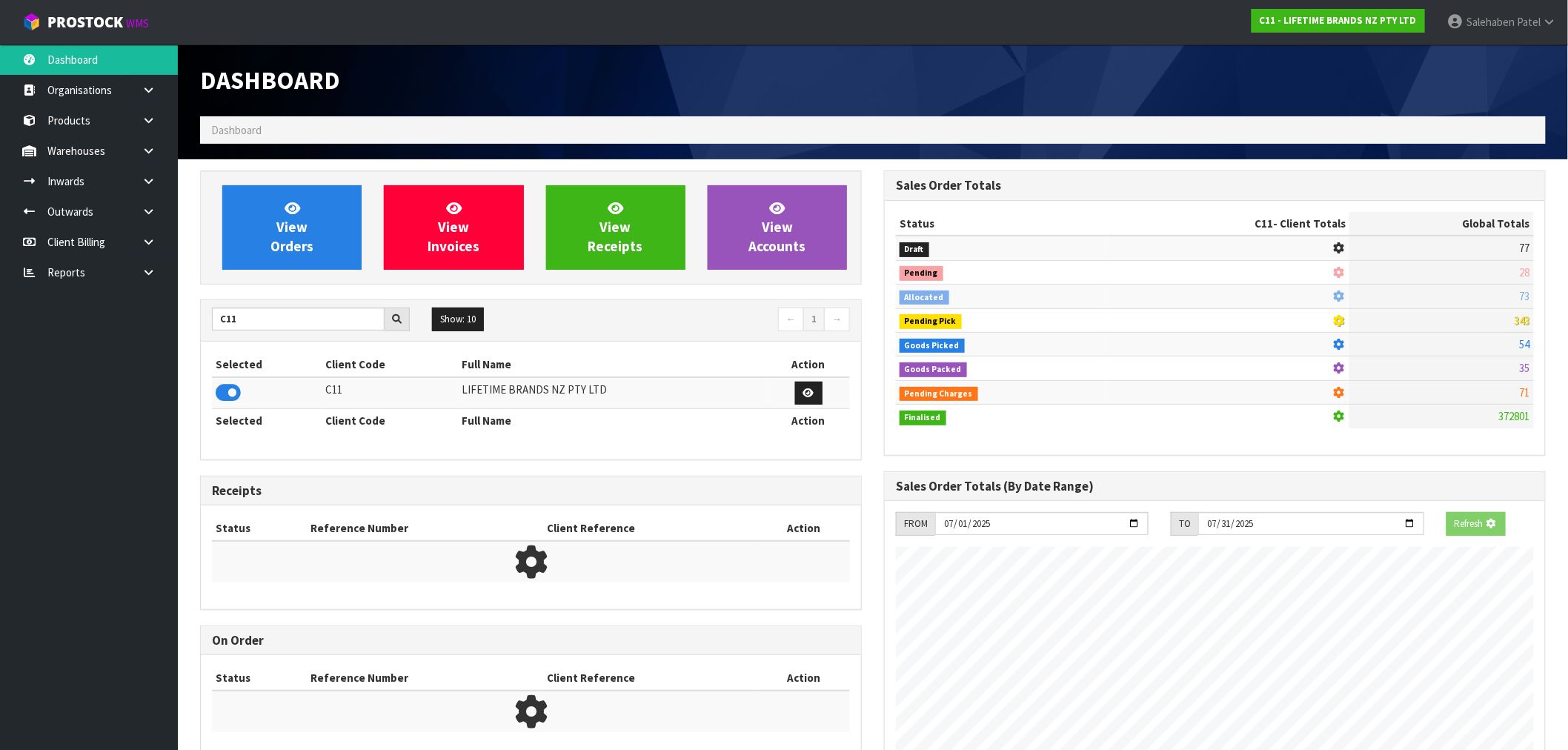 scroll, scrollTop: 924, scrollLeft: 684, axis: both 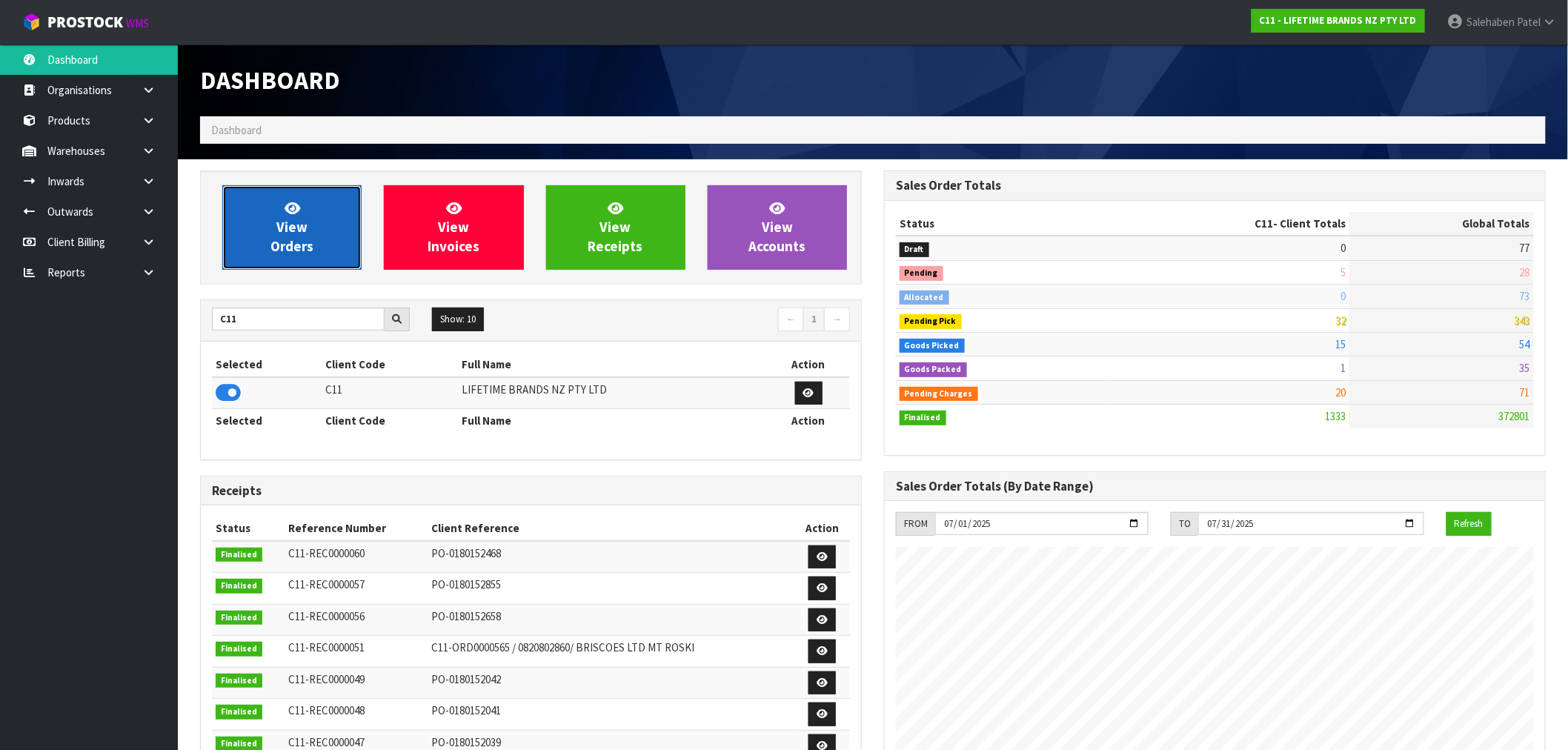 click on "View
Orders" at bounding box center [292, 228] 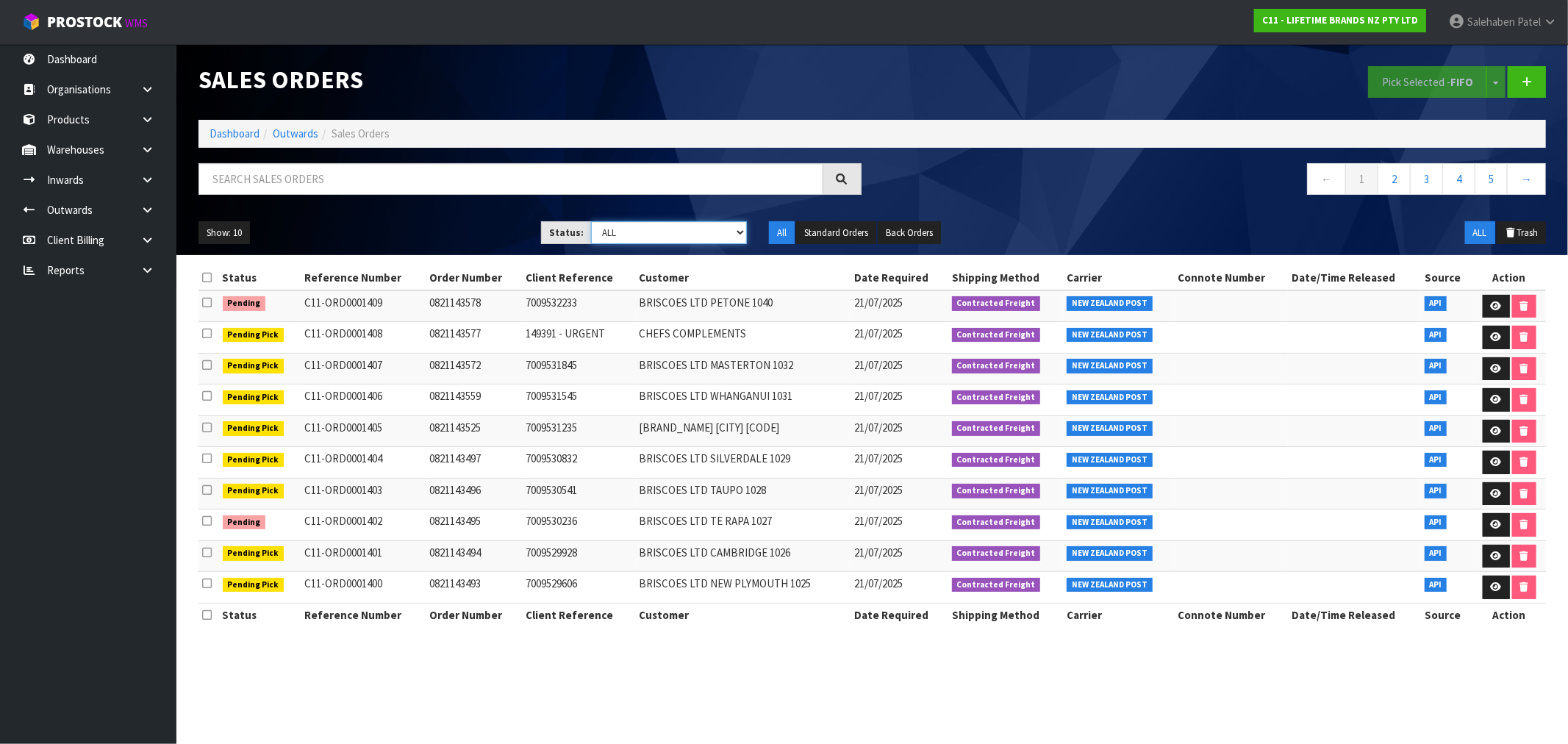 drag, startPoint x: 653, startPoint y: 231, endPoint x: 647, endPoint y: 236, distance: 7.81025 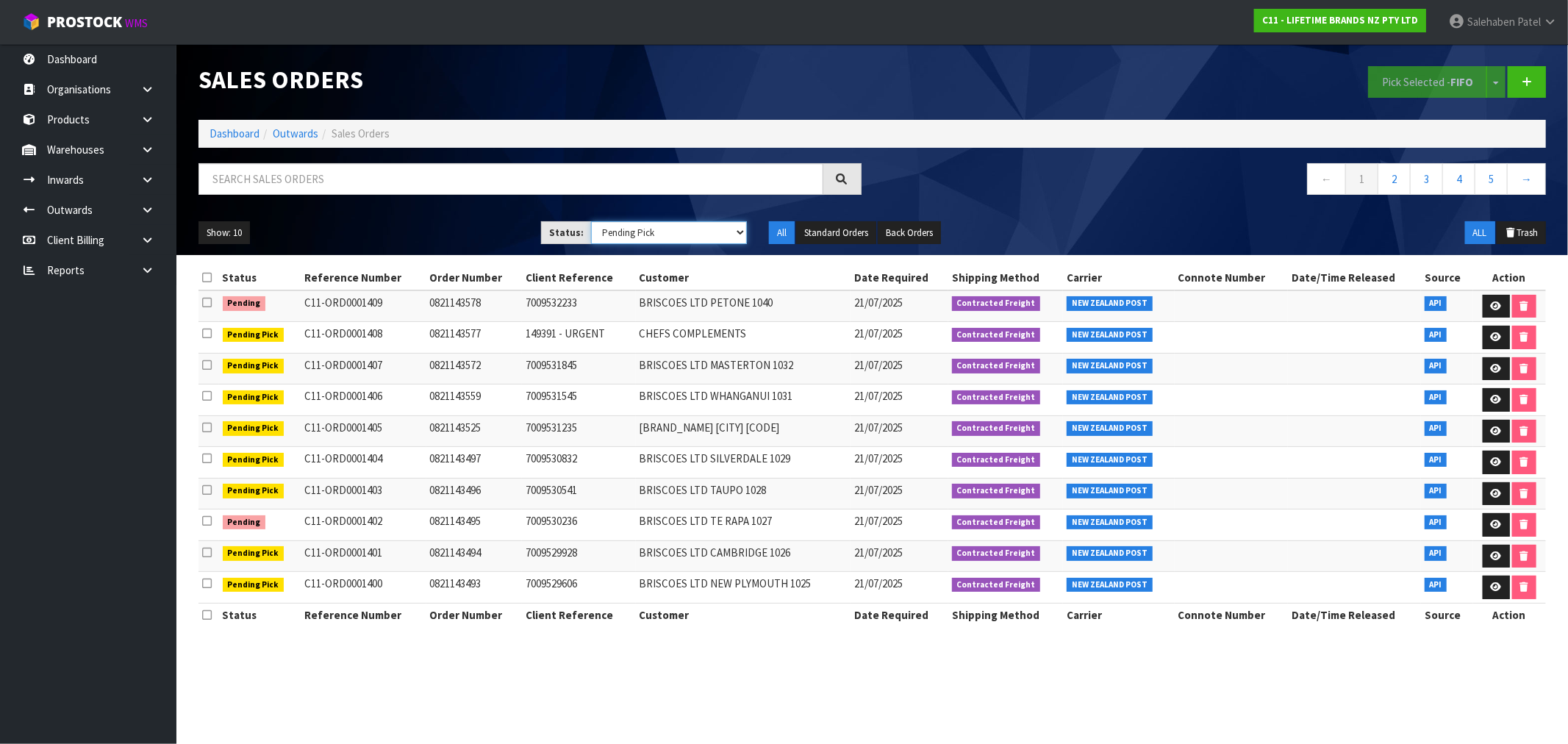 click on "Draft Pending Allocated Pending Pick Goods Picked Goods Packed Pending Charges Finalised Cancelled Review ALL" at bounding box center (669, 232) 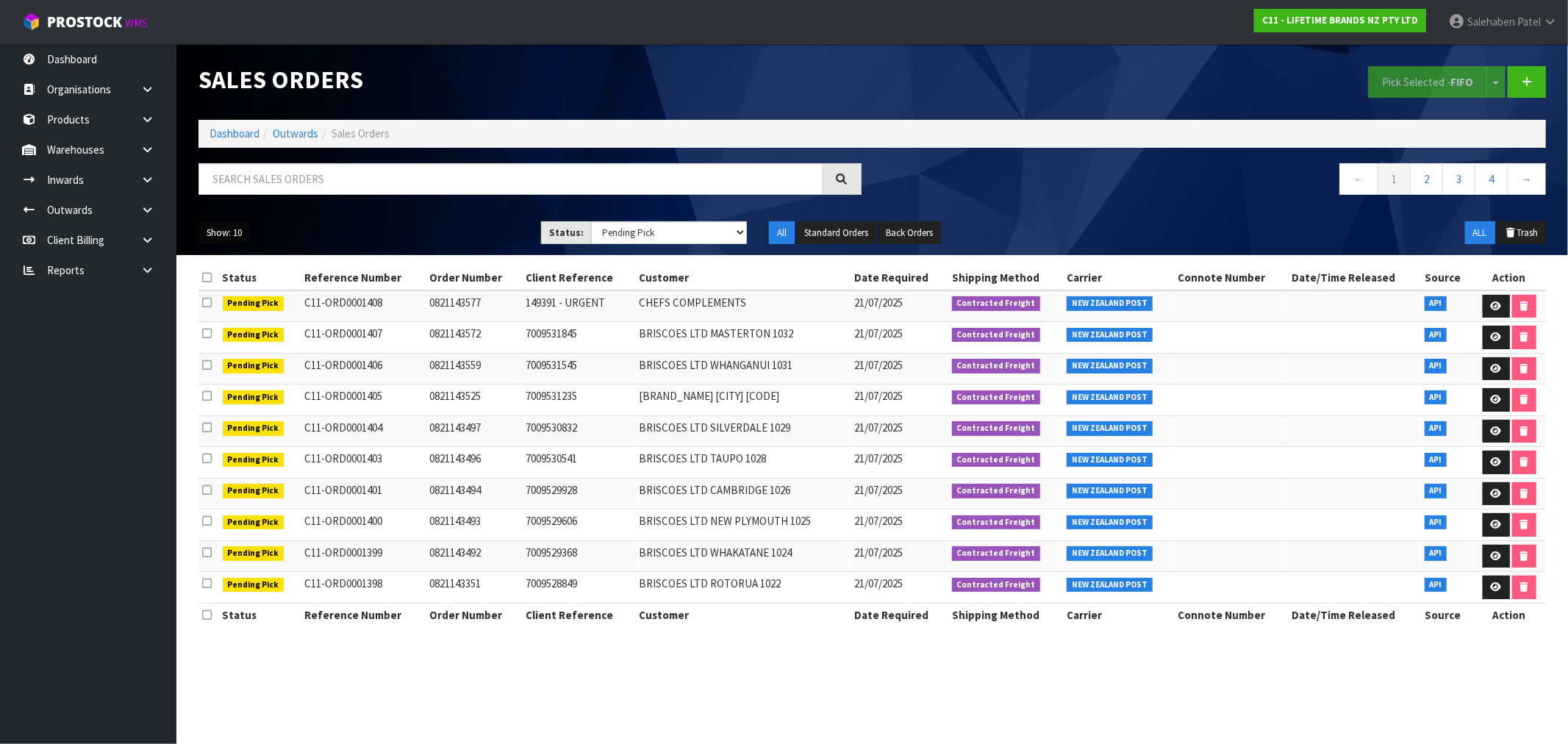 click on "Show: 10" at bounding box center [224, 233] 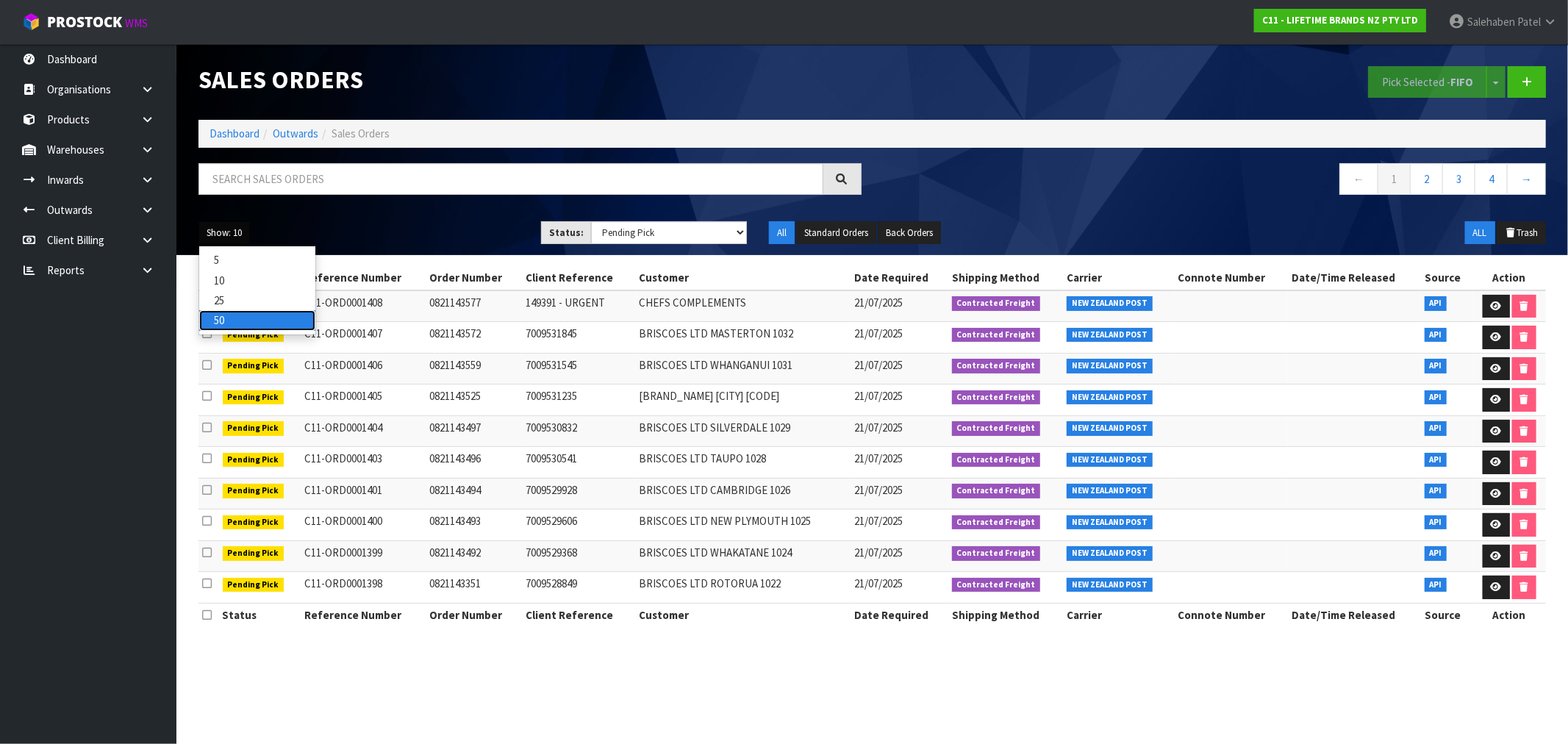 click on "50" at bounding box center (257, 320) 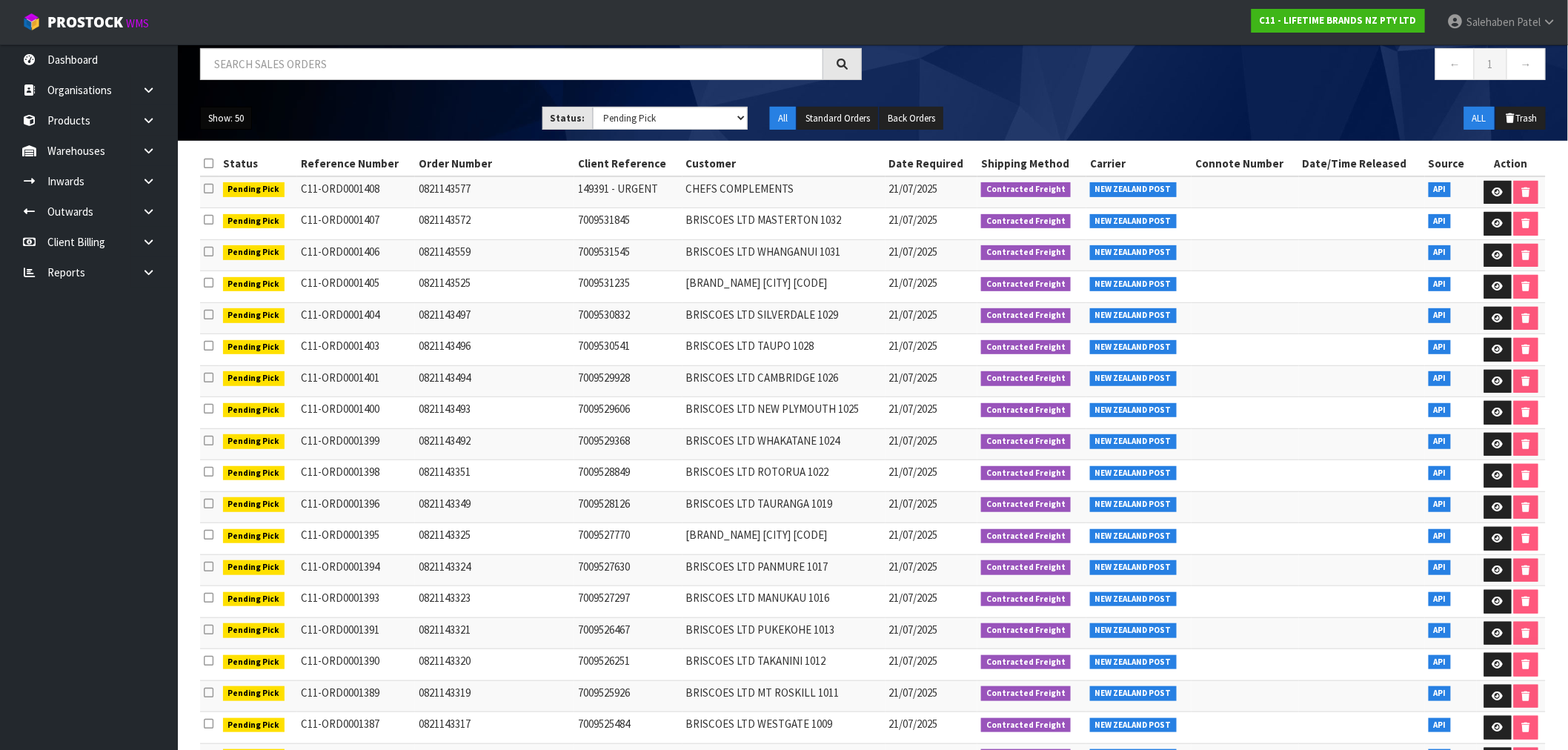 scroll, scrollTop: 0, scrollLeft: 0, axis: both 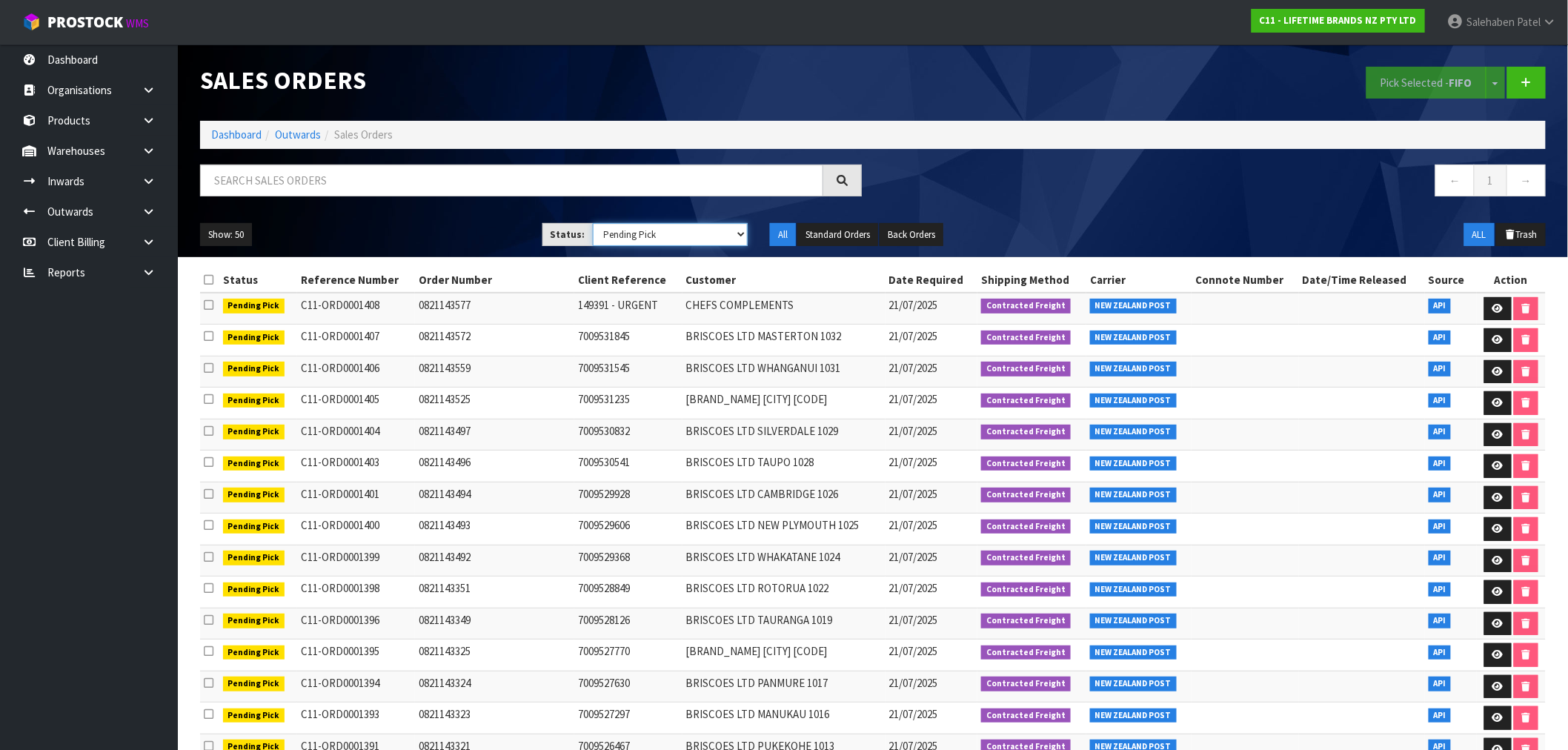 click on "Draft Pending Allocated Pending Pick Goods Picked Goods Packed Pending Charges Finalised Cancelled Review ALL" at bounding box center (671, 234) 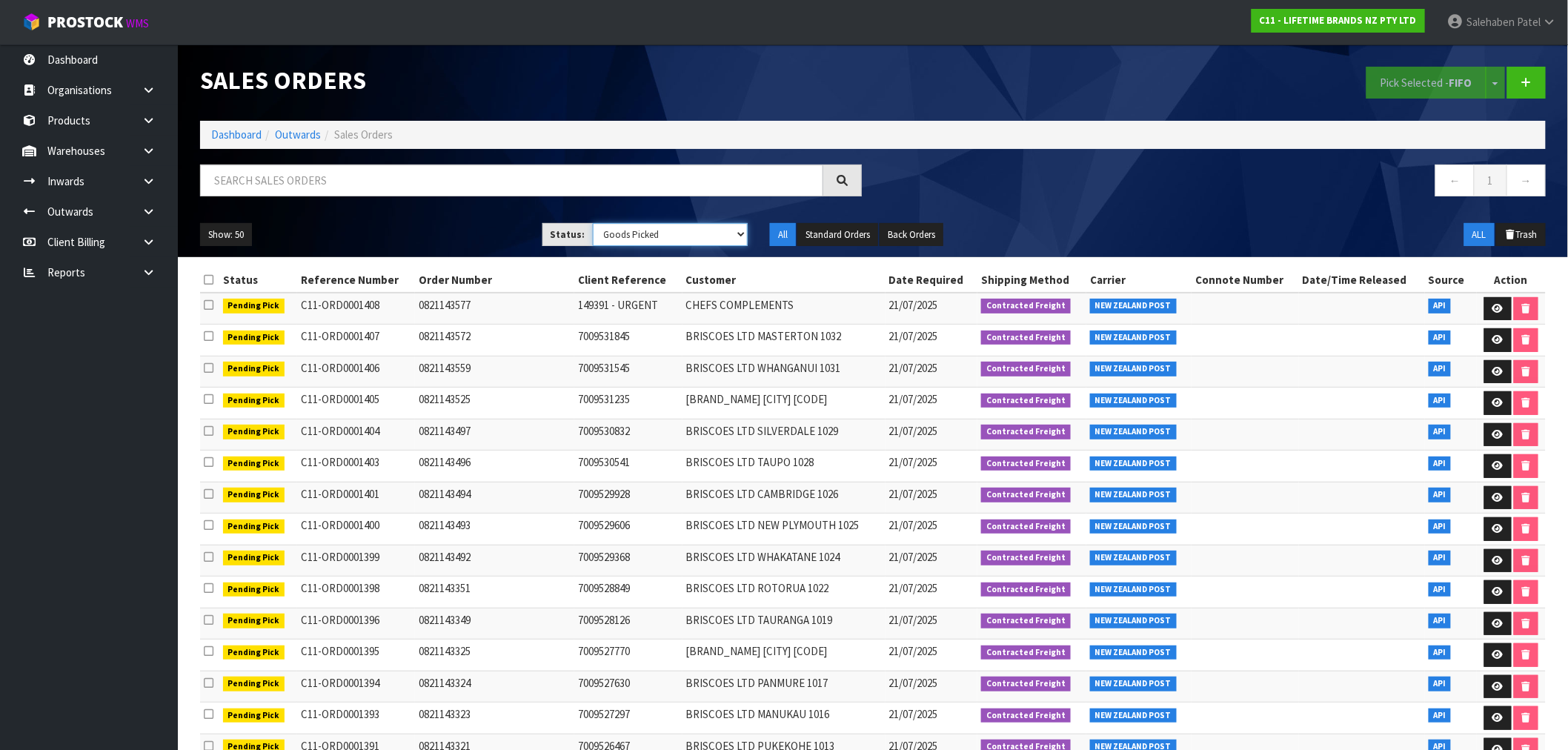 click on "Draft Pending Allocated Pending Pick Goods Picked Goods Packed Pending Charges Finalised Cancelled Review ALL" at bounding box center [671, 234] 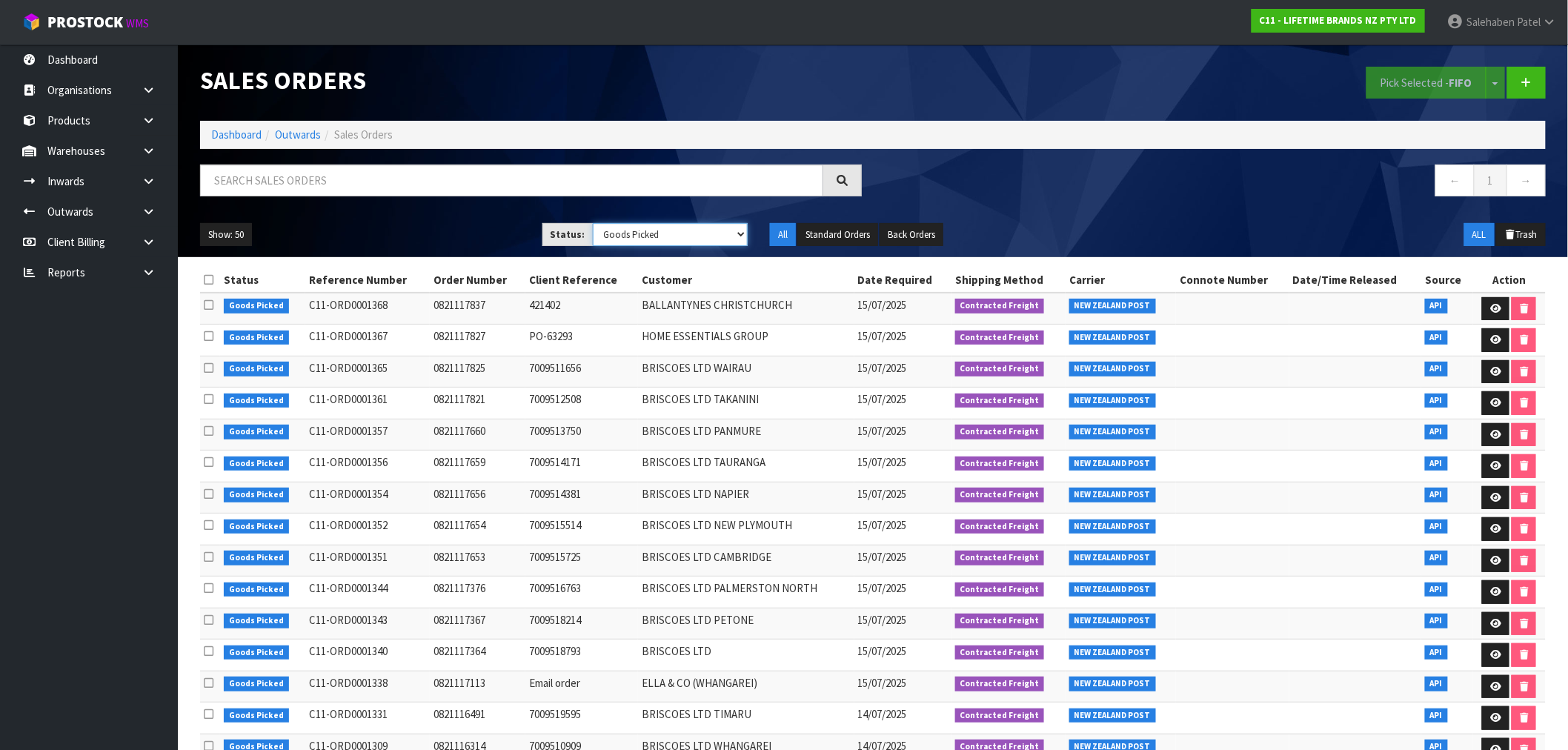 scroll, scrollTop: 69, scrollLeft: 0, axis: vertical 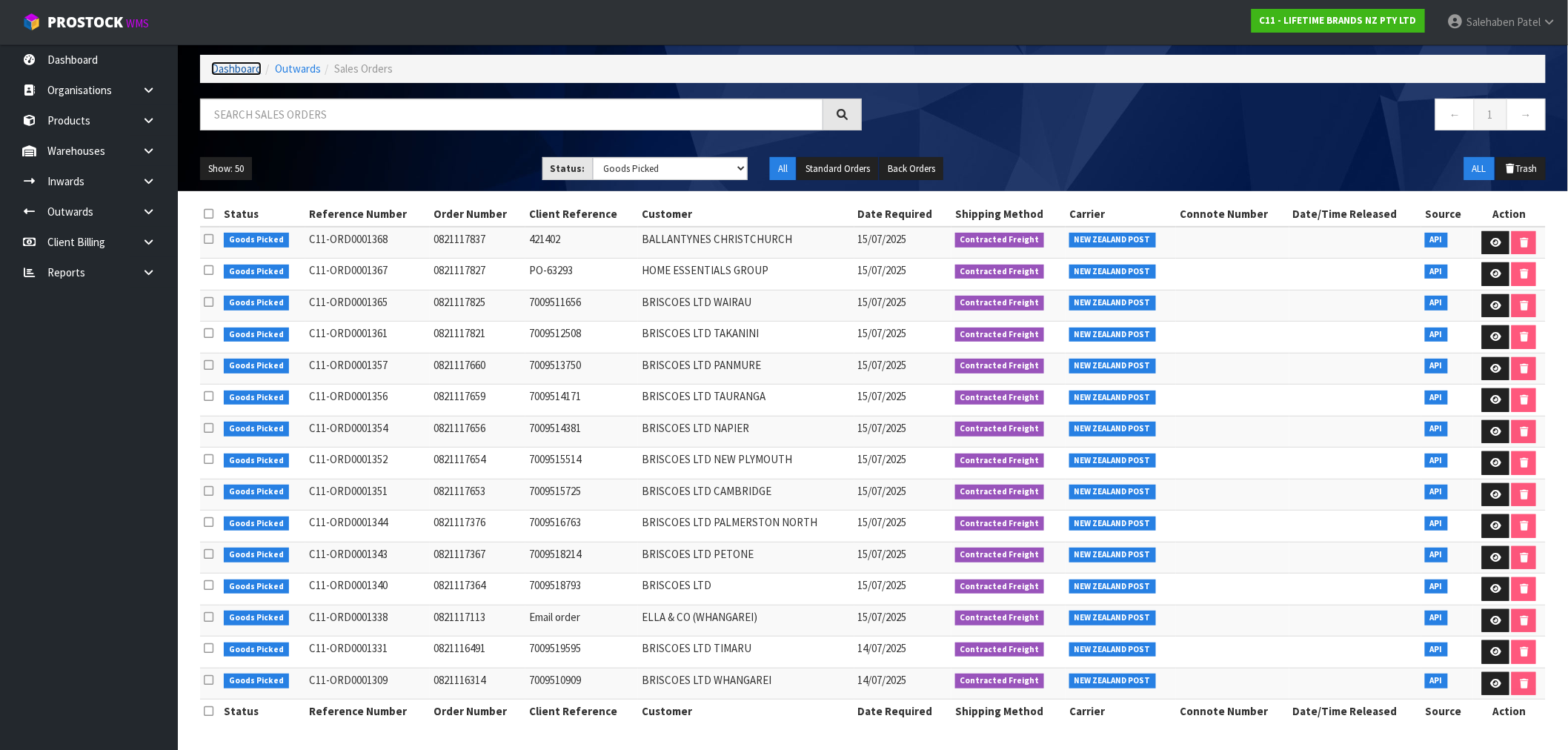 click on "Dashboard" at bounding box center [236, 68] 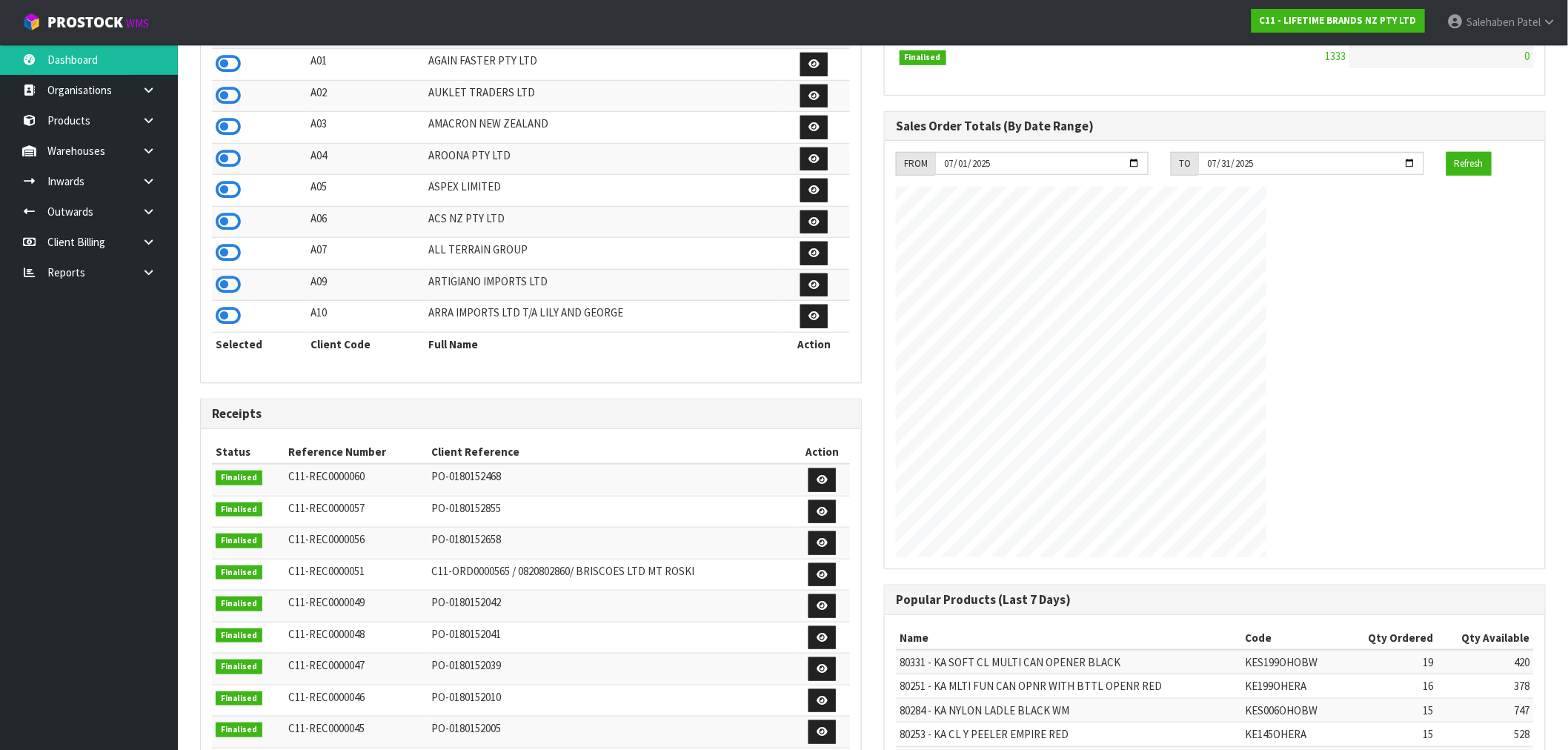 scroll, scrollTop: 586, scrollLeft: 0, axis: vertical 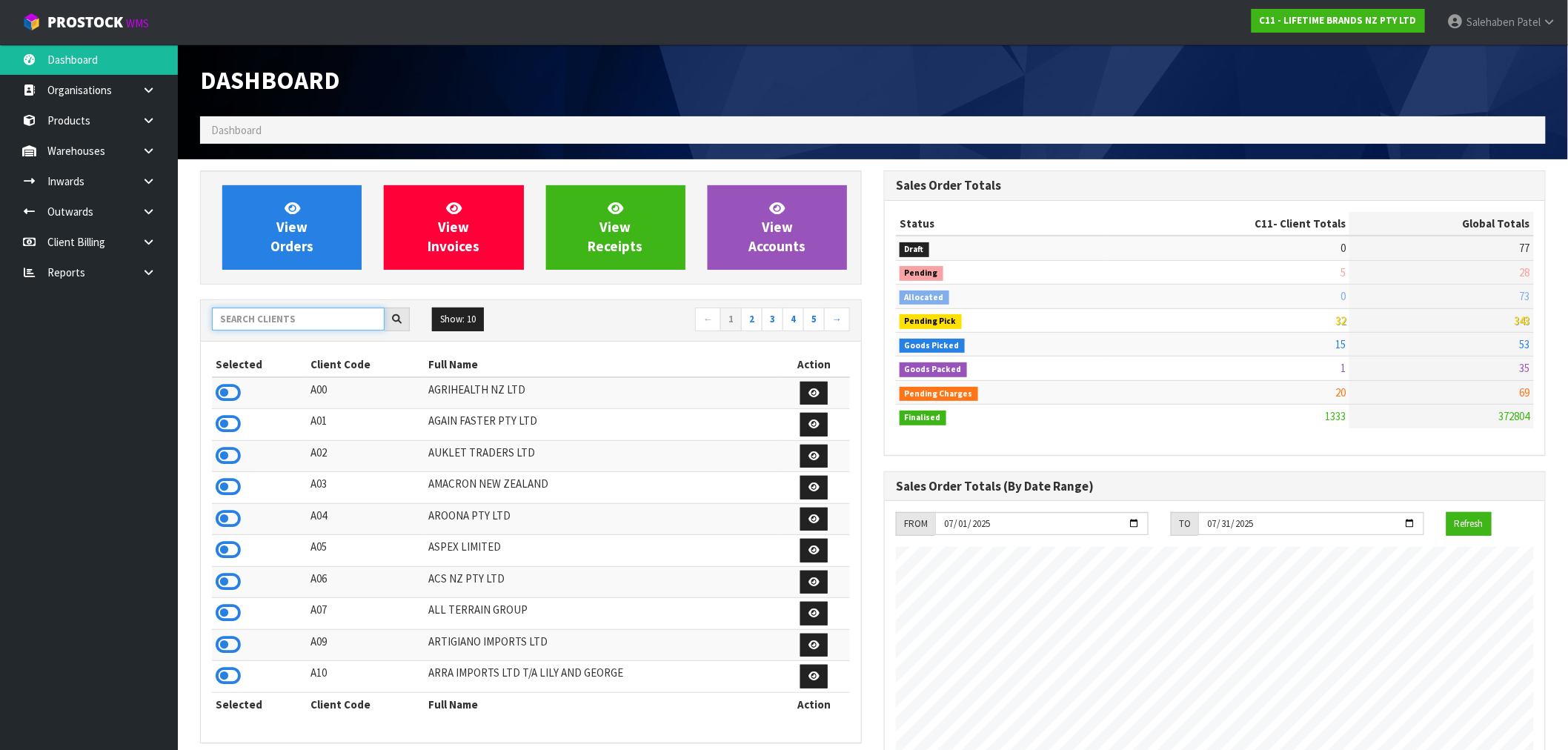 click at bounding box center [298, 319] 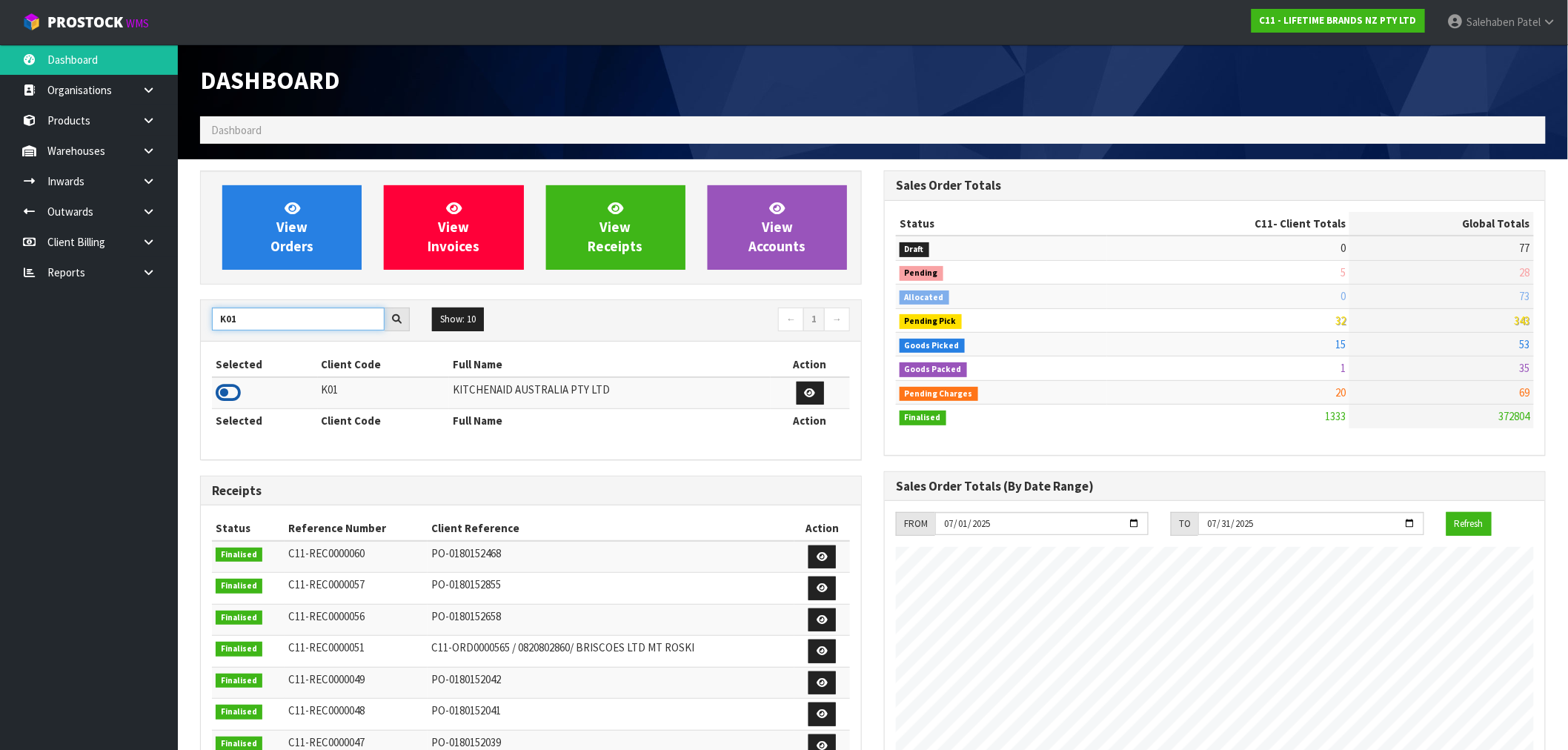 type on "K01" 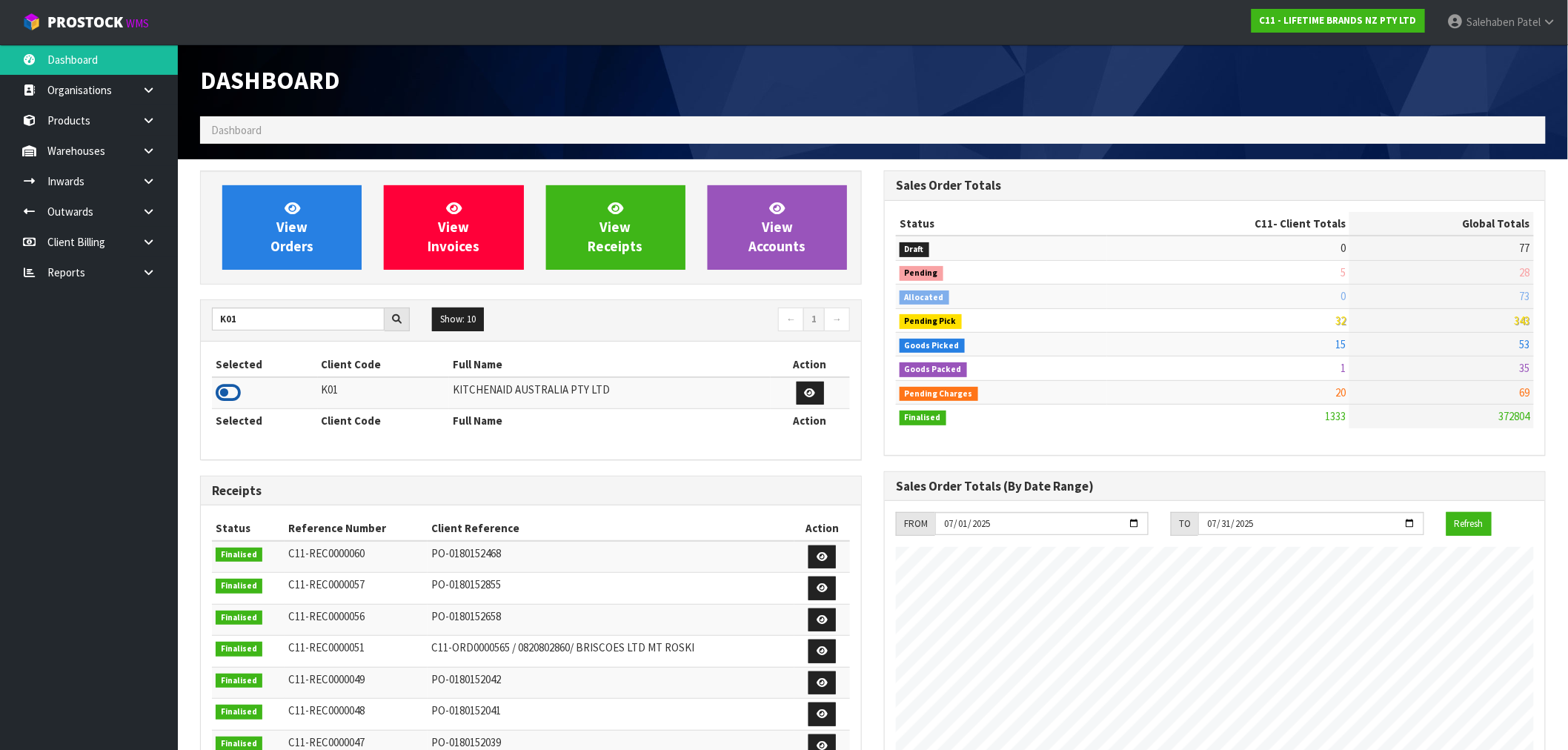click at bounding box center [228, 393] 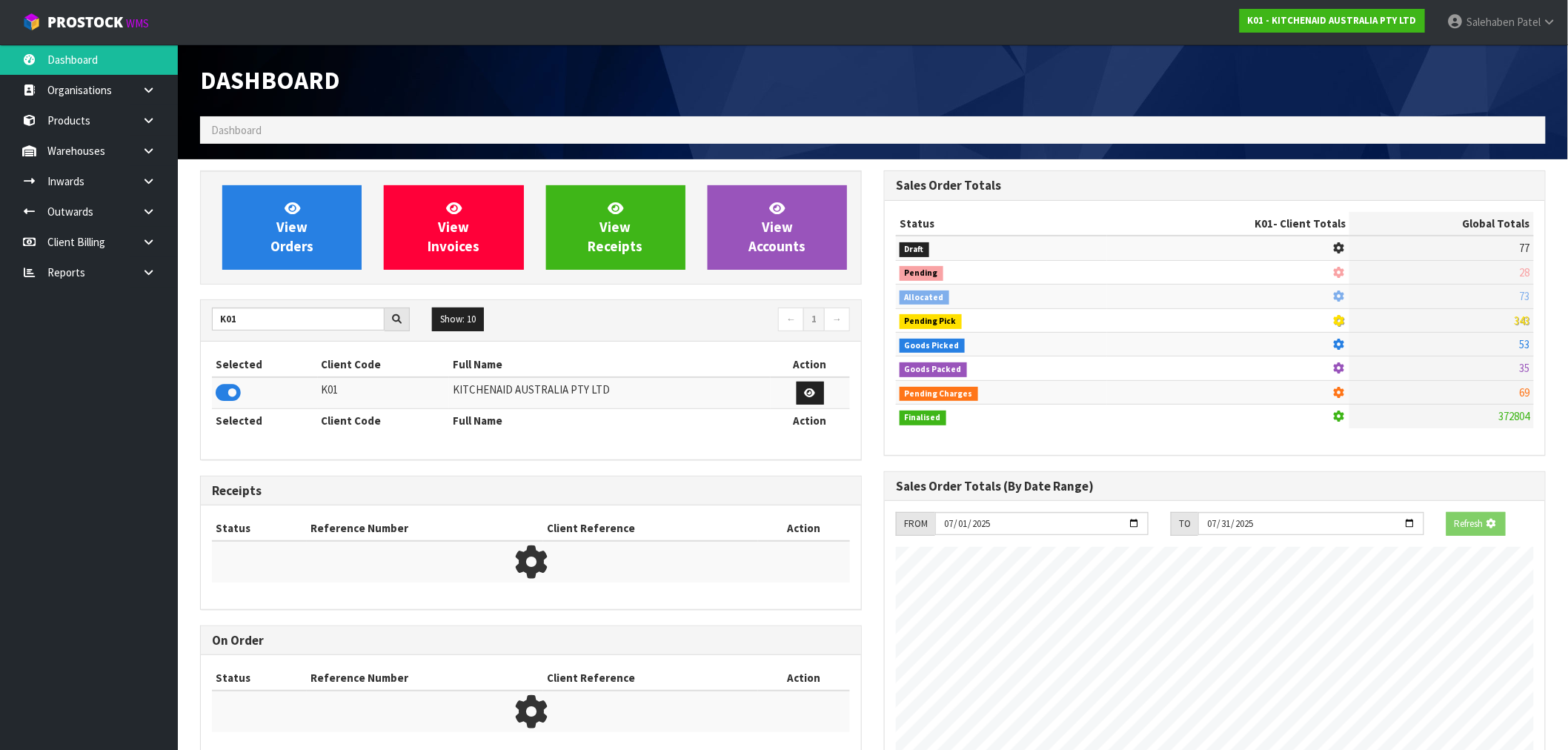 scroll, scrollTop: 924, scrollLeft: 684, axis: both 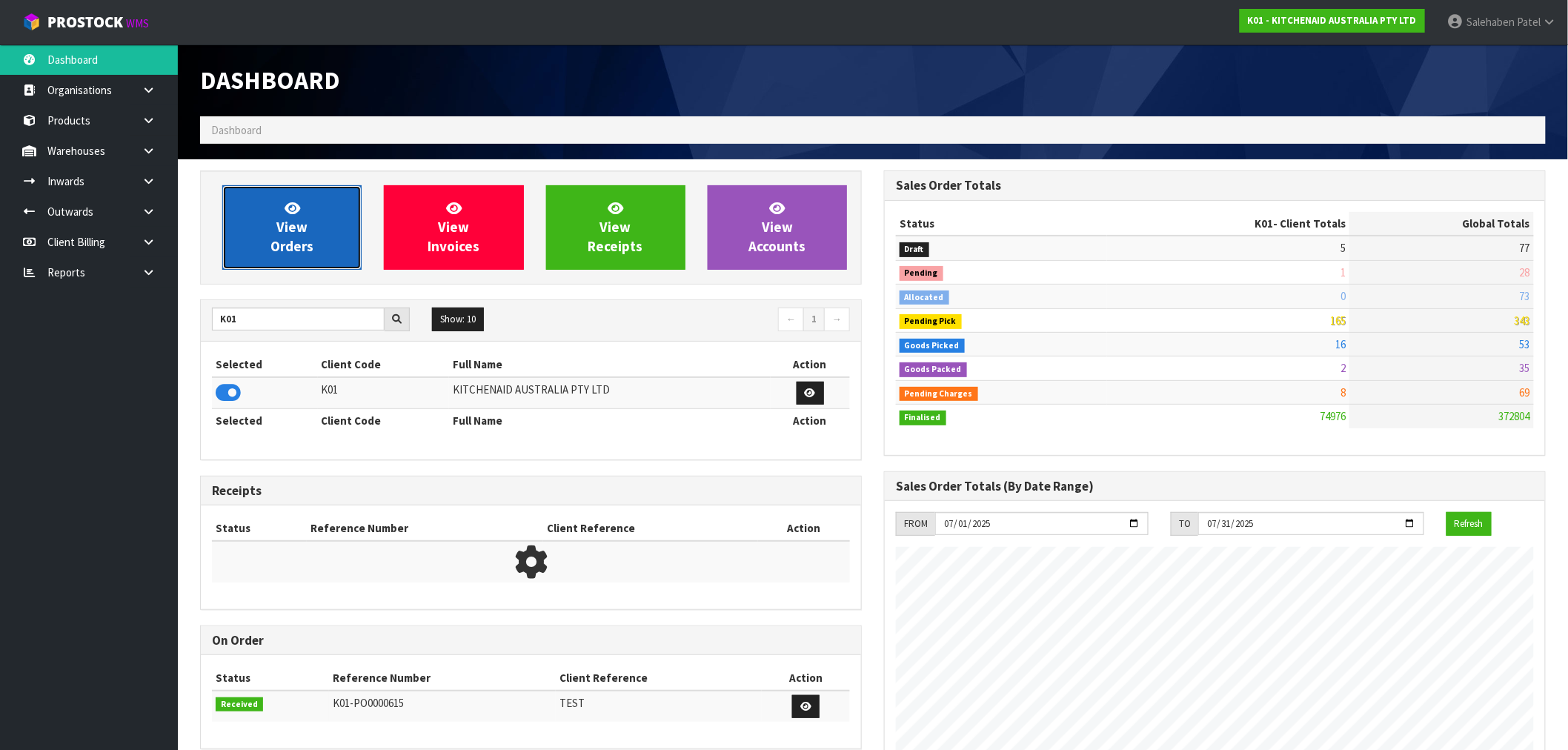 click on "View
Orders" at bounding box center [292, 227] 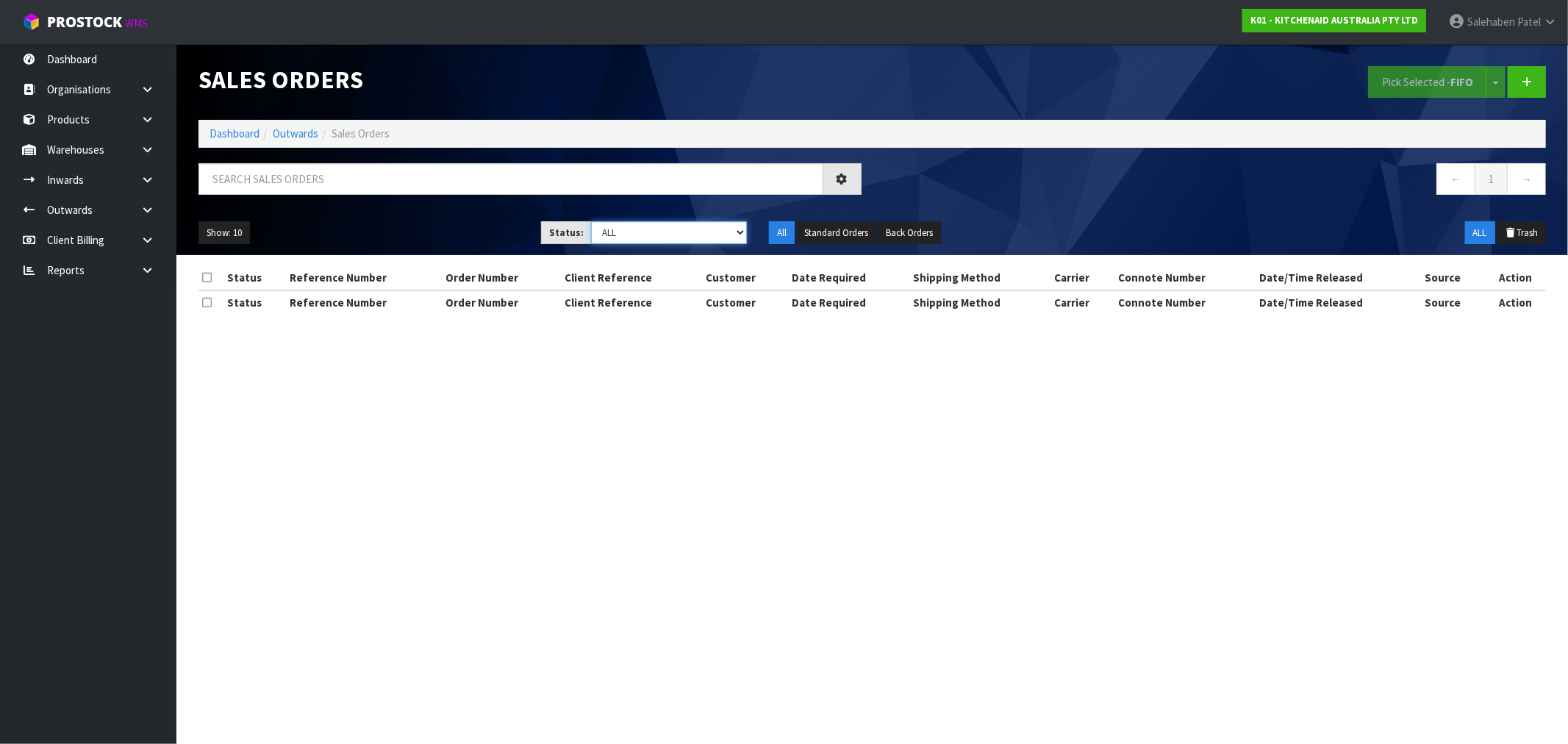 drag, startPoint x: 651, startPoint y: 232, endPoint x: 645, endPoint y: 236, distance: 7.211103 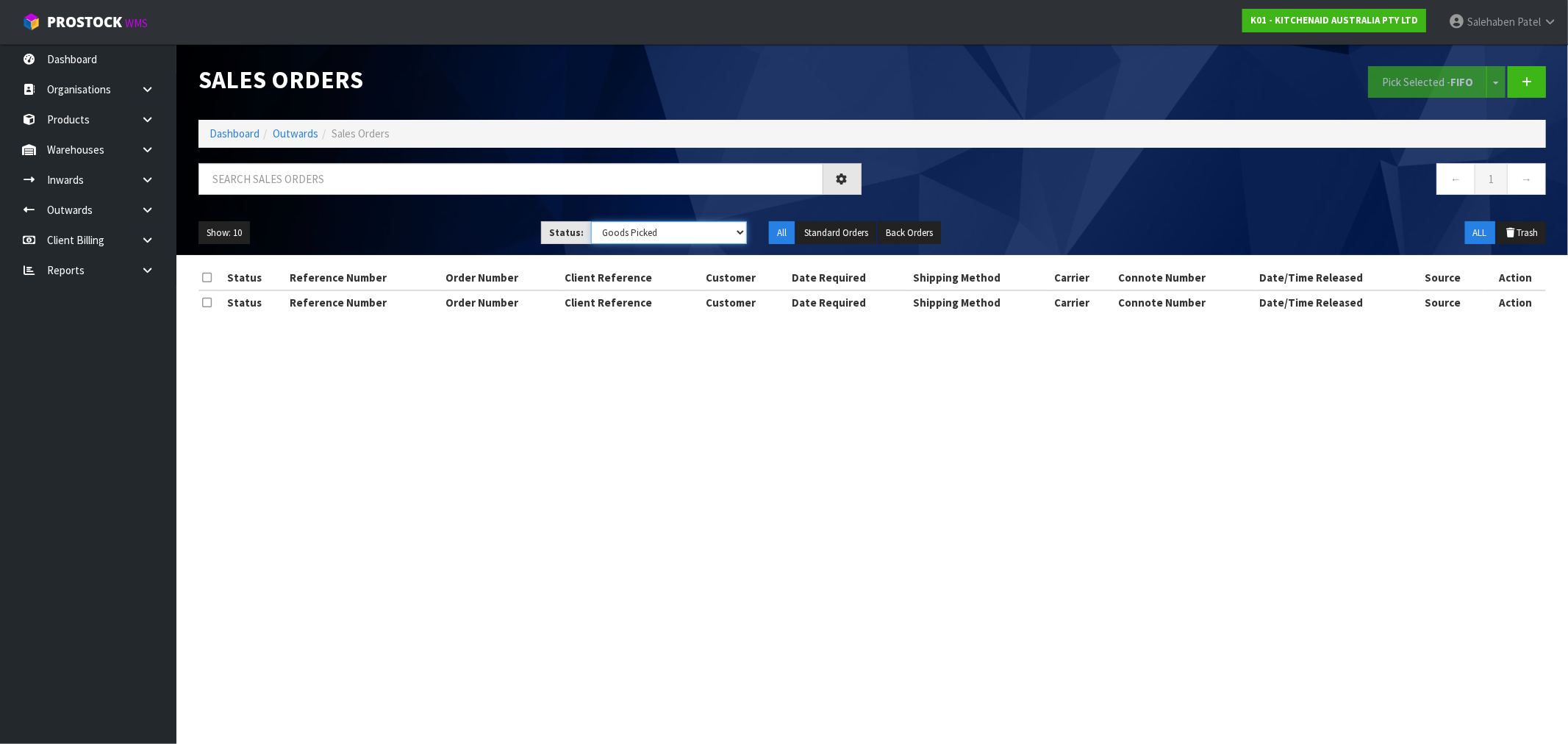click on "Draft Pending Allocated Pending Pick Goods Picked Goods Packed Pending Charges Finalised Cancelled Review ALL" at bounding box center (669, 232) 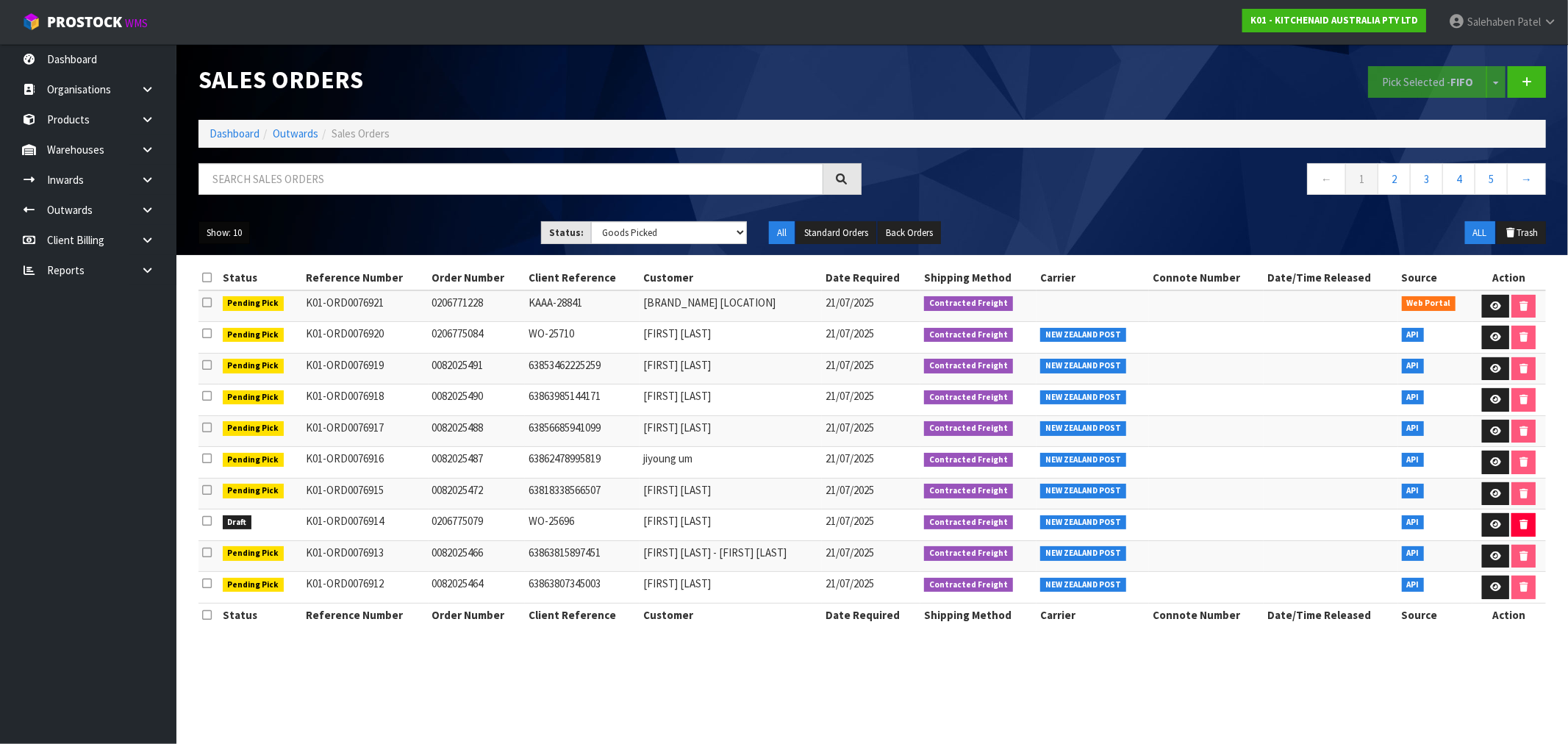 click on "Show: 10" at bounding box center [224, 233] 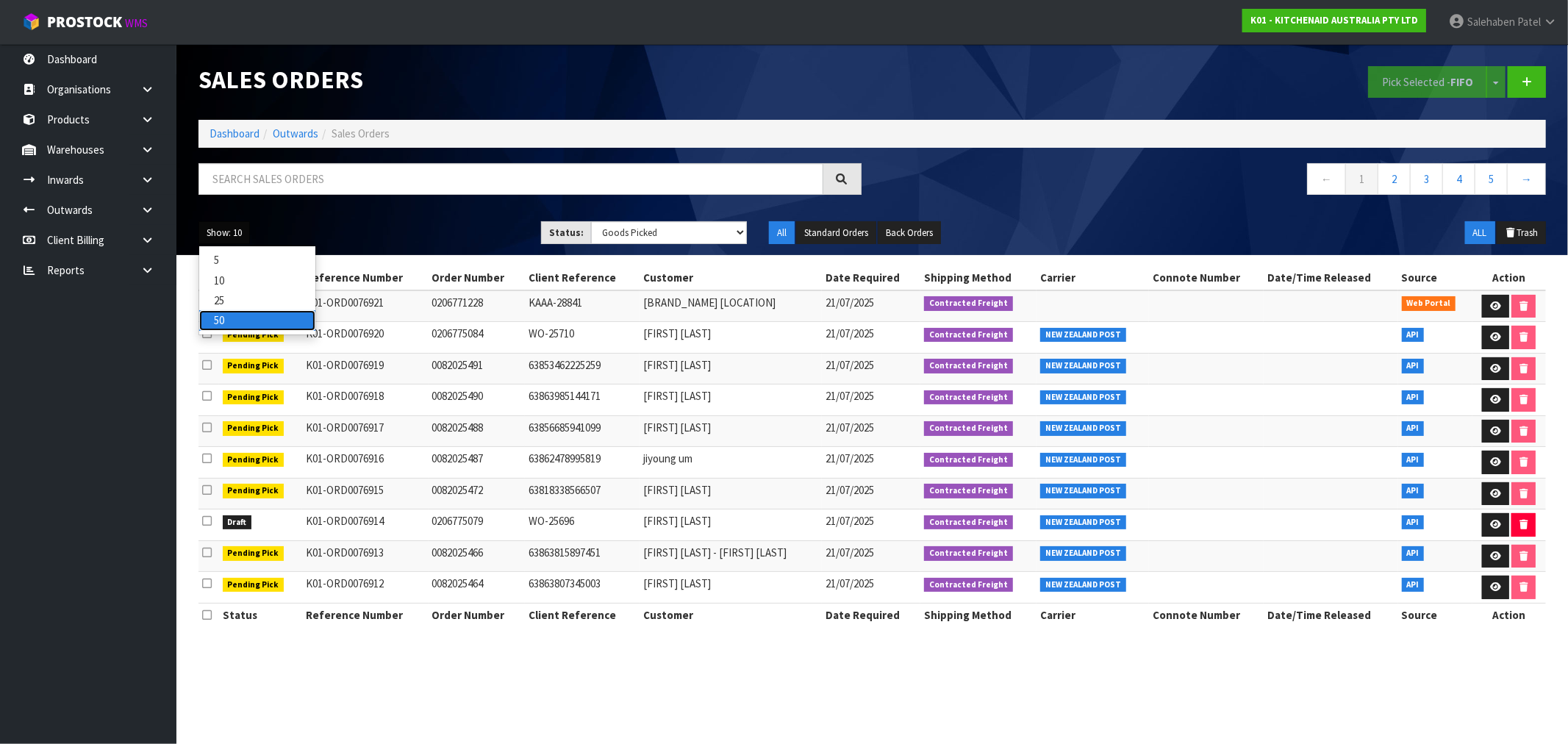 click on "50" at bounding box center (257, 320) 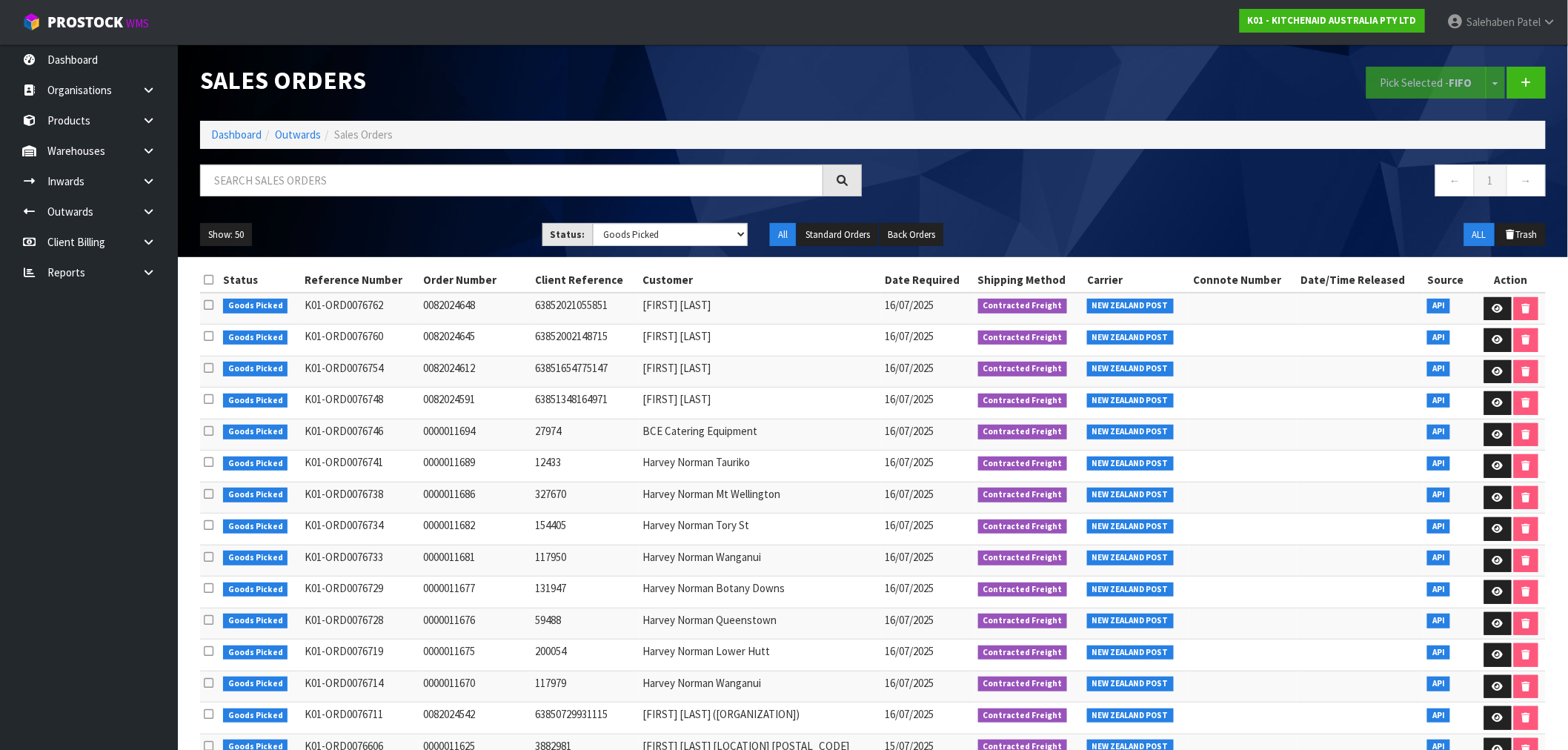 click on "Goods Picked" at bounding box center (262, 308) 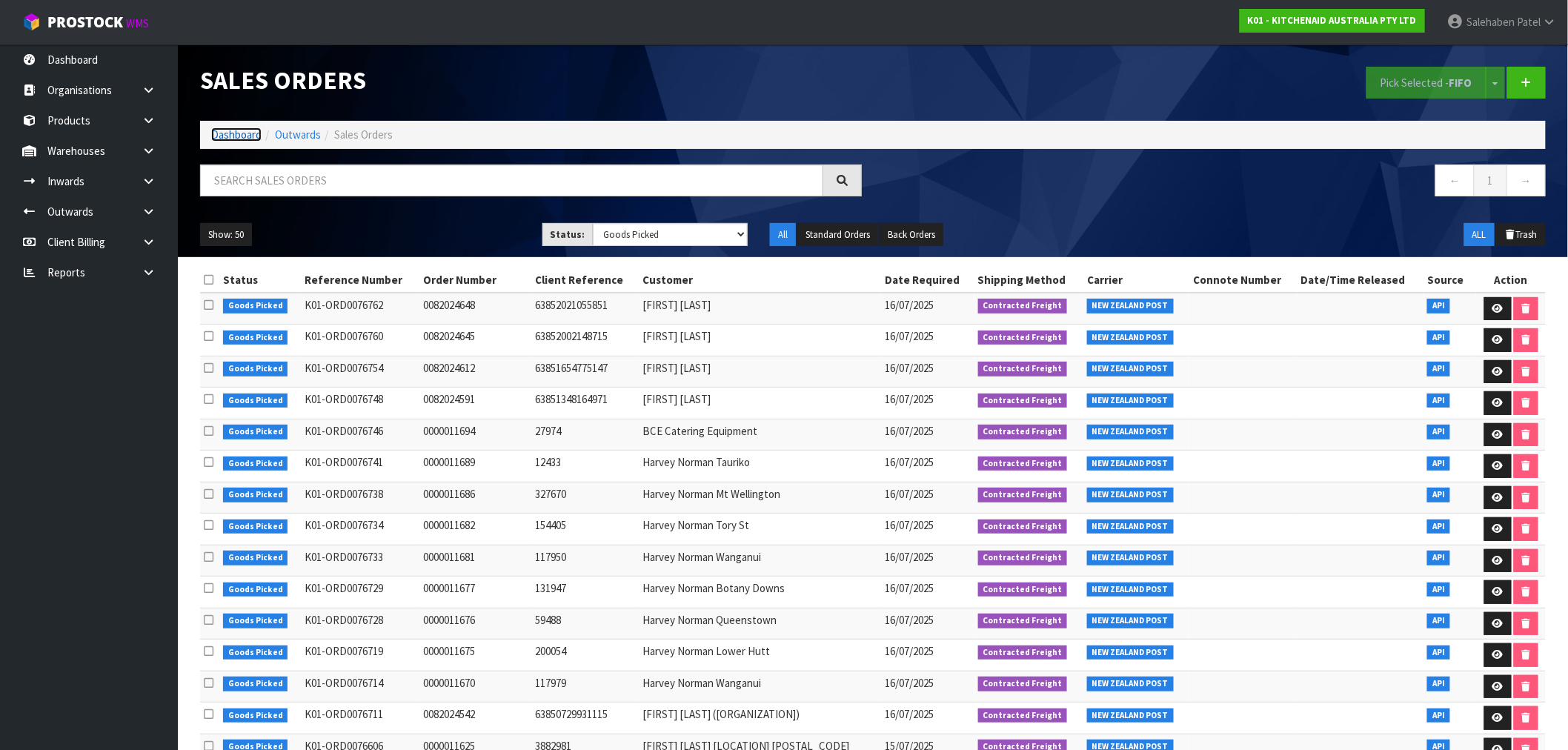 drag, startPoint x: 240, startPoint y: 130, endPoint x: 231, endPoint y: 136, distance: 10.816654 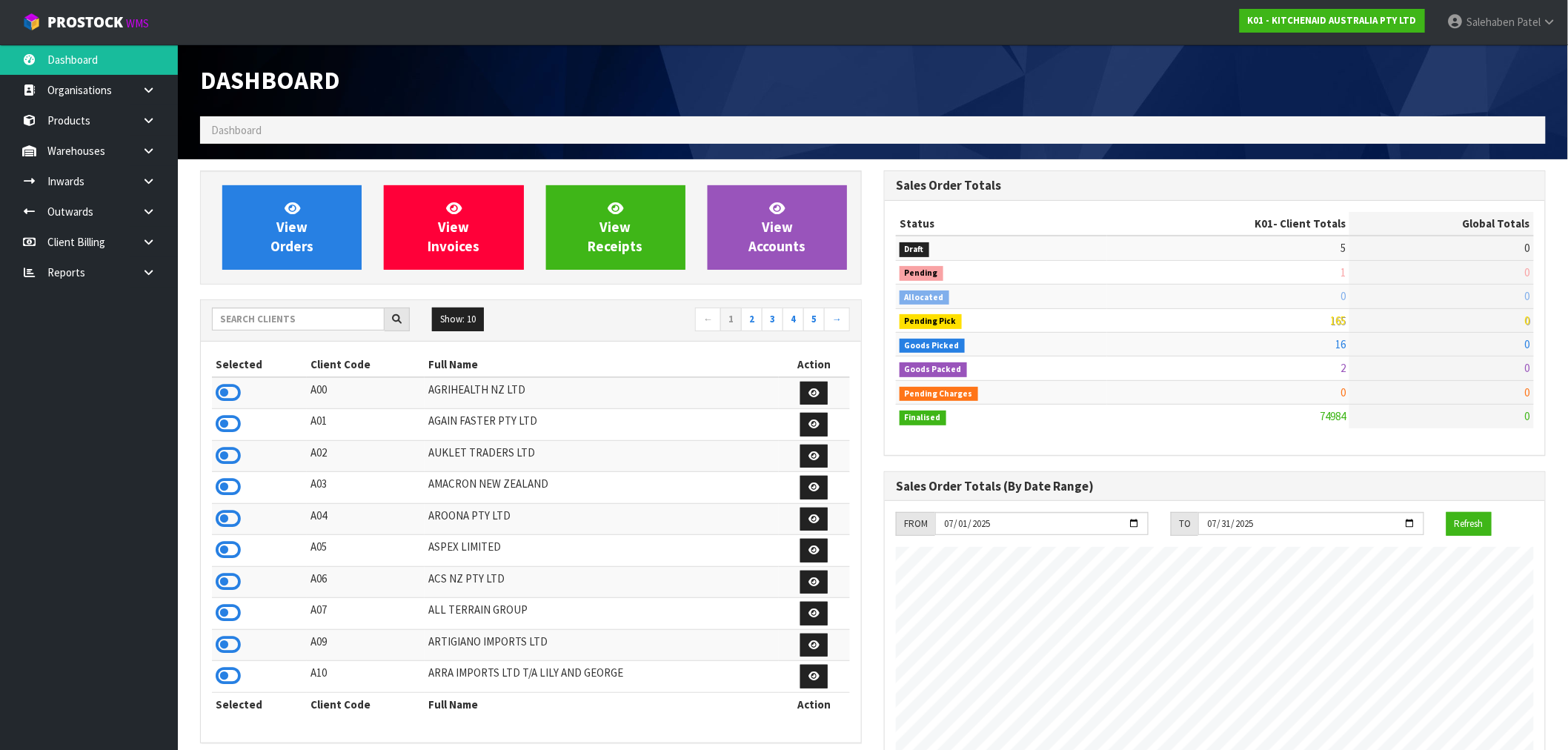 scroll, scrollTop: 739982, scrollLeft: 740336, axis: both 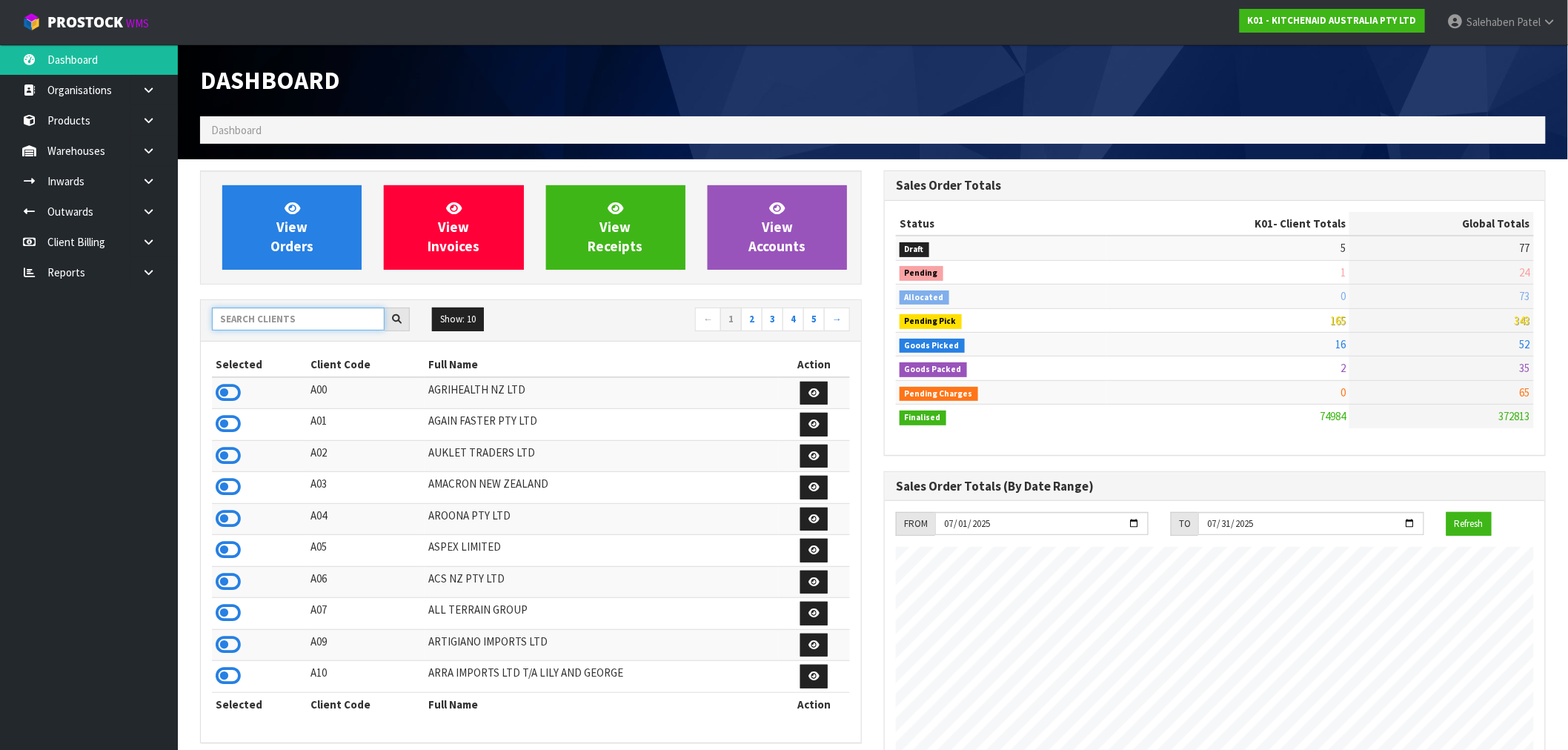 click at bounding box center [298, 319] 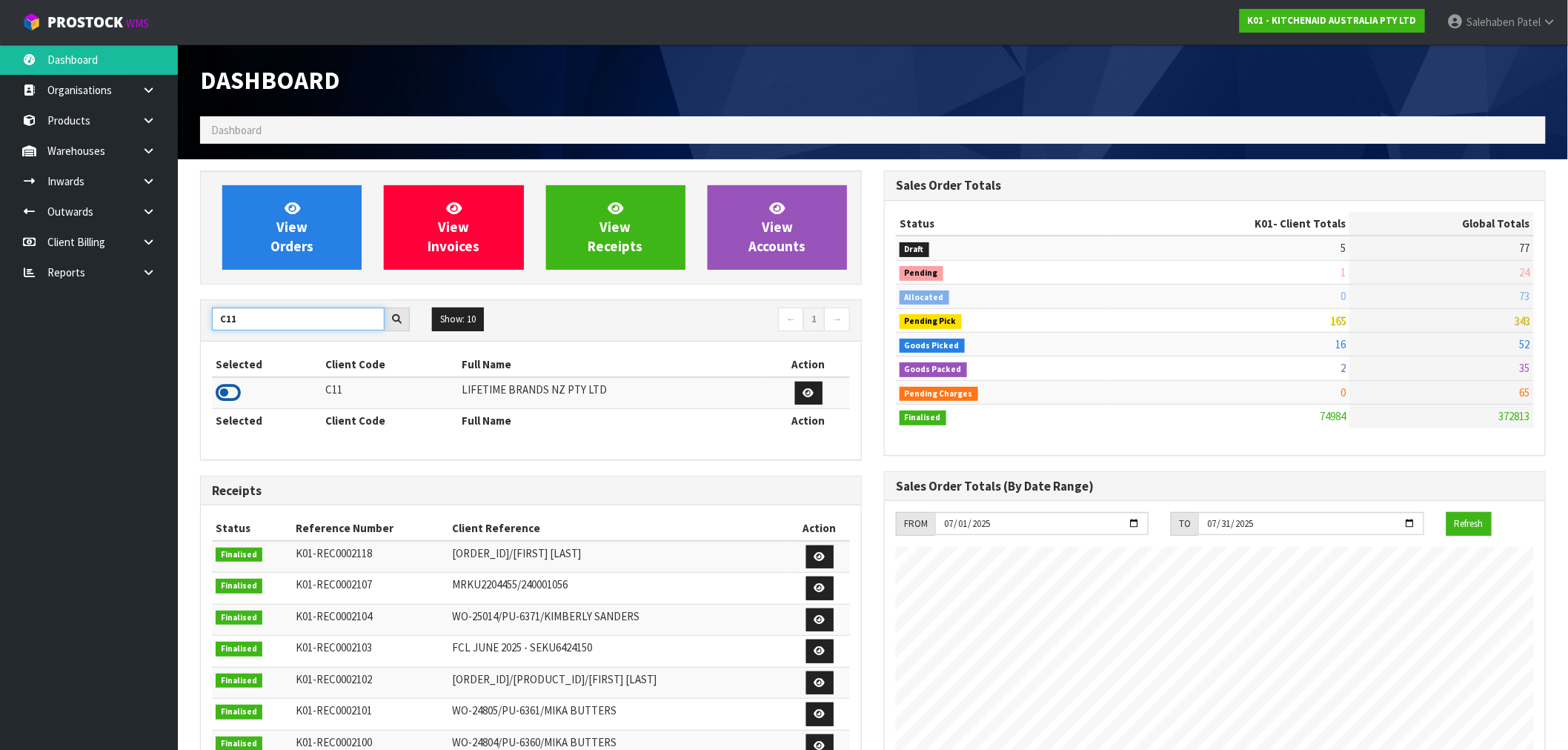 type on "C11" 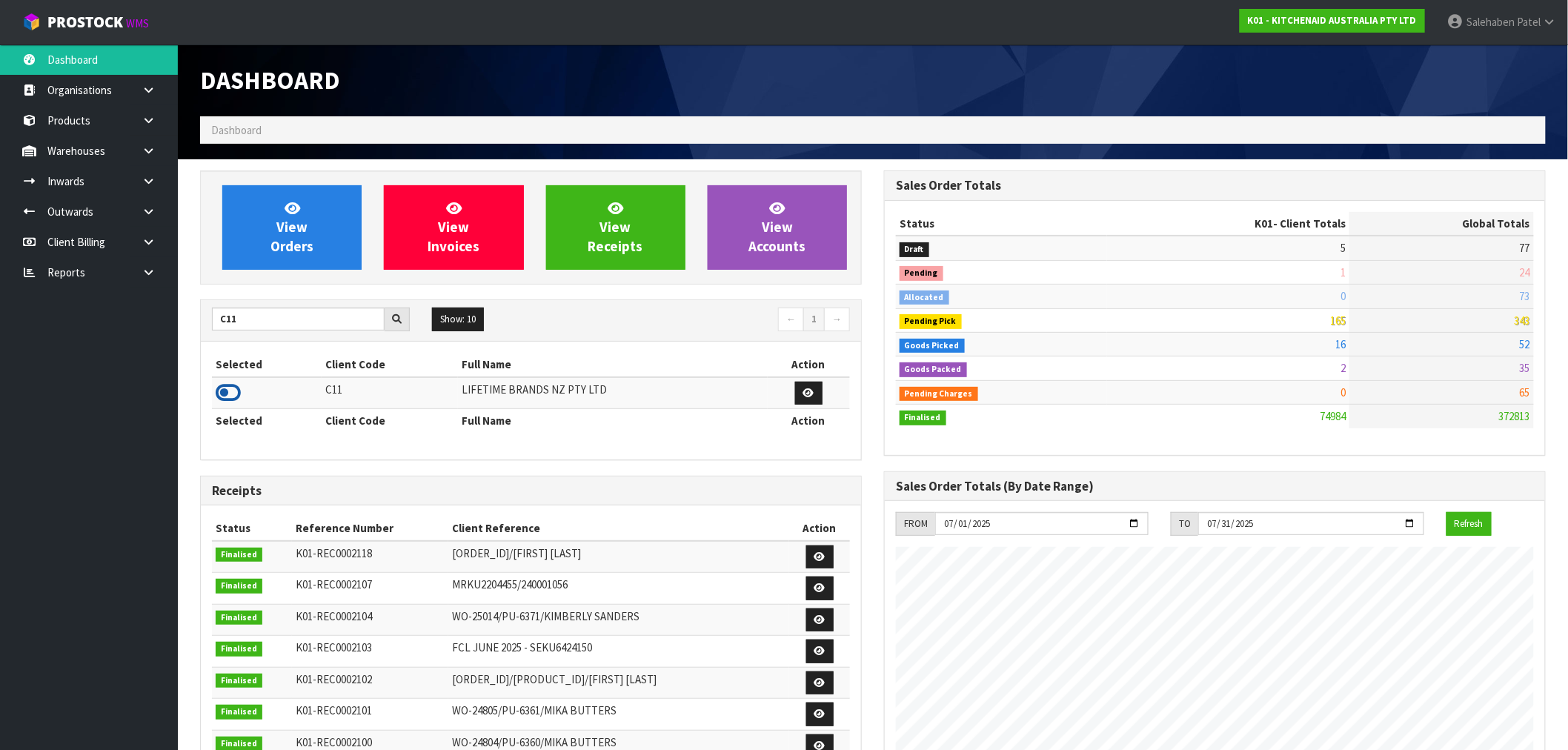 click at bounding box center [228, 393] 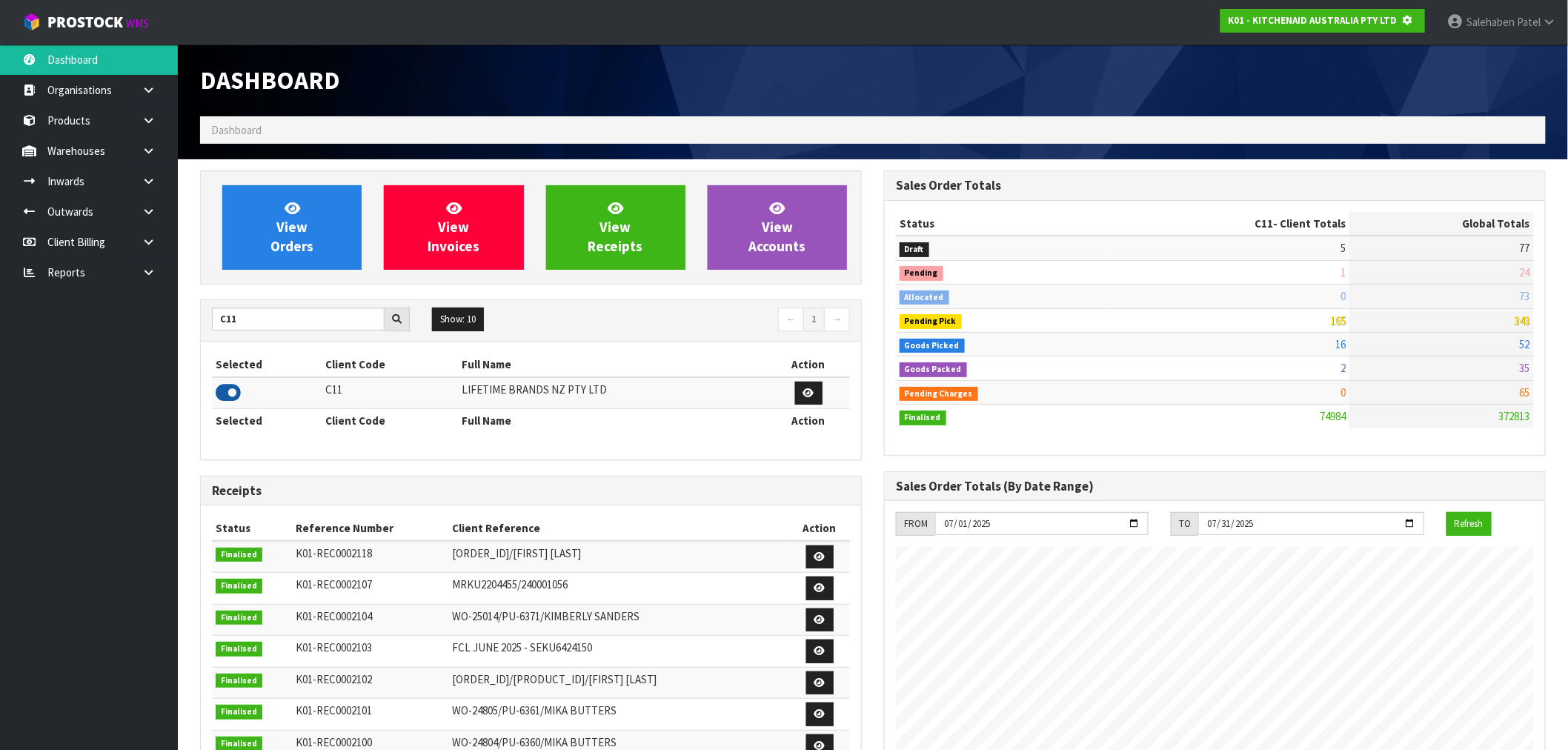 scroll, scrollTop: 924, scrollLeft: 684, axis: both 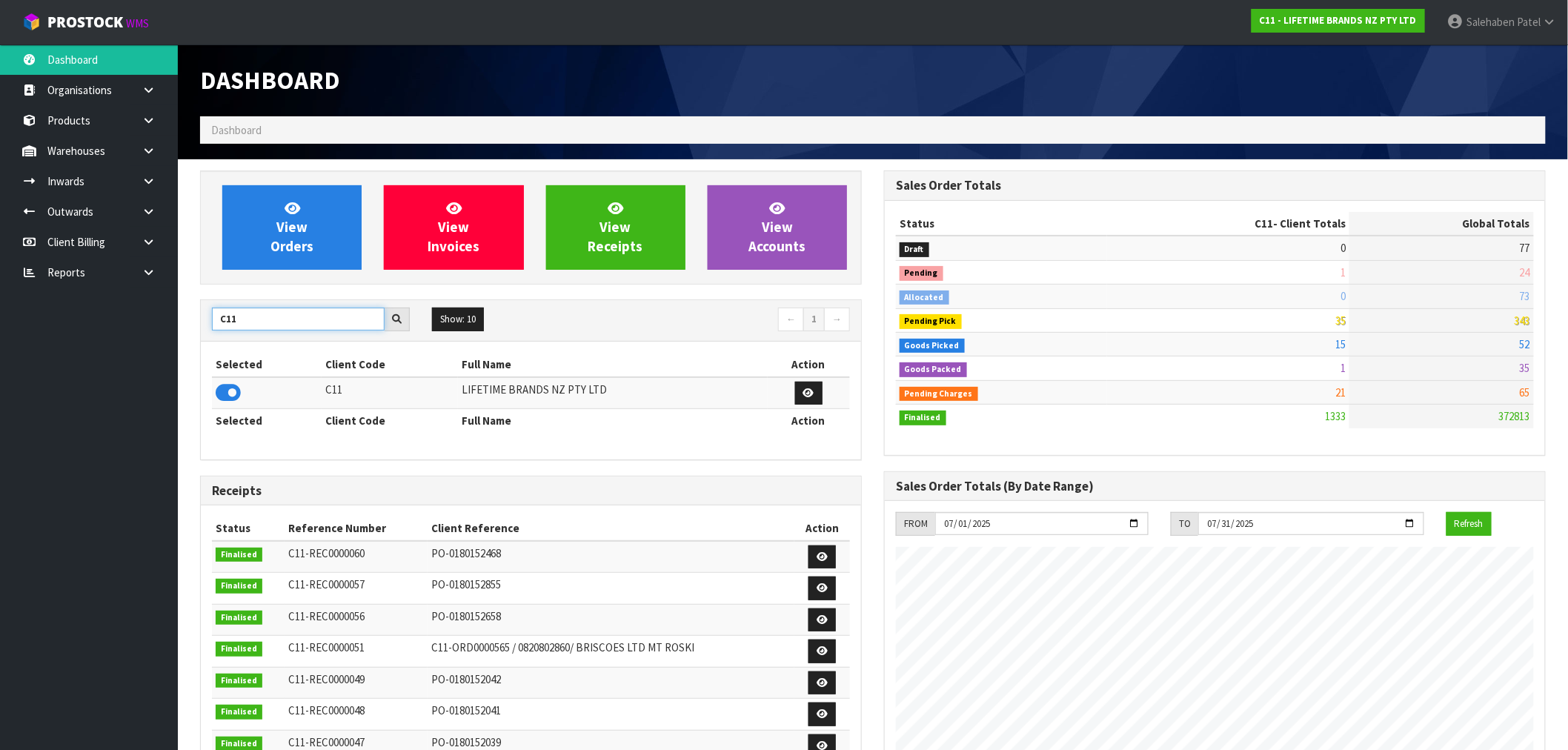 drag, startPoint x: 236, startPoint y: 325, endPoint x: 203, endPoint y: 307, distance: 37.589892 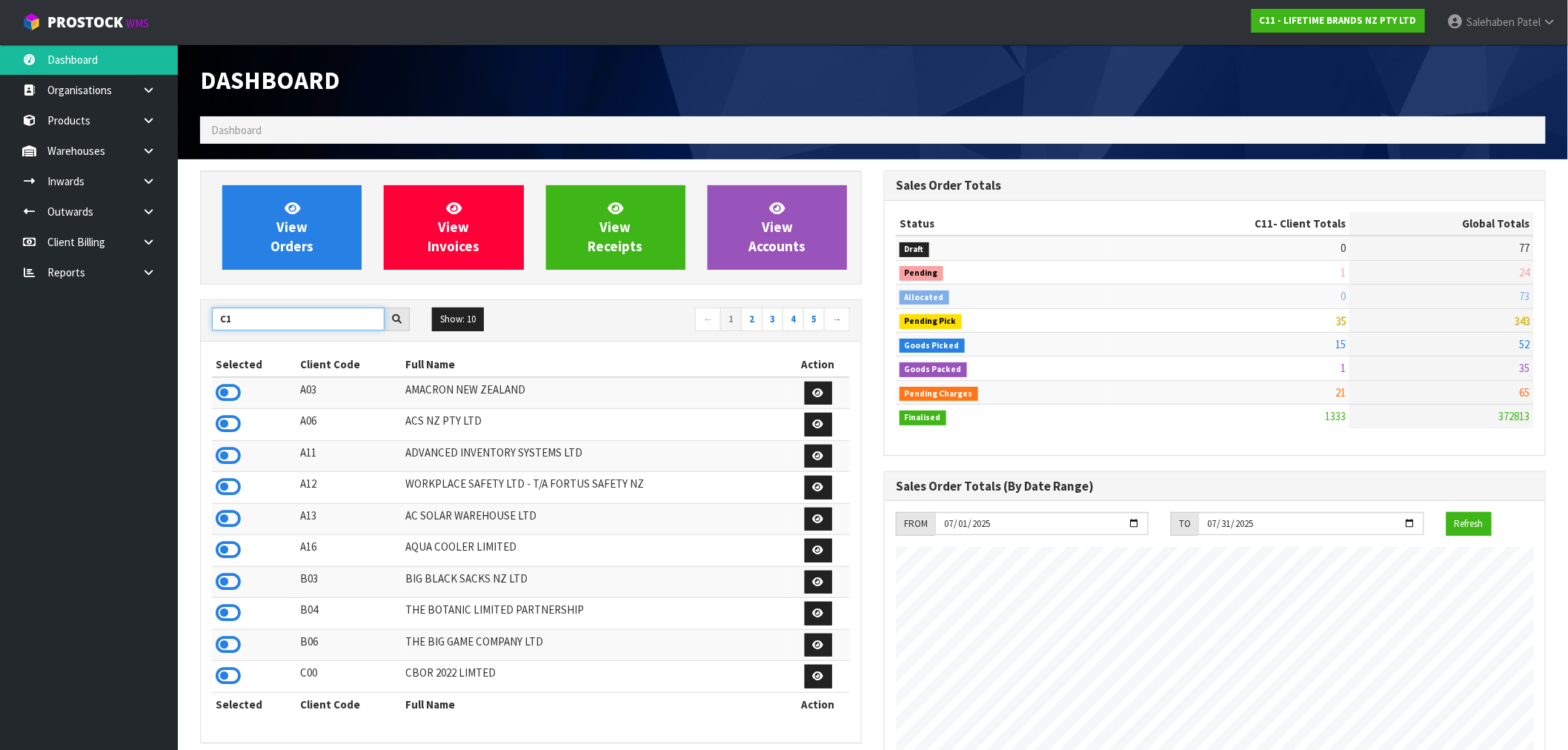 type on "C11" 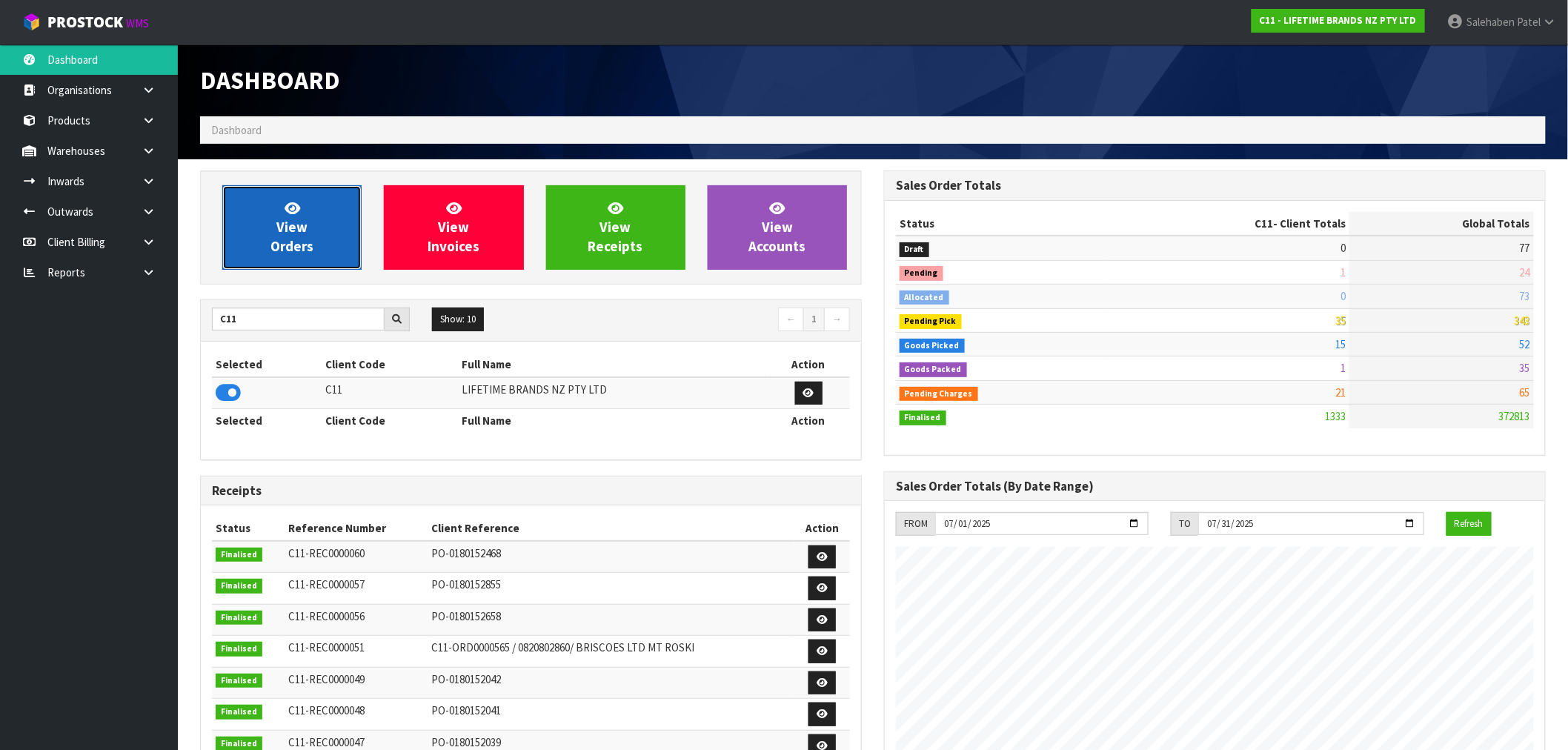 click on "View
Orders" at bounding box center [292, 227] 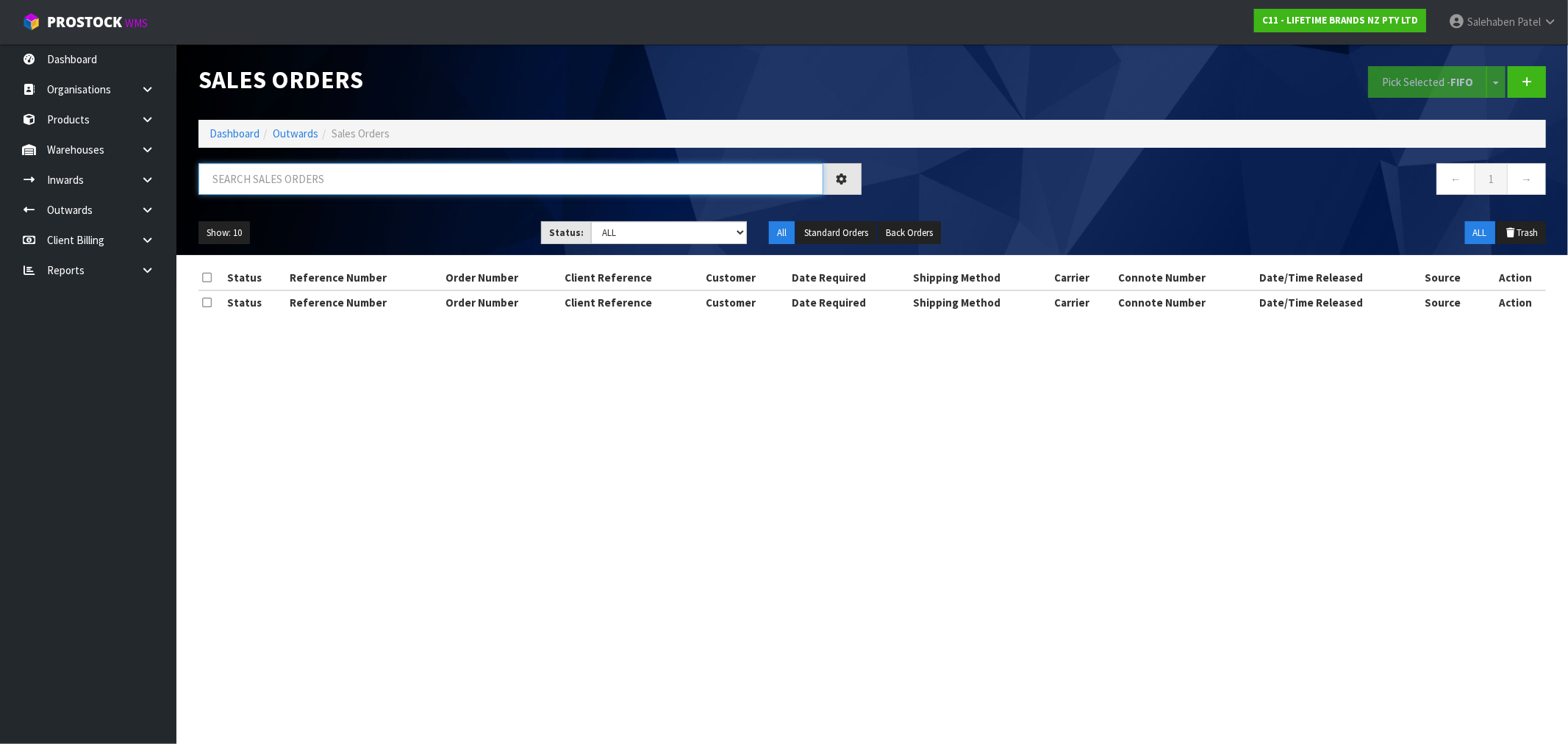 click at bounding box center [511, 179] 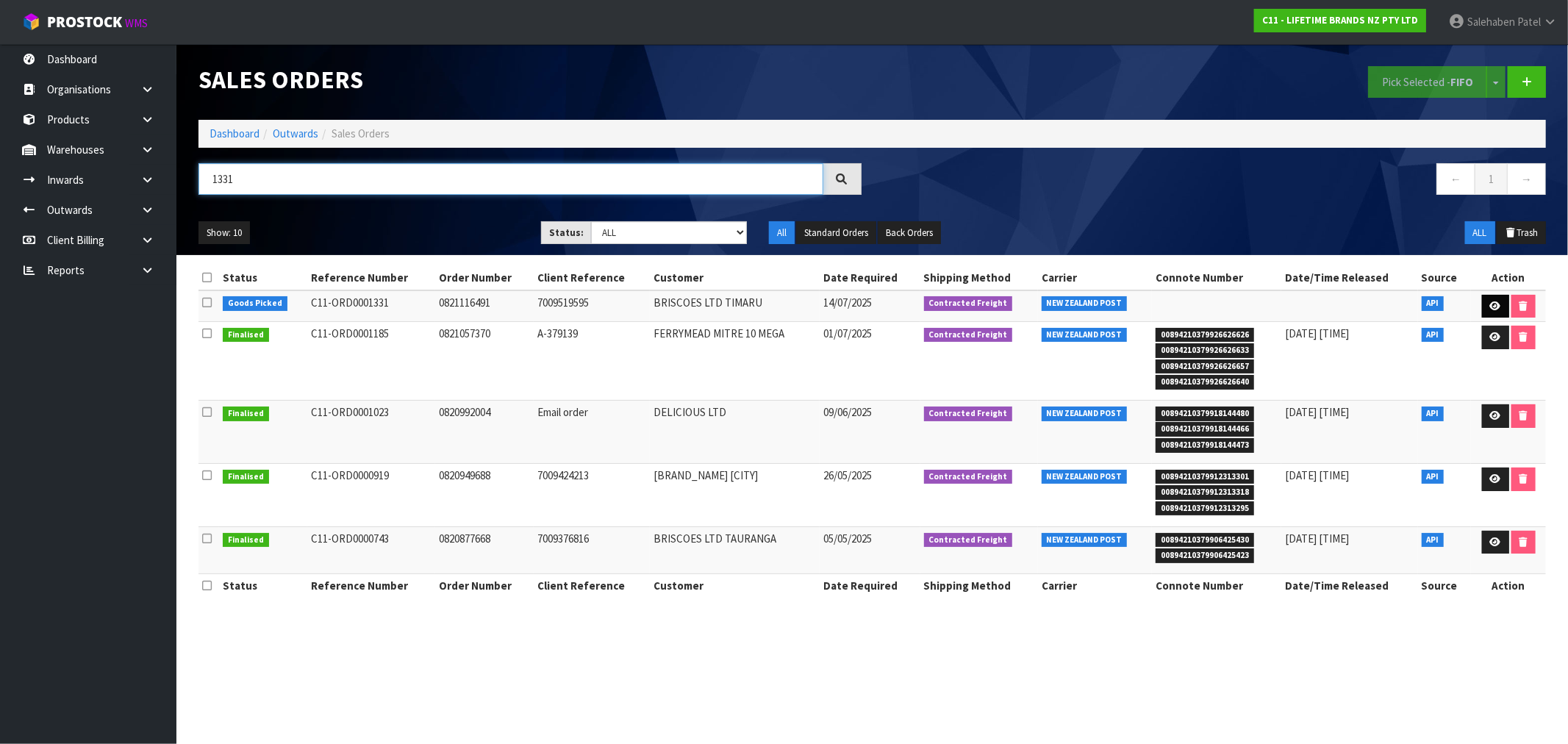 type on "1331" 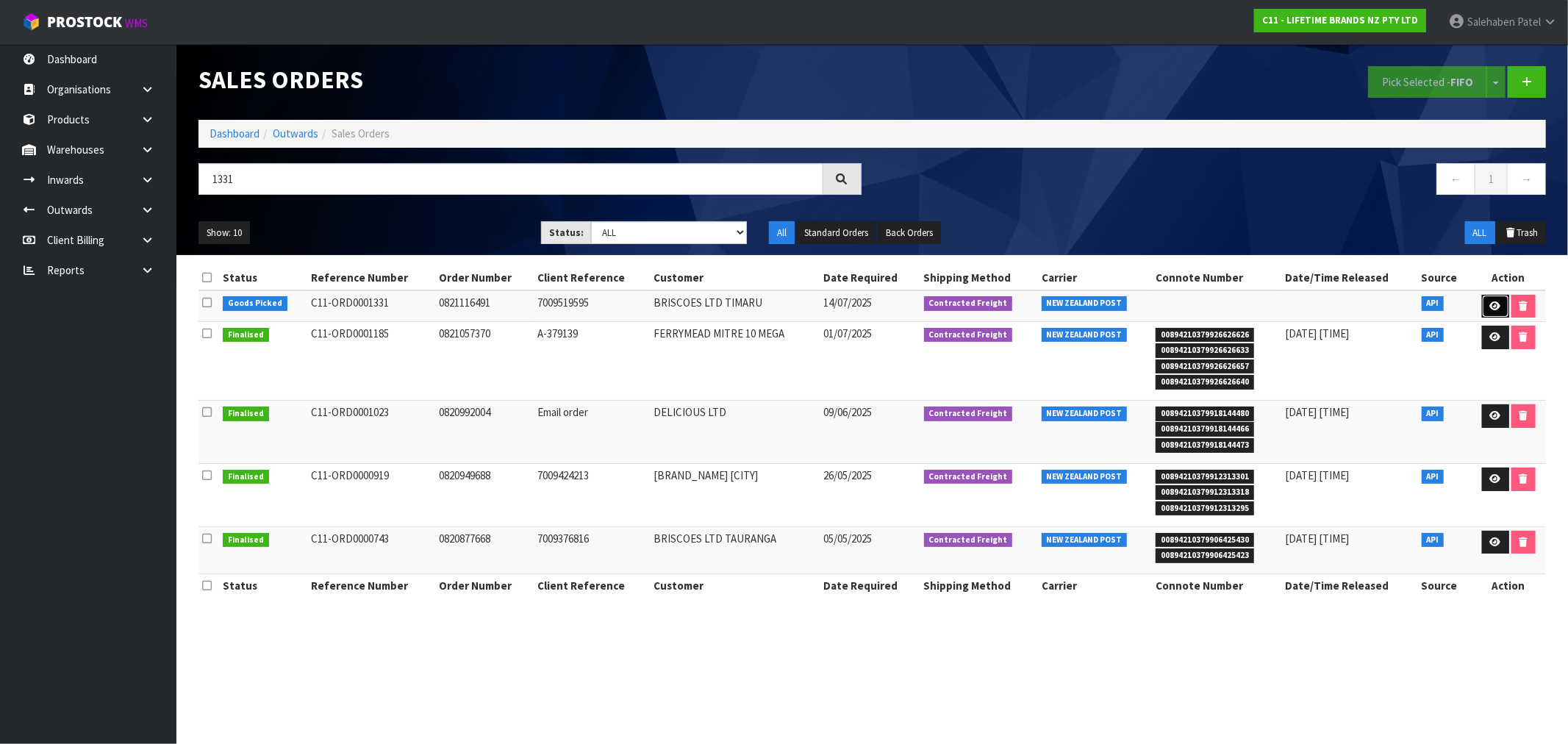 click at bounding box center [1495, 306] 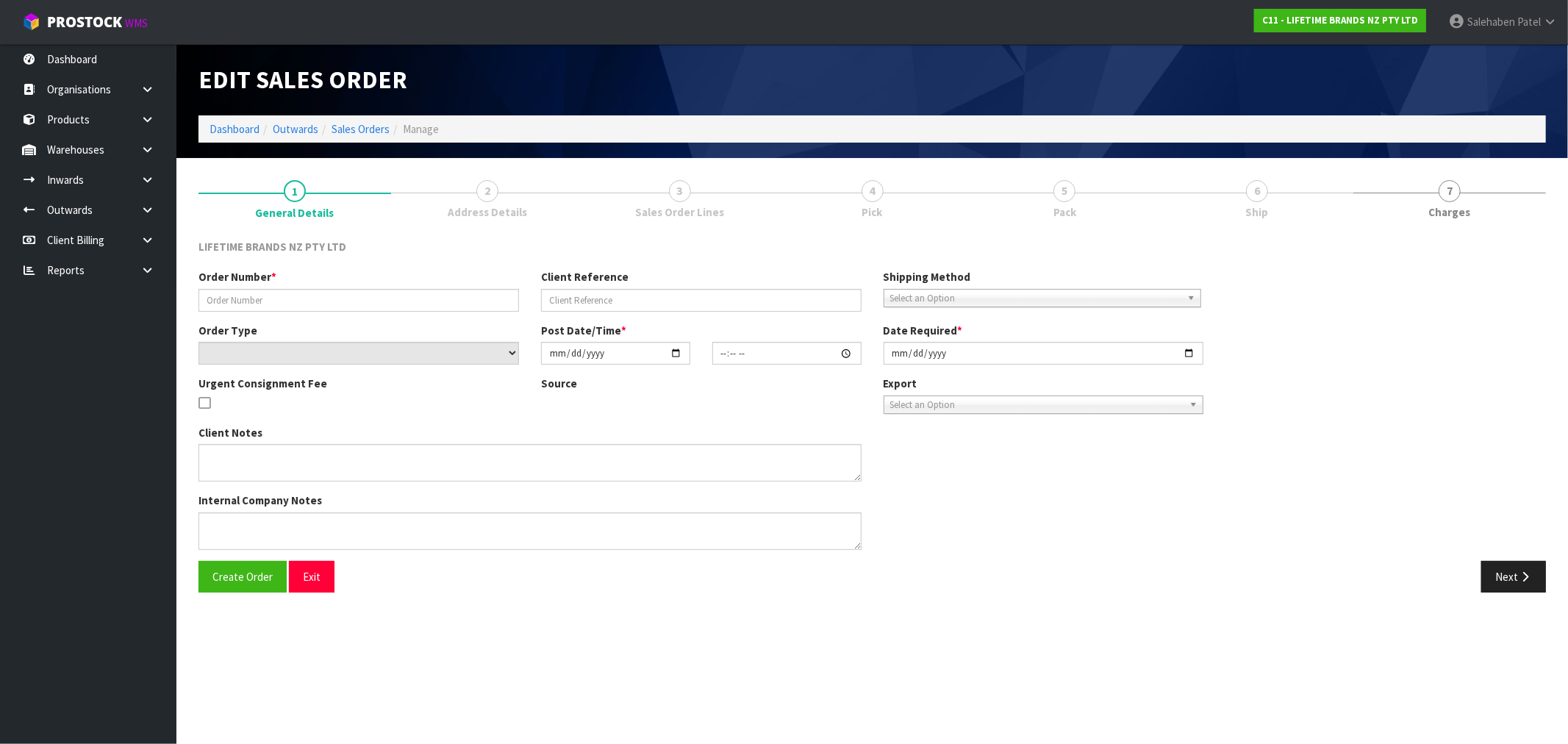 type on "0821116491" 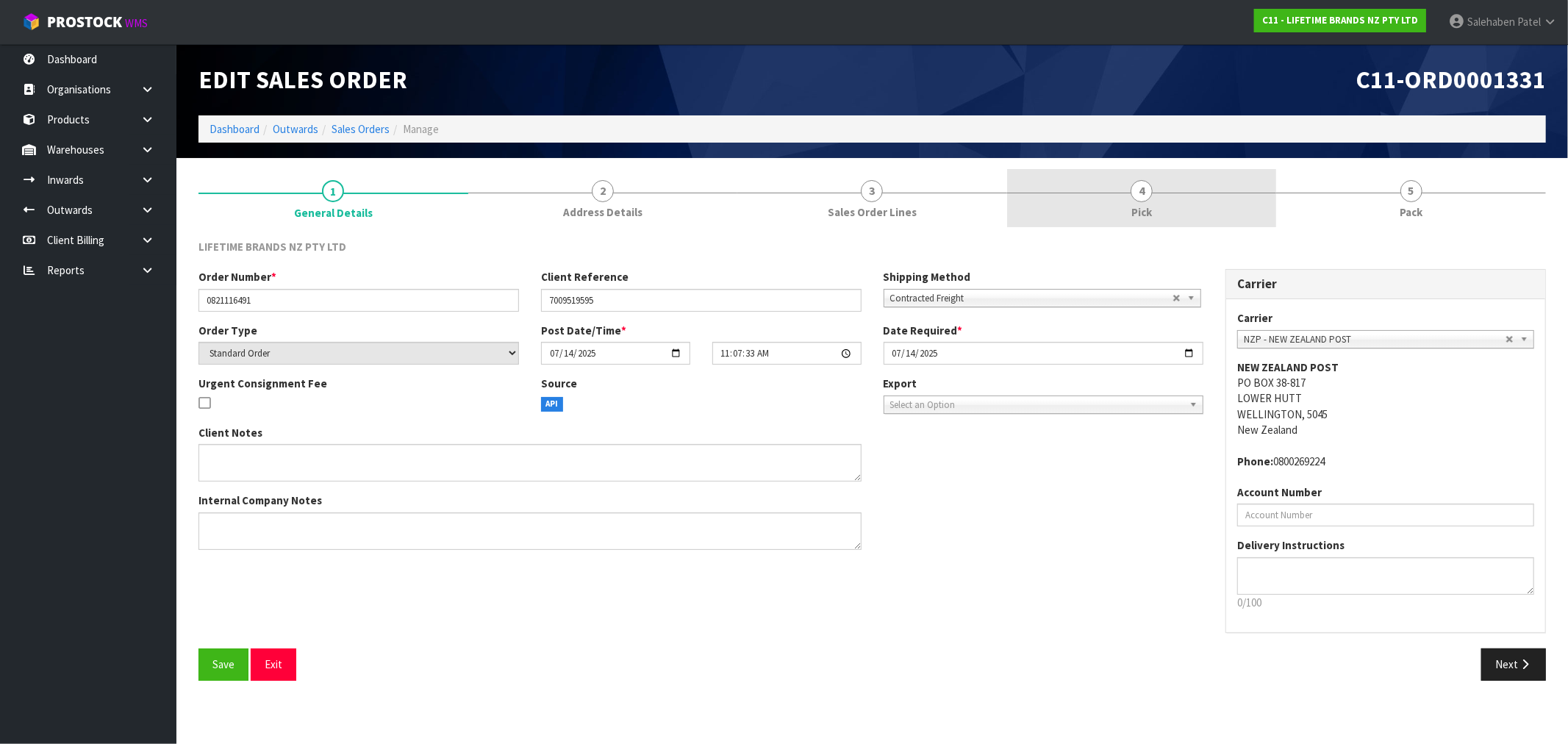 click on "Pick" at bounding box center (1142, 212) 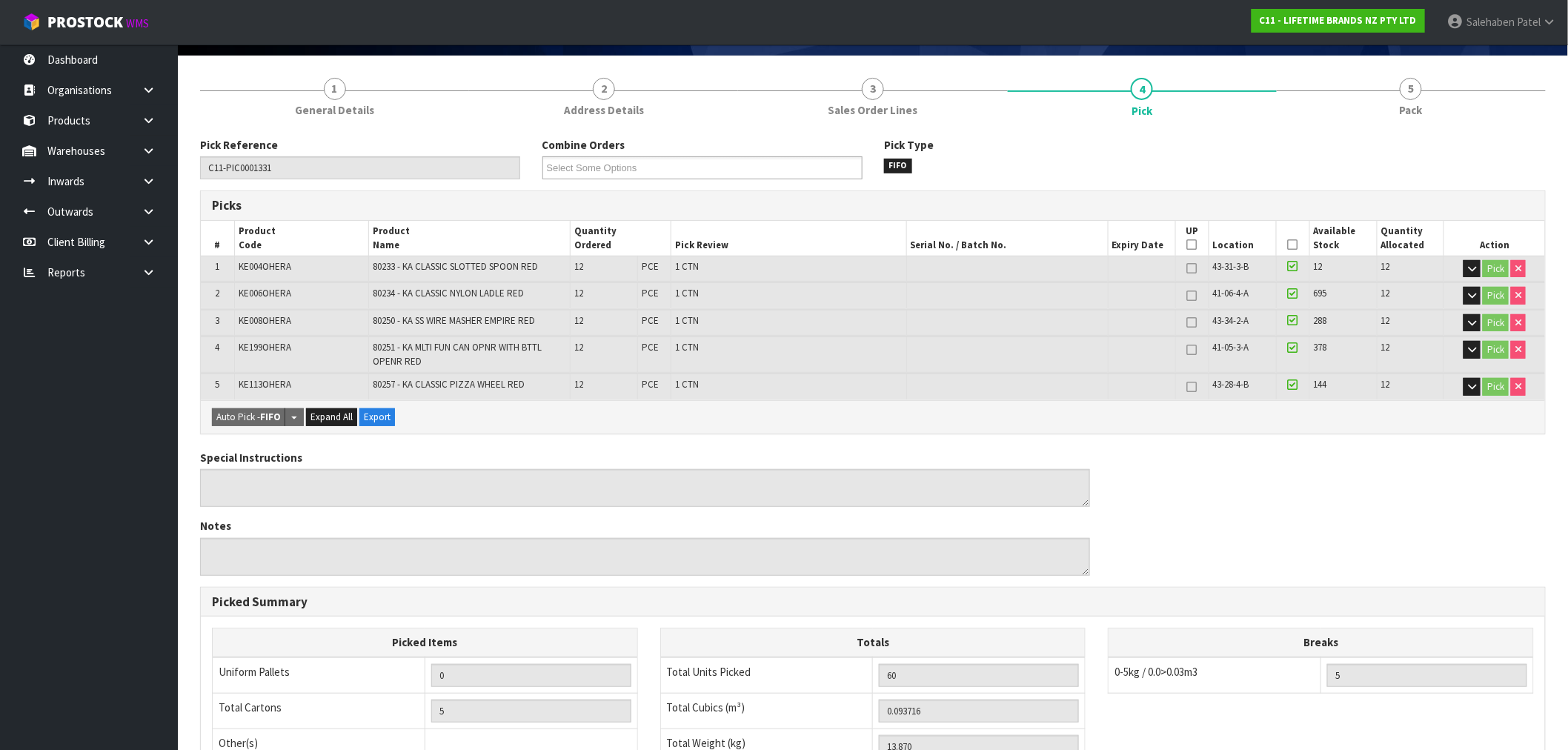 scroll, scrollTop: 347, scrollLeft: 0, axis: vertical 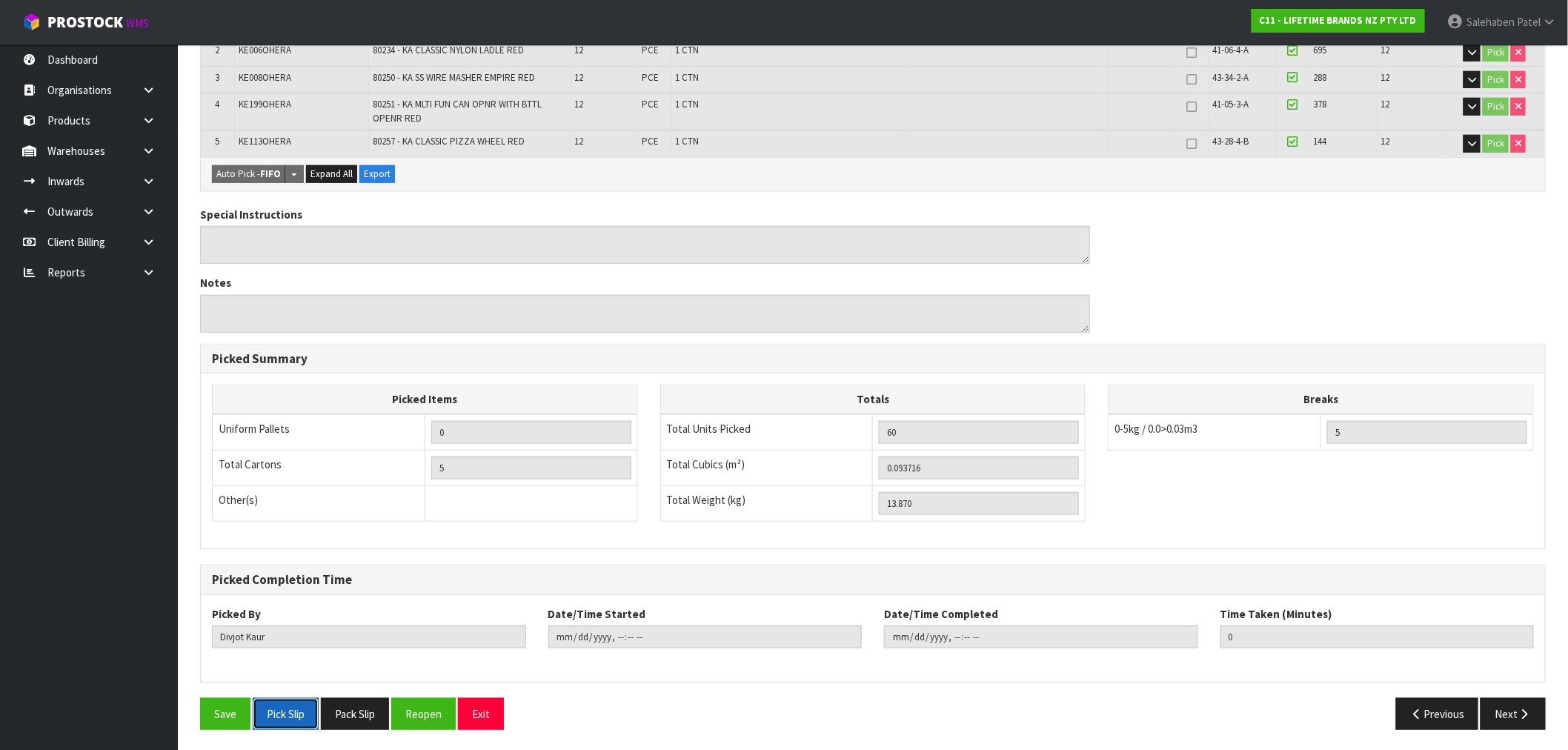 click on "Pick Slip" at bounding box center (285, 714) 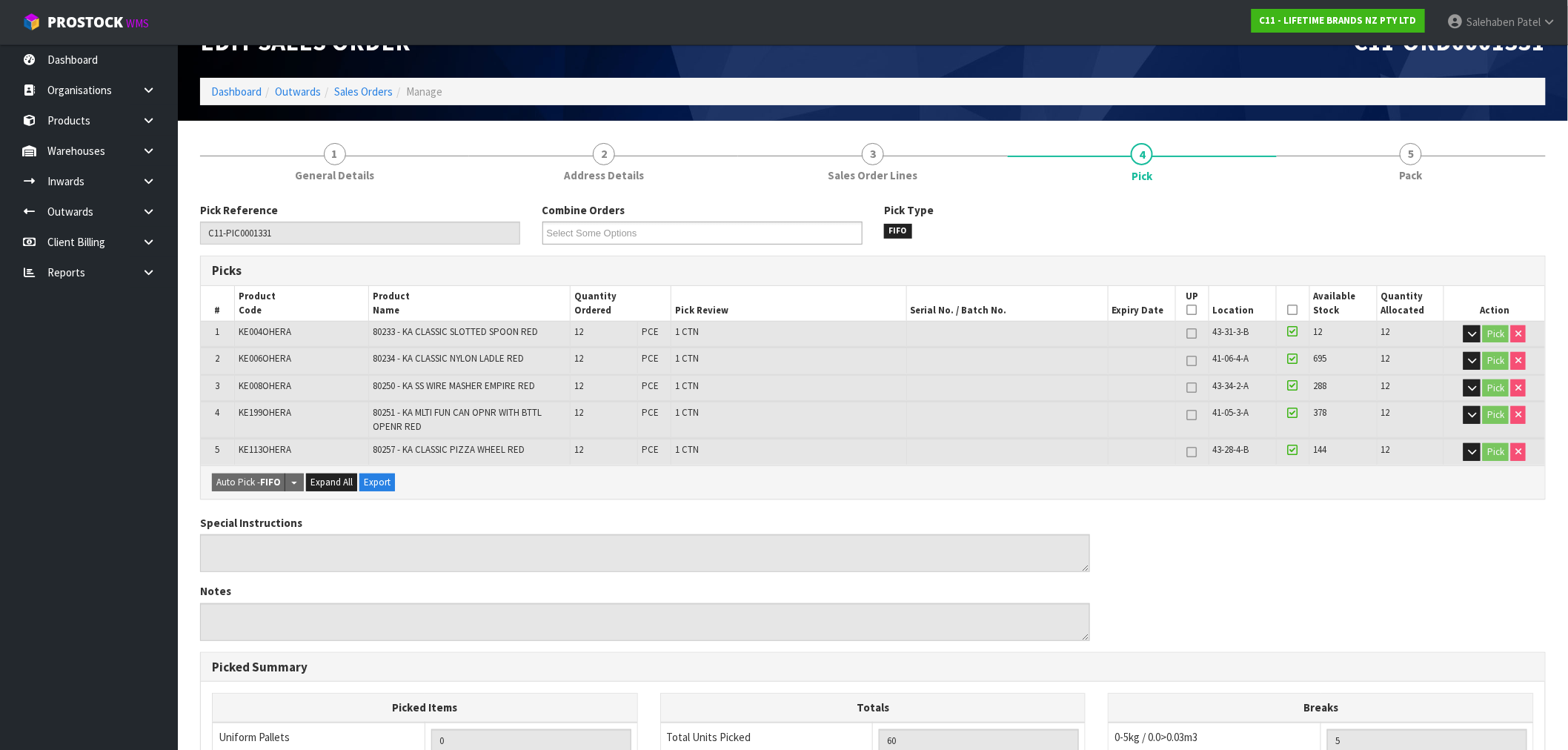 scroll, scrollTop: 0, scrollLeft: 0, axis: both 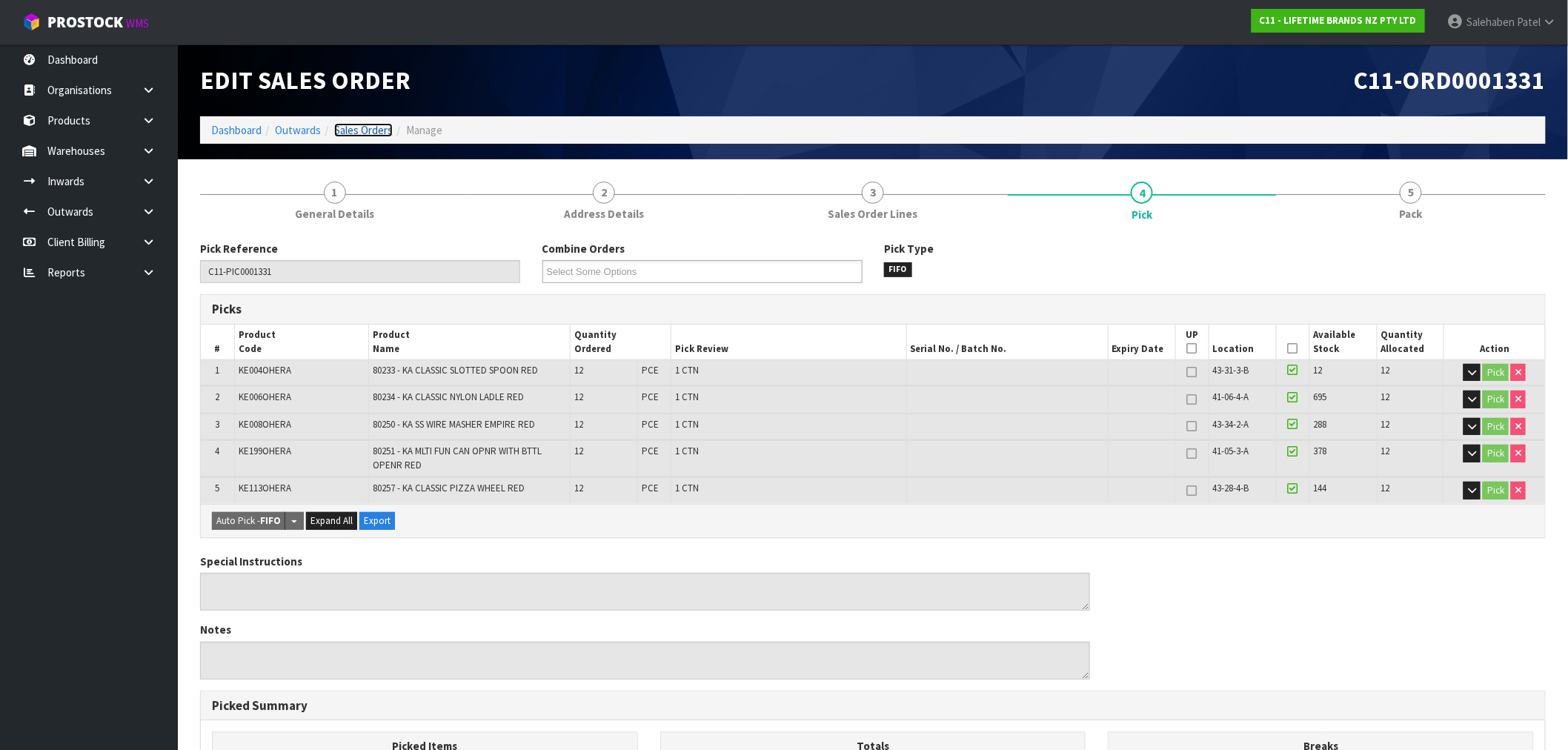 click on "Sales Orders" at bounding box center [363, 130] 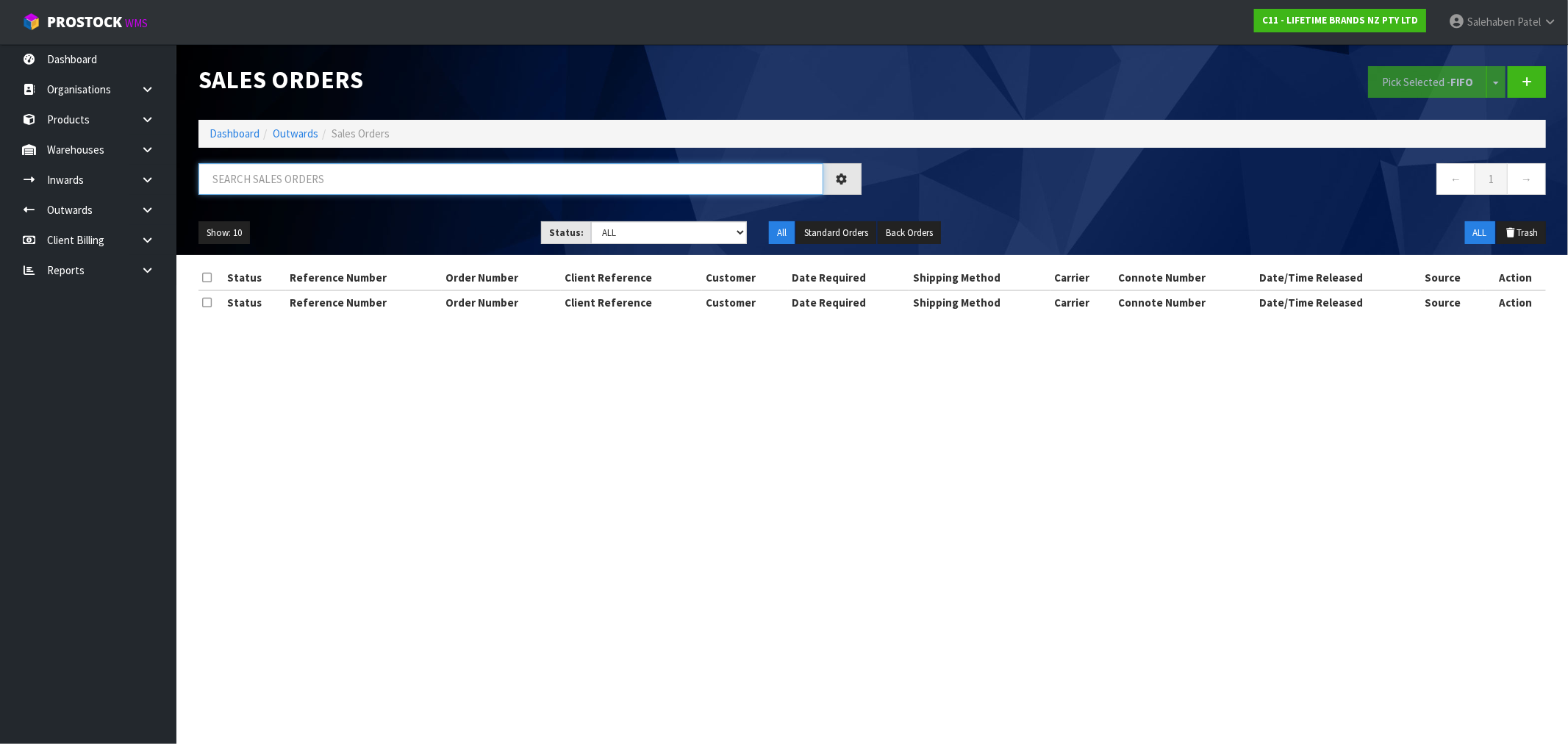 click at bounding box center (511, 179) 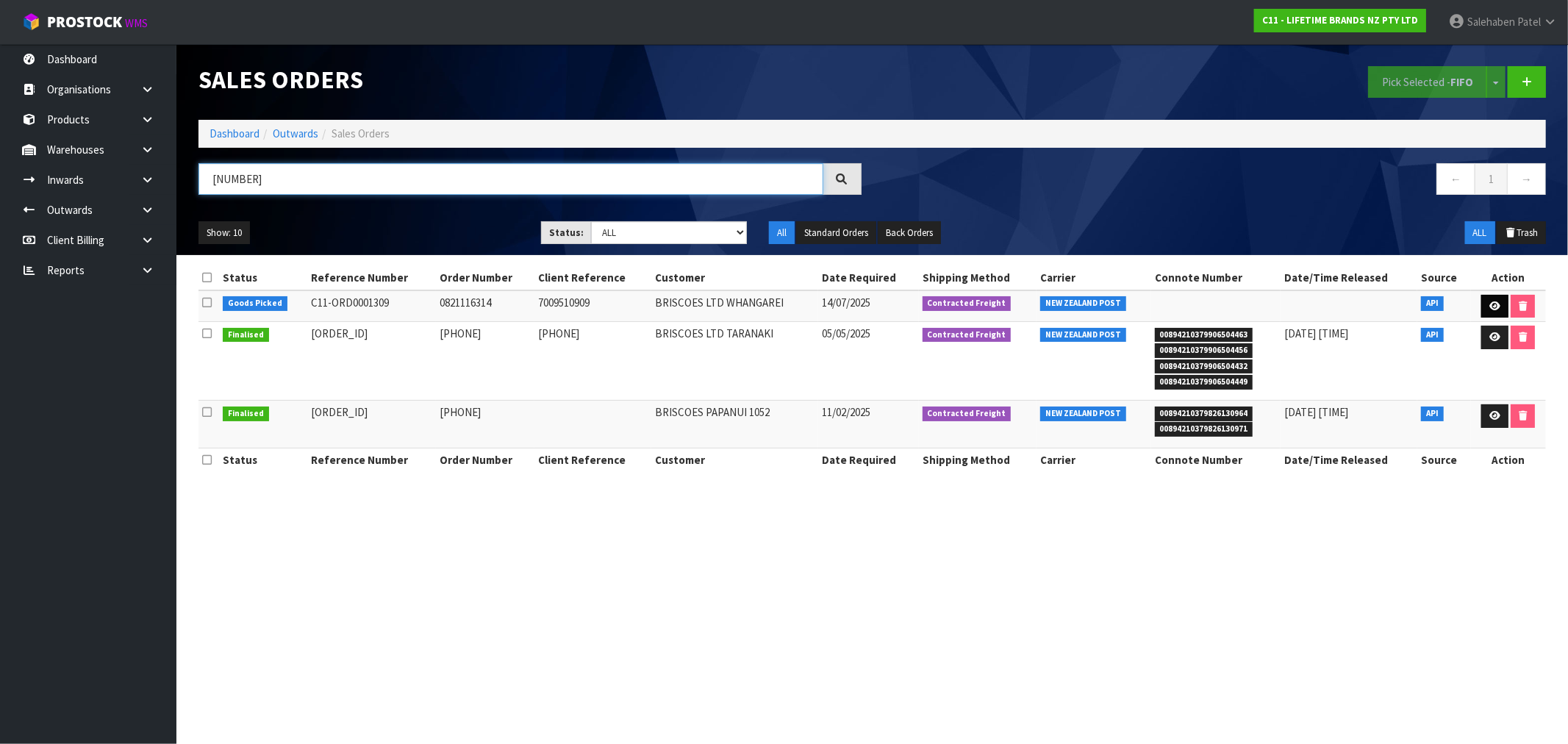 type on "1309" 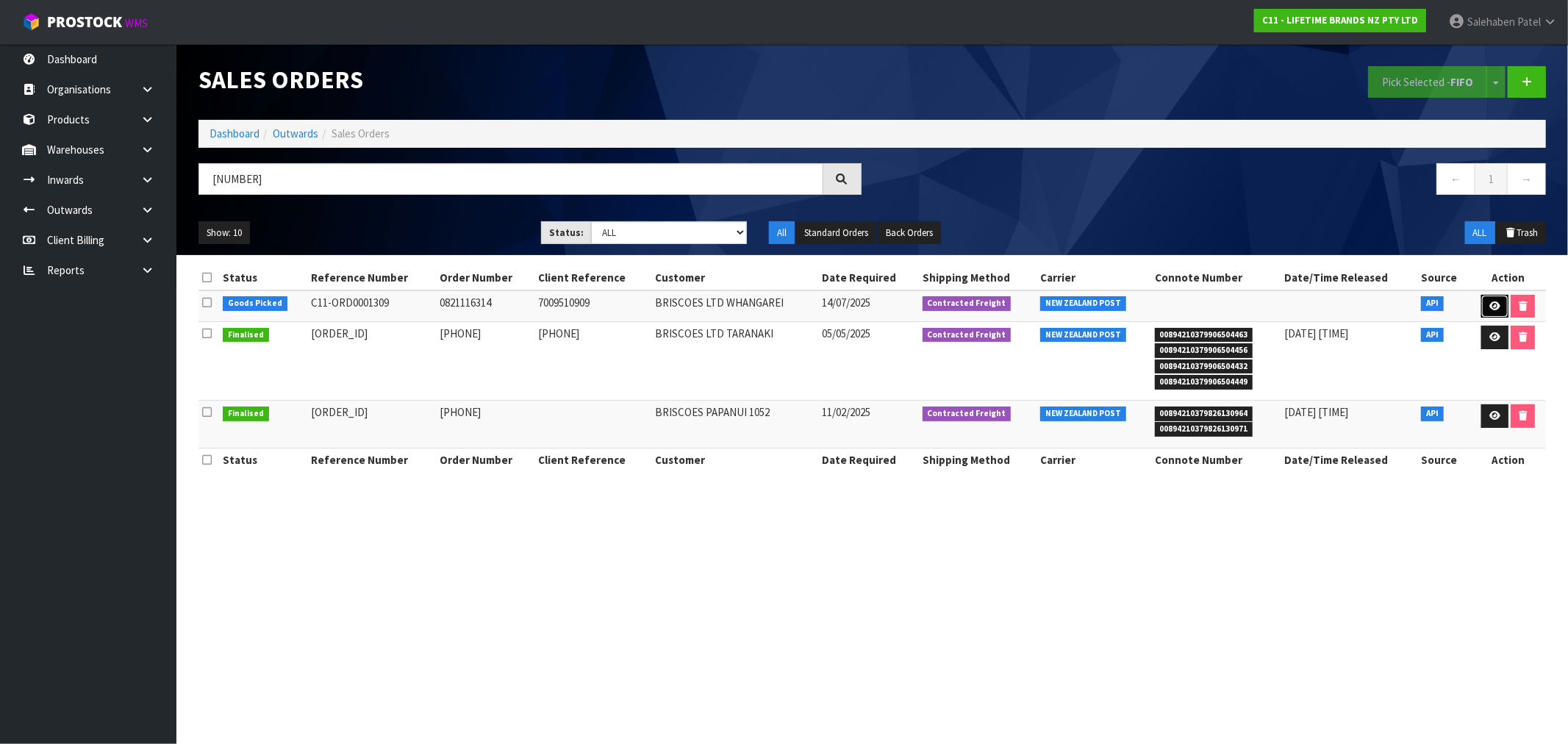 click at bounding box center [1494, 306] 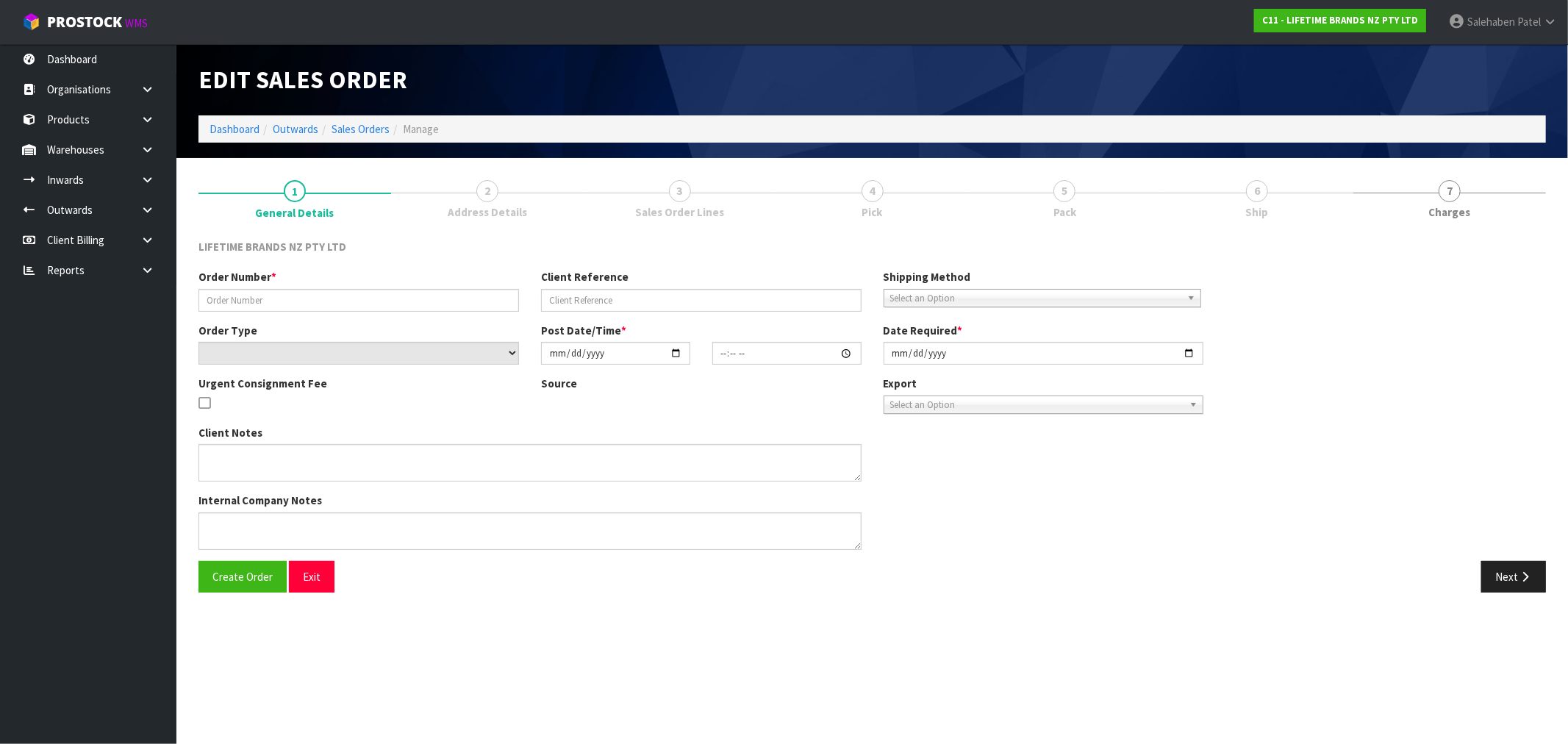 type on "0821116314" 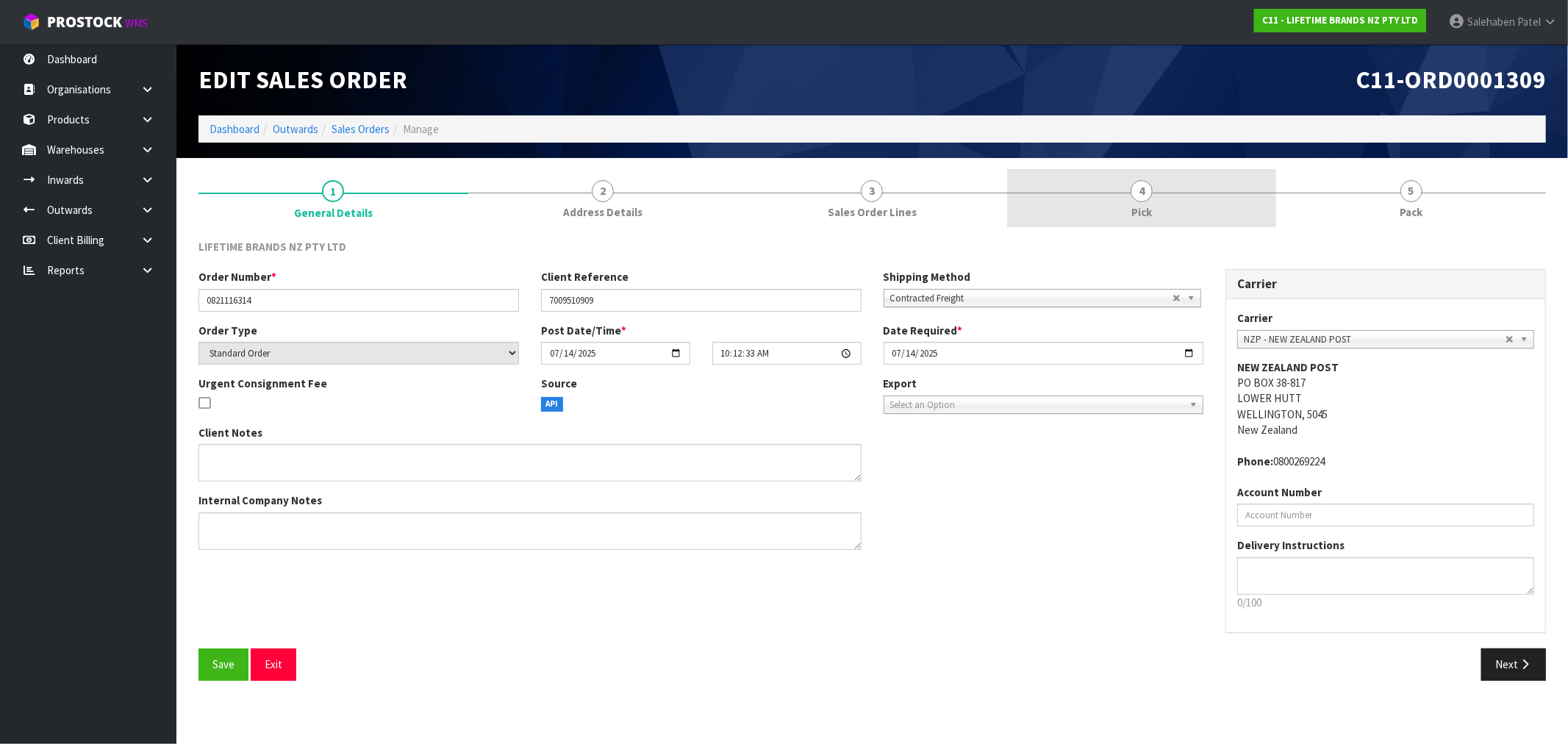 click on "4
Pick" at bounding box center [1142, 198] 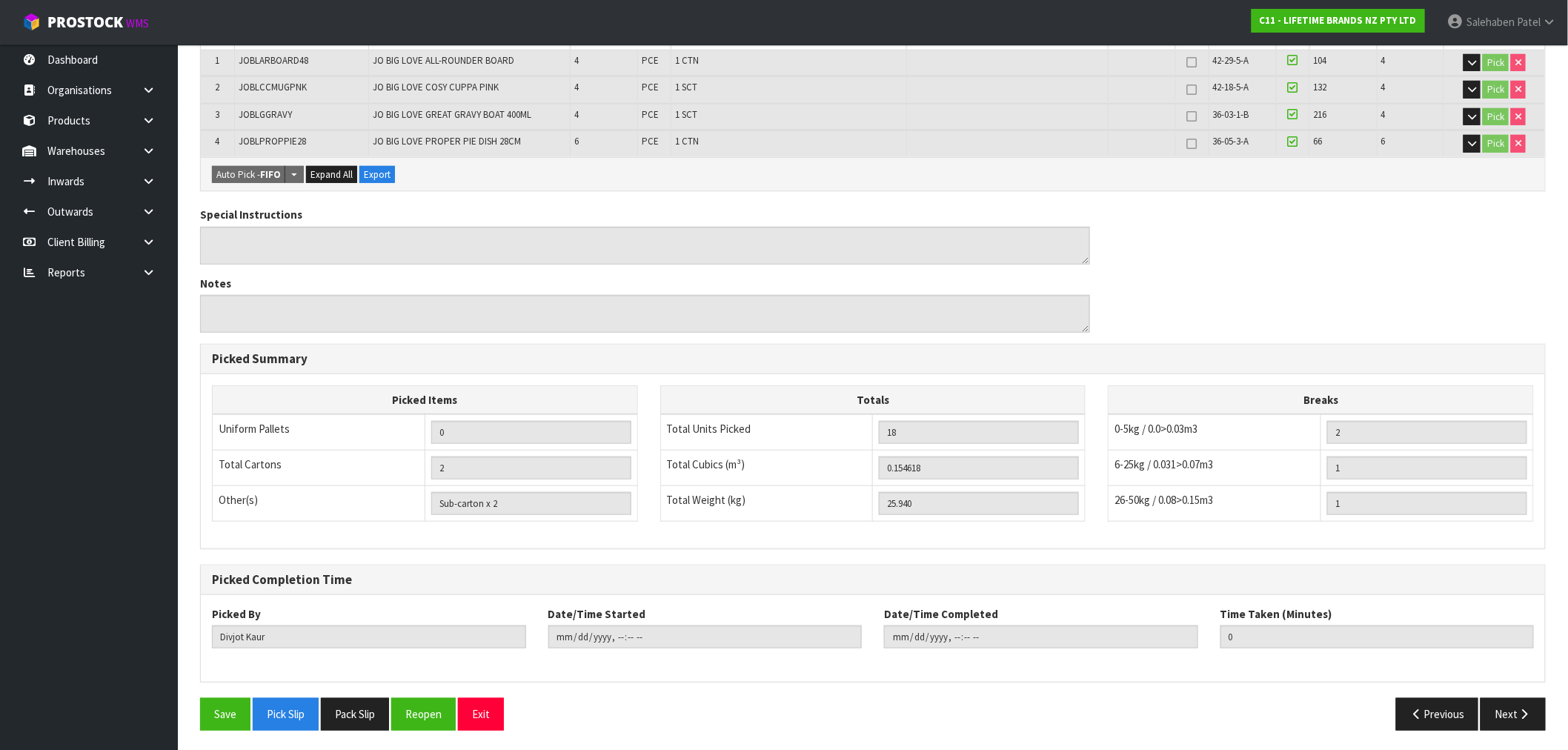 scroll, scrollTop: 311, scrollLeft: 0, axis: vertical 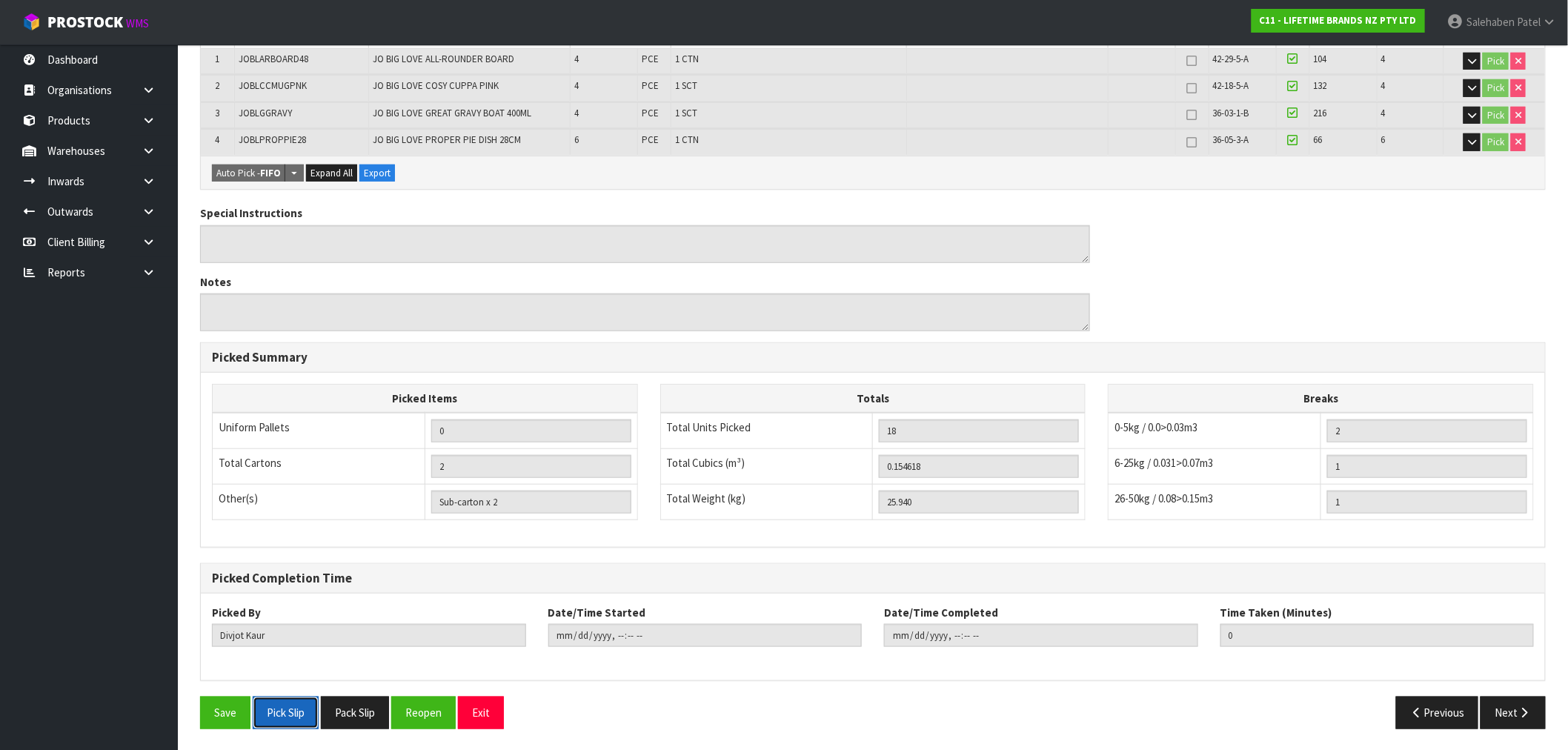 click on "Pick Slip" at bounding box center (285, 712) 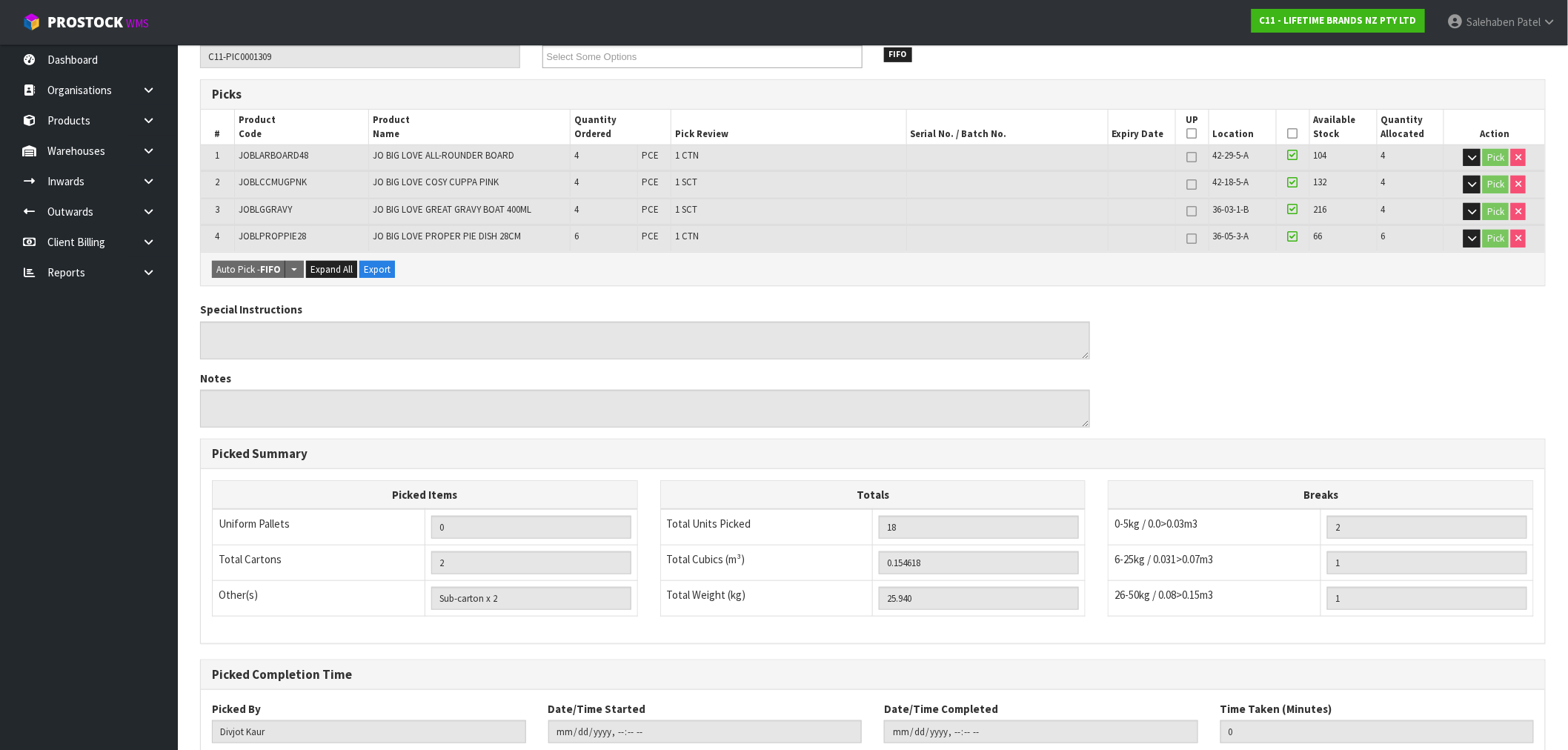 scroll, scrollTop: 0, scrollLeft: 0, axis: both 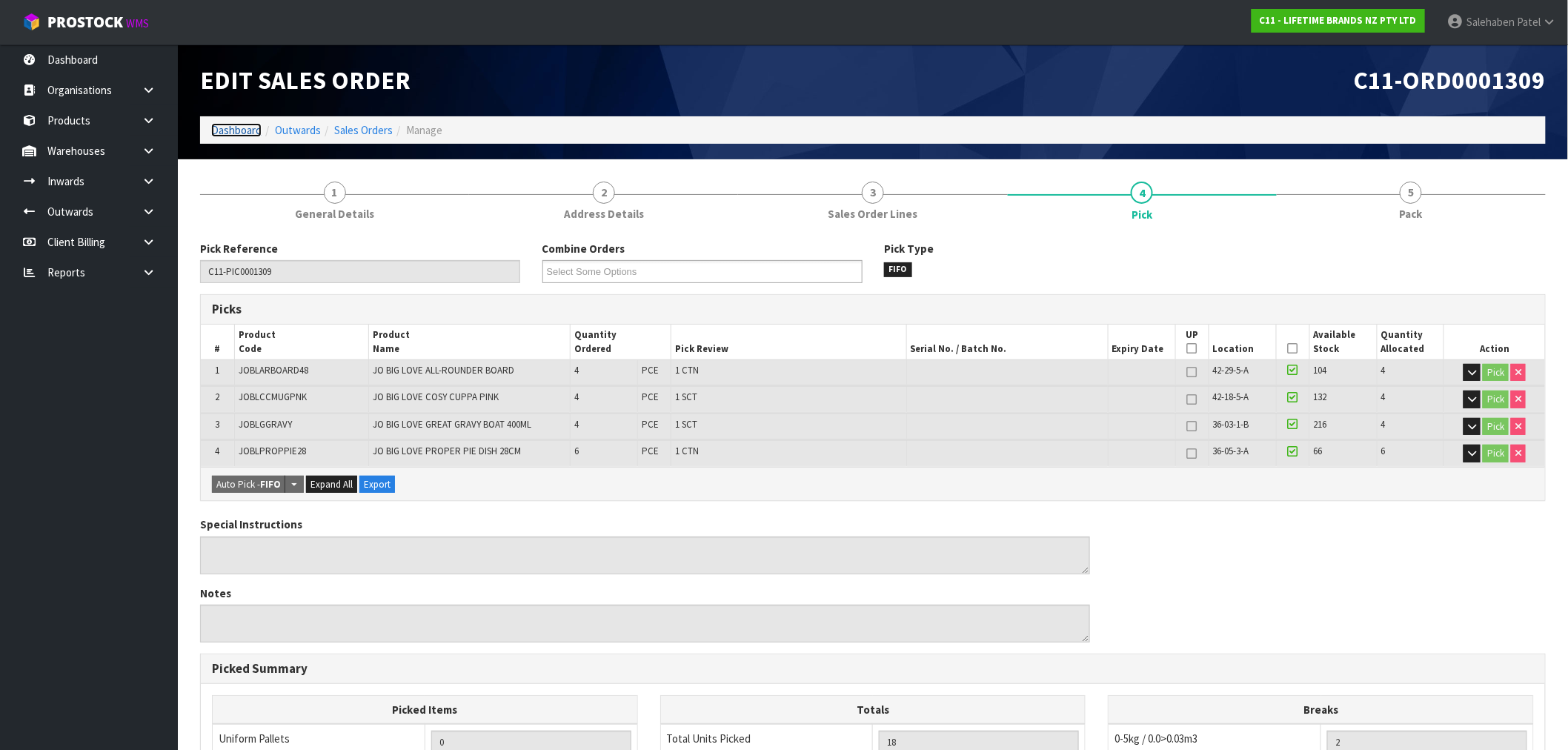 click on "Dashboard" at bounding box center (236, 130) 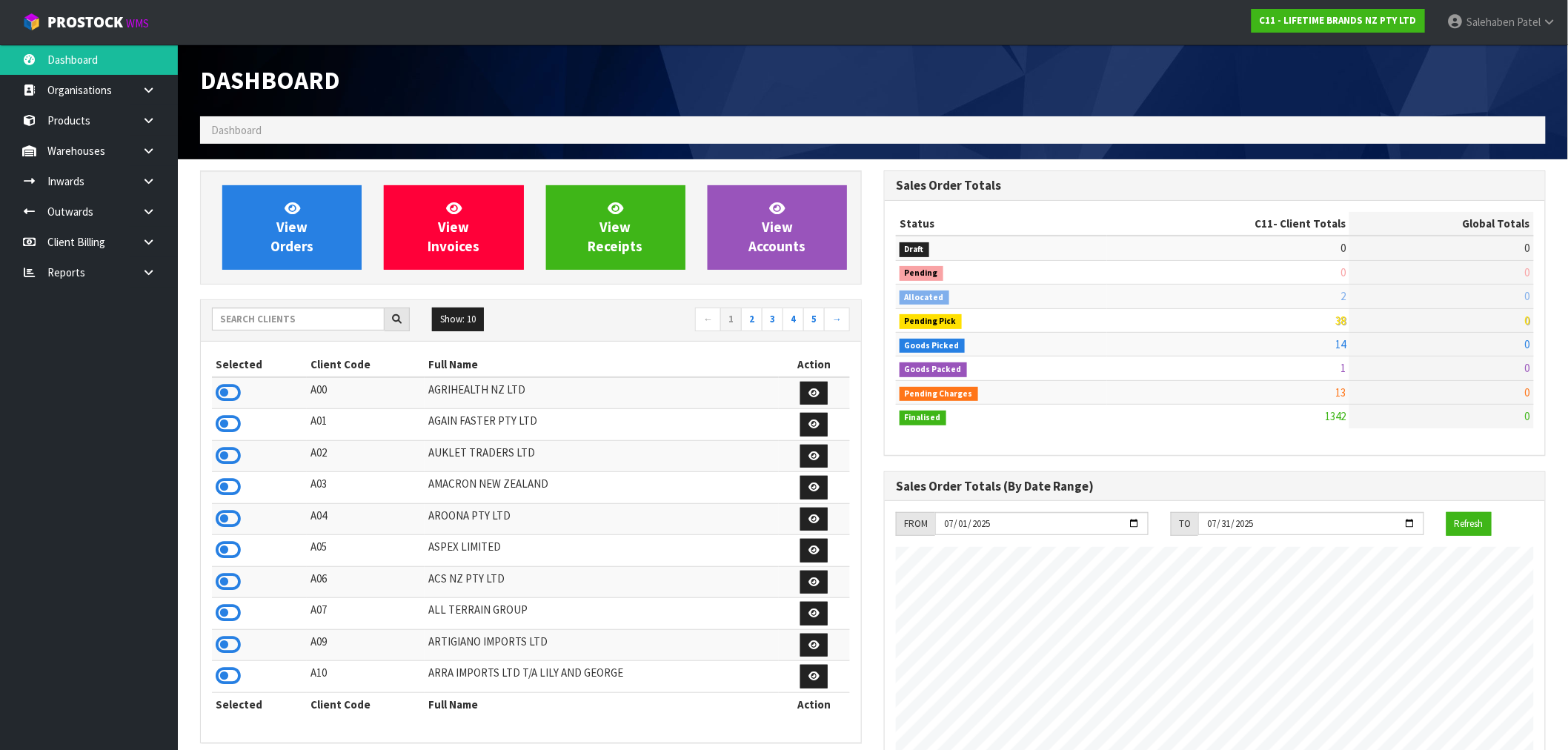 scroll, scrollTop: 739982, scrollLeft: 740336, axis: both 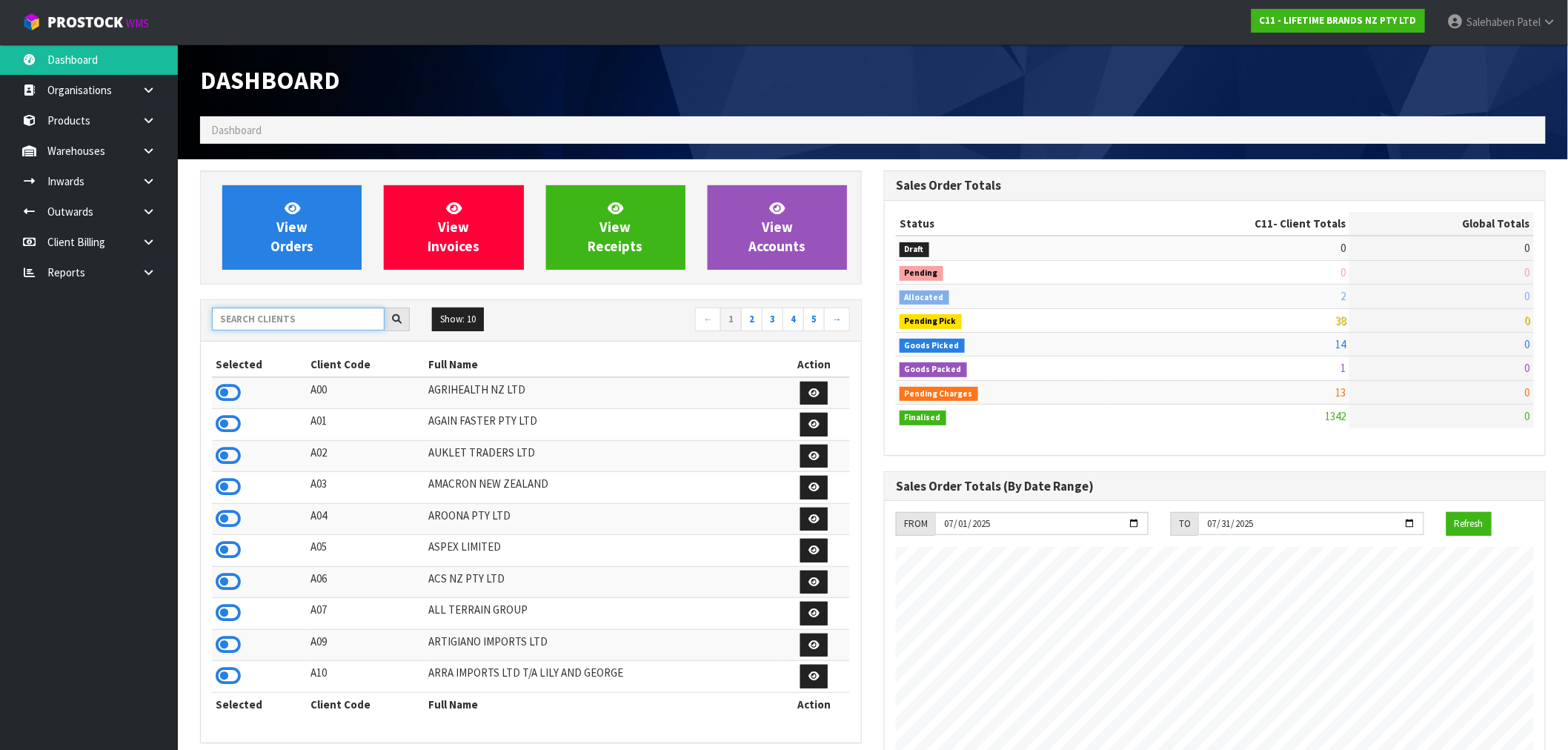 click at bounding box center (298, 319) 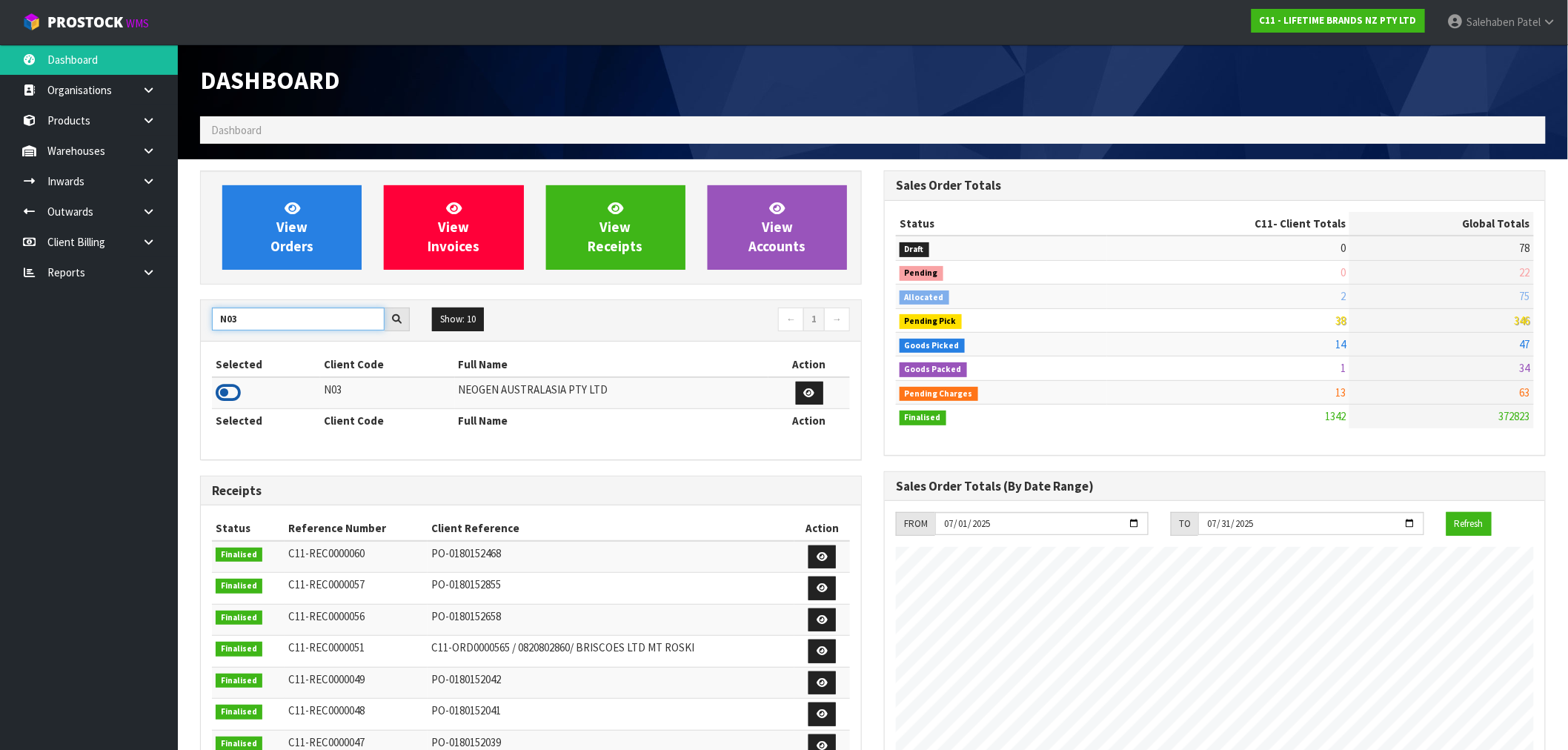 type on "N03" 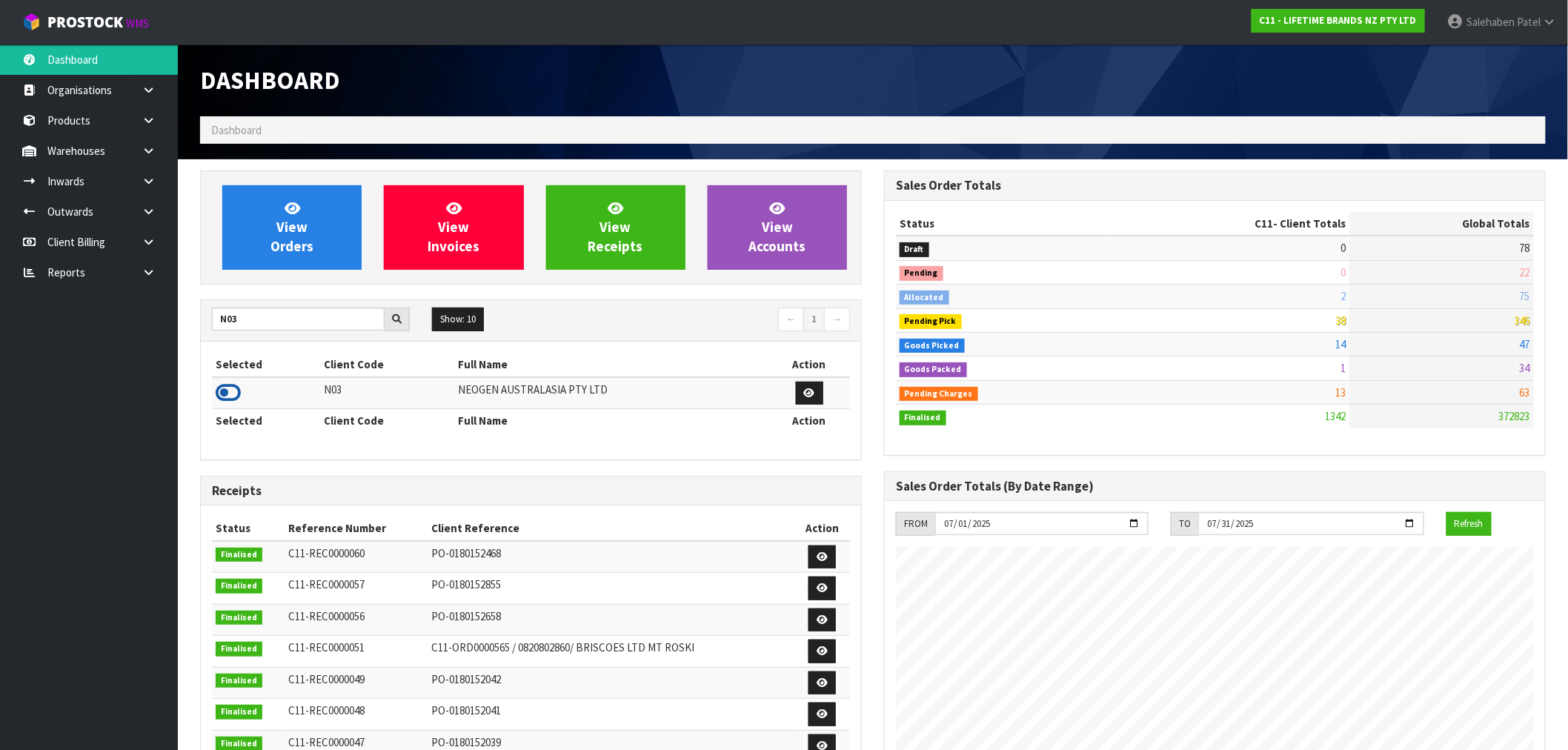 click at bounding box center (228, 393) 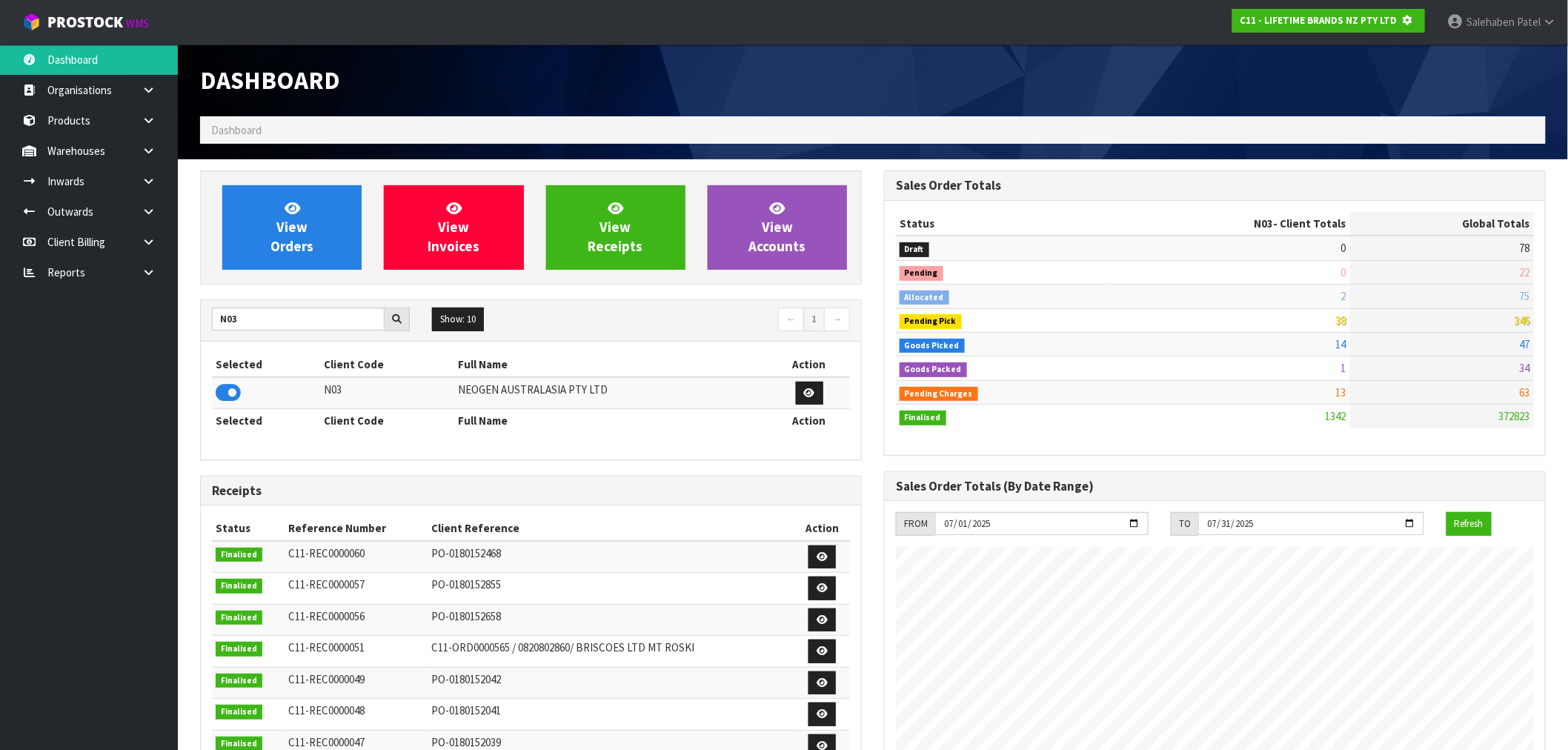 scroll, scrollTop: 924, scrollLeft: 684, axis: both 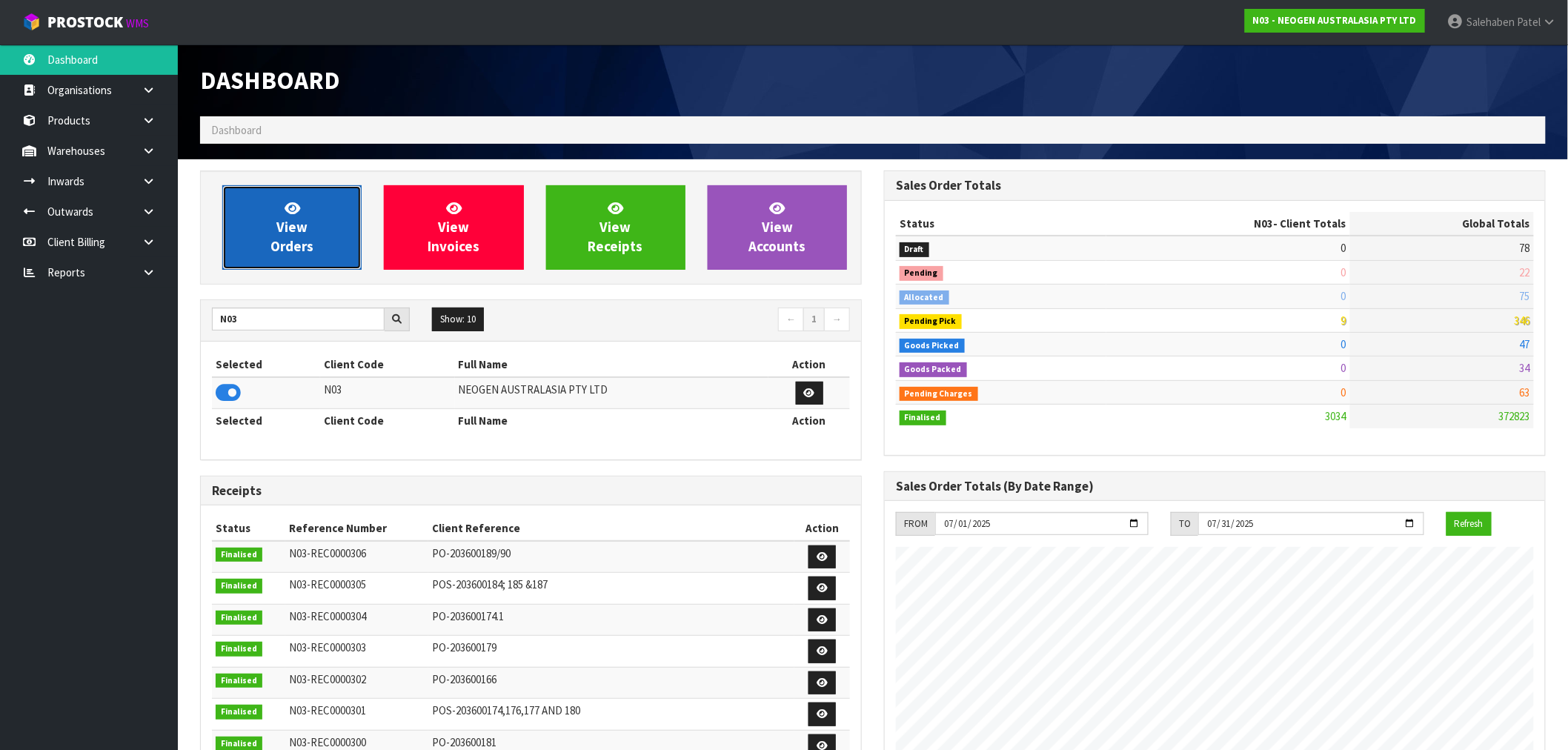 click on "View
Orders" at bounding box center (292, 227) 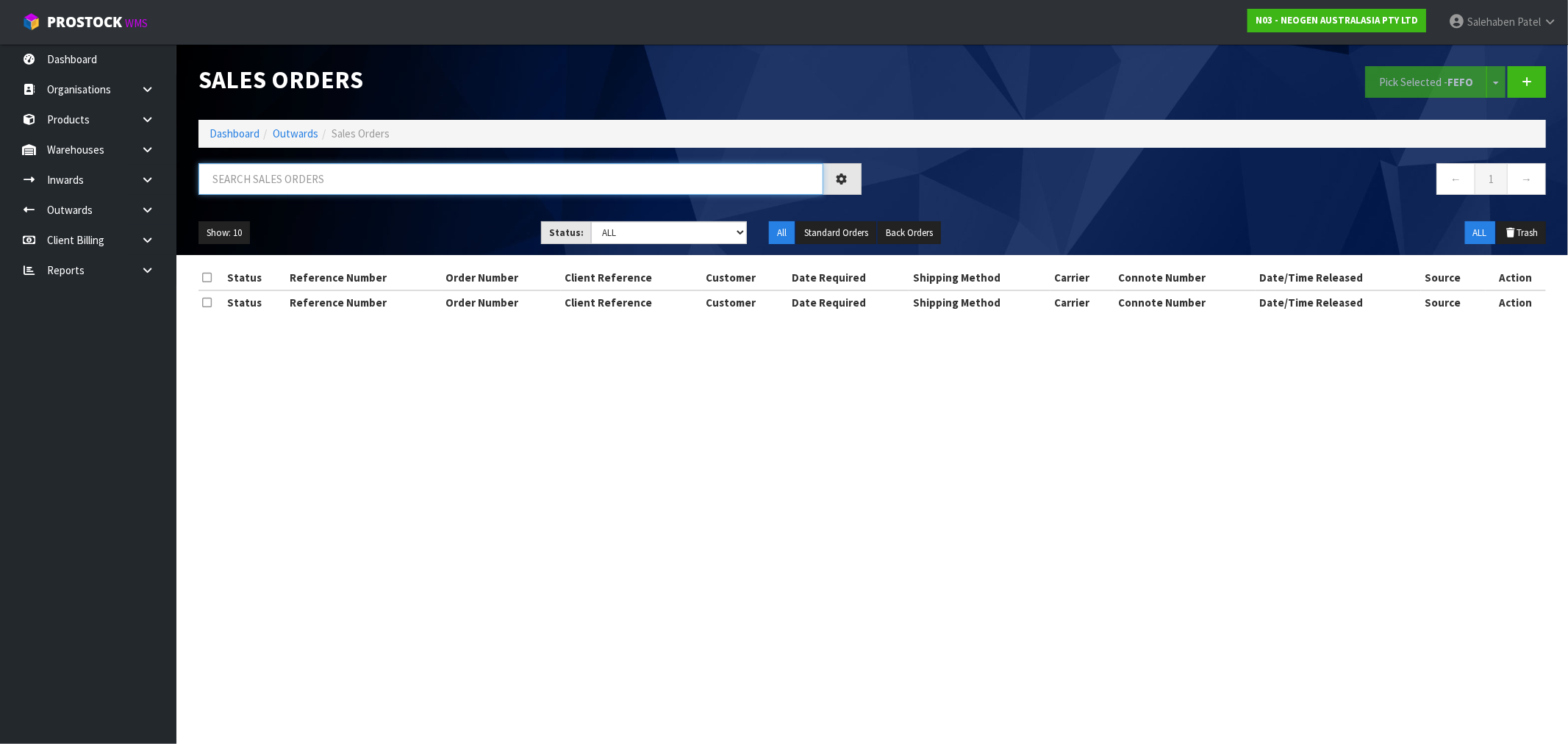 click at bounding box center (511, 179) 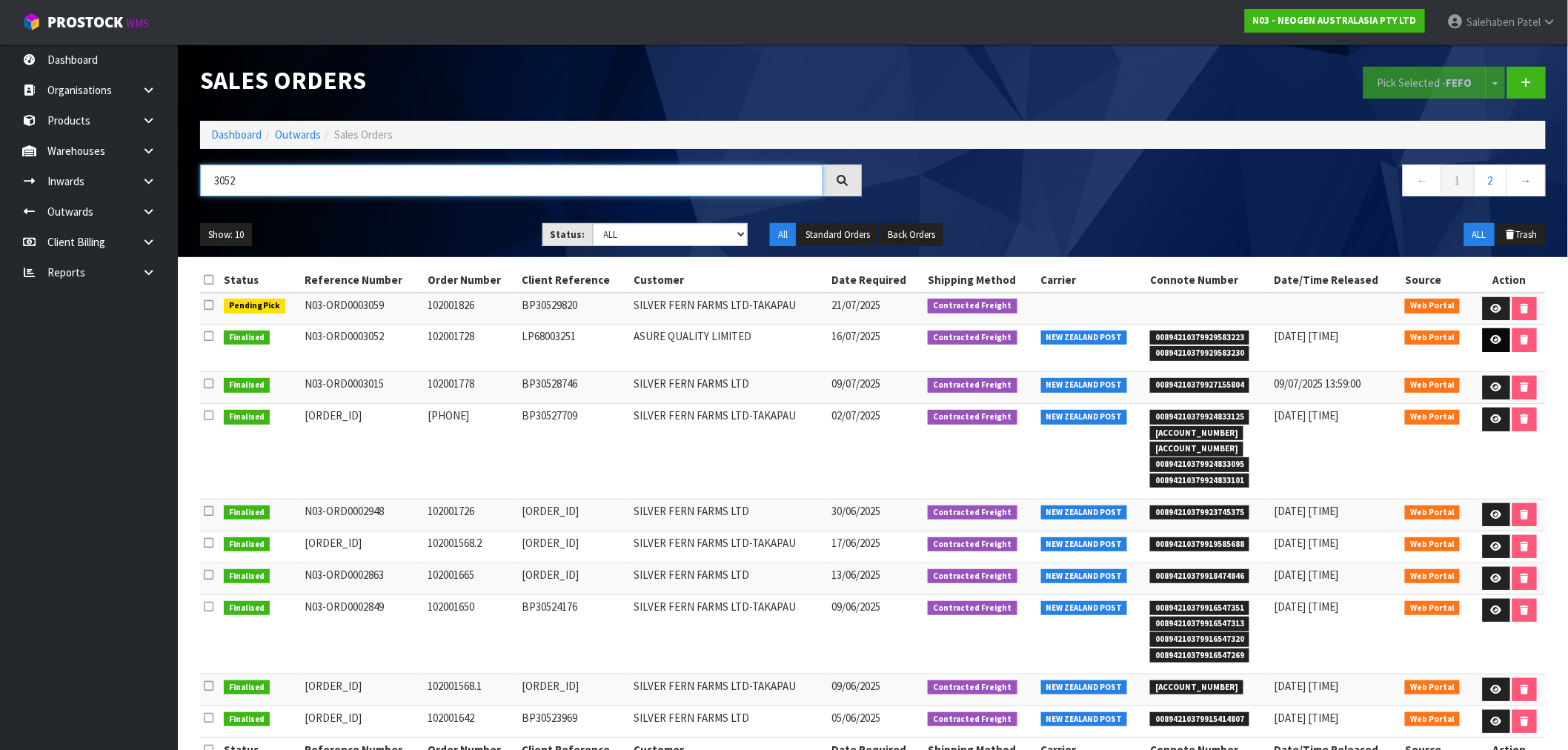 type on "3052" 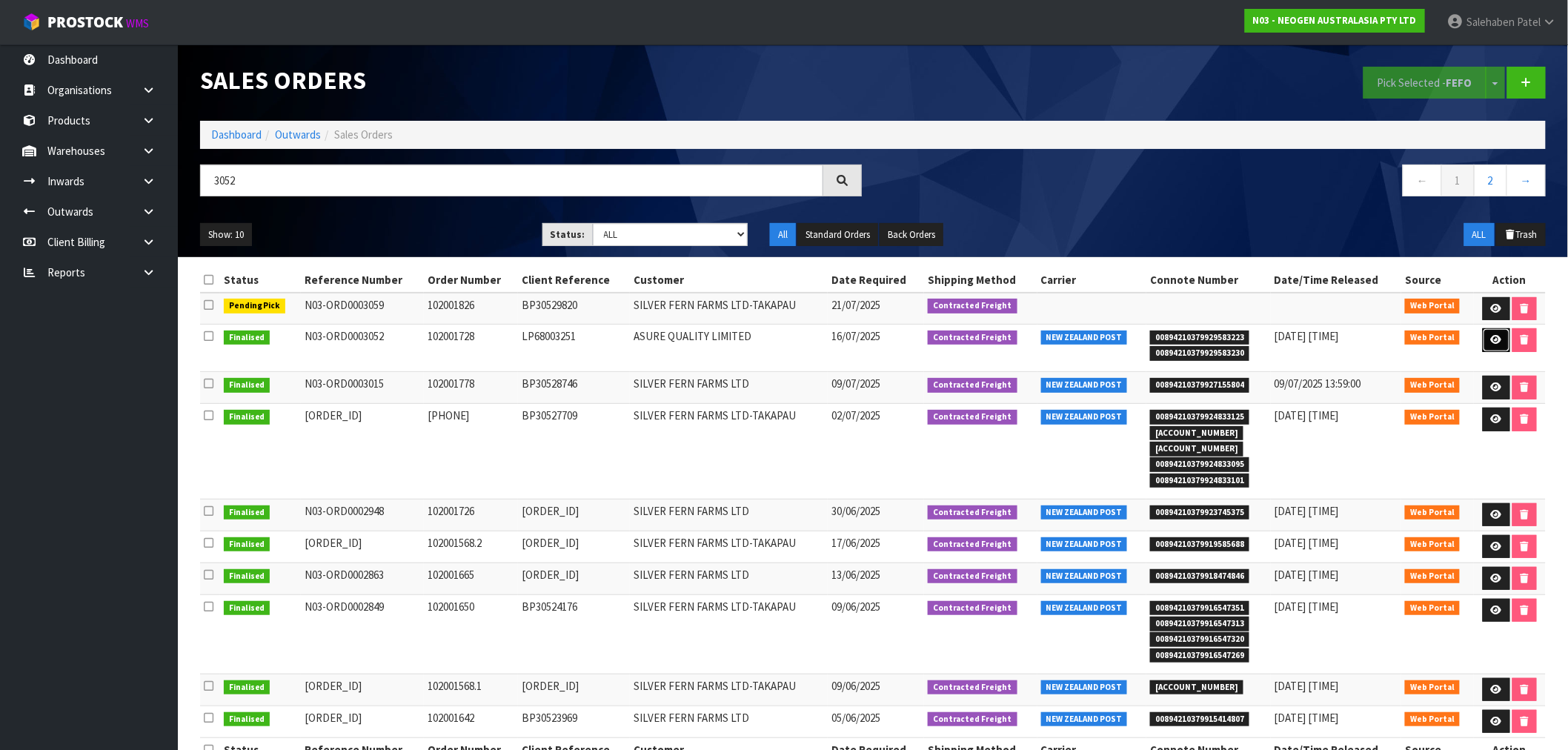 click at bounding box center (1495, 339) 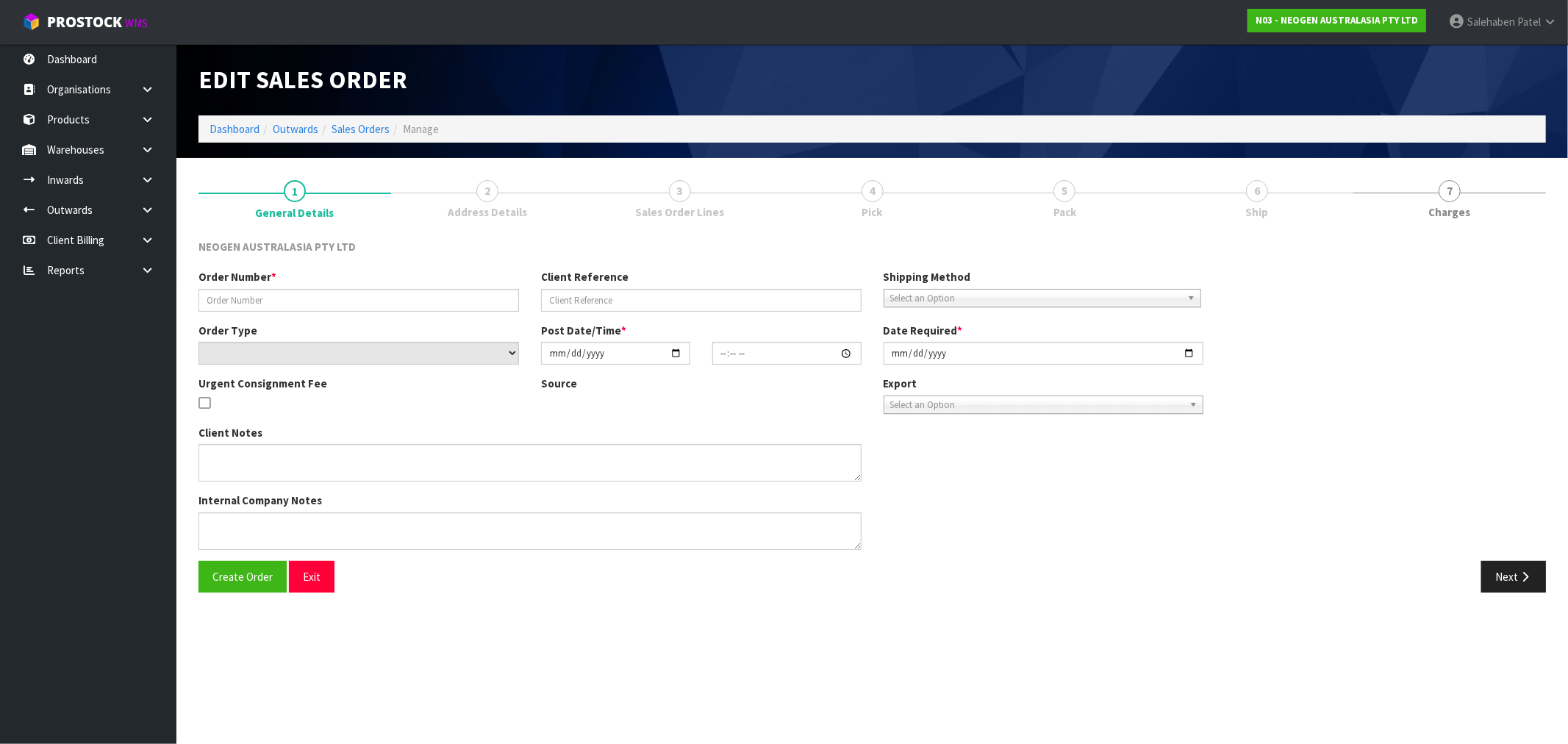 type on "102001728" 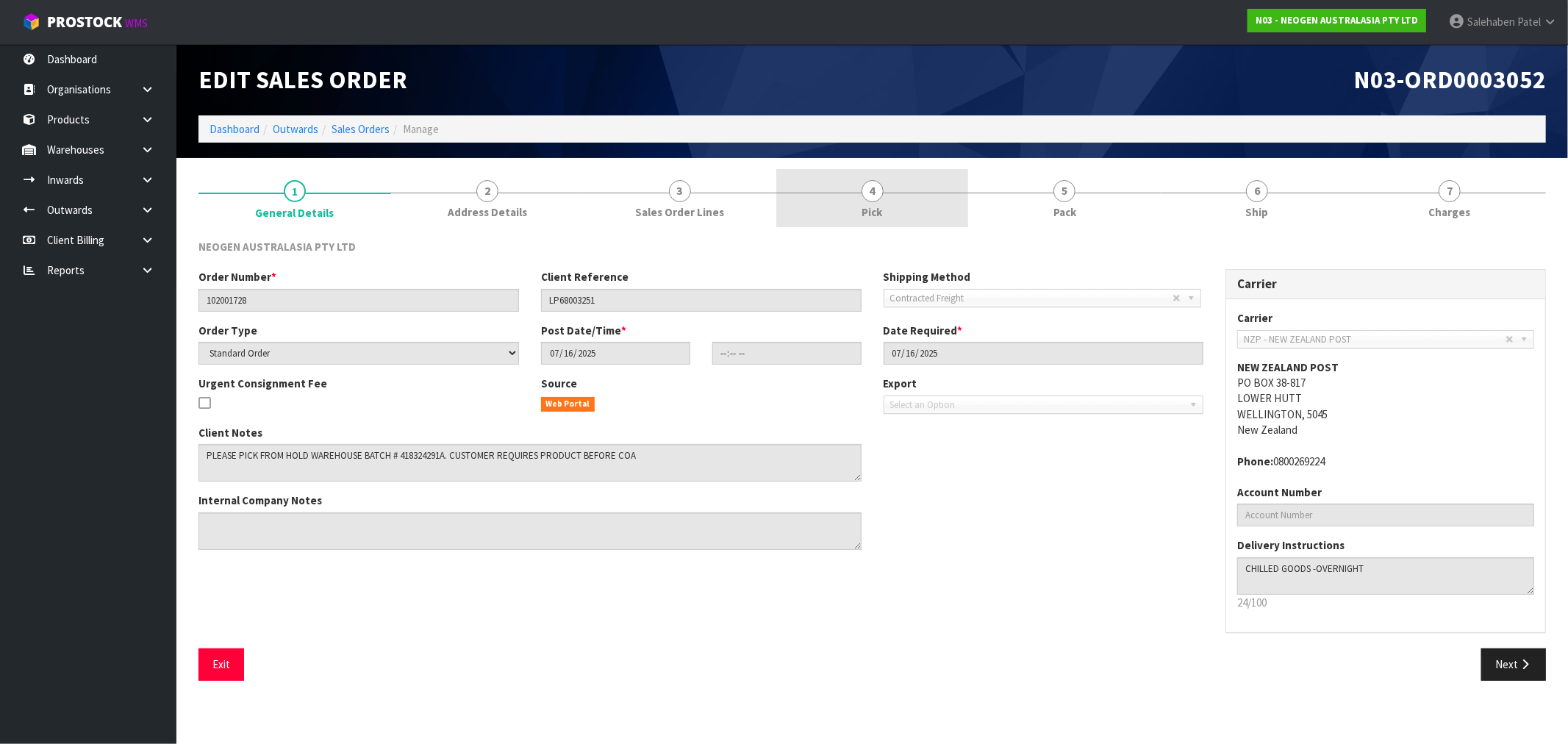 click on "4" at bounding box center [873, 191] 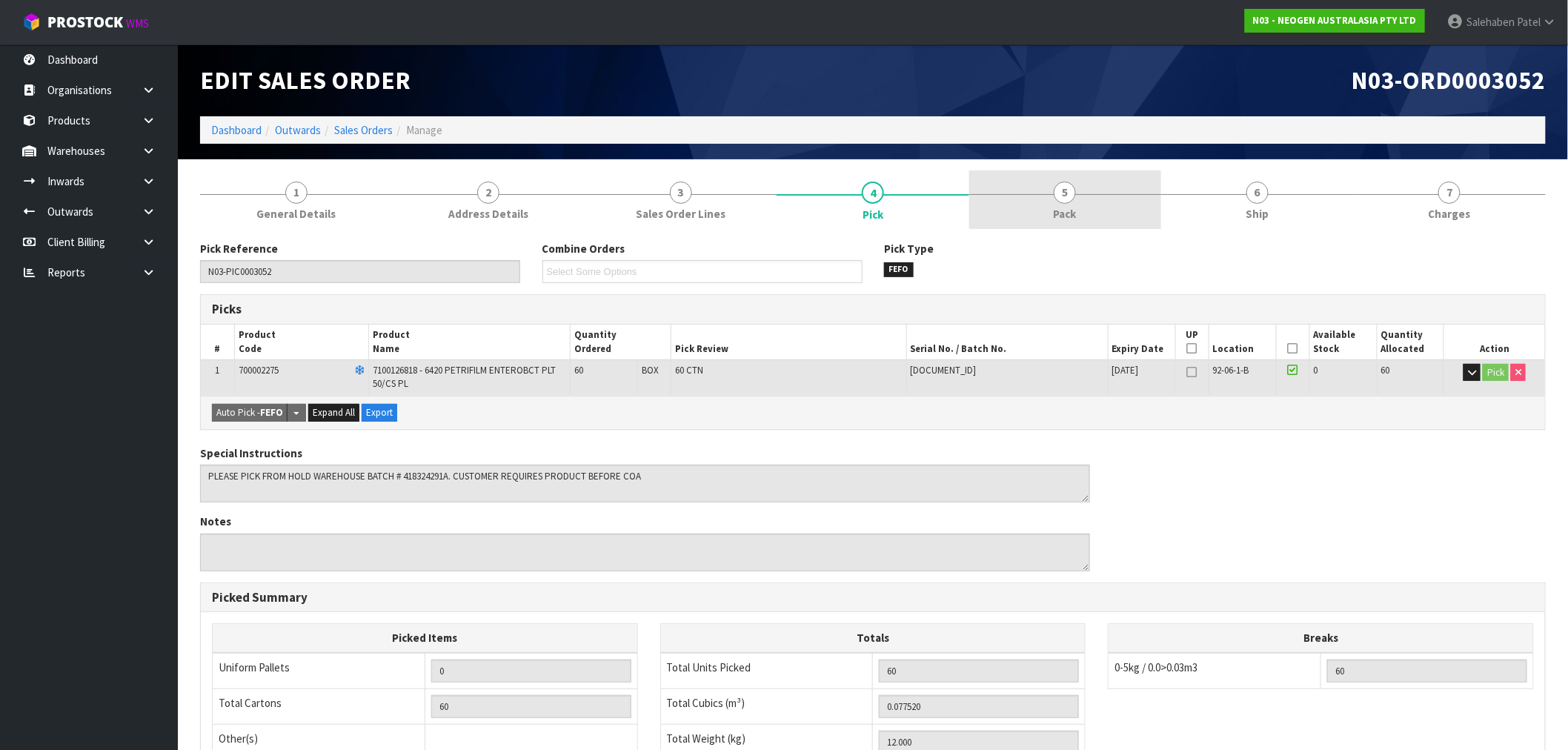 click on "5" at bounding box center (1065, 193) 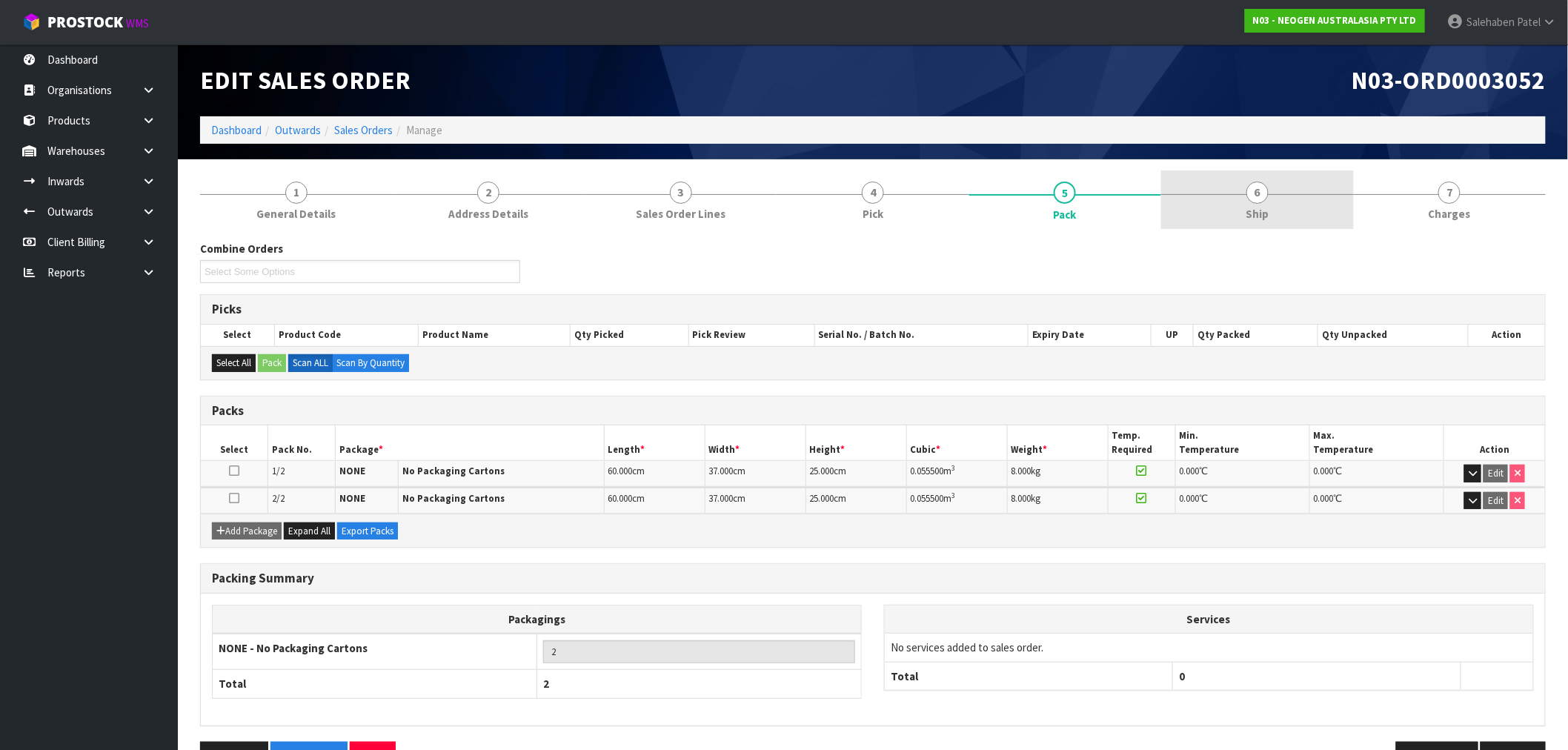 click on "Ship" at bounding box center (1257, 213) 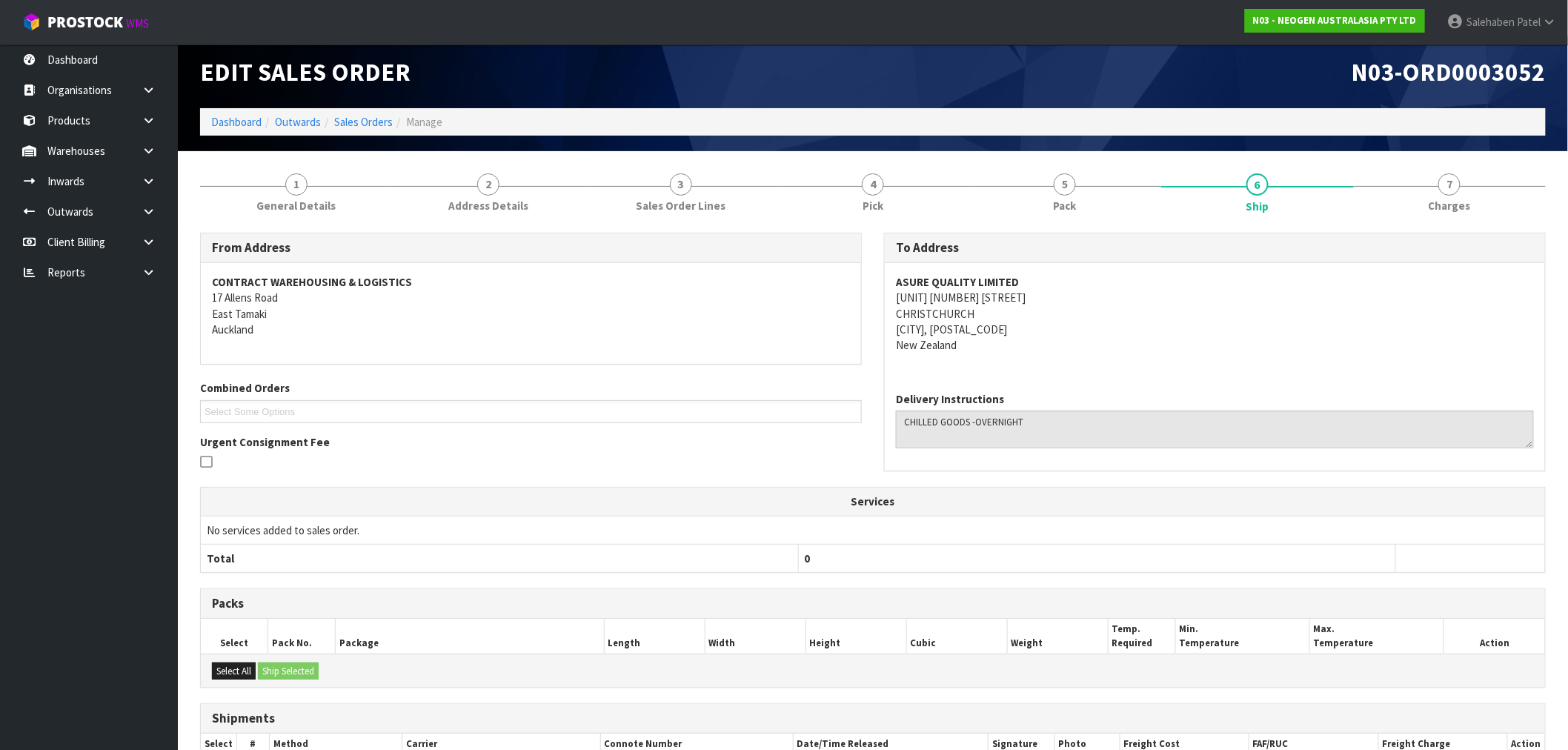 scroll, scrollTop: 0, scrollLeft: 0, axis: both 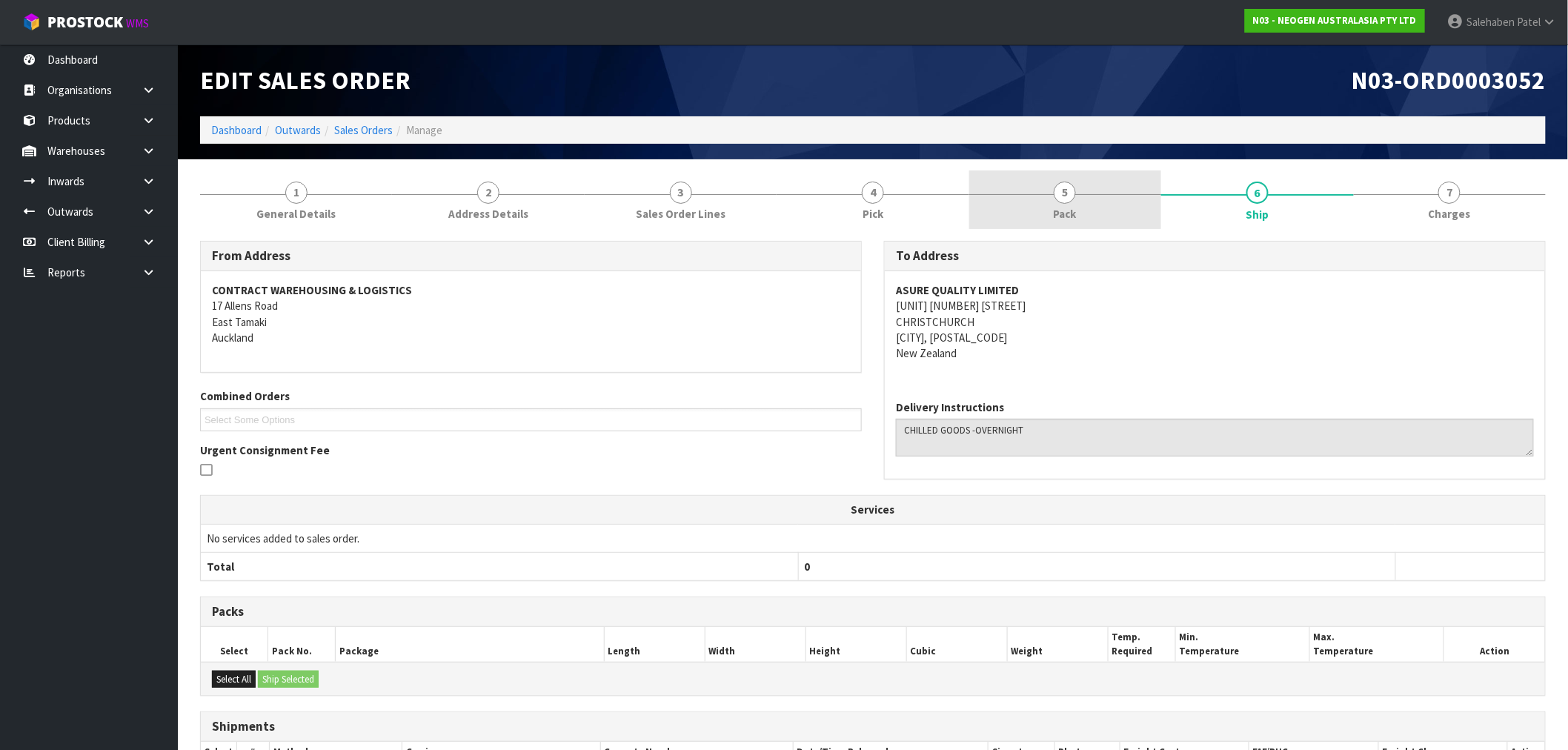 click on "Pack" at bounding box center [1065, 213] 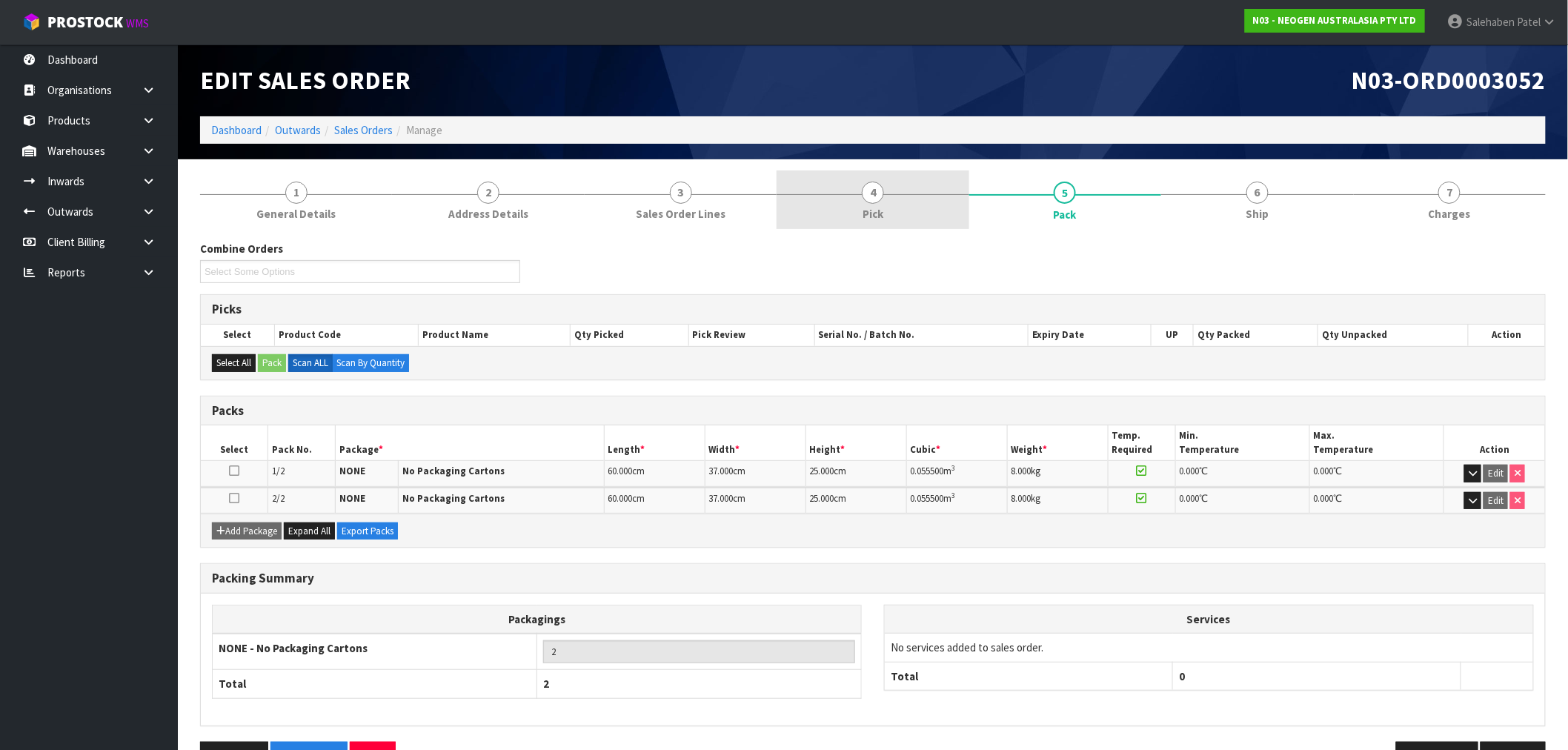 click on "Pick" at bounding box center (873, 213) 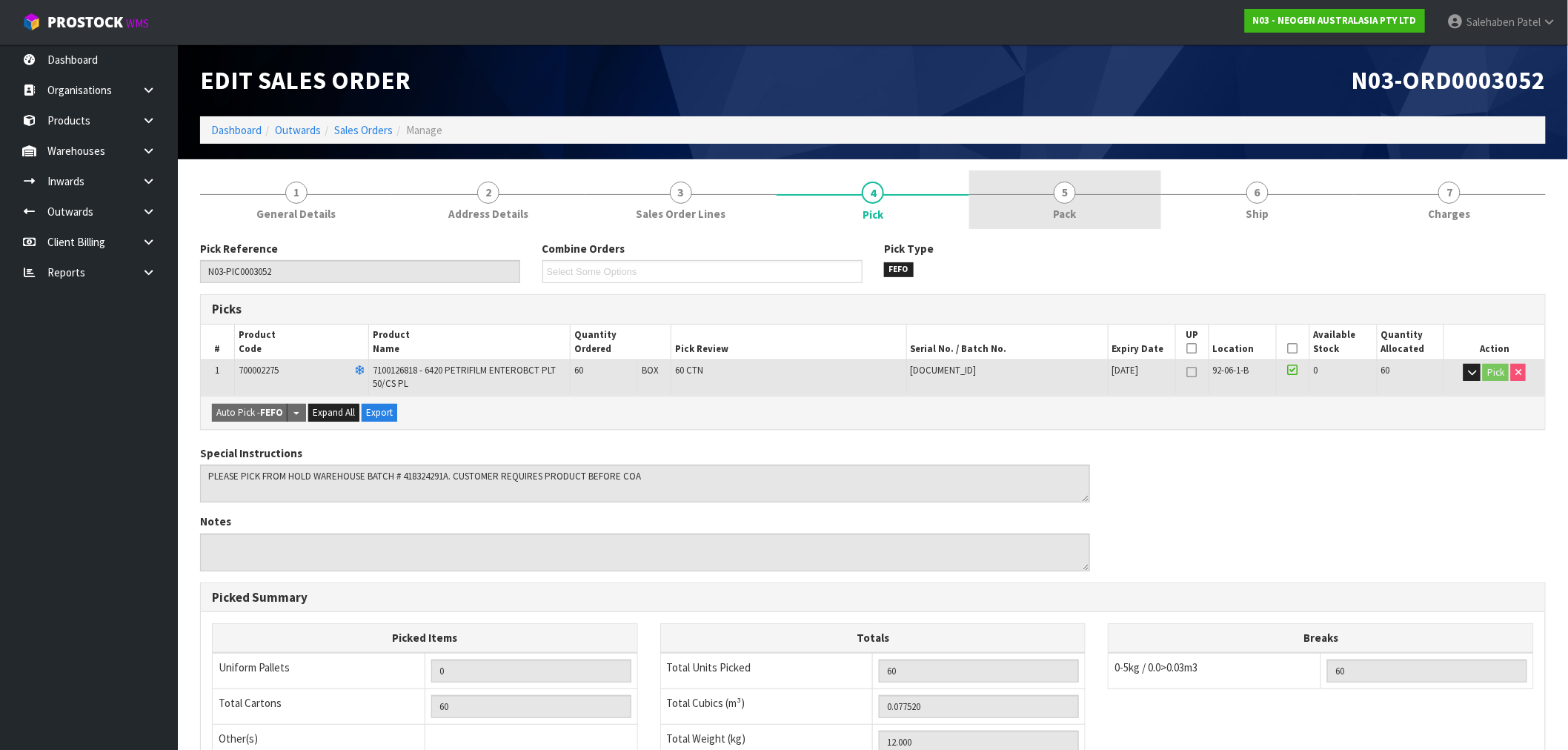 click on "Pack" at bounding box center [1065, 213] 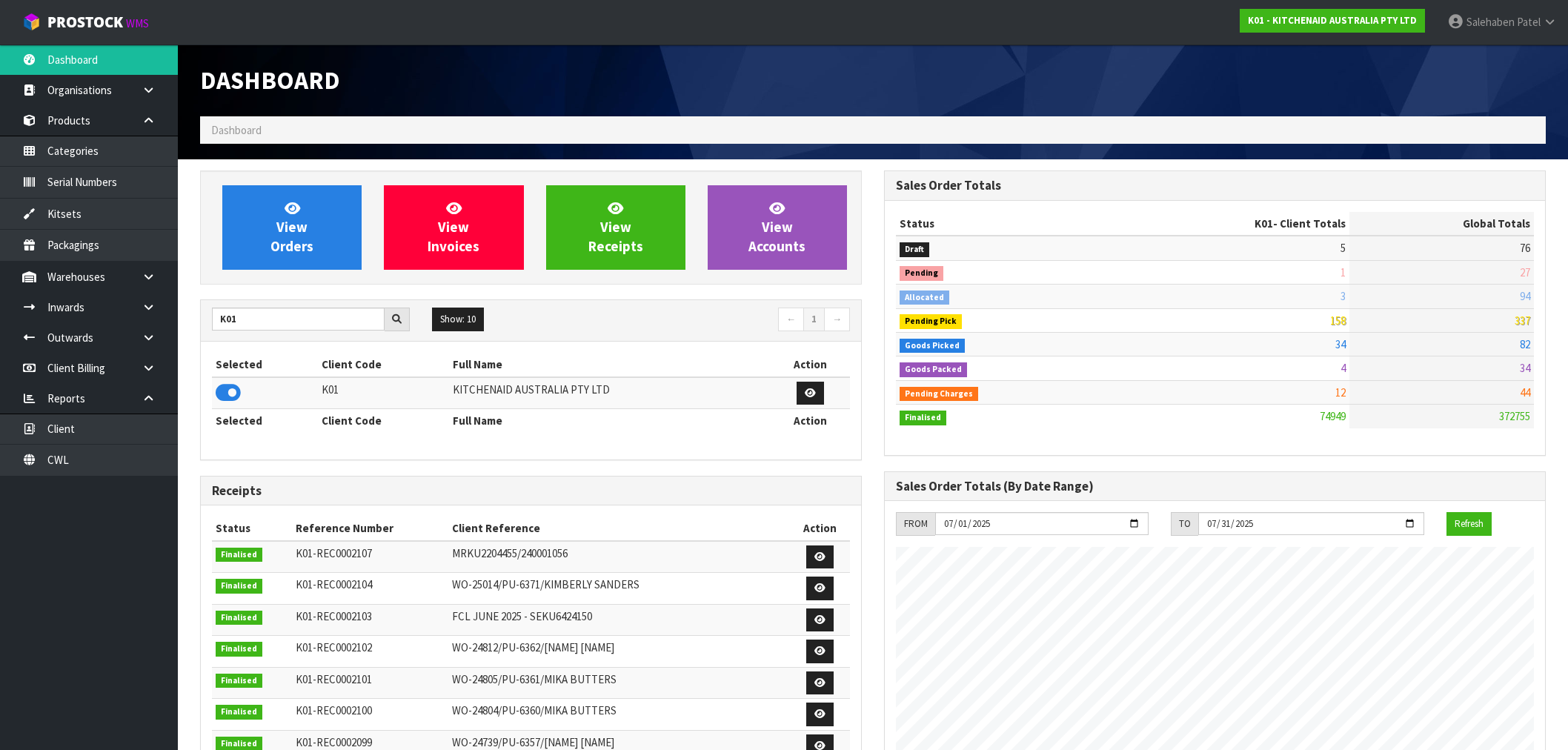 scroll, scrollTop: 0, scrollLeft: 0, axis: both 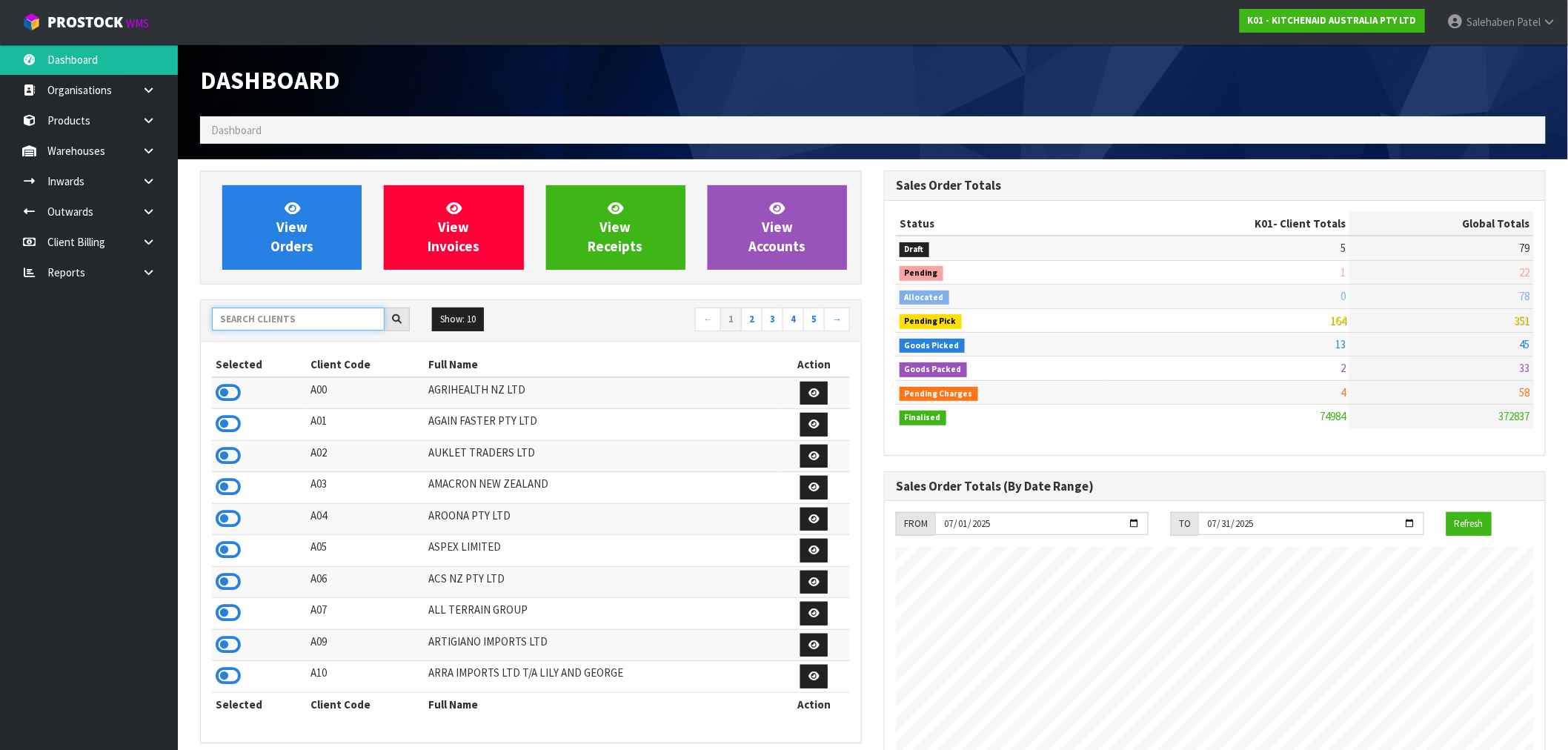 click at bounding box center [298, 319] 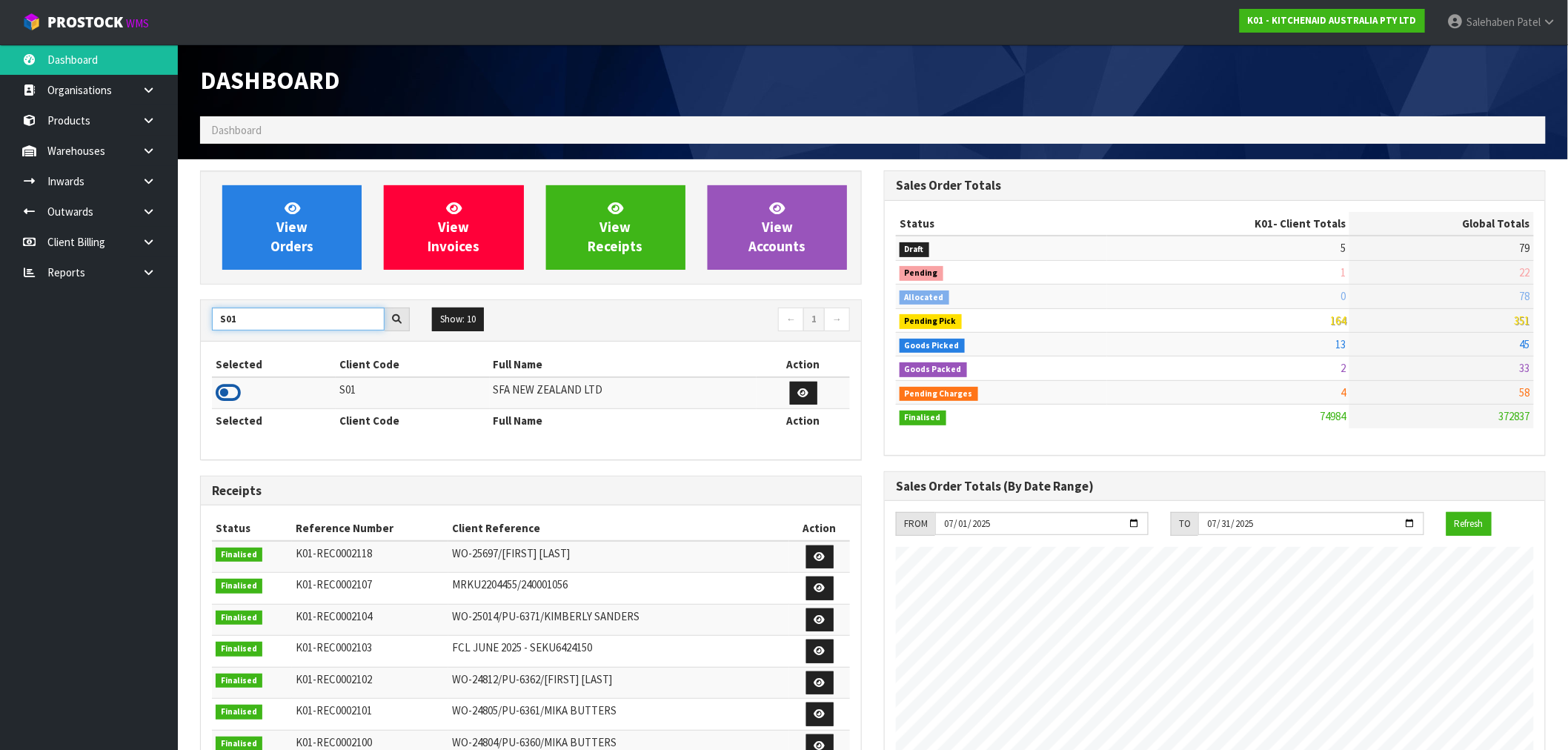 type on "S01" 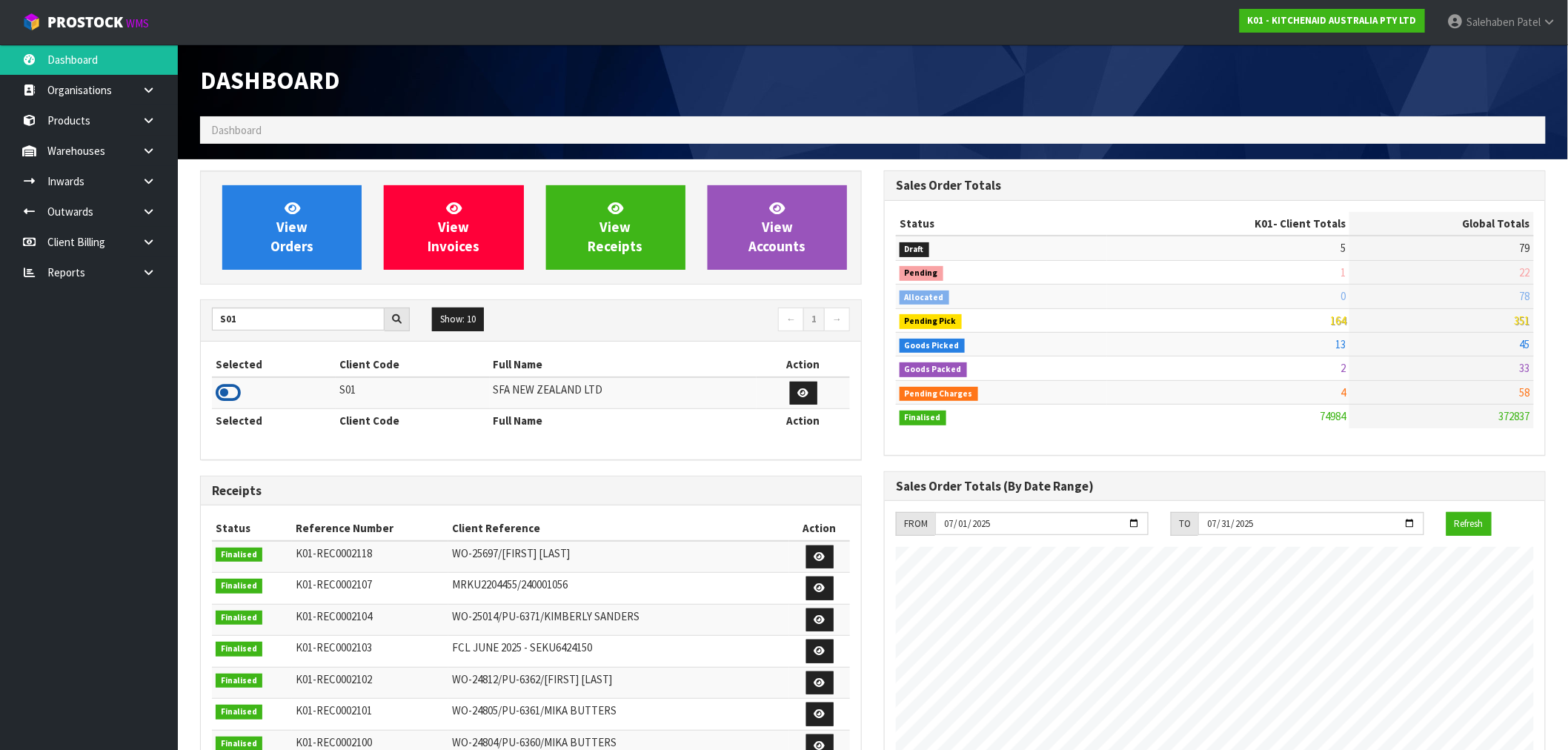click at bounding box center [228, 393] 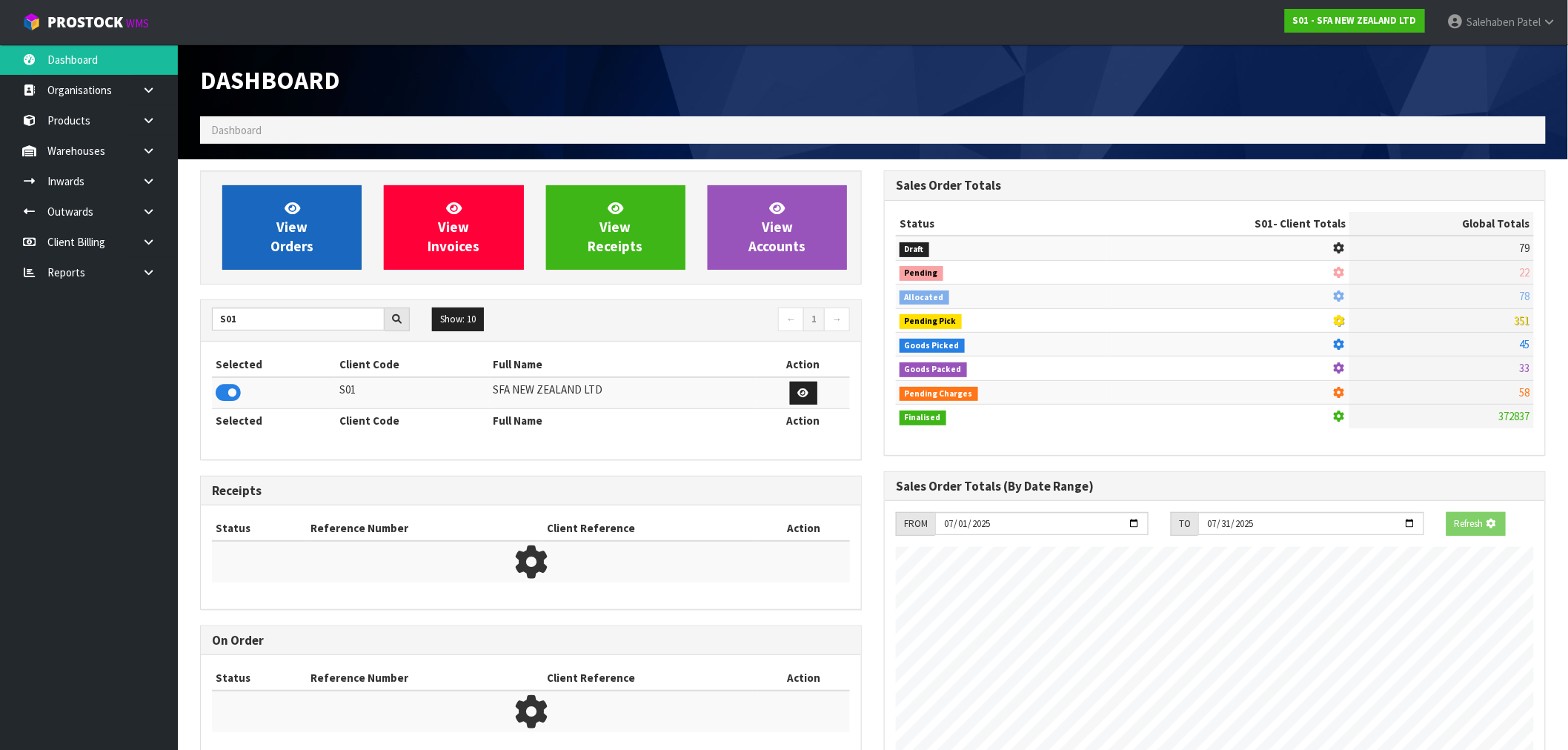 scroll, scrollTop: 924, scrollLeft: 684, axis: both 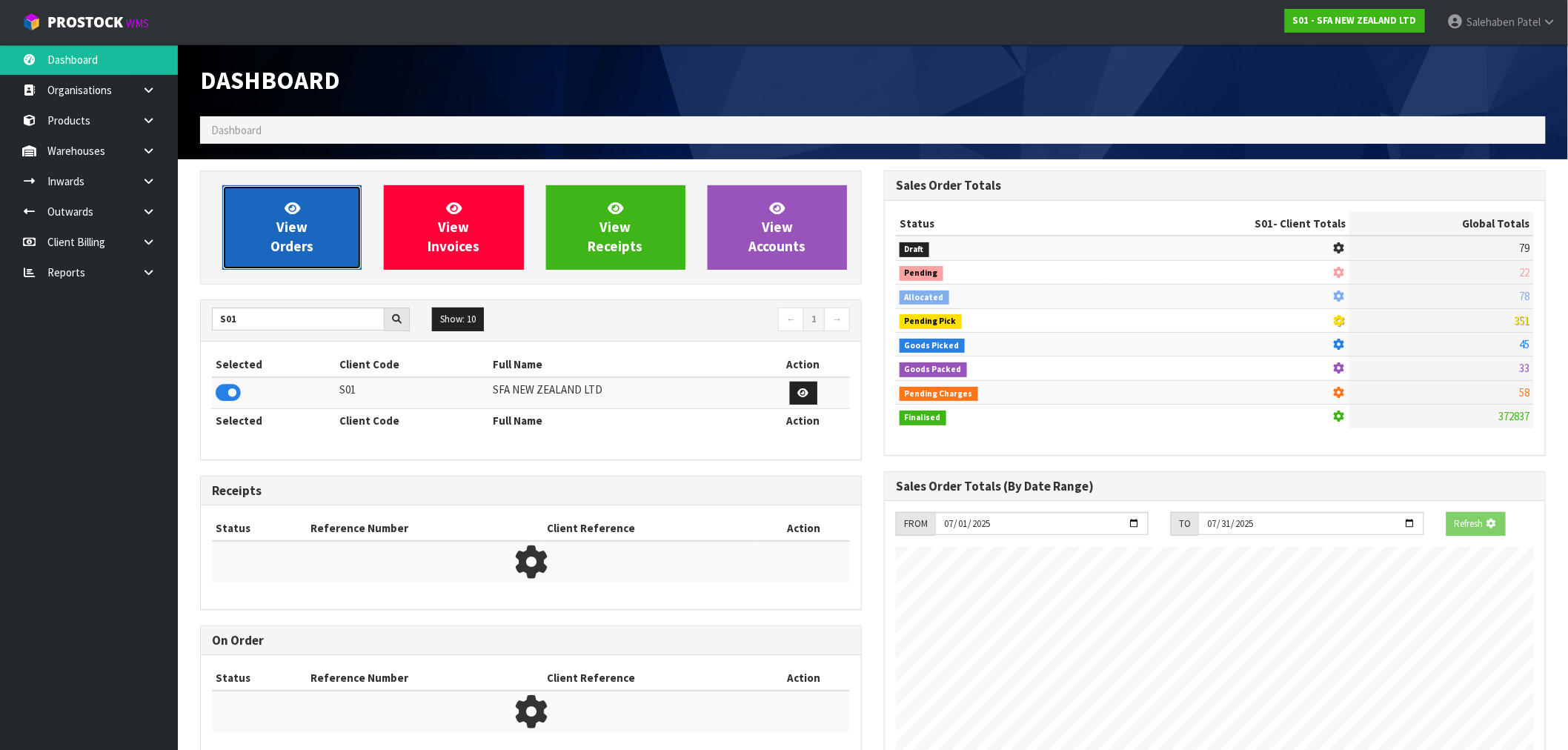 click on "View
Orders" at bounding box center (292, 227) 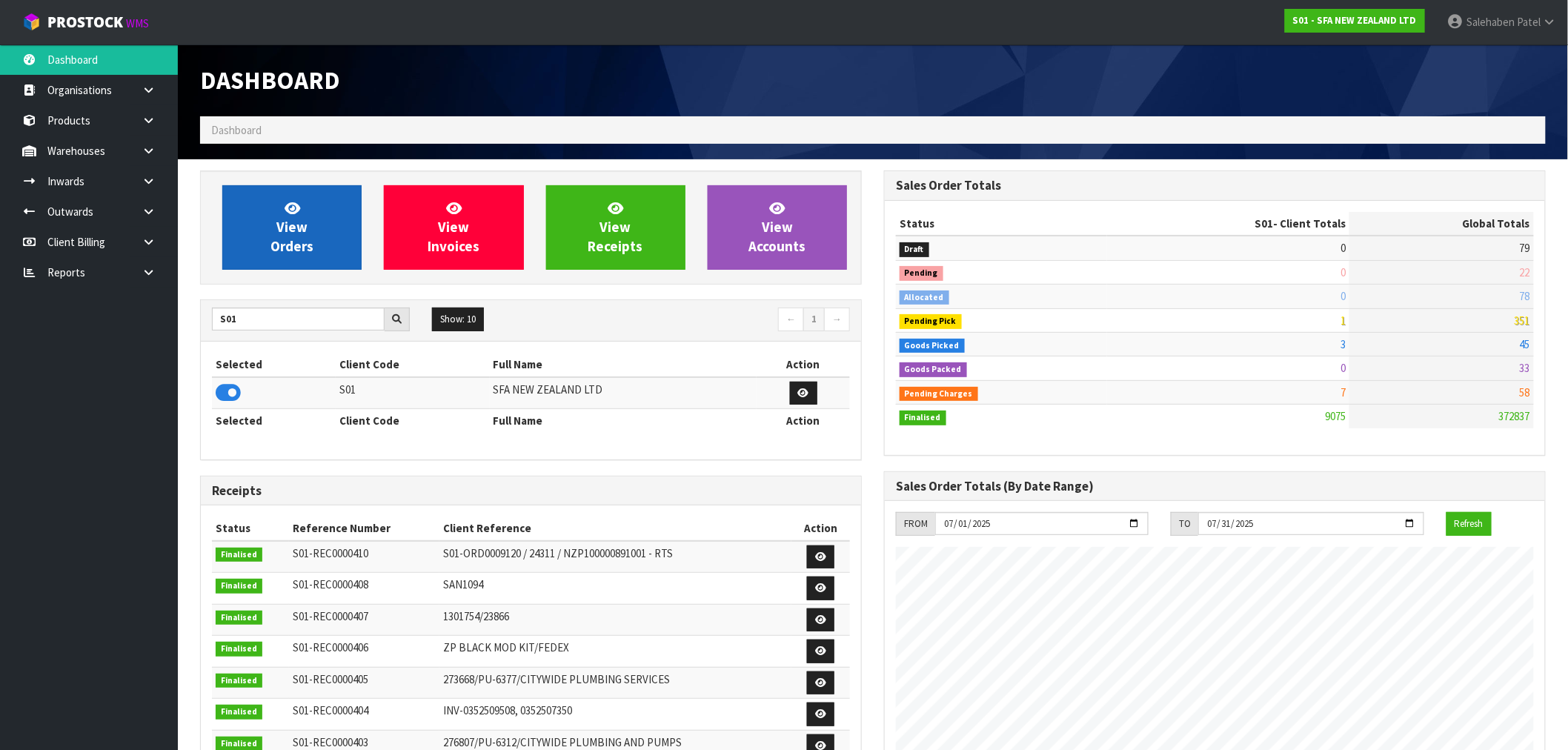 scroll, scrollTop: 0, scrollLeft: 0, axis: both 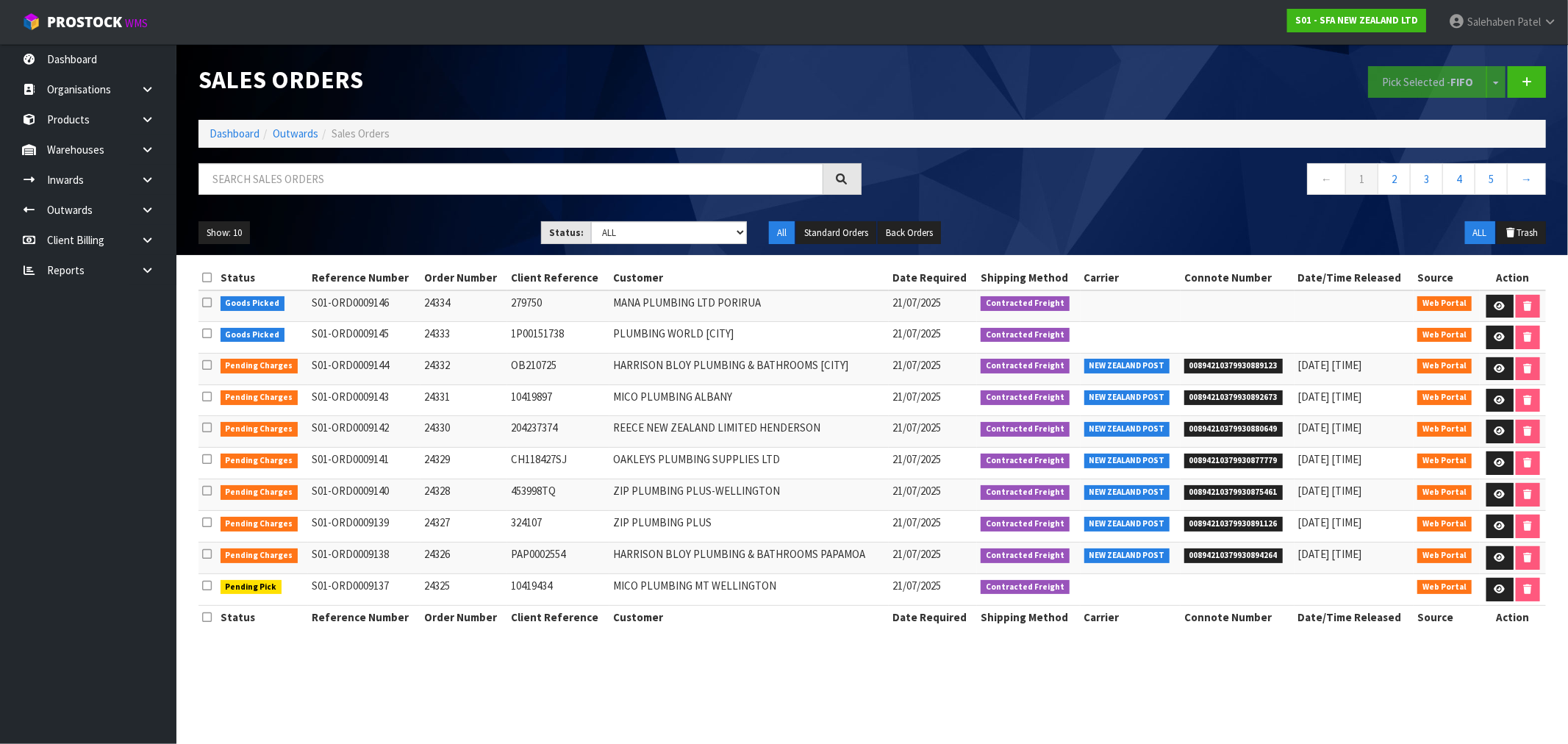 click on "10419434" at bounding box center [558, 590] 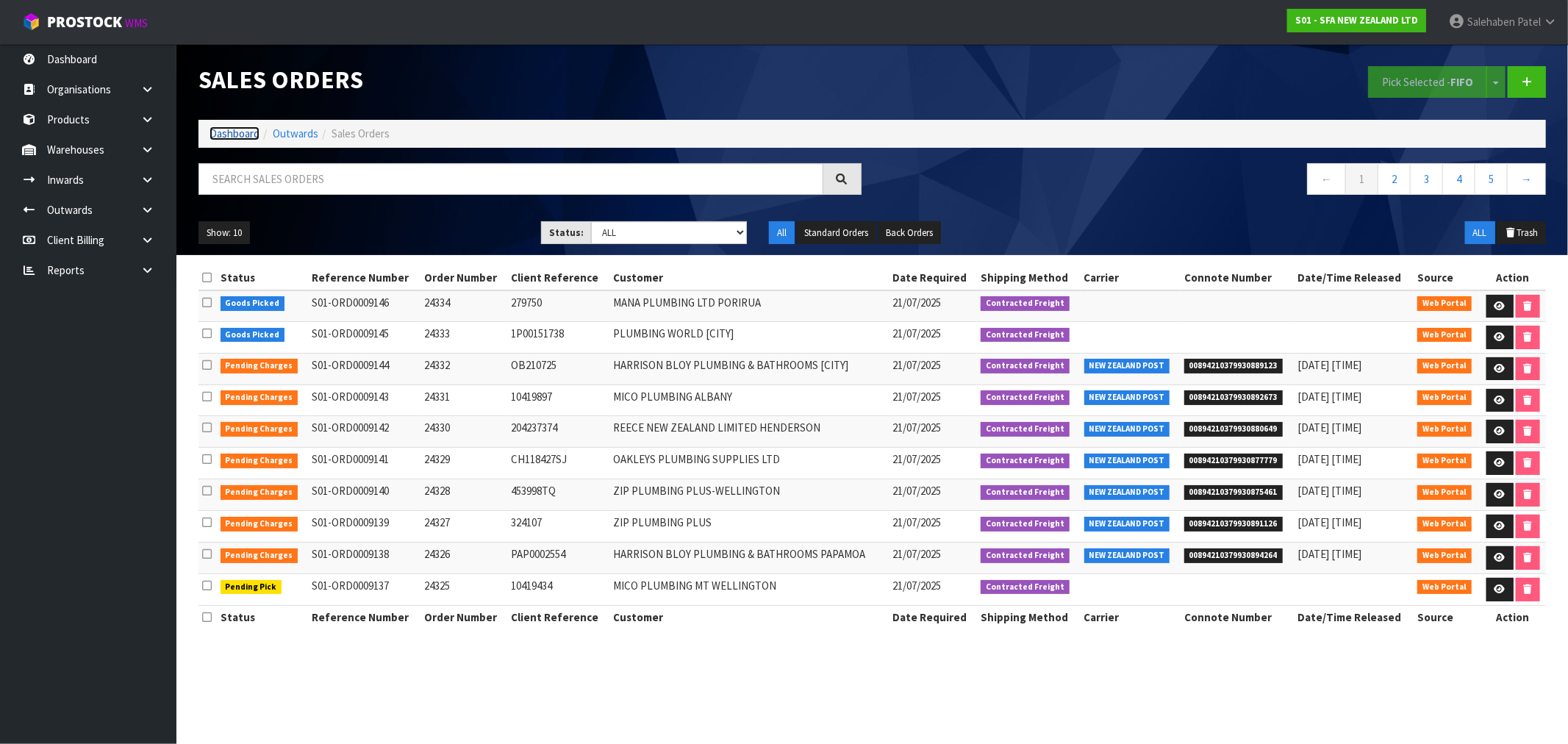 click on "Dashboard" at bounding box center [235, 133] 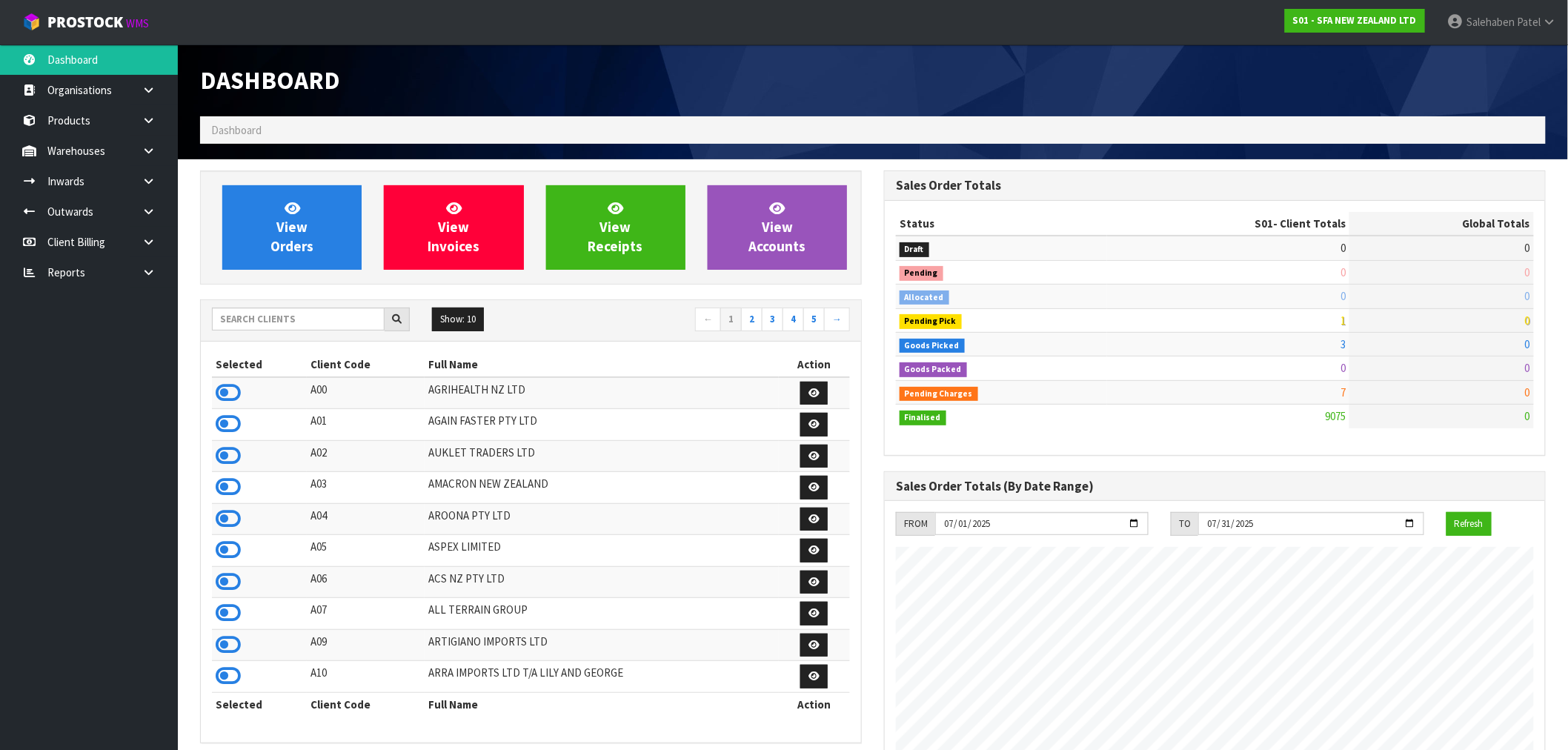 scroll, scrollTop: 739982, scrollLeft: 740336, axis: both 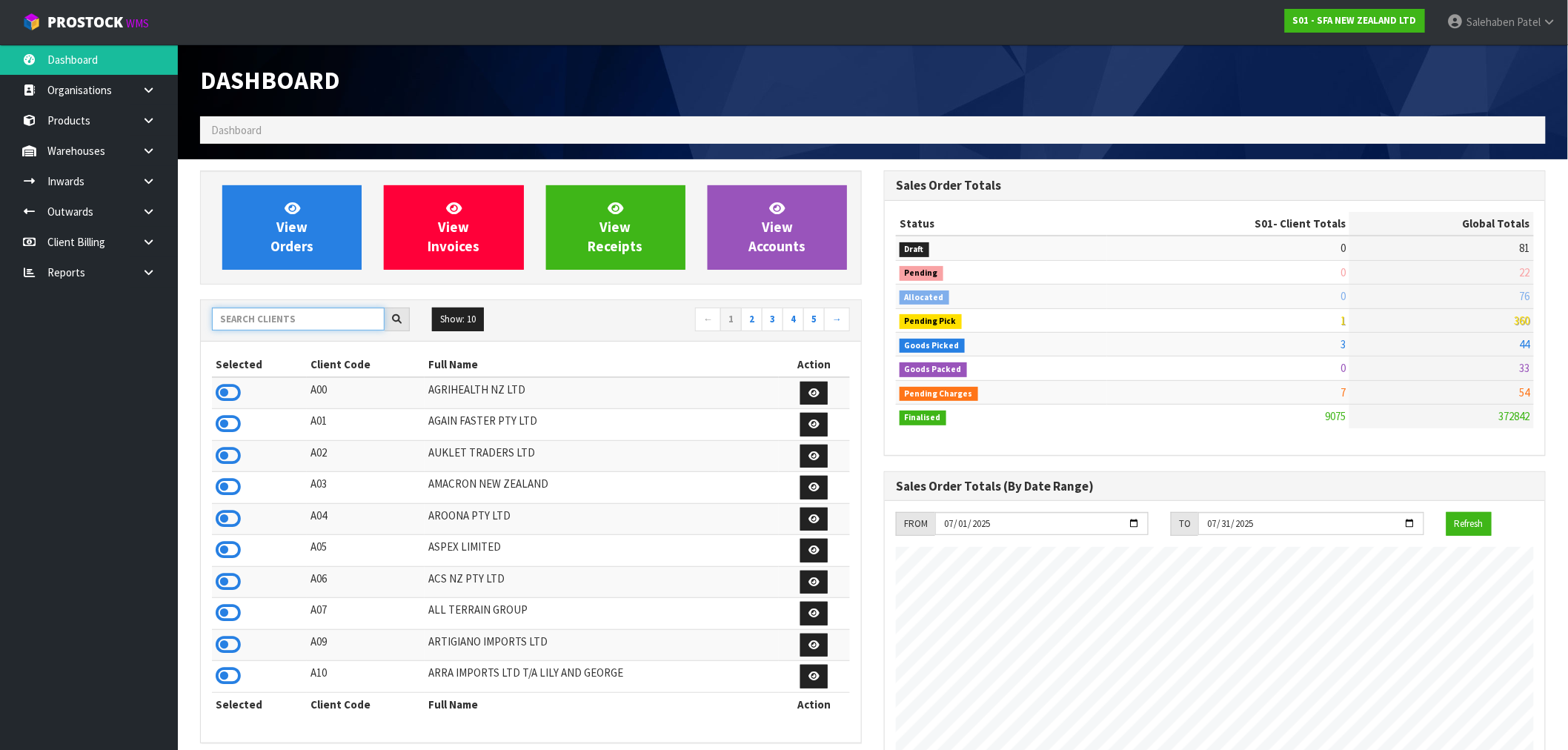 click at bounding box center (298, 319) 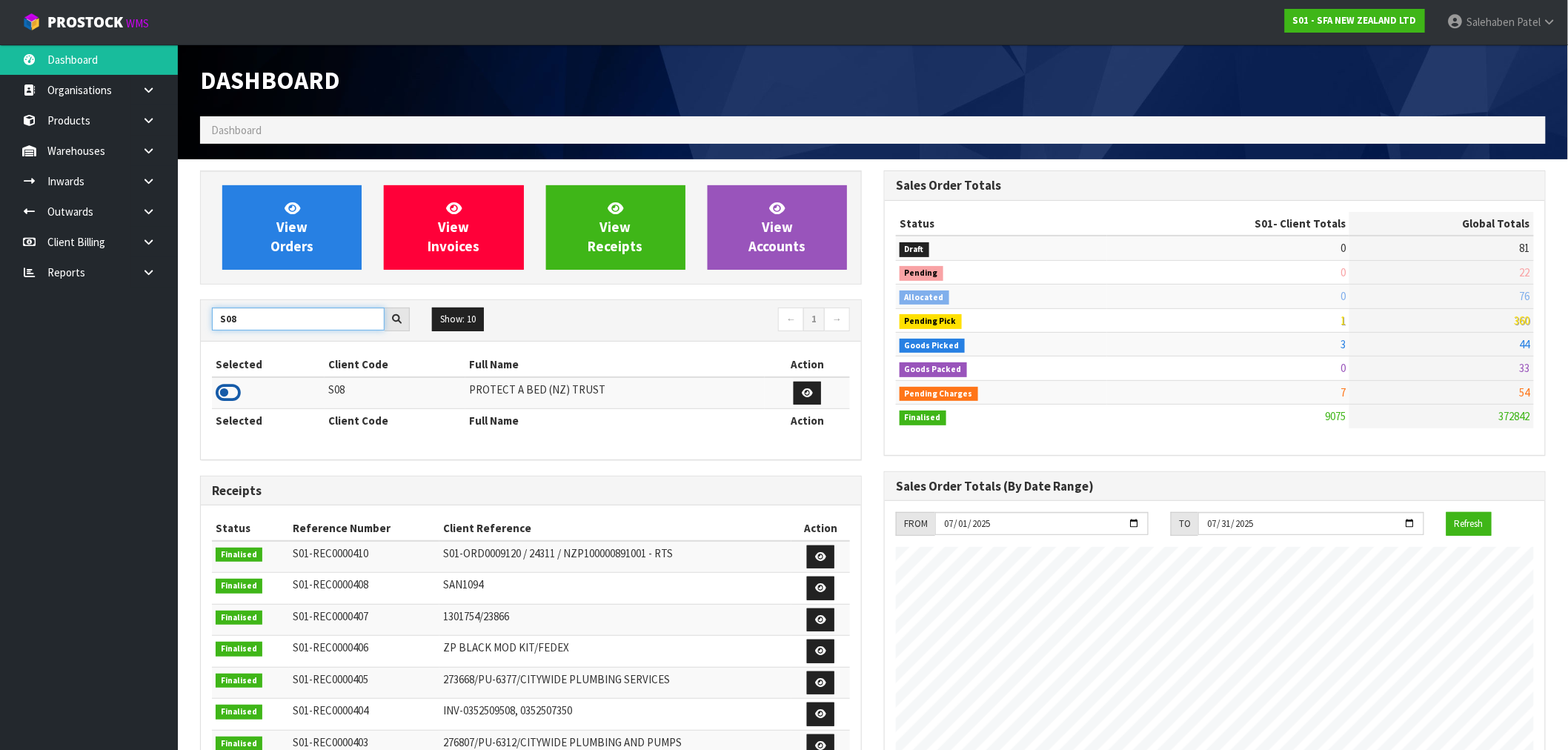 type on "S08" 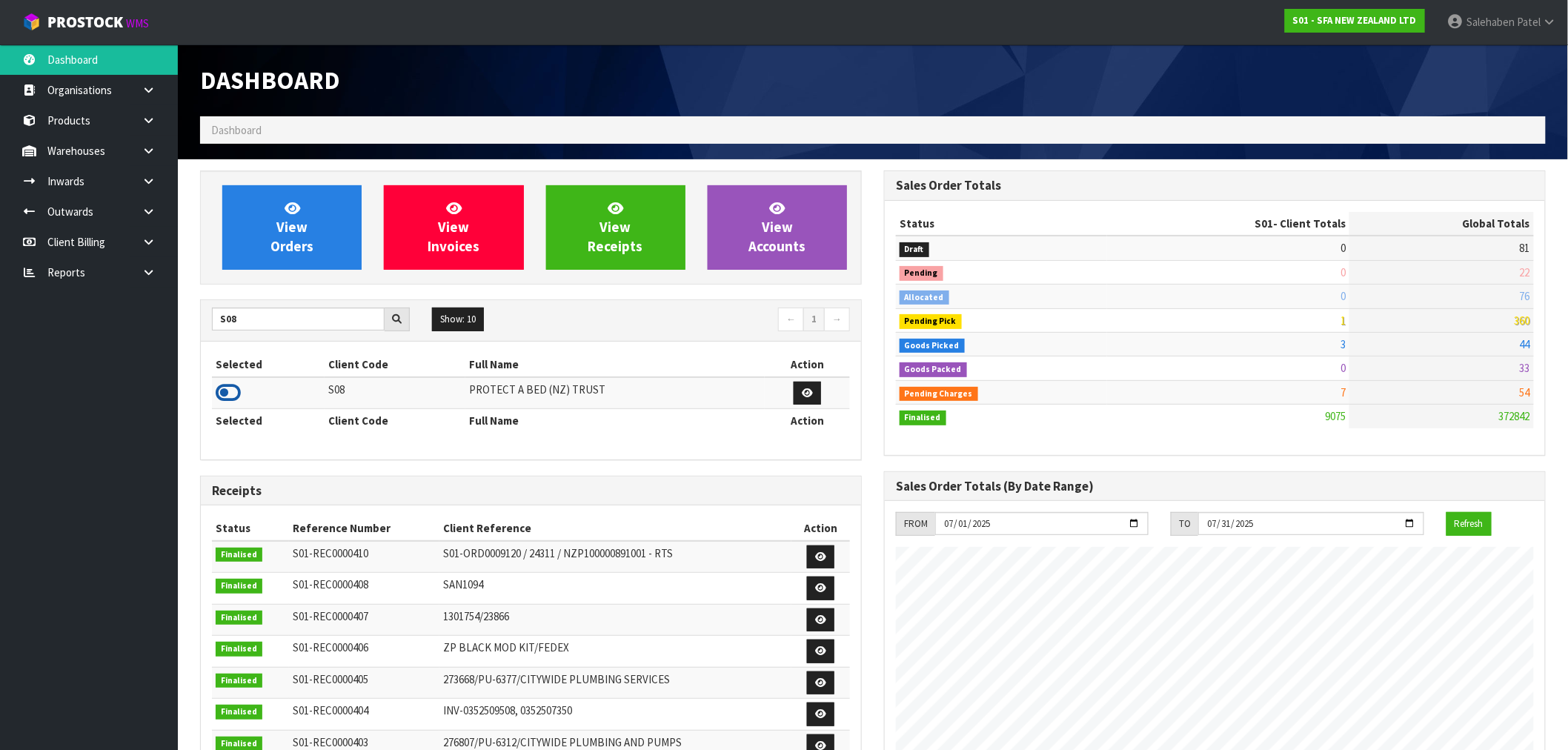 click at bounding box center (228, 393) 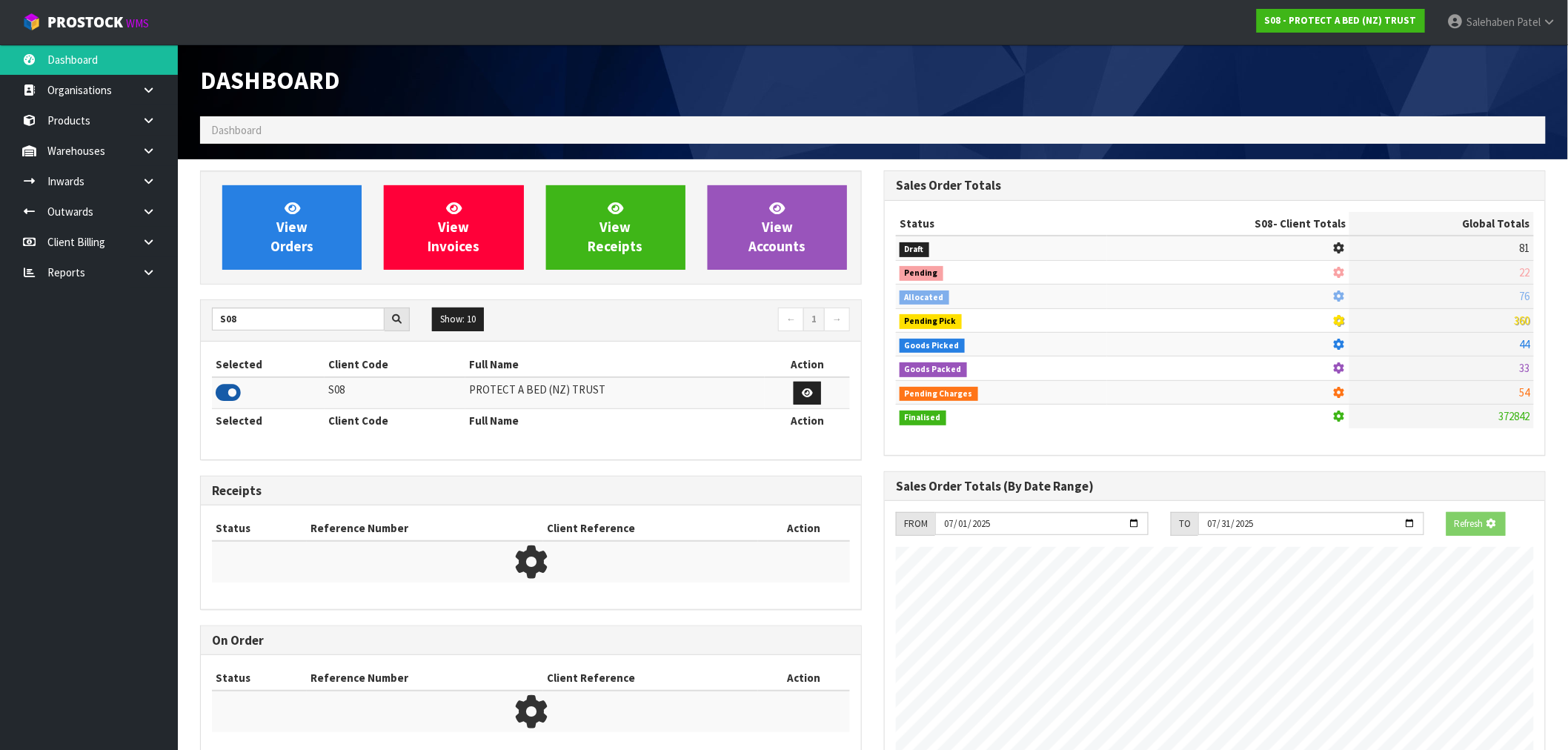 scroll, scrollTop: 924, scrollLeft: 684, axis: both 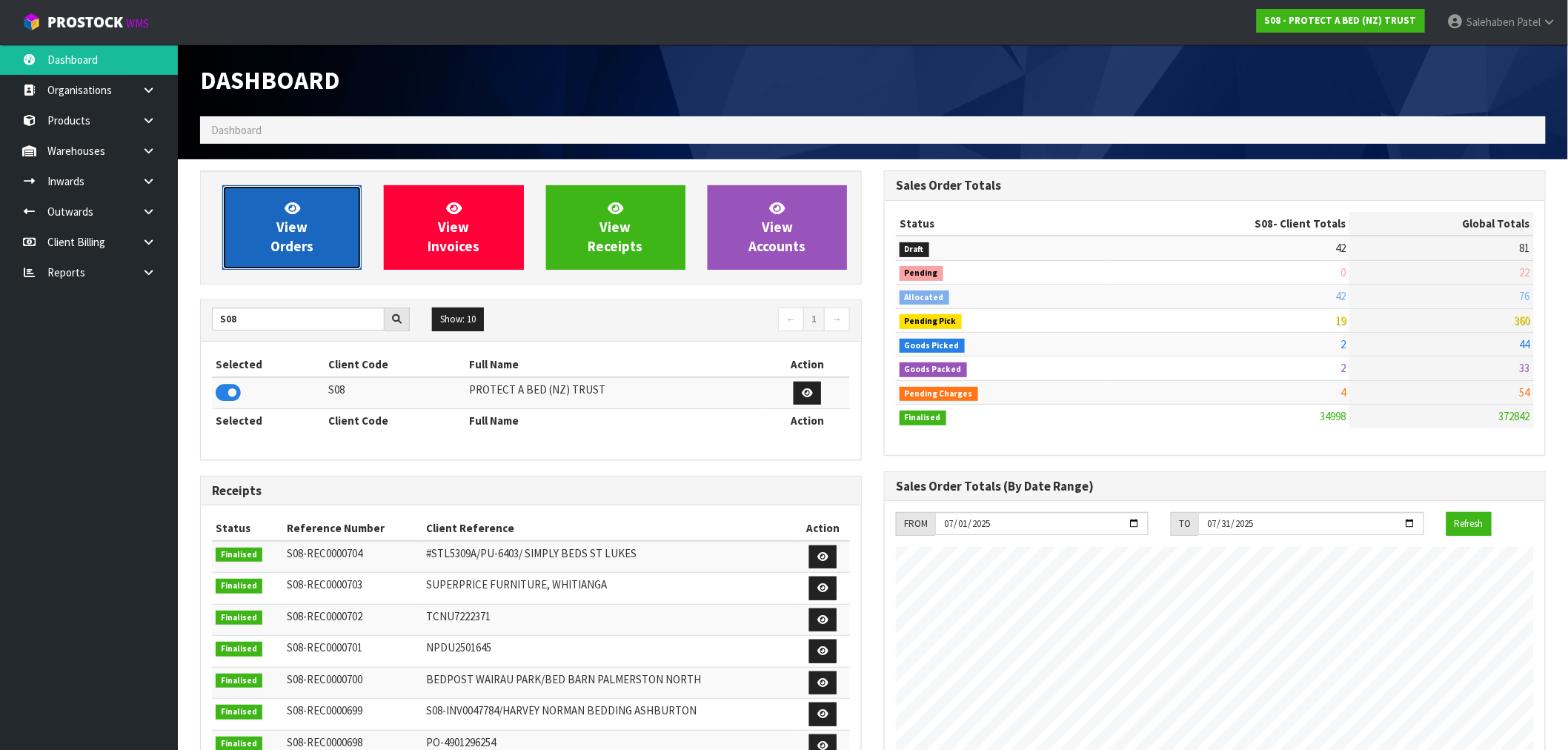 click on "View
Orders" at bounding box center [292, 228] 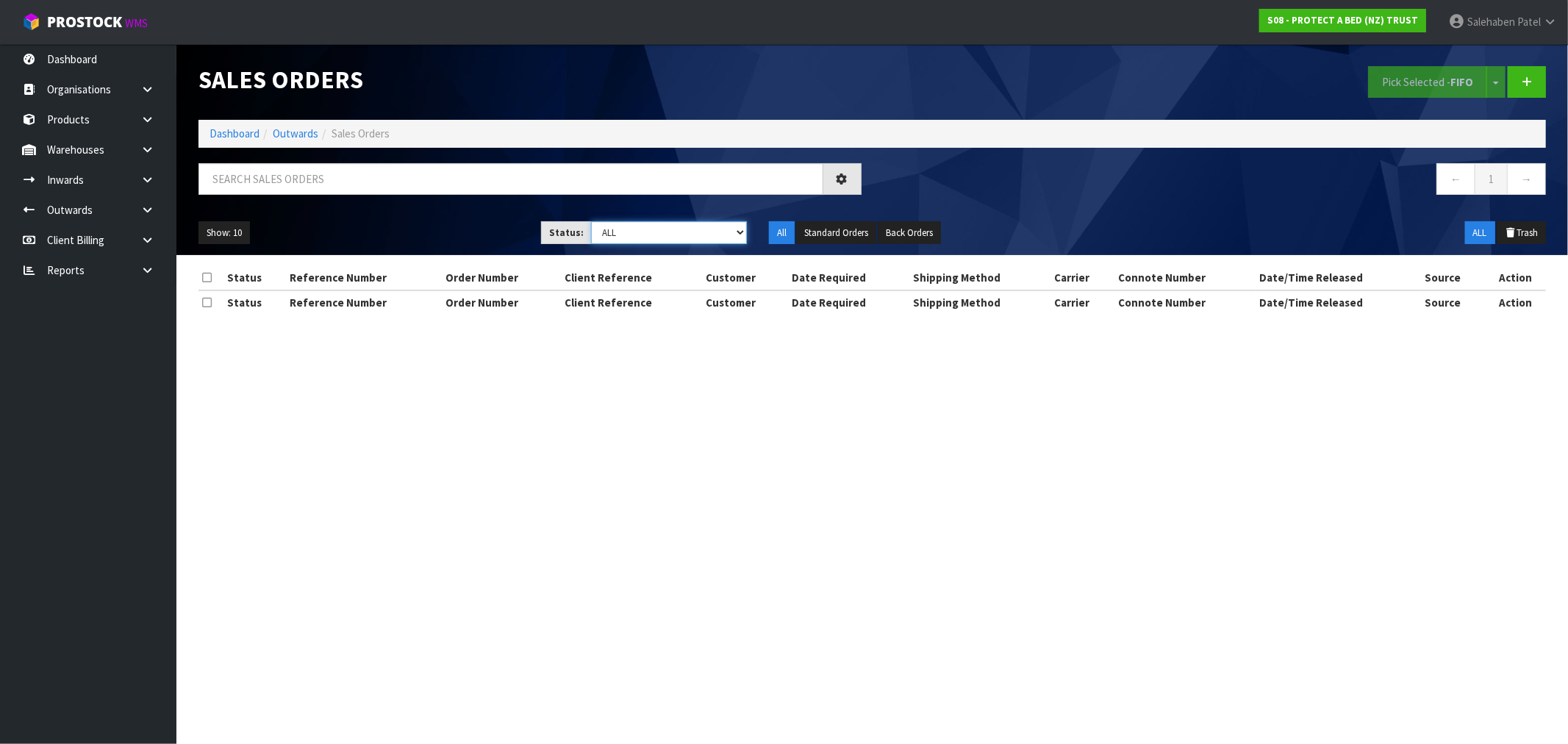 click on "Draft Pending Allocated Pending Pick Goods Picked Goods Packed Pending Charges Finalised Cancelled Review ALL" at bounding box center [669, 232] 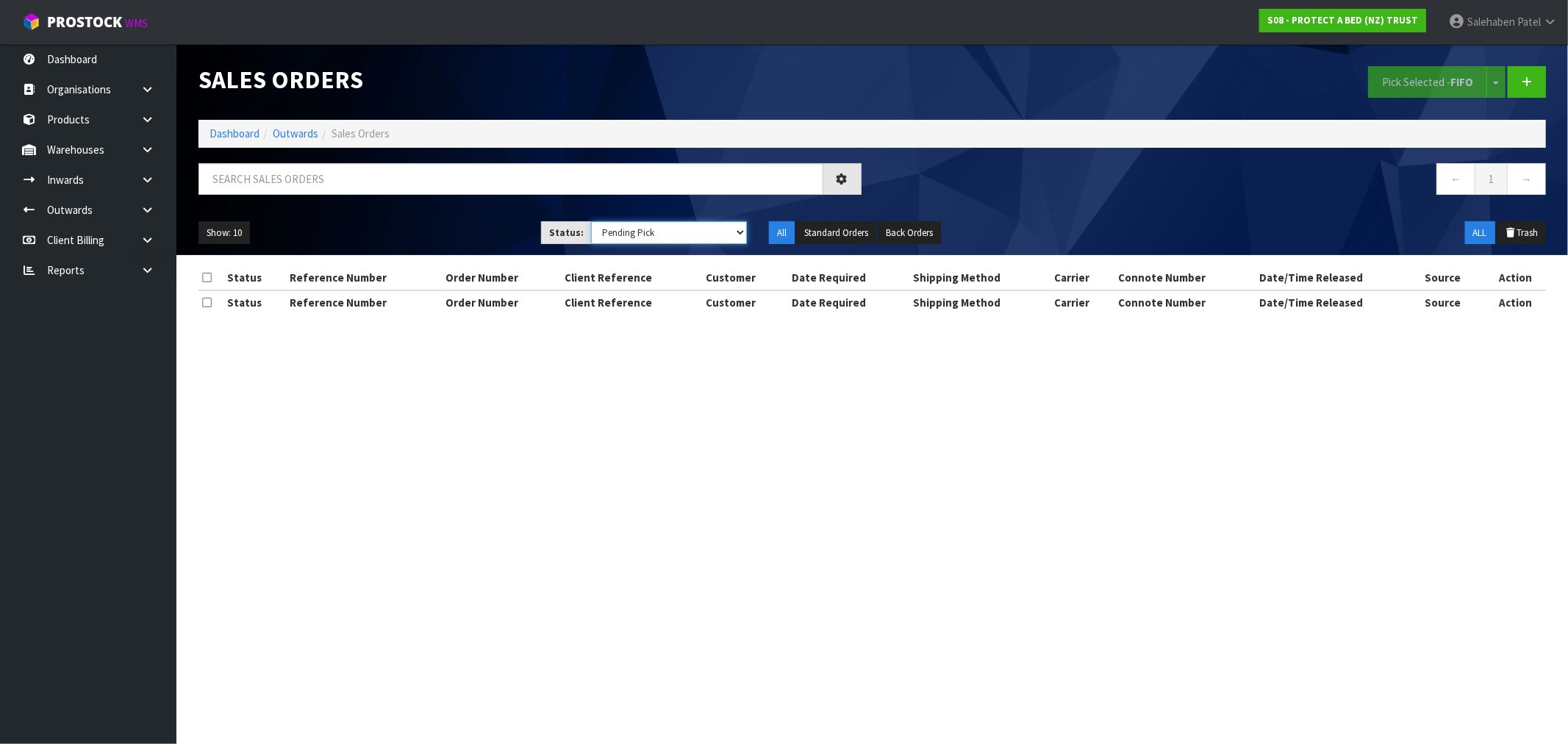 click on "Draft Pending Allocated Pending Pick Goods Picked Goods Packed Pending Charges Finalised Cancelled Review ALL" at bounding box center (669, 232) 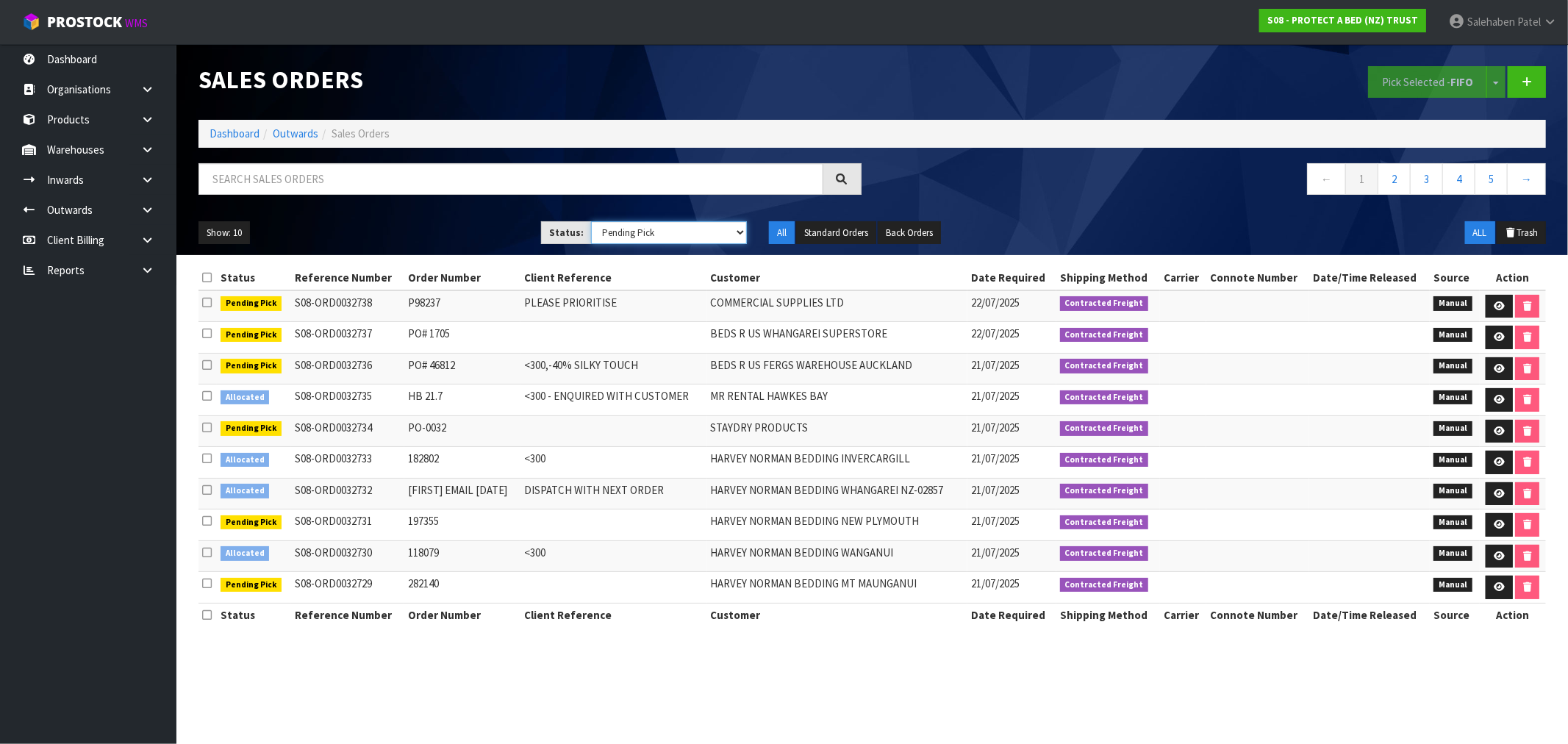 click on "Draft Pending Allocated Pending Pick Goods Picked Goods Packed Pending Charges Finalised Cancelled Review ALL" at bounding box center [669, 232] 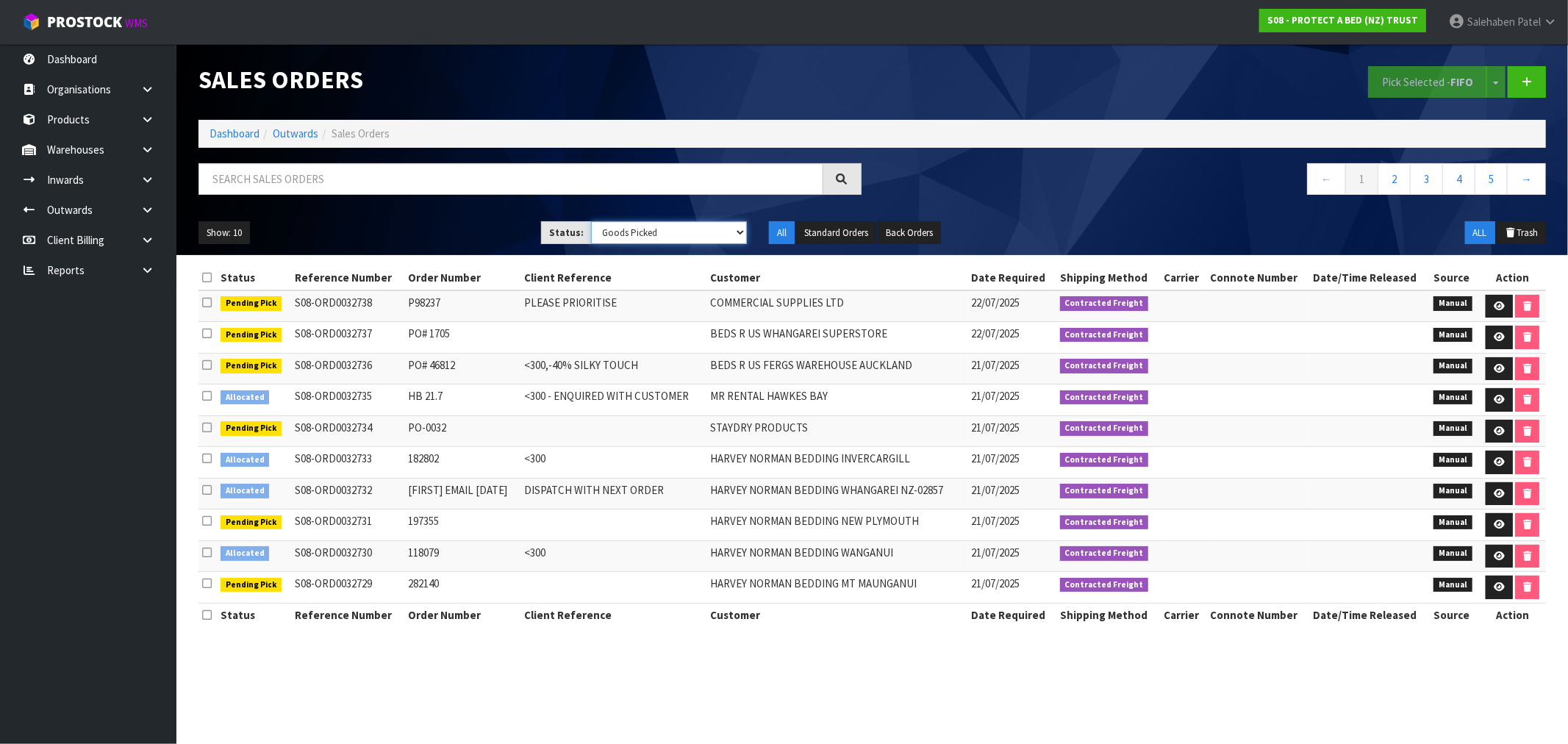 click on "Draft Pending Allocated Pending Pick Goods Picked Goods Packed Pending Charges Finalised Cancelled Review ALL" at bounding box center [669, 232] 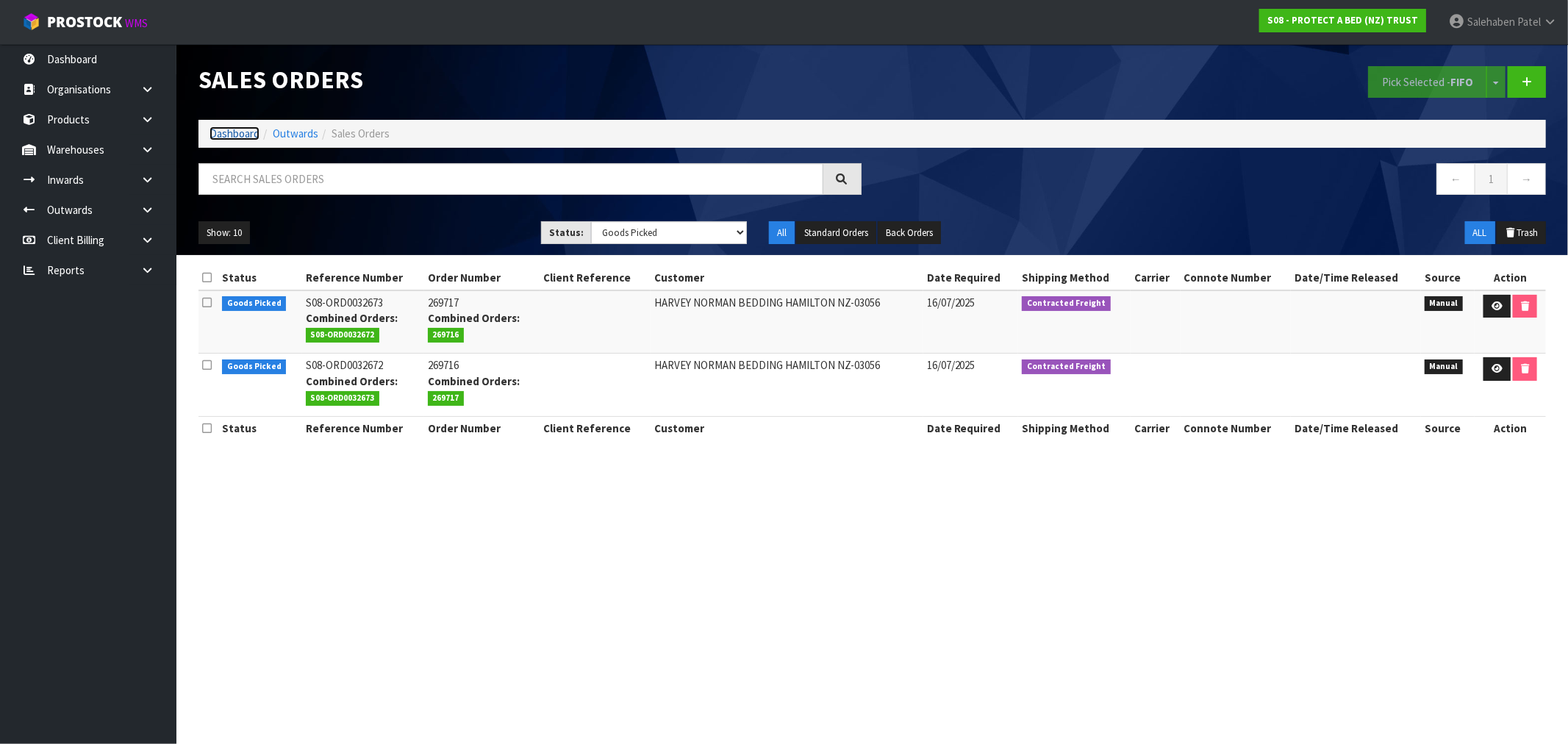 click on "Dashboard" at bounding box center [235, 133] 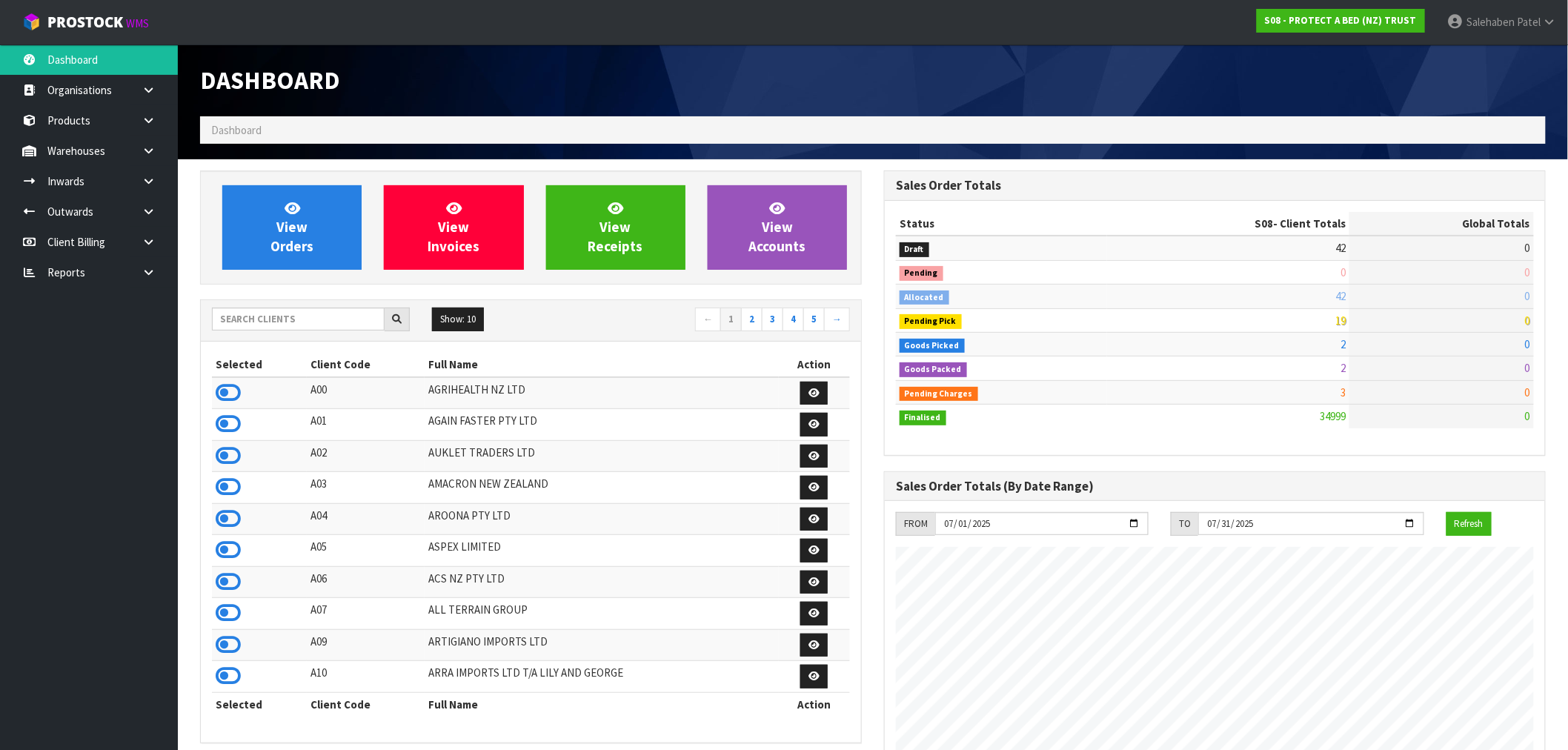 scroll, scrollTop: 740183, scrollLeft: 740336, axis: both 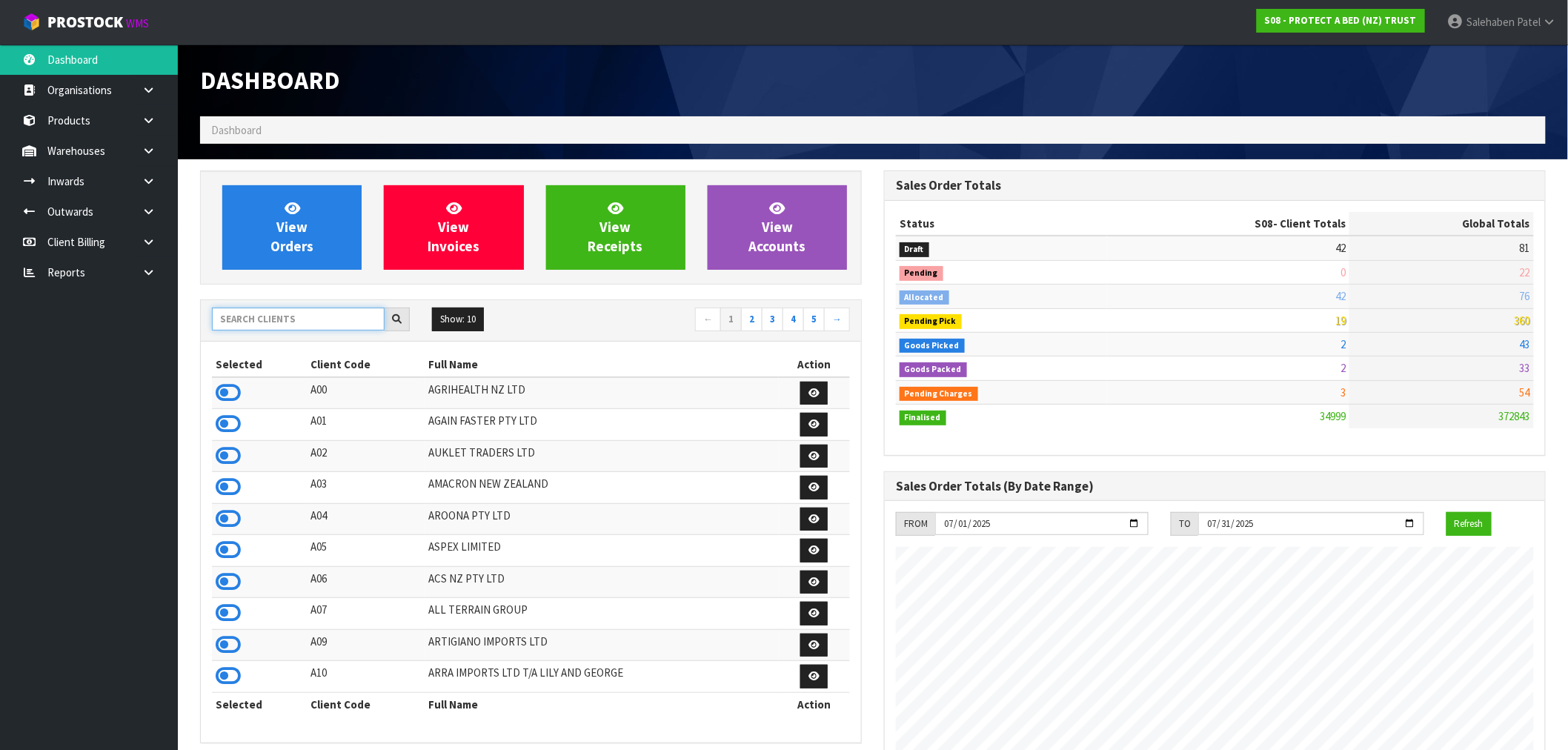 click at bounding box center [298, 319] 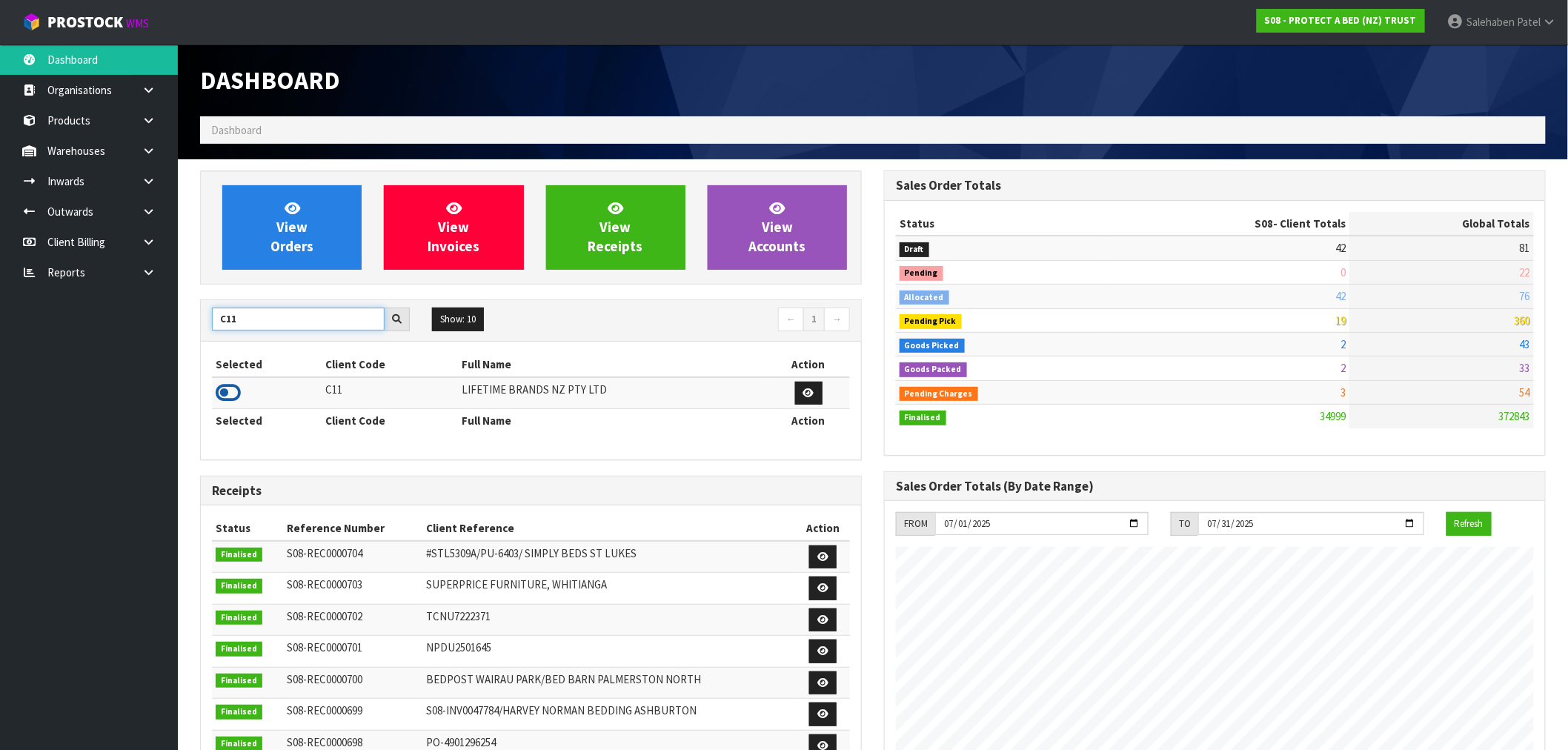 type on "C11" 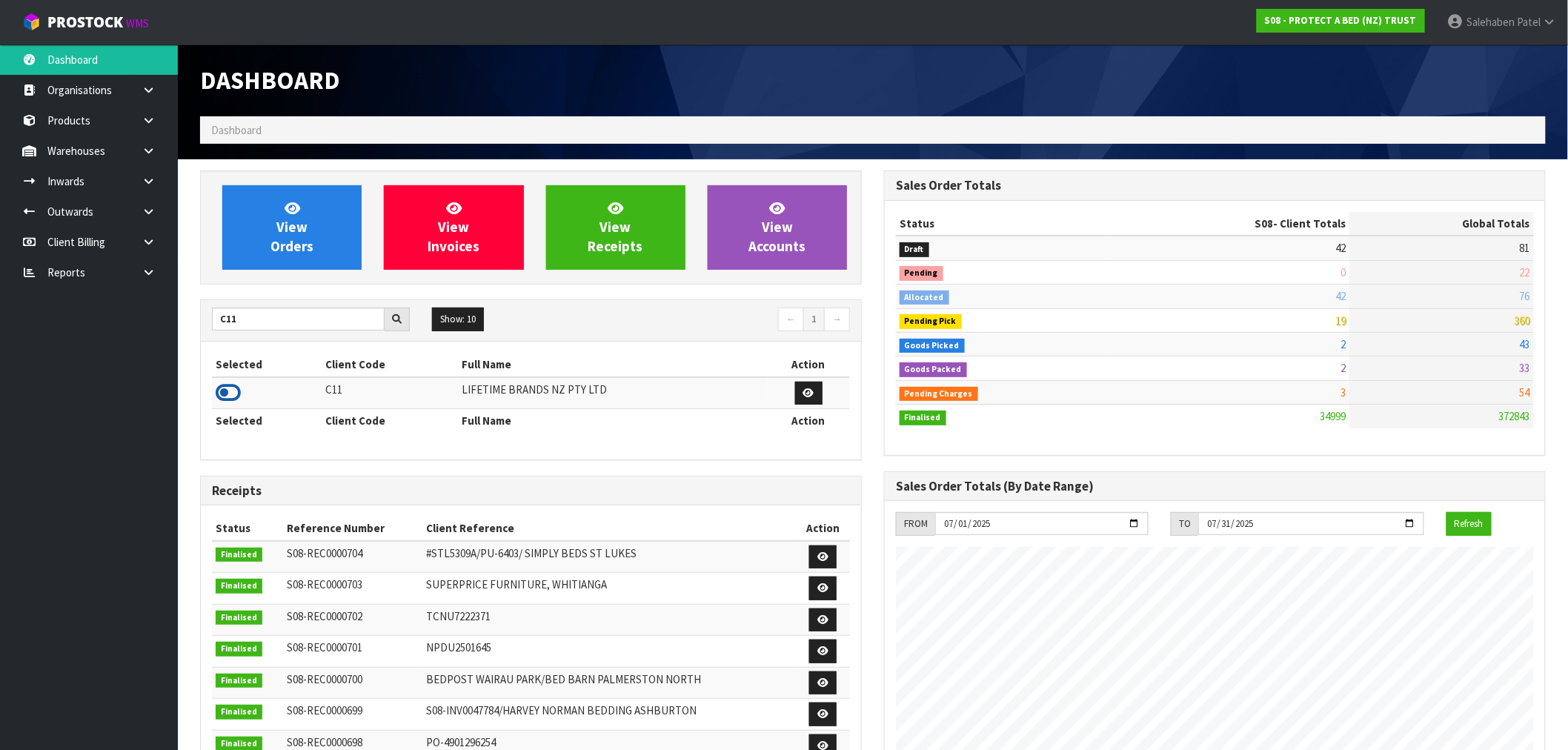 click at bounding box center (228, 393) 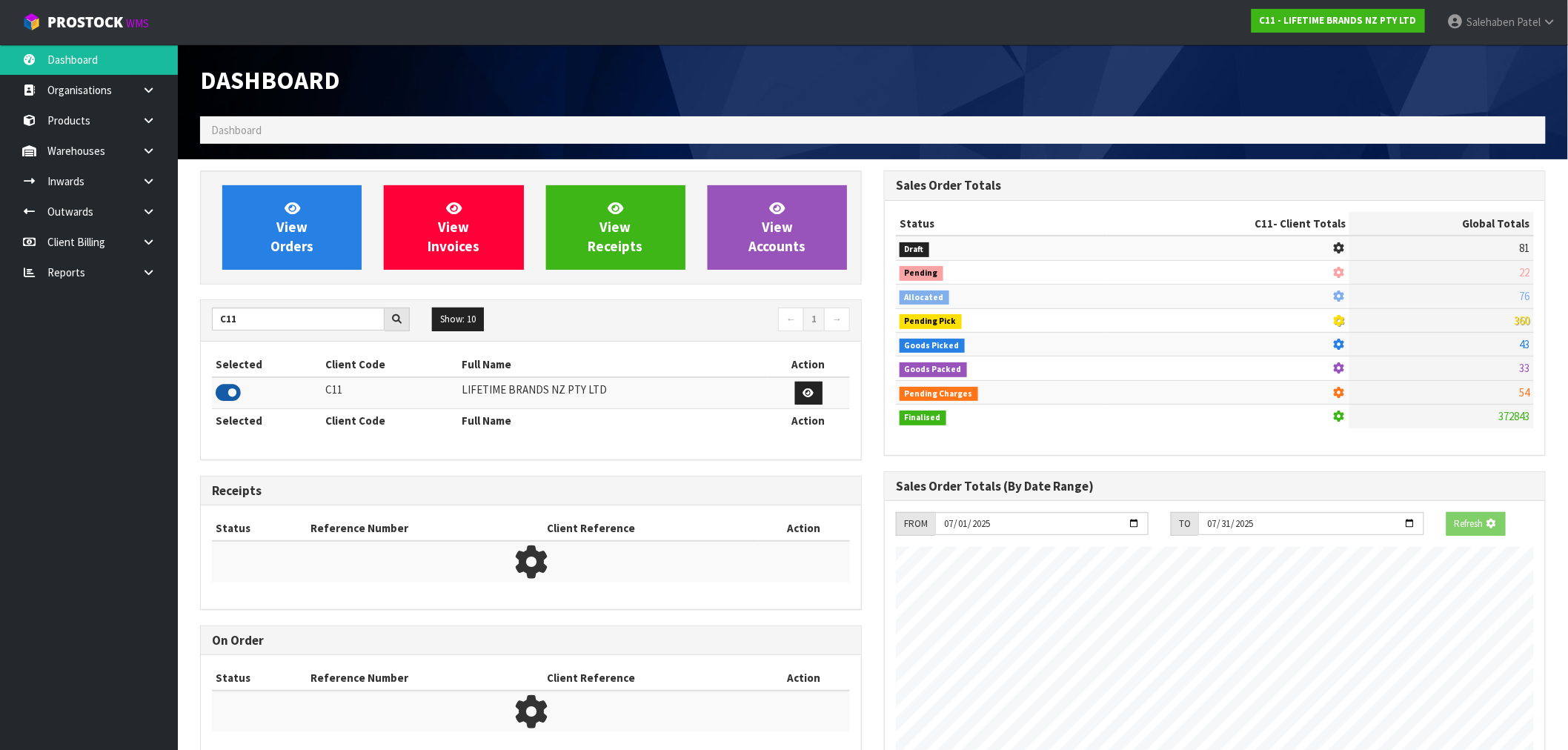 scroll, scrollTop: 924, scrollLeft: 684, axis: both 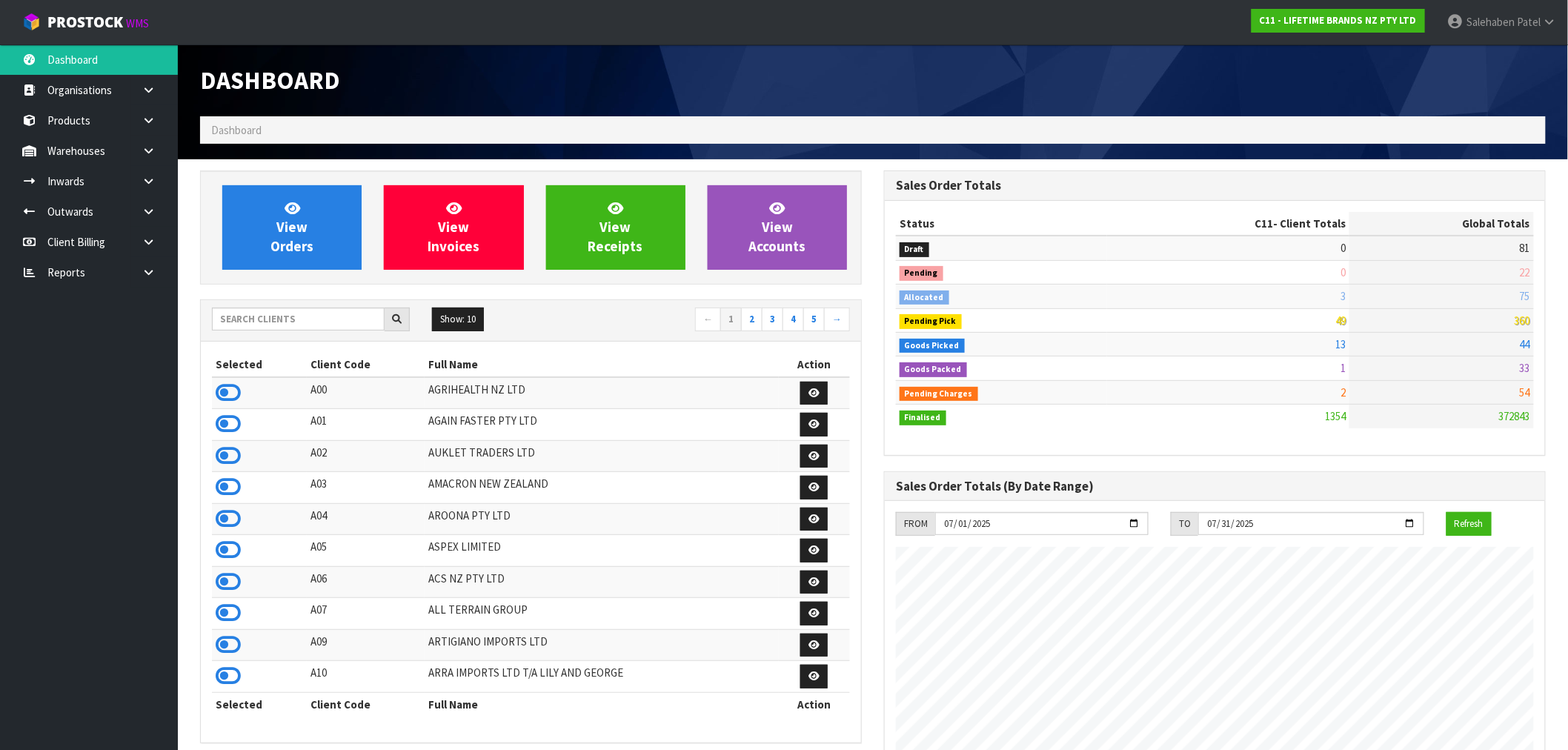click on "View
Orders
View
Invoices
View
Receipts
View
Accounts
Show: 10
5
10
25" at bounding box center [531, 743] 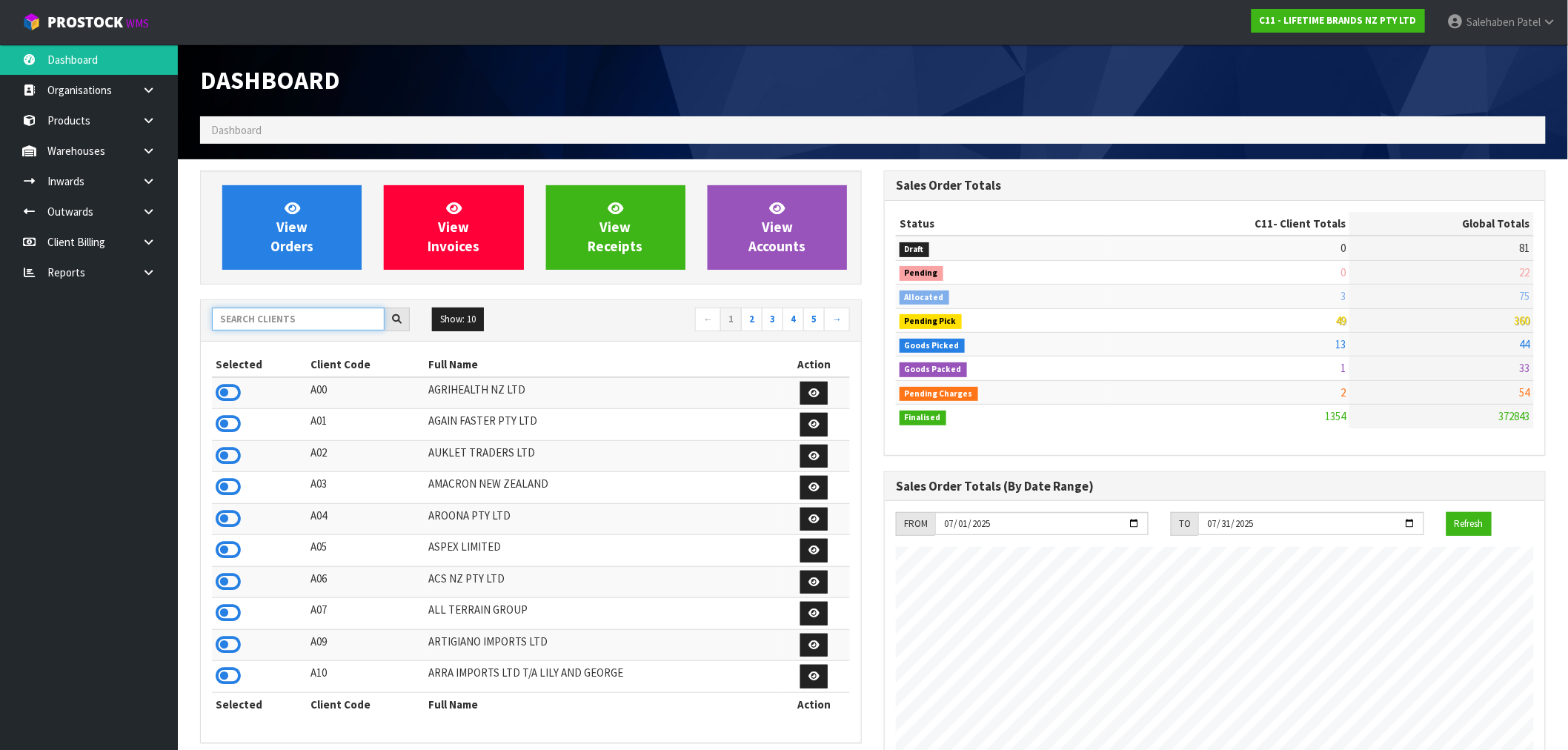 click at bounding box center (298, 319) 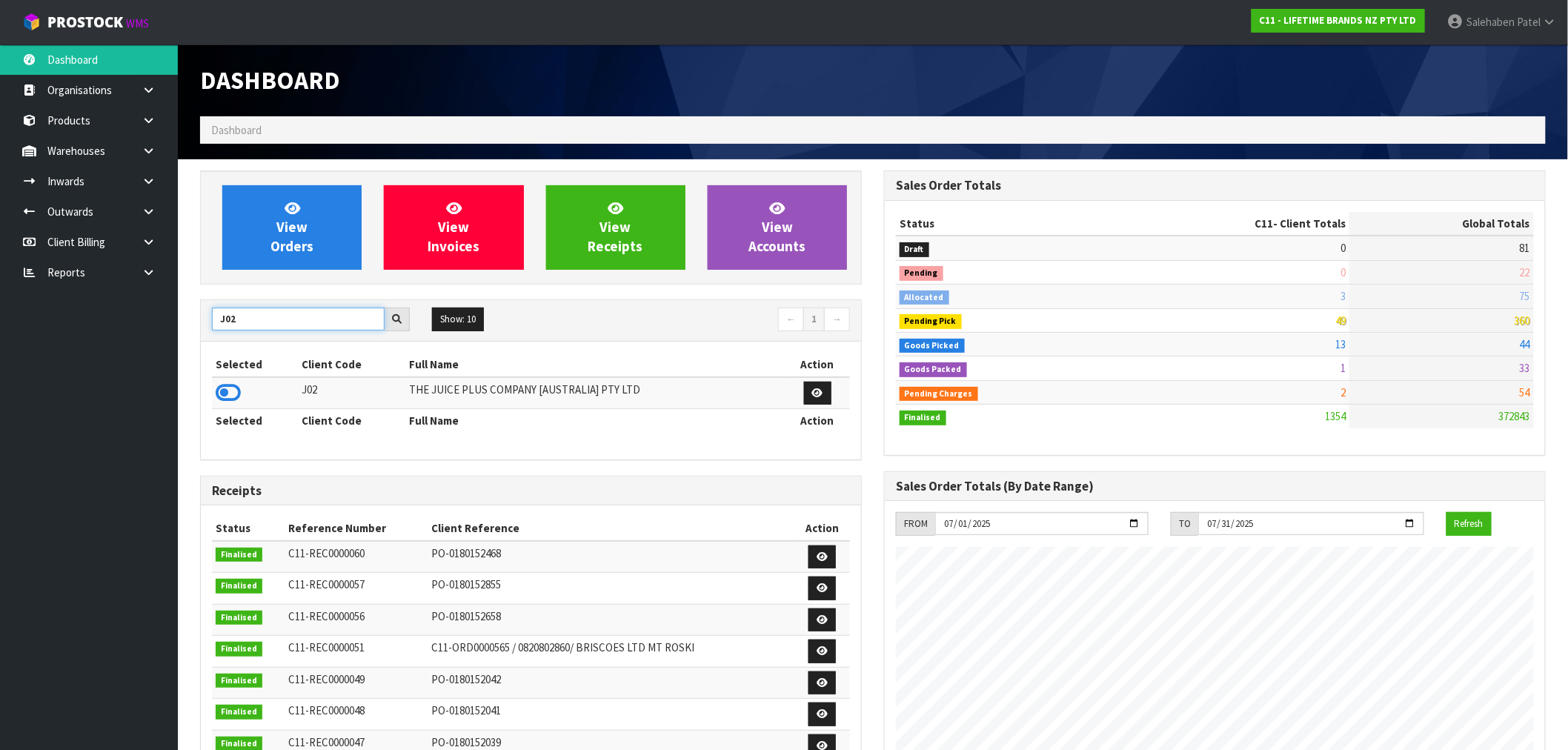 type on "J02" 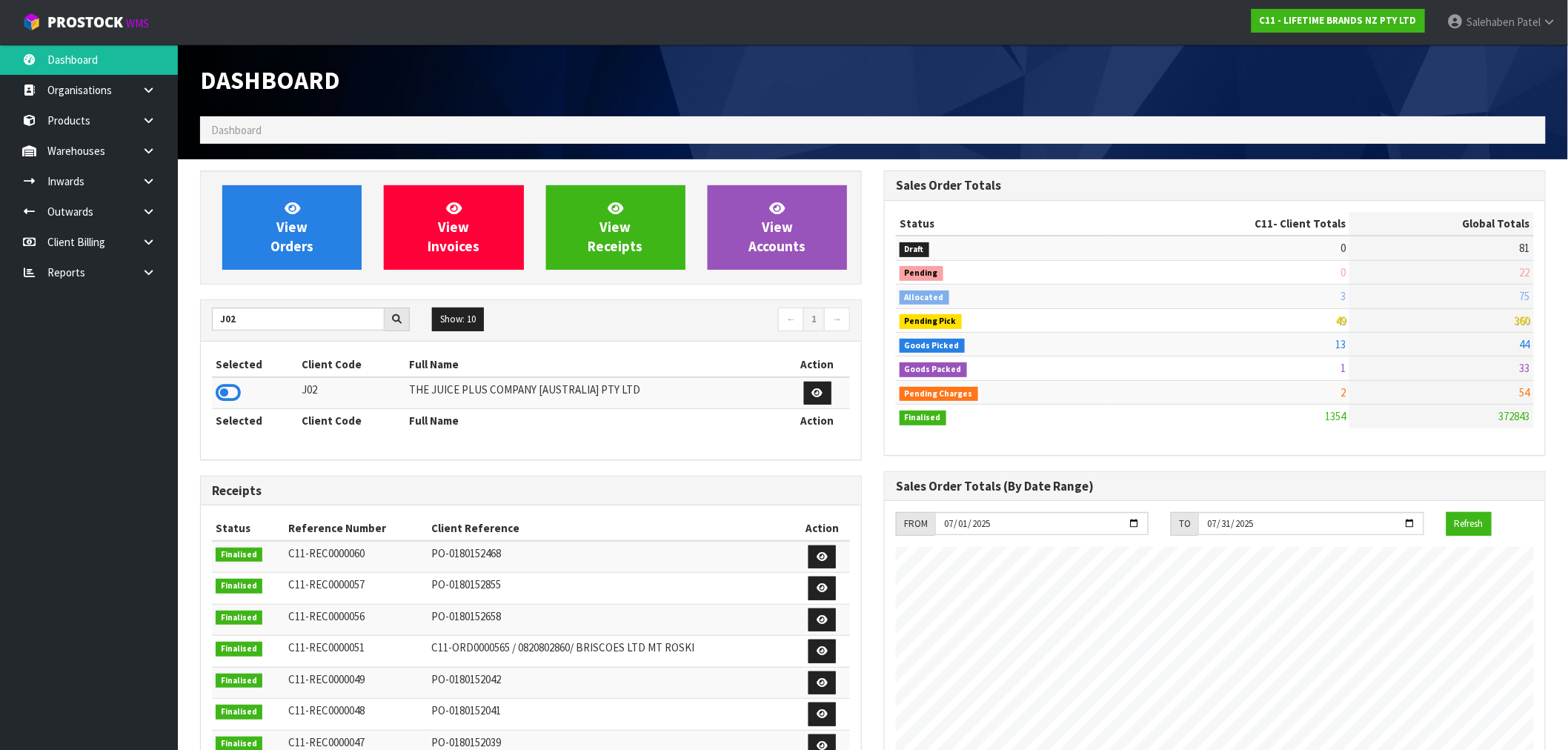 click on "Selected
Client Code
Full Name
Action
J02
THE JUICE PLUS  COMPANY [AUSTRALIA] PTY LTD
Selected
Client Code
Full Name
Action" at bounding box center [531, 400] 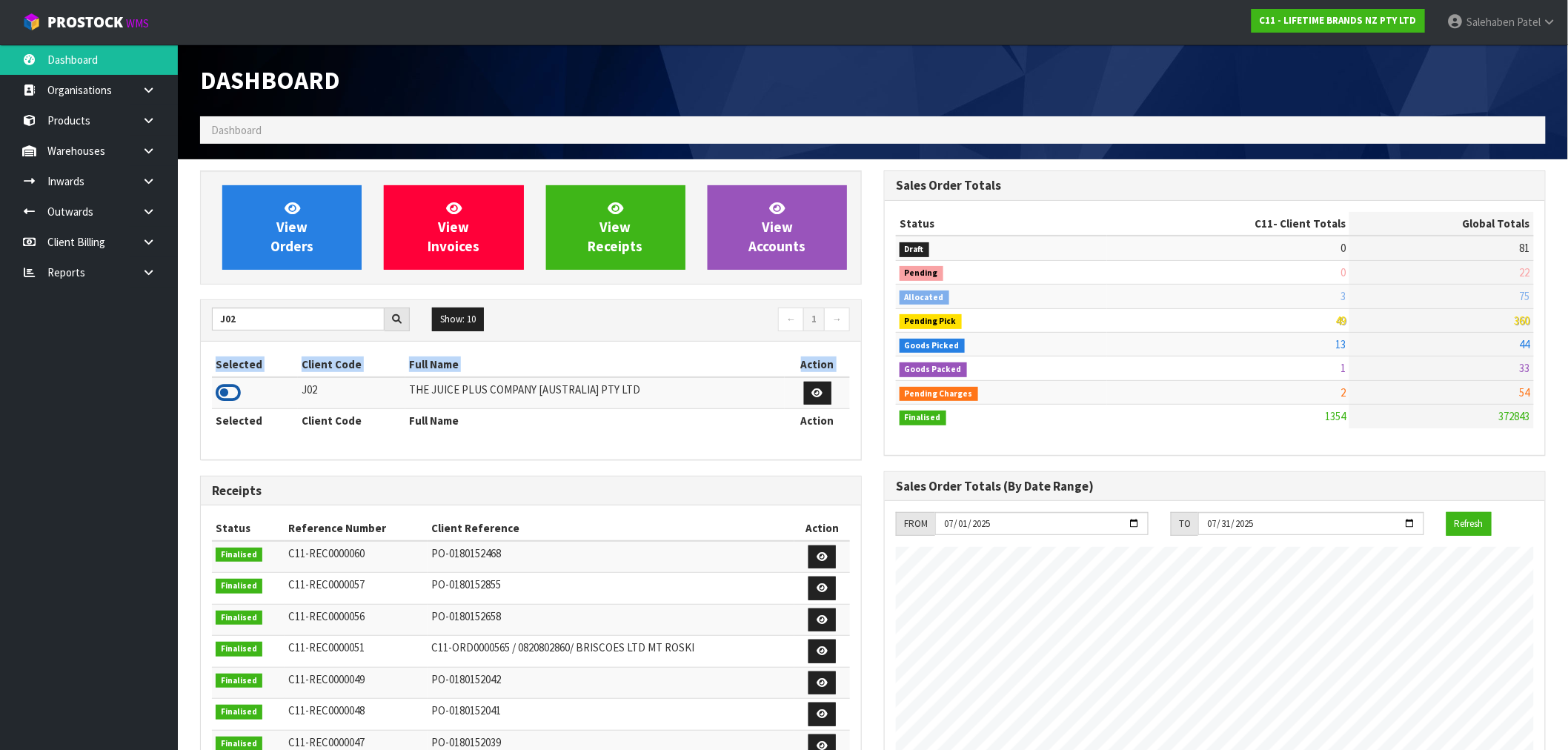 click at bounding box center (228, 393) 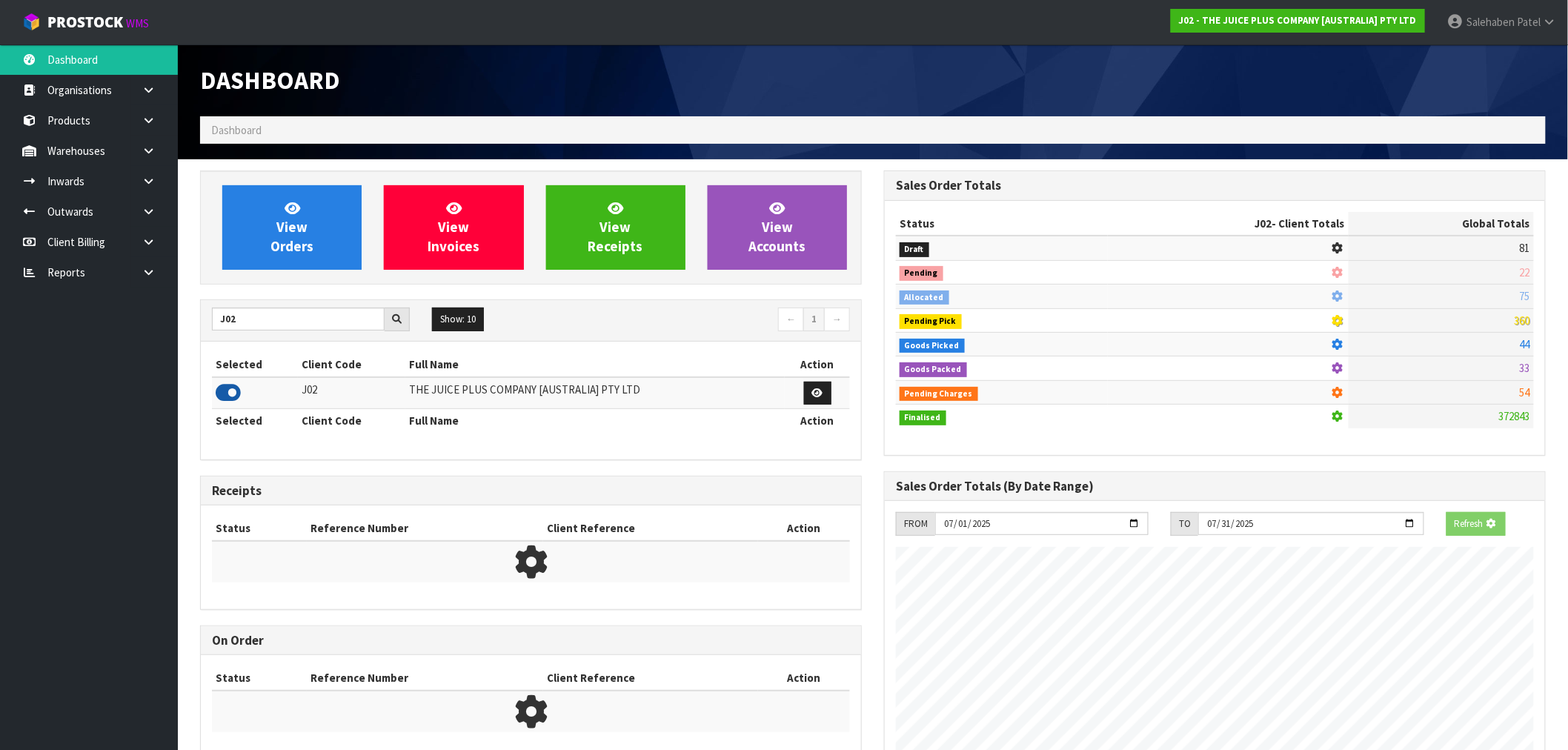 scroll, scrollTop: 924, scrollLeft: 684, axis: both 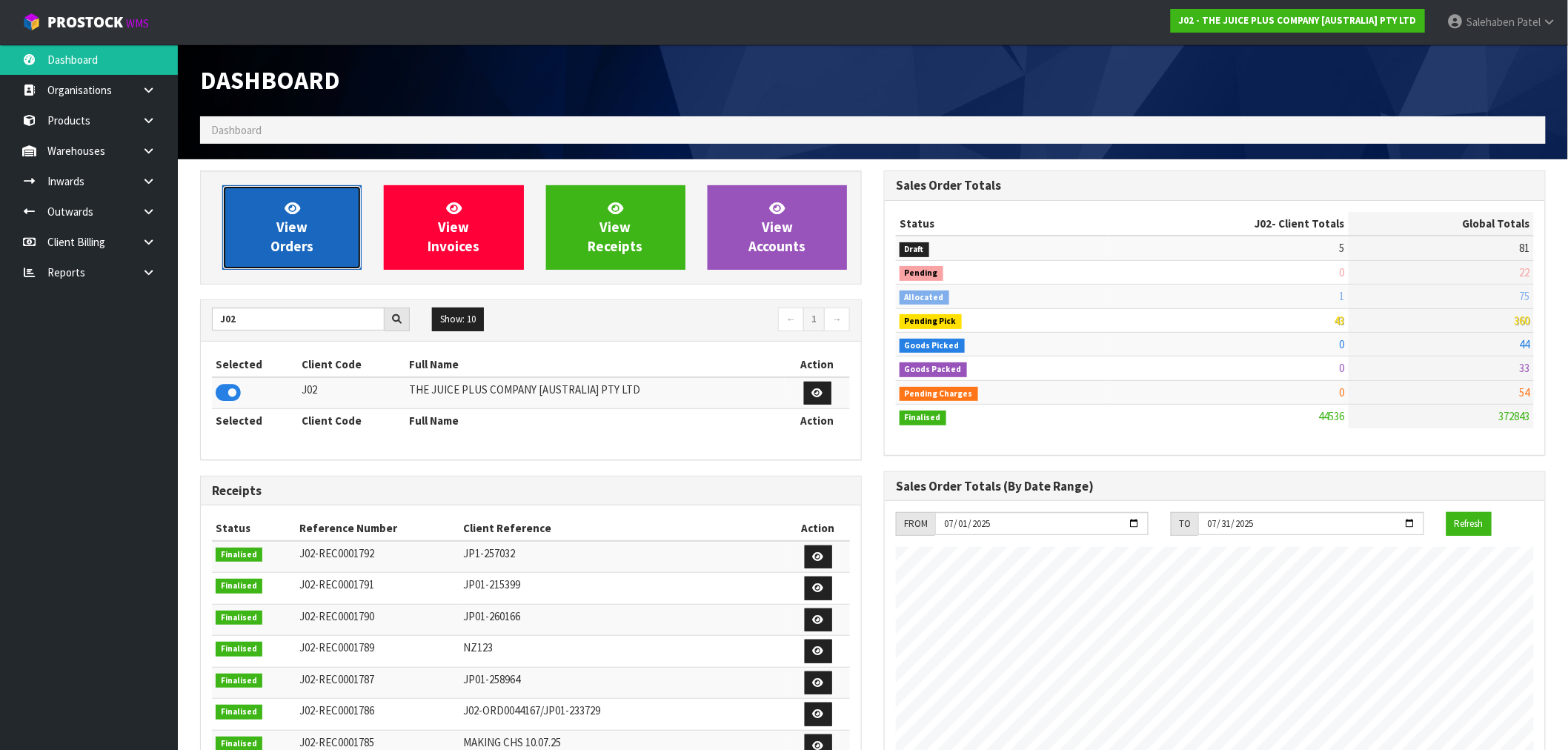click on "View
Orders" at bounding box center (292, 227) 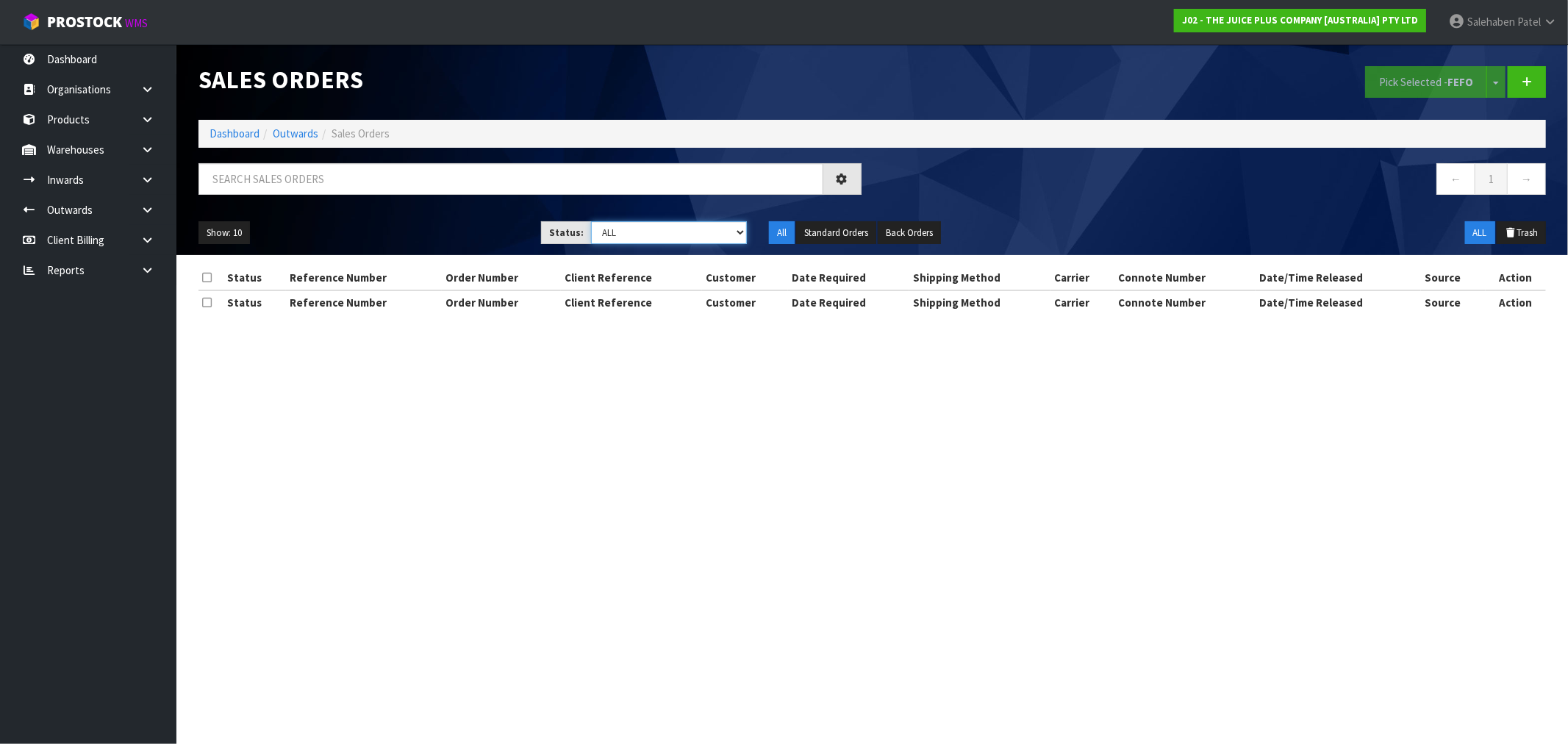click on "Draft Pending Allocated Pending Pick Goods Picked Goods Packed Pending Charges Finalised Cancelled Review ALL" at bounding box center (669, 232) 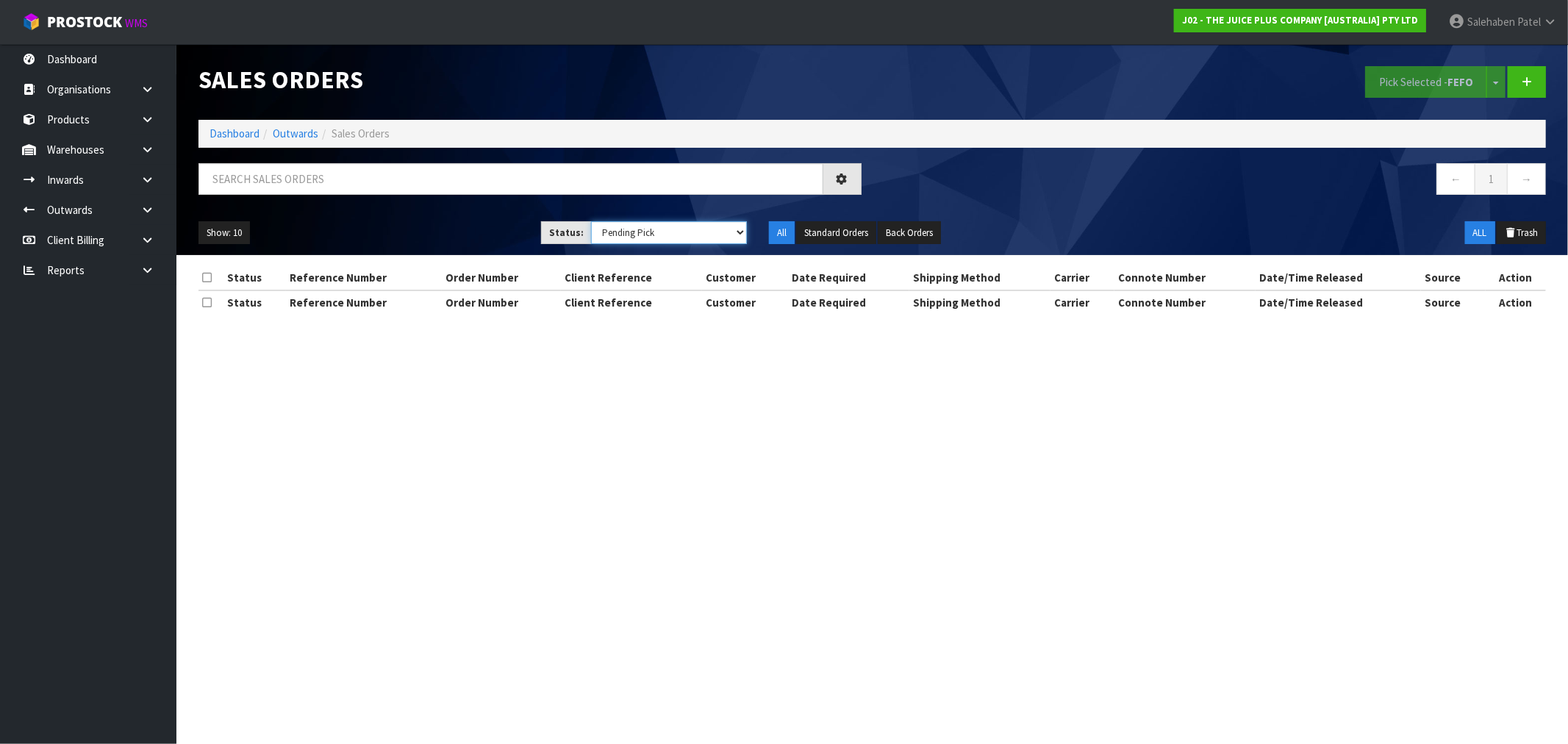 click on "Draft Pending Allocated Pending Pick Goods Picked Goods Packed Pending Charges Finalised Cancelled Review ALL" at bounding box center [669, 232] 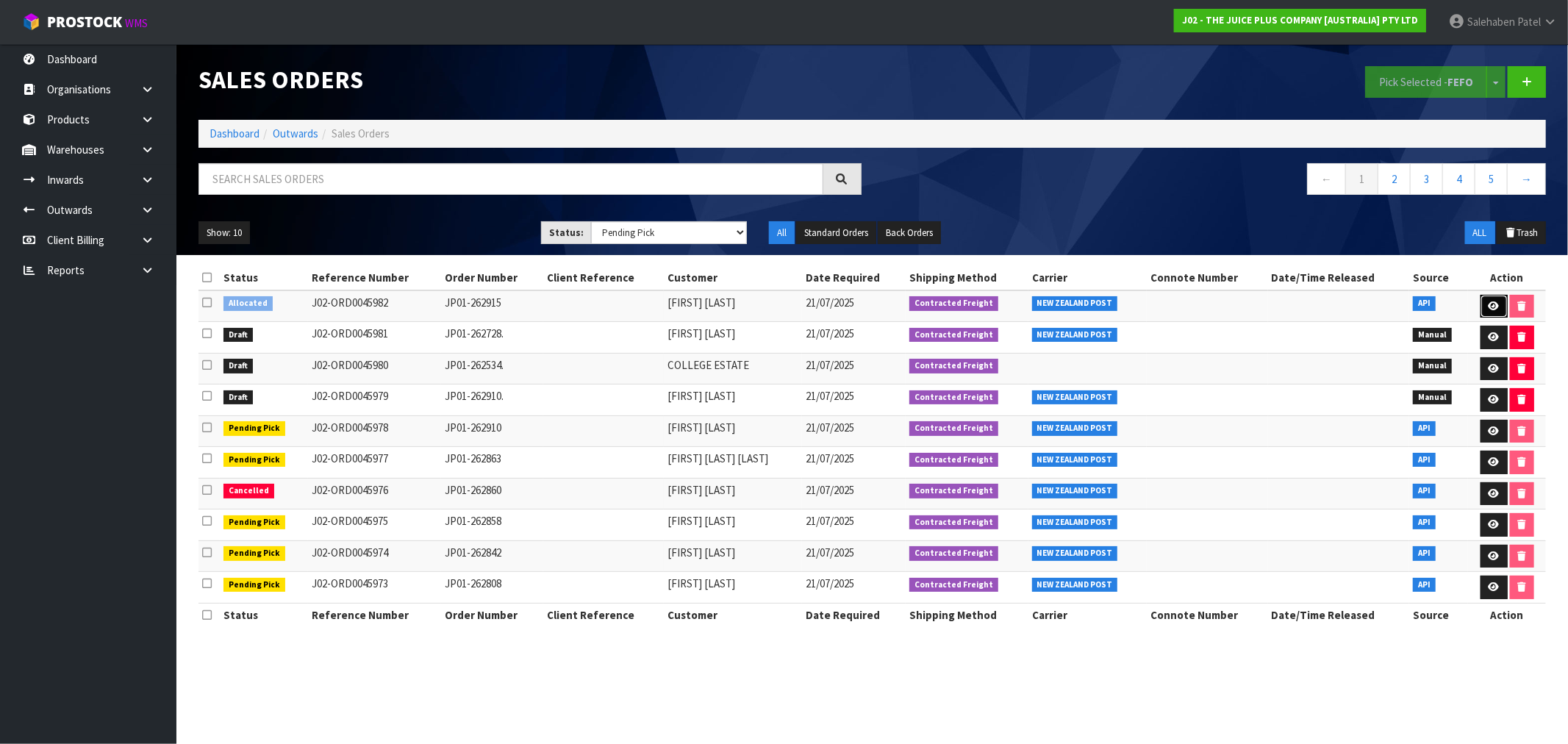 click at bounding box center [1494, 306] 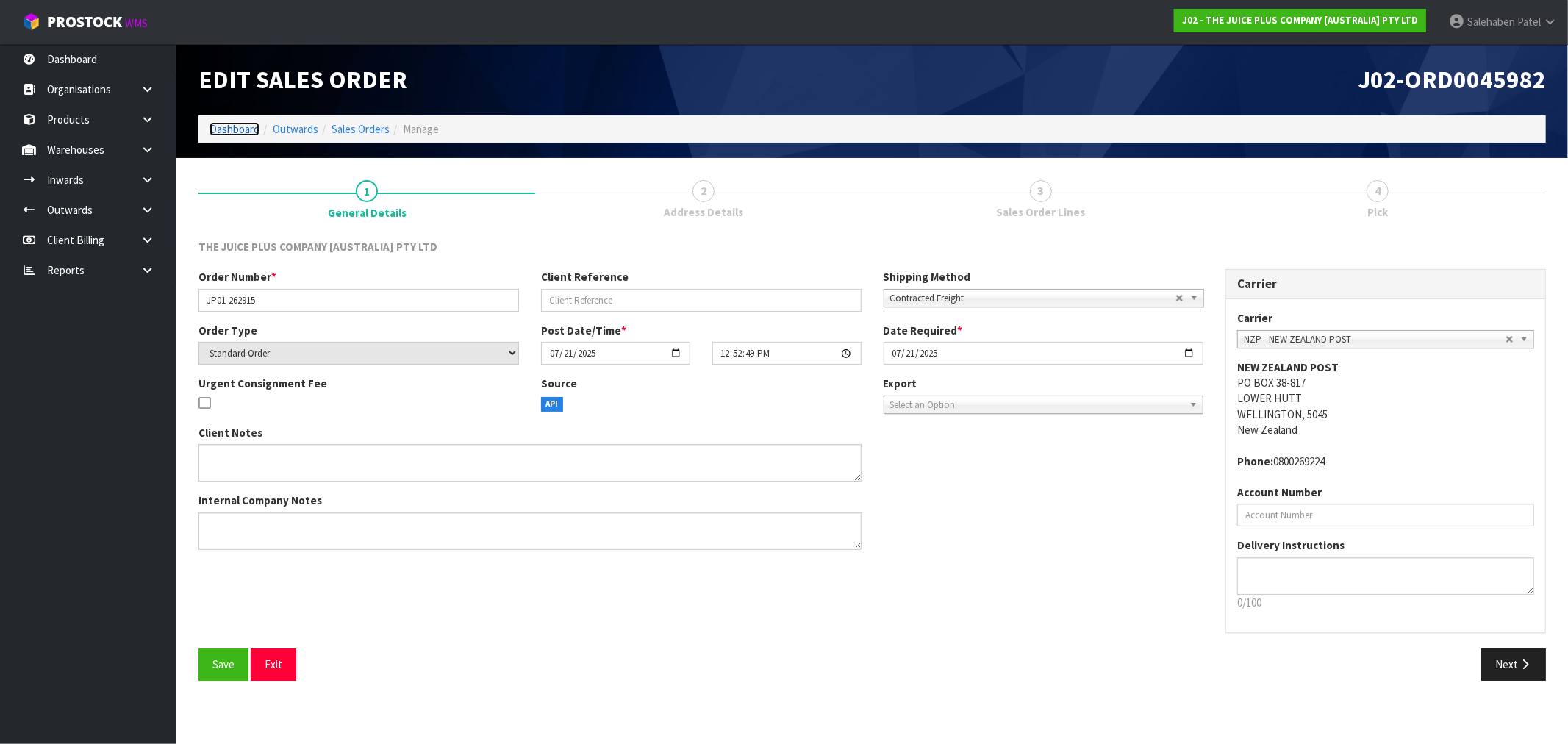click on "Dashboard" at bounding box center [235, 129] 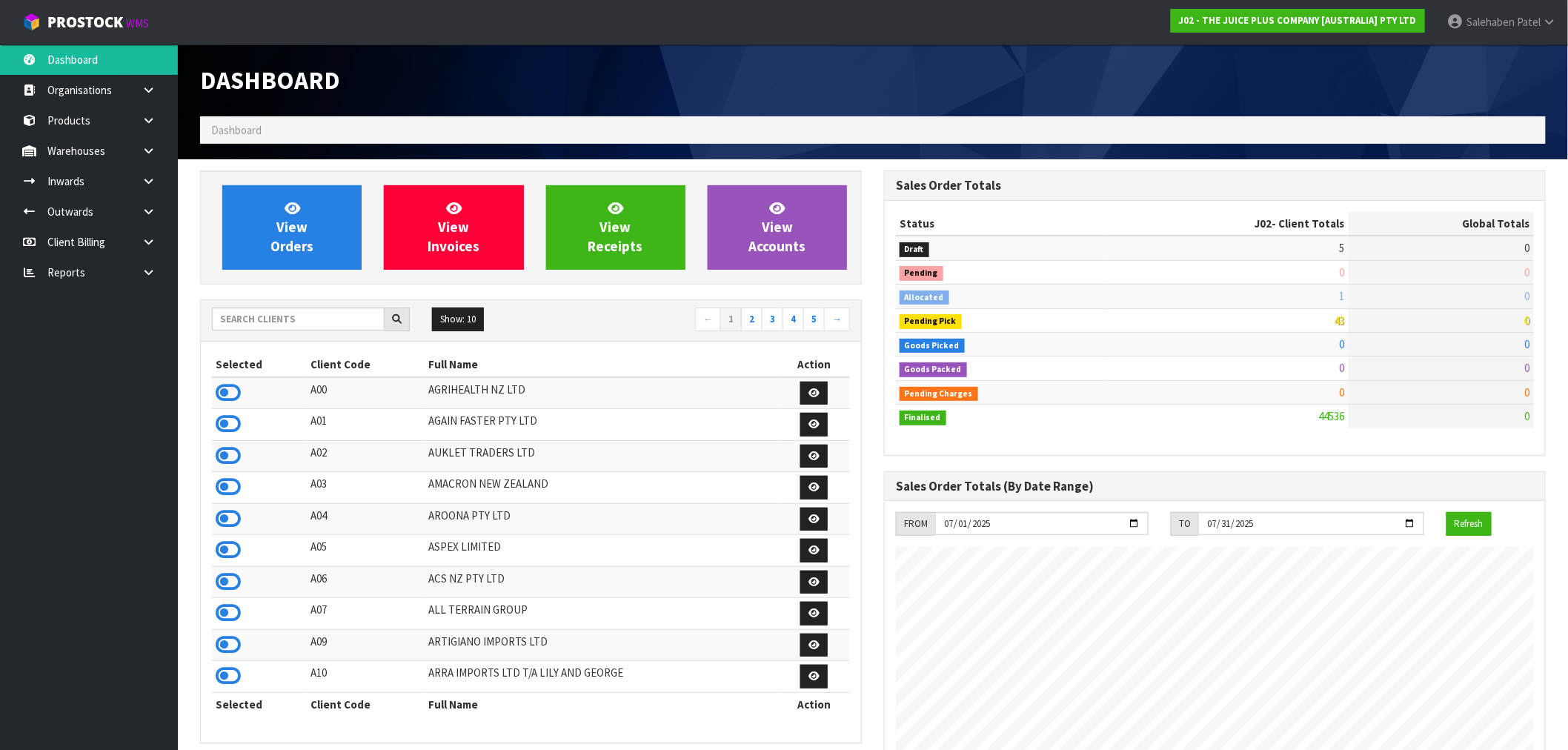scroll, scrollTop: 739982, scrollLeft: 740336, axis: both 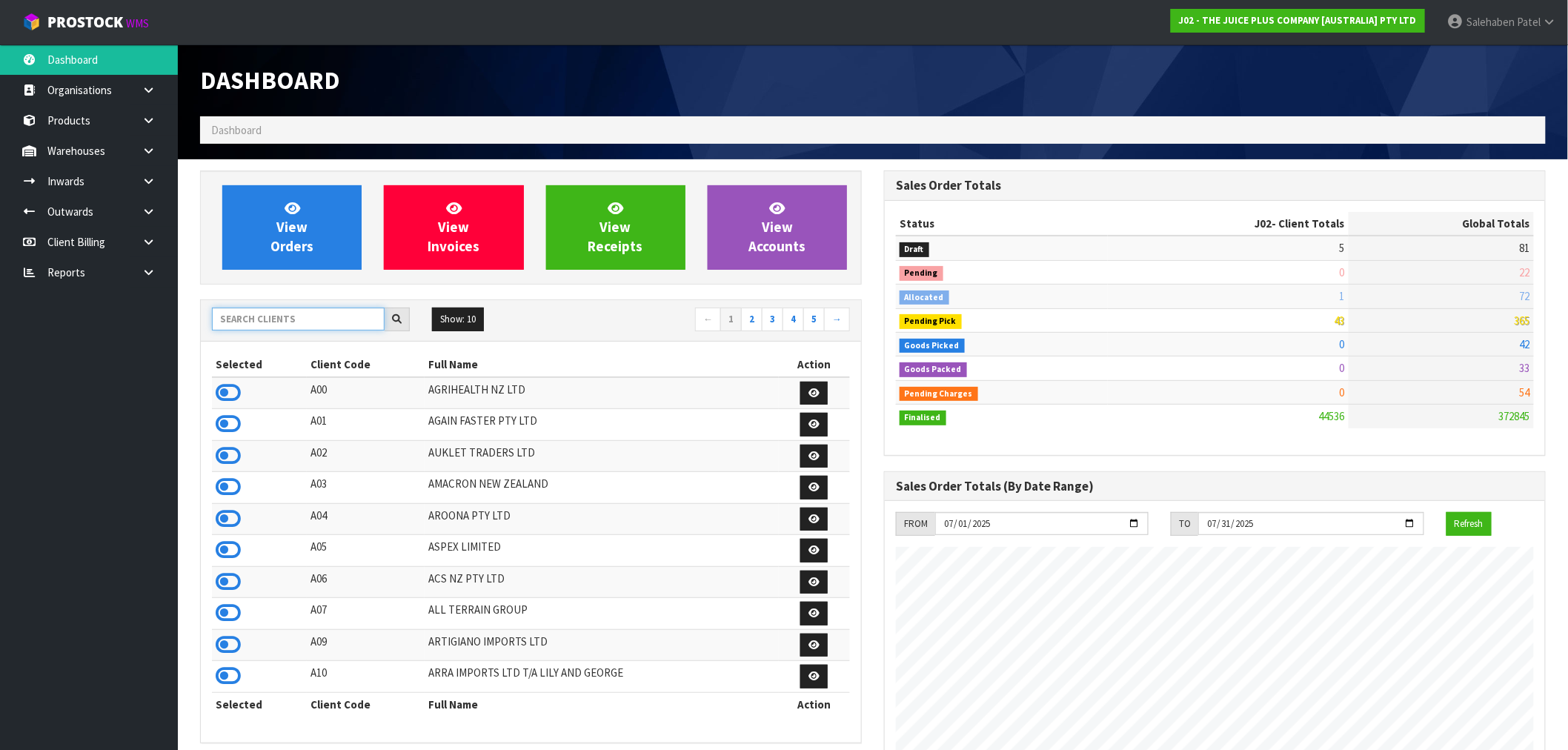 click at bounding box center [298, 319] 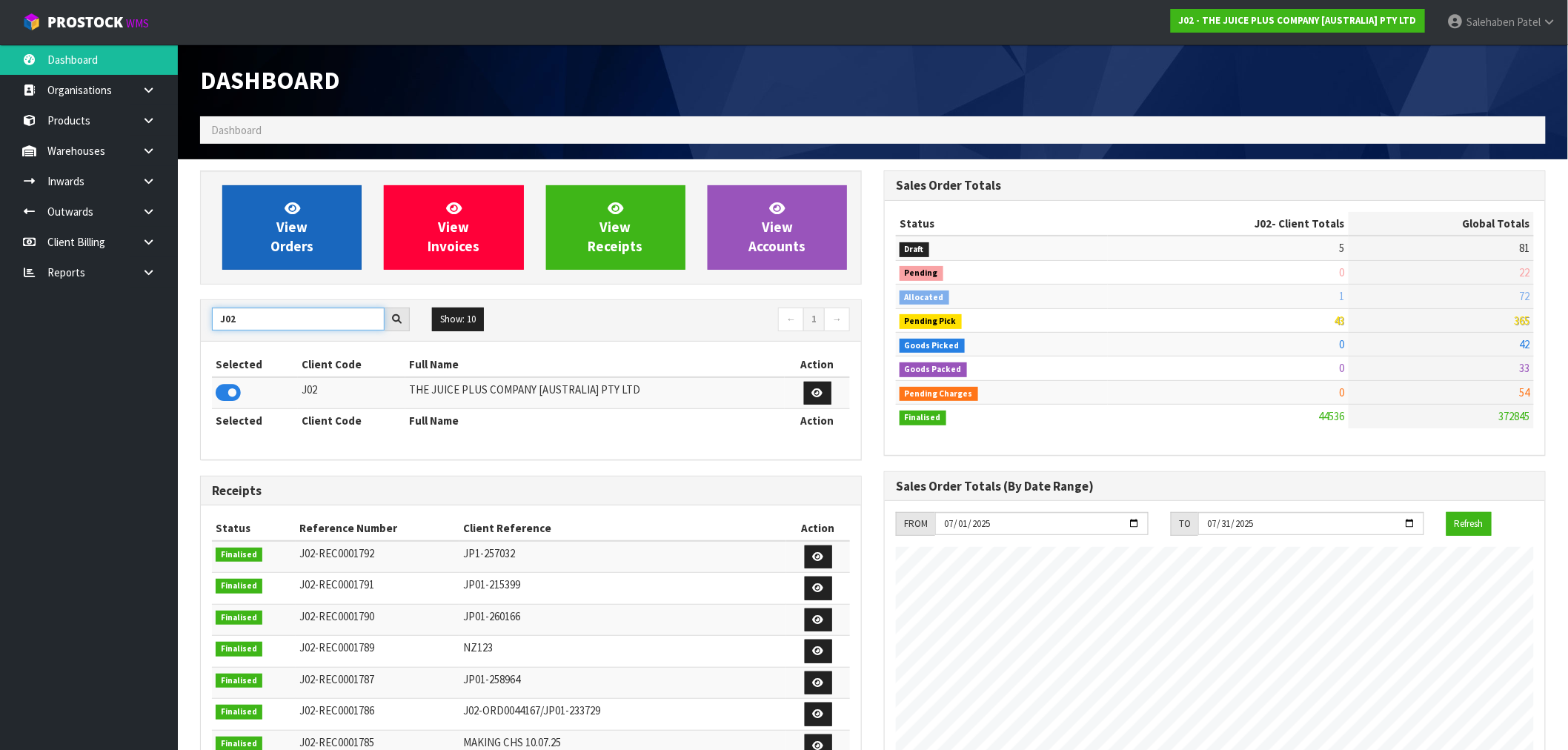 type on "J02" 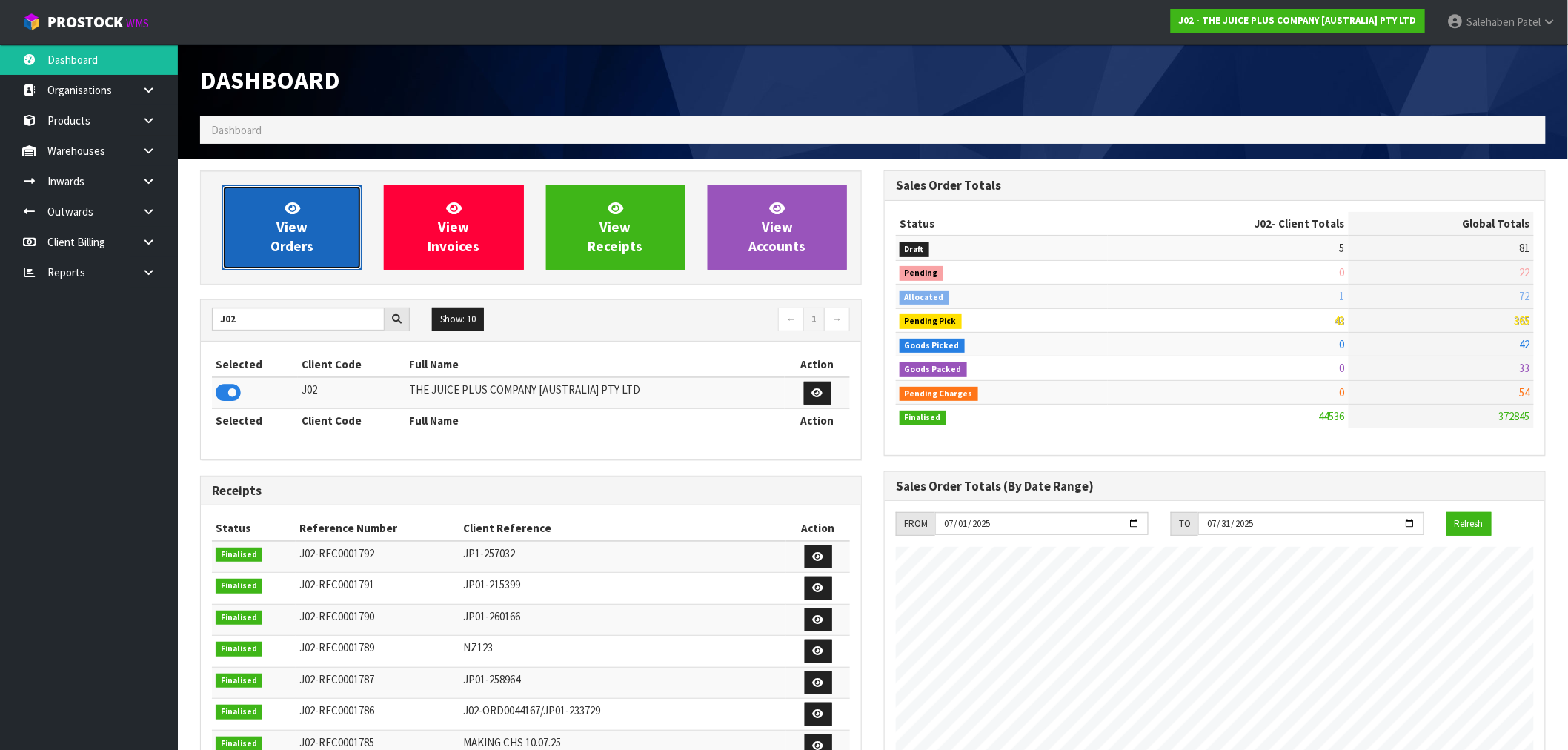 click on "View
Orders" at bounding box center (292, 228) 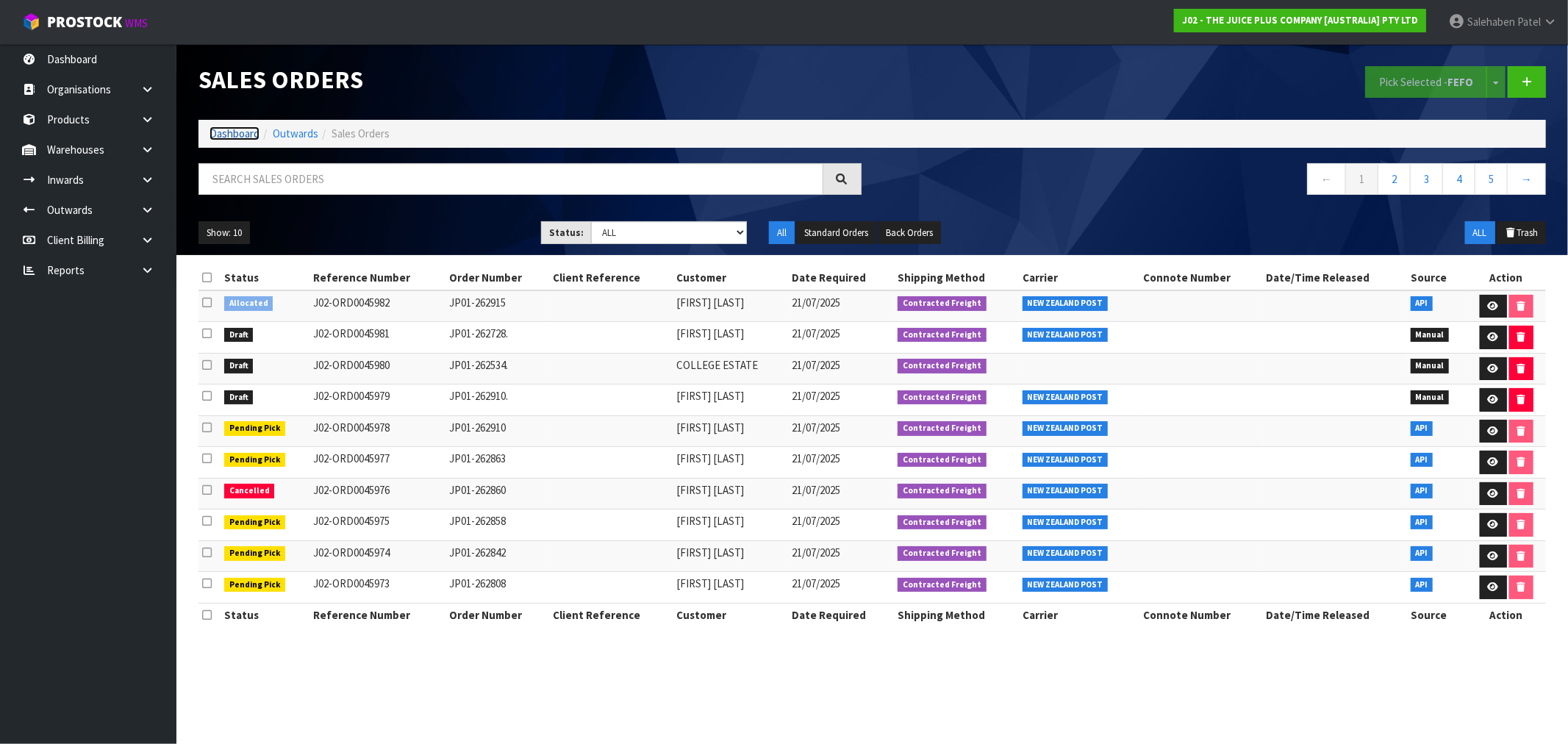 click on "Dashboard" at bounding box center [235, 133] 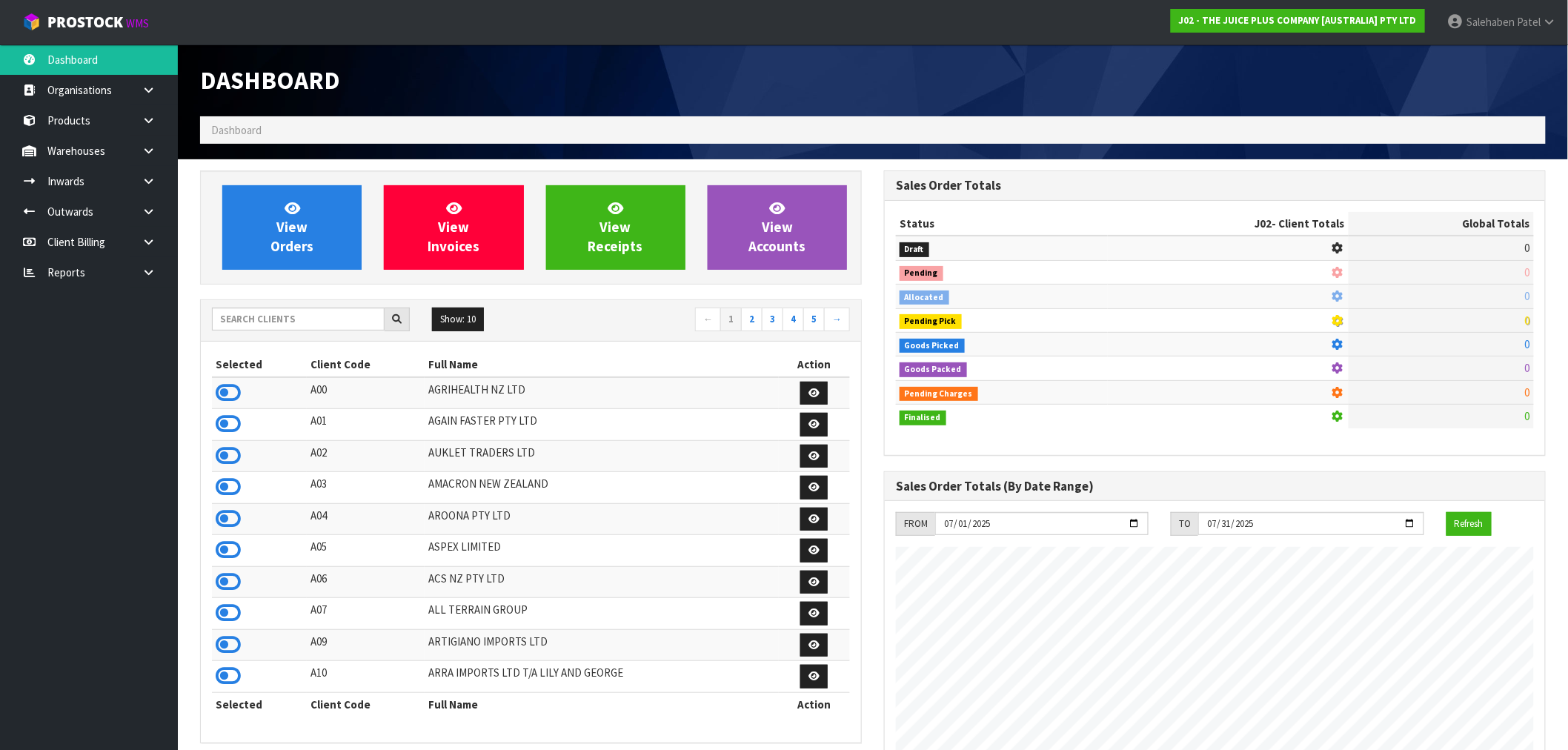 scroll, scrollTop: 740183, scrollLeft: 740336, axis: both 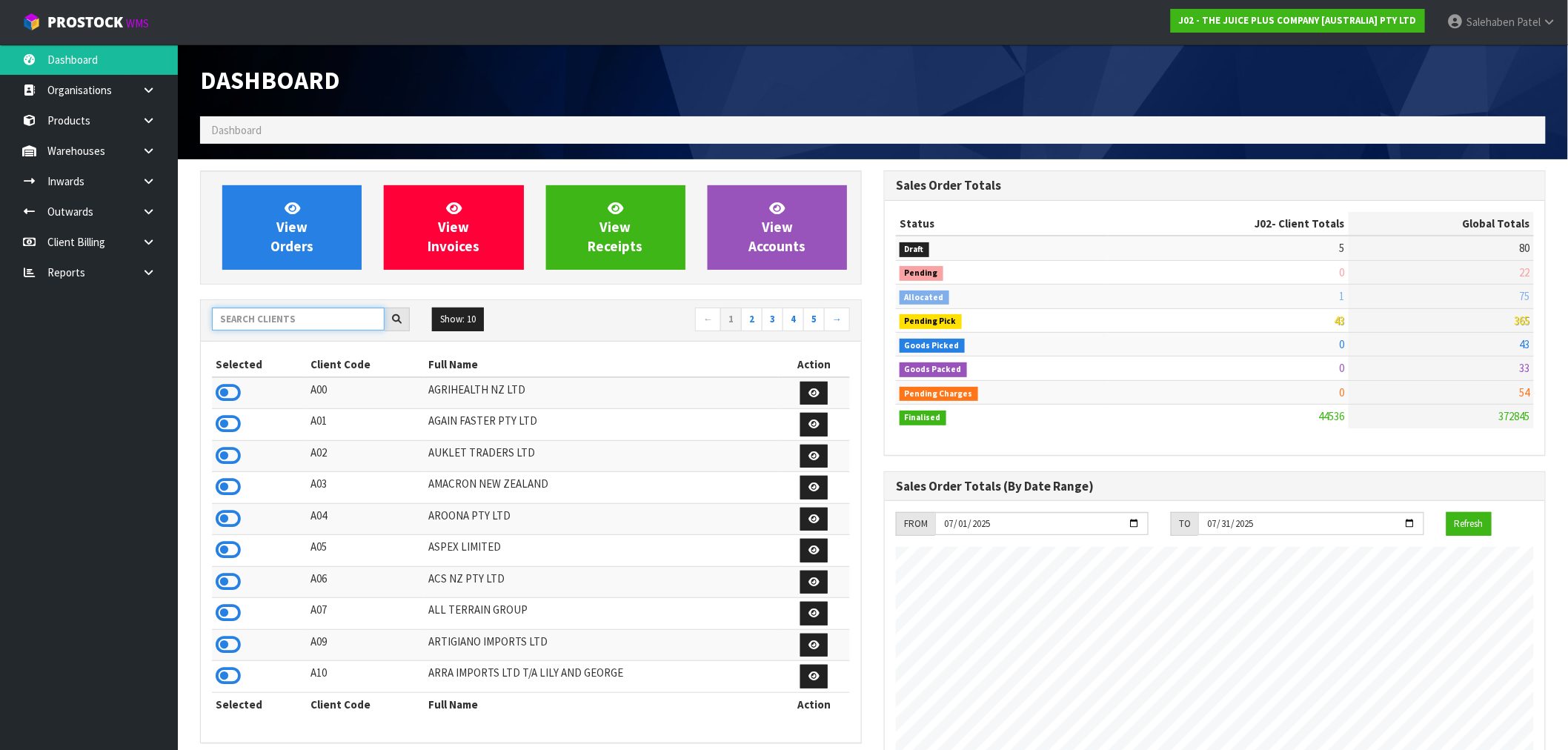 click at bounding box center (298, 319) 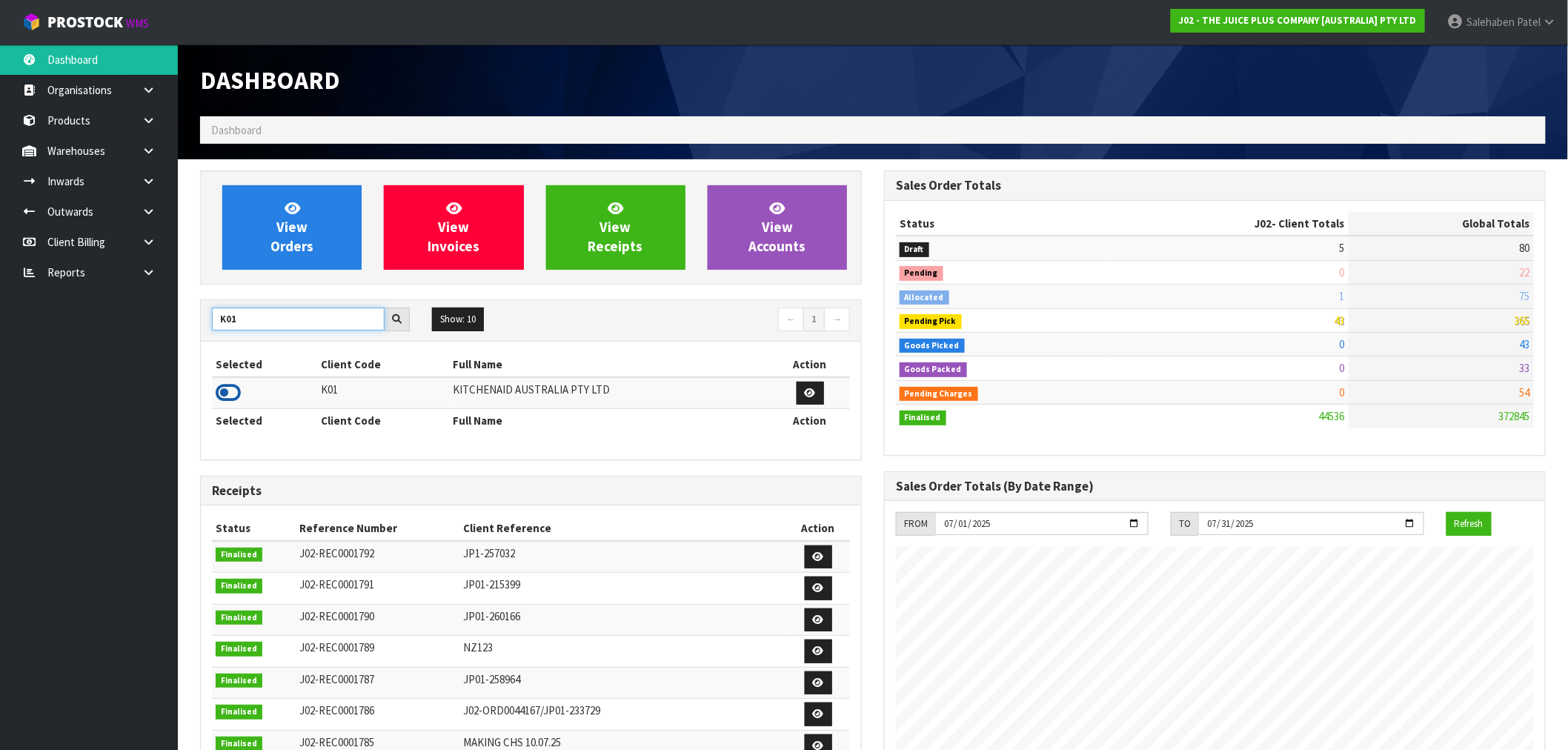 type on "K01" 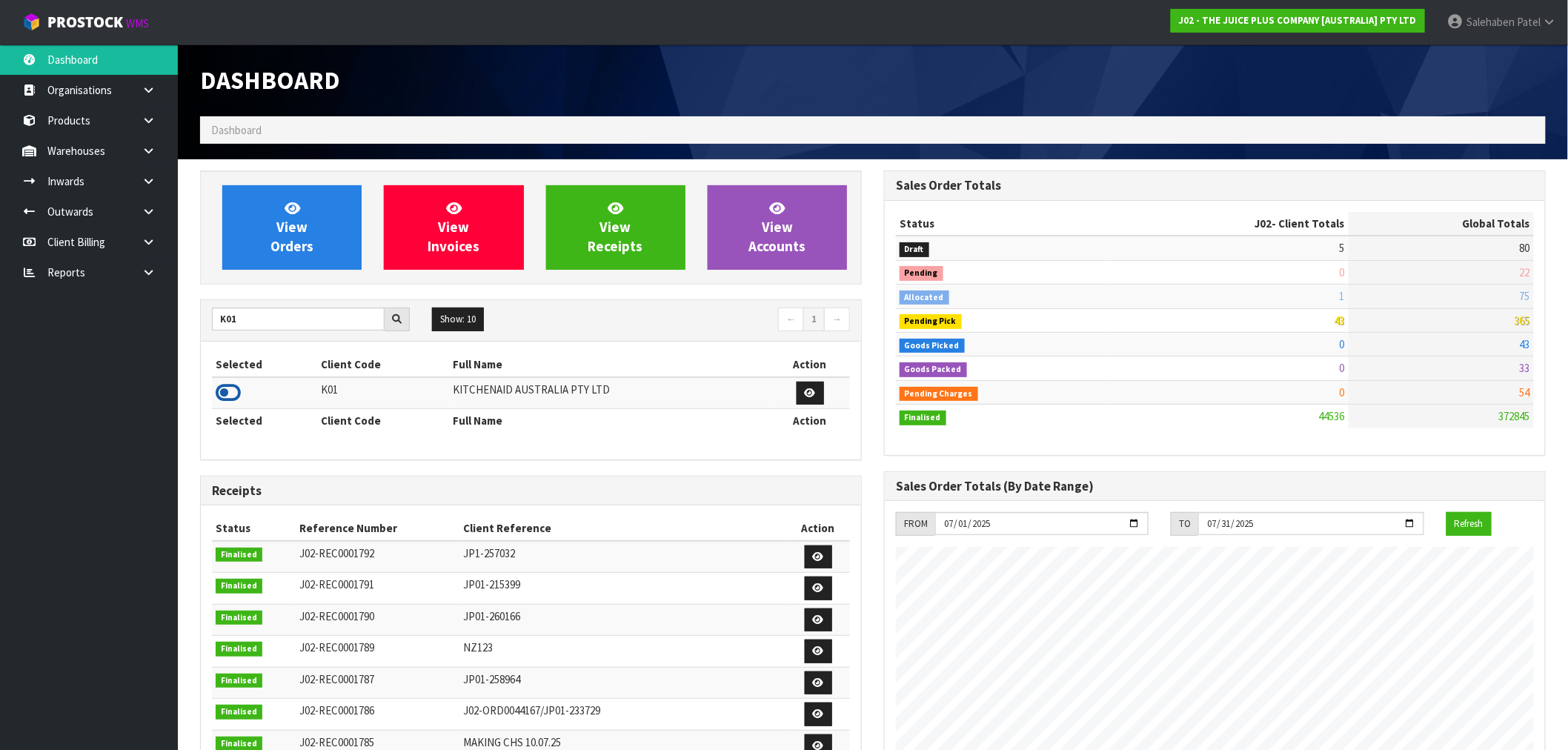 click at bounding box center (228, 393) 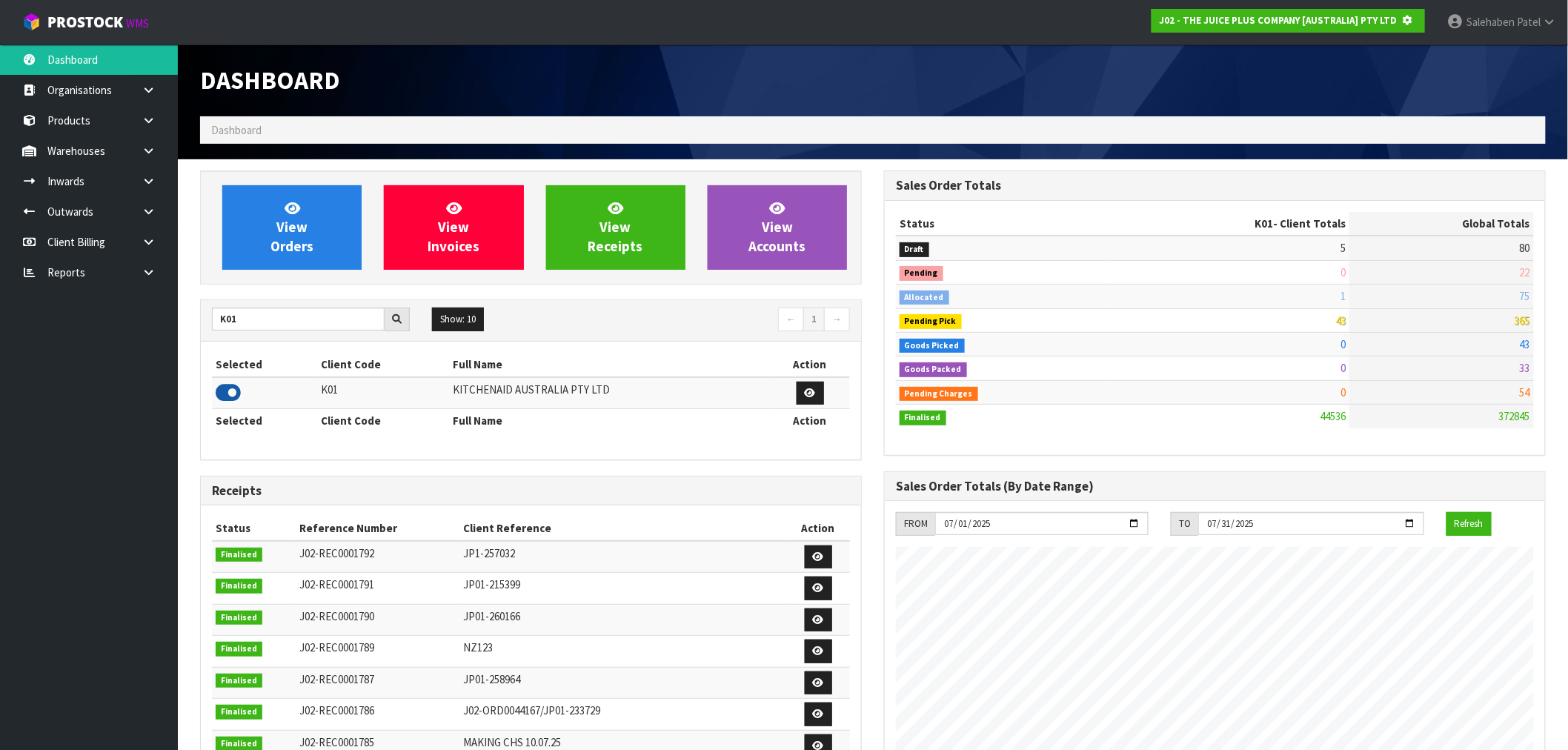 scroll, scrollTop: 924, scrollLeft: 684, axis: both 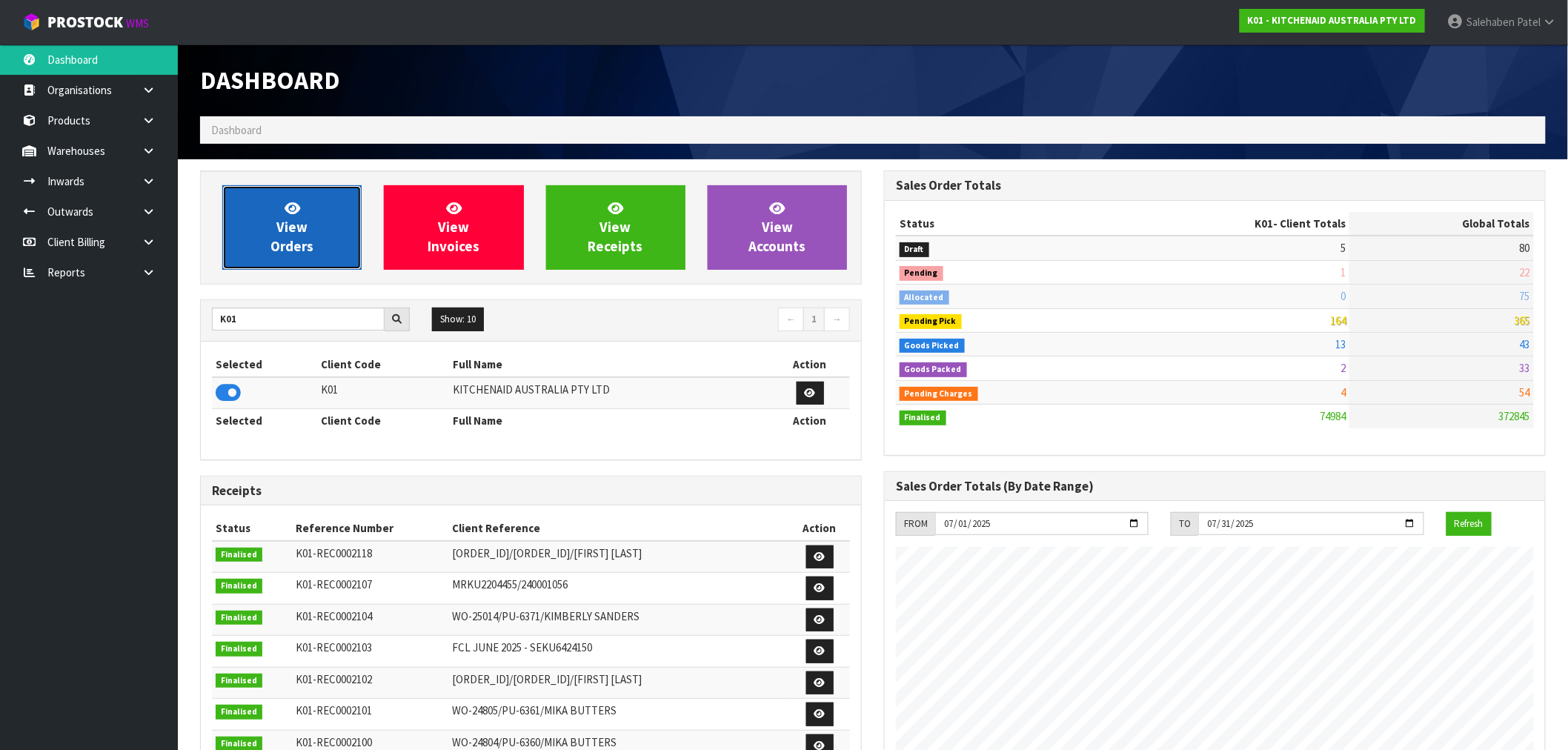 click on "View
Orders" at bounding box center (292, 227) 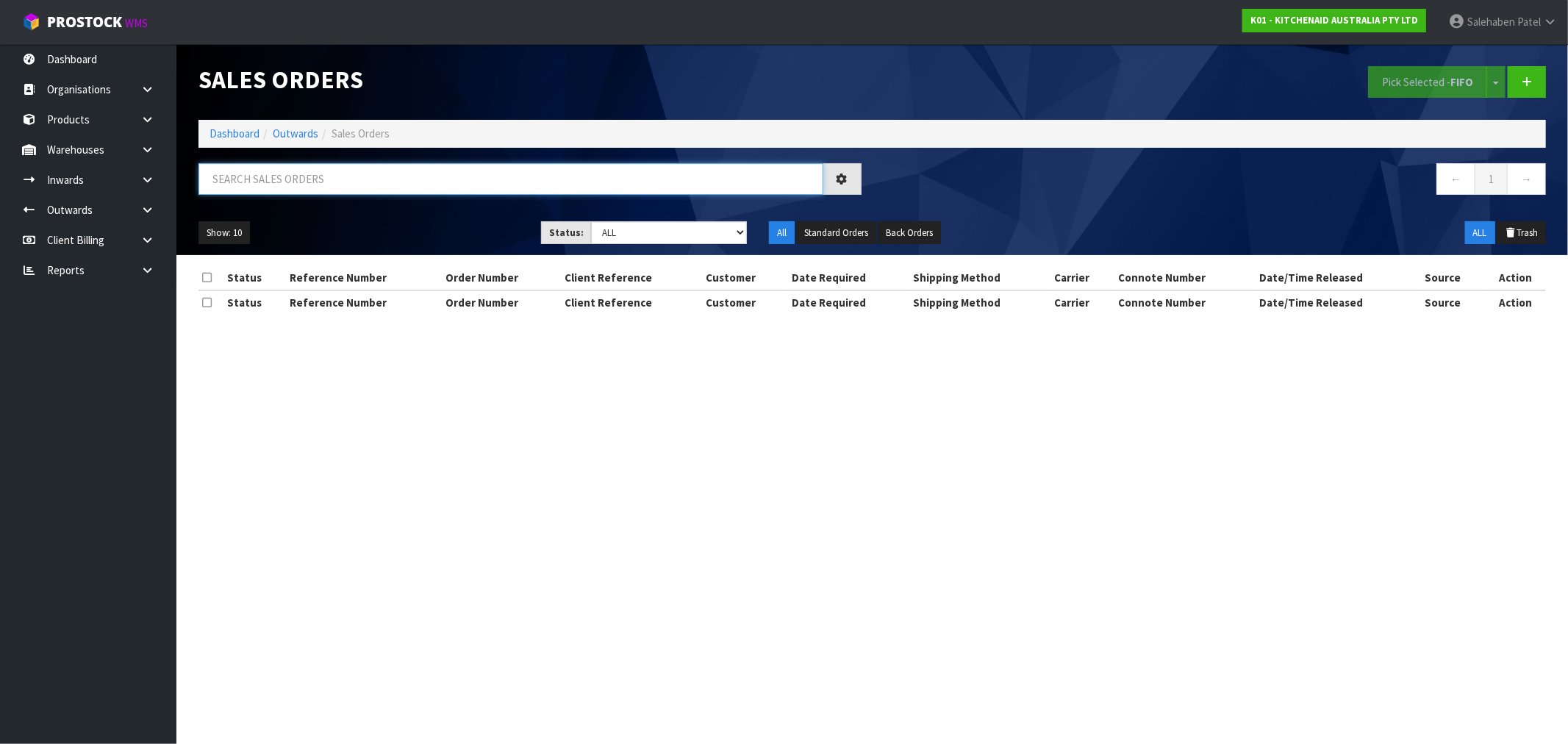 click at bounding box center [511, 179] 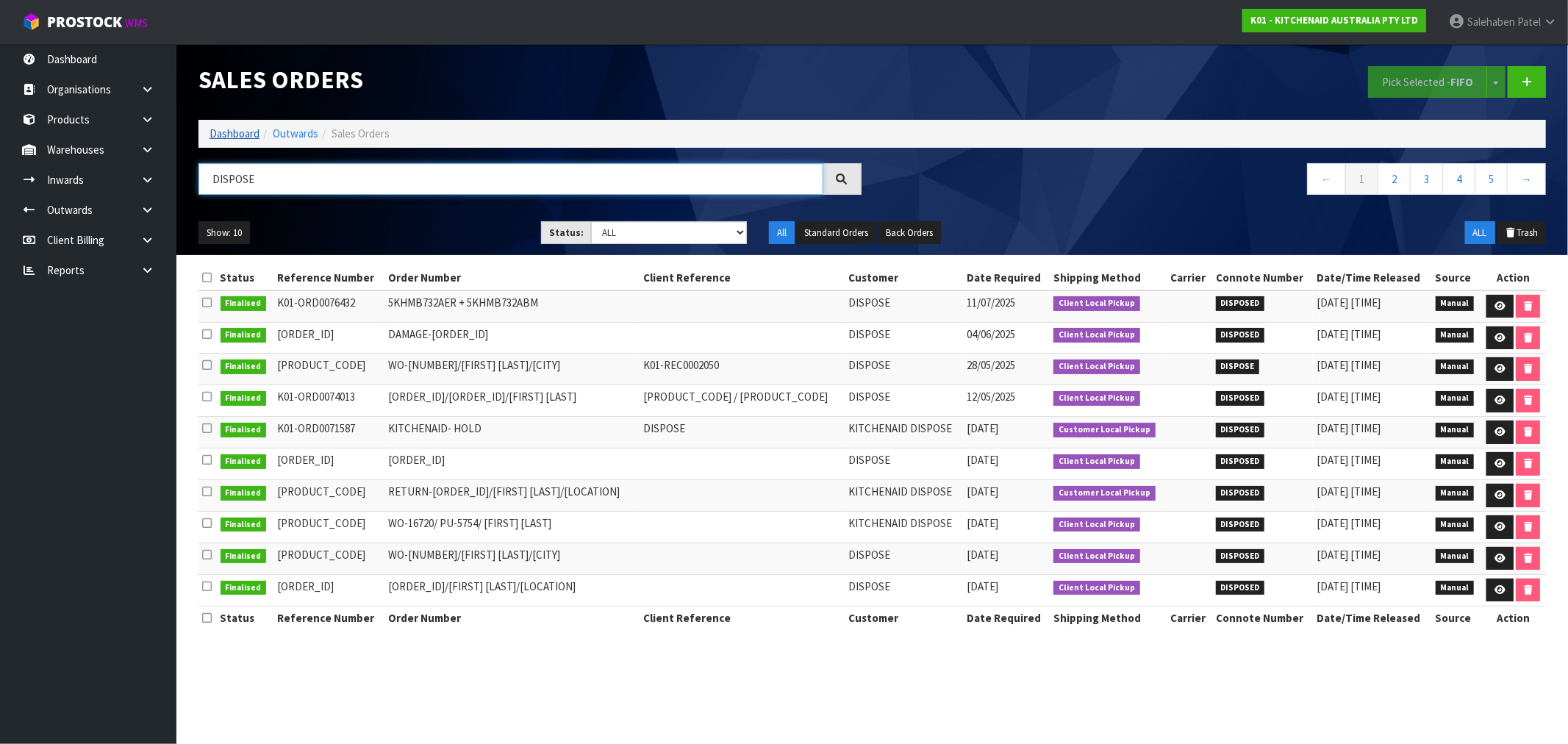 type on "DISPOSE" 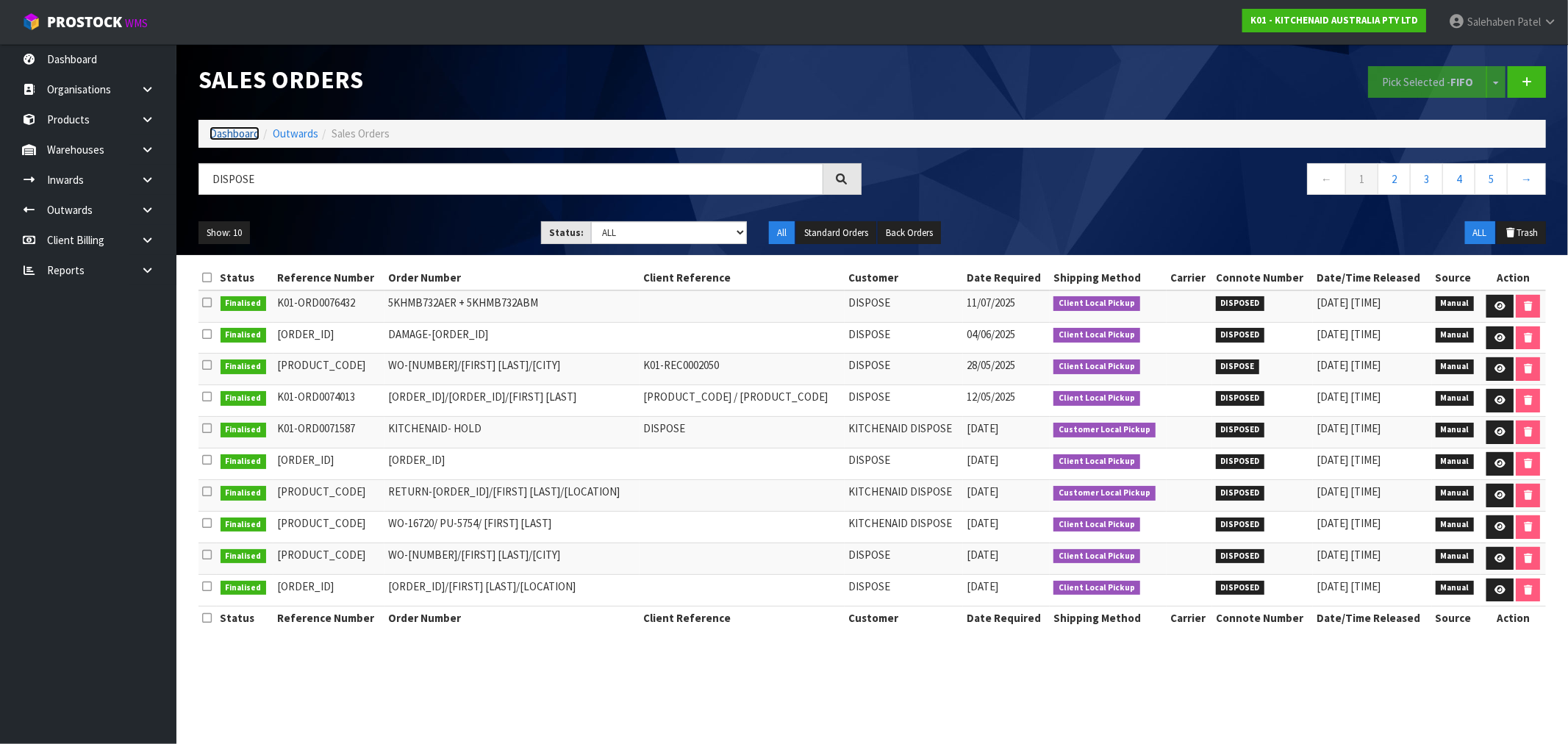 click on "Dashboard" at bounding box center [235, 133] 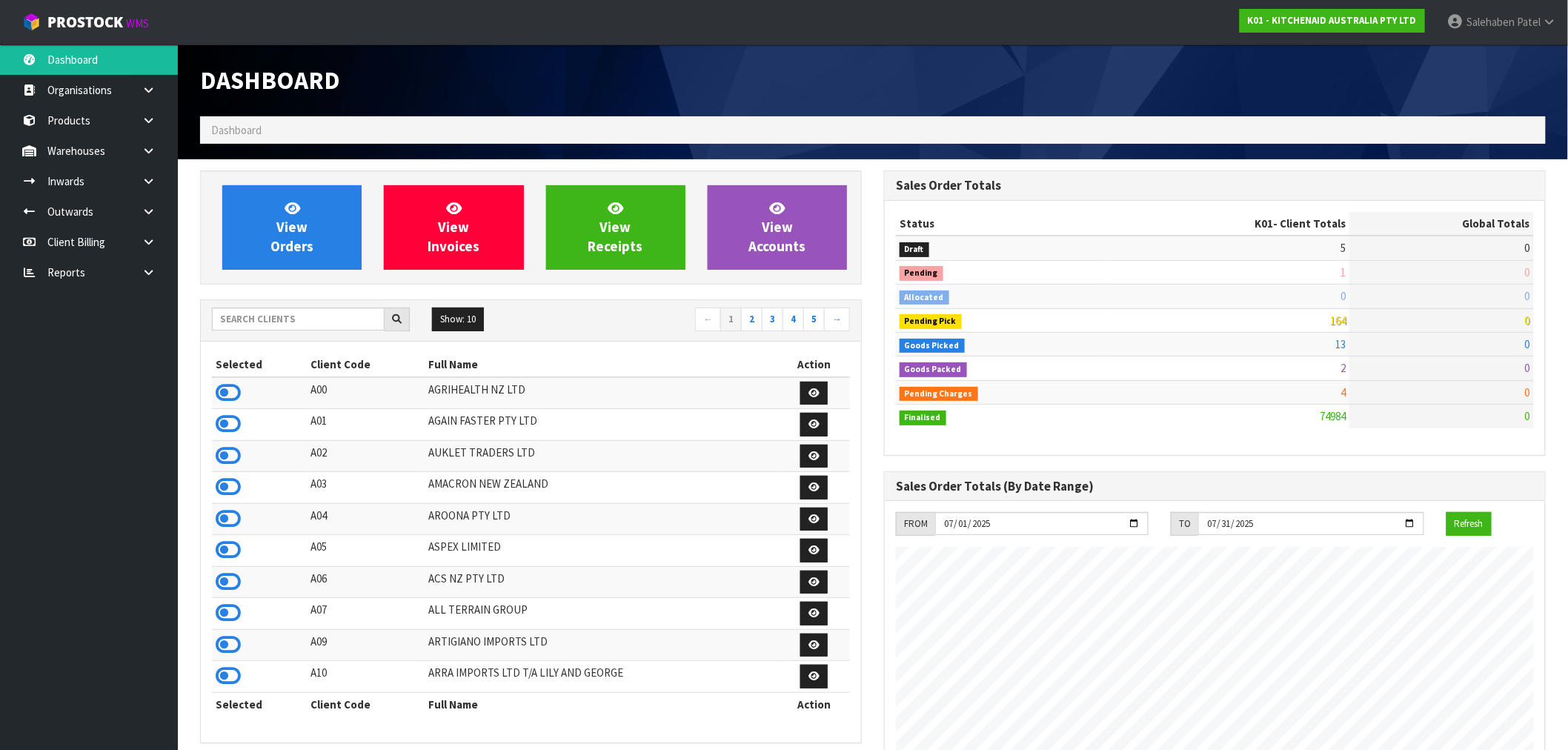 scroll, scrollTop: 740183, scrollLeft: 740336, axis: both 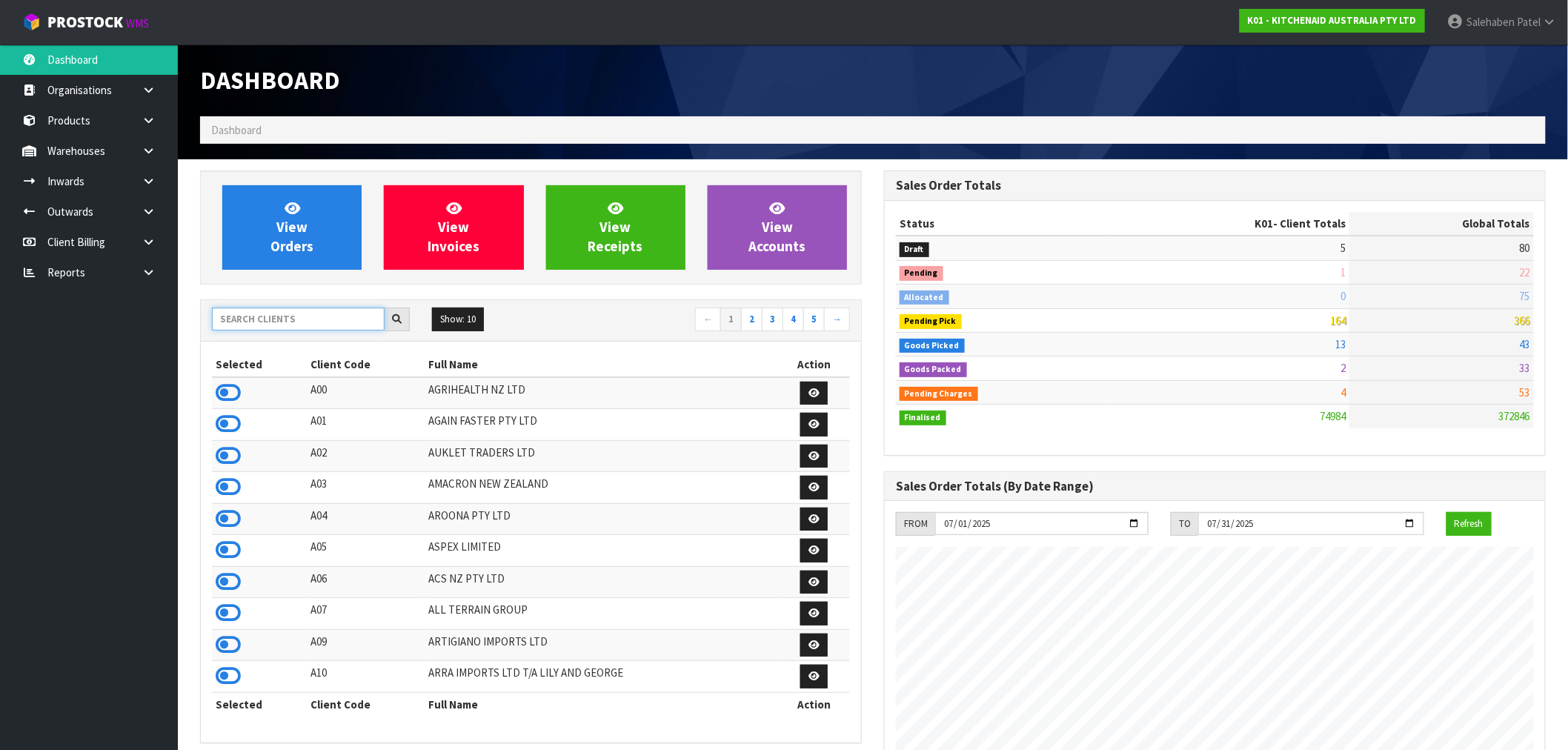 click at bounding box center (298, 319) 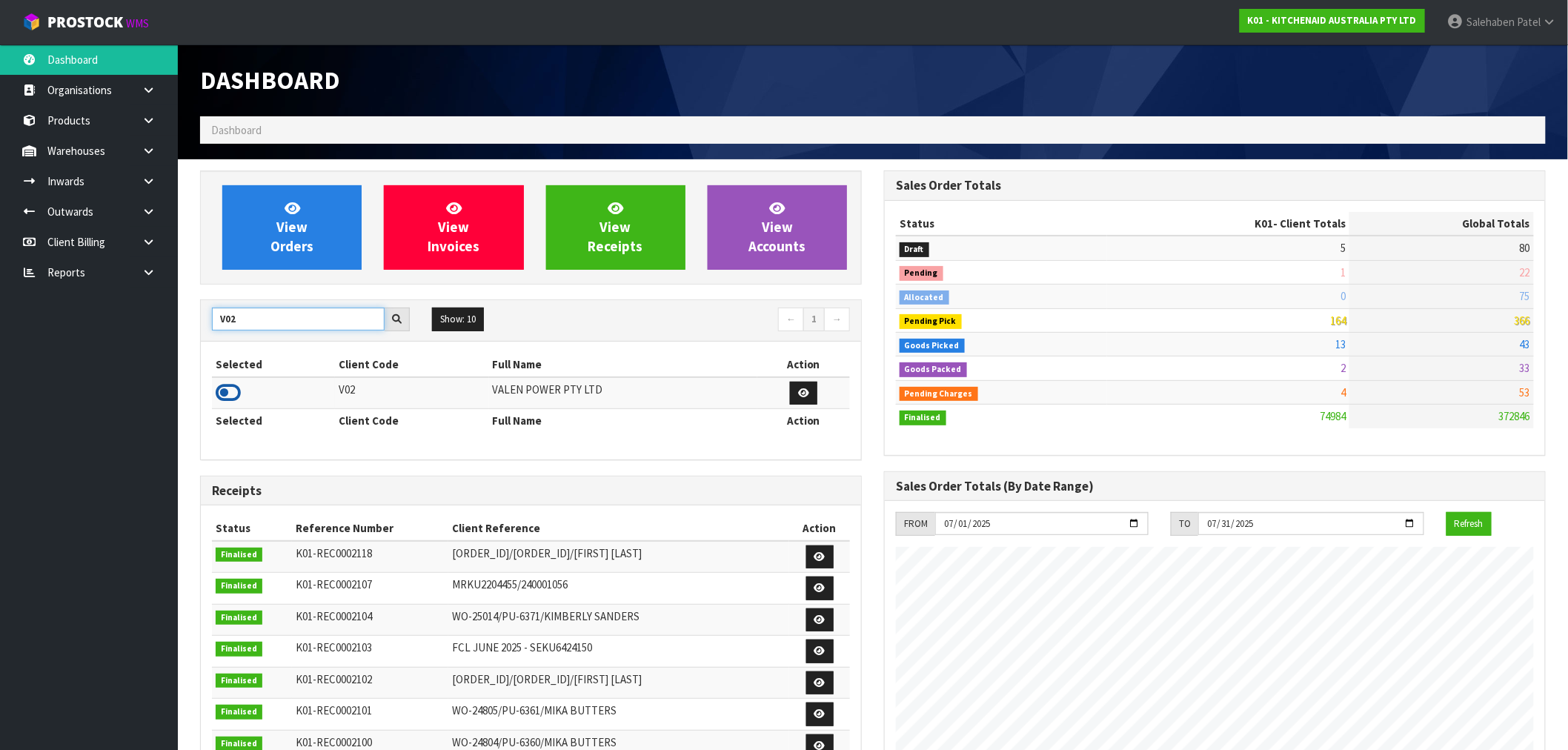 type on "V02" 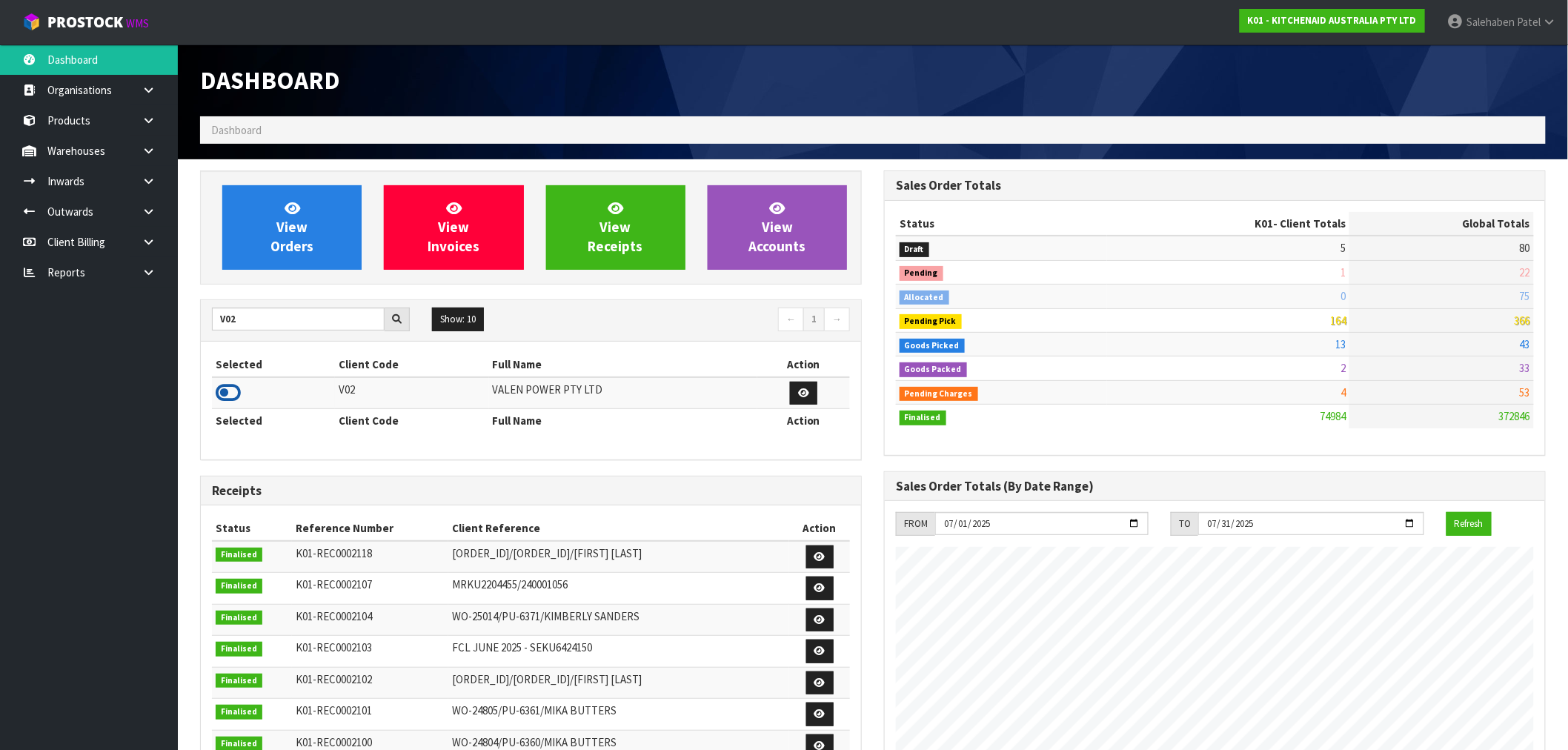 click at bounding box center [228, 393] 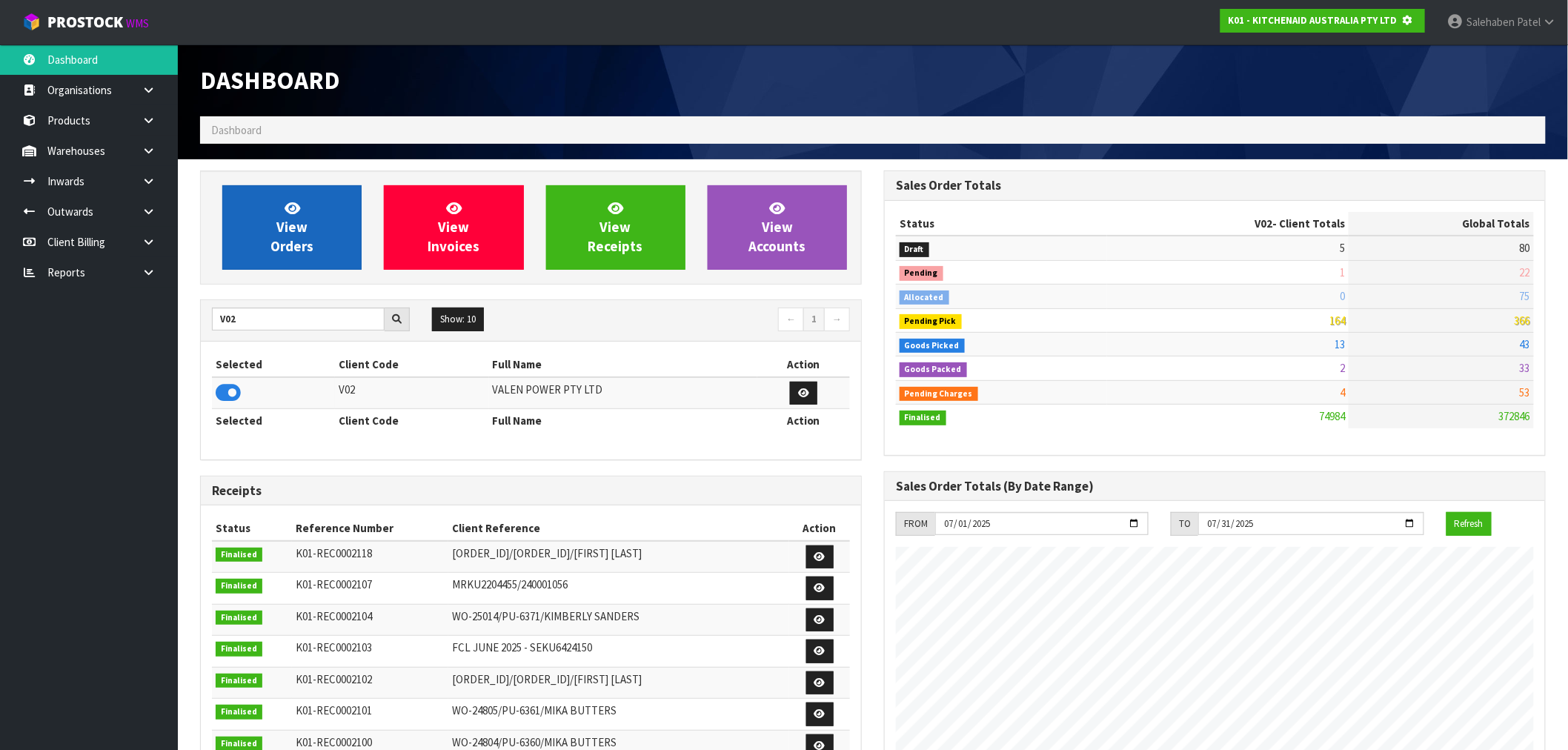 scroll, scrollTop: 924, scrollLeft: 684, axis: both 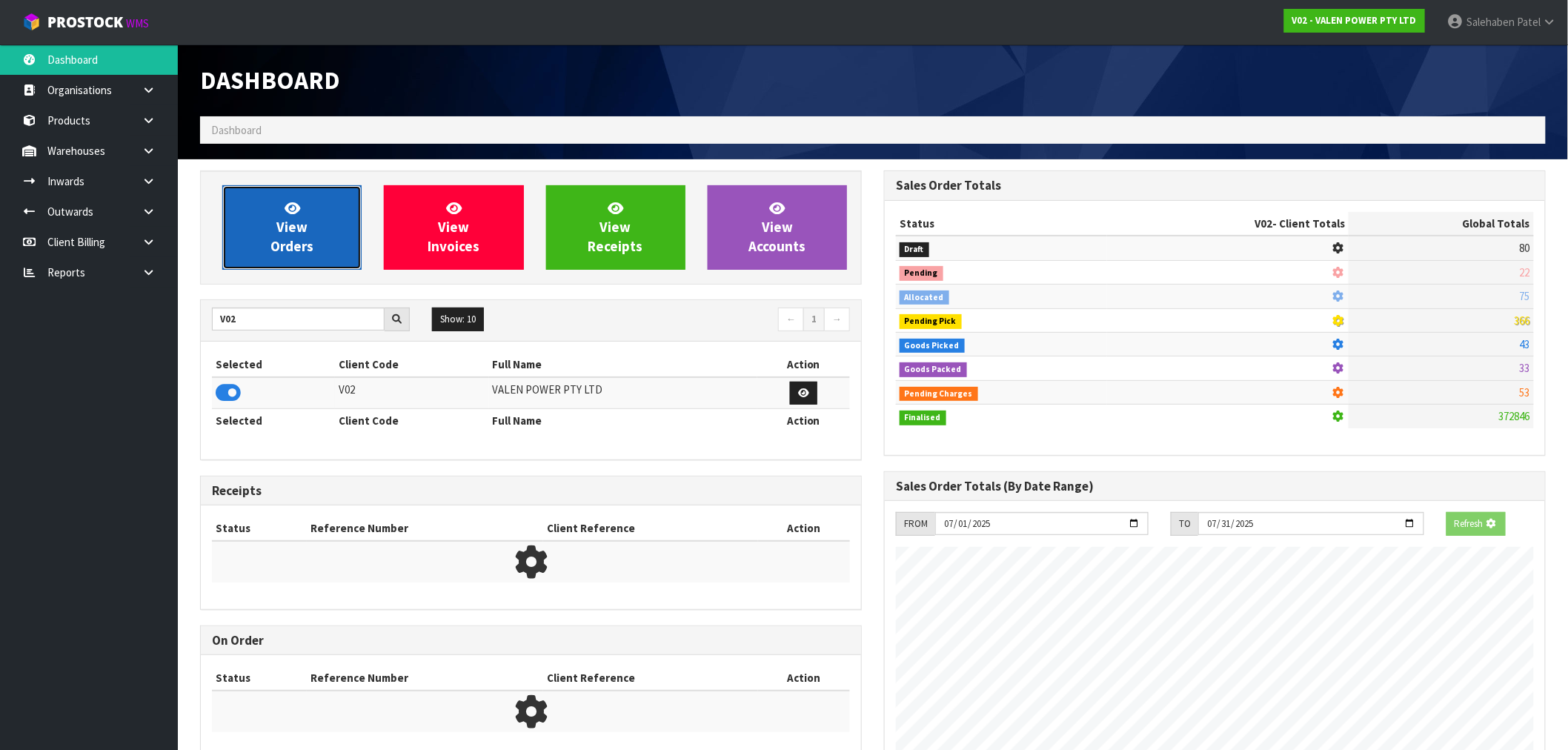 click on "View
Orders" at bounding box center (292, 228) 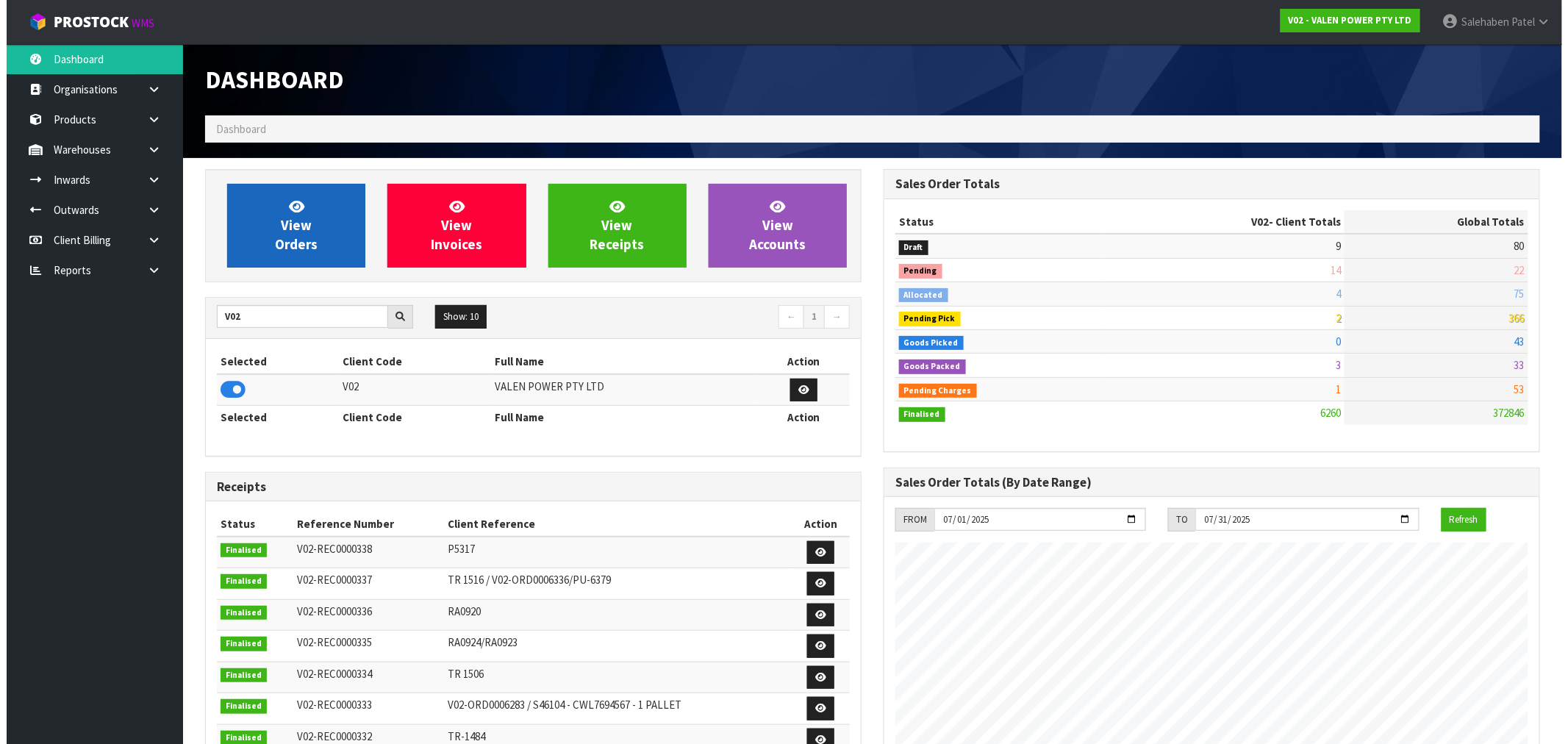 scroll, scrollTop: 0, scrollLeft: 0, axis: both 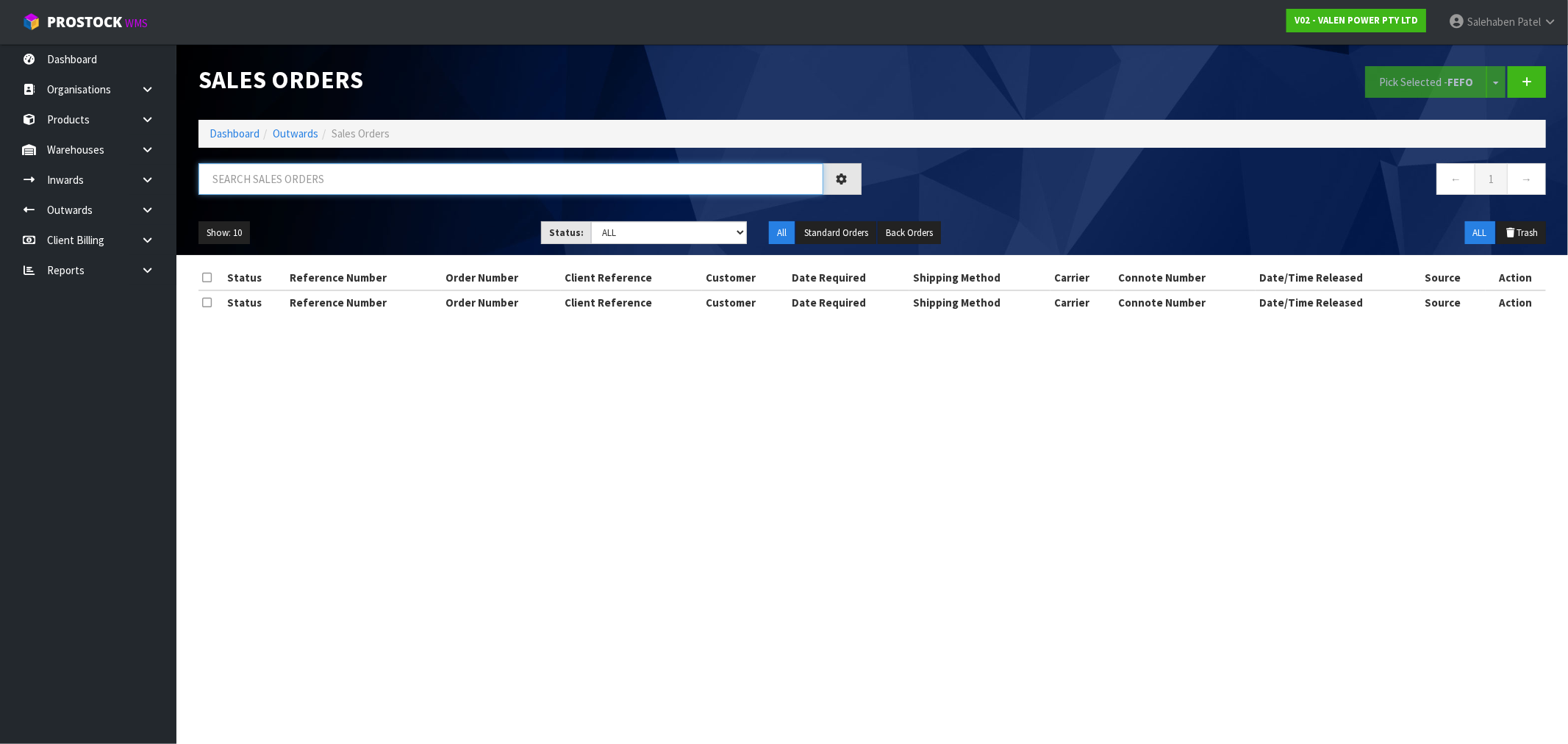 click at bounding box center (511, 179) 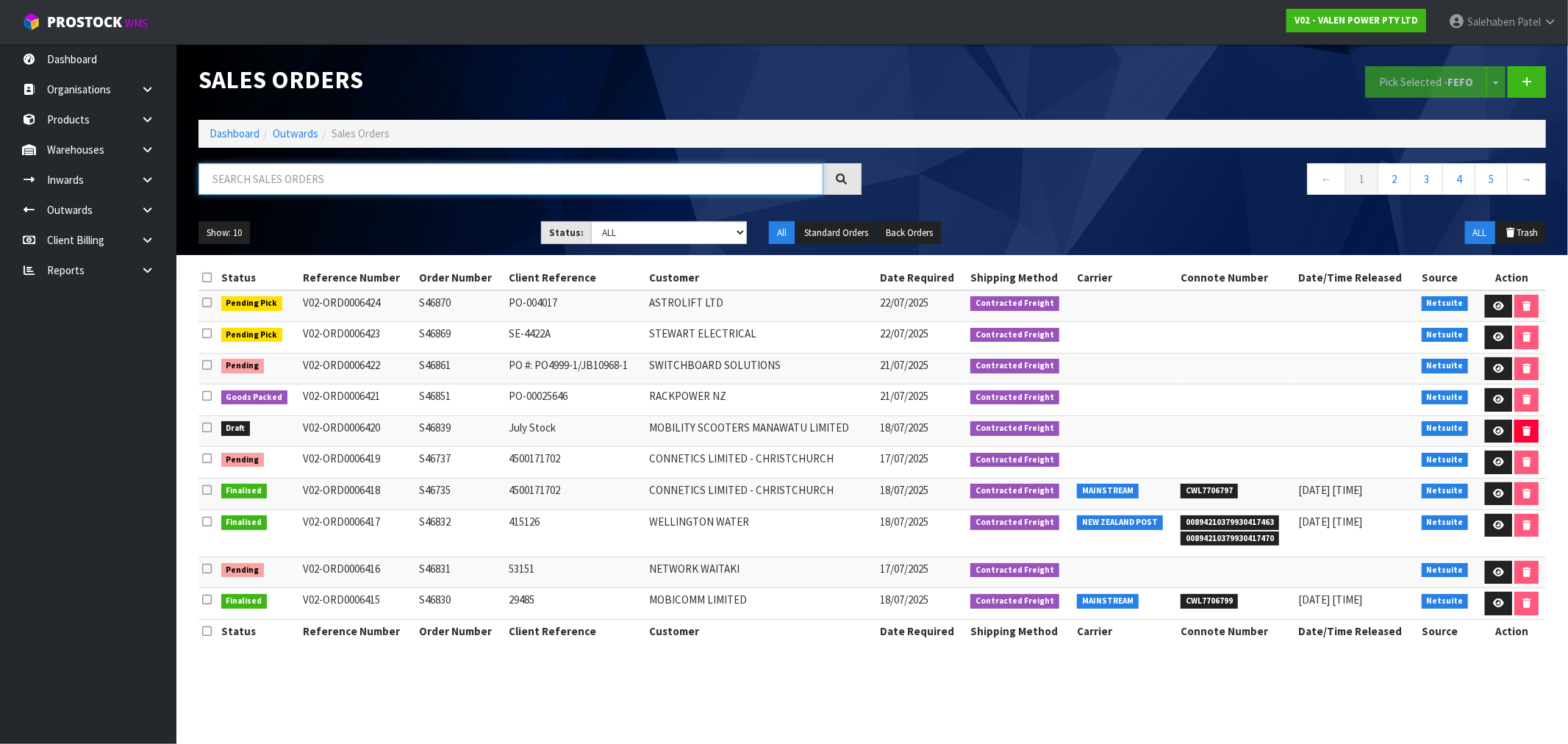 paste on "CWL7704900" 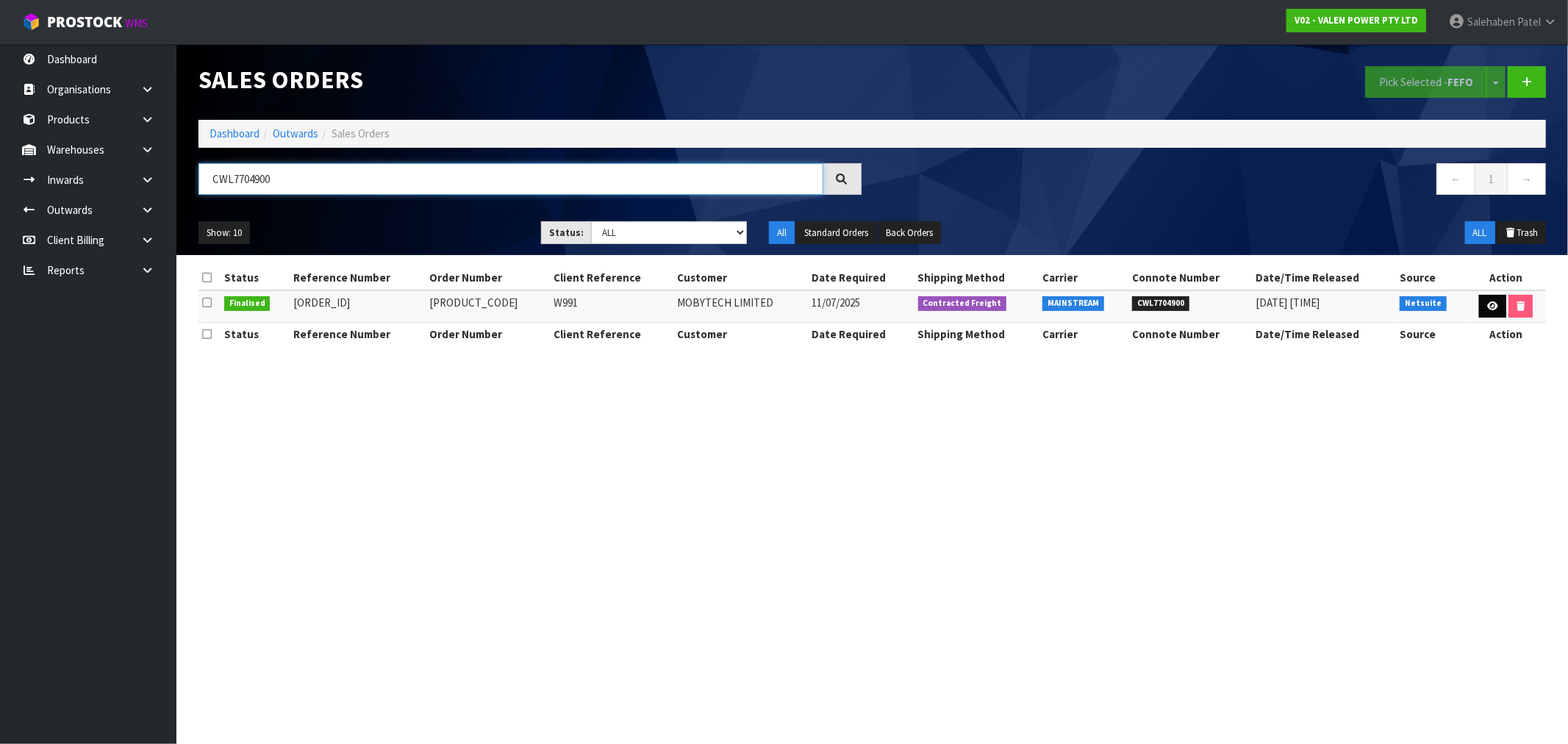 type on "CWL7704900" 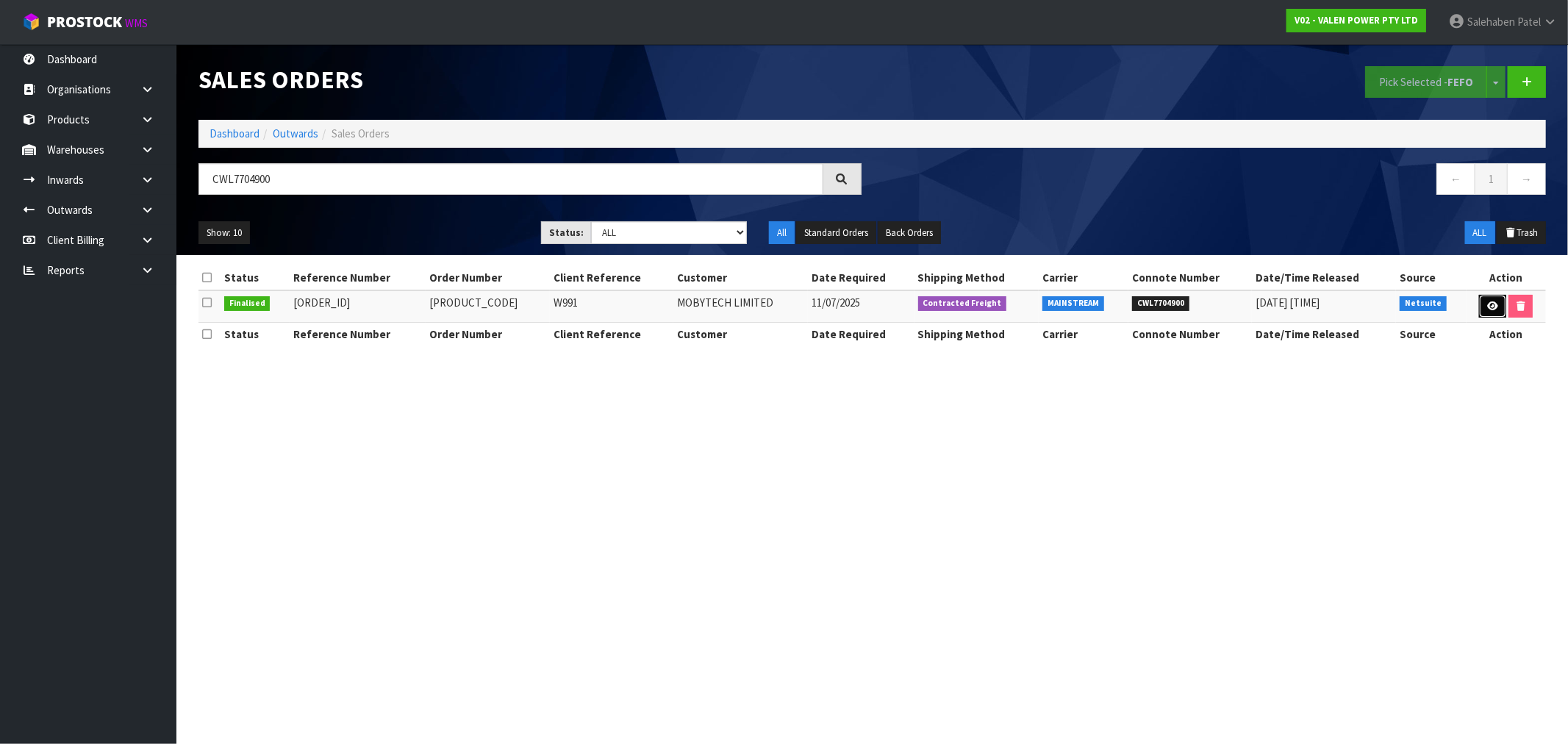 click at bounding box center (1492, 307) 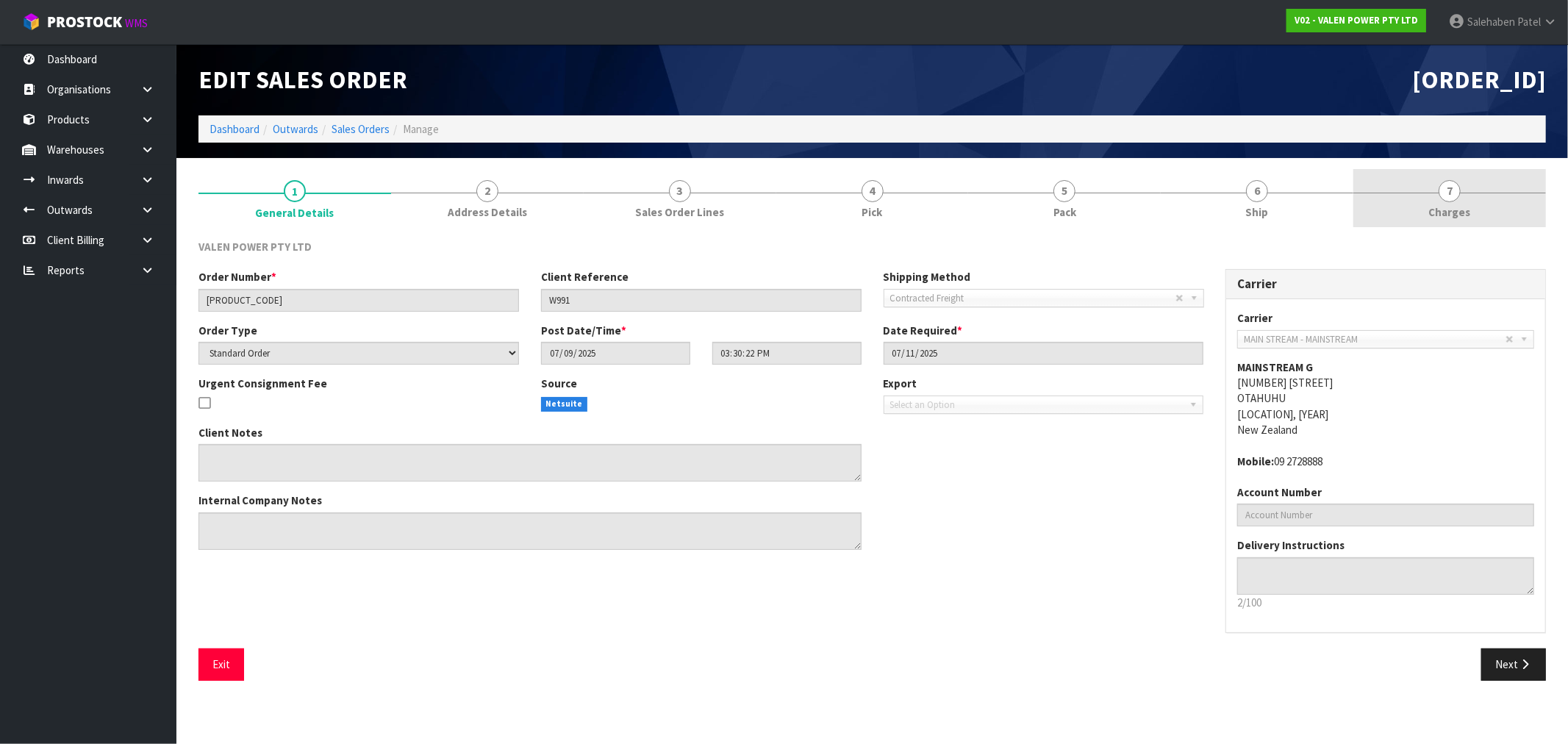 click on "Charges" at bounding box center [1450, 212] 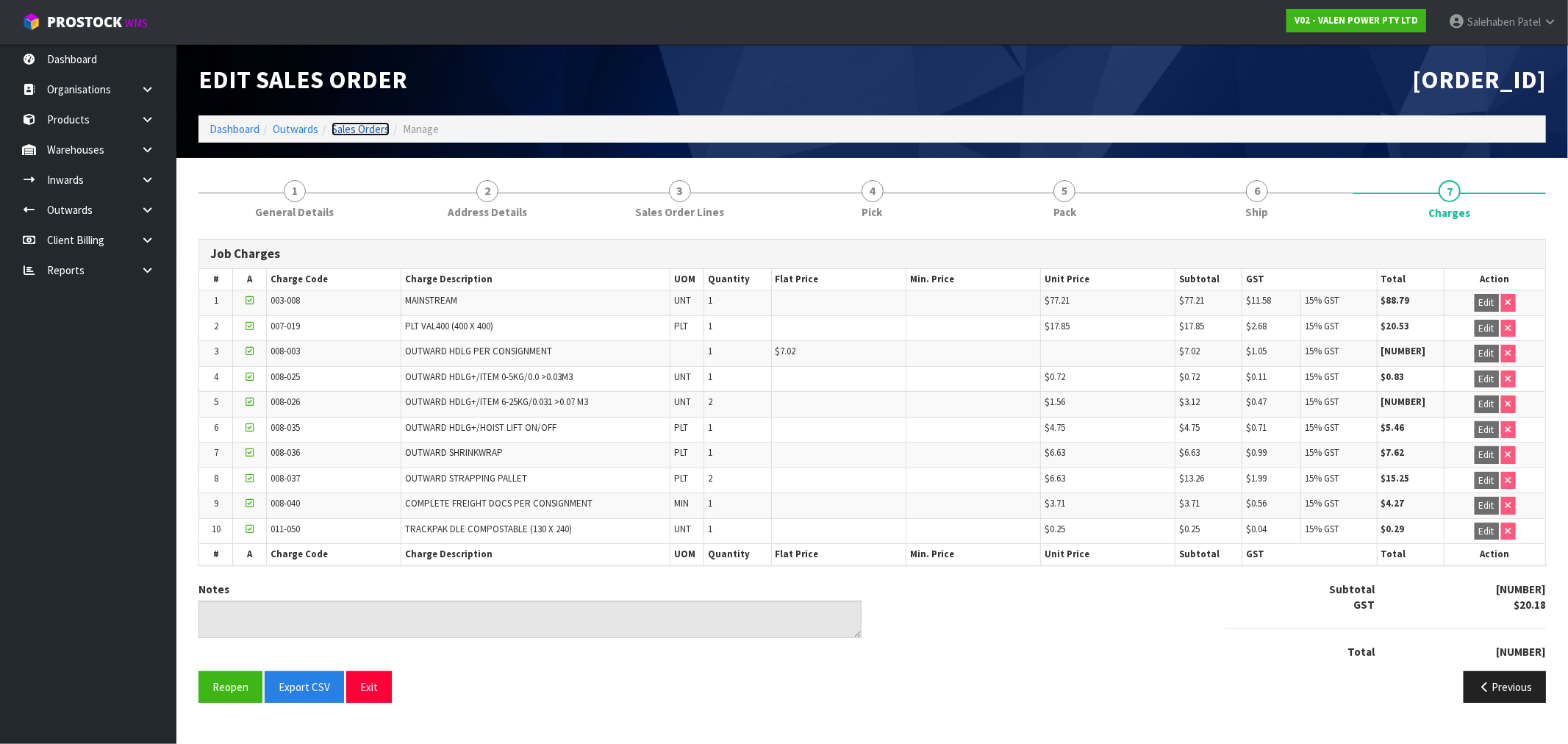 click on "Sales Orders" at bounding box center [360, 129] 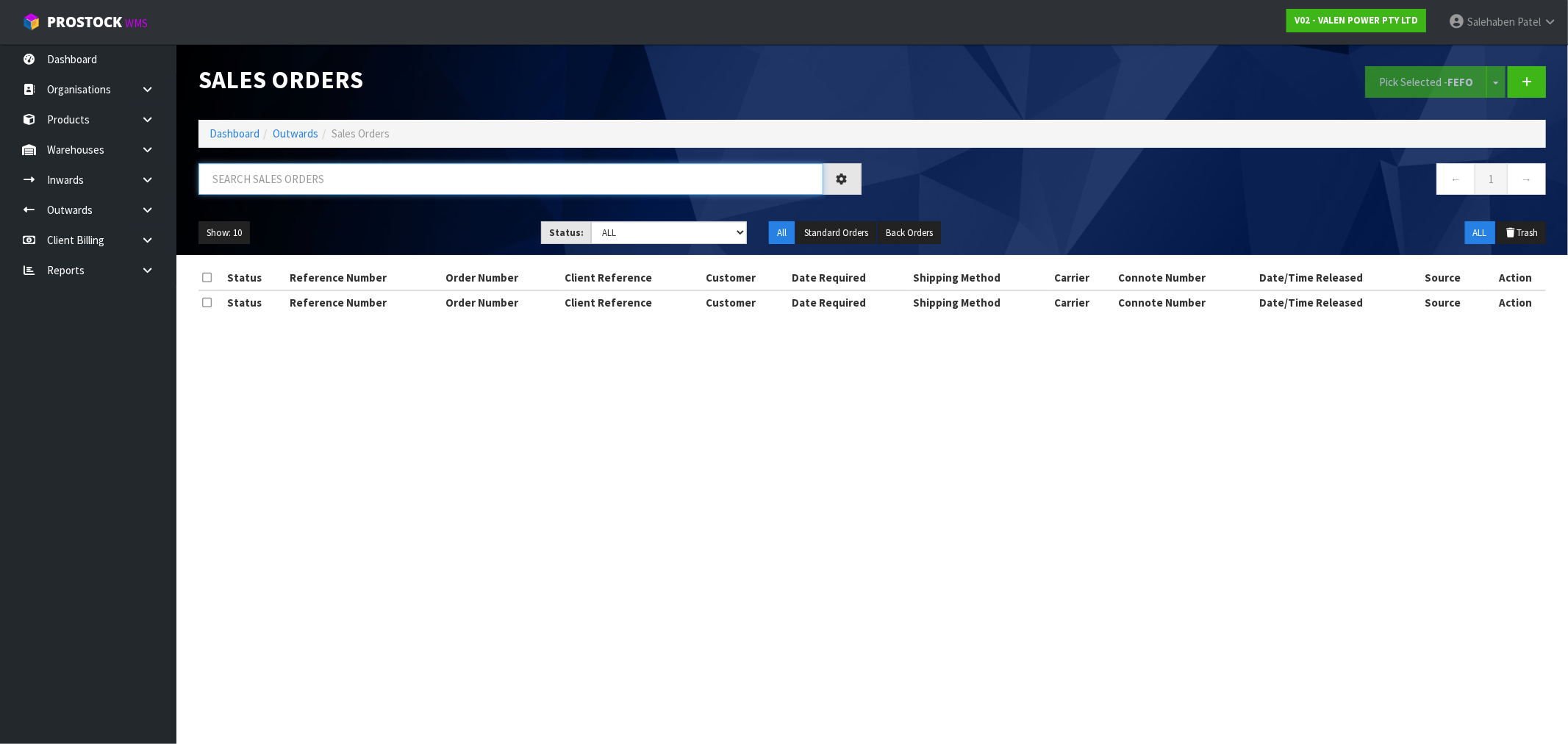 click at bounding box center [511, 179] 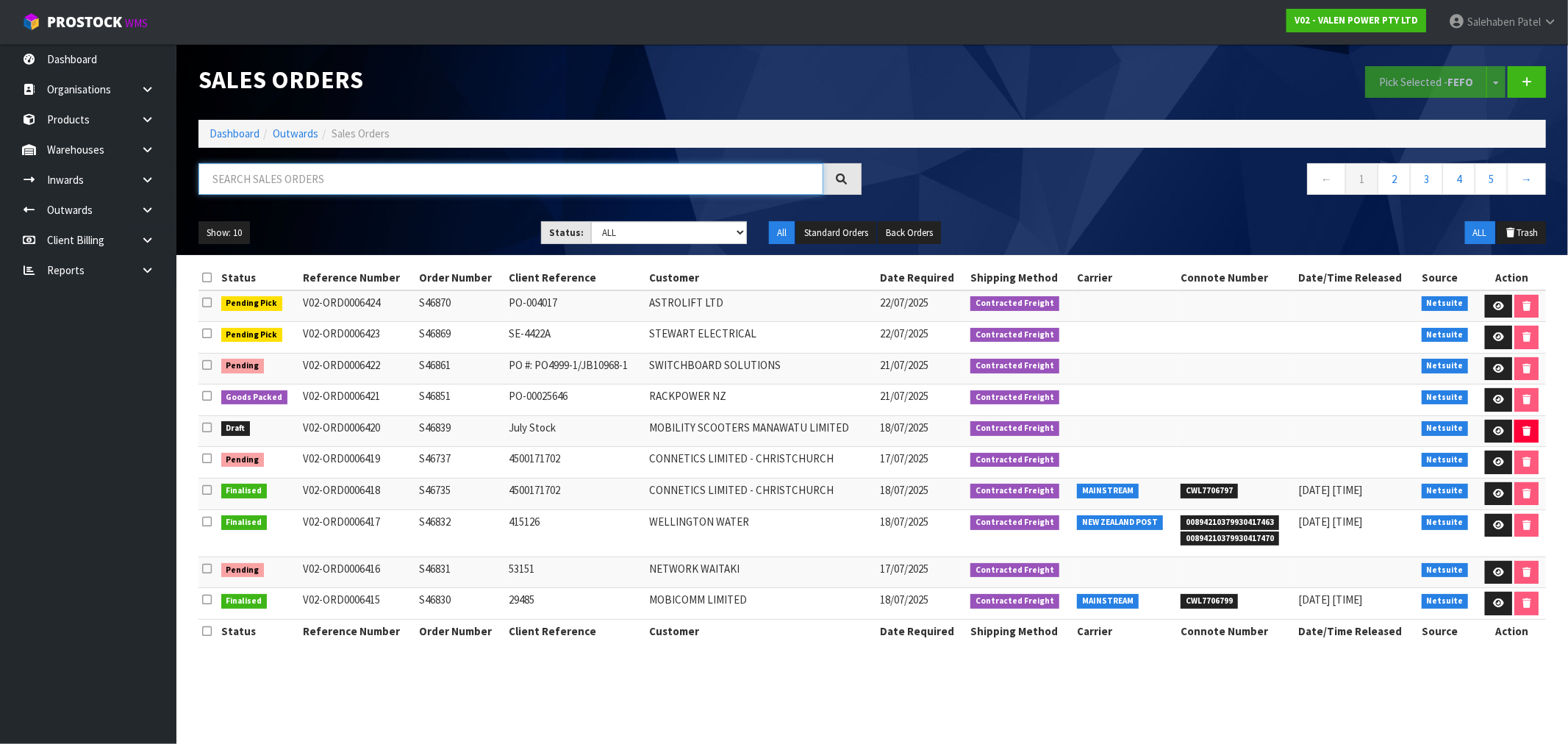 paste on "CWL7704911" 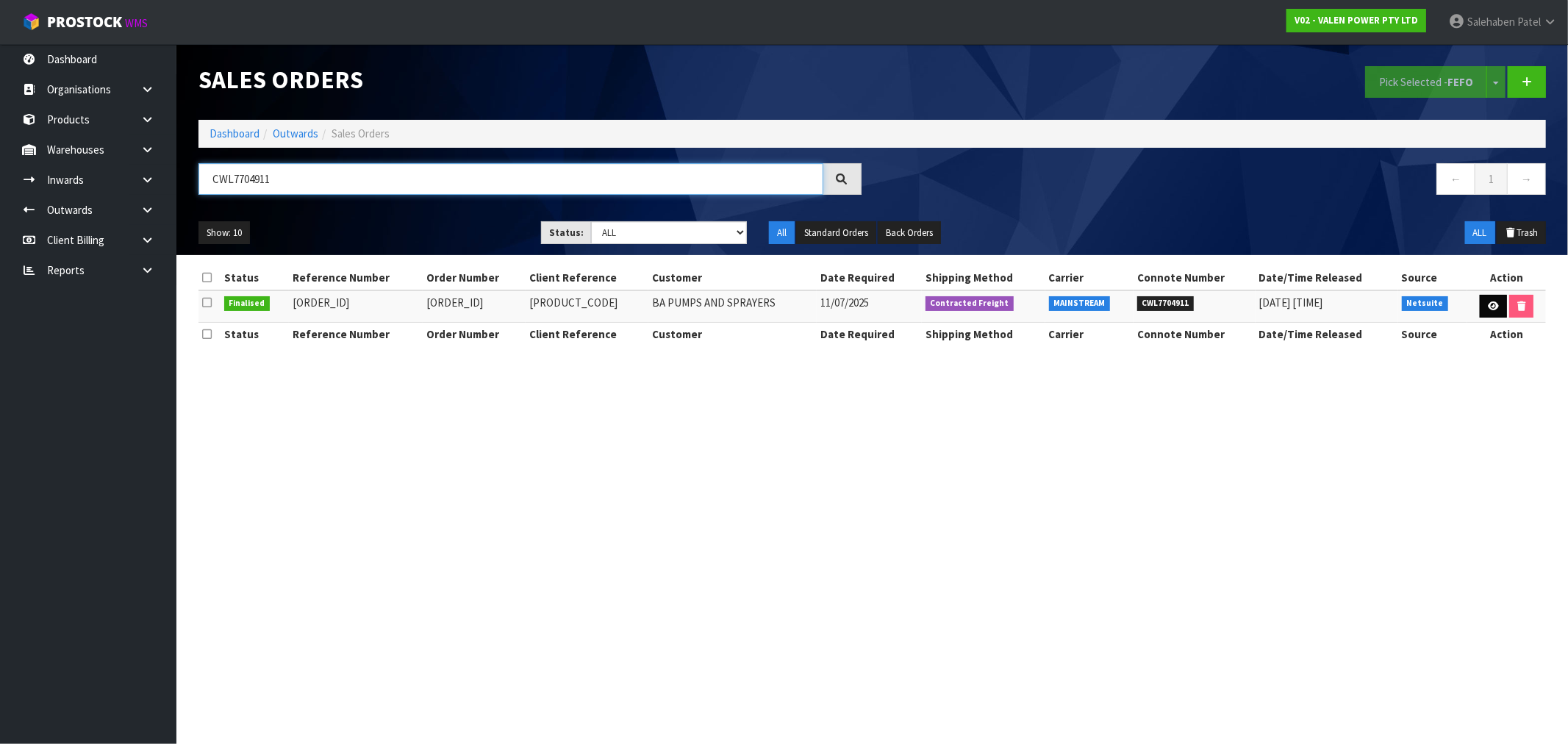 type on "CWL7704911" 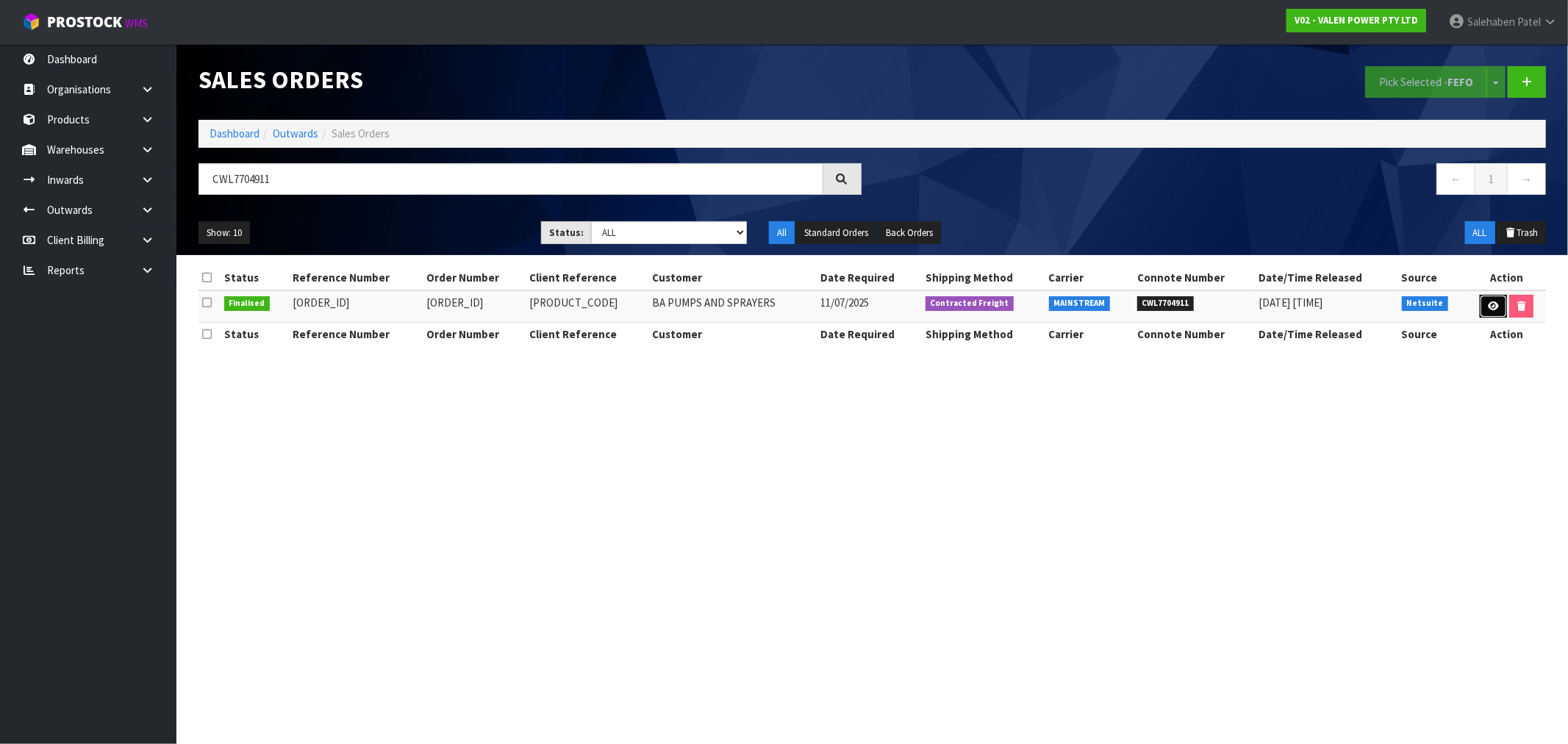 click at bounding box center [1493, 306] 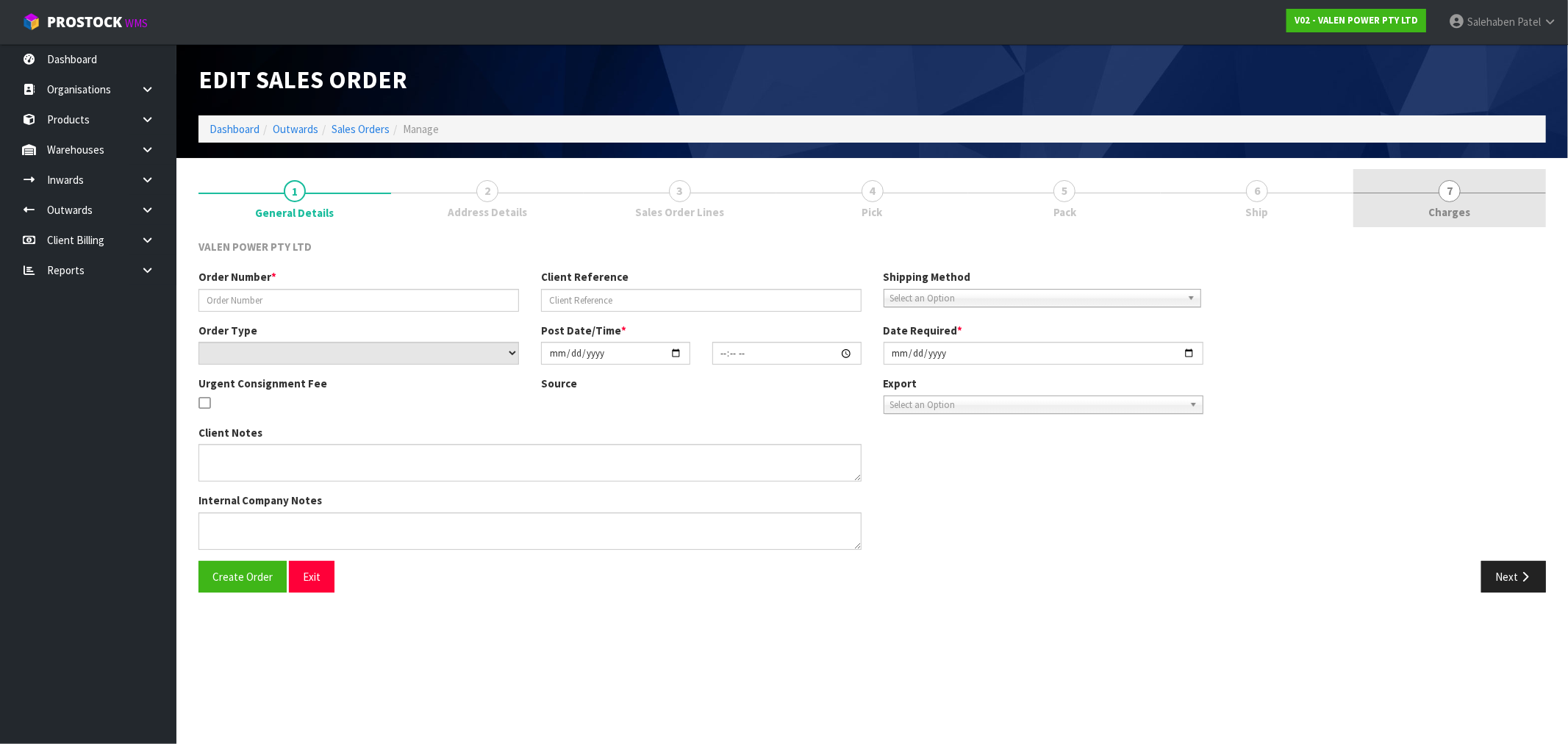 click on "7" at bounding box center (1450, 191) 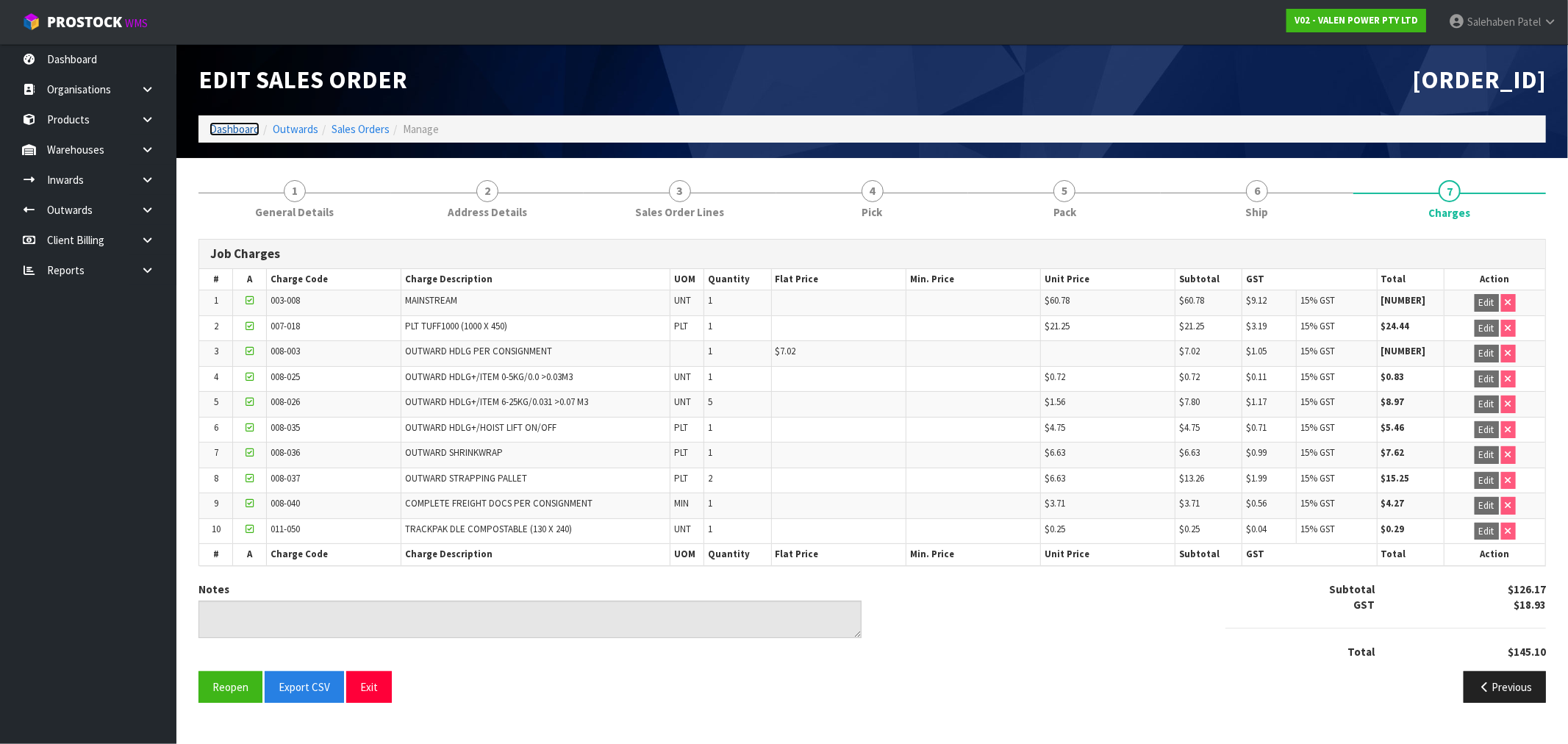 click on "Dashboard" at bounding box center (235, 129) 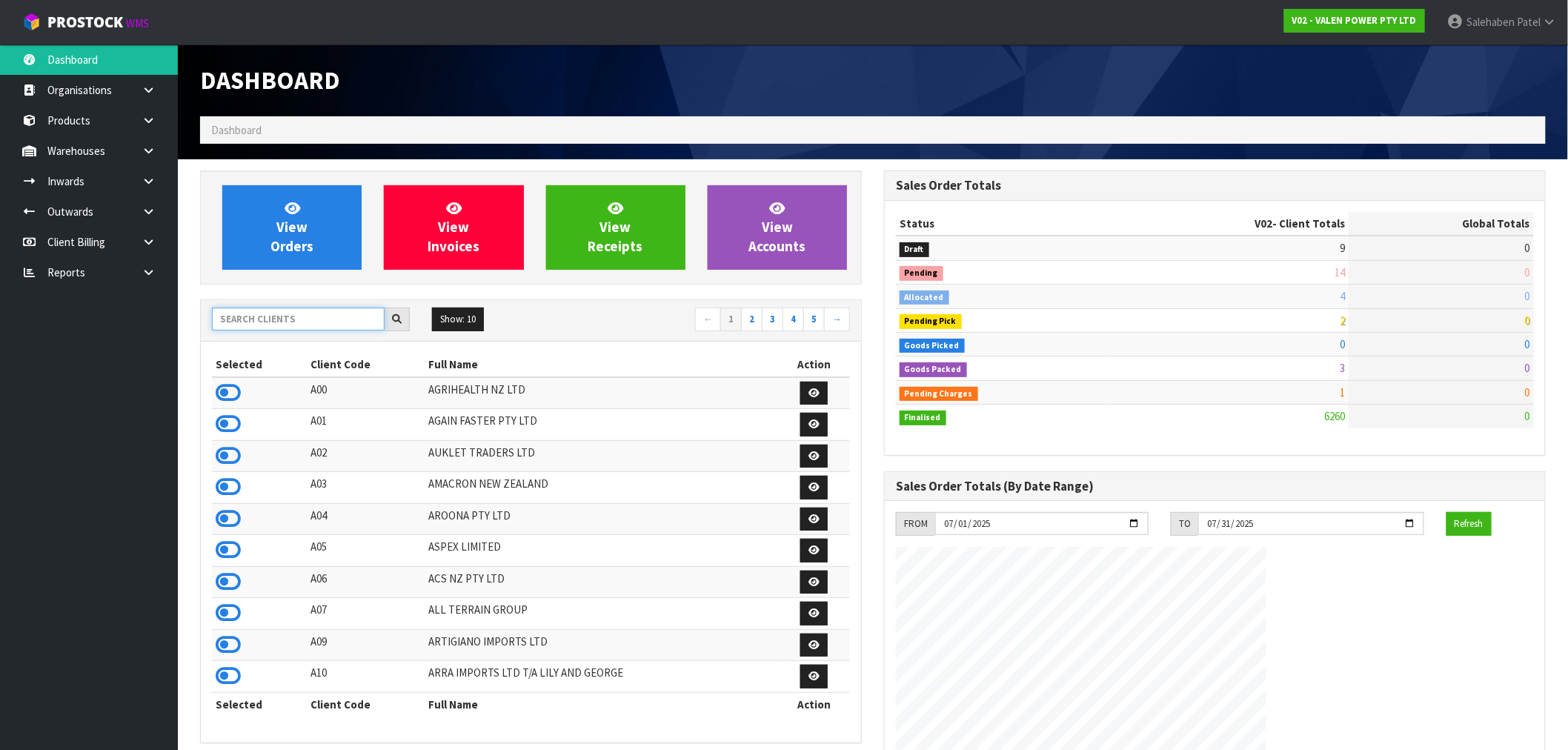 click at bounding box center [298, 319] 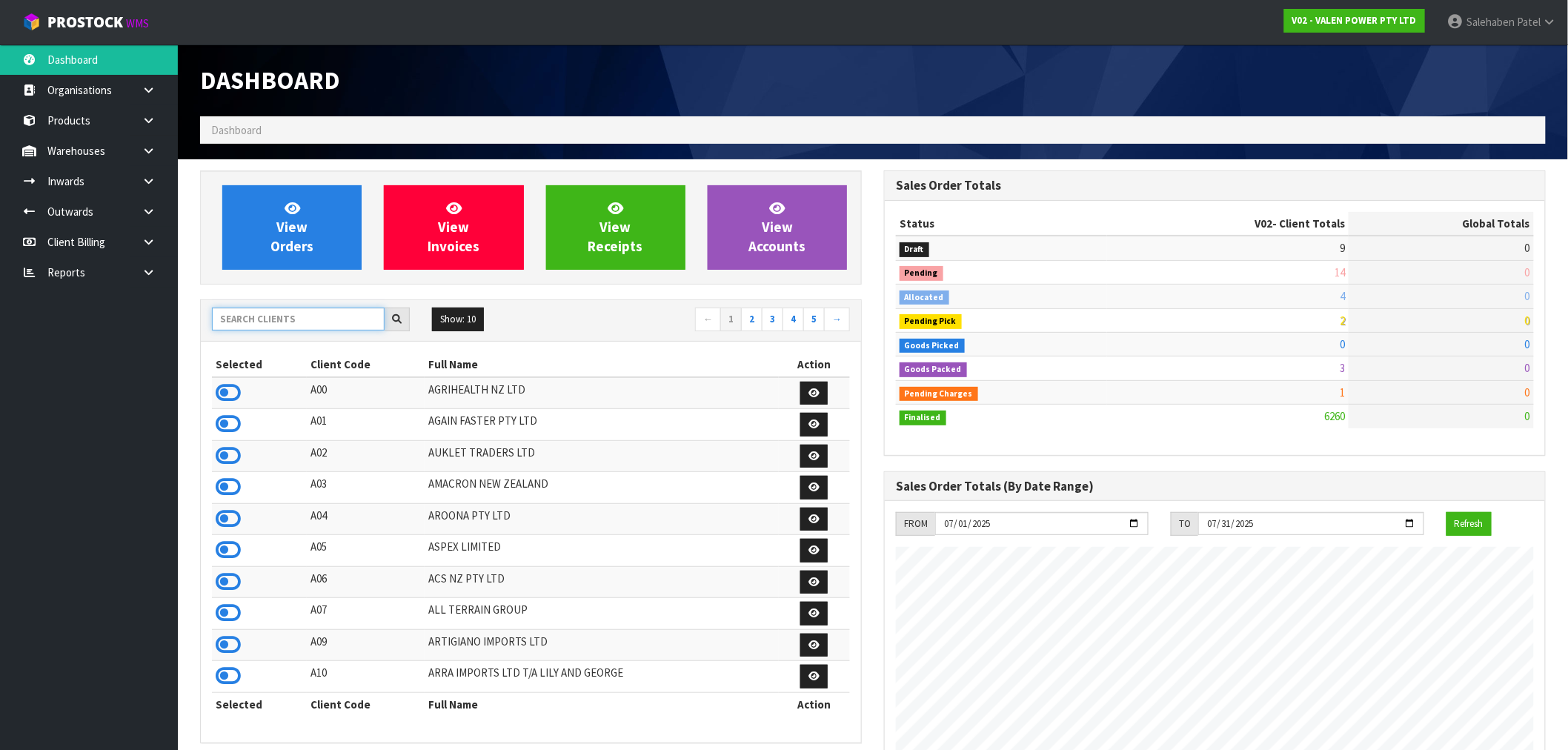 scroll, scrollTop: 739982, scrollLeft: 740336, axis: both 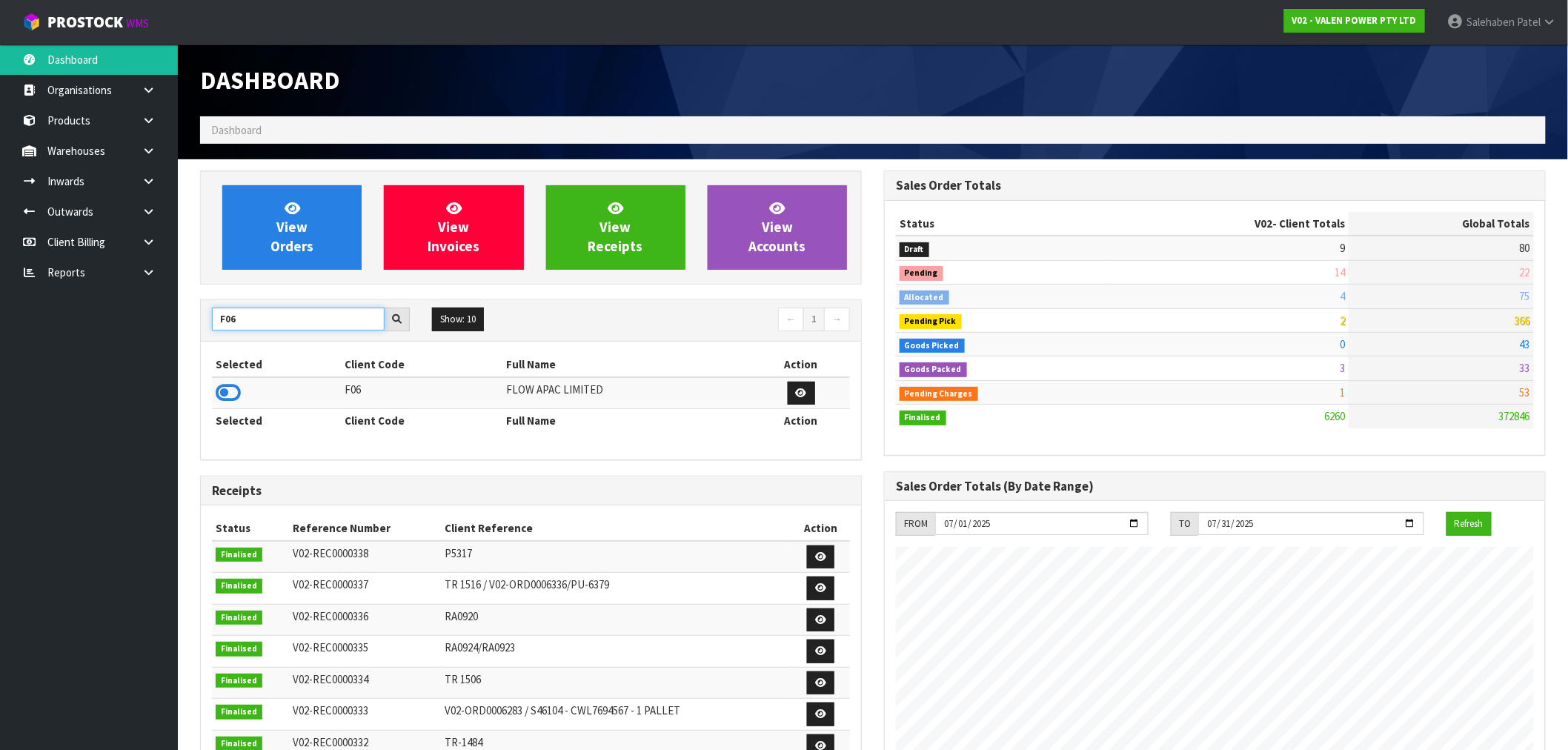 type on "F06" 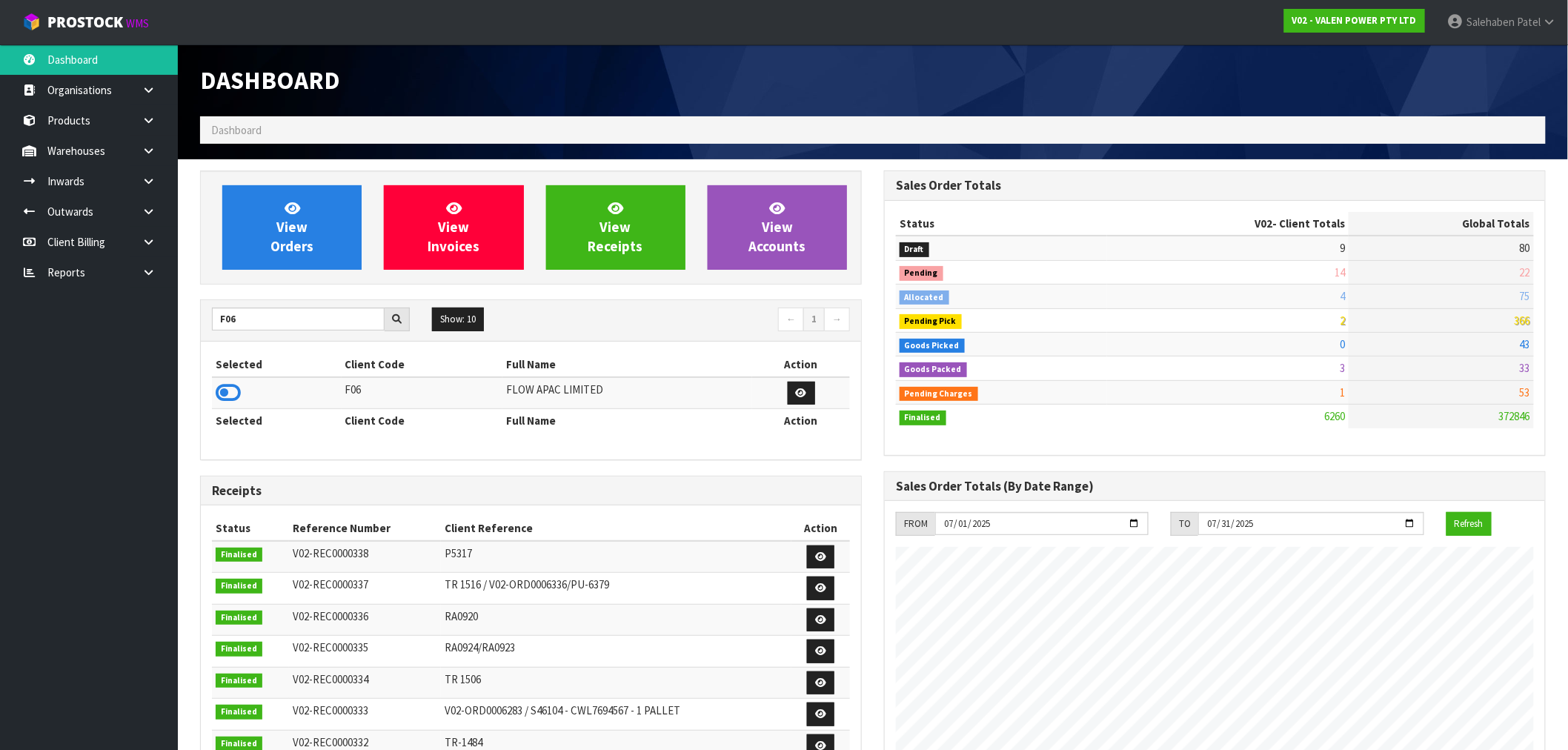 click at bounding box center (276, 393) 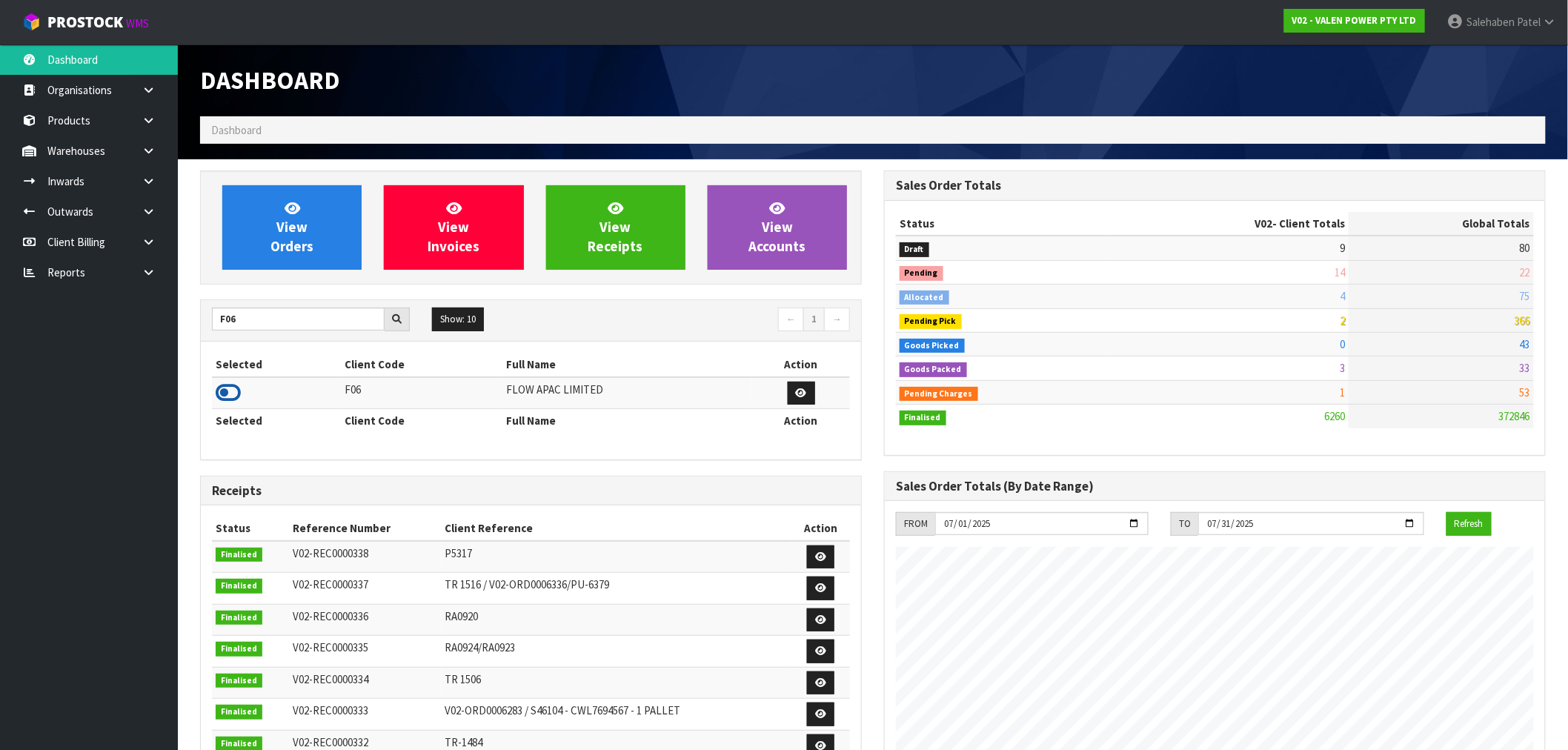 click at bounding box center (228, 393) 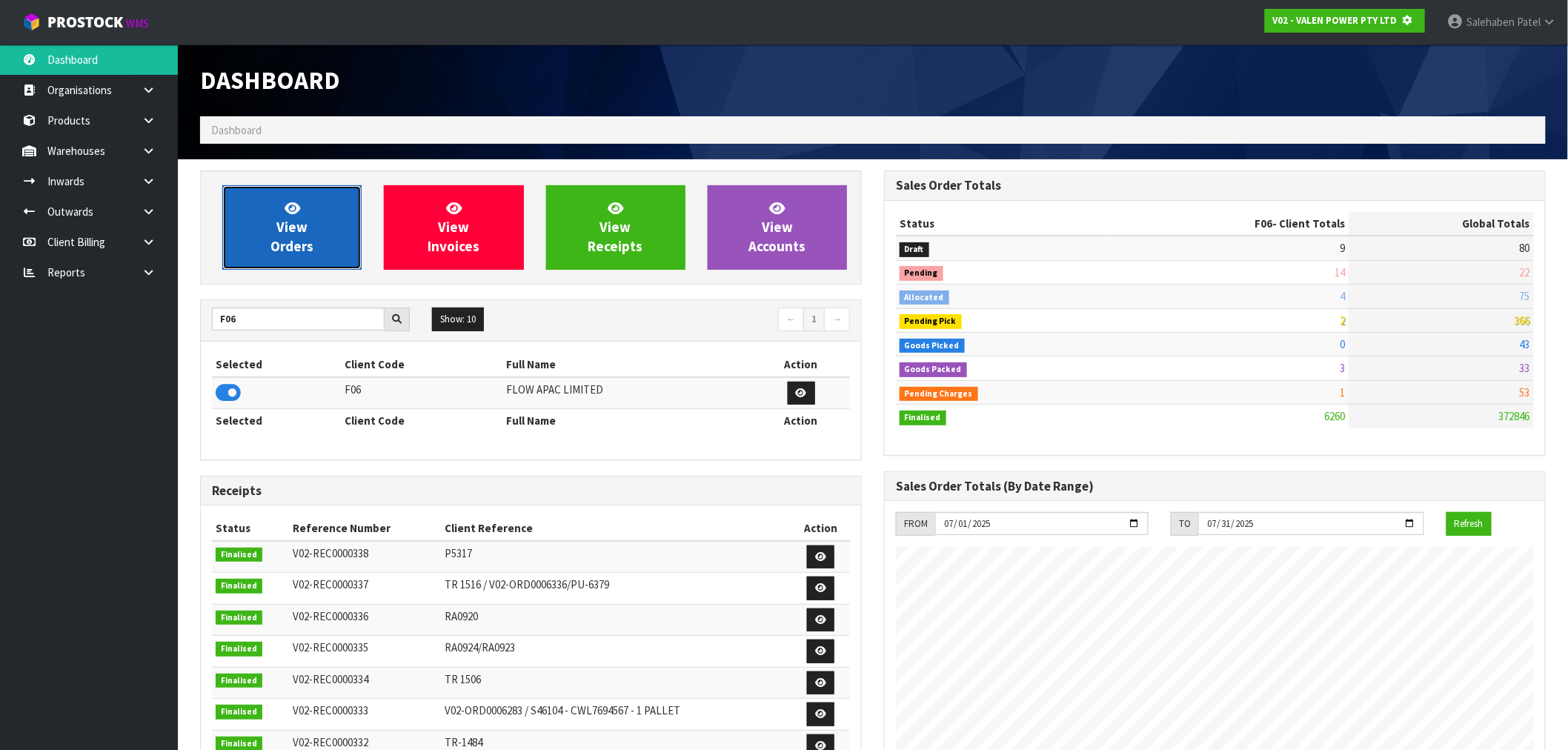 click on "View
Orders" at bounding box center [292, 228] 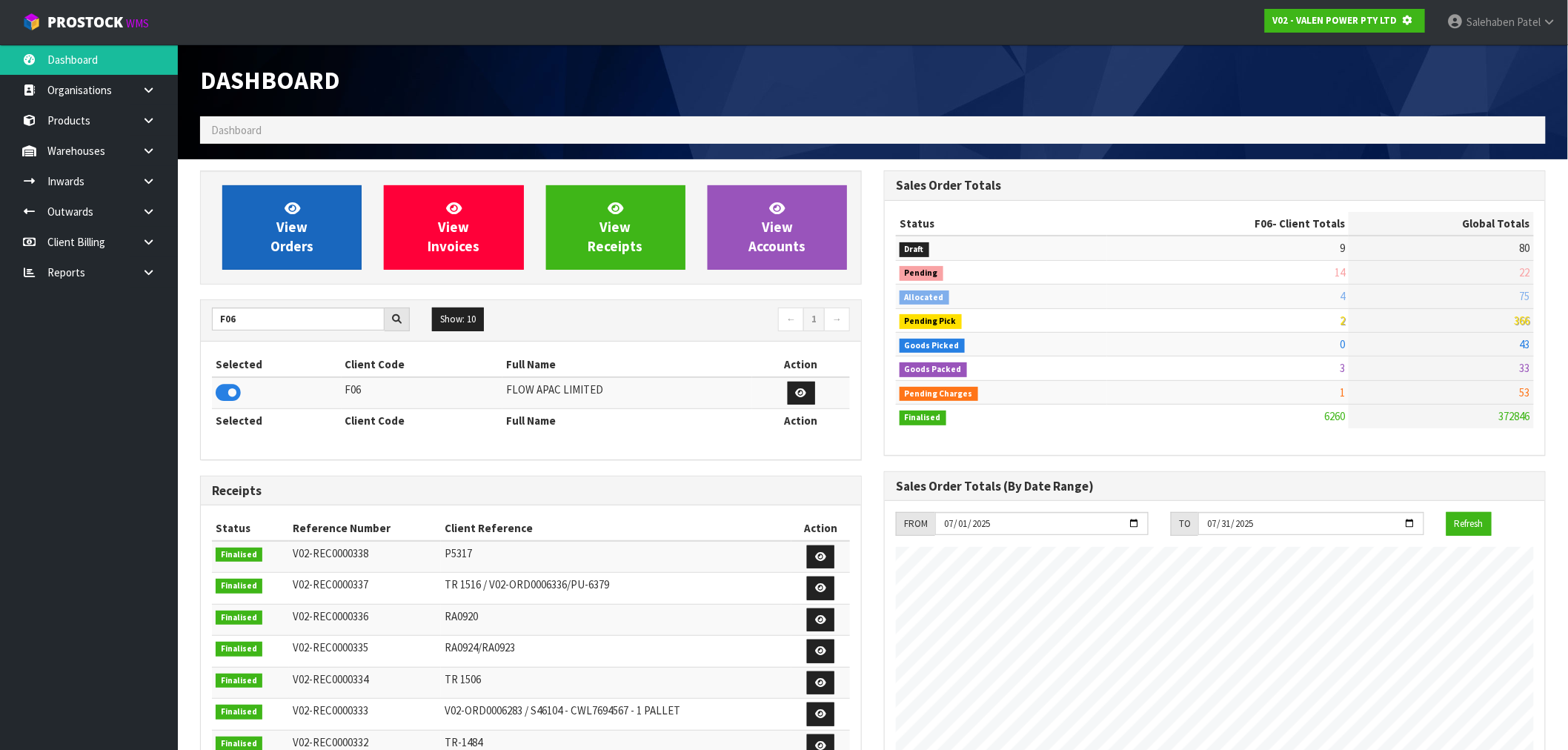 scroll, scrollTop: 0, scrollLeft: 0, axis: both 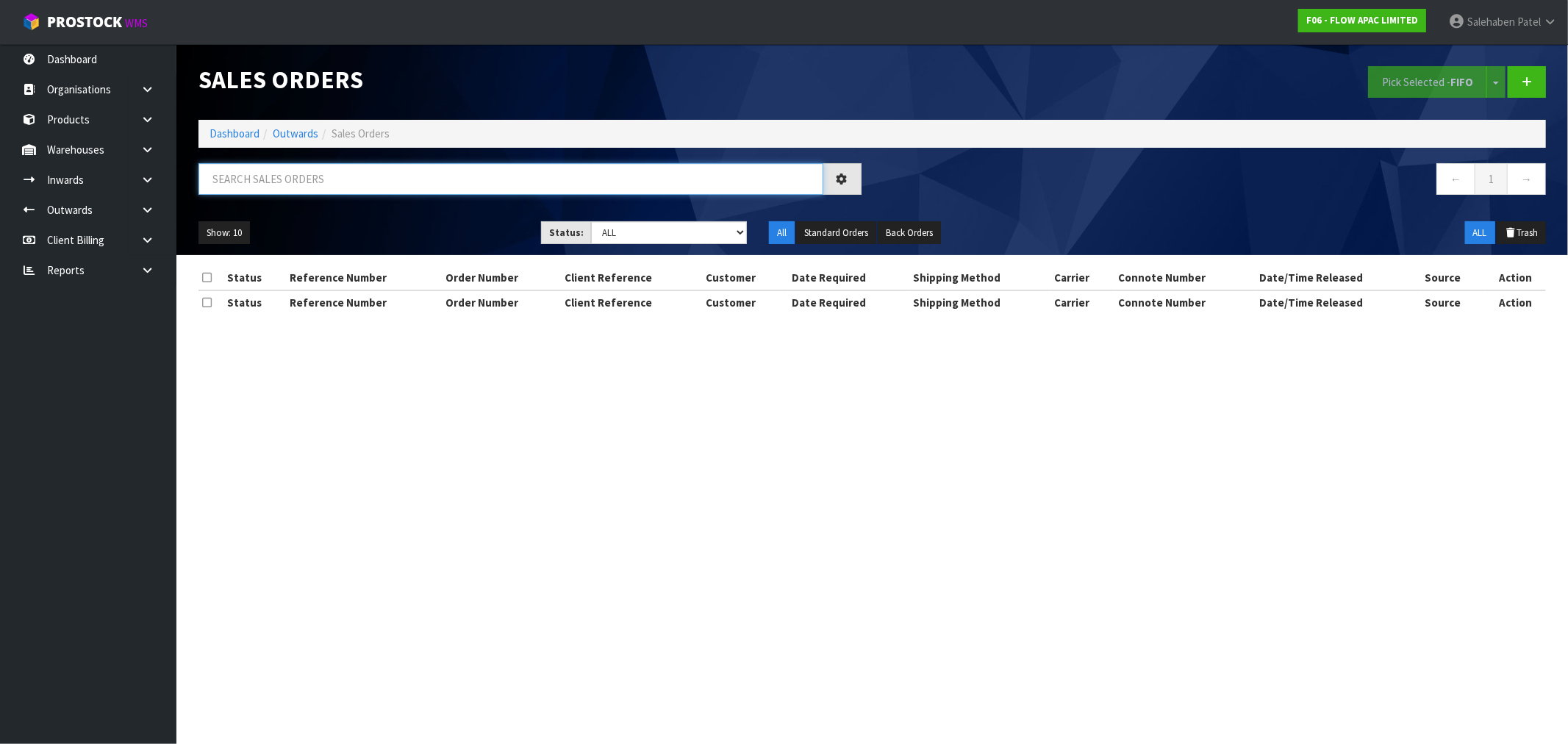 click at bounding box center (511, 179) 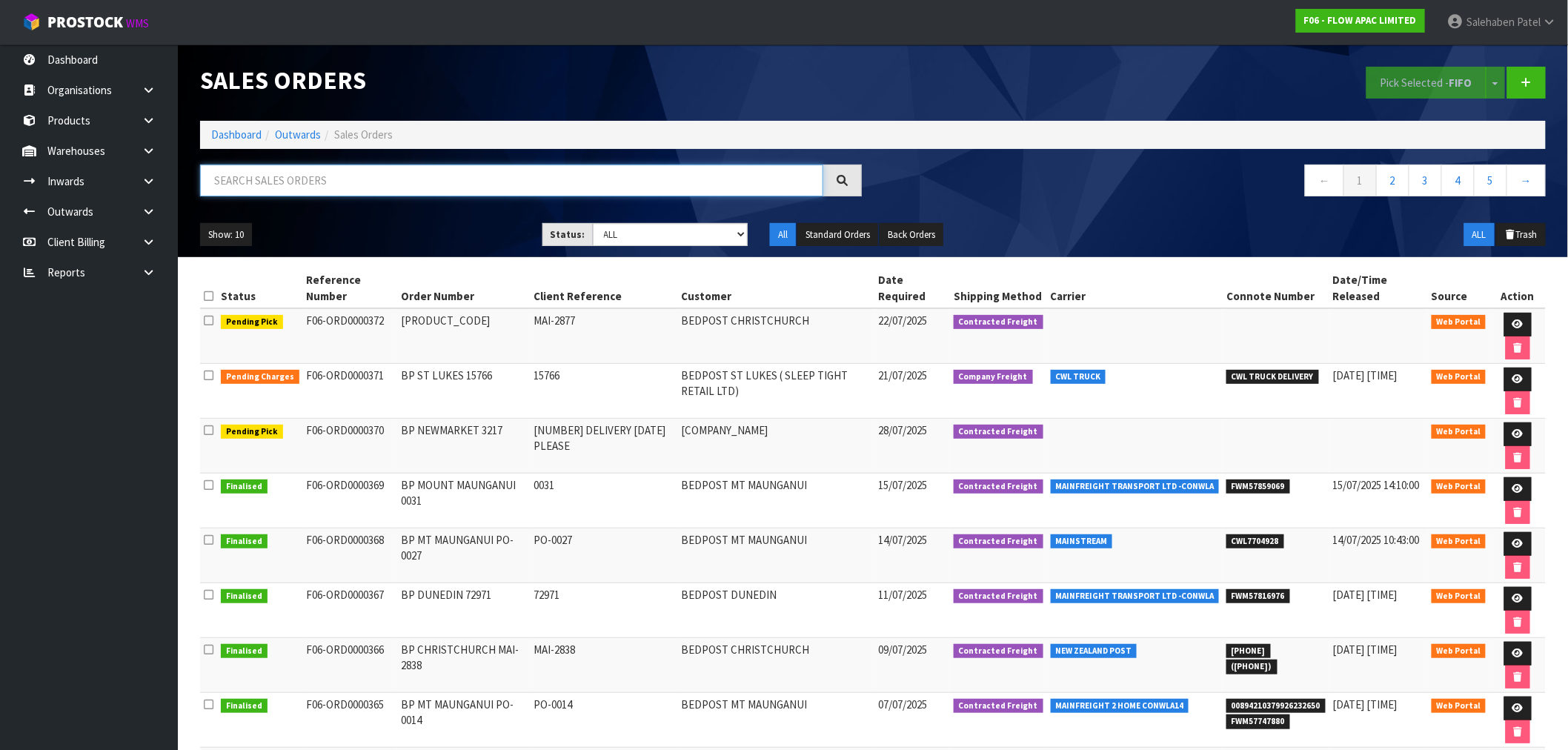 paste on "CWL7704928" 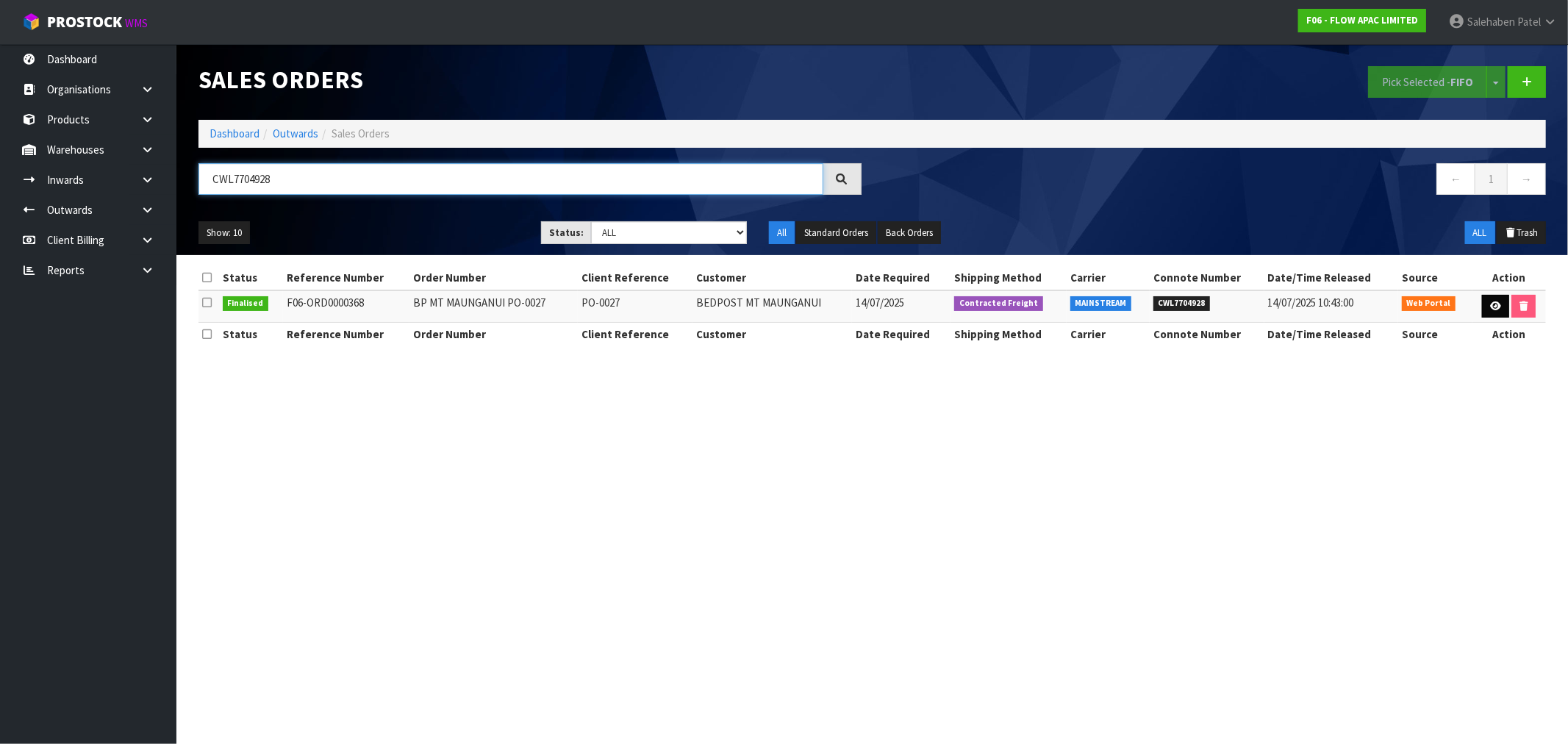 type on "CWL7704928" 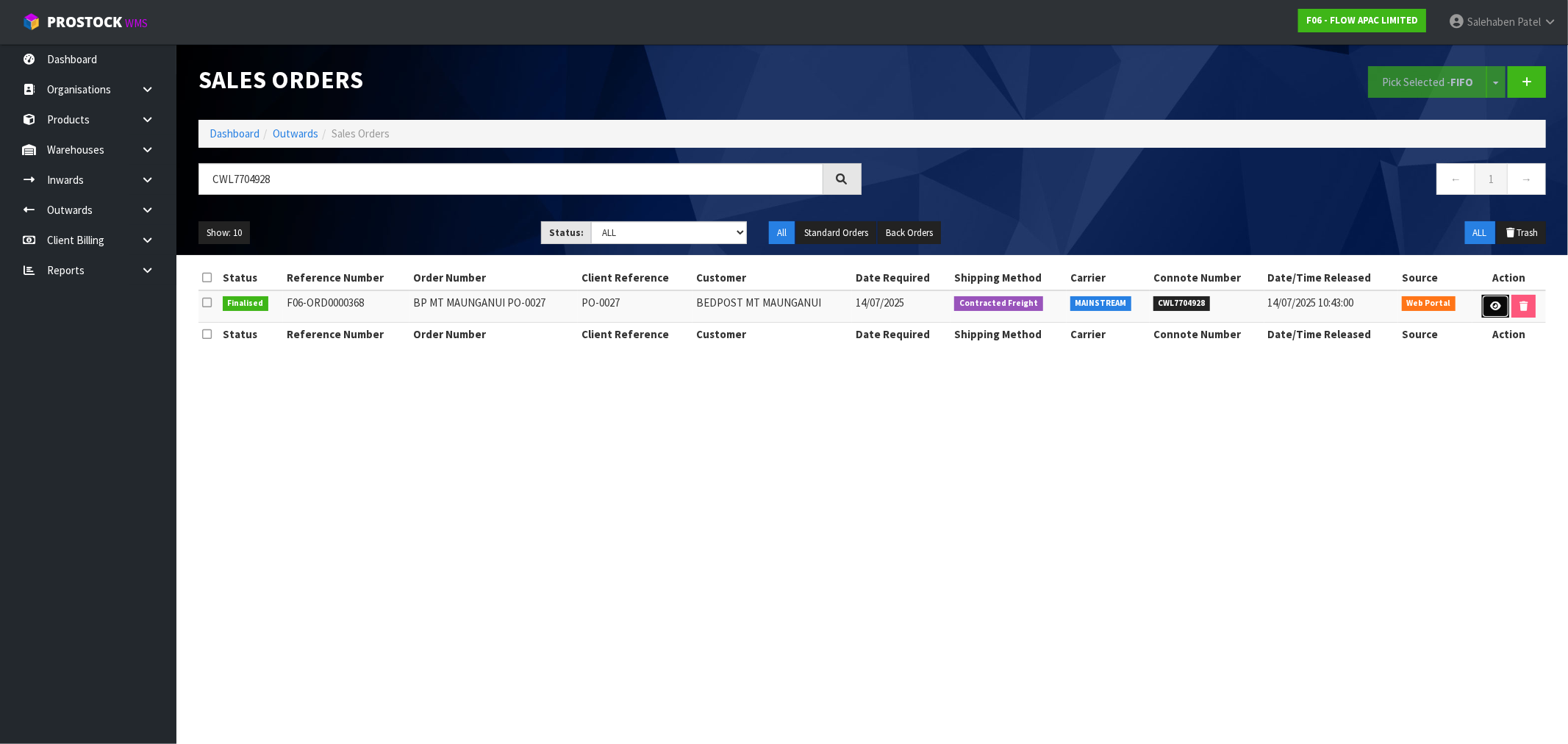 click at bounding box center [1495, 307] 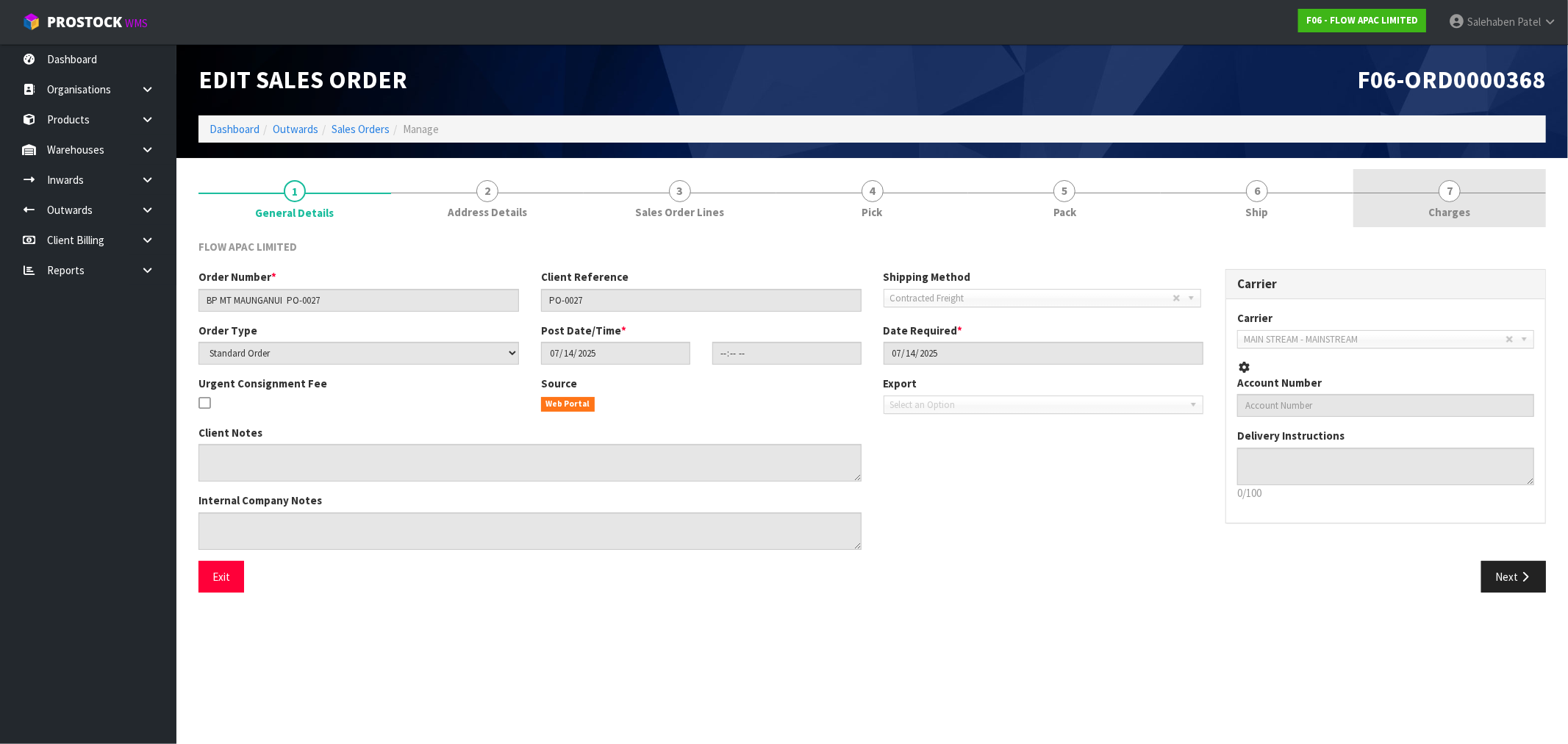 click on "Charges" at bounding box center [1450, 212] 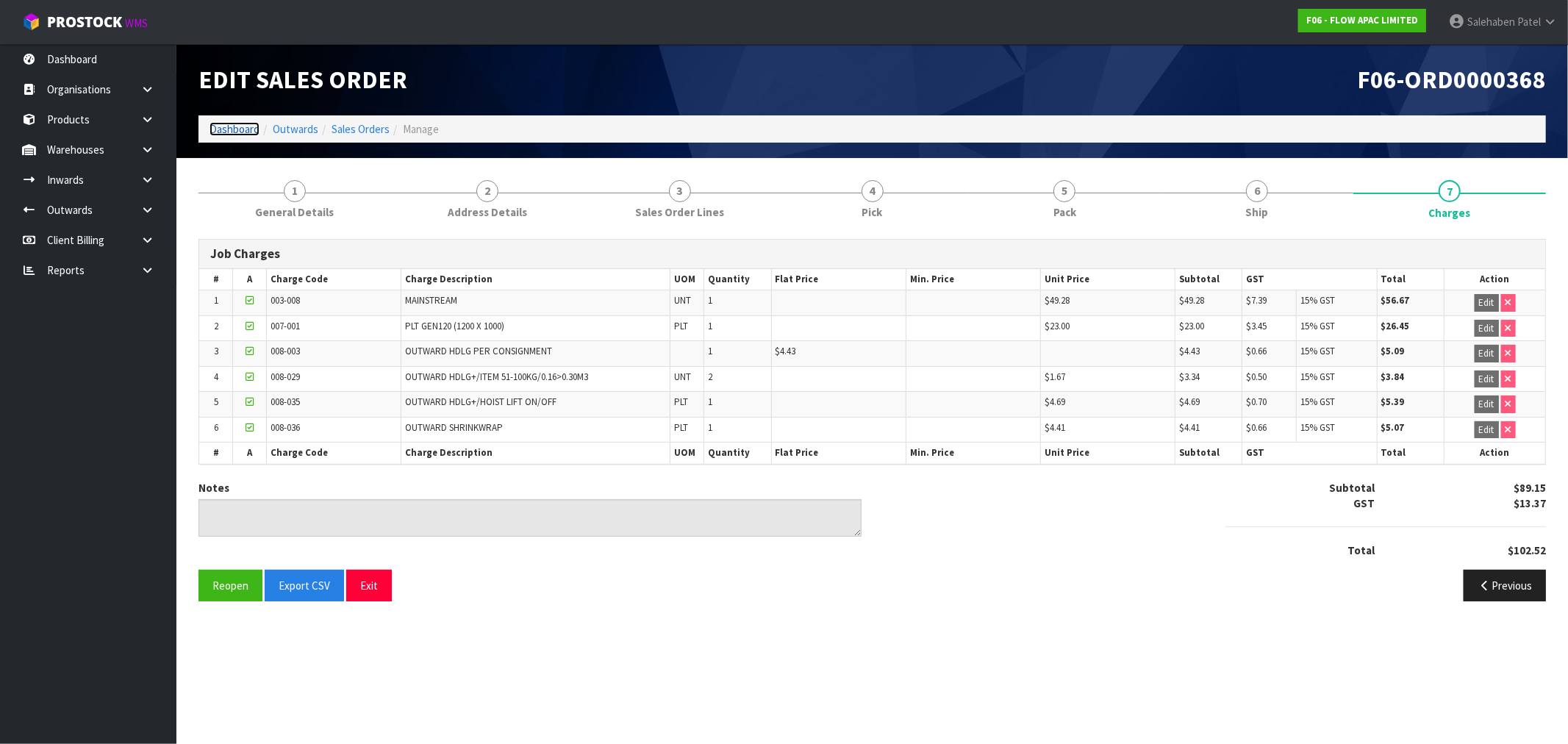 click on "Dashboard" at bounding box center (235, 129) 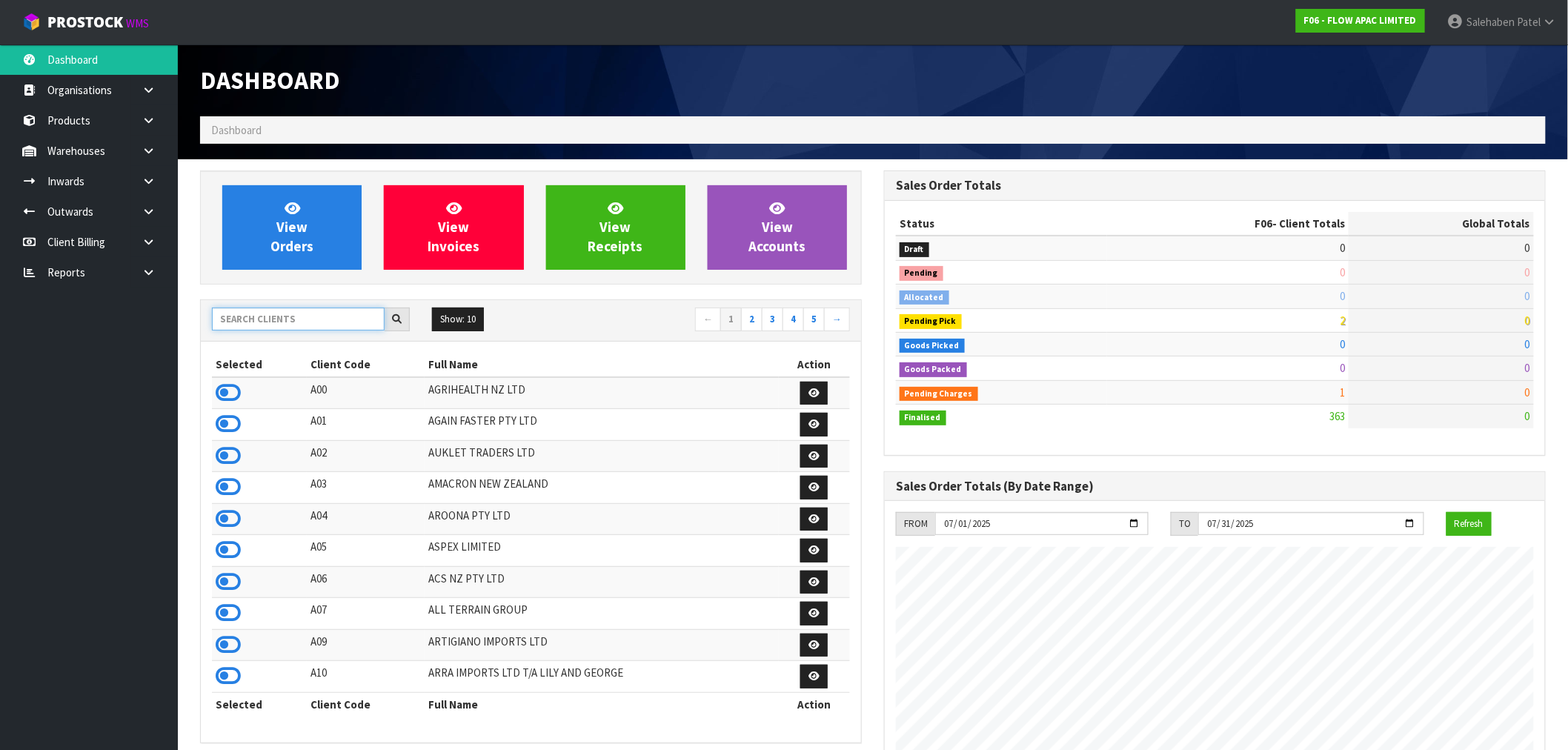 click at bounding box center [298, 319] 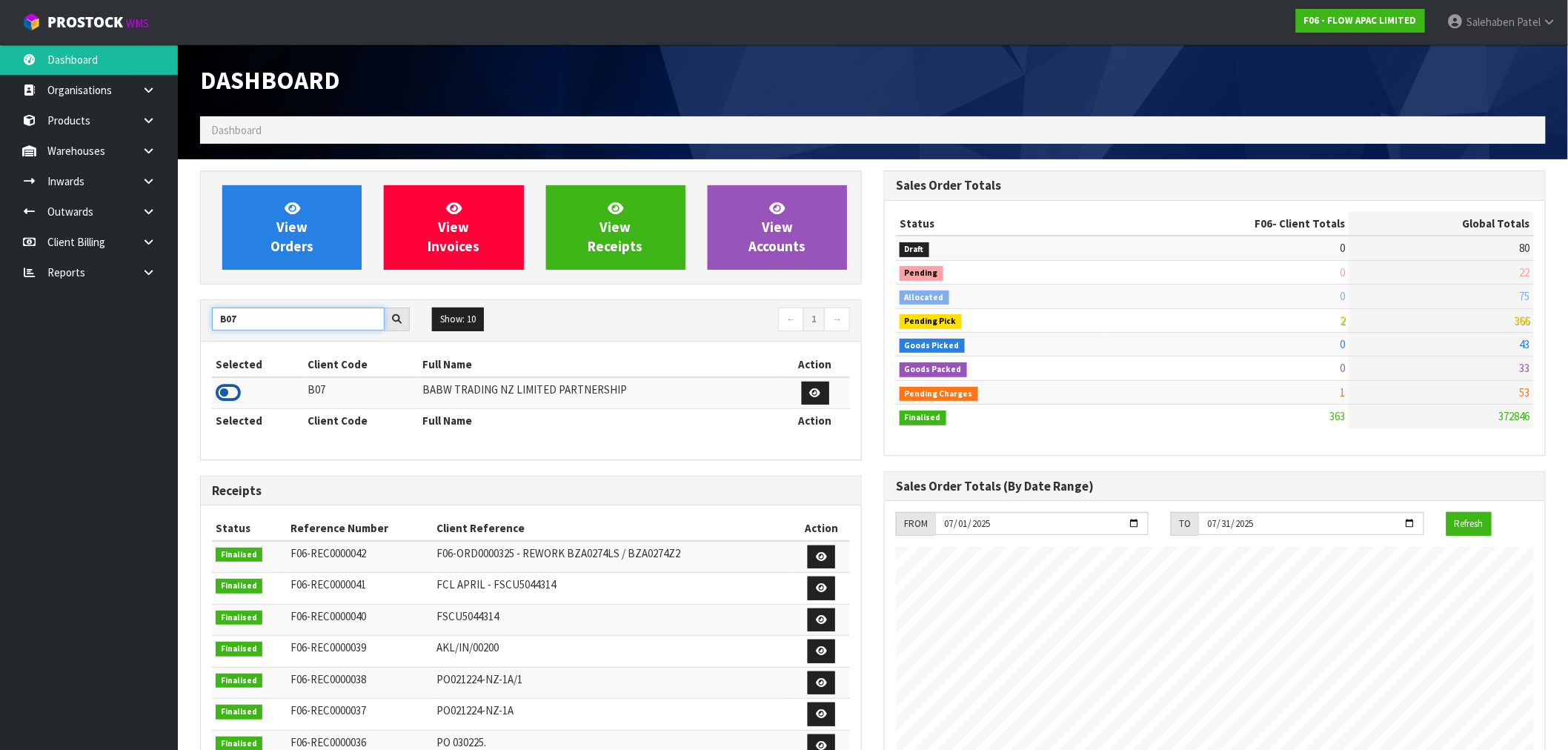 type on "B07" 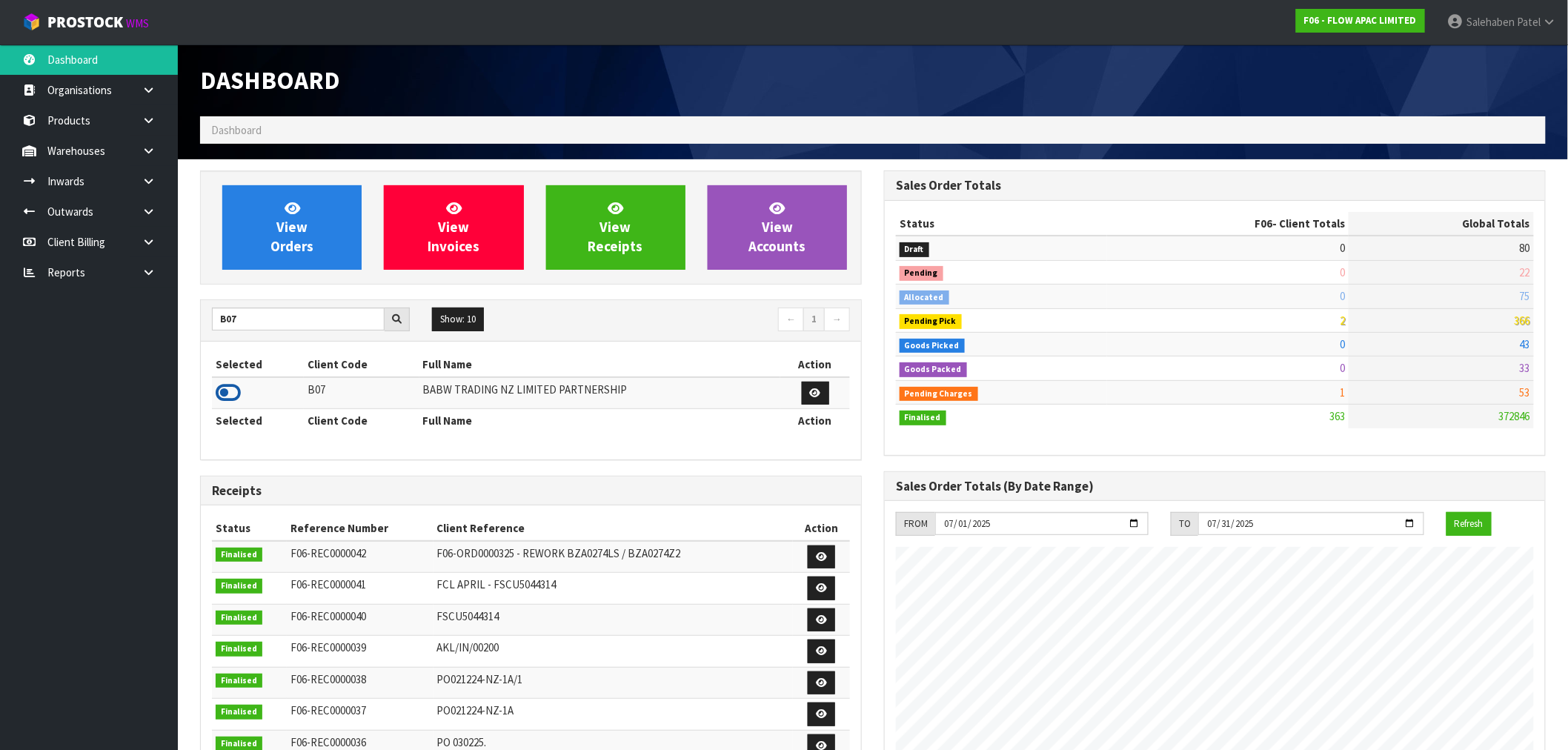 click at bounding box center (228, 393) 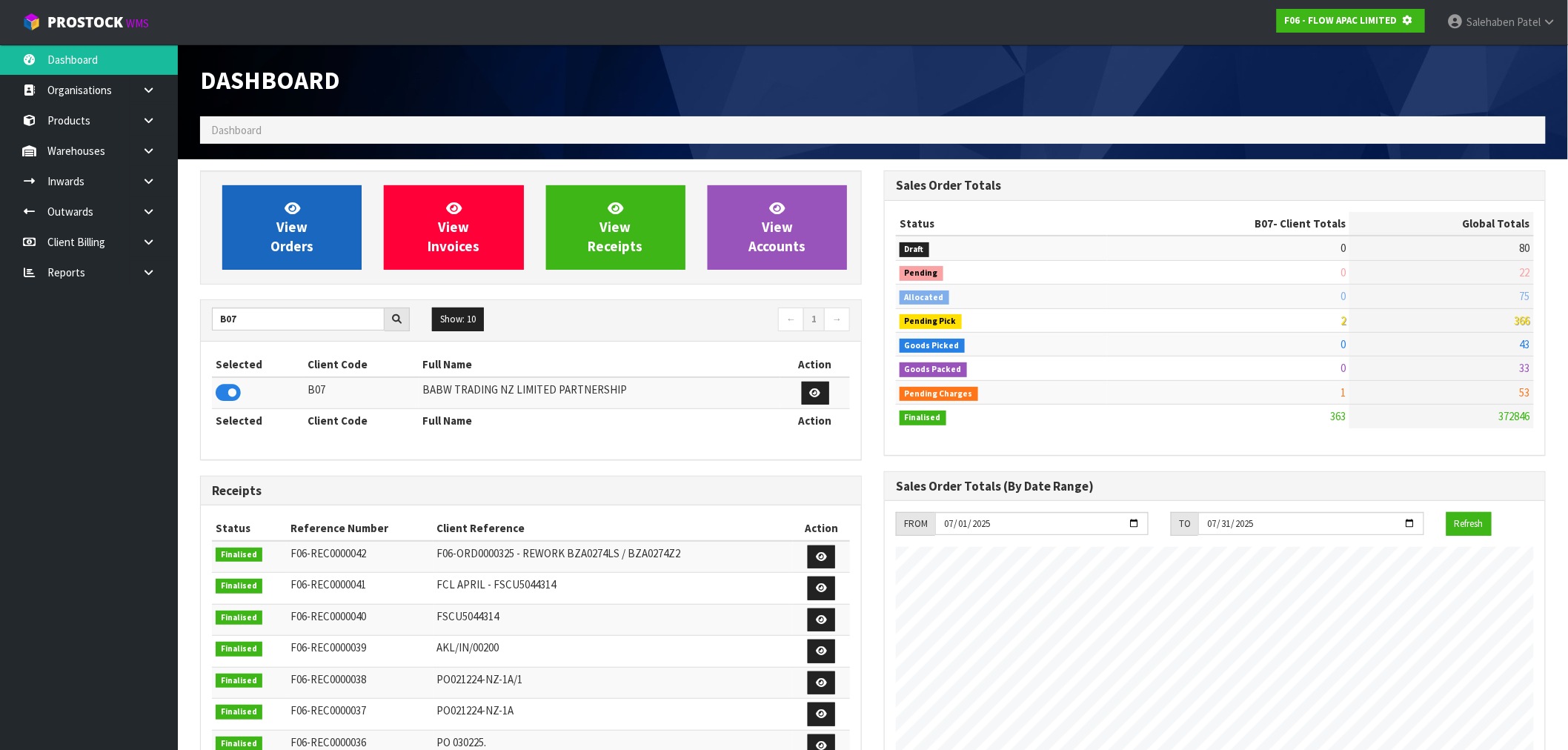 scroll, scrollTop: 924, scrollLeft: 684, axis: both 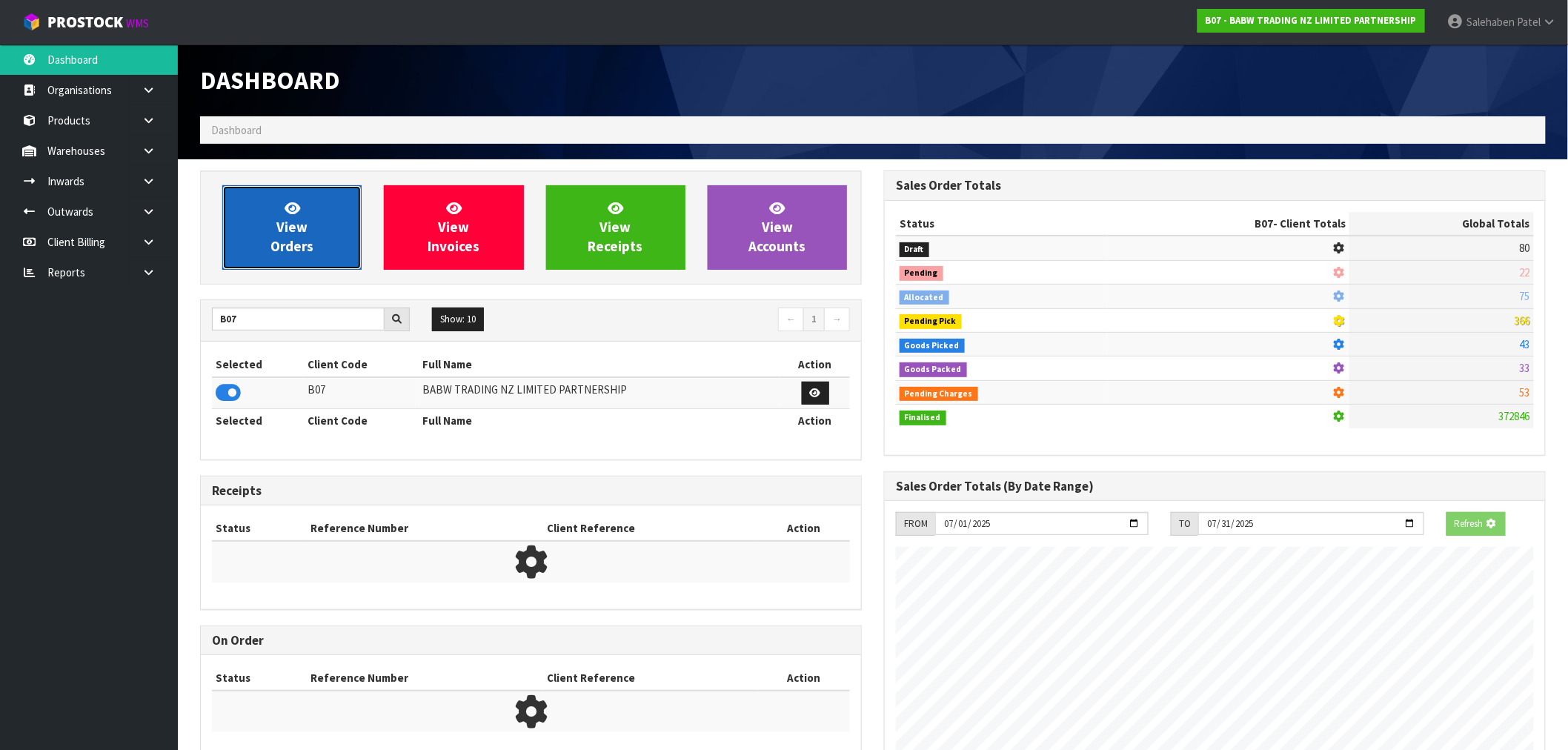 click on "View
Orders" at bounding box center [292, 227] 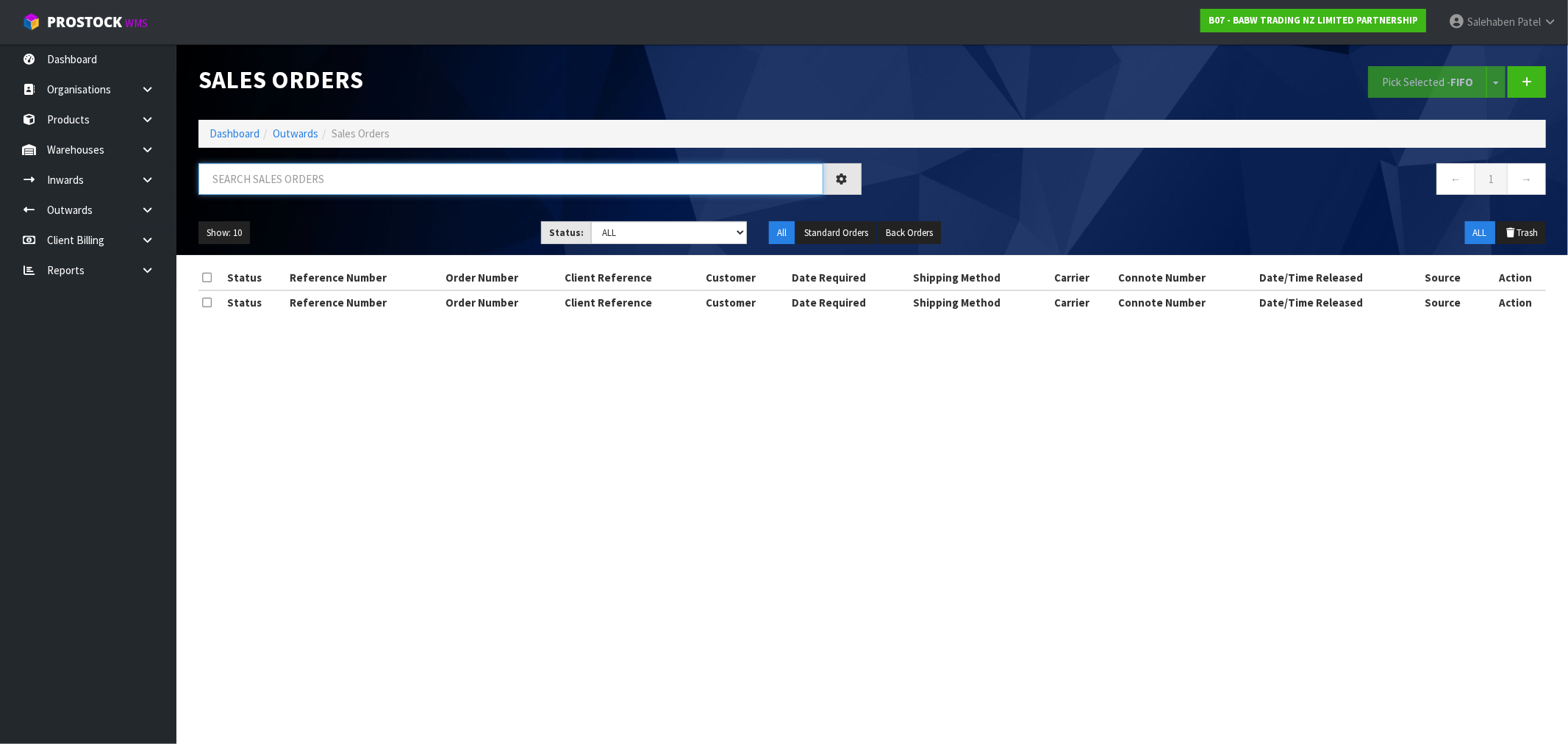 click at bounding box center (511, 179) 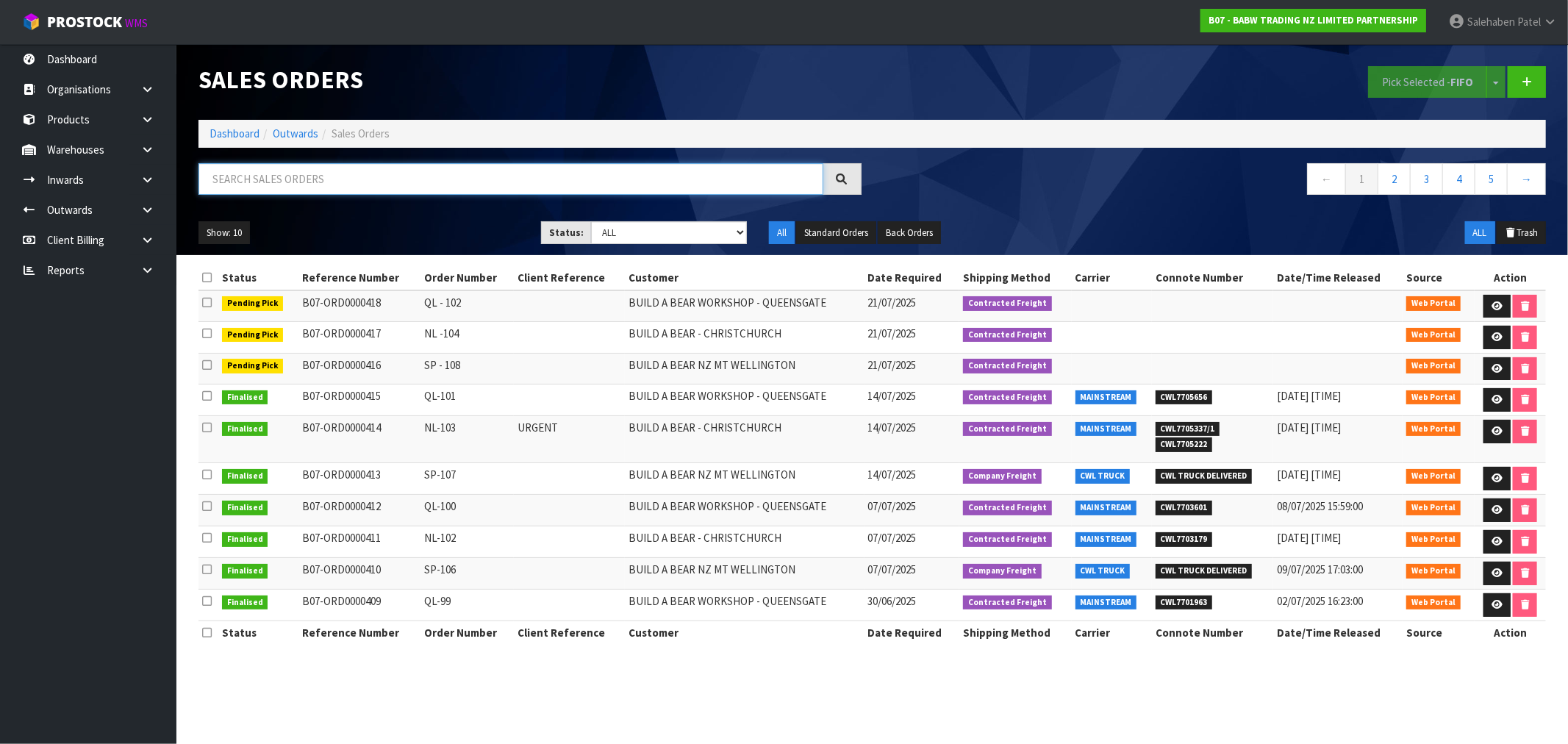 paste on "CWL7705222" 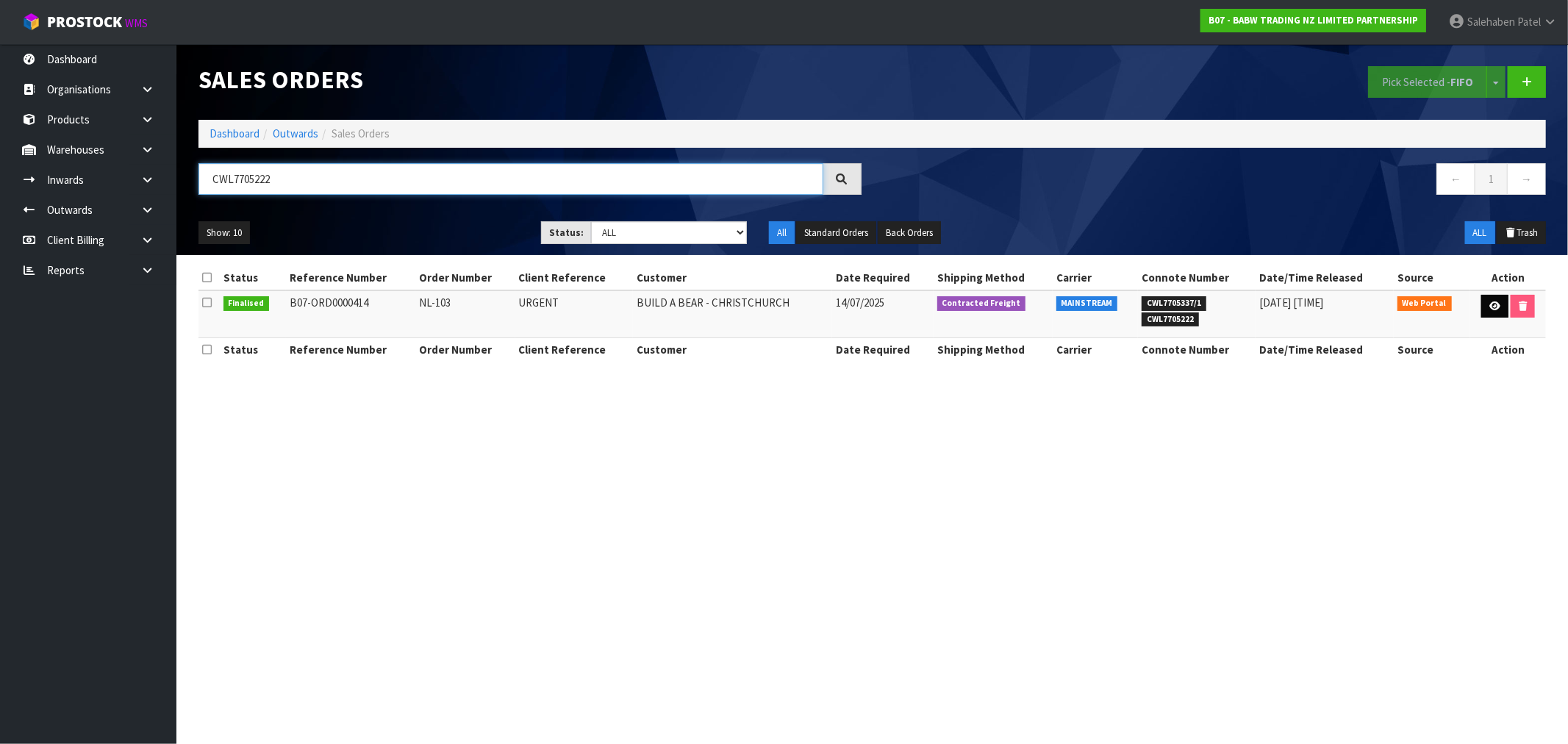 type on "CWL7705222" 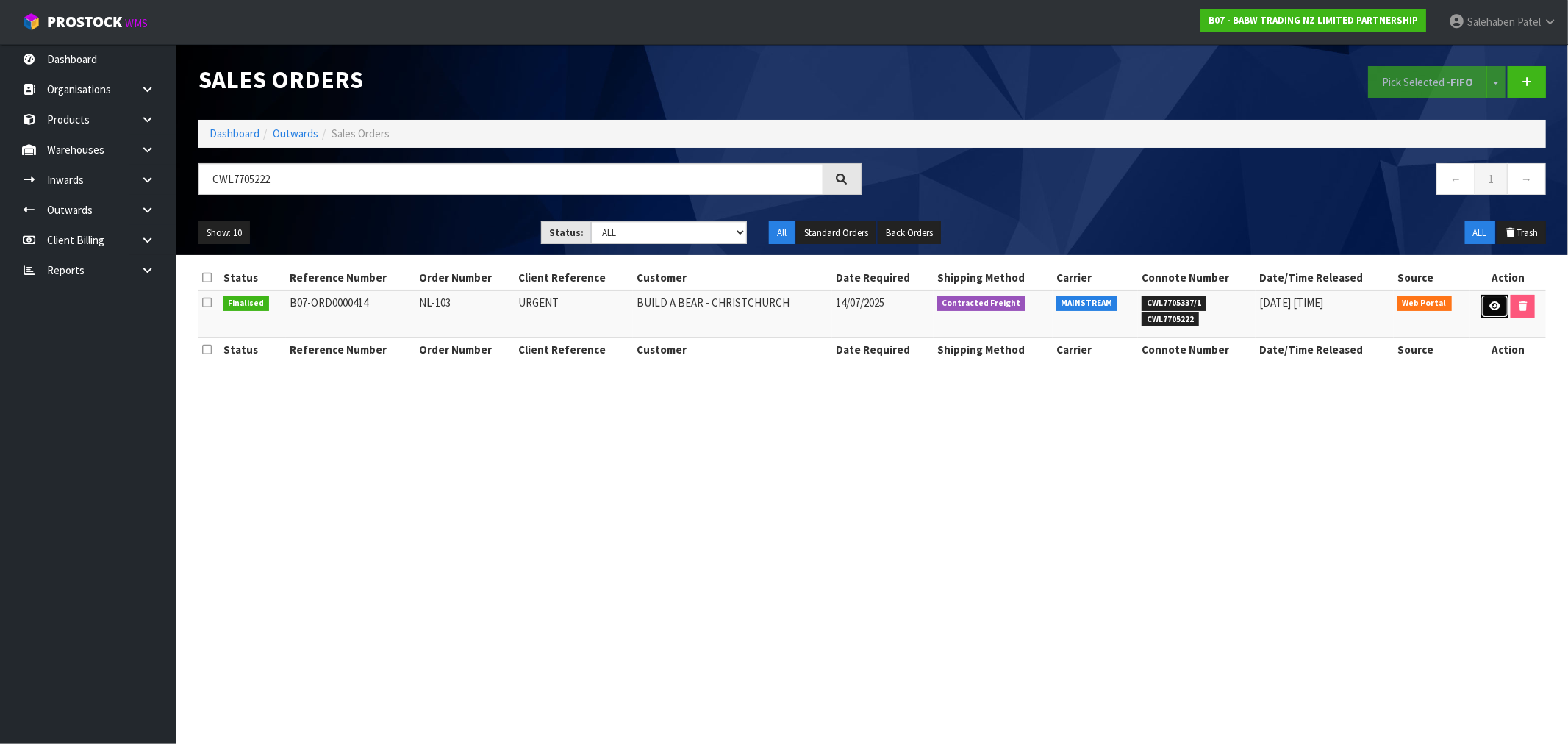 click at bounding box center [1494, 306] 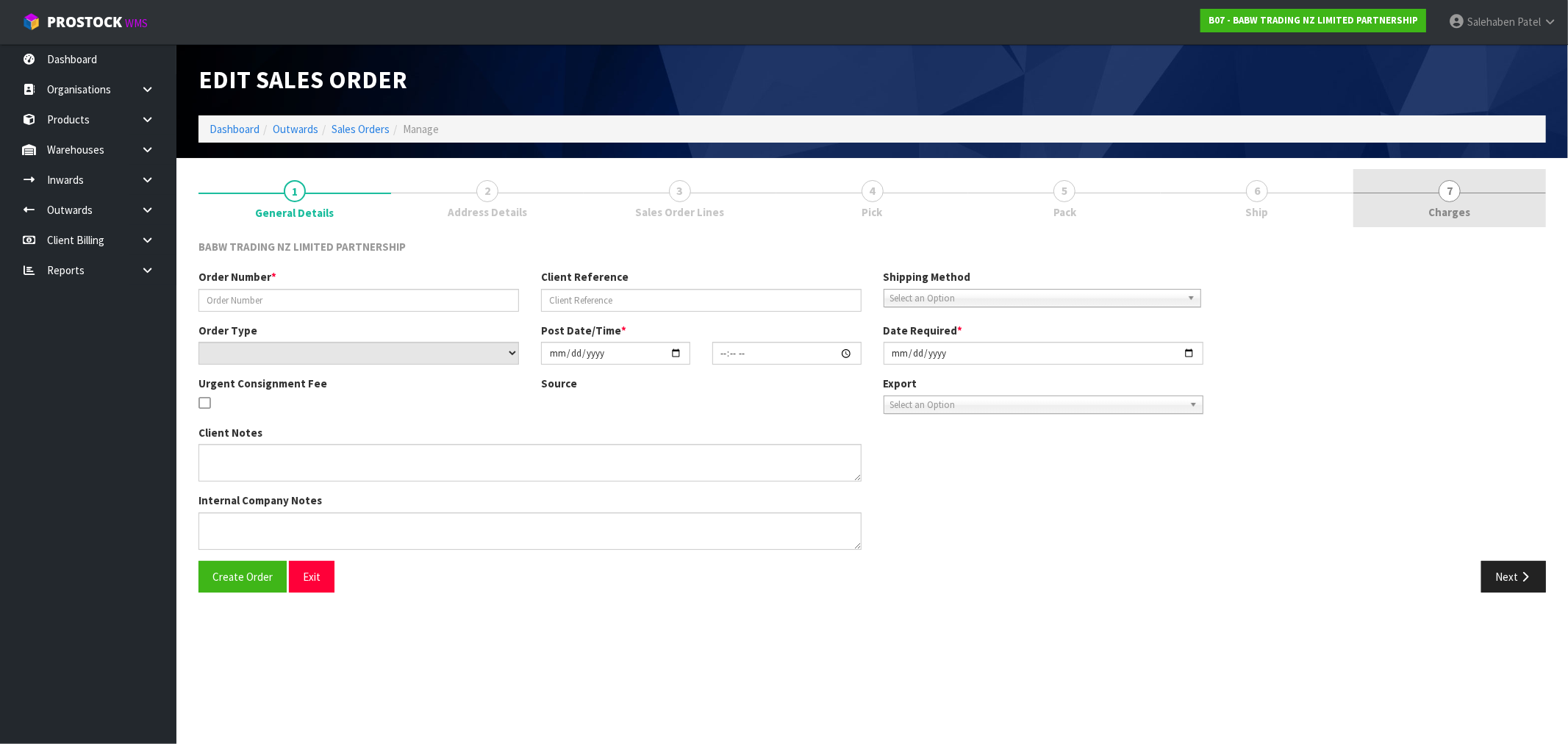 type on "NL-103" 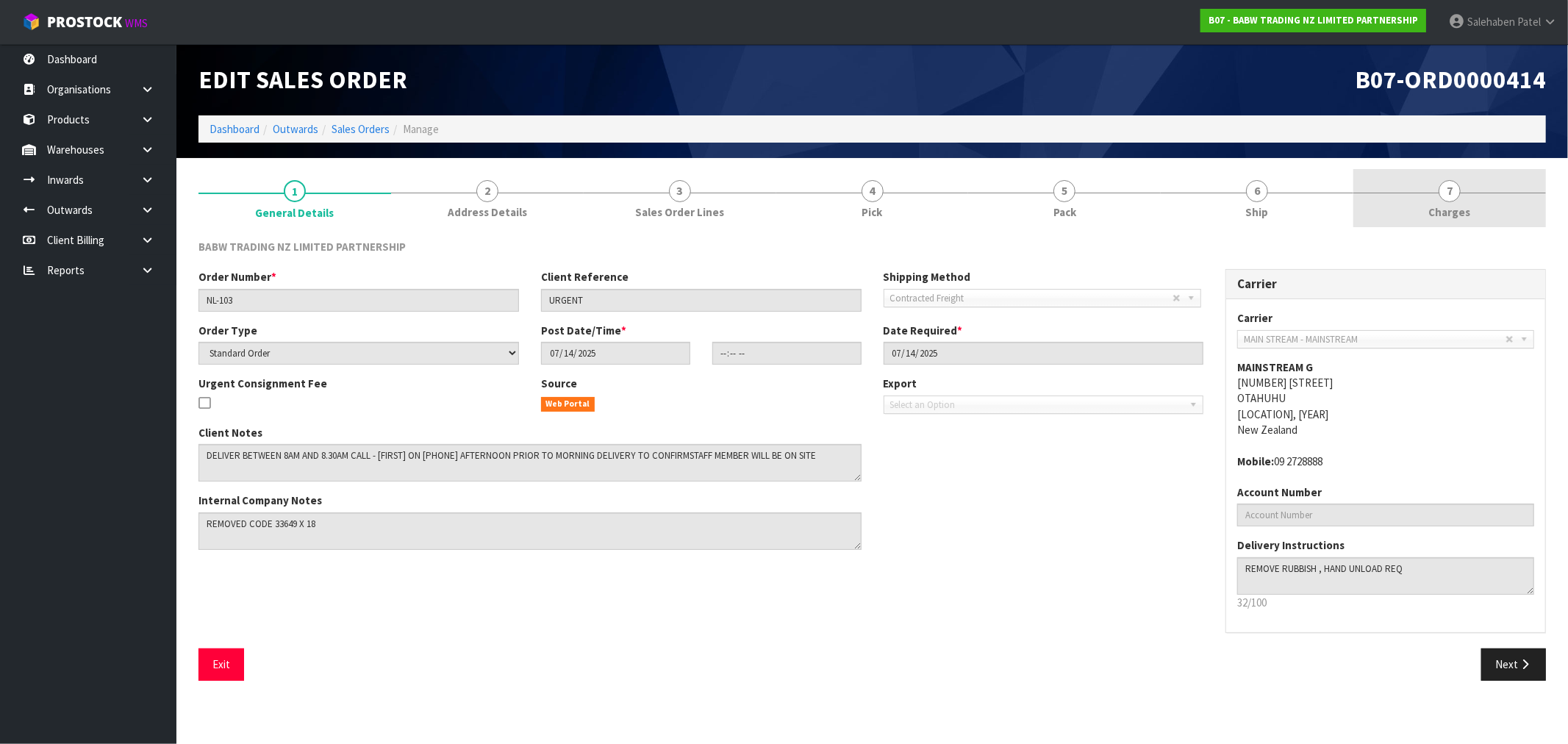 click on "Charges" at bounding box center (1450, 212) 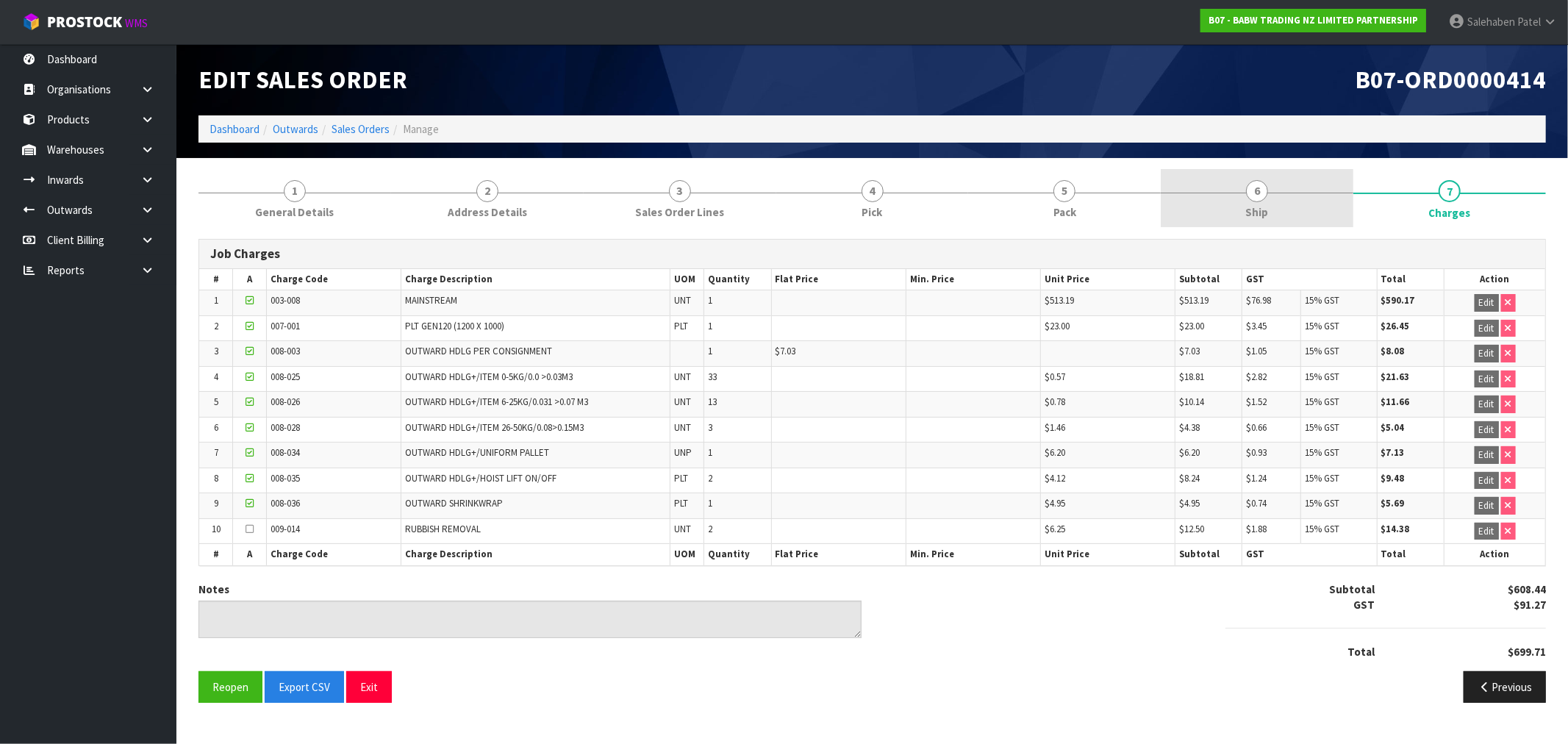 drag, startPoint x: 1261, startPoint y: 203, endPoint x: 1253, endPoint y: 210, distance: 10.63015 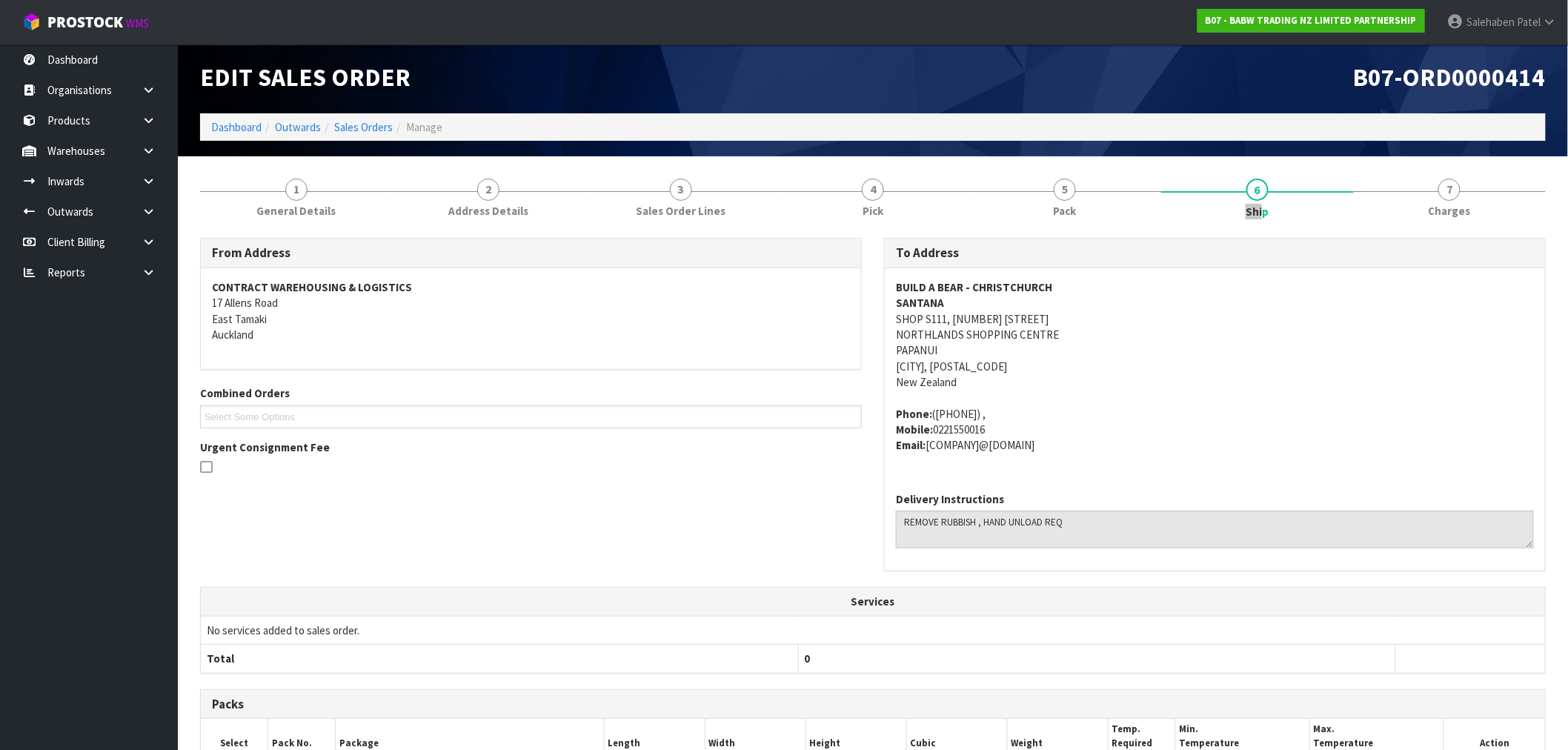 scroll, scrollTop: 0, scrollLeft: 0, axis: both 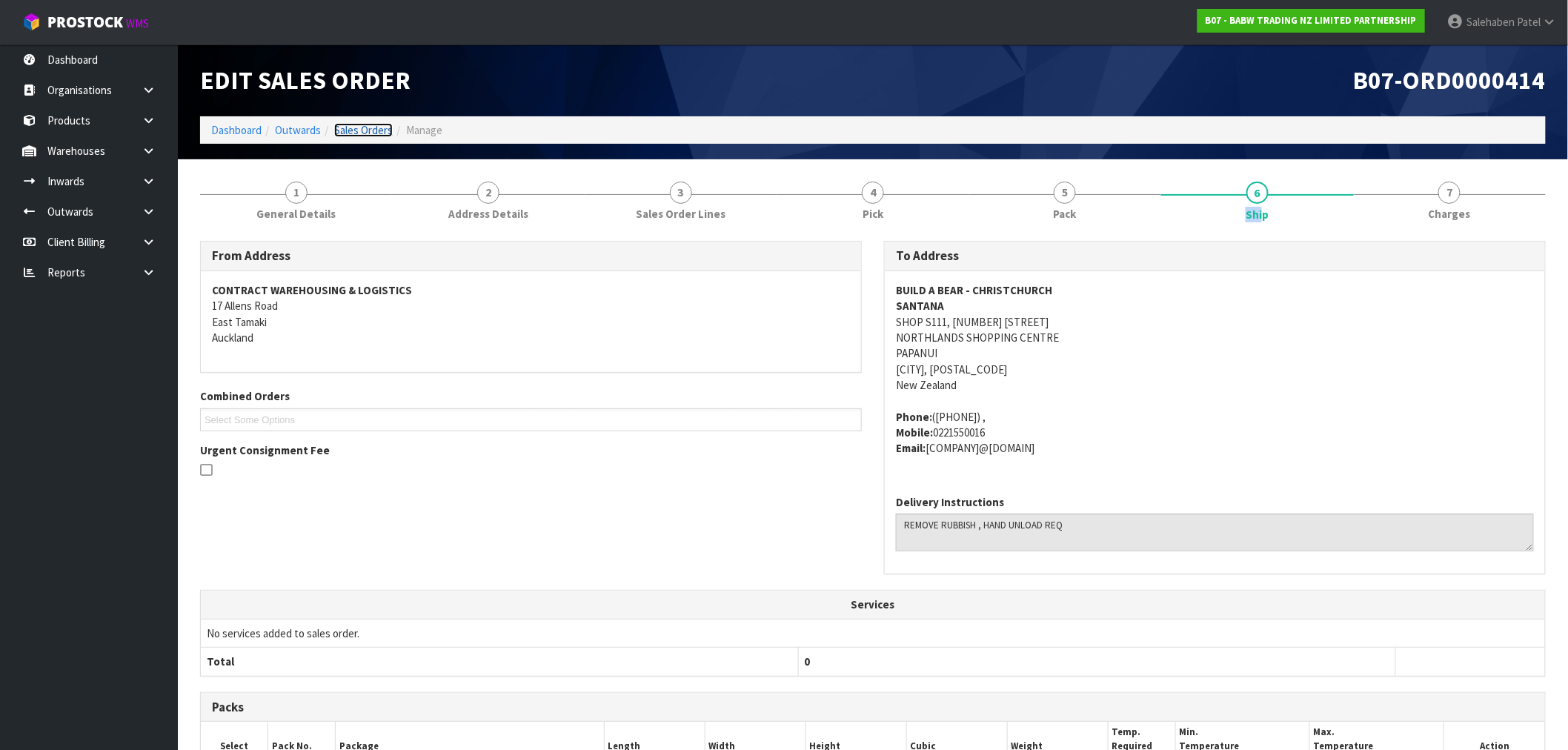 click on "Sales Orders" at bounding box center [363, 130] 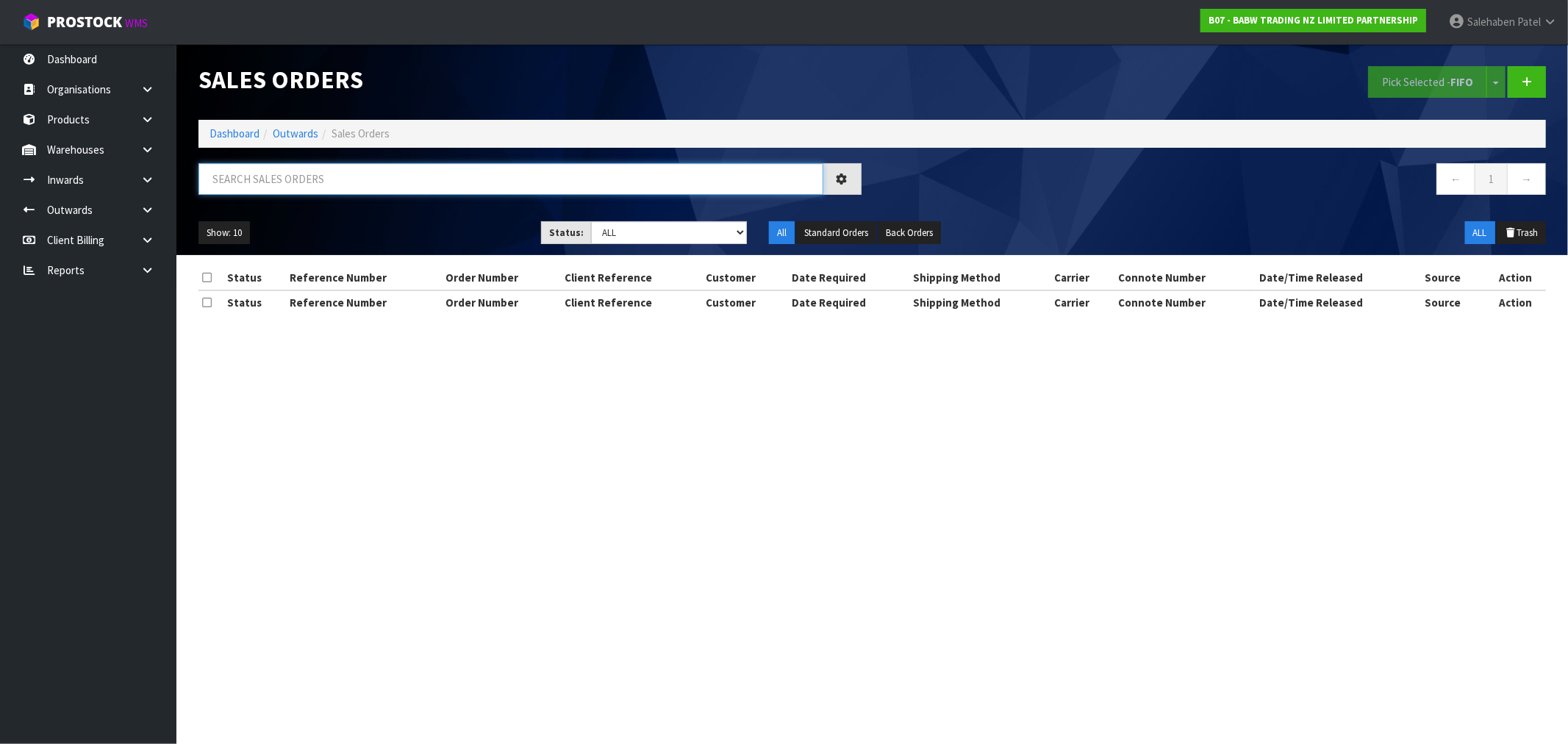 click at bounding box center [511, 179] 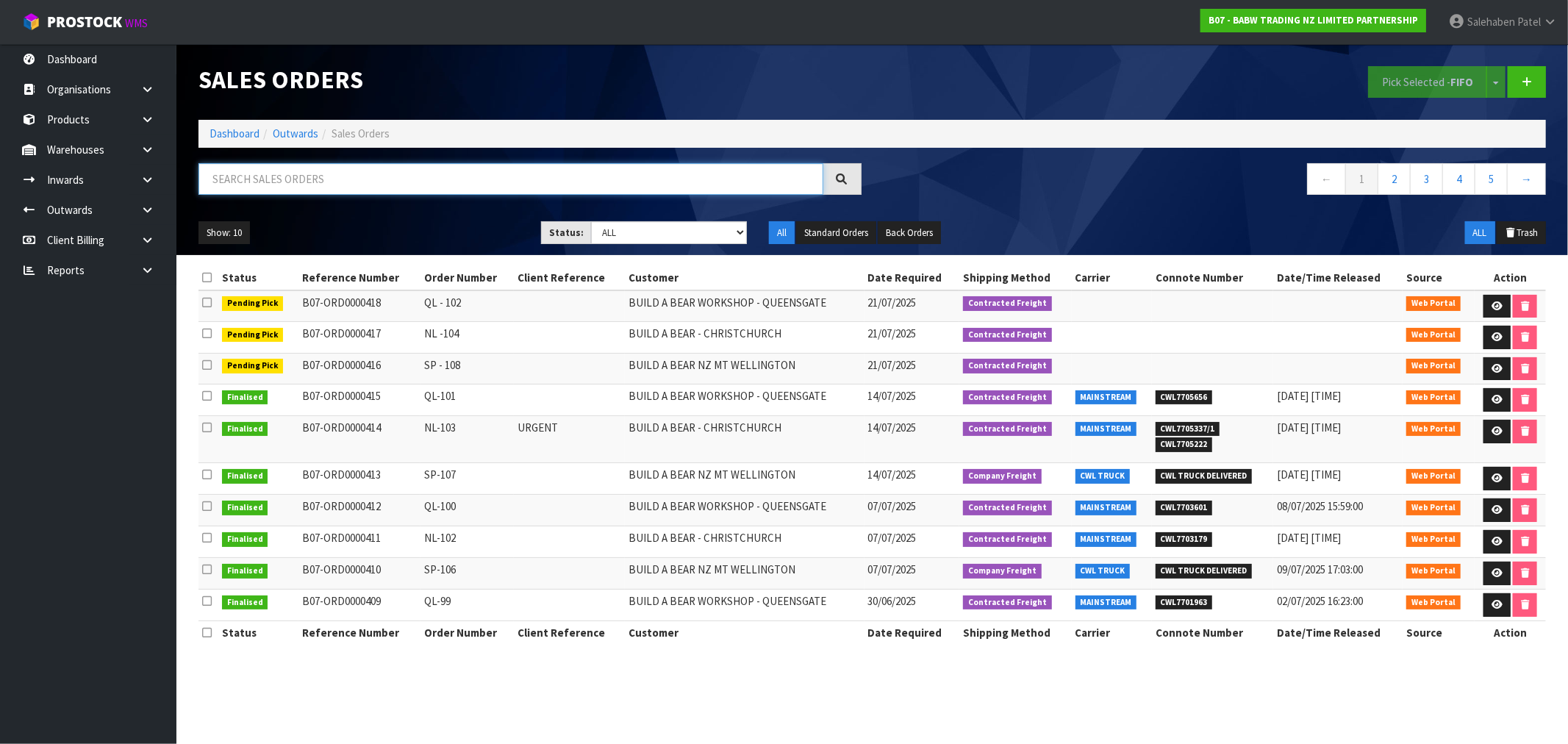 paste on "CWL7705337" 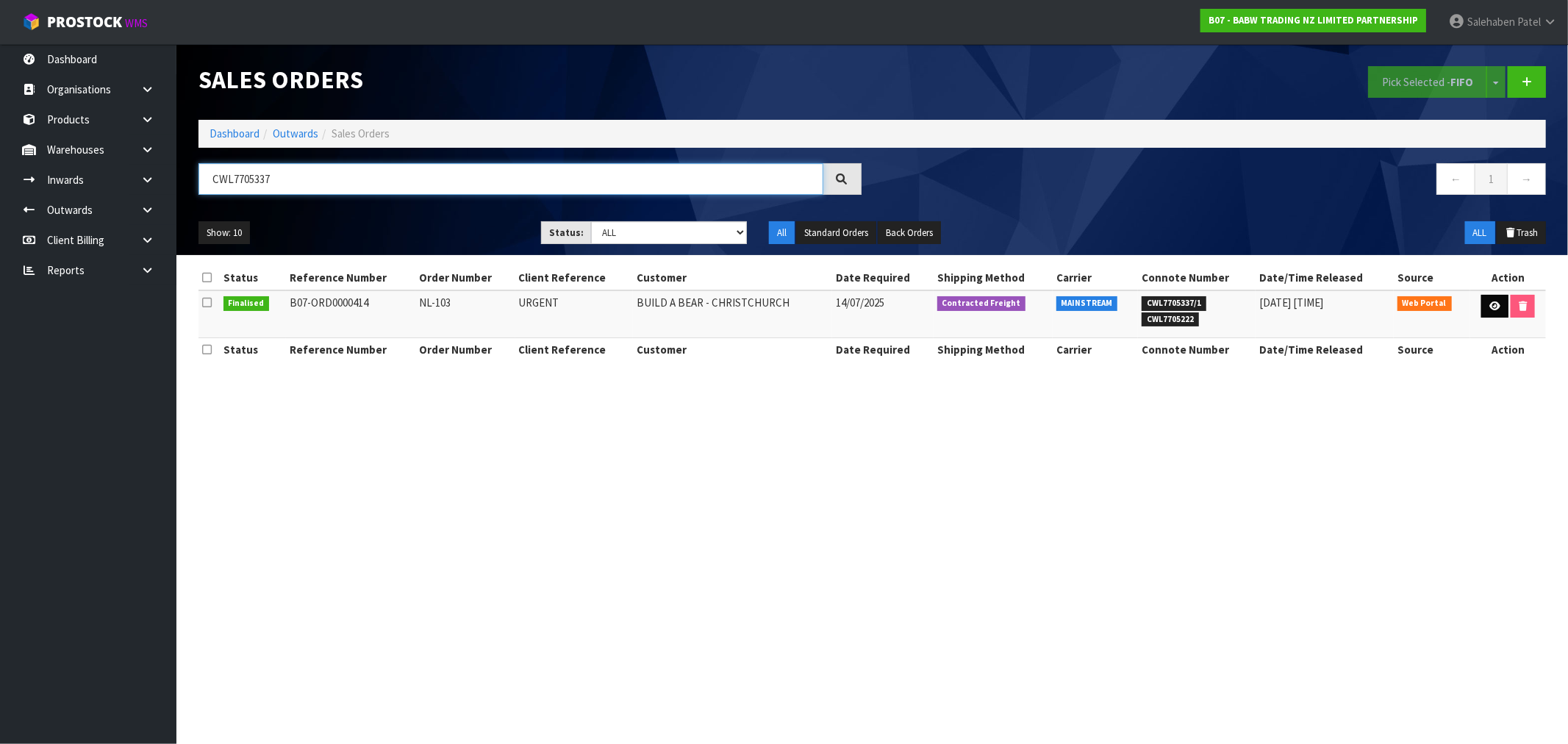 type on "CWL7705337" 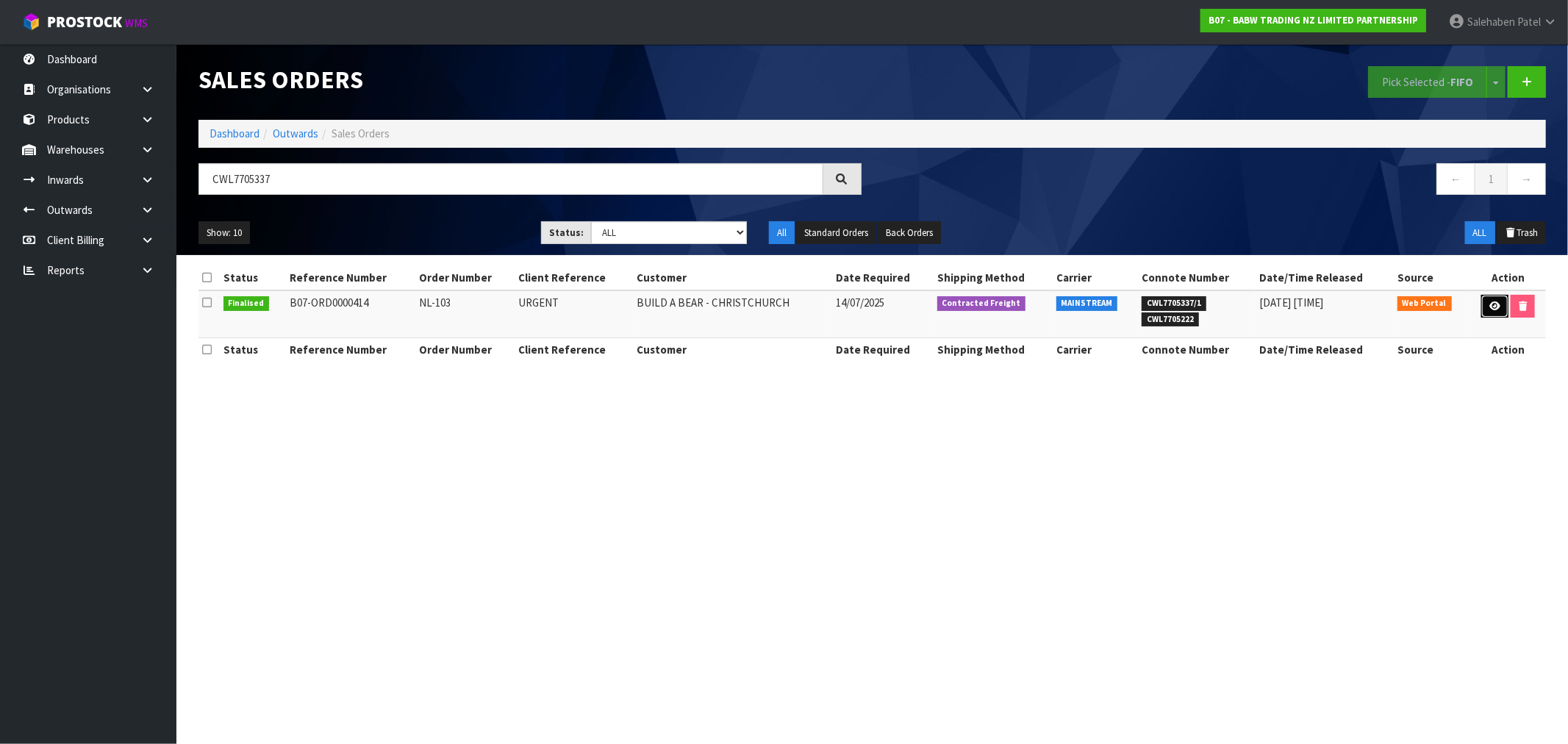 click at bounding box center (1494, 307) 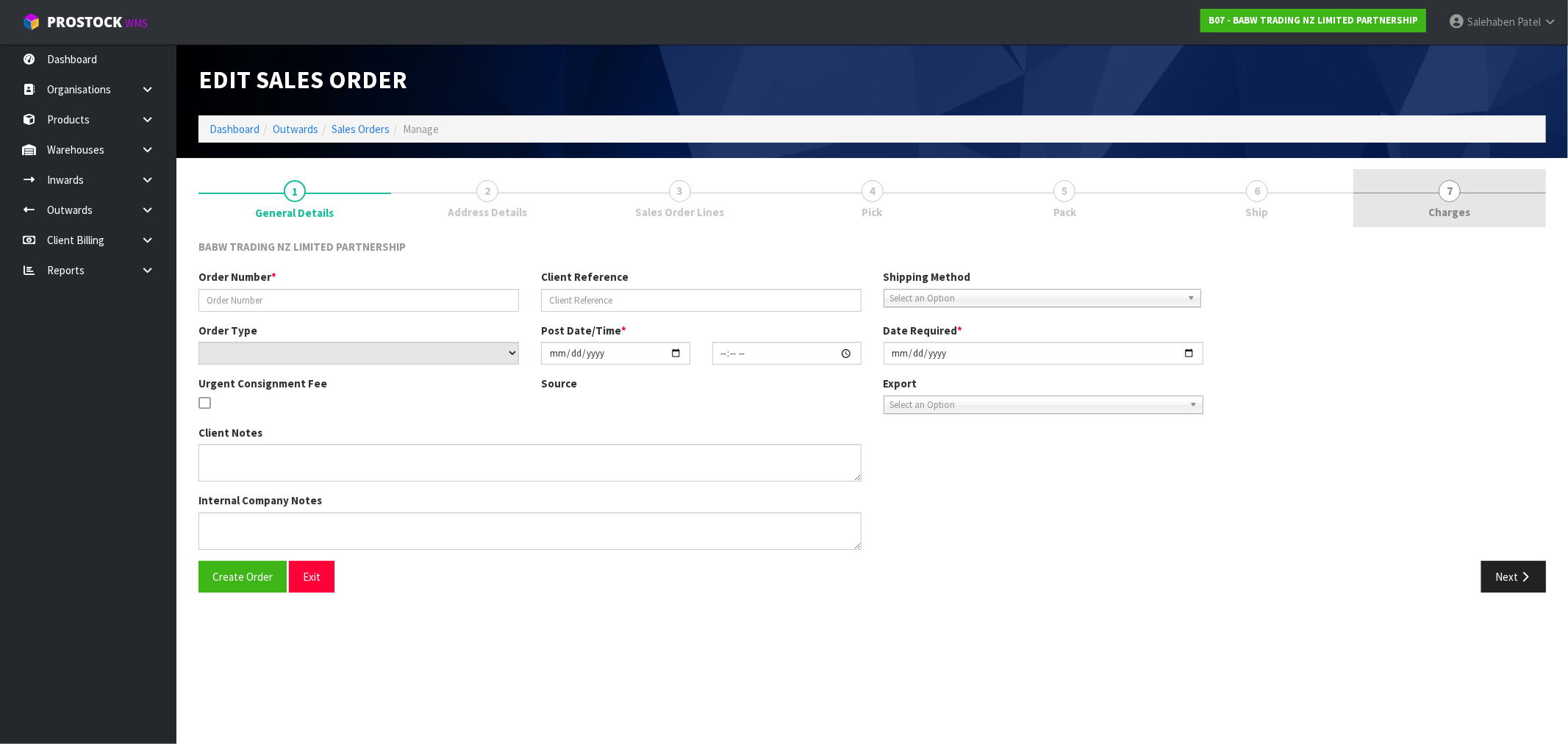 type on "NL-103" 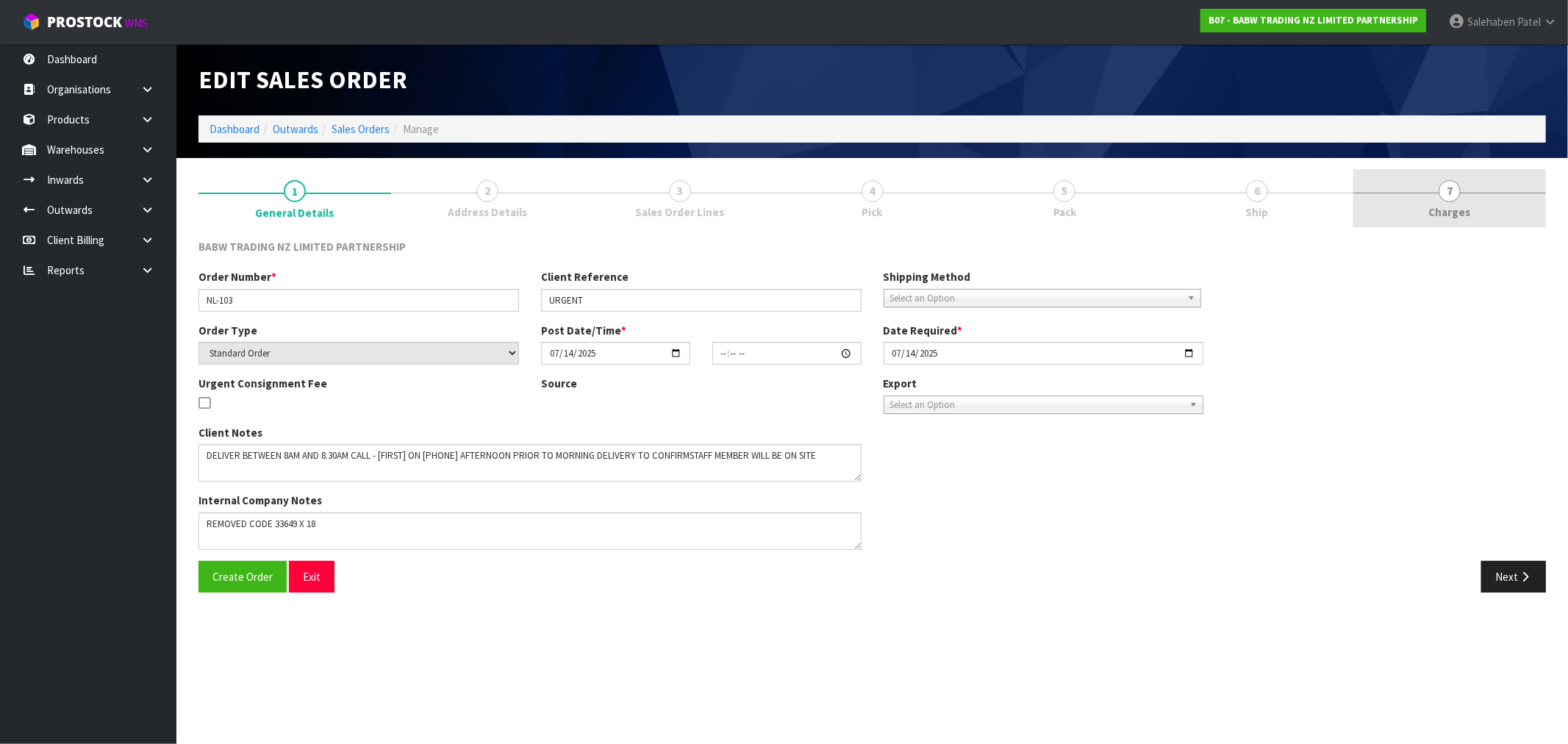 click on "Charges" at bounding box center (1450, 212) 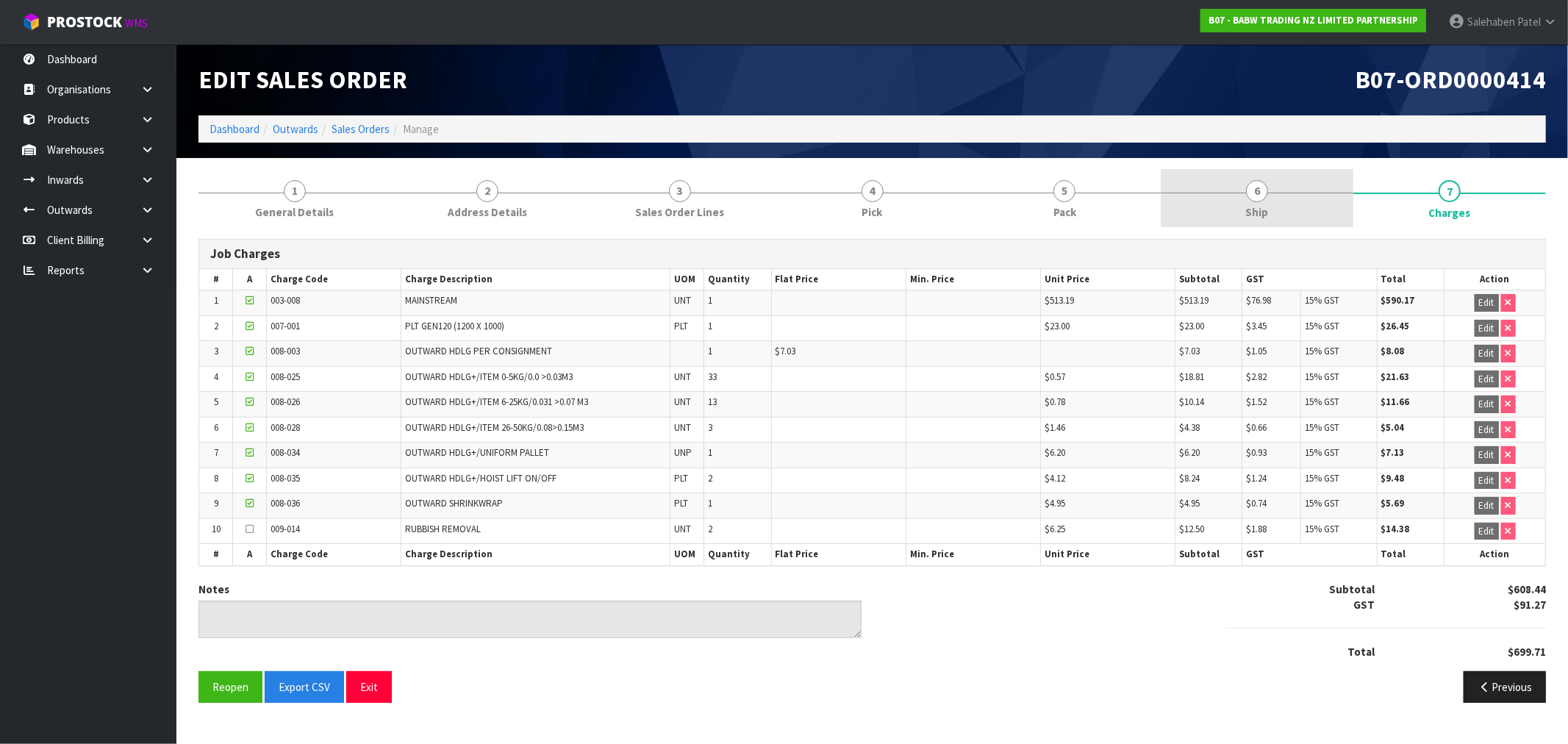 click on "Ship" at bounding box center [1257, 212] 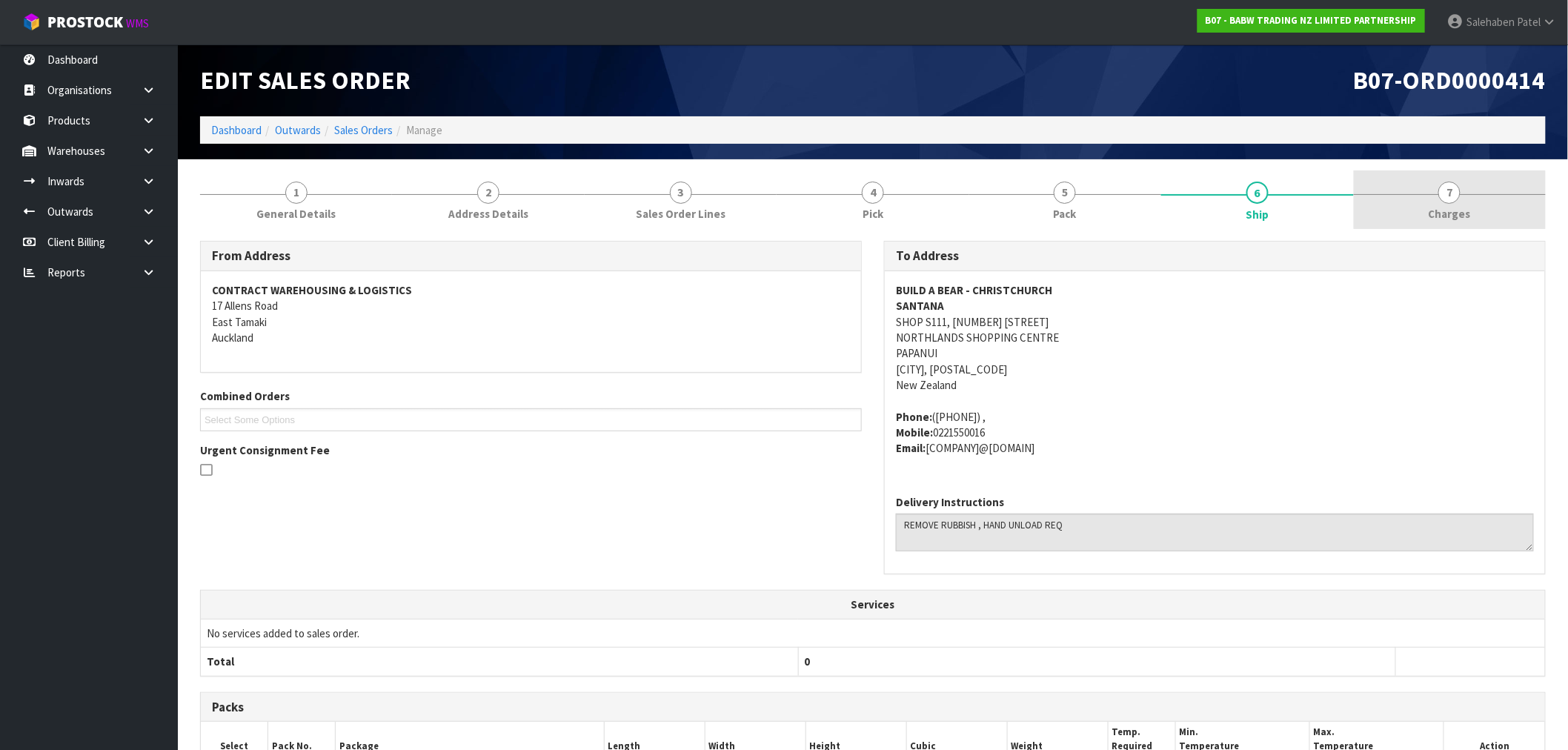 click on "Charges" at bounding box center (1449, 213) 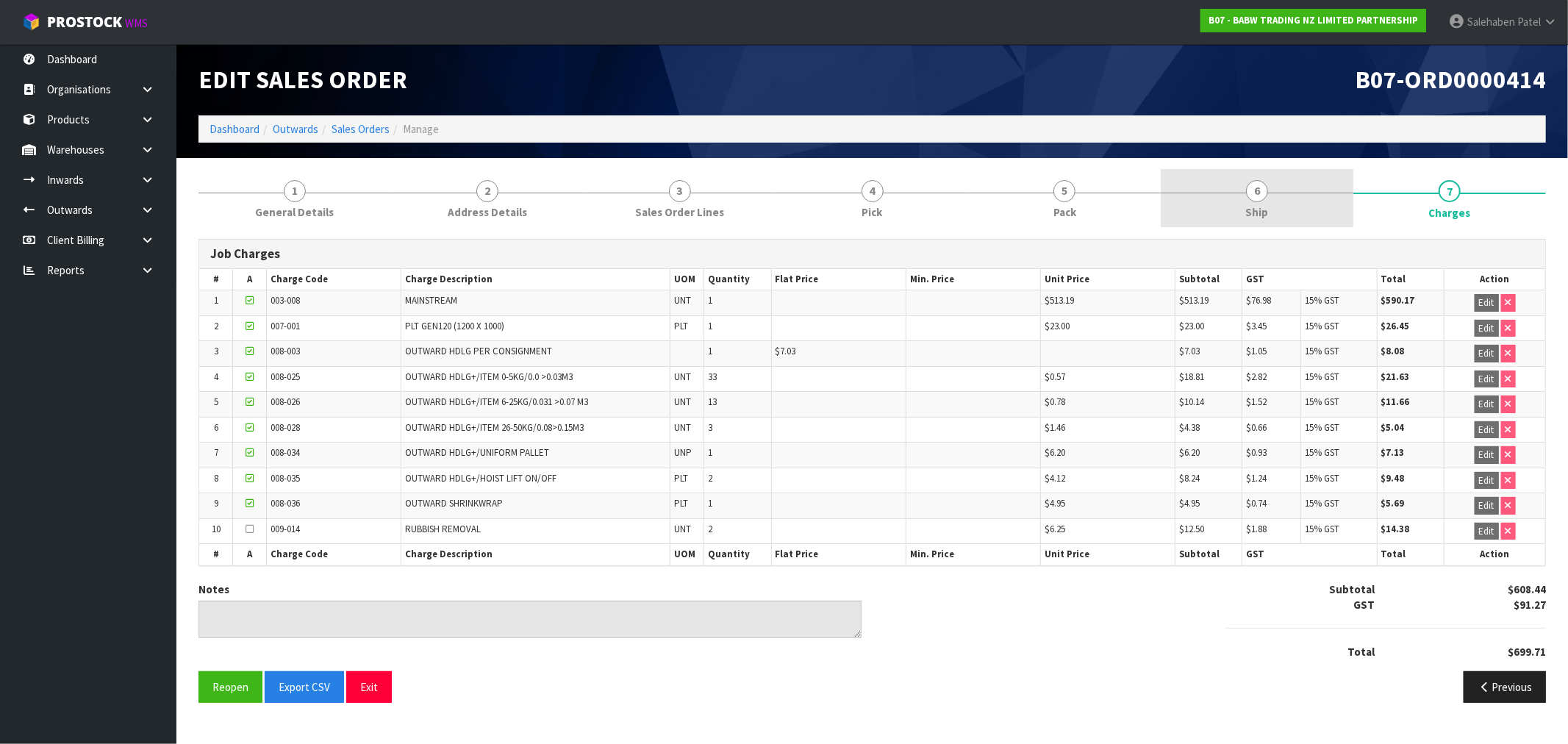 click on "6" at bounding box center [1257, 191] 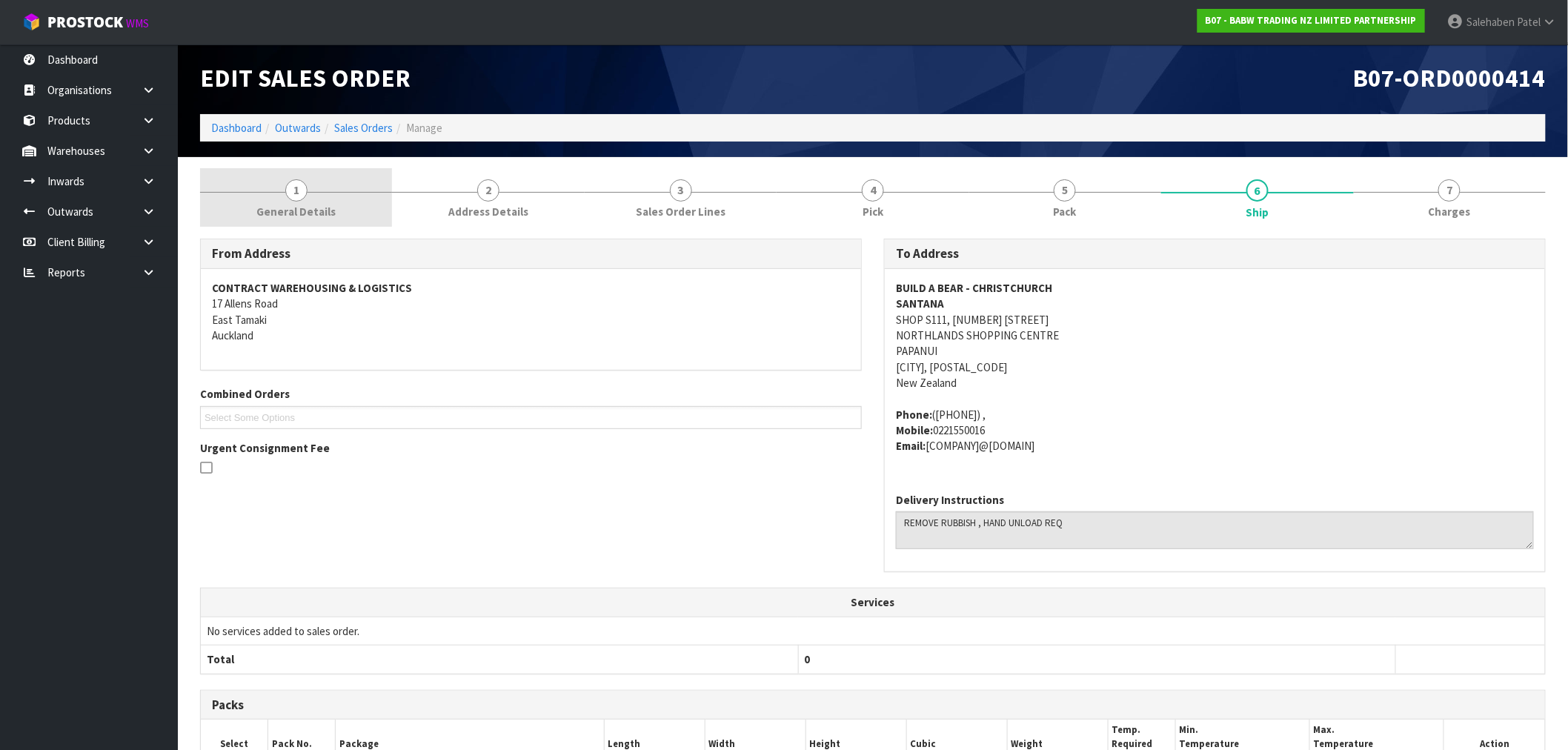 scroll, scrollTop: 0, scrollLeft: 0, axis: both 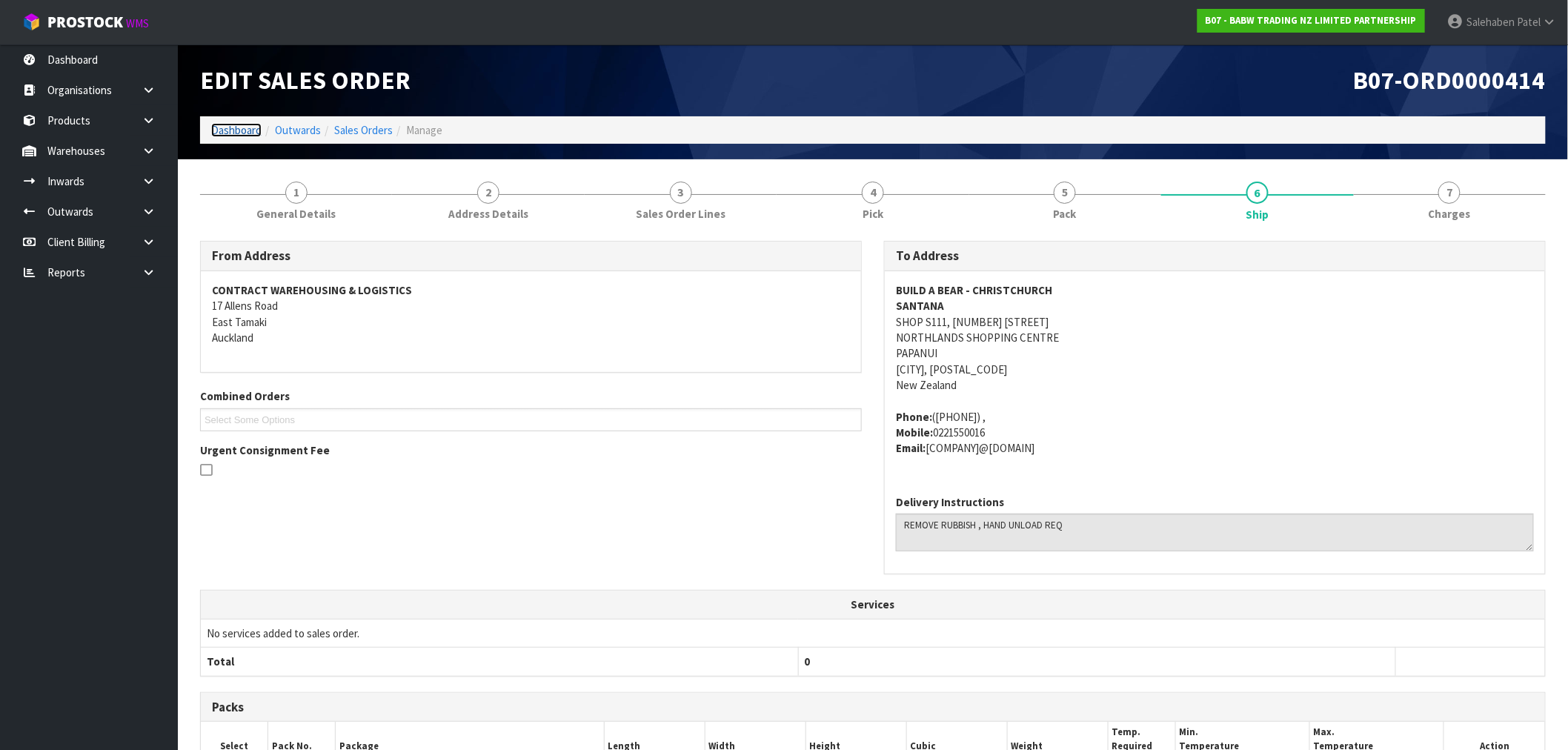click on "Dashboard" at bounding box center (236, 130) 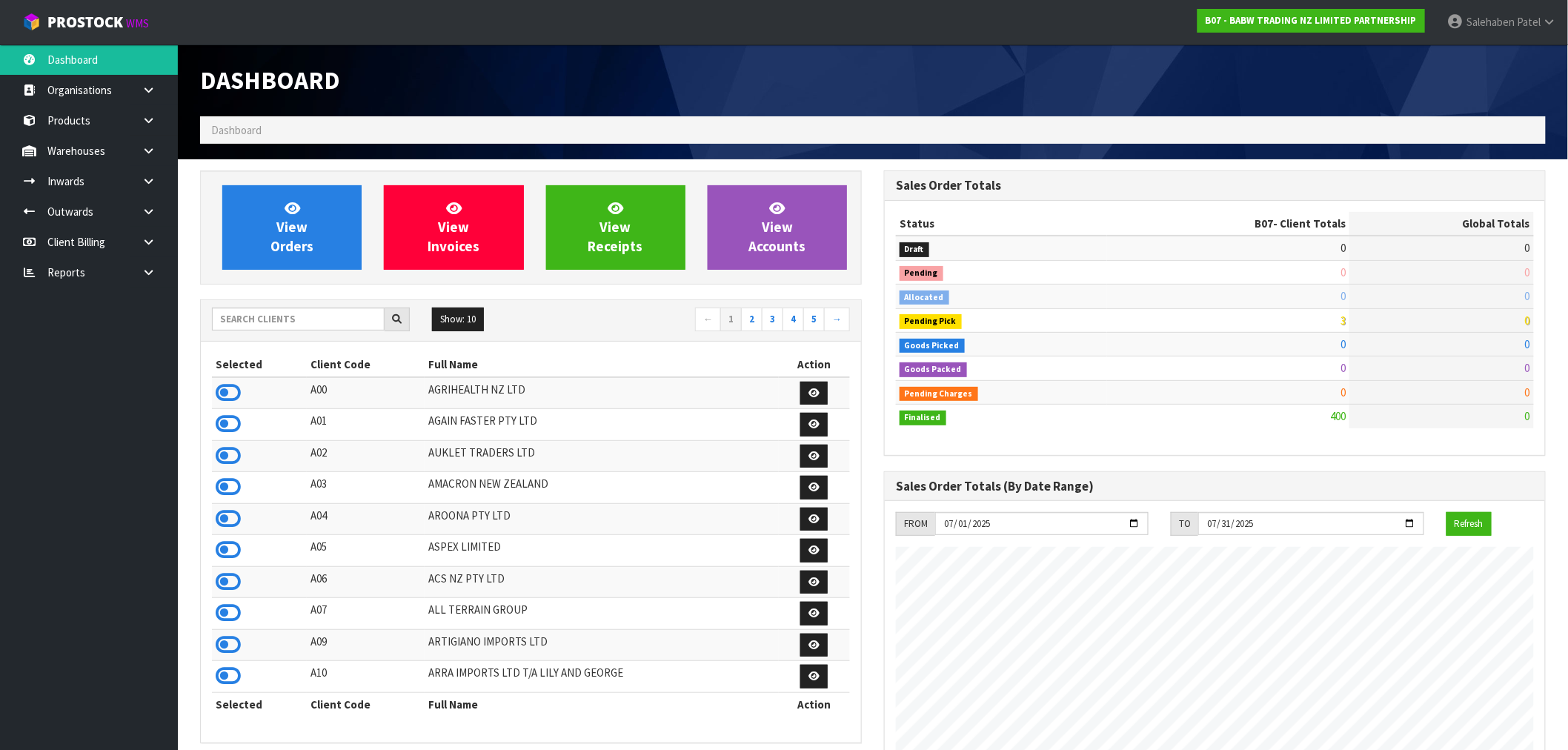 scroll, scrollTop: 739982, scrollLeft: 740336, axis: both 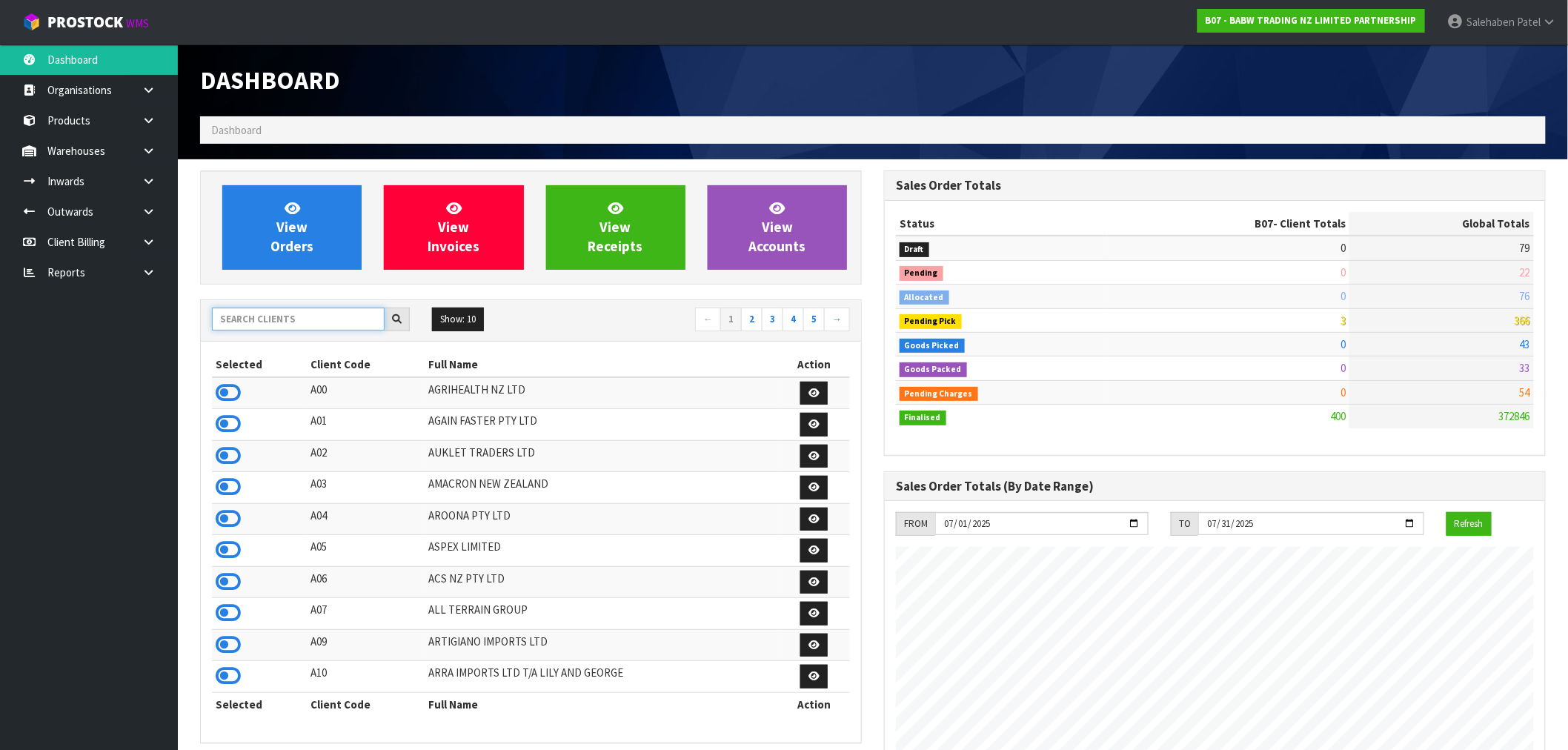 click at bounding box center (298, 319) 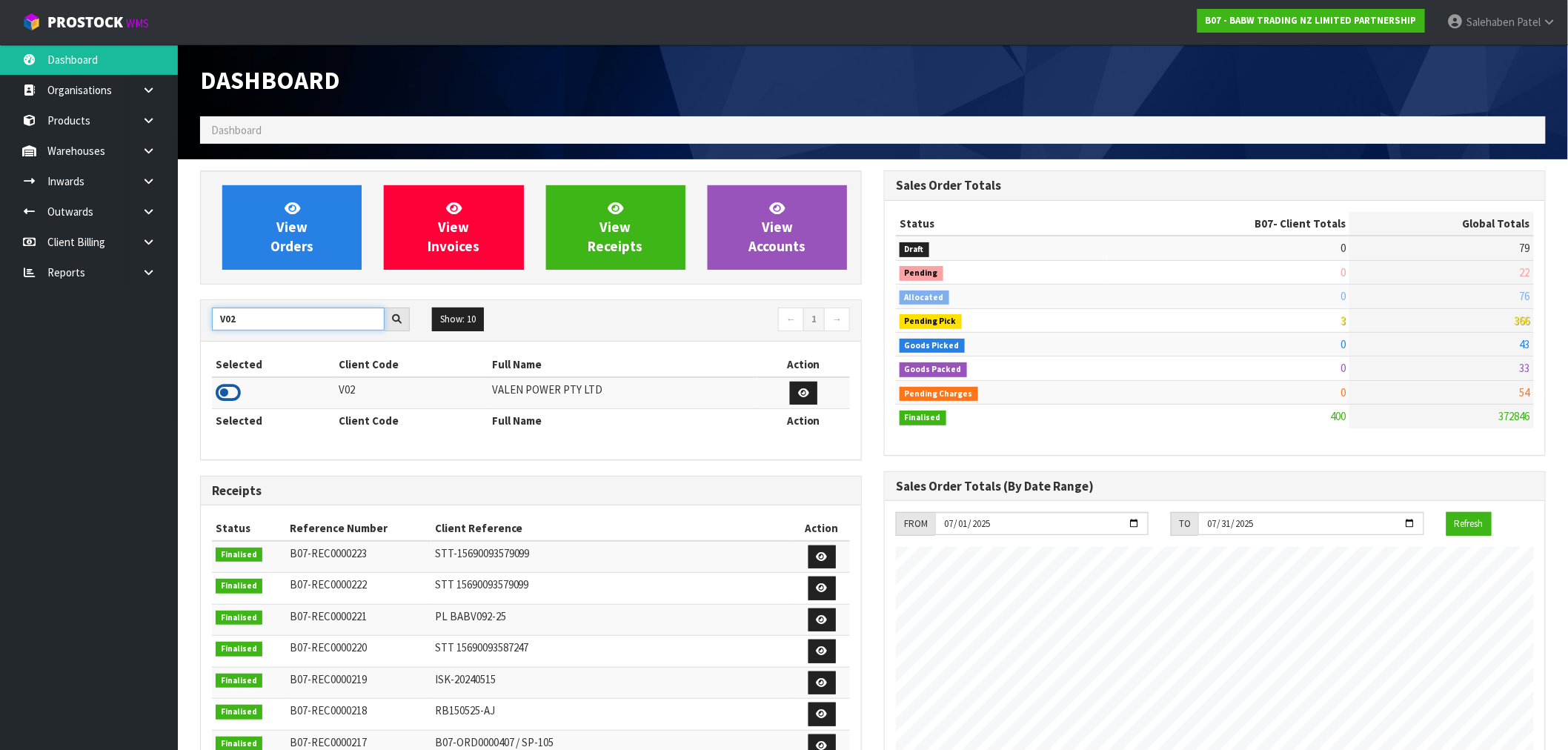 type on "V02" 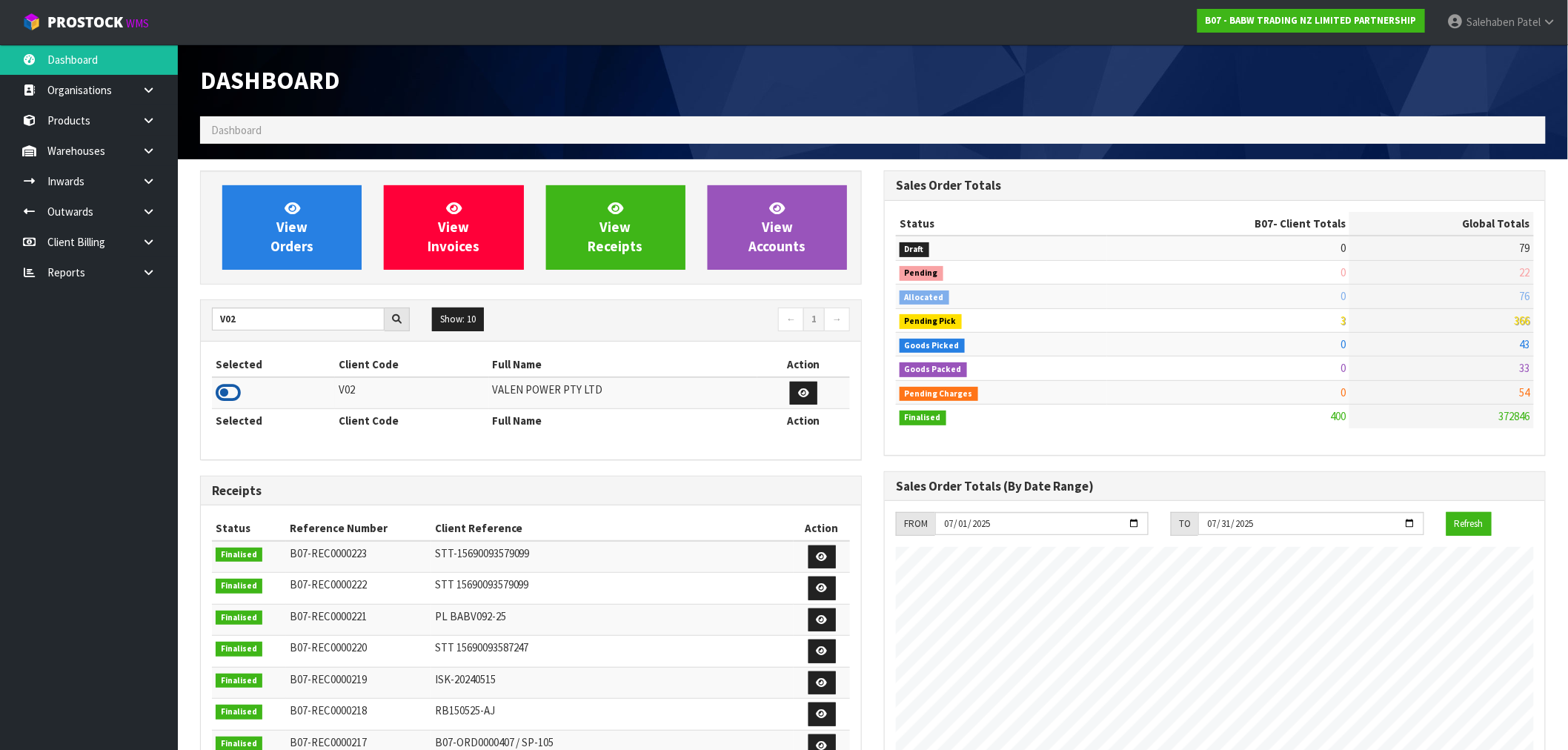 drag, startPoint x: 231, startPoint y: 388, endPoint x: 237, endPoint y: 374, distance: 15.231546 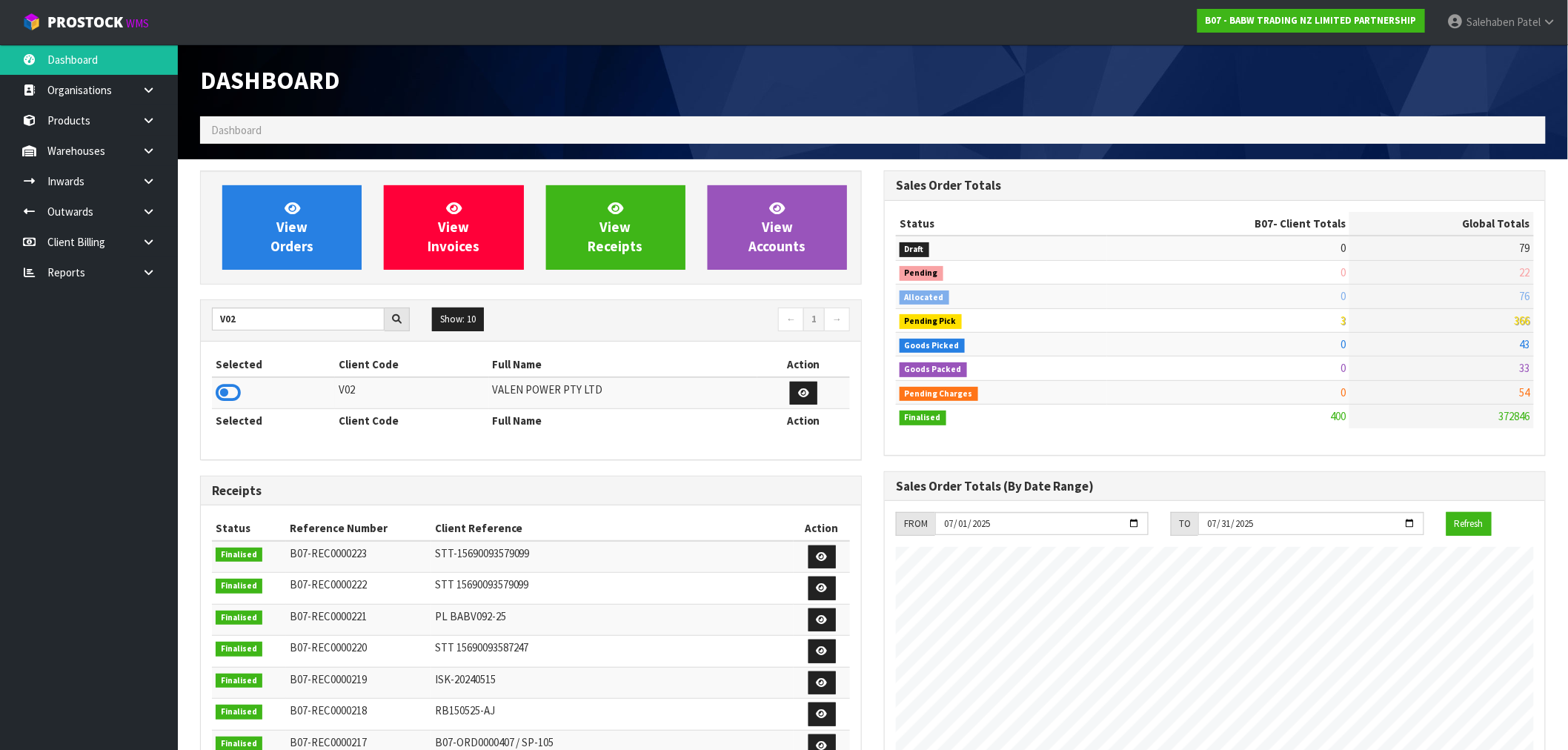 click at bounding box center [228, 393] 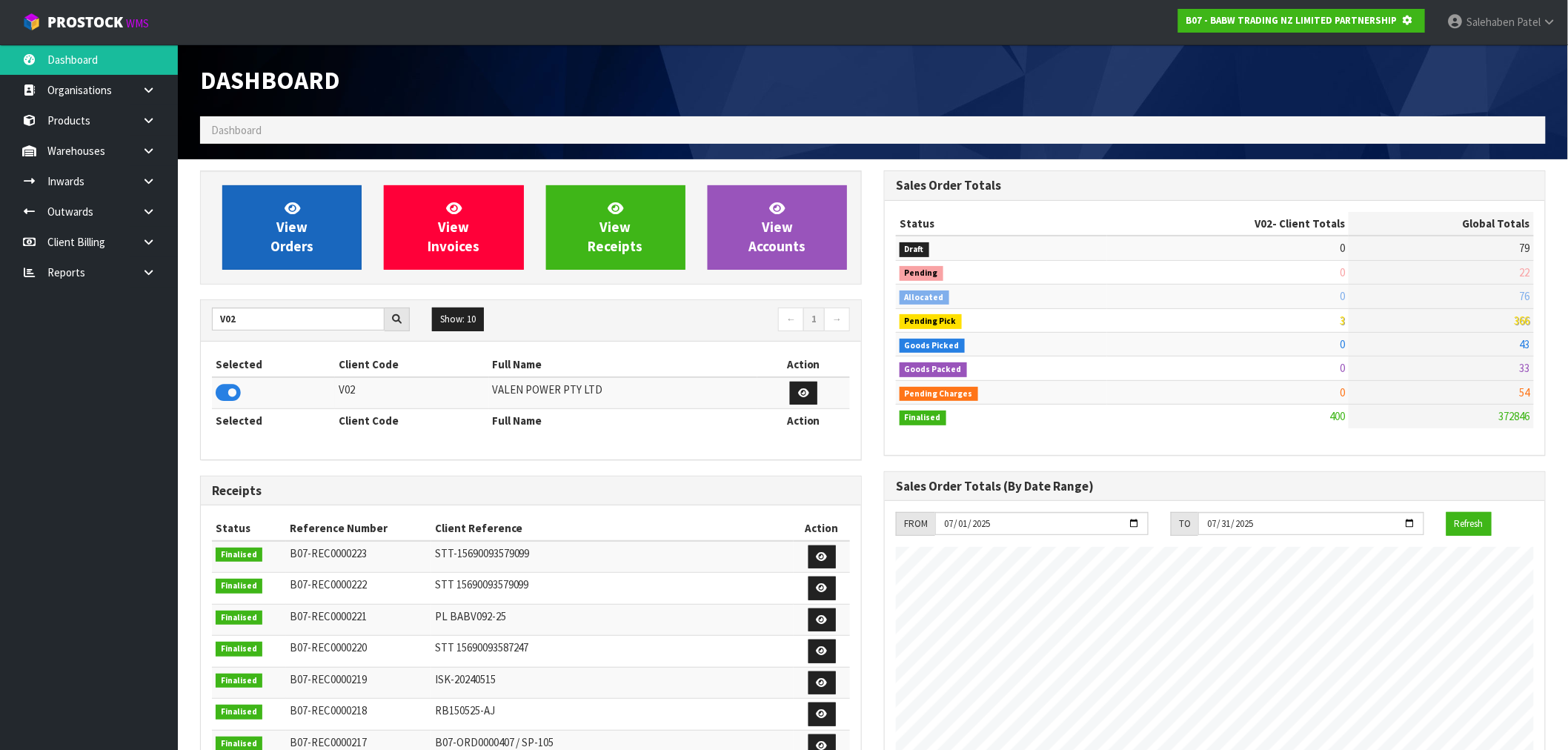 scroll, scrollTop: 924, scrollLeft: 684, axis: both 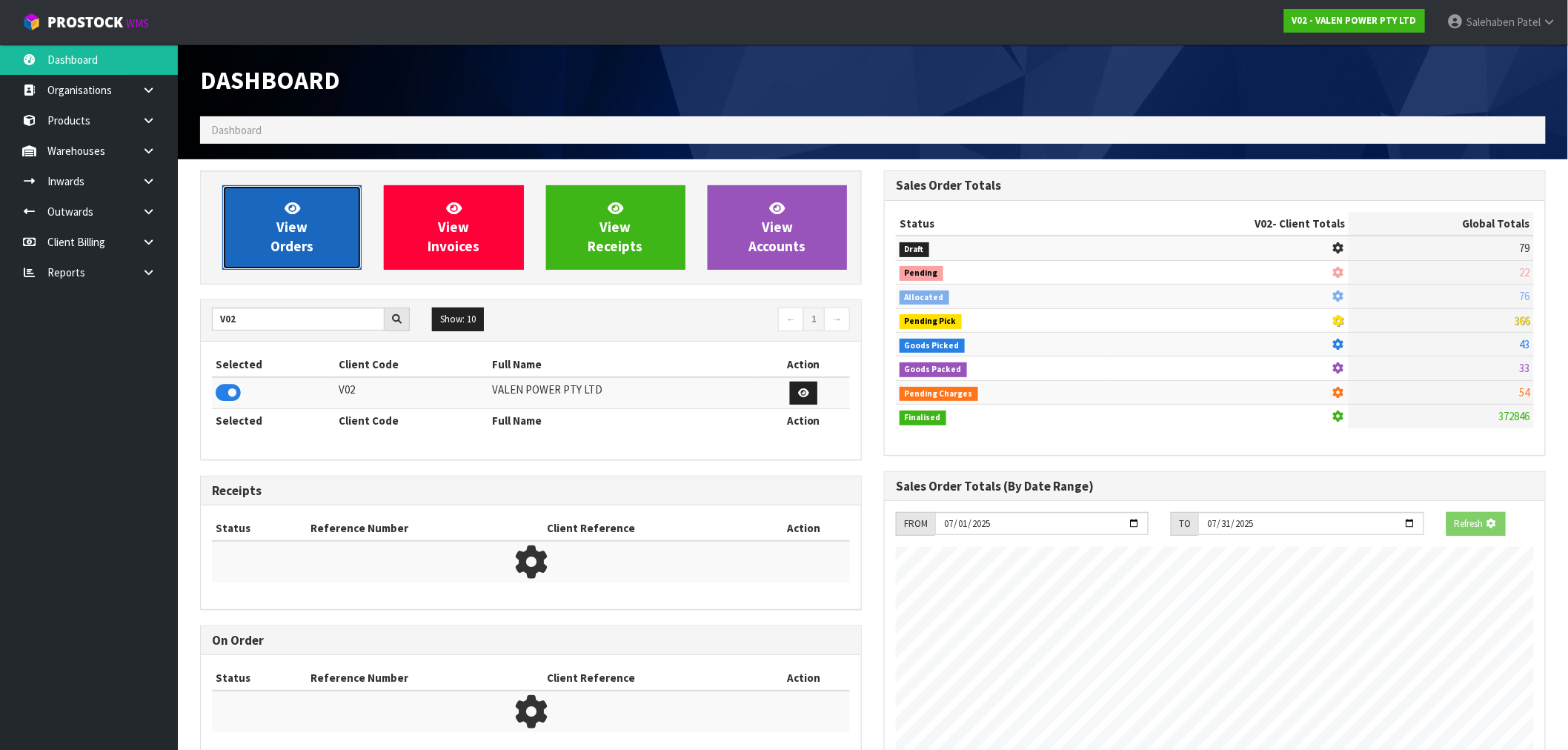 click on "View
Orders" at bounding box center (292, 228) 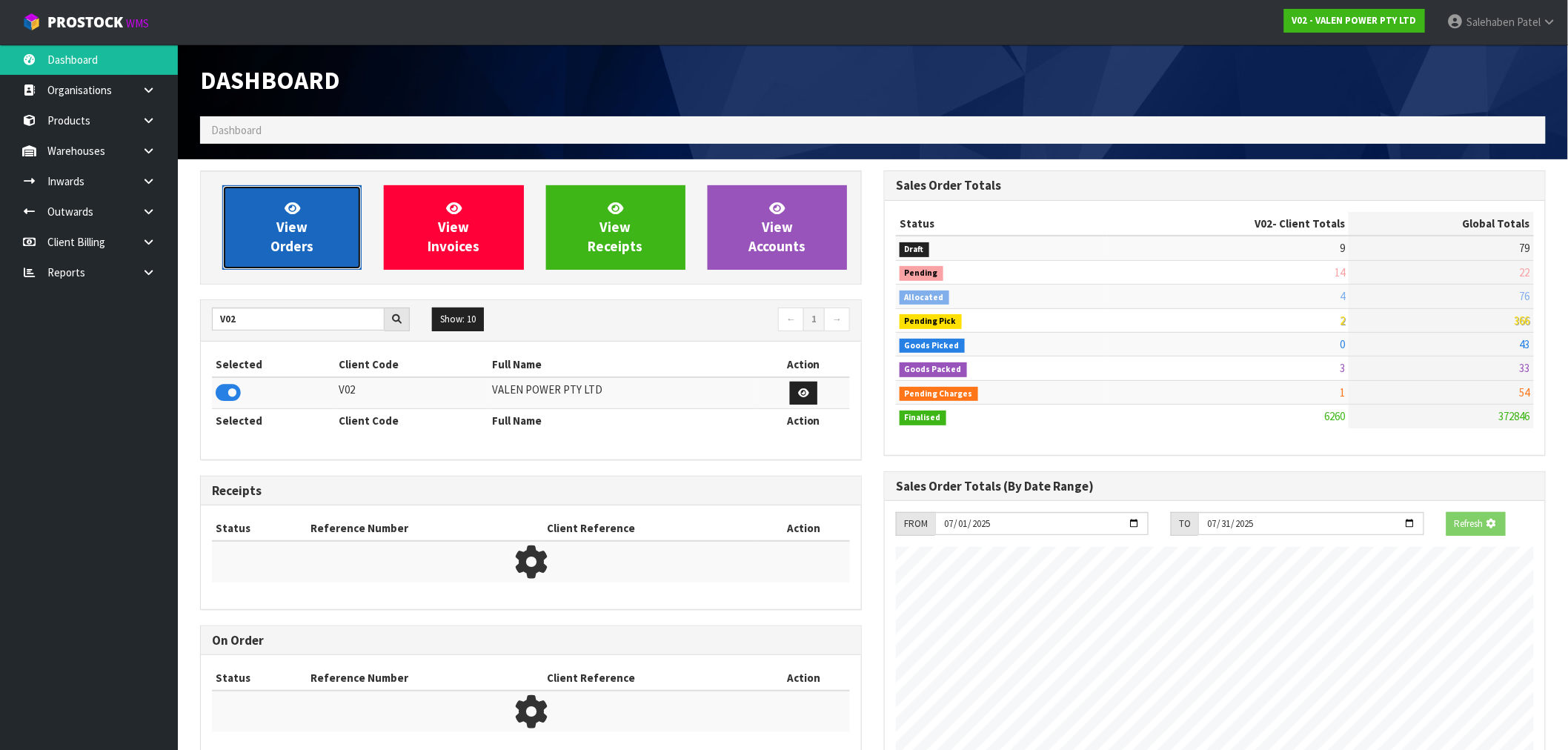 scroll, scrollTop: 739982, scrollLeft: 740336, axis: both 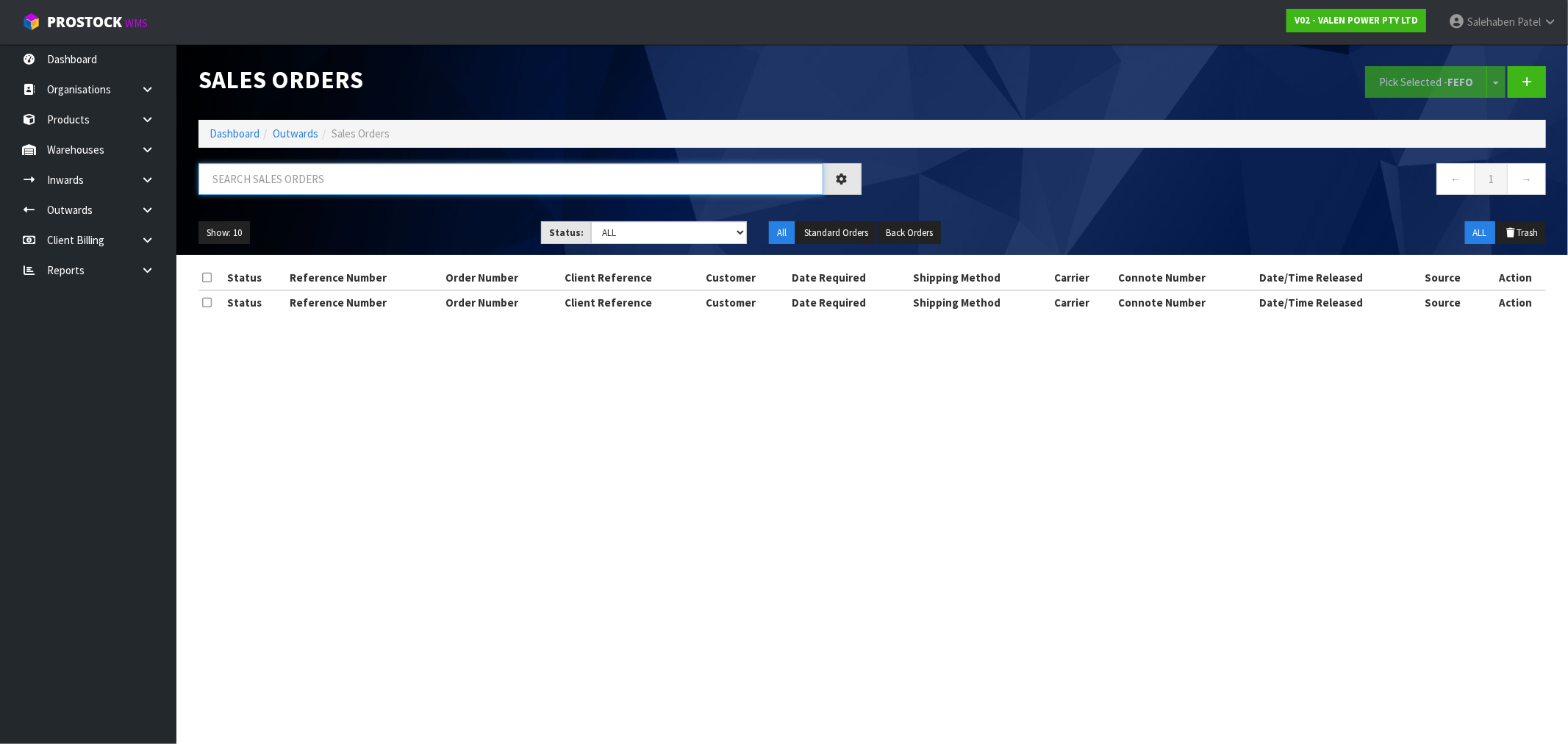 click at bounding box center (511, 179) 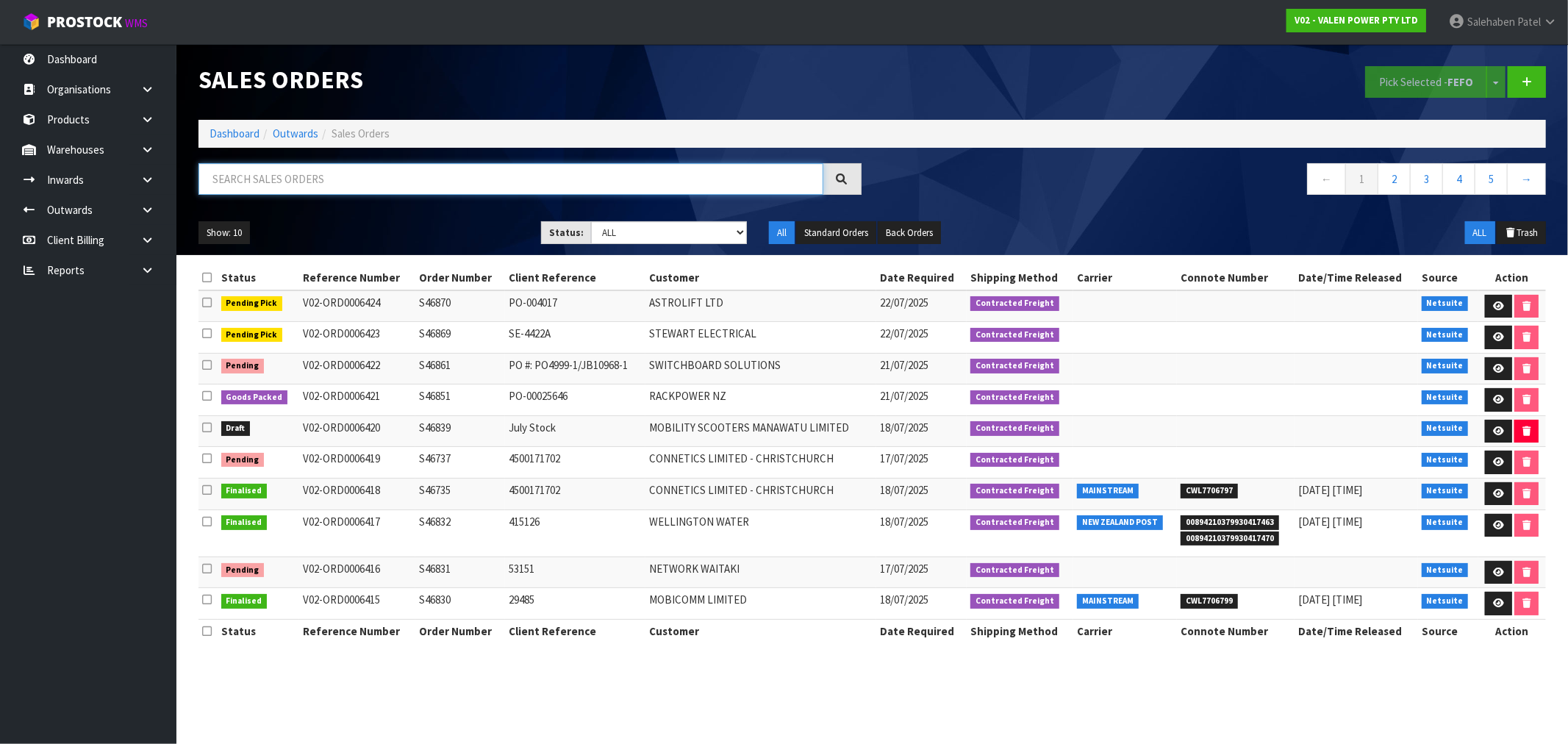 paste on "CWL7705369" 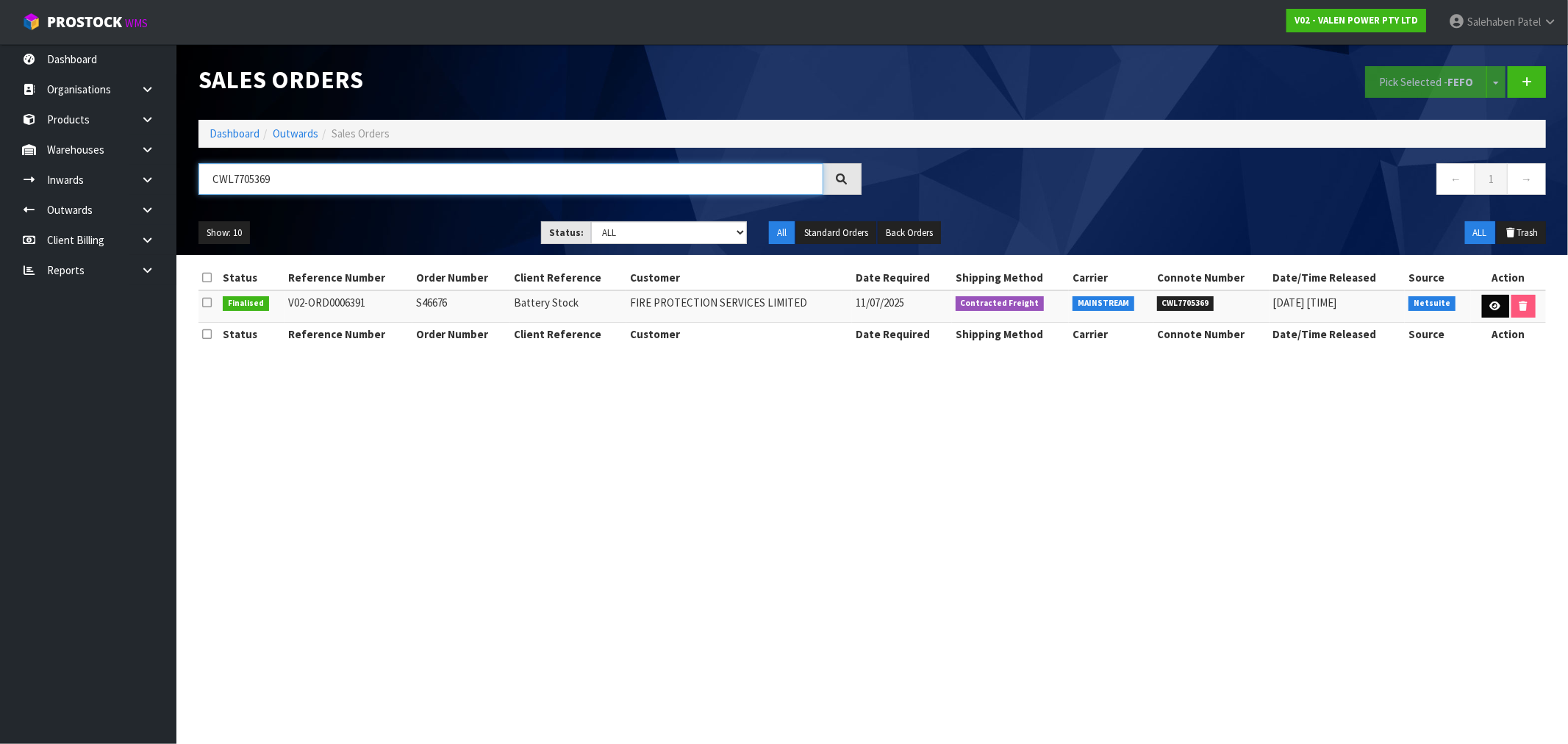 type on "CWL7705369" 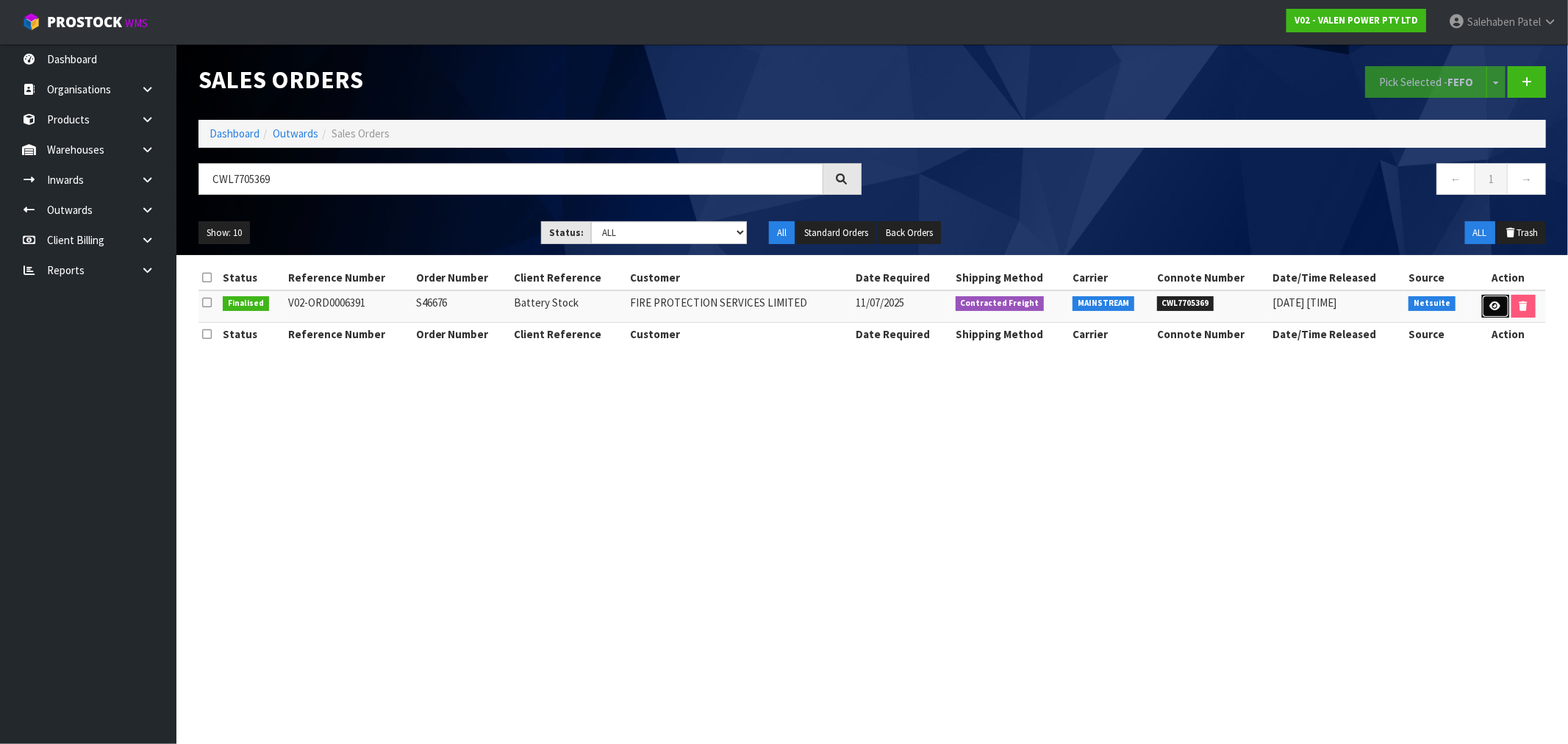 click at bounding box center [1495, 307] 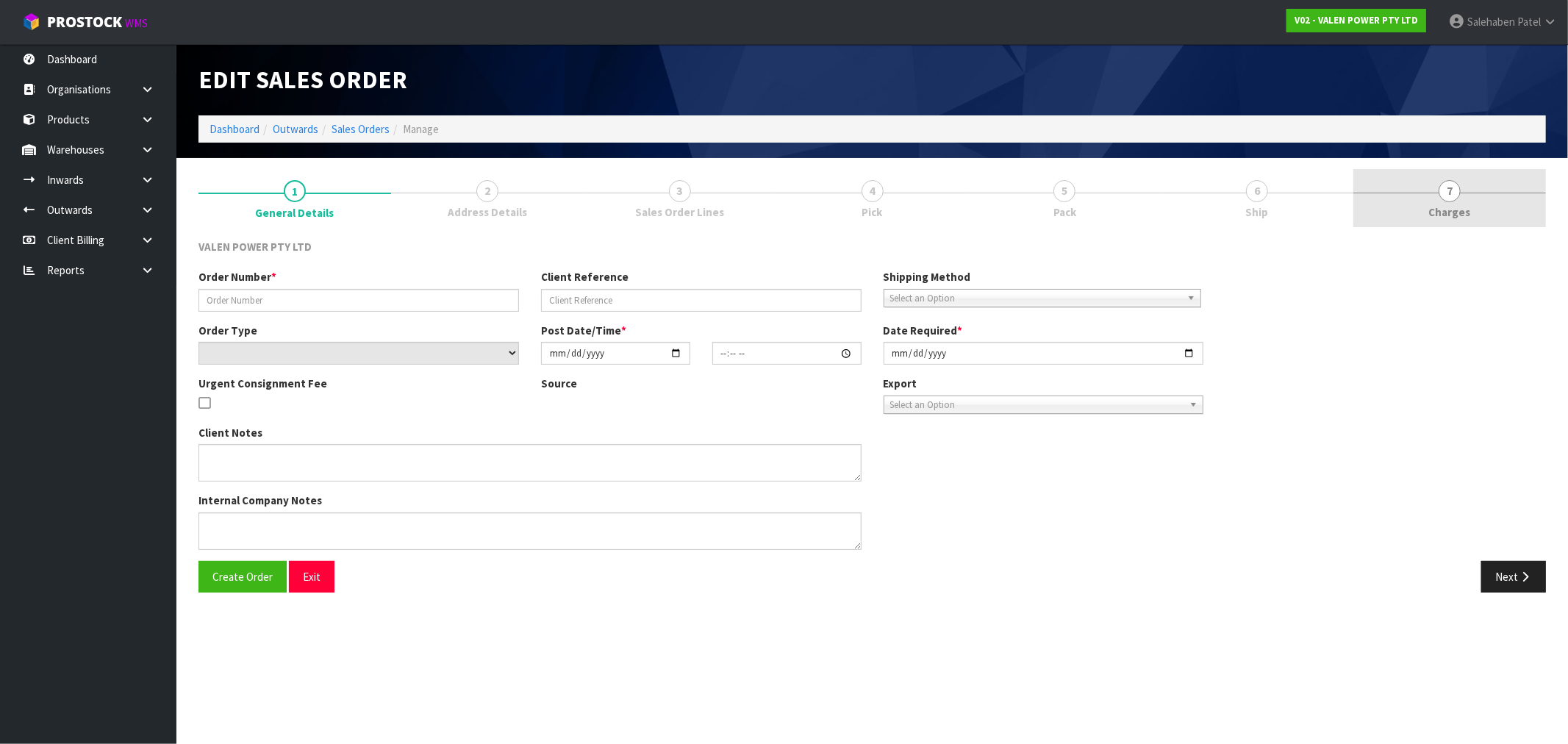 click on "7
Charges" at bounding box center [1450, 198] 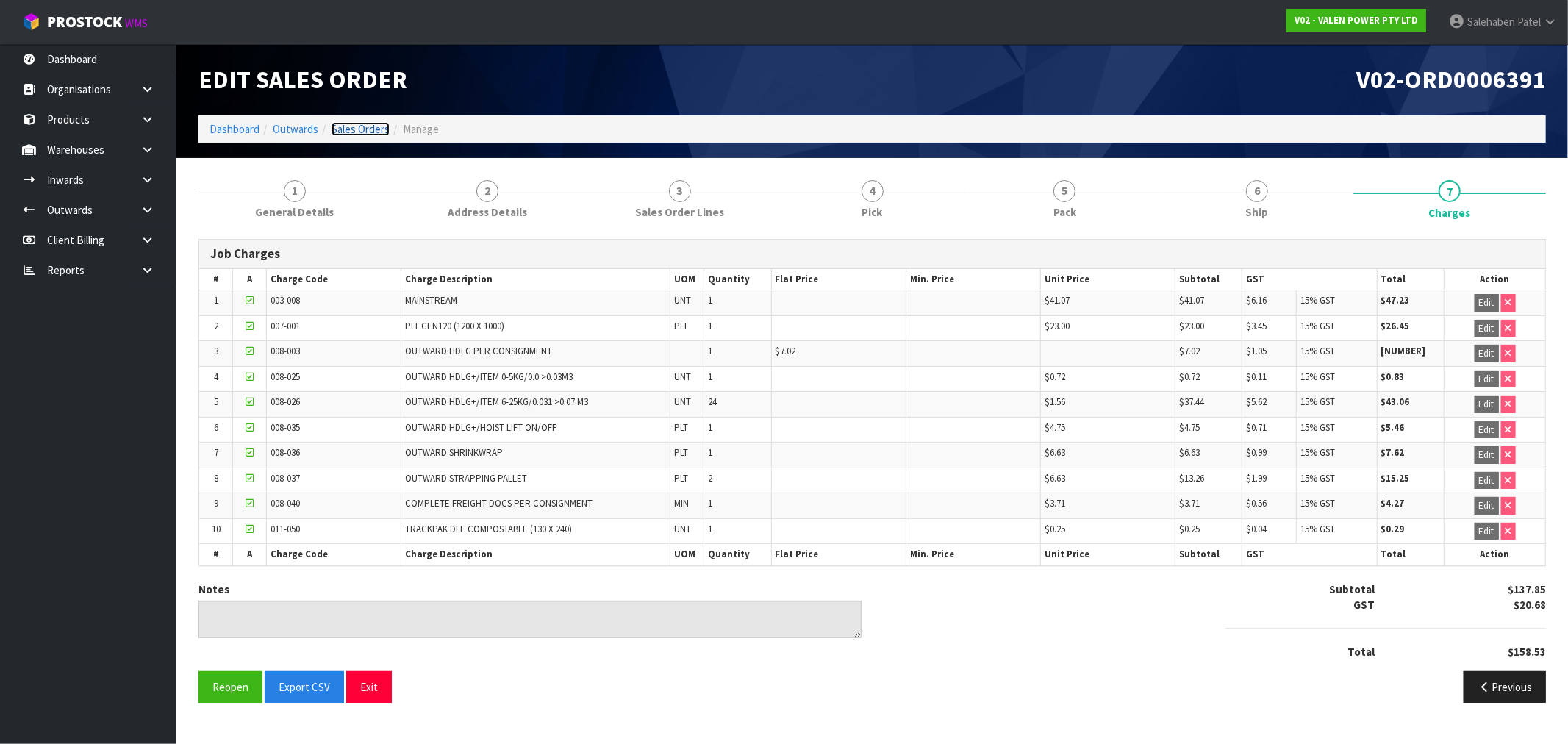 click on "Sales Orders" at bounding box center (360, 129) 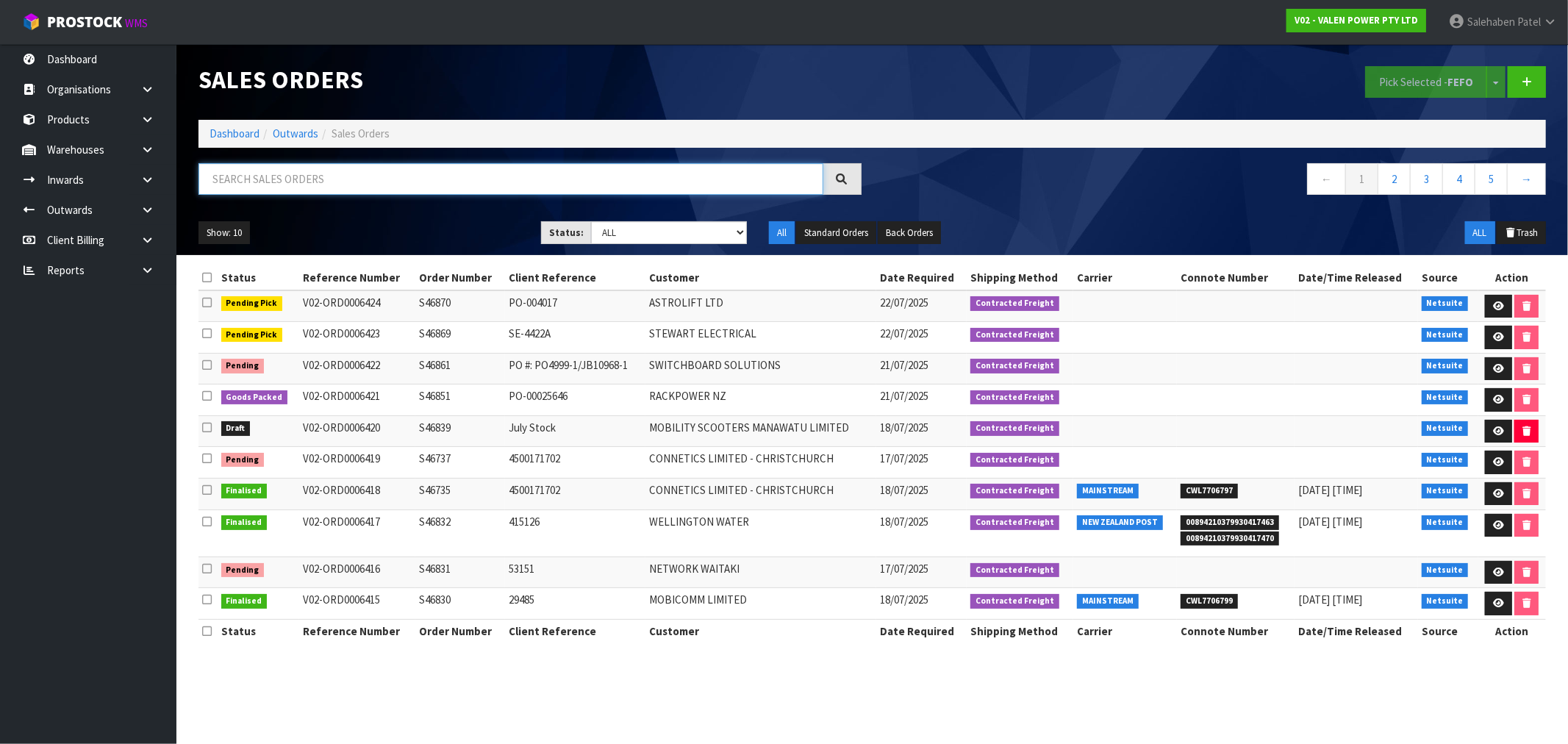 click at bounding box center (511, 179) 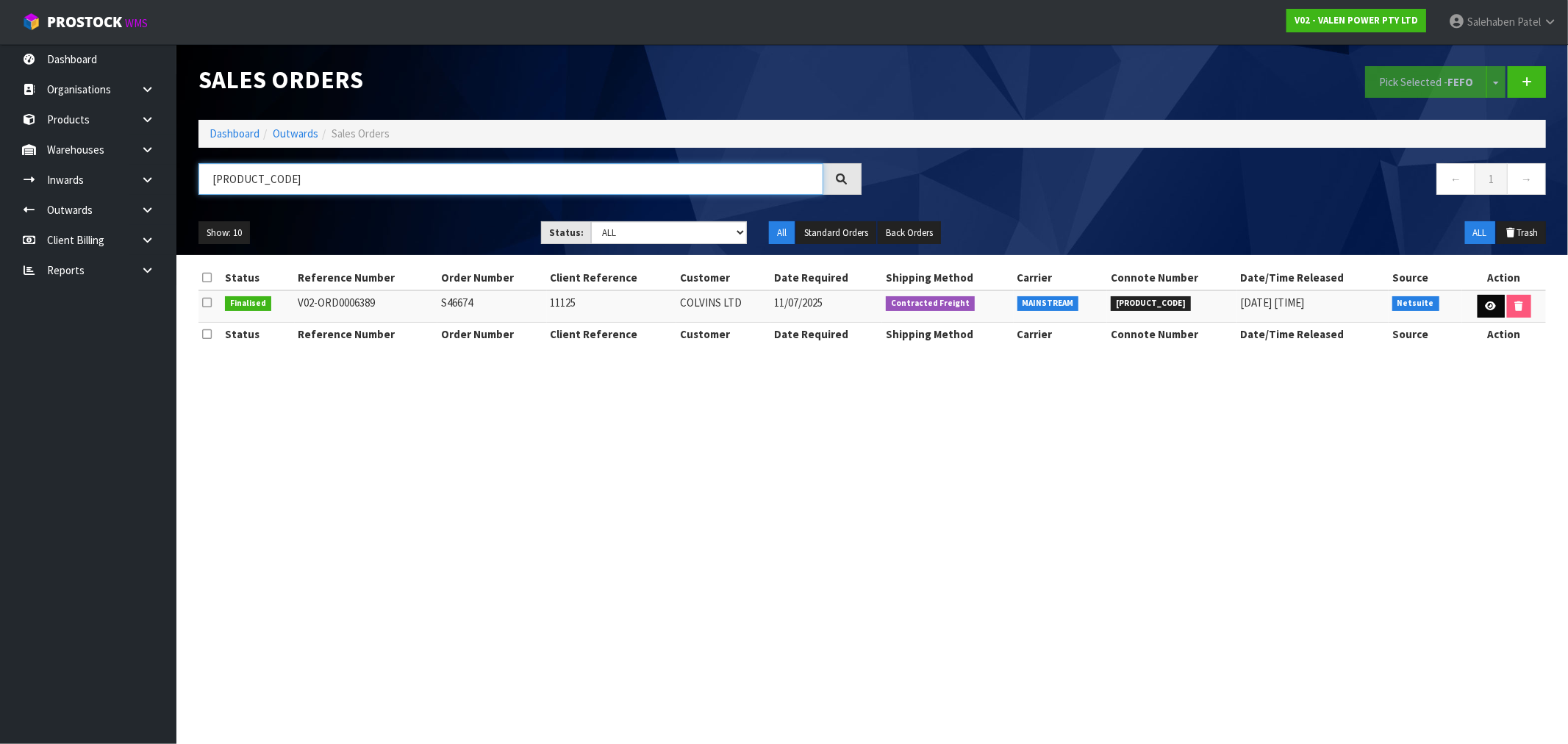 type on "CWL7705421" 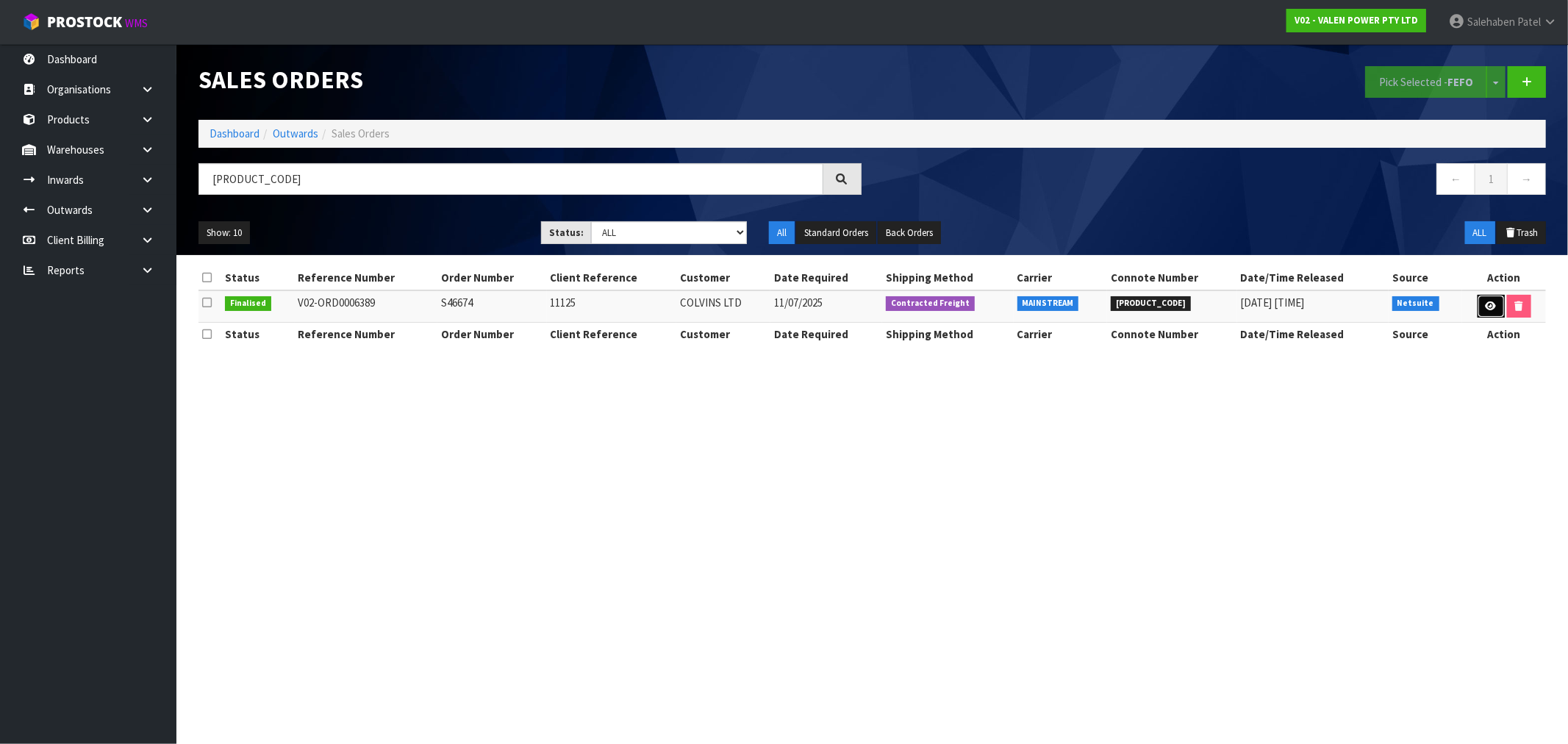 click at bounding box center [1491, 306] 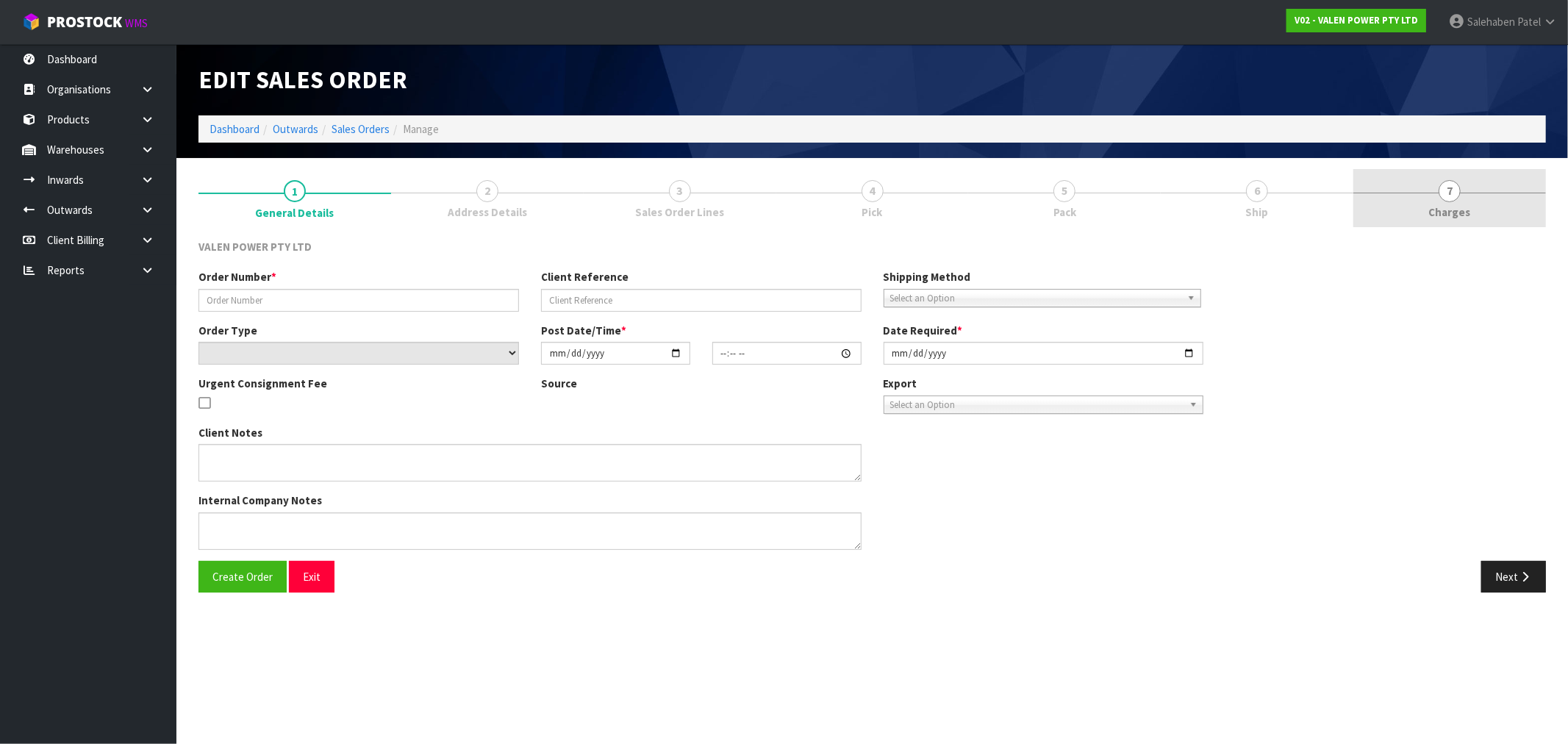 type on "S46674" 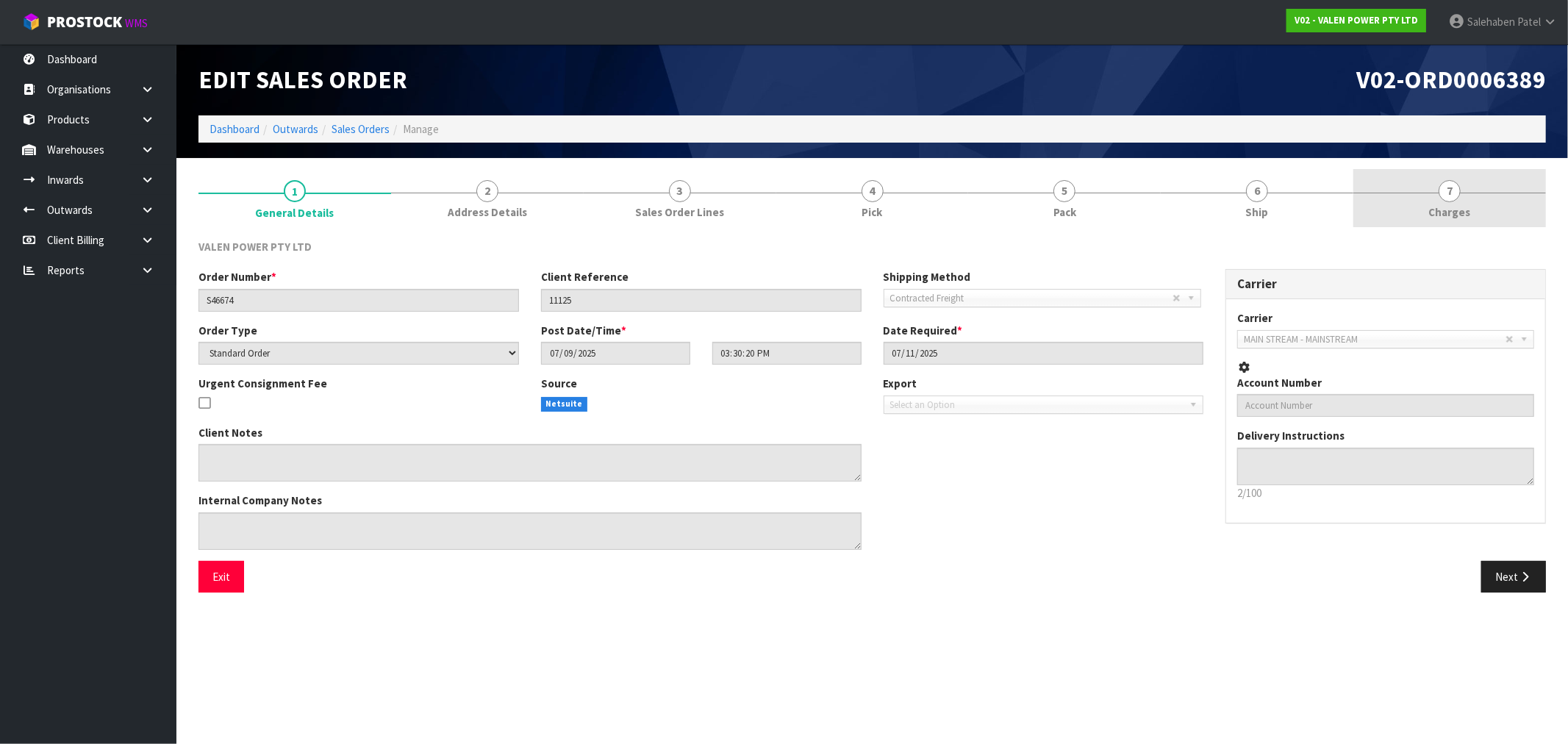 click on "Charges" at bounding box center (1450, 212) 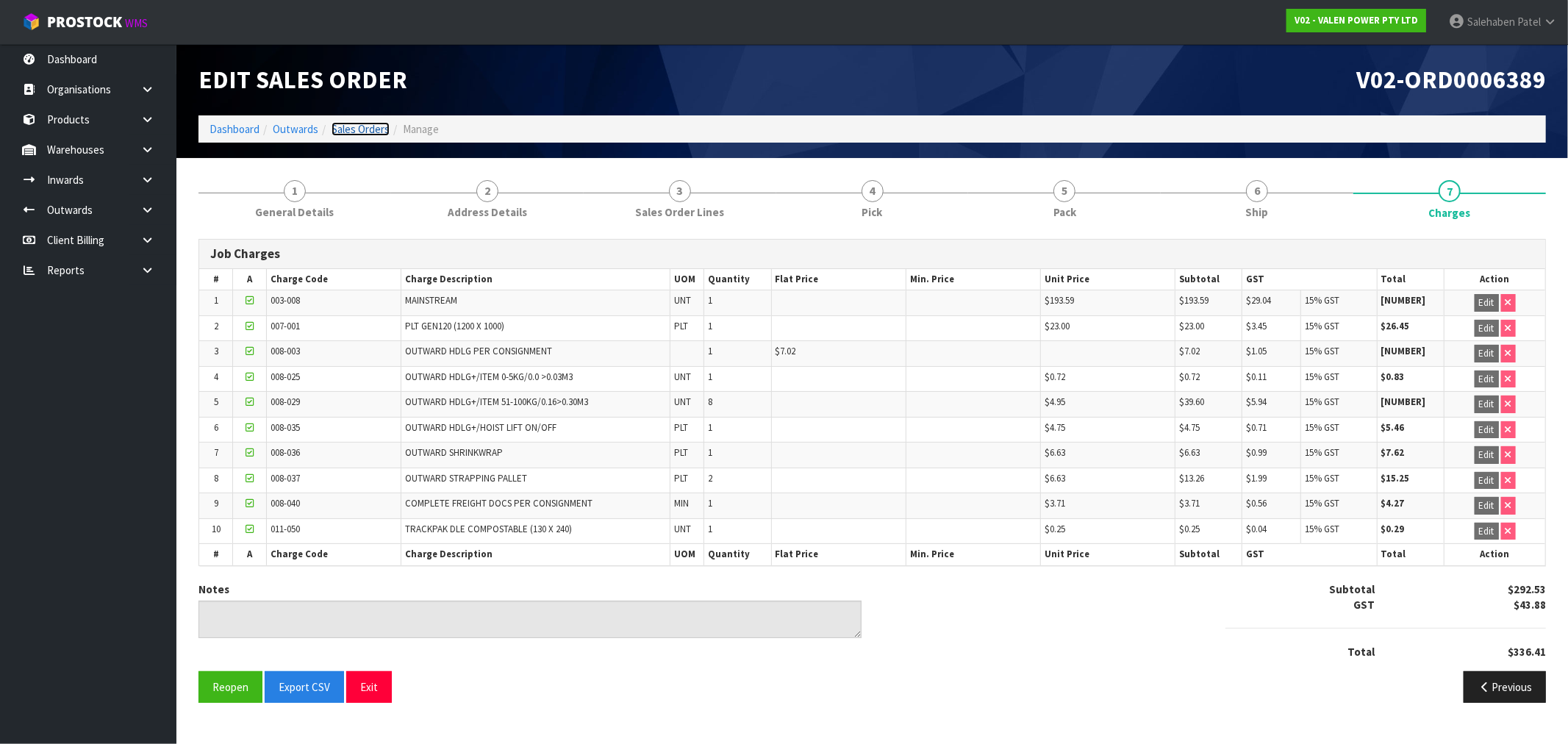 click on "Sales Orders" at bounding box center [360, 129] 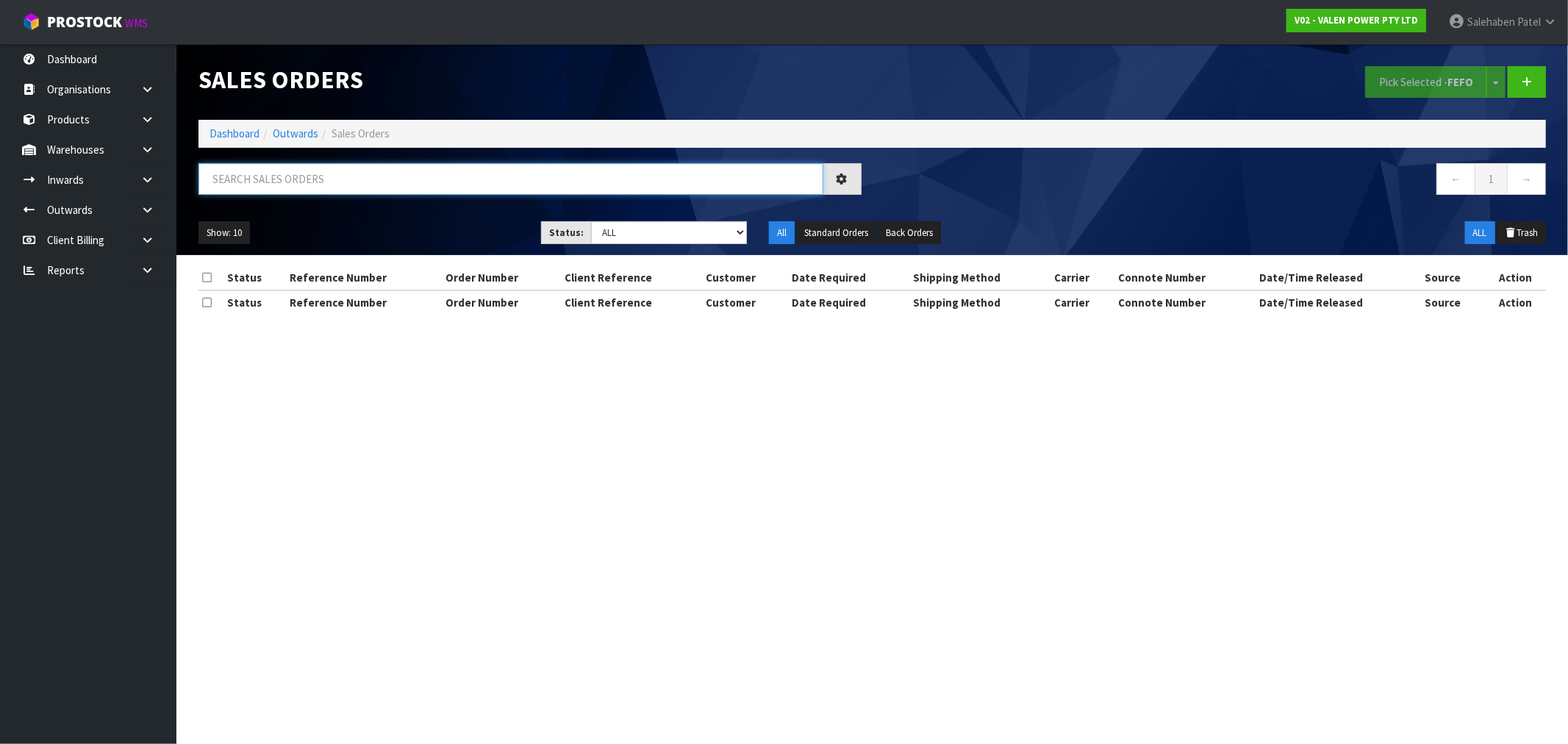 click at bounding box center [511, 179] 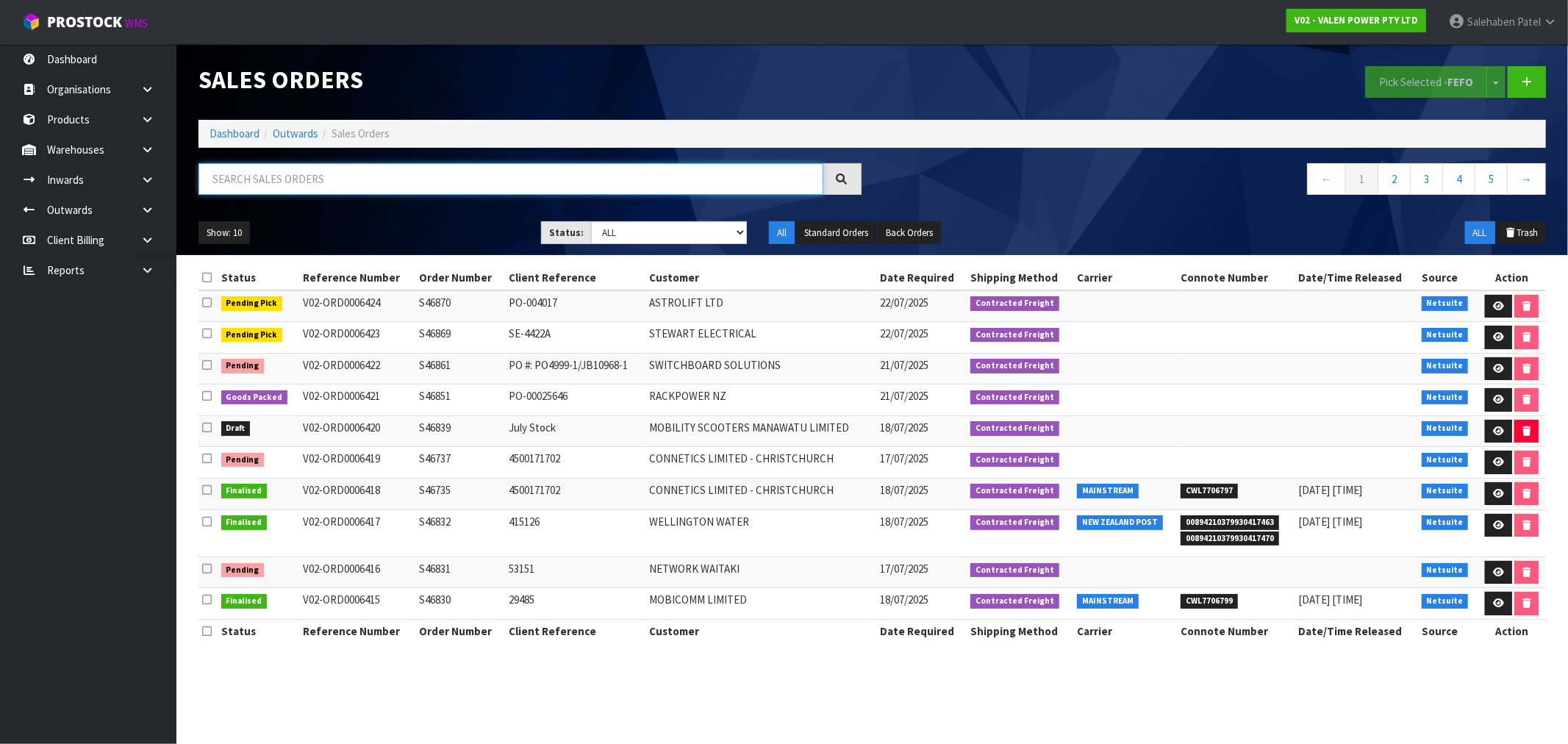 paste on "CWL7705554" 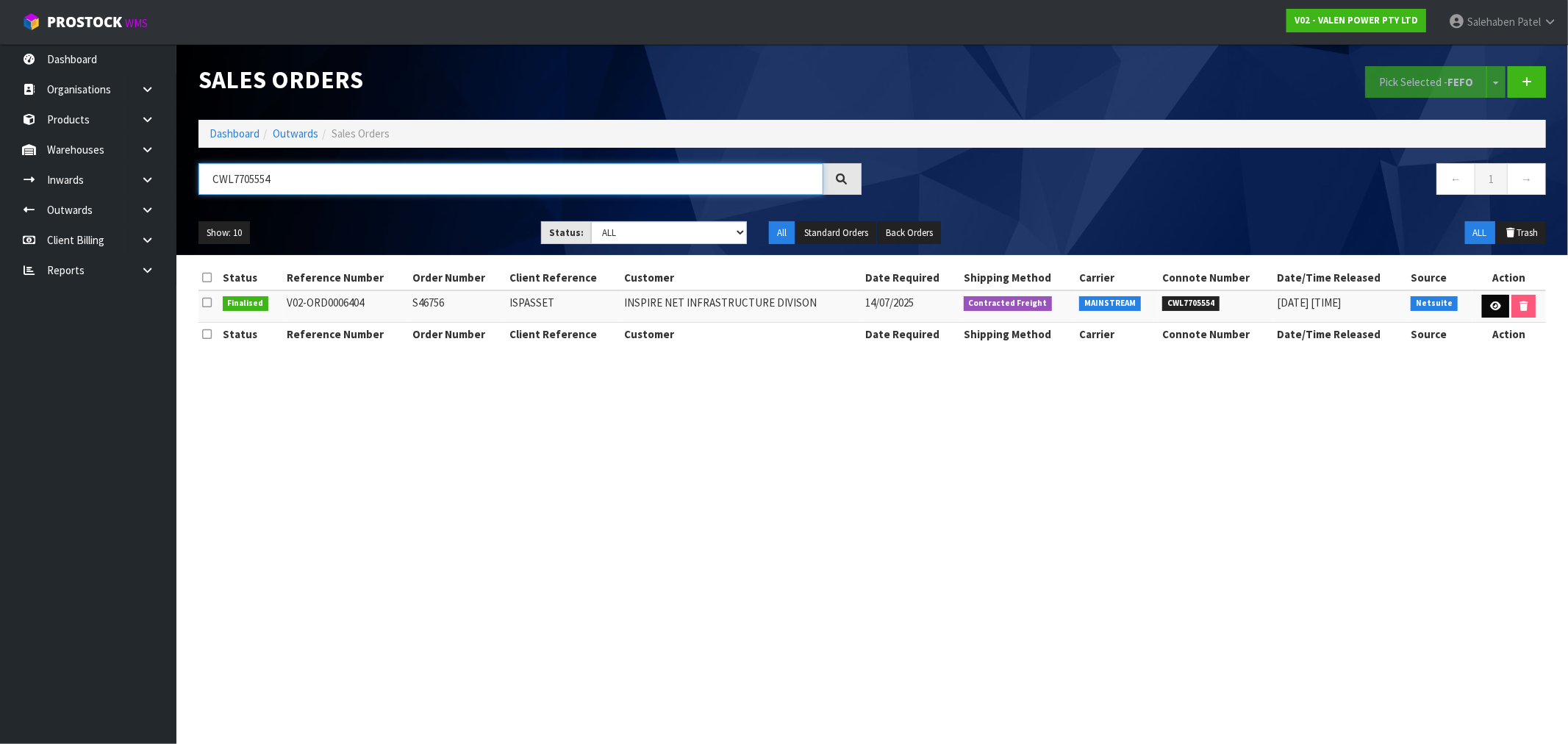 type on "CWL7705554" 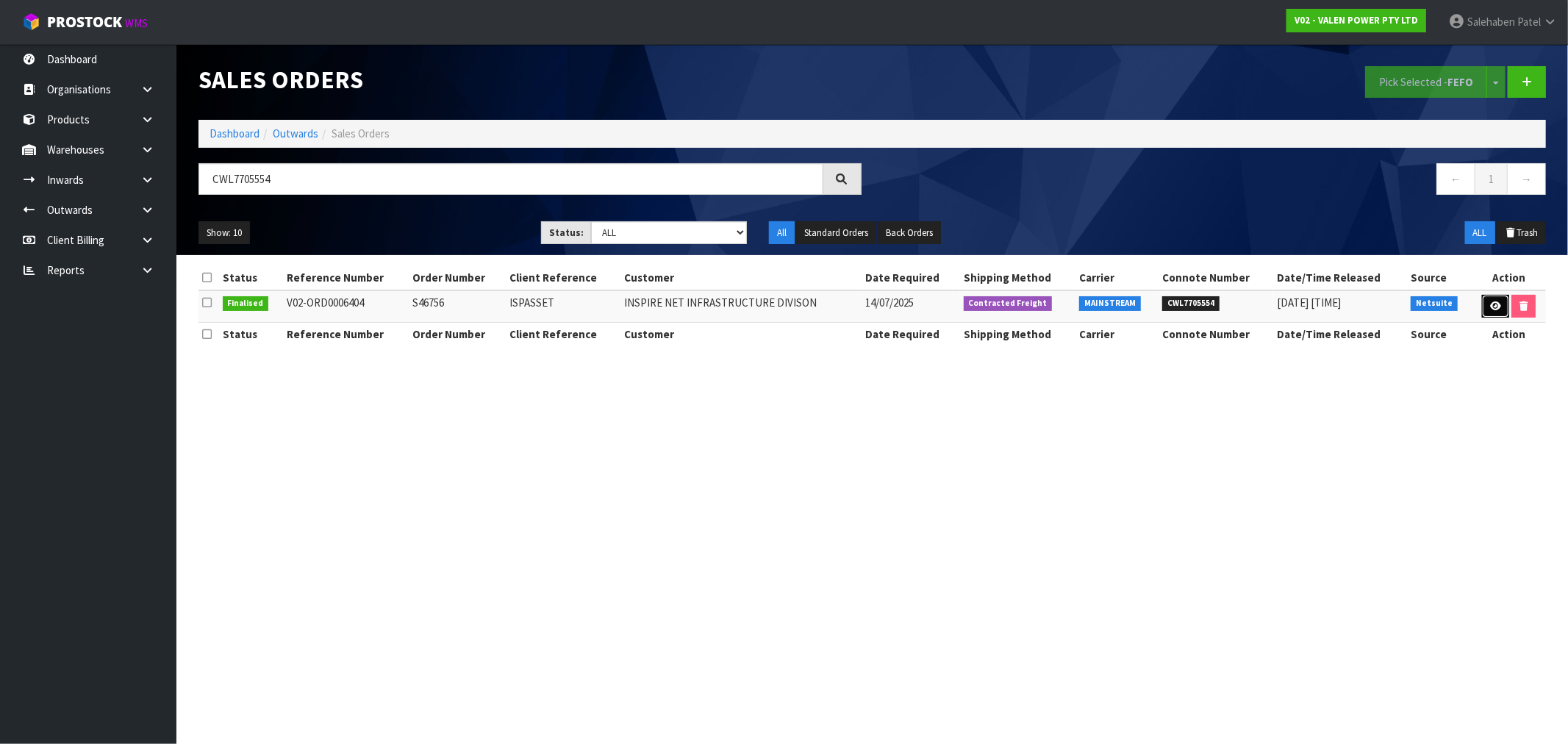 click at bounding box center [1495, 306] 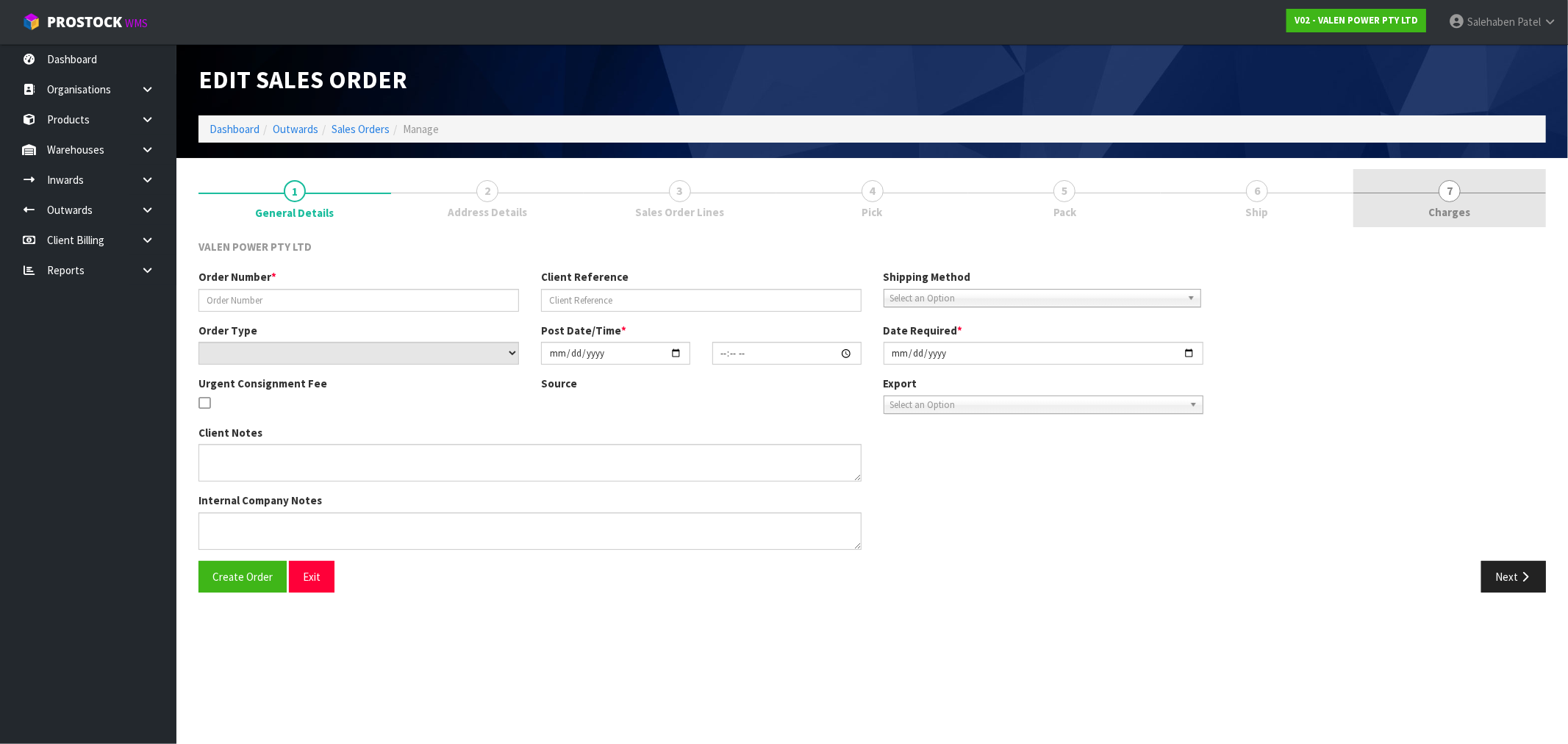 type on "S46756" 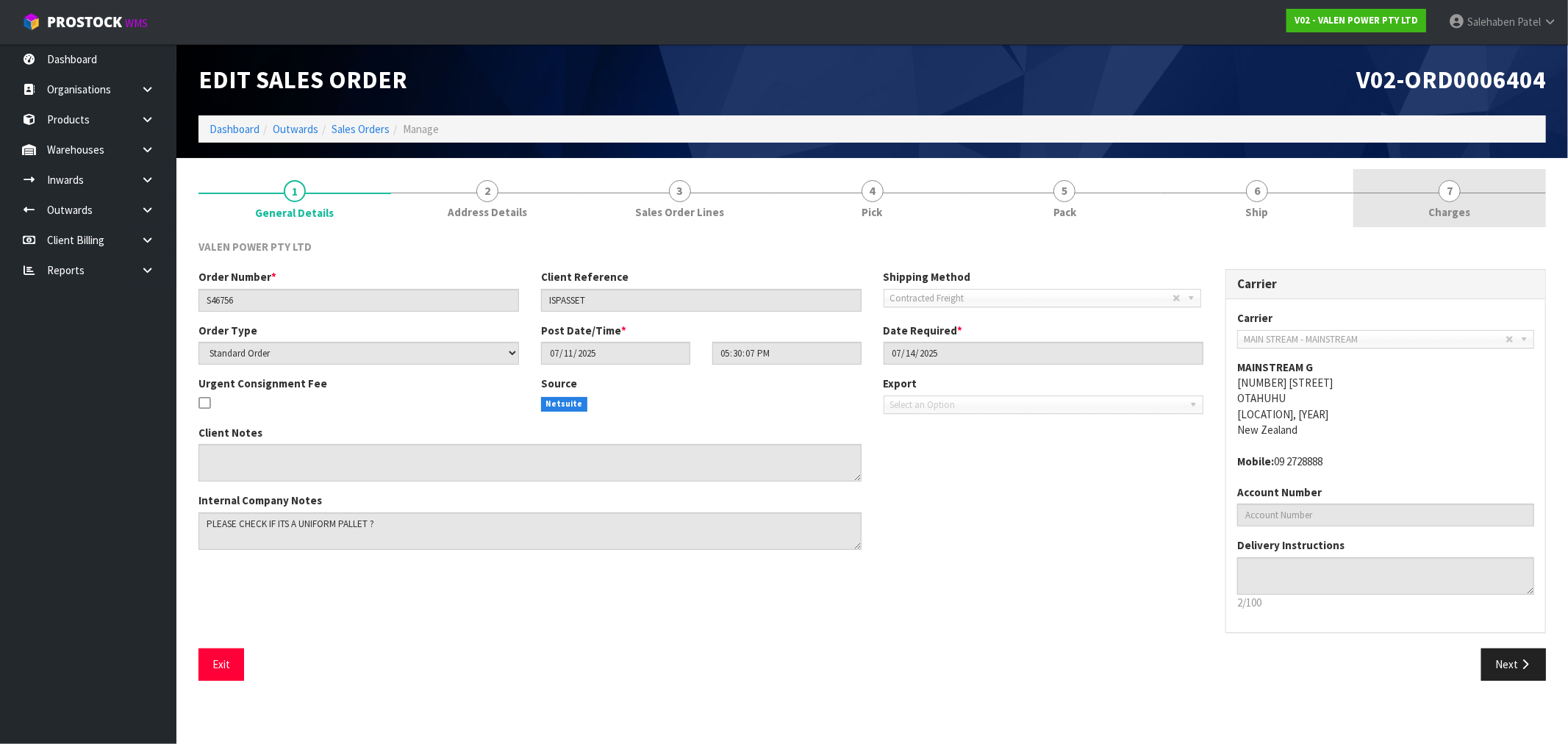 click on "Charges" at bounding box center [1450, 212] 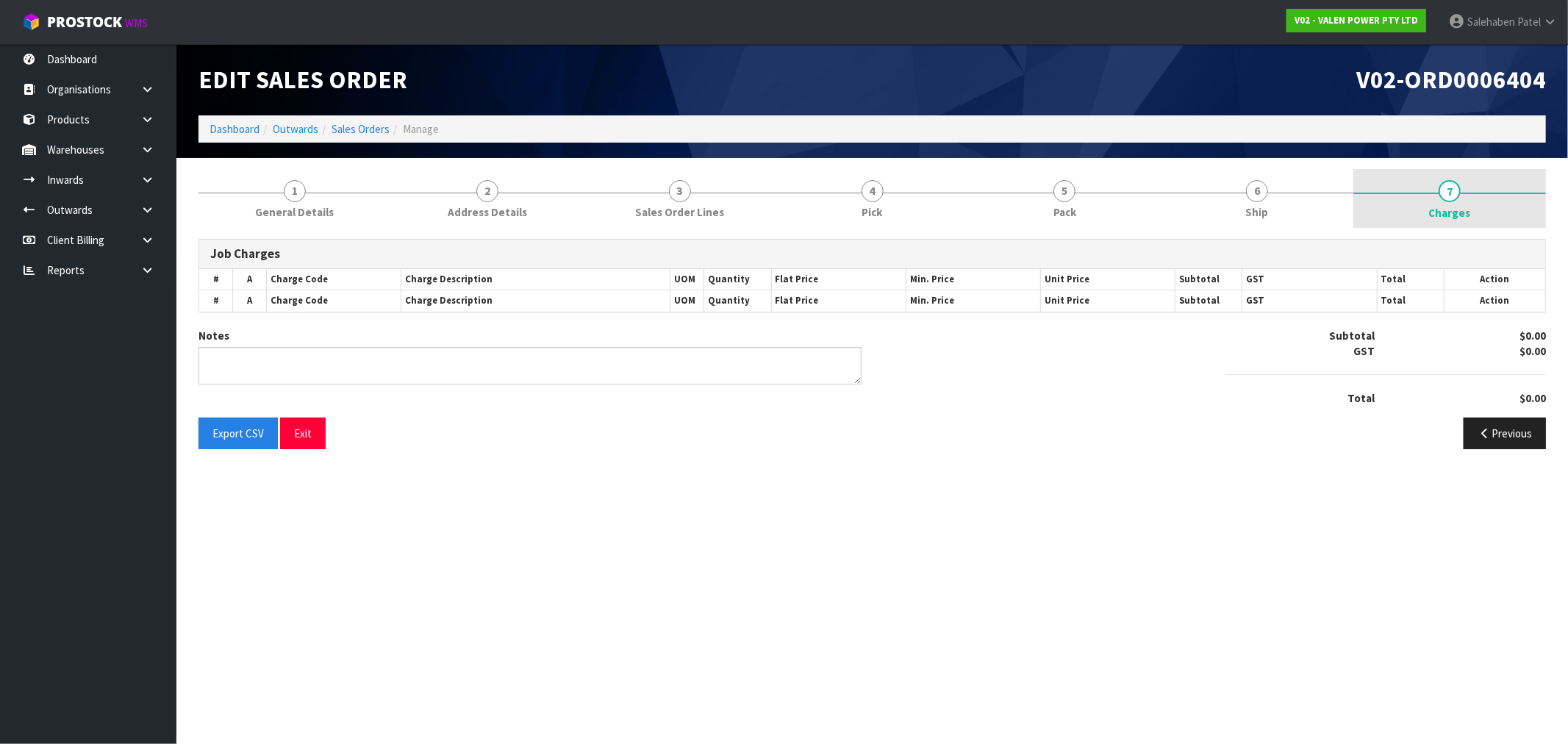 click on "Charges" at bounding box center [1450, 212] 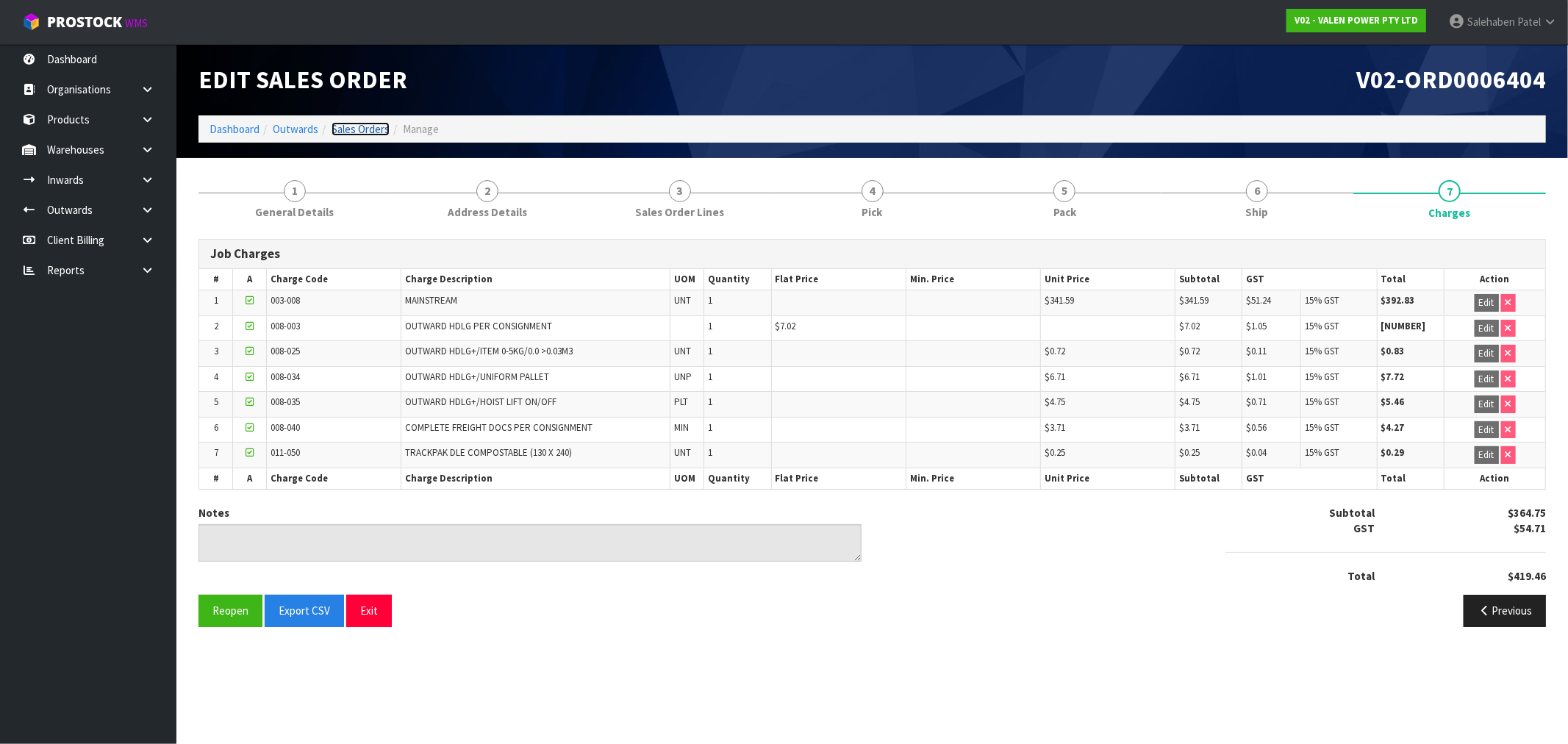 click on "Sales Orders" at bounding box center (360, 129) 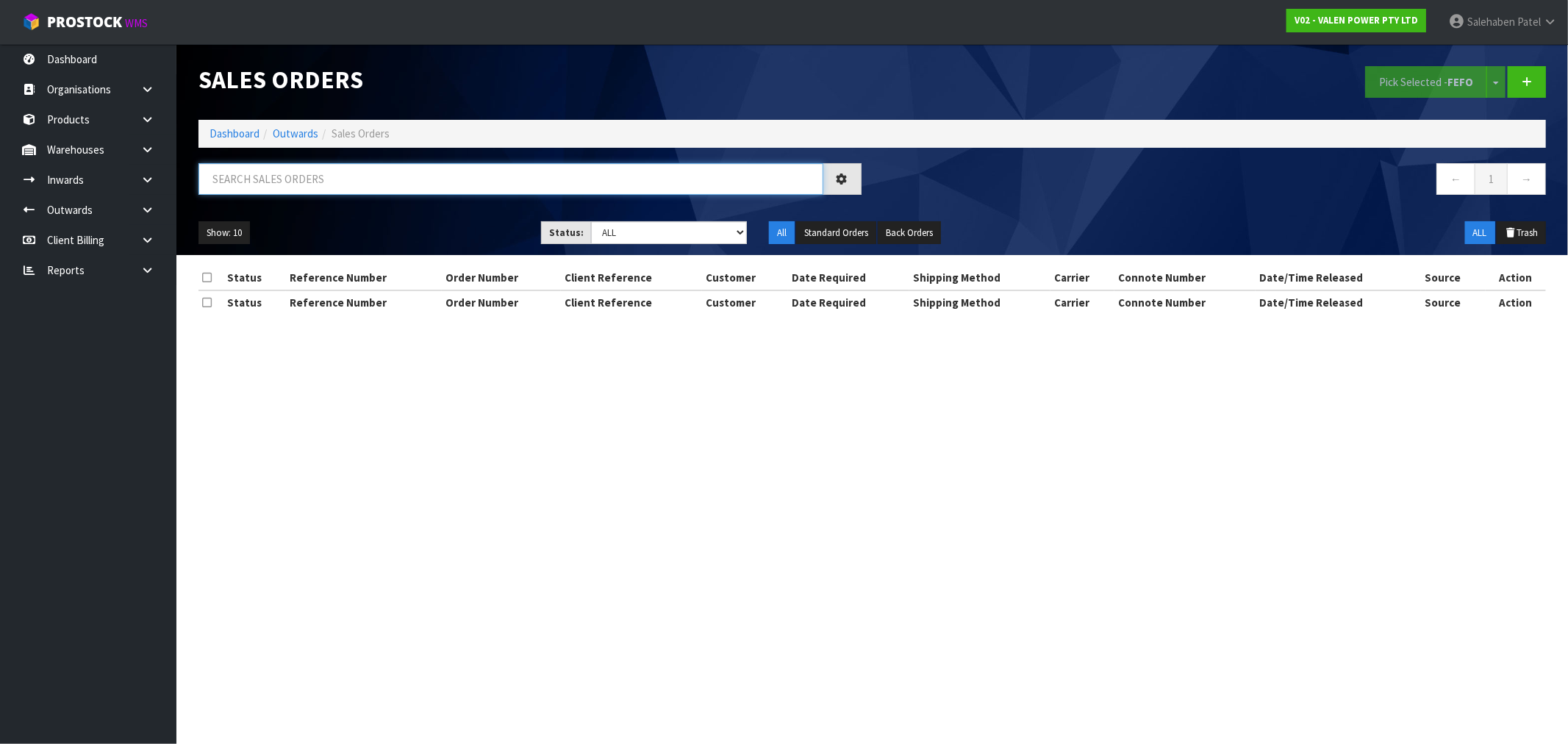 click at bounding box center (511, 179) 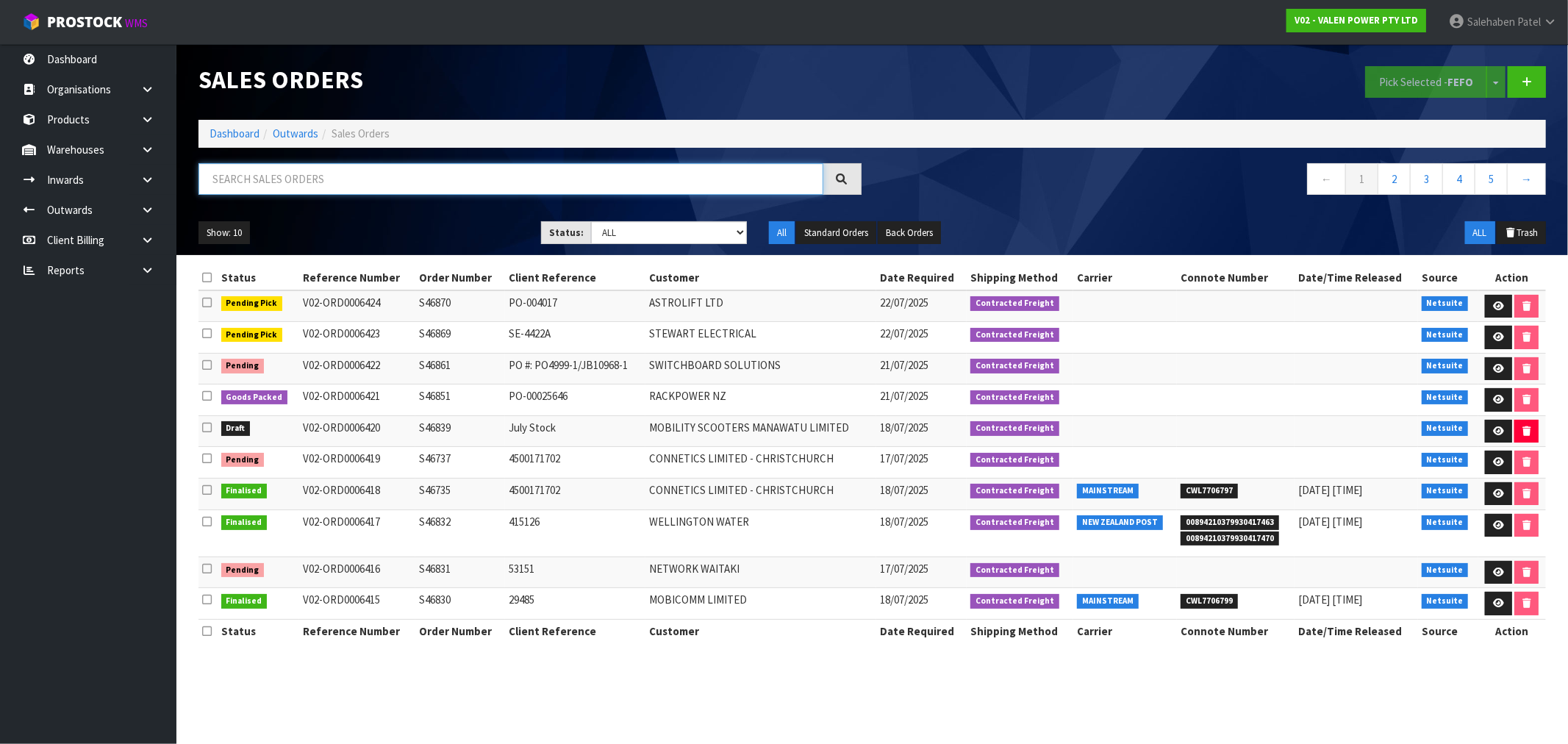 paste on "CWL7705563" 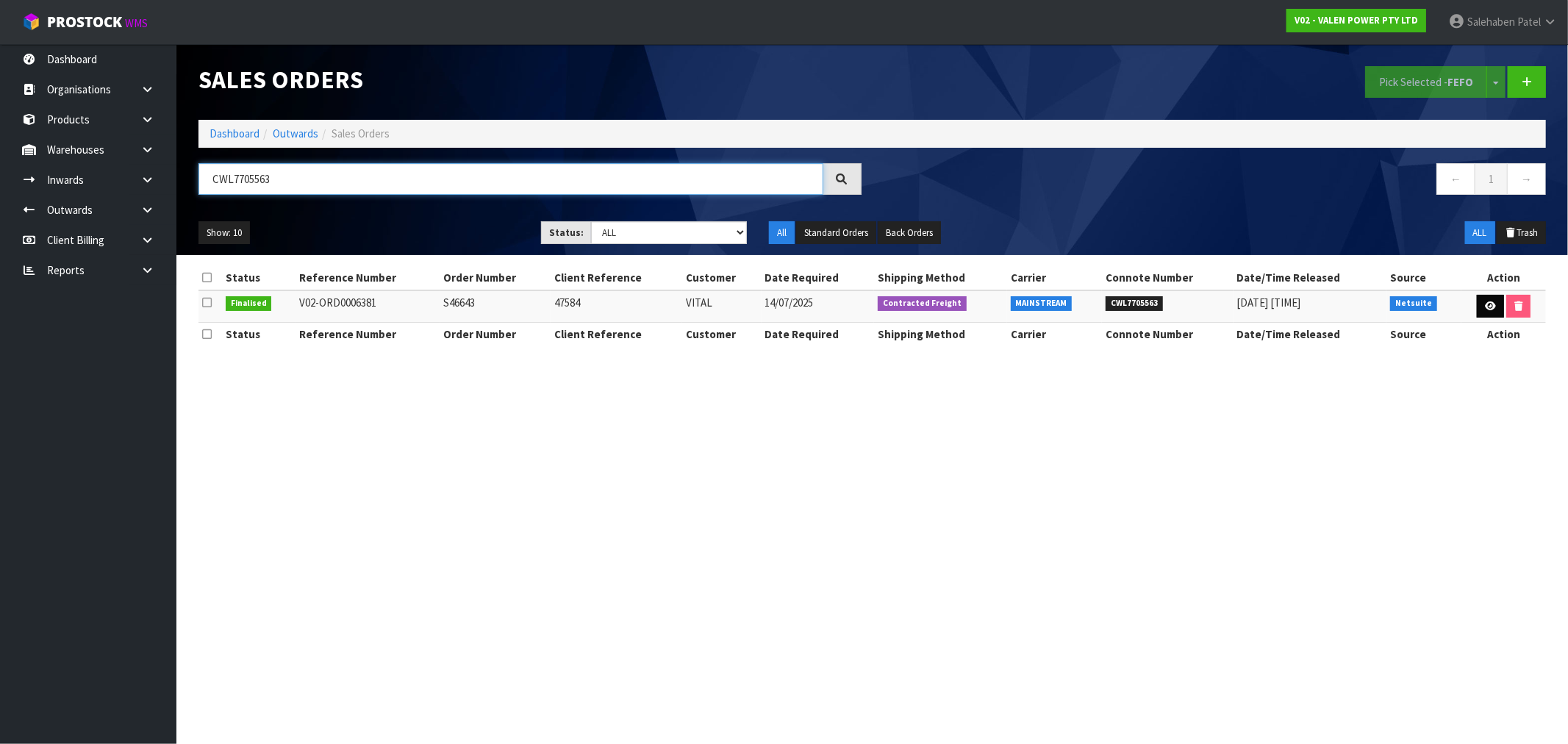 type on "CWL7705563" 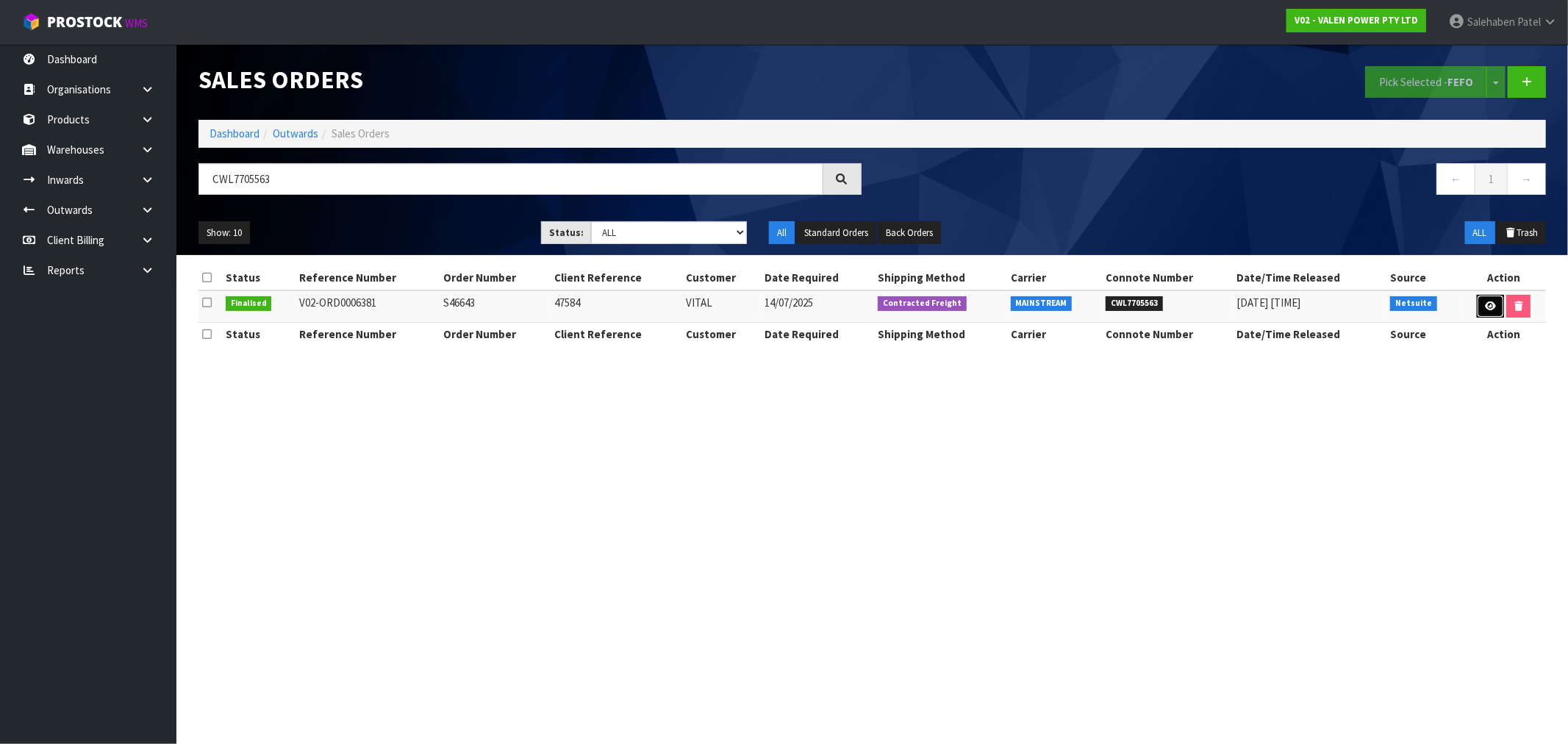 click at bounding box center (1490, 307) 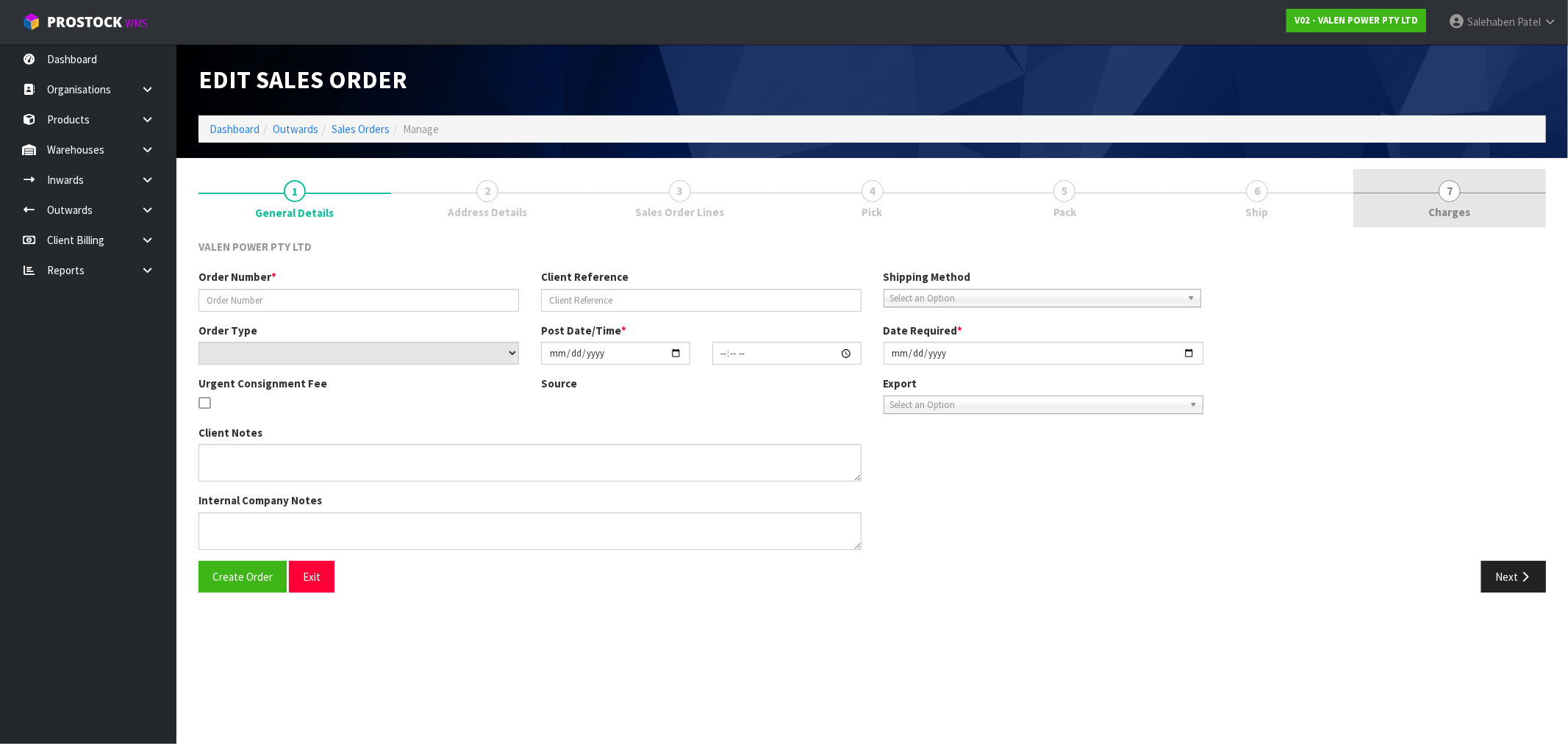 type on "S46643" 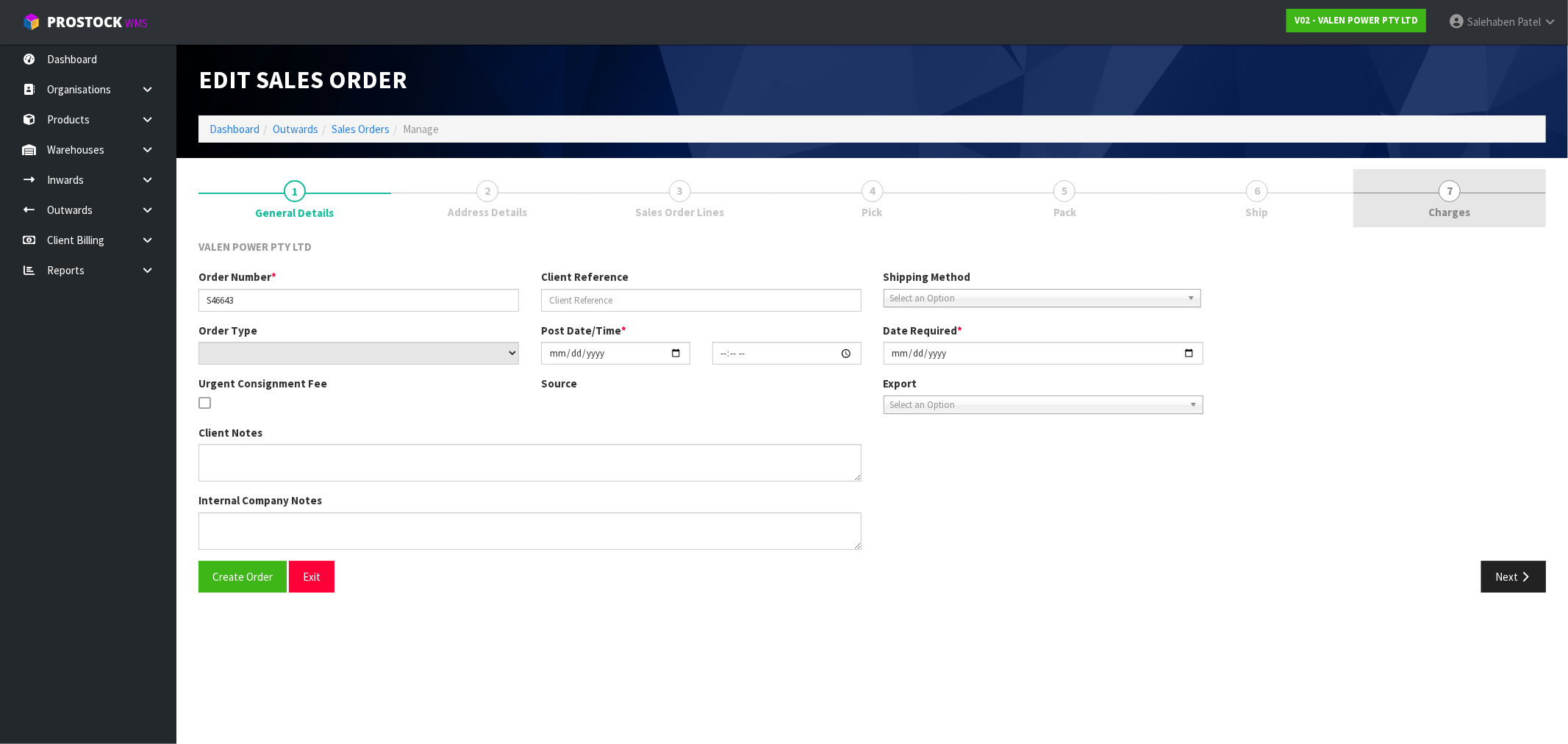 type on "47584" 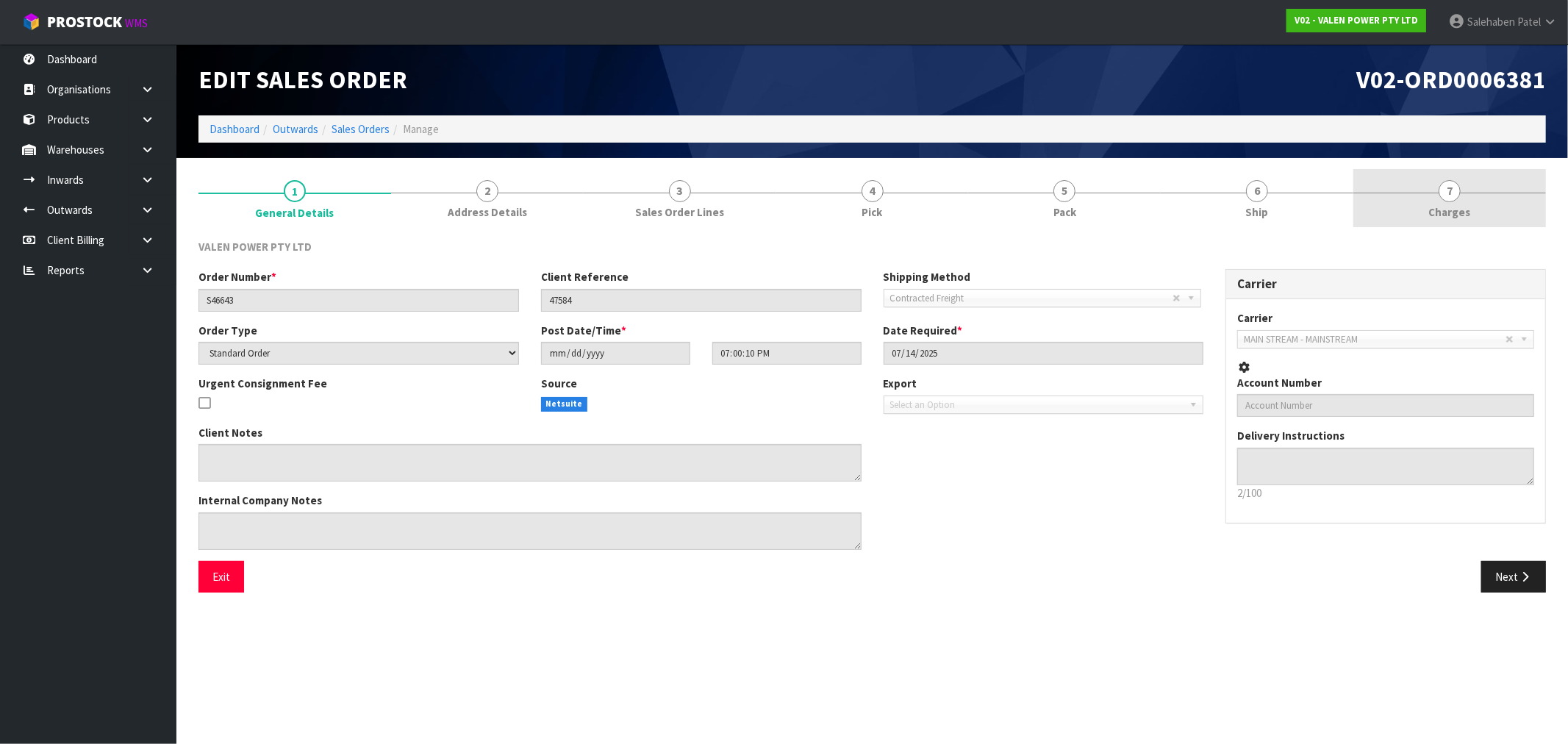 click on "Charges" at bounding box center [1450, 212] 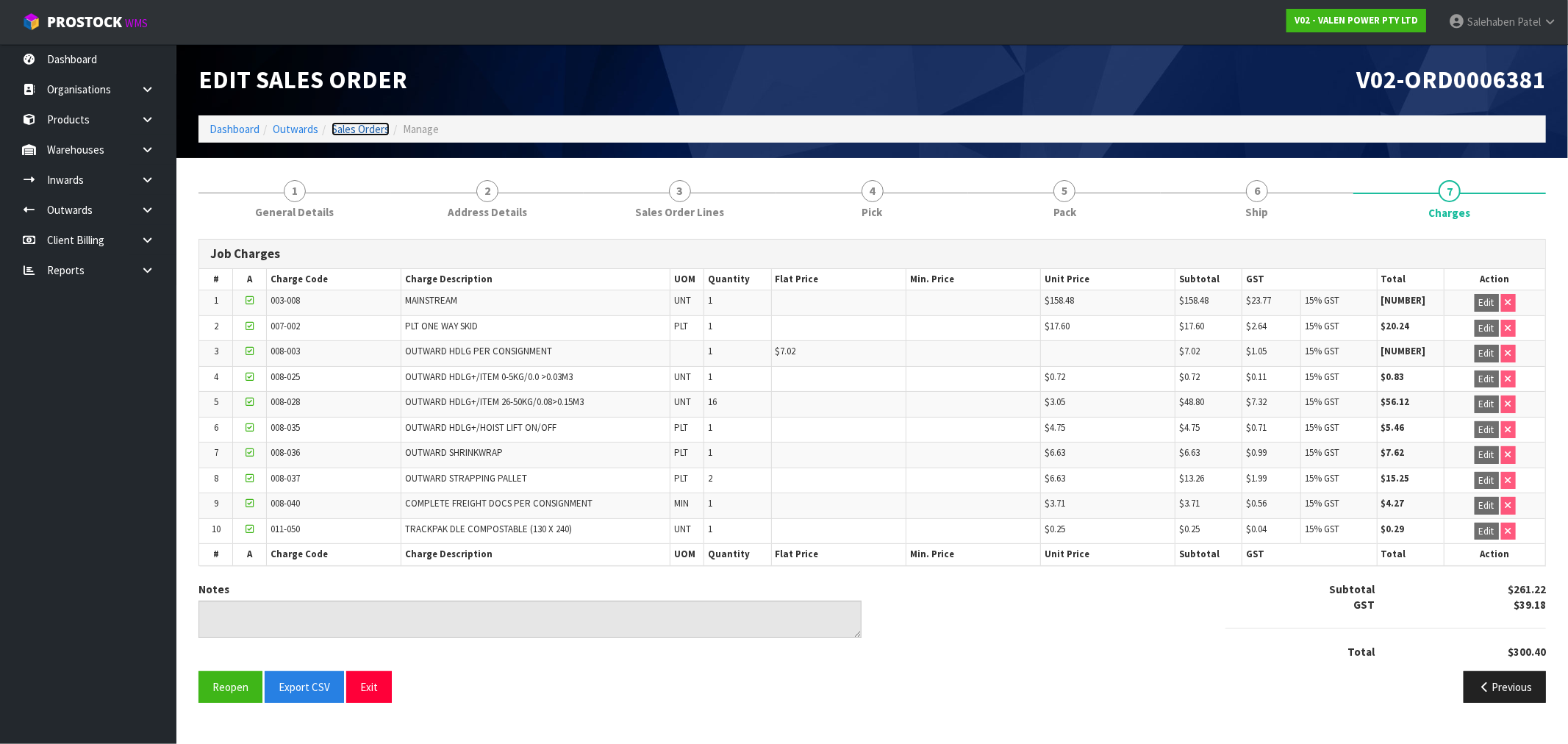 drag, startPoint x: 349, startPoint y: 126, endPoint x: 332, endPoint y: 143, distance: 24.041631 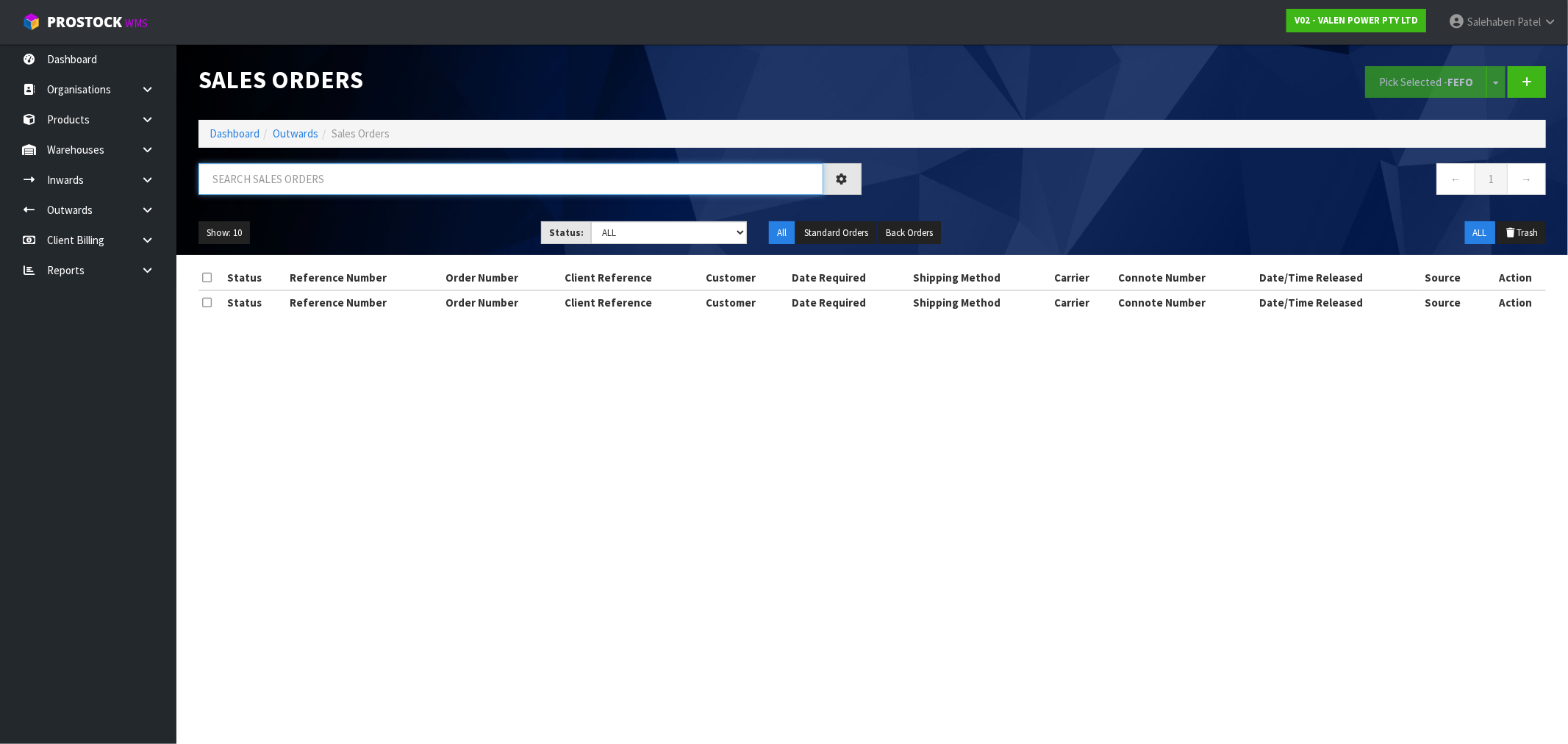 click at bounding box center [511, 179] 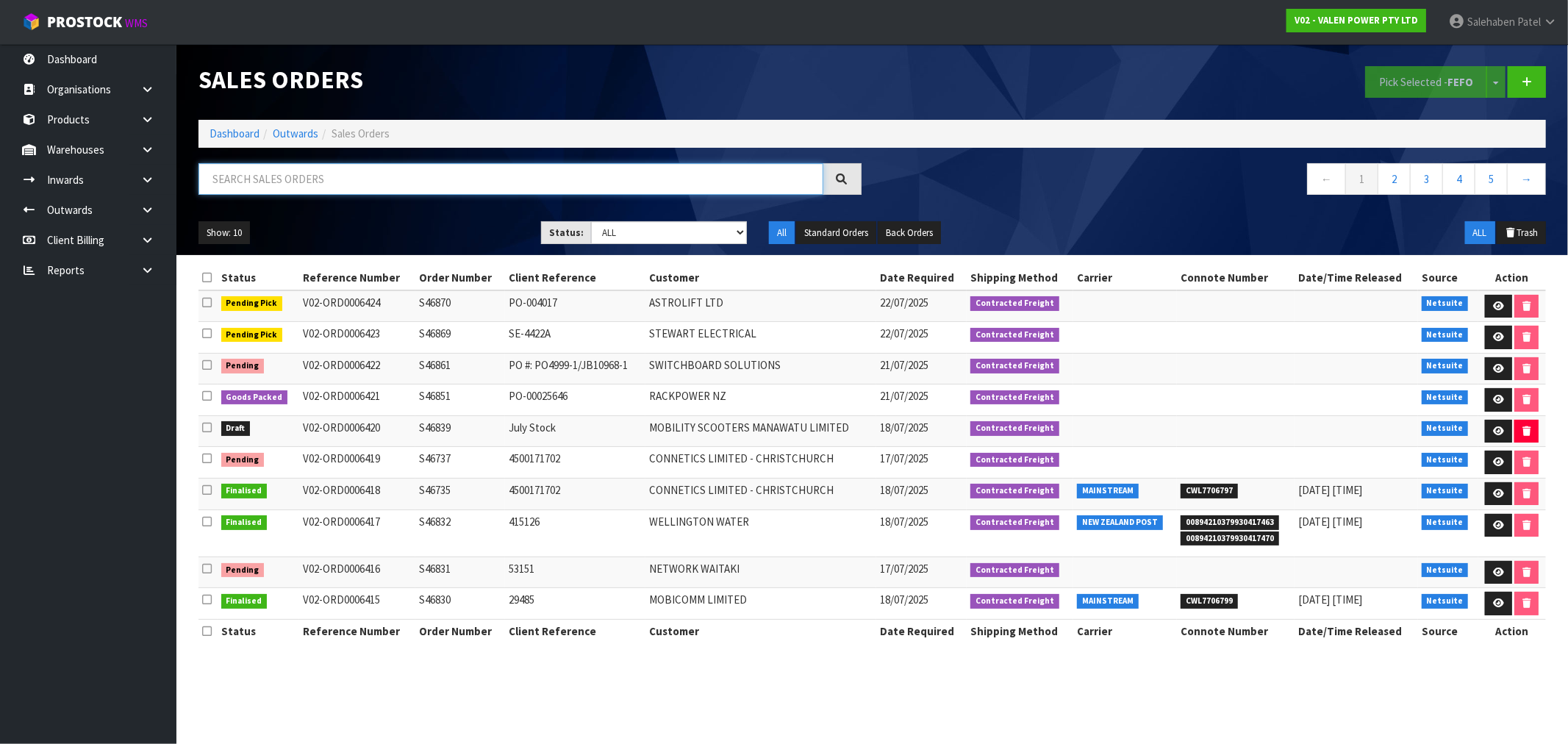 paste on "CWL7705573" 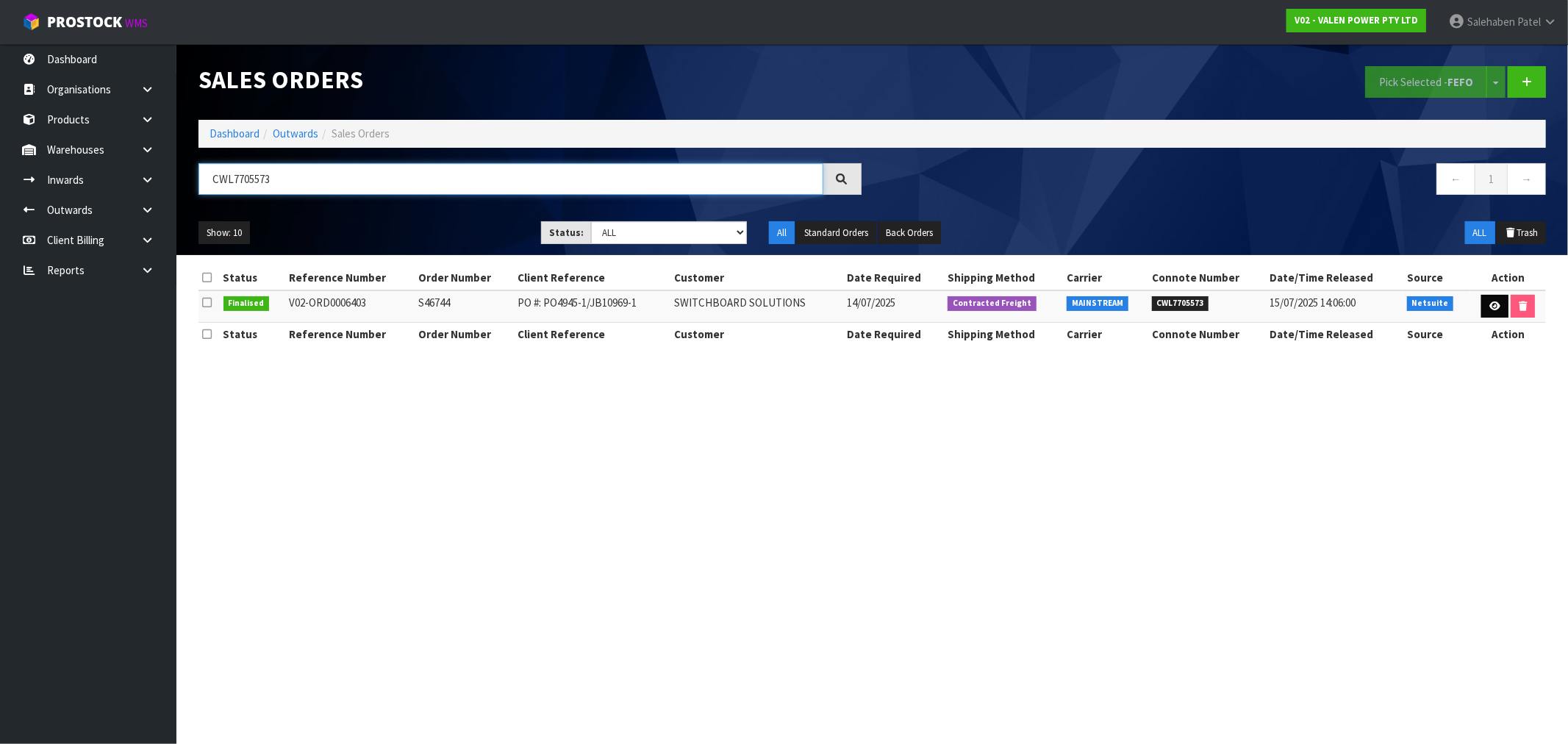 type on "CWL7705573" 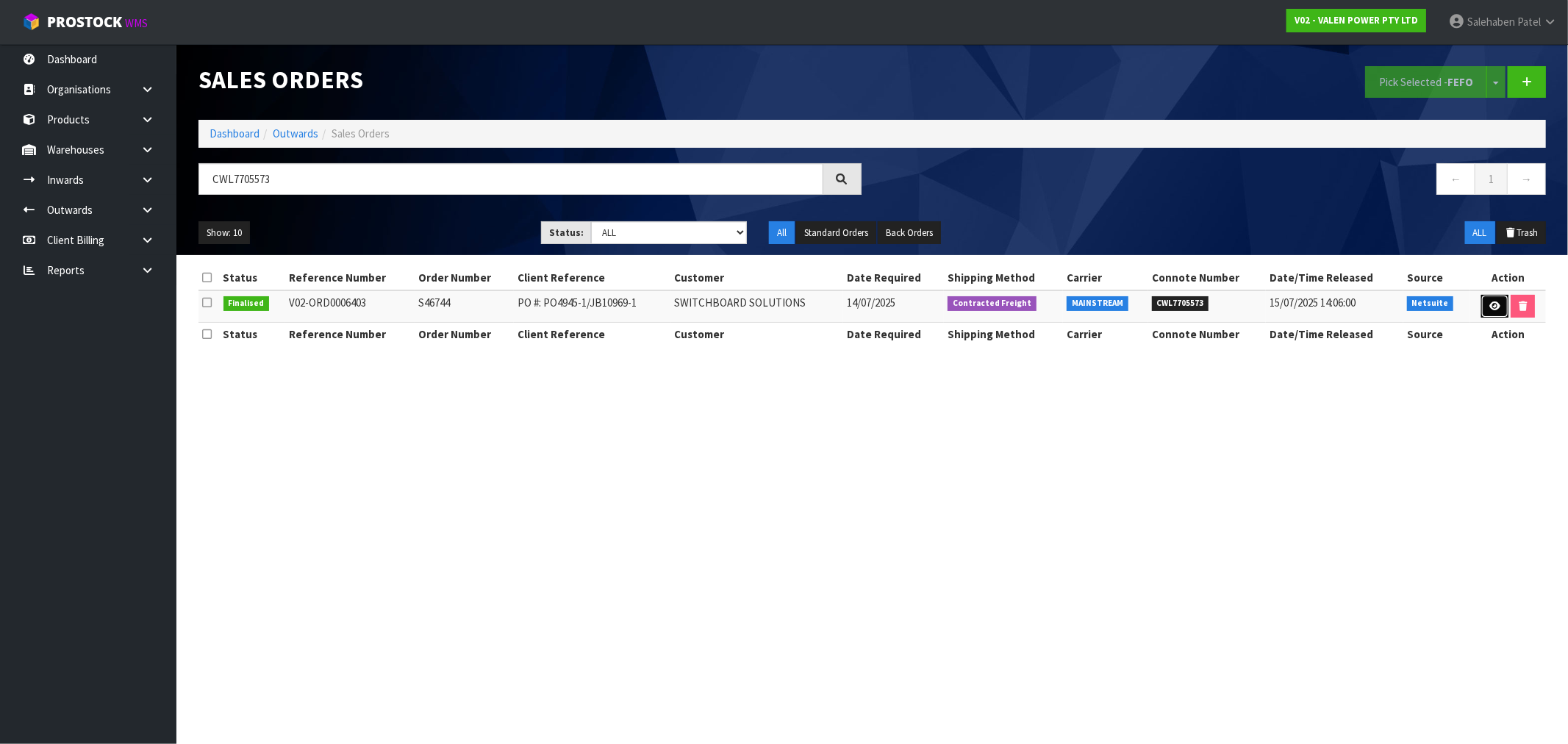 click at bounding box center (1494, 307) 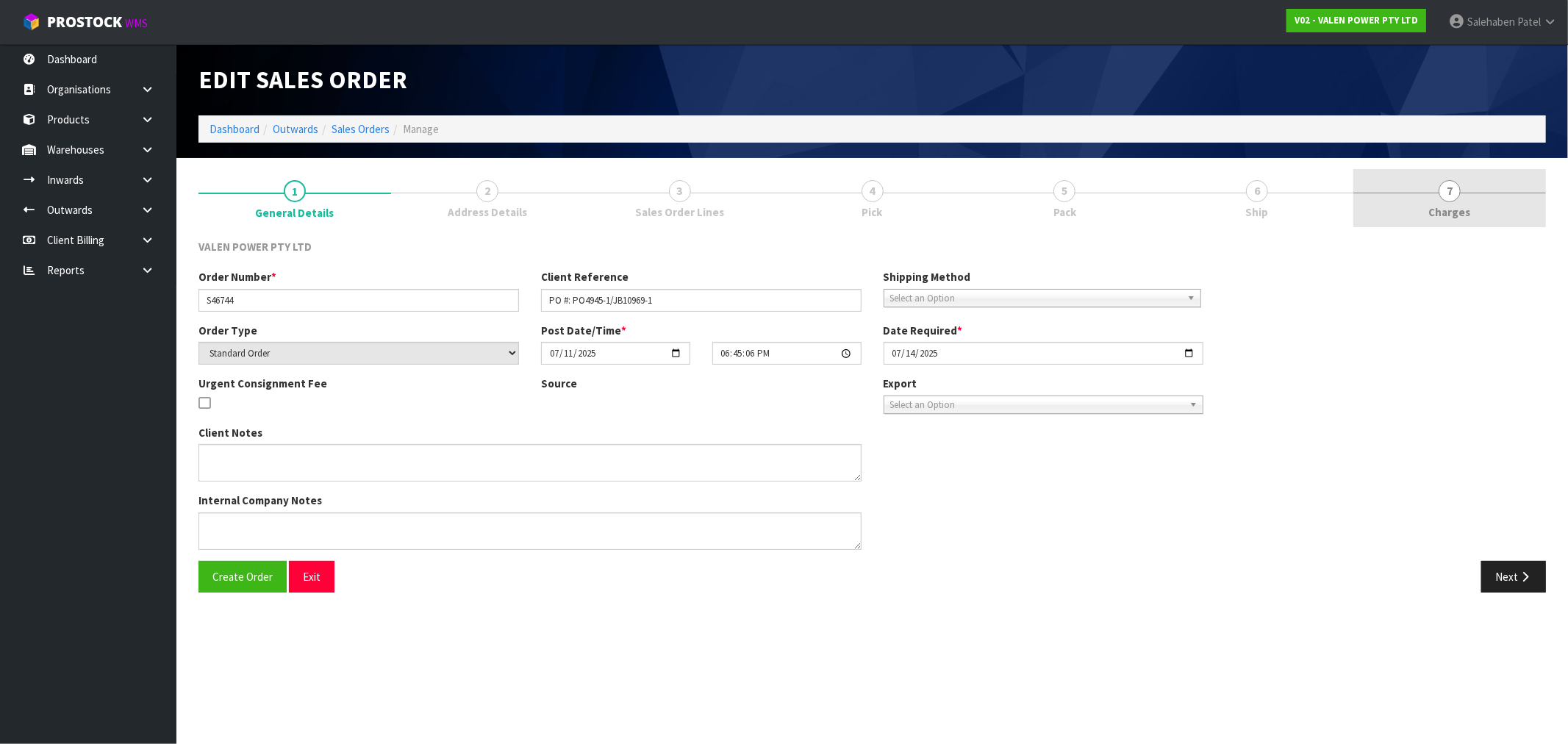 click on "Charges" at bounding box center (1450, 212) 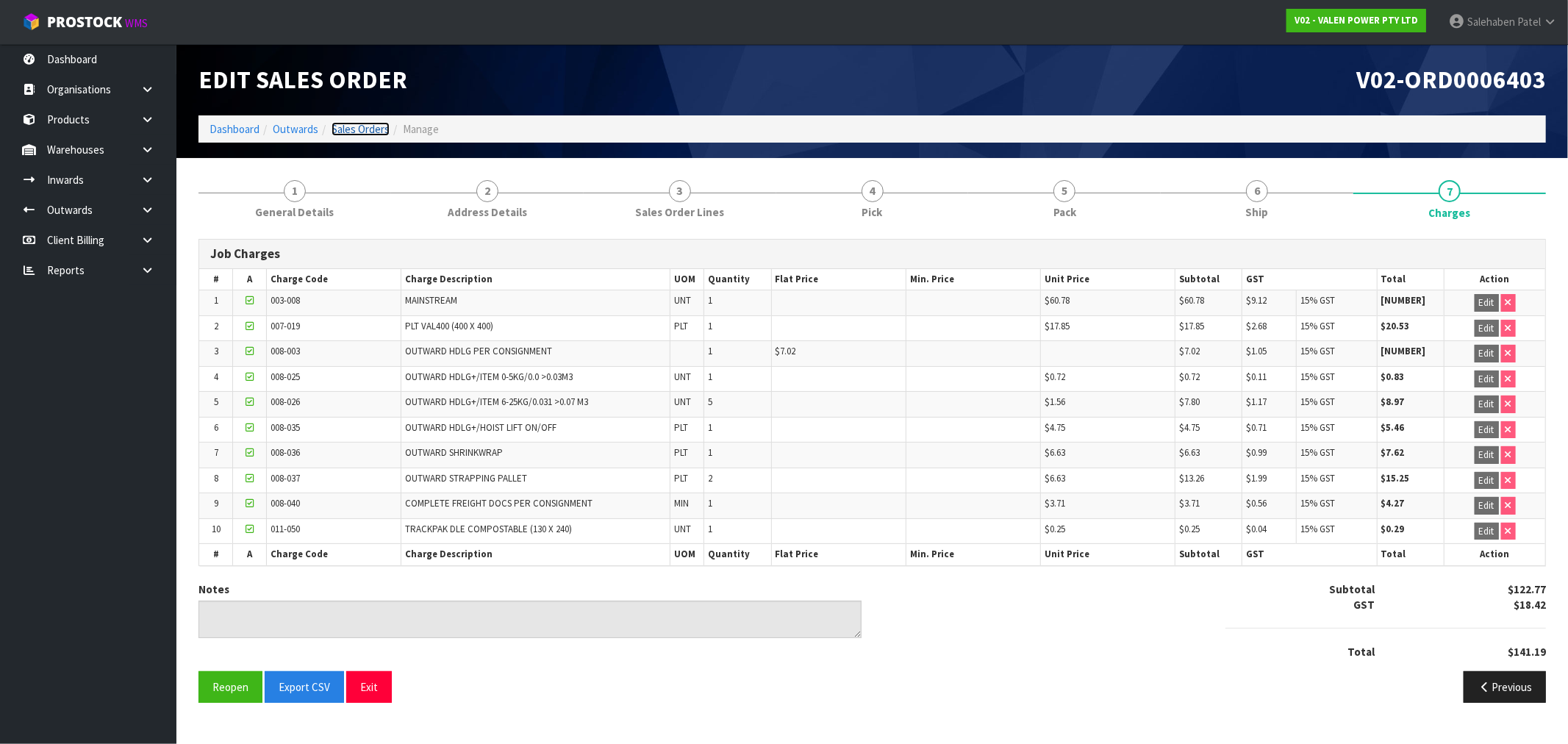 click on "Sales Orders" at bounding box center [360, 129] 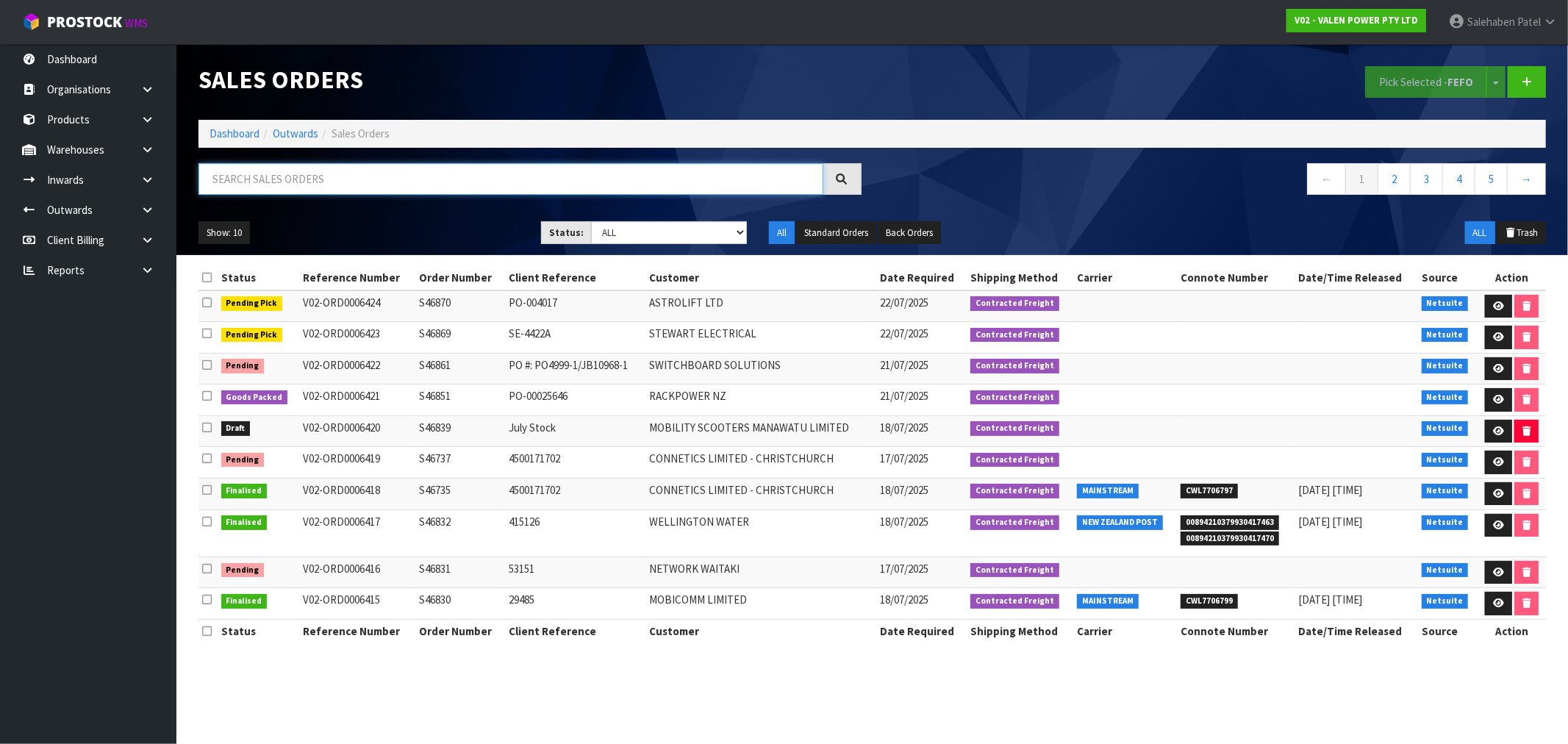 click at bounding box center [511, 179] 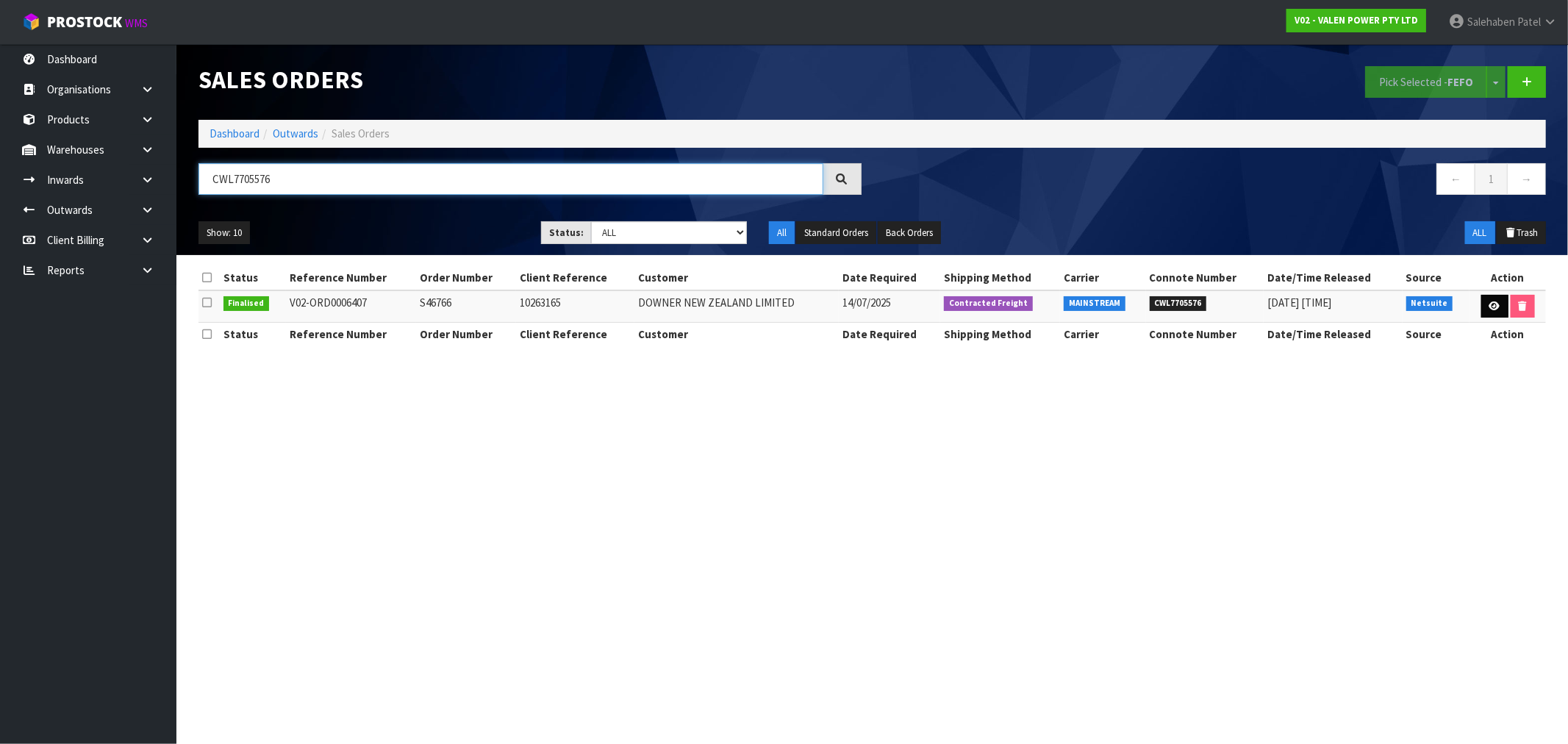 type on "CWL7705576" 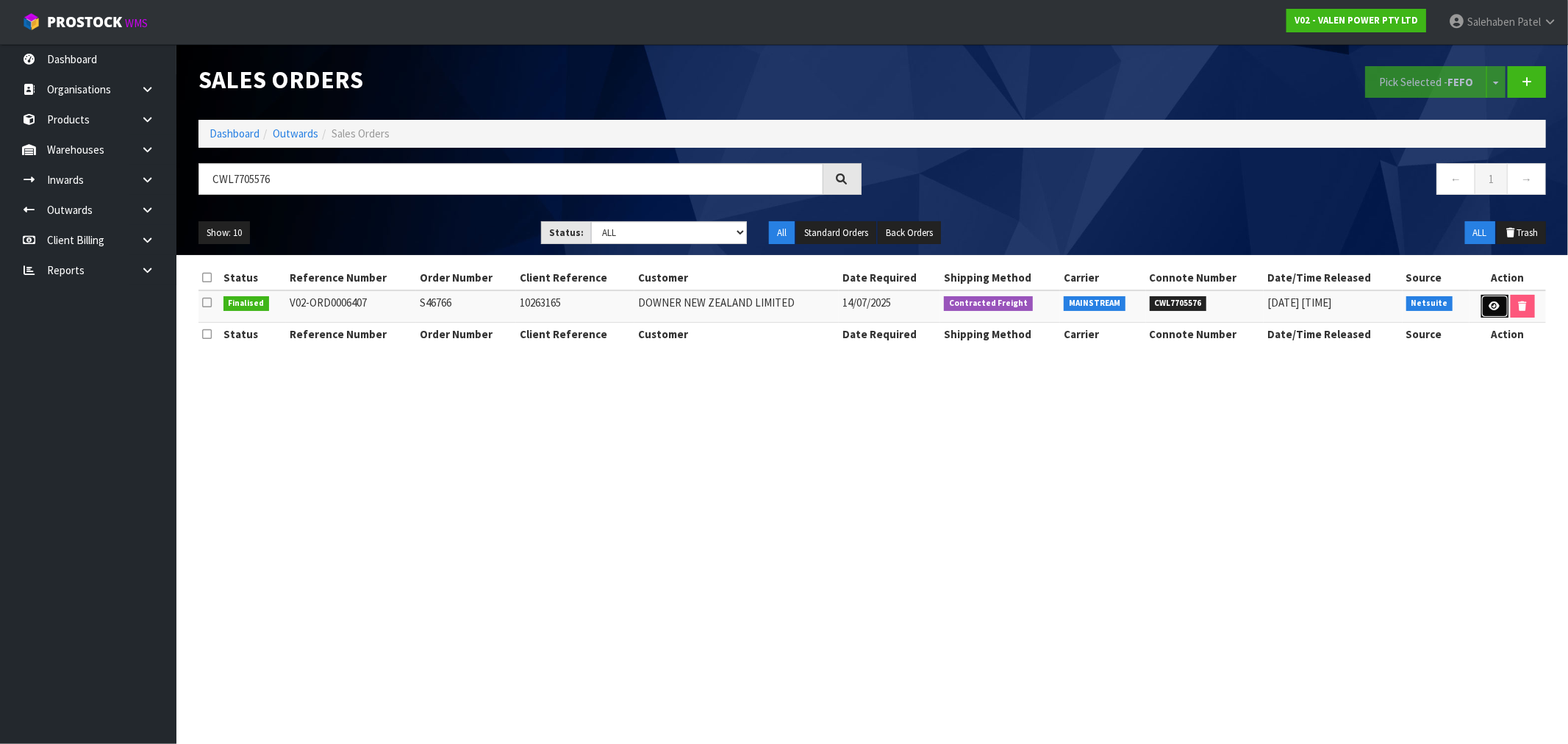 click at bounding box center (1494, 306) 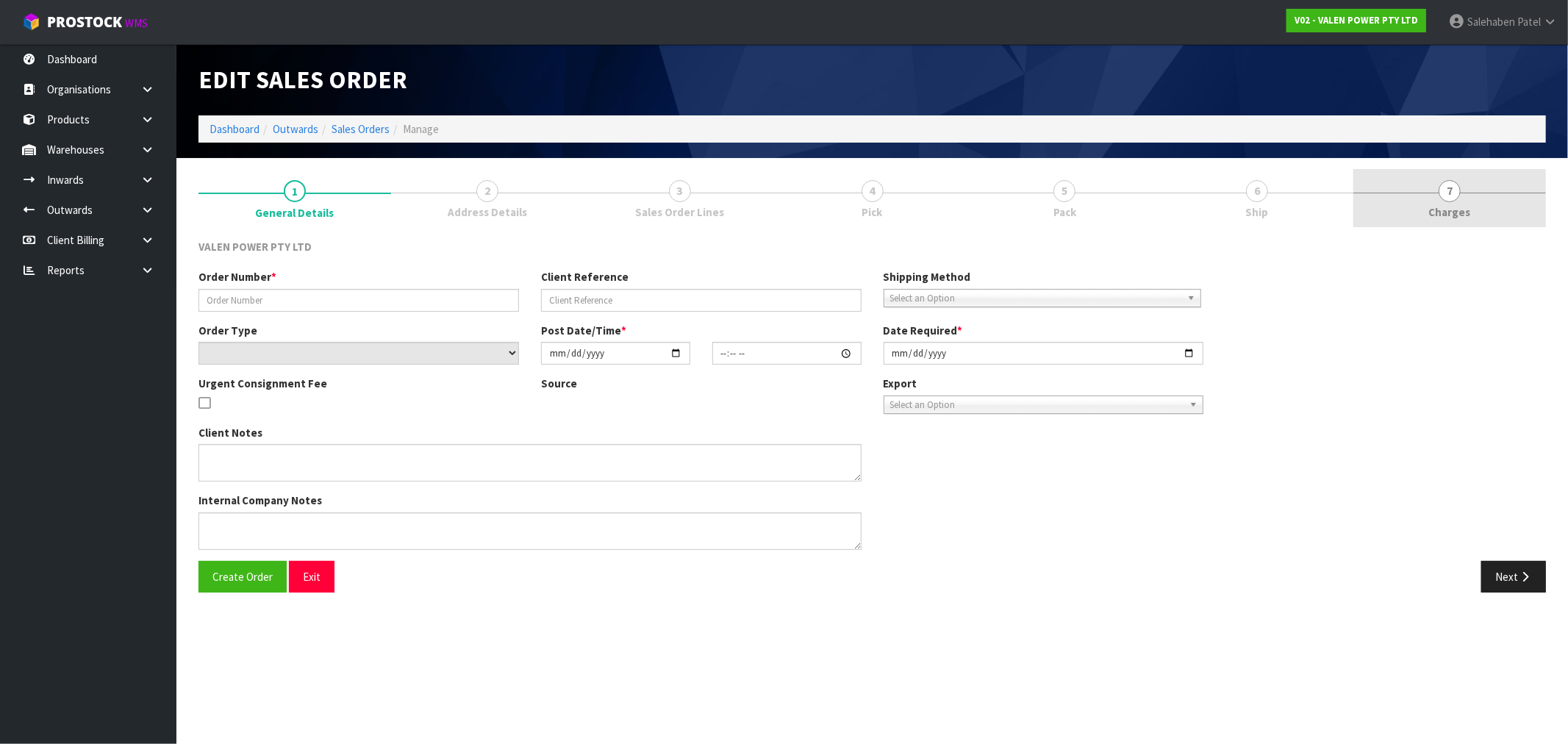 click on "Charges" at bounding box center [1450, 212] 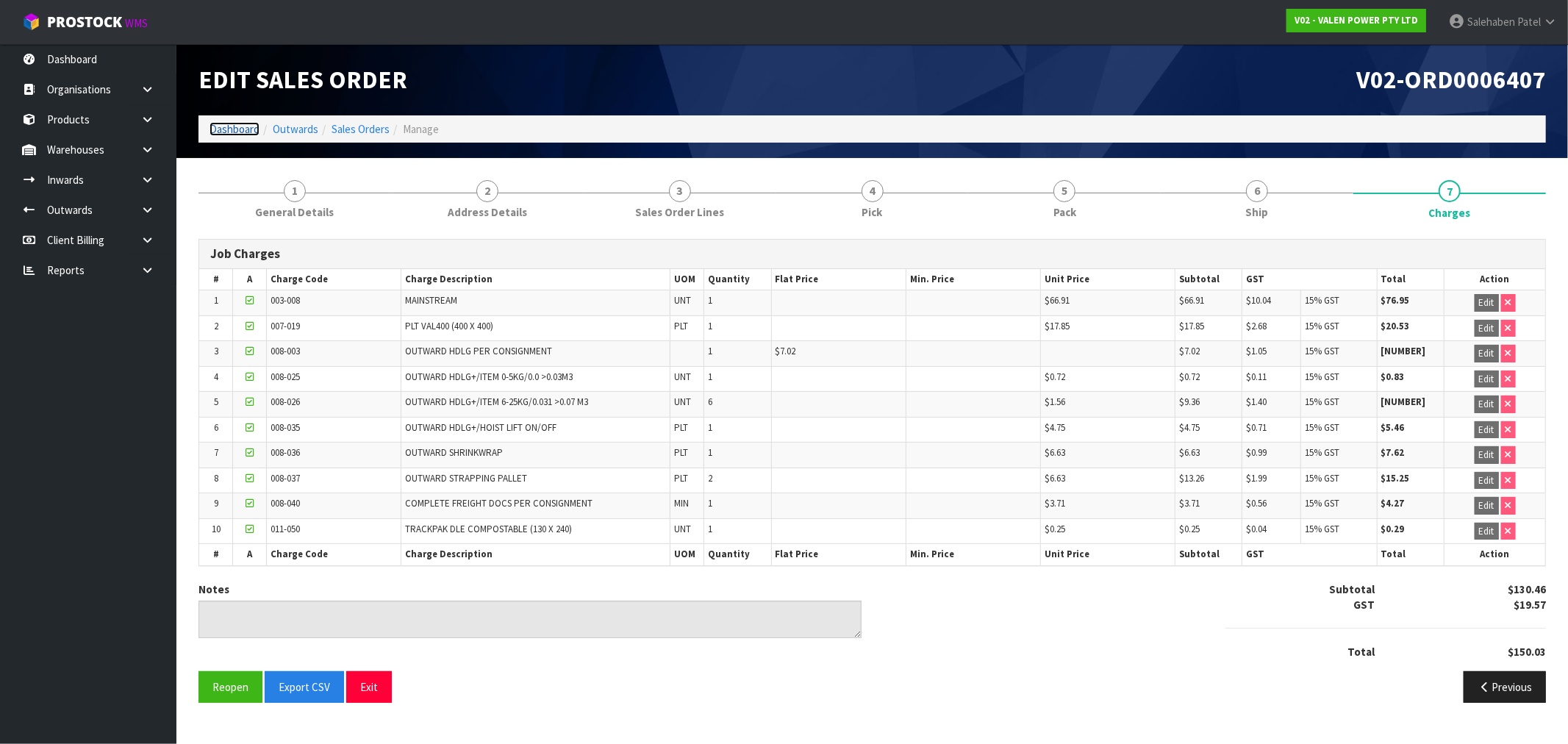 click on "Dashboard" at bounding box center [235, 129] 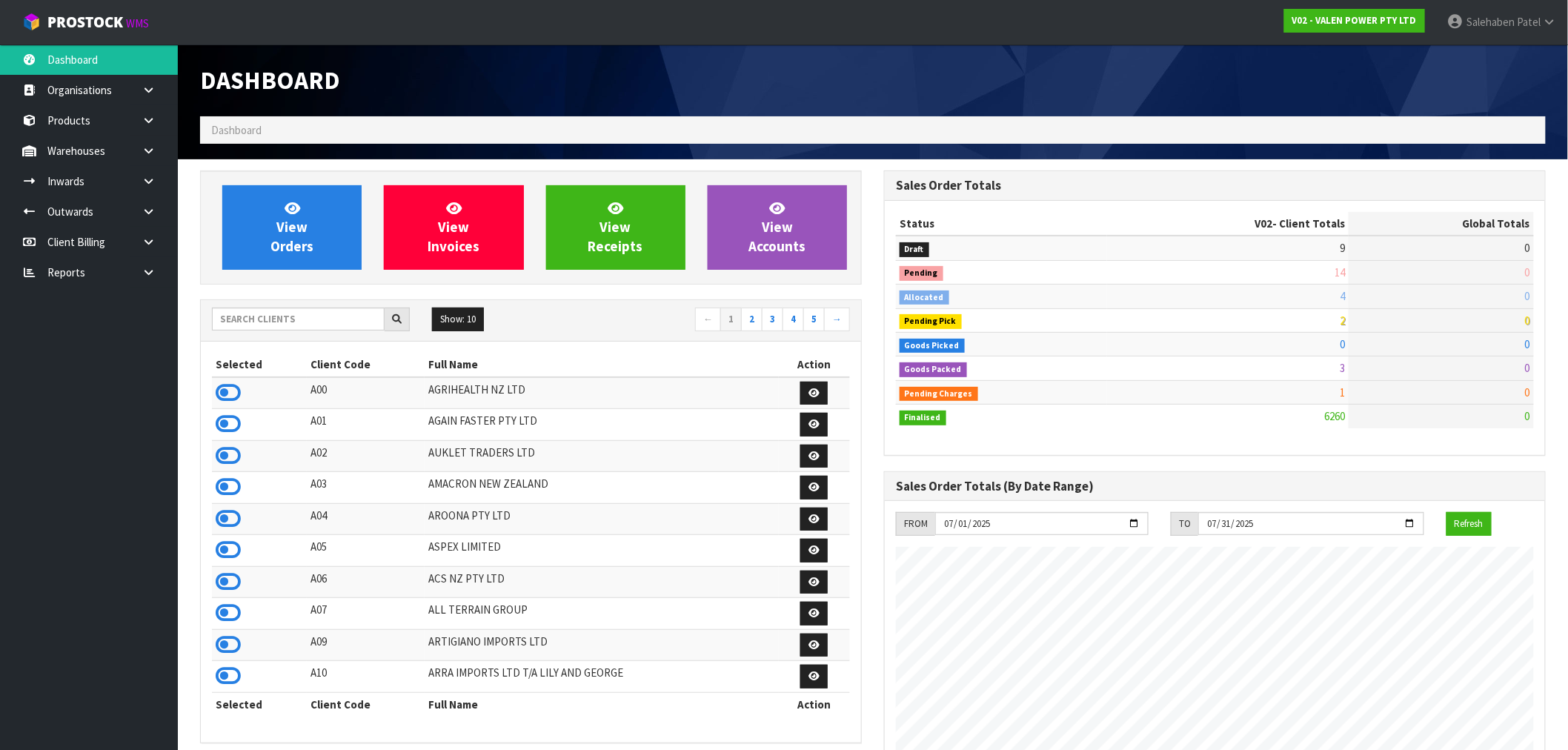 scroll, scrollTop: 739982, scrollLeft: 740336, axis: both 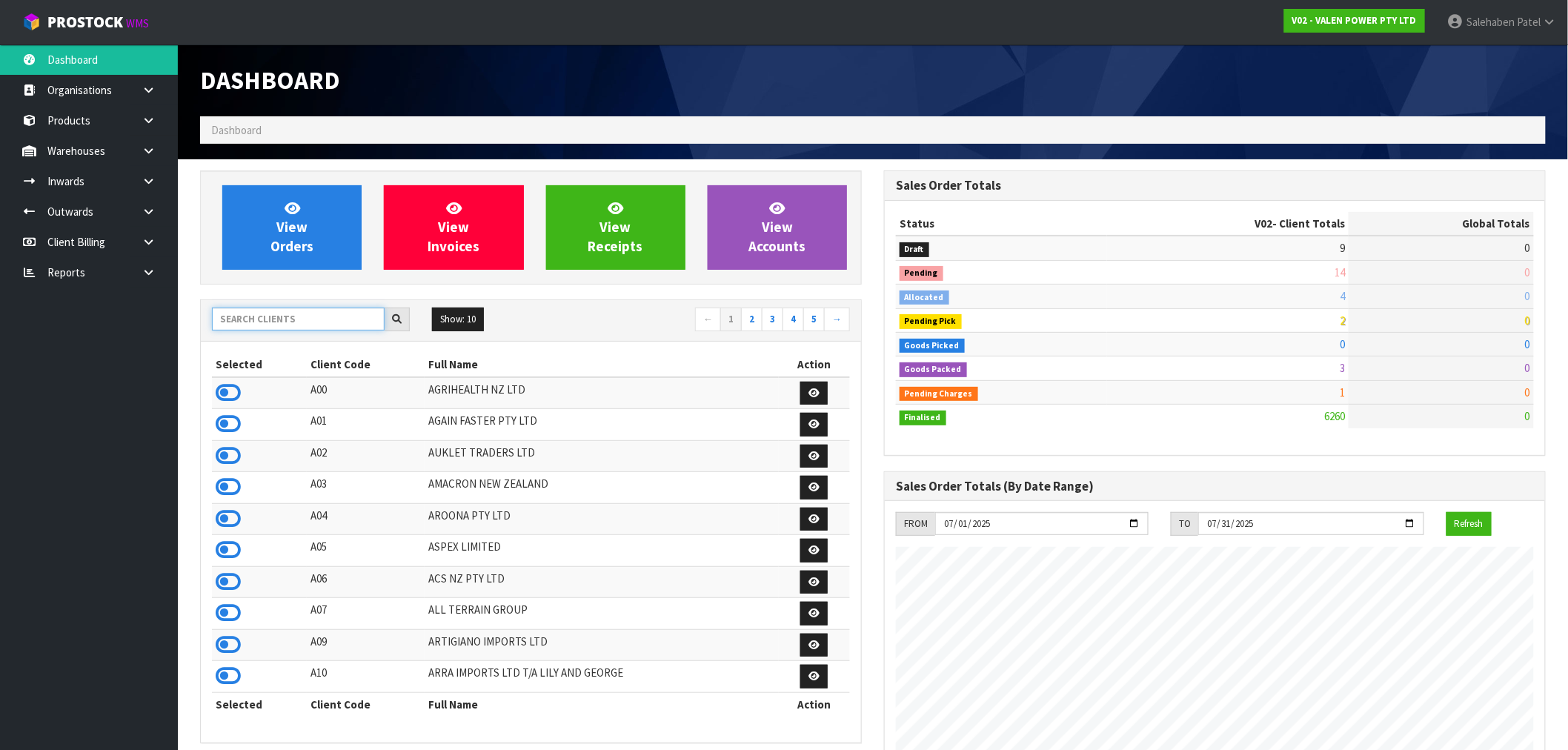 click at bounding box center [298, 319] 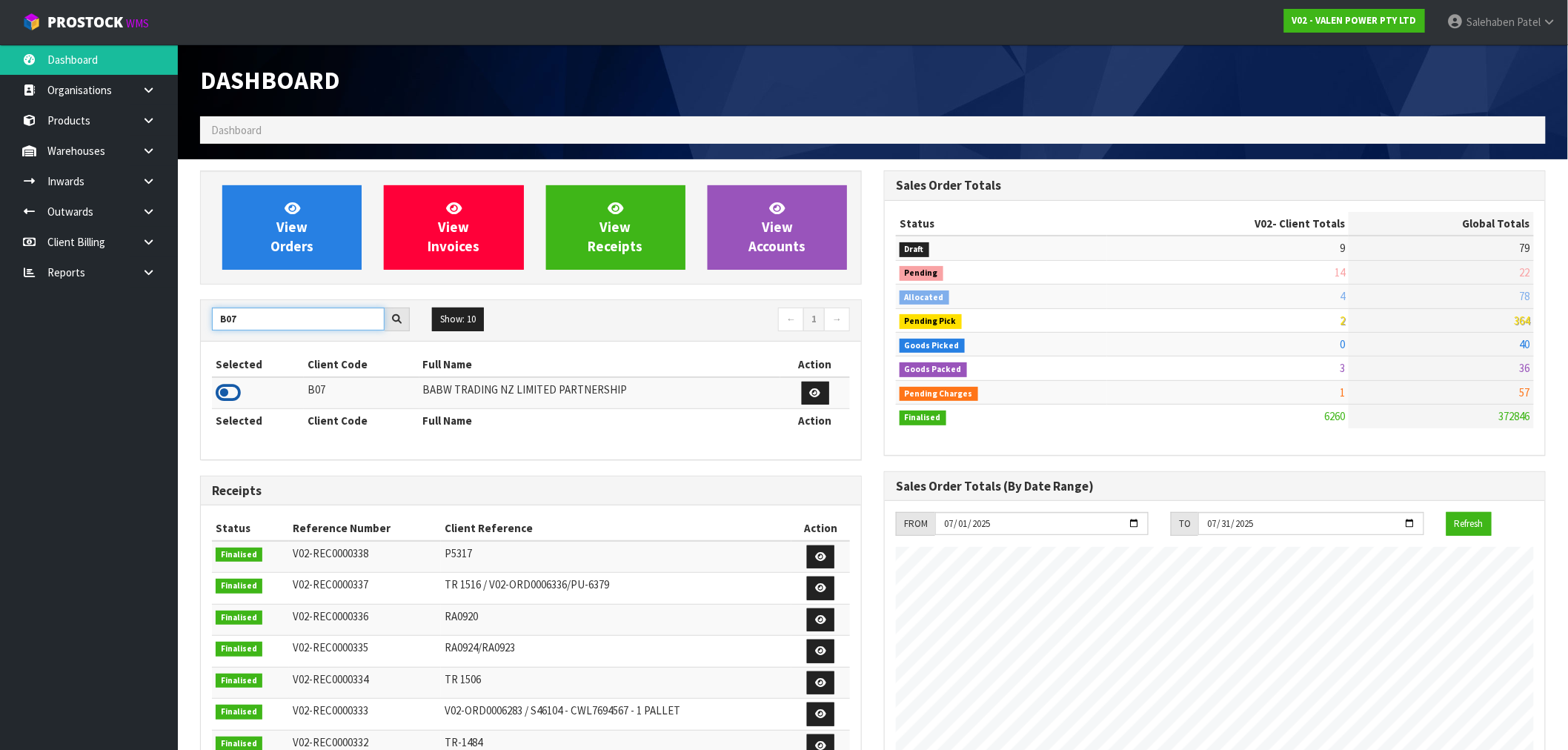 type on "B07" 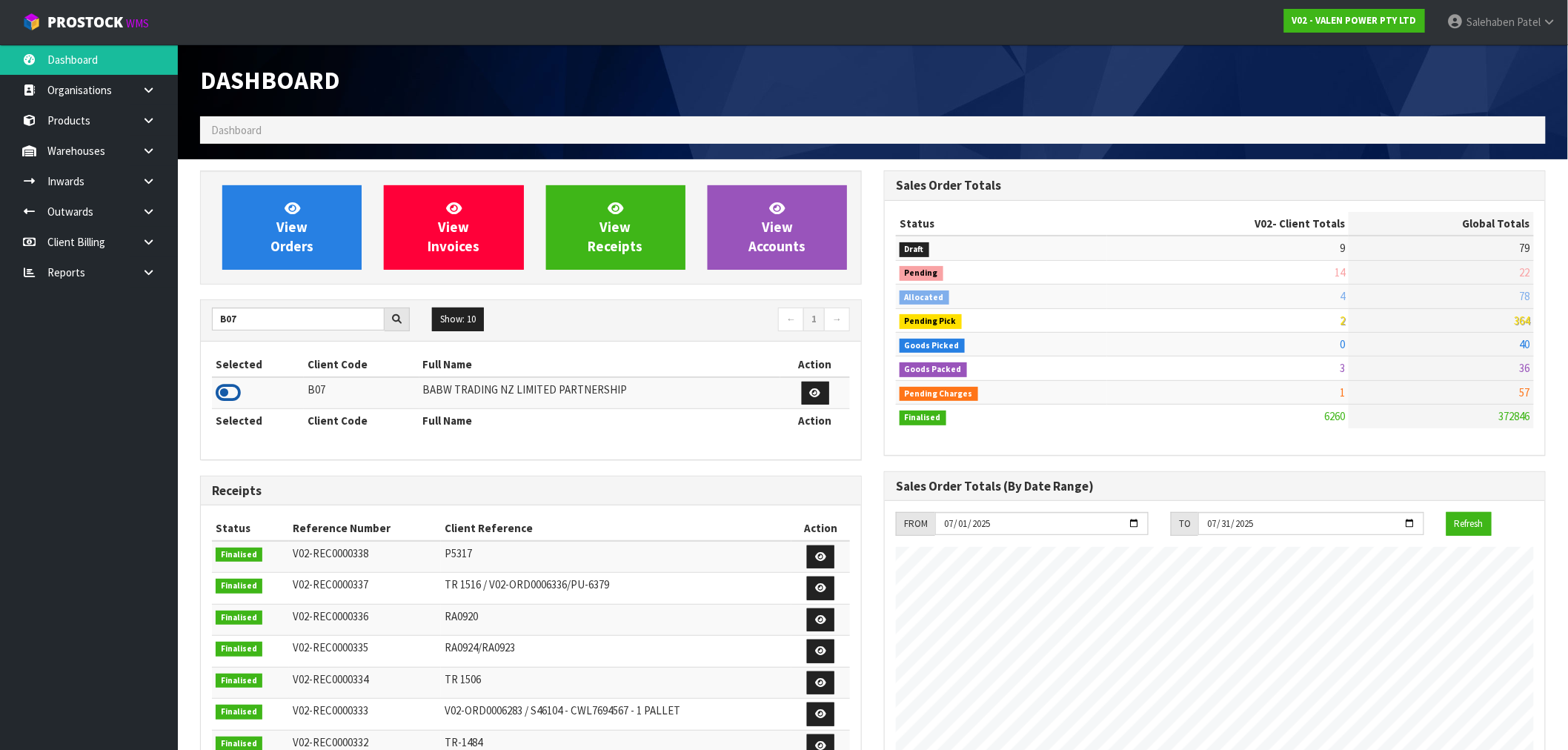 click at bounding box center [228, 393] 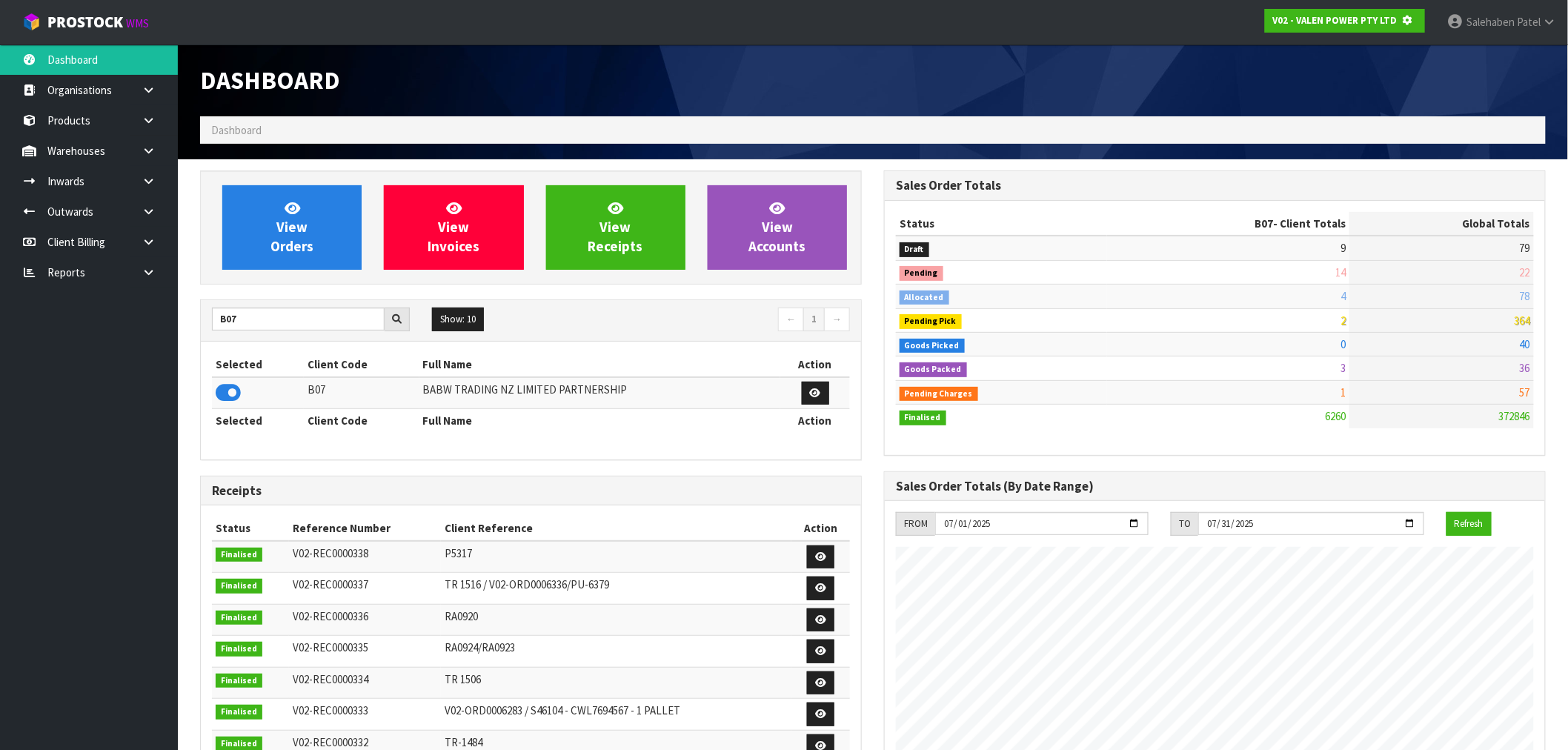 scroll, scrollTop: 924, scrollLeft: 684, axis: both 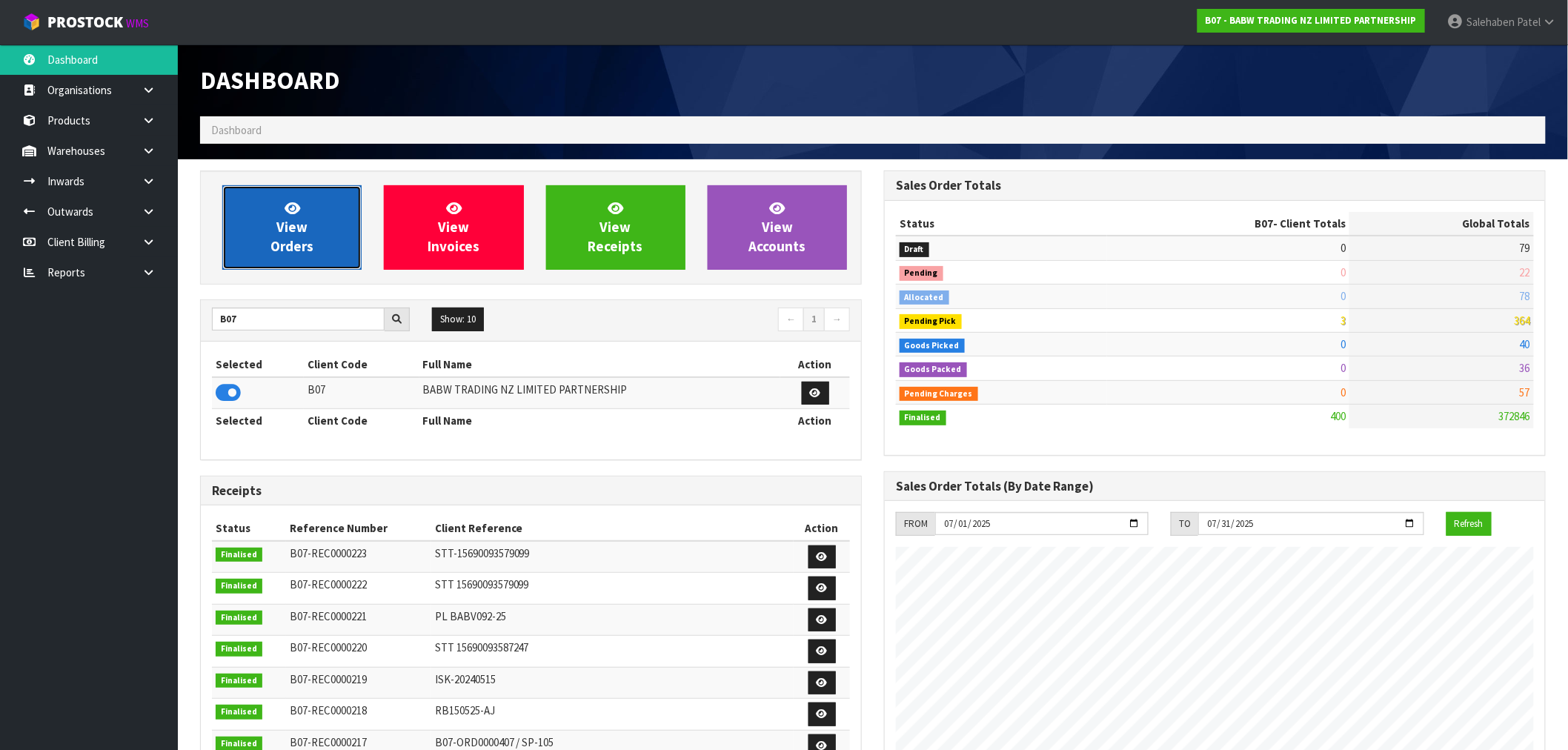 click at bounding box center [292, 208] 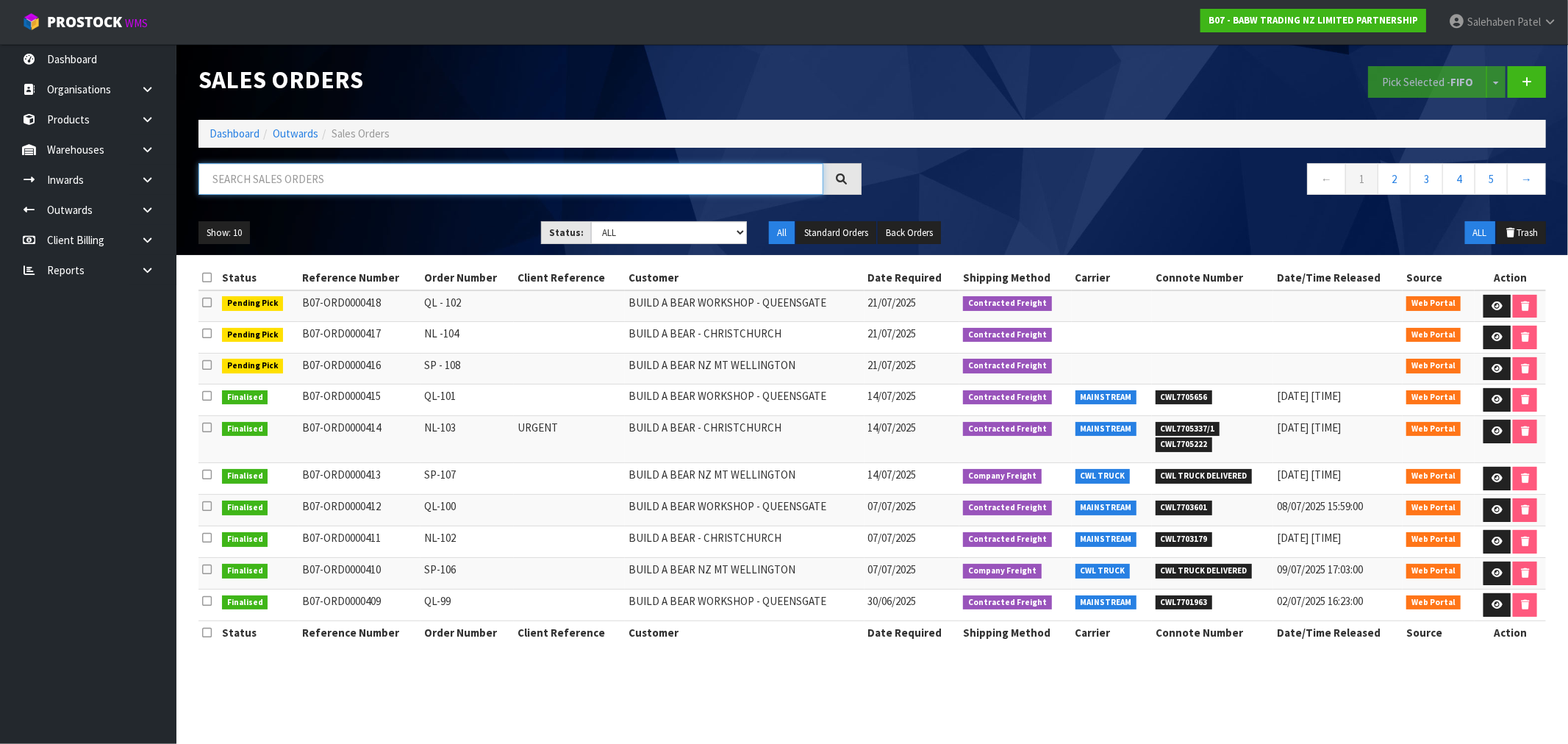click at bounding box center (511, 179) 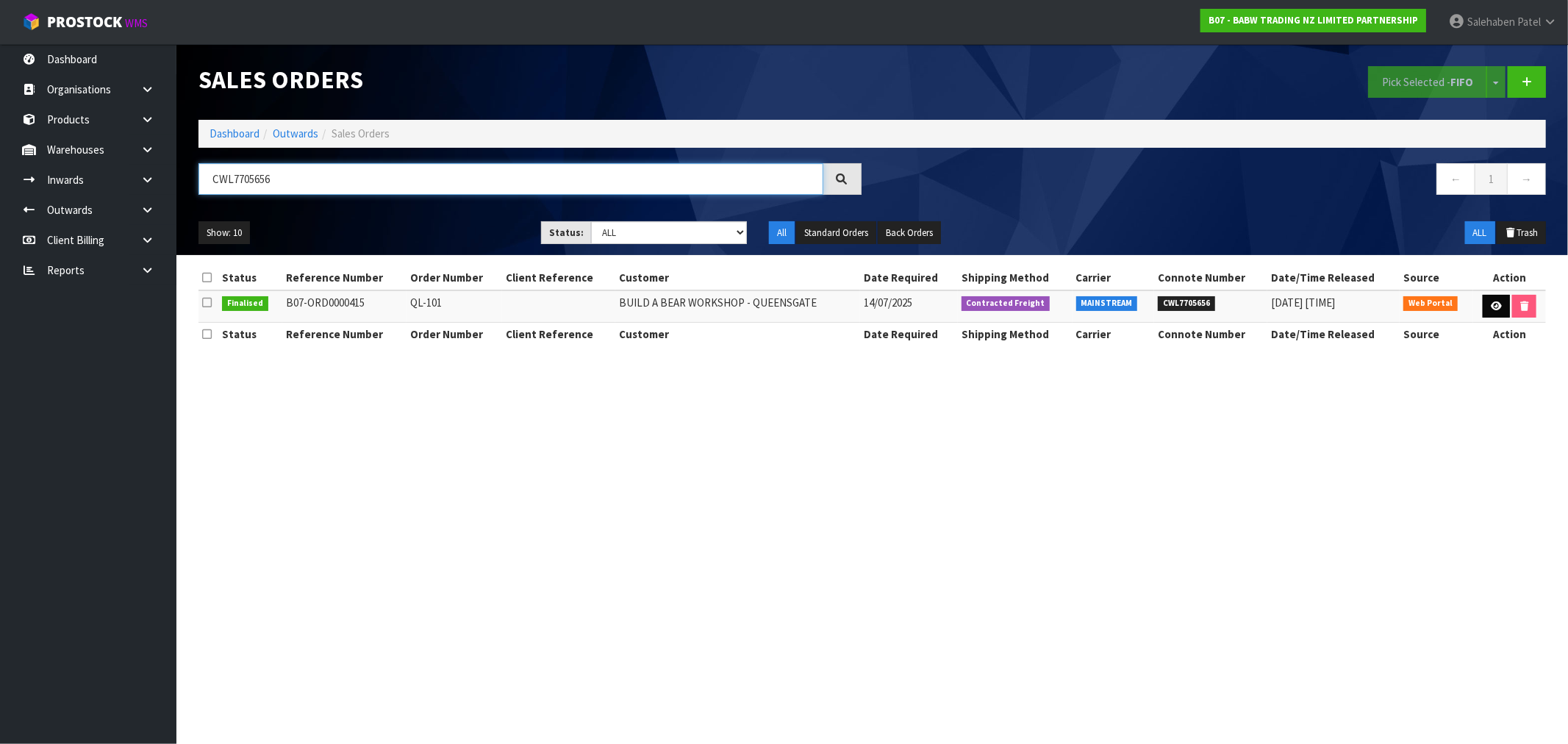 type on "CWL7705656" 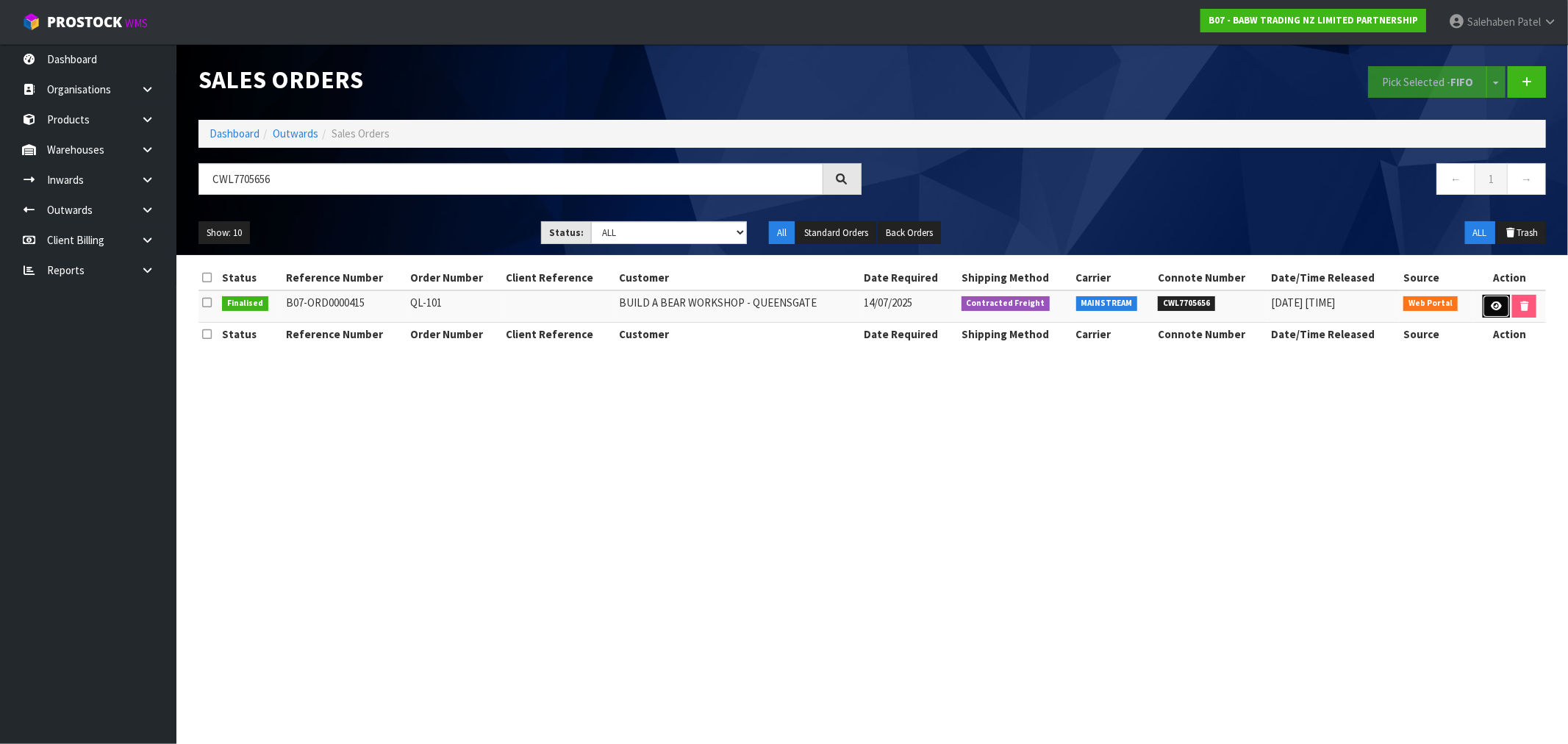 click at bounding box center (1496, 307) 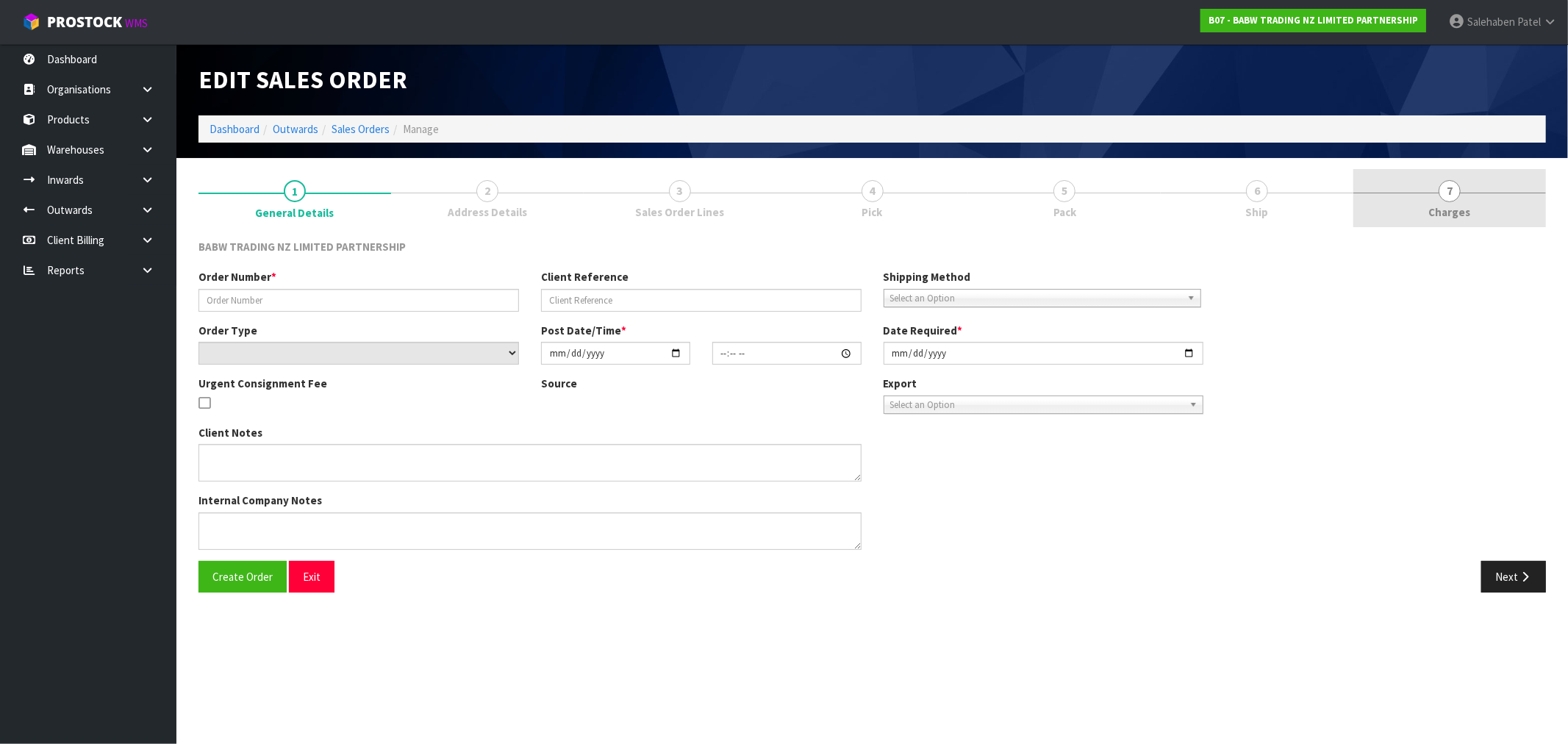 click on "Charges" at bounding box center (1450, 212) 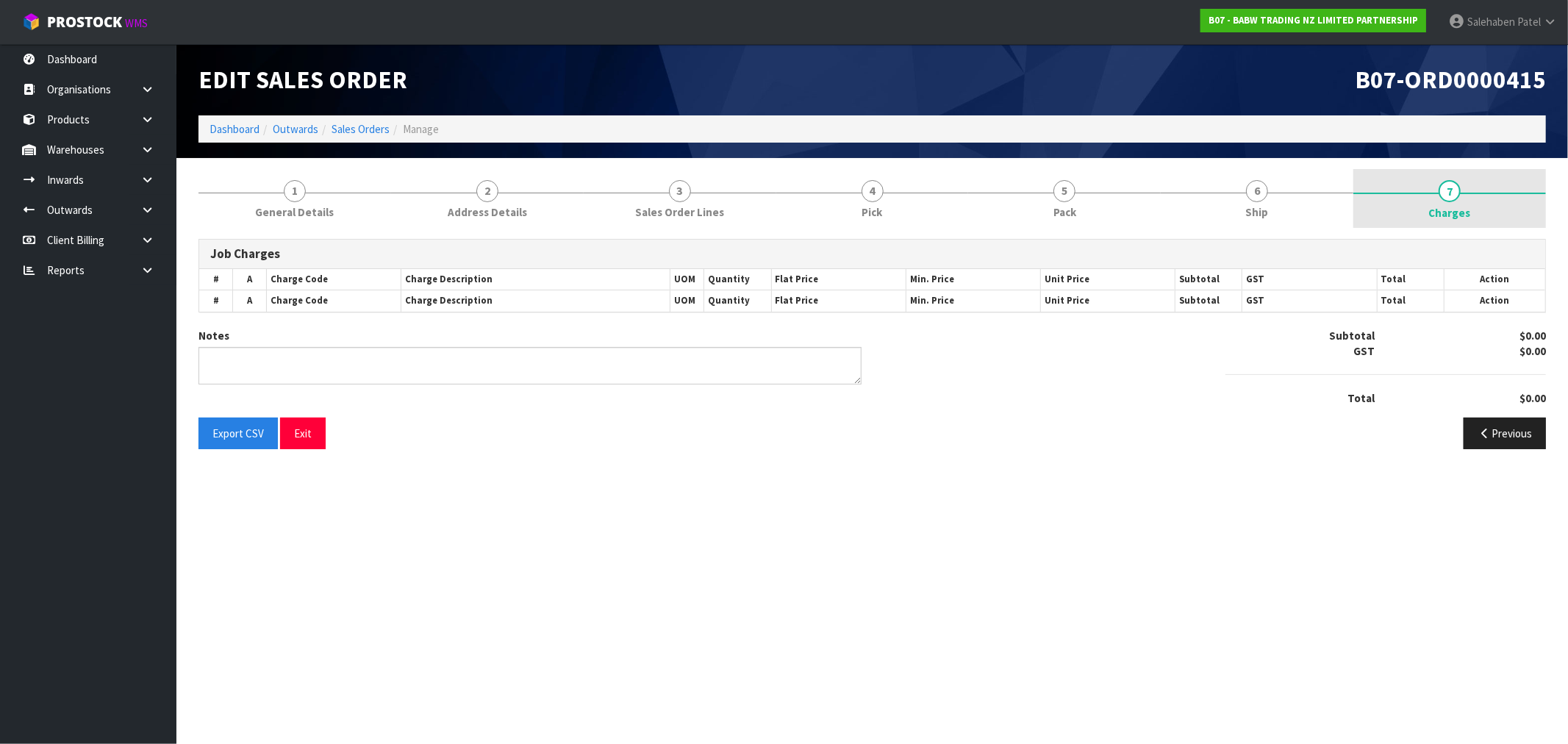 click on "Charges" at bounding box center (1450, 212) 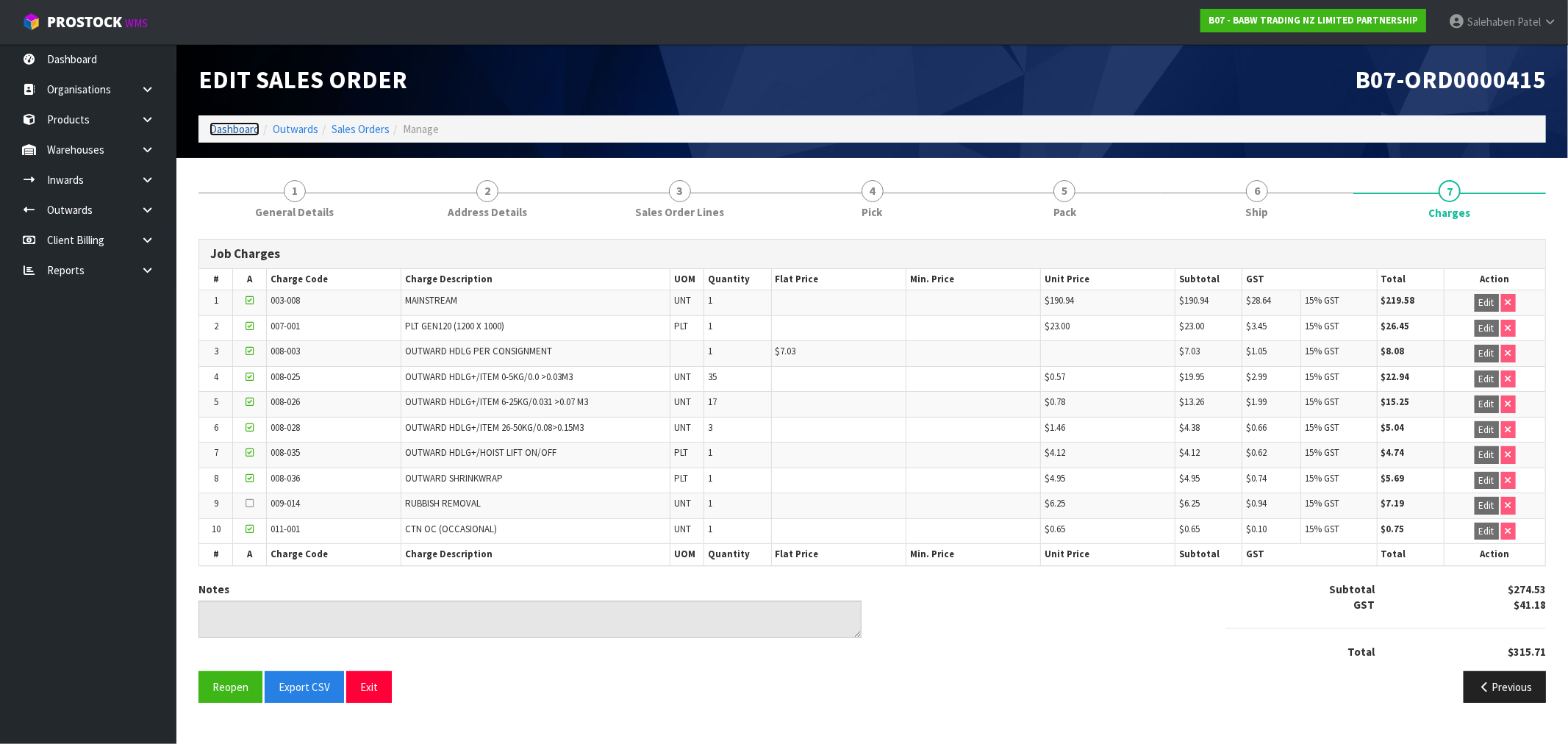 click on "Dashboard" at bounding box center [235, 129] 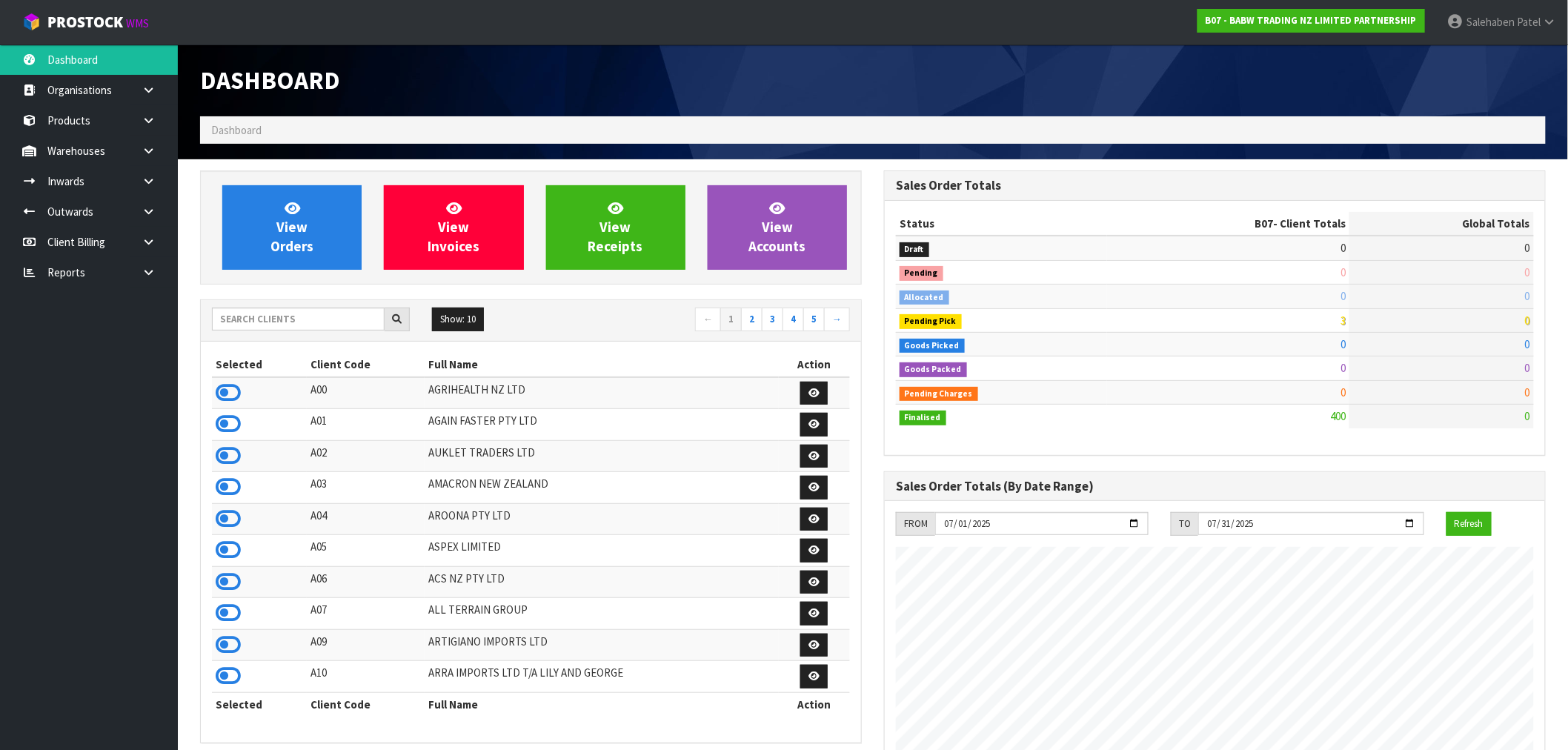 scroll, scrollTop: 739982, scrollLeft: 740336, axis: both 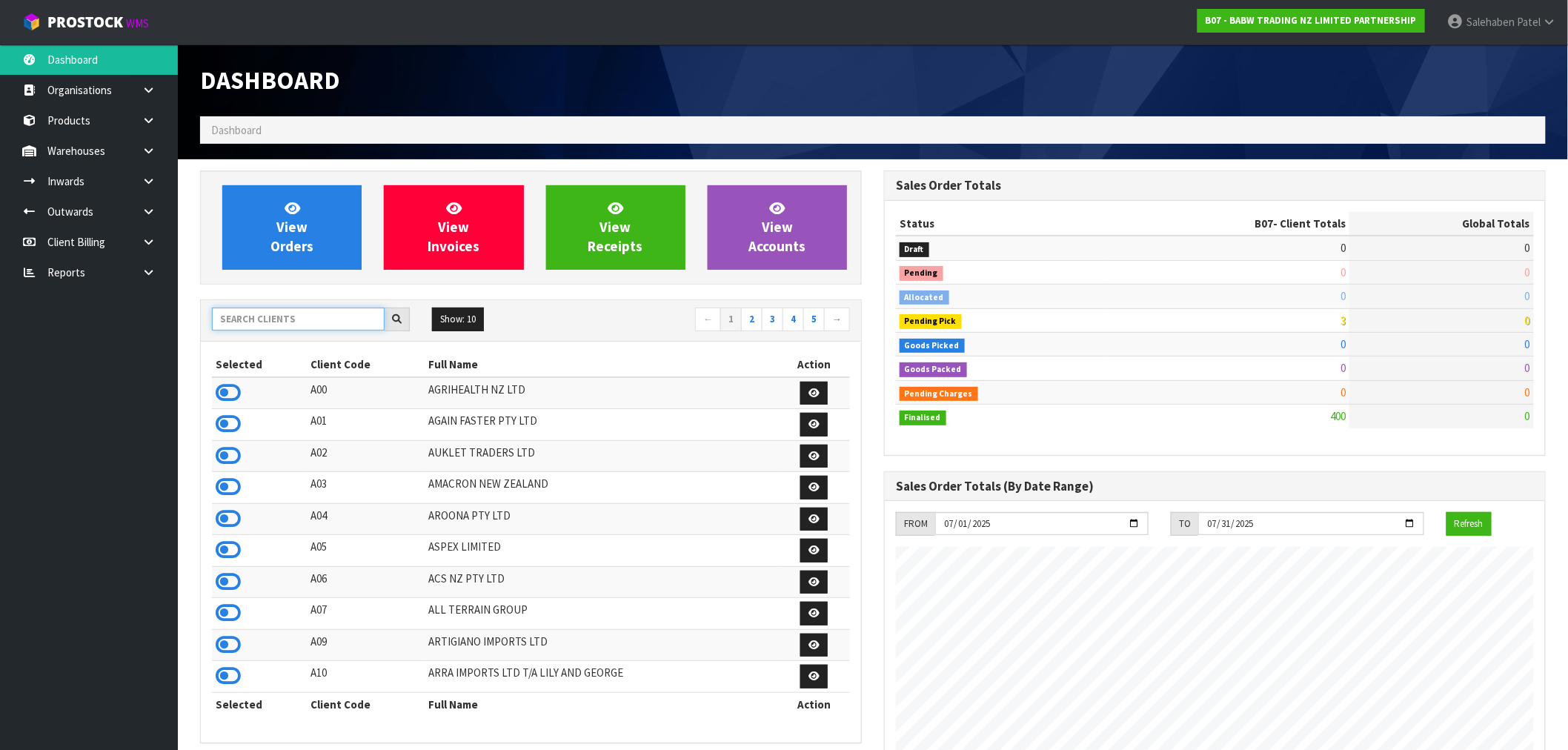 click at bounding box center (298, 319) 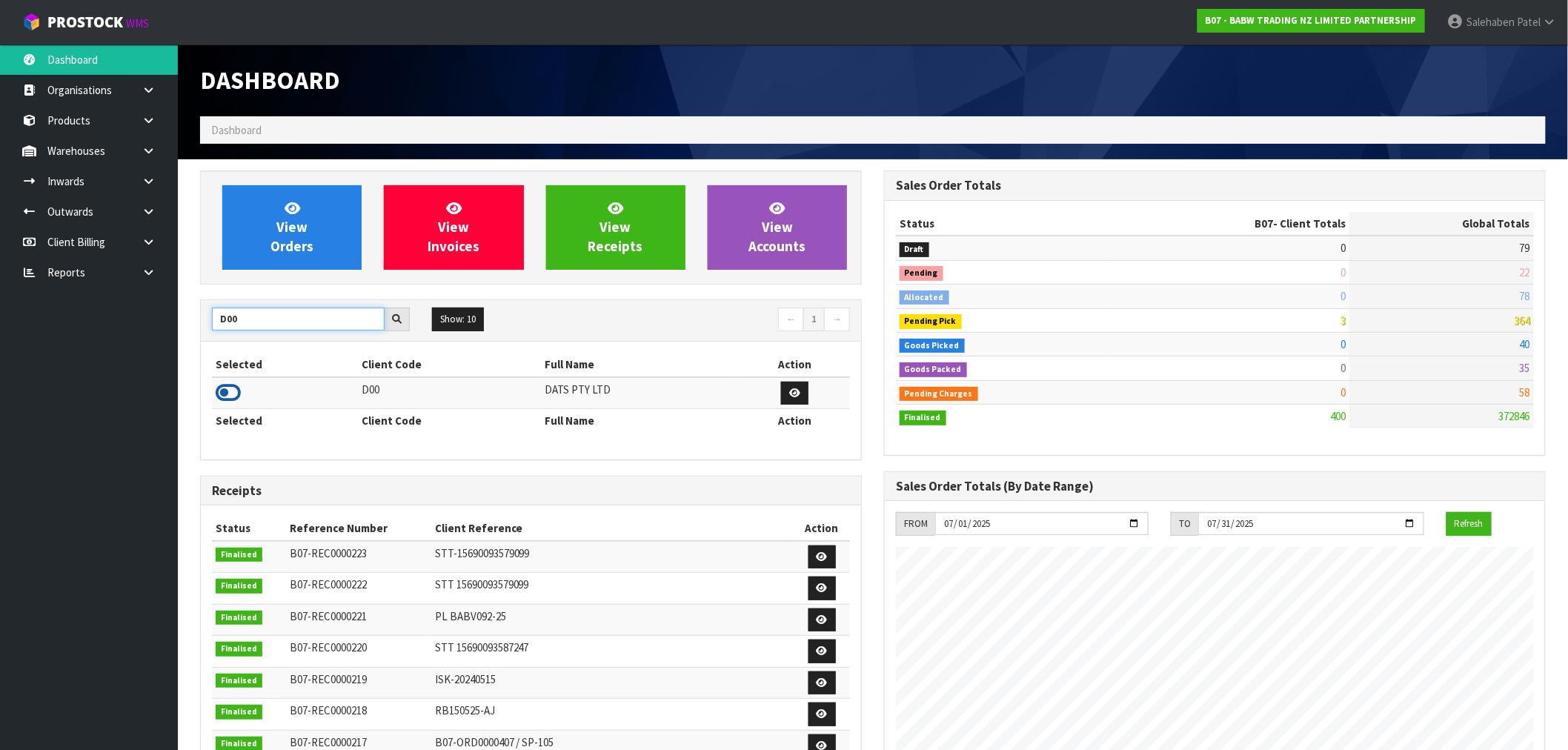 type on "D00" 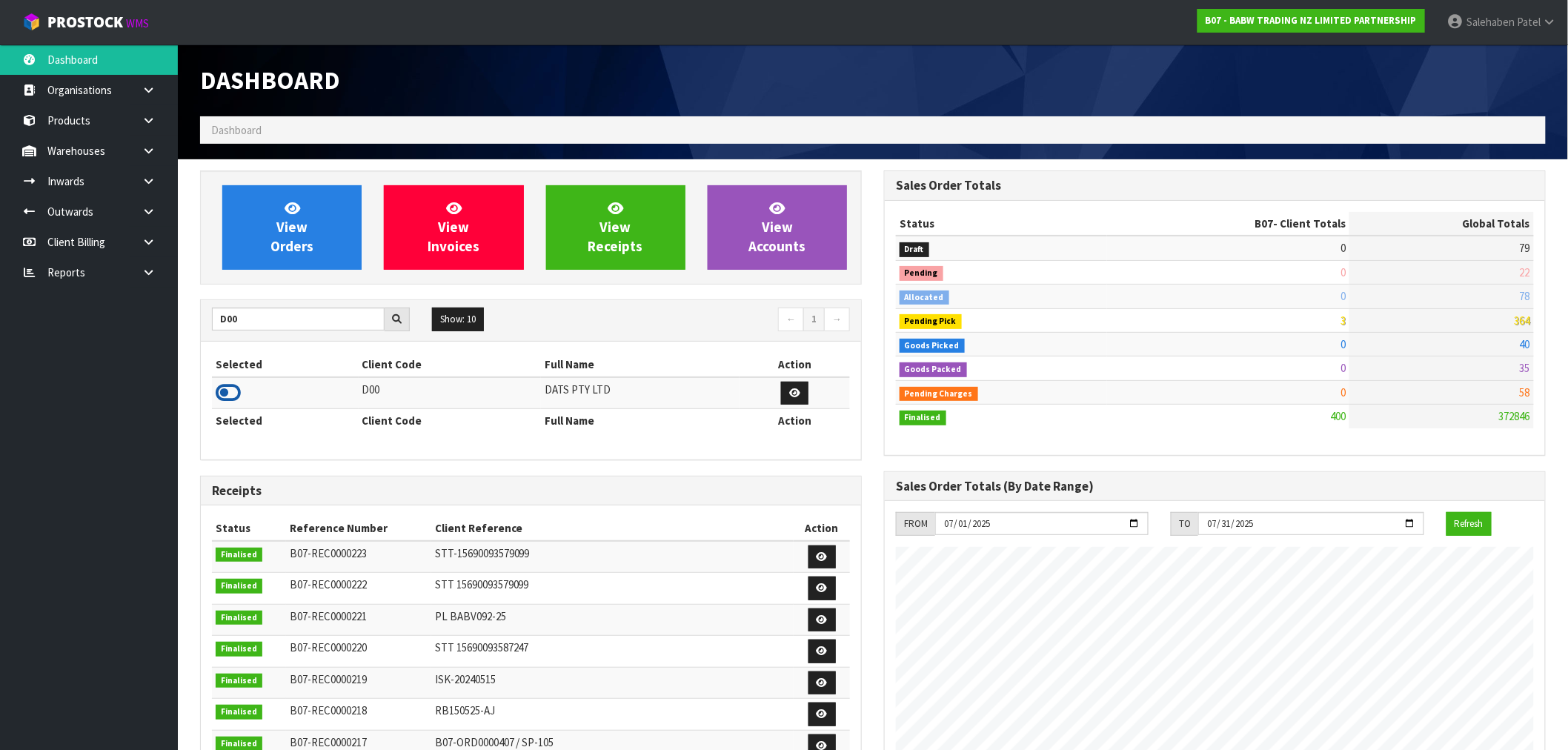 click at bounding box center [228, 393] 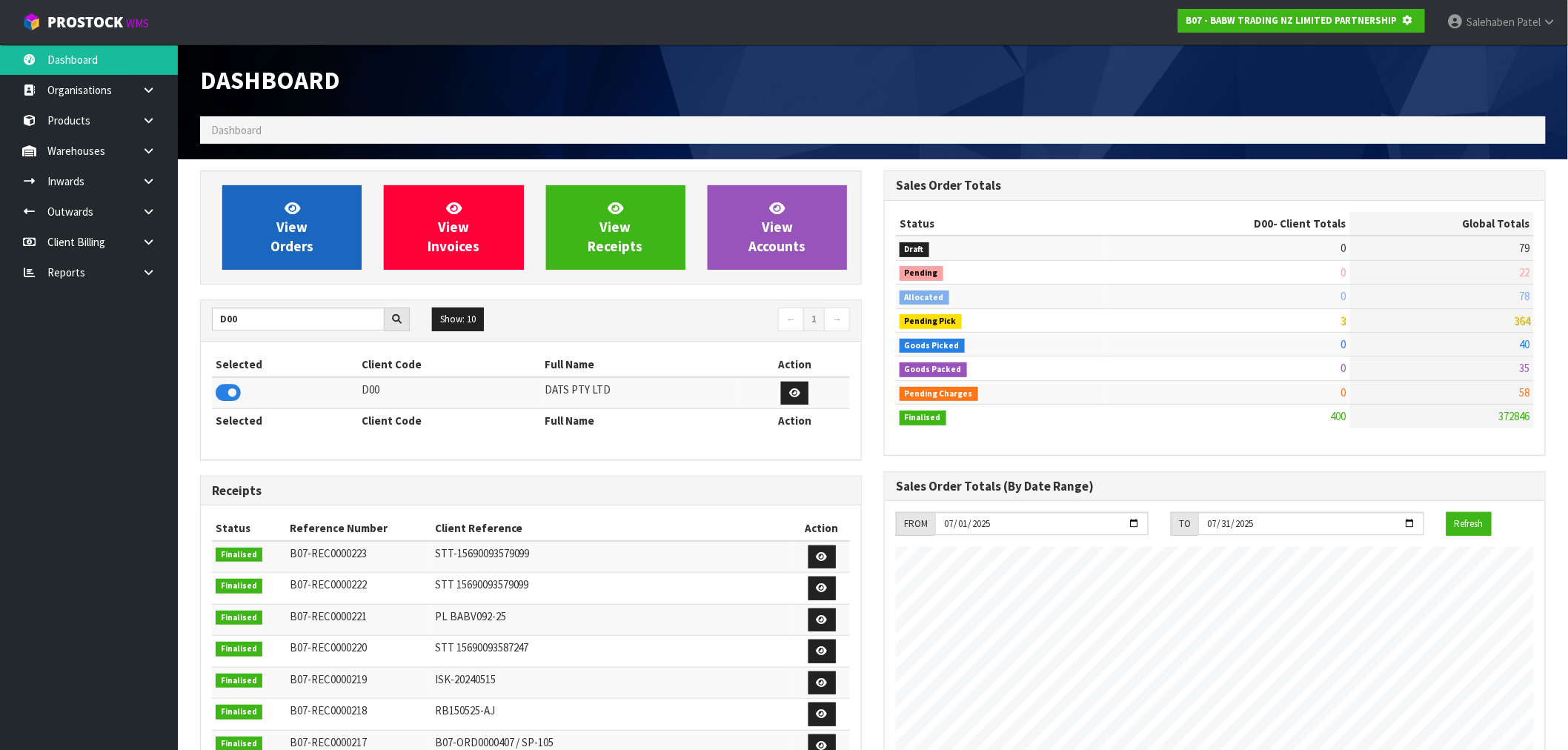 scroll, scrollTop: 924, scrollLeft: 684, axis: both 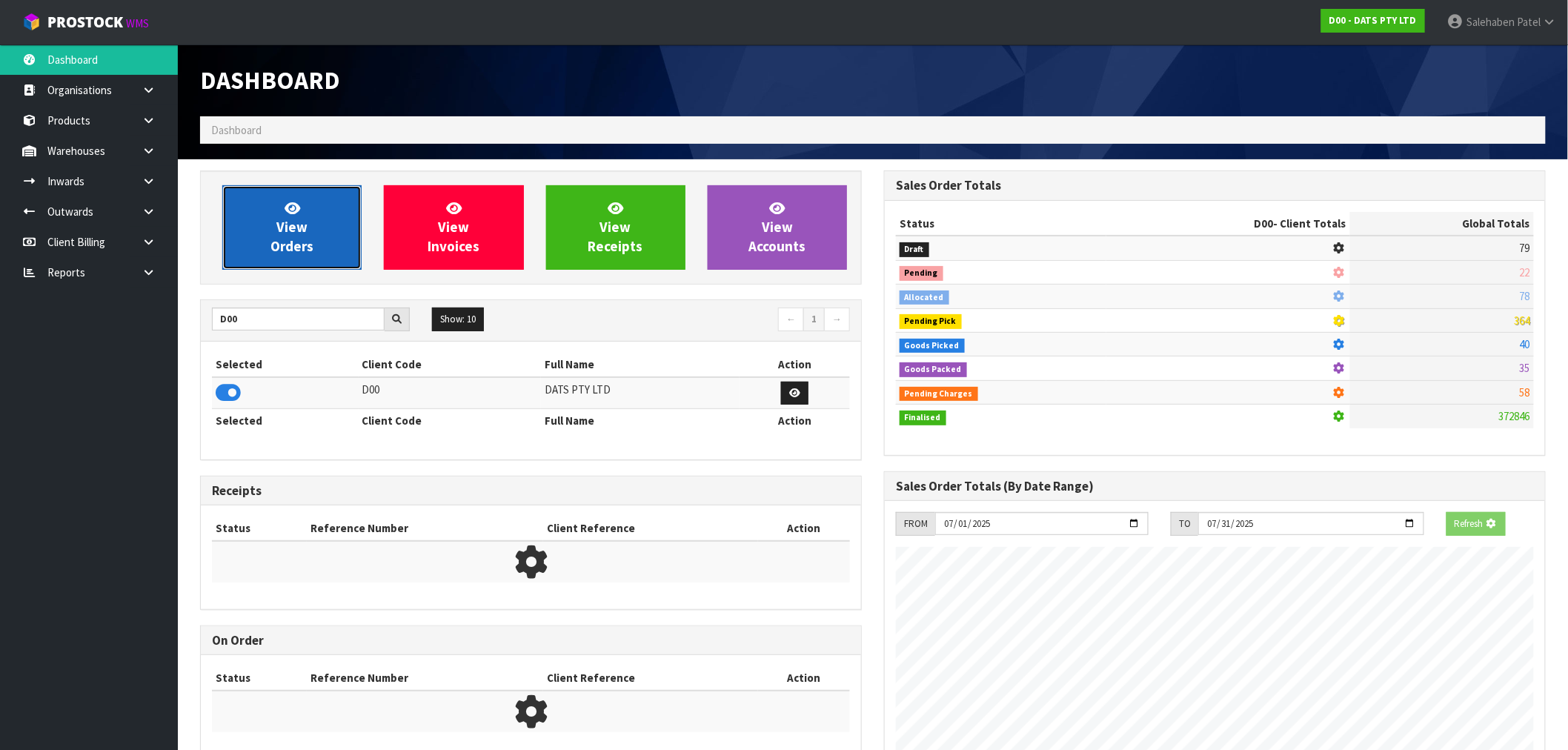 click on "View
Orders" at bounding box center [292, 227] 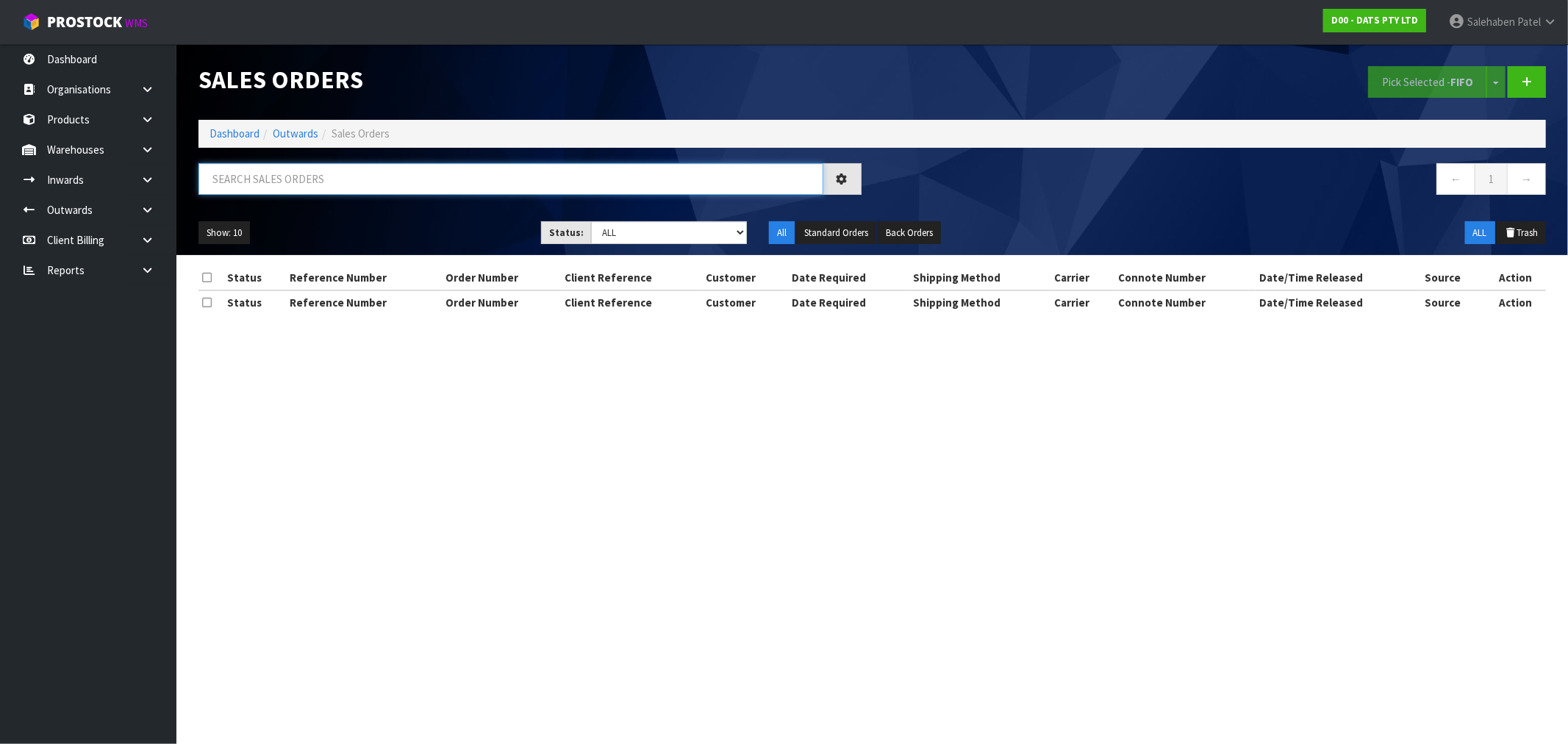 click at bounding box center [511, 179] 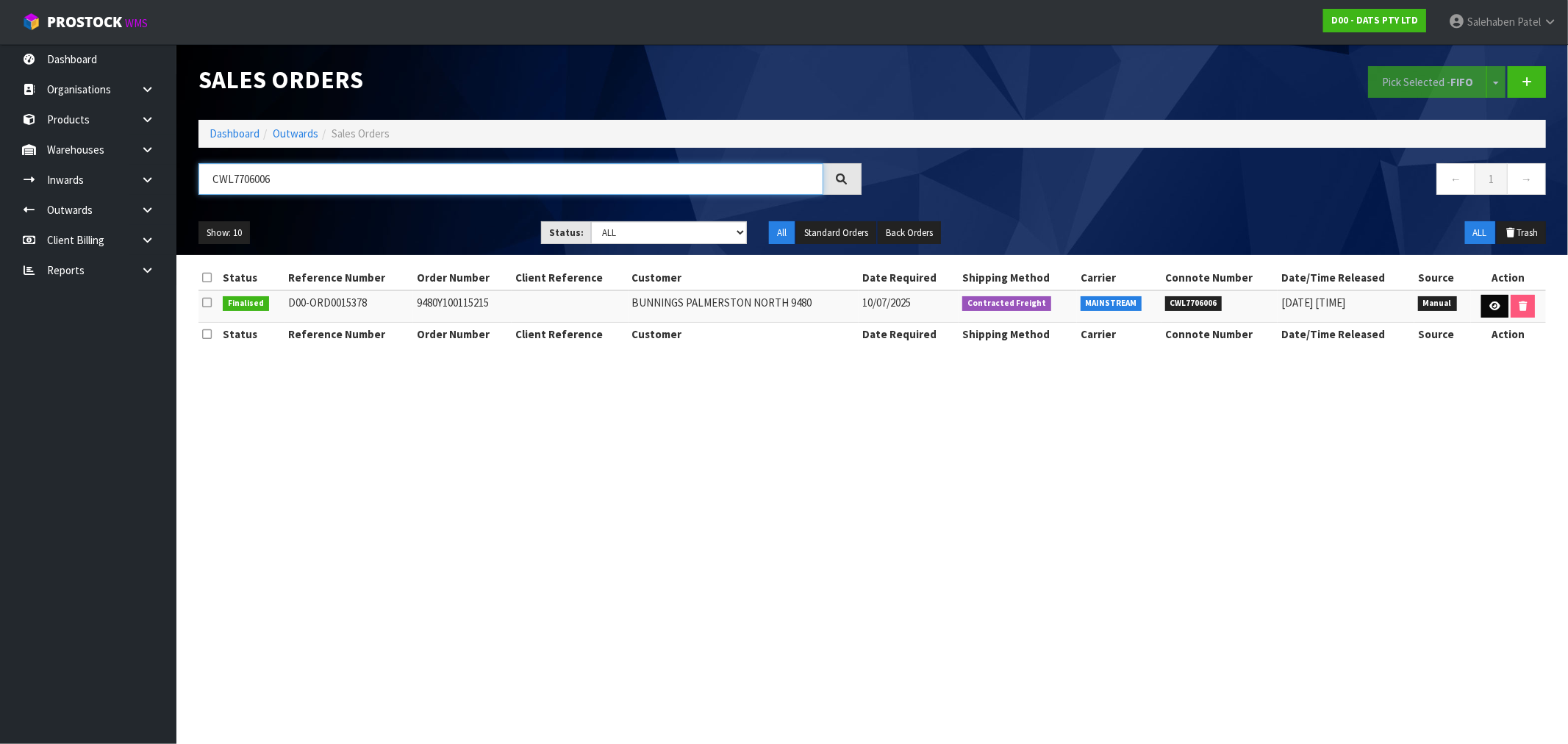 type on "CWL7706006" 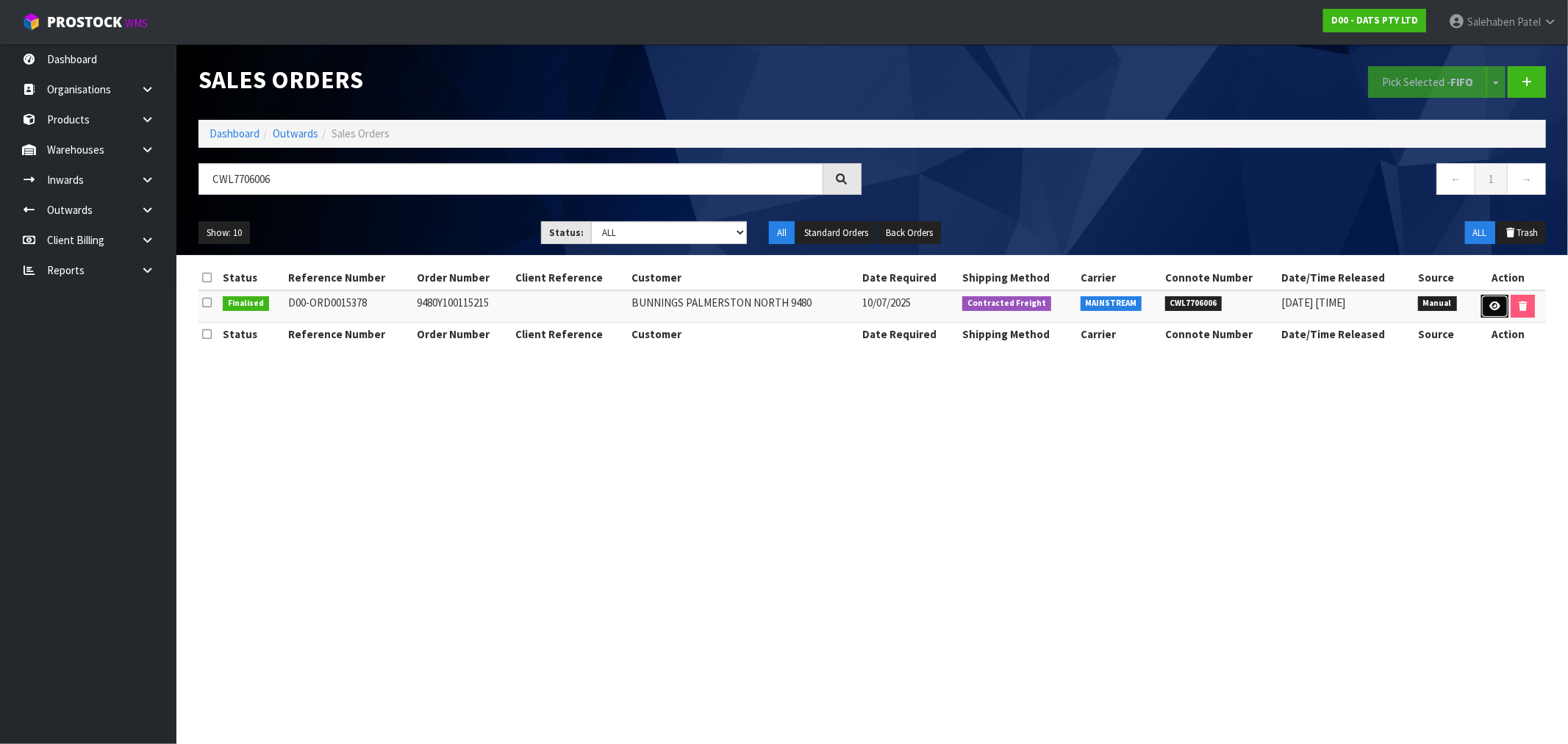 click at bounding box center (1494, 306) 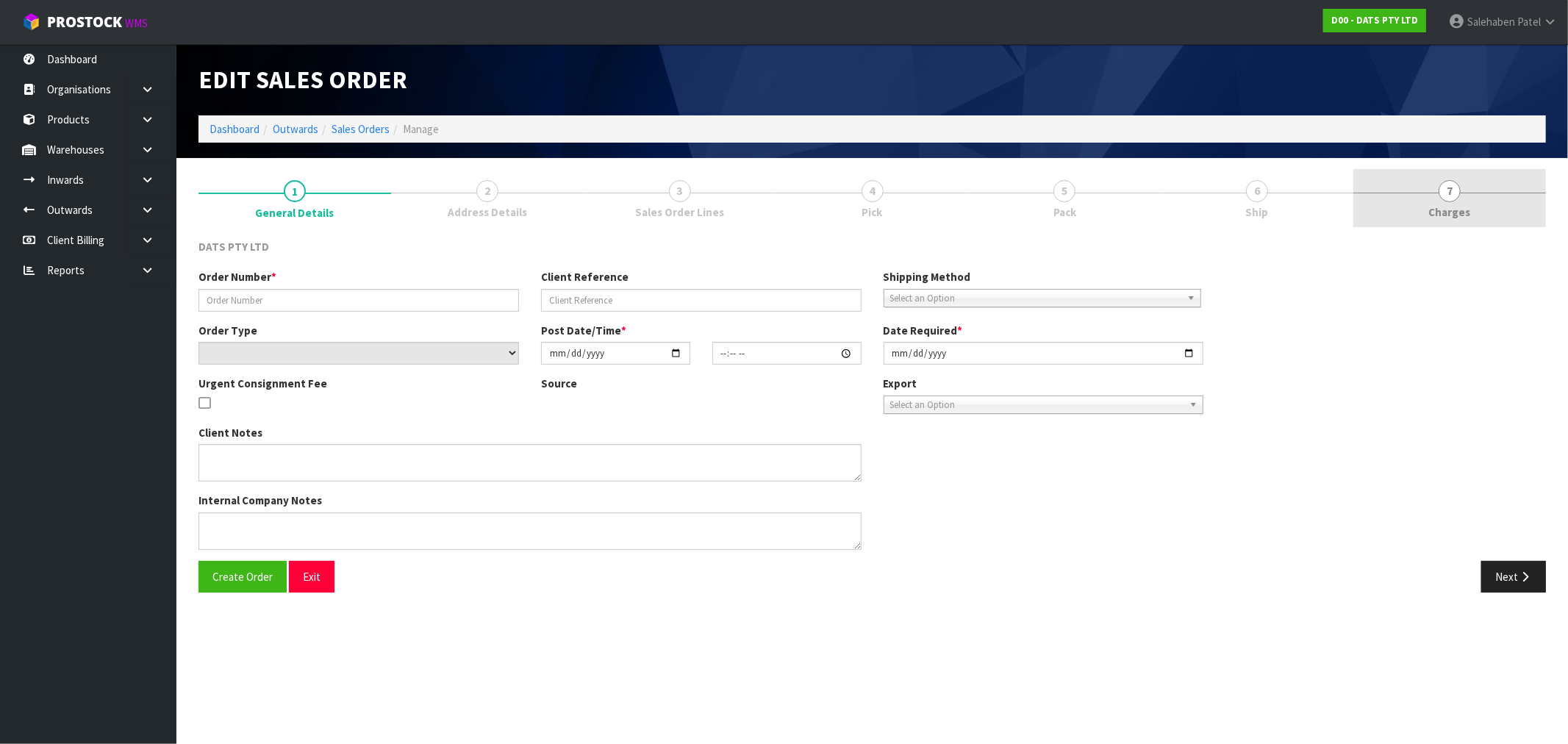 type on "9480Y100115215" 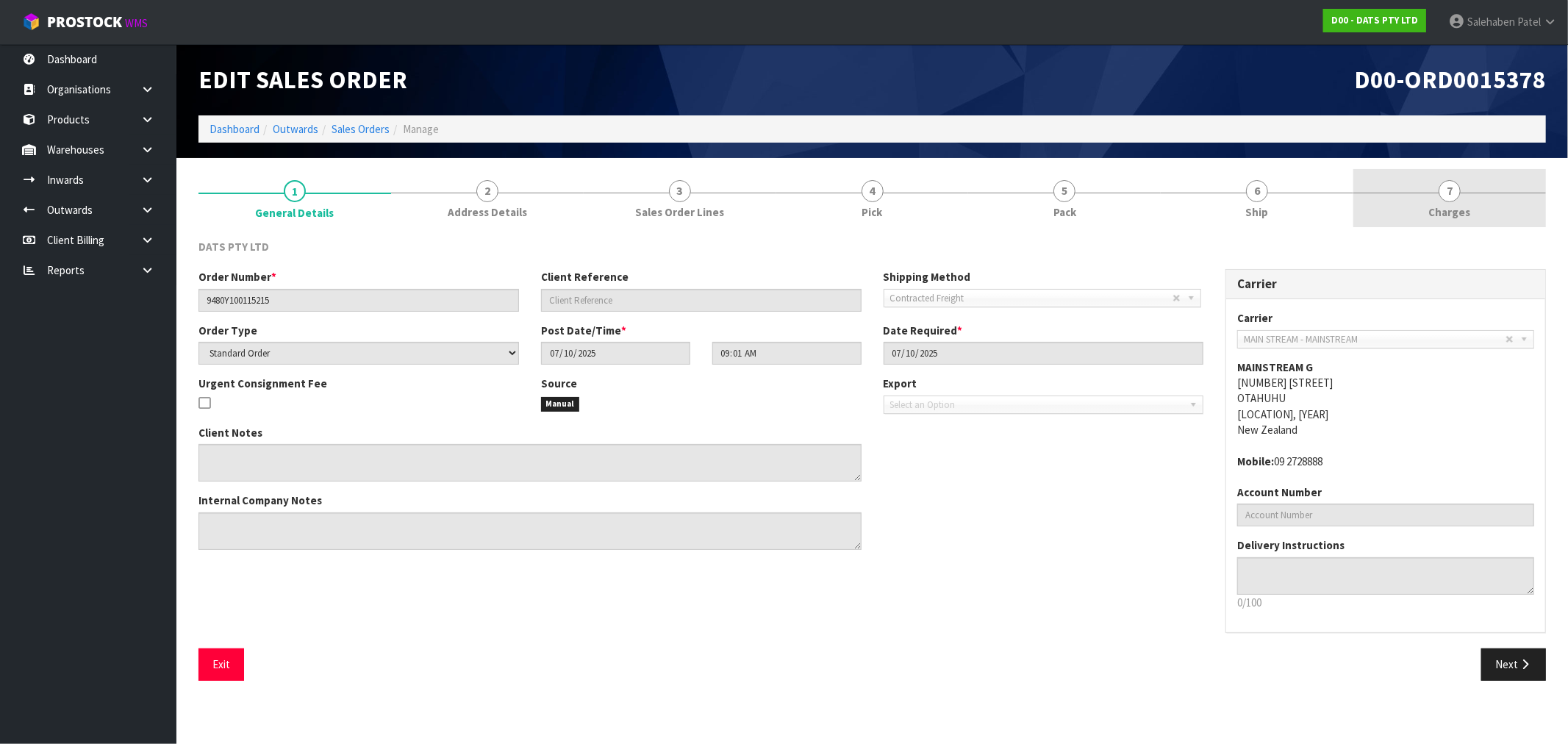 click on "Charges" at bounding box center (1450, 212) 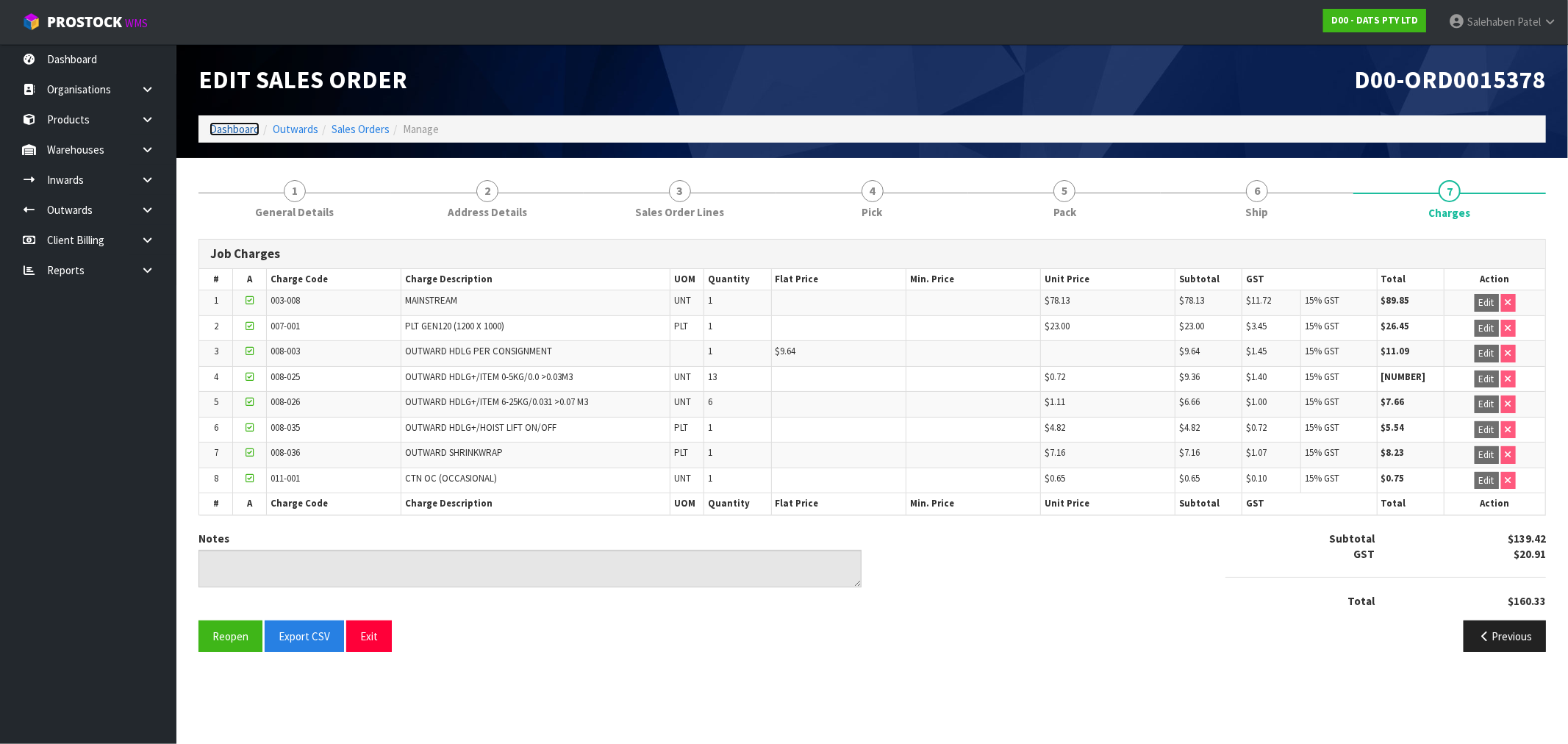 click on "Dashboard" at bounding box center [235, 129] 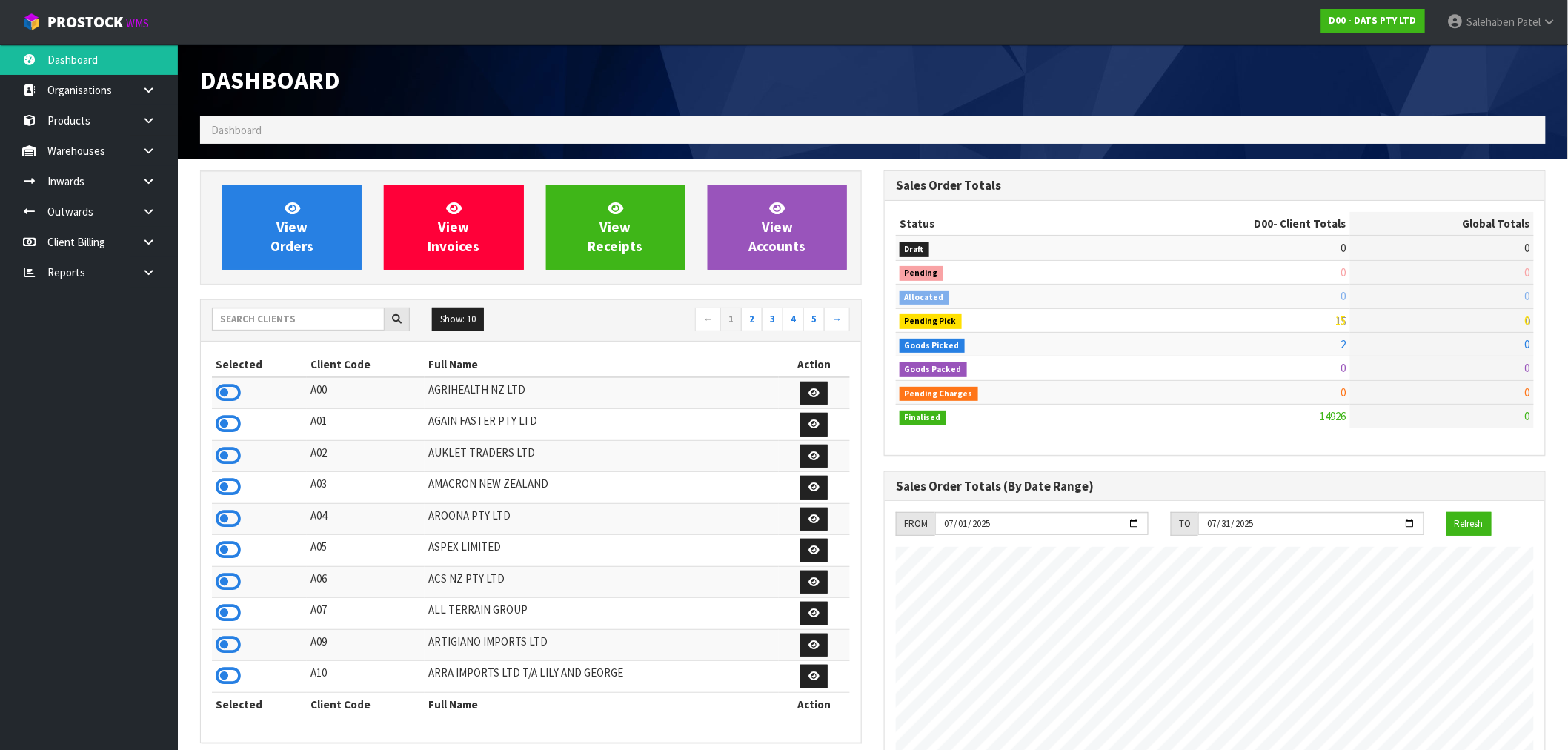 scroll, scrollTop: 739982, scrollLeft: 740336, axis: both 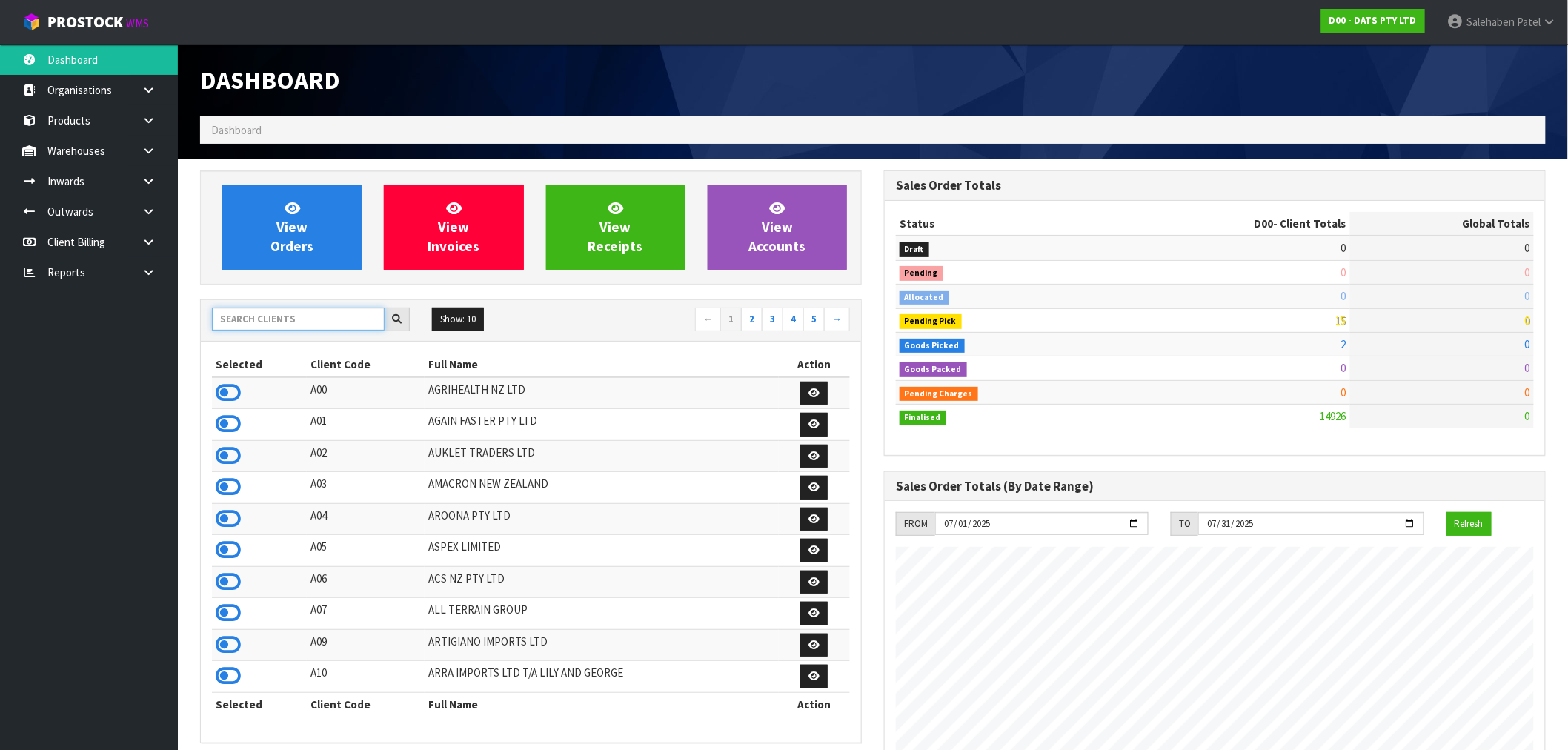 click at bounding box center [298, 319] 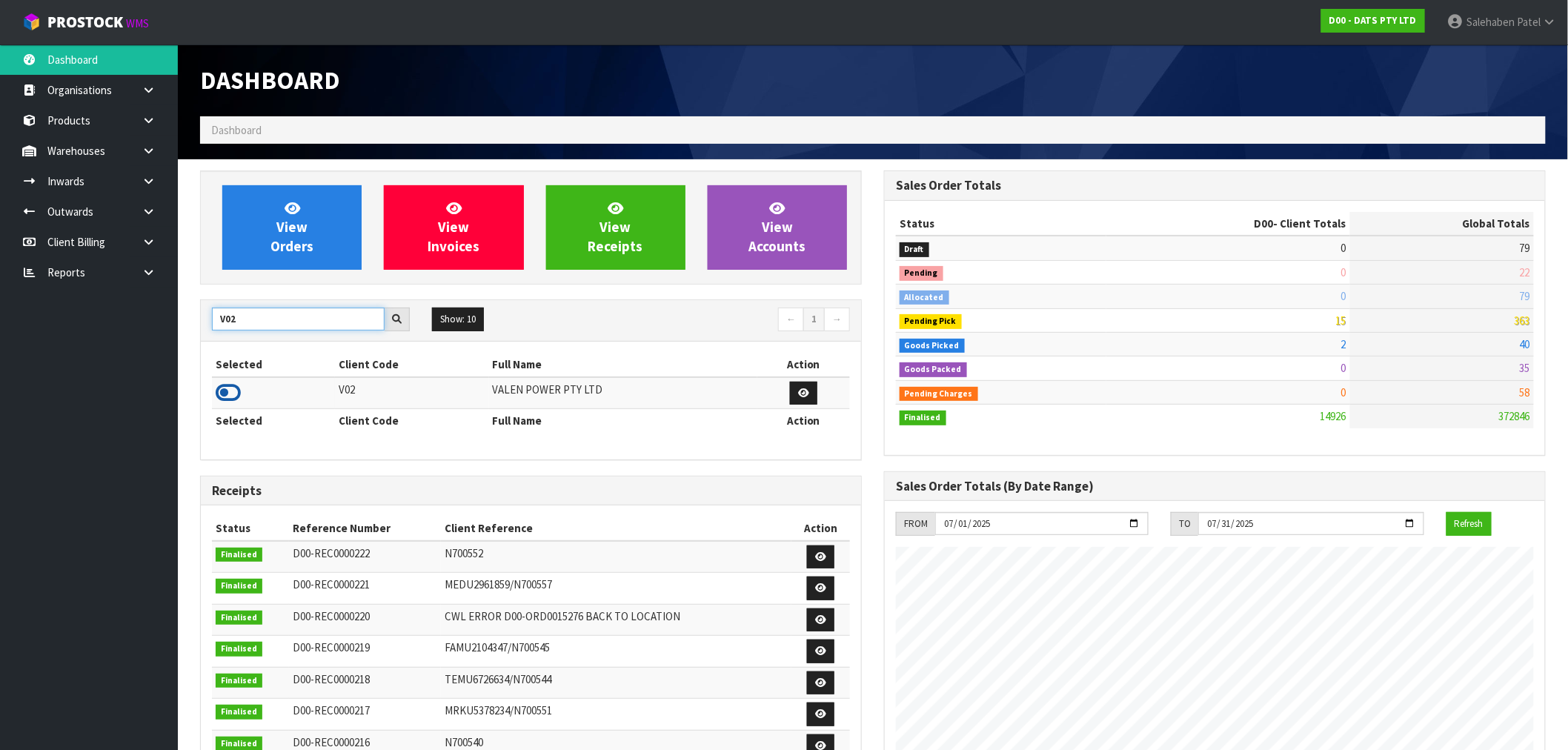 type on "V02" 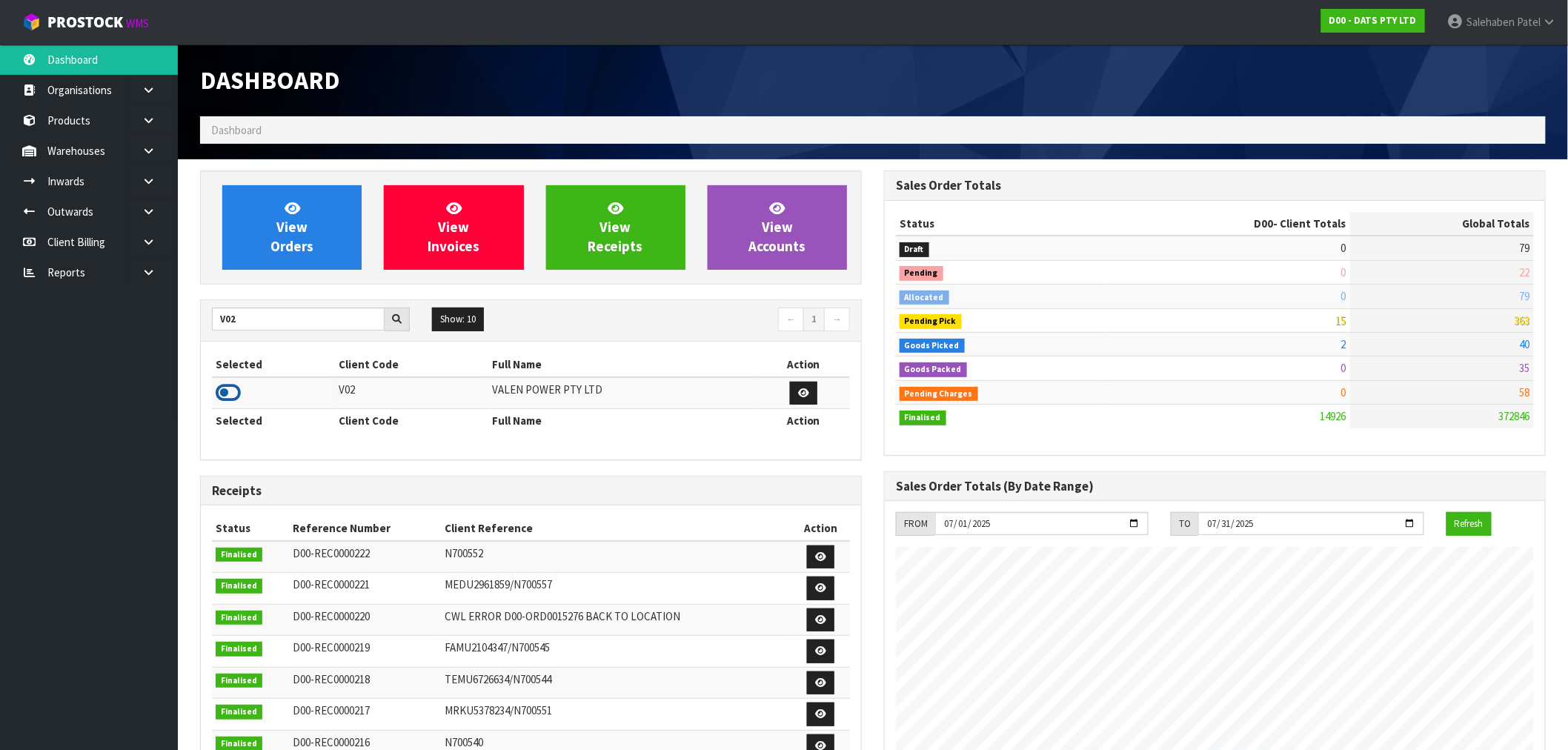 click at bounding box center (228, 393) 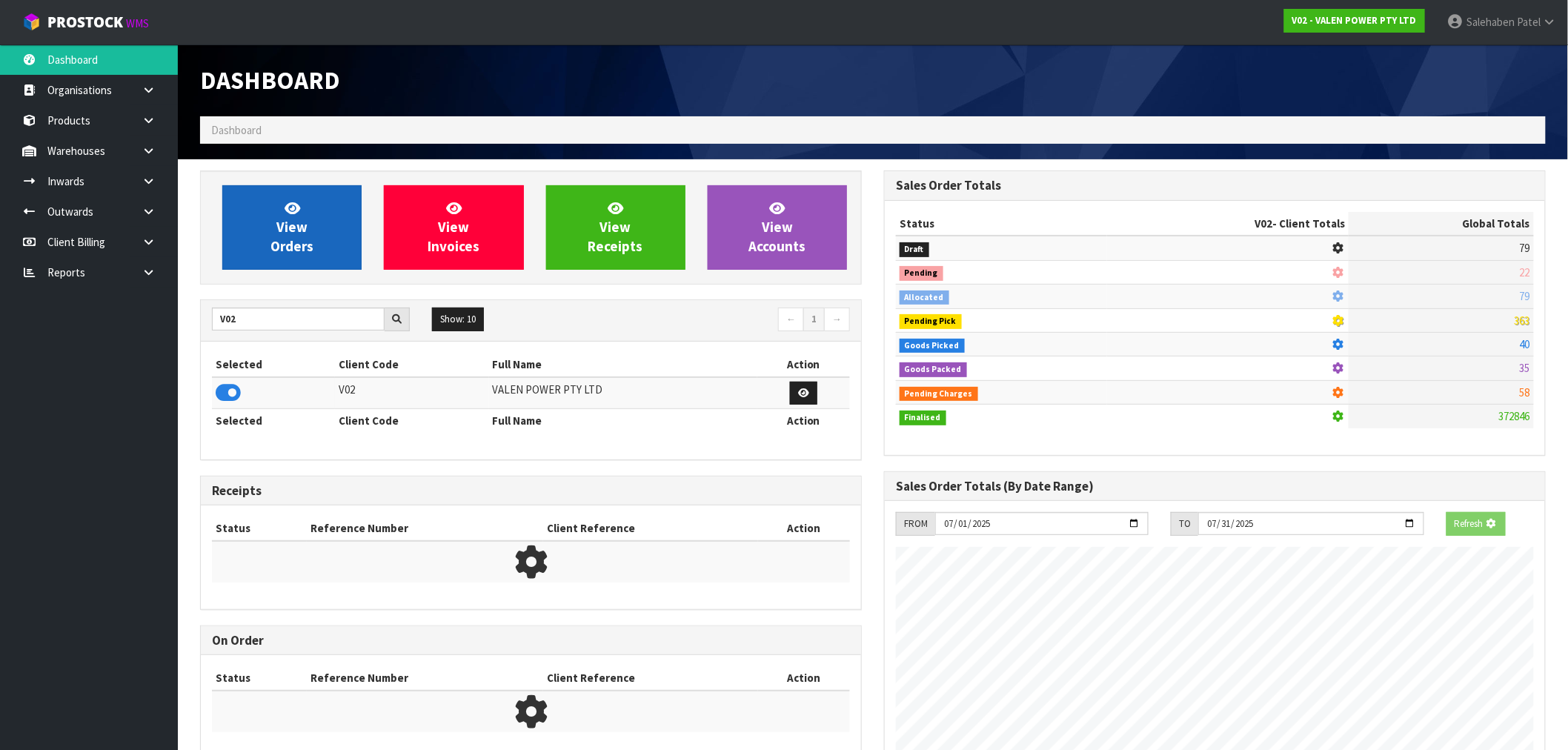 scroll, scrollTop: 924, scrollLeft: 684, axis: both 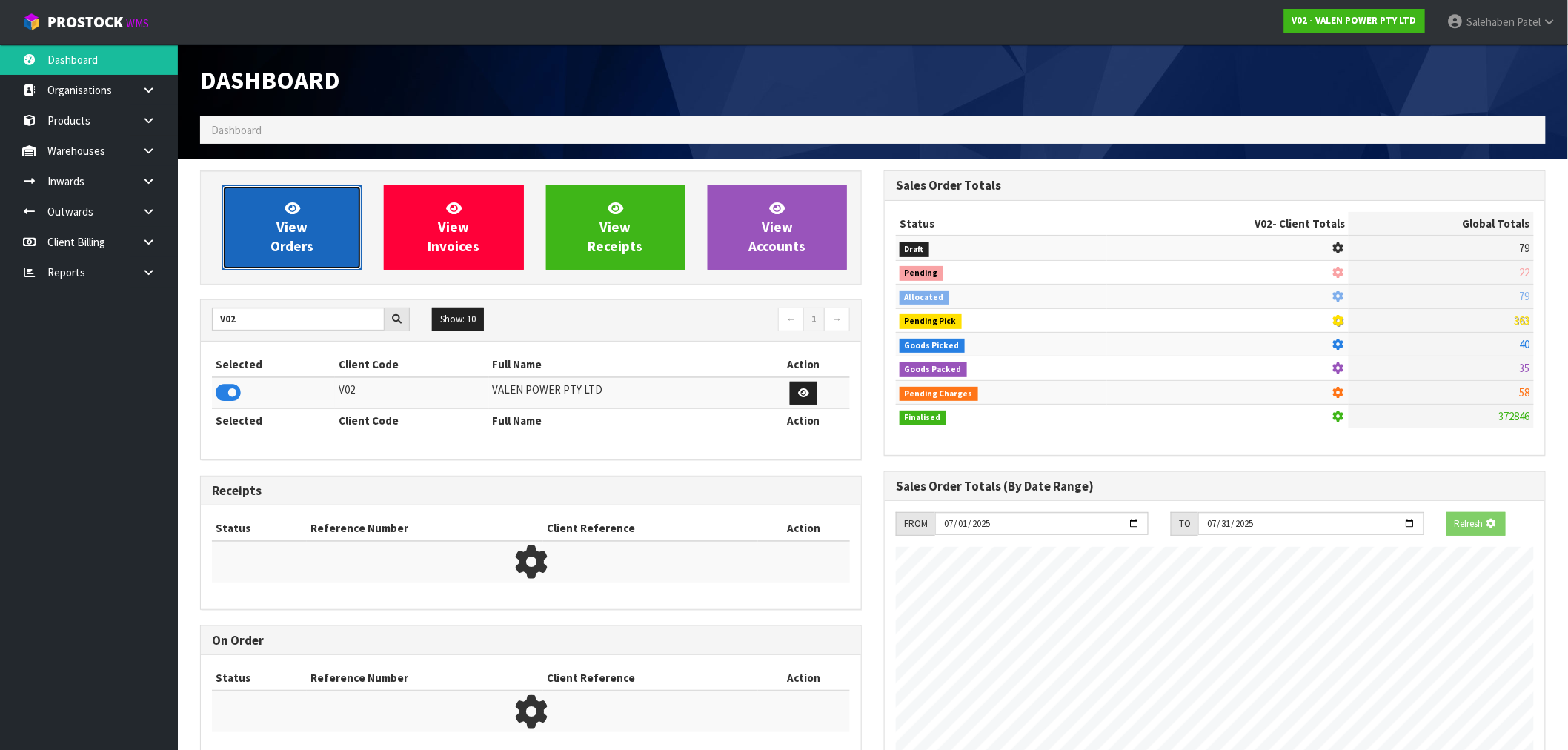 click on "View
Orders" at bounding box center [292, 228] 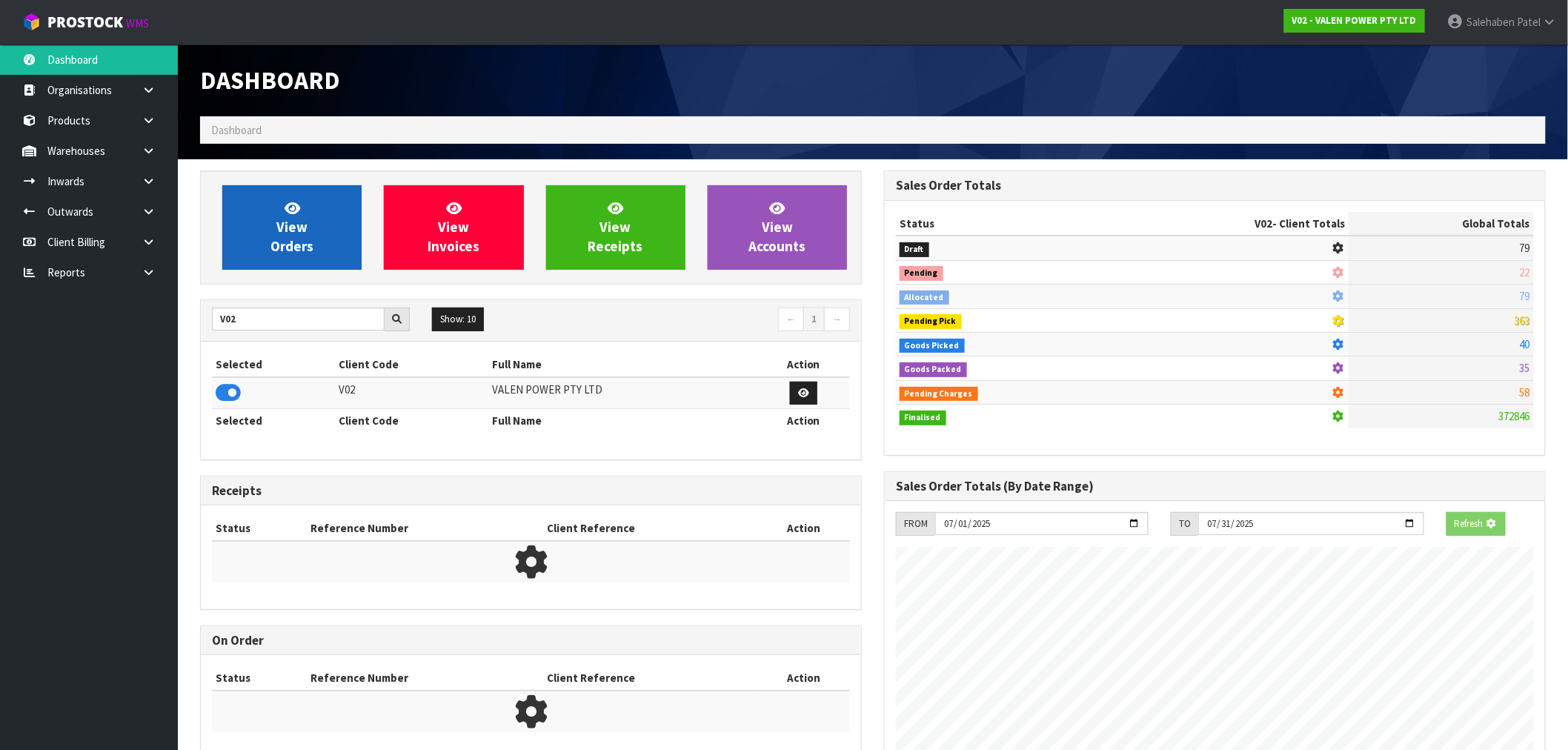scroll, scrollTop: 0, scrollLeft: 0, axis: both 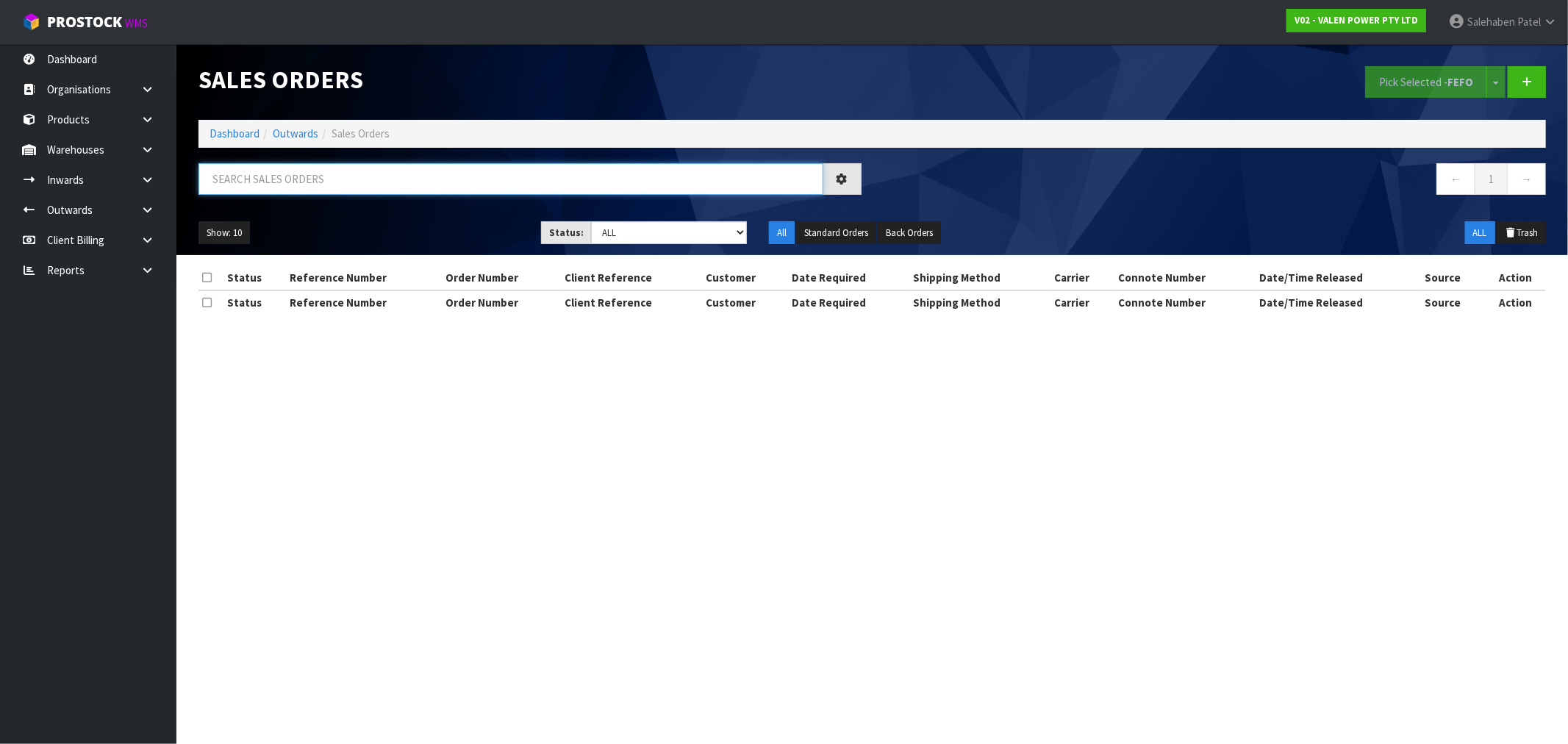 click at bounding box center [511, 179] 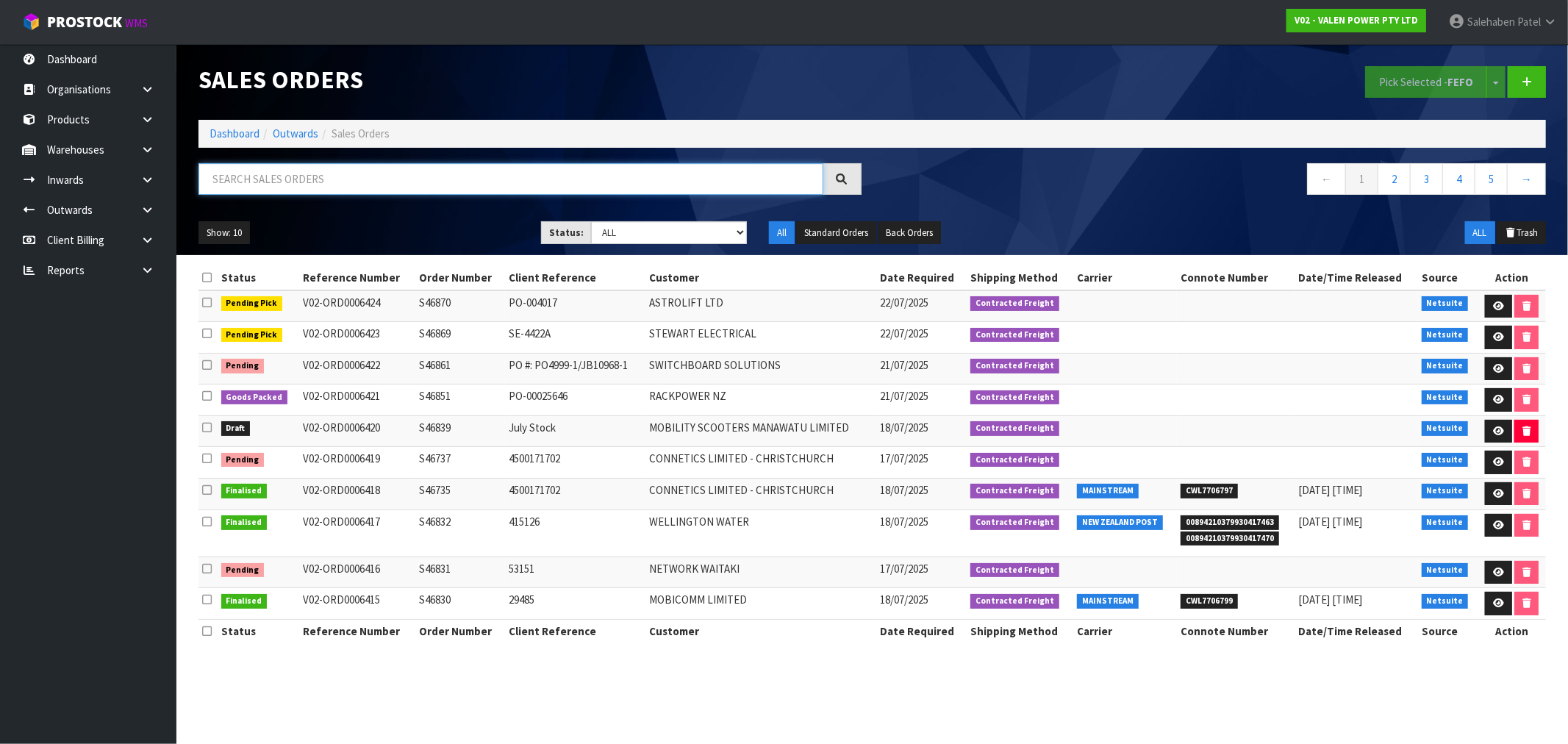 paste on "CWL7706127" 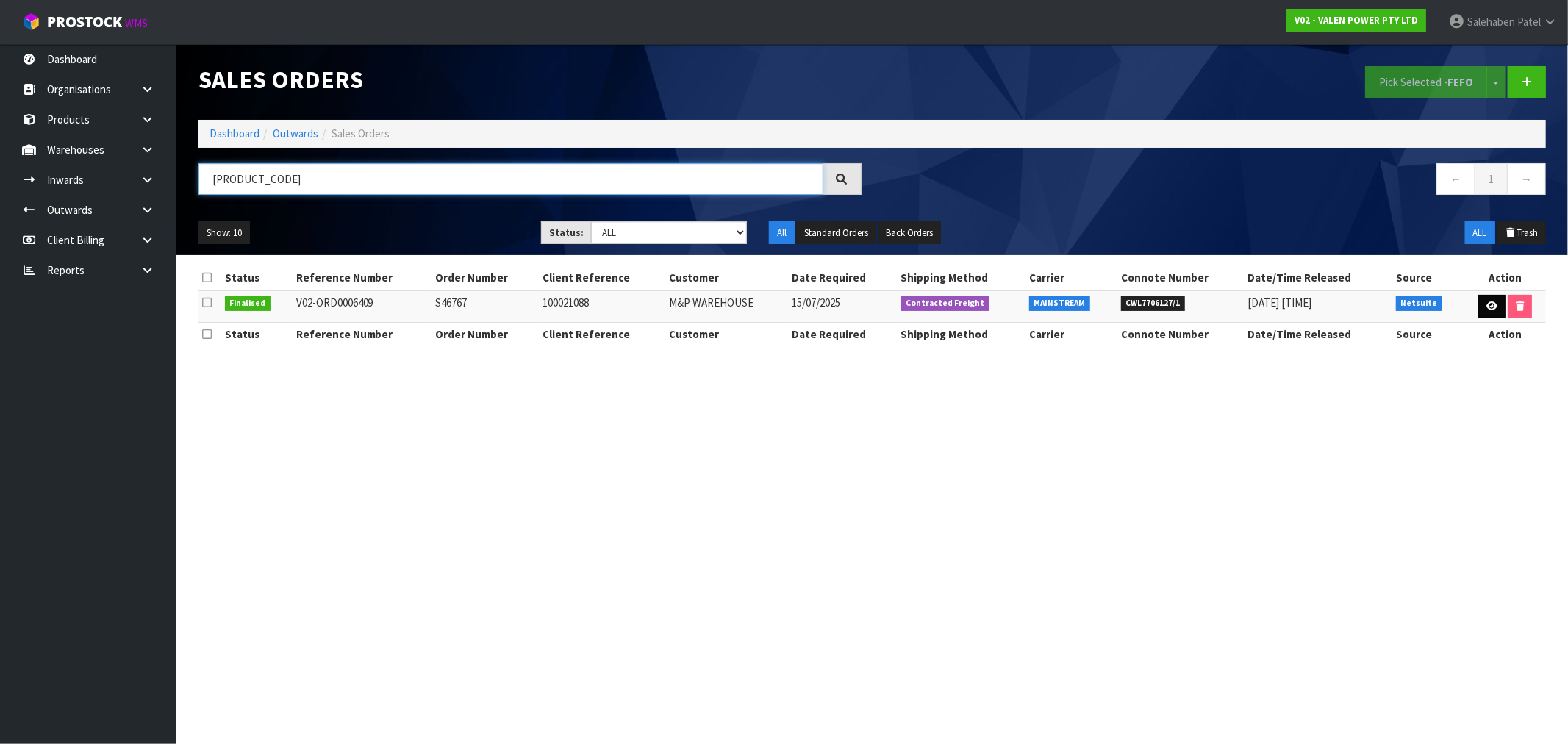 type on "CWL7706127" 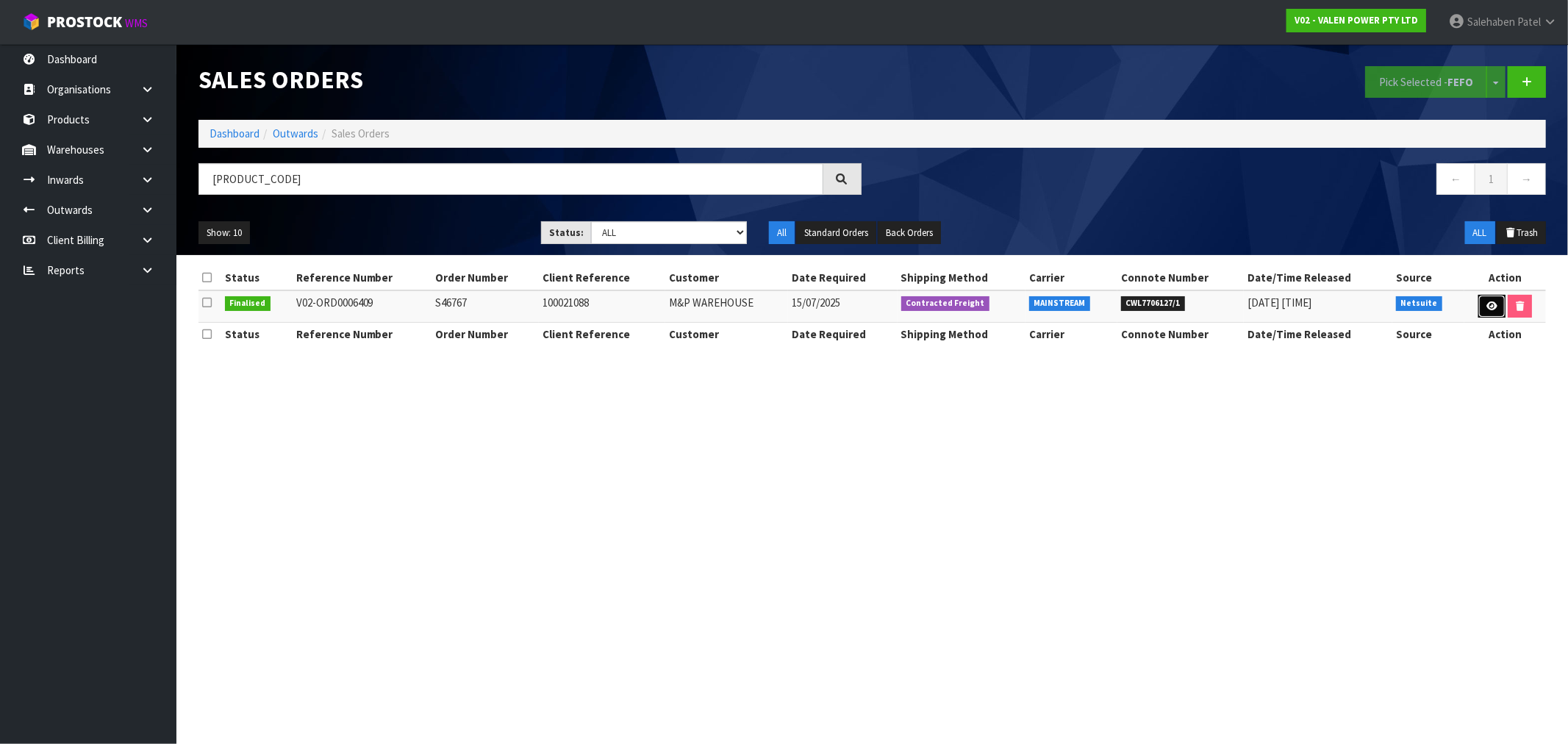 click at bounding box center [1492, 307] 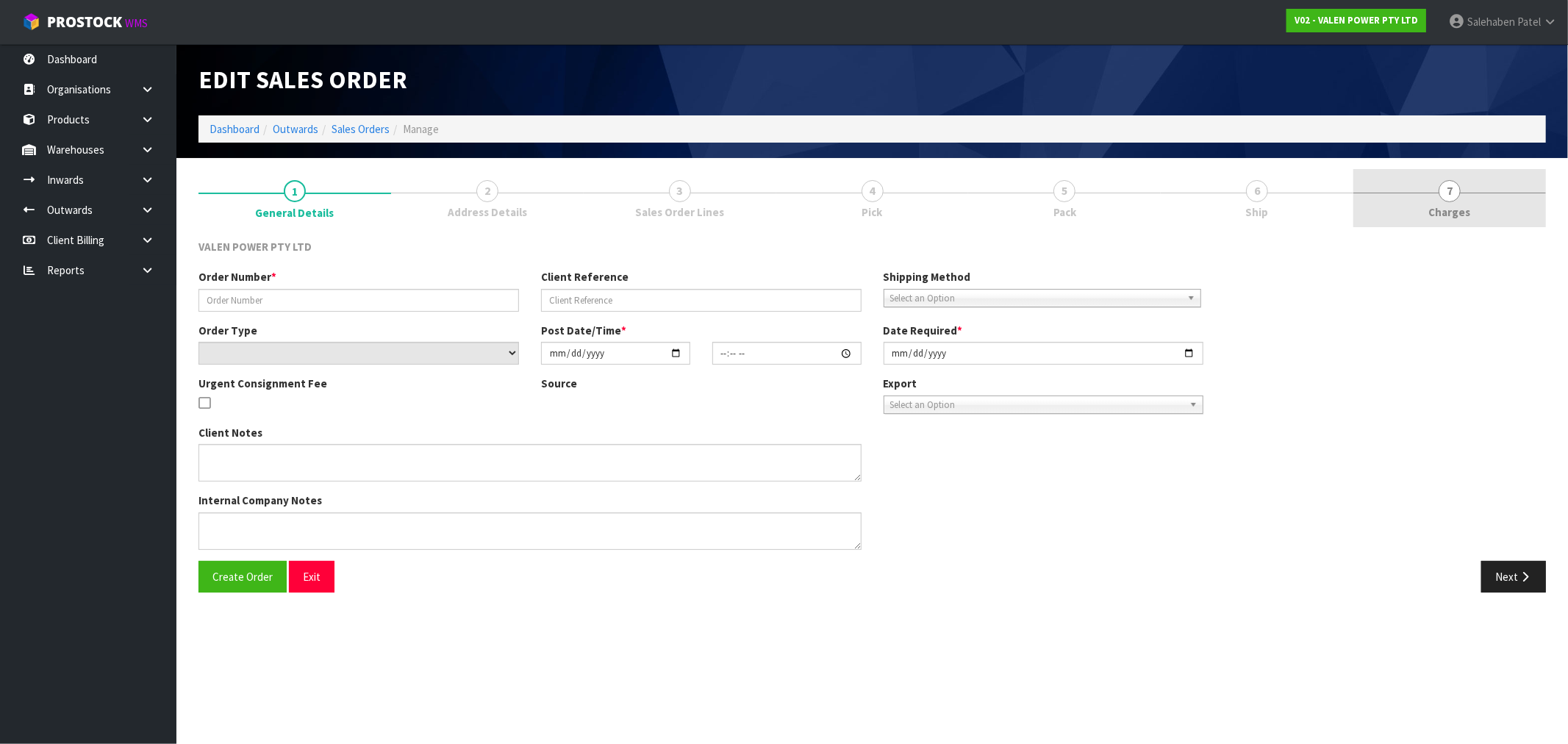 type on "S46767" 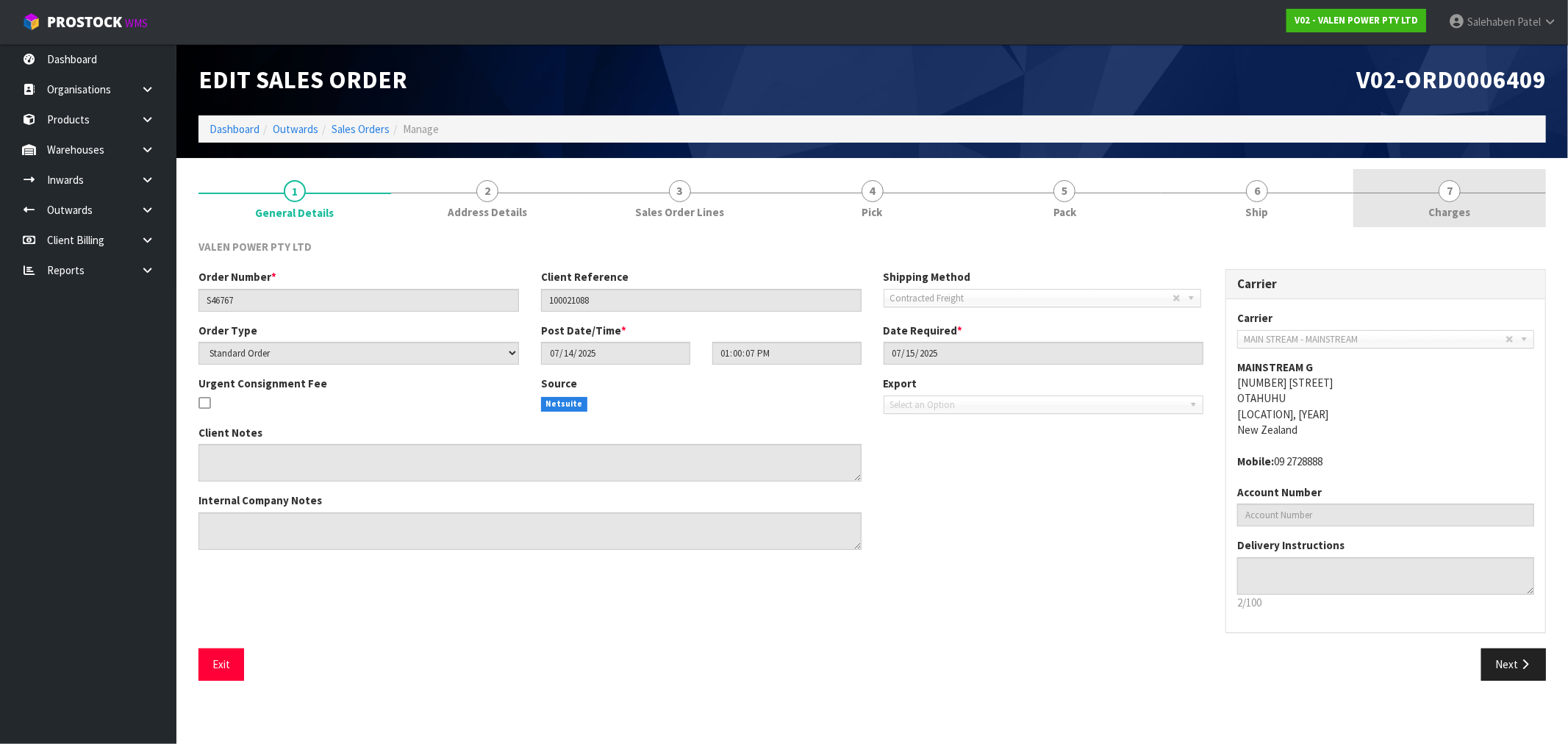click on "Charges" at bounding box center (1450, 212) 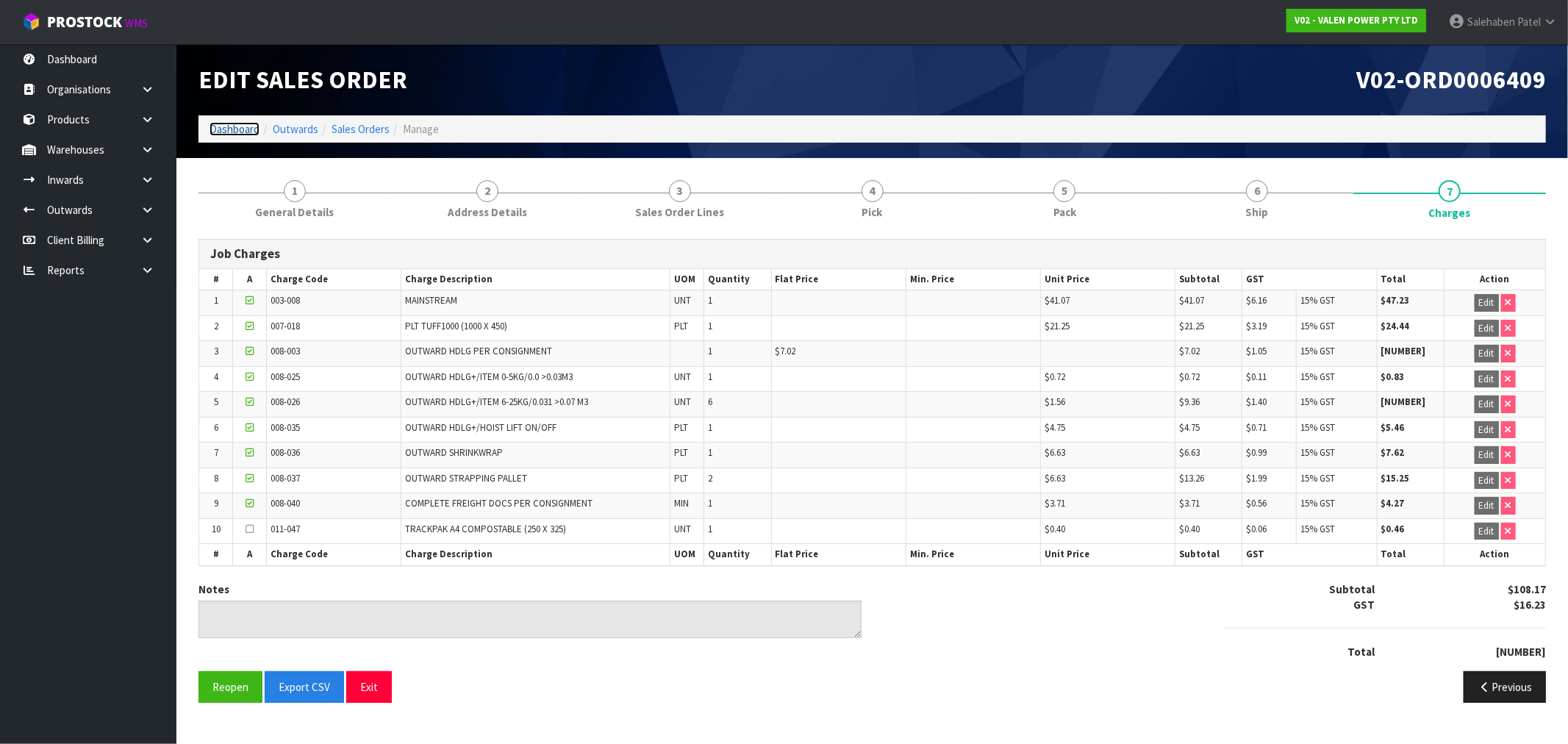 click on "Dashboard" at bounding box center [235, 129] 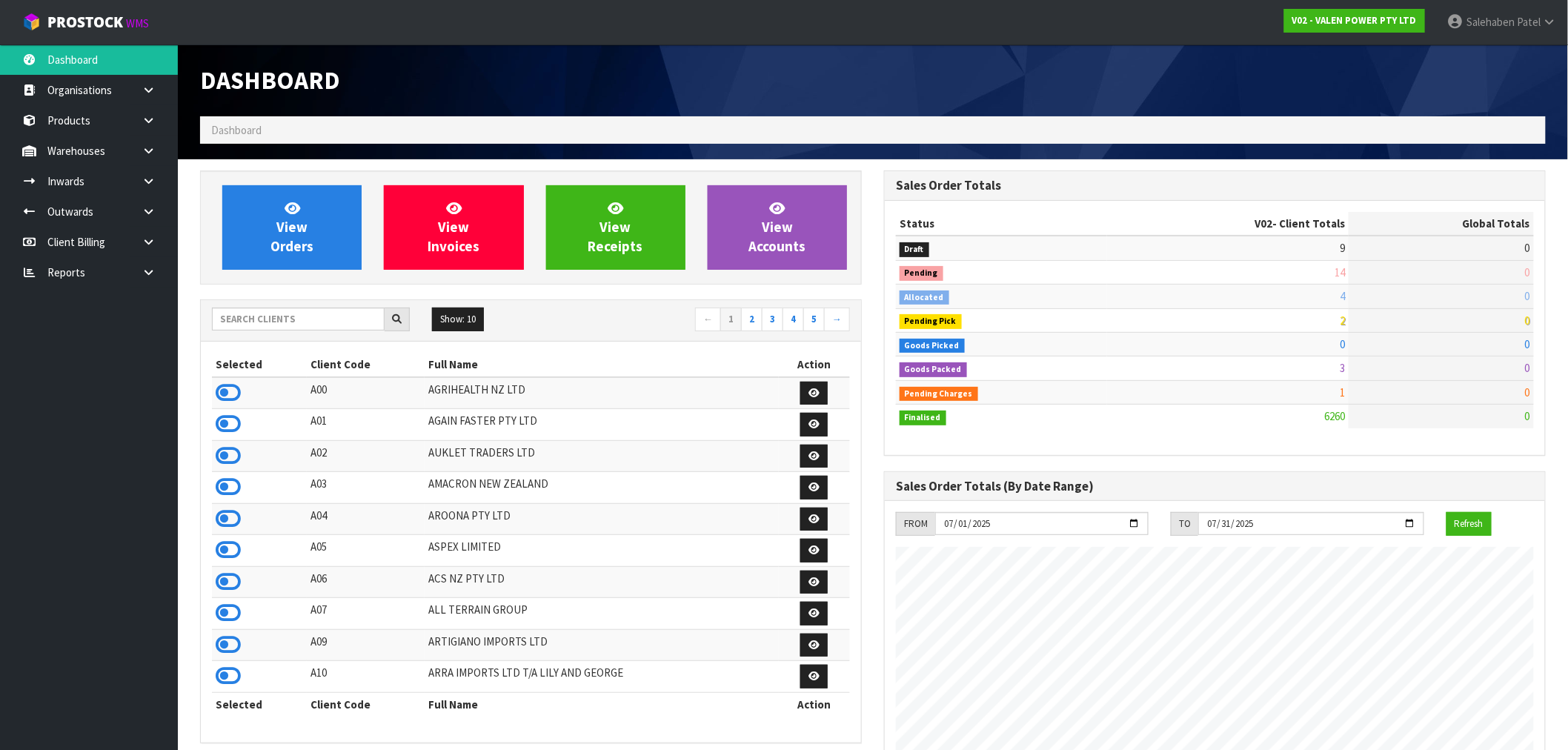 scroll, scrollTop: 739982, scrollLeft: 740336, axis: both 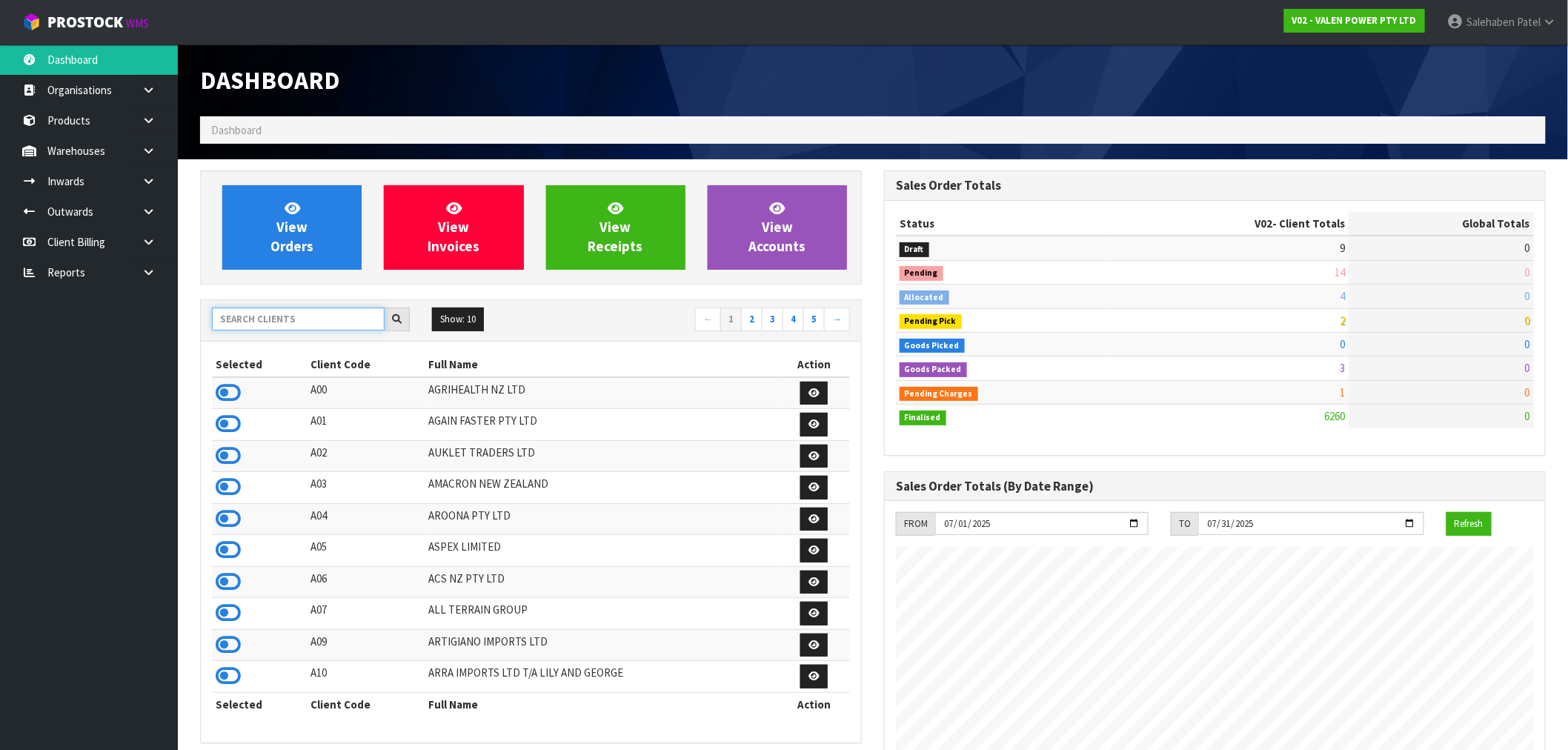 click at bounding box center [298, 319] 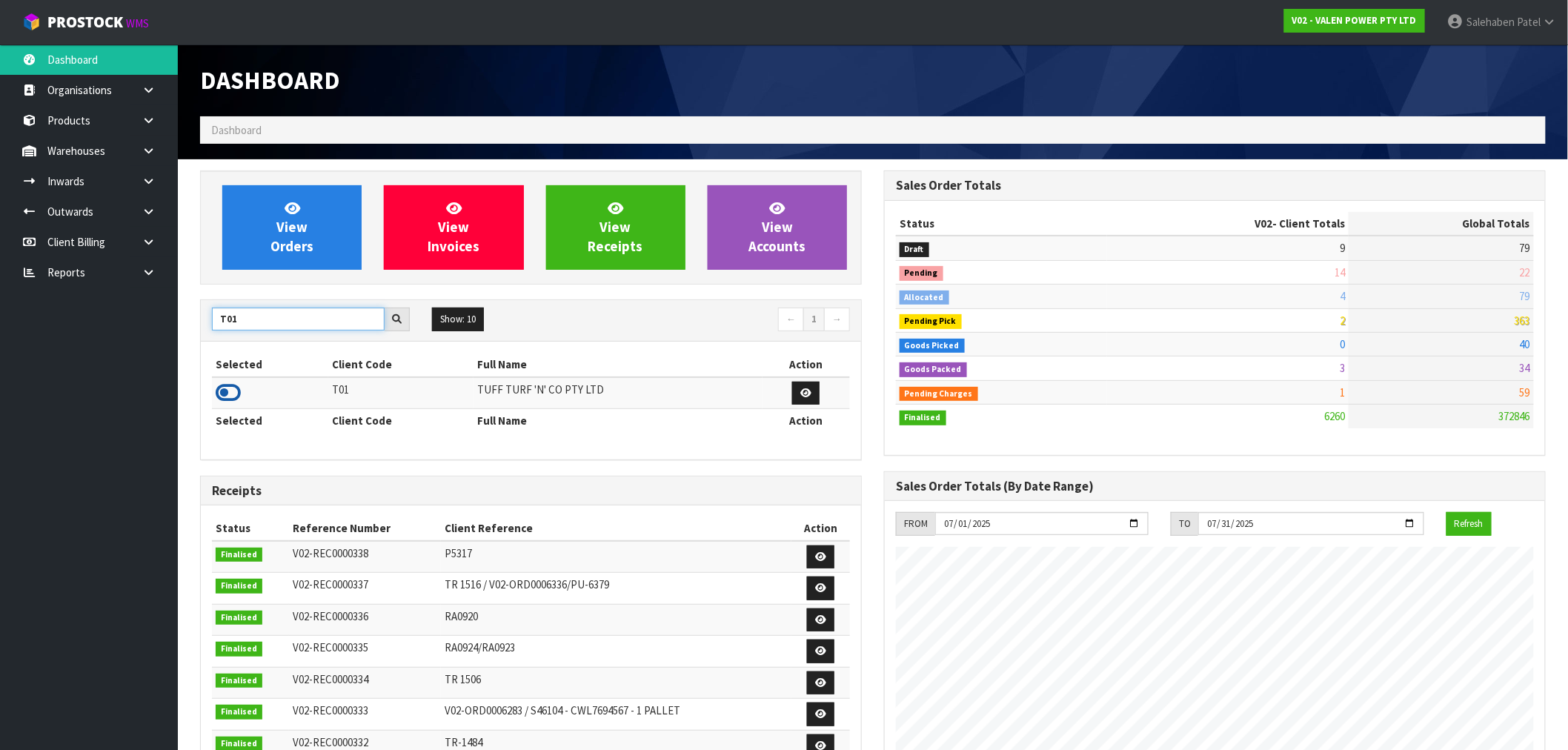 type on "T01" 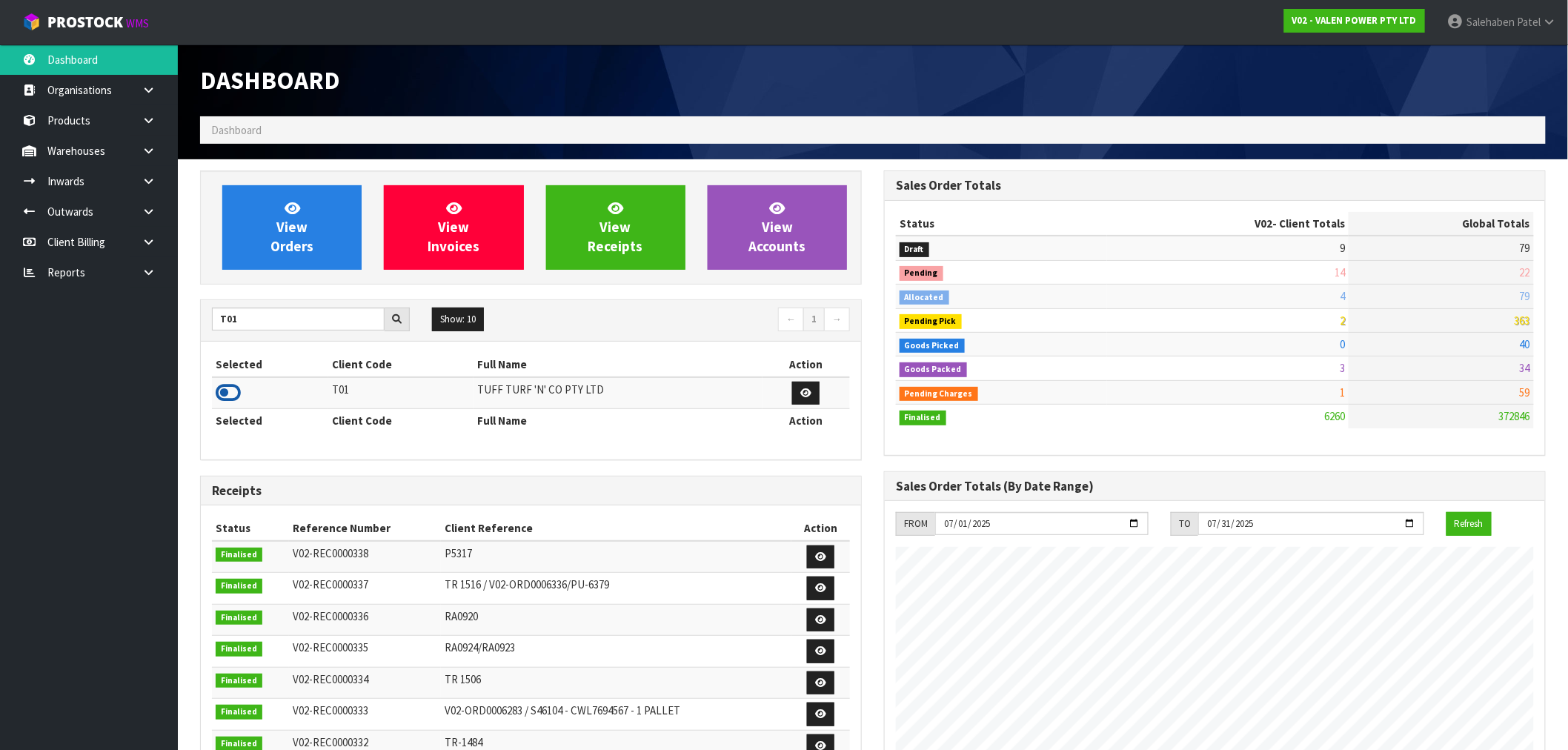 click at bounding box center (228, 393) 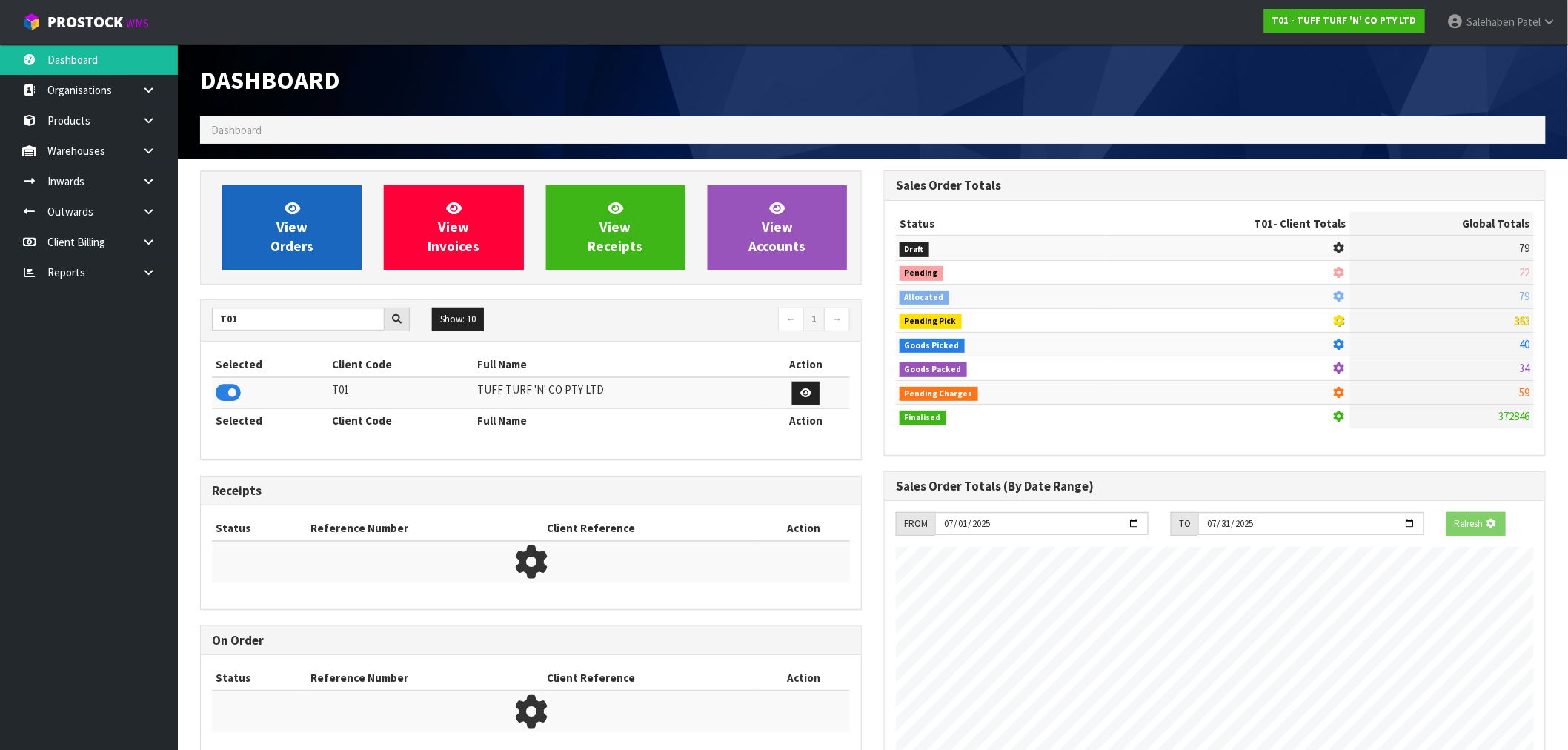 scroll, scrollTop: 924, scrollLeft: 684, axis: both 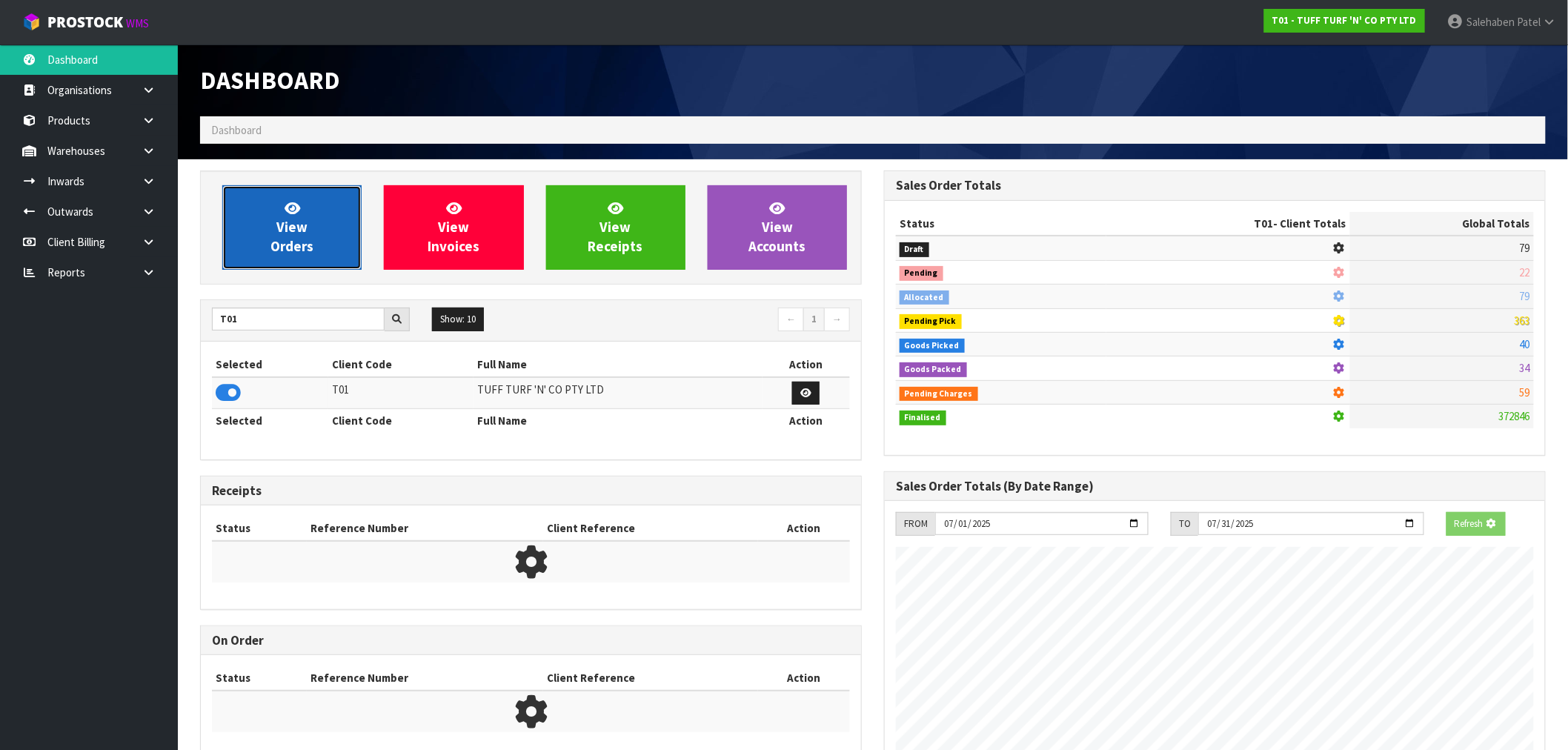 click on "View
Orders" at bounding box center [292, 227] 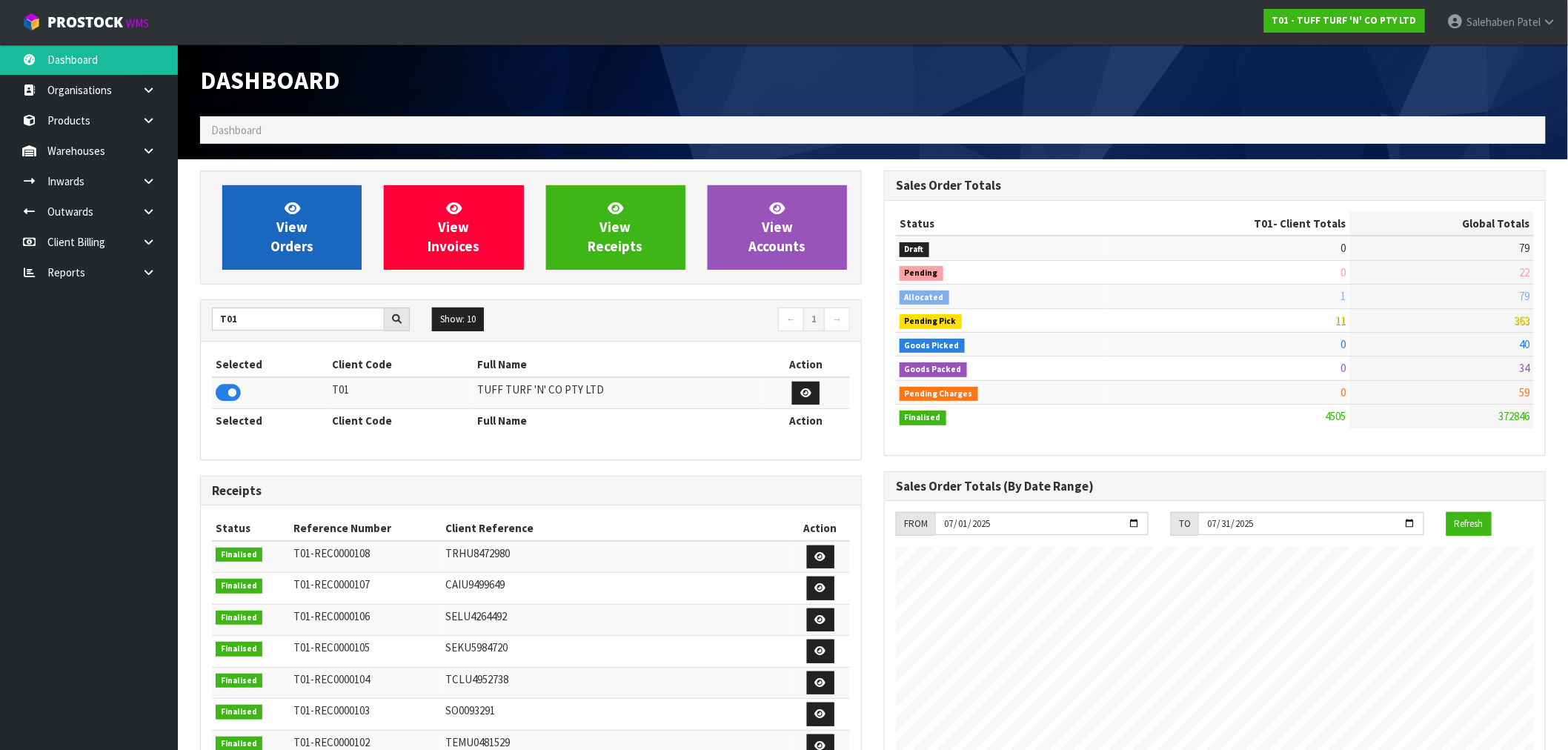 scroll, scrollTop: 0, scrollLeft: 0, axis: both 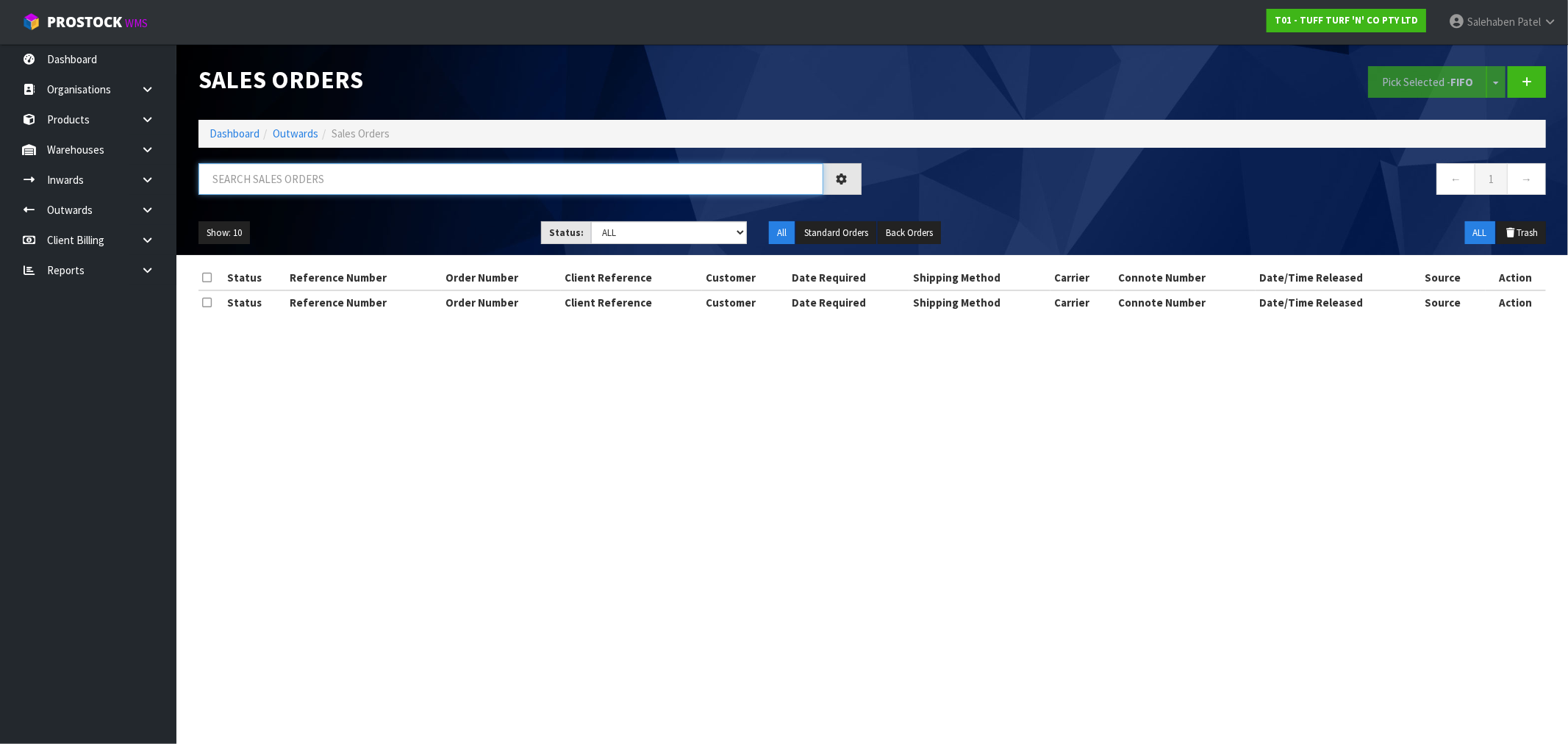 click at bounding box center (511, 179) 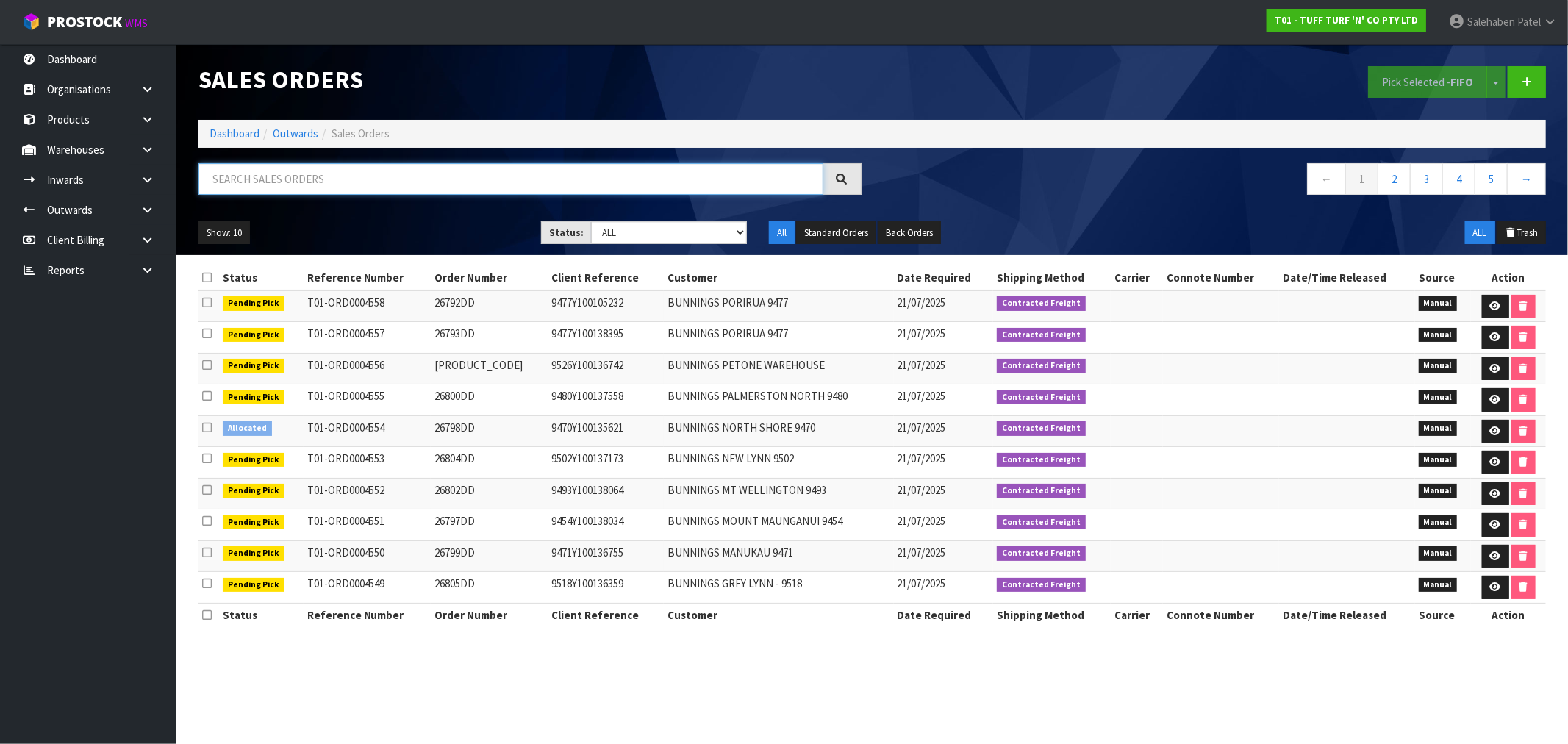 paste on "CWL7706362" 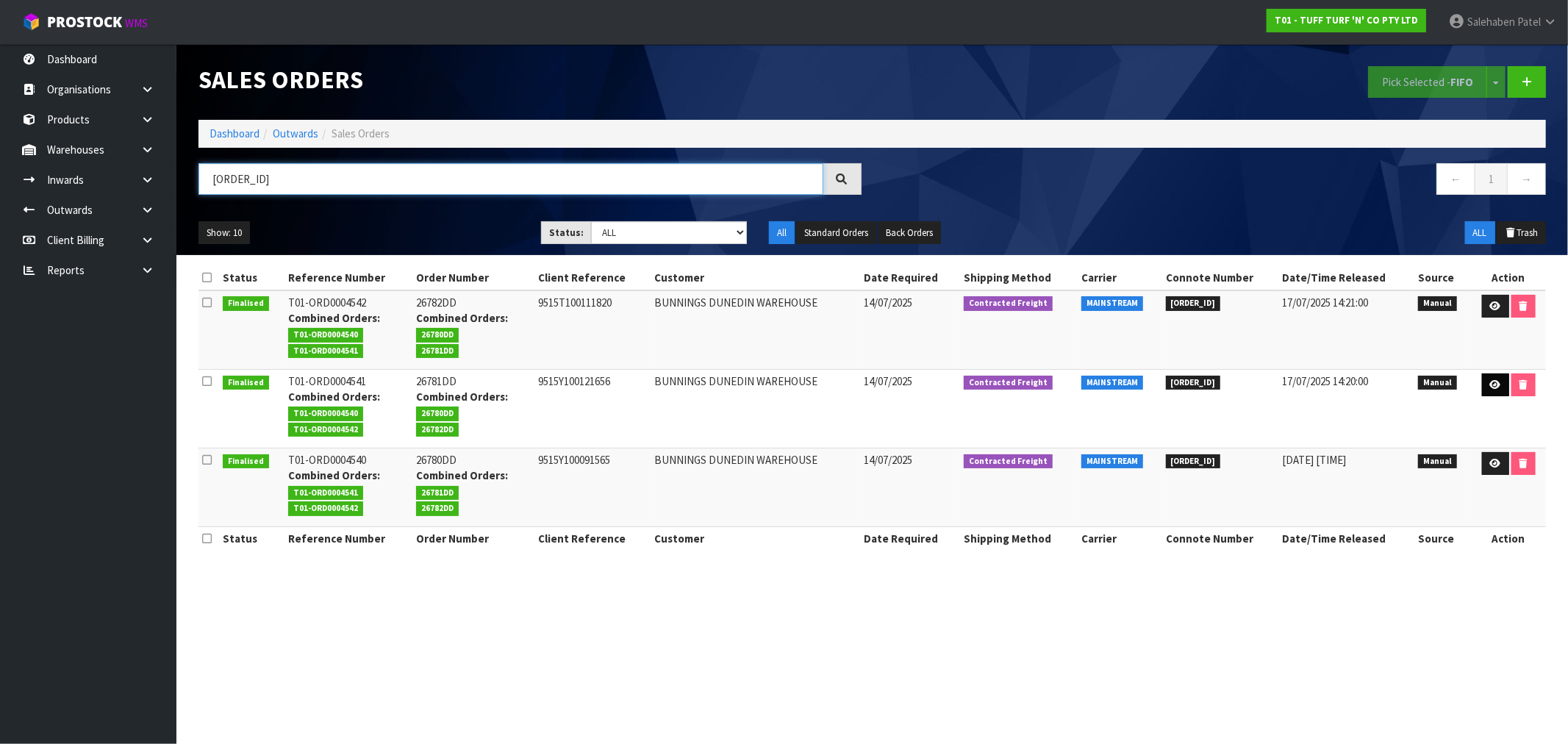 type on "CWL7706362" 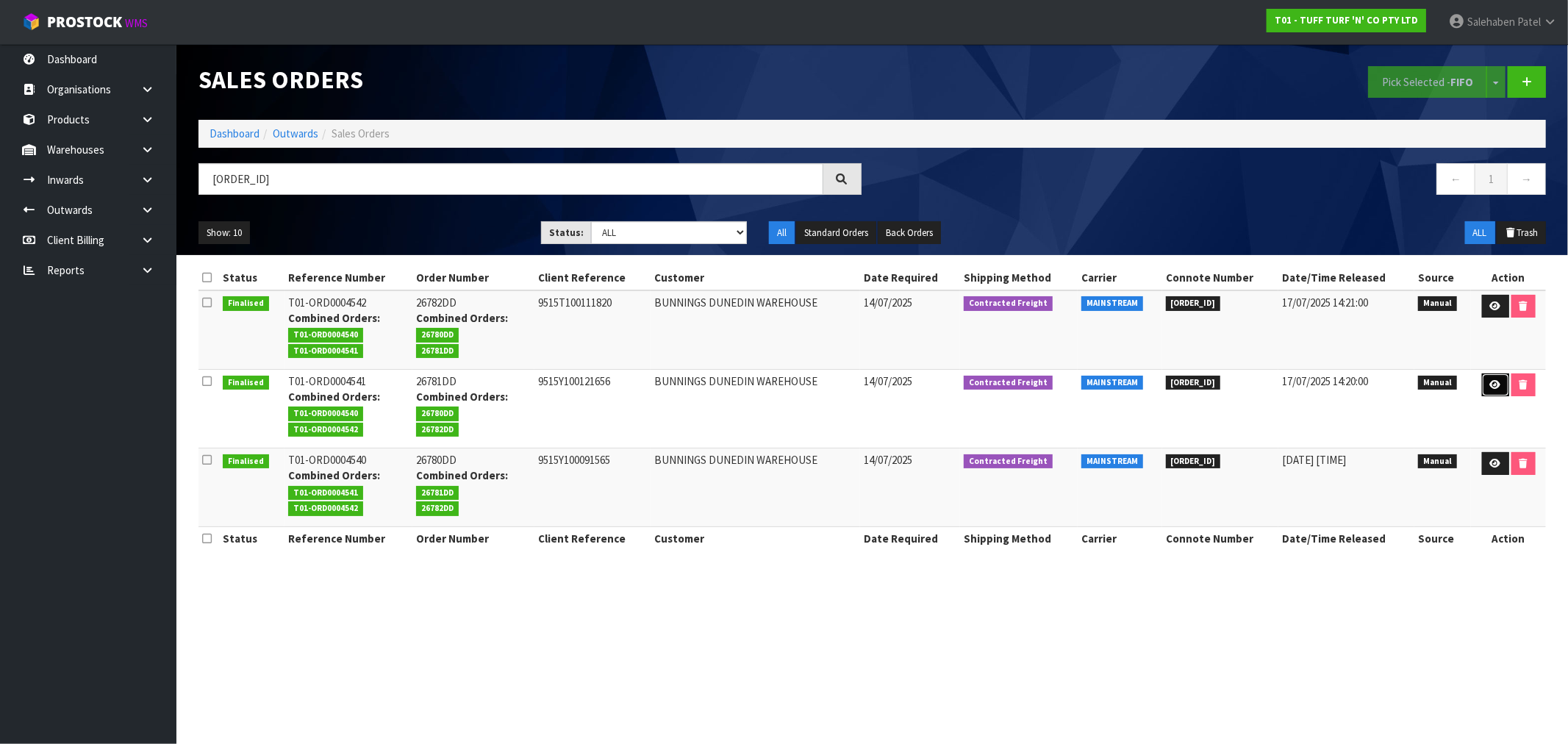 click at bounding box center (1495, 385) 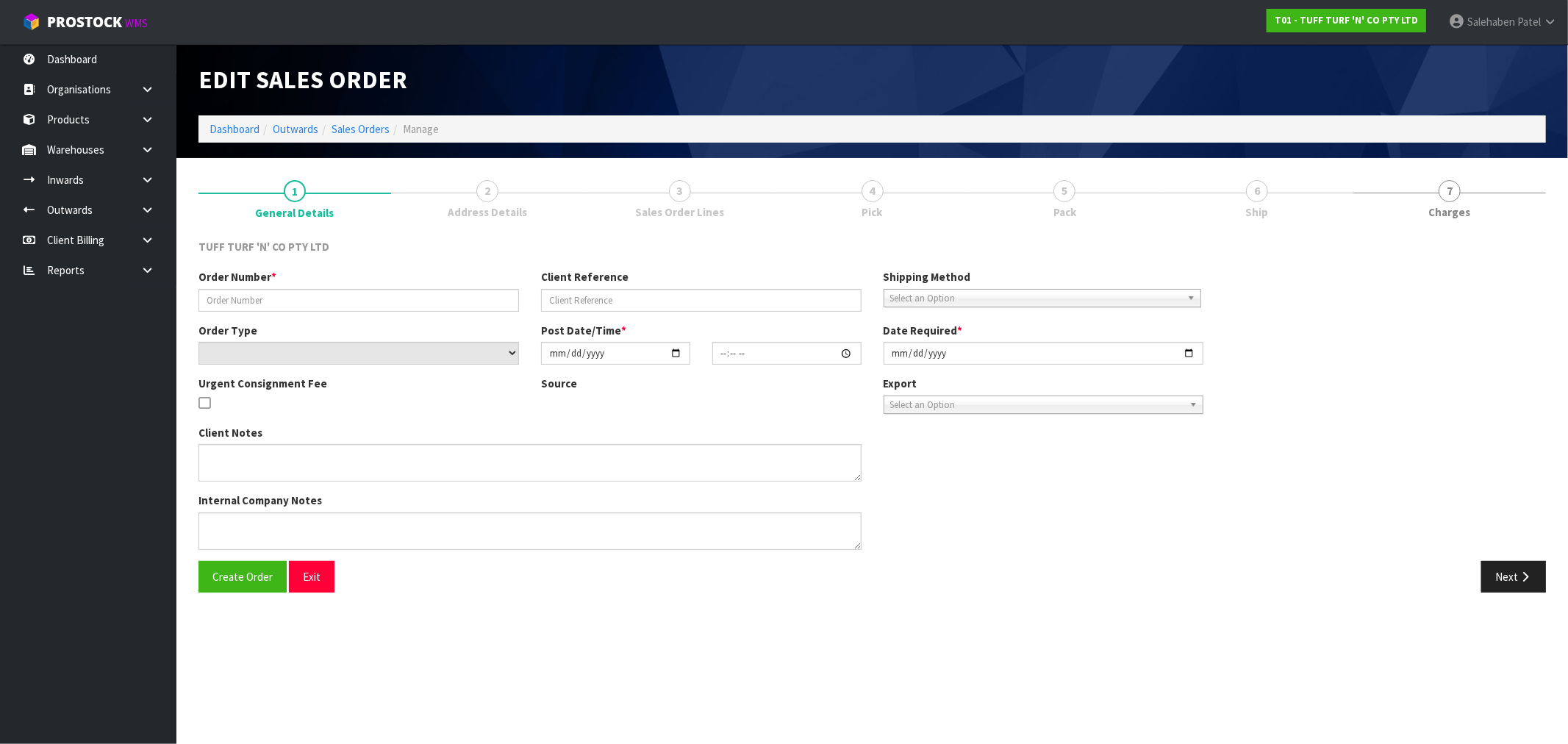 type on "26781DD" 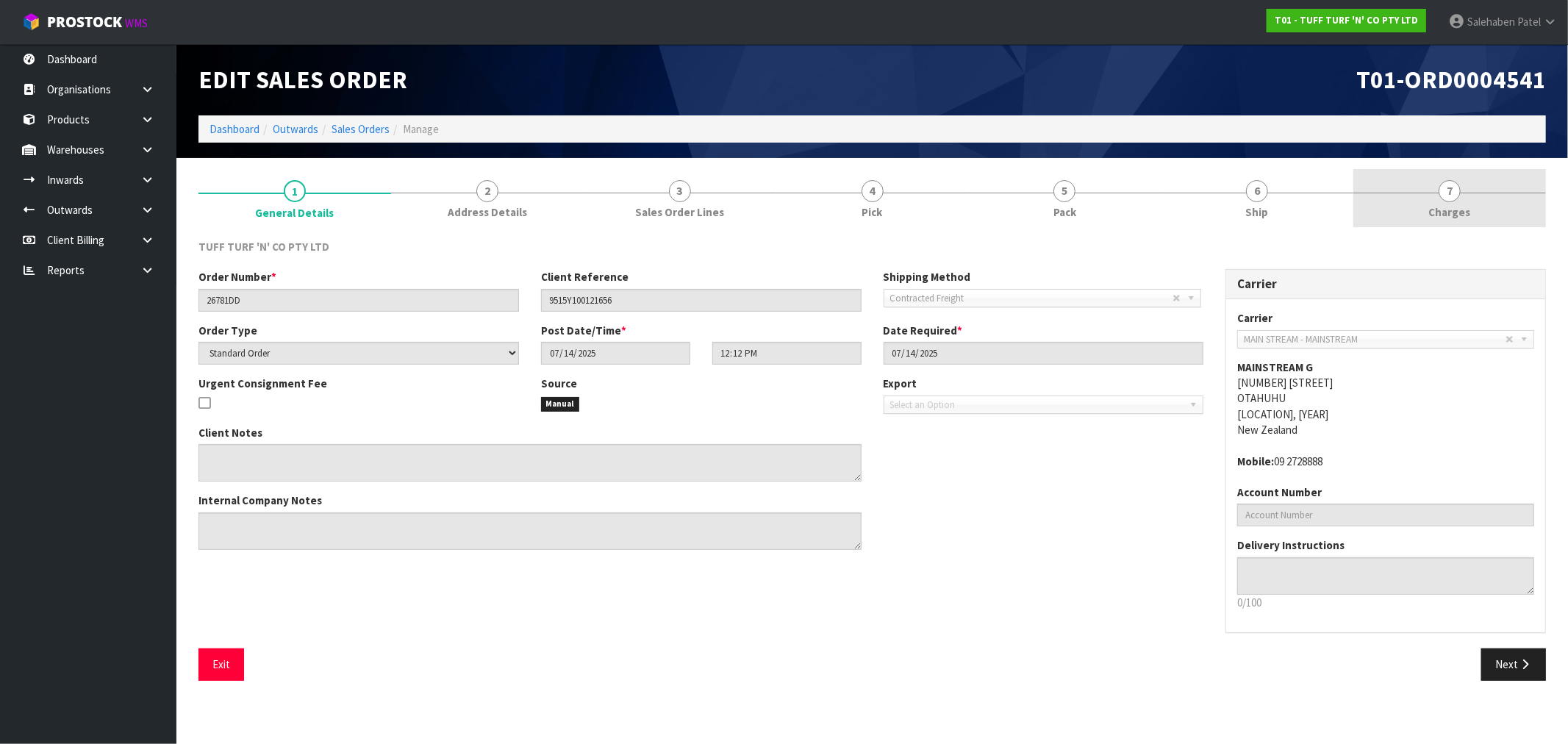 click on "Charges" at bounding box center (1450, 212) 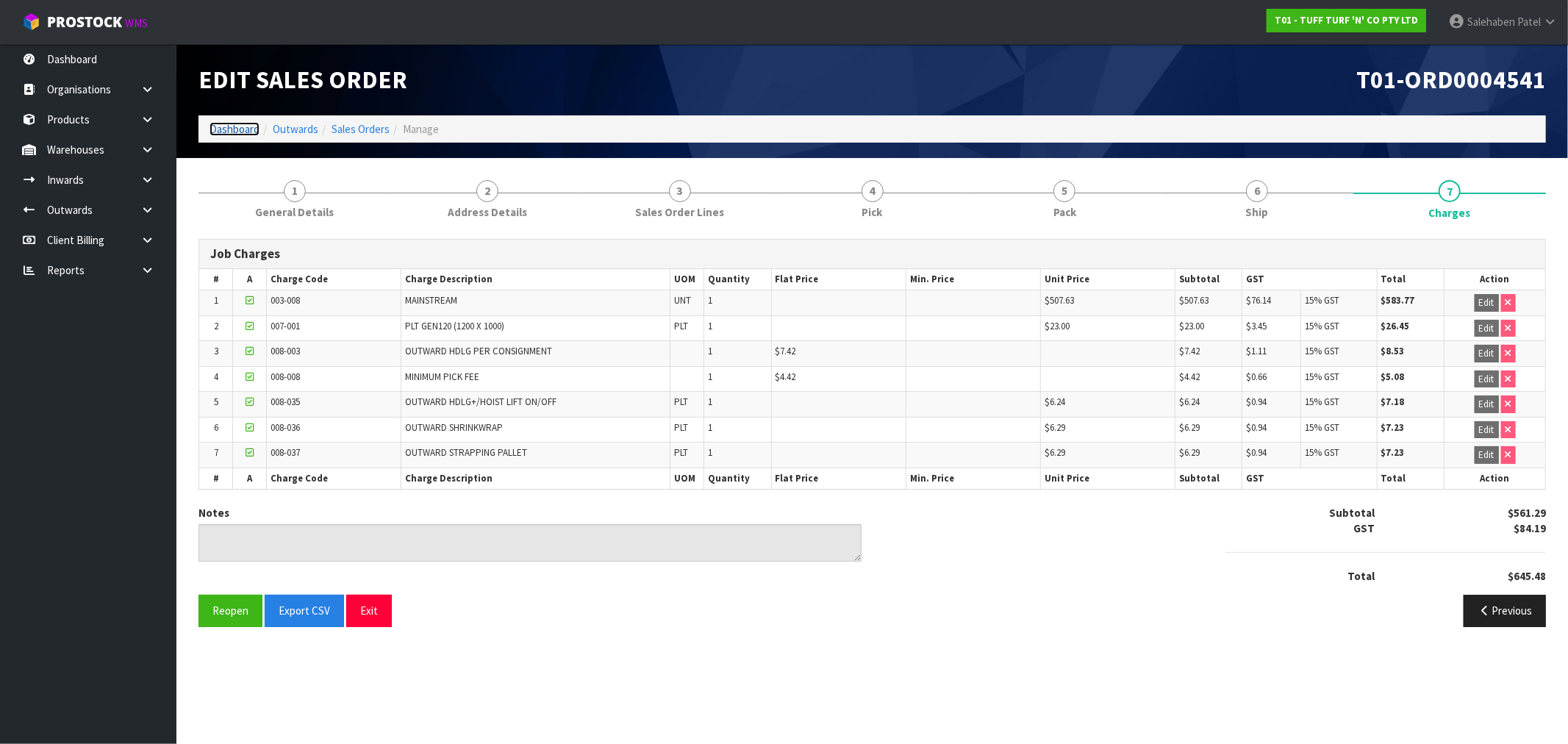 click on "Dashboard" at bounding box center [235, 129] 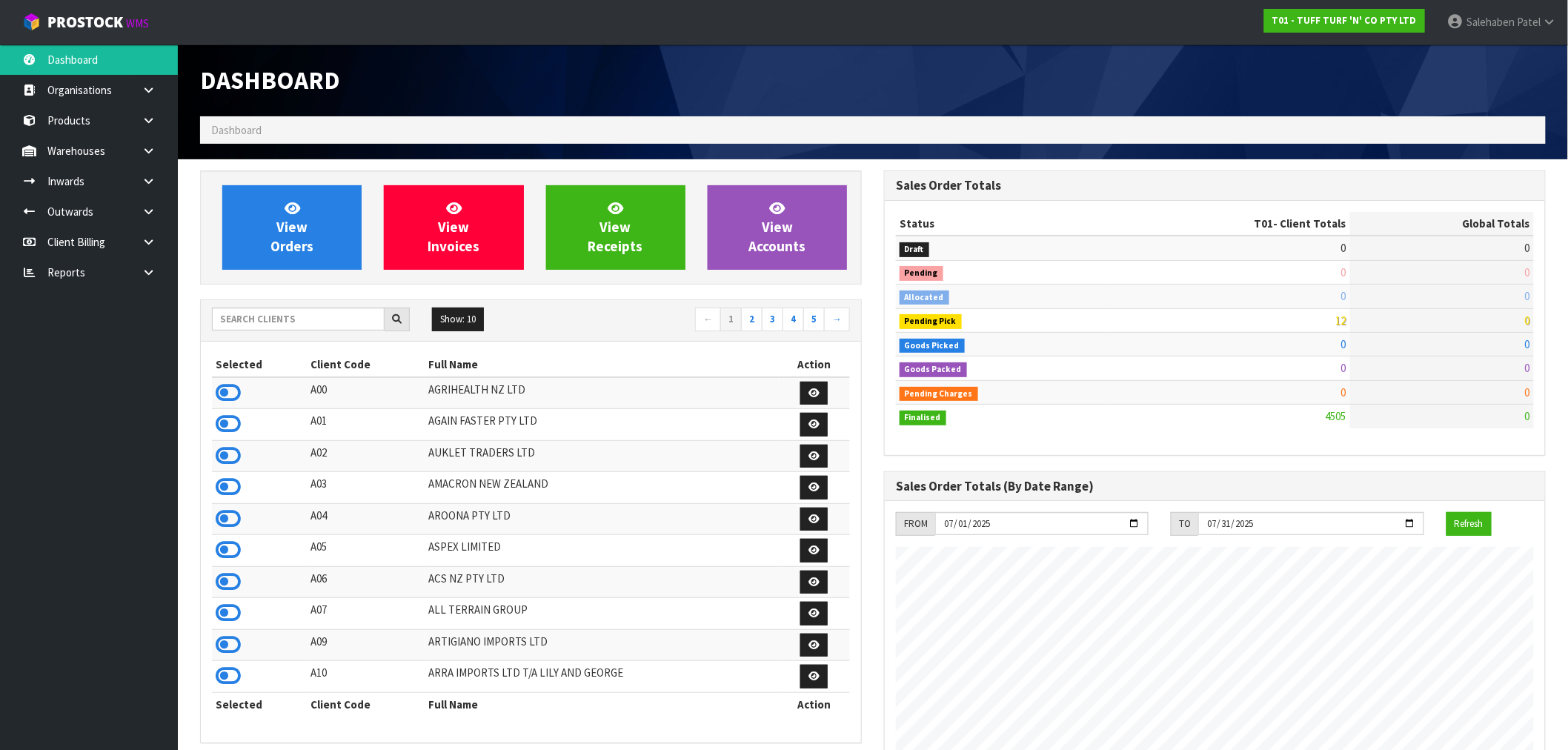 scroll, scrollTop: 739982, scrollLeft: 740336, axis: both 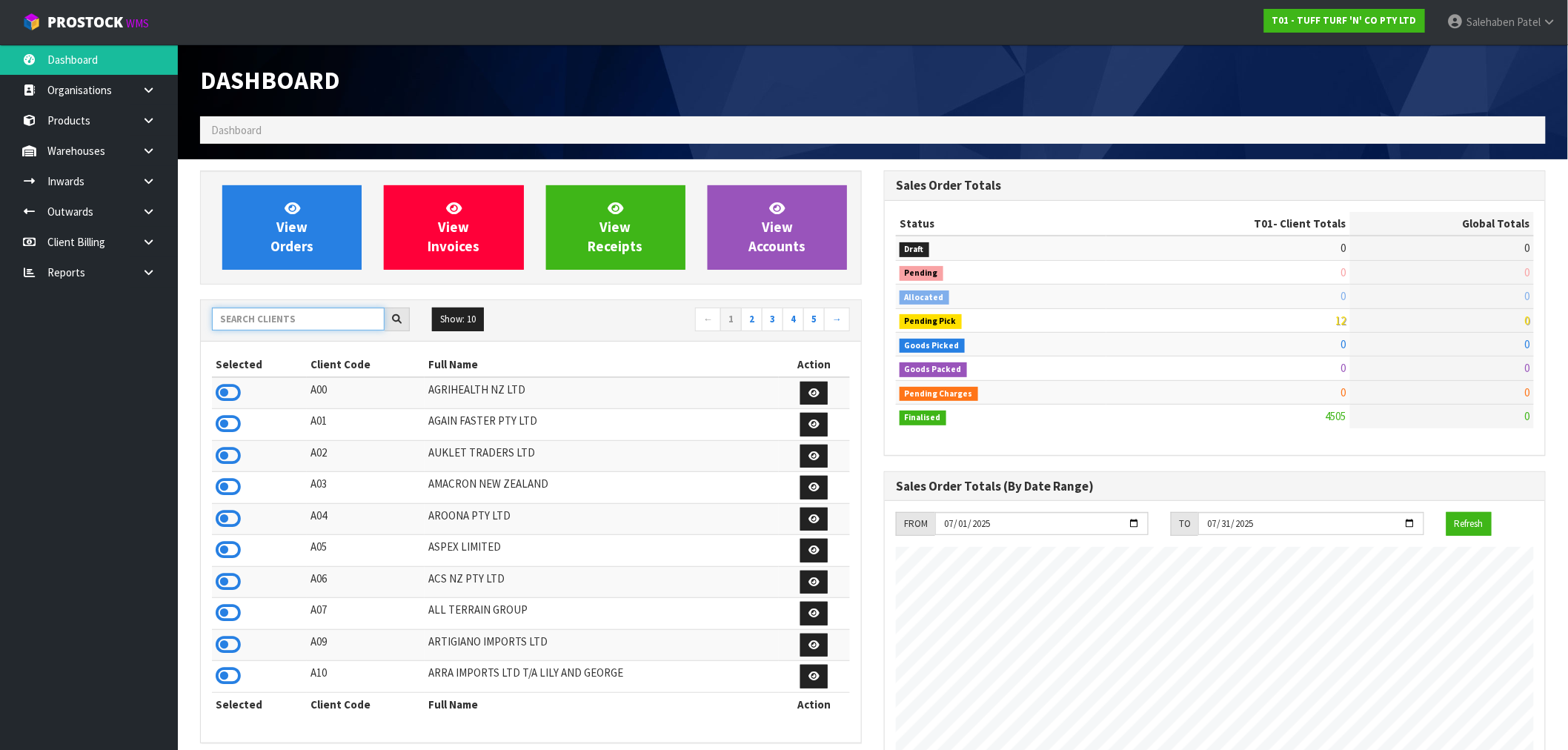 click at bounding box center (298, 319) 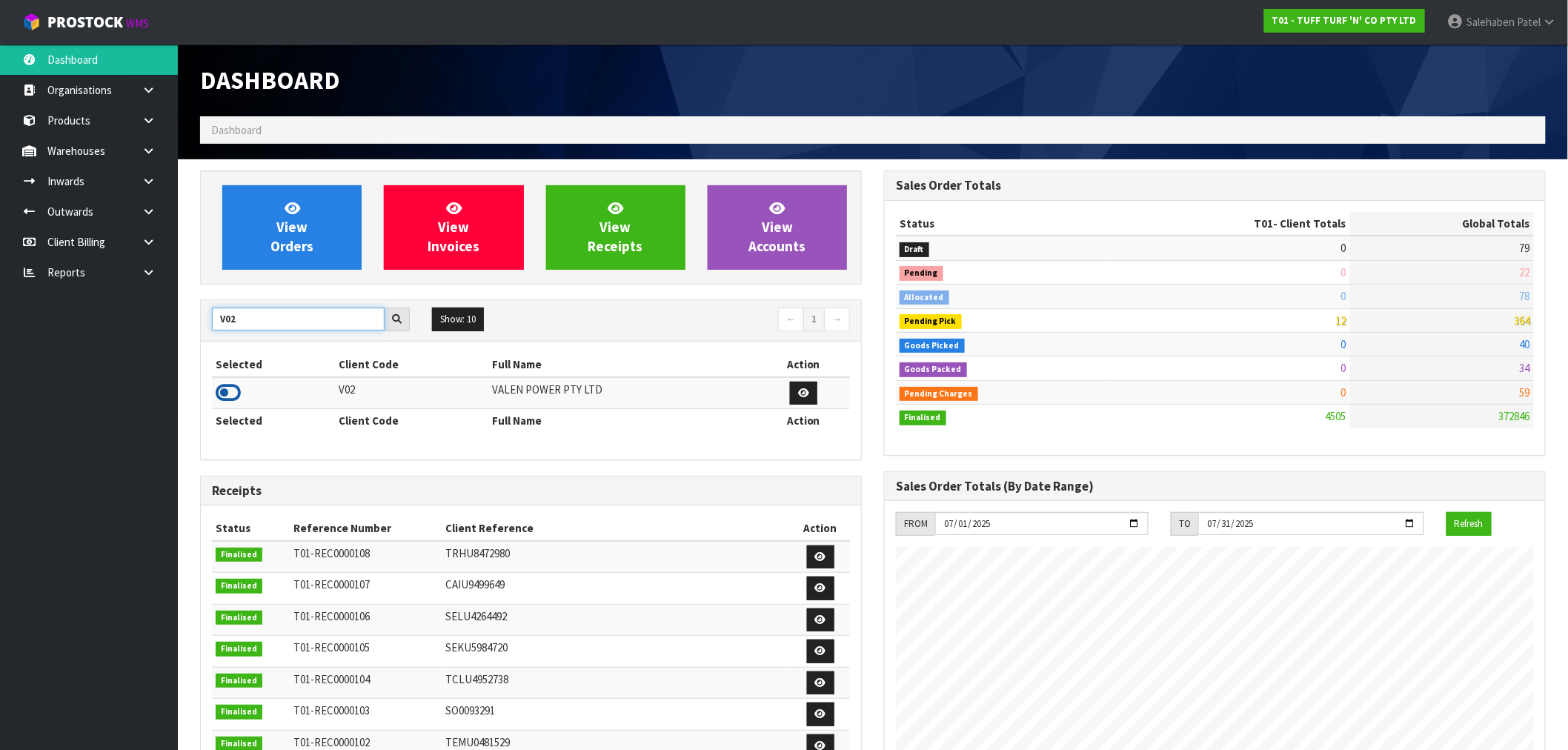 type on "V02" 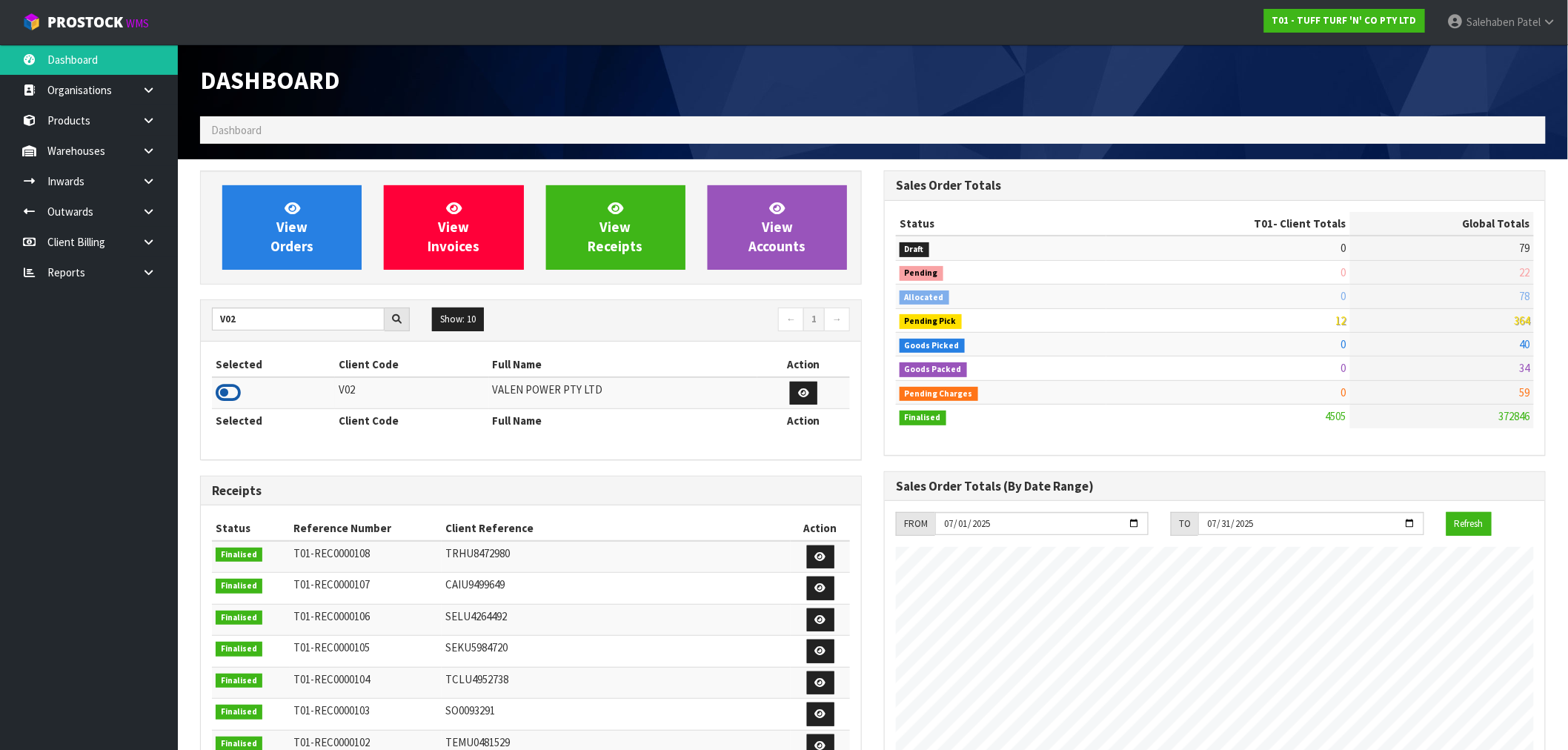 click at bounding box center [228, 393] 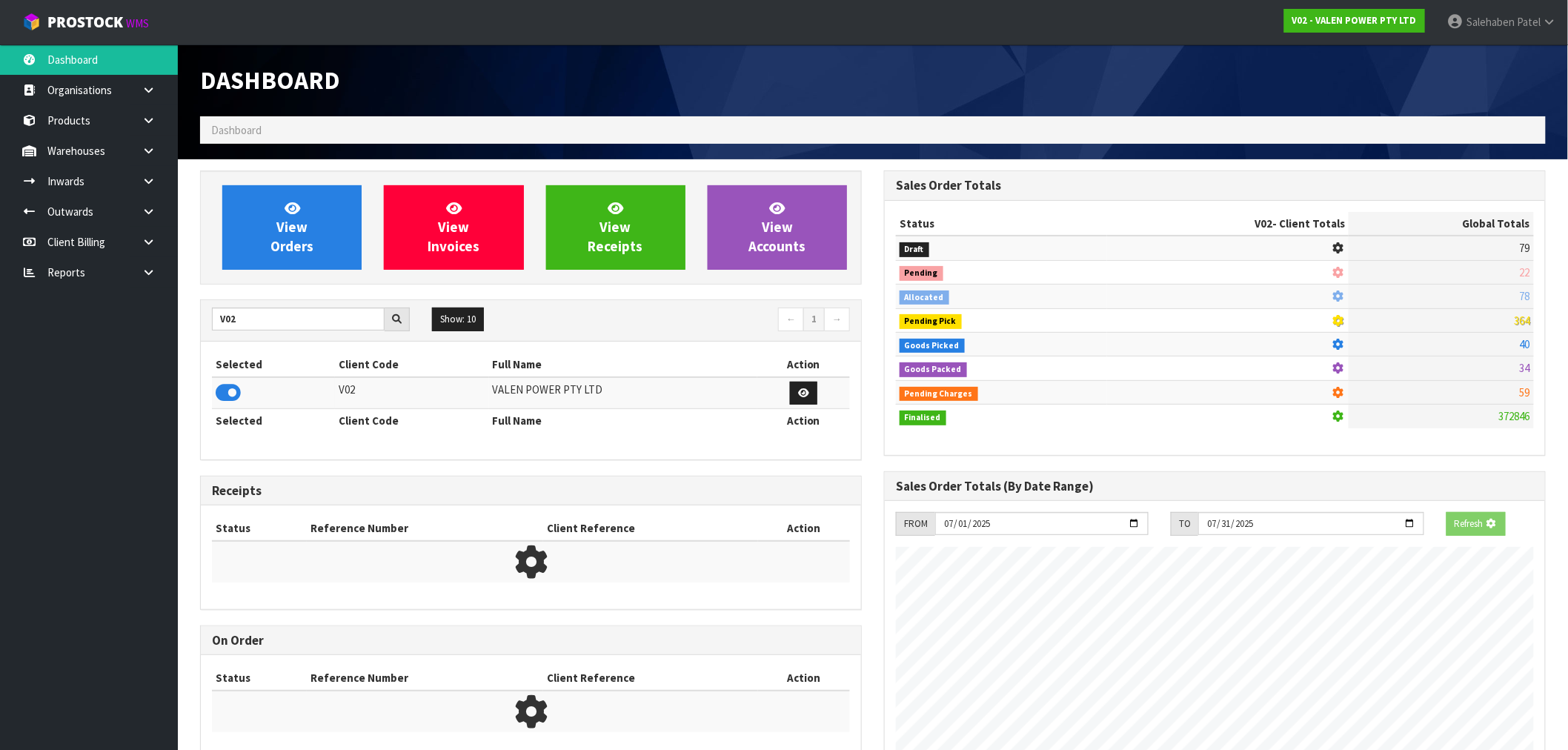 scroll, scrollTop: 924, scrollLeft: 684, axis: both 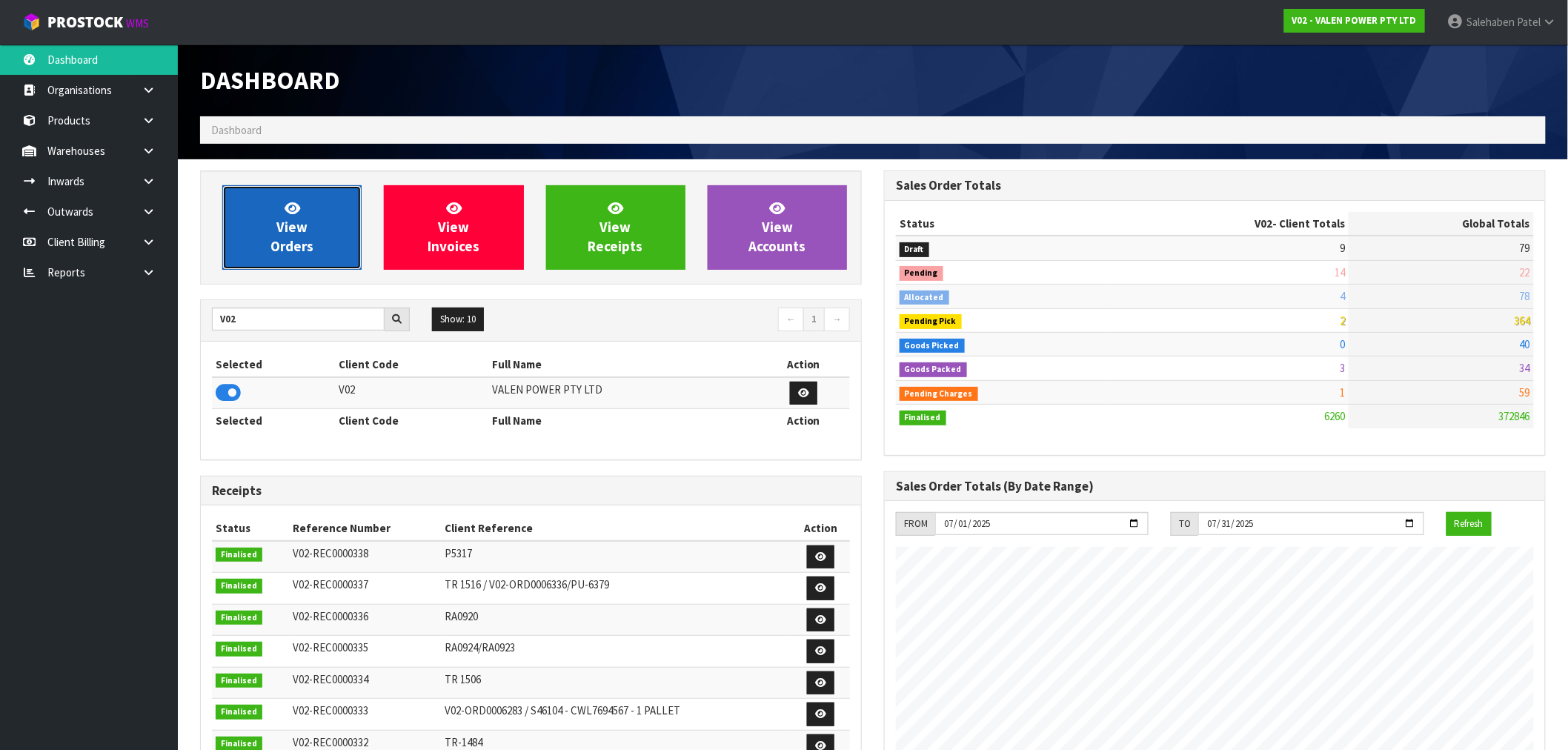 click on "View
Orders" at bounding box center (292, 227) 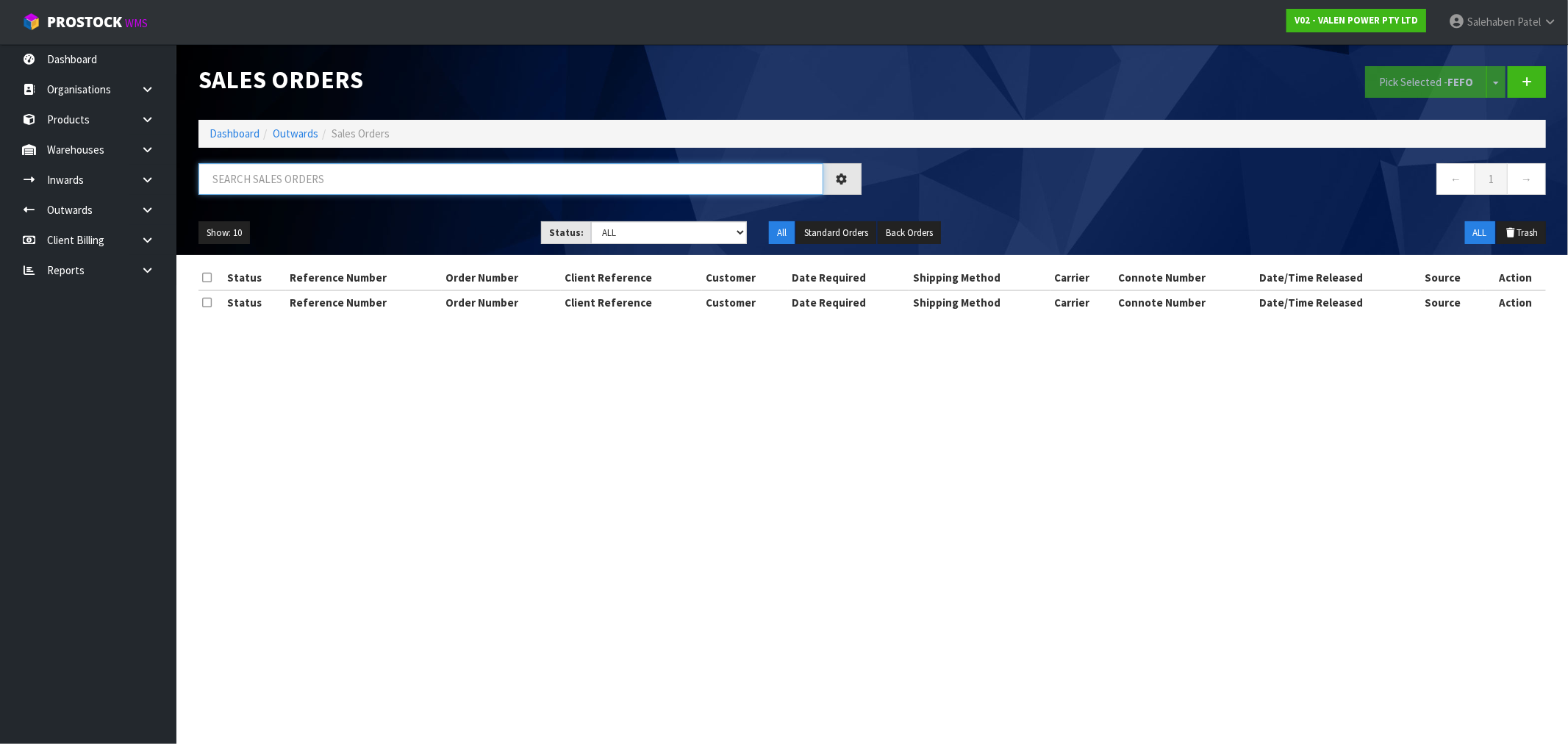 click at bounding box center (511, 179) 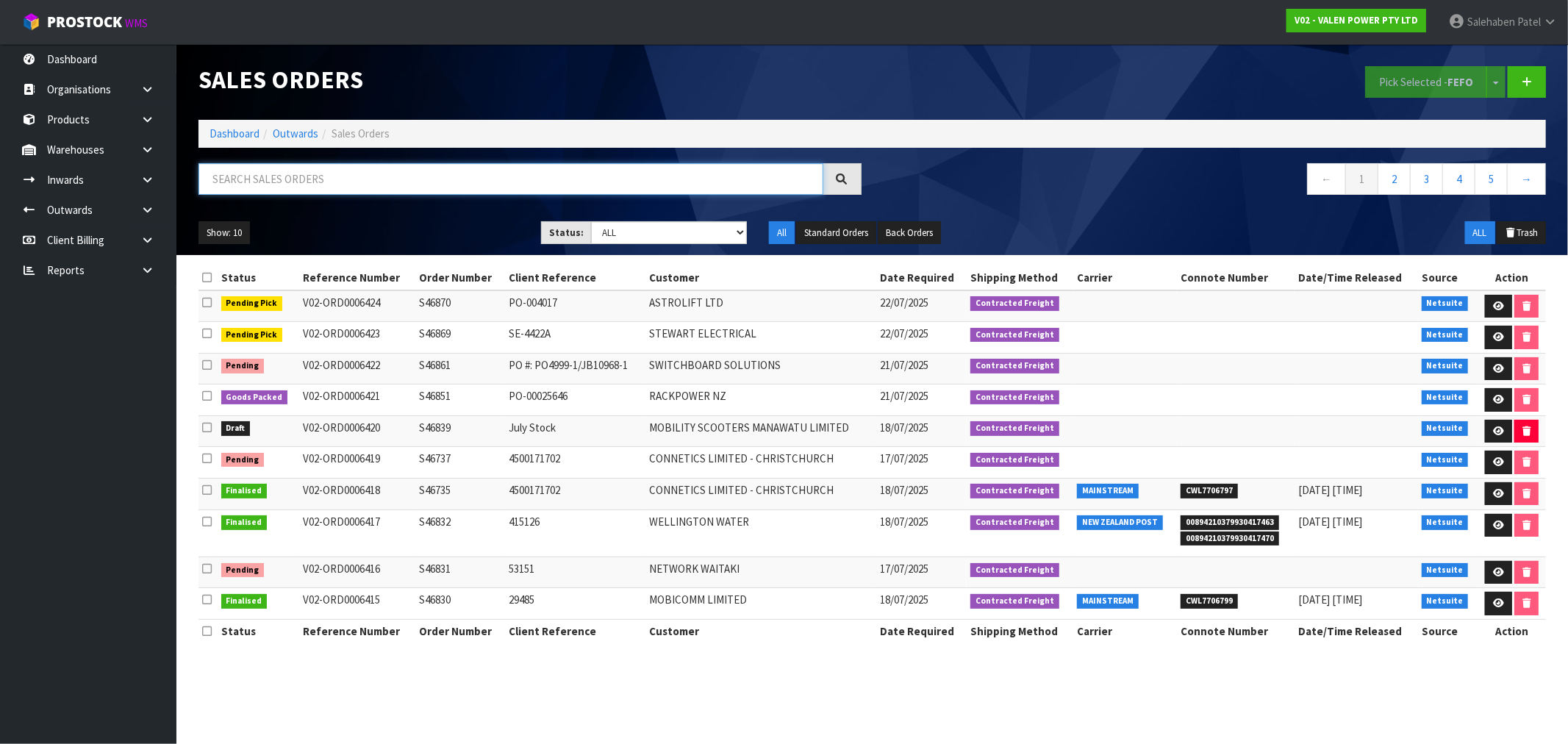 paste on "CWL7706567" 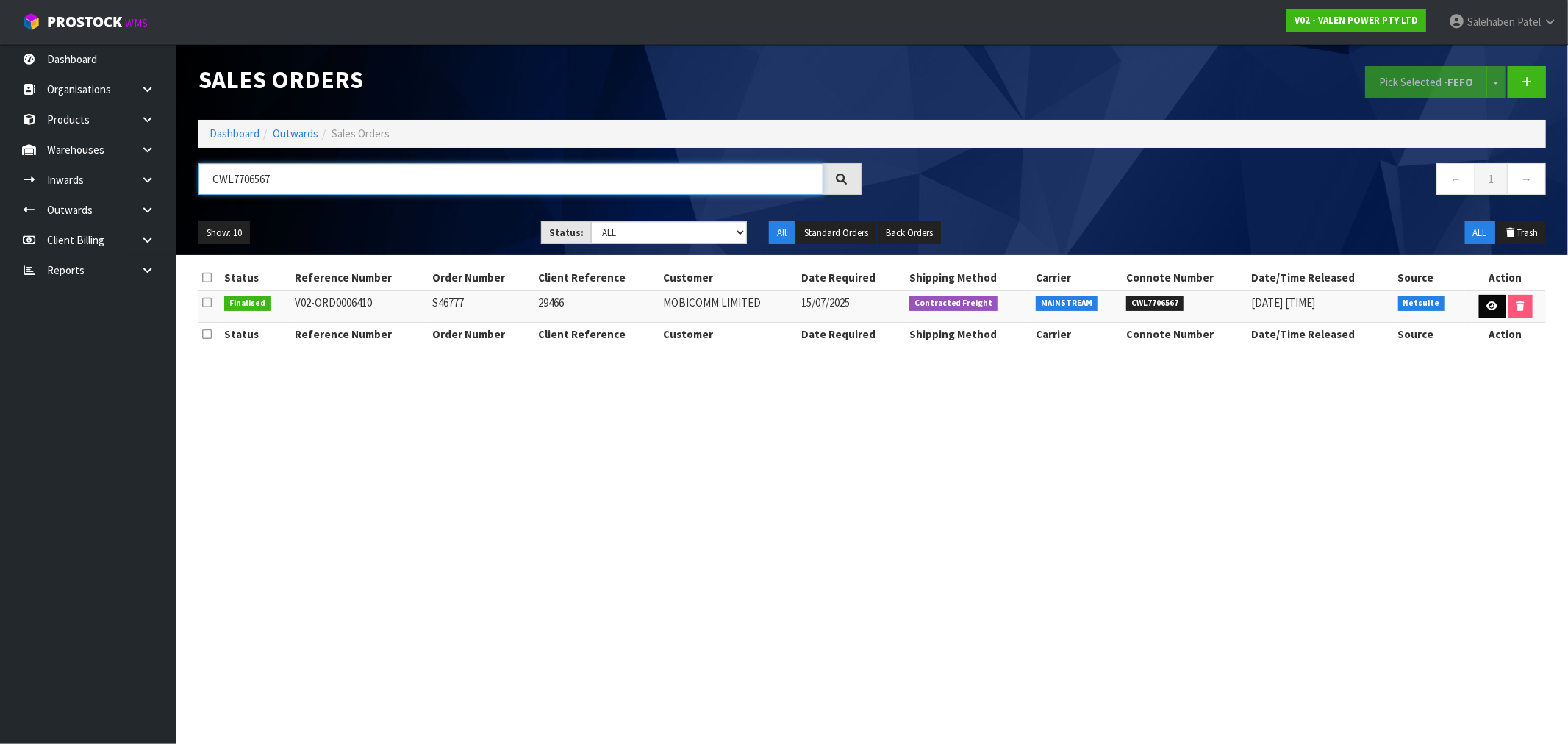 type on "CWL7706567" 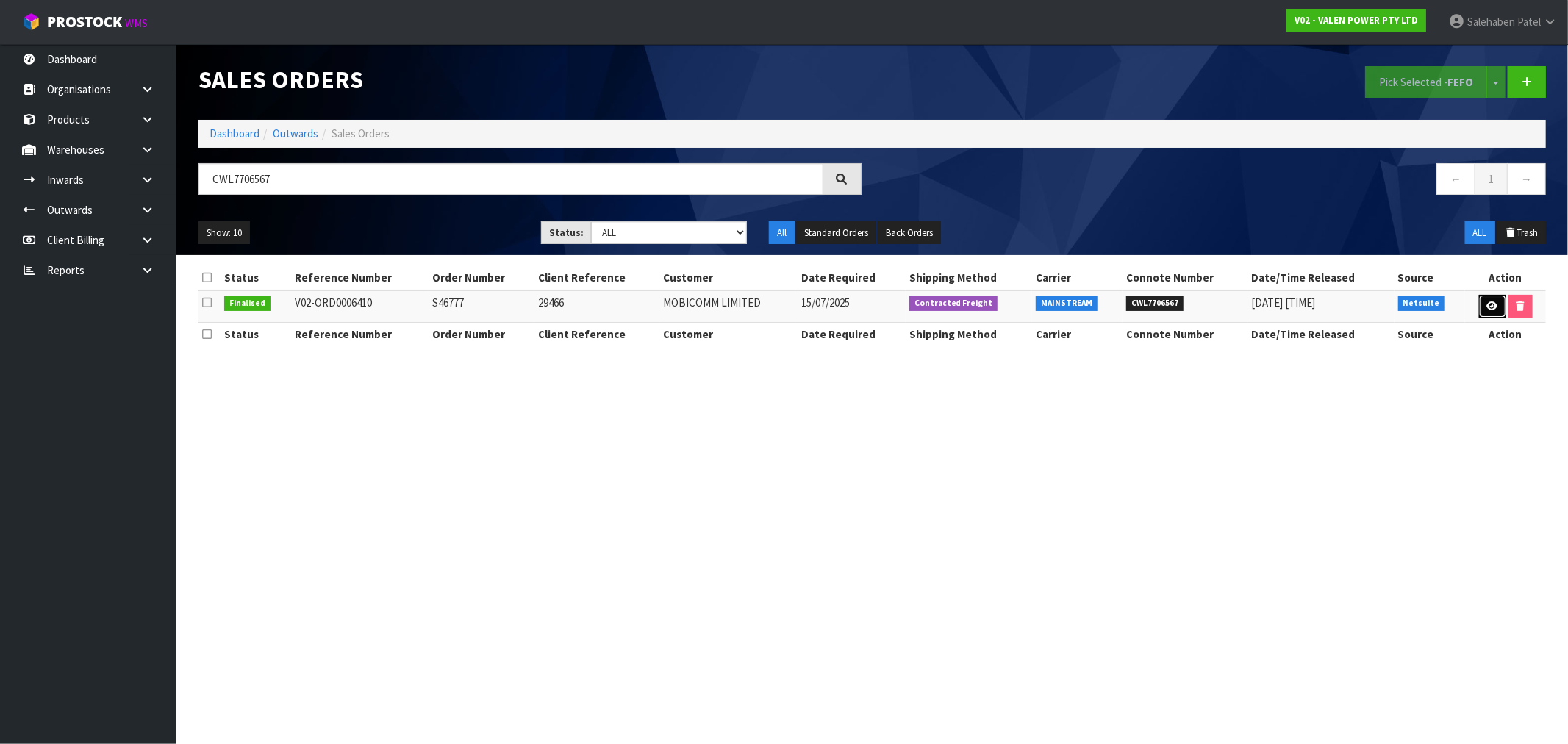 click at bounding box center (1492, 306) 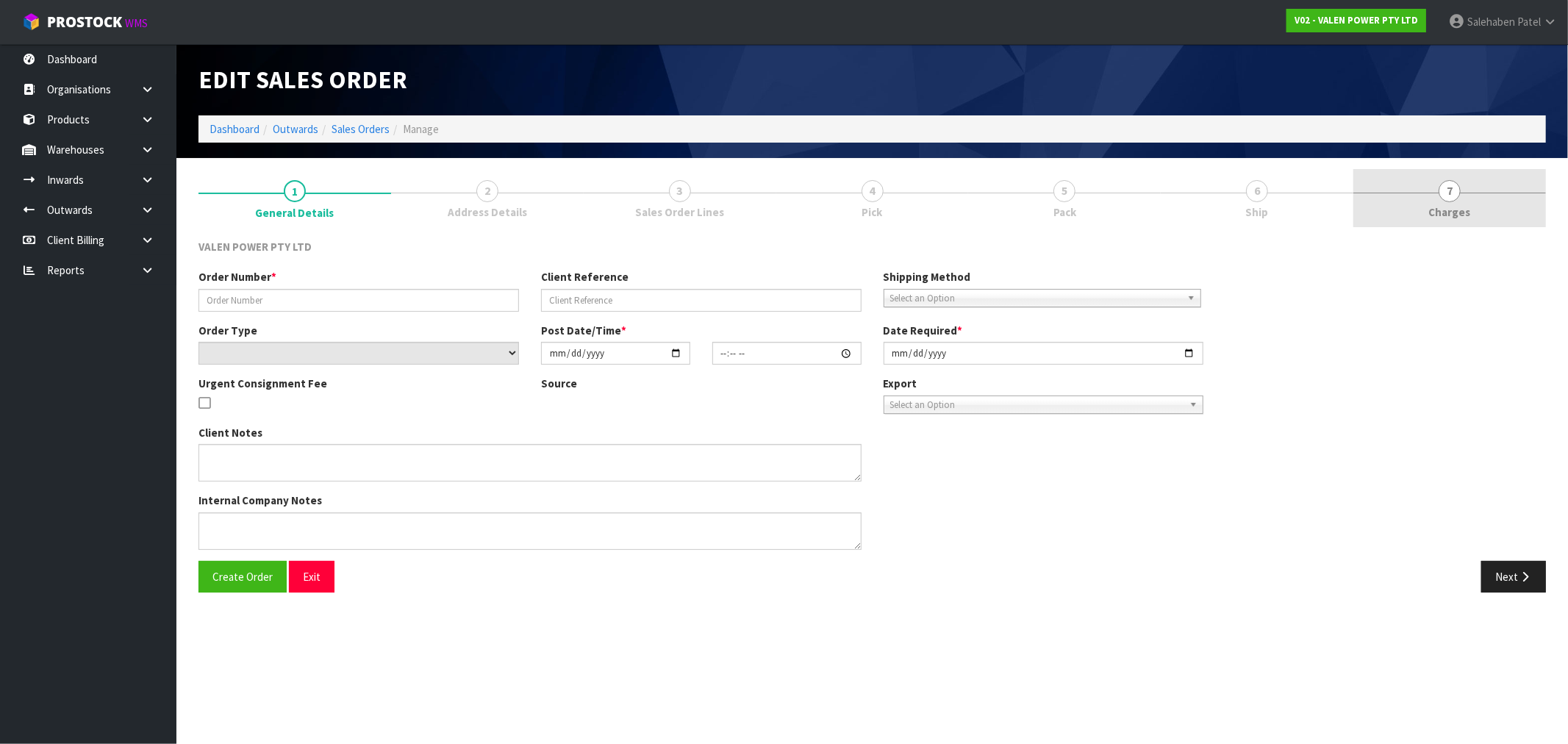 type on "S46777" 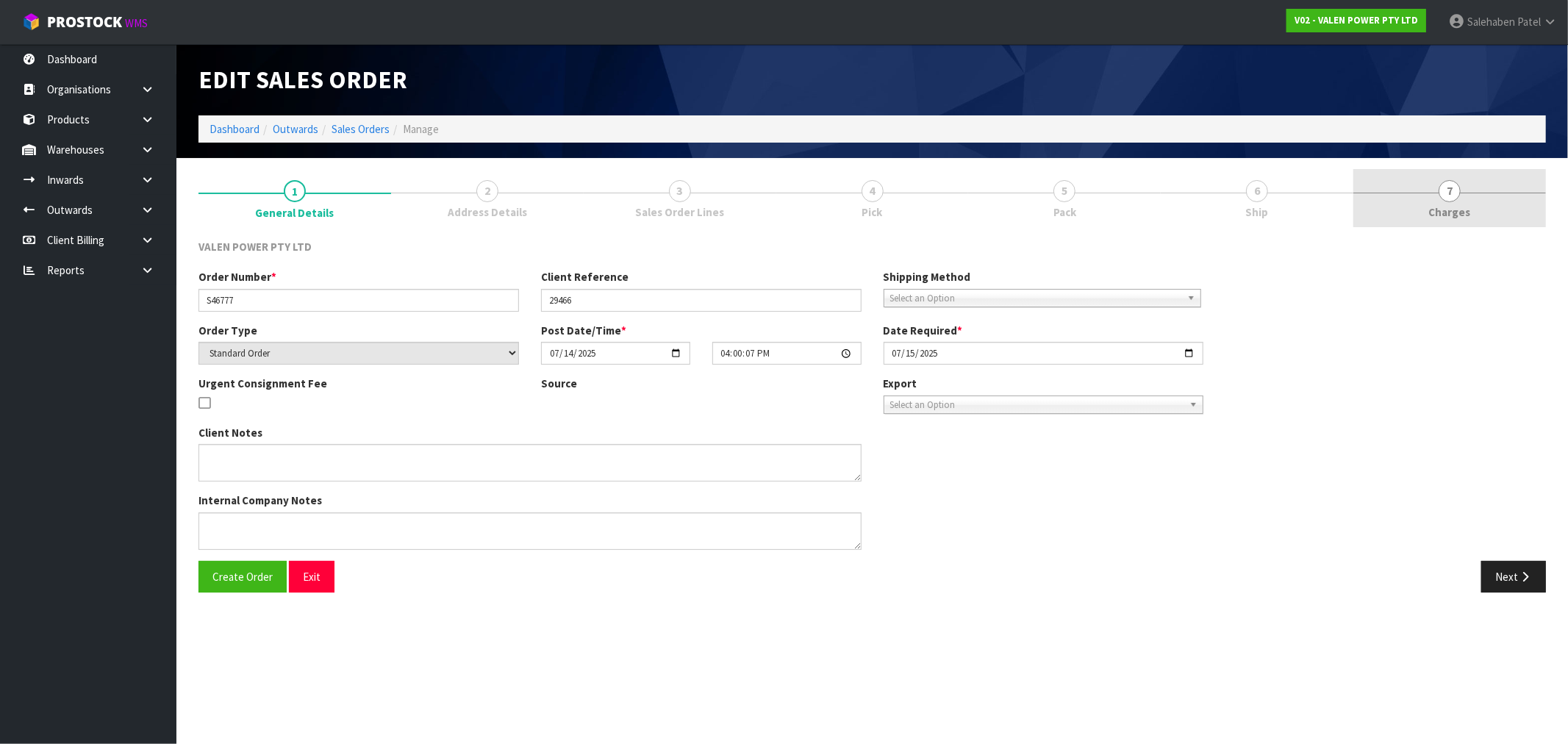 click on "Charges" at bounding box center [1450, 212] 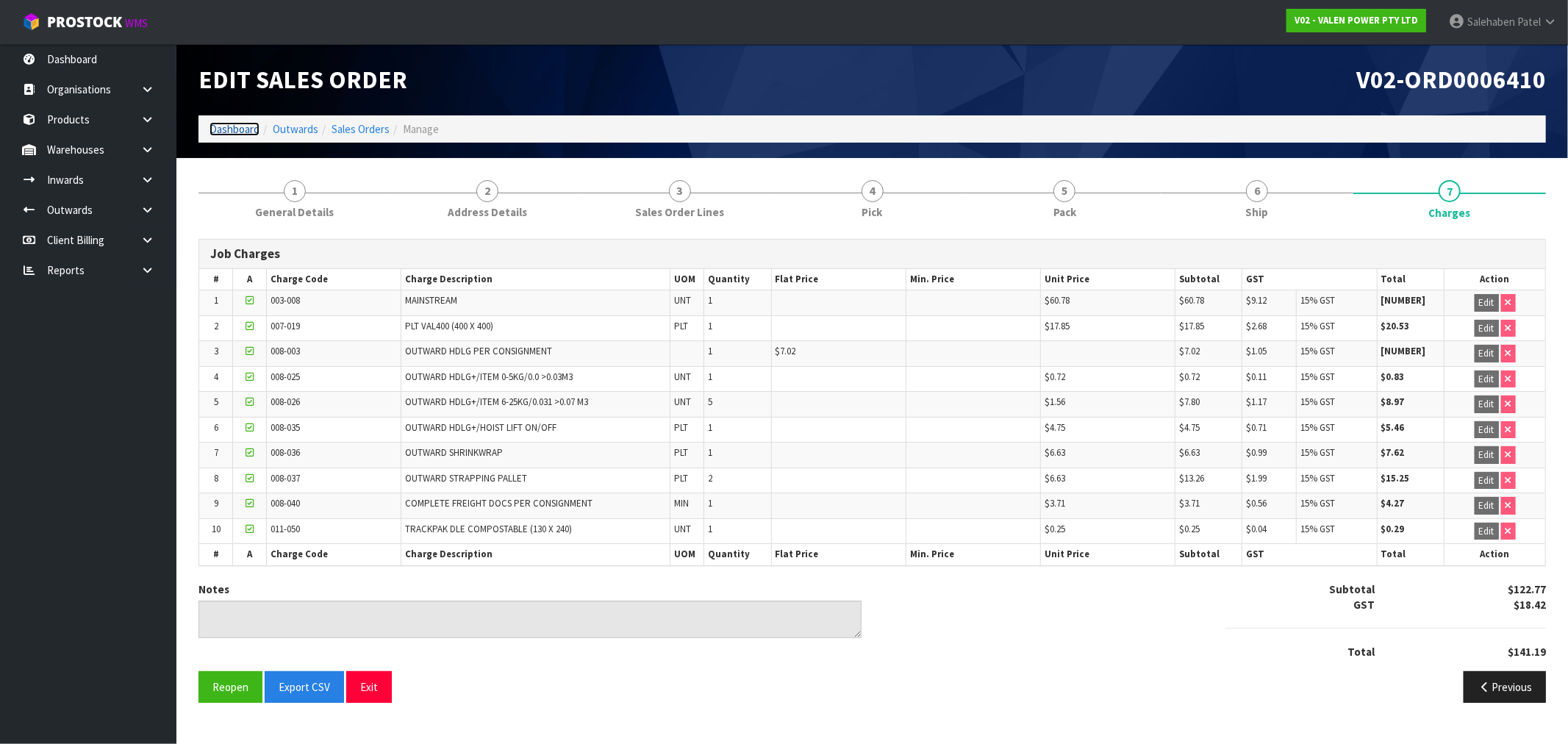 click on "Dashboard" at bounding box center [235, 129] 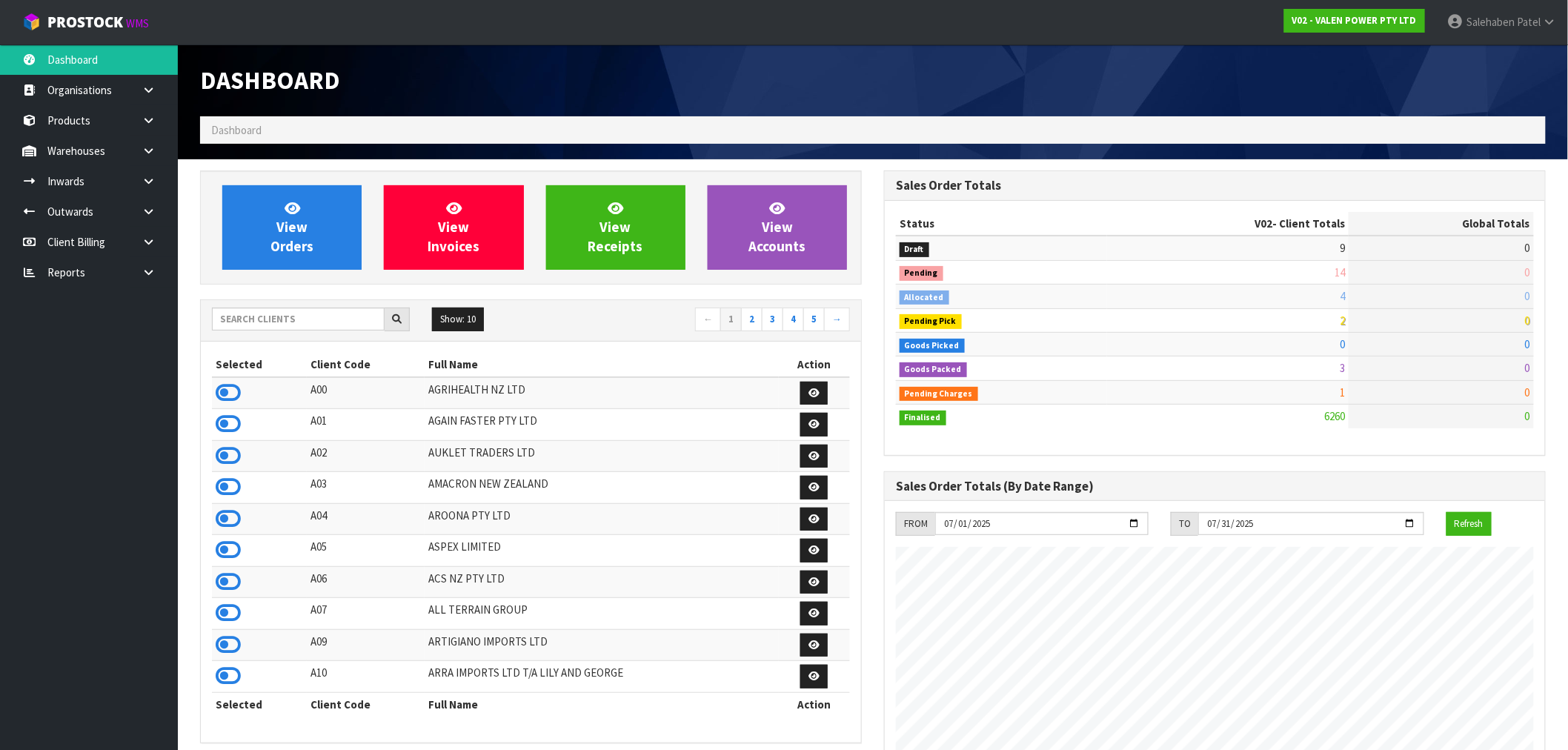 scroll, scrollTop: 739982, scrollLeft: 740336, axis: both 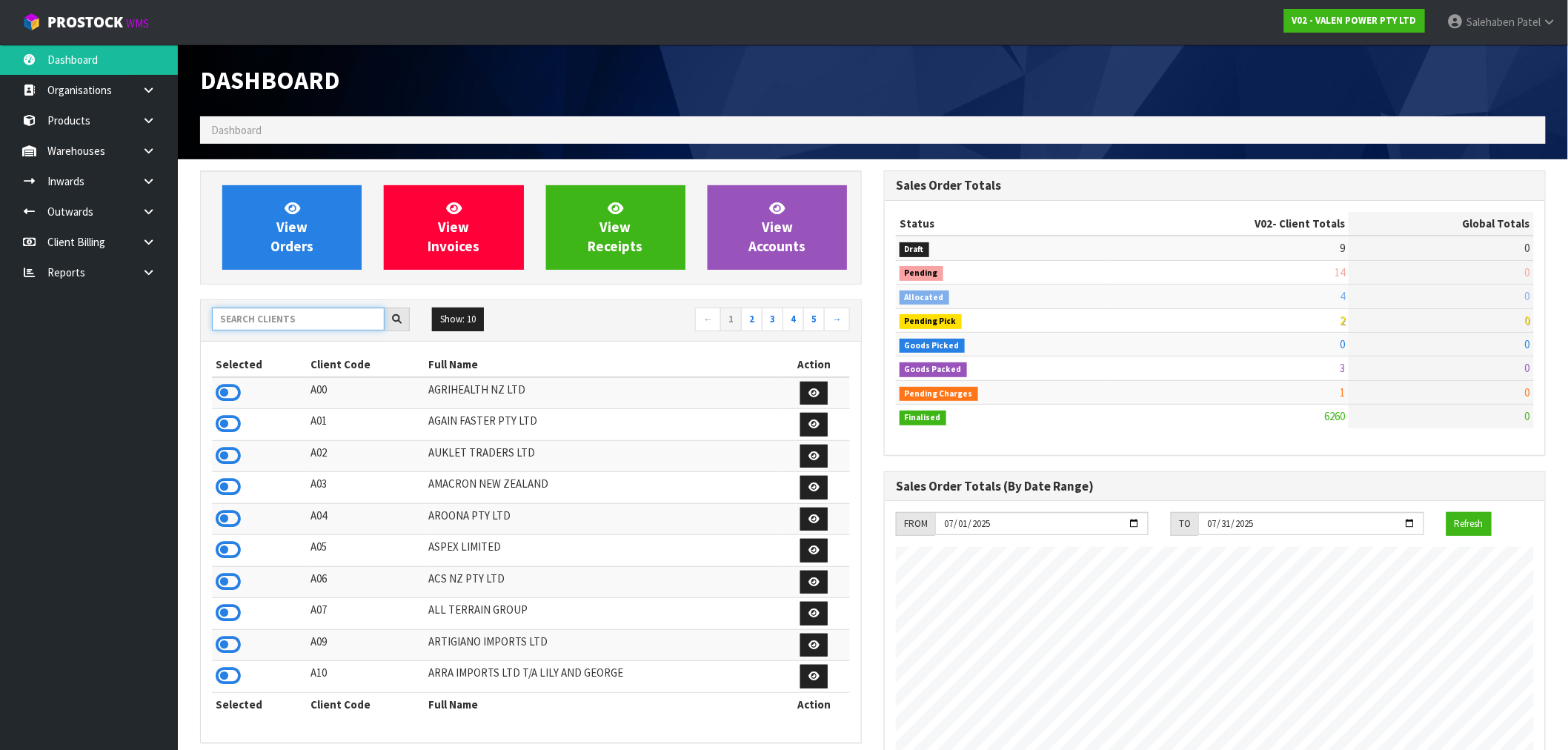 click at bounding box center [298, 319] 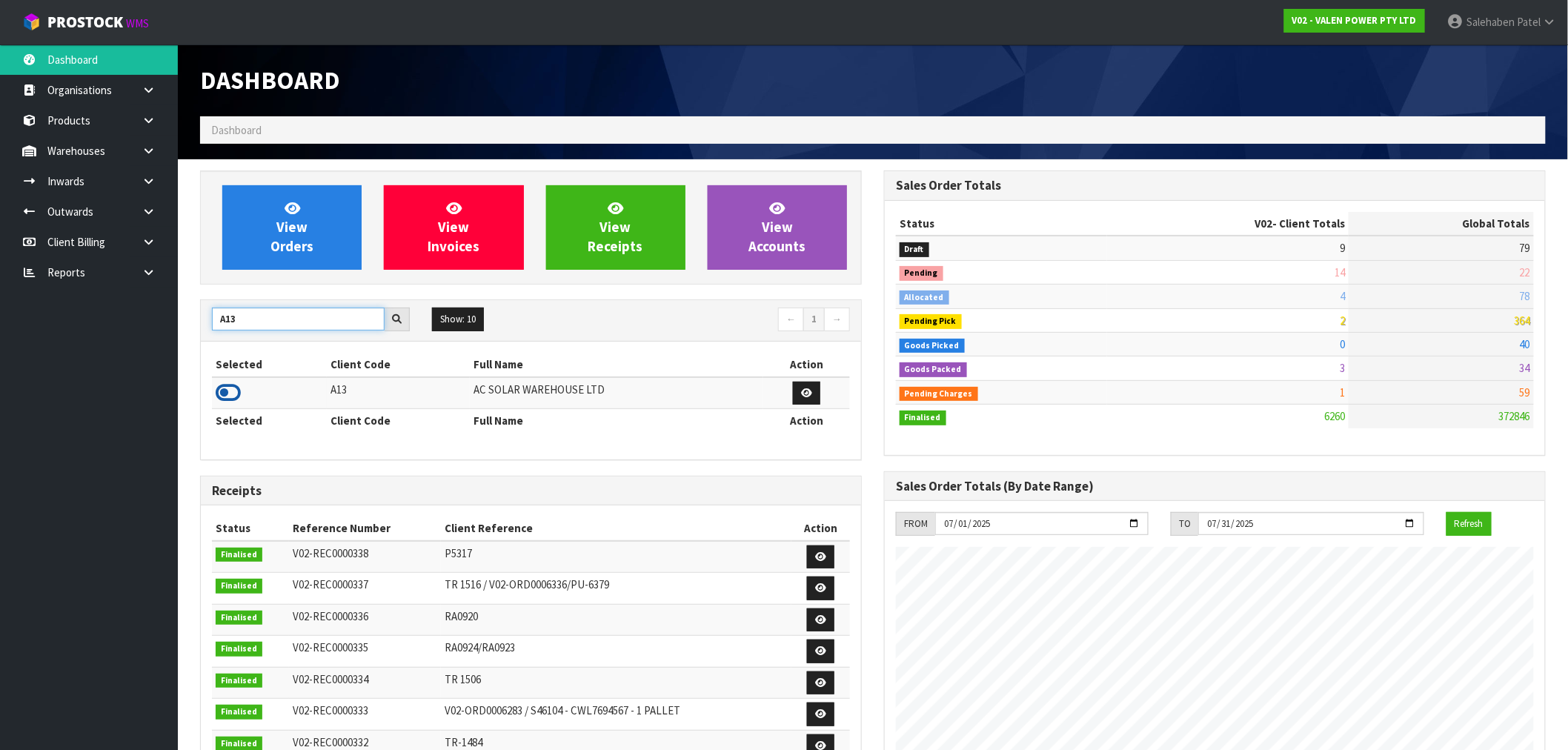 type on "A13" 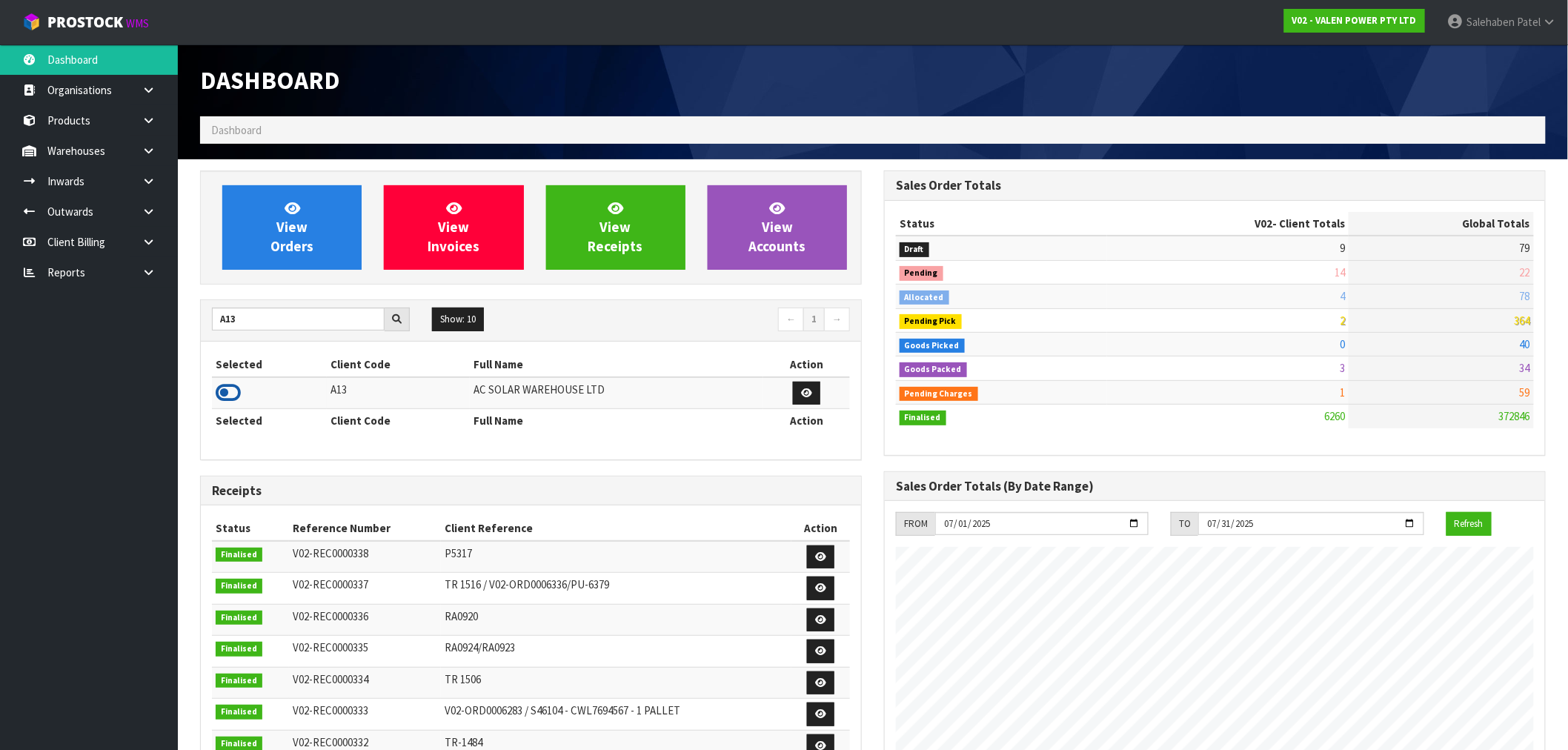 click at bounding box center (228, 393) 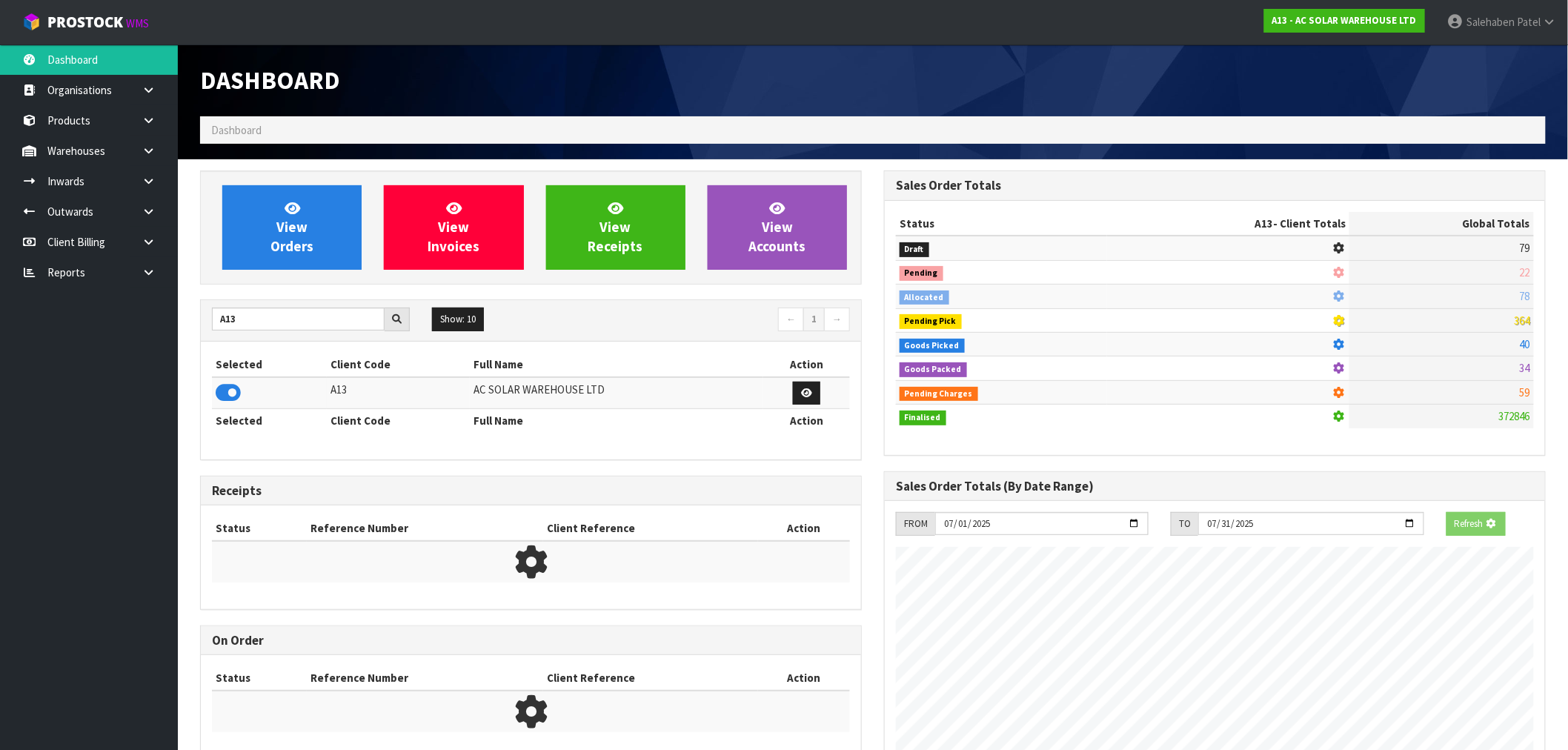 scroll, scrollTop: 924, scrollLeft: 684, axis: both 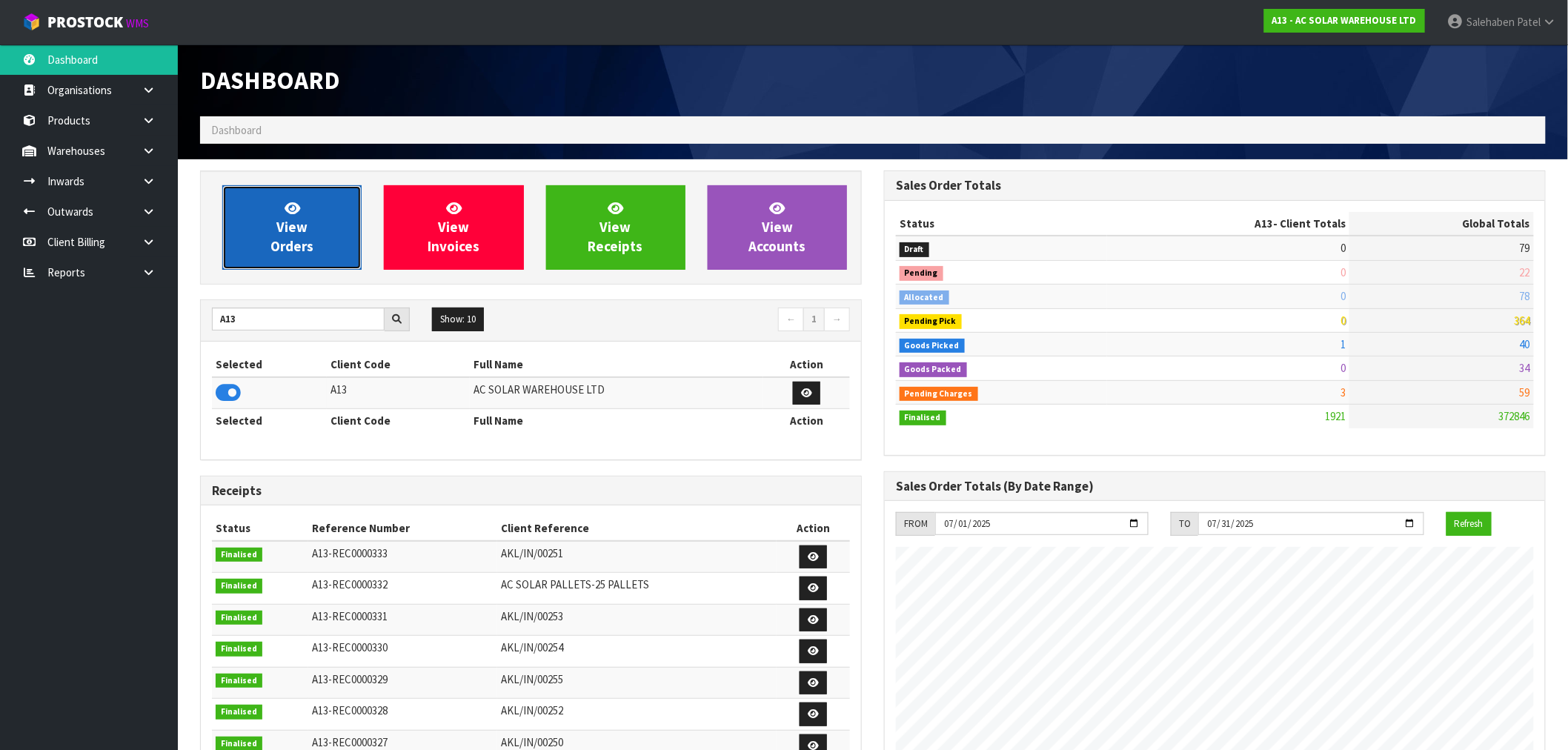 click on "View
Orders" at bounding box center [292, 228] 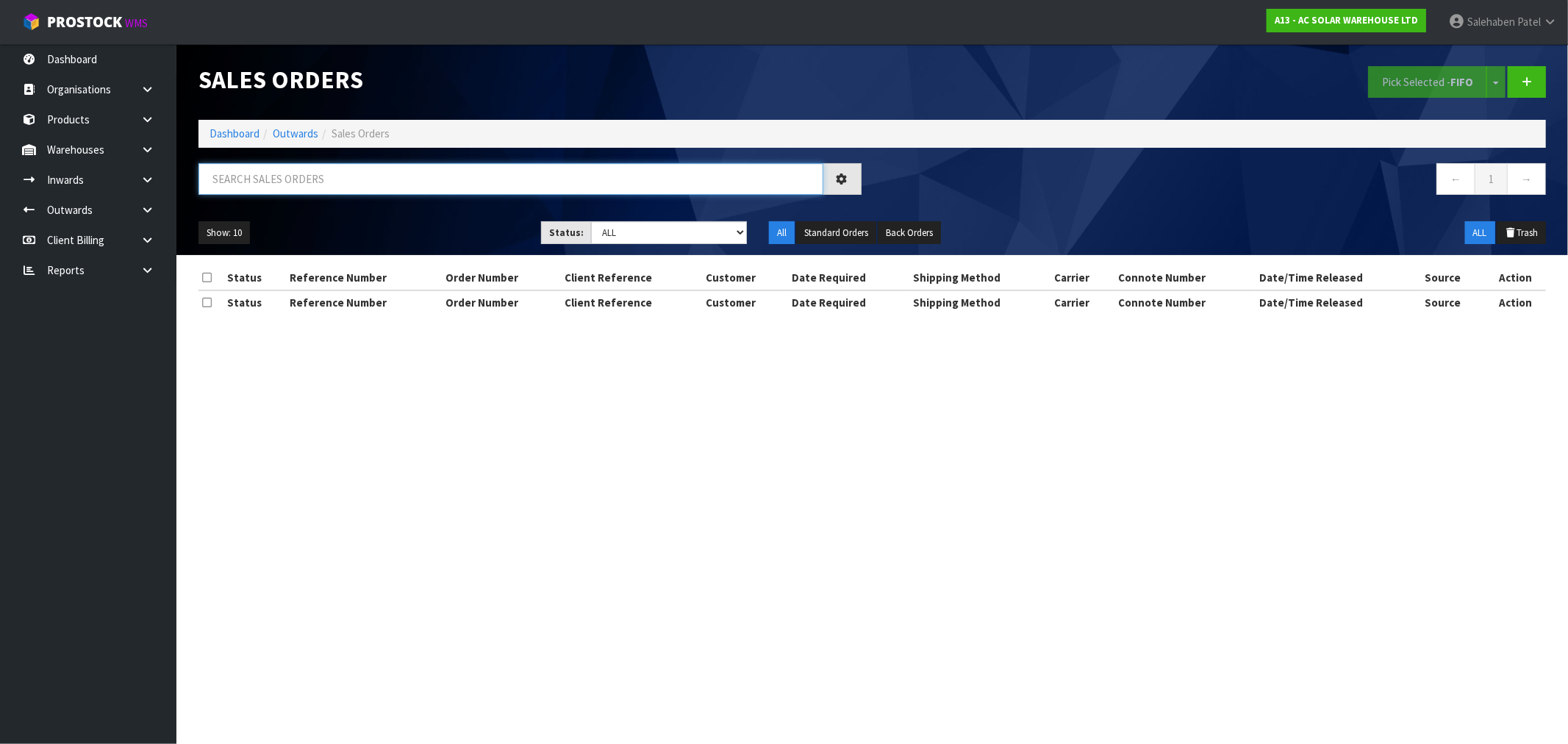 click at bounding box center (511, 179) 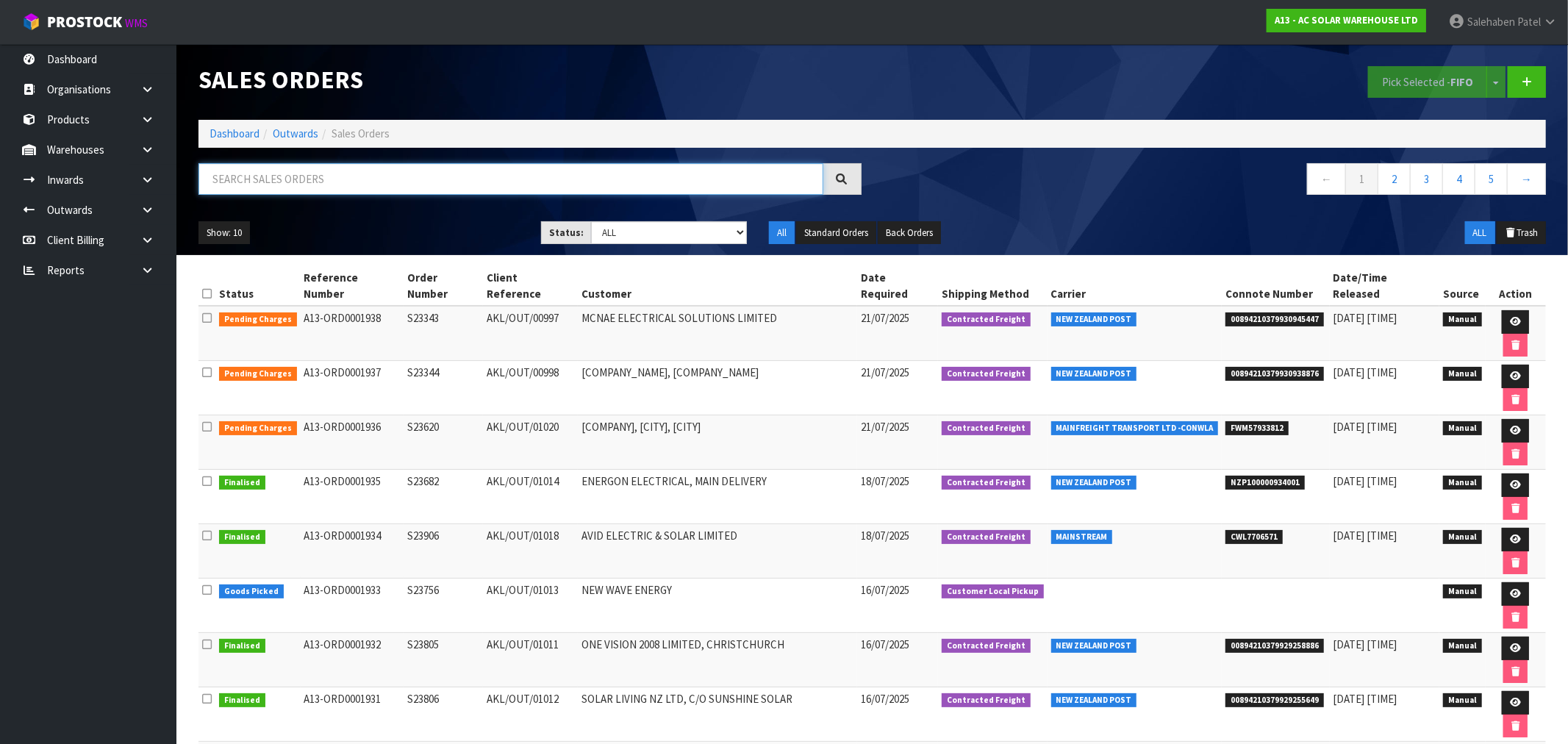 paste on "CWL7706571" 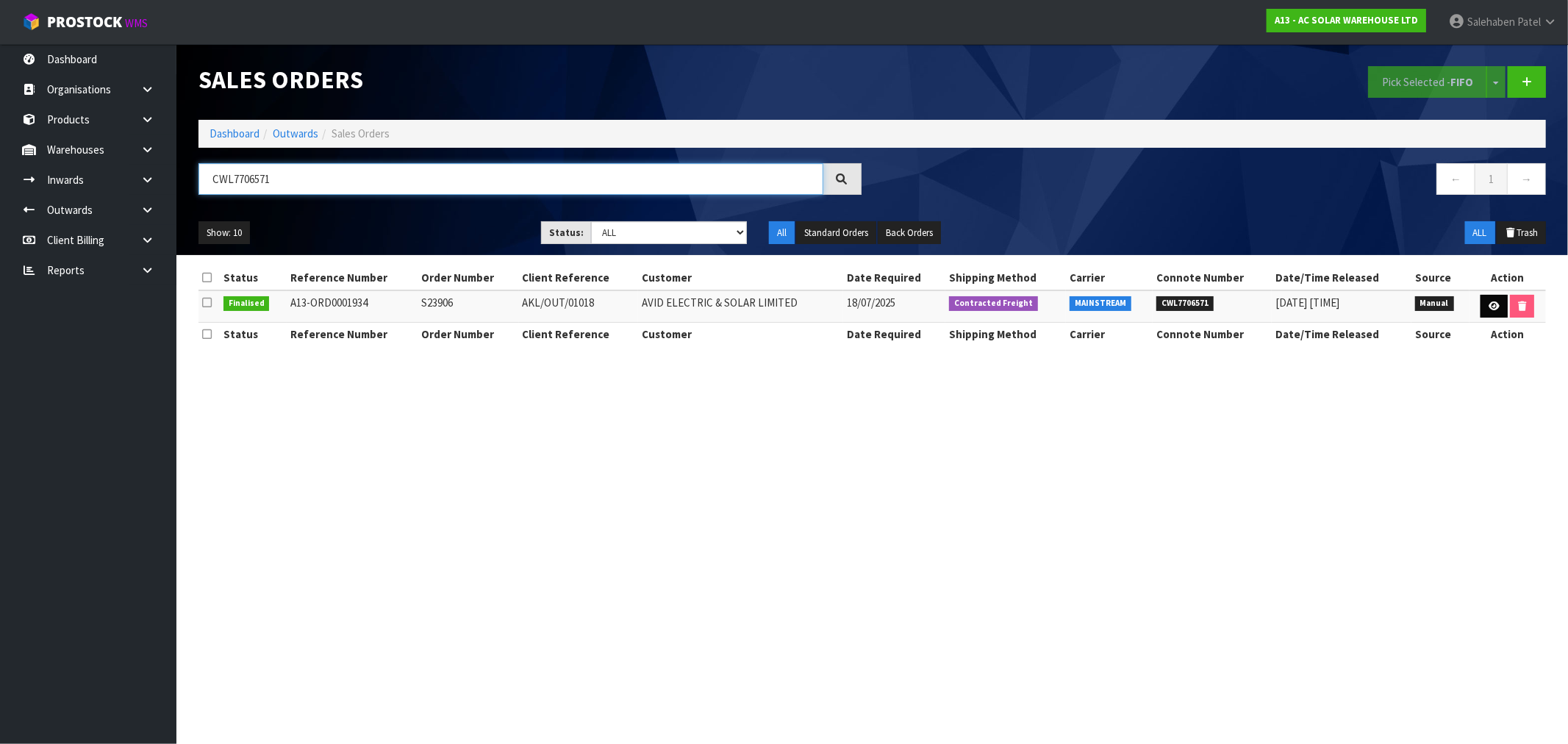 type on "CWL7706571" 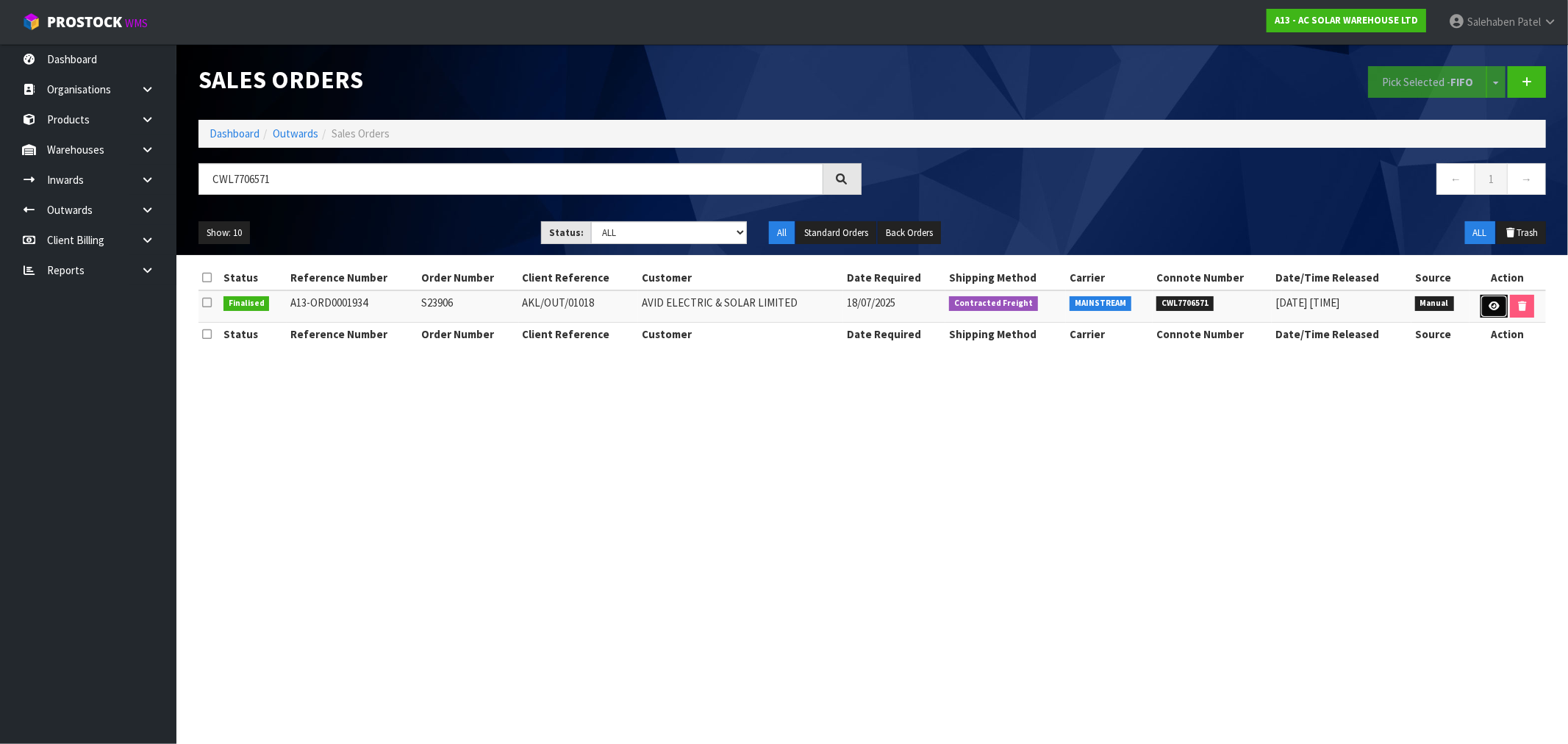 click at bounding box center [1494, 306] 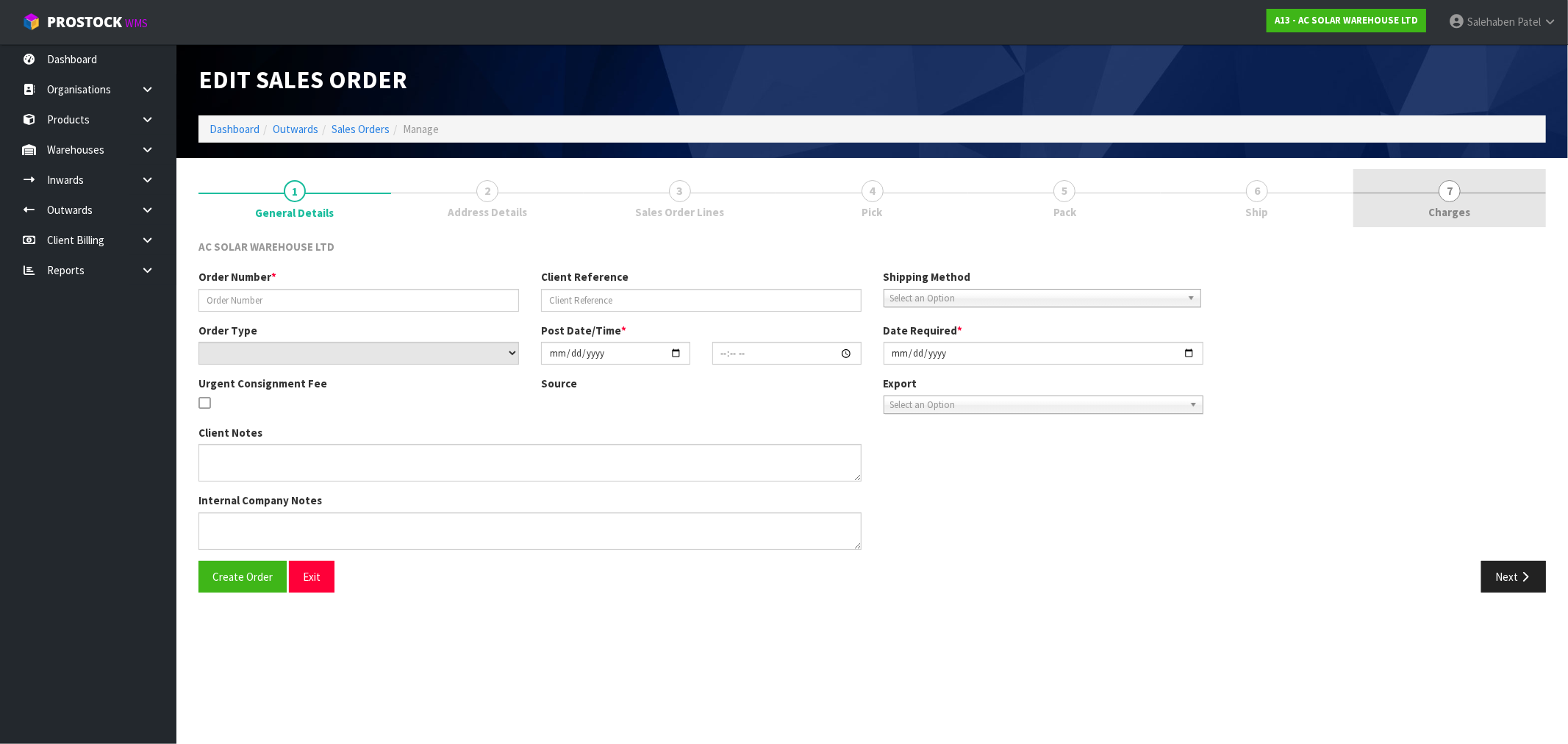 type on "S23906" 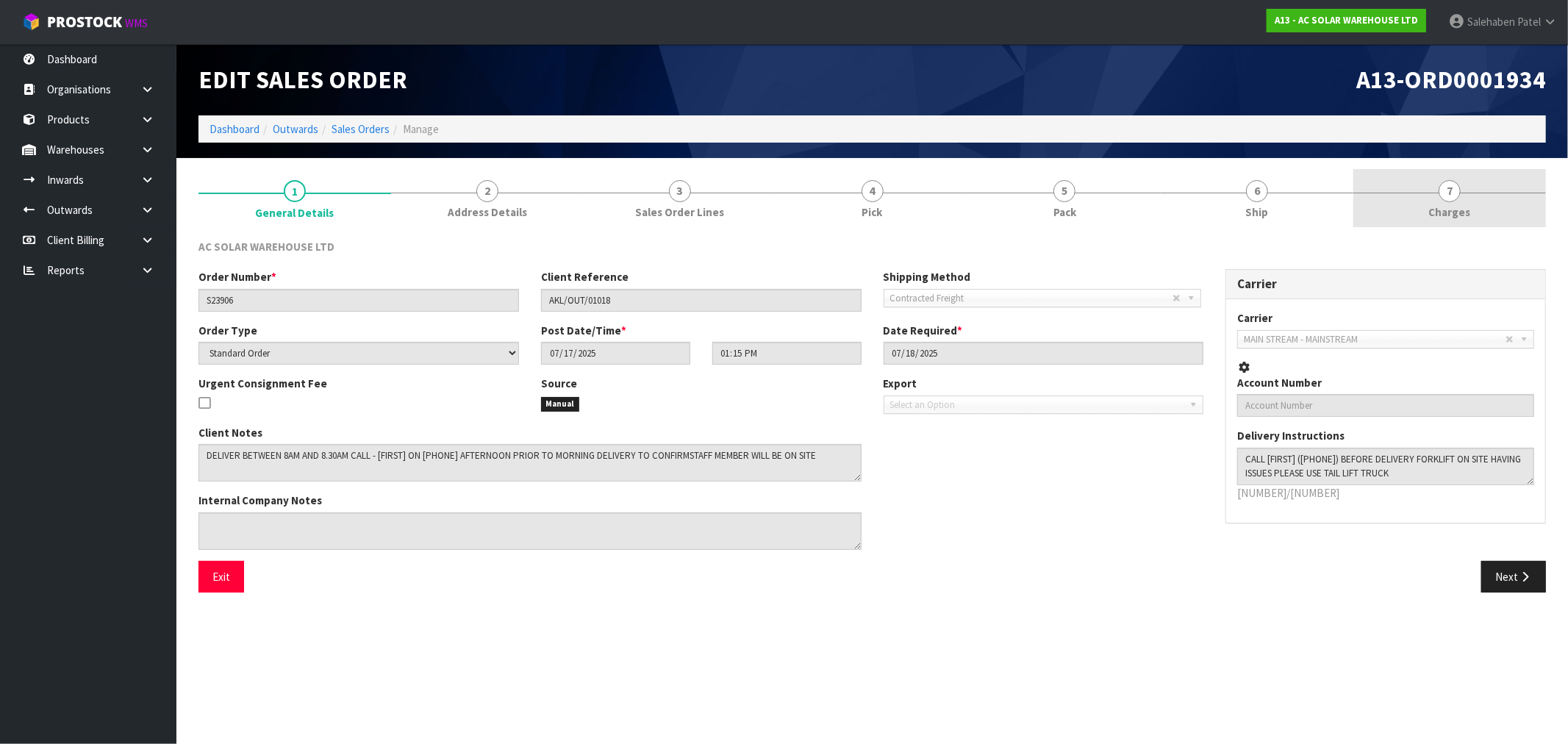 click on "Charges" at bounding box center [1450, 212] 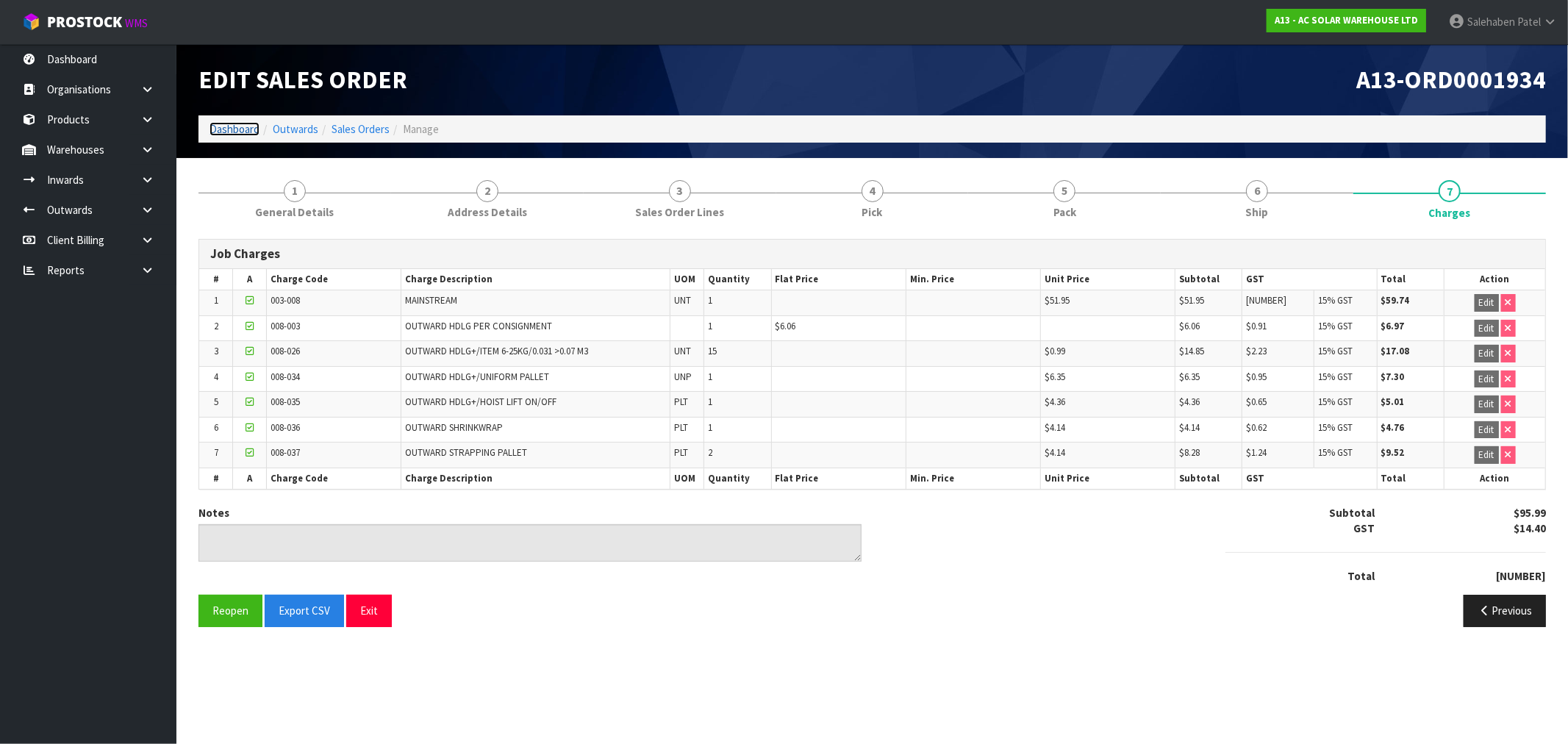 click on "Dashboard" at bounding box center [235, 129] 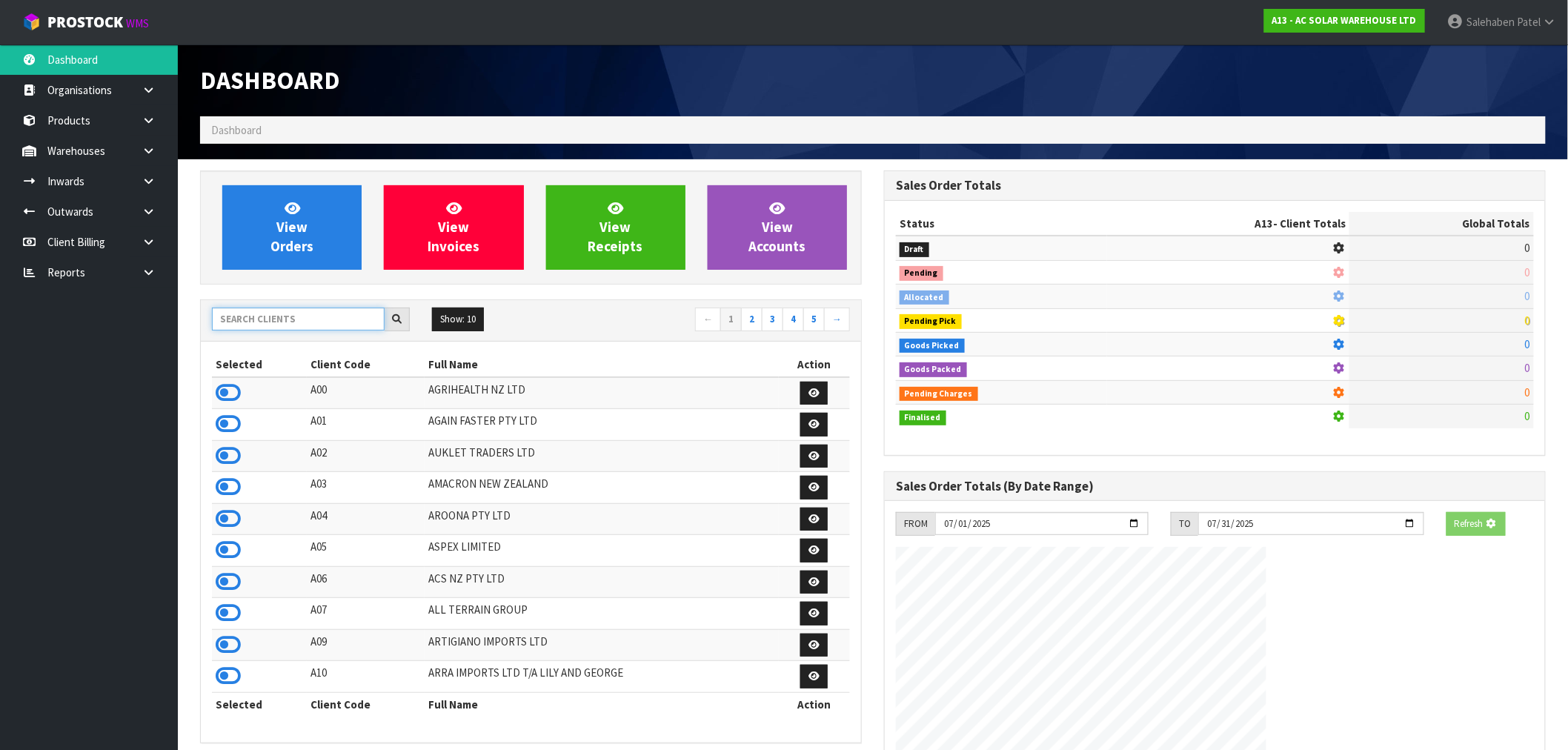 click at bounding box center (298, 319) 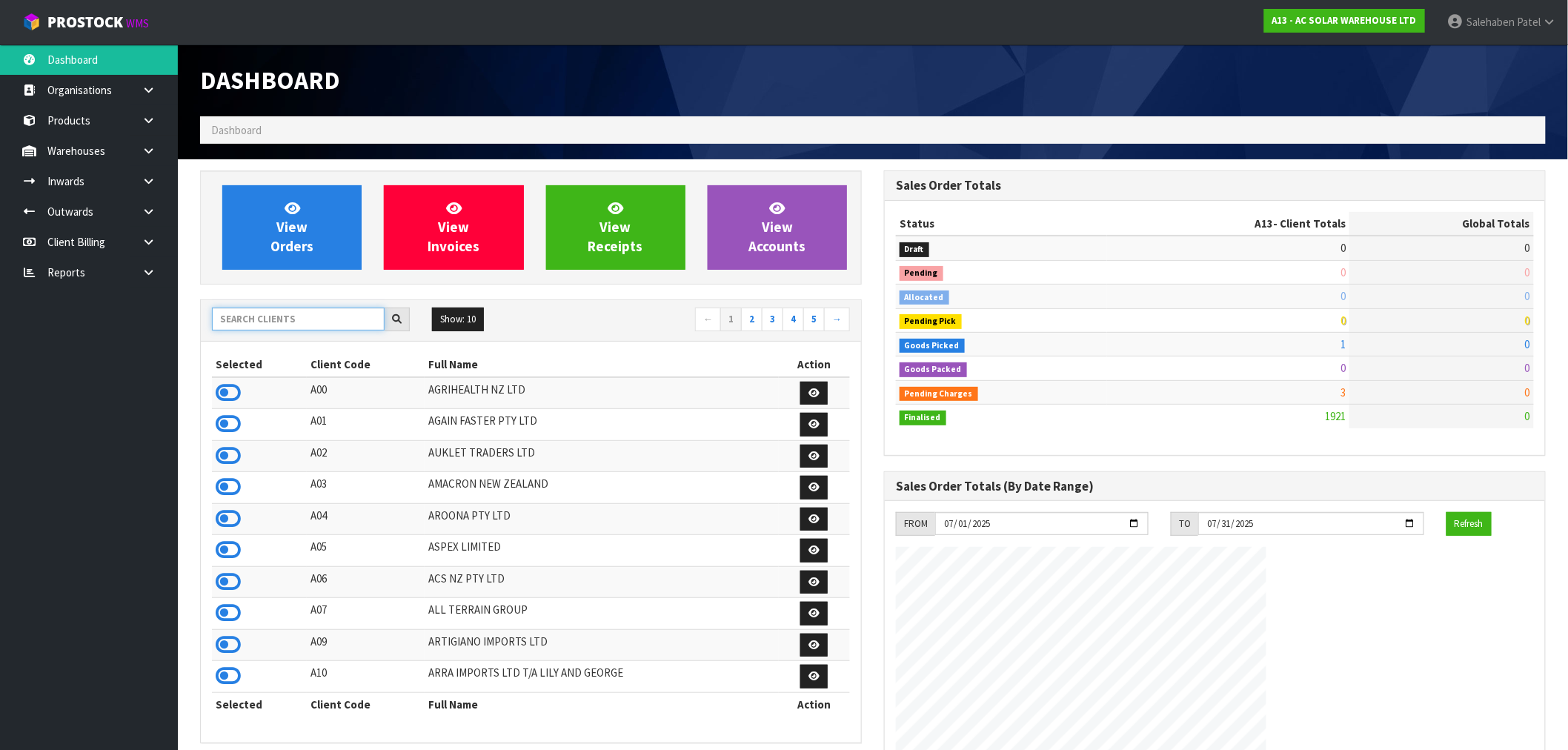 scroll, scrollTop: 739951, scrollLeft: 740336, axis: both 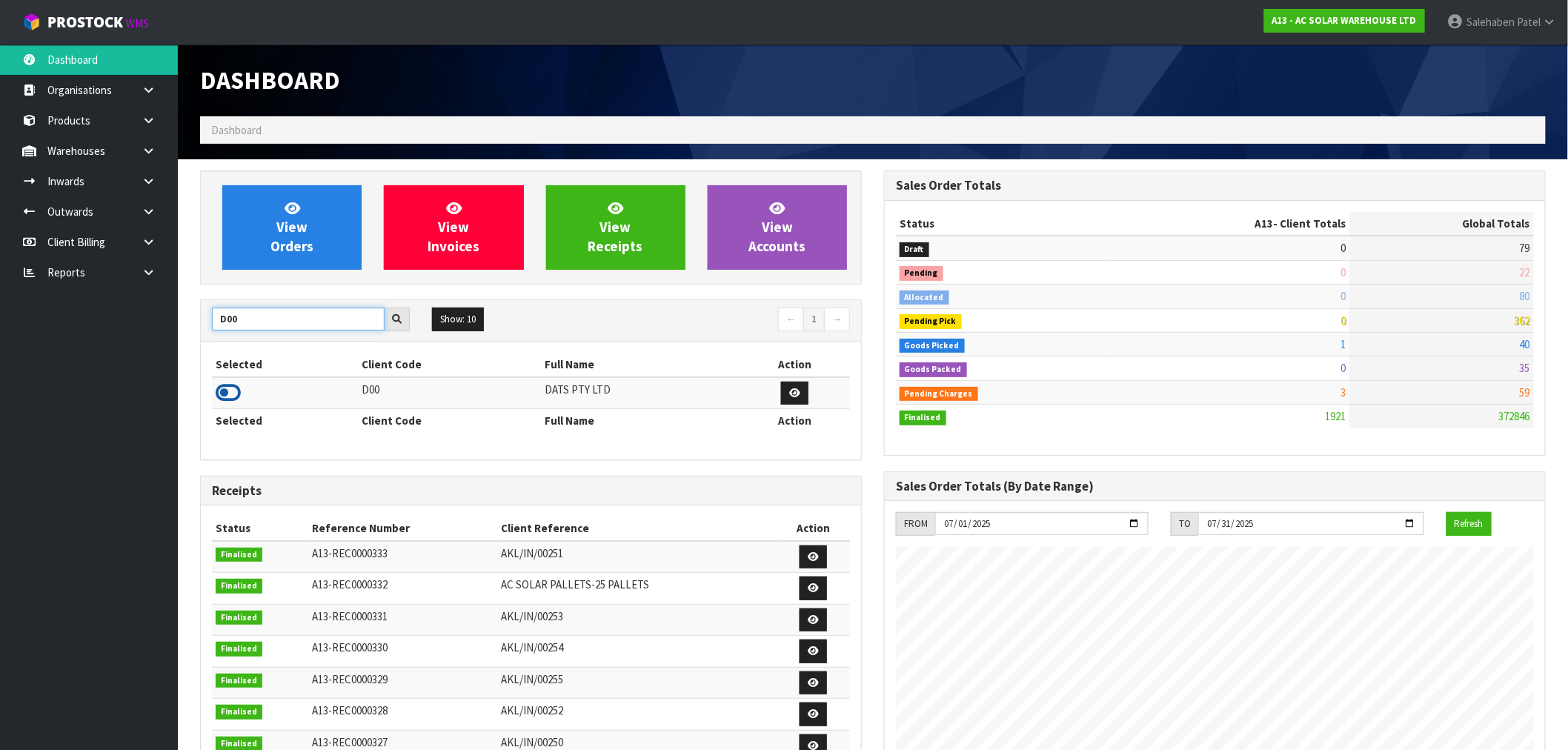 type on "D00" 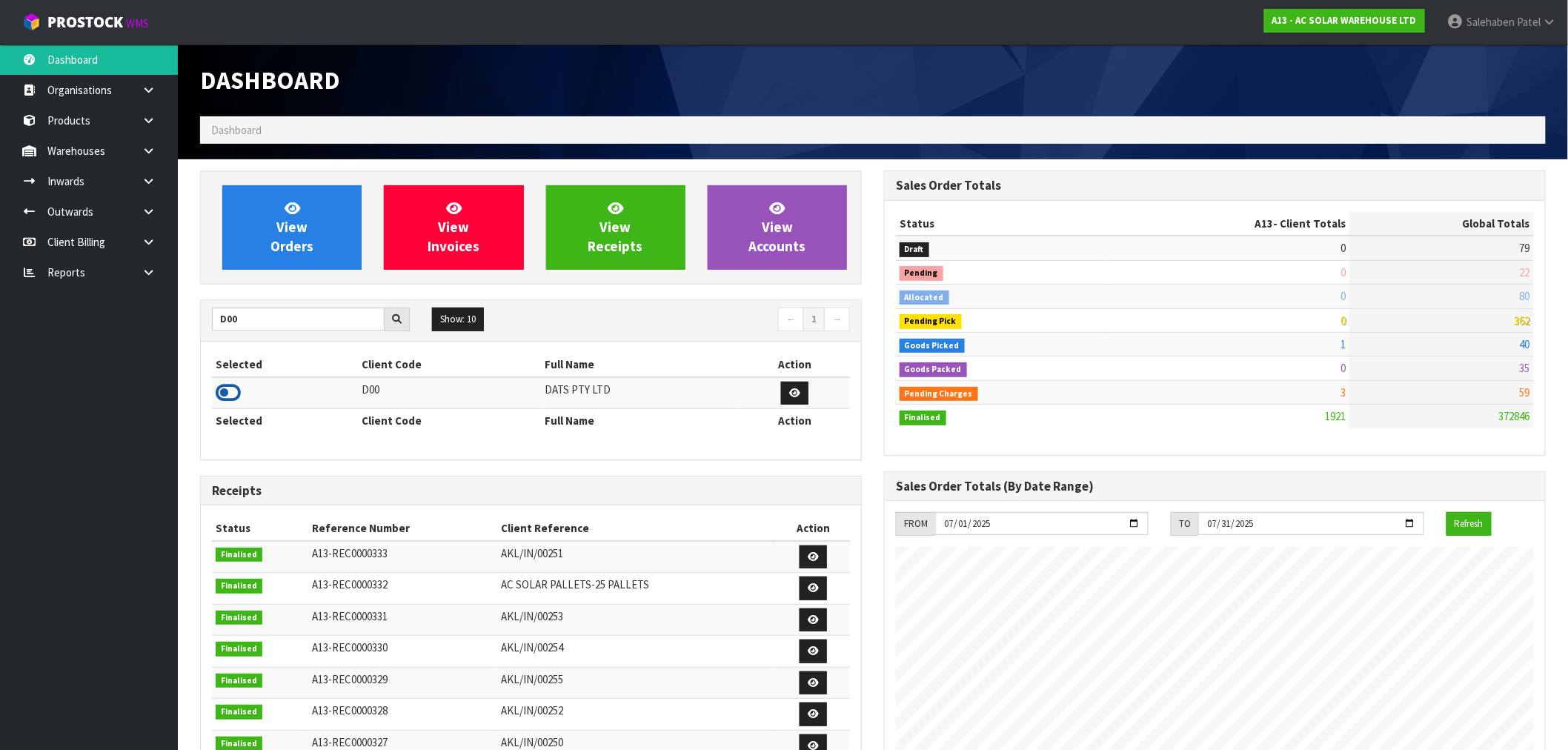 click at bounding box center [228, 393] 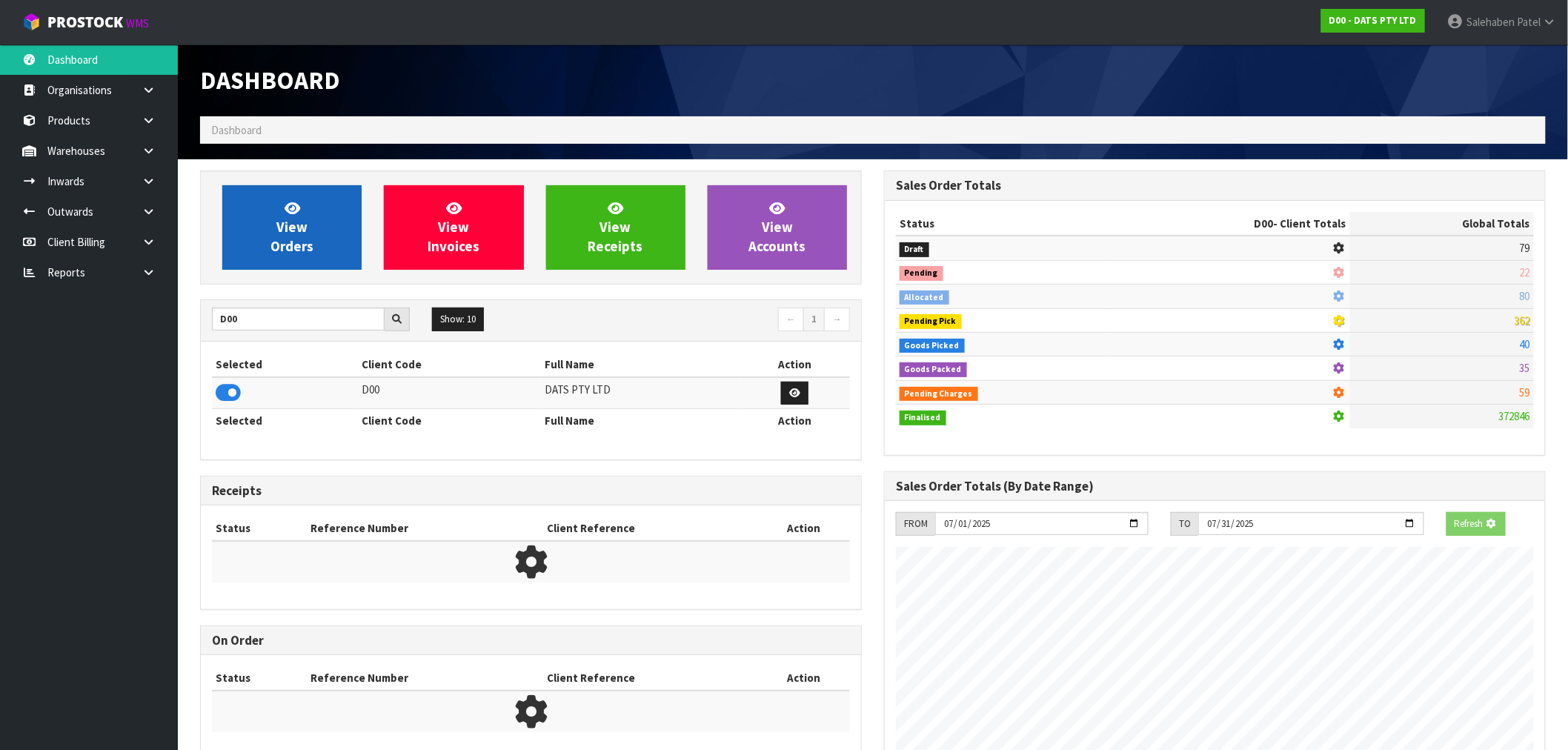 scroll, scrollTop: 924, scrollLeft: 684, axis: both 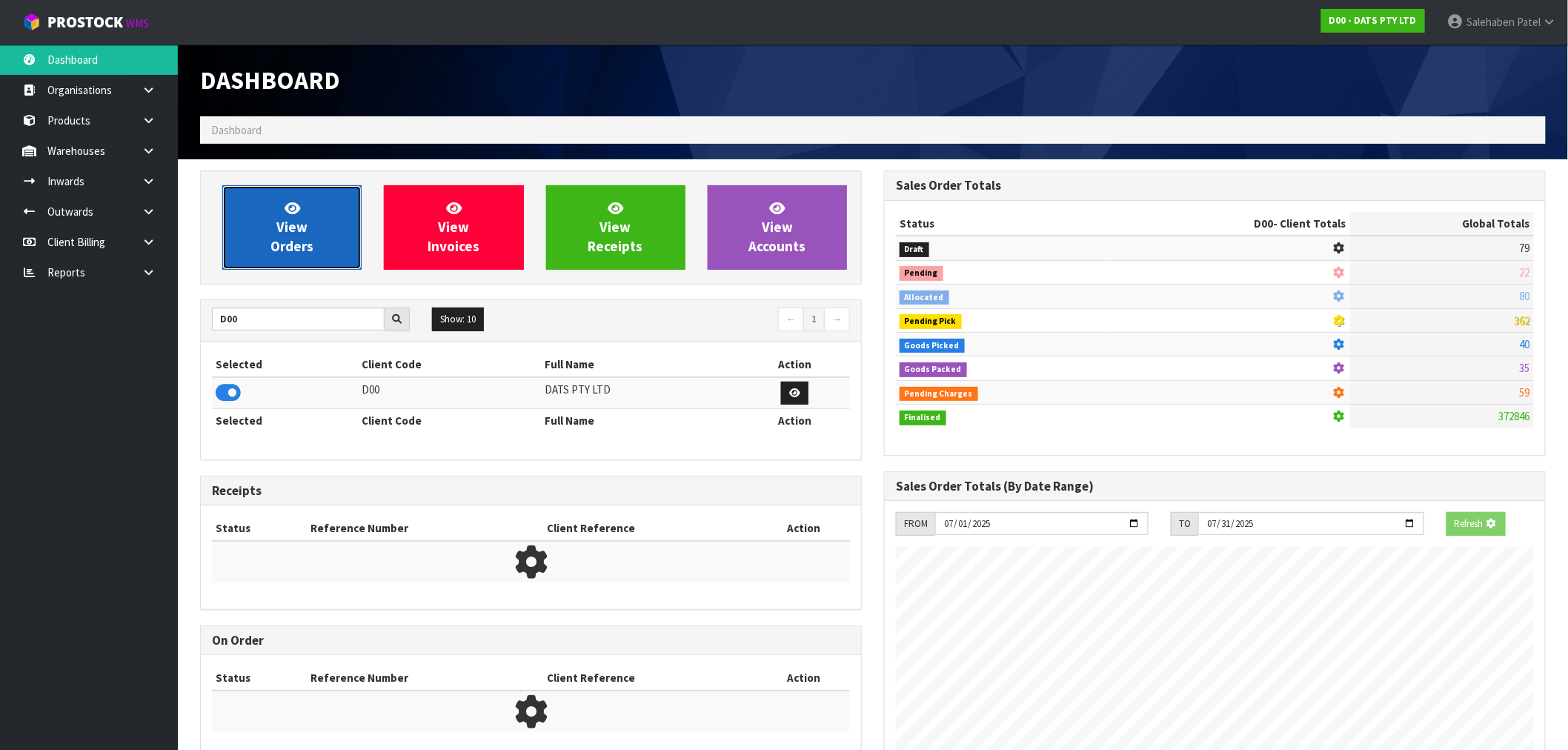 click on "View
Orders" at bounding box center (292, 227) 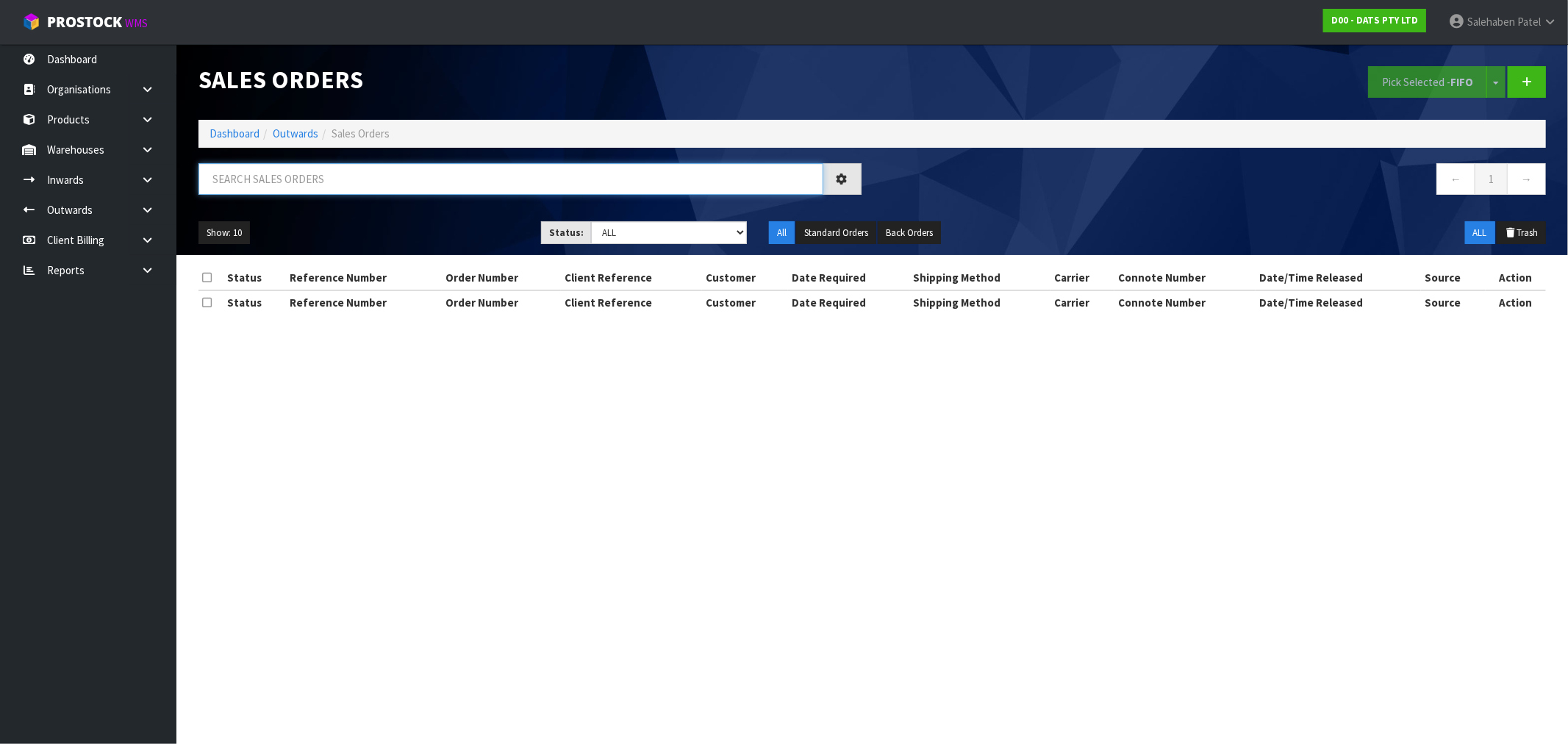 click at bounding box center [511, 179] 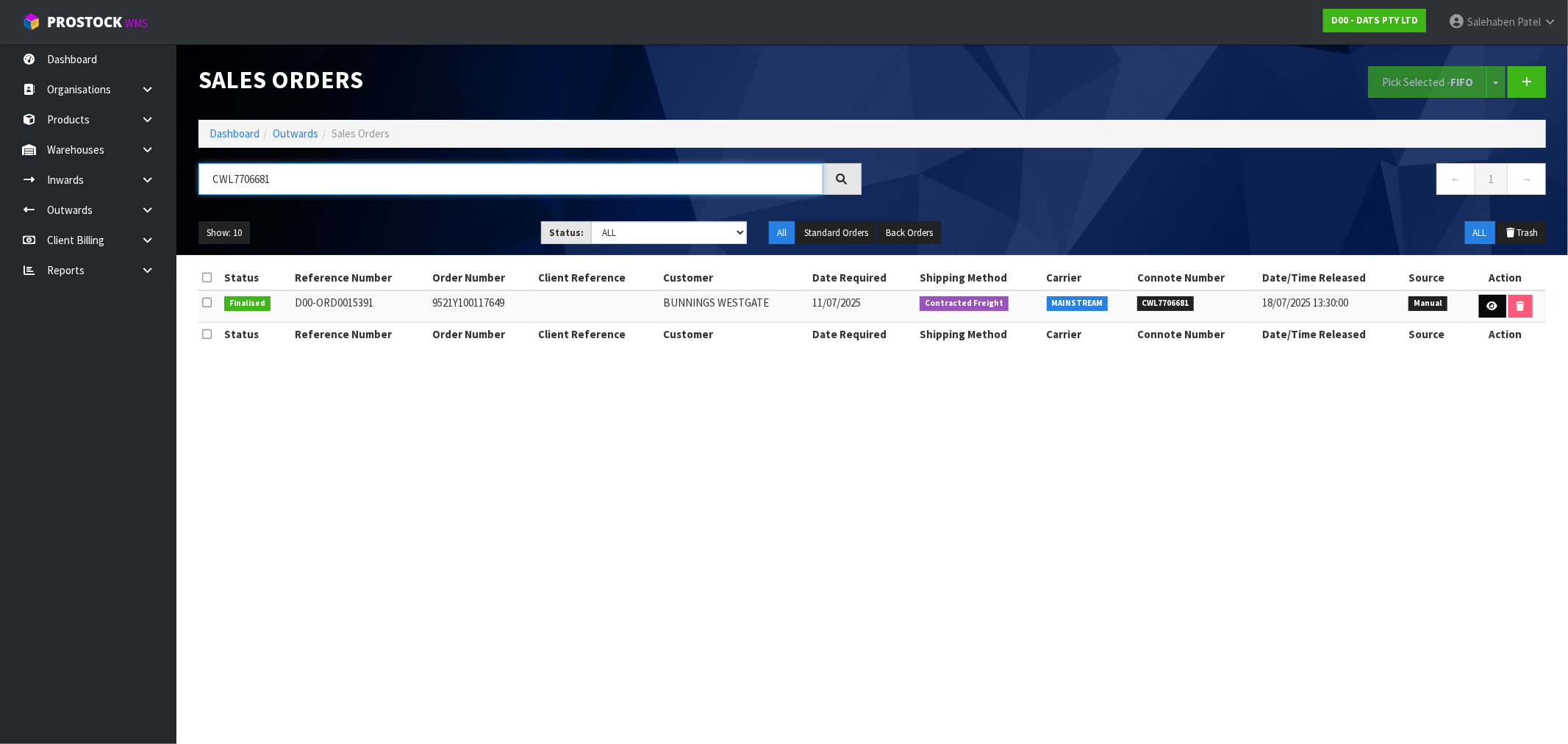 type on "CWL7706681" 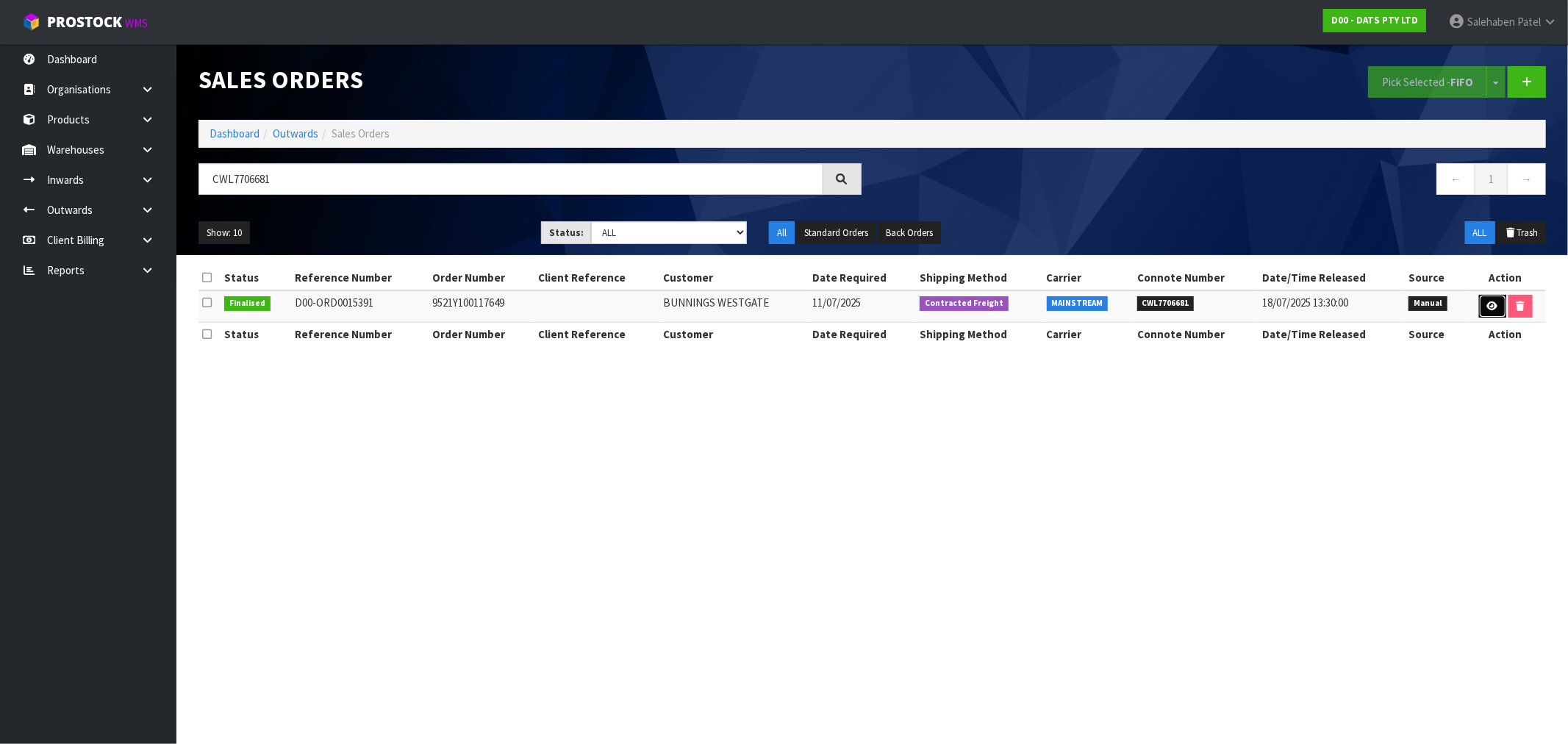 click at bounding box center [1492, 306] 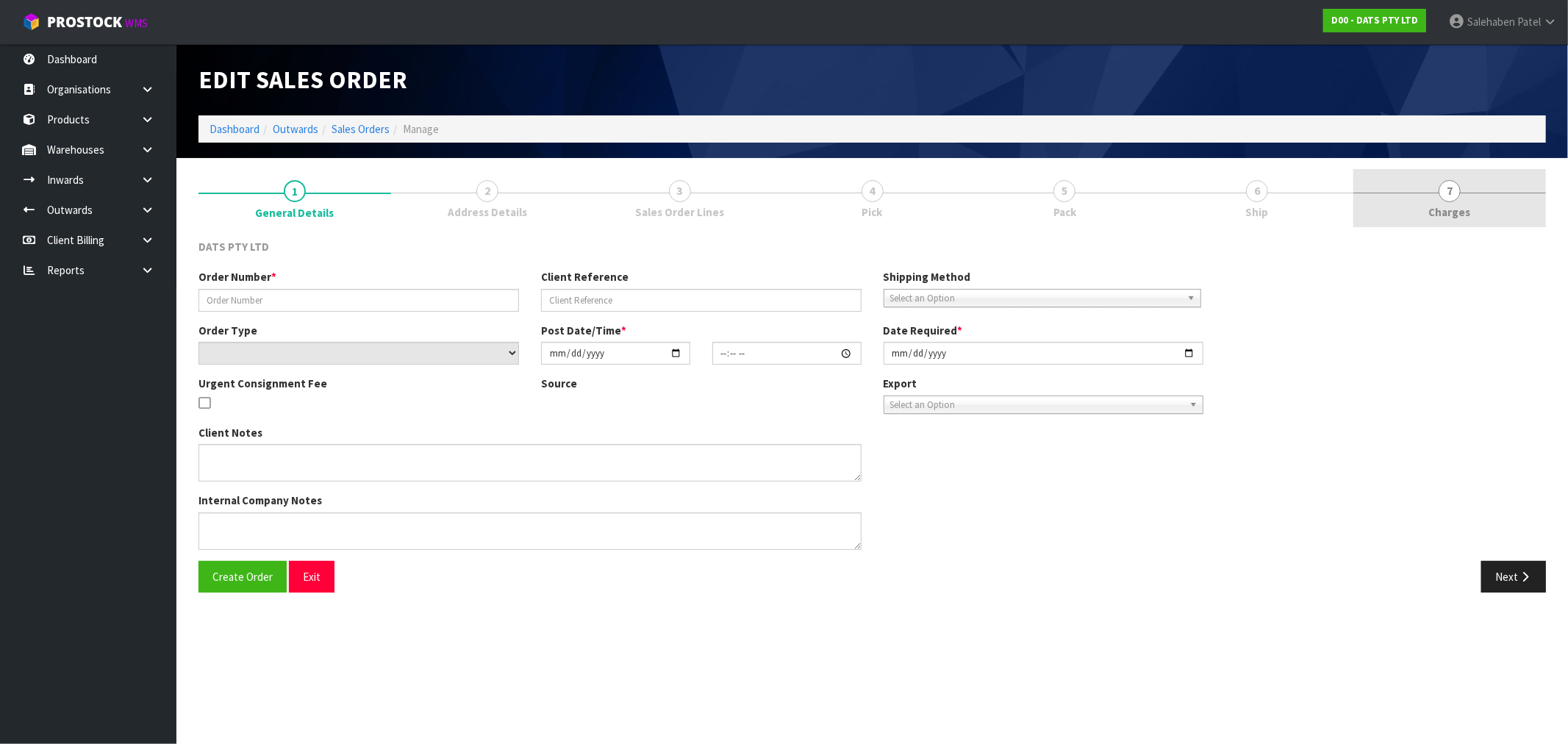 type on "9521Y100117649" 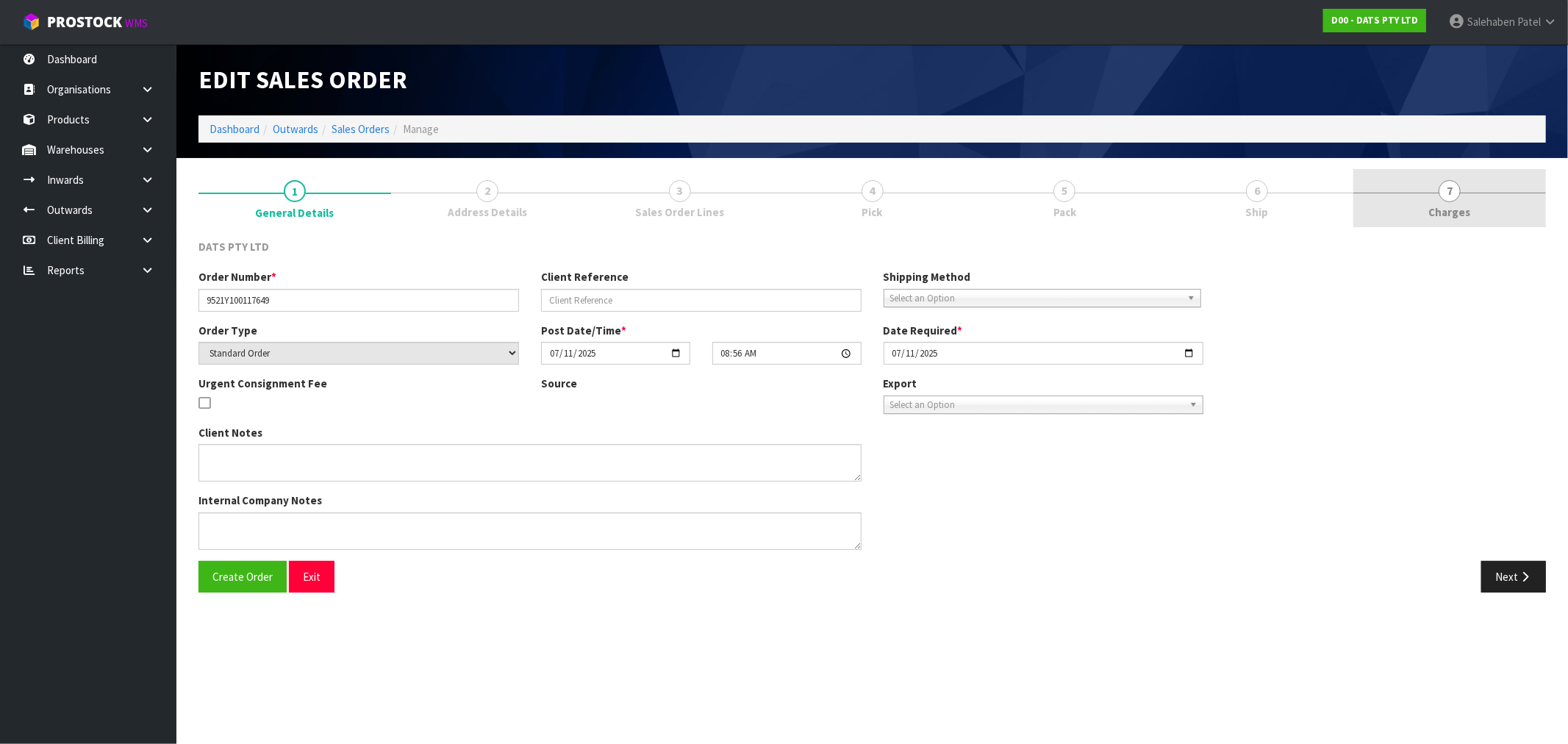 click on "7
Charges" at bounding box center [1450, 198] 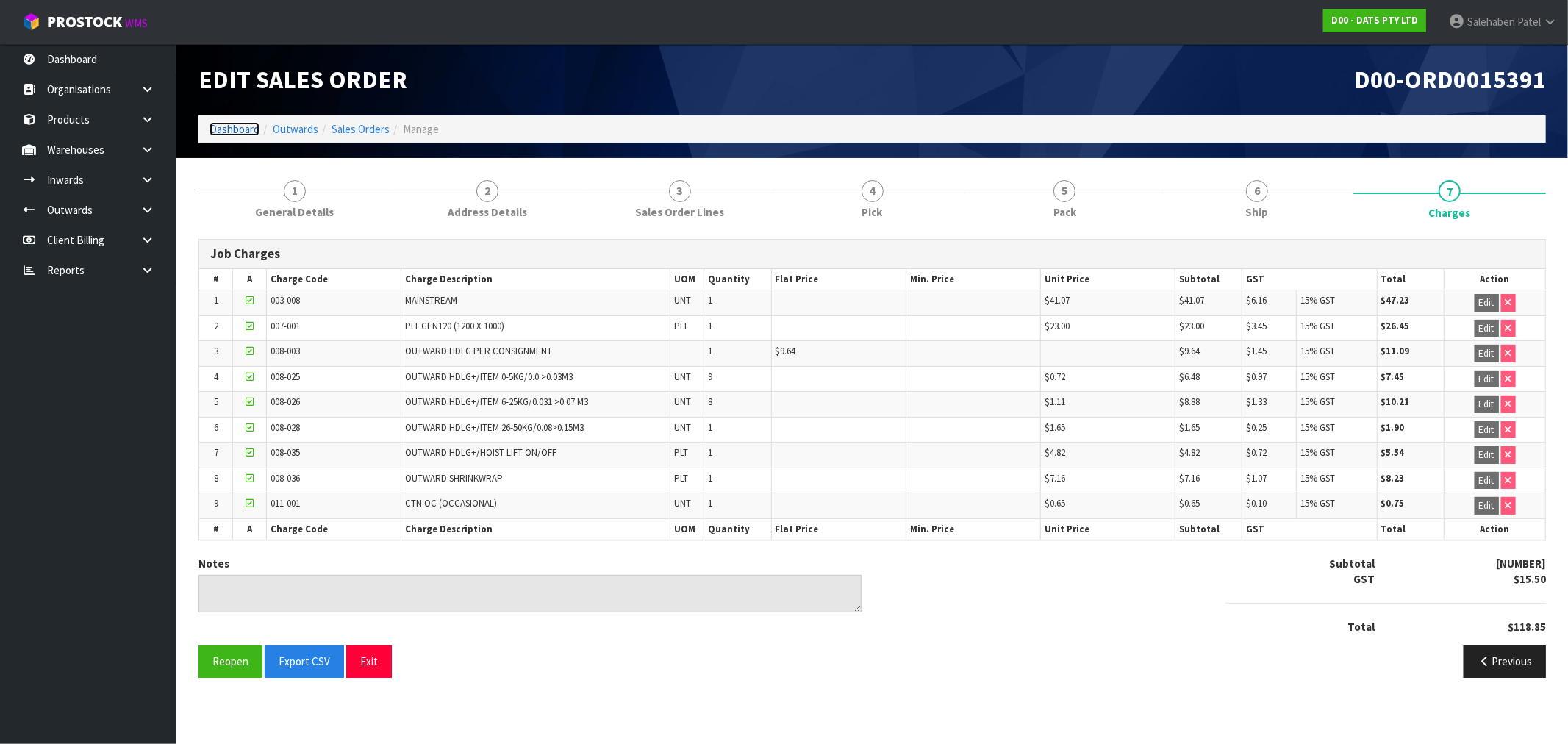 click on "Dashboard" at bounding box center [235, 129] 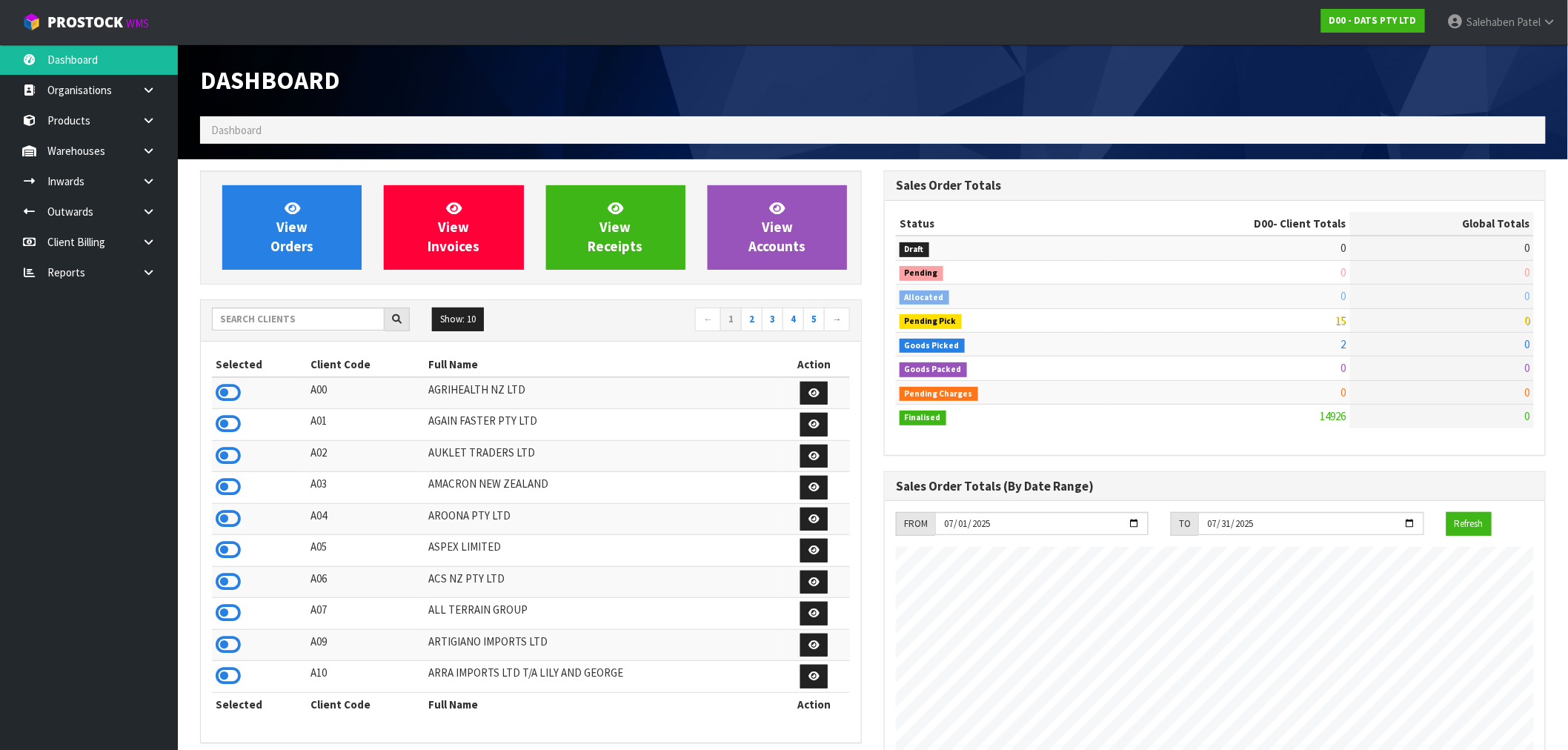 scroll, scrollTop: 739982, scrollLeft: 740336, axis: both 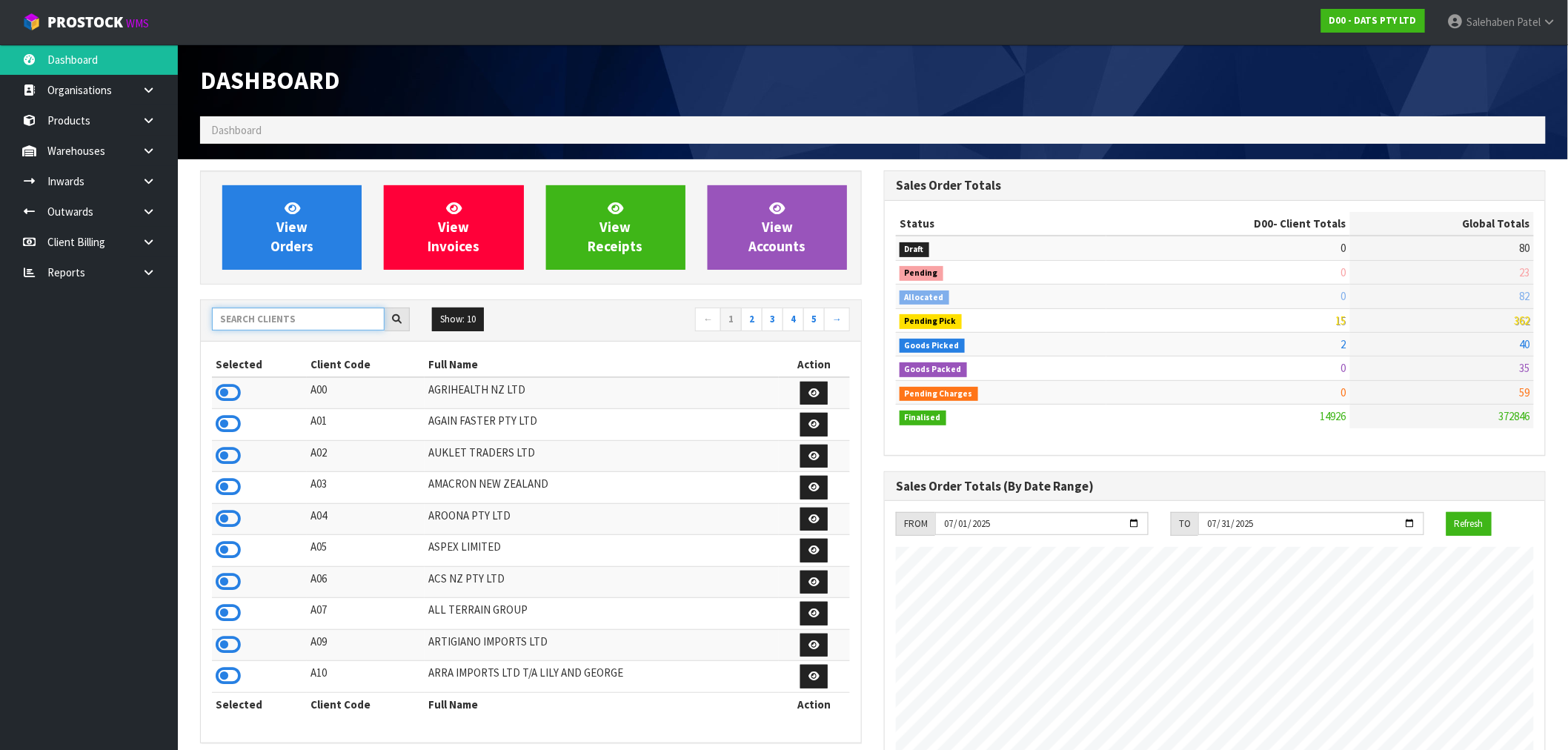 click at bounding box center [298, 319] 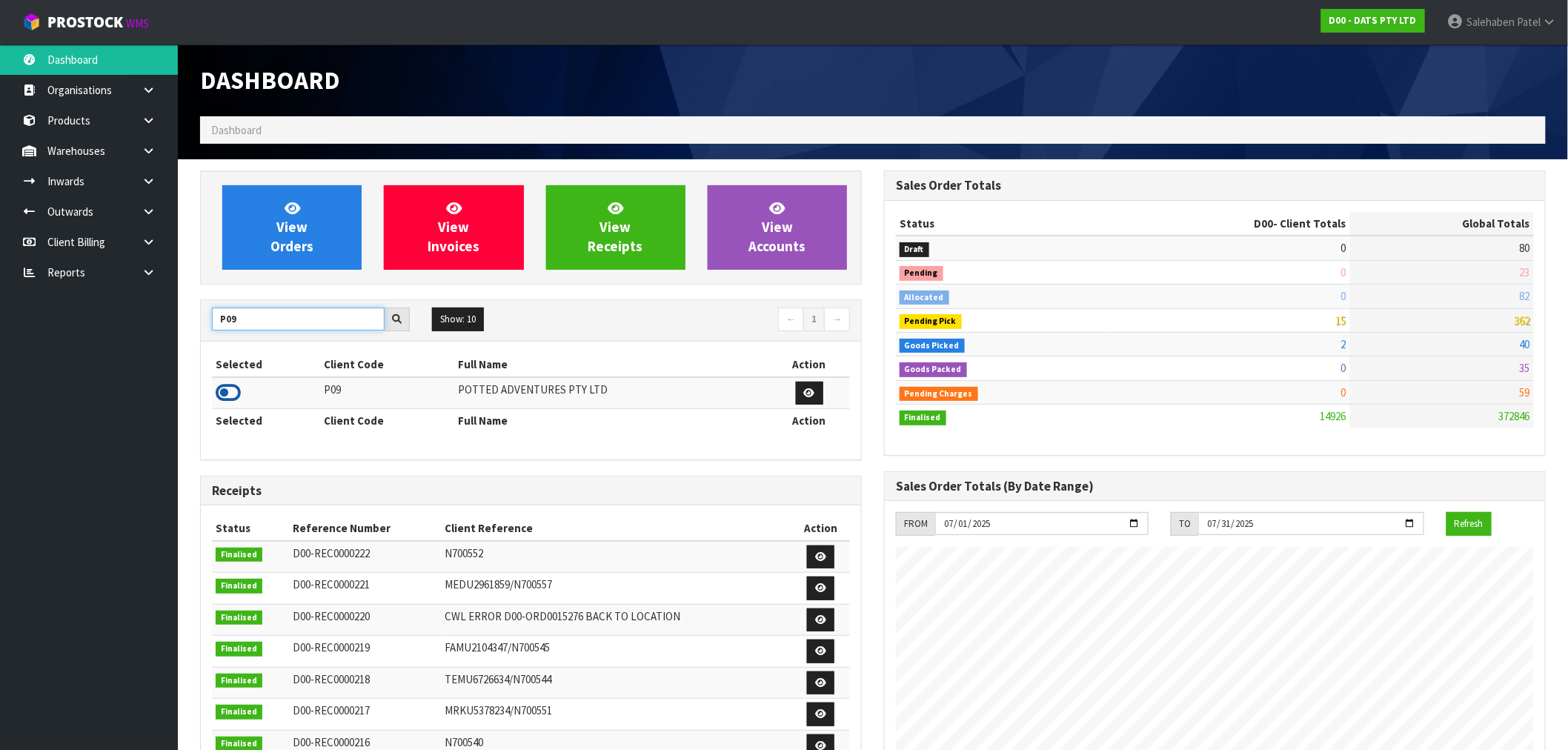 type on "P09" 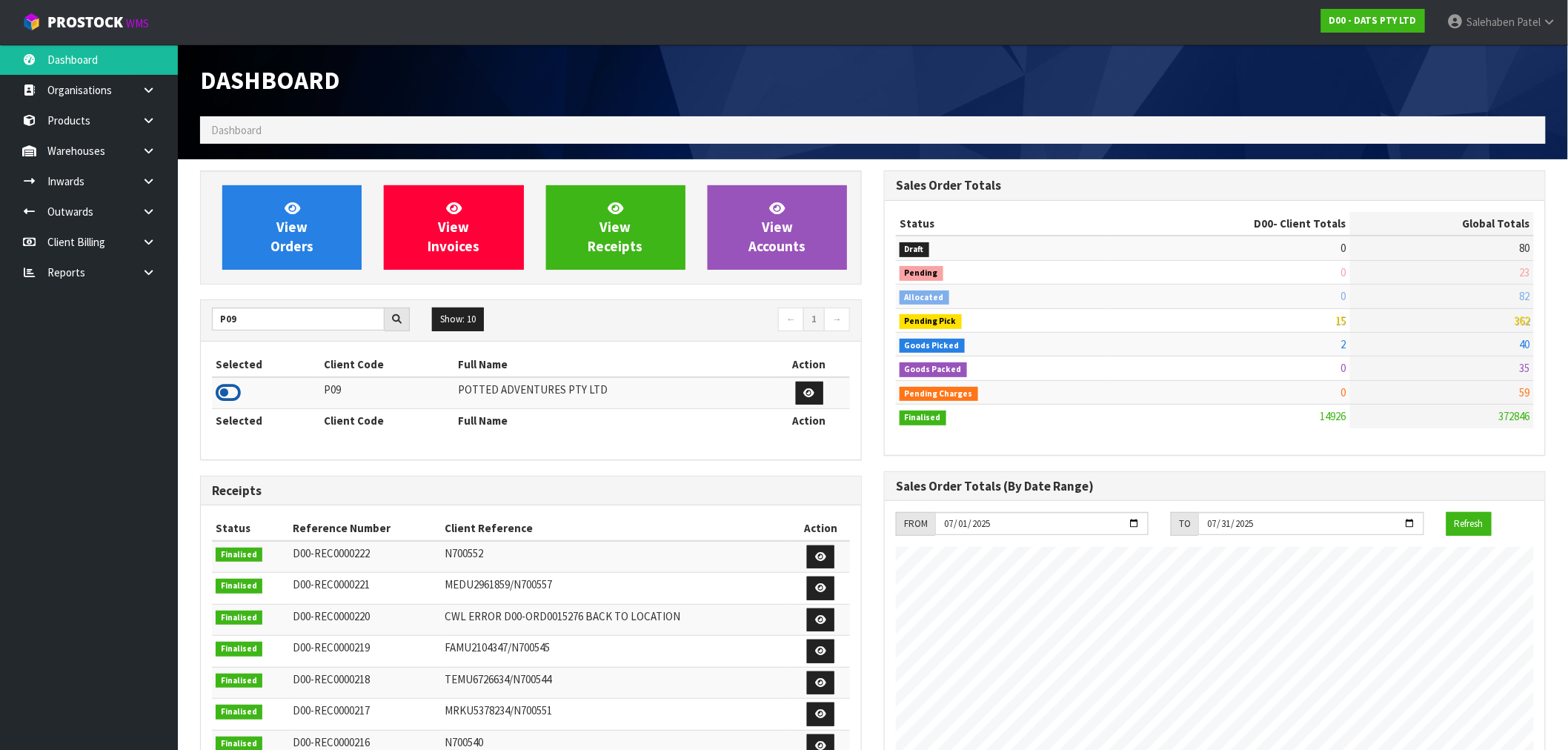 click at bounding box center (228, 393) 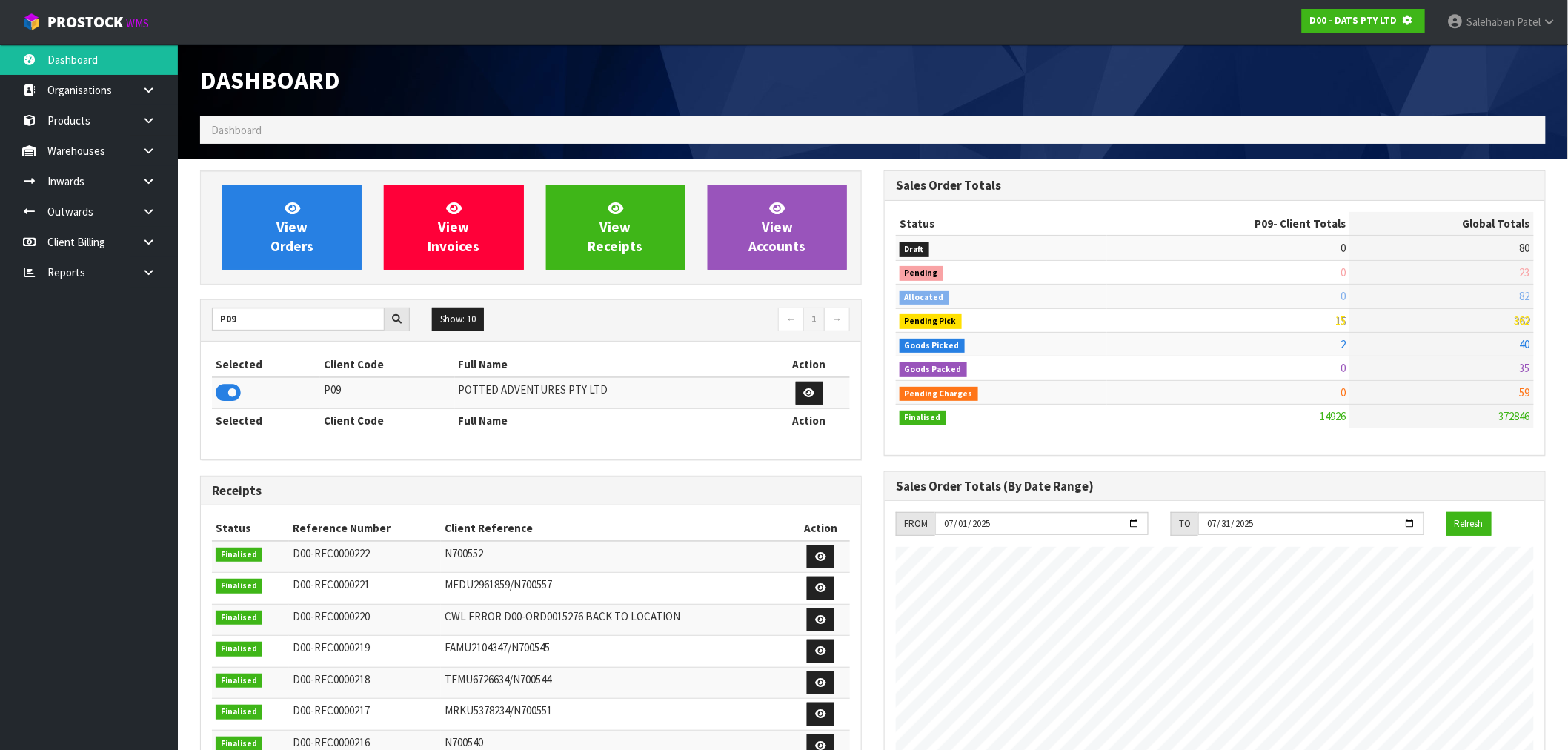 scroll, scrollTop: 924, scrollLeft: 684, axis: both 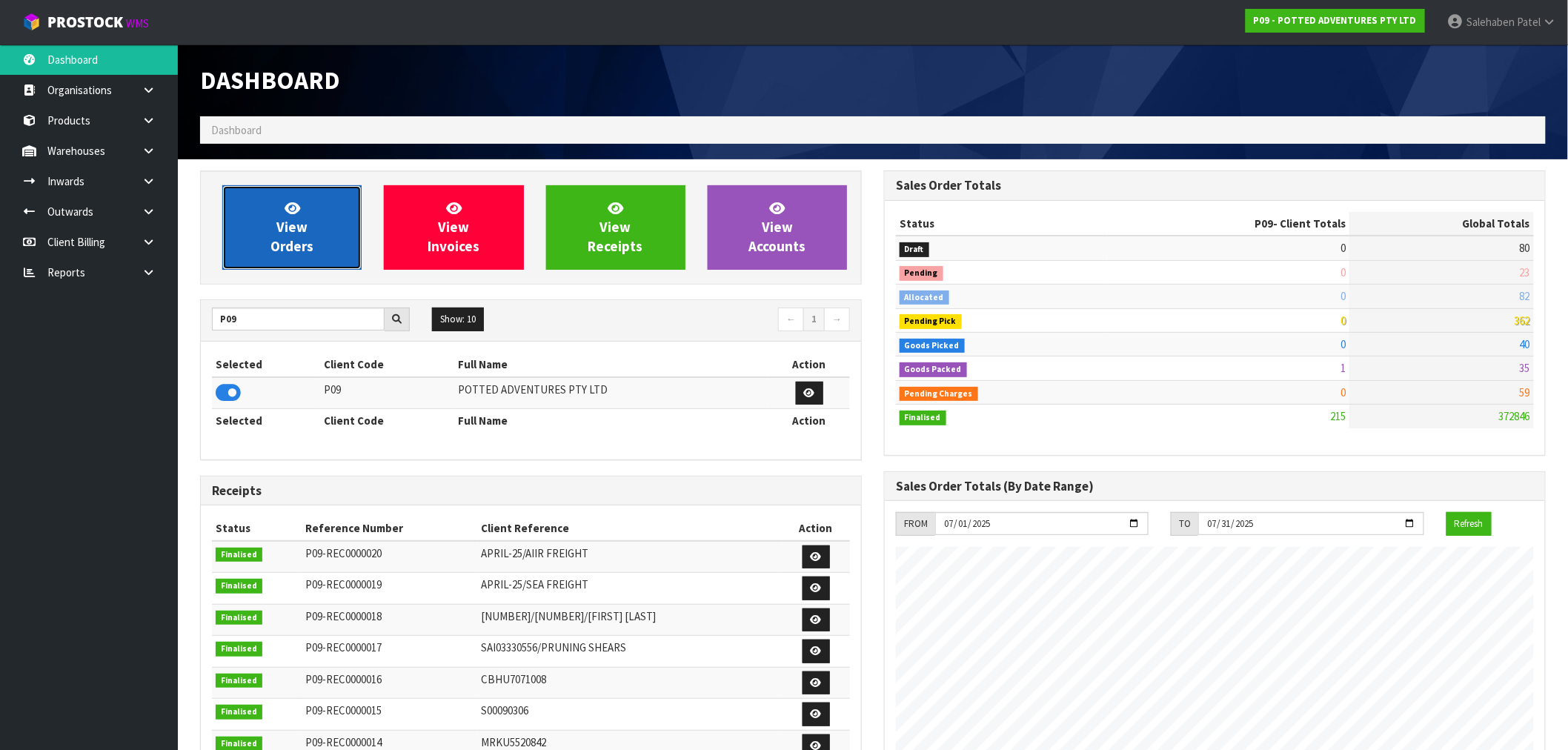 click on "View
Orders" at bounding box center (292, 227) 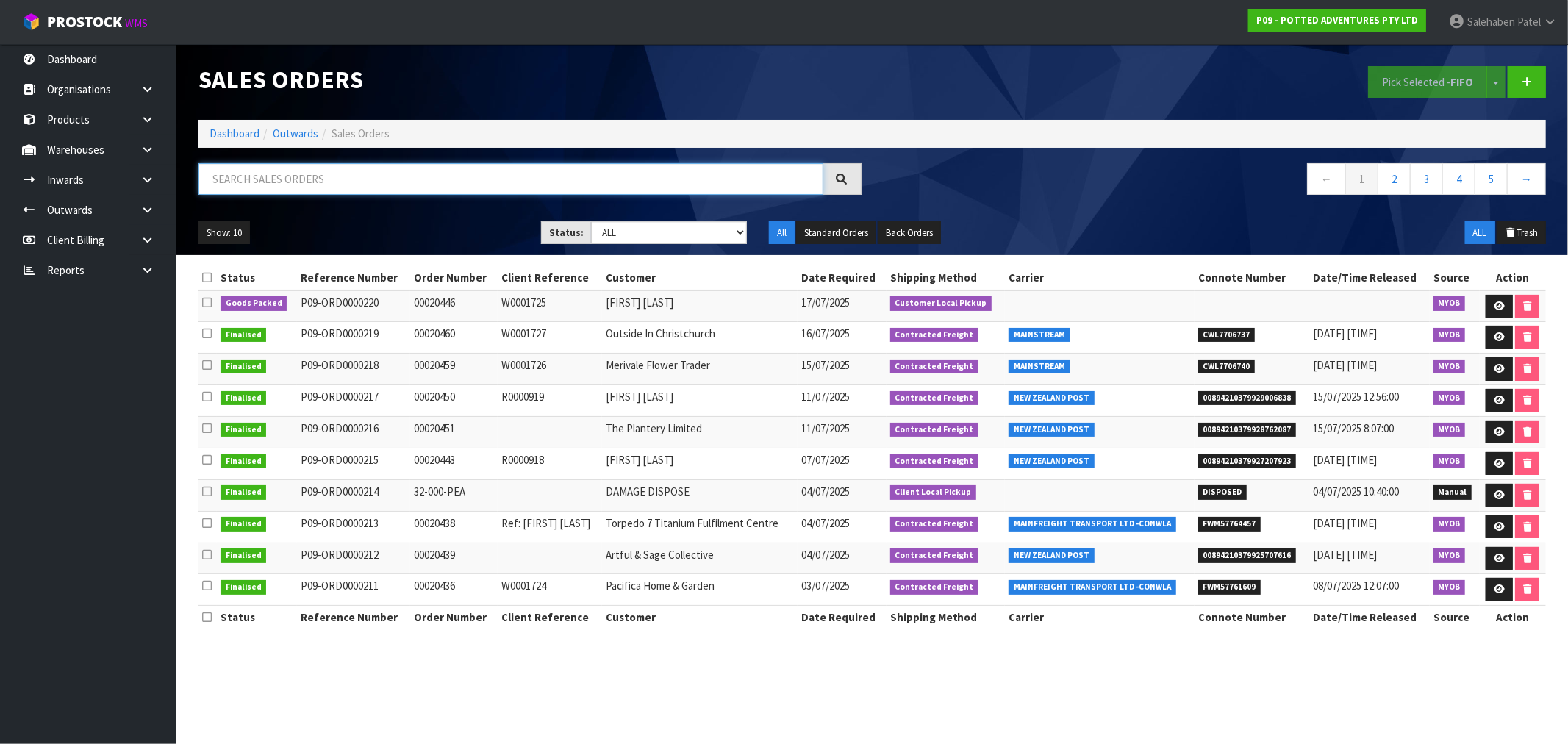 click at bounding box center (511, 179) 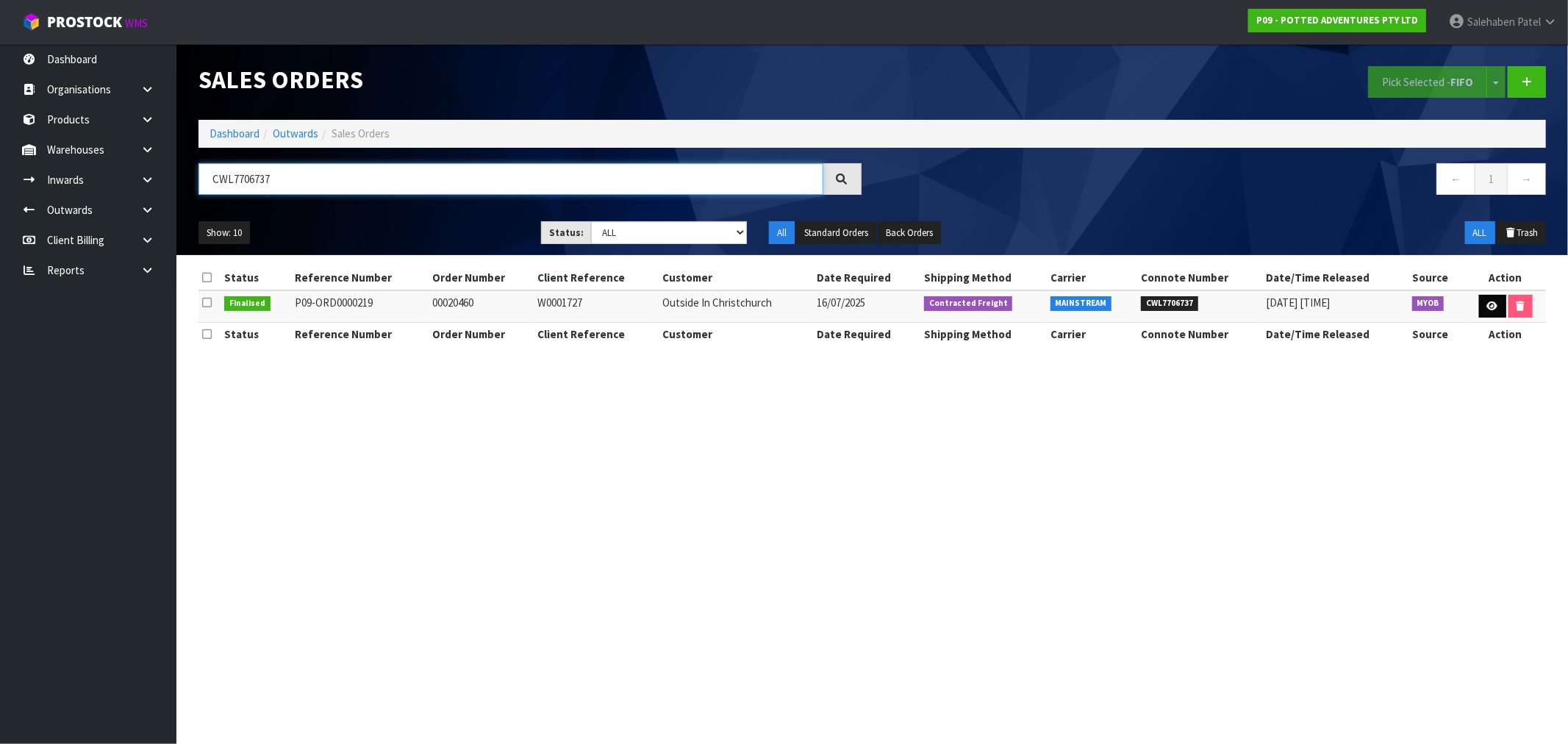type on "CWL7706737" 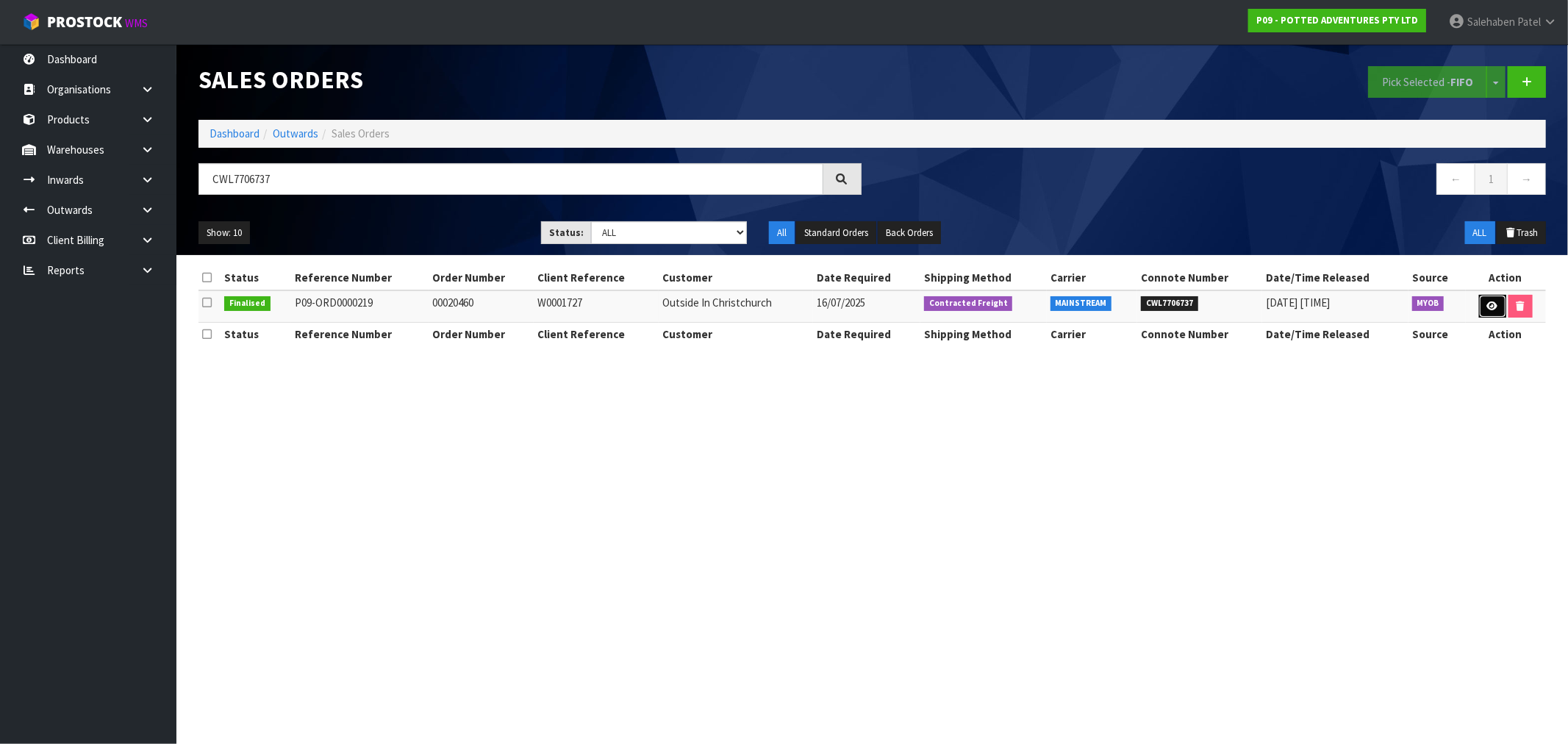 click at bounding box center (1492, 307) 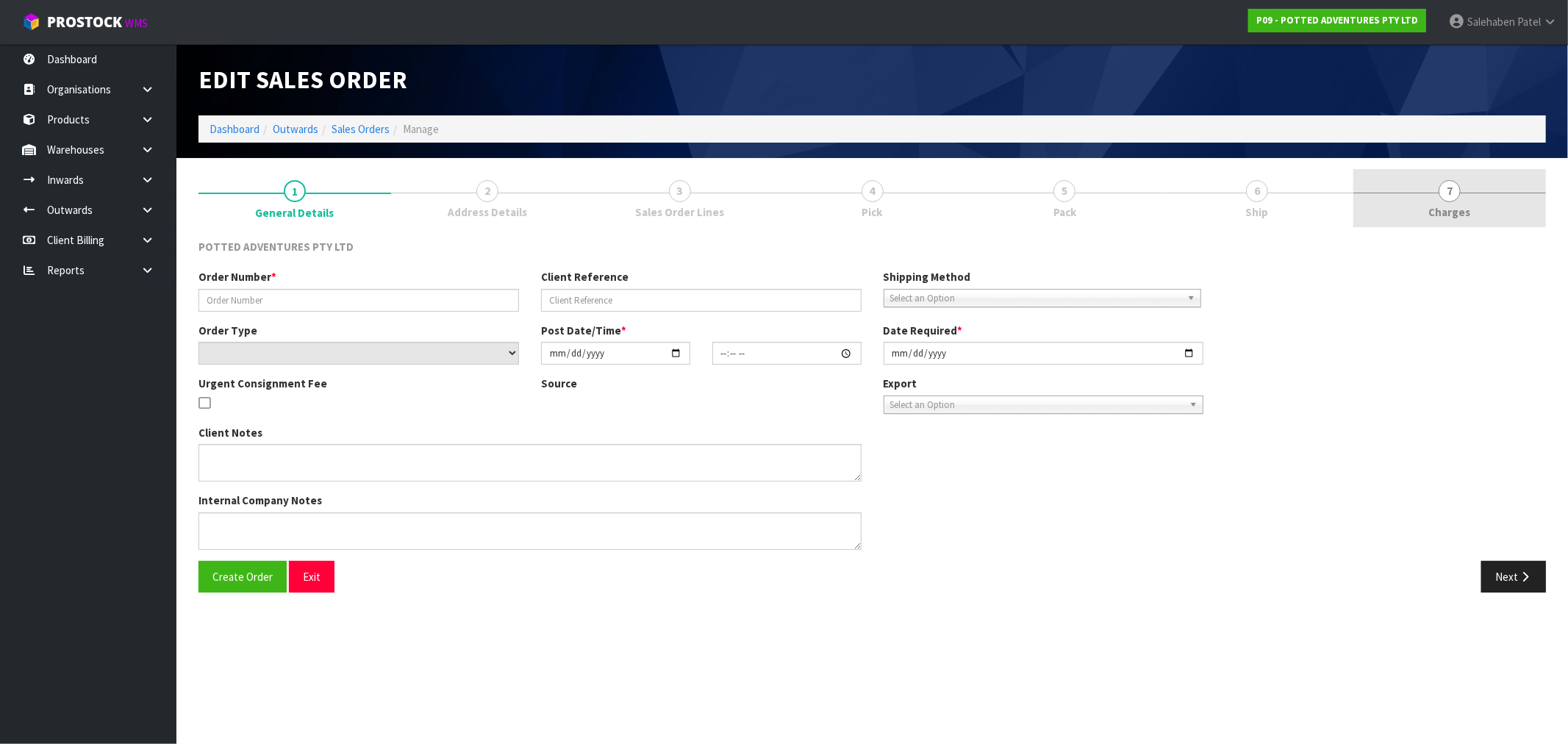 click on "Charges" at bounding box center (1450, 212) 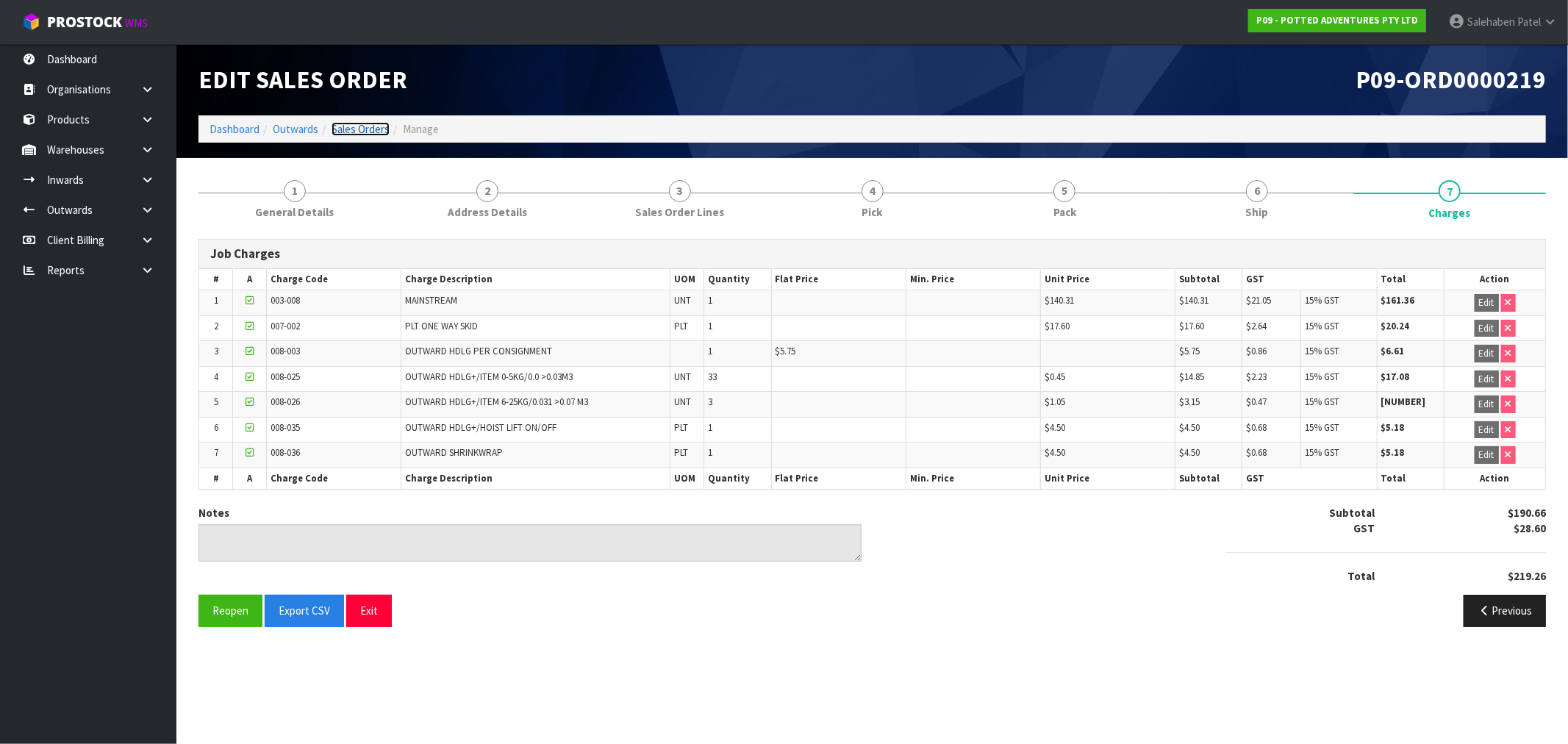 click on "Sales Orders" at bounding box center (360, 129) 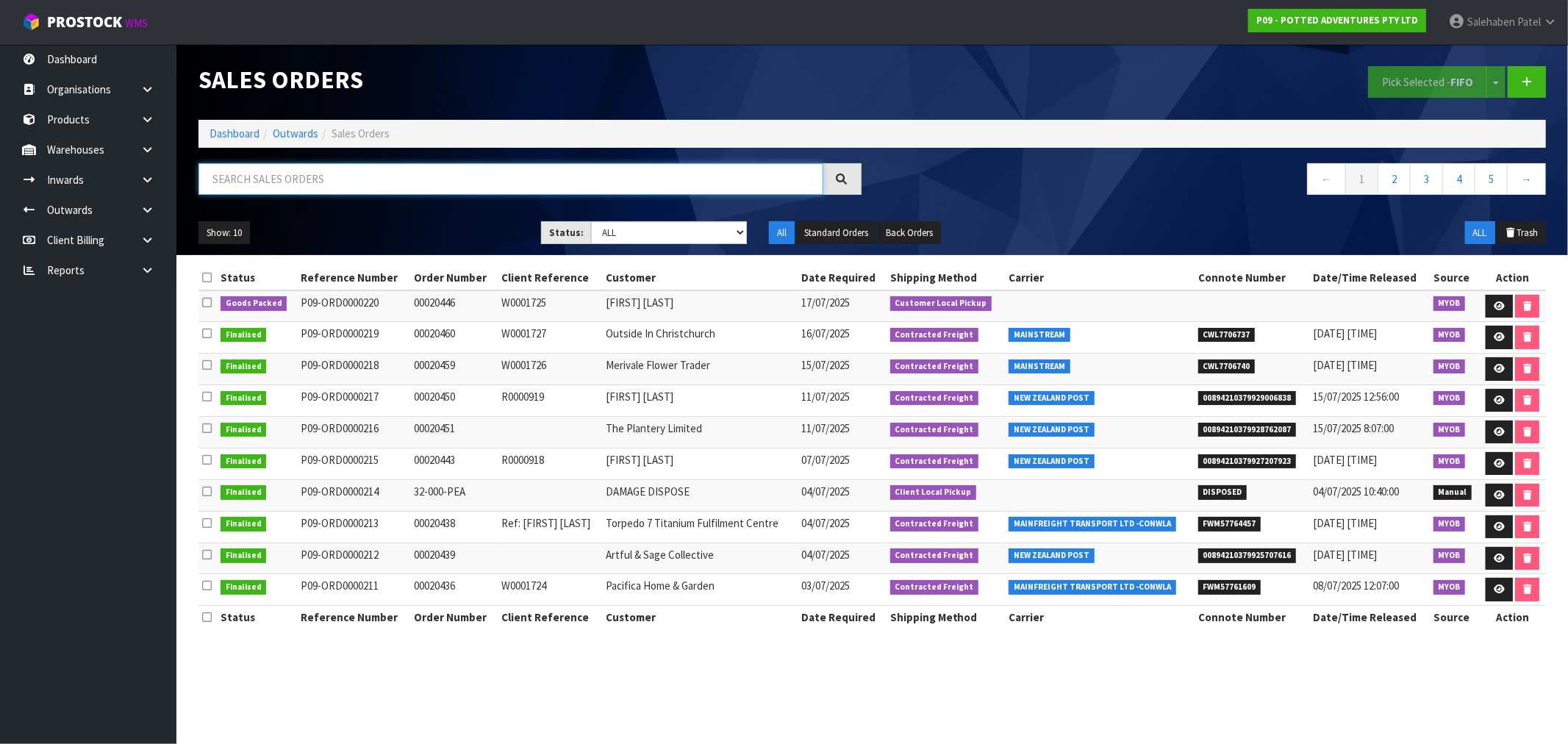 click at bounding box center [511, 179] 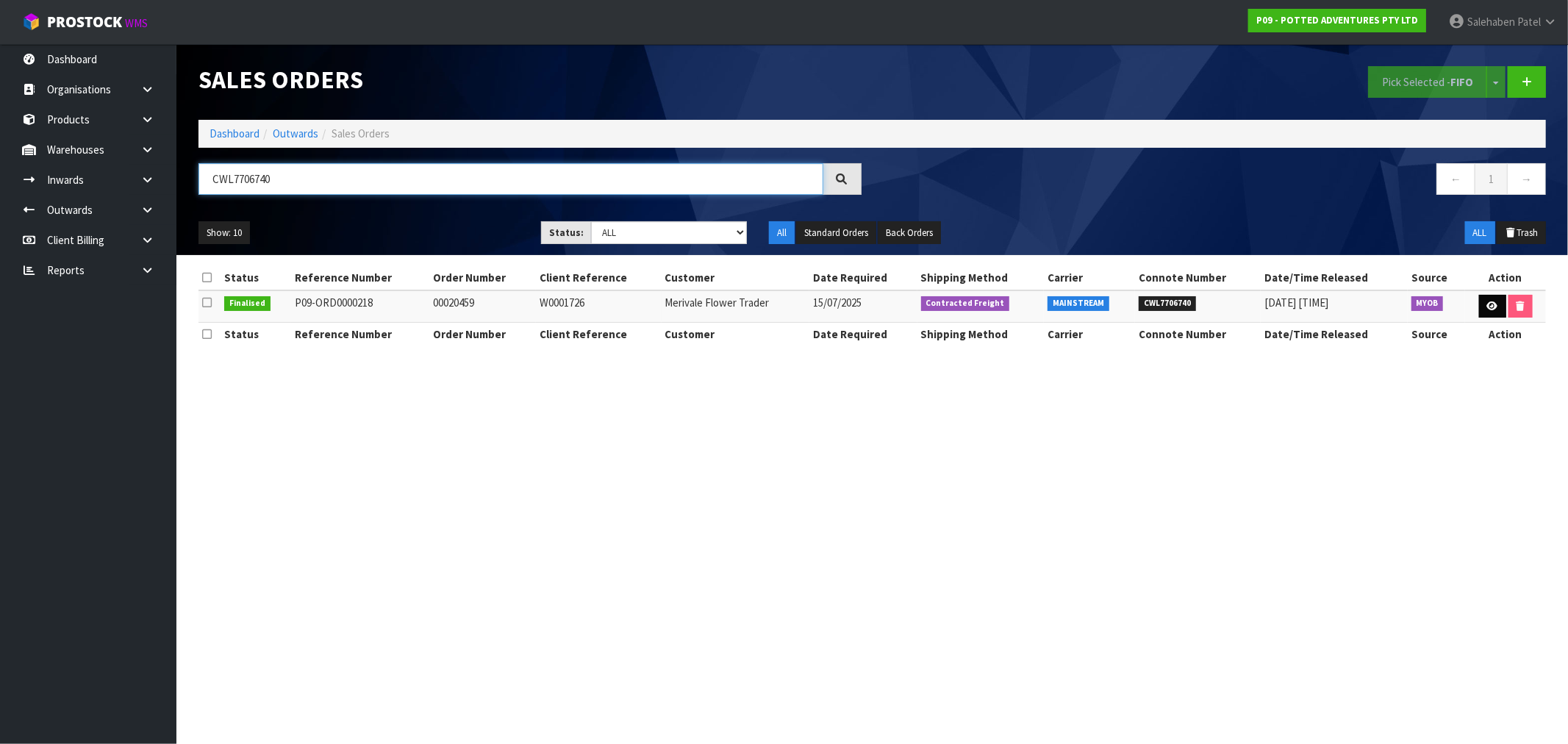 type on "CWL7706740" 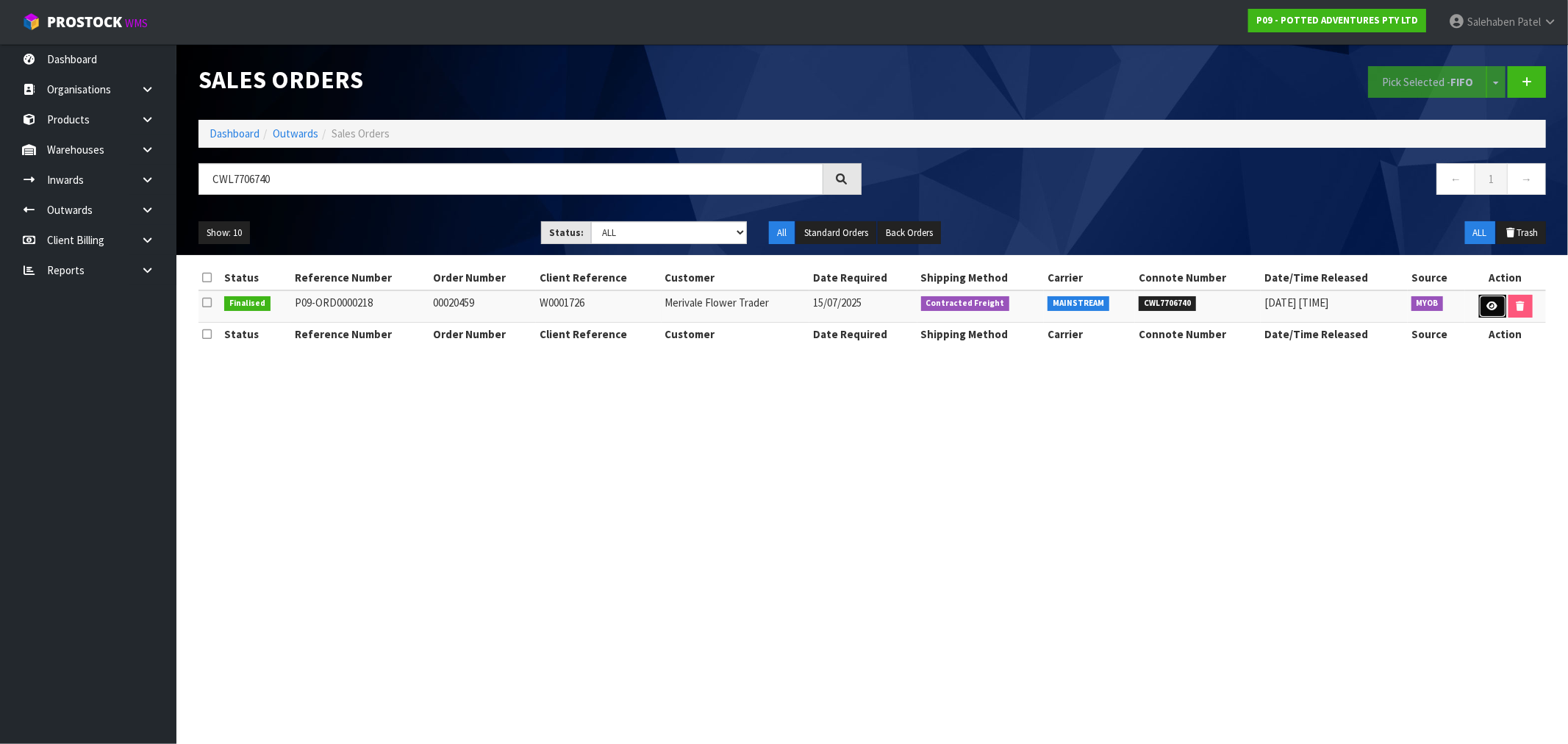 click at bounding box center [1492, 306] 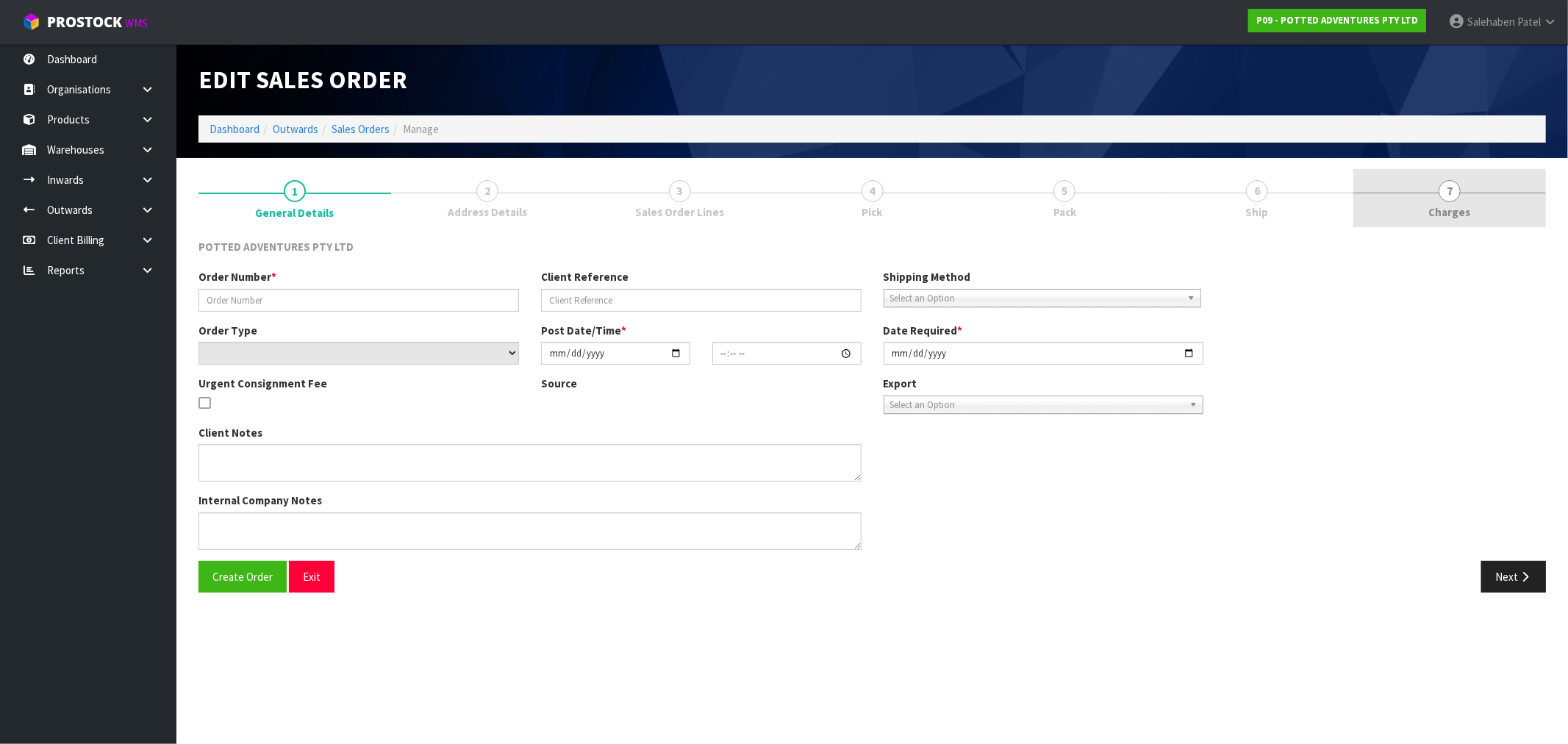 click on "Charges" at bounding box center (1450, 212) 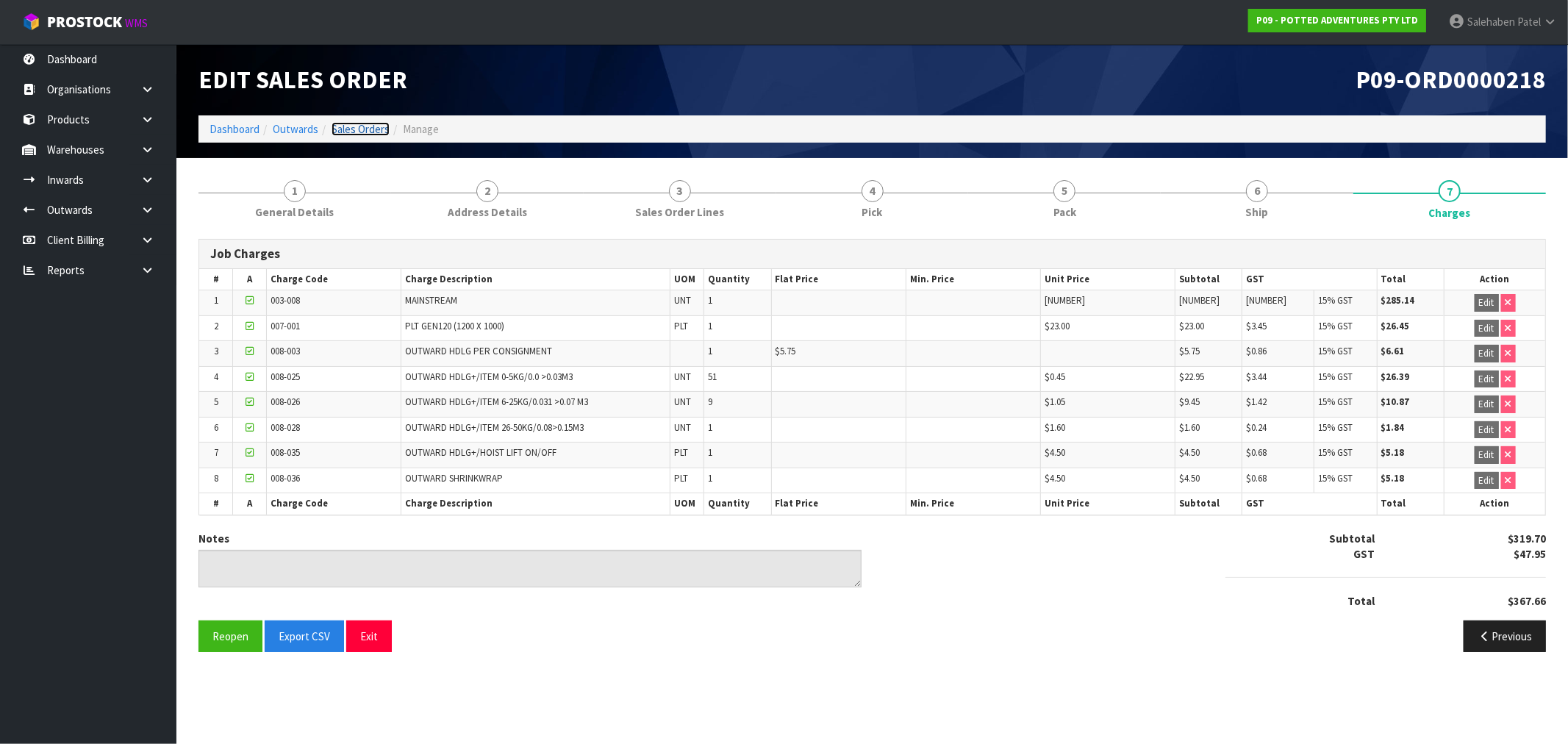 click on "Sales Orders" at bounding box center (360, 129) 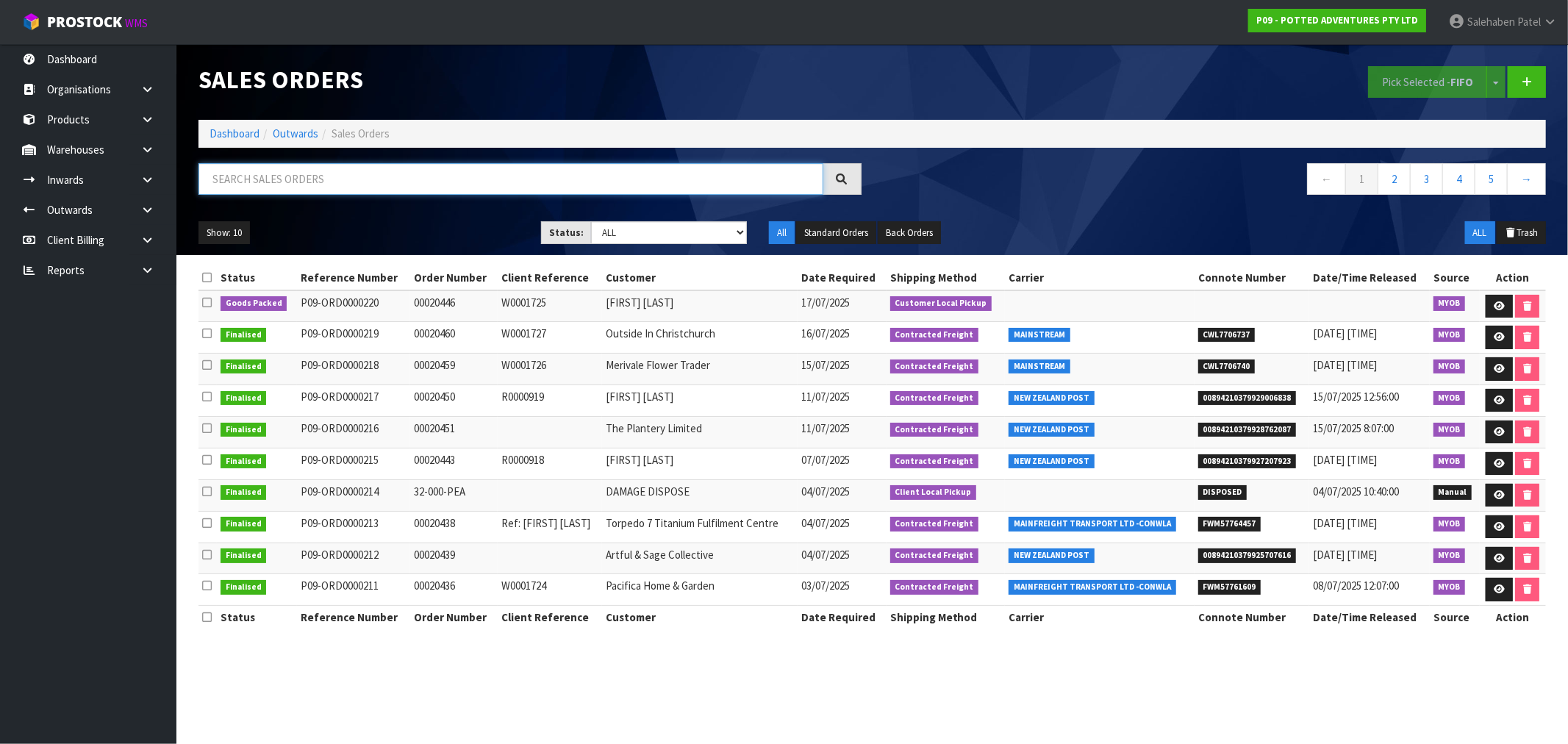 click at bounding box center [511, 179] 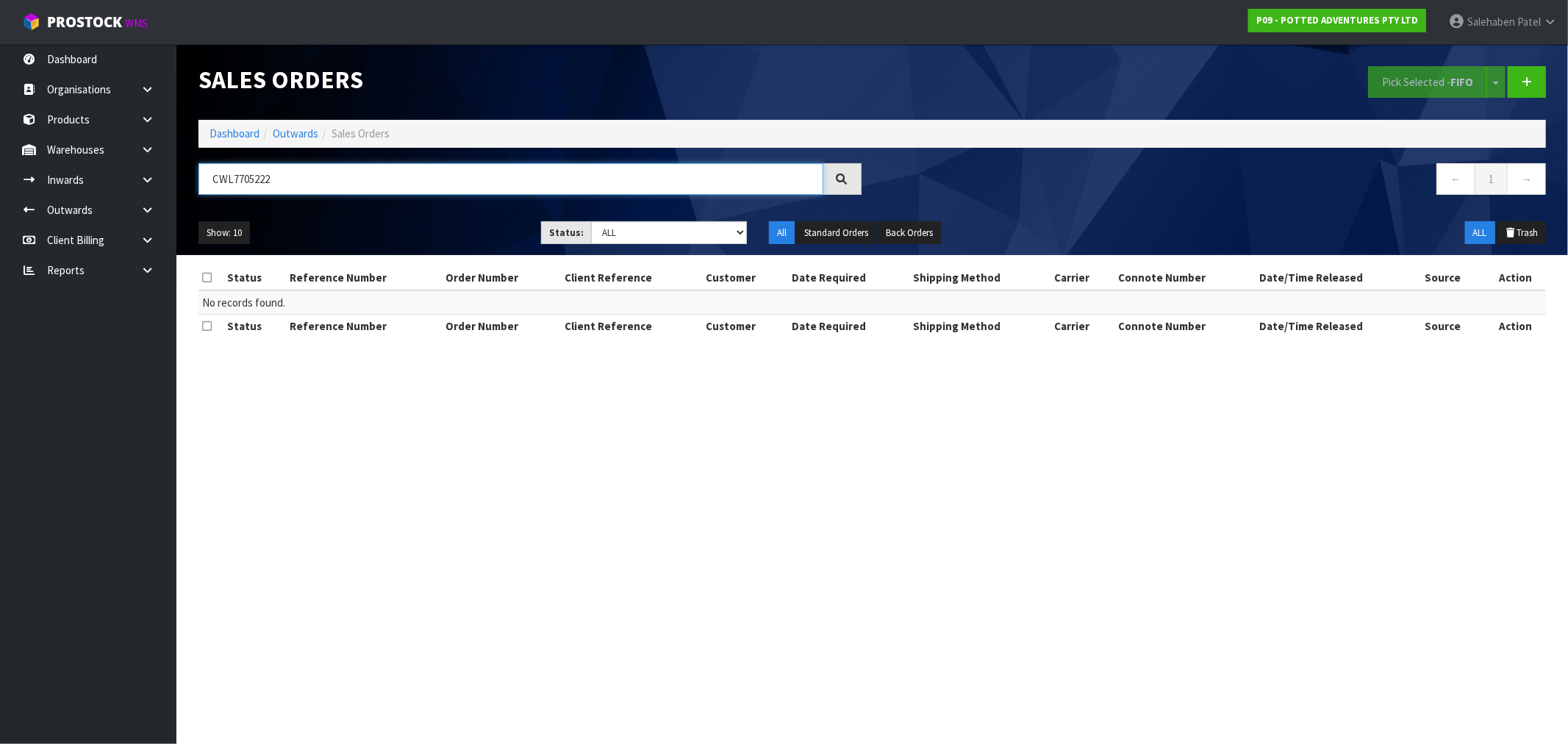 type on "CWL7705222" 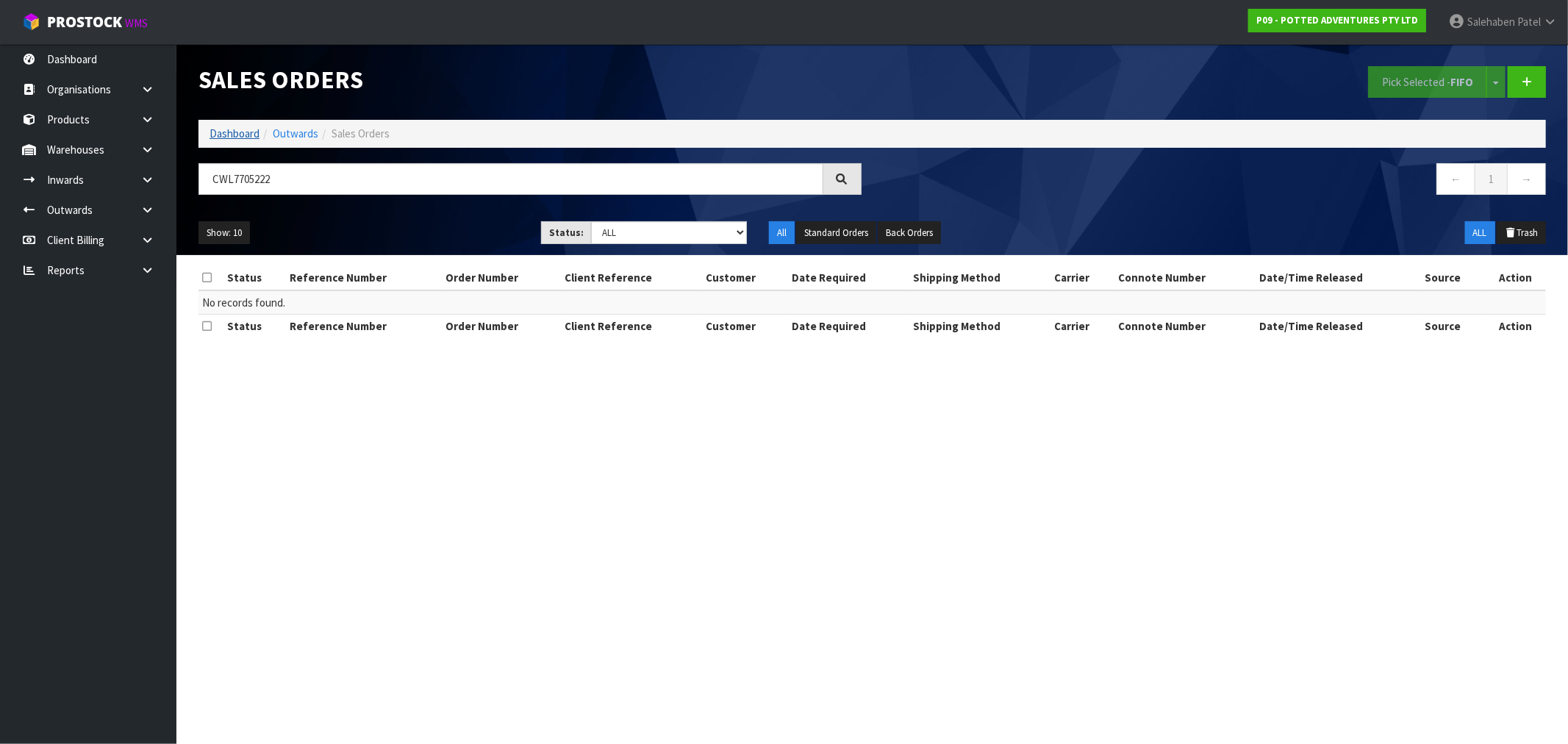 drag, startPoint x: 233, startPoint y: 126, endPoint x: 225, endPoint y: 132, distance: 10 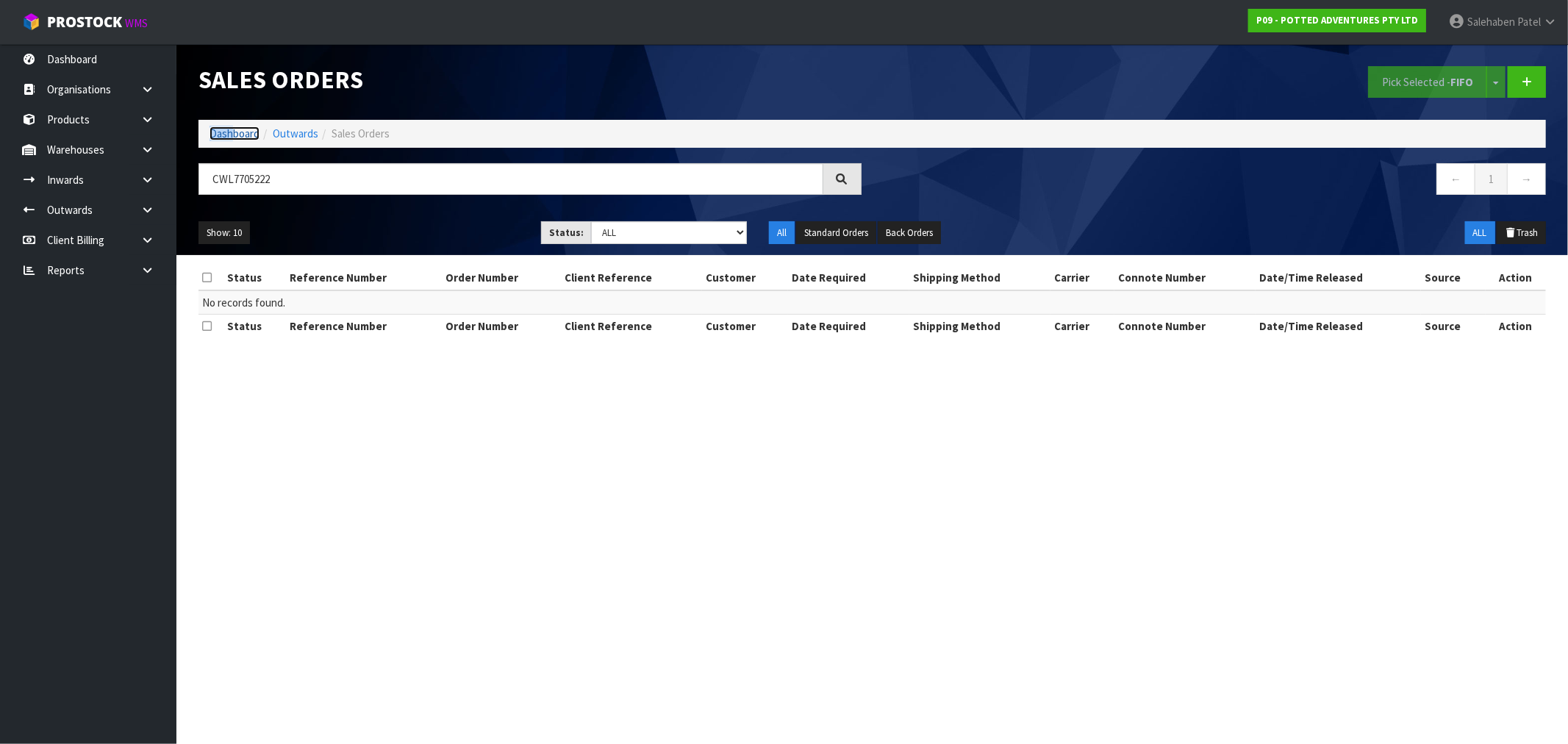 click on "Dashboard" at bounding box center [235, 133] 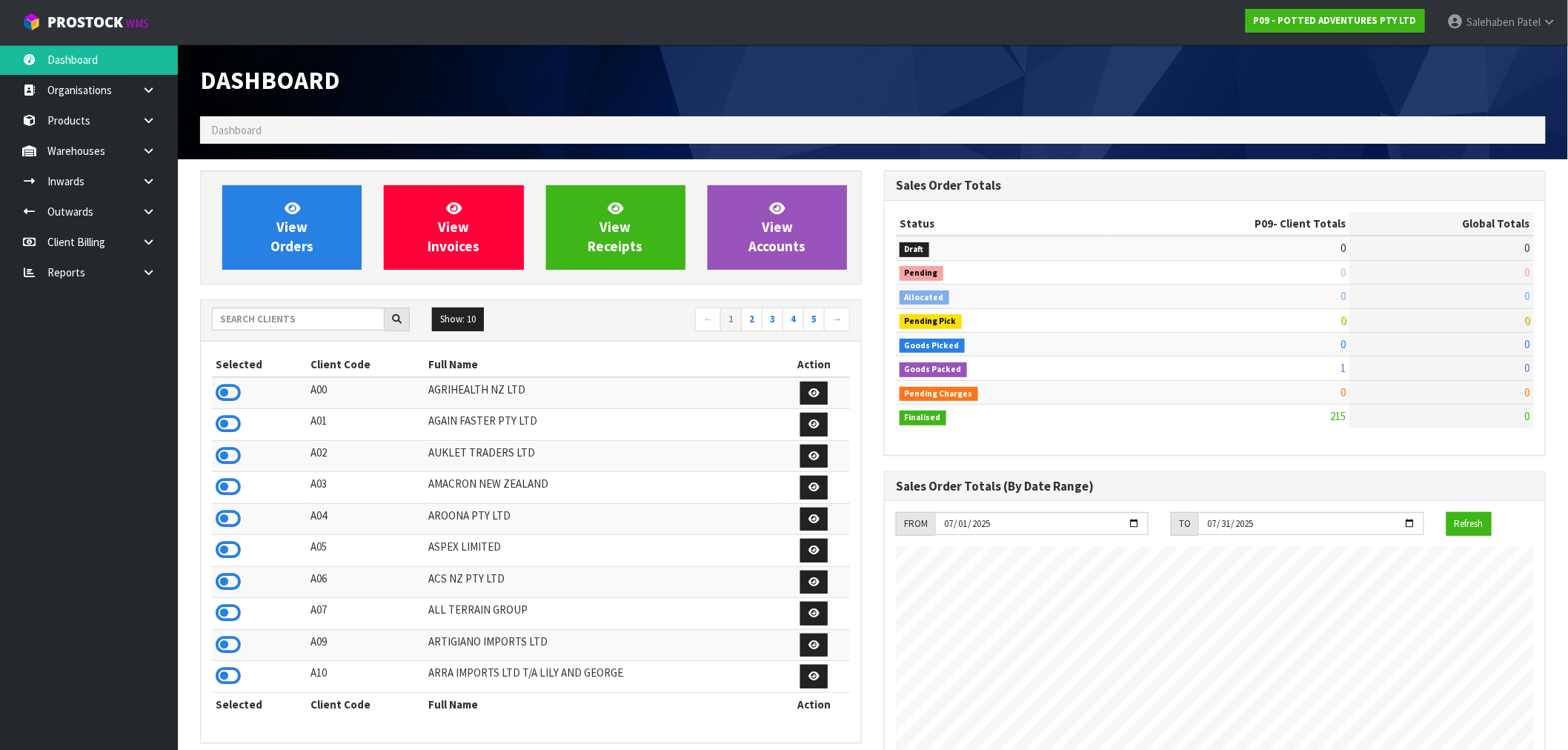 scroll, scrollTop: 739982, scrollLeft: 740336, axis: both 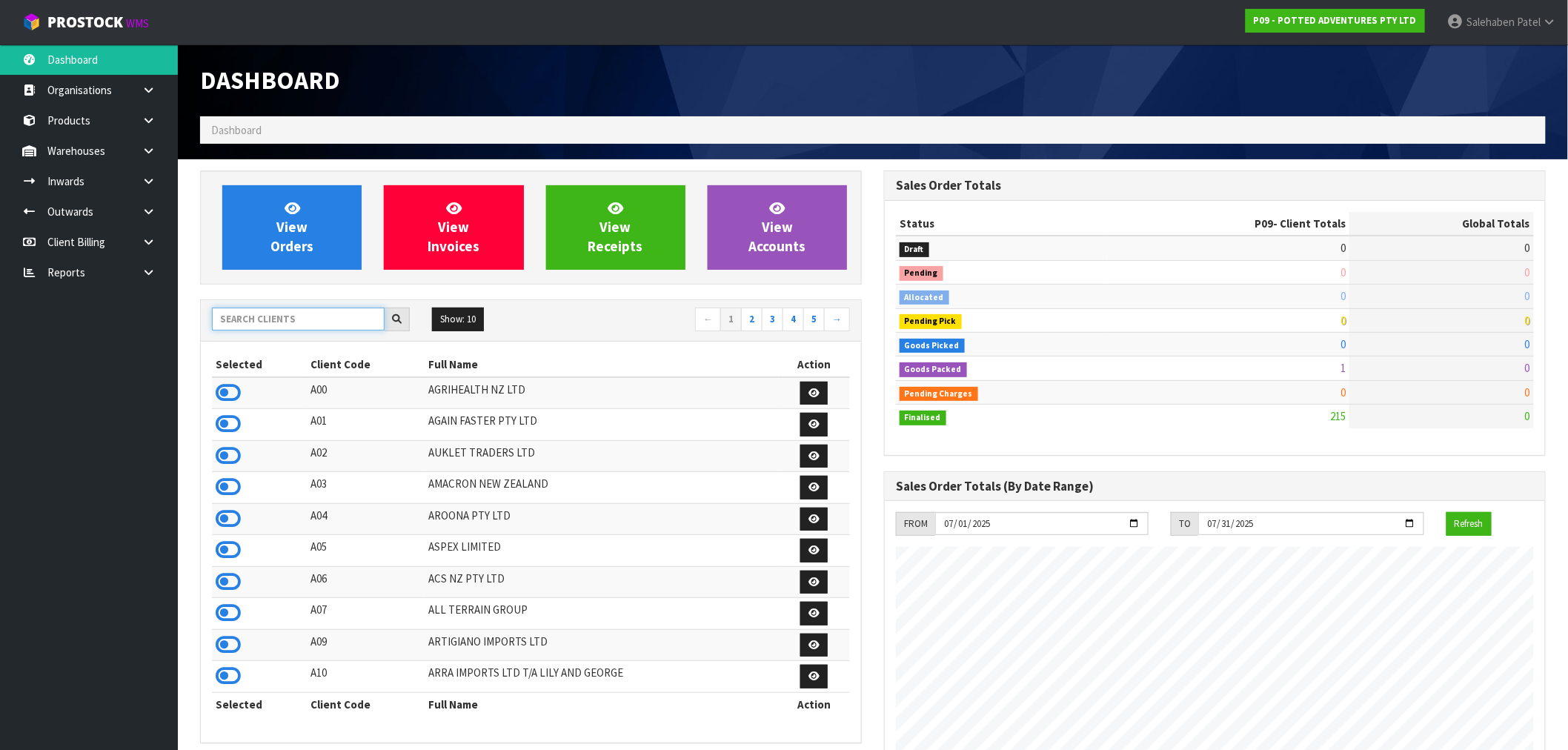 click at bounding box center [298, 319] 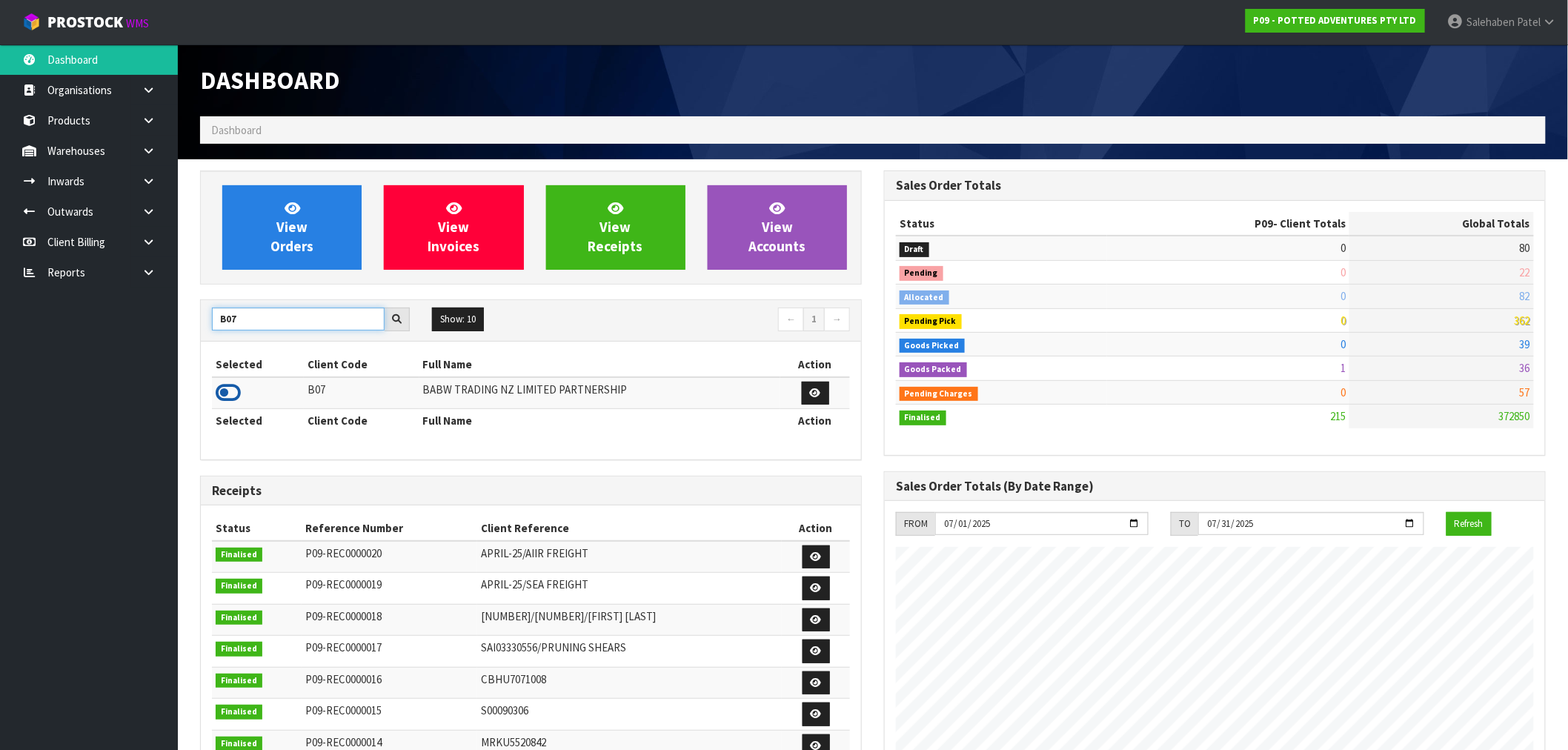type on "B07" 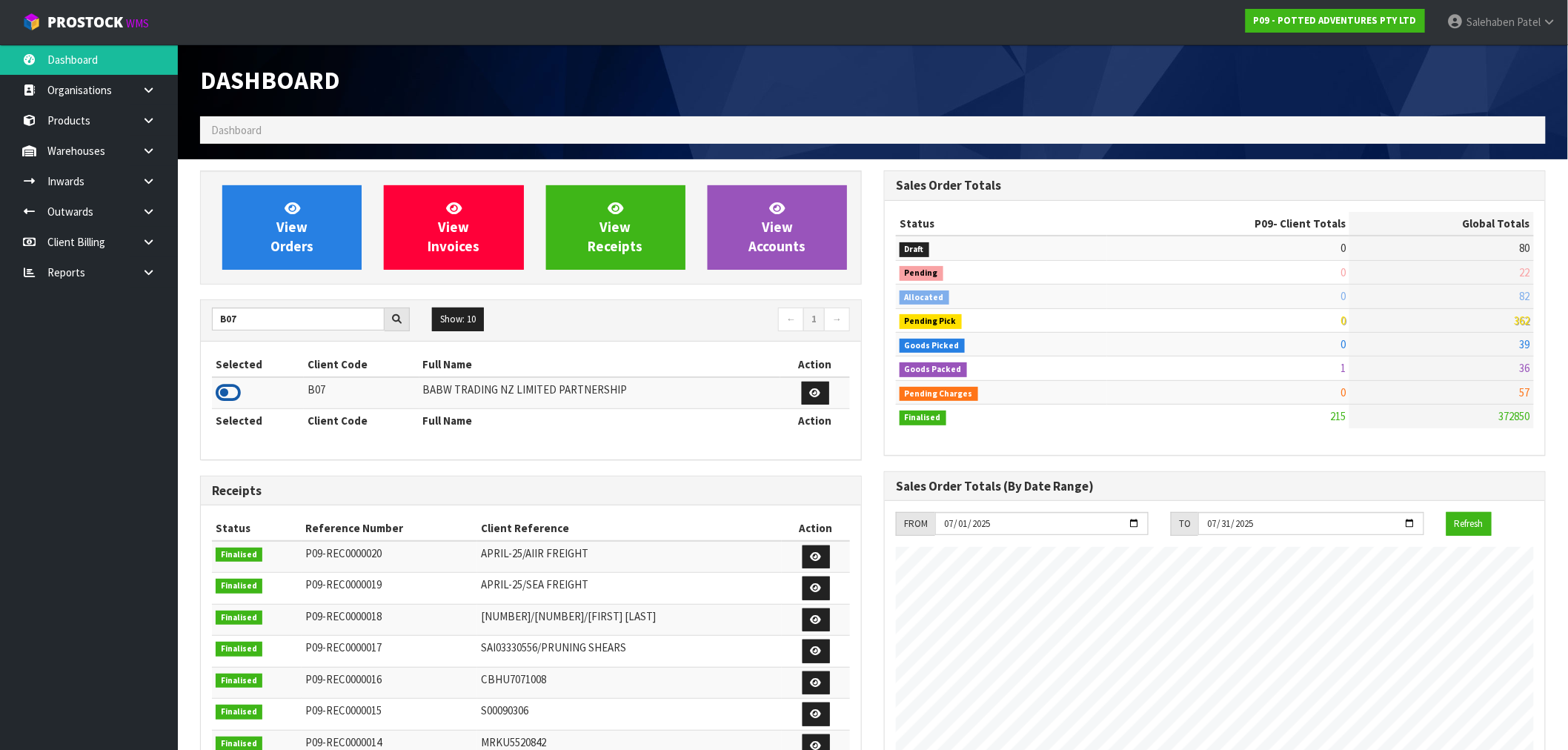 click at bounding box center (228, 393) 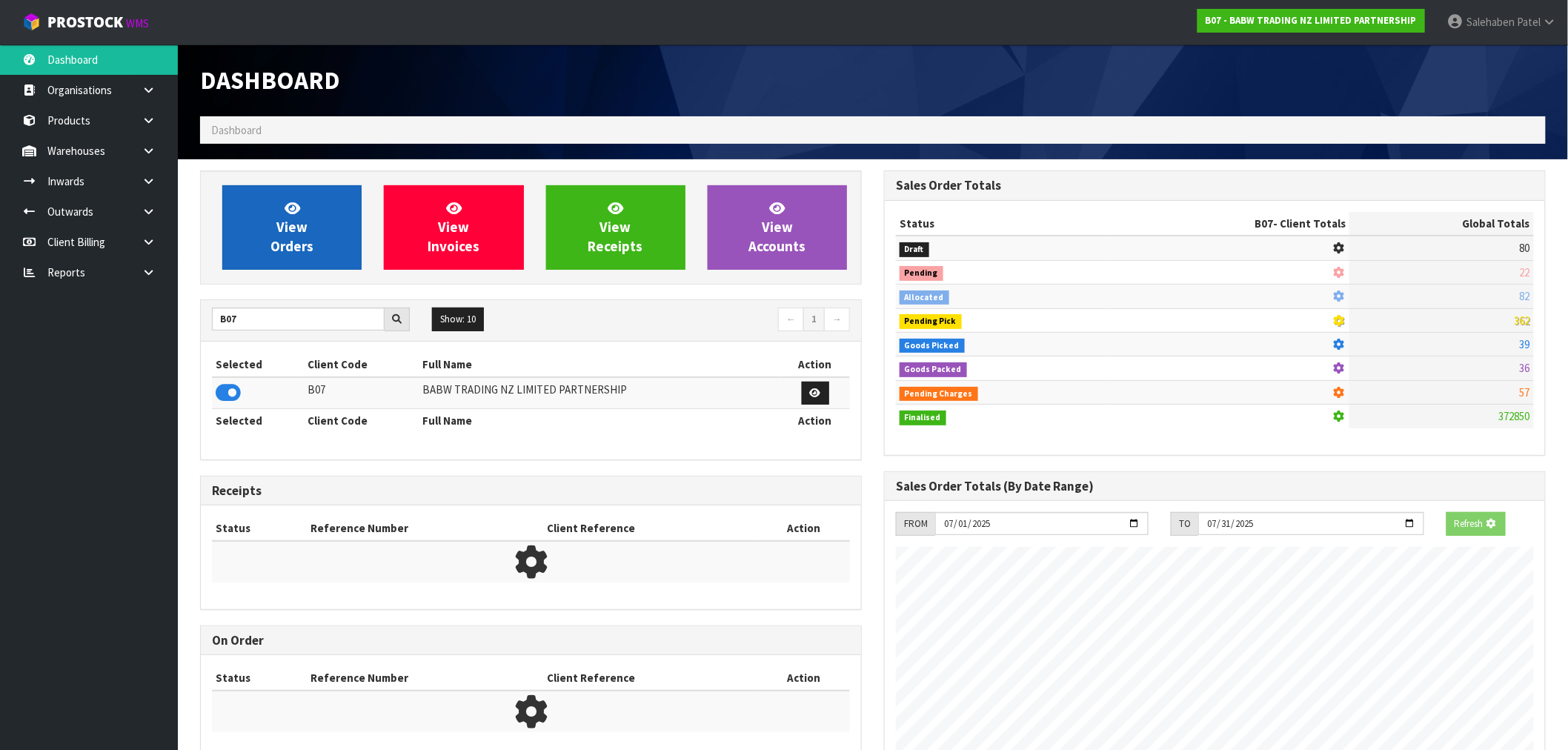 scroll, scrollTop: 924, scrollLeft: 684, axis: both 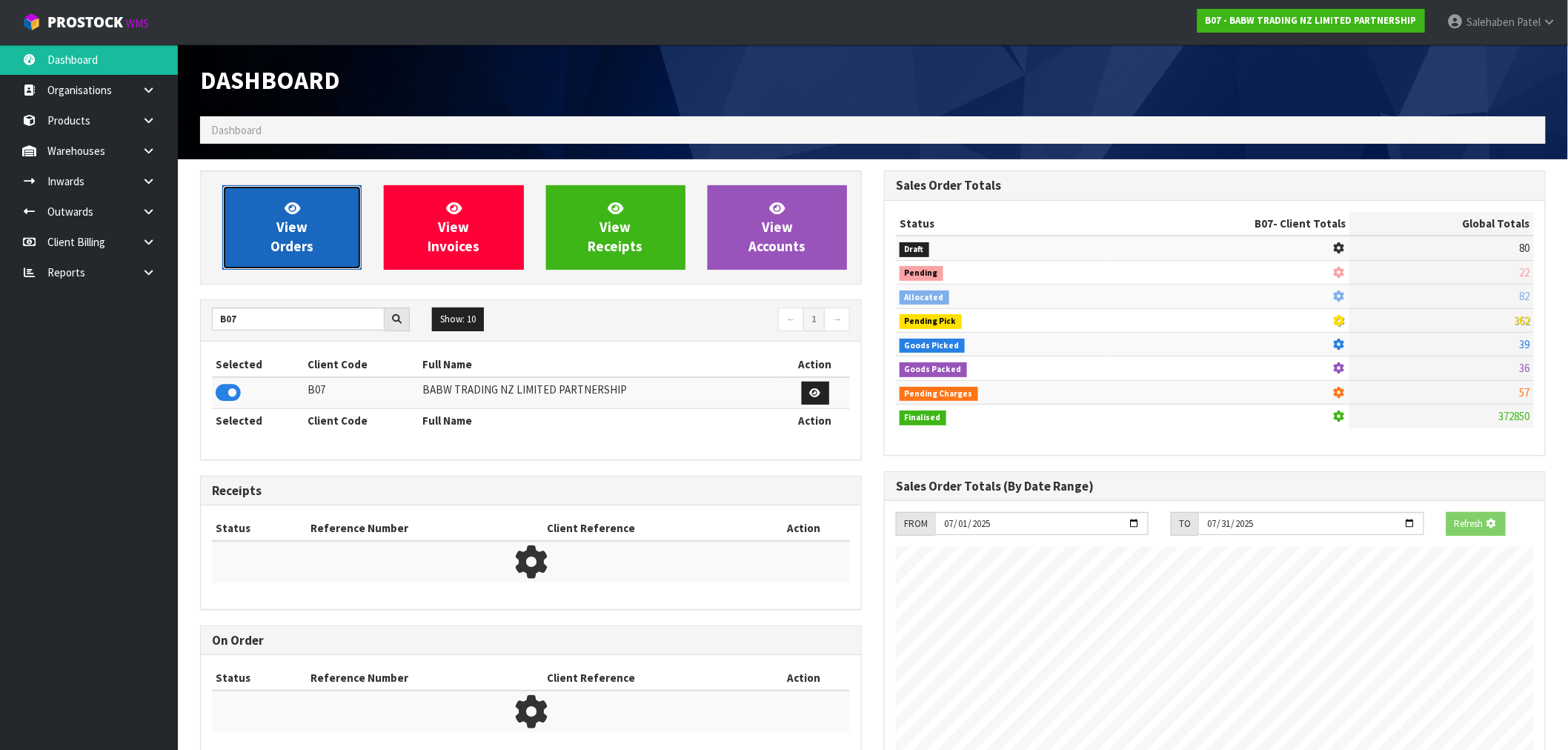 click on "View
Orders" at bounding box center [292, 228] 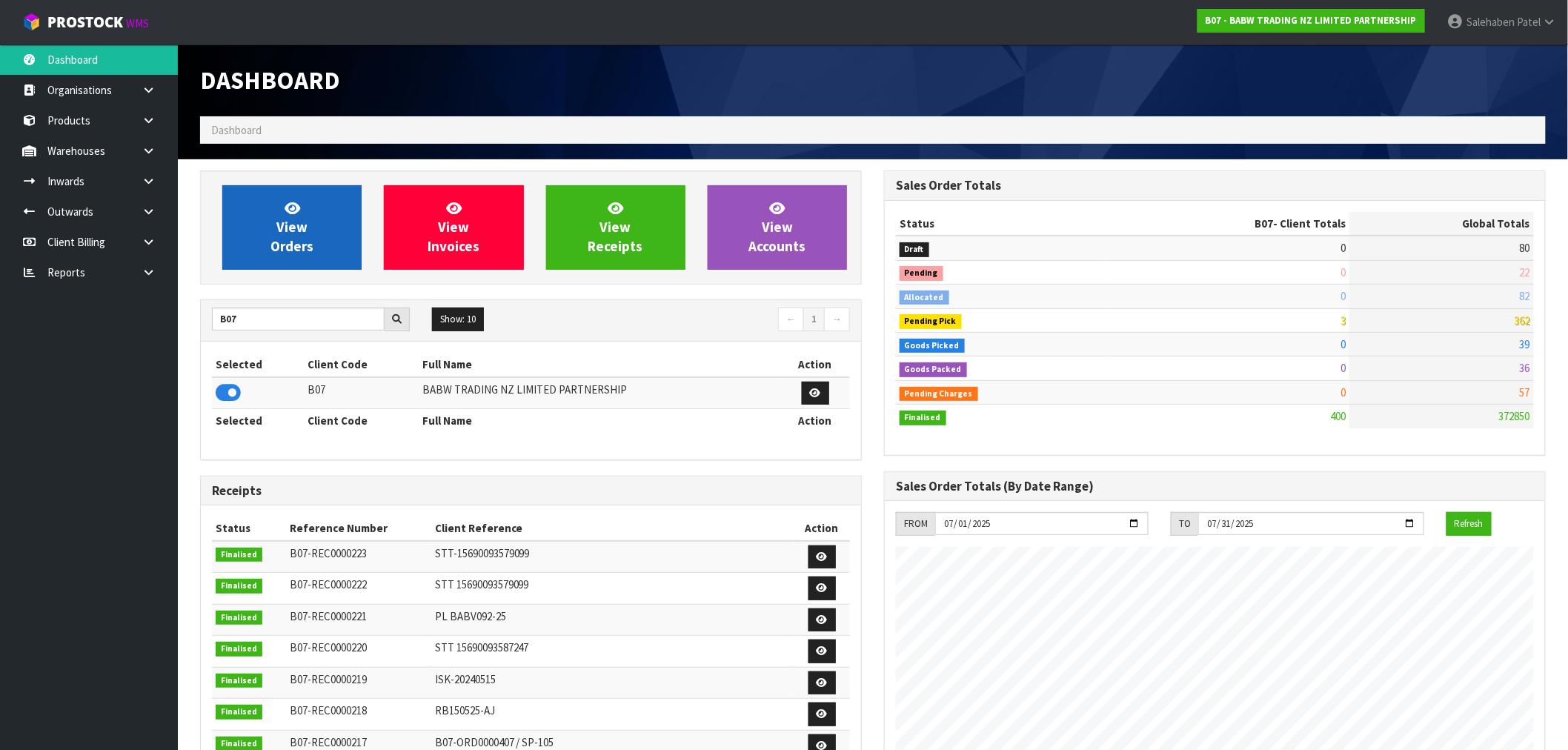 scroll, scrollTop: 0, scrollLeft: 0, axis: both 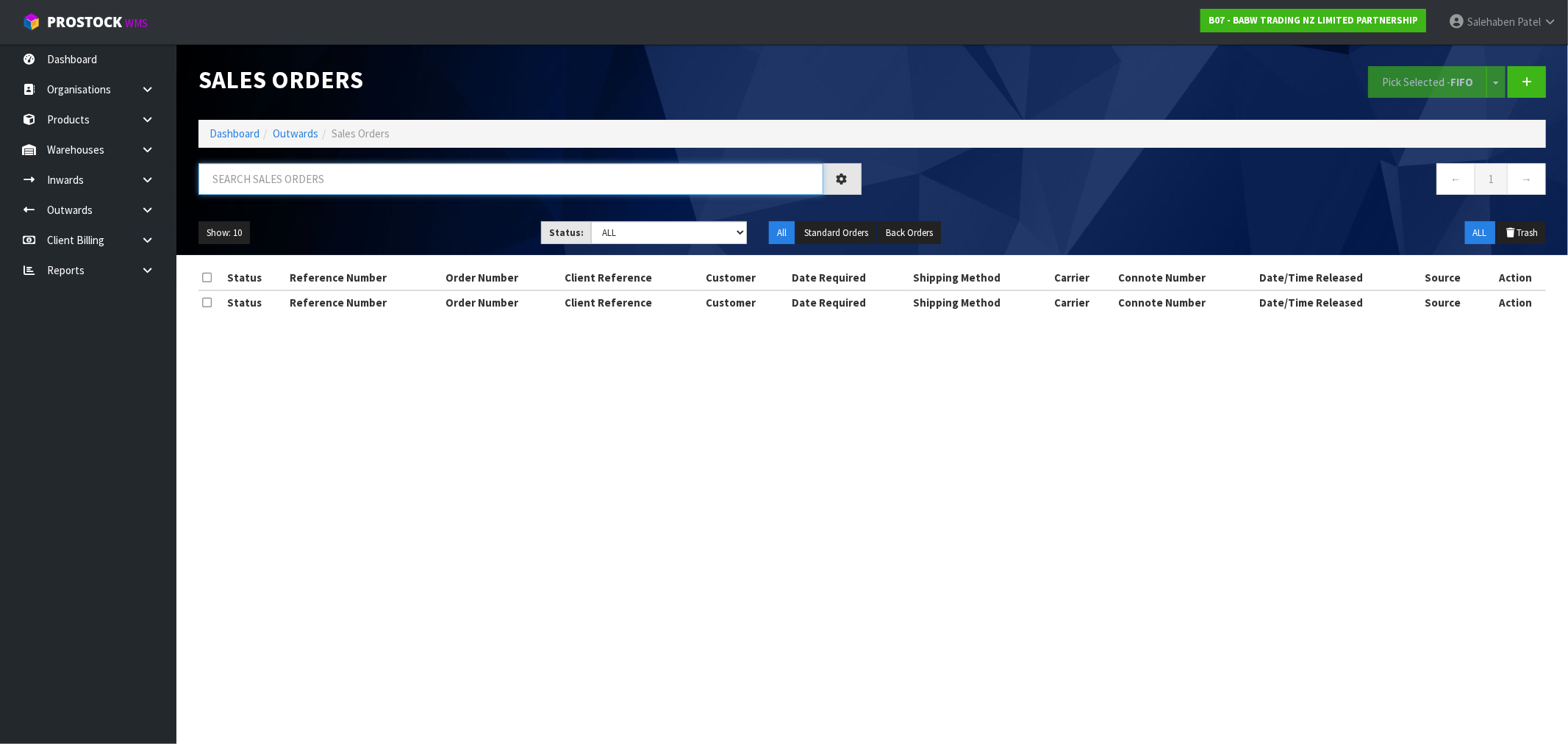 click at bounding box center (511, 179) 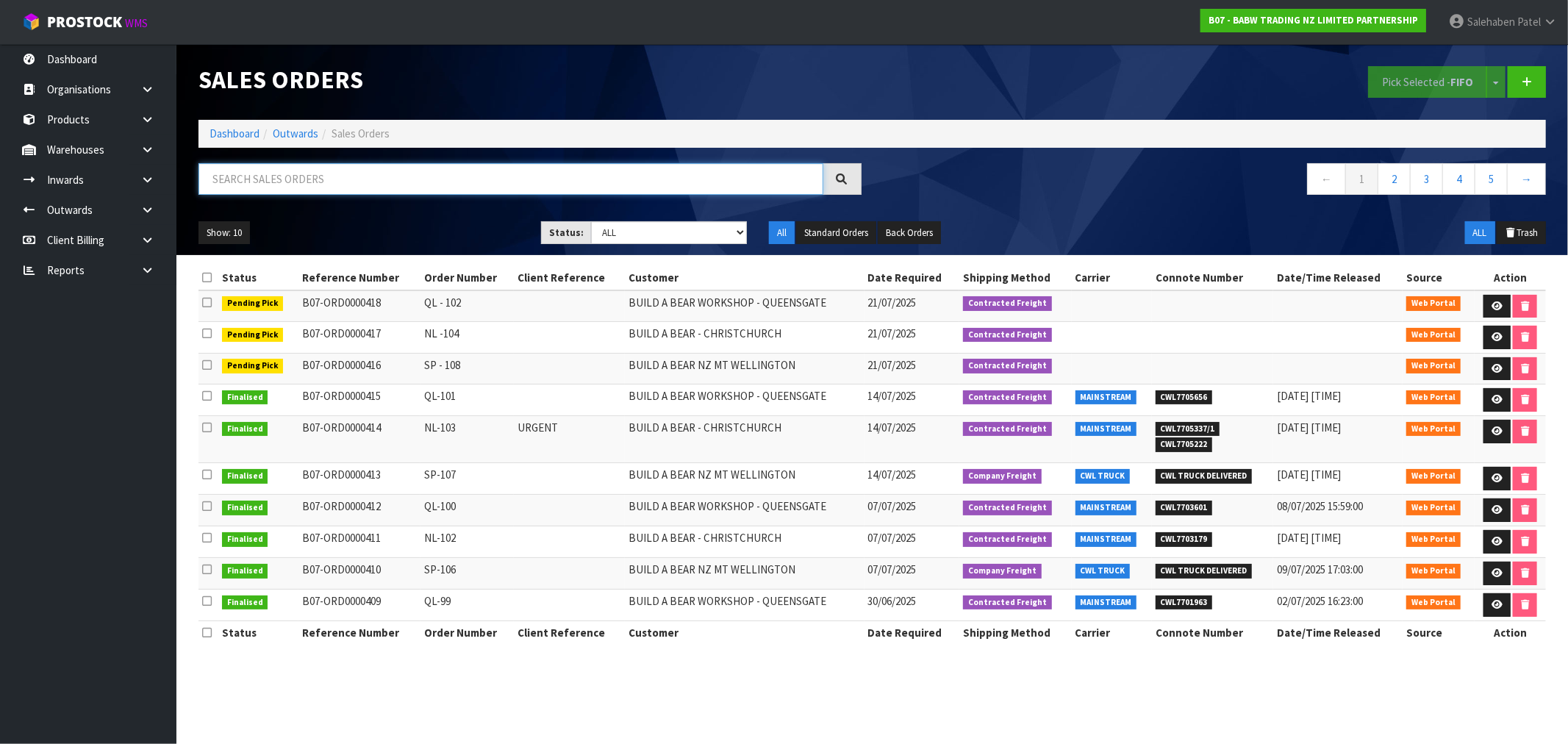 paste on "CWL7705222" 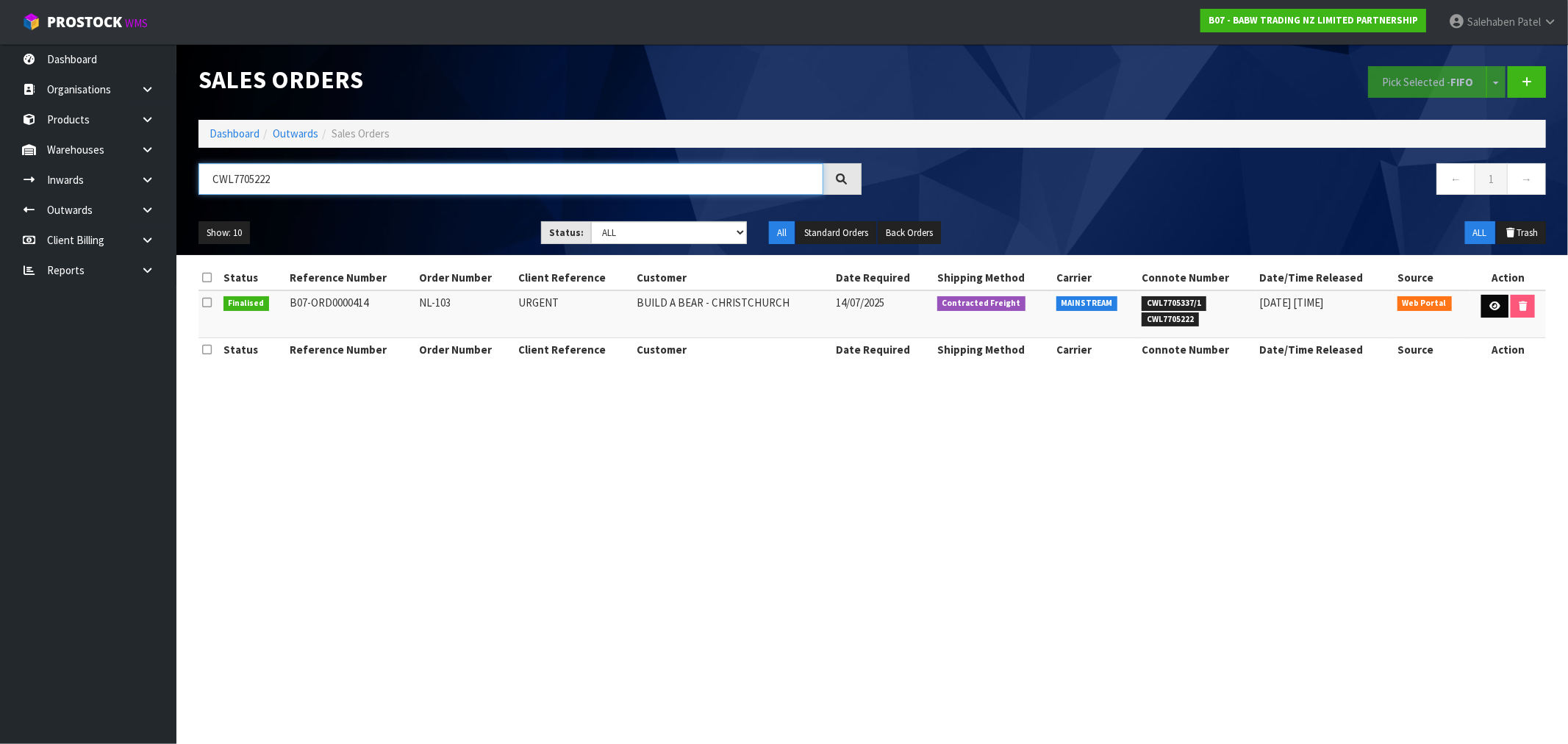 type on "CWL7705222" 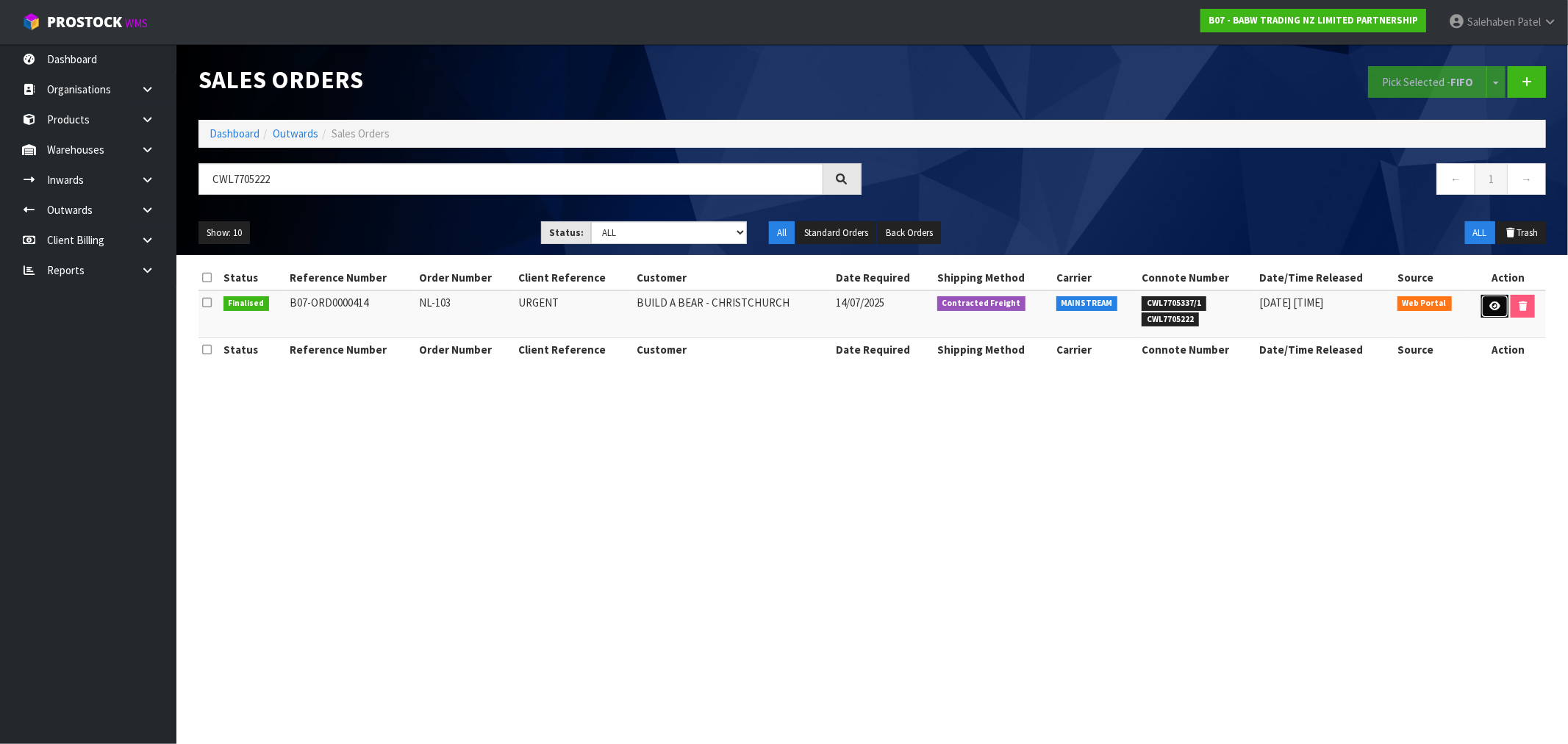 click at bounding box center (1494, 307) 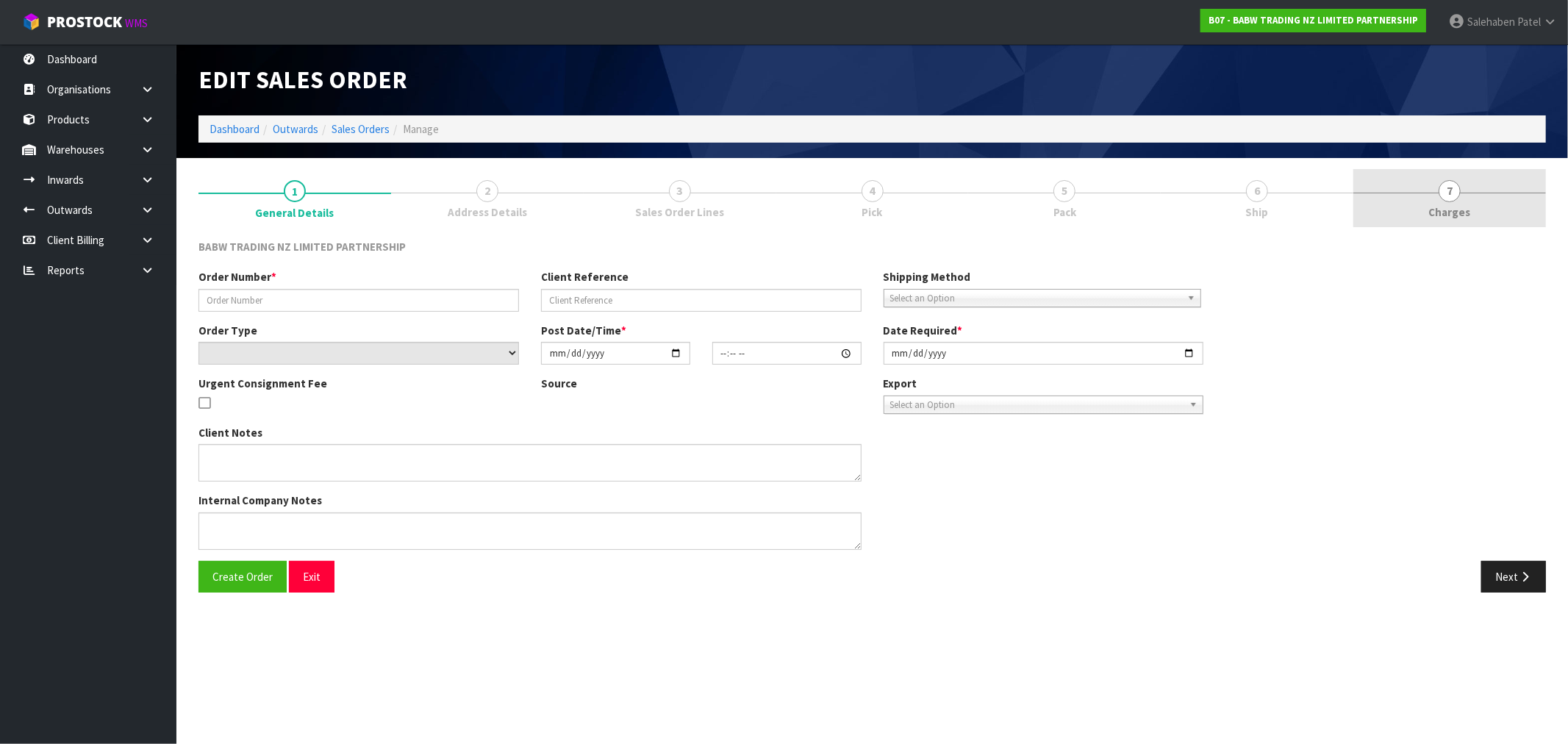 click on "Charges" at bounding box center (1450, 212) 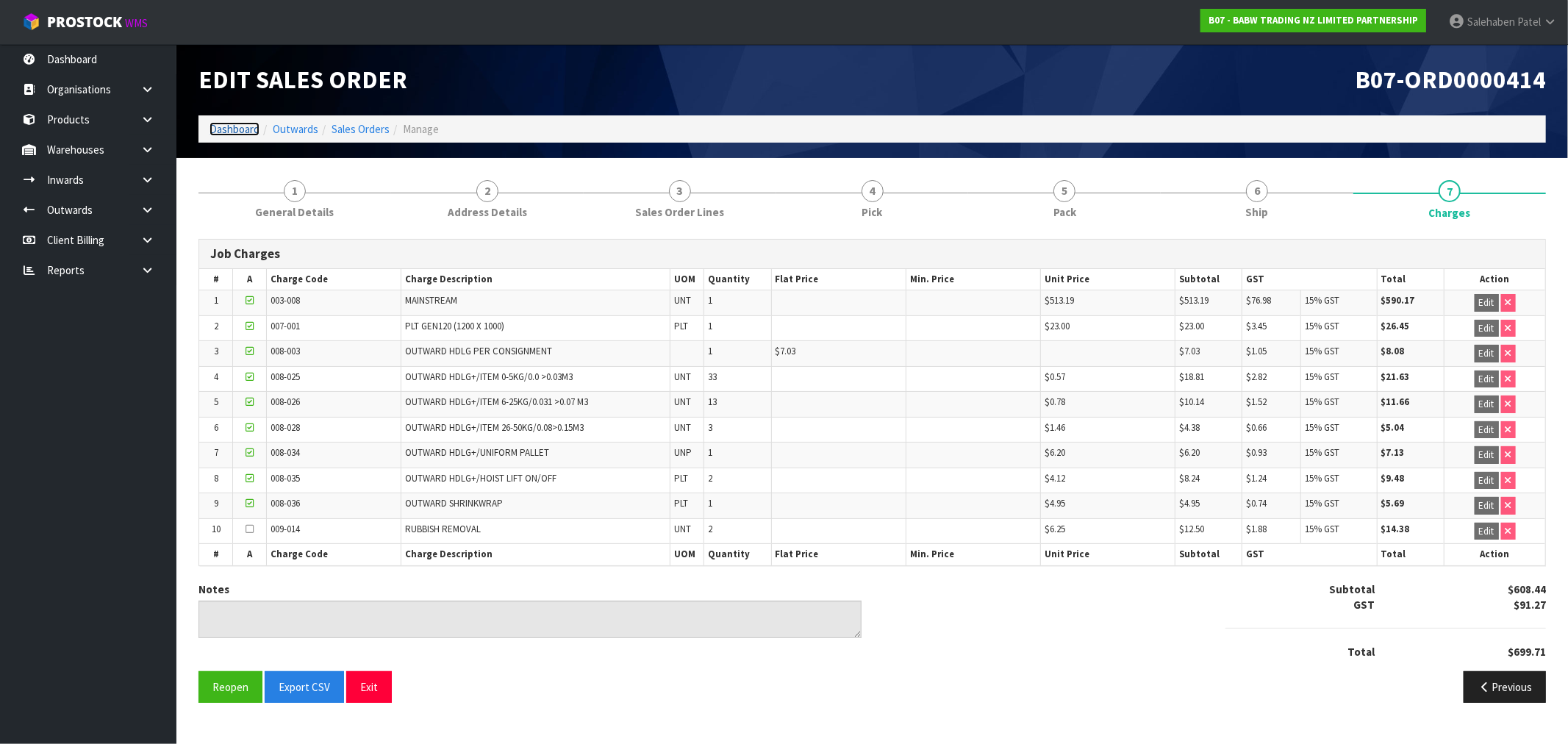 click on "Dashboard" at bounding box center (235, 129) 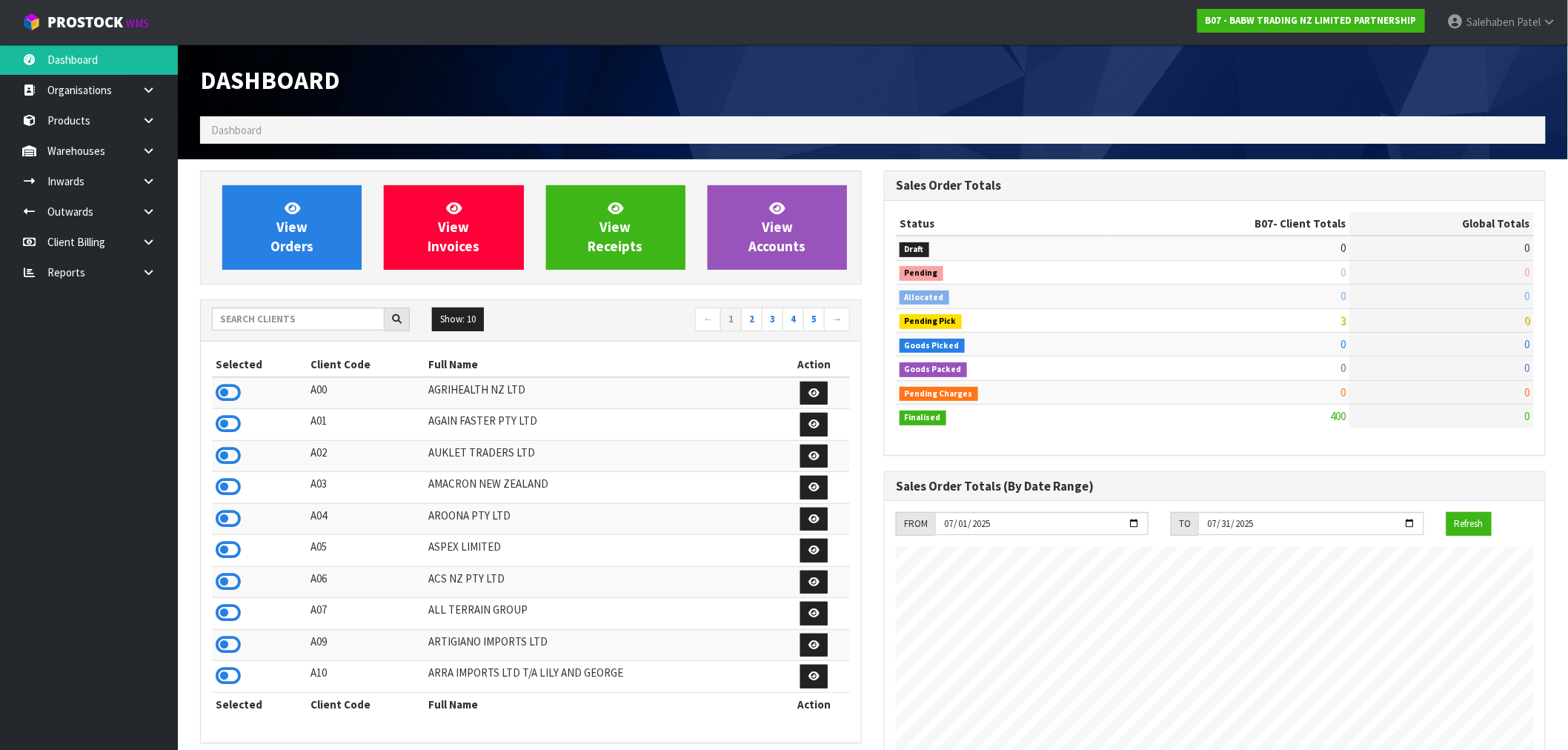 scroll, scrollTop: 739982, scrollLeft: 740336, axis: both 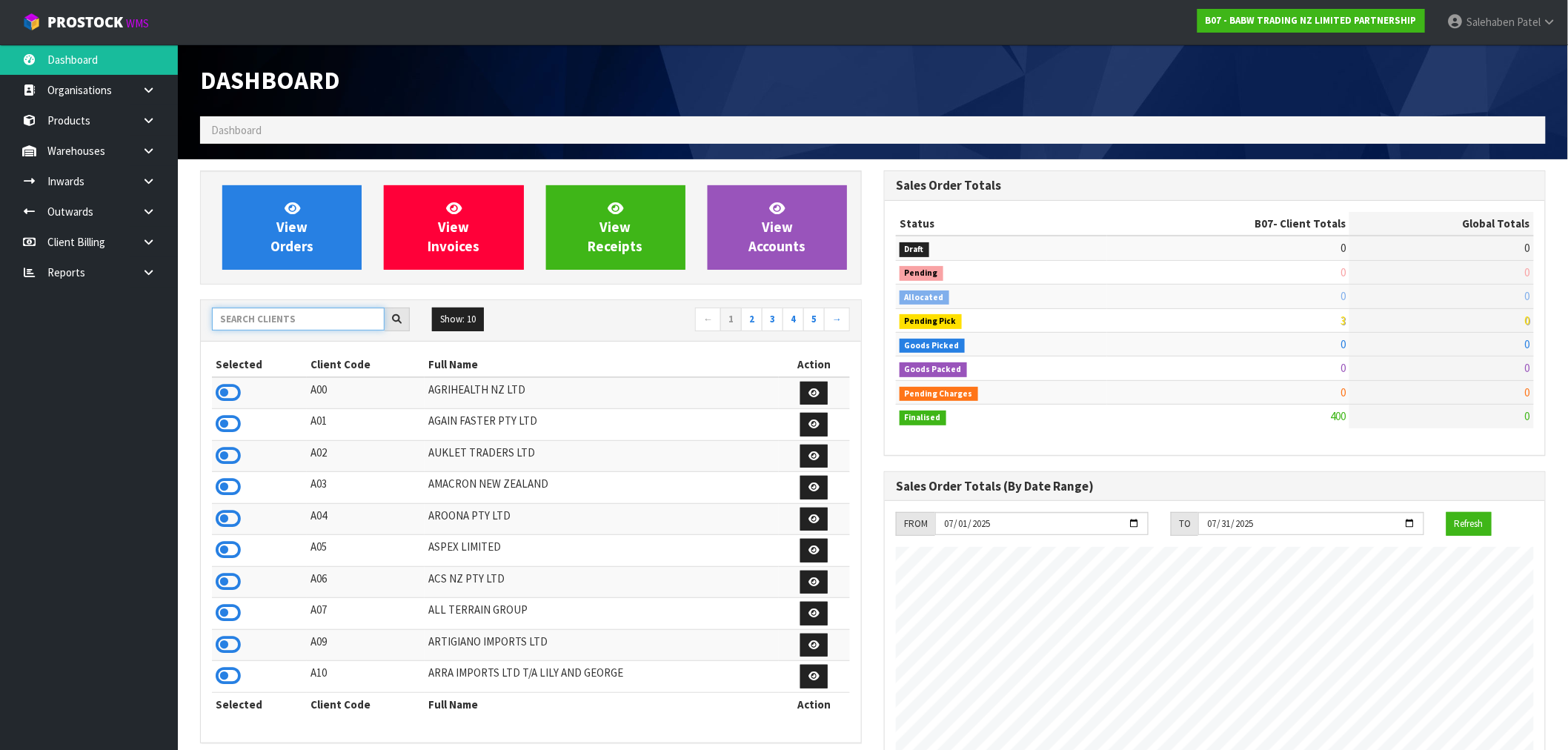 click at bounding box center [298, 319] 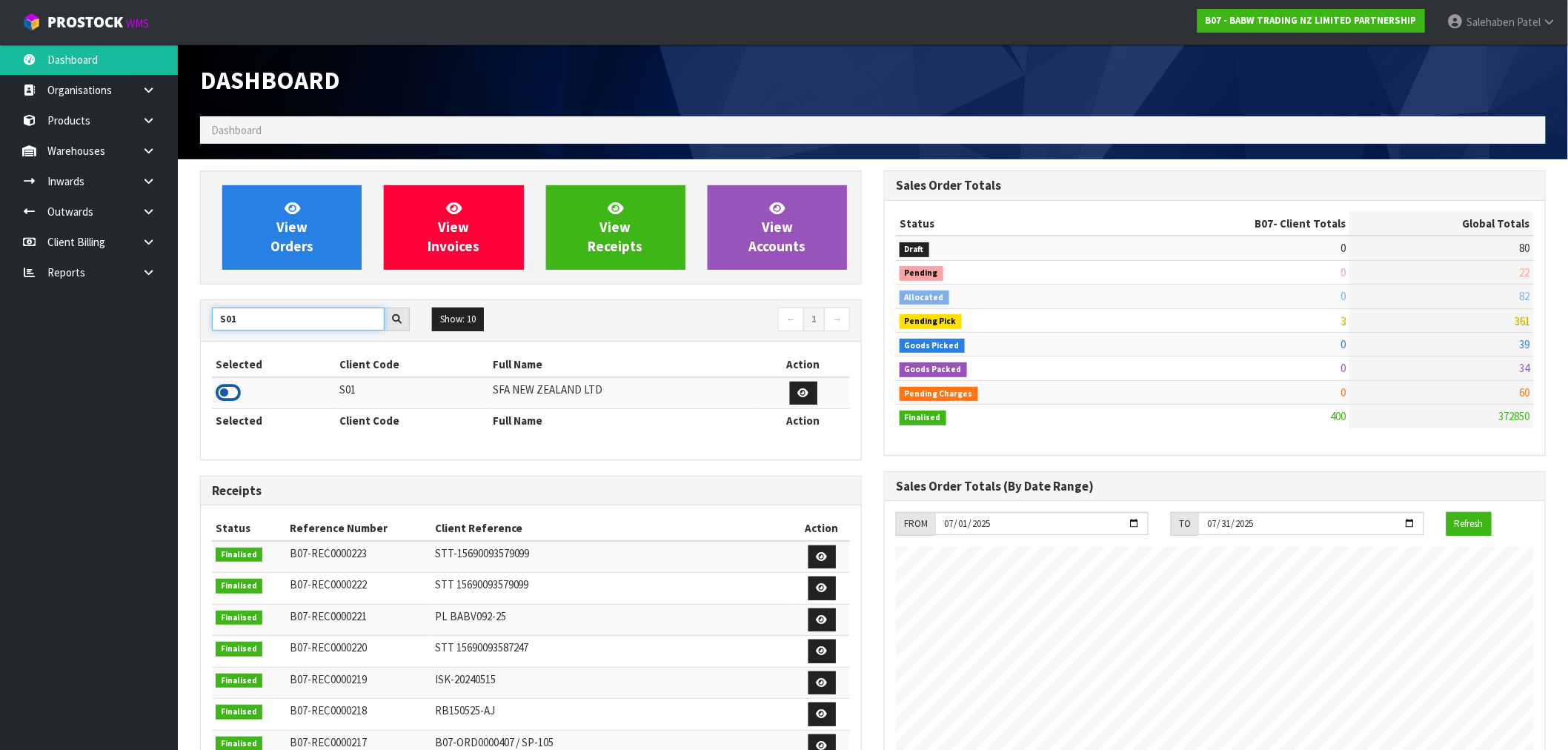 type on "S01" 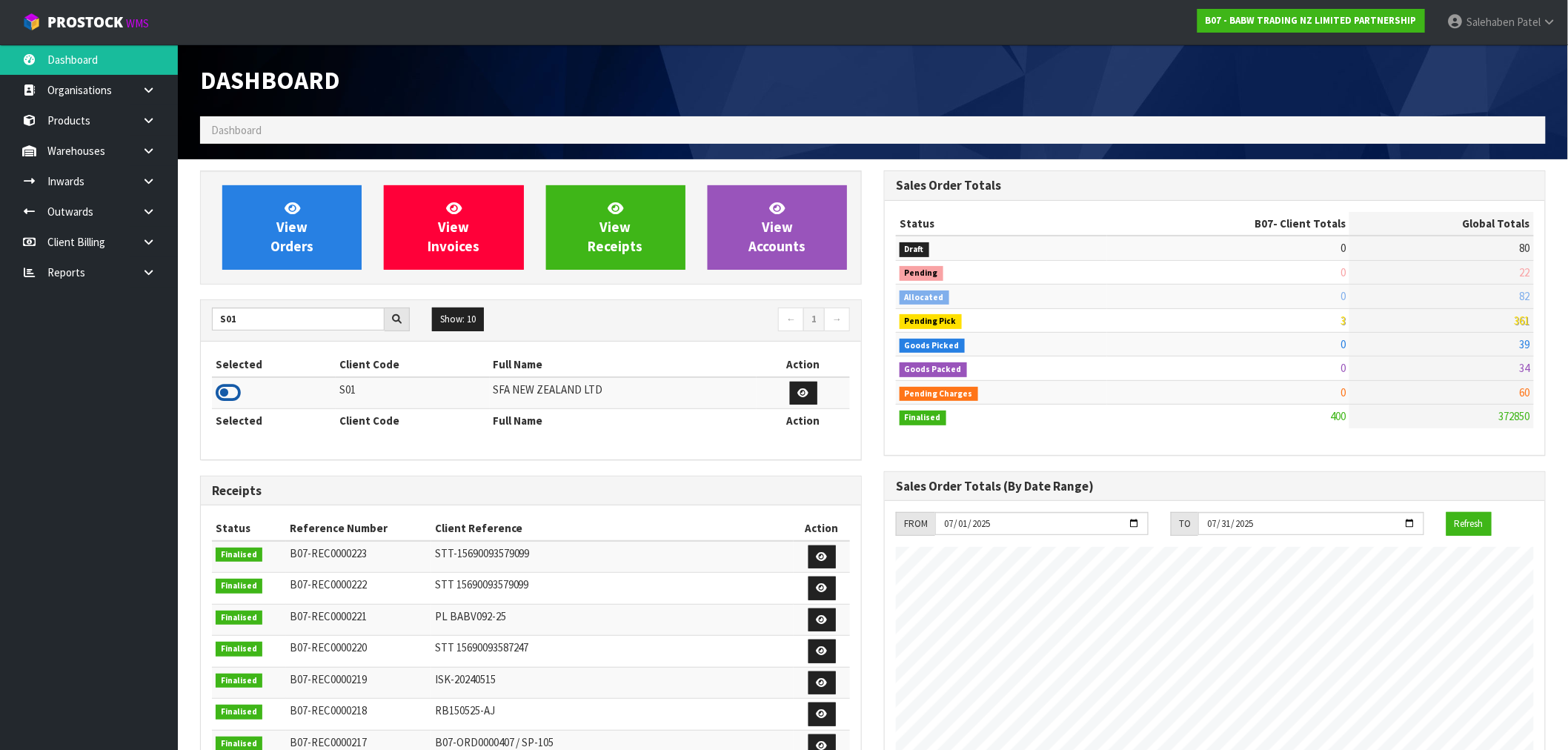 click at bounding box center [228, 393] 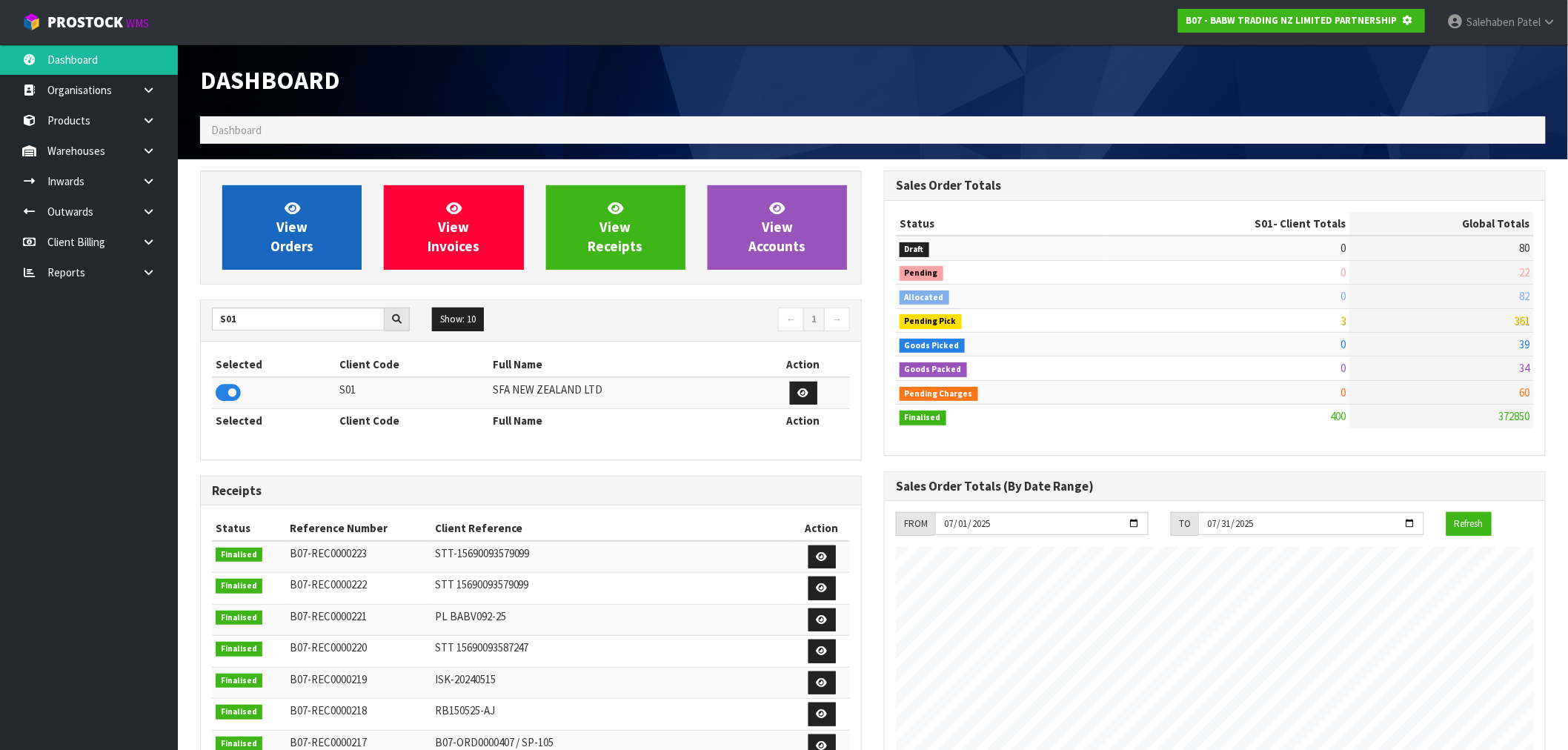 scroll, scrollTop: 924, scrollLeft: 684, axis: both 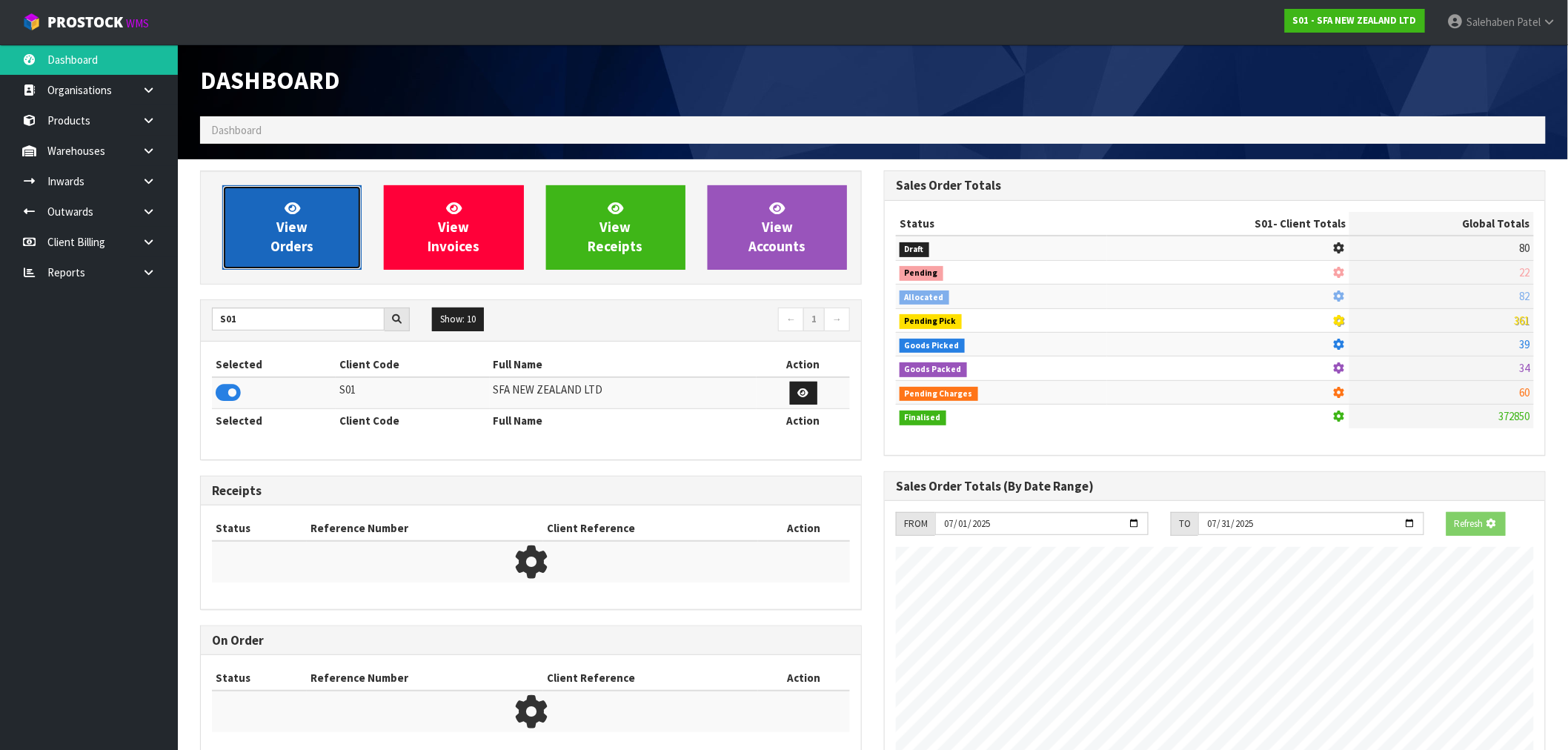 click on "View
Orders" at bounding box center (292, 227) 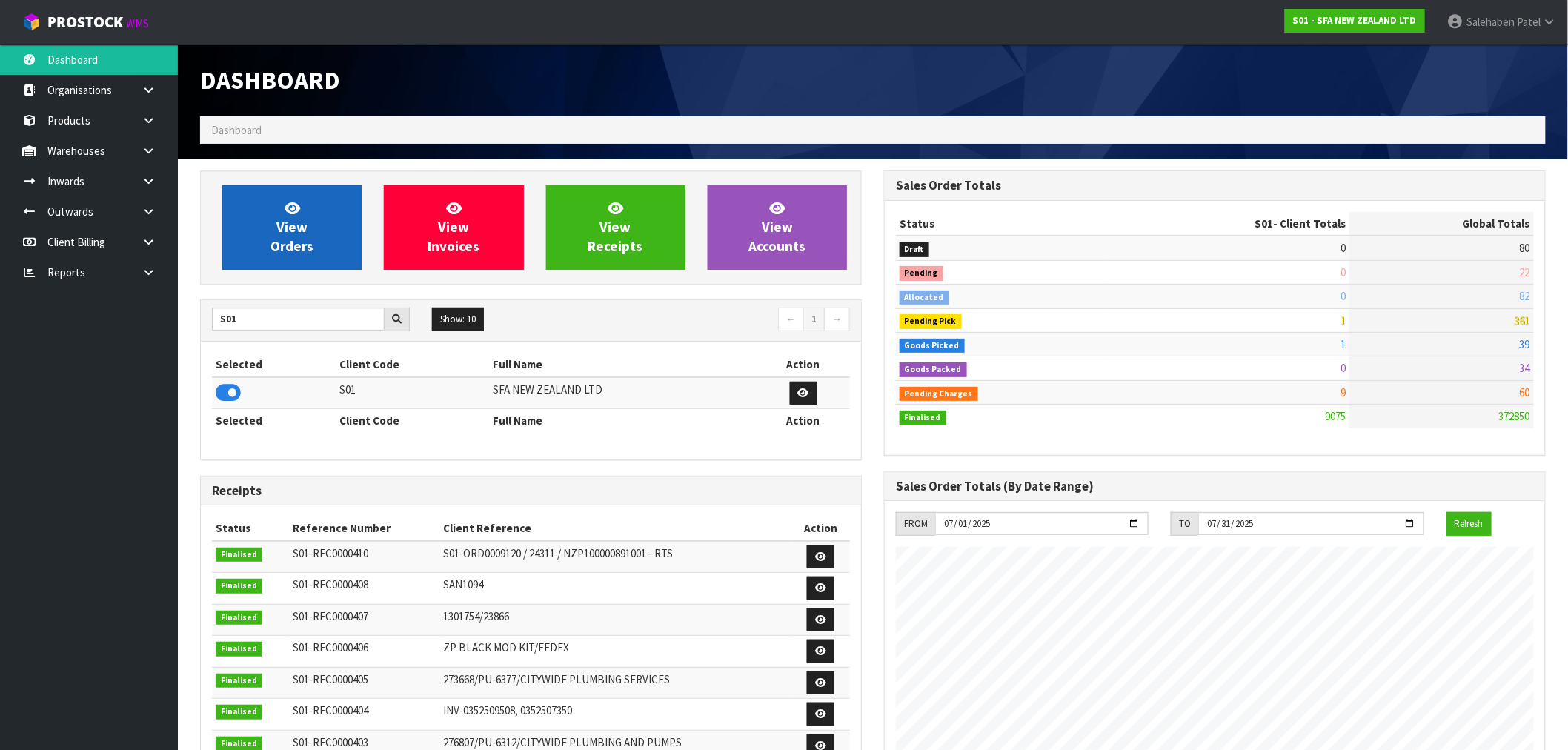 scroll, scrollTop: 0, scrollLeft: 0, axis: both 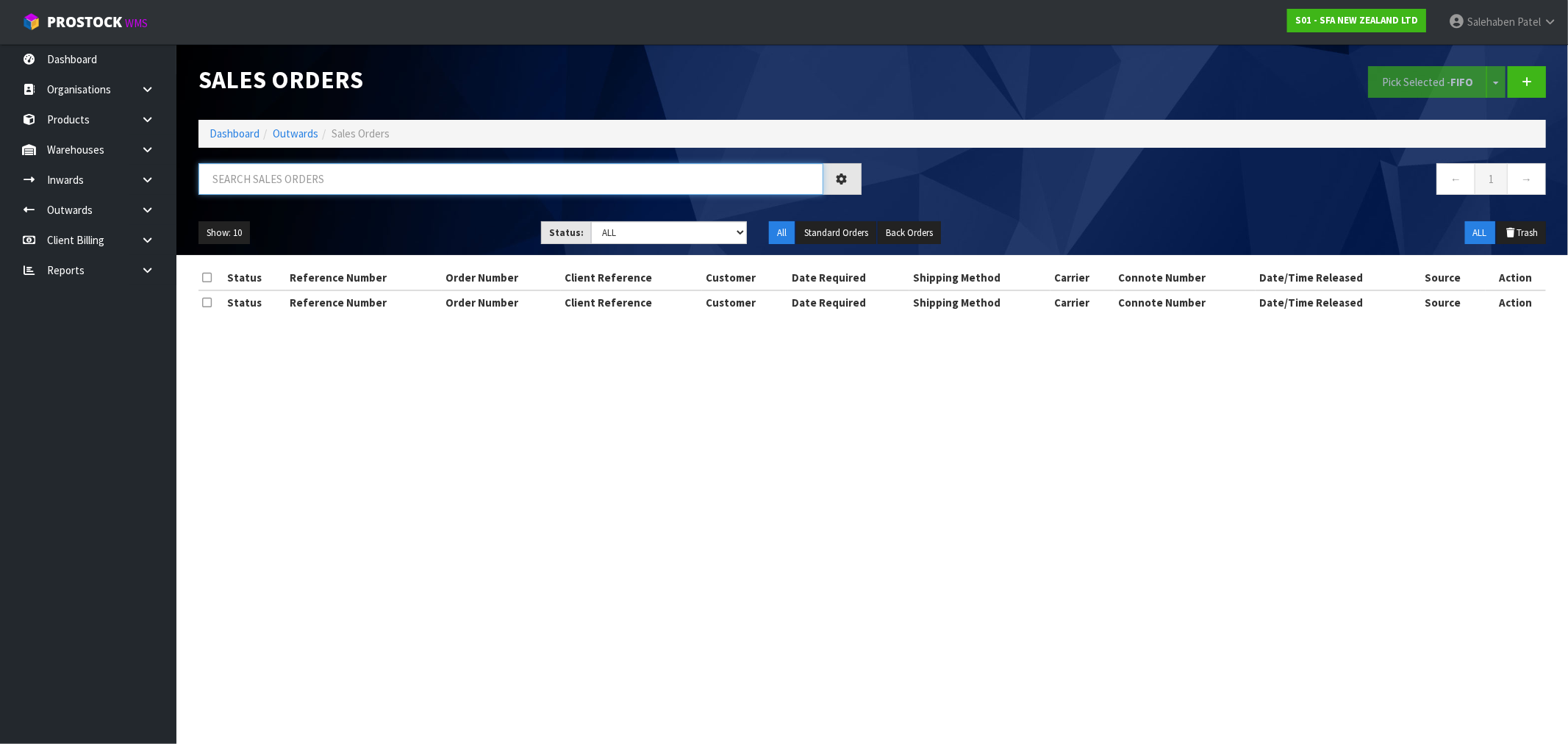 drag, startPoint x: 274, startPoint y: 179, endPoint x: 269, endPoint y: 167, distance: 13 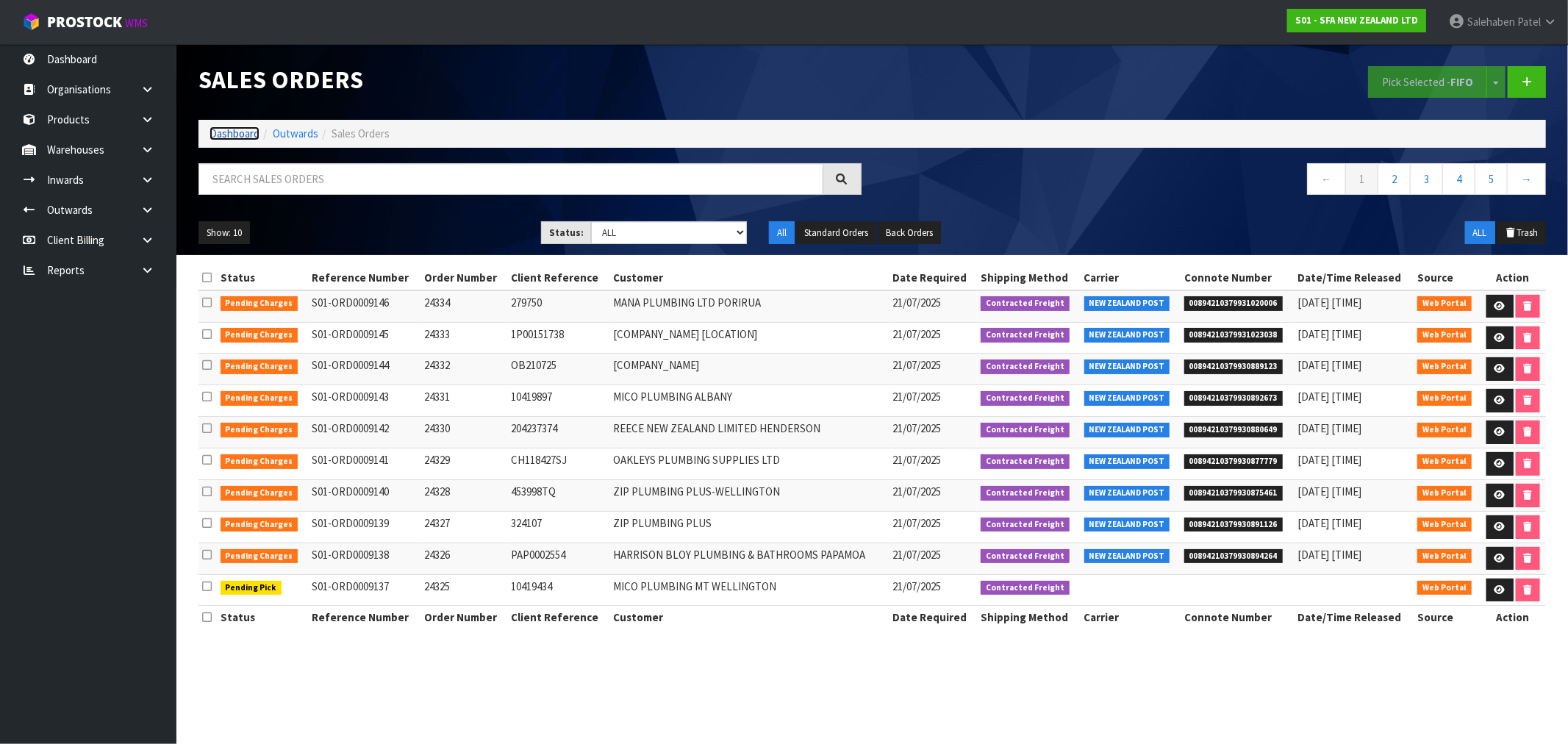 click on "Dashboard" at bounding box center [235, 133] 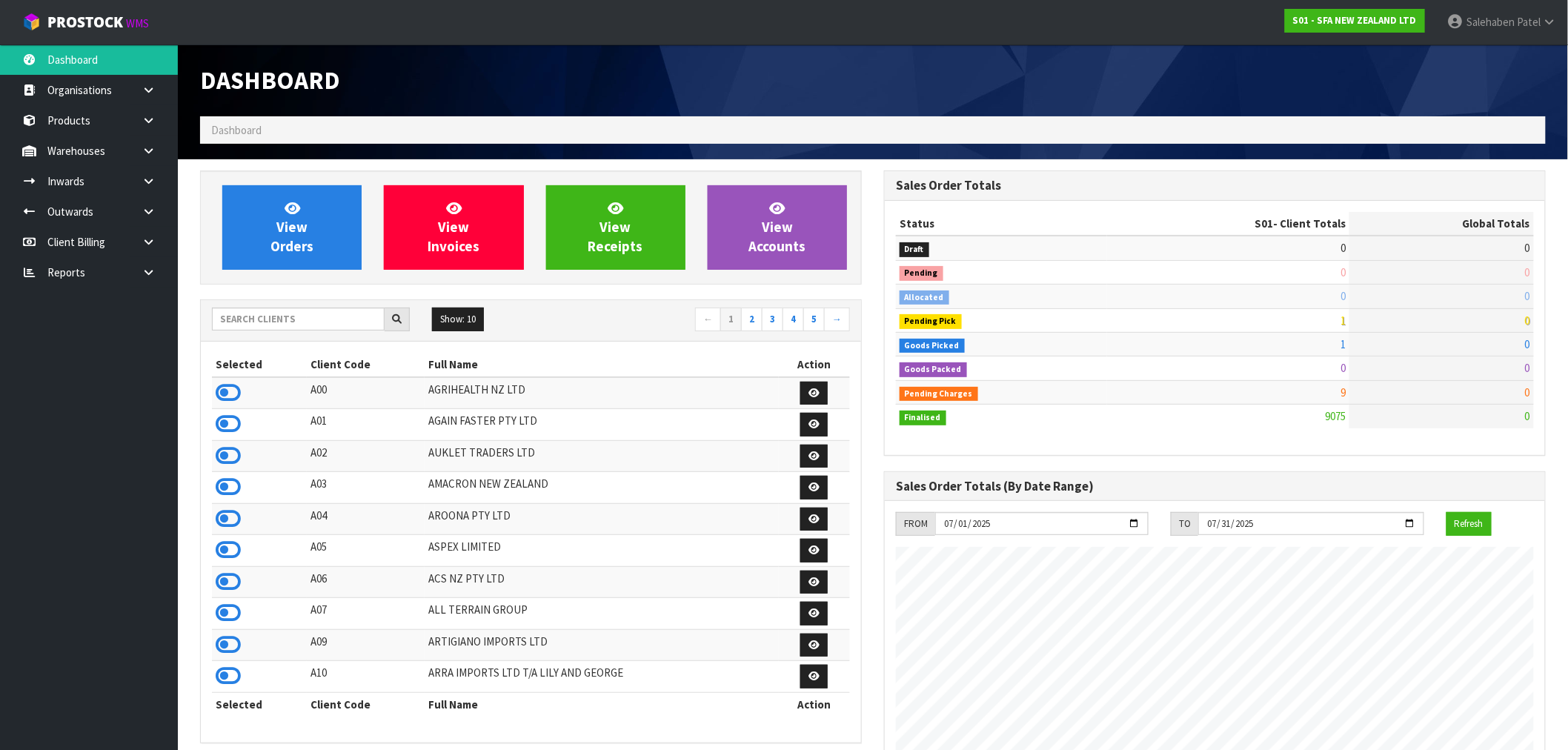 scroll, scrollTop: 739982, scrollLeft: 740336, axis: both 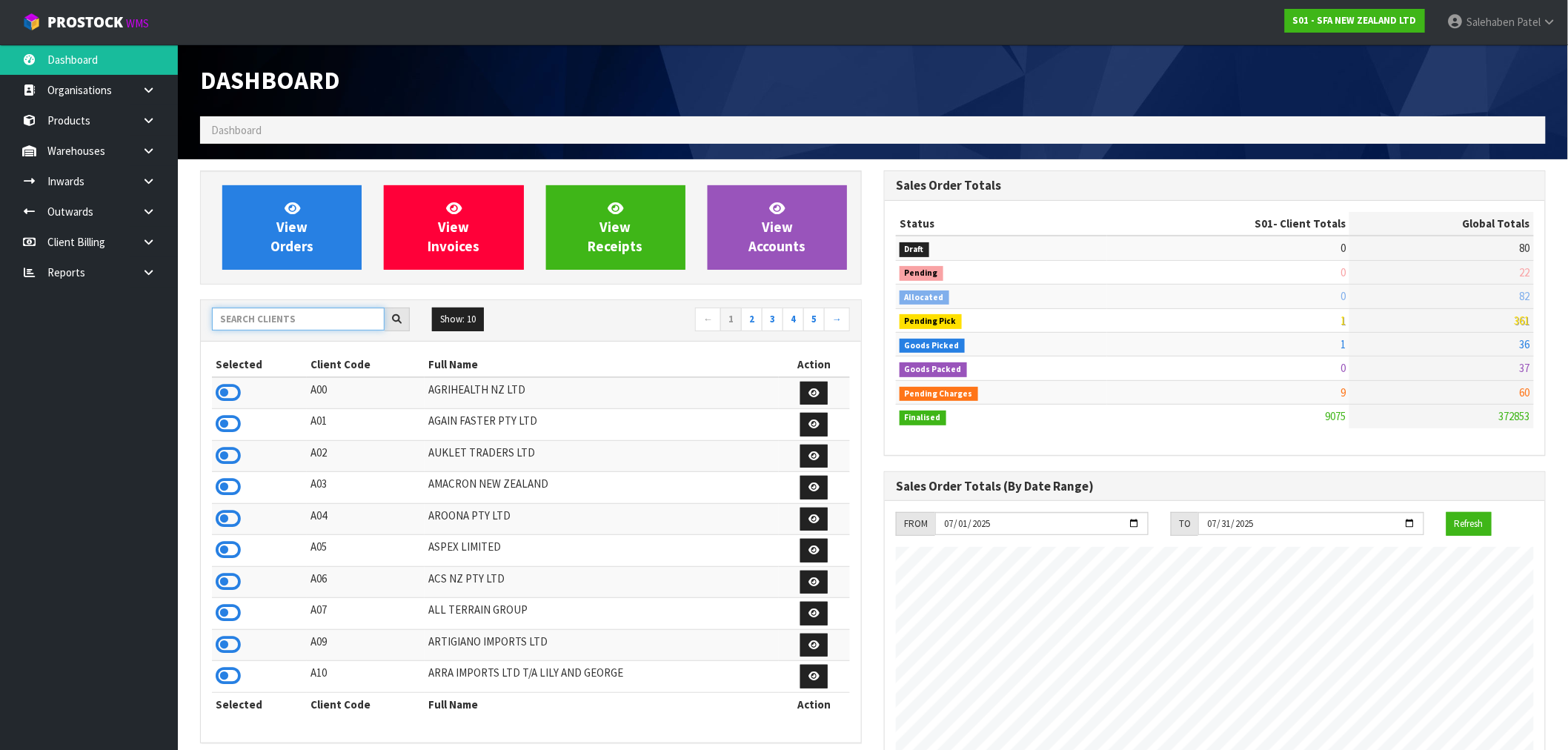 click at bounding box center [298, 319] 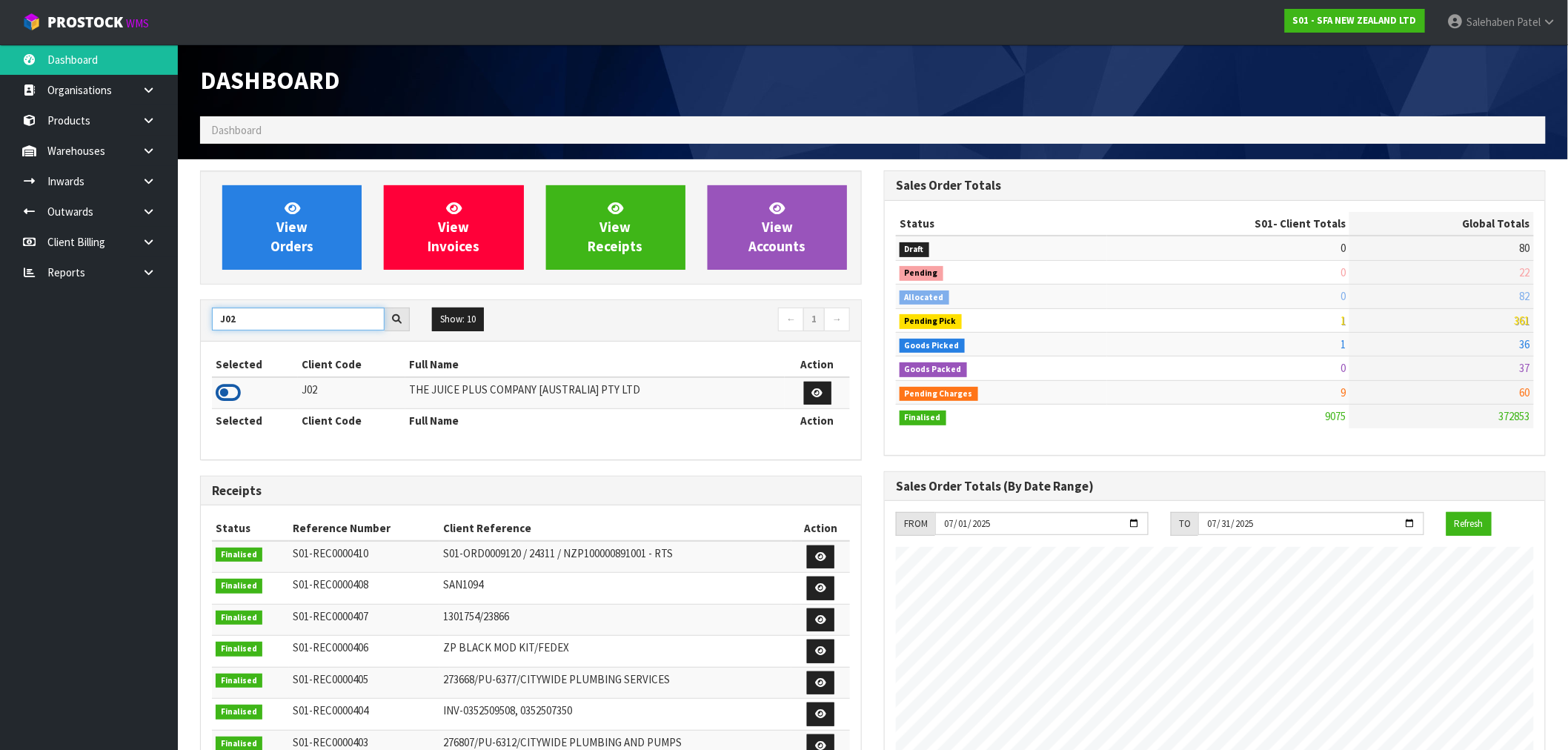 type on "J02" 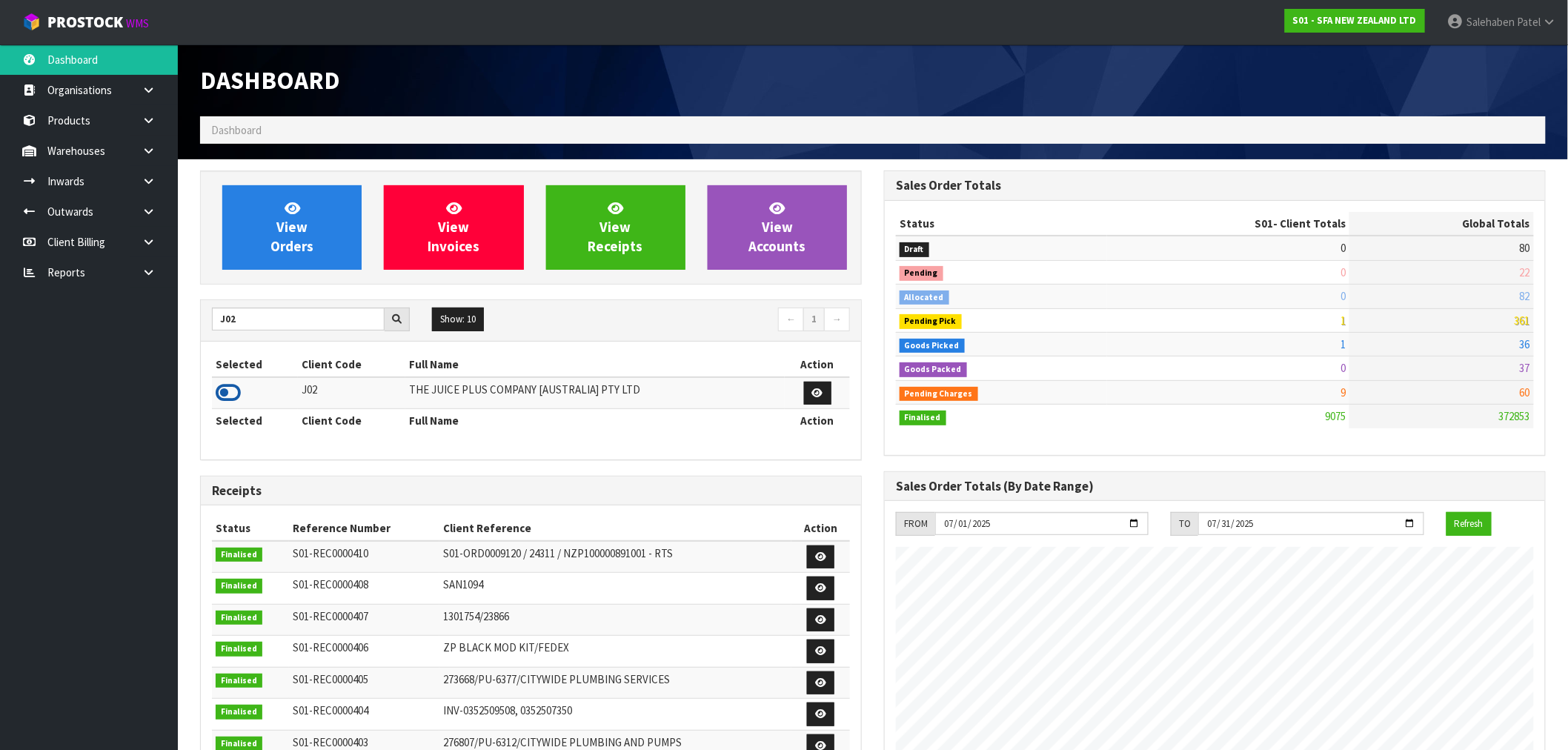 click at bounding box center (228, 393) 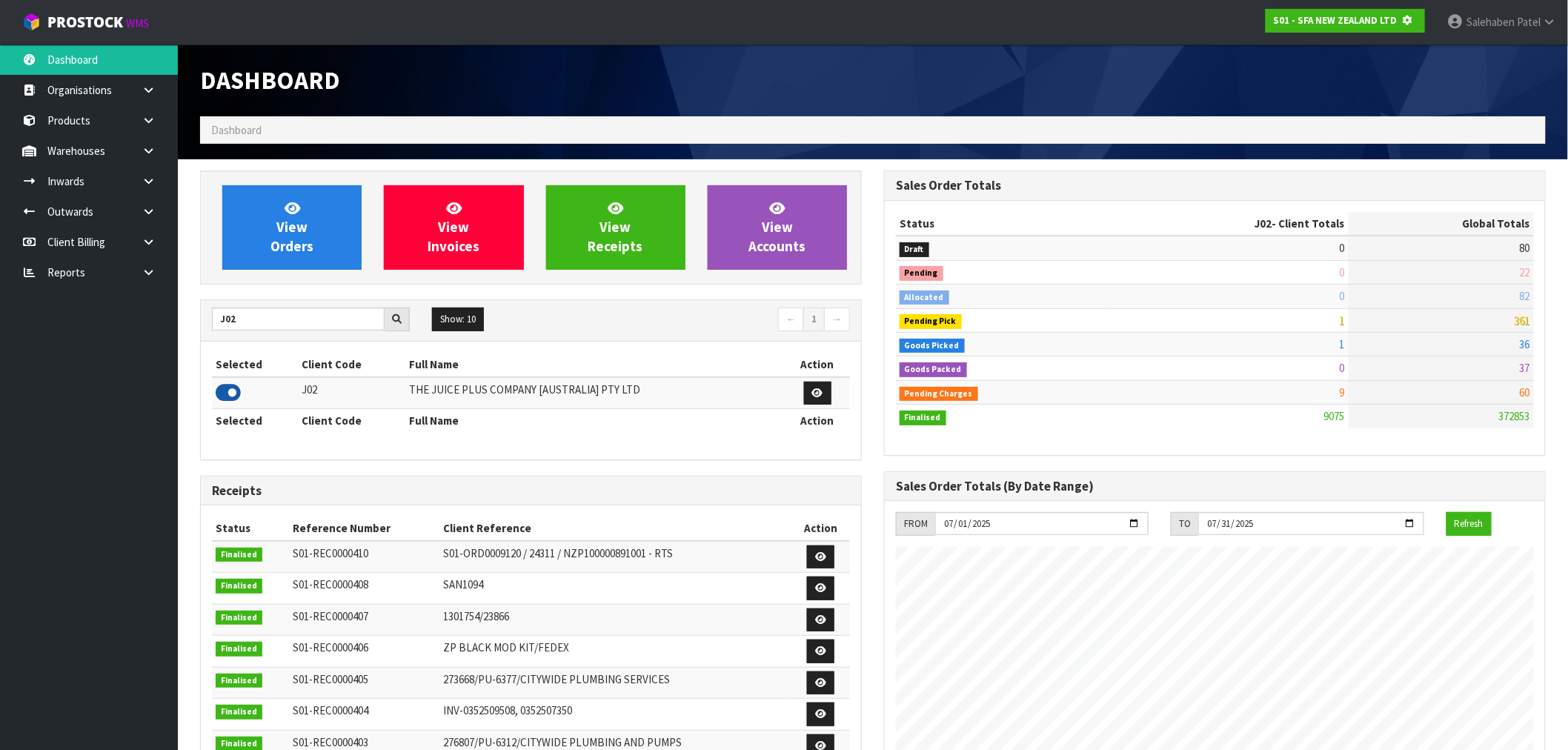 scroll, scrollTop: 924, scrollLeft: 684, axis: both 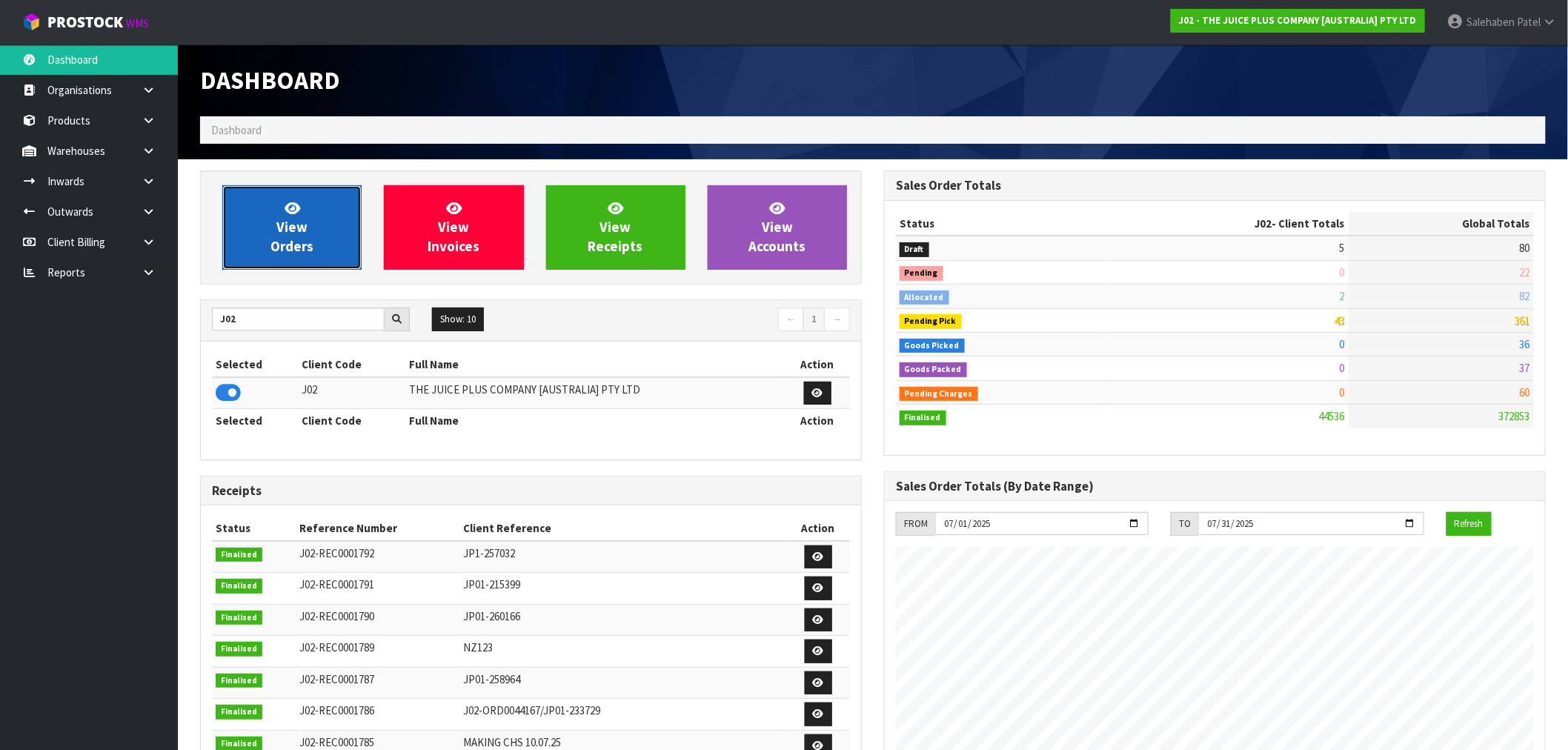 click on "View
Orders" at bounding box center (292, 228) 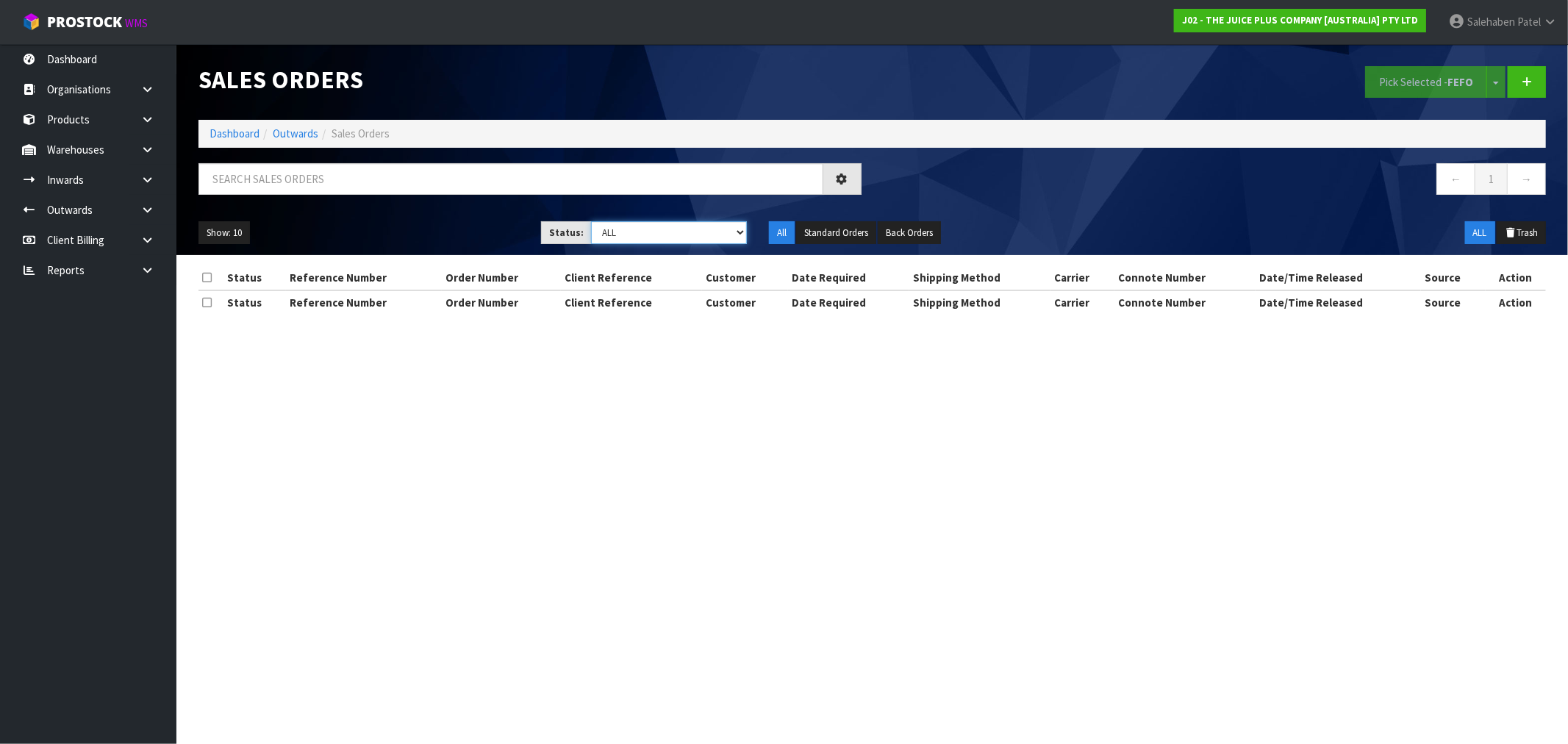 click on "Draft Pending Allocated Pending Pick Goods Picked Goods Packed Pending Charges Finalised Cancelled Review ALL" at bounding box center (669, 232) 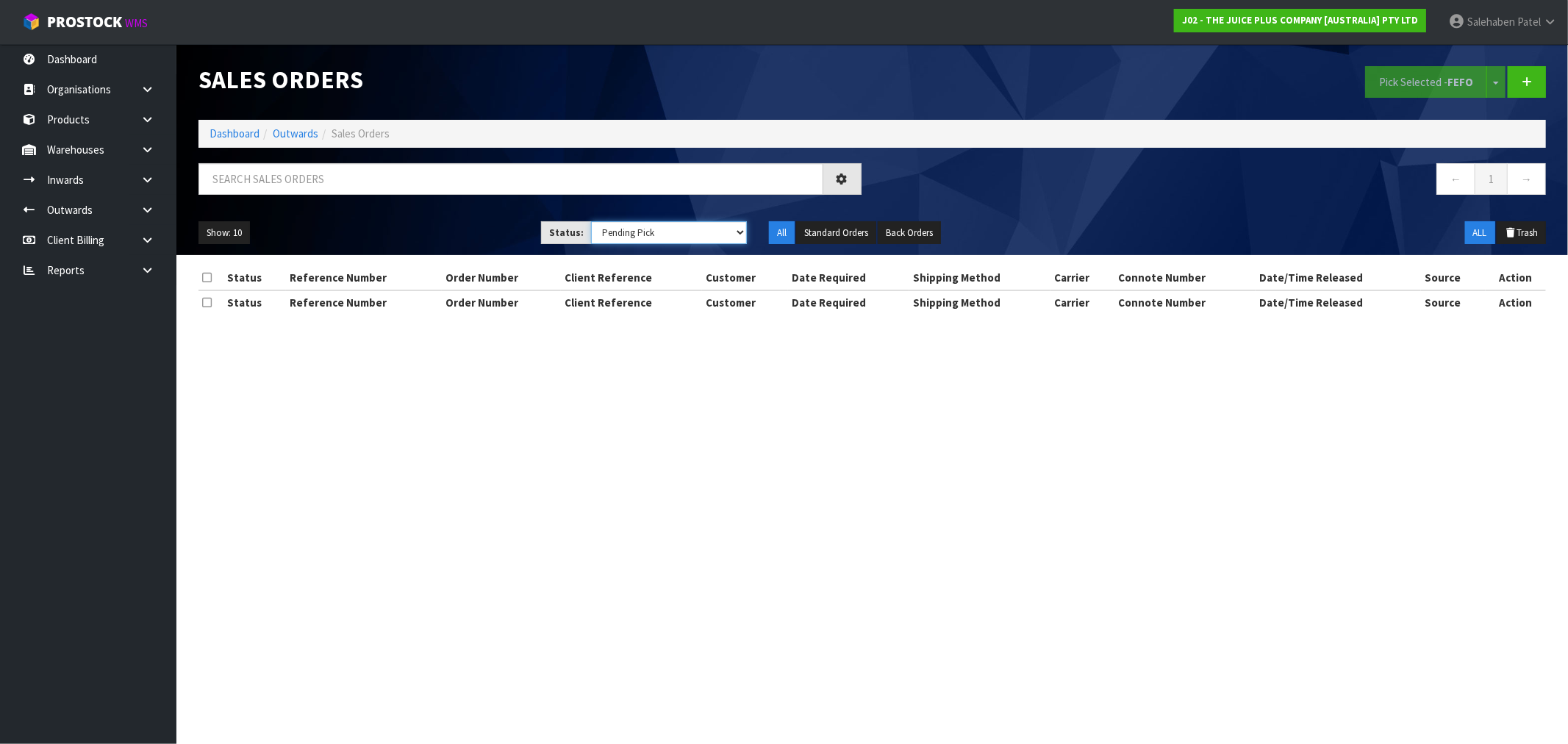 click on "Draft Pending Allocated Pending Pick Goods Picked Goods Packed Pending Charges Finalised Cancelled Review ALL" at bounding box center (669, 232) 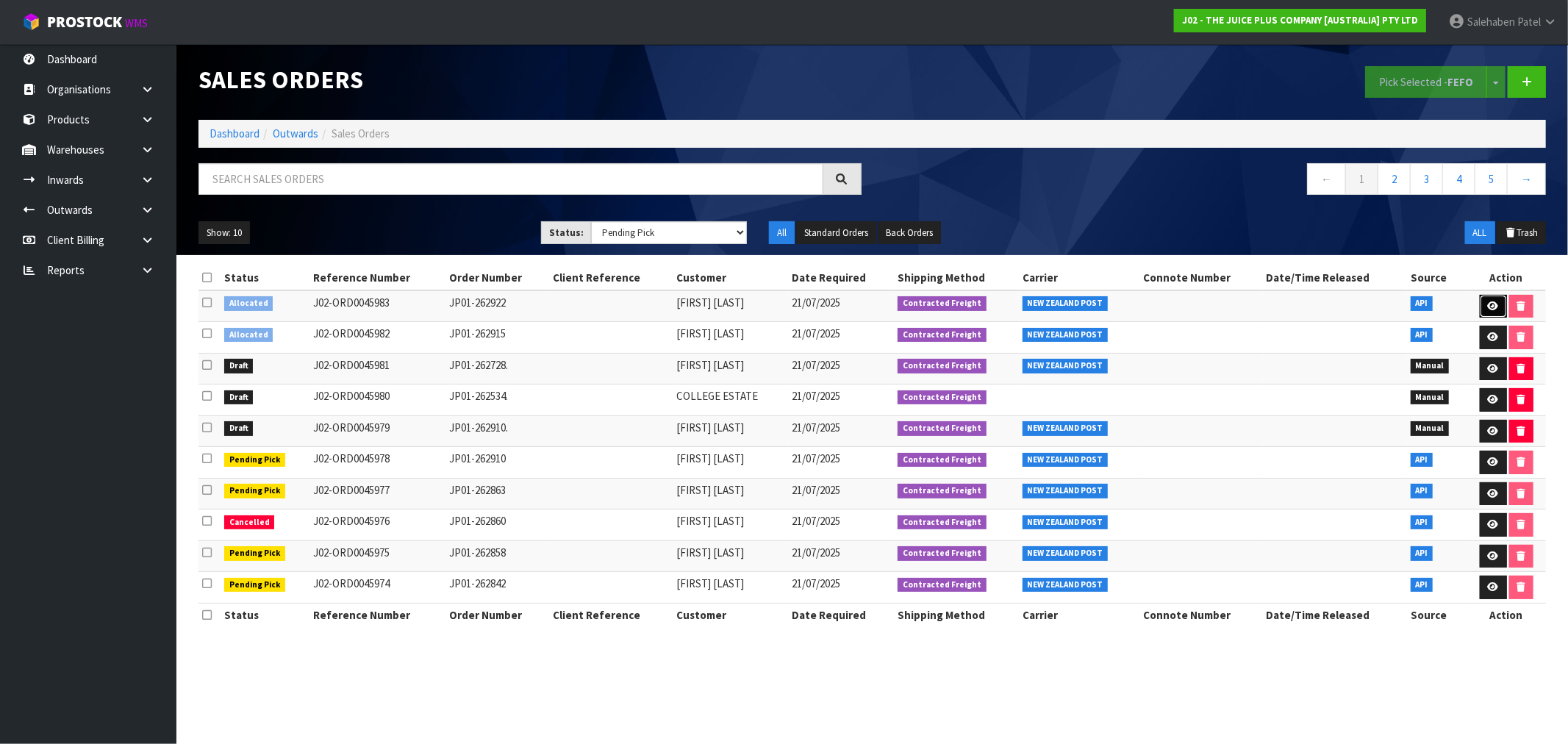 click at bounding box center (1493, 306) 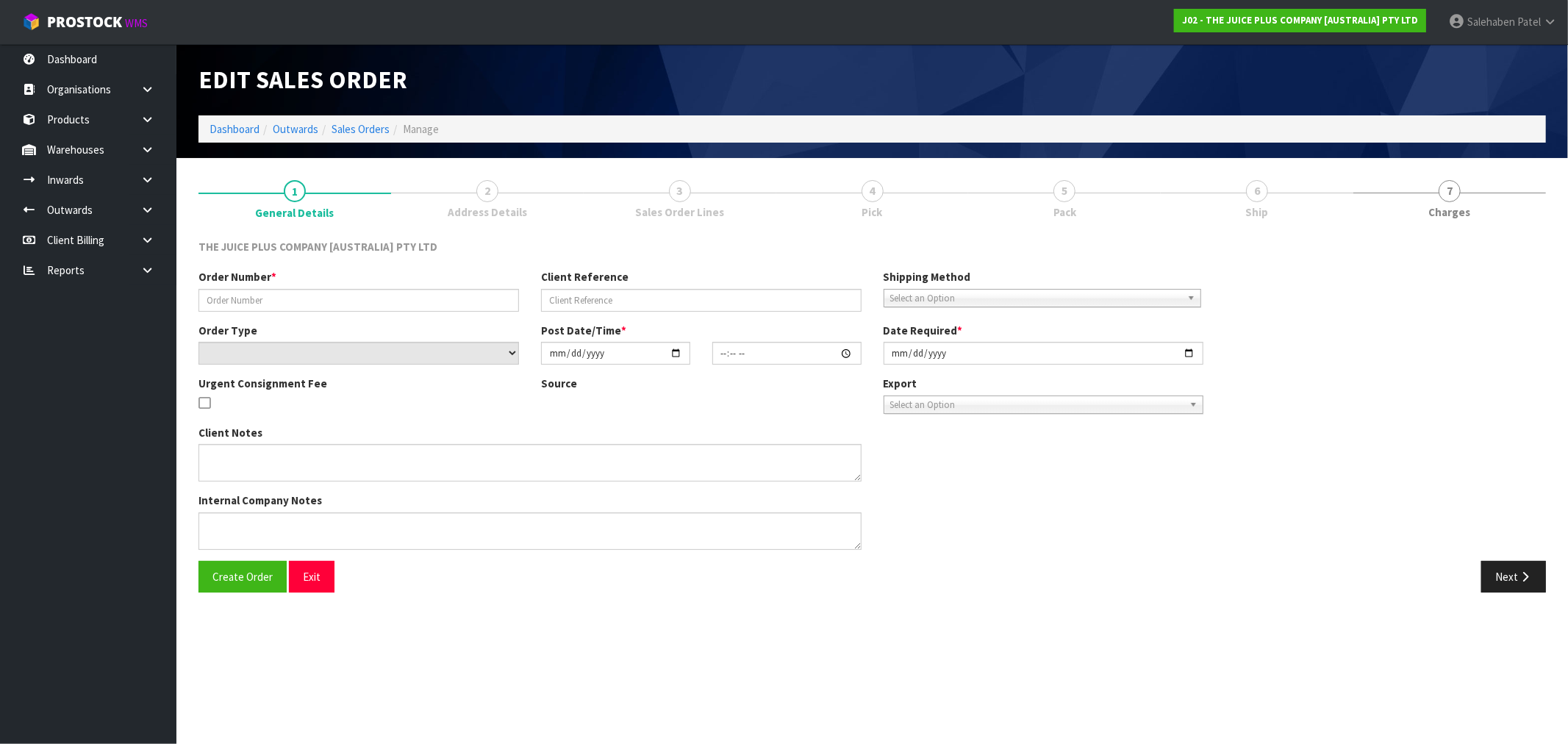 type on "JP01-262922" 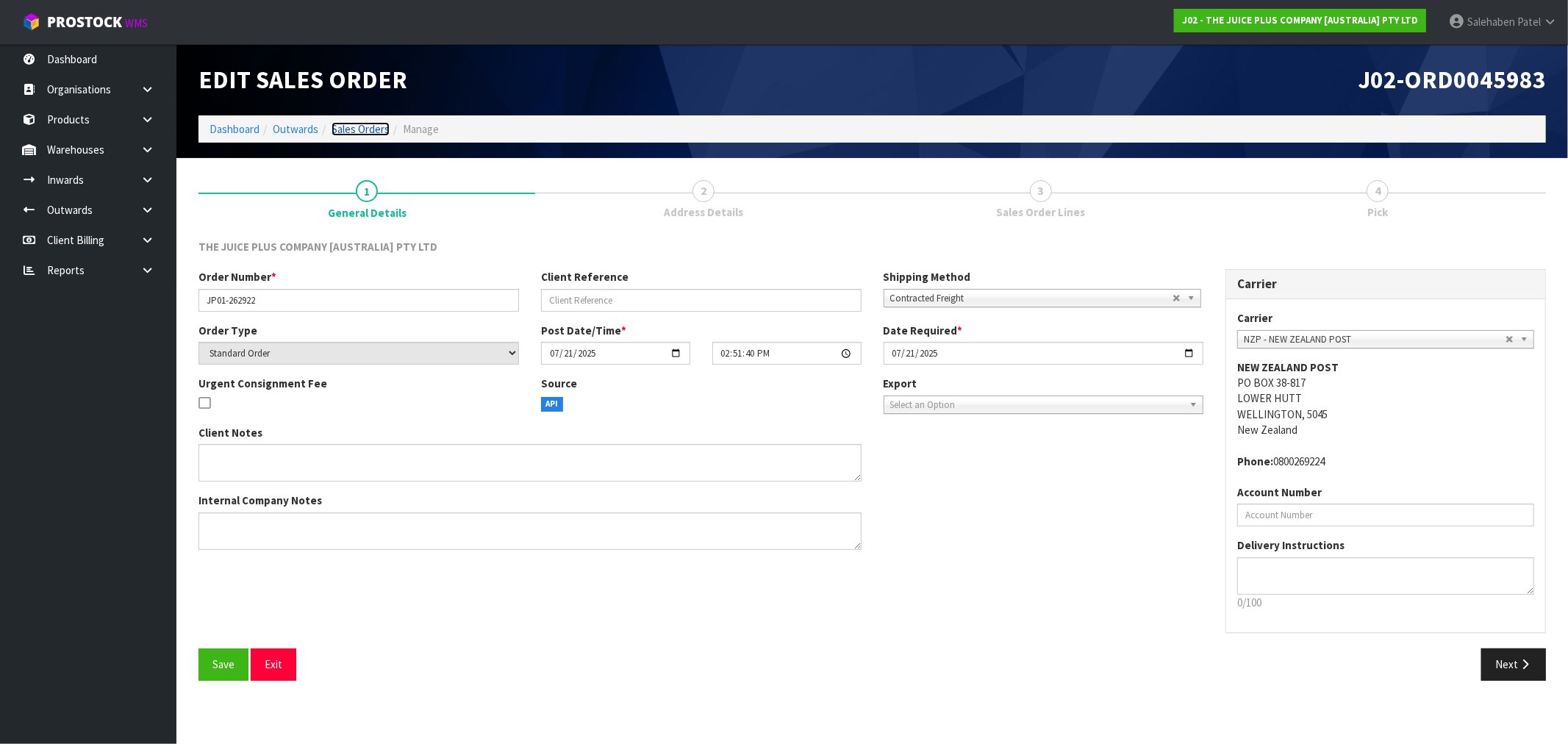 click on "Sales Orders" at bounding box center [360, 129] 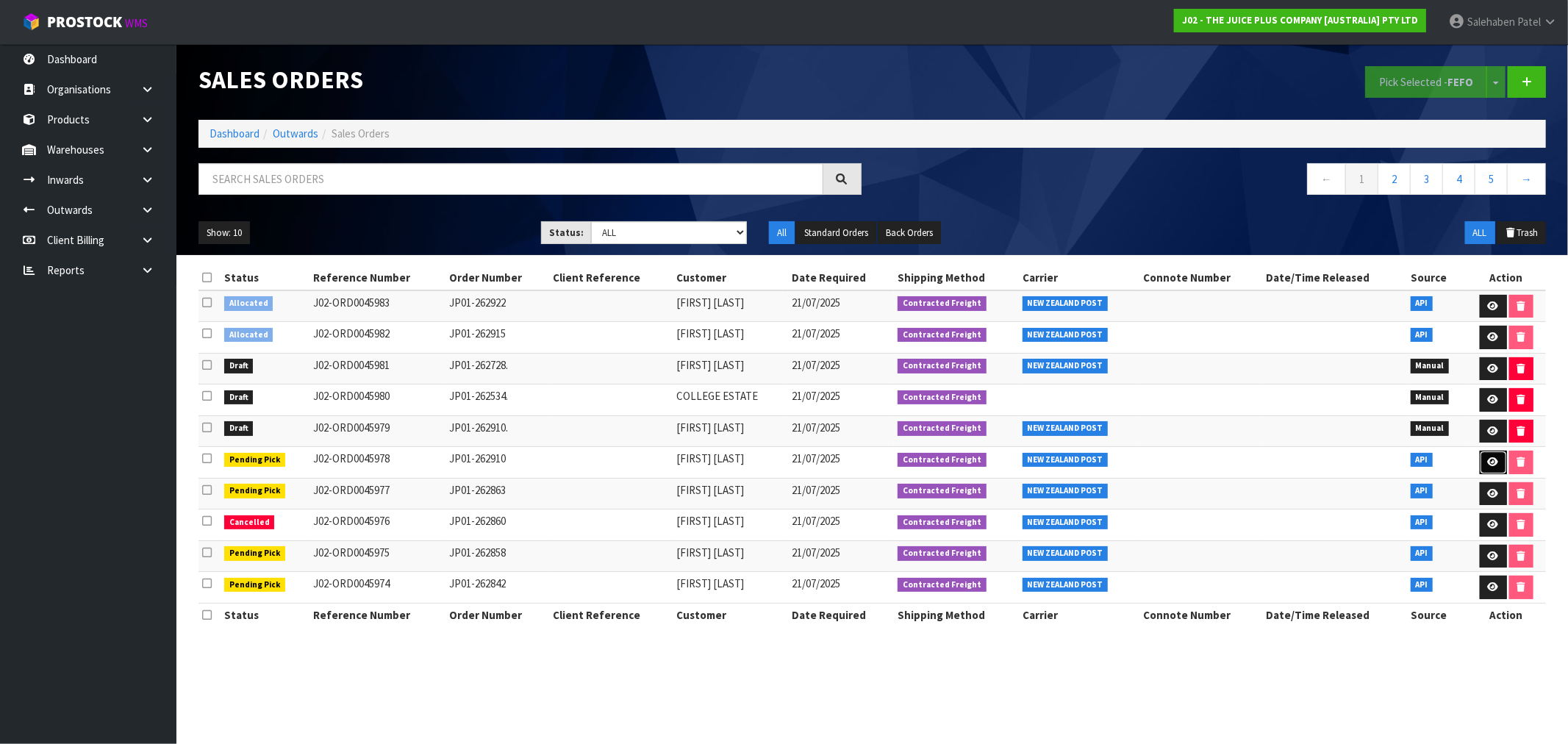 click at bounding box center [1493, 462] 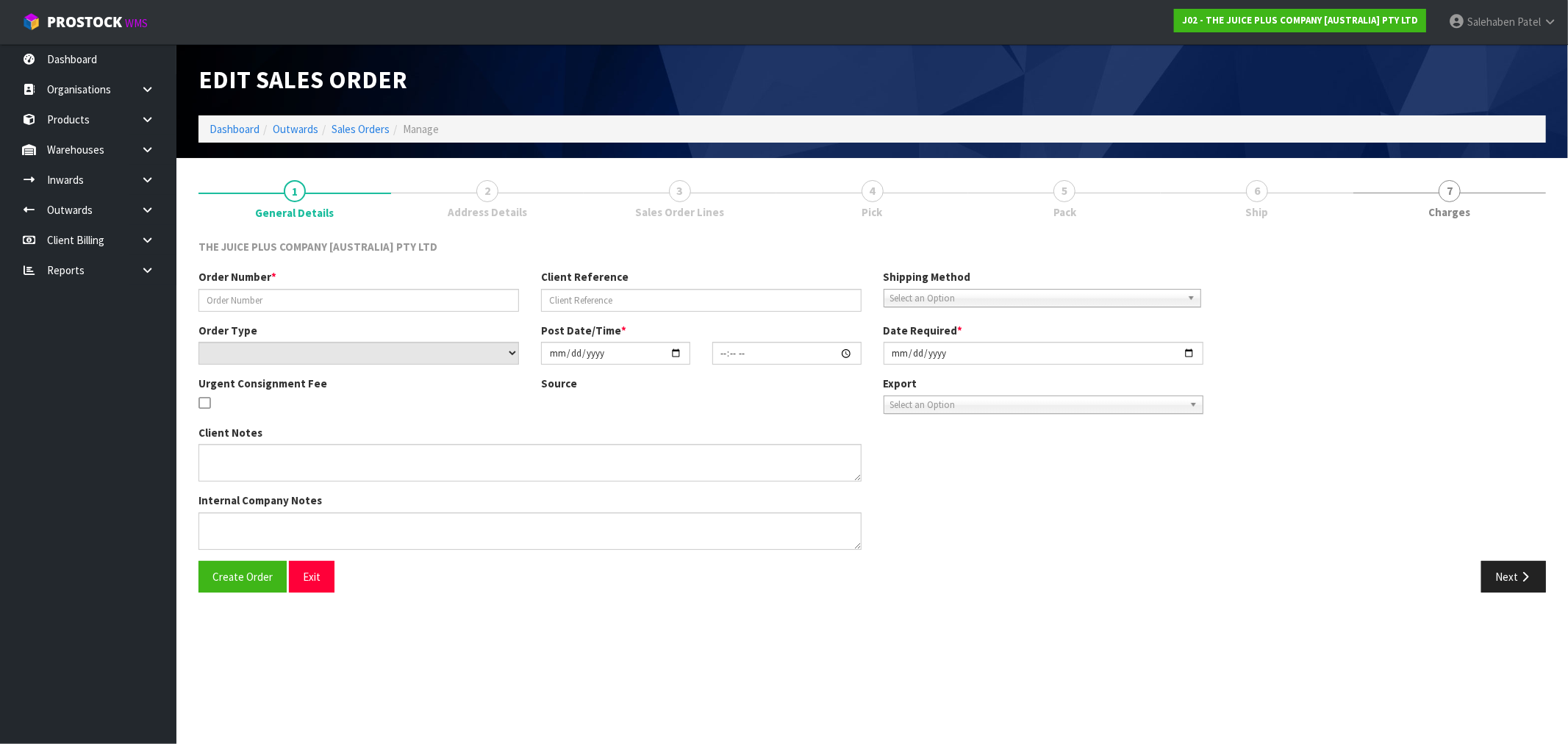 type on "JP01-262910" 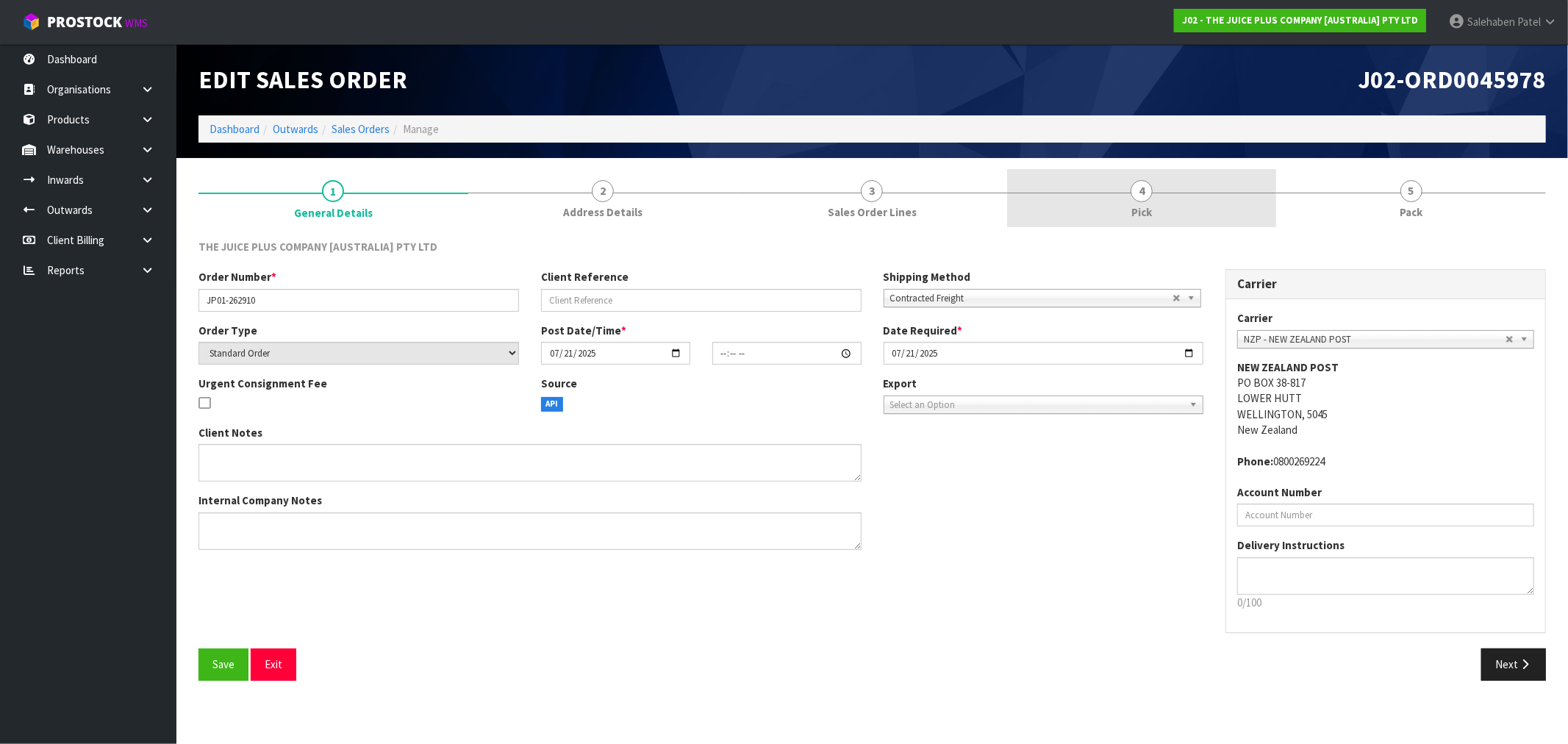 click on "4
Pick" at bounding box center (1142, 198) 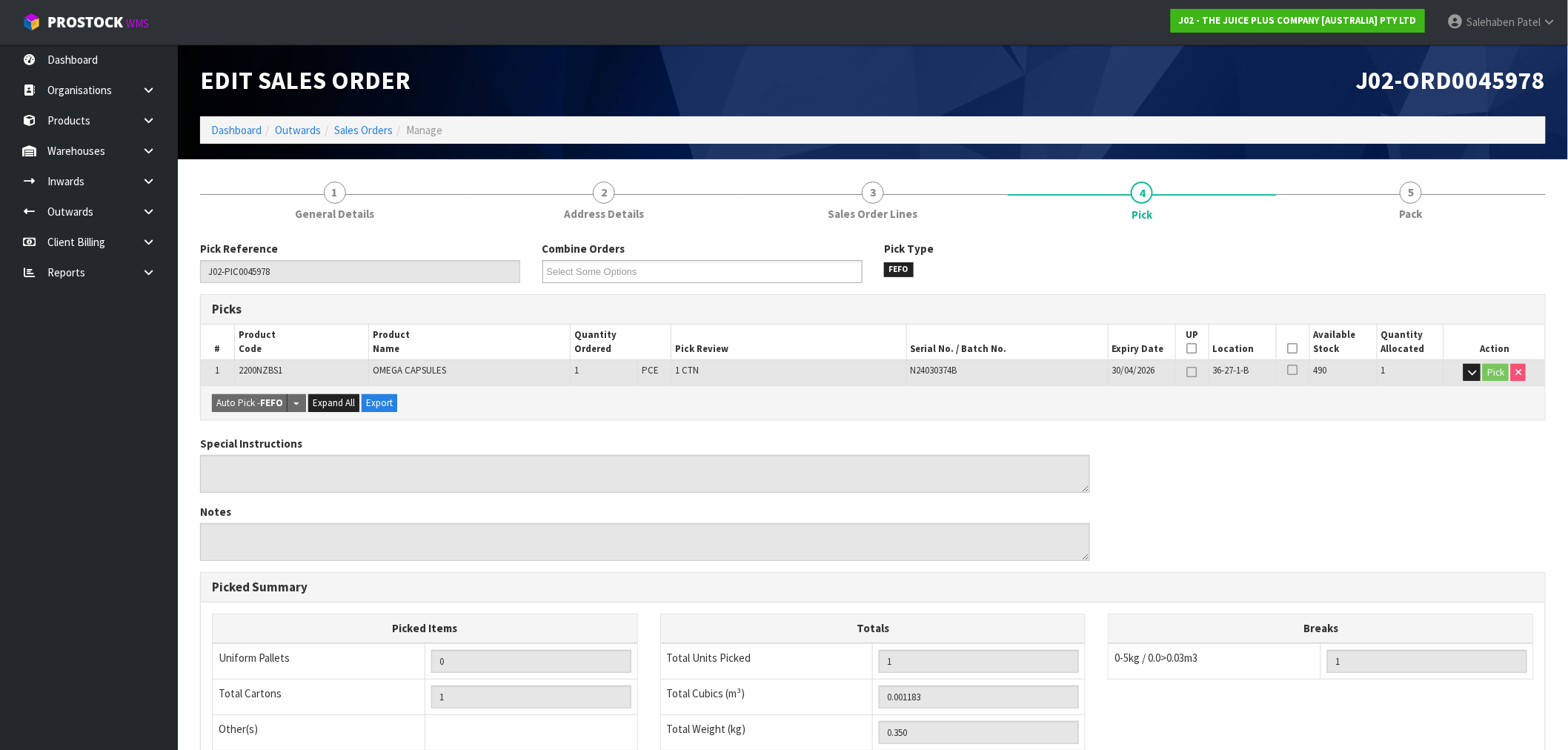 click at bounding box center [1293, 348] 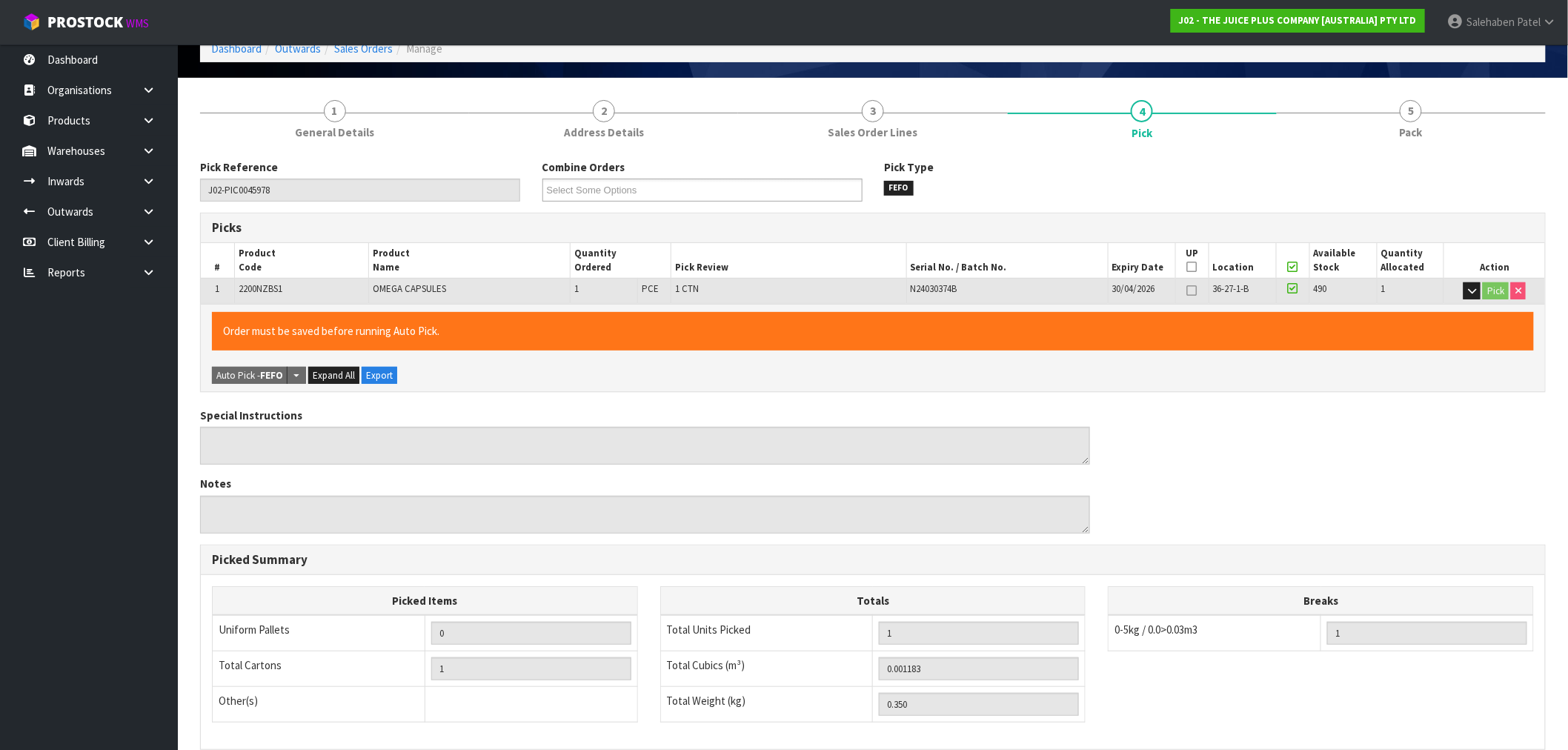 scroll, scrollTop: 285, scrollLeft: 0, axis: vertical 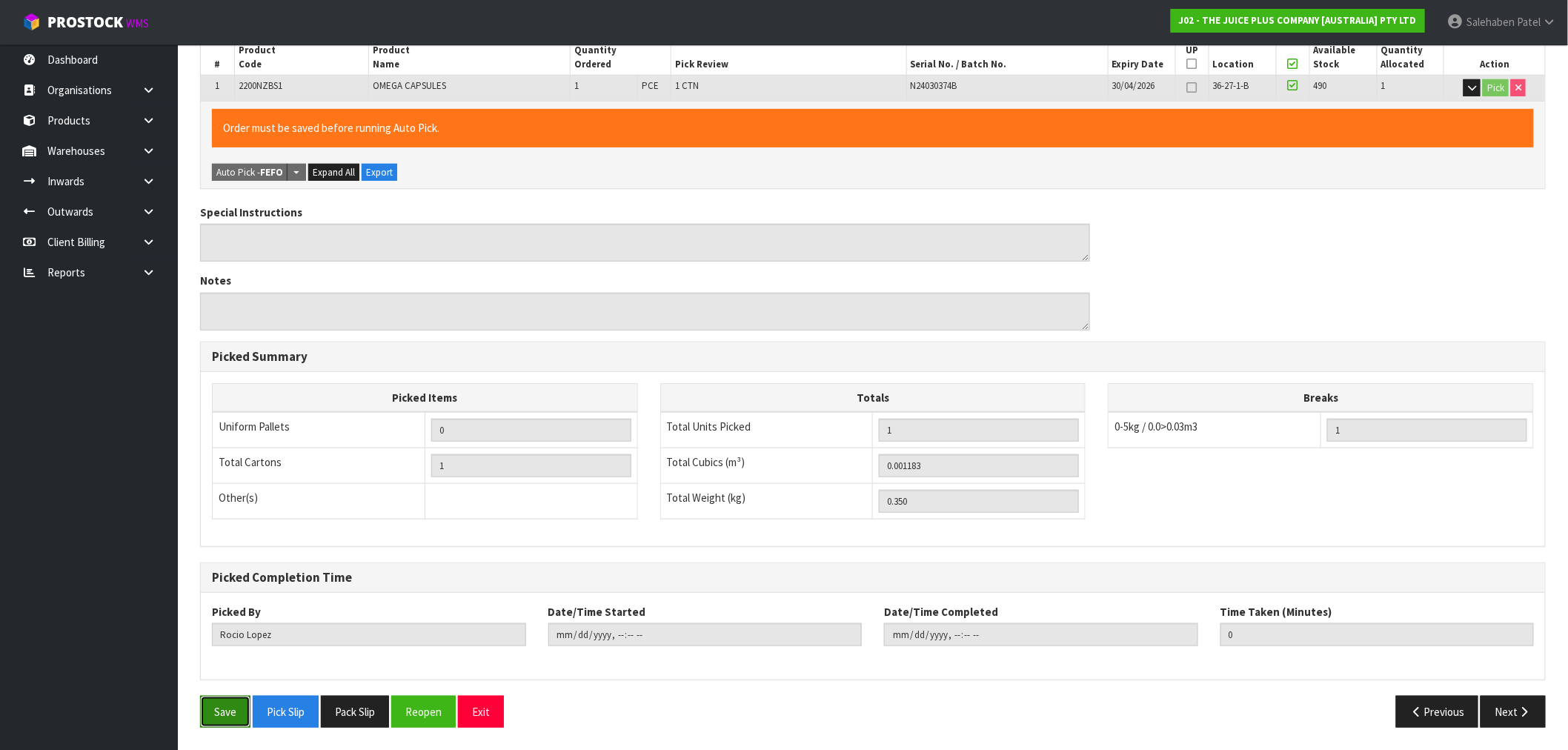 click on "Save" at bounding box center (225, 711) 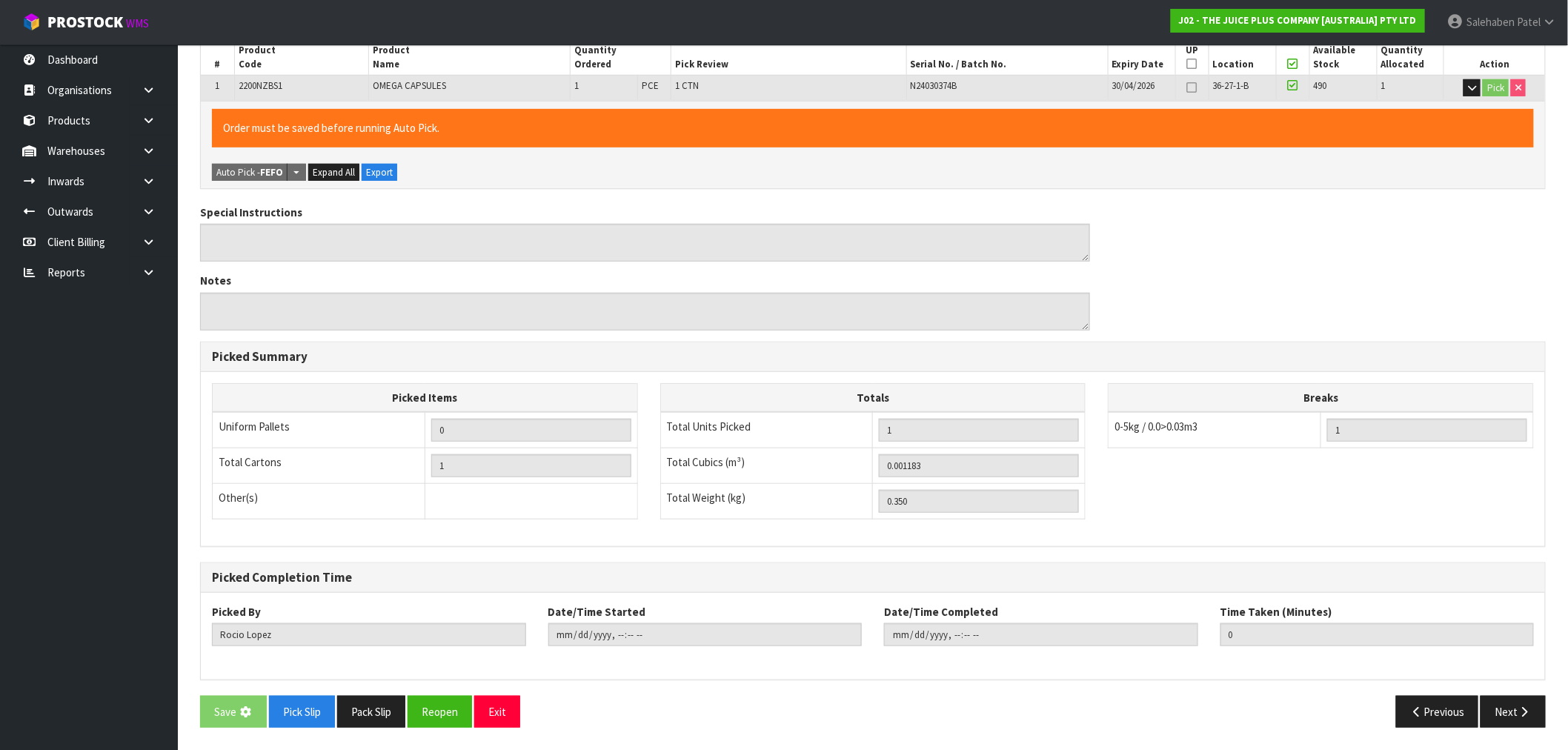 scroll, scrollTop: 0, scrollLeft: 0, axis: both 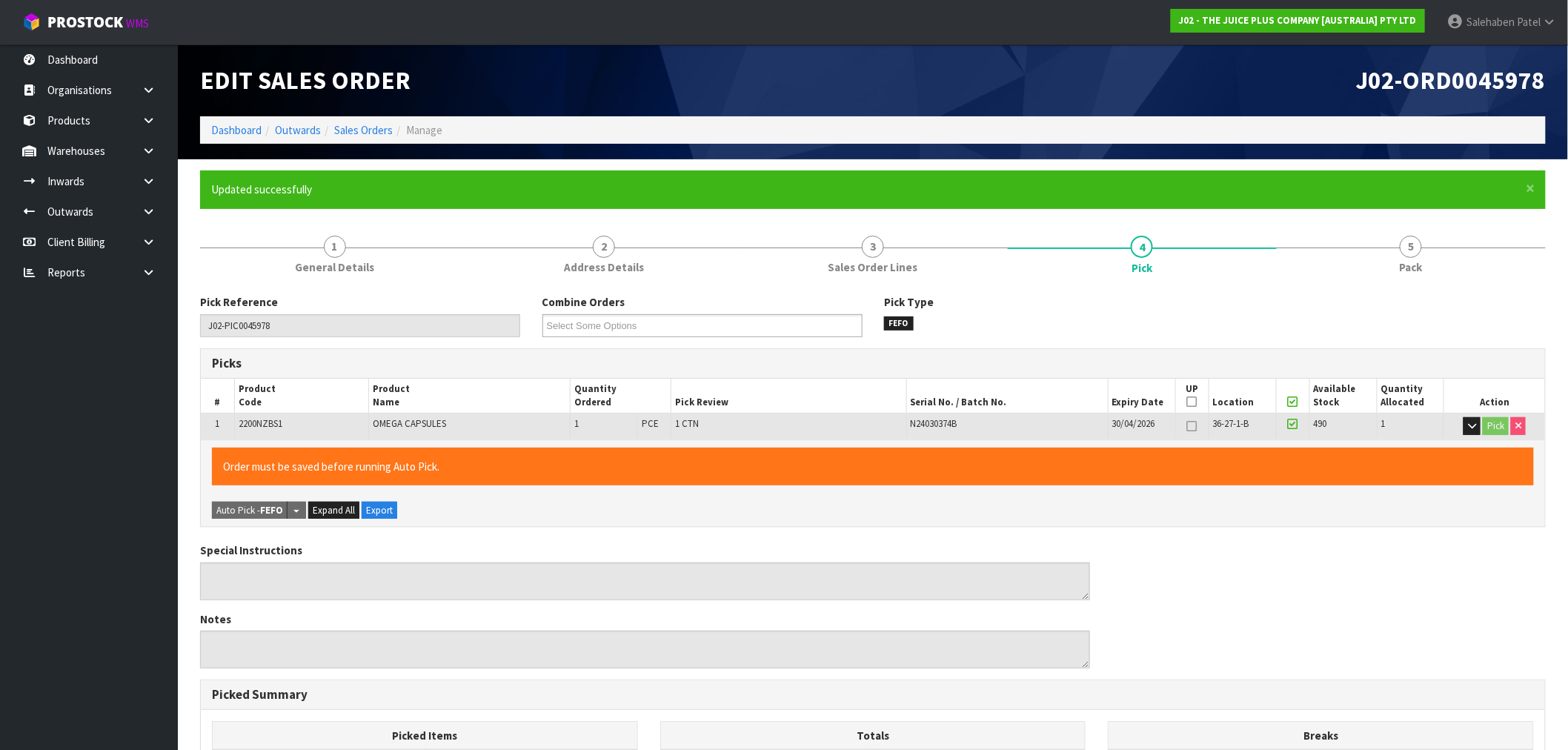 type on "Salehaben Patel" 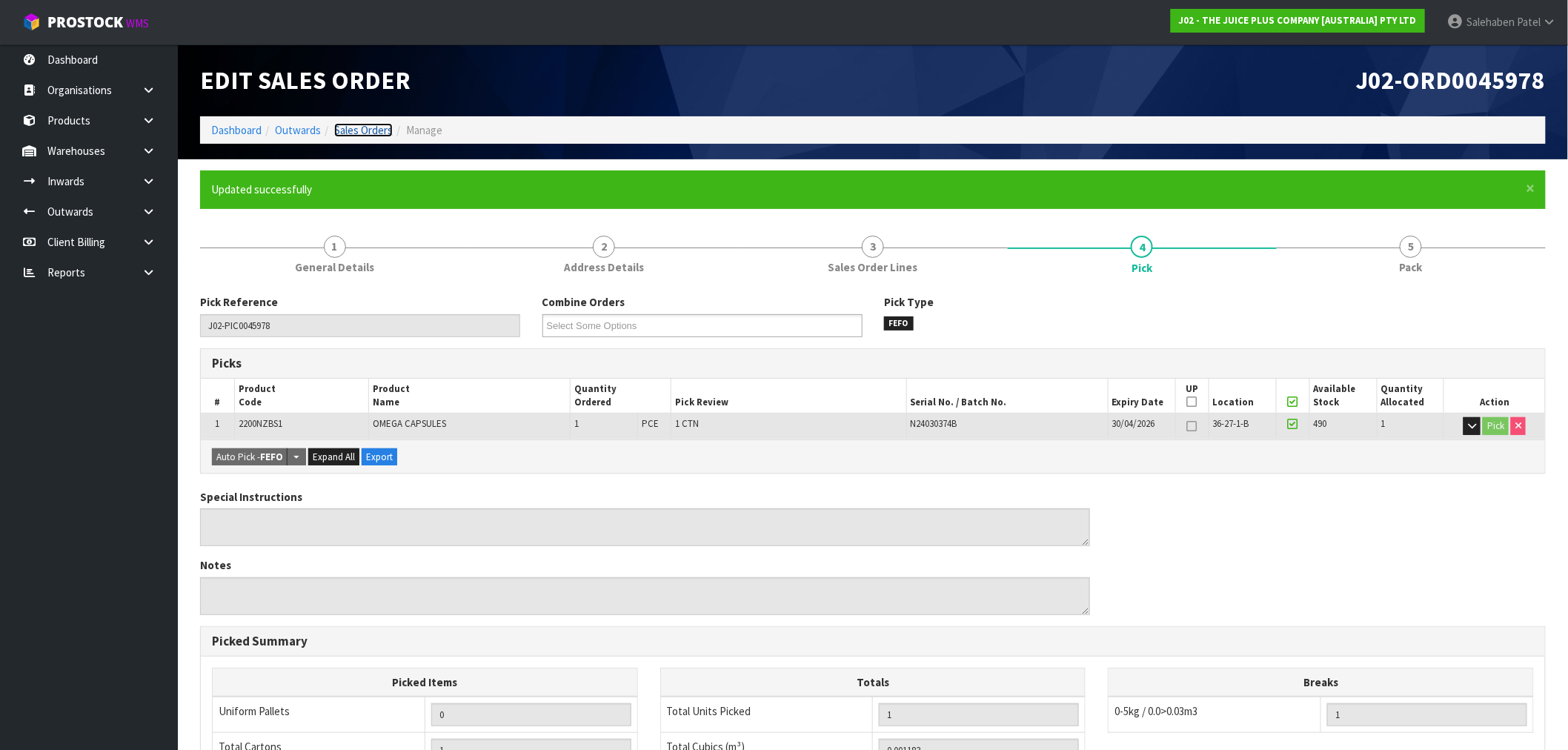 click on "Sales Orders" at bounding box center [363, 130] 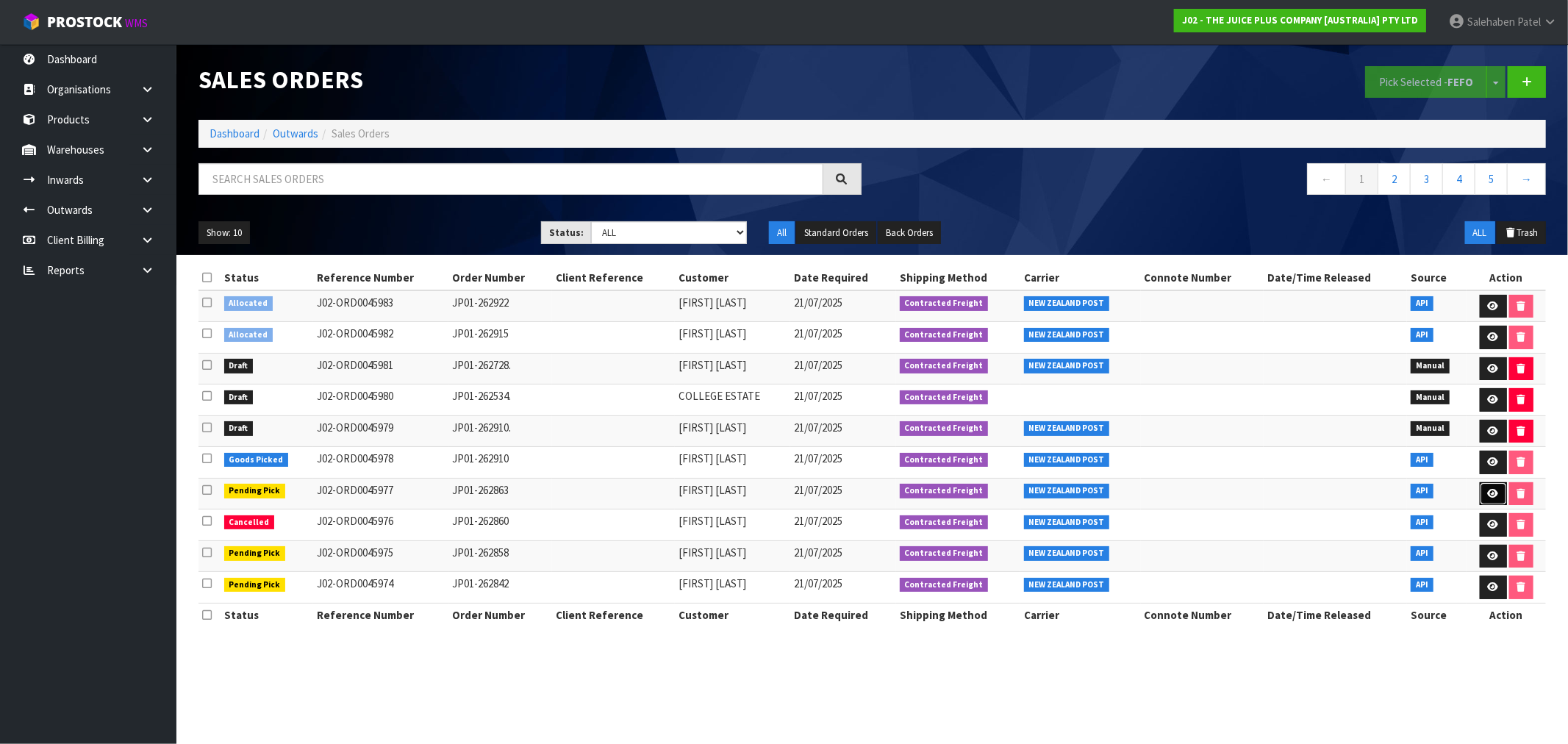 click at bounding box center [1493, 493] 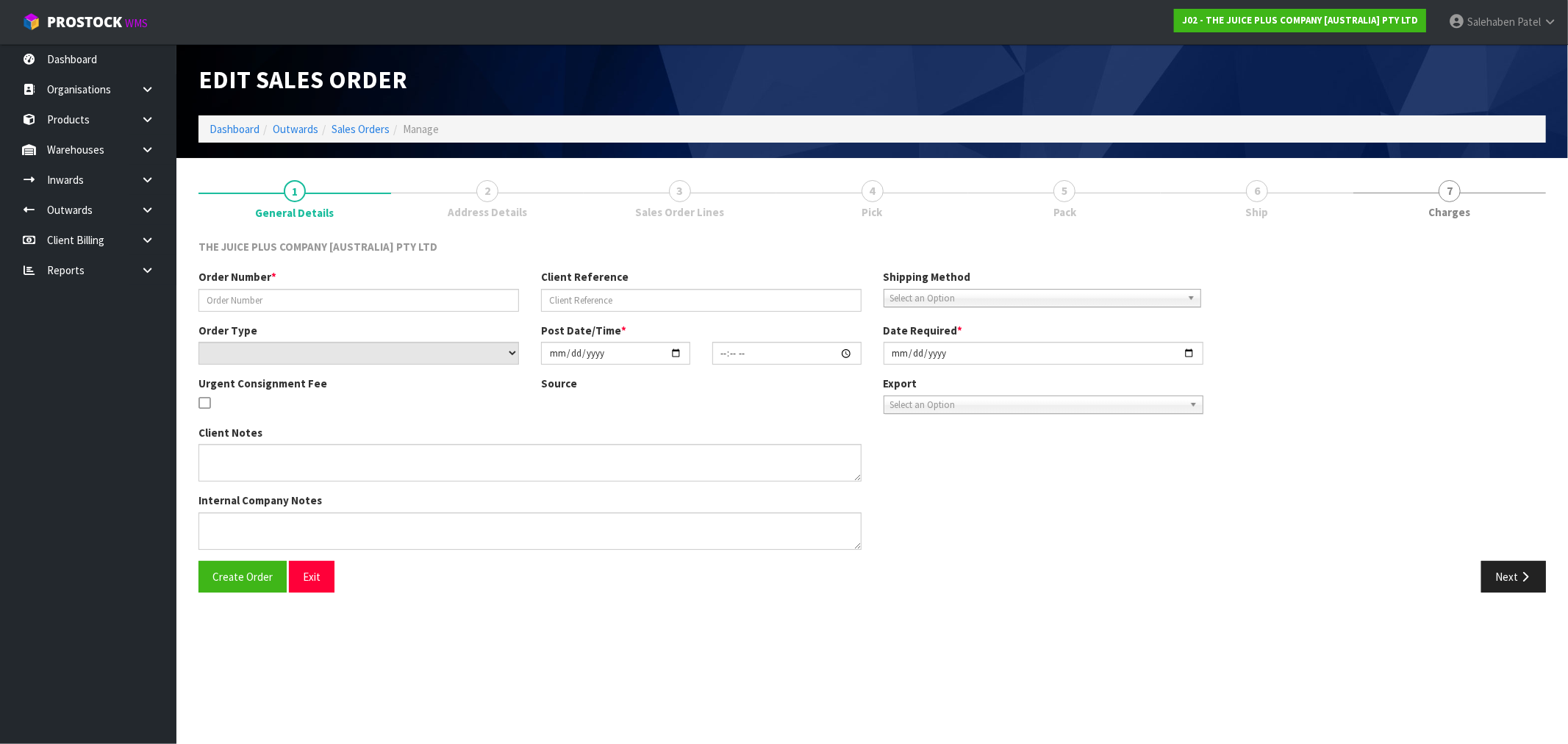 type on "JP01-262863" 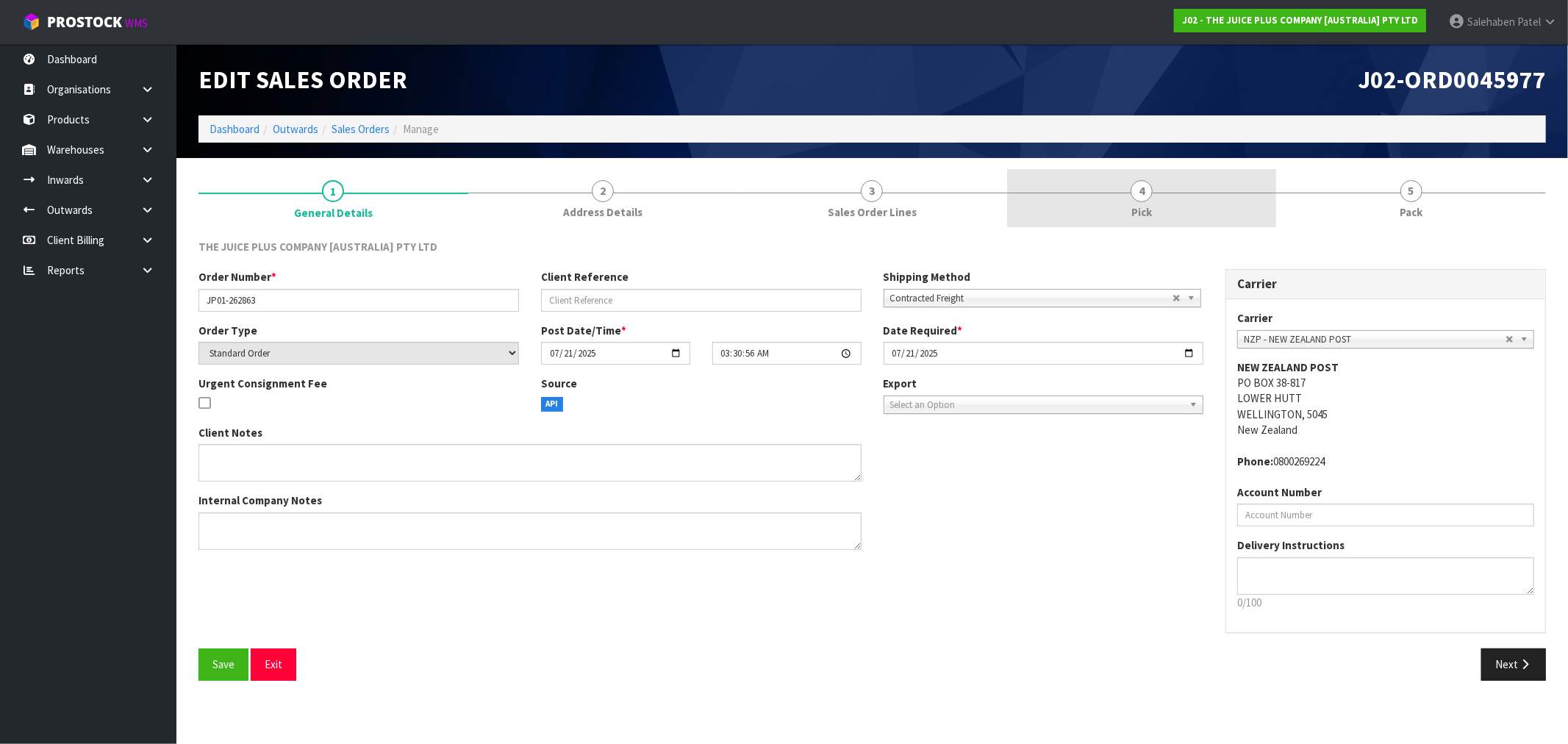 click on "Pick" at bounding box center [1142, 212] 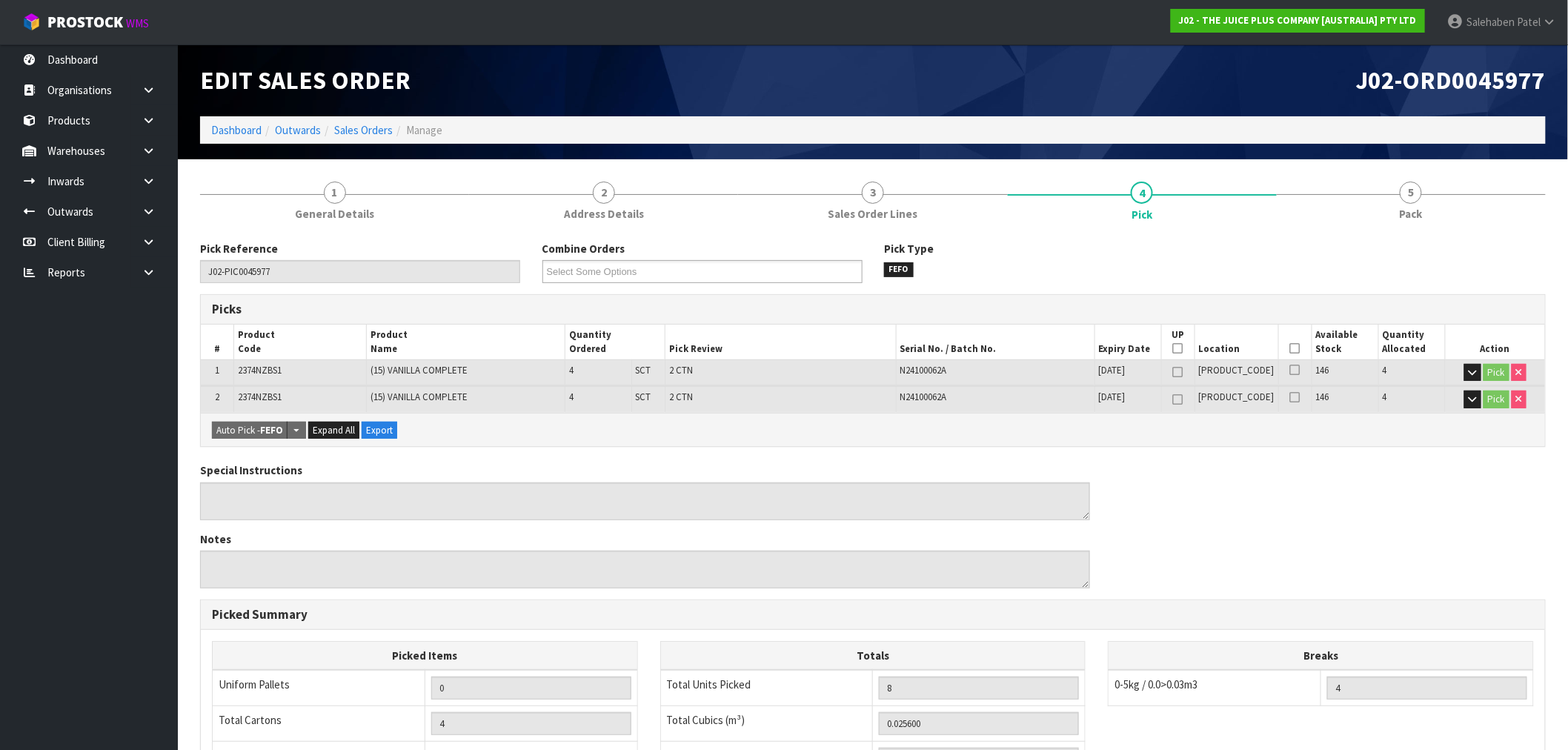 click at bounding box center (1295, 348) 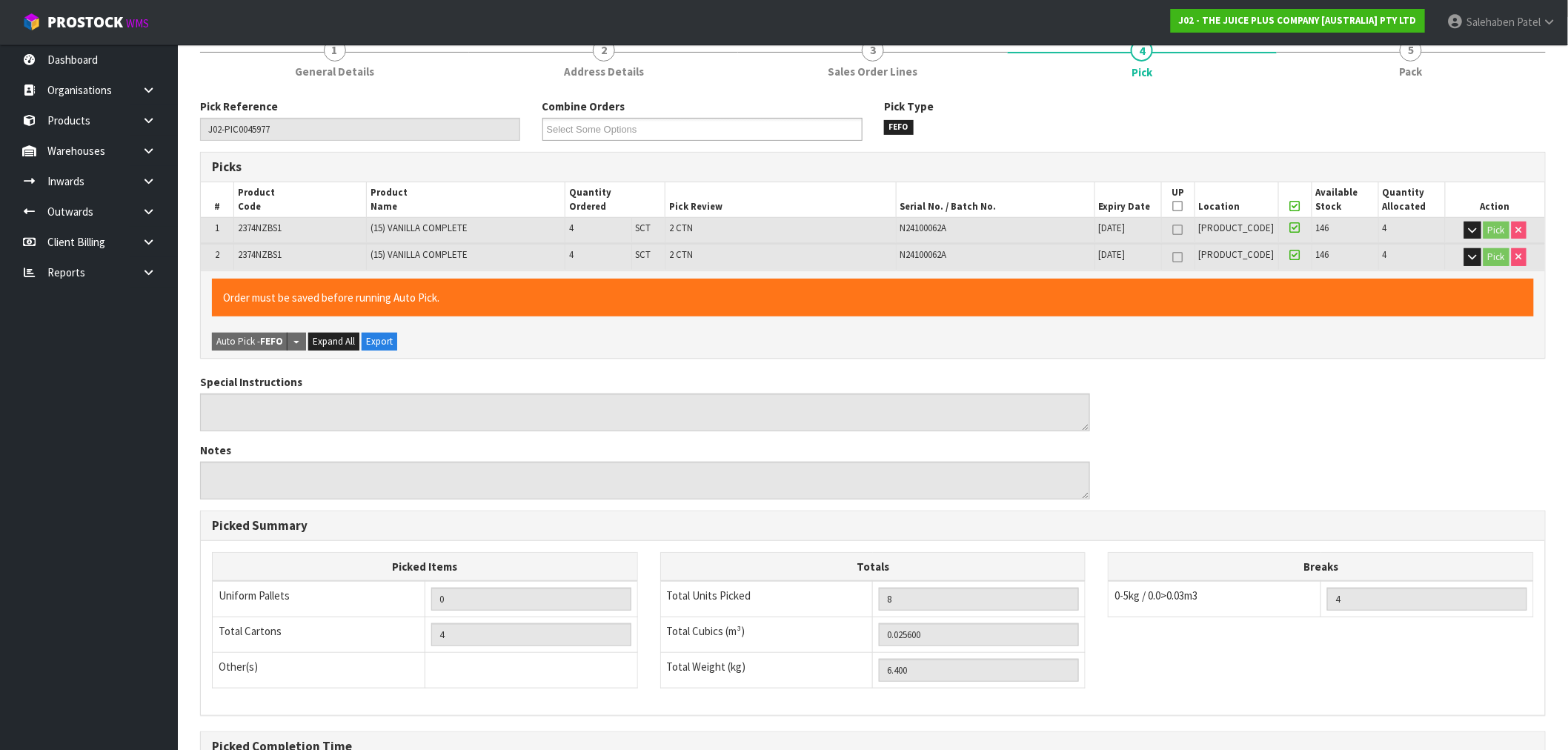 scroll, scrollTop: 311, scrollLeft: 0, axis: vertical 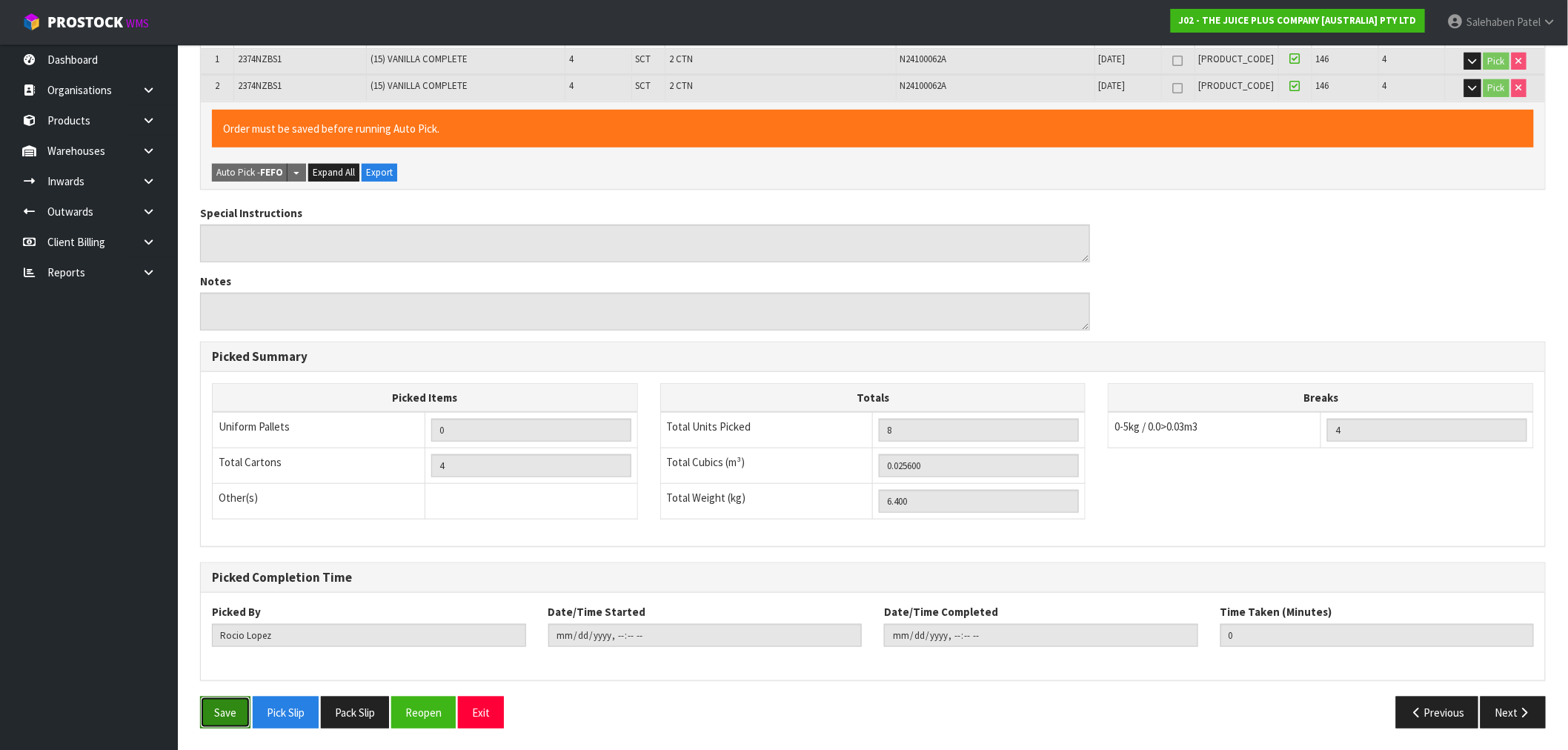 click on "Save" at bounding box center (225, 712) 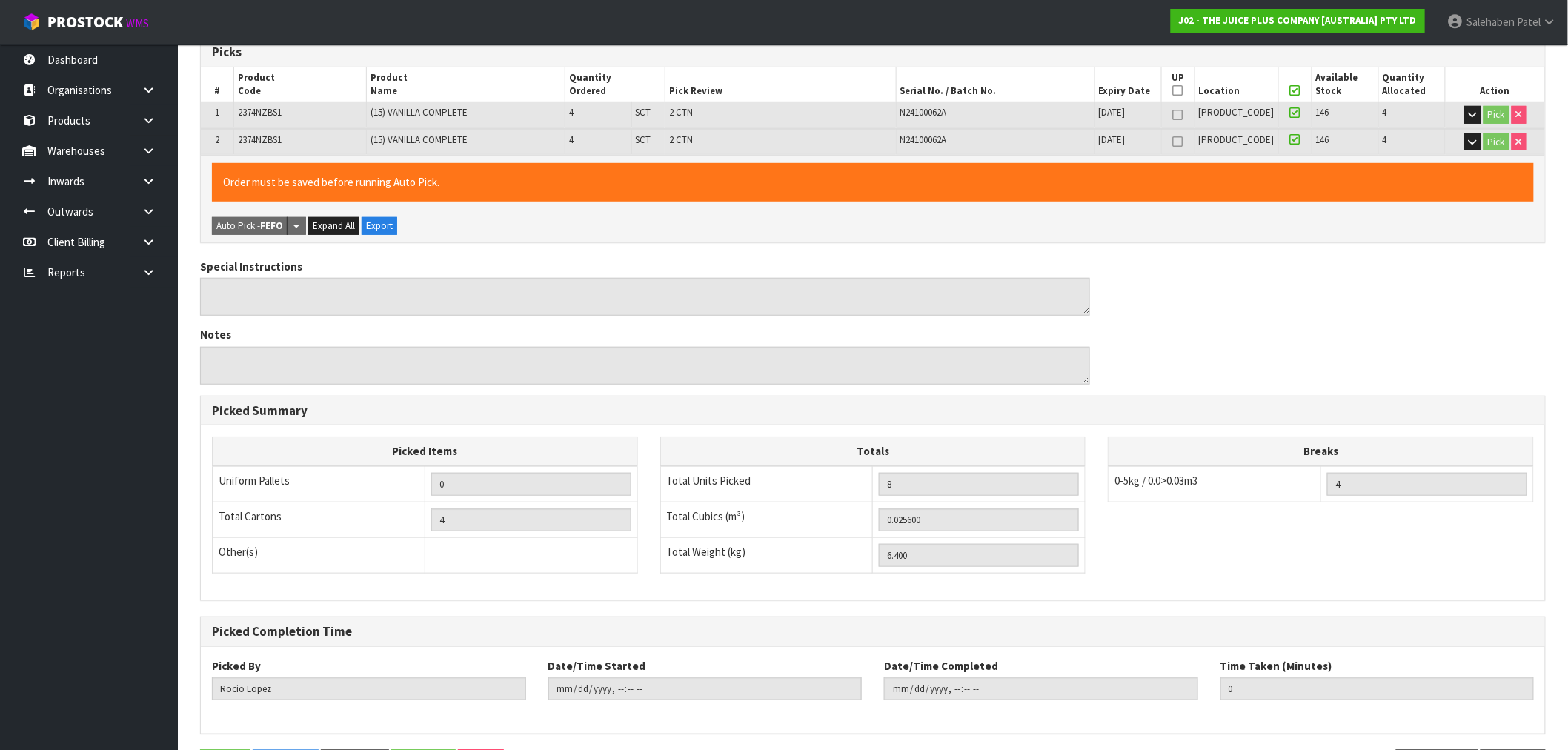 scroll, scrollTop: 0, scrollLeft: 0, axis: both 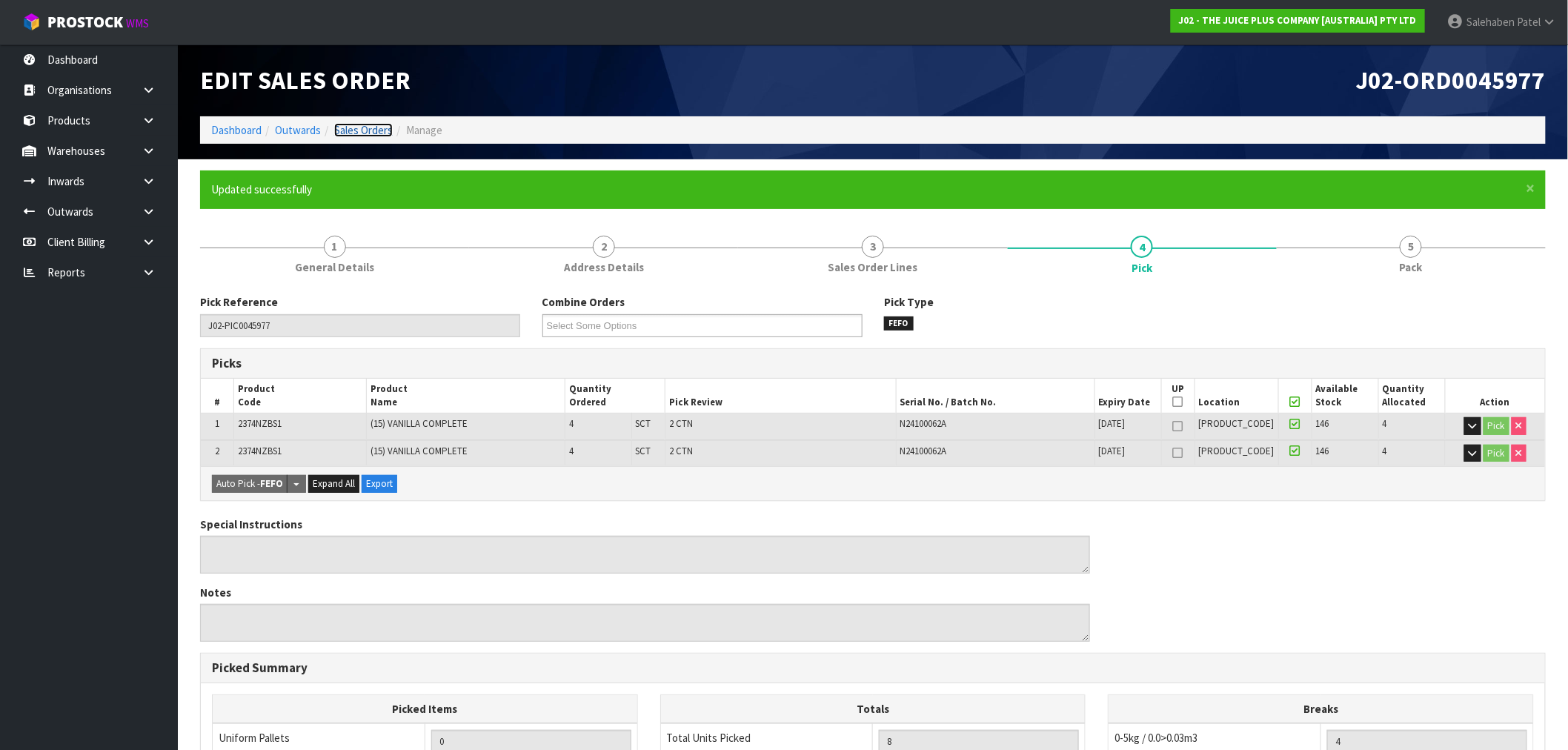 click on "Sales Orders" at bounding box center (363, 130) 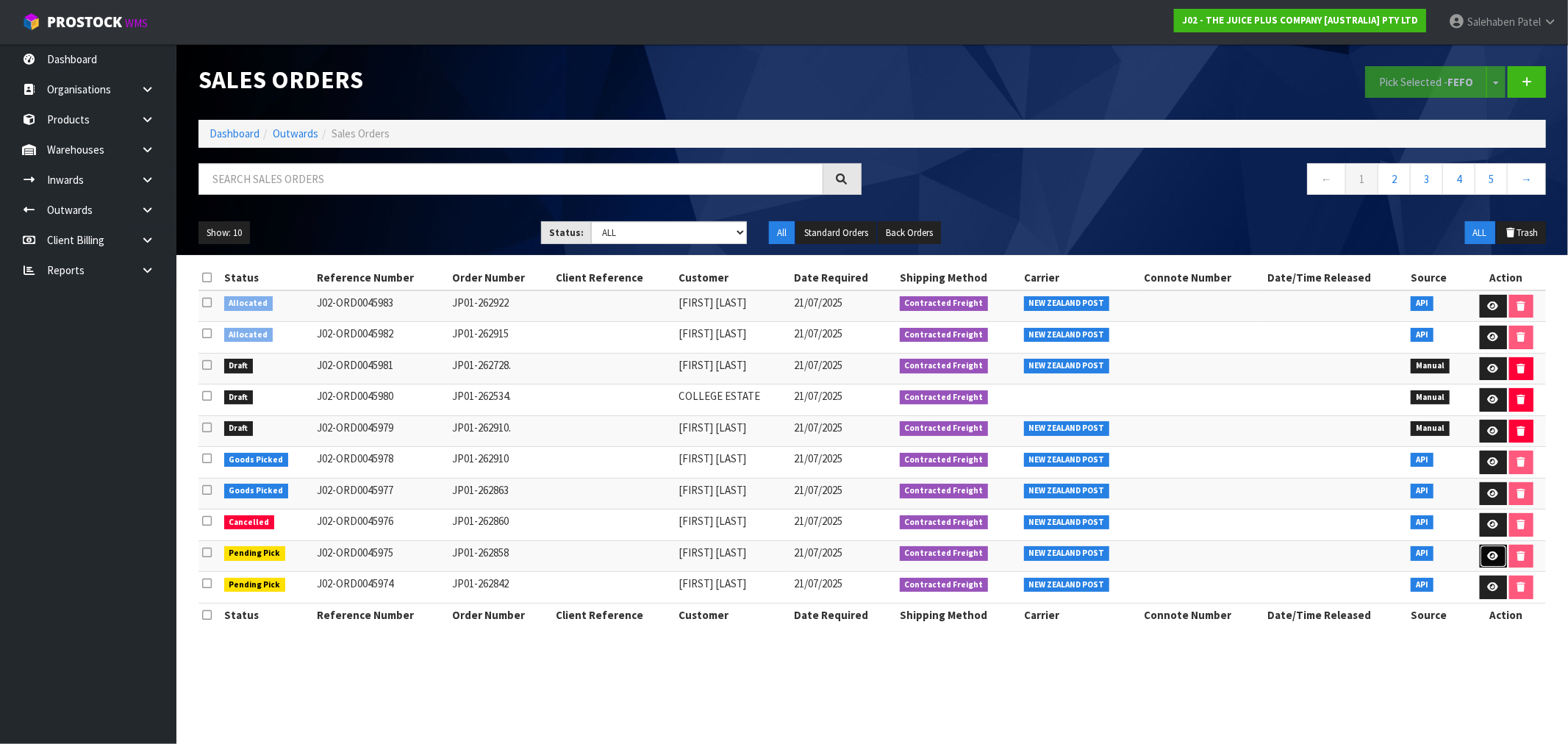 click at bounding box center (1493, 556) 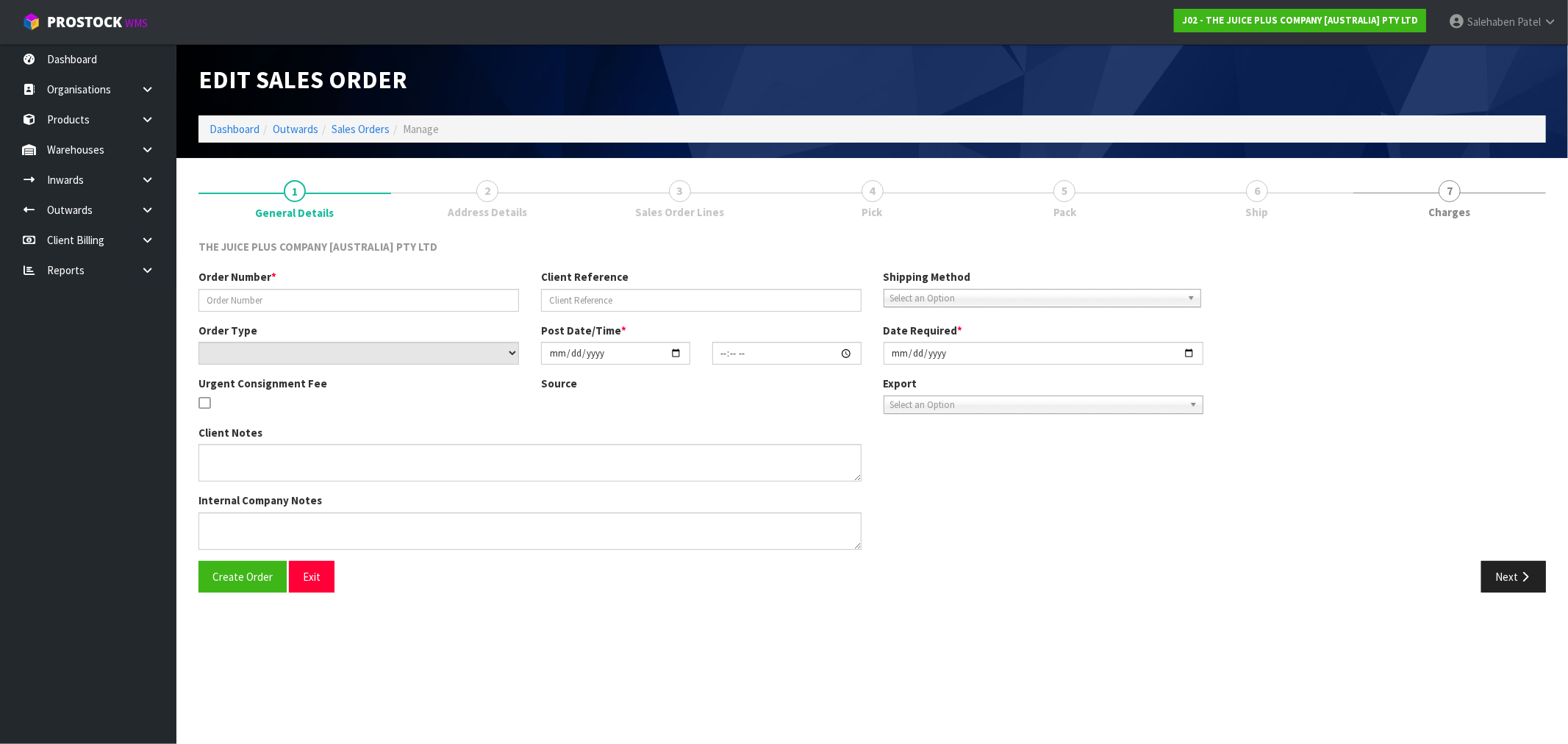 type on "JP01-262858" 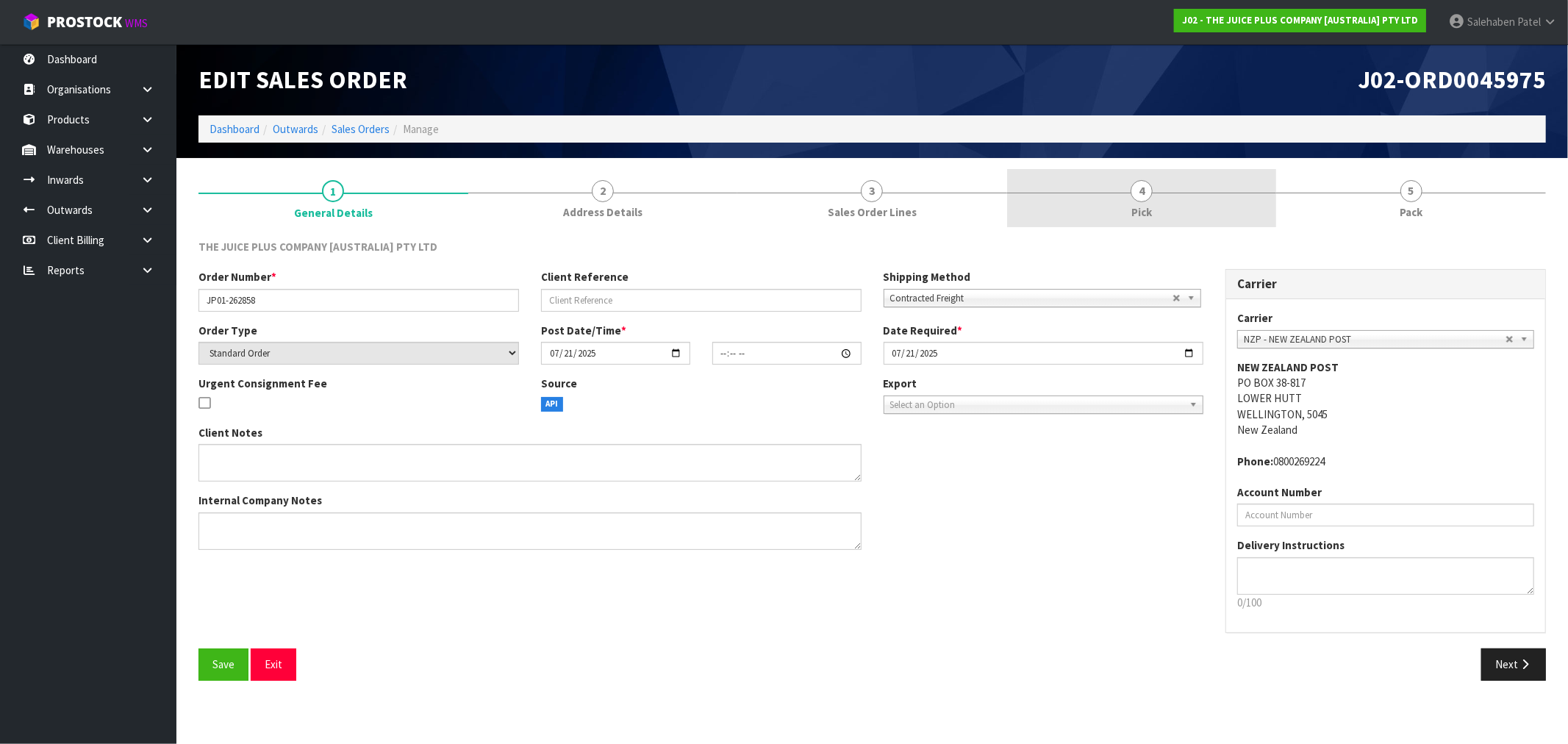 click on "Pick" at bounding box center (1142, 212) 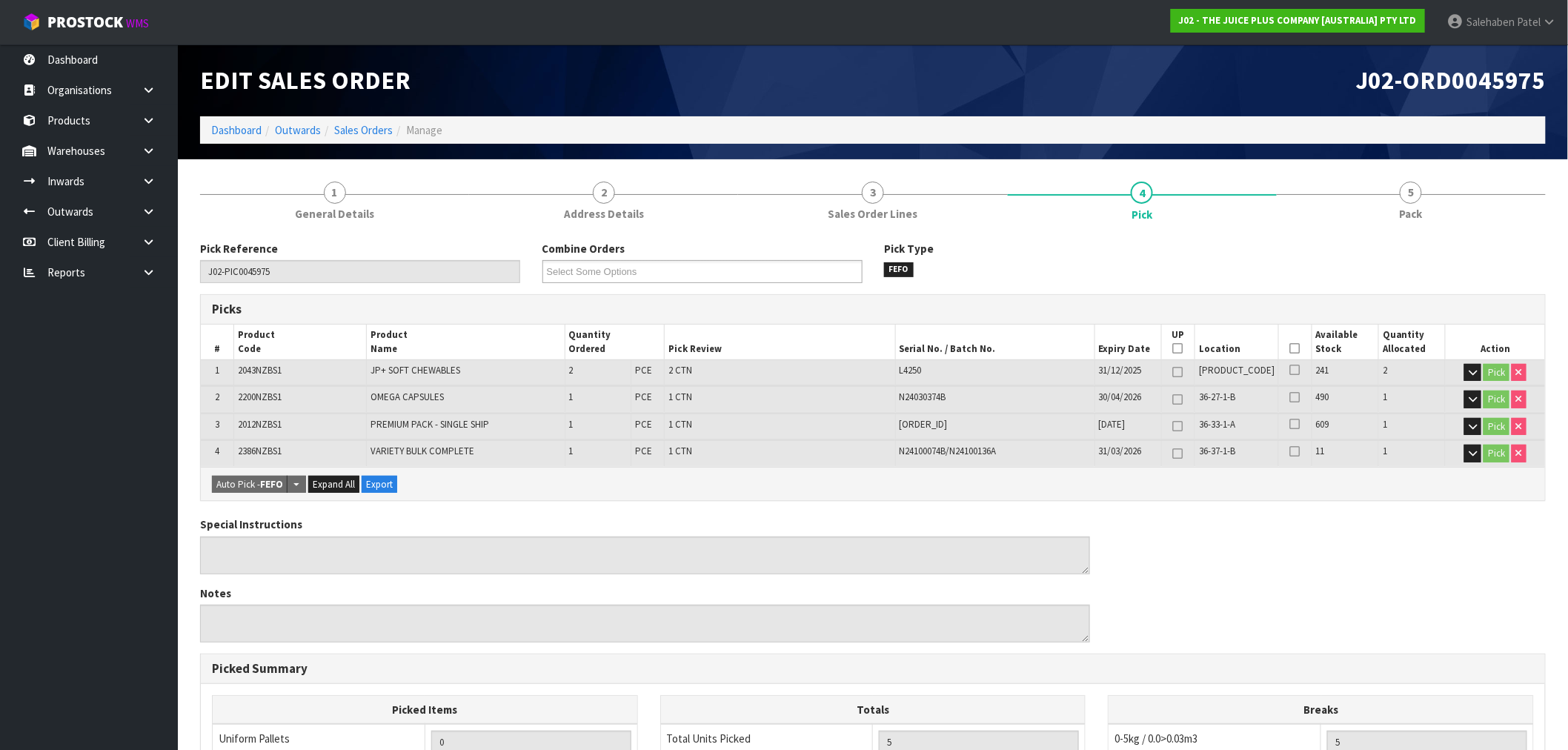 click at bounding box center (1295, 348) 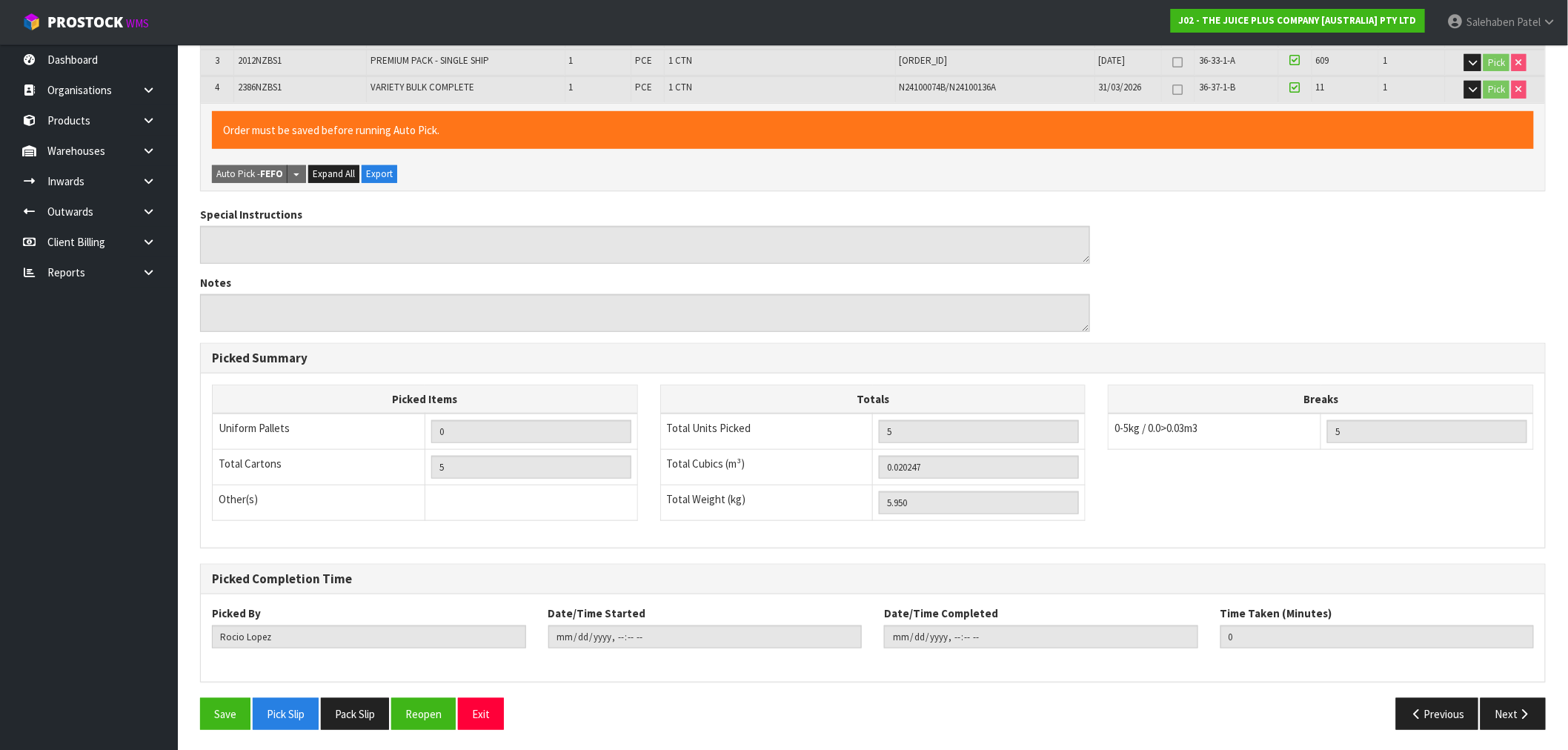 scroll, scrollTop: 365, scrollLeft: 0, axis: vertical 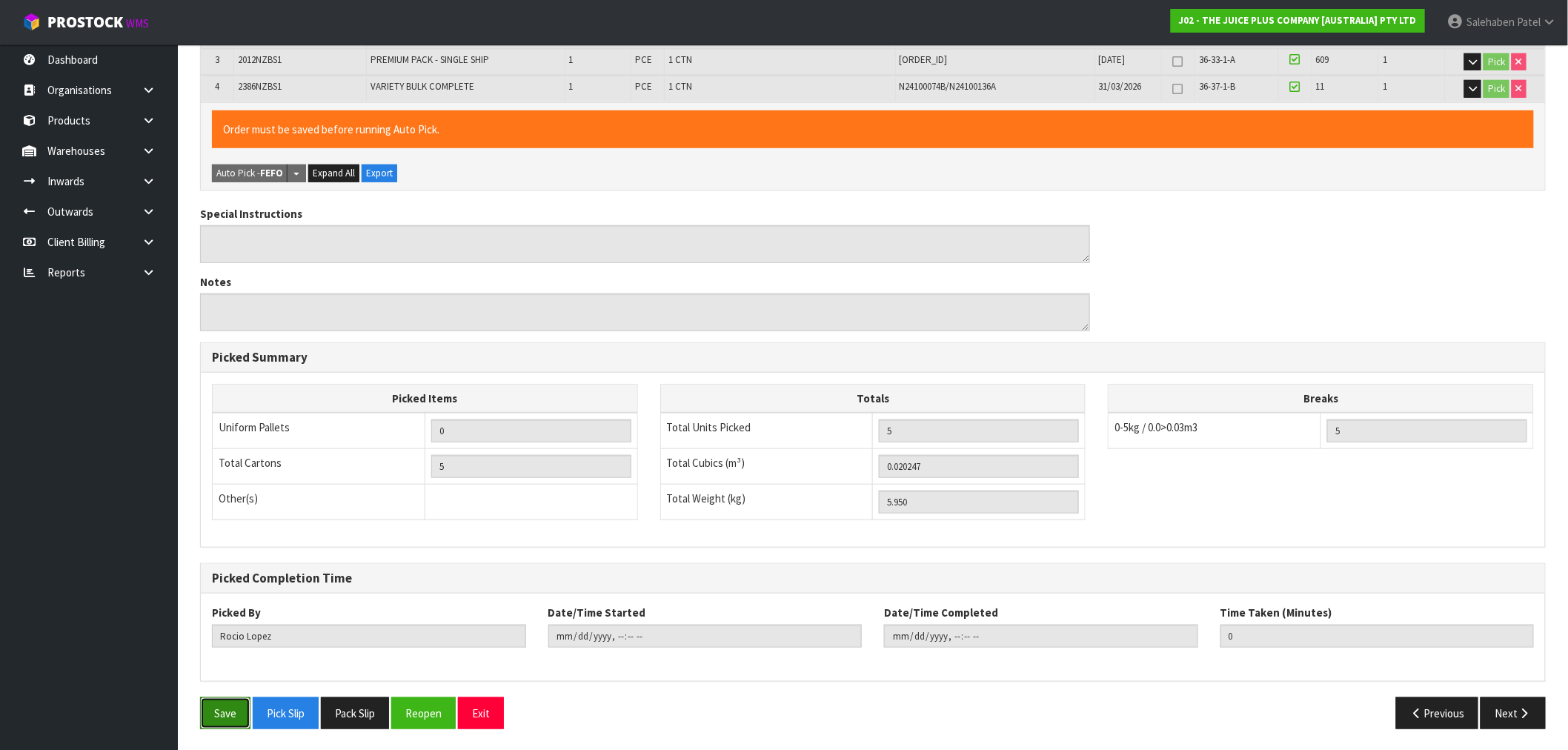 click on "Save" at bounding box center [225, 713] 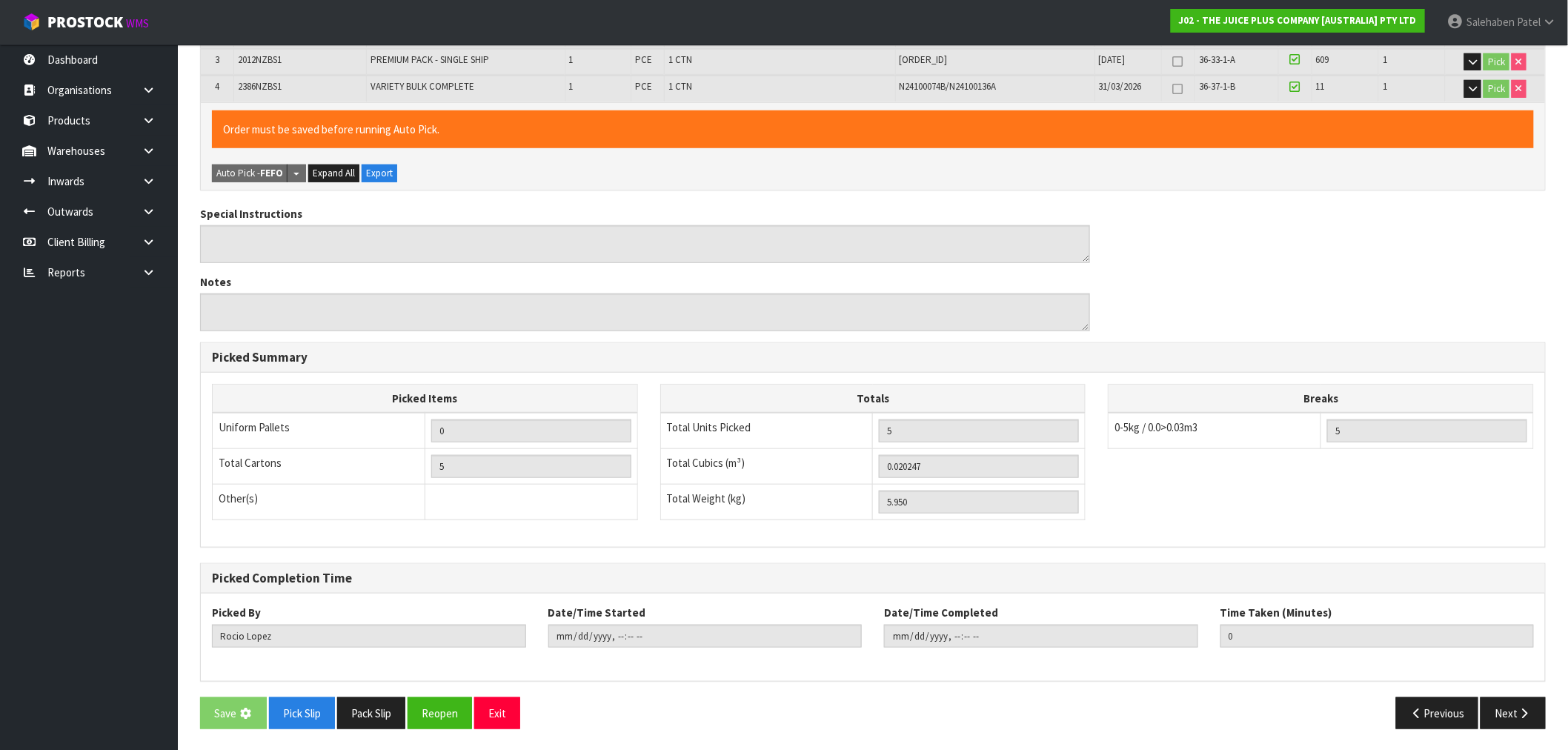 scroll, scrollTop: 0, scrollLeft: 0, axis: both 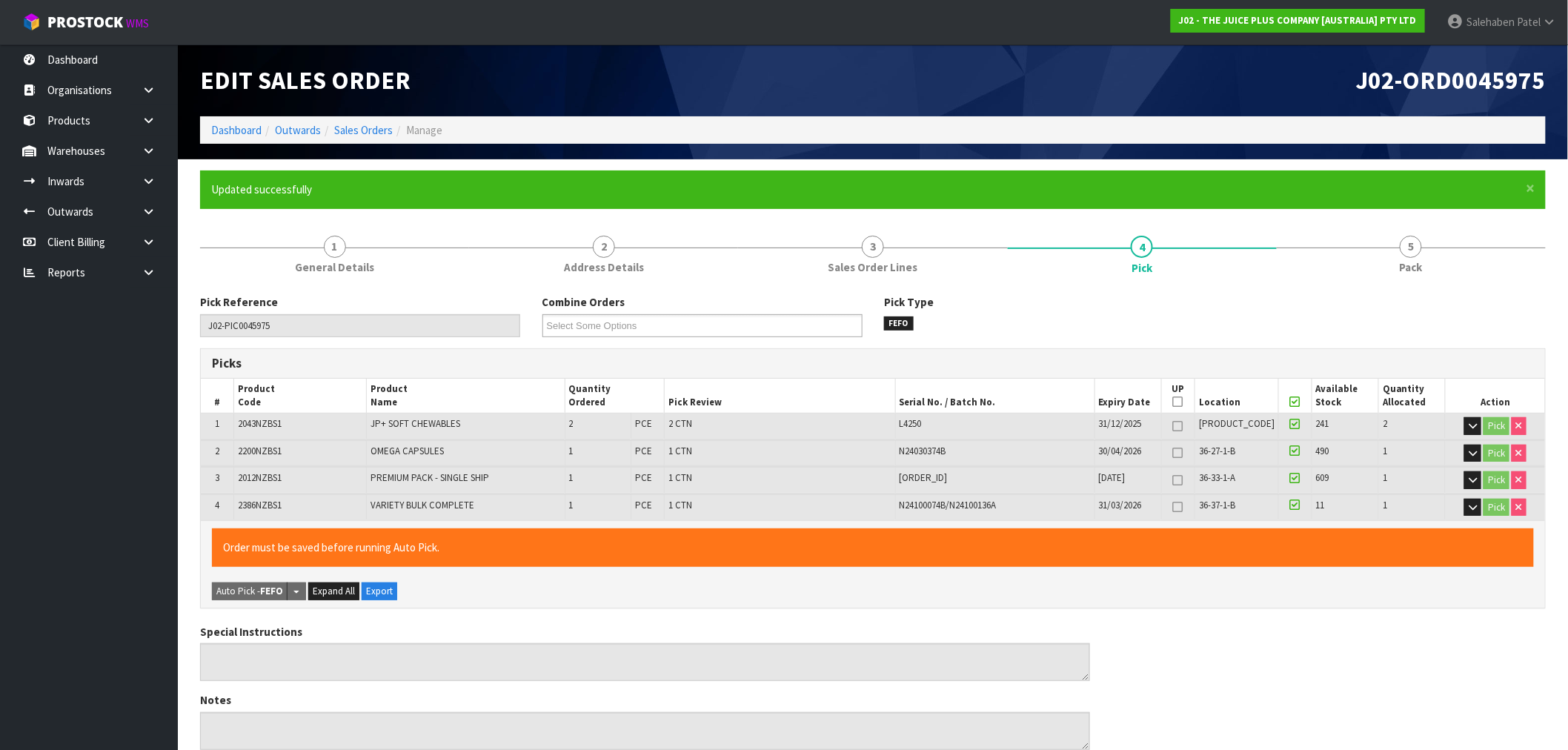 type on "Salehaben Patel" 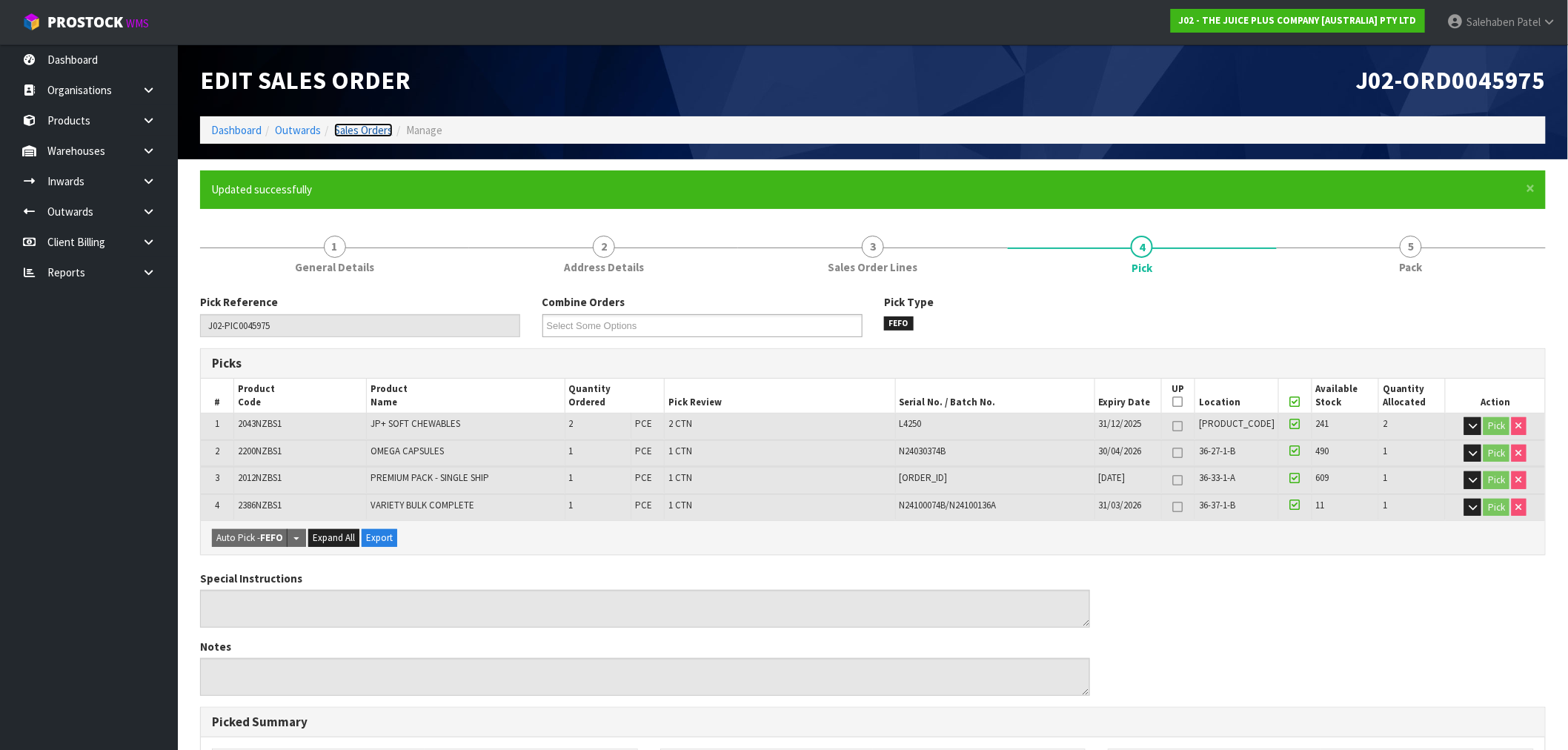 click on "Sales Orders" at bounding box center [363, 130] 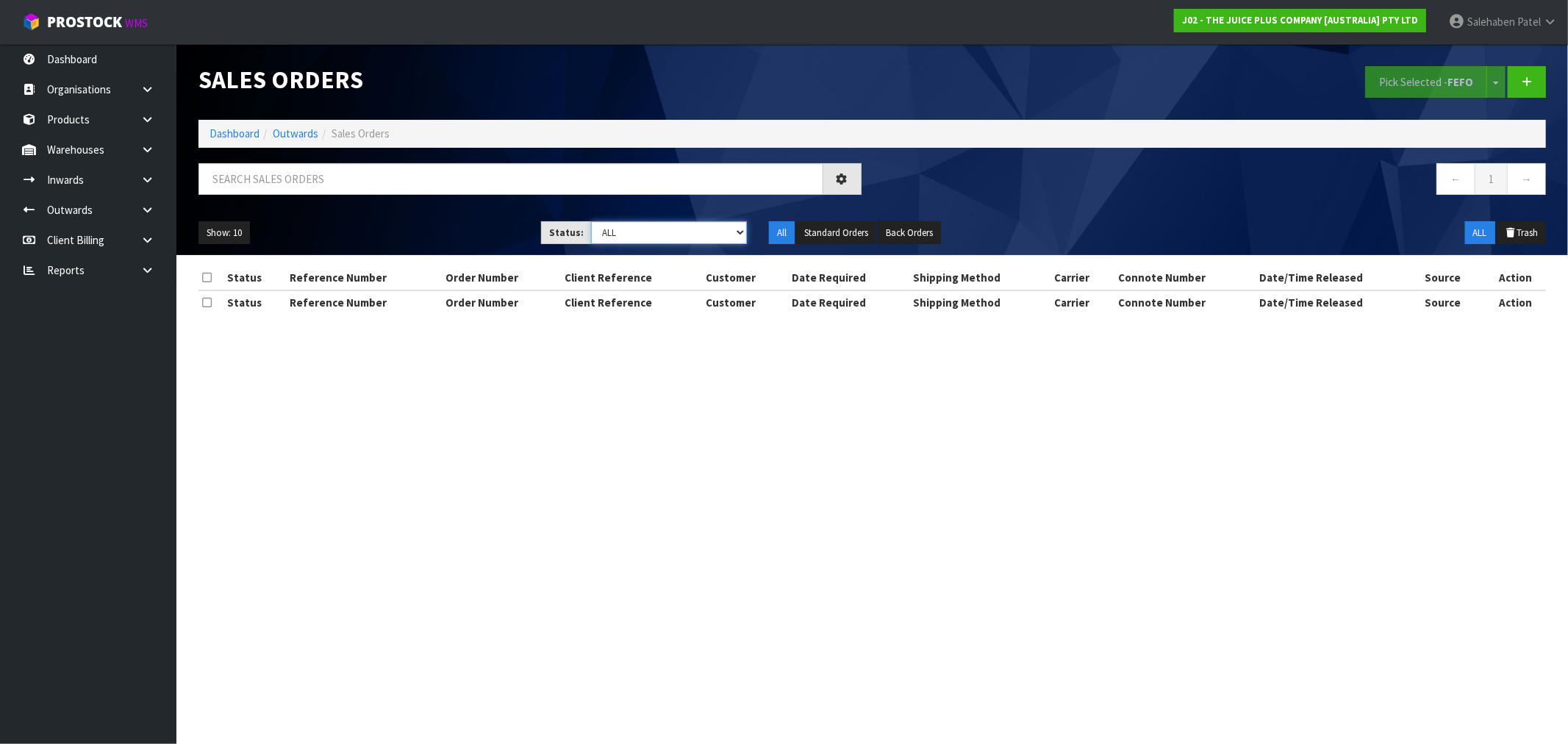 click on "Draft Pending Allocated Pending Pick Goods Picked Goods Packed Pending Charges Finalised Cancelled Review ALL" at bounding box center [669, 232] 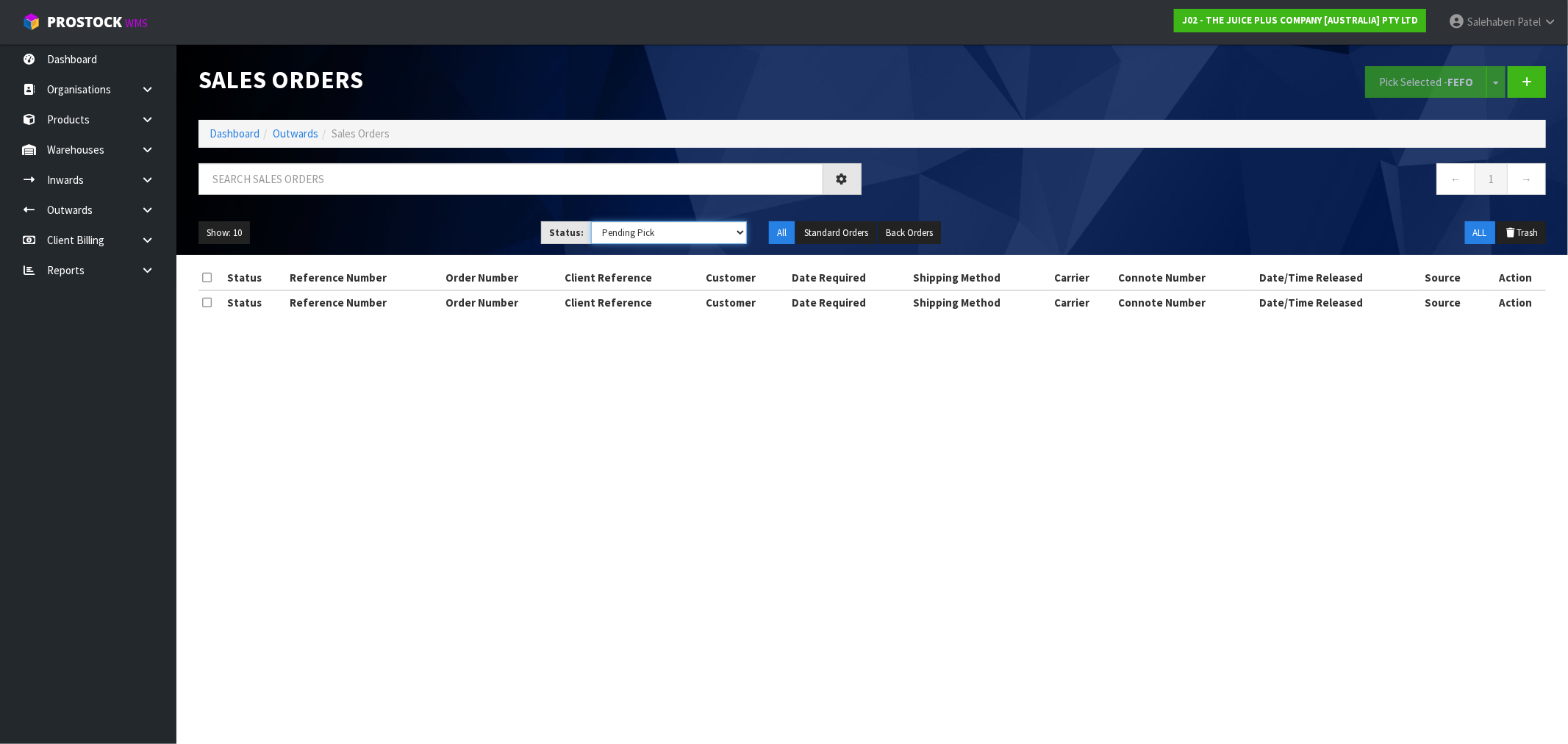 click on "Draft Pending Allocated Pending Pick Goods Picked Goods Packed Pending Charges Finalised Cancelled Review ALL" at bounding box center (669, 232) 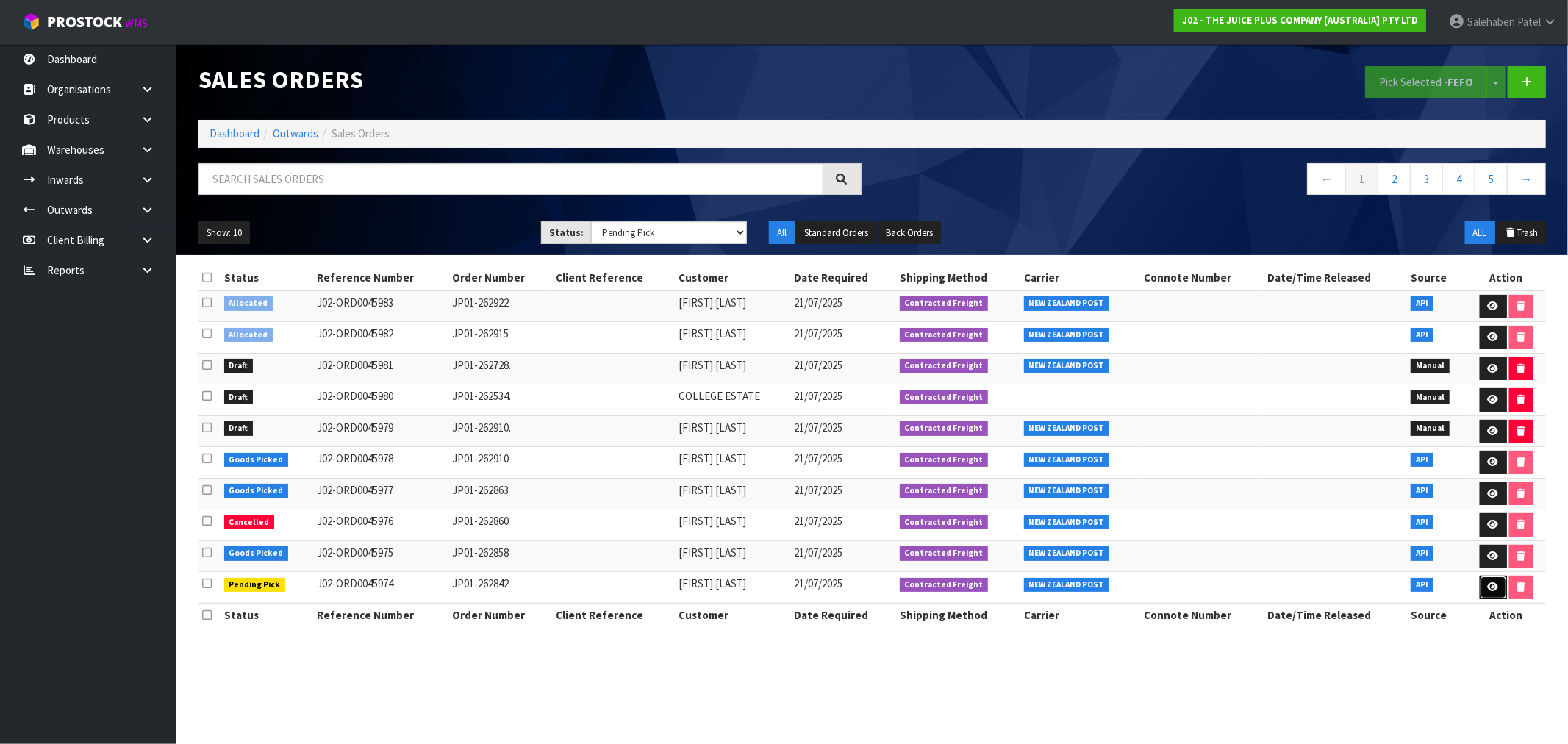 click at bounding box center (1493, 587) 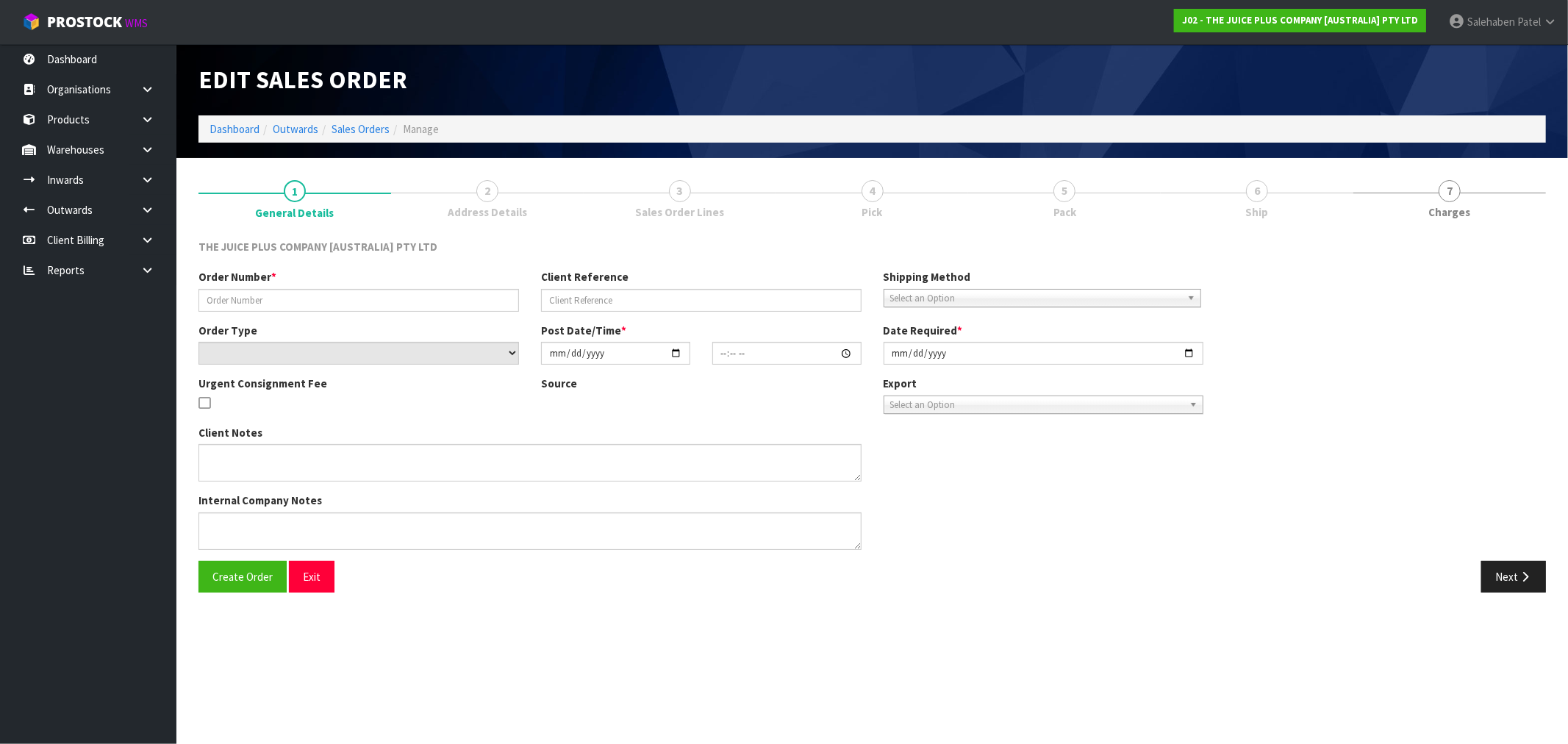 type on "JP01-262842" 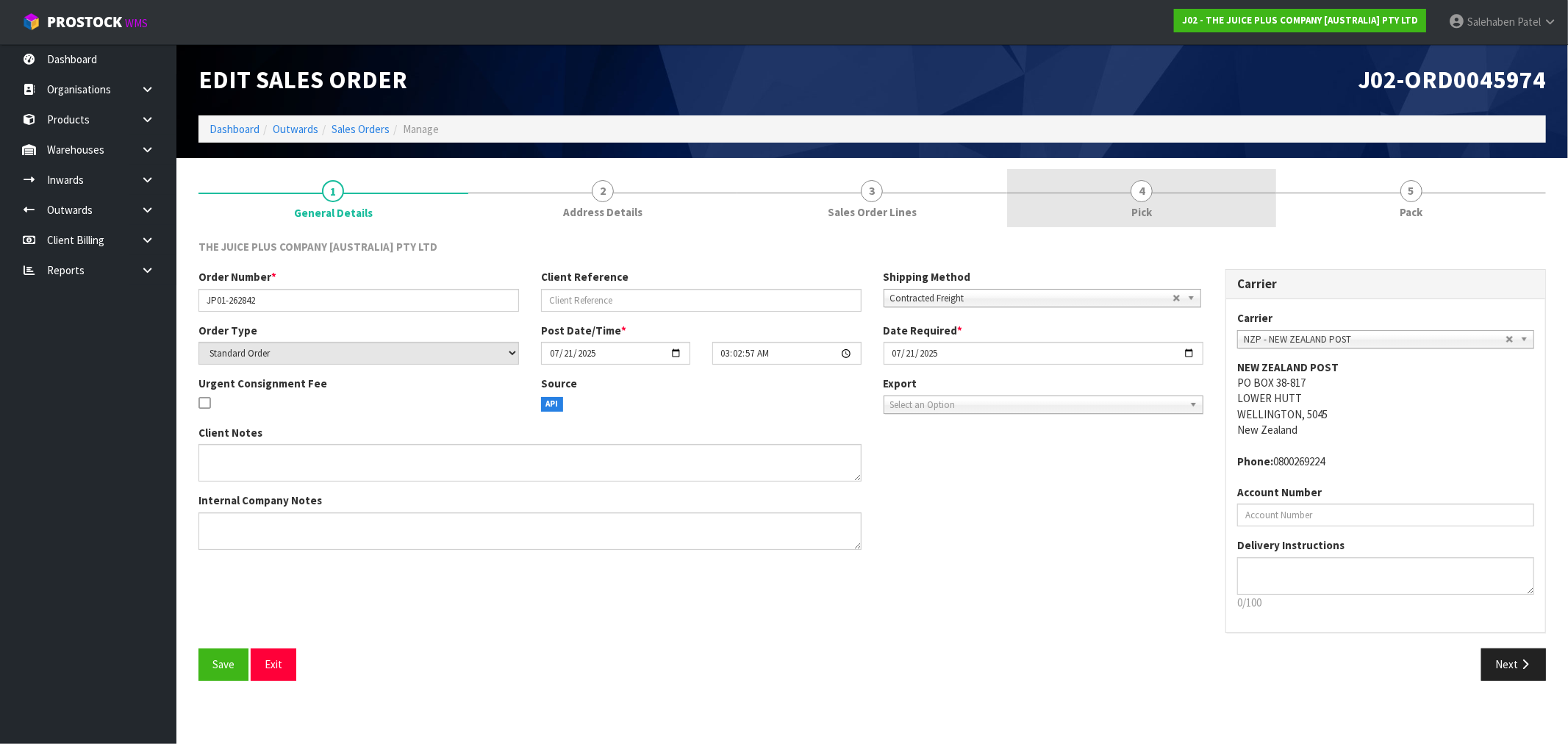 click on "4
Pick" at bounding box center [1142, 198] 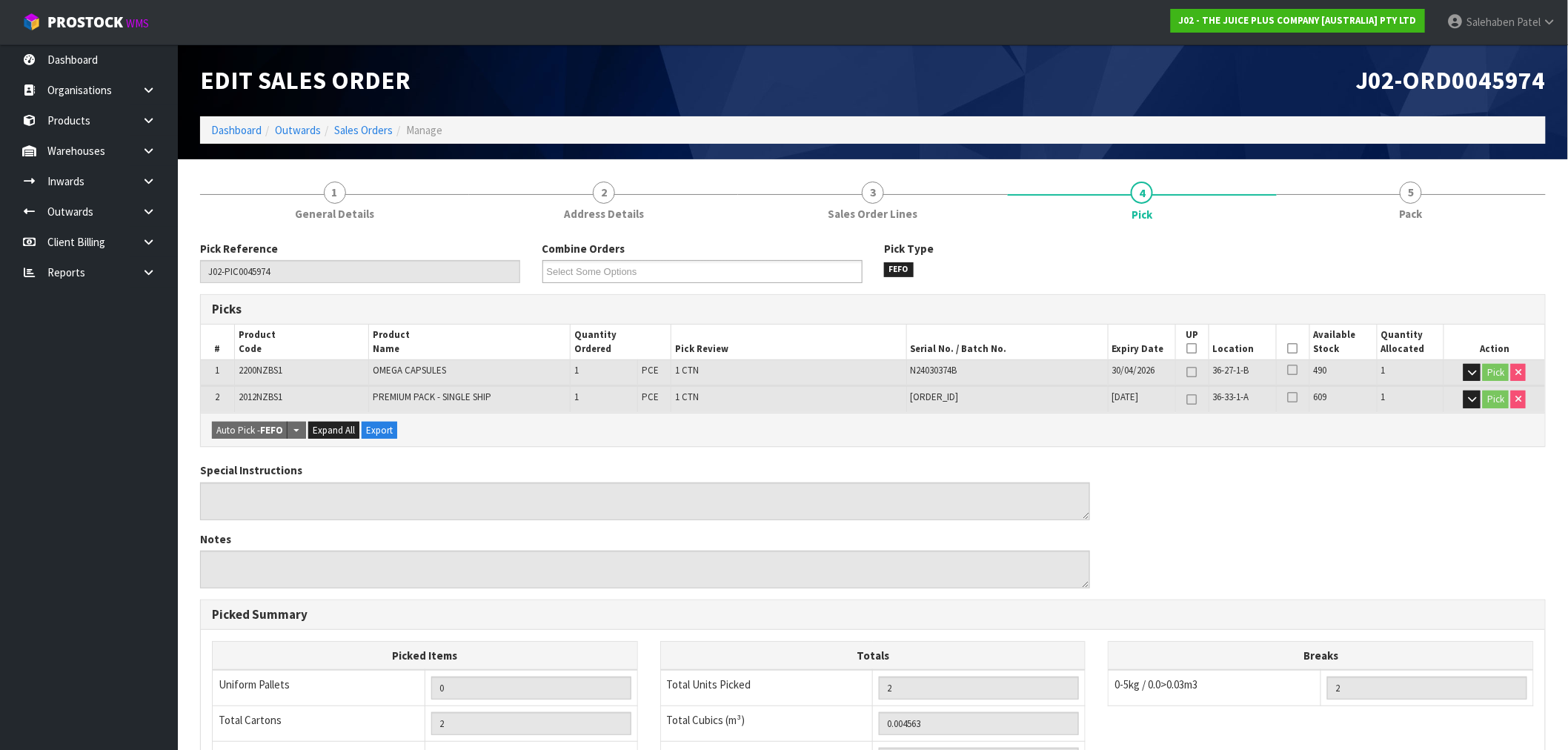 click at bounding box center (1293, 348) 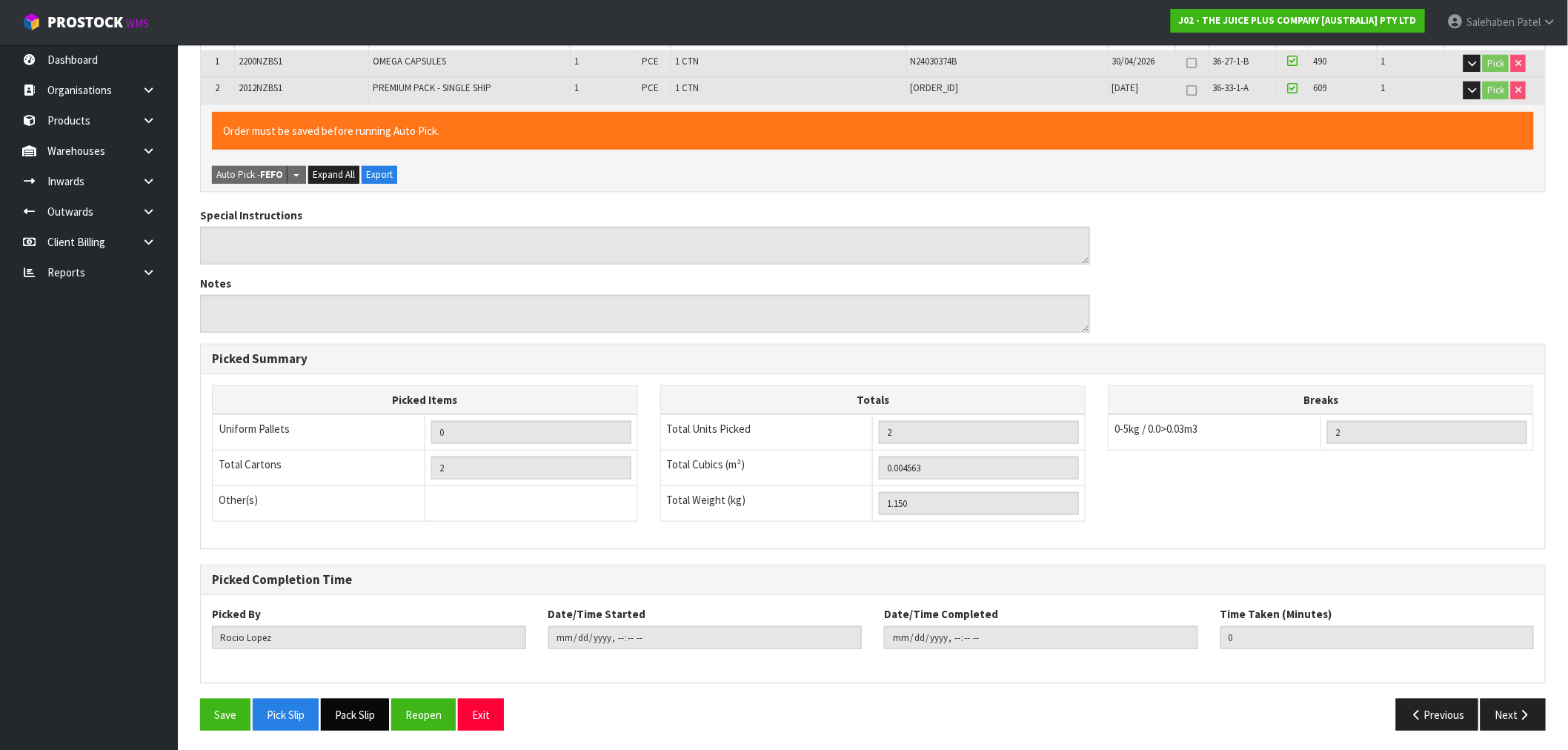 scroll, scrollTop: 311, scrollLeft: 0, axis: vertical 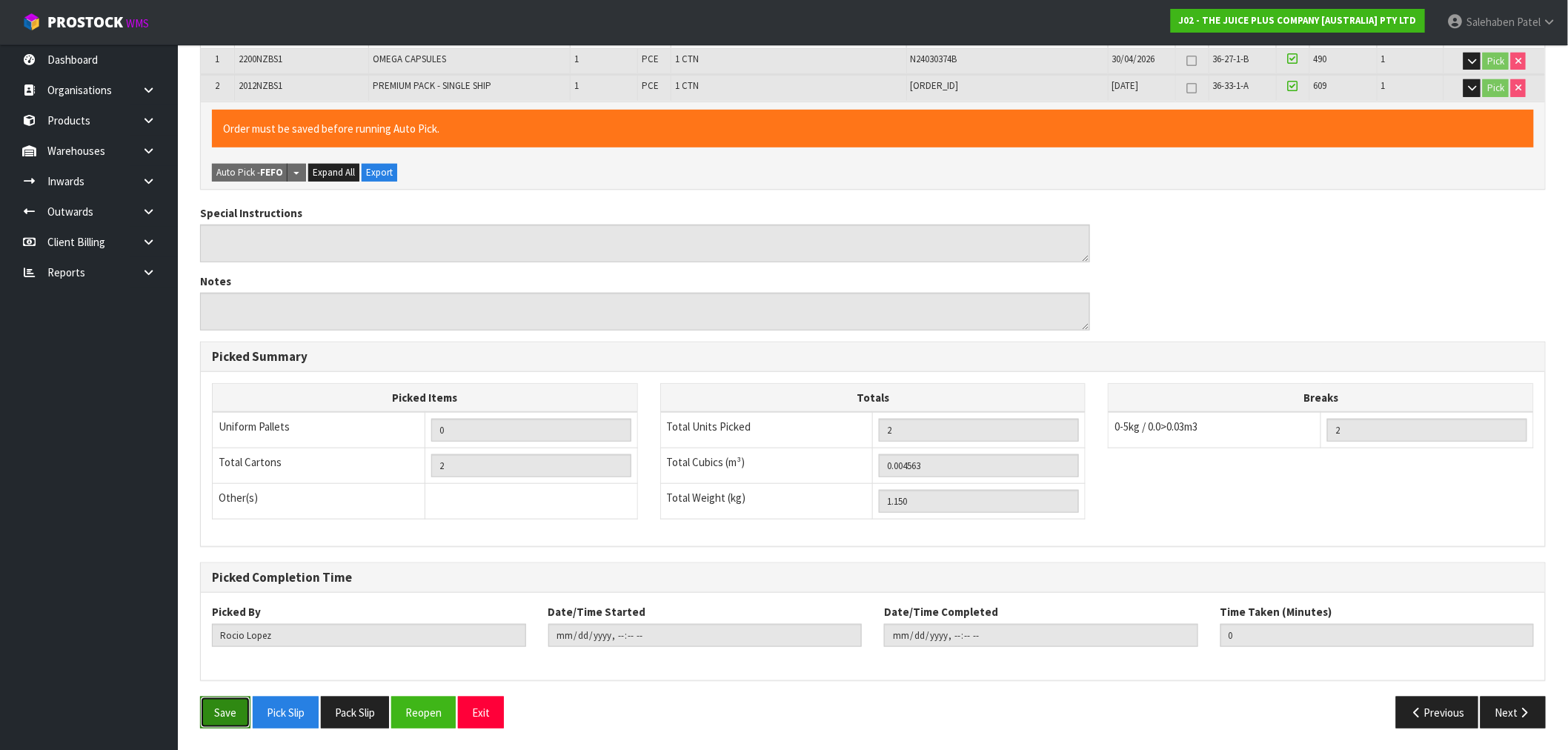 click on "Save" at bounding box center [225, 712] 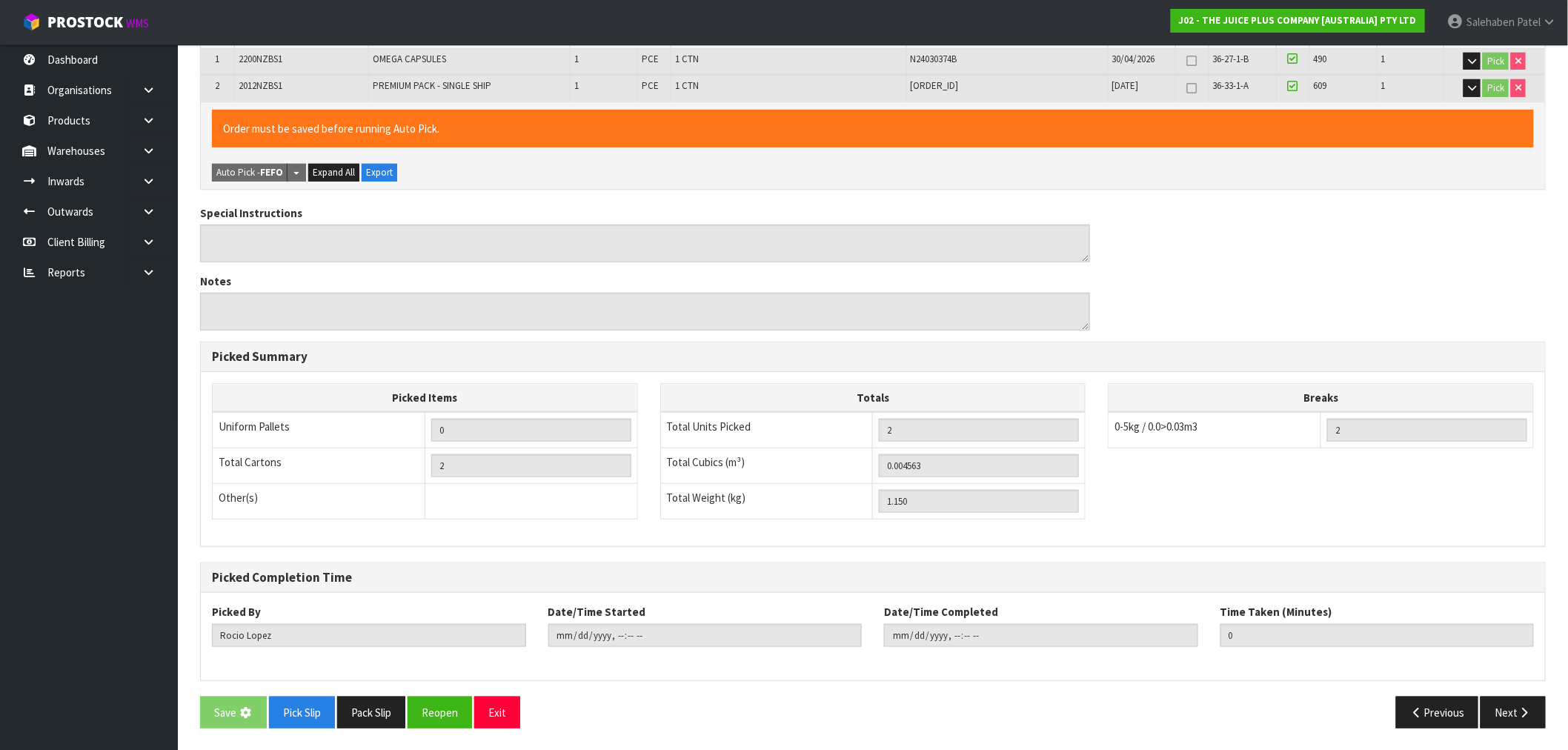 scroll, scrollTop: 0, scrollLeft: 0, axis: both 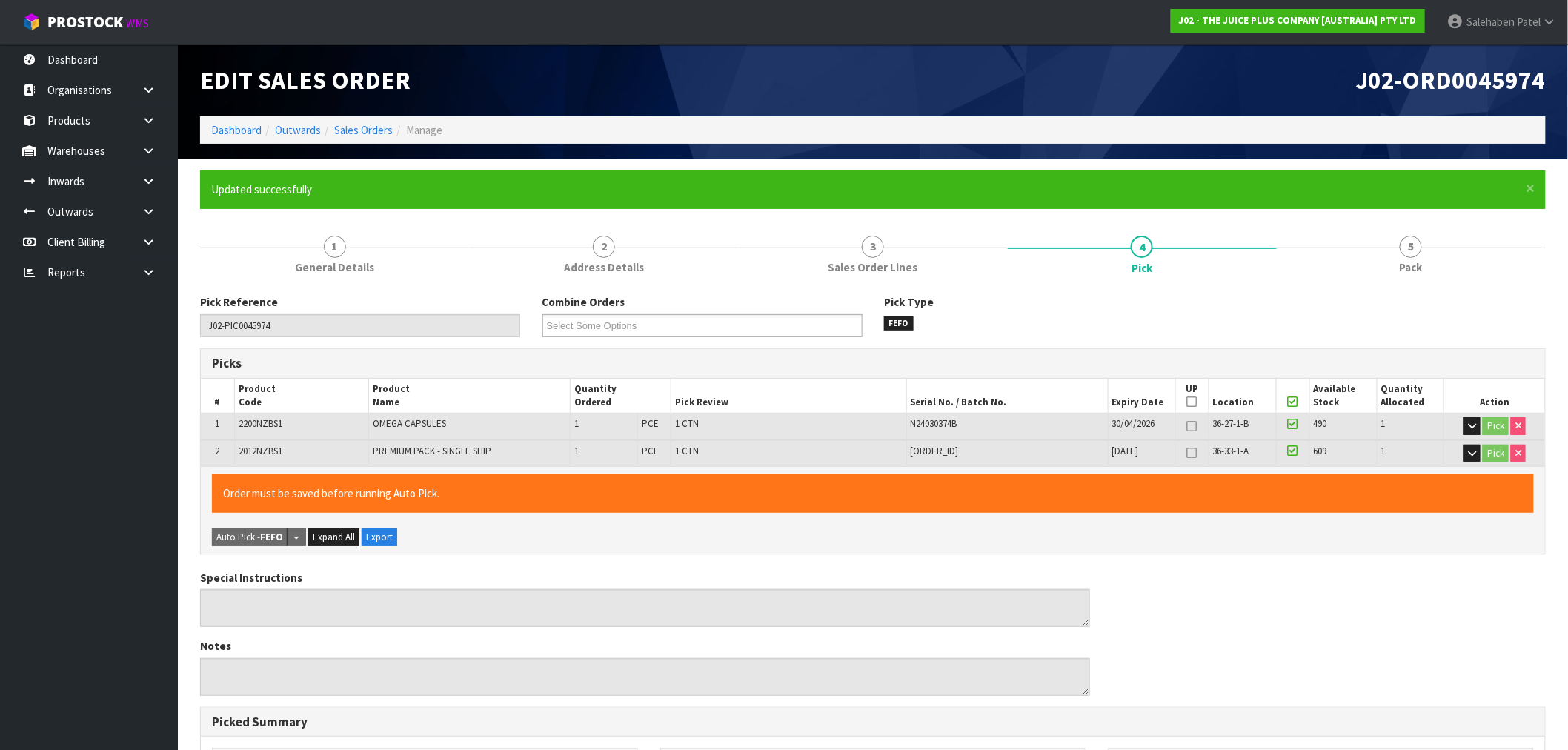 type on "Salehaben Patel" 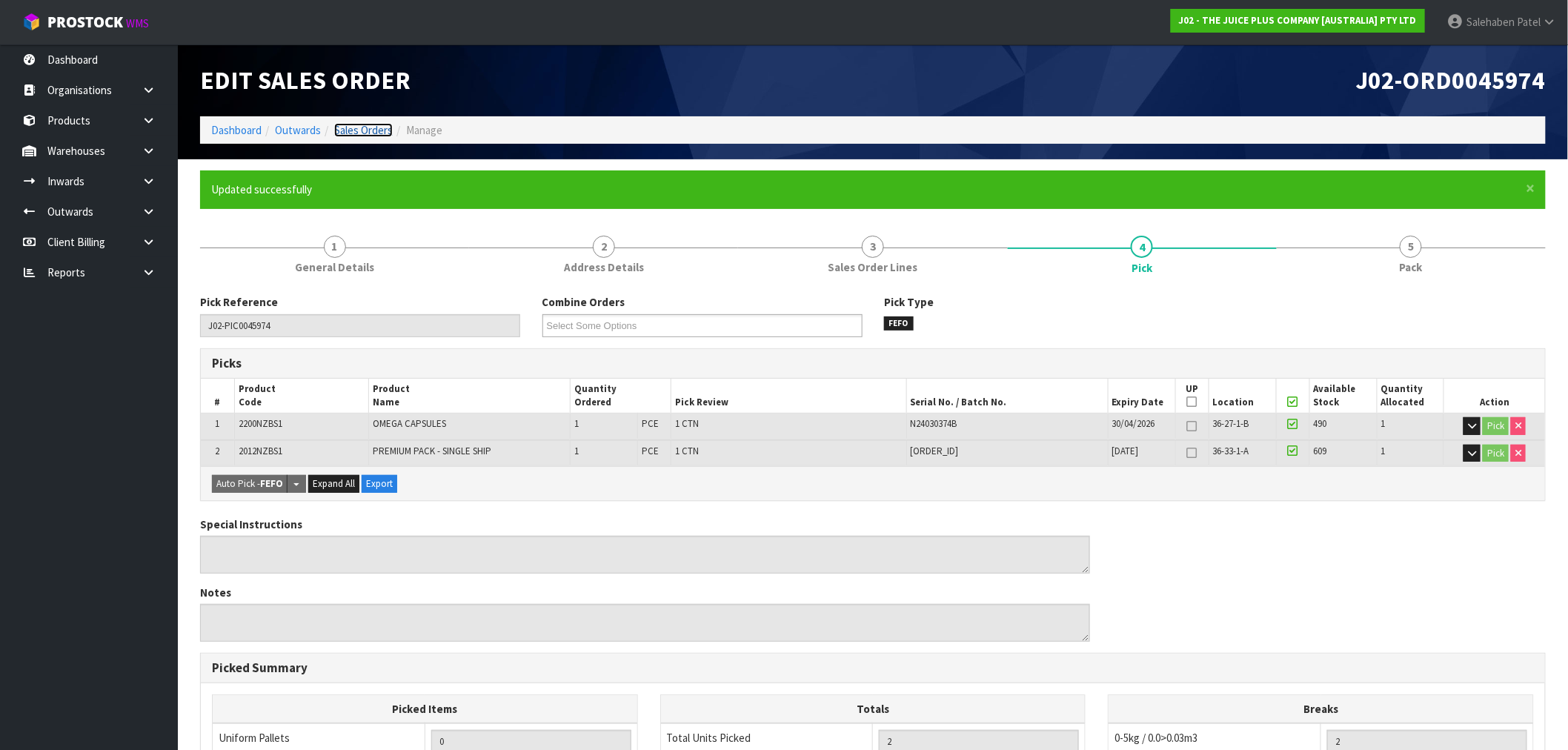 click on "Sales Orders" at bounding box center (363, 130) 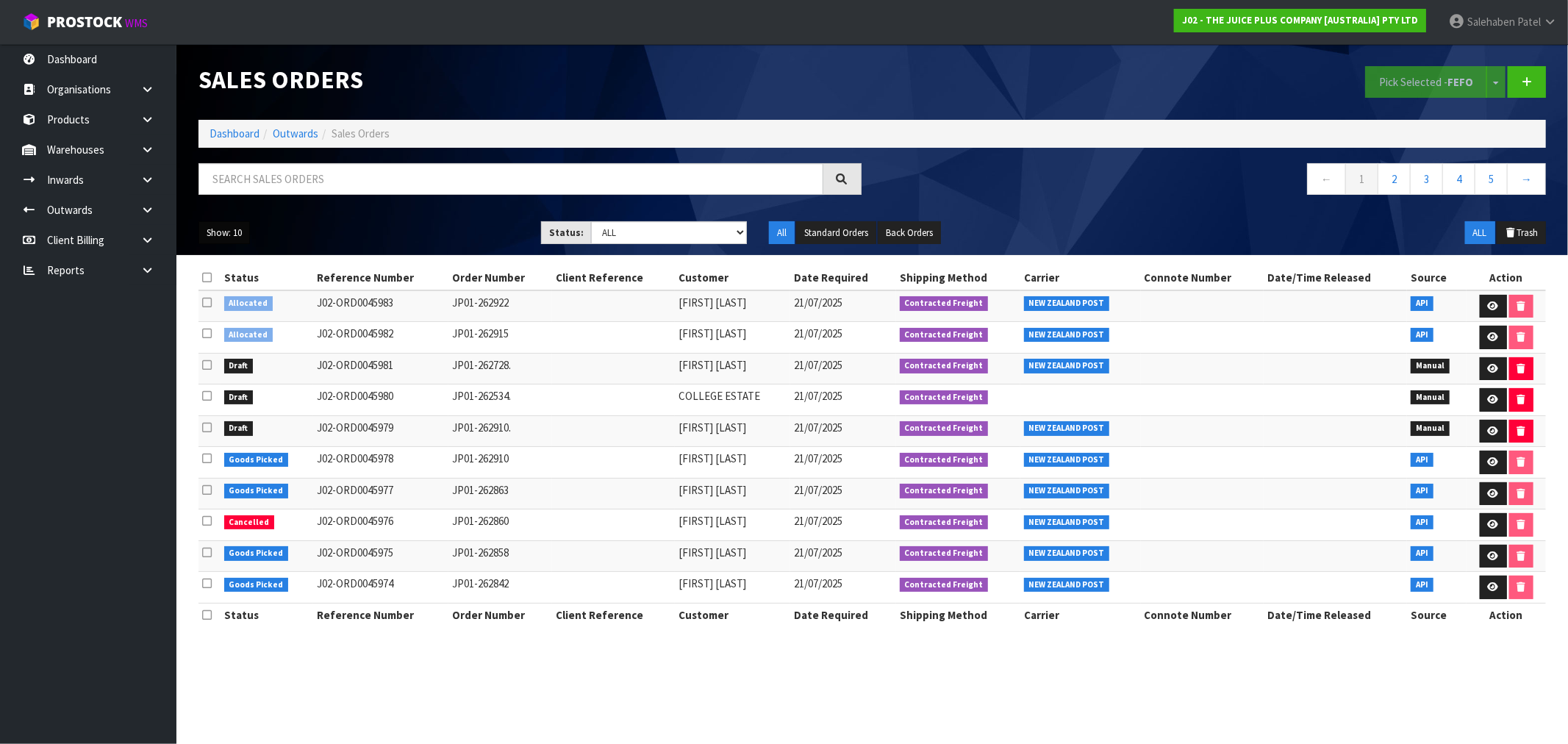 click on "Show: 10" at bounding box center [224, 233] 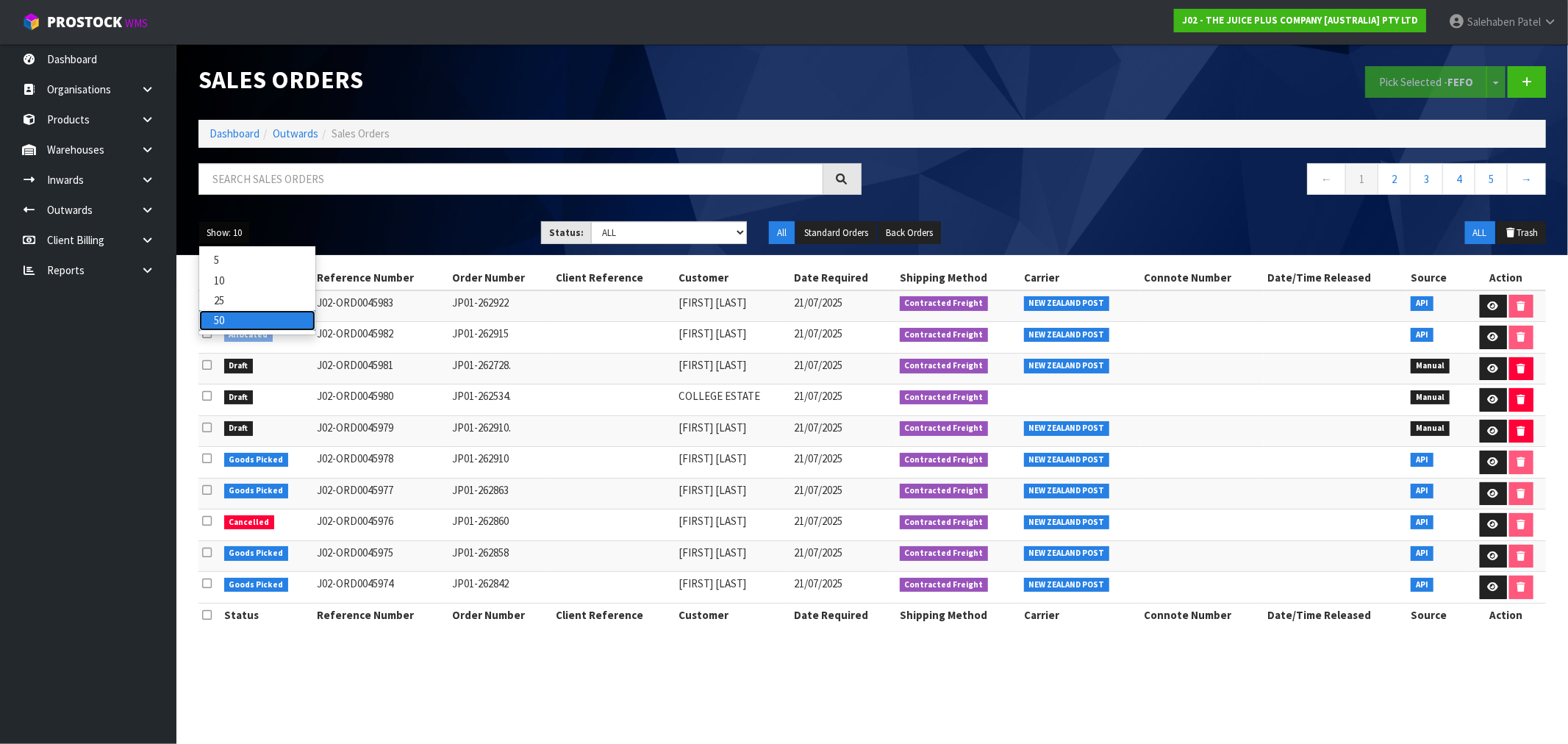 click on "50" at bounding box center (257, 320) 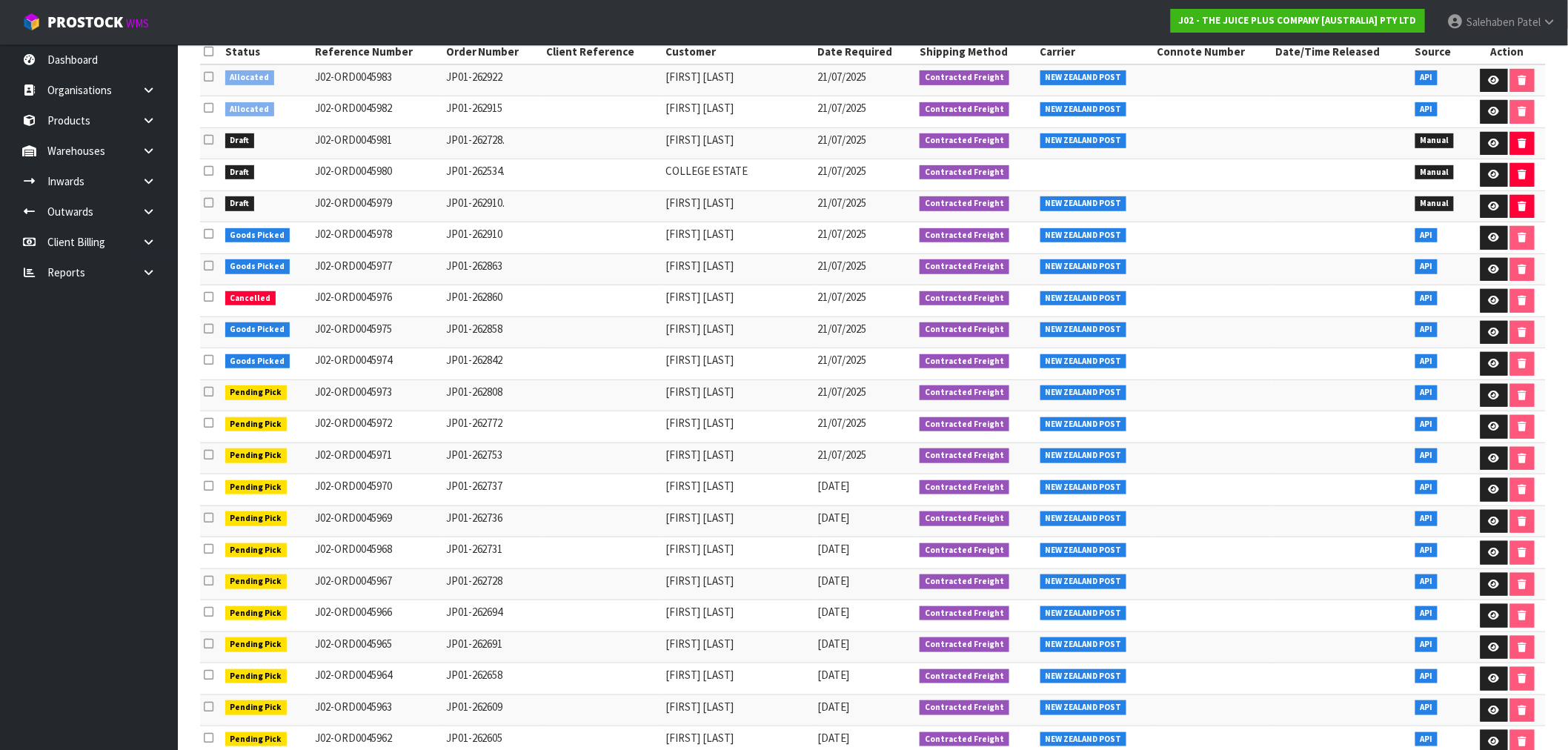scroll, scrollTop: 247, scrollLeft: 0, axis: vertical 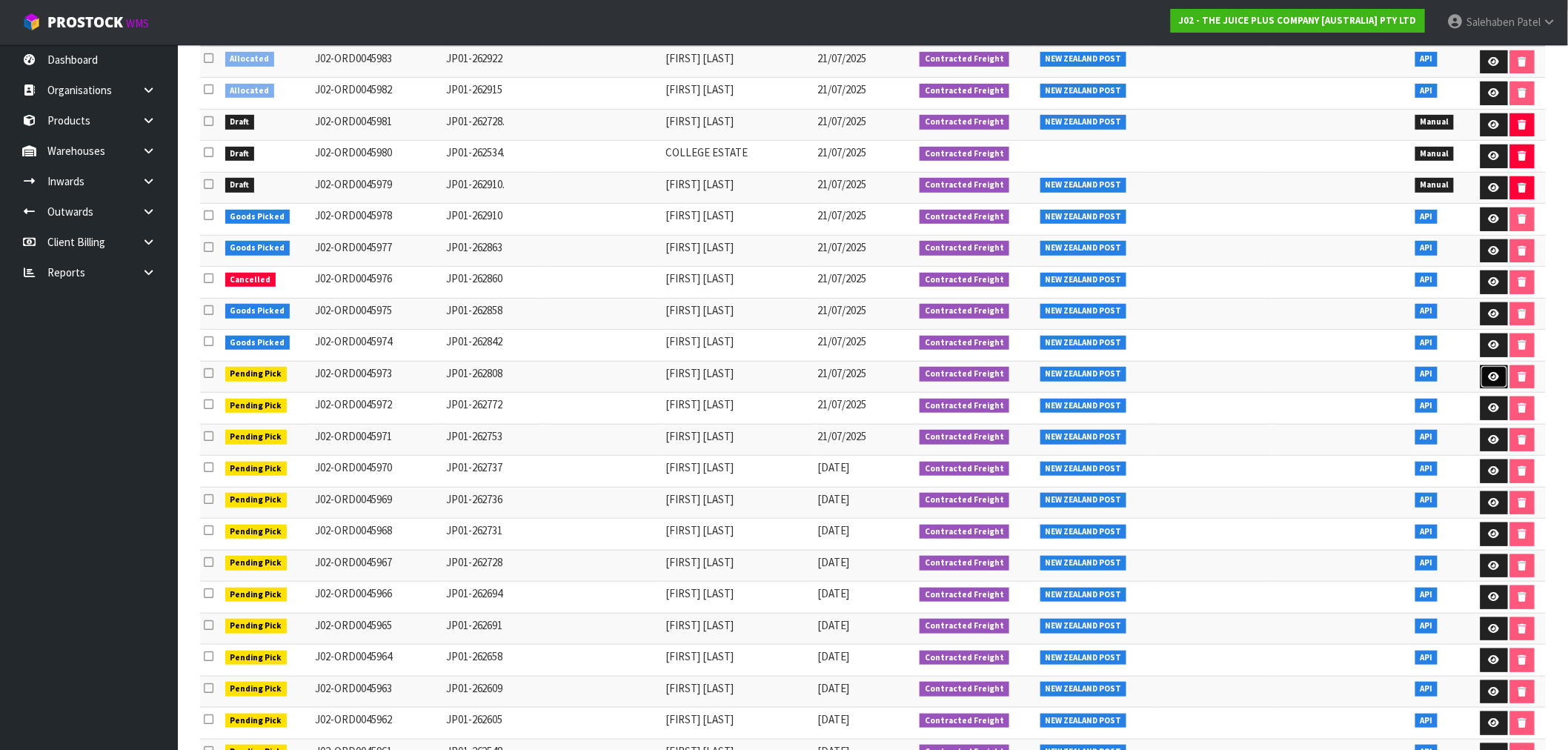 click at bounding box center [1494, 376] 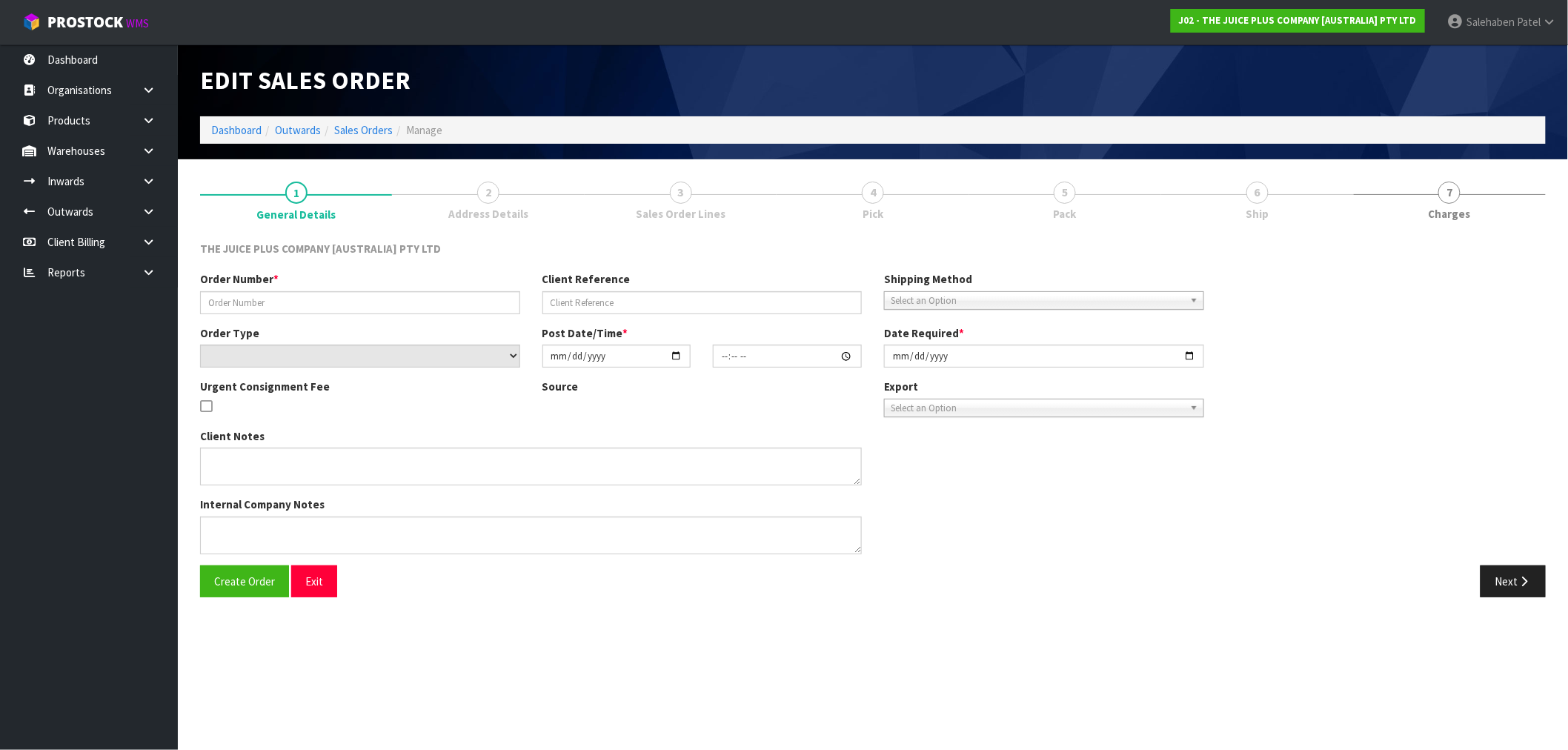 scroll, scrollTop: 0, scrollLeft: 0, axis: both 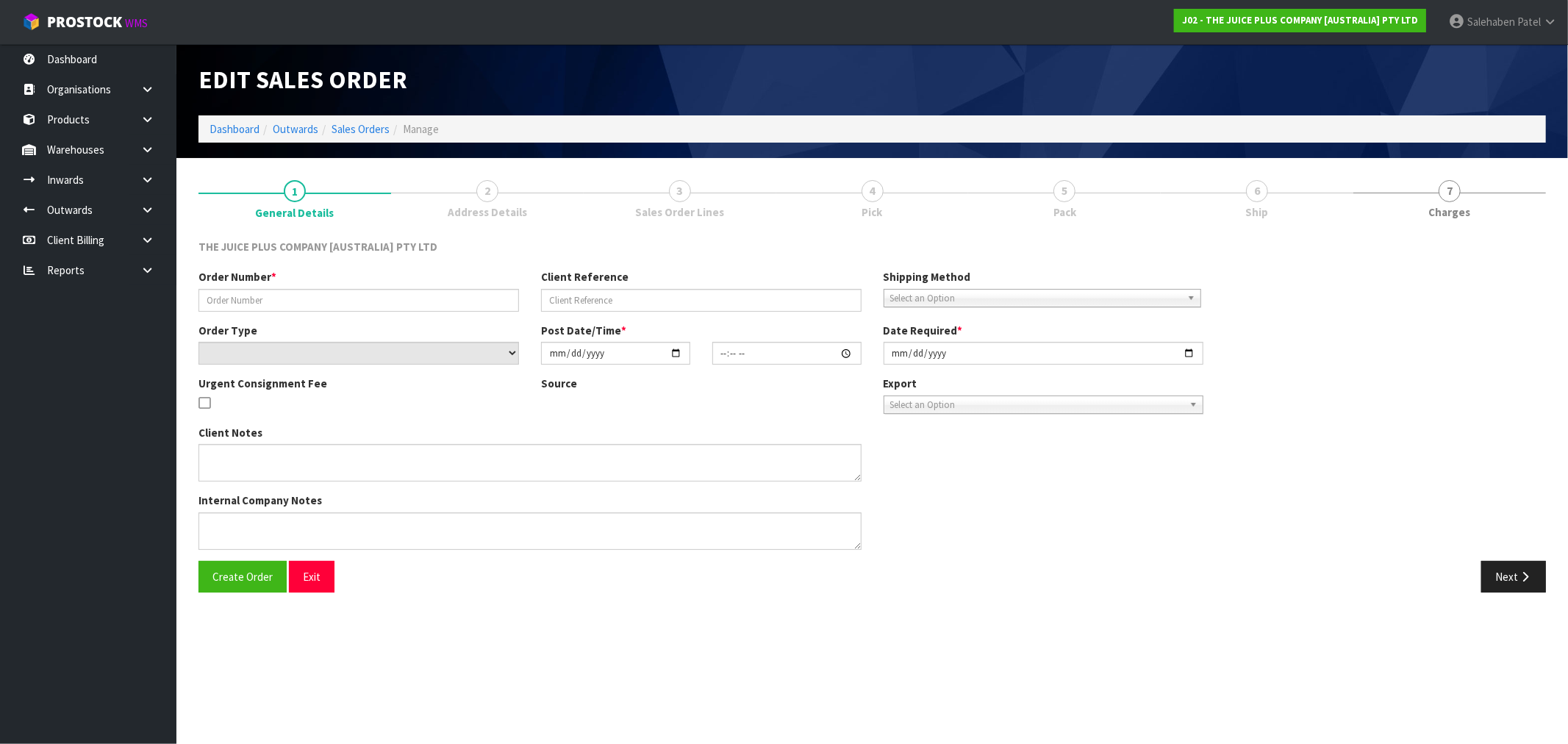 type on "JP01-262808" 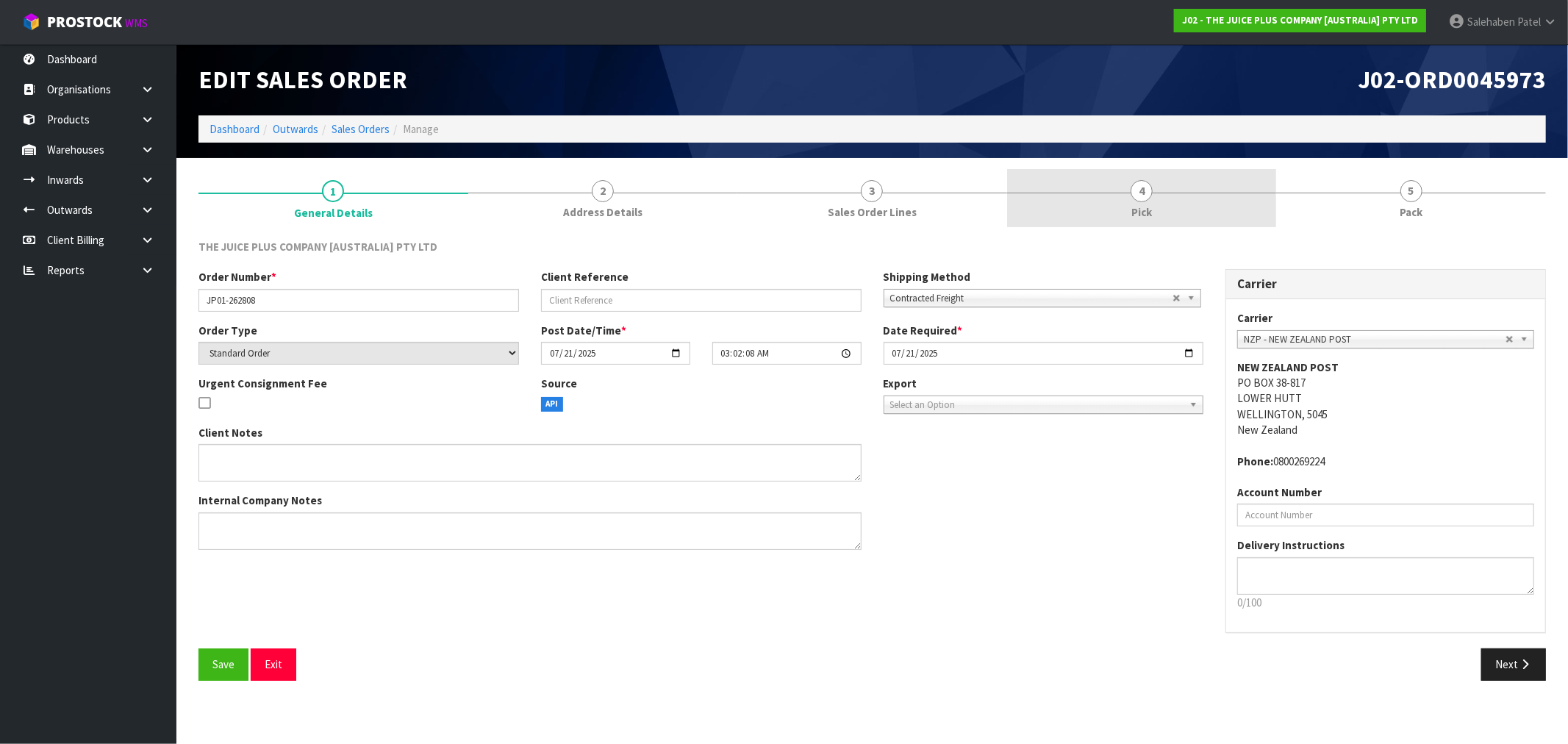 click on "Pick" at bounding box center [1142, 212] 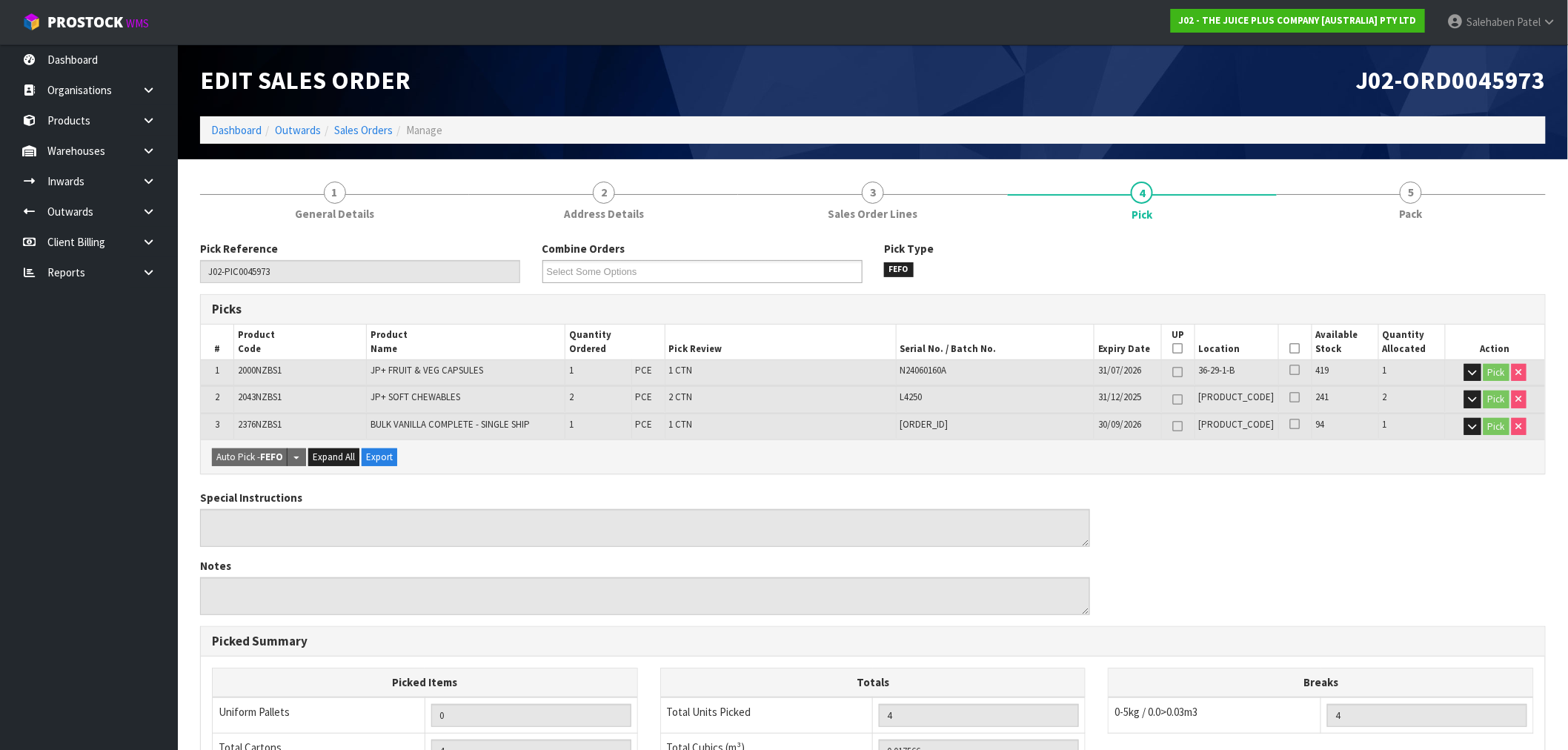 click at bounding box center (1295, 348) 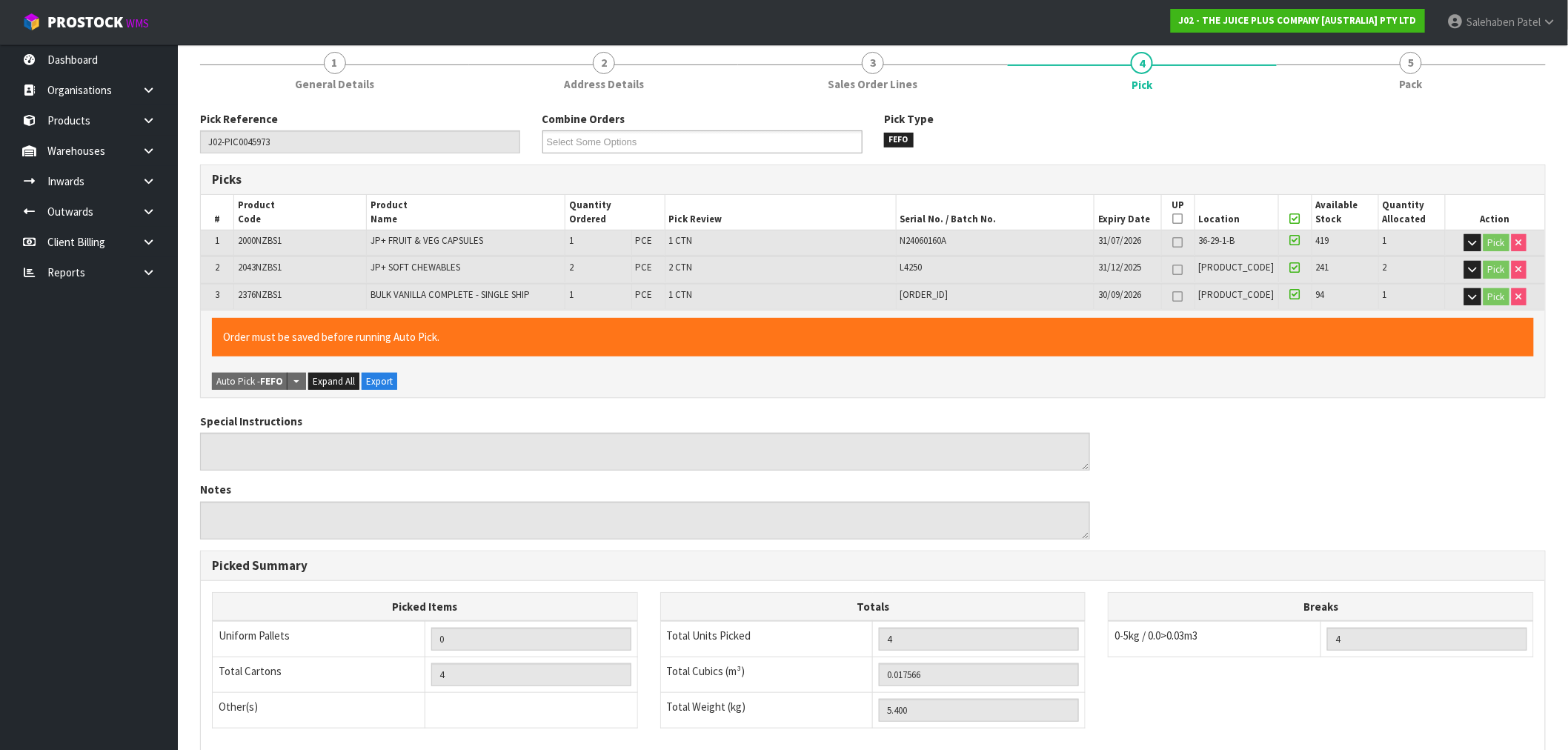 scroll, scrollTop: 338, scrollLeft: 0, axis: vertical 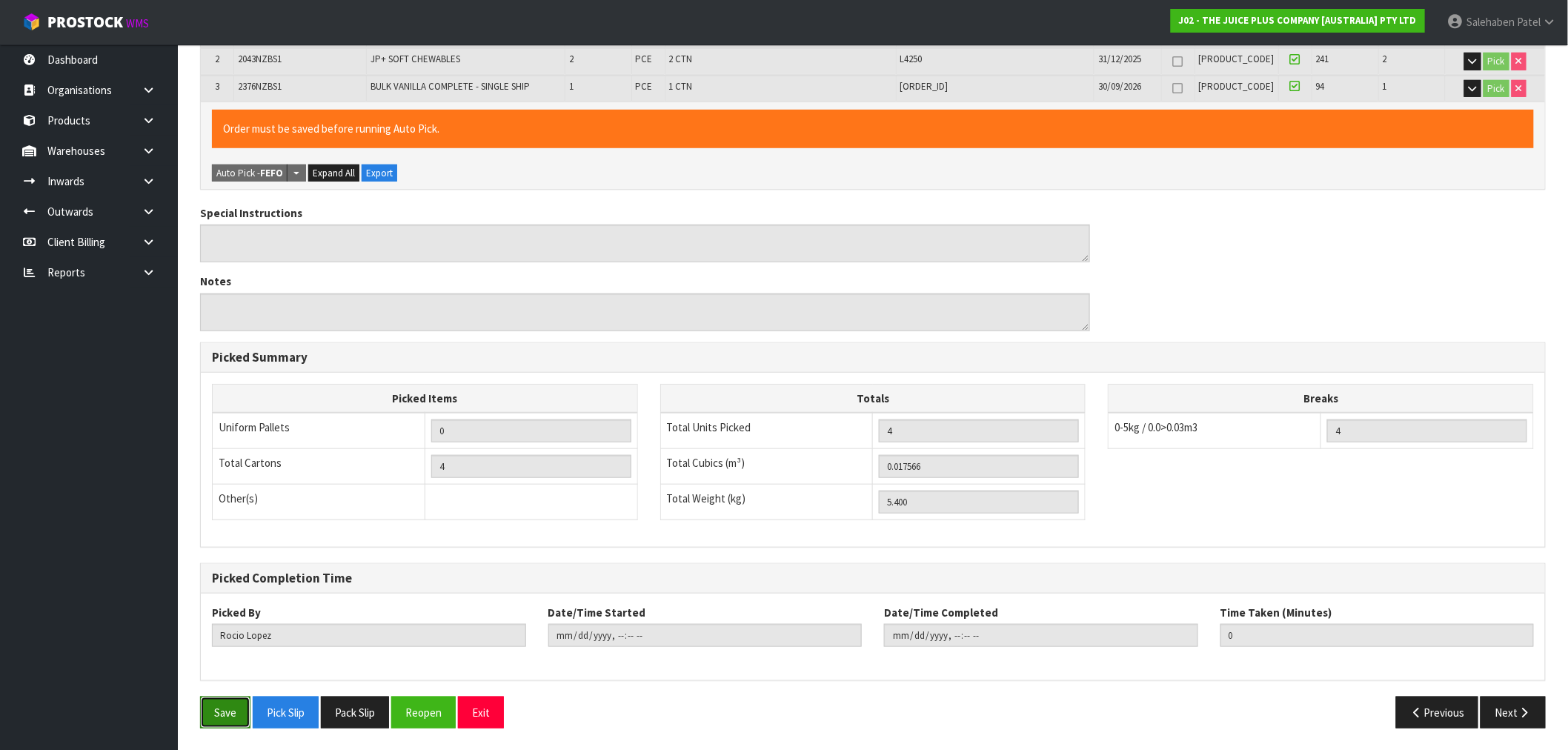 drag, startPoint x: 230, startPoint y: 719, endPoint x: 243, endPoint y: 635, distance: 85 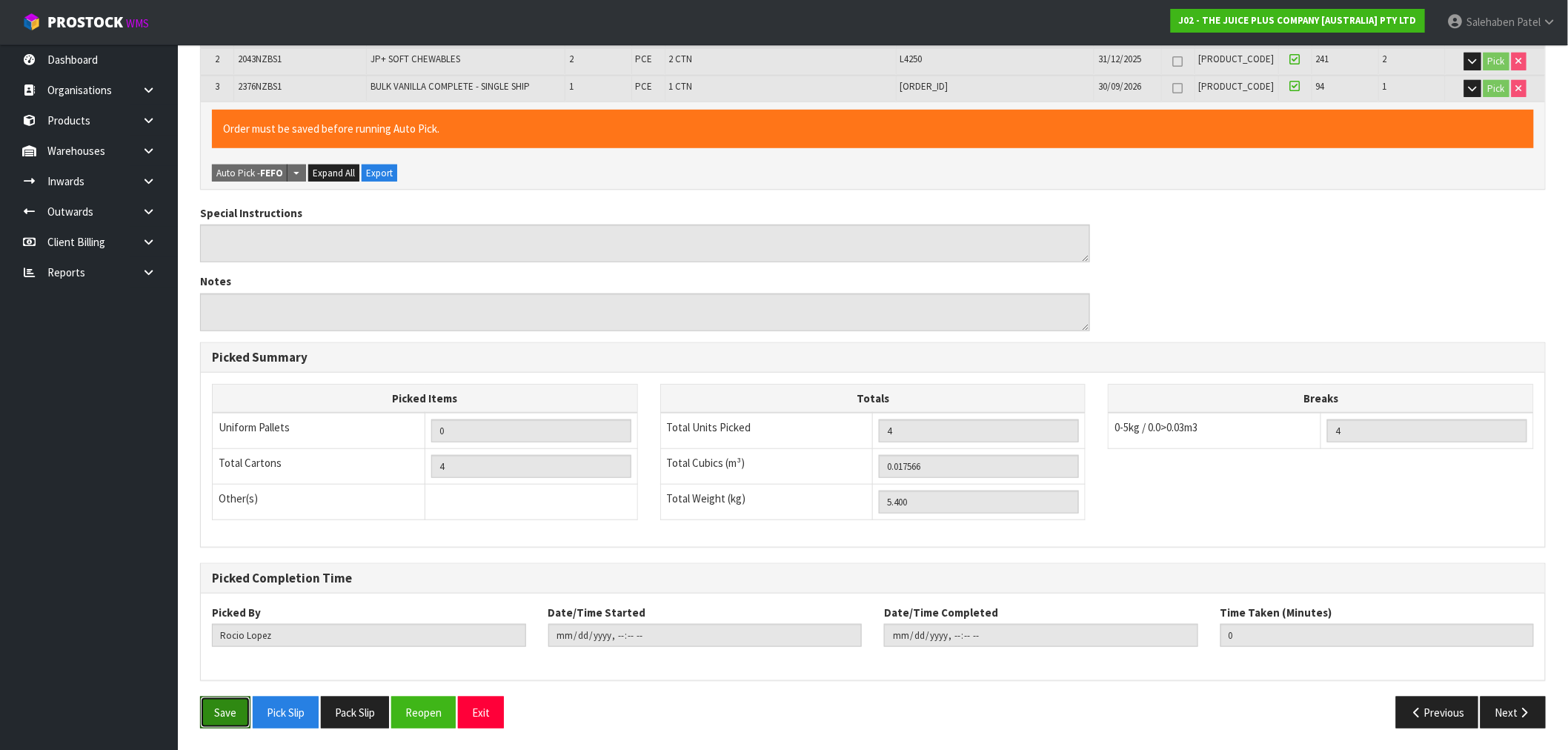 click on "Save" at bounding box center (225, 712) 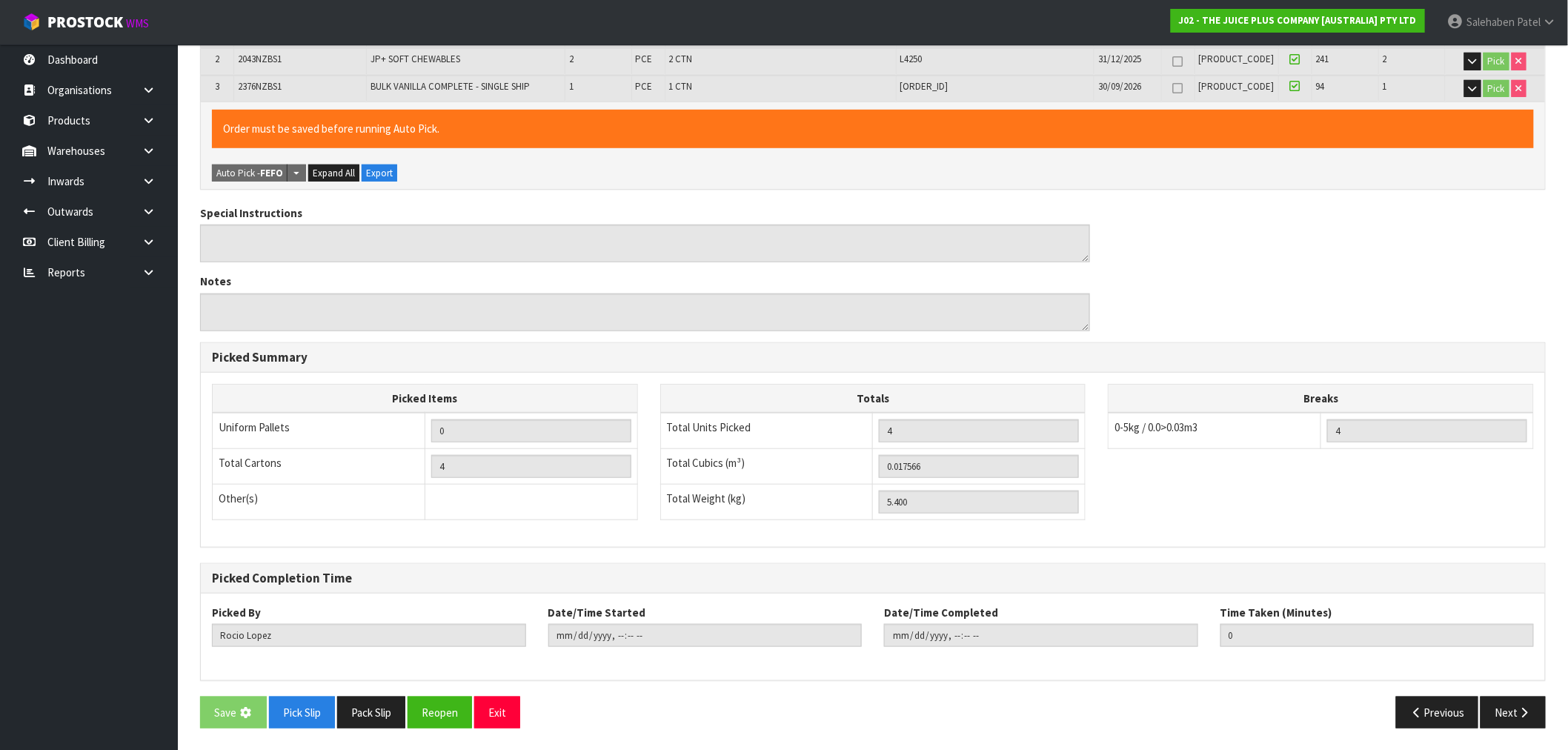scroll, scrollTop: 0, scrollLeft: 0, axis: both 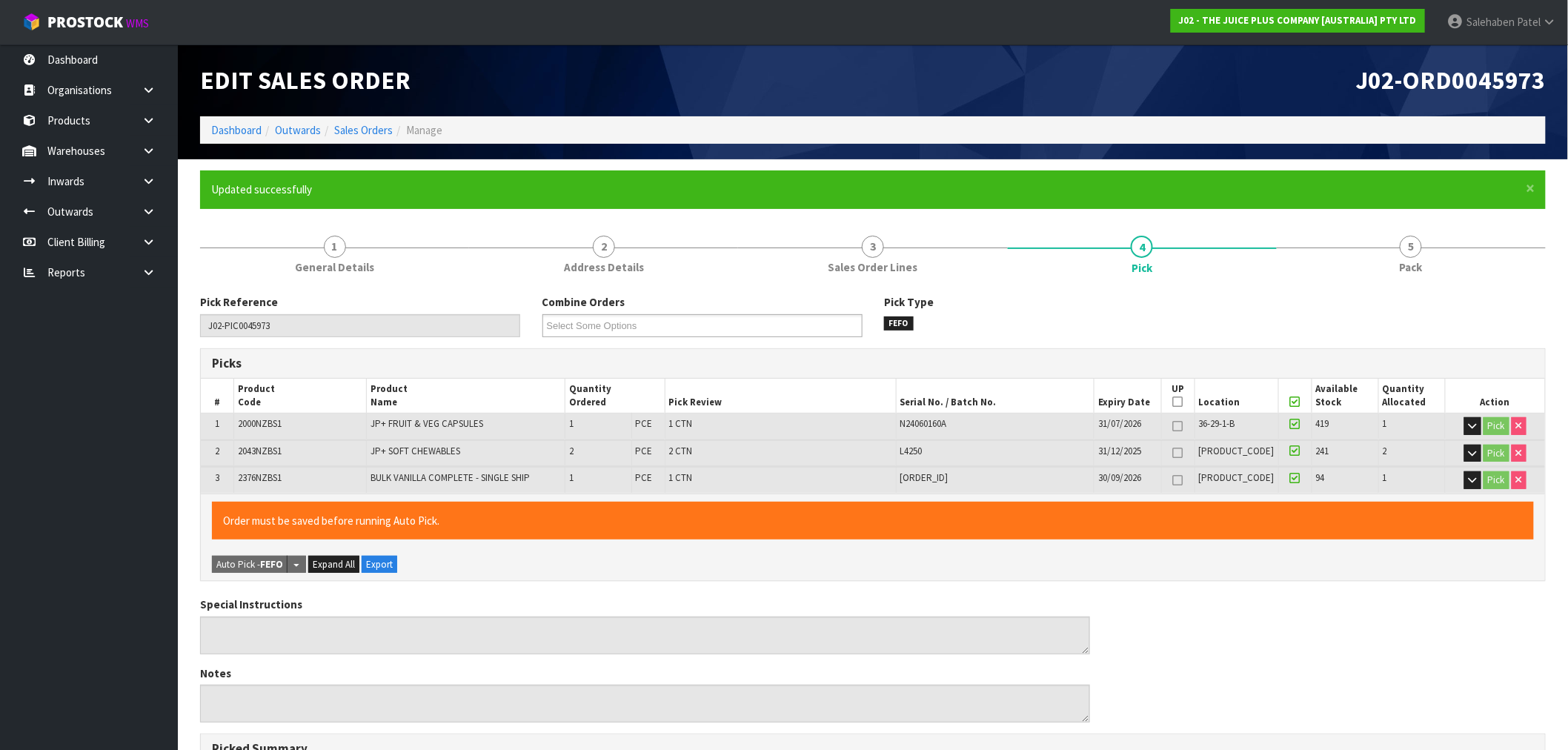 type on "Salehaben Patel" 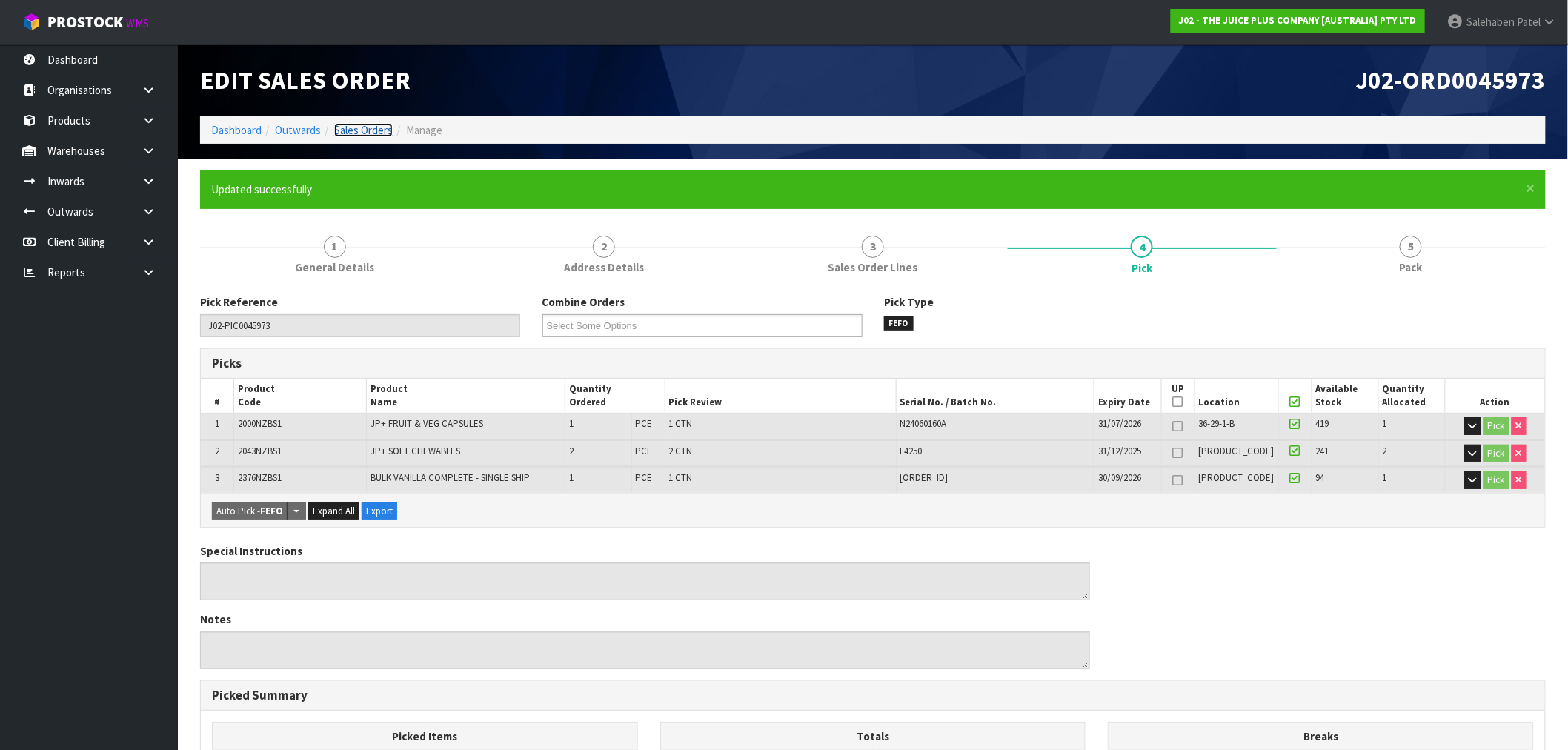 click on "Sales Orders" at bounding box center [363, 130] 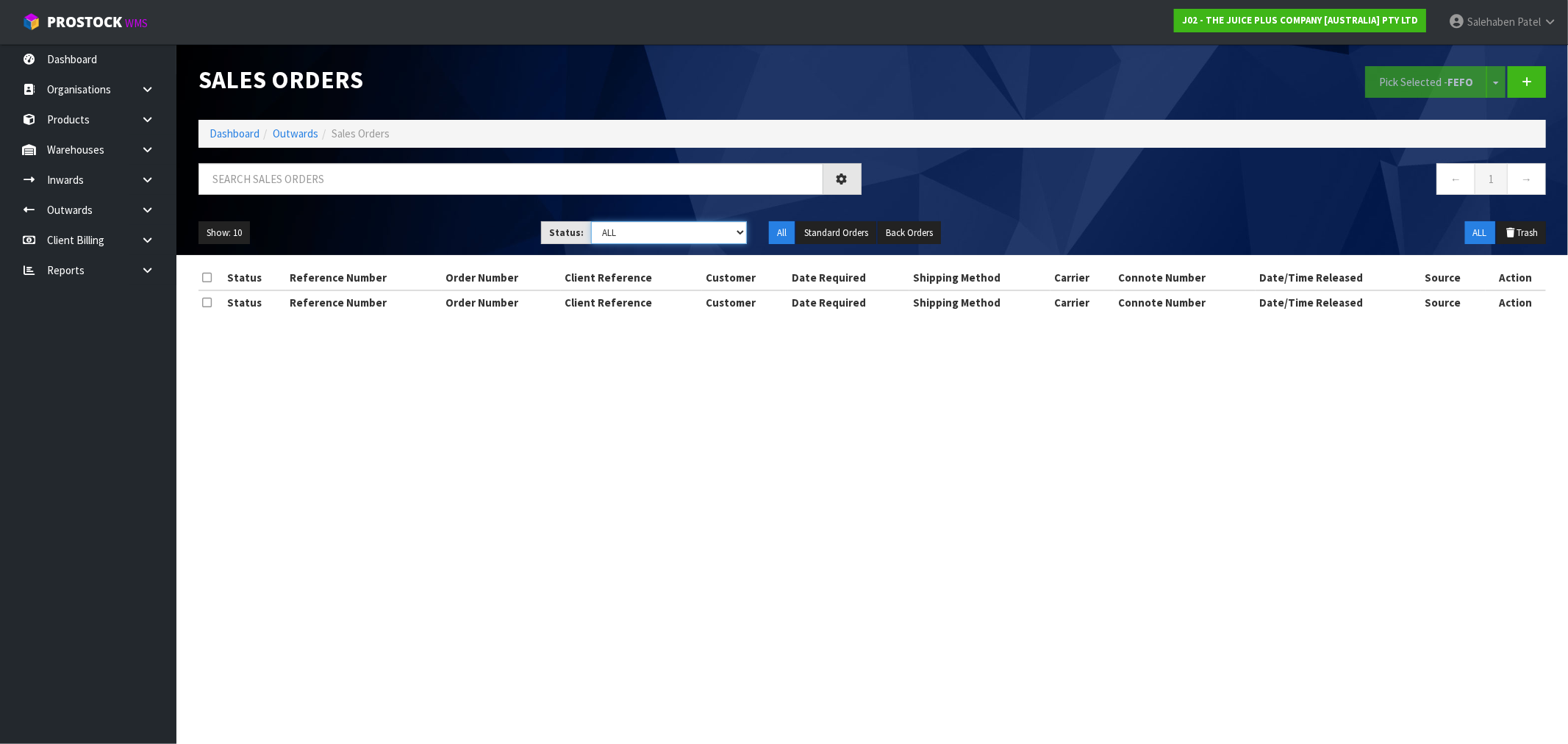 click on "Draft Pending Allocated Pending Pick Goods Picked Goods Packed Pending Charges Finalised Cancelled Review ALL" at bounding box center (669, 232) 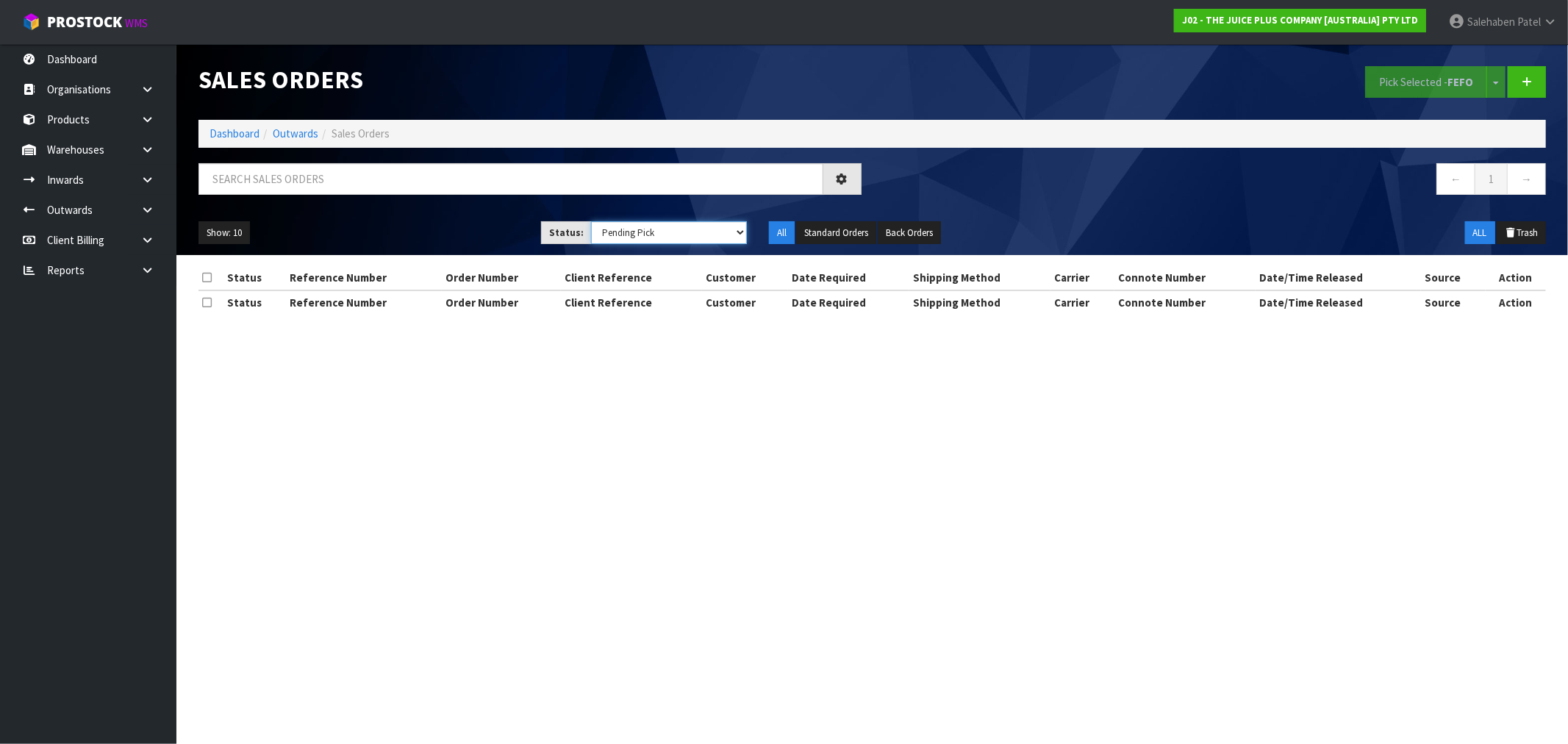 click on "Draft Pending Allocated Pending Pick Goods Picked Goods Packed Pending Charges Finalised Cancelled Review ALL" at bounding box center [669, 232] 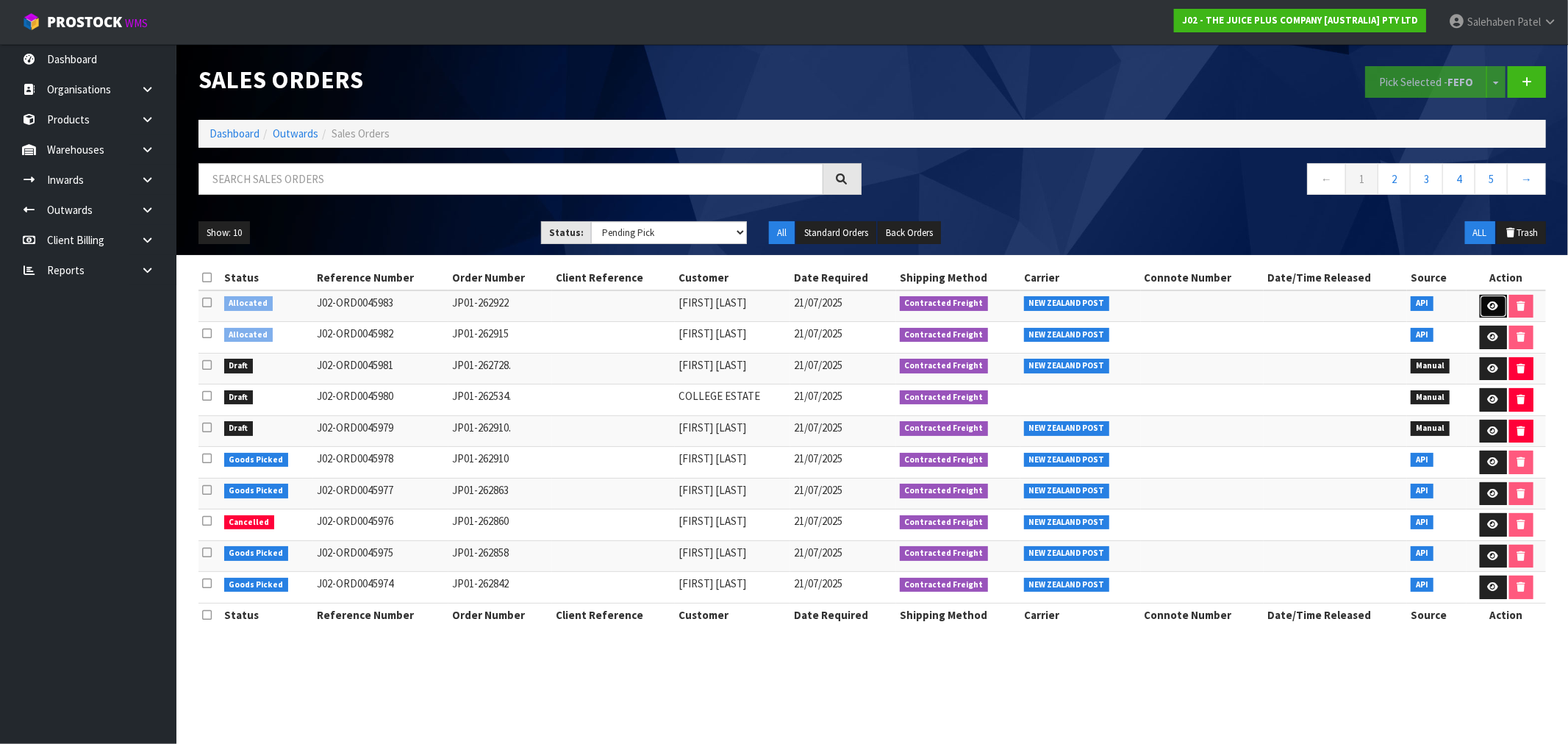 click at bounding box center (1493, 306) 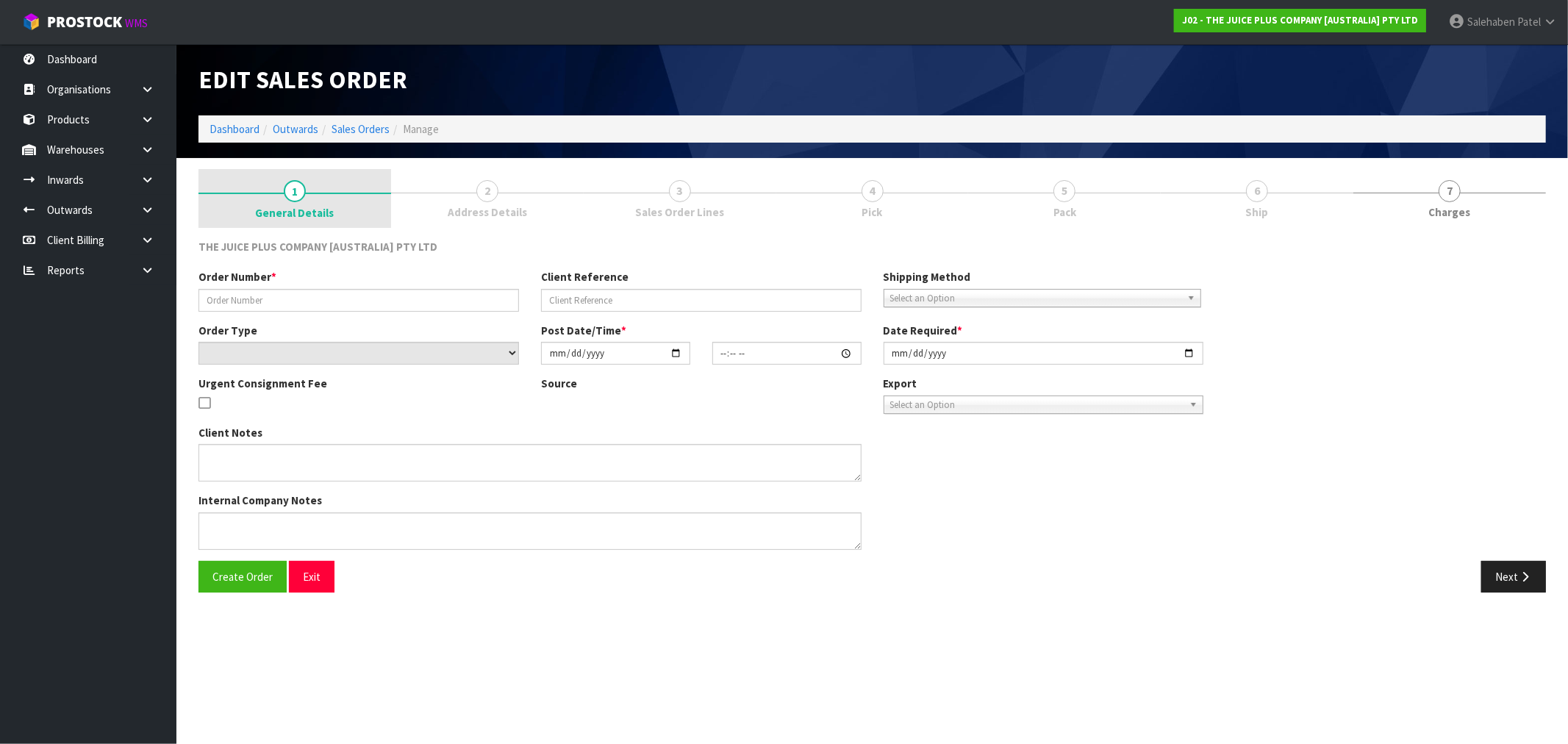 type on "JP01-262922" 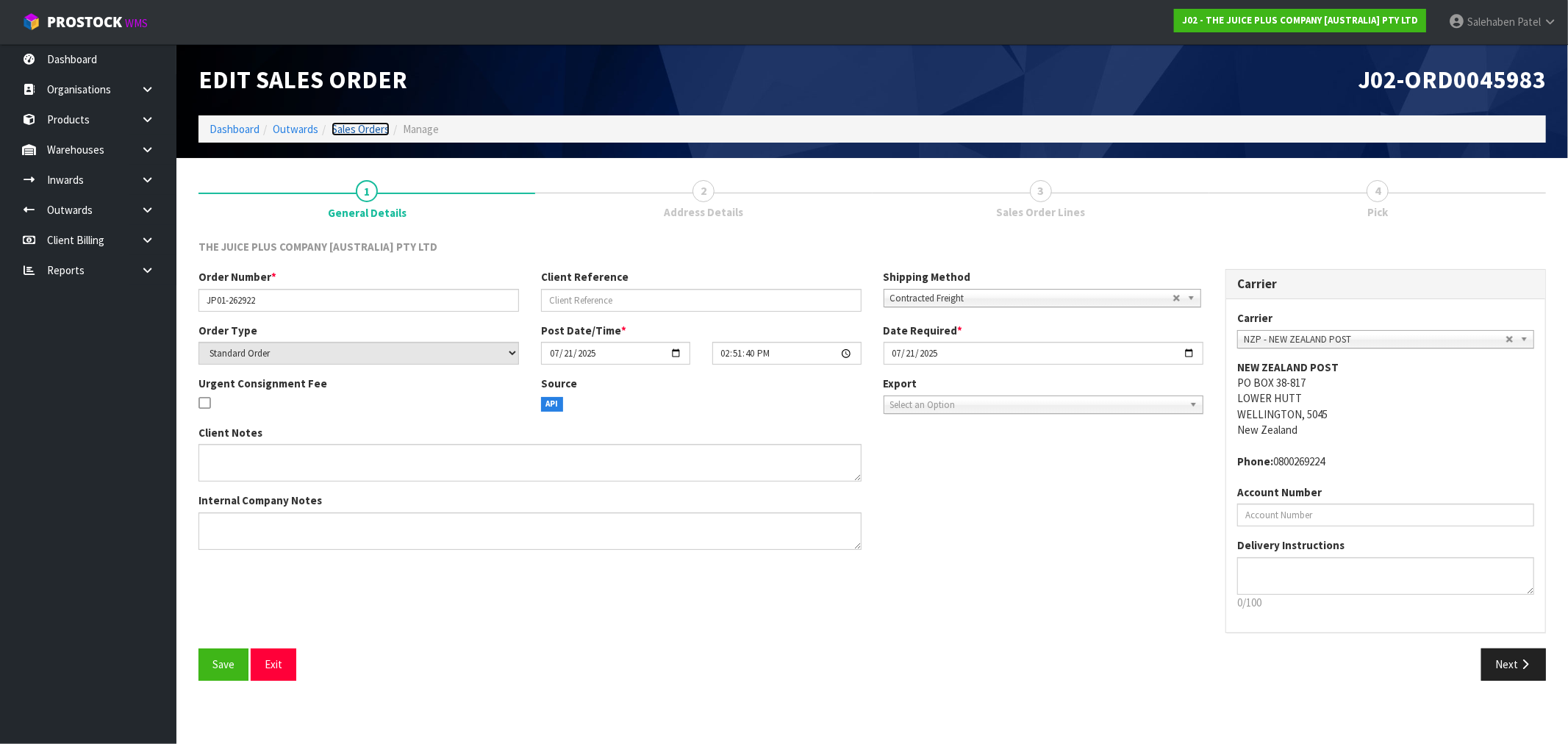 click on "Sales Orders" at bounding box center (360, 129) 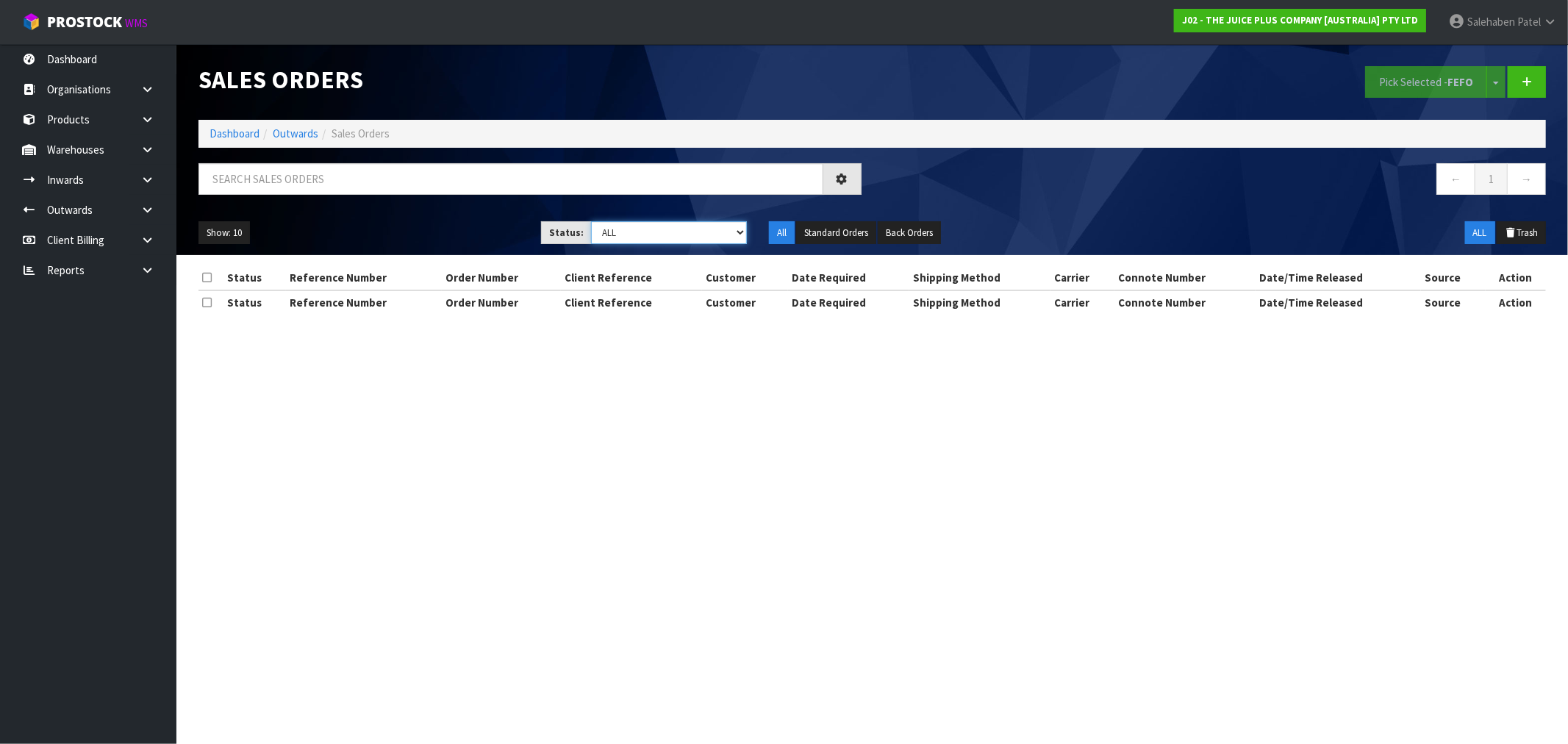 click on "Draft Pending Allocated Pending Pick Goods Picked Goods Packed Pending Charges Finalised Cancelled Review ALL" at bounding box center [669, 232] 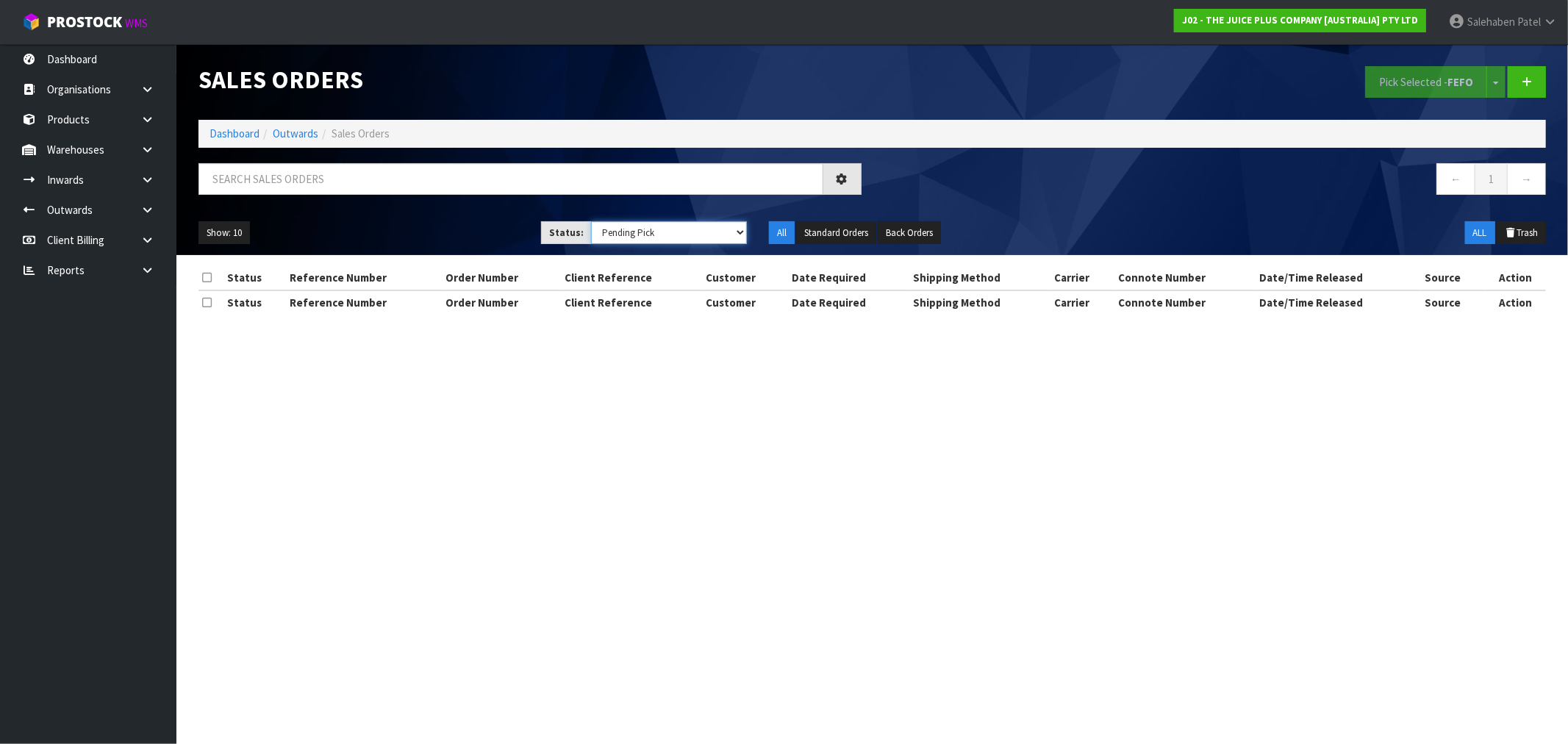 click on "Draft Pending Allocated Pending Pick Goods Picked Goods Packed Pending Charges Finalised Cancelled Review ALL" at bounding box center [669, 232] 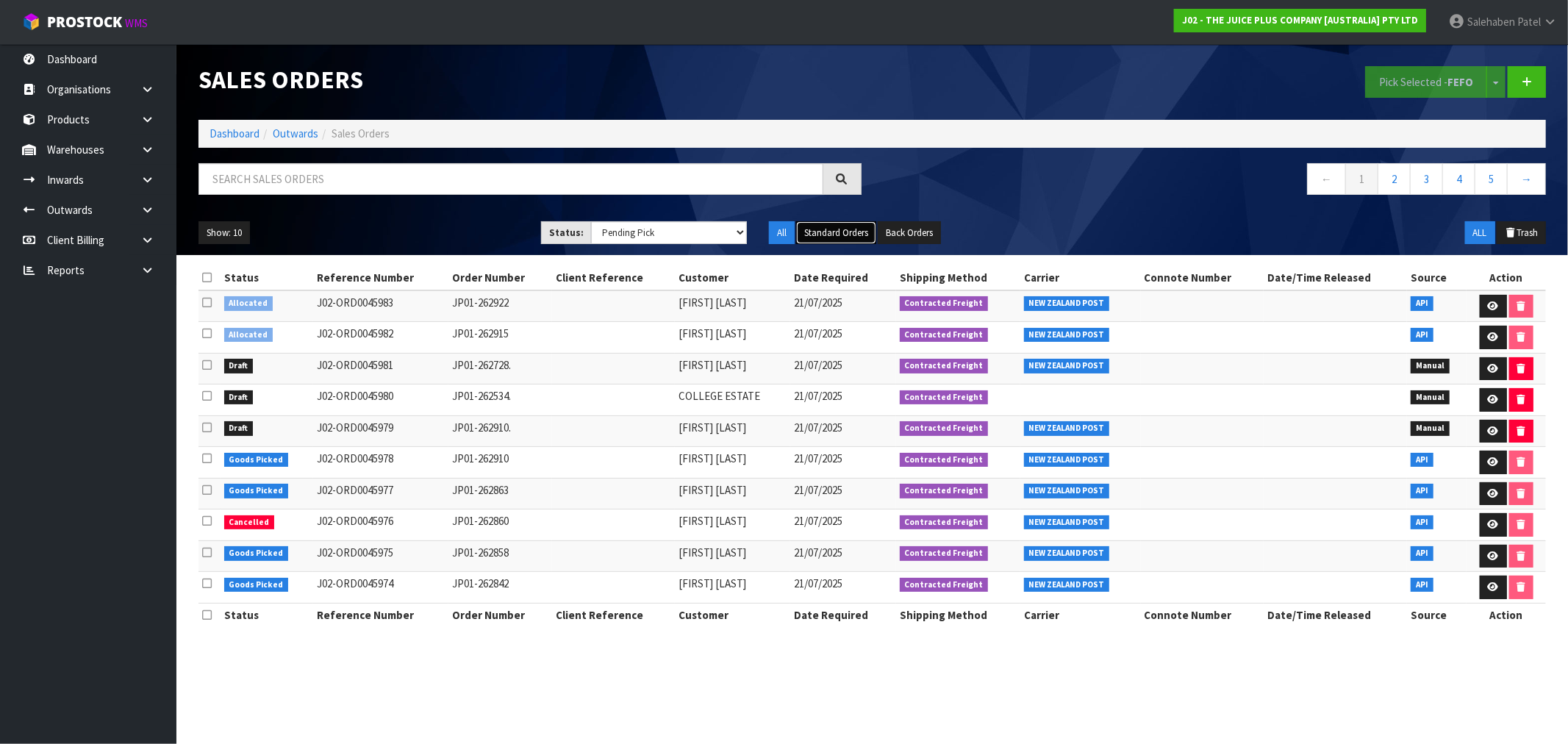 click on "Standard Orders" at bounding box center [836, 233] 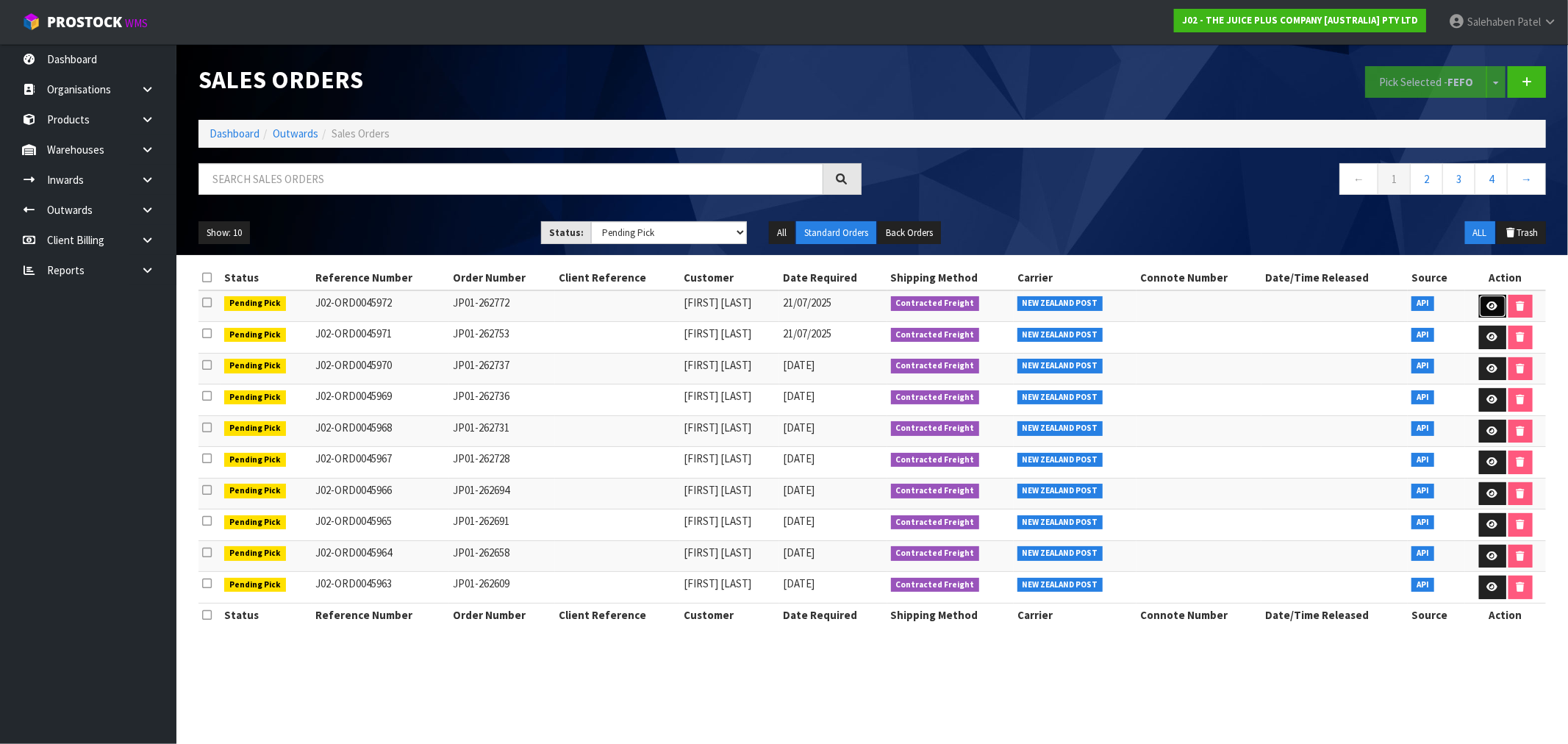 click at bounding box center [1492, 306] 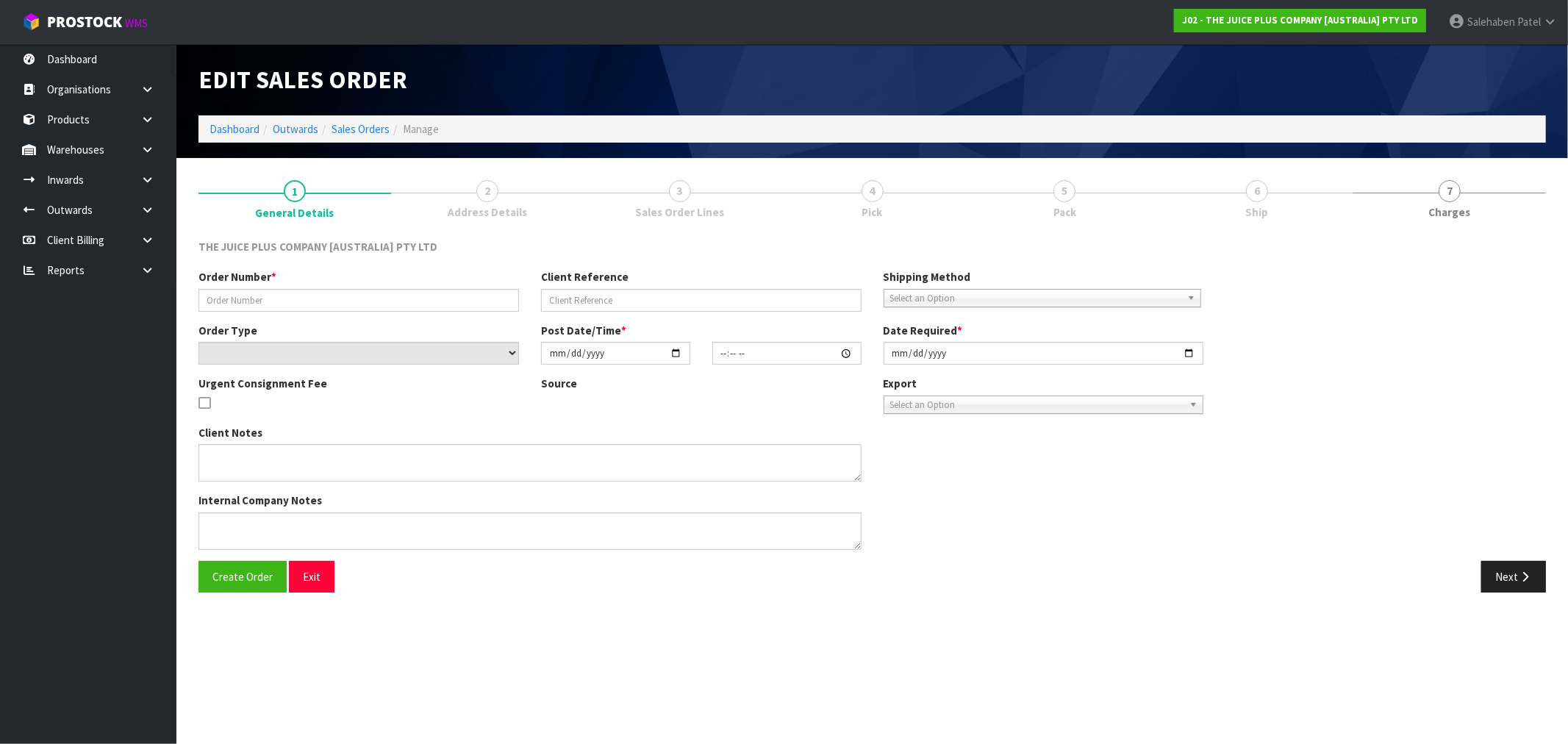 type on "JP01-262772" 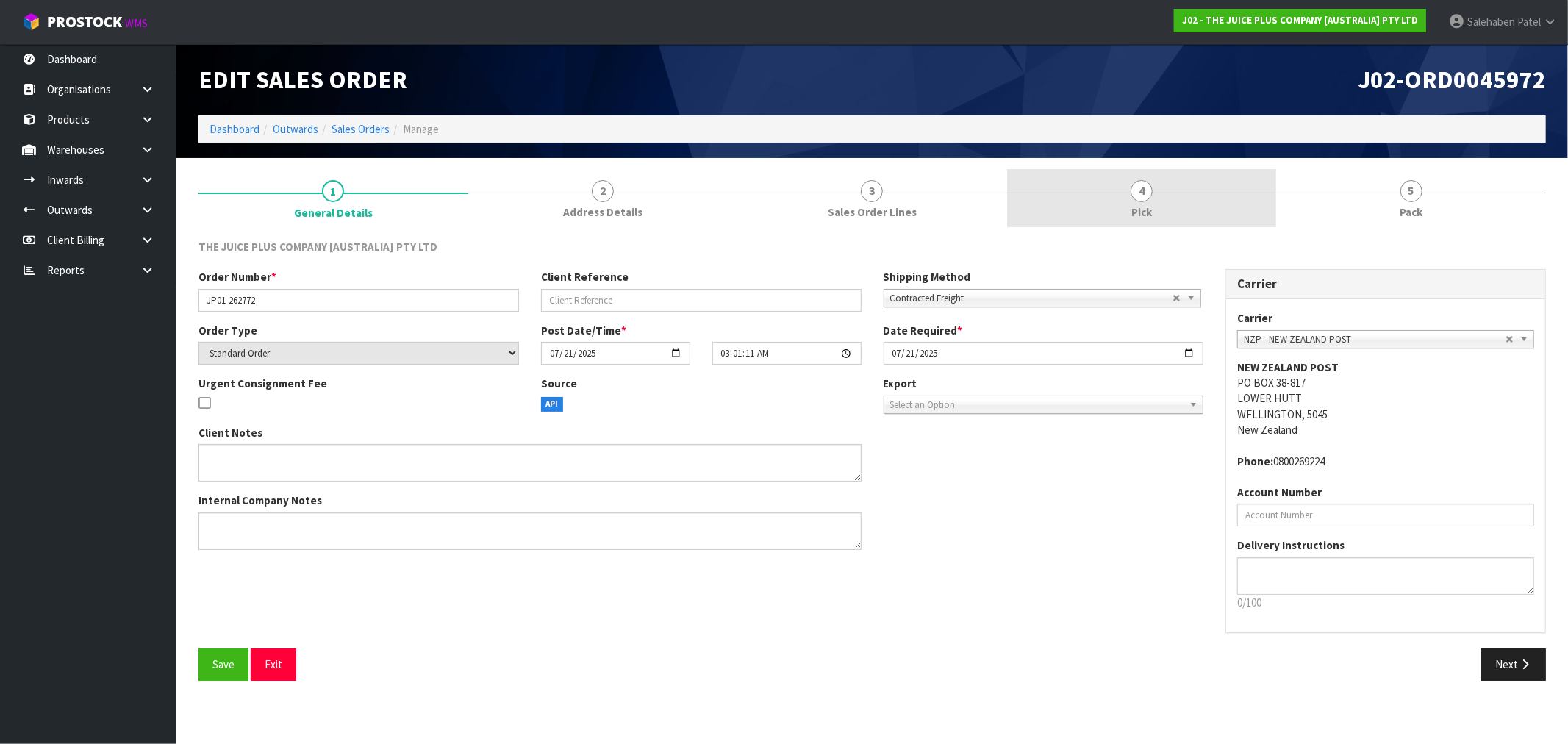click on "4" at bounding box center [1142, 191] 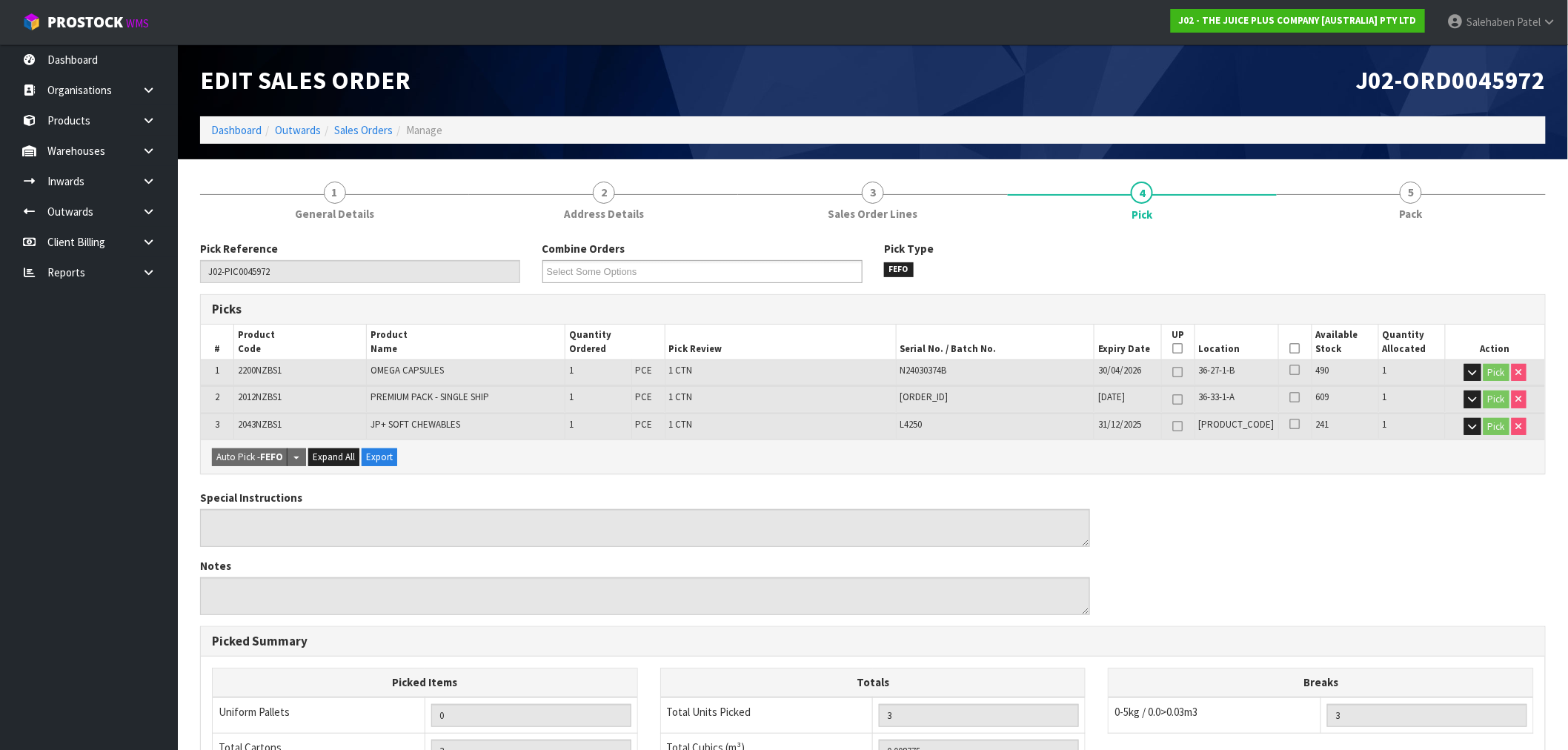 click at bounding box center (1295, 348) 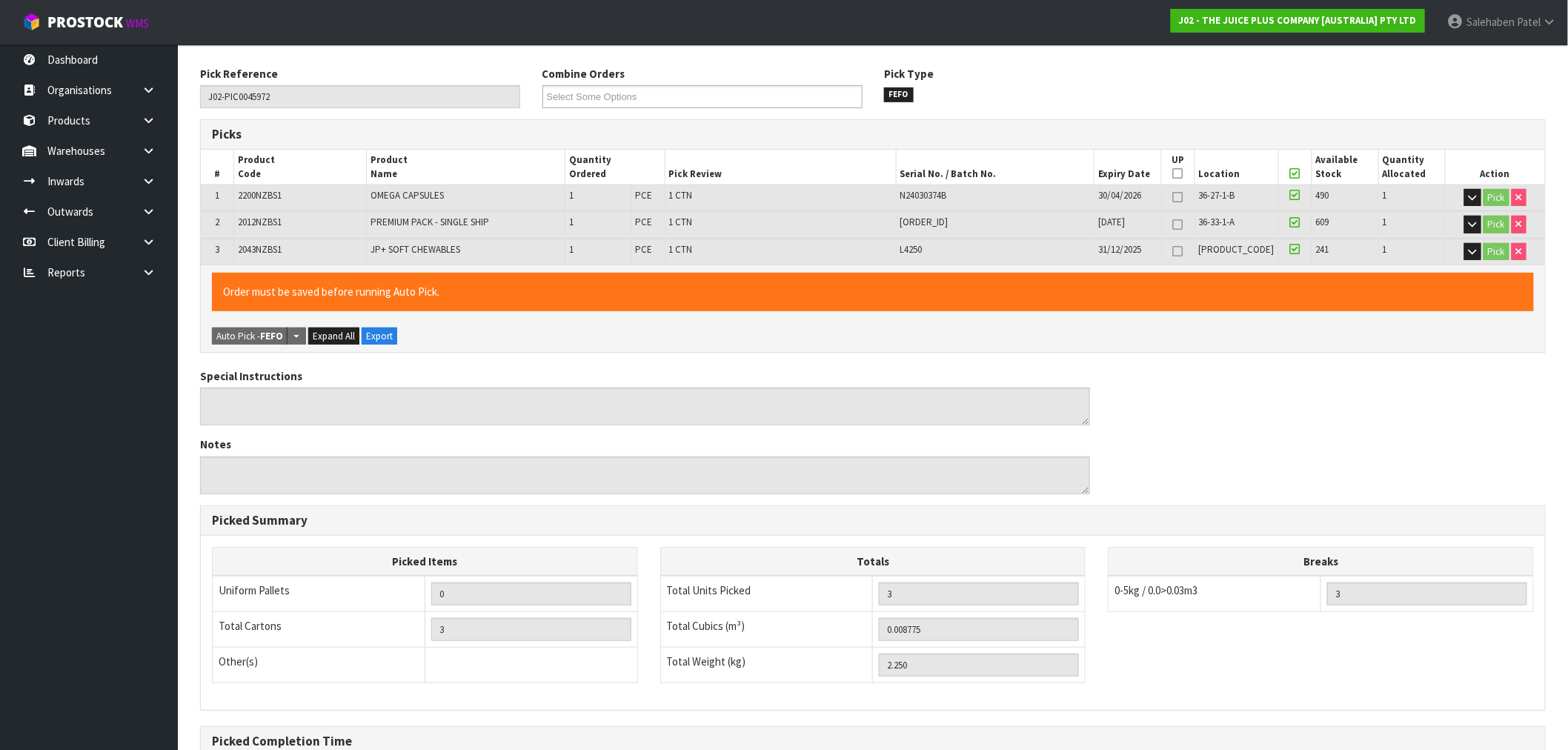 scroll, scrollTop: 338, scrollLeft: 0, axis: vertical 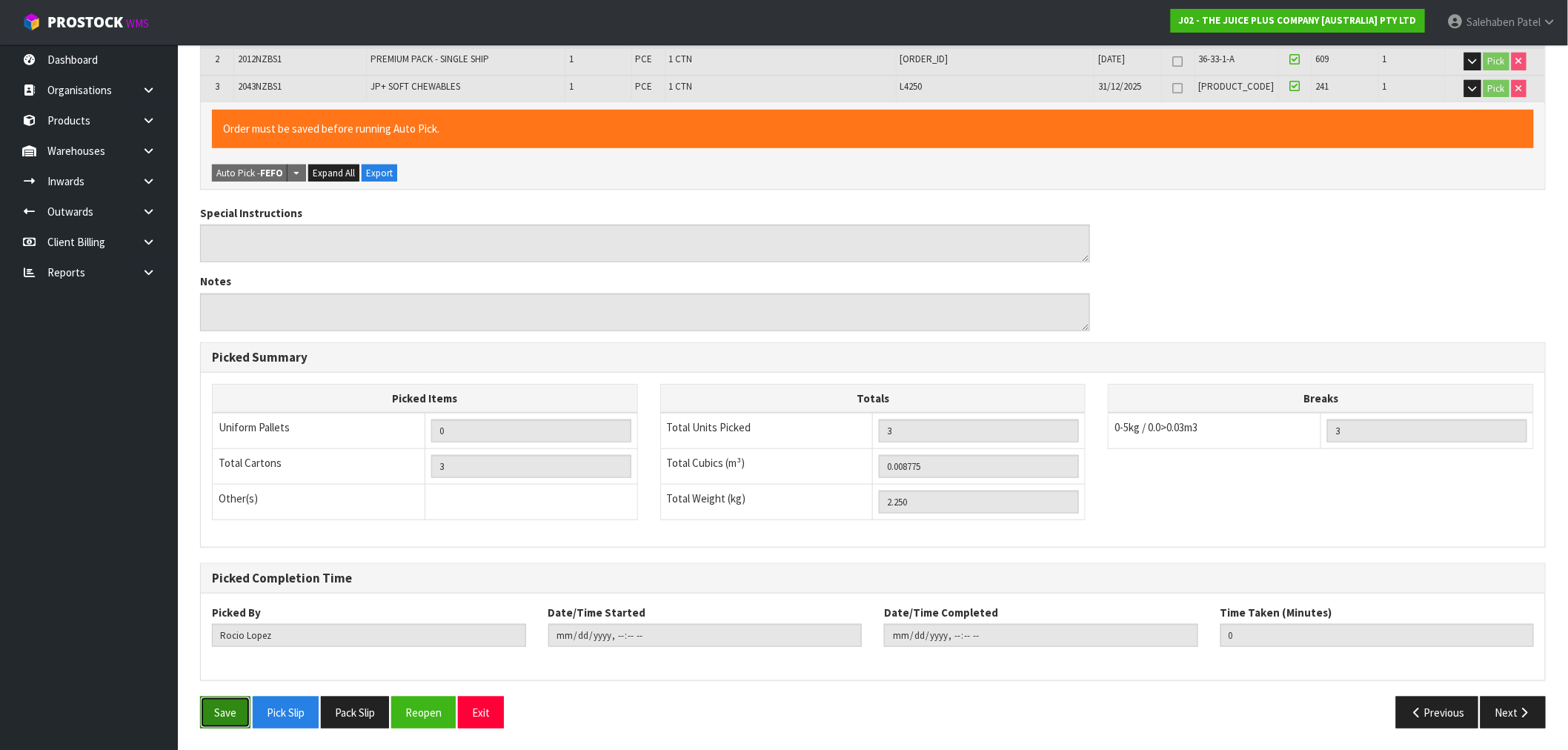 click on "Save" at bounding box center (225, 712) 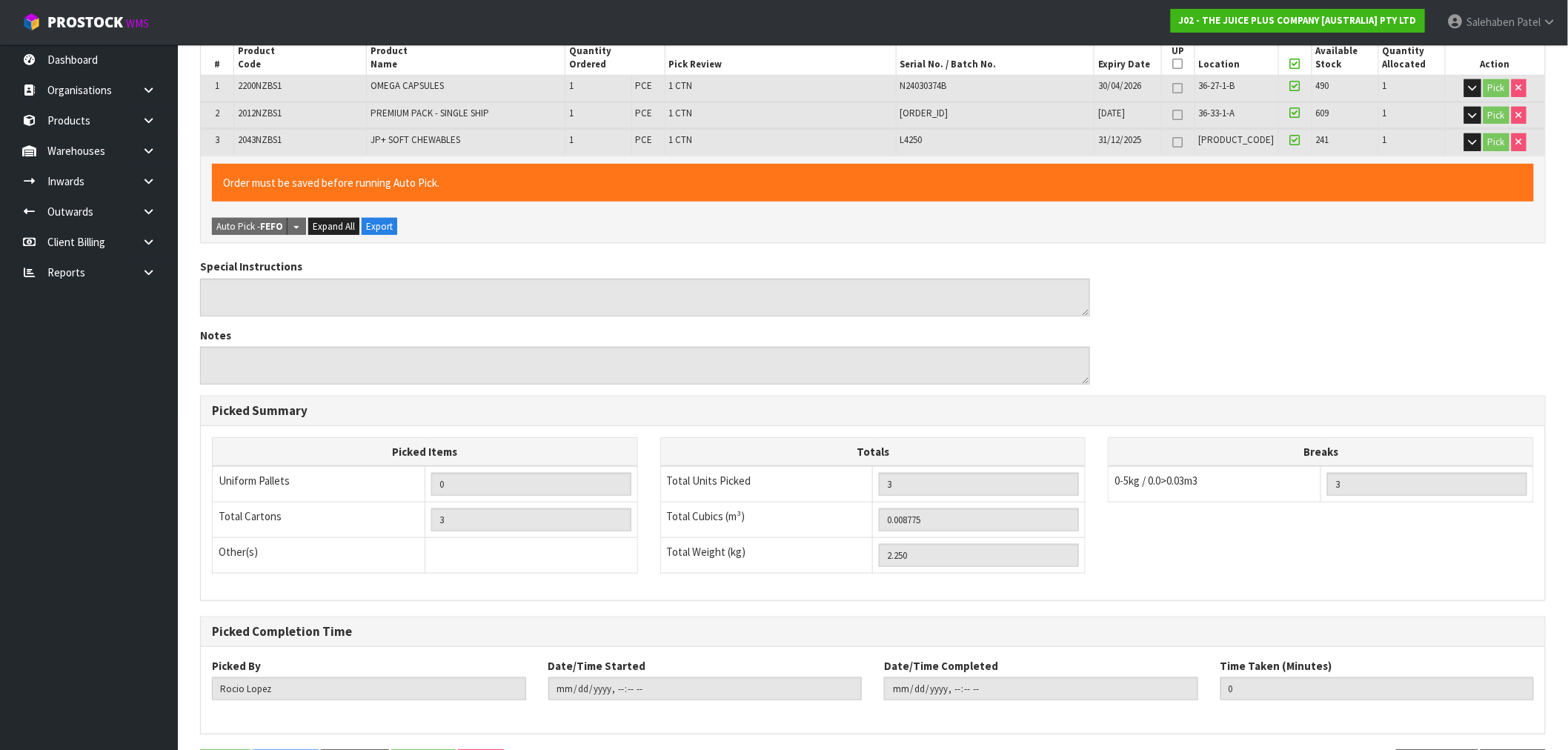 scroll, scrollTop: 0, scrollLeft: 0, axis: both 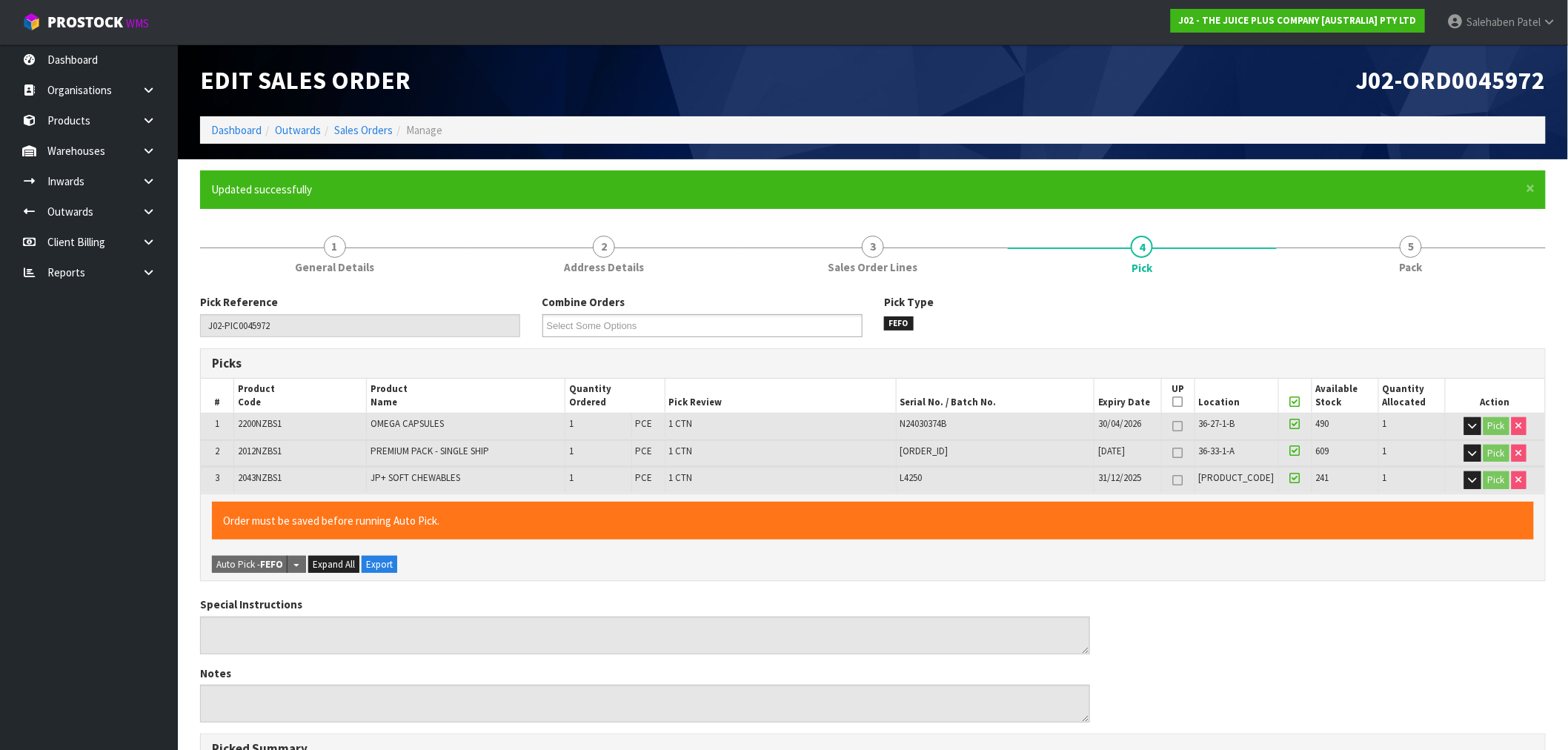 type on "Salehaben Patel" 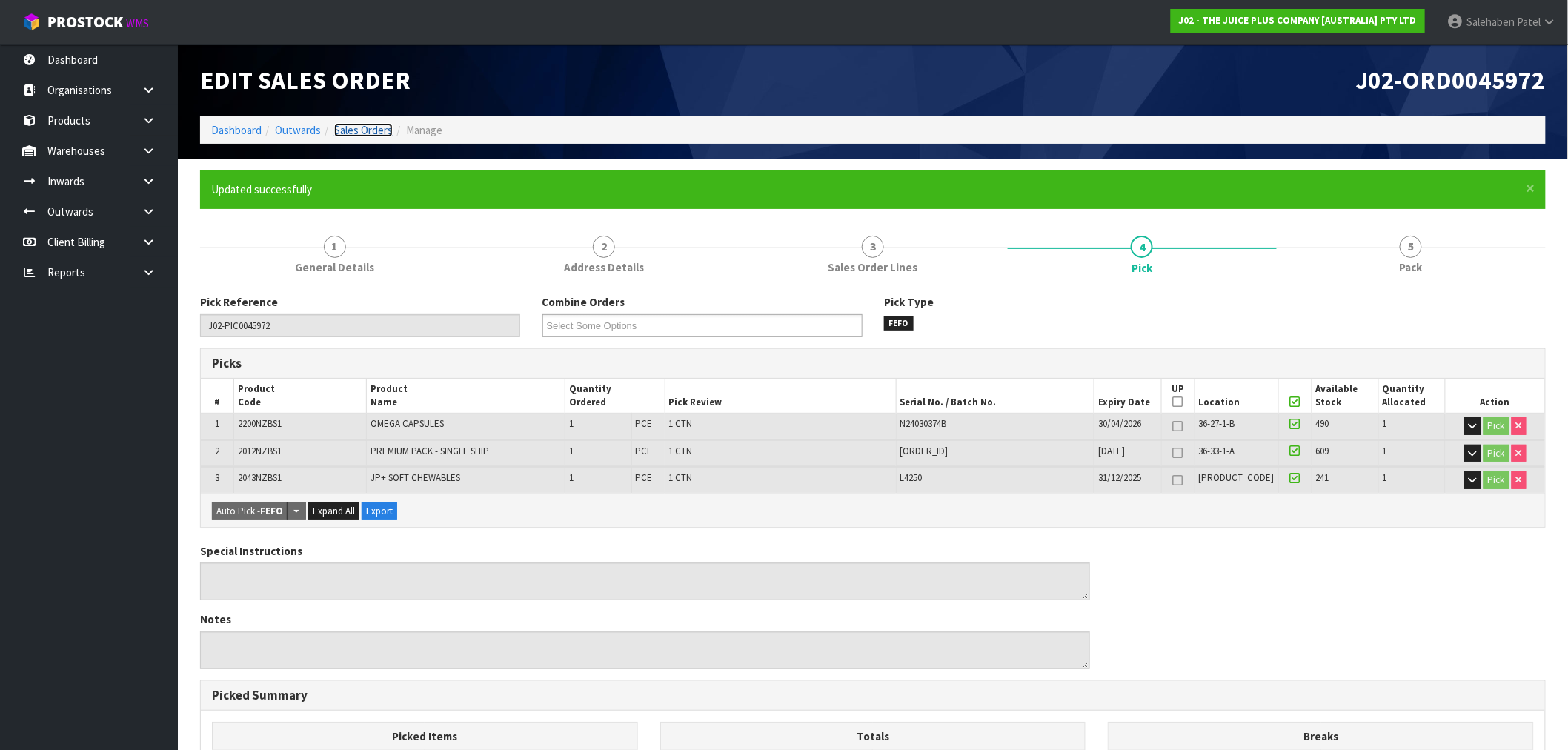 click on "Sales Orders" at bounding box center [363, 130] 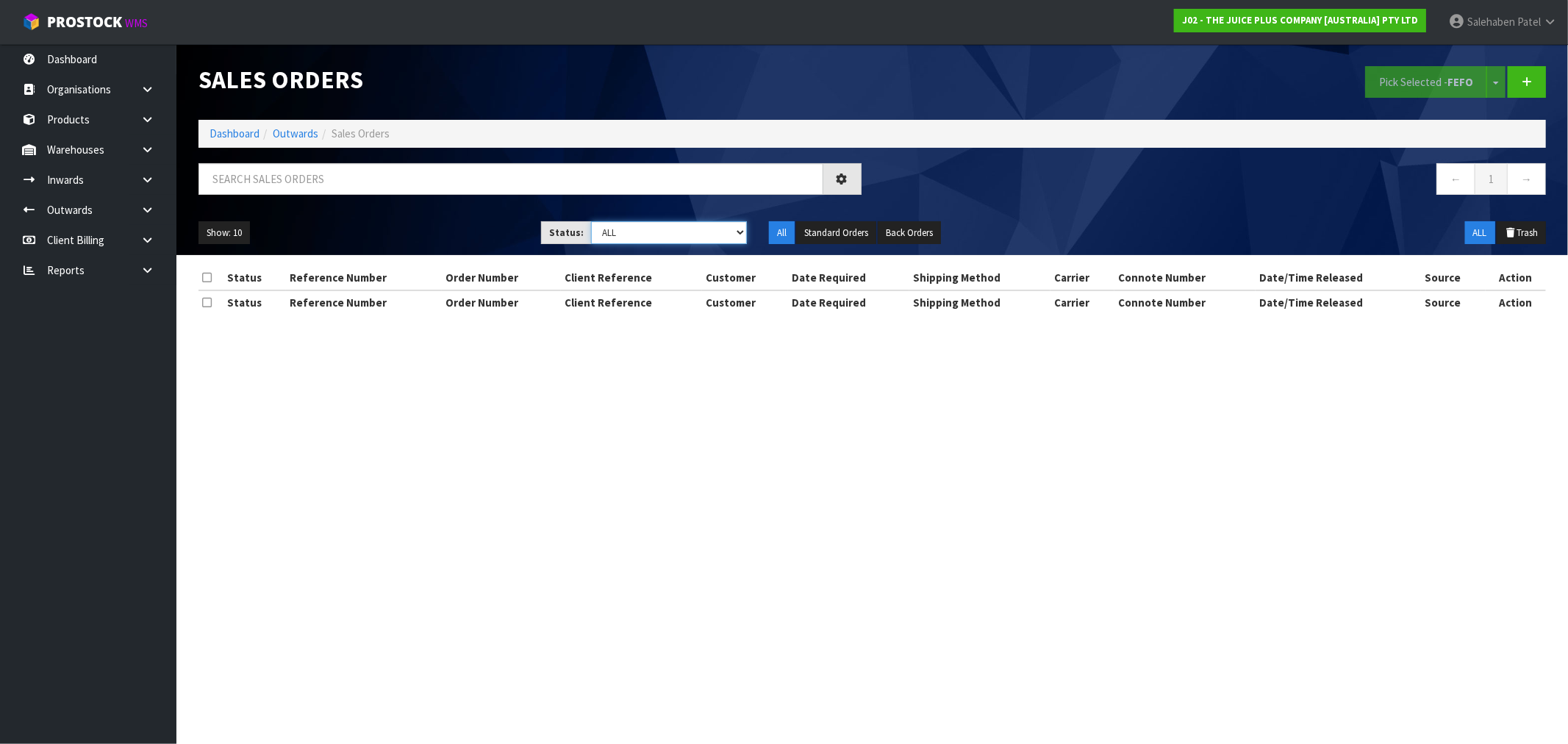 click on "Draft Pending Allocated Pending Pick Goods Picked Goods Packed Pending Charges Finalised Cancelled Review ALL" at bounding box center [669, 232] 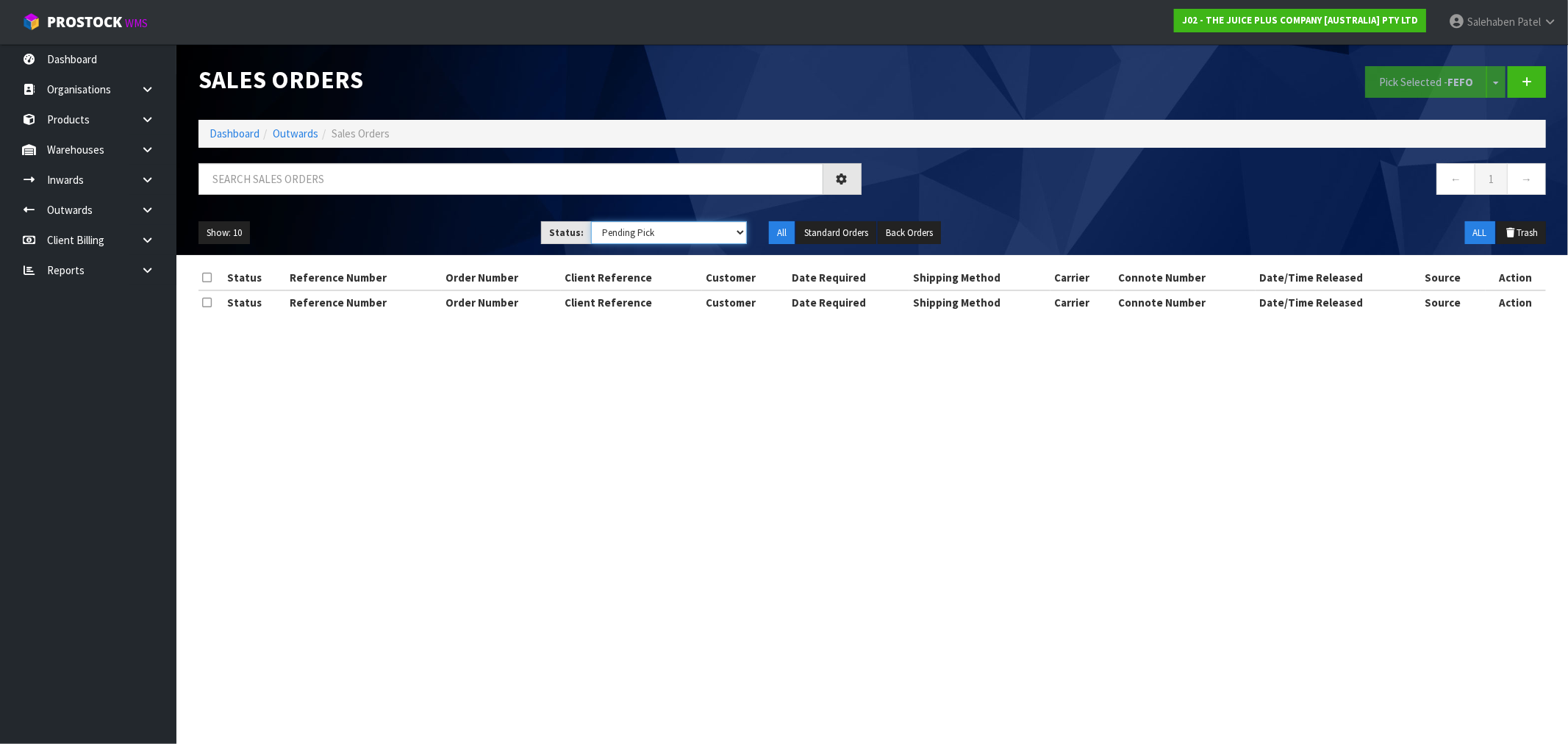 click on "Draft Pending Allocated Pending Pick Goods Picked Goods Packed Pending Charges Finalised Cancelled Review ALL" at bounding box center [669, 232] 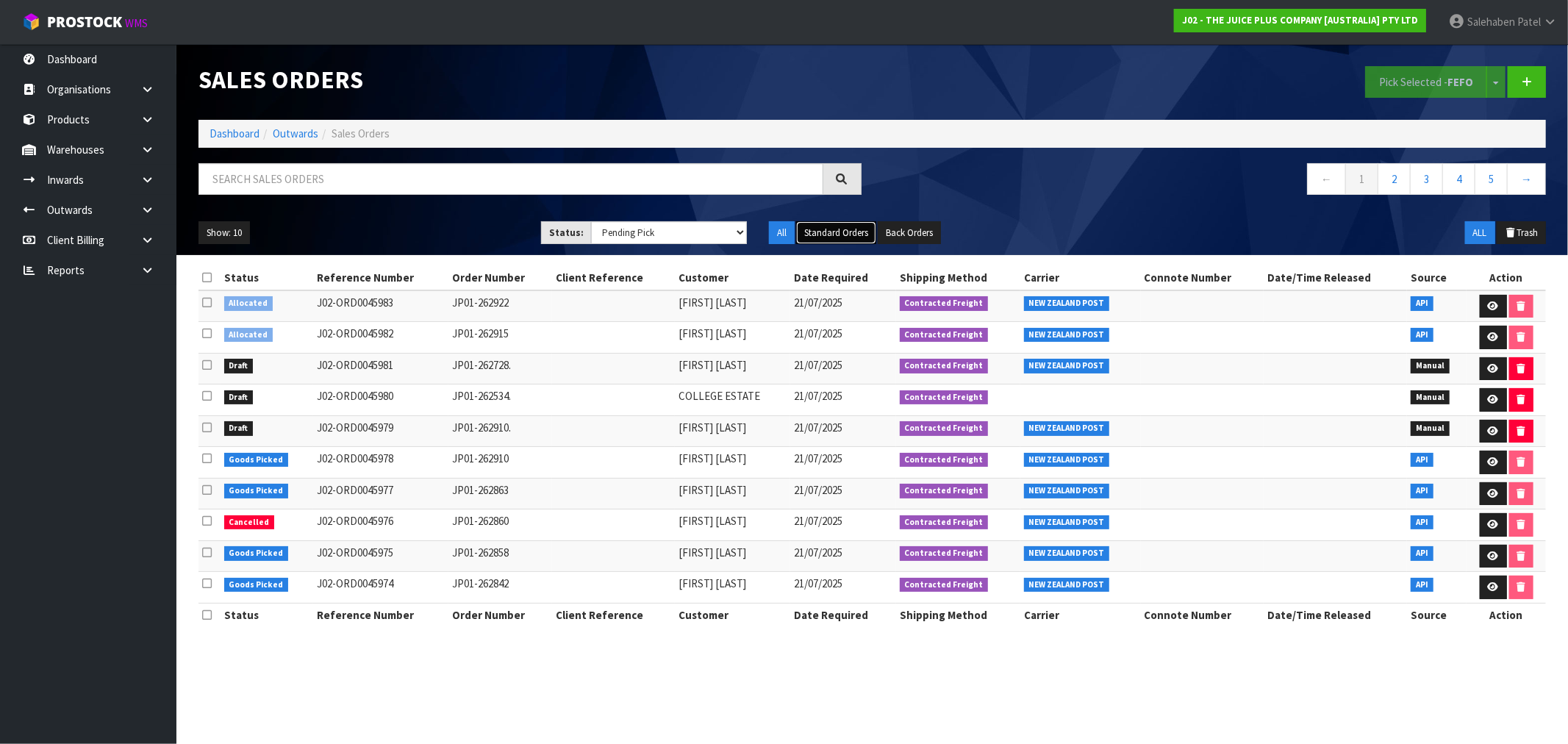 click on "Standard Orders" at bounding box center [836, 233] 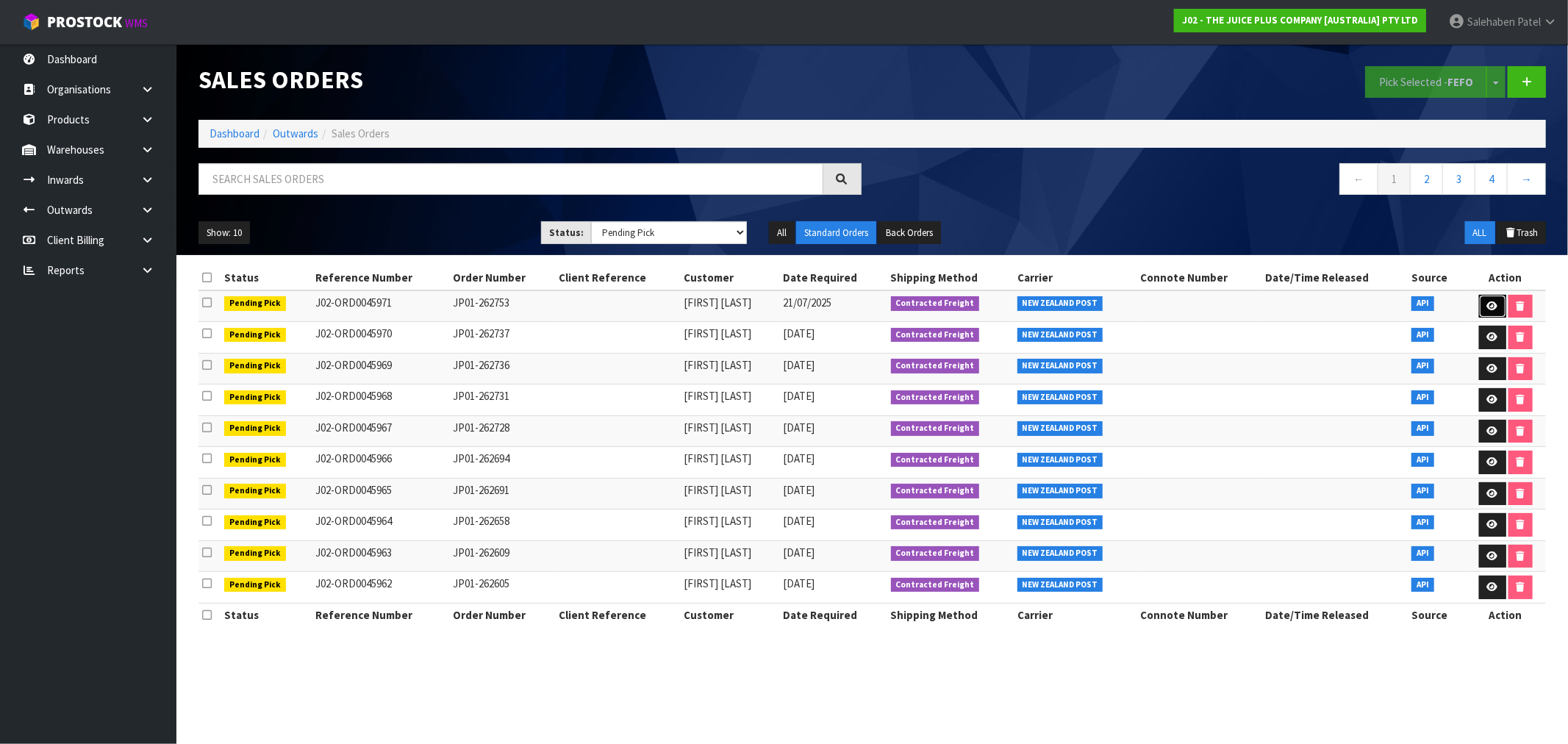 click at bounding box center [1492, 306] 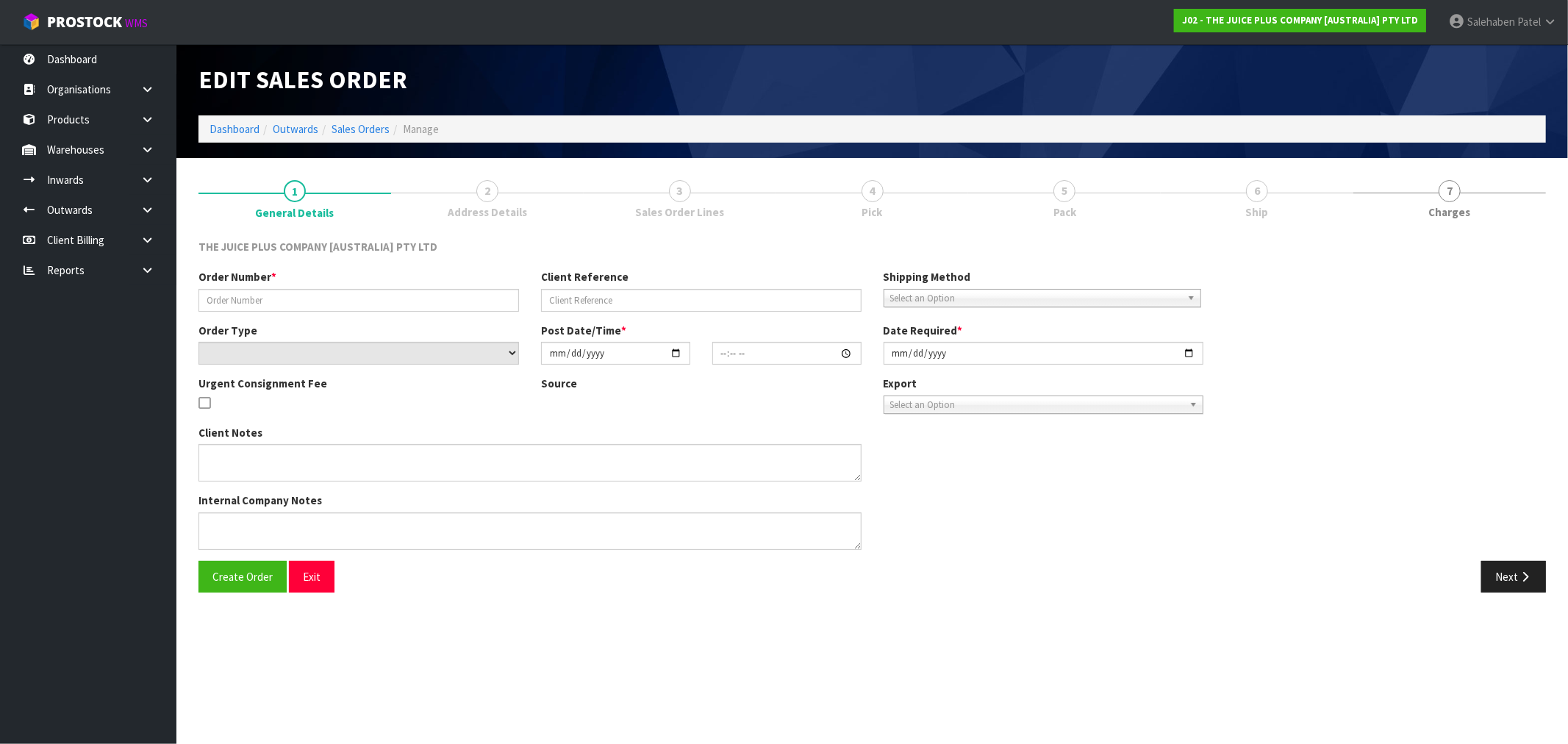 type on "JP01-262753" 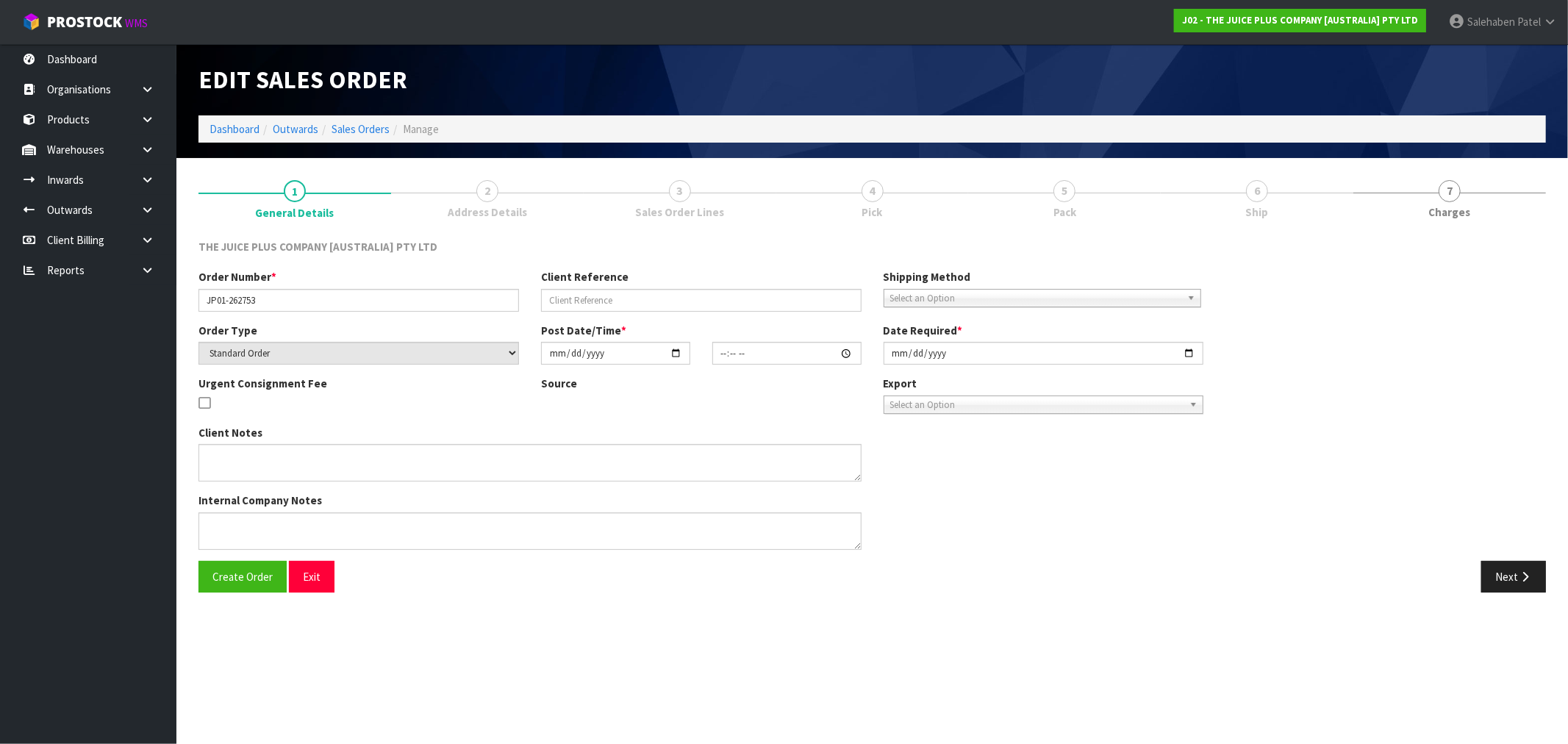 type on "21:35:42.000" 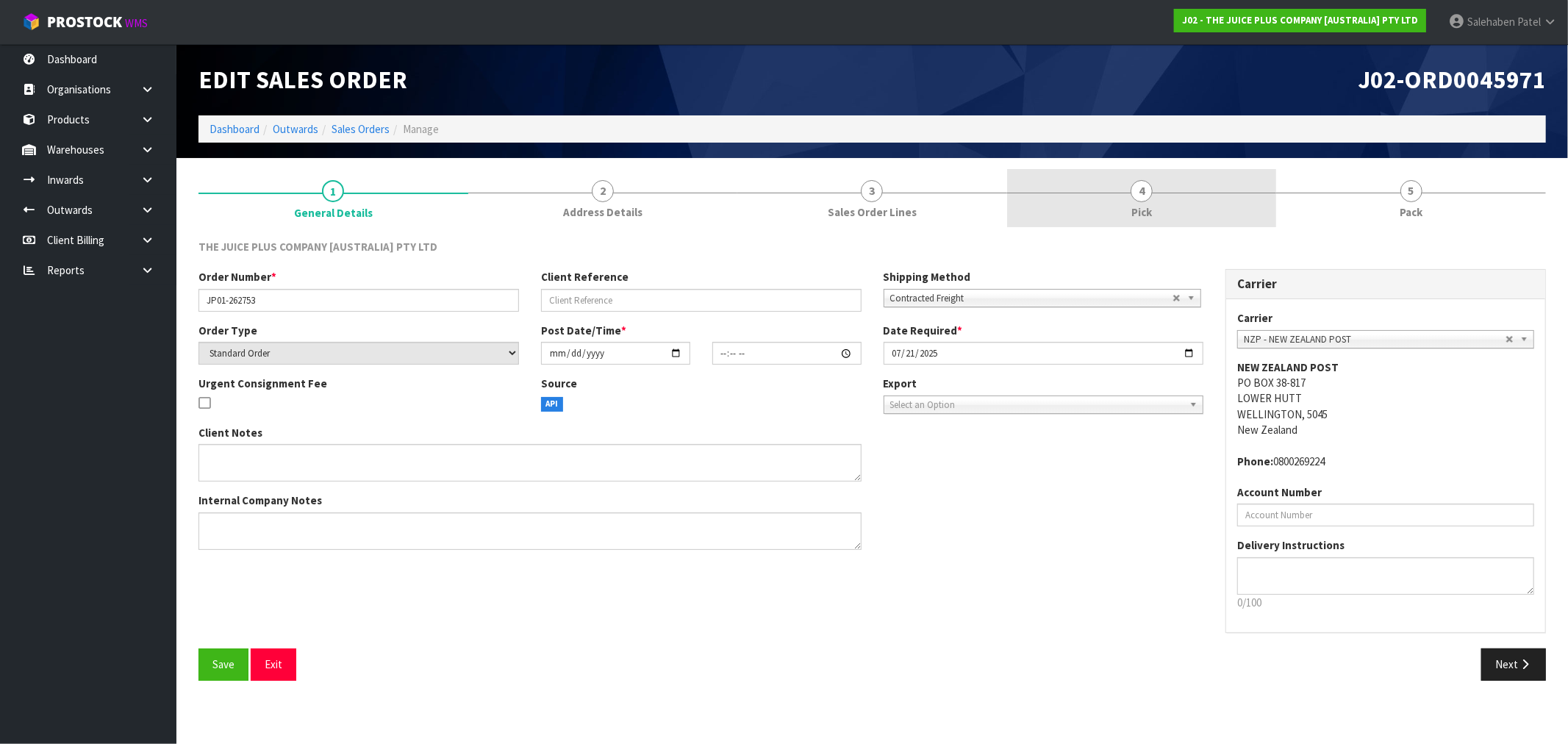 click on "4" at bounding box center [1142, 191] 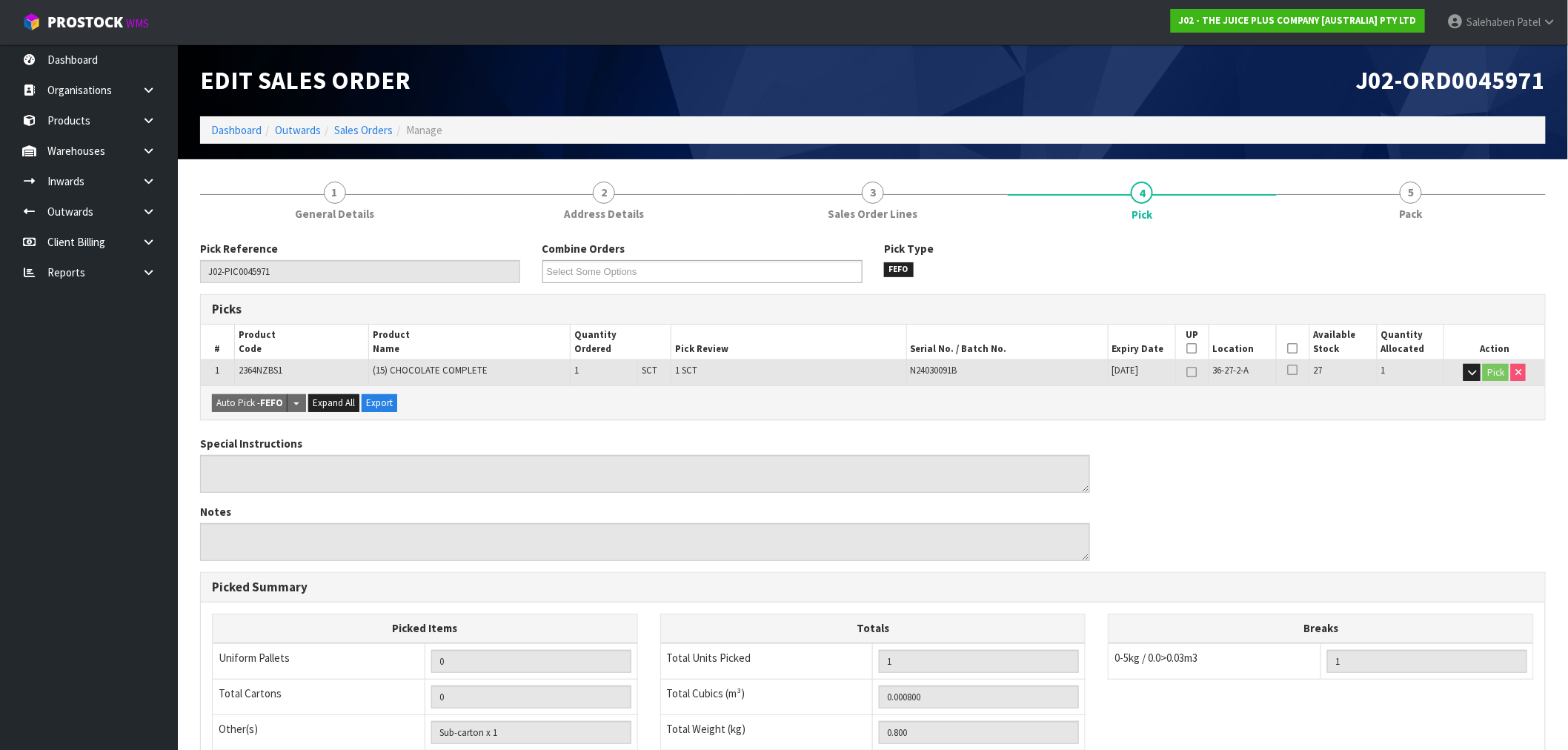 click at bounding box center (1293, 348) 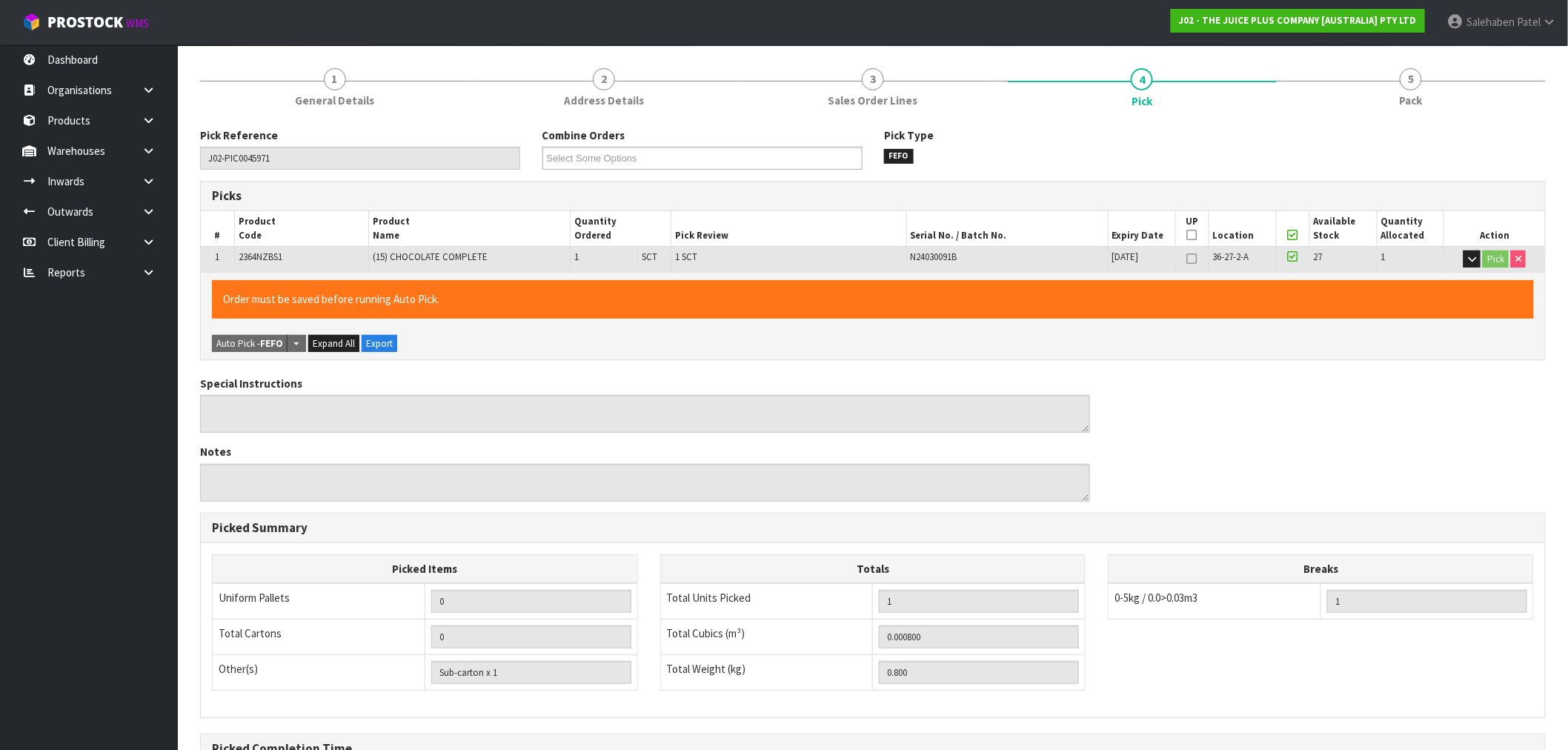 scroll, scrollTop: 285, scrollLeft: 0, axis: vertical 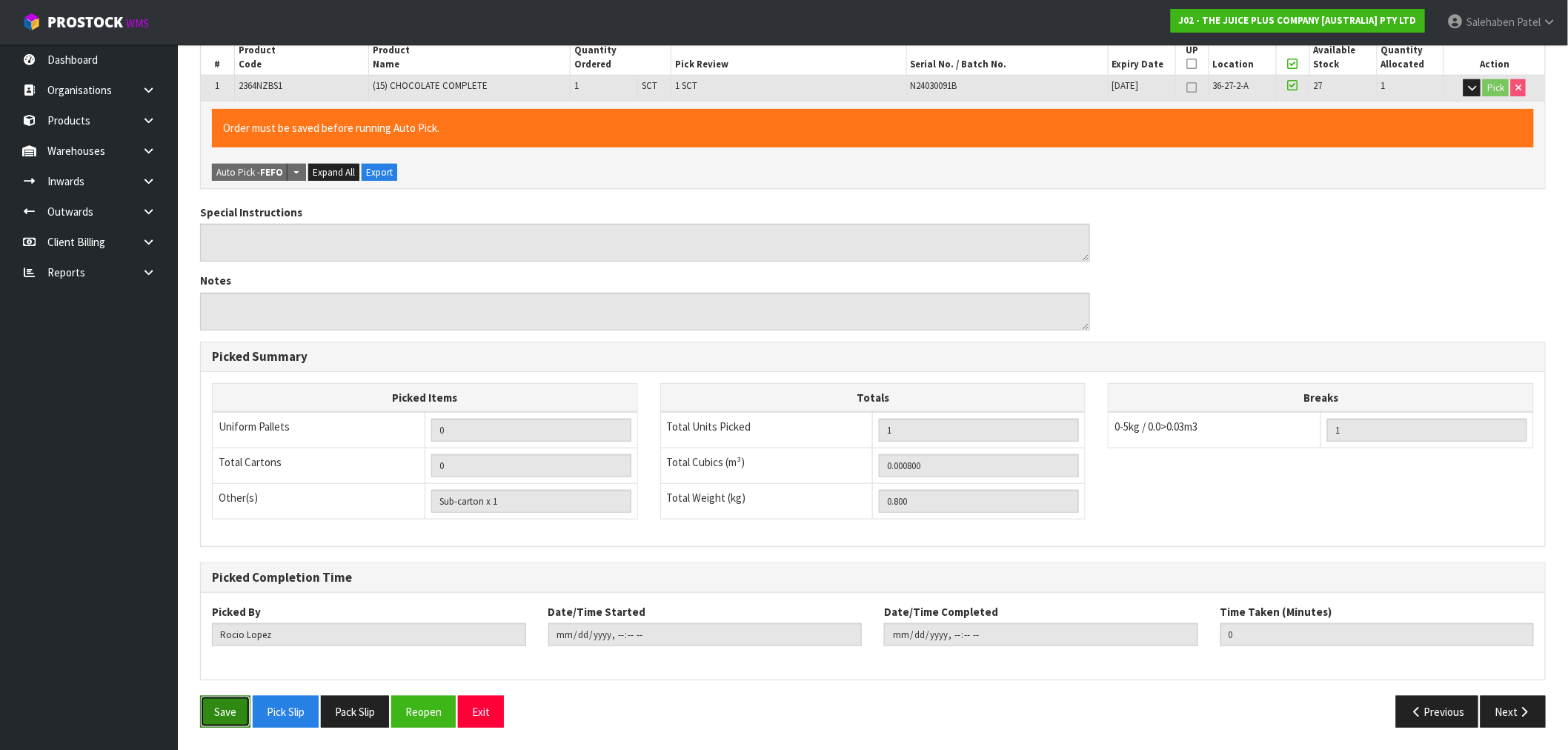 click on "Save" at bounding box center [225, 711] 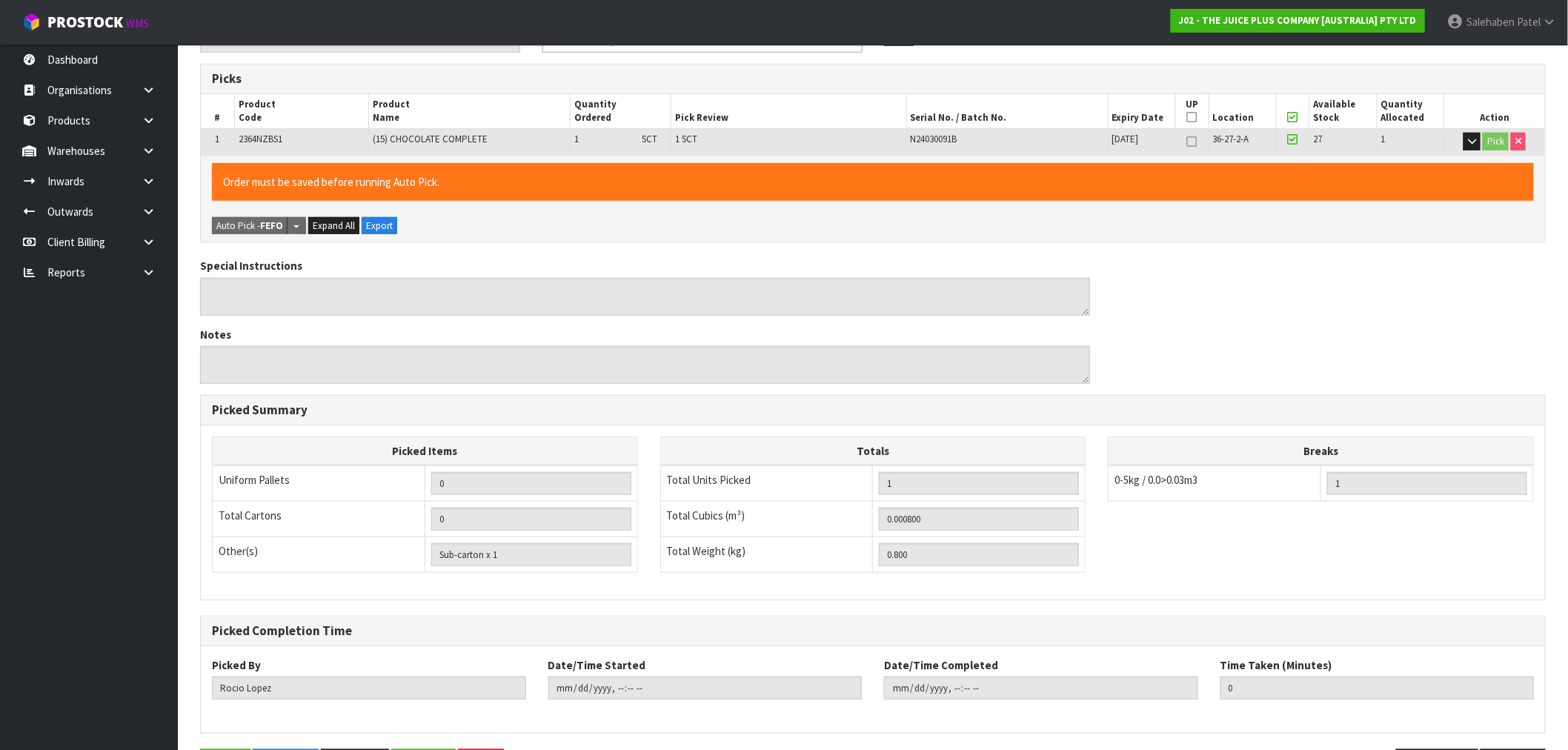scroll, scrollTop: 0, scrollLeft: 0, axis: both 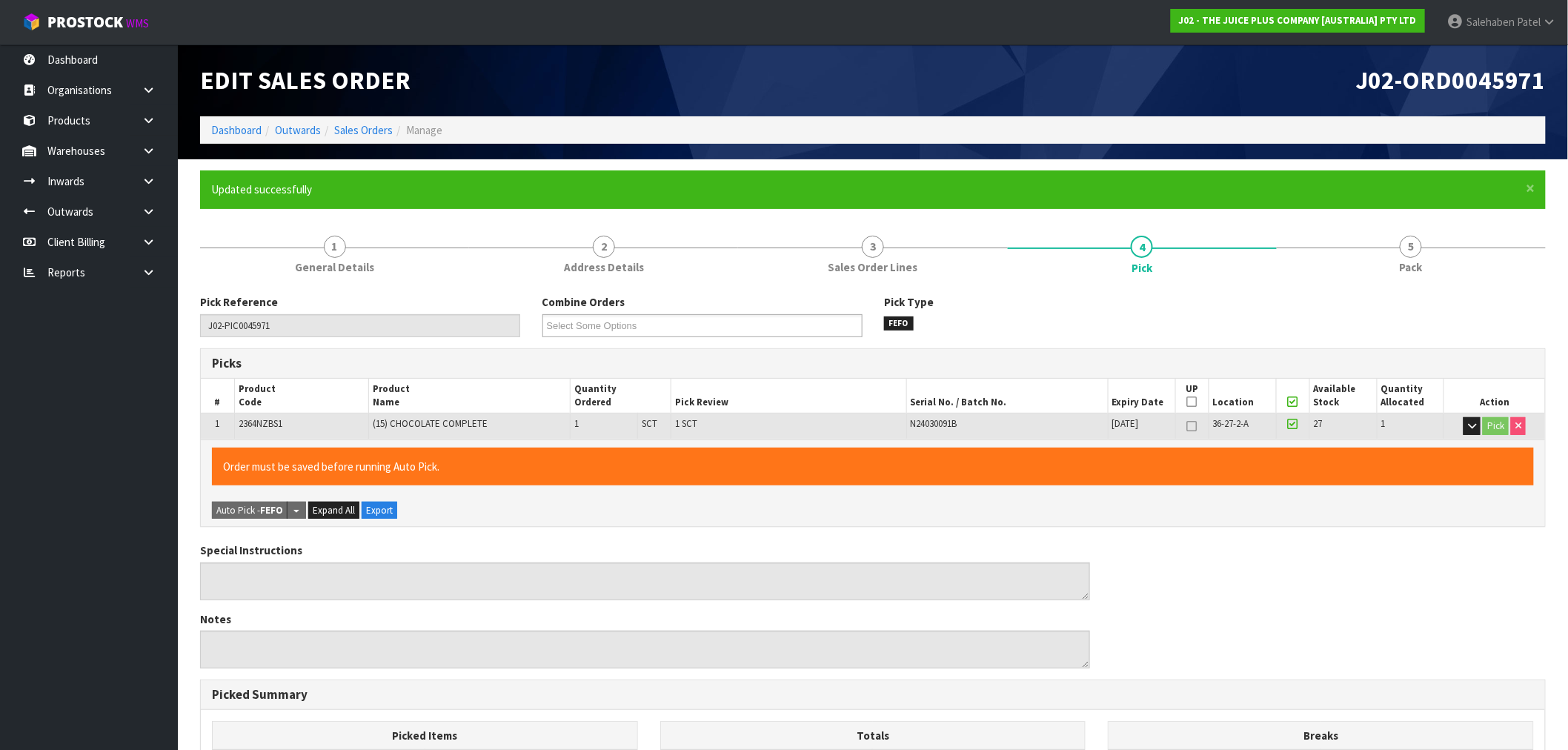 type on "Salehaben Patel" 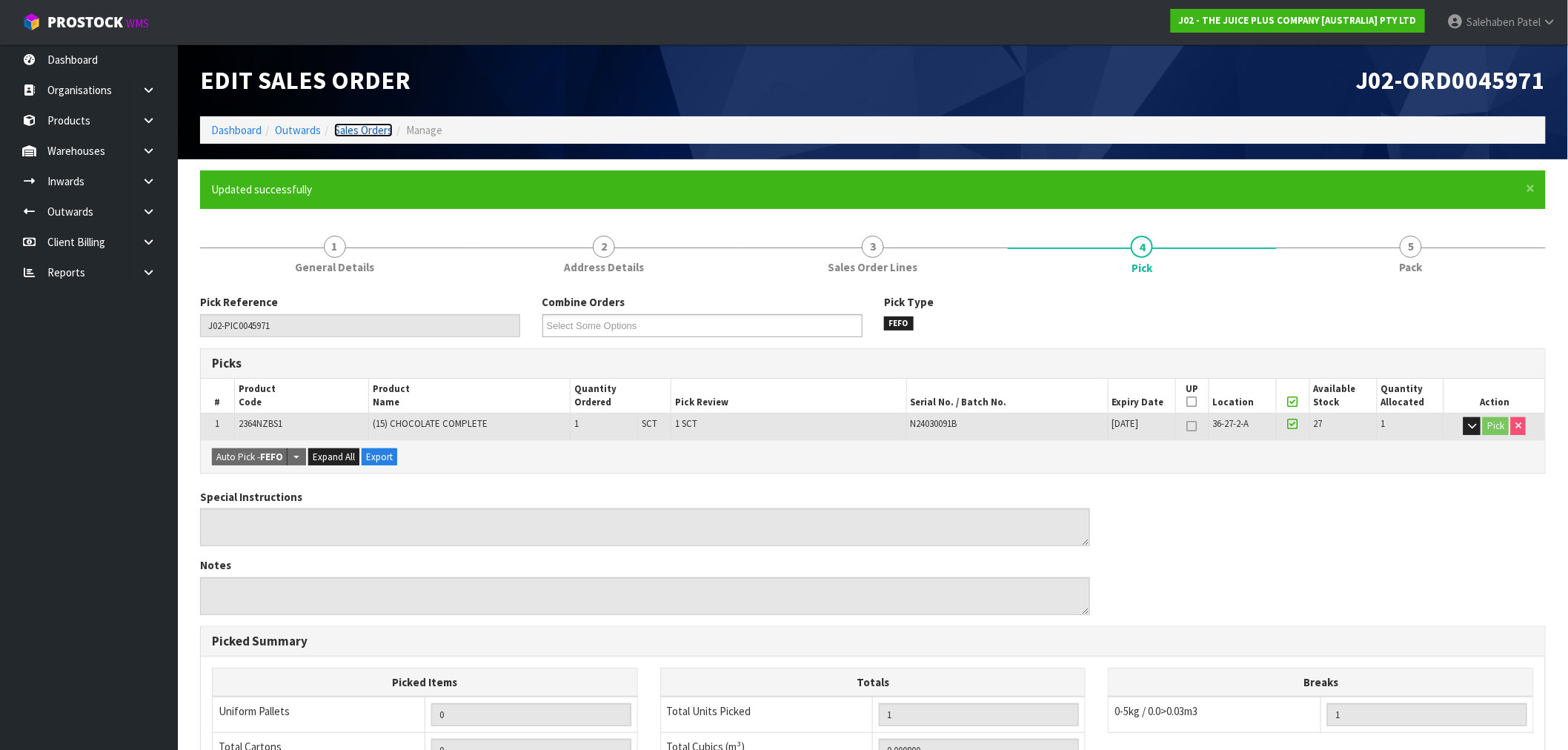 click on "Sales Orders" at bounding box center [363, 130] 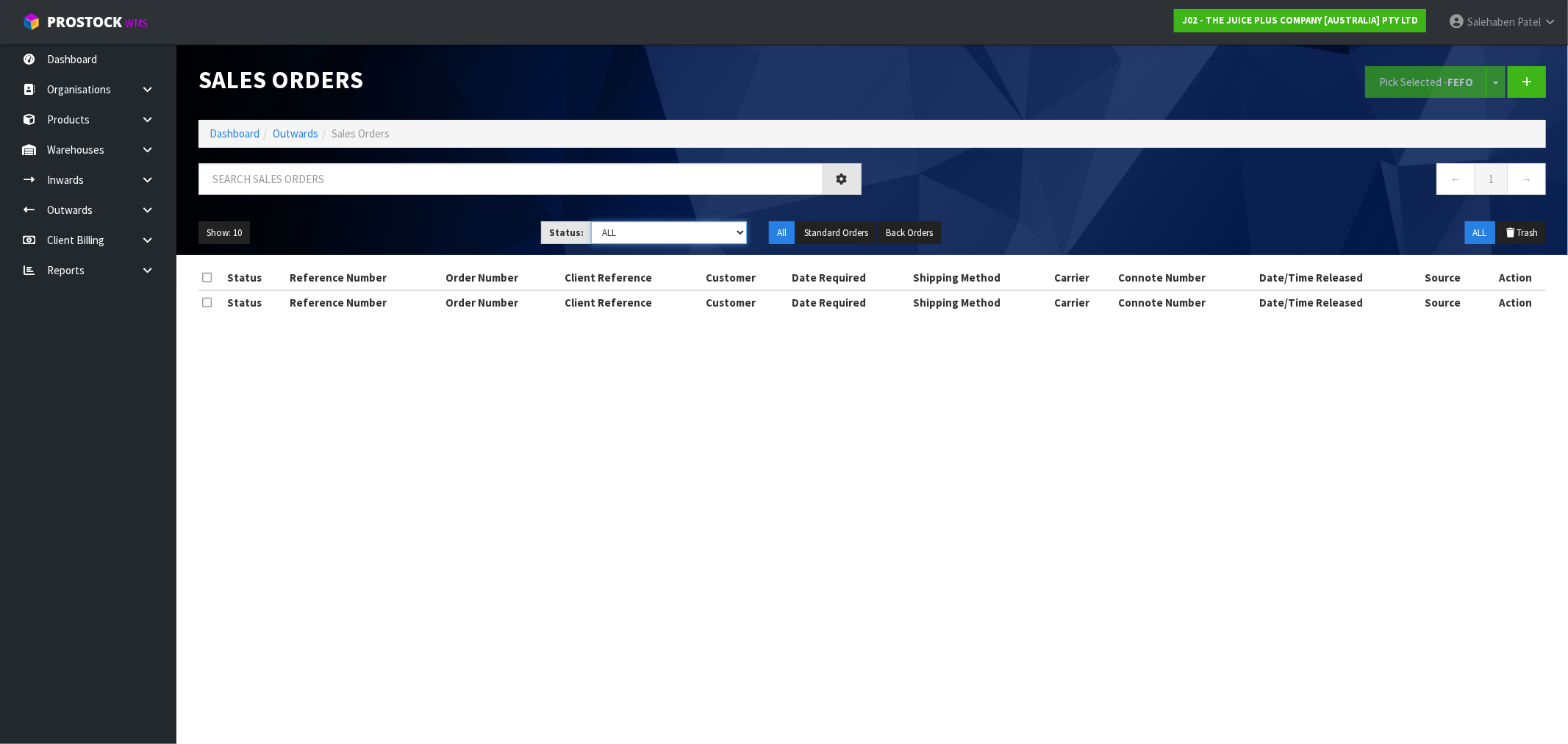 drag, startPoint x: 723, startPoint y: 224, endPoint x: 695, endPoint y: 241, distance: 32.75668 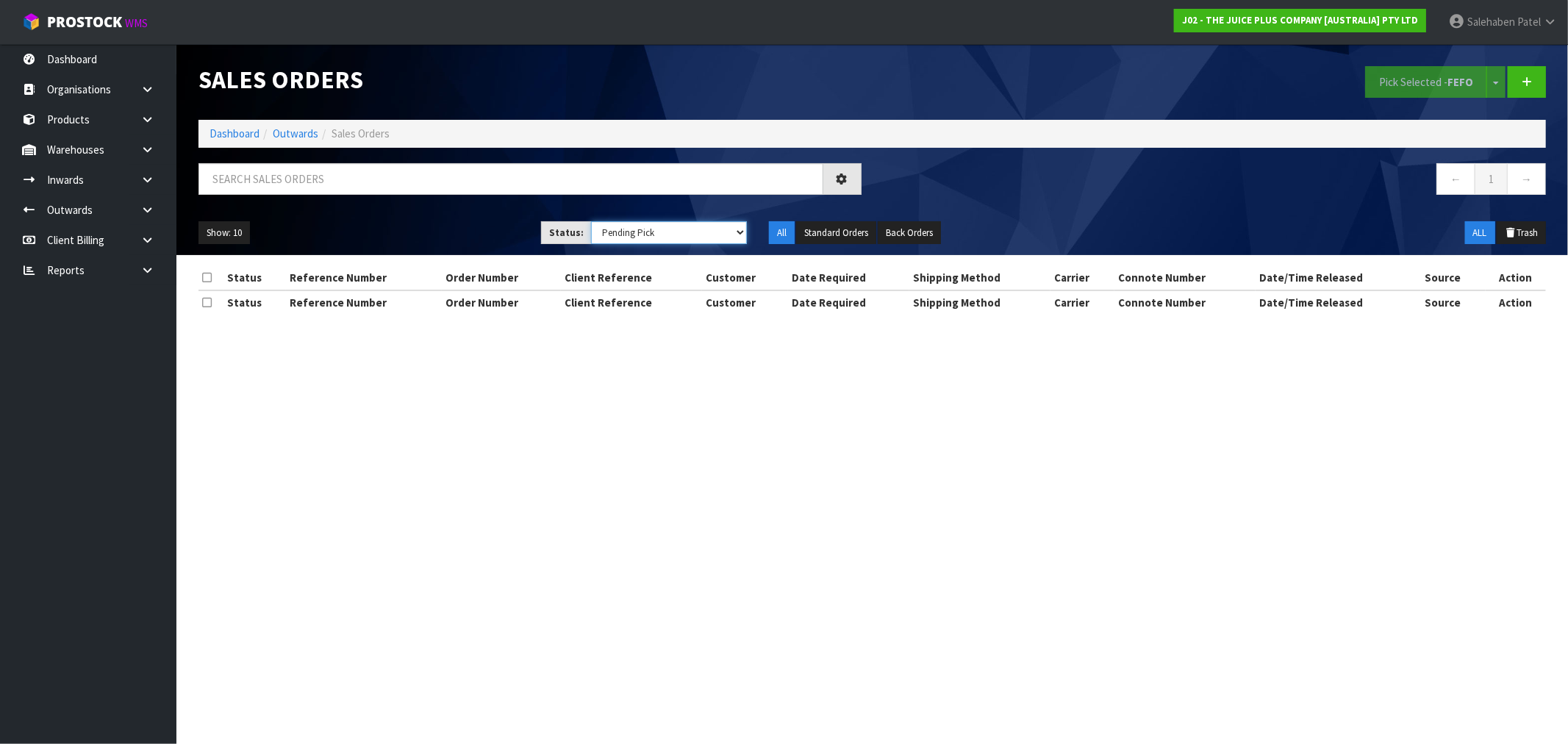 click on "Draft Pending Allocated Pending Pick Goods Picked Goods Packed Pending Charges Finalised Cancelled Review ALL" at bounding box center (669, 232) 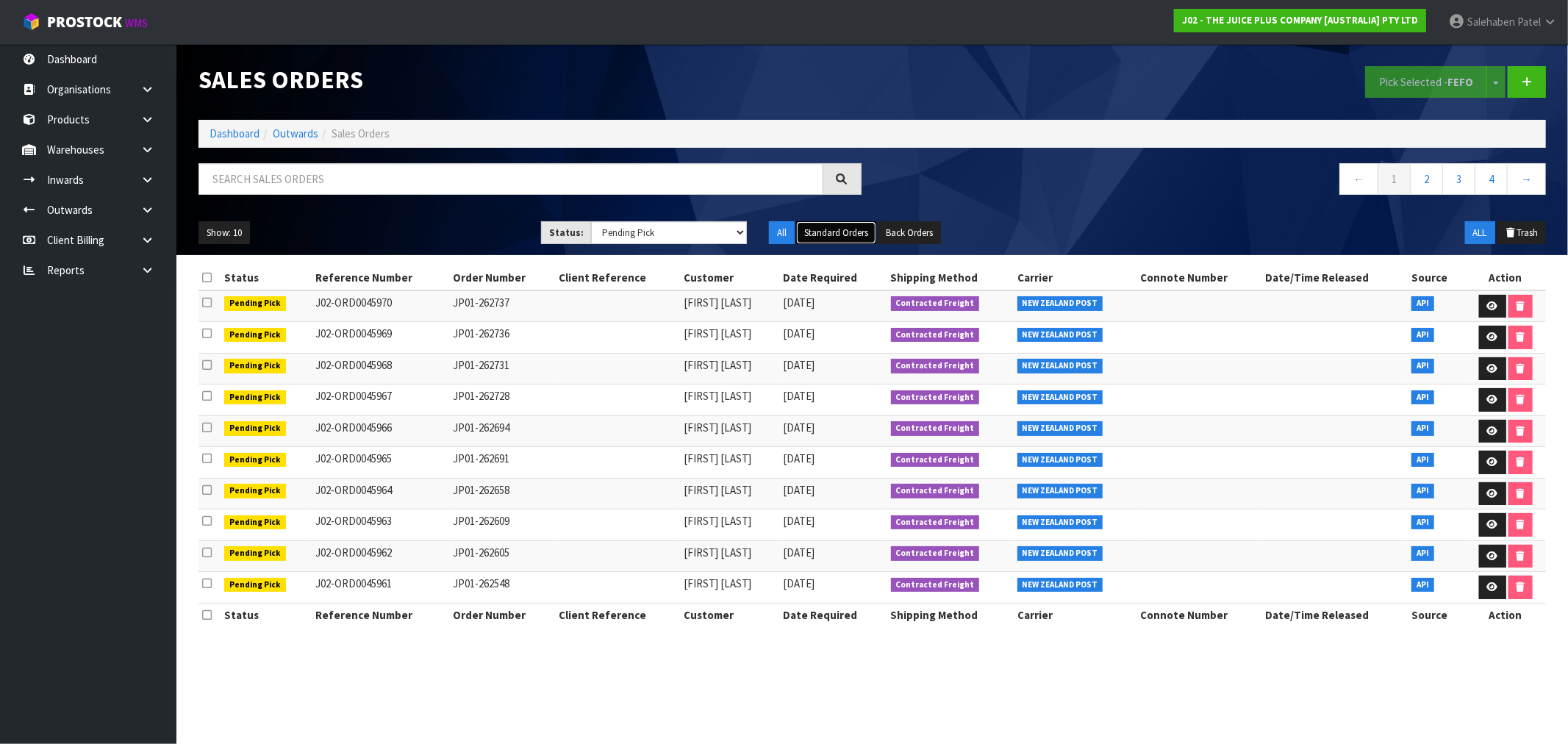 click on "Standard Orders" at bounding box center (836, 233) 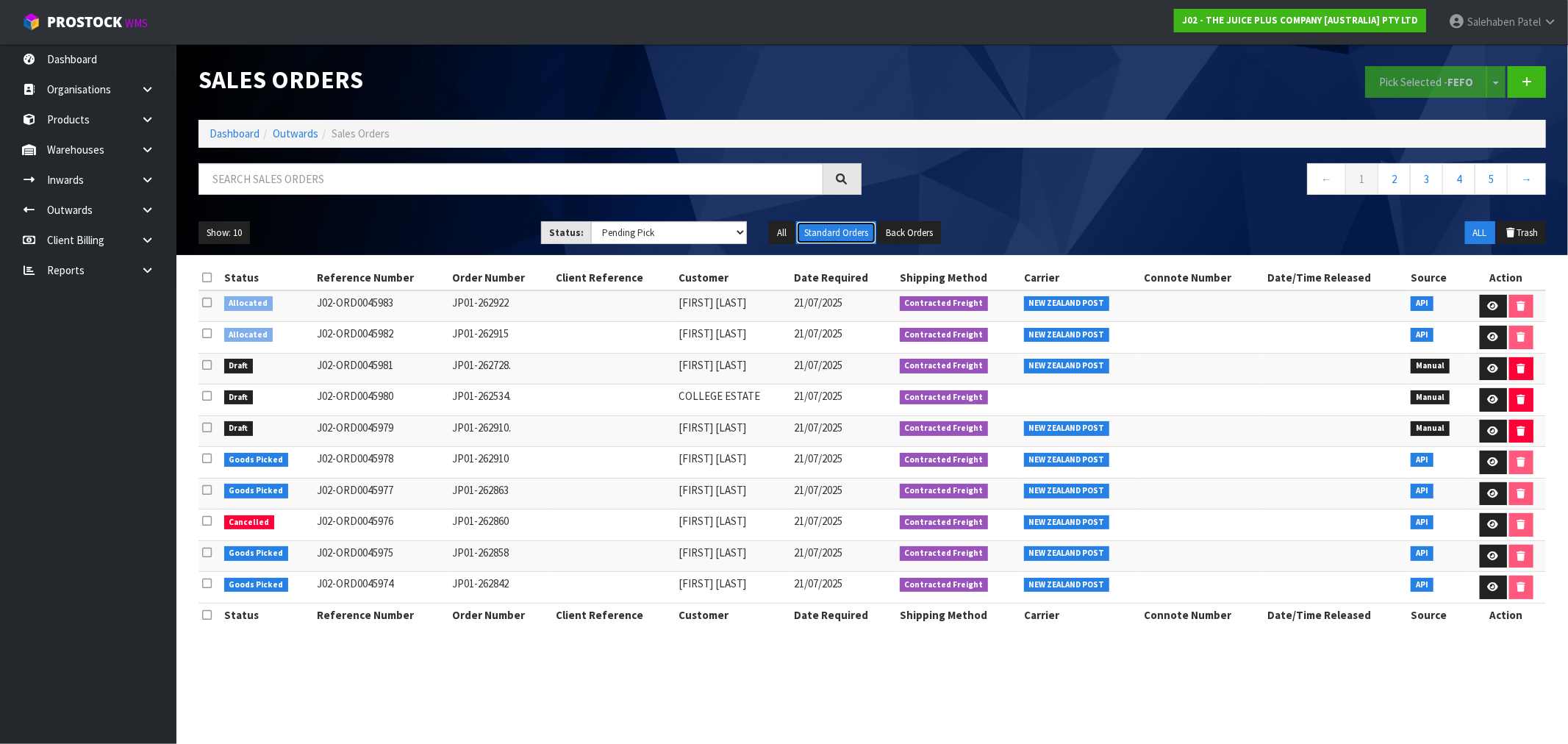 click on "Standard Orders" at bounding box center [836, 233] 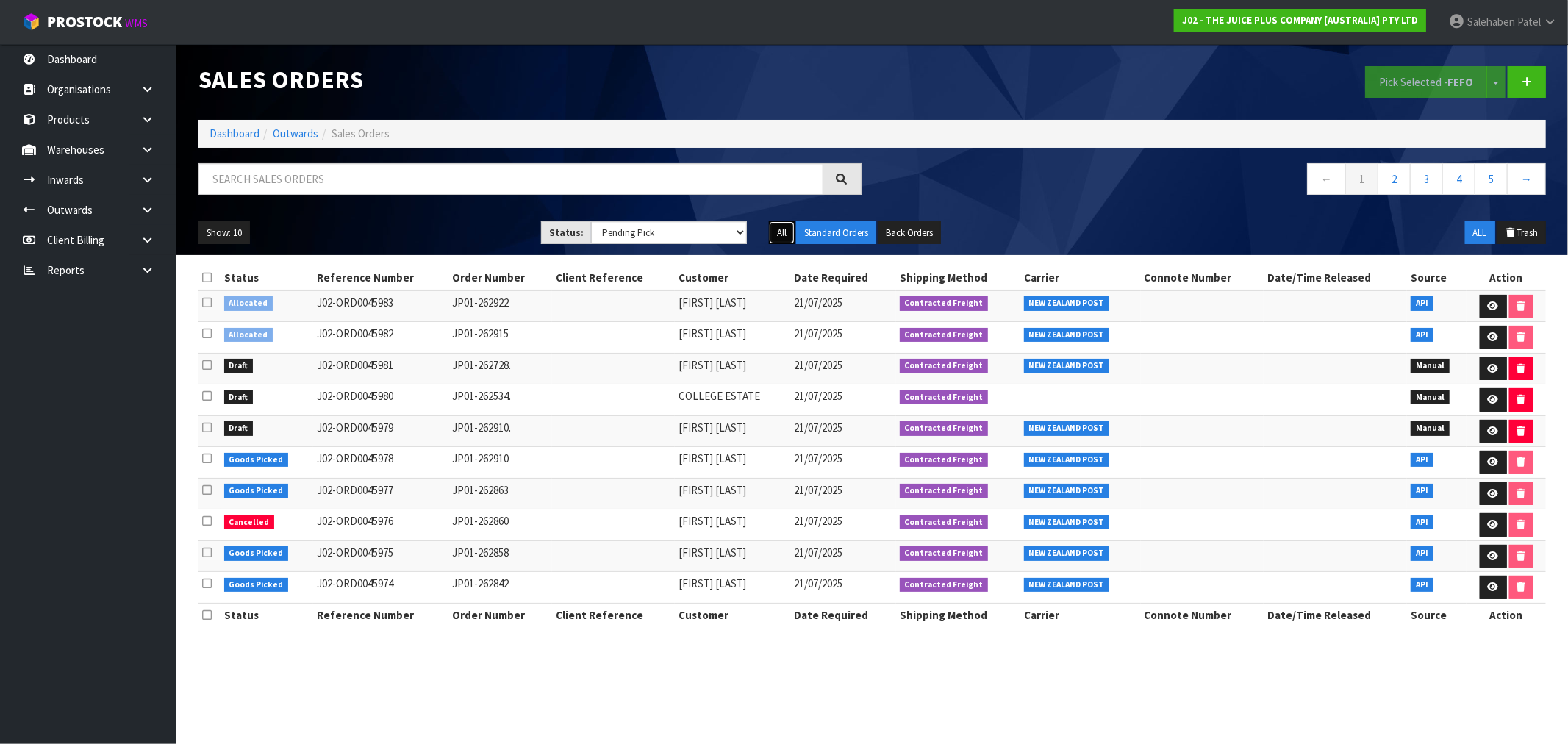 click on "All" at bounding box center (781, 233) 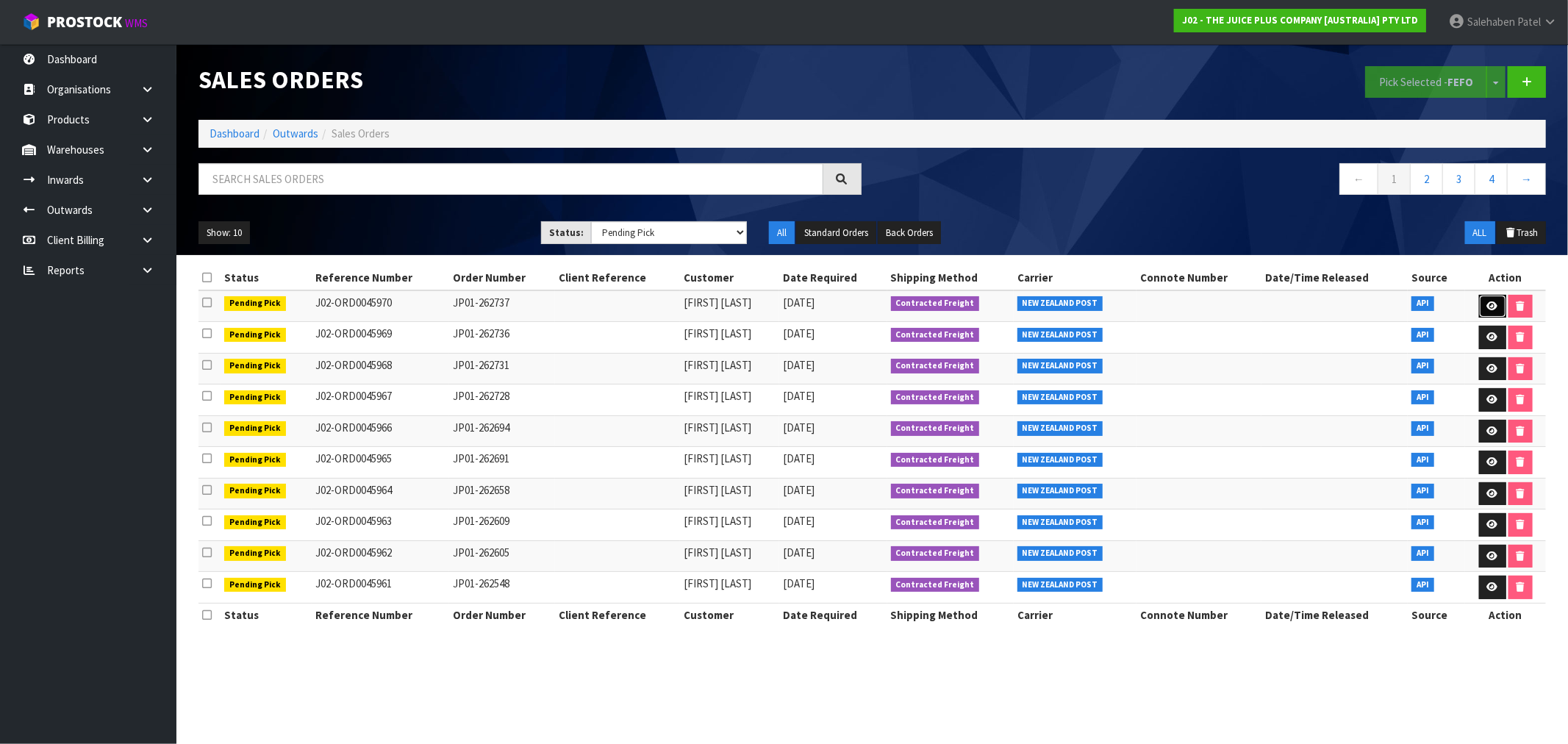 click at bounding box center (1492, 306) 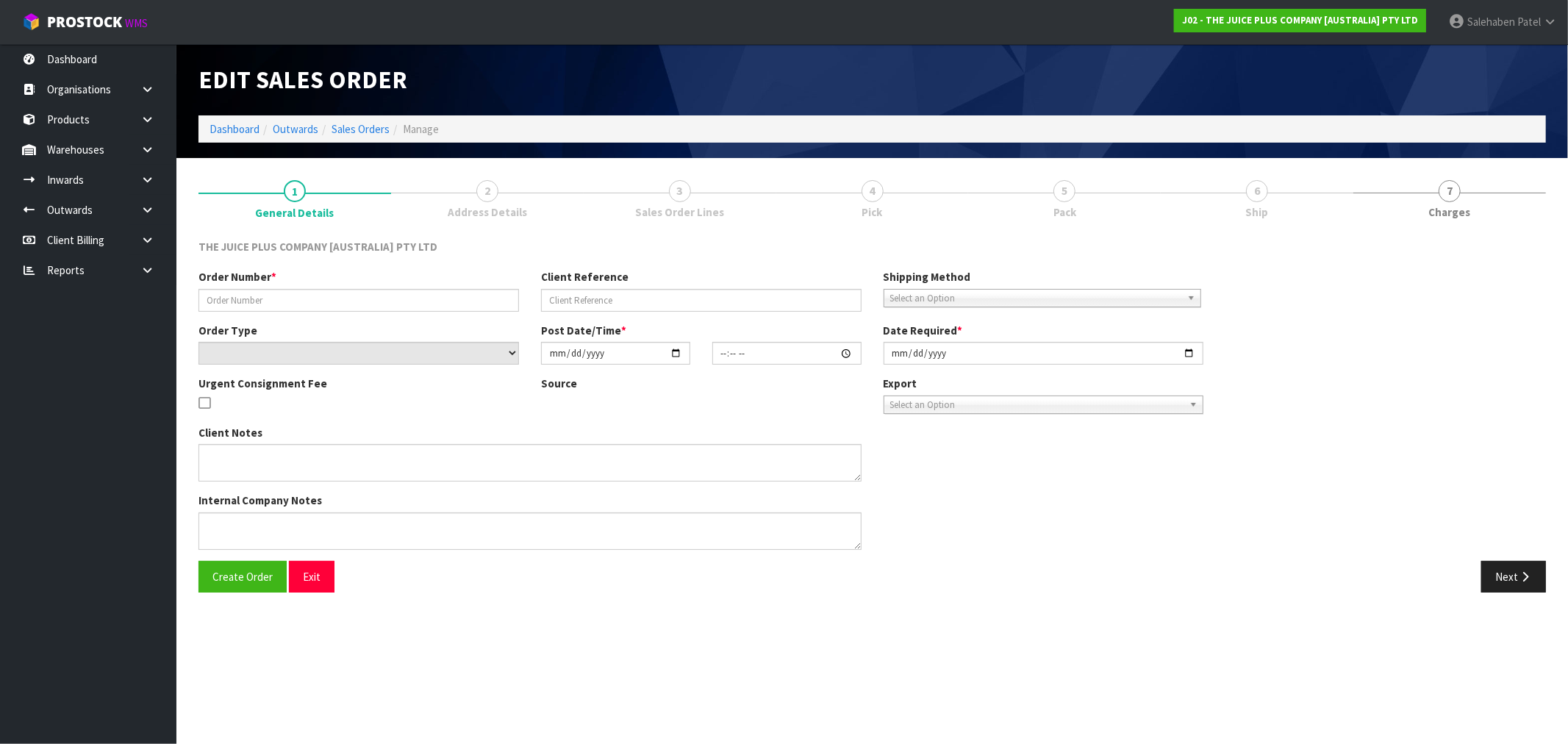 type on "JP01-262737" 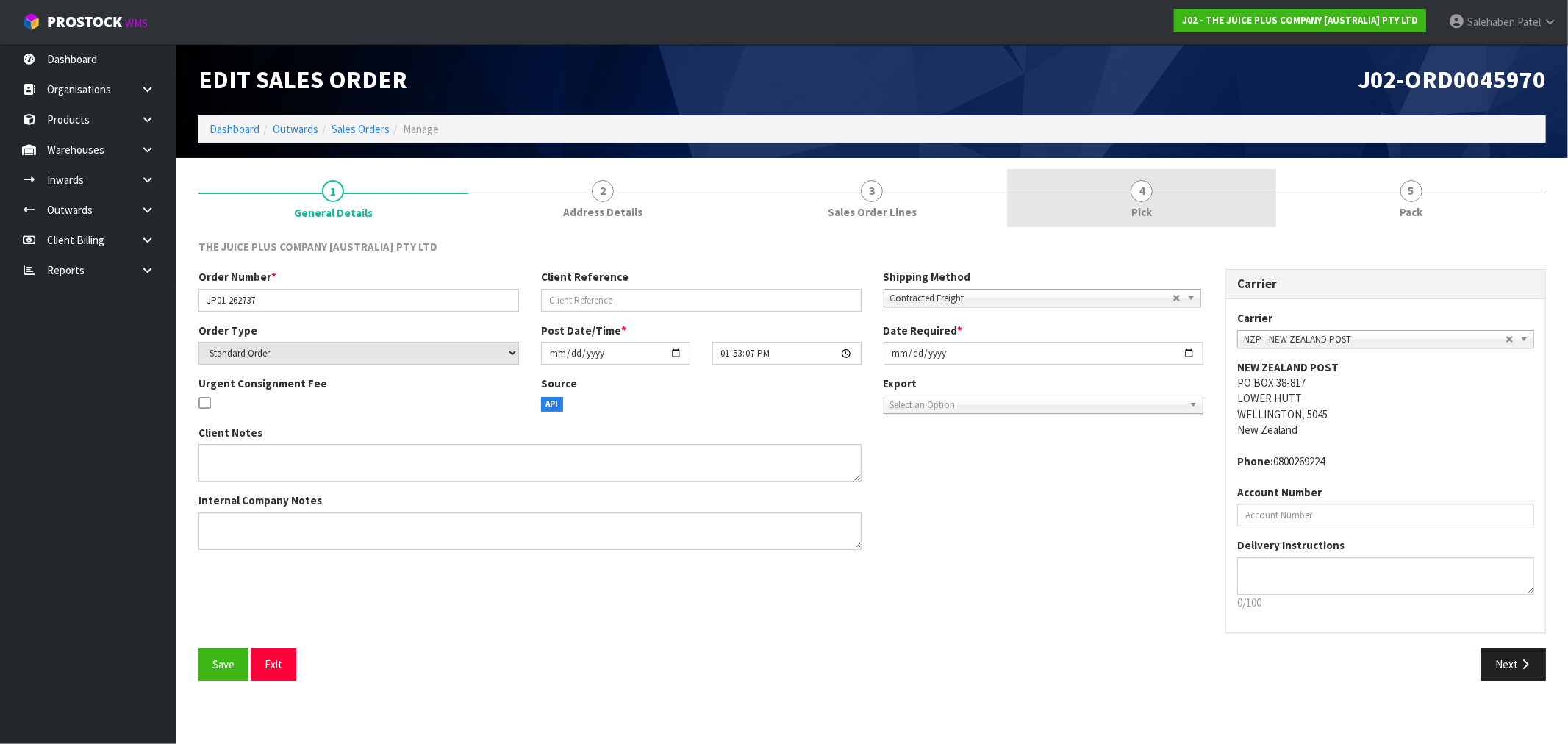 click on "Pick" at bounding box center [1142, 212] 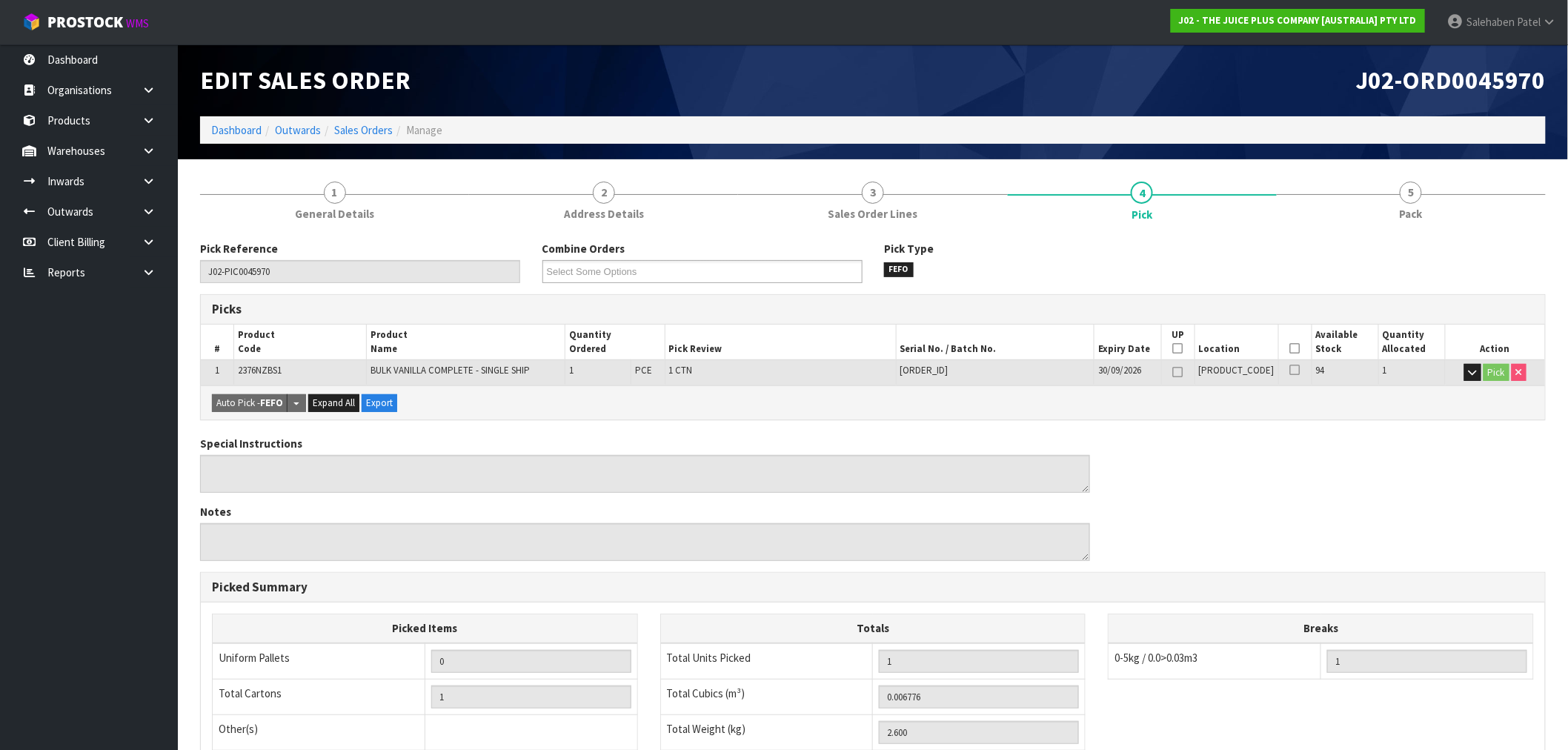 drag, startPoint x: 1295, startPoint y: 345, endPoint x: 1270, endPoint y: 353, distance: 26.248809 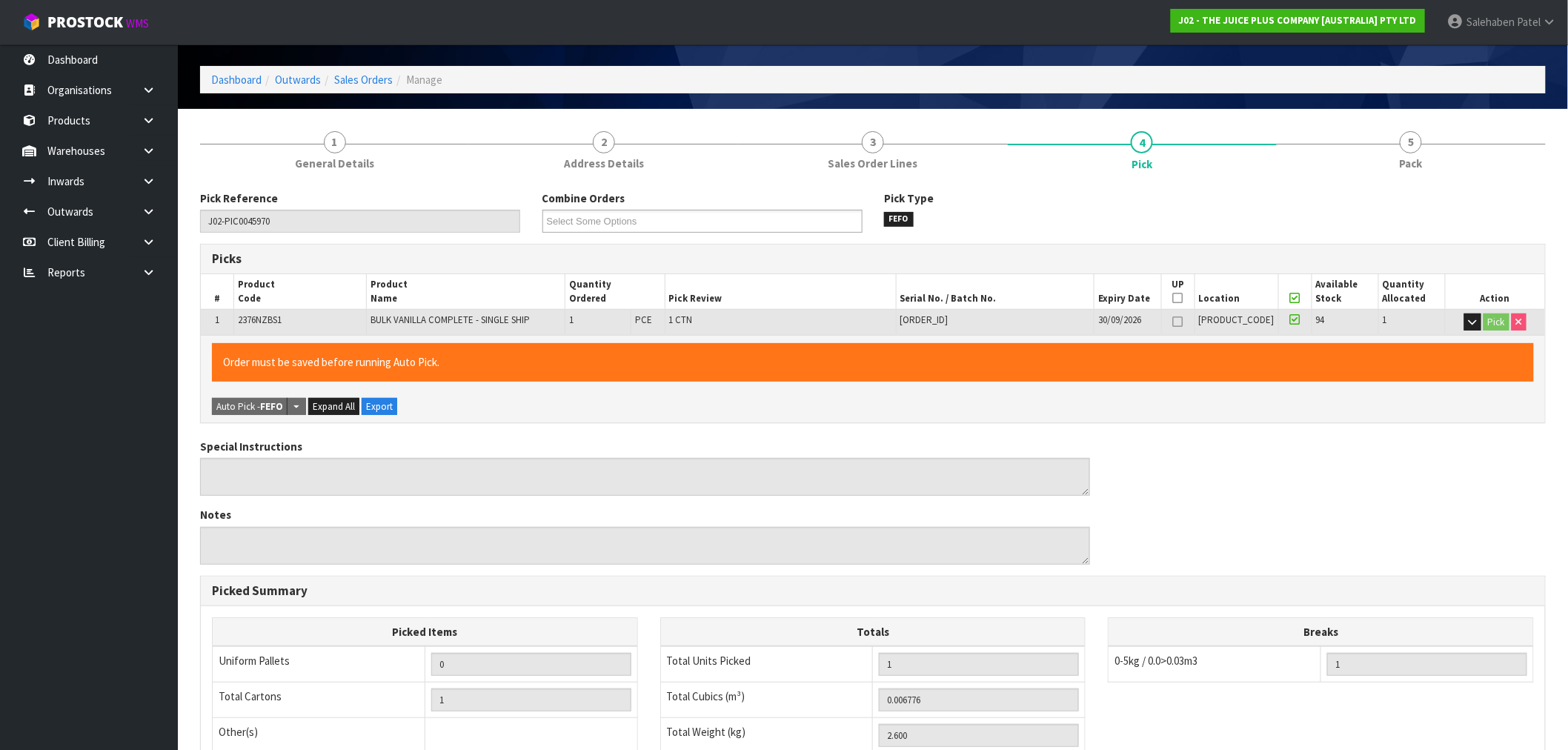 scroll, scrollTop: 285, scrollLeft: 0, axis: vertical 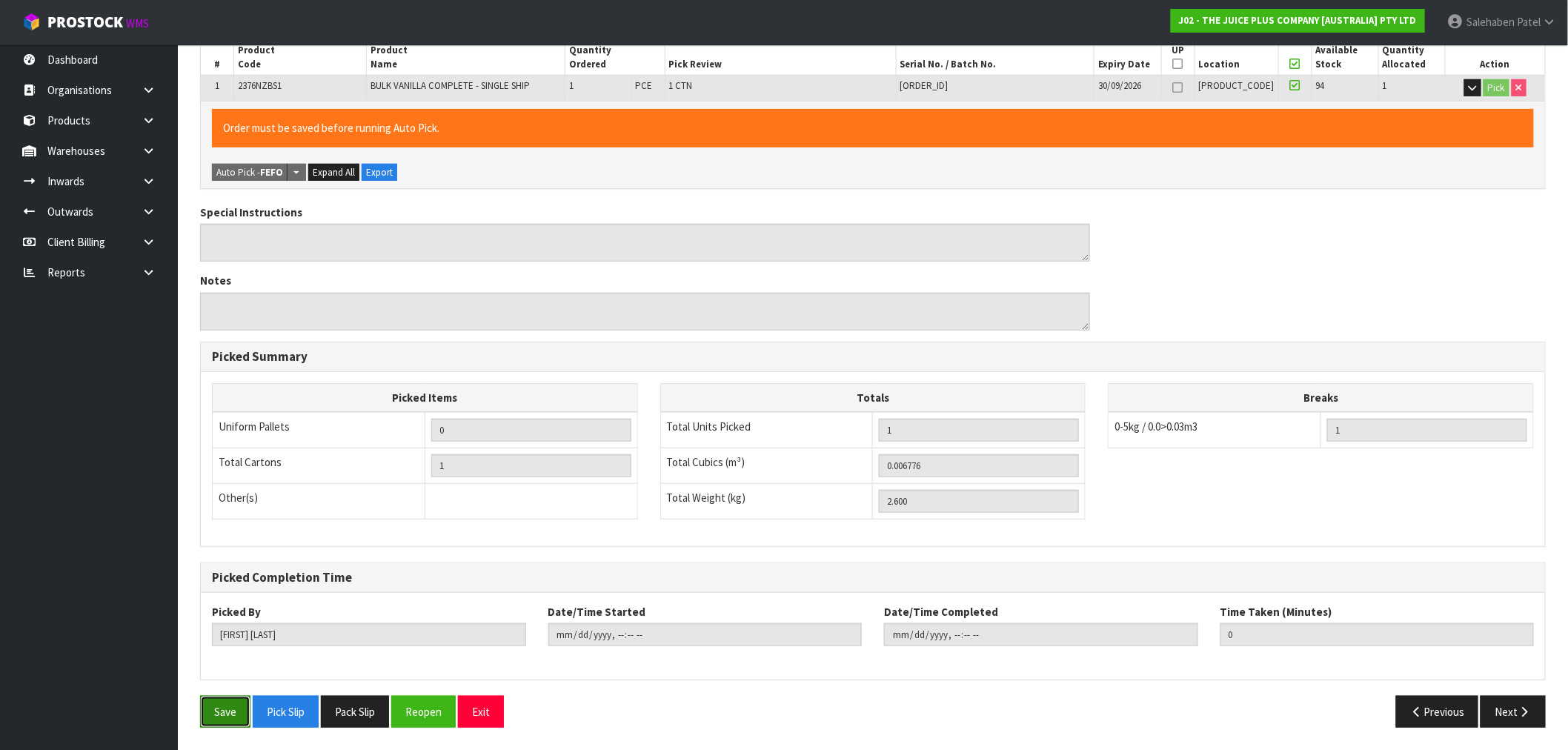 click on "Save" at bounding box center [225, 711] 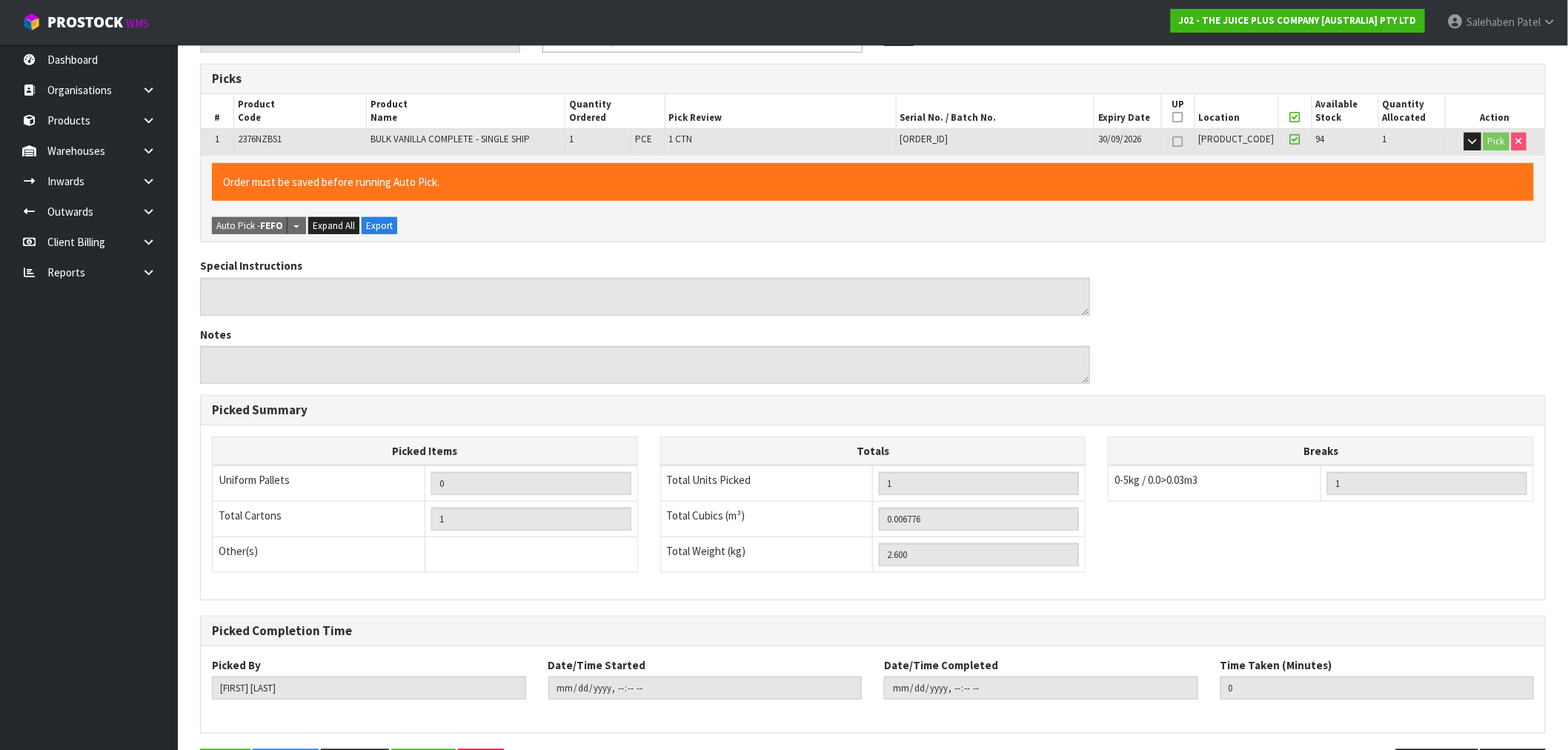 scroll, scrollTop: 0, scrollLeft: 0, axis: both 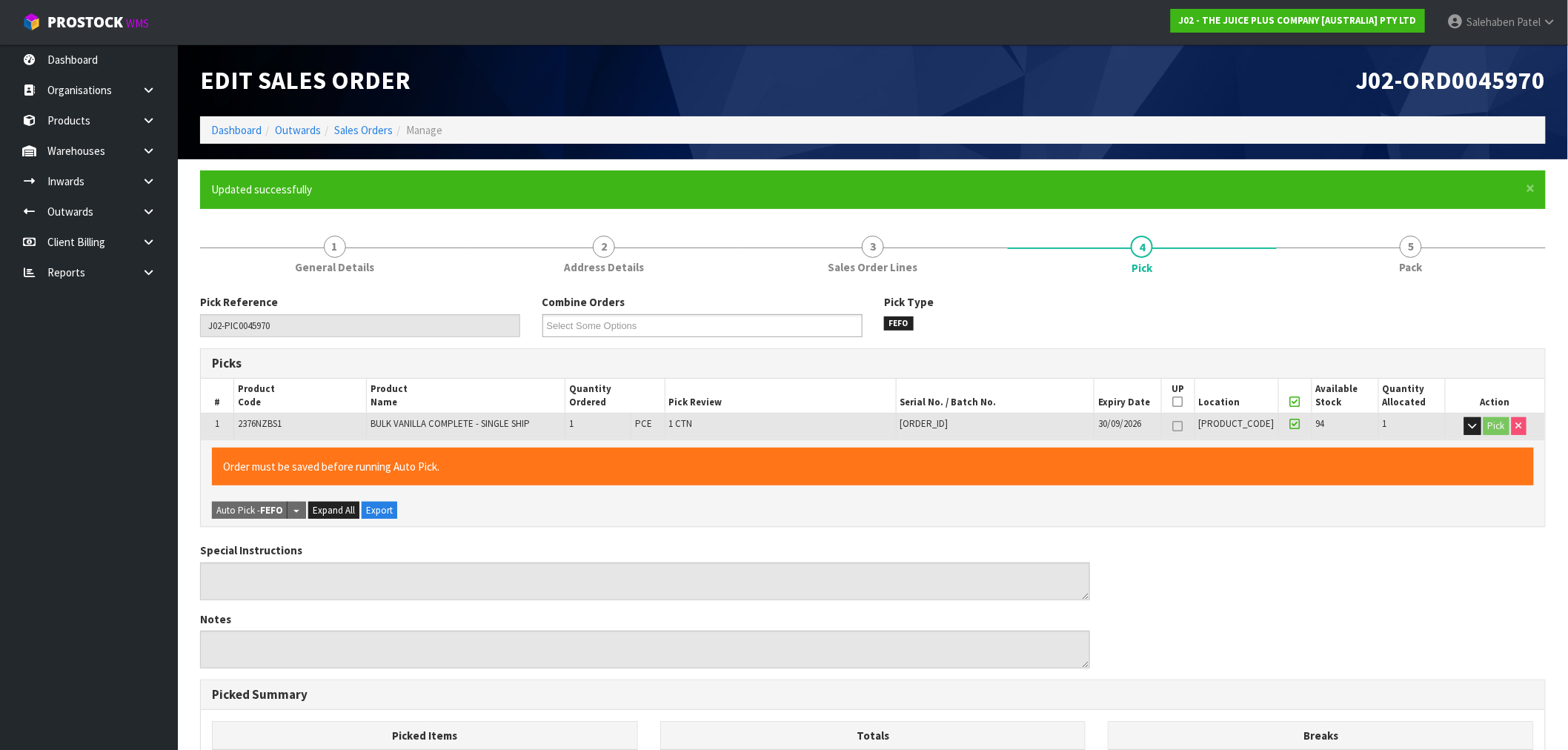 type on "Salehaben Patel" 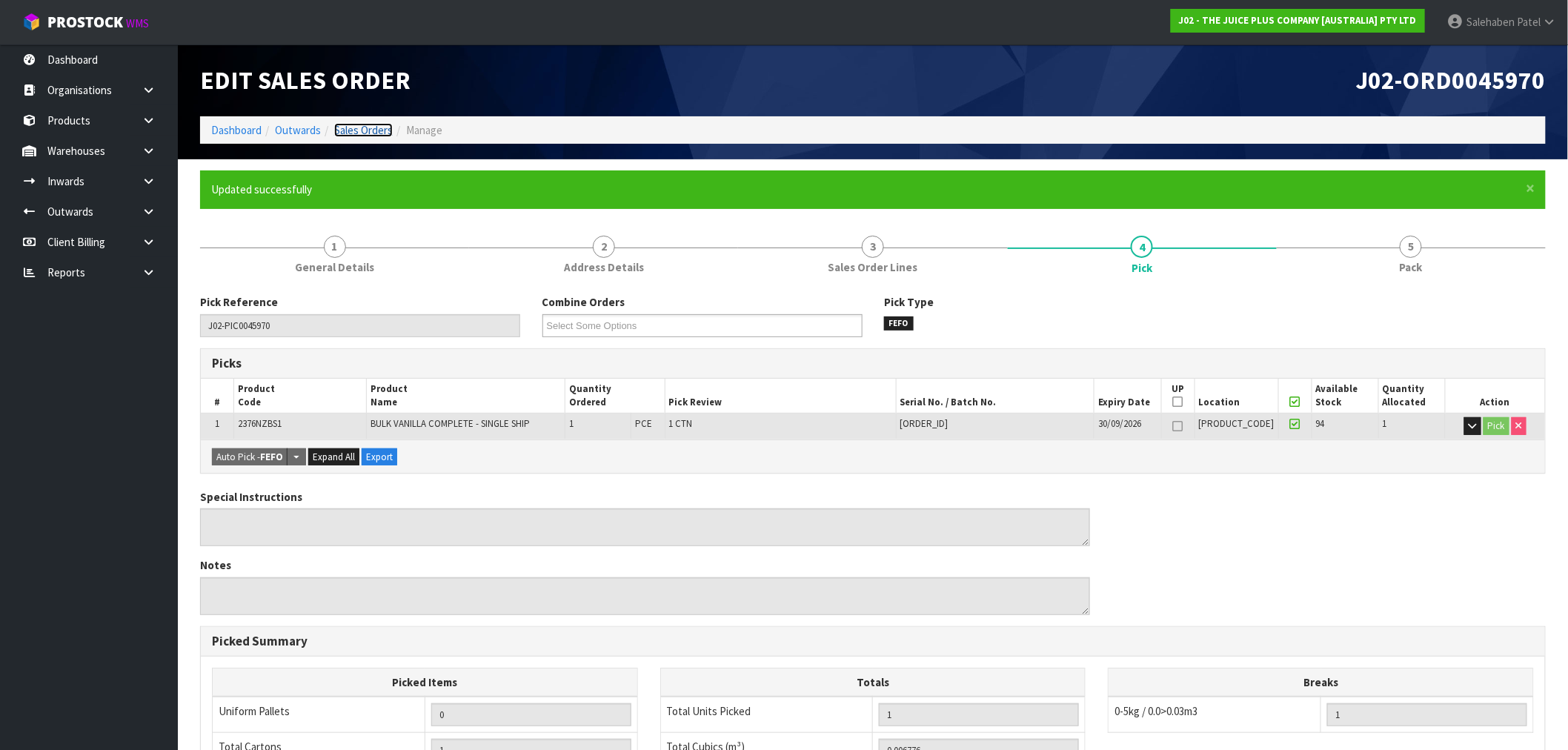 click on "Sales Orders" at bounding box center [363, 130] 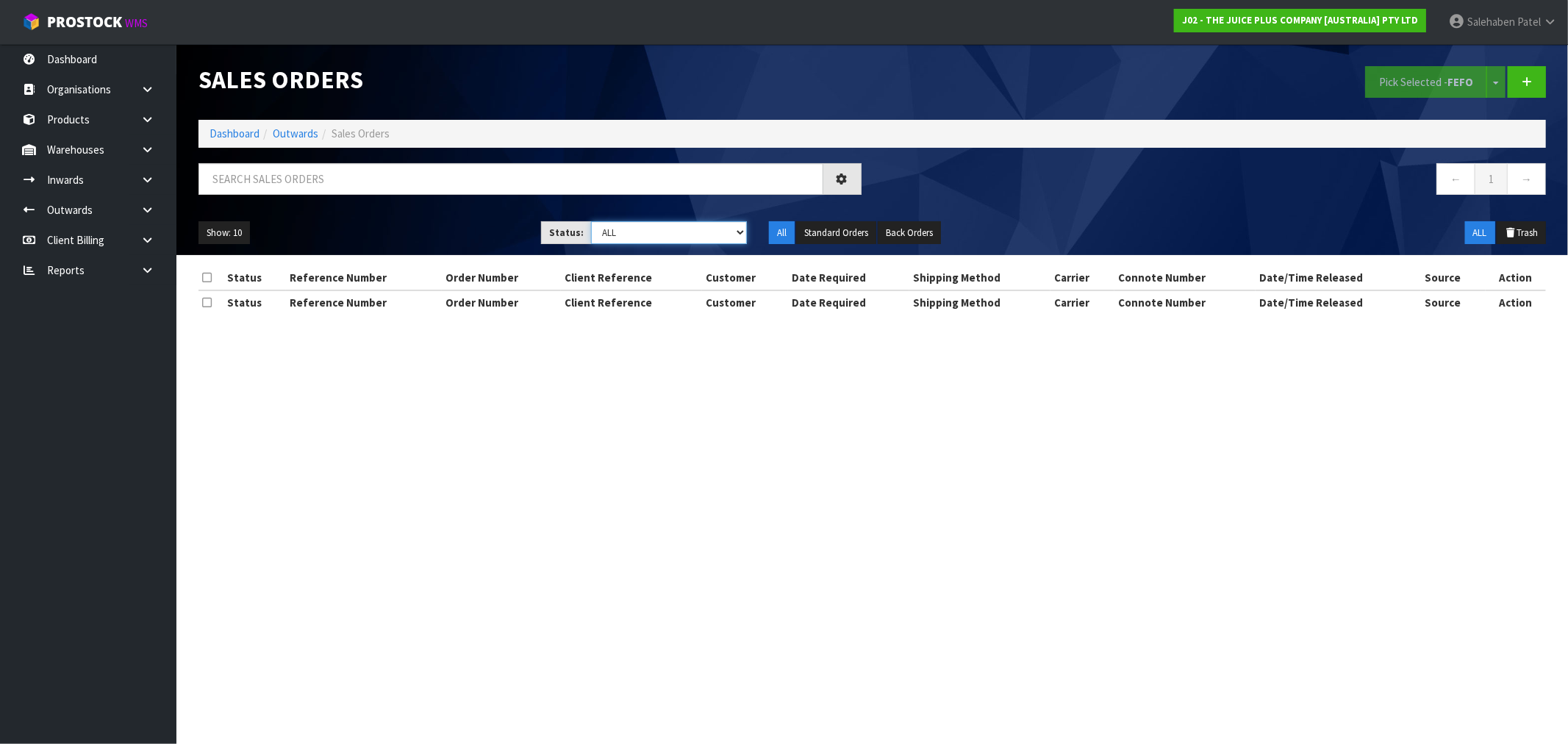 click on "Draft Pending Allocated Pending Pick Goods Picked Goods Packed Pending Charges Finalised Cancelled Review ALL" at bounding box center (669, 232) 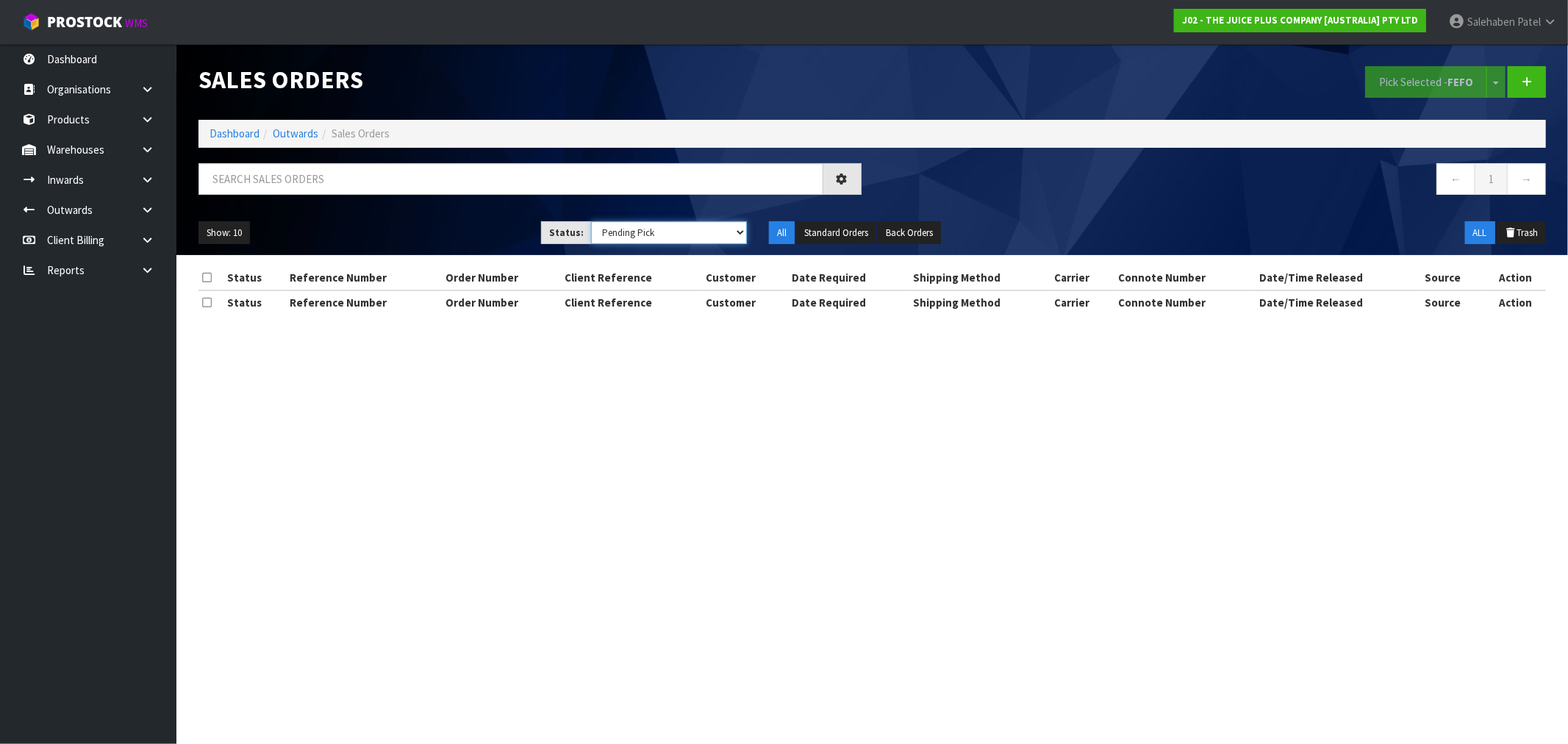 click on "Draft Pending Allocated Pending Pick Goods Picked Goods Packed Pending Charges Finalised Cancelled Review ALL" at bounding box center (669, 232) 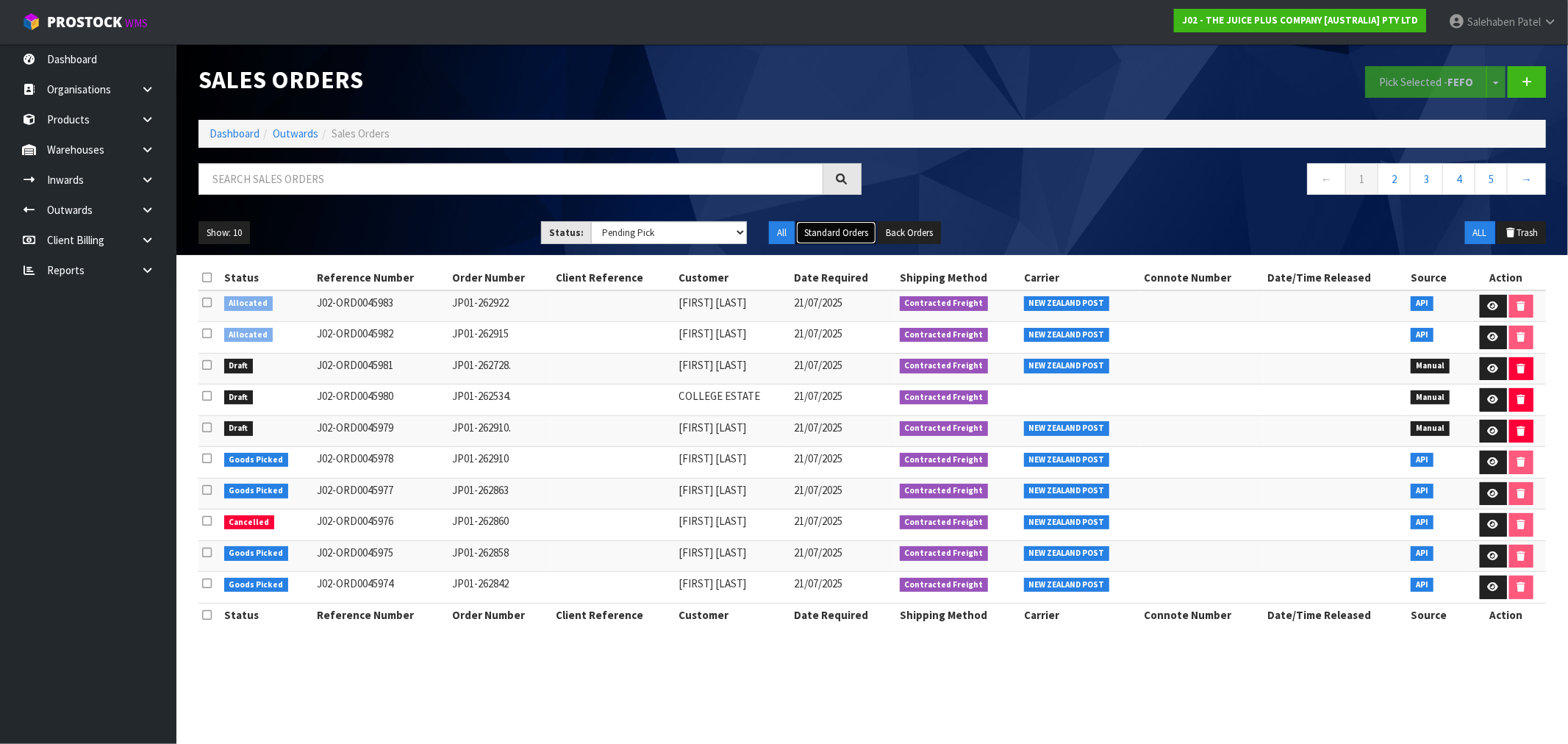 click on "Standard Orders" at bounding box center [836, 233] 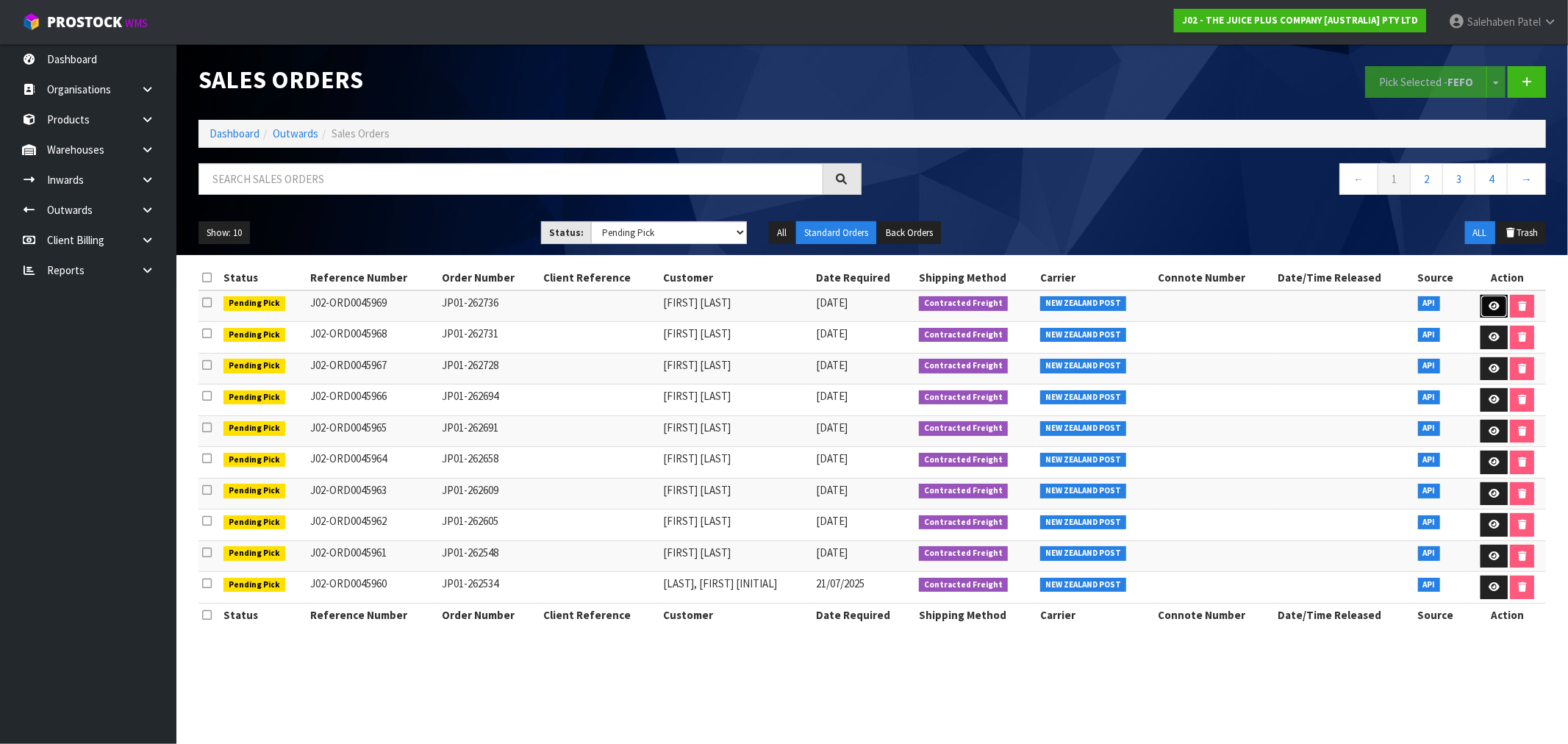 click at bounding box center [1494, 306] 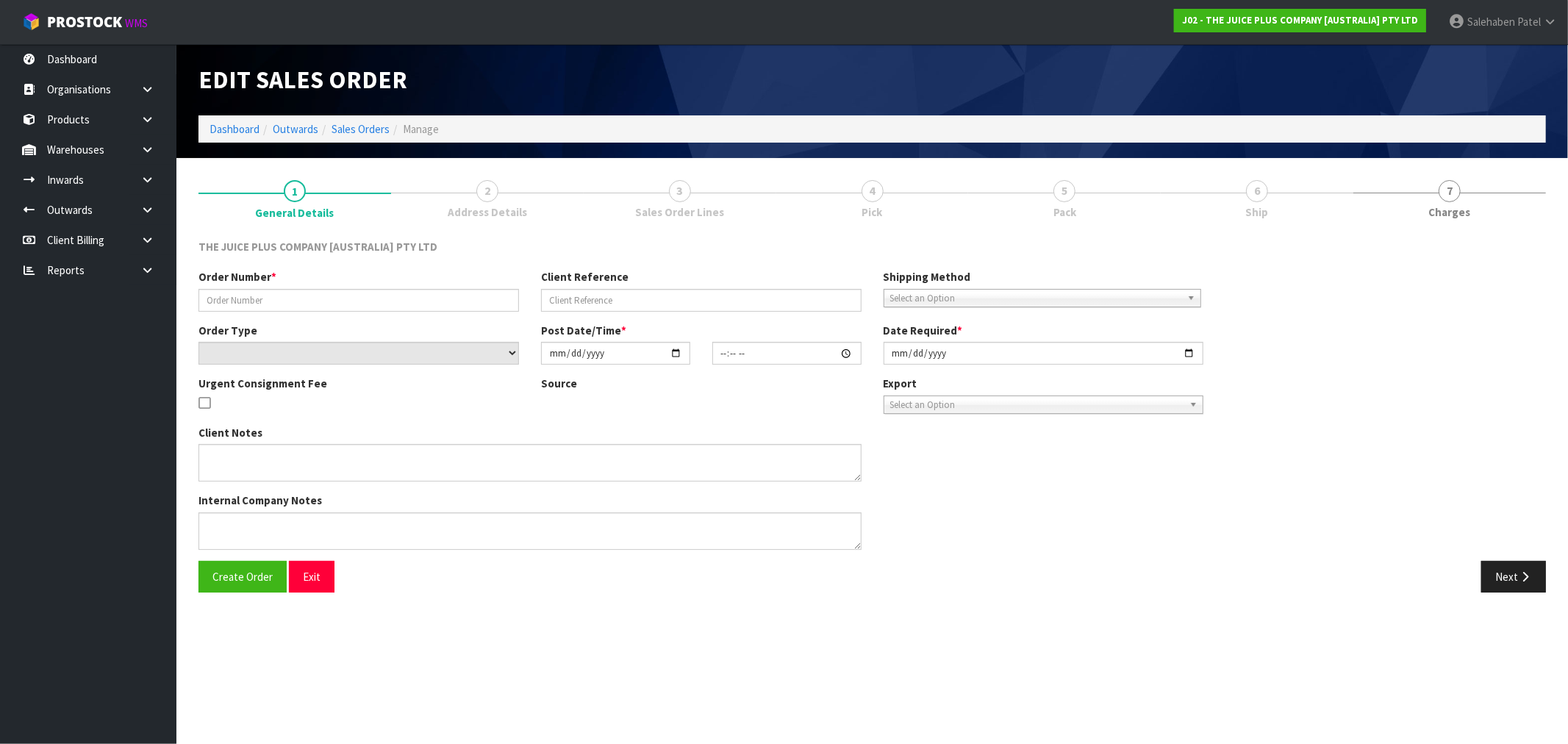 type on "JP01-262736" 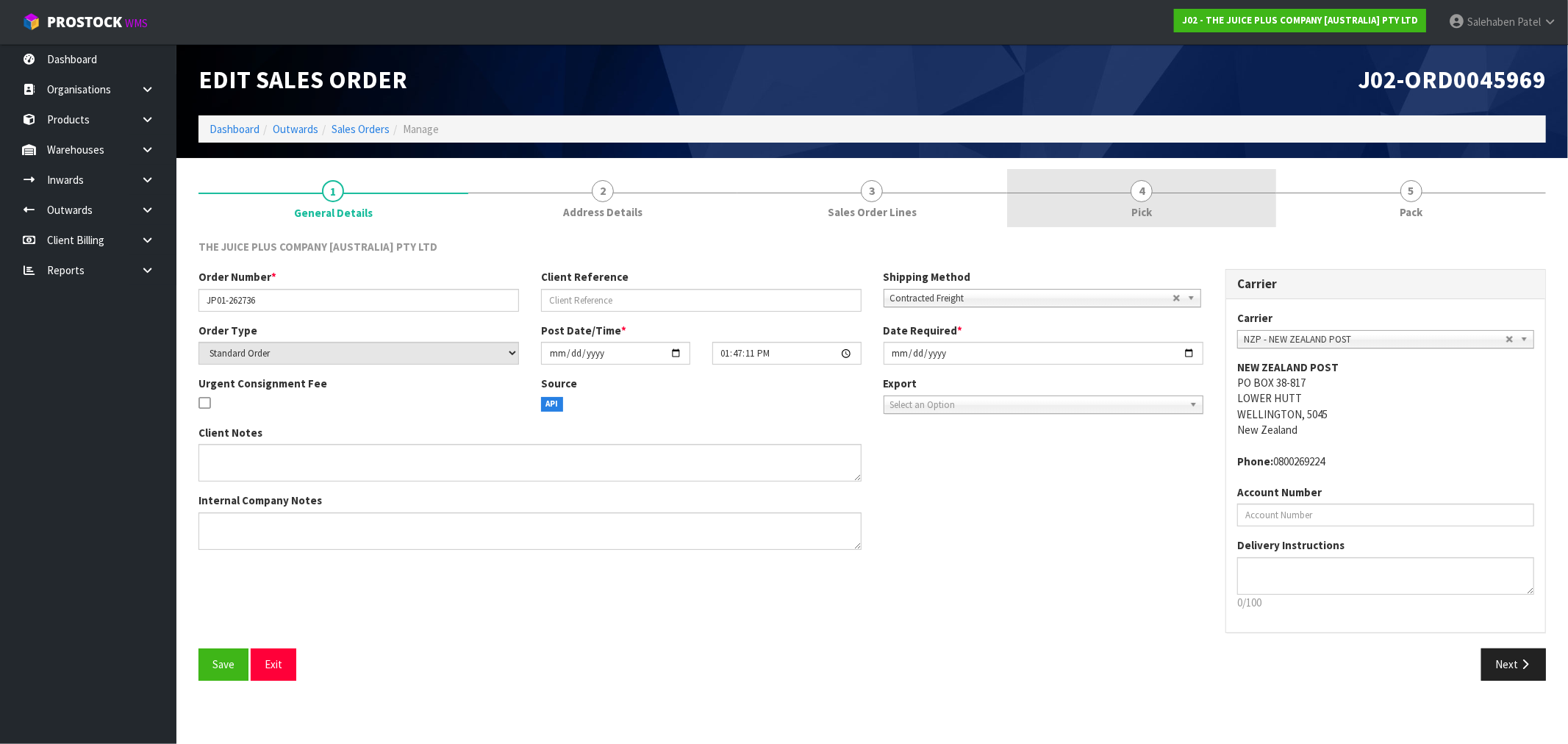 click on "Pick" at bounding box center [1142, 212] 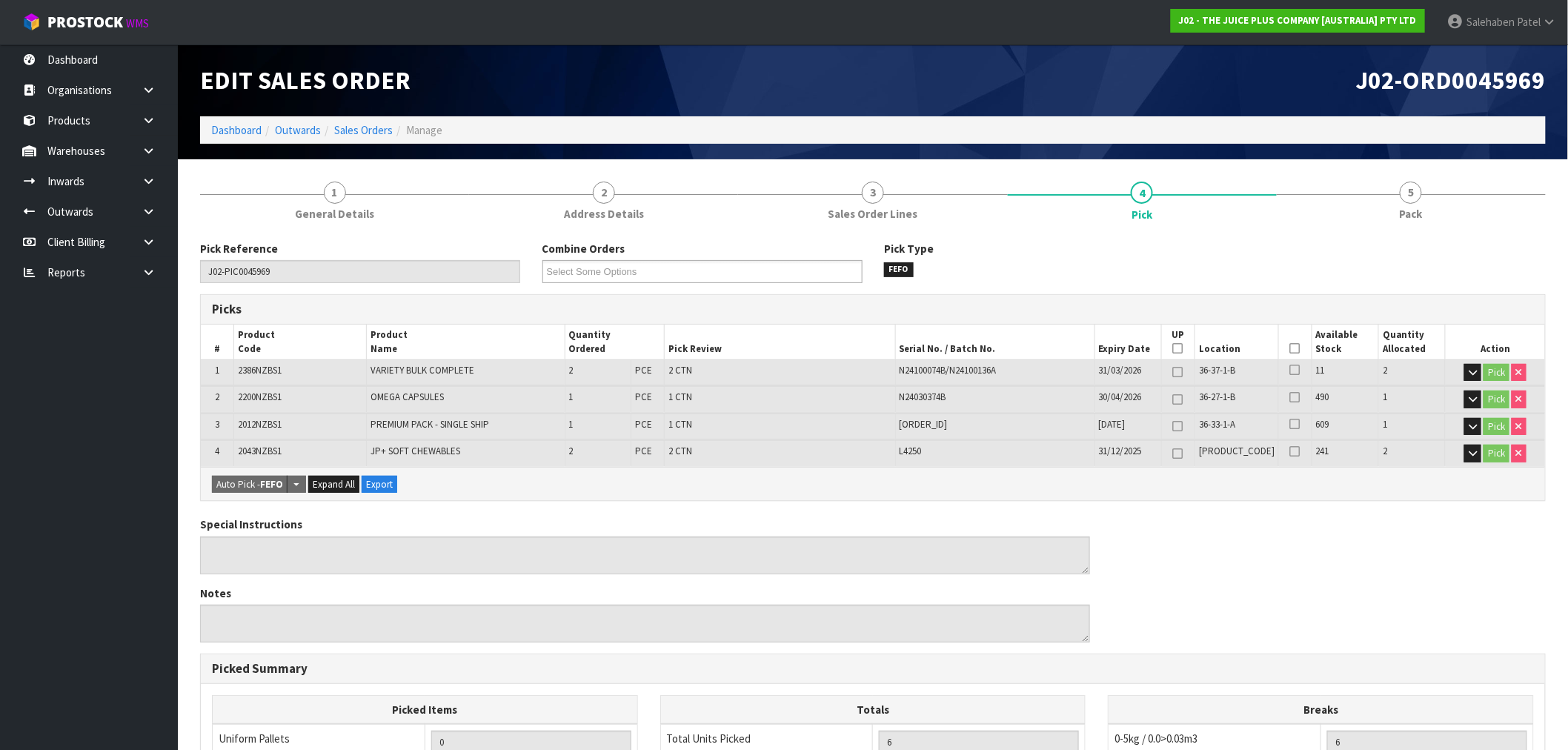 click at bounding box center (1295, 348) 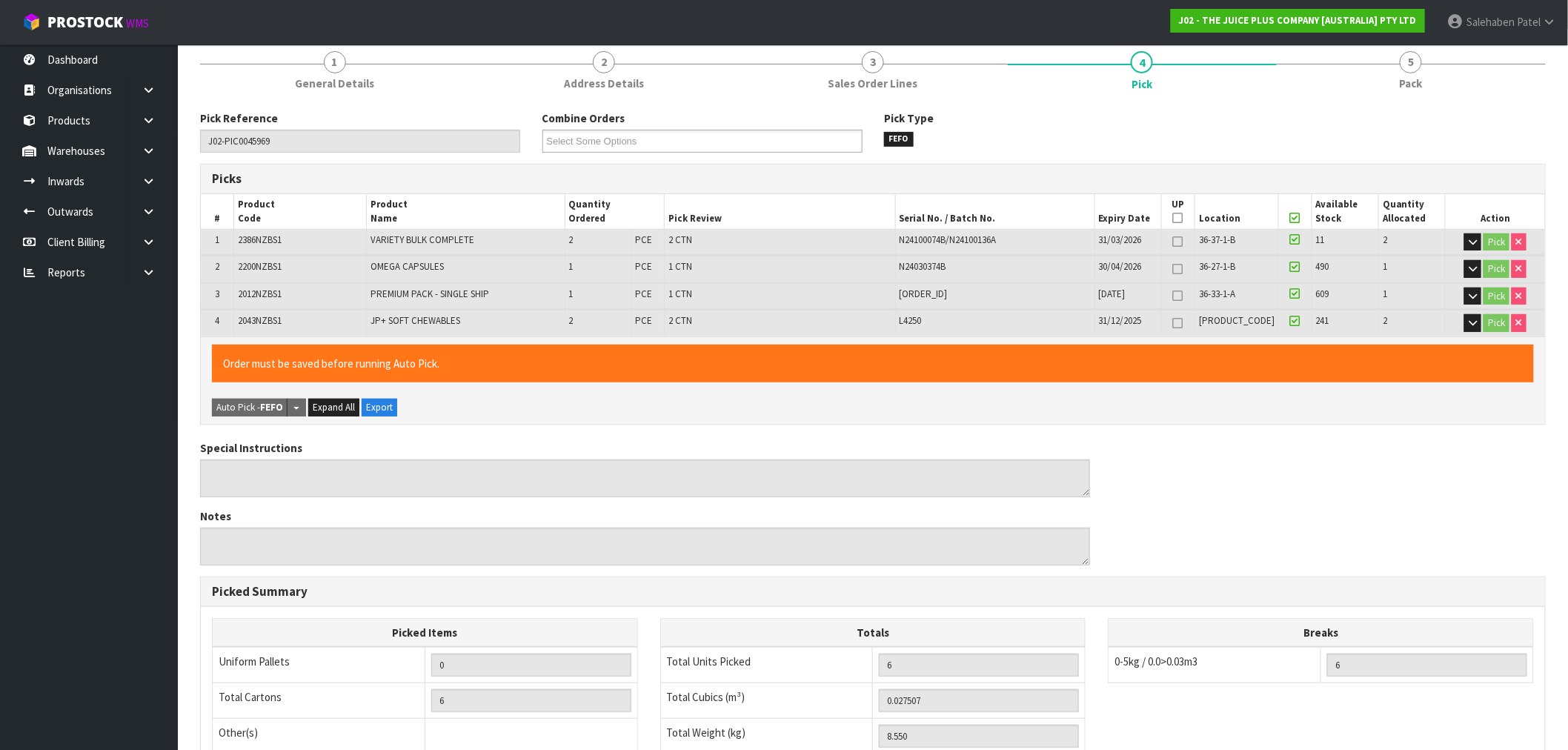 scroll, scrollTop: 365, scrollLeft: 0, axis: vertical 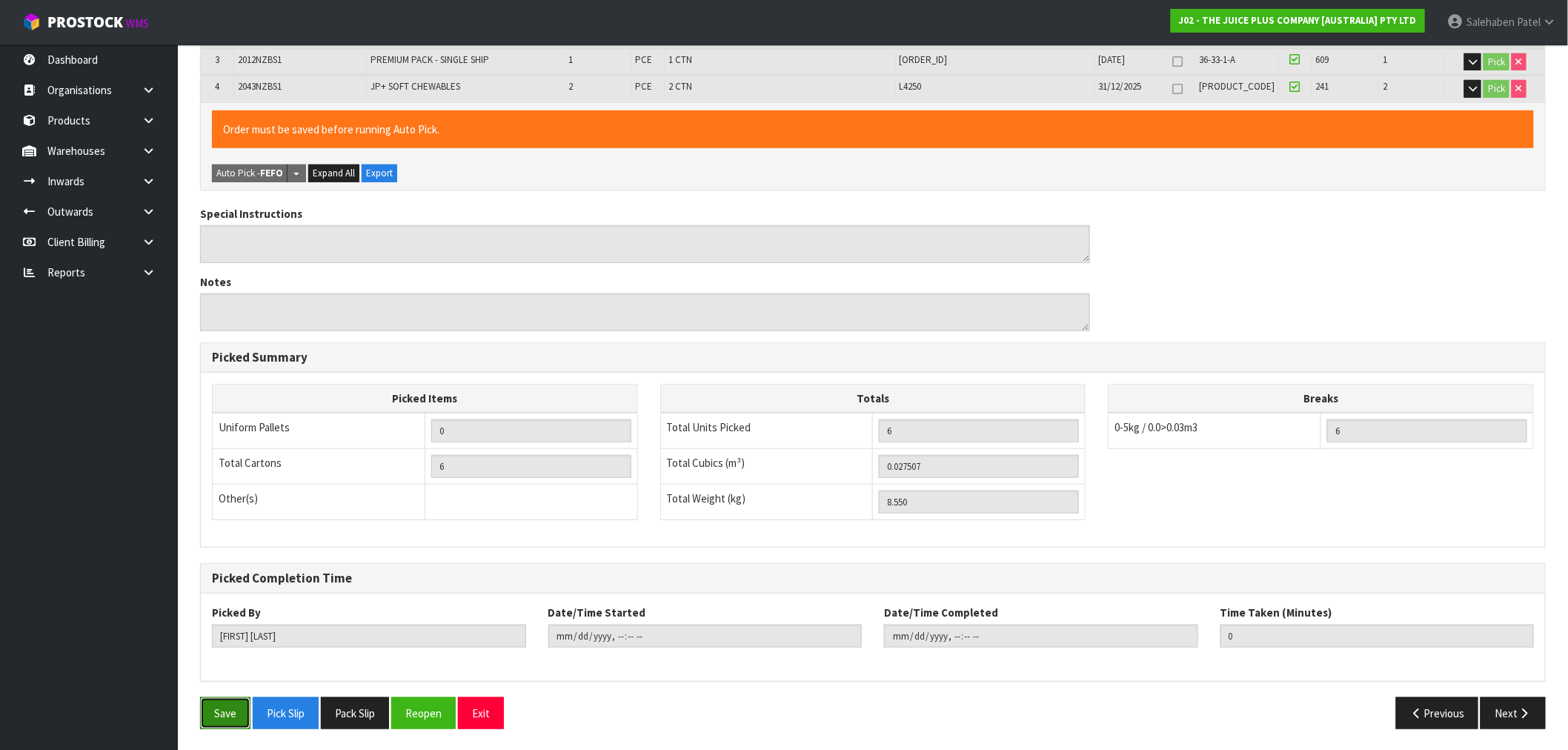 click on "Save" at bounding box center [225, 713] 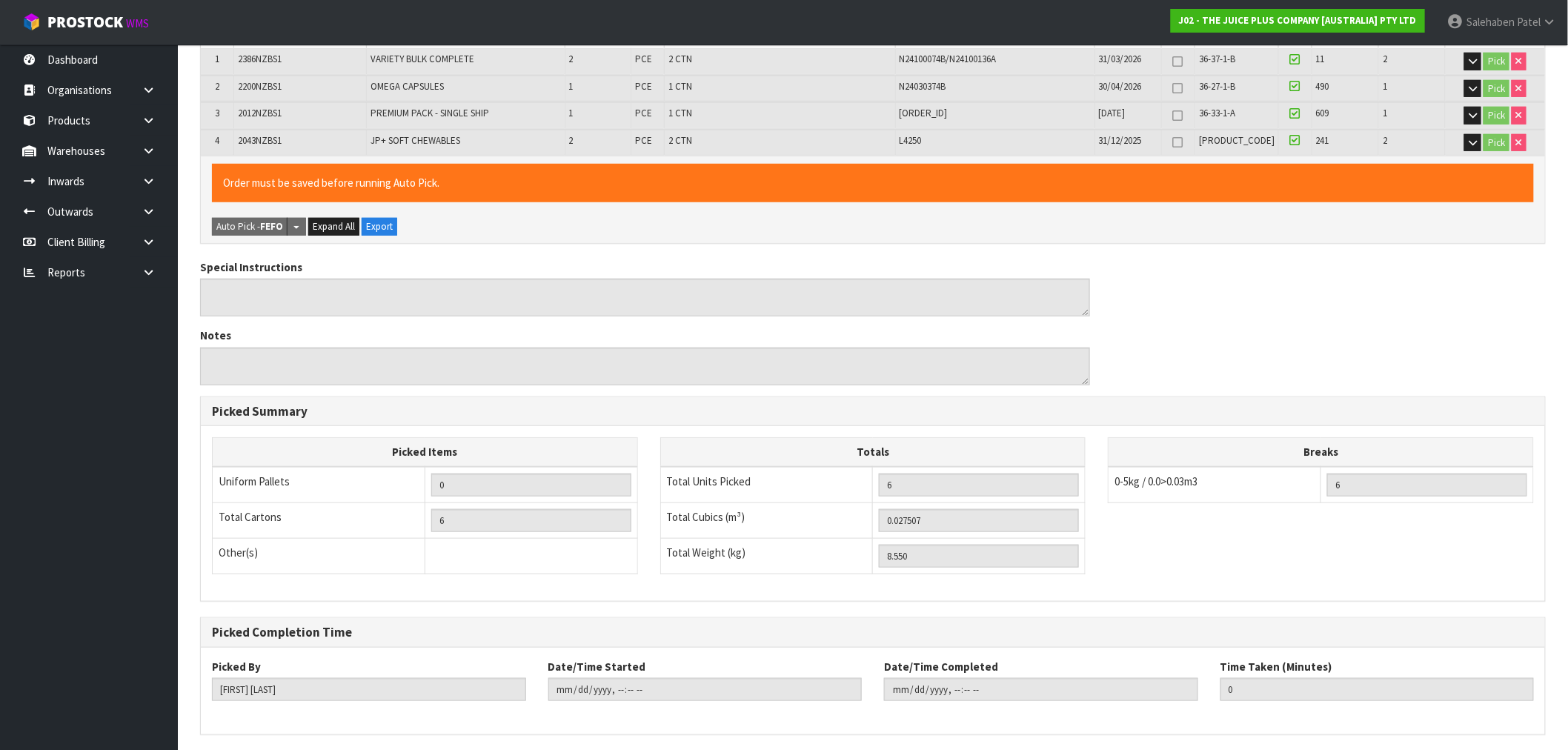 scroll, scrollTop: 0, scrollLeft: 0, axis: both 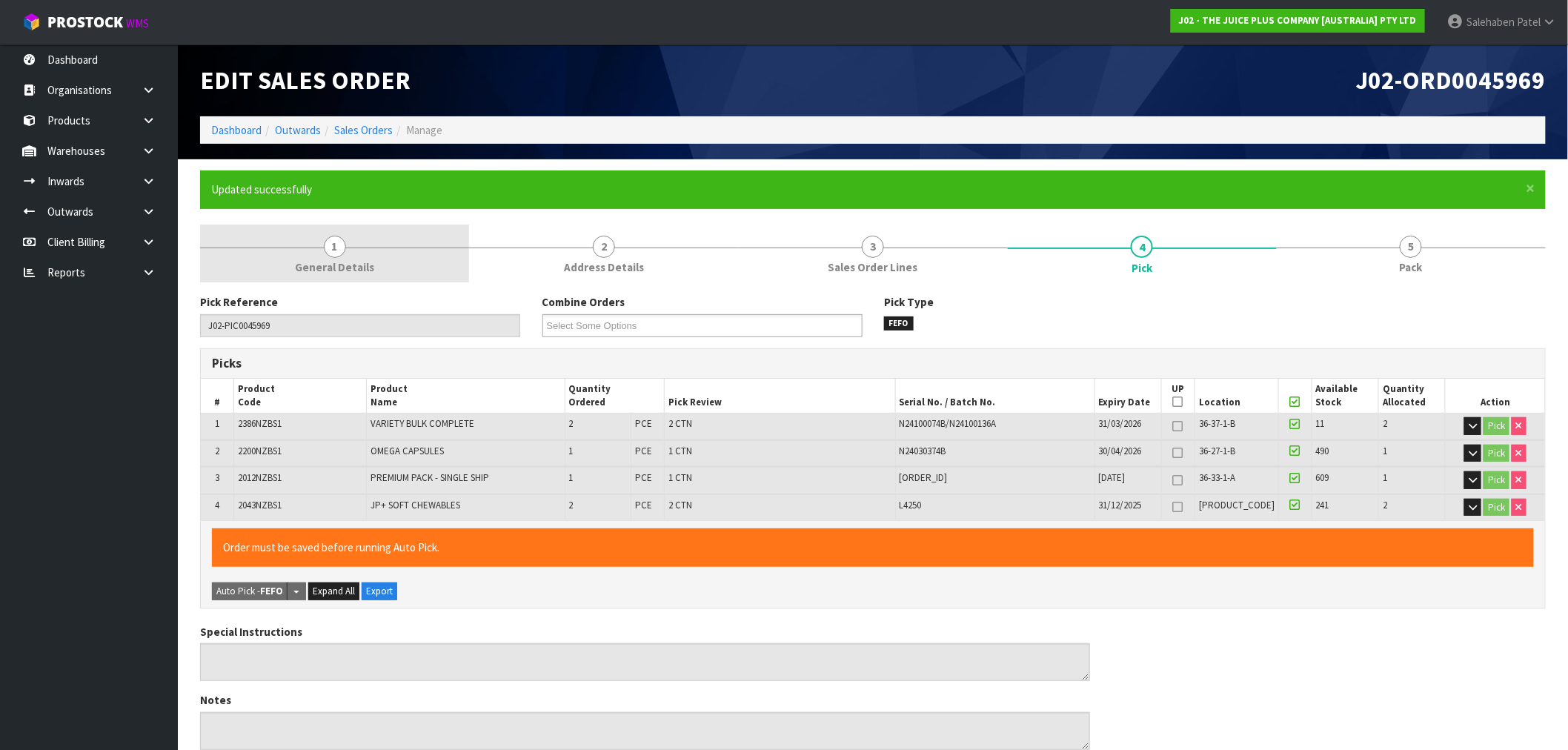 type on "Salehaben Patel" 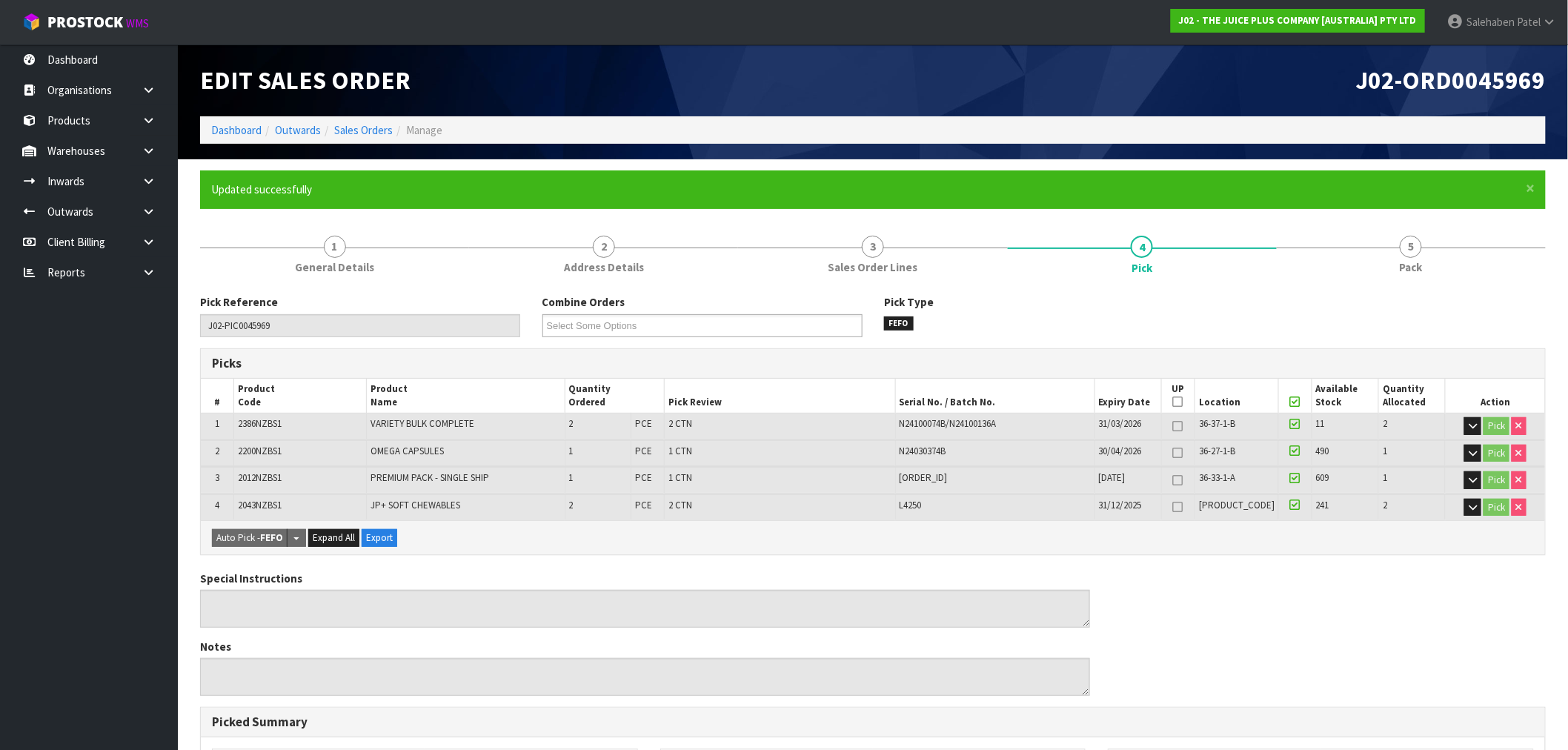 click on "Edit Sales Order" at bounding box center (531, 80) 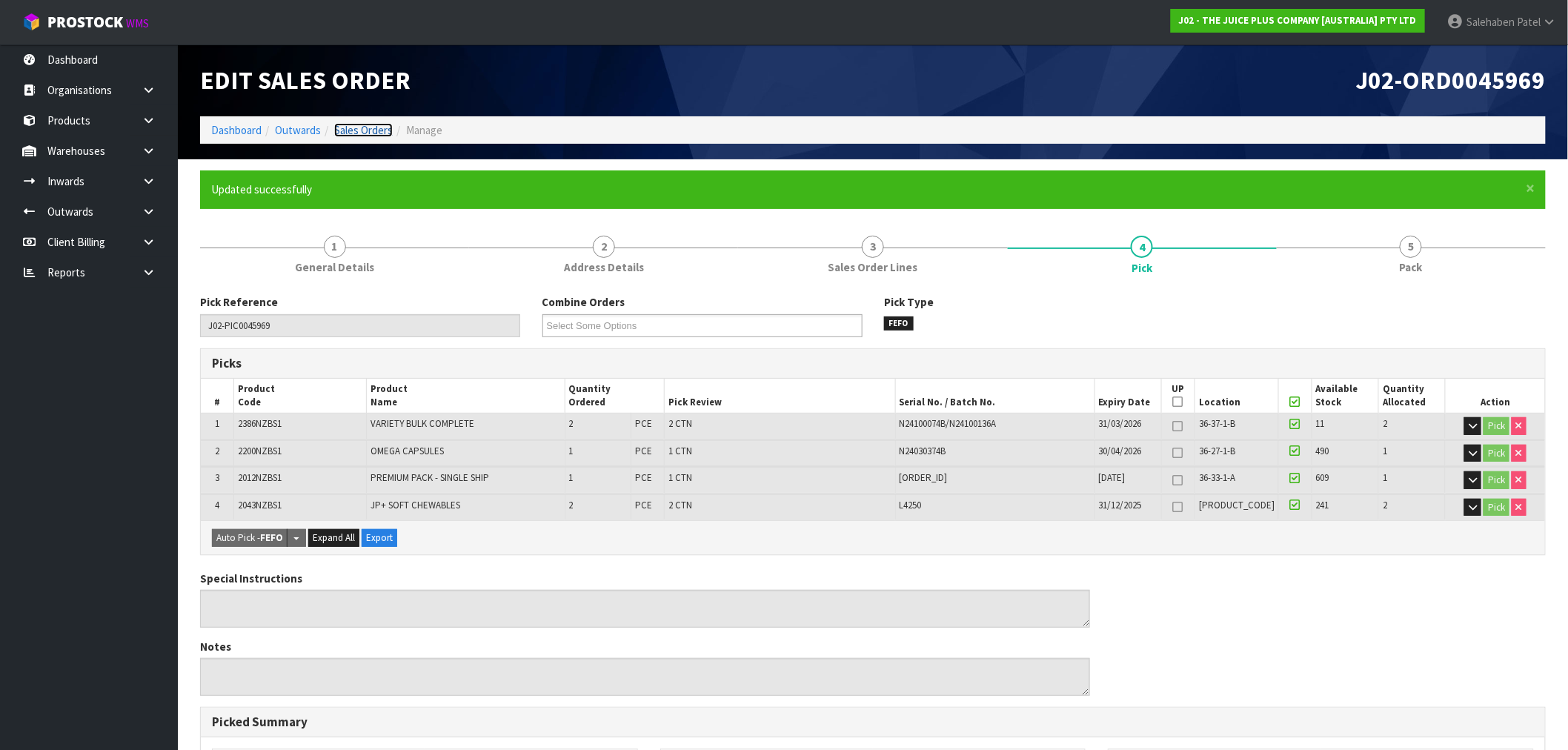 click on "Sales Orders" at bounding box center (363, 130) 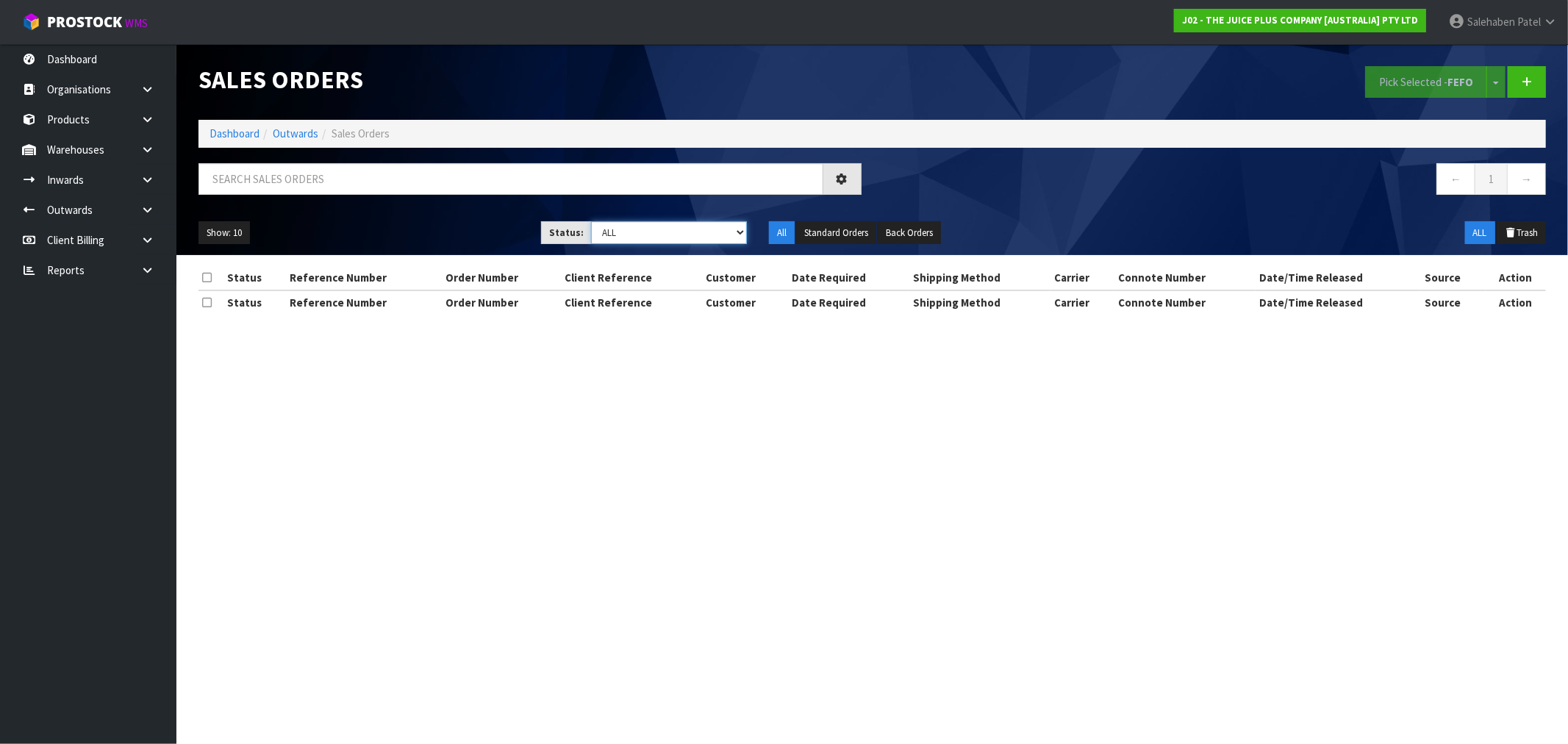 click on "Draft Pending Allocated Pending Pick Goods Picked Goods Packed Pending Charges Finalised Cancelled Review ALL" at bounding box center [669, 232] 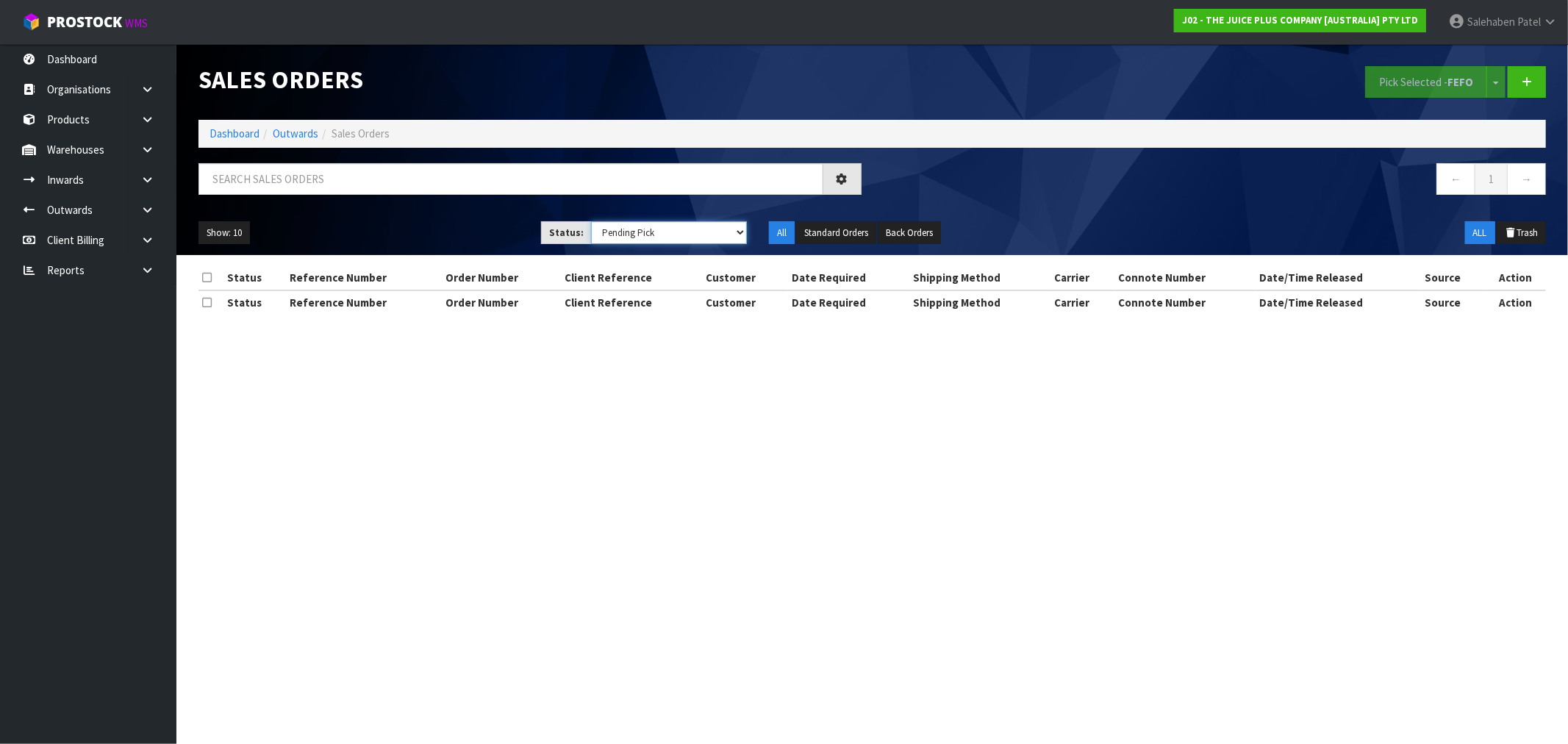 click on "Draft Pending Allocated Pending Pick Goods Picked Goods Packed Pending Charges Finalised Cancelled Review ALL" at bounding box center (669, 232) 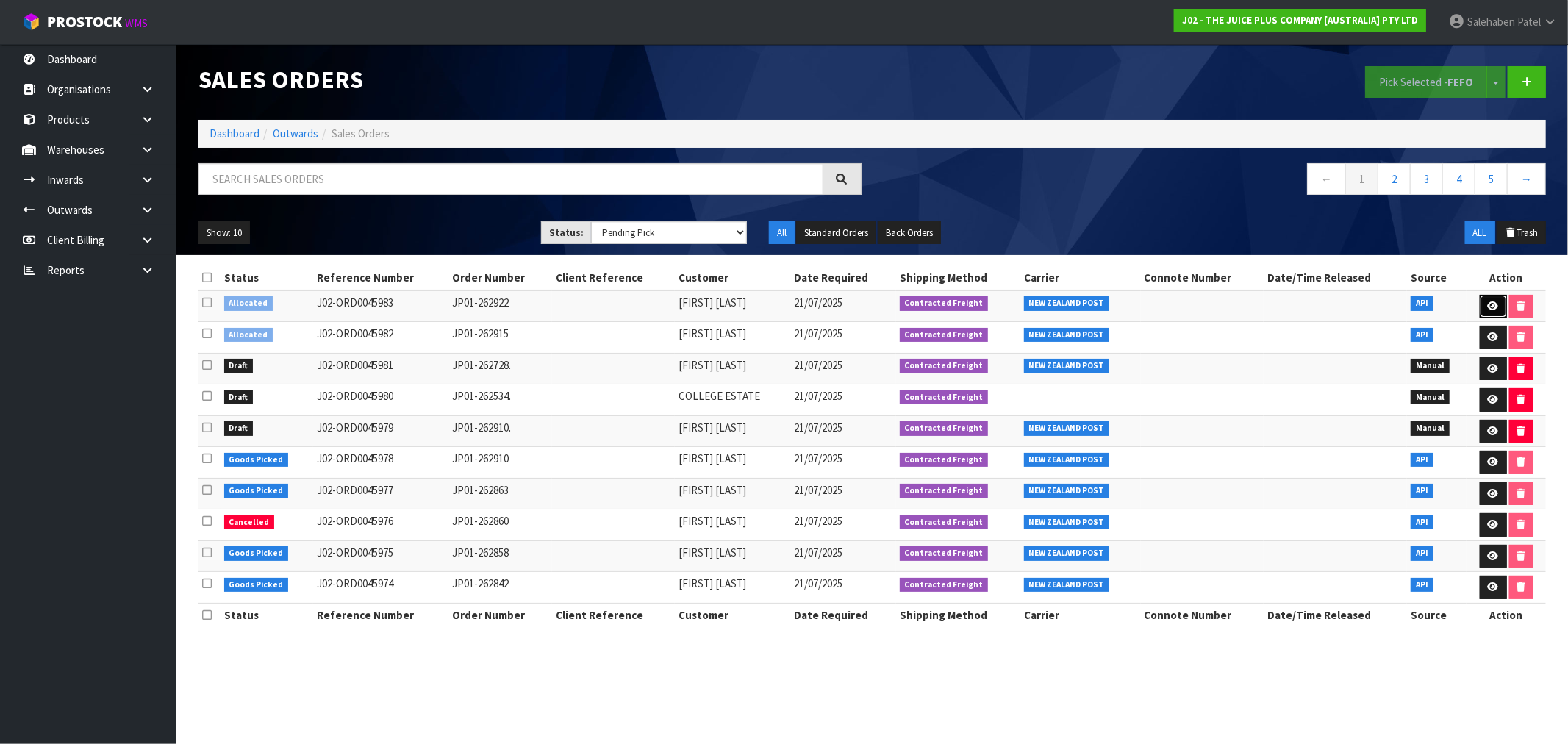 click at bounding box center [1493, 306] 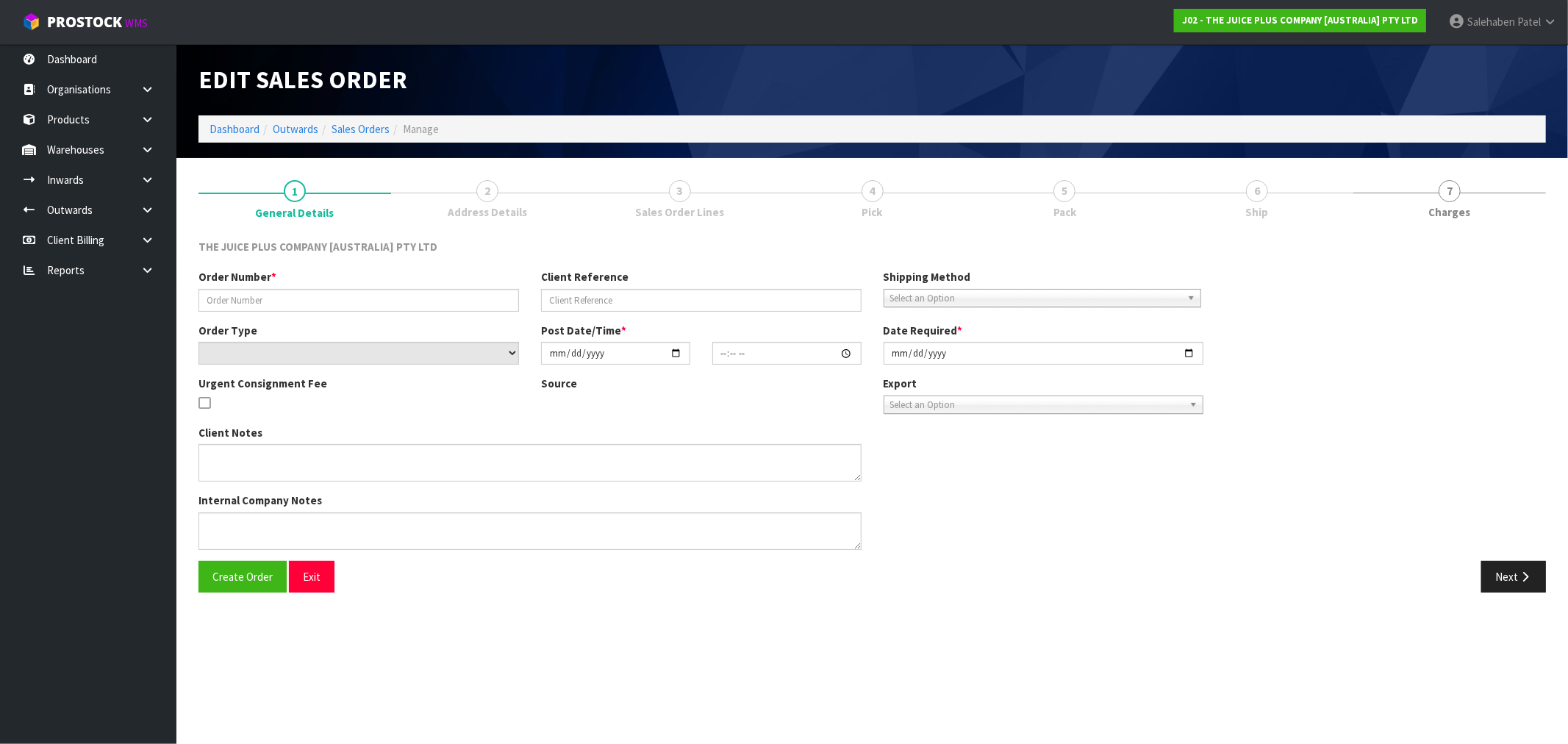 type on "JP01-262922" 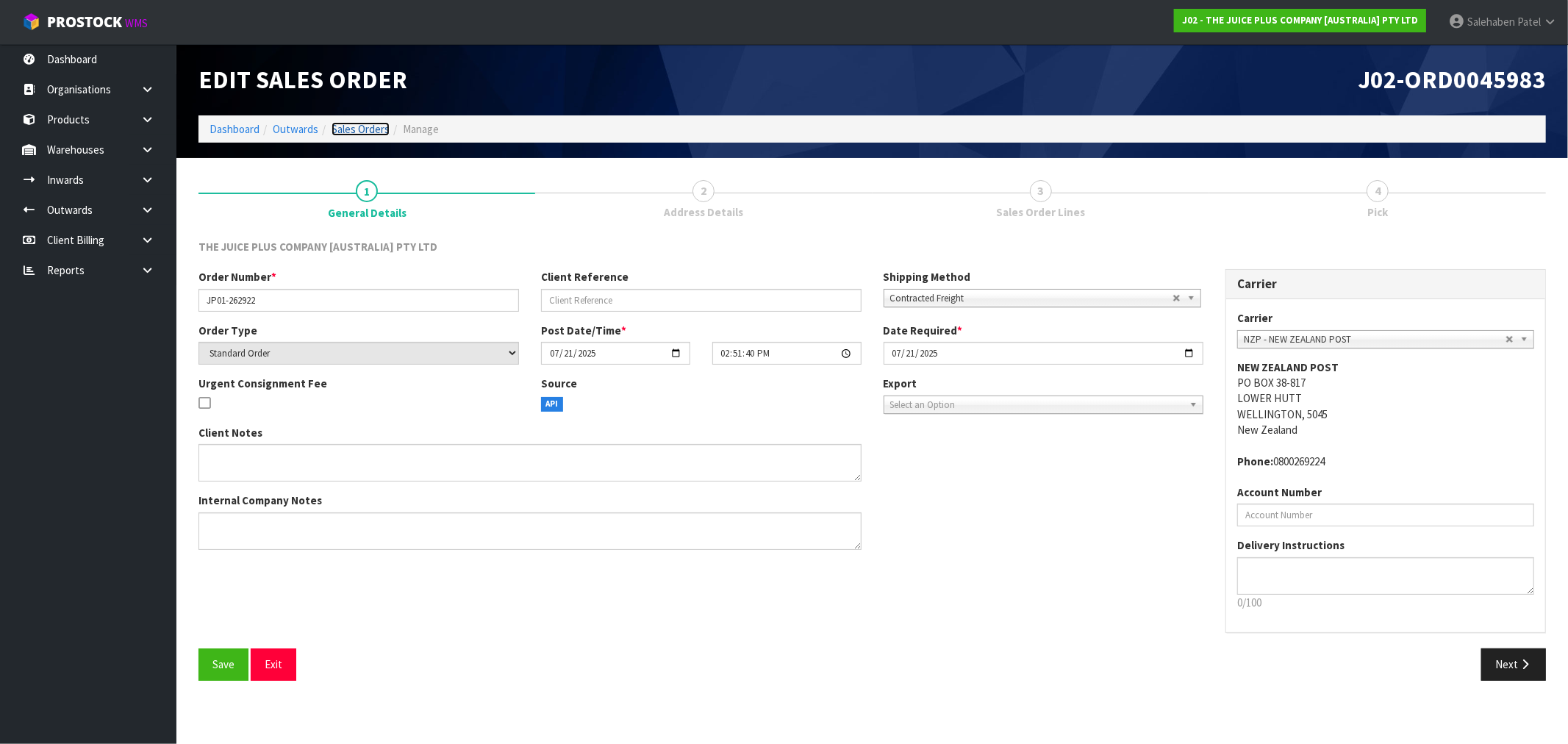 click on "Sales Orders" at bounding box center (360, 129) 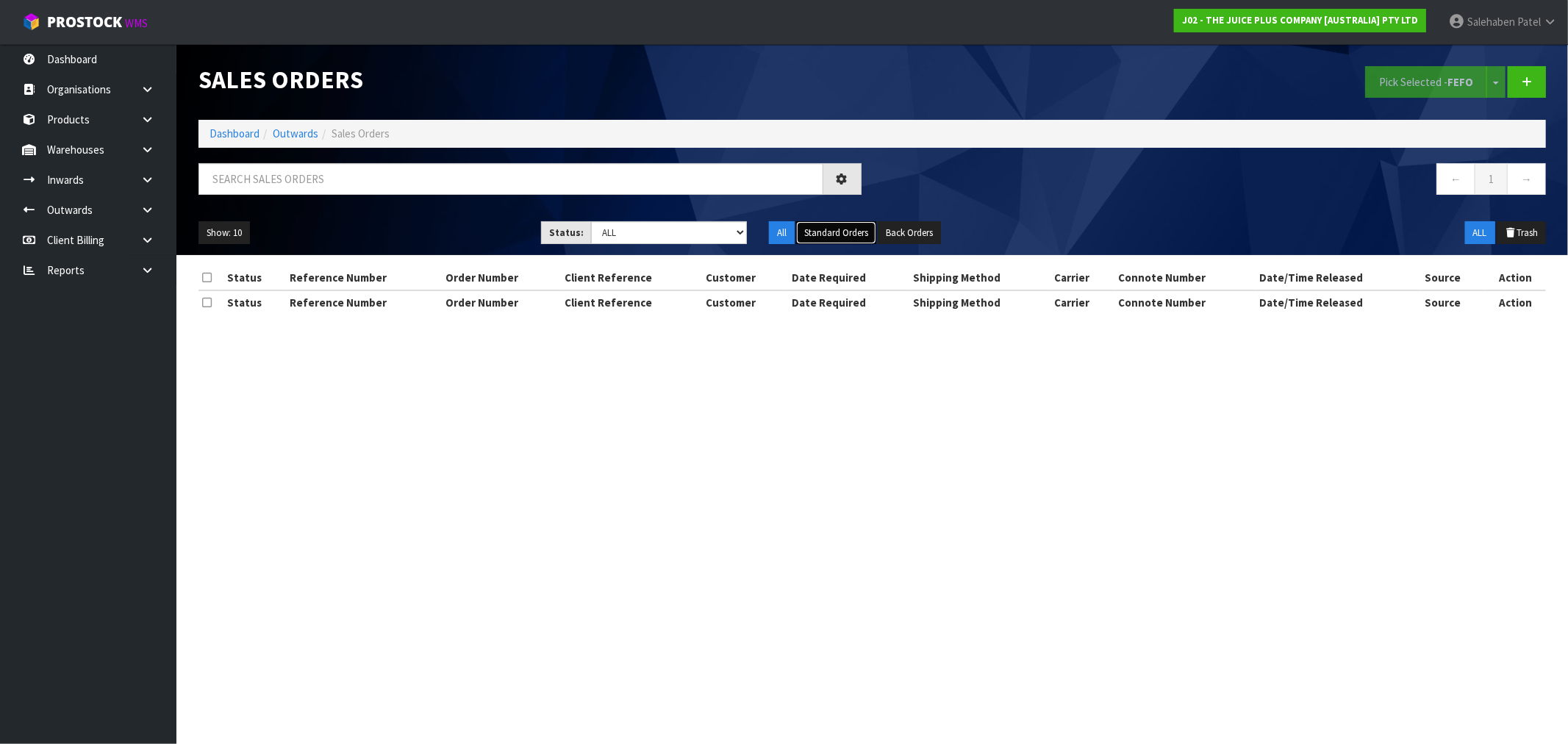 drag, startPoint x: 836, startPoint y: 228, endPoint x: 827, endPoint y: 233, distance: 10.29563 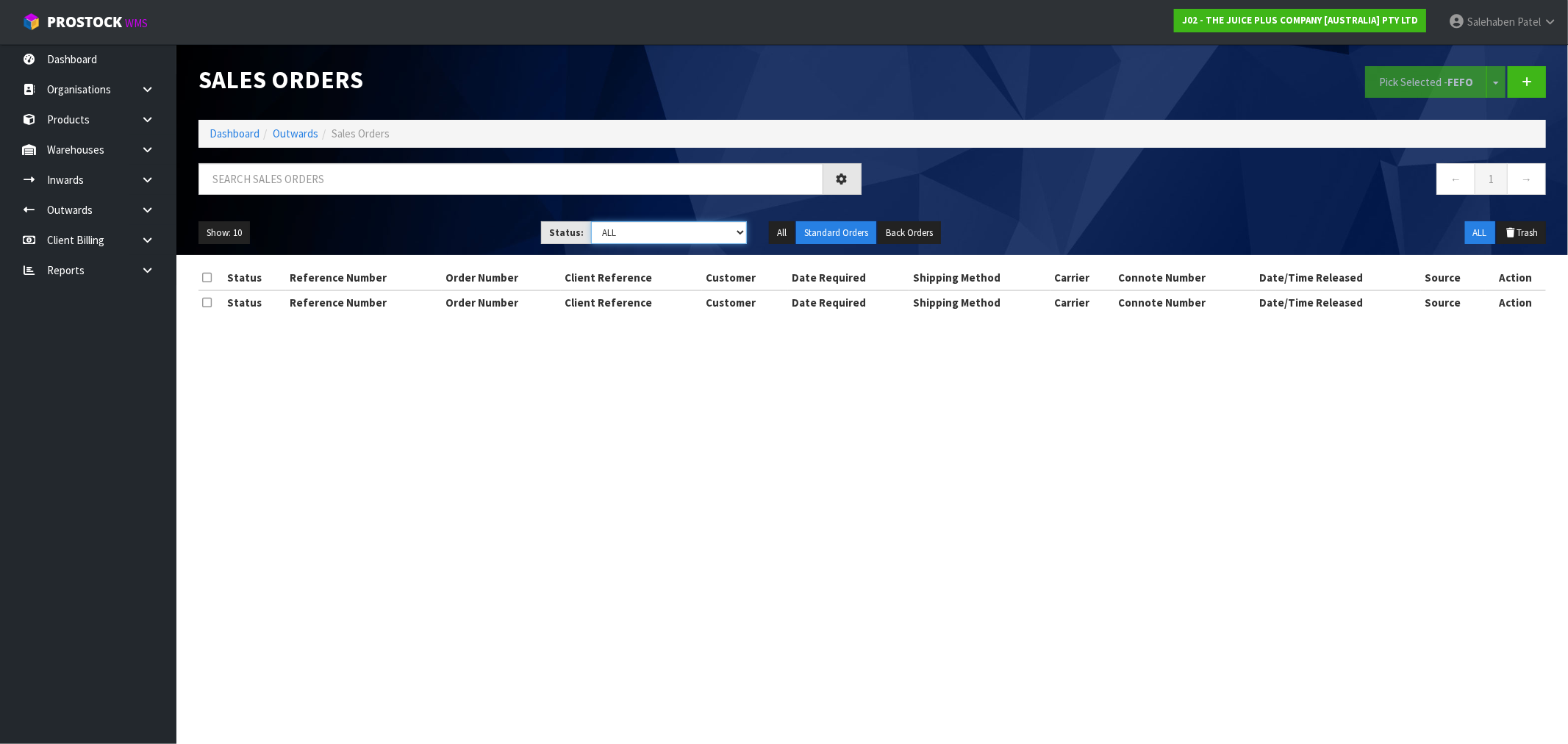 drag, startPoint x: 734, startPoint y: 234, endPoint x: 726, endPoint y: 239, distance: 9.433981 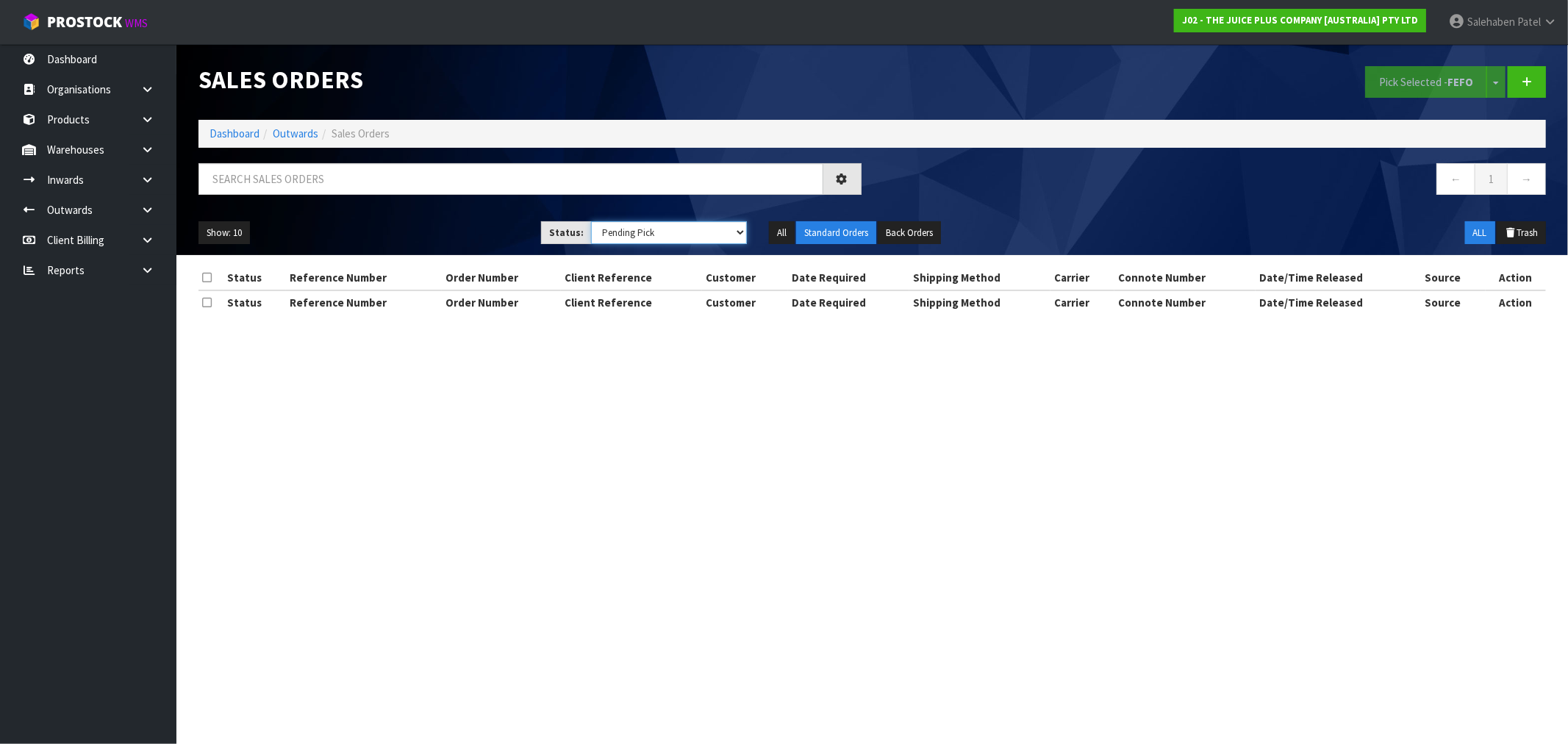 click on "Draft Pending Allocated Pending Pick Goods Picked Goods Packed Pending Charges Finalised Cancelled Review ALL" at bounding box center (669, 232) 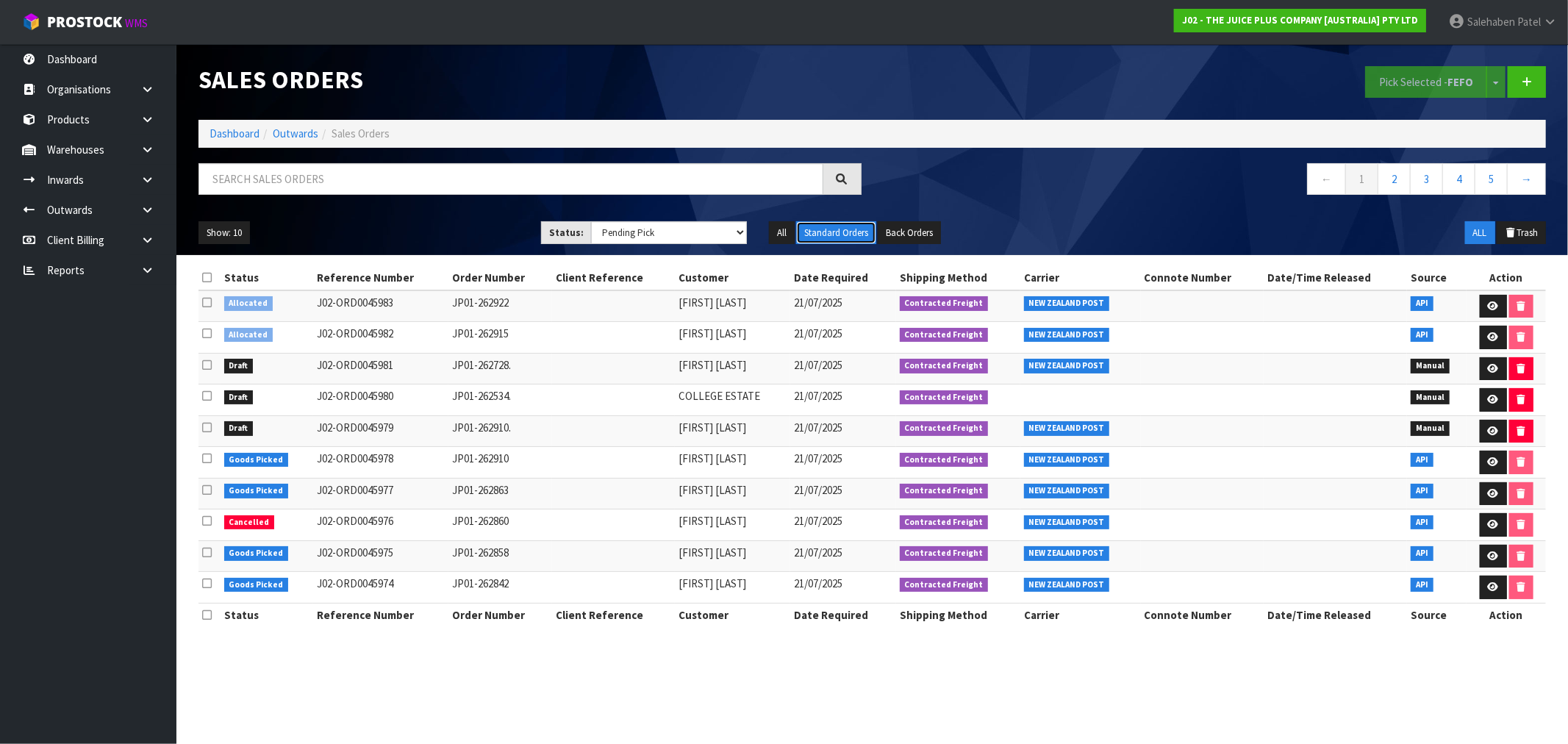 click on "Standard Orders" at bounding box center (836, 233) 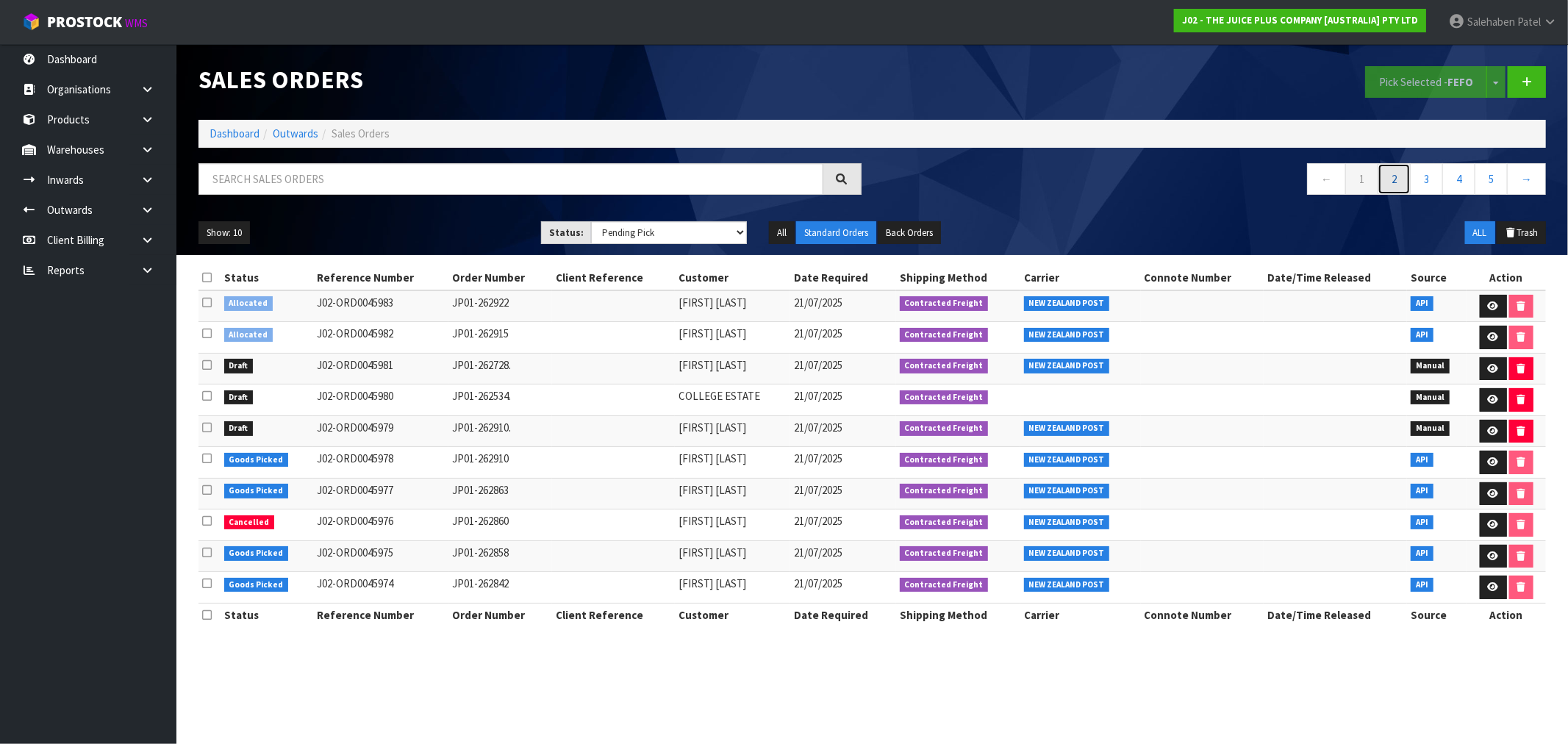 click on "2" at bounding box center (1394, 179) 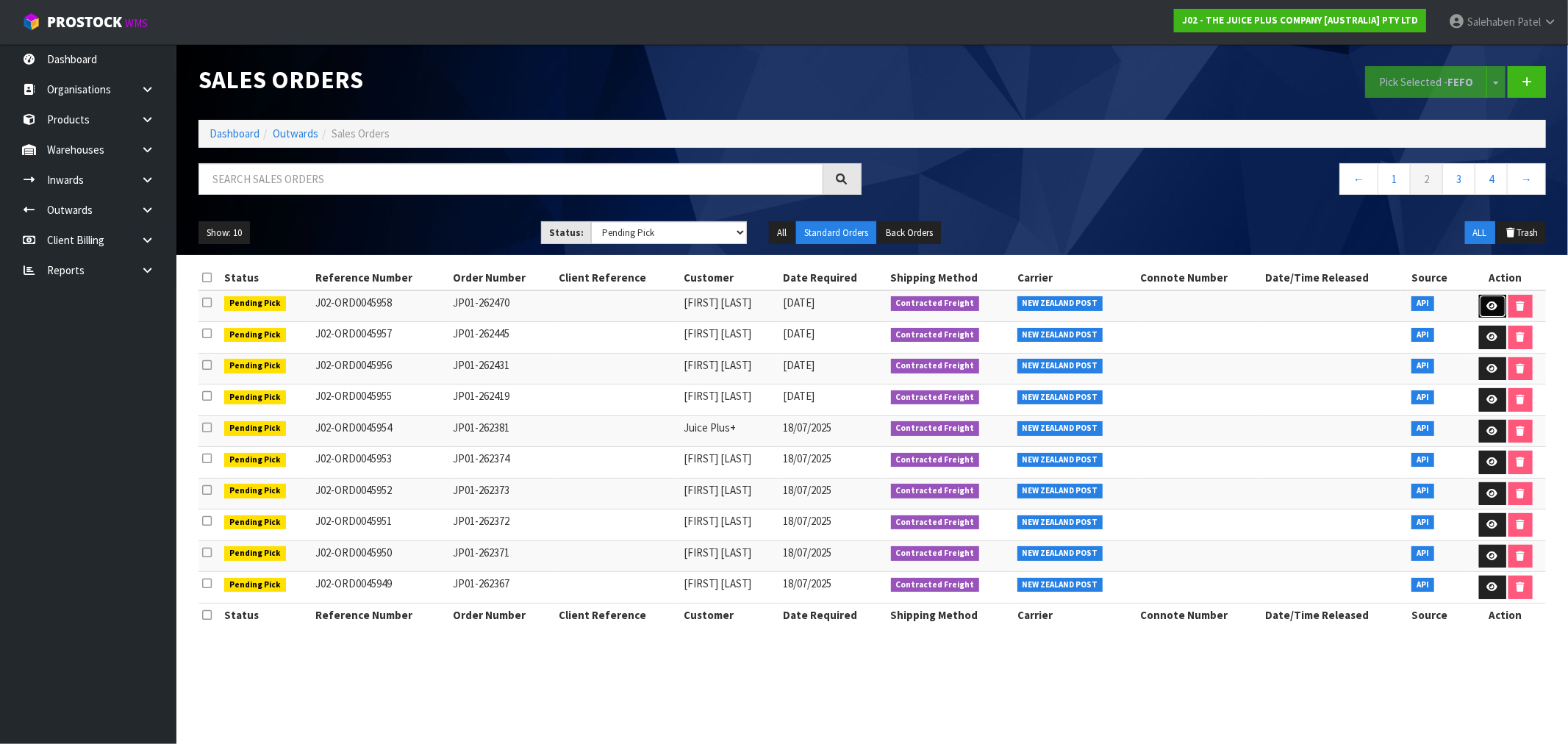 click at bounding box center [1492, 306] 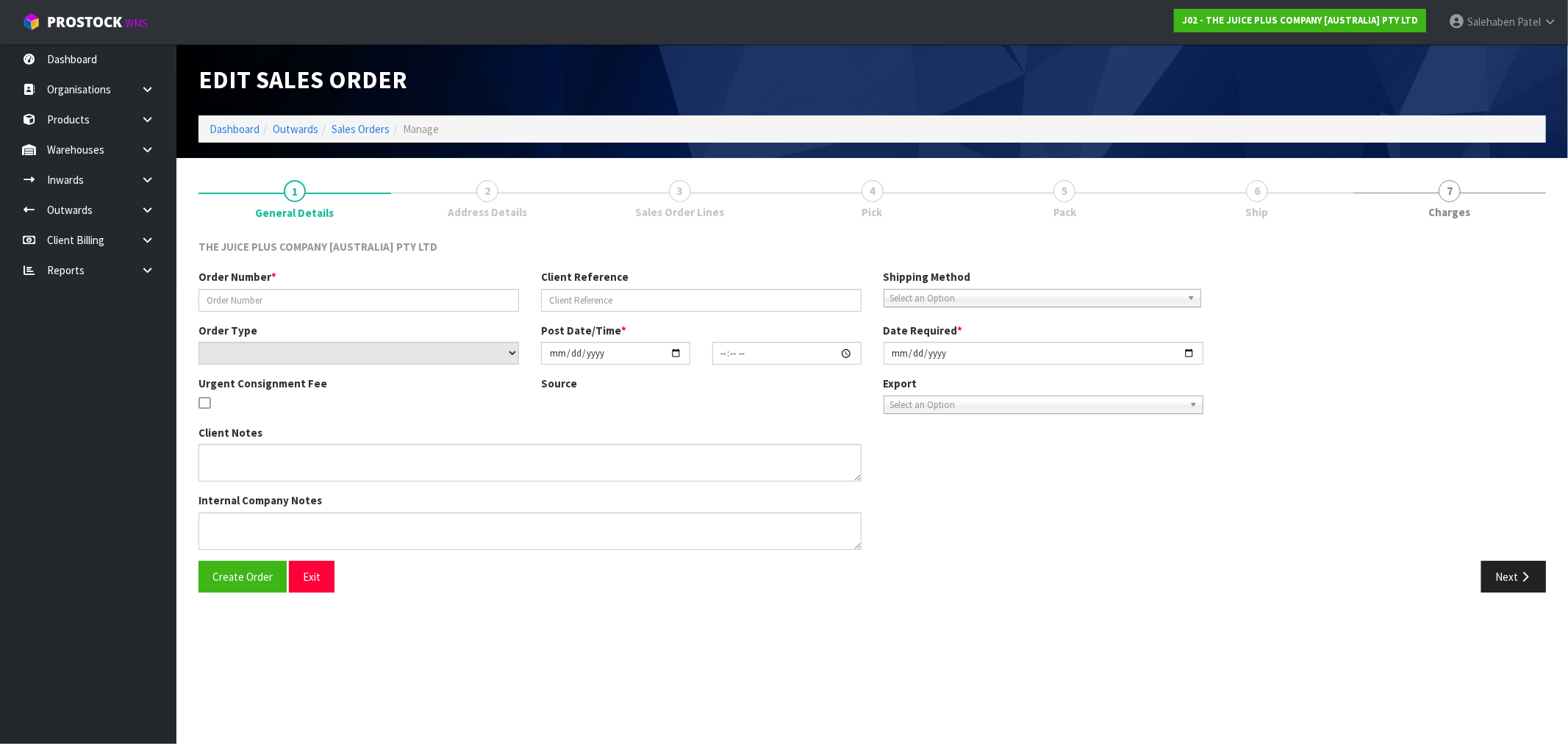 type on "JP01-262470" 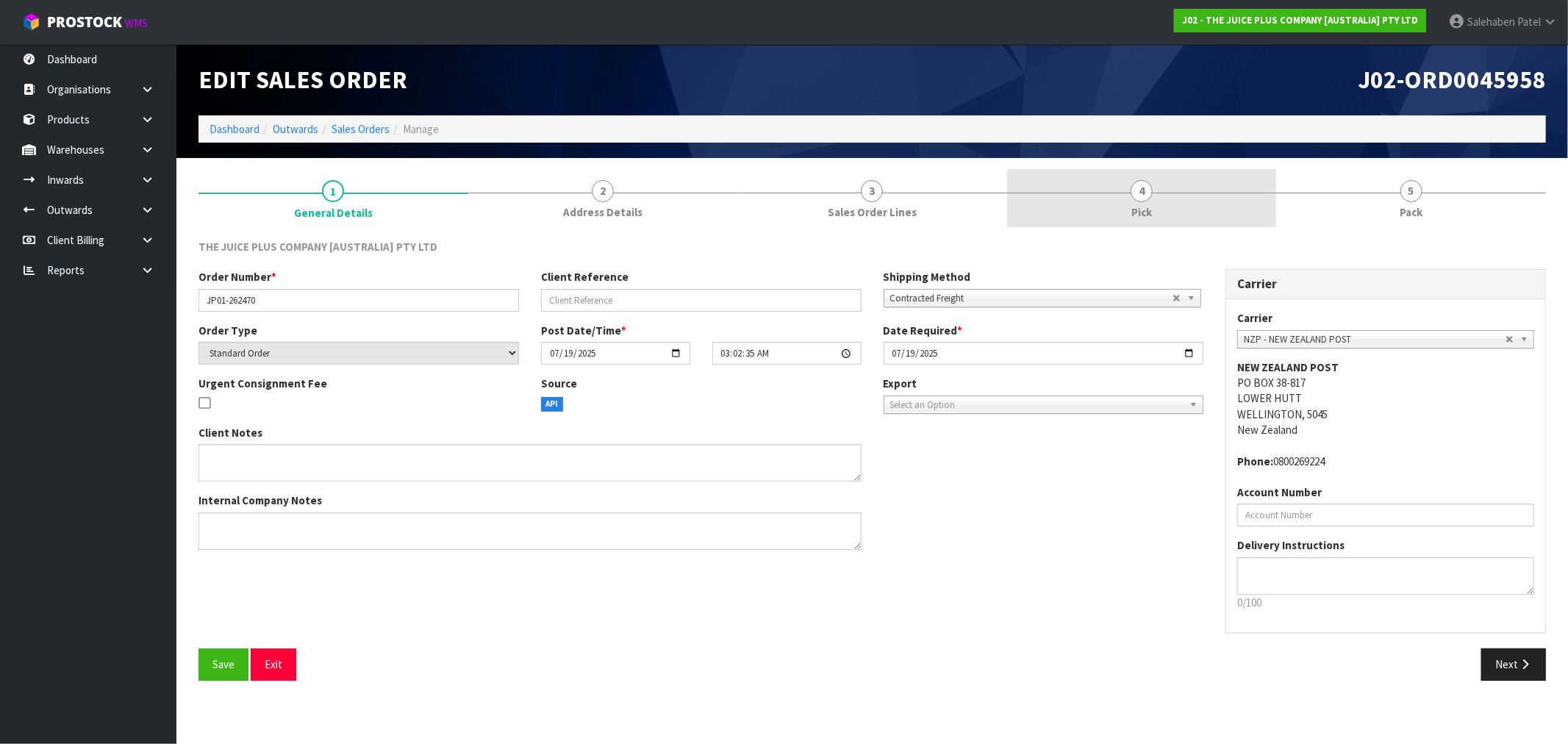 click on "Pick" at bounding box center (1142, 212) 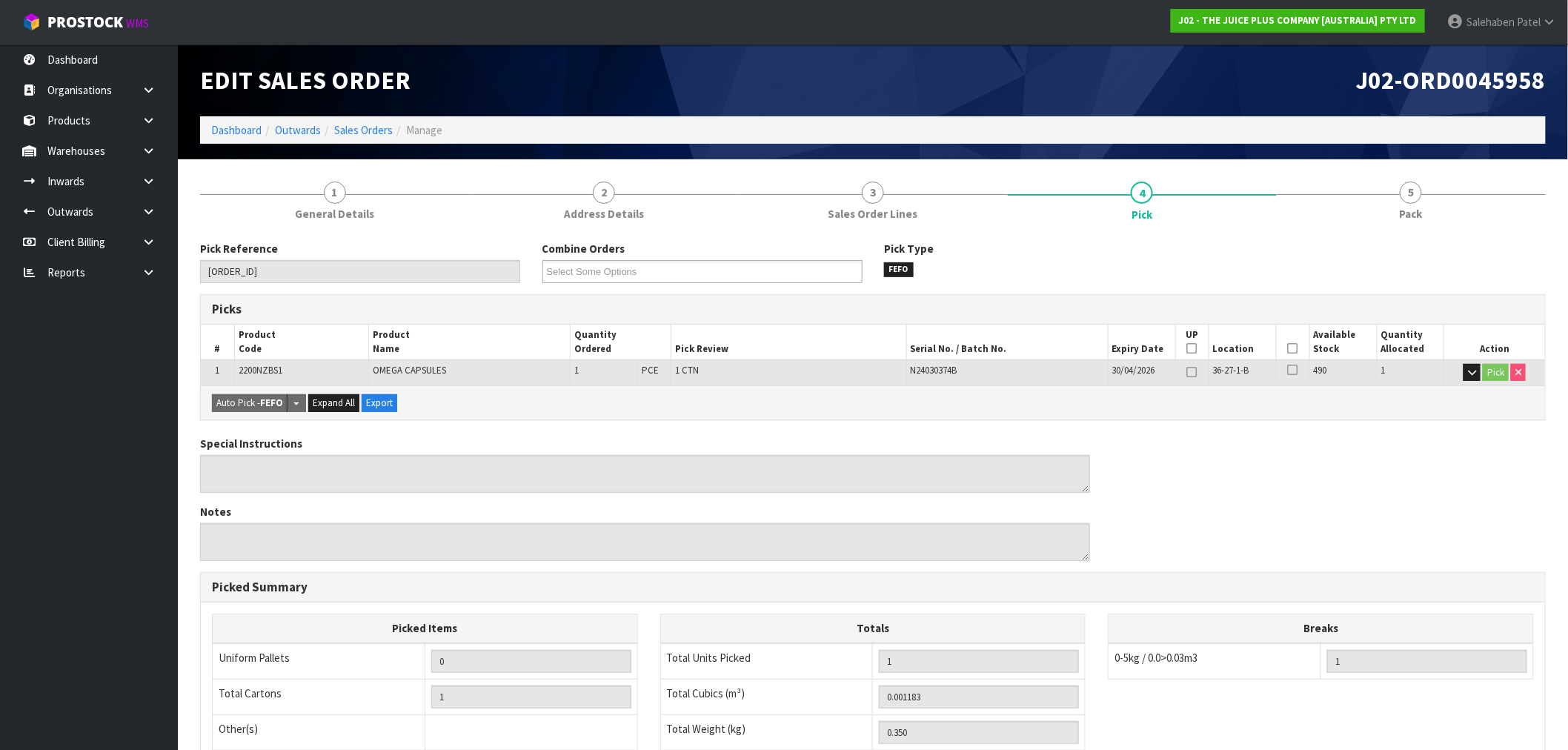click at bounding box center [1293, 348] 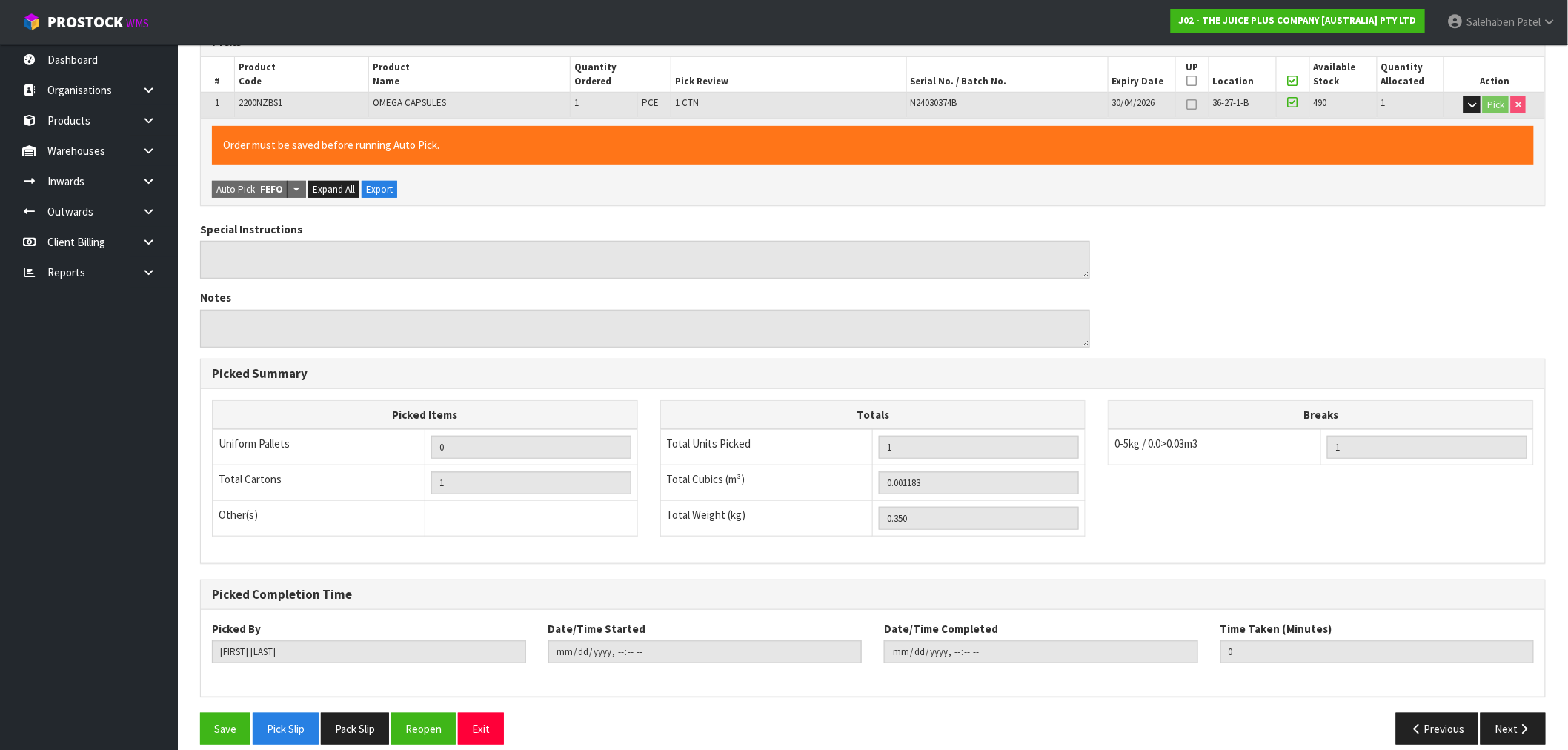 scroll, scrollTop: 285, scrollLeft: 0, axis: vertical 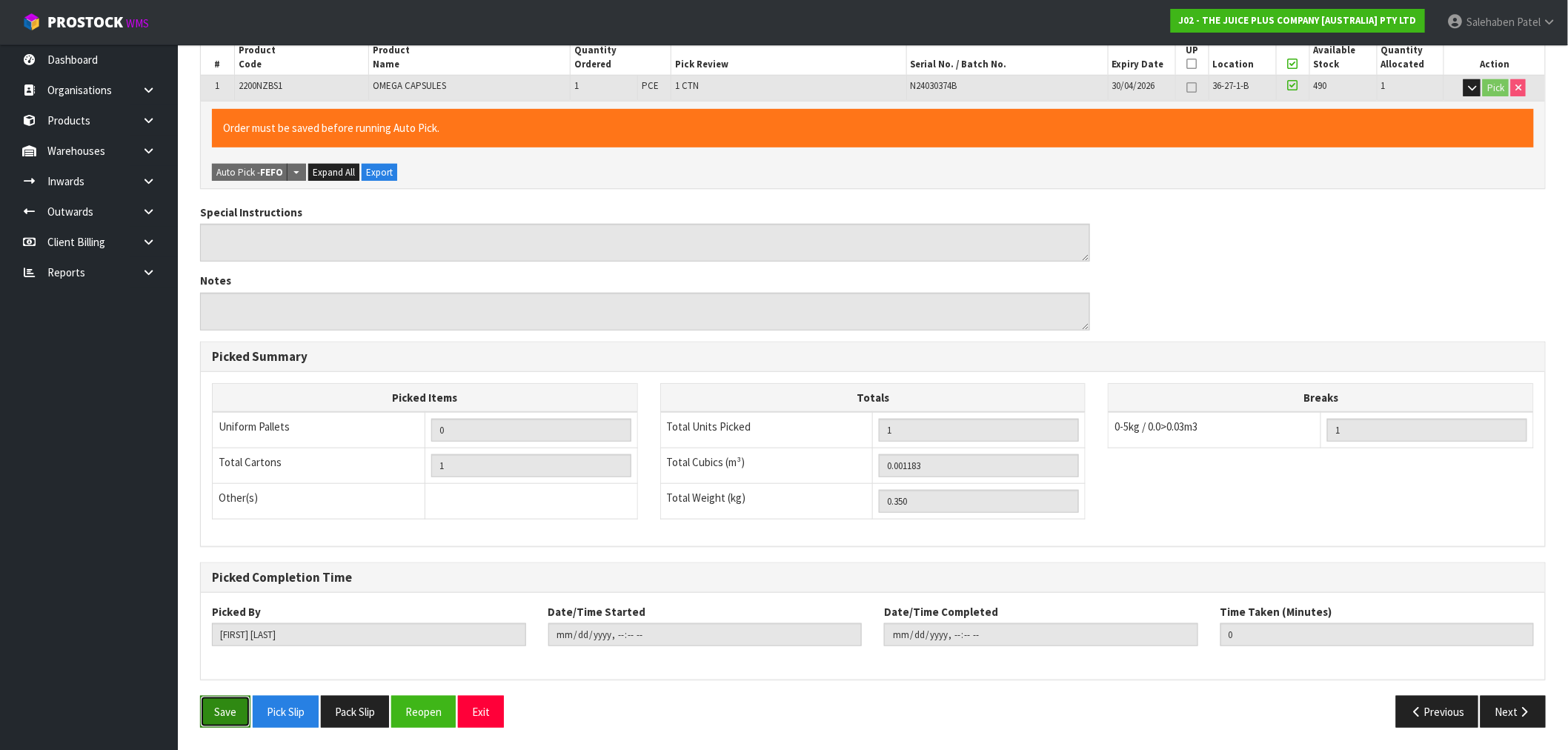 click on "Save" at bounding box center (225, 711) 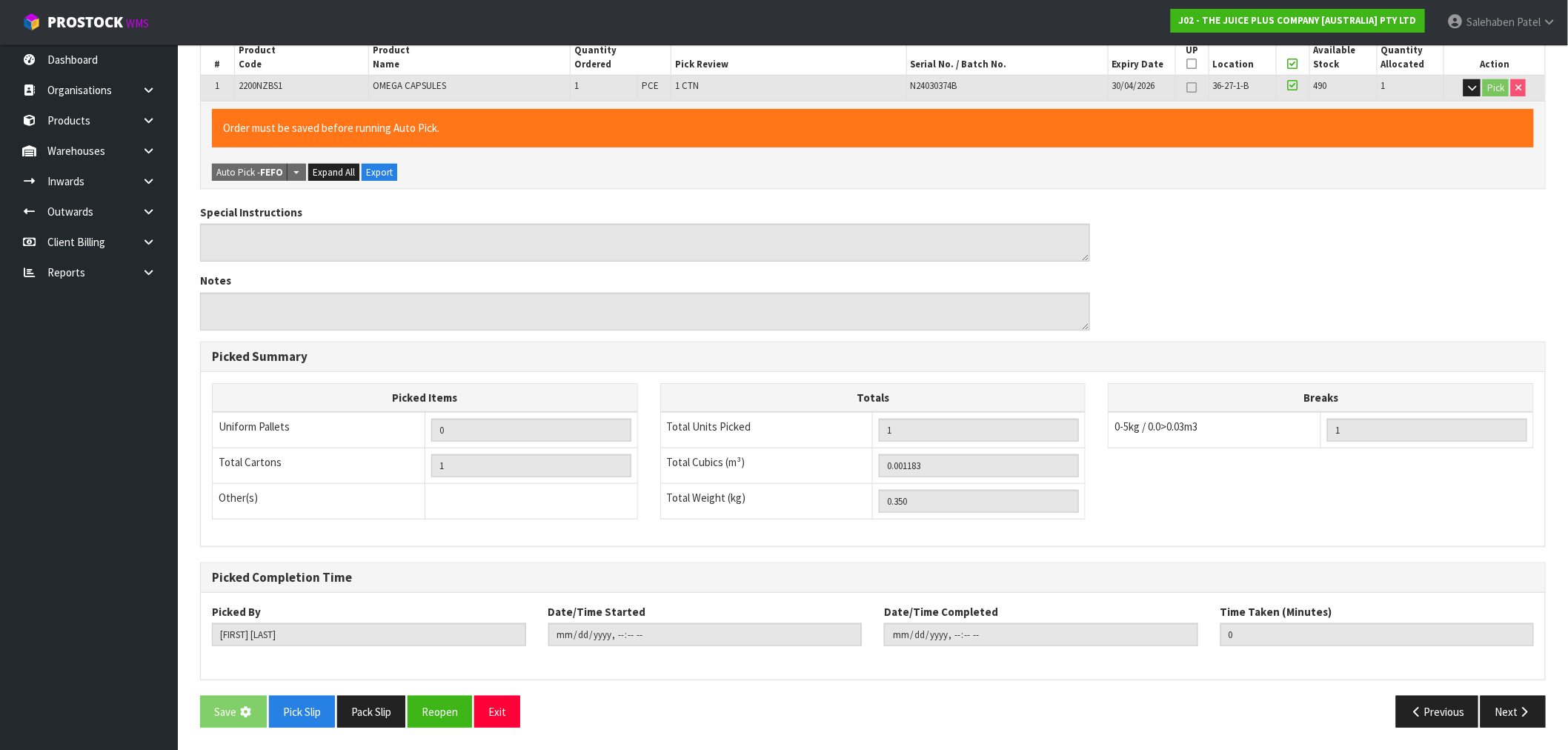 scroll, scrollTop: 0, scrollLeft: 0, axis: both 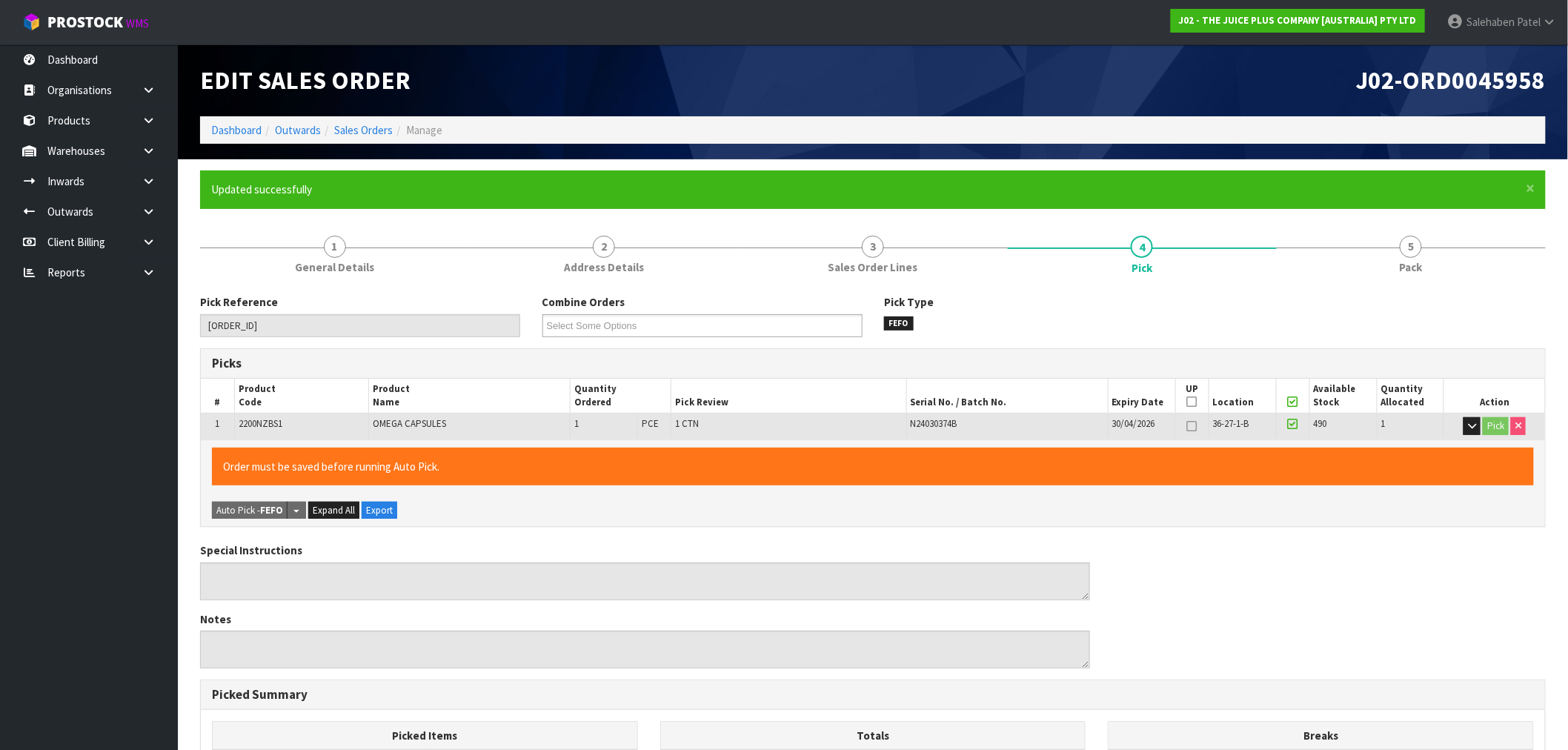 type 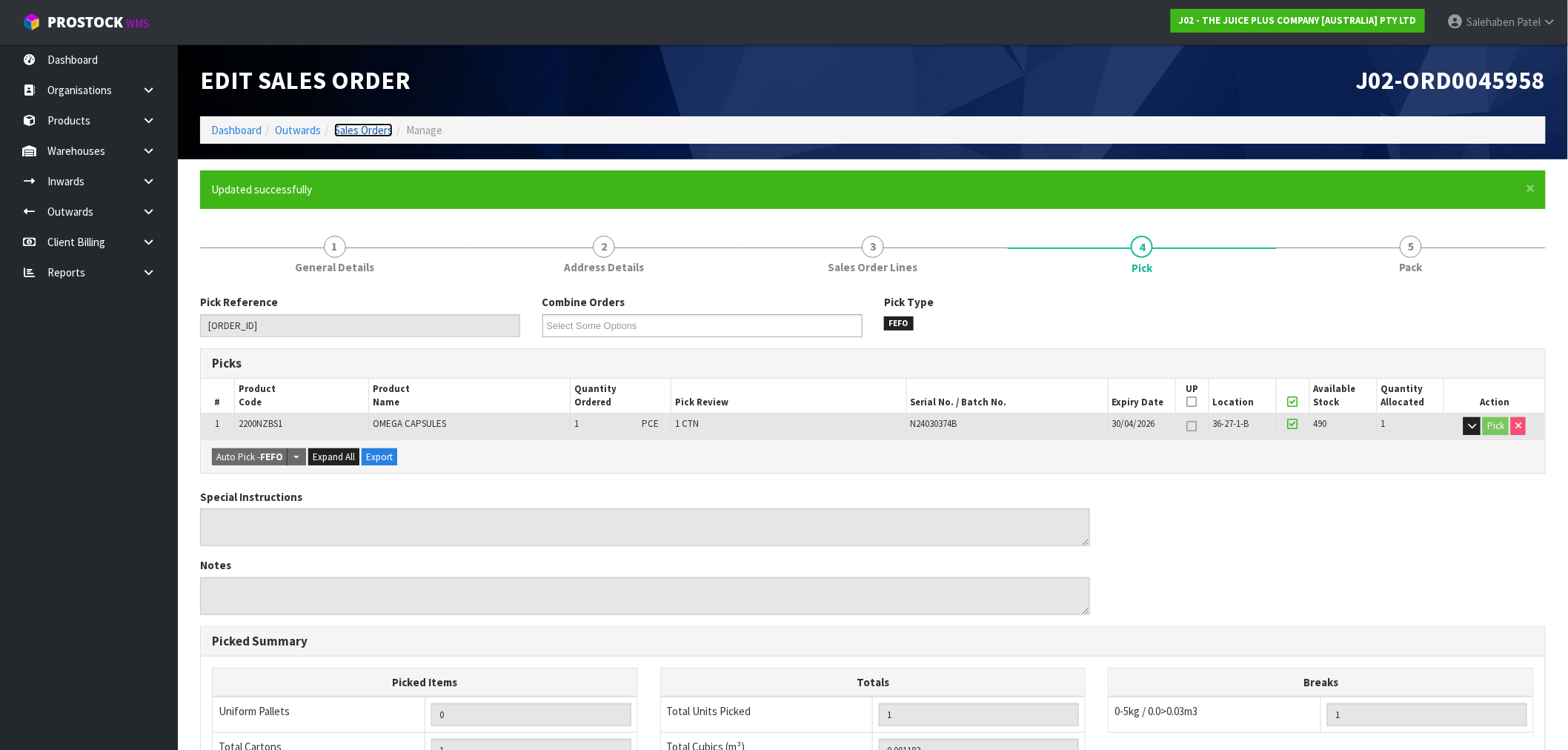 click on "Sales Orders" at bounding box center (363, 130) 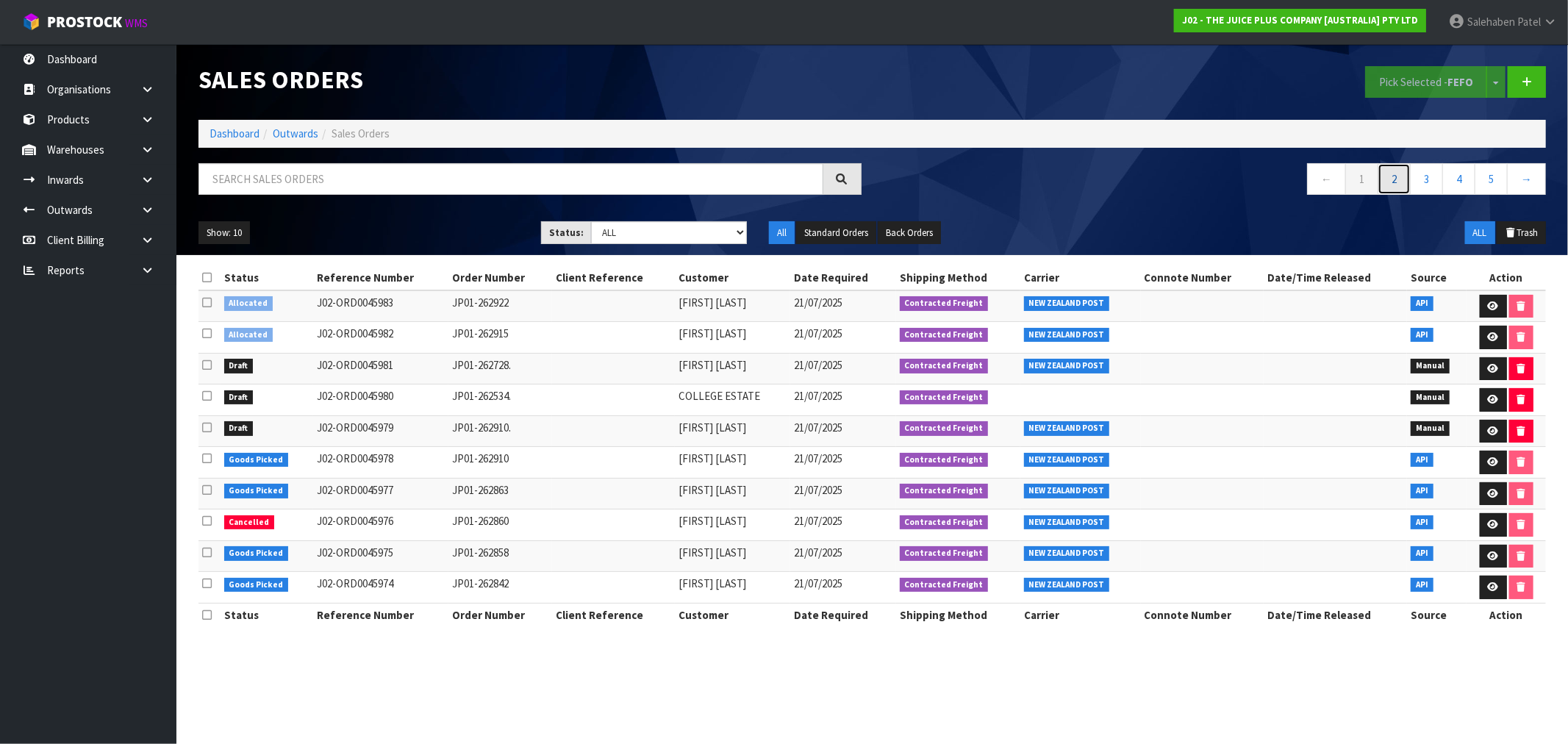 click on "2" at bounding box center [1394, 179] 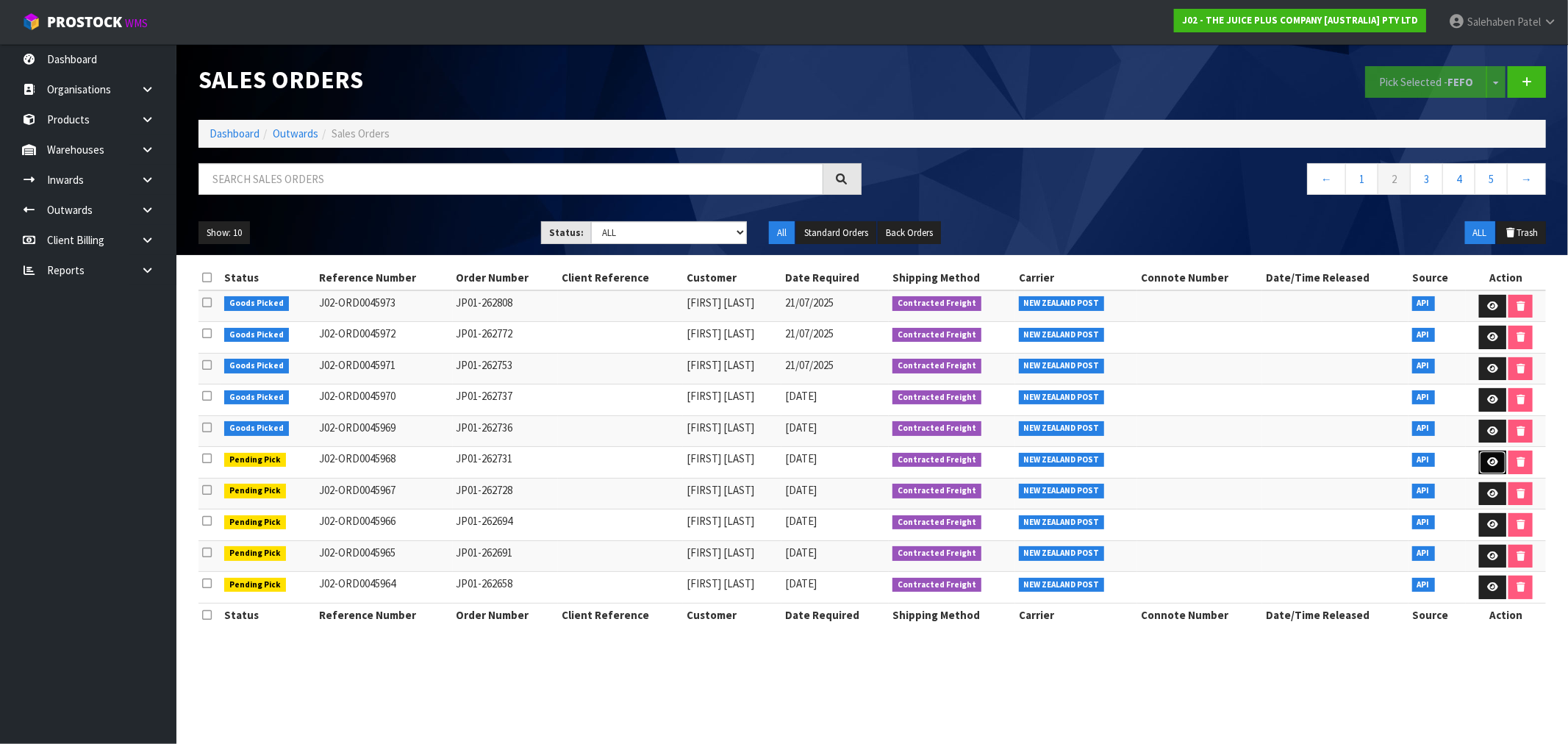 click at bounding box center [1492, 462] 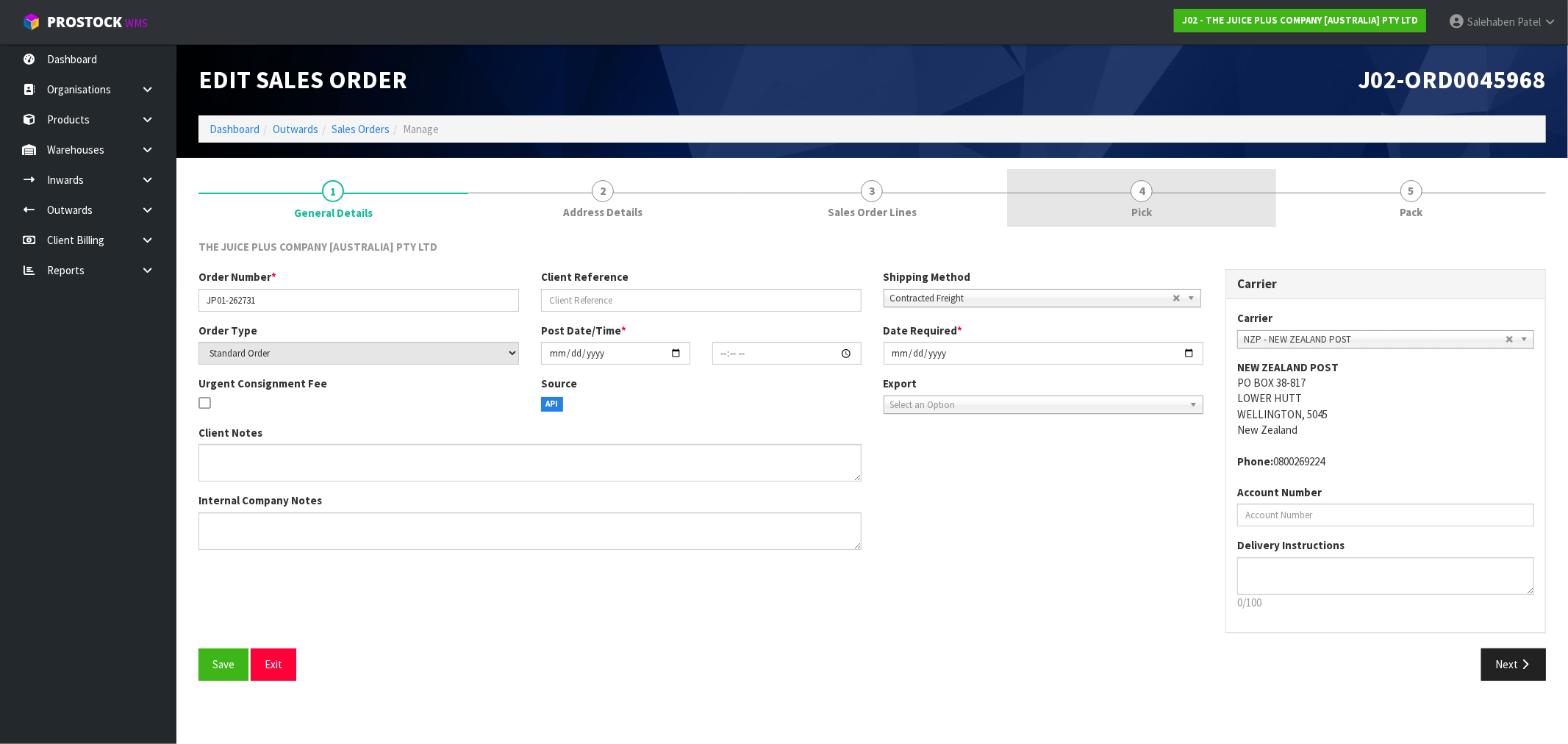 click on "4" at bounding box center (1142, 191) 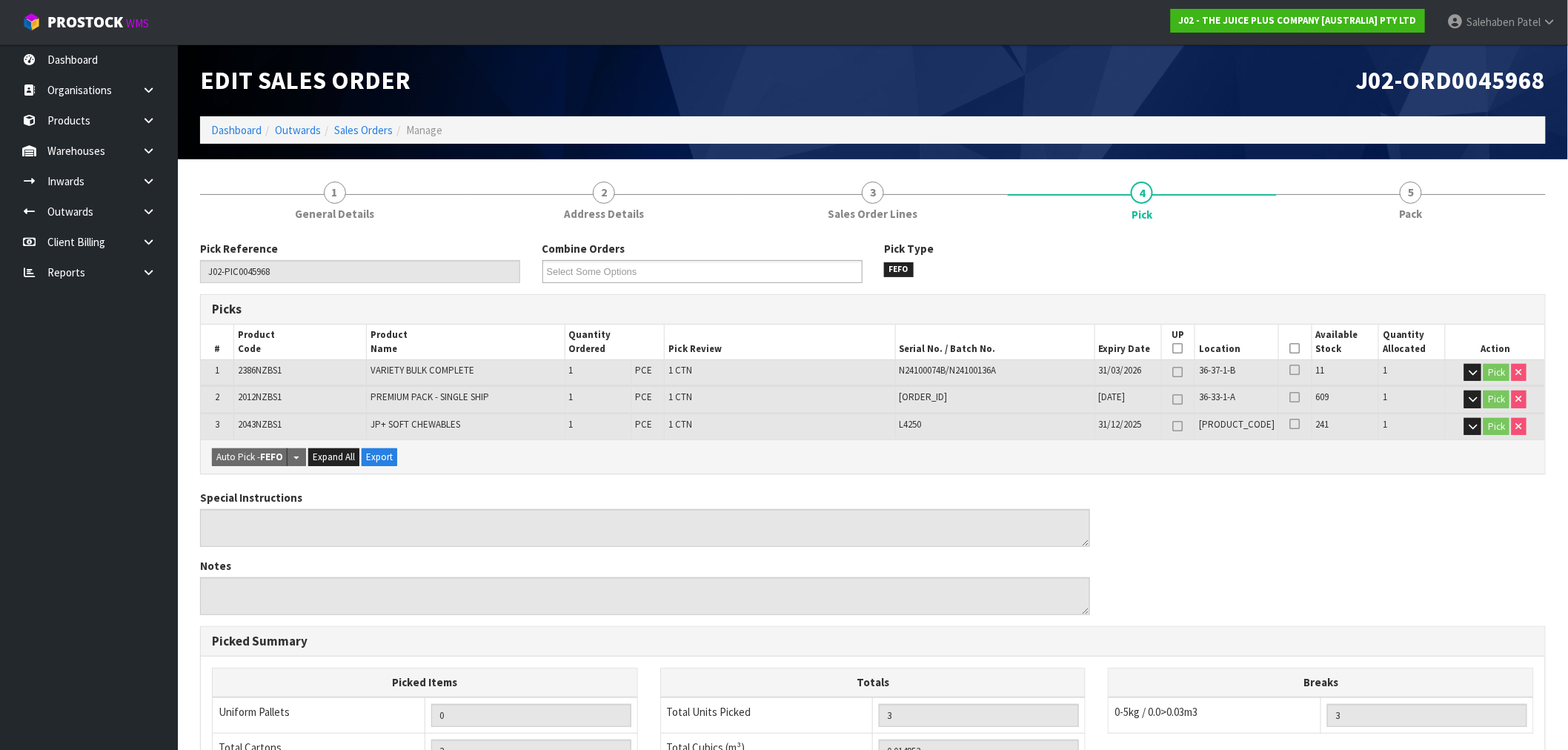 click at bounding box center (1295, 348) 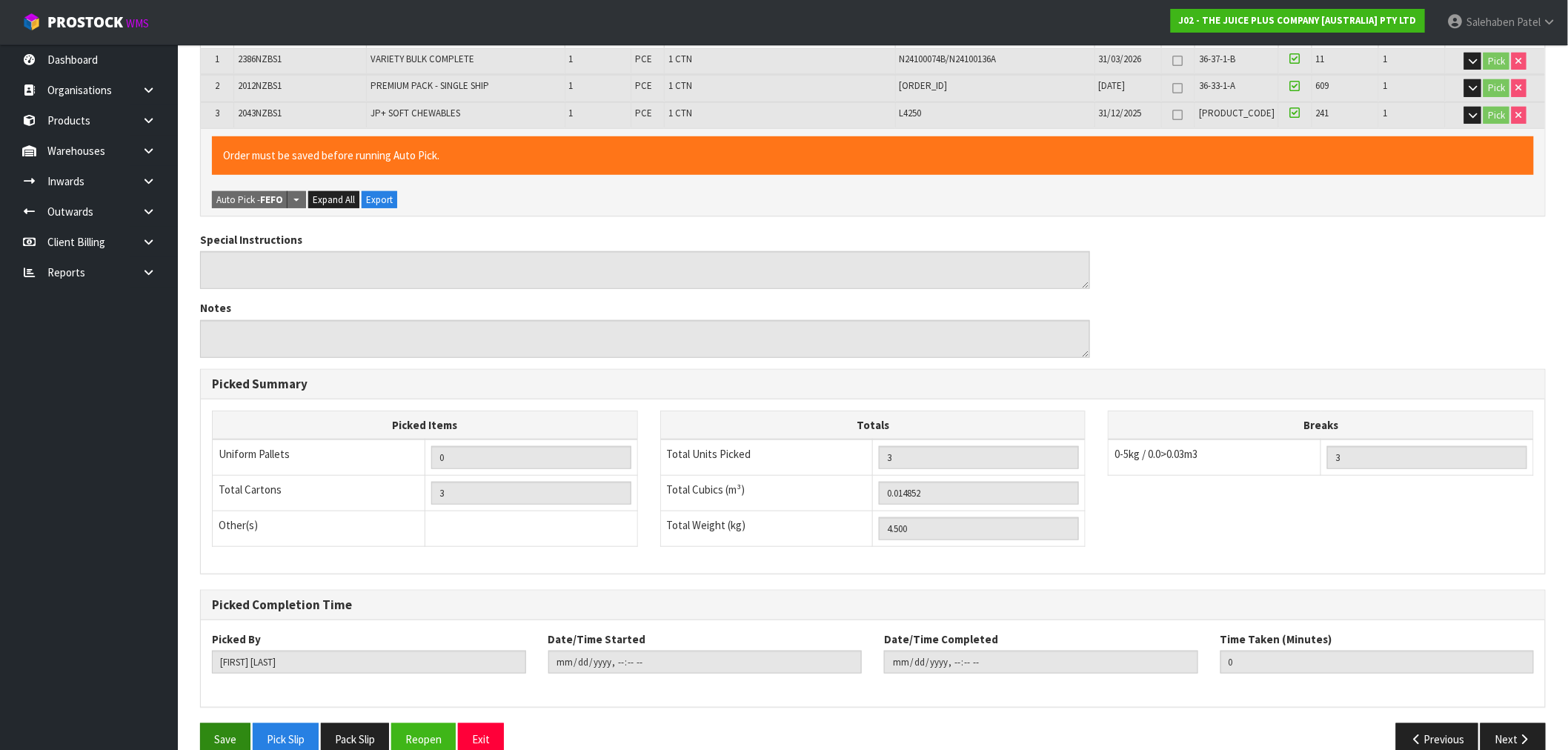 scroll, scrollTop: 338, scrollLeft: 0, axis: vertical 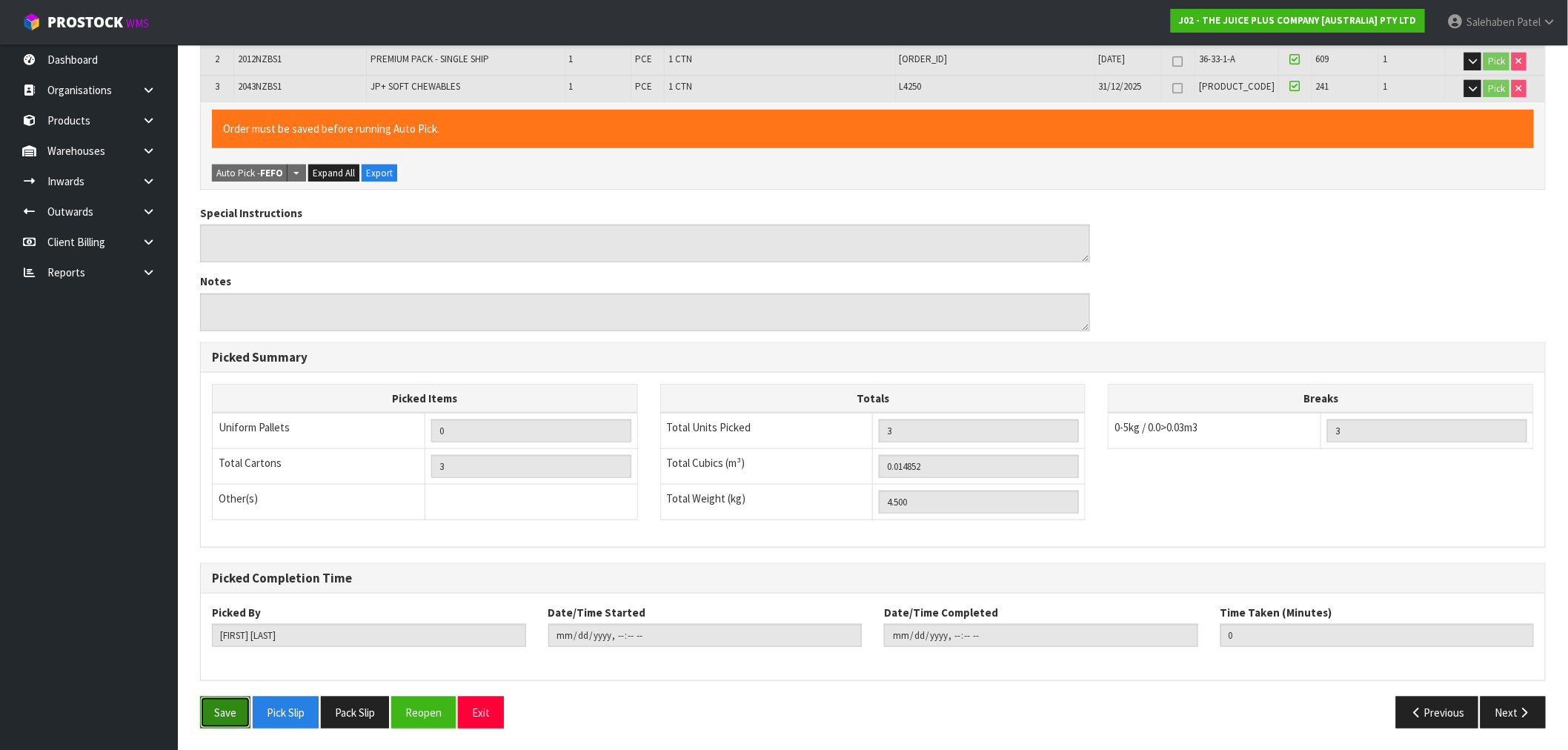 click on "Save" at bounding box center (225, 712) 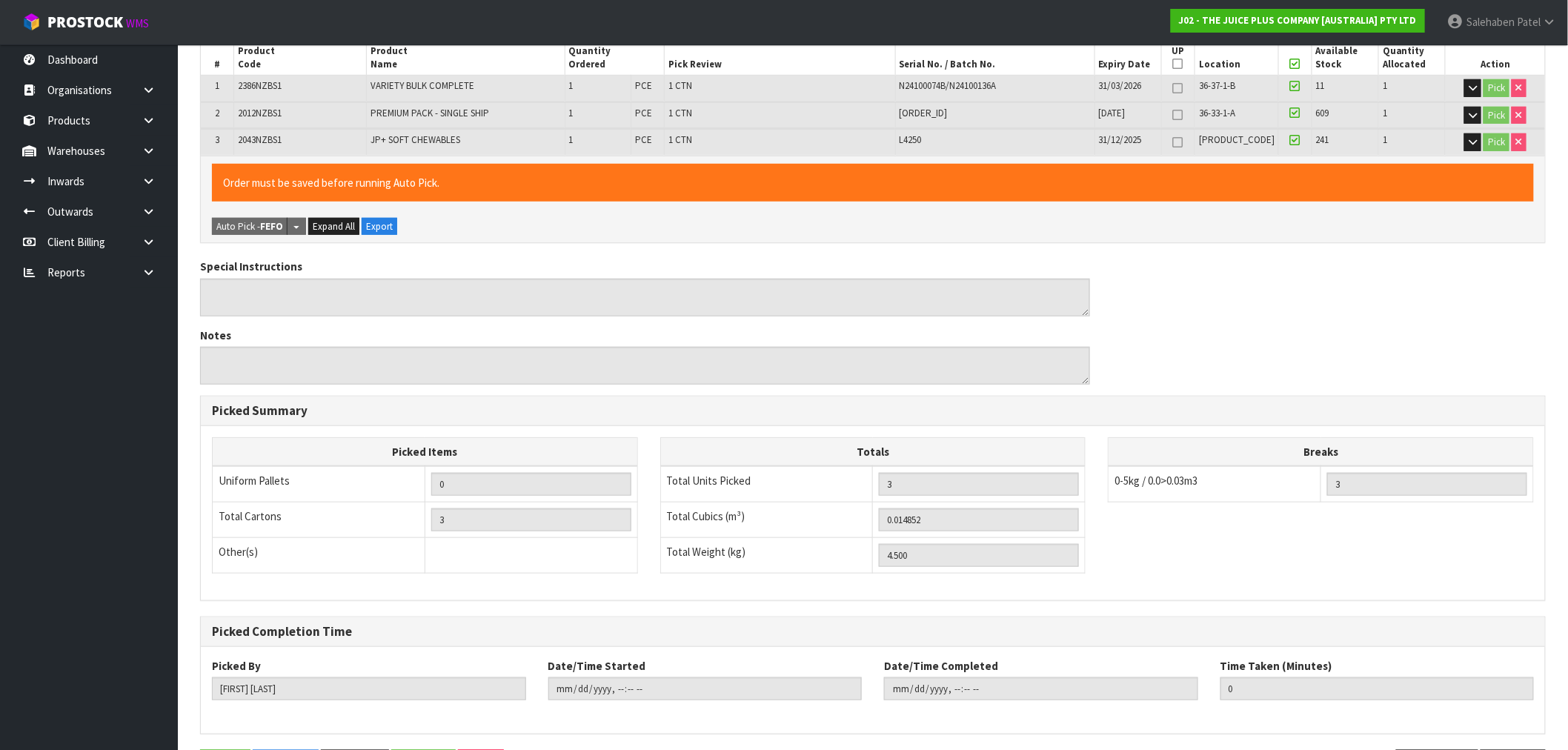 scroll, scrollTop: 0, scrollLeft: 0, axis: both 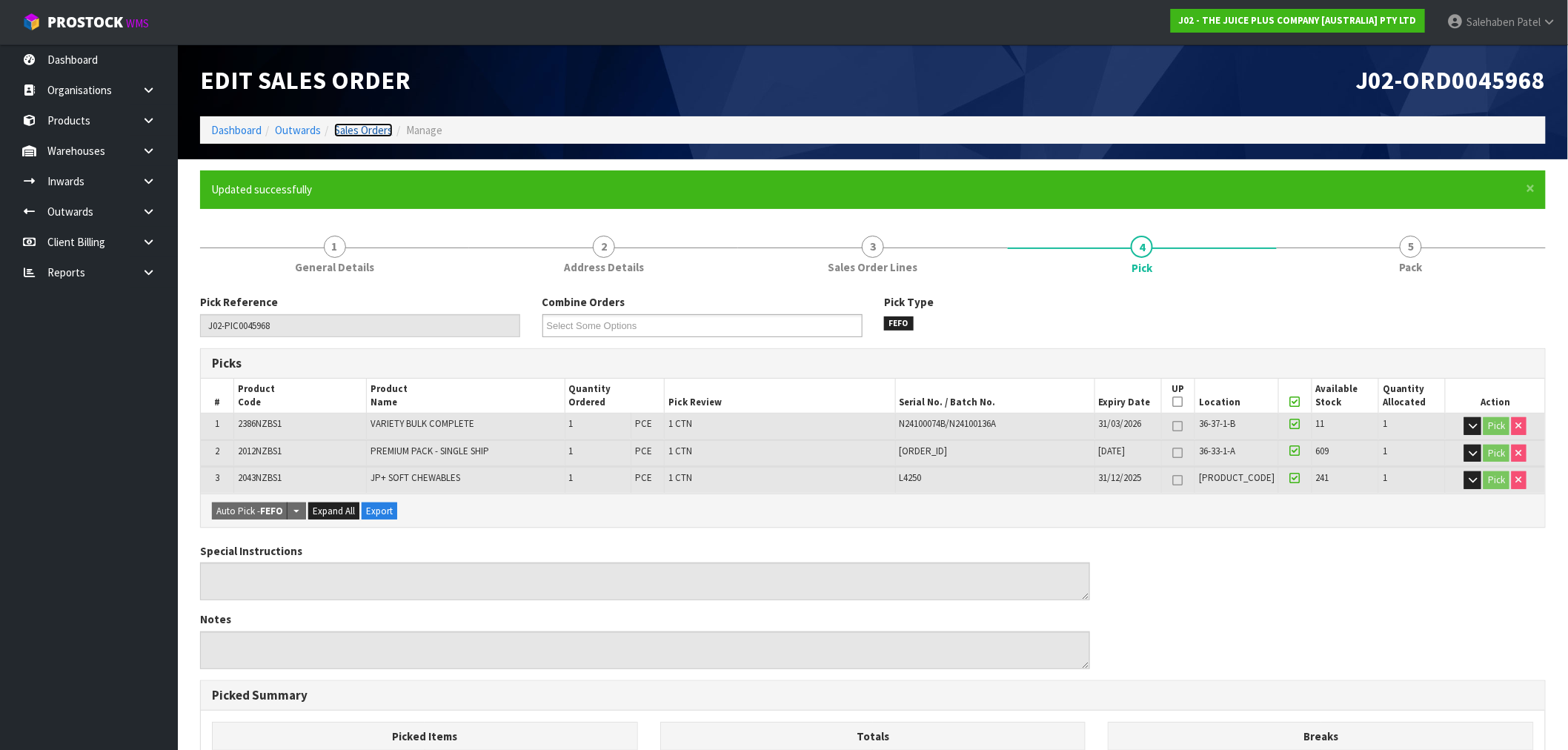click on "Sales Orders" at bounding box center (363, 130) 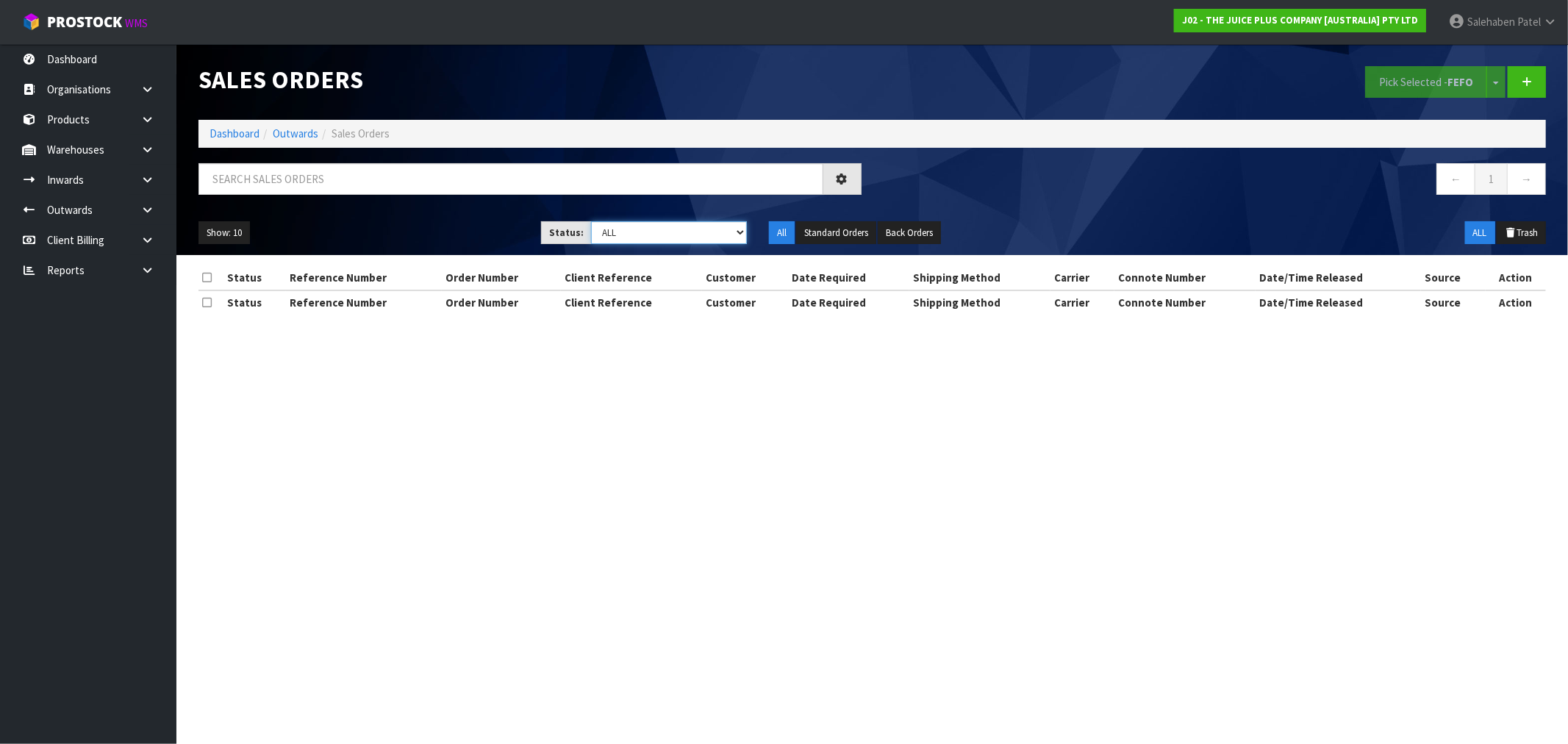 click on "Draft Pending Allocated Pending Pick Goods Picked Goods Packed Pending Charges Finalised Cancelled Review ALL" at bounding box center [669, 232] 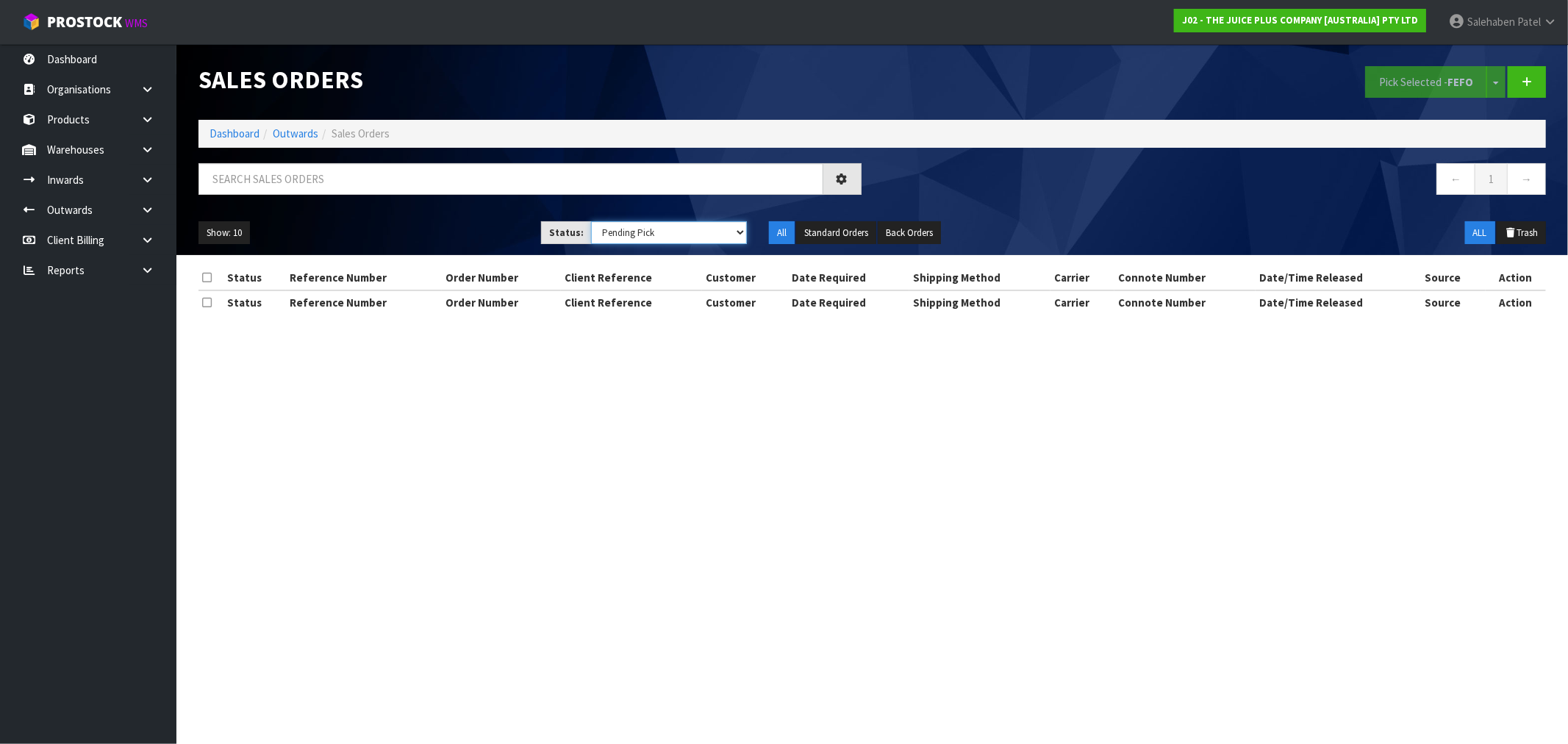 click on "Draft Pending Allocated Pending Pick Goods Picked Goods Packed Pending Charges Finalised Cancelled Review ALL" at bounding box center (669, 232) 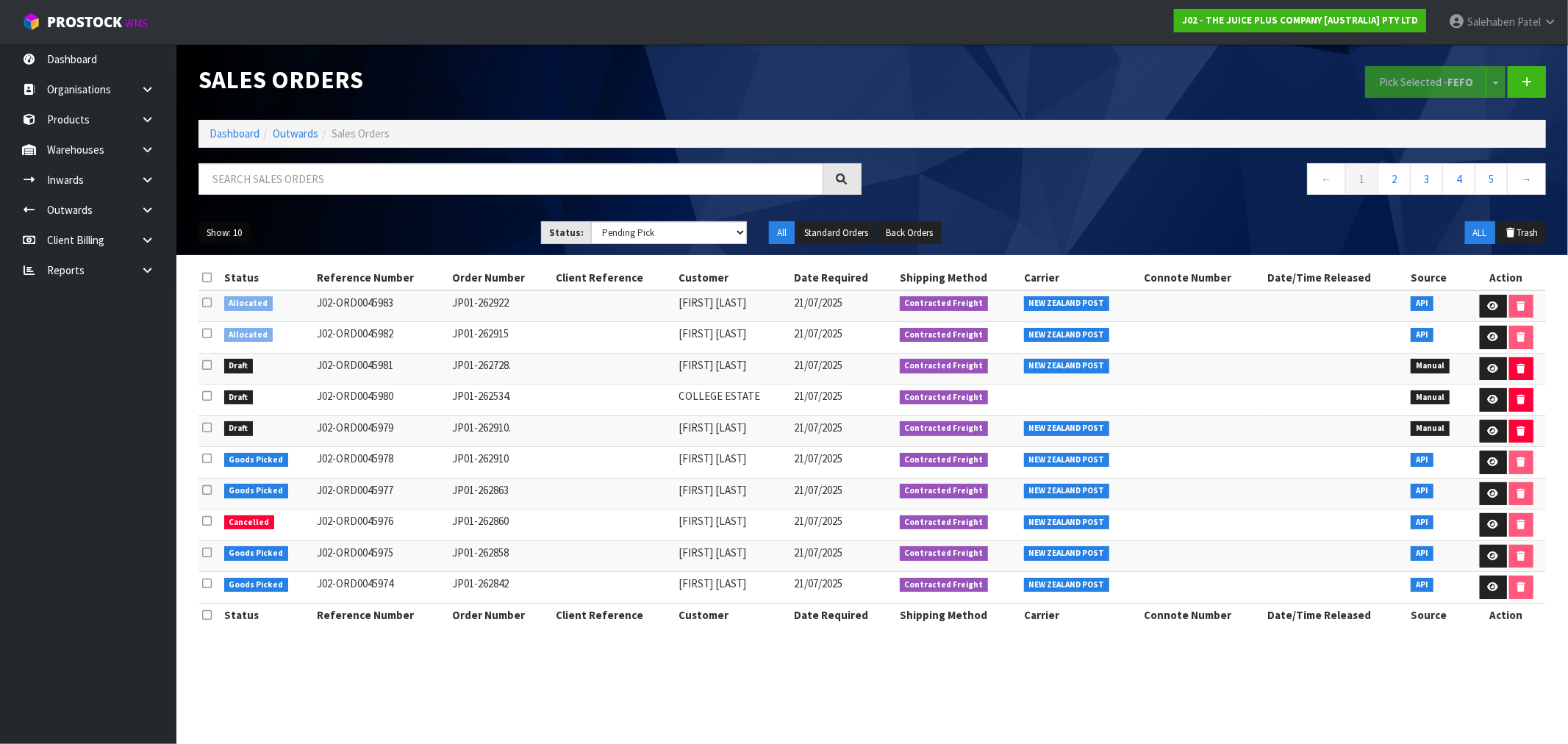 click on "Show: 10" at bounding box center (224, 233) 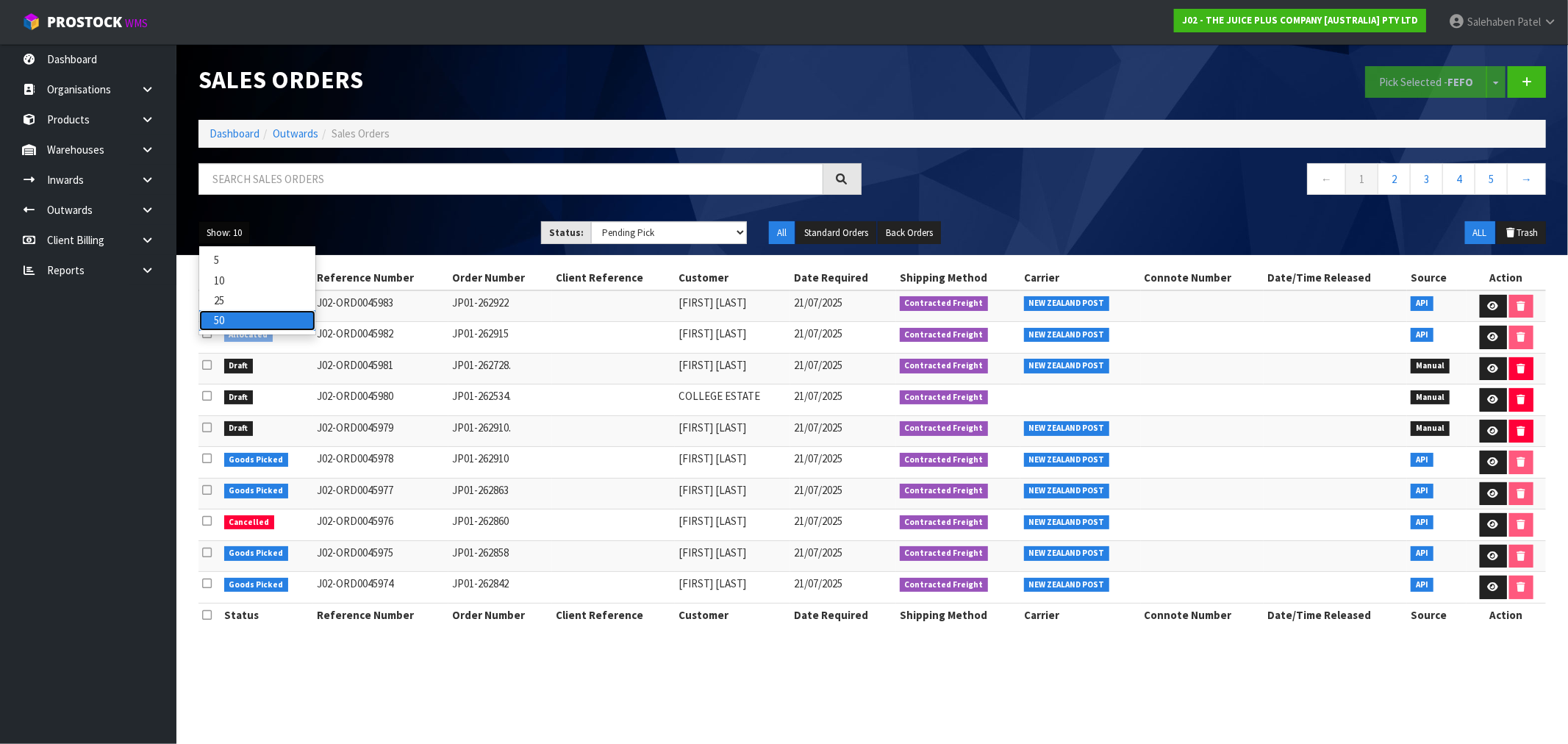 click on "50" at bounding box center (257, 320) 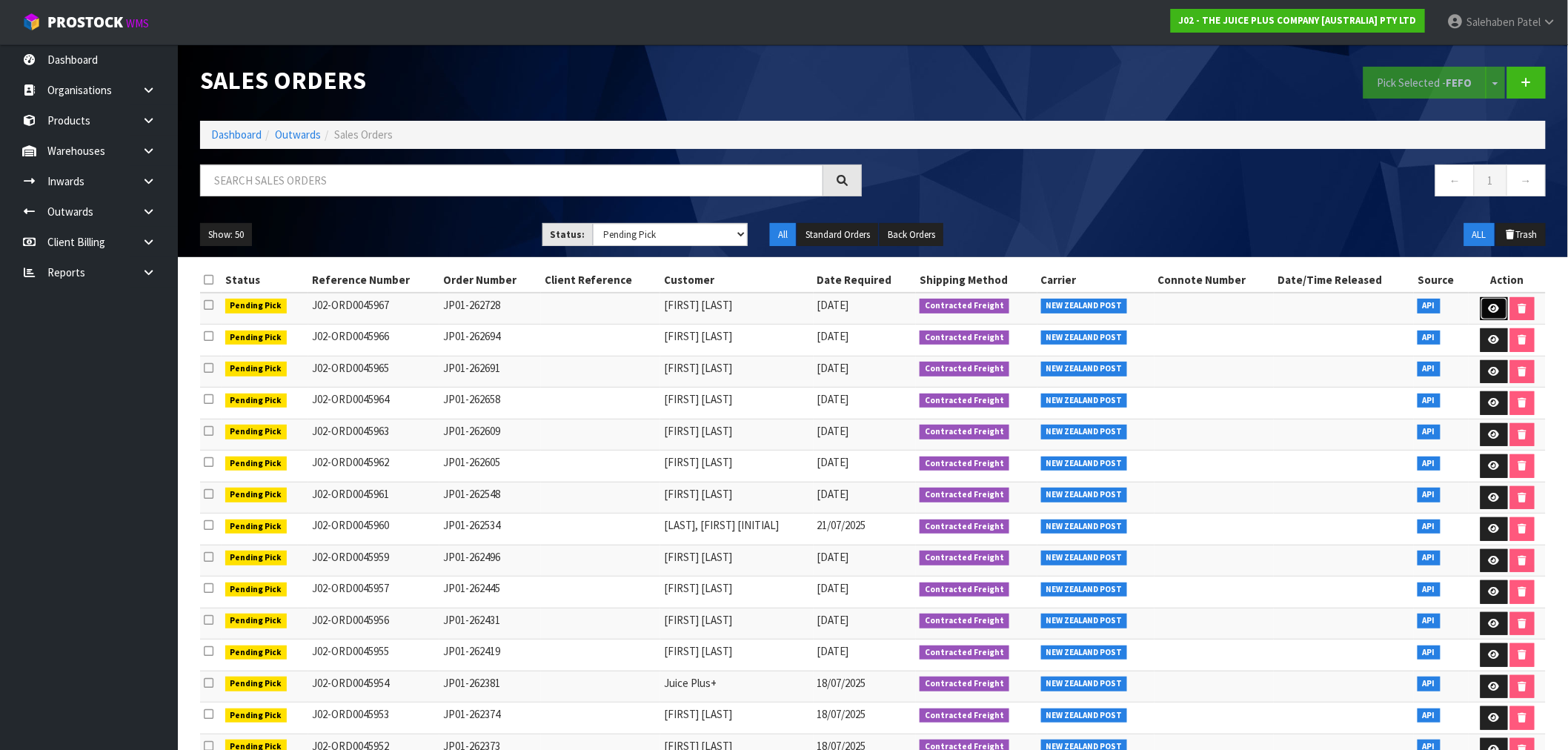 click at bounding box center (1494, 308) 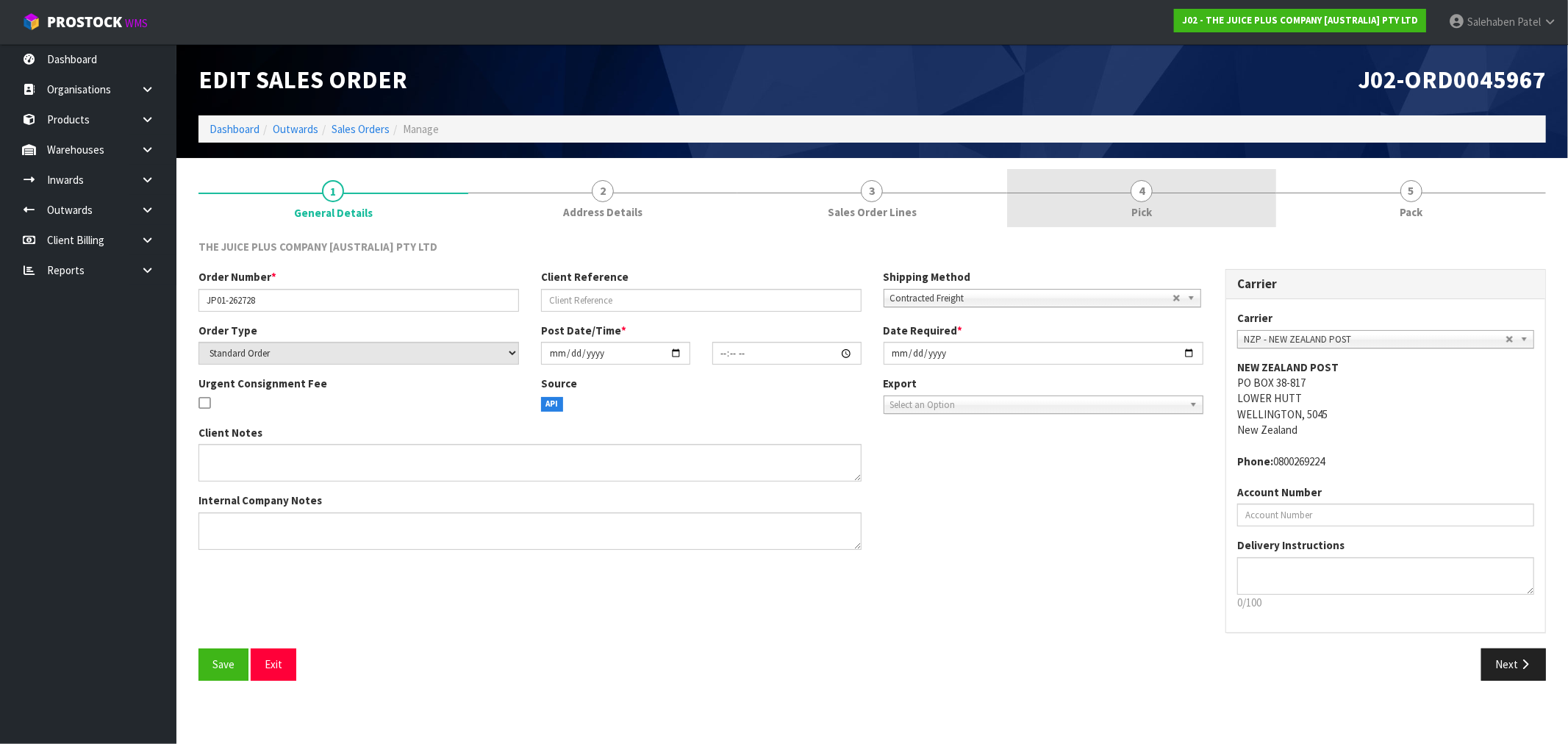 click on "4" at bounding box center (1142, 191) 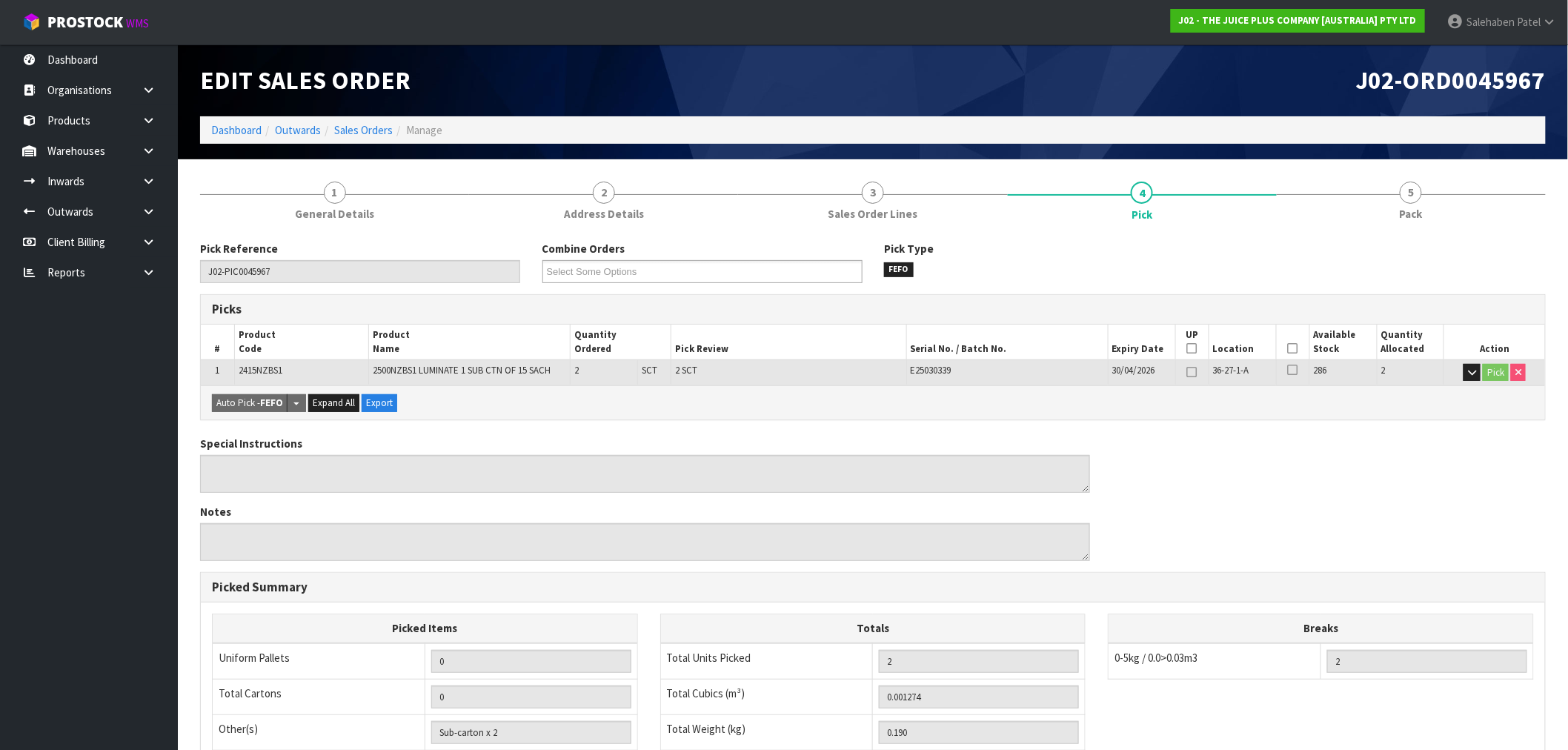 click at bounding box center [1293, 348] 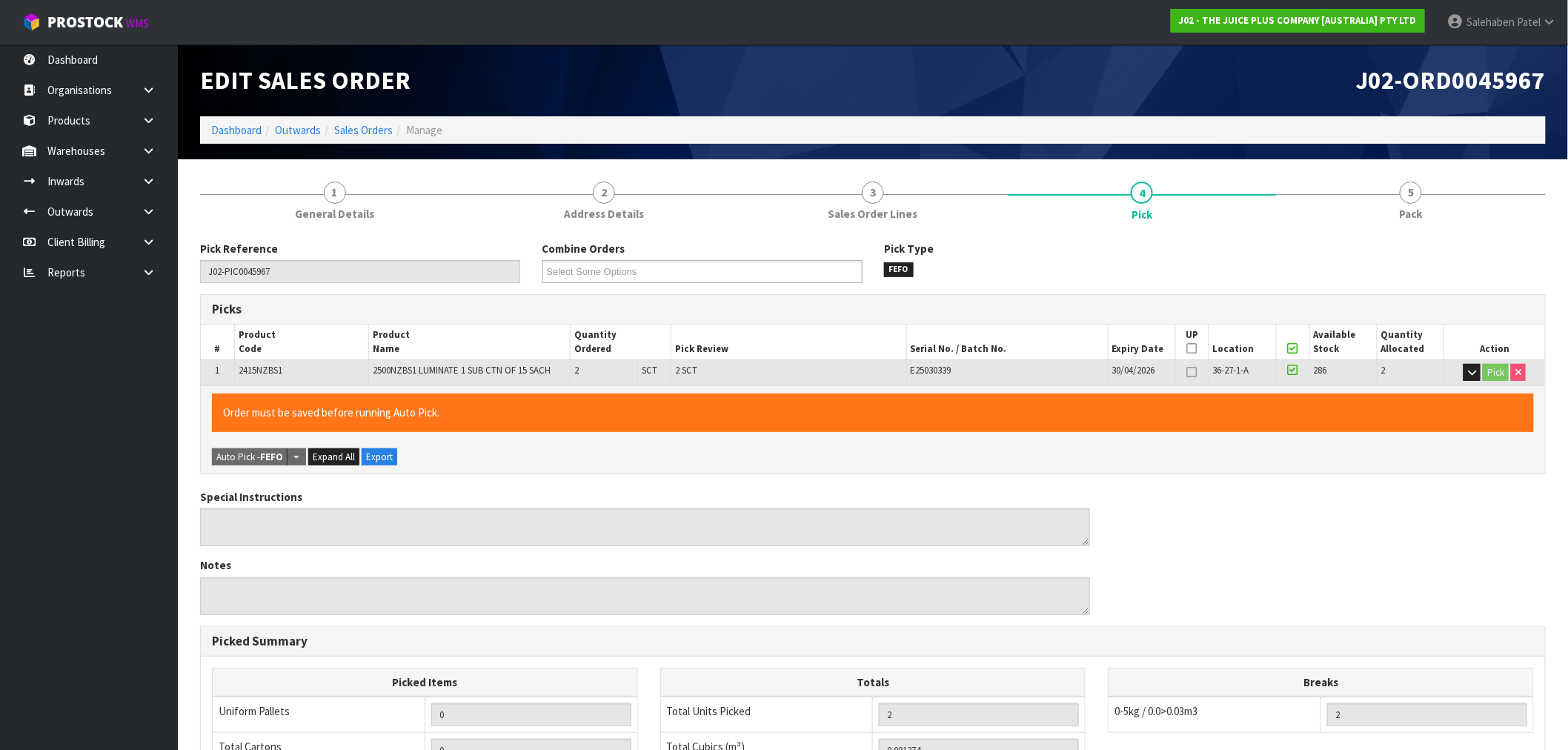 scroll, scrollTop: 285, scrollLeft: 0, axis: vertical 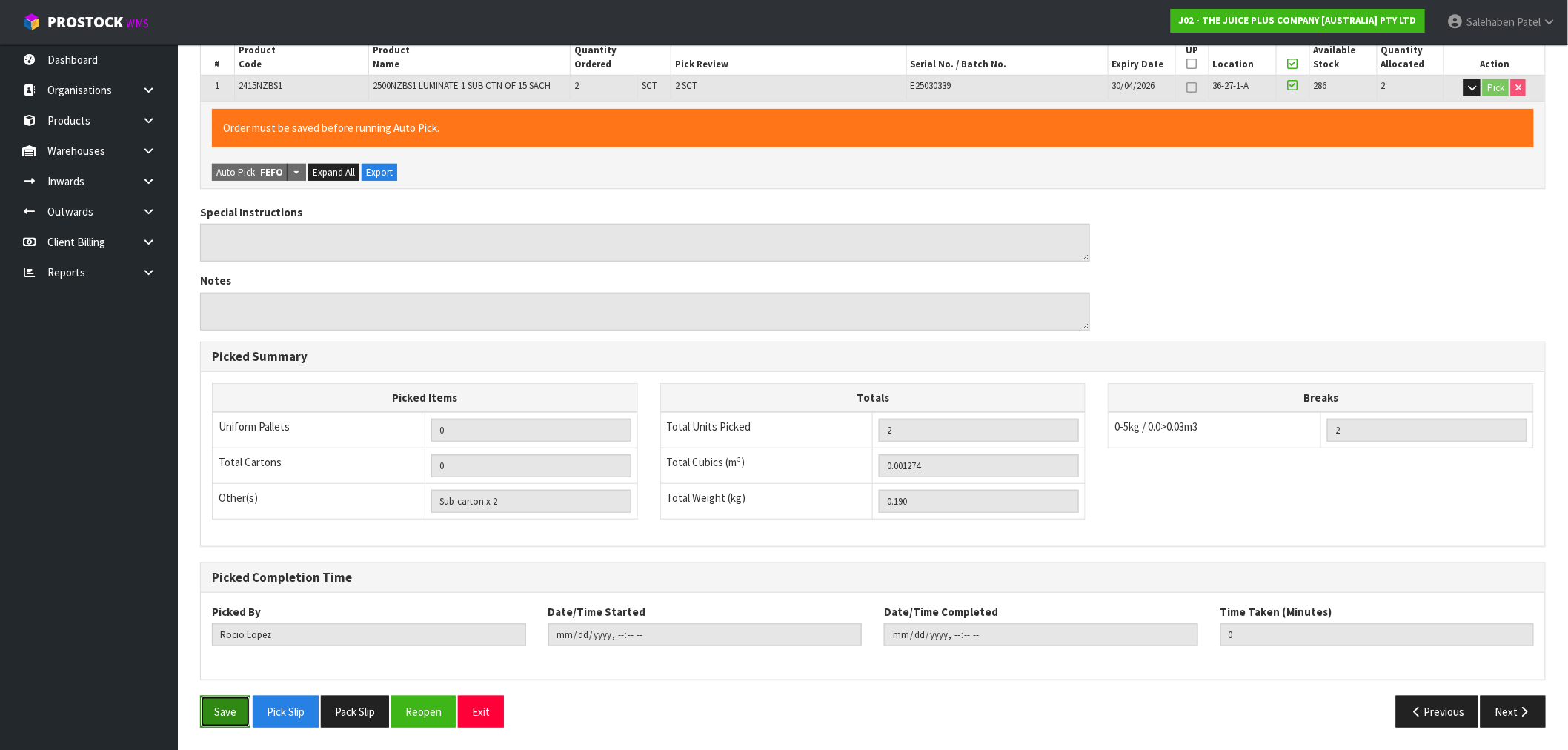 click on "Save" at bounding box center [225, 711] 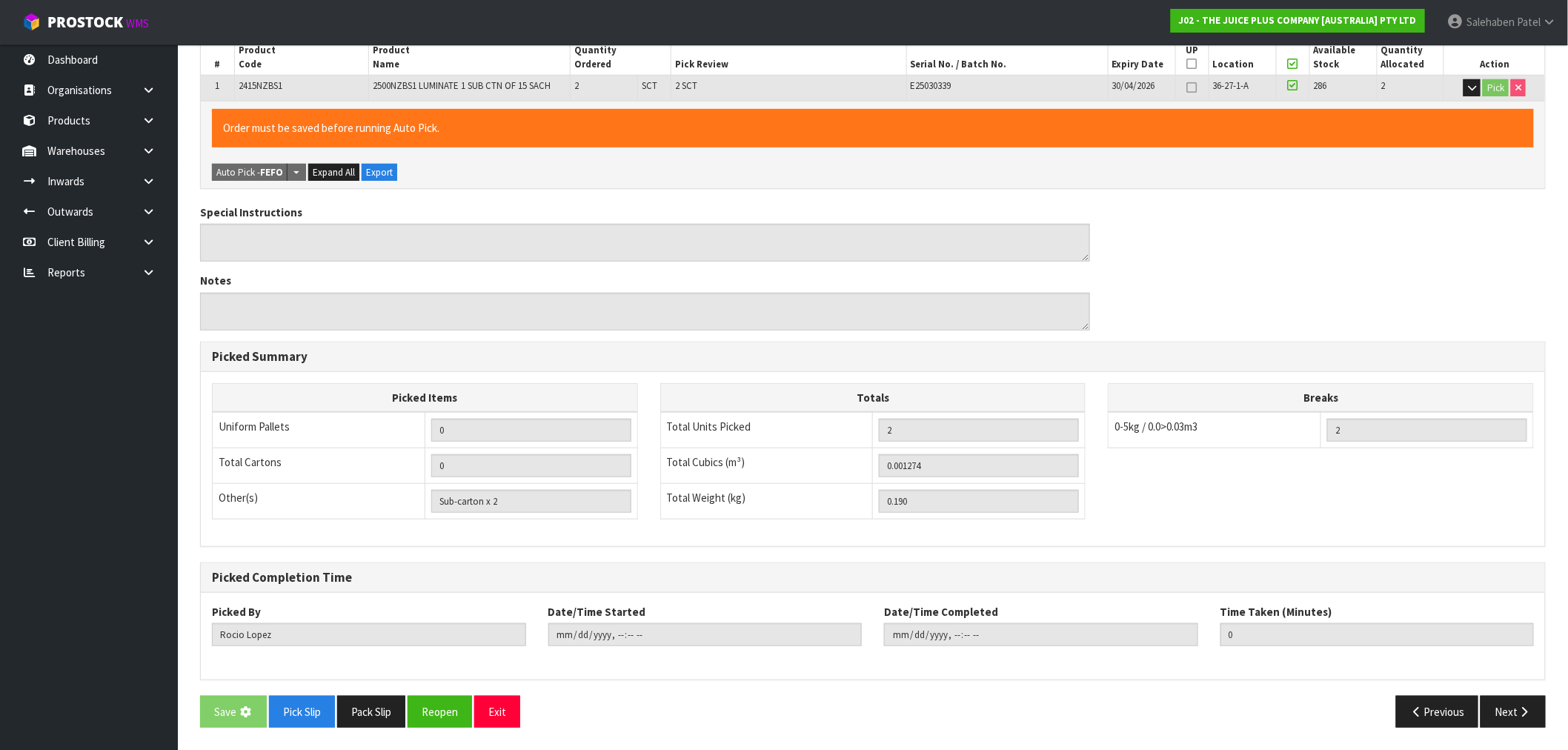 scroll, scrollTop: 0, scrollLeft: 0, axis: both 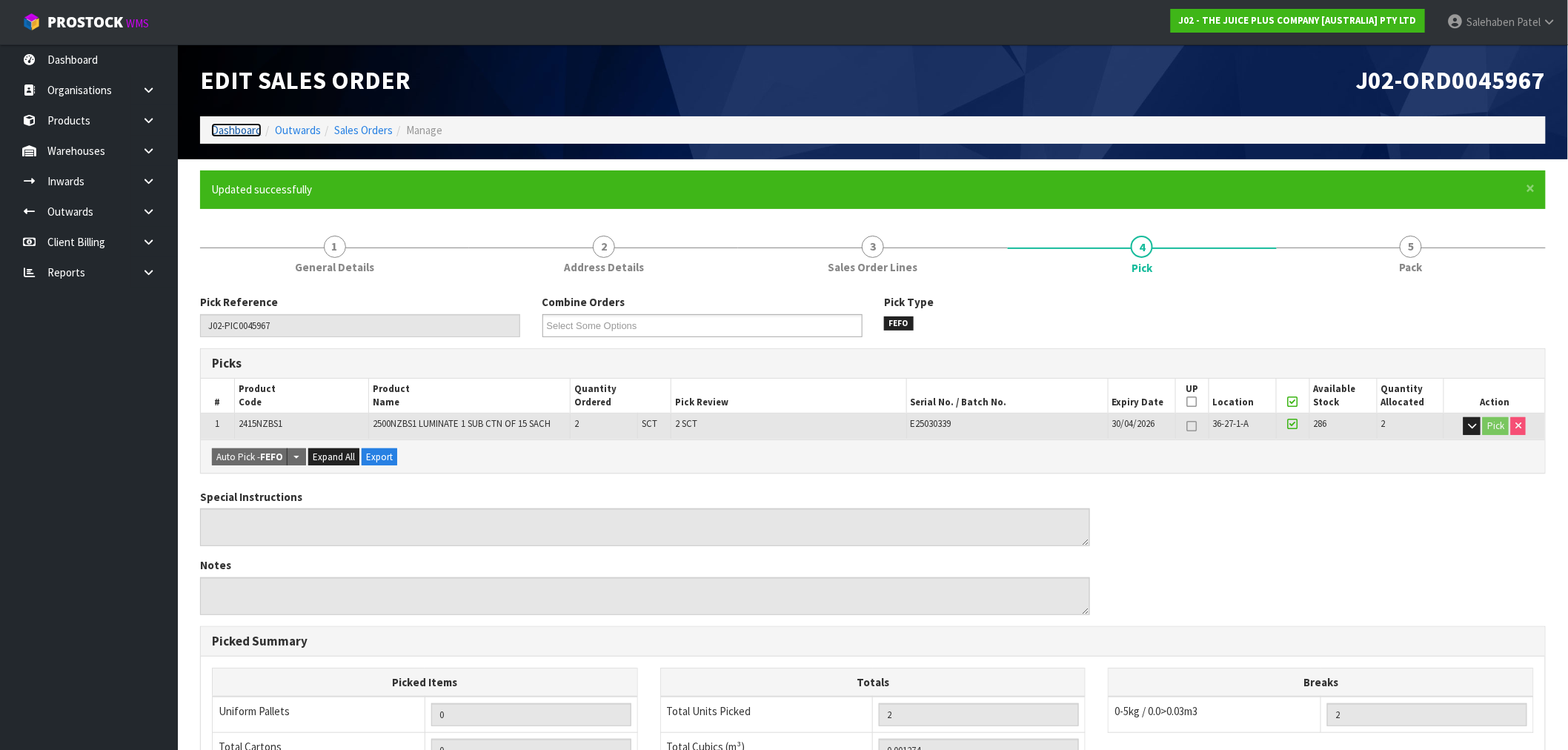 click on "Dashboard" at bounding box center [236, 130] 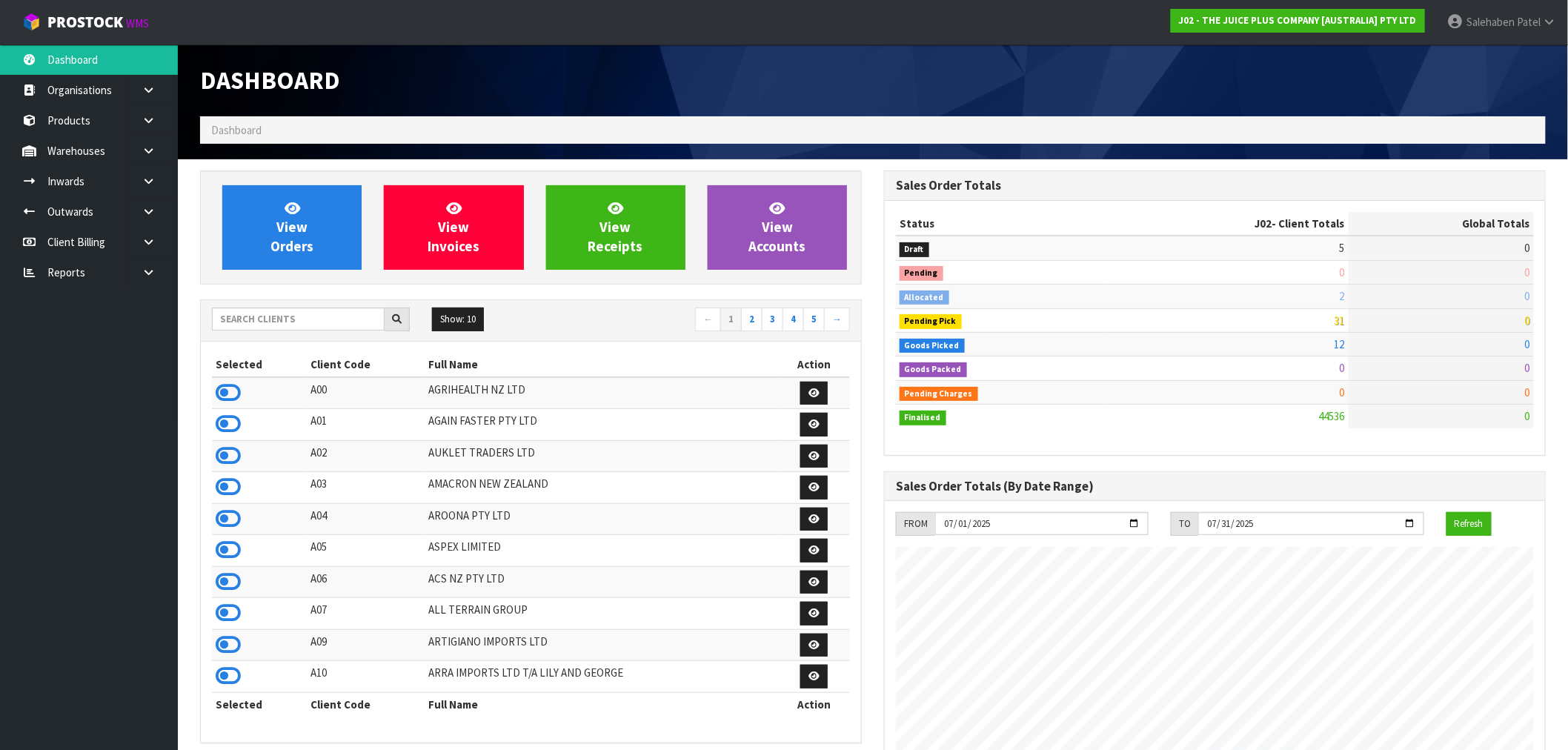 scroll, scrollTop: 739982, scrollLeft: 740336, axis: both 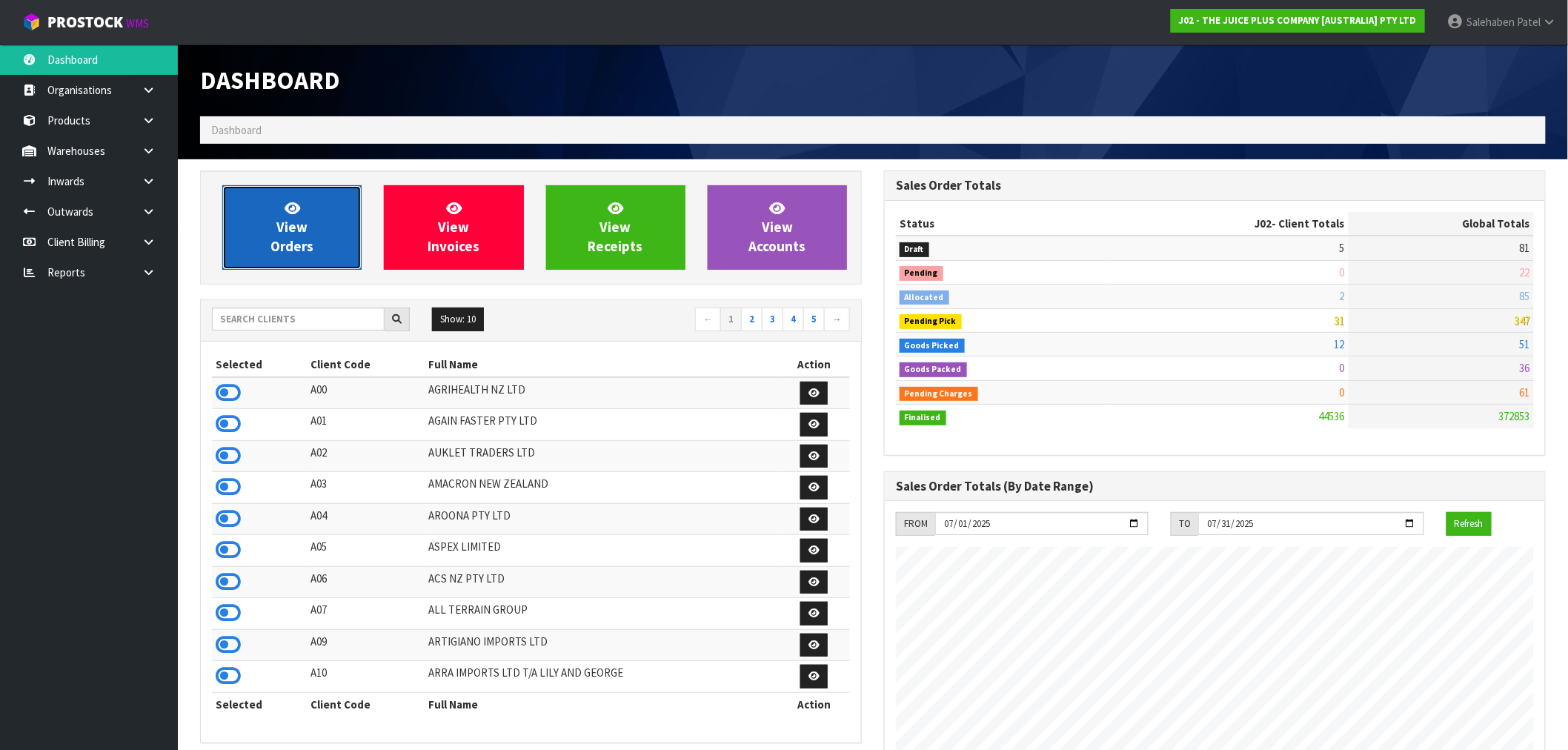 click on "View
Orders" at bounding box center [292, 227] 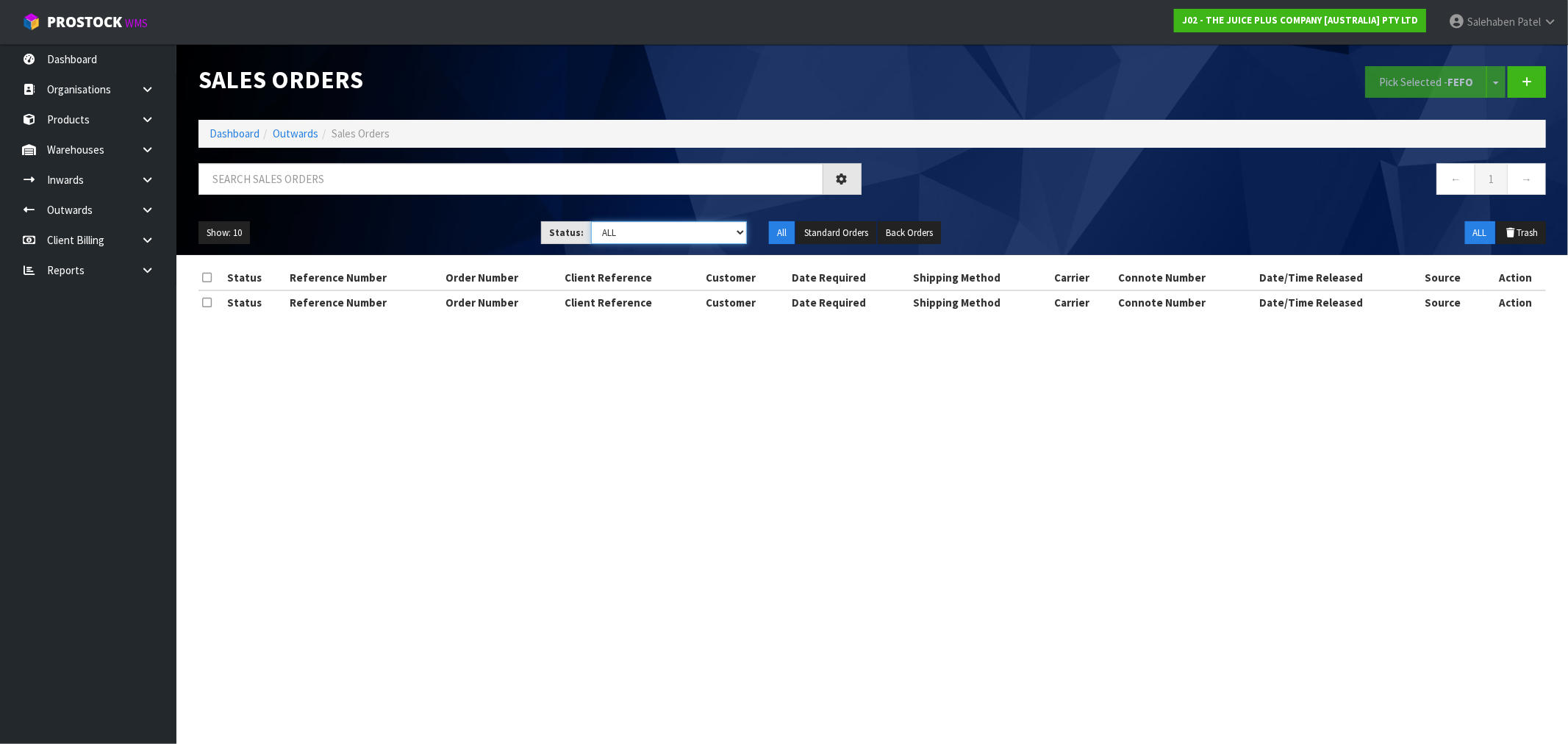click on "Draft Pending Allocated Pending Pick Goods Picked Goods Packed Pending Charges Finalised Cancelled Review ALL" at bounding box center [669, 232] 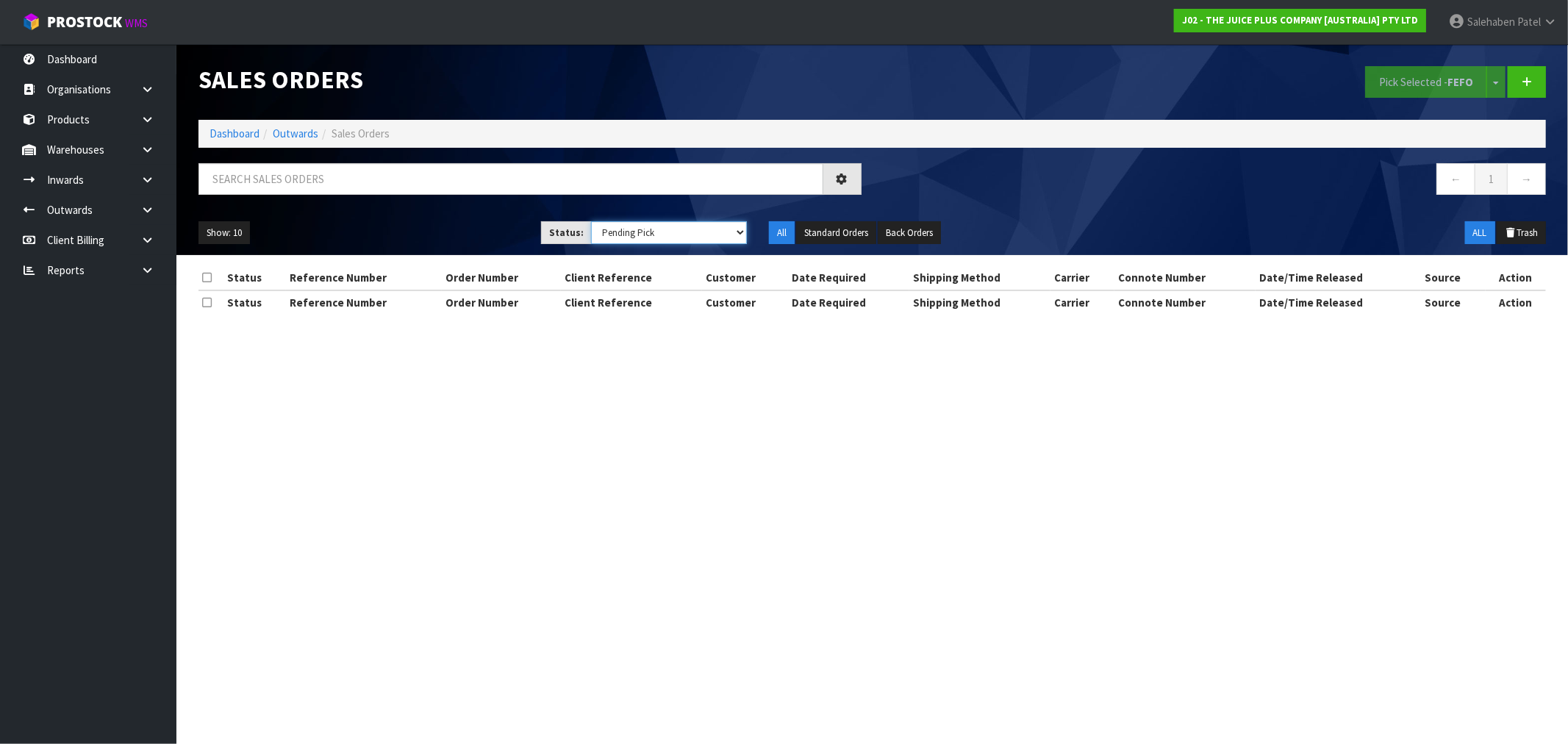 click on "Draft Pending Allocated Pending Pick Goods Picked Goods Packed Pending Charges Finalised Cancelled Review ALL" at bounding box center [669, 232] 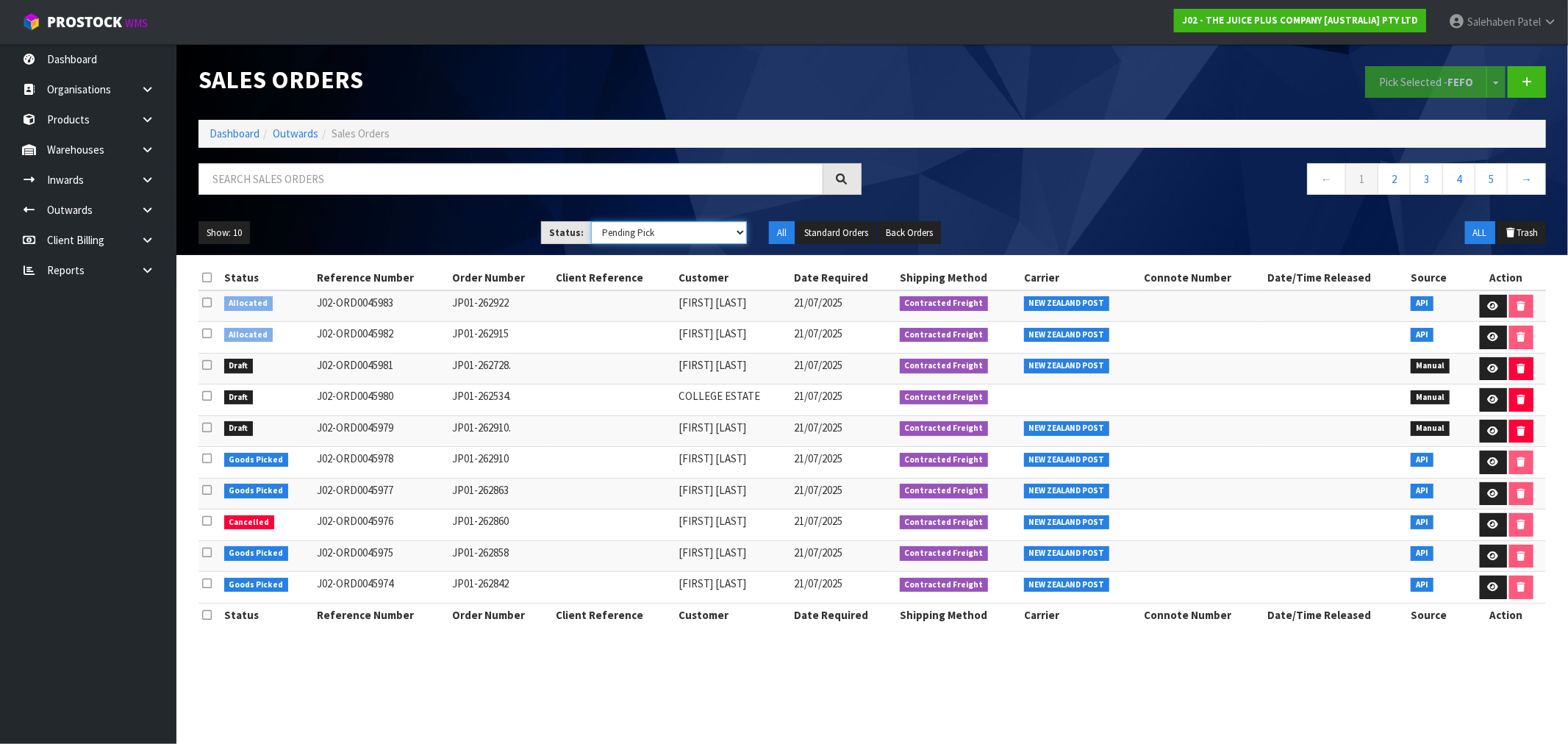 click on "Draft Pending Allocated Pending Pick Goods Picked Goods Packed Pending Charges Finalised Cancelled Review ALL" at bounding box center (669, 232) 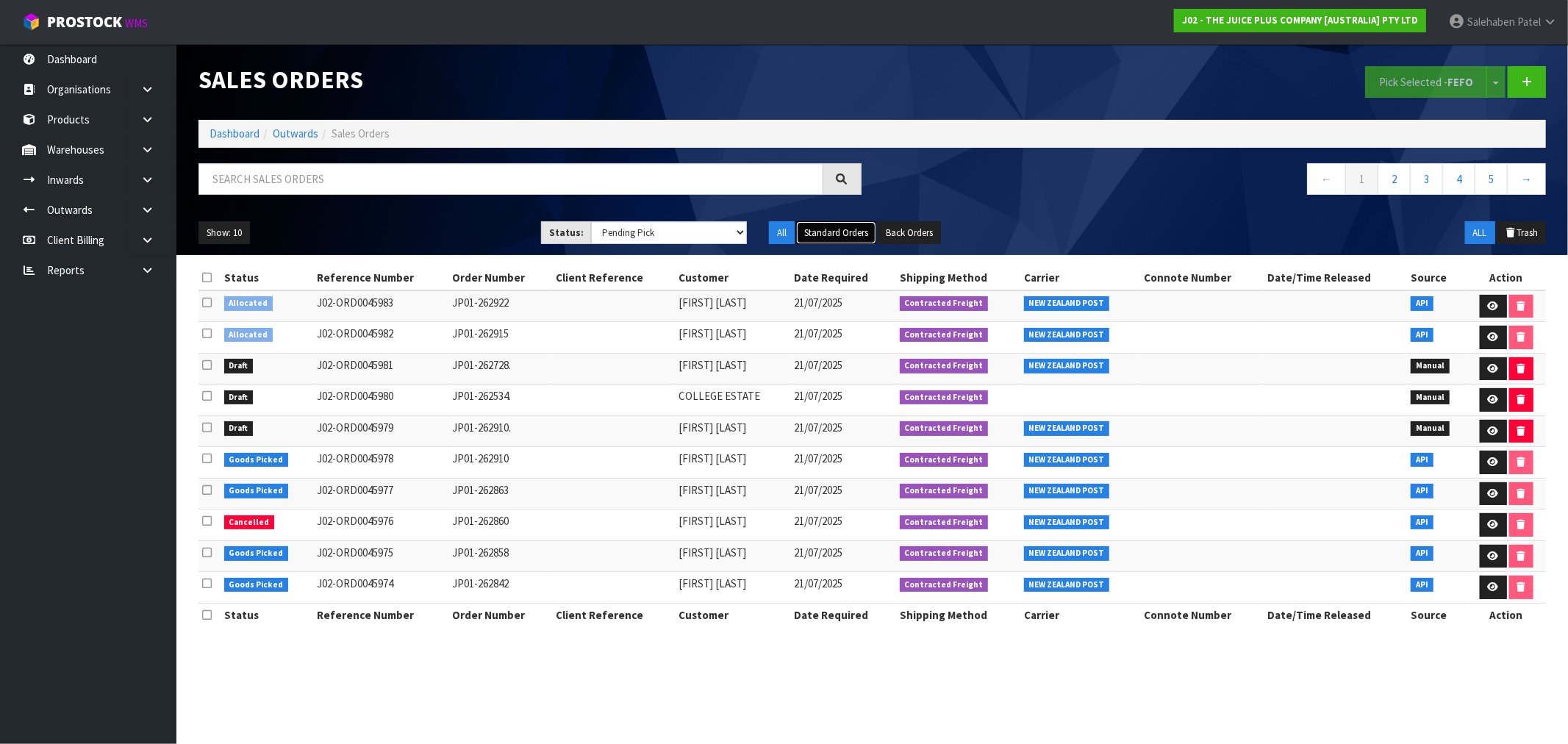 click on "Standard Orders" at bounding box center [836, 233] 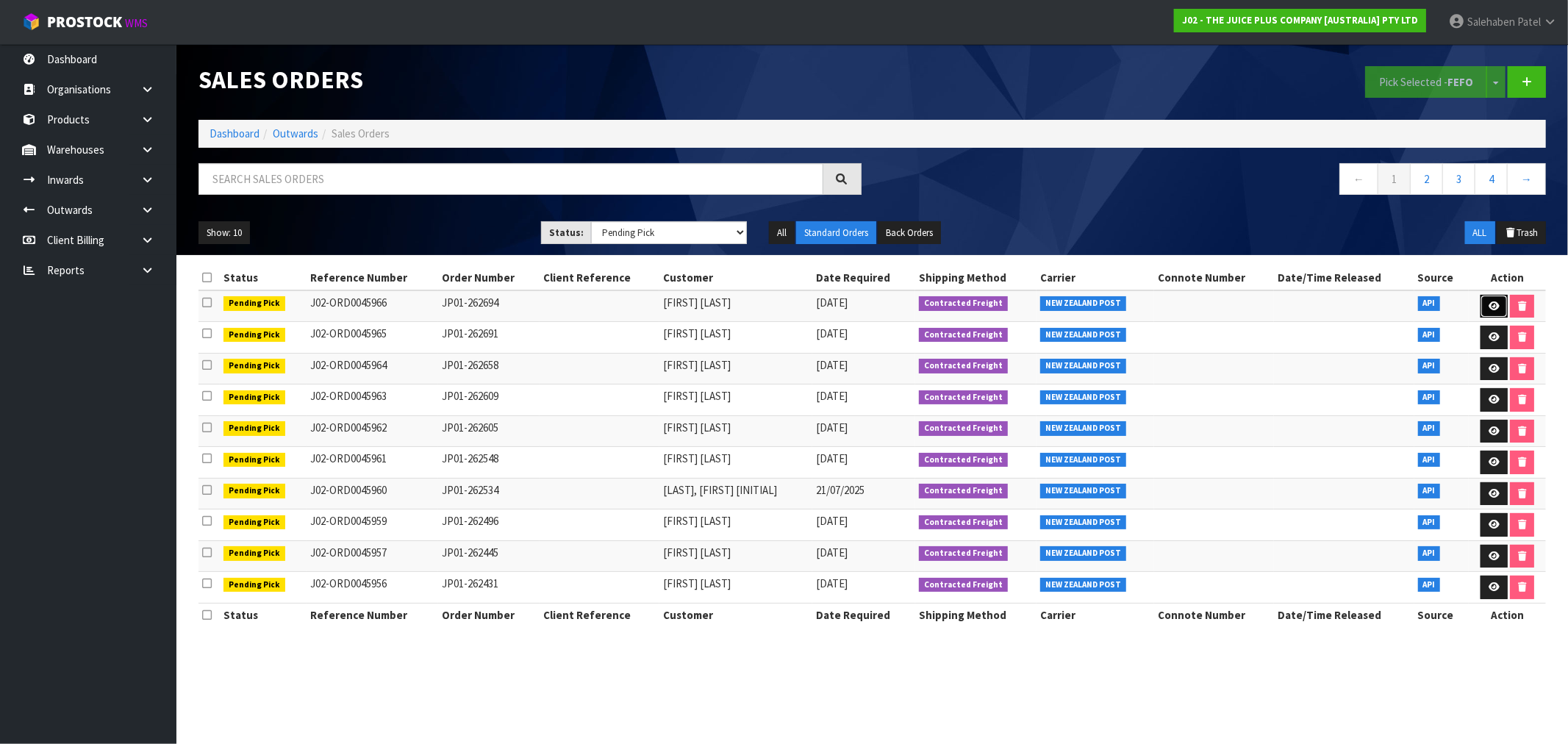 click at bounding box center (1494, 306) 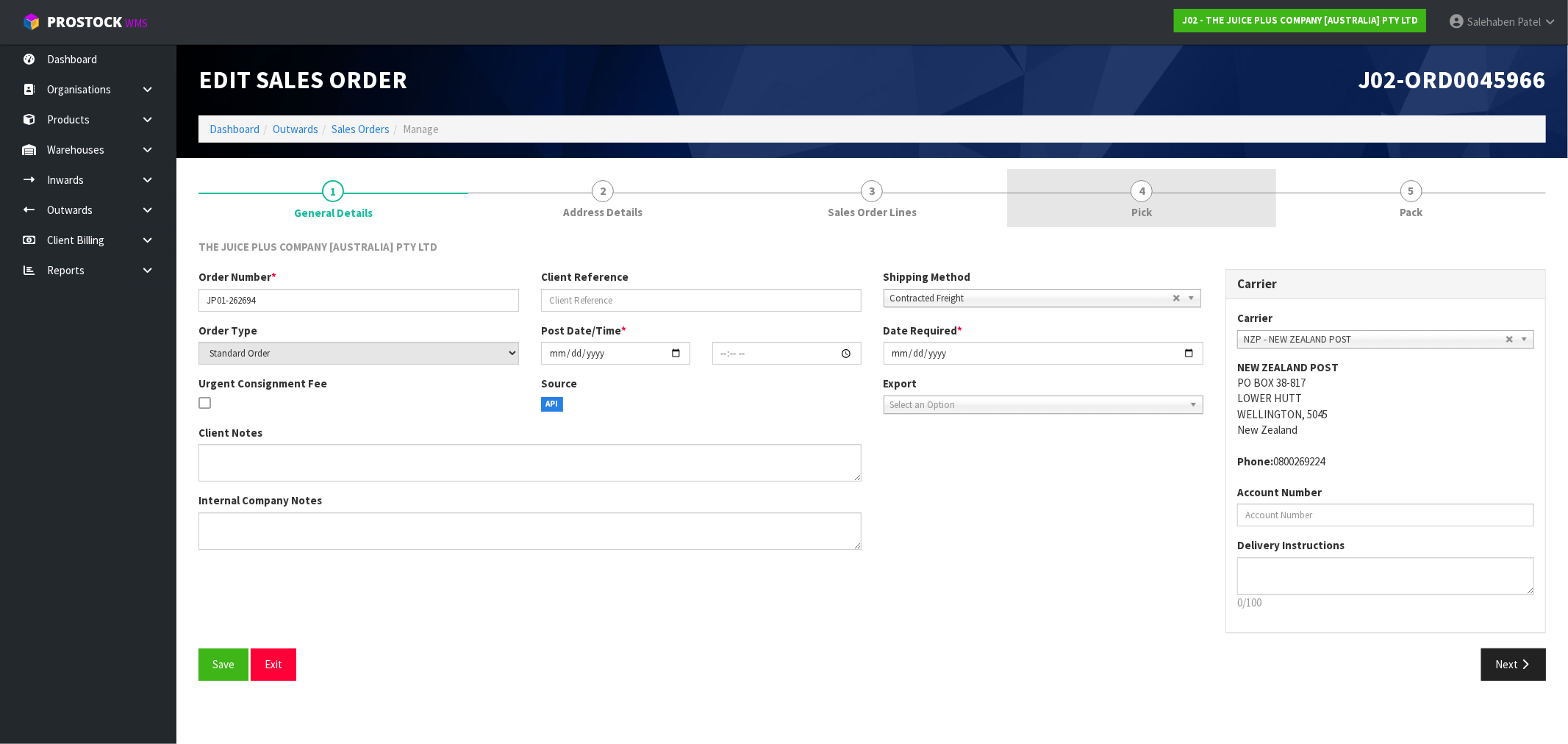 click on "Pick" at bounding box center (1142, 212) 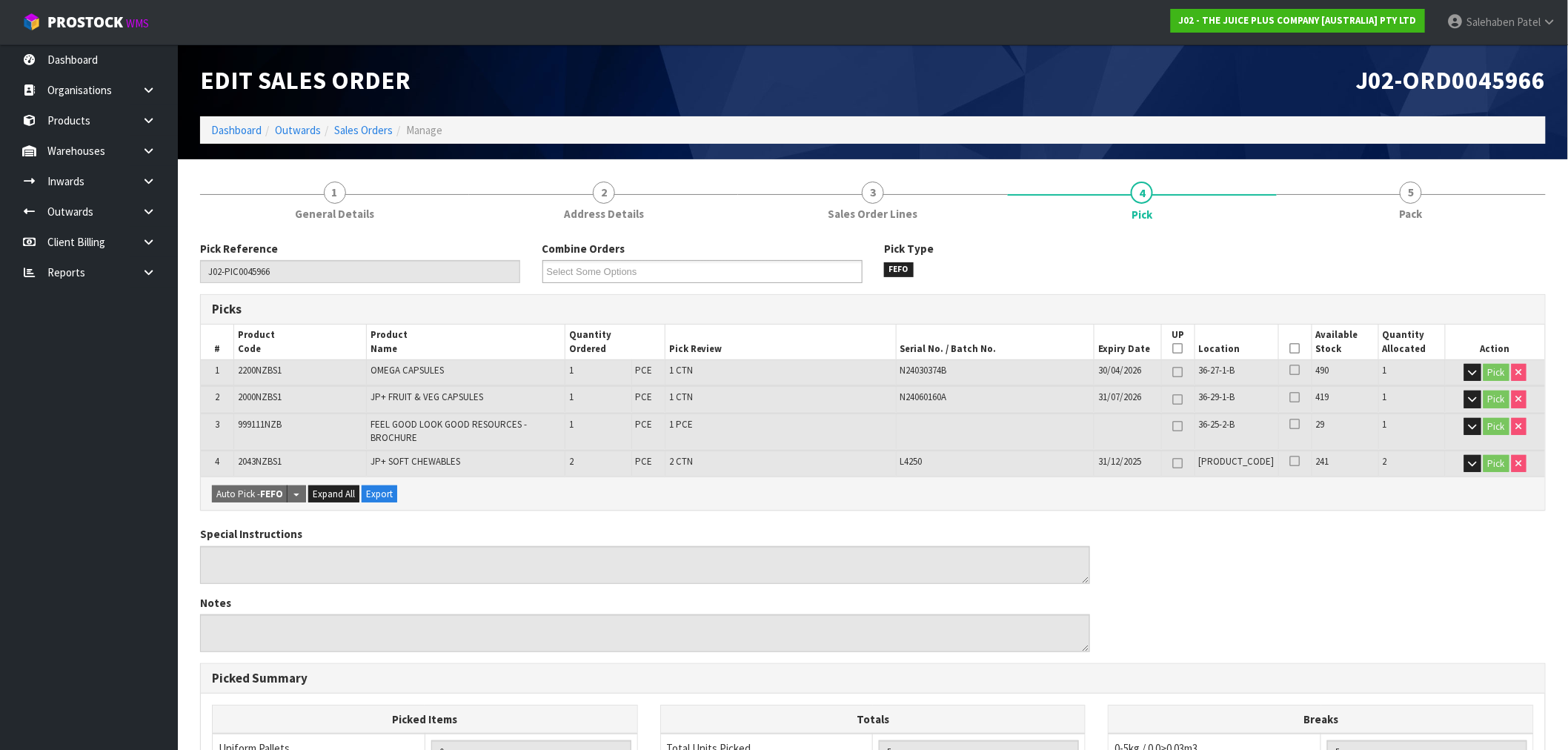 click on "Picked" at bounding box center [1295, 342] 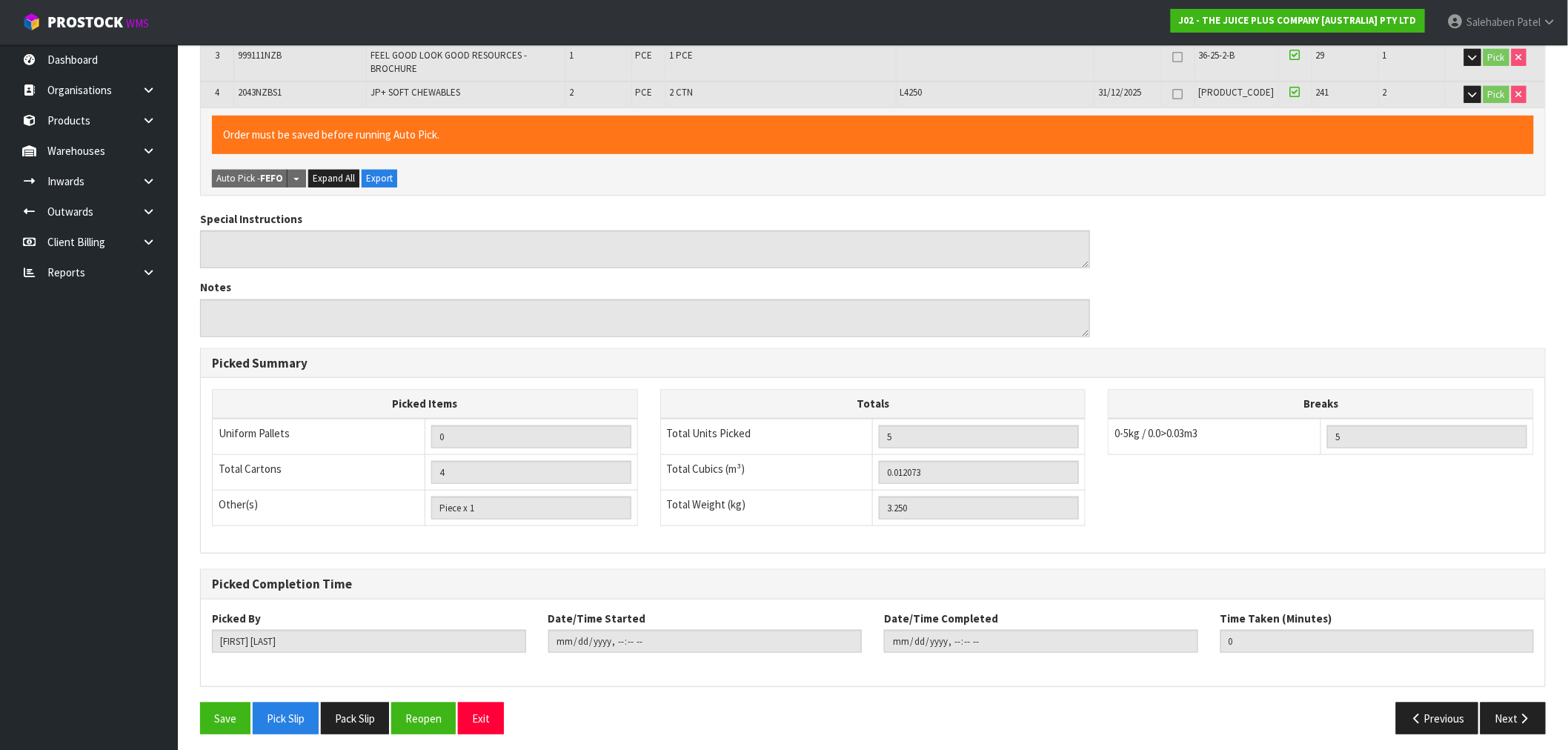 scroll, scrollTop: 374, scrollLeft: 0, axis: vertical 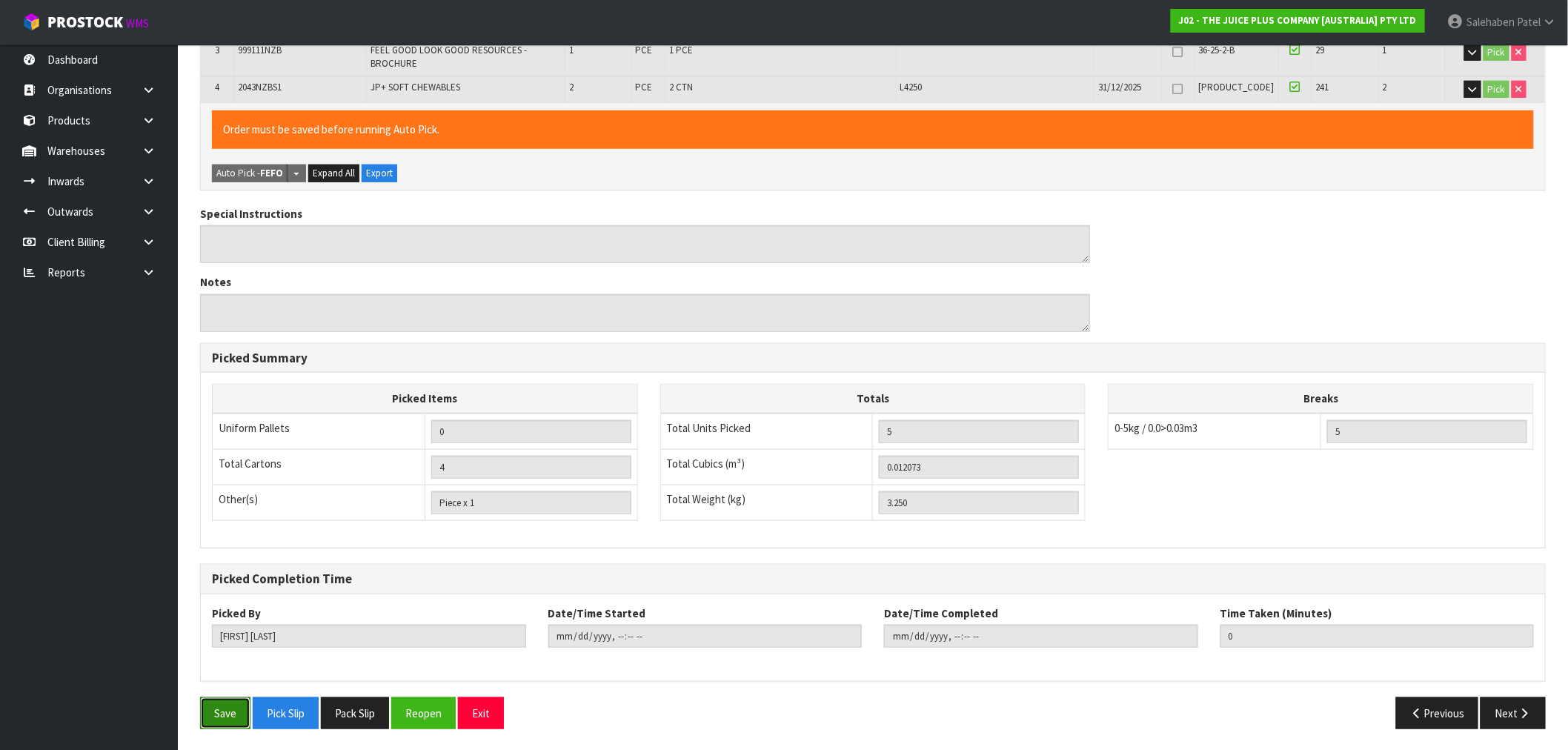 click on "Save" at bounding box center (225, 713) 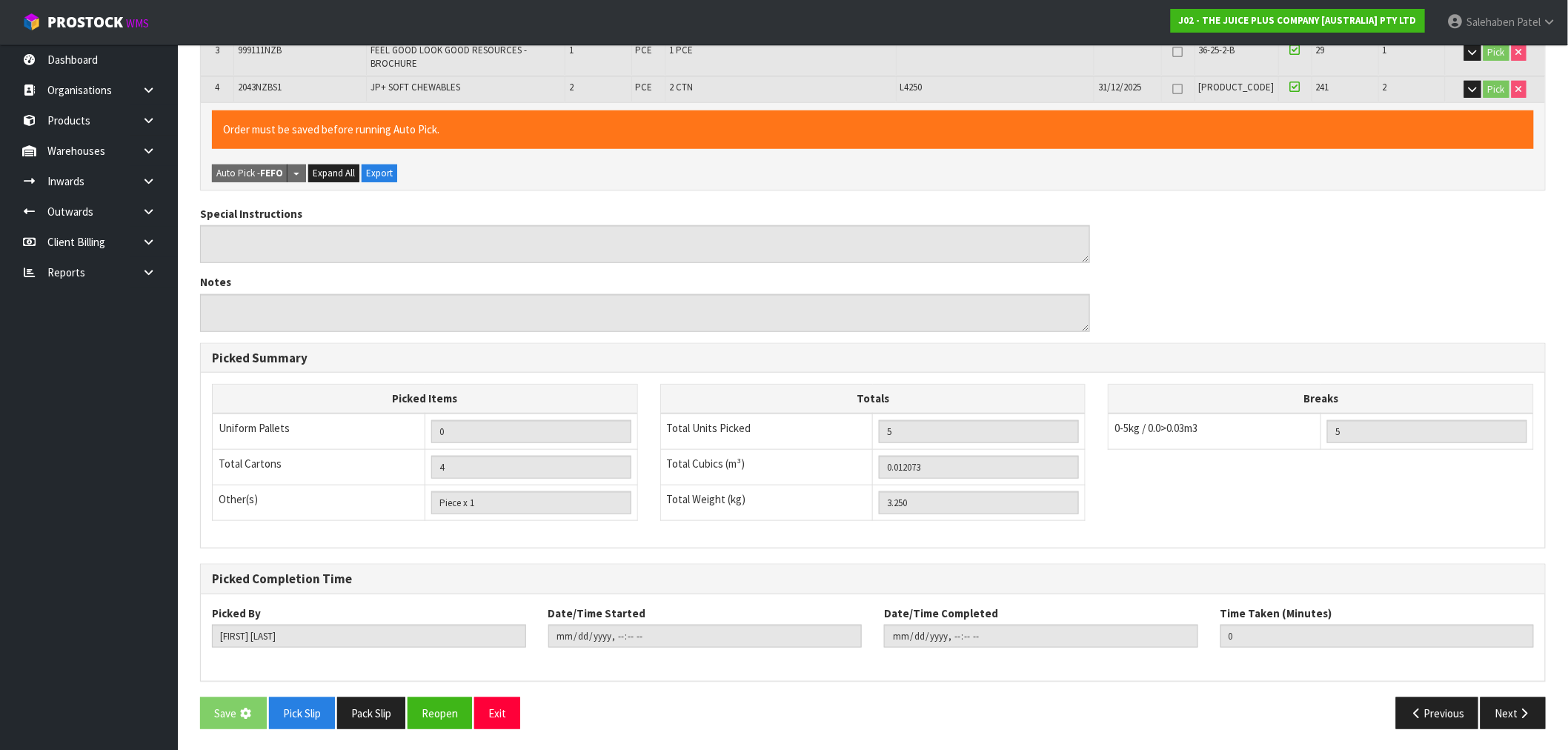 scroll, scrollTop: 0, scrollLeft: 0, axis: both 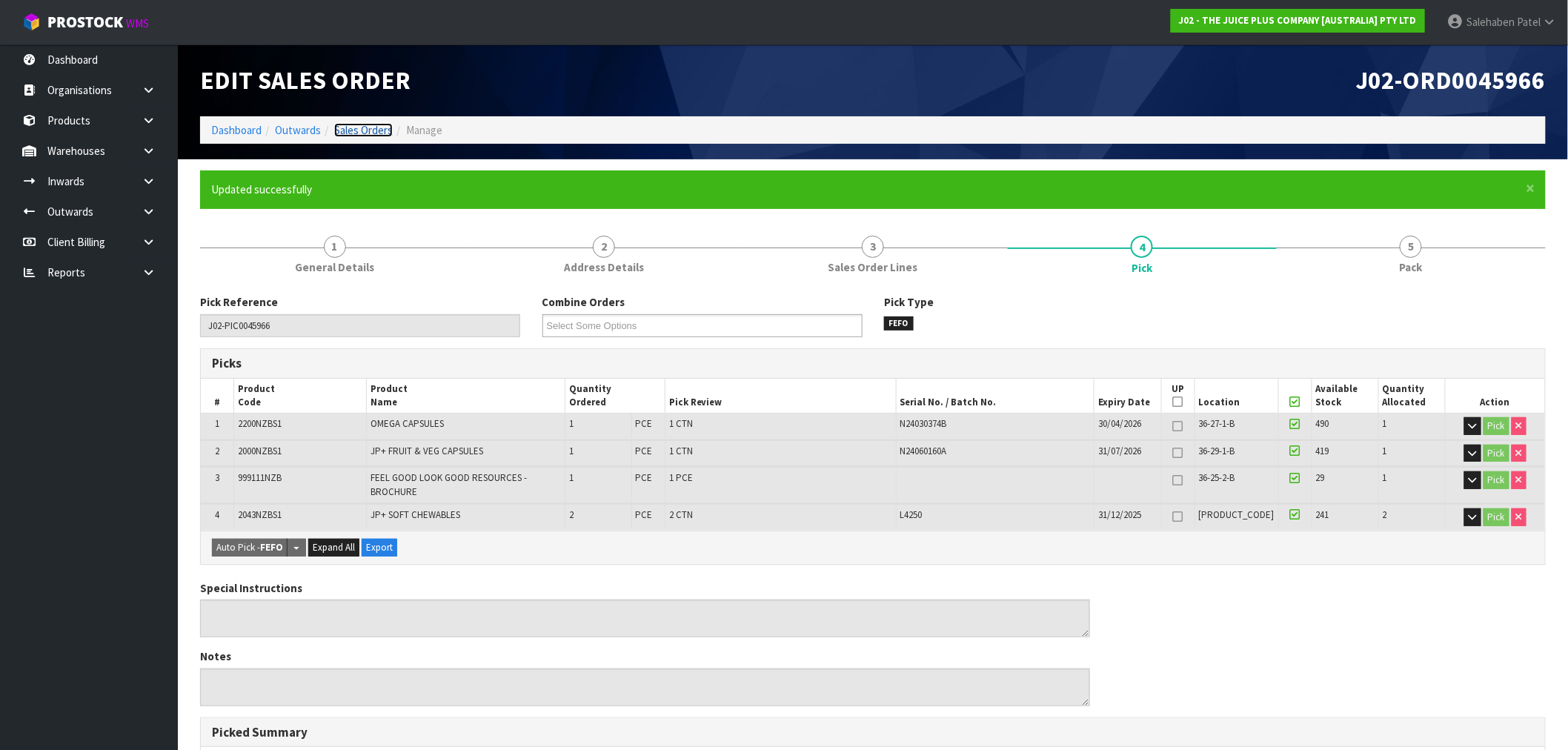 click on "Sales Orders" at bounding box center [363, 130] 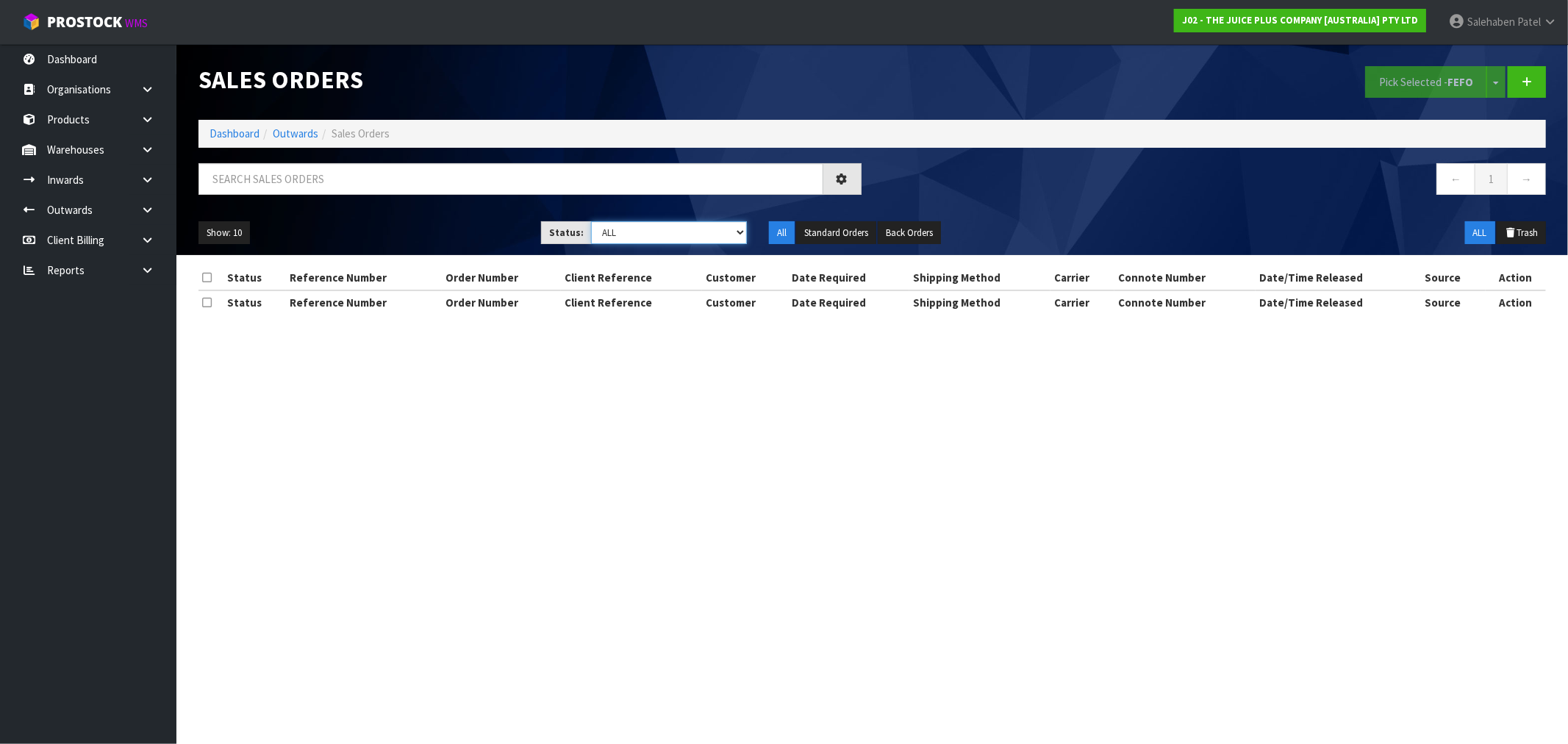 click on "Draft Pending Allocated Pending Pick Goods Picked Goods Packed Pending Charges Finalised Cancelled Review ALL" at bounding box center (669, 232) 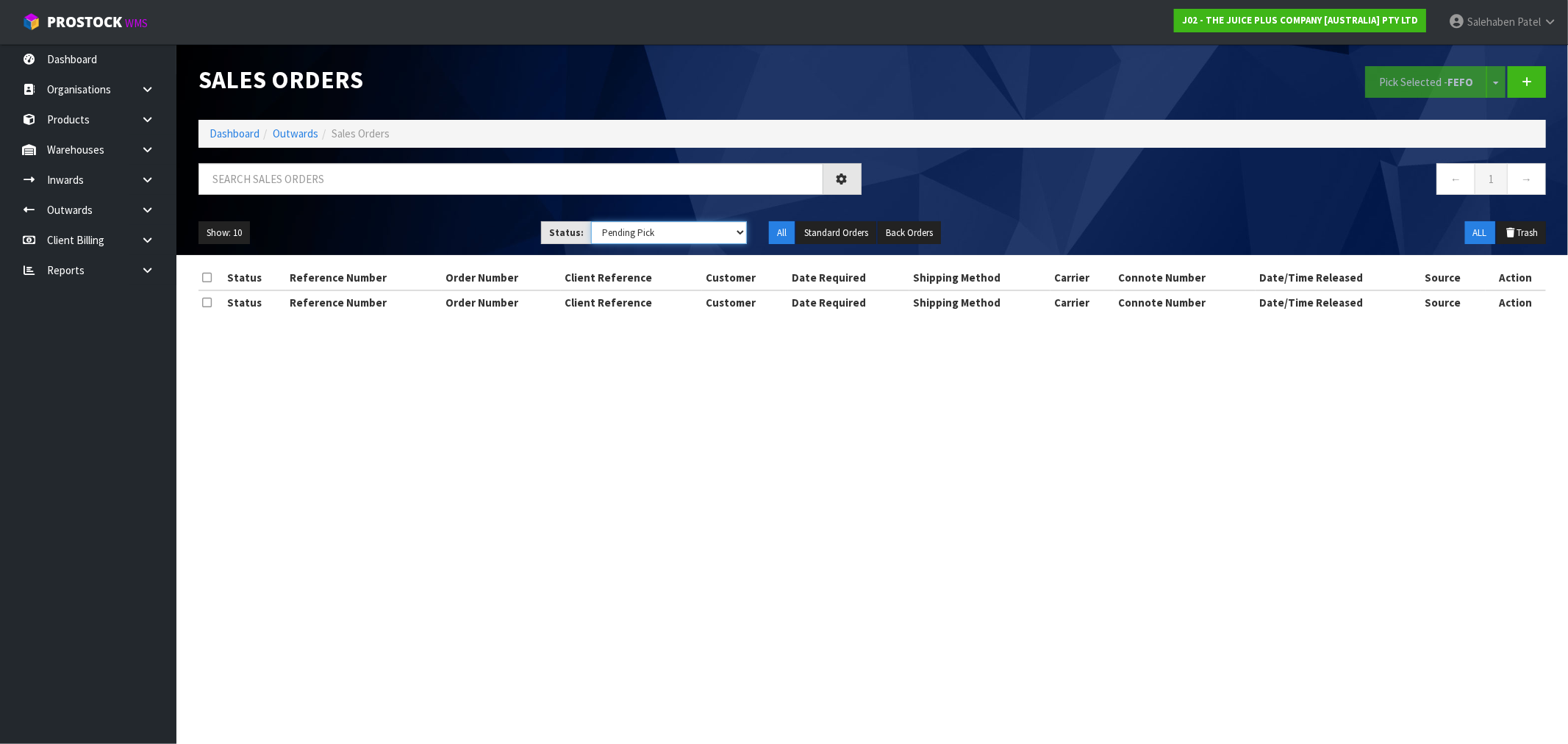 click on "Draft Pending Allocated Pending Pick Goods Picked Goods Packed Pending Charges Finalised Cancelled Review ALL" at bounding box center [669, 232] 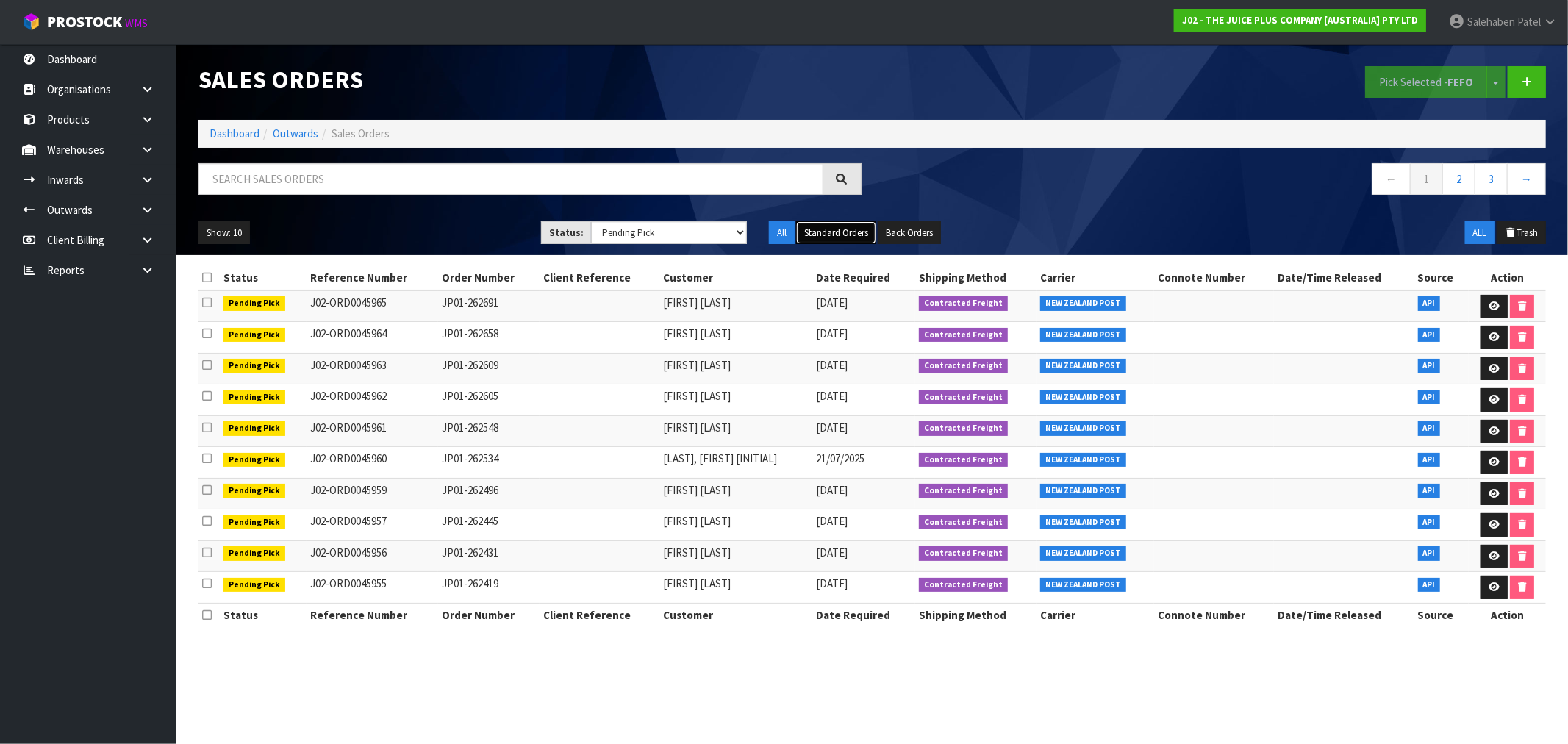 click on "Standard Orders" at bounding box center (836, 233) 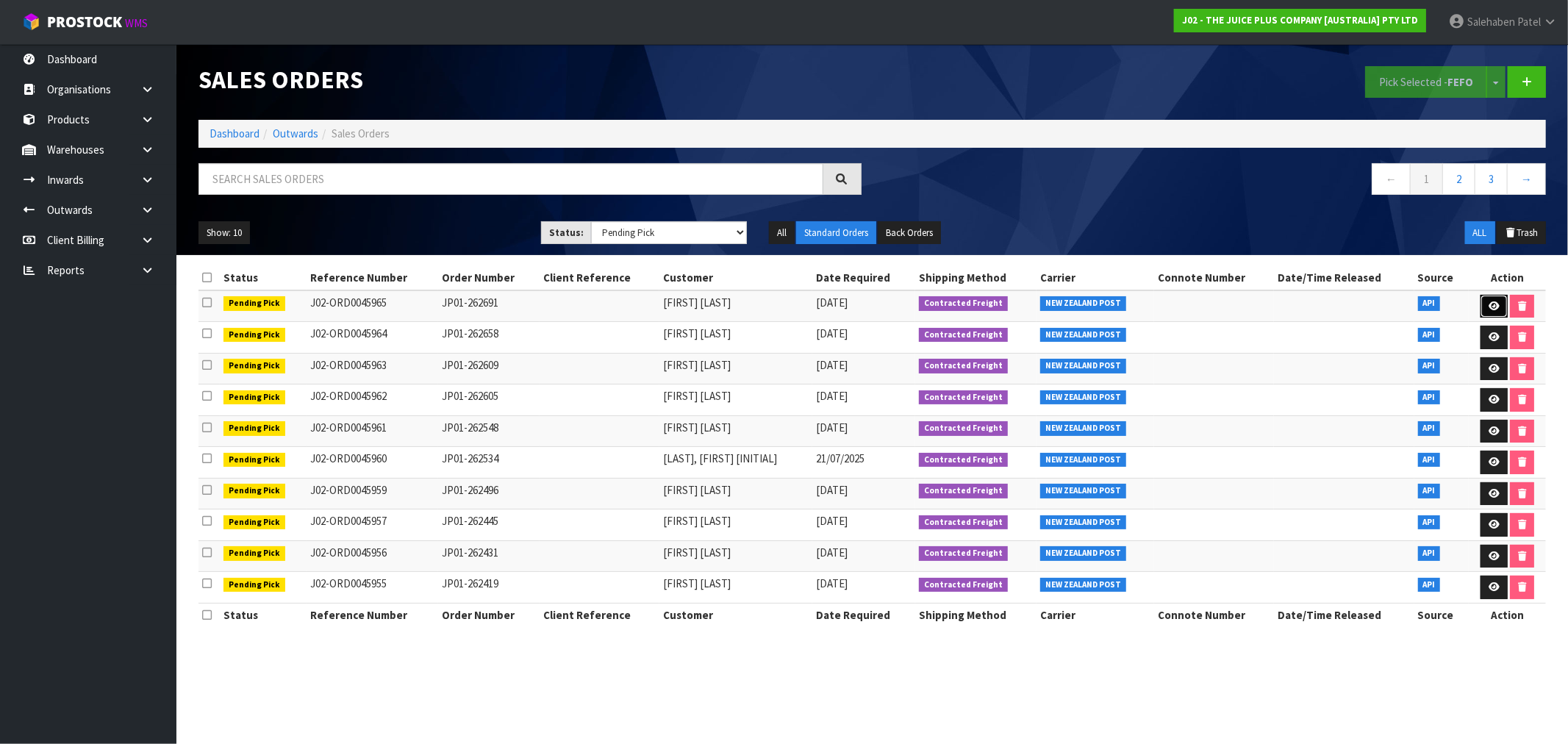 click at bounding box center (1494, 306) 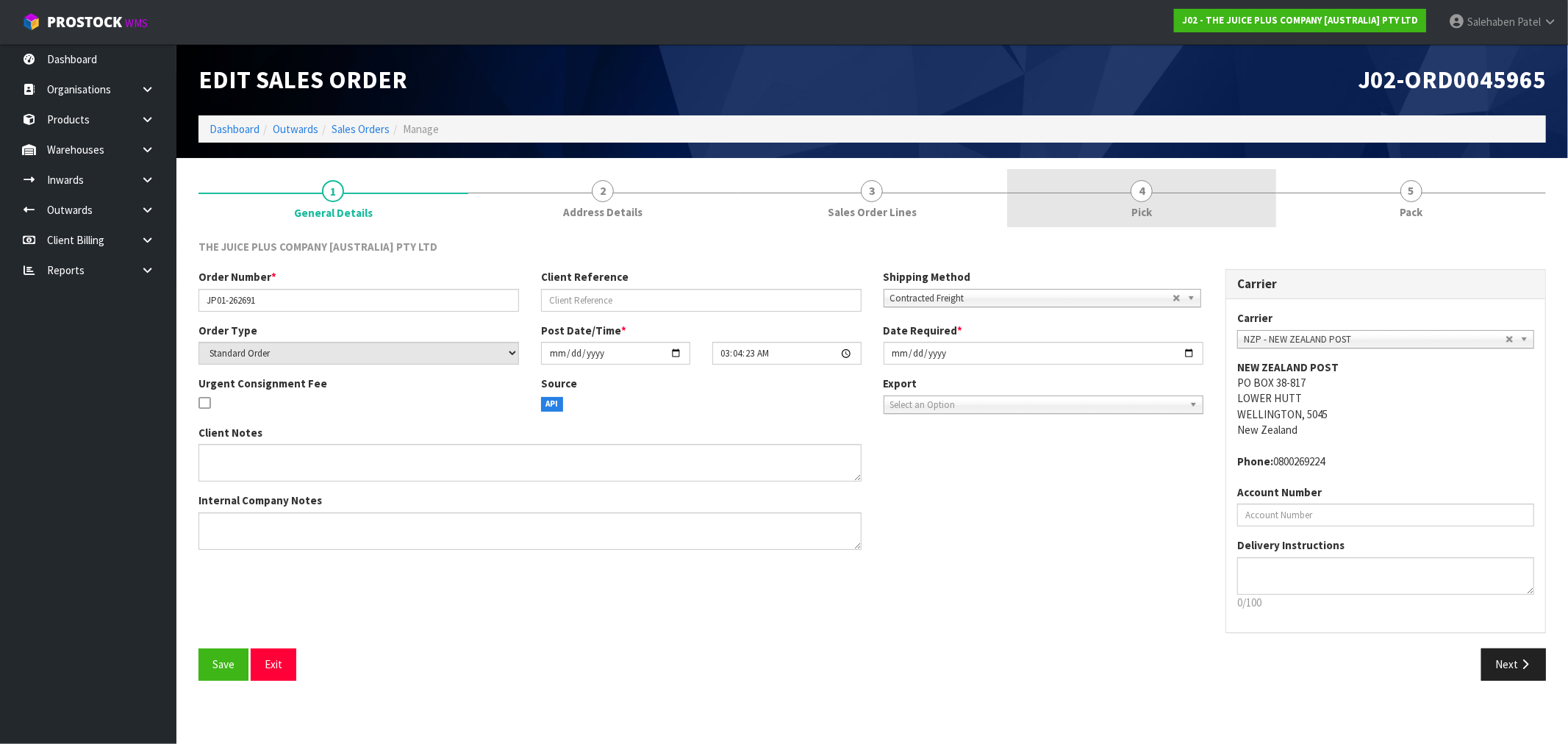click on "Pick" at bounding box center (1142, 212) 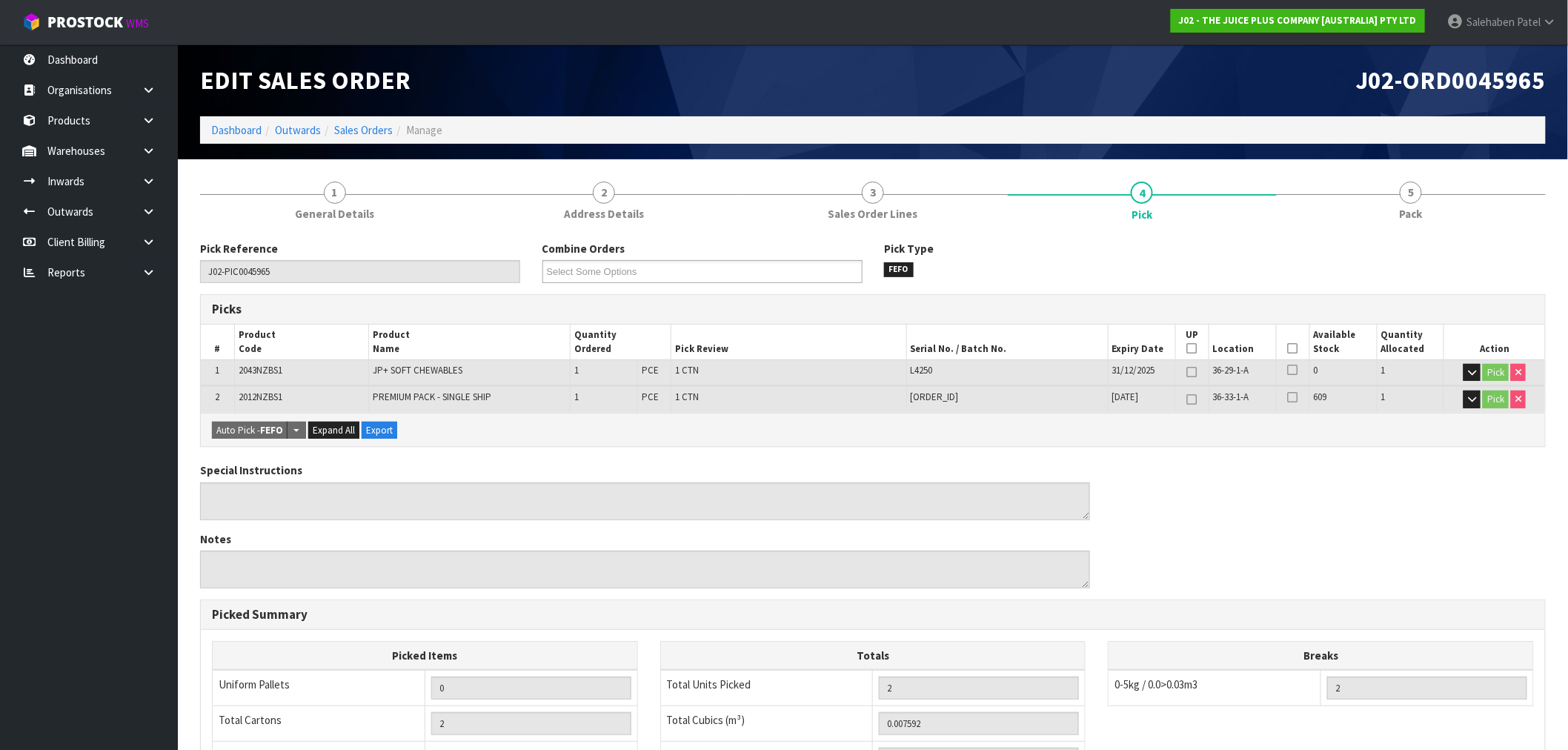 click at bounding box center (1293, 348) 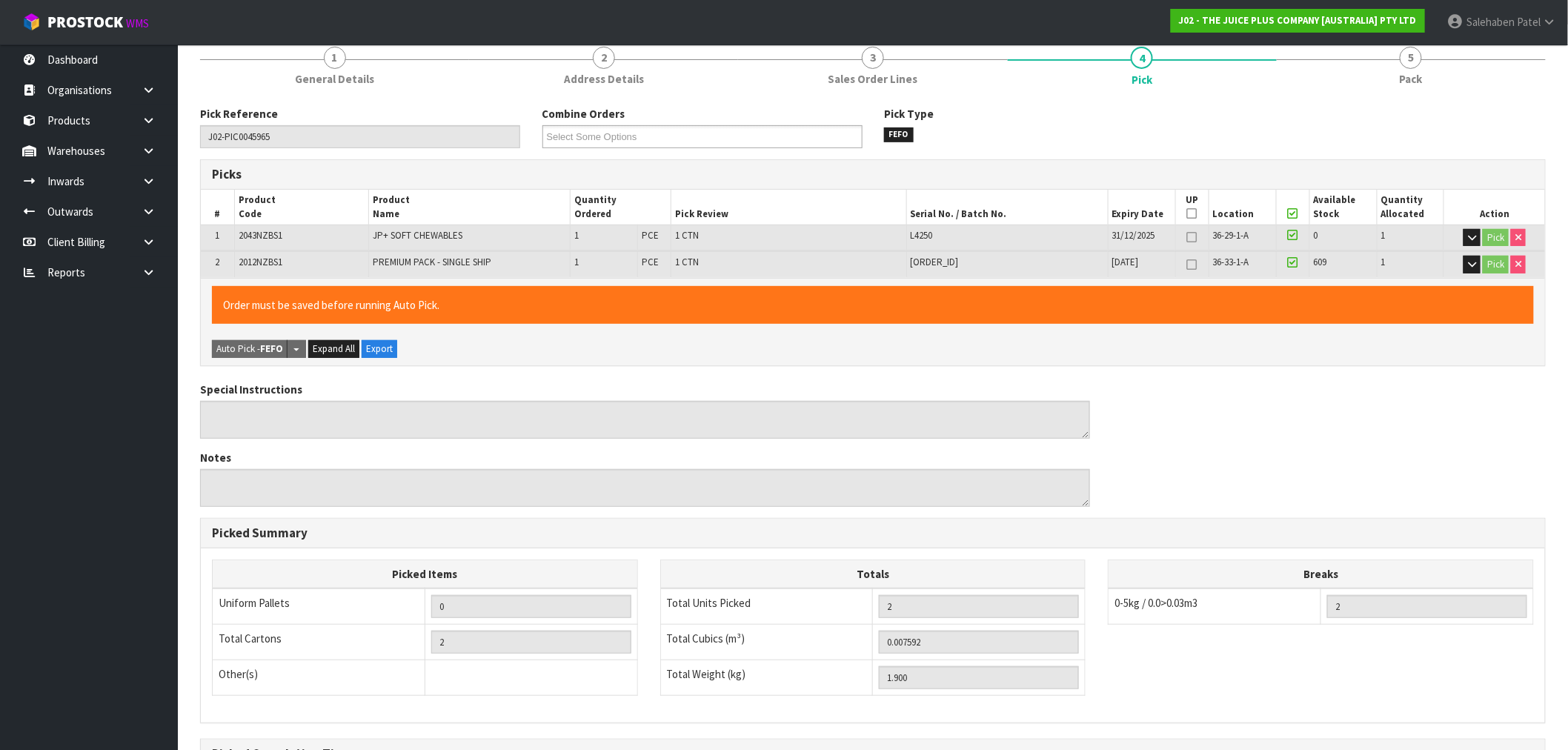 scroll, scrollTop: 311, scrollLeft: 0, axis: vertical 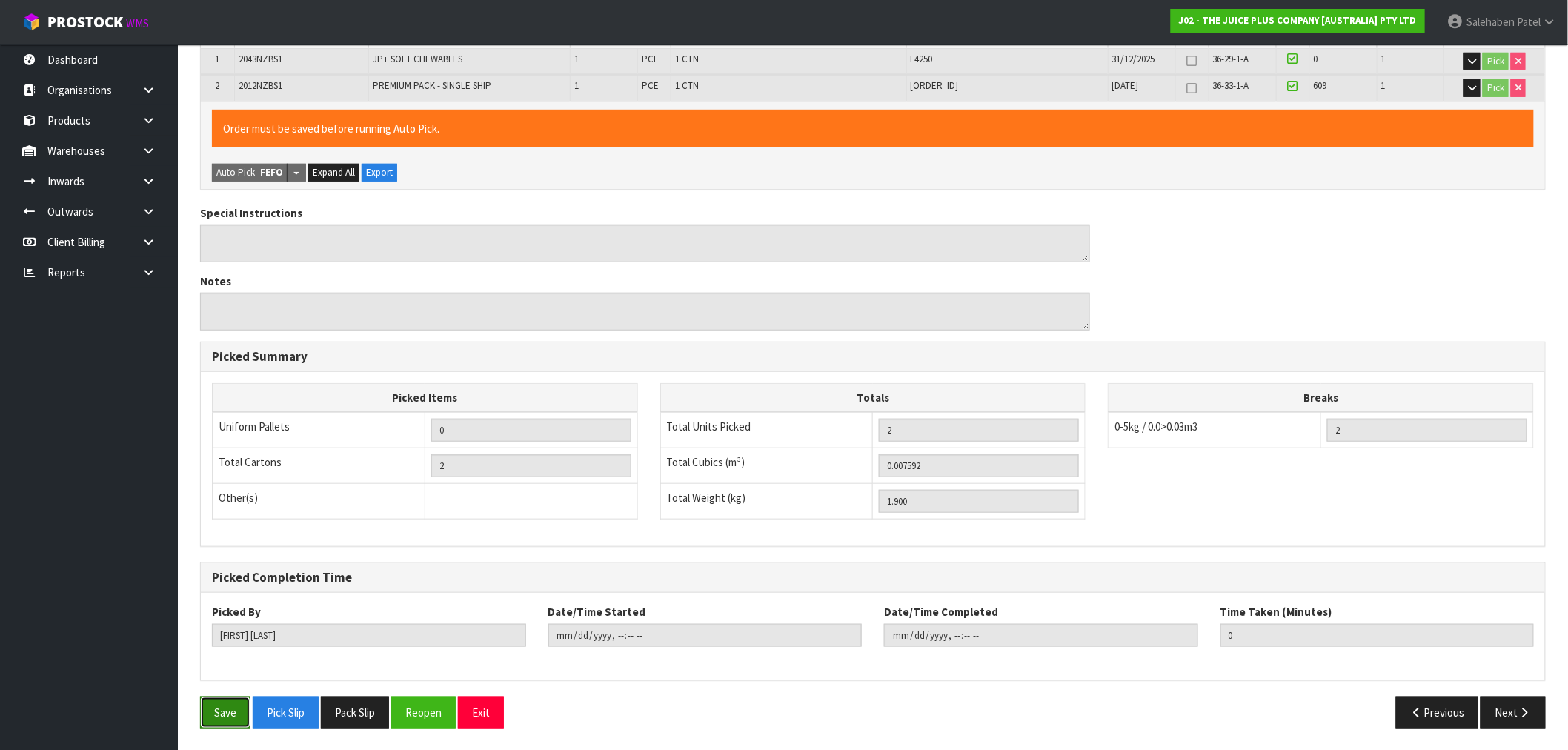 click on "Save" at bounding box center [225, 712] 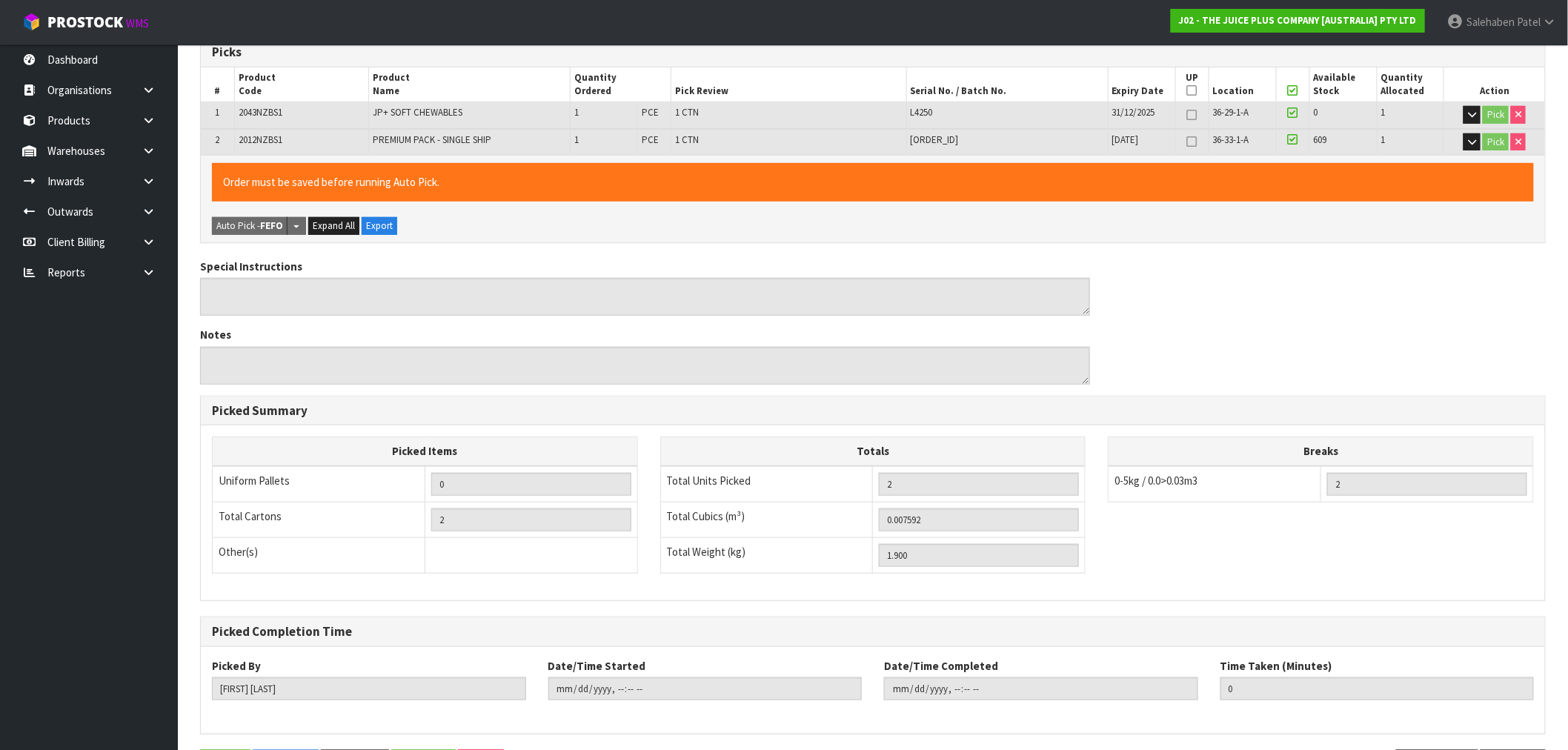scroll, scrollTop: 0, scrollLeft: 0, axis: both 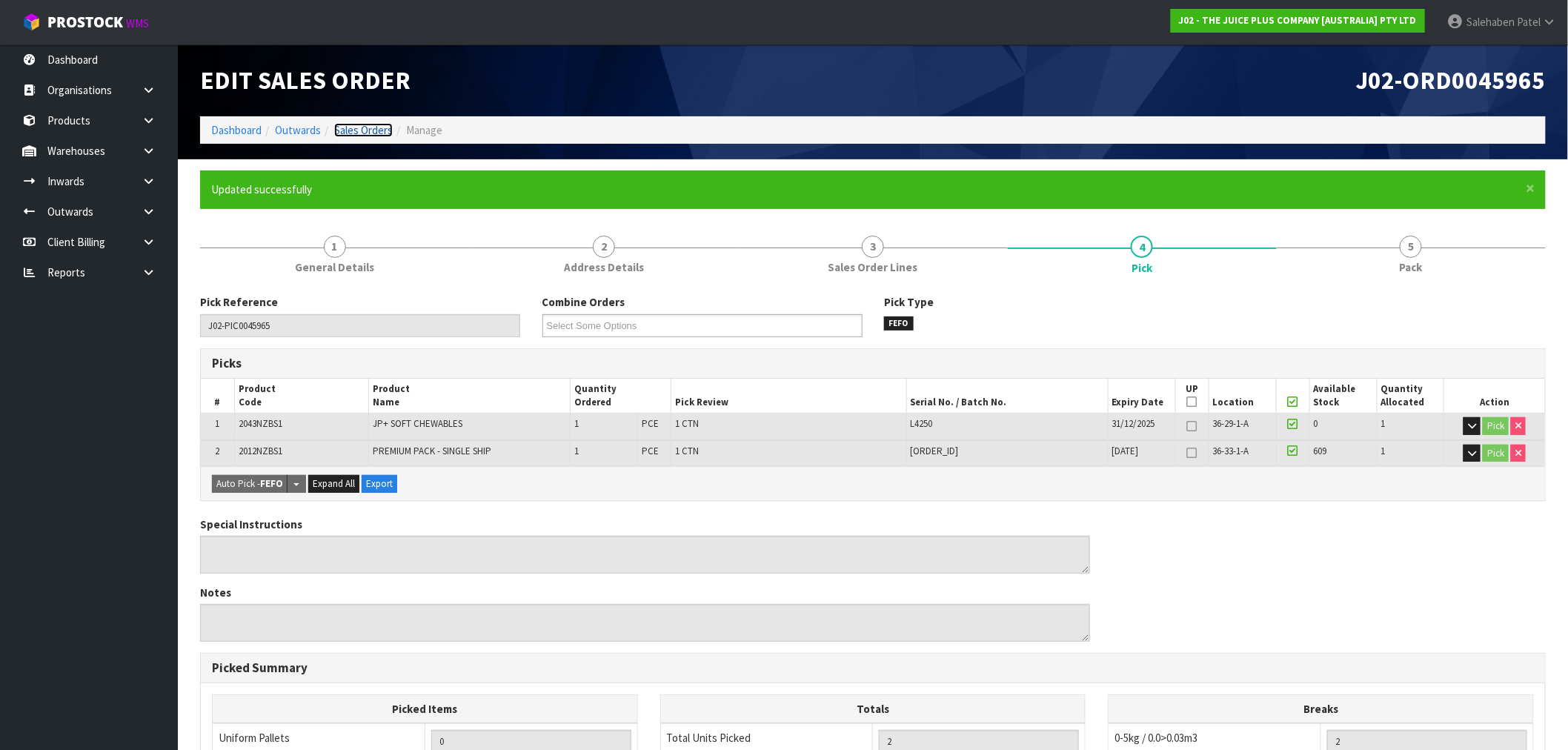 click on "Sales Orders" at bounding box center [363, 130] 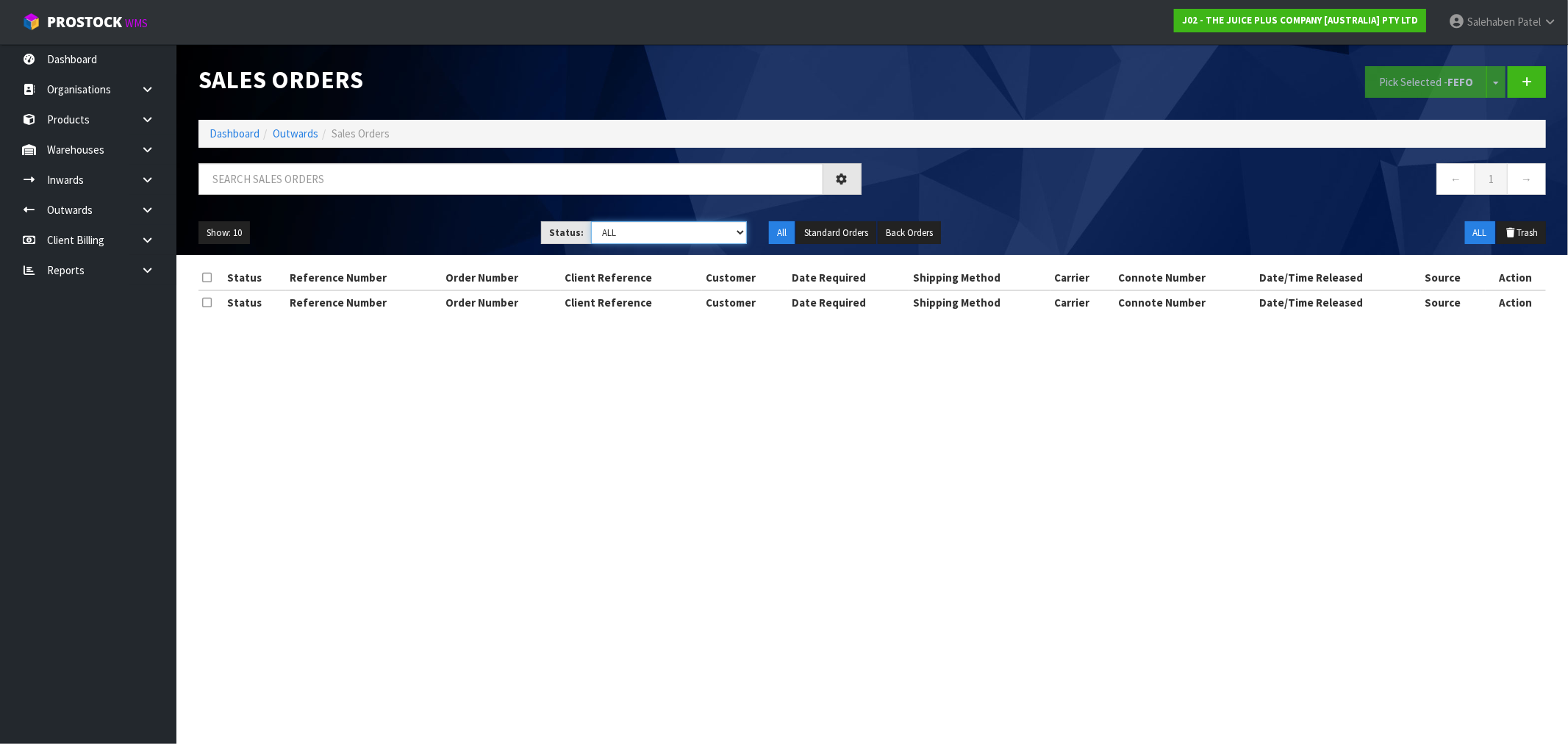 click on "Draft Pending Allocated Pending Pick Goods Picked Goods Packed Pending Charges Finalised Cancelled Review ALL" at bounding box center (669, 232) 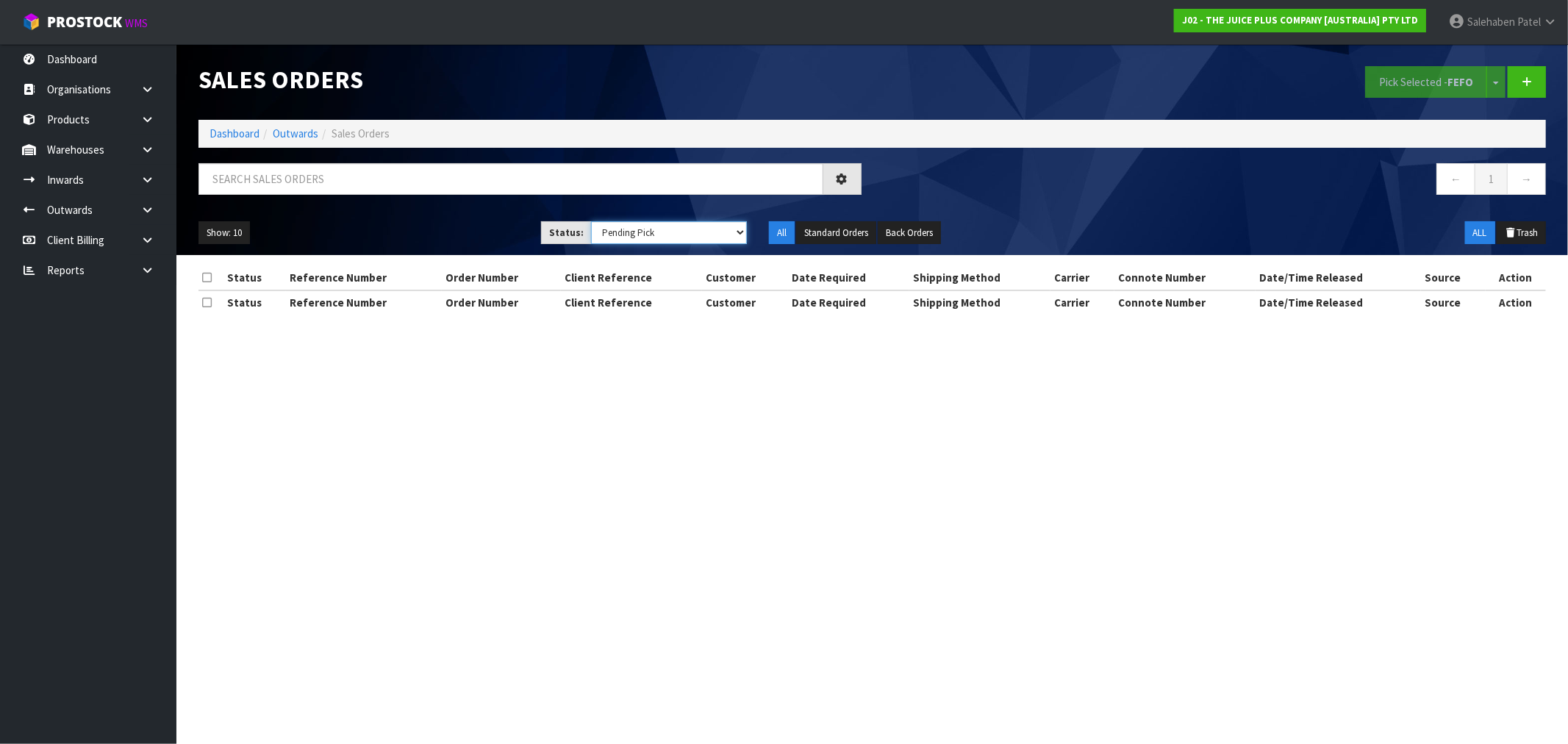 click on "Draft Pending Allocated Pending Pick Goods Picked Goods Packed Pending Charges Finalised Cancelled Review ALL" at bounding box center (669, 232) 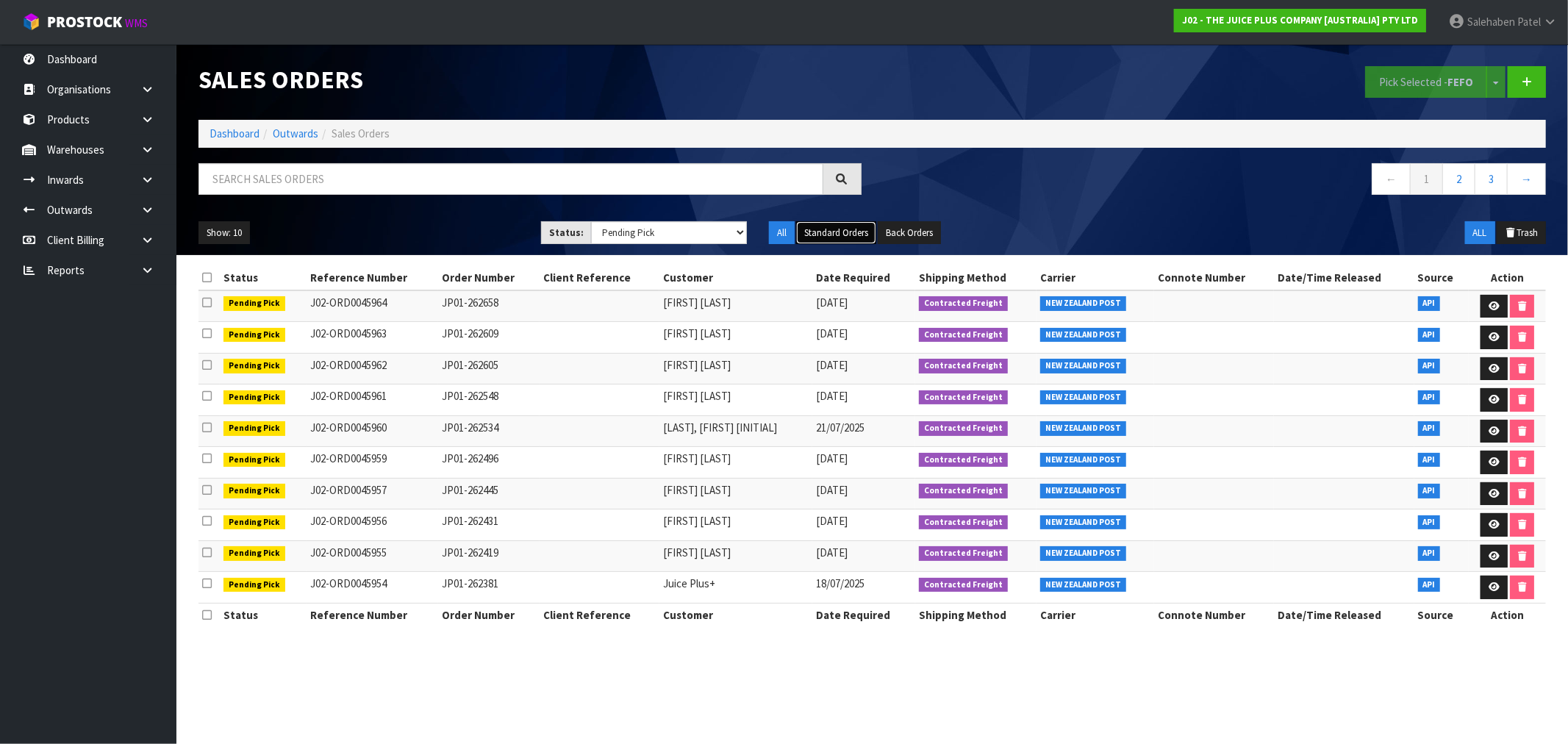 click on "Standard Orders" at bounding box center [836, 233] 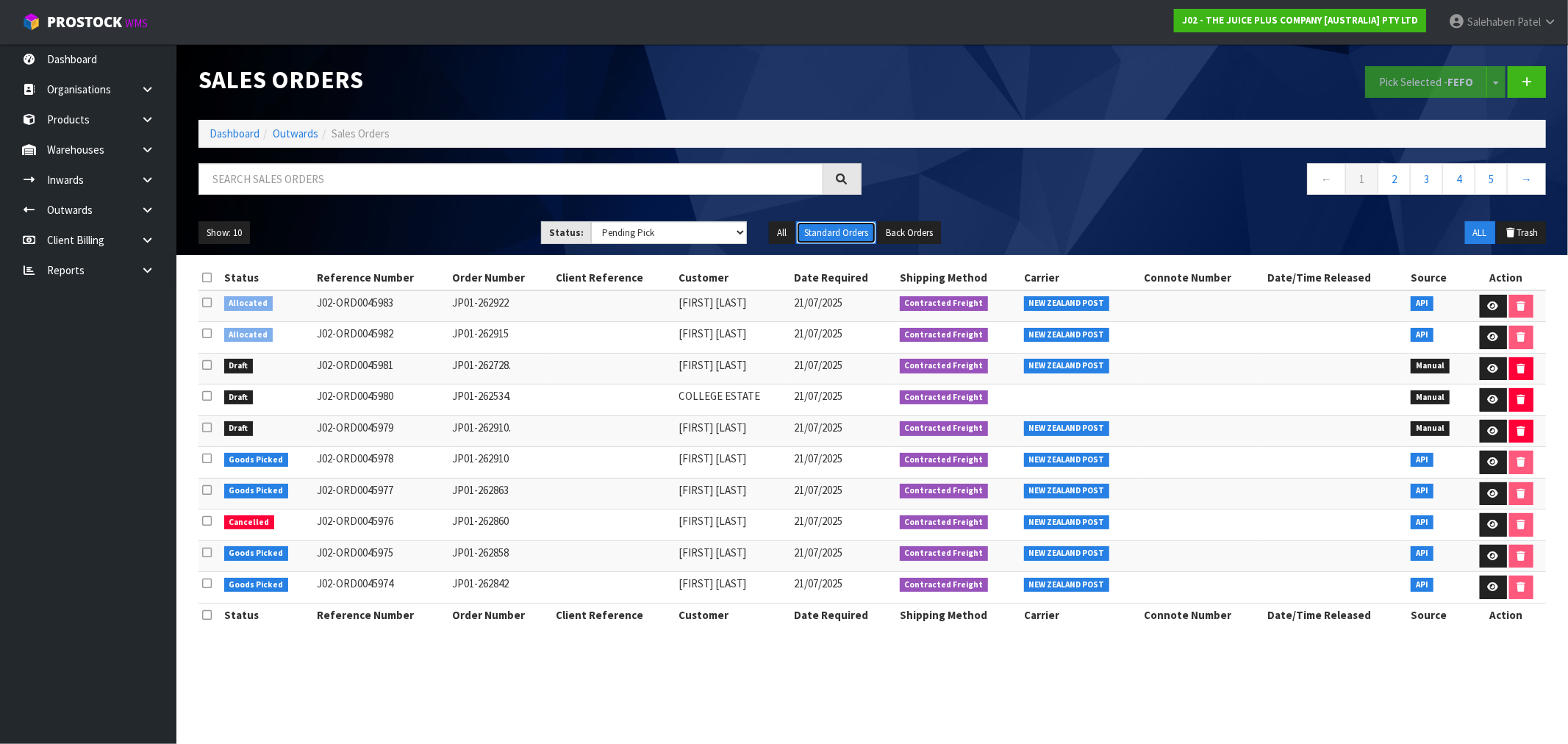click on "Standard Orders" at bounding box center [836, 233] 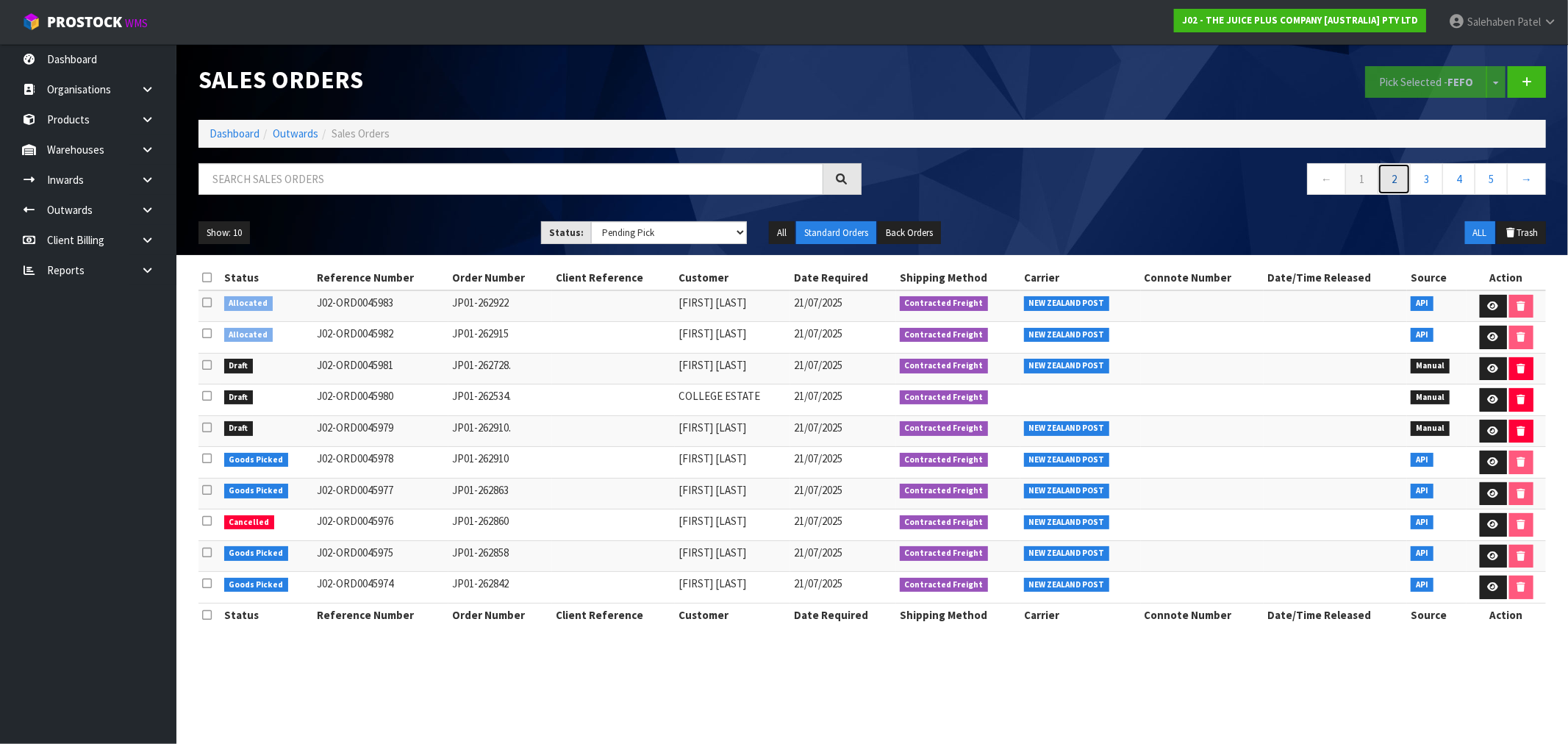 click on "2" at bounding box center [1394, 179] 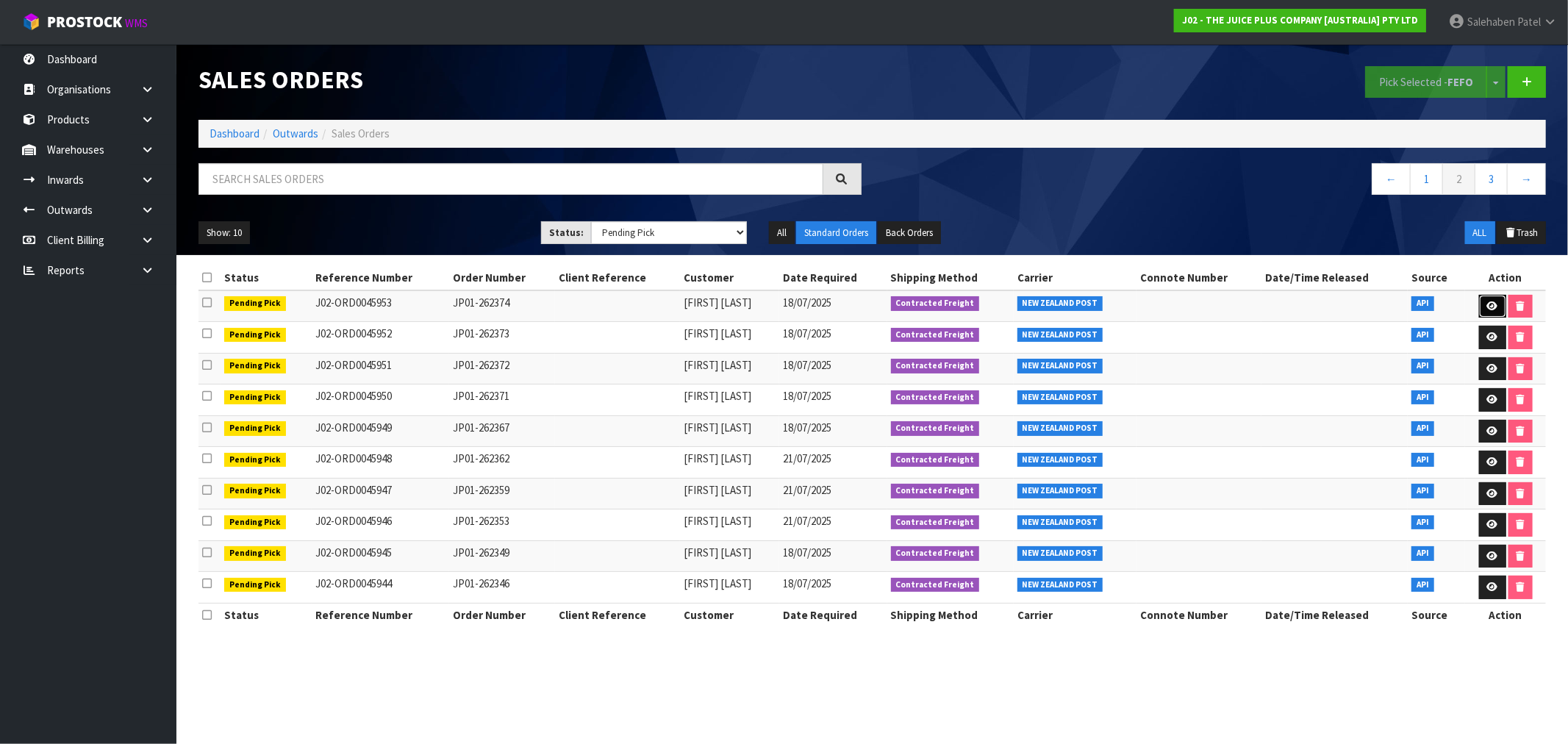 click at bounding box center [1492, 306] 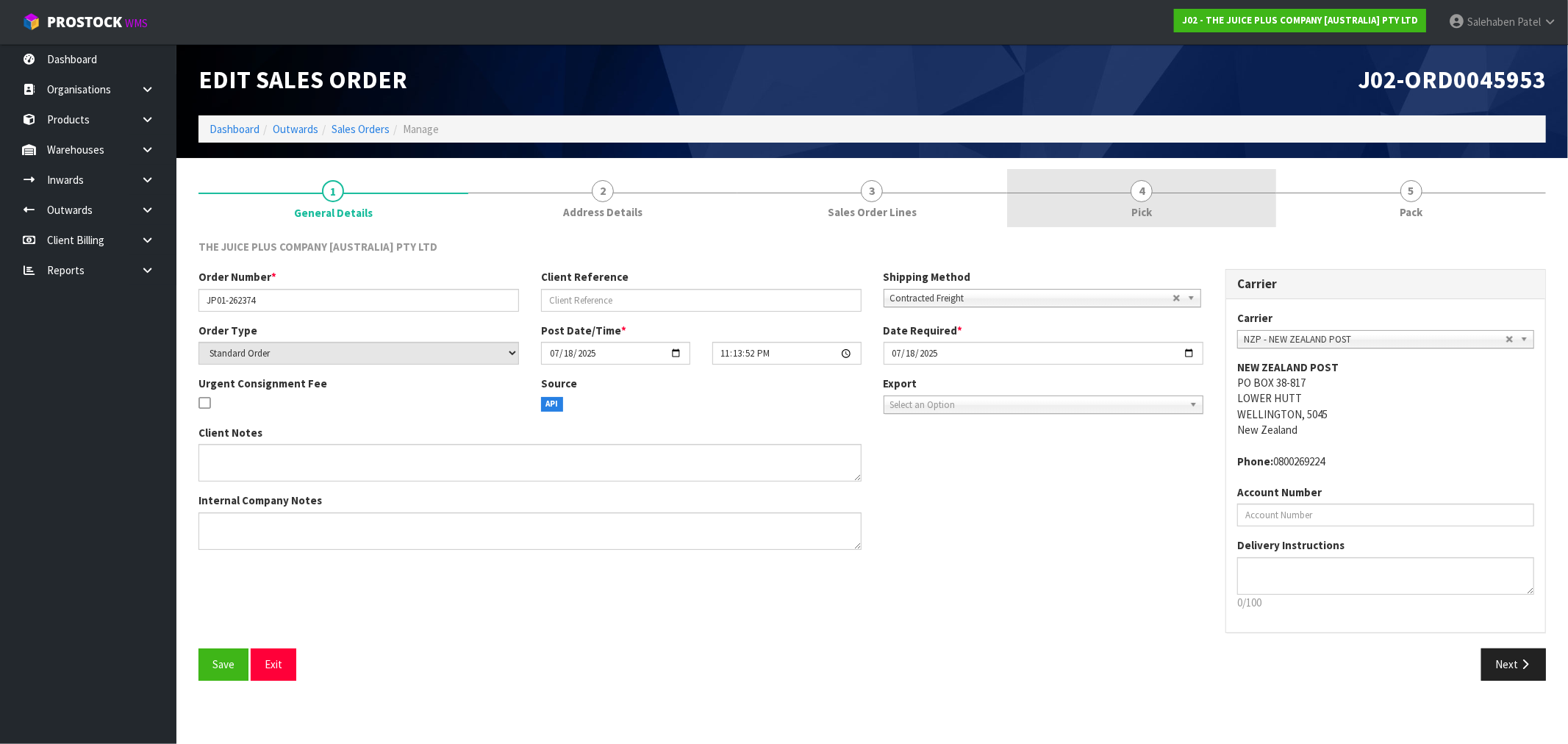 click on "4
Pick" at bounding box center (1142, 198) 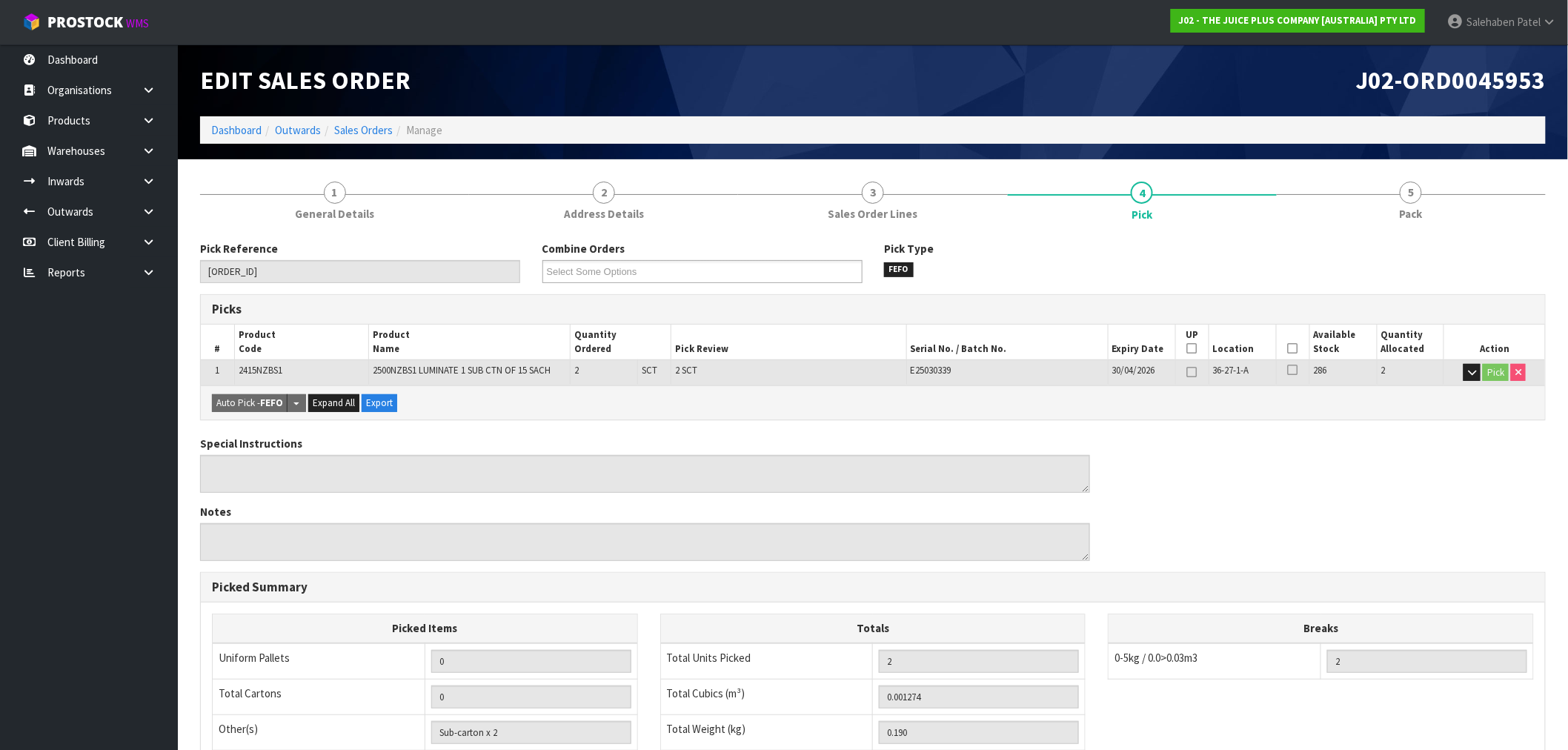 click at bounding box center (1293, 348) 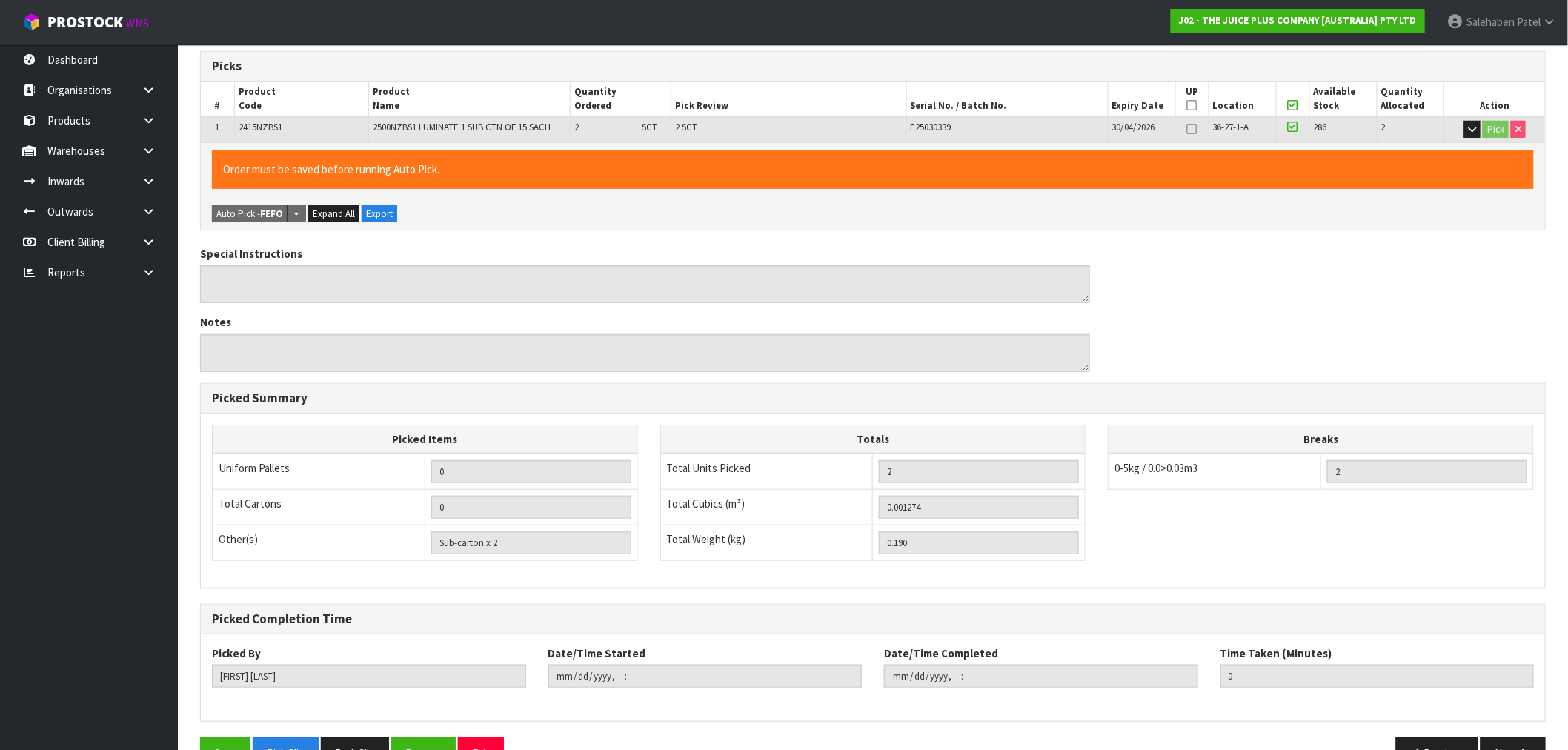 scroll, scrollTop: 285, scrollLeft: 0, axis: vertical 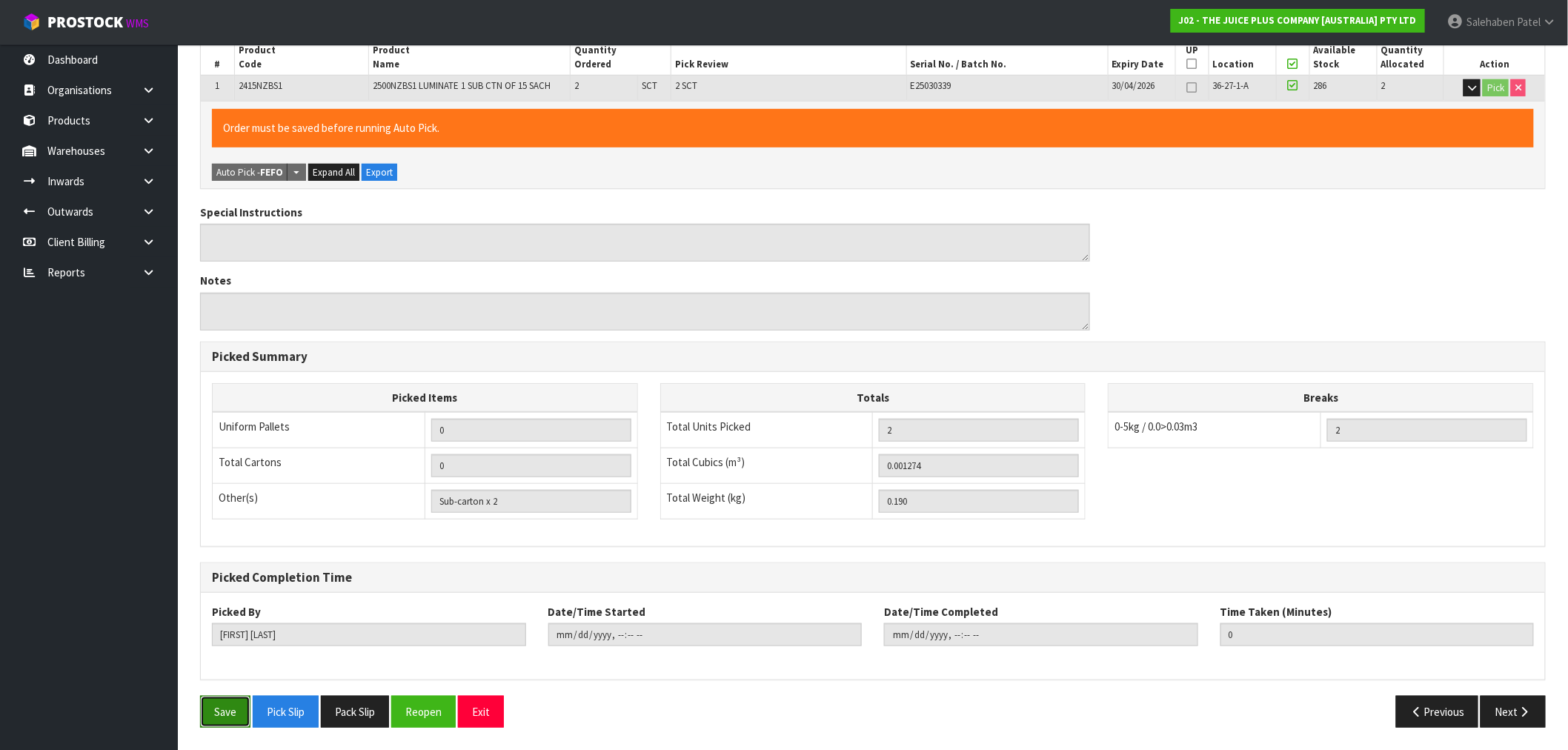 drag, startPoint x: 226, startPoint y: 705, endPoint x: 216, endPoint y: 713, distance: 12.806248 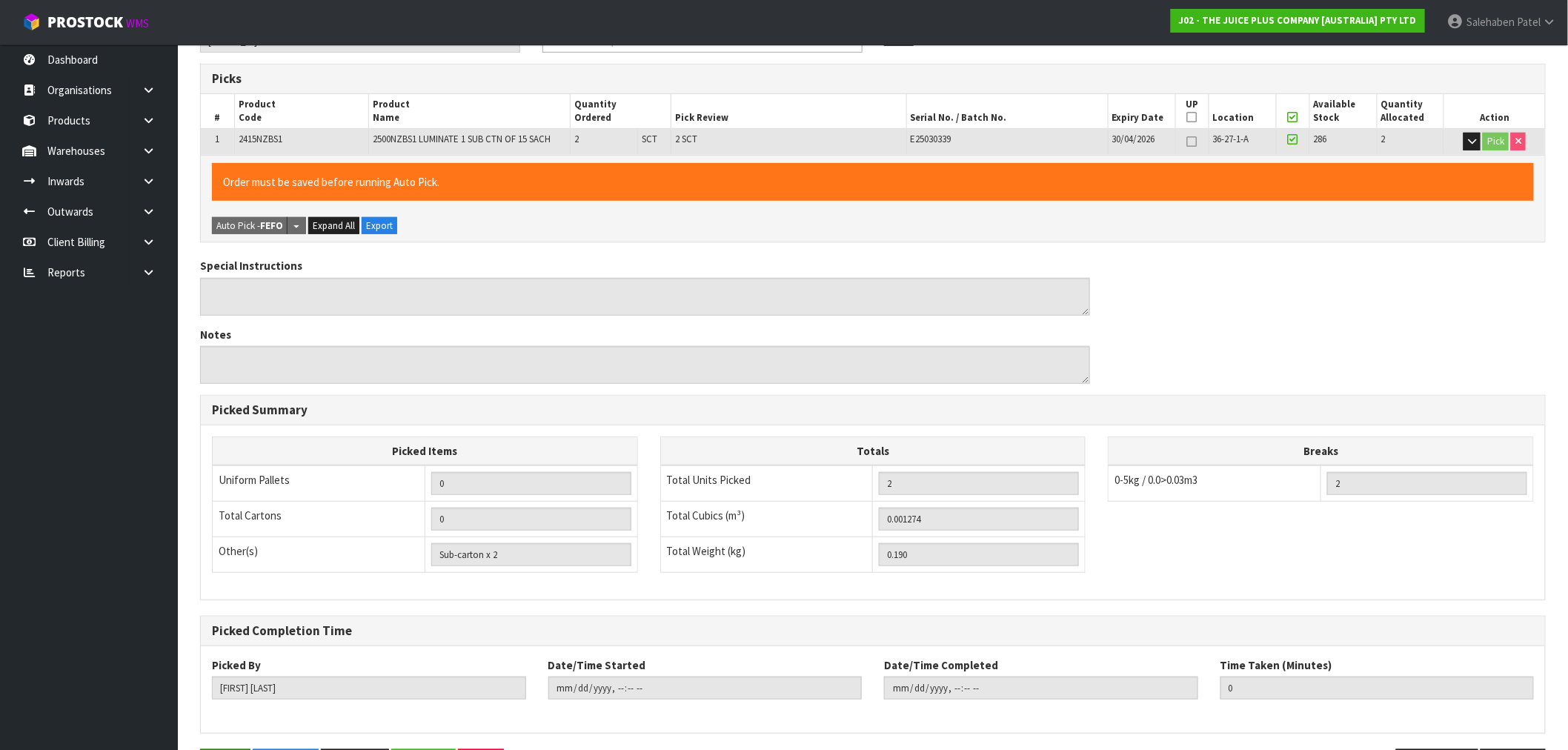 scroll, scrollTop: 0, scrollLeft: 0, axis: both 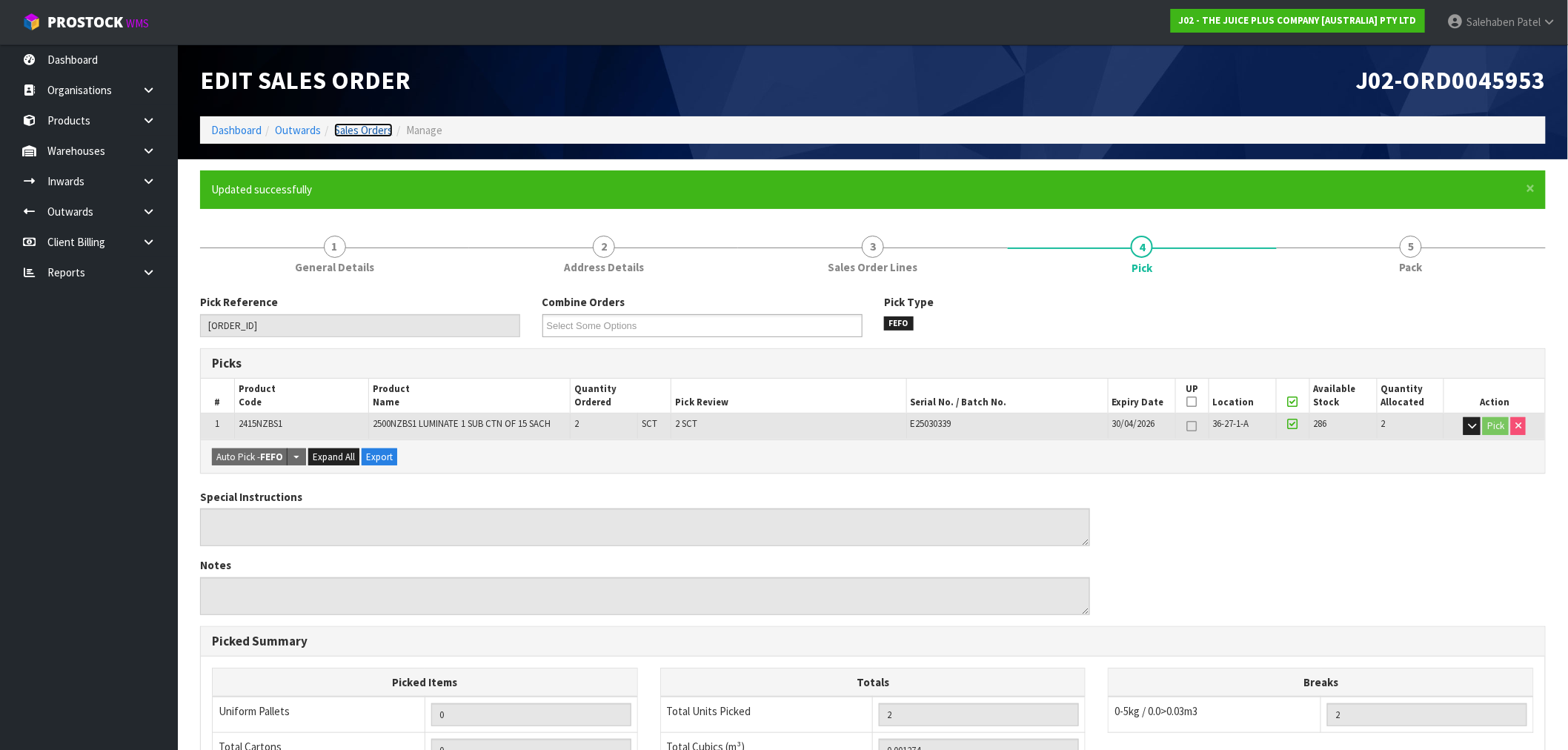 click on "Sales Orders" at bounding box center [363, 130] 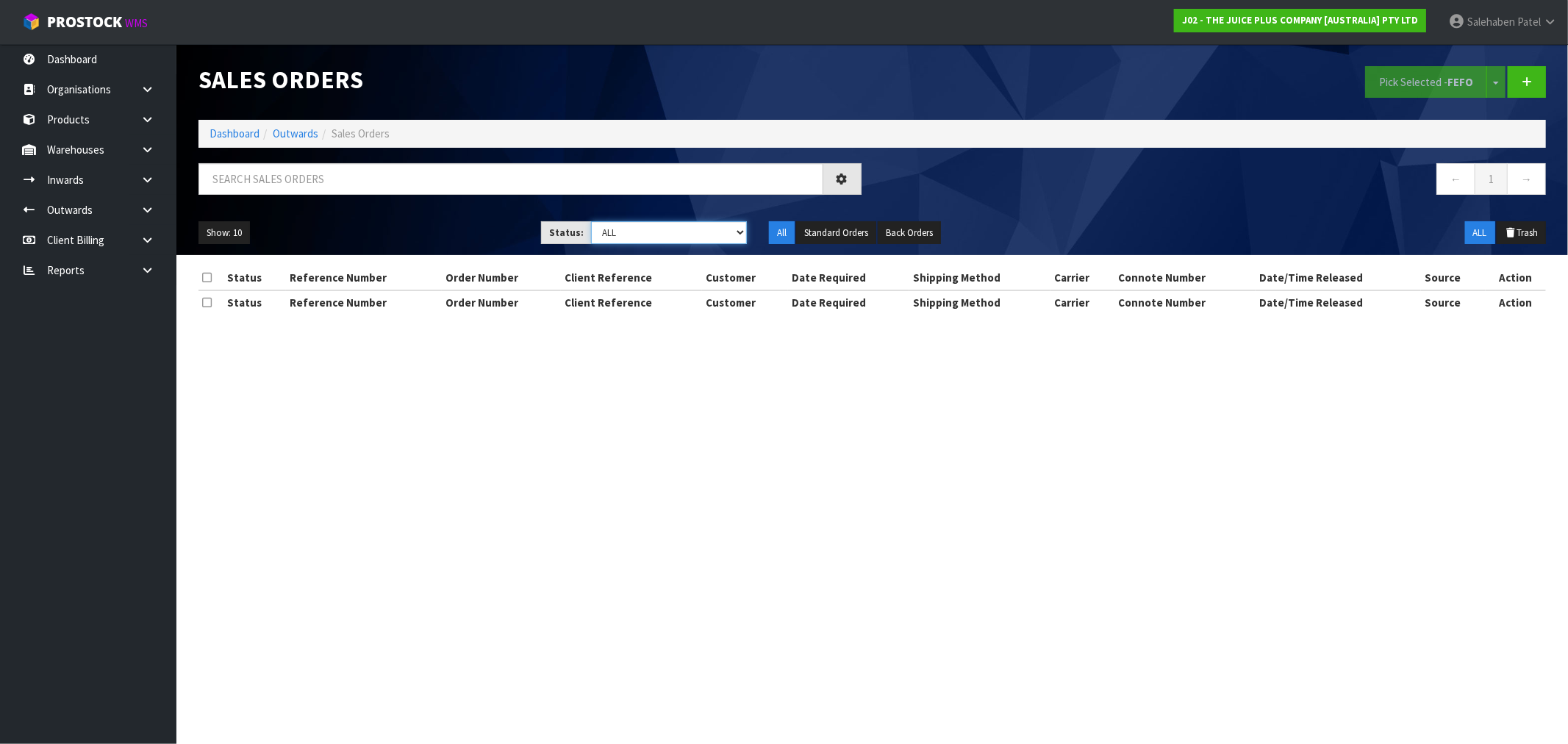 click on "Draft Pending Allocated Pending Pick Goods Picked Goods Packed Pending Charges Finalised Cancelled Review ALL" at bounding box center [669, 232] 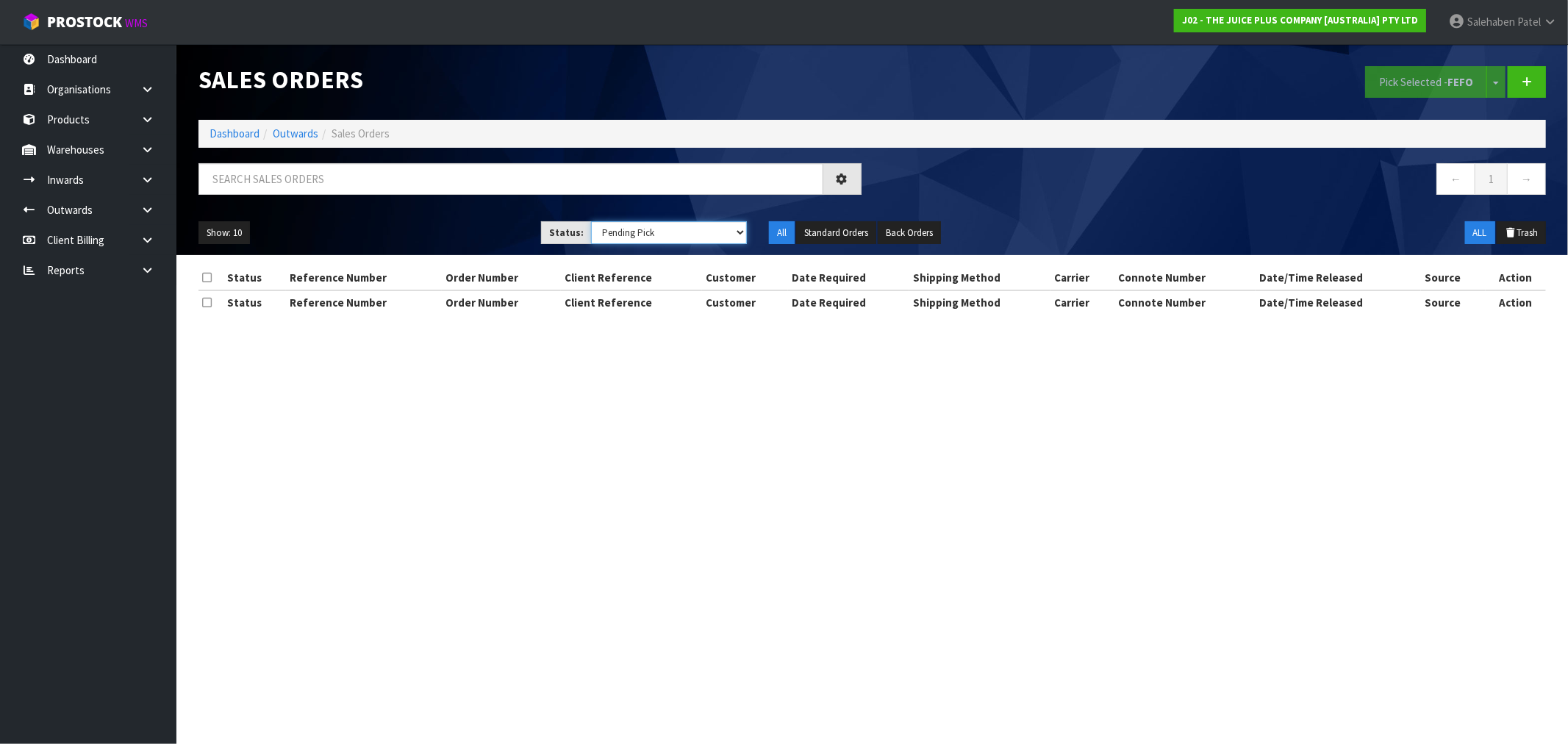 click on "Draft Pending Allocated Pending Pick Goods Picked Goods Packed Pending Charges Finalised Cancelled Review ALL" at bounding box center [669, 232] 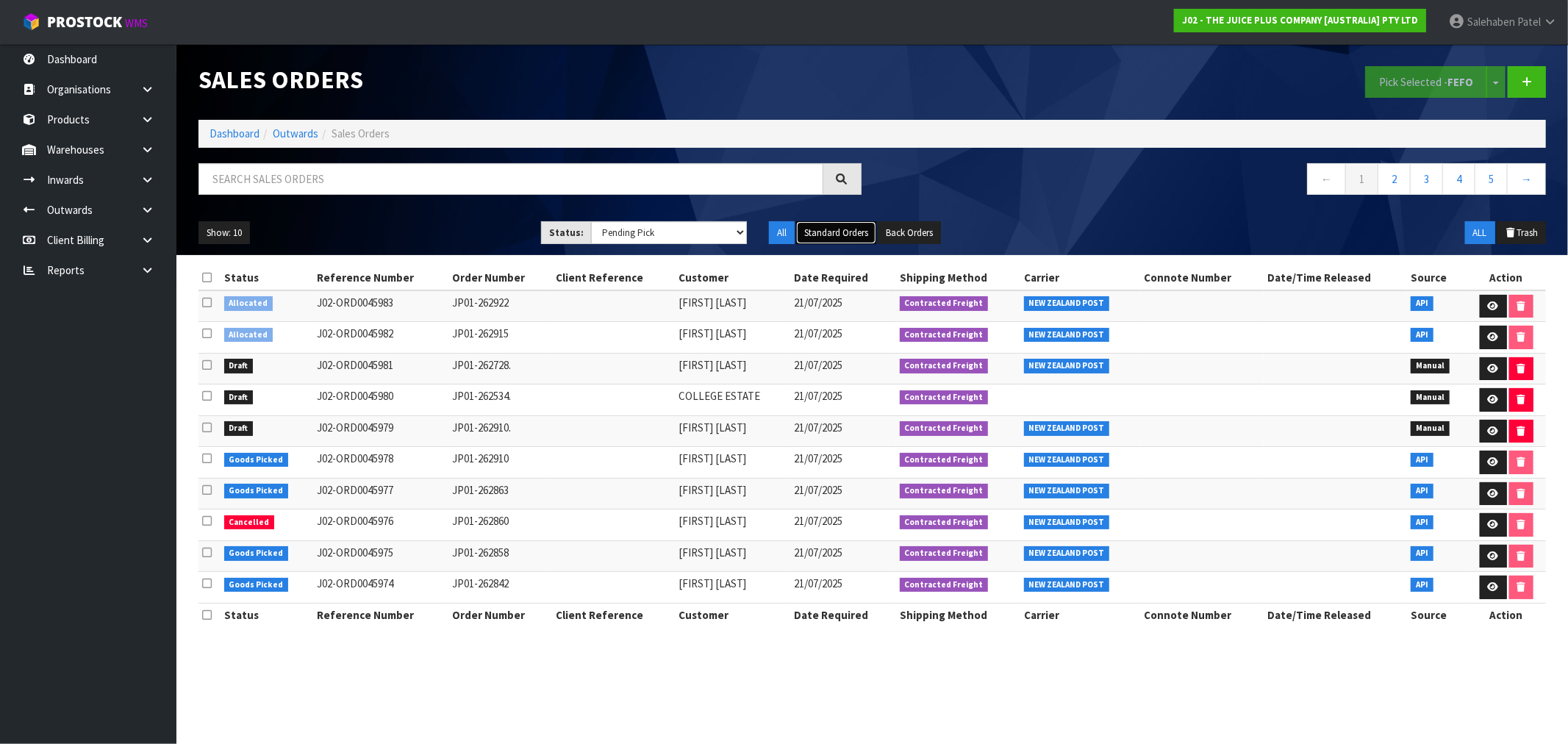 click on "Standard Orders" at bounding box center [836, 233] 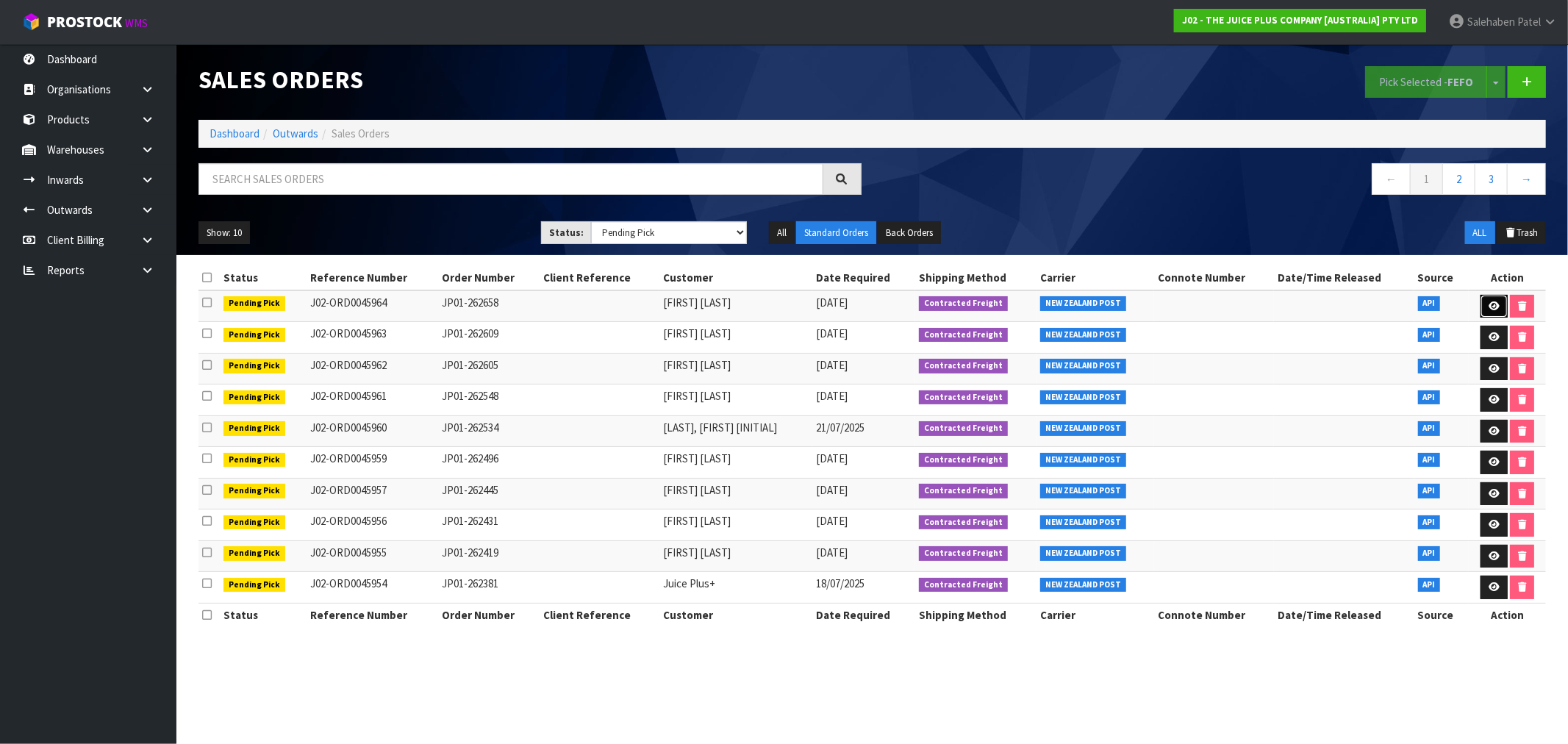 click at bounding box center (1494, 307) 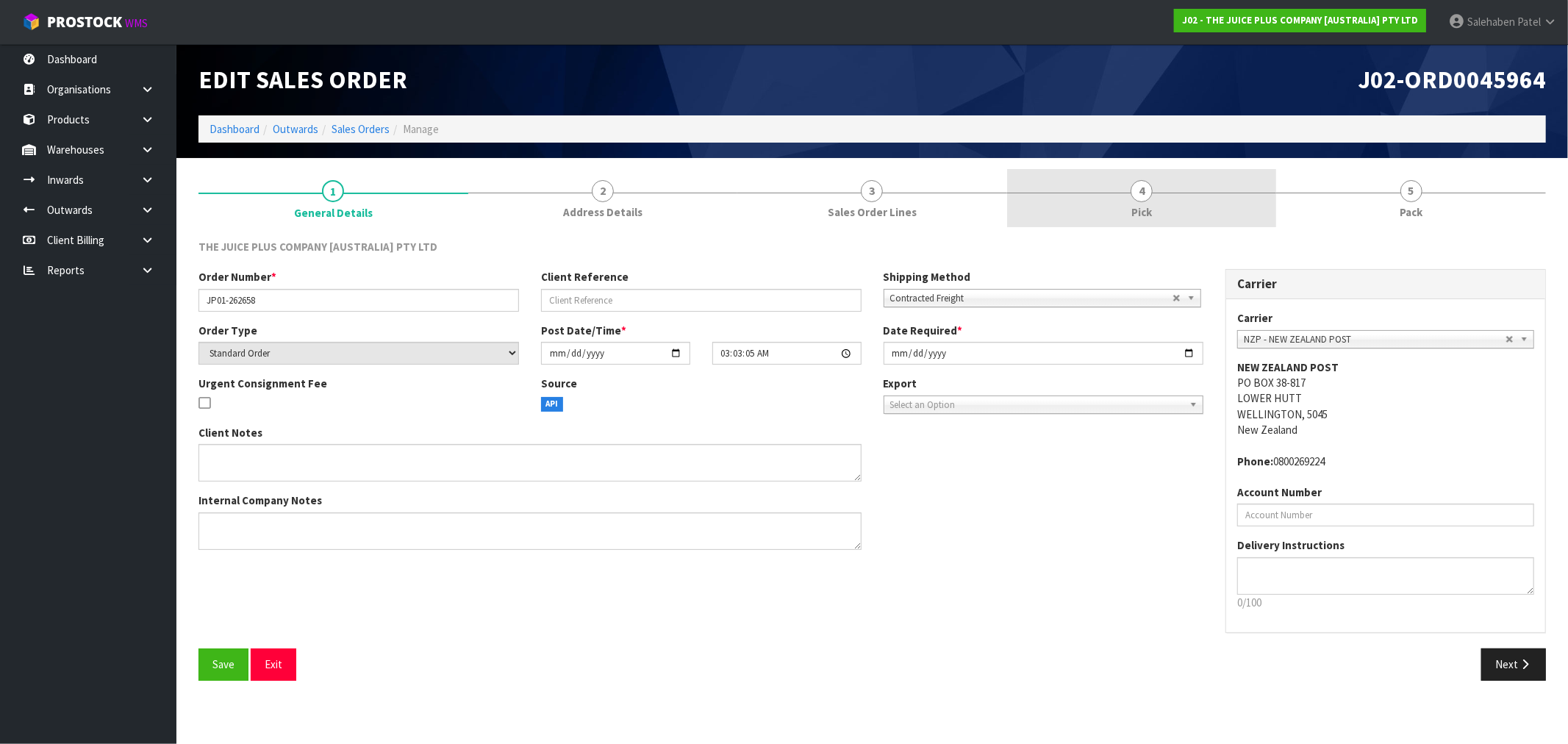 click on "4" at bounding box center [1142, 191] 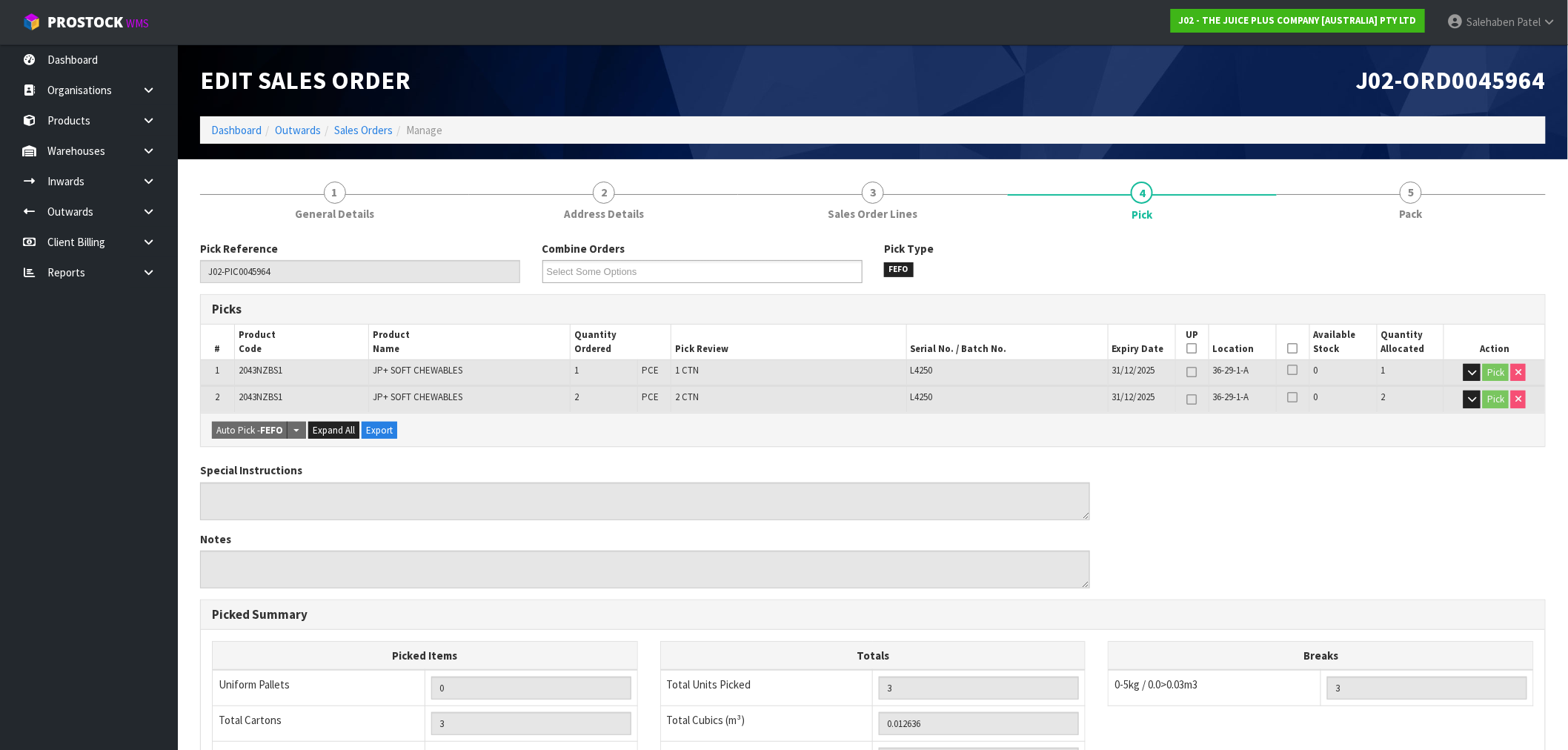 click at bounding box center [1293, 348] 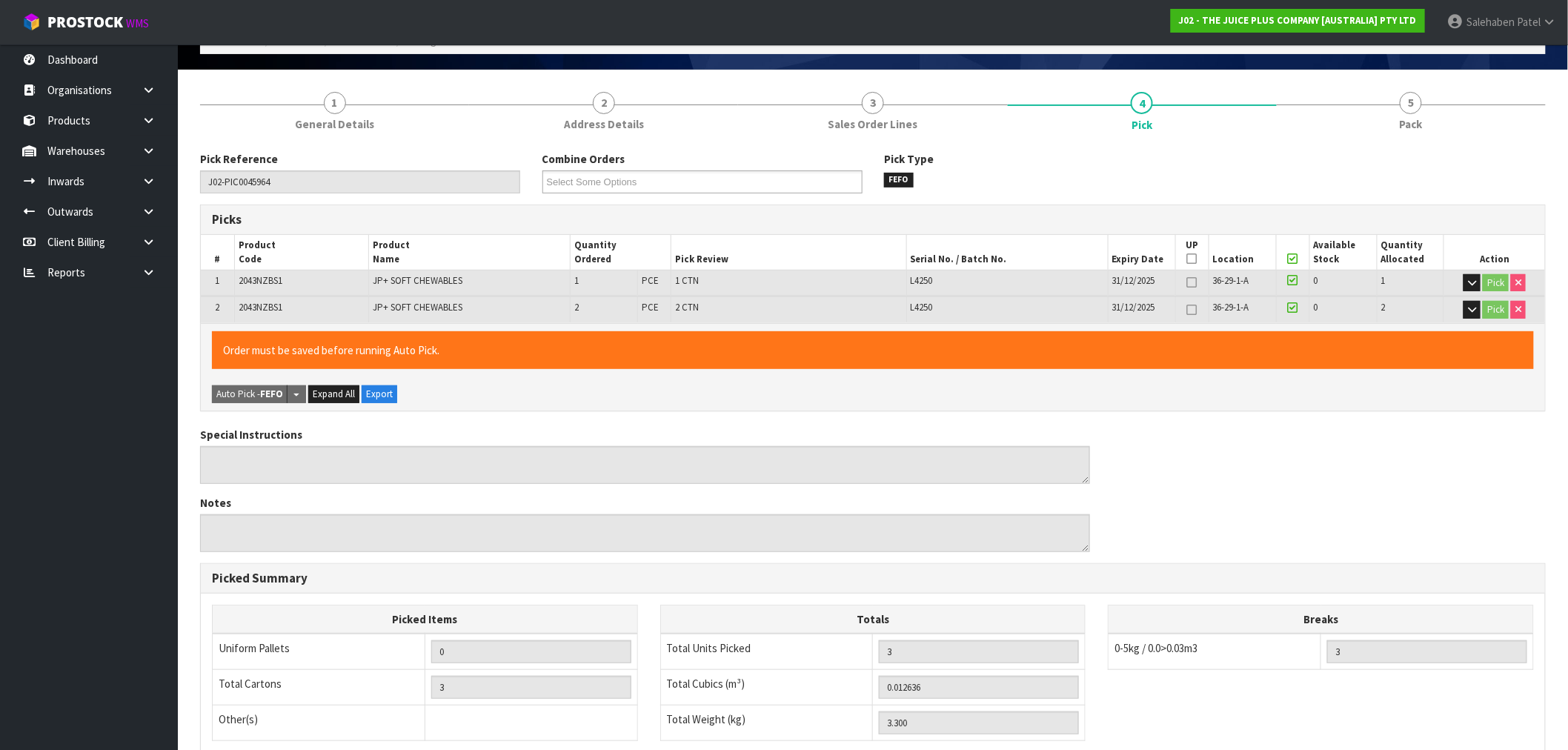 scroll, scrollTop: 311, scrollLeft: 0, axis: vertical 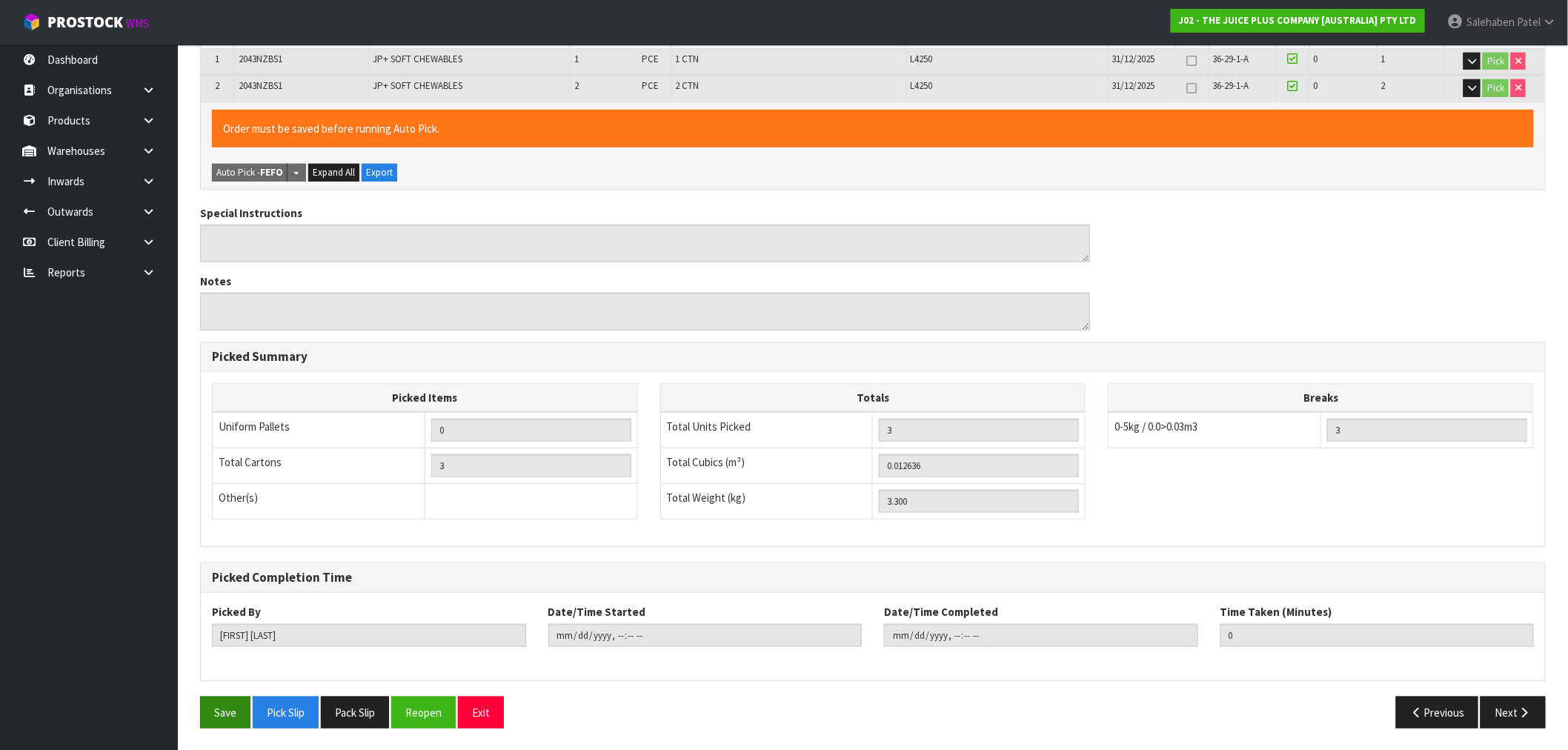 drag, startPoint x: 236, startPoint y: 732, endPoint x: 221, endPoint y: 721, distance: 19 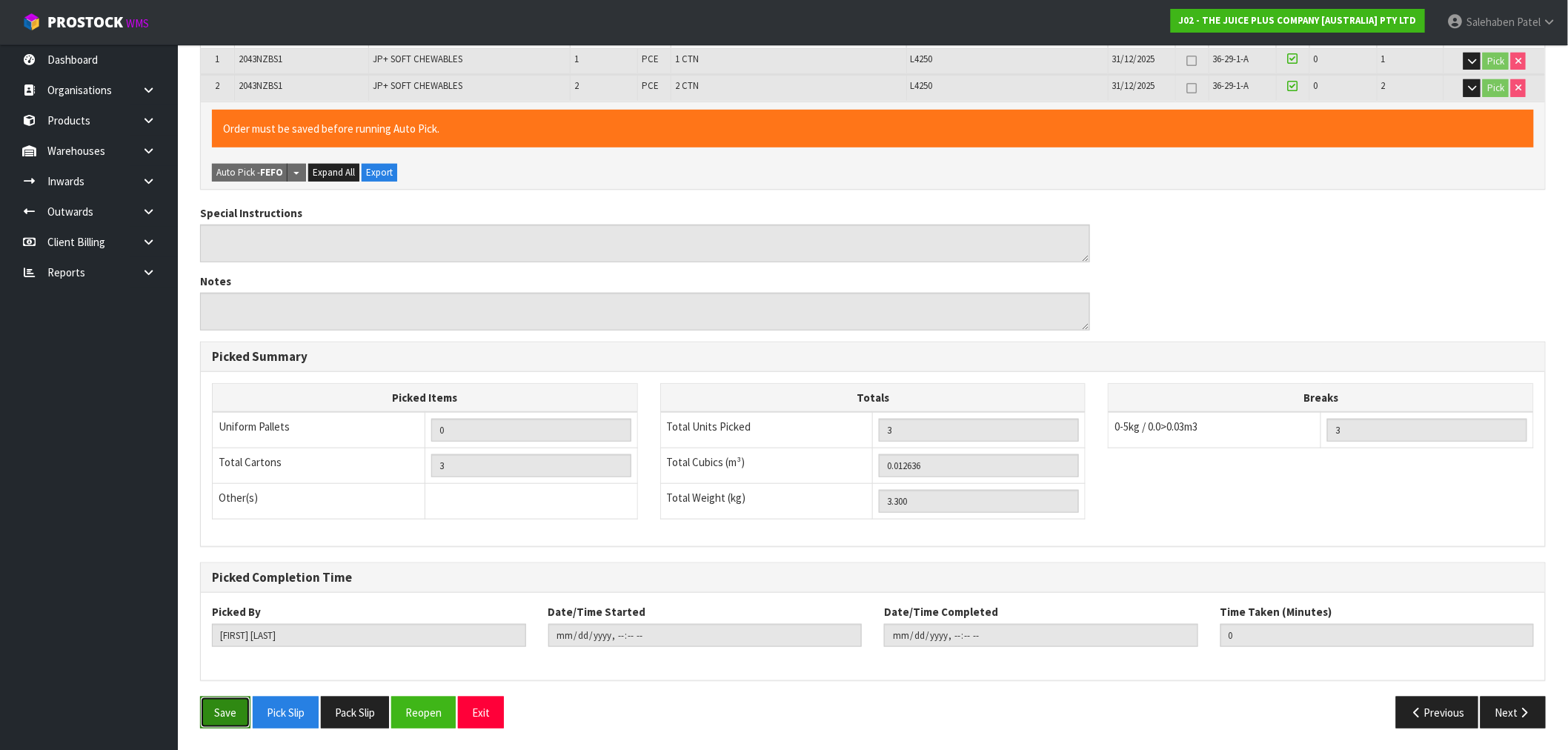 click on "Save" at bounding box center (225, 712) 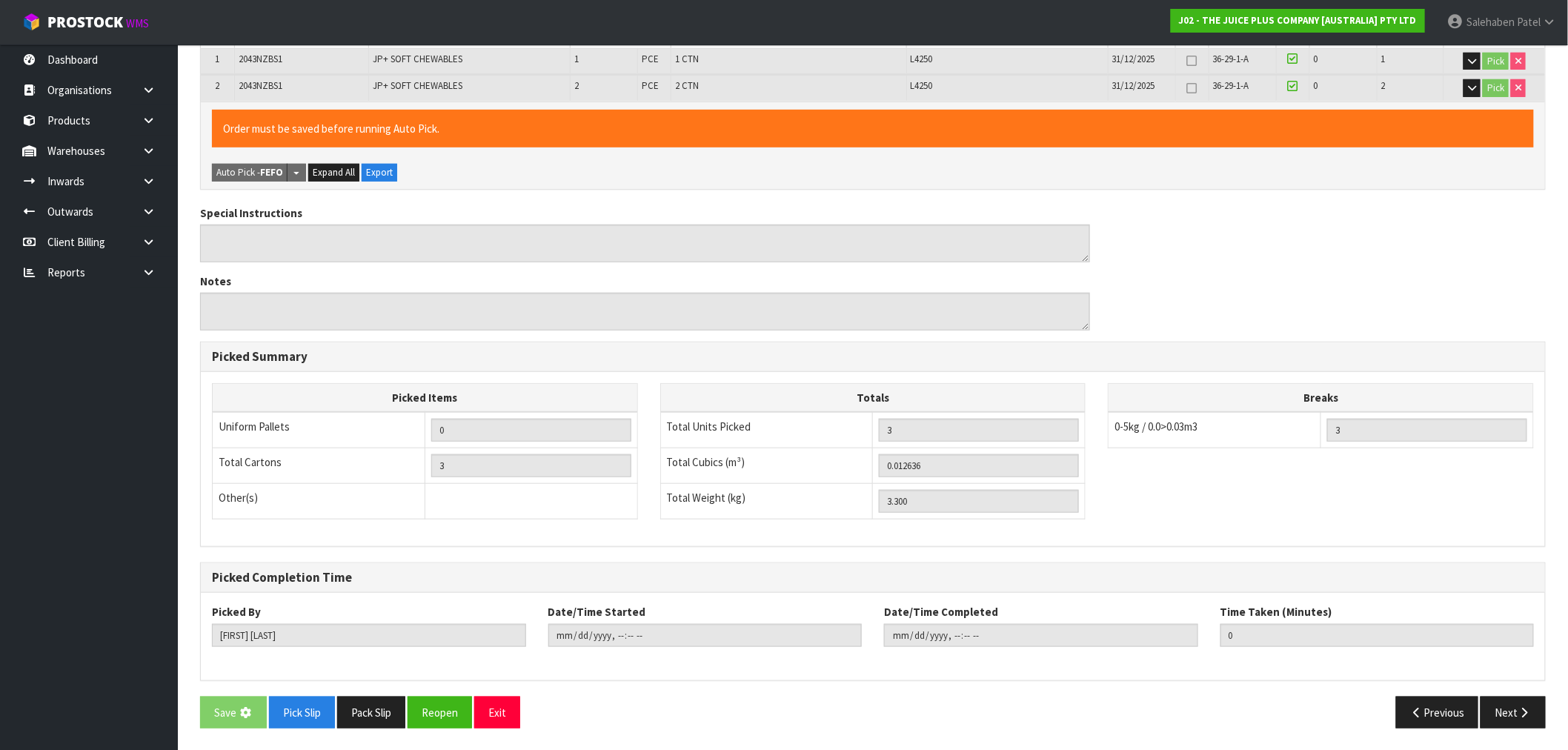 scroll, scrollTop: 0, scrollLeft: 0, axis: both 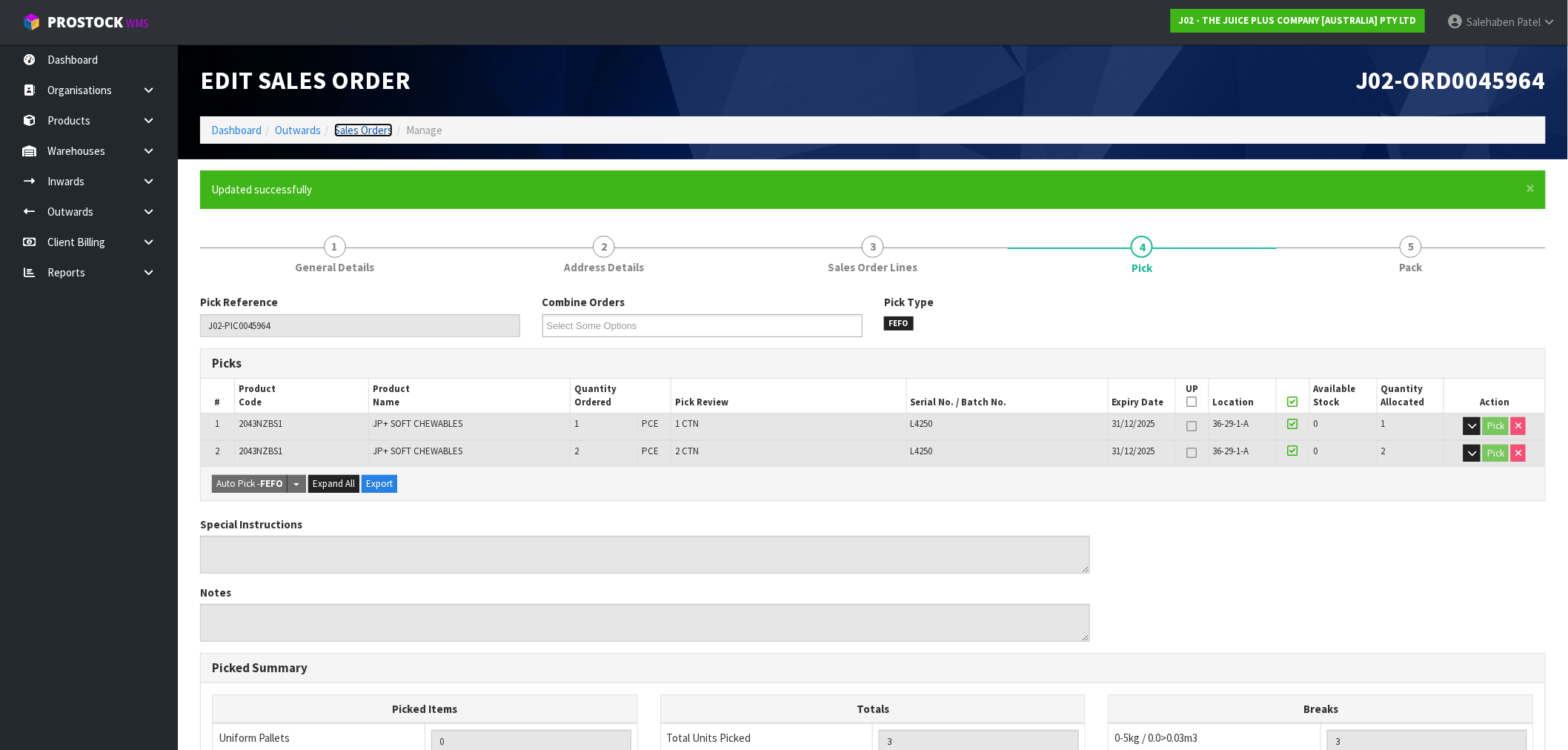 click on "Sales Orders" at bounding box center [363, 130] 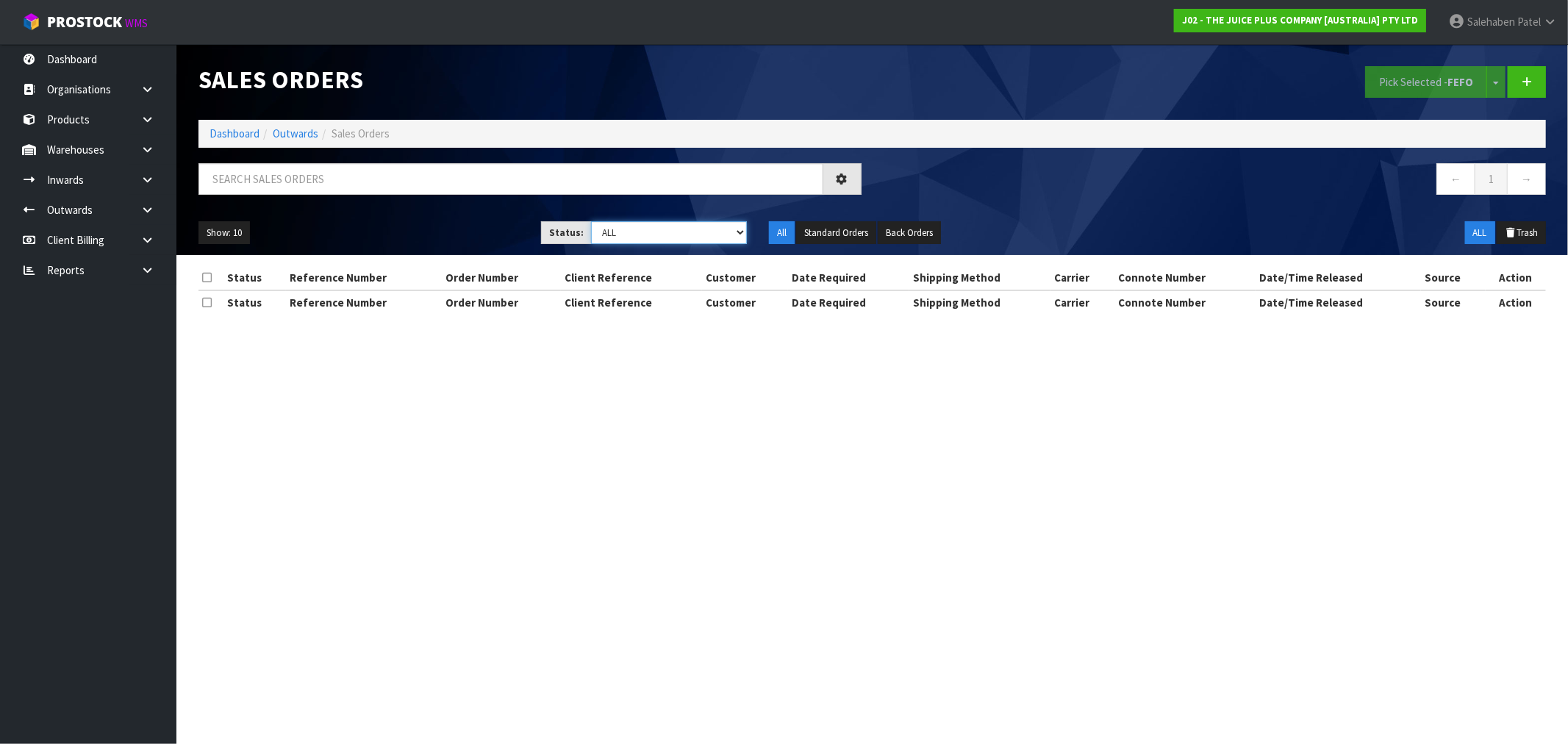 click on "Draft Pending Allocated Pending Pick Goods Picked Goods Packed Pending Charges Finalised Cancelled Review ALL" at bounding box center (669, 232) 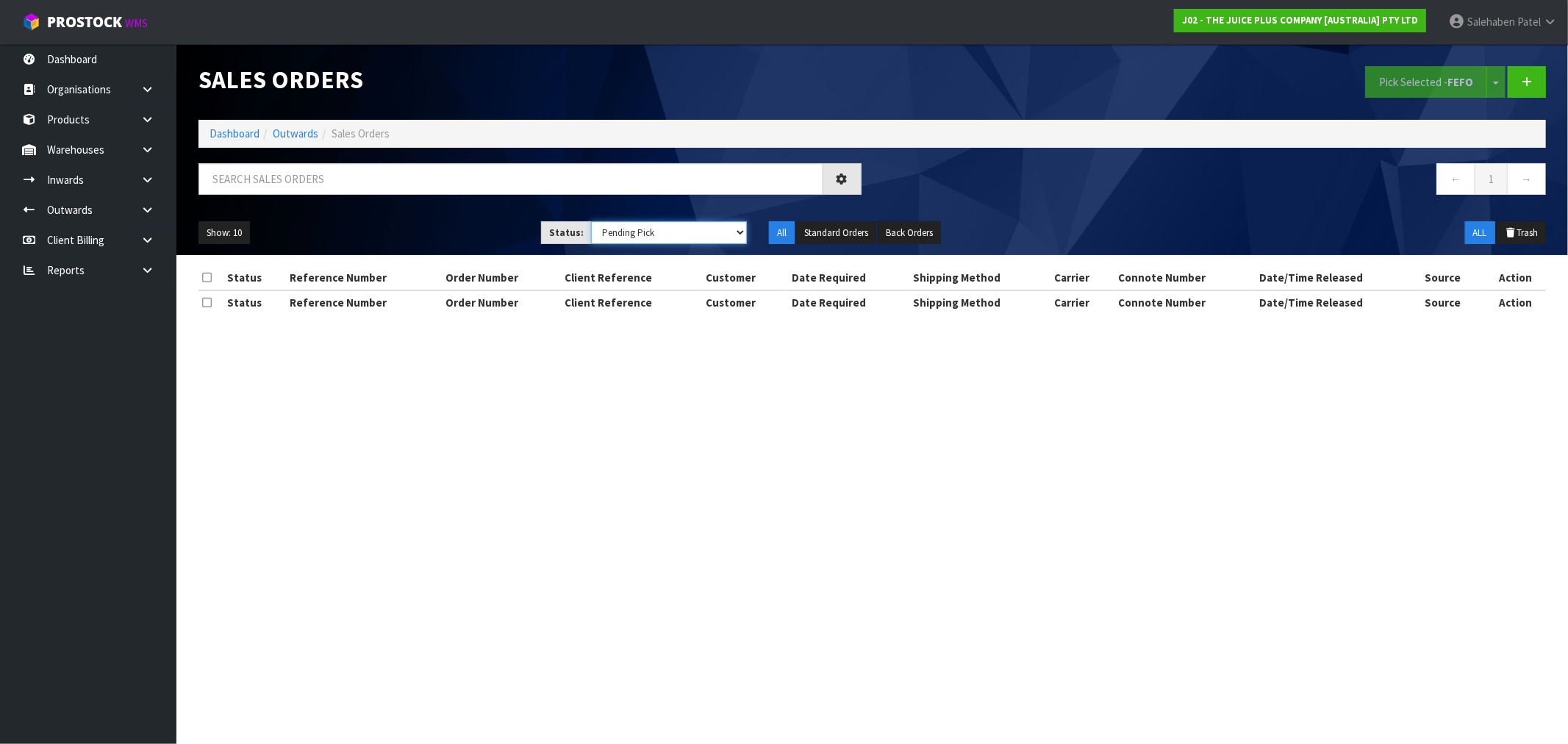 click on "Draft Pending Allocated Pending Pick Goods Picked Goods Packed Pending Charges Finalised Cancelled Review ALL" at bounding box center (669, 232) 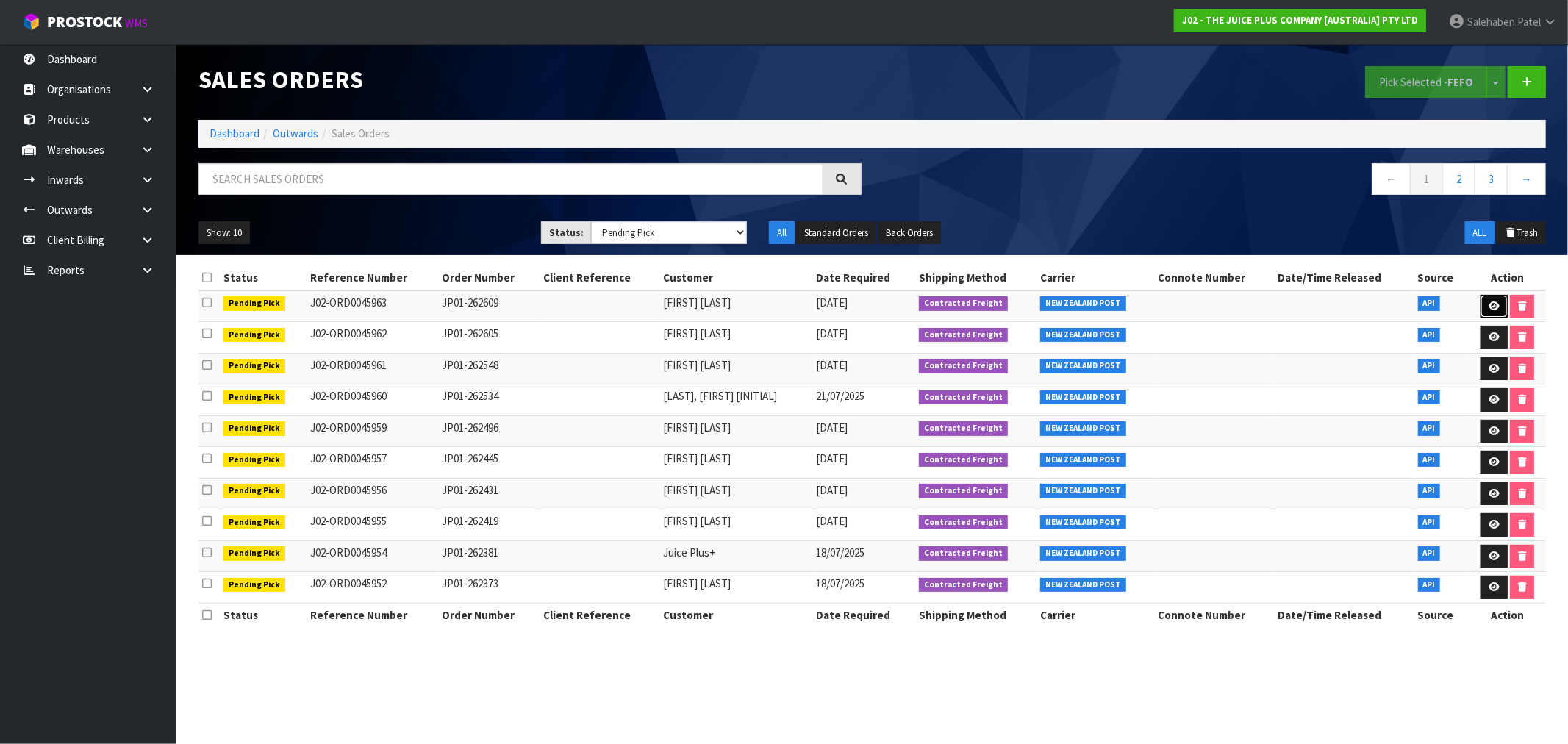 click at bounding box center [1494, 306] 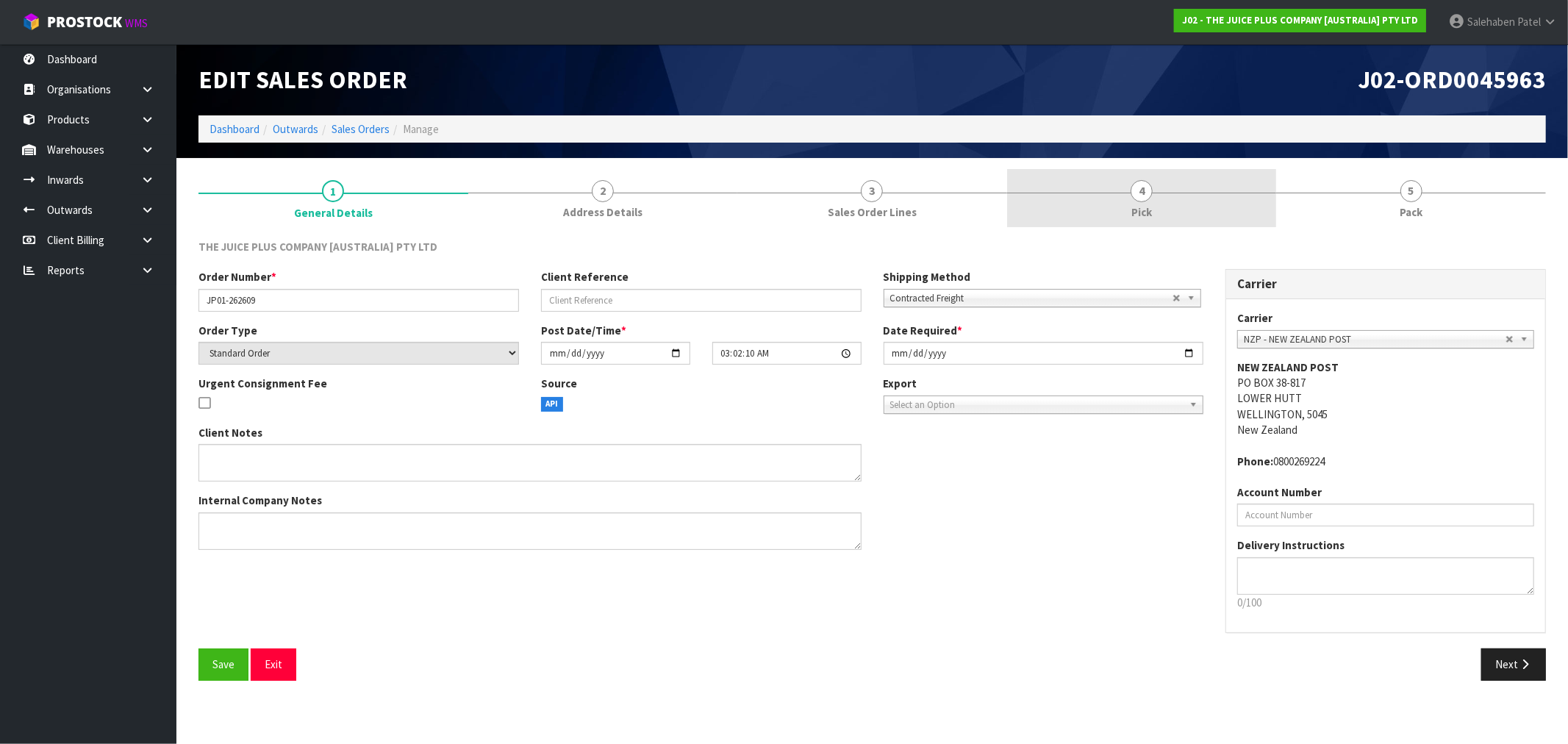 click on "4
Pick" at bounding box center [1142, 198] 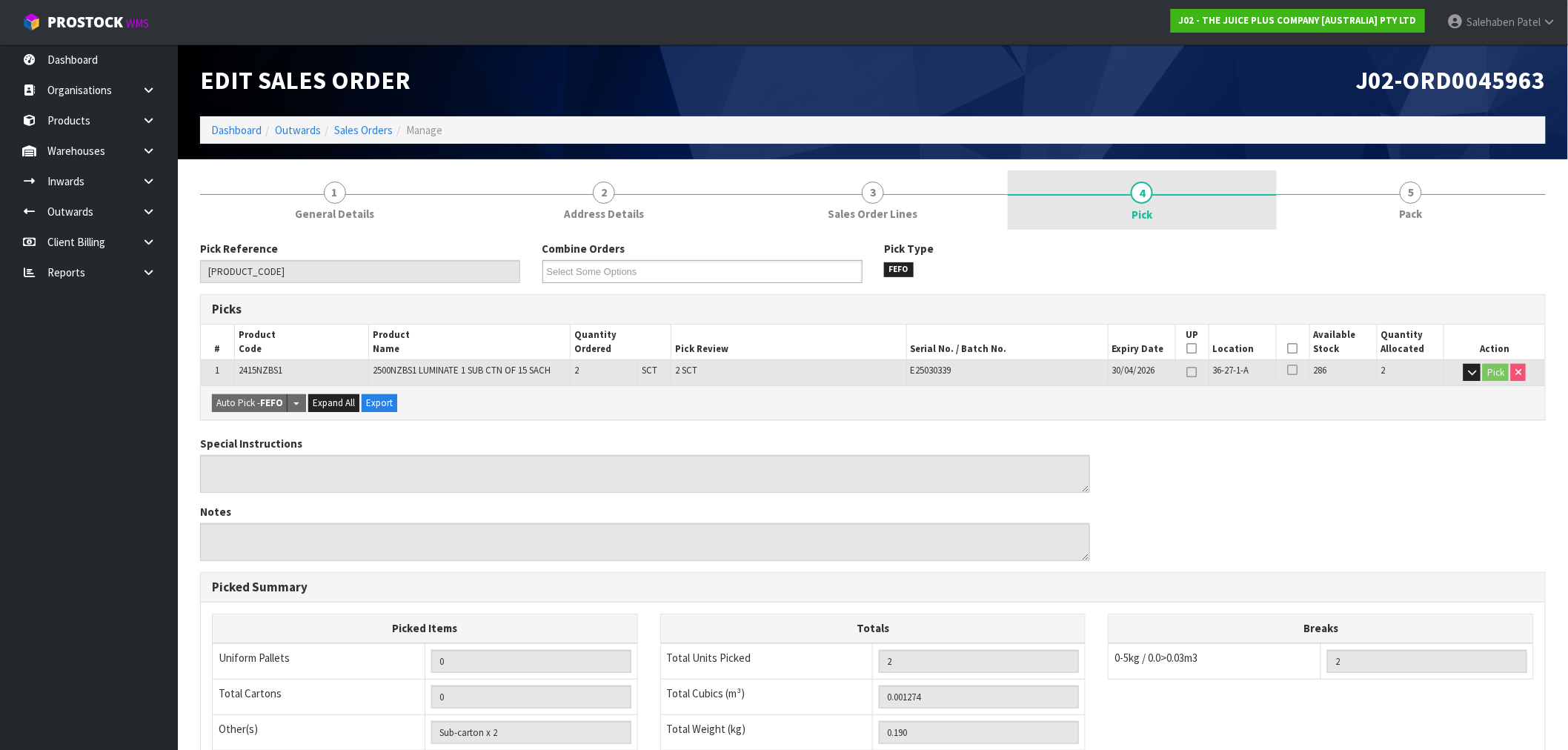 drag, startPoint x: 1154, startPoint y: 210, endPoint x: 1147, endPoint y: 213, distance: 7.61577 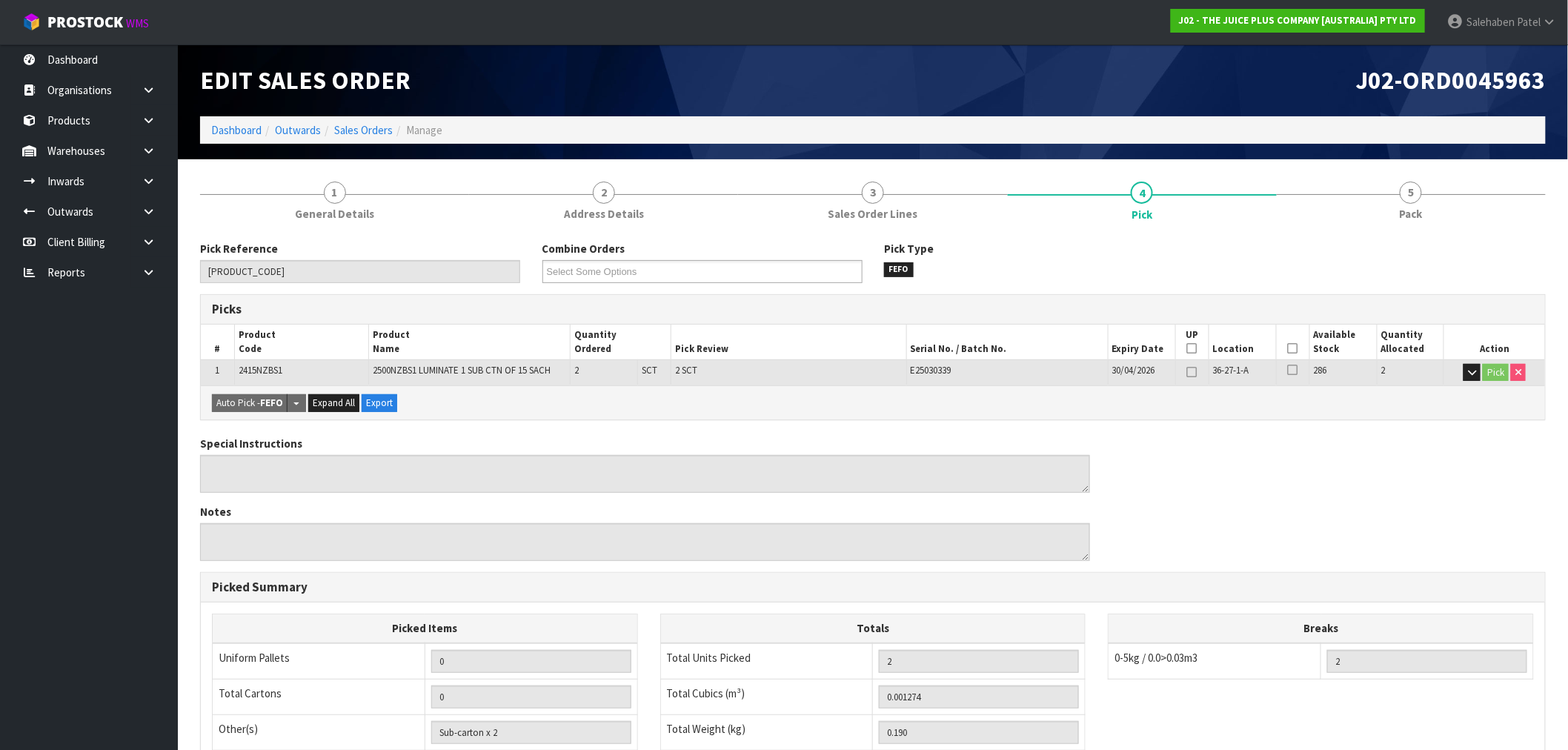 click at bounding box center (1293, 348) 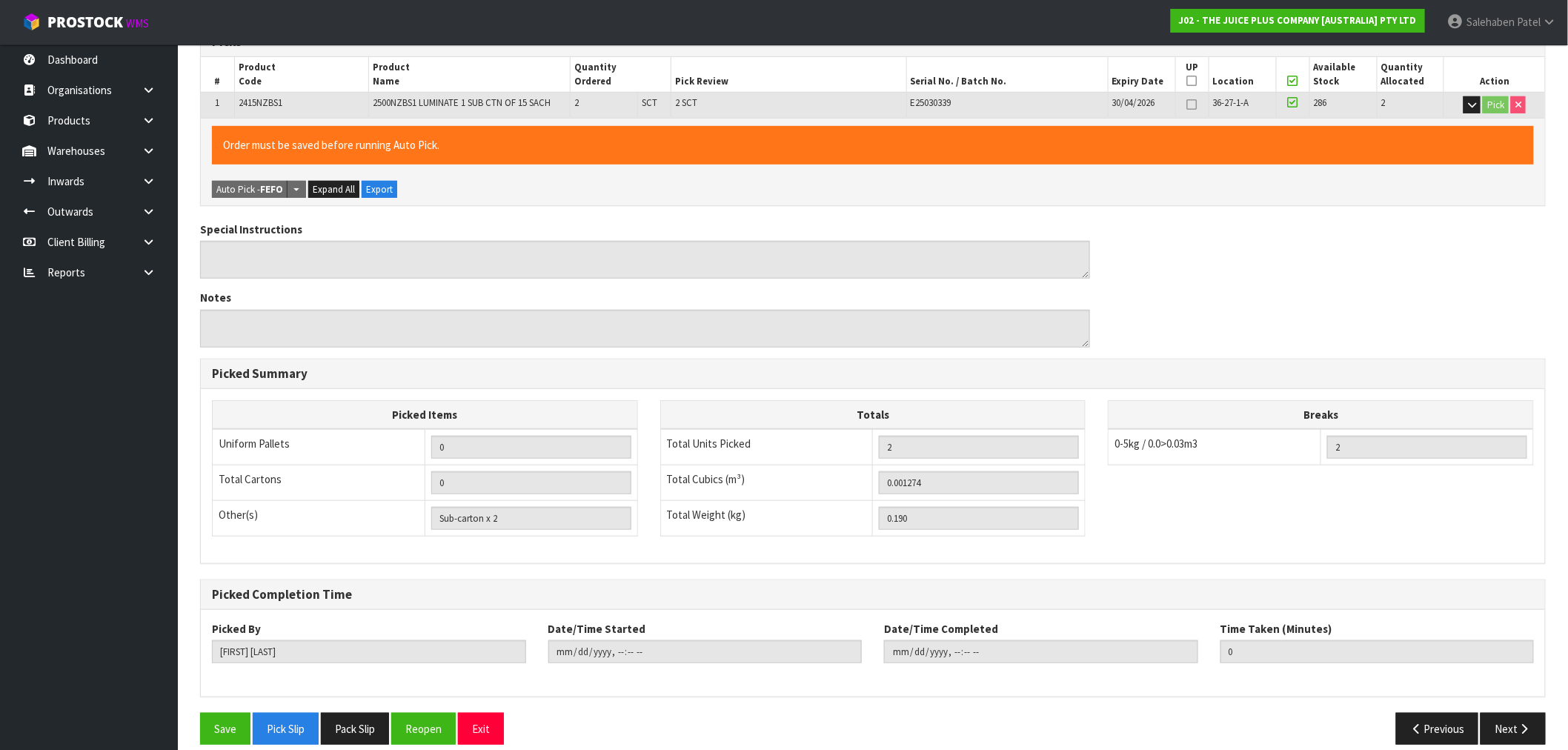 scroll, scrollTop: 285, scrollLeft: 0, axis: vertical 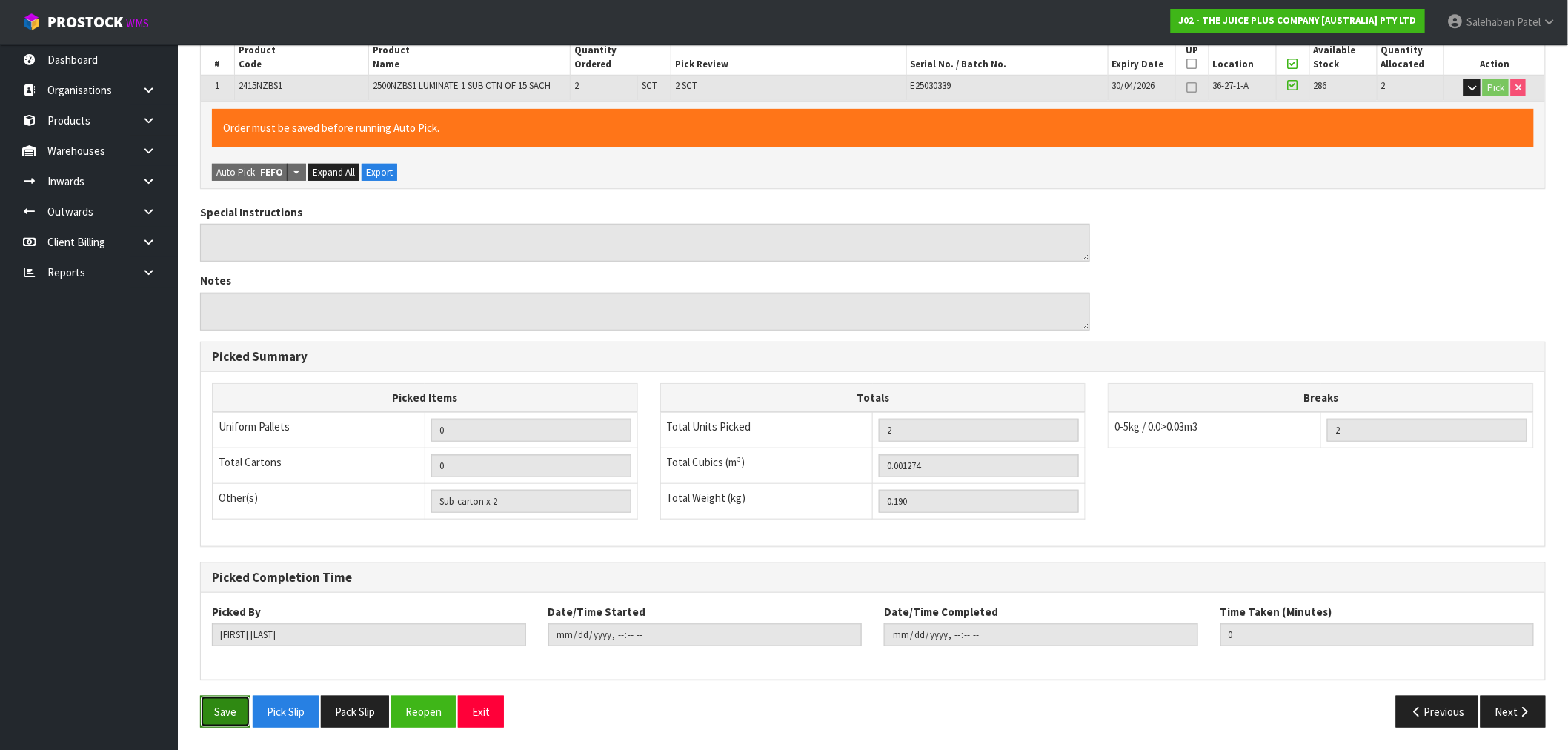 click on "Save" at bounding box center (225, 711) 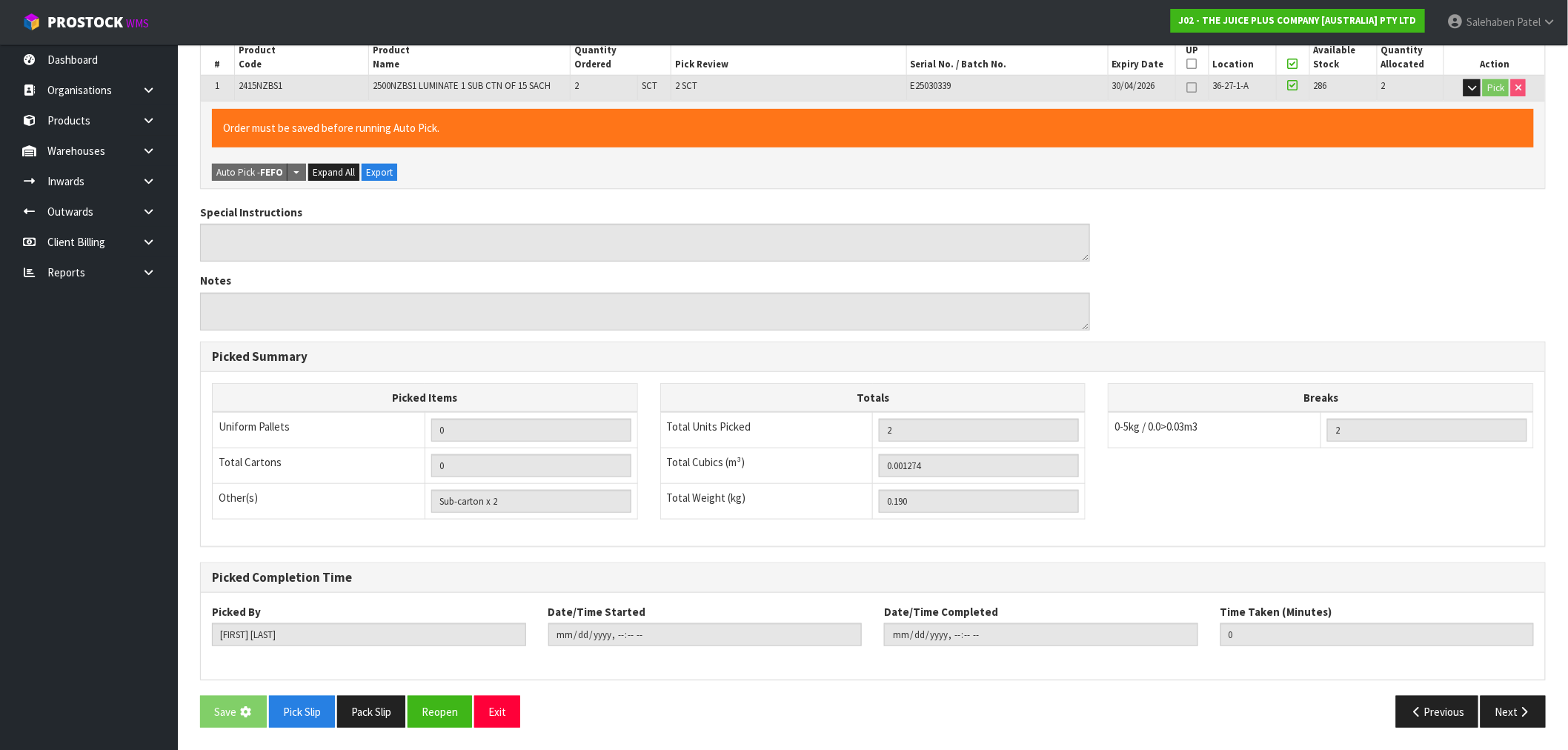 scroll, scrollTop: 0, scrollLeft: 0, axis: both 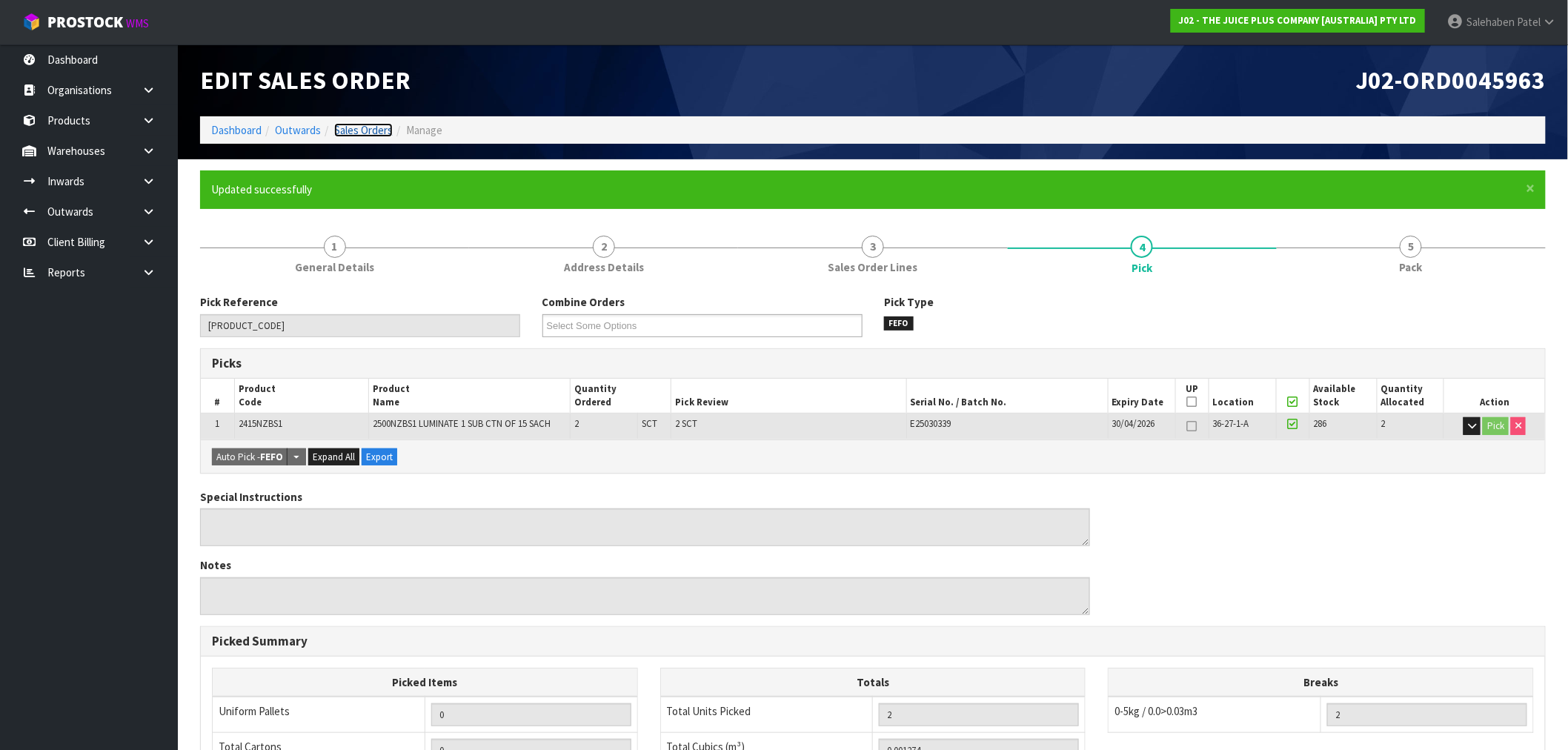click on "Sales Orders" at bounding box center [363, 130] 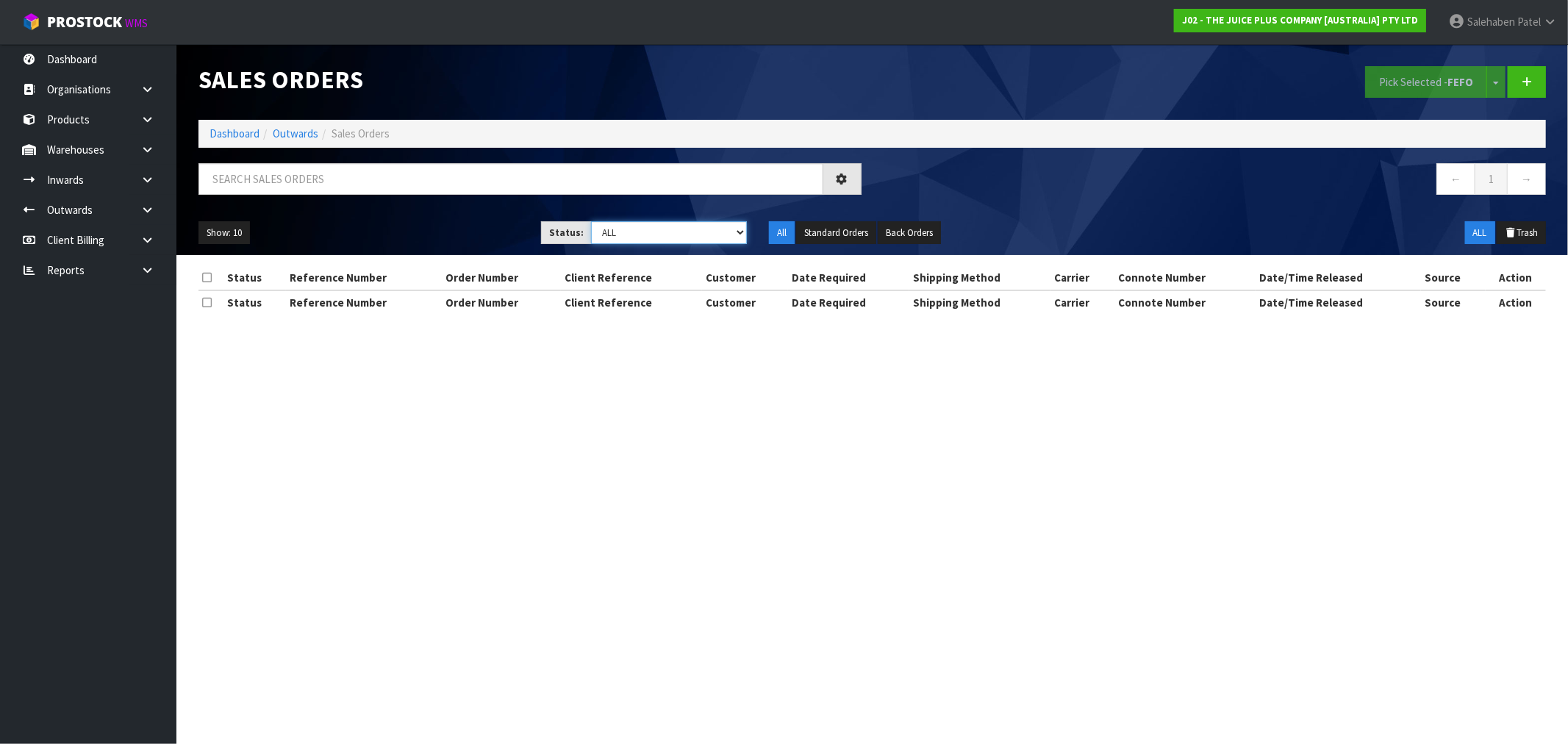 drag, startPoint x: 675, startPoint y: 234, endPoint x: 670, endPoint y: 241, distance: 8.602325 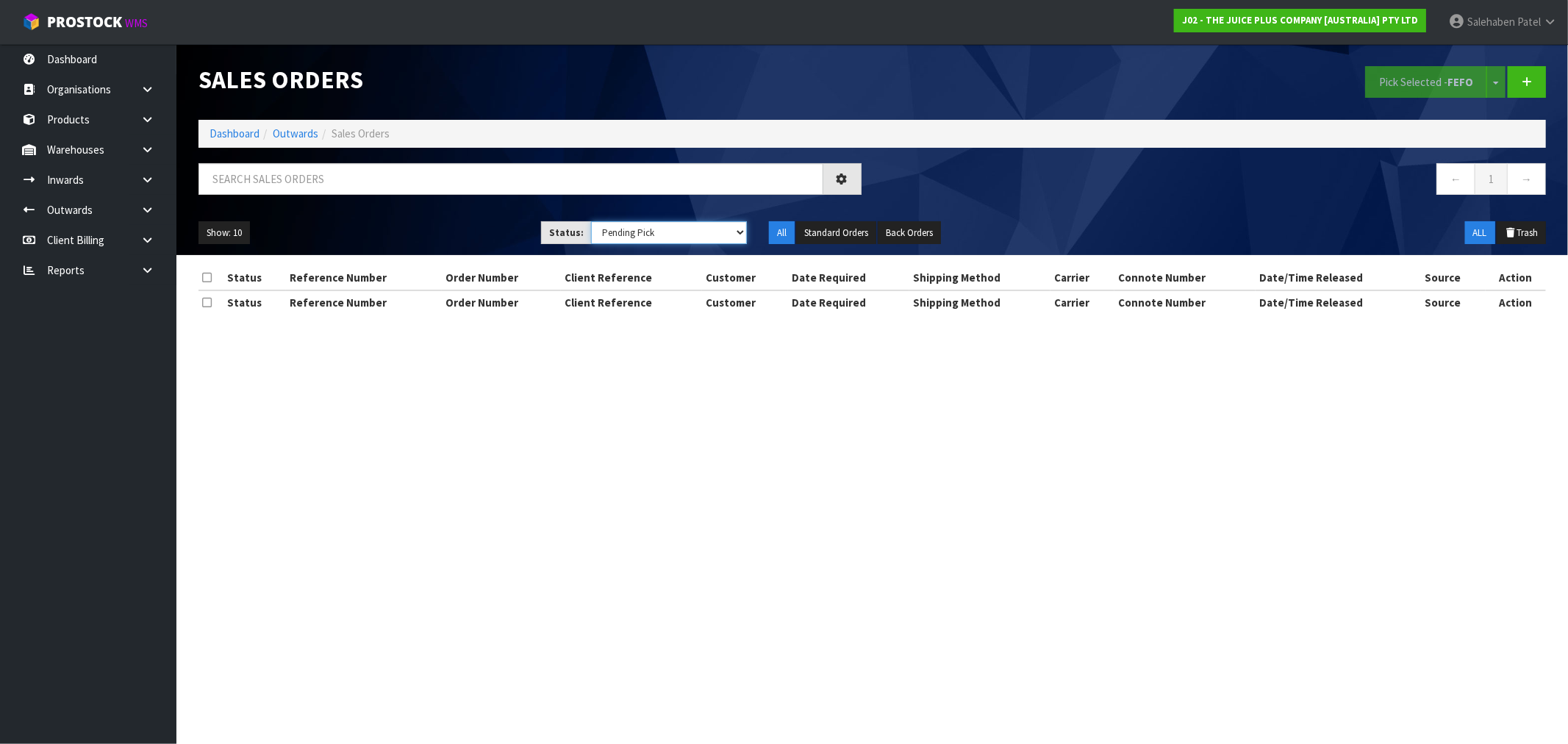 click on "Draft Pending Allocated Pending Pick Goods Picked Goods Packed Pending Charges Finalised Cancelled Review ALL" at bounding box center [669, 232] 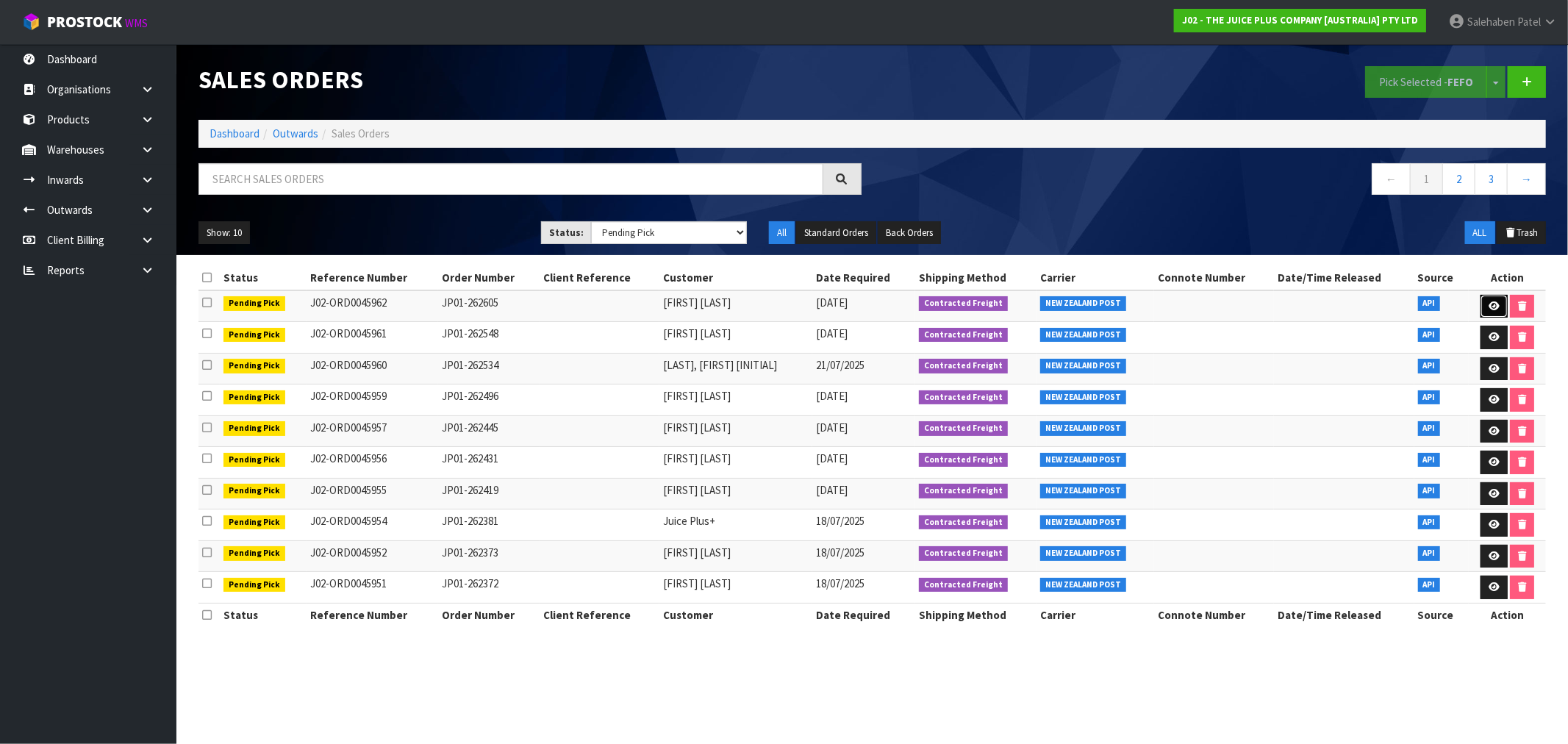 click at bounding box center [1494, 306] 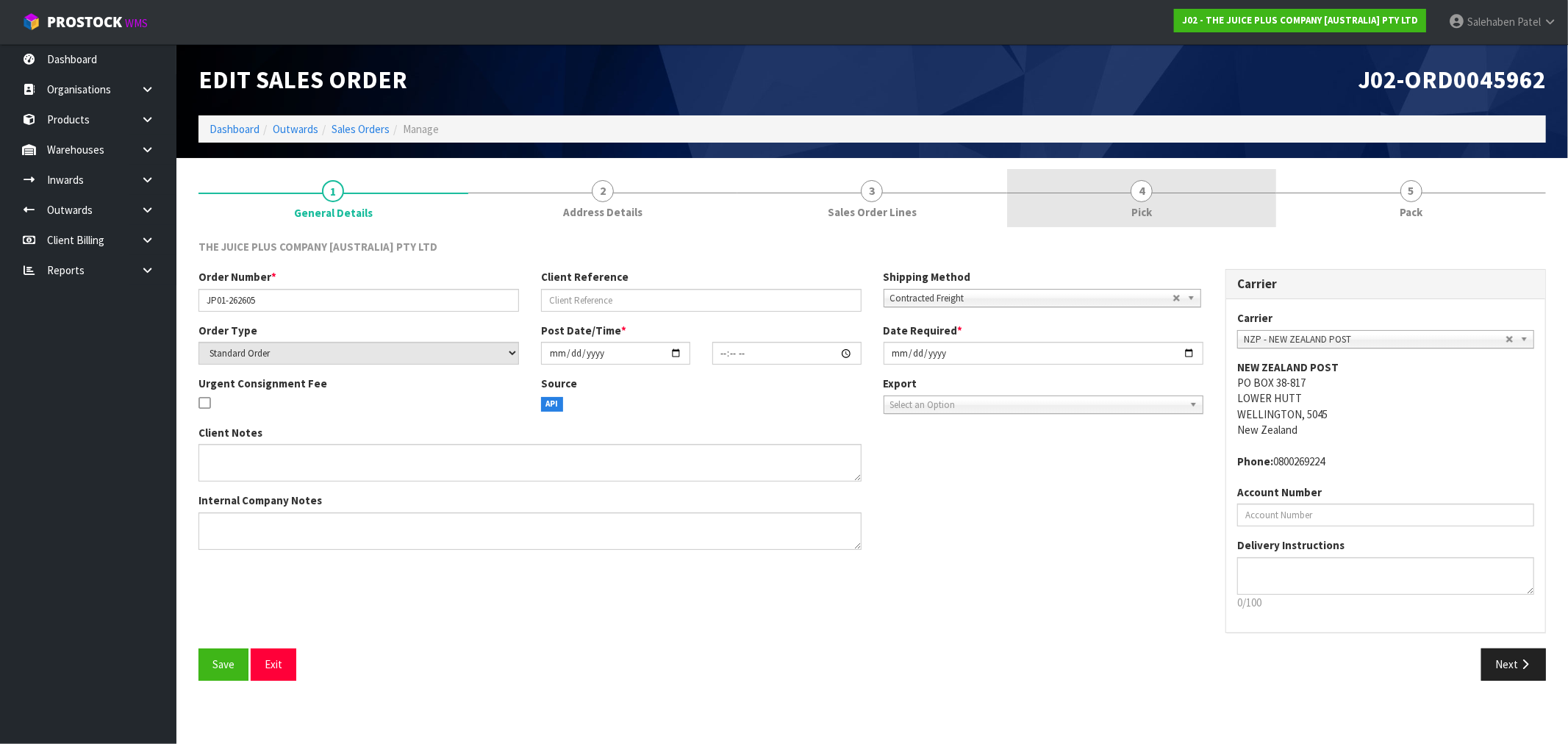 click on "Pick" at bounding box center [1142, 212] 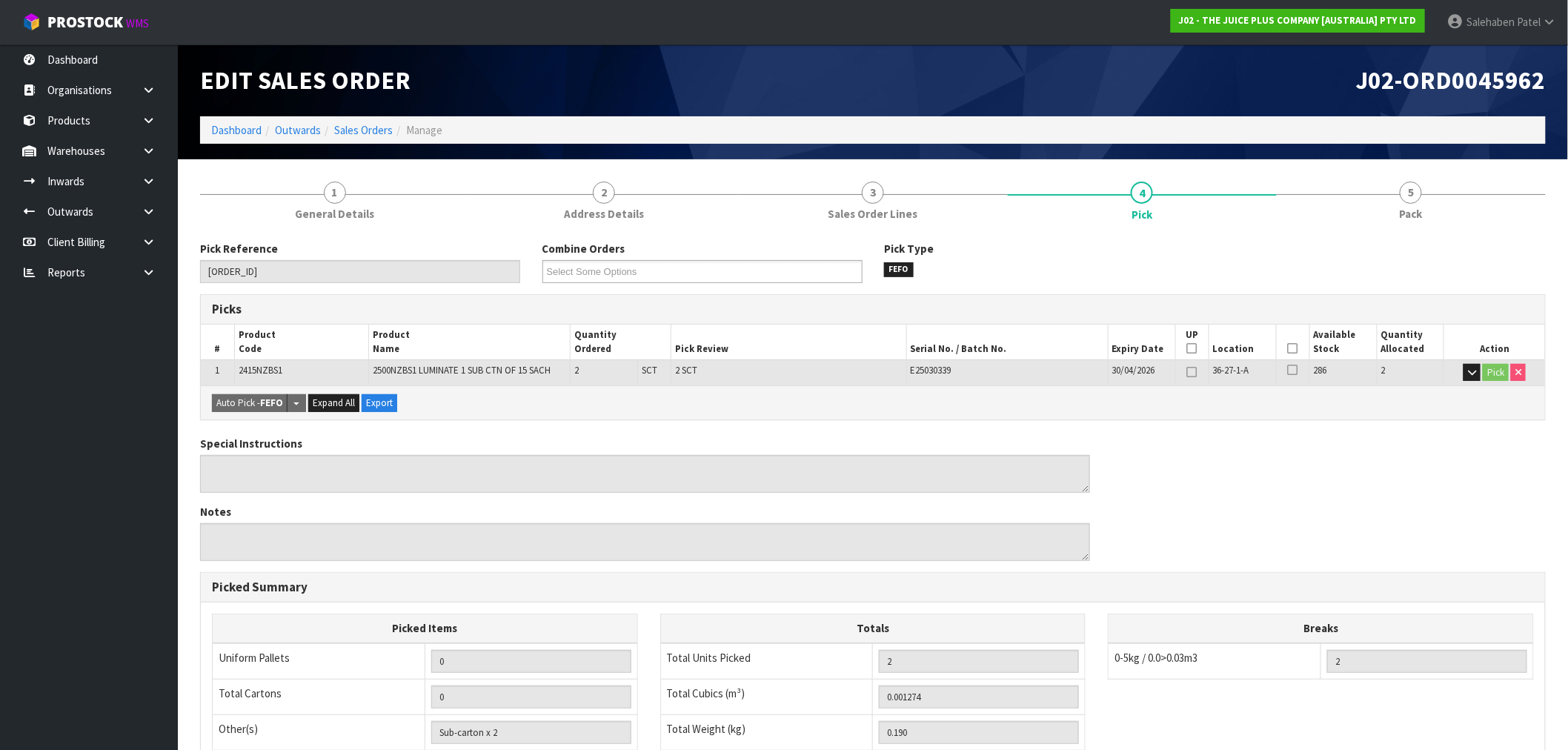 click at bounding box center (1293, 348) 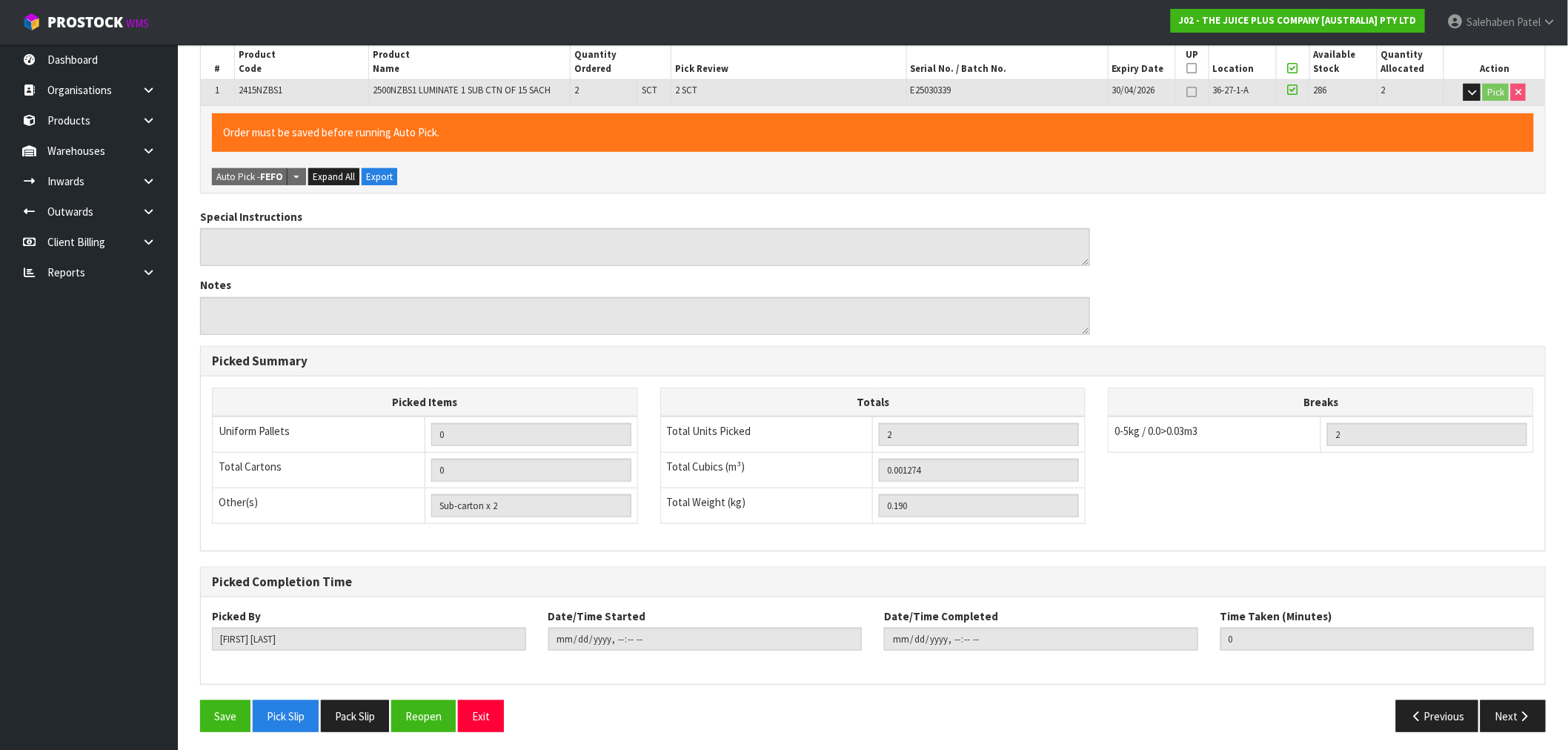 scroll, scrollTop: 285, scrollLeft: 0, axis: vertical 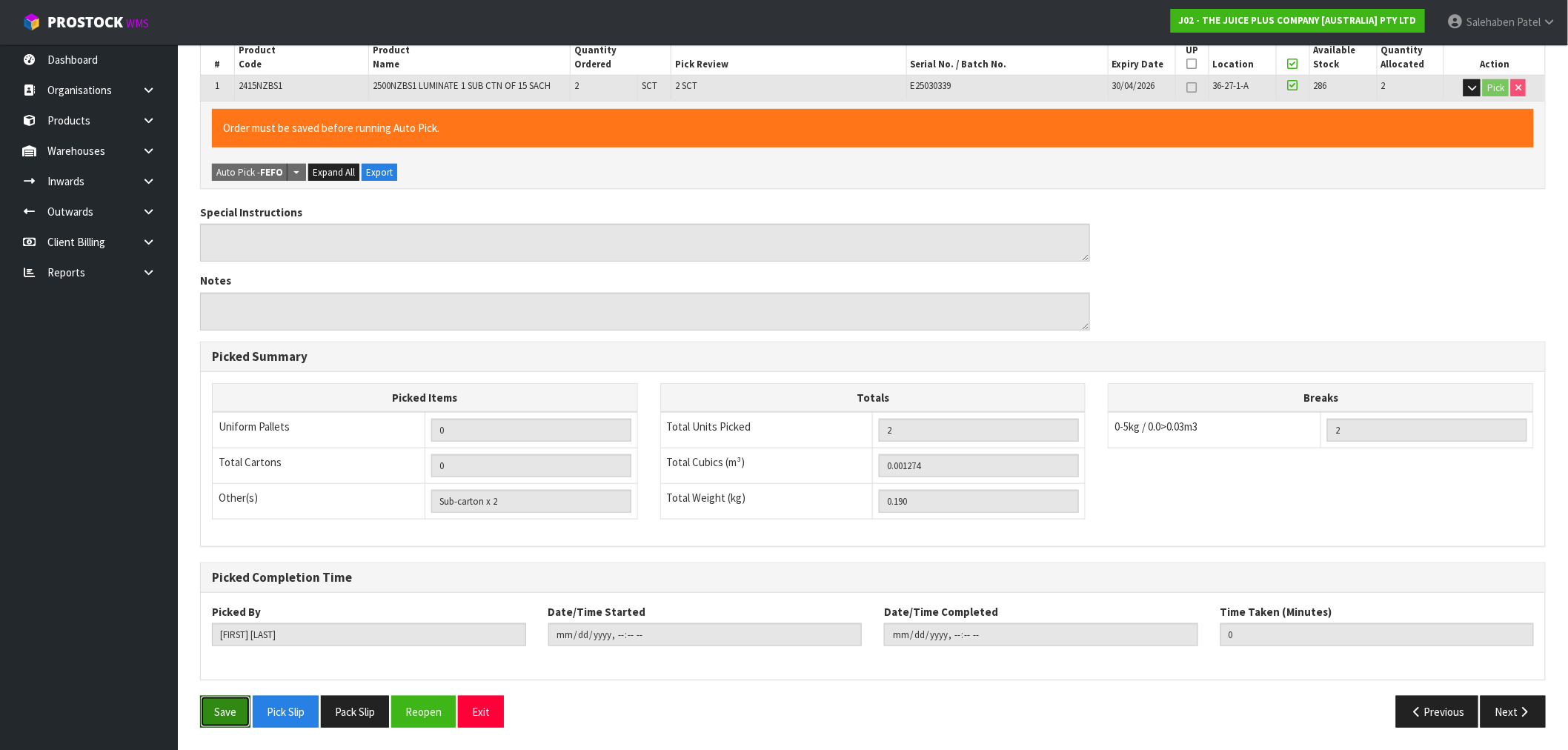 drag, startPoint x: 217, startPoint y: 704, endPoint x: 293, endPoint y: 542, distance: 178.94133 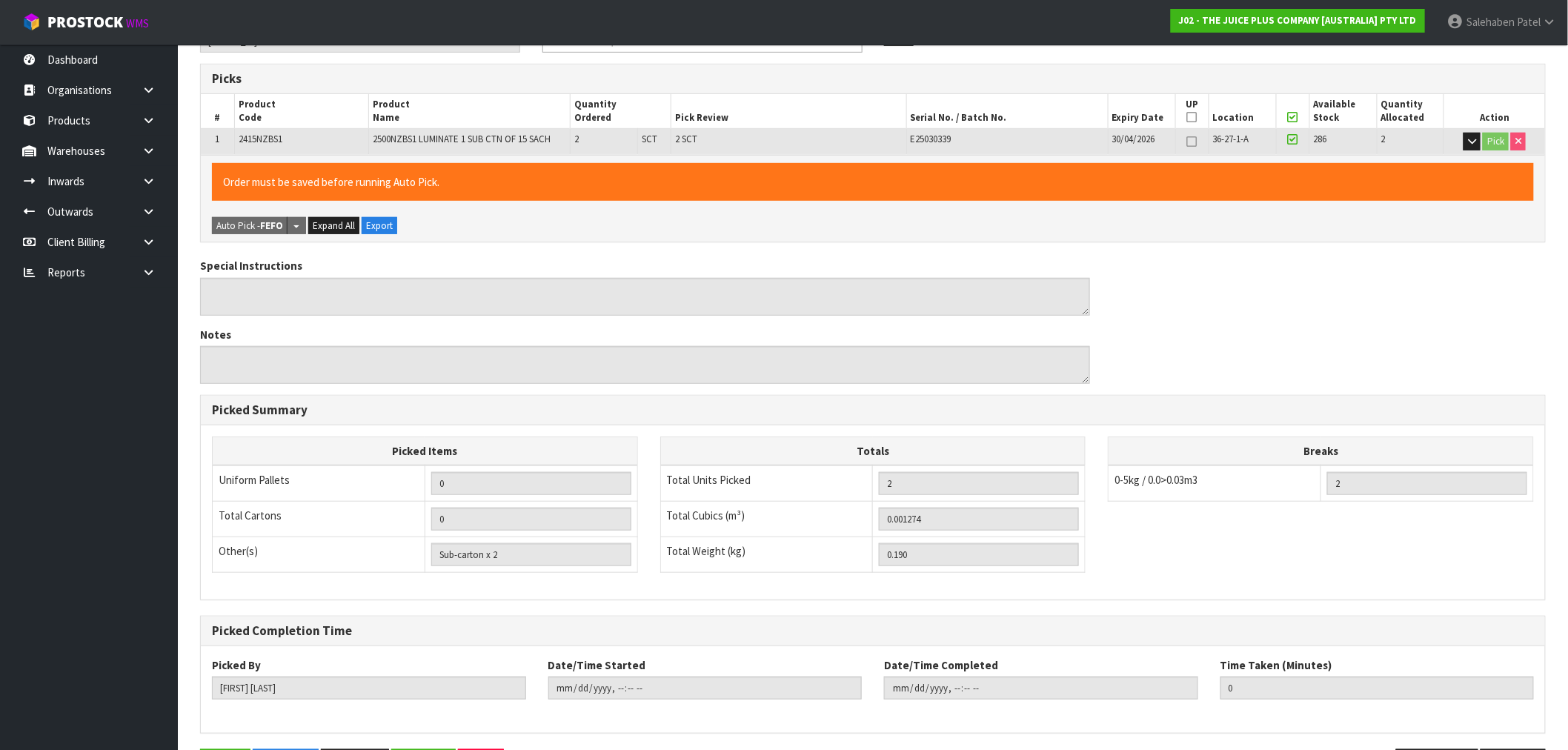 scroll, scrollTop: 0, scrollLeft: 0, axis: both 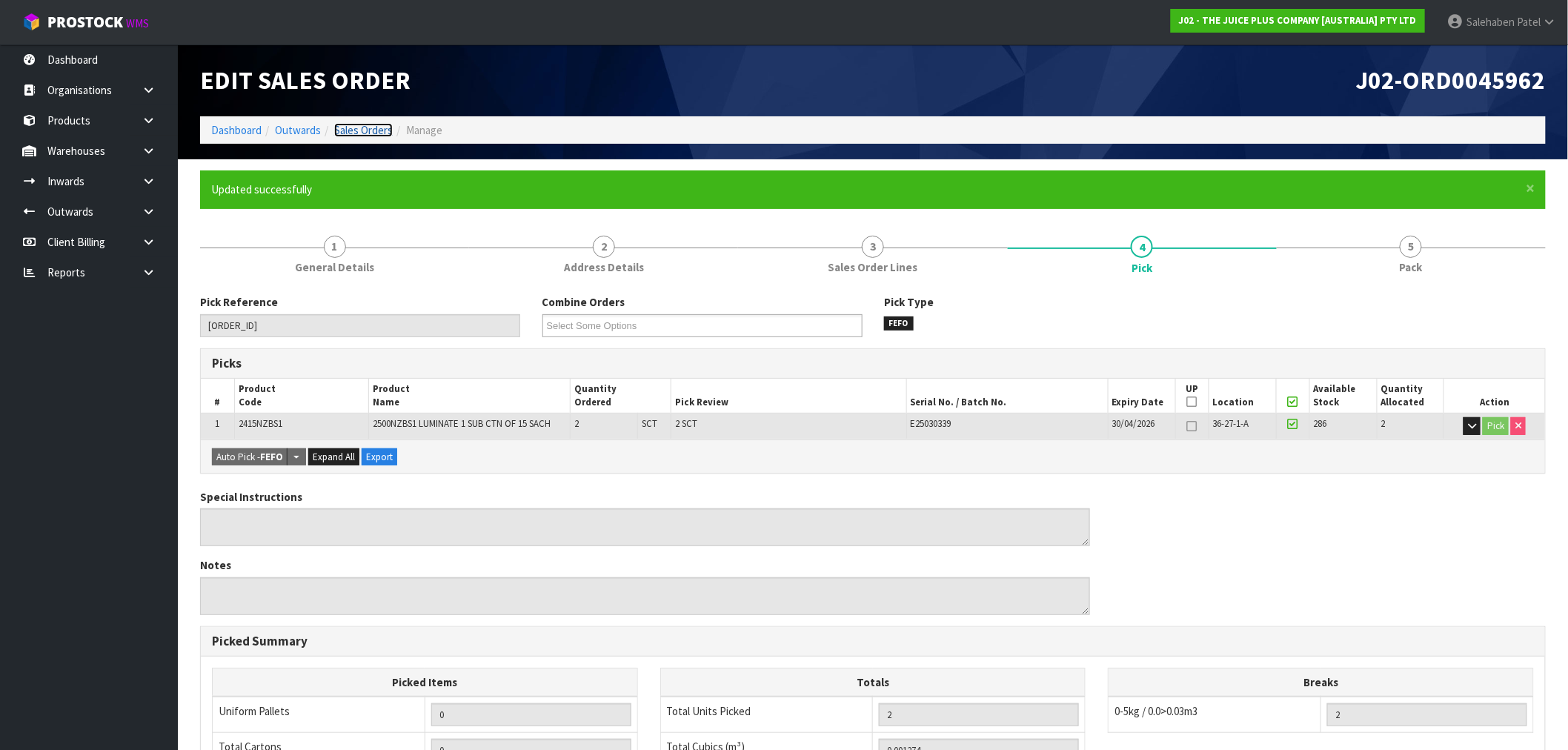 drag, startPoint x: 357, startPoint y: 129, endPoint x: 349, endPoint y: 134, distance: 9.433981 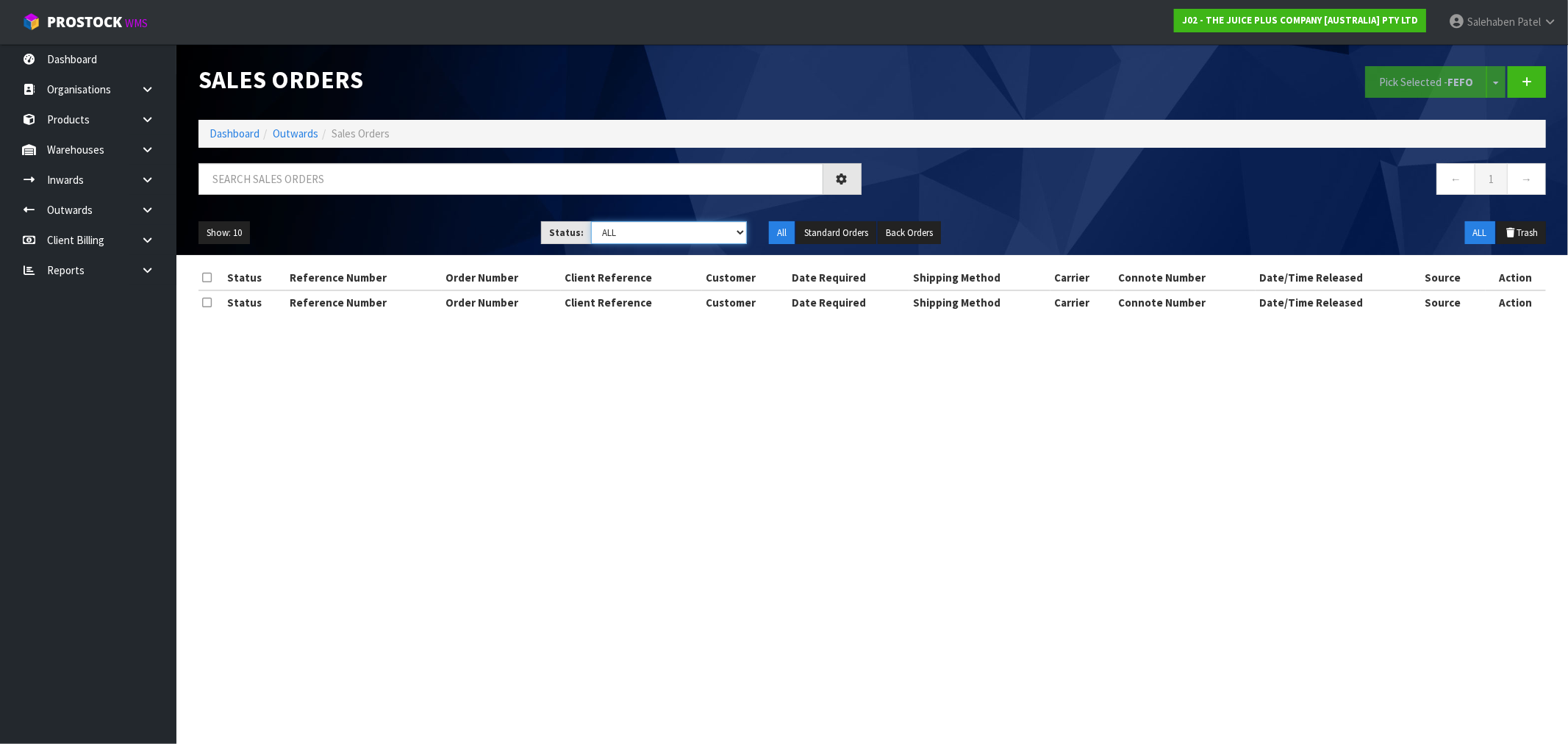click on "Draft Pending Allocated Pending Pick Goods Picked Goods Packed Pending Charges Finalised Cancelled Review ALL" at bounding box center (669, 232) 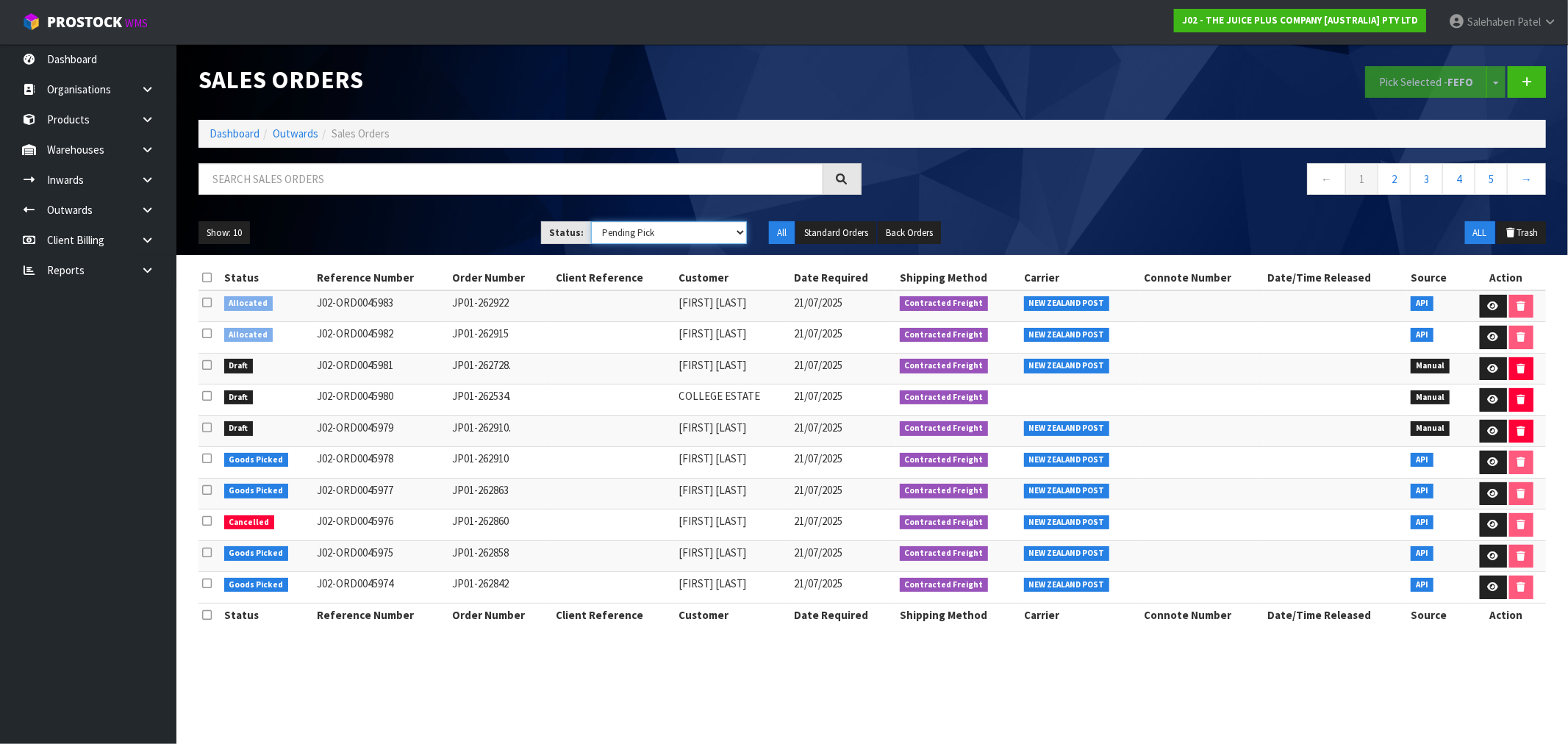 click on "Draft Pending Allocated Pending Pick Goods Picked Goods Packed Pending Charges Finalised Cancelled Review ALL" at bounding box center (669, 232) 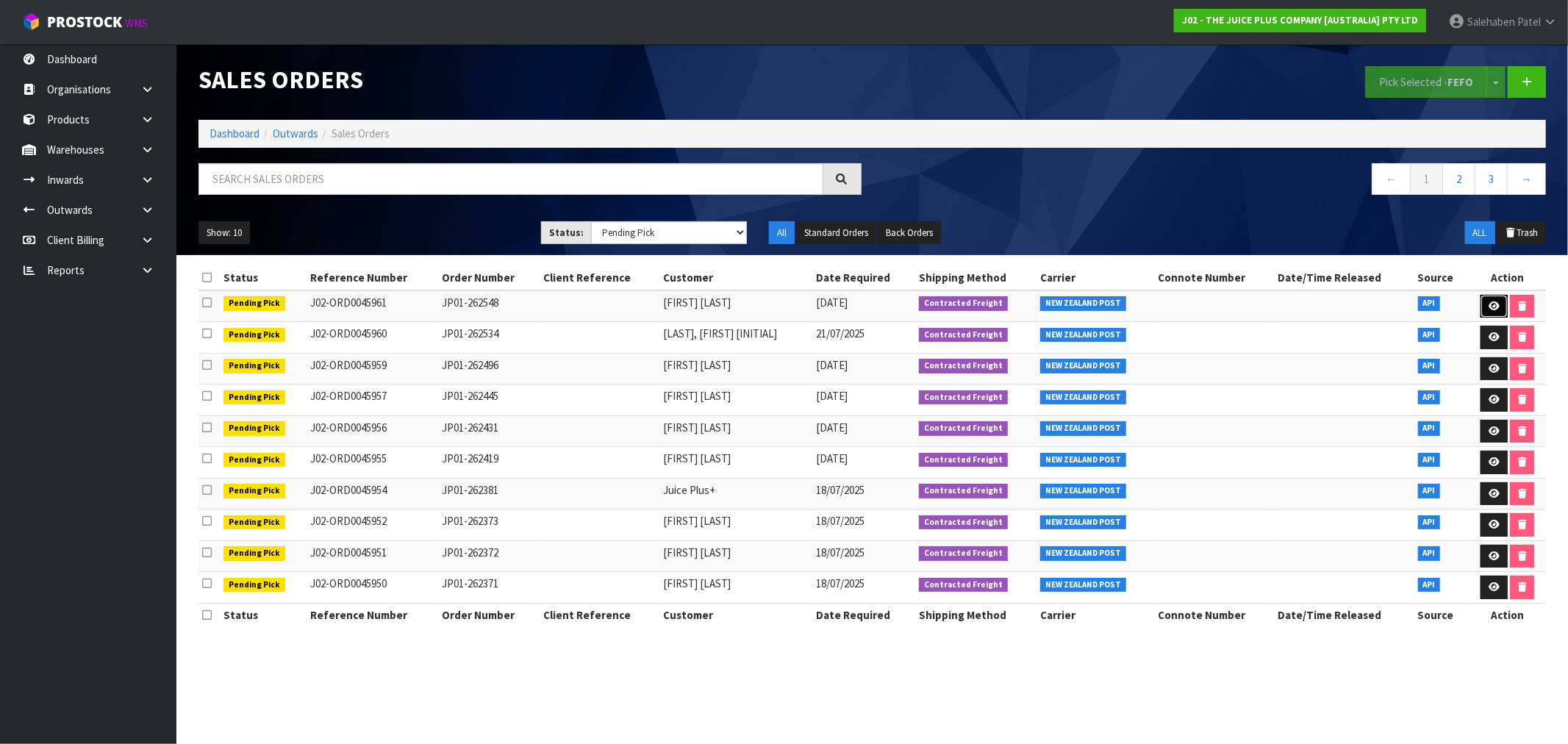 click at bounding box center (1494, 306) 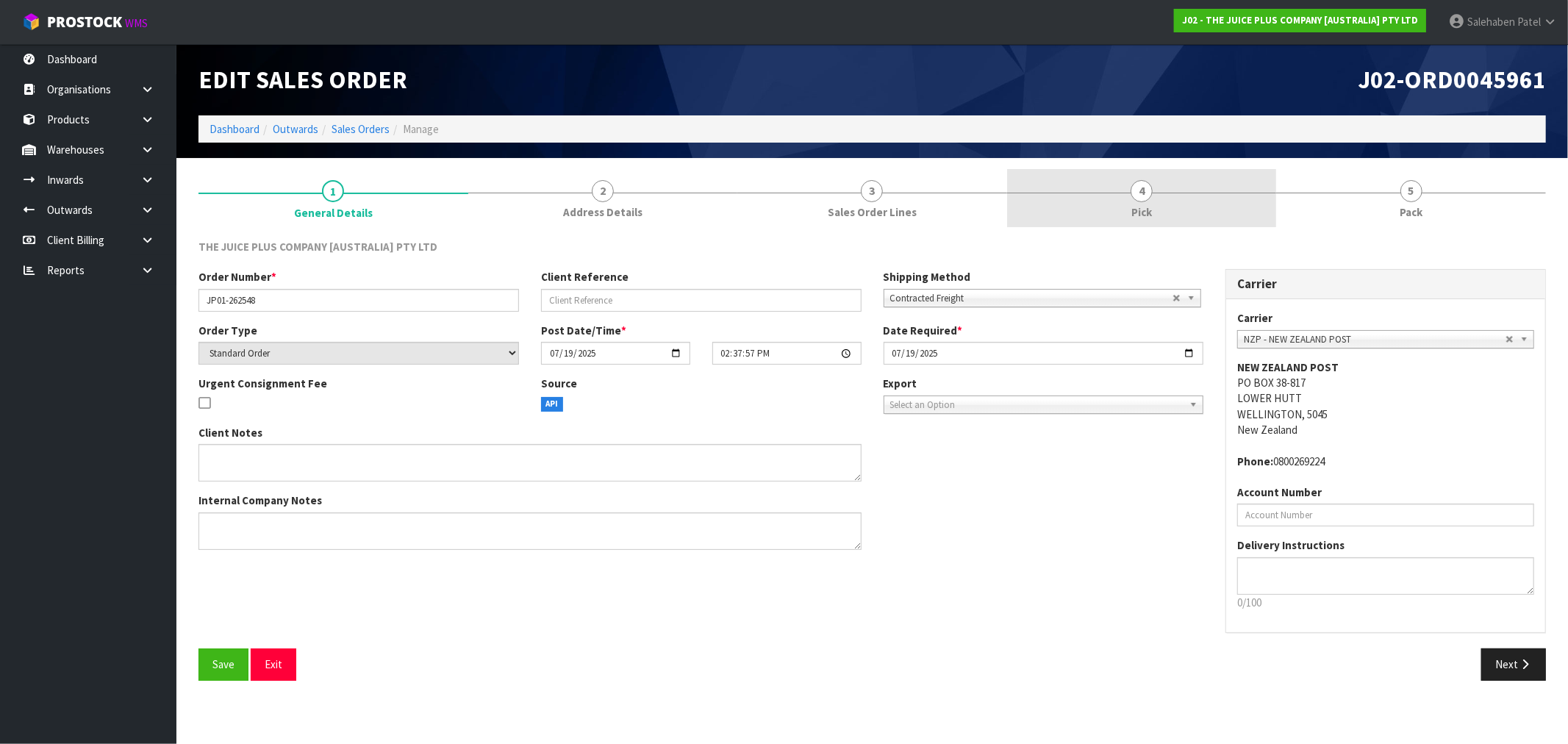 click on "Pick" at bounding box center [1142, 212] 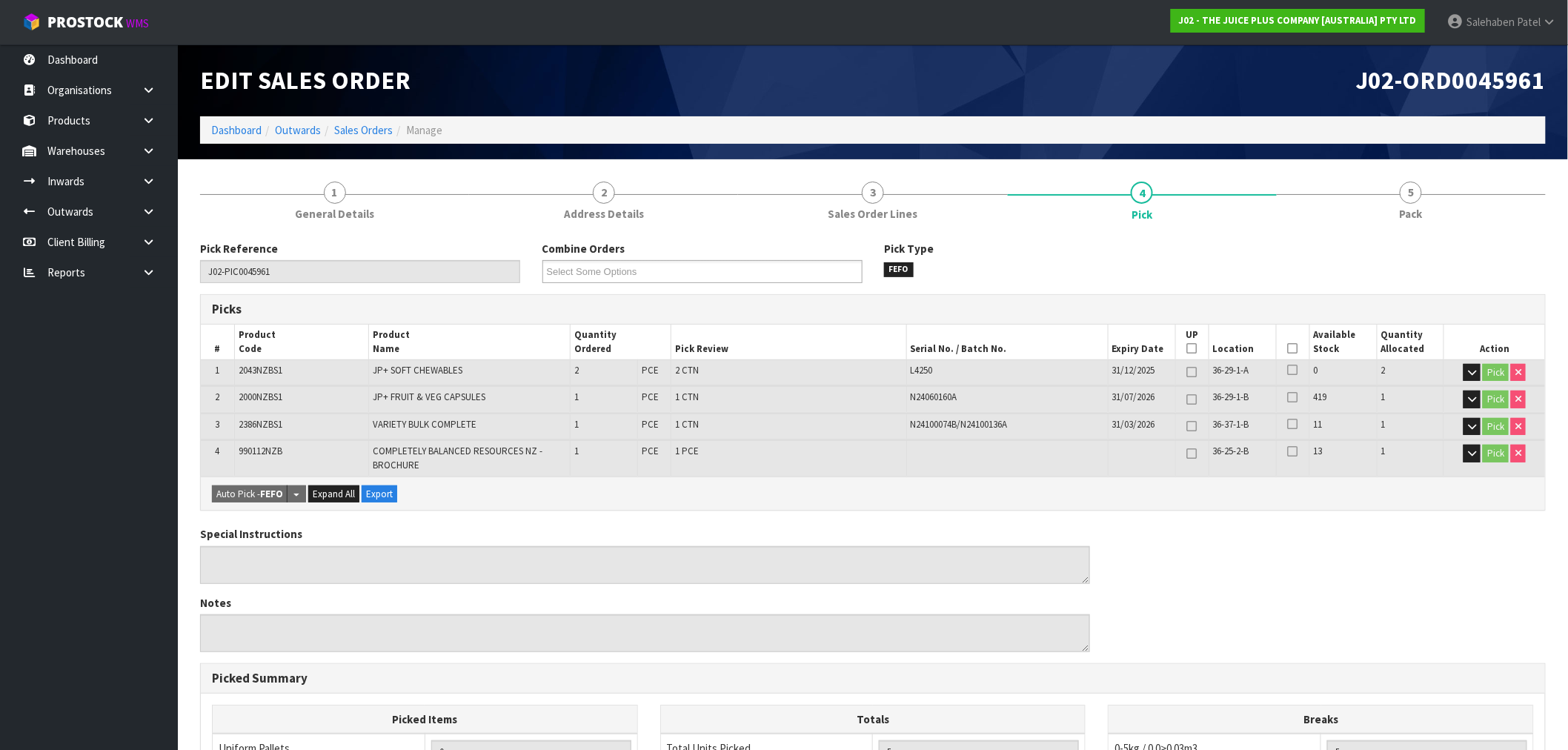 click at bounding box center [1293, 348] 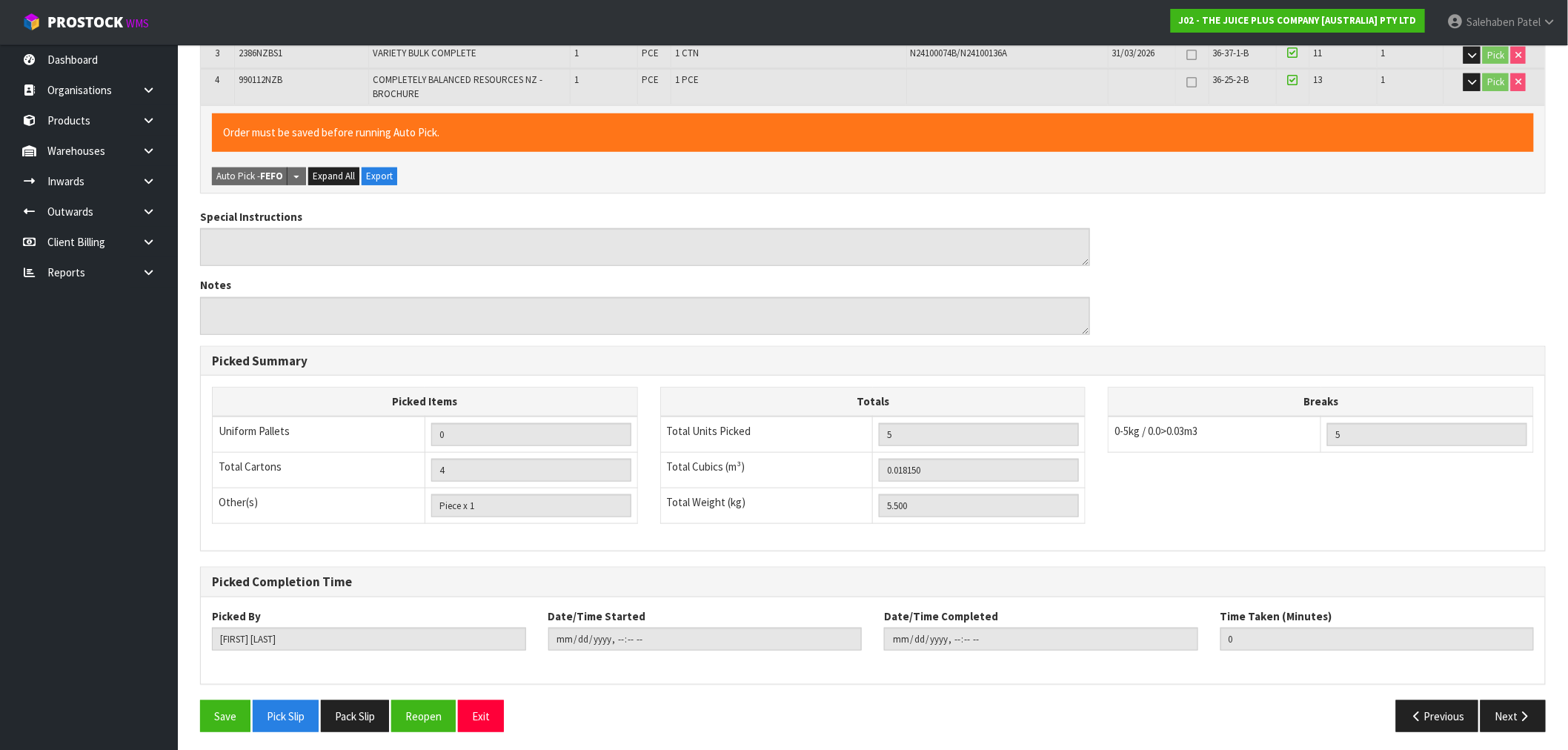 scroll, scrollTop: 374, scrollLeft: 0, axis: vertical 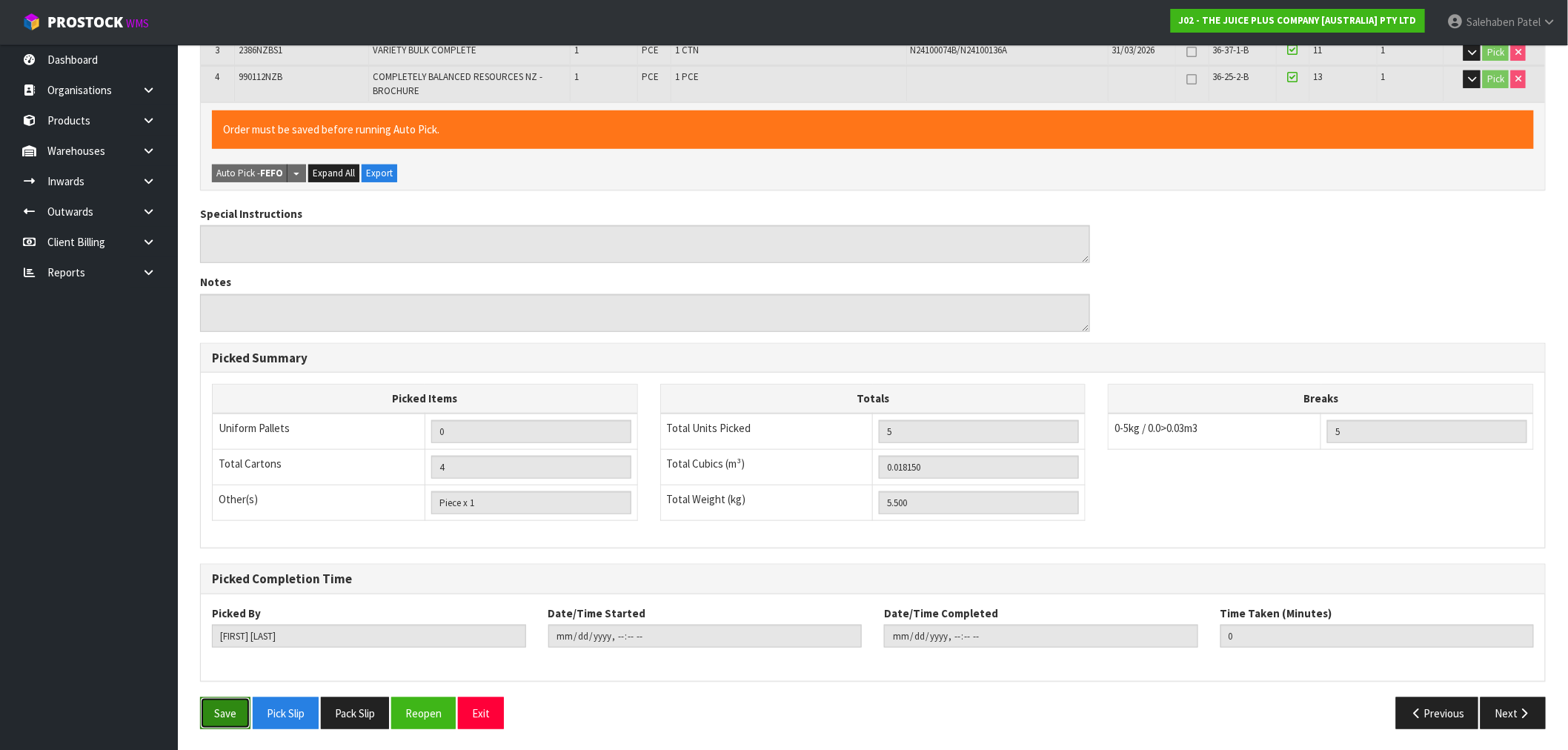 click on "Save" at bounding box center (225, 713) 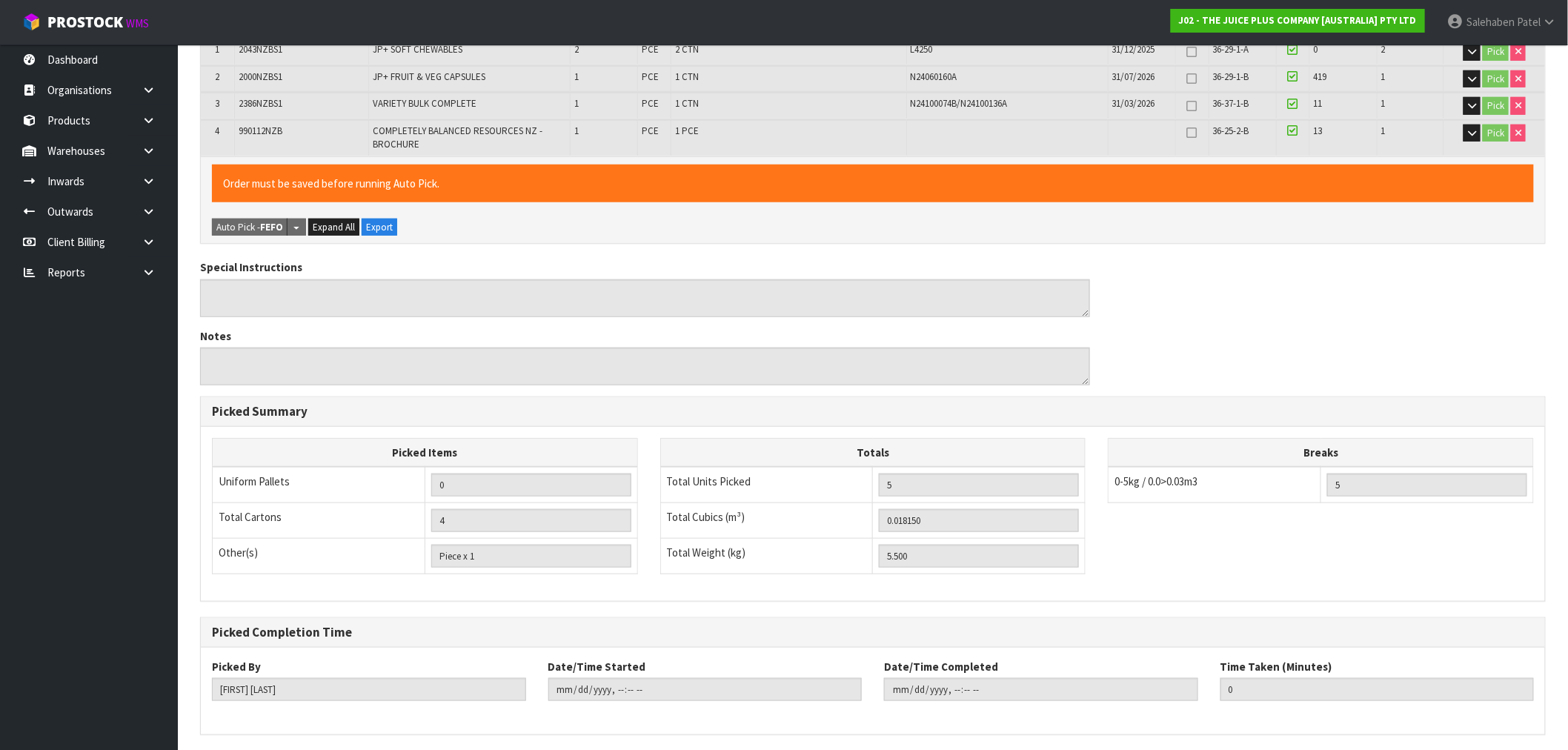 scroll, scrollTop: 0, scrollLeft: 0, axis: both 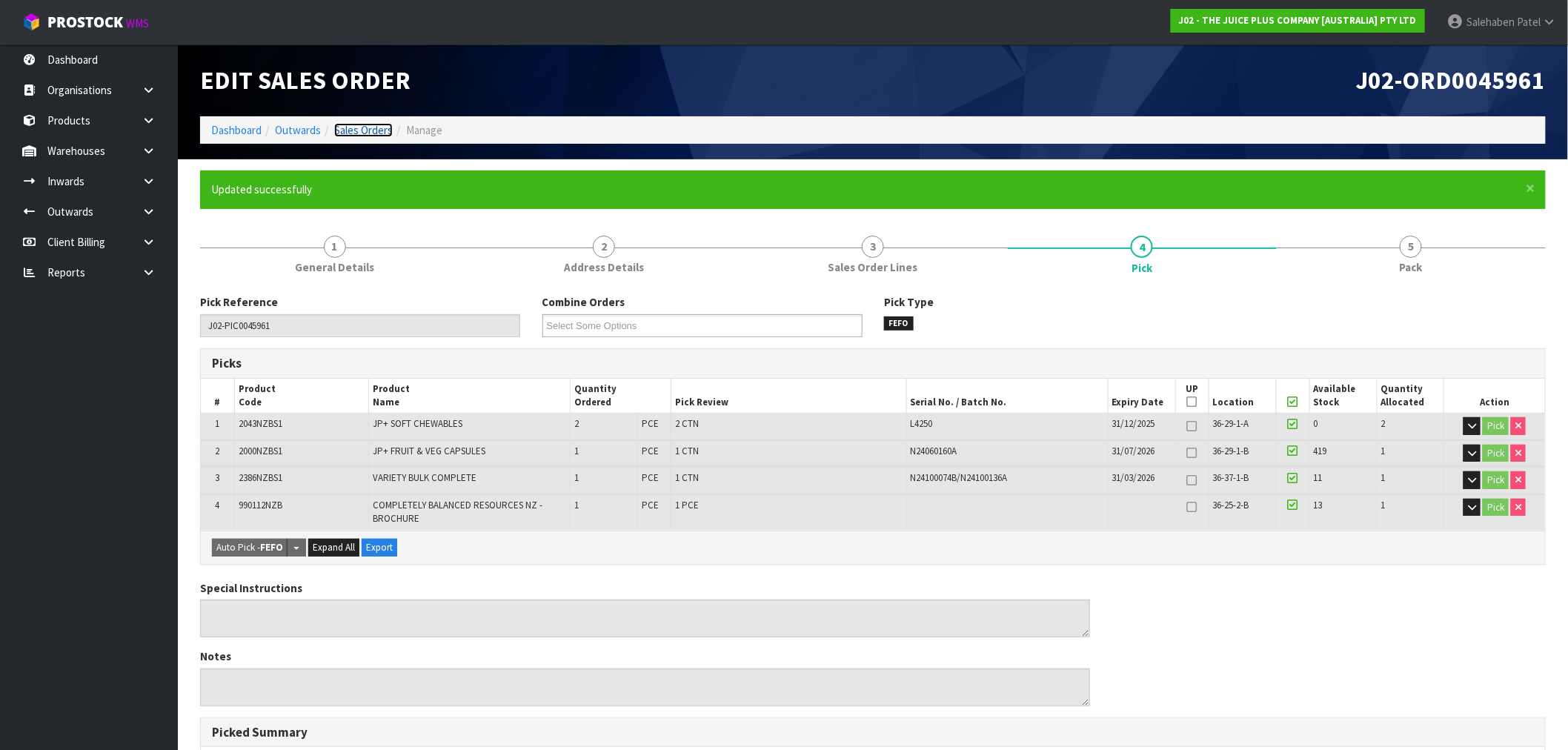 click on "Sales Orders" at bounding box center (363, 130) 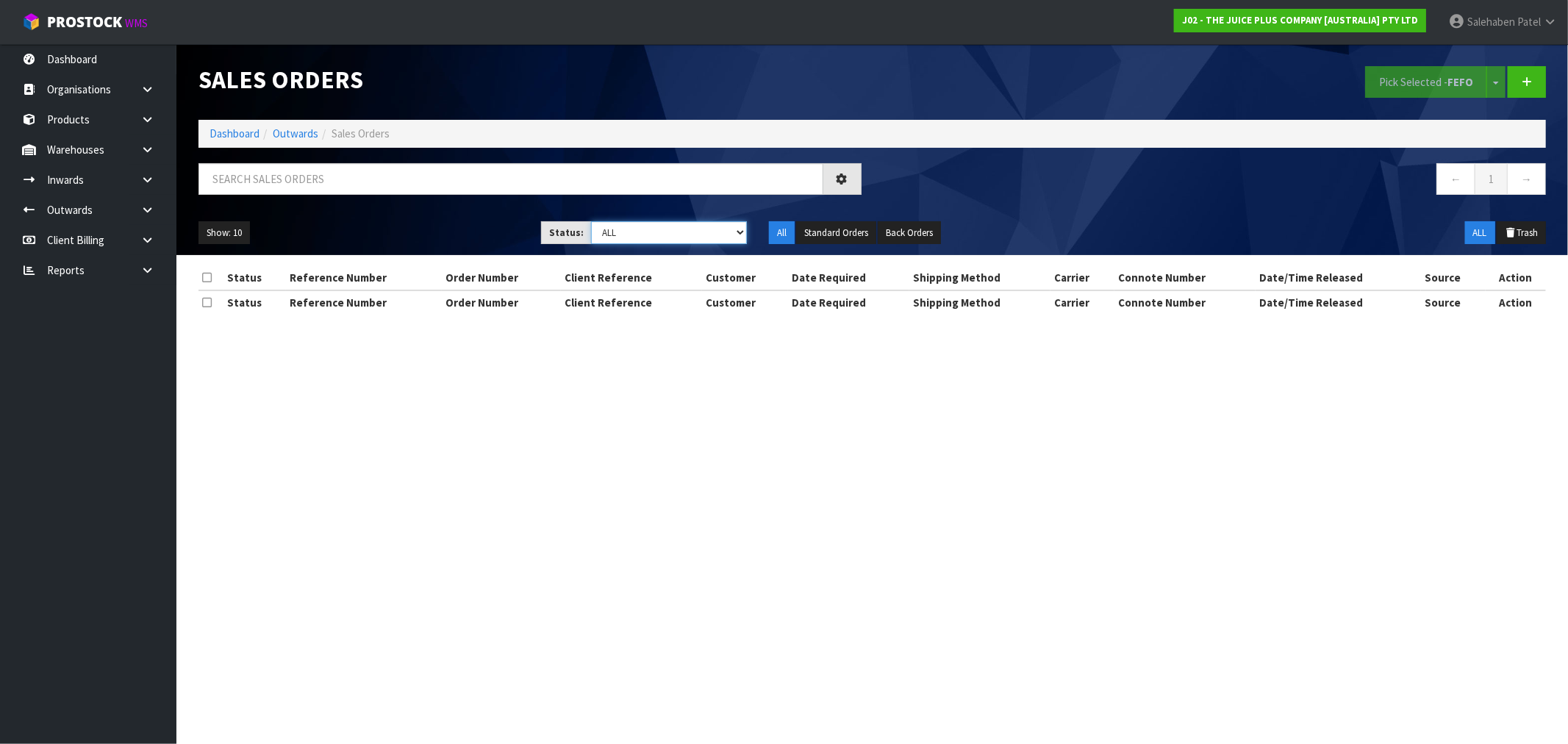 drag, startPoint x: 731, startPoint y: 229, endPoint x: 723, endPoint y: 237, distance: 11.313708 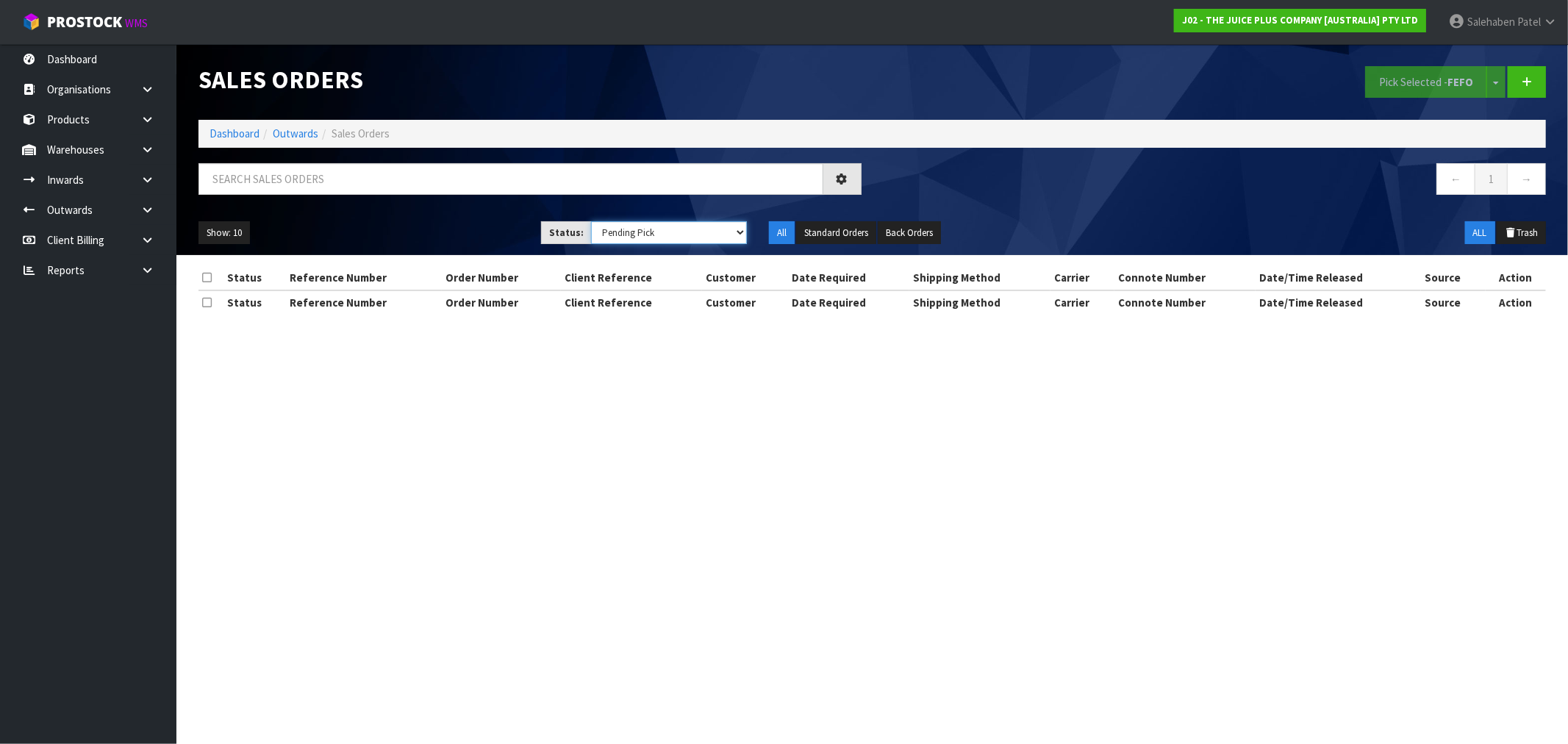 click on "Draft Pending Allocated Pending Pick Goods Picked Goods Packed Pending Charges Finalised Cancelled Review ALL" at bounding box center (669, 232) 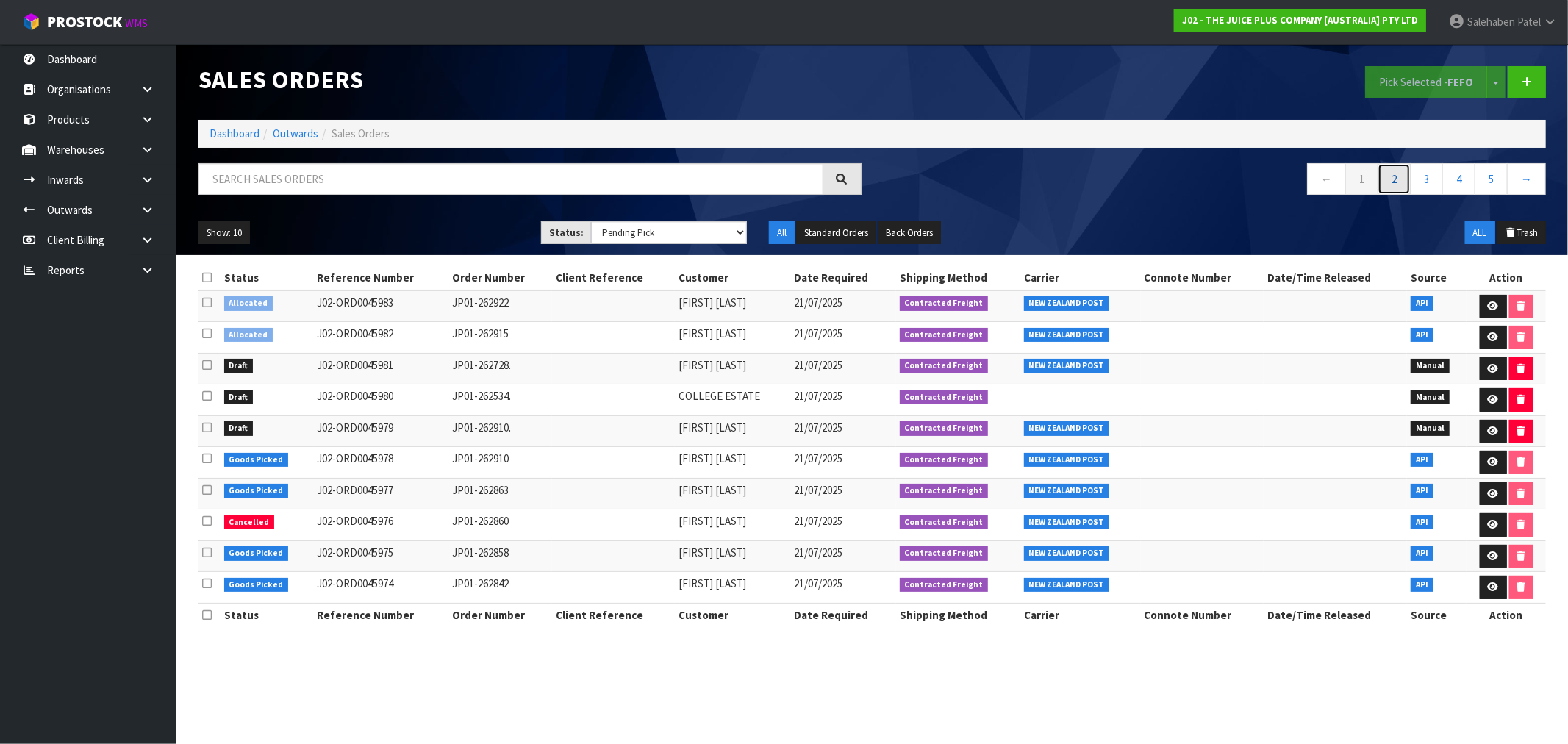 click on "2" at bounding box center (1394, 179) 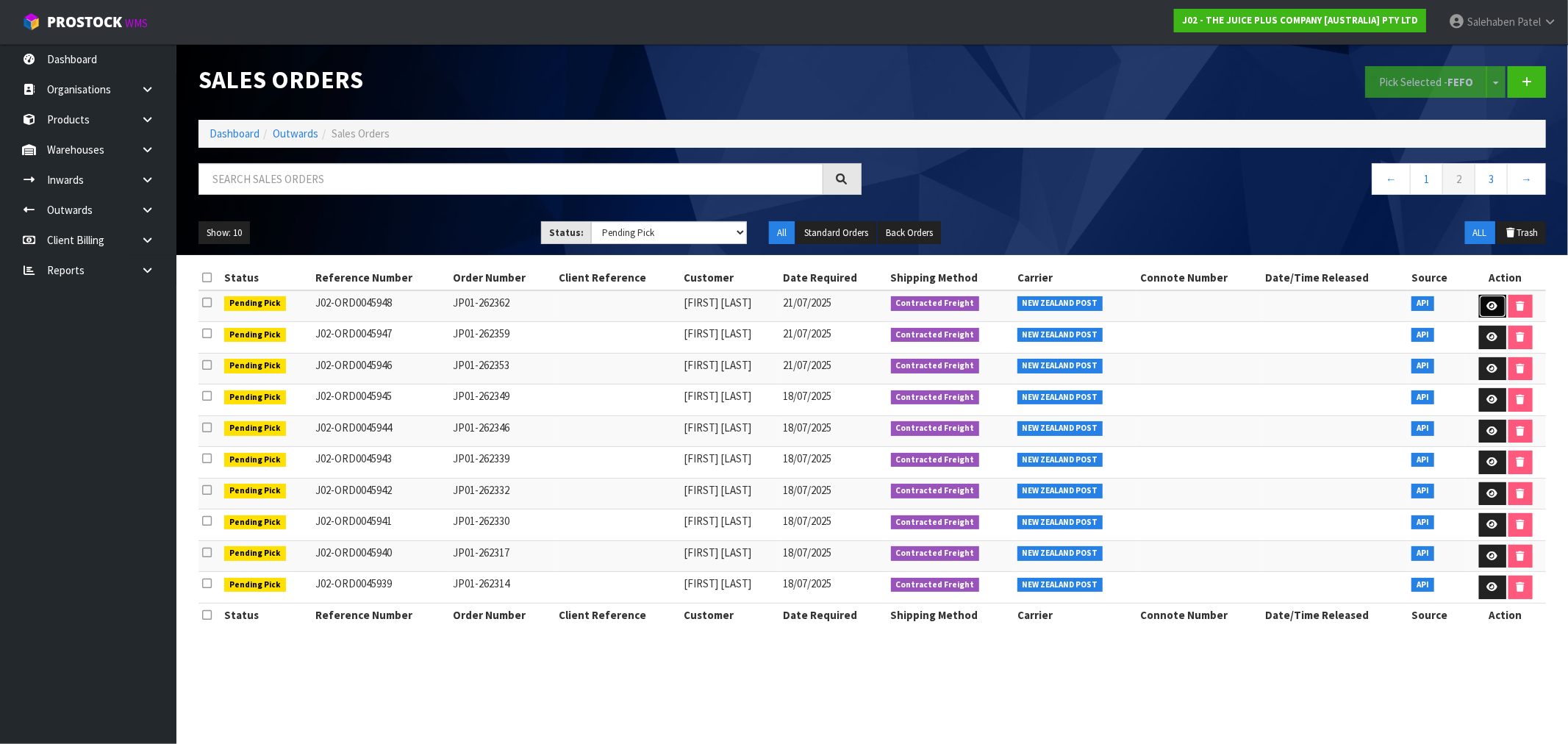 click at bounding box center [1492, 306] 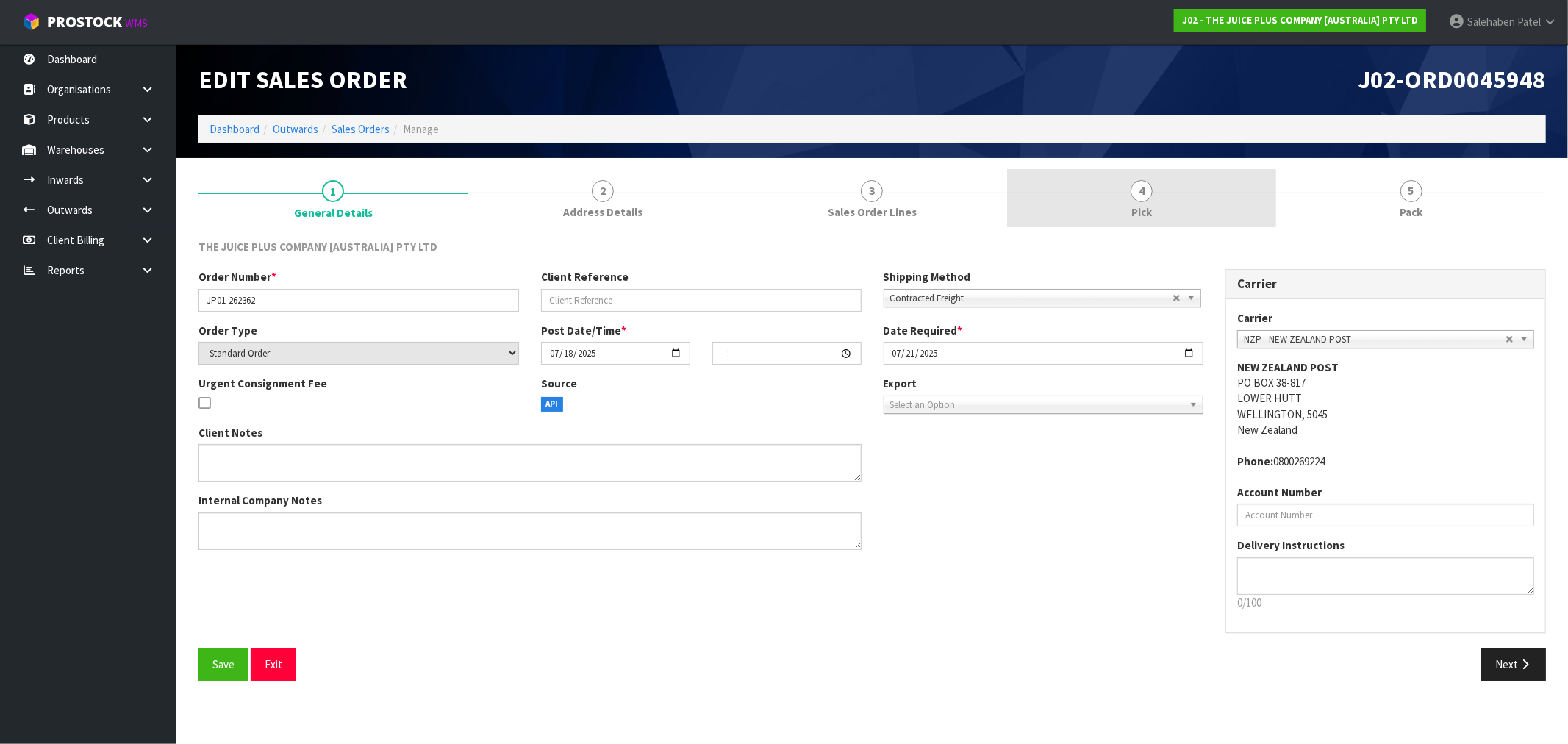 drag, startPoint x: 1144, startPoint y: 204, endPoint x: 1140, endPoint y: 216, distance: 12.649111 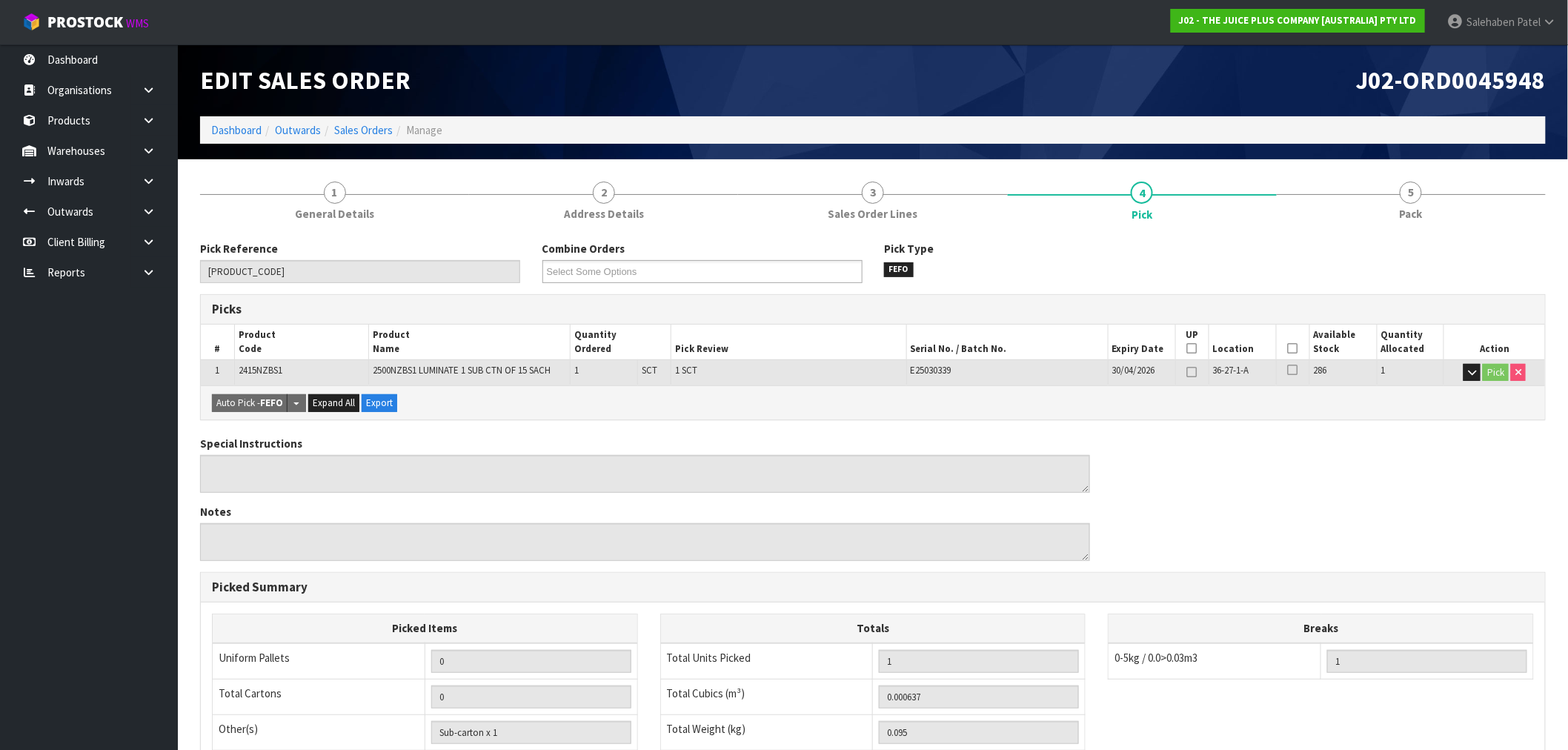 click at bounding box center [1293, 348] 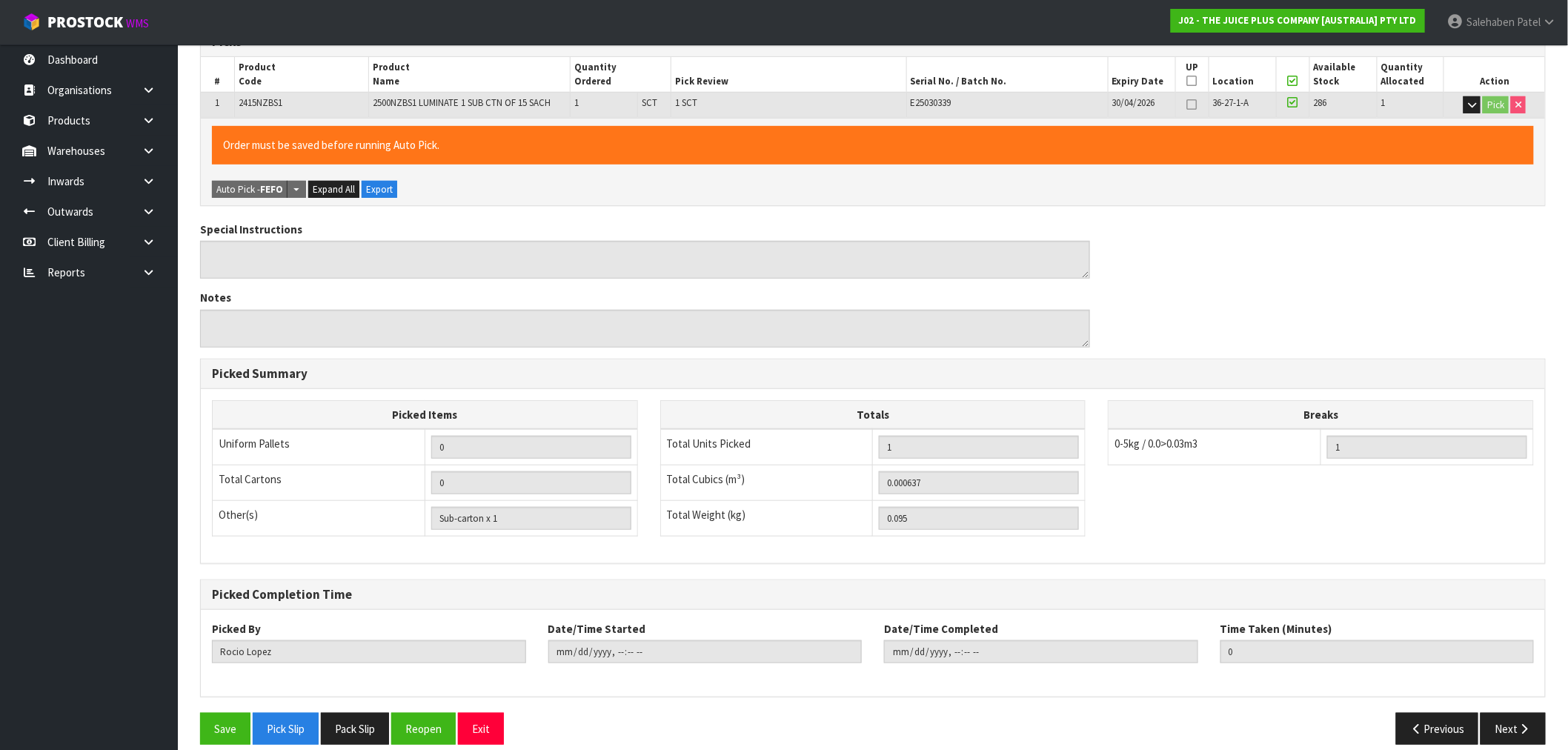 scroll, scrollTop: 285, scrollLeft: 0, axis: vertical 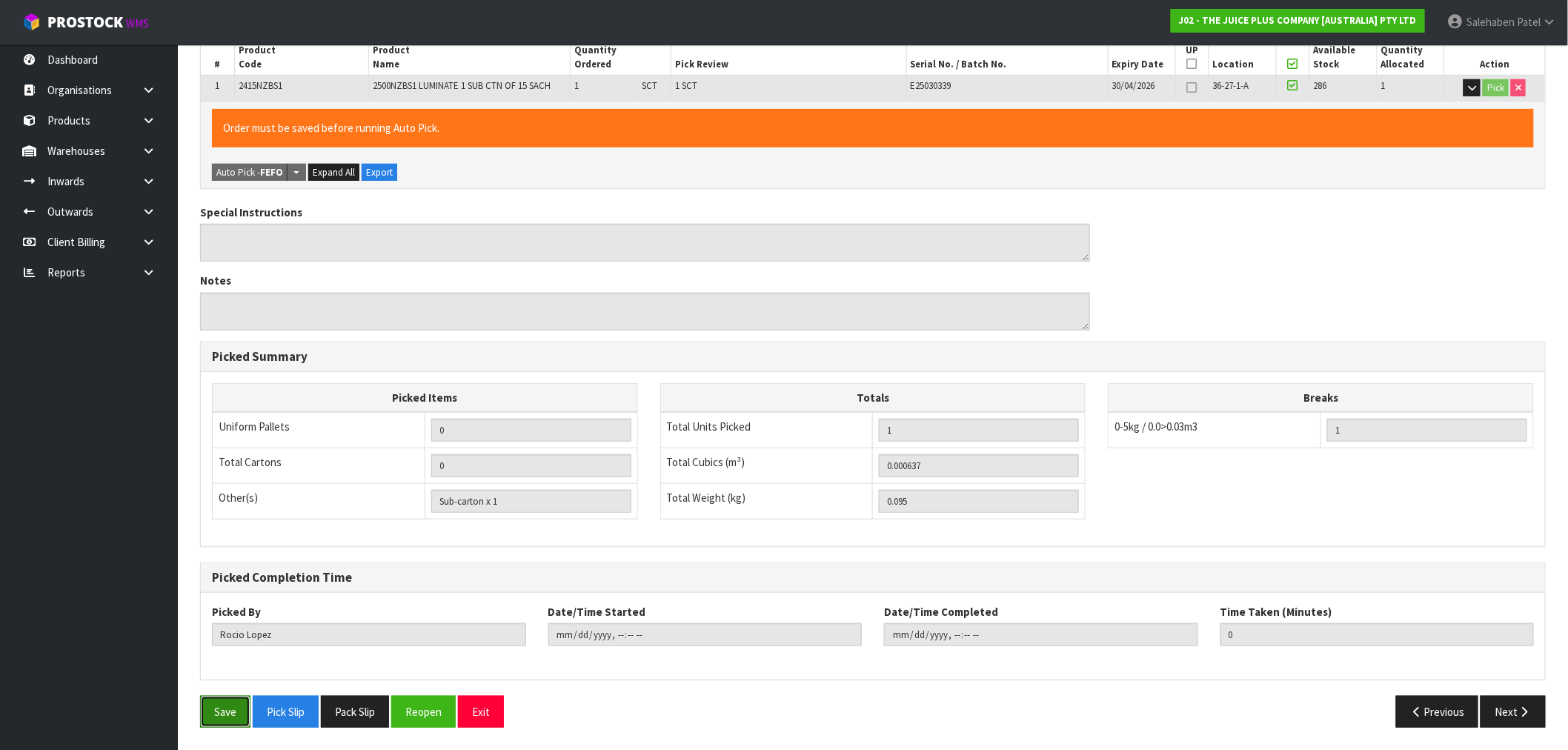 click on "Save" at bounding box center [225, 711] 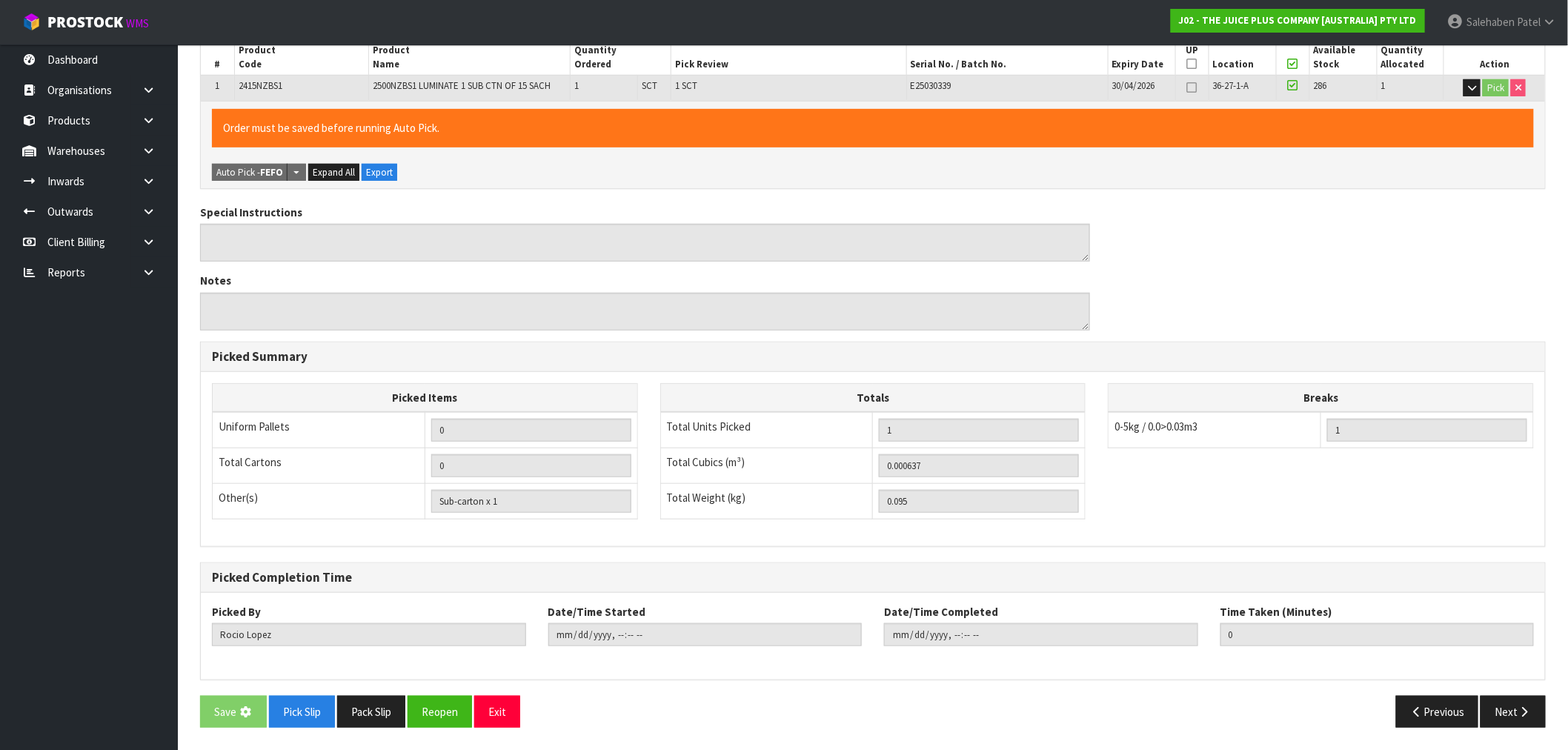 scroll, scrollTop: 0, scrollLeft: 0, axis: both 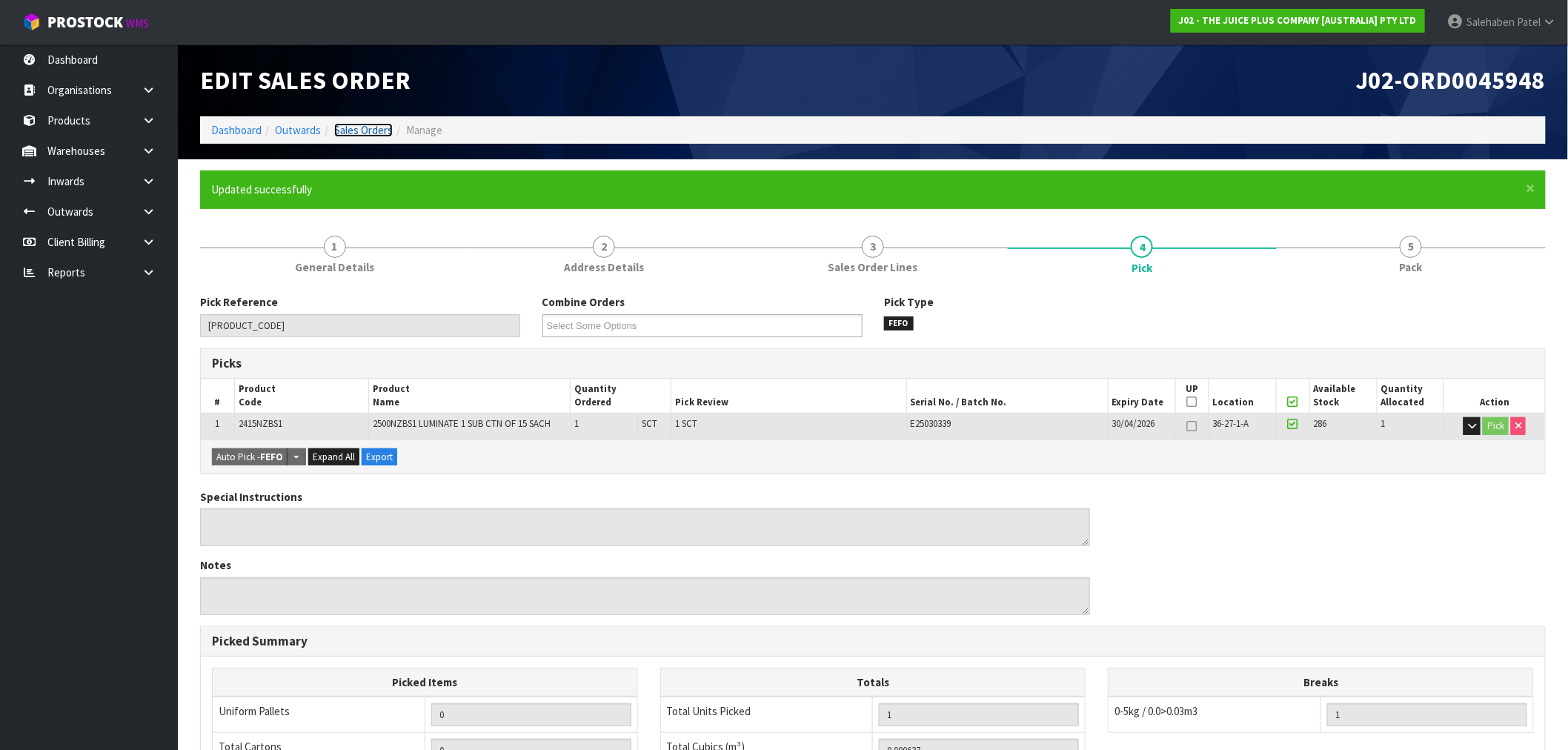 click on "Sales Orders" at bounding box center (363, 130) 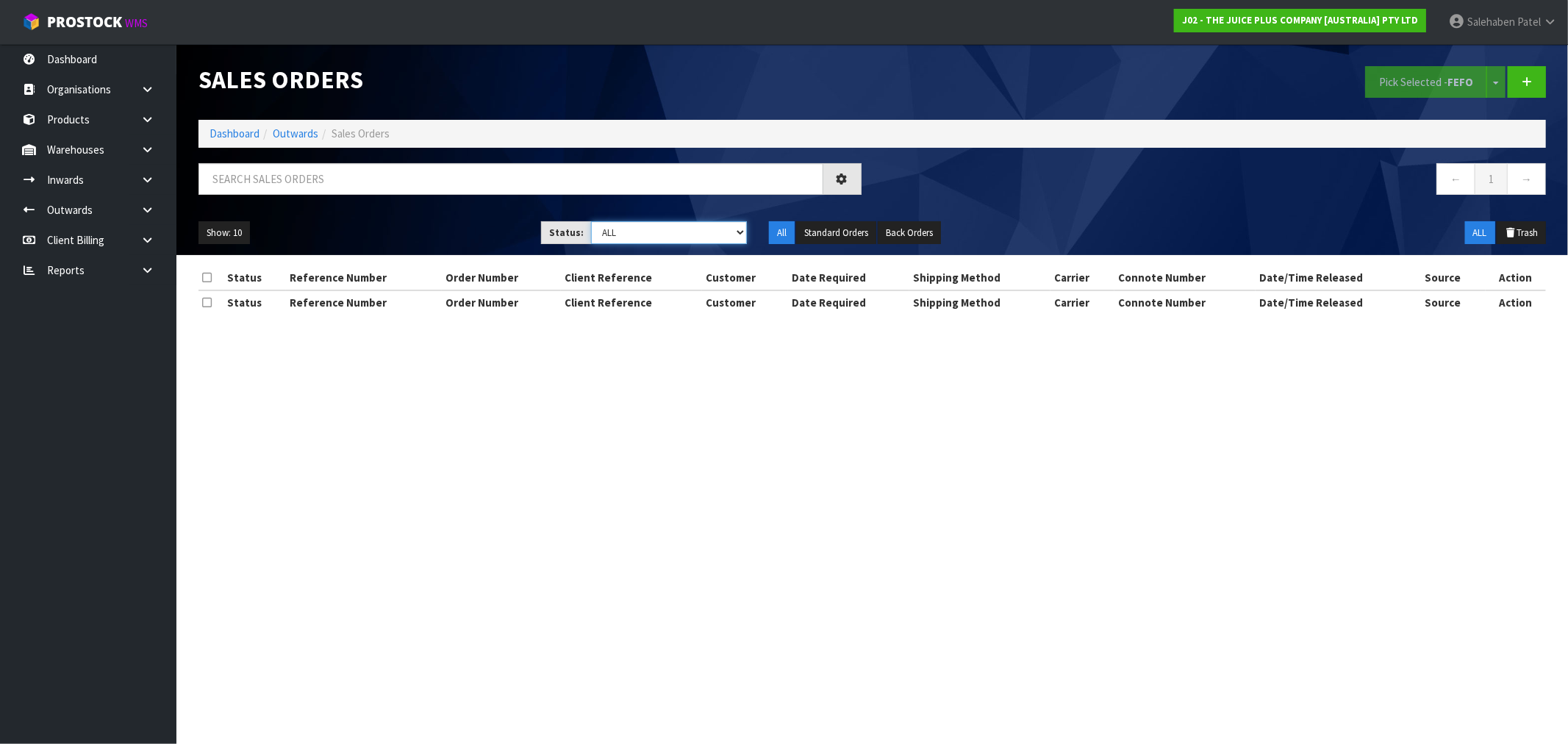 drag, startPoint x: 686, startPoint y: 230, endPoint x: 671, endPoint y: 238, distance: 17 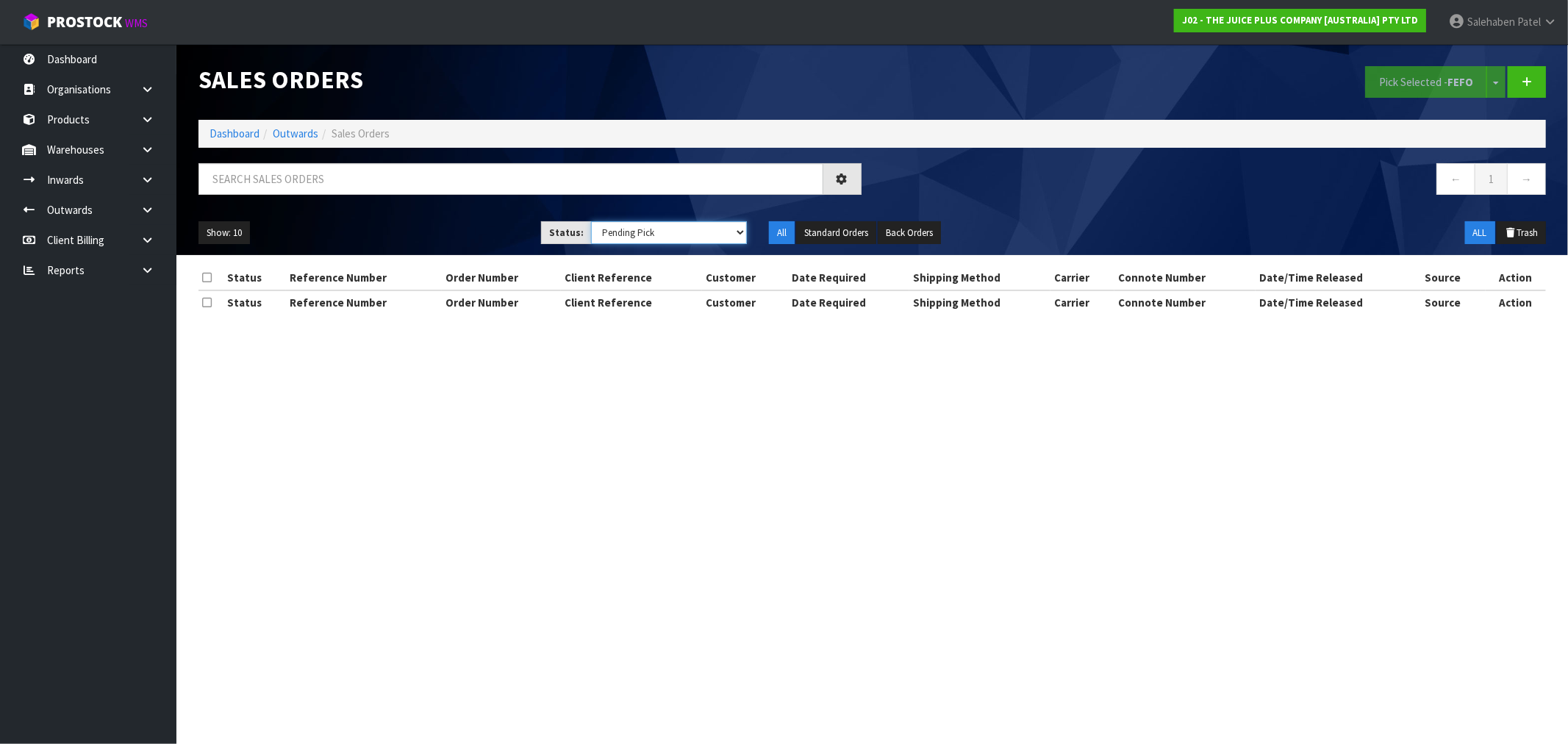 click on "Draft Pending Allocated Pending Pick Goods Picked Goods Packed Pending Charges Finalised Cancelled Review ALL" at bounding box center [669, 232] 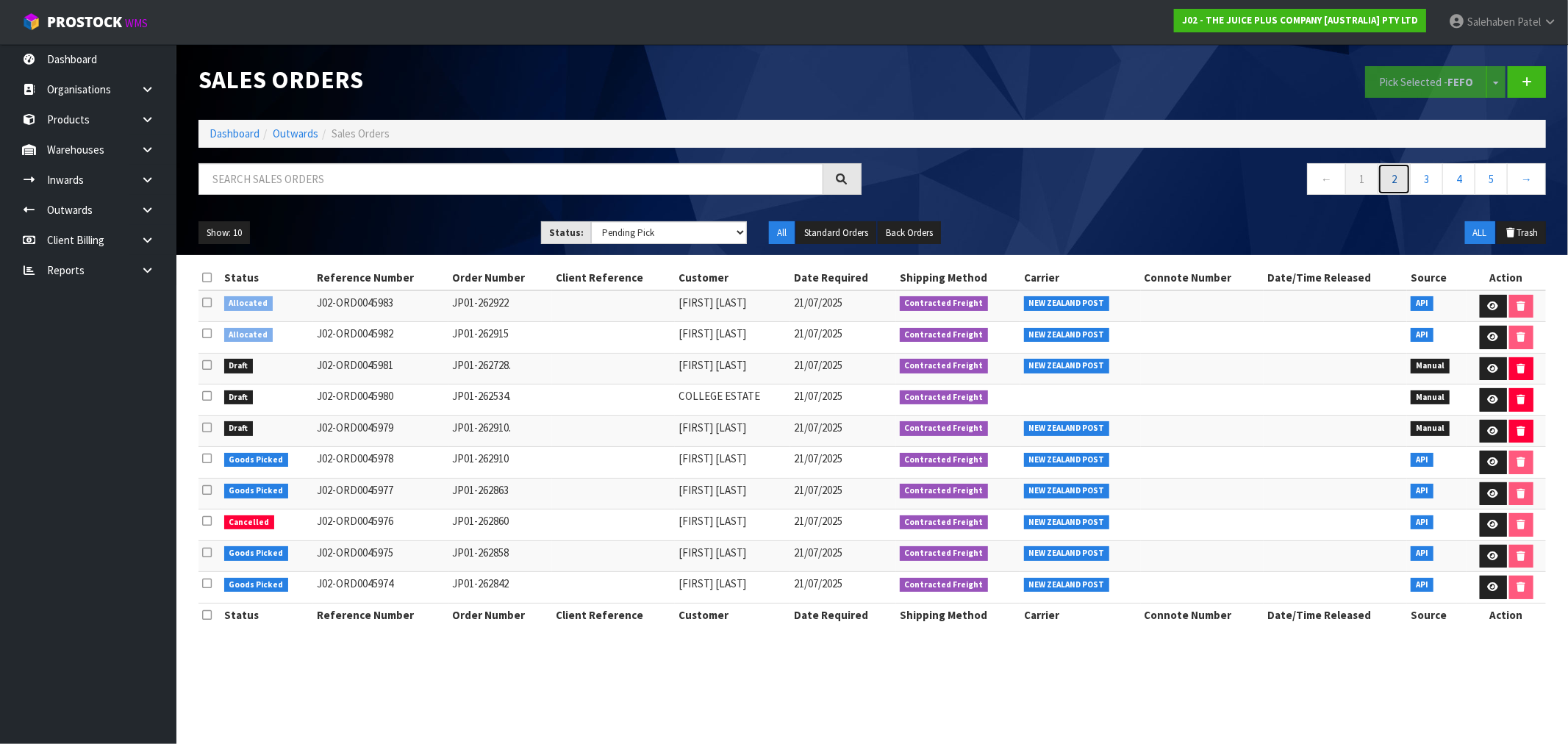 click on "2" at bounding box center (1394, 179) 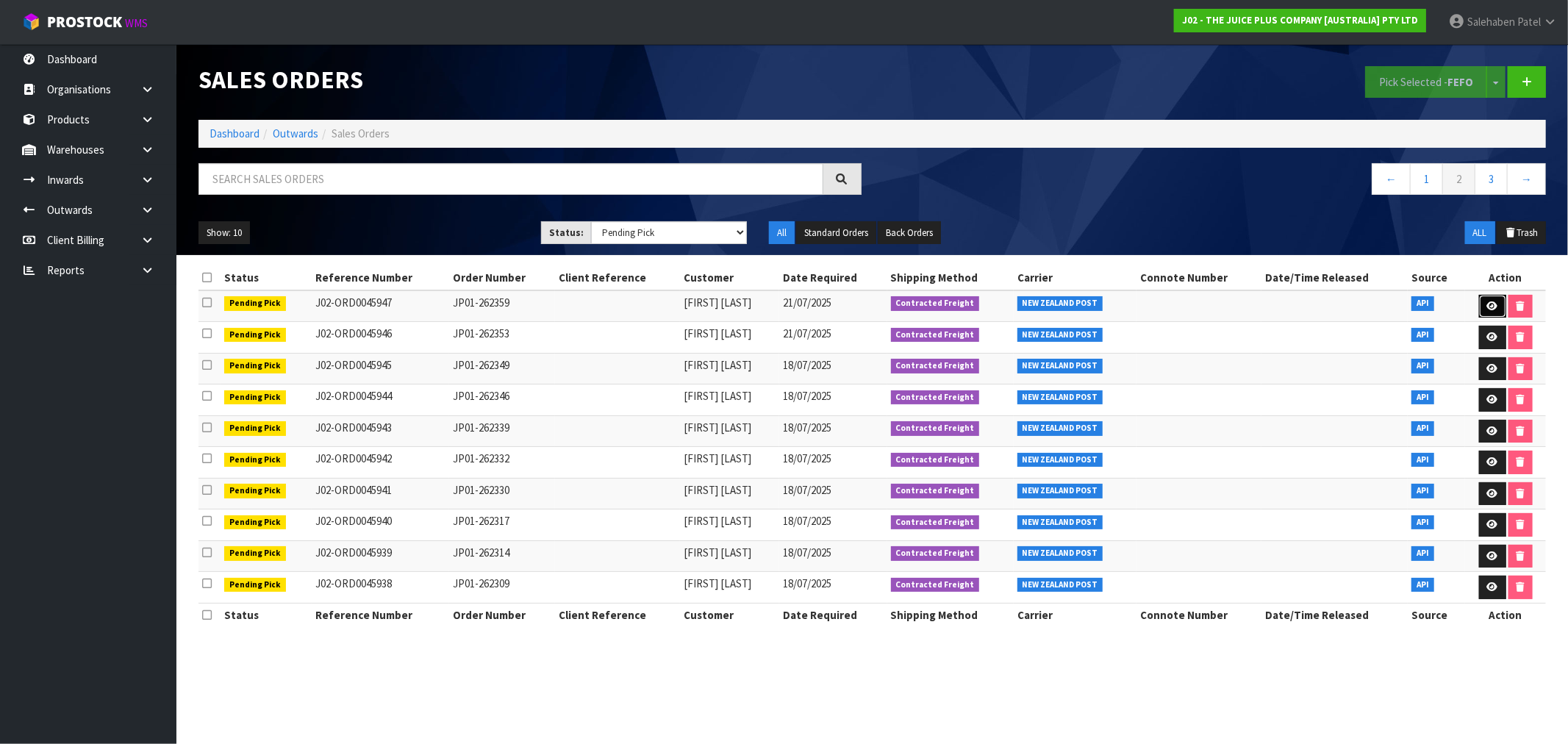 click at bounding box center (1492, 306) 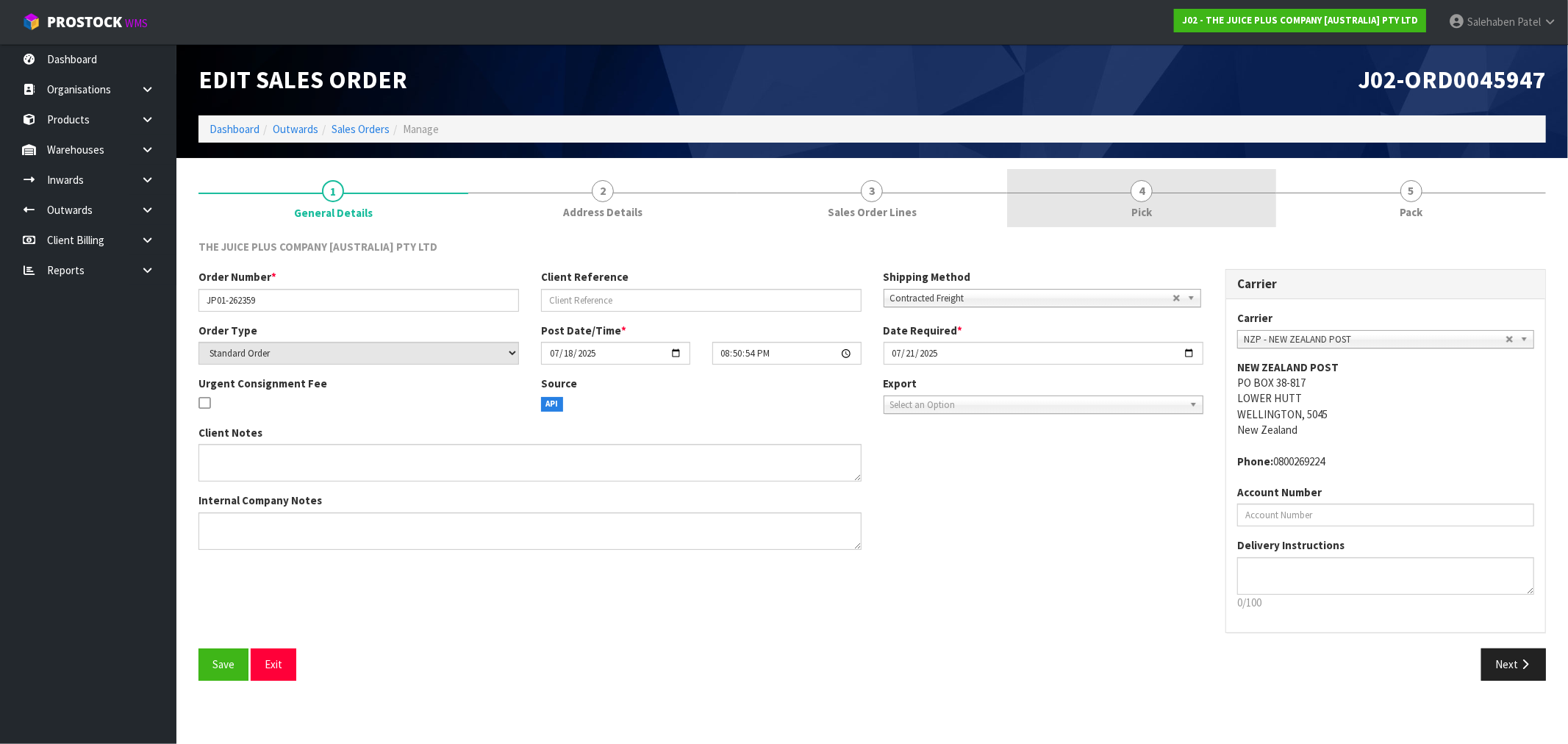 click on "Pick" at bounding box center [1142, 212] 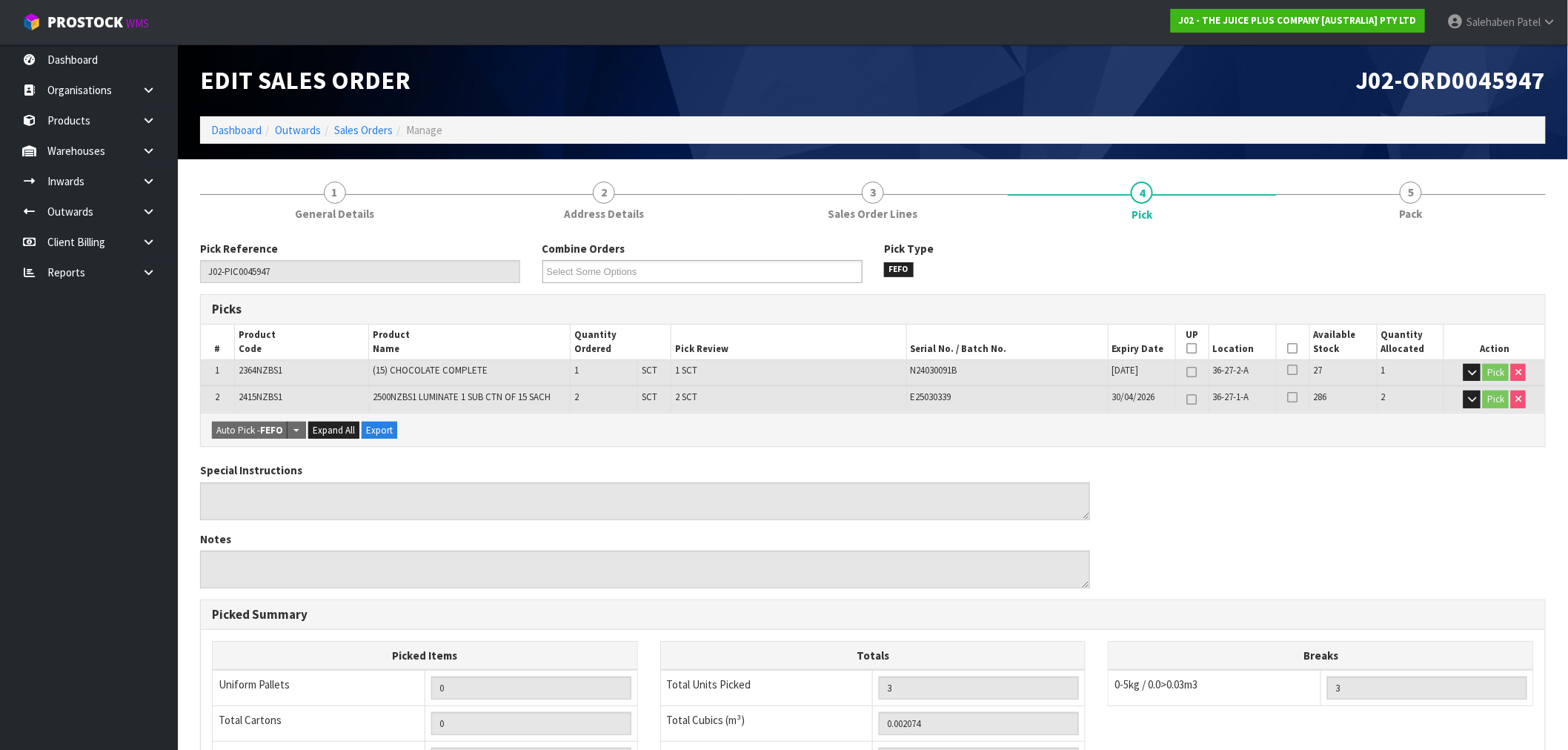 click at bounding box center [1293, 348] 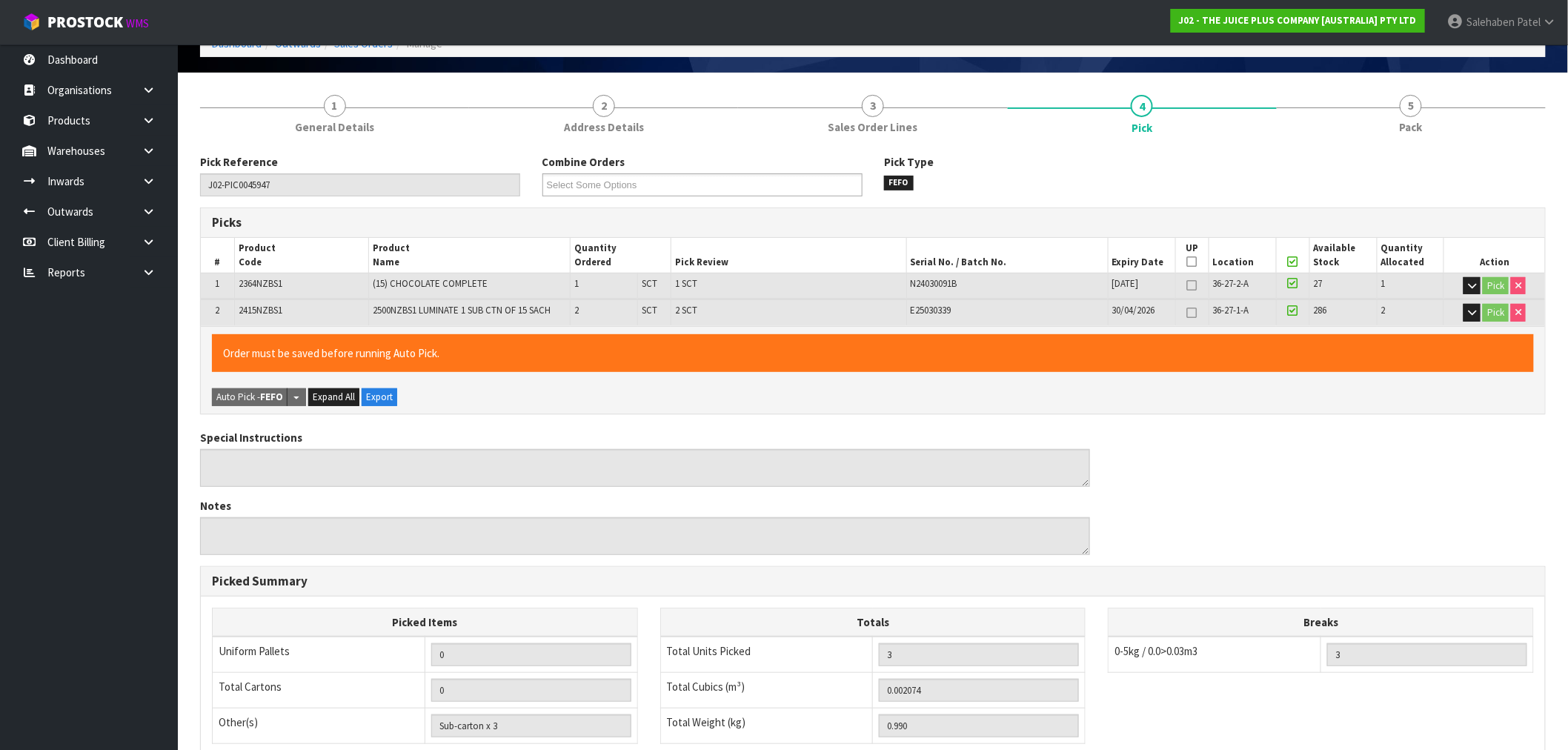 scroll, scrollTop: 311, scrollLeft: 0, axis: vertical 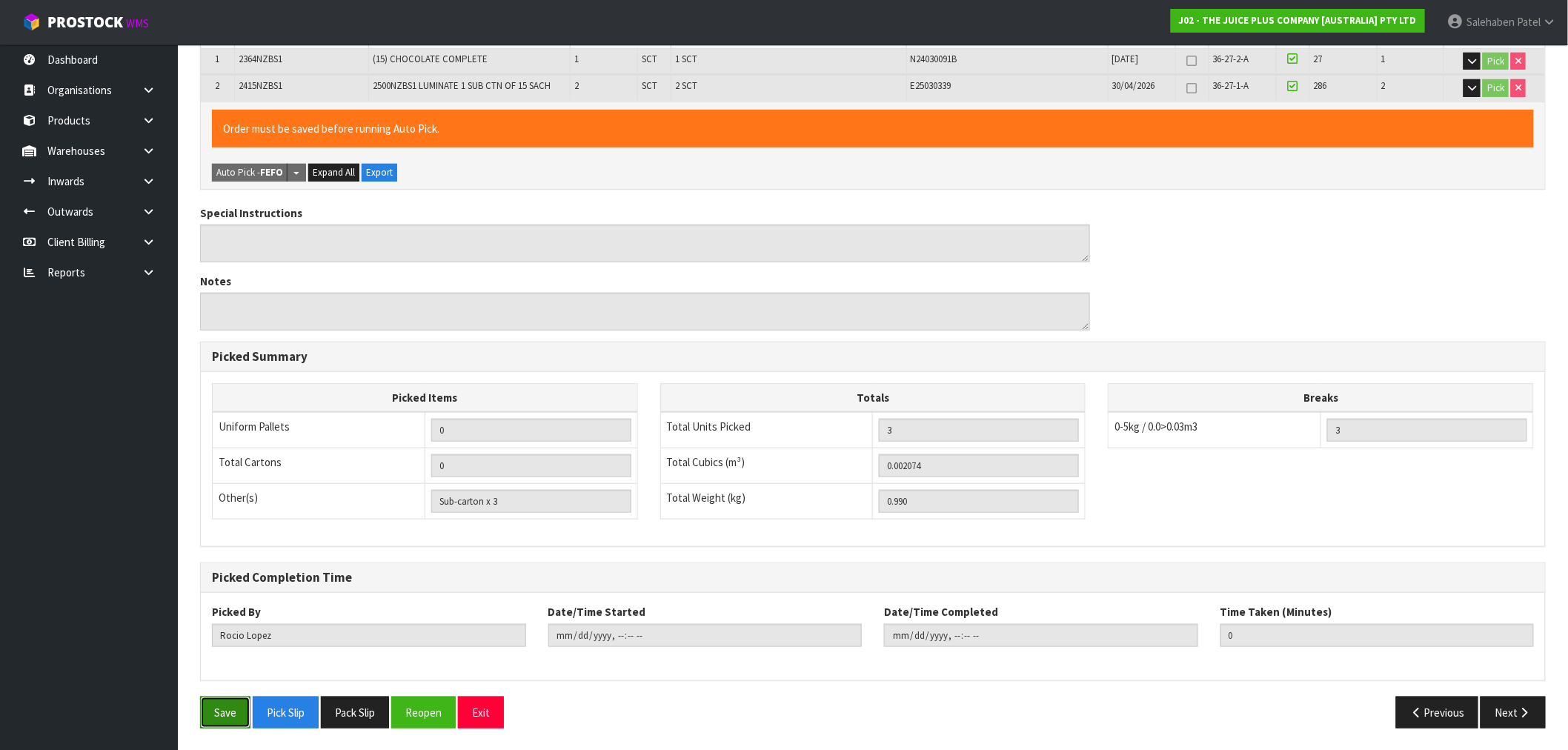 click on "Save" at bounding box center [225, 712] 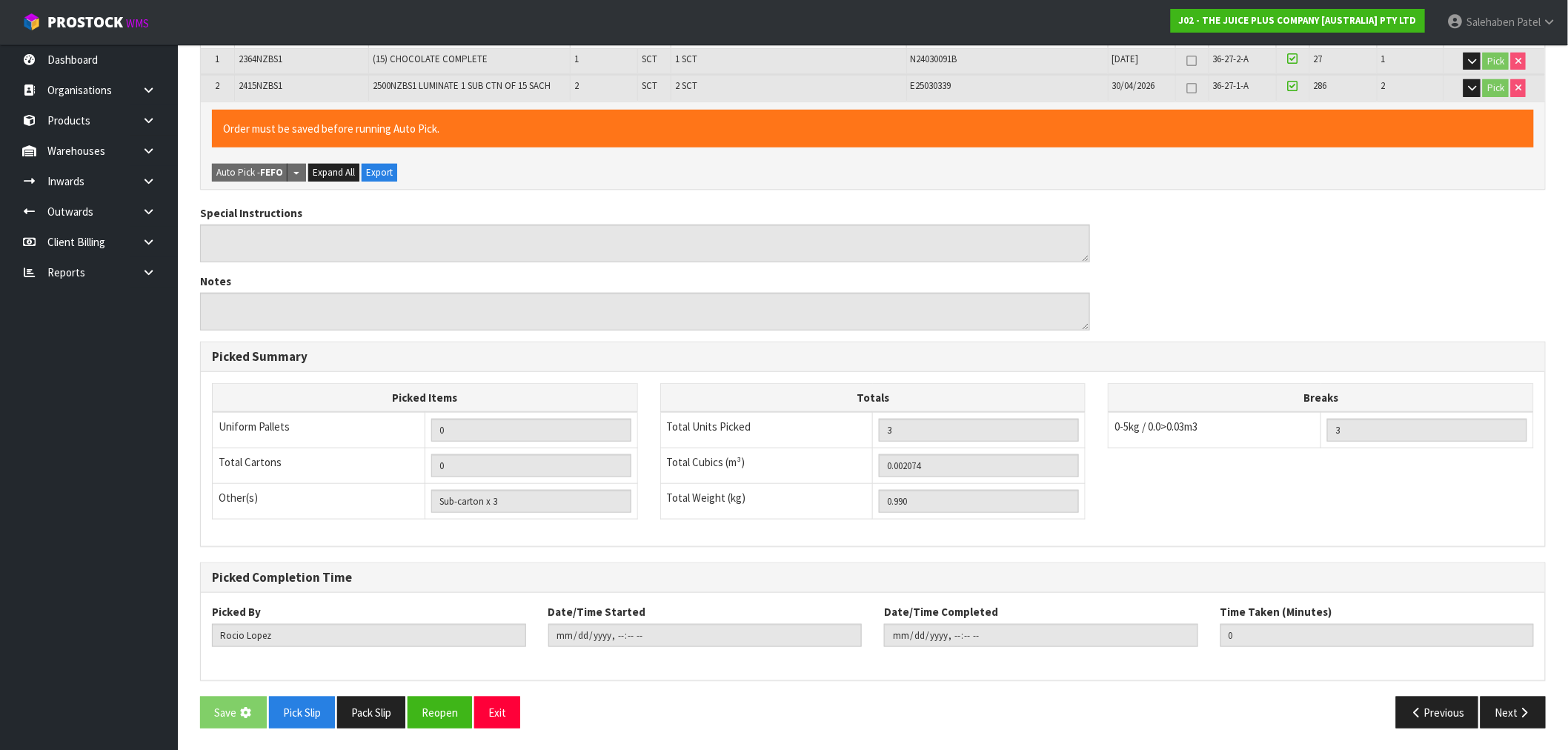 scroll, scrollTop: 0, scrollLeft: 0, axis: both 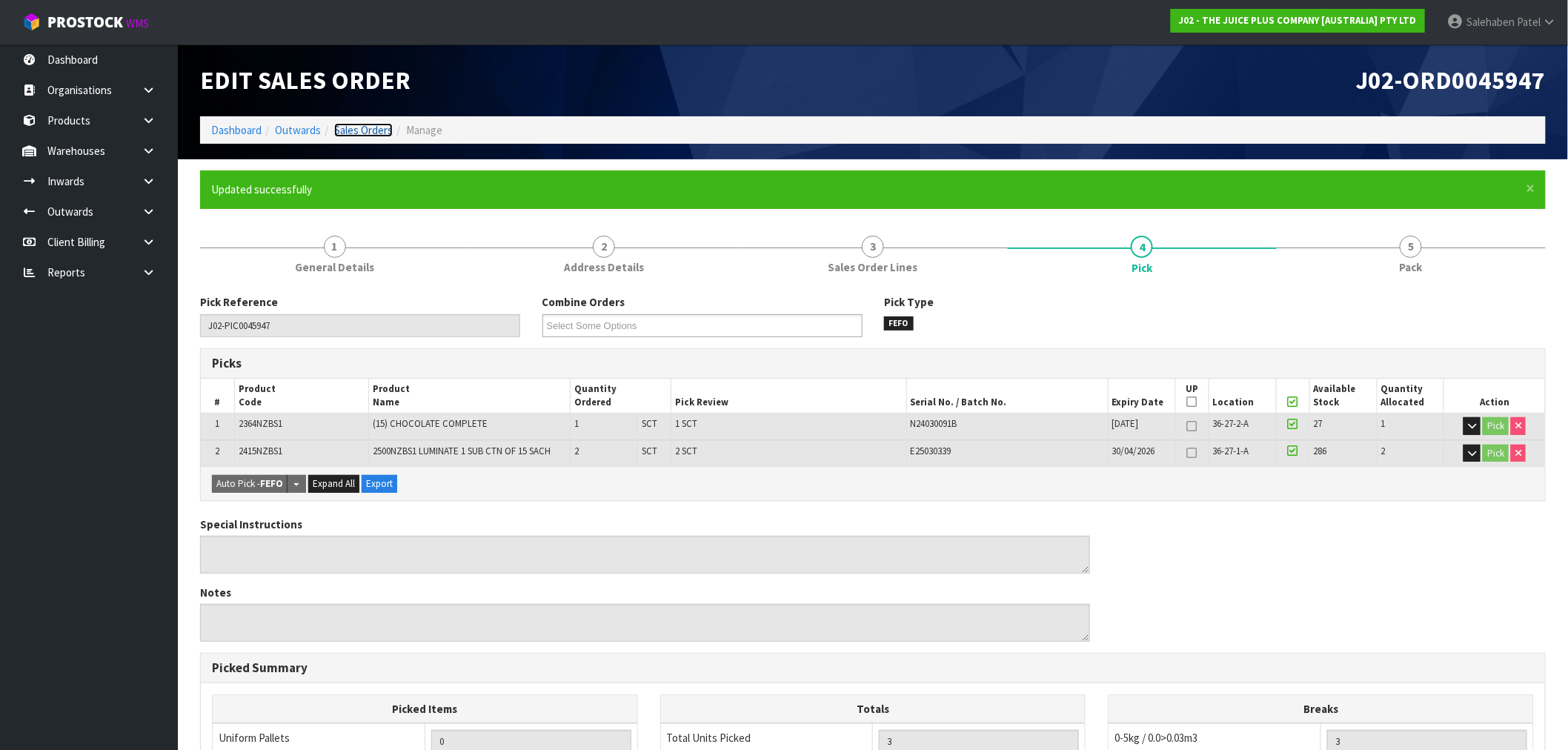 drag, startPoint x: 371, startPoint y: 130, endPoint x: 352, endPoint y: 142, distance: 22.472205 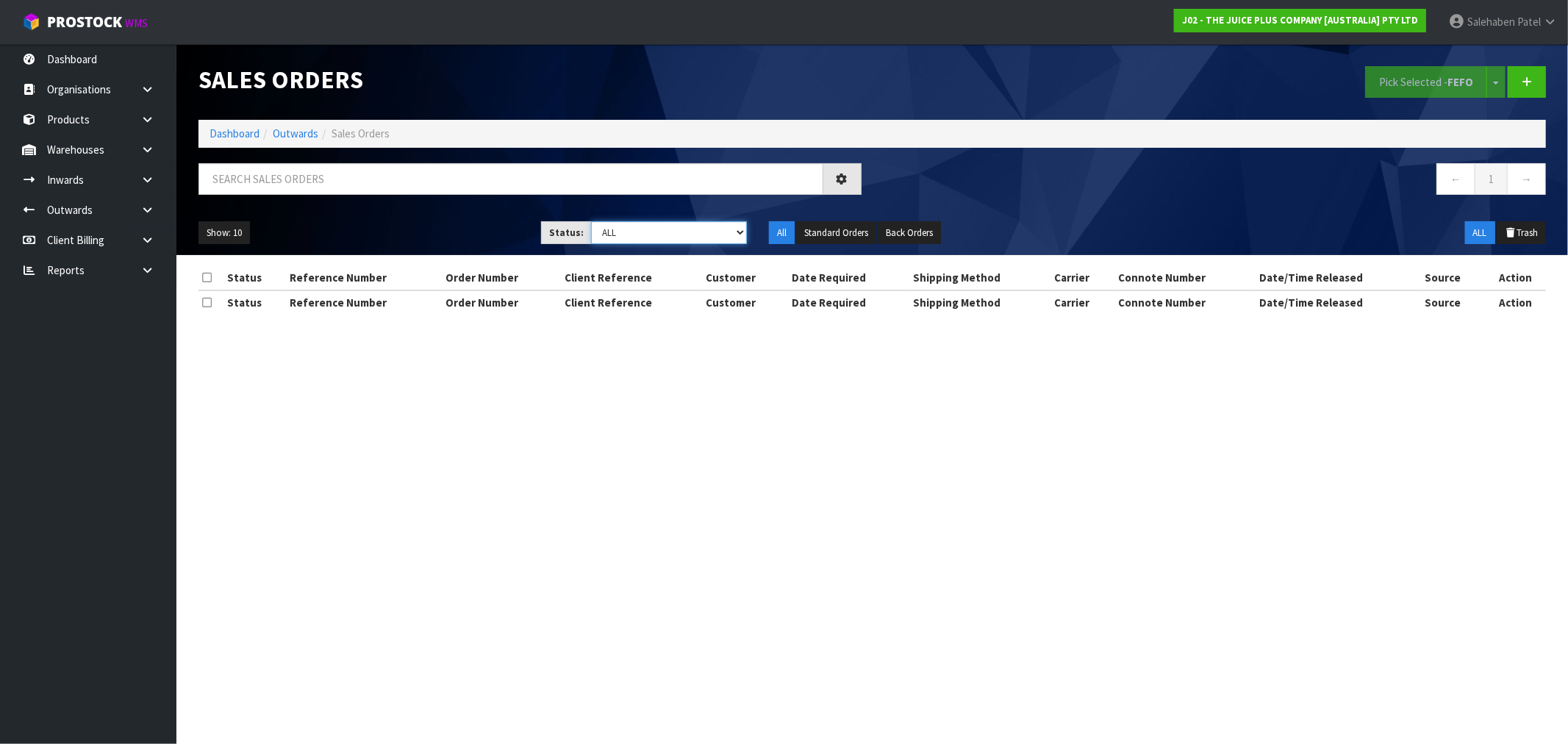 click on "Draft Pending Allocated Pending Pick Goods Picked Goods Packed Pending Charges Finalised Cancelled Review ALL" at bounding box center [669, 232] 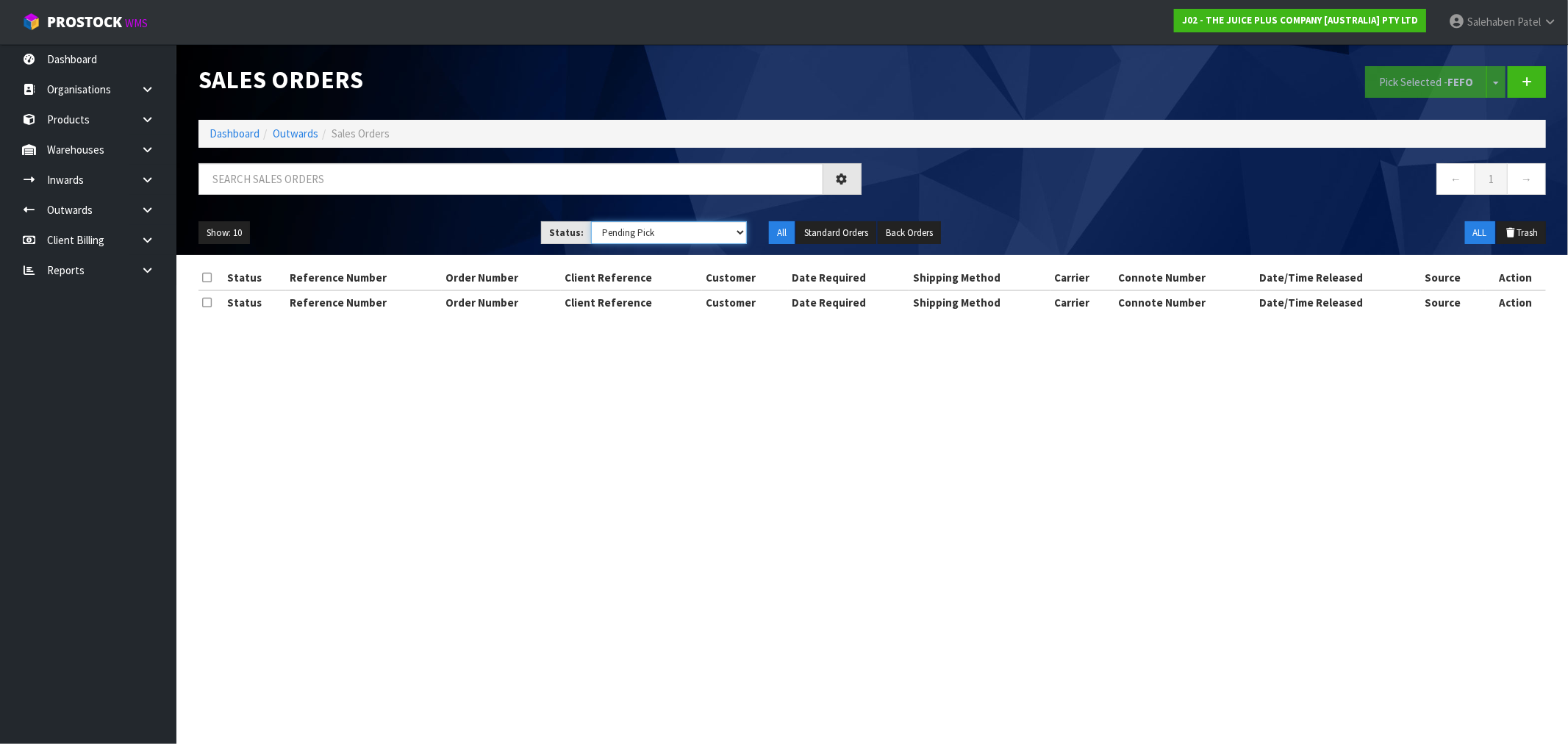 click on "Draft Pending Allocated Pending Pick Goods Picked Goods Packed Pending Charges Finalised Cancelled Review ALL" at bounding box center (669, 232) 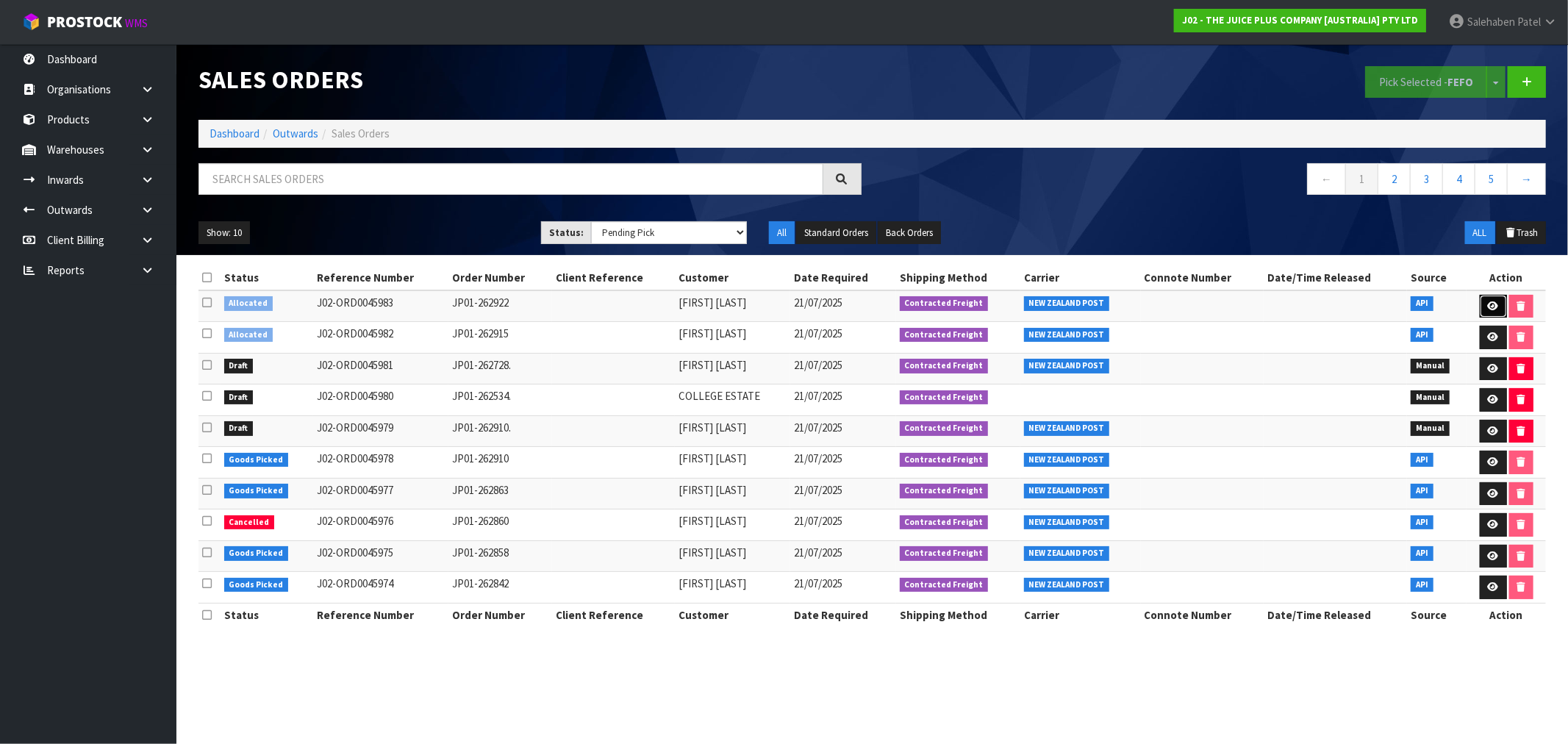 click at bounding box center (1493, 306) 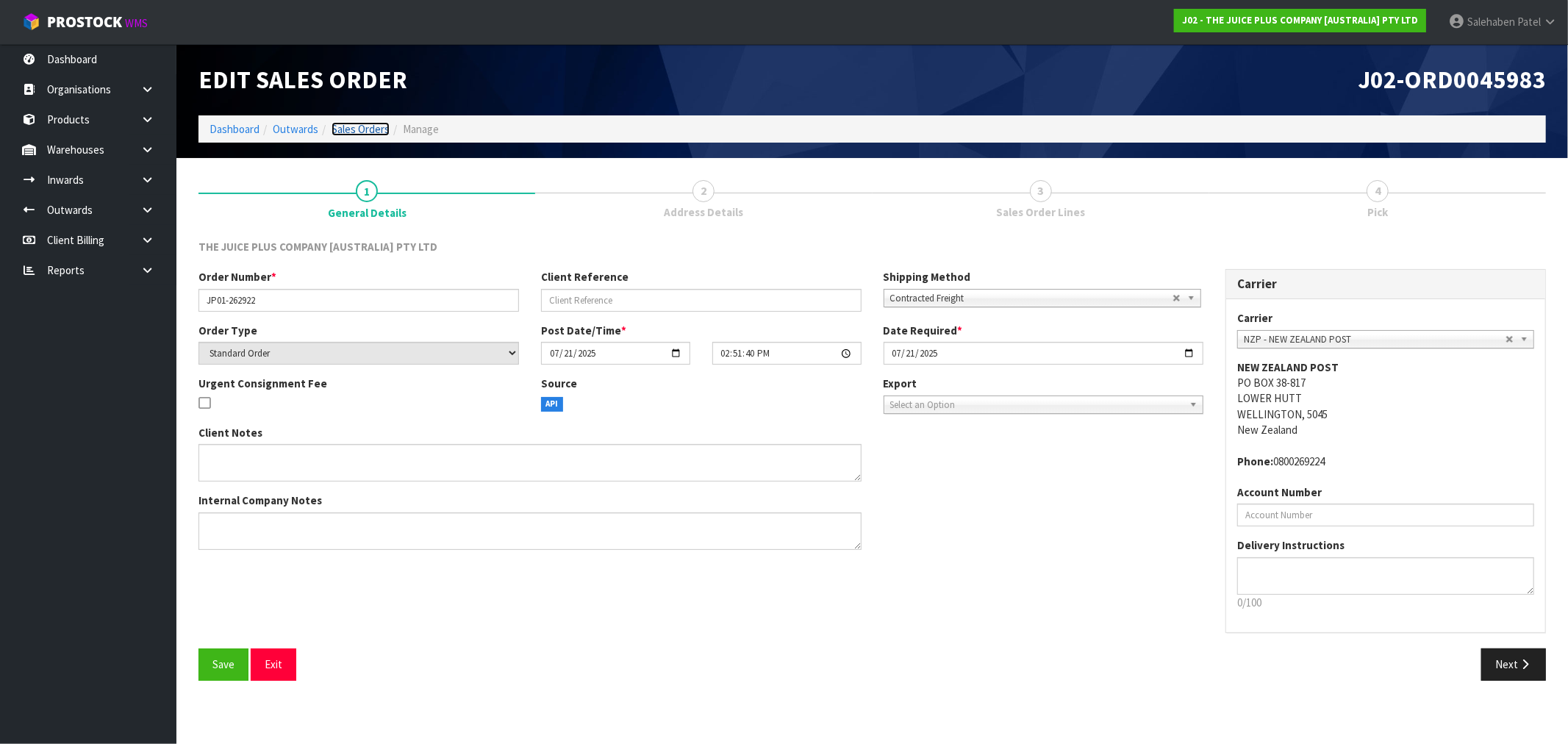click on "Sales Orders" at bounding box center [360, 129] 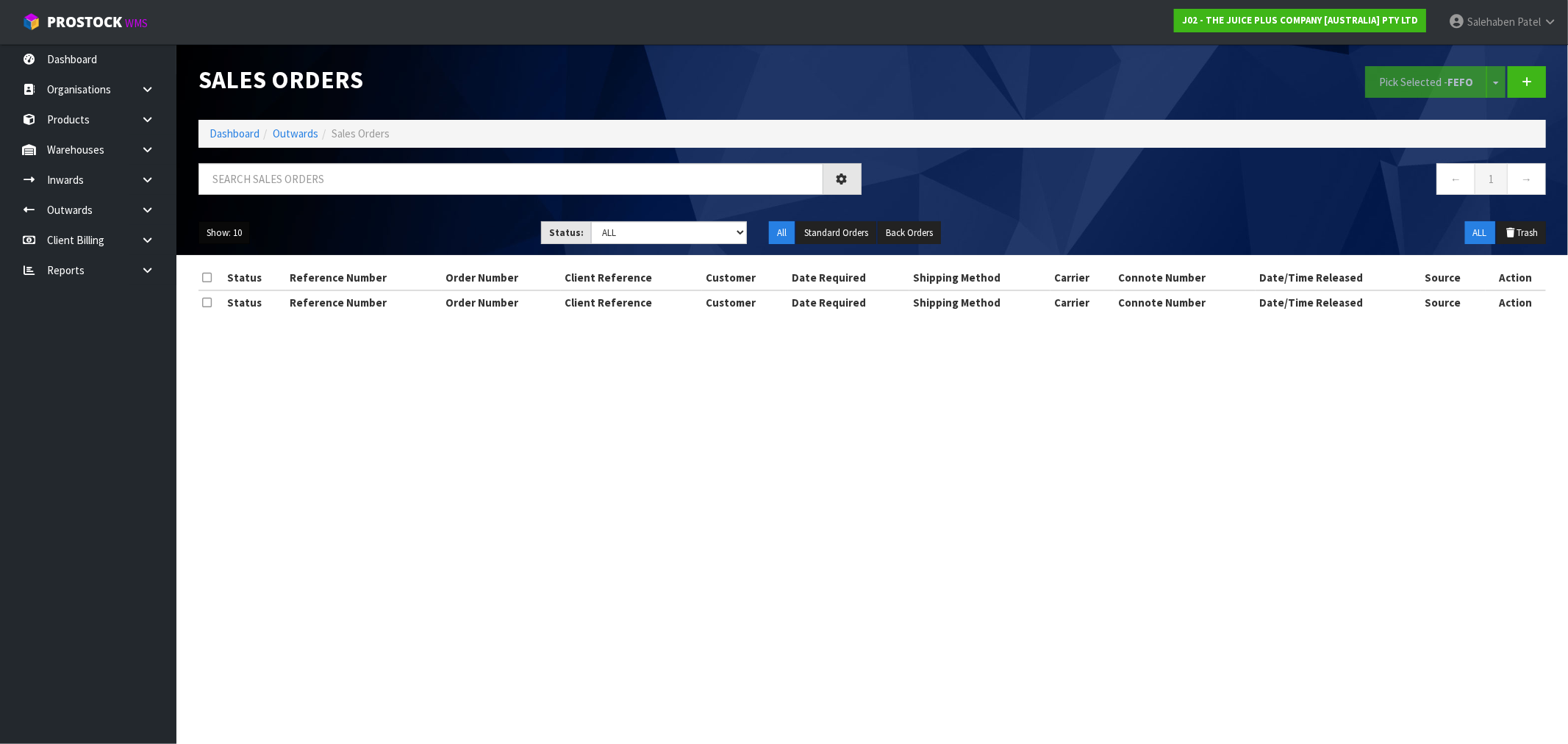 click on "Show: 10" at bounding box center [224, 233] 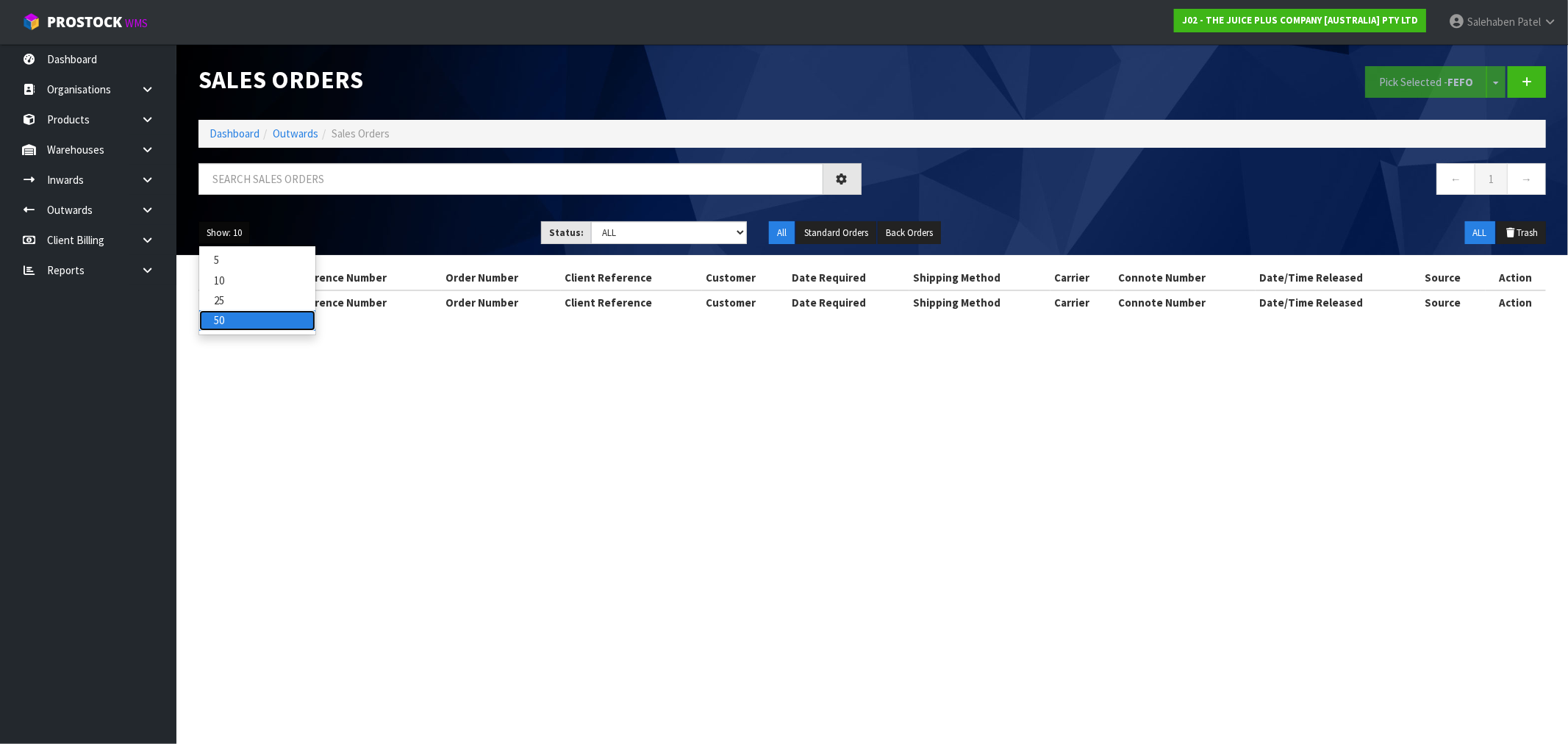 click on "50" at bounding box center [257, 320] 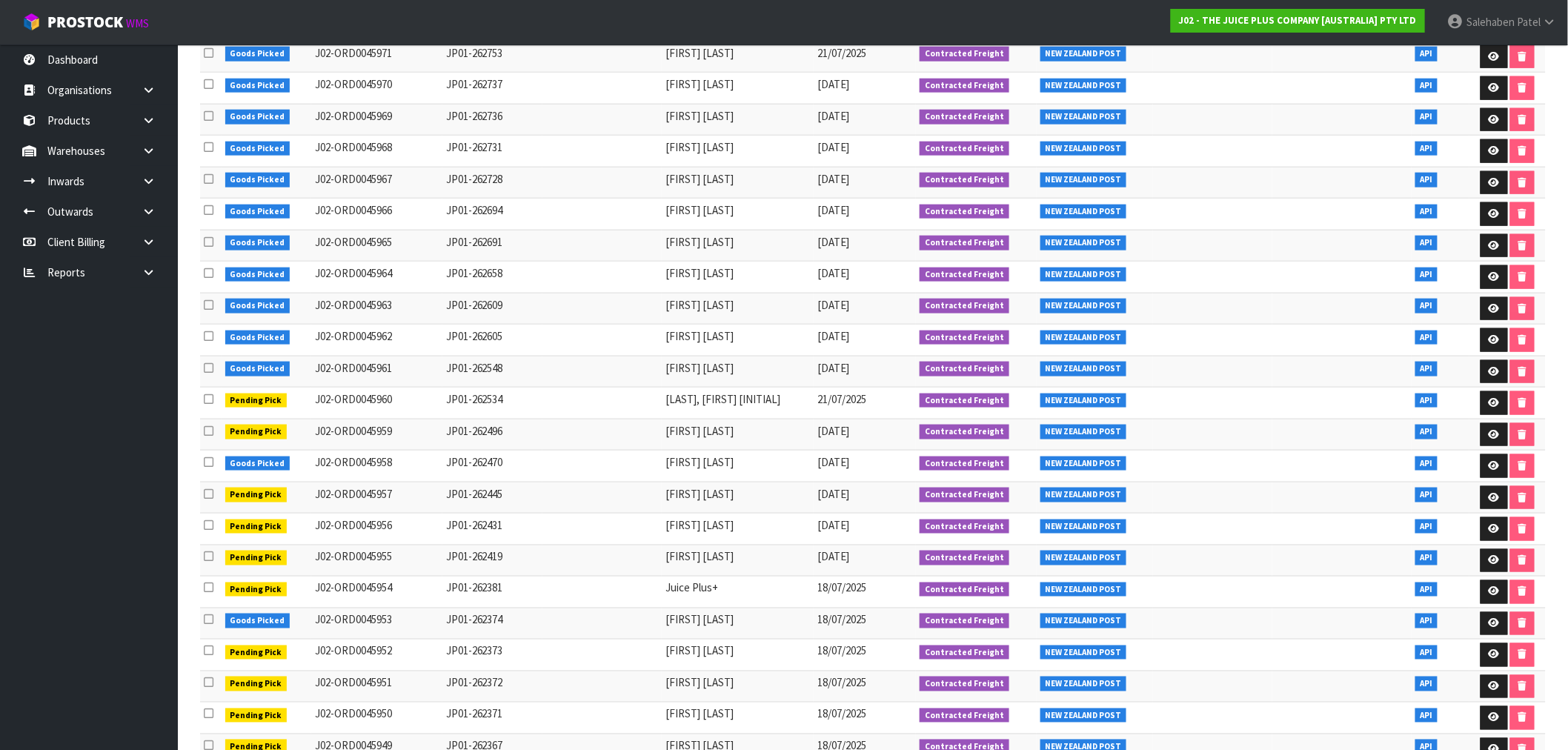 scroll, scrollTop: 658, scrollLeft: 0, axis: vertical 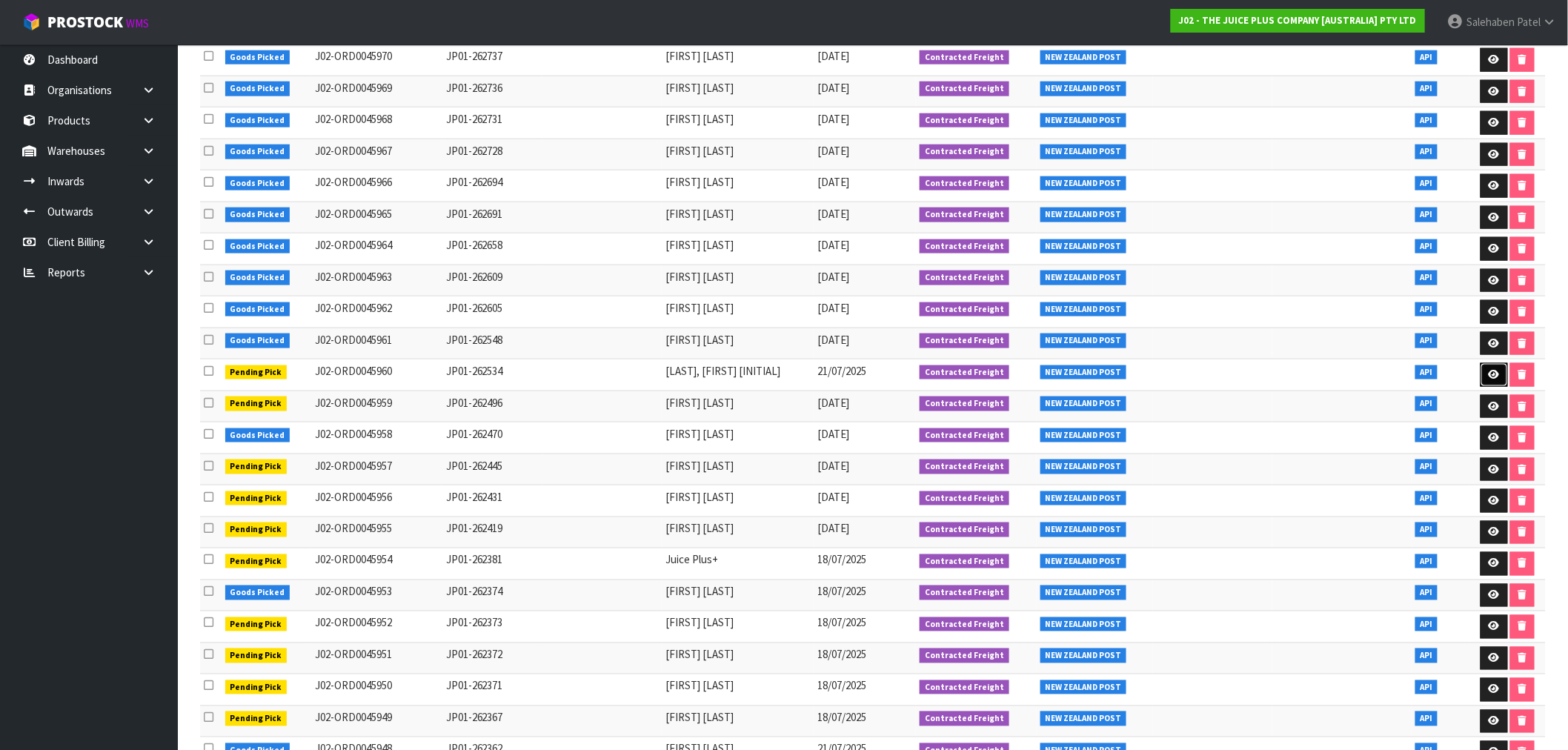 click at bounding box center [1494, 374] 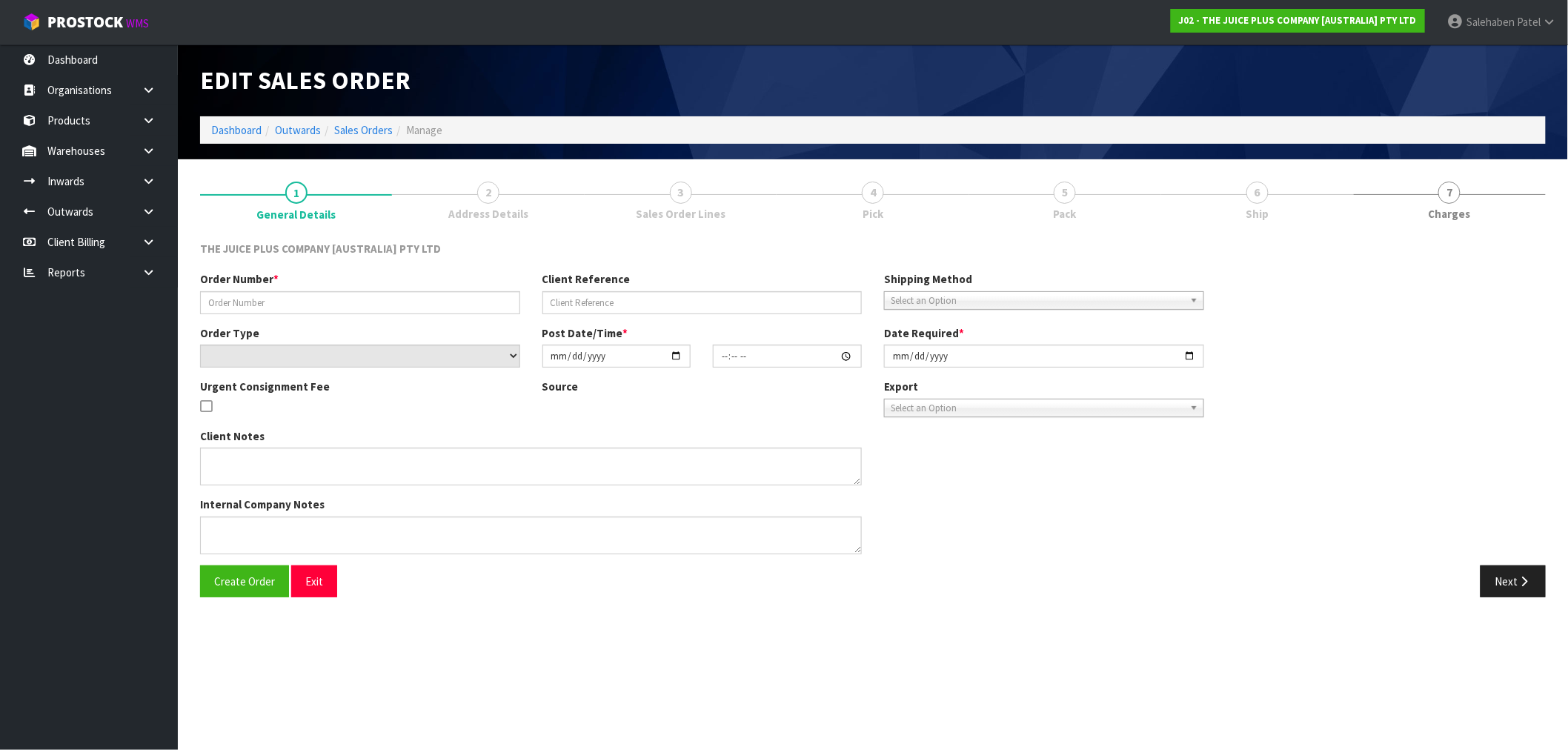 scroll, scrollTop: 0, scrollLeft: 0, axis: both 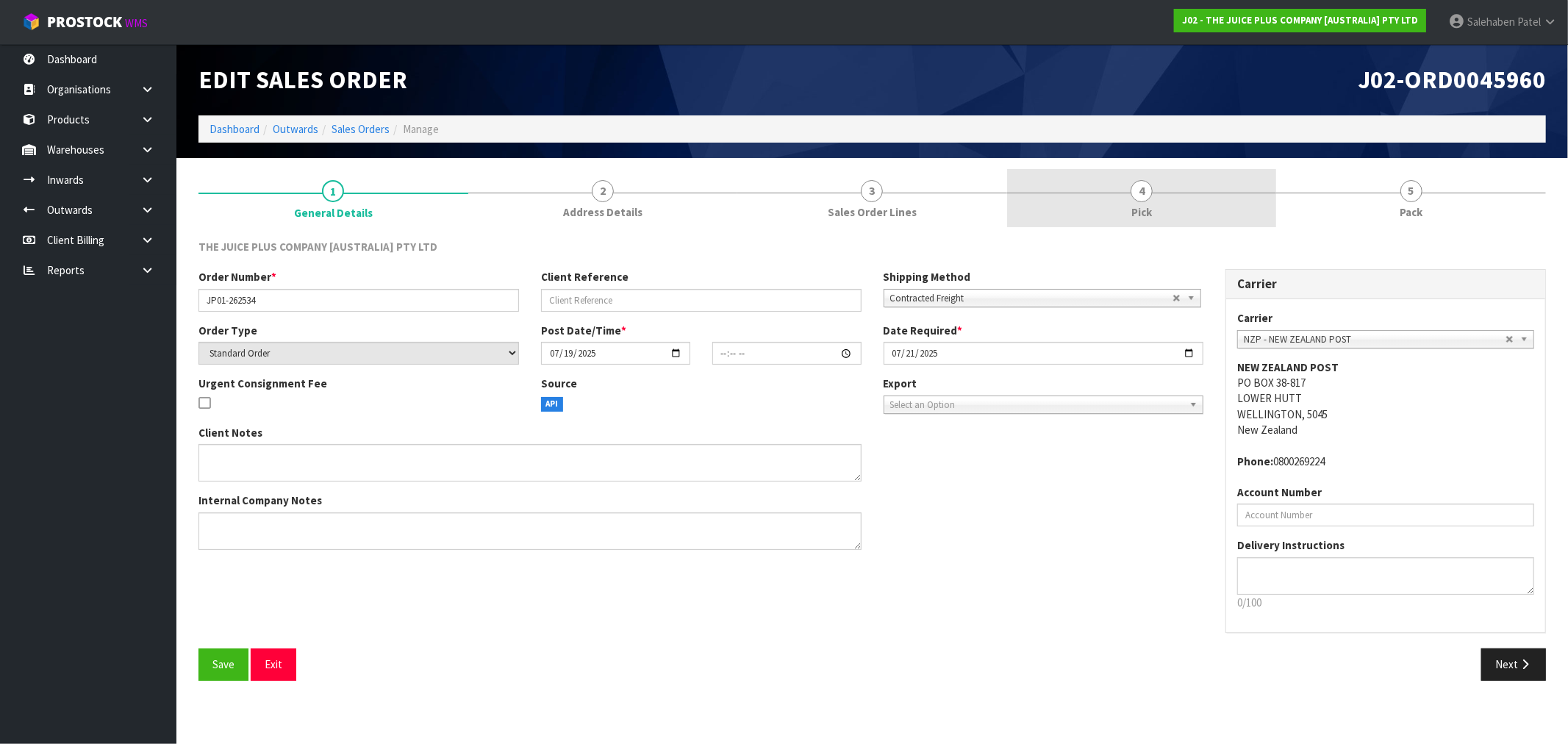 drag, startPoint x: 1143, startPoint y: 191, endPoint x: 1138, endPoint y: 218, distance: 27.45906 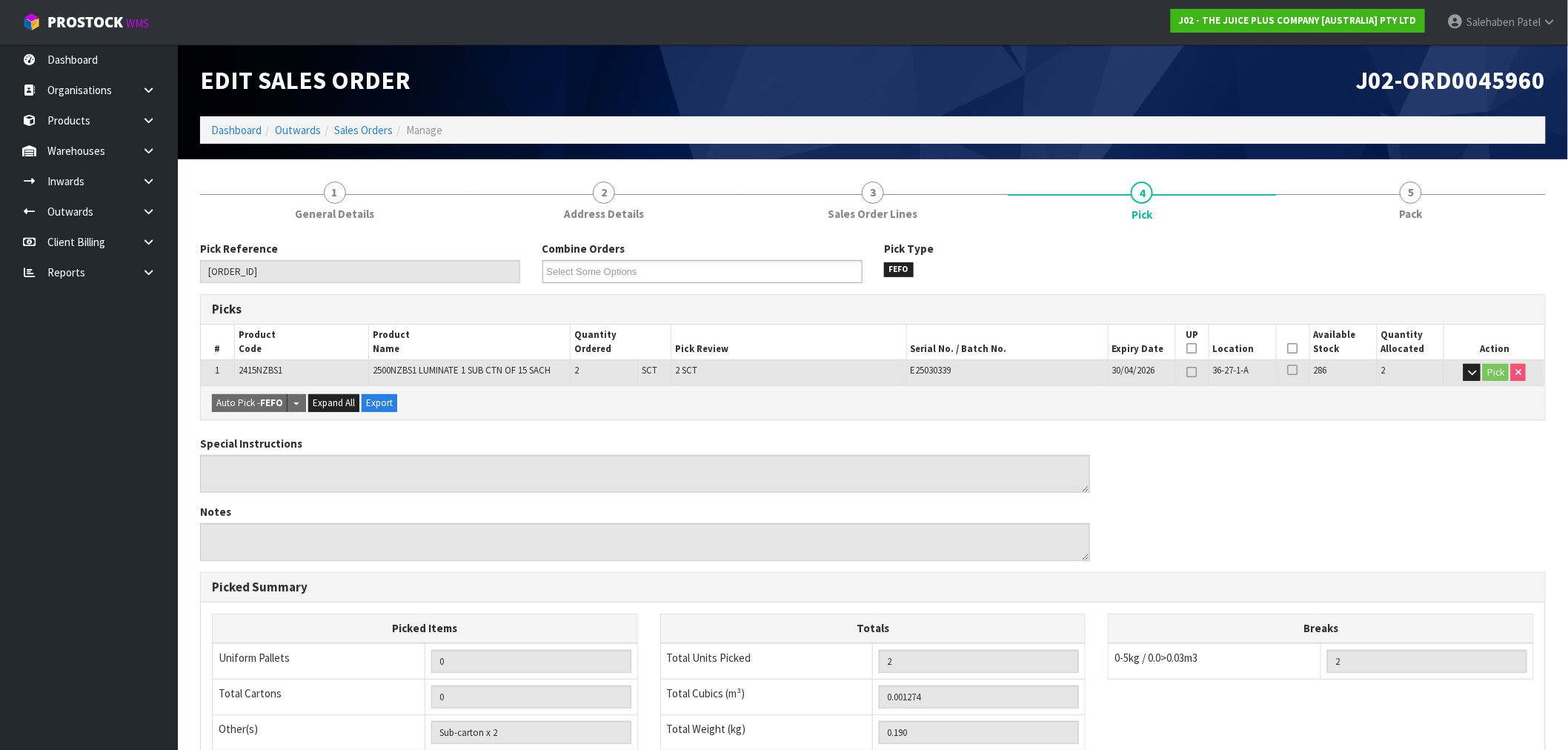 click at bounding box center [1293, 348] 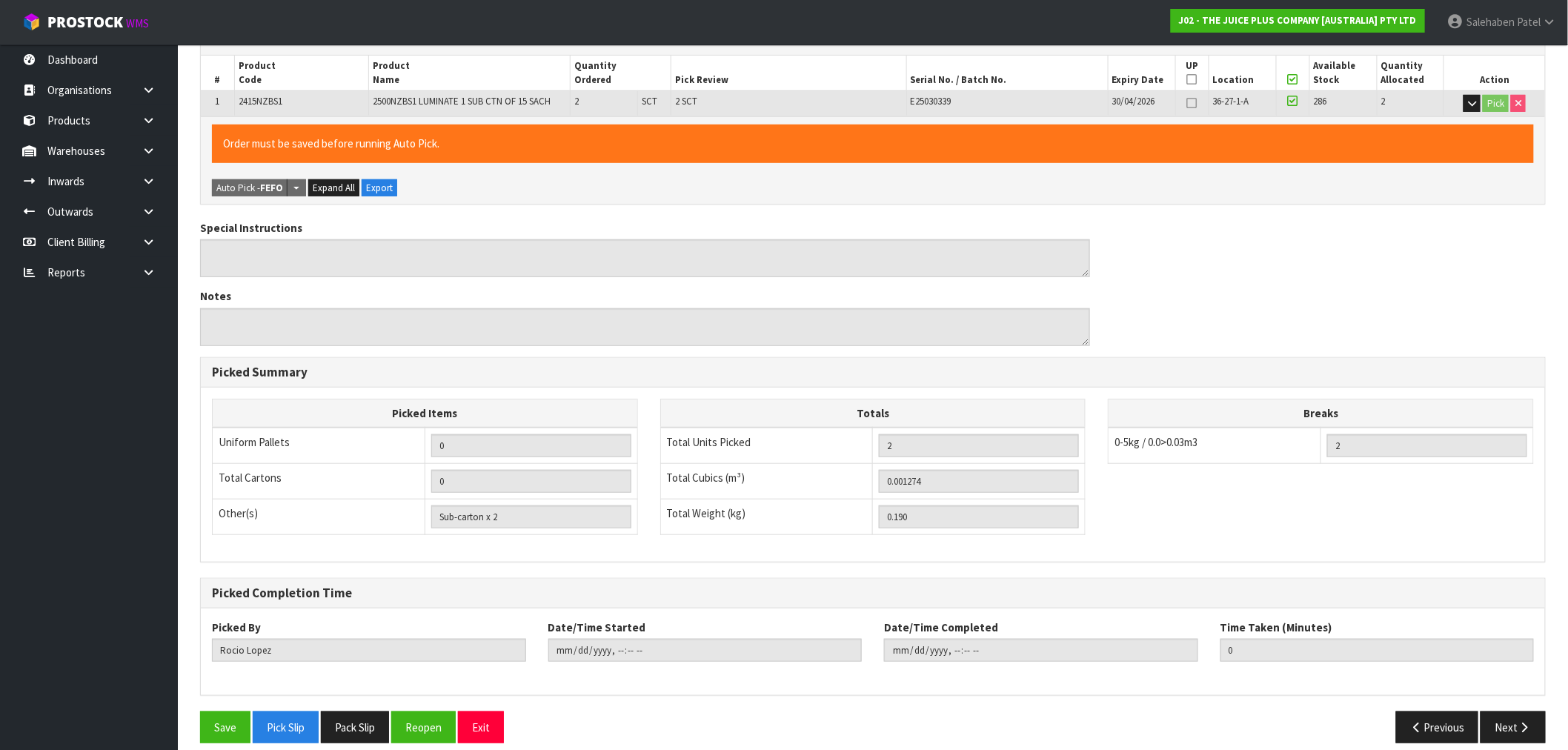 scroll, scrollTop: 285, scrollLeft: 0, axis: vertical 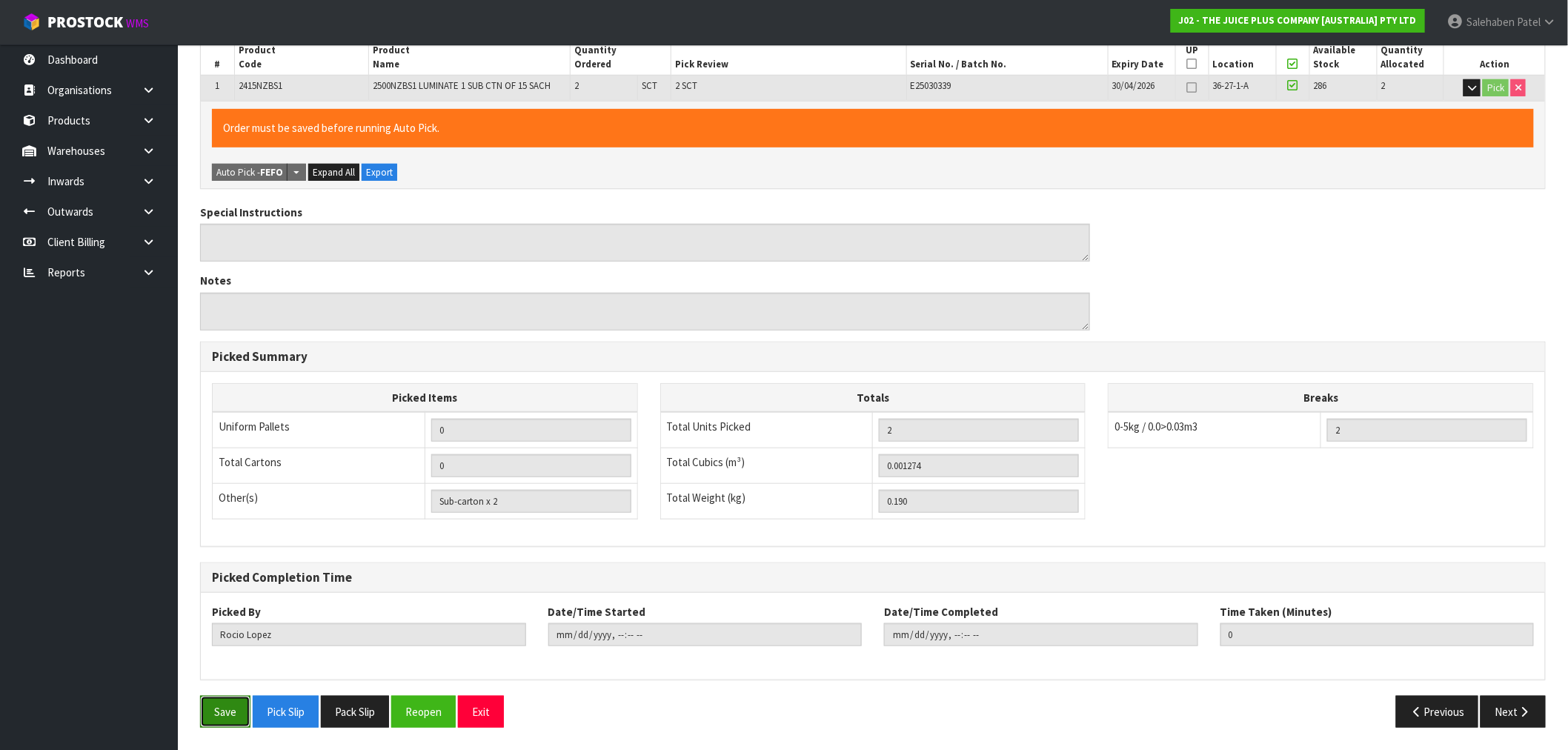 click on "Save" at bounding box center (225, 711) 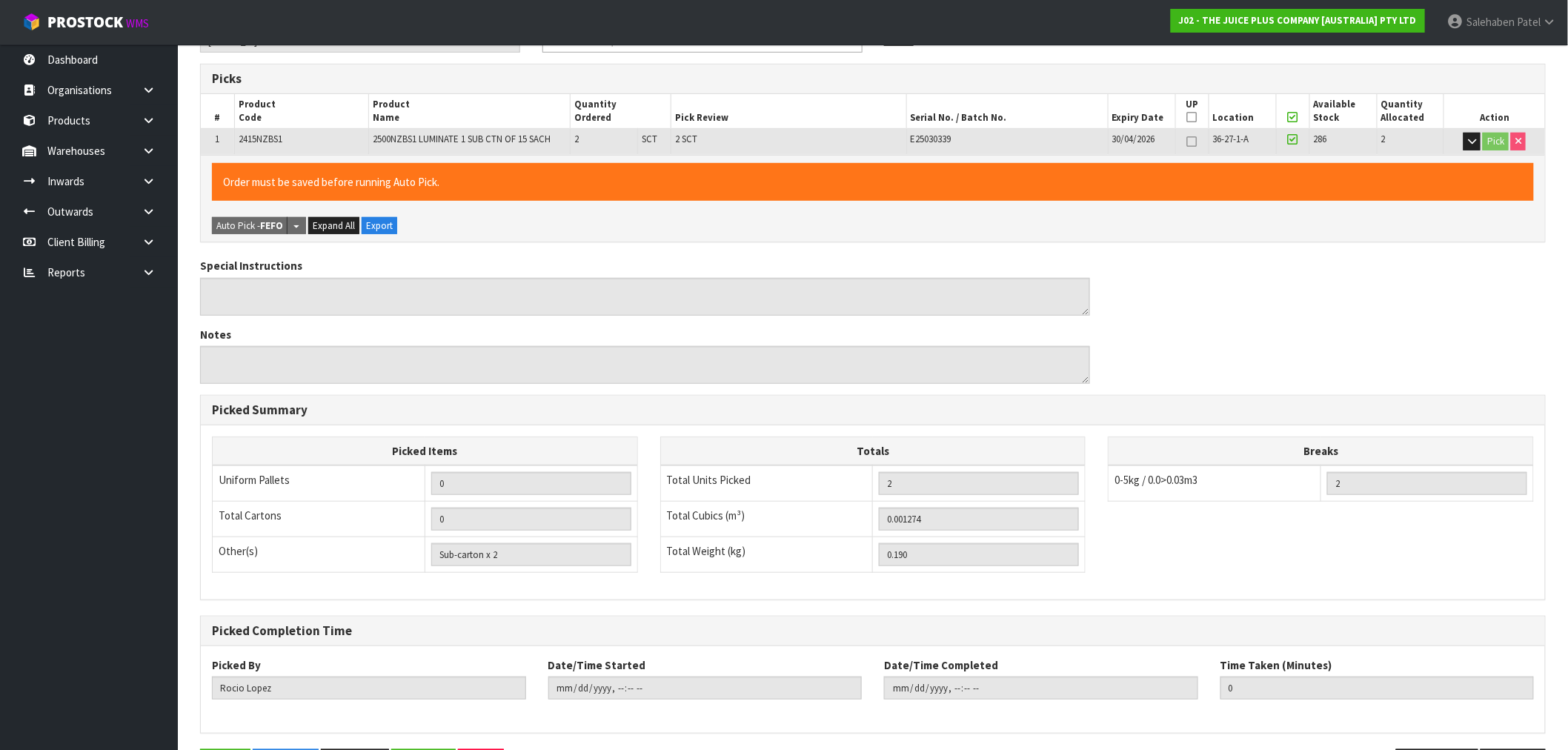 scroll, scrollTop: 0, scrollLeft: 0, axis: both 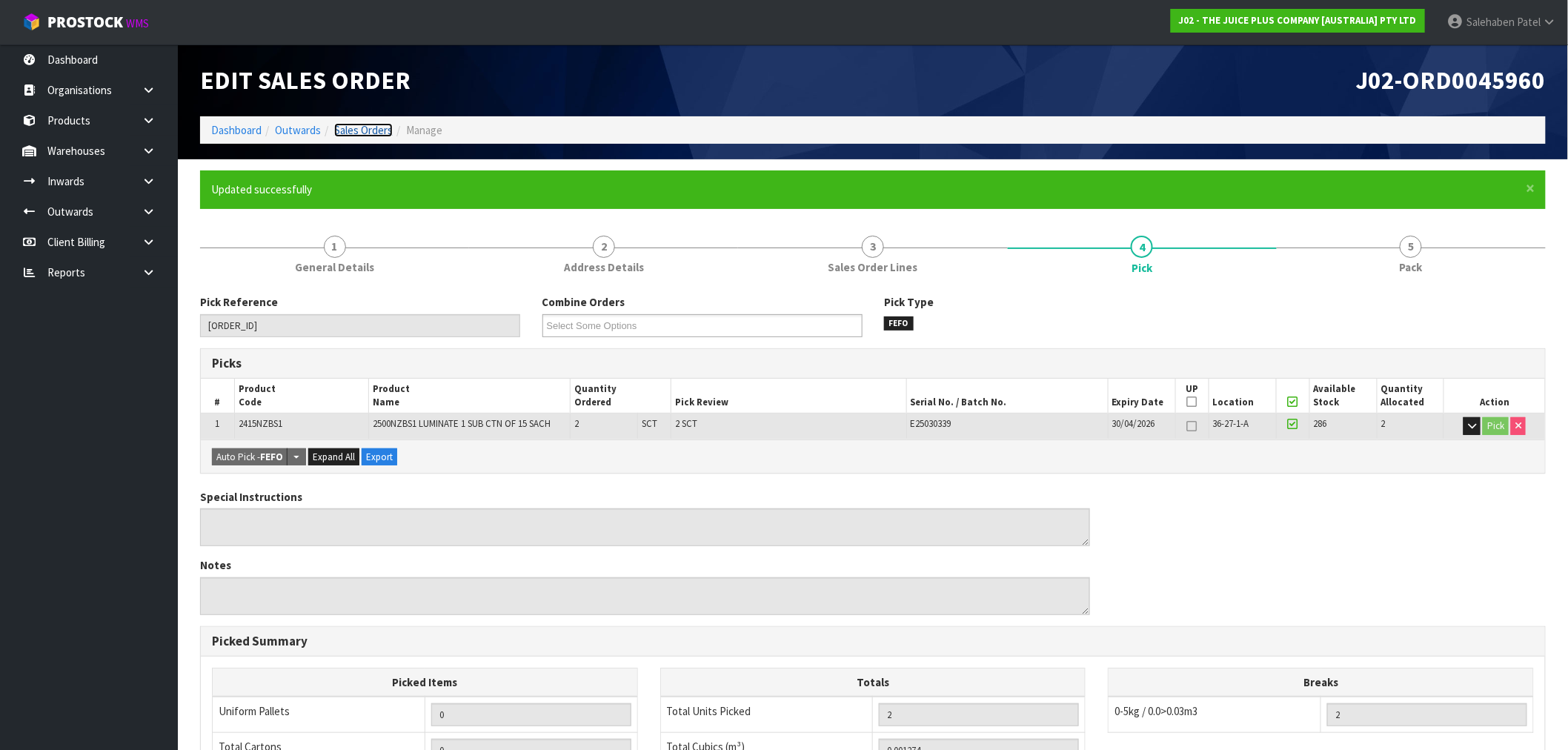 click on "Sales Orders" at bounding box center (363, 130) 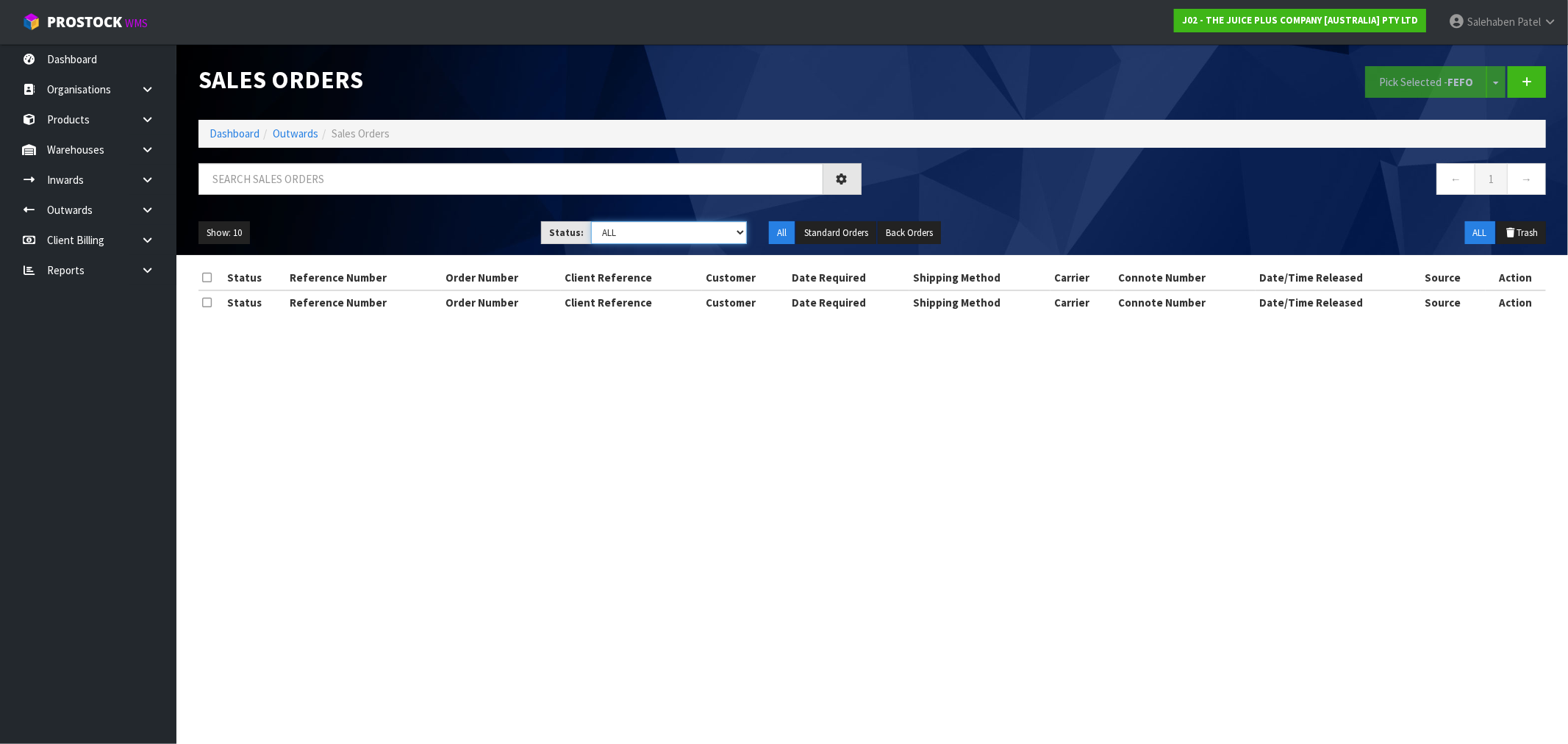 drag, startPoint x: 715, startPoint y: 231, endPoint x: 697, endPoint y: 243, distance: 21.63331 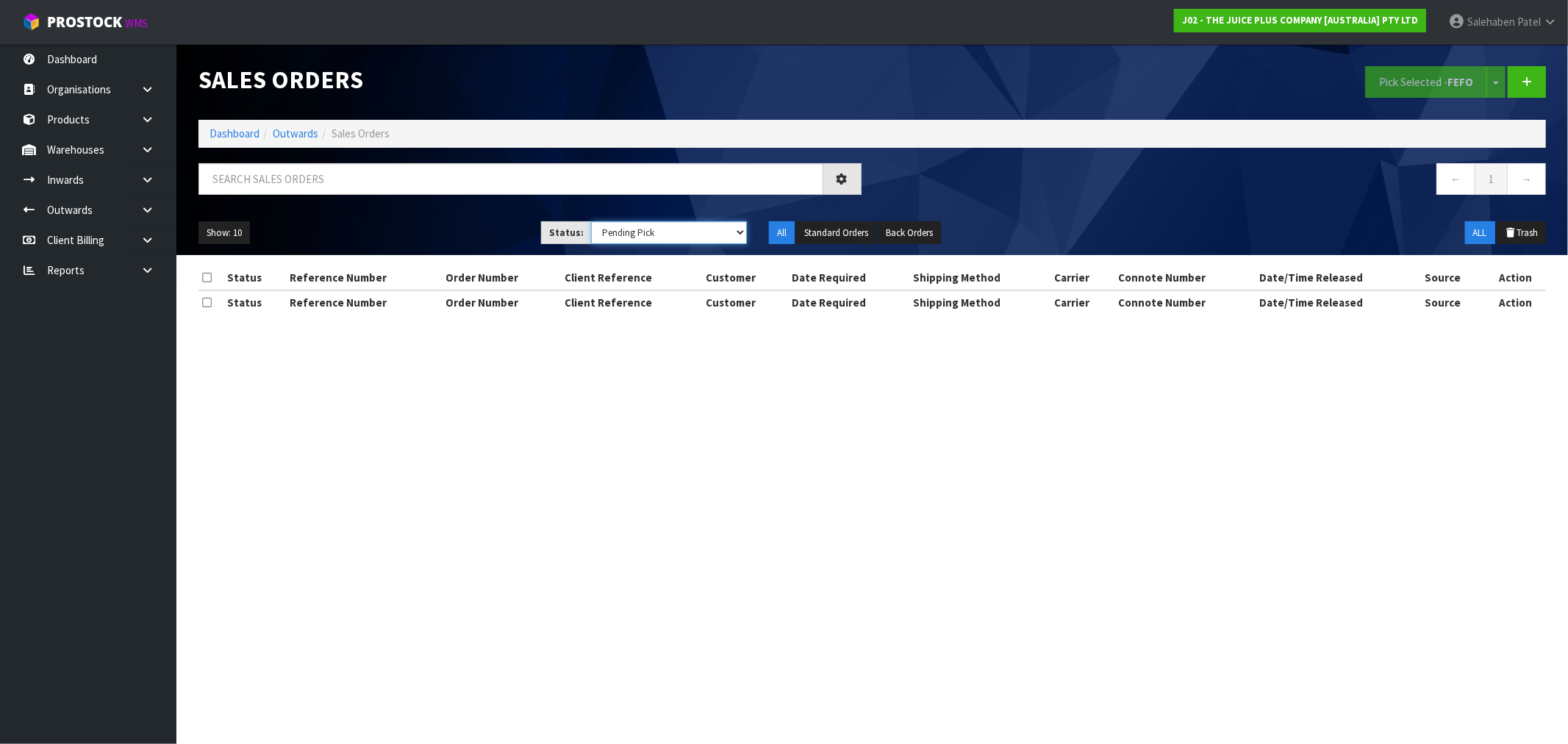 click on "Draft Pending Allocated Pending Pick Goods Picked Goods Packed Pending Charges Finalised Cancelled Review ALL" at bounding box center (669, 232) 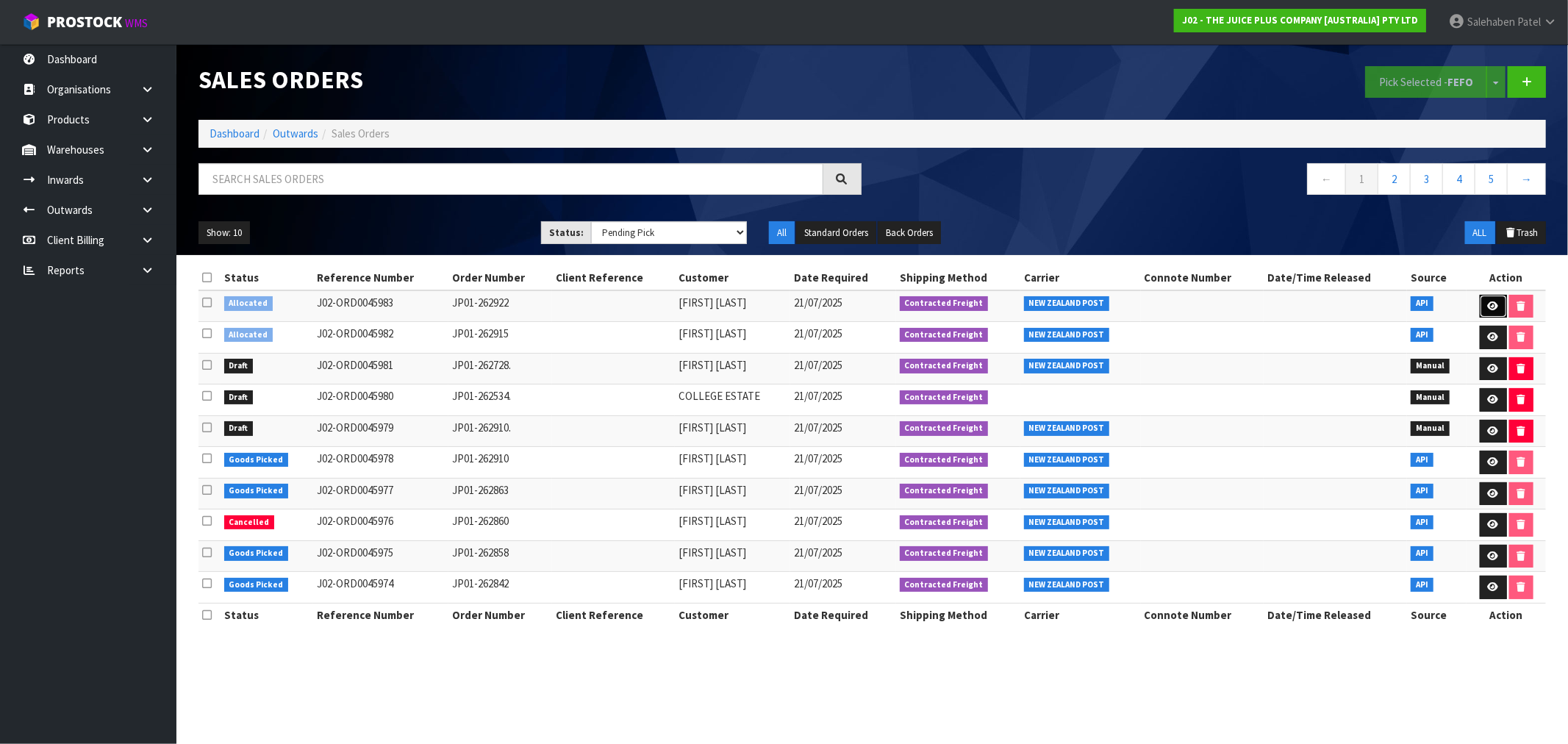 click at bounding box center (1493, 307) 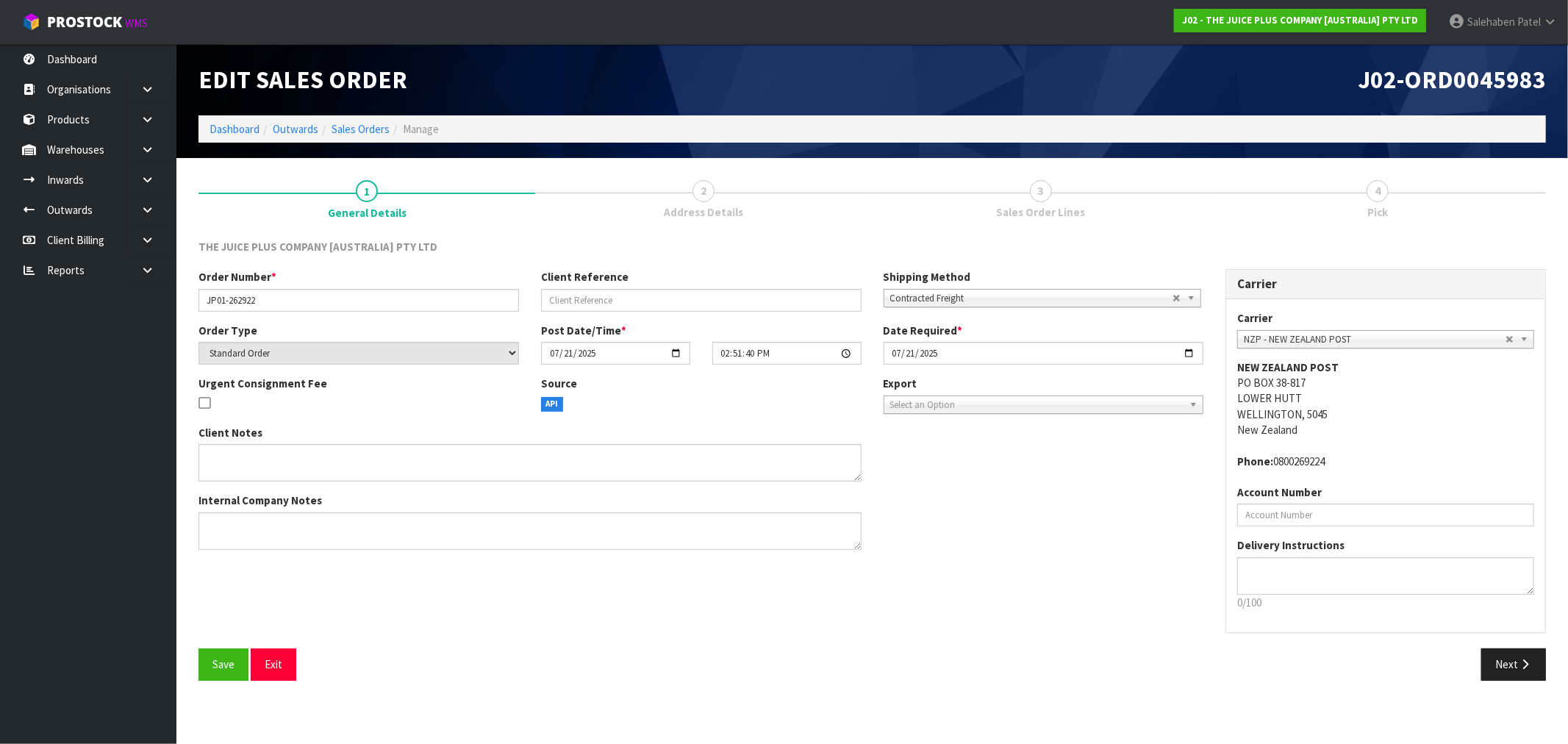 click on "Sales Orders" at bounding box center [354, 129] 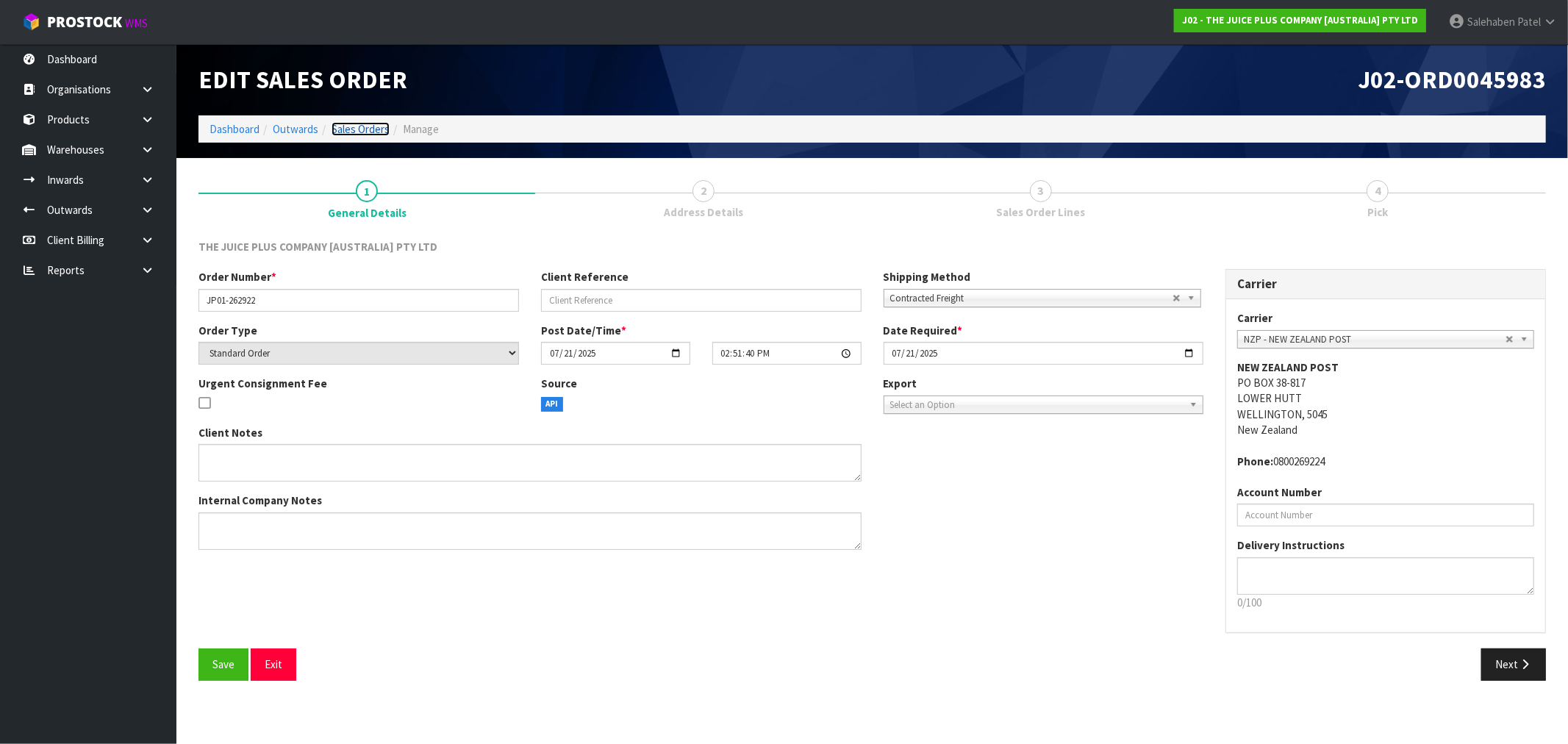click on "Sales Orders" at bounding box center [360, 129] 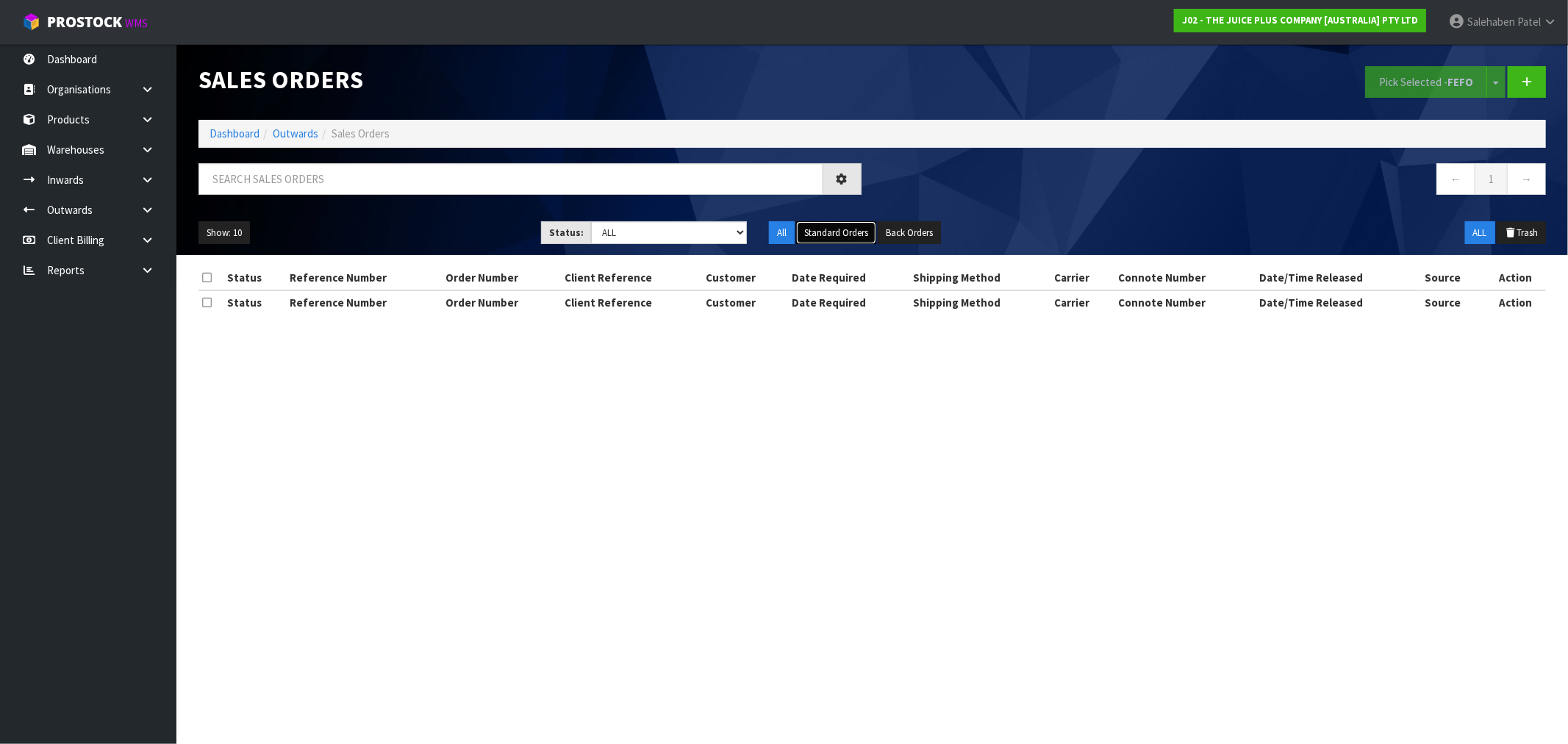 click on "Standard Orders" at bounding box center [836, 233] 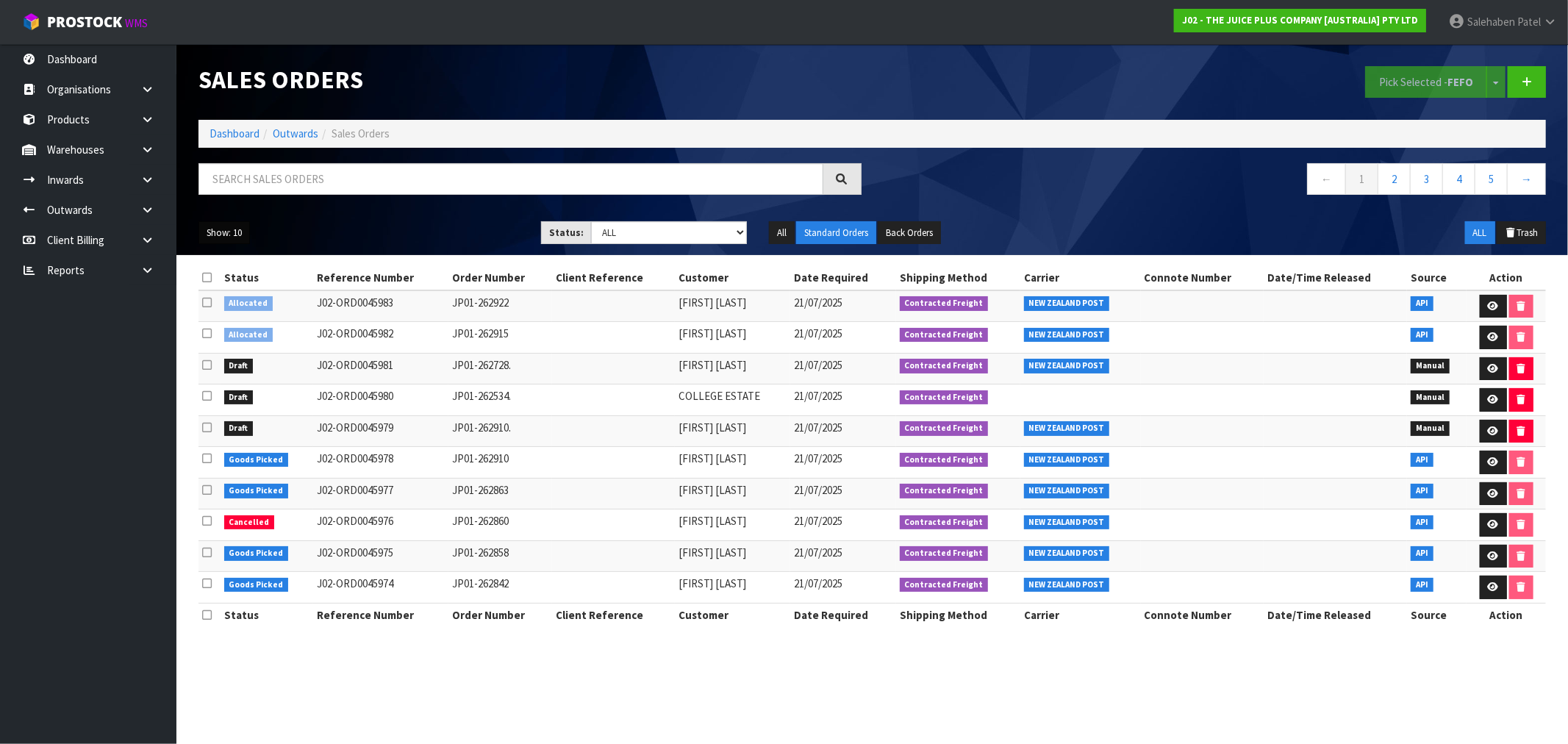 click on "Show: 10" at bounding box center [224, 233] 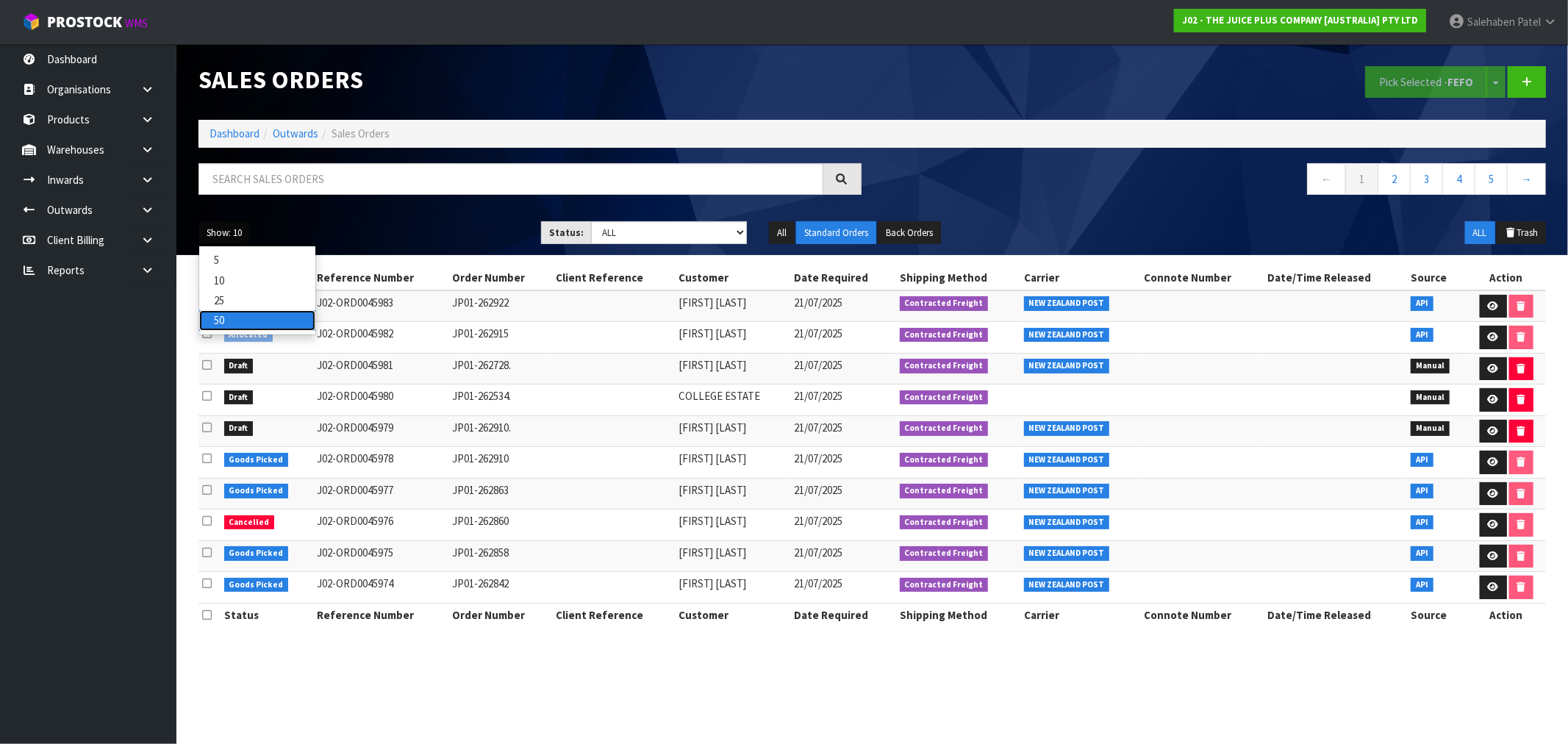 click on "50" at bounding box center (257, 320) 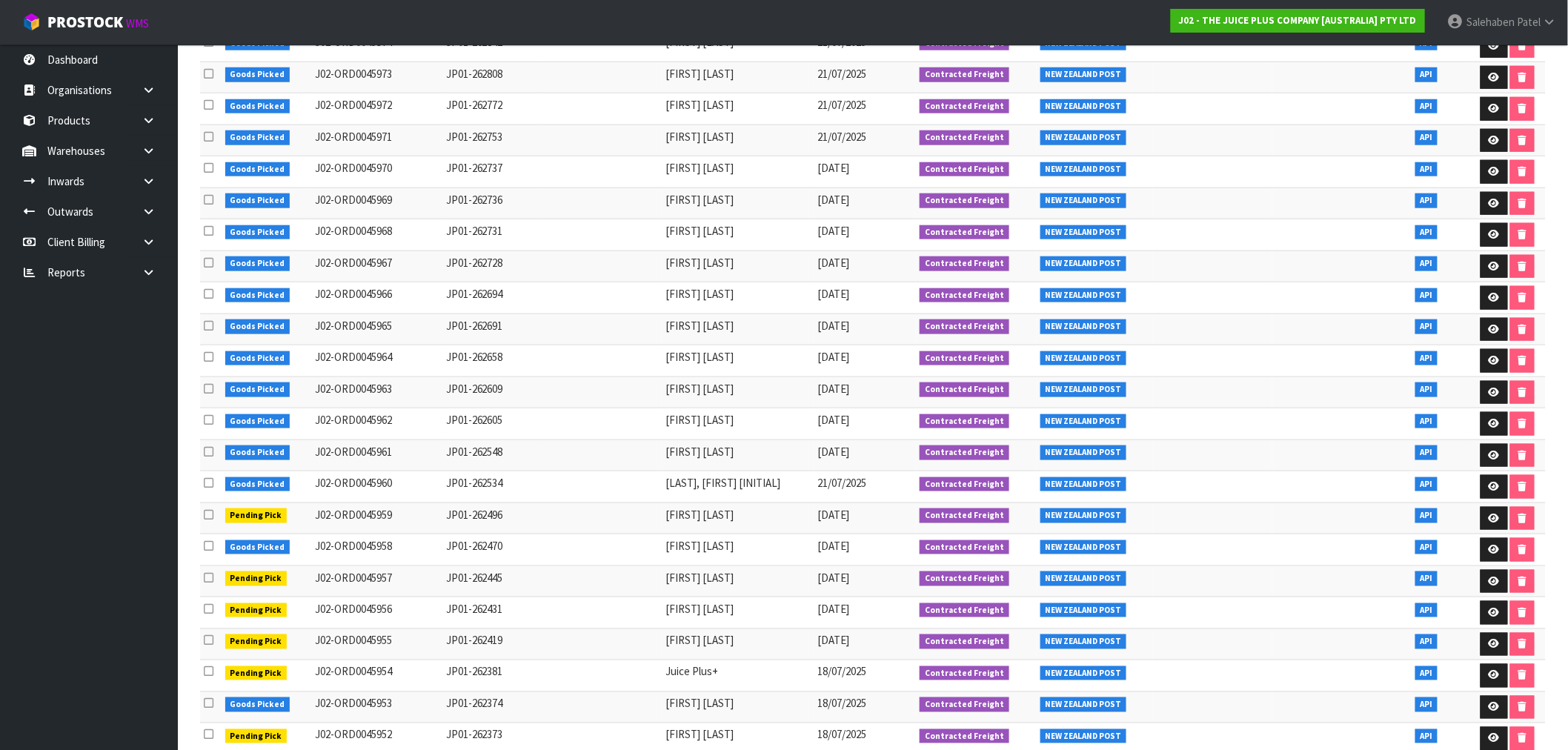 scroll, scrollTop: 576, scrollLeft: 0, axis: vertical 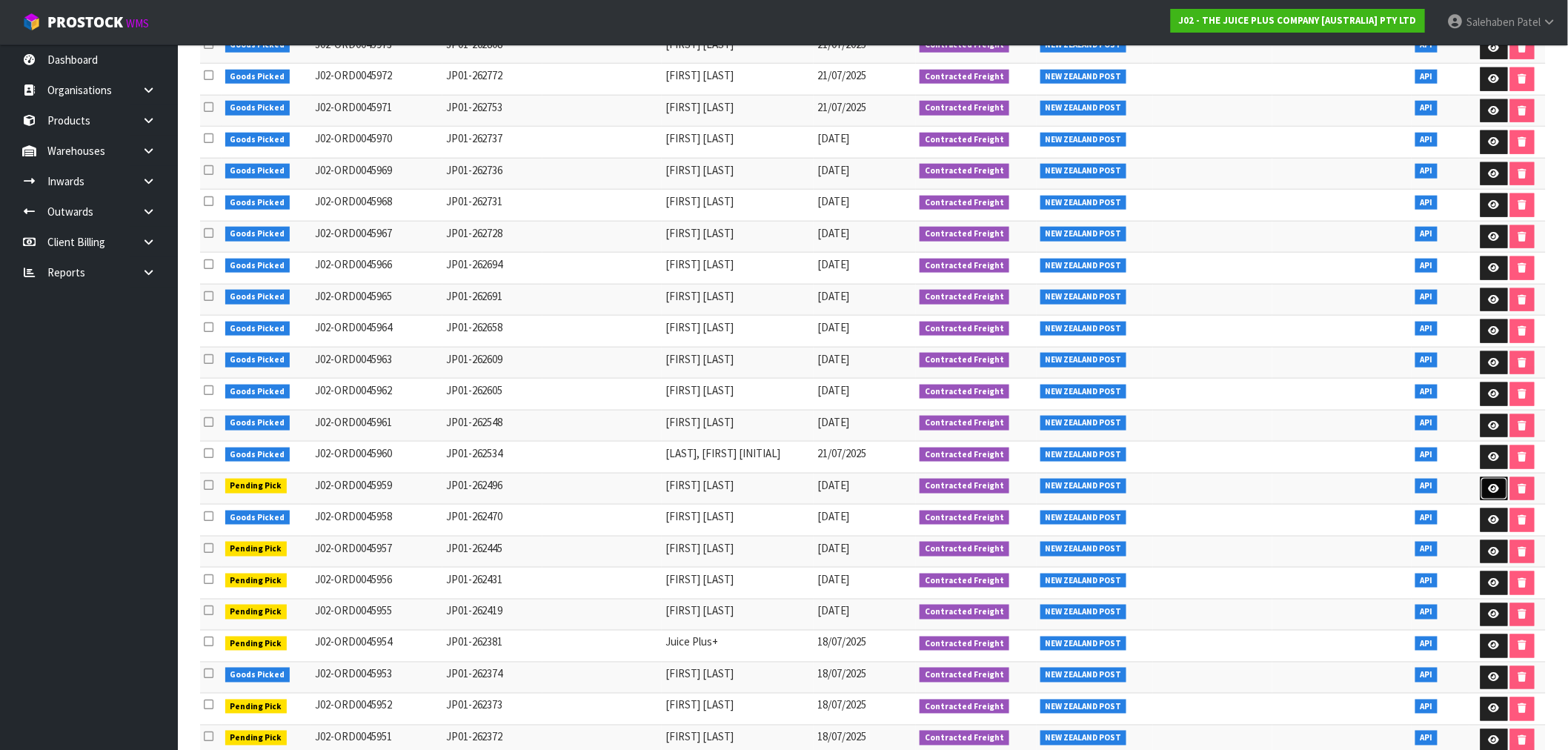 click at bounding box center (1494, 488) 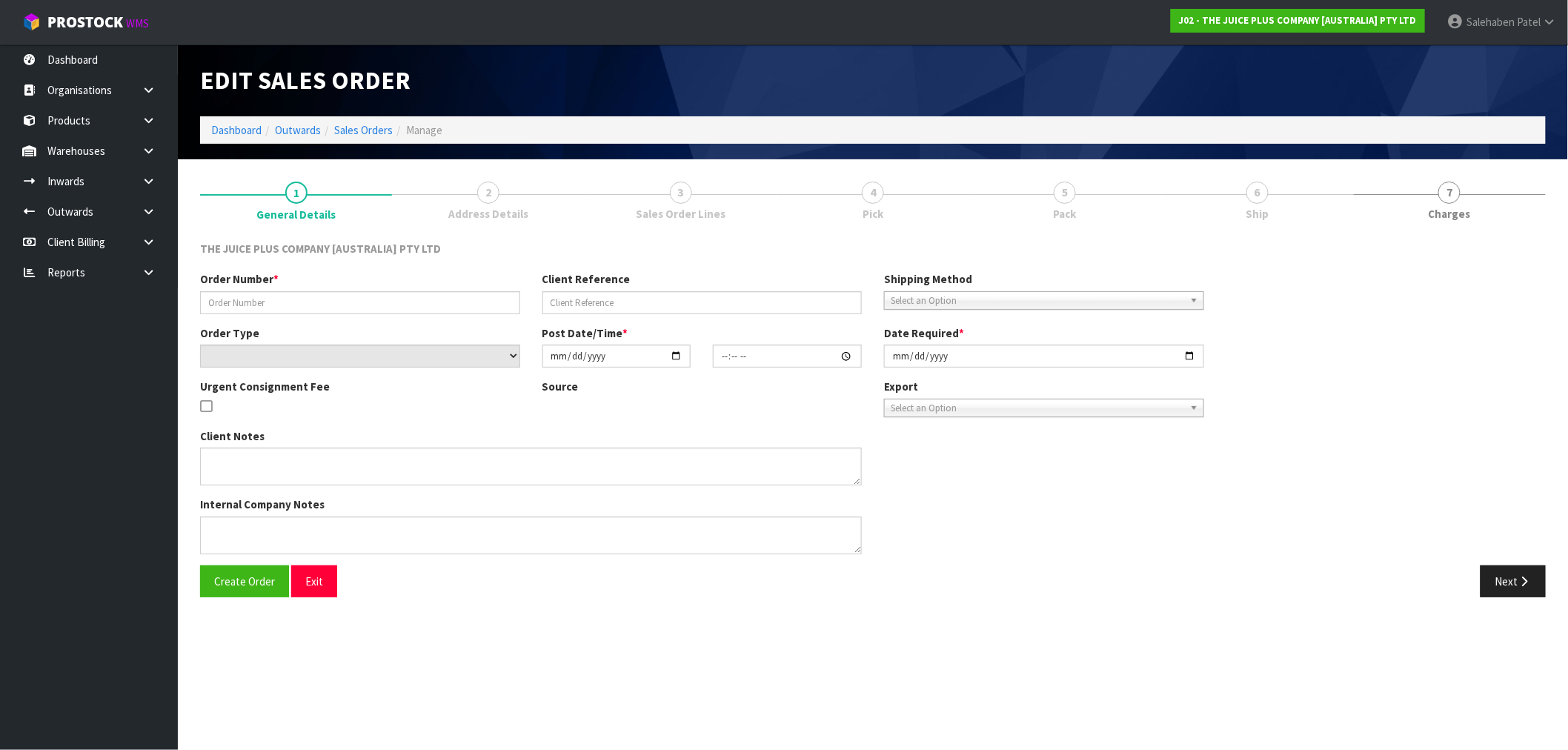 scroll, scrollTop: 0, scrollLeft: 0, axis: both 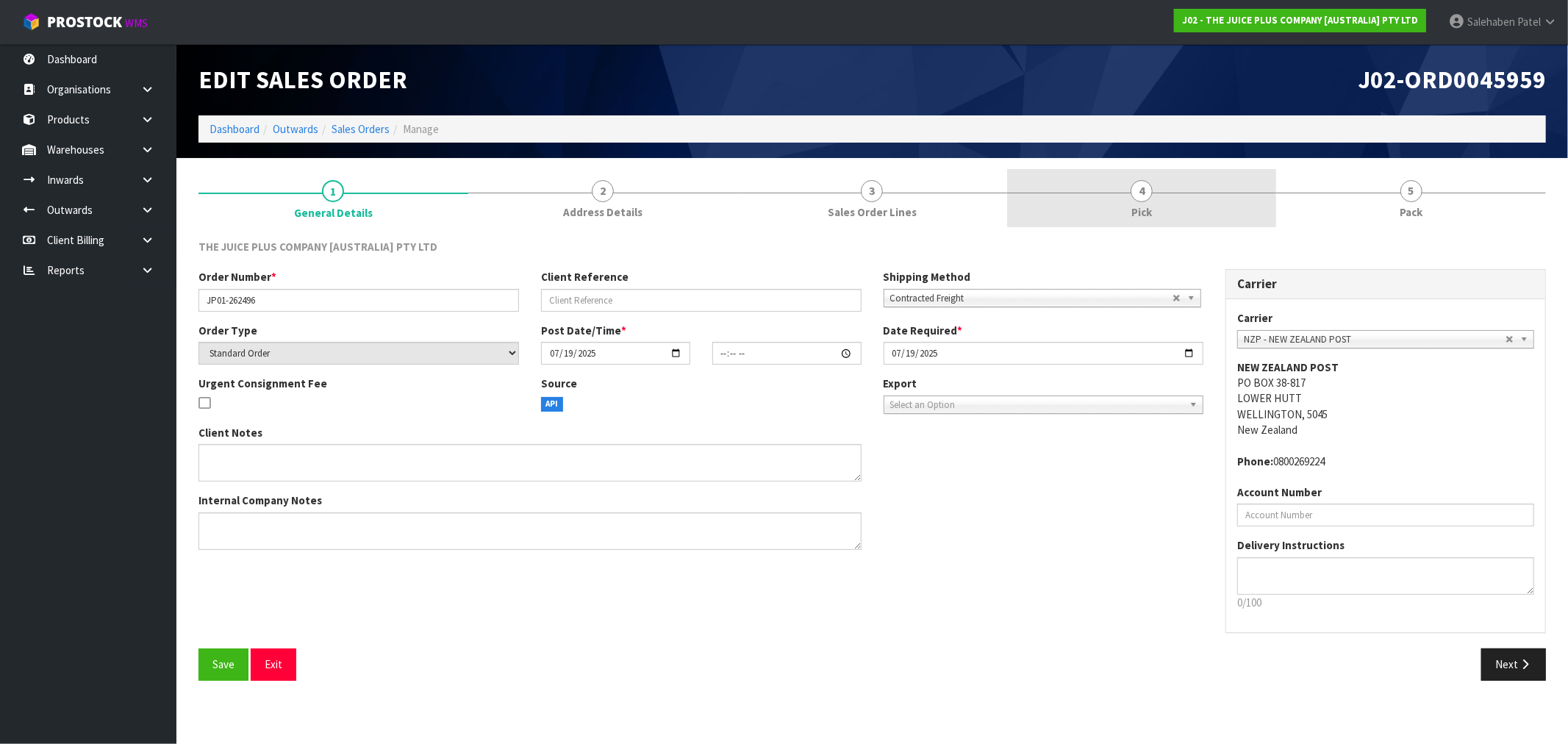 click on "4" at bounding box center (1142, 191) 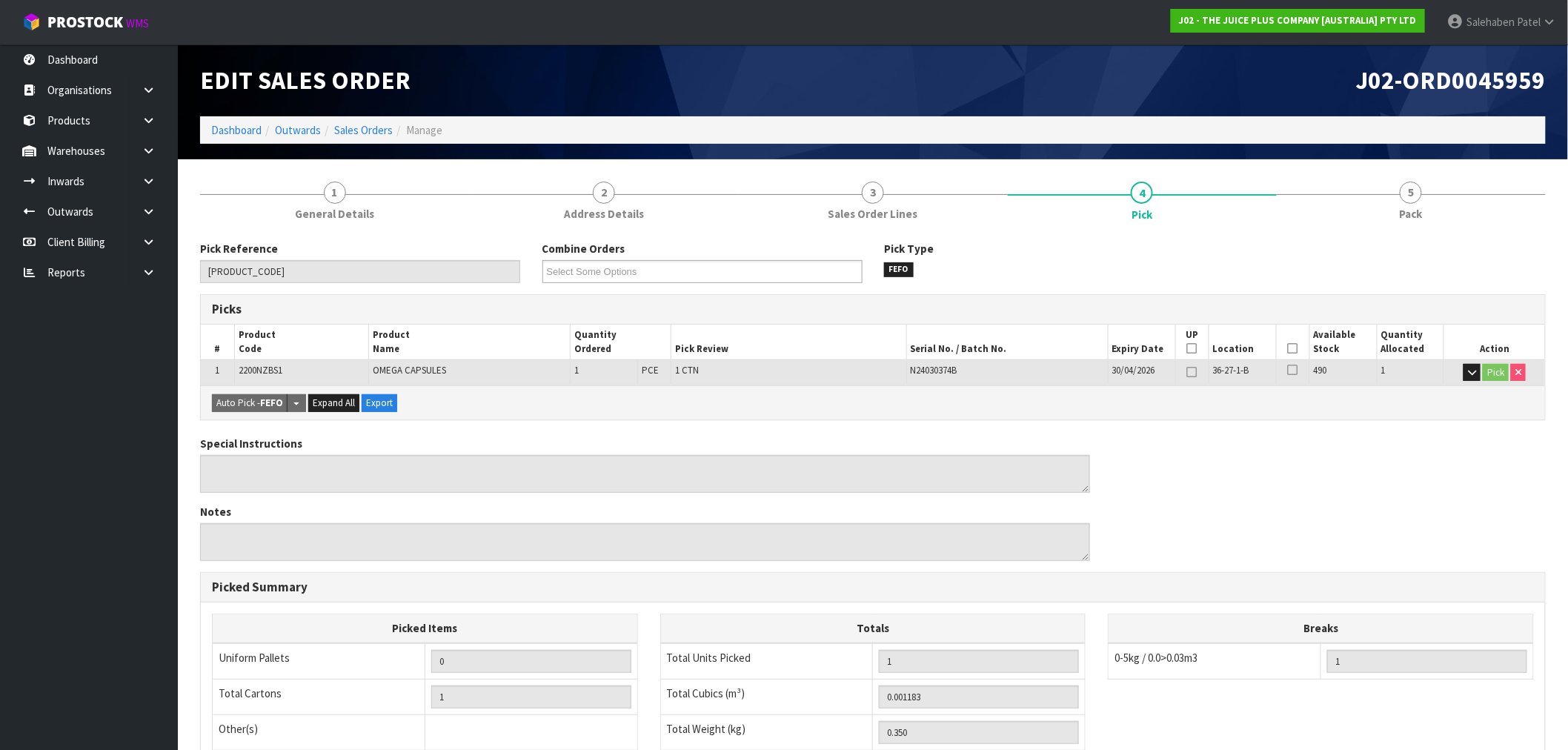 click at bounding box center (1293, 348) 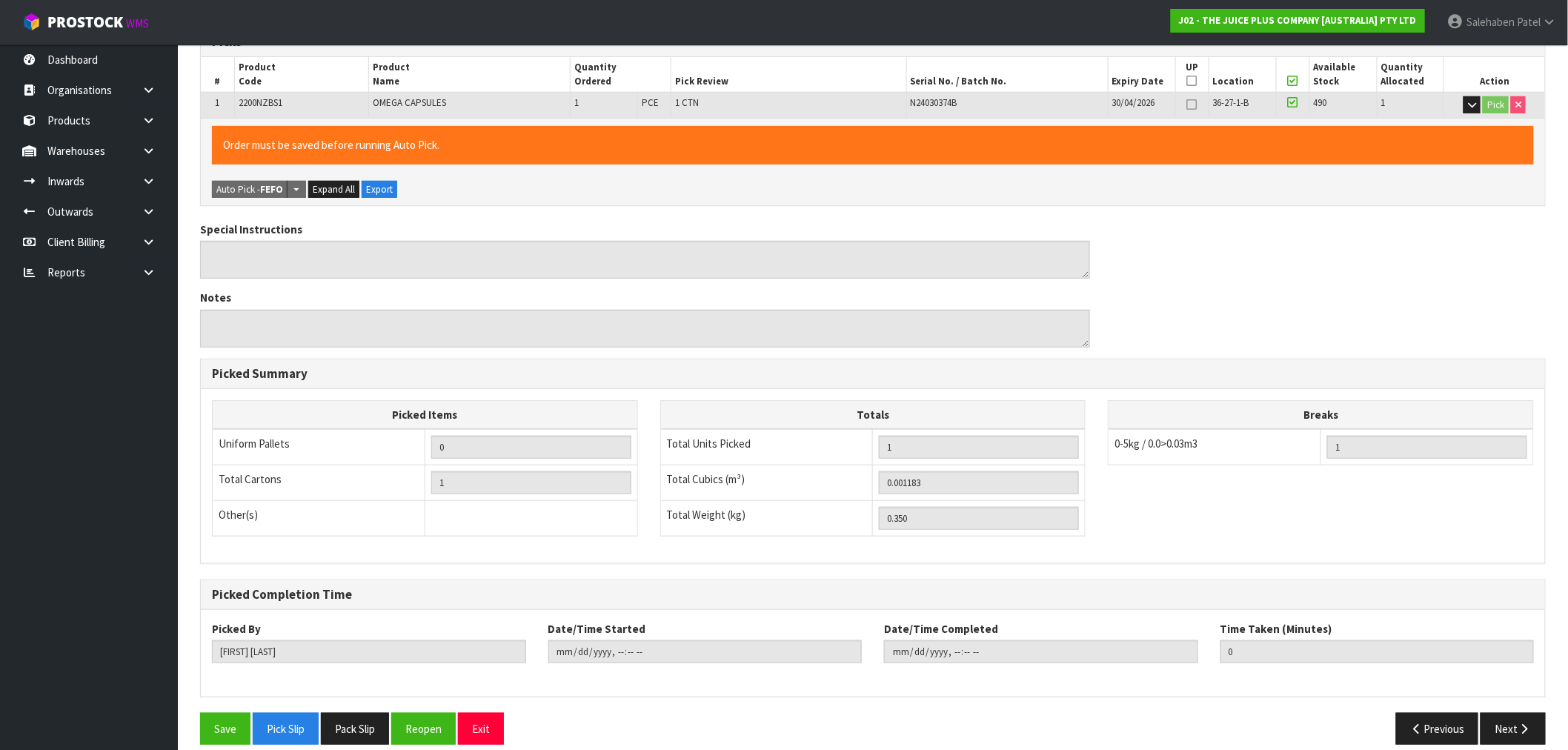 scroll, scrollTop: 285, scrollLeft: 0, axis: vertical 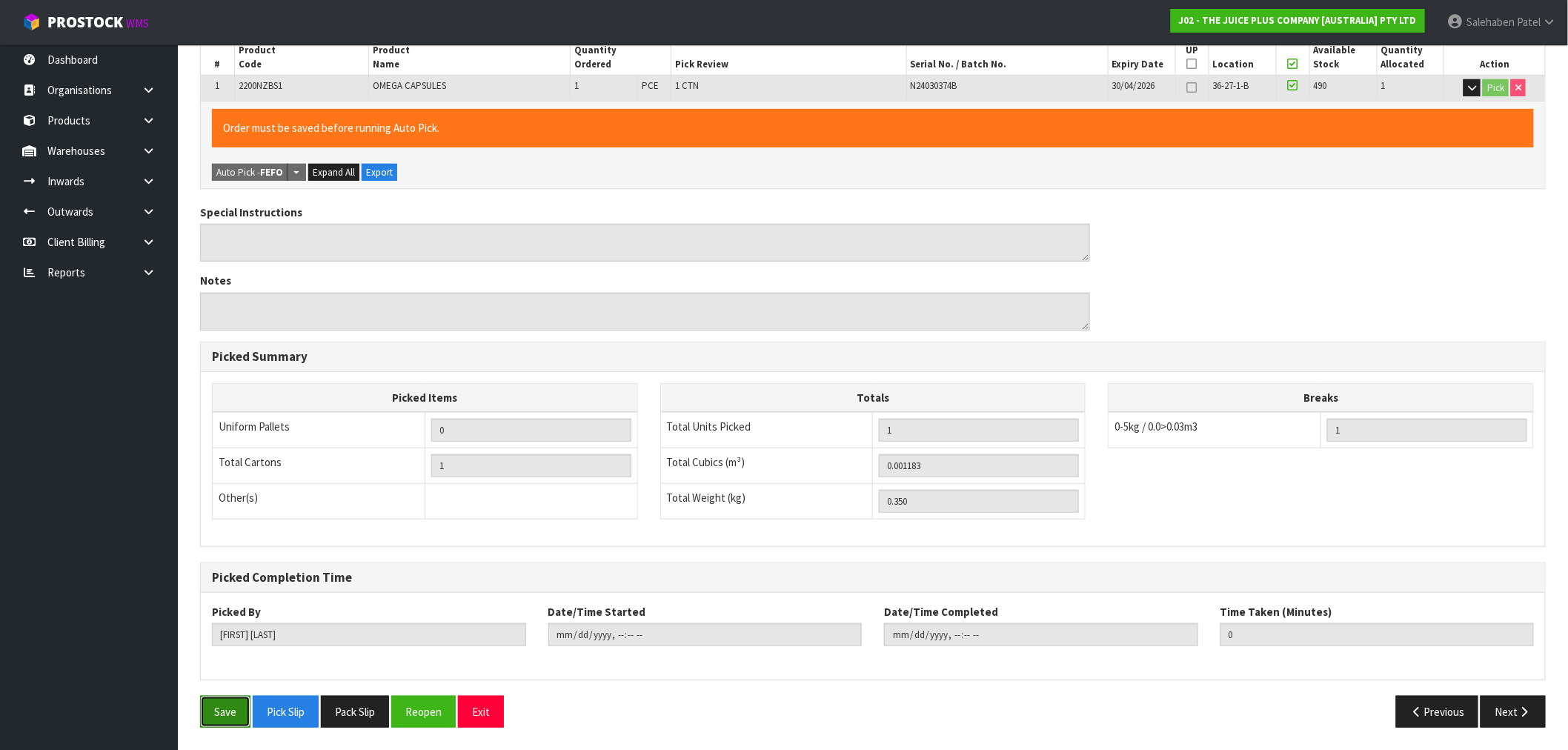 click on "Save" at bounding box center [225, 711] 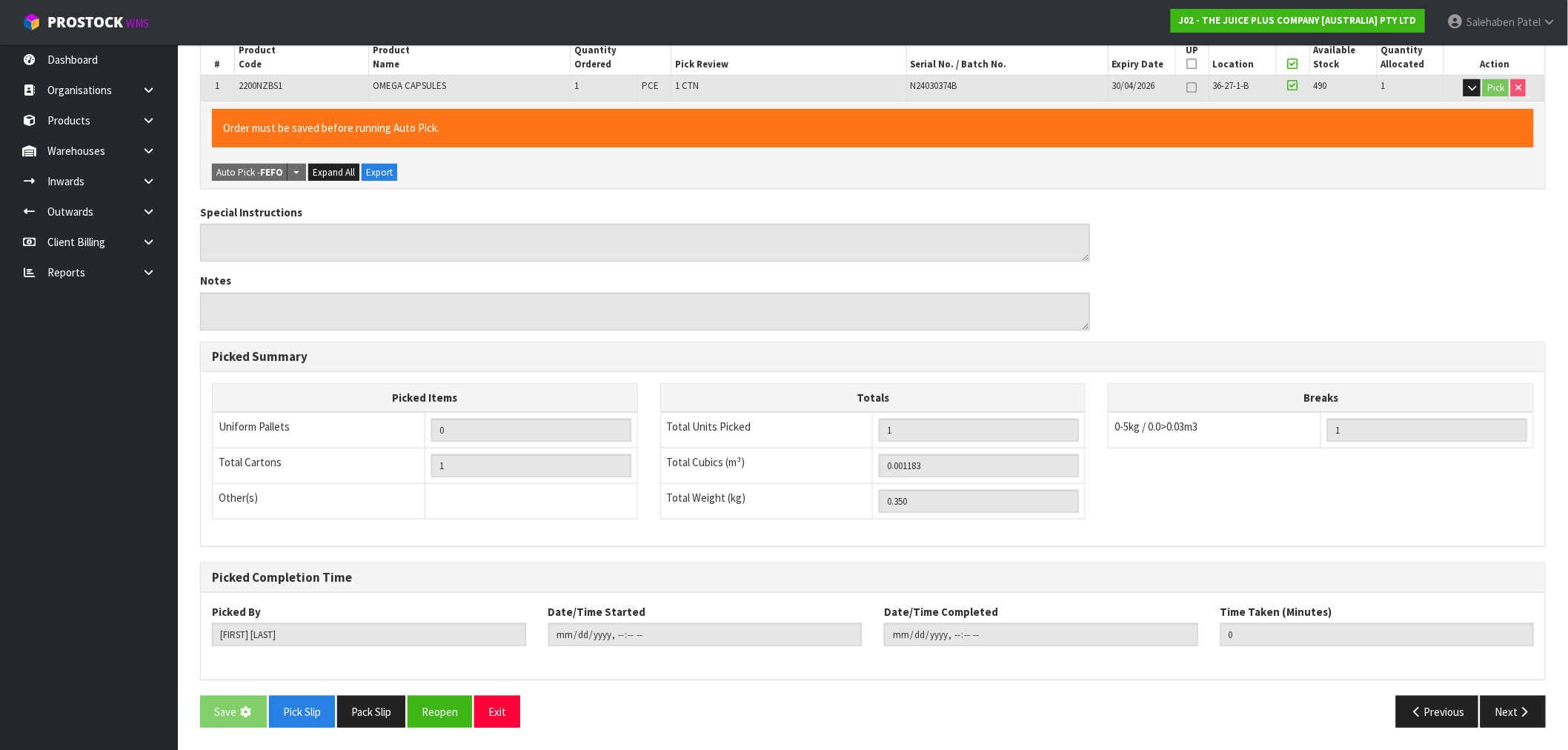 scroll, scrollTop: 0, scrollLeft: 0, axis: both 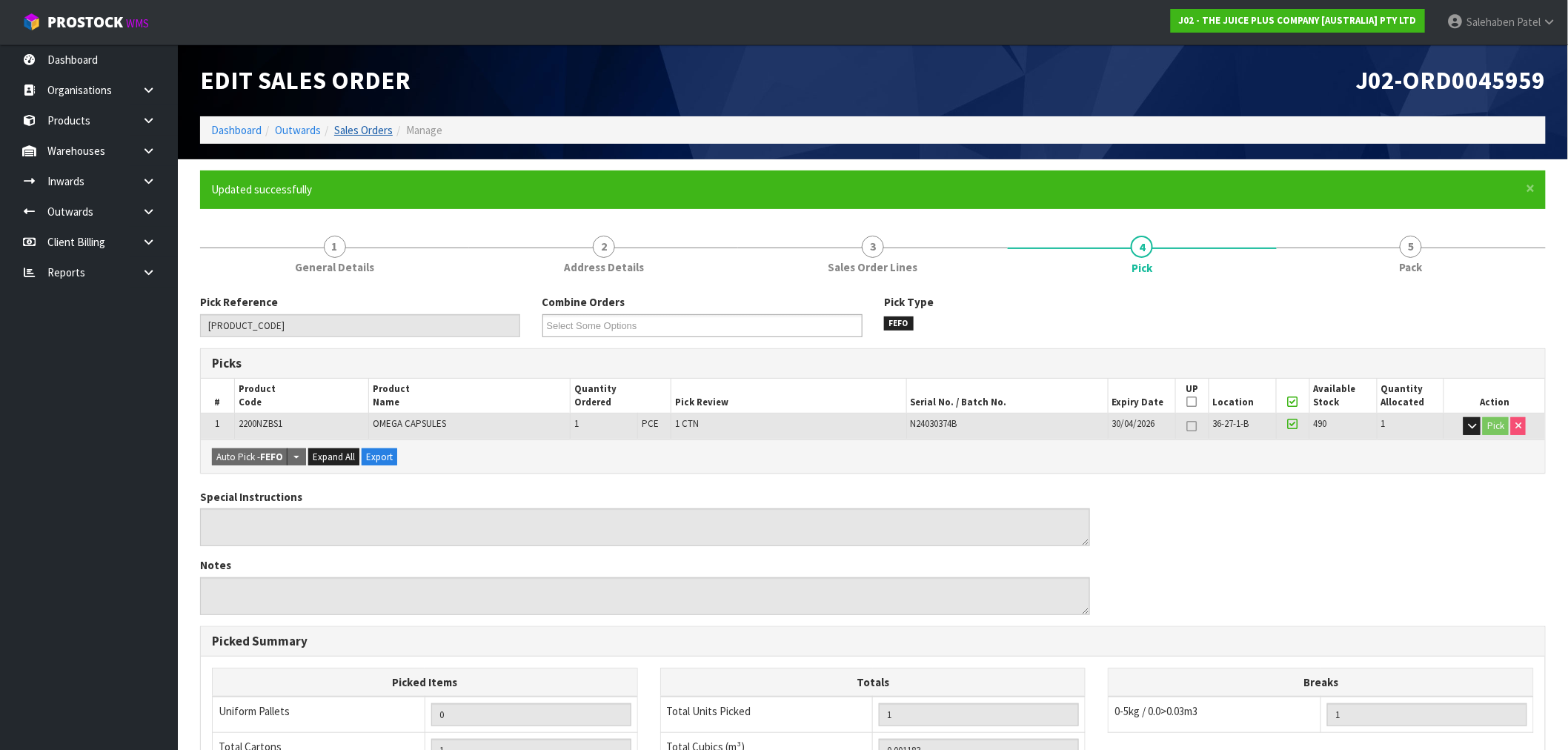click on "Sales Orders" at bounding box center (356, 130) 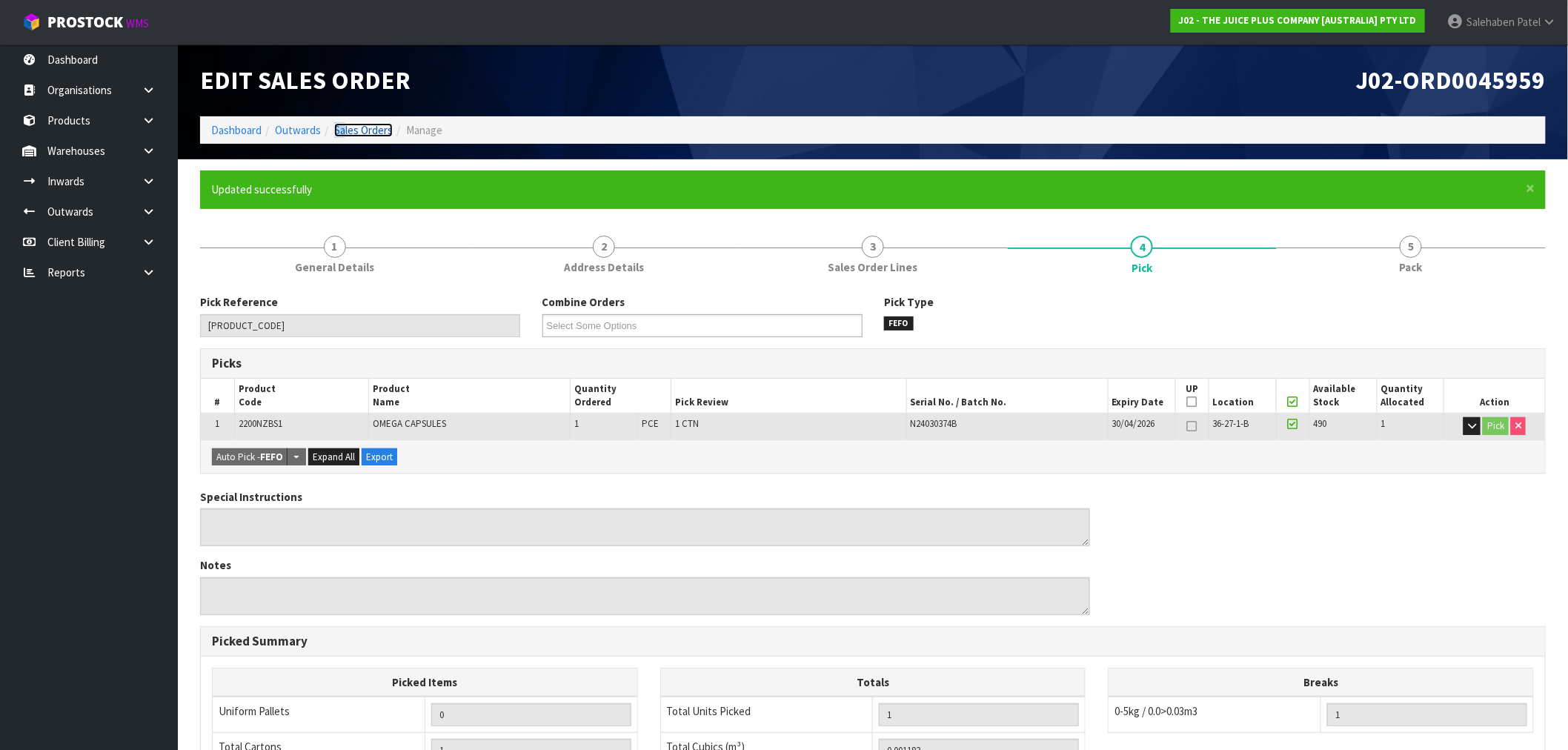 click on "Sales Orders" at bounding box center [363, 130] 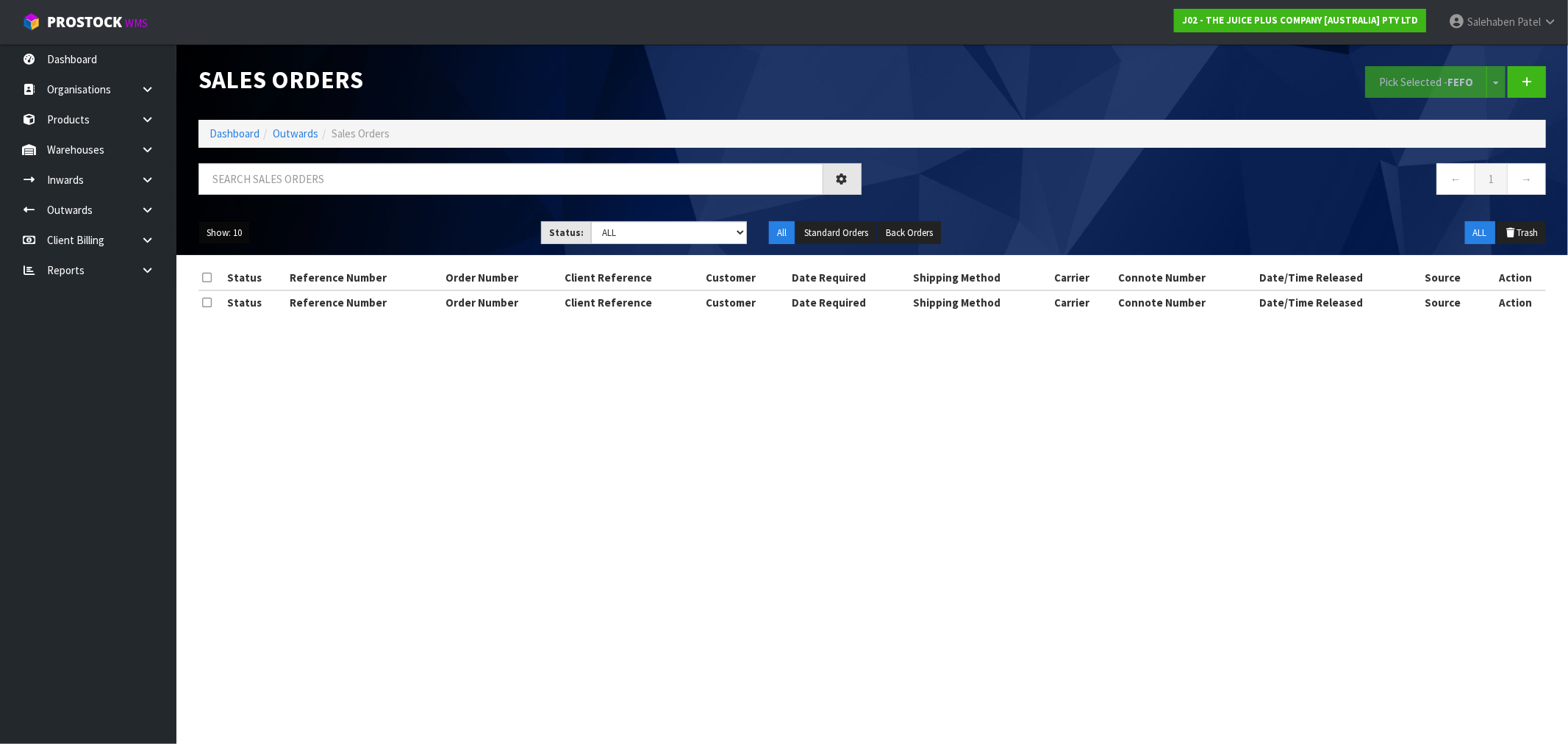 click on "Show: 10" at bounding box center [224, 233] 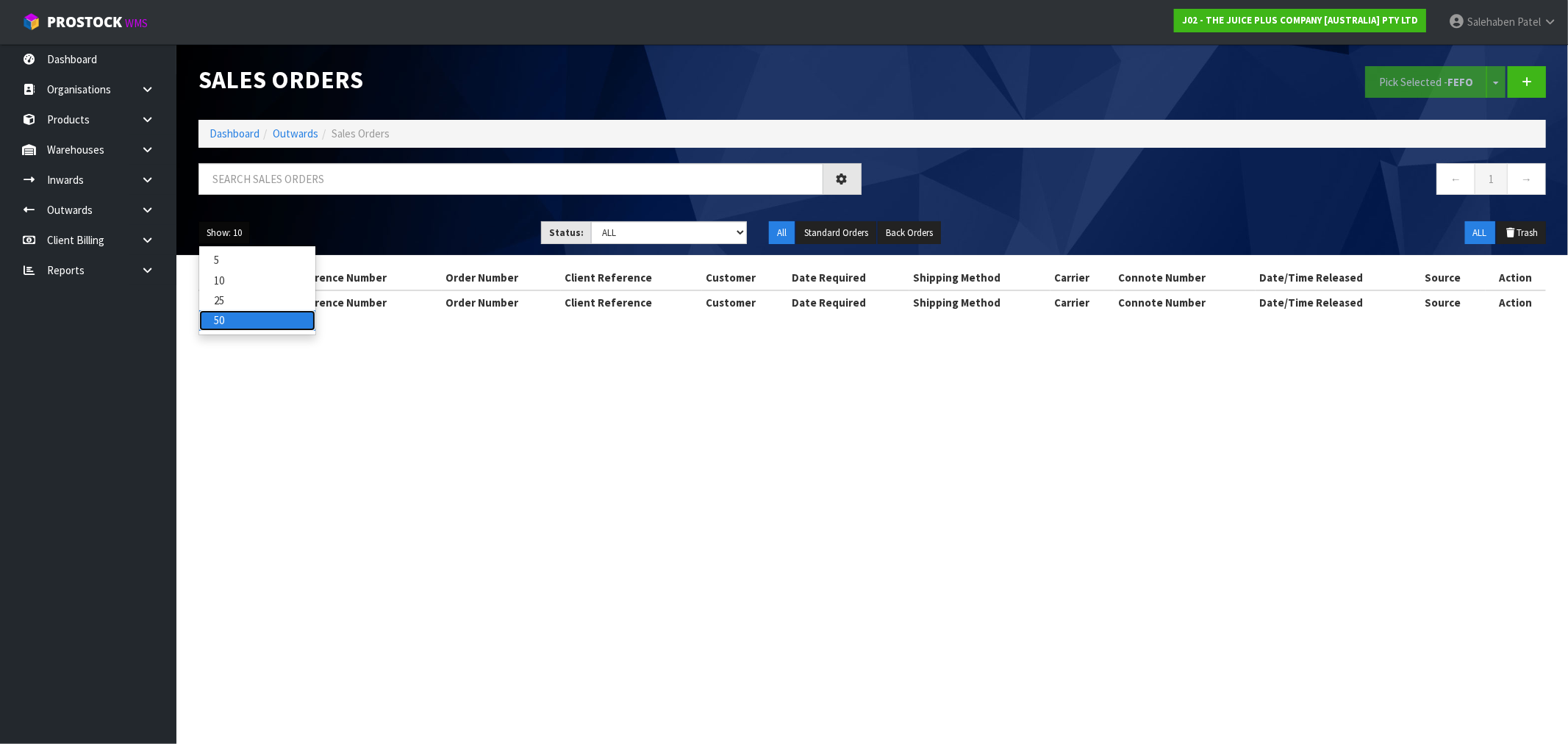 click on "50" at bounding box center (257, 320) 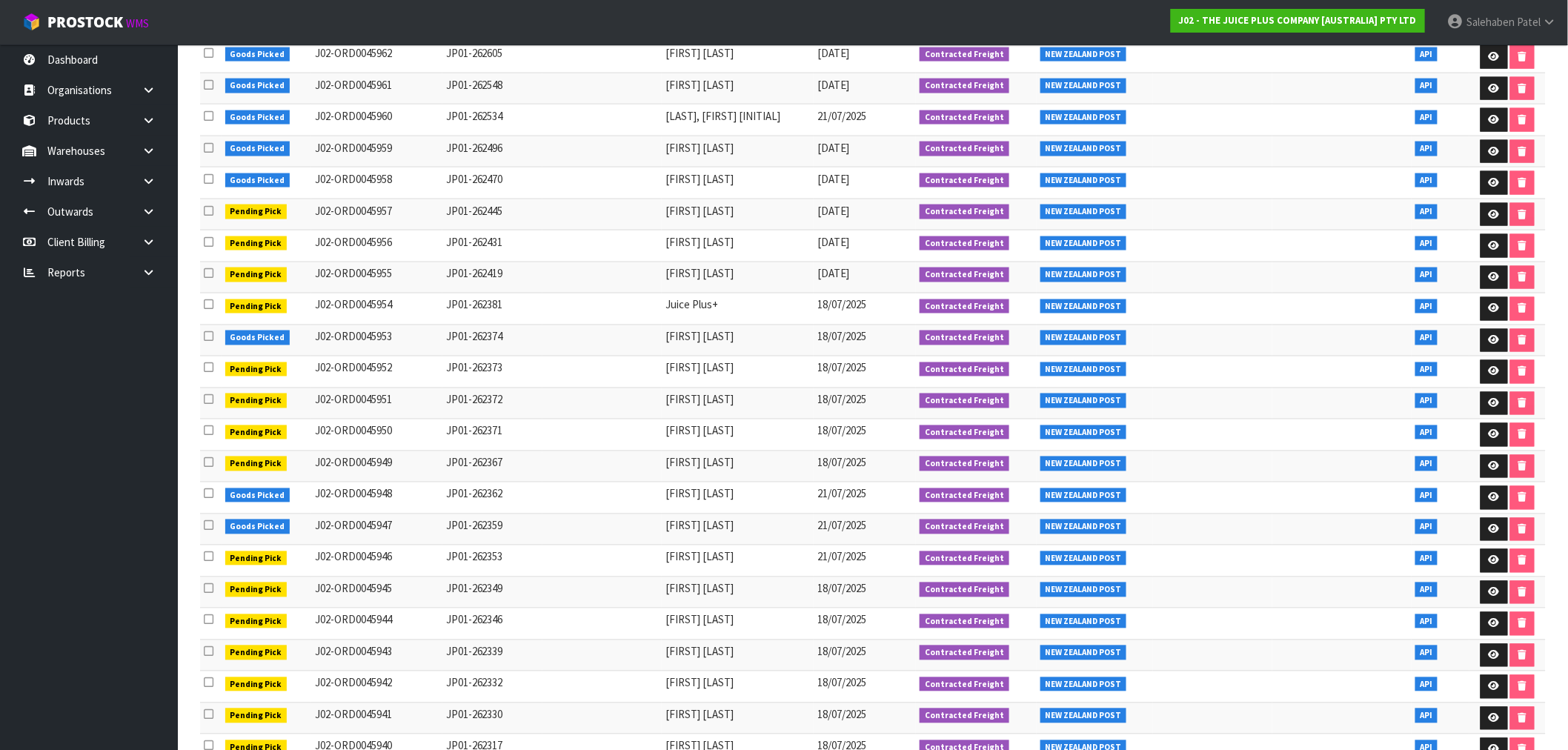 scroll, scrollTop: 988, scrollLeft: 0, axis: vertical 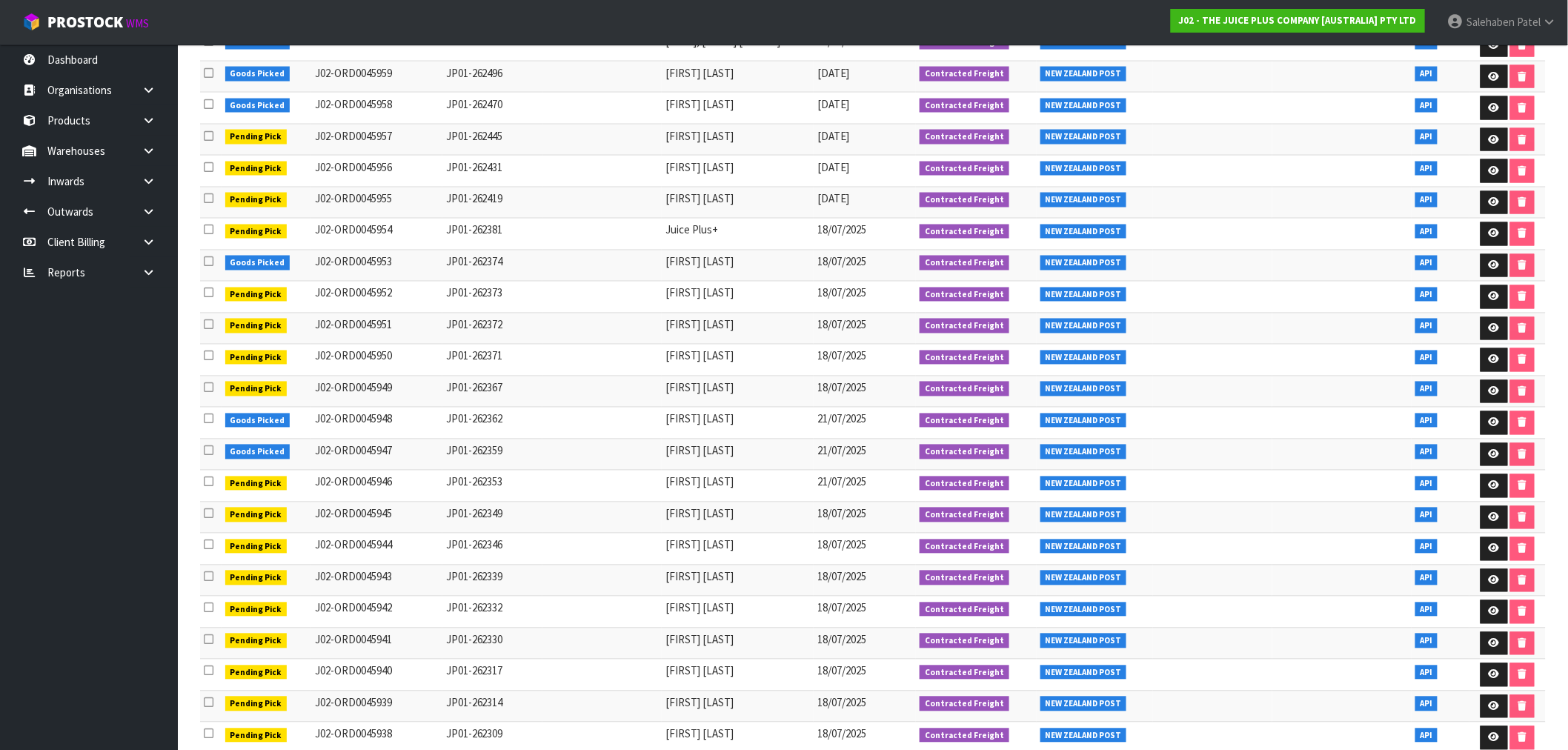 click at bounding box center [1507, 139] 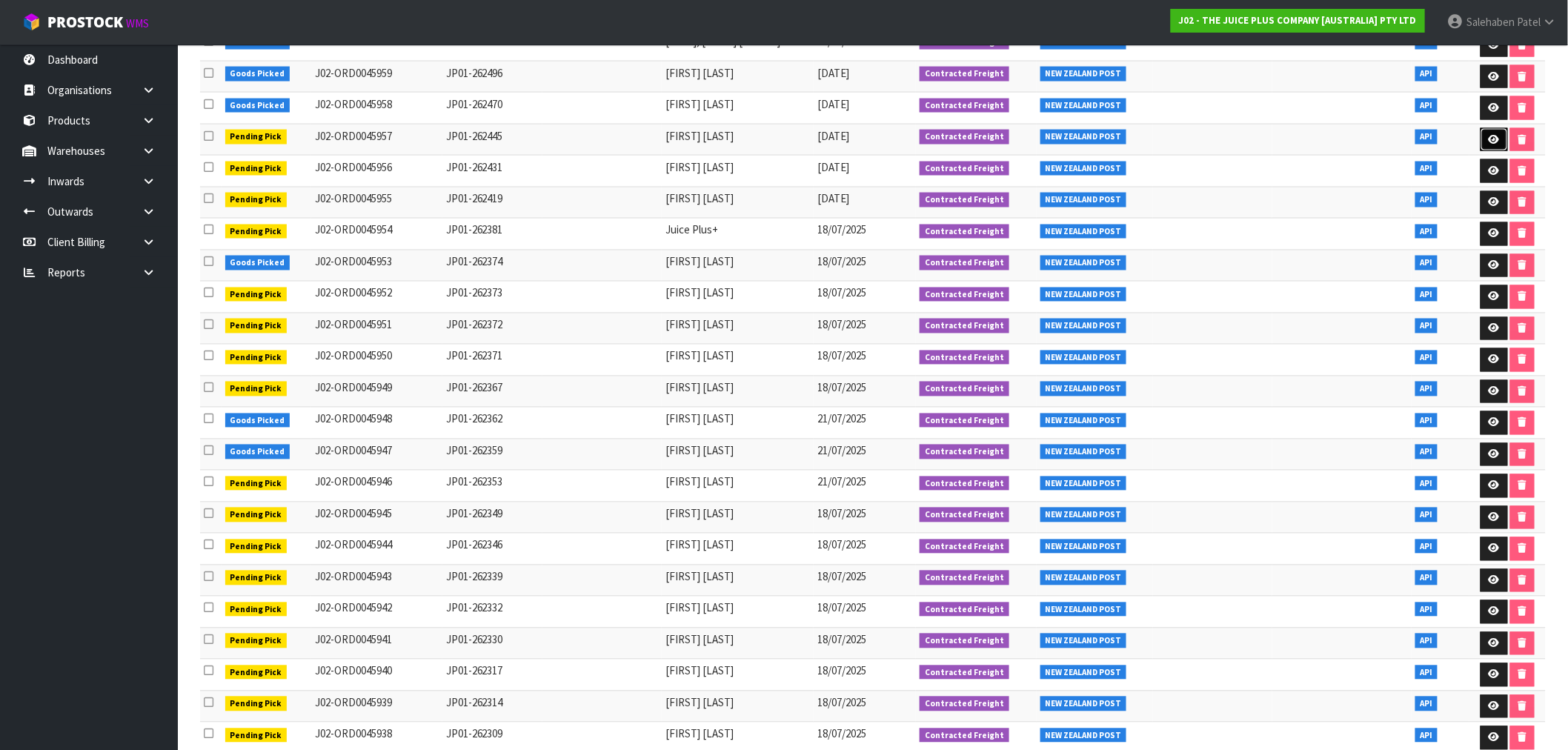 click at bounding box center (1494, 139) 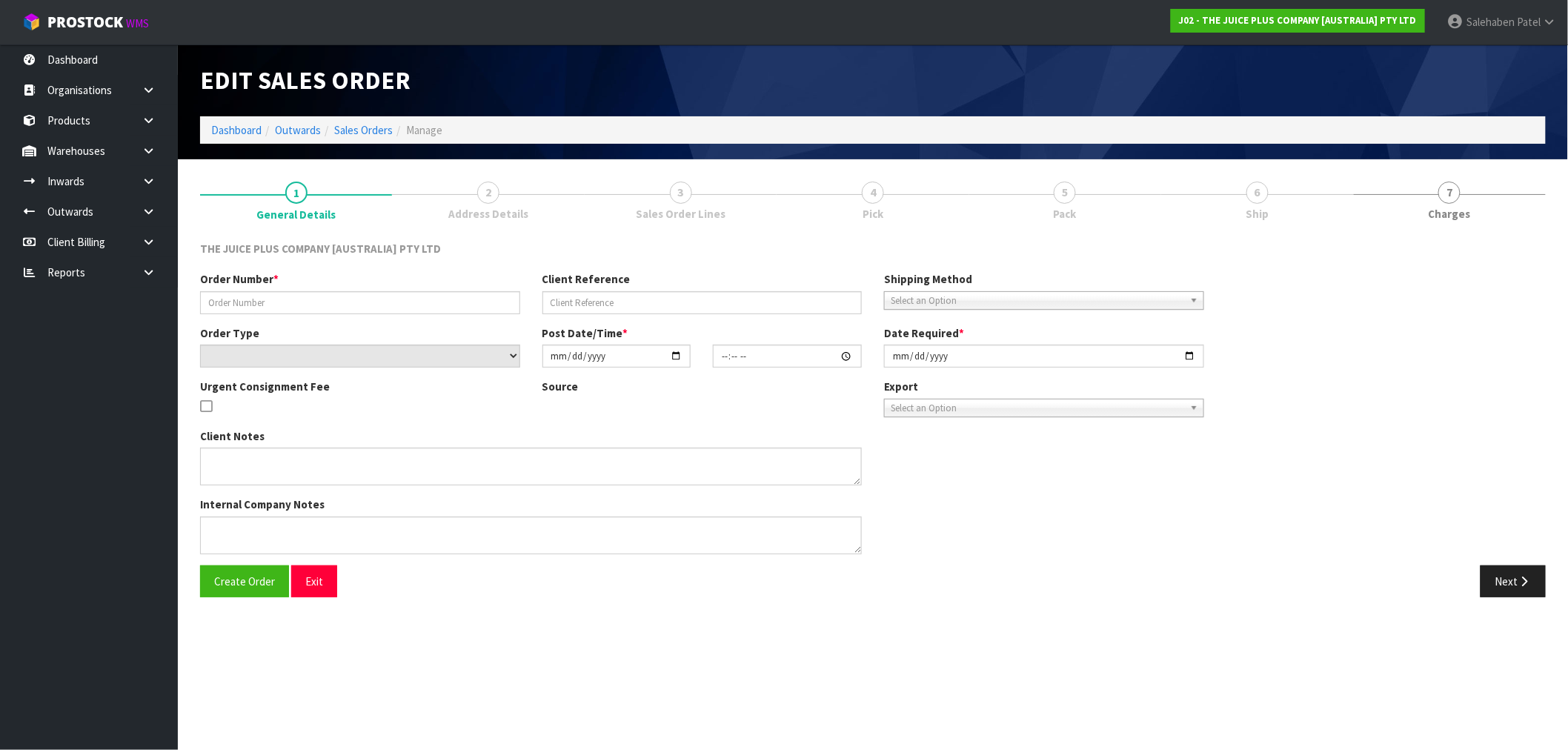 scroll, scrollTop: 0, scrollLeft: 0, axis: both 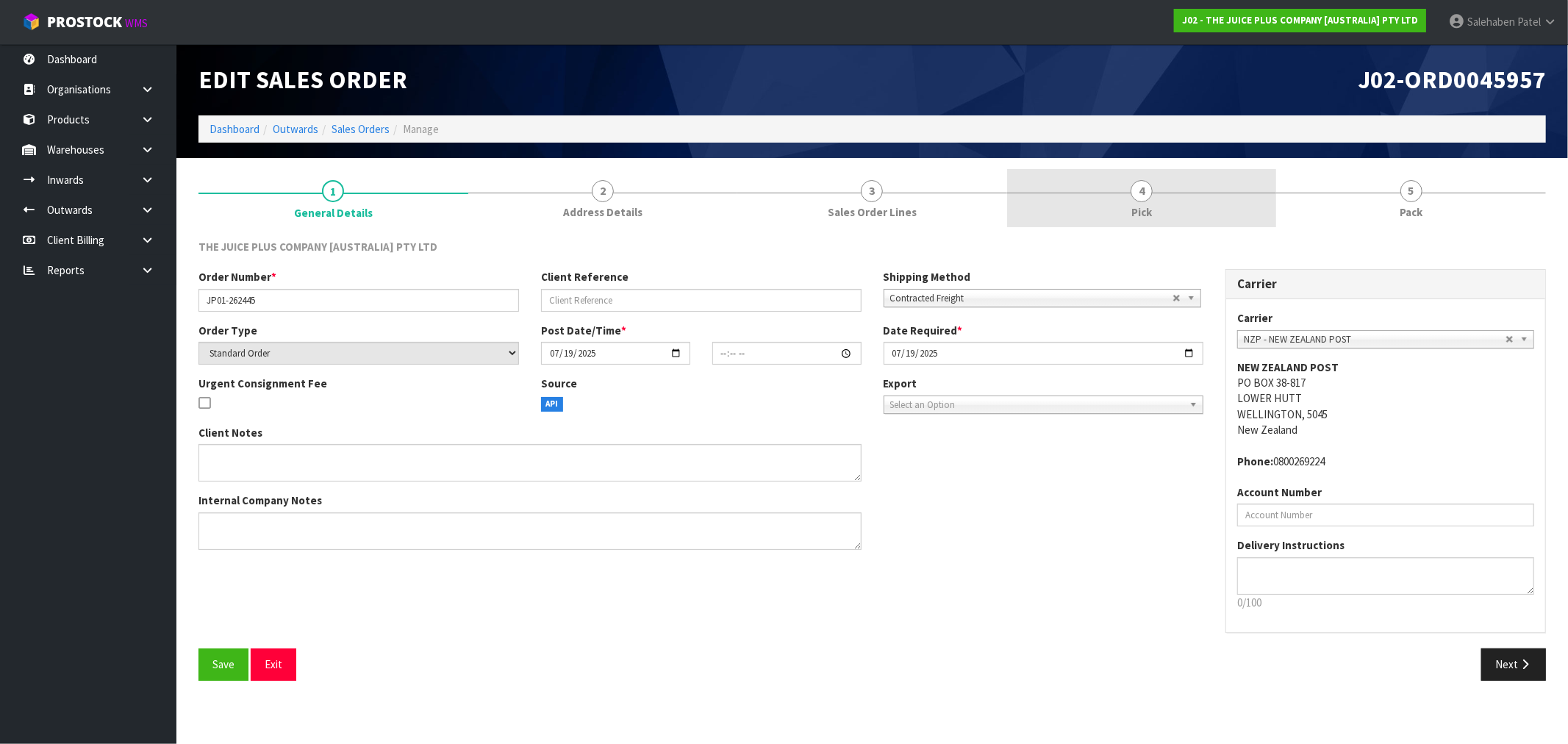 click on "Pick" at bounding box center (1142, 212) 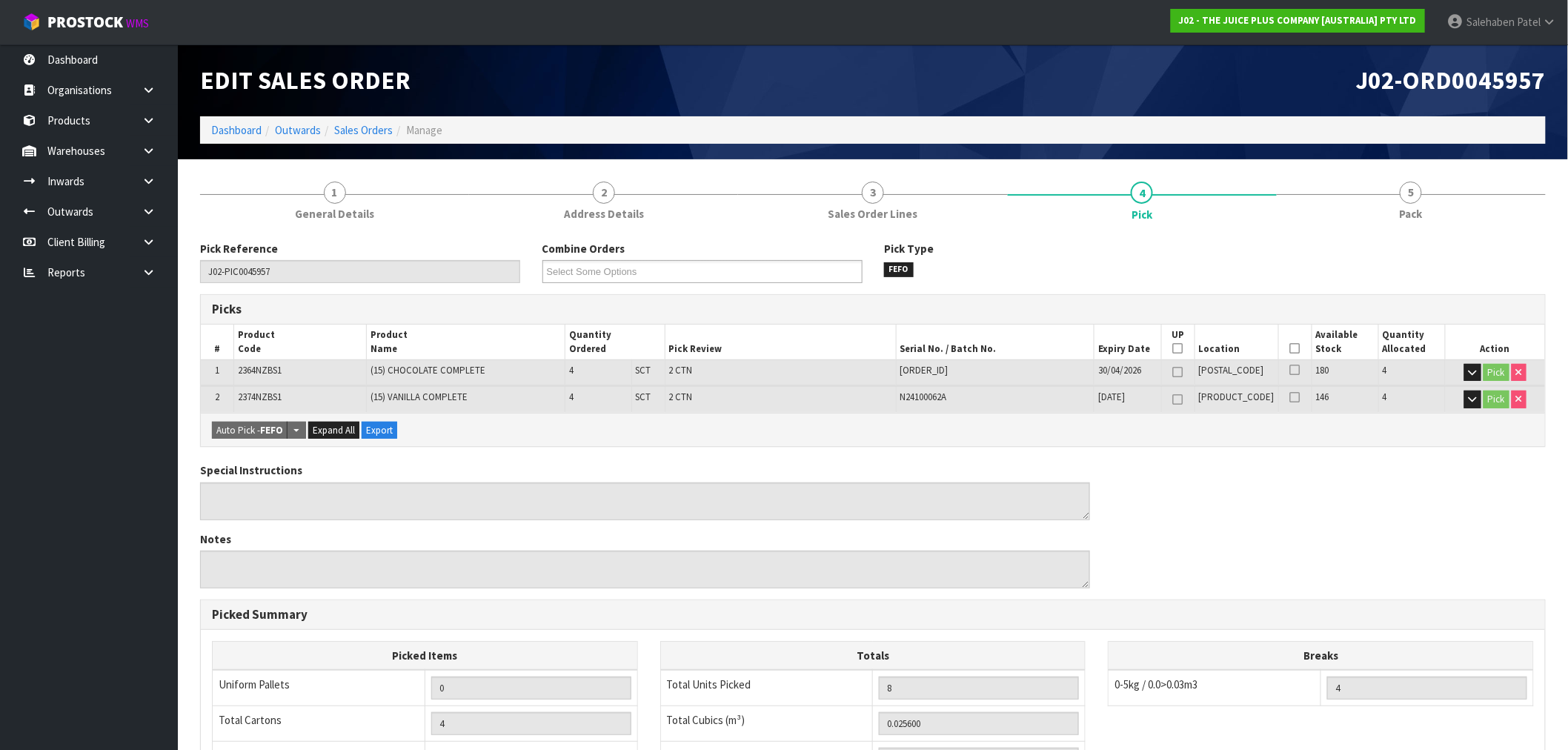 click at bounding box center (1295, 348) 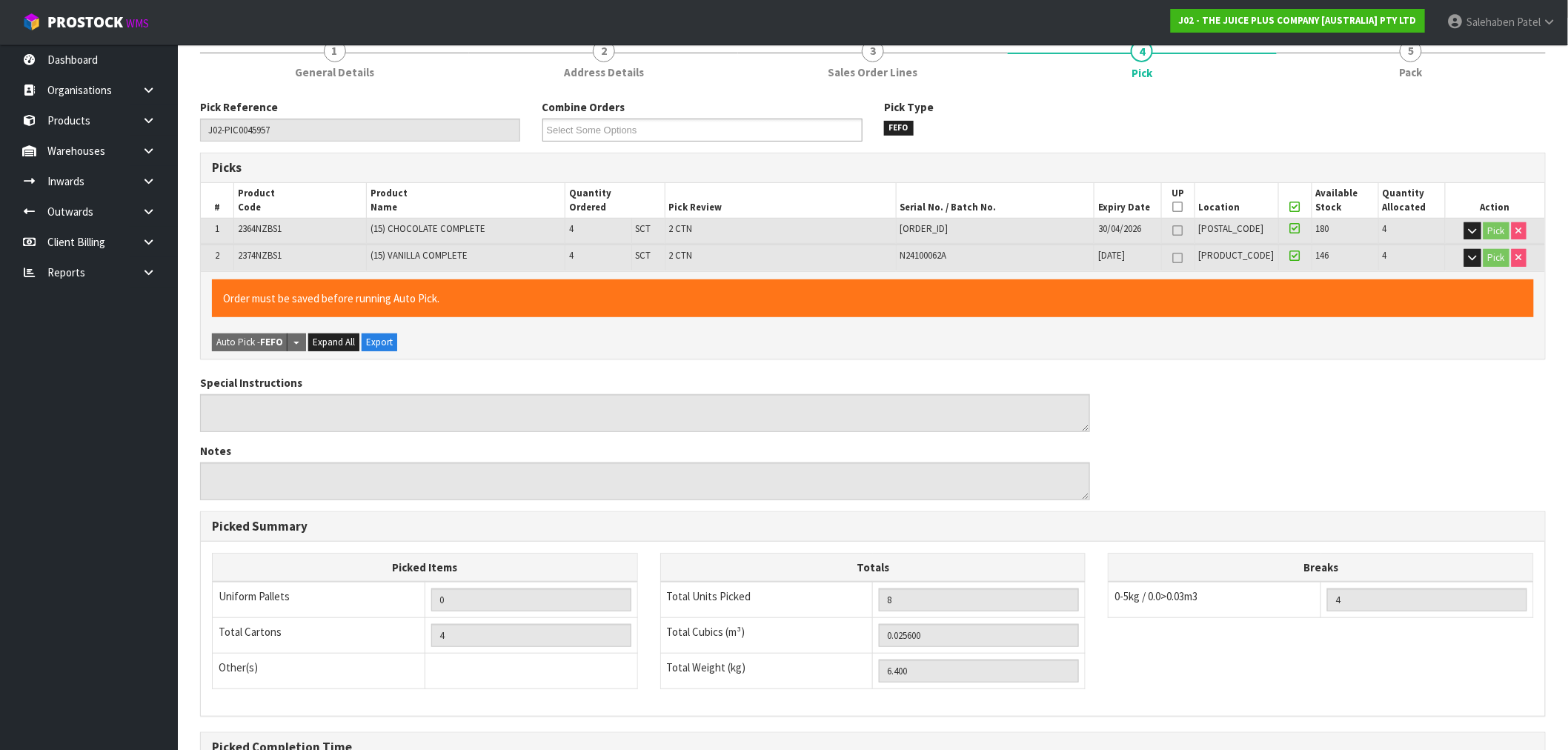 scroll, scrollTop: 311, scrollLeft: 0, axis: vertical 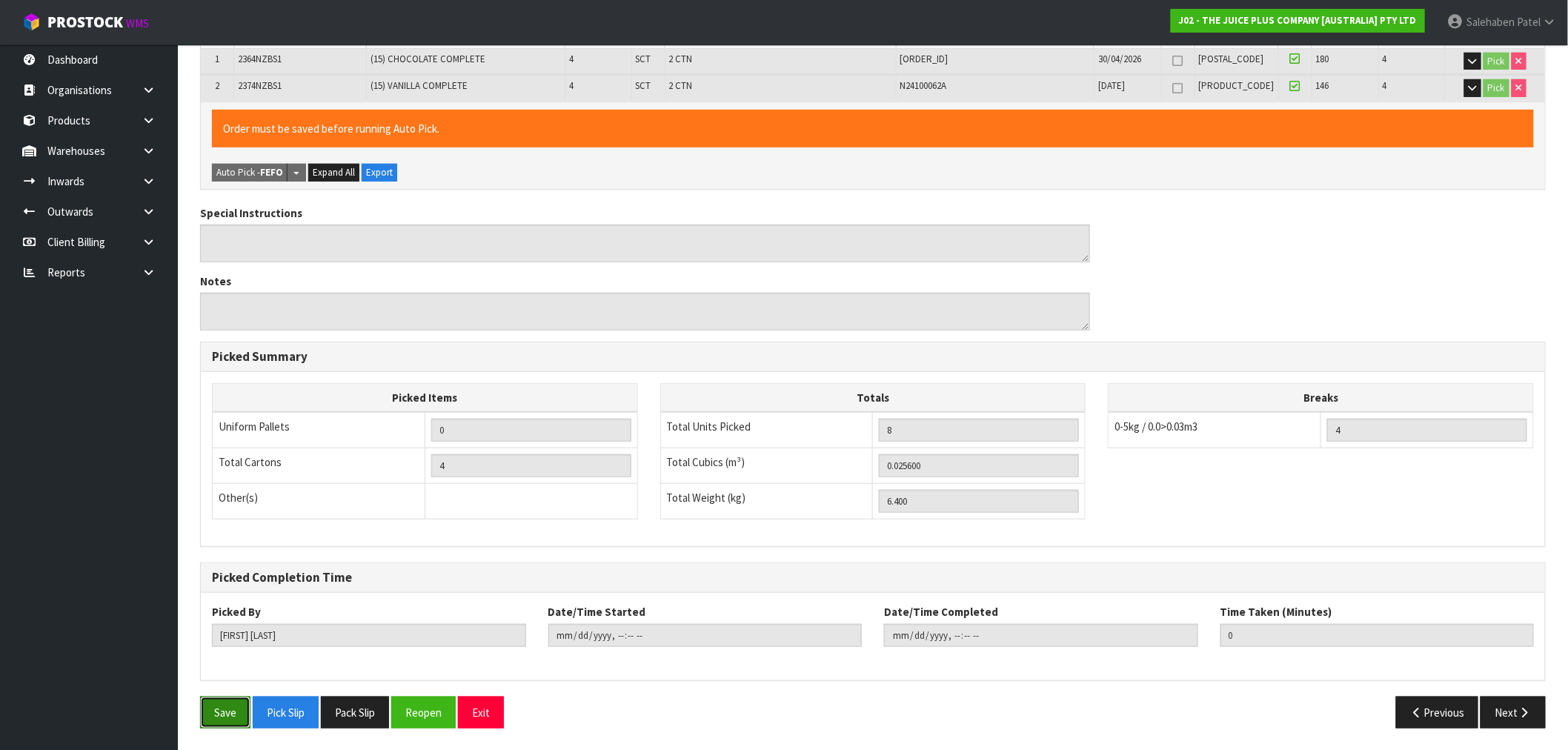 click on "Save" at bounding box center (225, 712) 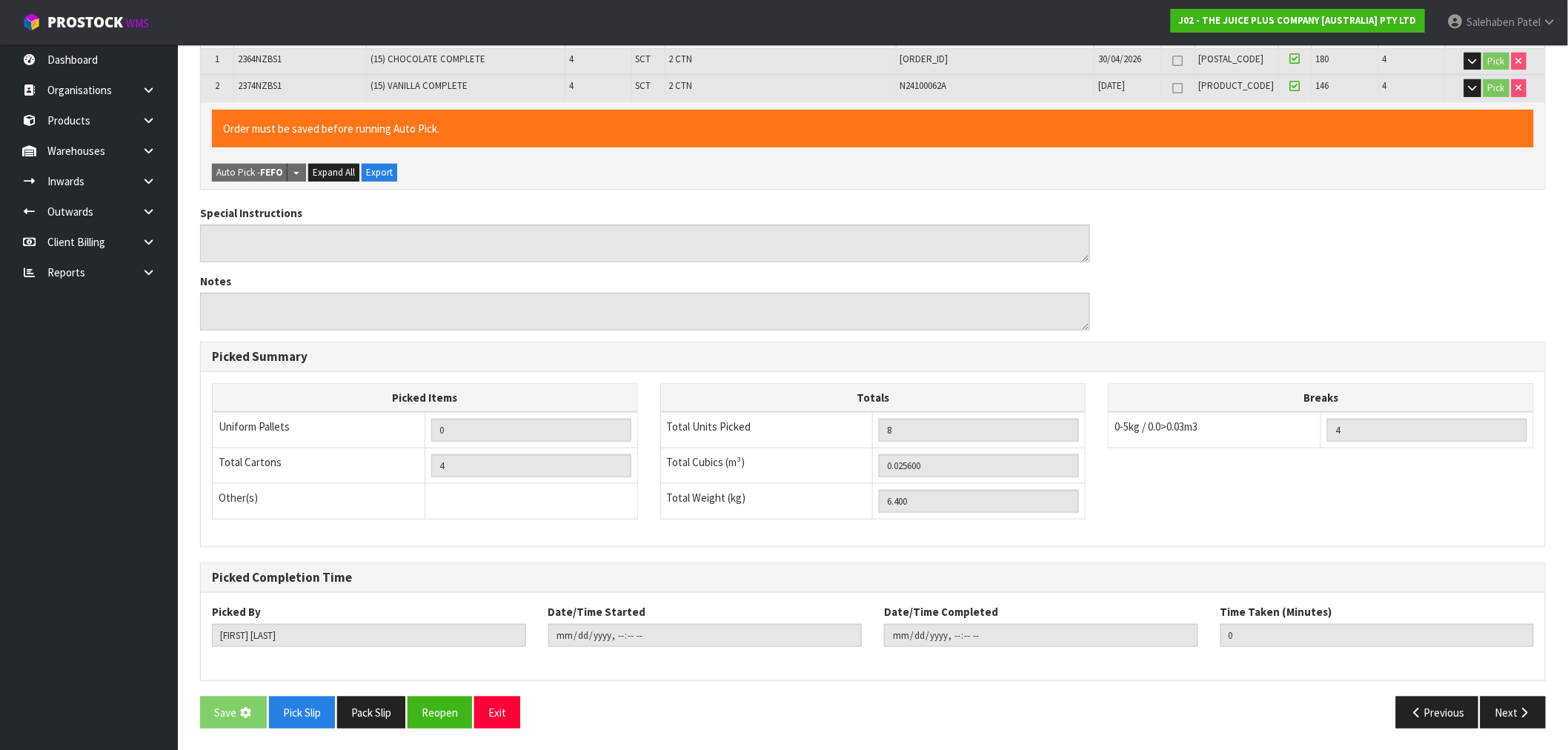 scroll, scrollTop: 0, scrollLeft: 0, axis: both 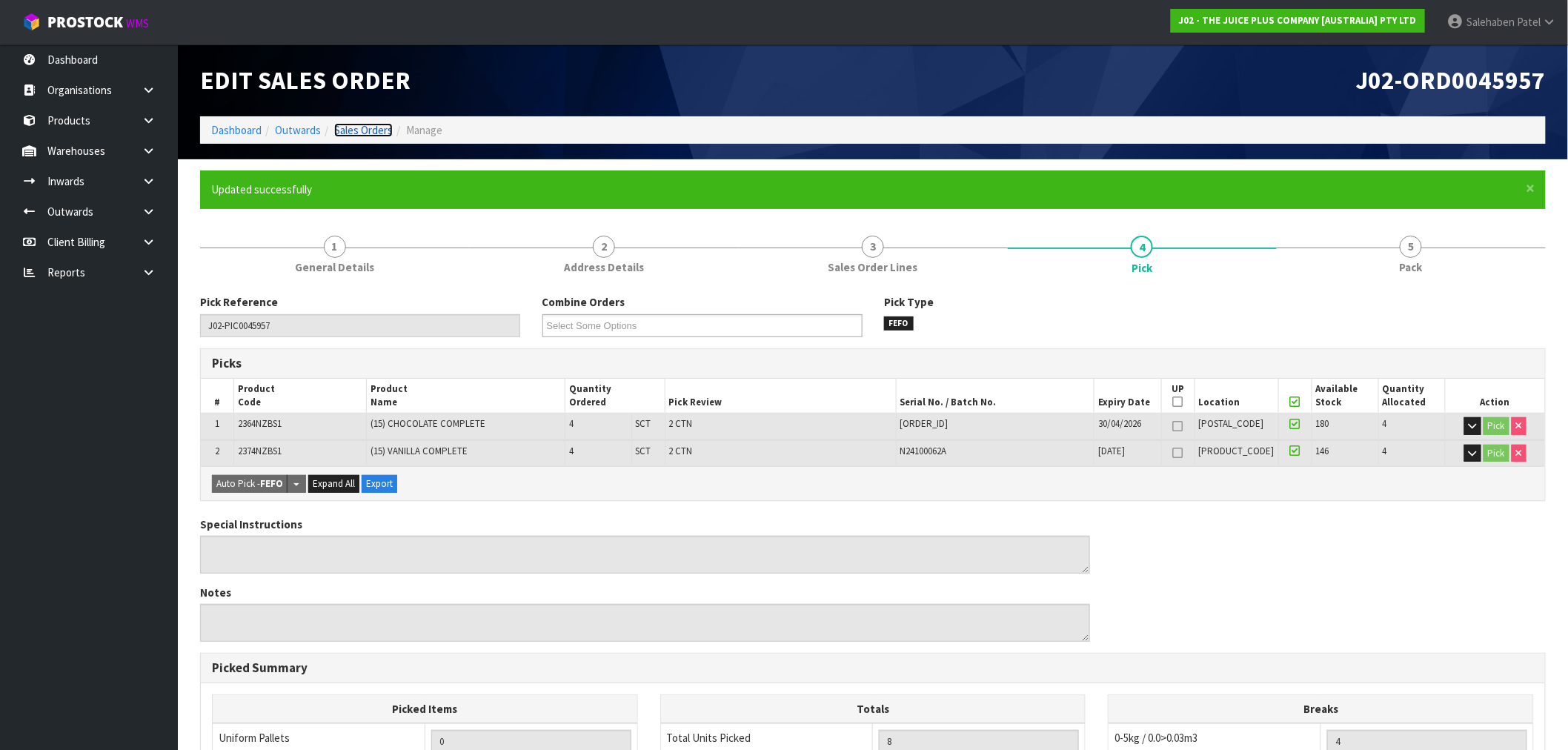 click on "Sales Orders" at bounding box center [363, 130] 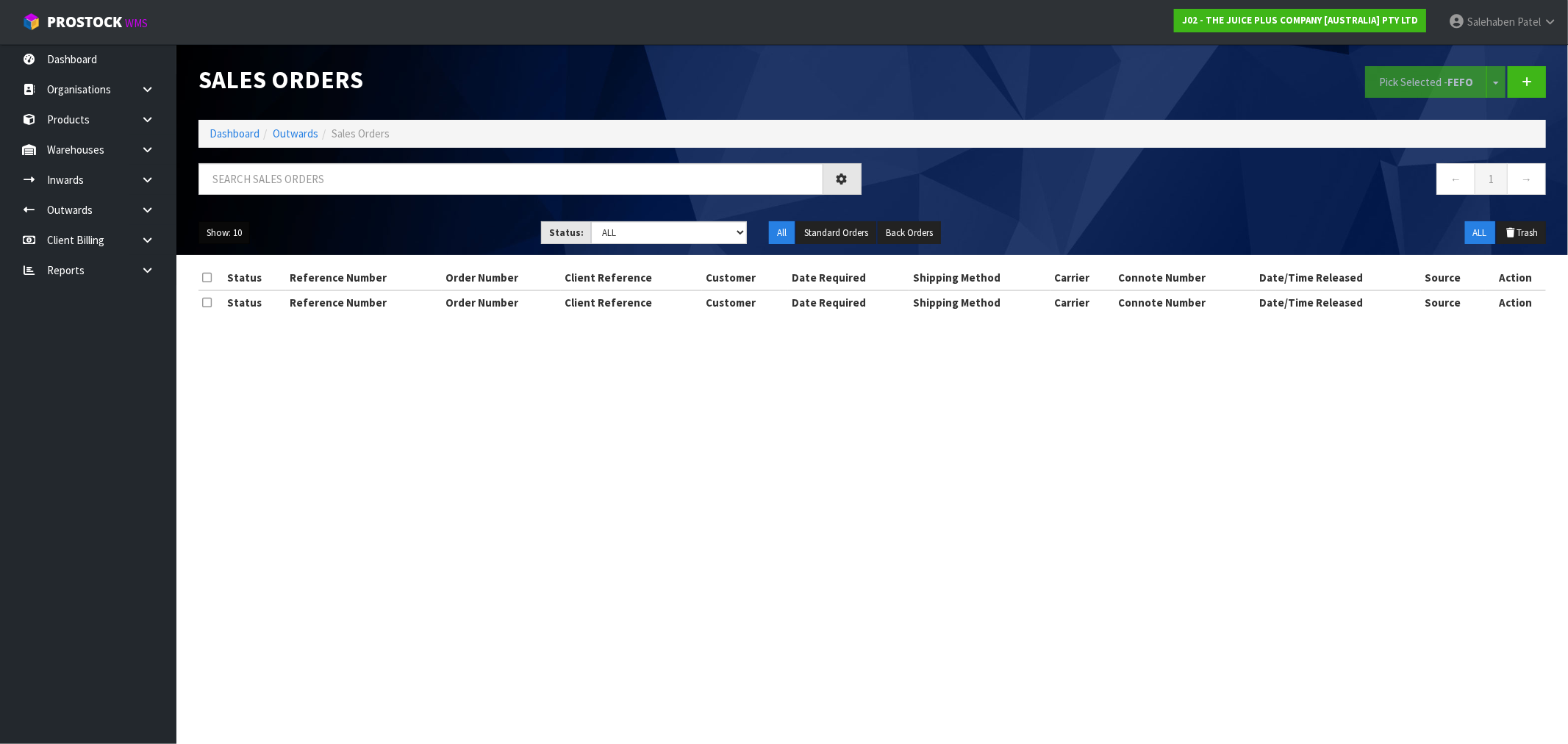 click on "Show: 10" at bounding box center [224, 233] 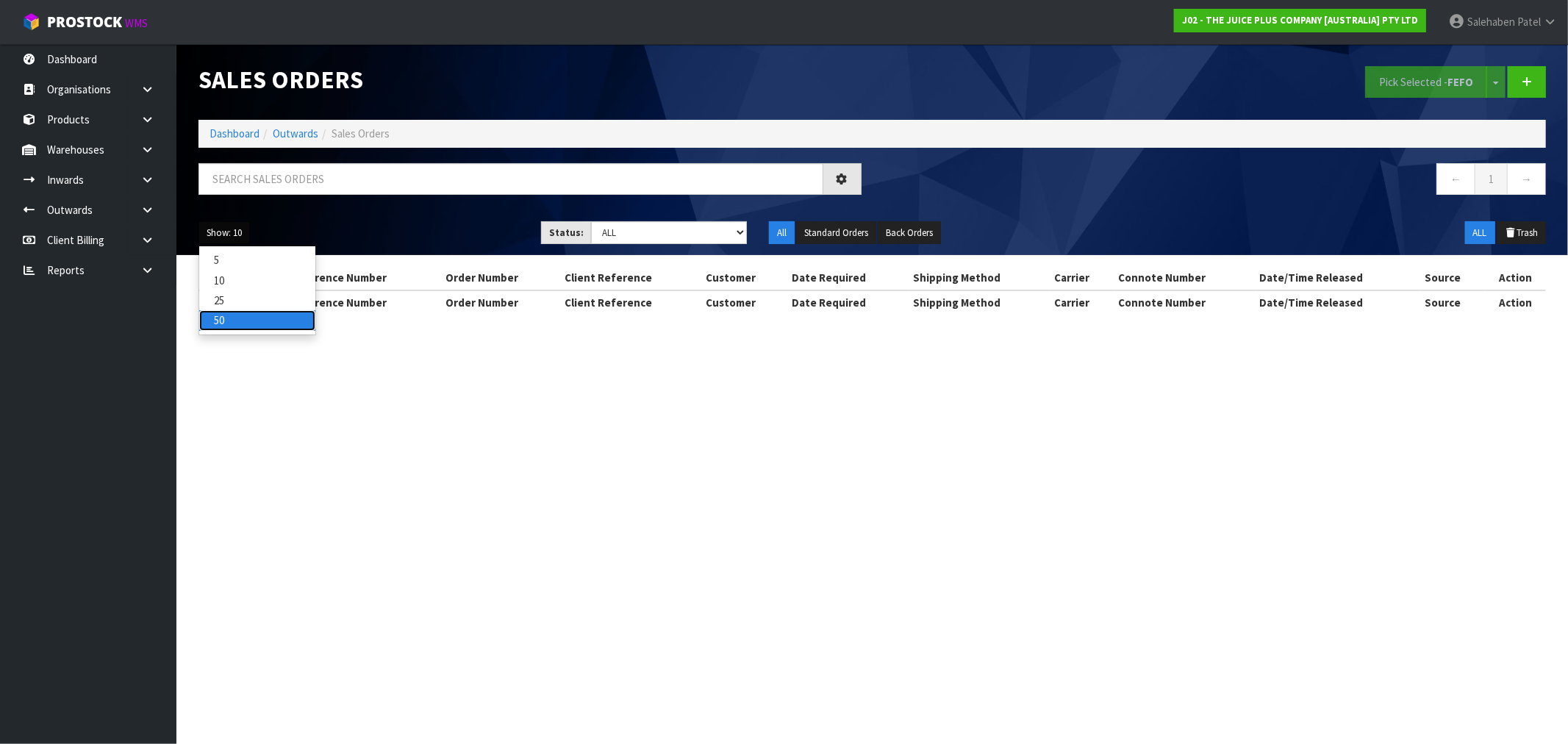 click on "50" at bounding box center (257, 320) 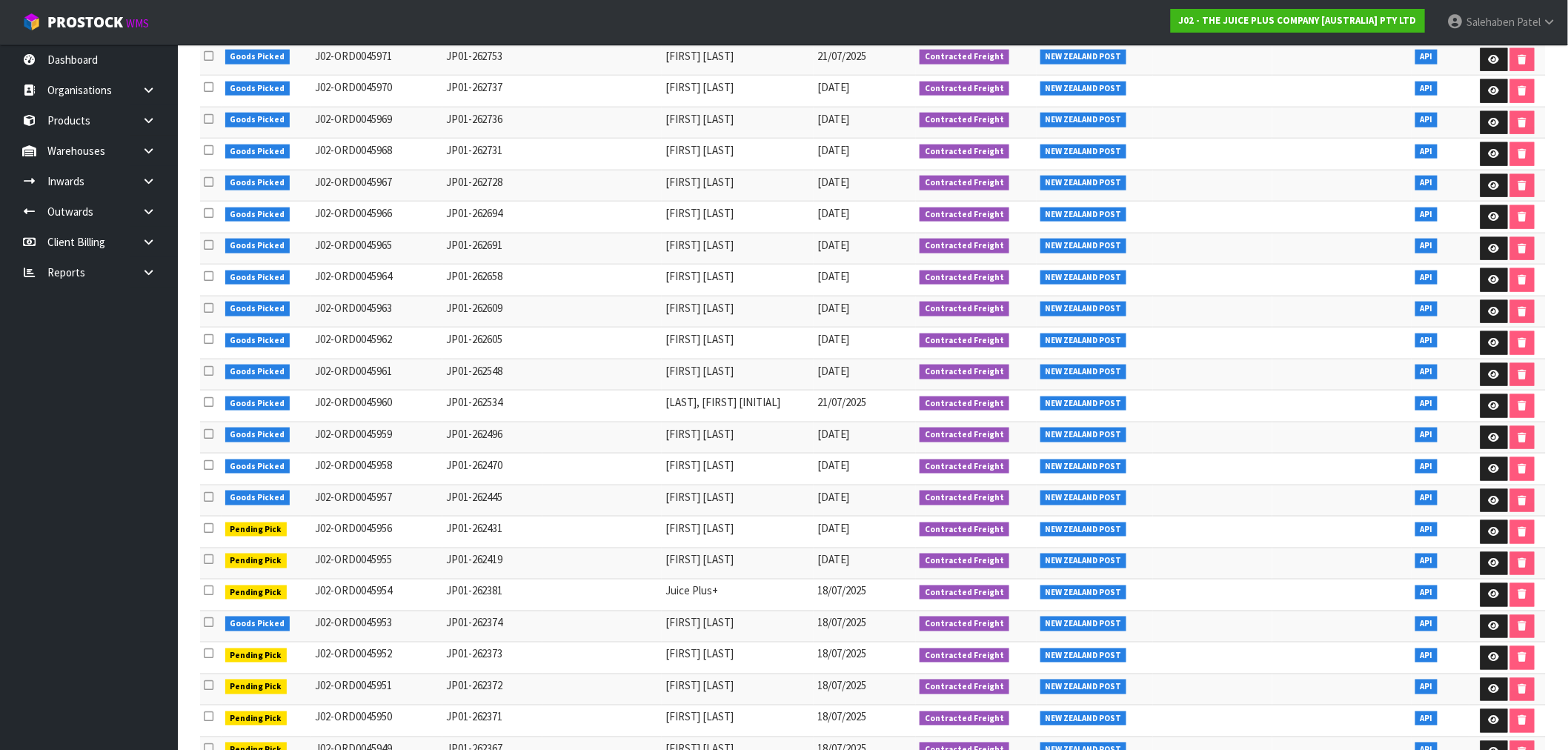 scroll, scrollTop: 658, scrollLeft: 0, axis: vertical 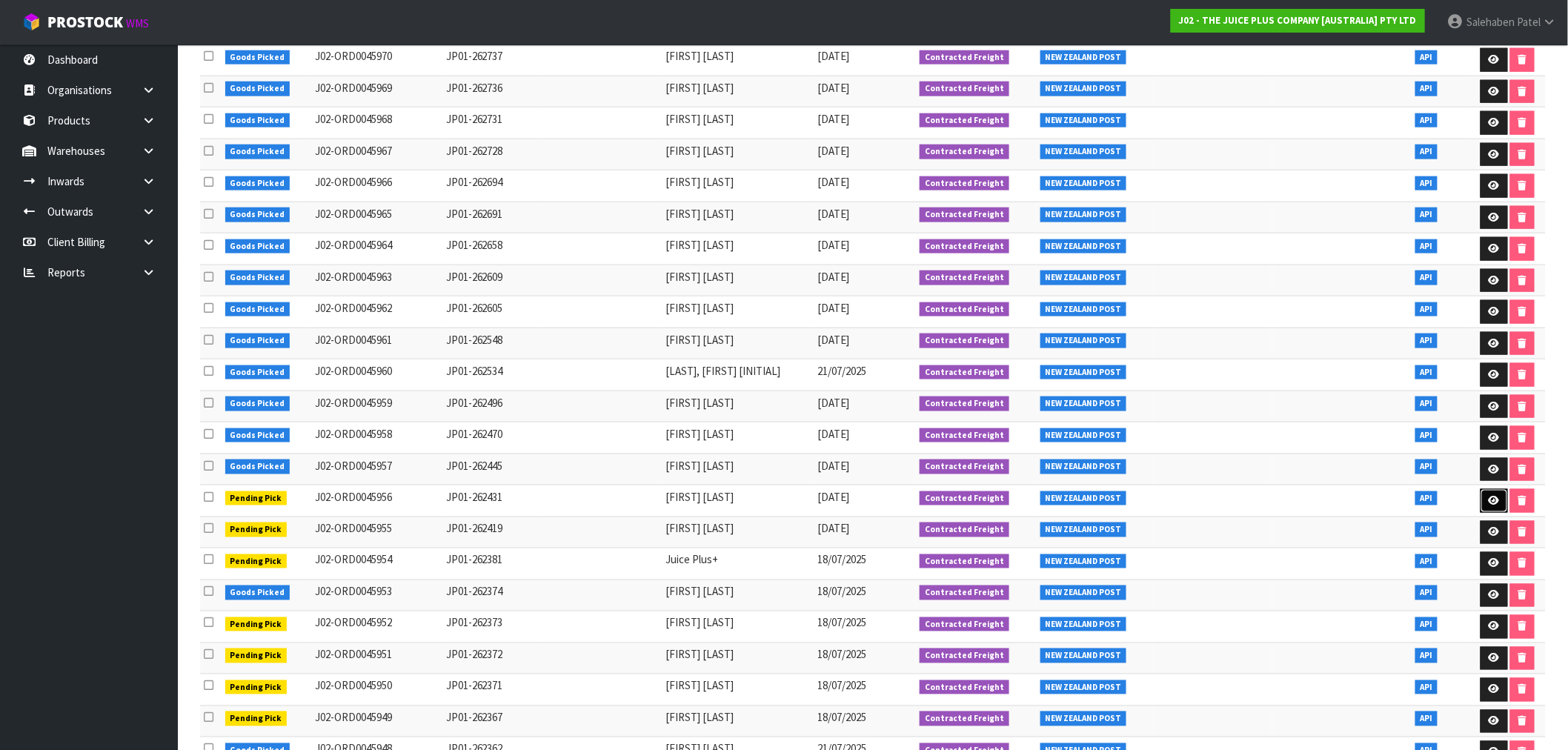 click at bounding box center (1494, 500) 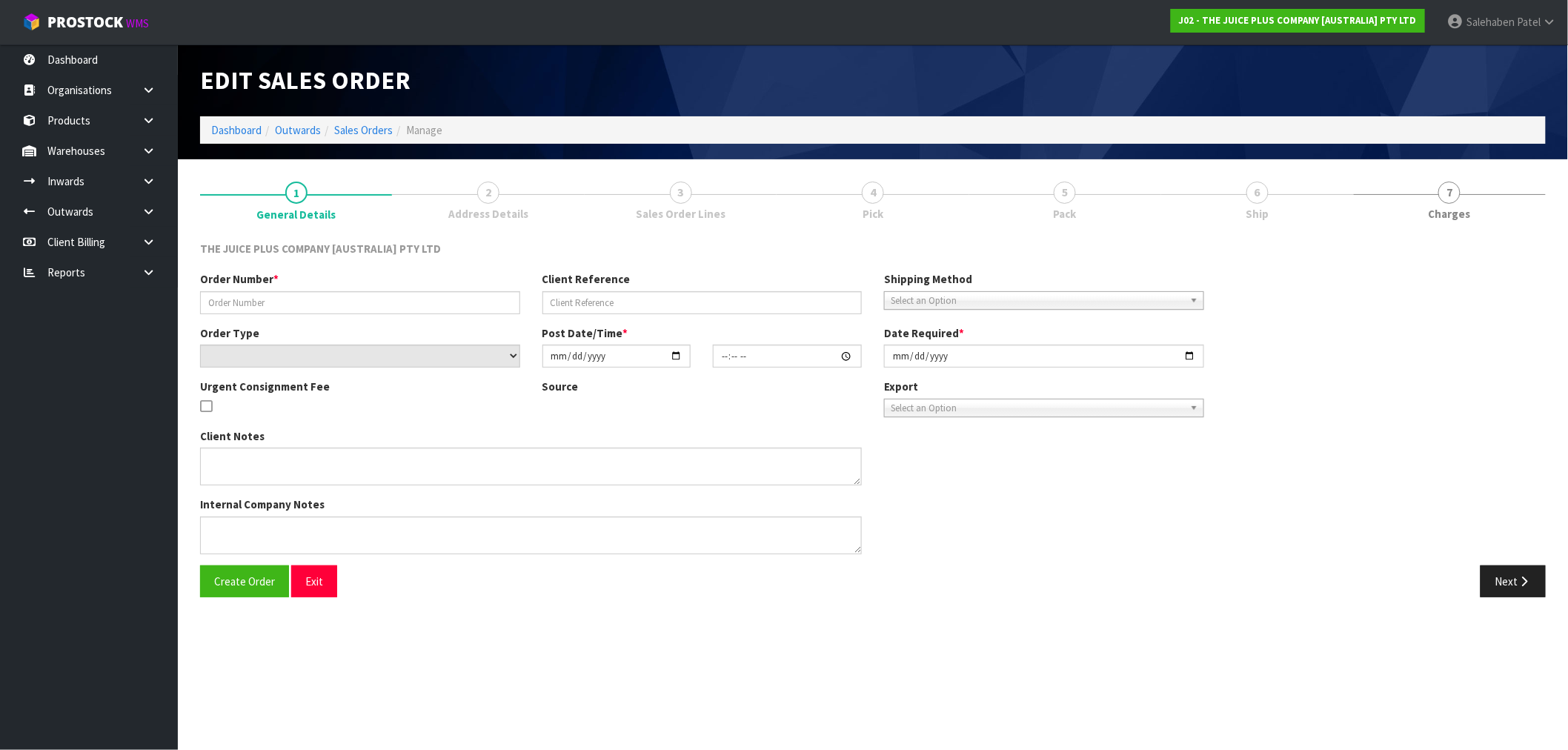 scroll, scrollTop: 0, scrollLeft: 0, axis: both 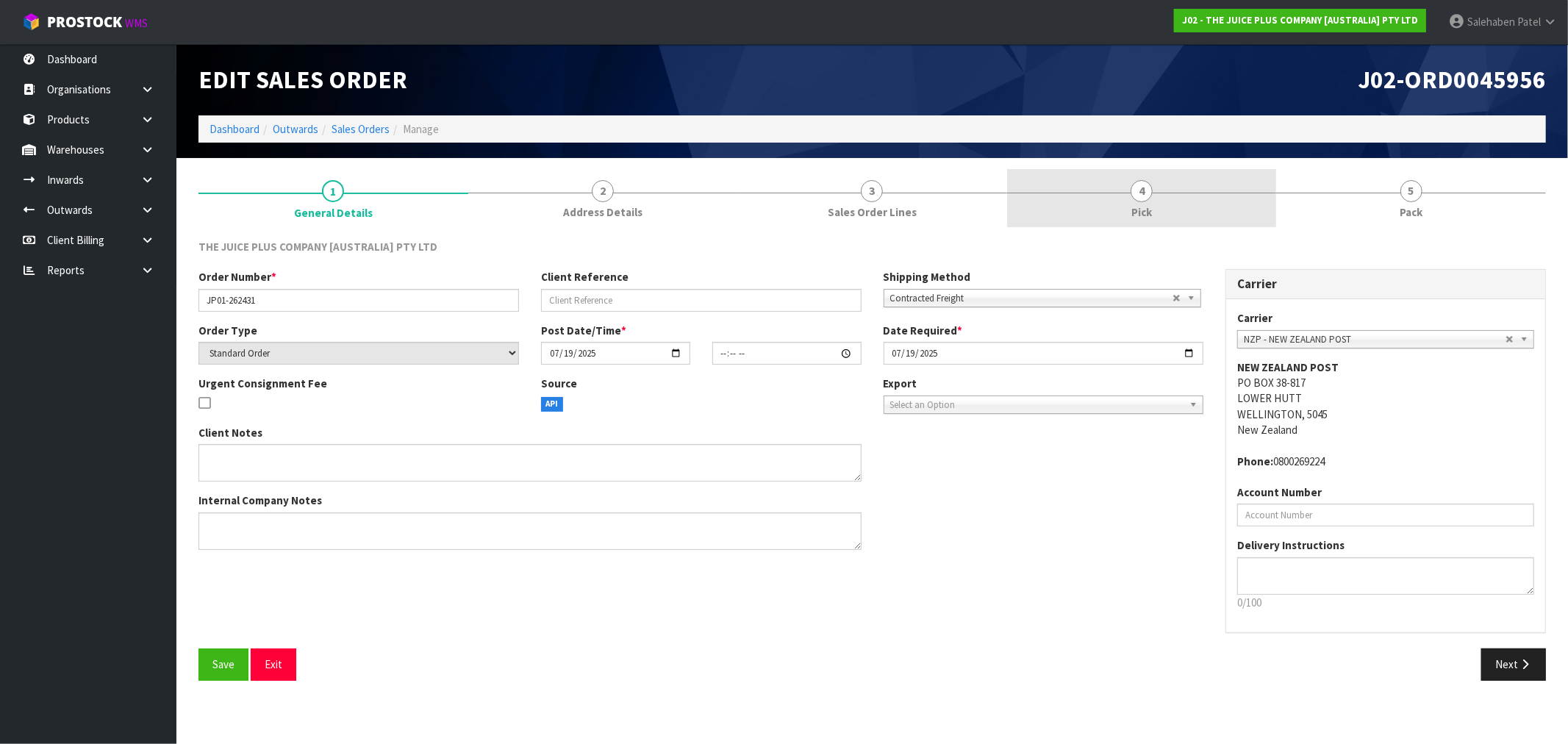click on "Pick" at bounding box center (1142, 212) 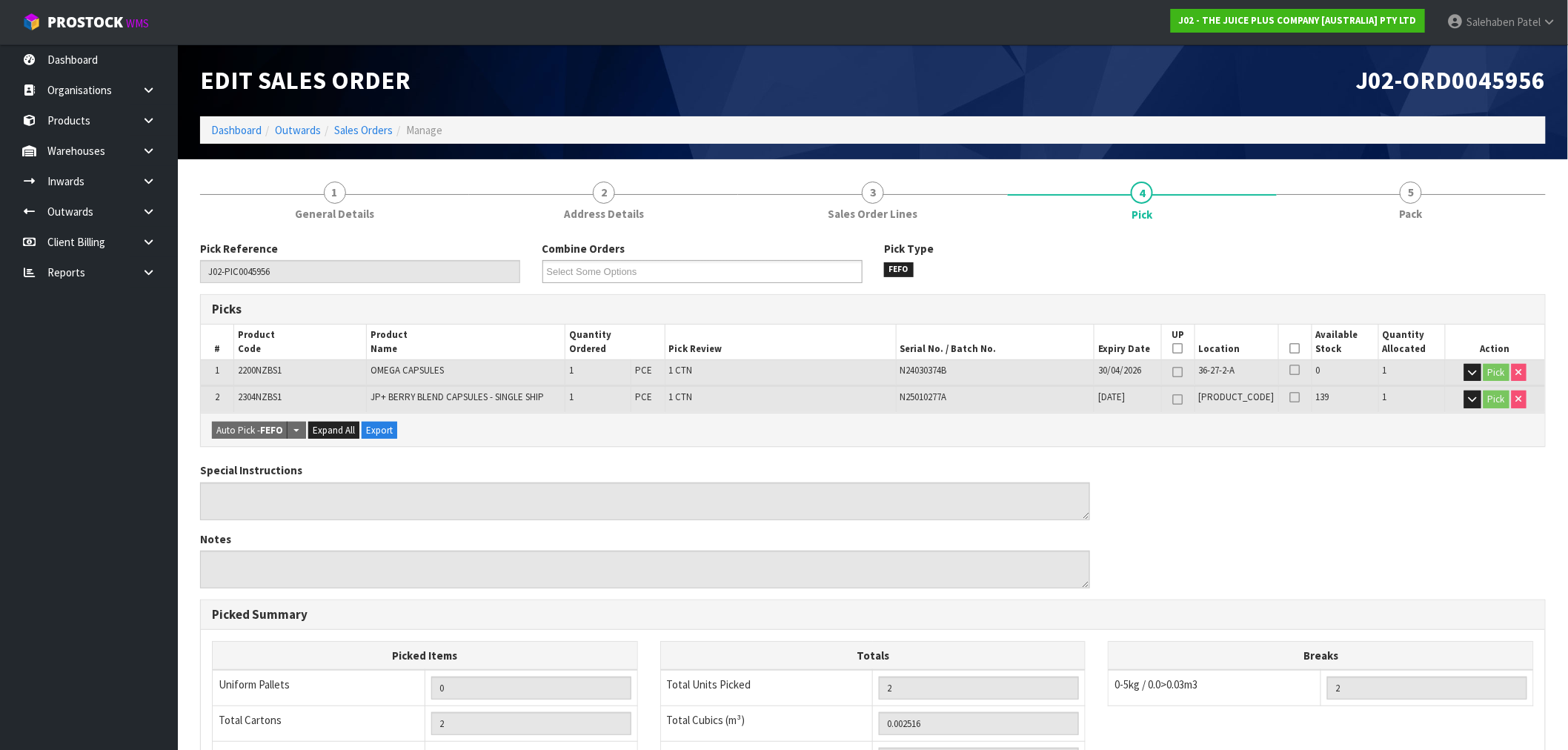 drag, startPoint x: 1290, startPoint y: 351, endPoint x: 1262, endPoint y: 367, distance: 32.249031 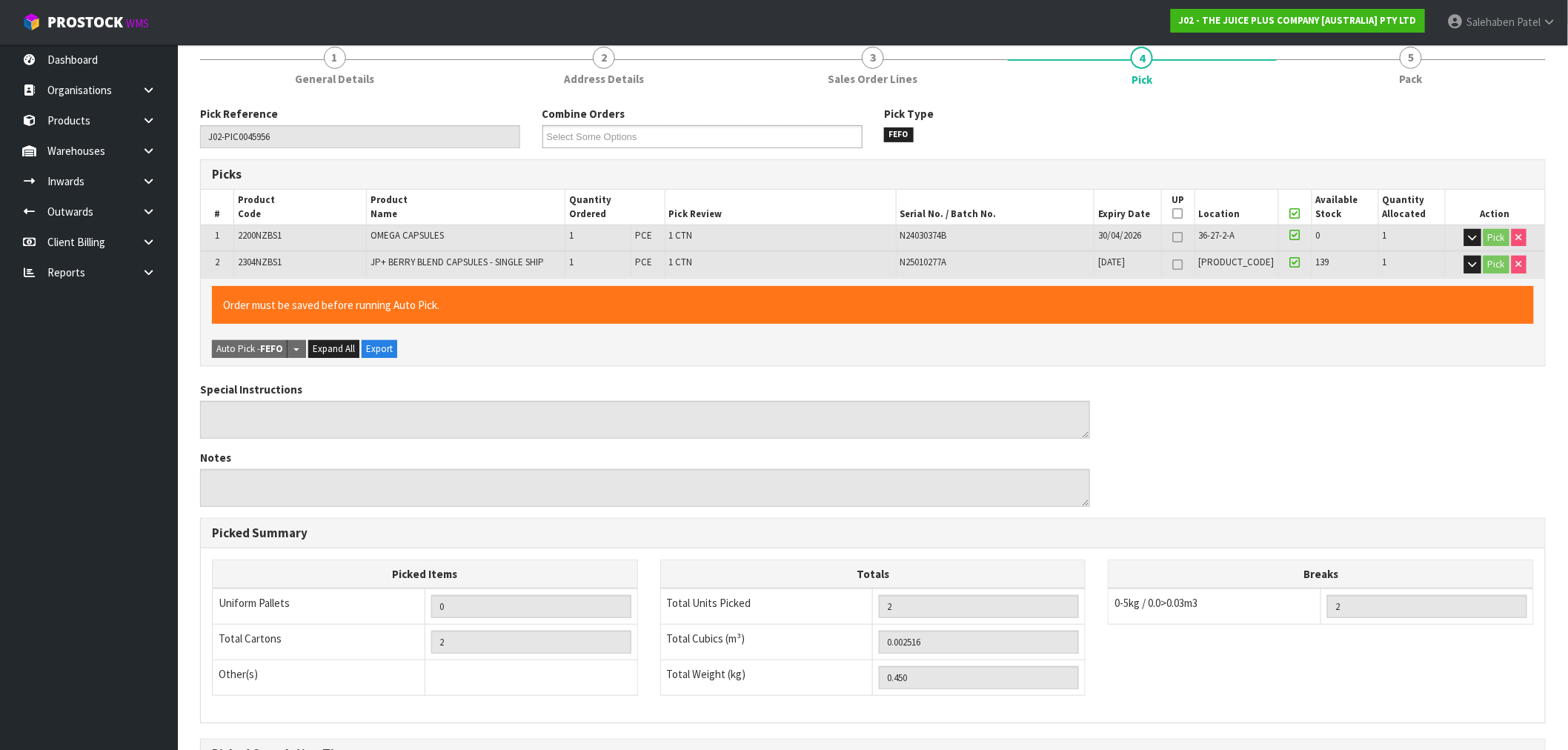 scroll, scrollTop: 311, scrollLeft: 0, axis: vertical 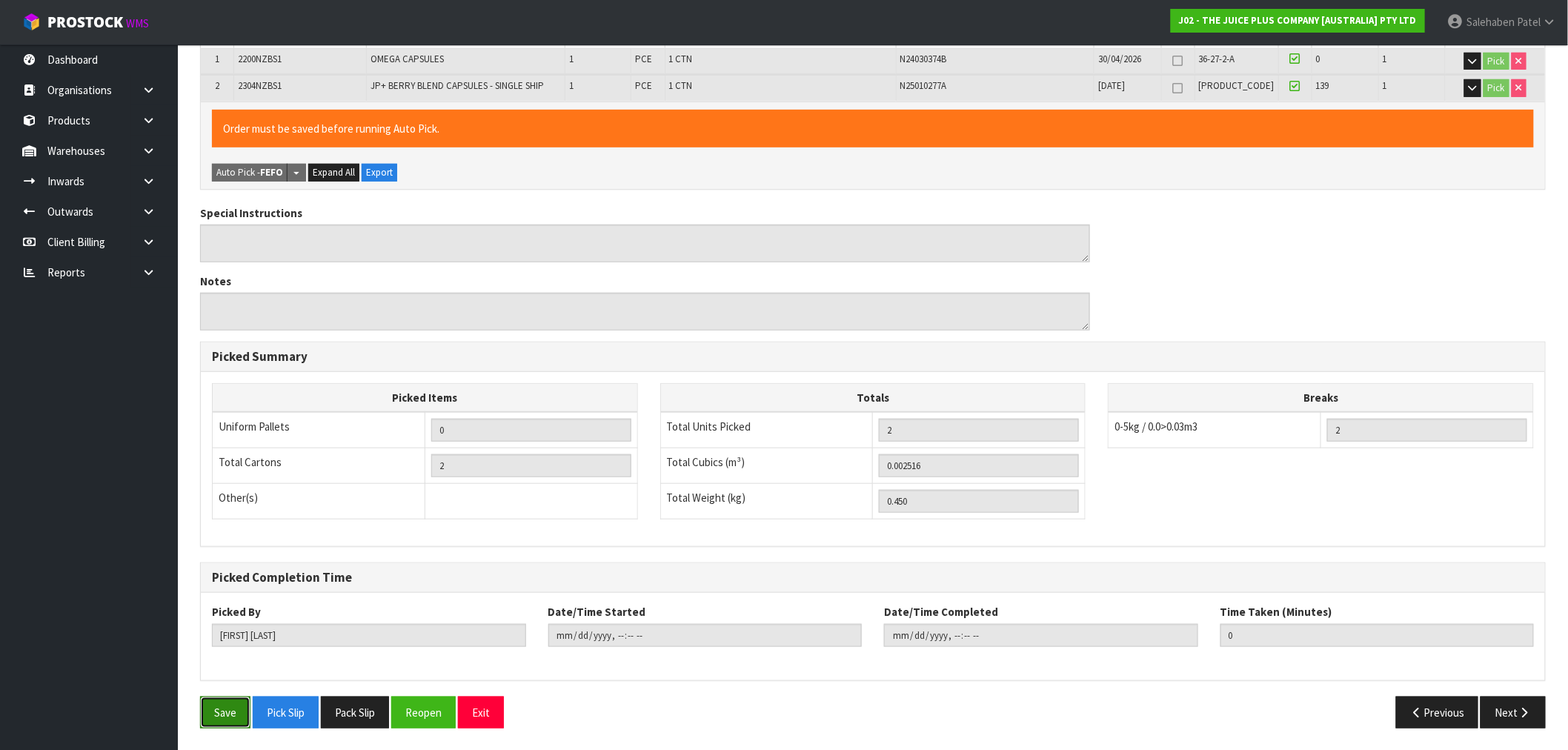 click on "Save" at bounding box center [225, 712] 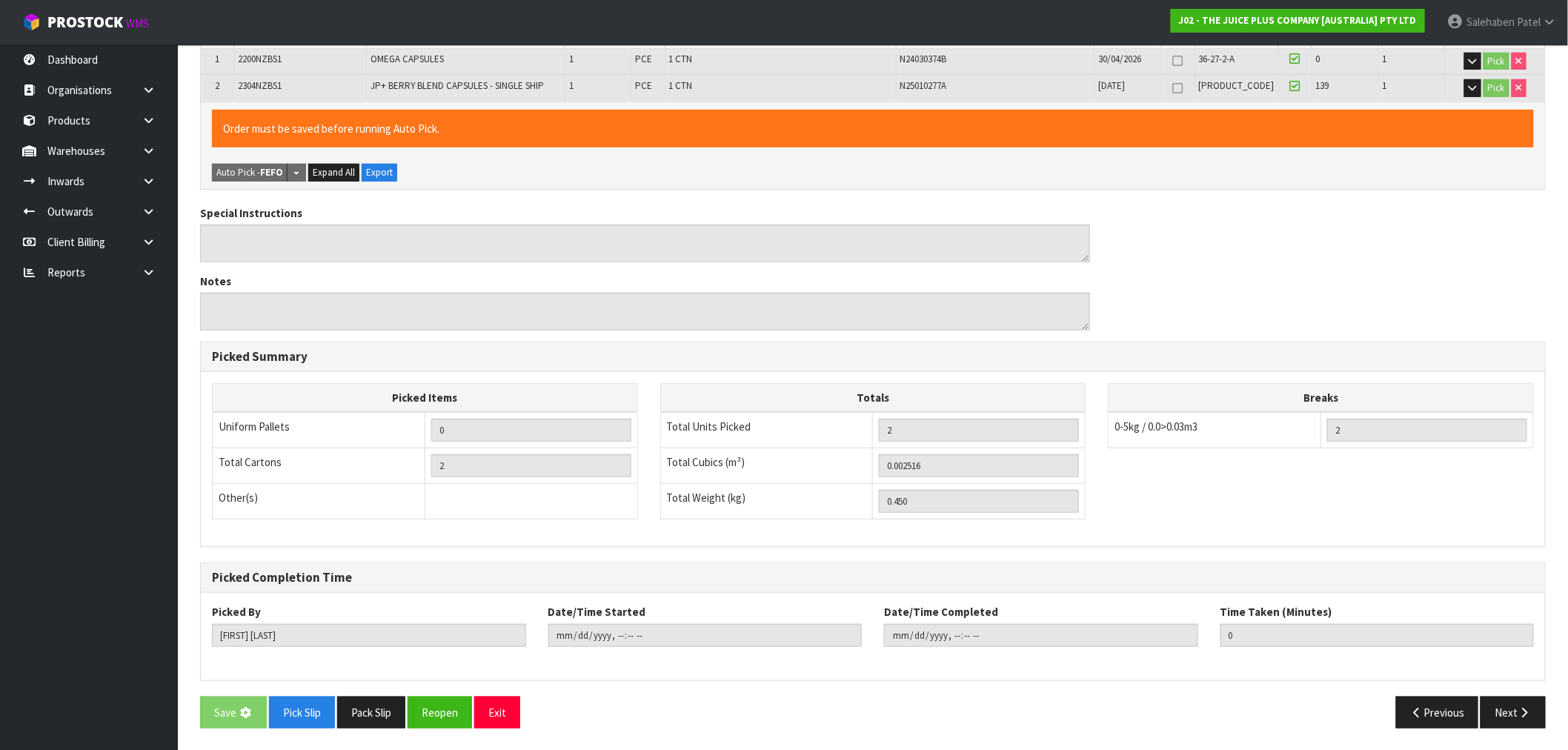 scroll, scrollTop: 0, scrollLeft: 0, axis: both 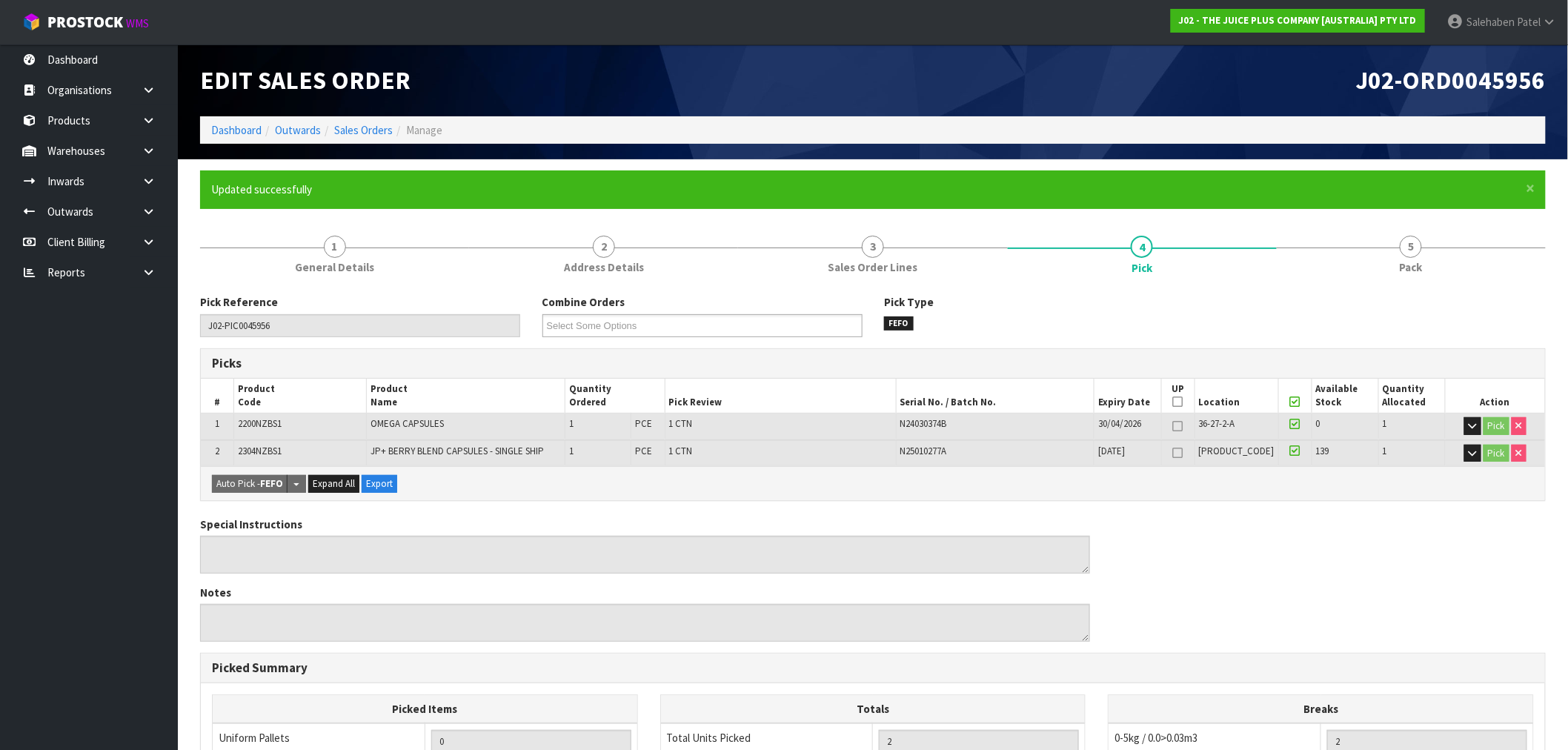 click on "Dashboard" at bounding box center [236, 130] 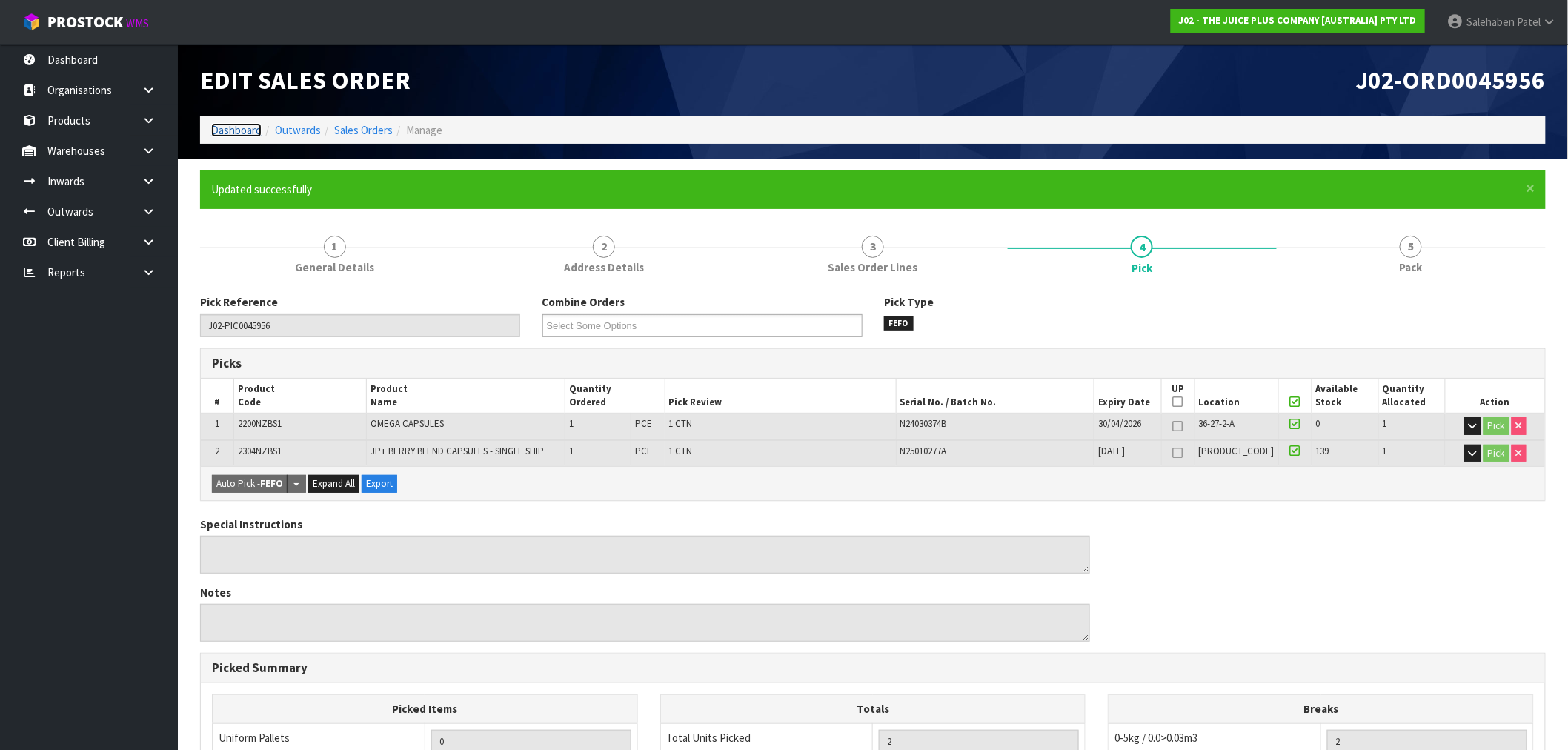 click on "Dashboard" at bounding box center (236, 130) 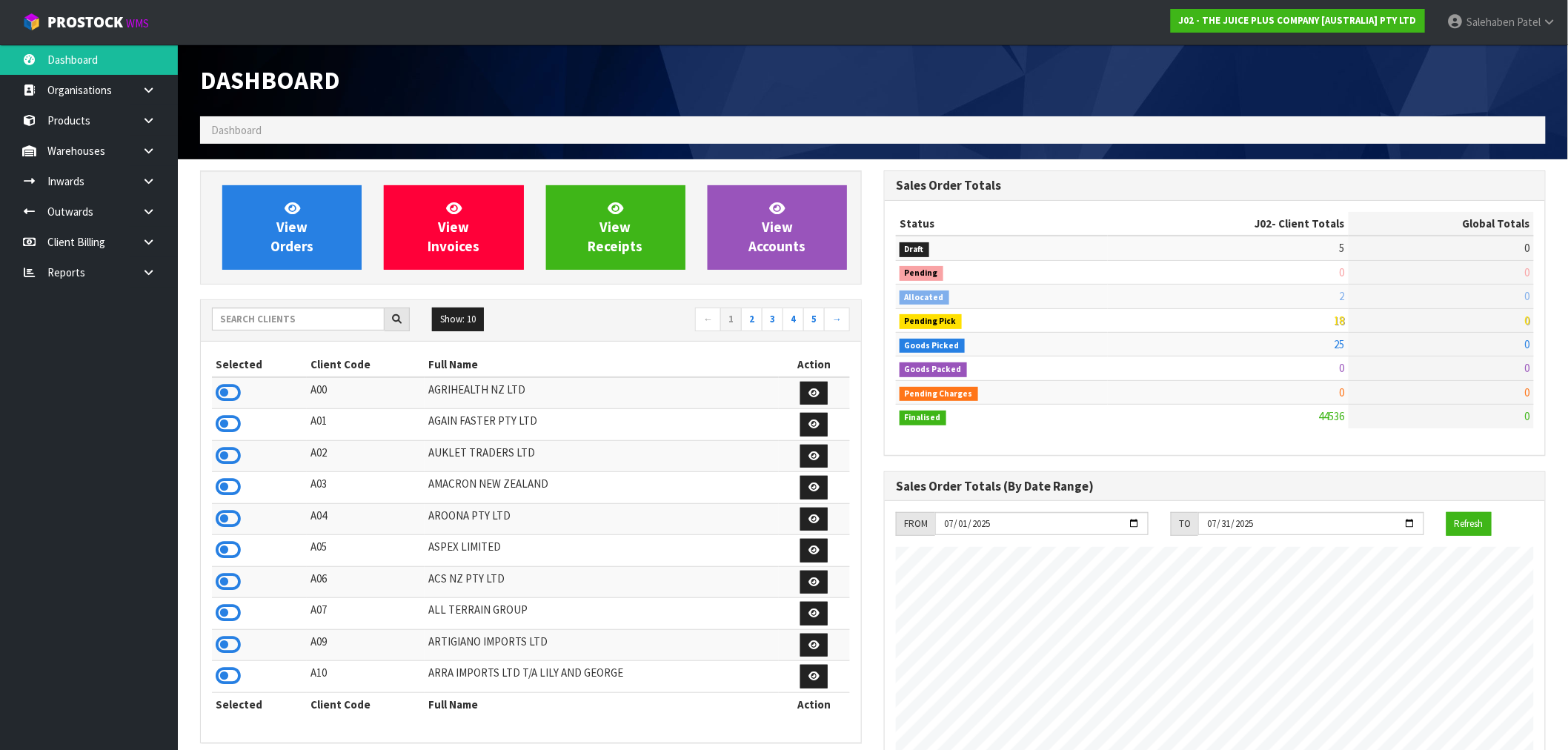 scroll, scrollTop: 739982, scrollLeft: 740336, axis: both 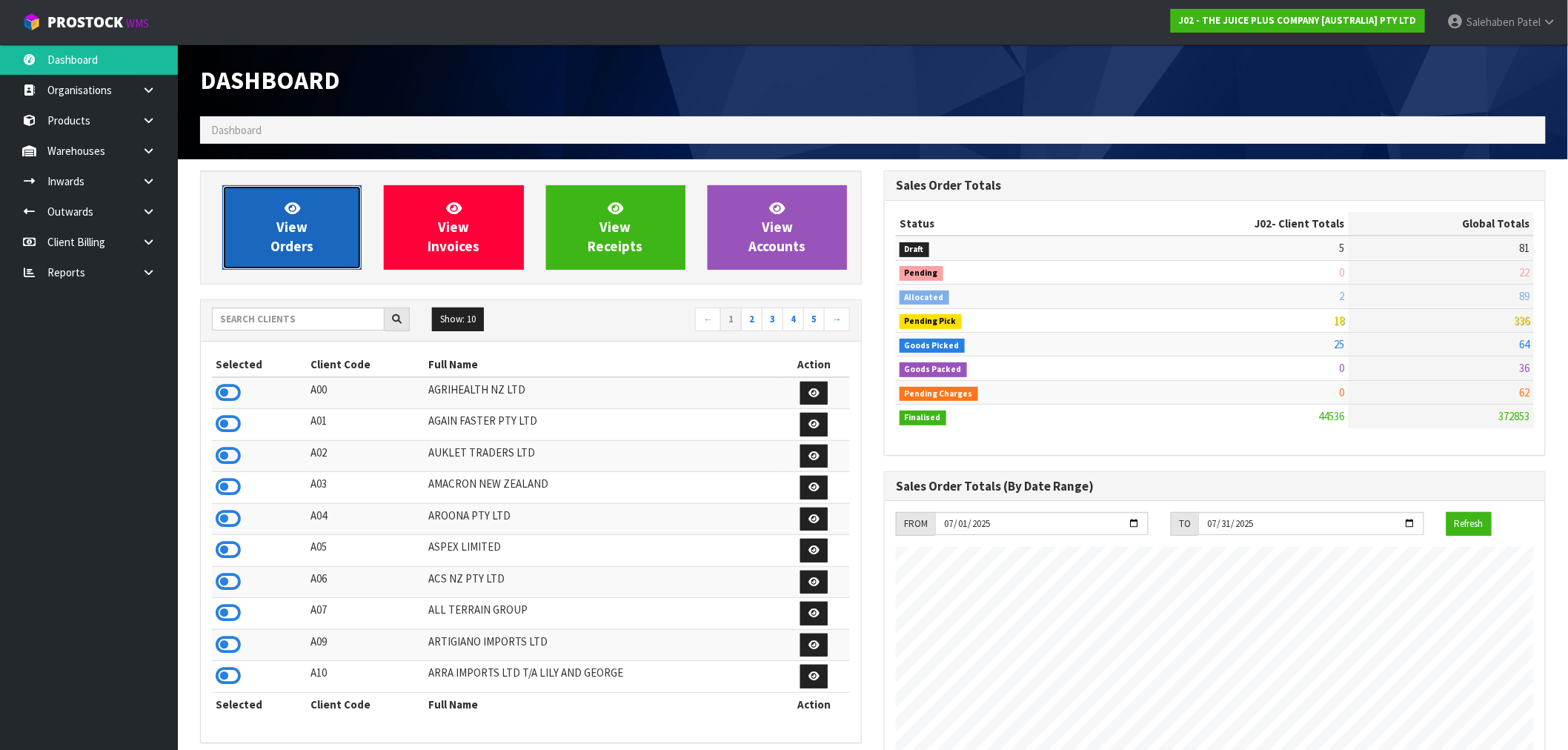 click on "View
Orders" at bounding box center [292, 227] 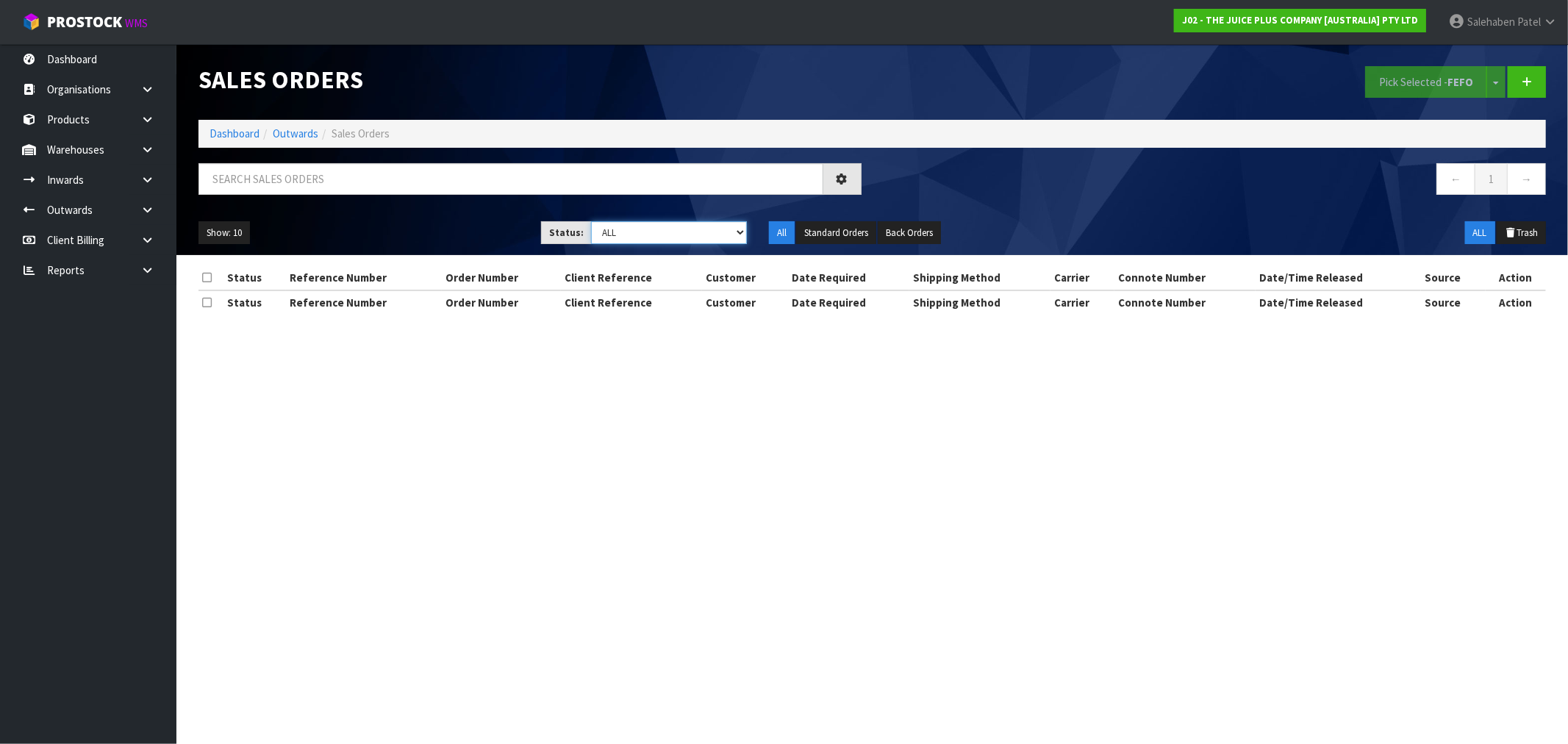drag, startPoint x: 669, startPoint y: 223, endPoint x: 660, endPoint y: 237, distance: 16.643317 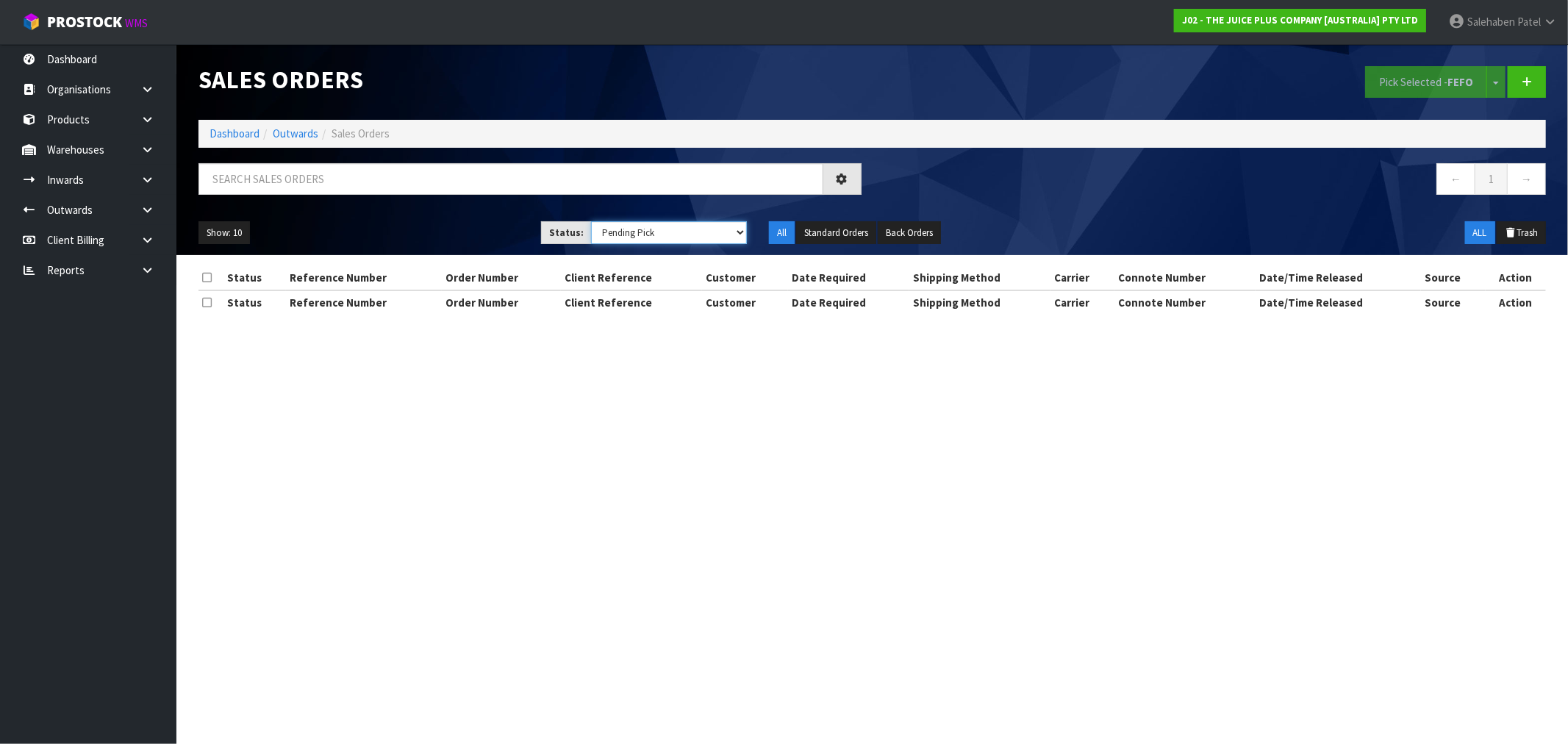 click on "Draft Pending Allocated Pending Pick Goods Picked Goods Packed Pending Charges Finalised Cancelled Review ALL" at bounding box center [669, 232] 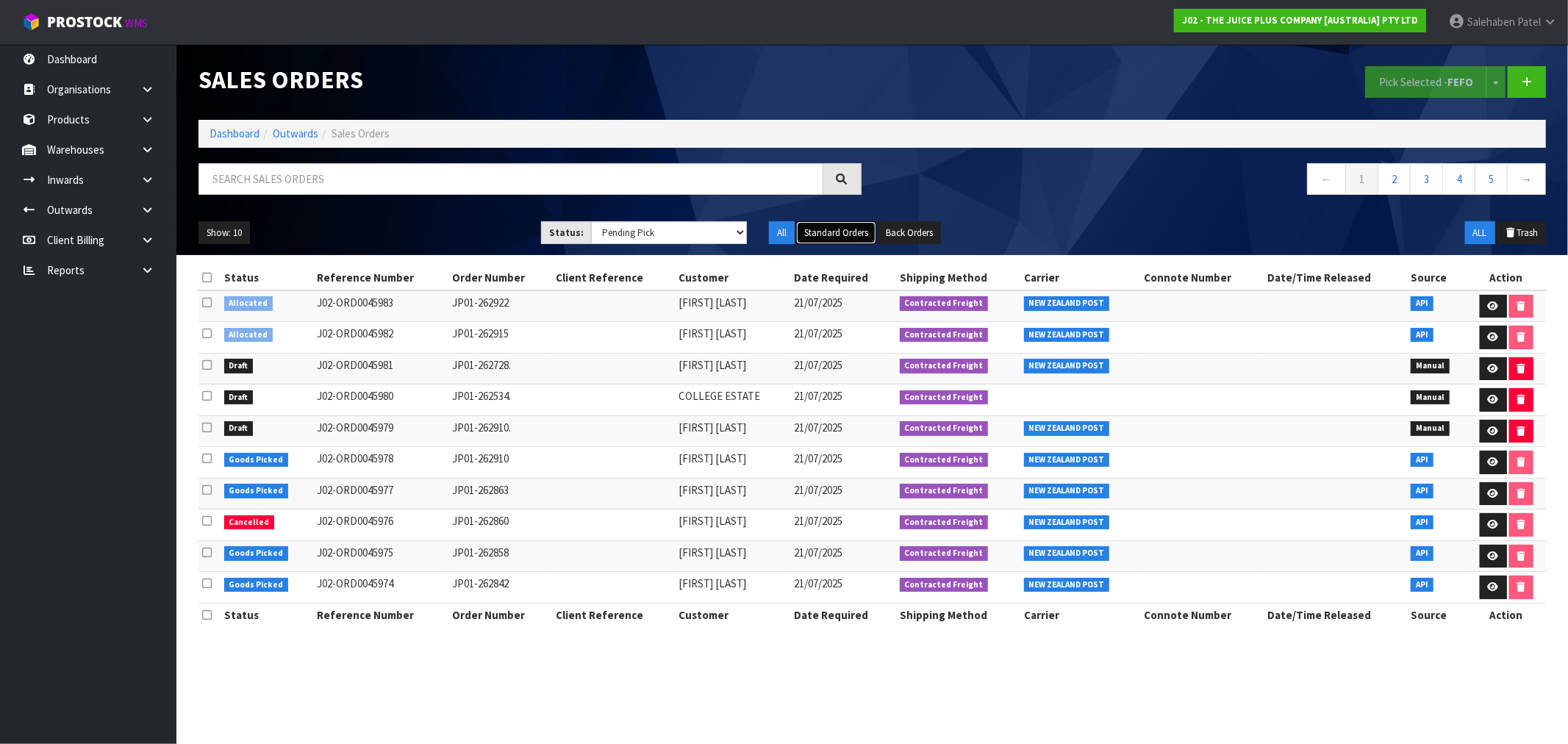 click on "Standard Orders" at bounding box center [836, 233] 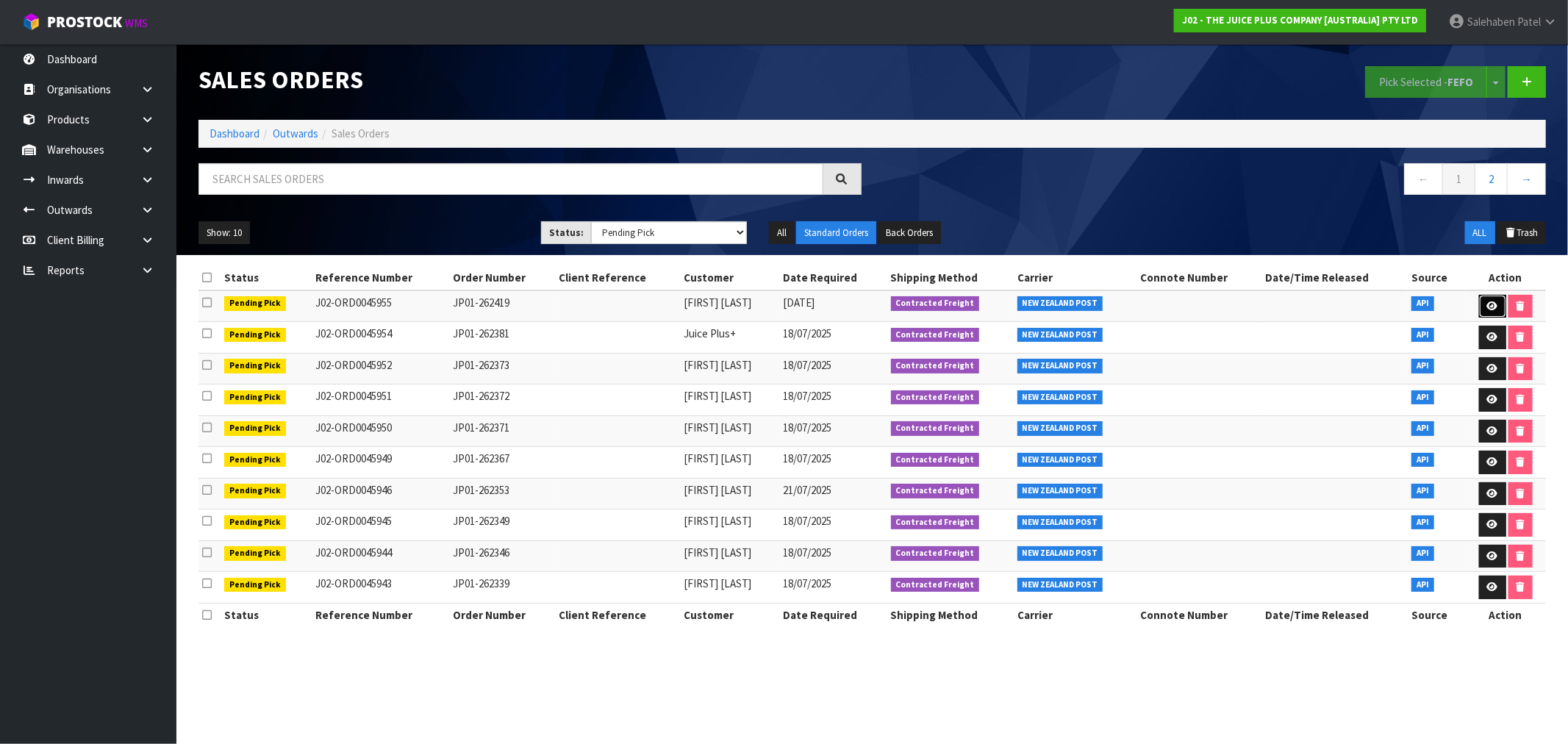 click at bounding box center (1492, 306) 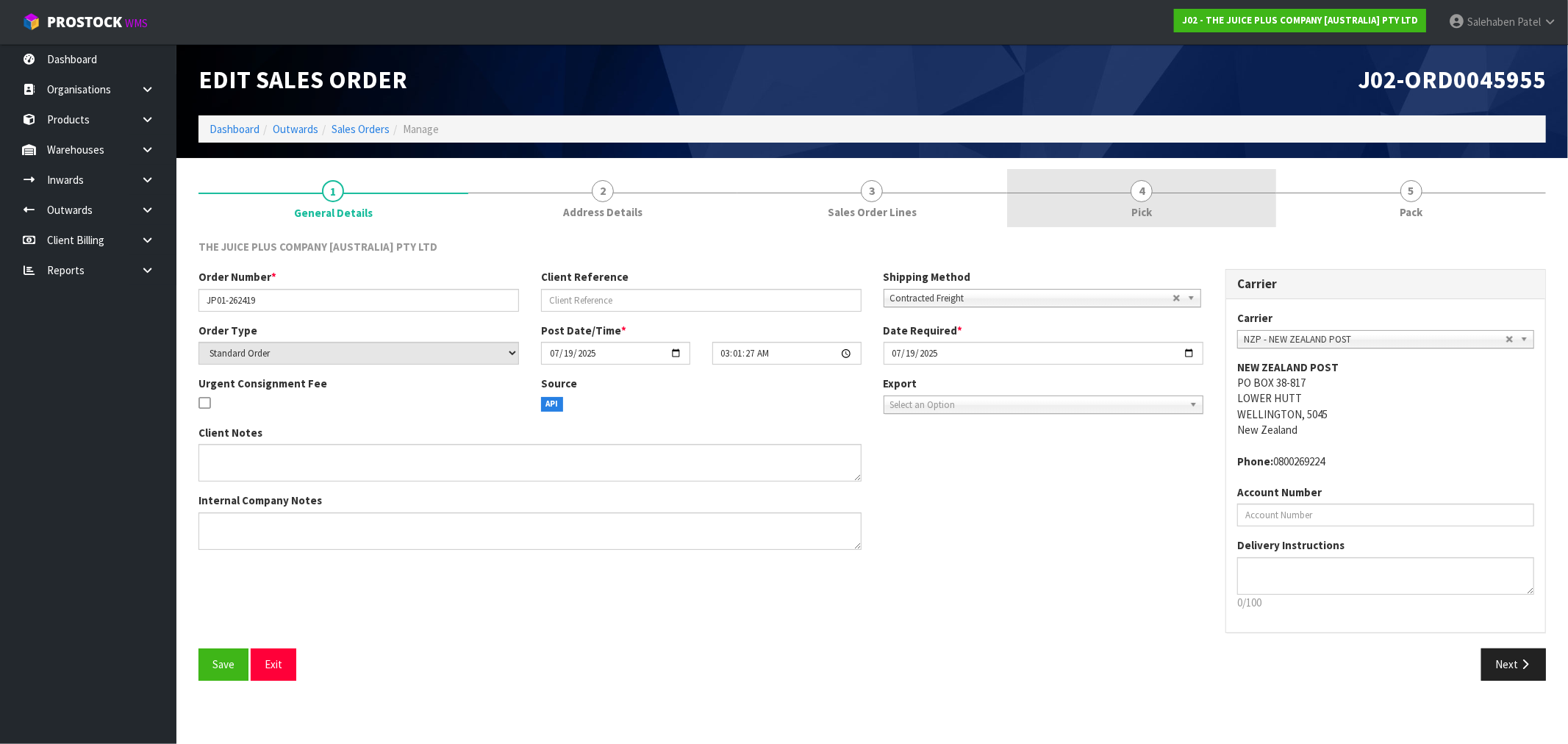 click on "4
Pick" at bounding box center [1142, 198] 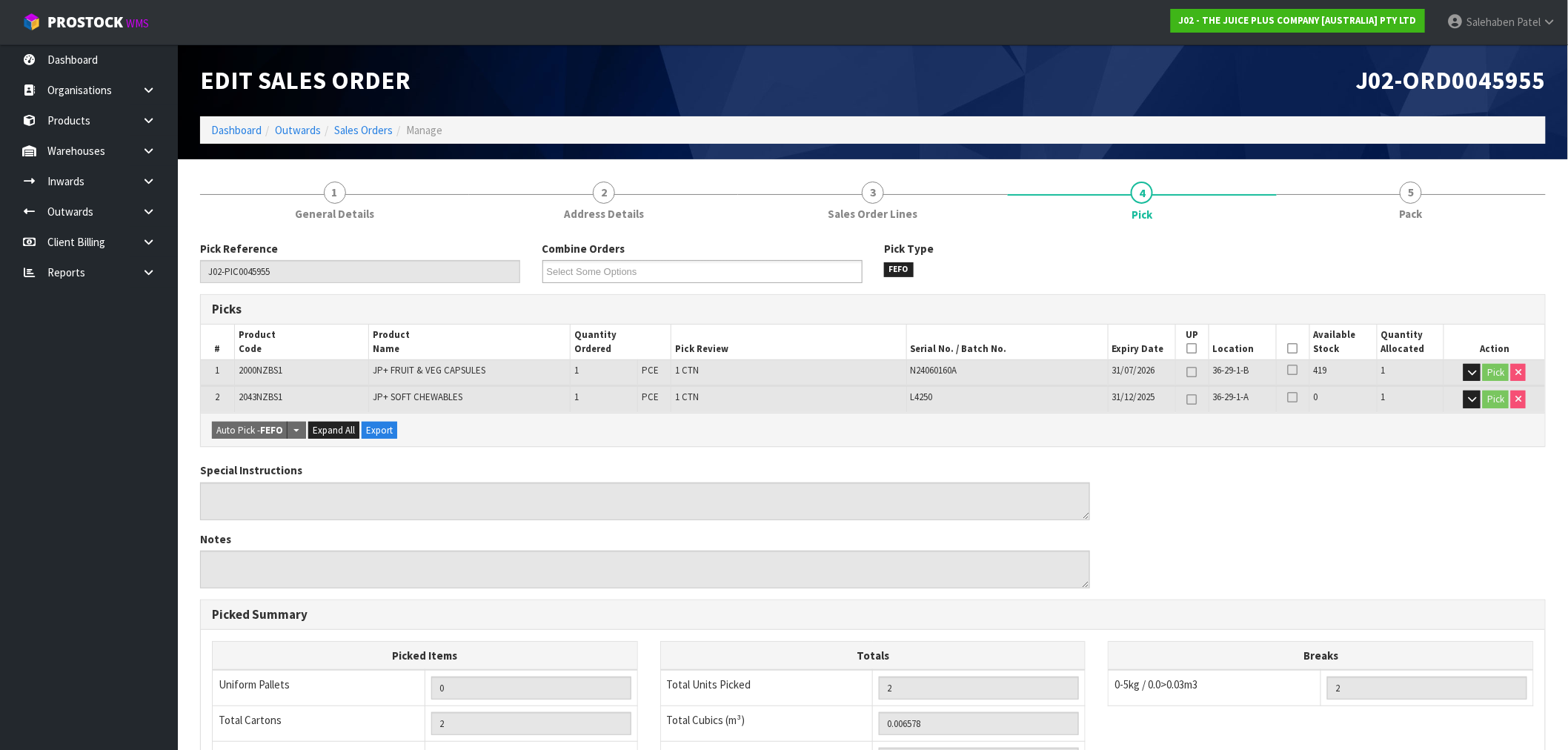 click at bounding box center (1293, 348) 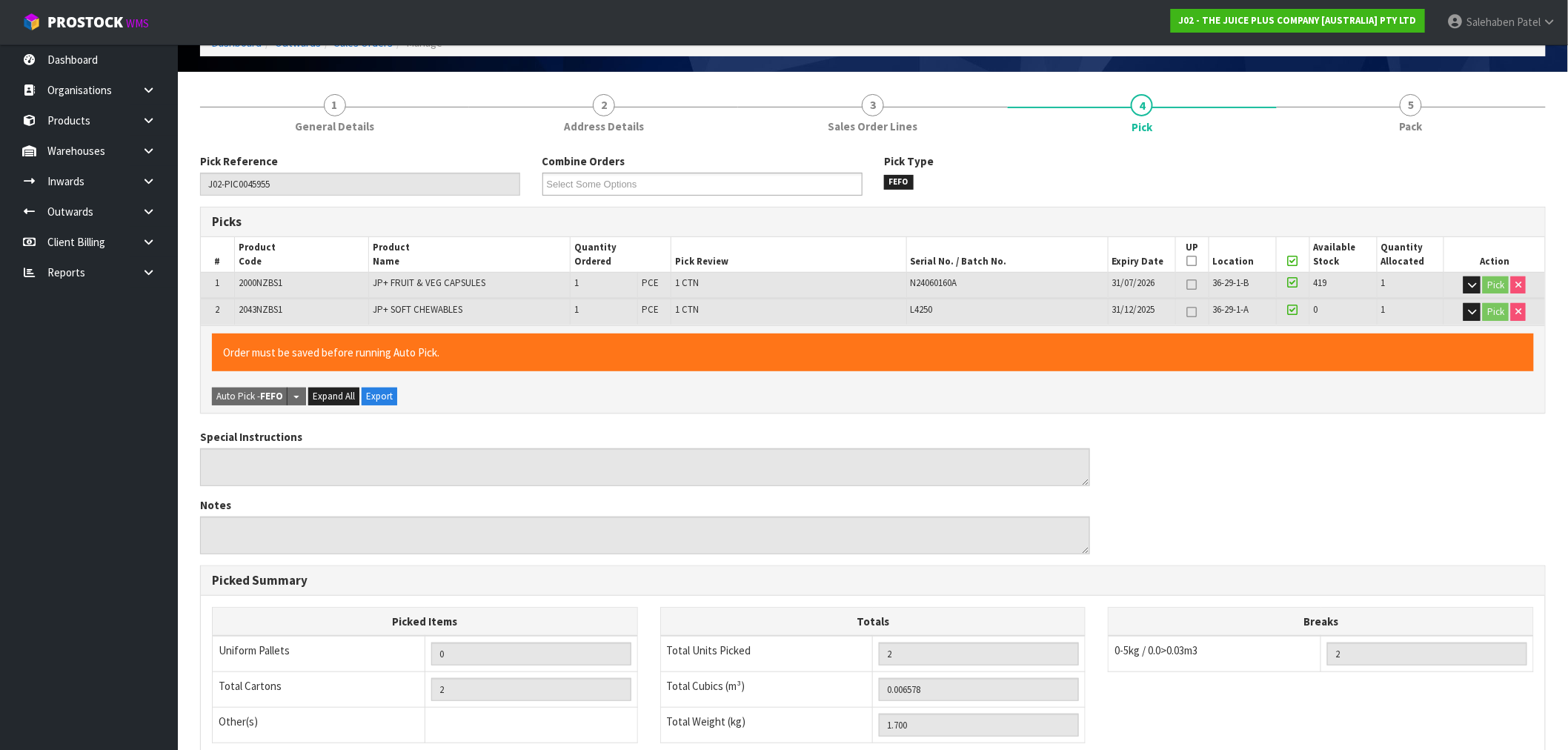 scroll, scrollTop: 311, scrollLeft: 0, axis: vertical 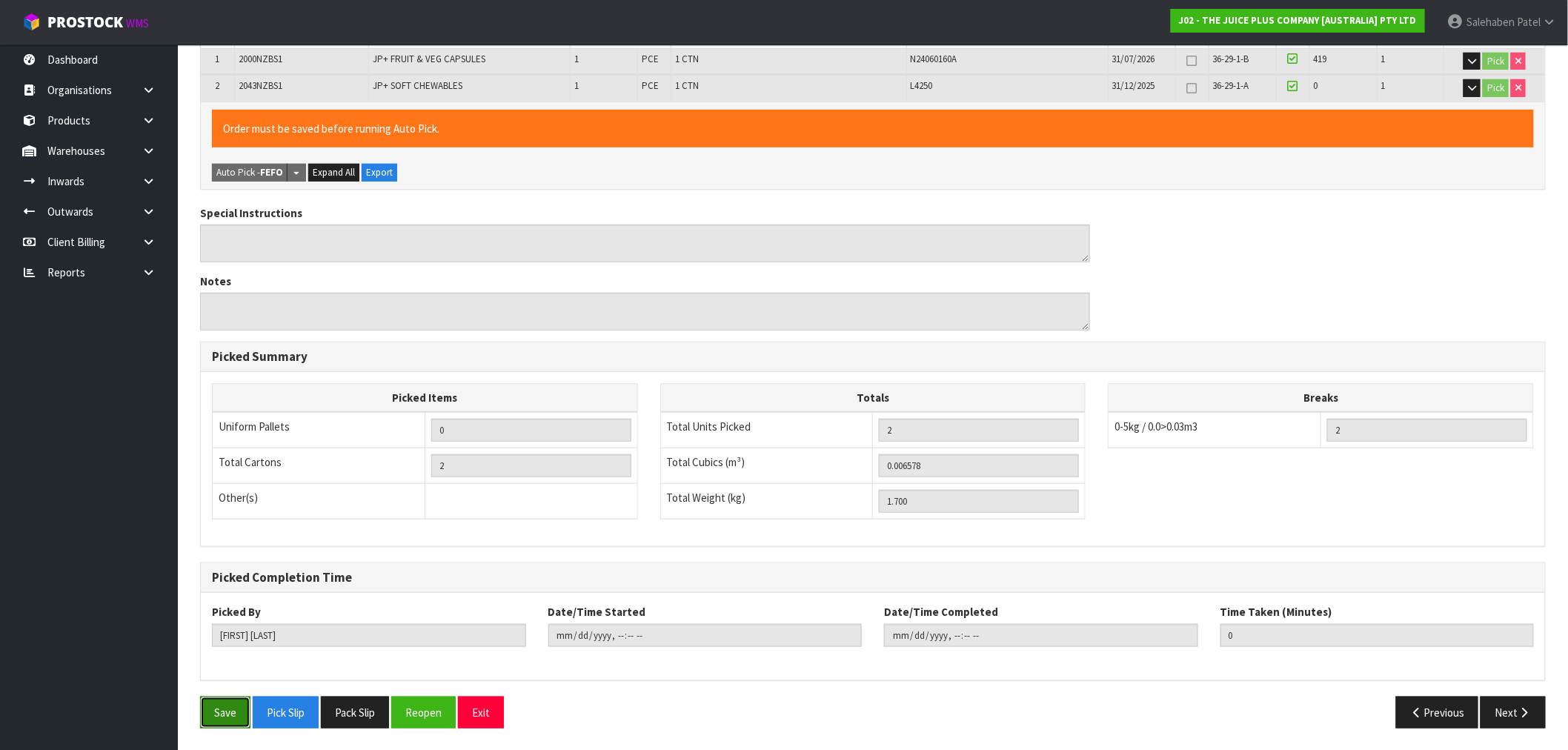 click on "Save" at bounding box center (225, 712) 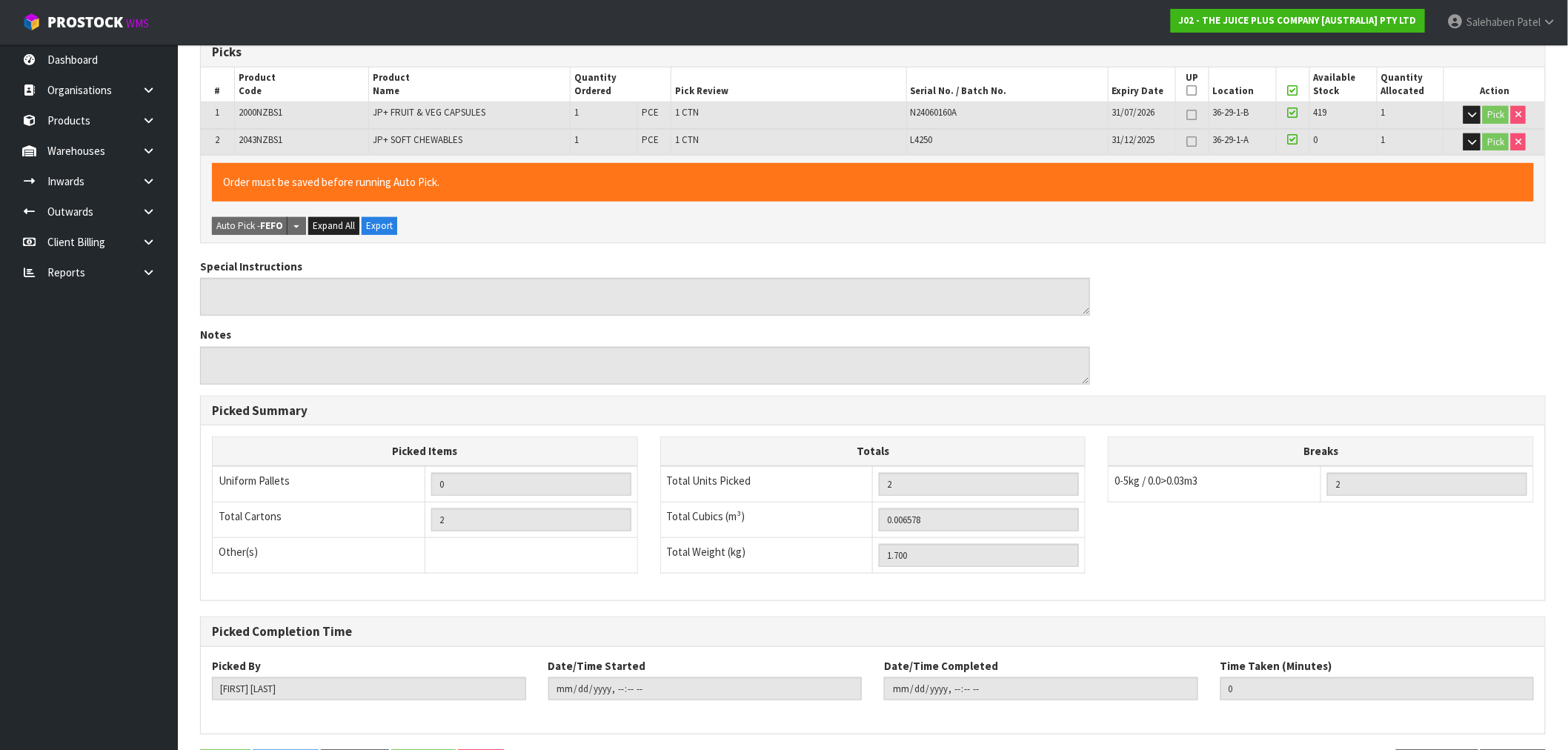 scroll, scrollTop: 0, scrollLeft: 0, axis: both 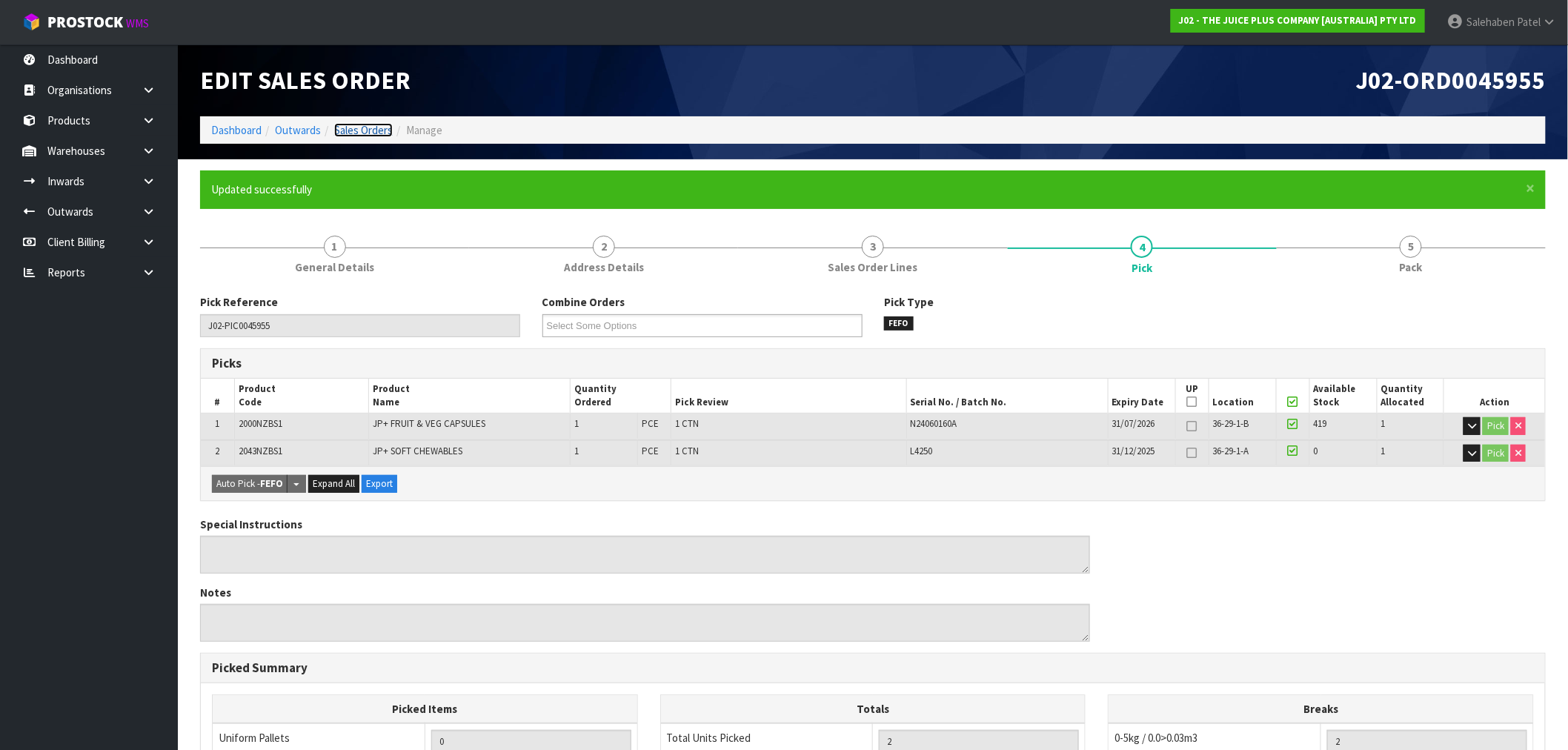 click on "Sales Orders" at bounding box center [363, 130] 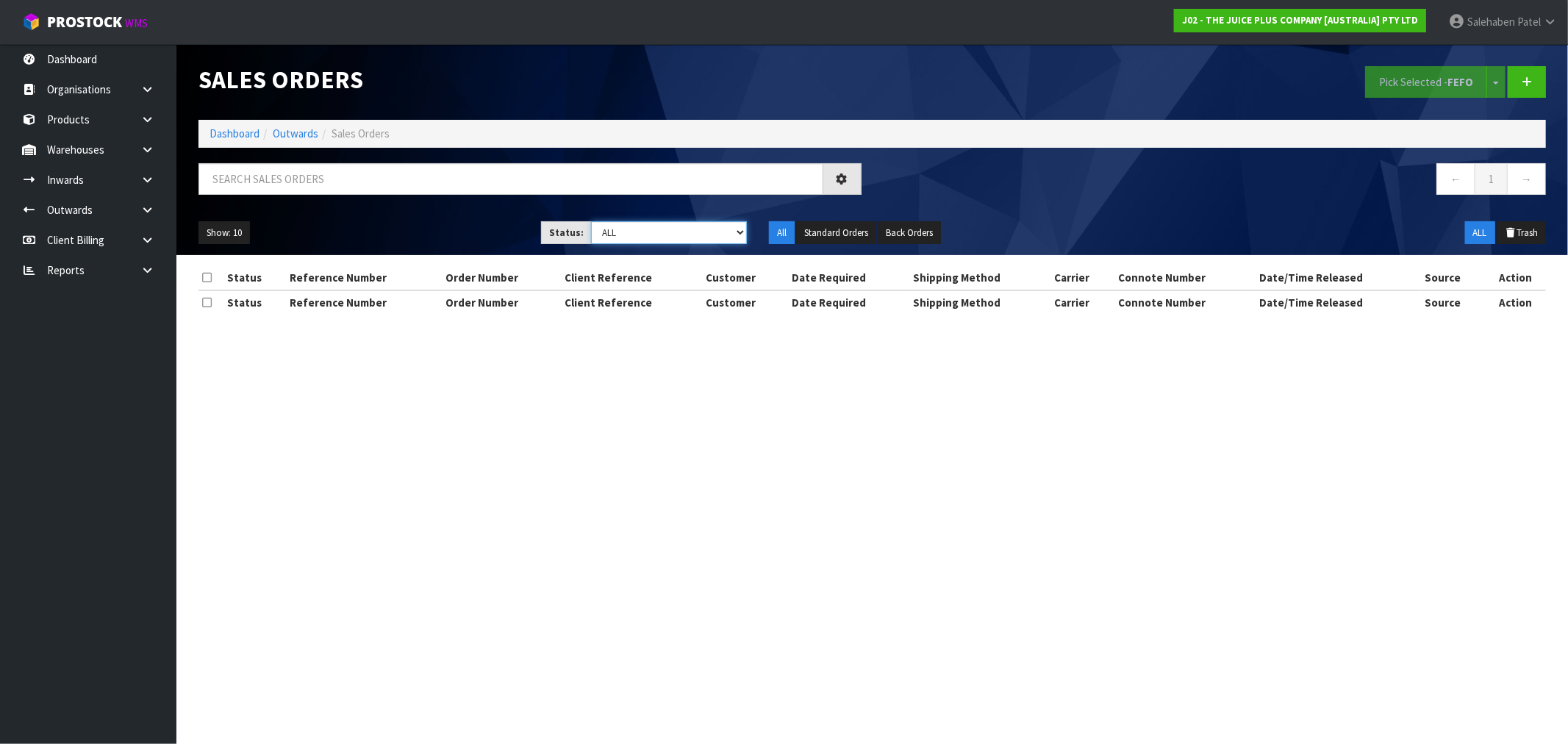 drag, startPoint x: 651, startPoint y: 230, endPoint x: 651, endPoint y: 241, distance: 11 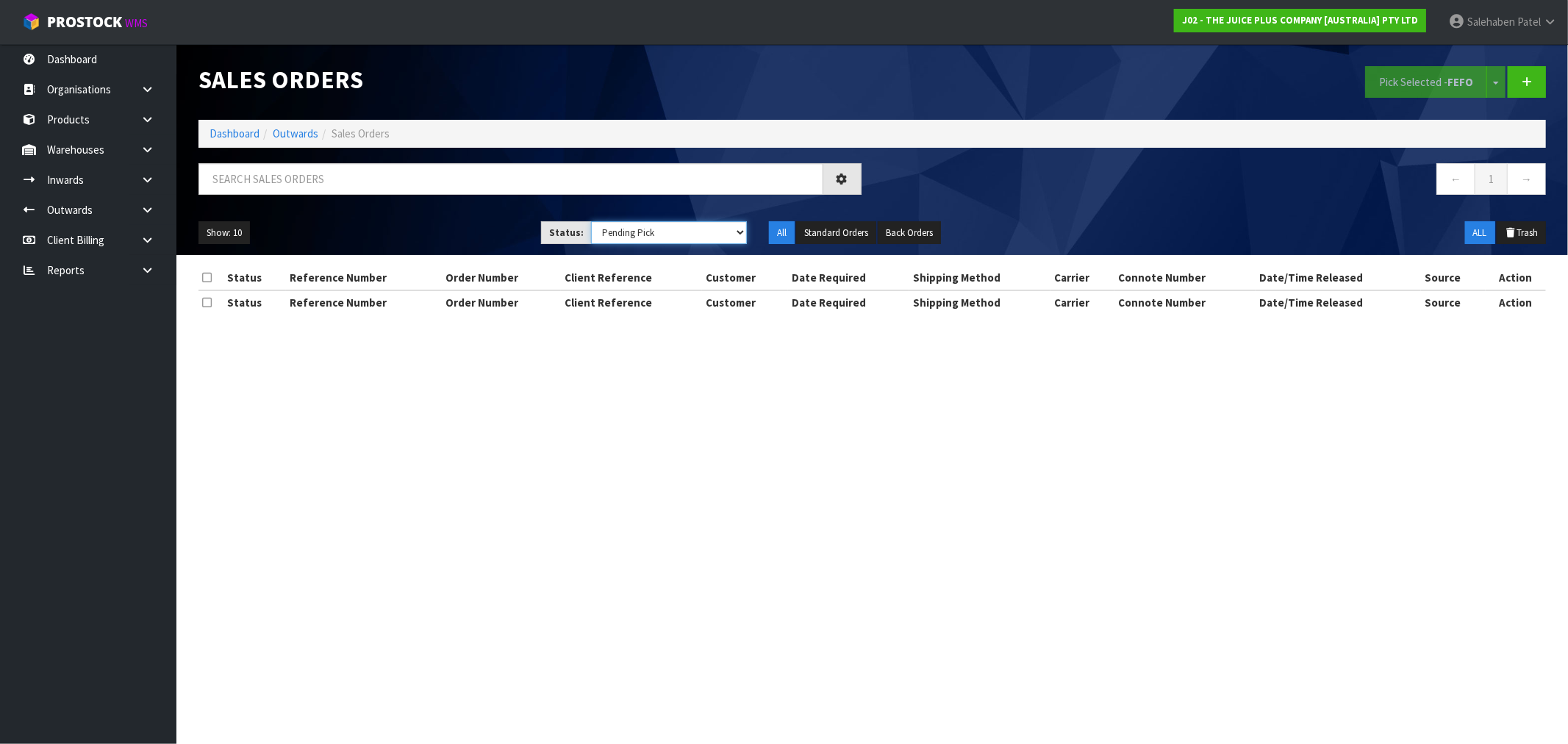 click on "Draft Pending Allocated Pending Pick Goods Picked Goods Packed Pending Charges Finalised Cancelled Review ALL" at bounding box center [669, 232] 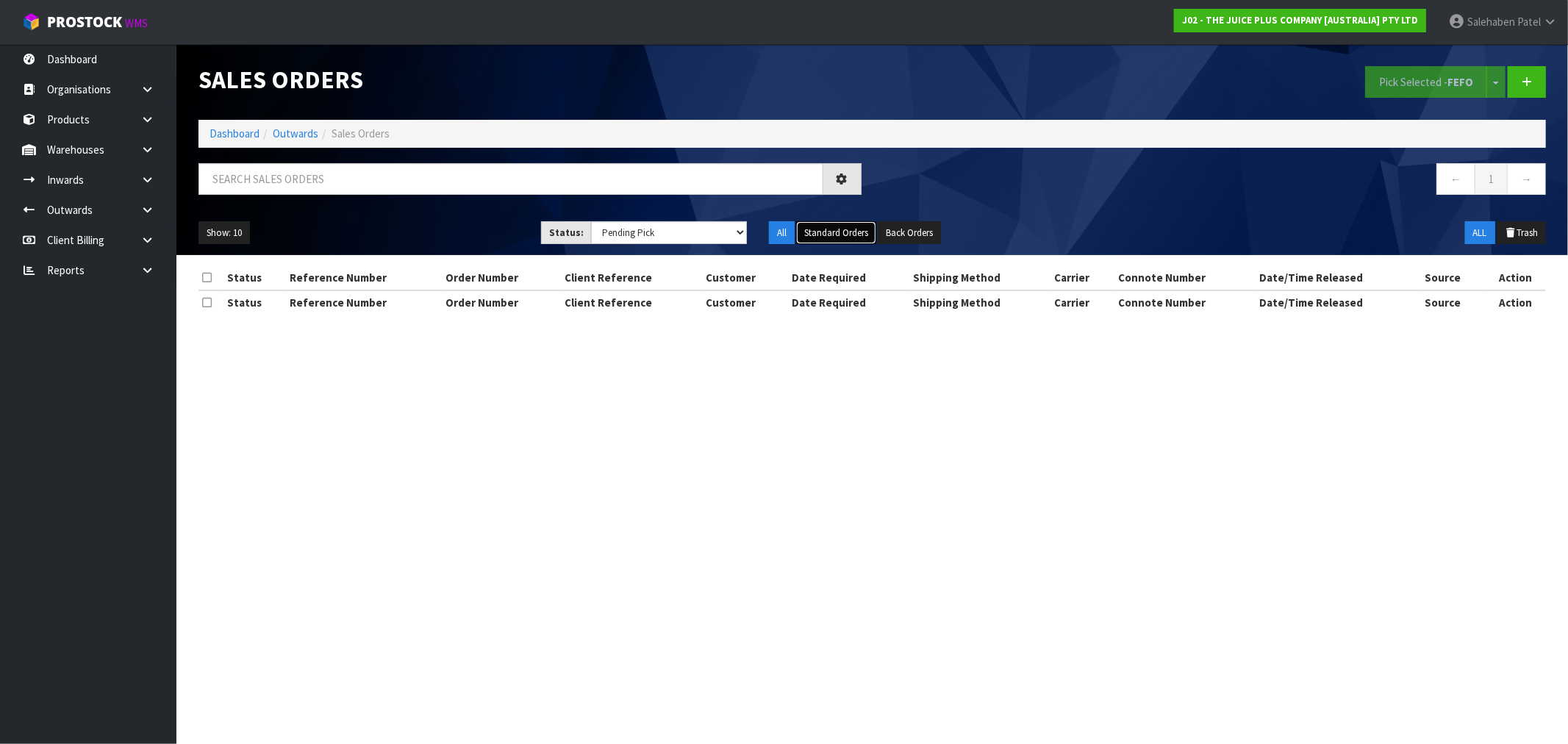 click on "Standard Orders" at bounding box center (836, 233) 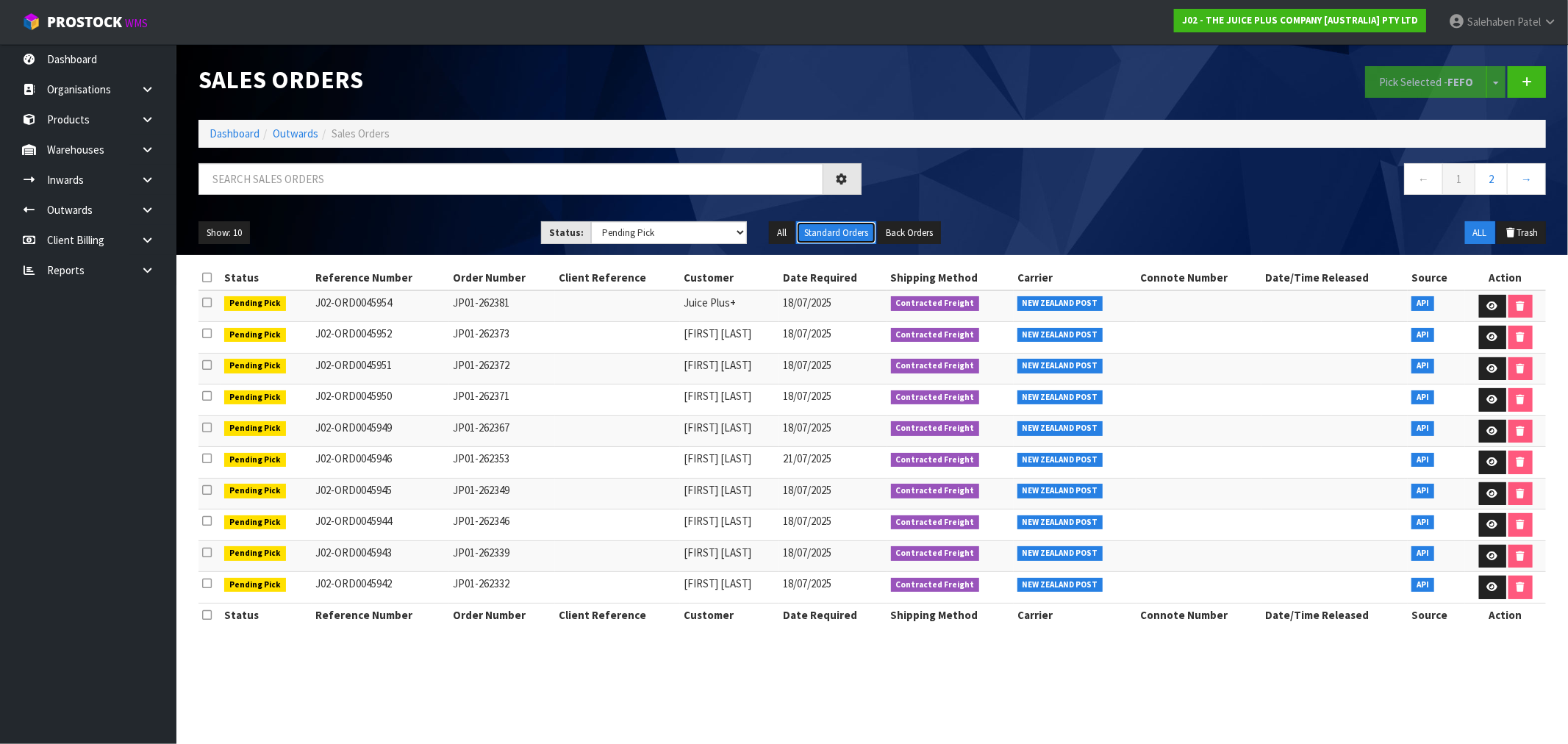 click on "Standard Orders" at bounding box center [836, 233] 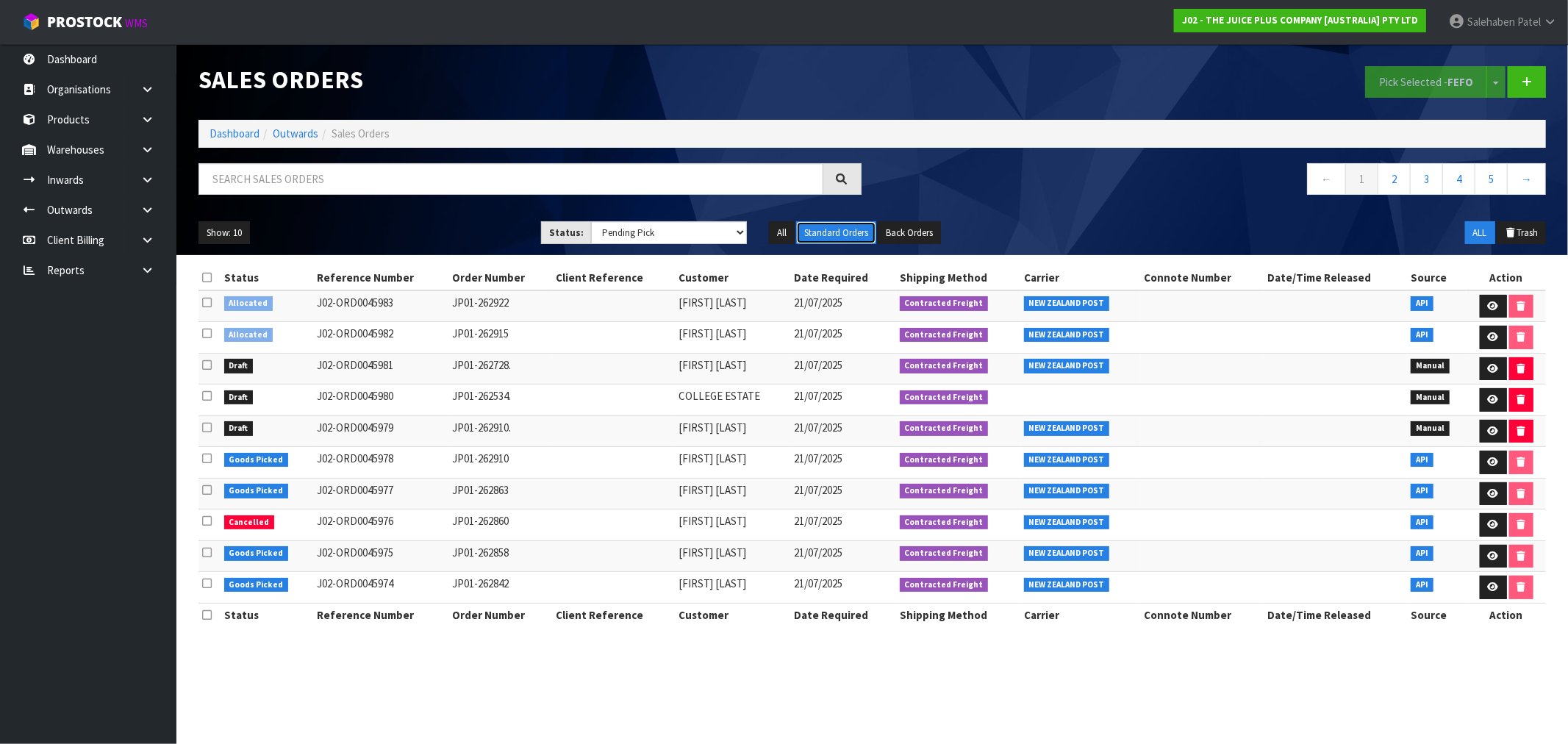 click on "Standard Orders" at bounding box center (836, 233) 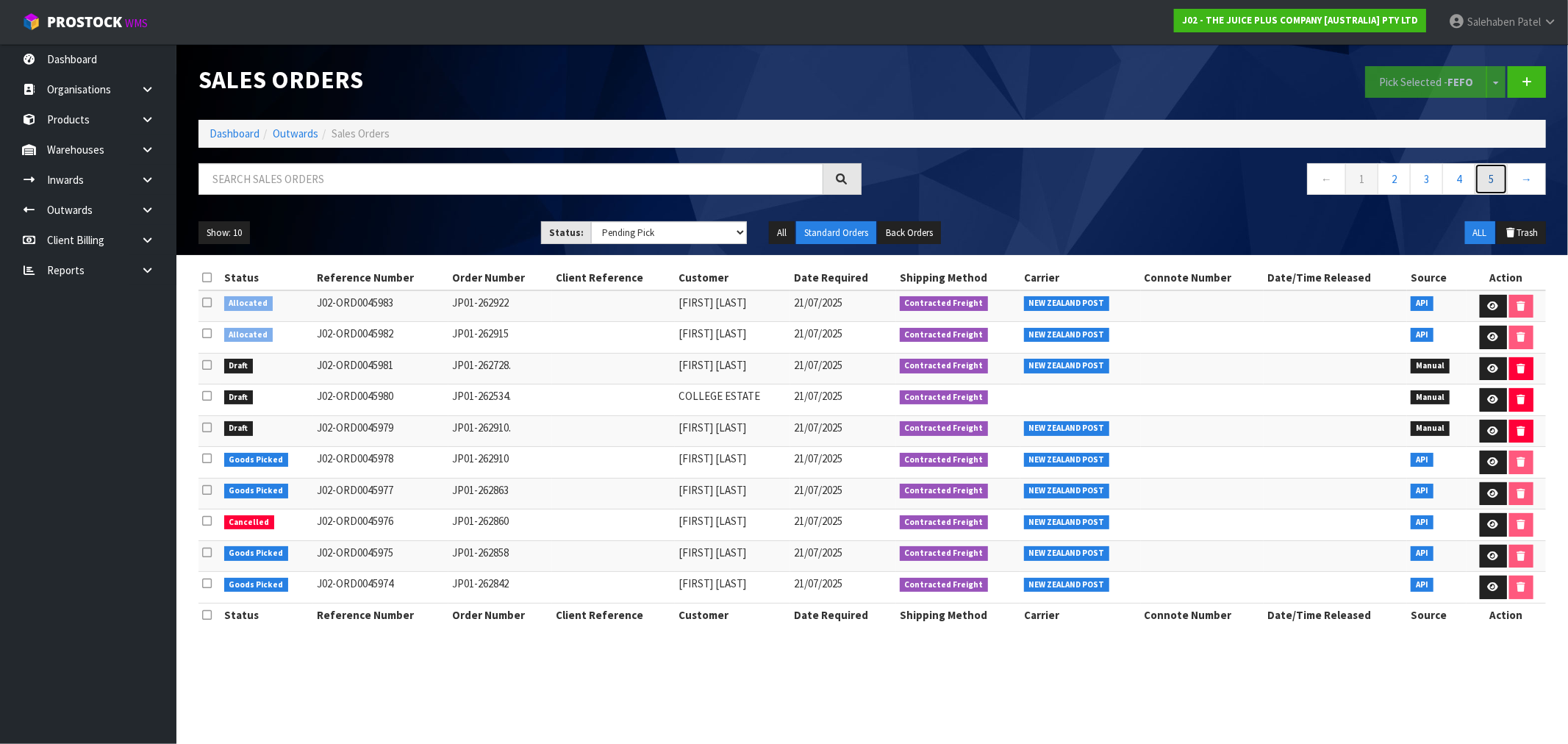 click on "5" at bounding box center (1491, 179) 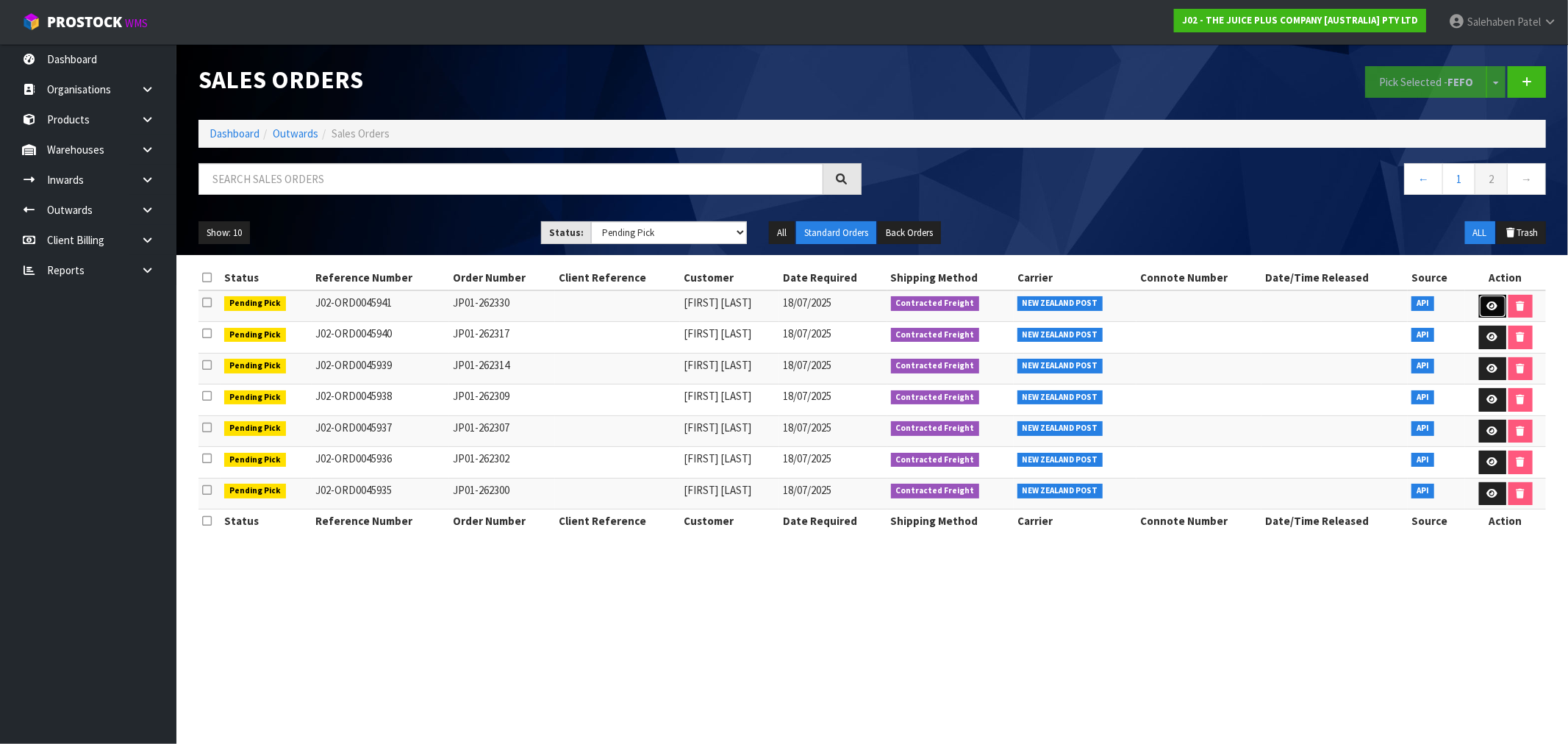 click at bounding box center (1492, 306) 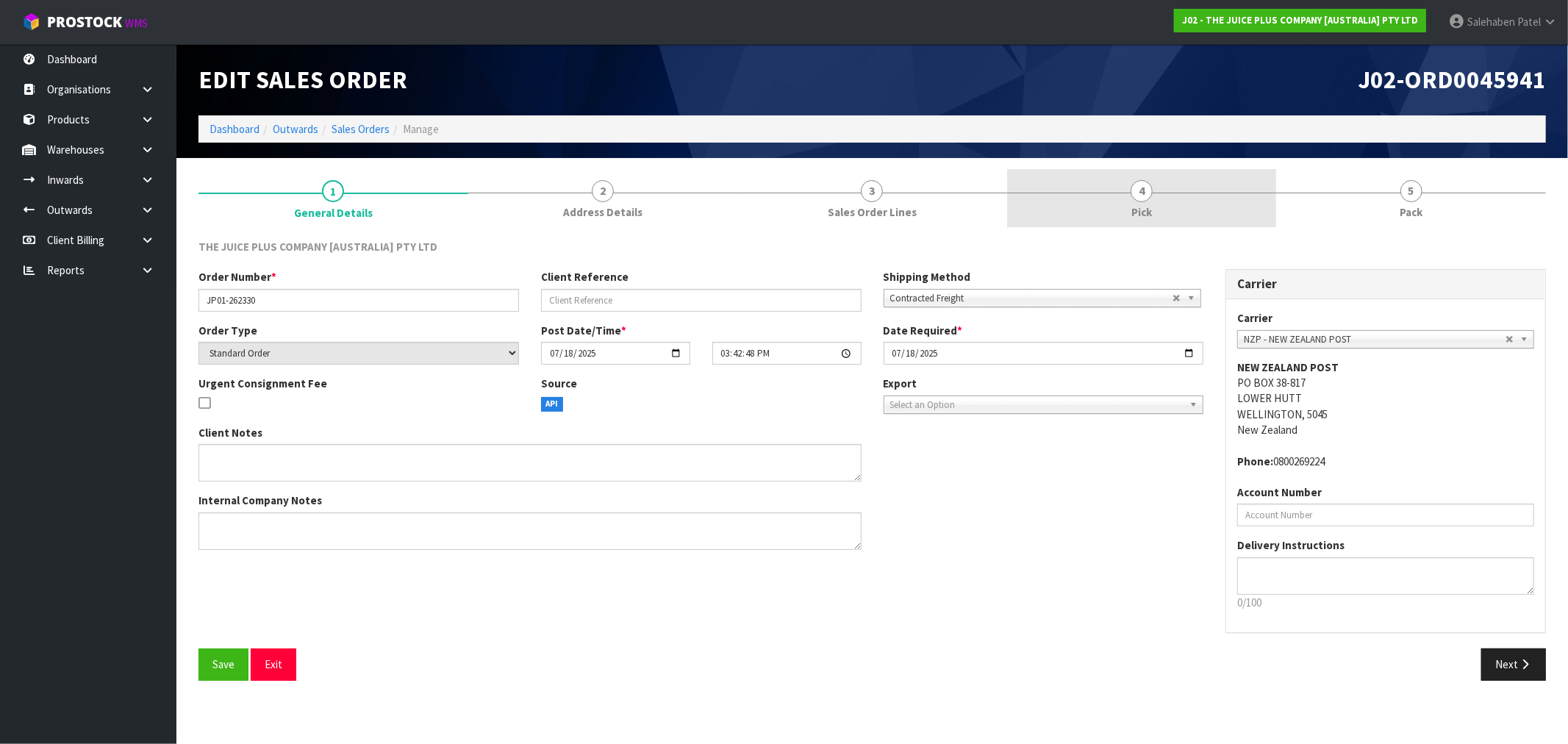 drag, startPoint x: 1137, startPoint y: 207, endPoint x: 1129, endPoint y: 215, distance: 11.31371 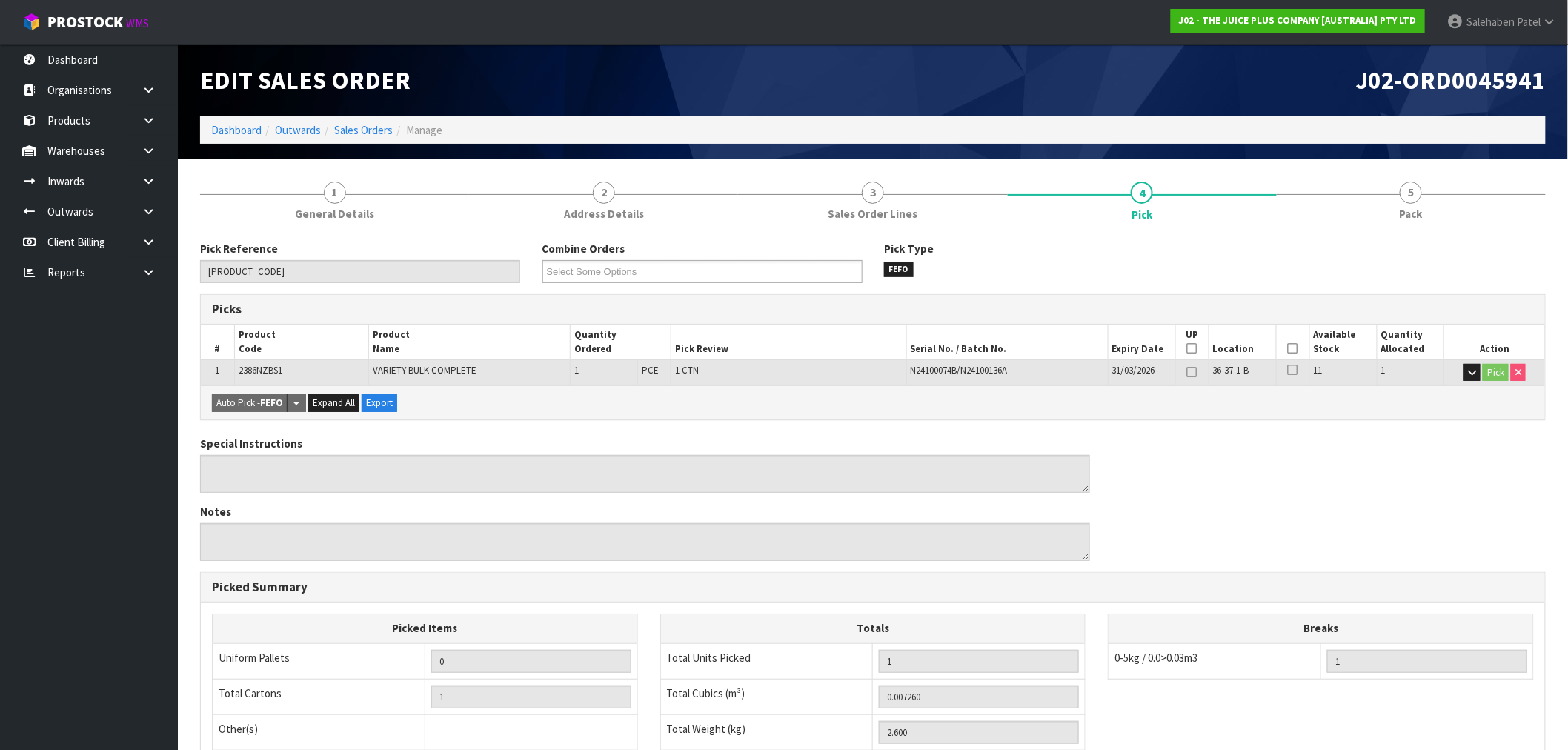 click at bounding box center (1293, 348) 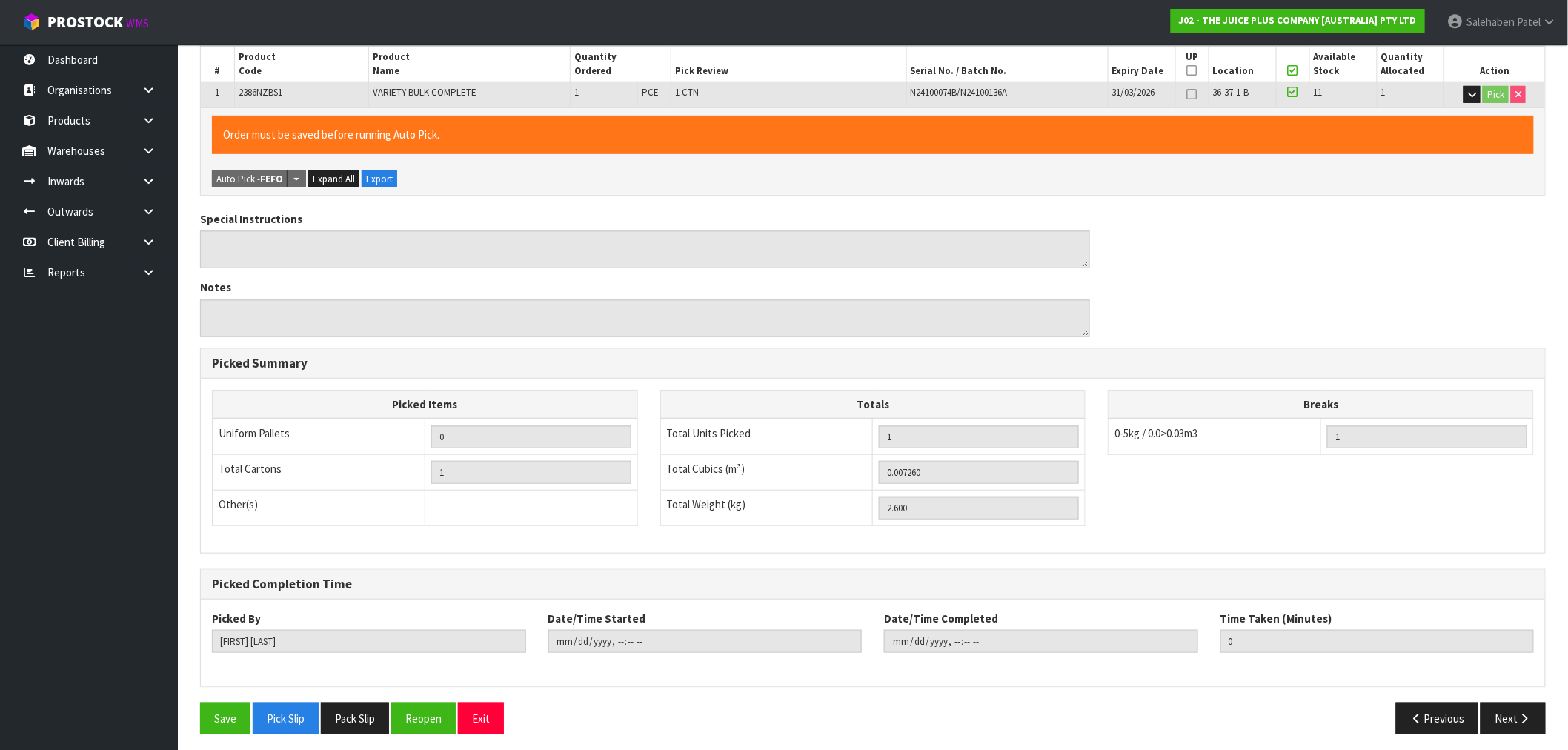 scroll, scrollTop: 285, scrollLeft: 0, axis: vertical 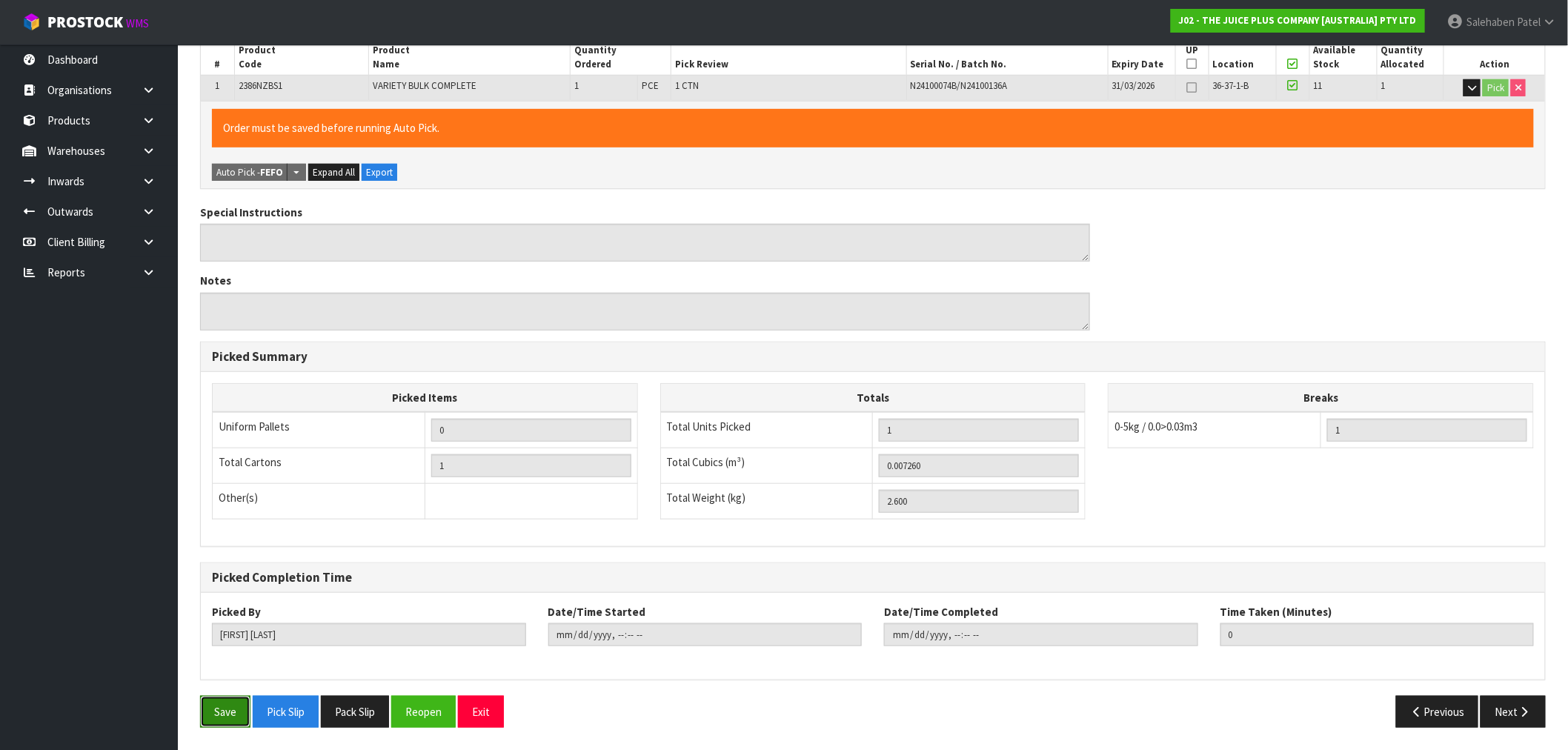 click on "Save" at bounding box center [225, 711] 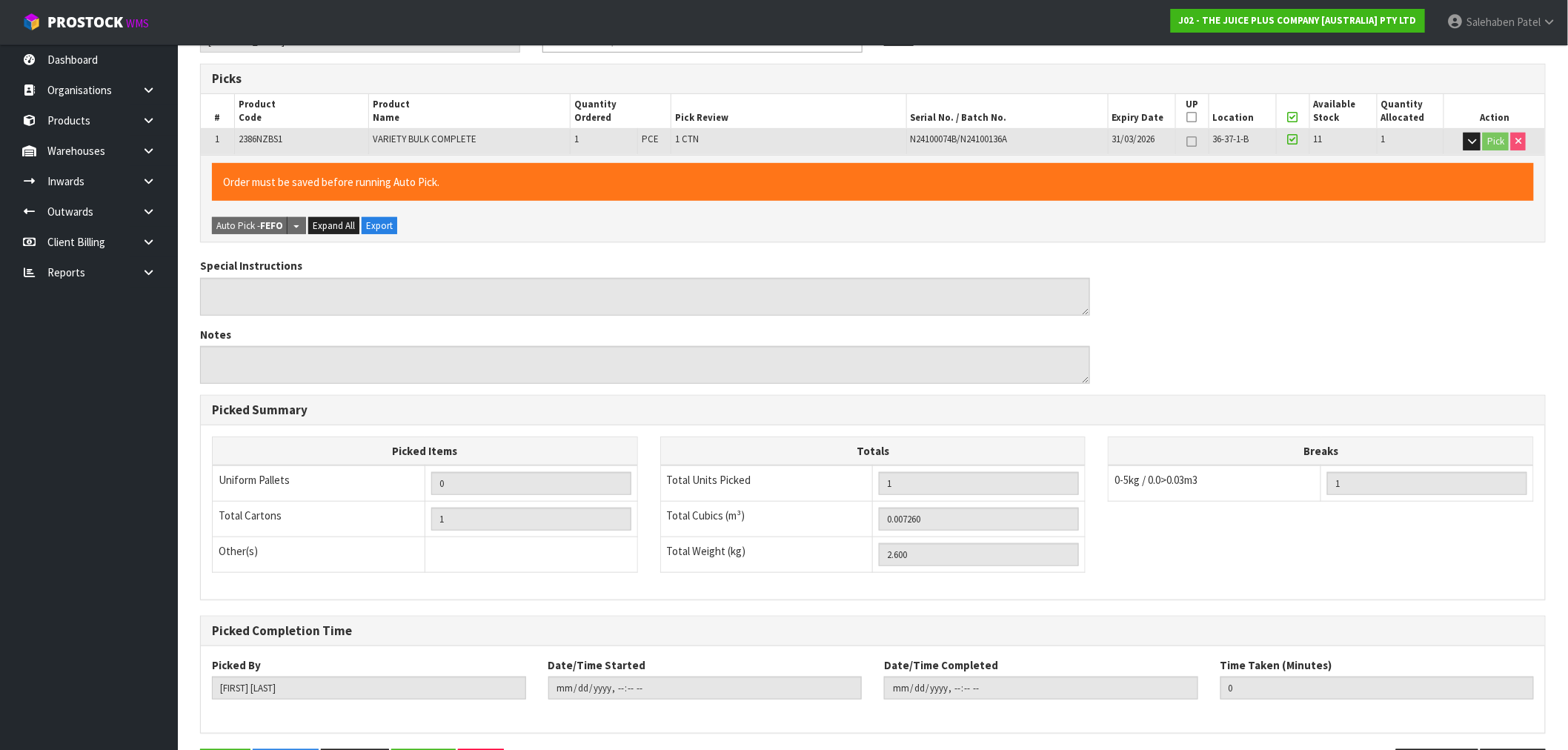scroll, scrollTop: 0, scrollLeft: 0, axis: both 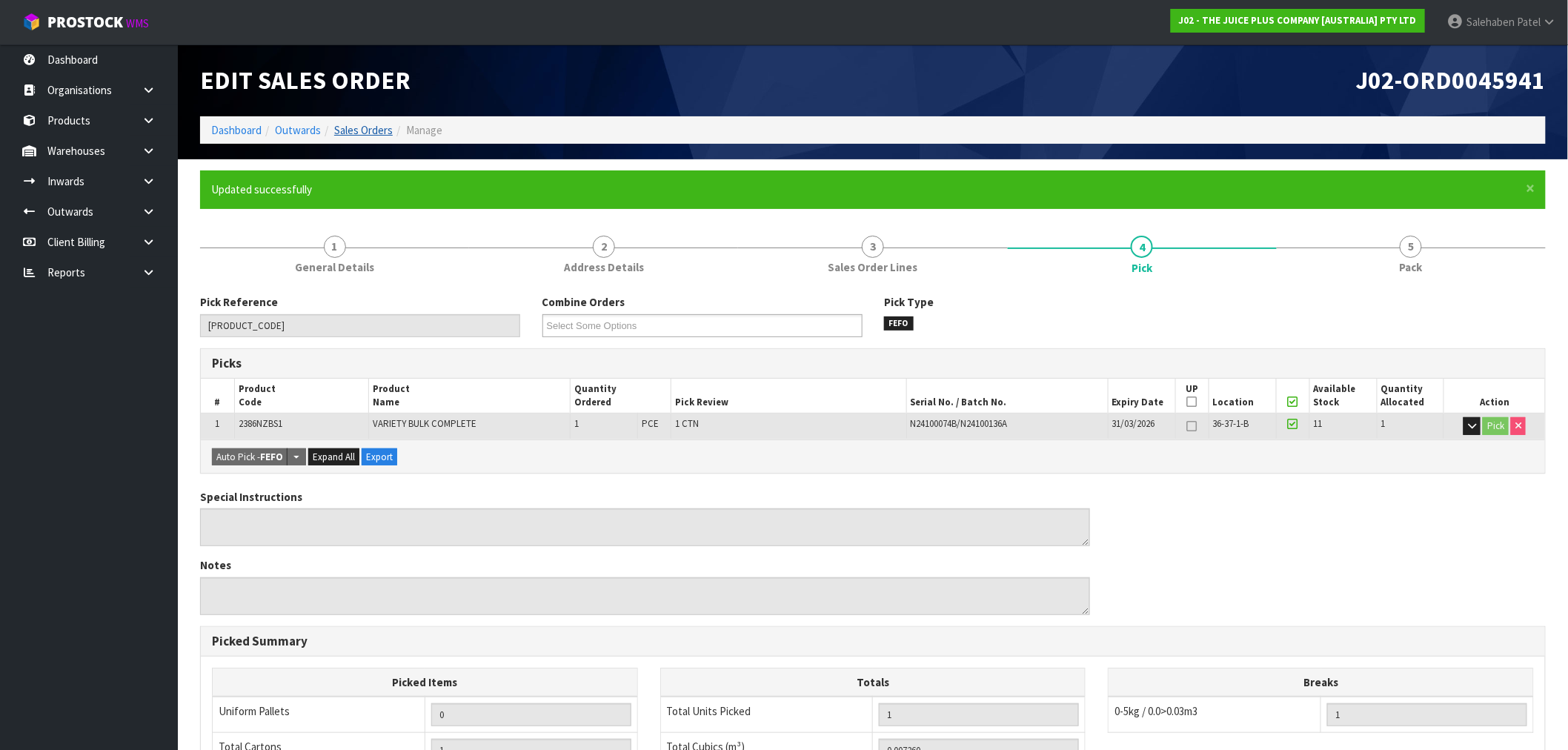 click on "Sales Orders" at bounding box center [356, 130] 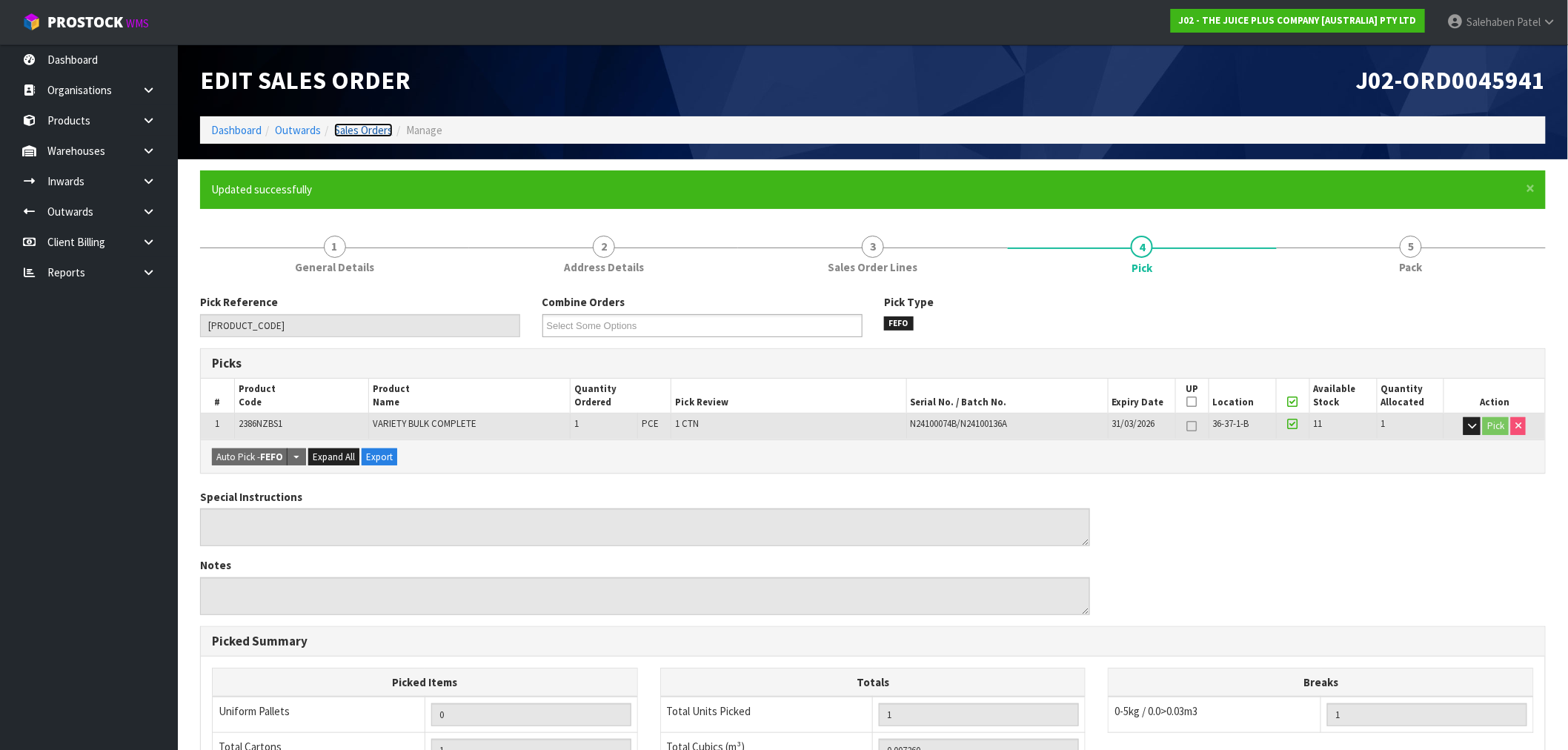 click on "Sales Orders" at bounding box center [363, 130] 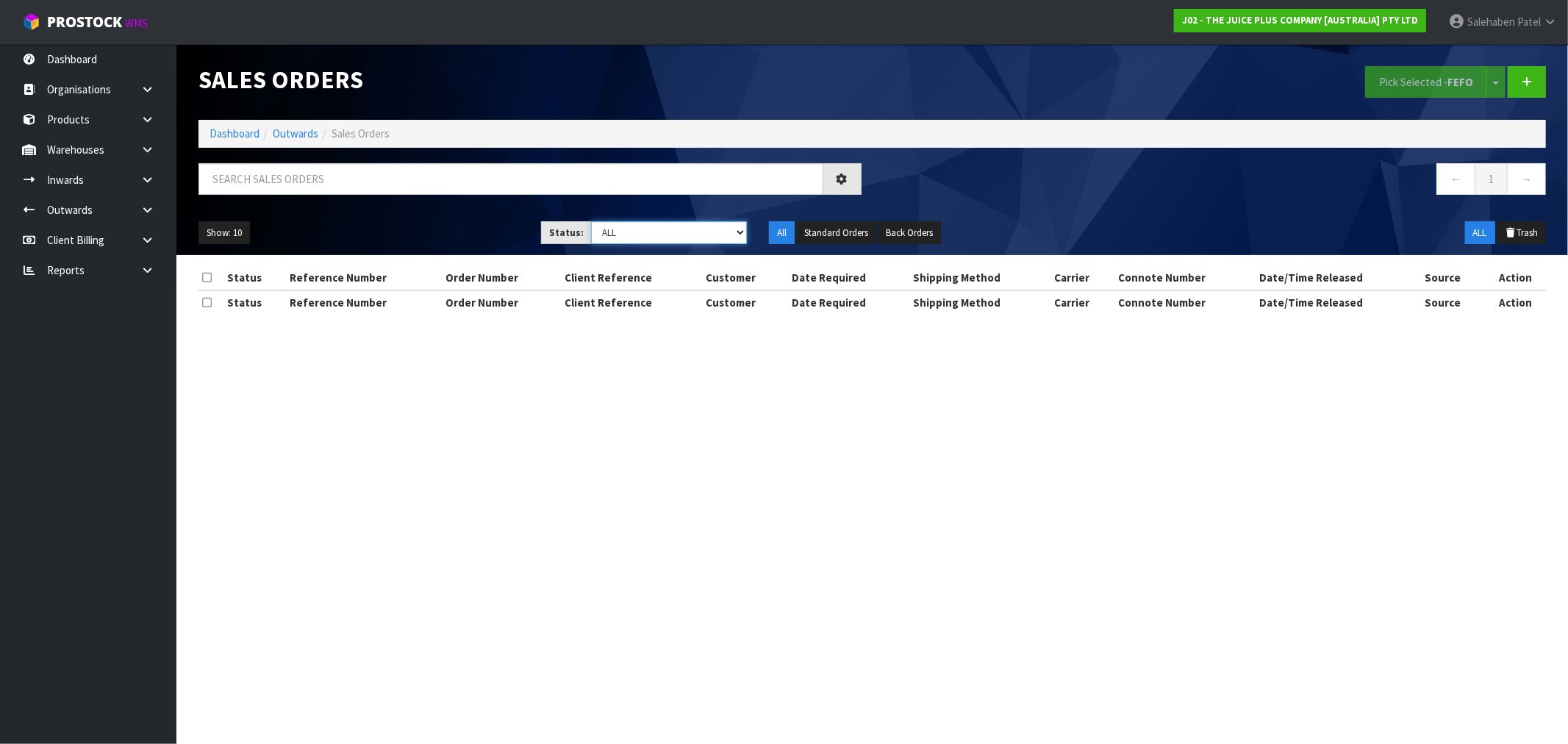 click on "Draft Pending Allocated Pending Pick Goods Picked Goods Packed Pending Charges Finalised Cancelled Review ALL" at bounding box center [669, 232] 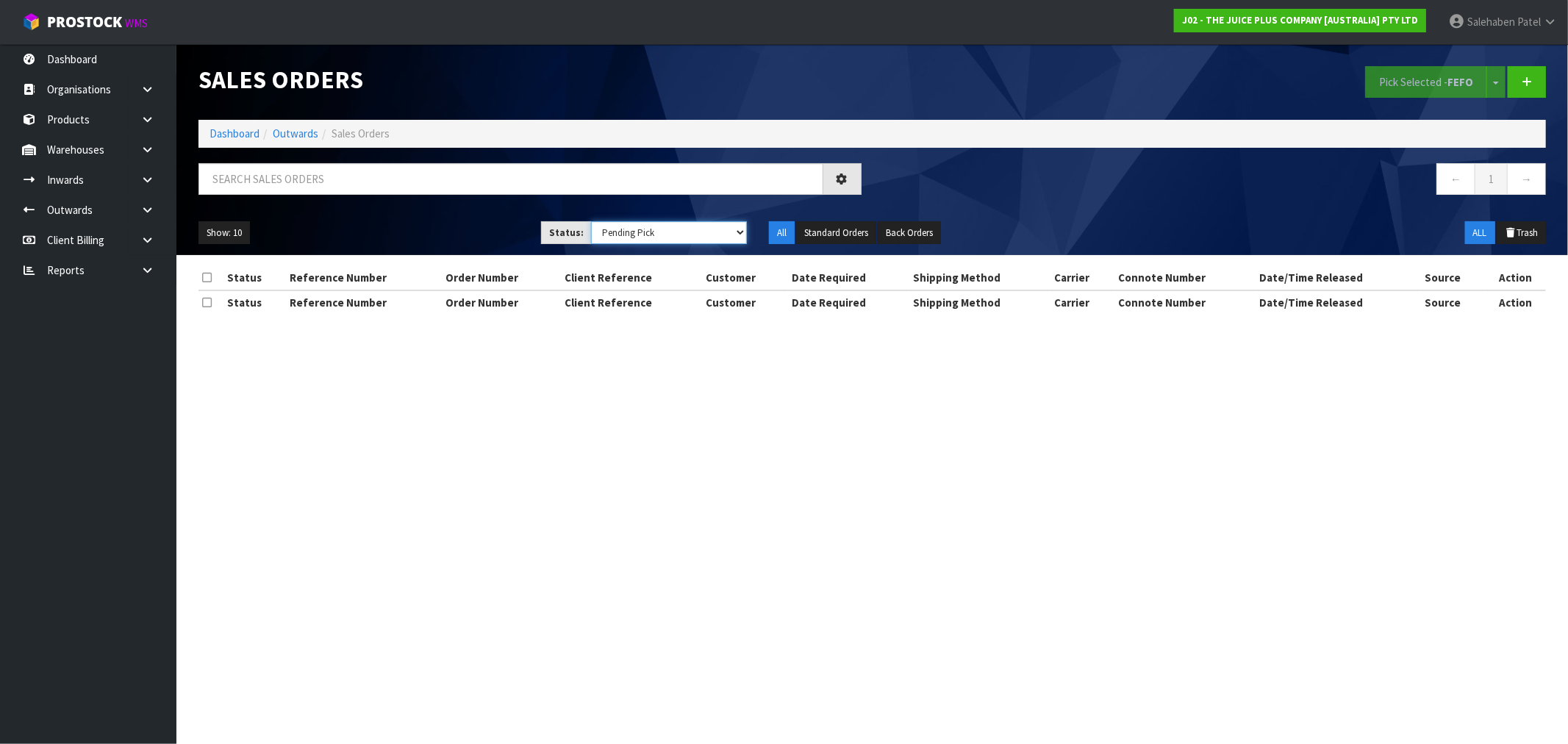 click on "Draft Pending Allocated Pending Pick Goods Picked Goods Packed Pending Charges Finalised Cancelled Review ALL" at bounding box center [669, 232] 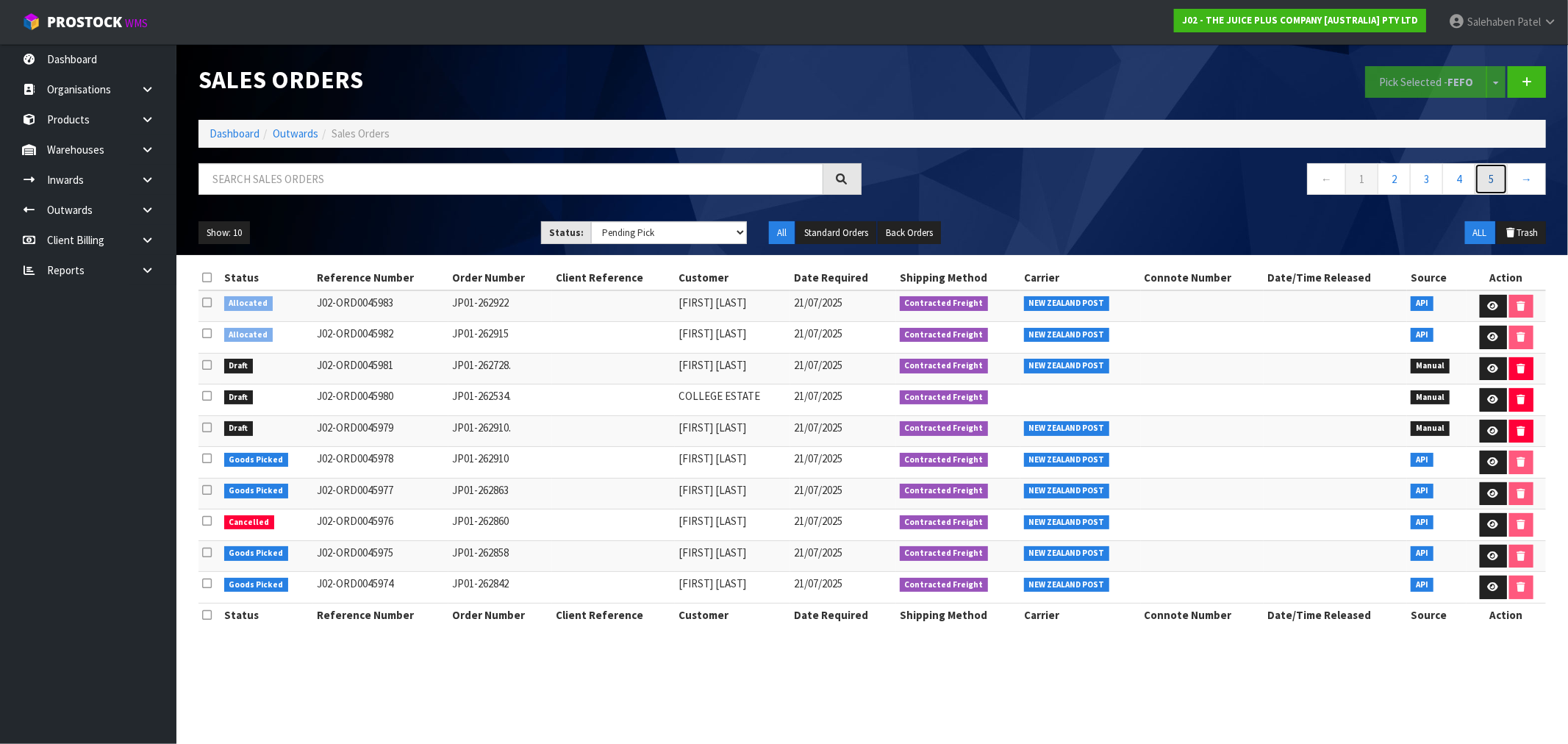 click on "5" at bounding box center [1491, 179] 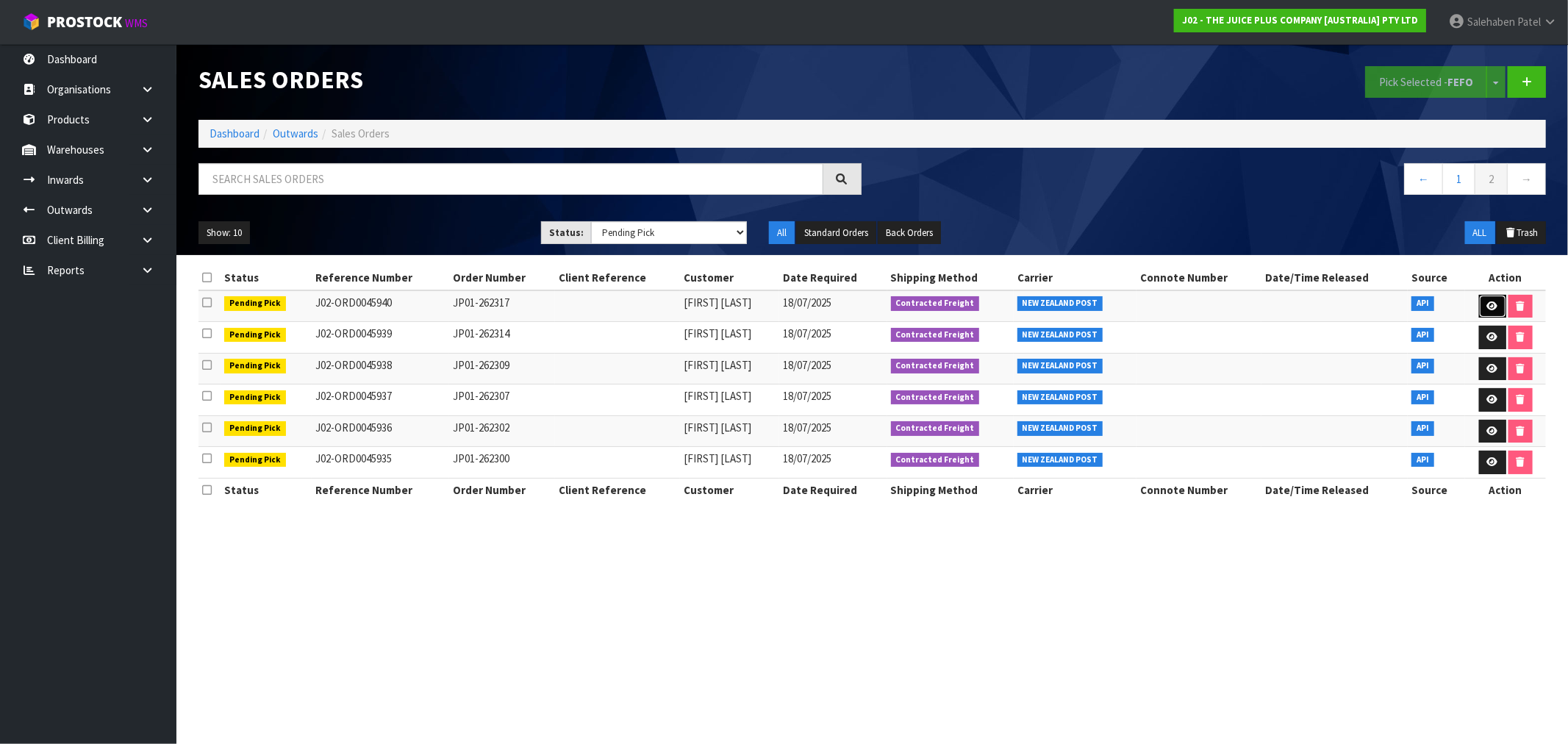 click at bounding box center (1492, 306) 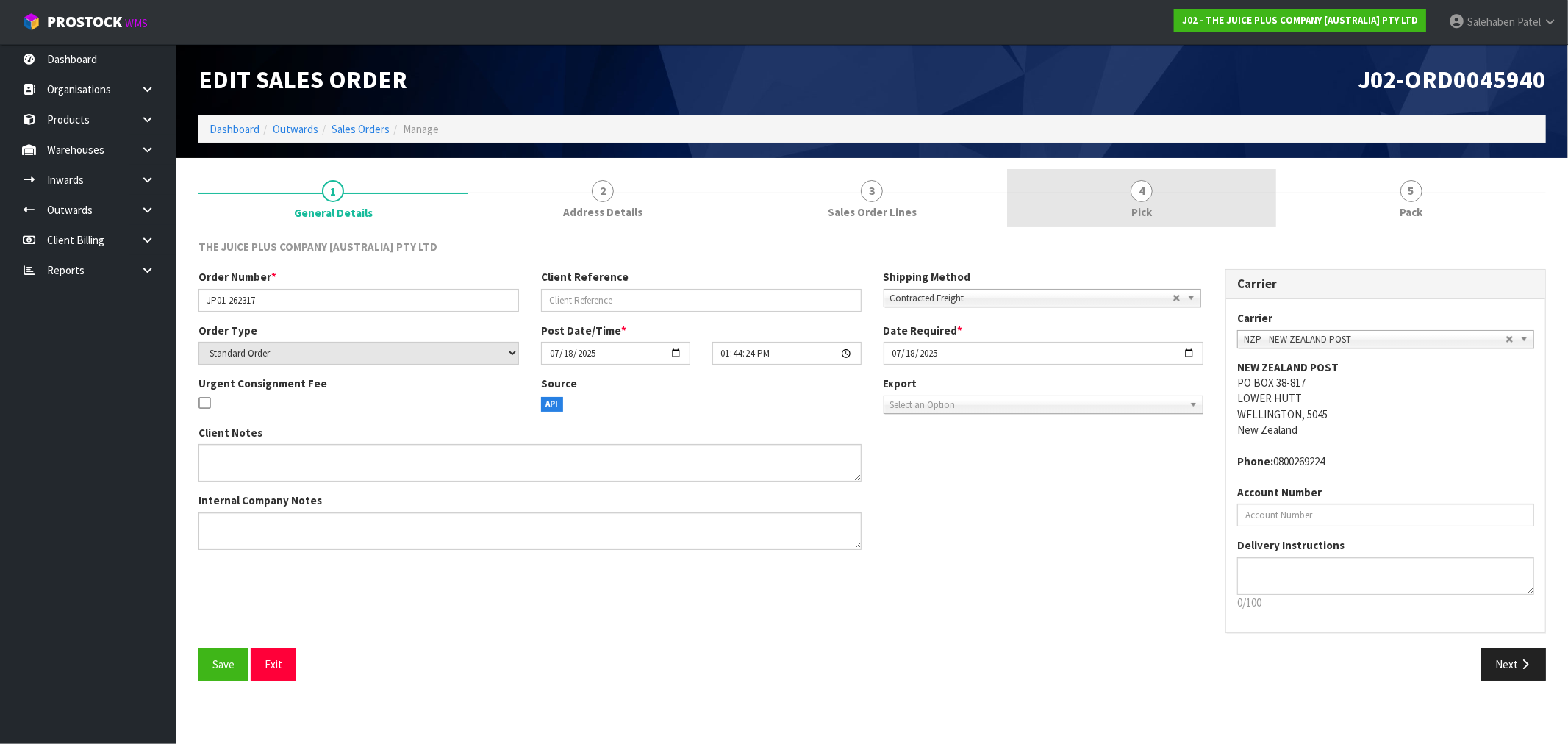 click on "Pick" at bounding box center [1142, 212] 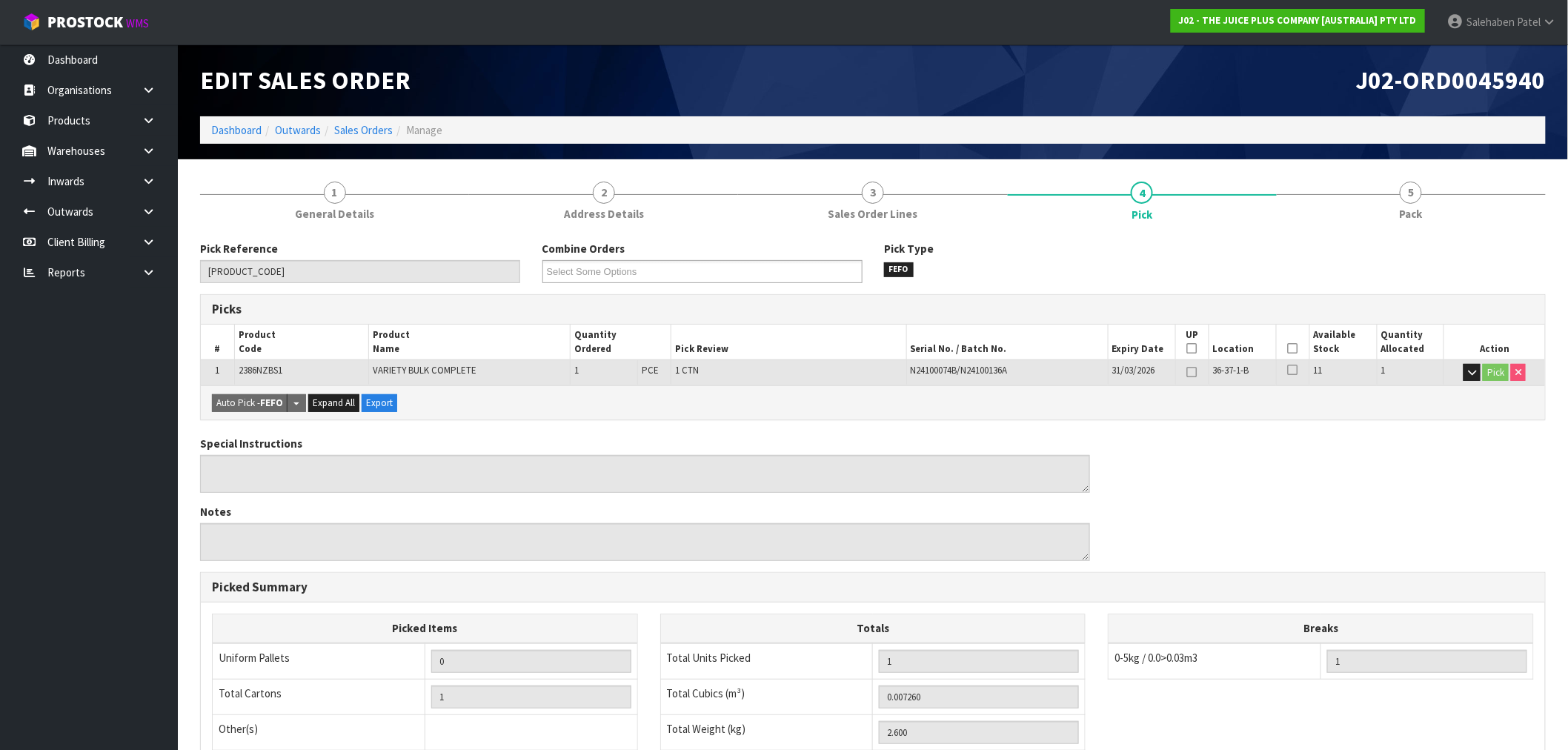 click at bounding box center (1293, 348) 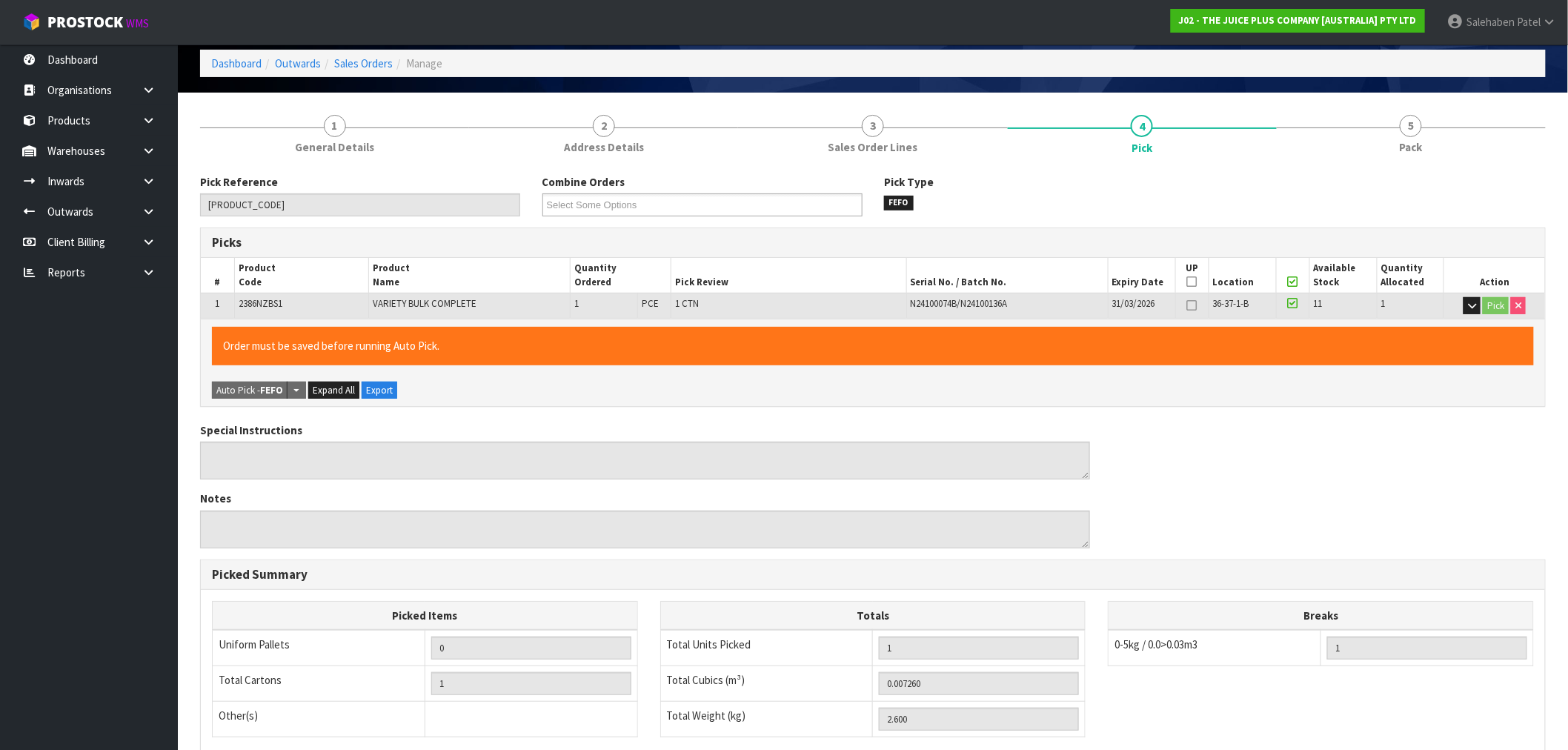 scroll, scrollTop: 285, scrollLeft: 0, axis: vertical 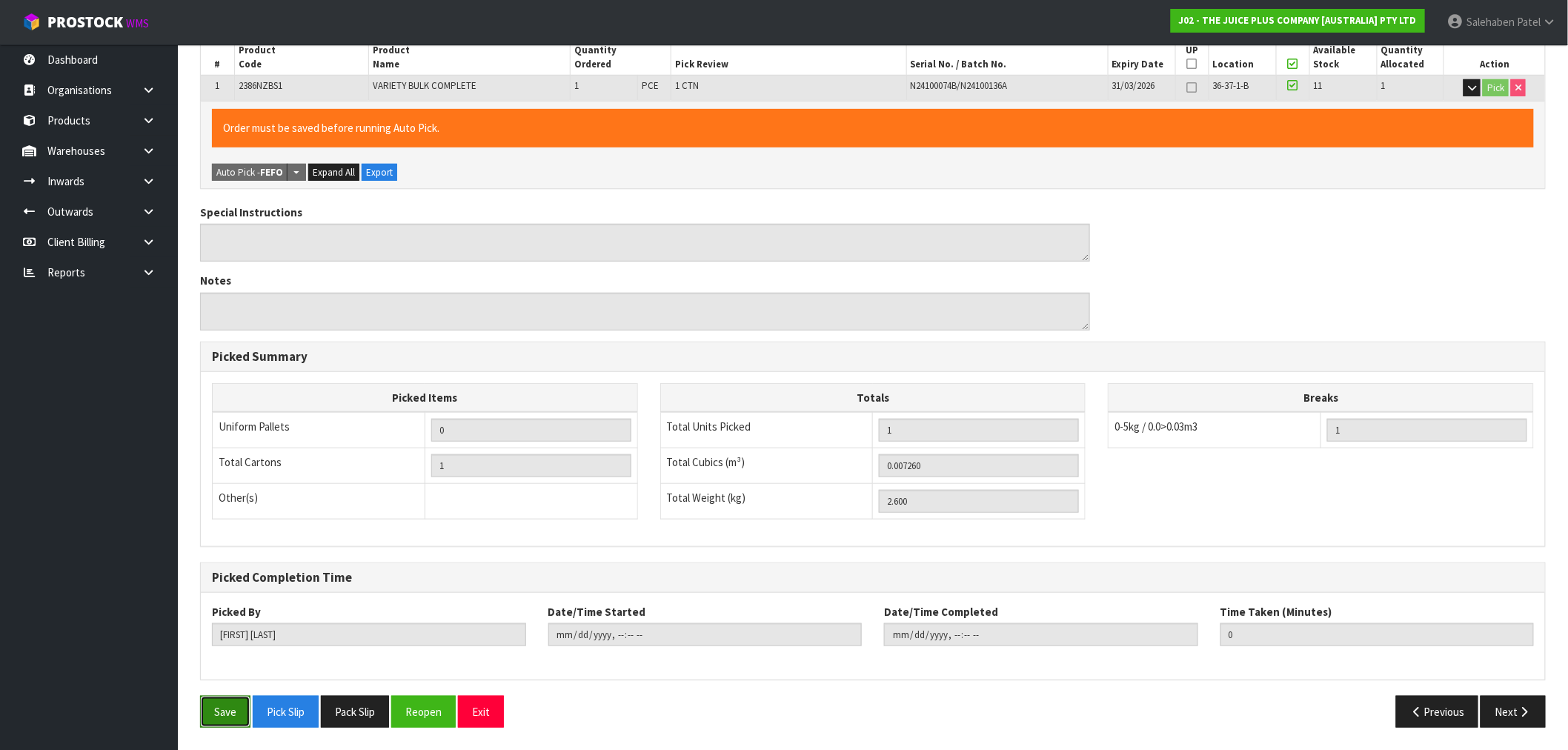 click on "Save" at bounding box center (225, 711) 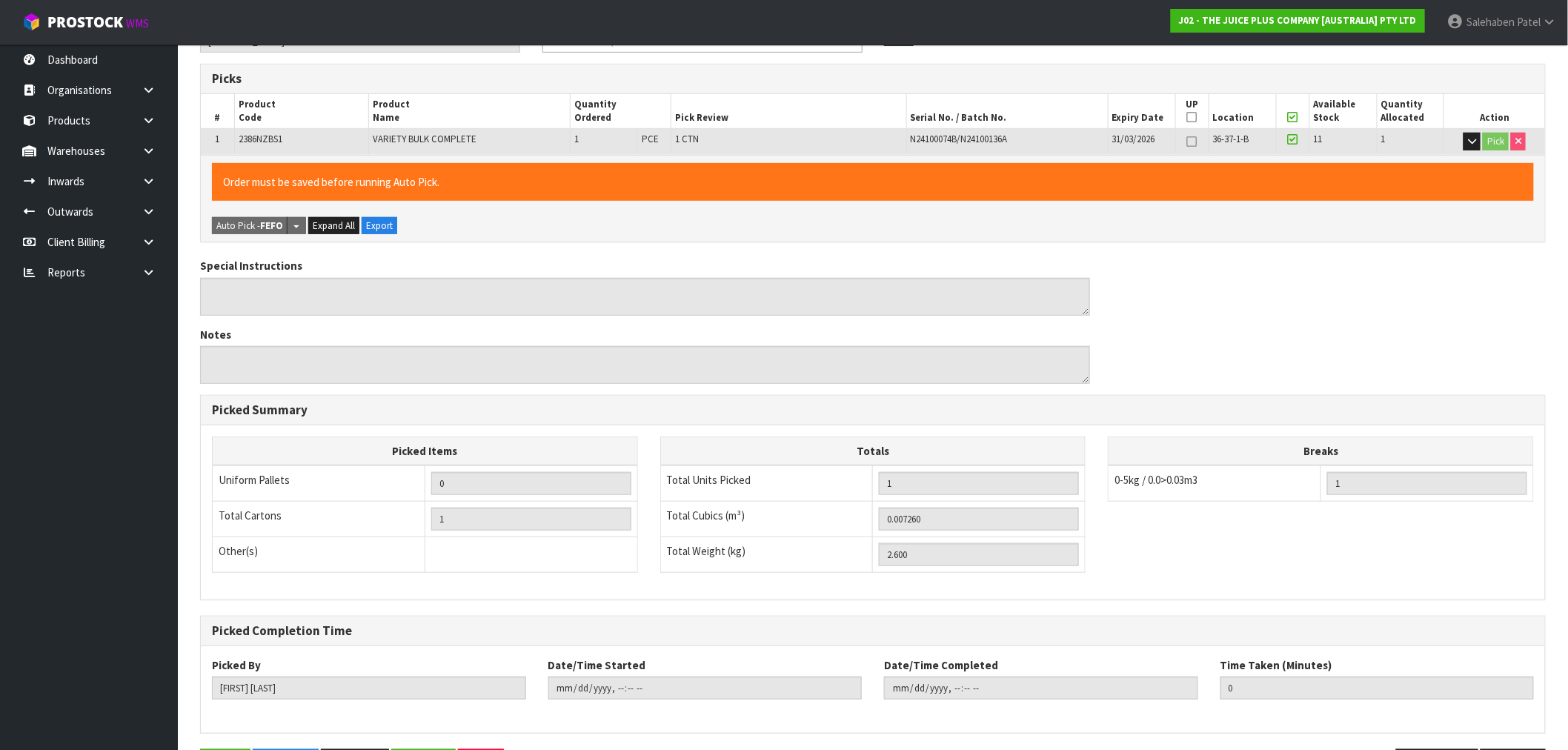 scroll, scrollTop: 0, scrollLeft: 0, axis: both 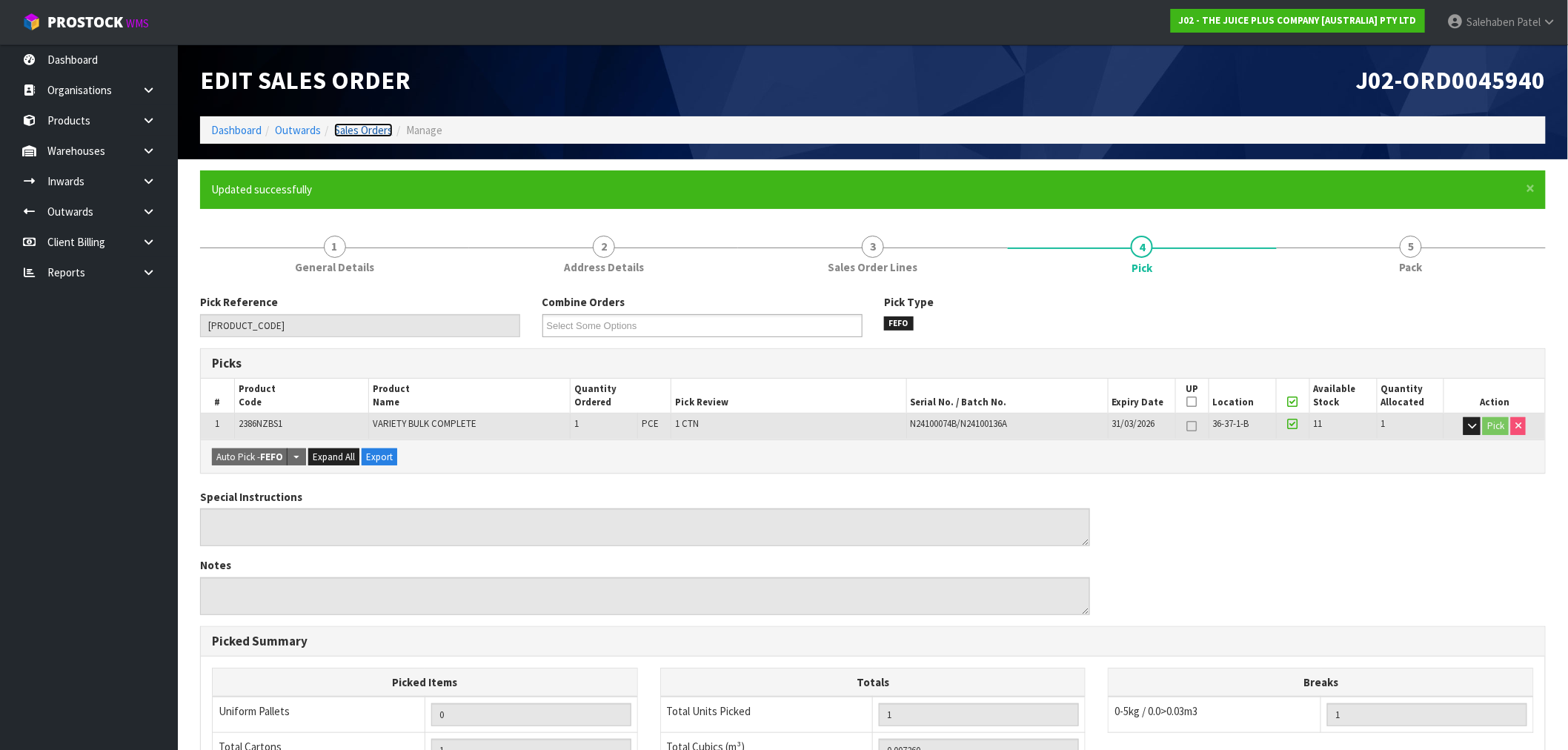 click on "Sales Orders" at bounding box center [363, 130] 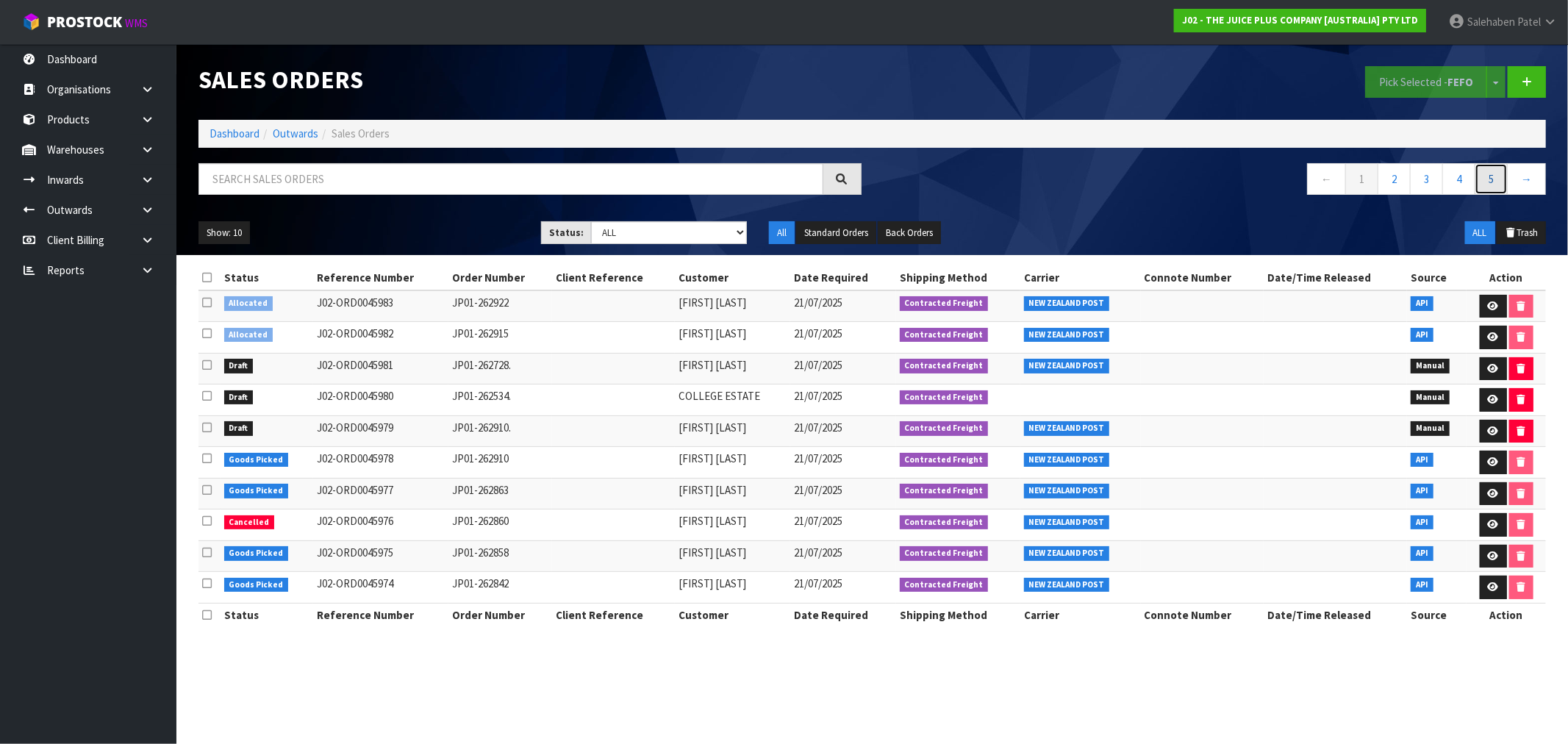 click on "5" at bounding box center [1491, 179] 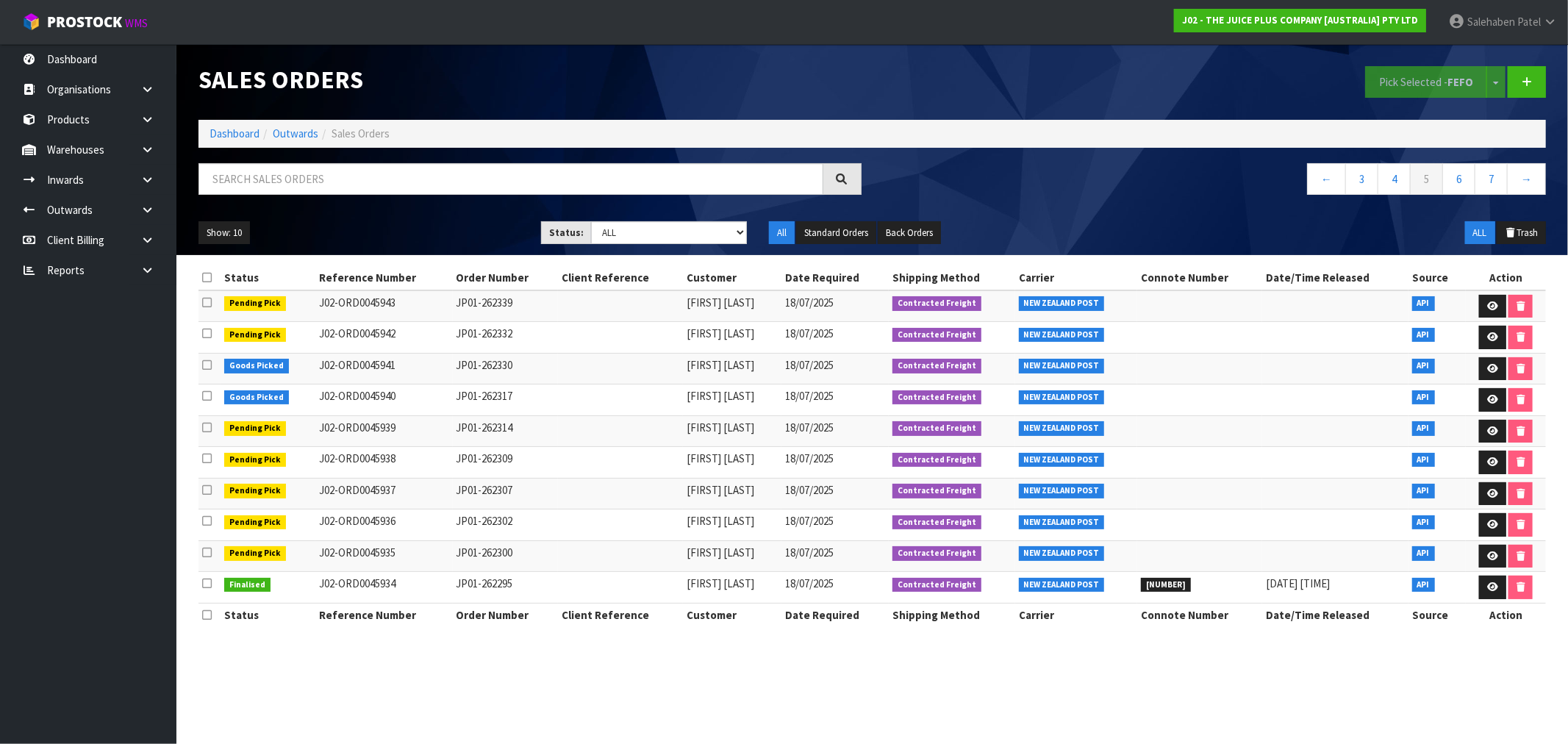 click on "Action" at bounding box center (1506, 278) 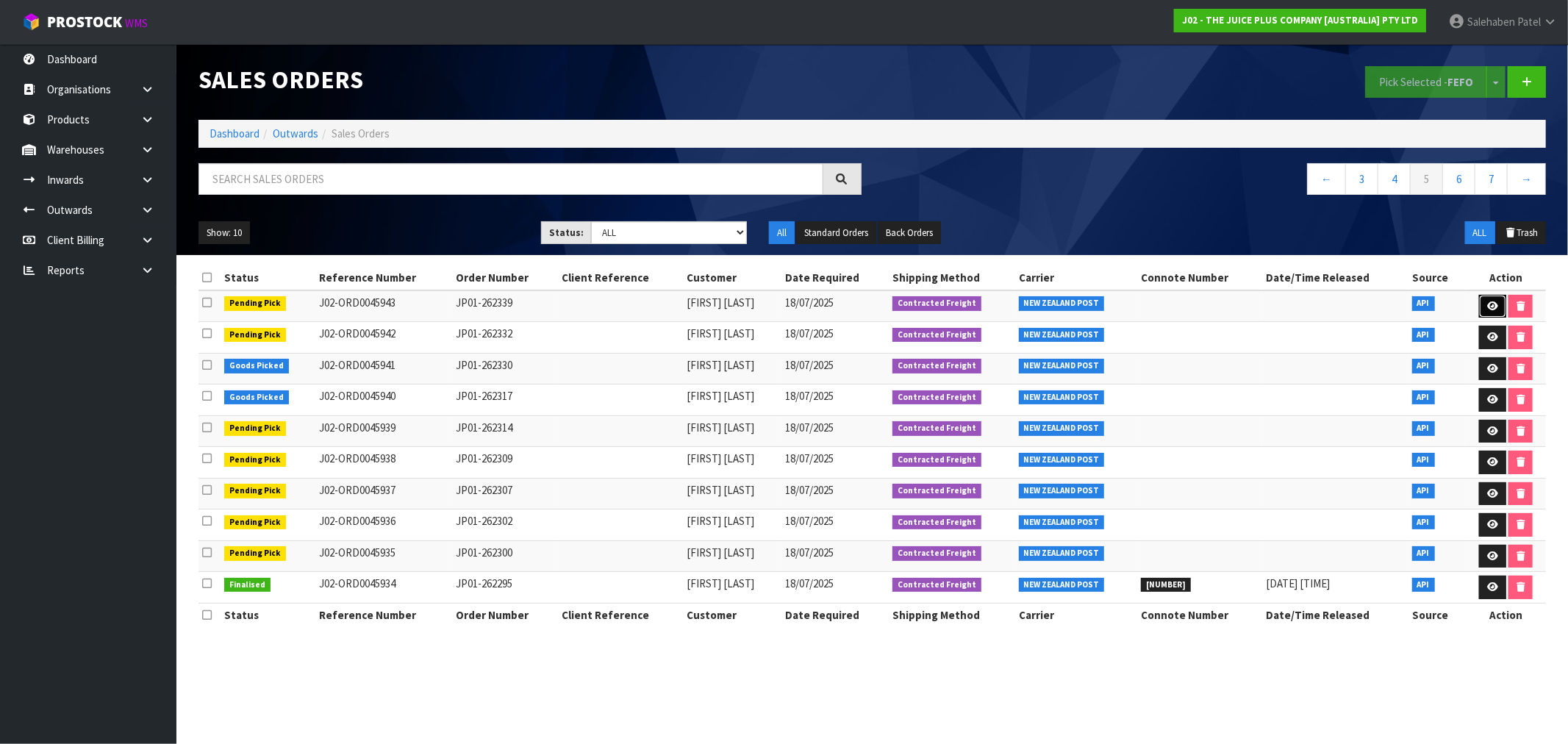 click at bounding box center (1492, 307) 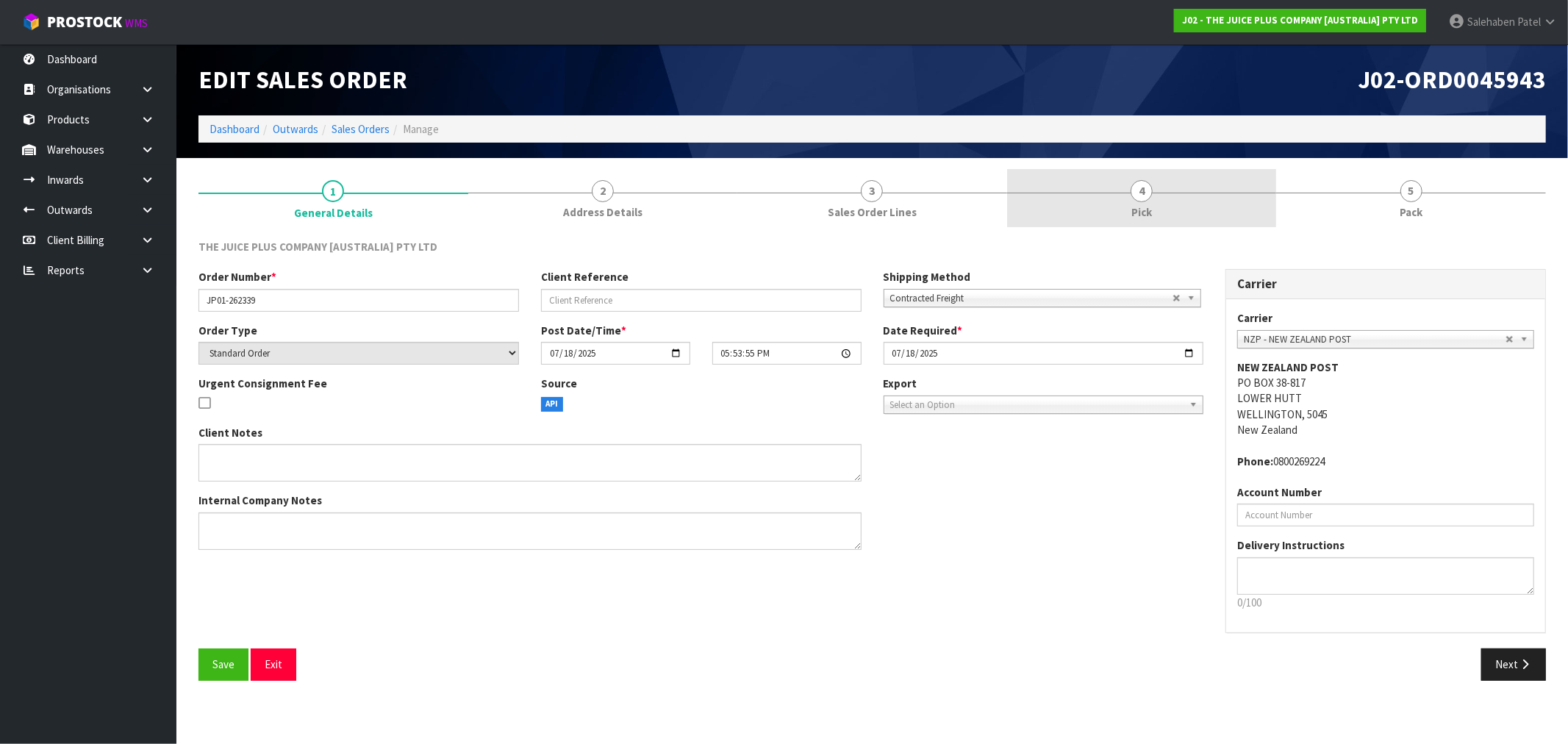 drag, startPoint x: 1150, startPoint y: 202, endPoint x: 1136, endPoint y: 214, distance: 18.439089 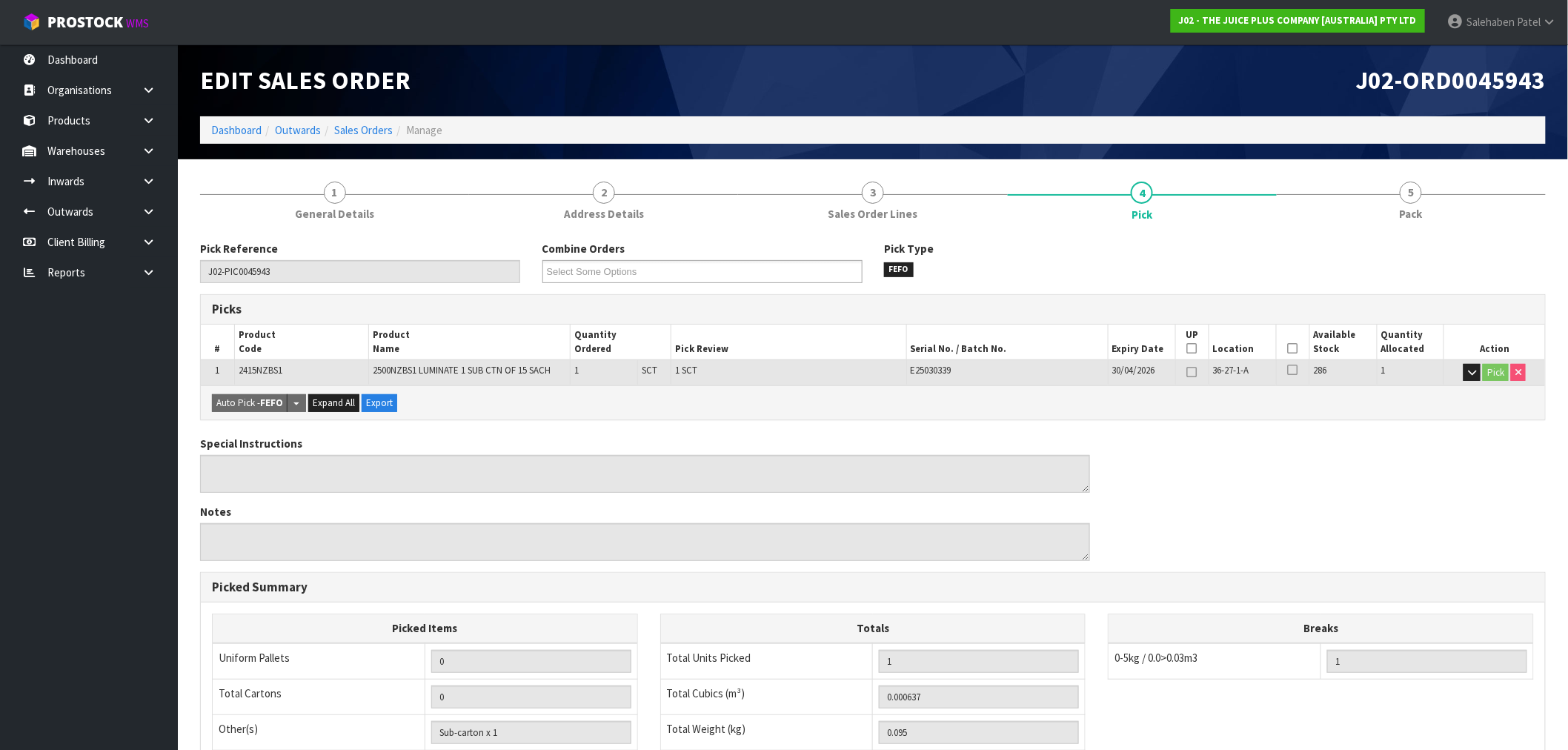 click at bounding box center (1293, 348) 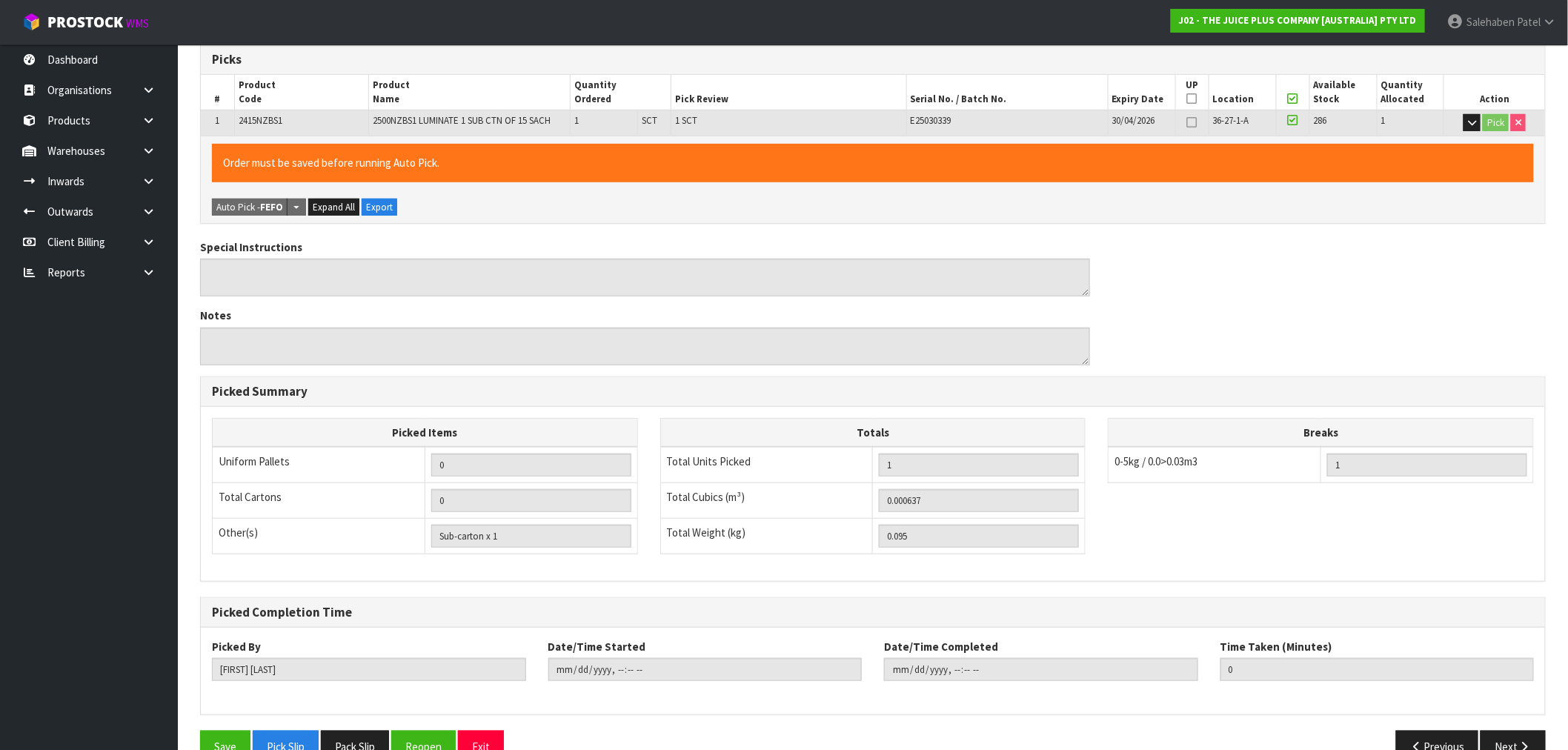 scroll, scrollTop: 285, scrollLeft: 0, axis: vertical 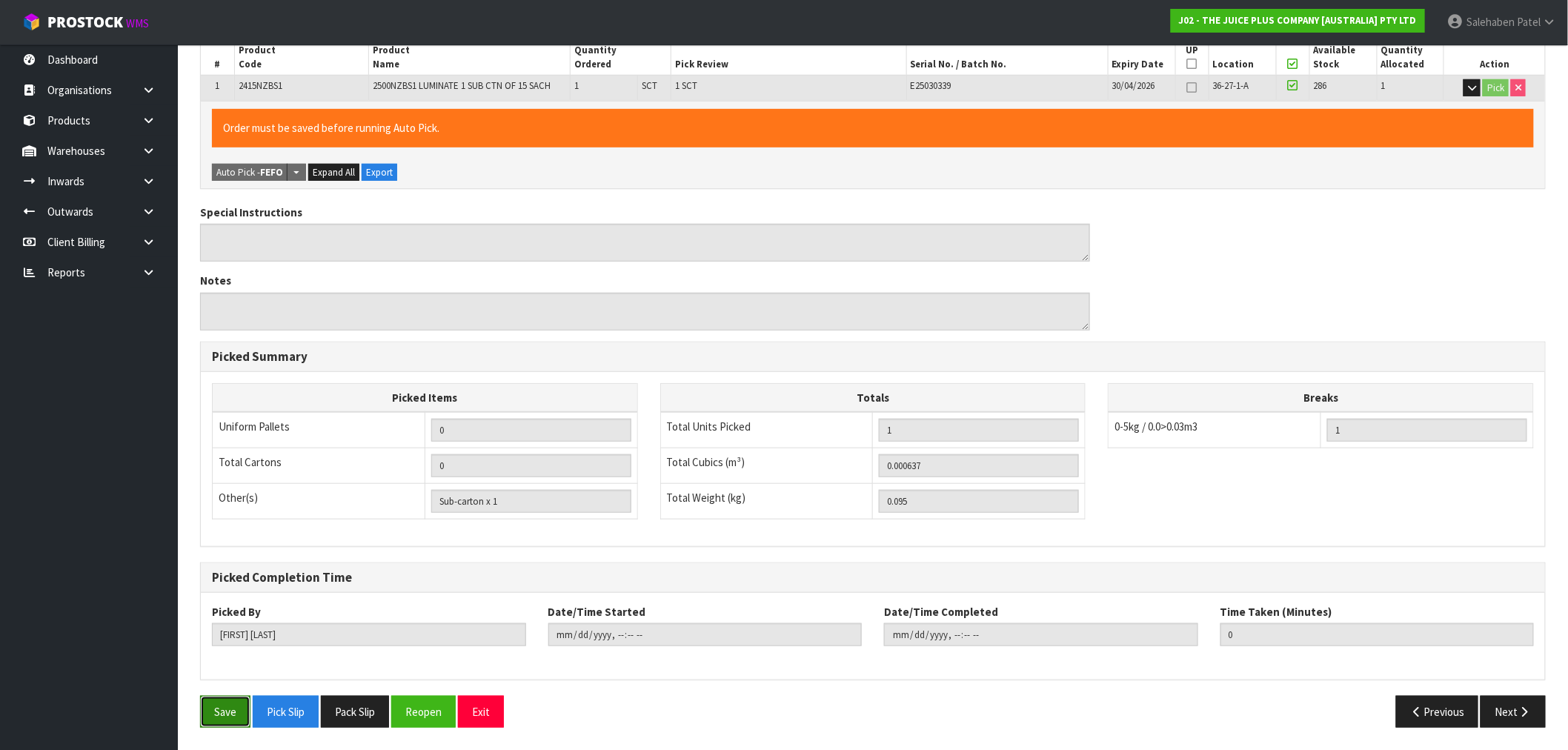 click on "Save" at bounding box center [225, 711] 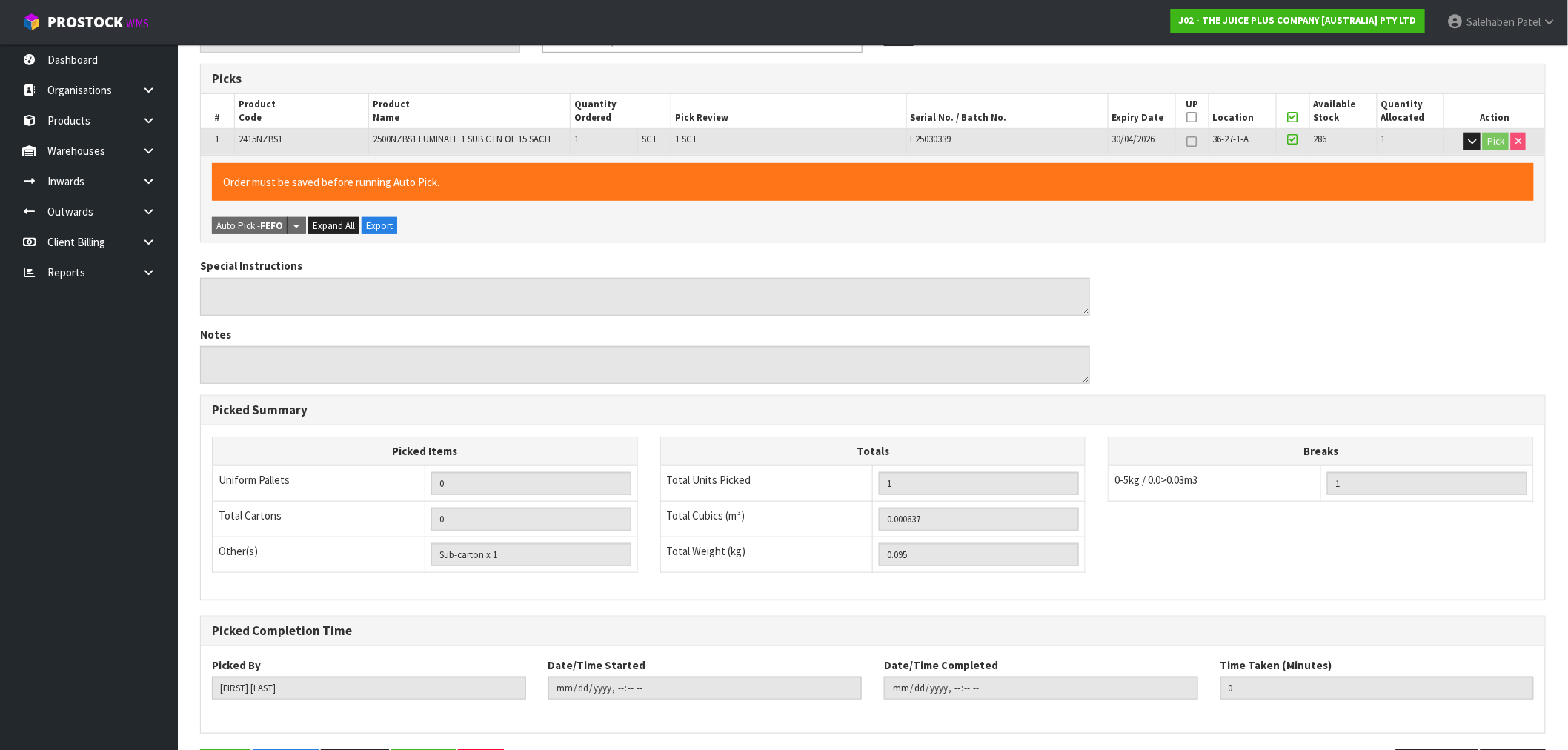 scroll, scrollTop: 0, scrollLeft: 0, axis: both 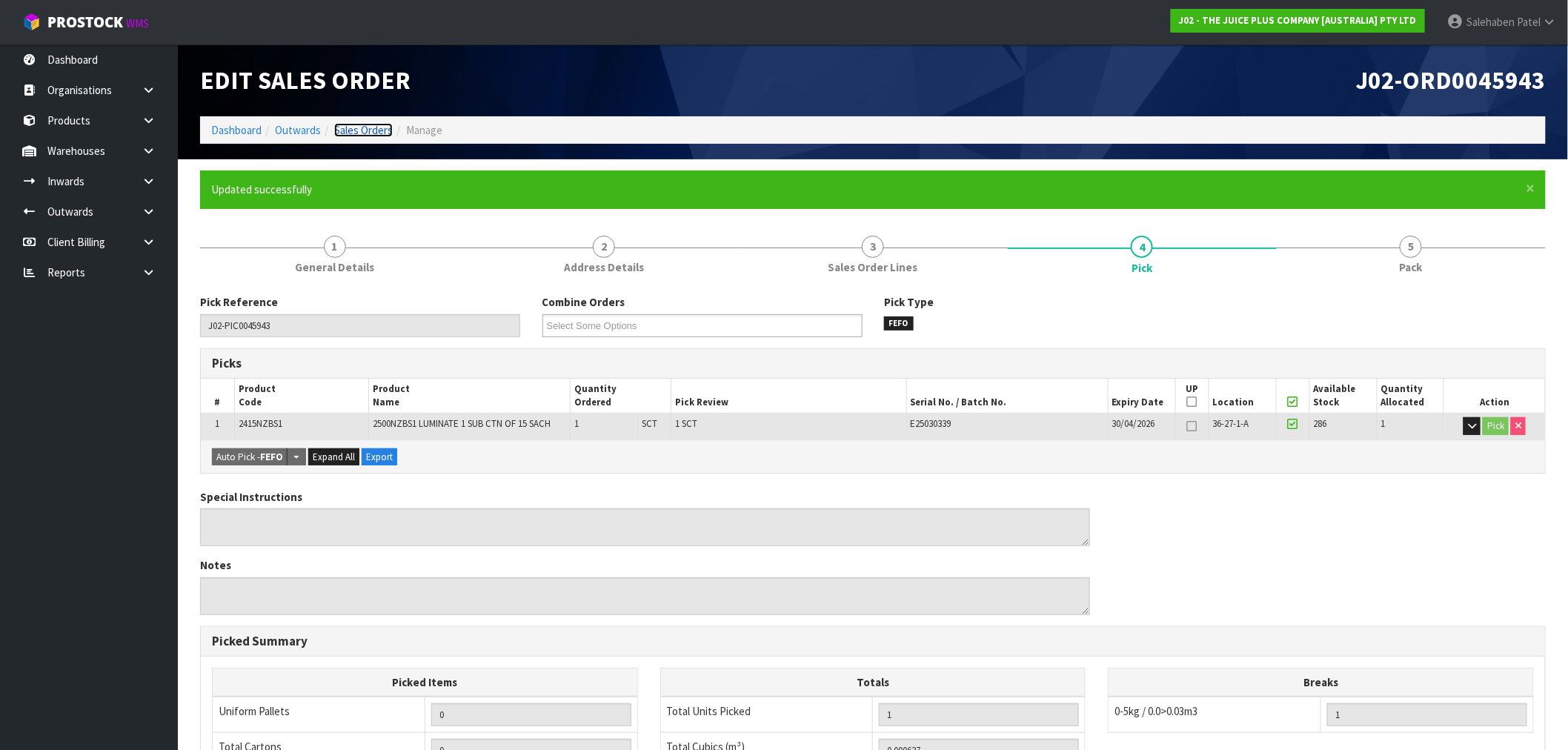click on "Sales Orders" at bounding box center [363, 130] 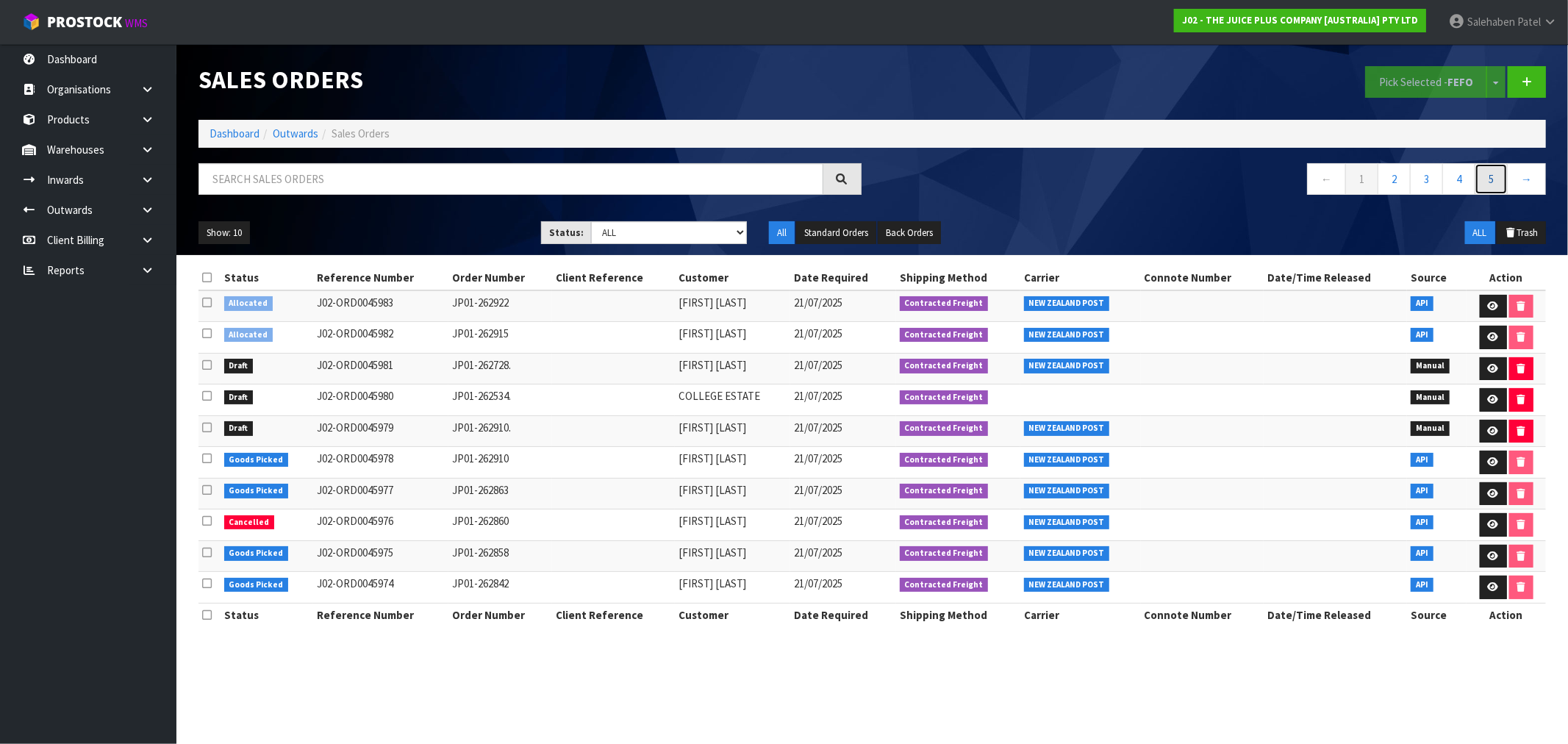 click on "5" at bounding box center [1491, 179] 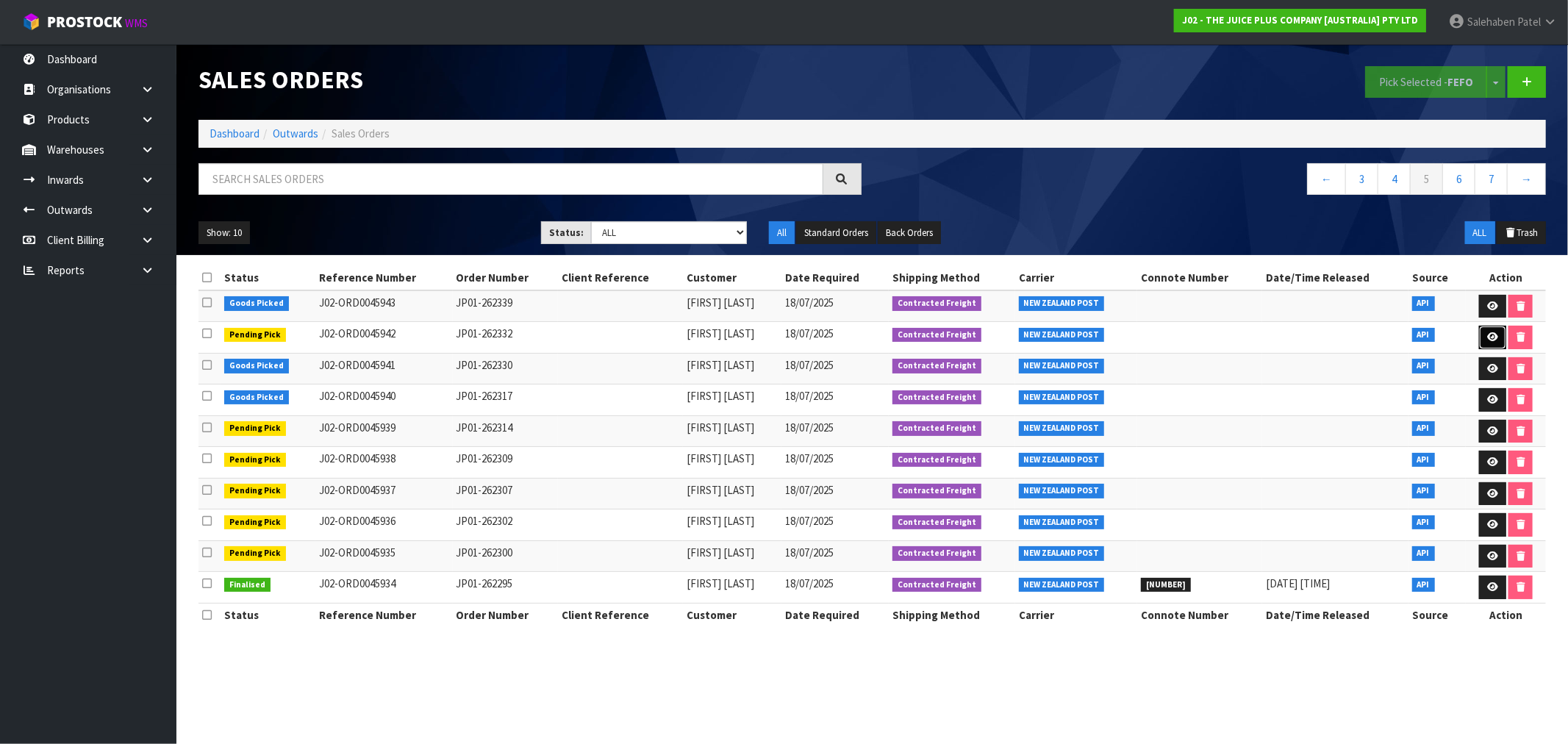 click at bounding box center (1492, 337) 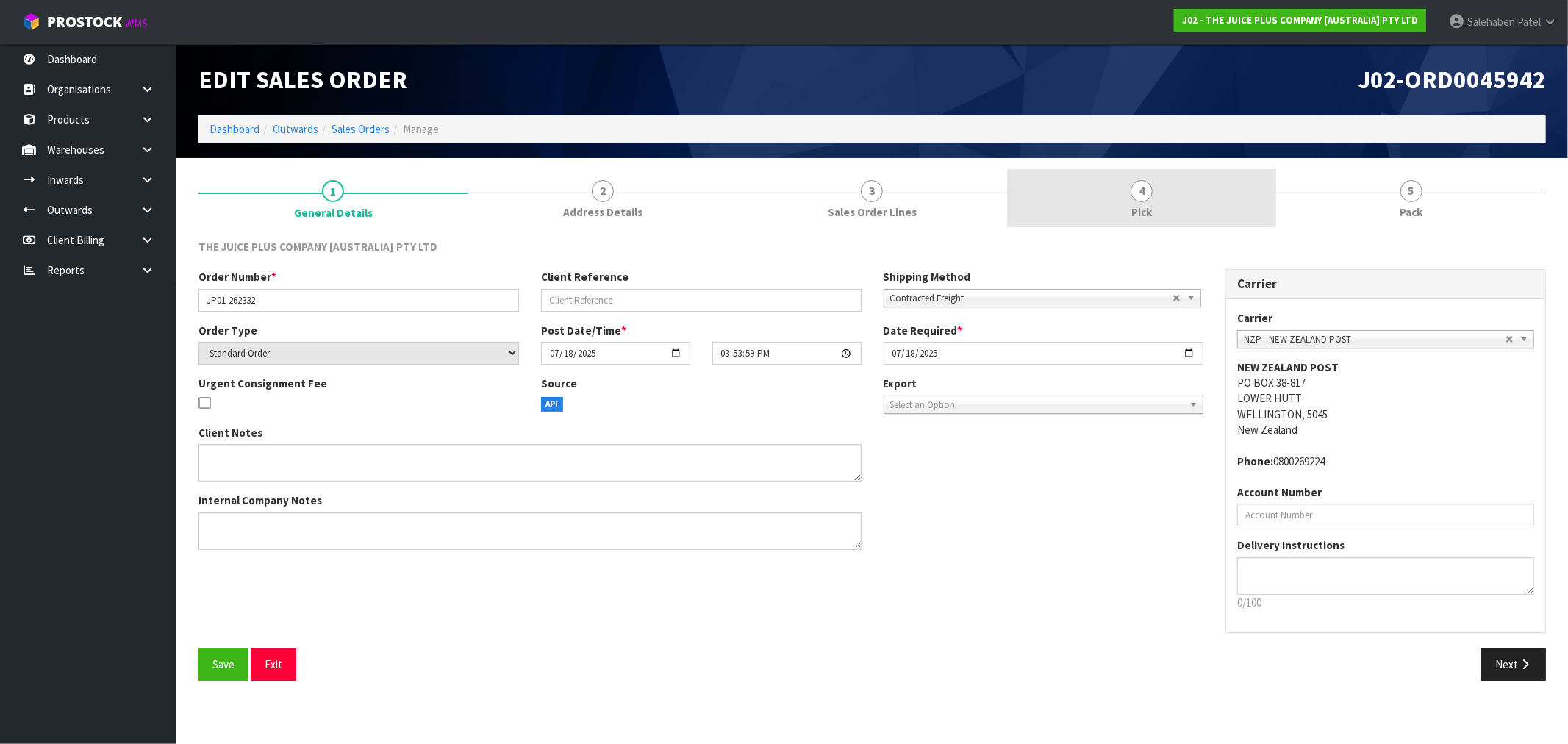click on "Pick" at bounding box center [1142, 212] 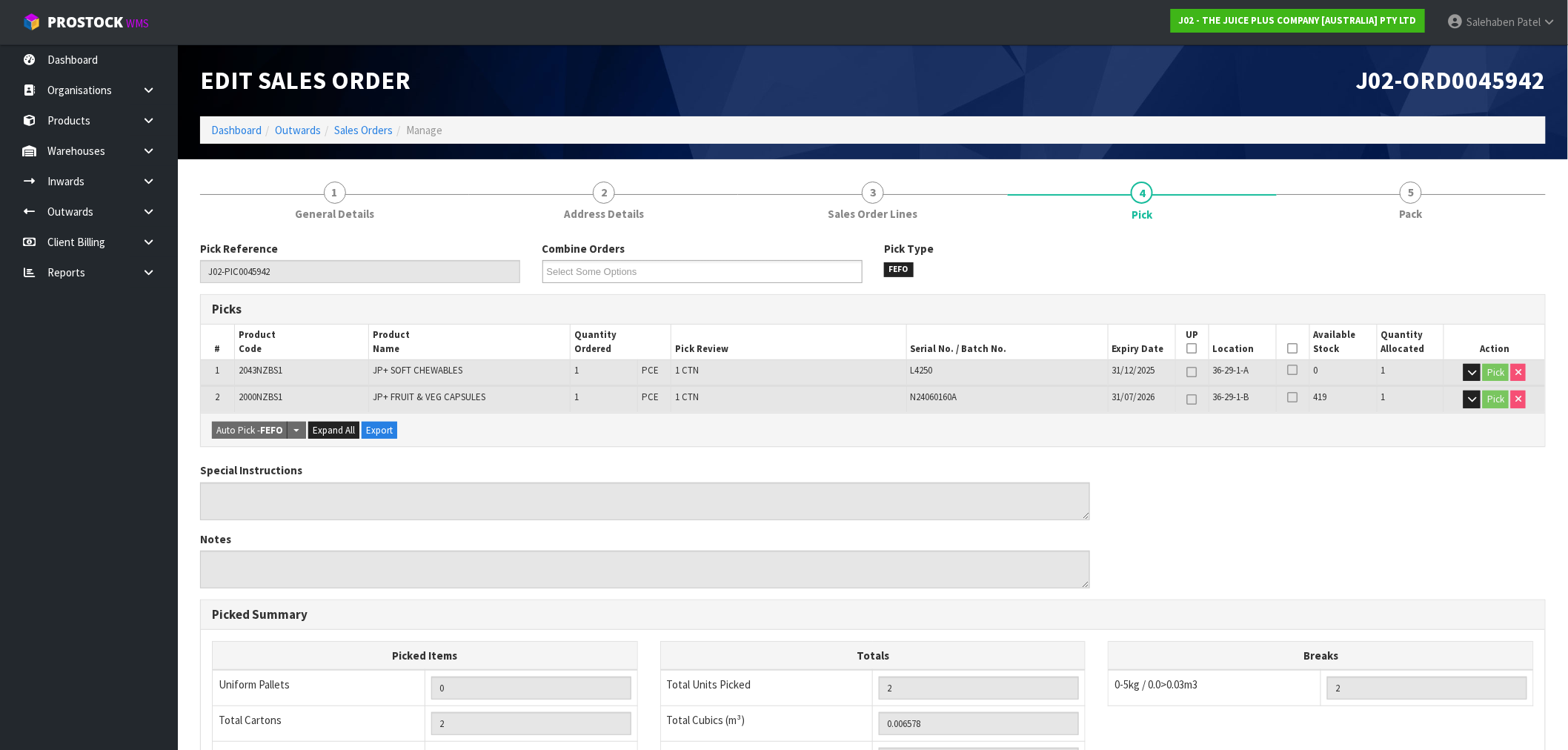 click at bounding box center (1293, 348) 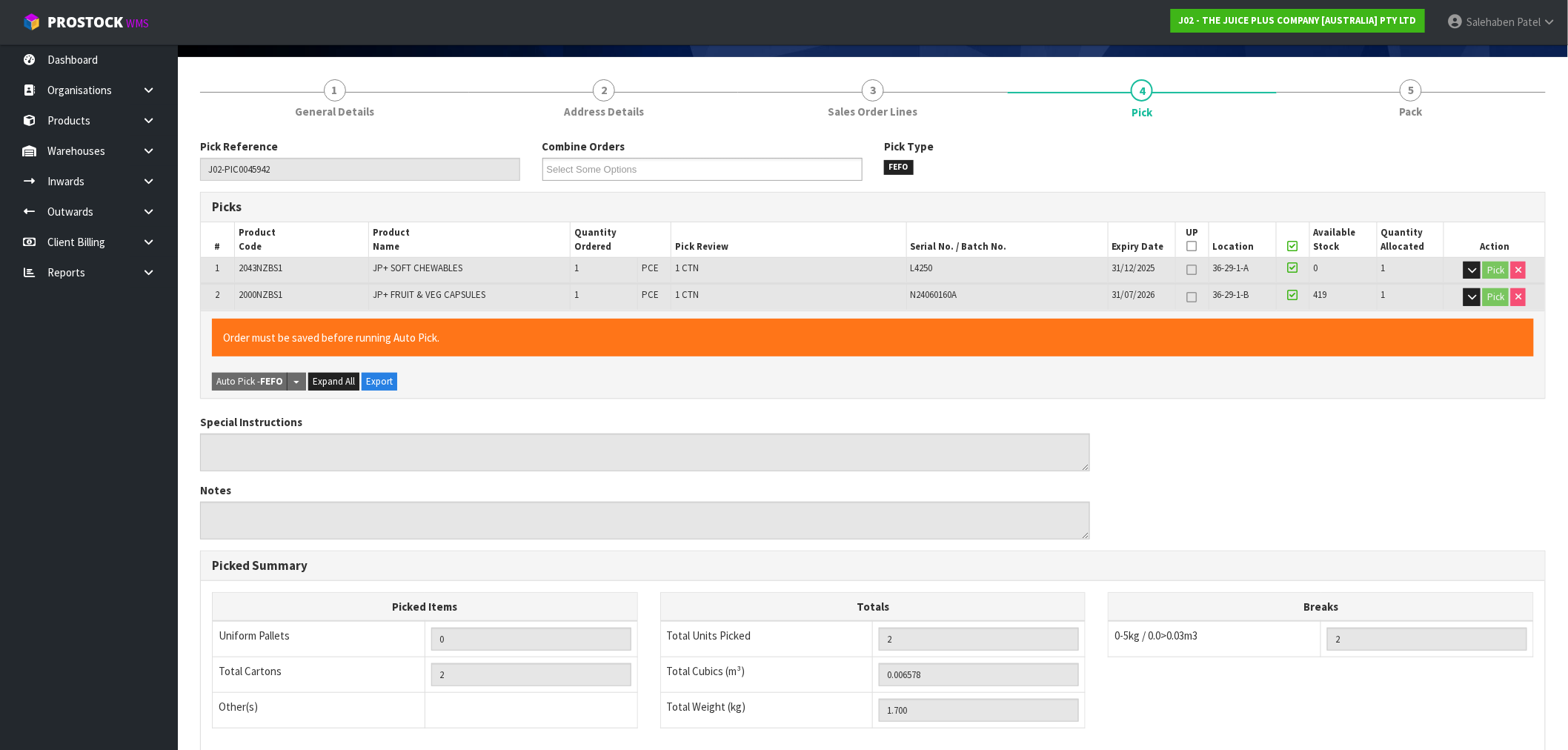scroll, scrollTop: 311, scrollLeft: 0, axis: vertical 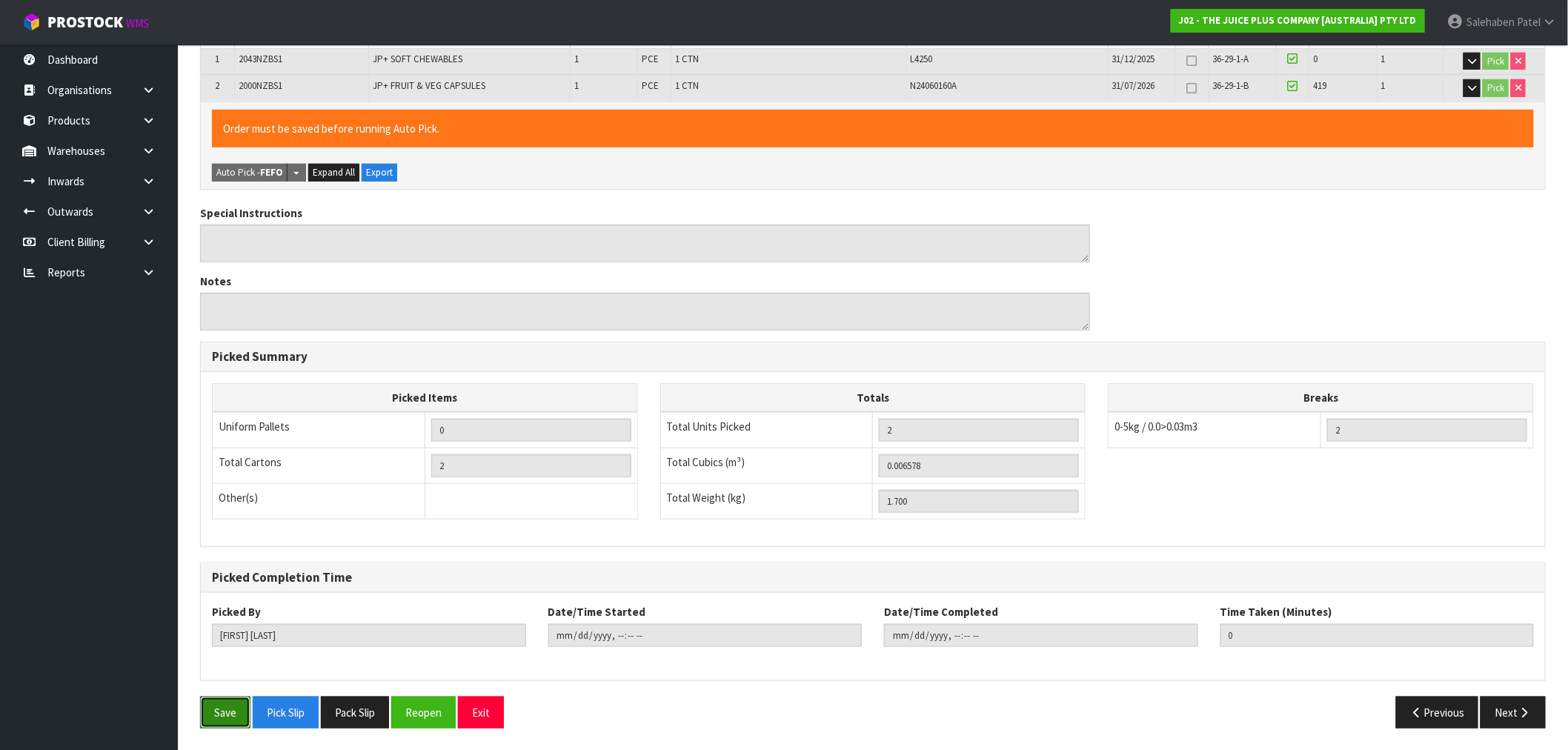 click on "Save" at bounding box center [225, 712] 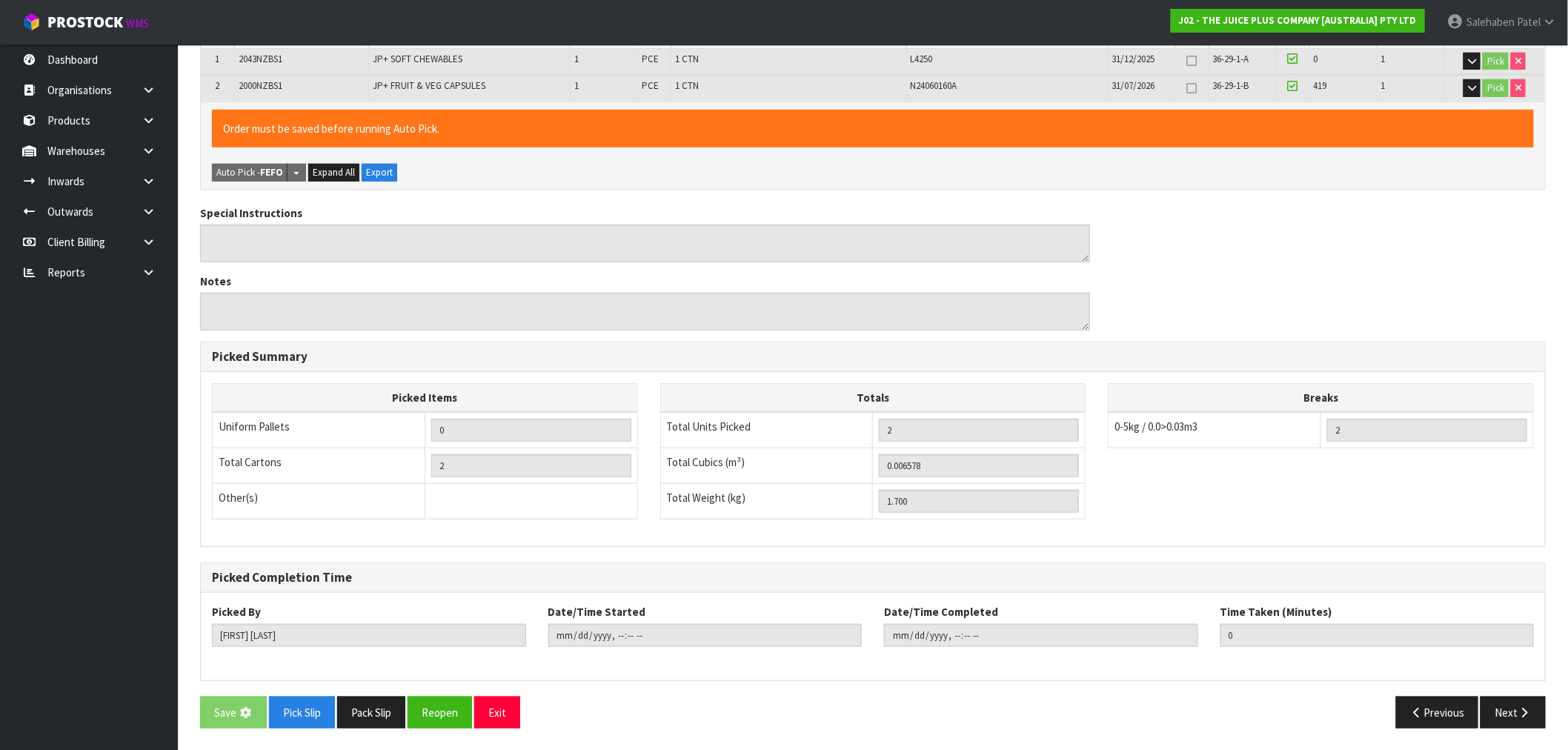 scroll, scrollTop: 0, scrollLeft: 0, axis: both 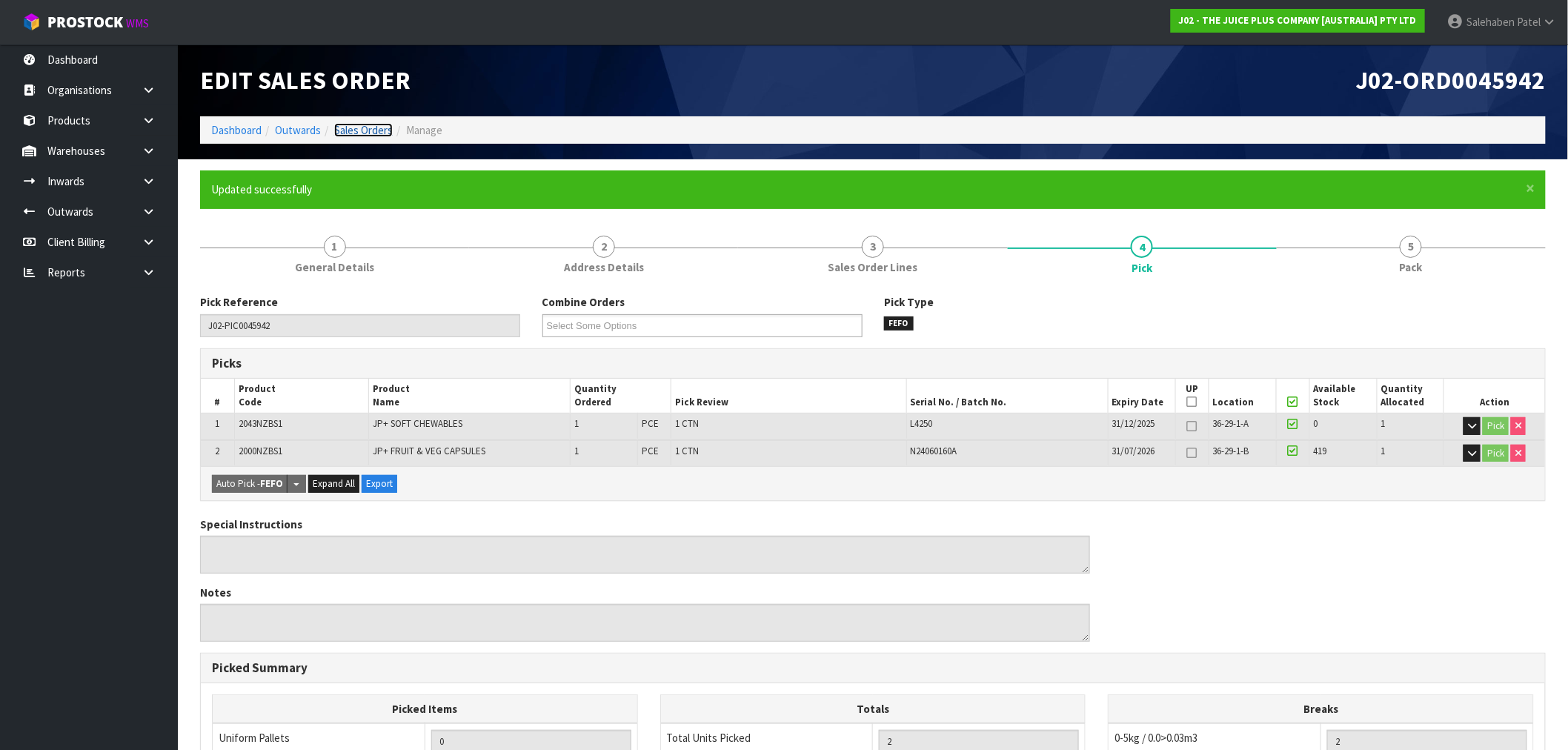 click on "Sales Orders" at bounding box center [363, 130] 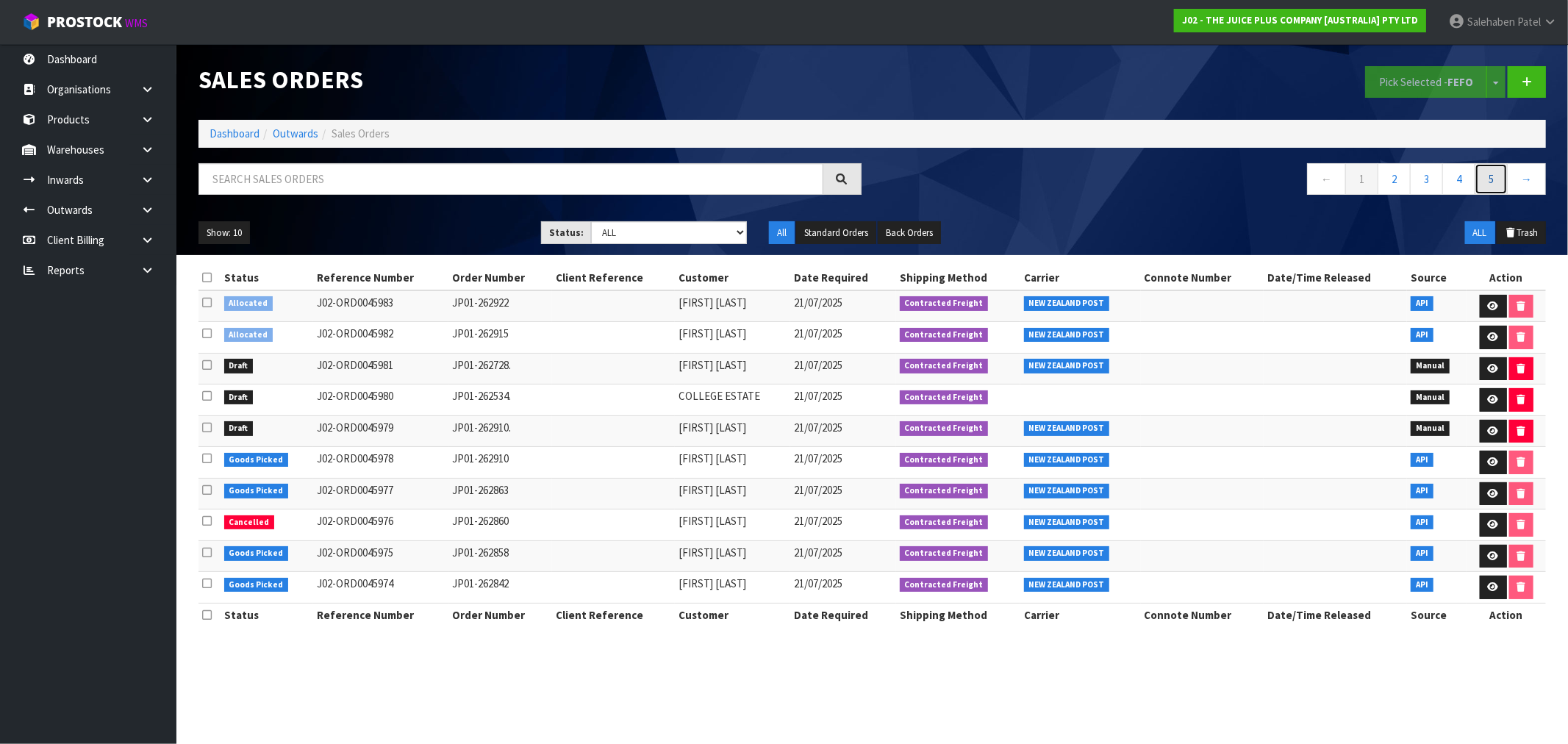 click on "5" at bounding box center [1491, 179] 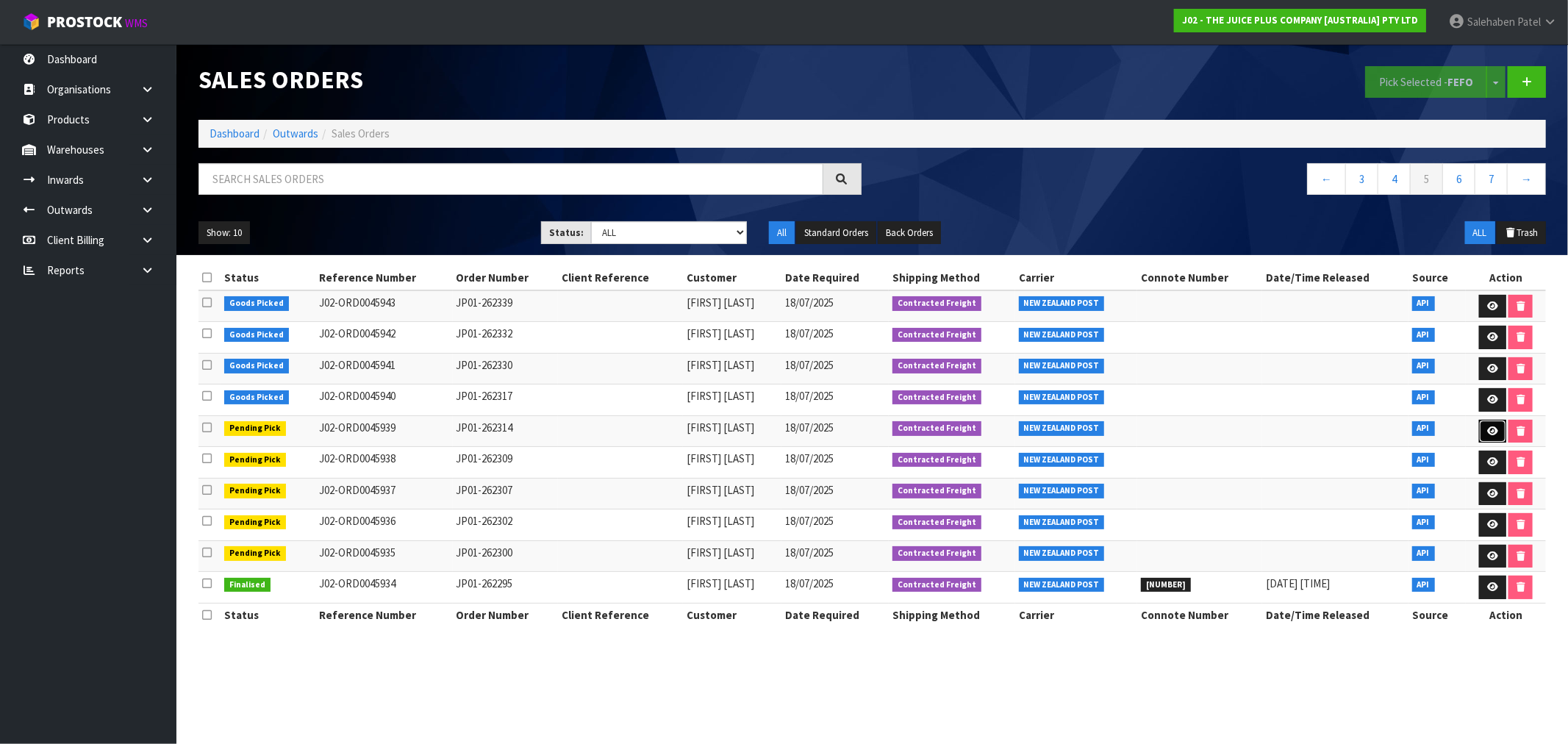 click at bounding box center (1492, 431) 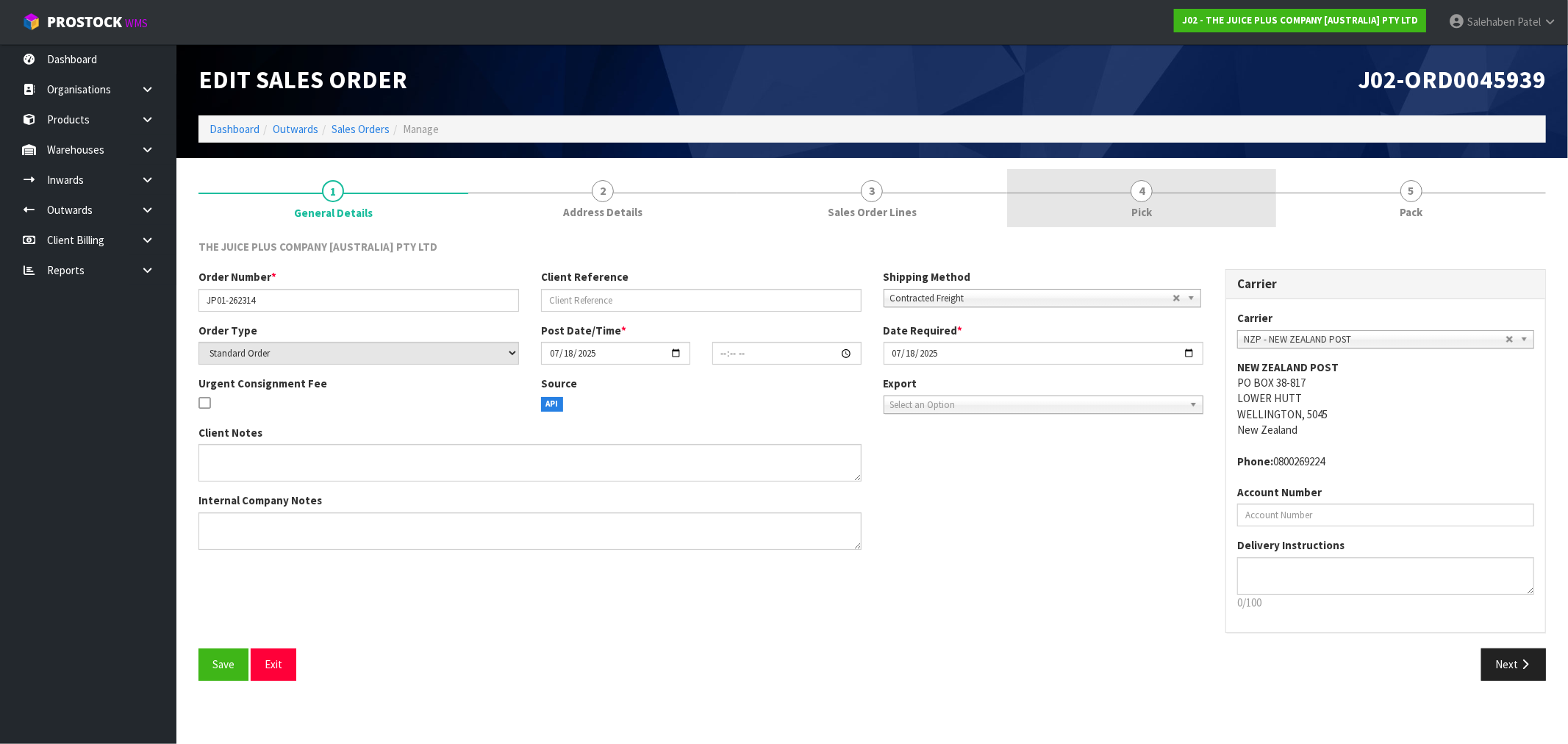 click on "4
Pick" at bounding box center [1142, 198] 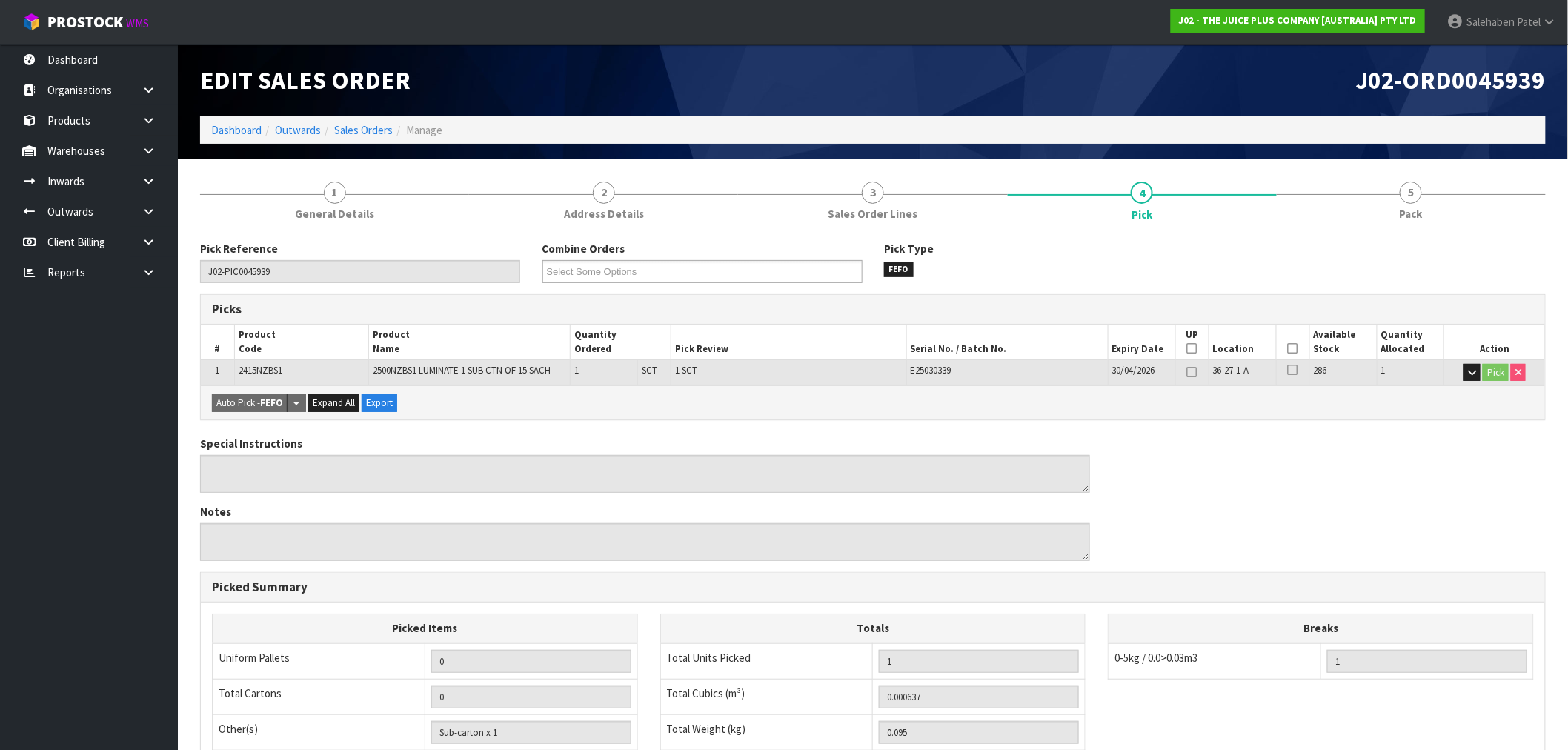 click at bounding box center [1293, 348] 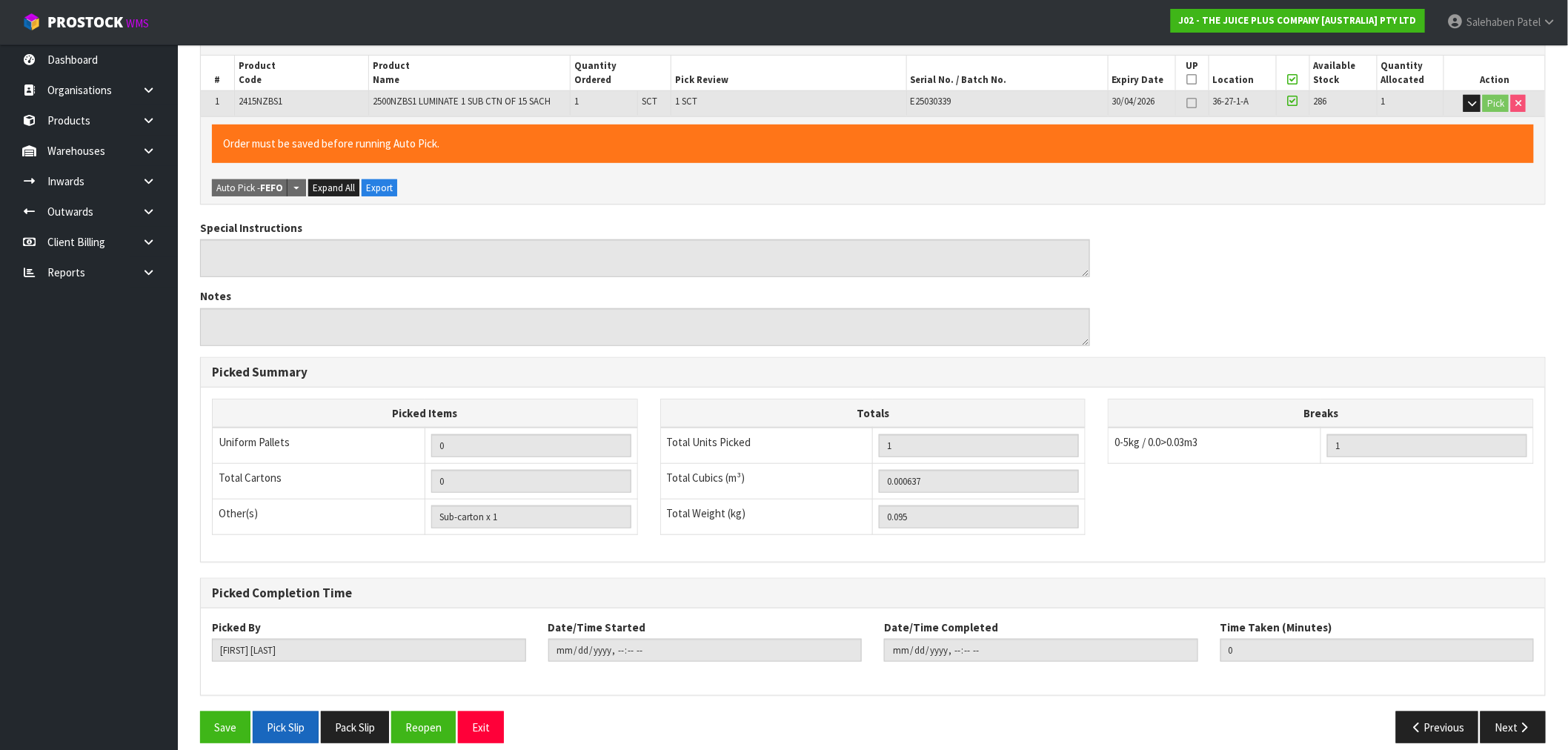 scroll, scrollTop: 285, scrollLeft: 0, axis: vertical 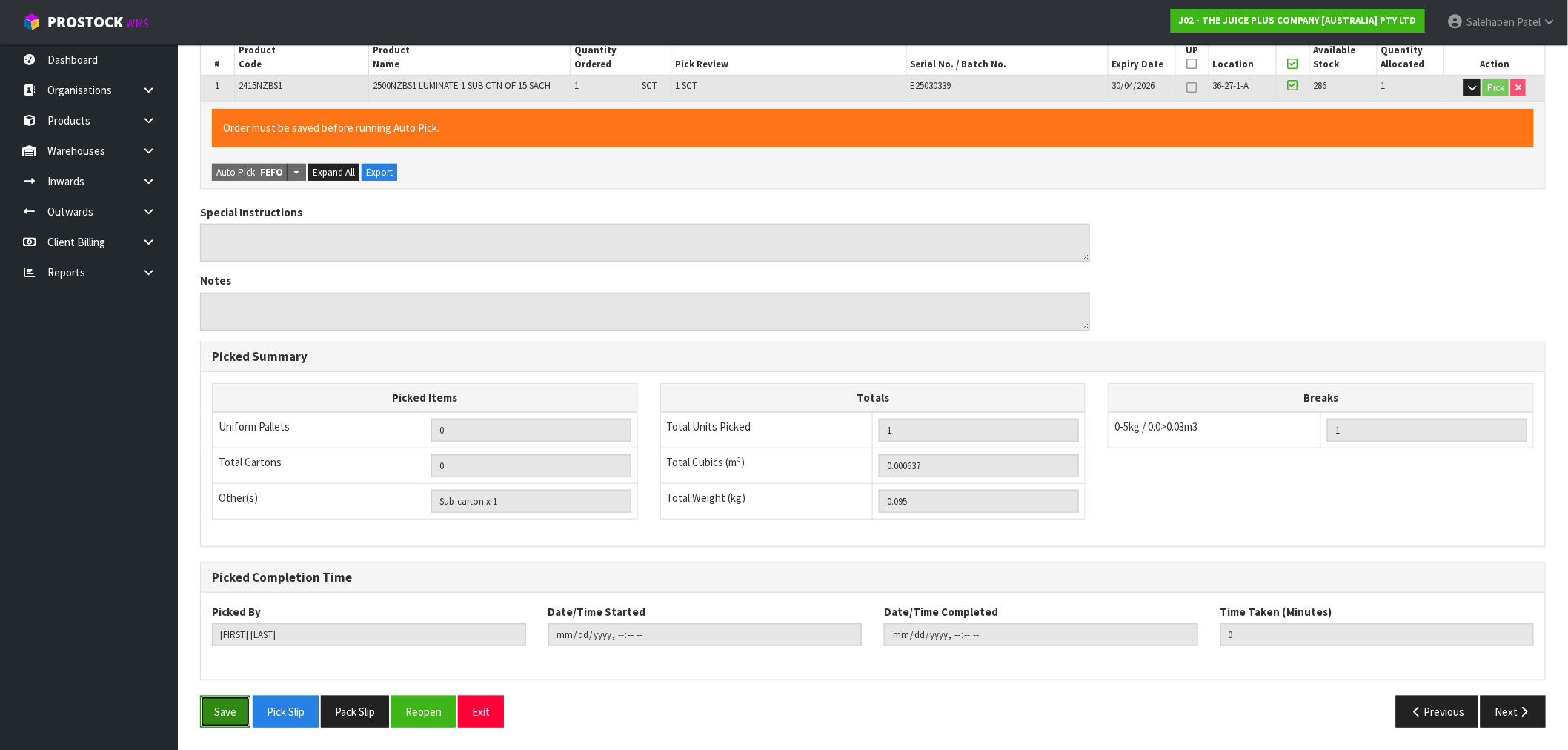 click on "Save" at bounding box center (225, 711) 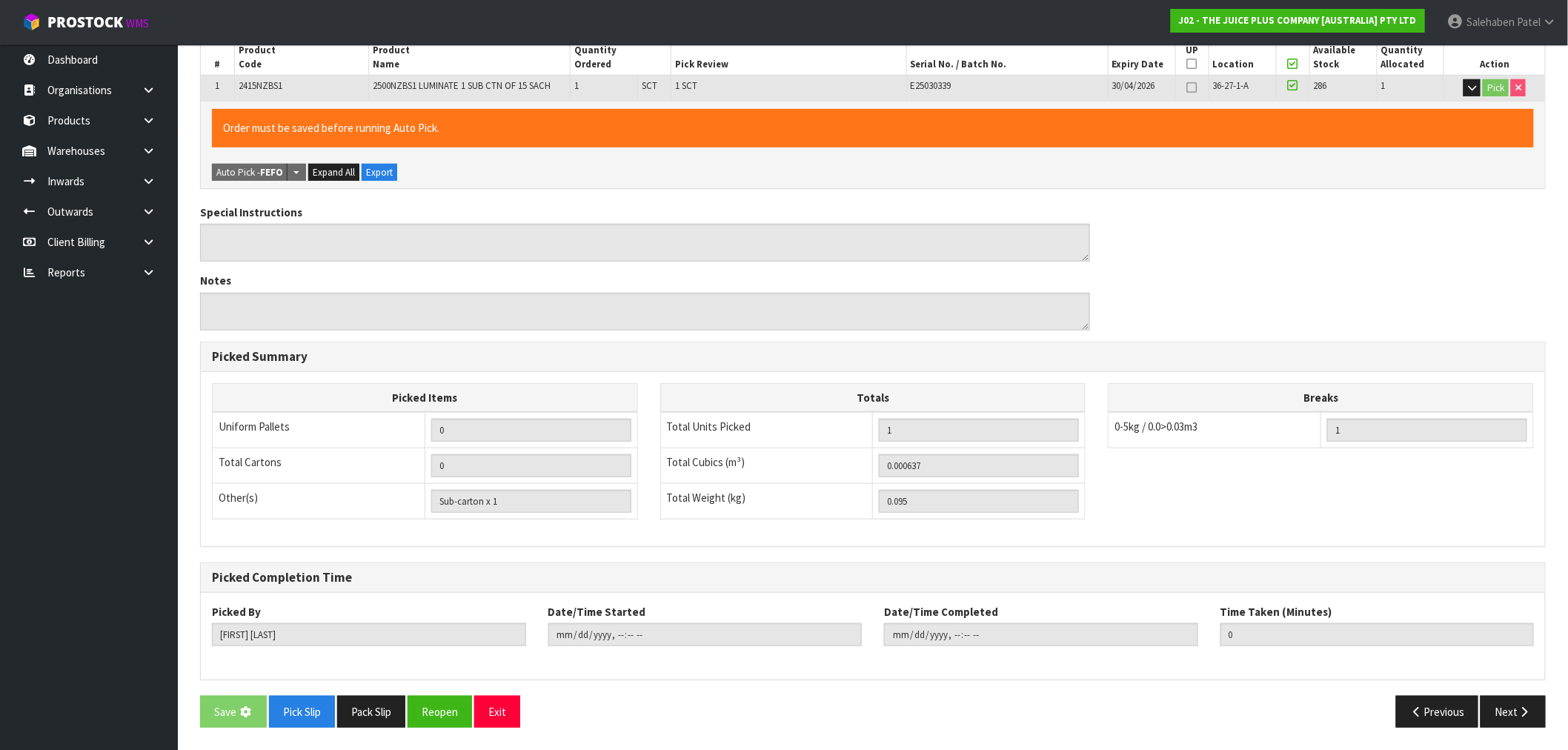 scroll, scrollTop: 0, scrollLeft: 0, axis: both 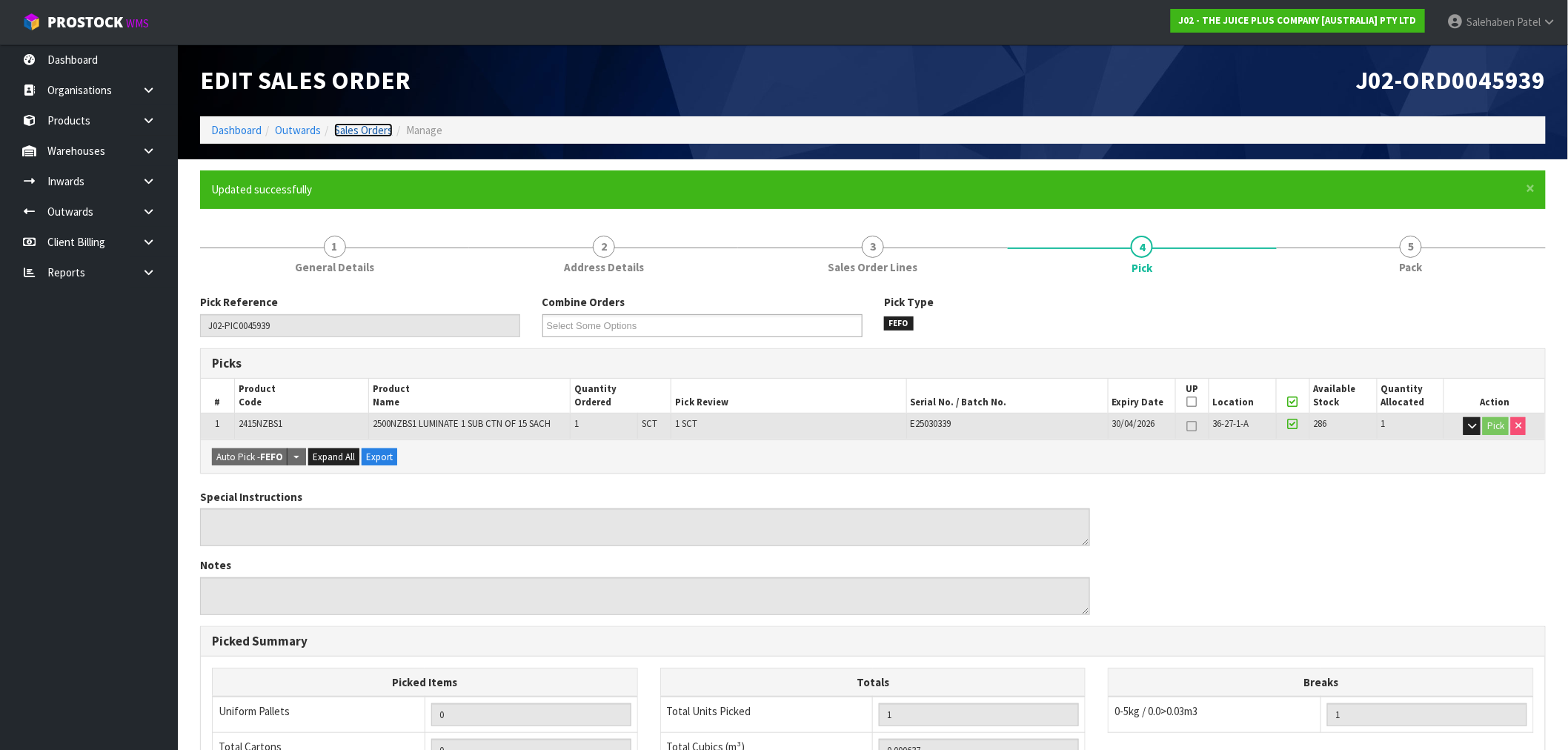 click on "Sales Orders" at bounding box center [363, 130] 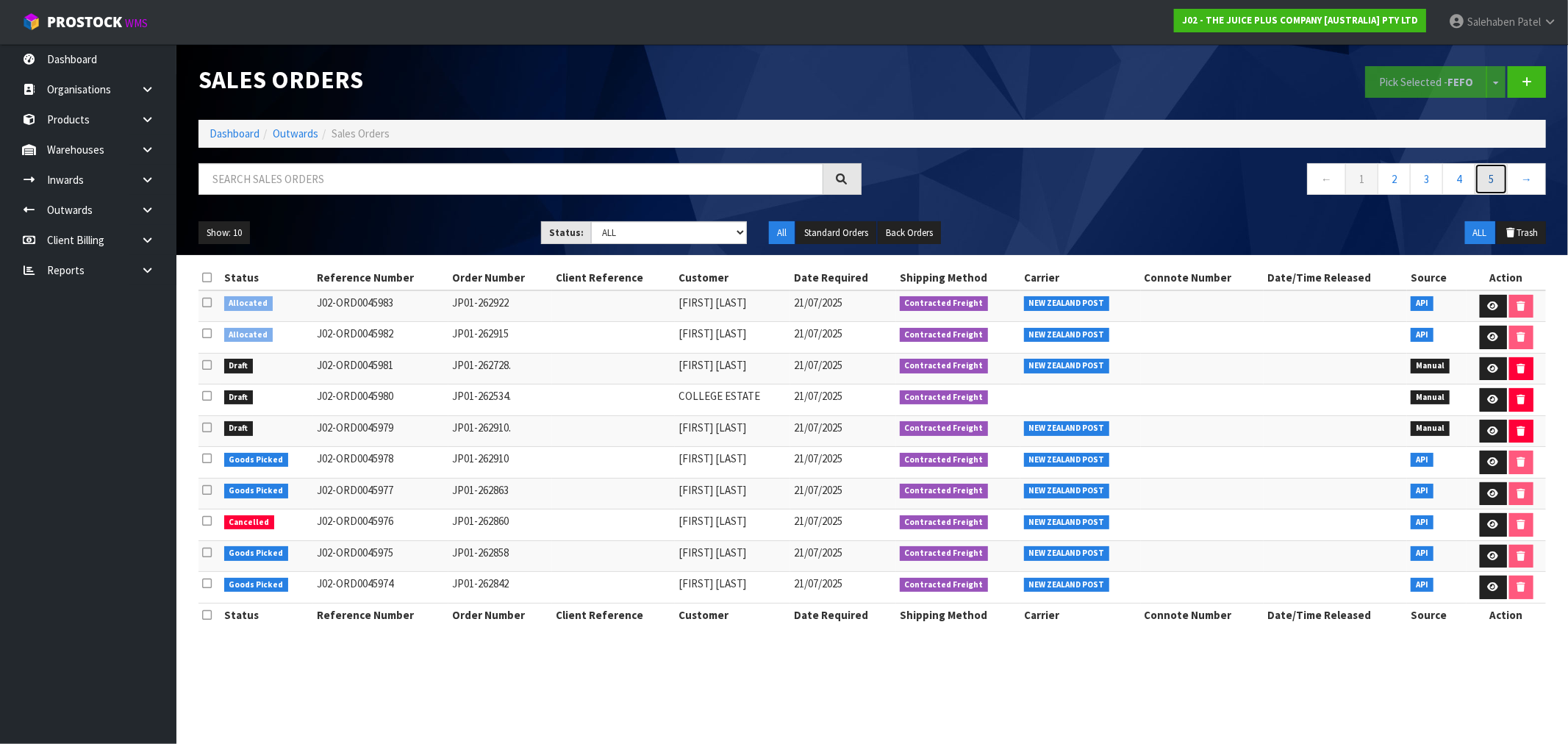 click on "5" at bounding box center (1491, 179) 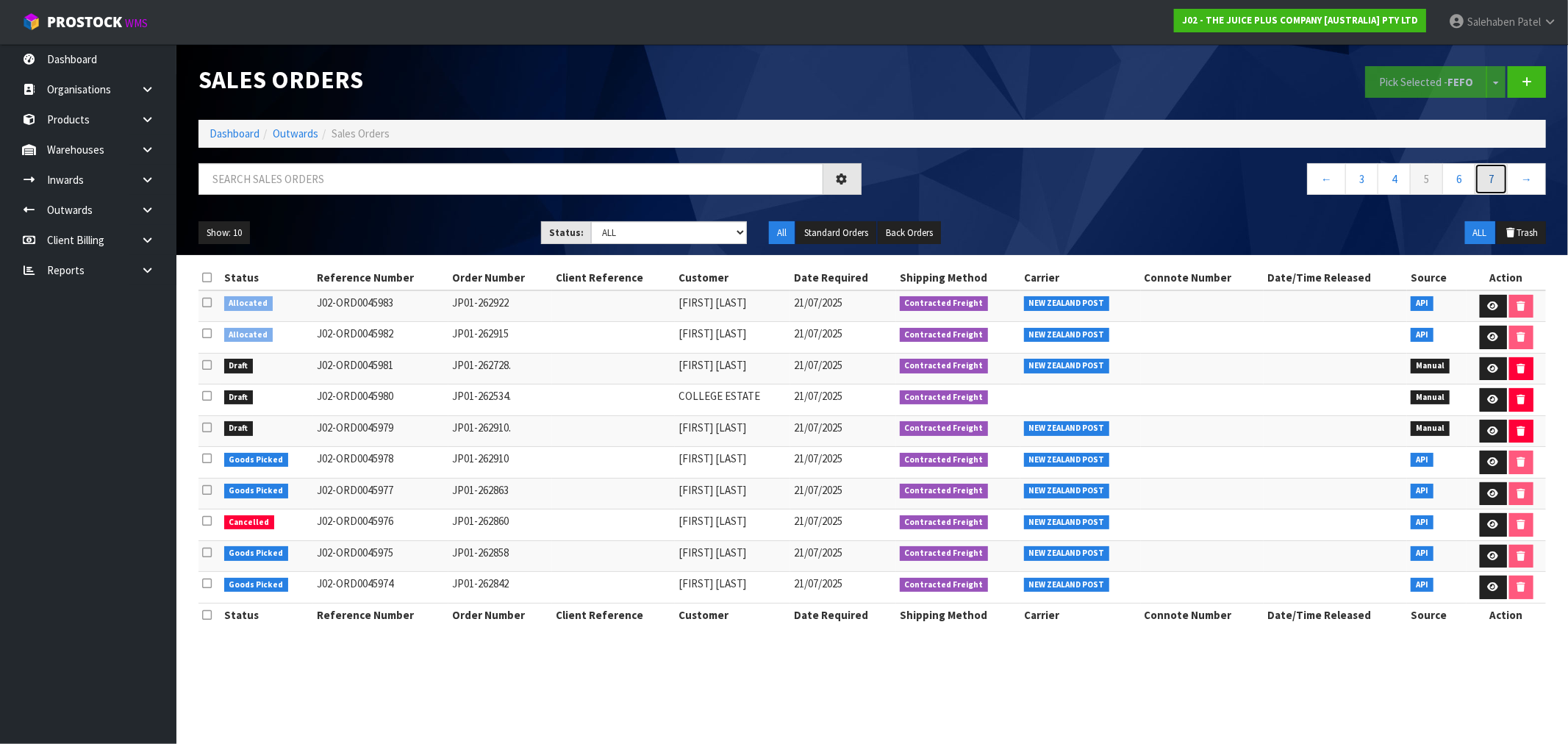 click on "7" at bounding box center [1491, 179] 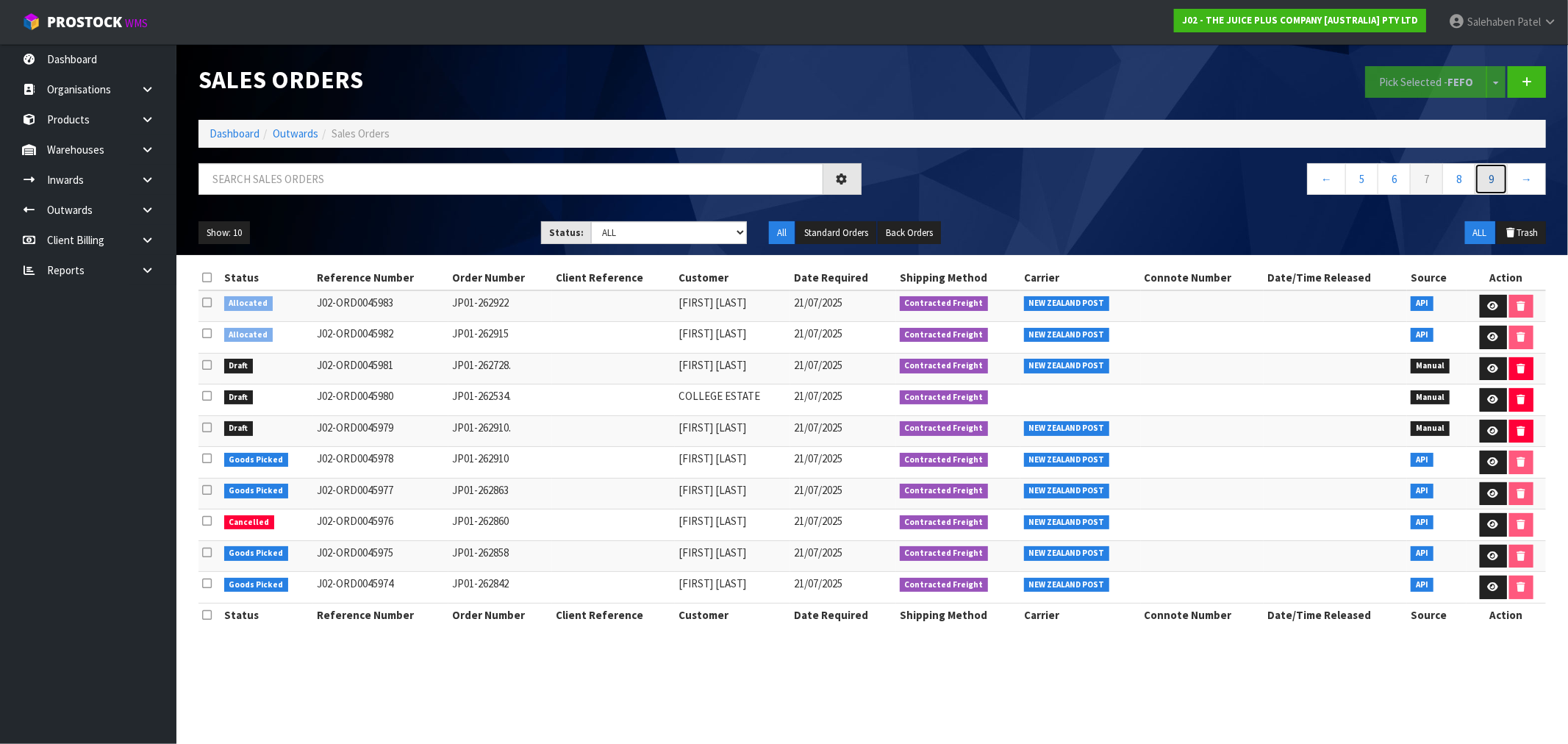 click on "9" at bounding box center [1491, 179] 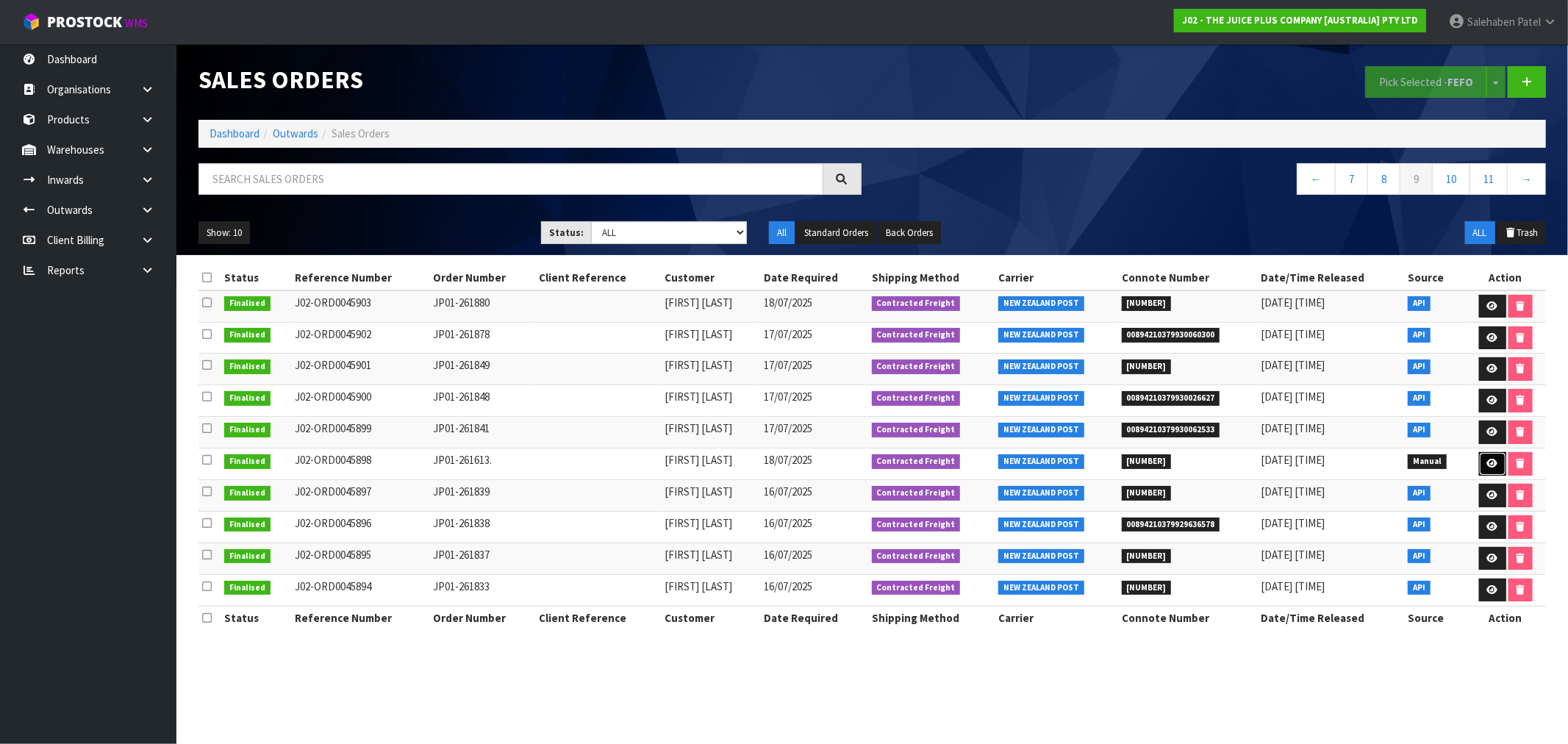 click at bounding box center [1492, 464] 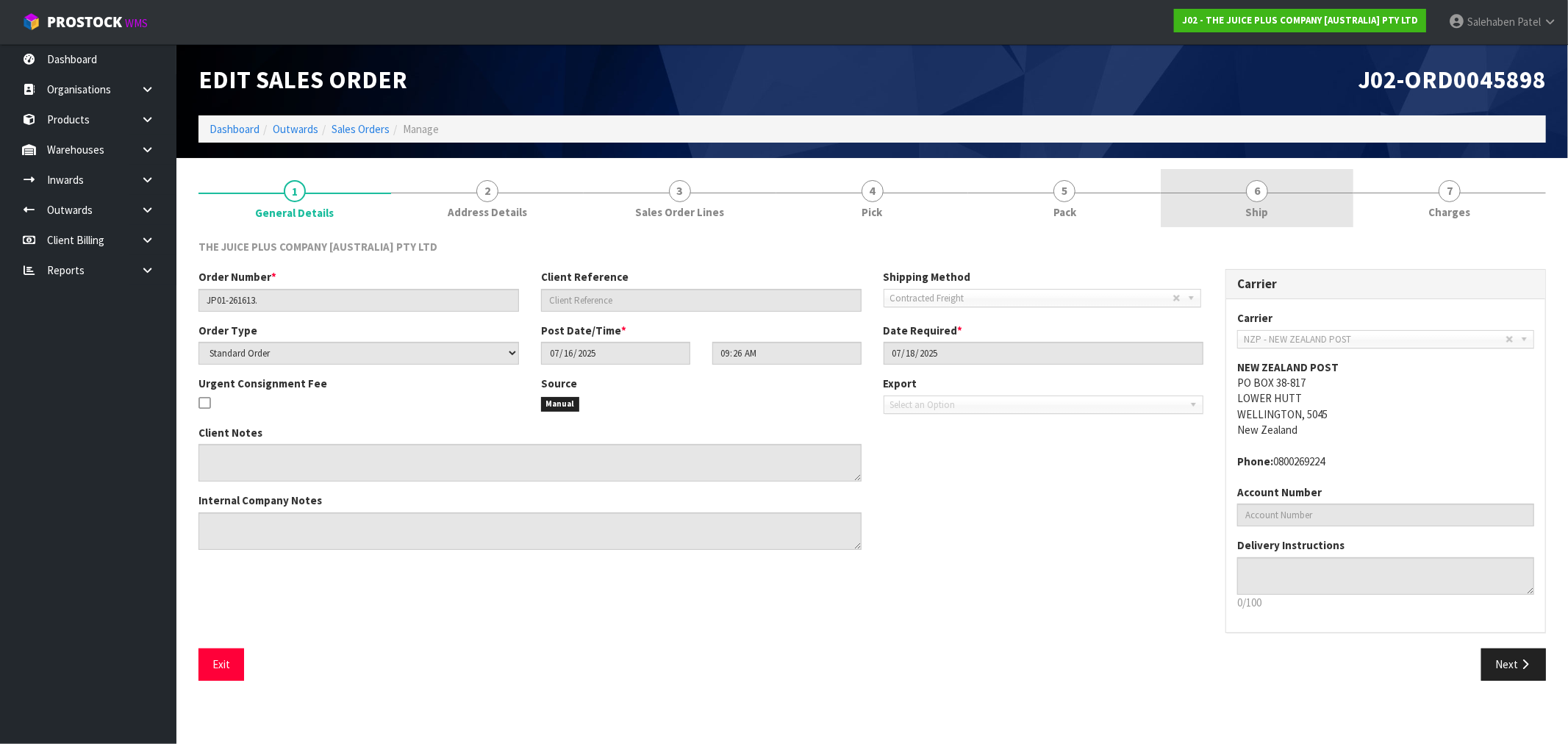click on "Ship" at bounding box center (1257, 212) 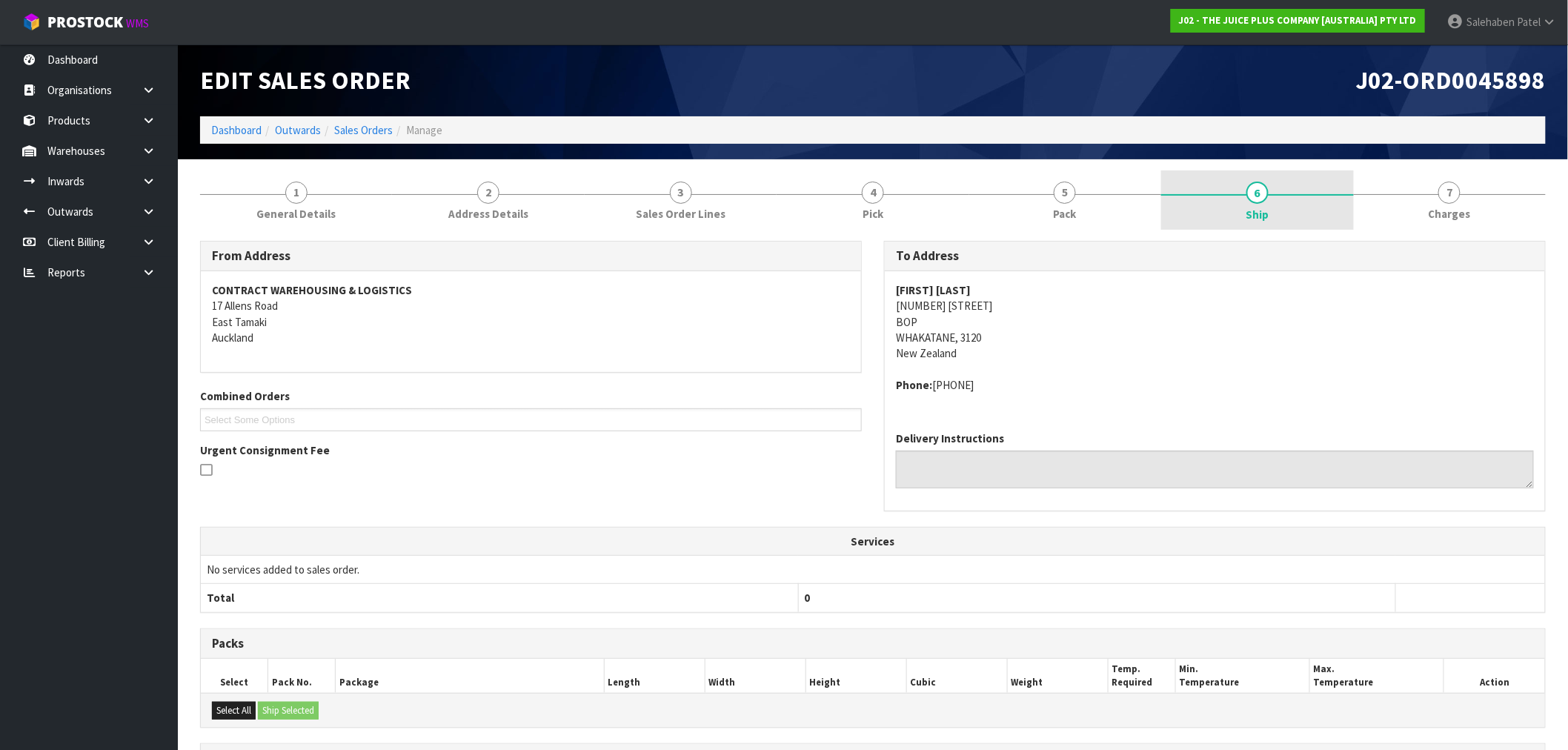 click on "6" at bounding box center [1258, 193] 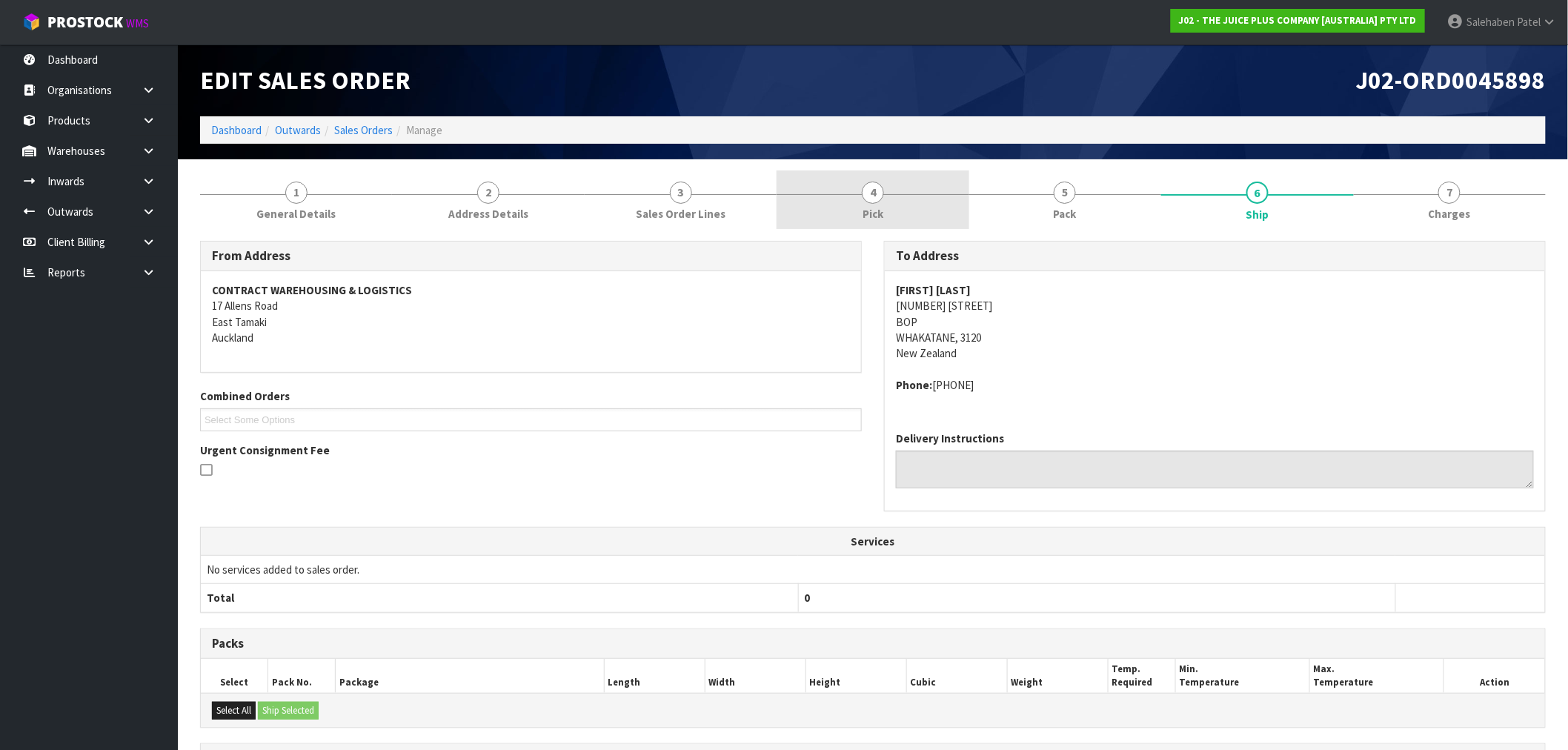click on "4
Pick" at bounding box center (872, 199) 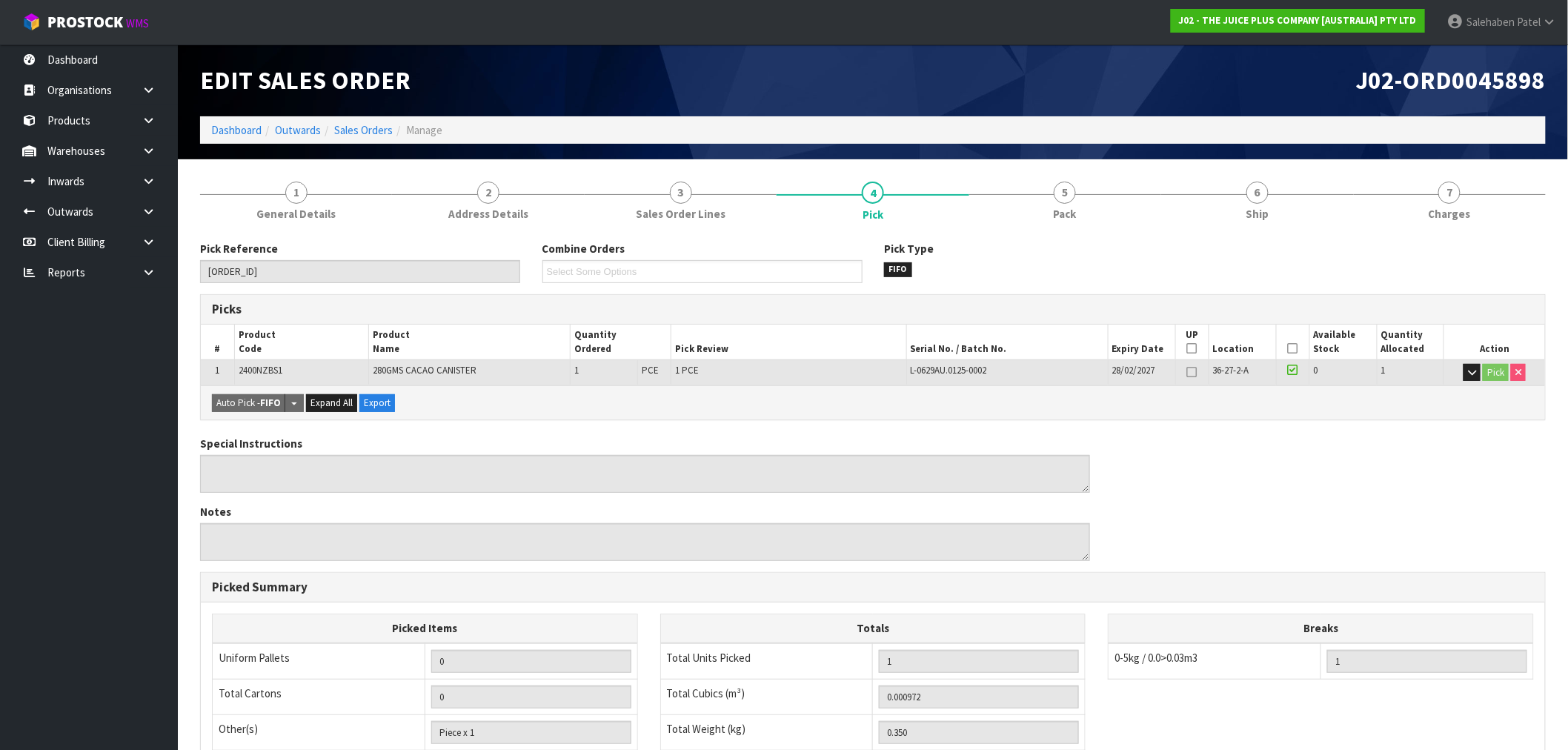 click at bounding box center (1293, 348) 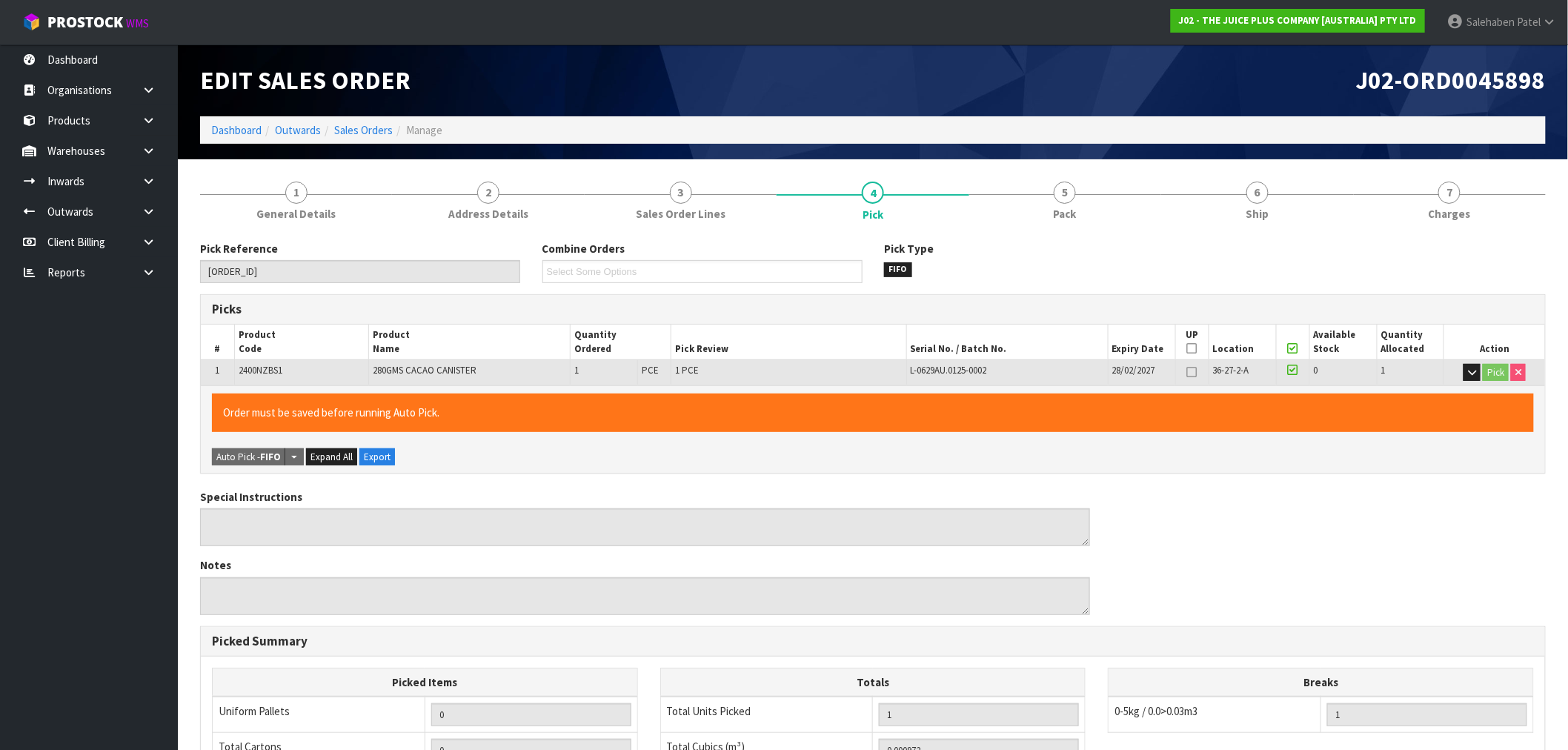 click at bounding box center (1293, 348) 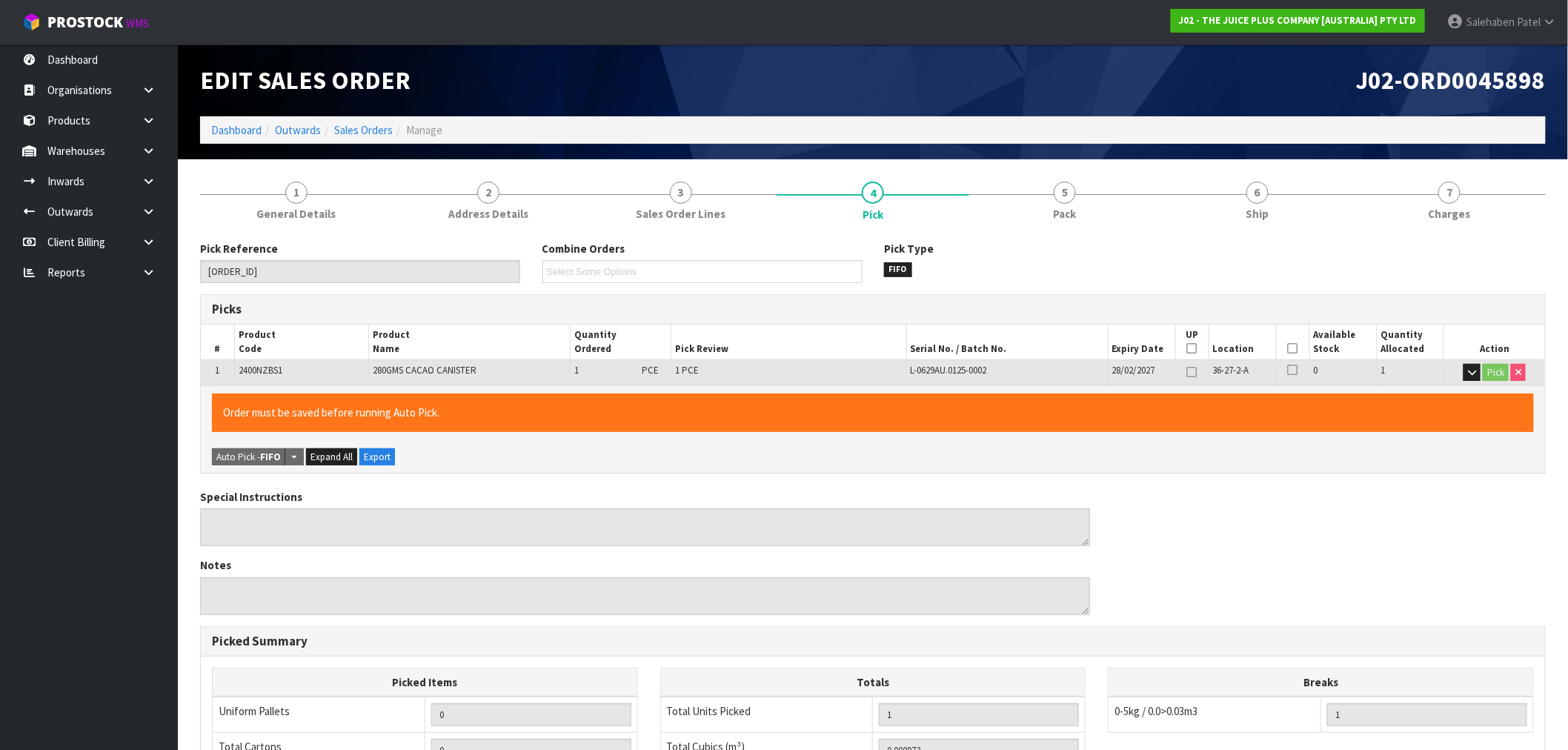 click at bounding box center [1293, 348] 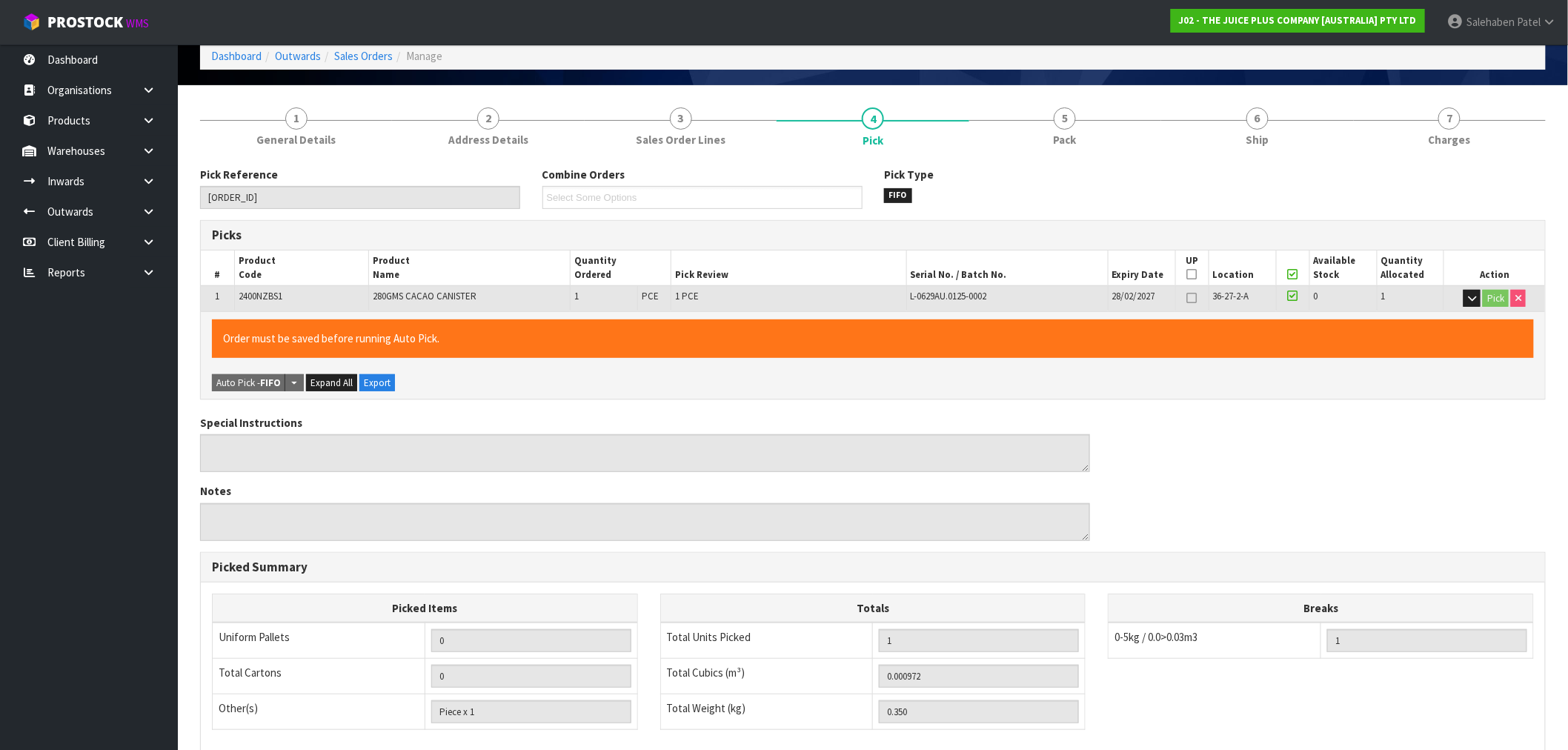 scroll, scrollTop: 285, scrollLeft: 0, axis: vertical 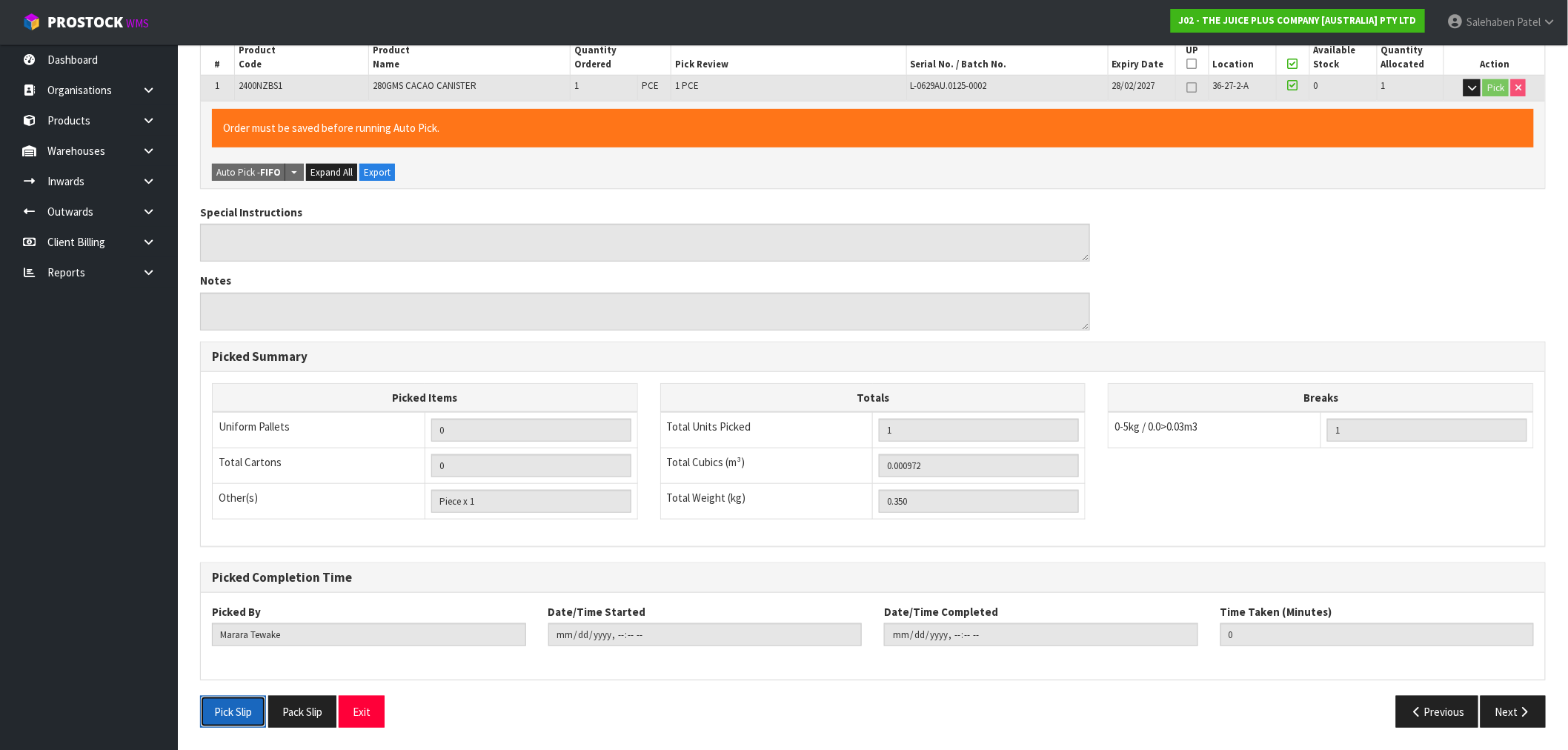 click on "Pick Slip" at bounding box center [233, 711] 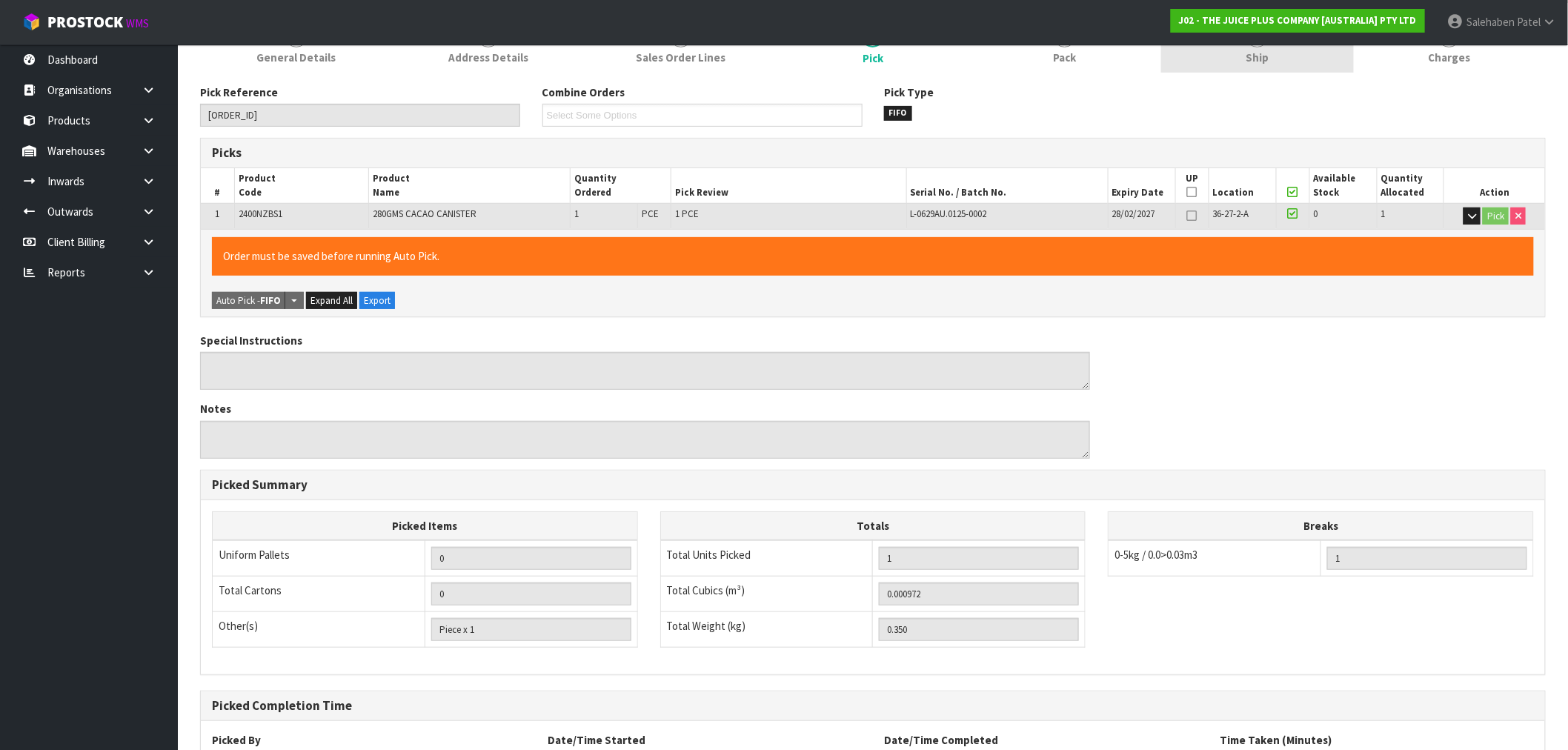 scroll, scrollTop: 0, scrollLeft: 0, axis: both 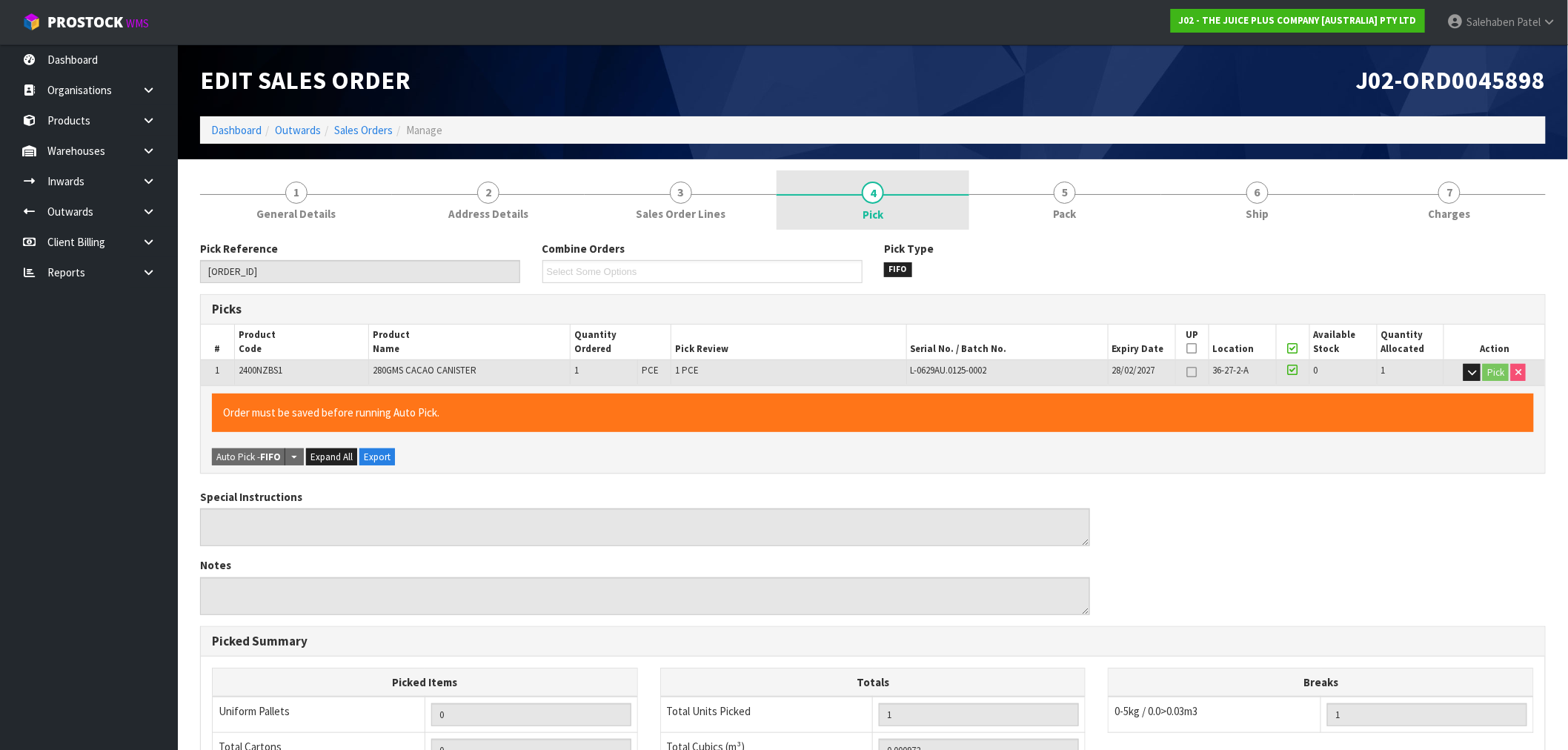 drag, startPoint x: 869, startPoint y: 204, endPoint x: 858, endPoint y: 211, distance: 13.038405 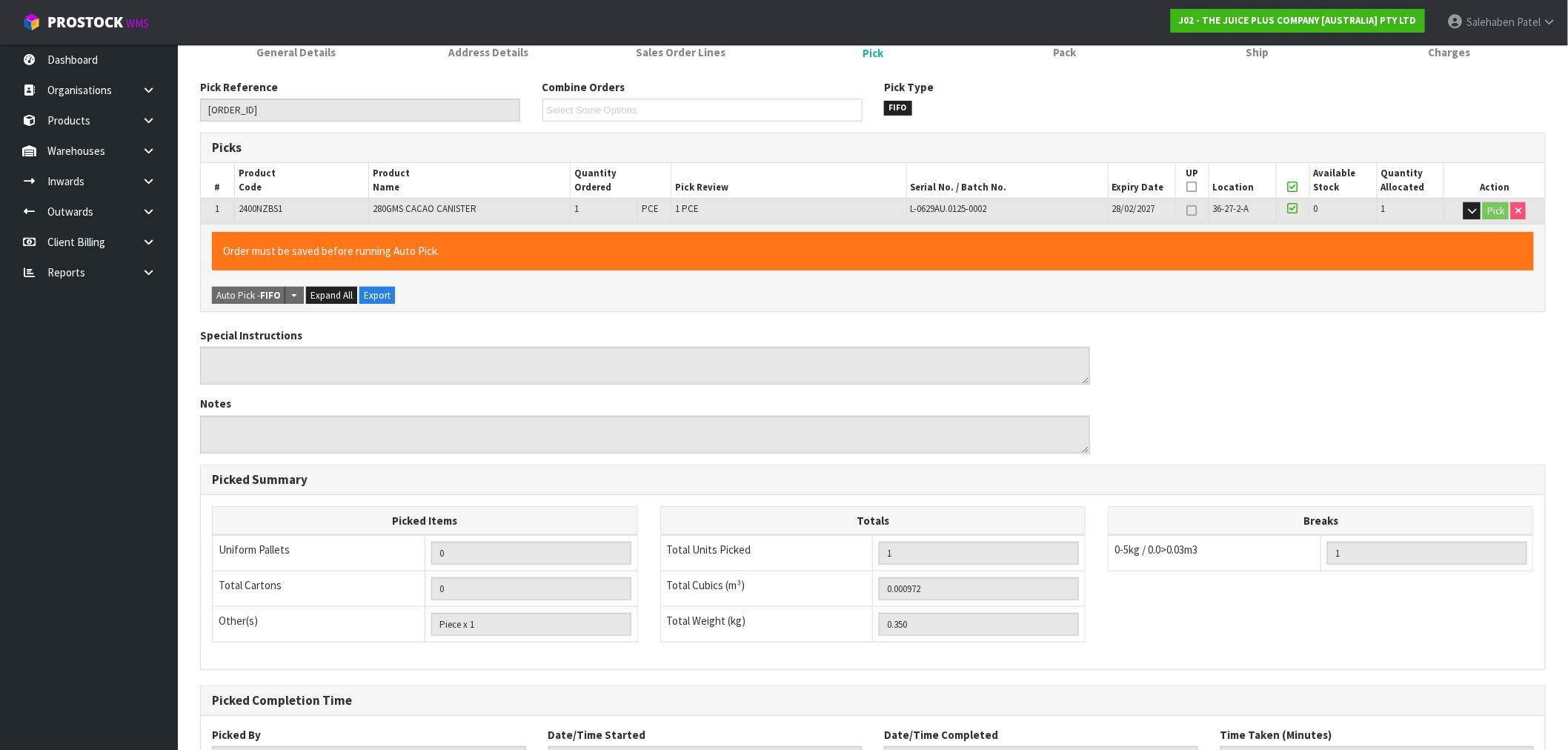 scroll, scrollTop: 285, scrollLeft: 0, axis: vertical 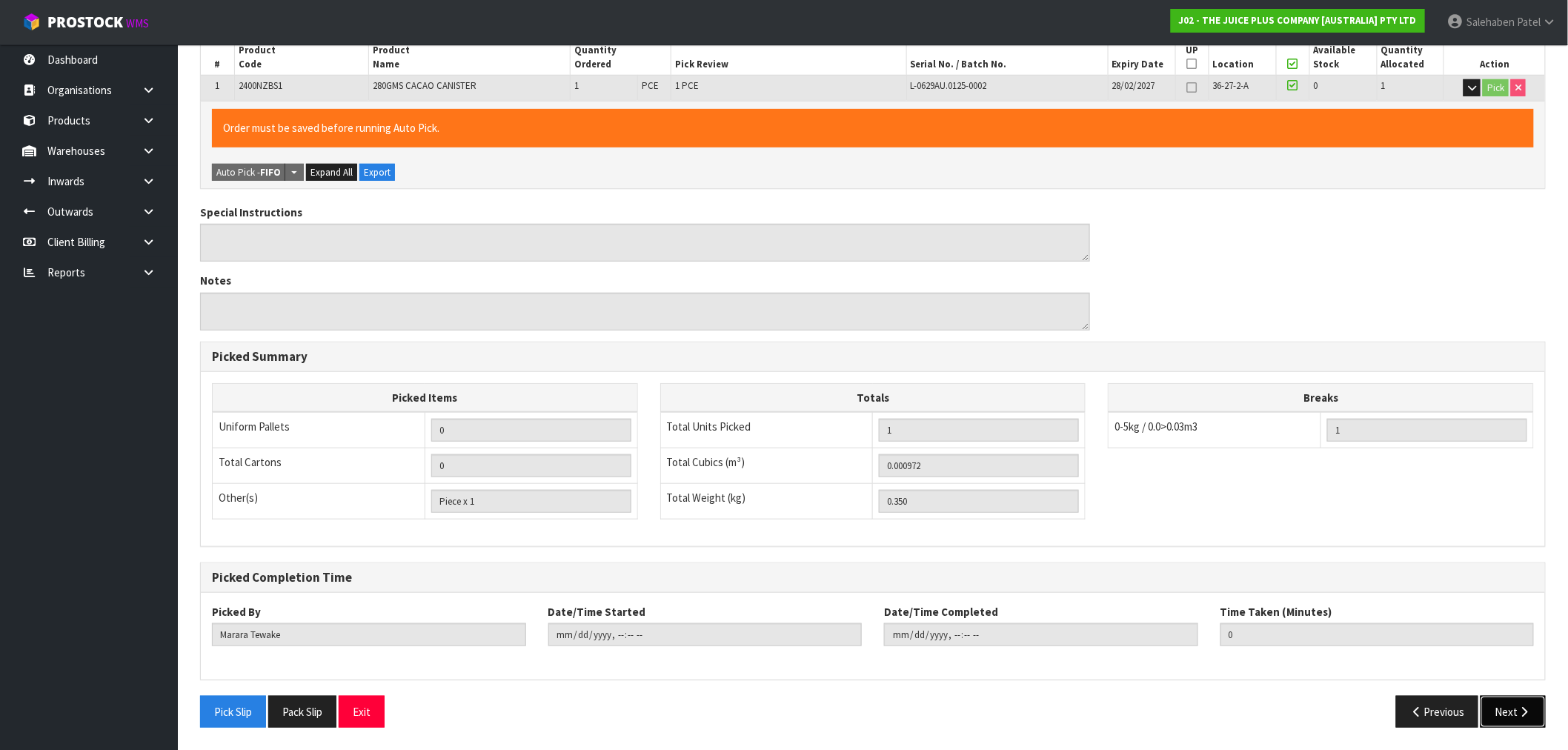 click on "Next" at bounding box center (1513, 711) 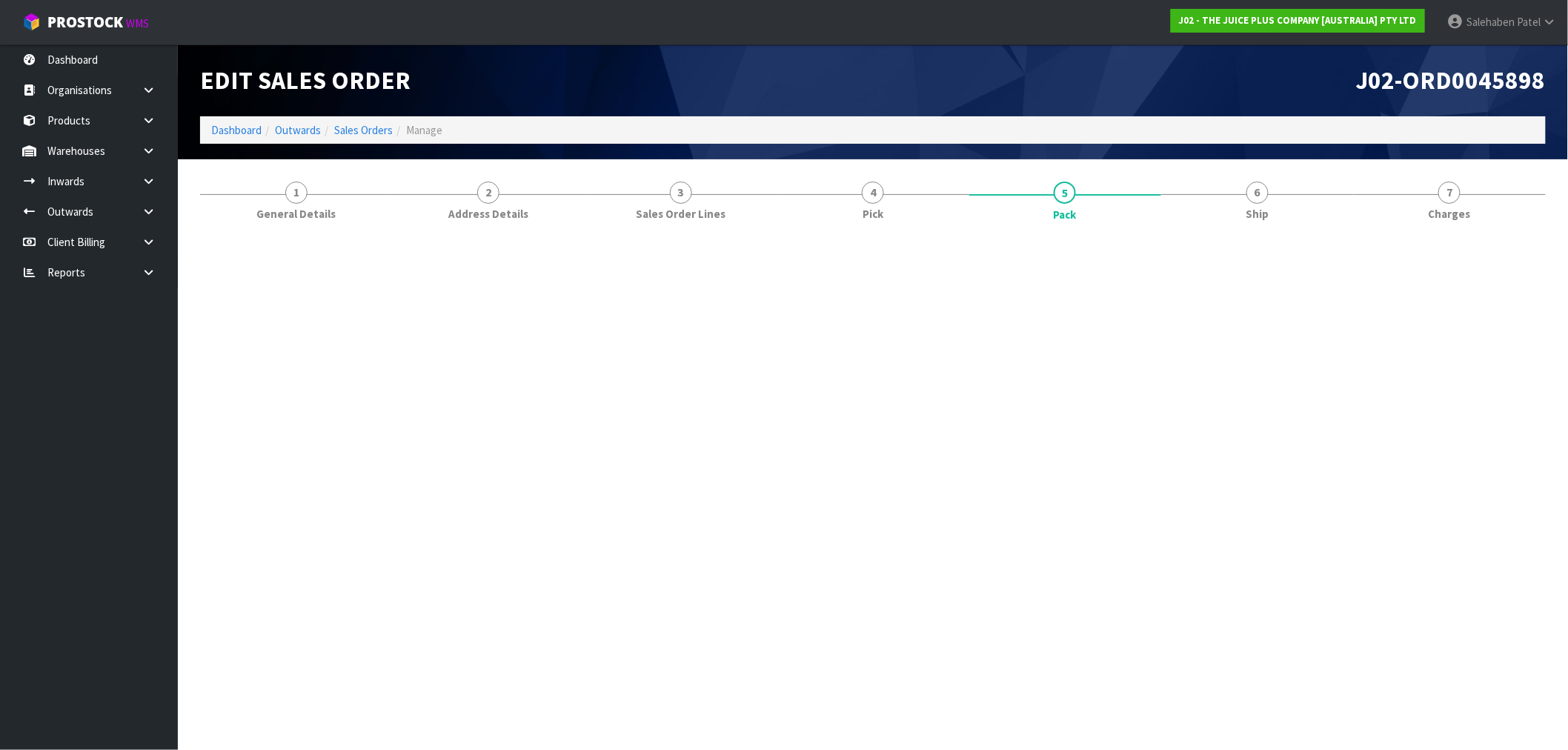 scroll, scrollTop: 0, scrollLeft: 0, axis: both 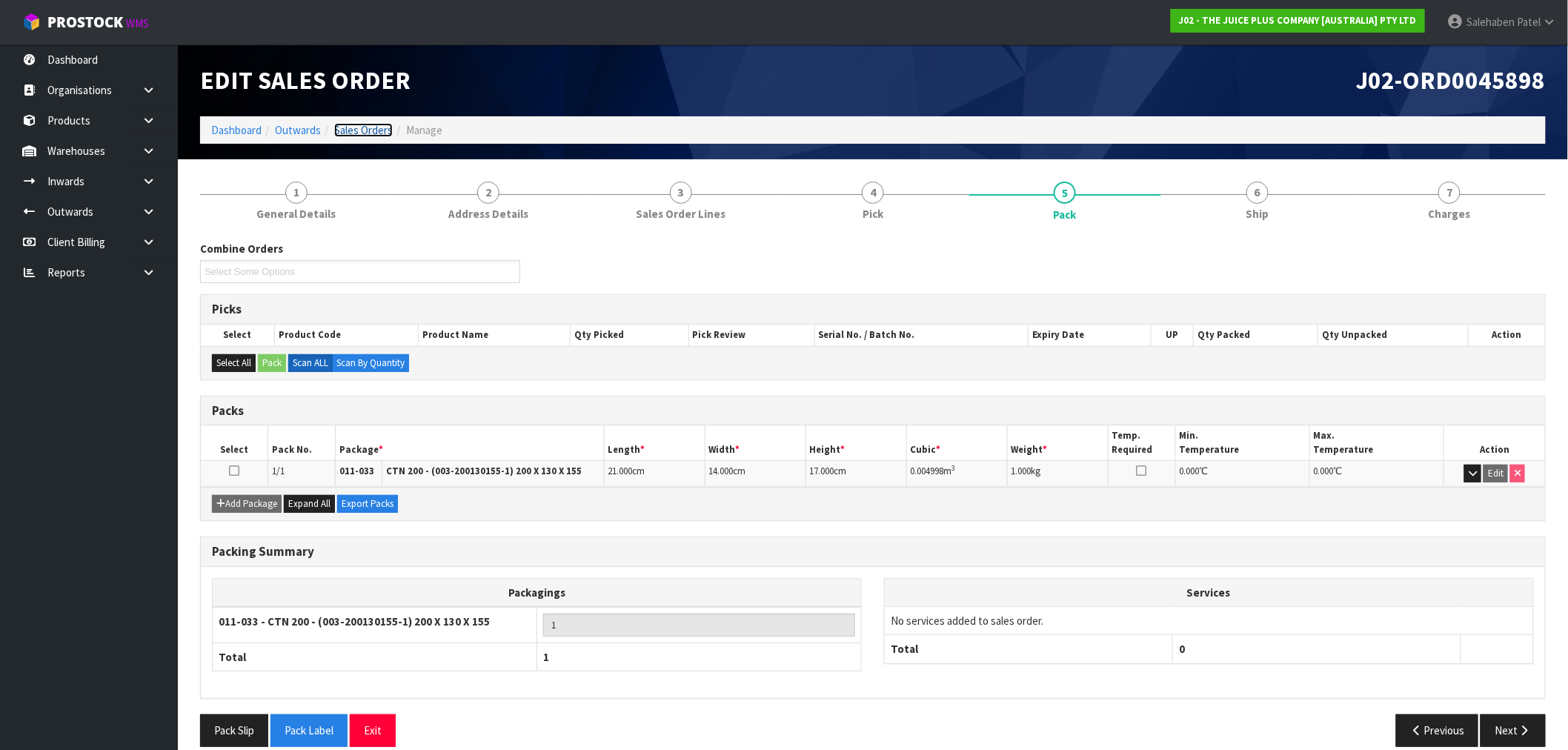 click on "Sales Orders" at bounding box center (363, 130) 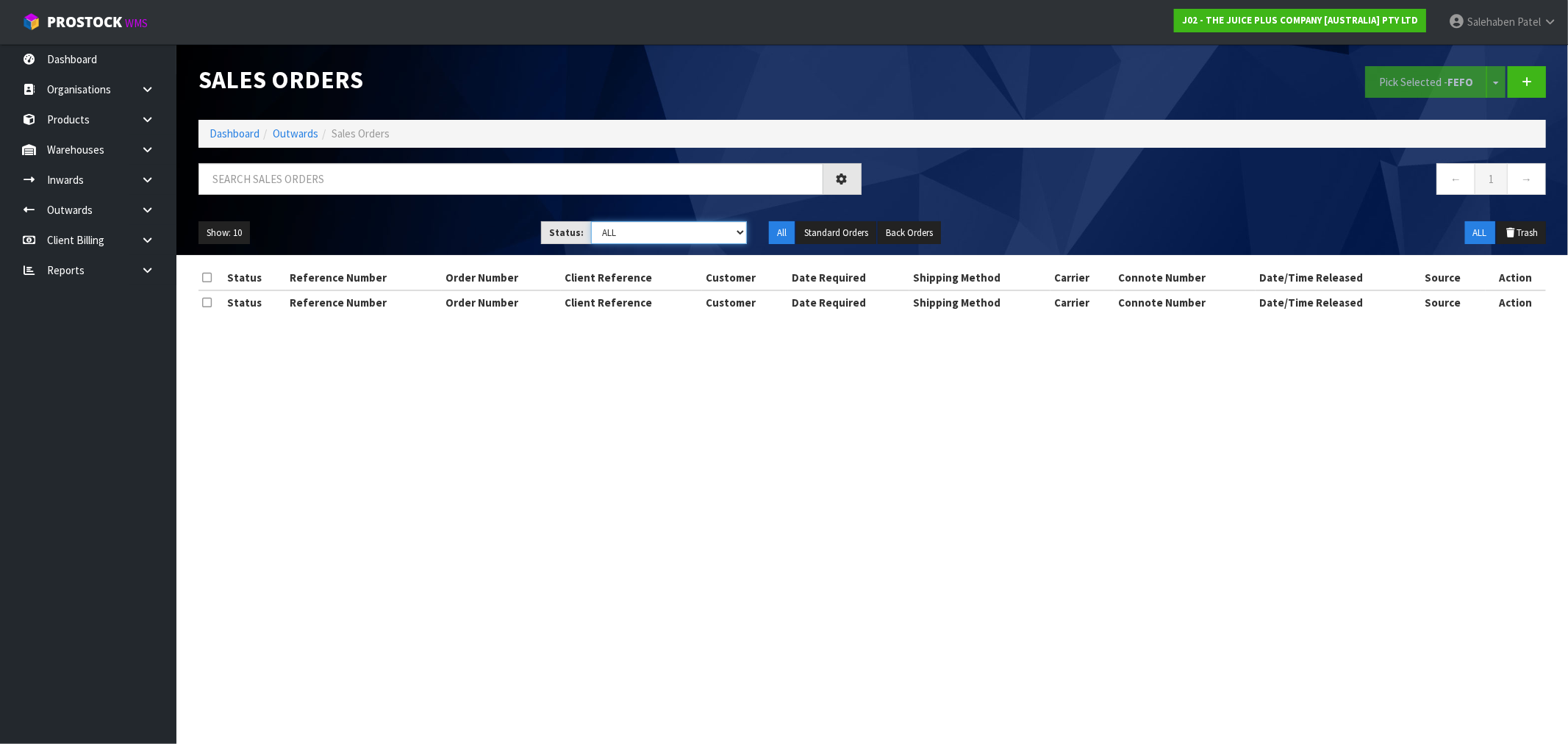 click on "Draft Pending Allocated Pending Pick Goods Picked Goods Packed Pending Charges Finalised Cancelled Review ALL" at bounding box center [669, 232] 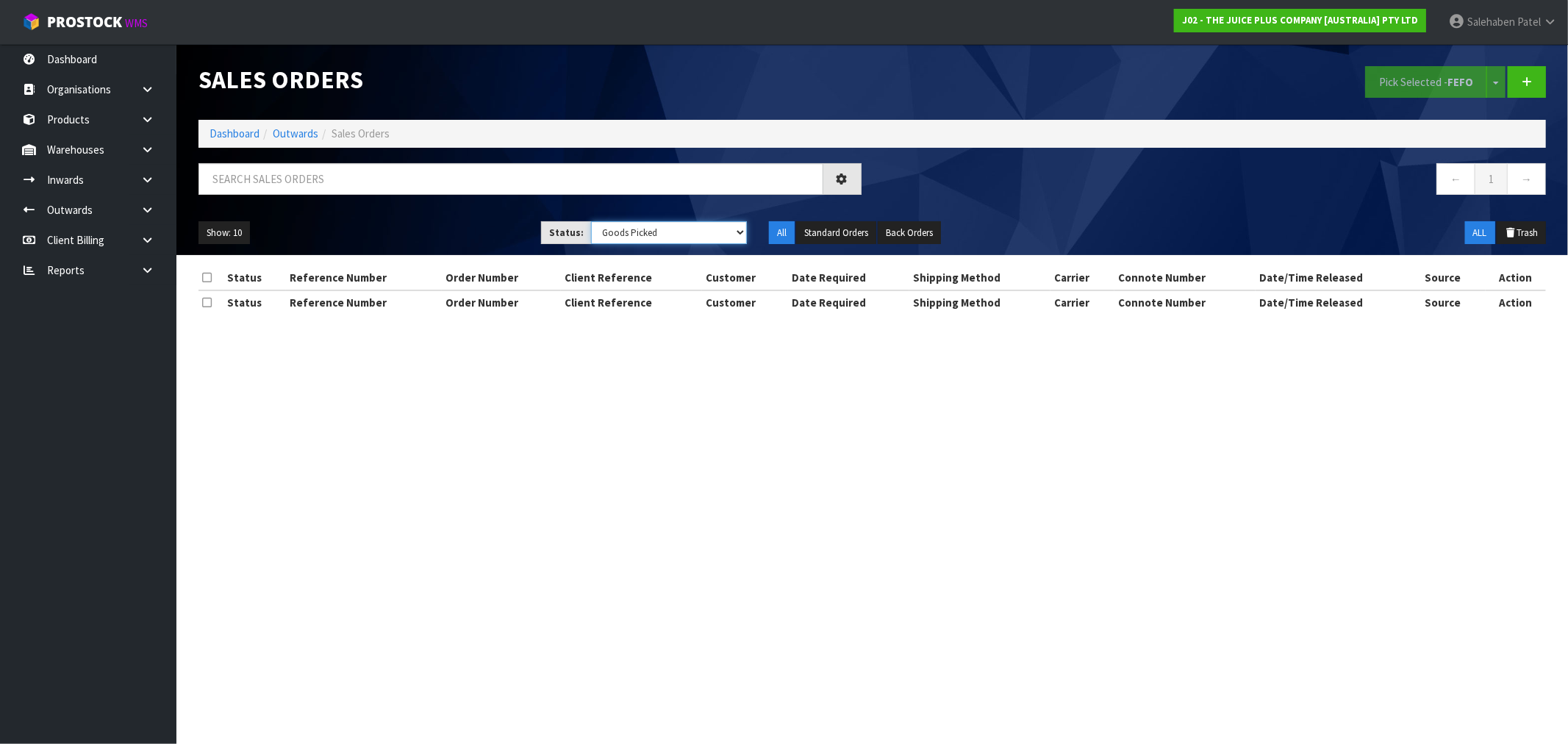 click on "Draft Pending Allocated Pending Pick Goods Picked Goods Packed Pending Charges Finalised Cancelled Review ALL" at bounding box center (669, 232) 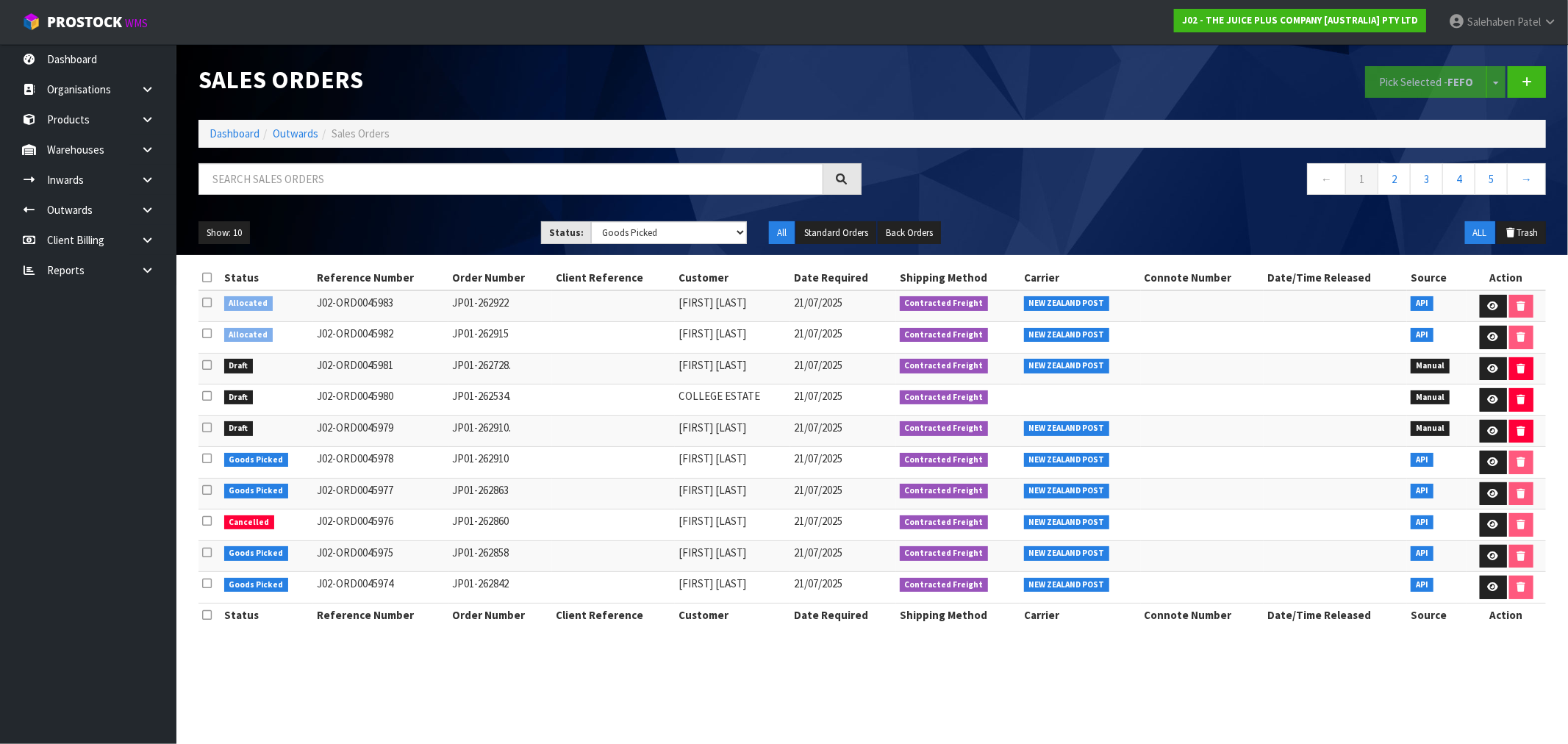 click on "Show: 10
5
10
25
50
Status:
Draft Pending Allocated Pending Pick Goods Picked Goods Packed Pending Charges Finalised Cancelled Review ALL
All
Standard Orders
Back Orders
ALL
Trash" at bounding box center [872, 233] 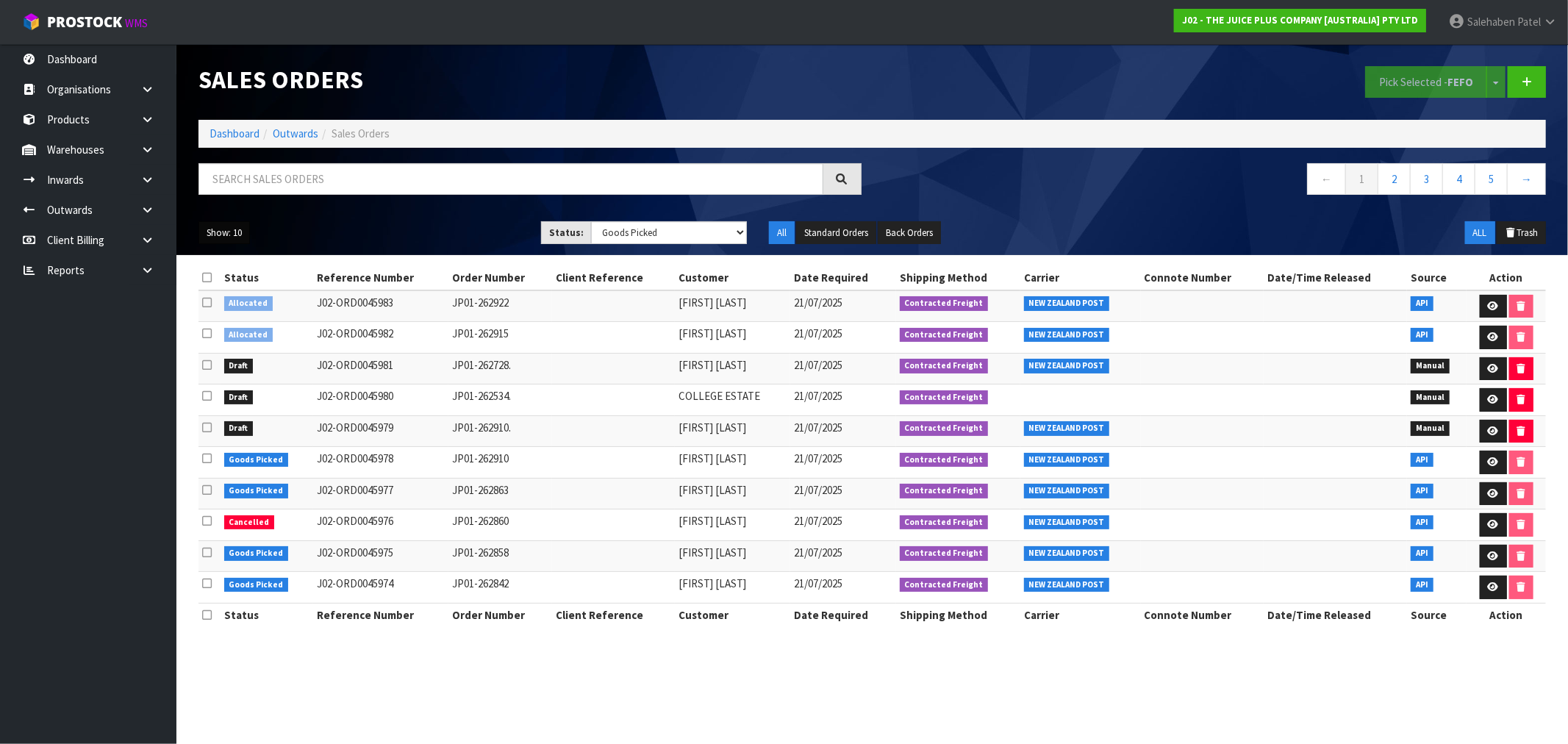 click on "Show: 10" at bounding box center (224, 233) 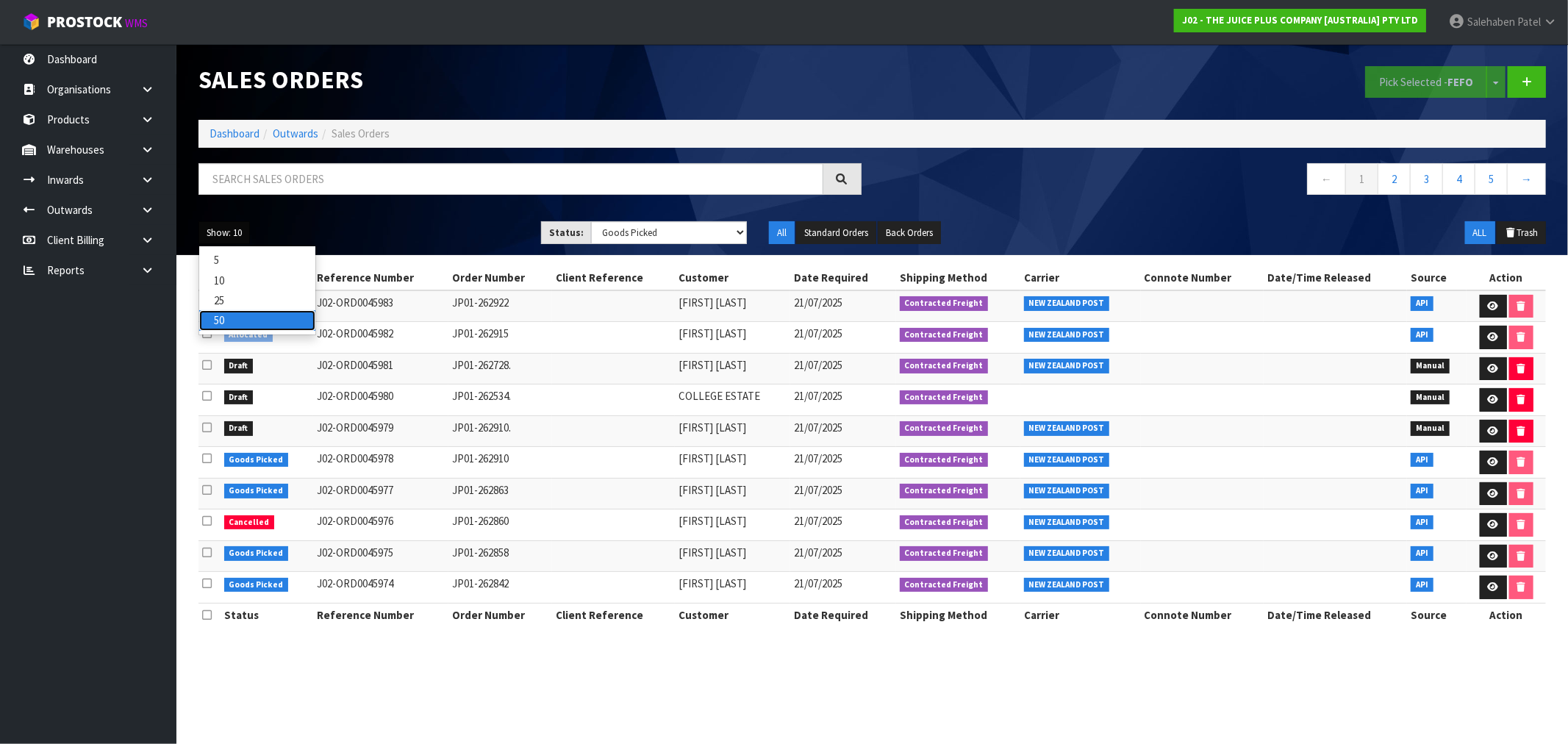 click on "50" at bounding box center [257, 320] 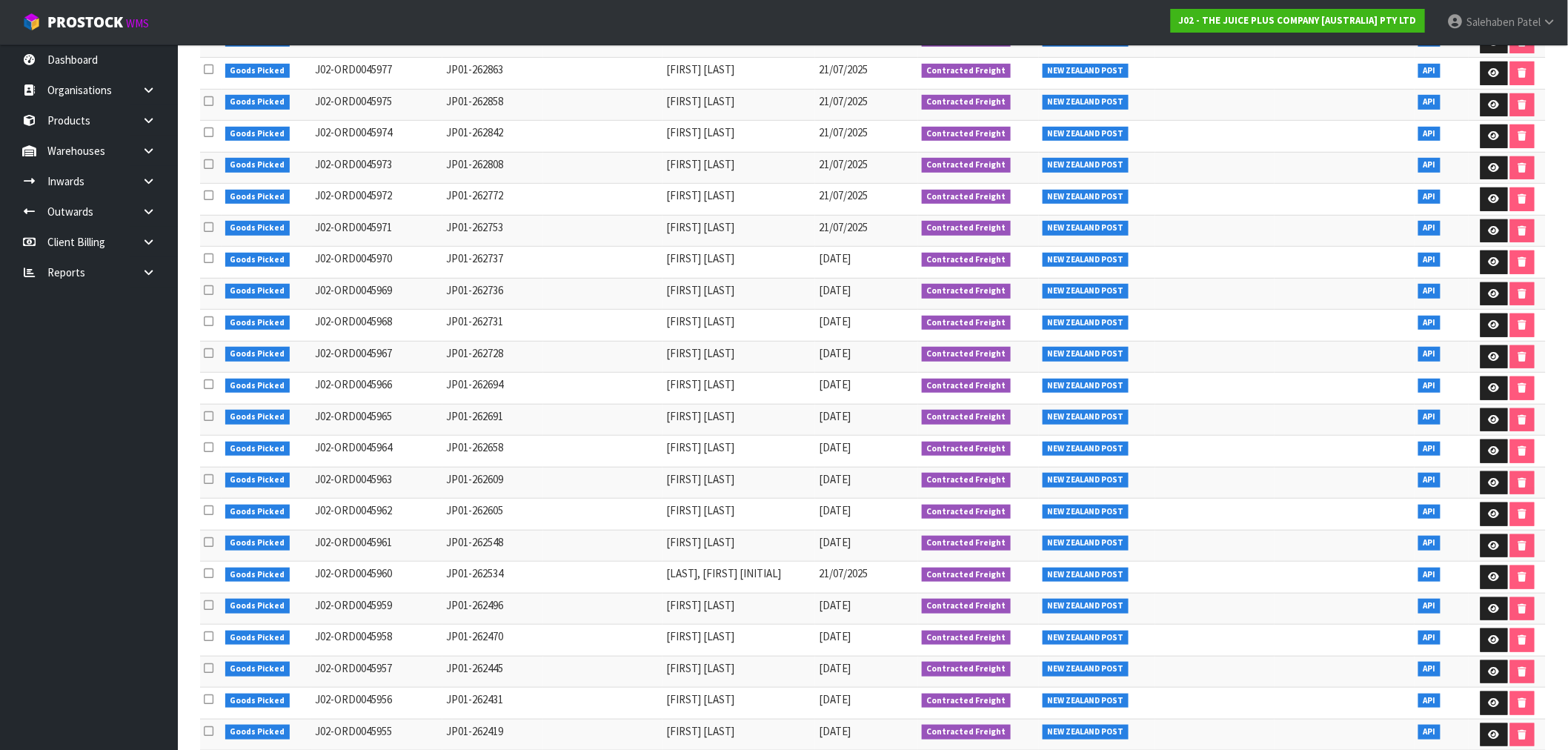 scroll, scrollTop: 0, scrollLeft: 0, axis: both 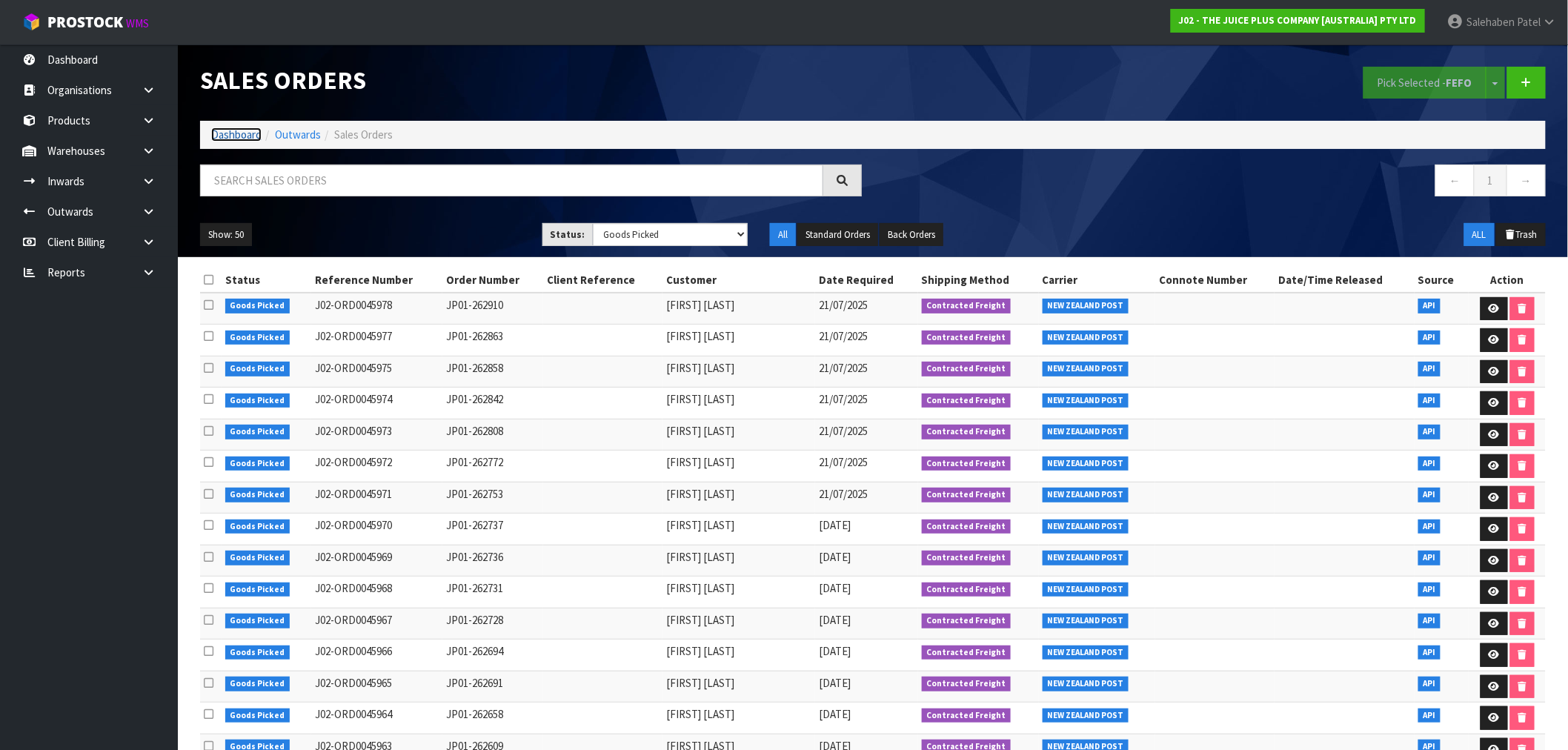 click on "Dashboard" at bounding box center [236, 134] 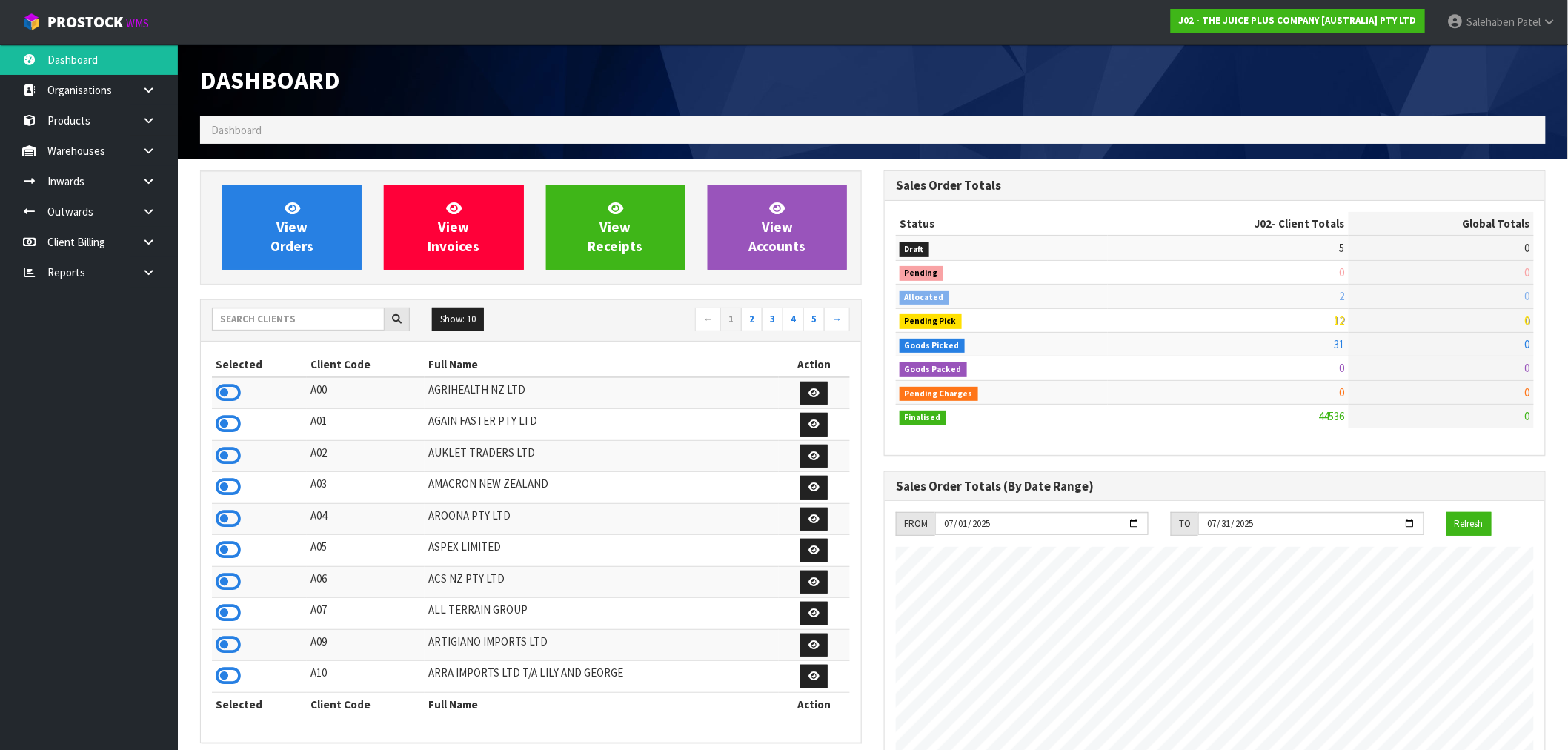 scroll, scrollTop: 739982, scrollLeft: 740336, axis: both 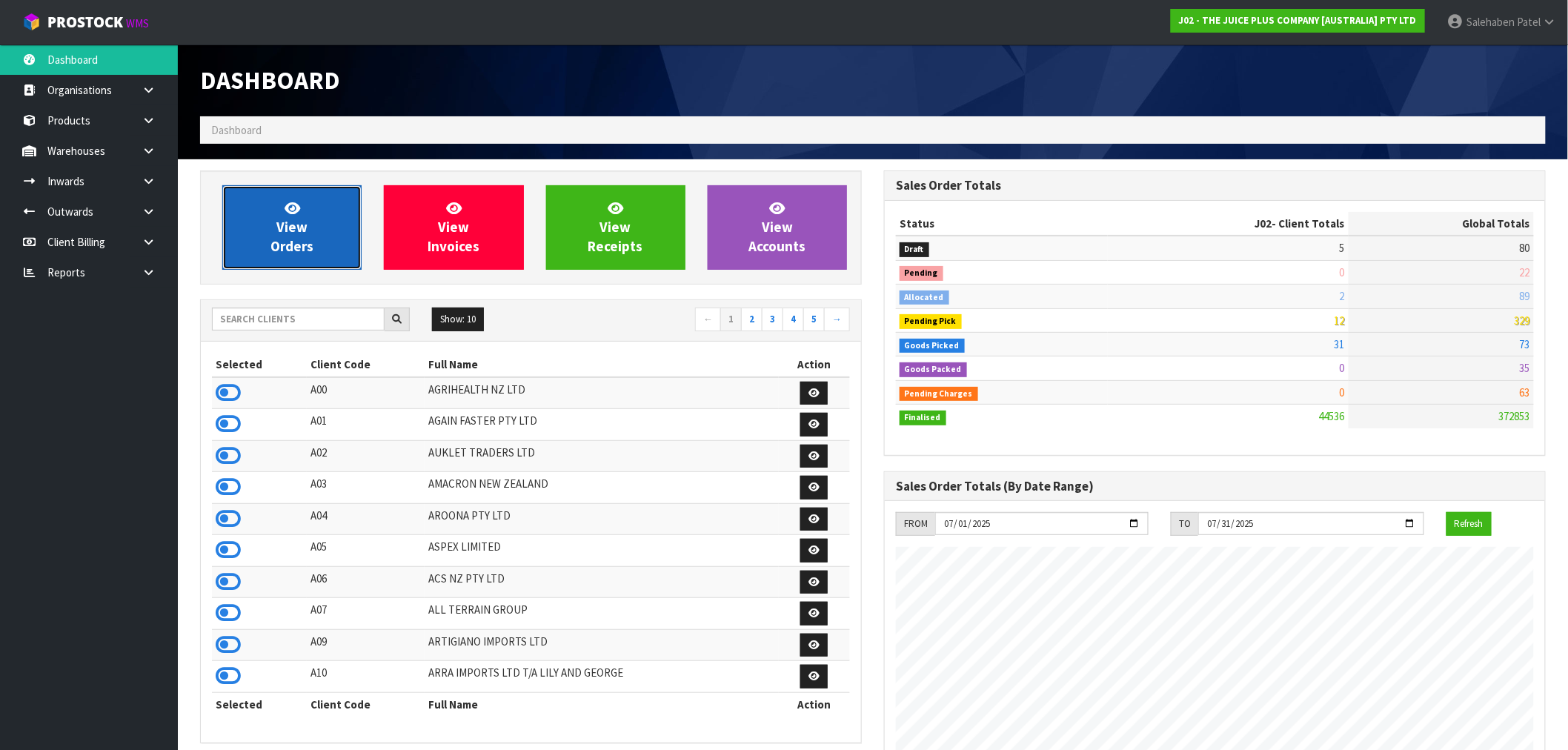 click on "View
Orders" at bounding box center [292, 227] 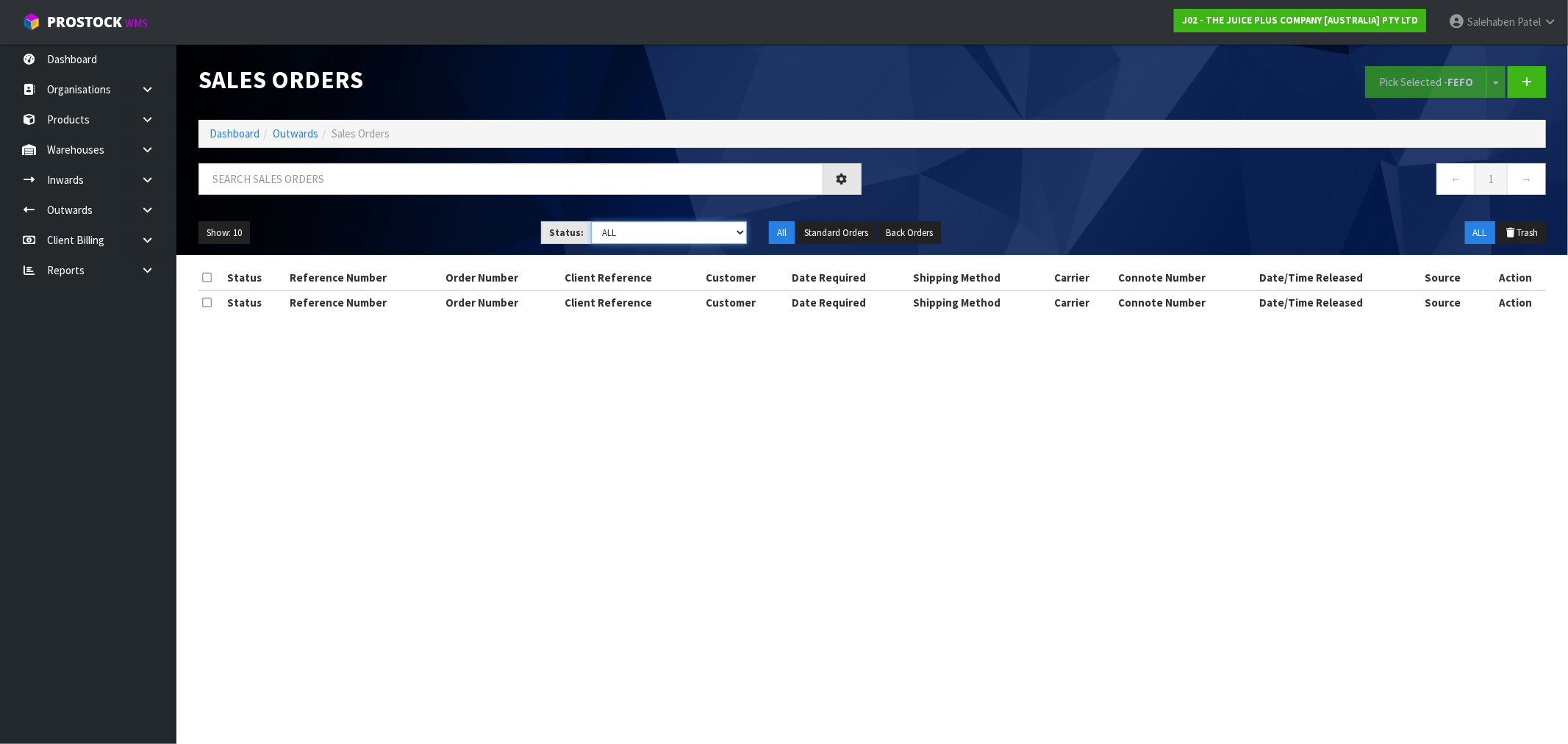 click on "Draft Pending Allocated Pending Pick Goods Picked Goods Packed Pending Charges Finalised Cancelled Review ALL" at bounding box center [669, 232] 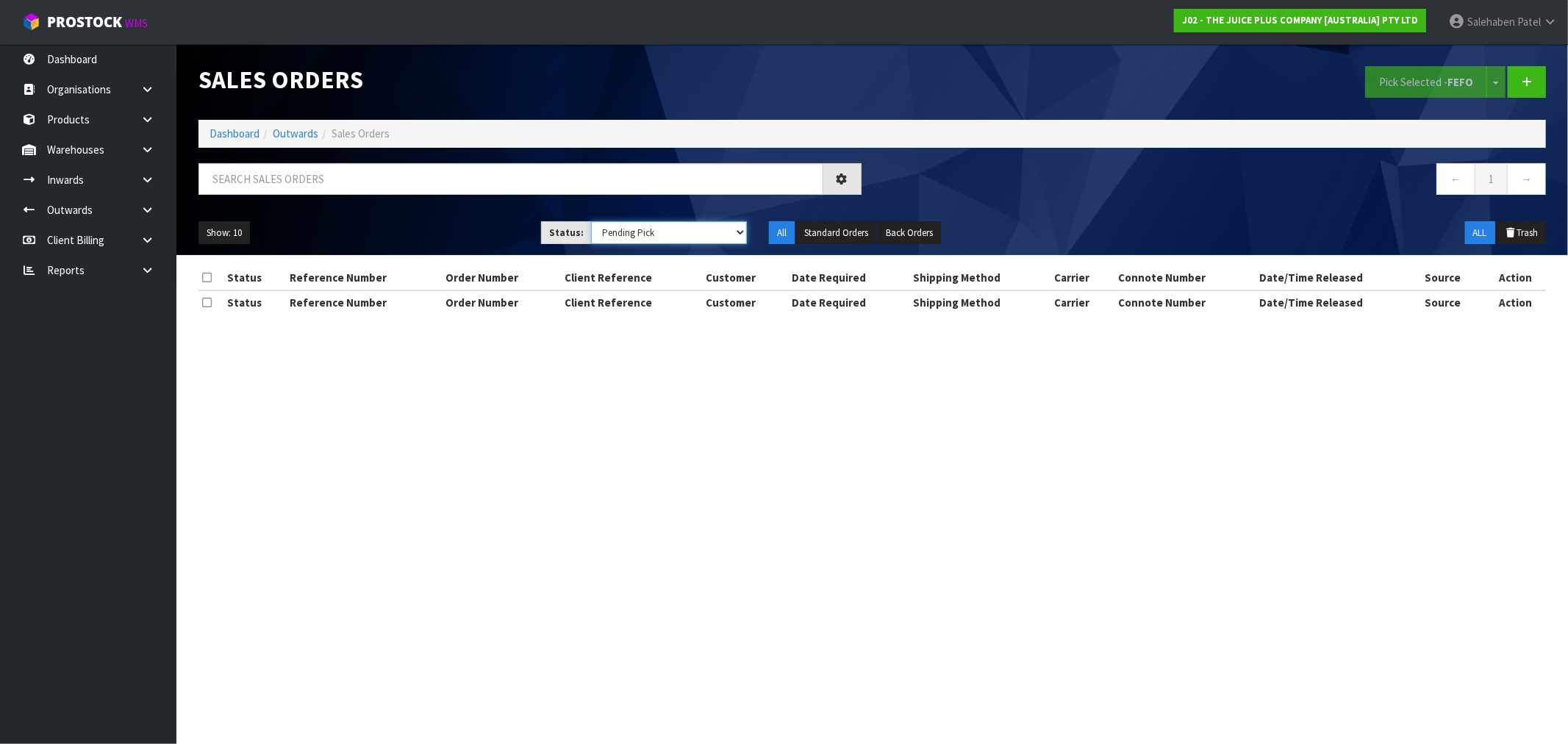 click on "Draft Pending Allocated Pending Pick Goods Picked Goods Packed Pending Charges Finalised Cancelled Review ALL" at bounding box center (669, 232) 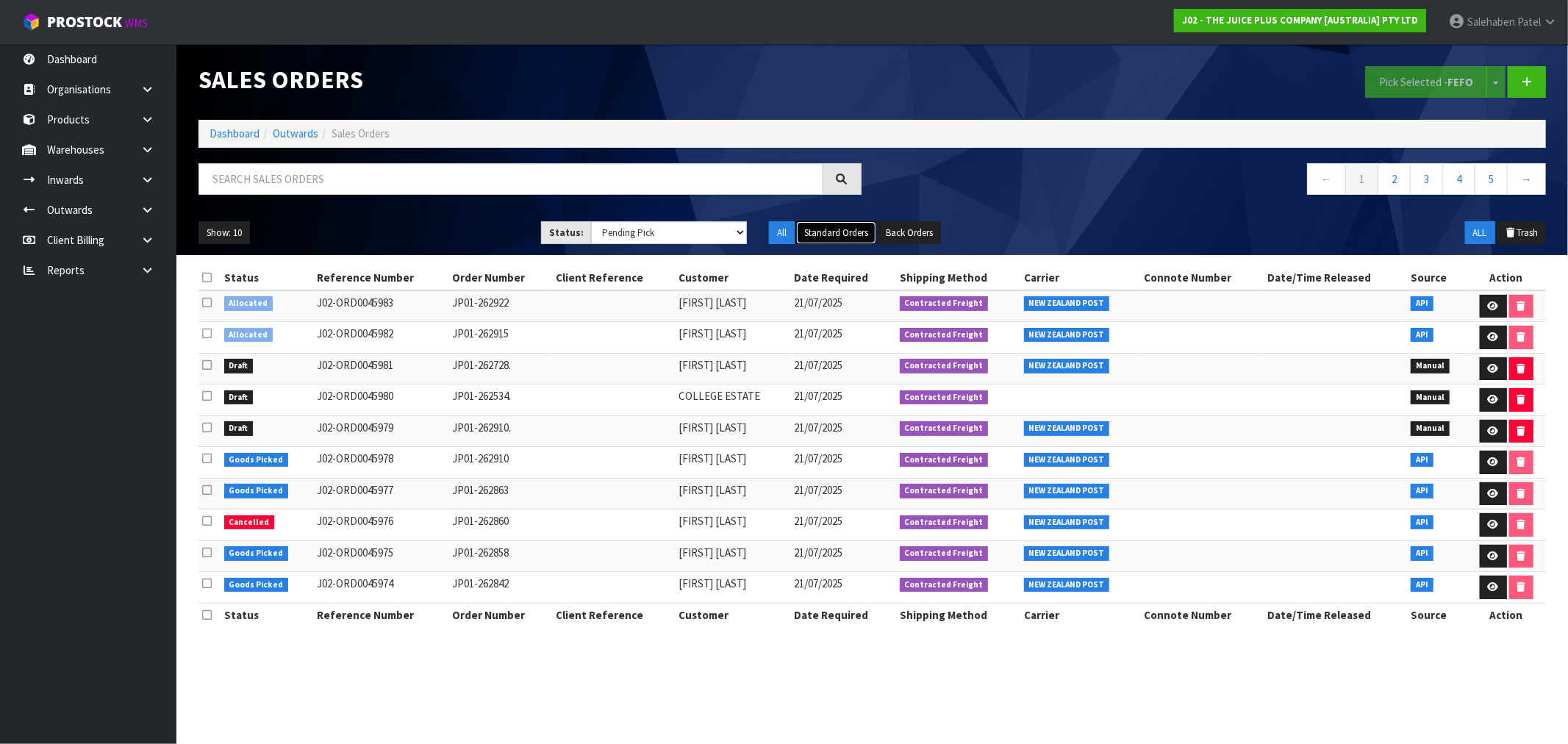 click on "Standard Orders" at bounding box center [836, 233] 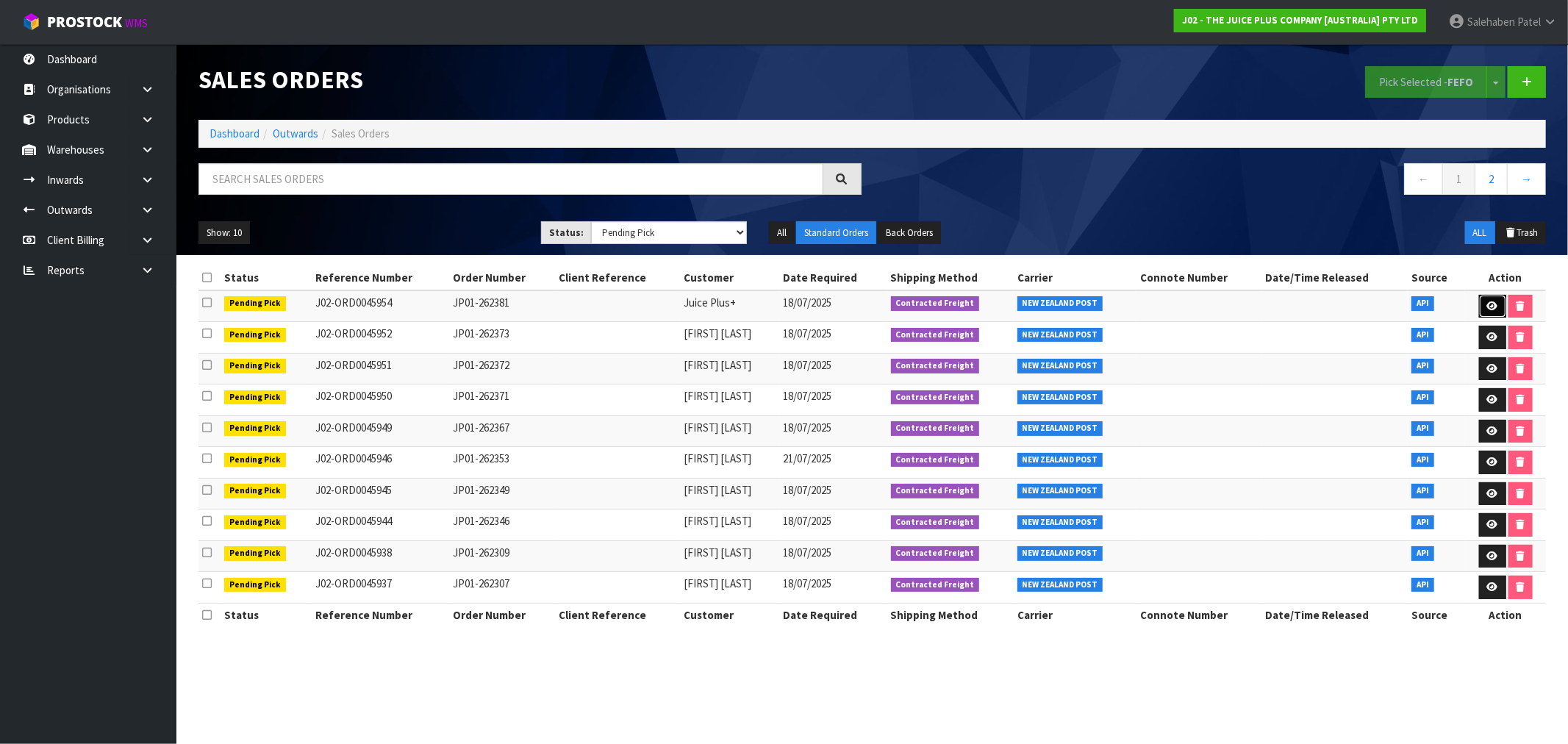 click at bounding box center [1492, 306] 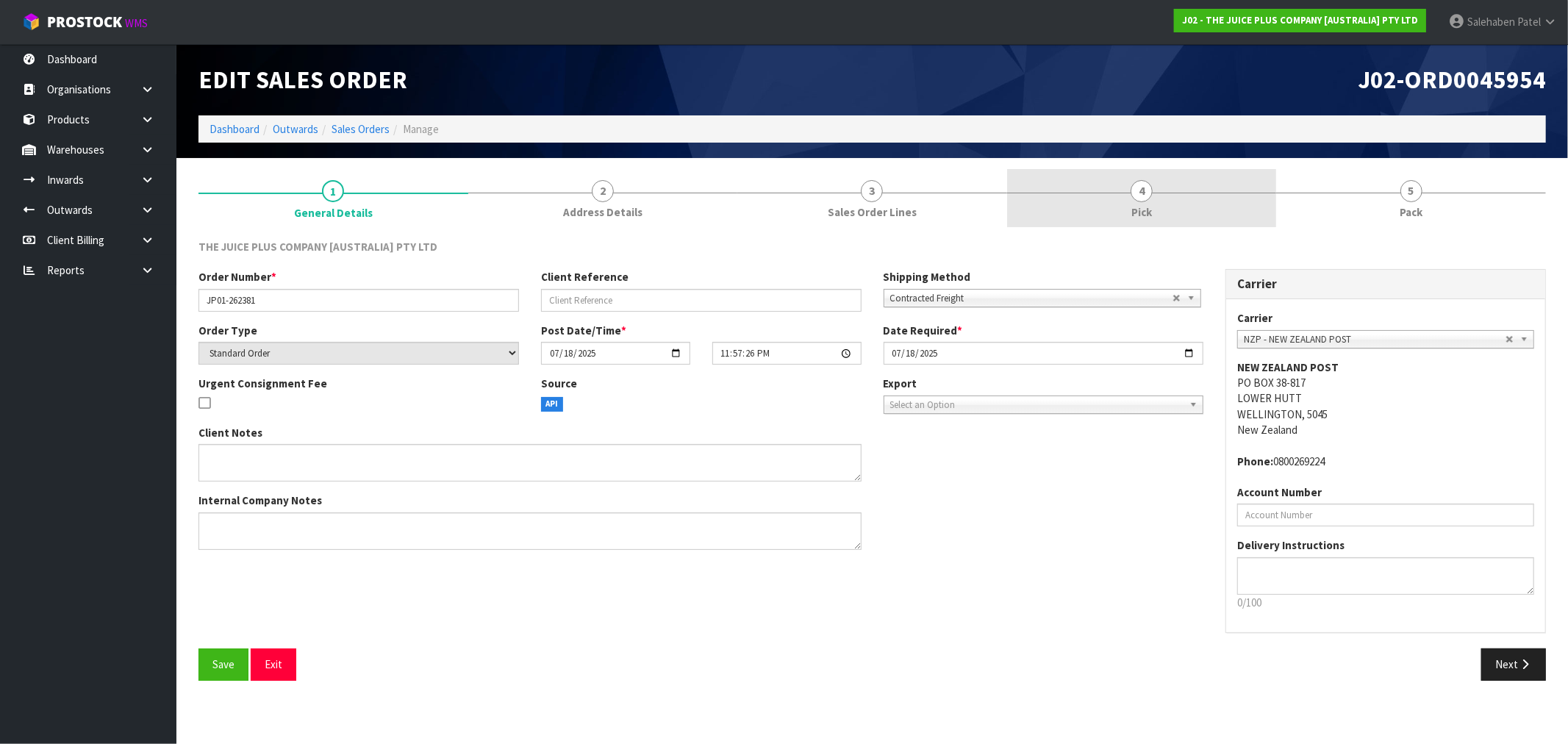 click on "Pick" at bounding box center [1142, 212] 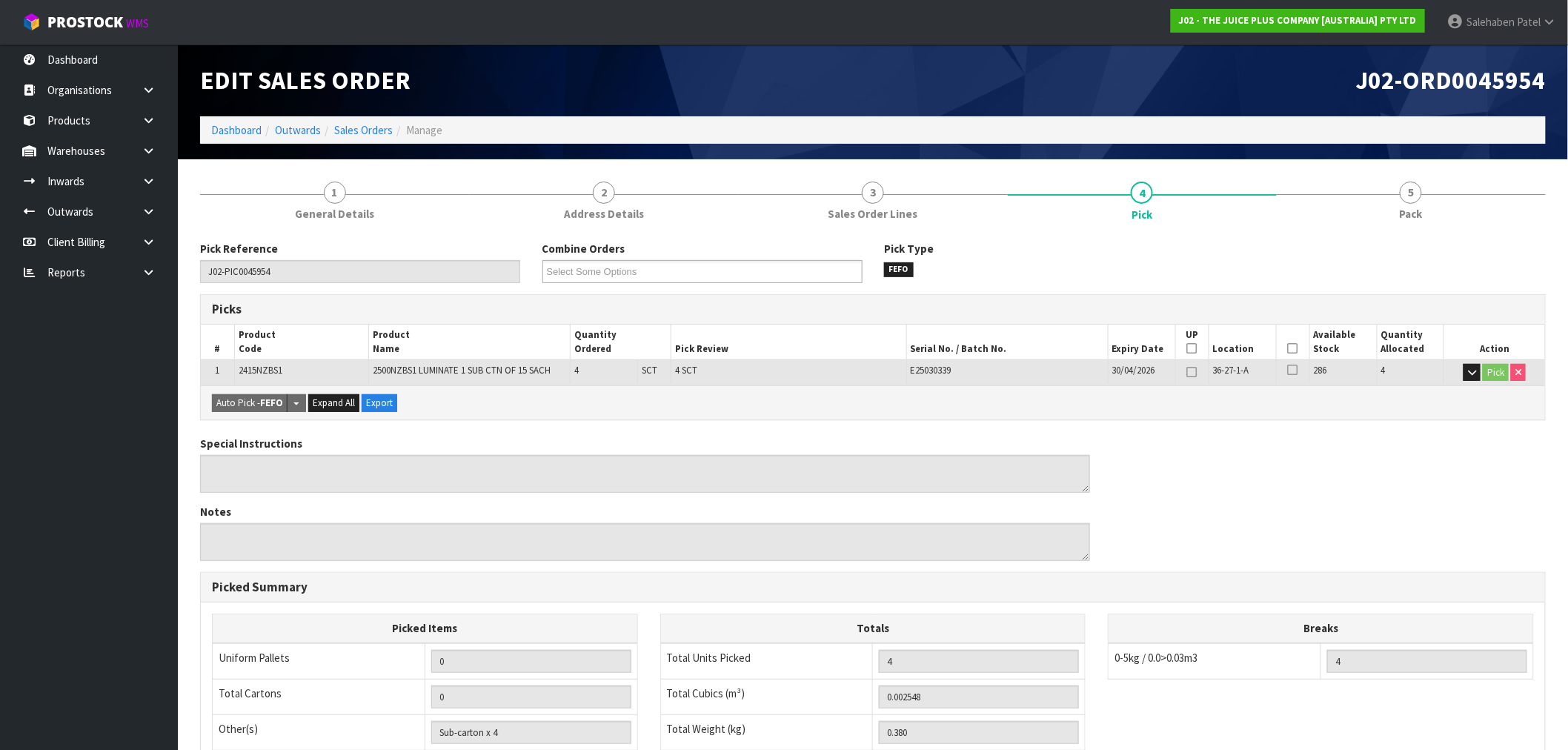 click at bounding box center [1293, 348] 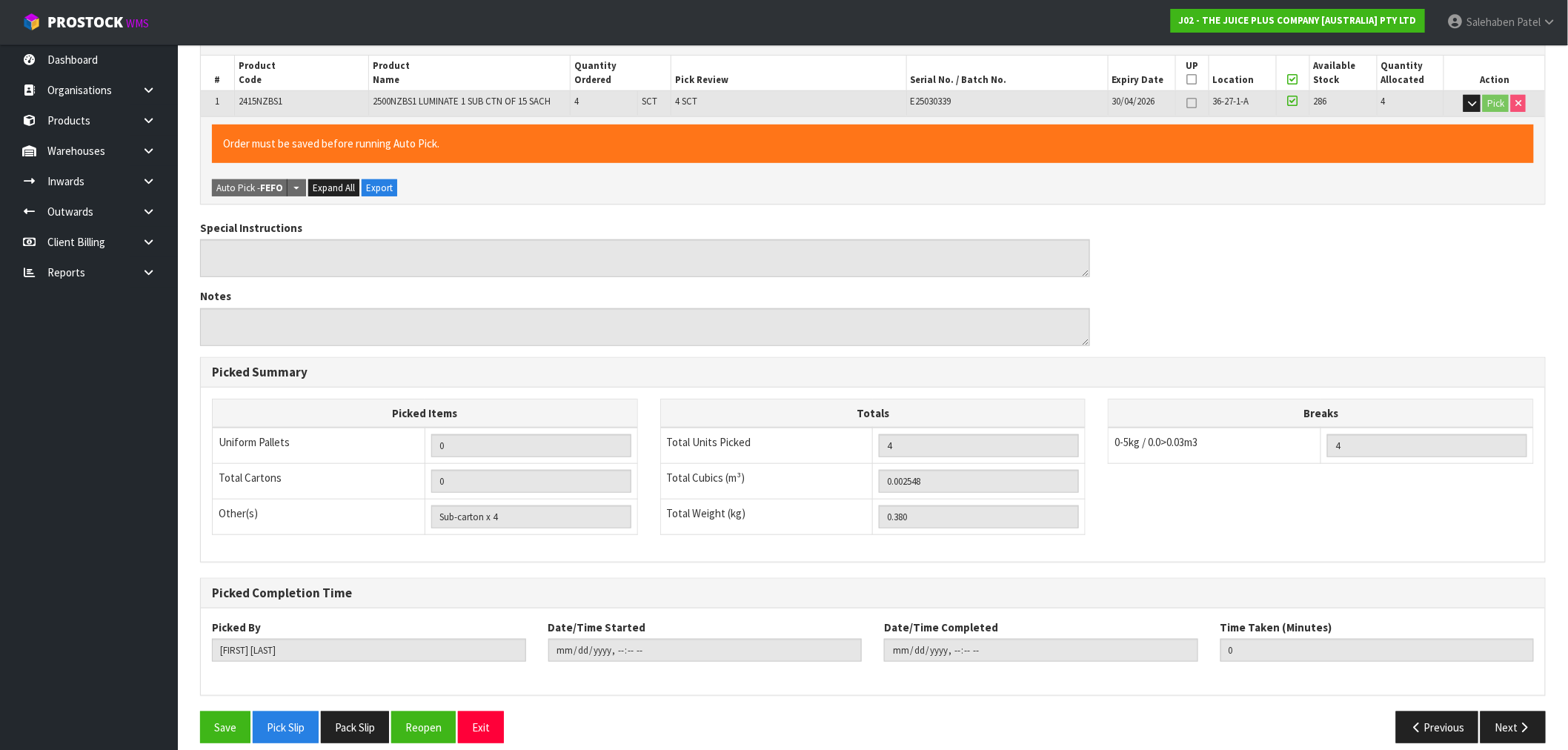 scroll, scrollTop: 285, scrollLeft: 0, axis: vertical 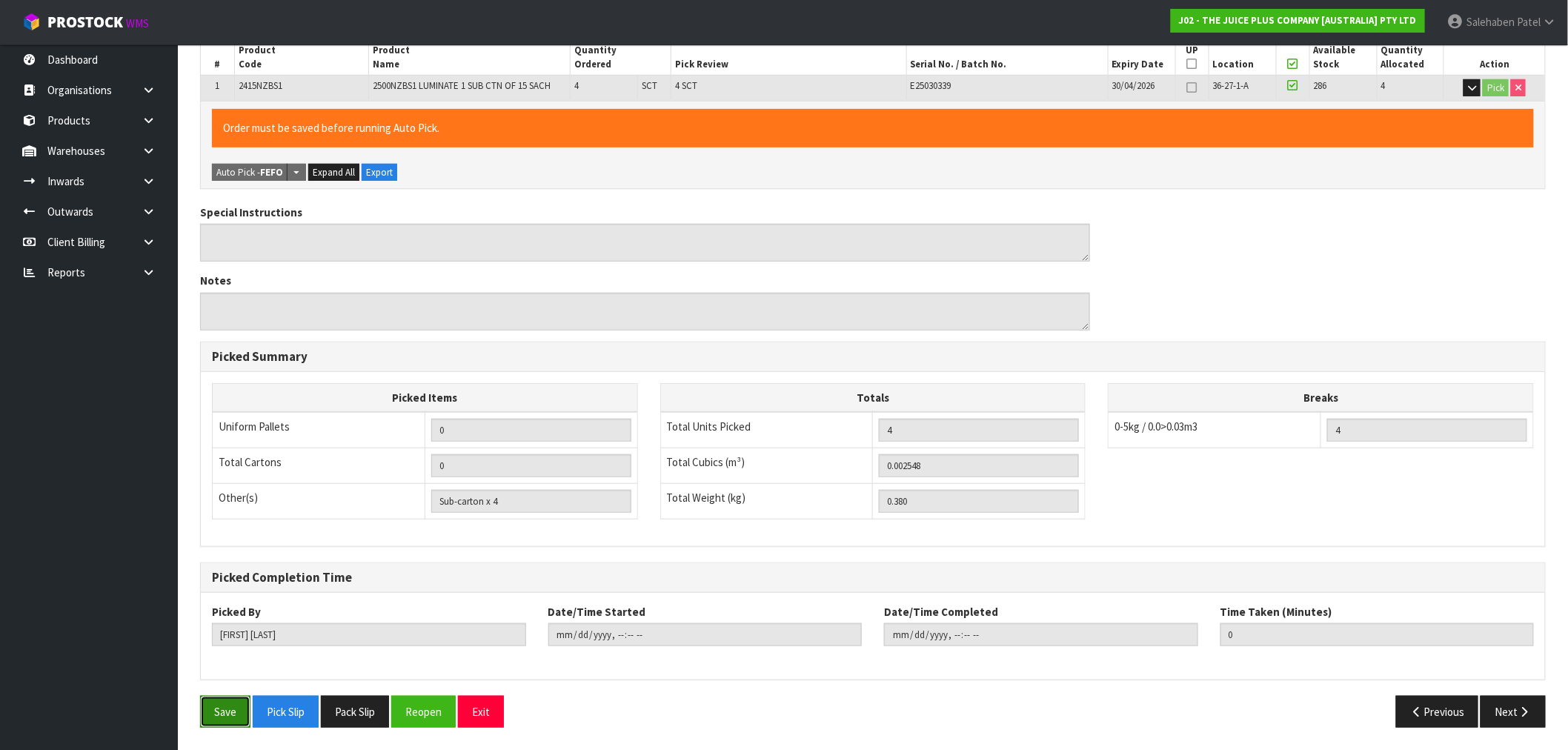 click on "Save" at bounding box center [225, 711] 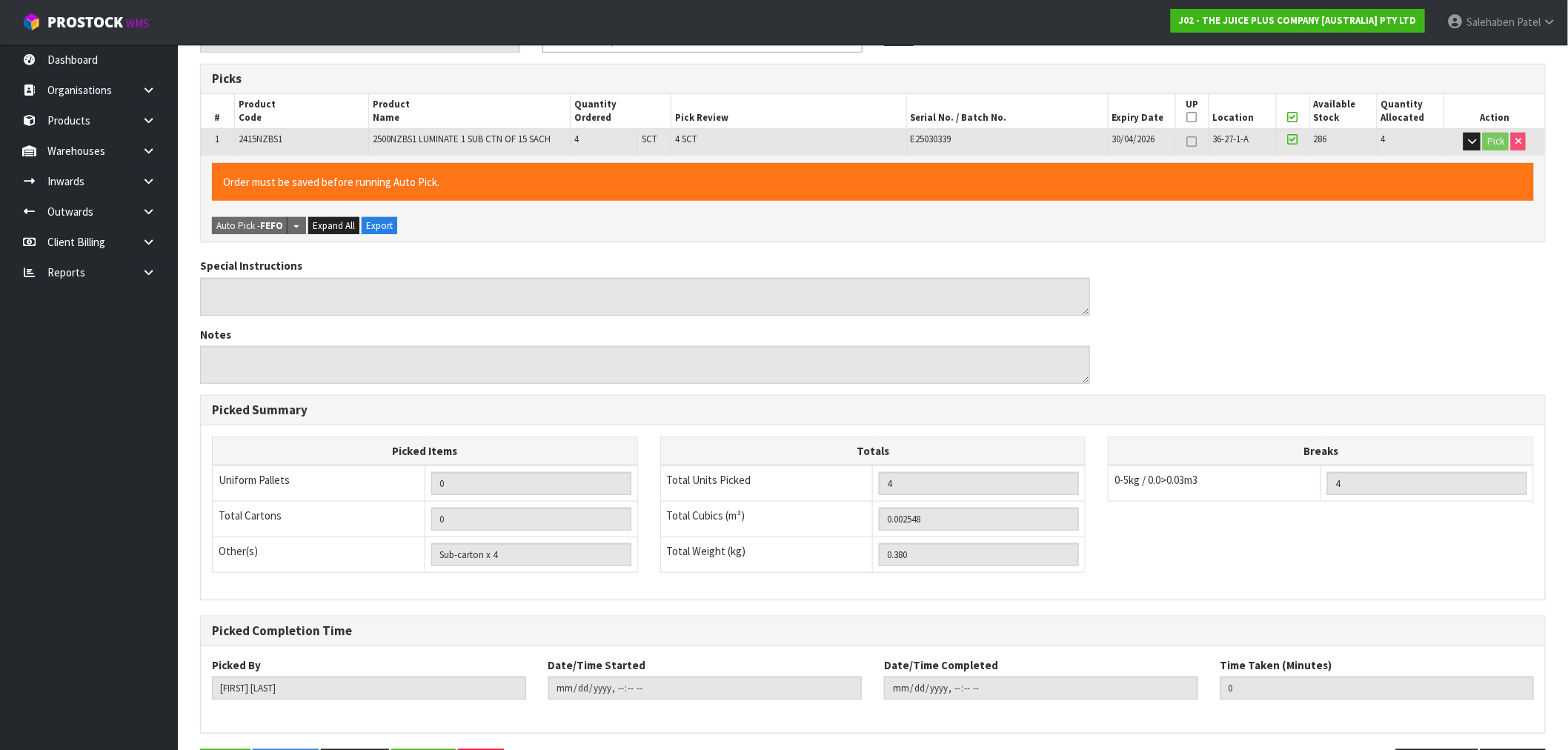 scroll, scrollTop: 0, scrollLeft: 0, axis: both 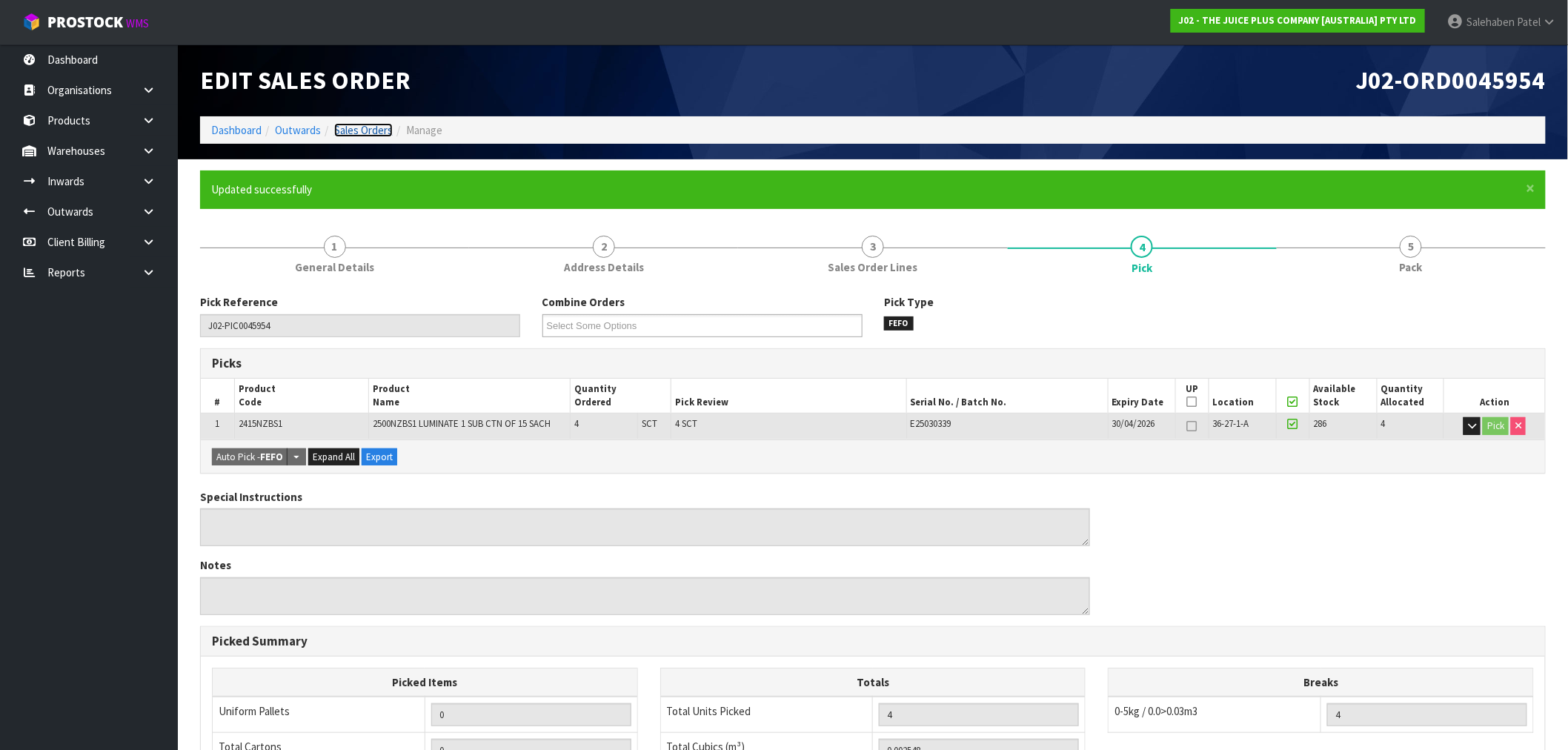 click on "Sales Orders" at bounding box center (363, 130) 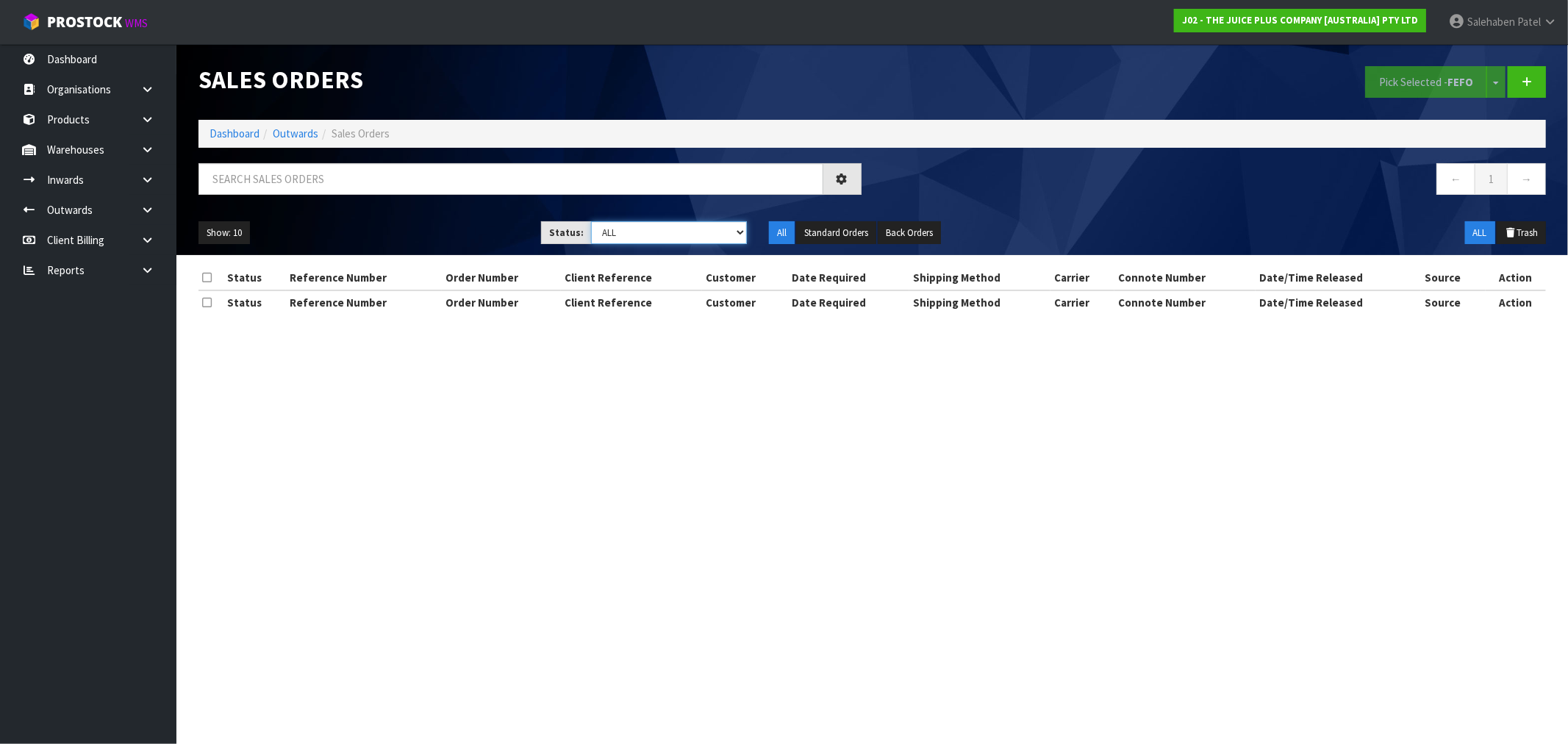 click on "Draft Pending Allocated Pending Pick Goods Picked Goods Packed Pending Charges Finalised Cancelled Review ALL" at bounding box center (669, 232) 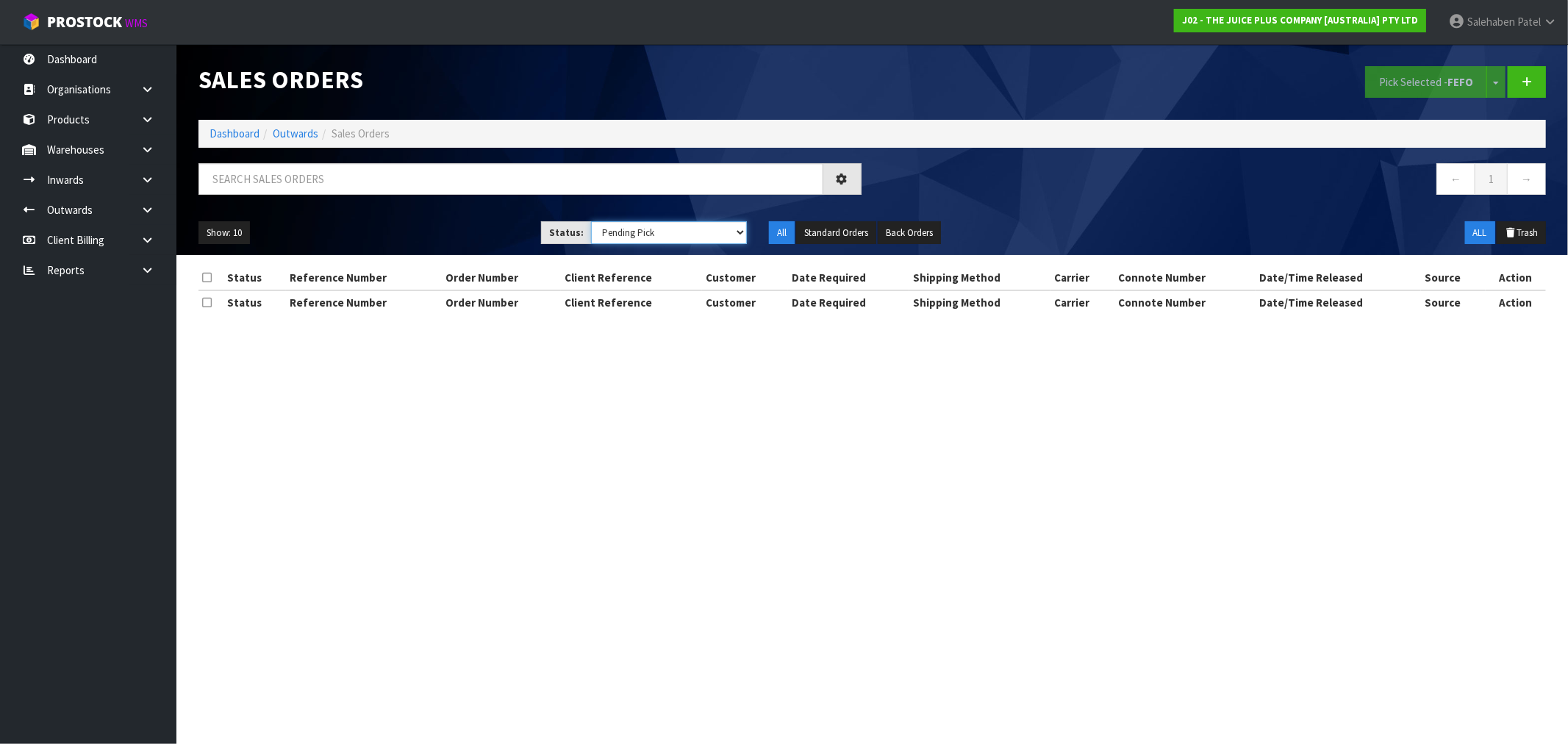 click on "Draft Pending Allocated Pending Pick Goods Picked Goods Packed Pending Charges Finalised Cancelled Review ALL" at bounding box center [669, 232] 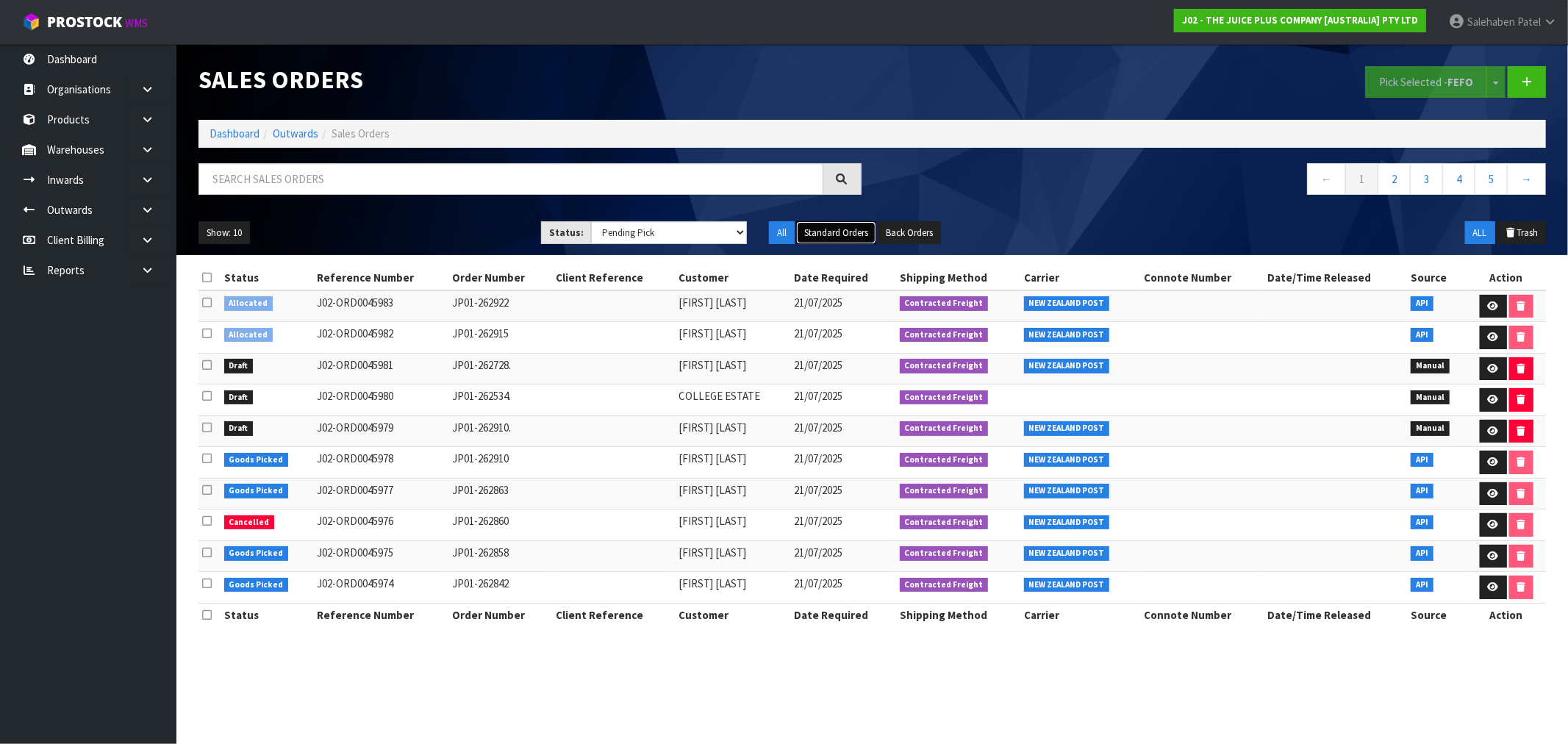 click on "Standard Orders" at bounding box center (836, 233) 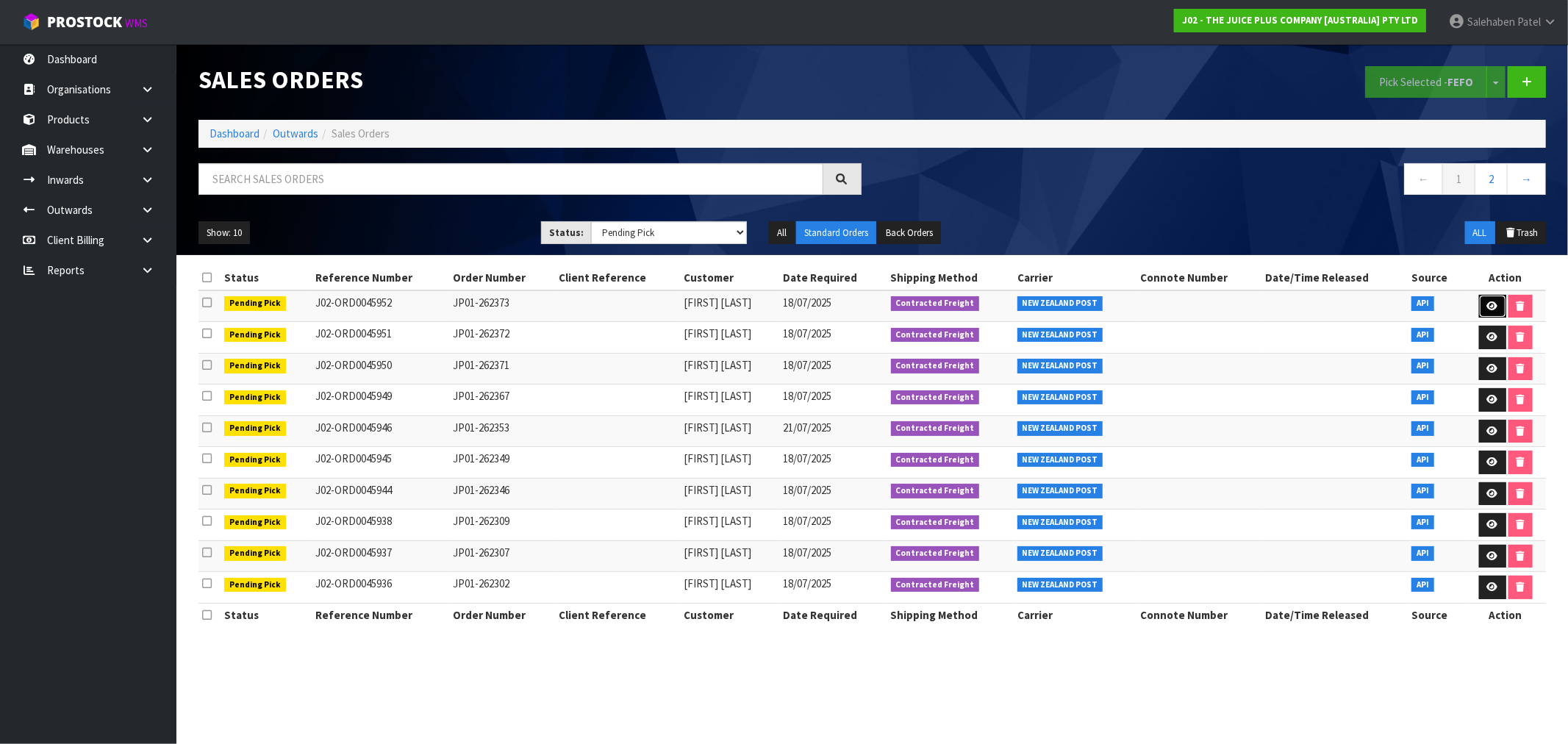 click at bounding box center (1492, 306) 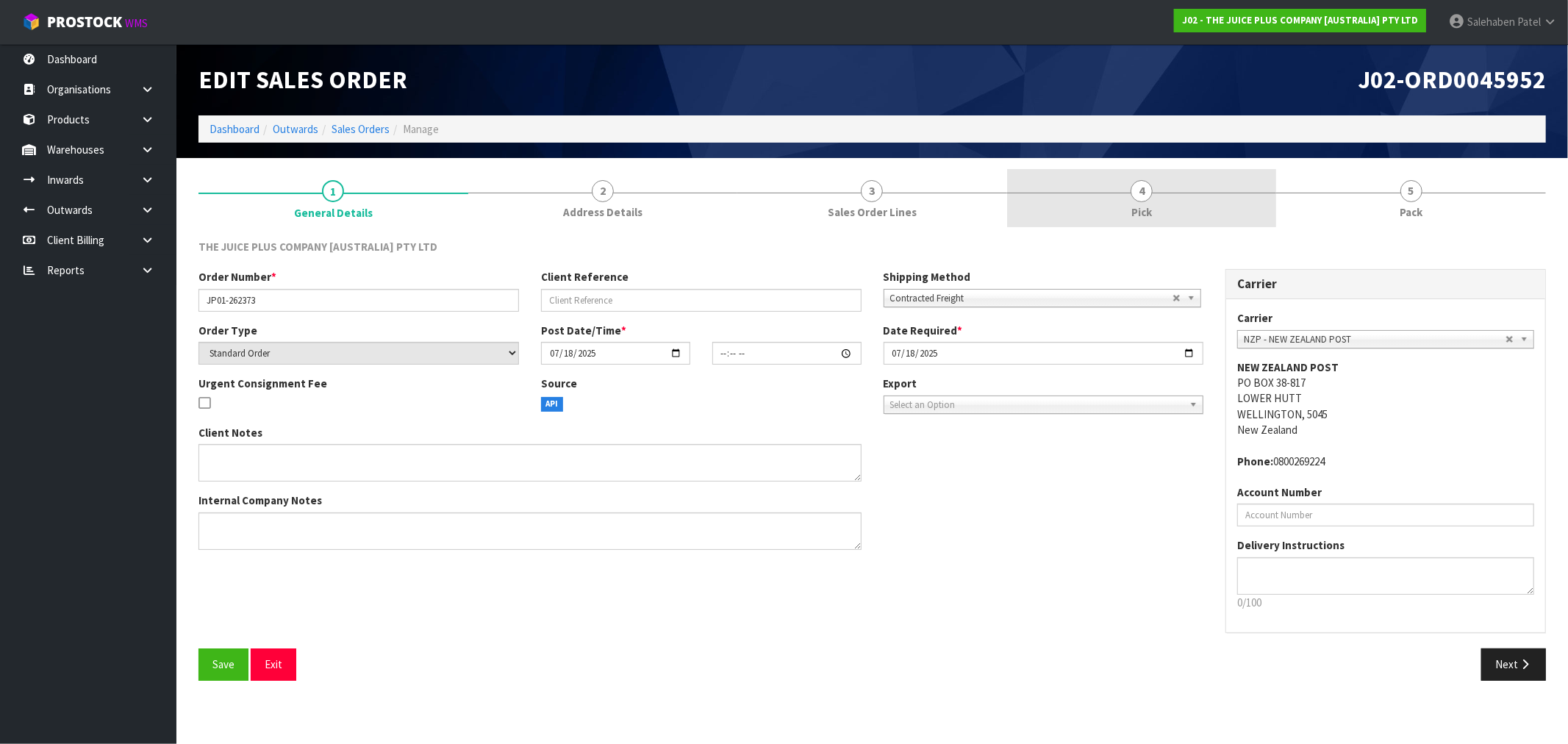 drag, startPoint x: 1157, startPoint y: 212, endPoint x: 1139, endPoint y: 210, distance: 18.11077 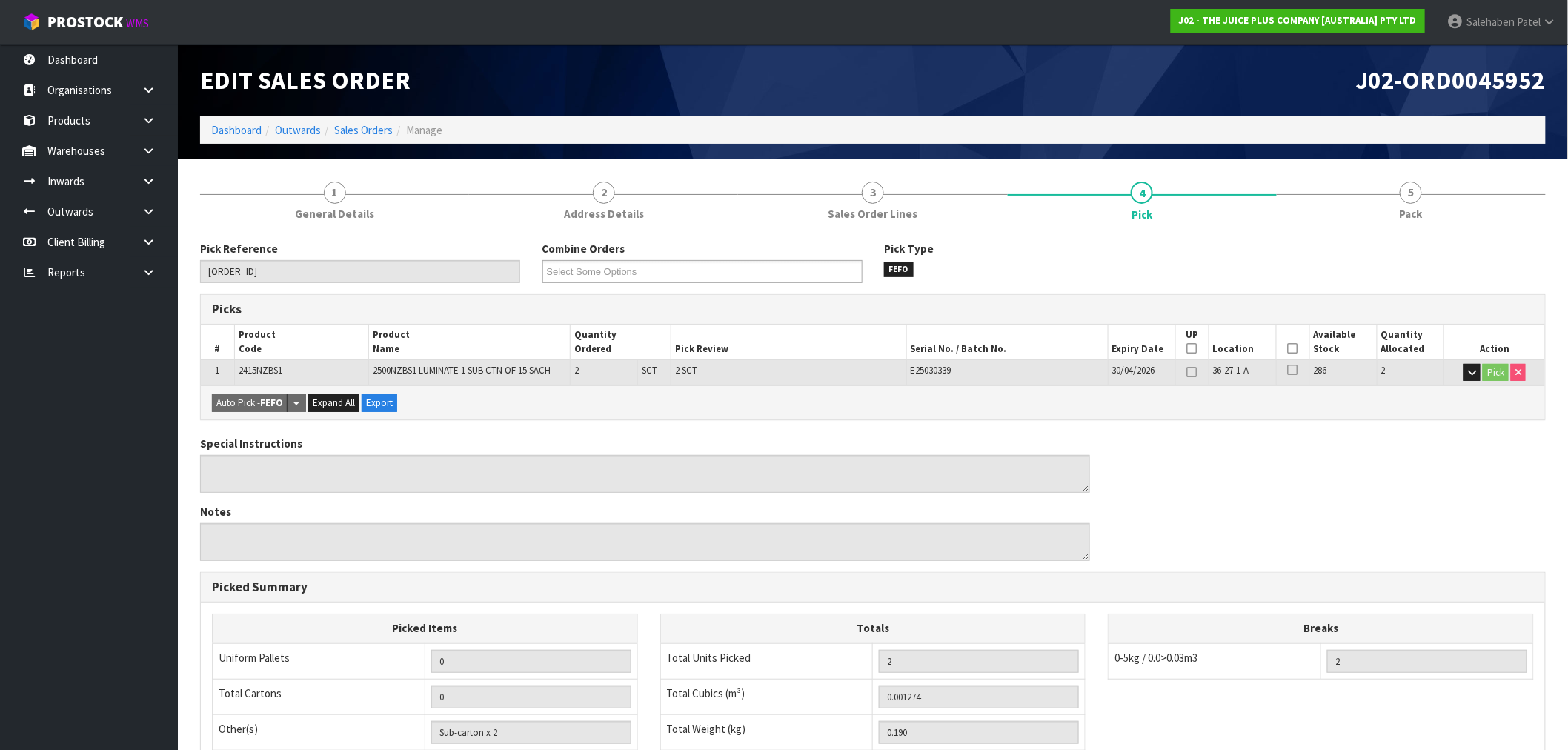 click at bounding box center [1293, 348] 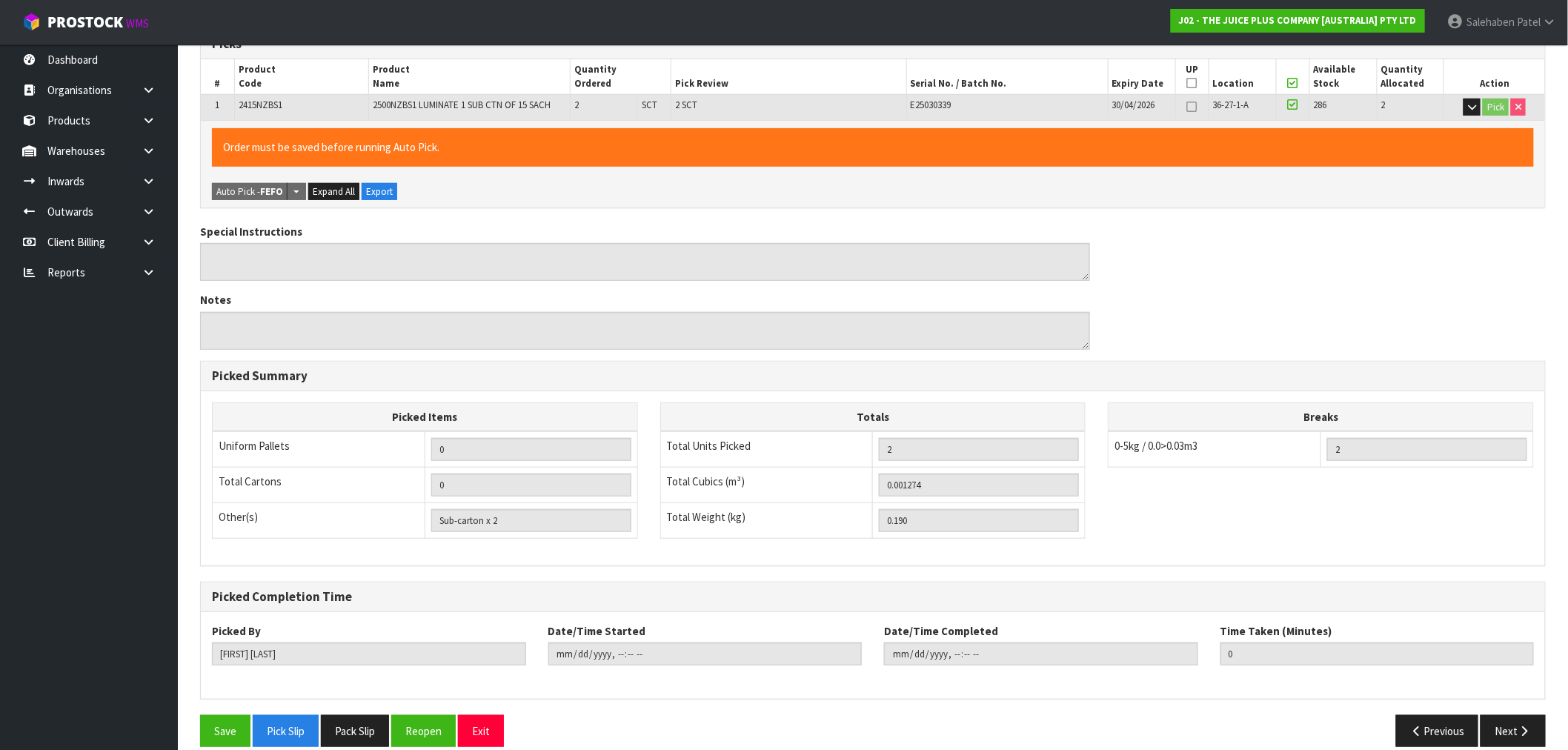 scroll, scrollTop: 285, scrollLeft: 0, axis: vertical 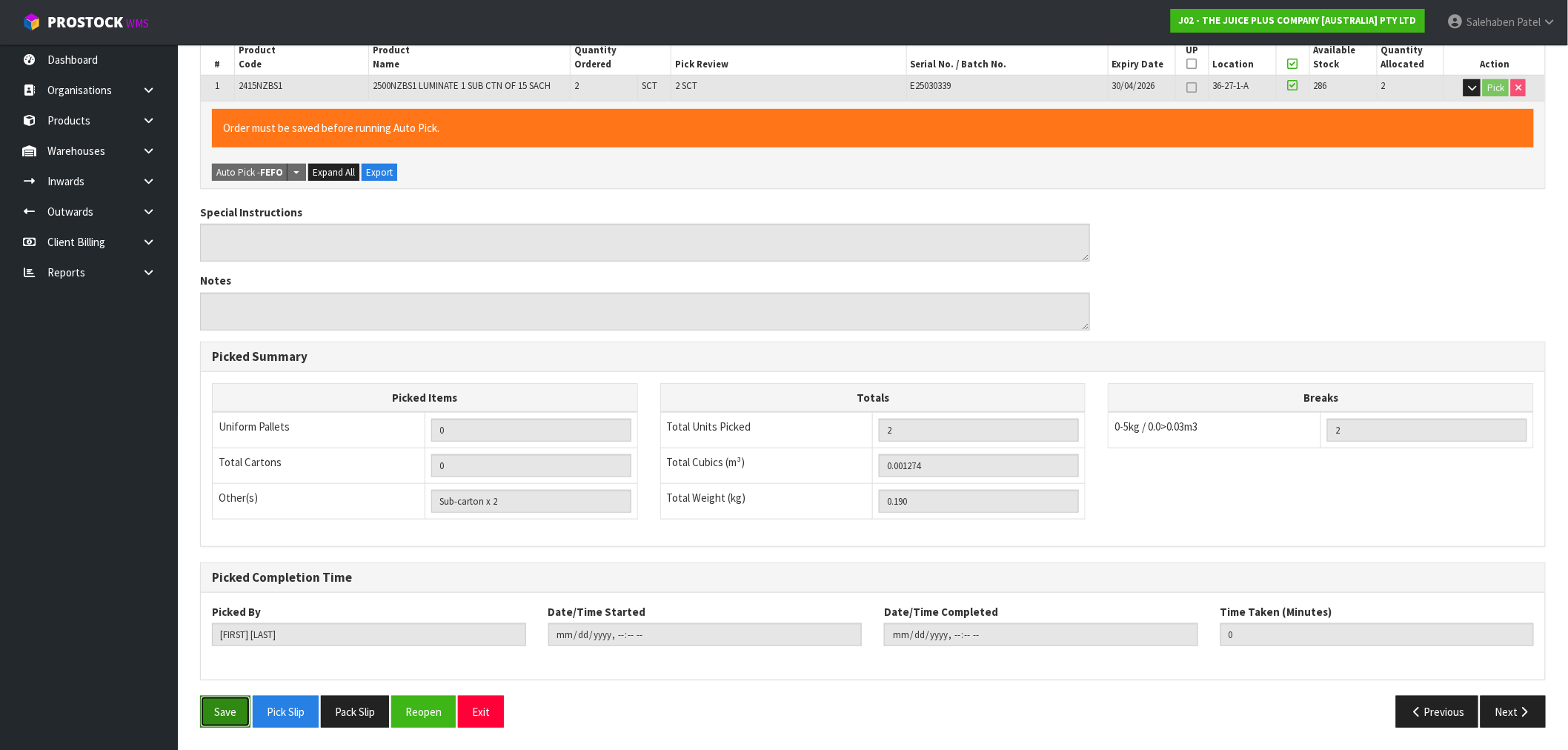 click on "Save" at bounding box center [225, 711] 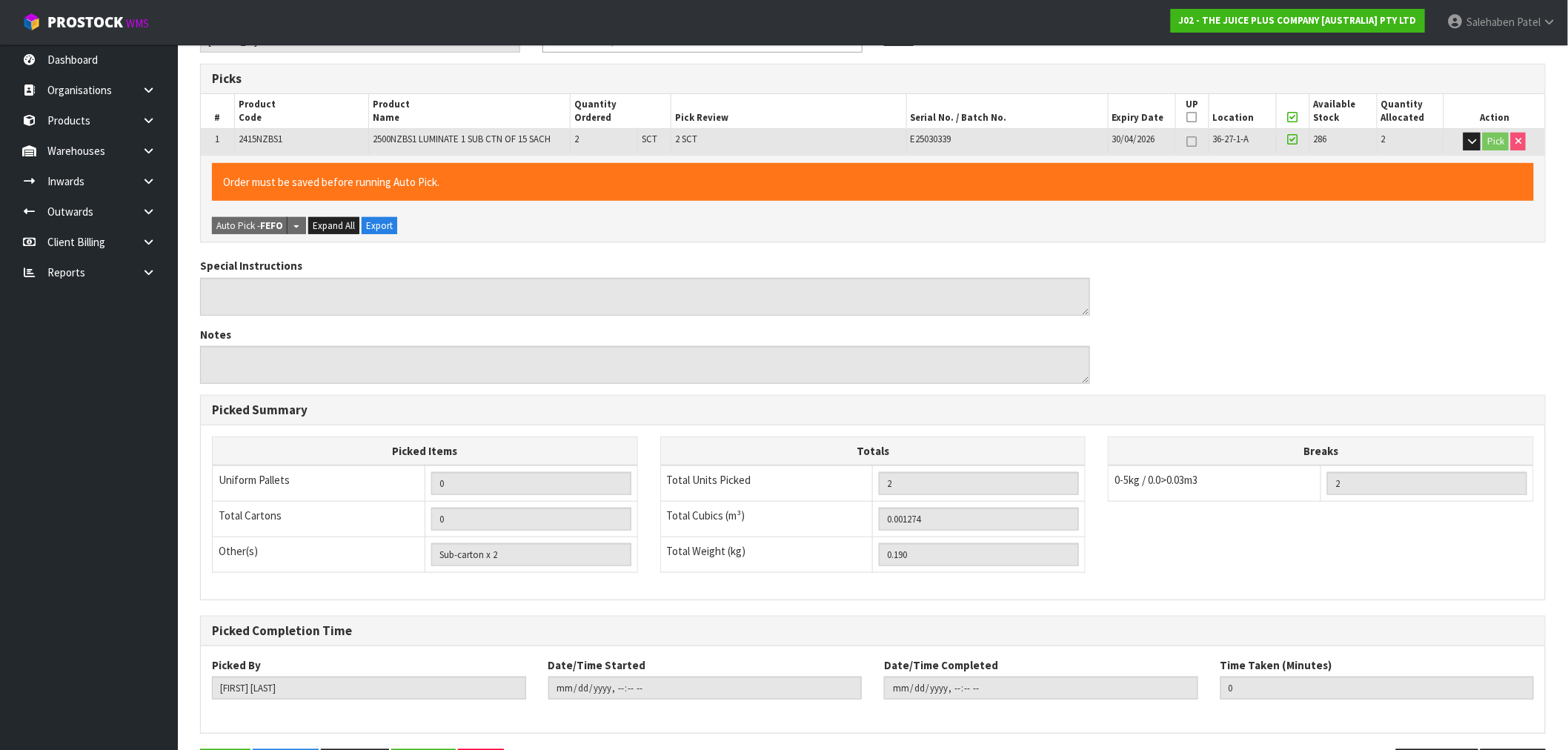 scroll, scrollTop: 0, scrollLeft: 0, axis: both 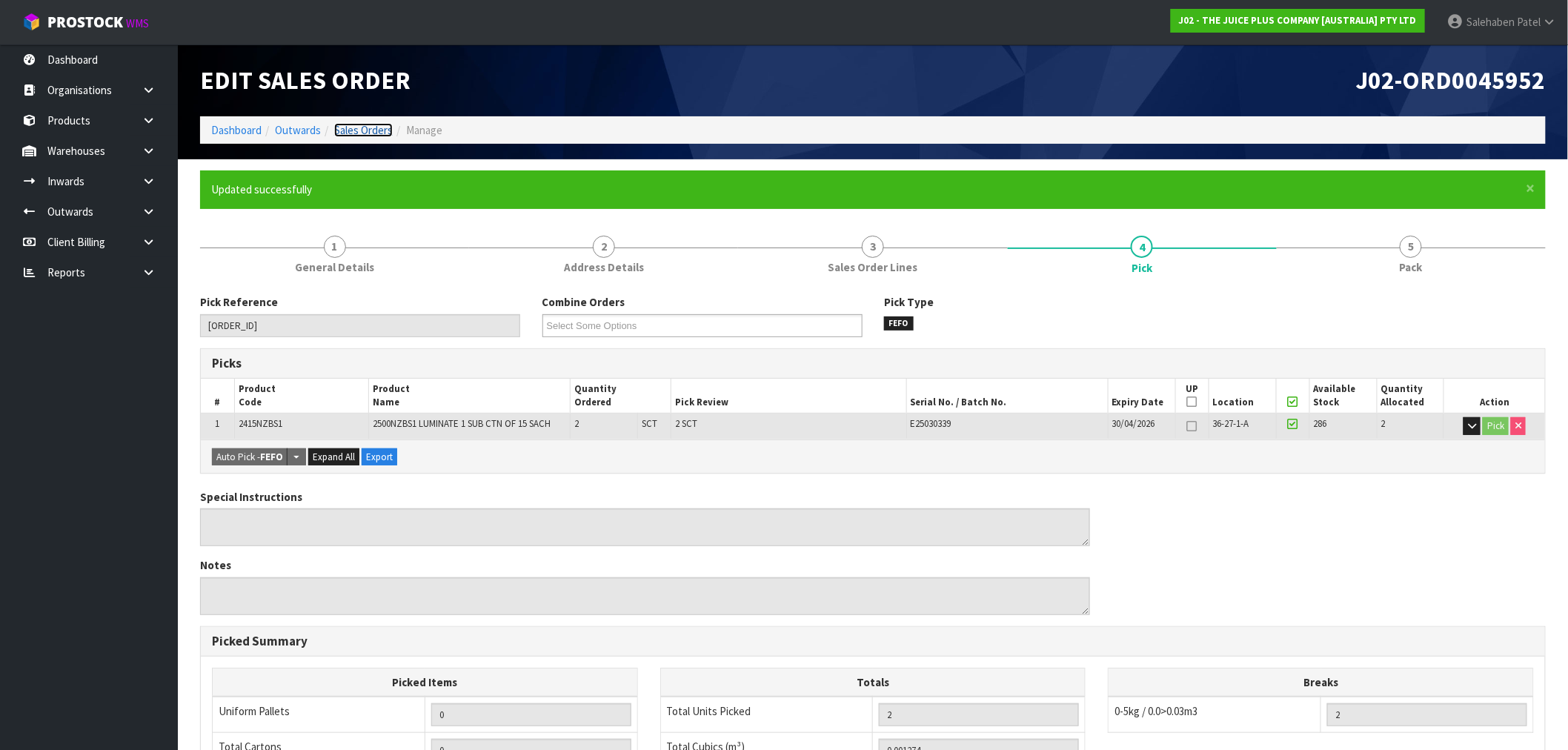 click on "Sales Orders" at bounding box center [363, 130] 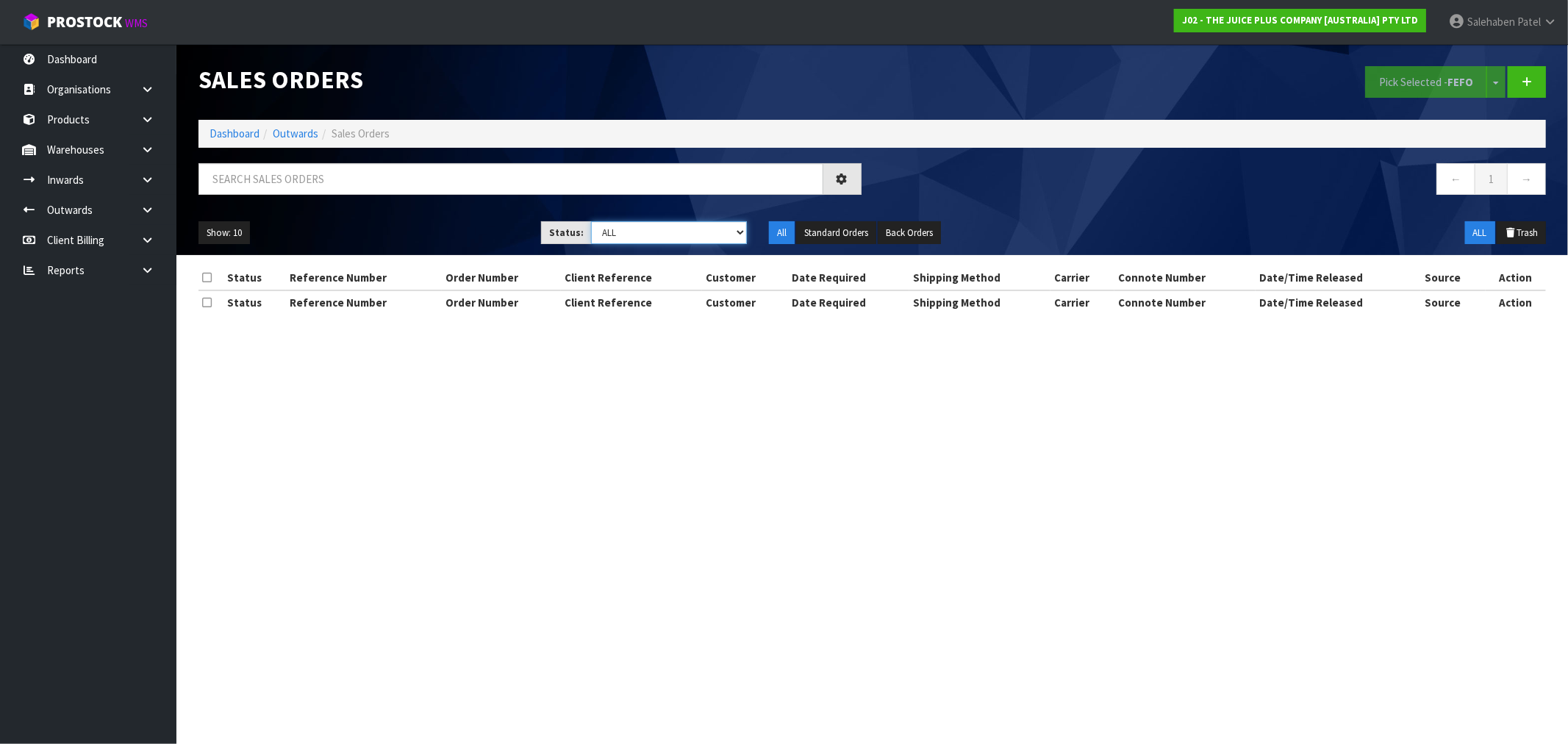 click on "Draft Pending Allocated Pending Pick Goods Picked Goods Packed Pending Charges Finalised Cancelled Review ALL" at bounding box center [669, 232] 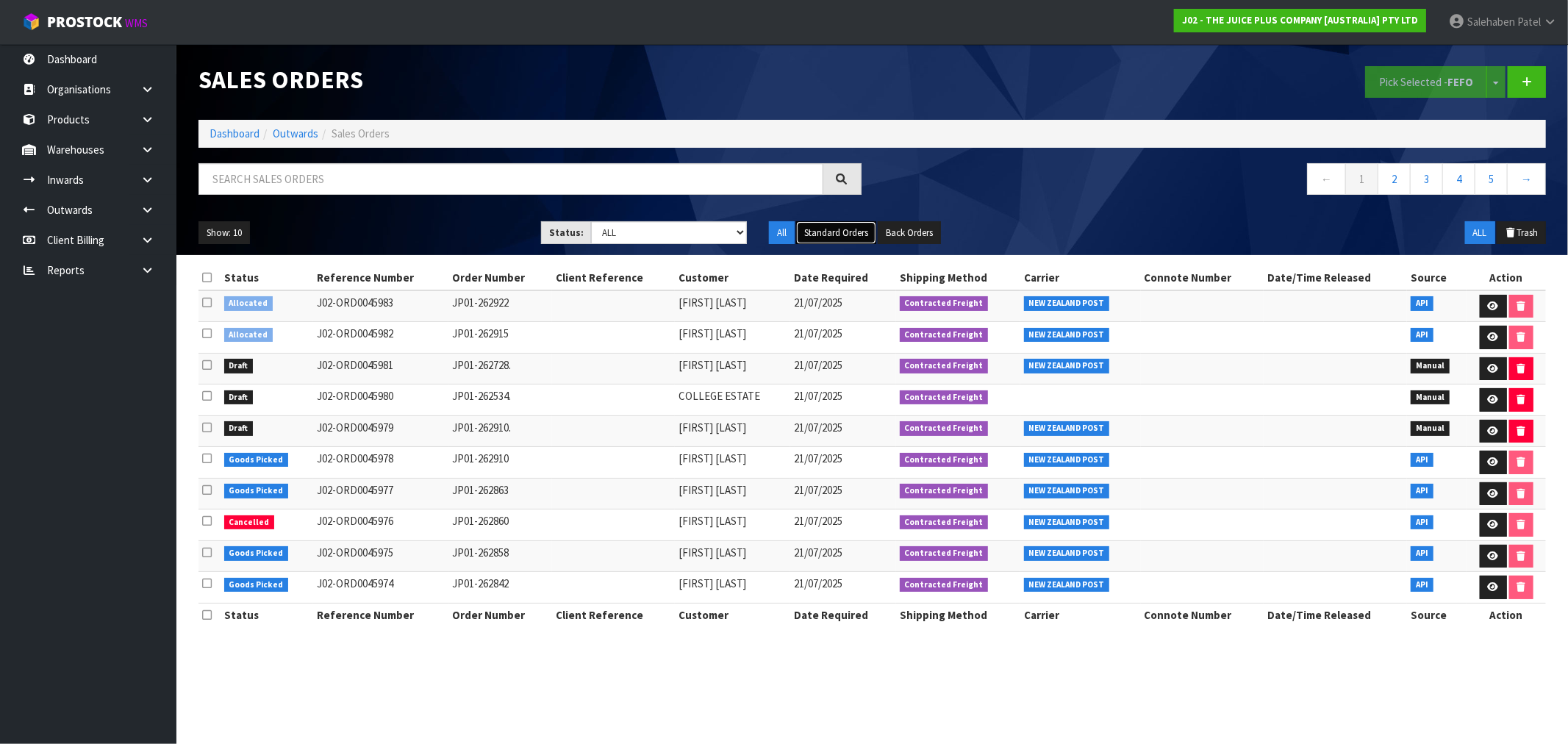 drag, startPoint x: 831, startPoint y: 232, endPoint x: 798, endPoint y: 246, distance: 35.8469 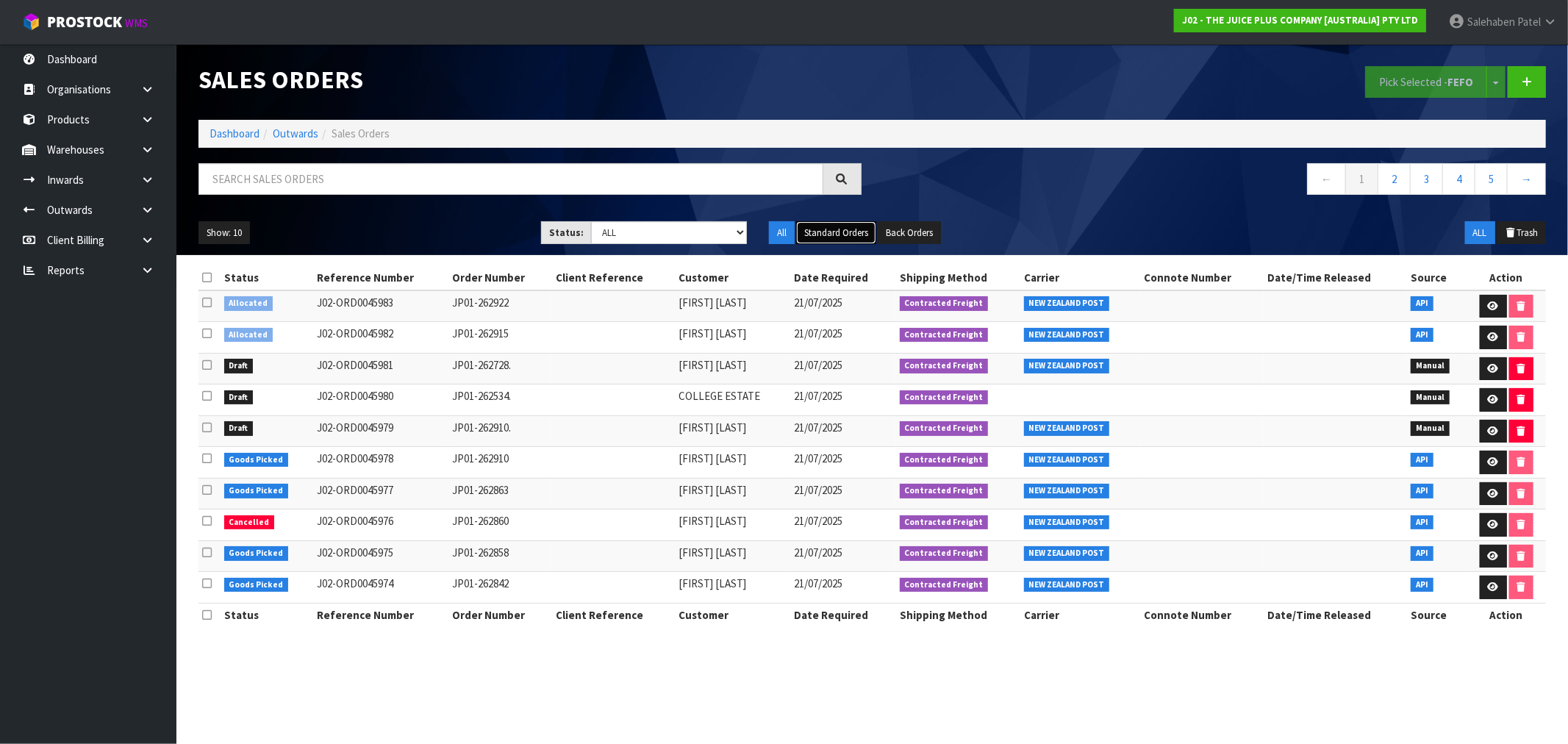click on "Standard Orders" at bounding box center (836, 233) 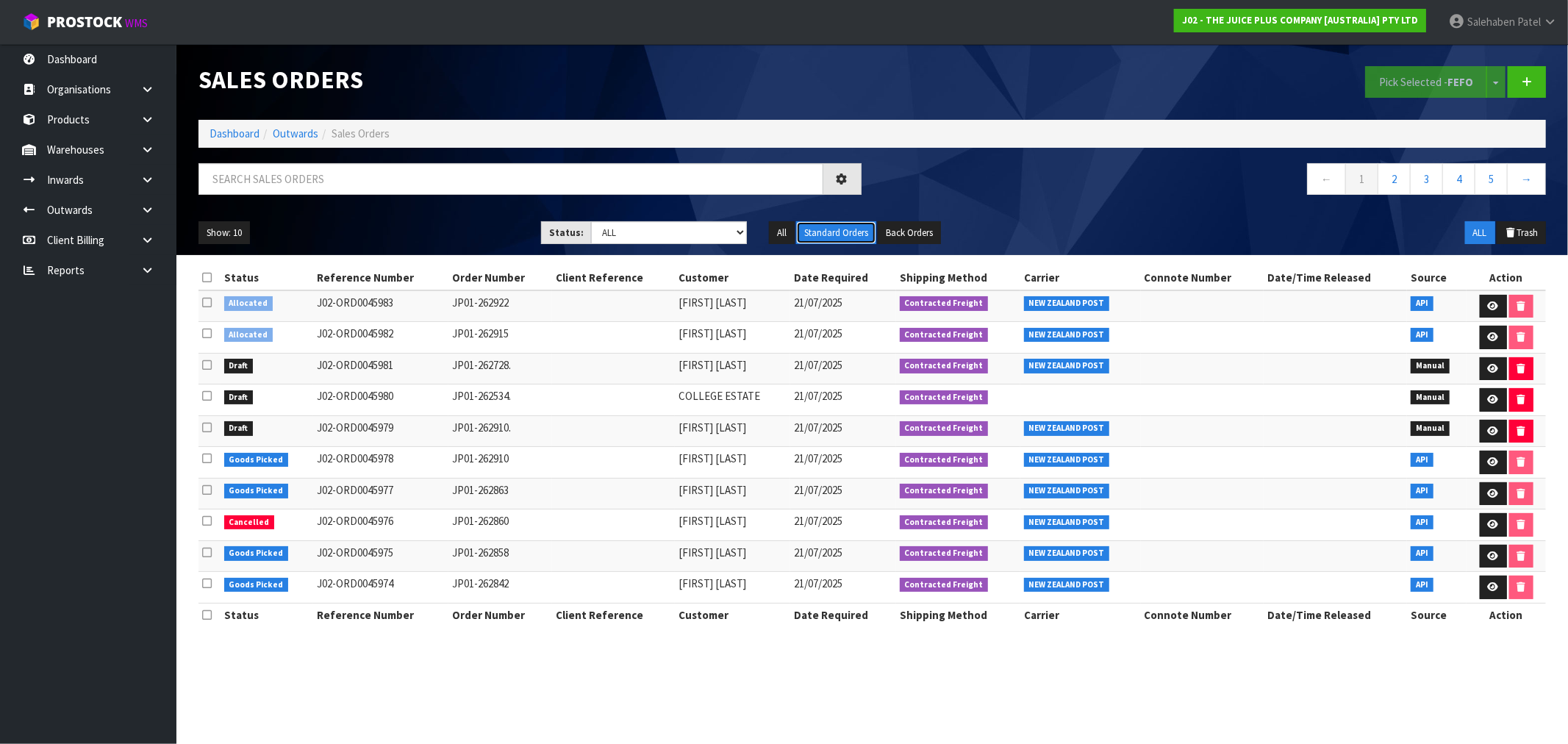 drag, startPoint x: 823, startPoint y: 231, endPoint x: 798, endPoint y: 251, distance: 32.01562 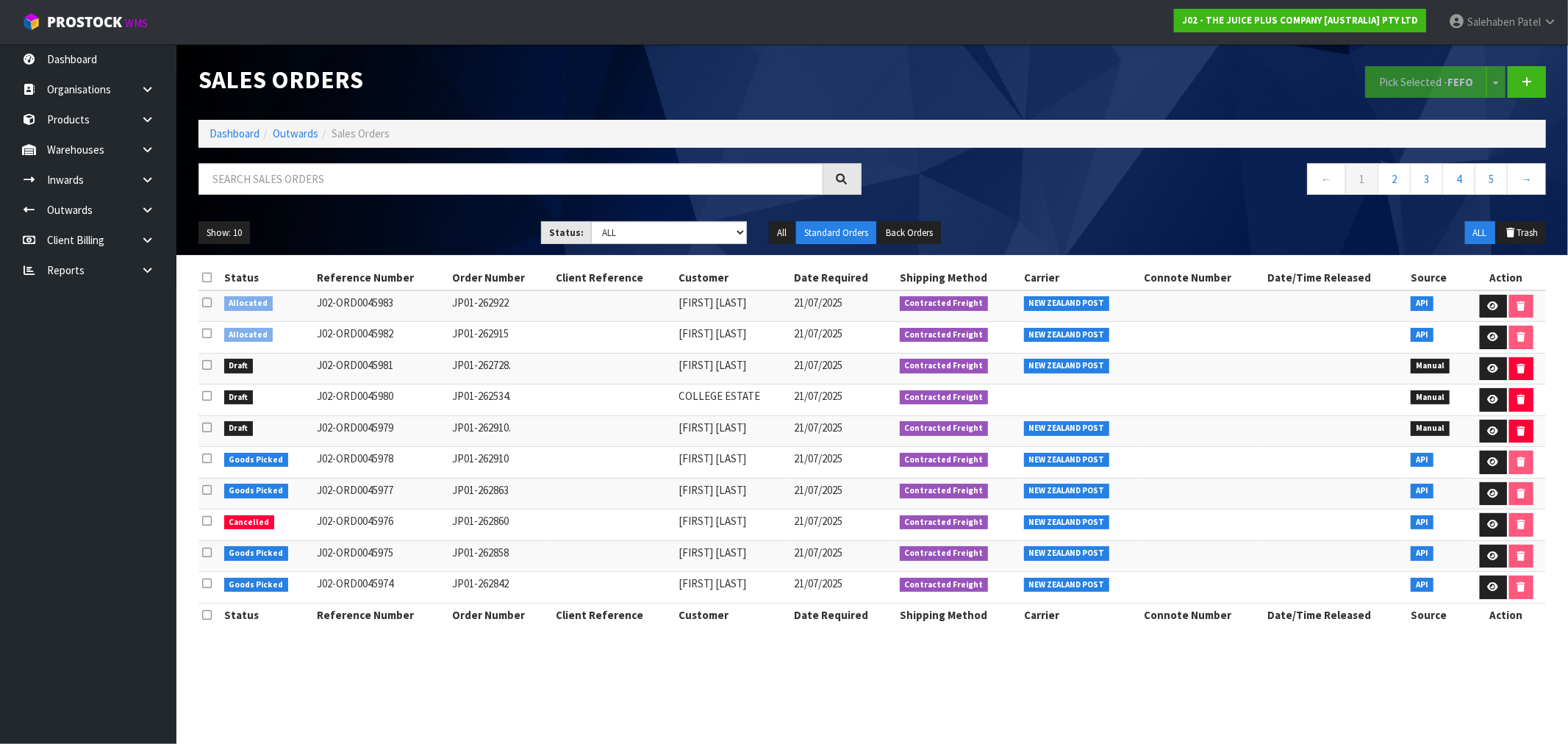 click on "Show: 10
5
10
25
50
Status:
Draft Pending Allocated Pending Pick Goods Picked Goods Packed Pending Charges Finalised Cancelled Review ALL
All
Standard Orders
Back Orders
ALL
Trash" at bounding box center [872, 233] 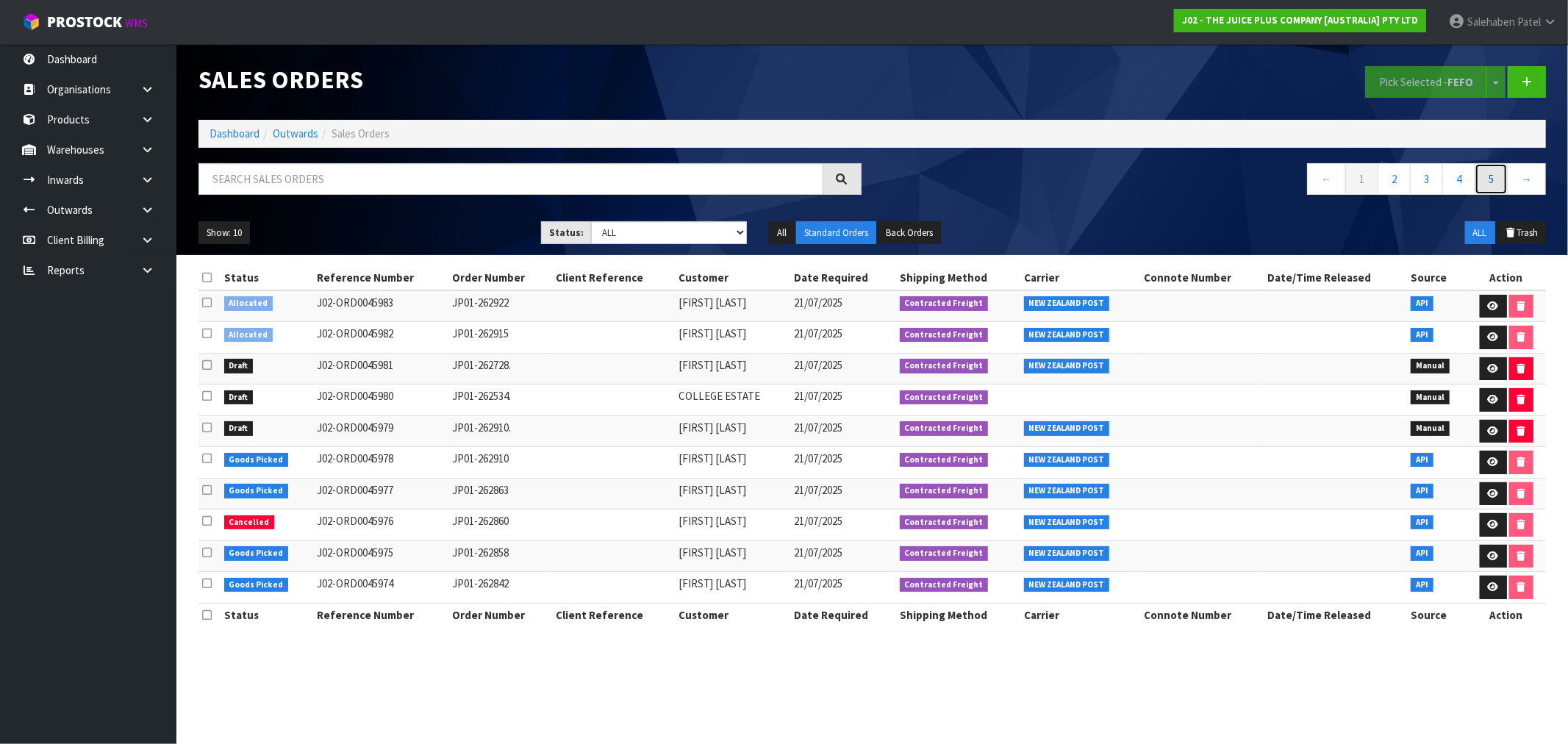 click on "5" at bounding box center (1491, 179) 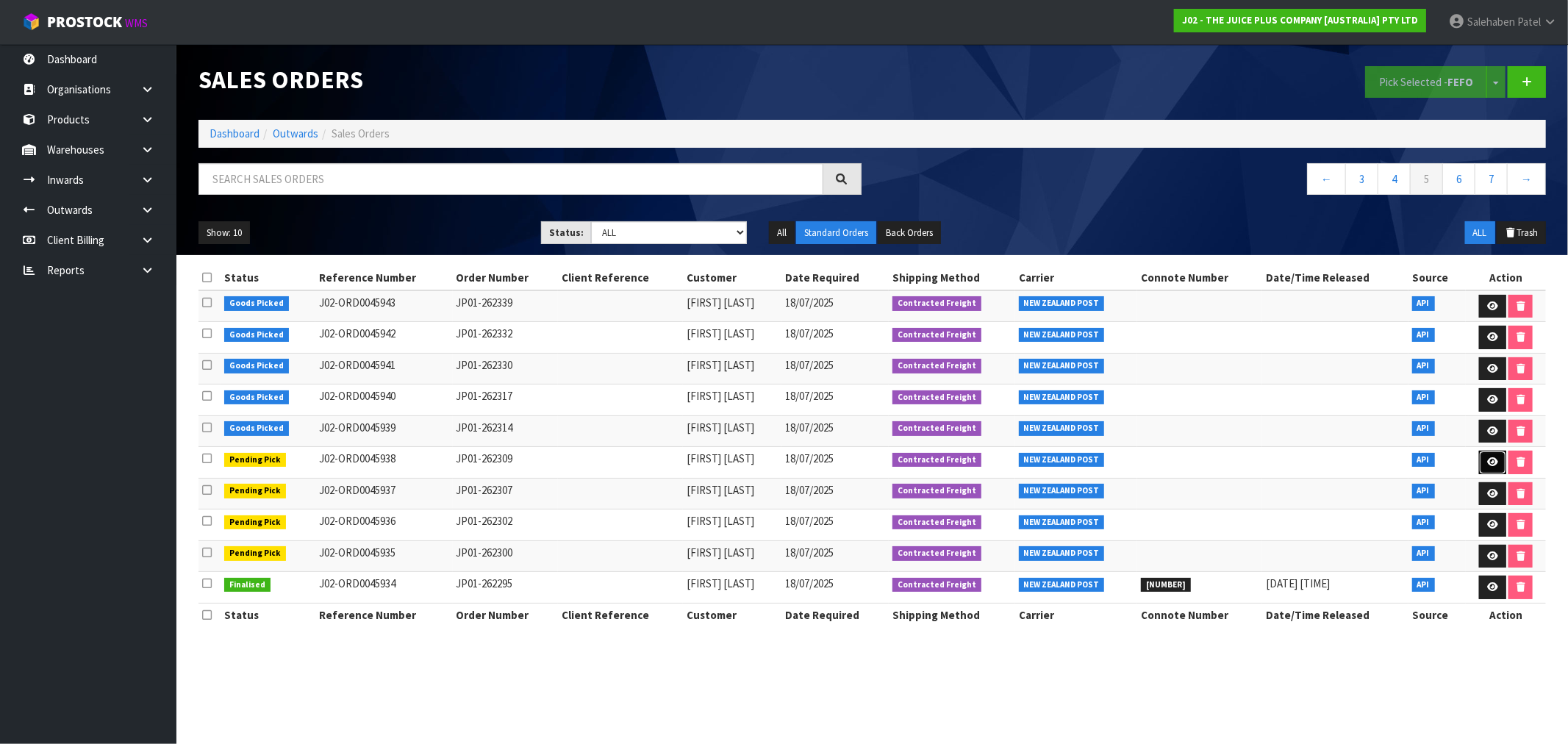 click at bounding box center [1492, 462] 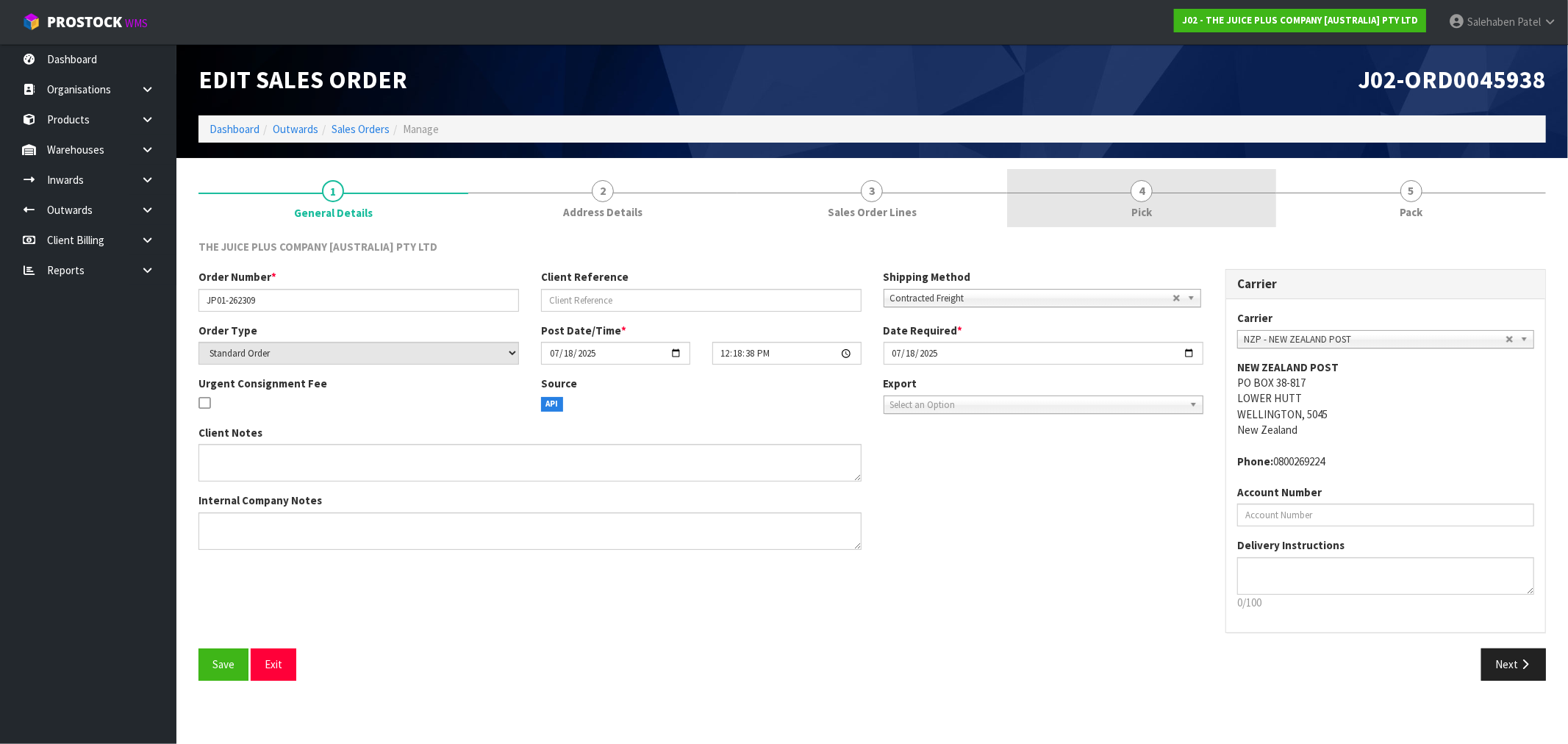 click on "4" at bounding box center (1142, 191) 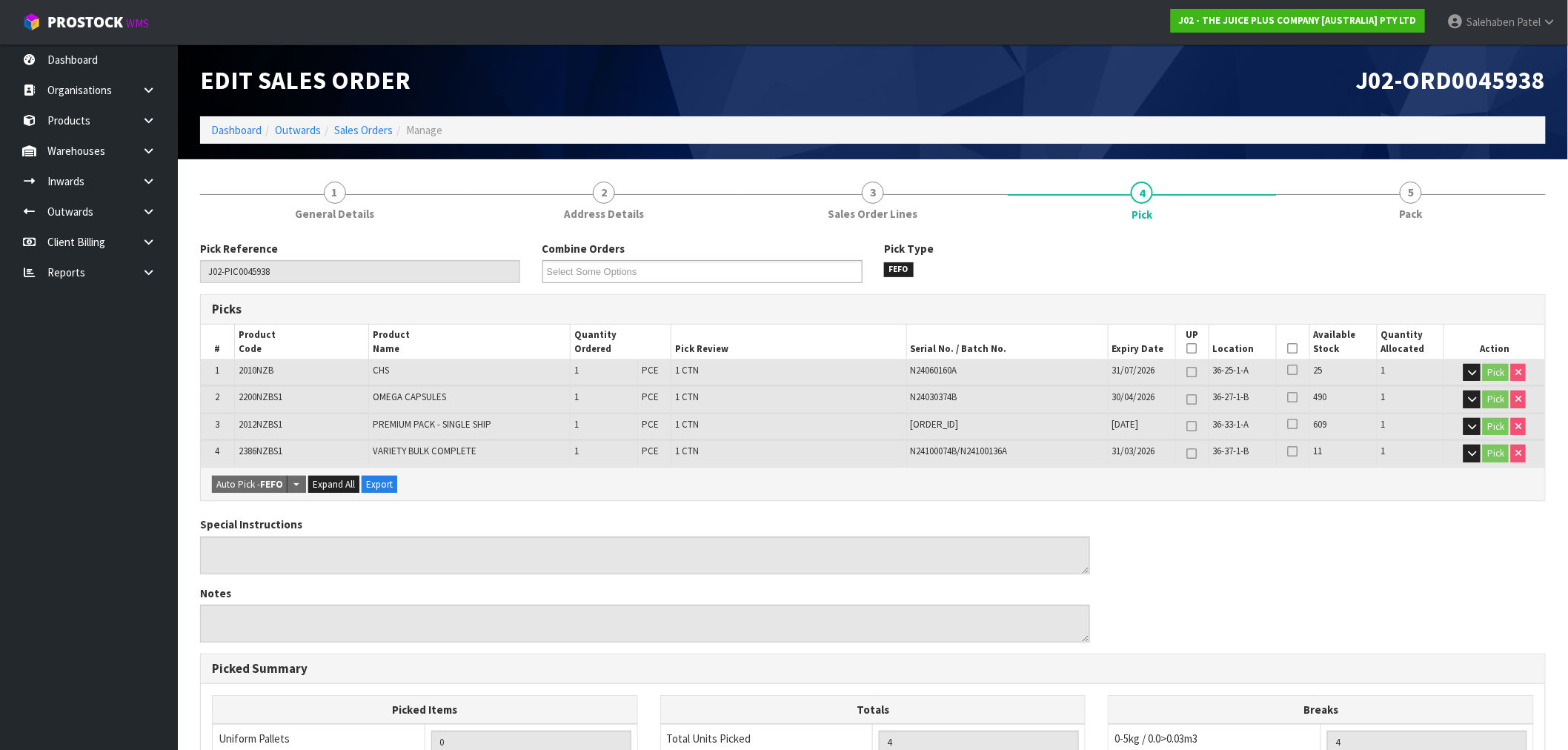 click at bounding box center [1293, 348] 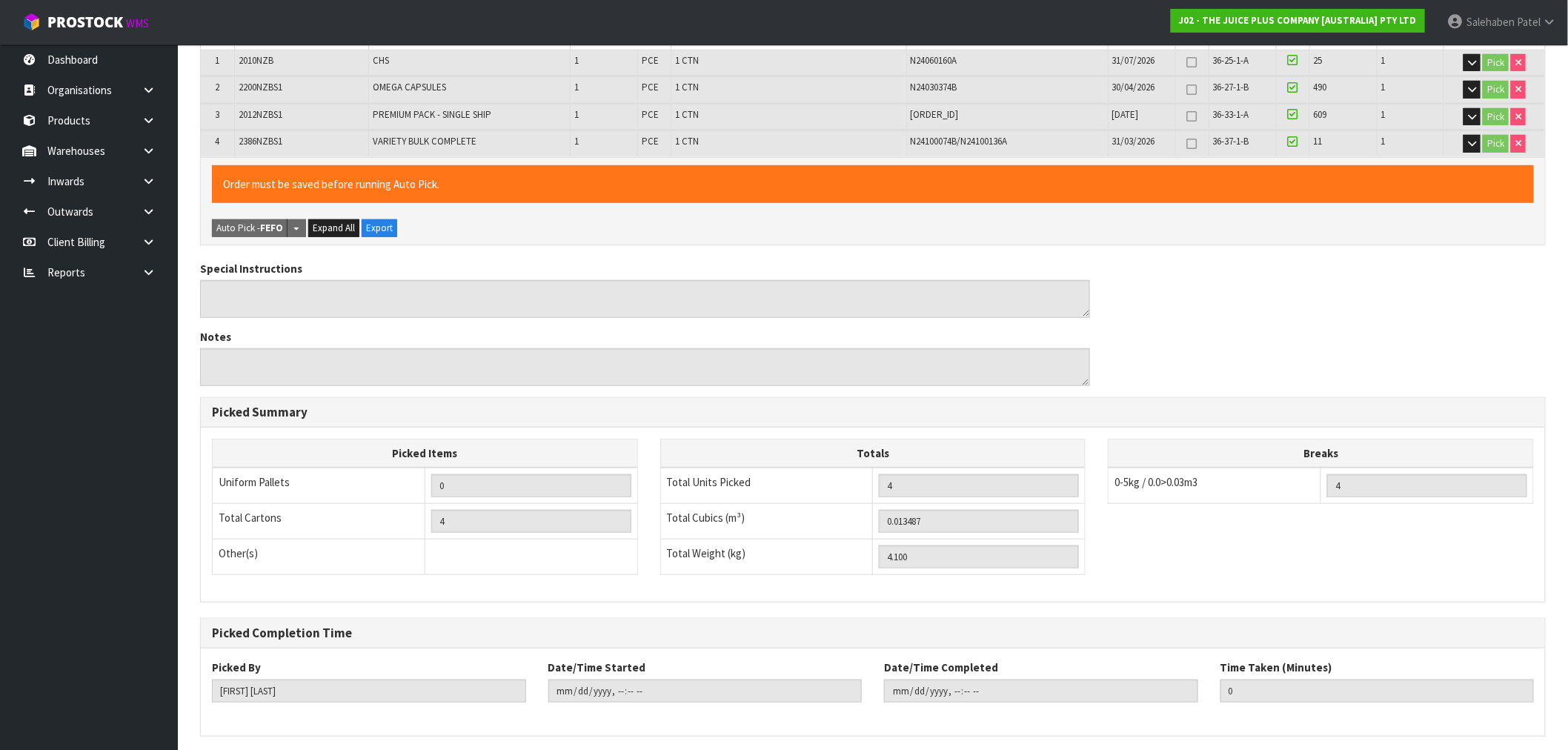 scroll, scrollTop: 365, scrollLeft: 0, axis: vertical 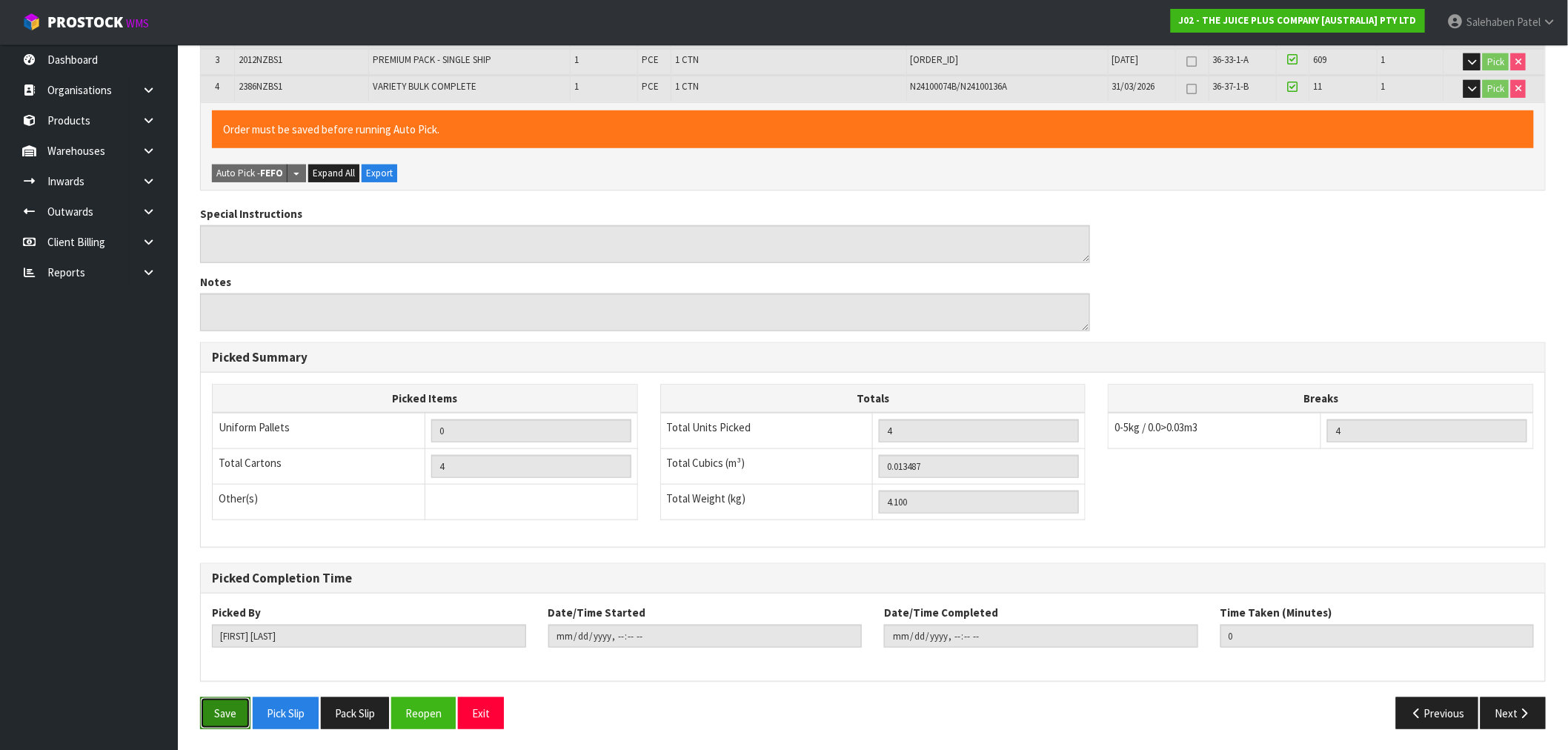click on "Save" at bounding box center [225, 713] 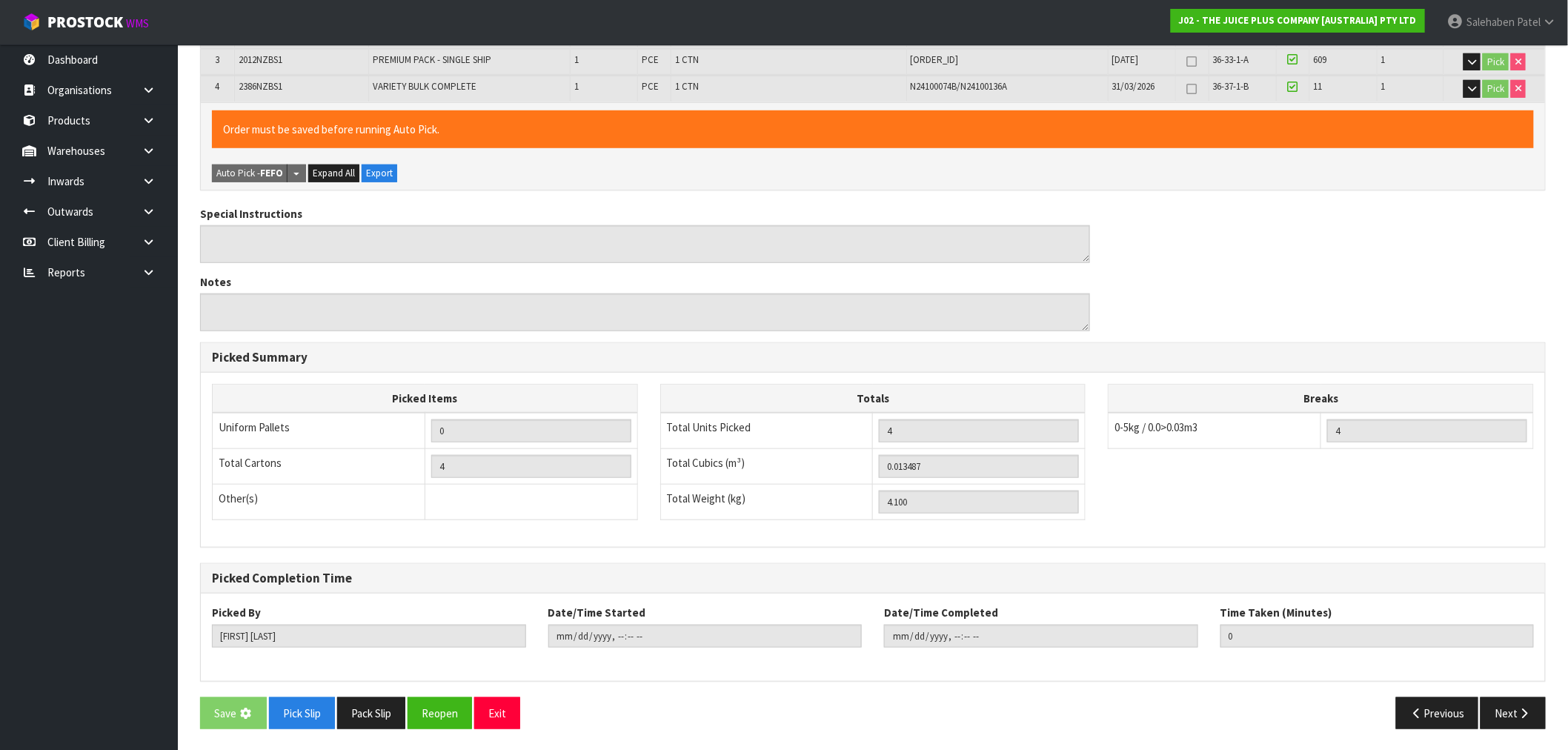 scroll, scrollTop: 0, scrollLeft: 0, axis: both 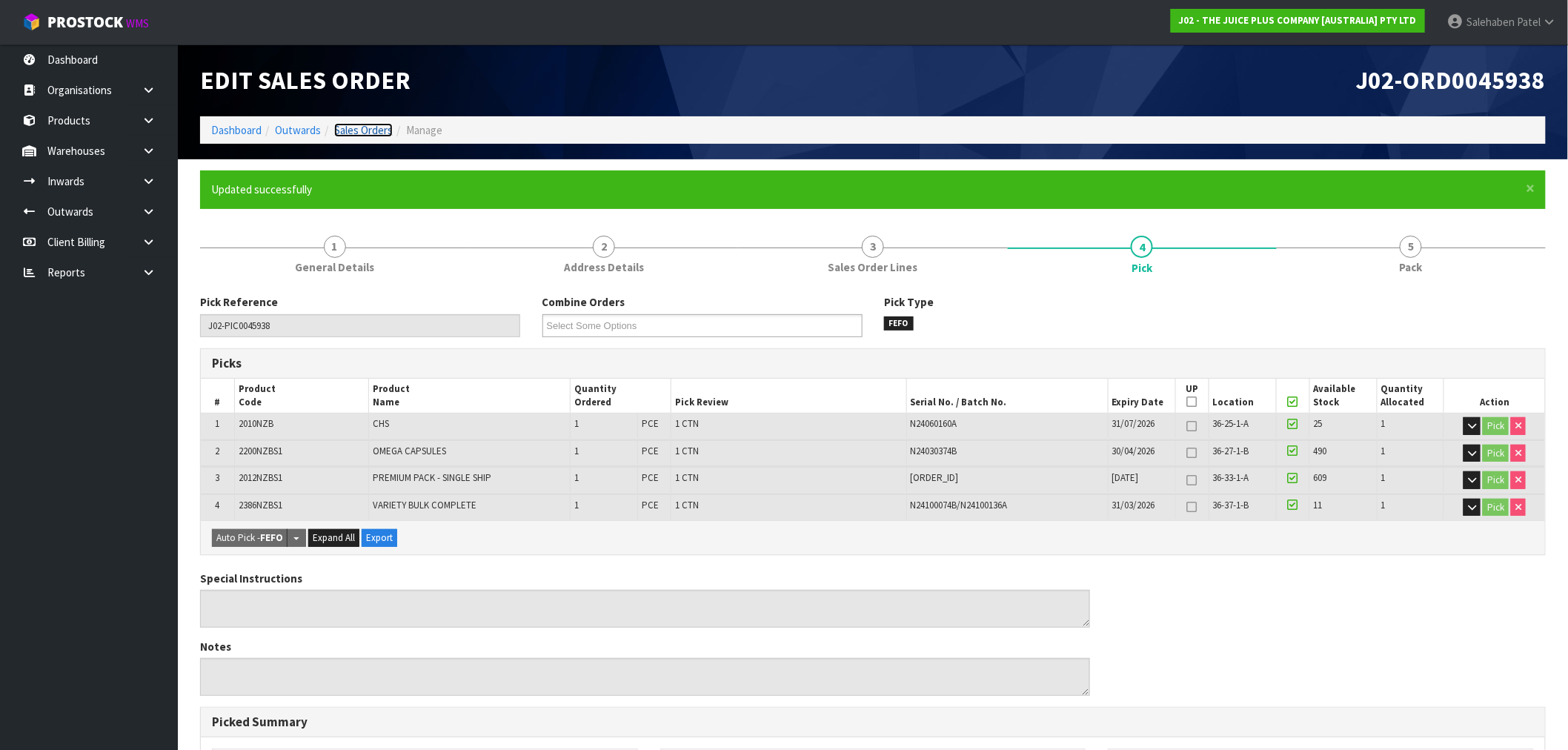 click on "Sales Orders" at bounding box center (363, 130) 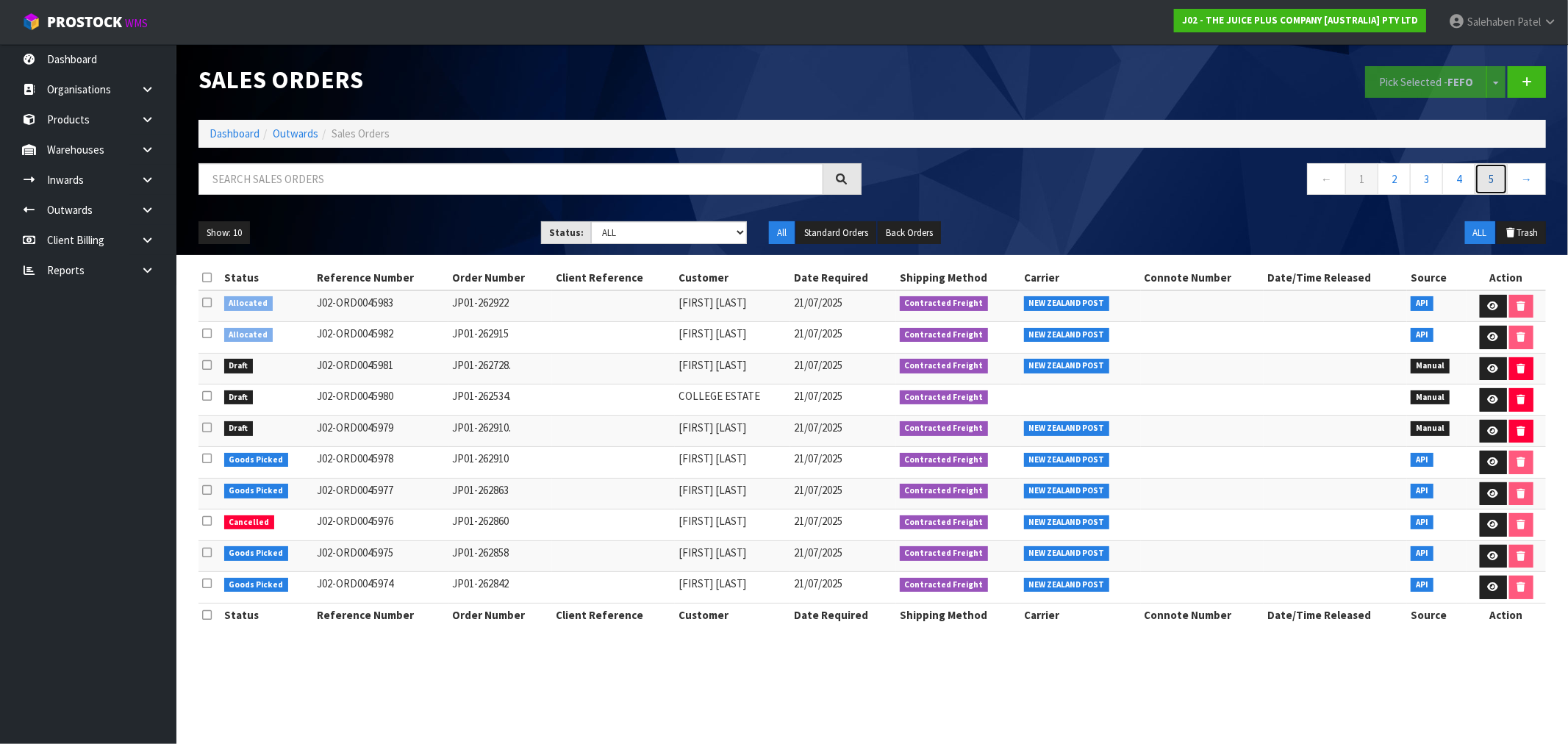 click on "5" at bounding box center (1491, 179) 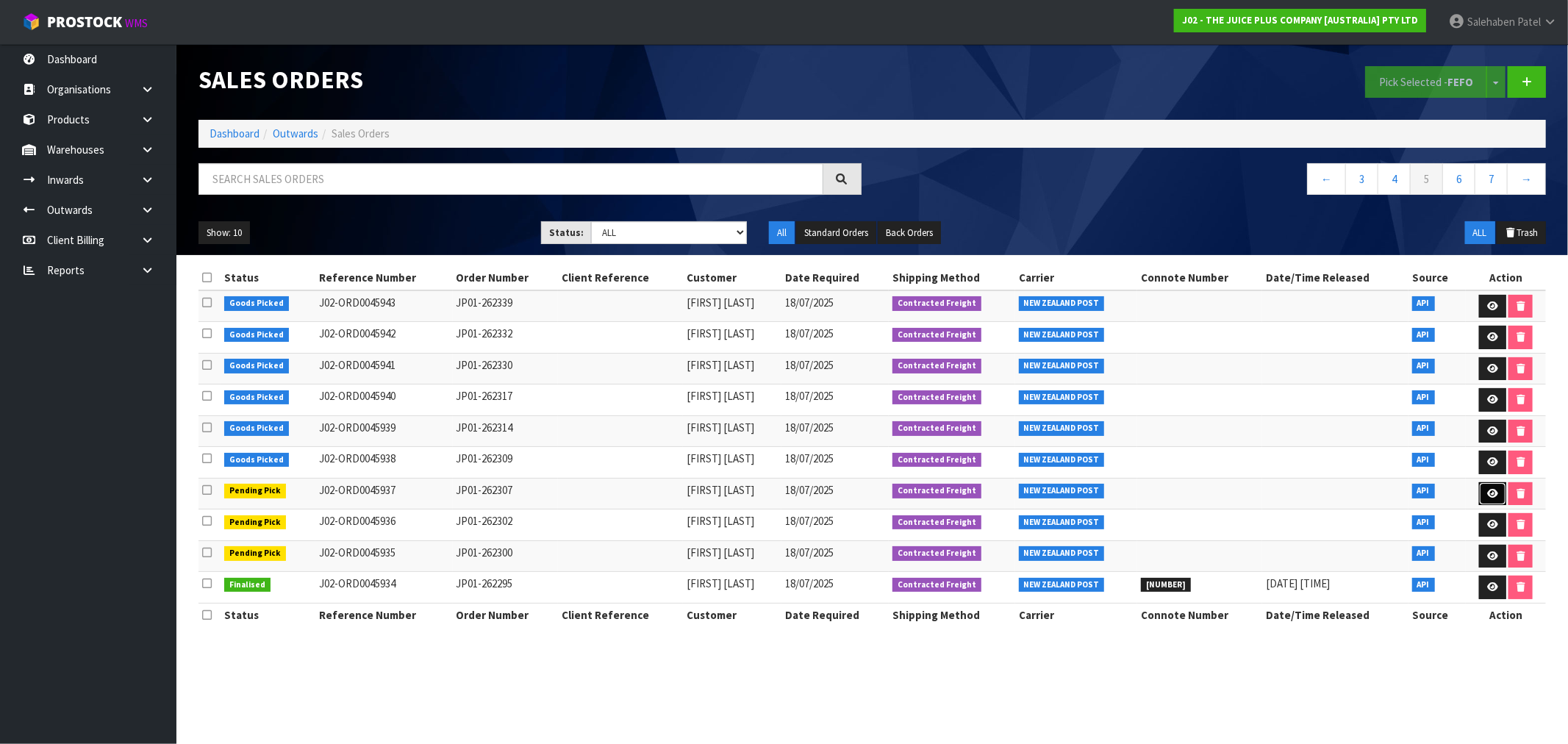 click at bounding box center [1492, 493] 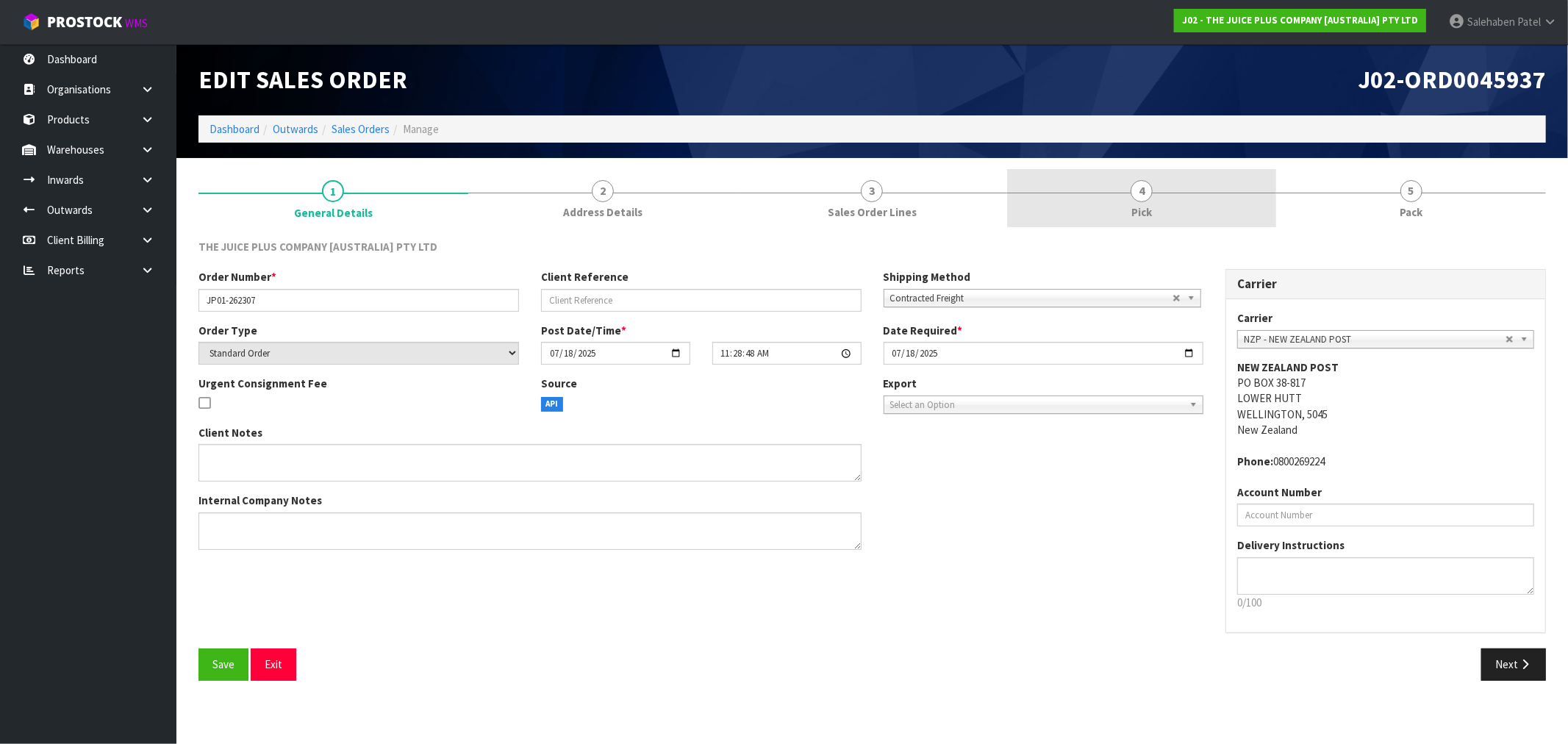 drag, startPoint x: 1148, startPoint y: 196, endPoint x: 1139, endPoint y: 200, distance: 9.848858 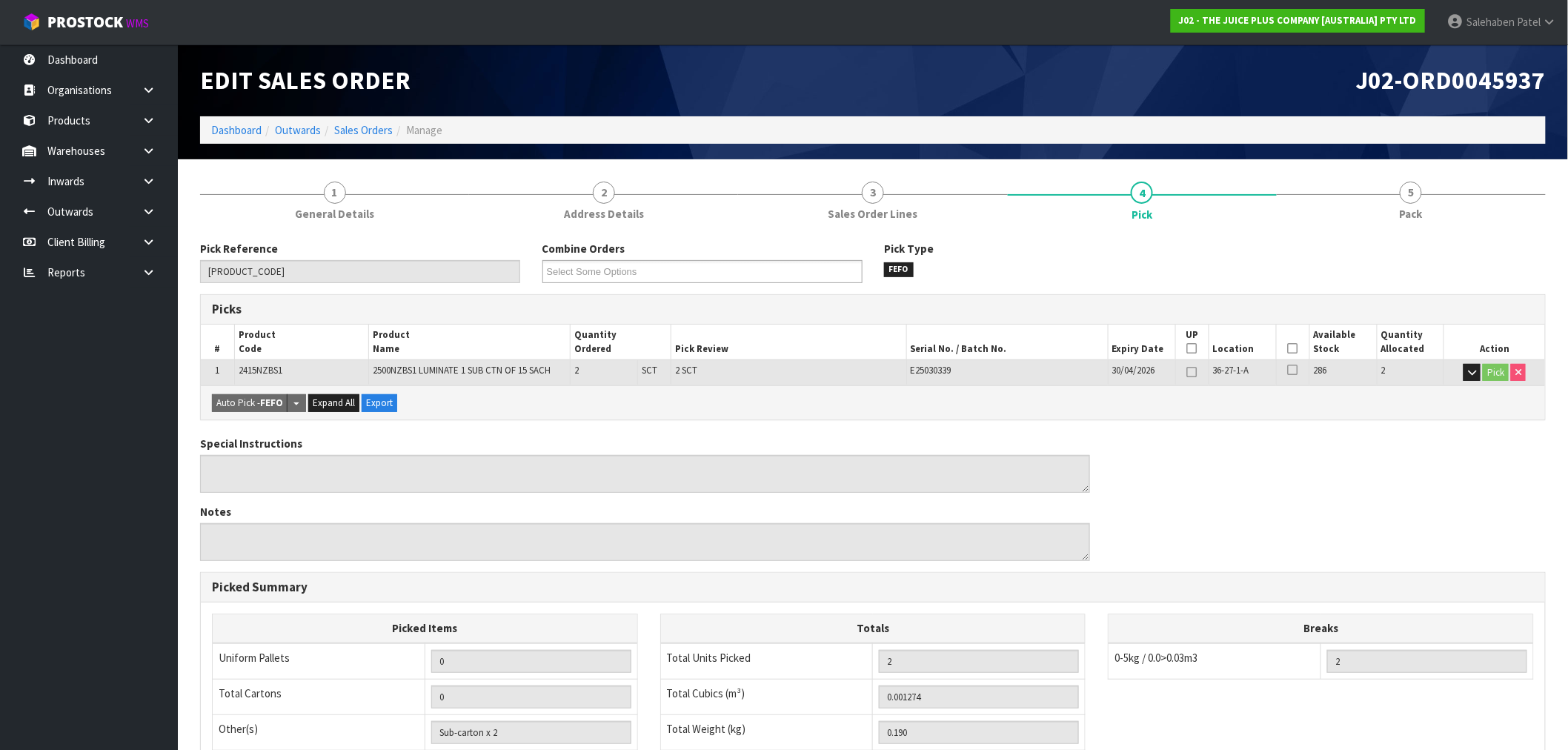 click at bounding box center (1293, 348) 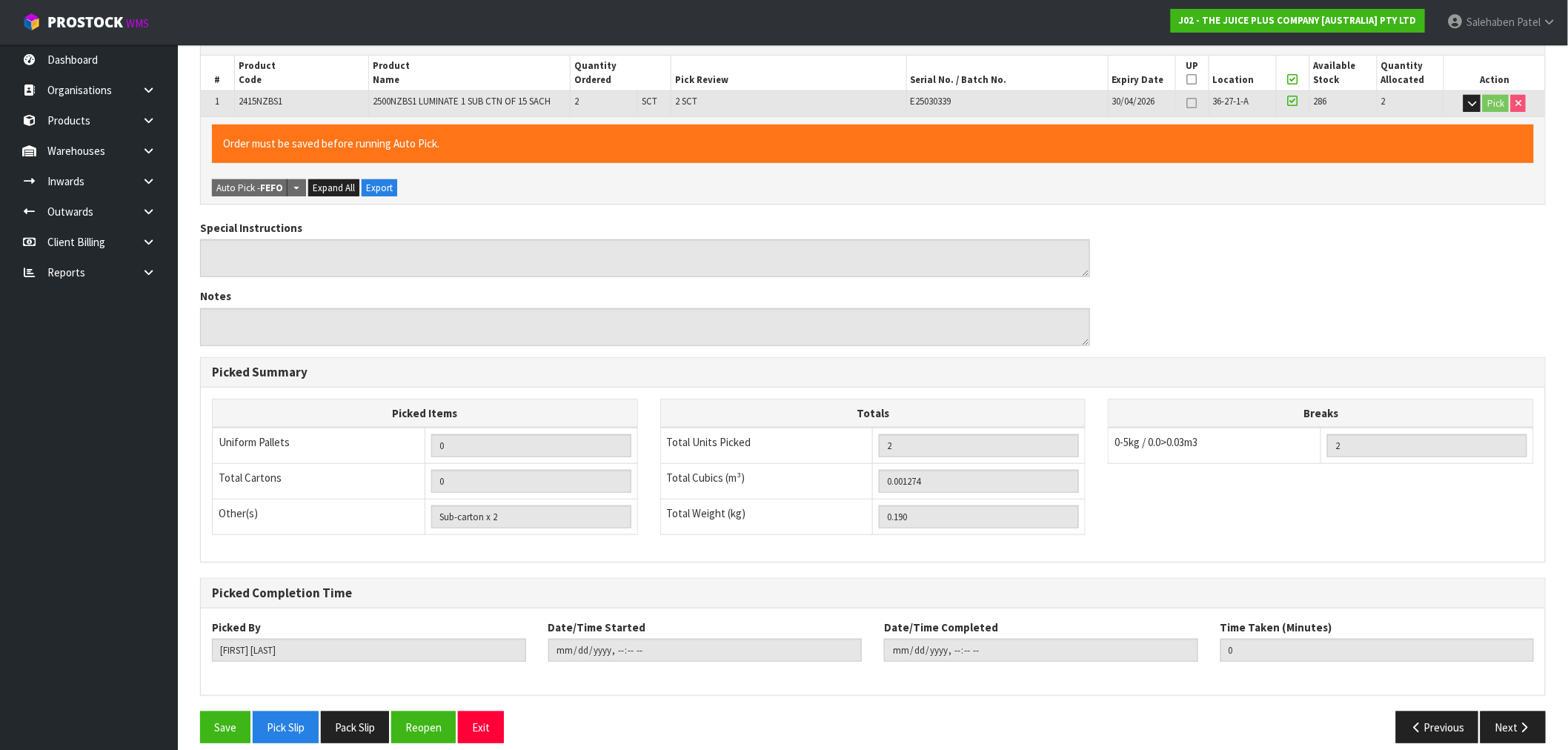 scroll, scrollTop: 285, scrollLeft: 0, axis: vertical 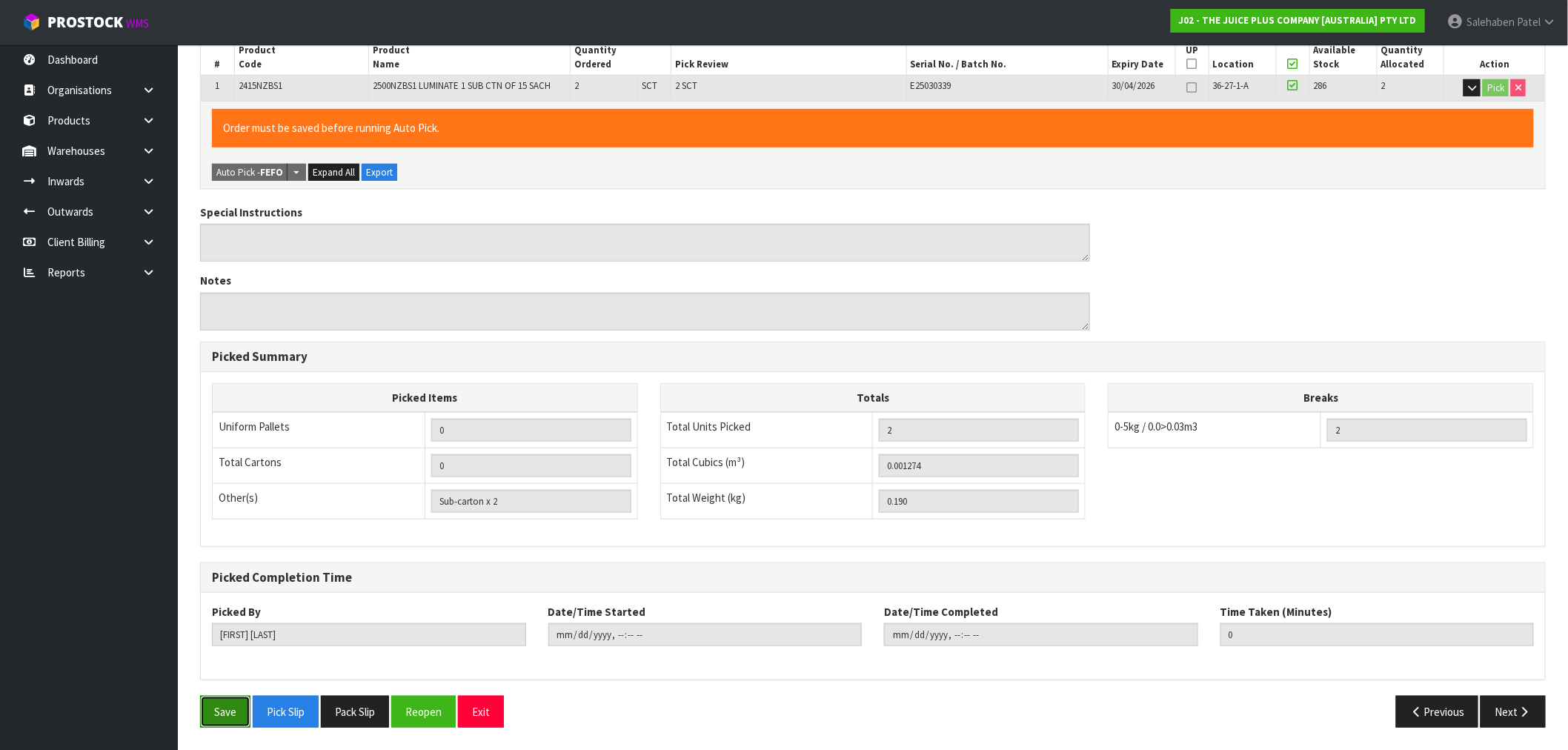 click on "Save" at bounding box center (225, 711) 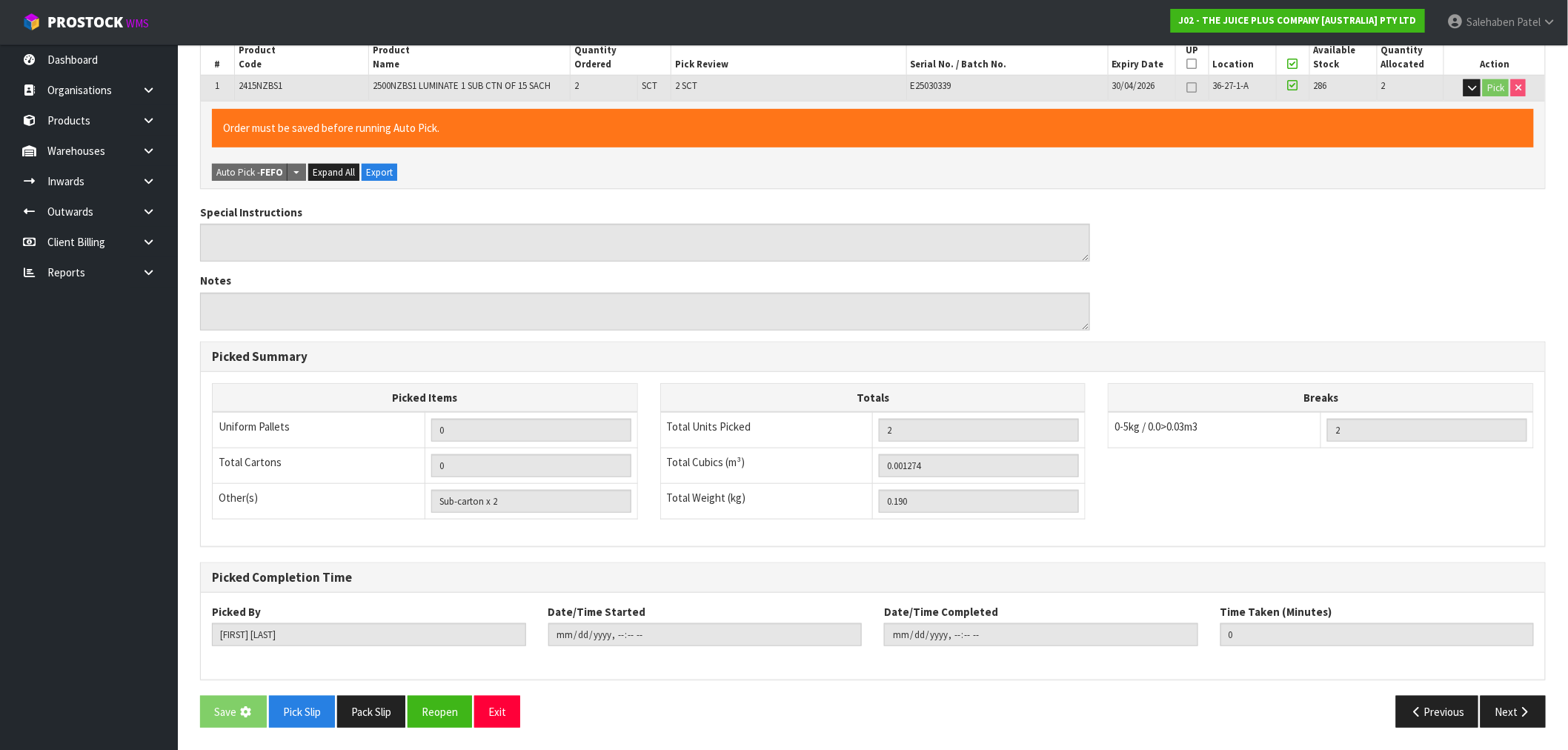 scroll, scrollTop: 0, scrollLeft: 0, axis: both 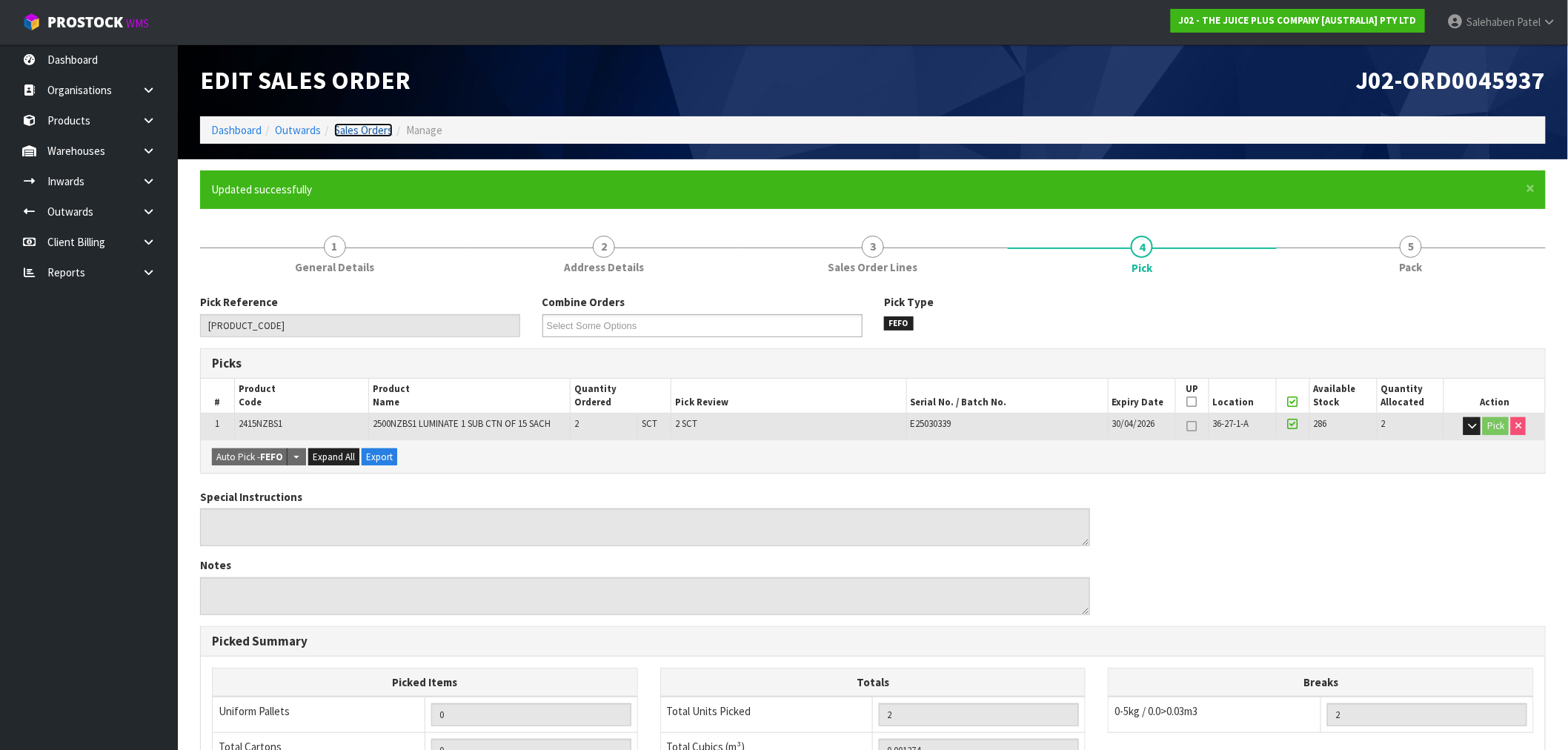 click on "Sales Orders" at bounding box center (363, 130) 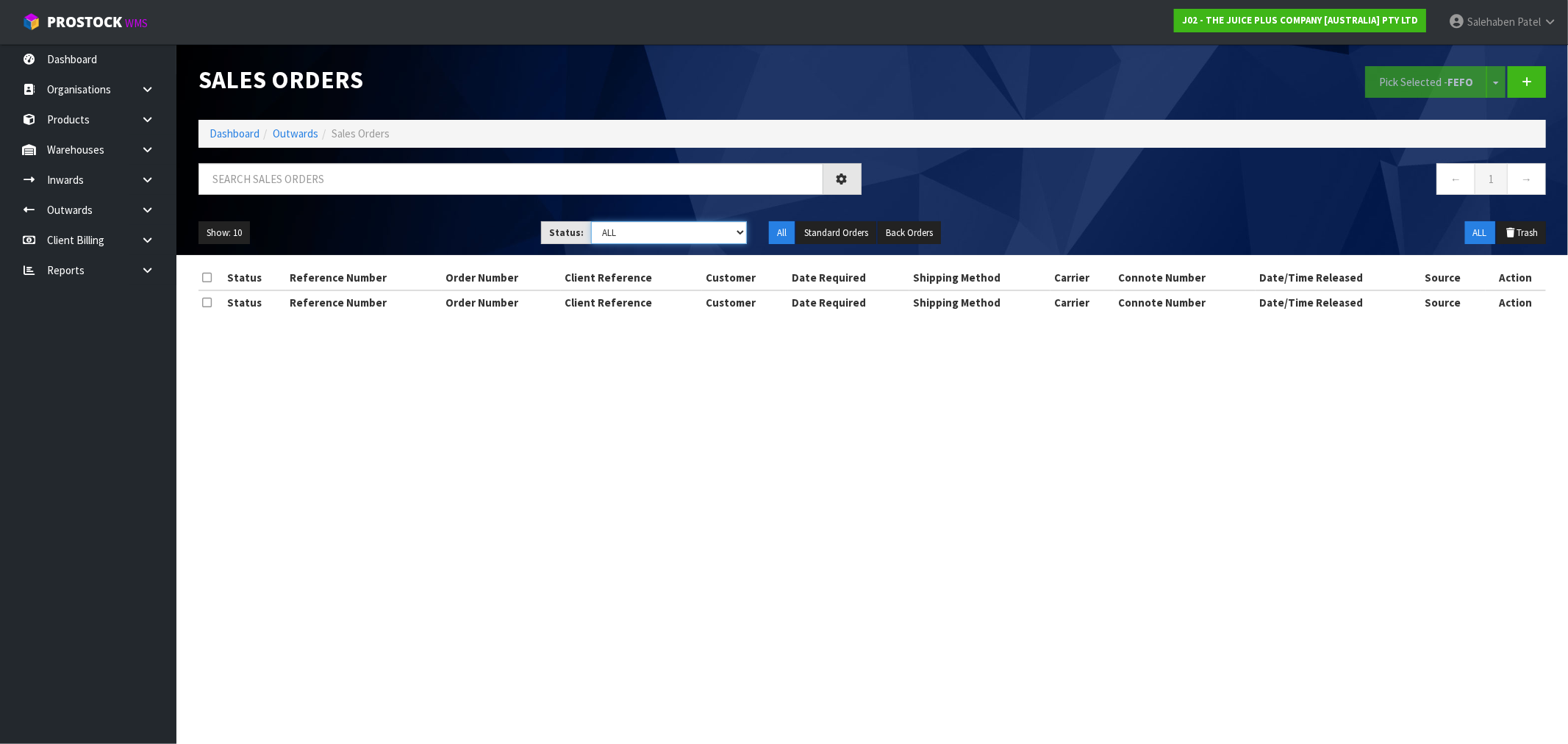 click on "Draft Pending Allocated Pending Pick Goods Picked Goods Packed Pending Charges Finalised Cancelled Review ALL" at bounding box center [669, 232] 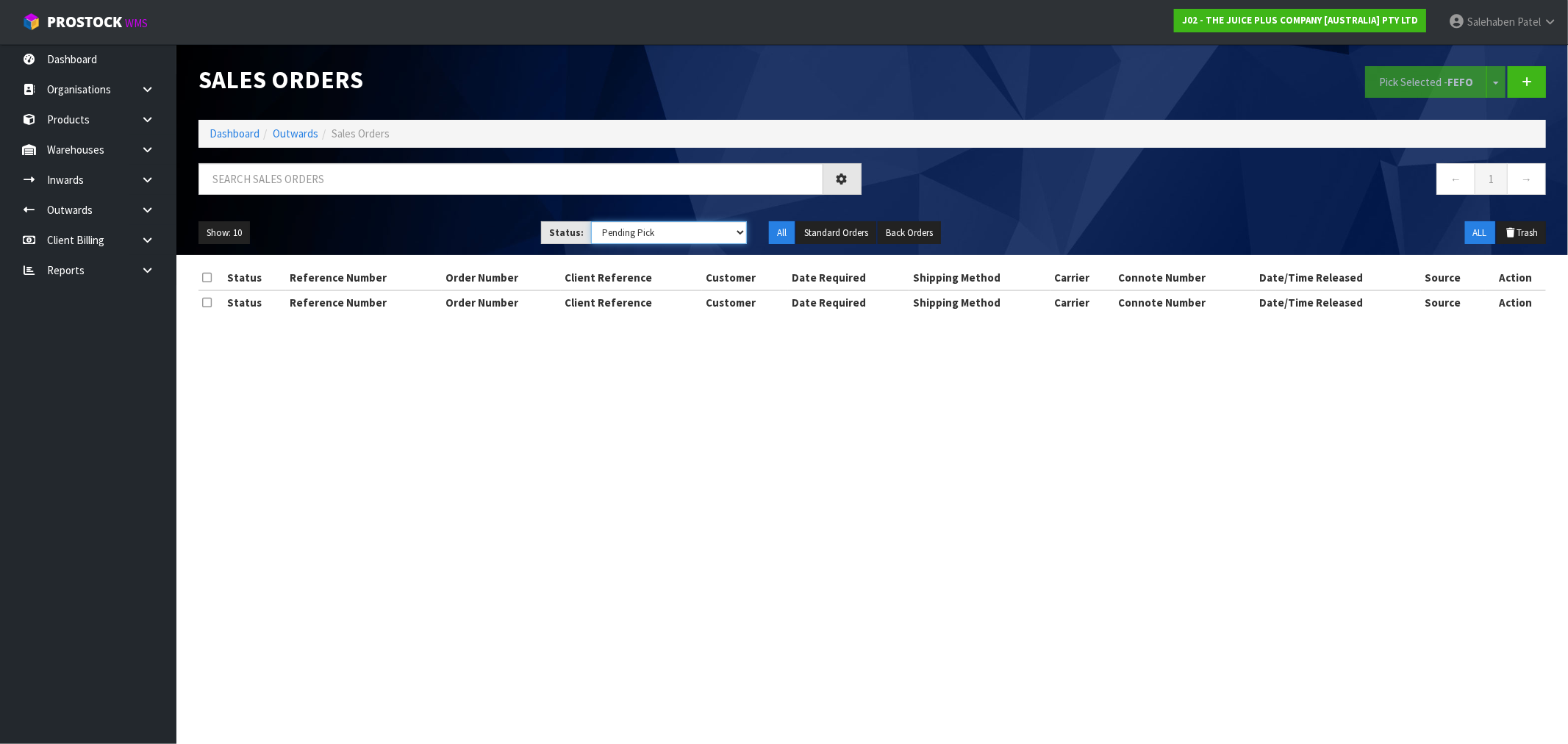 click on "Draft Pending Allocated Pending Pick Goods Picked Goods Packed Pending Charges Finalised Cancelled Review ALL" at bounding box center [669, 232] 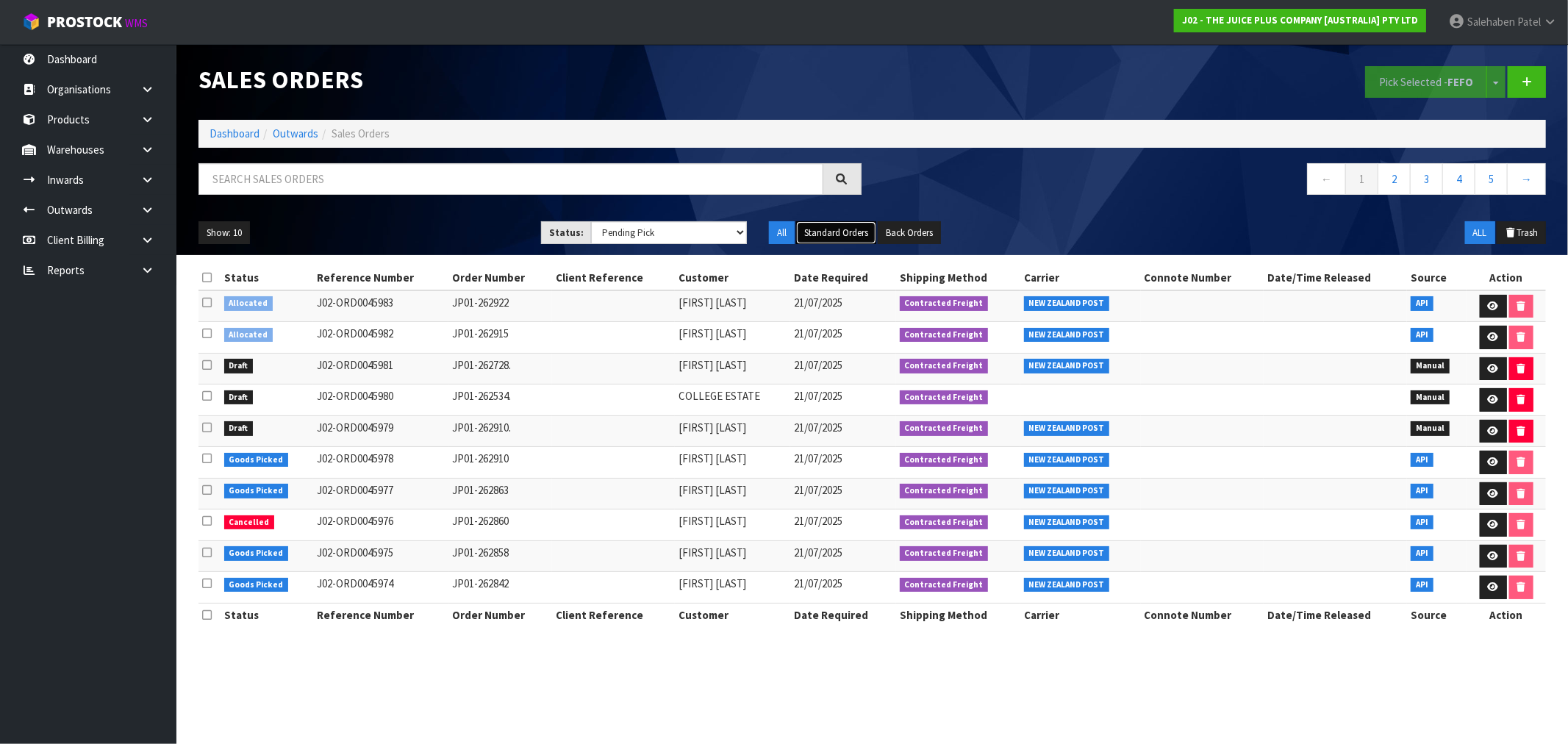 drag, startPoint x: 839, startPoint y: 231, endPoint x: 832, endPoint y: 236, distance: 8.602325 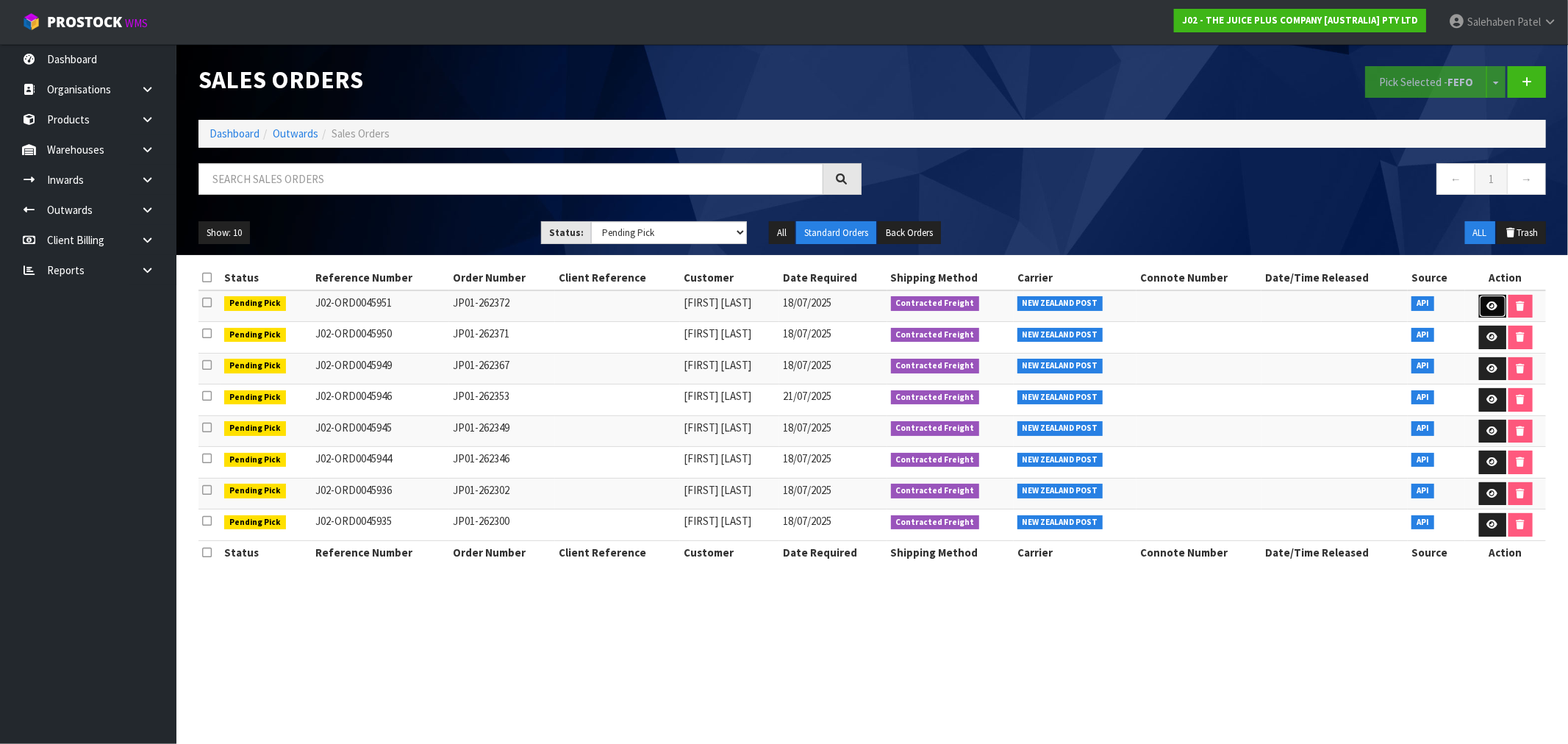 click at bounding box center [1492, 306] 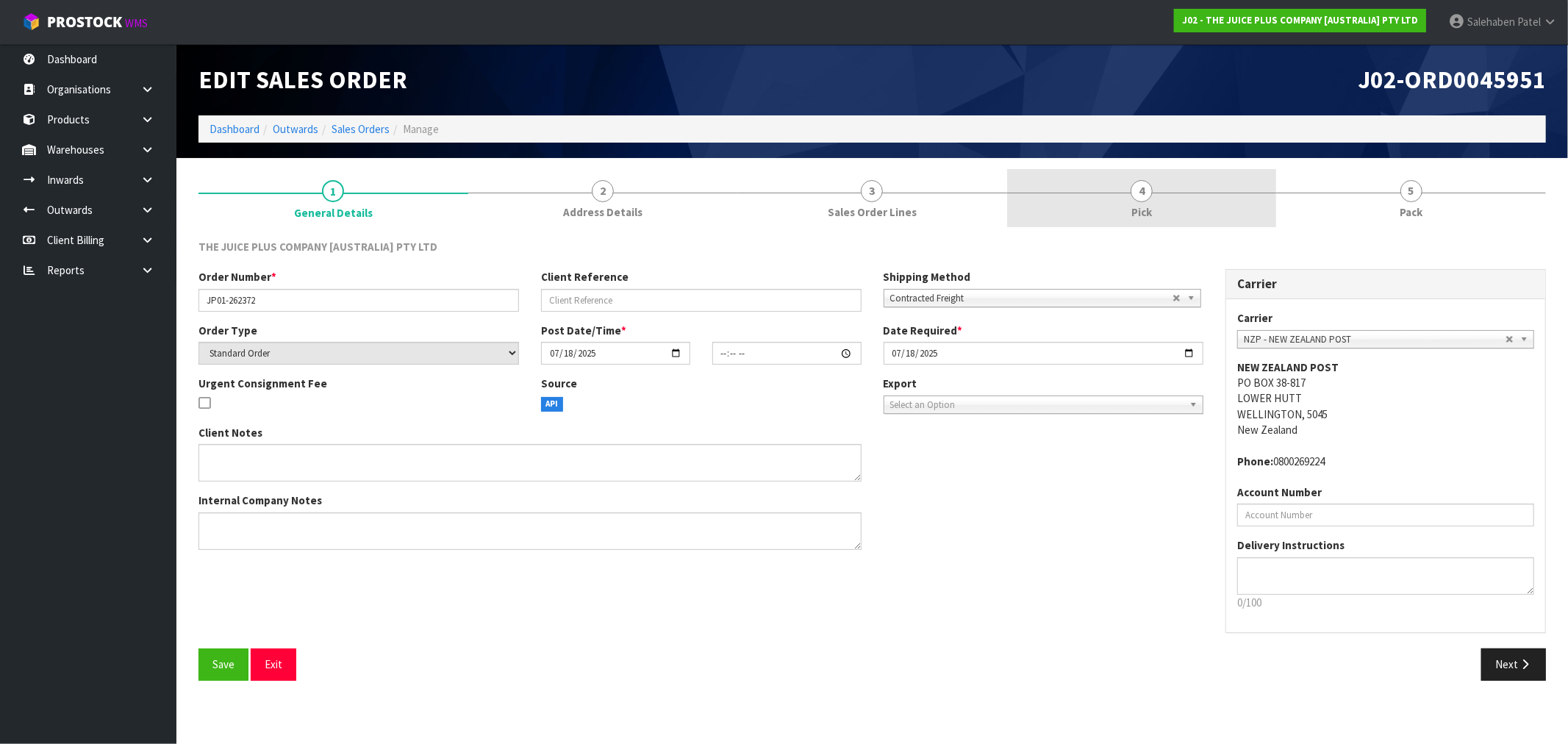 click on "Pick" at bounding box center [1142, 212] 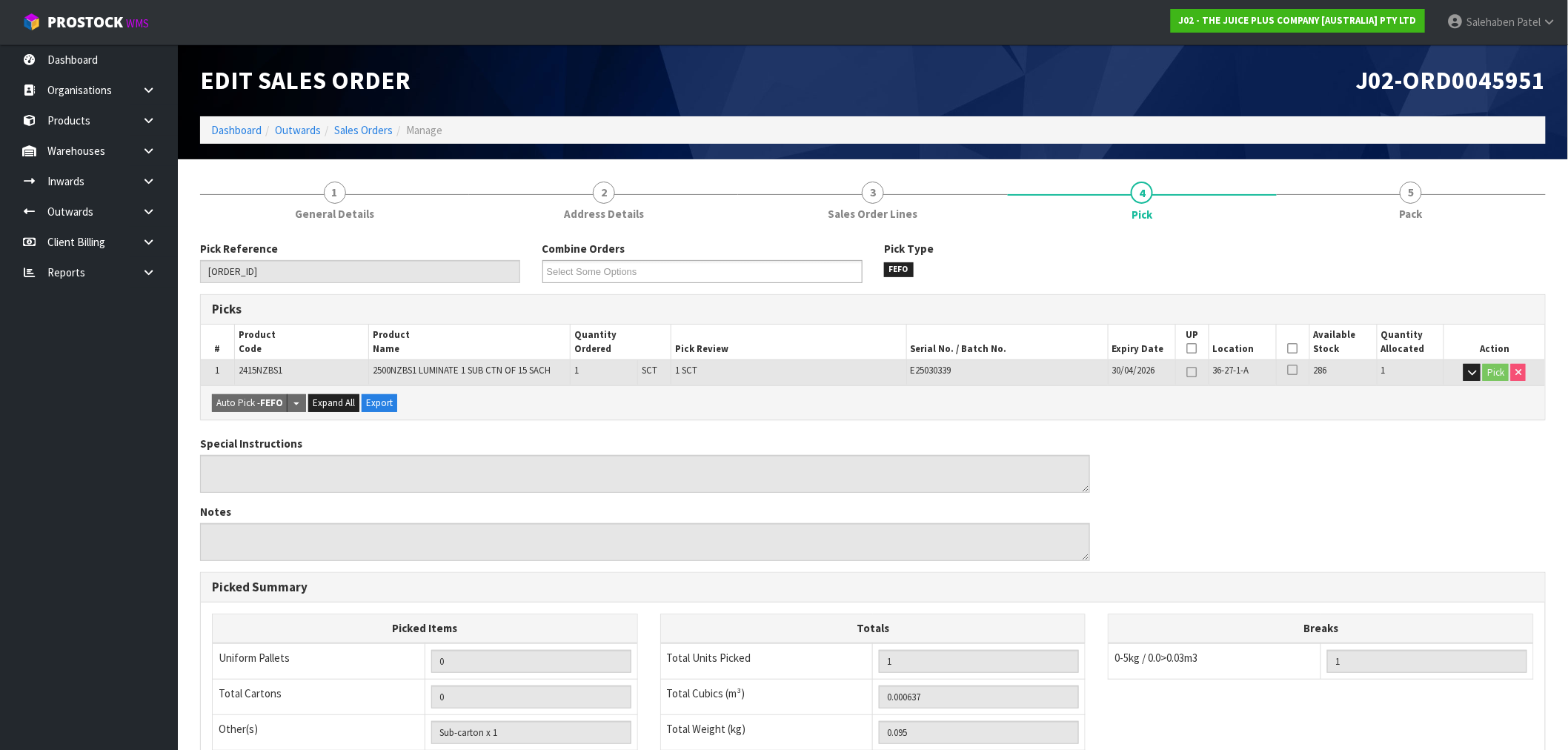 click at bounding box center [1293, 348] 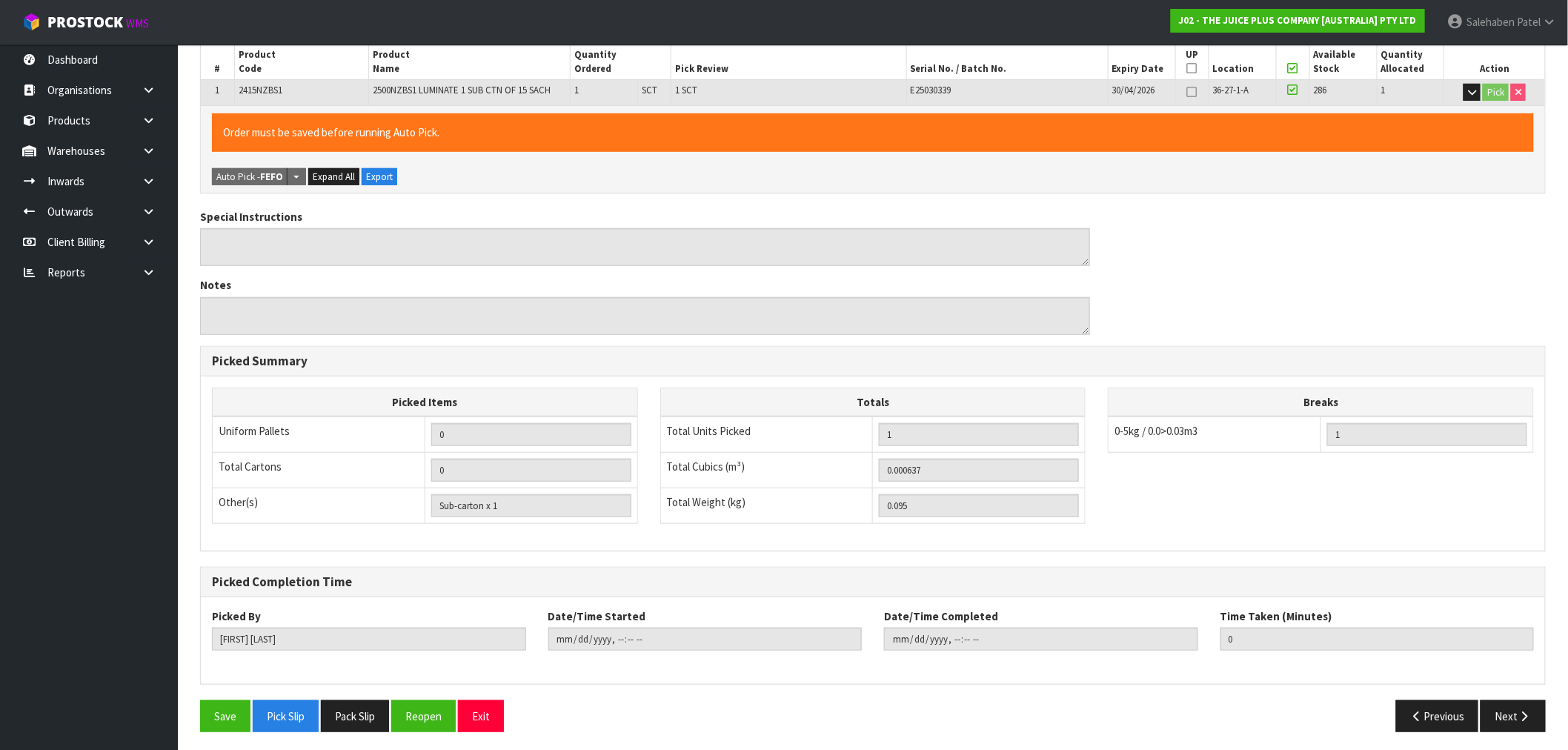 scroll, scrollTop: 285, scrollLeft: 0, axis: vertical 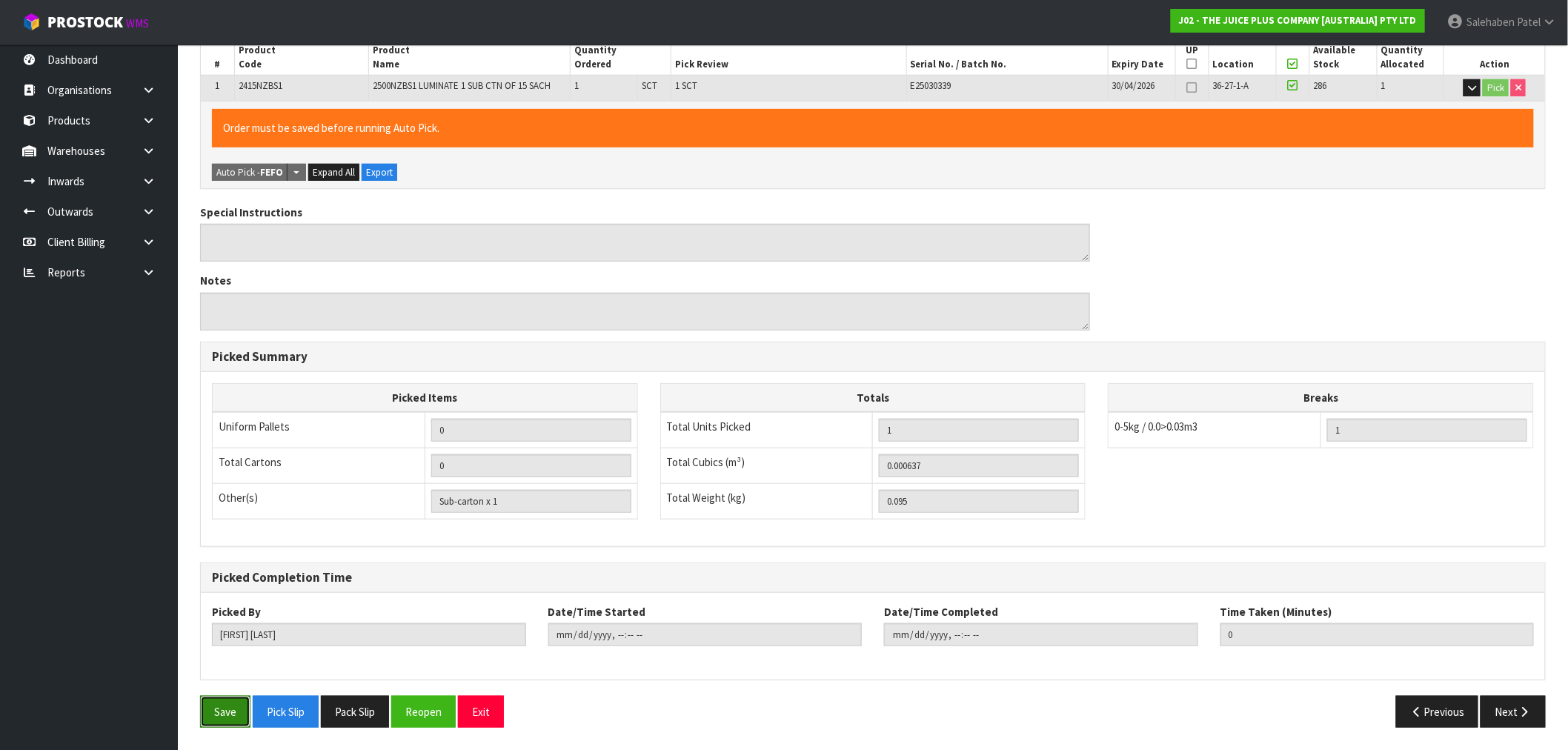 click on "Save" at bounding box center [225, 711] 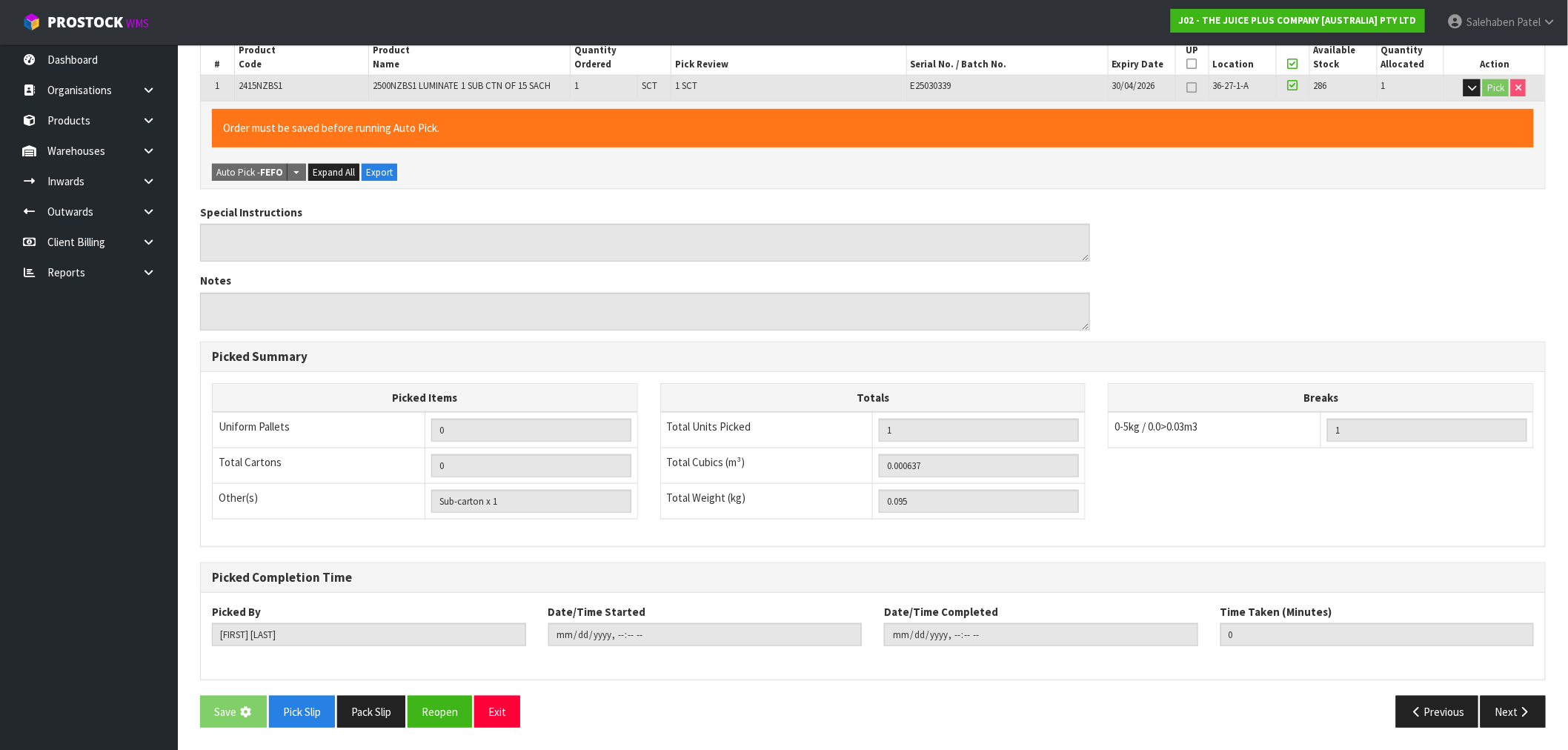 scroll, scrollTop: 0, scrollLeft: 0, axis: both 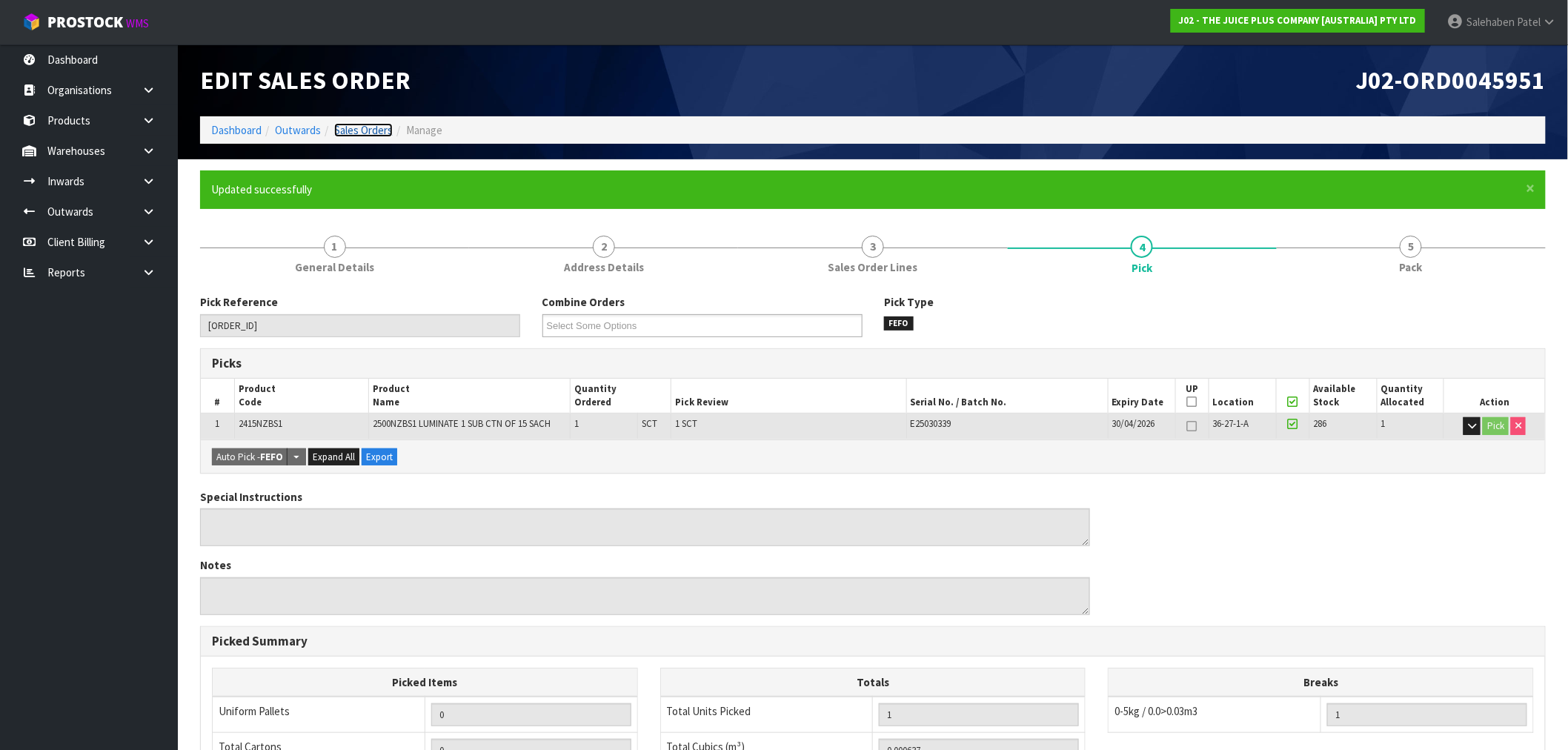 click on "Sales Orders" at bounding box center [363, 130] 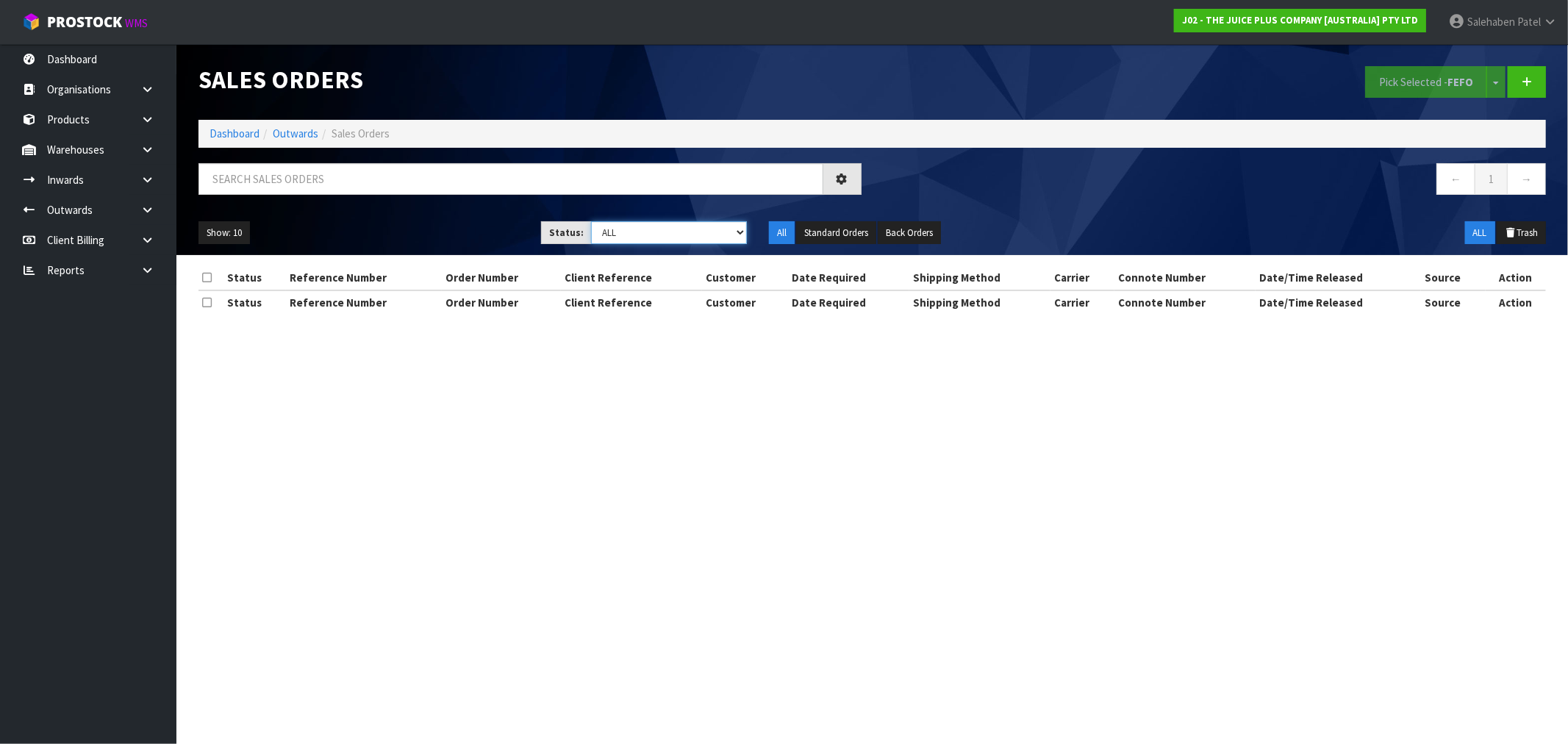 click on "Draft Pending Allocated Pending Pick Goods Picked Goods Packed Pending Charges Finalised Cancelled Review ALL" at bounding box center (669, 232) 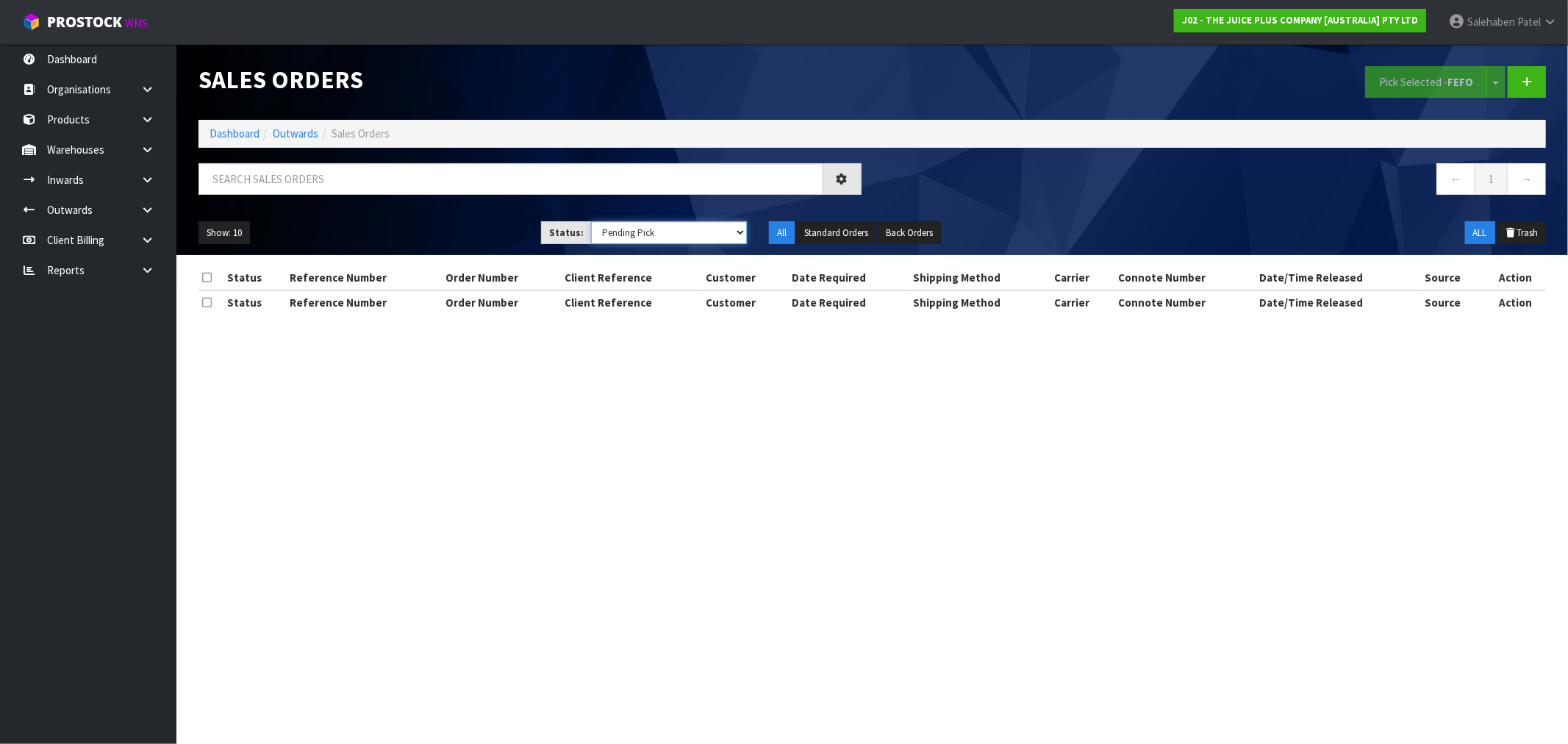 click on "Draft Pending Allocated Pending Pick Goods Picked Goods Packed Pending Charges Finalised Cancelled Review ALL" at bounding box center [669, 232] 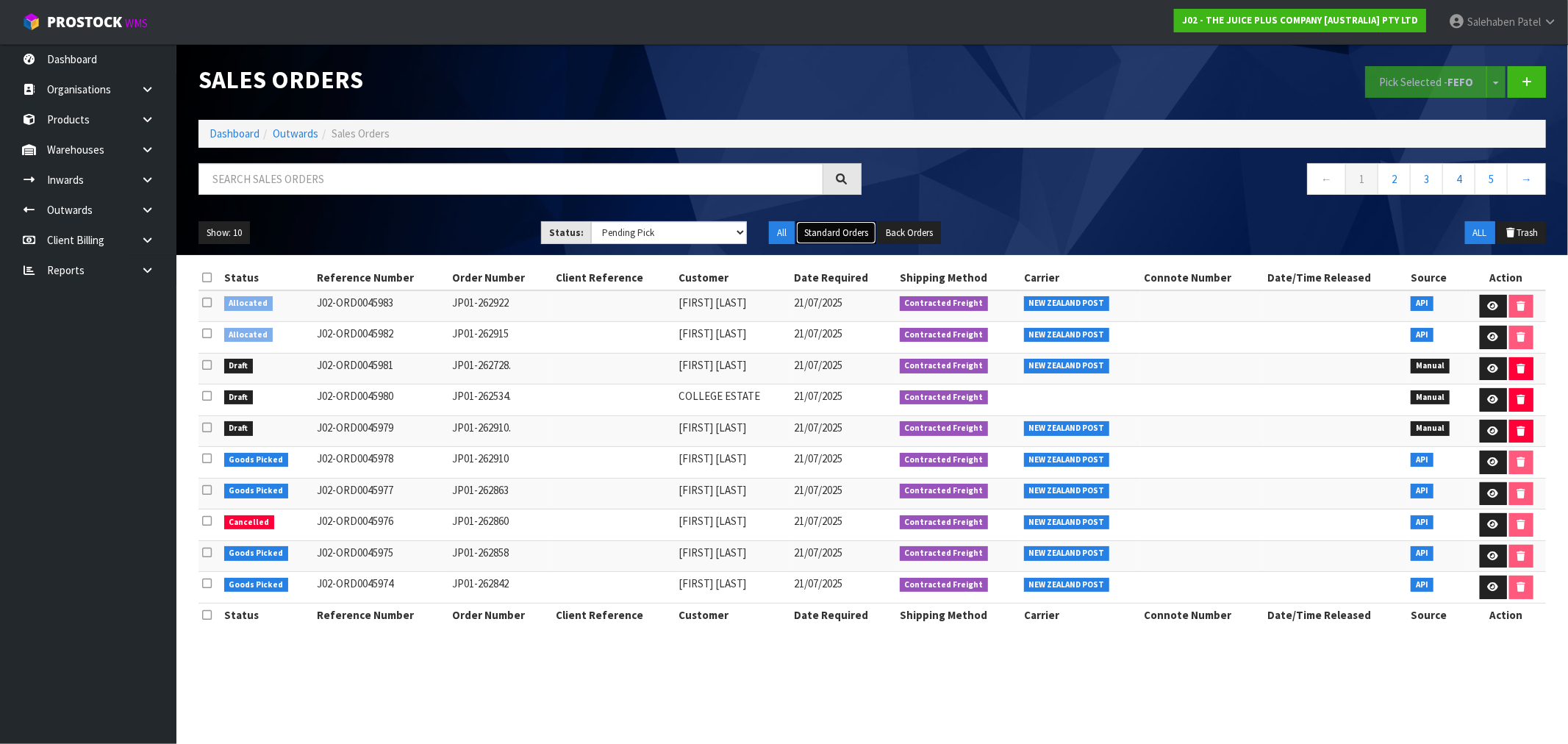 click on "Standard Orders" at bounding box center (836, 233) 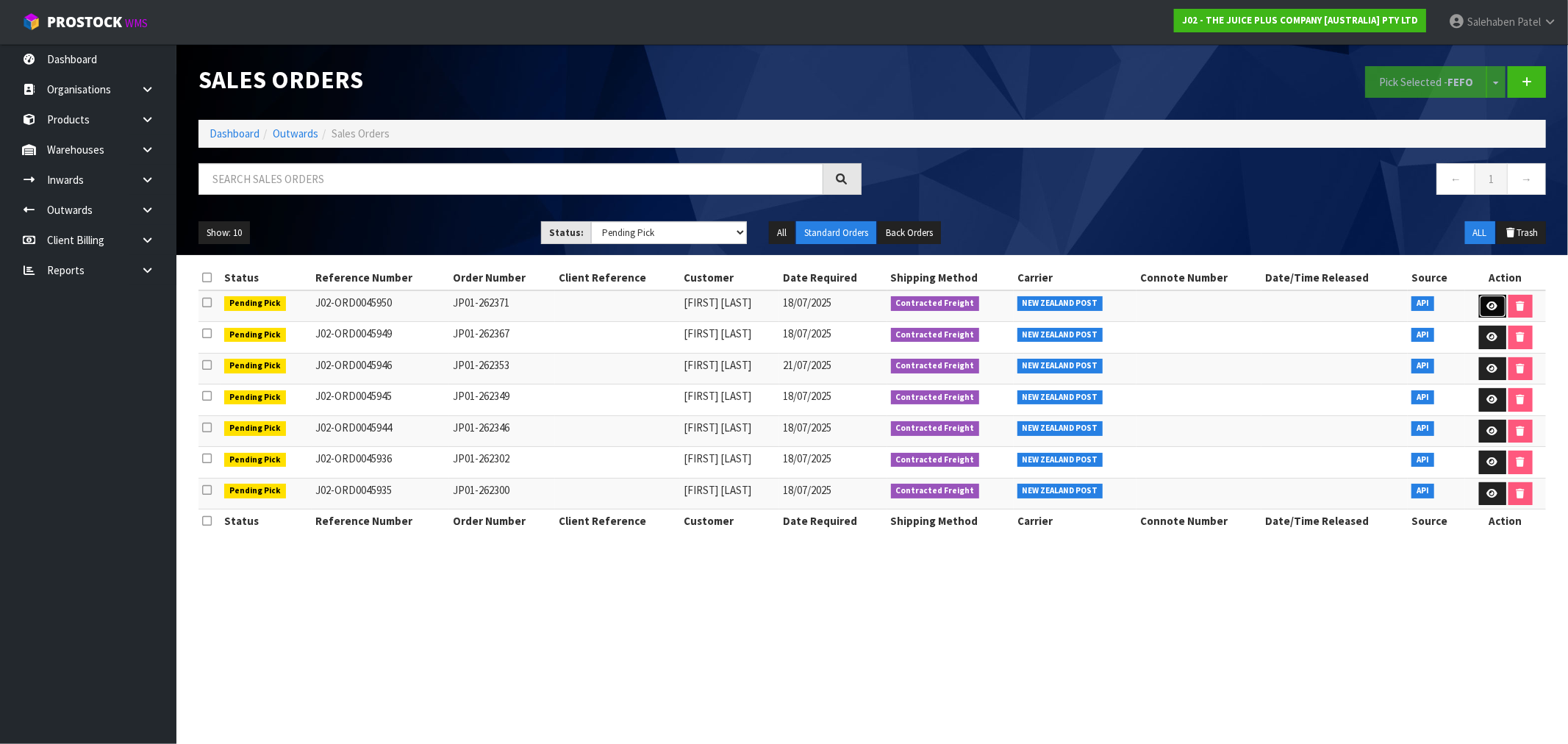 click at bounding box center [1492, 307] 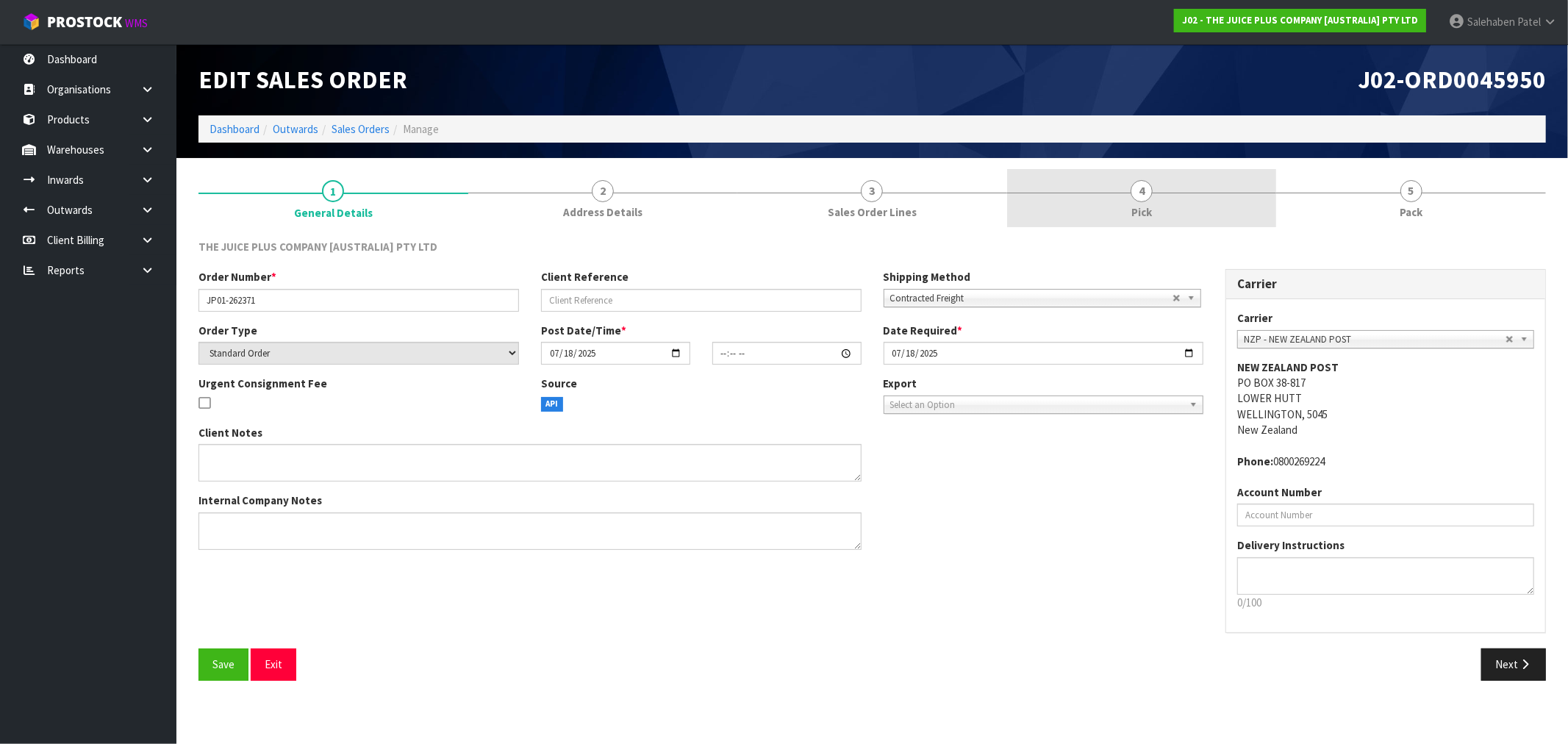 click on "Pick" at bounding box center [1142, 212] 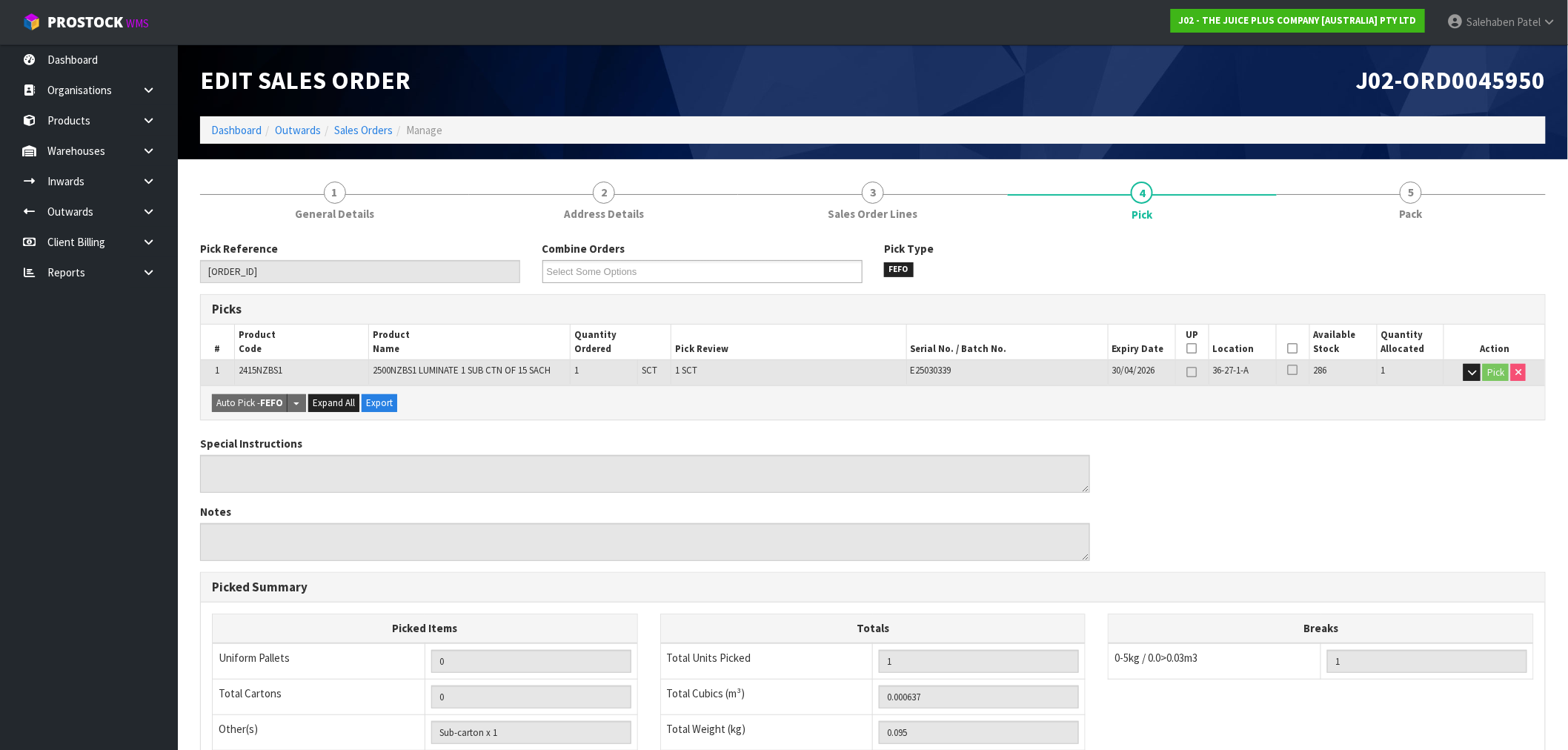 click at bounding box center [1293, 348] 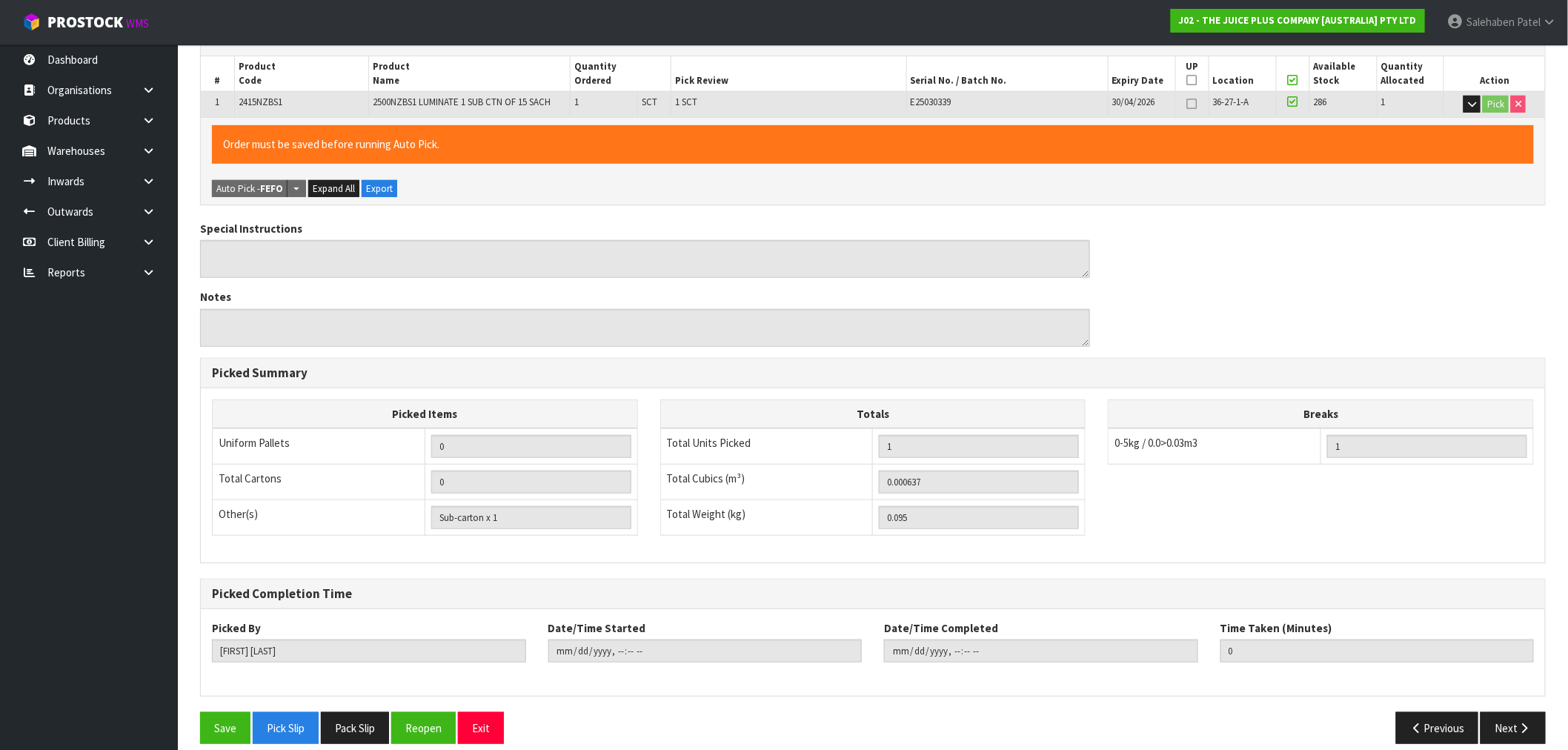 scroll, scrollTop: 285, scrollLeft: 0, axis: vertical 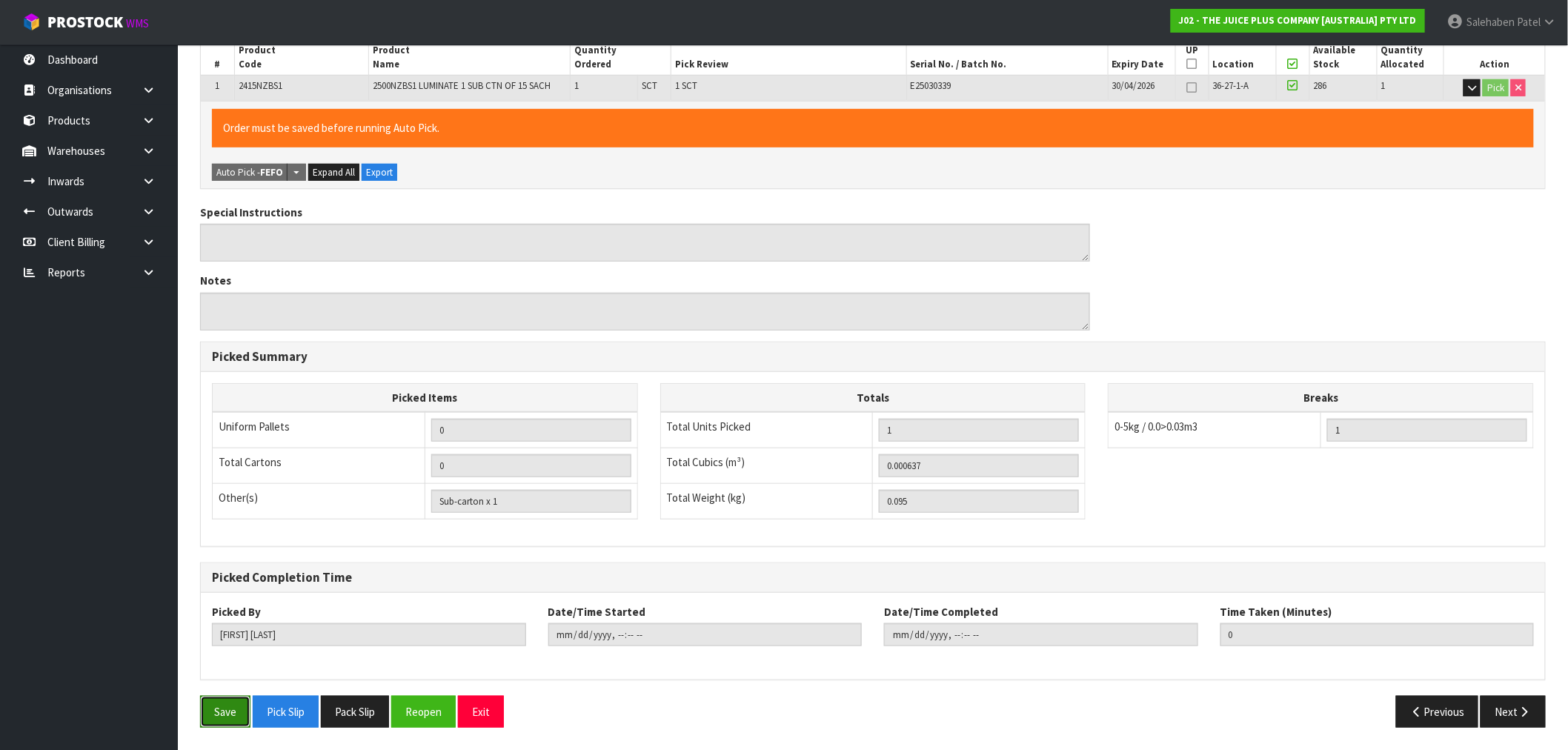 click on "Save" at bounding box center [225, 711] 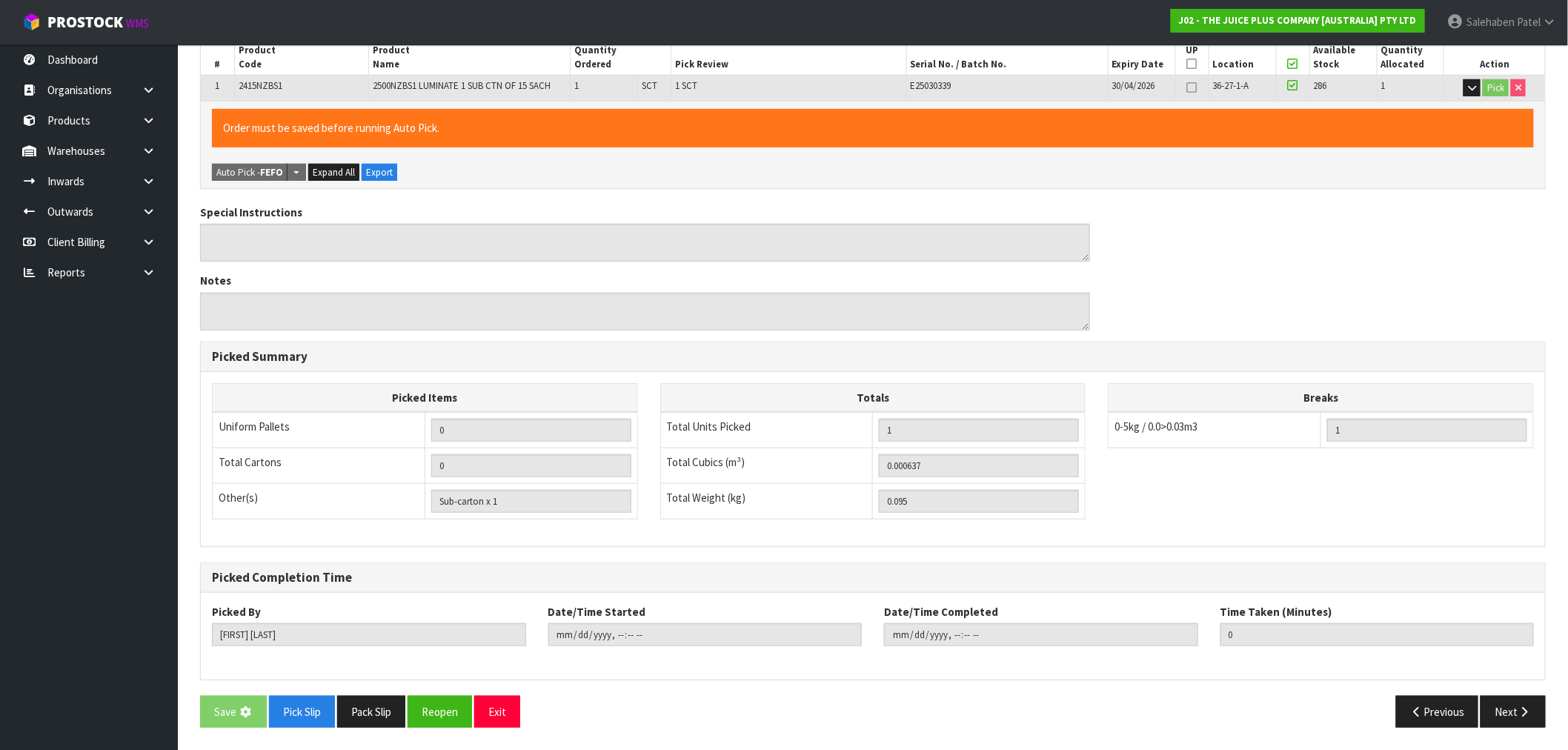 scroll, scrollTop: 0, scrollLeft: 0, axis: both 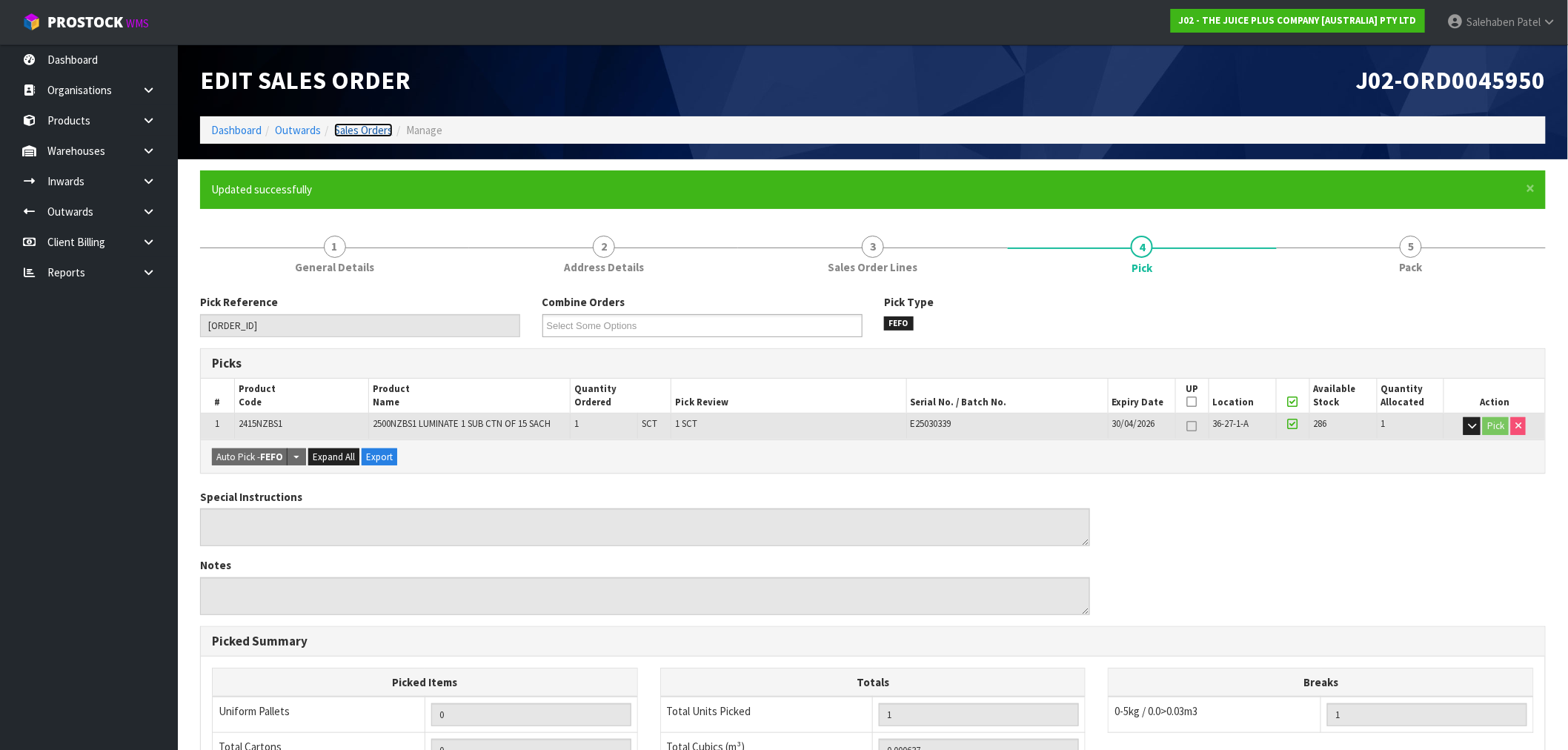 click on "Sales Orders" at bounding box center (363, 130) 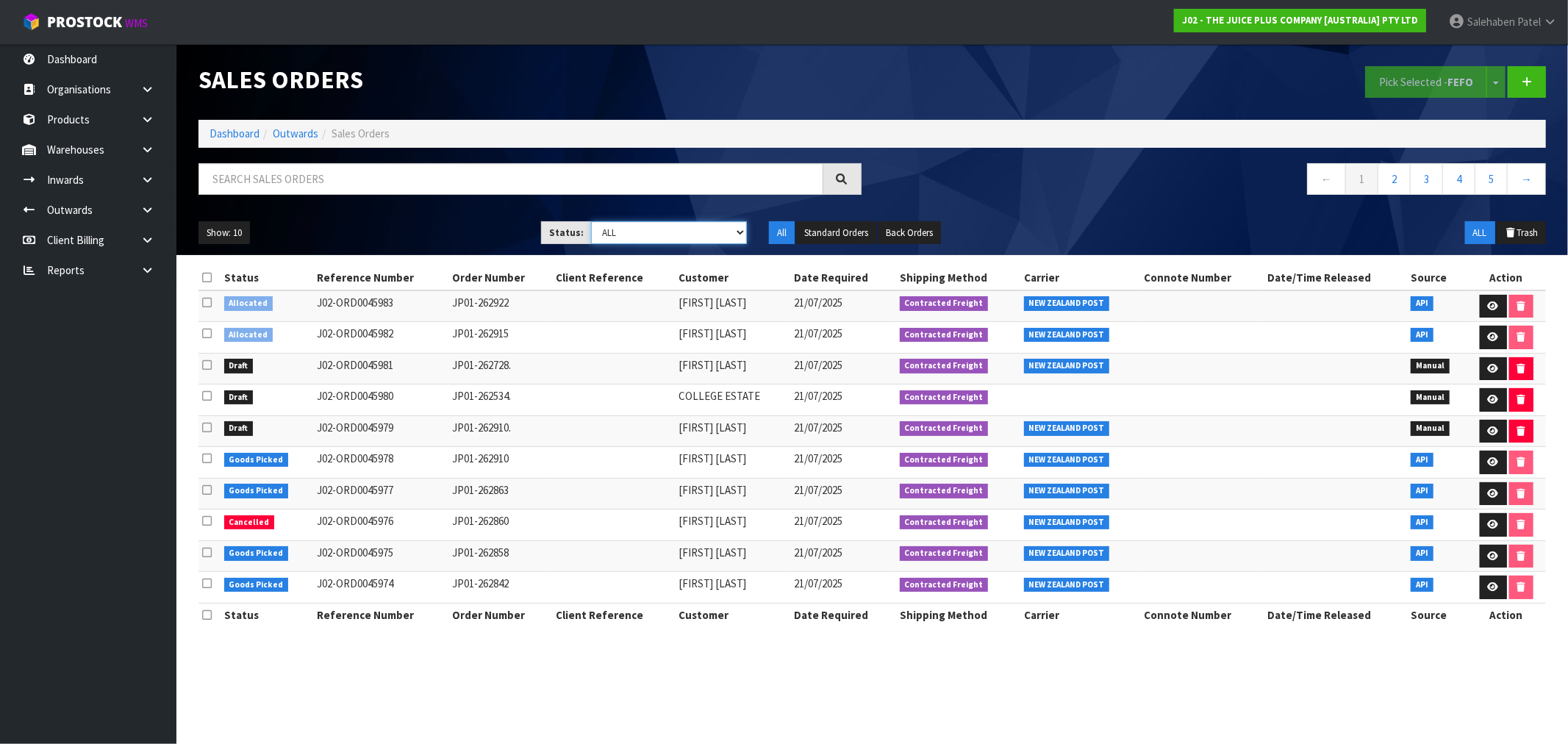 drag, startPoint x: 640, startPoint y: 230, endPoint x: 638, endPoint y: 243, distance: 13.152946 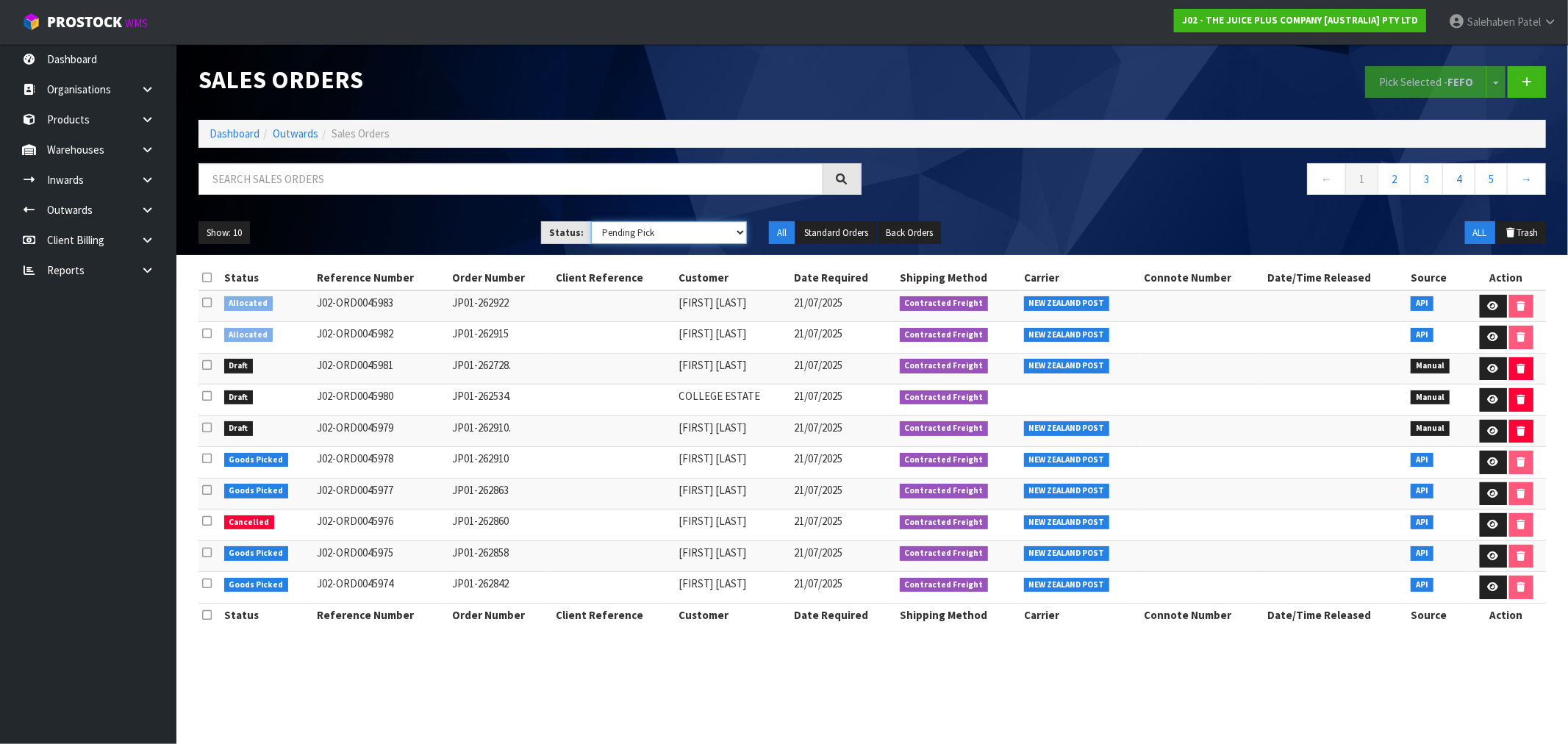 click on "Draft Pending Allocated Pending Pick Goods Picked Goods Packed Pending Charges Finalised Cancelled Review ALL" at bounding box center [669, 232] 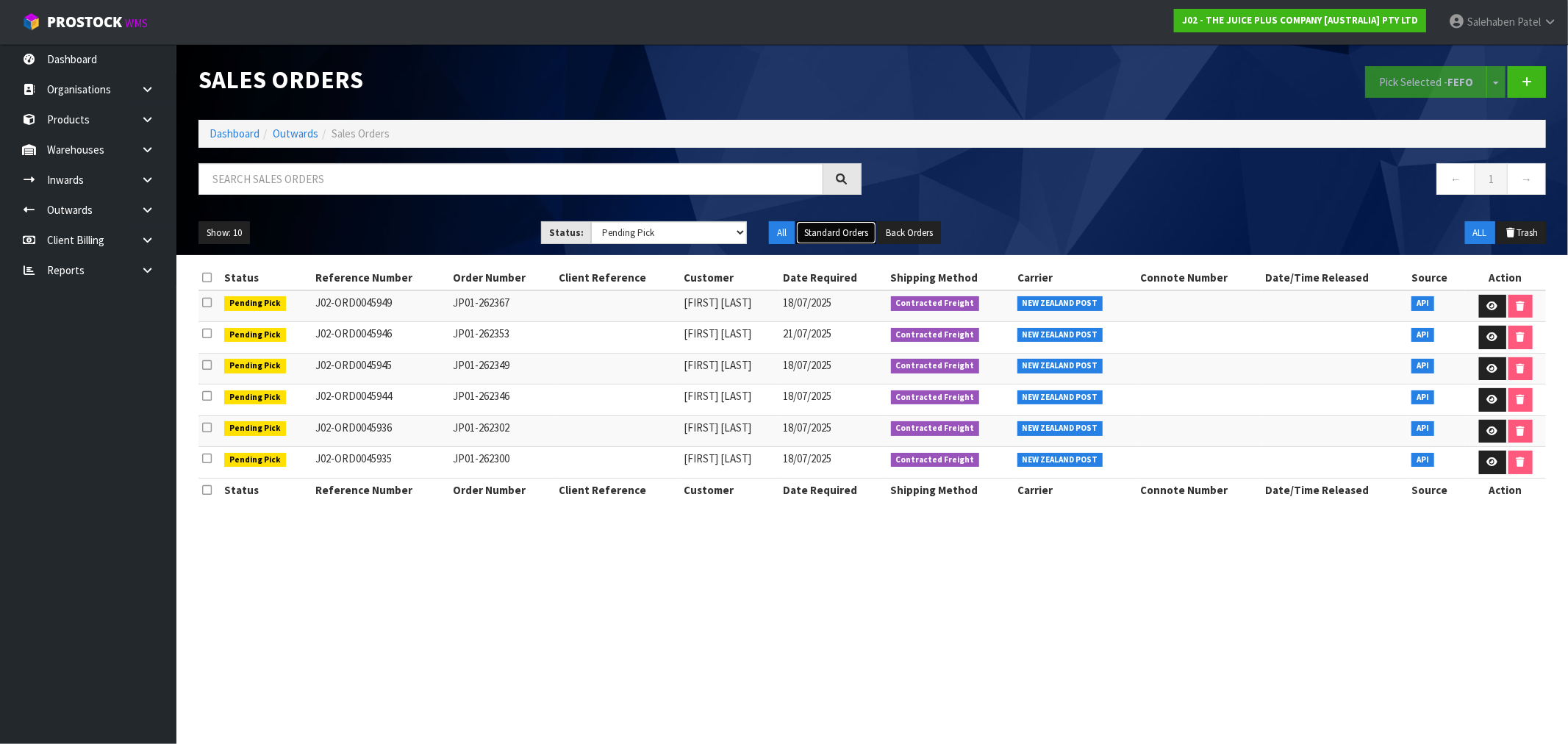 click on "Standard Orders" at bounding box center (836, 233) 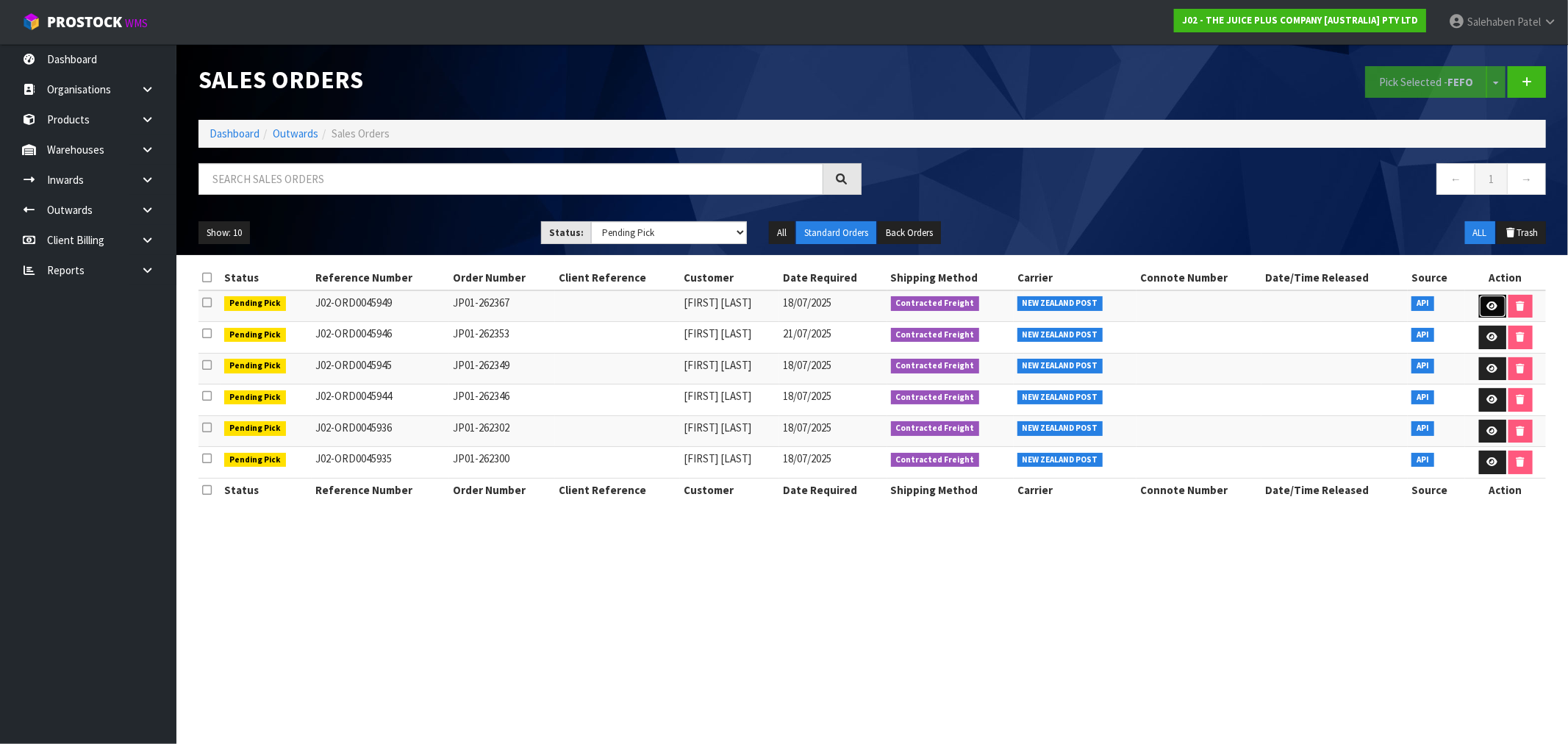 click at bounding box center (1492, 306) 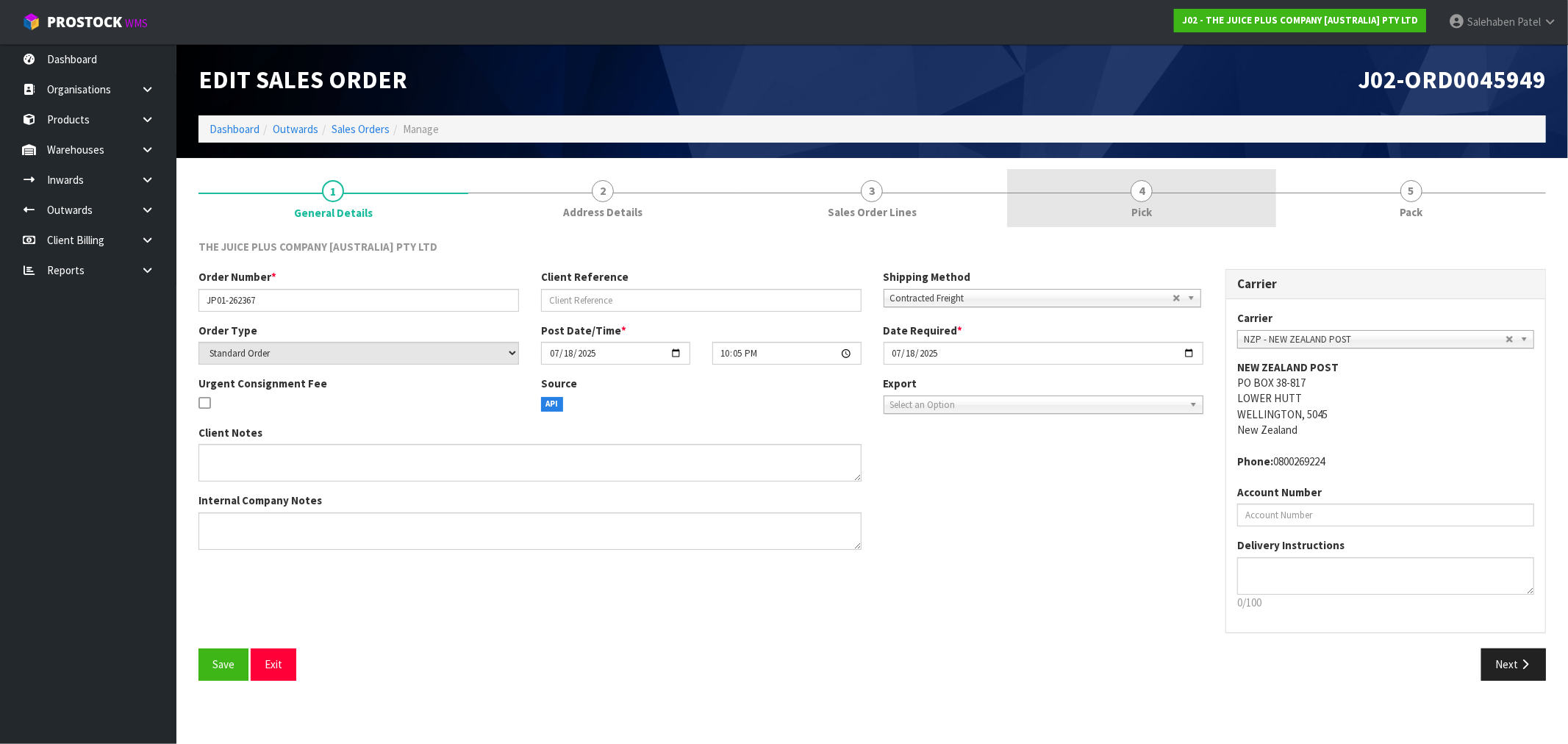 click on "4" at bounding box center (1142, 191) 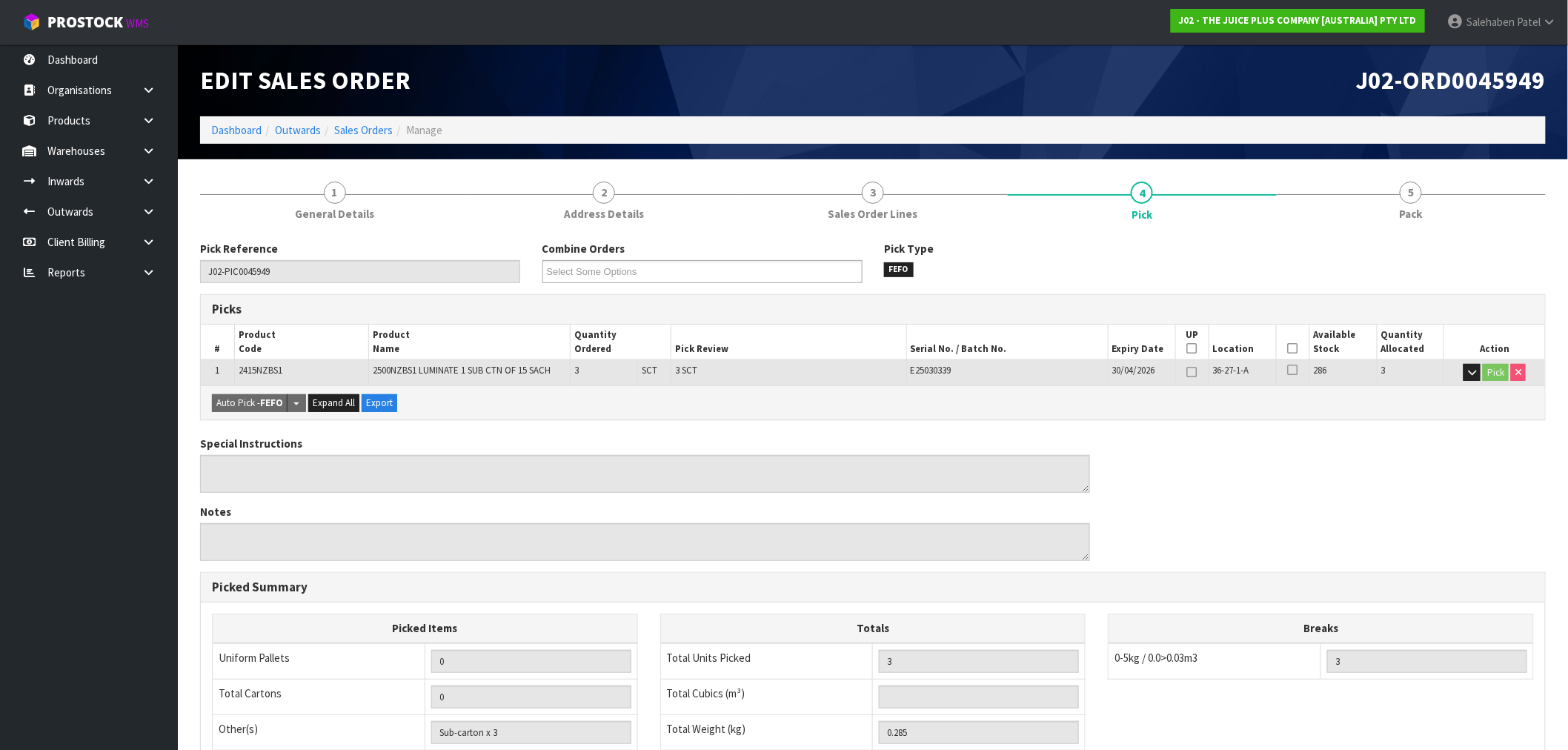 click at bounding box center [1293, 348] 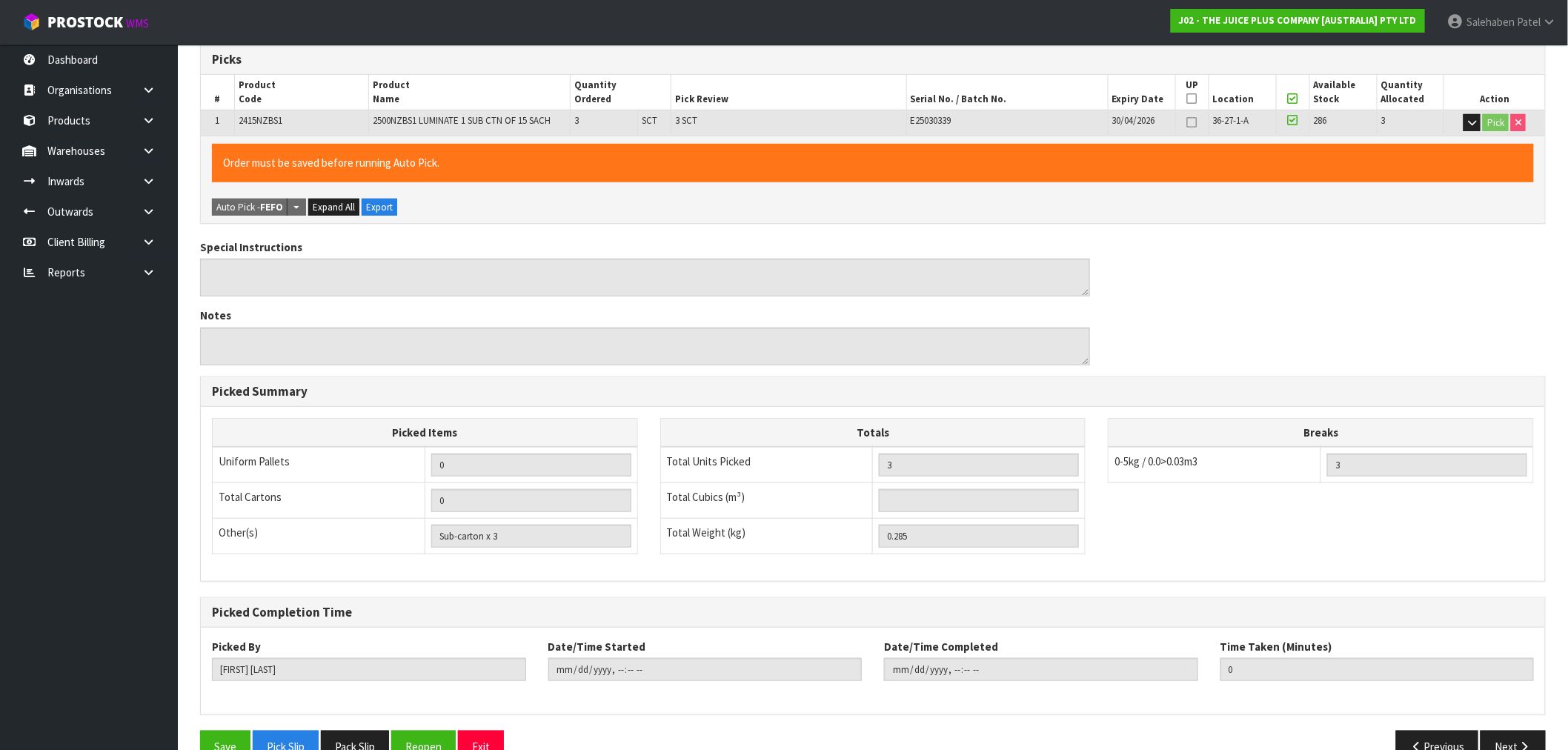 scroll, scrollTop: 285, scrollLeft: 0, axis: vertical 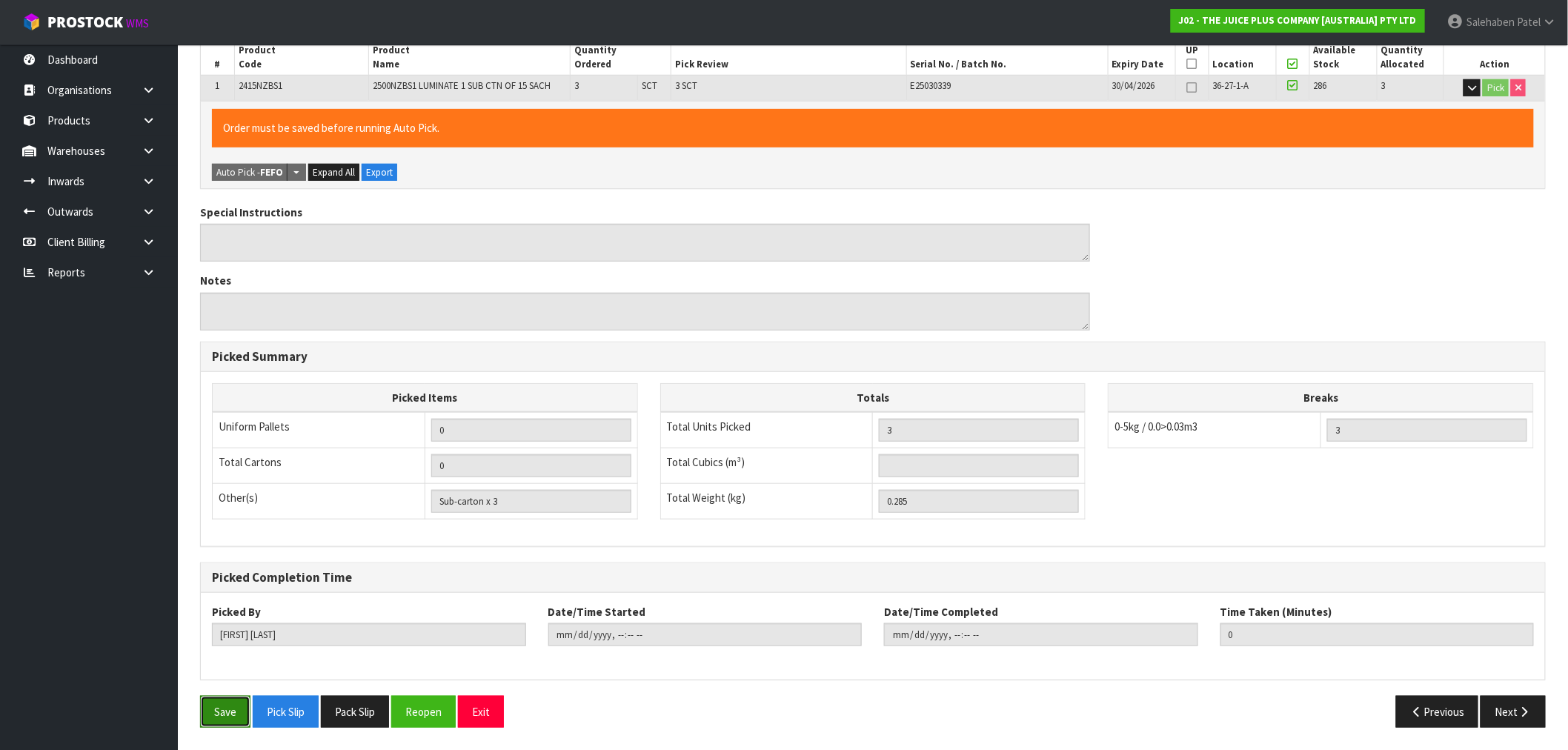 click on "Save" at bounding box center [225, 711] 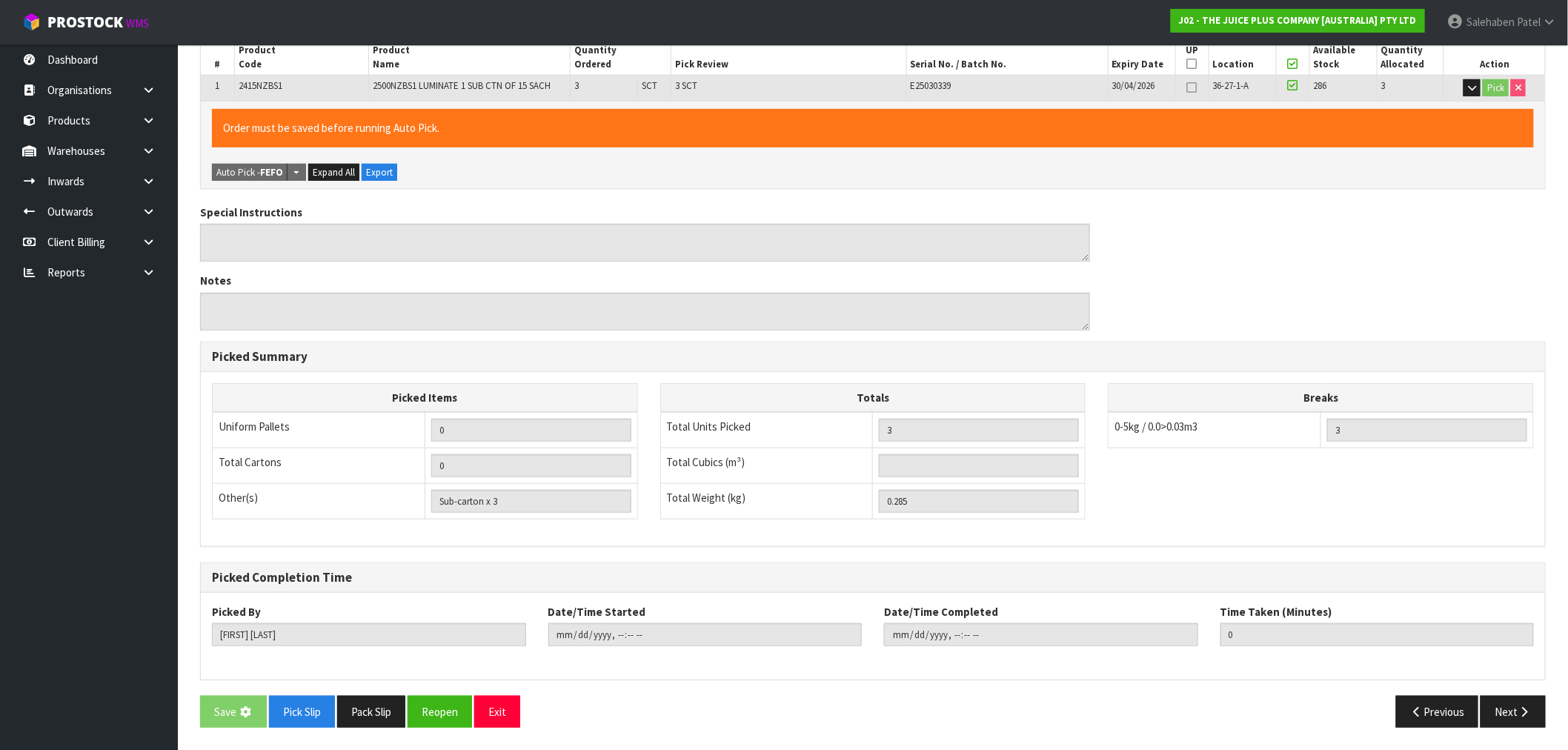scroll, scrollTop: 0, scrollLeft: 0, axis: both 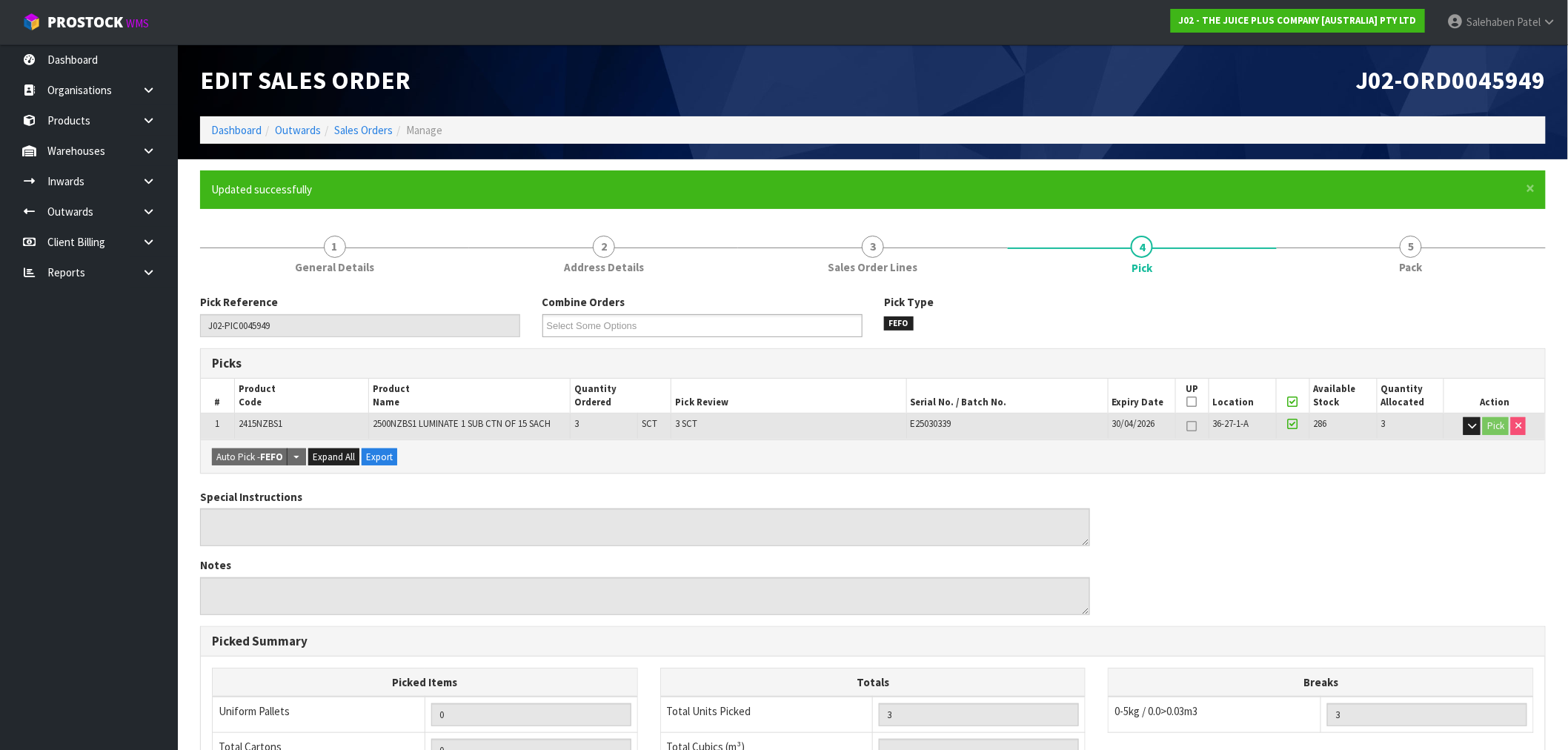 drag, startPoint x: 379, startPoint y: 115, endPoint x: 371, endPoint y: 121, distance: 10 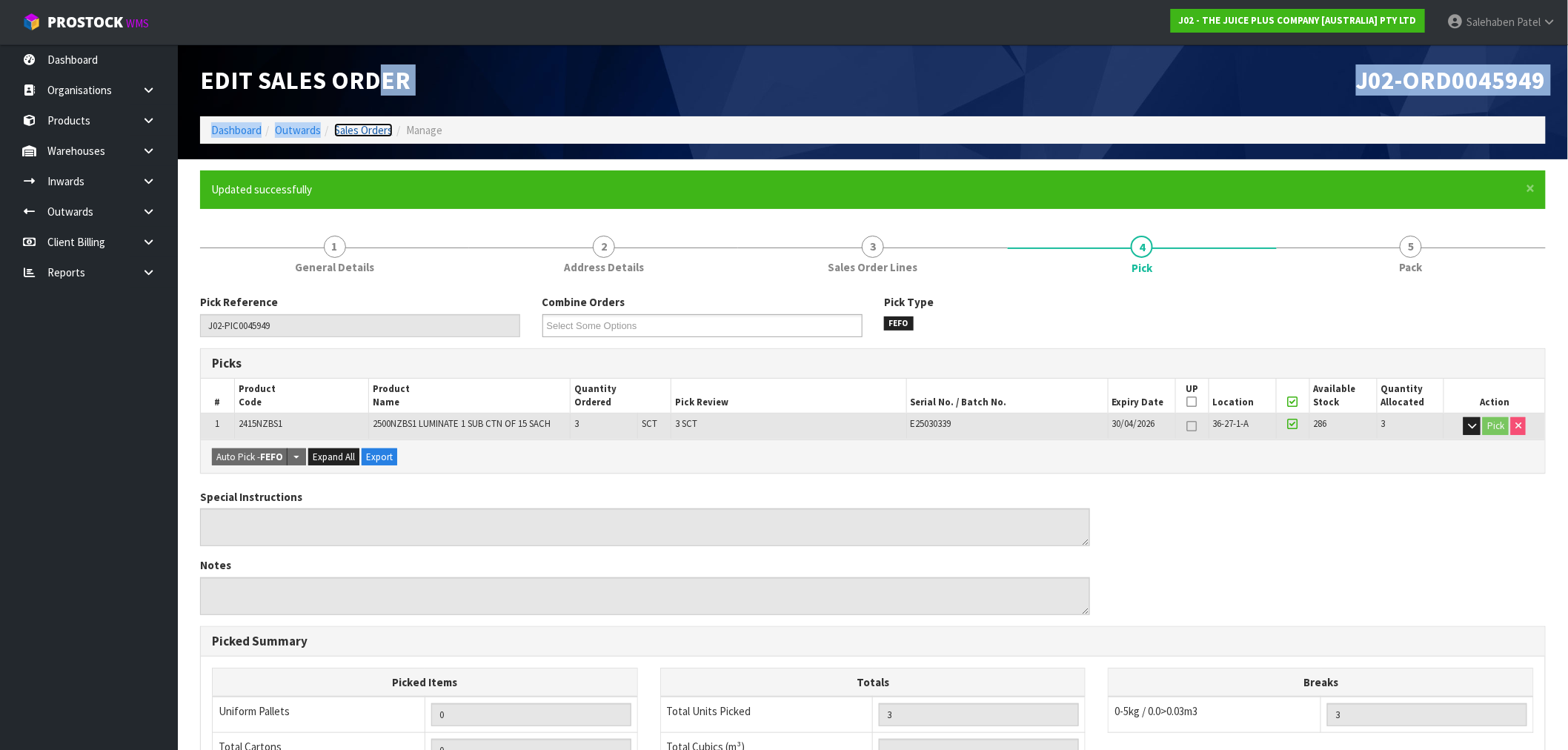 click on "Sales Orders" at bounding box center [363, 130] 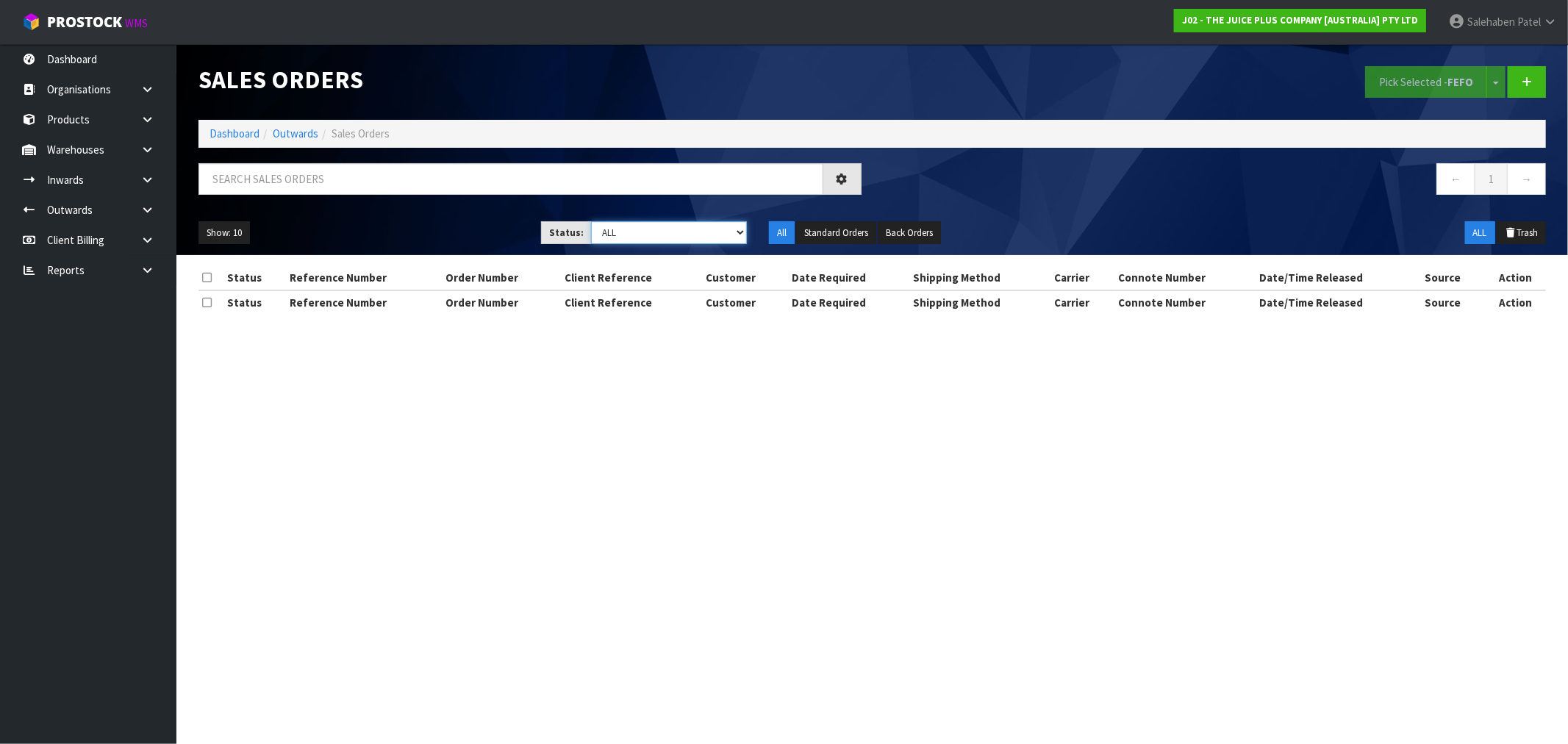 drag, startPoint x: 680, startPoint y: 229, endPoint x: 669, endPoint y: 243, distance: 17.804494 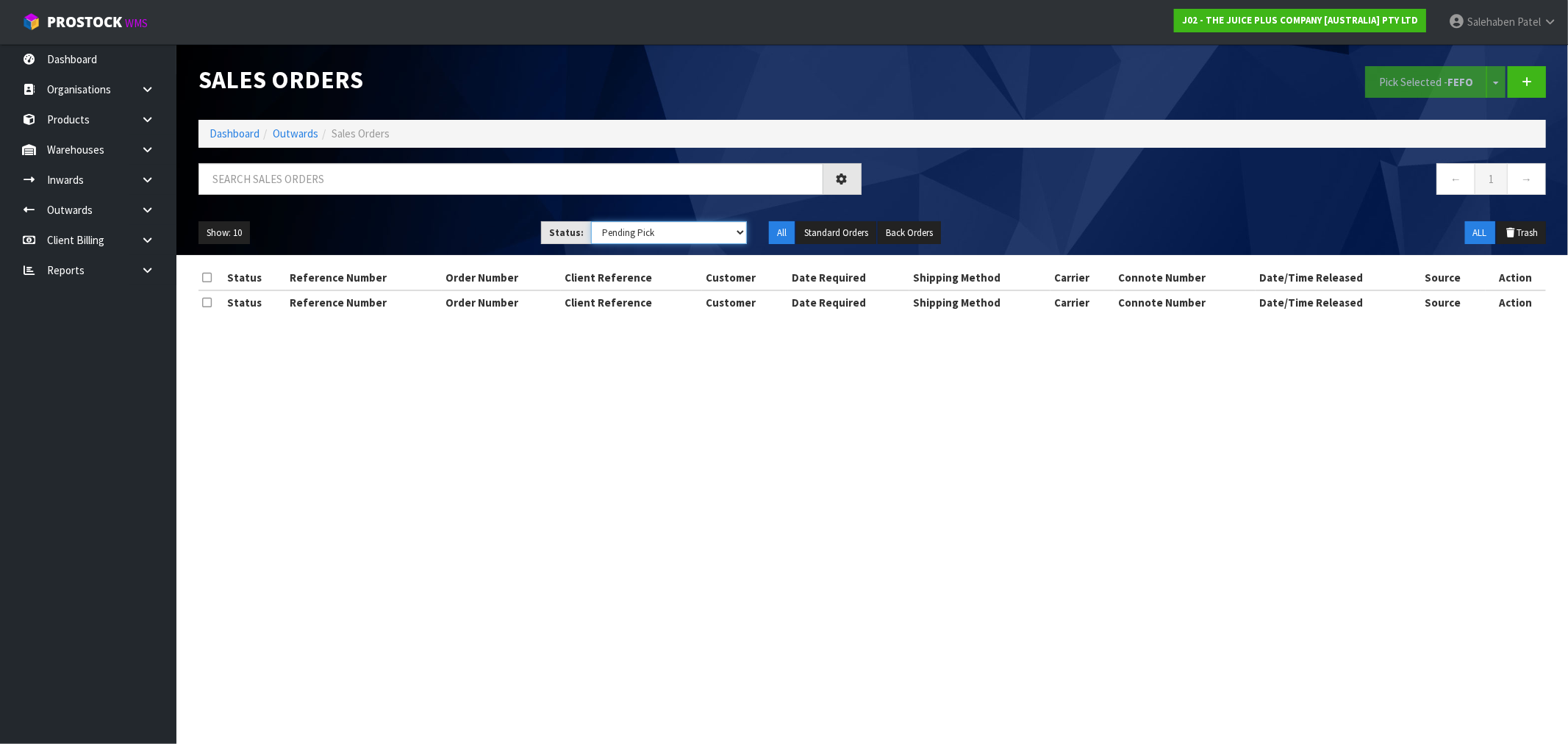 click on "Draft Pending Allocated Pending Pick Goods Picked Goods Packed Pending Charges Finalised Cancelled Review ALL" at bounding box center [669, 232] 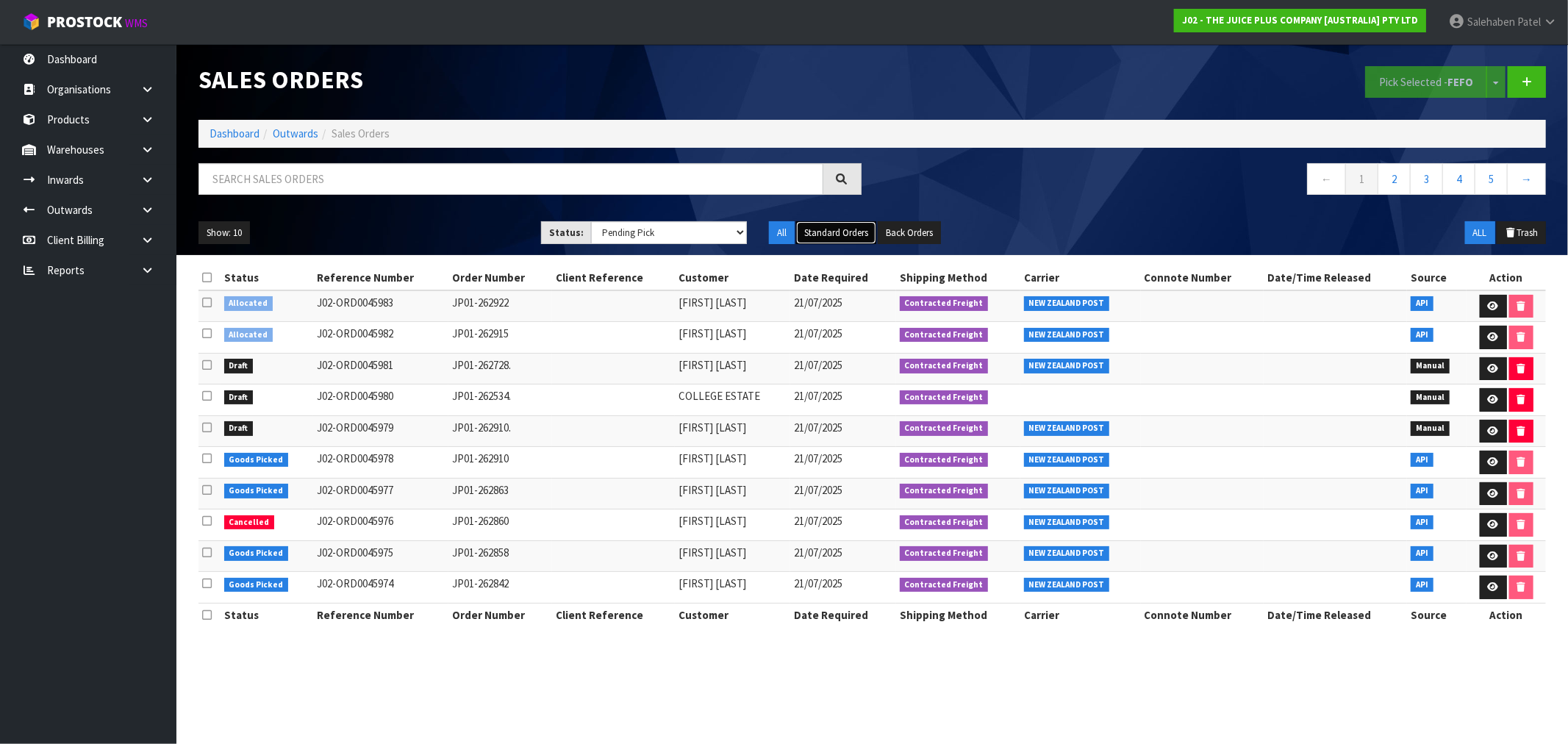 click on "Standard Orders" at bounding box center (836, 233) 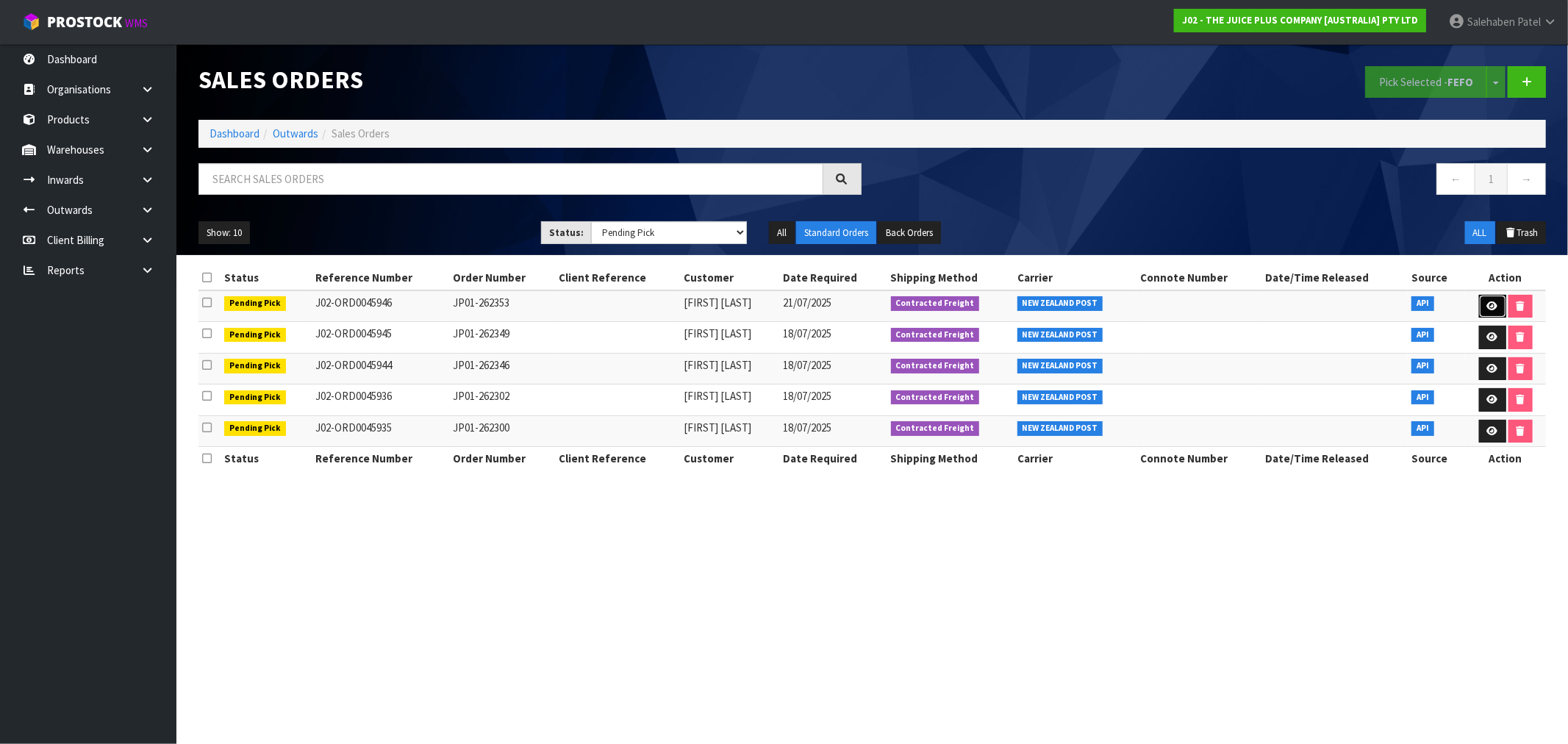 click at bounding box center [1492, 307] 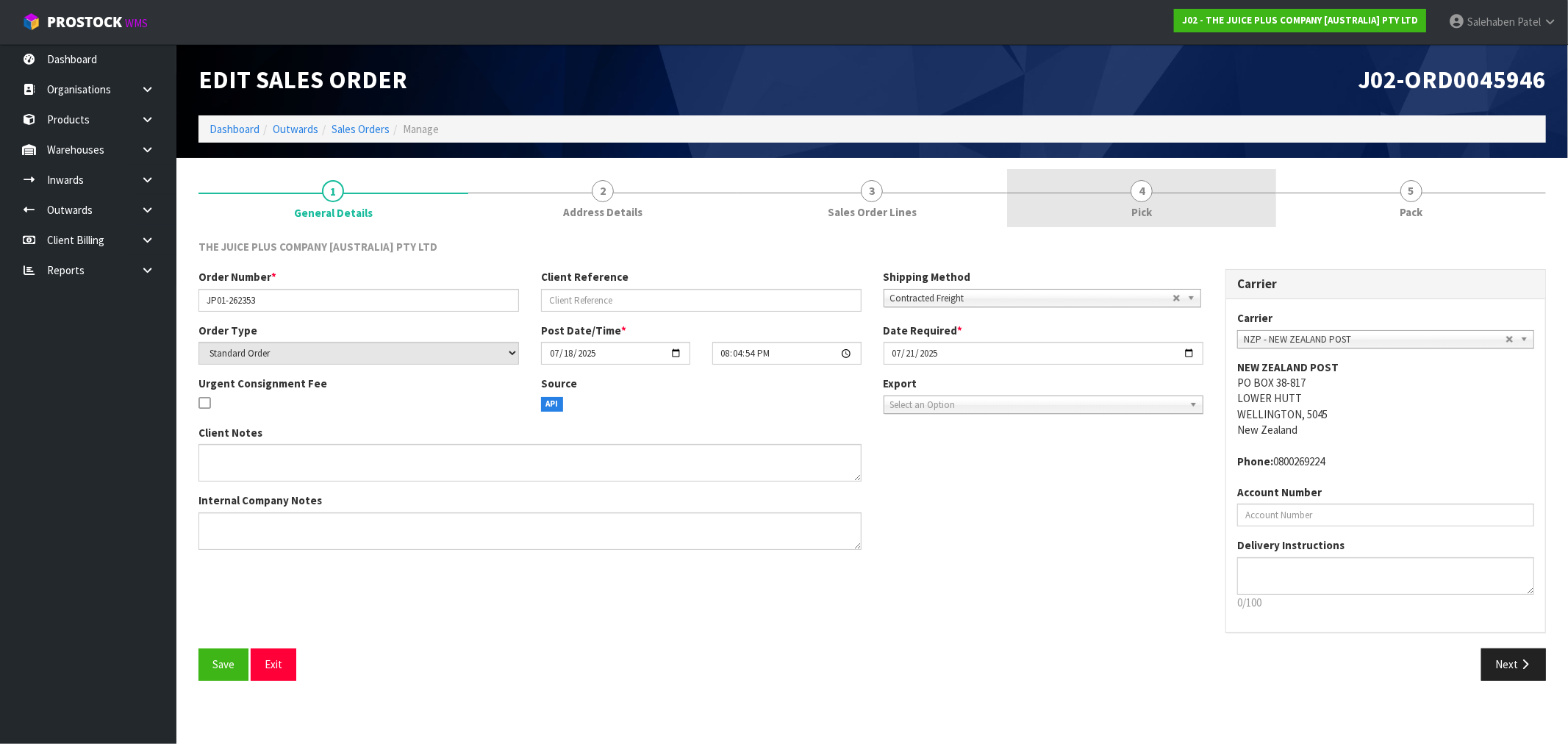 drag, startPoint x: 1149, startPoint y: 208, endPoint x: 1137, endPoint y: 215, distance: 13.892444 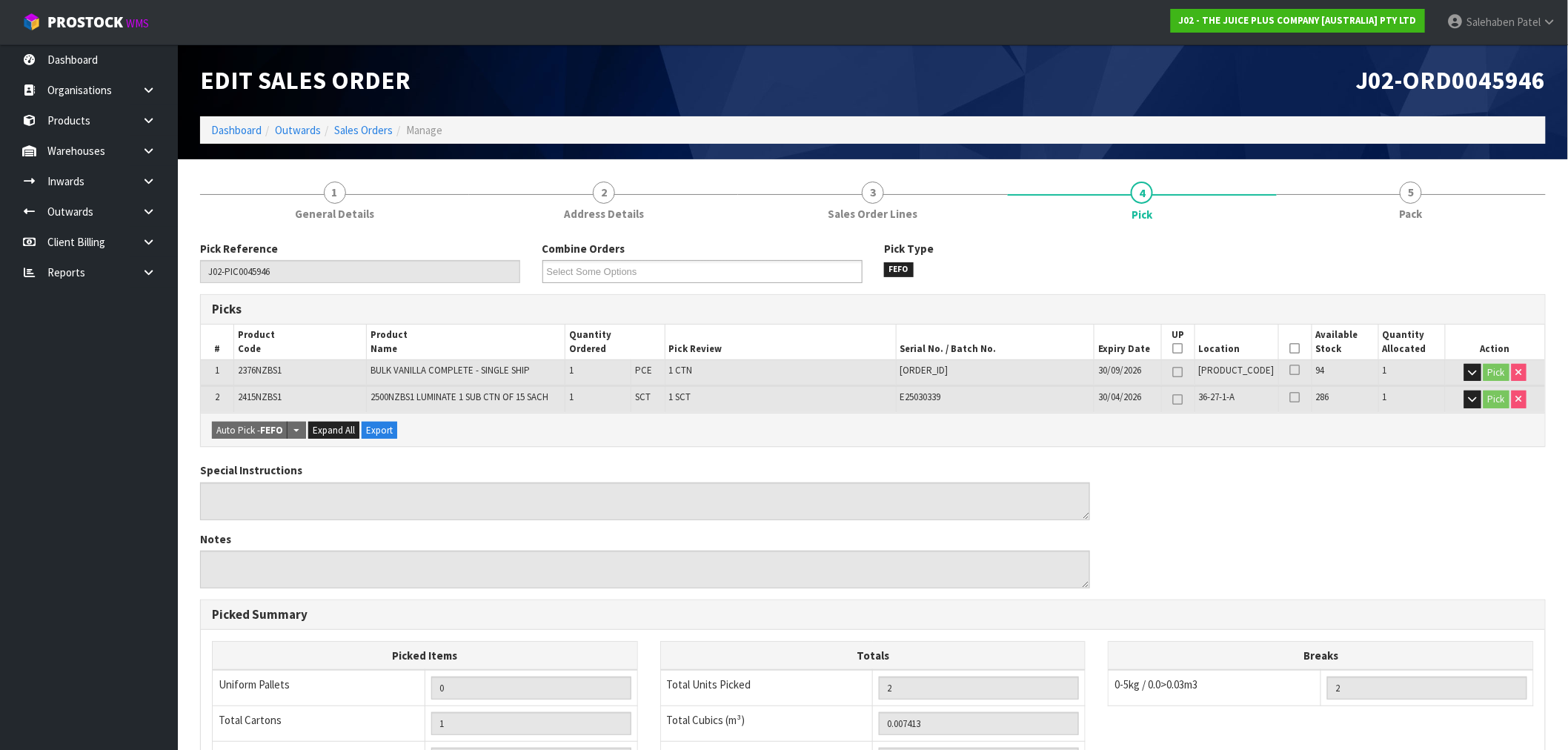 drag, startPoint x: 1297, startPoint y: 345, endPoint x: 1292, endPoint y: 351, distance: 7.81025 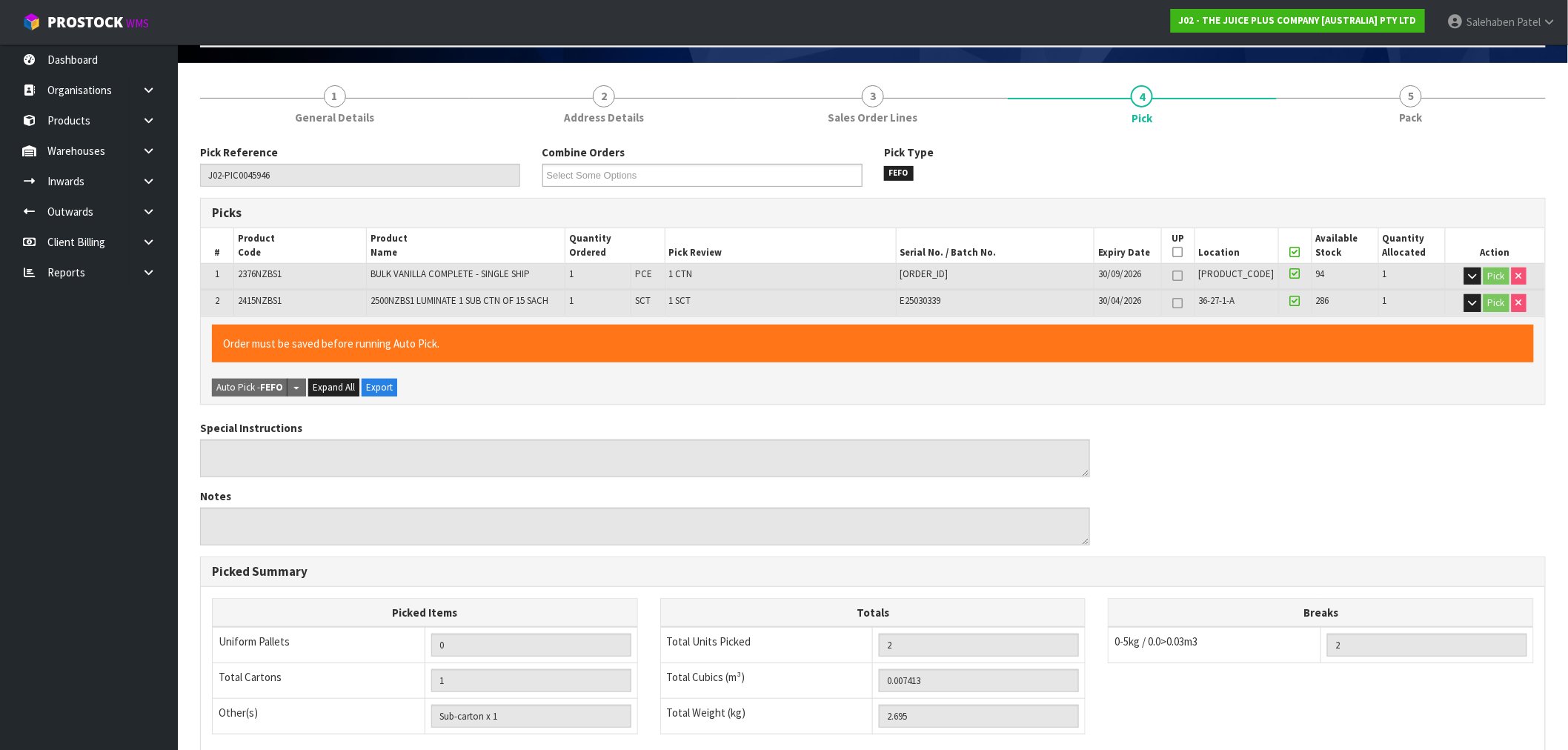 scroll, scrollTop: 311, scrollLeft: 0, axis: vertical 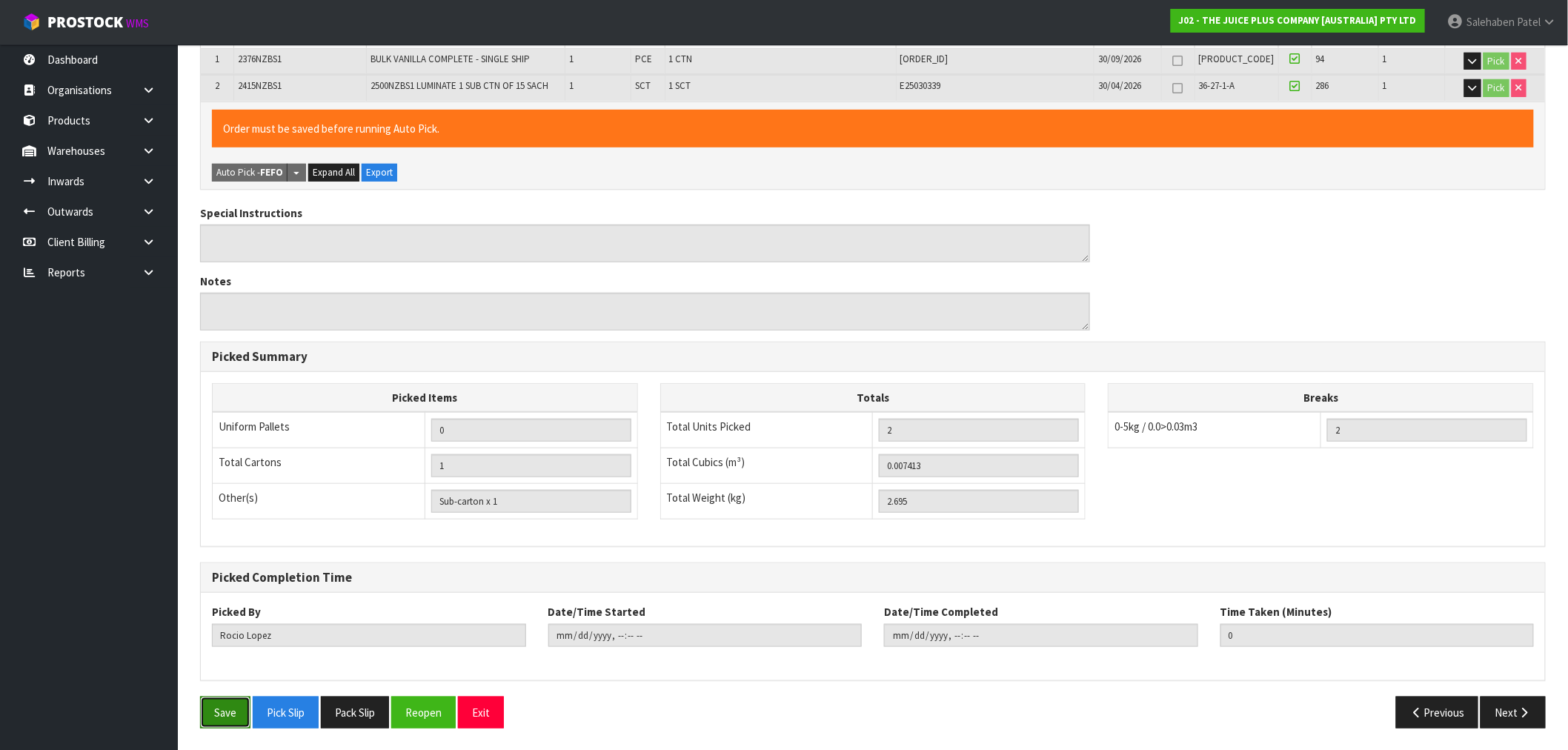 click on "Save" at bounding box center (225, 712) 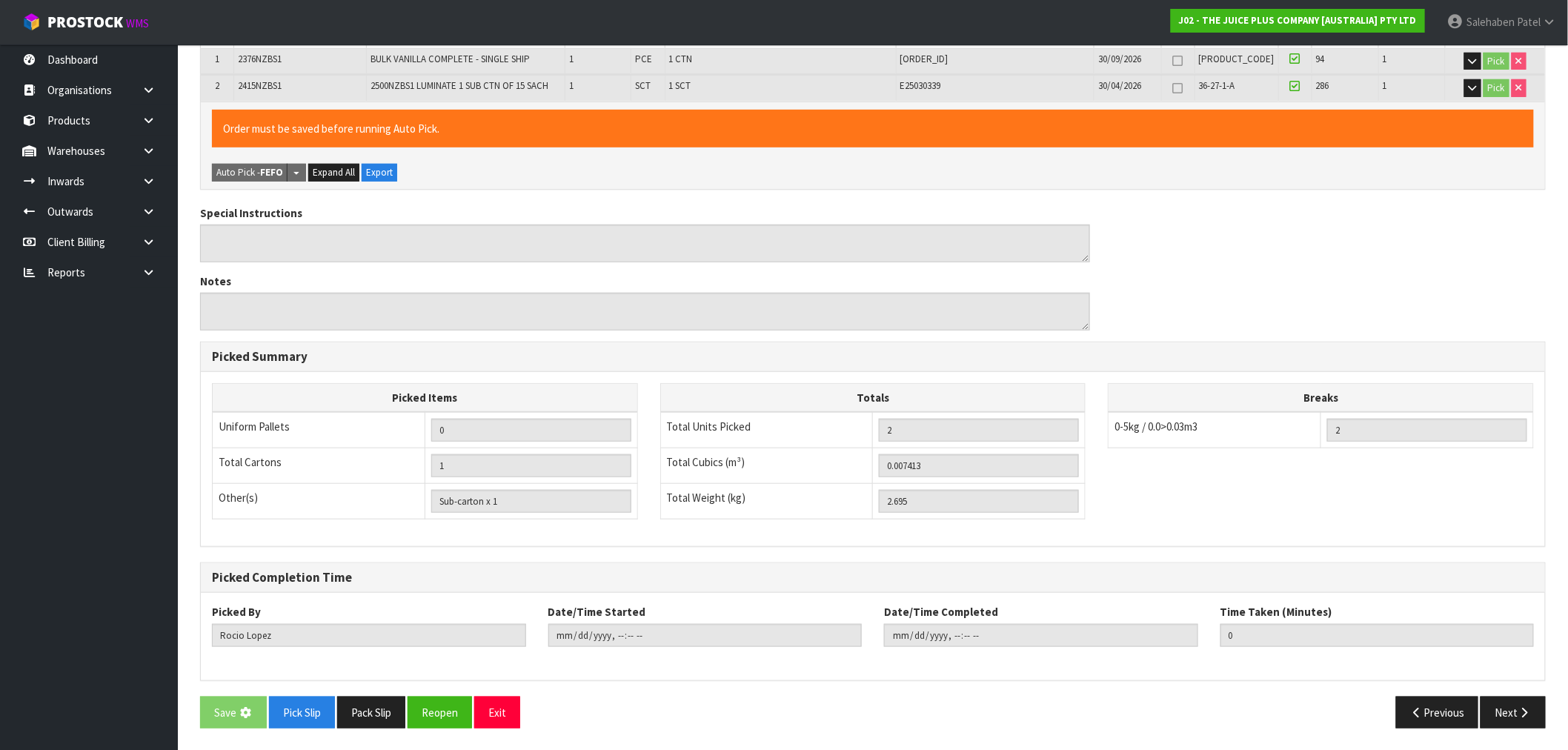 scroll, scrollTop: 0, scrollLeft: 0, axis: both 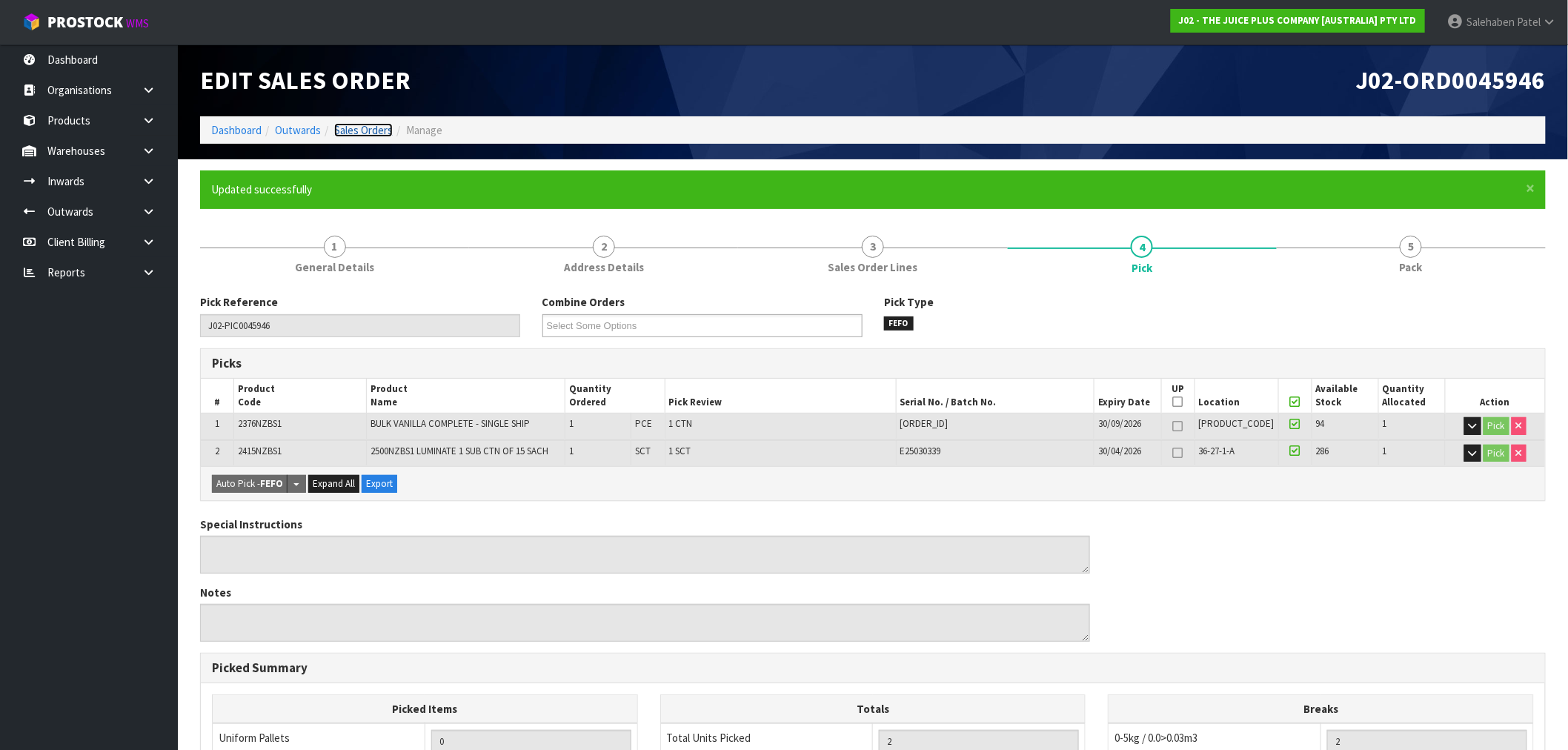 click on "Sales Orders" at bounding box center (363, 130) 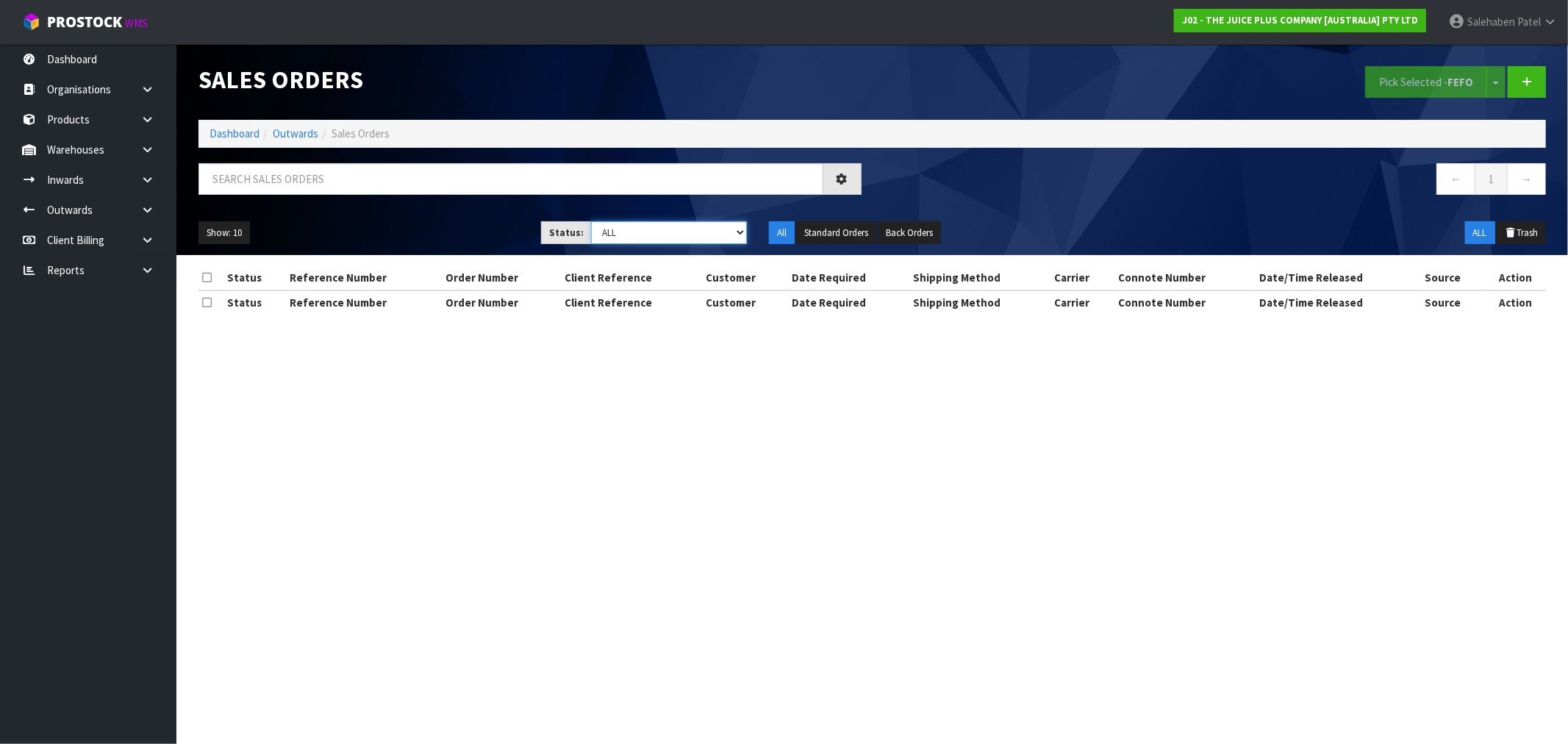 click on "Draft Pending Allocated Pending Pick Goods Picked Goods Packed Pending Charges Finalised Cancelled Review ALL" at bounding box center [669, 232] 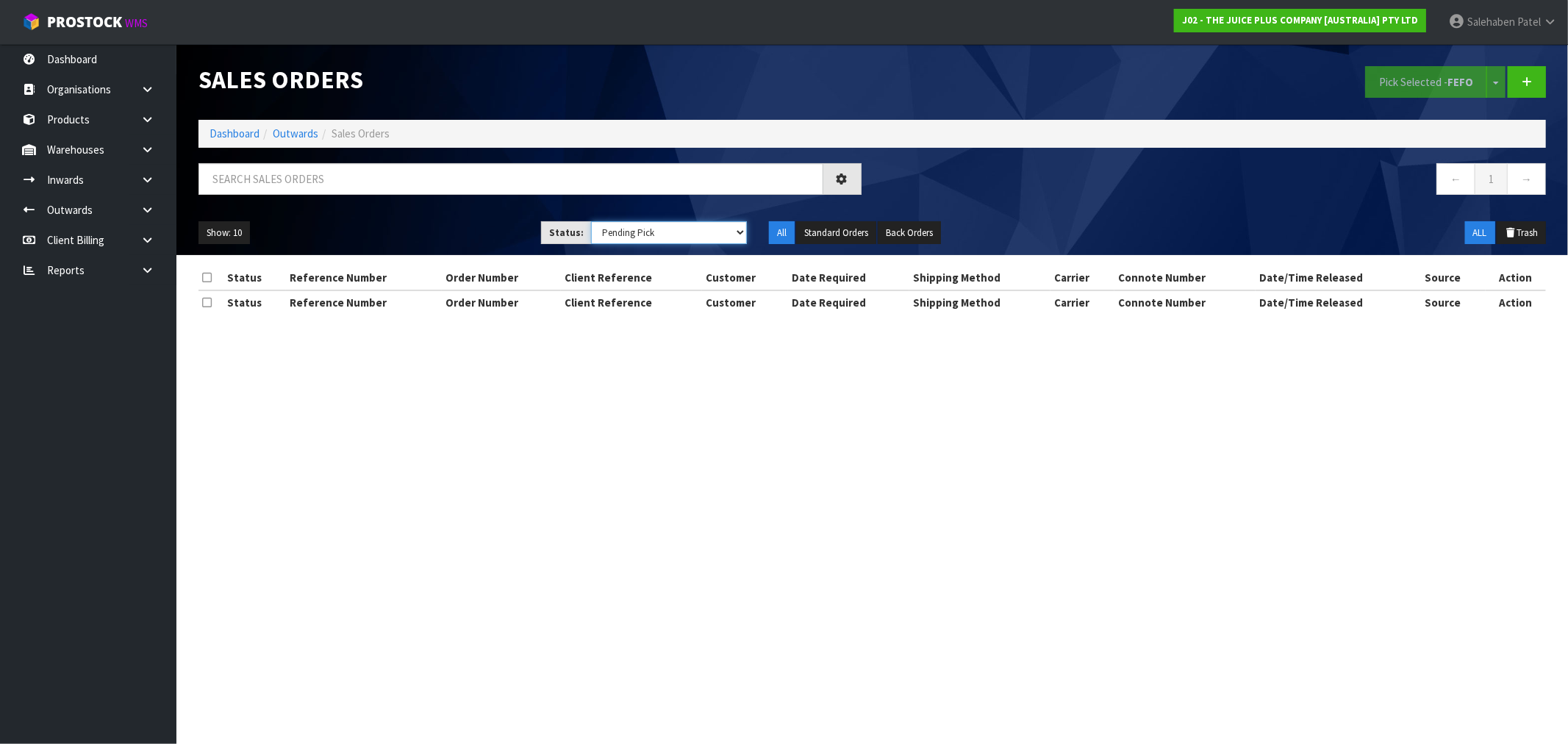 click on "Draft Pending Allocated Pending Pick Goods Picked Goods Packed Pending Charges Finalised Cancelled Review ALL" at bounding box center [669, 232] 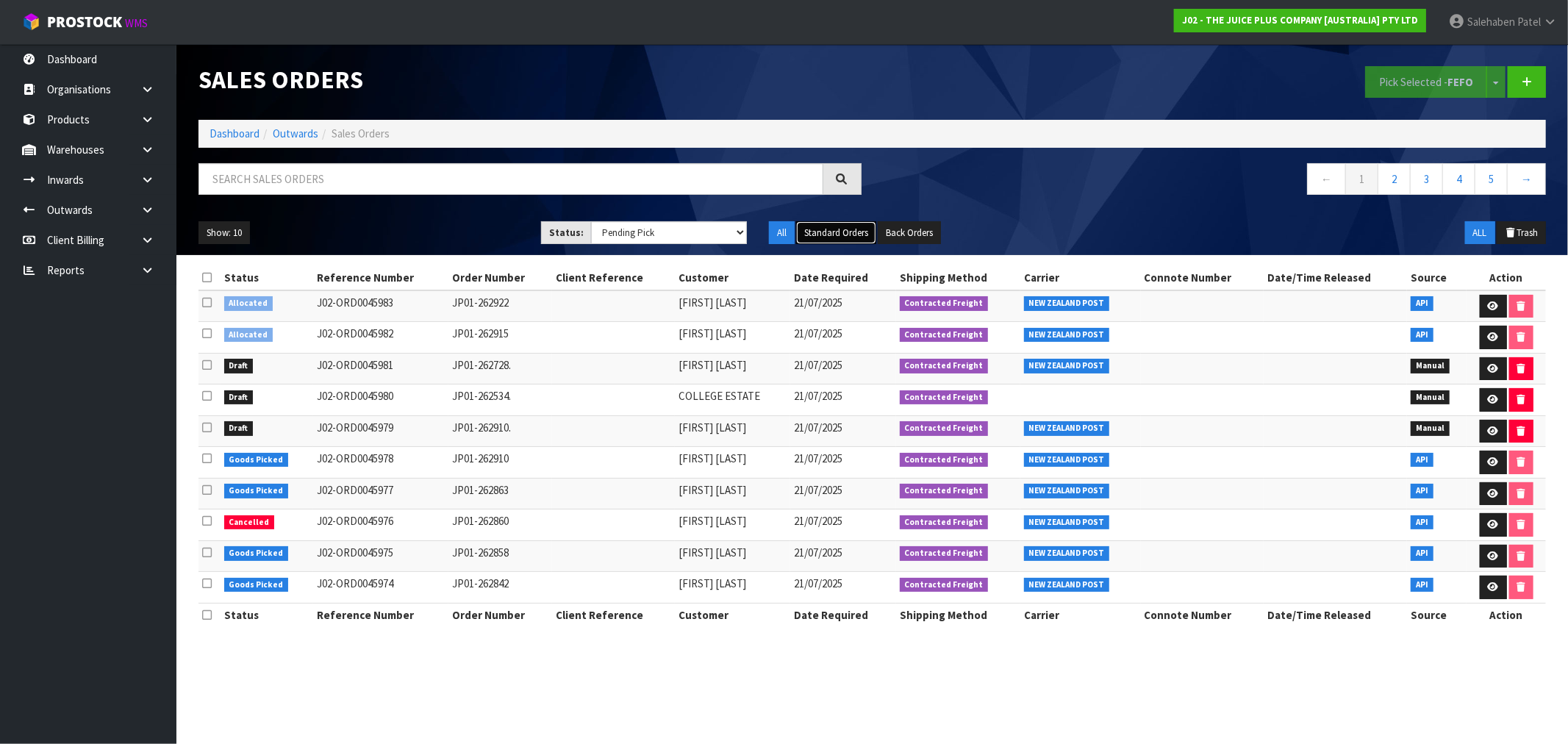 click on "Standard Orders" at bounding box center [836, 233] 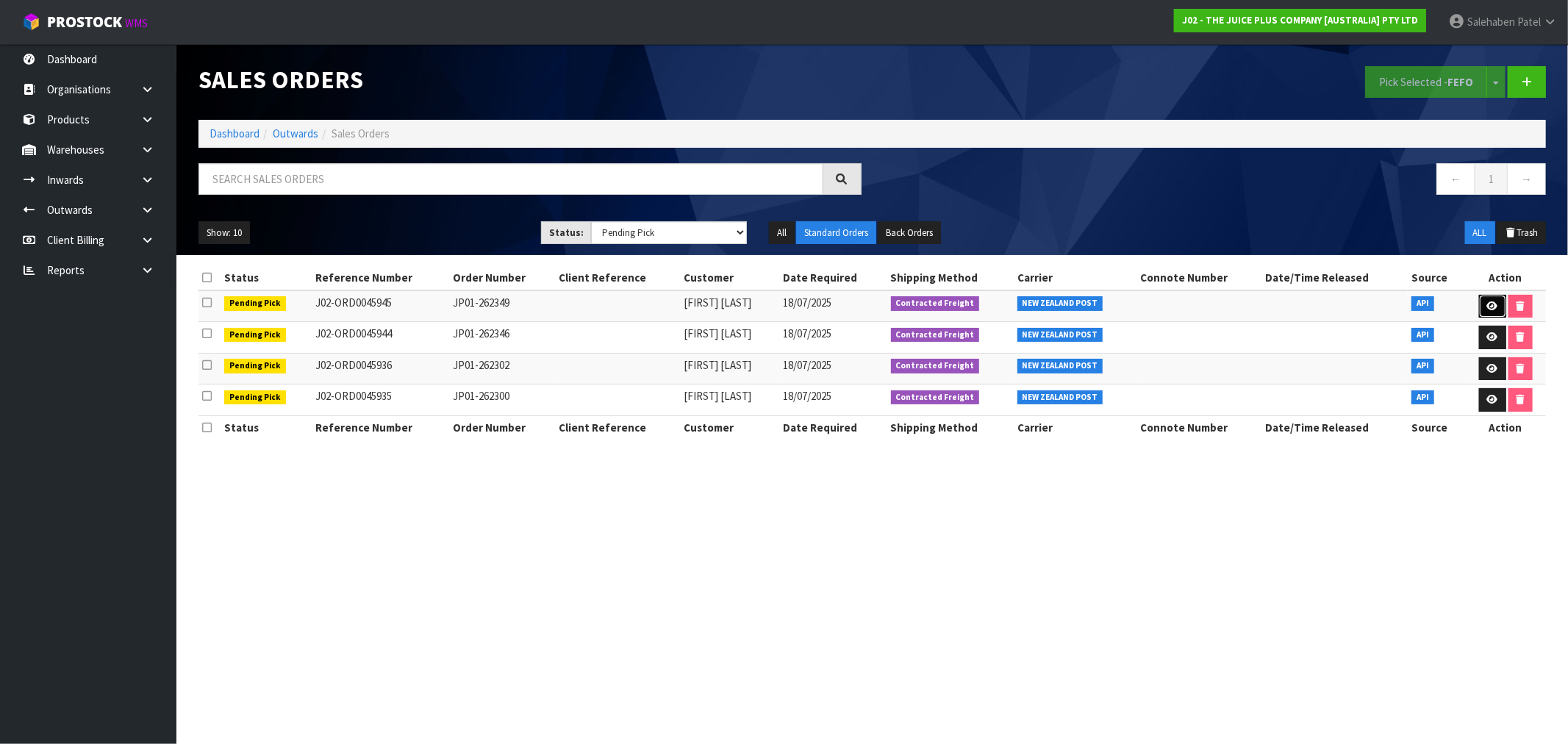 click at bounding box center (1492, 306) 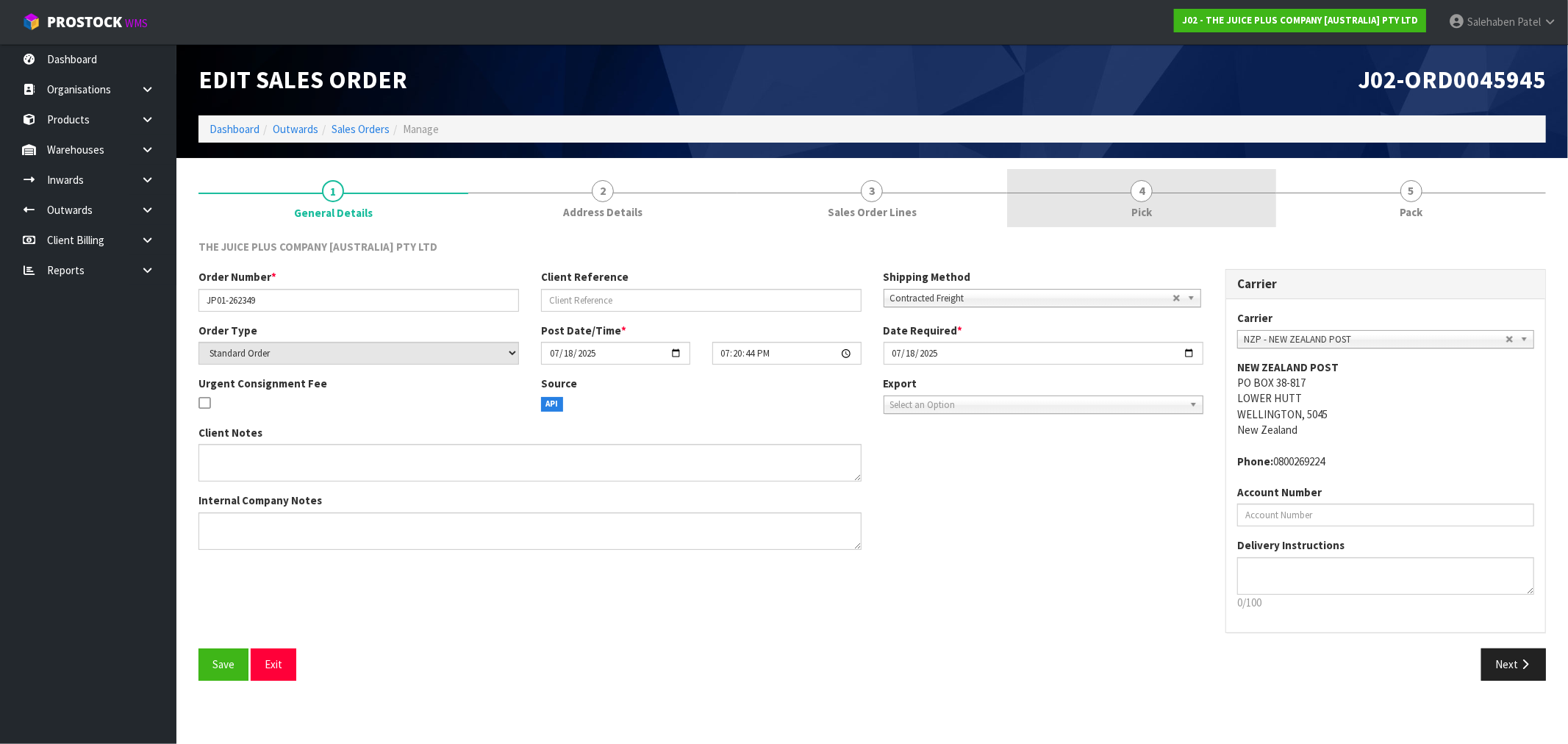 click on "4" at bounding box center [1142, 191] 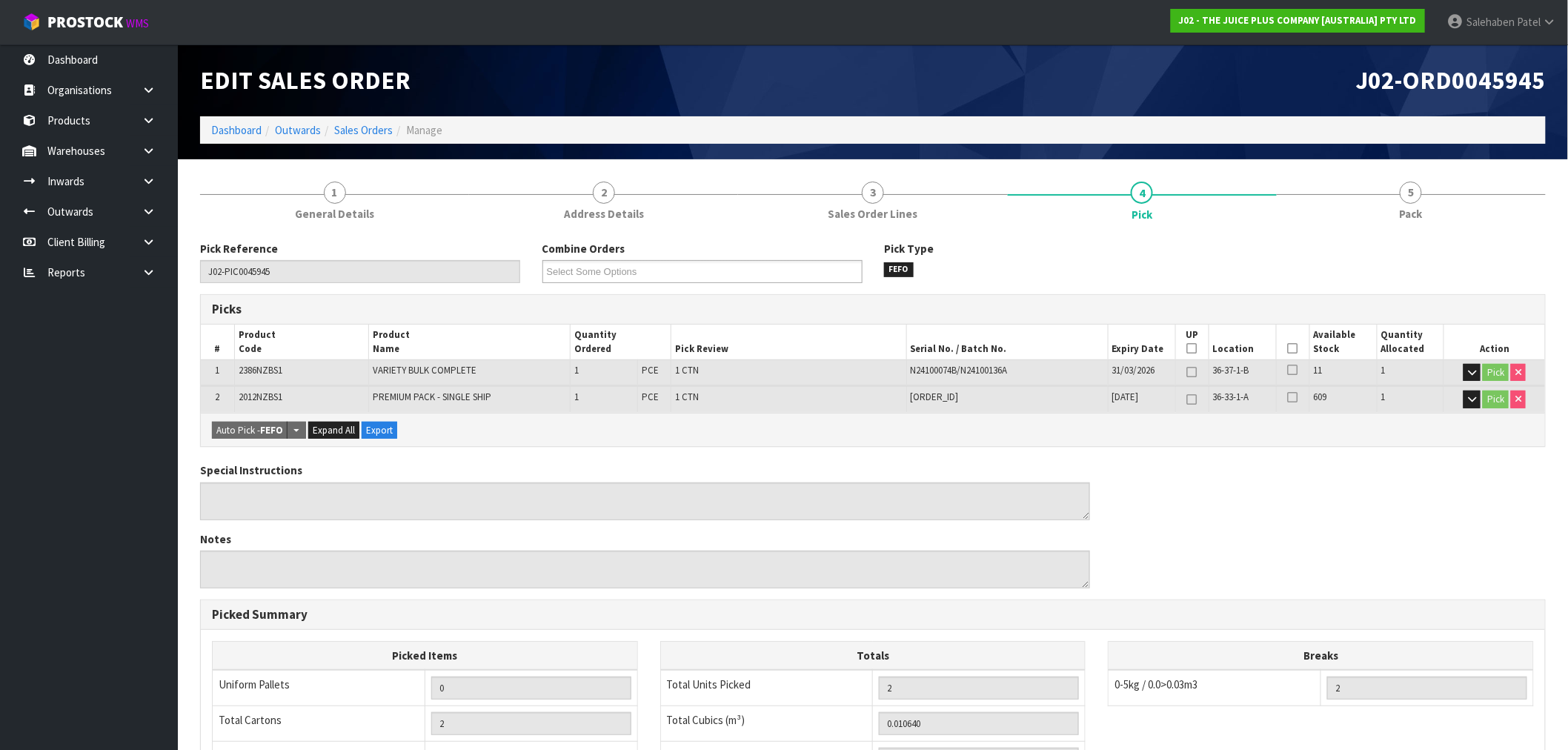 click at bounding box center (1293, 348) 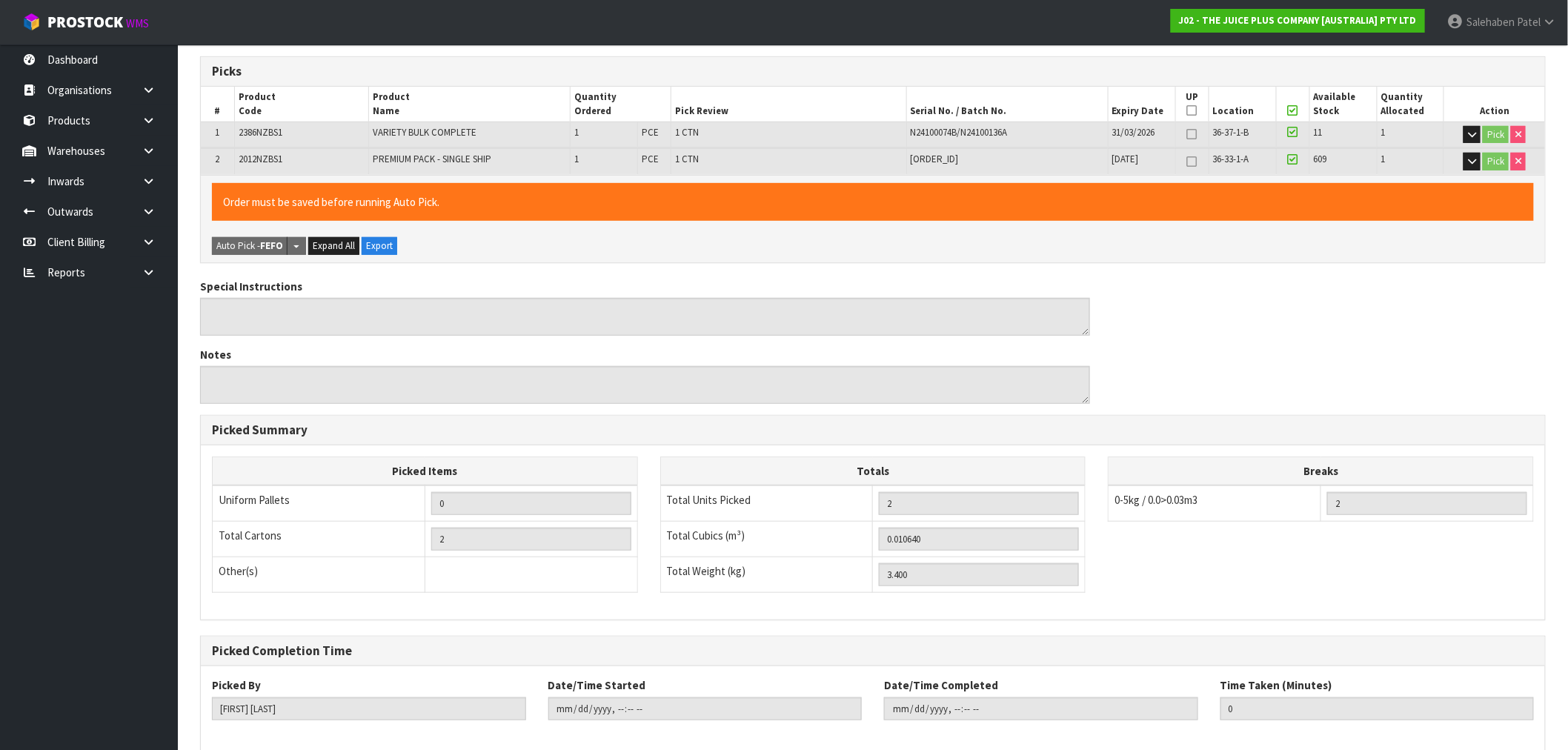 scroll, scrollTop: 311, scrollLeft: 0, axis: vertical 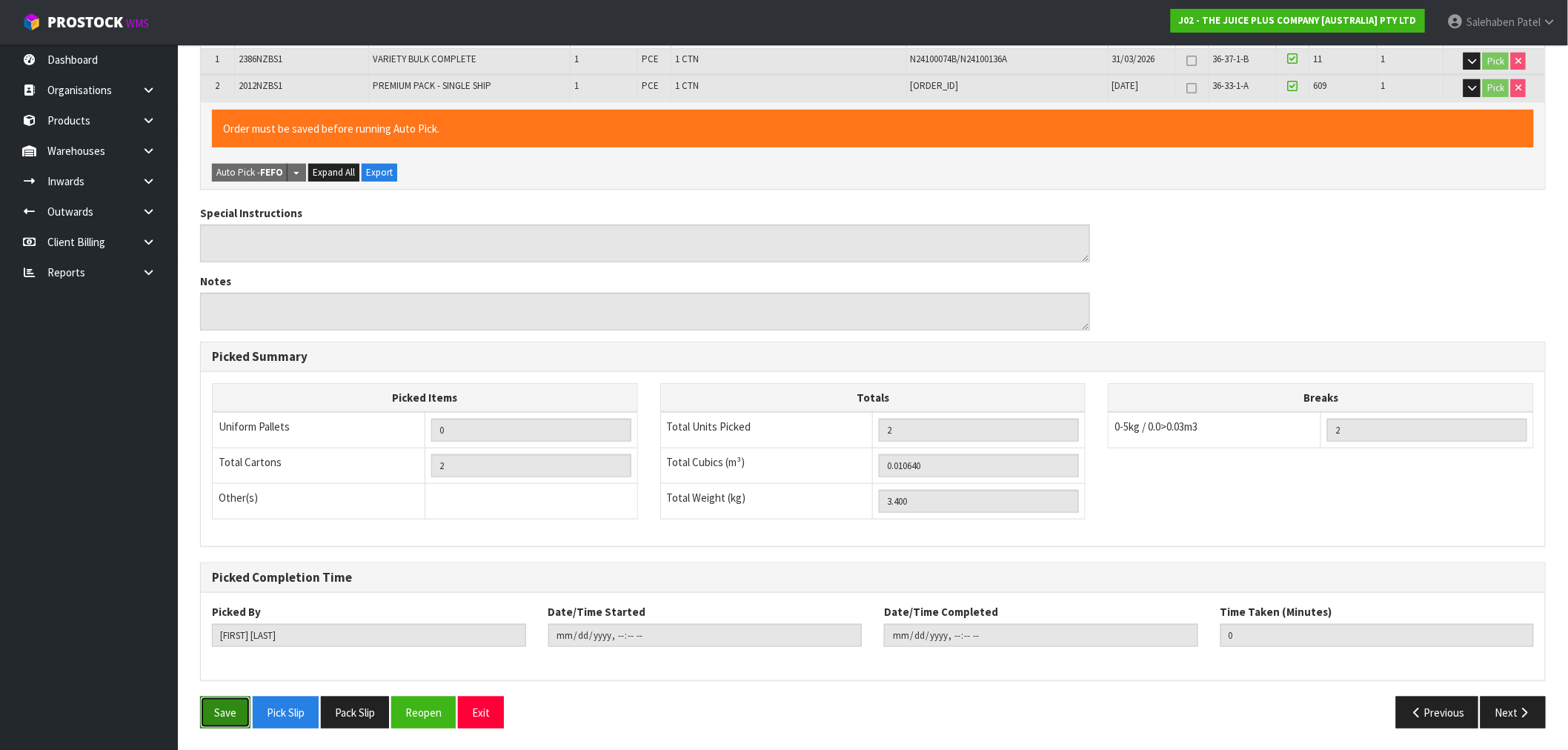 click on "Save" at bounding box center [225, 712] 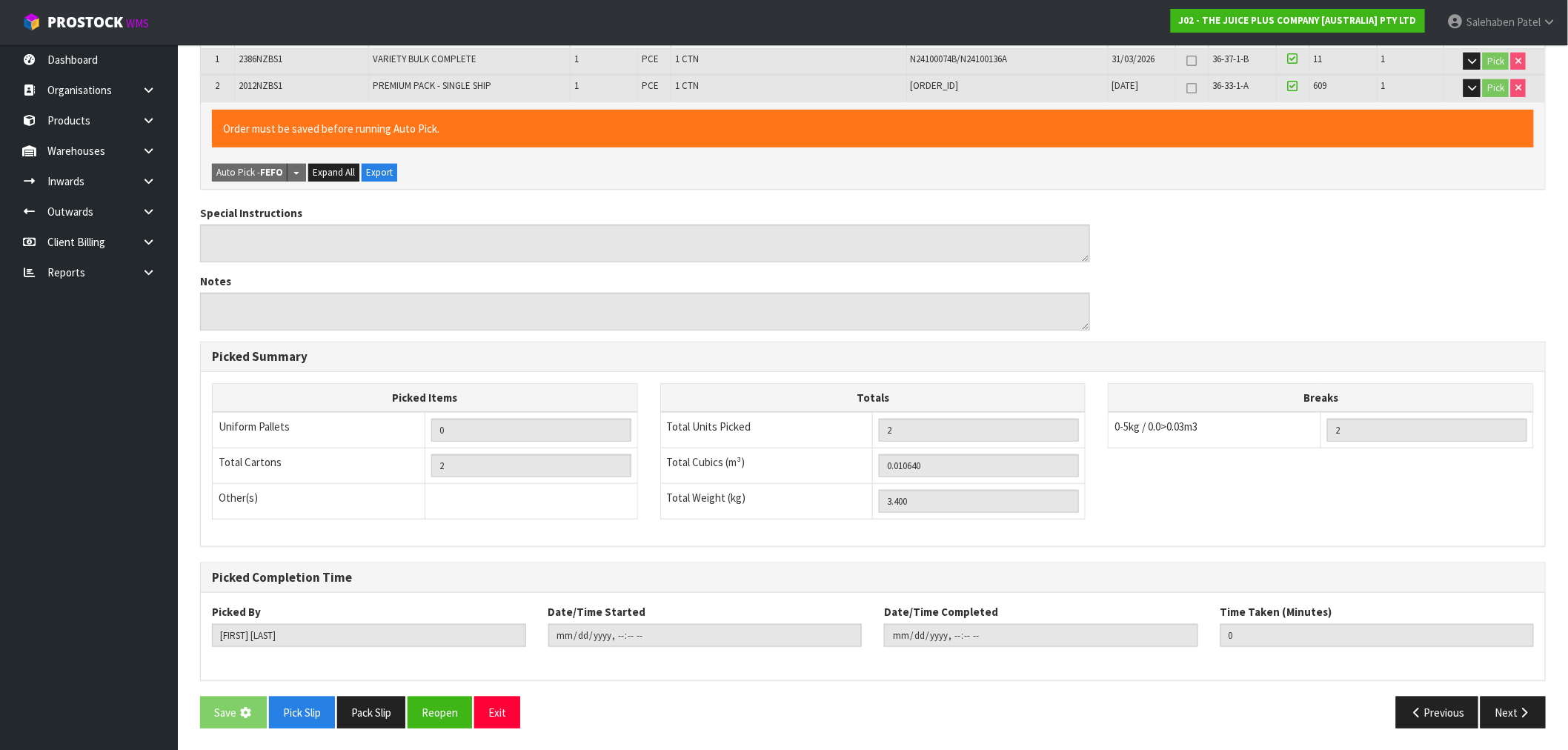 scroll, scrollTop: 0, scrollLeft: 0, axis: both 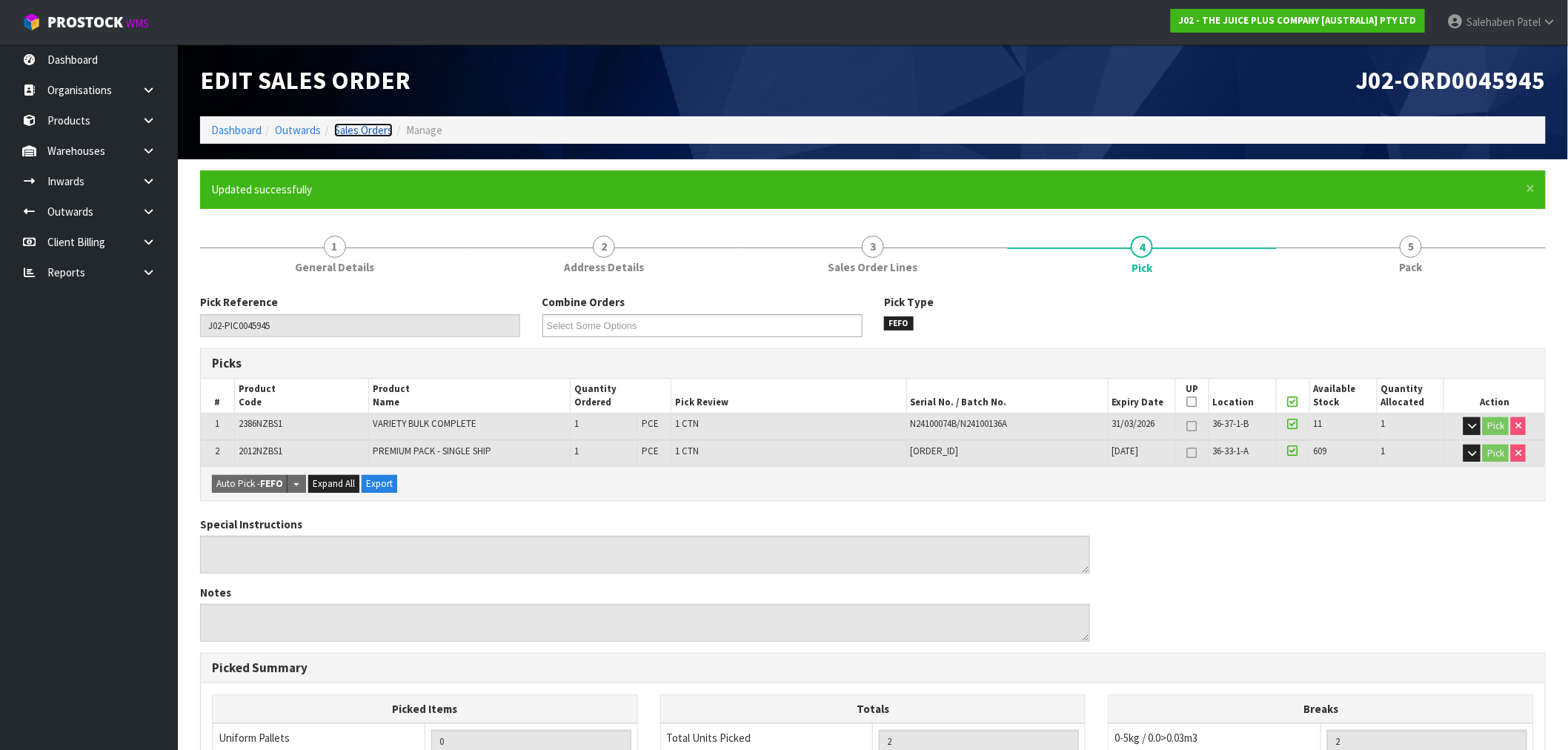 click on "Sales Orders" at bounding box center [363, 130] 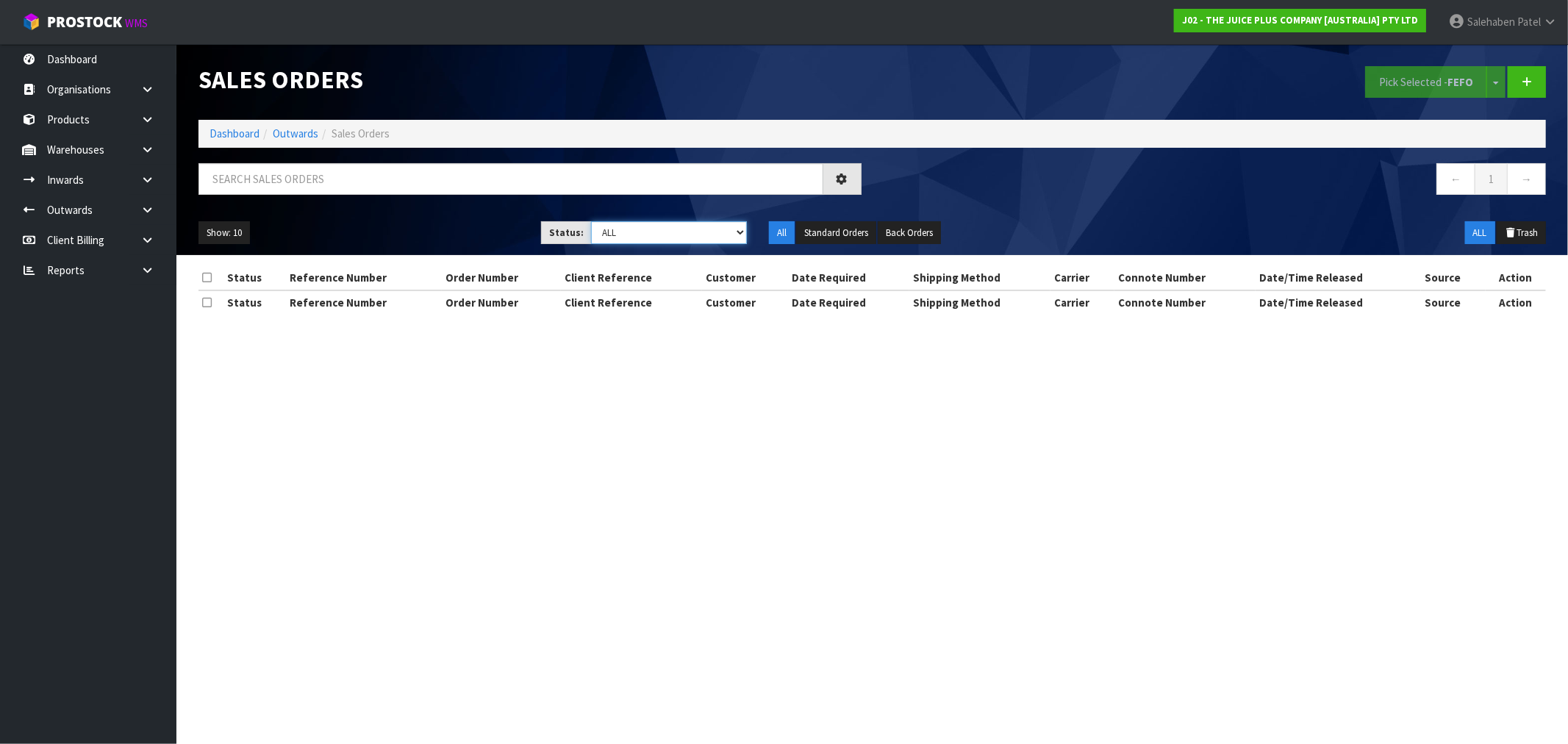 drag, startPoint x: 643, startPoint y: 221, endPoint x: 643, endPoint y: 229, distance: 8 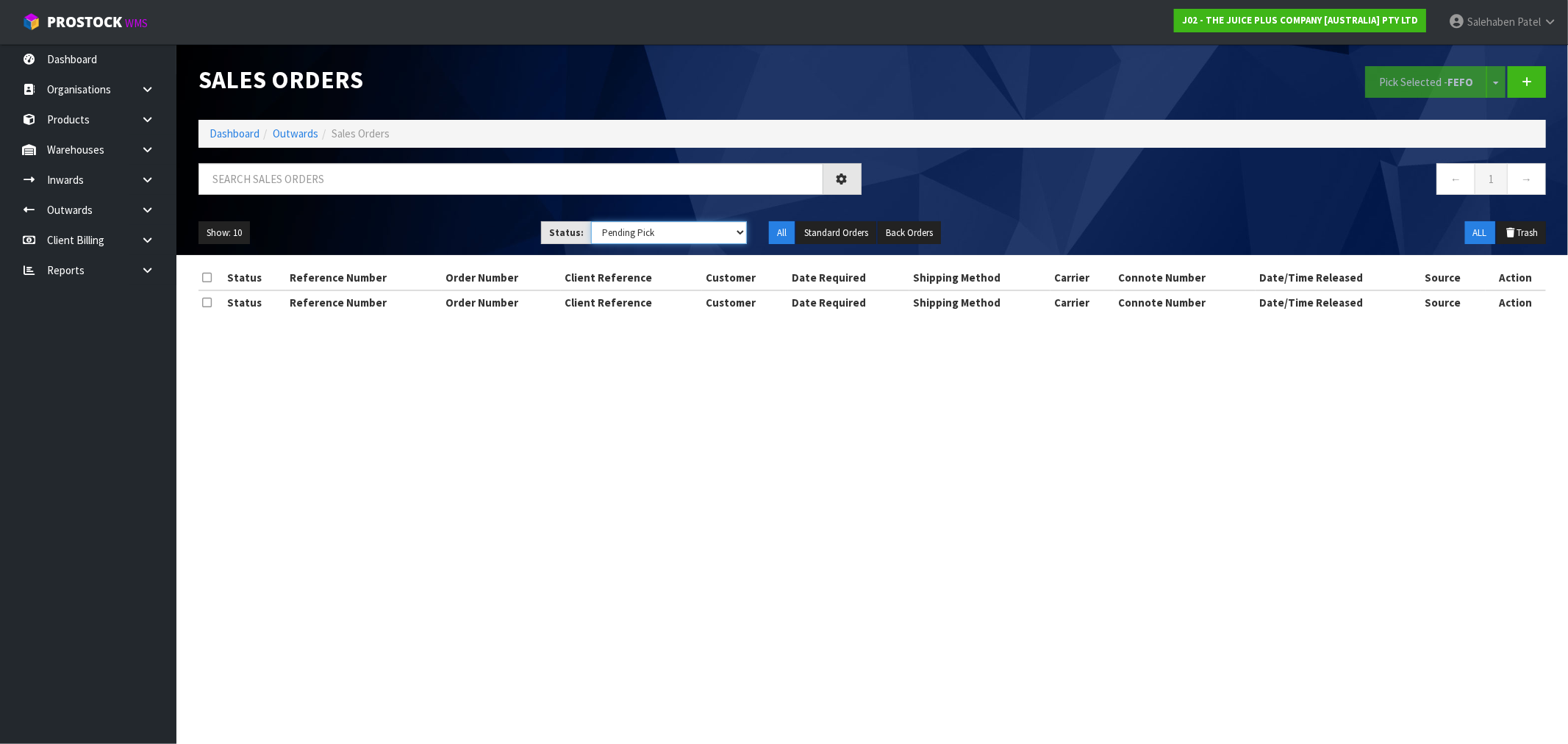 click on "Draft Pending Allocated Pending Pick Goods Picked Goods Packed Pending Charges Finalised Cancelled Review ALL" at bounding box center [669, 232] 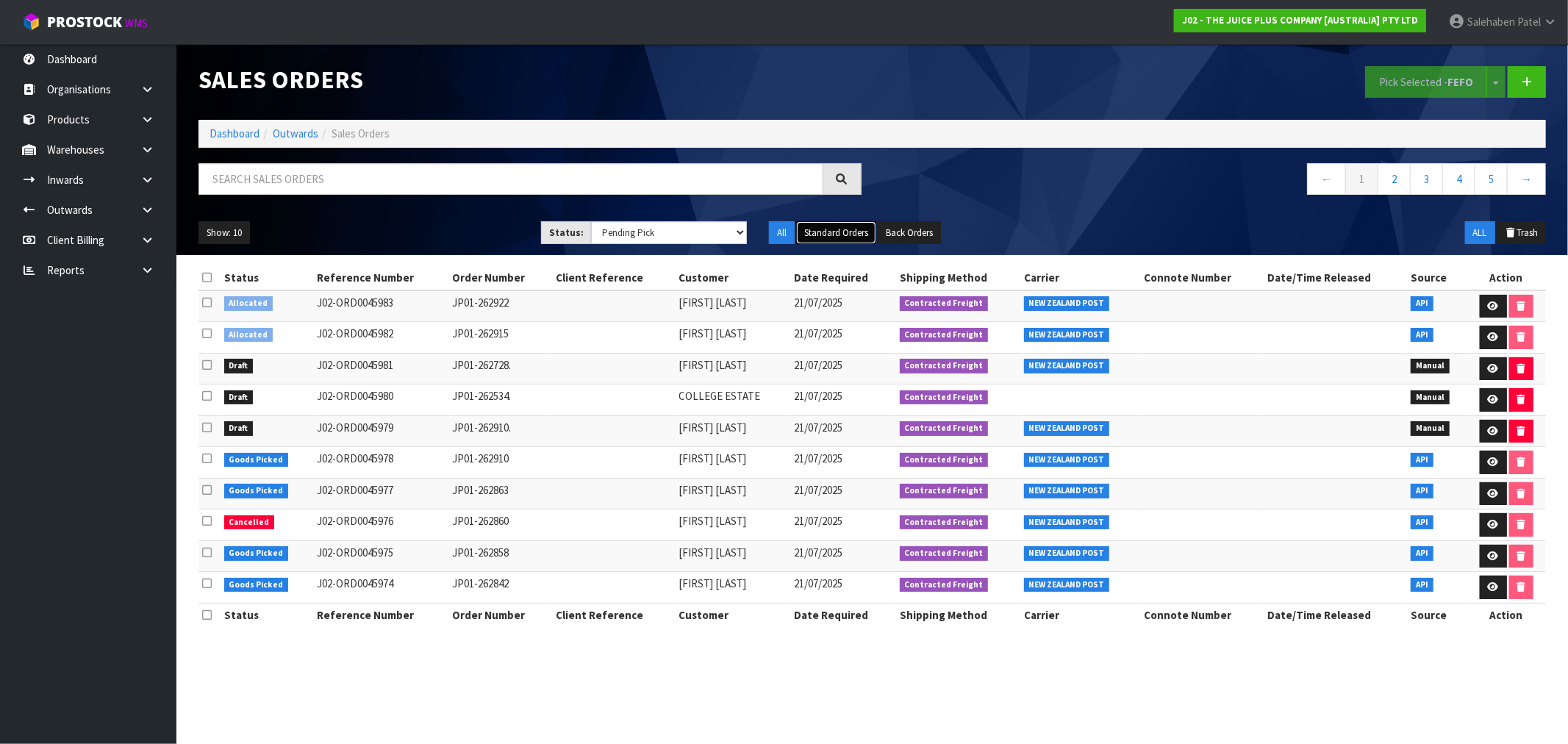 click on "Standard Orders" at bounding box center (836, 233) 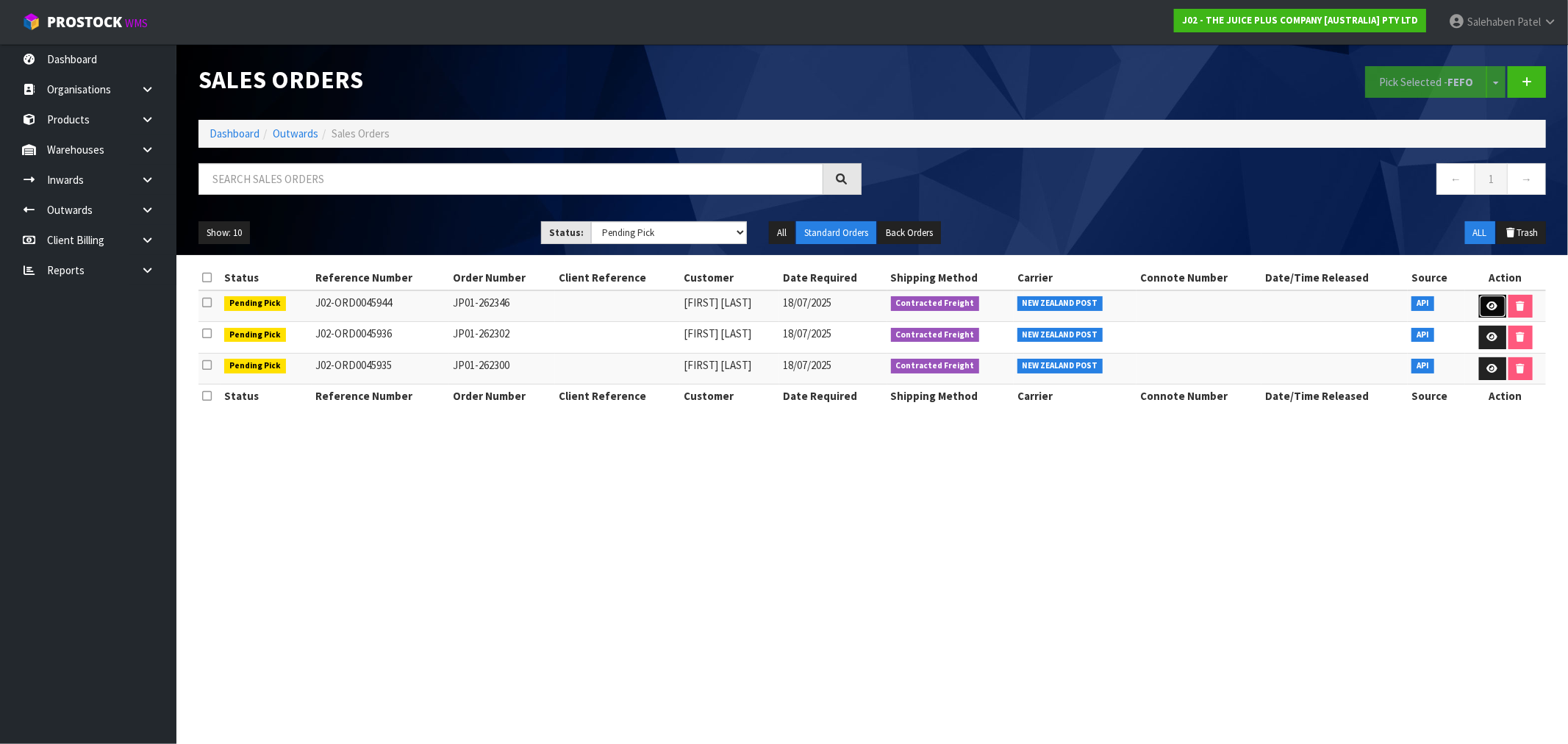 click at bounding box center (1492, 306) 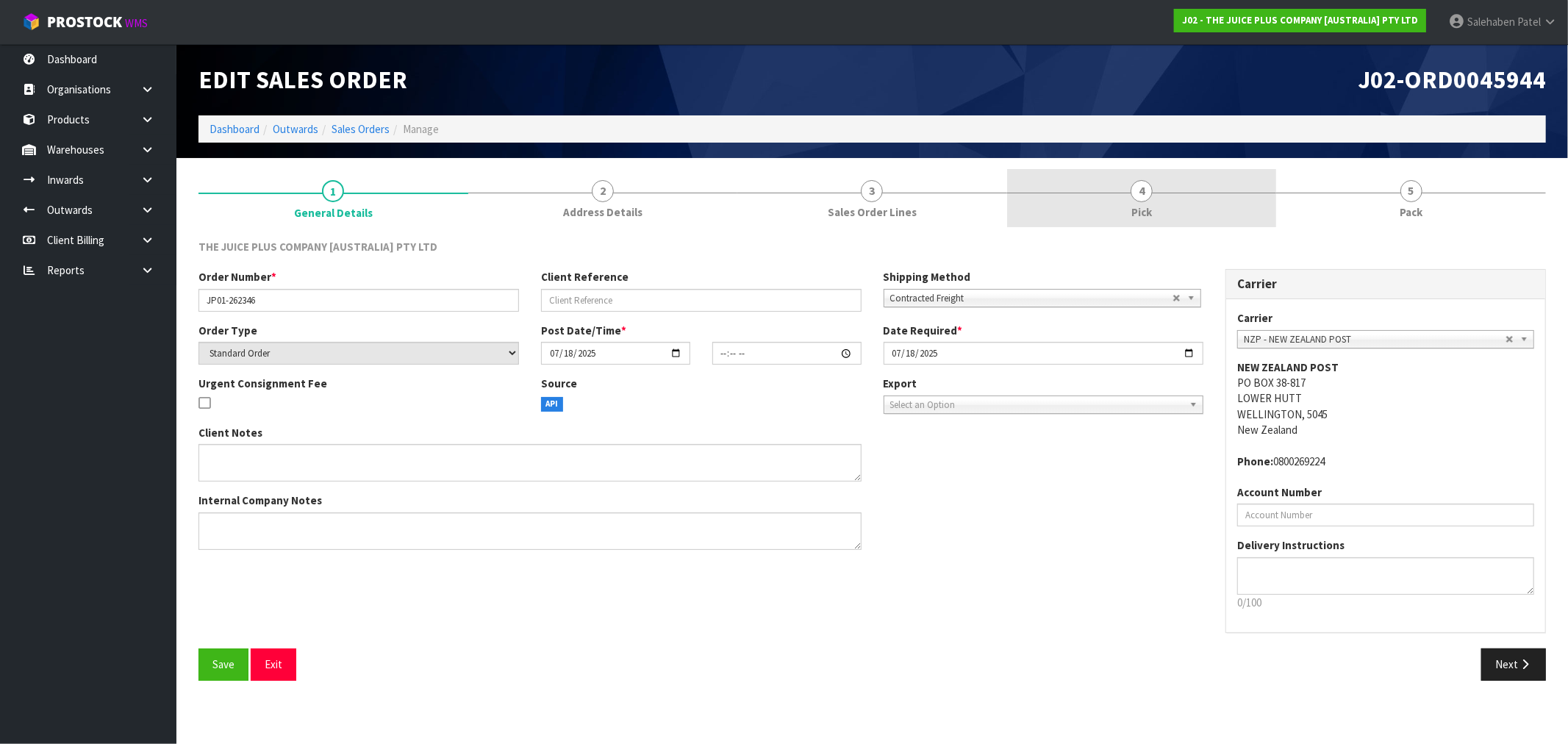 click on "Pick" at bounding box center (1142, 212) 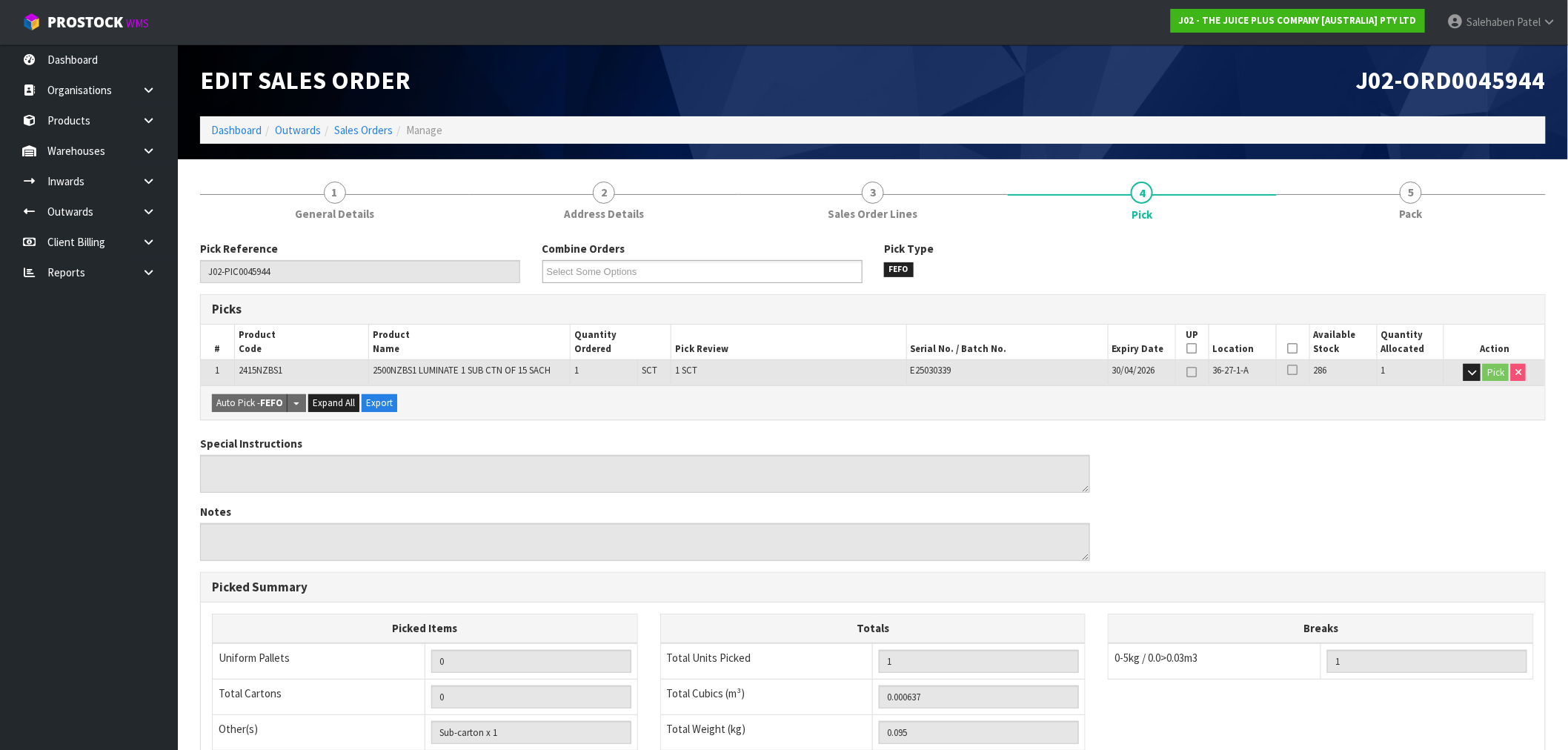 click at bounding box center [1293, 348] 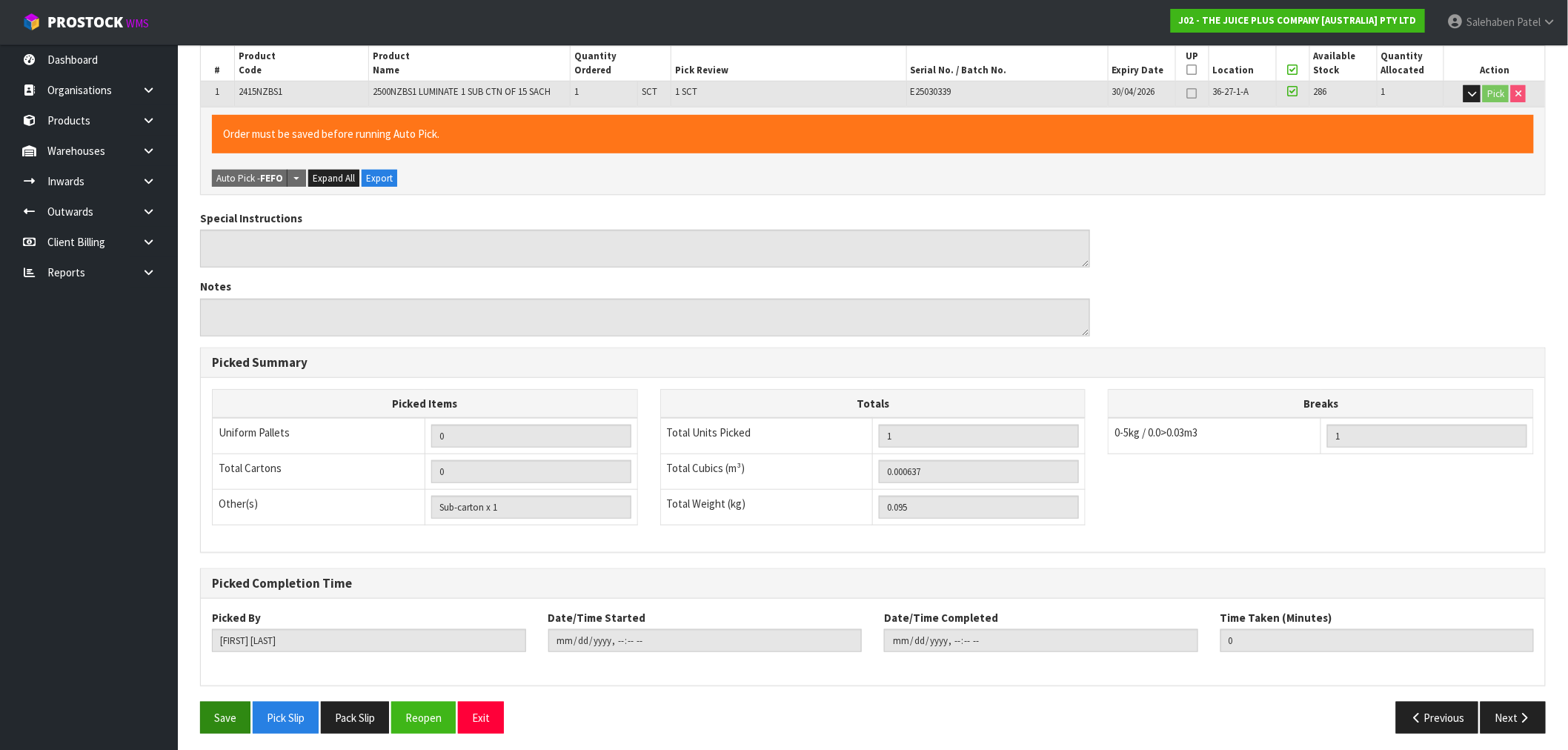 scroll, scrollTop: 285, scrollLeft: 0, axis: vertical 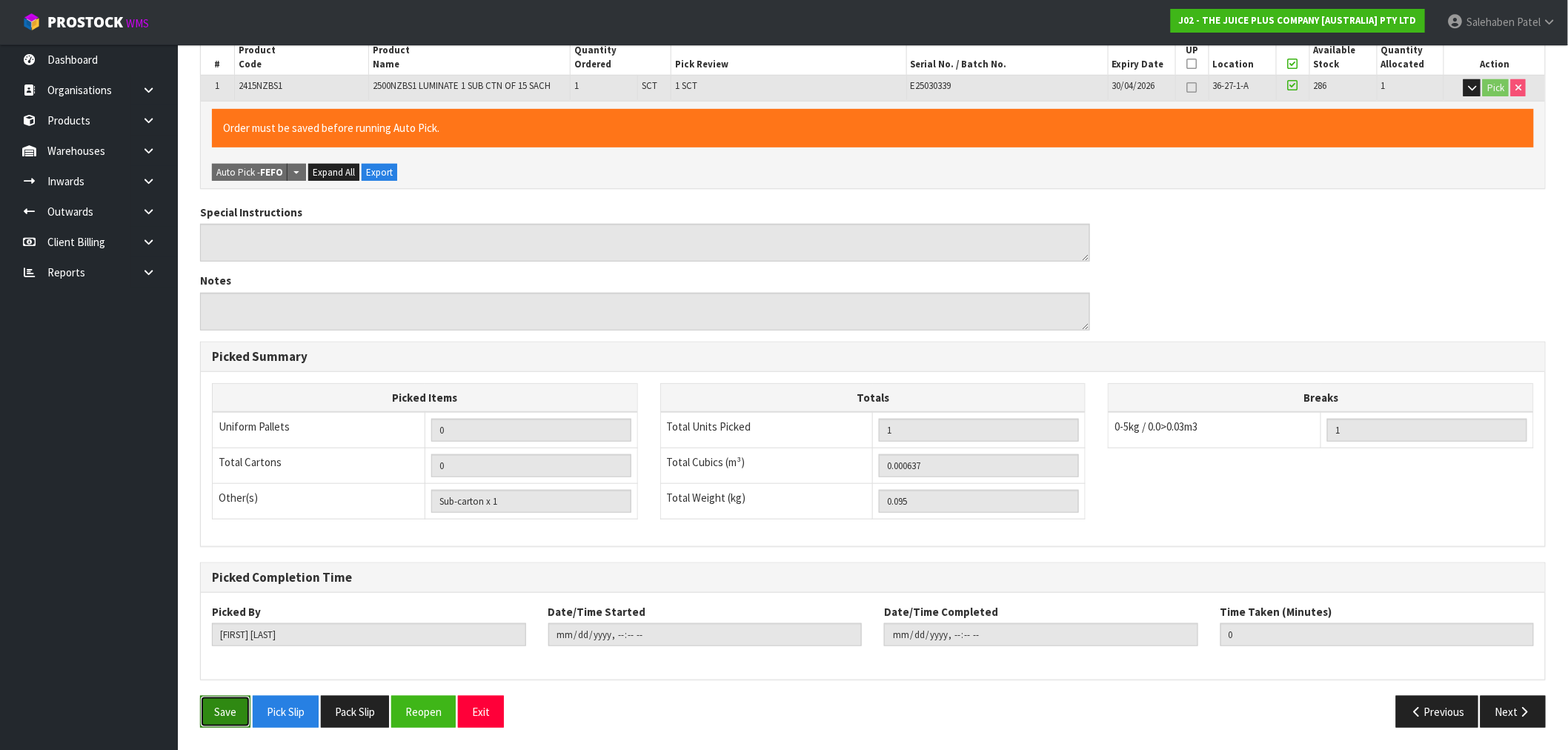 click on "Save" at bounding box center [225, 711] 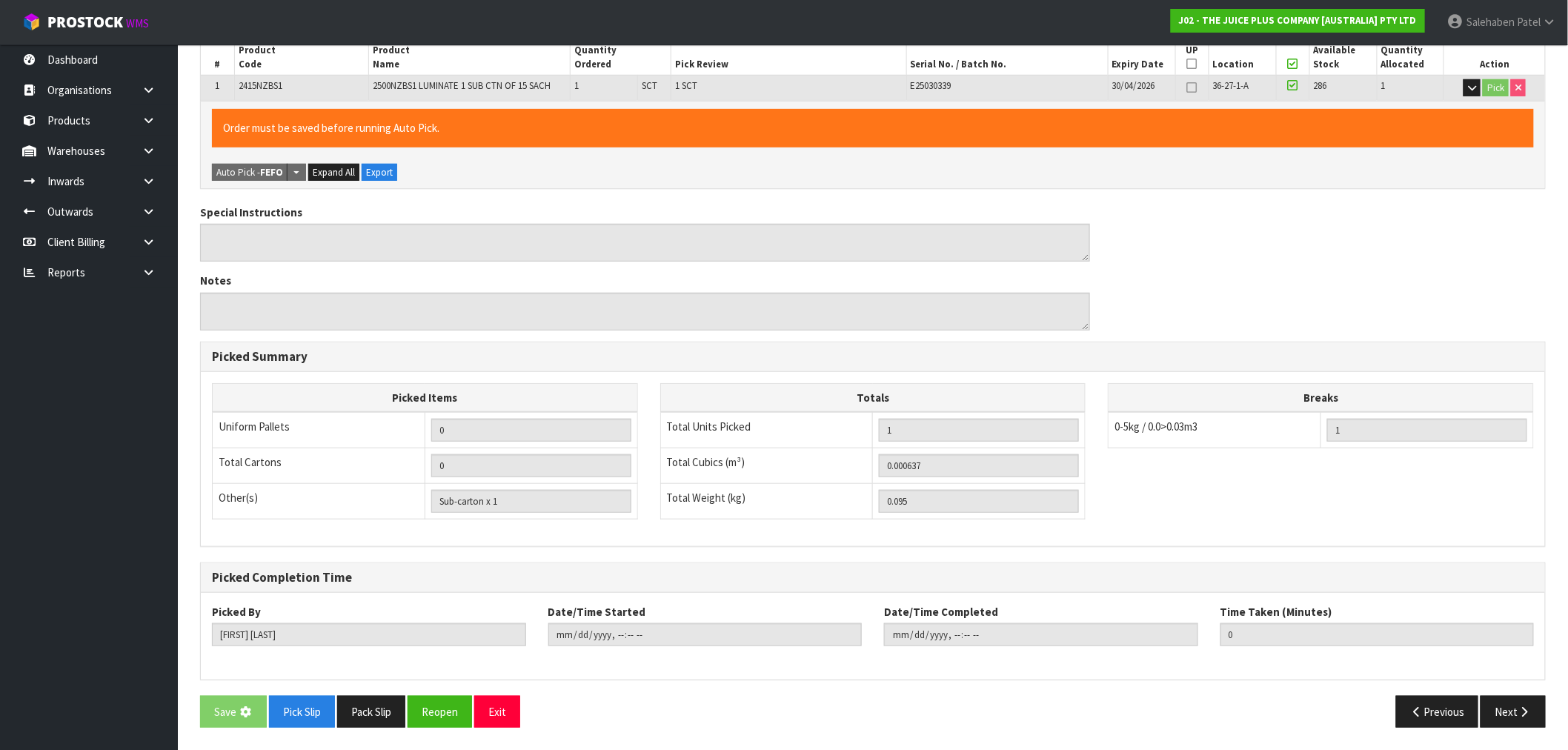 scroll, scrollTop: 0, scrollLeft: 0, axis: both 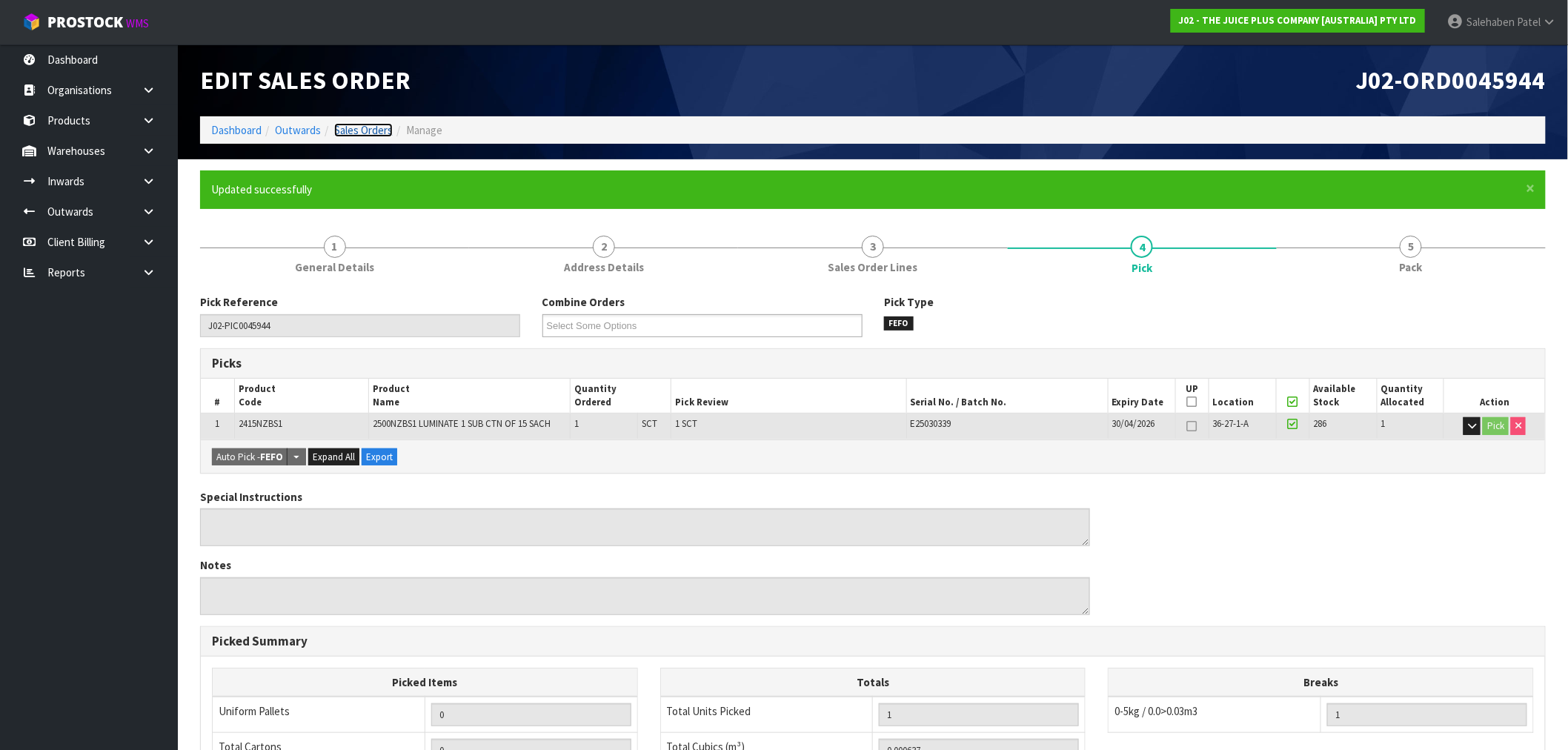 click on "Sales Orders" at bounding box center [363, 130] 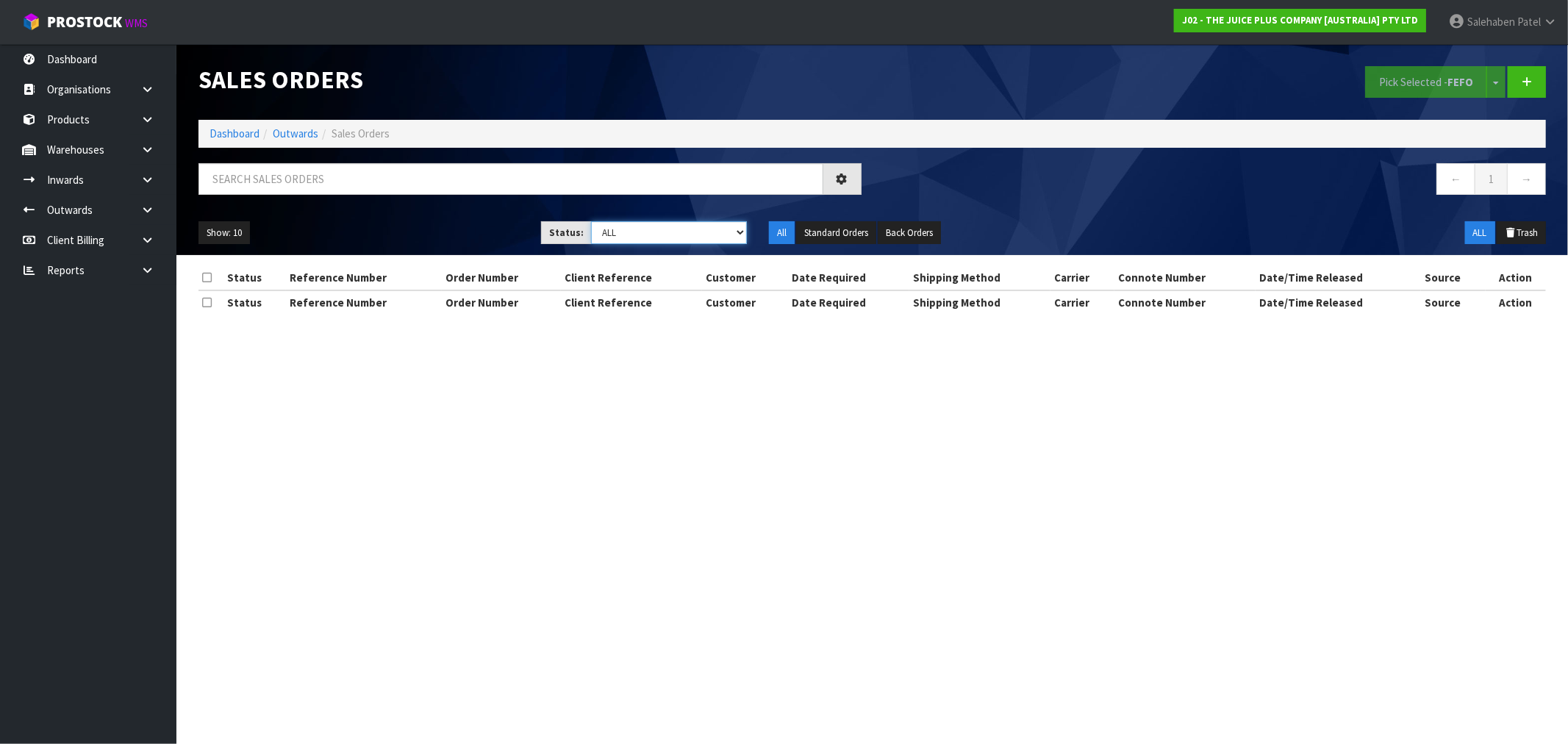 click on "Draft Pending Allocated Pending Pick Goods Picked Goods Packed Pending Charges Finalised Cancelled Review ALL" at bounding box center [669, 232] 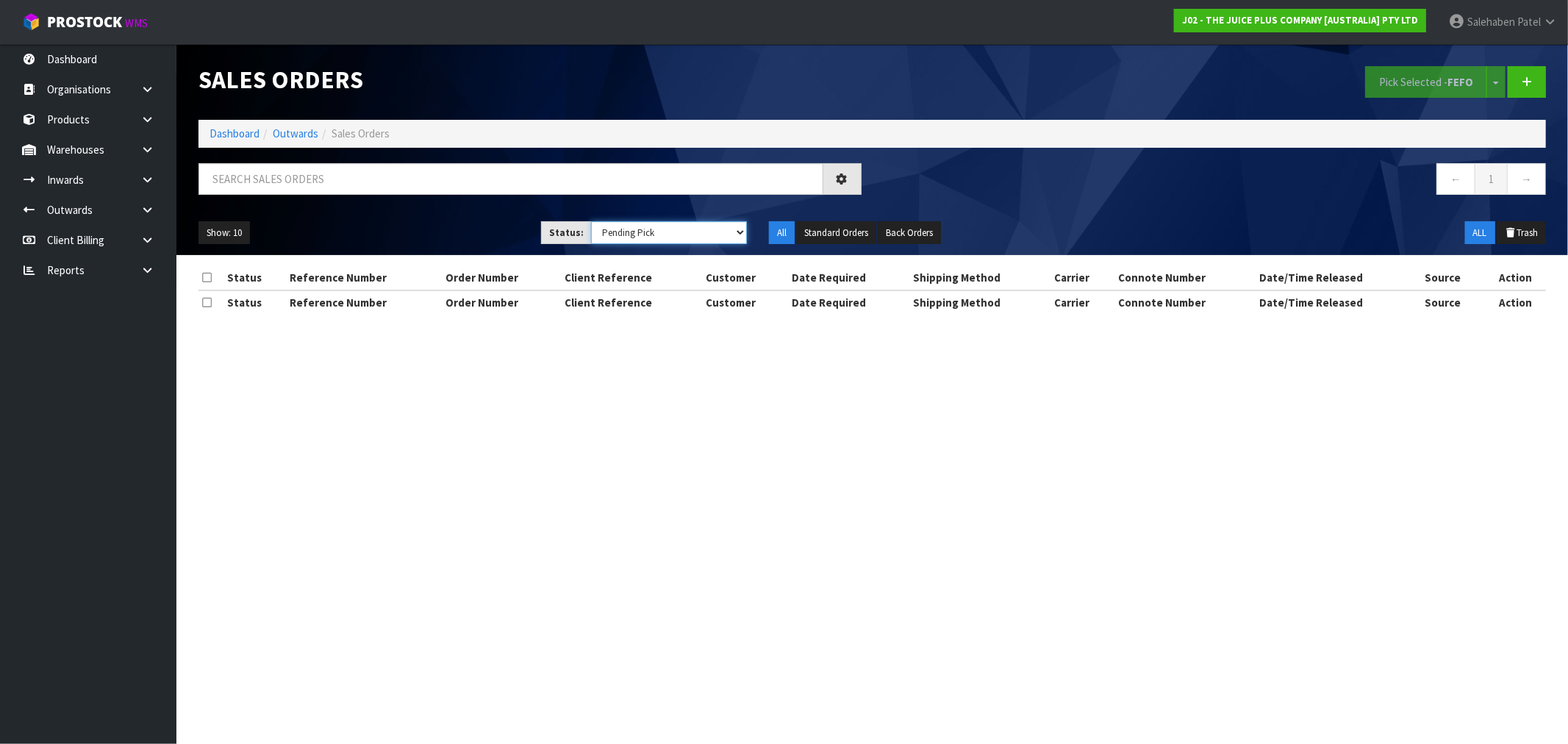 click on "Draft Pending Allocated Pending Pick Goods Picked Goods Packed Pending Charges Finalised Cancelled Review ALL" at bounding box center [669, 232] 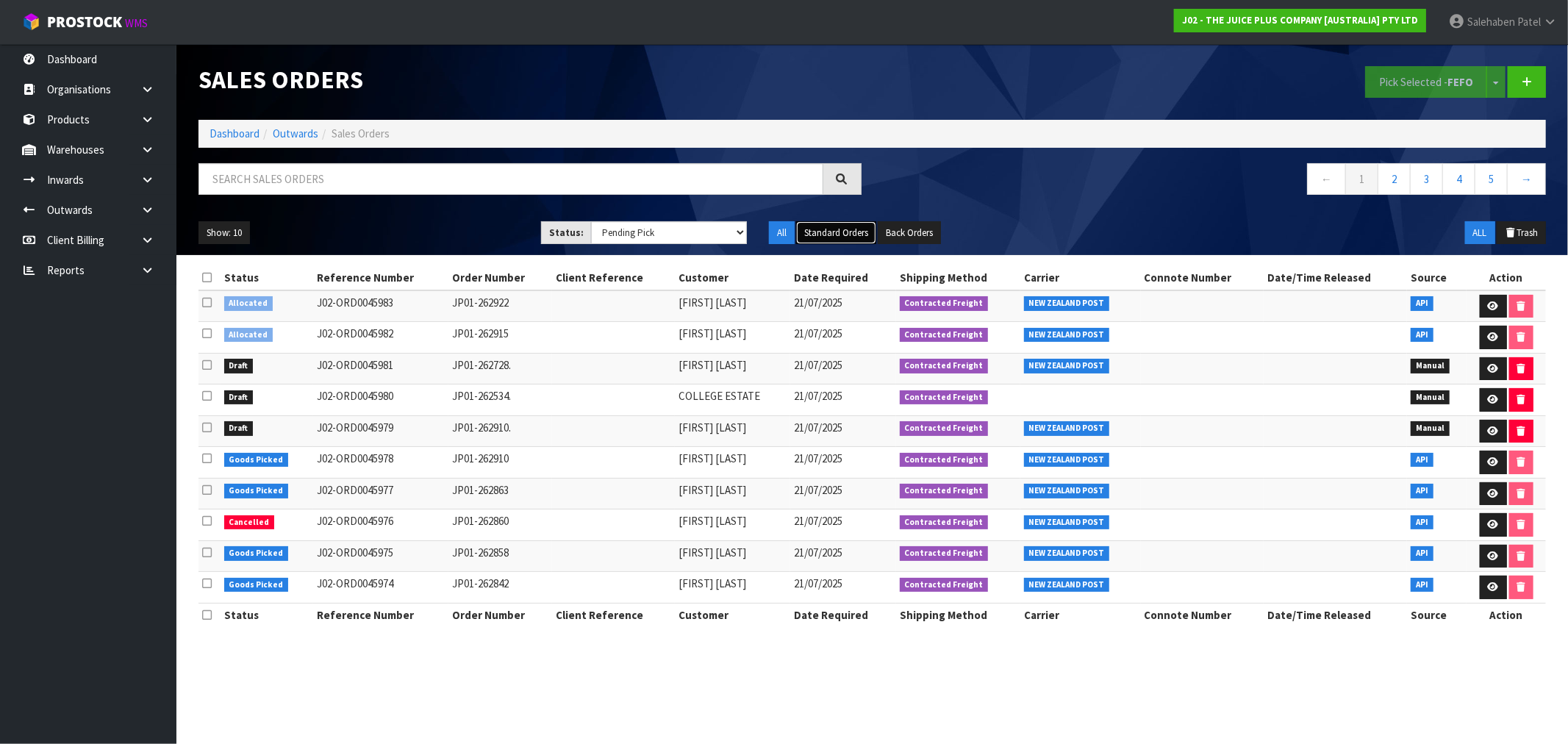 click on "Standard Orders" at bounding box center (836, 233) 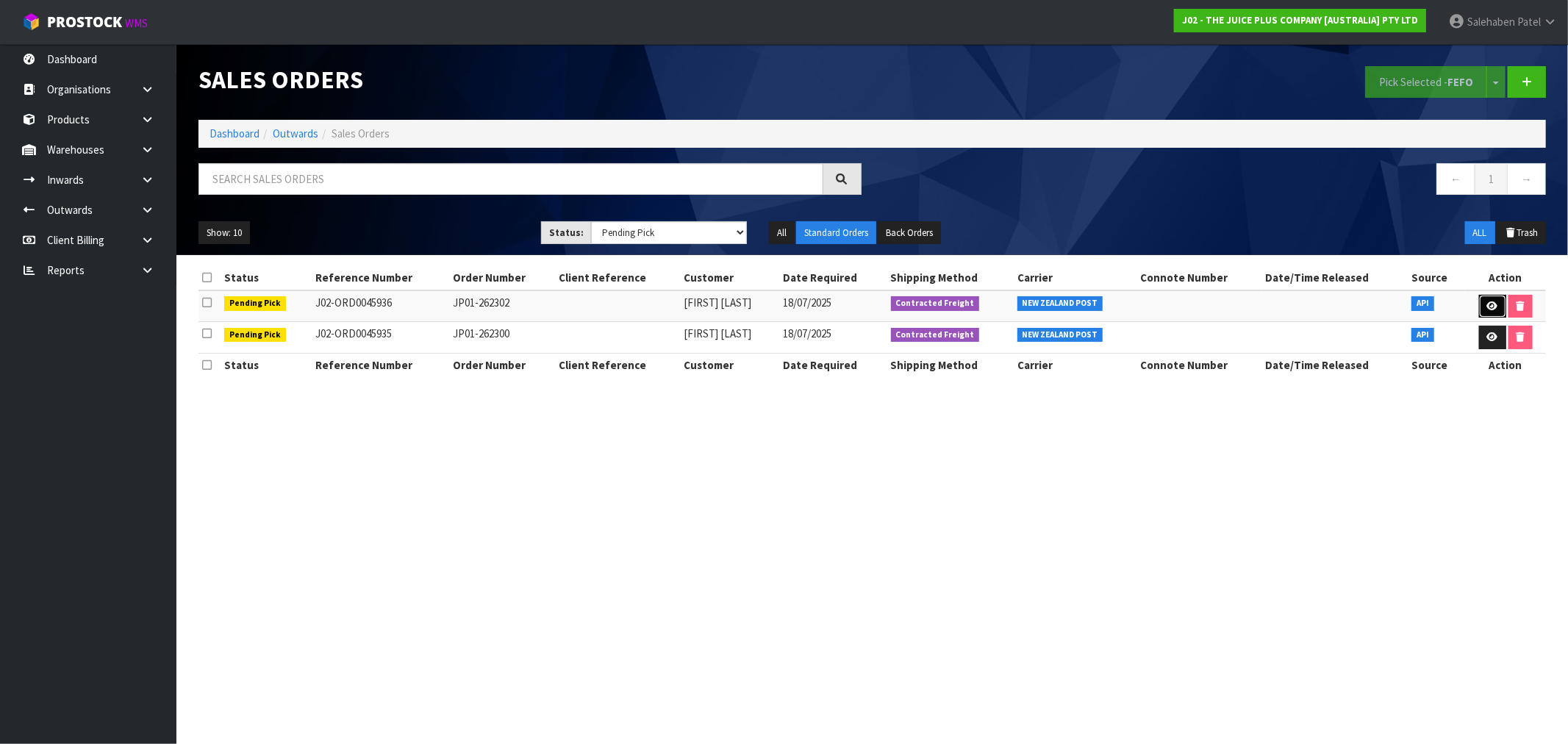 click at bounding box center [1492, 306] 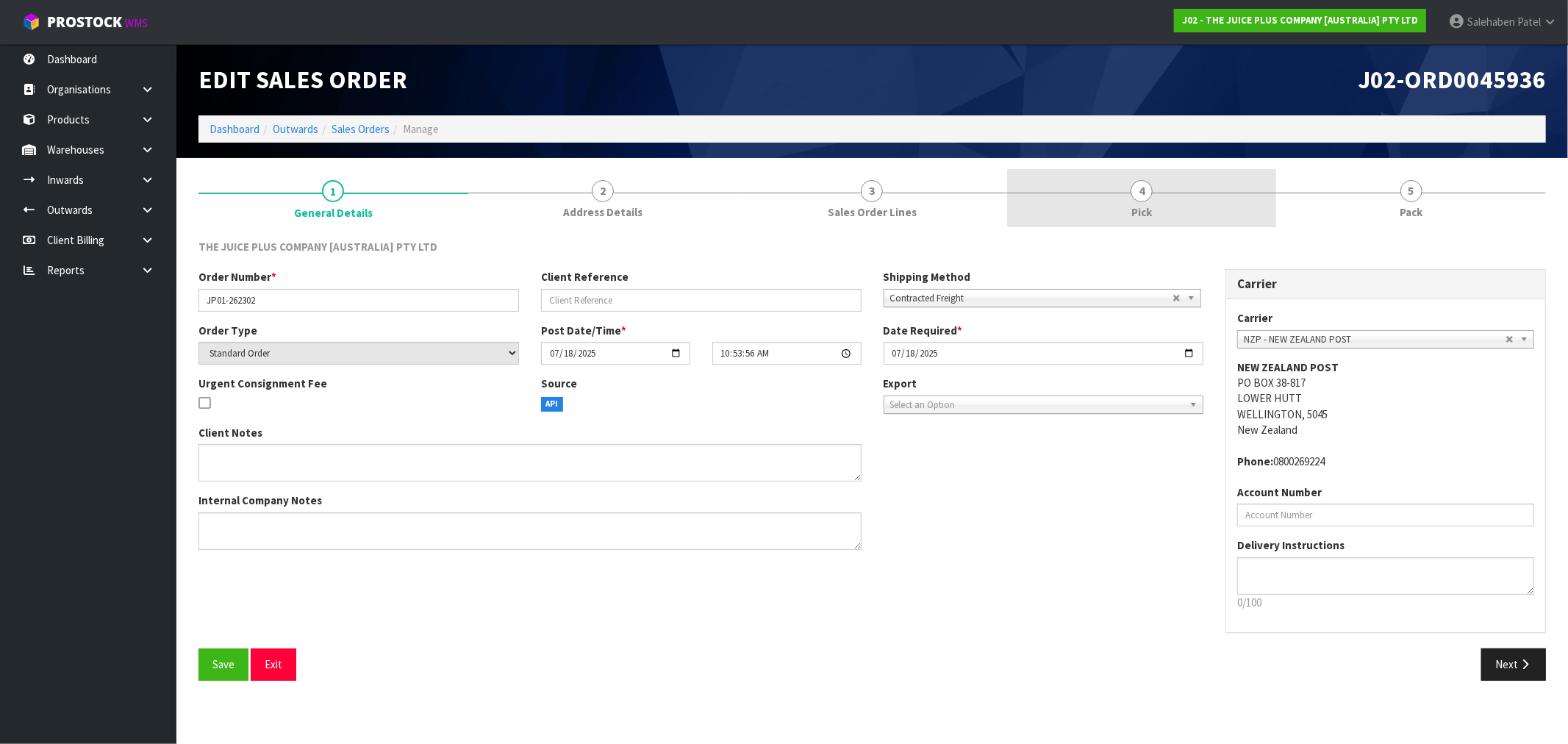 click on "Pick" at bounding box center [1142, 212] 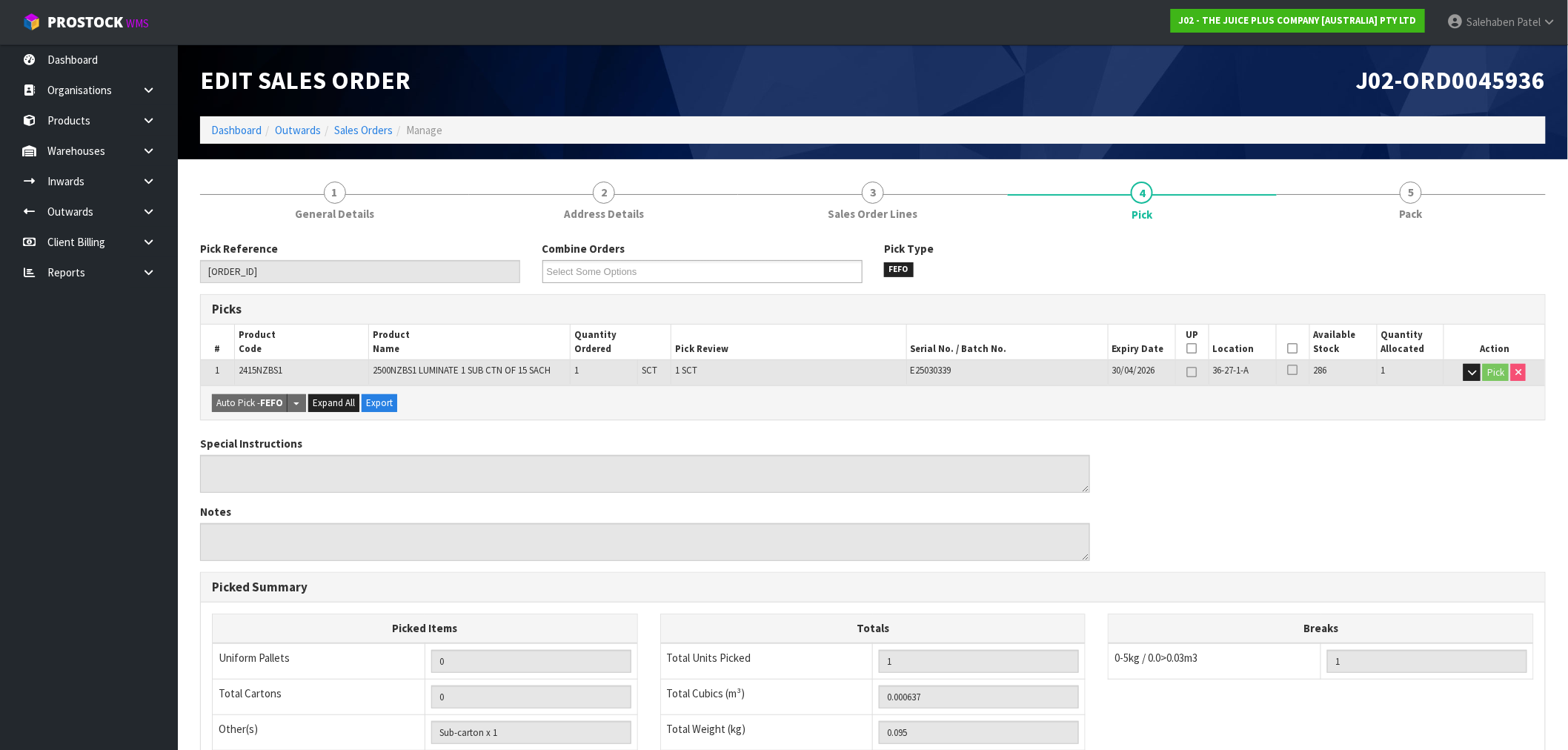 click at bounding box center [1293, 348] 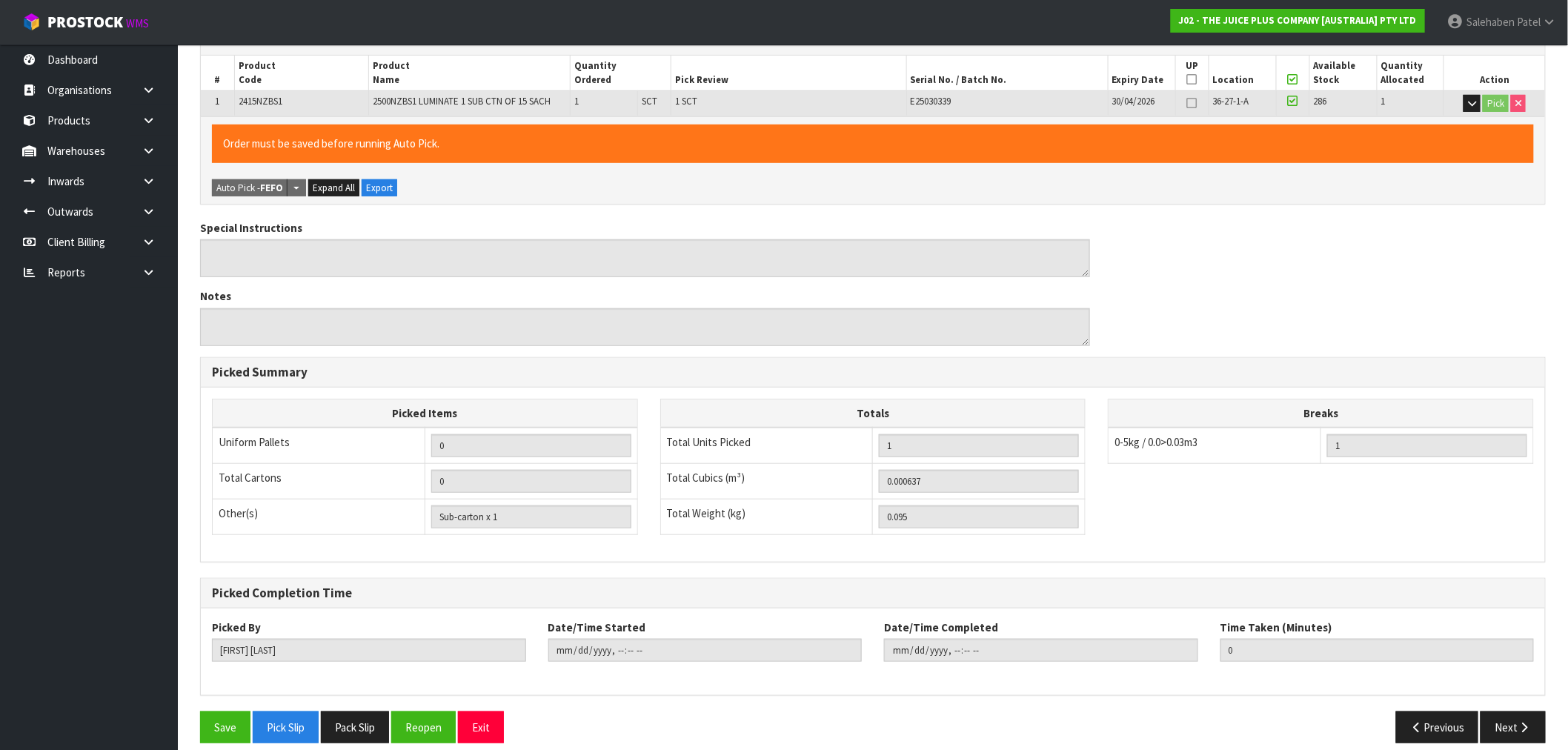 scroll, scrollTop: 285, scrollLeft: 0, axis: vertical 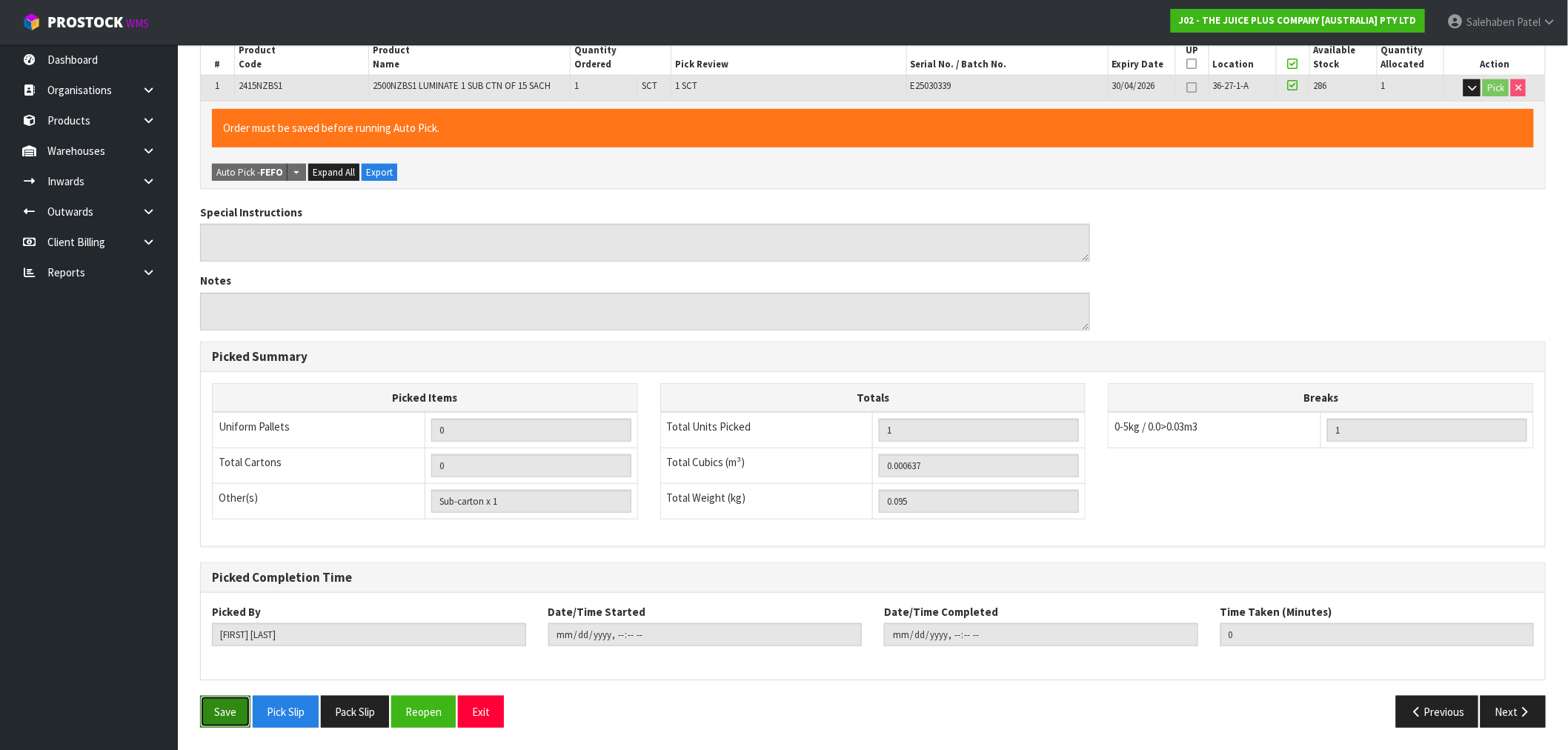 click on "Save" at bounding box center (225, 711) 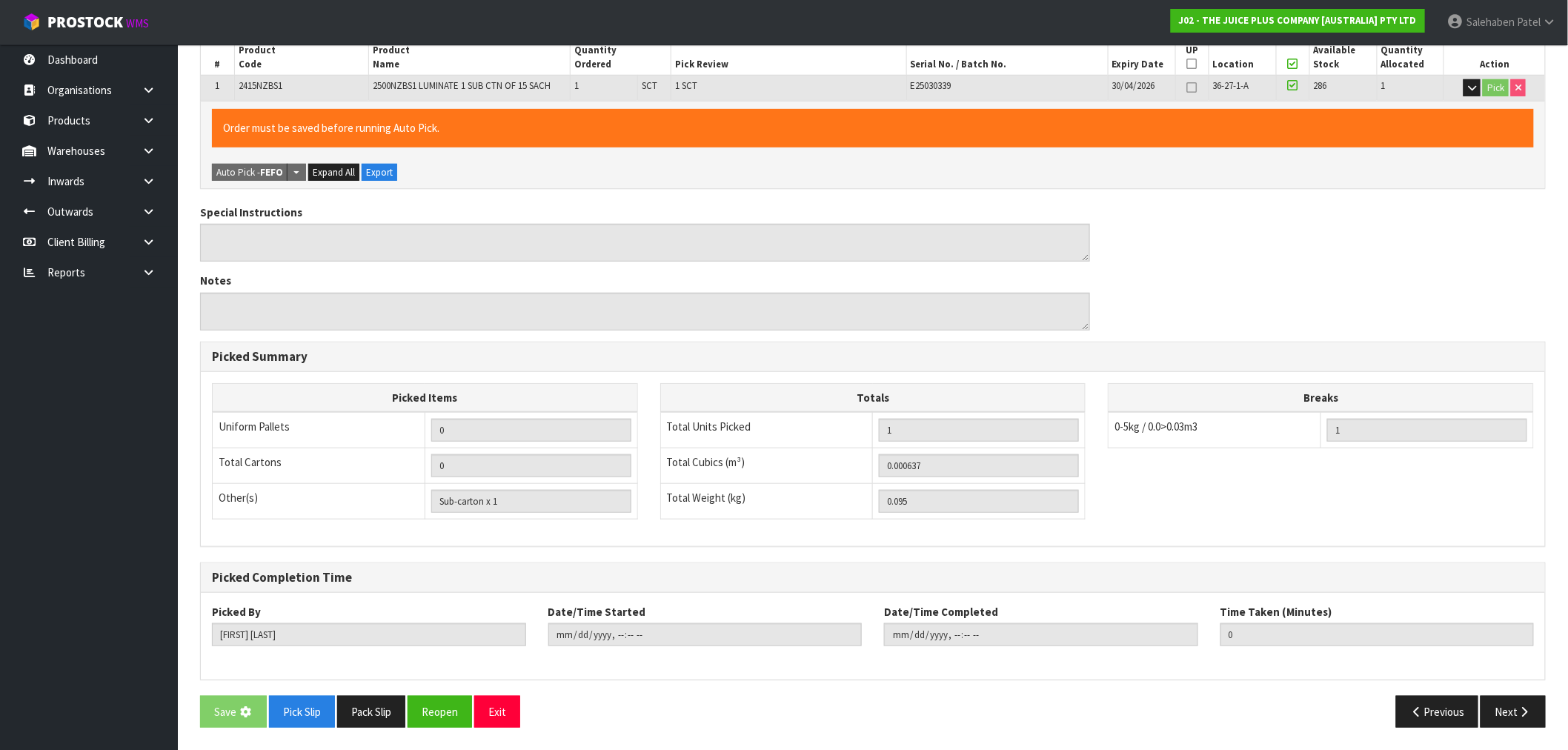 scroll, scrollTop: 0, scrollLeft: 0, axis: both 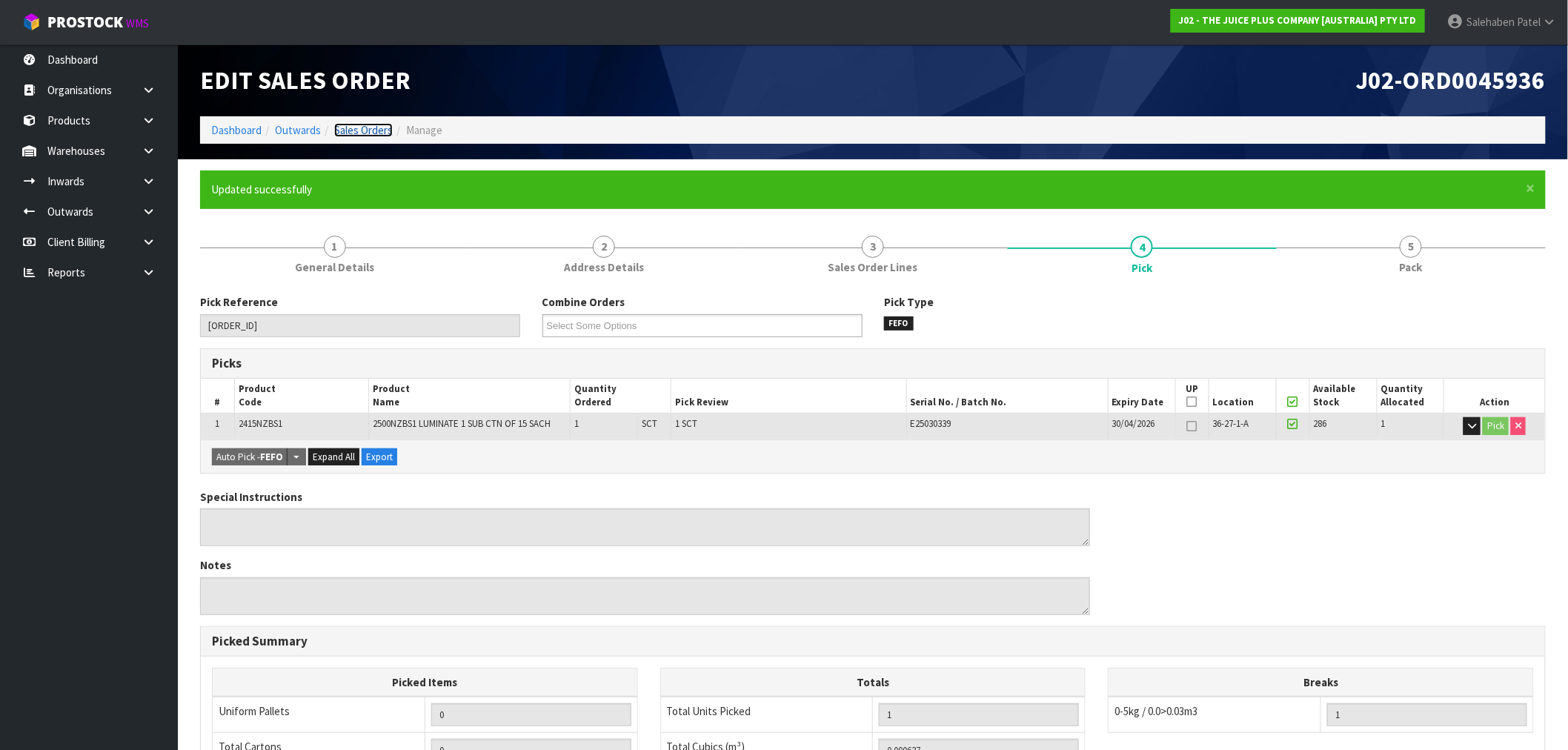 click on "Sales Orders" at bounding box center (363, 130) 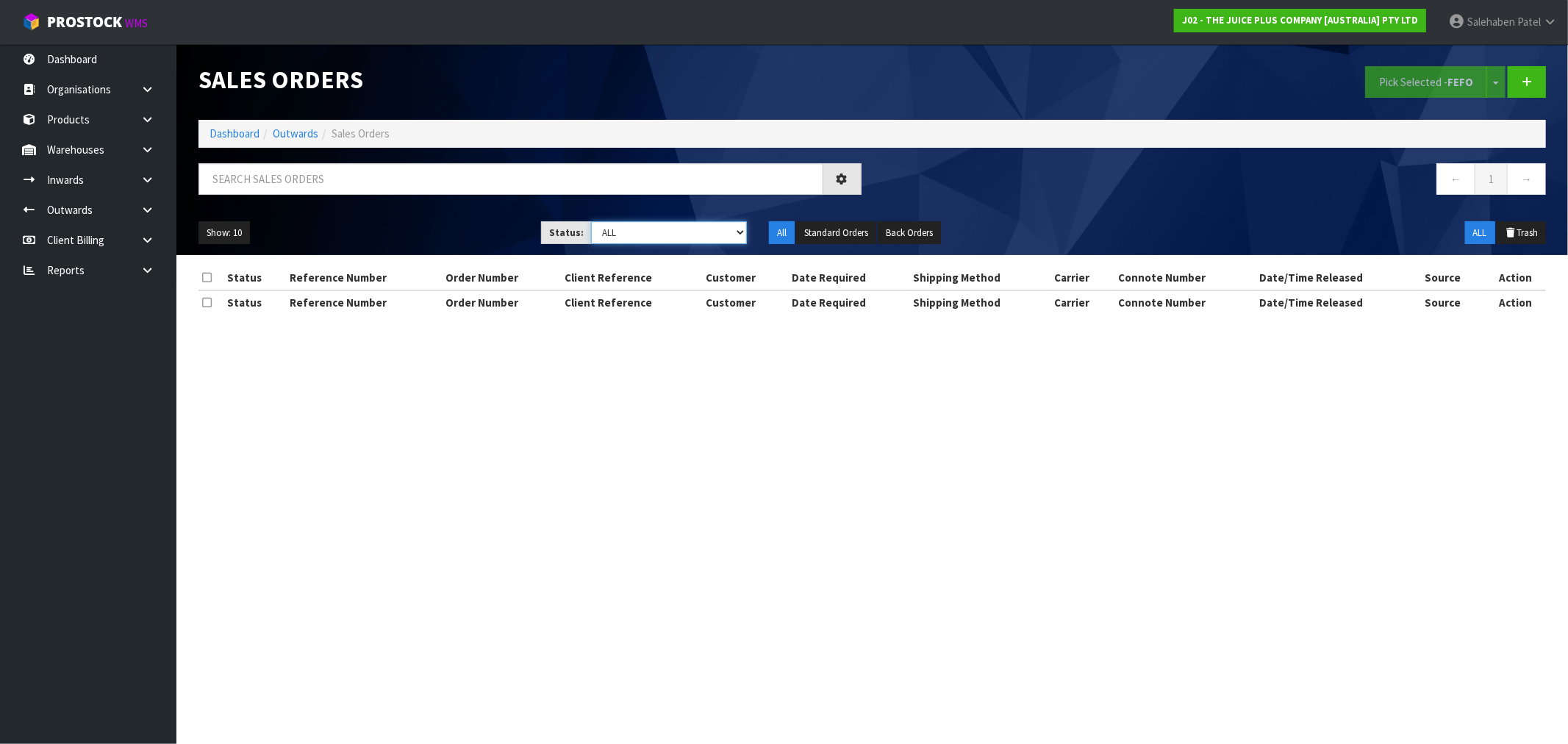 drag, startPoint x: 730, startPoint y: 235, endPoint x: 723, endPoint y: 241, distance: 9.2195445 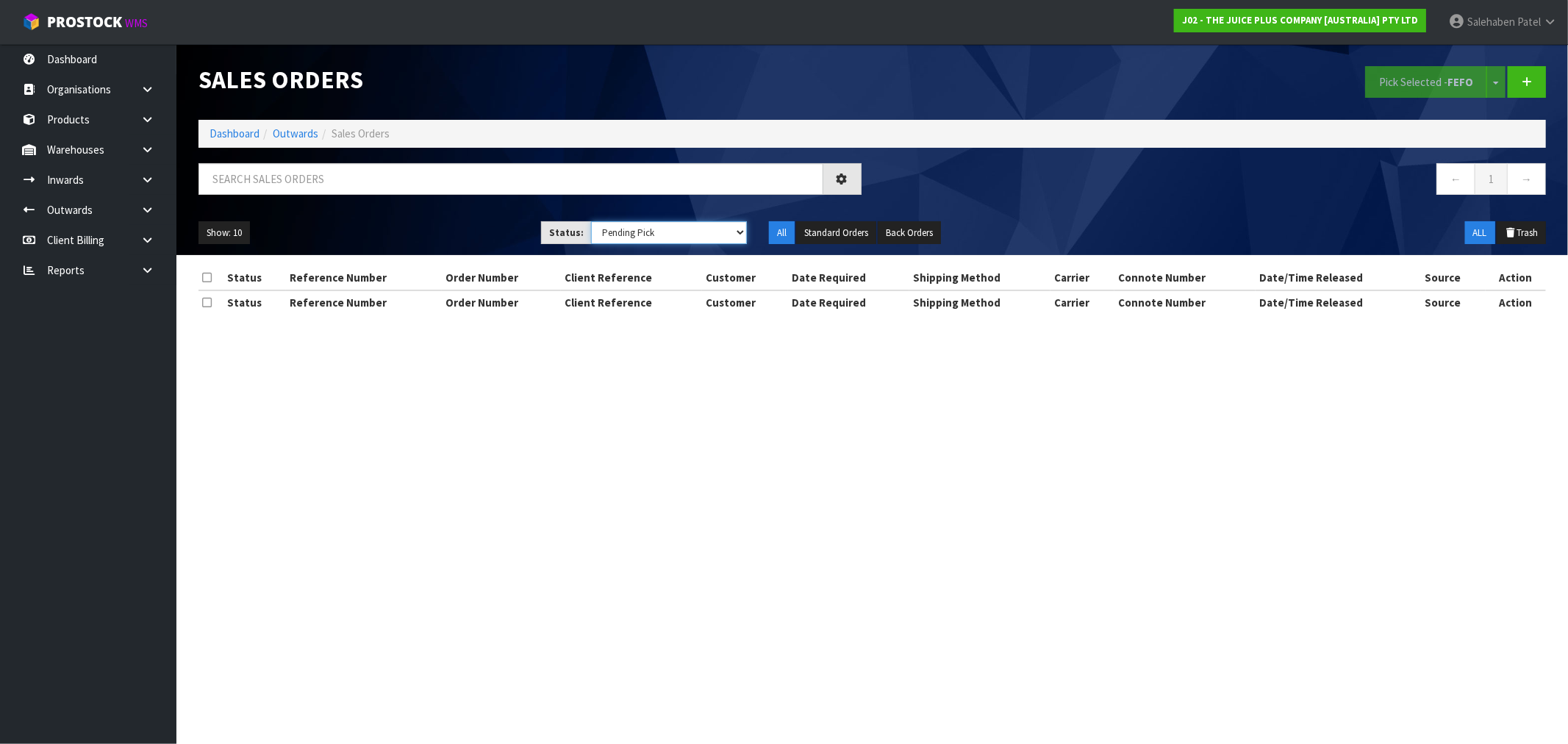 click on "Draft Pending Allocated Pending Pick Goods Picked Goods Packed Pending Charges Finalised Cancelled Review ALL" at bounding box center [669, 232] 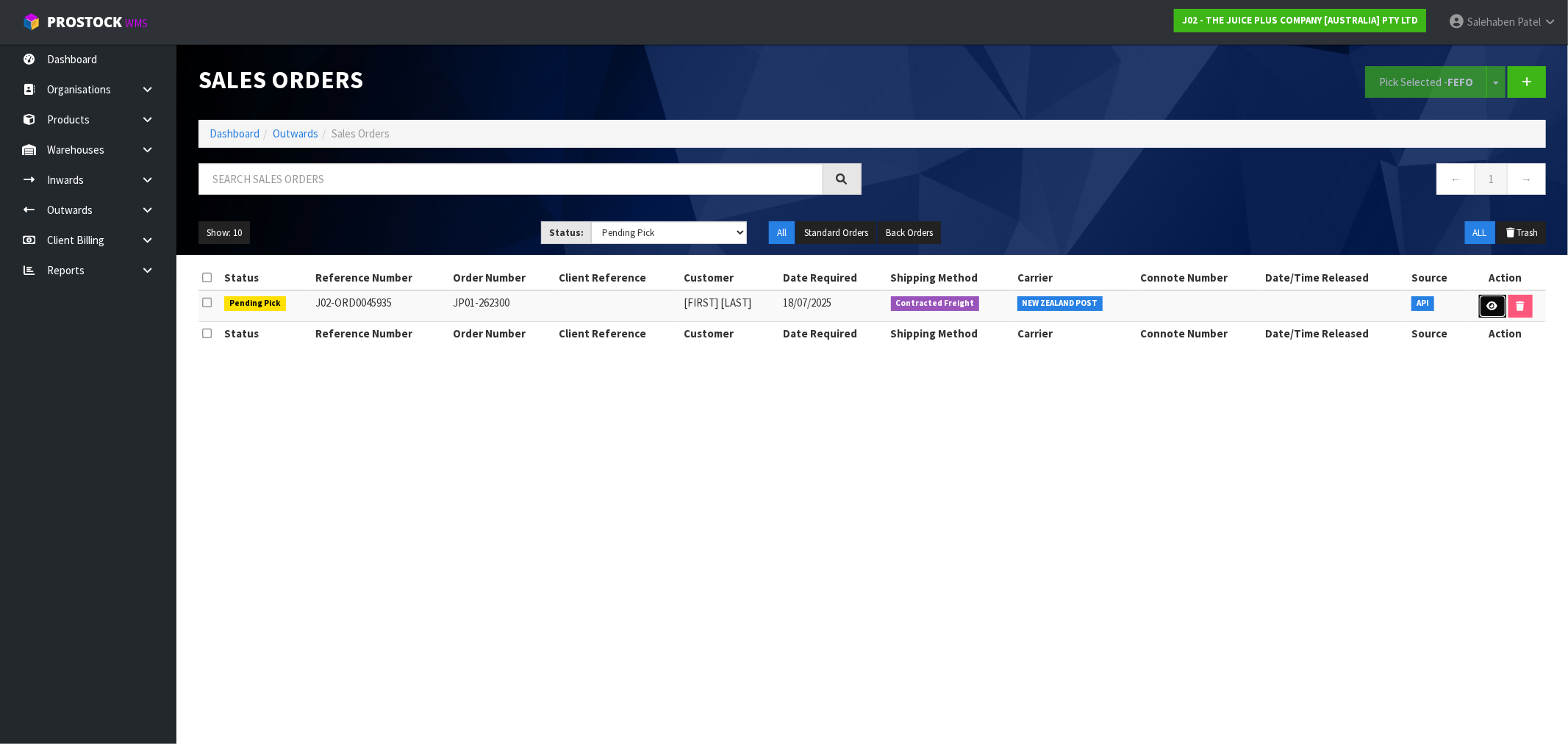 click at bounding box center [1492, 306] 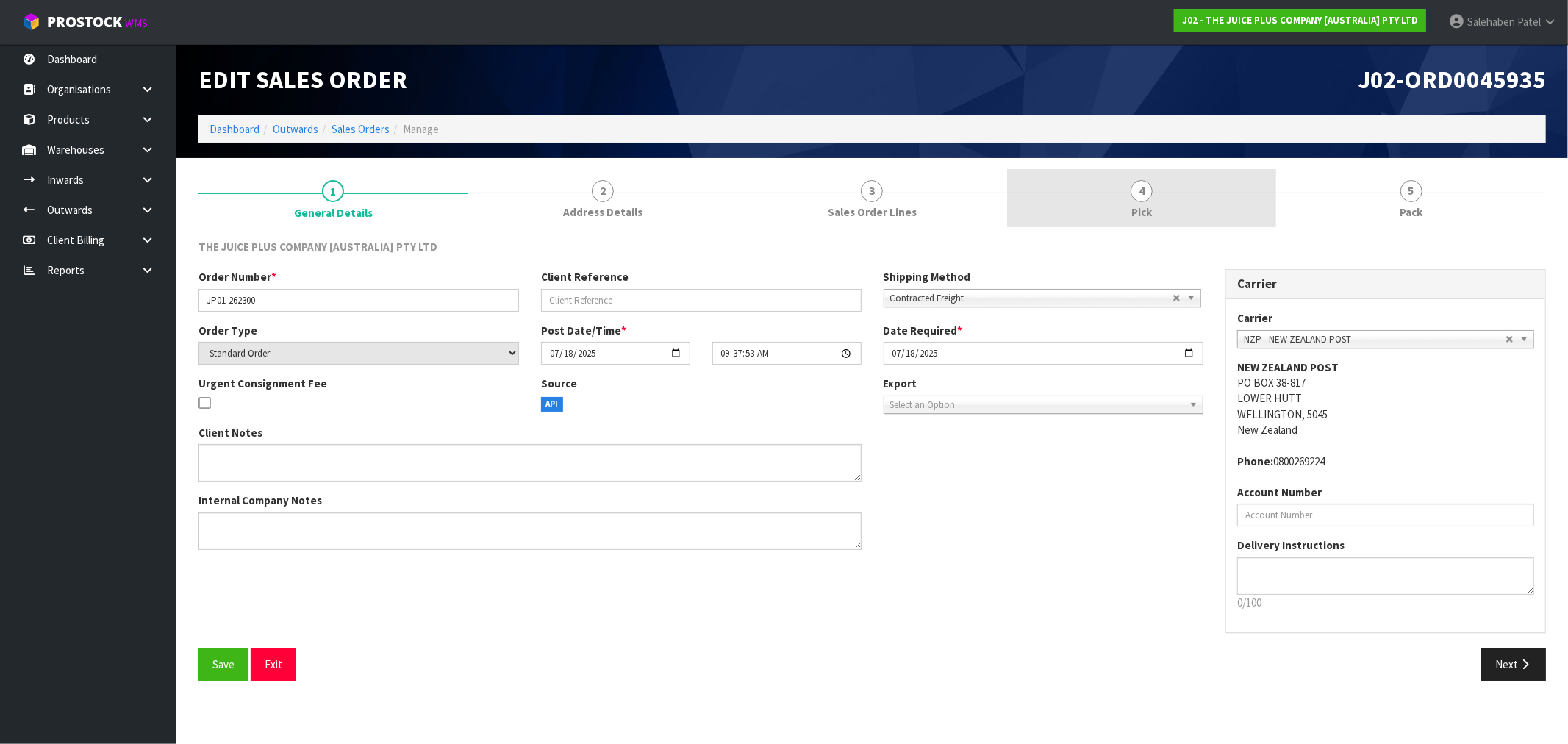 click on "4" at bounding box center [1142, 191] 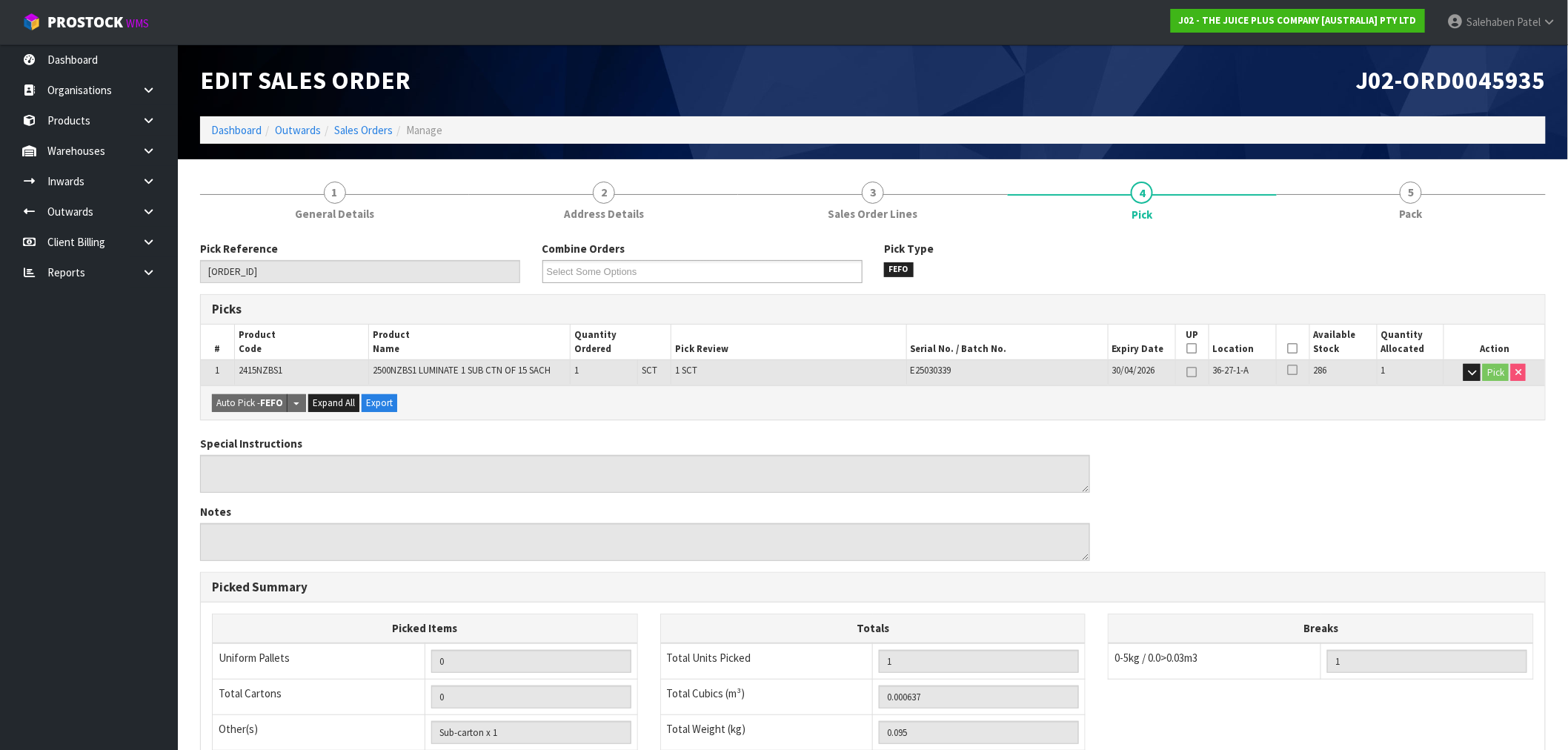 click at bounding box center [1293, 348] 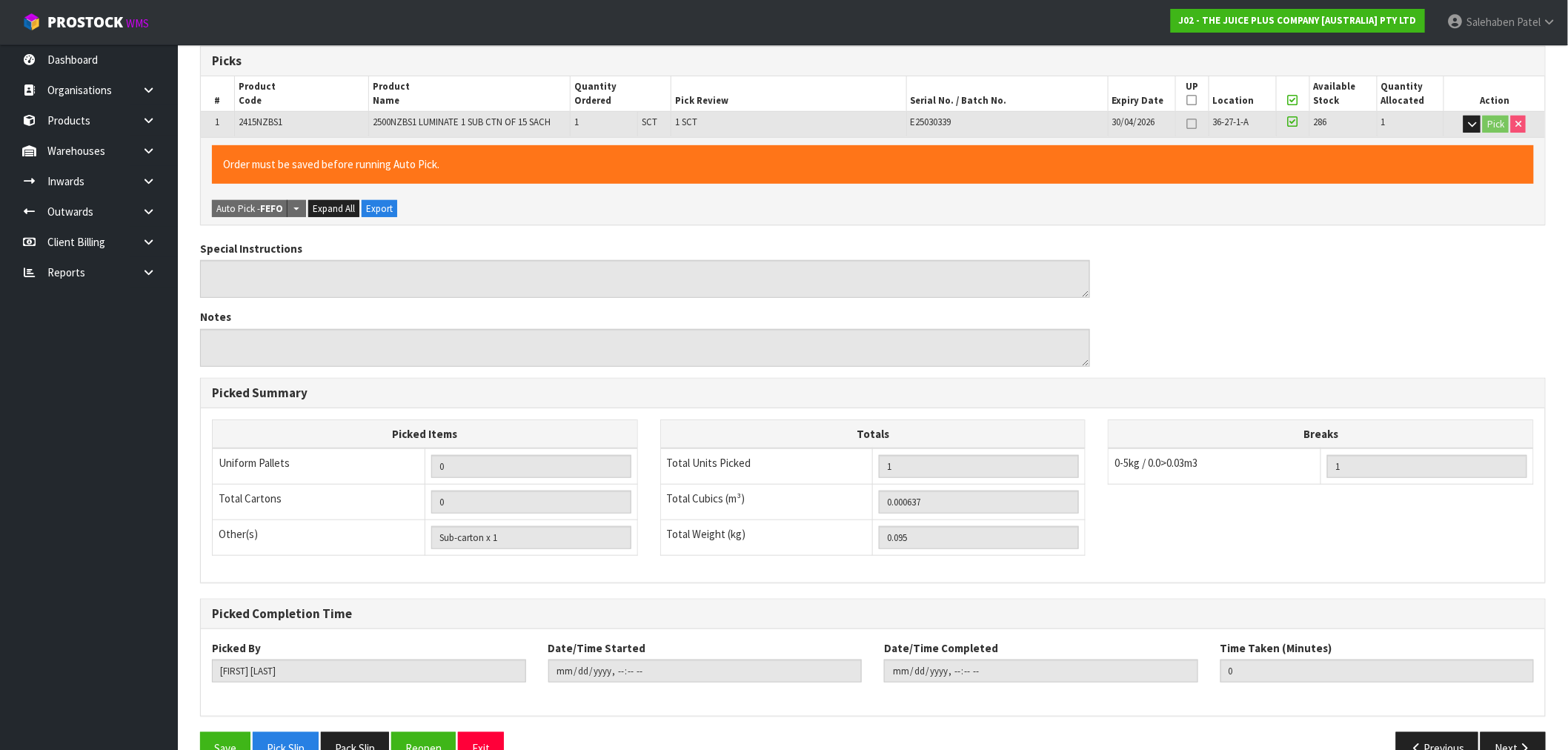 scroll, scrollTop: 285, scrollLeft: 0, axis: vertical 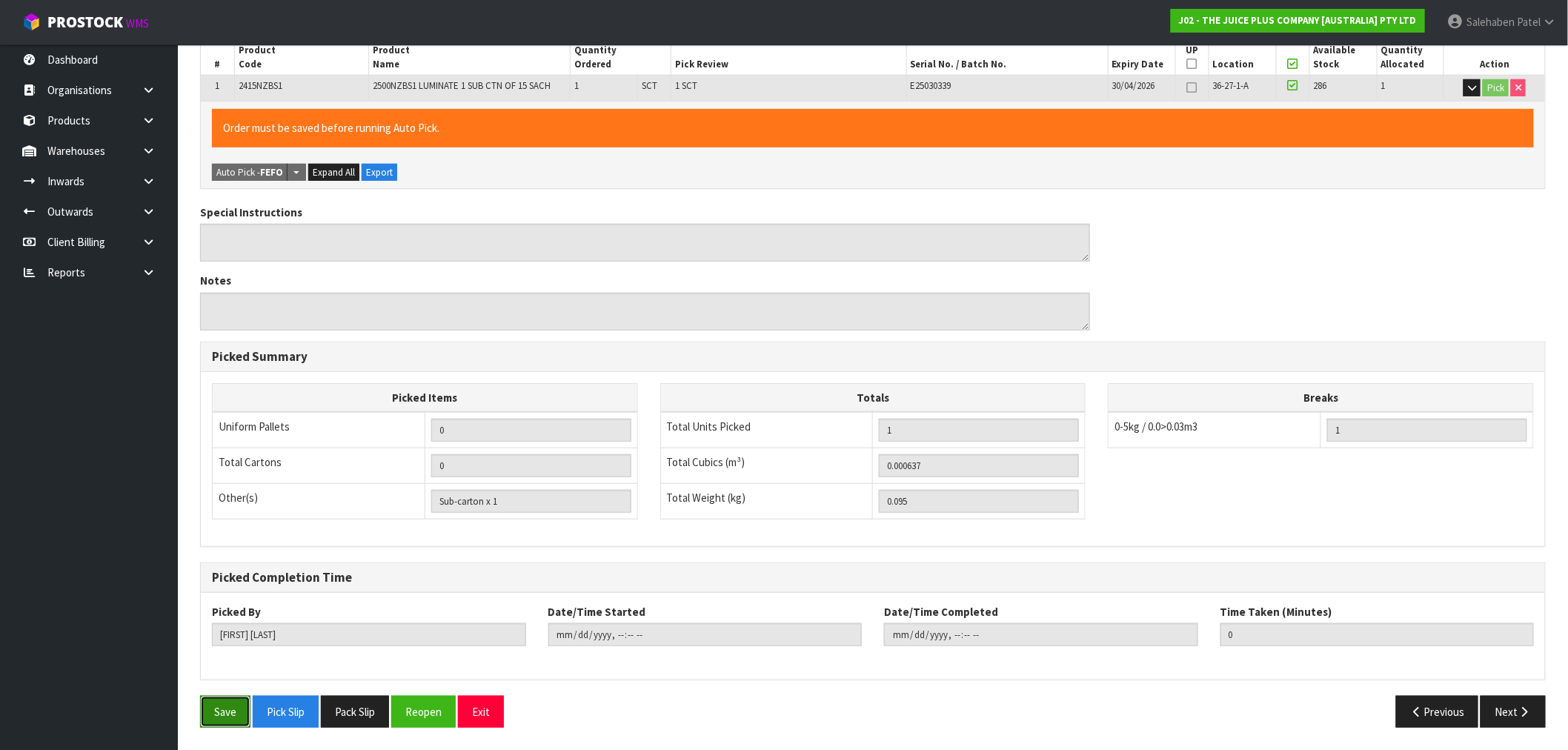 drag, startPoint x: 239, startPoint y: 717, endPoint x: 222, endPoint y: 717, distance: 17 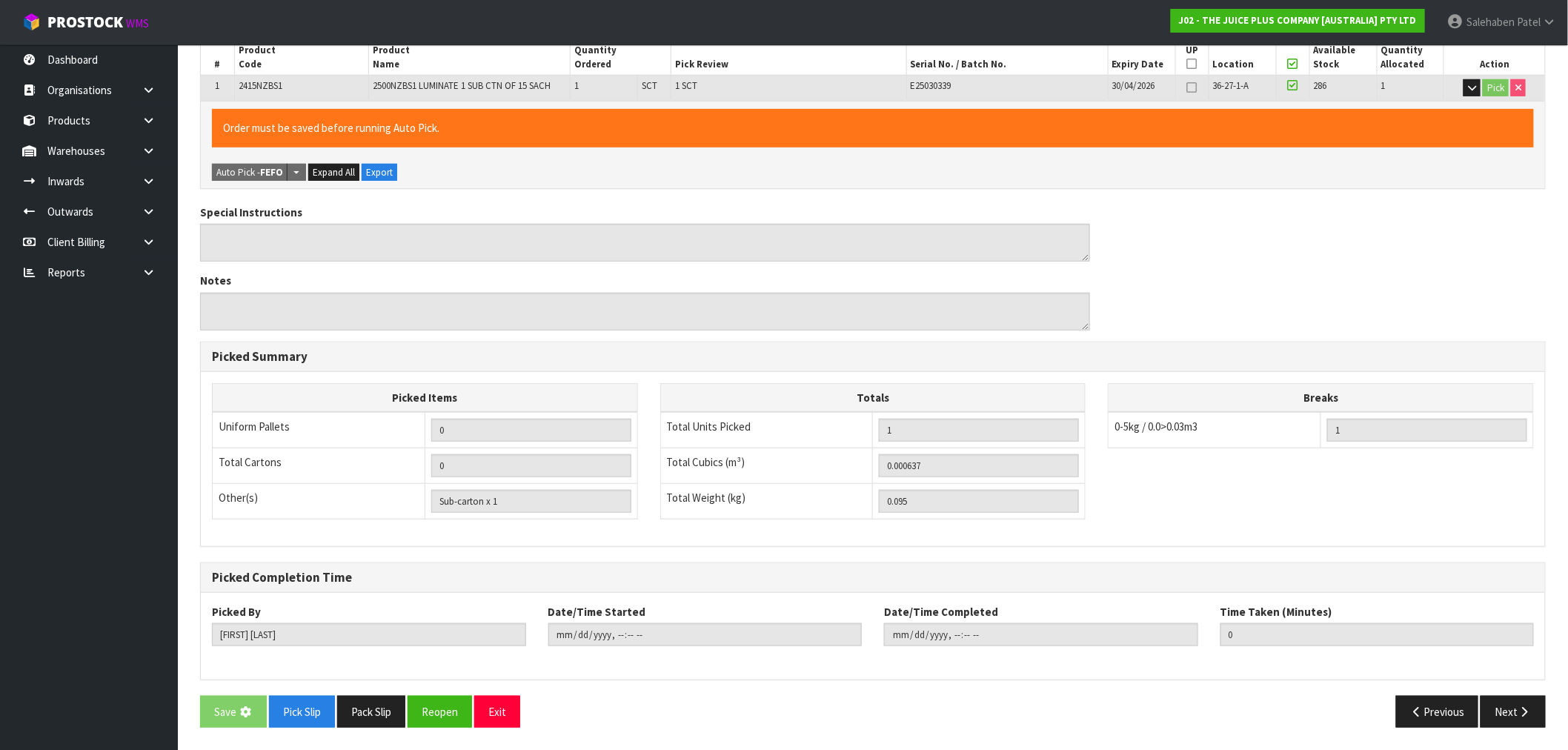 scroll, scrollTop: 0, scrollLeft: 0, axis: both 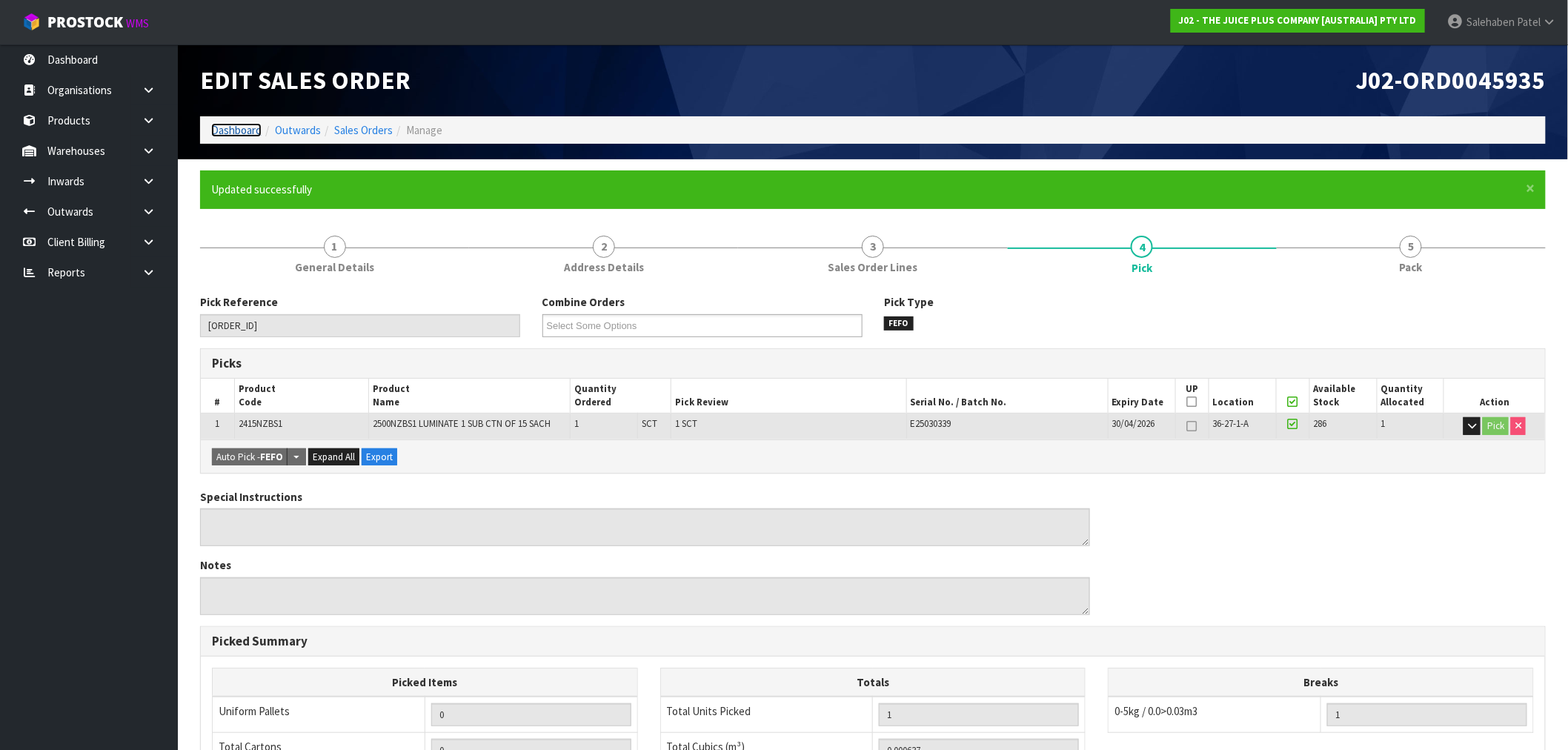 click on "Dashboard" at bounding box center (236, 130) 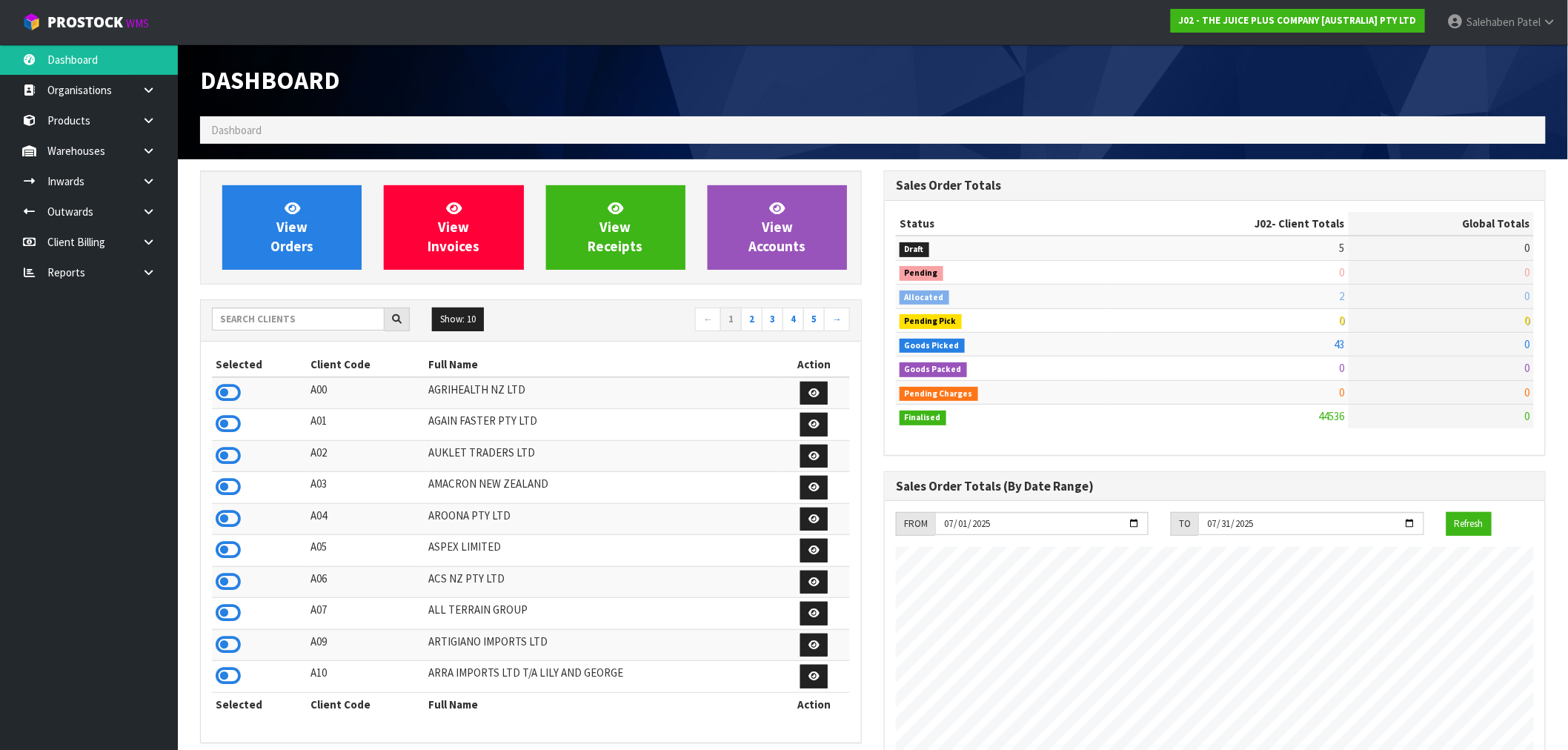 scroll, scrollTop: 739982, scrollLeft: 740336, axis: both 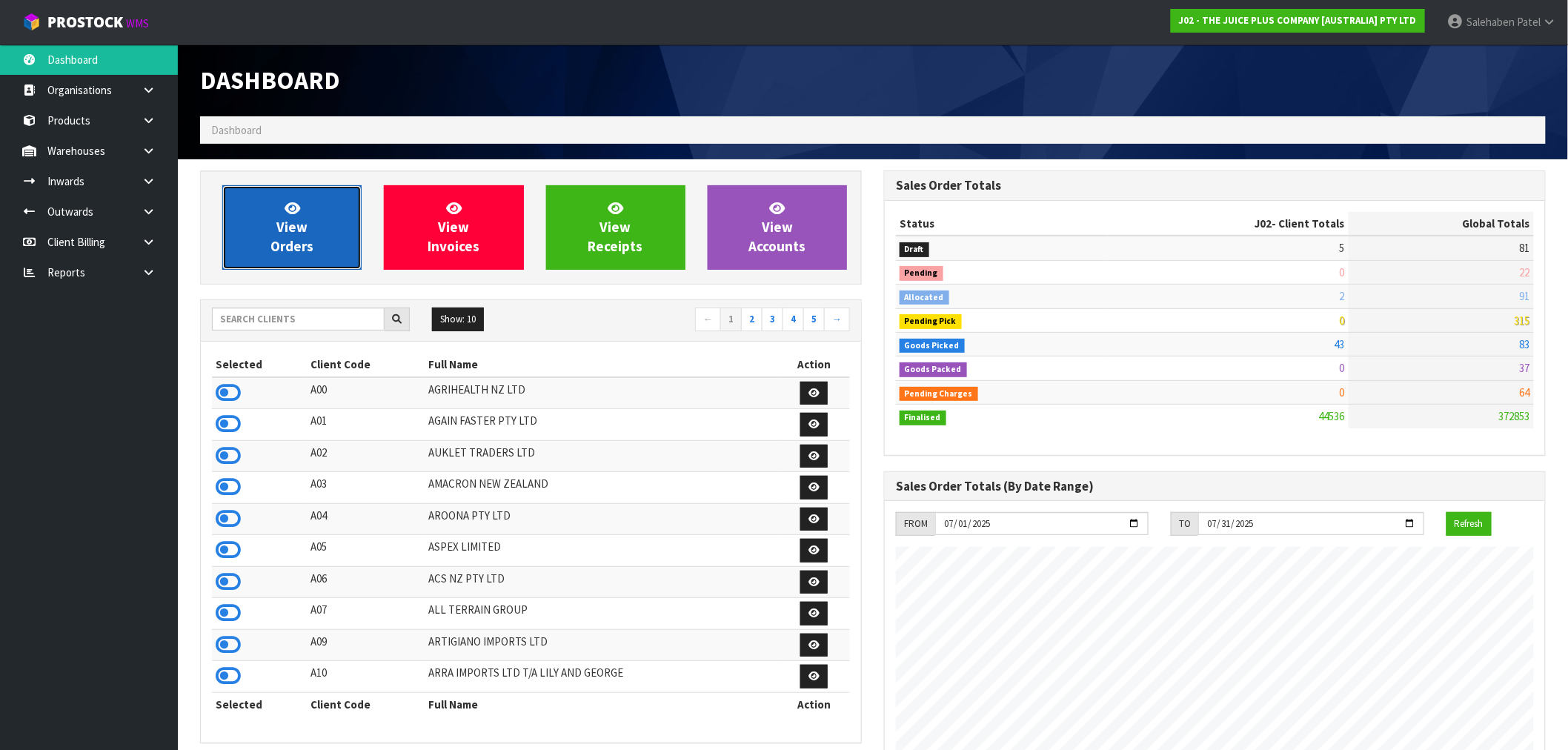 click on "View
Orders" at bounding box center [292, 227] 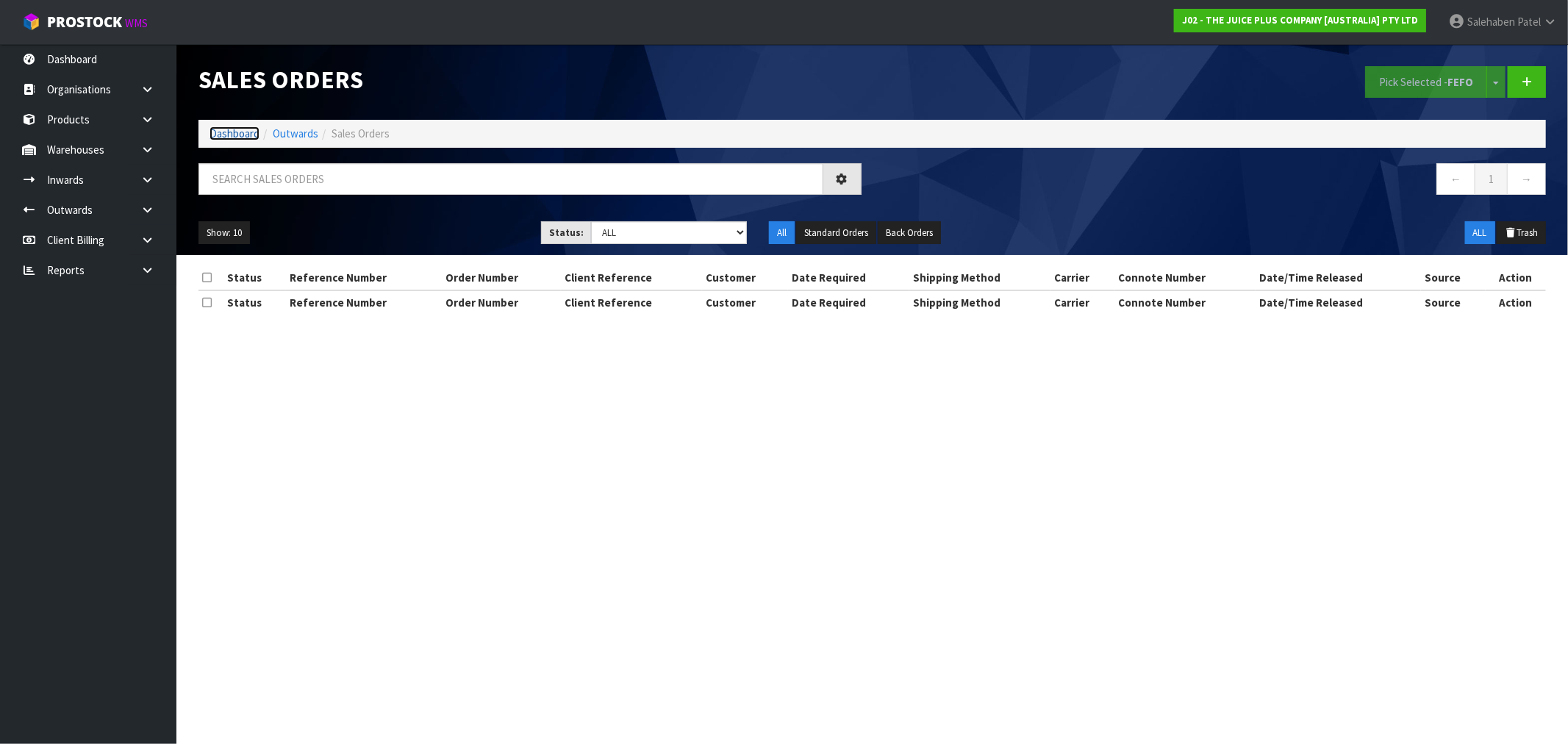 click on "Dashboard" at bounding box center [235, 133] 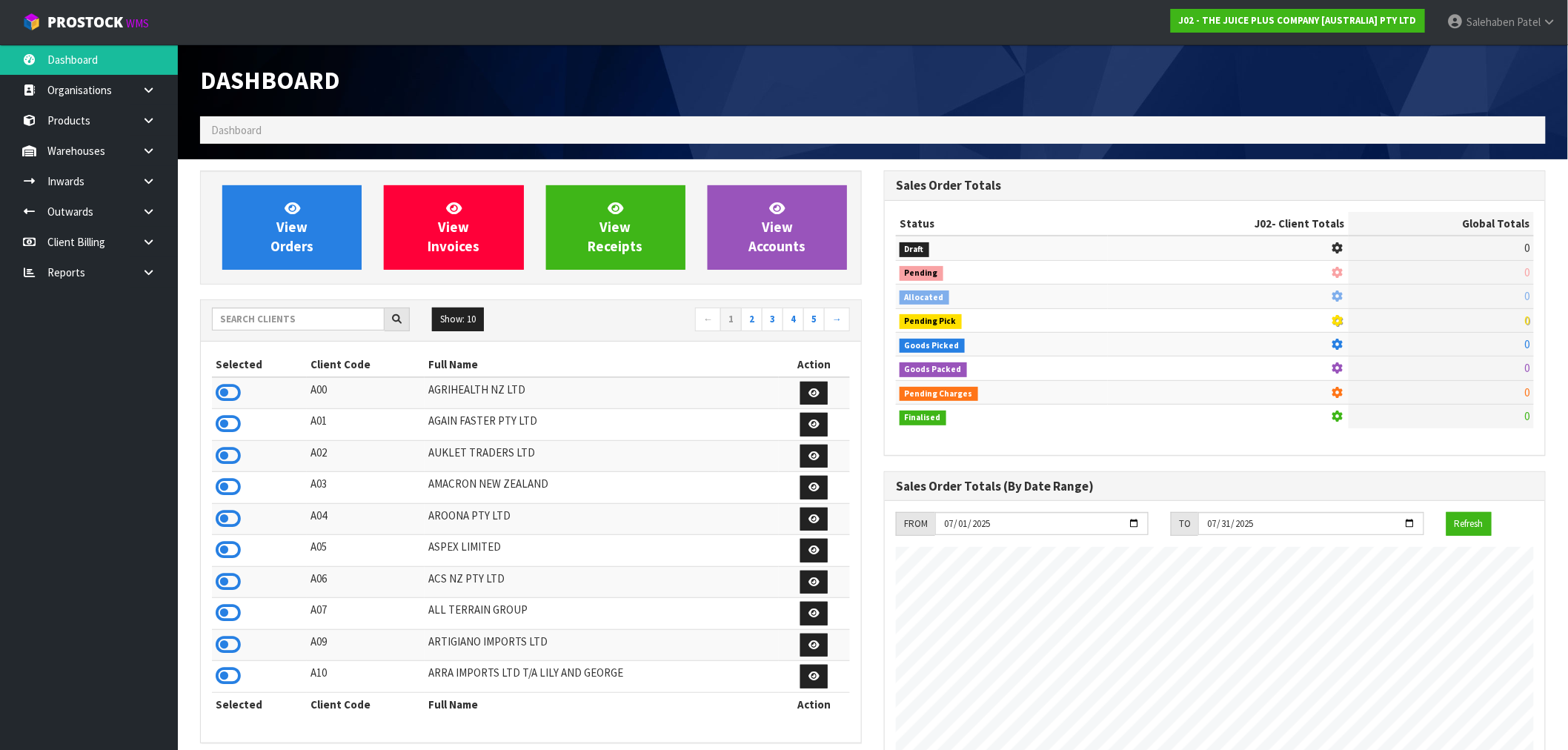 scroll, scrollTop: 740183, scrollLeft: 740336, axis: both 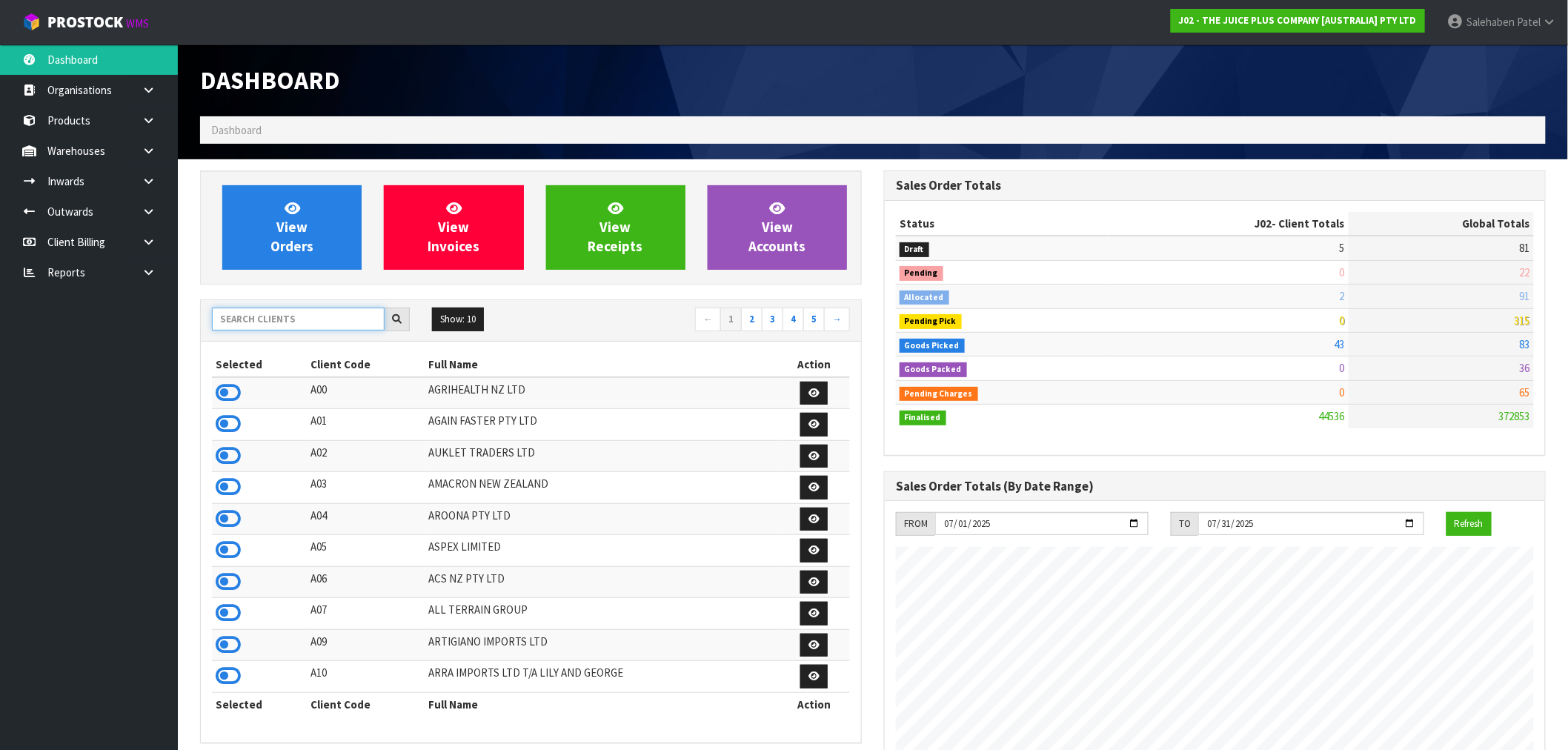 click at bounding box center (298, 319) 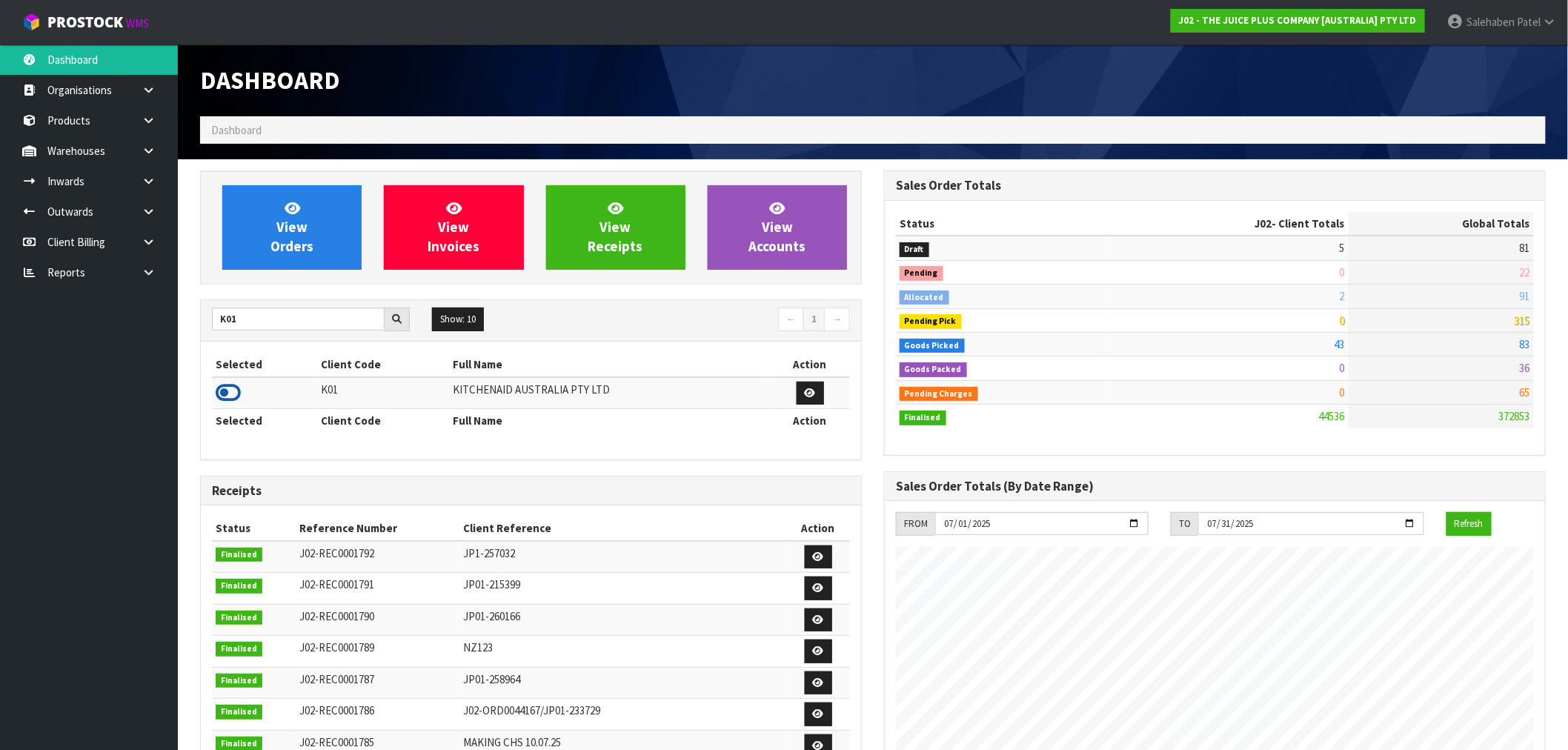 click at bounding box center [228, 393] 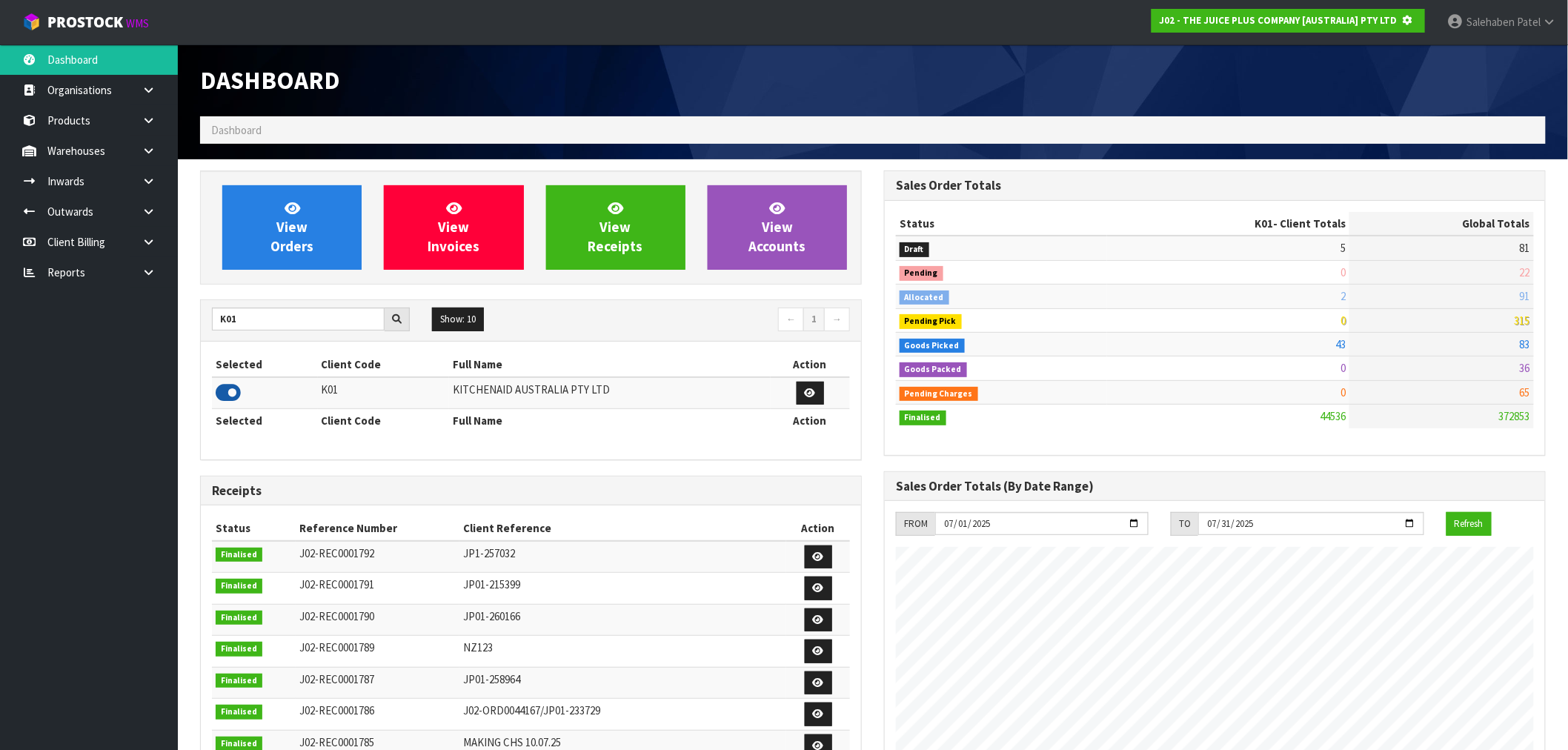 scroll, scrollTop: 924, scrollLeft: 684, axis: both 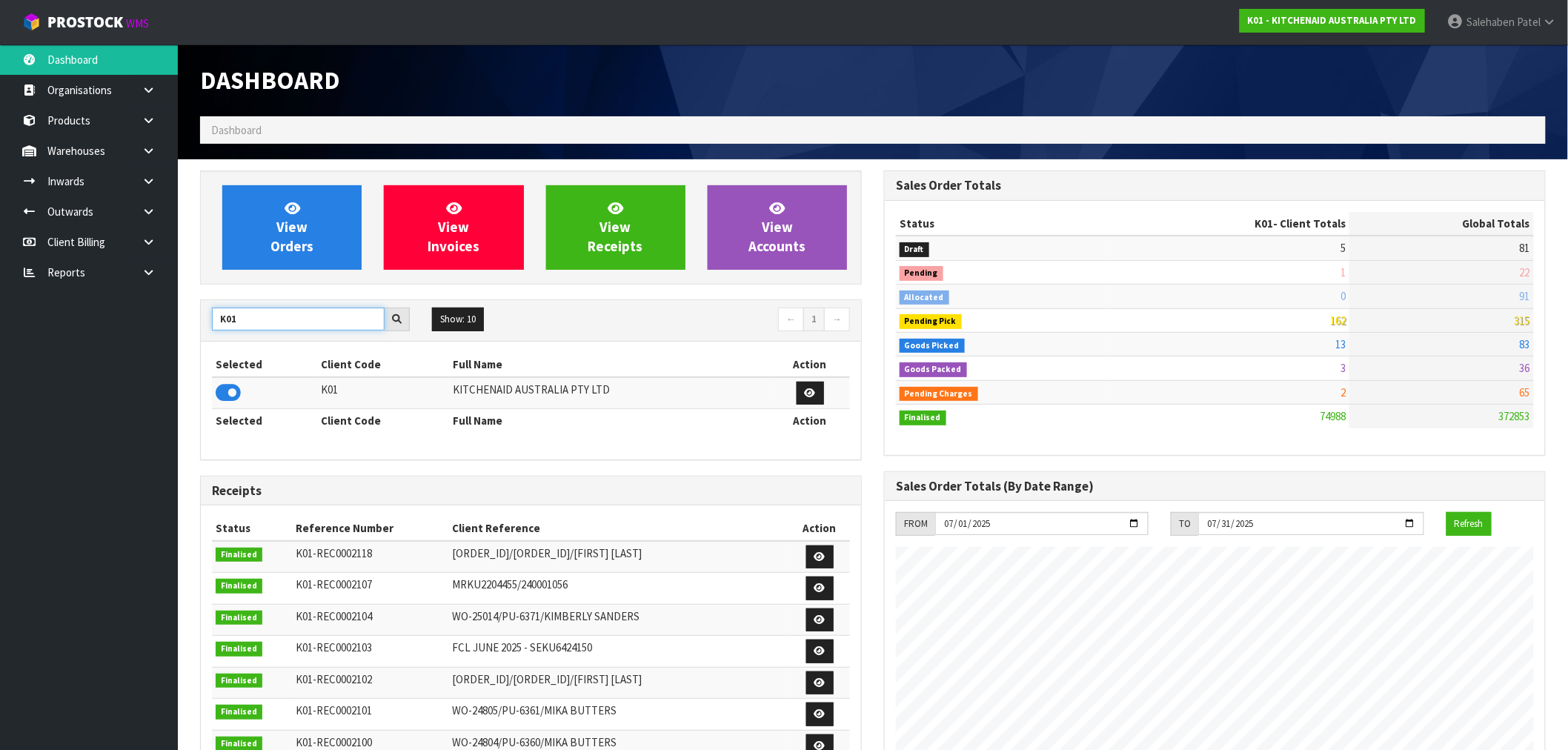 drag, startPoint x: 173, startPoint y: 319, endPoint x: 165, endPoint y: 322, distance: 8.5440037 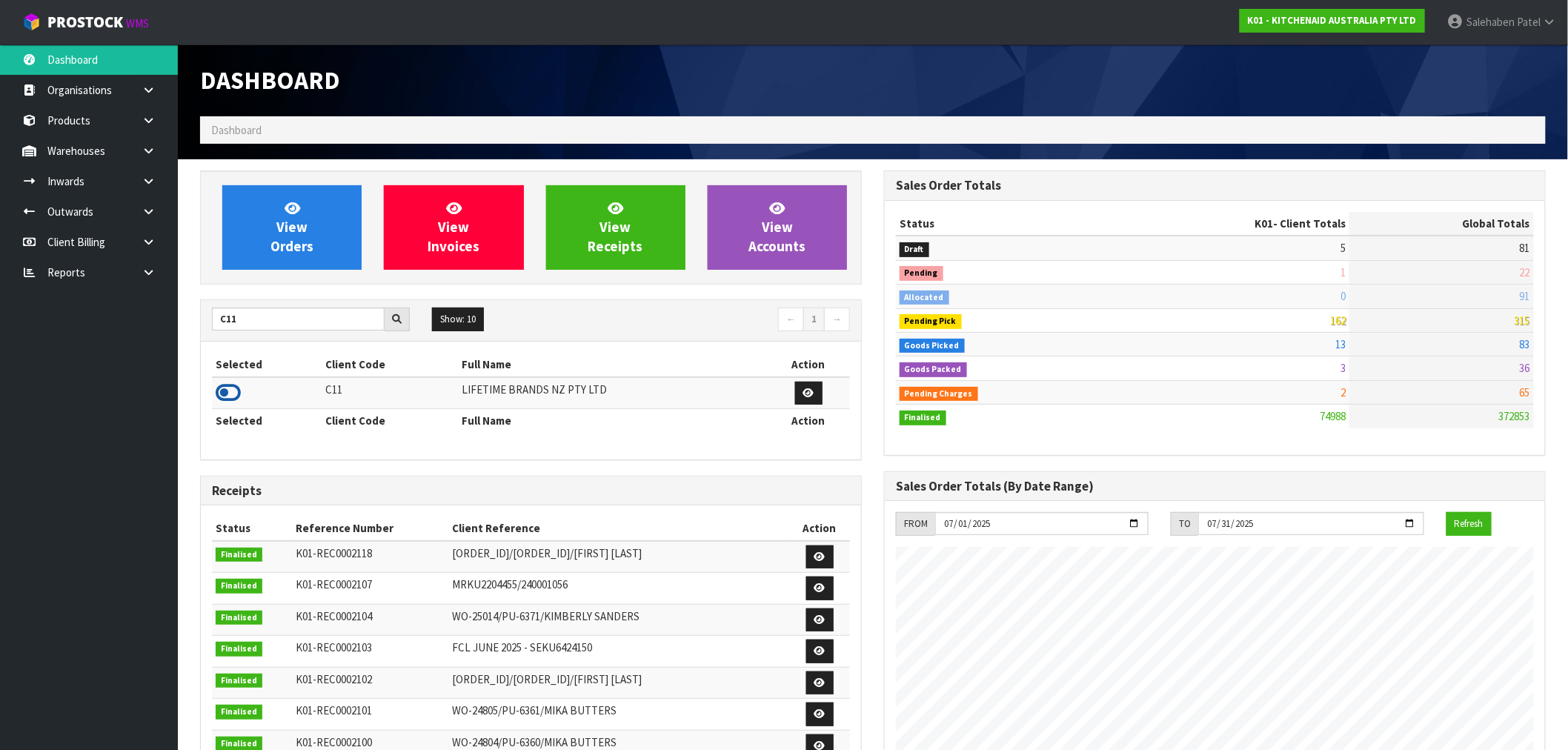 click at bounding box center [228, 393] 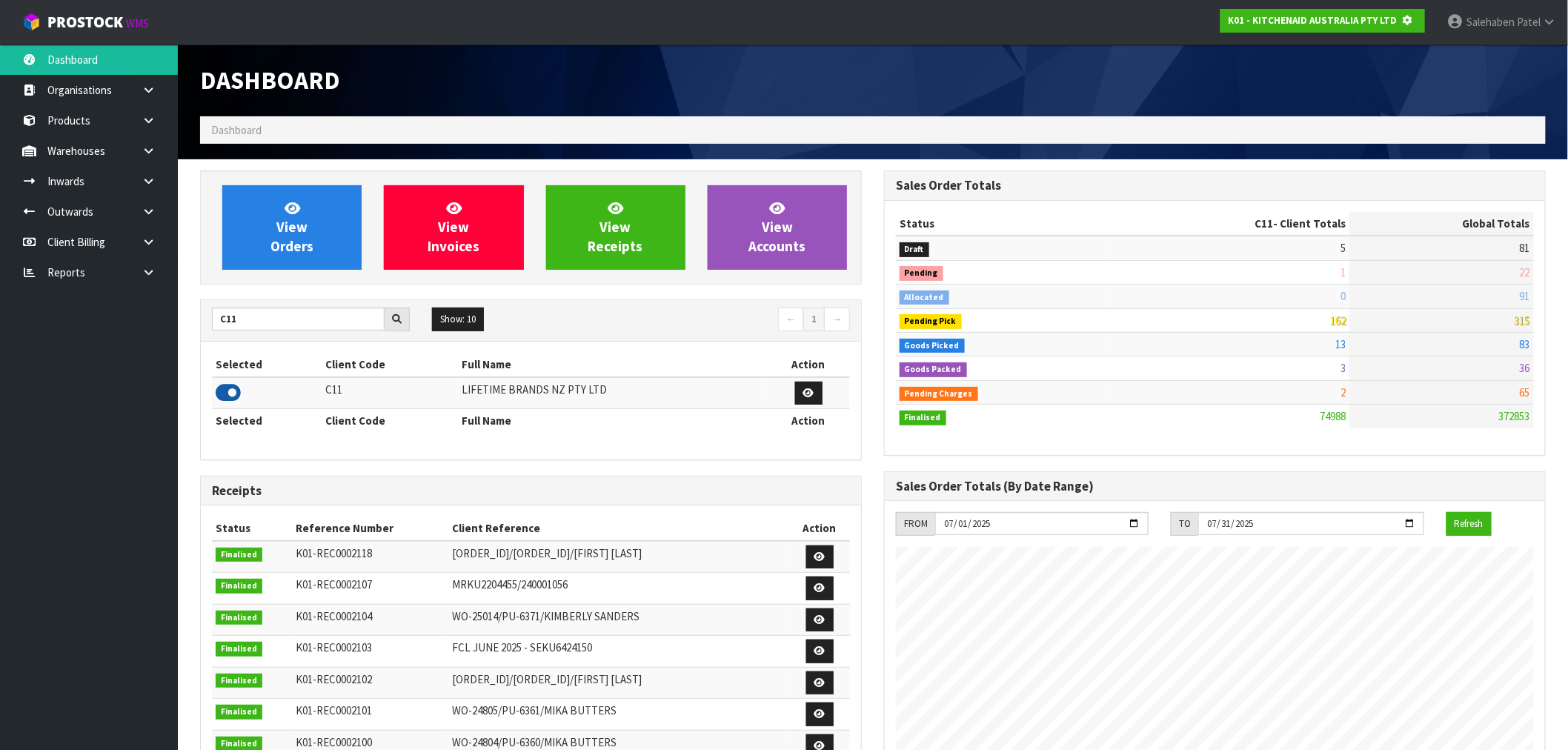 scroll, scrollTop: 924, scrollLeft: 684, axis: both 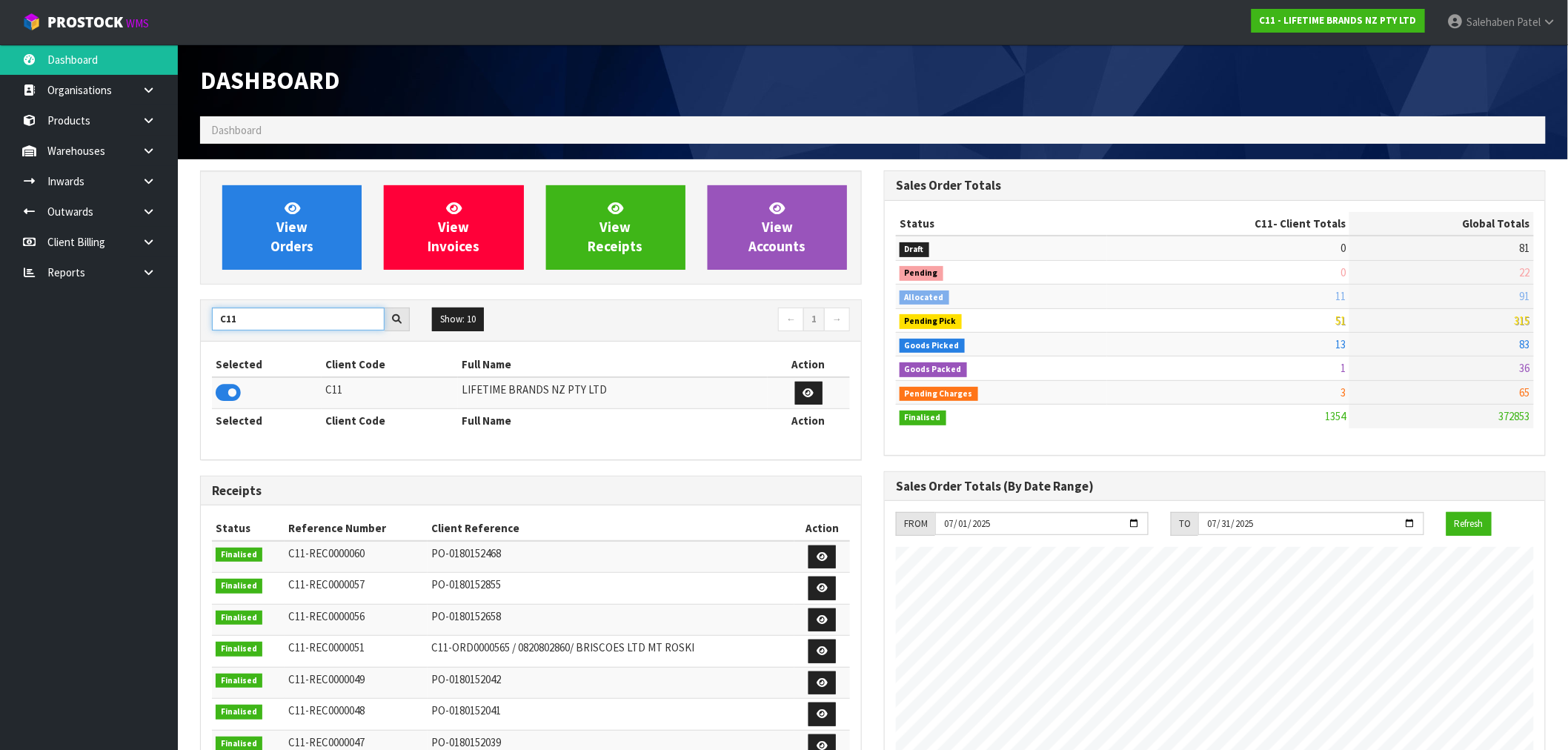 drag, startPoint x: 247, startPoint y: 316, endPoint x: 195, endPoint y: 330, distance: 53.851648 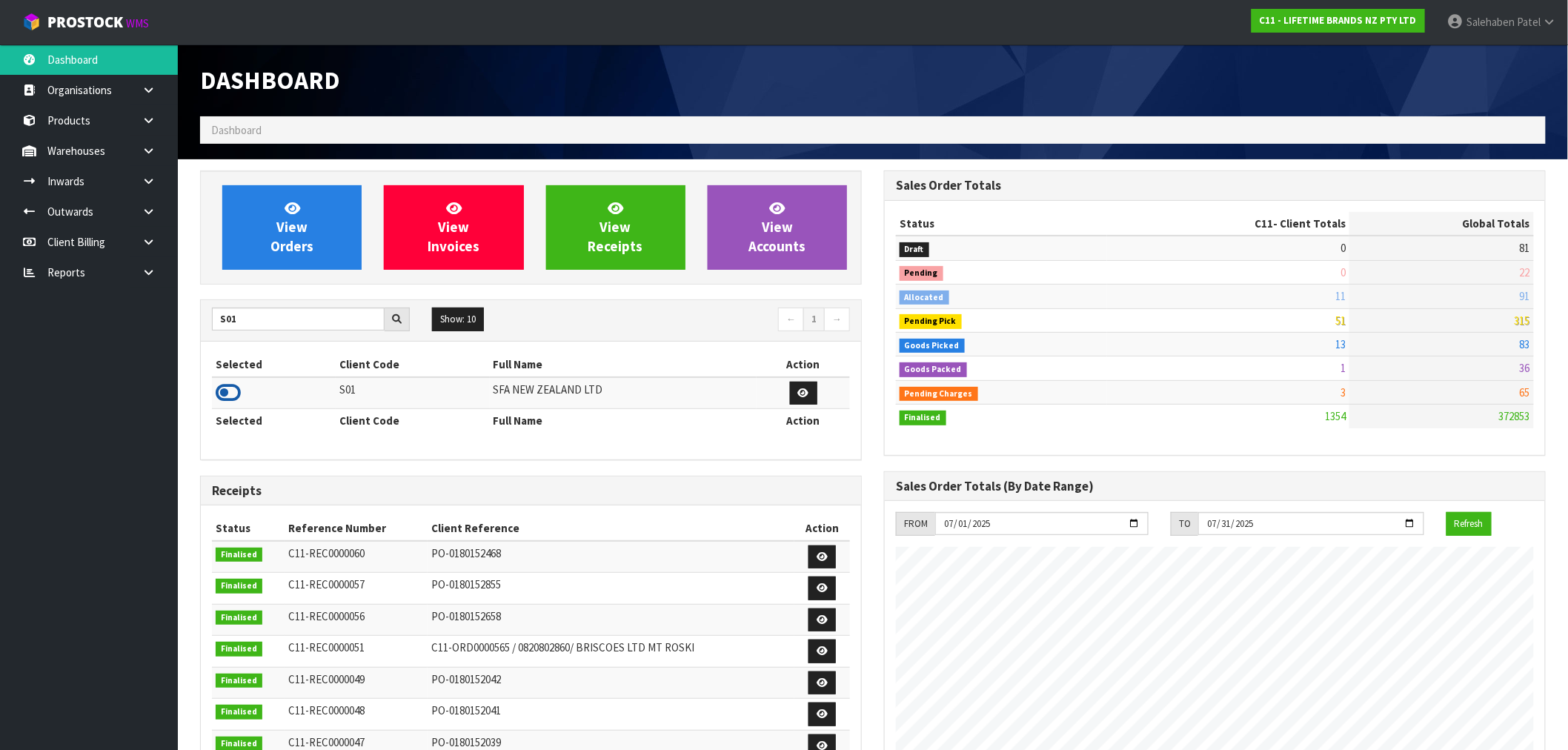 click at bounding box center [228, 393] 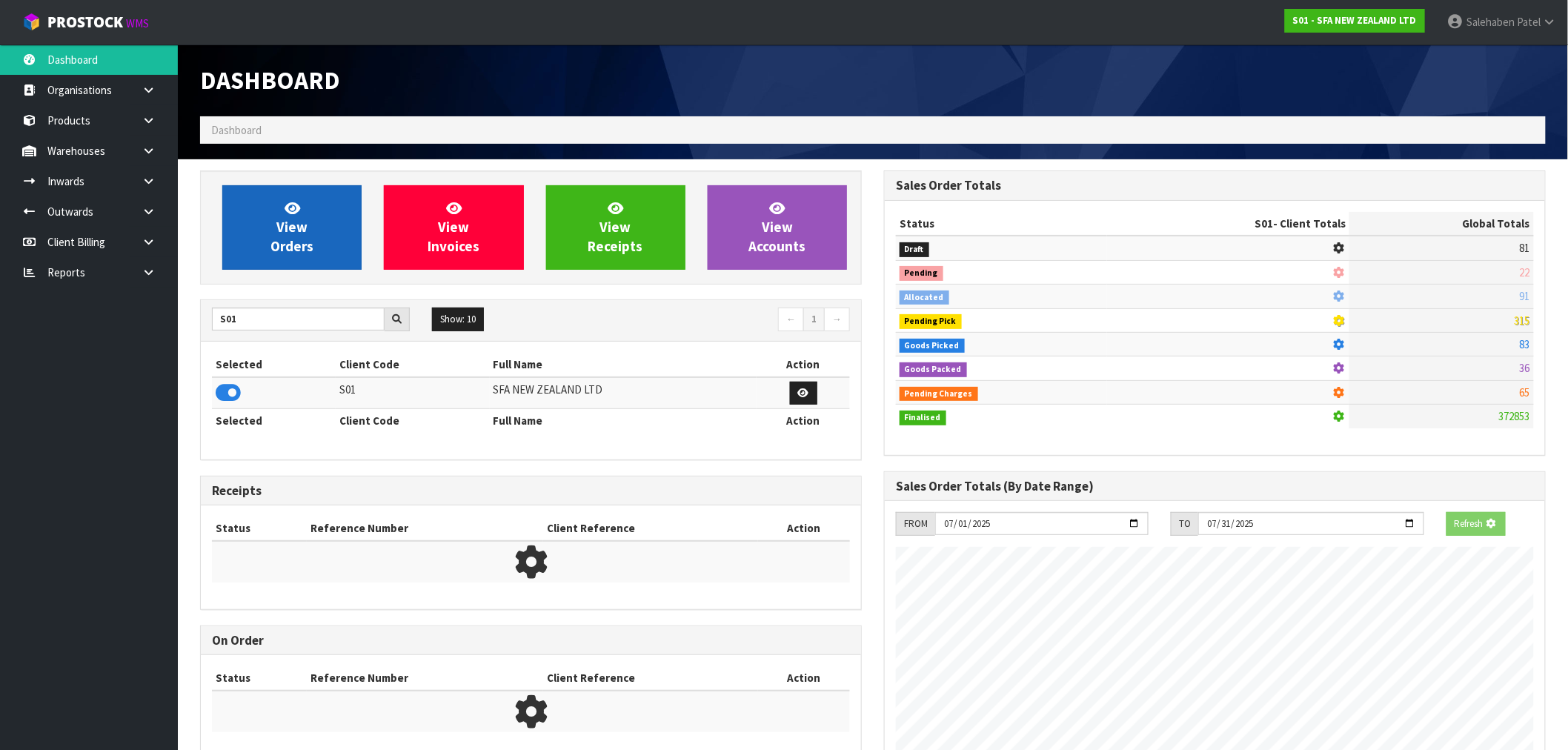 scroll, scrollTop: 924, scrollLeft: 684, axis: both 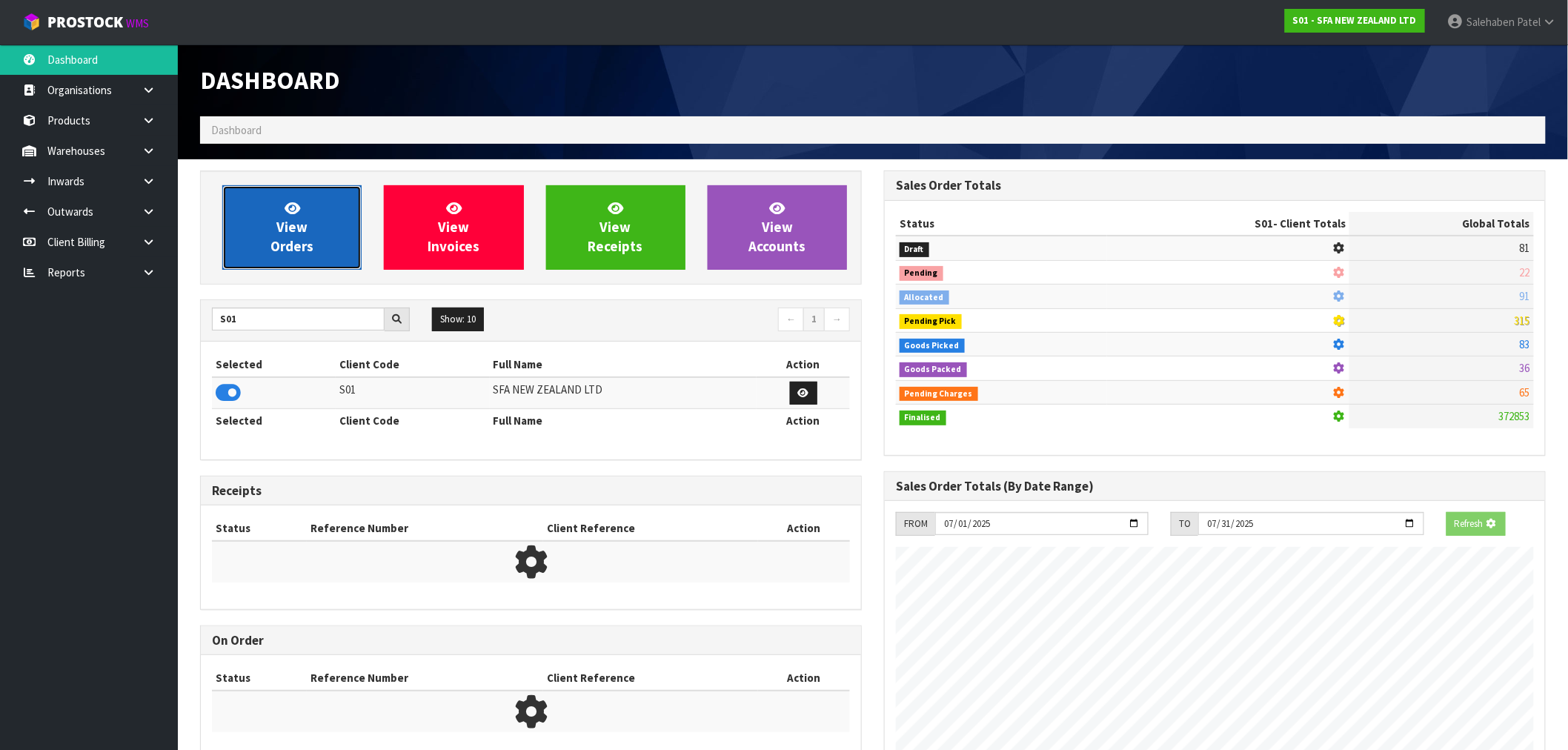 click on "View
Orders" at bounding box center [292, 228] 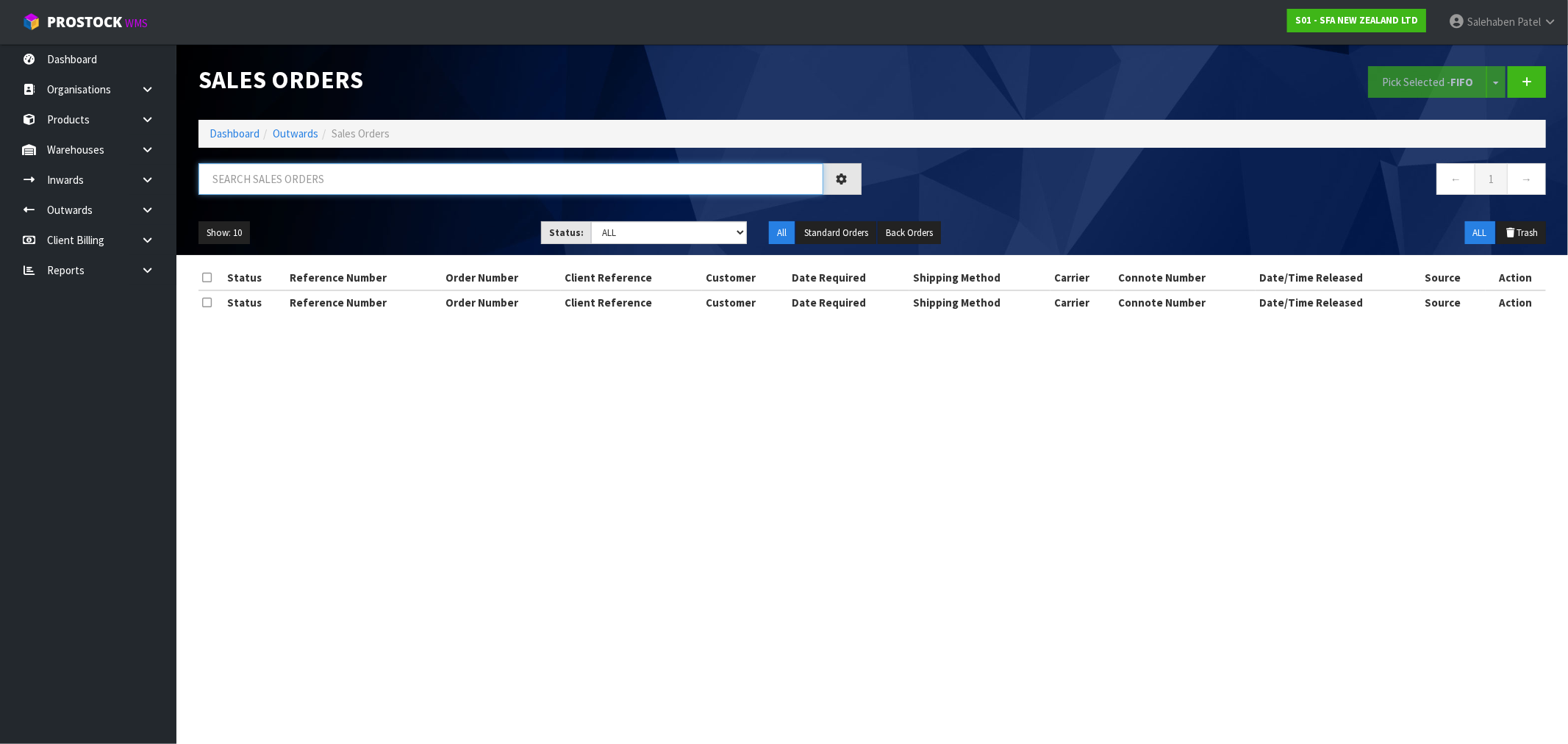 click at bounding box center [511, 179] 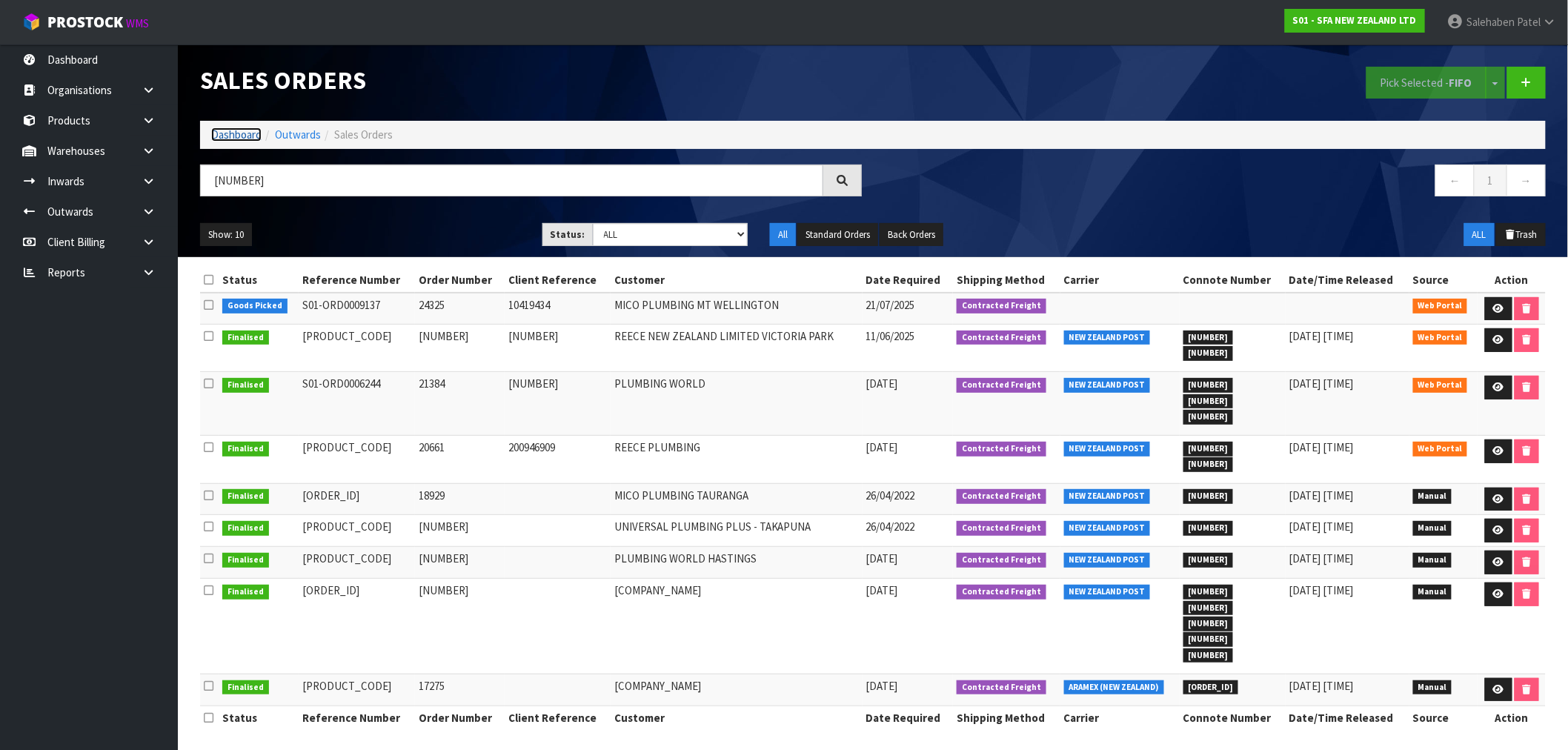 click on "Dashboard" at bounding box center [236, 134] 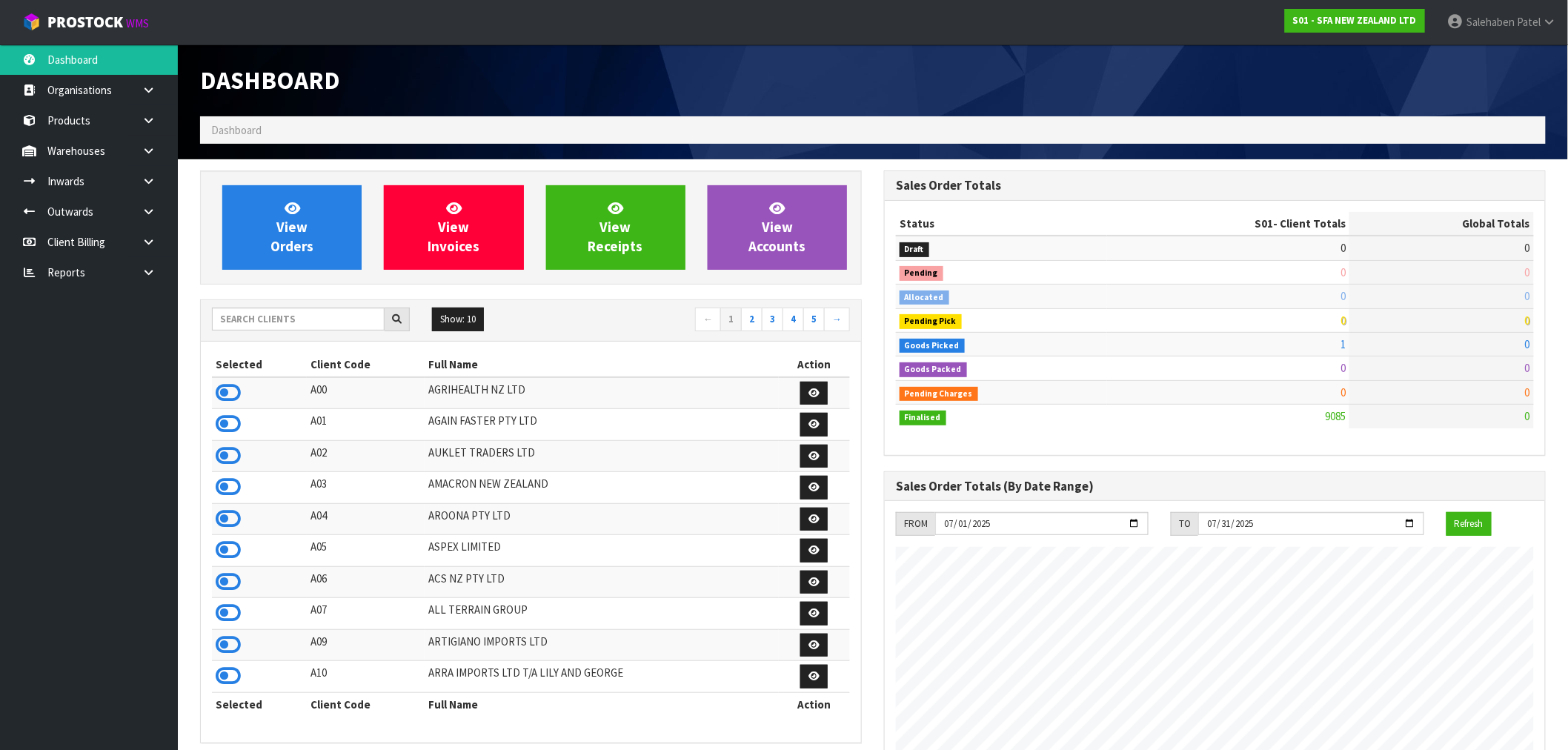 scroll, scrollTop: 739982, scrollLeft: 740336, axis: both 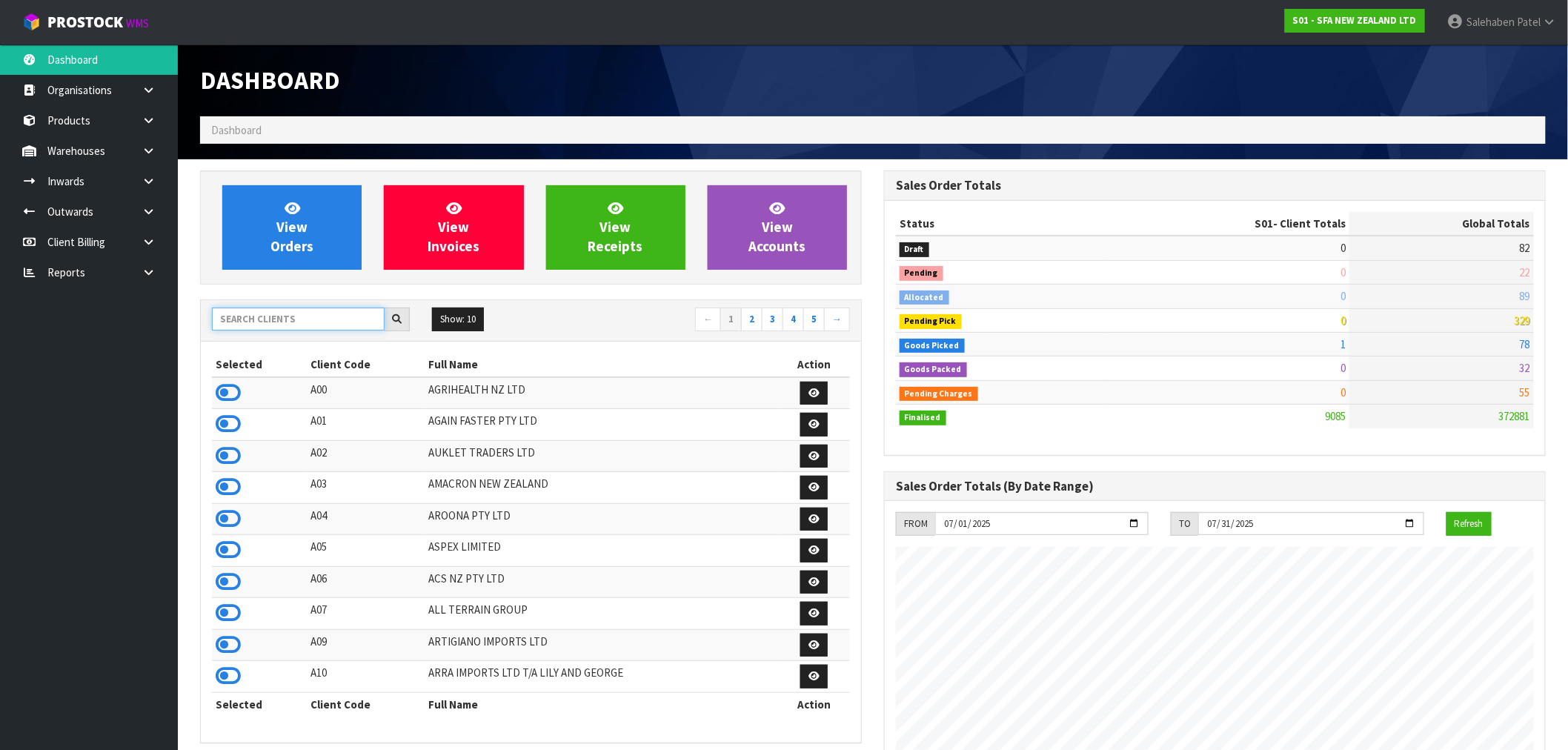 click at bounding box center (298, 319) 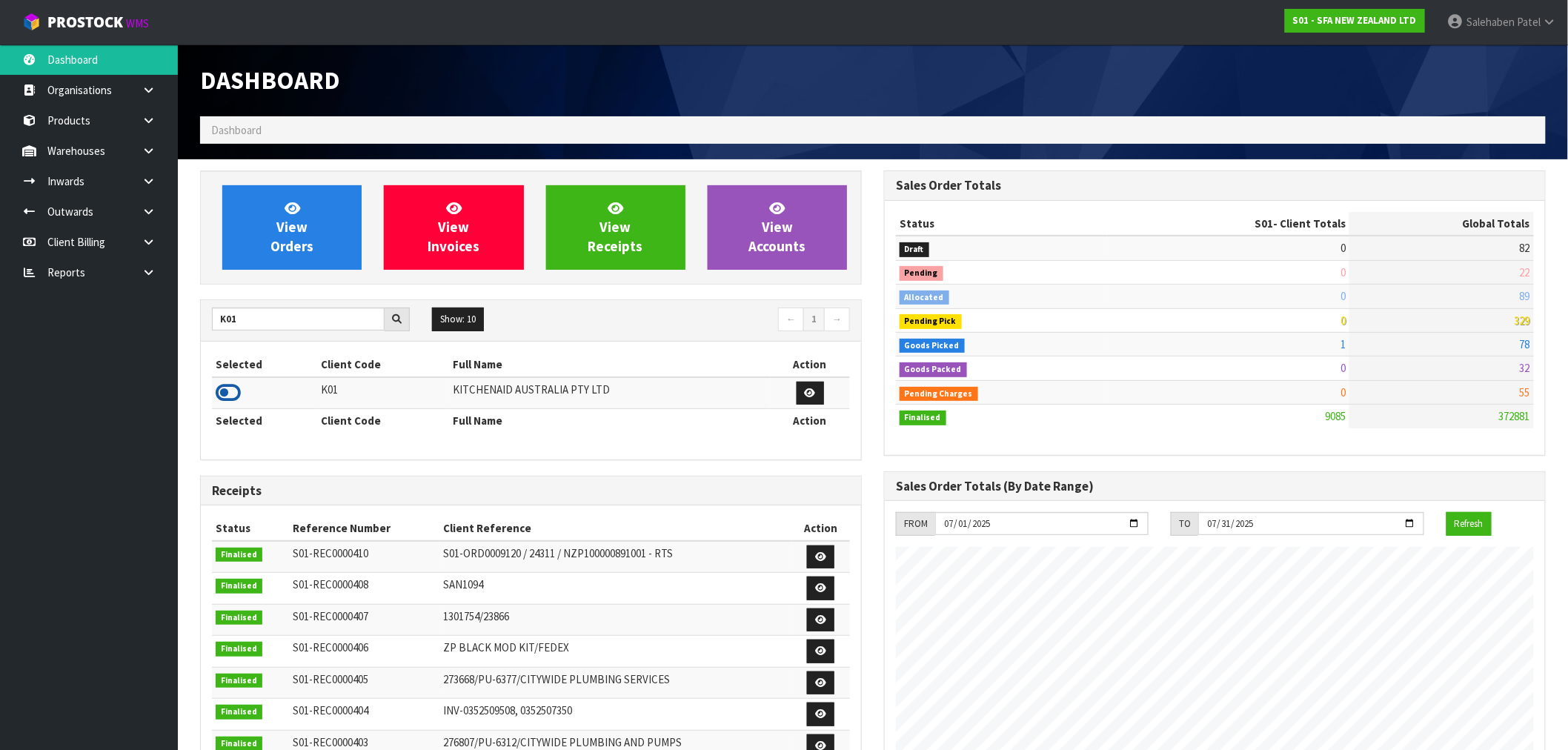 click at bounding box center [228, 393] 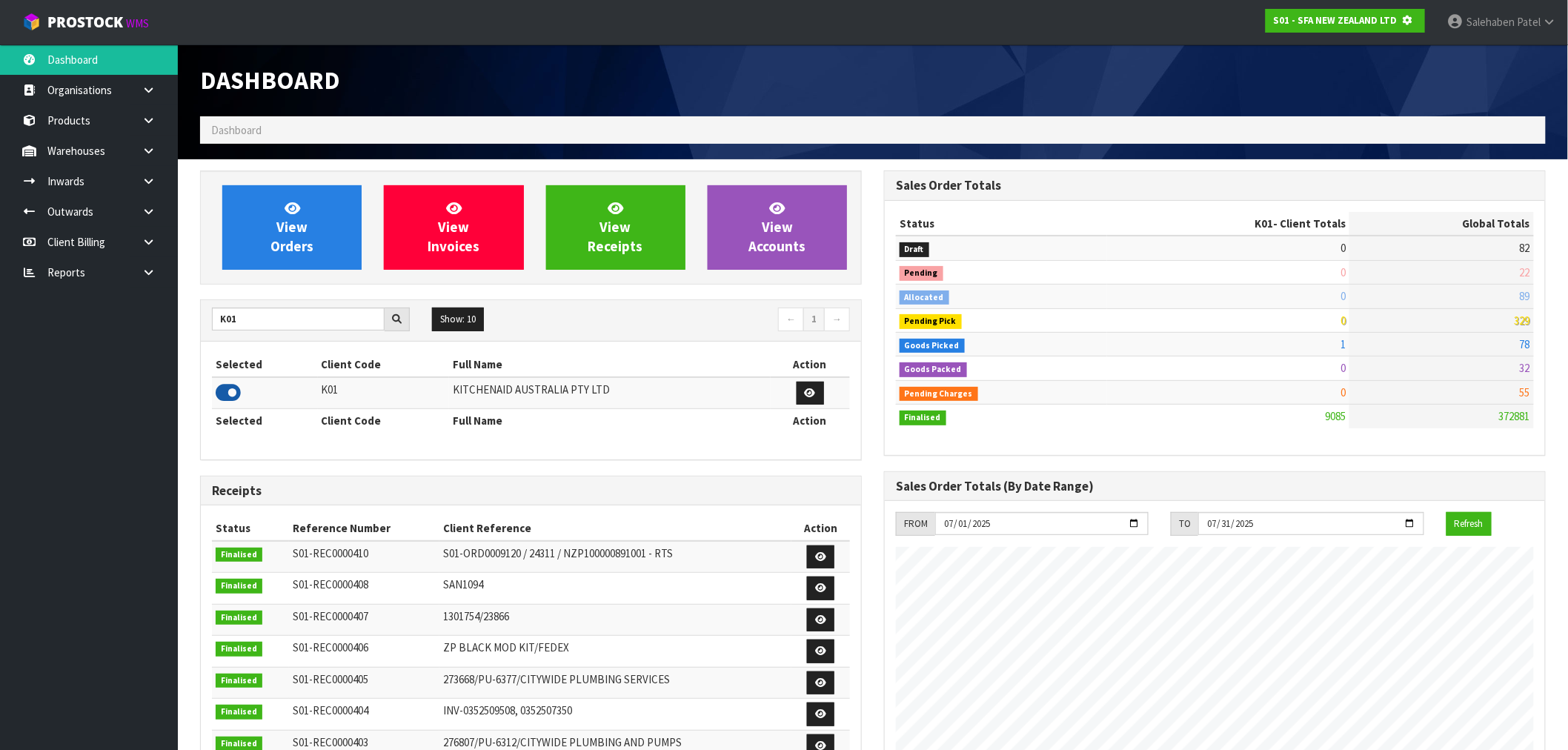 scroll, scrollTop: 924, scrollLeft: 684, axis: both 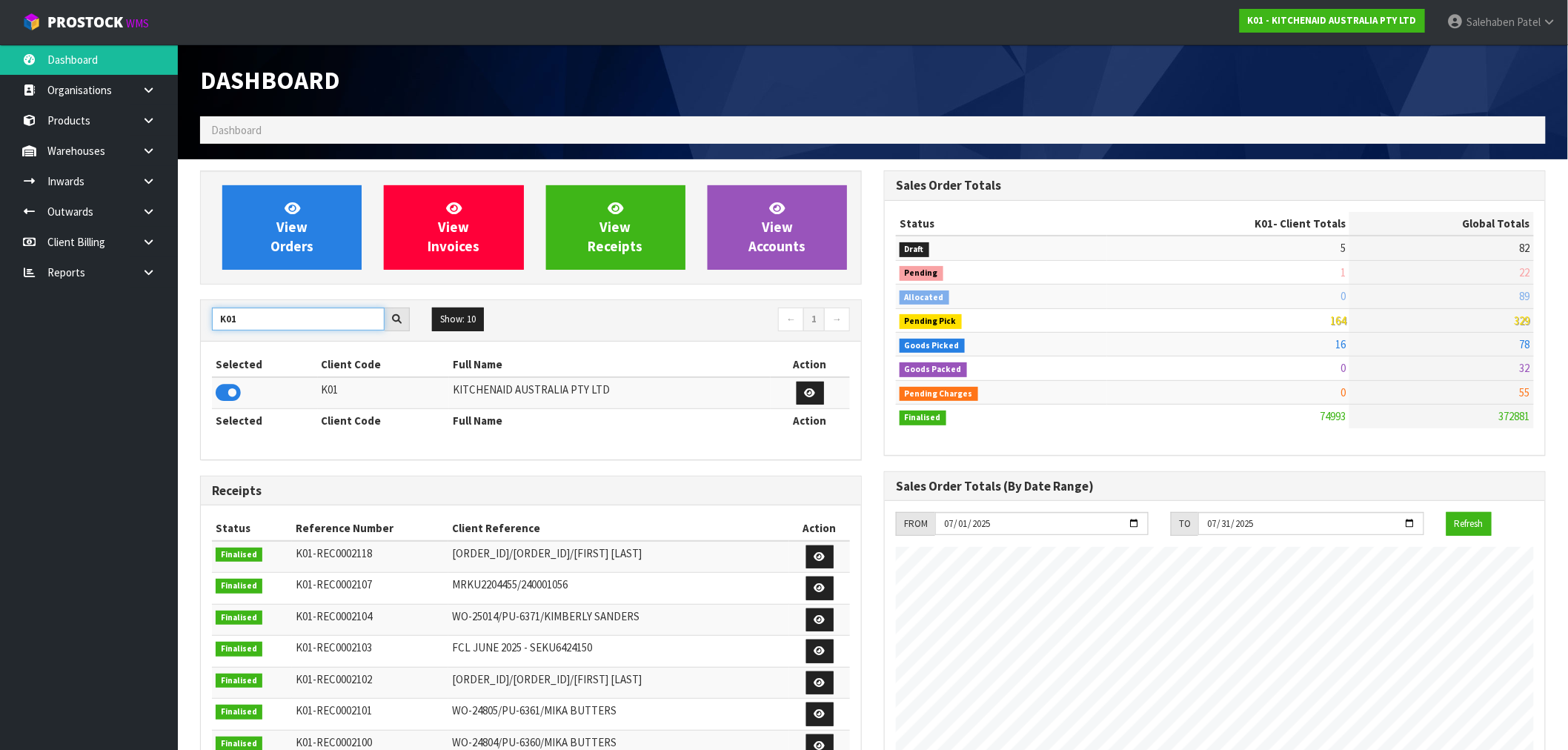 drag, startPoint x: 242, startPoint y: 322, endPoint x: 202, endPoint y: 338, distance: 43.081318 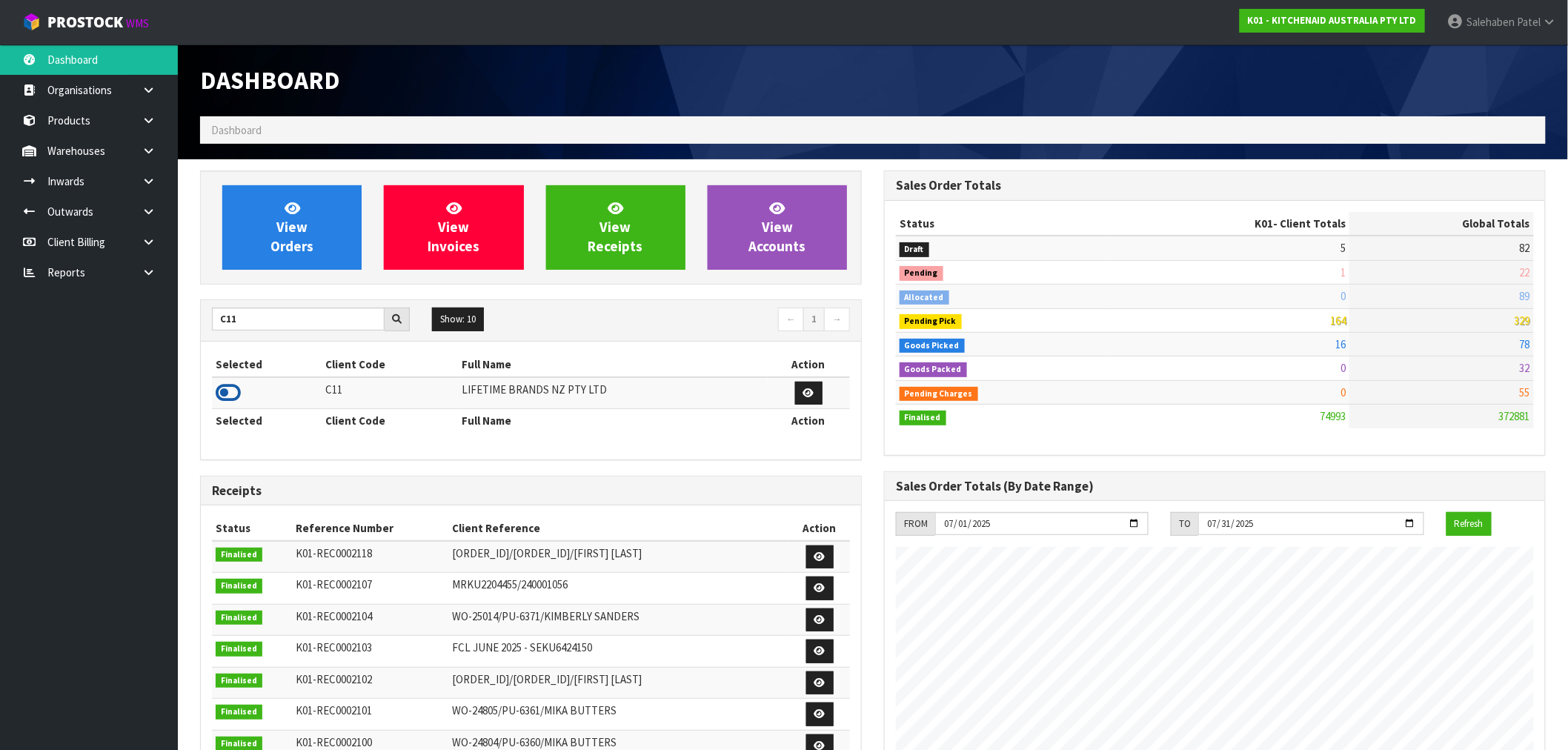 click at bounding box center [228, 393] 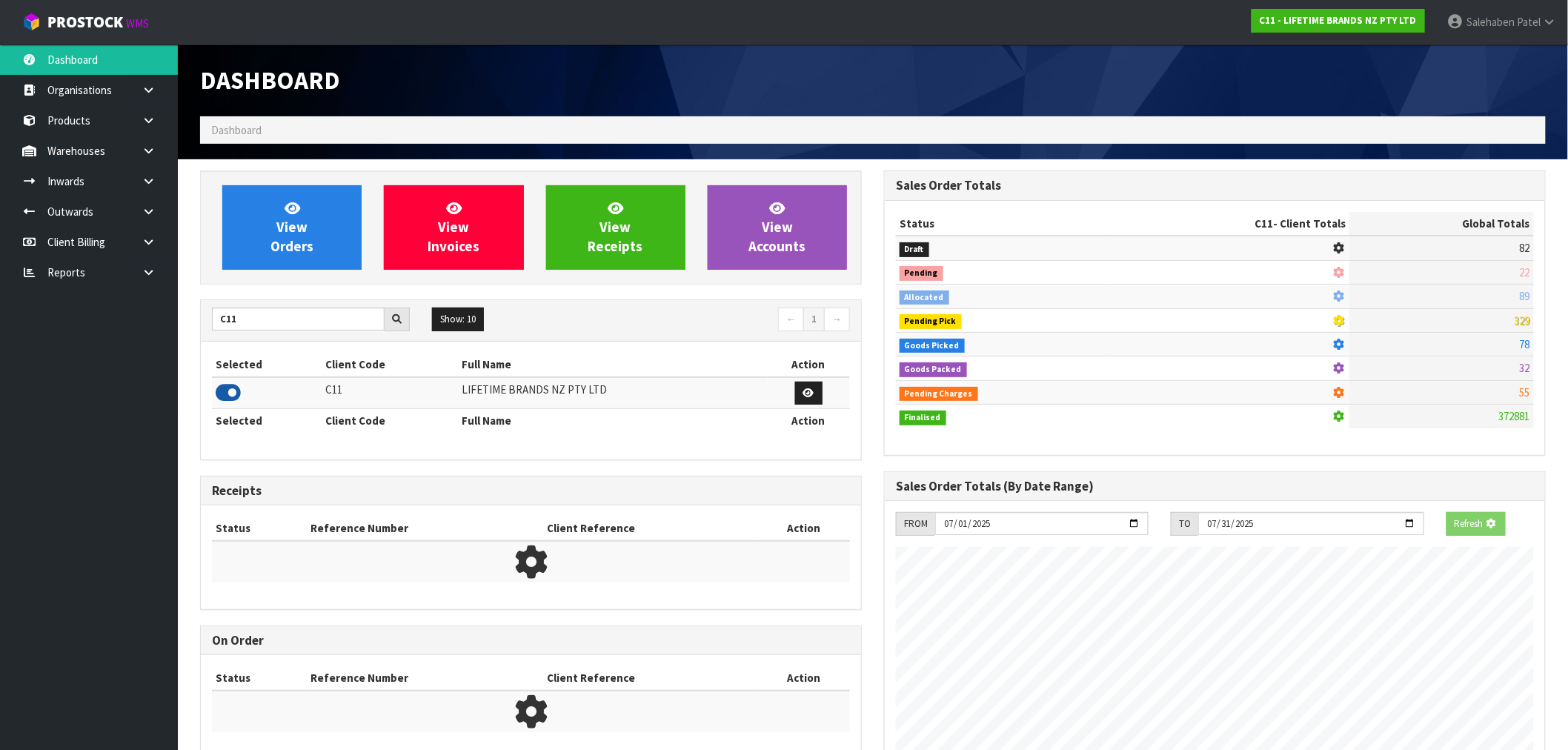 scroll, scrollTop: 924, scrollLeft: 684, axis: both 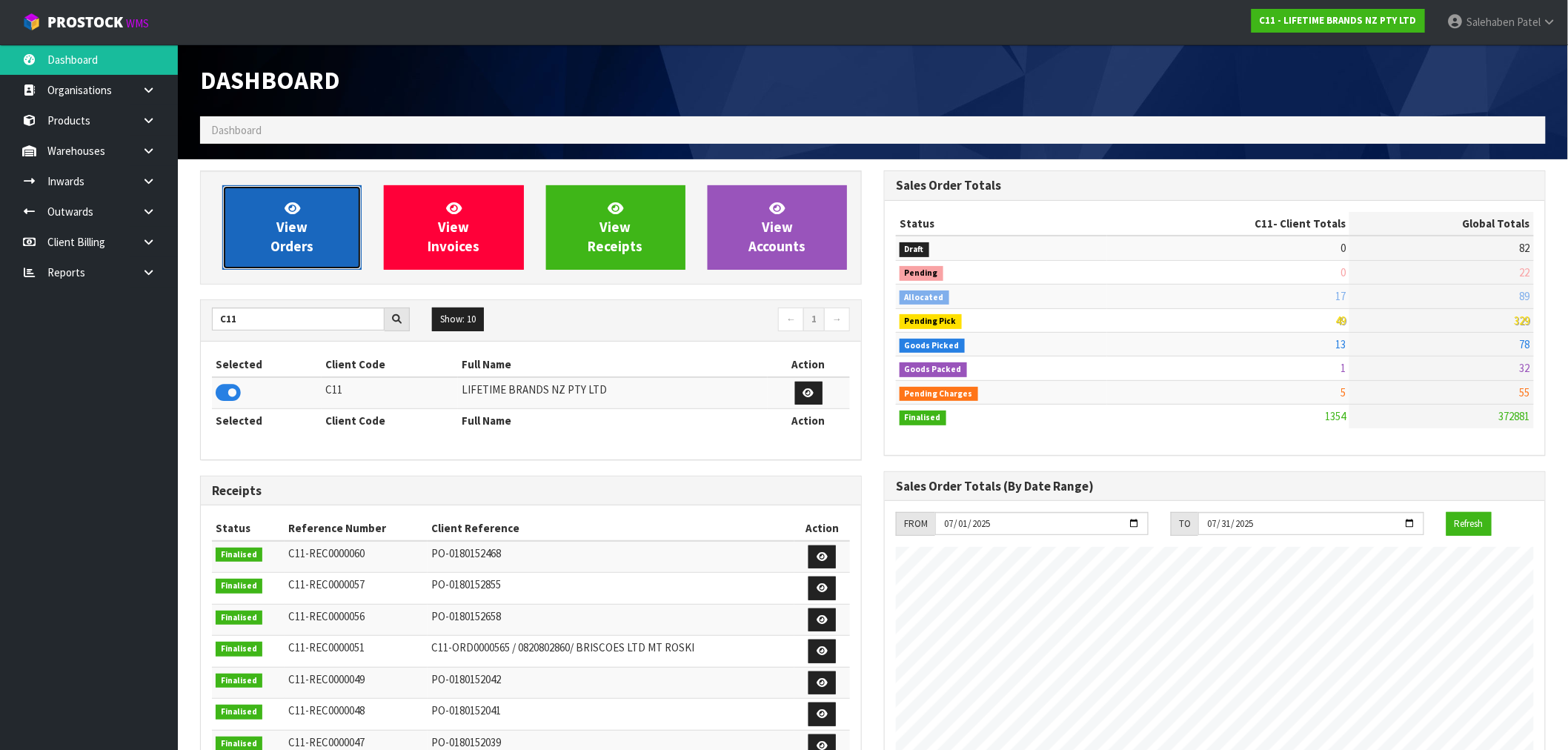 click on "View
Orders" at bounding box center (292, 227) 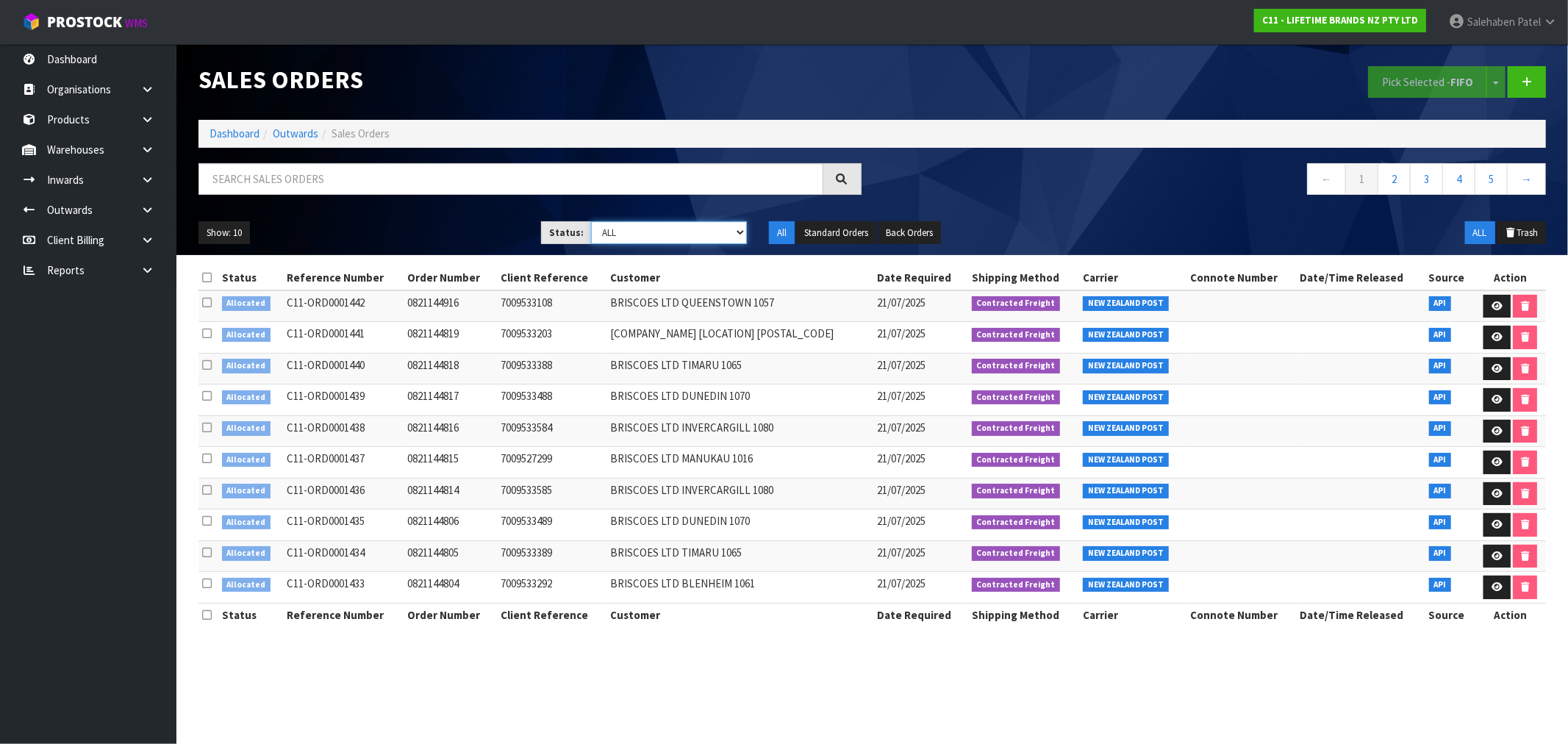 drag, startPoint x: 665, startPoint y: 235, endPoint x: 656, endPoint y: 243, distance: 12.04159 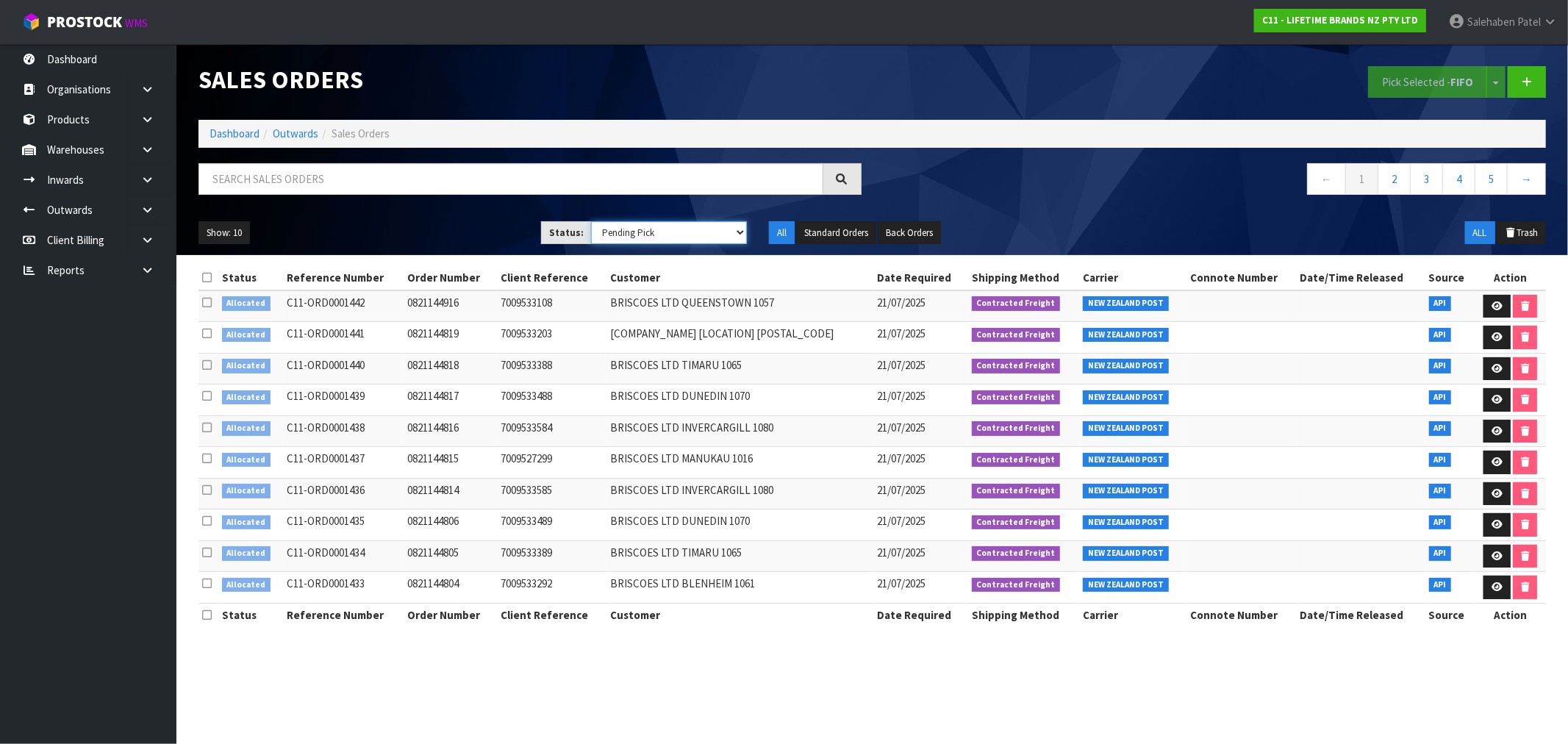 click on "Draft Pending Allocated Pending Pick Goods Picked Goods Packed Pending Charges Finalised Cancelled Review ALL" at bounding box center [669, 232] 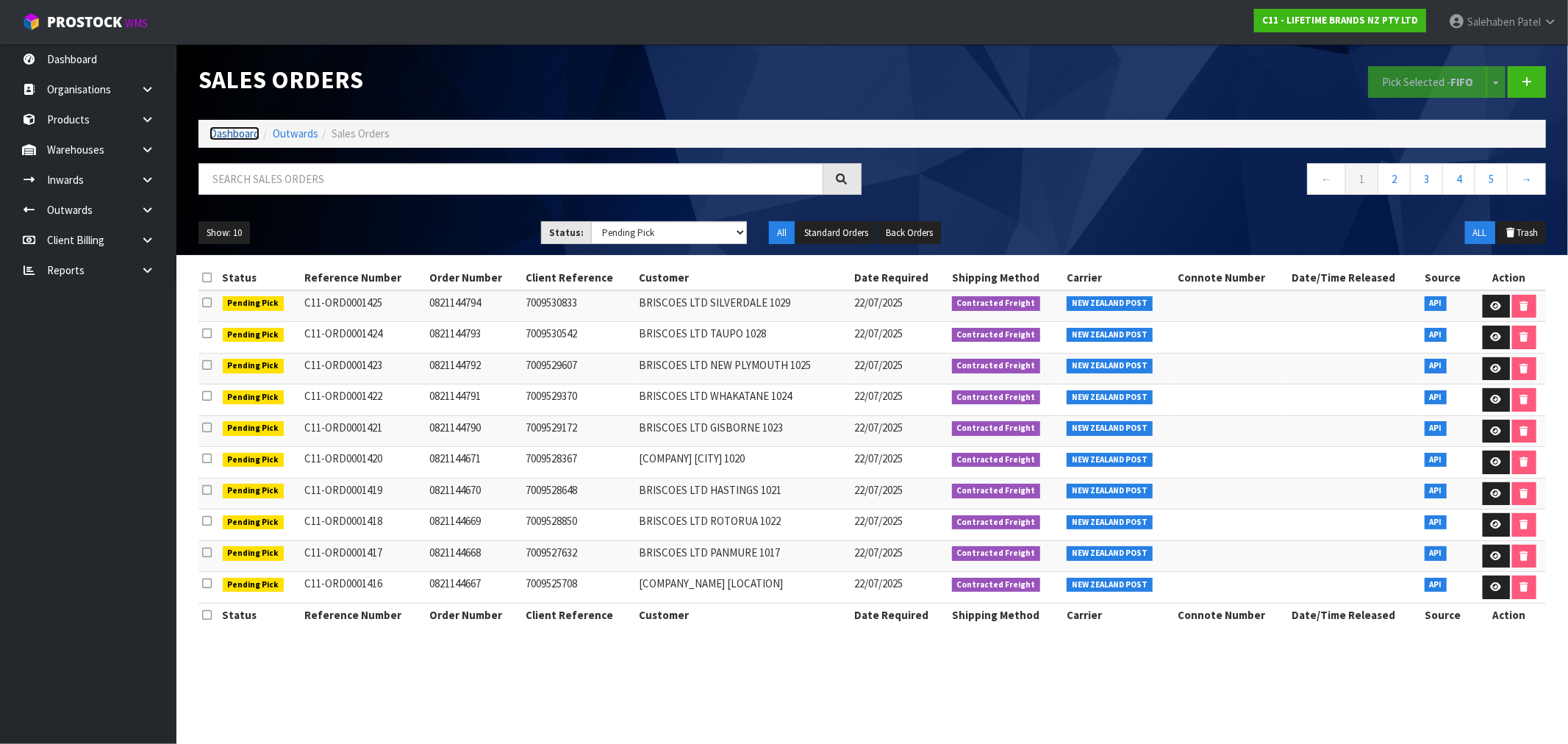 click on "Dashboard" at bounding box center [235, 133] 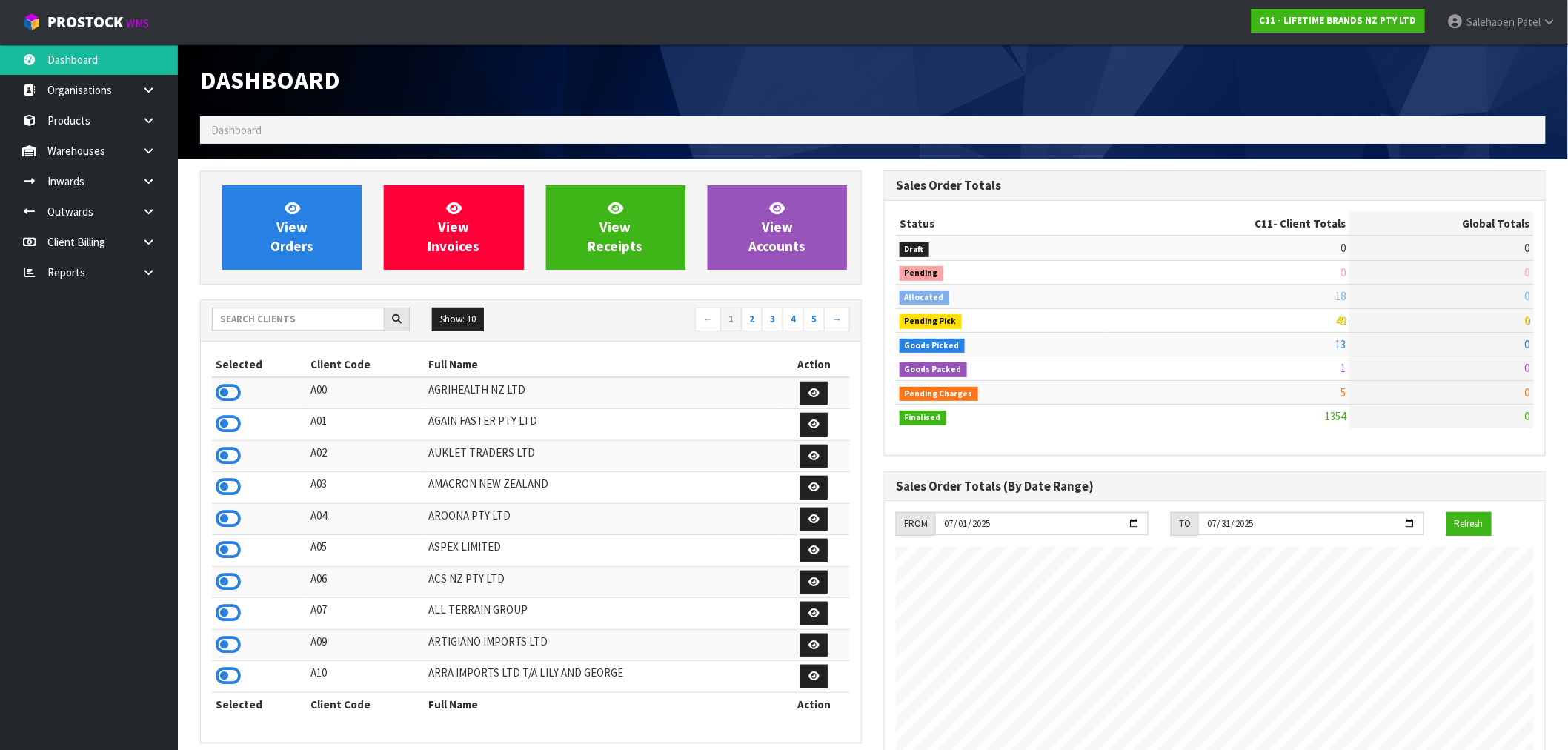 scroll, scrollTop: 739982, scrollLeft: 740336, axis: both 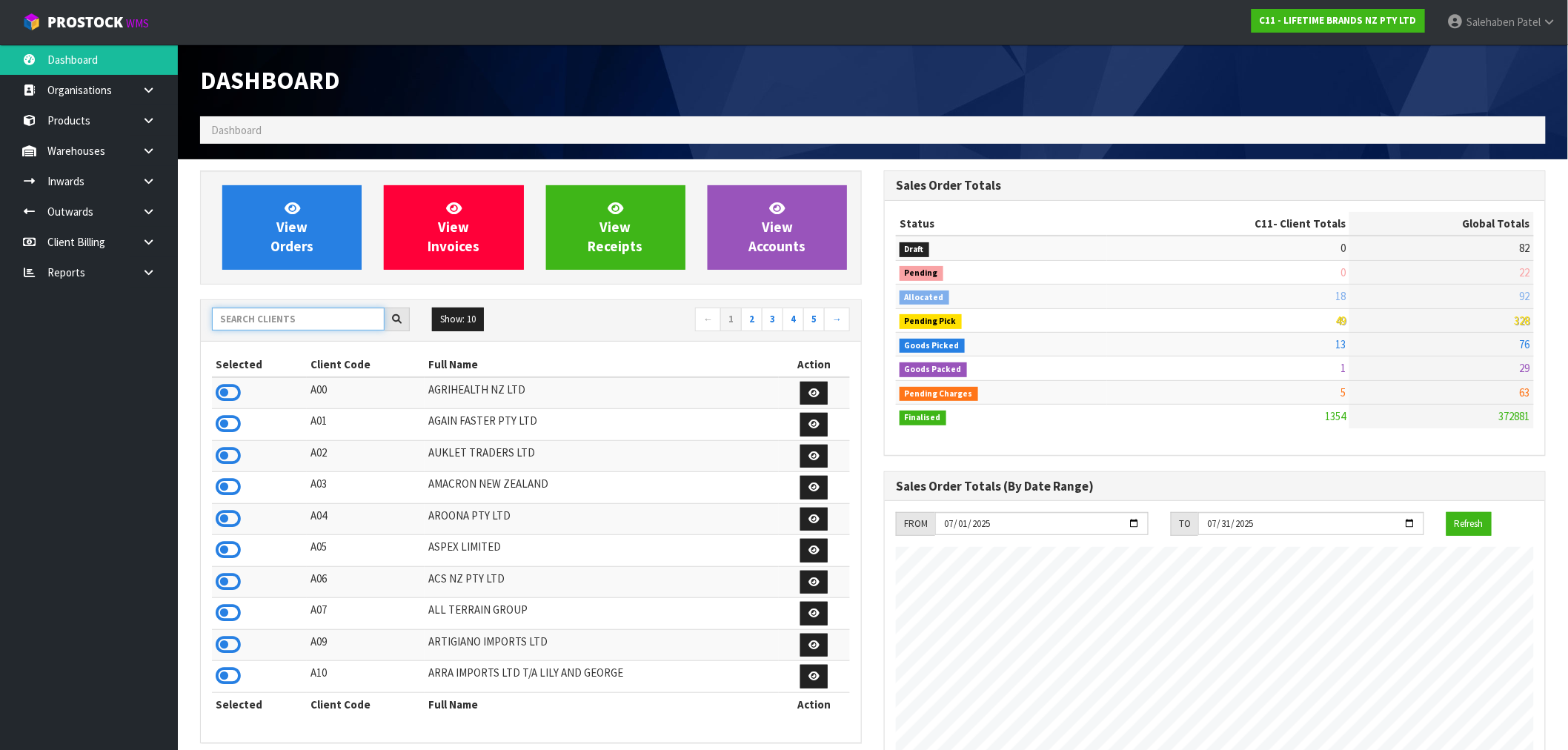 click at bounding box center [298, 319] 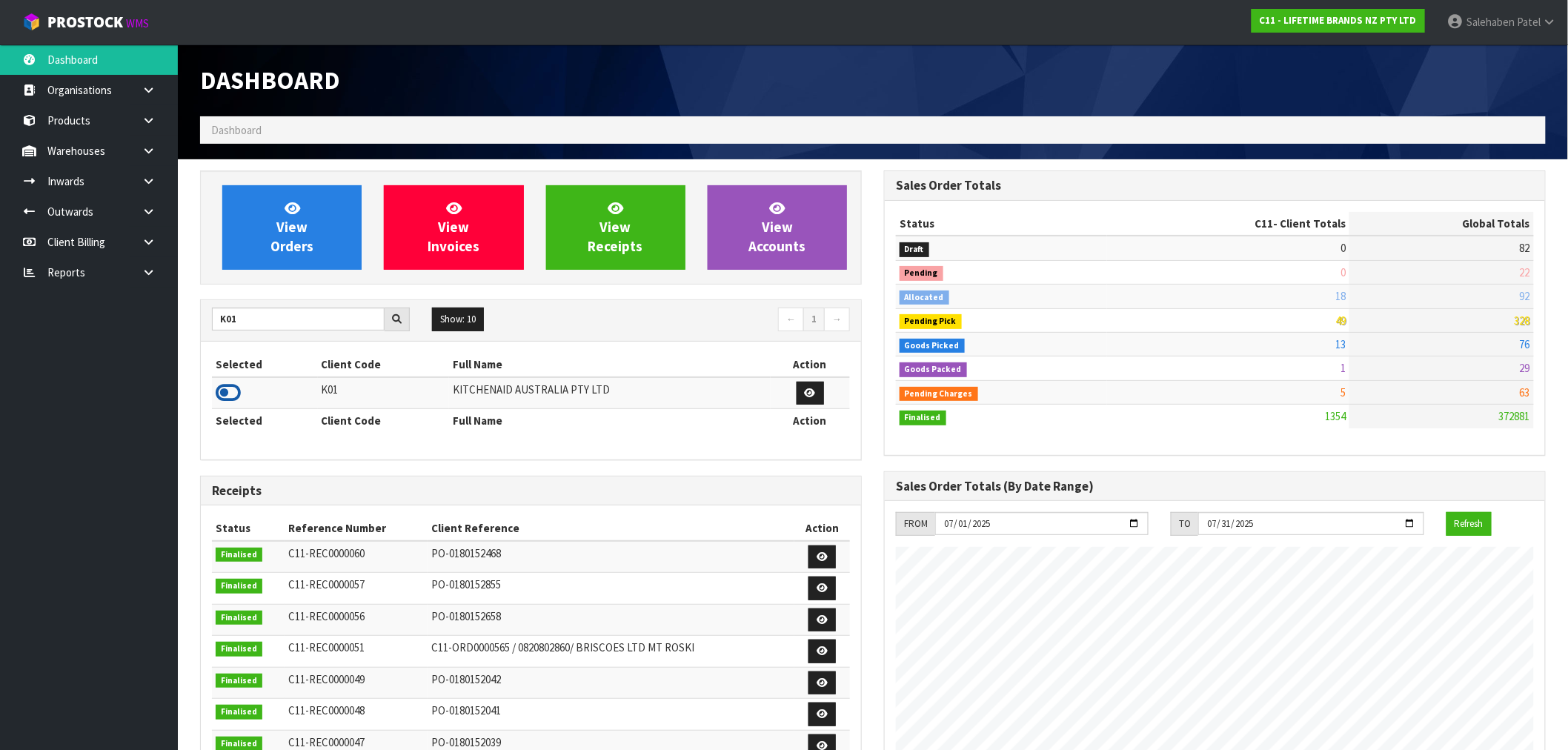 click at bounding box center [228, 393] 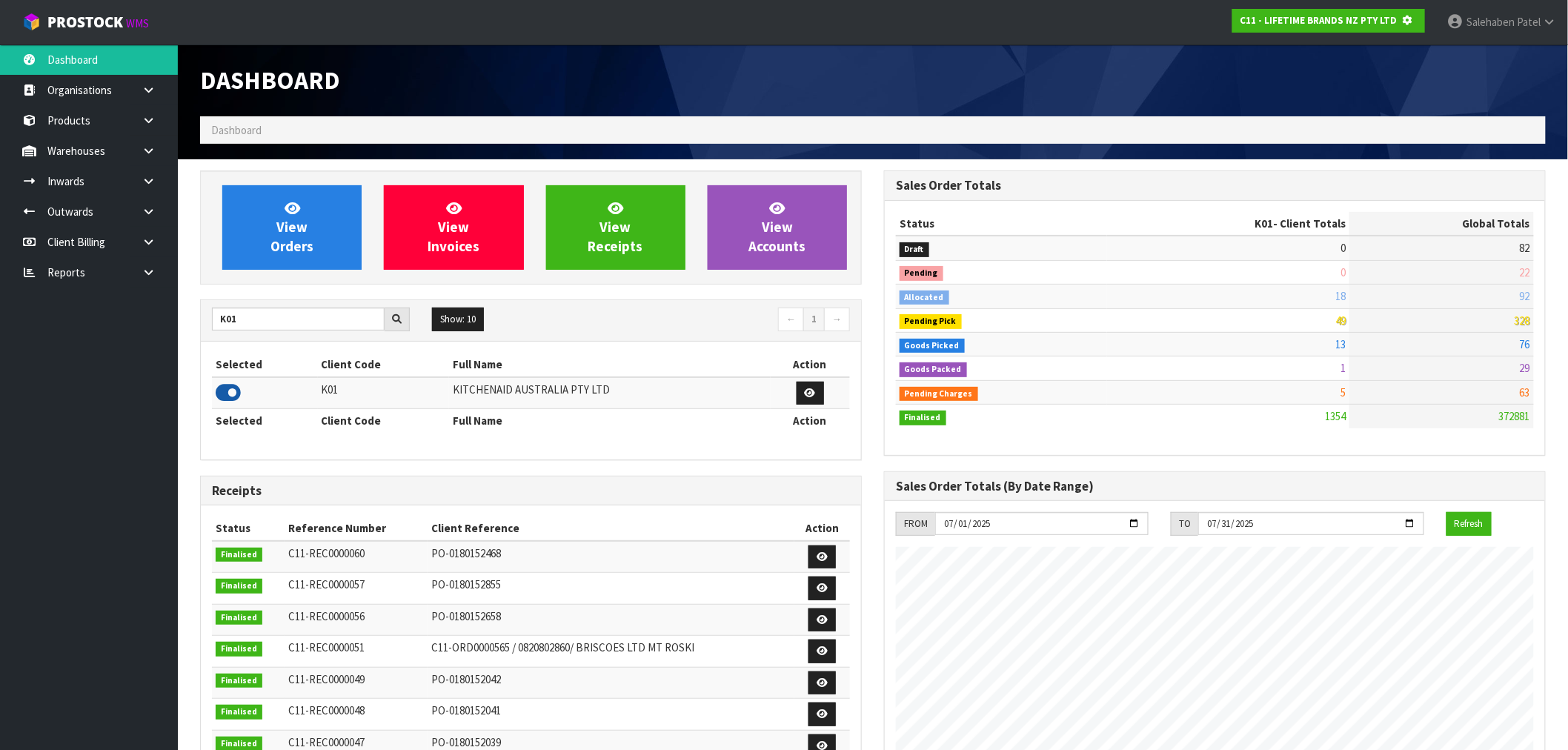 scroll, scrollTop: 924, scrollLeft: 684, axis: both 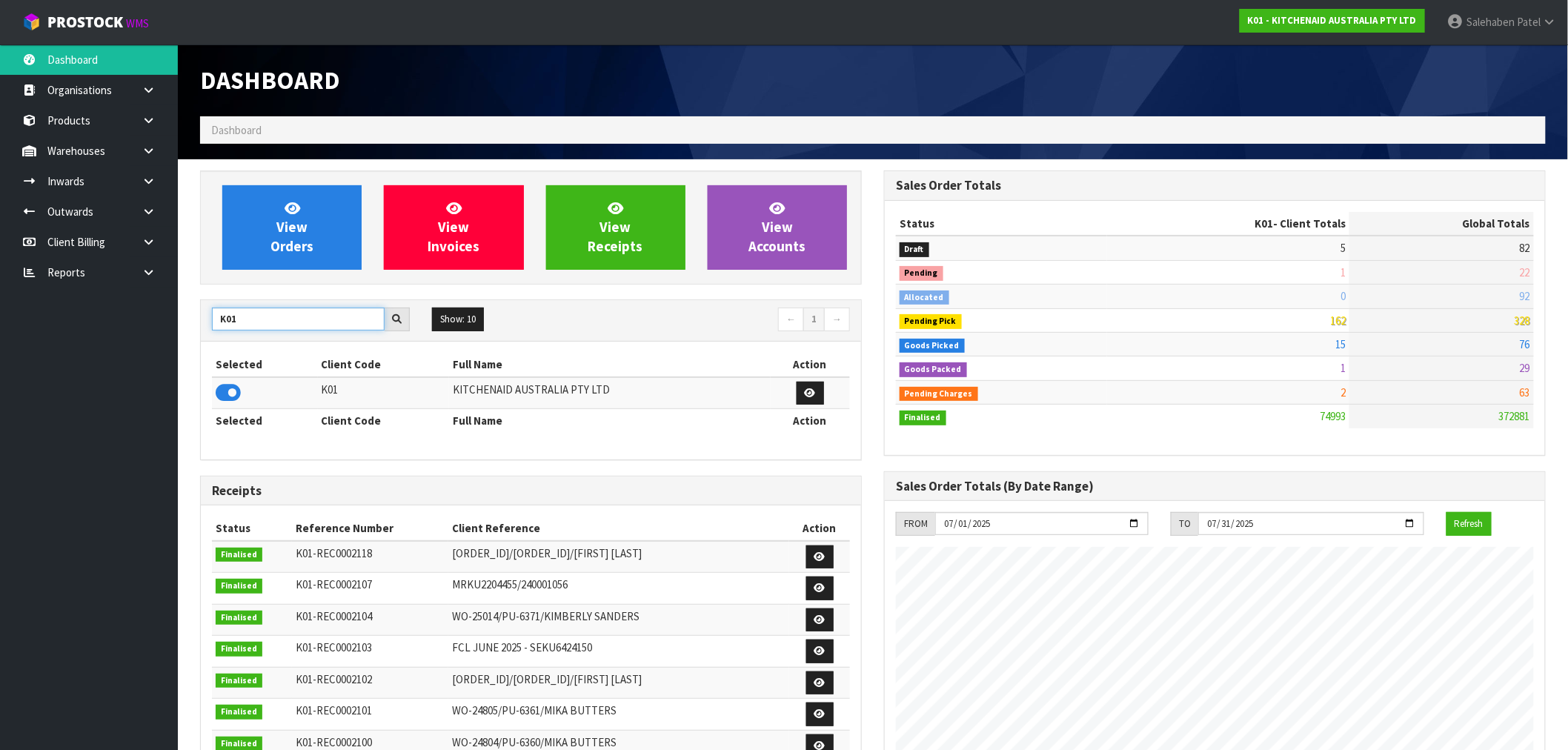 drag, startPoint x: 259, startPoint y: 322, endPoint x: 199, endPoint y: 339, distance: 62.36185 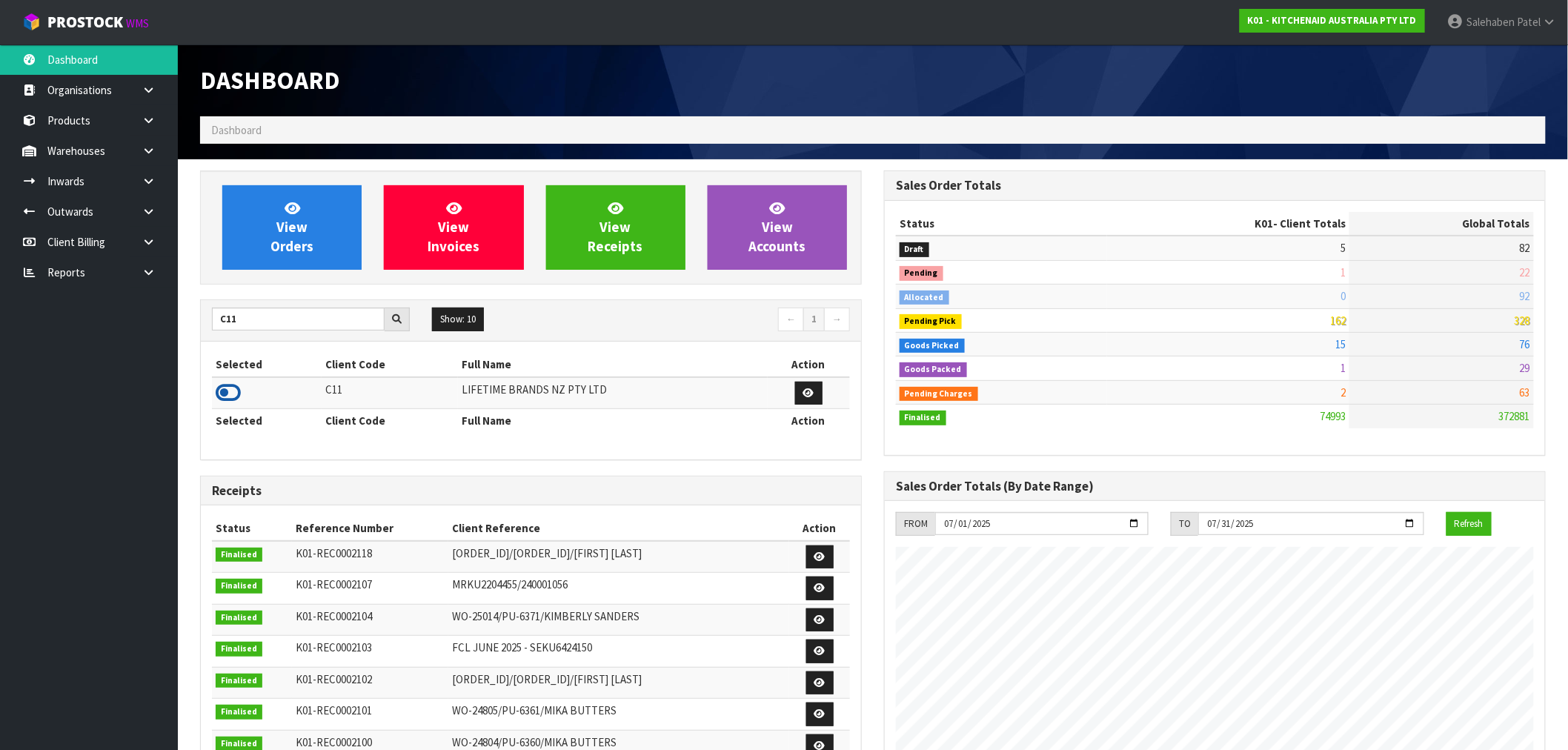click at bounding box center [228, 393] 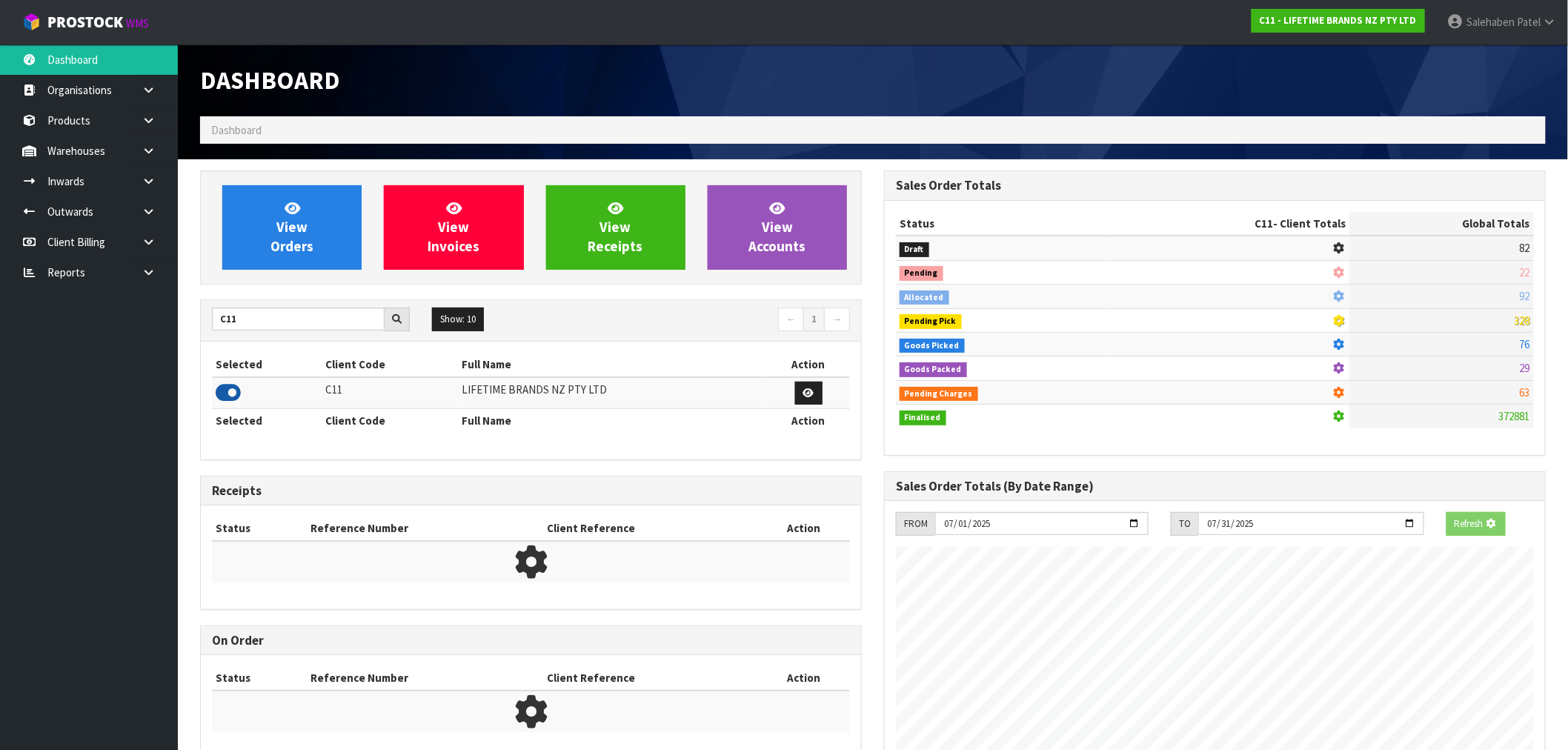 scroll, scrollTop: 924, scrollLeft: 684, axis: both 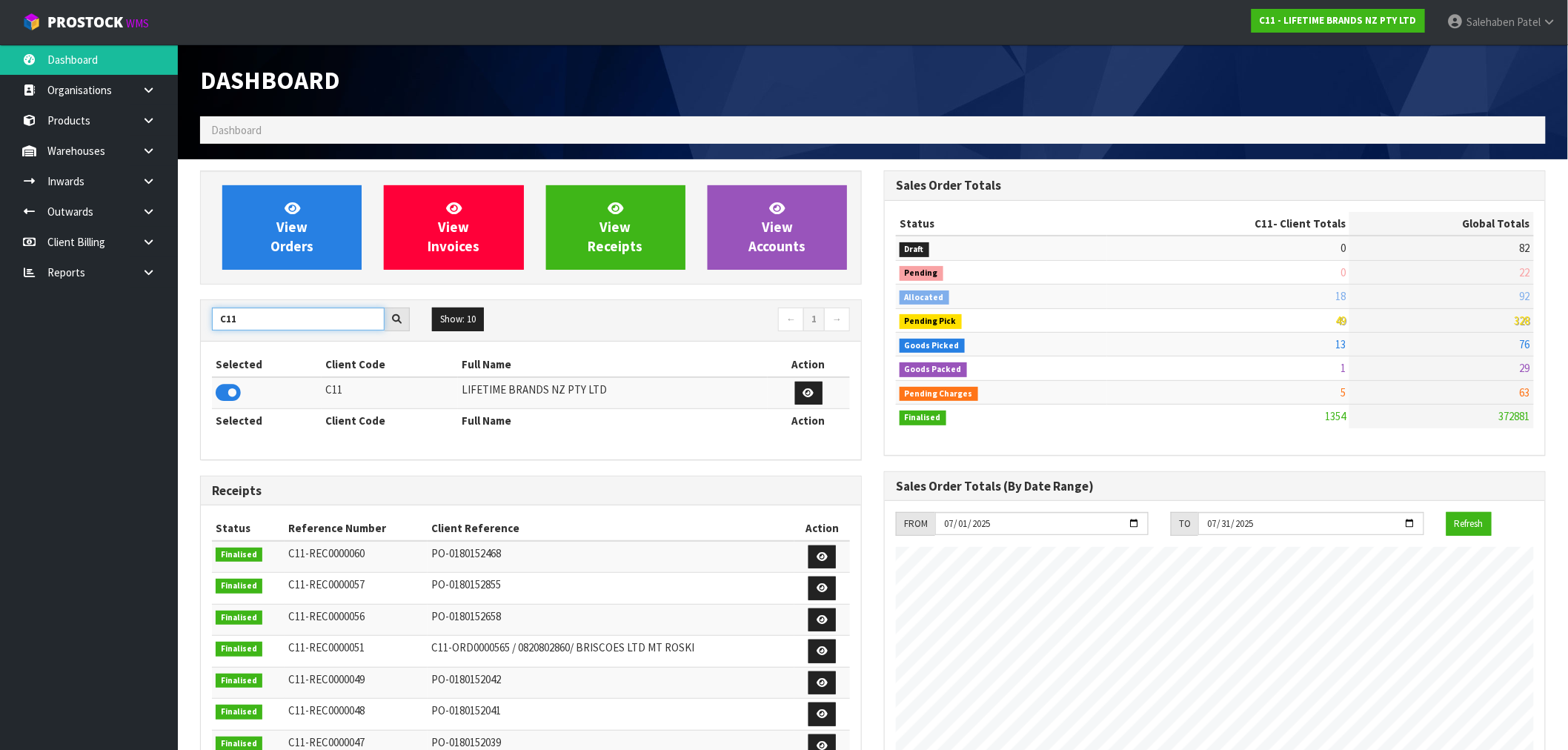 drag, startPoint x: 239, startPoint y: 328, endPoint x: 200, endPoint y: 342, distance: 41.436699 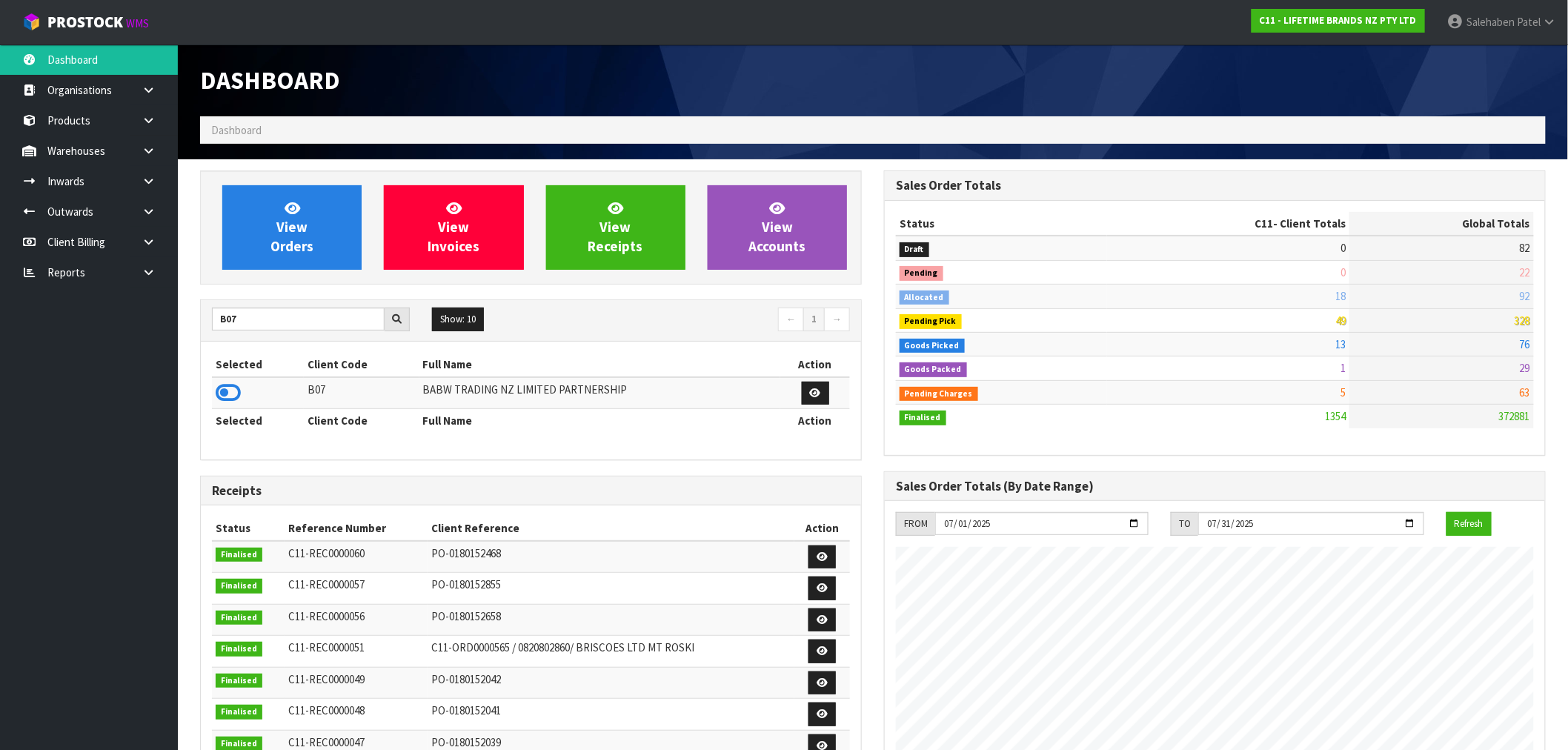 click at bounding box center (228, 393) 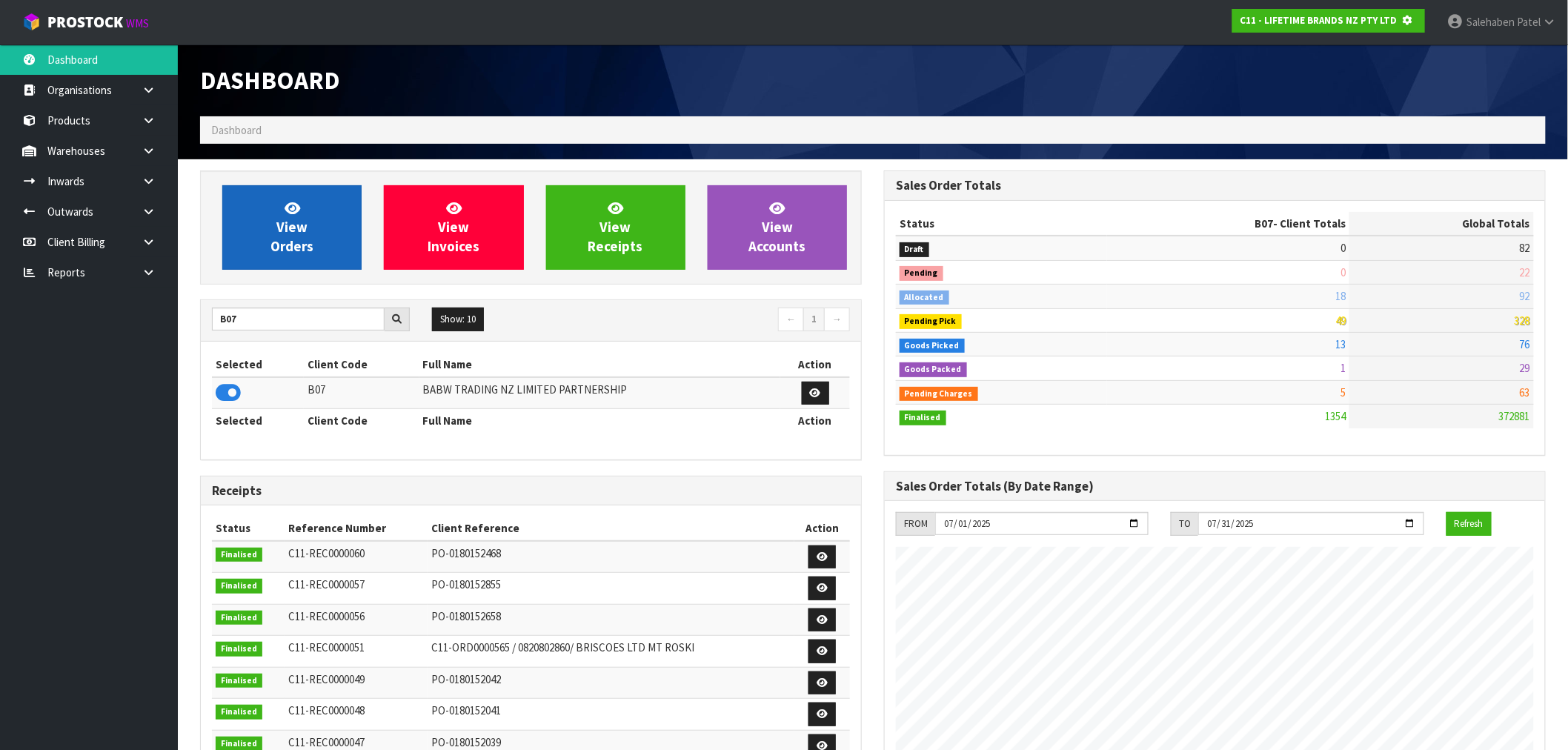scroll, scrollTop: 924, scrollLeft: 684, axis: both 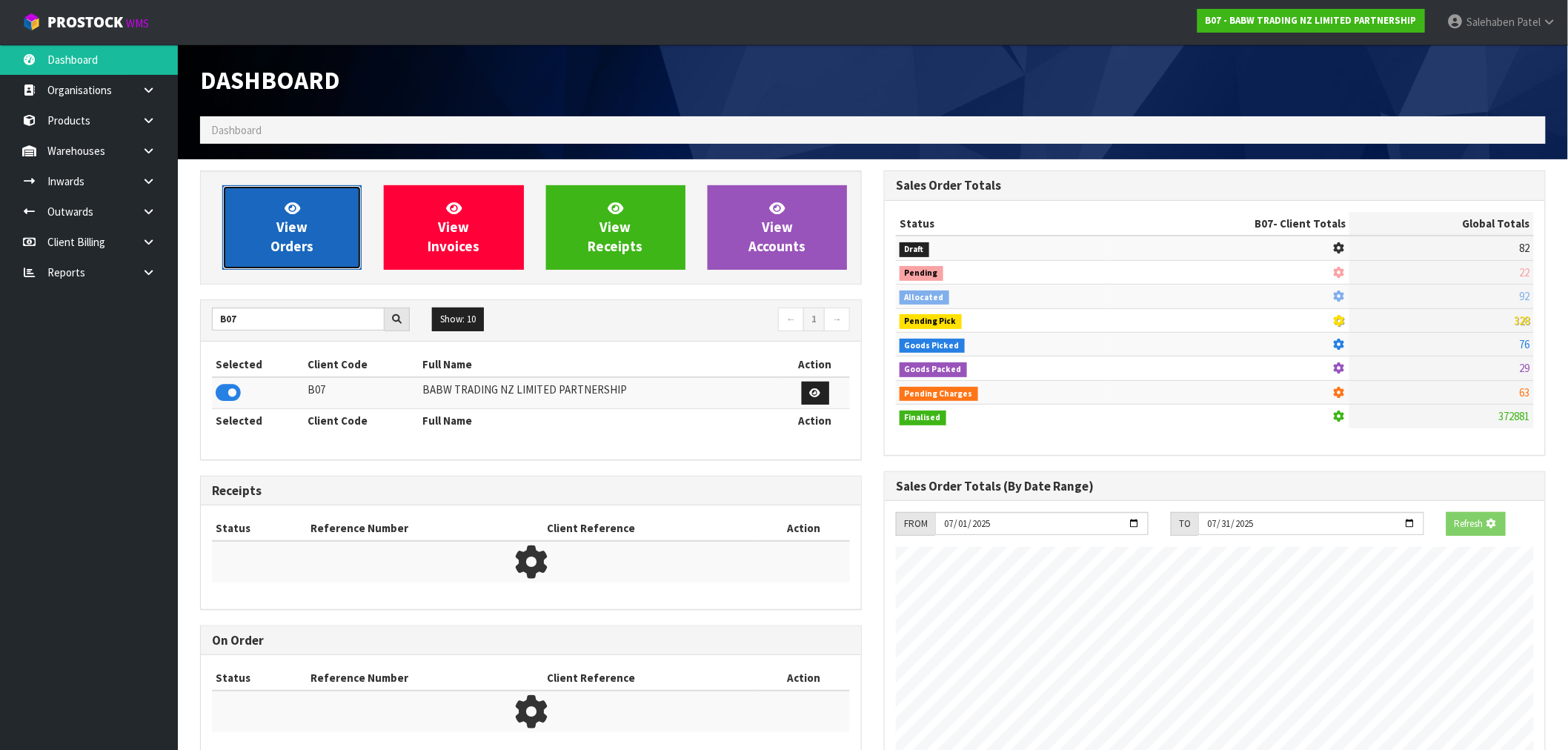 click on "View
Orders" at bounding box center [292, 228] 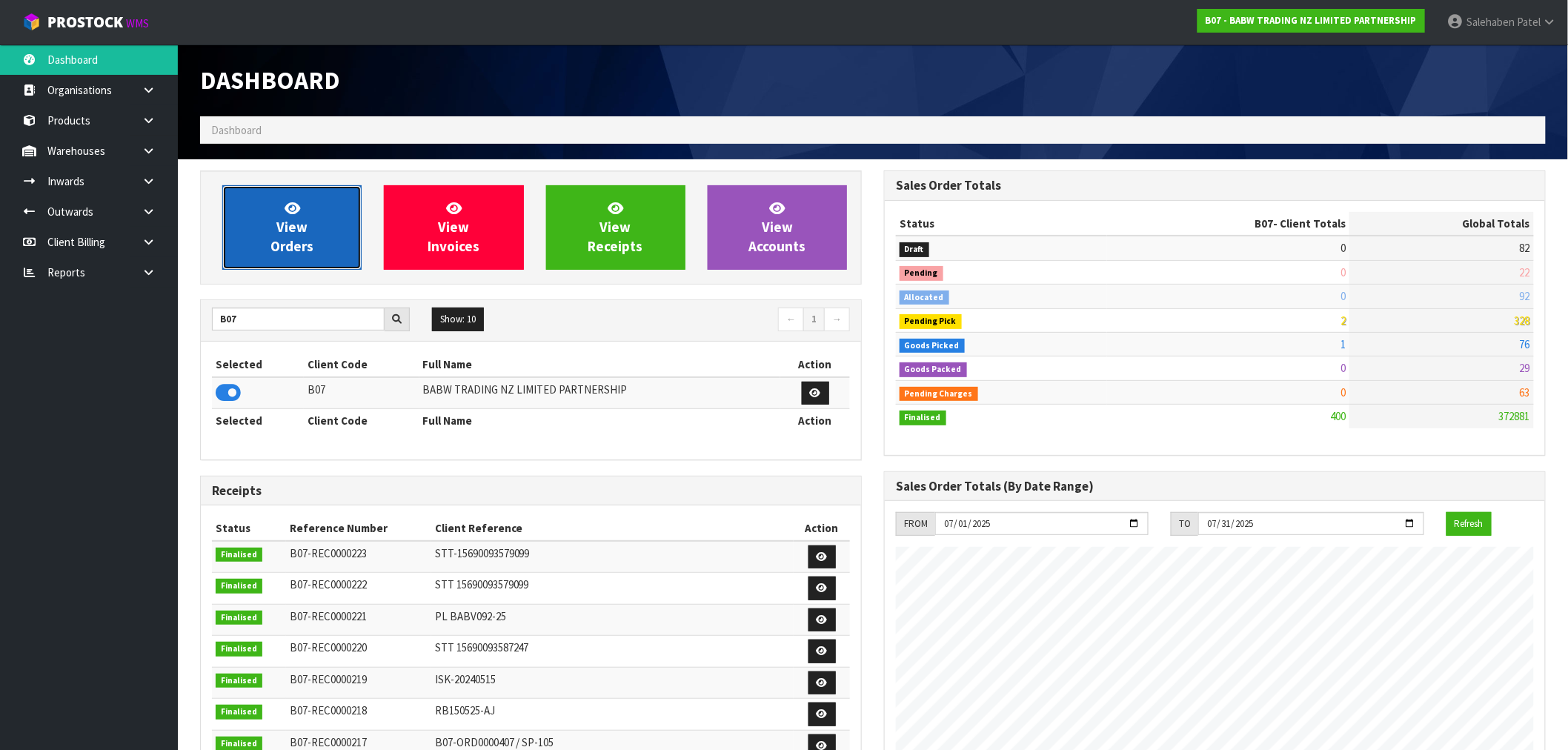 scroll, scrollTop: 739982, scrollLeft: 740336, axis: both 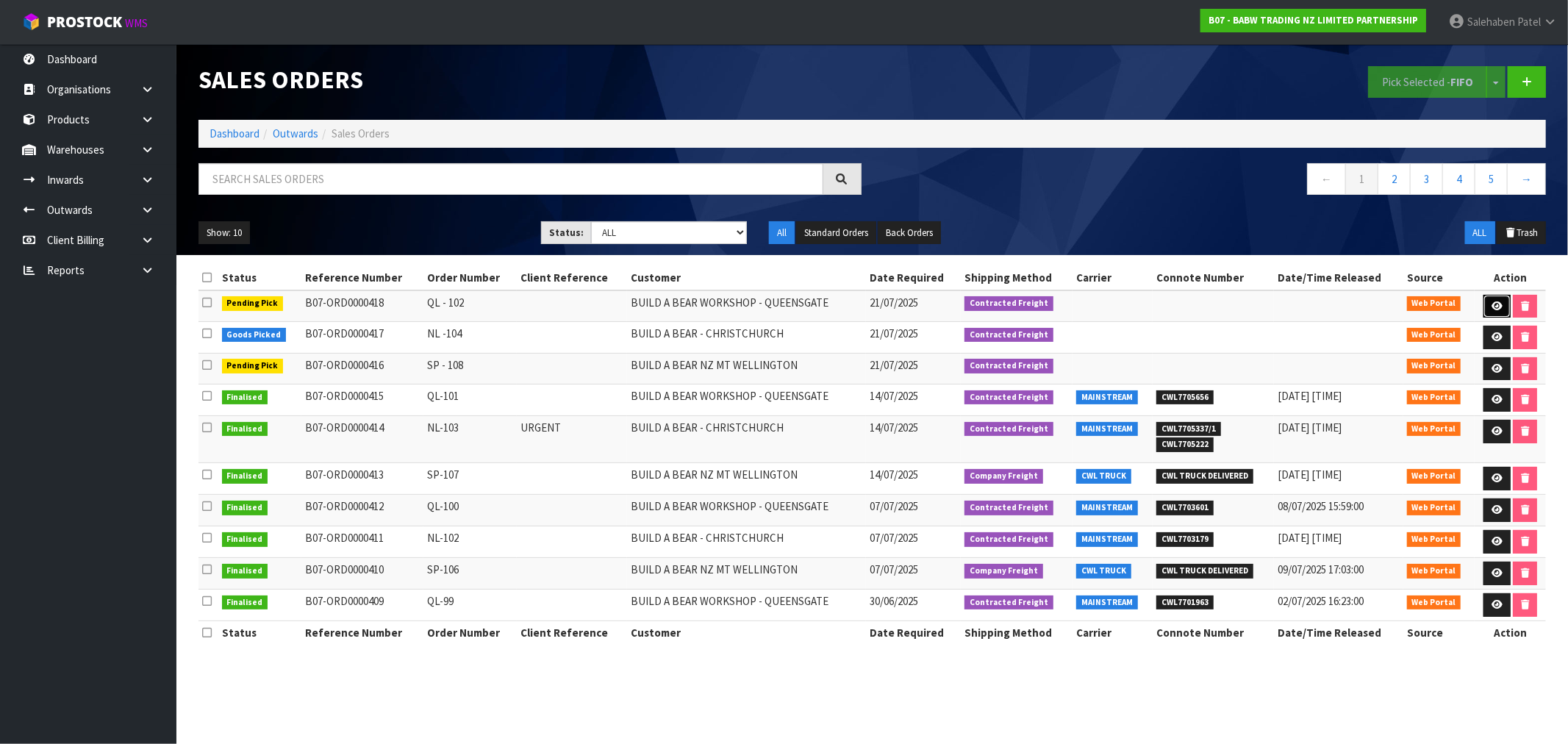 click at bounding box center [1497, 307] 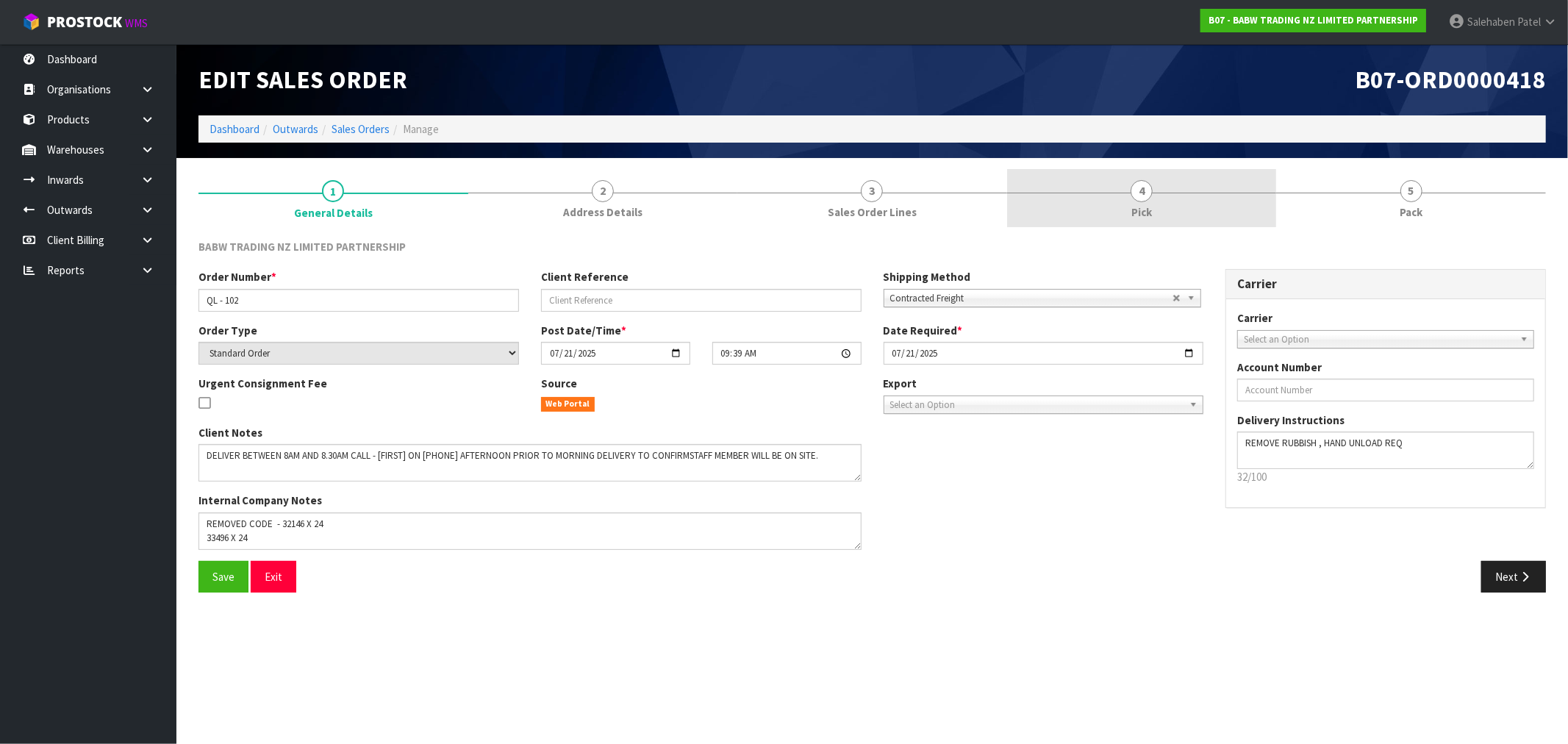 click on "Pick" at bounding box center [1142, 212] 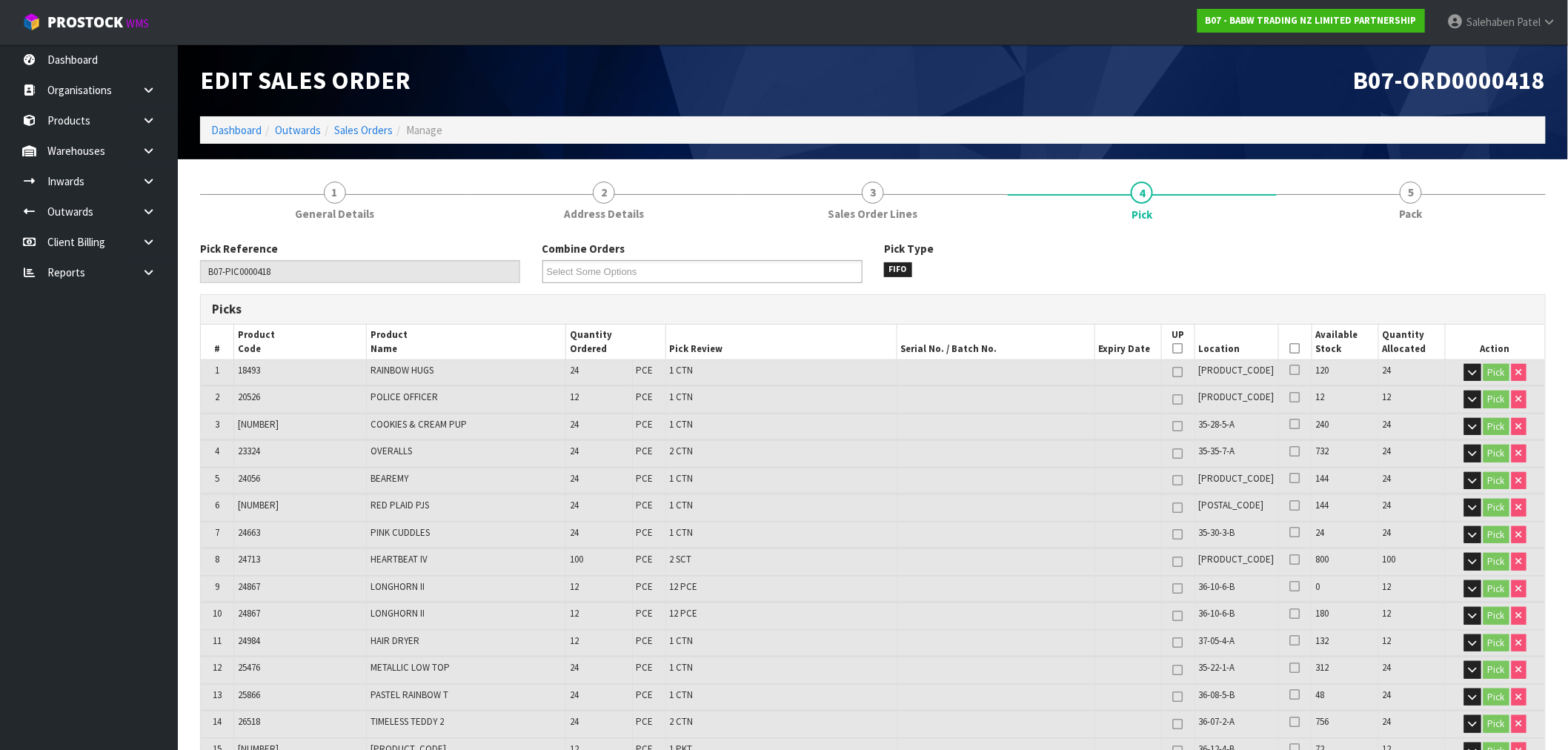 click at bounding box center [1295, 348] 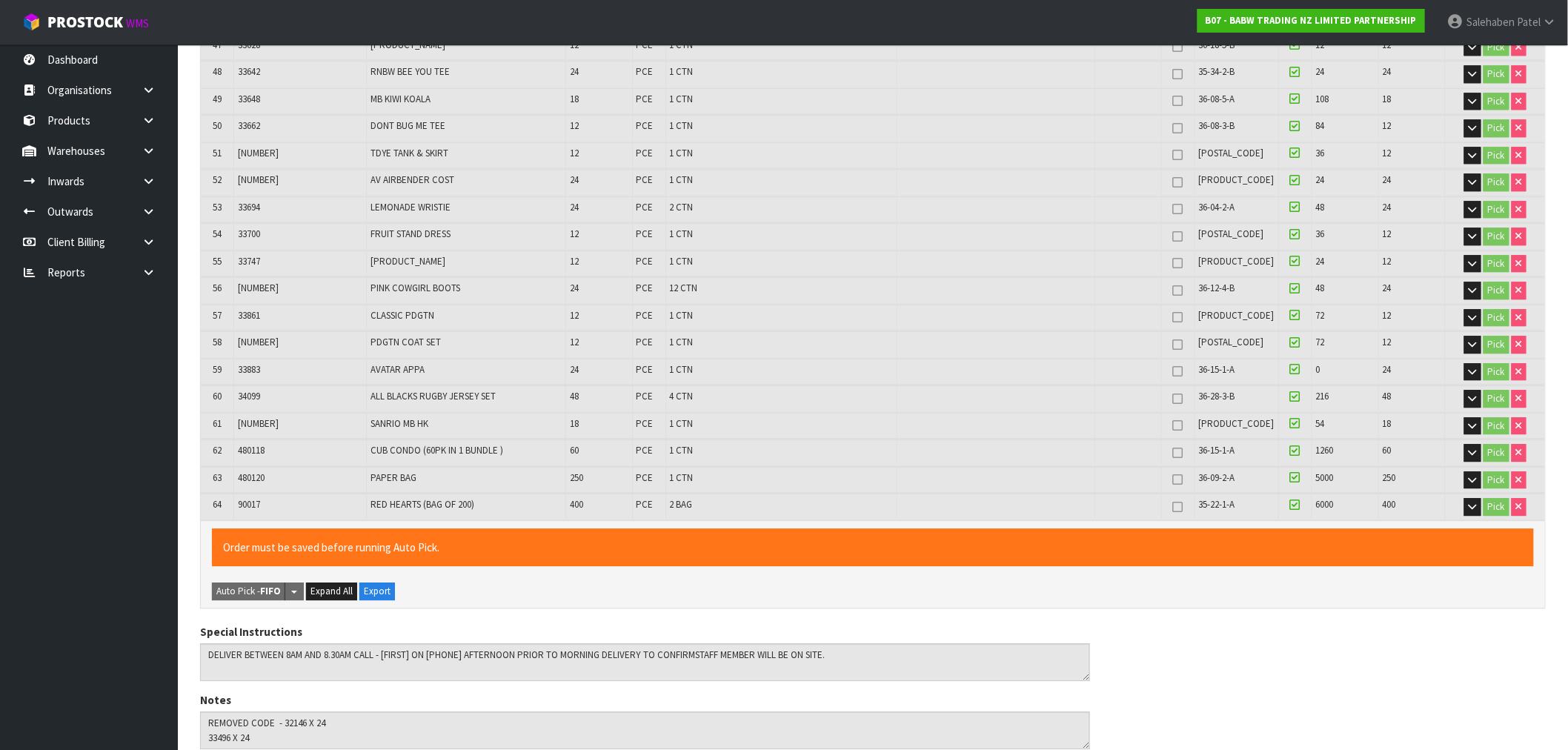 scroll, scrollTop: 2054, scrollLeft: 0, axis: vertical 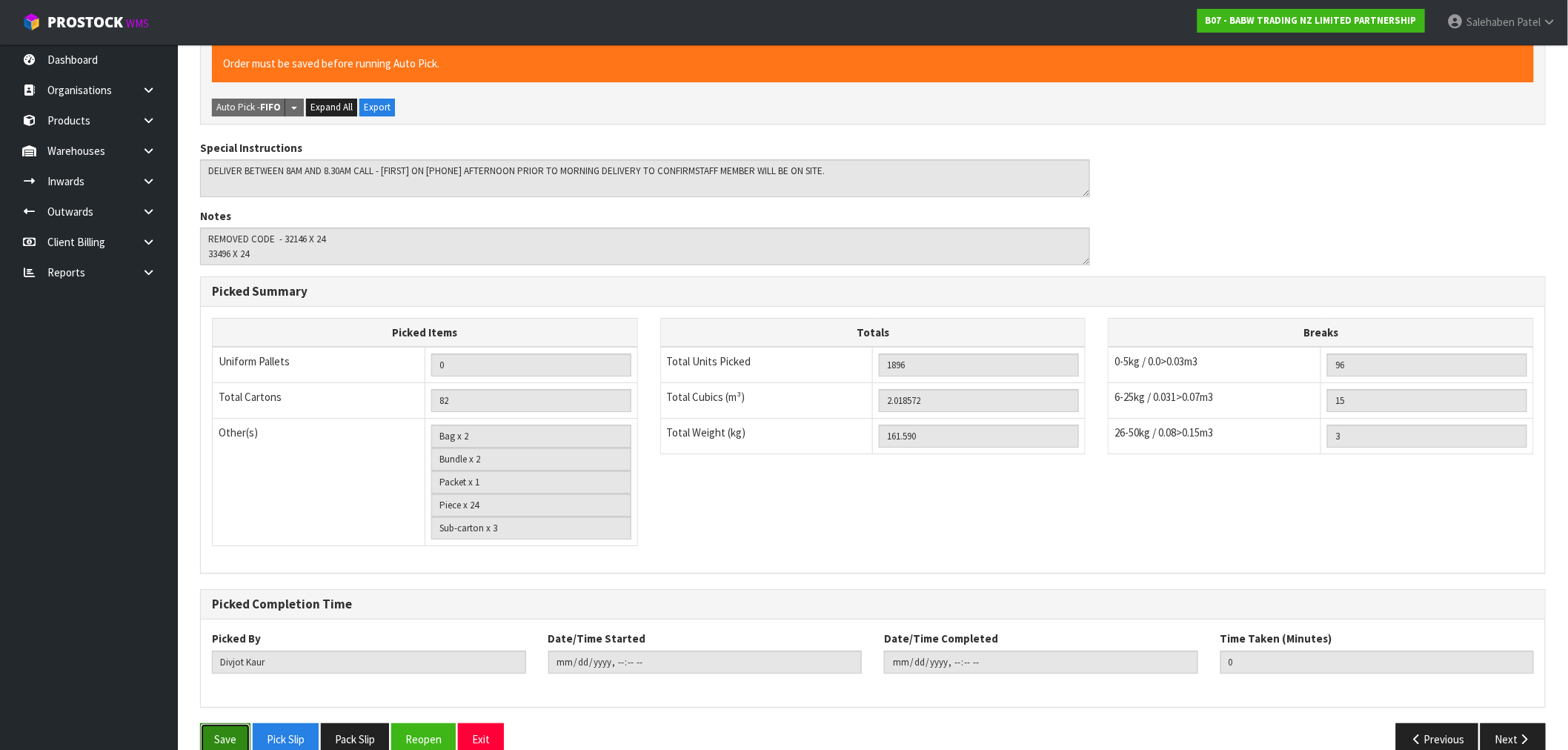click on "Save" at bounding box center (225, 739) 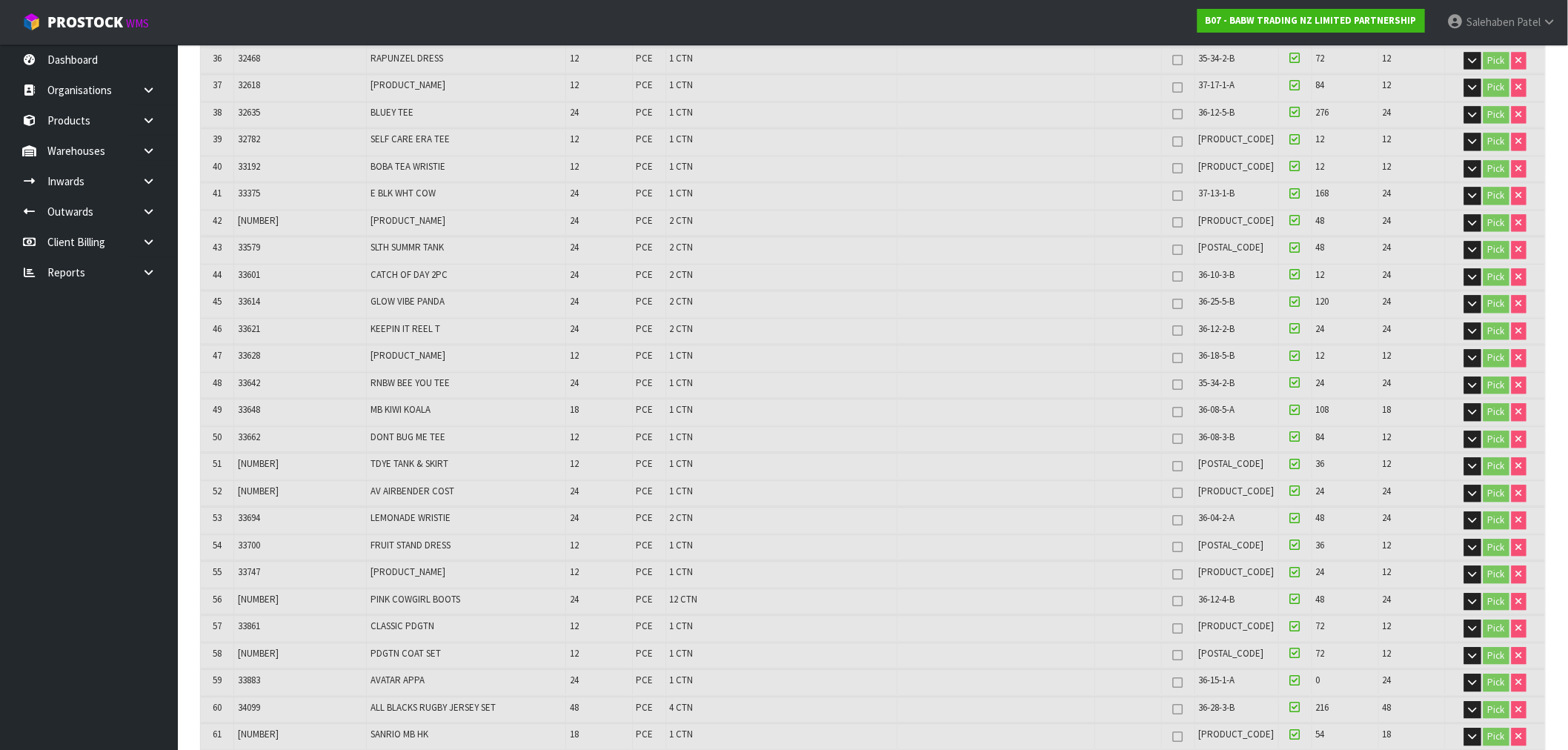 scroll, scrollTop: 0, scrollLeft: 0, axis: both 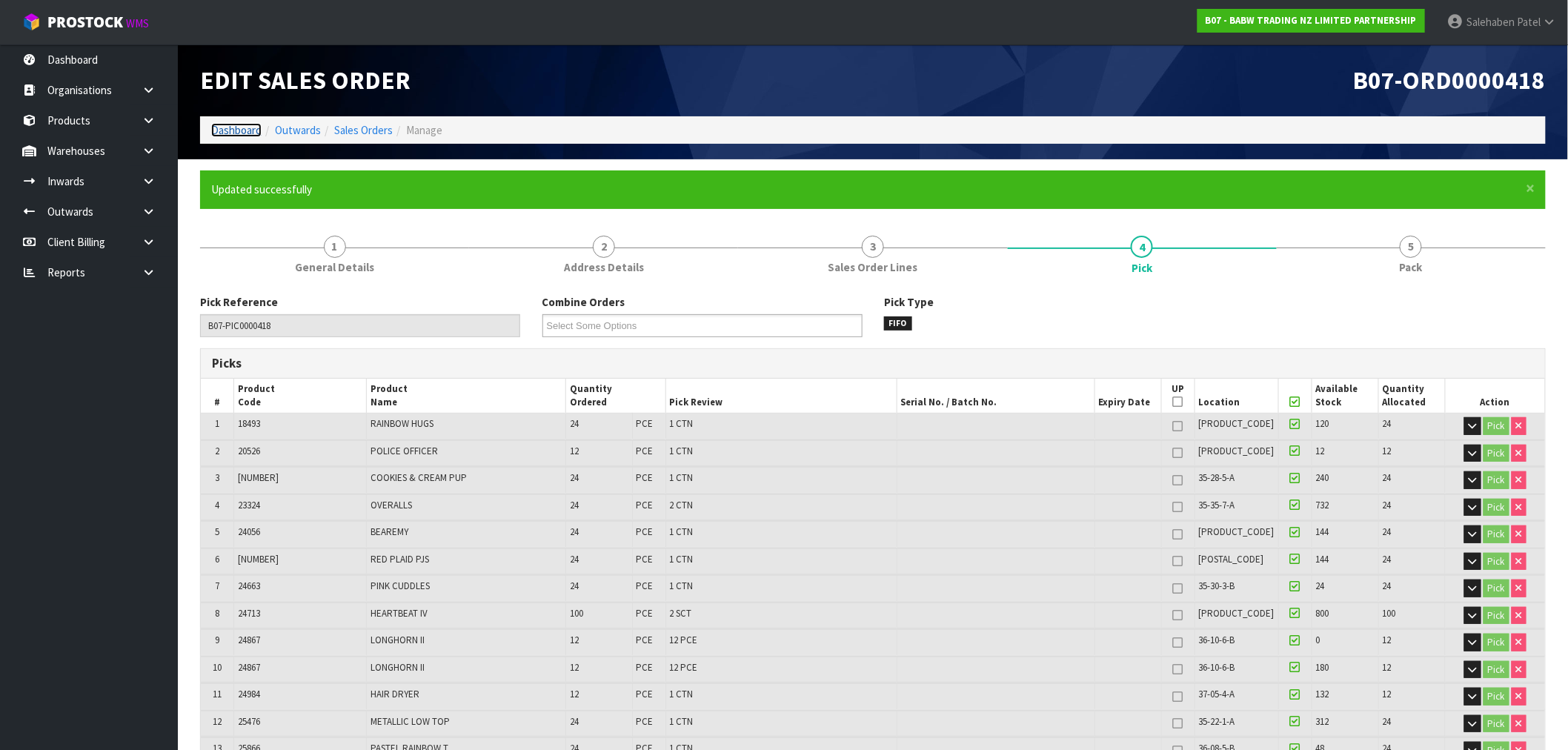 click on "Dashboard" at bounding box center (236, 130) 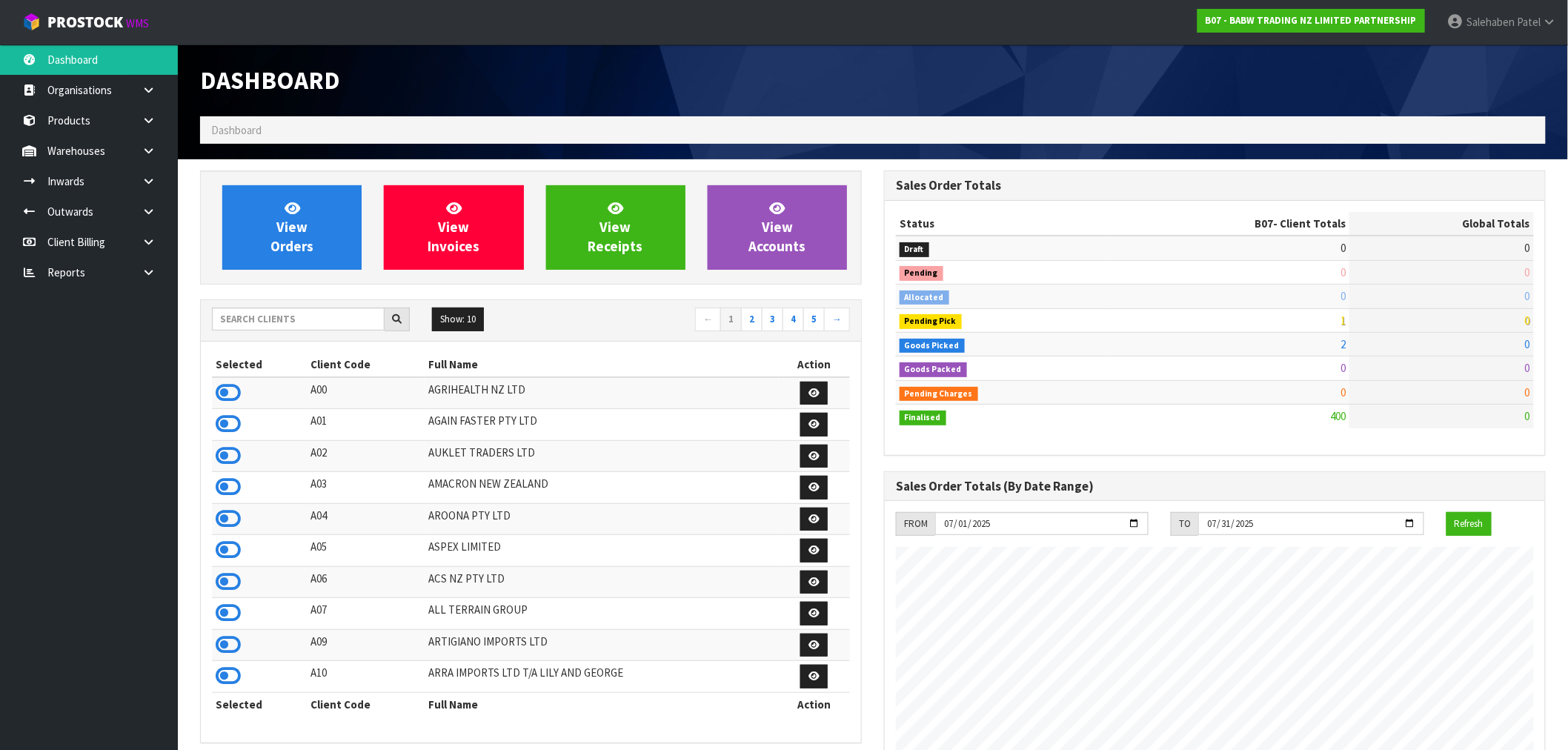 scroll, scrollTop: 739982, scrollLeft: 740336, axis: both 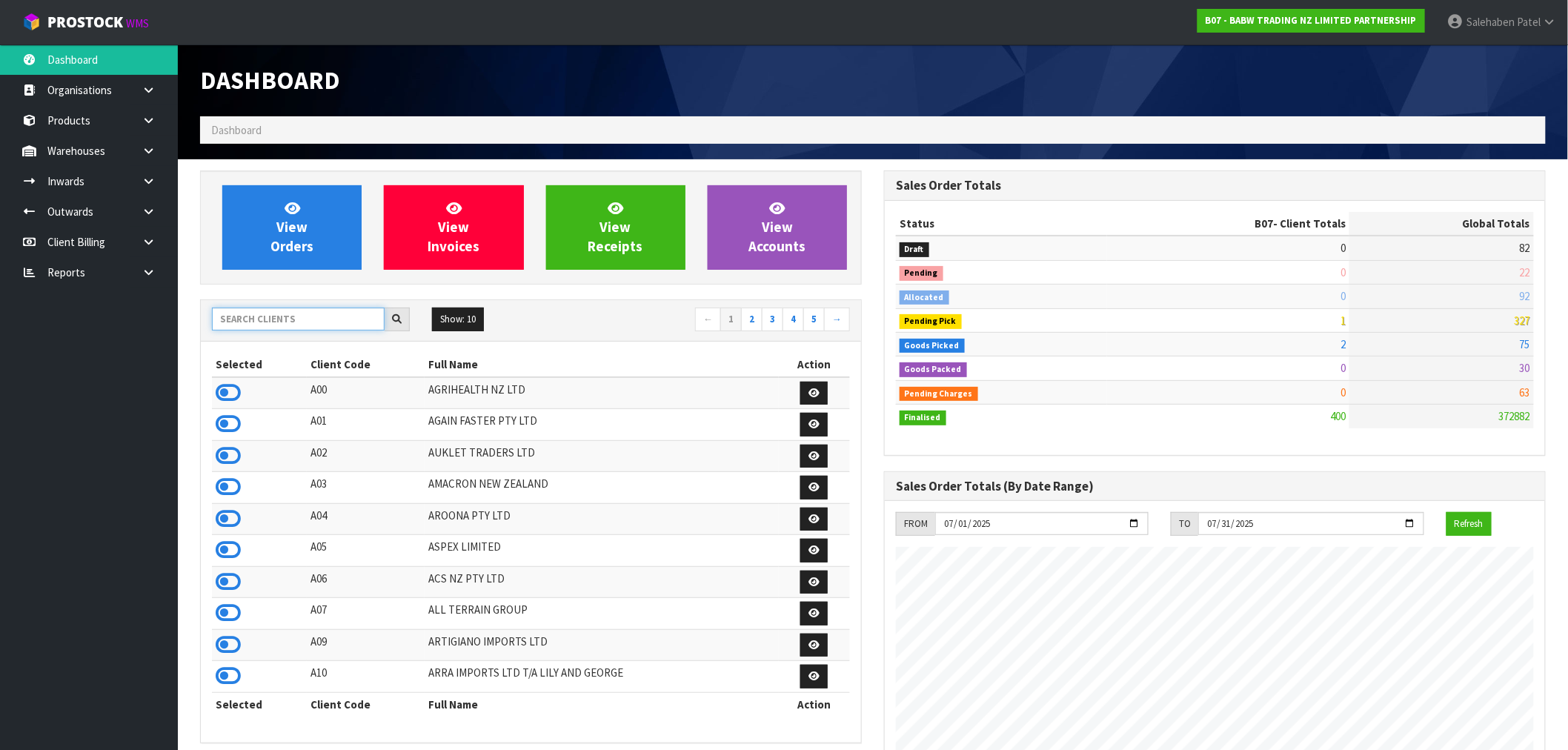 click at bounding box center (298, 319) 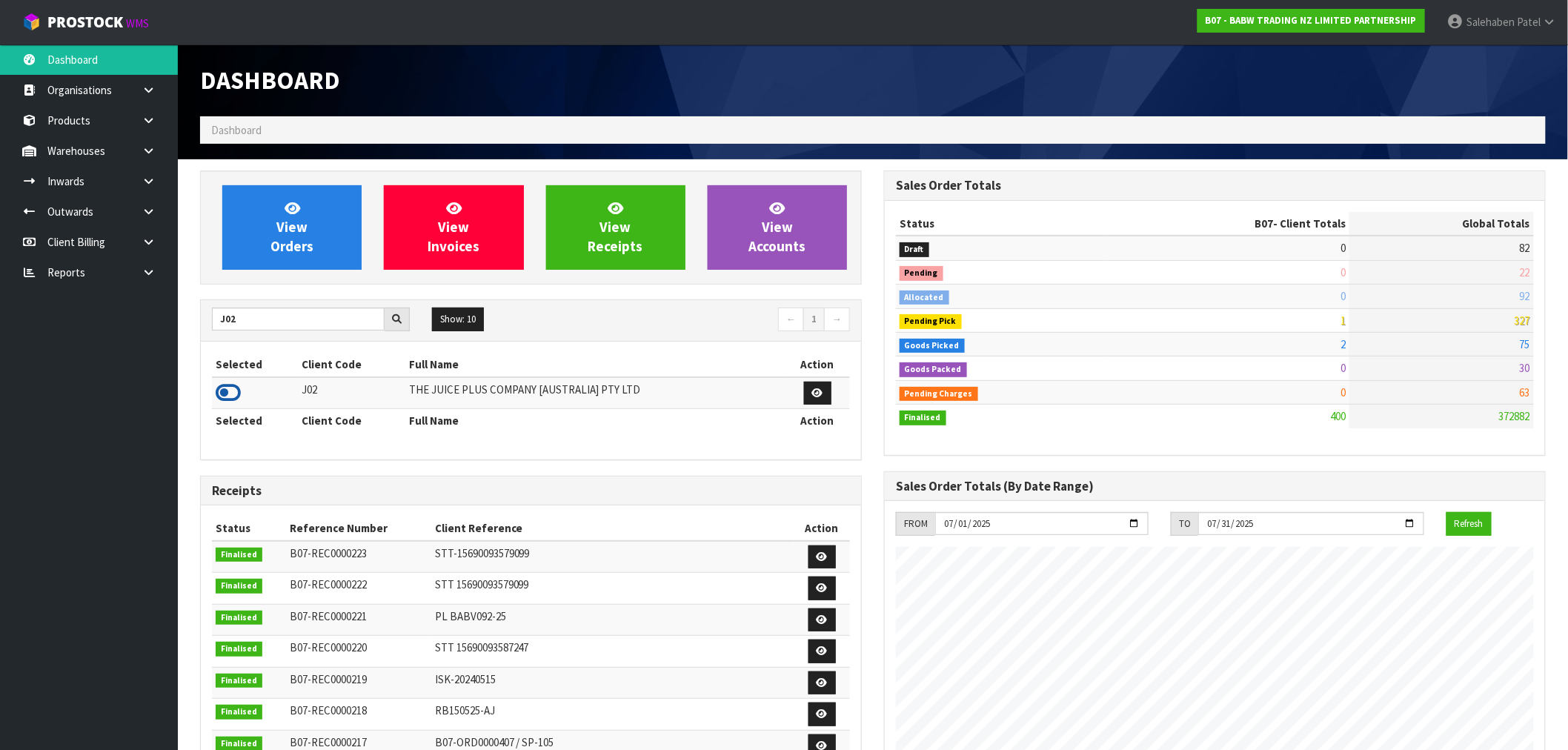 click at bounding box center [228, 393] 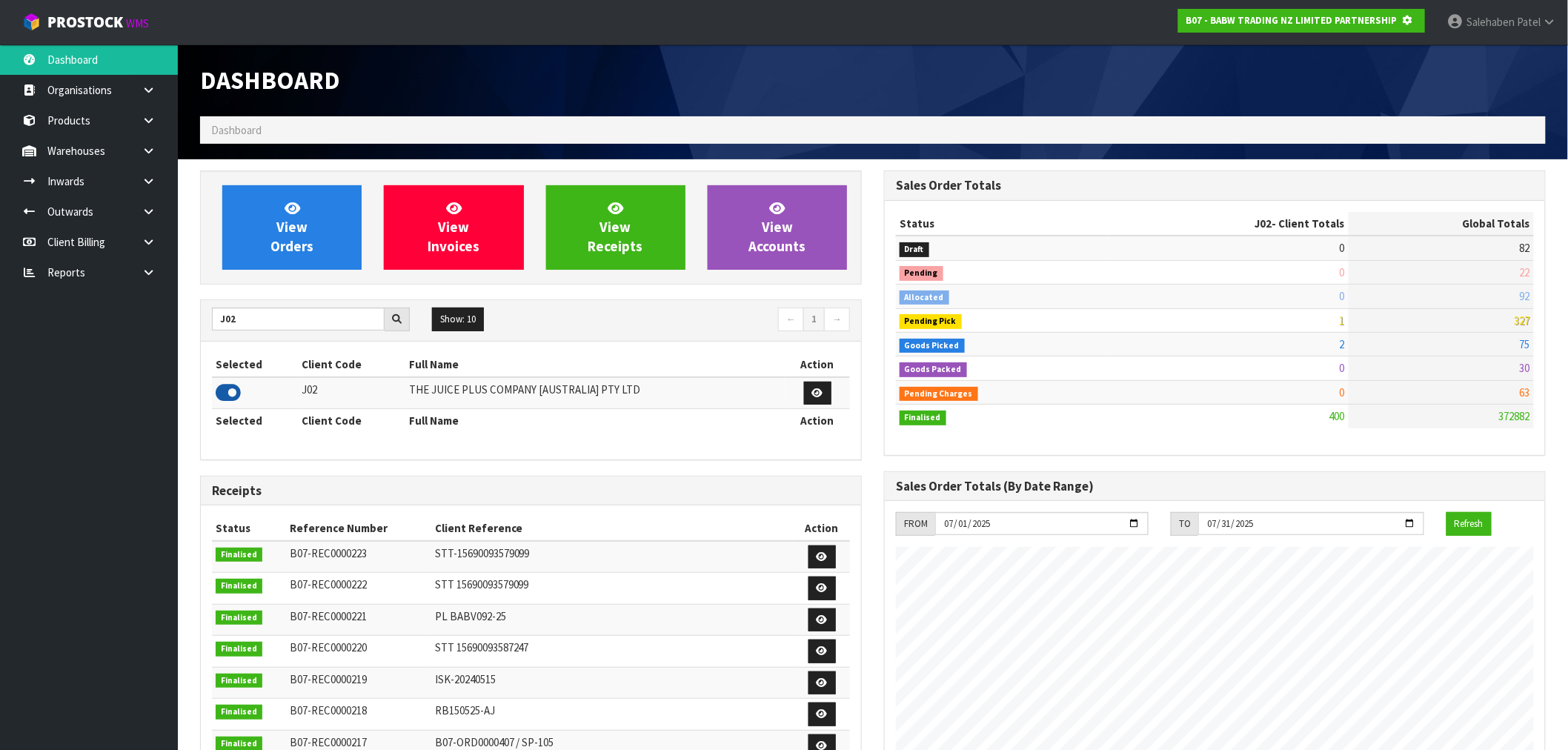 scroll, scrollTop: 924, scrollLeft: 684, axis: both 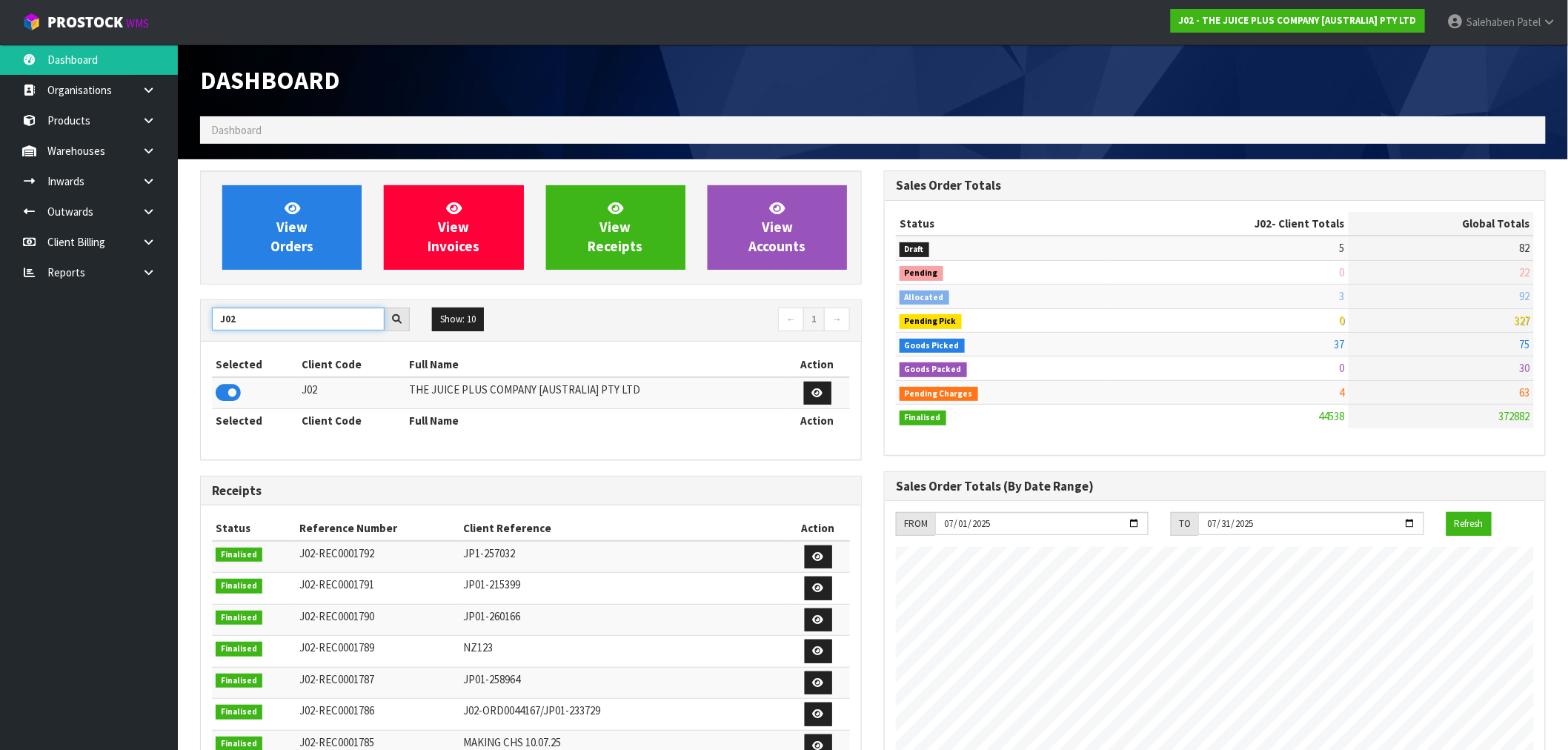 drag, startPoint x: 256, startPoint y: 320, endPoint x: 211, endPoint y: 342, distance: 50.08992 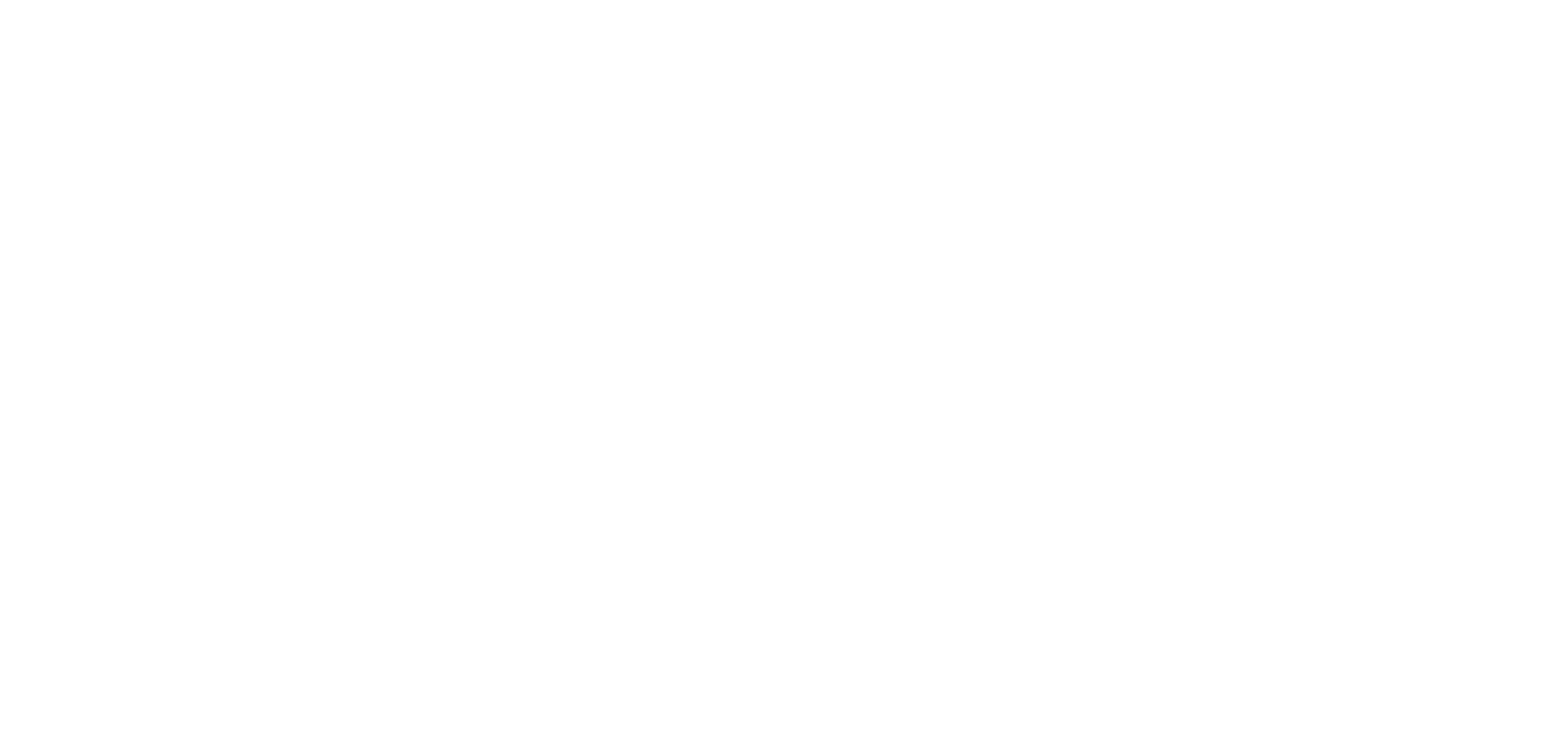 scroll, scrollTop: 0, scrollLeft: 0, axis: both 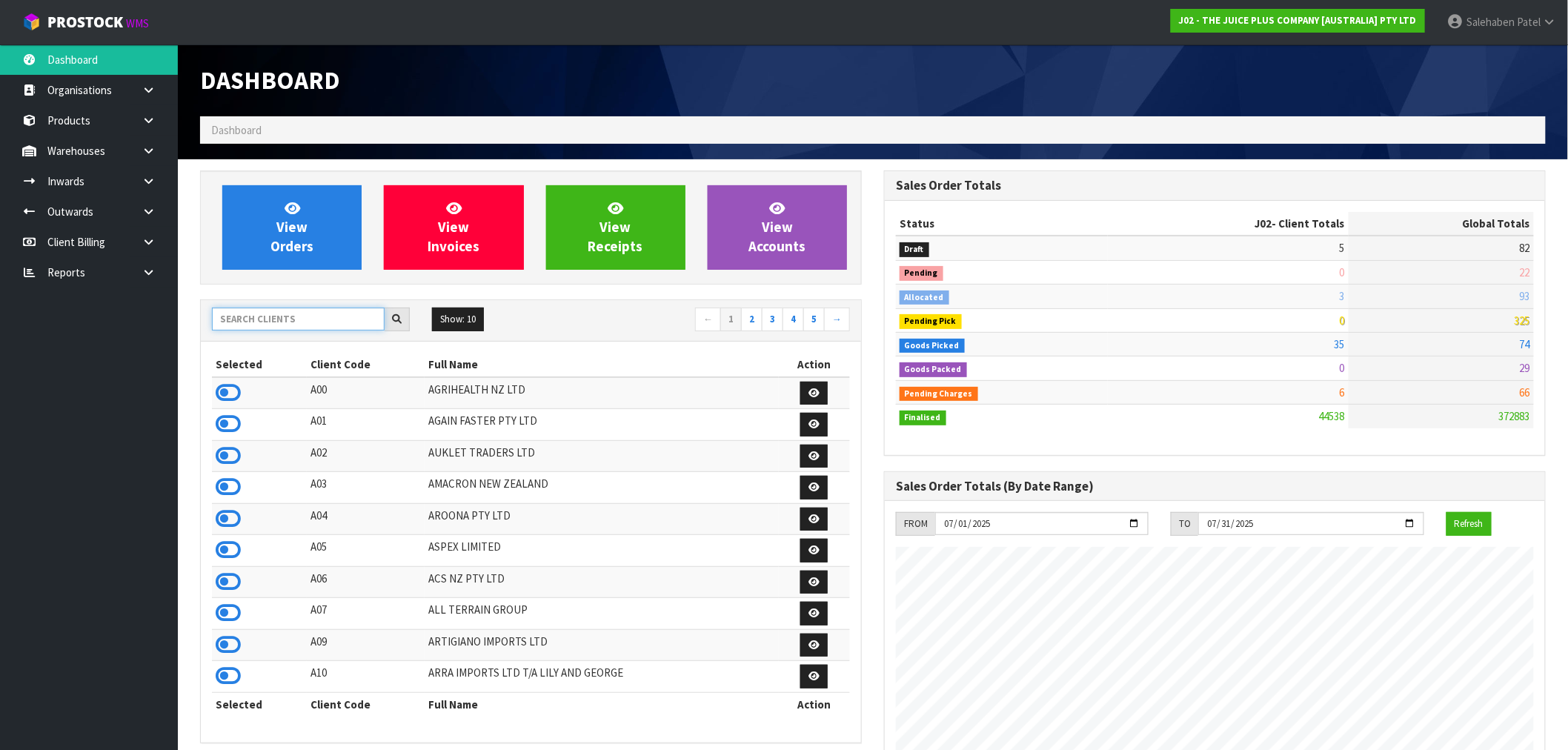 click at bounding box center (298, 319) 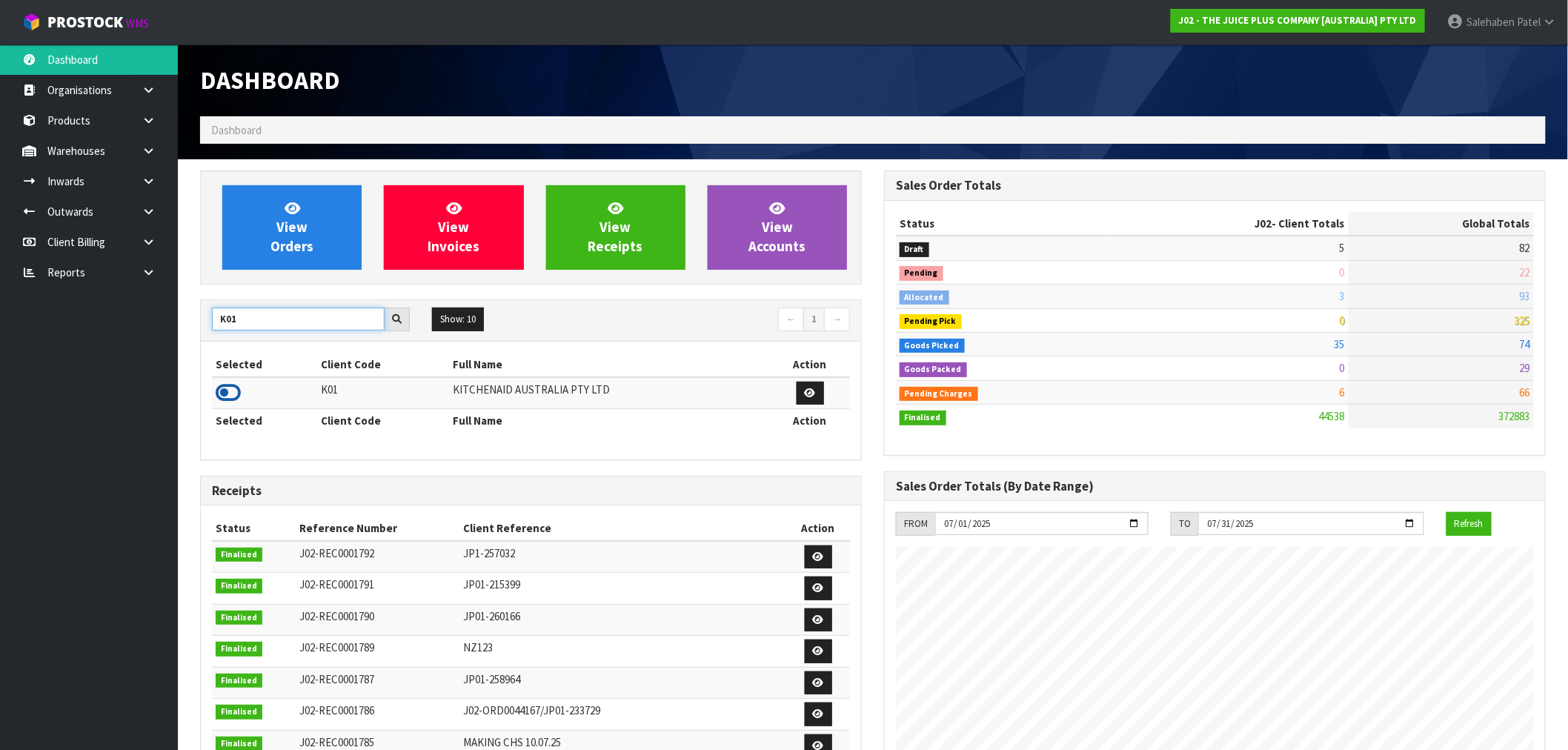 type on "K01" 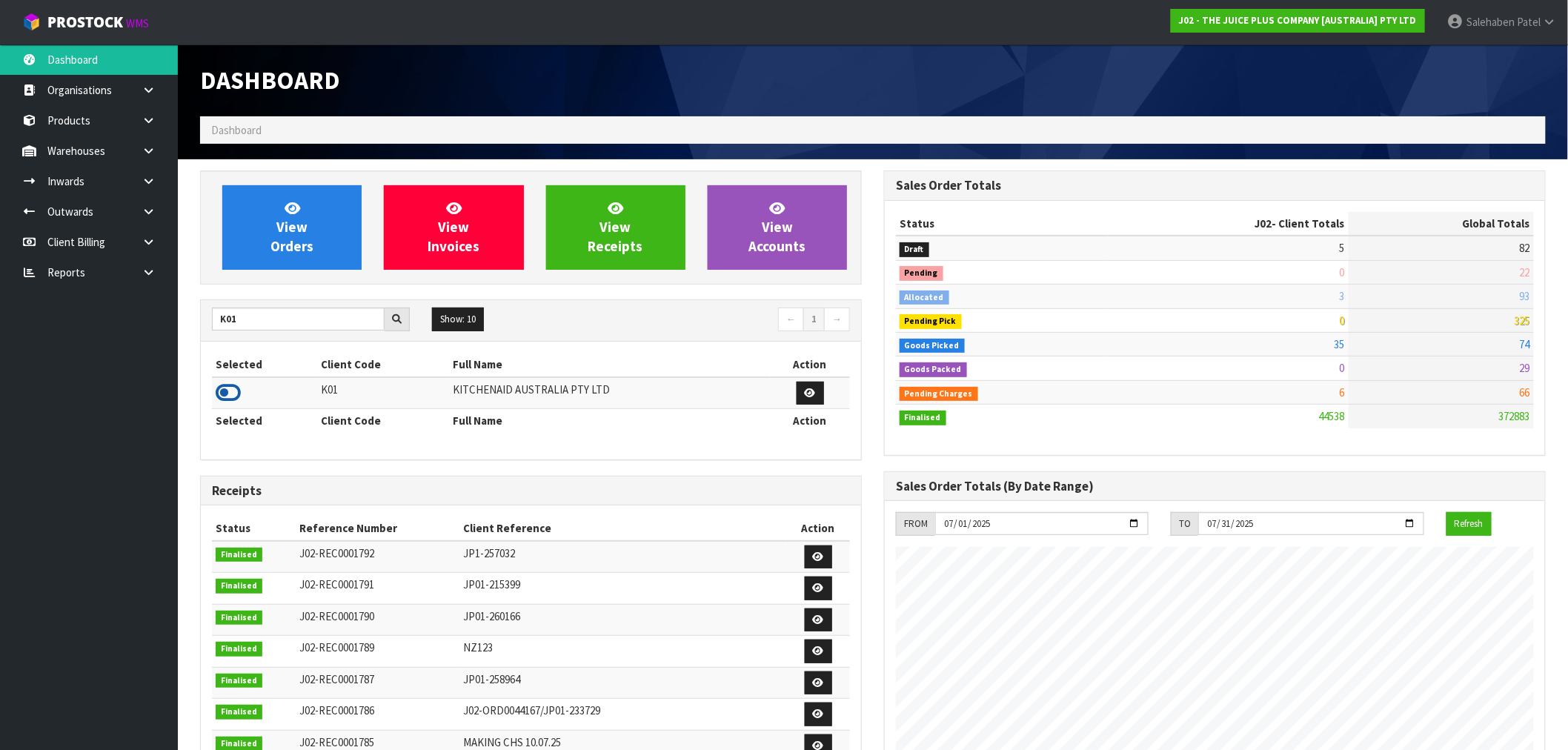 click at bounding box center (228, 393) 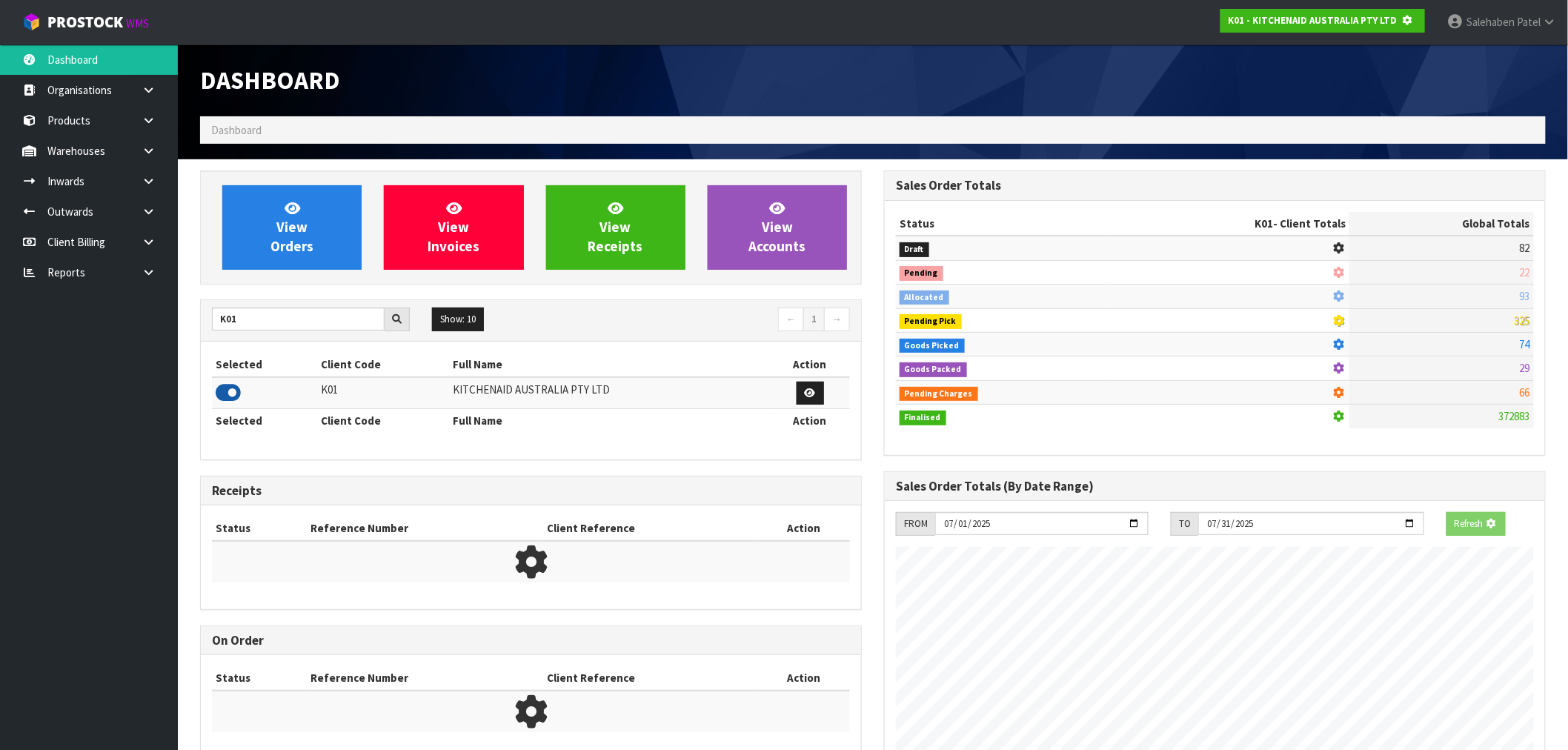 scroll, scrollTop: 924, scrollLeft: 684, axis: both 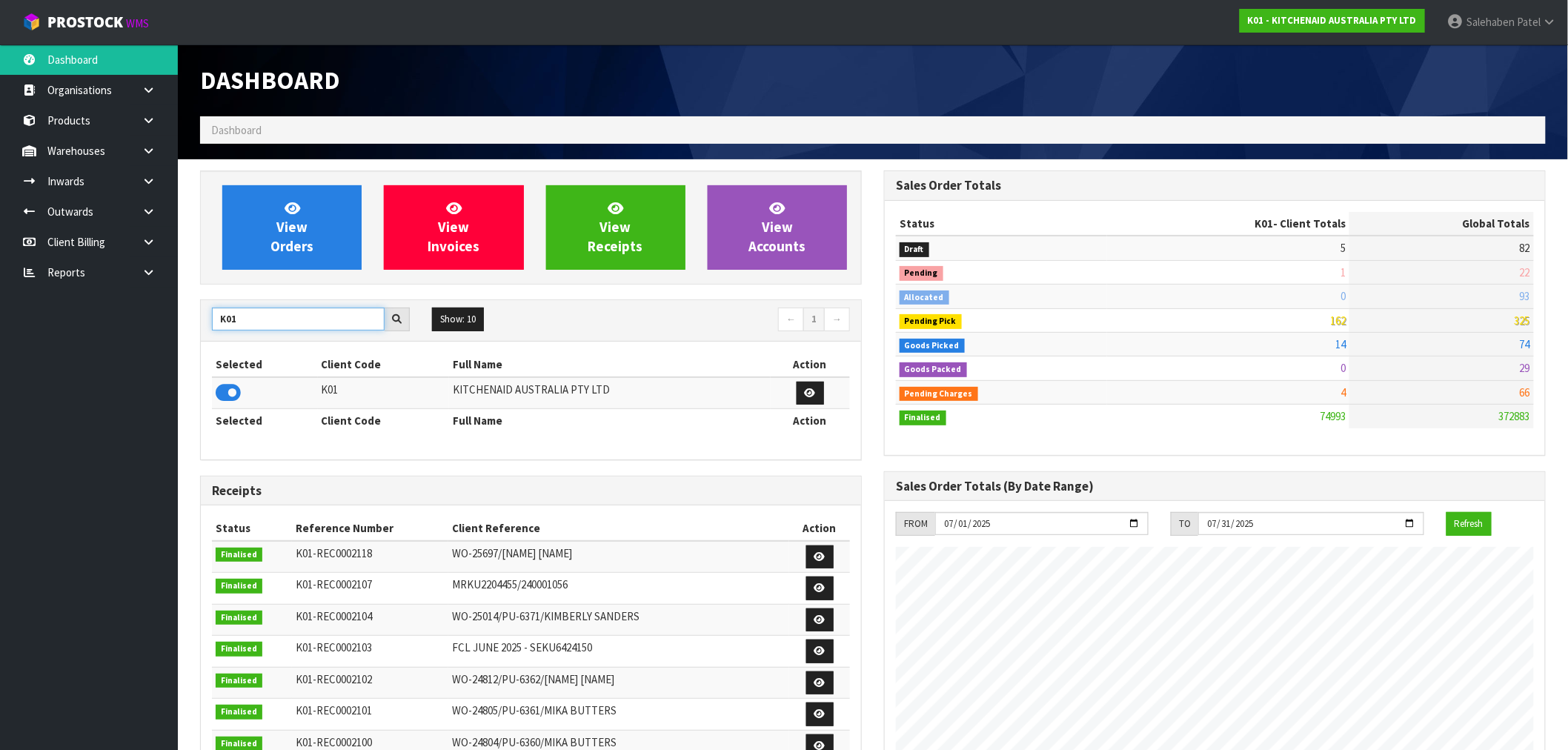 drag, startPoint x: 243, startPoint y: 323, endPoint x: 195, endPoint y: 324, distance: 48.01042 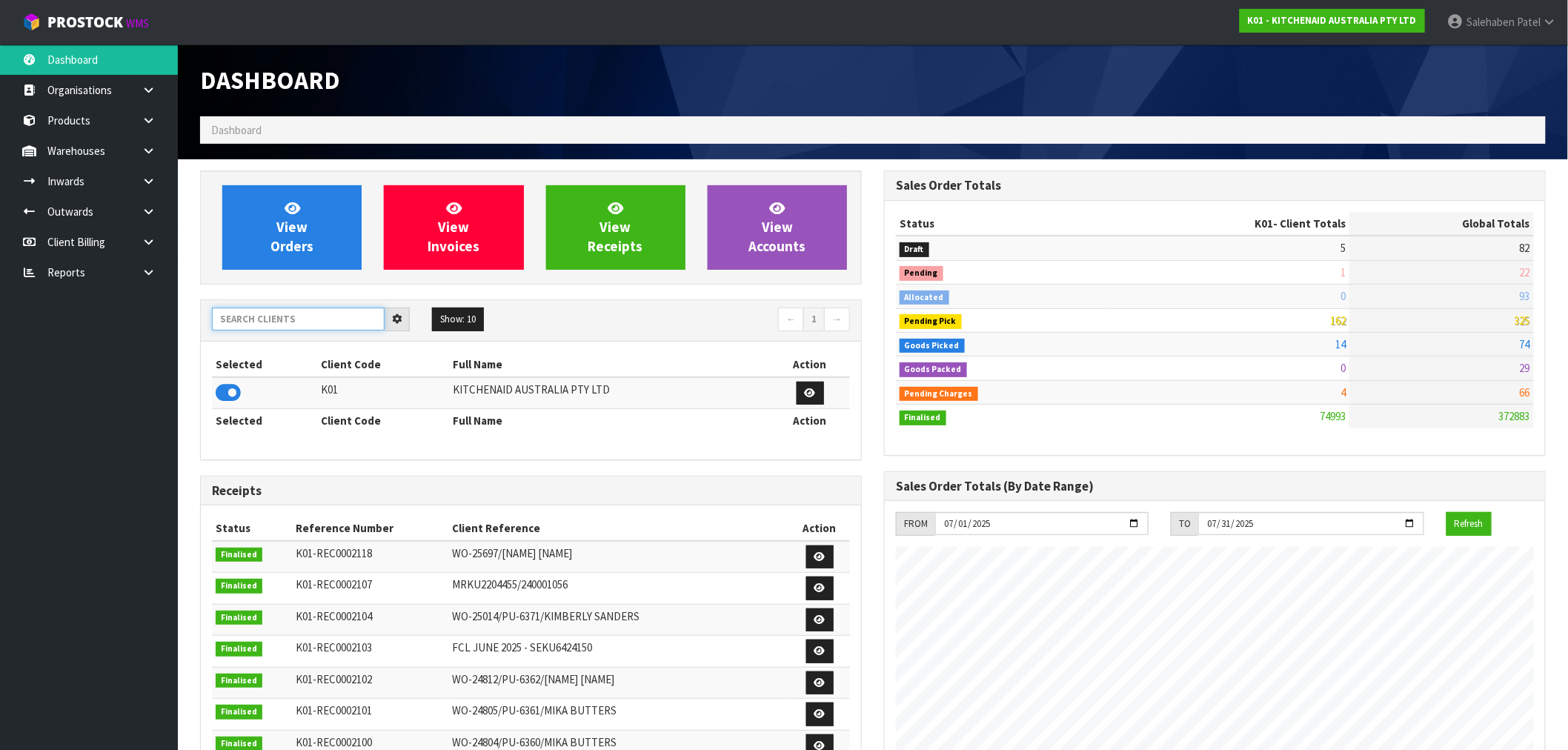 type 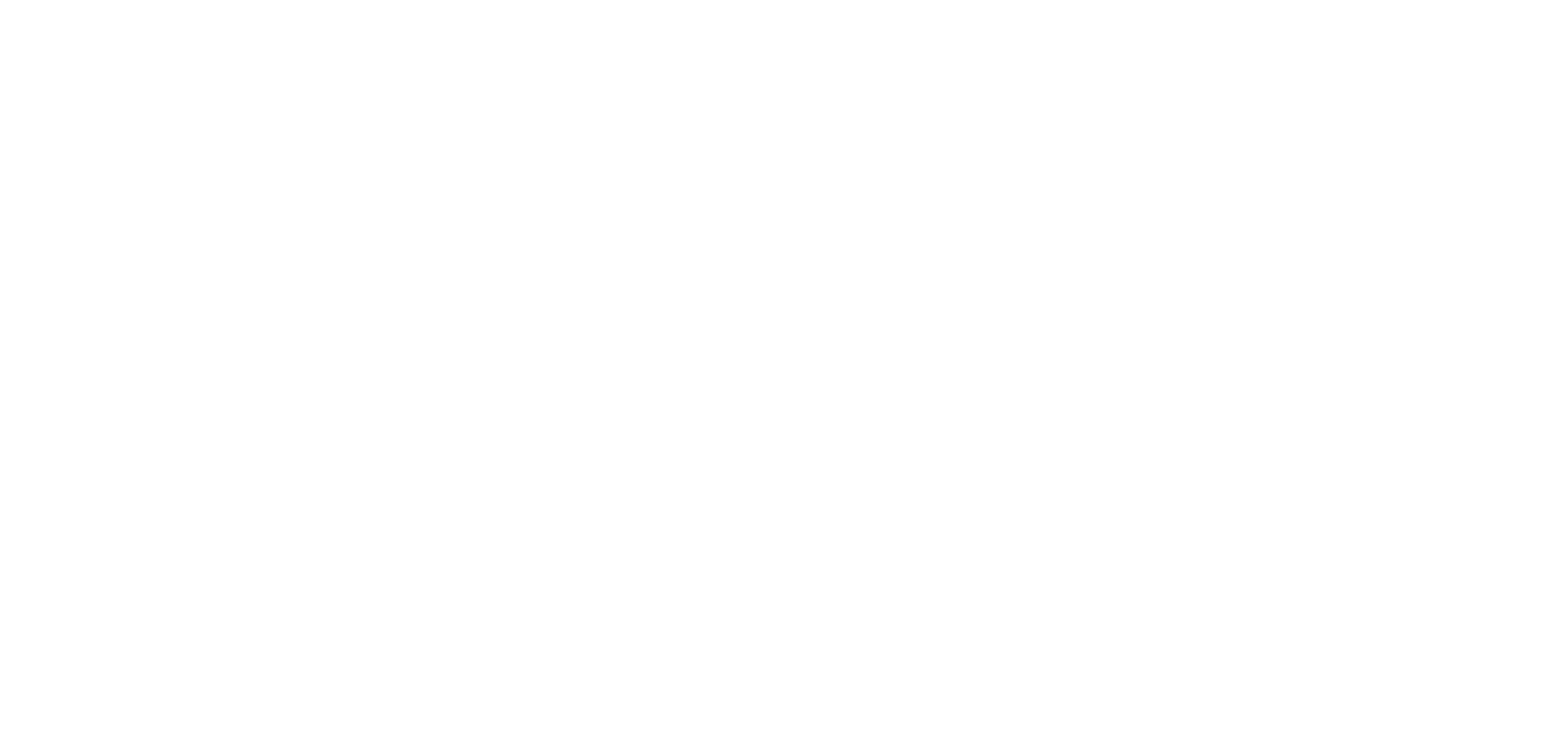 scroll, scrollTop: 0, scrollLeft: 0, axis: both 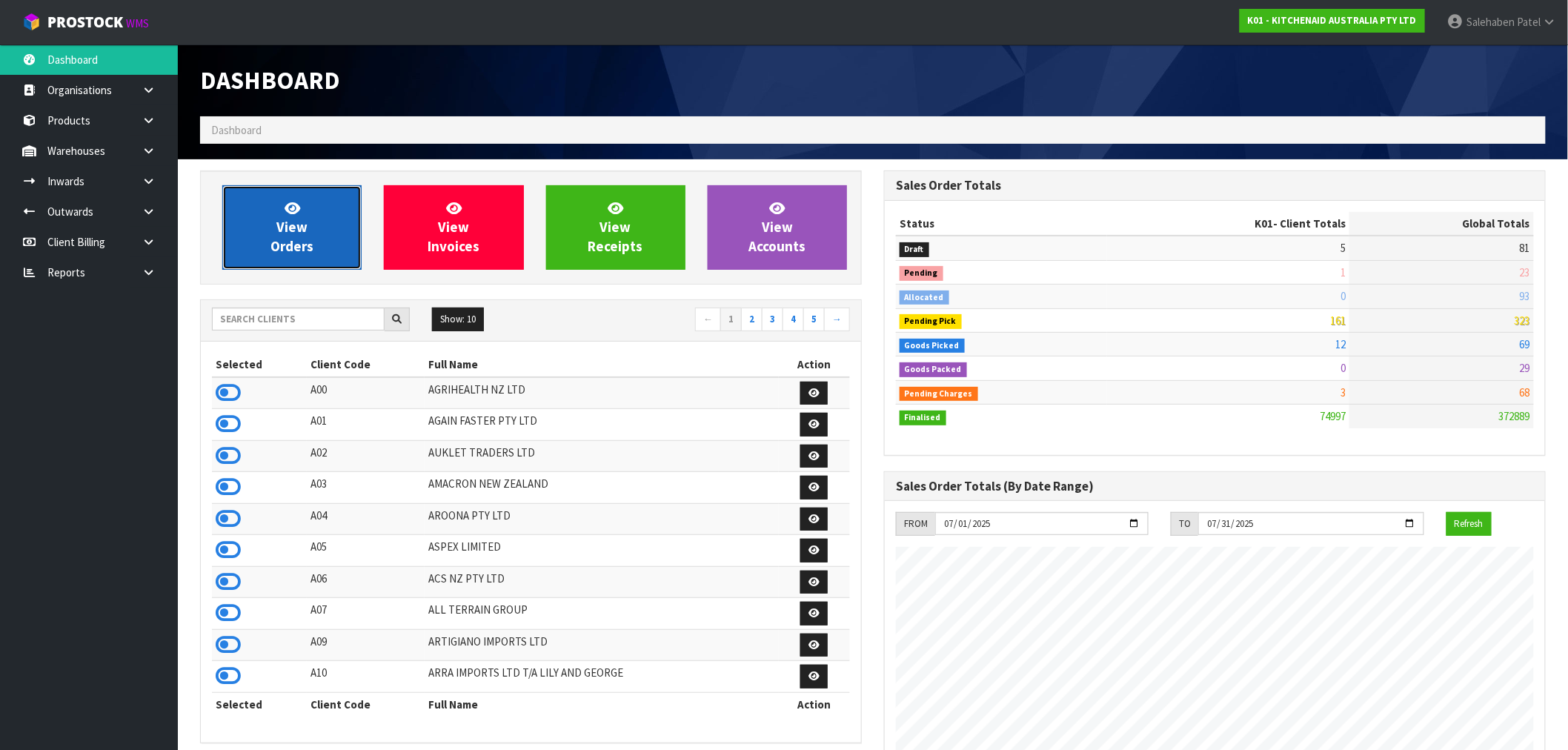 click on "View
Orders" at bounding box center [292, 227] 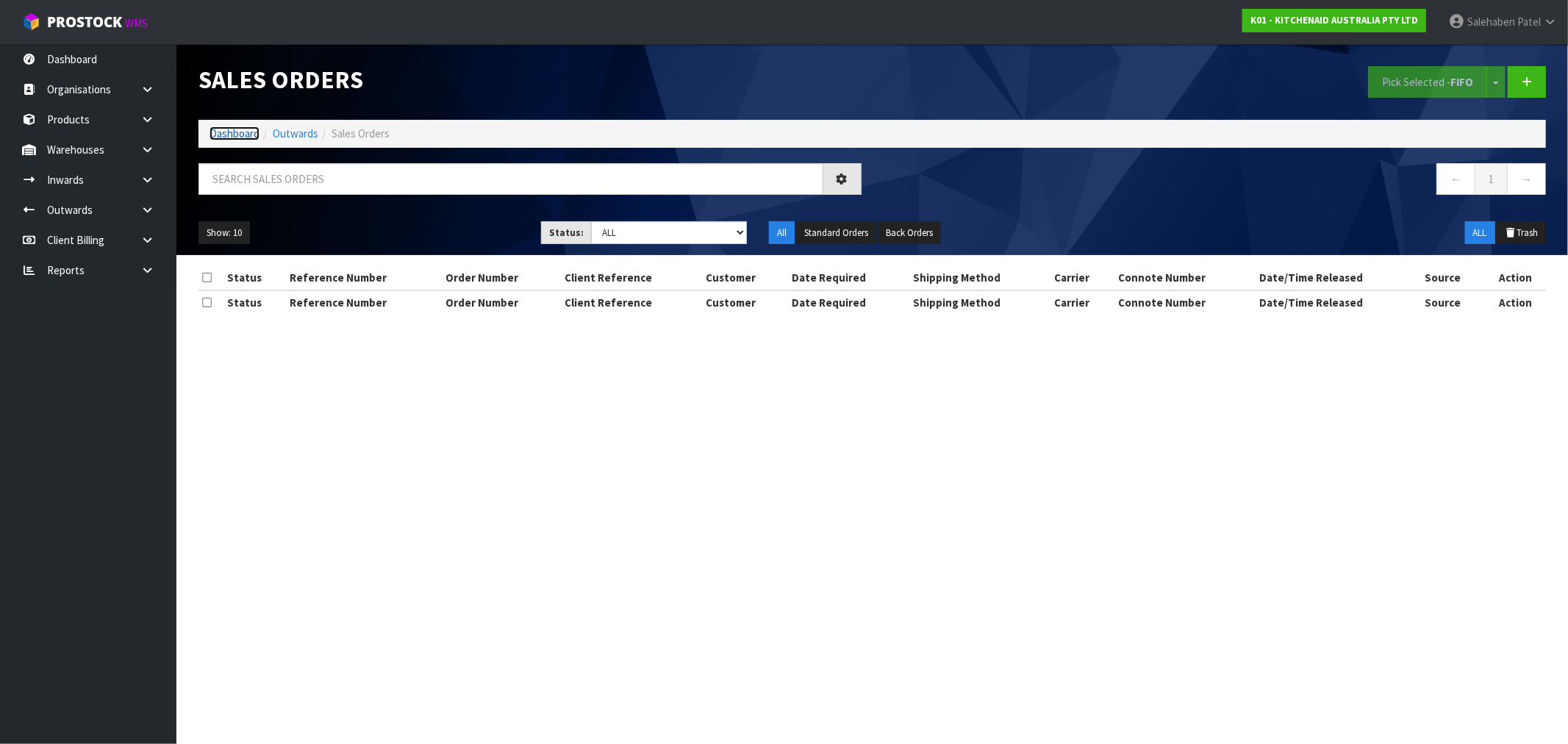 click on "Dashboard" at bounding box center [235, 133] 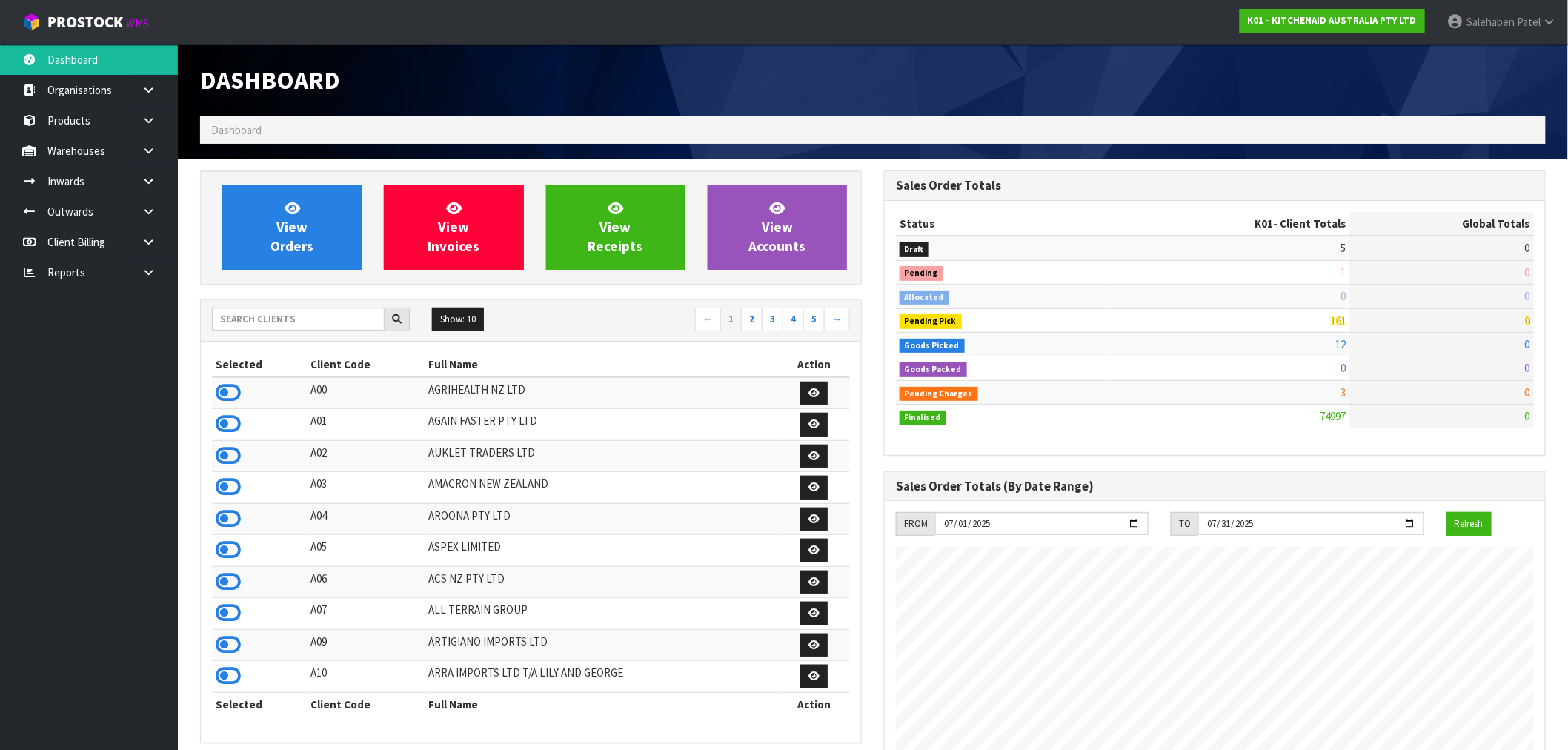 scroll, scrollTop: 740183, scrollLeft: 740336, axis: both 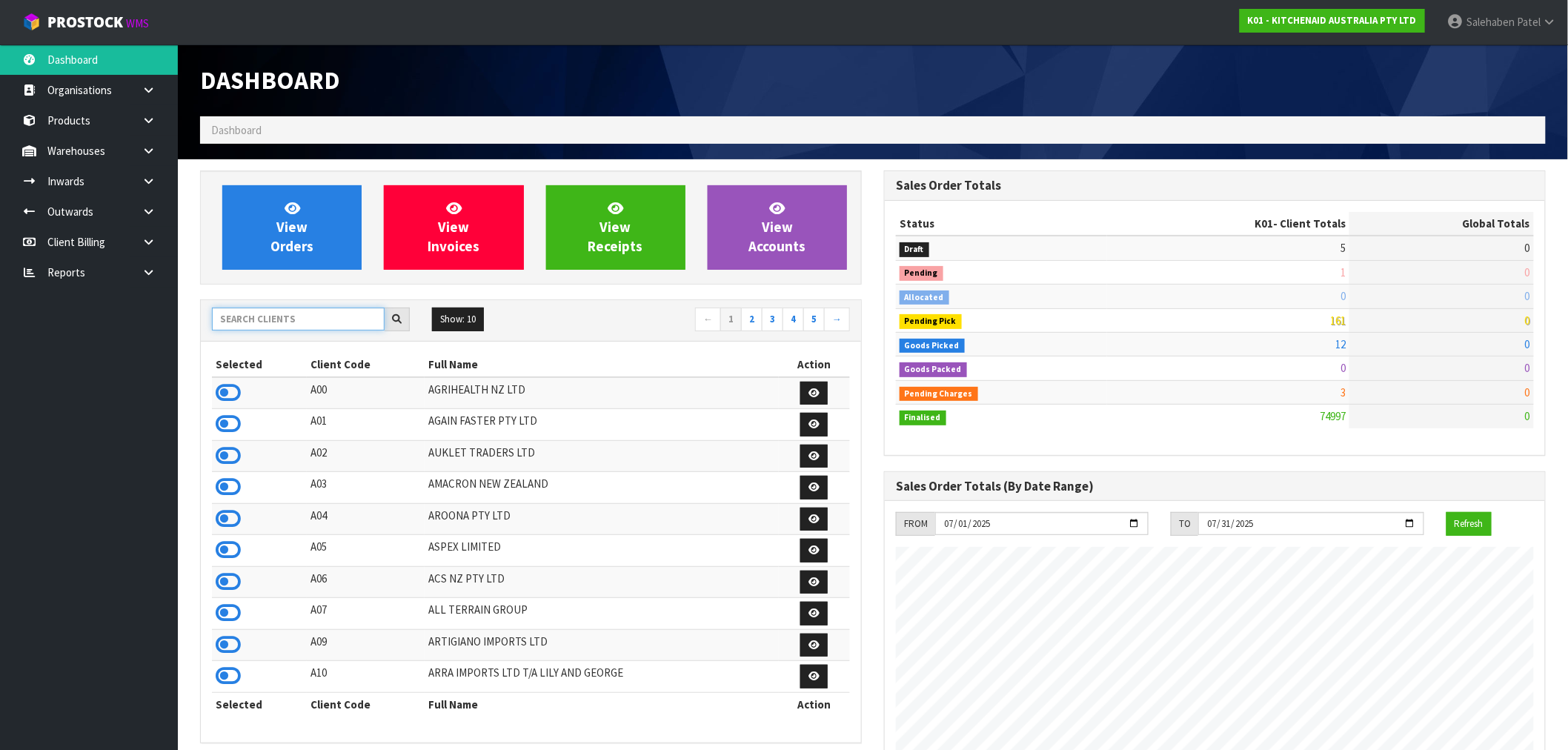 click at bounding box center (298, 319) 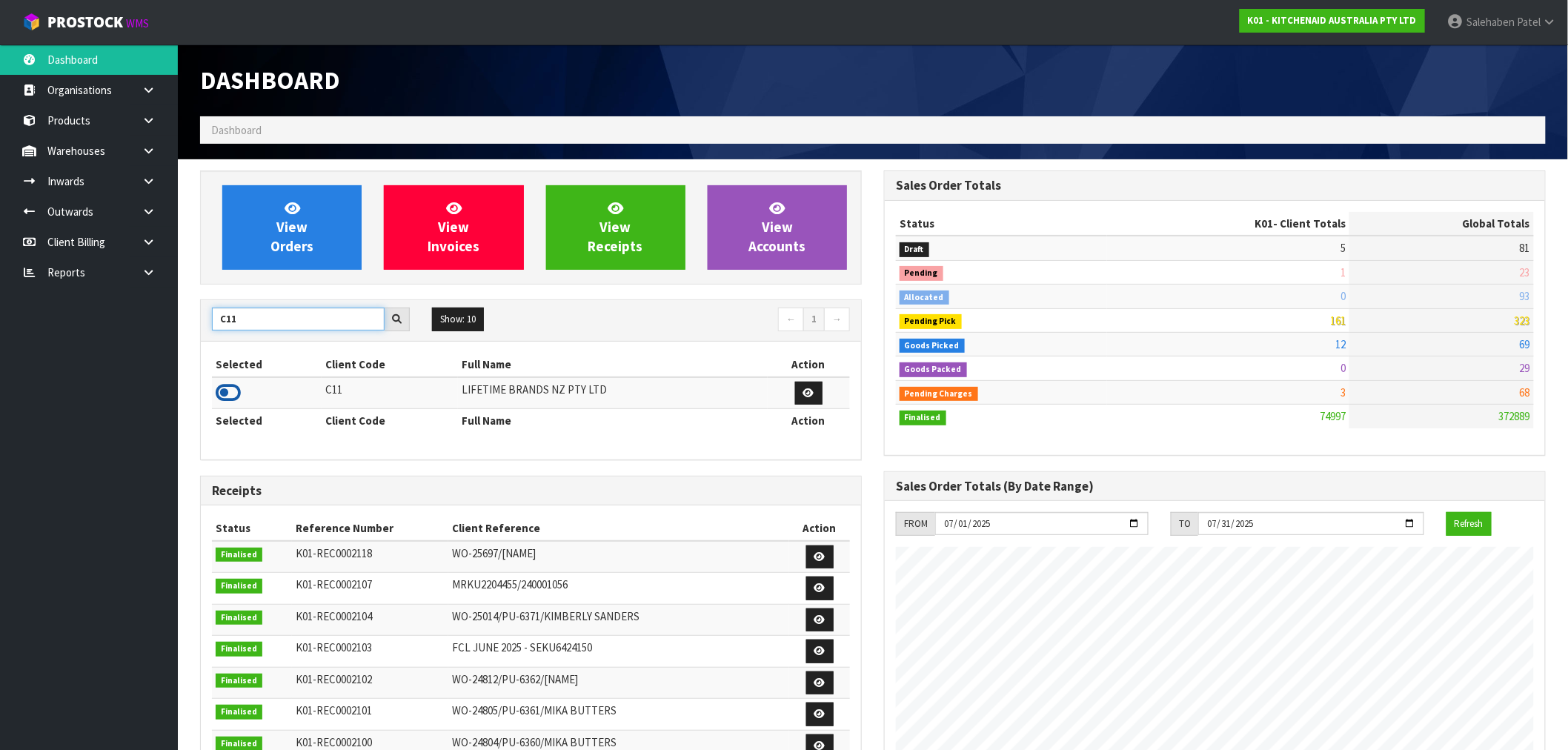 type on "C11" 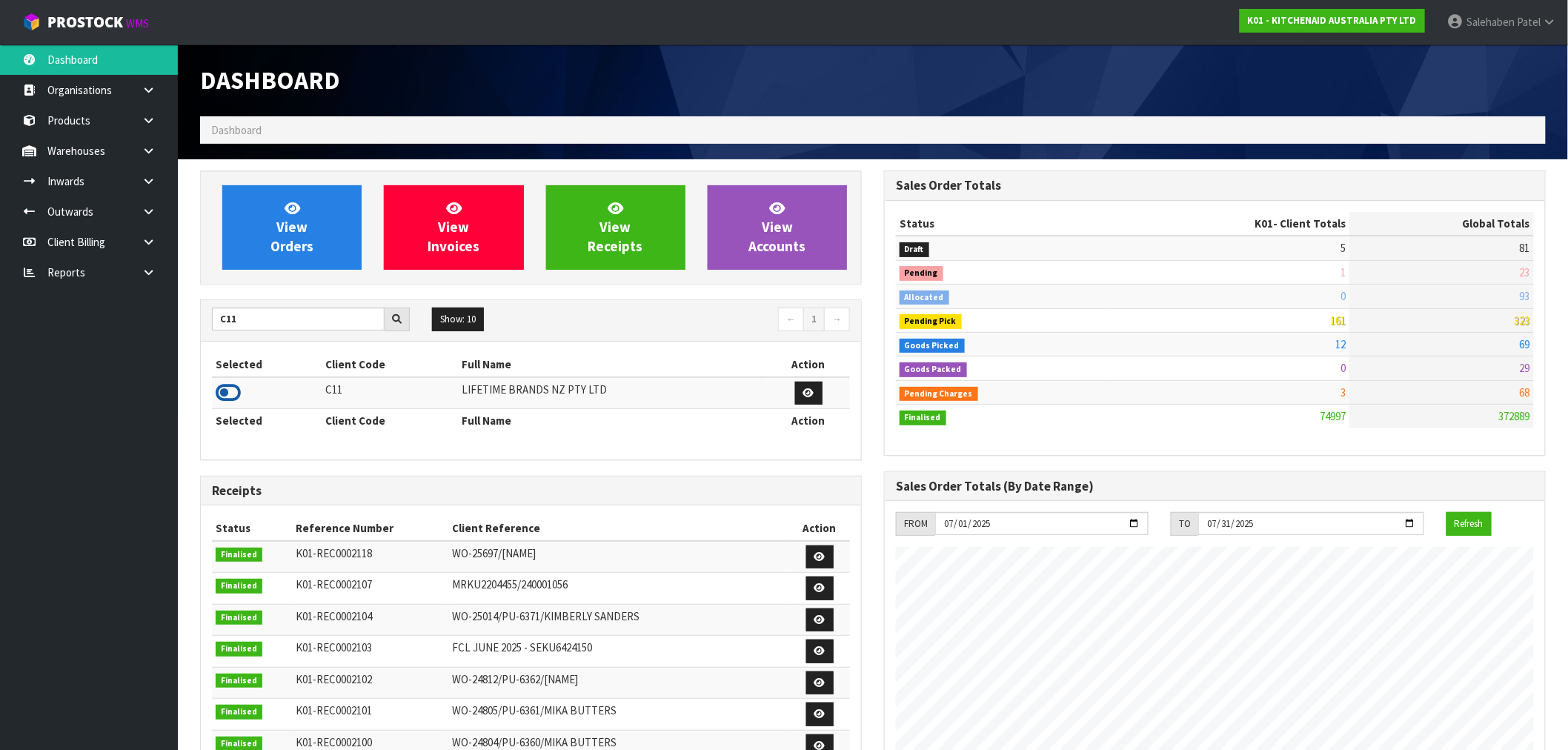 click at bounding box center (228, 393) 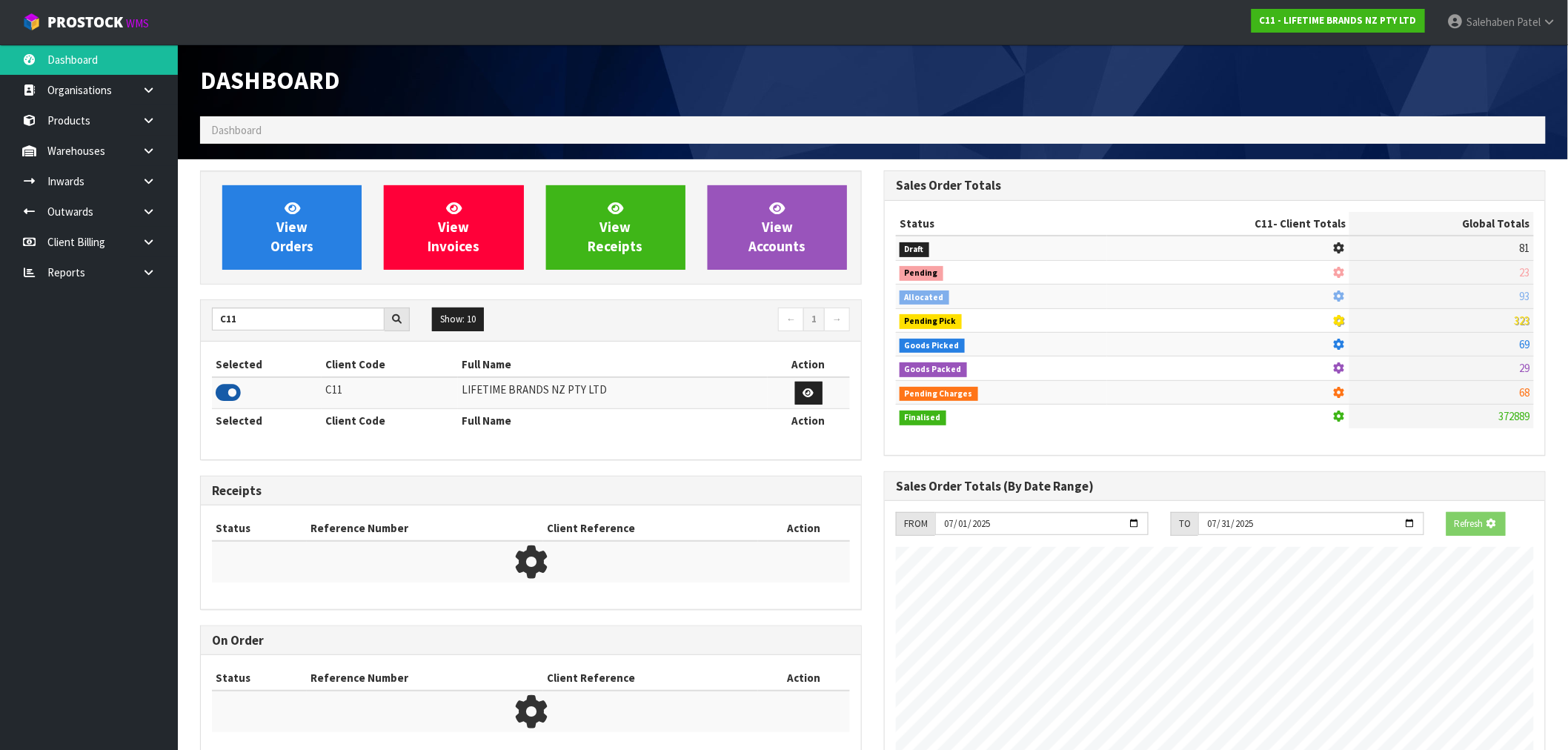 scroll, scrollTop: 924, scrollLeft: 684, axis: both 